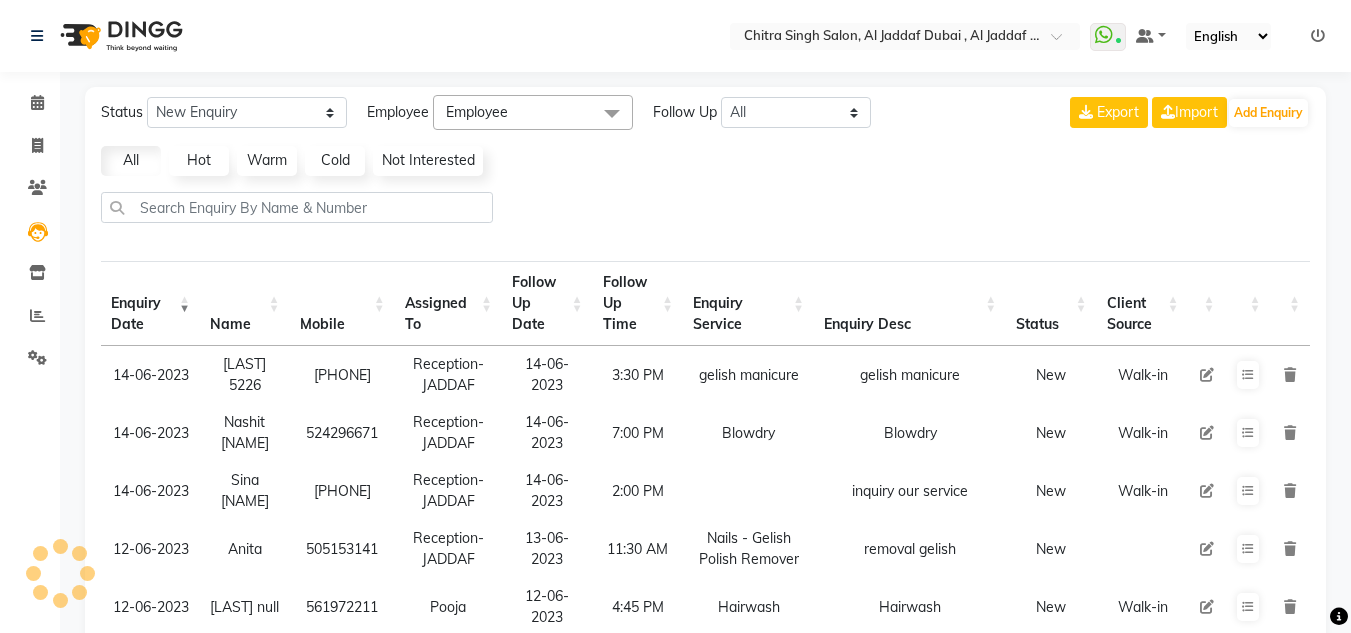 select on "50" 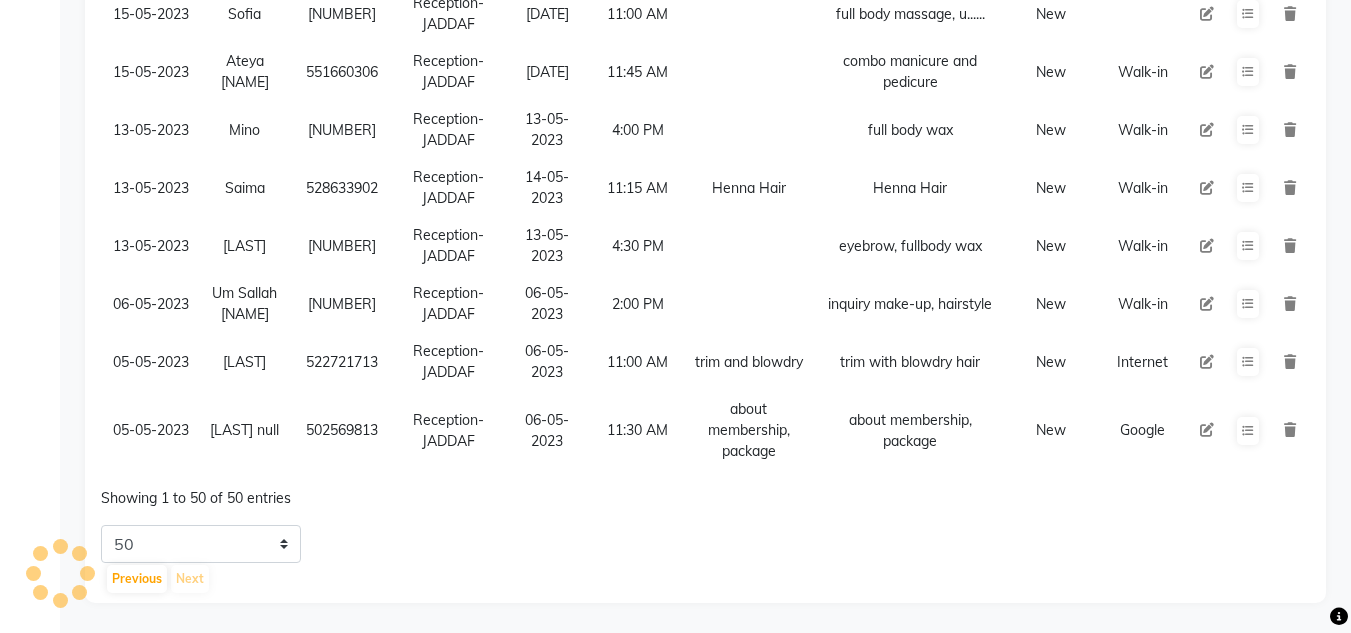 scroll, scrollTop: 0, scrollLeft: 0, axis: both 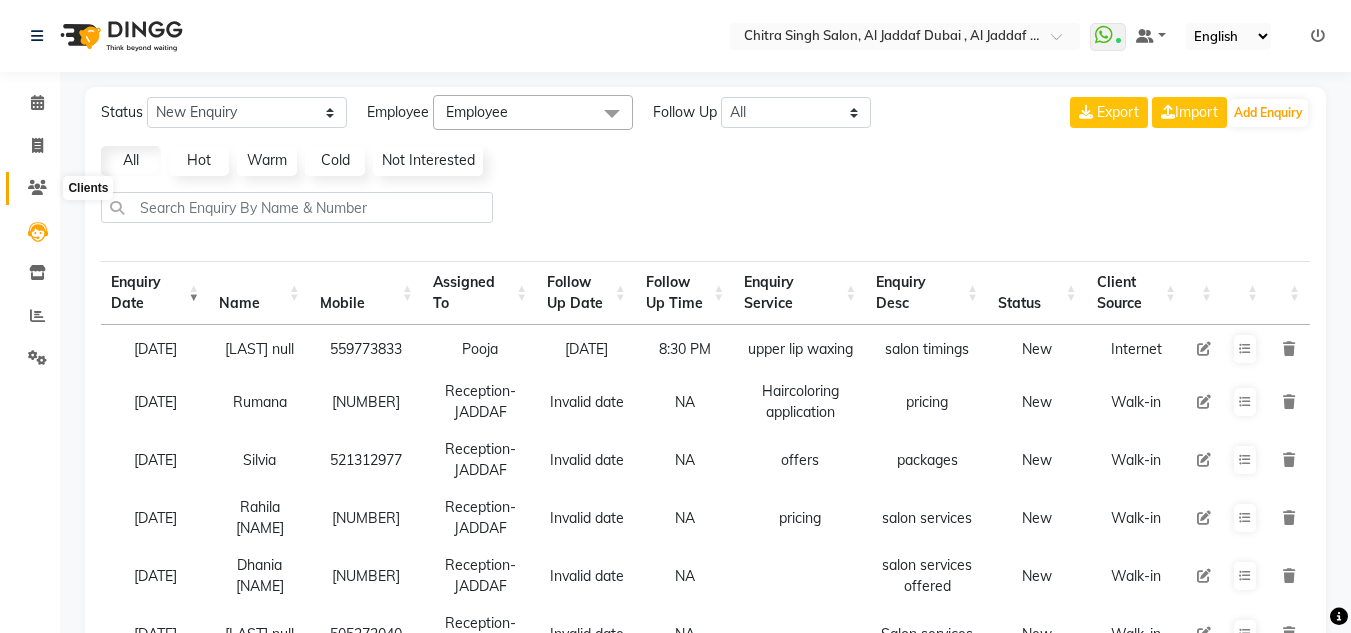 click 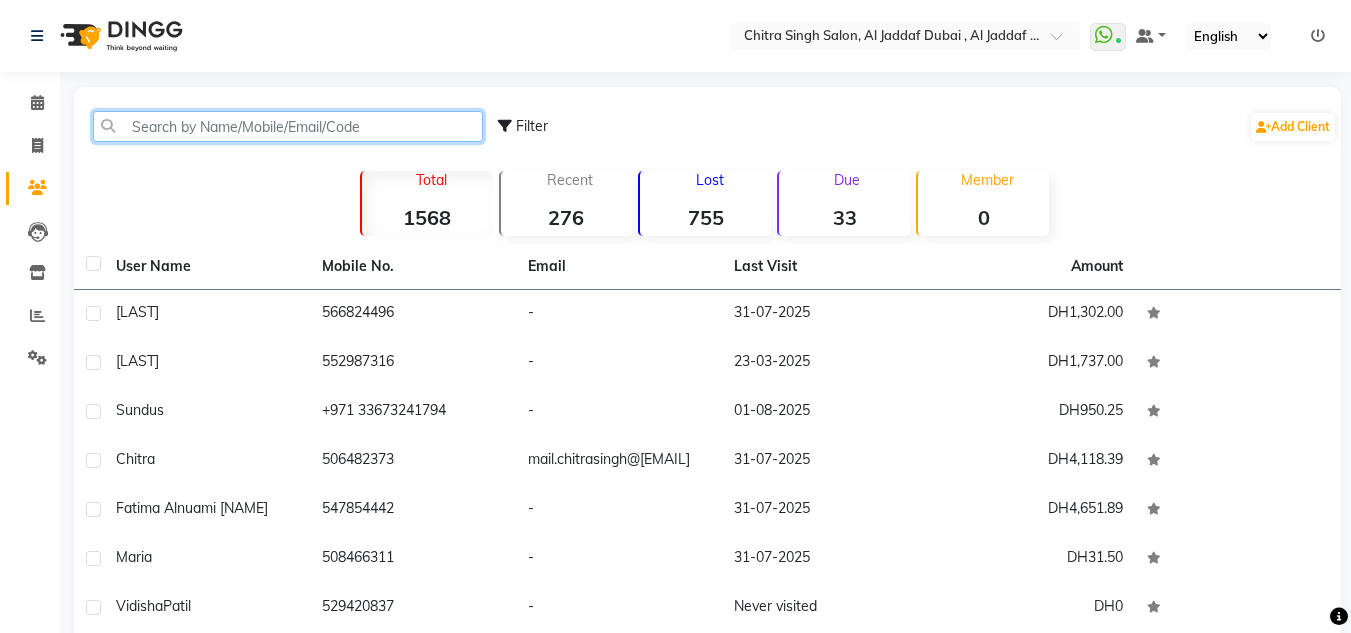 click 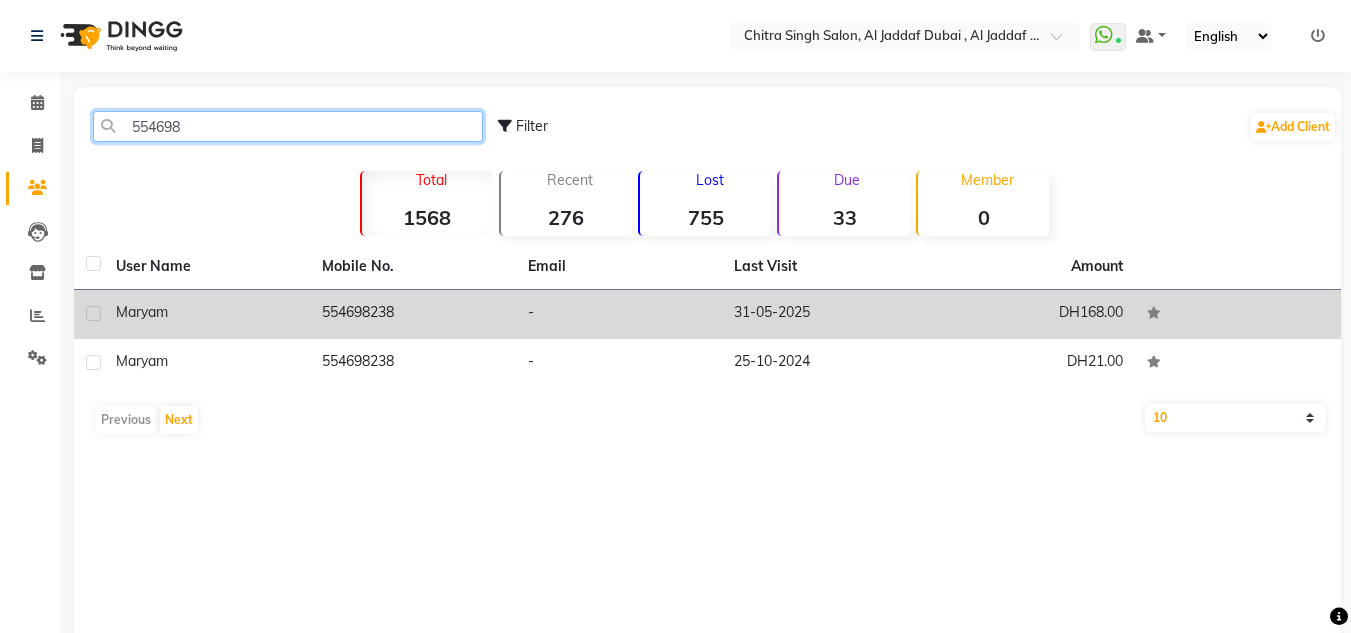 type on "554698" 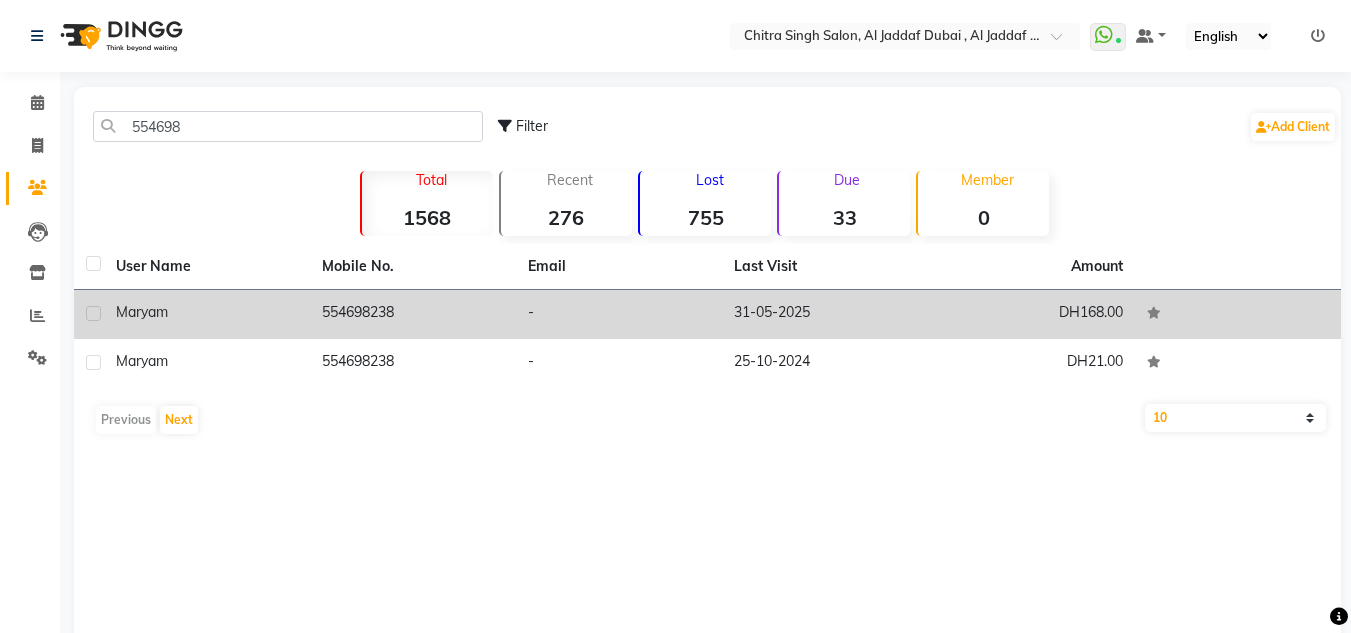 click on "554698238" 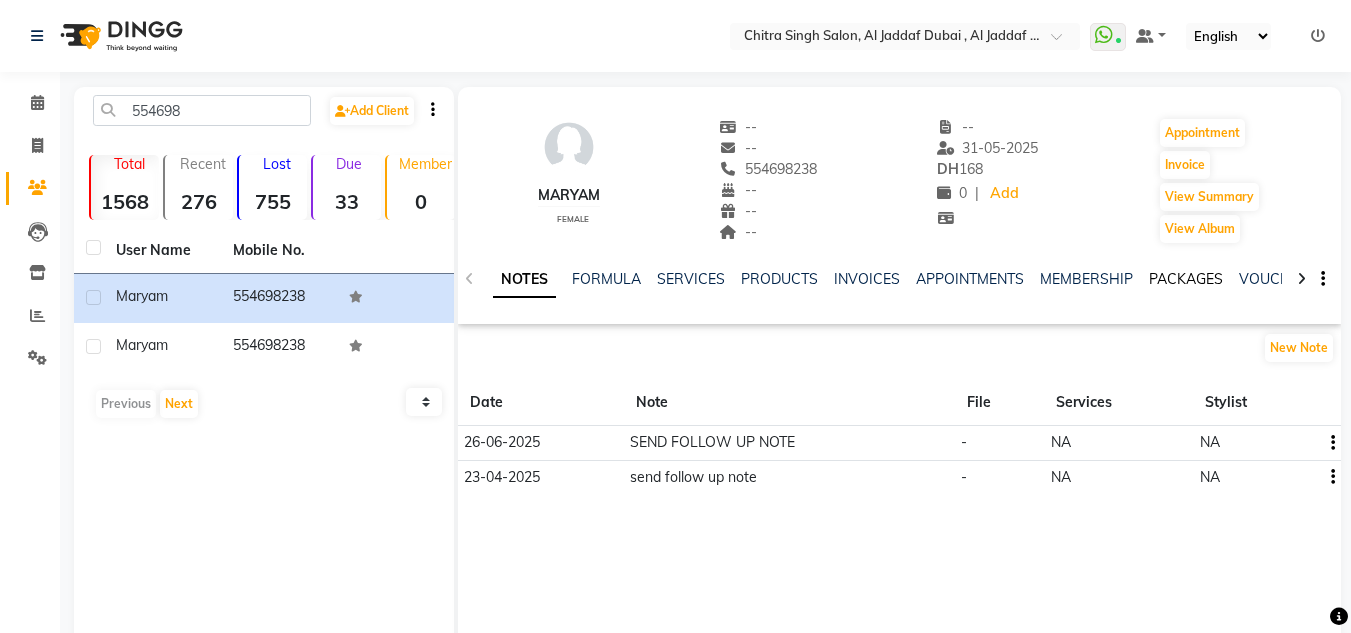 click on "PACKAGES" 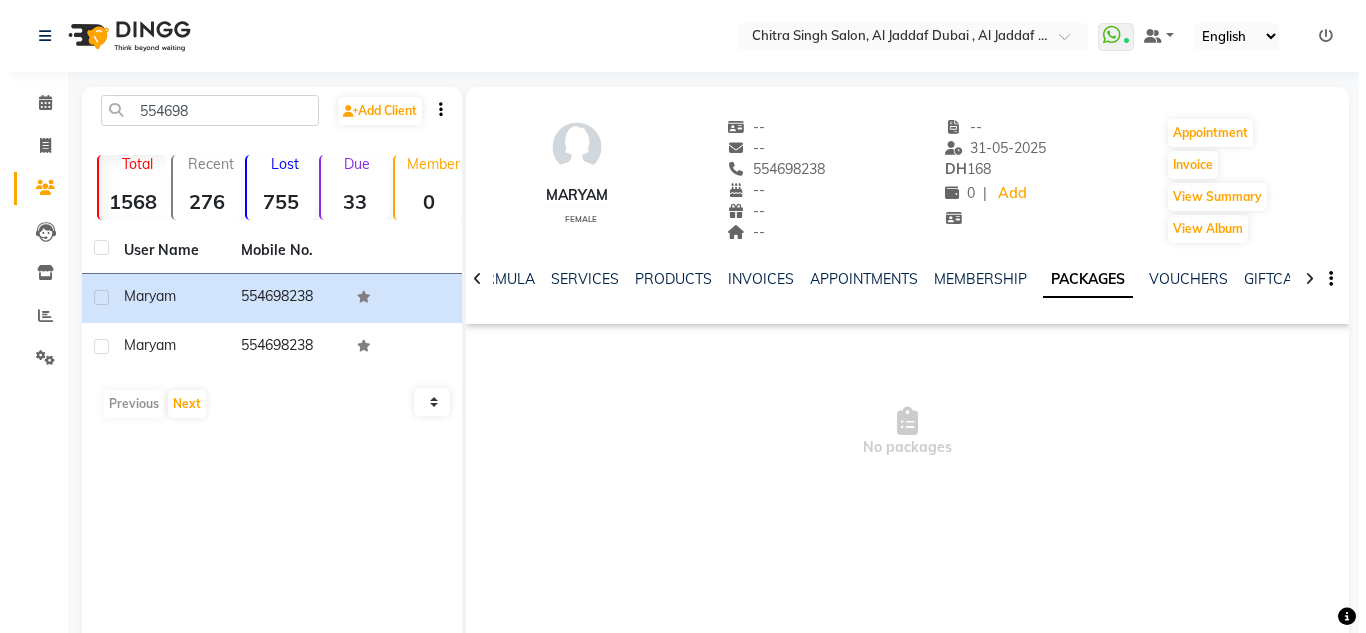 scroll, scrollTop: 84, scrollLeft: 0, axis: vertical 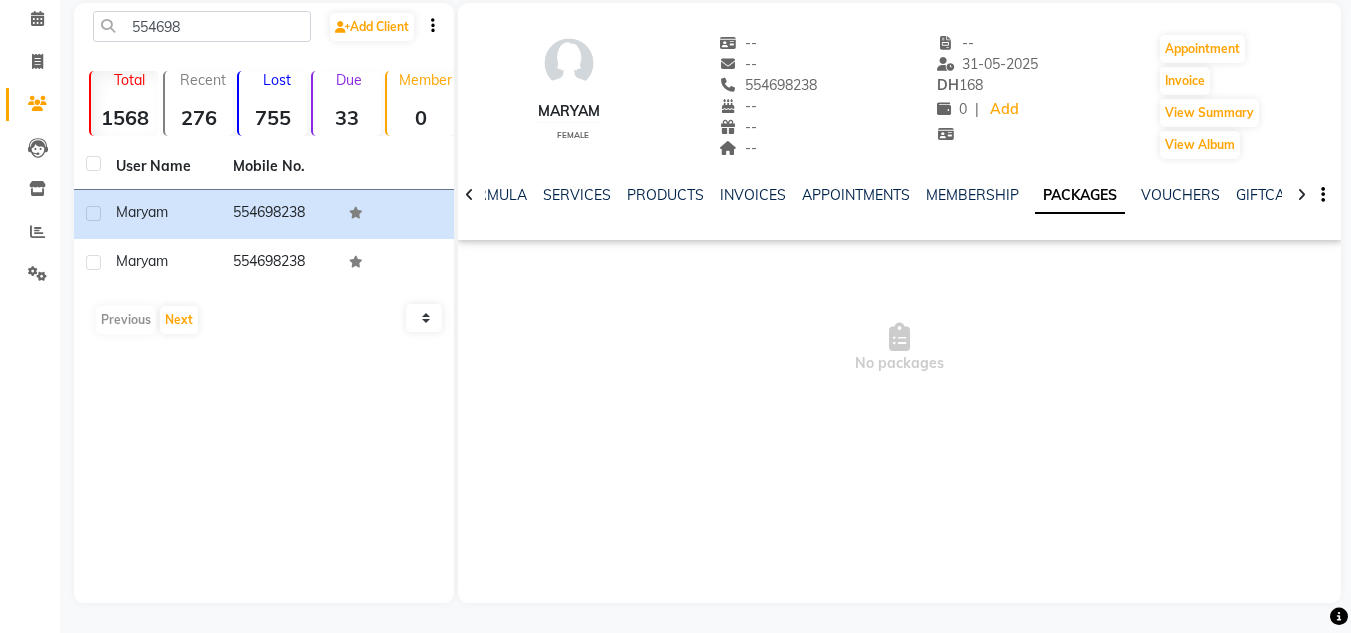 click on "User Name Mobile No. Maryam 554698238 Maryam 554698238 Previous Next 10 50 100" 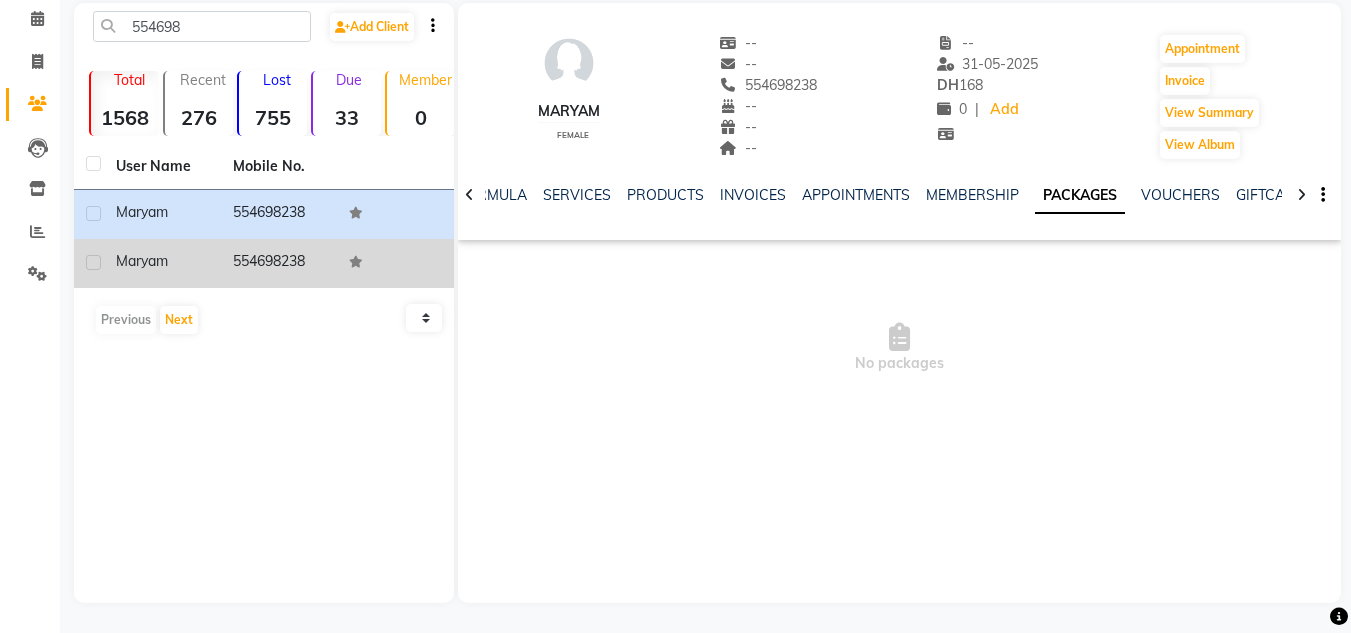 click 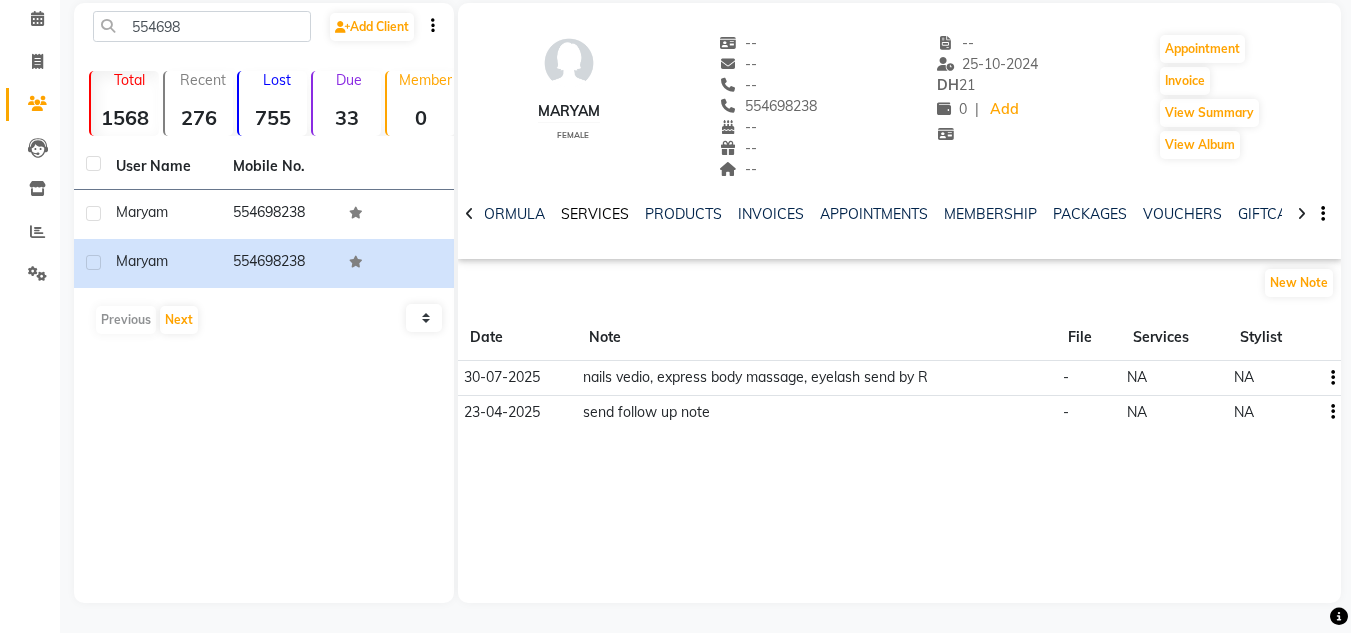 click on "SERVICES" 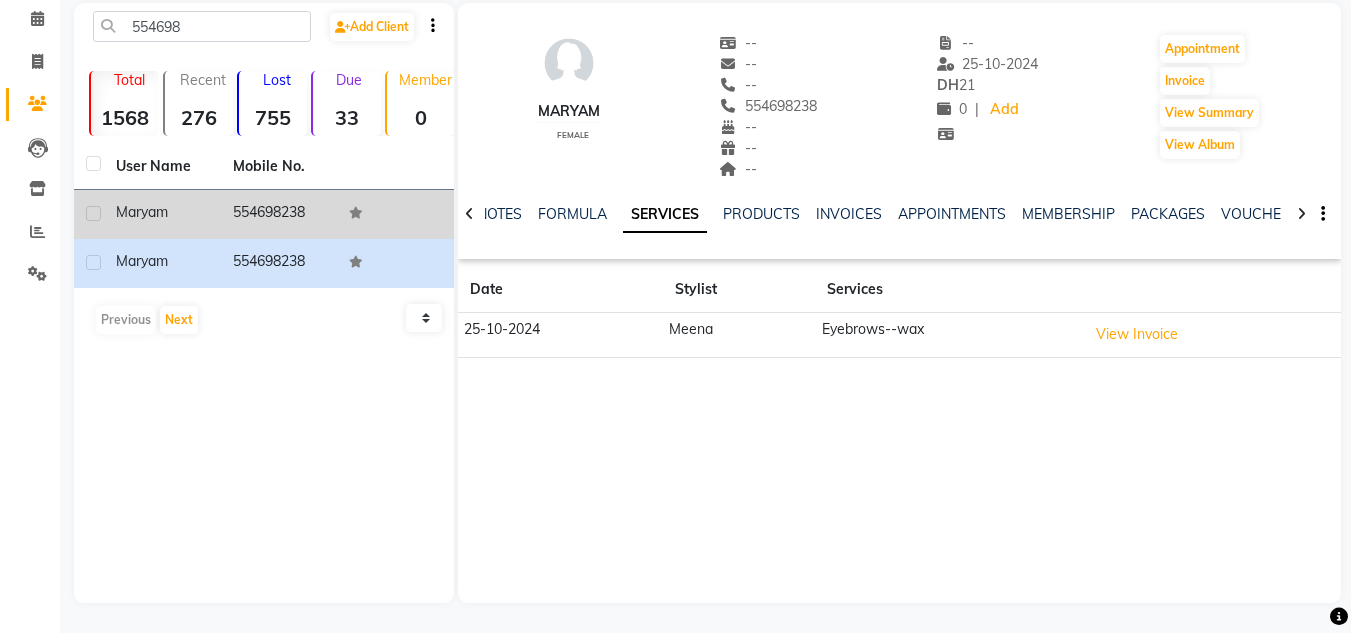 click on "554698238" 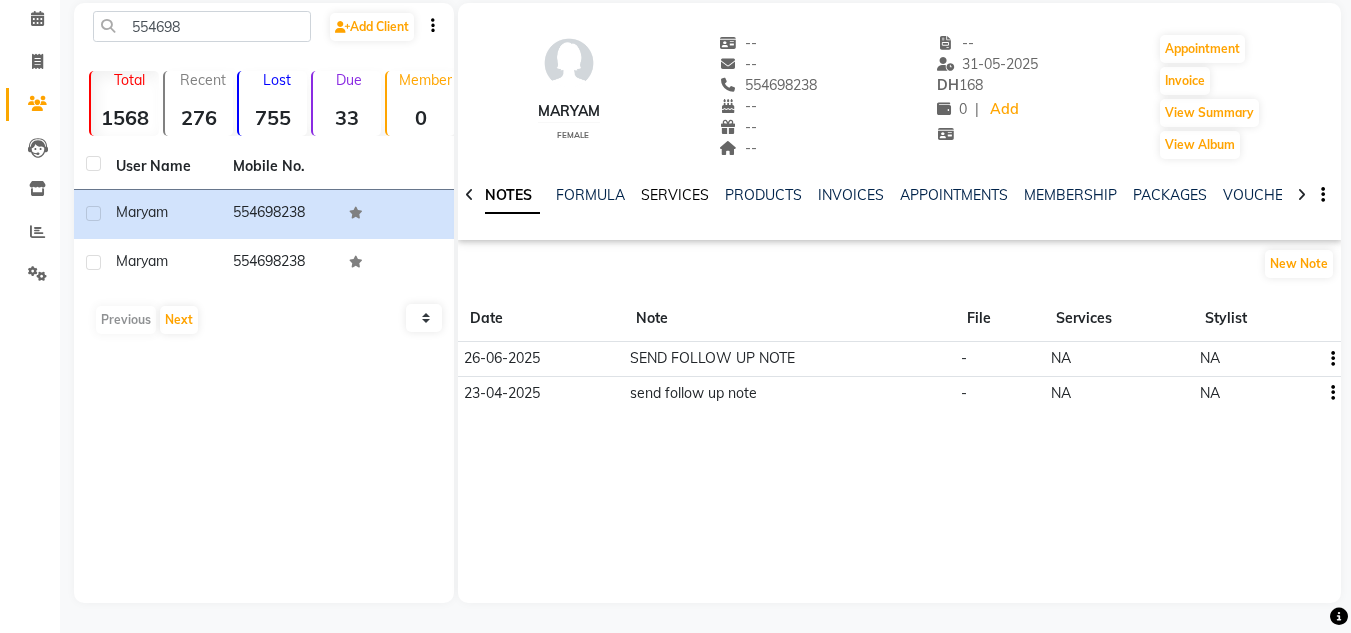 click on "SERVICES" 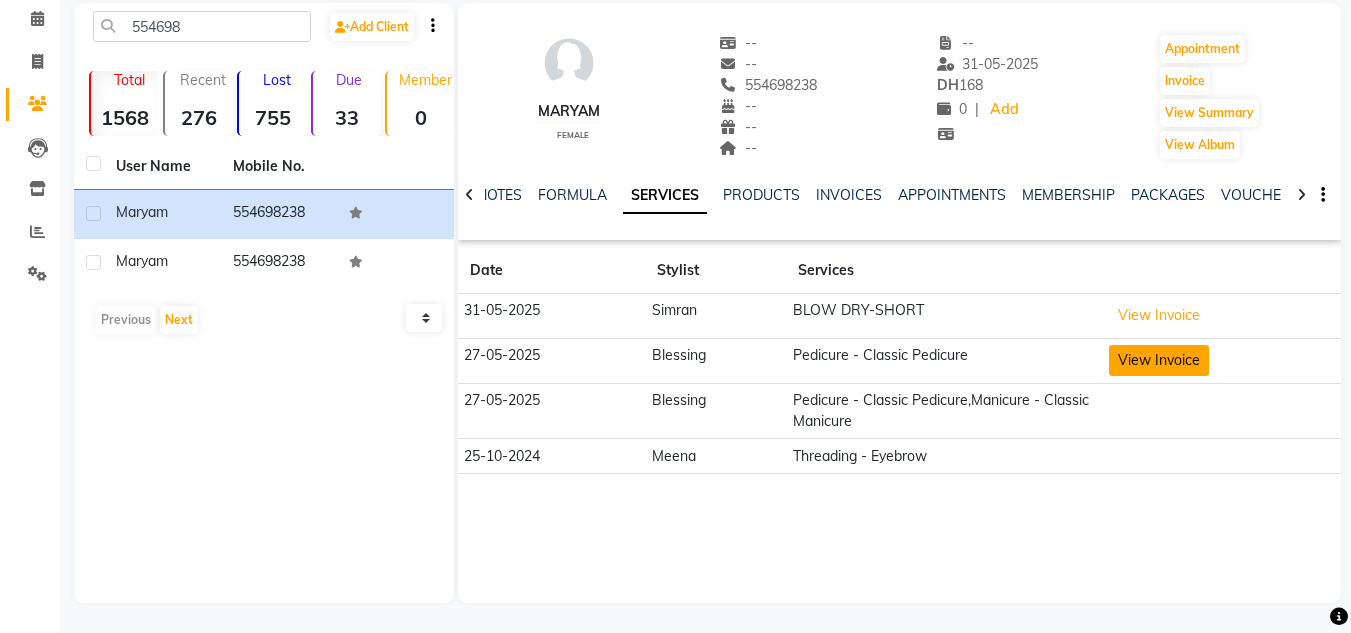 click on "View Invoice" 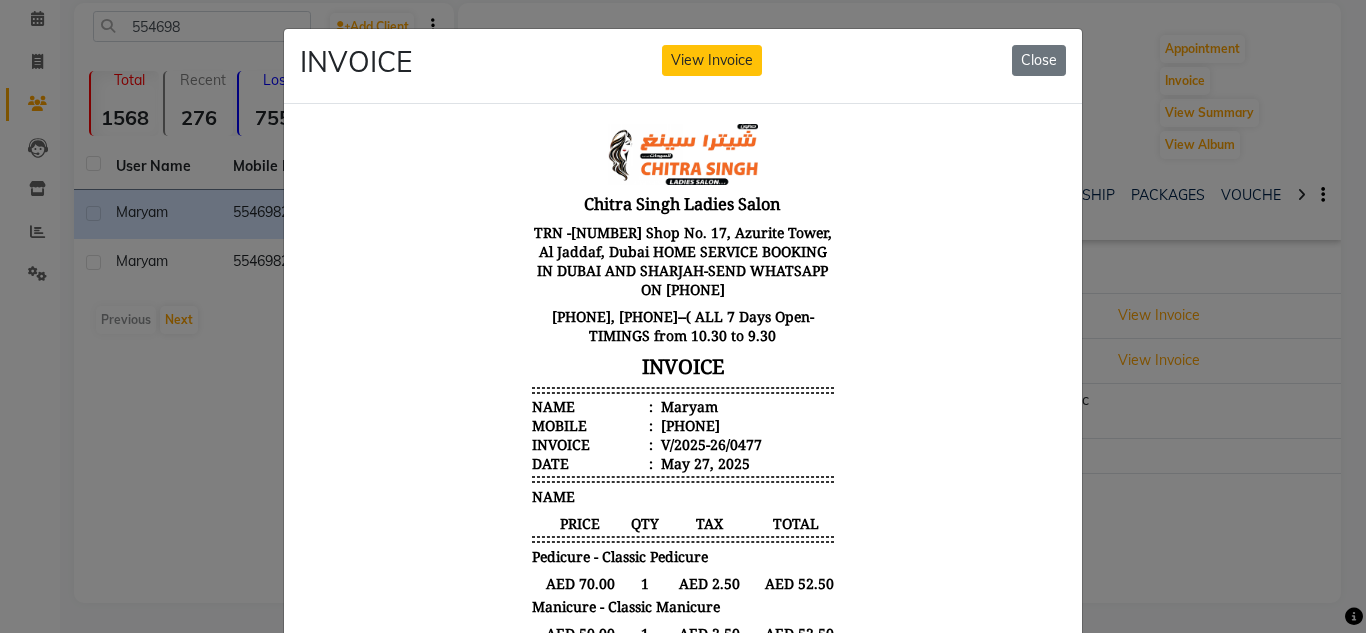 scroll, scrollTop: 16, scrollLeft: 0, axis: vertical 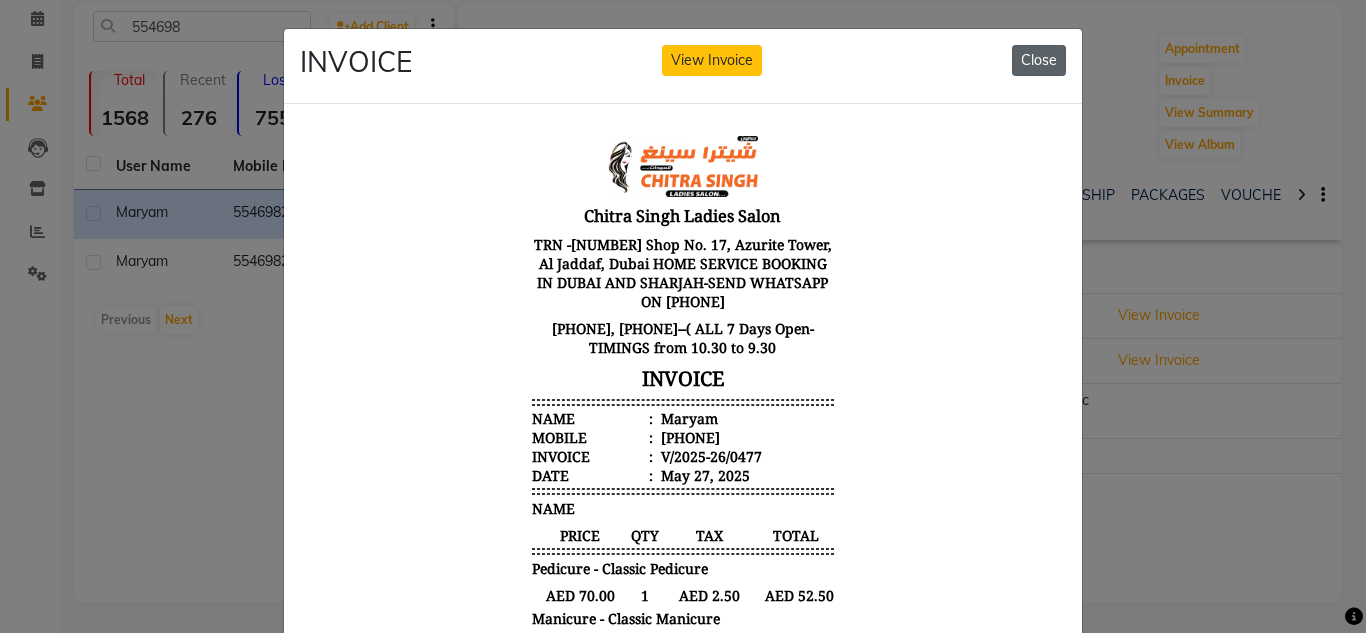 click on "Close" 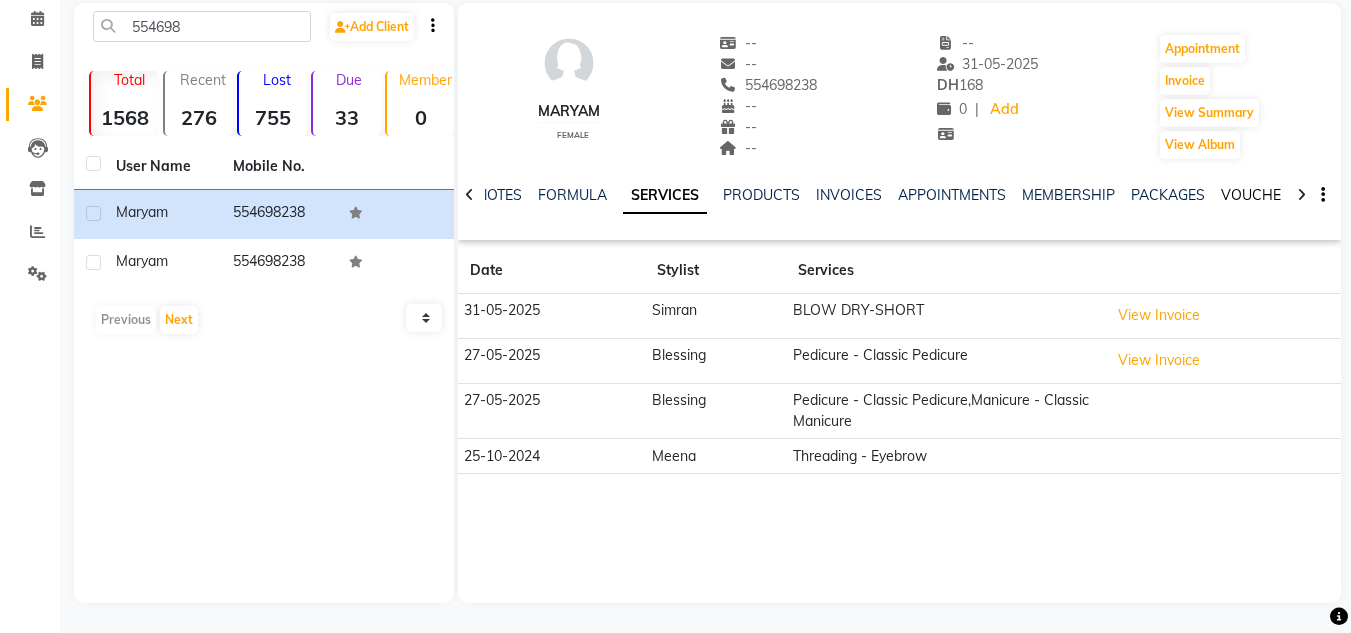click on "VOUCHERS" 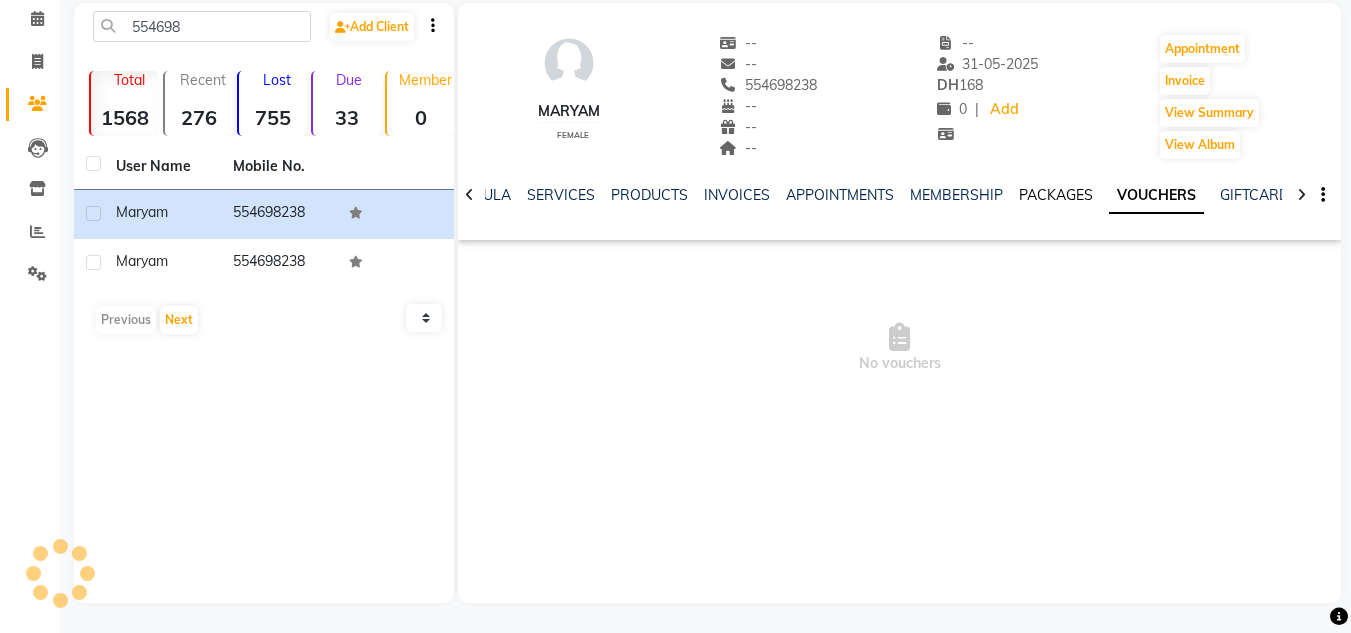 click on "PACKAGES" 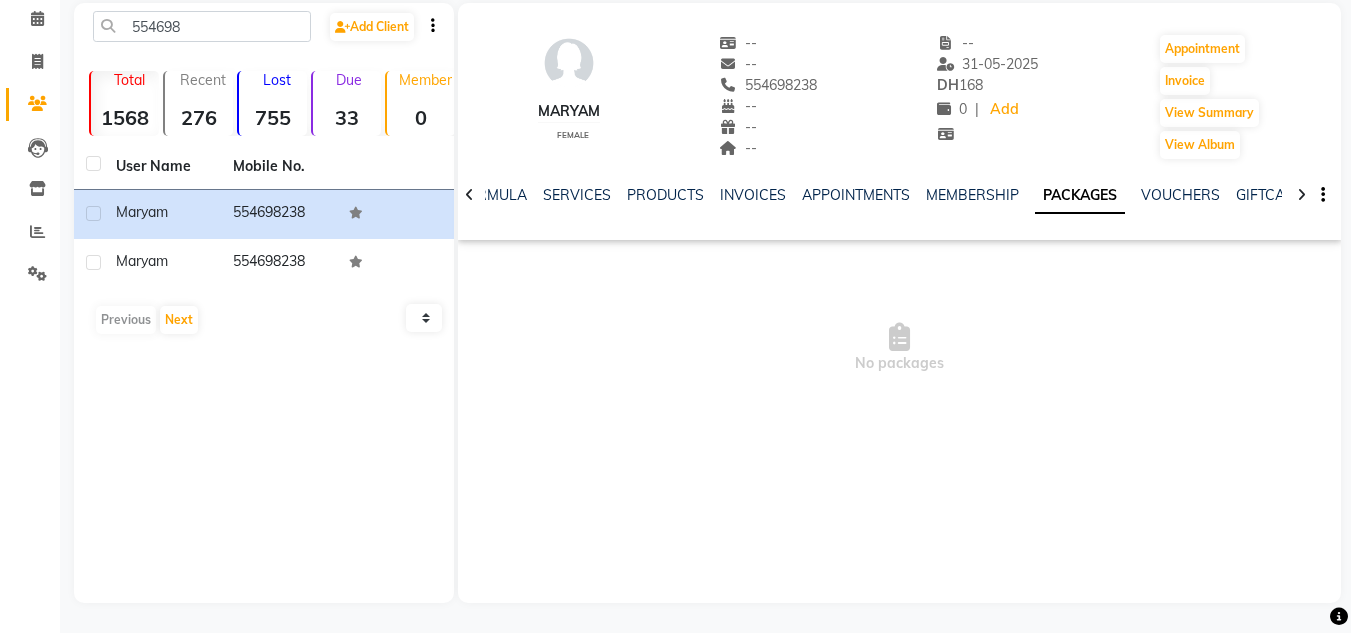 click on "PACKAGES" 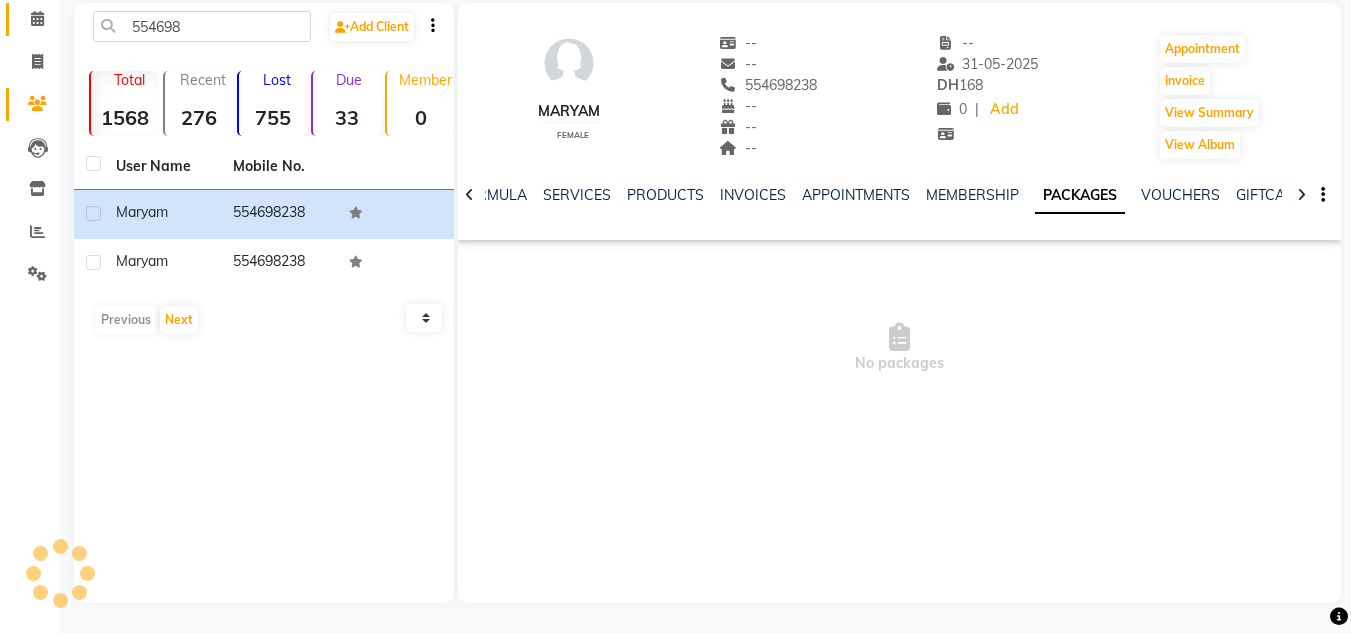 click on "Calendar" 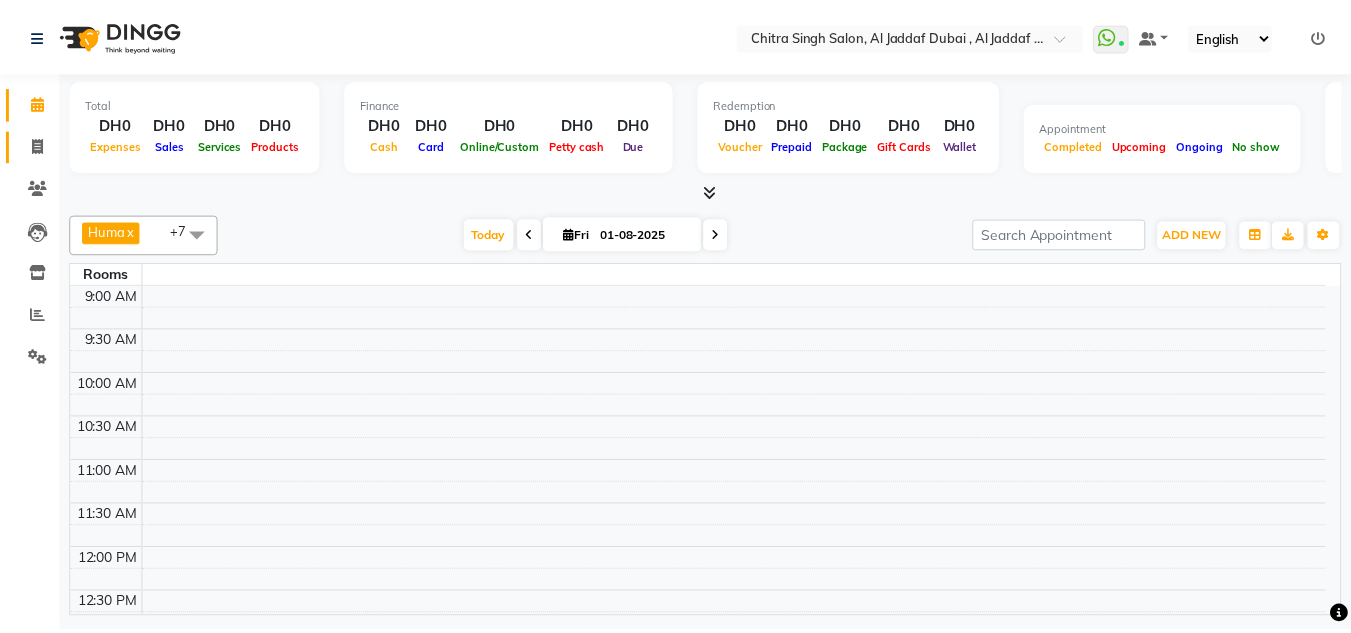 scroll, scrollTop: 705, scrollLeft: 0, axis: vertical 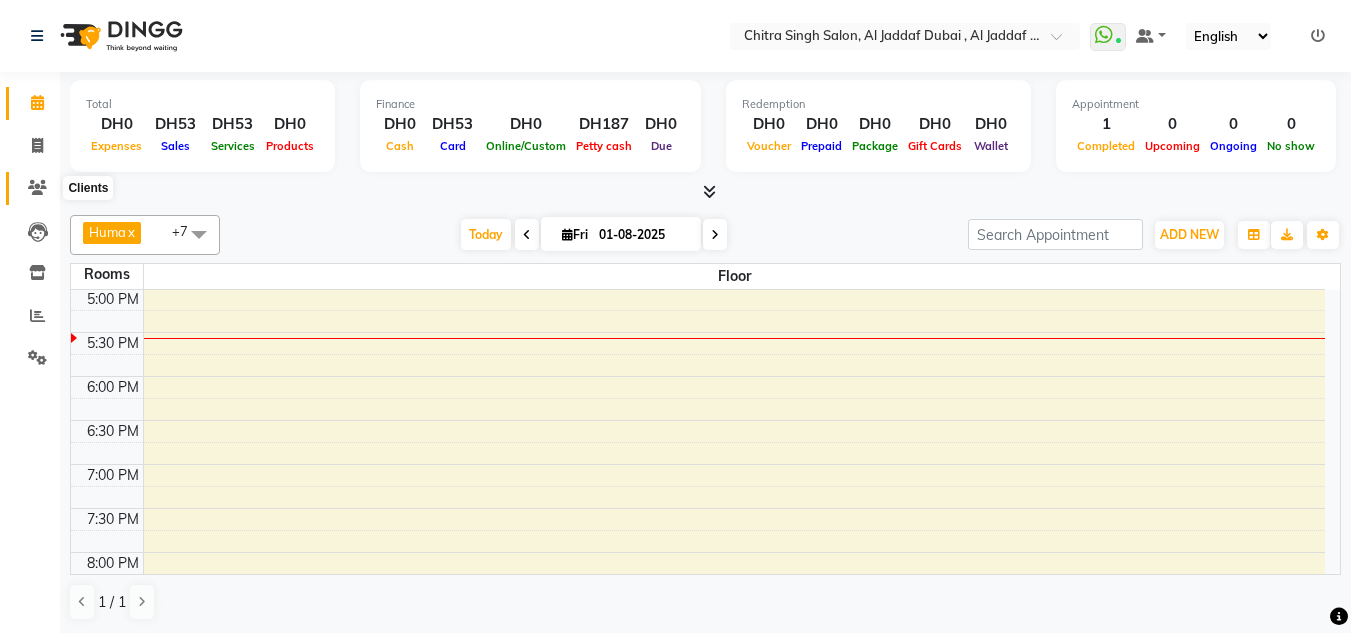 click 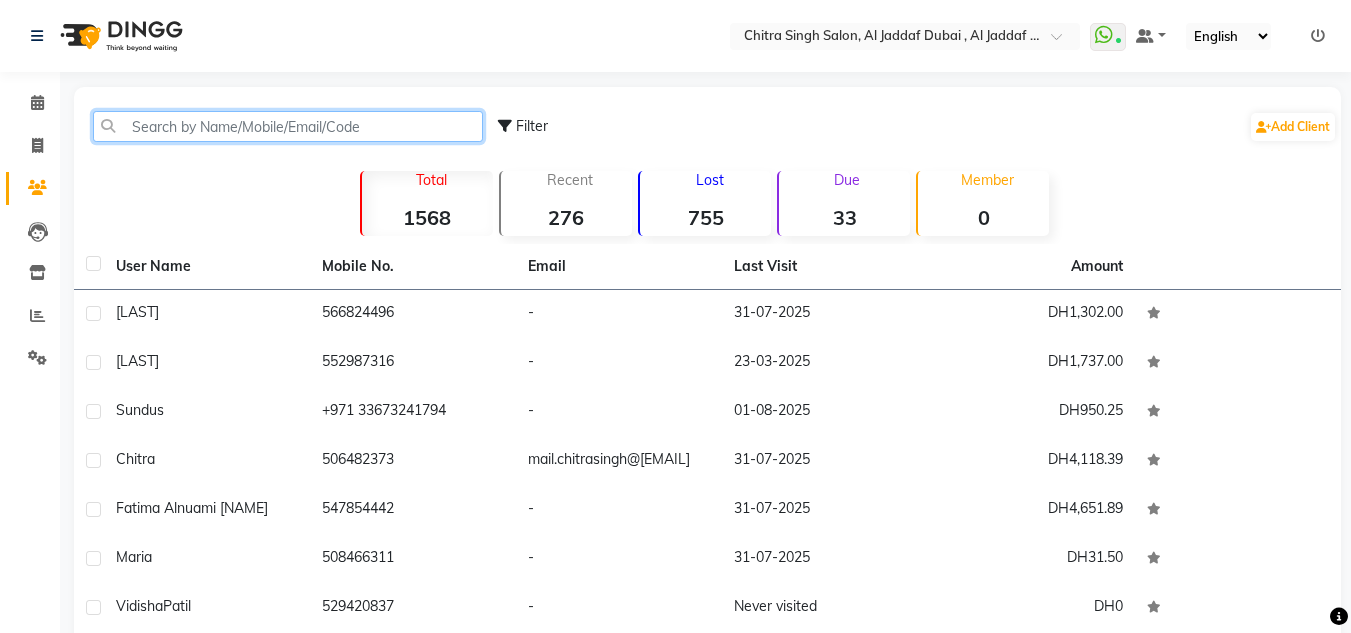 drag, startPoint x: 56, startPoint y: 186, endPoint x: 153, endPoint y: 140, distance: 107.35455 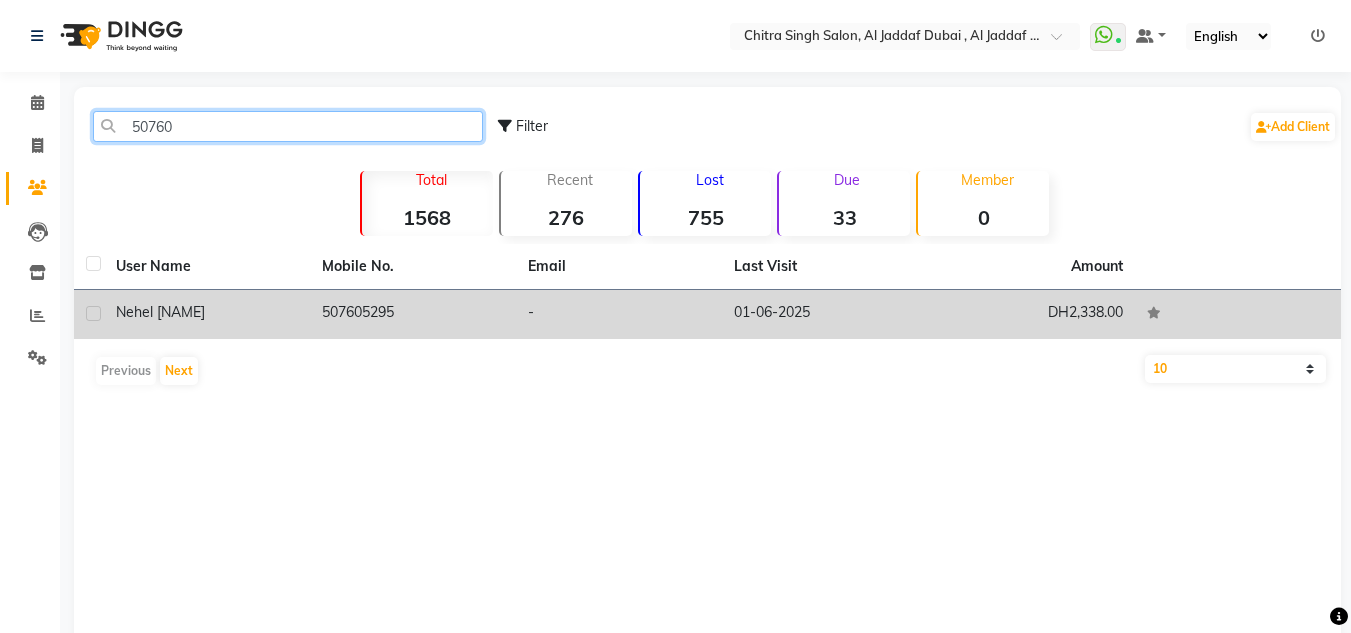 type on "50760" 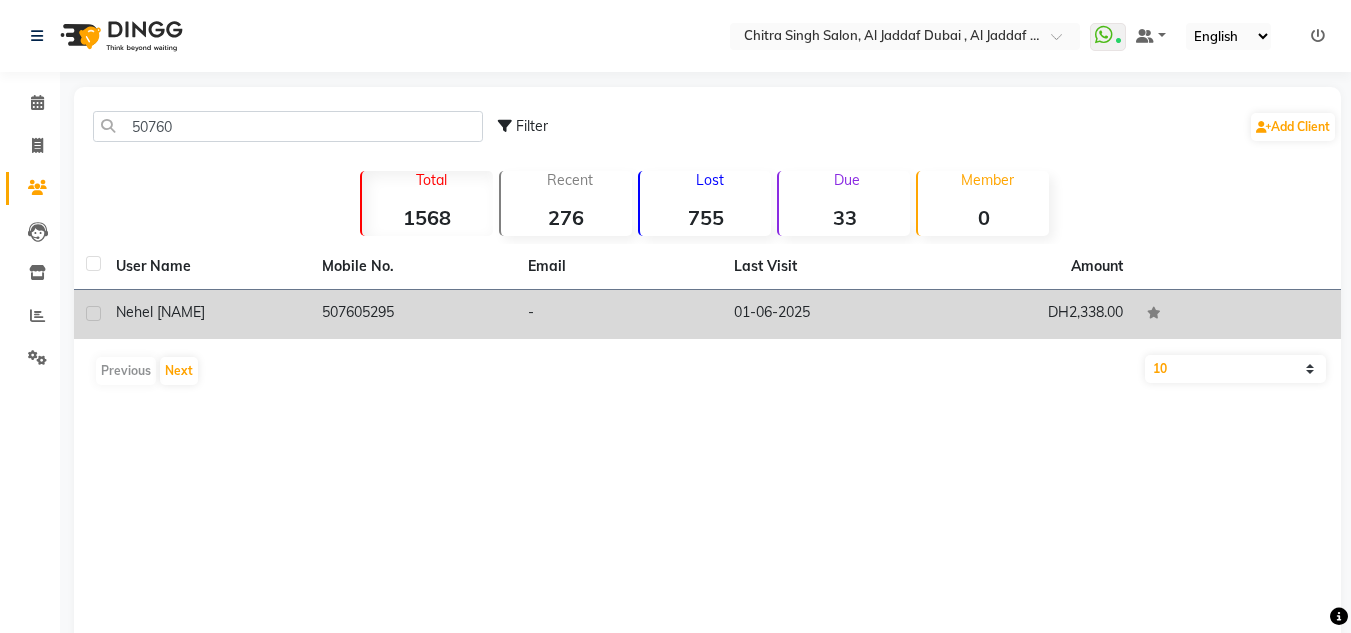 click on "DH2,338.00" 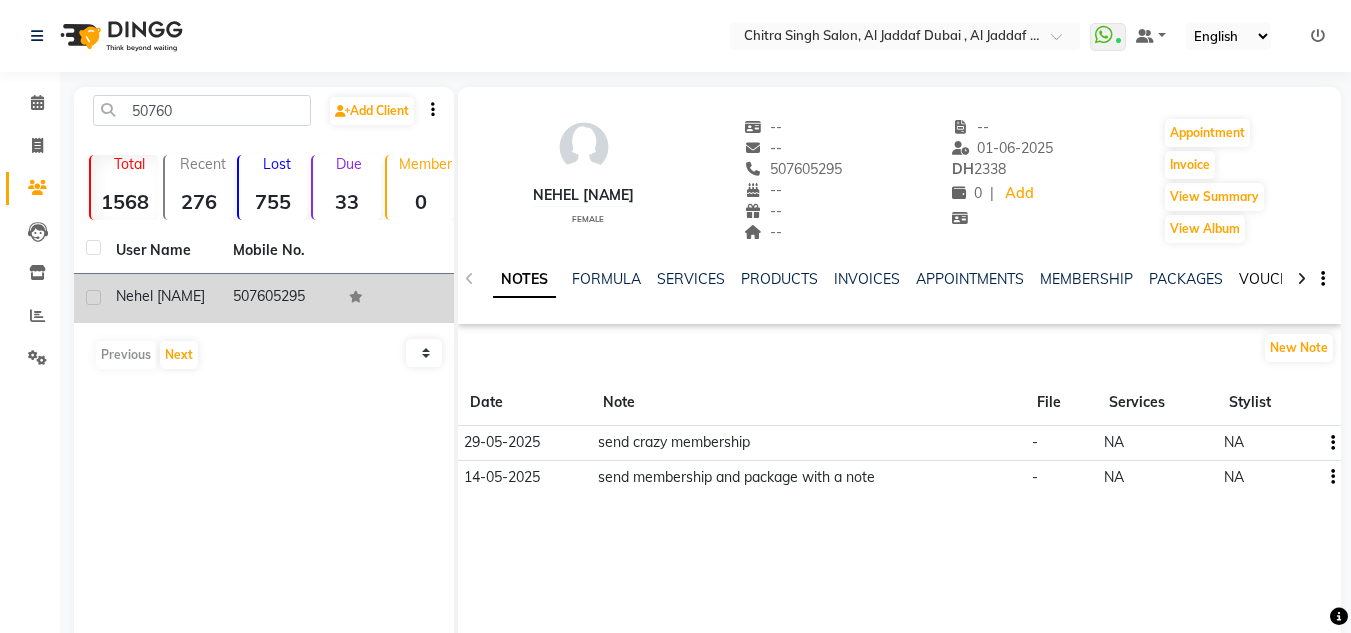 click on "VOUCHERS" 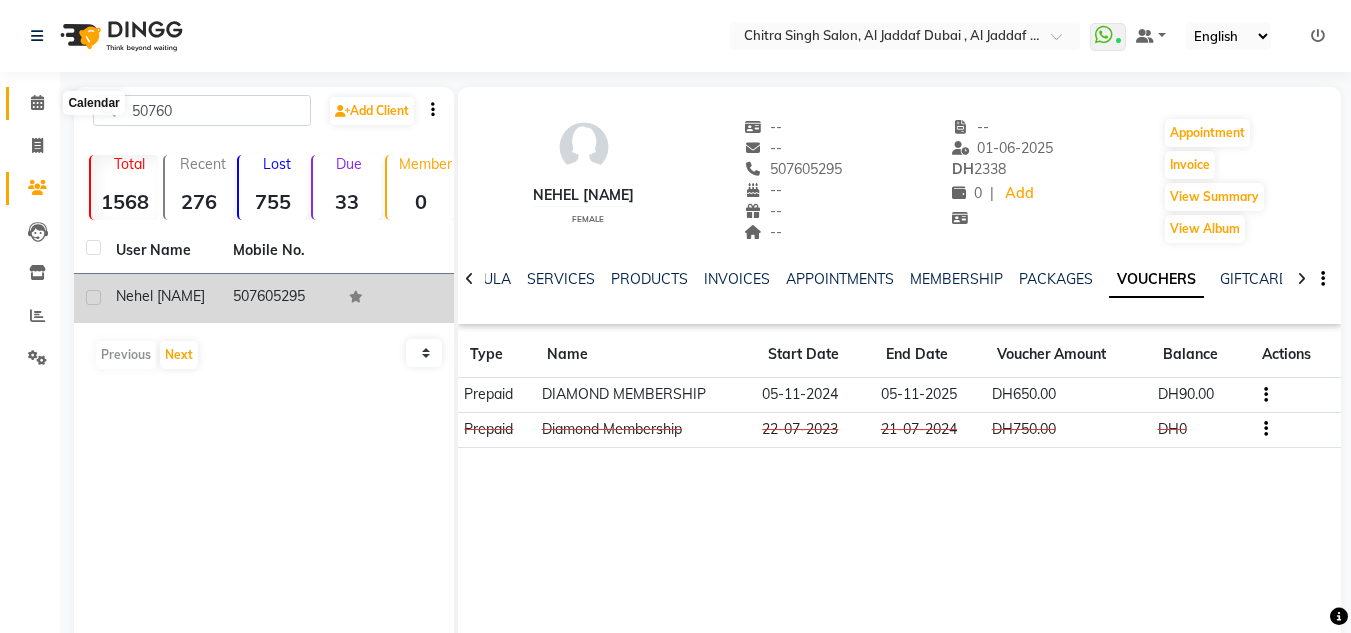 click 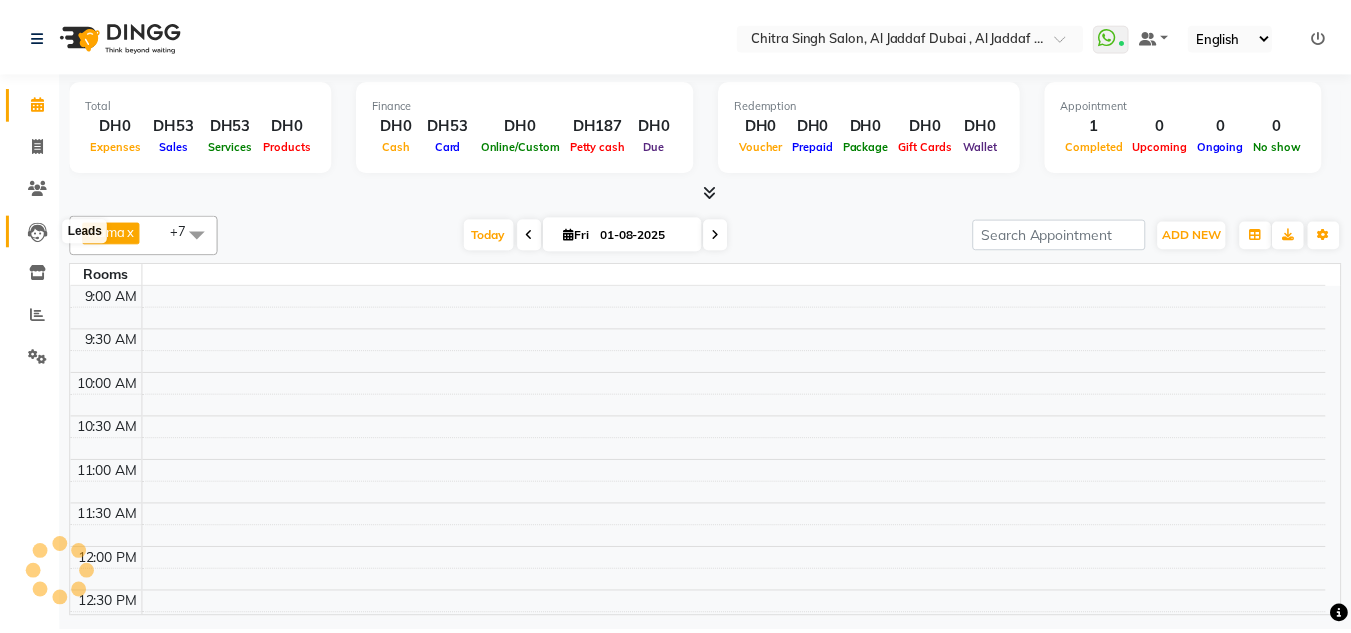 scroll, scrollTop: 0, scrollLeft: 0, axis: both 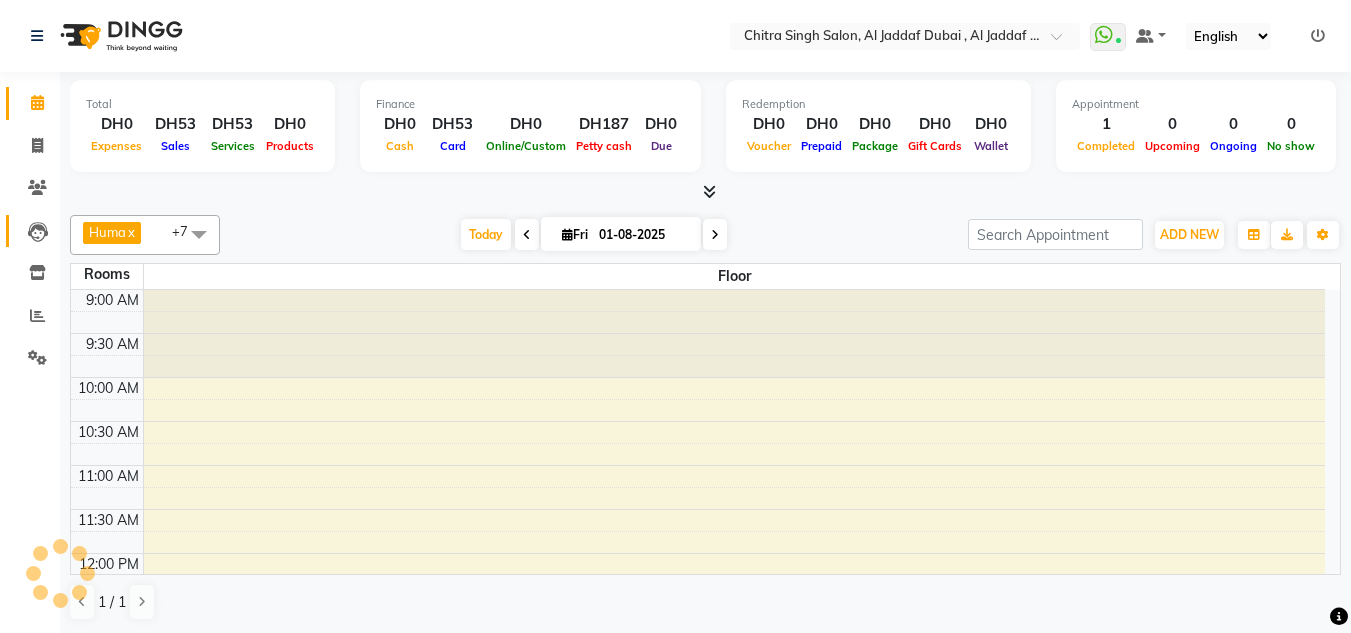 click 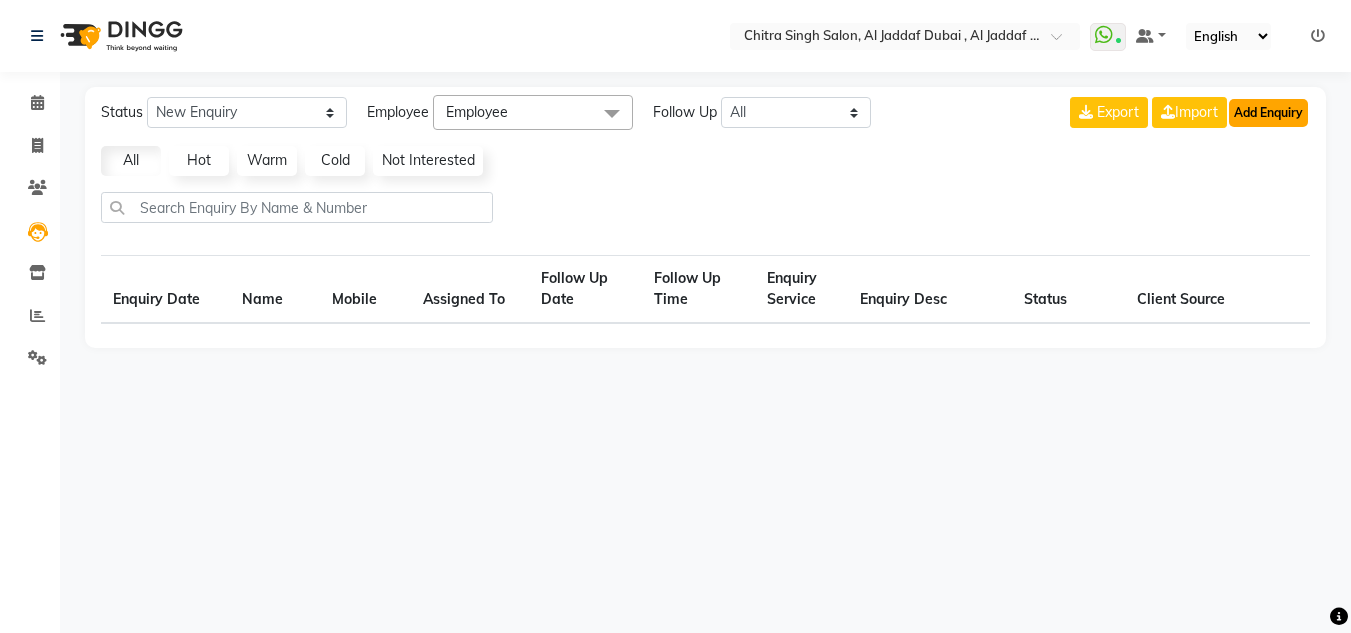 click on "Add Enquiry" 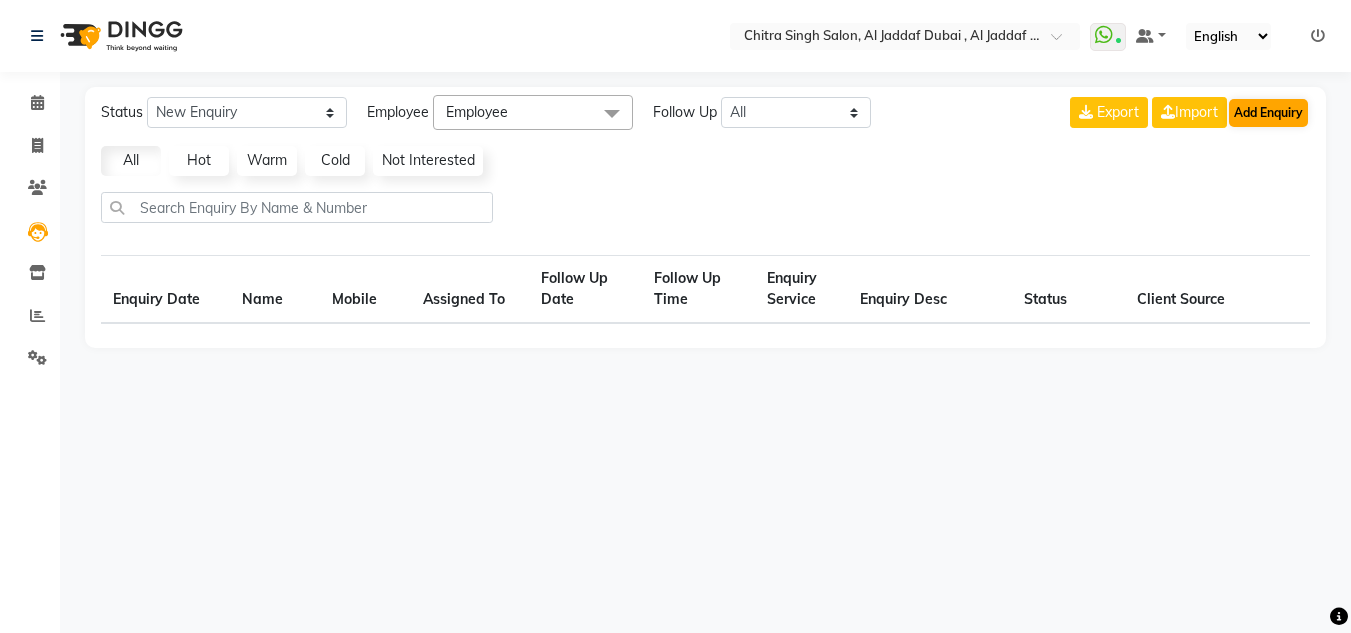 select on "10" 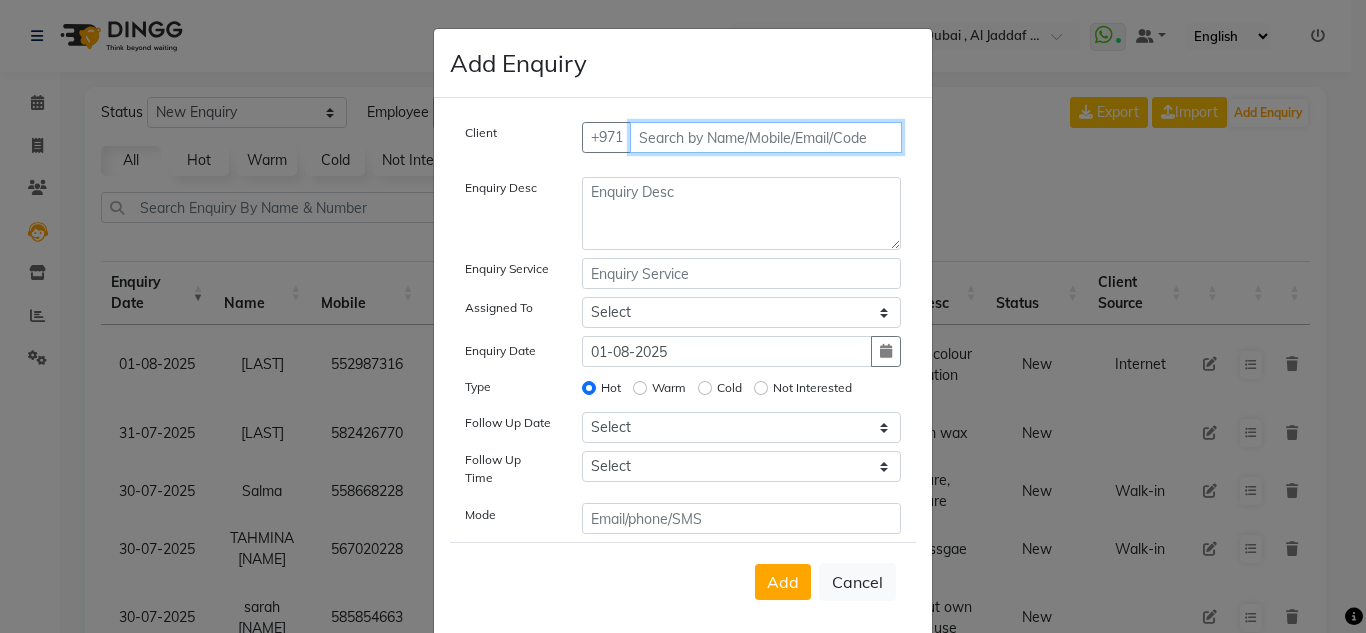click at bounding box center (766, 137) 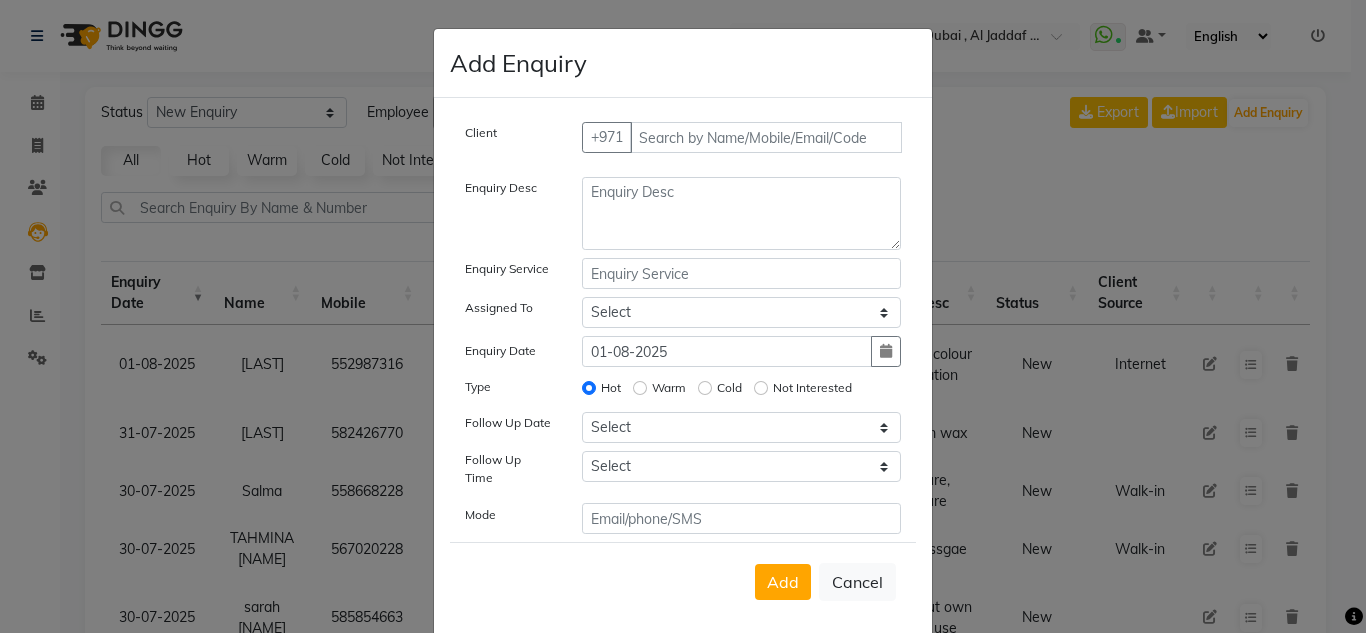 click on "Add Enquiry Client +971 Enquiry Desc Enquiry Service Assigned To Select Huma Iqbal Kabita Management Riba Sales person Srijana trial lady Enquiry Date 01-08-2025 Type Hot Warm Cold Not Interested Follow Up Date Select Today Tomorrow In 2 days (Sunday) In 3 days (Monday) In 4 days (Tuesday) In 5 days (Wednesday) In 6 days (Thursday) In 1 Week (2025-08-08) In 2 Week (2025-08-15) In 1 Month (2025-09-01) In 2 Month (2025-10-01) In 3 Month (2025-11-01) Custom Date  Follow Up Time Select 07:00 AM 07:15 AM 07:30 AM 07:45 AM 08:00 AM 08:15 AM 08:30 AM 08:45 AM 09:00 AM 09:15 AM 09:30 AM 09:45 AM 10:00 AM 10:15 AM 10:30 AM 10:45 AM 11:00 AM 11:15 AM 11:30 AM 11:45 AM 12:00 PM 12:15 PM 12:30 PM 12:45 PM 01:00 PM 01:15 PM 01:30 PM 01:45 PM 02:00 PM 02:15 PM 02:30 PM 02:45 PM 03:00 PM 03:15 PM 03:30 PM 03:45 PM 04:00 PM 04:15 PM 04:30 PM 04:45 PM 05:00 PM 05:15 PM 05:30 PM 05:45 PM 06:00 PM 06:15 PM 06:30 PM 06:45 PM 07:00 PM 07:15 PM 07:30 PM 07:45 PM 08:00 PM 08:15 PM 08:30 PM 08:45 PM 09:00 PM 09:15 PM 09:30 PM Mode" 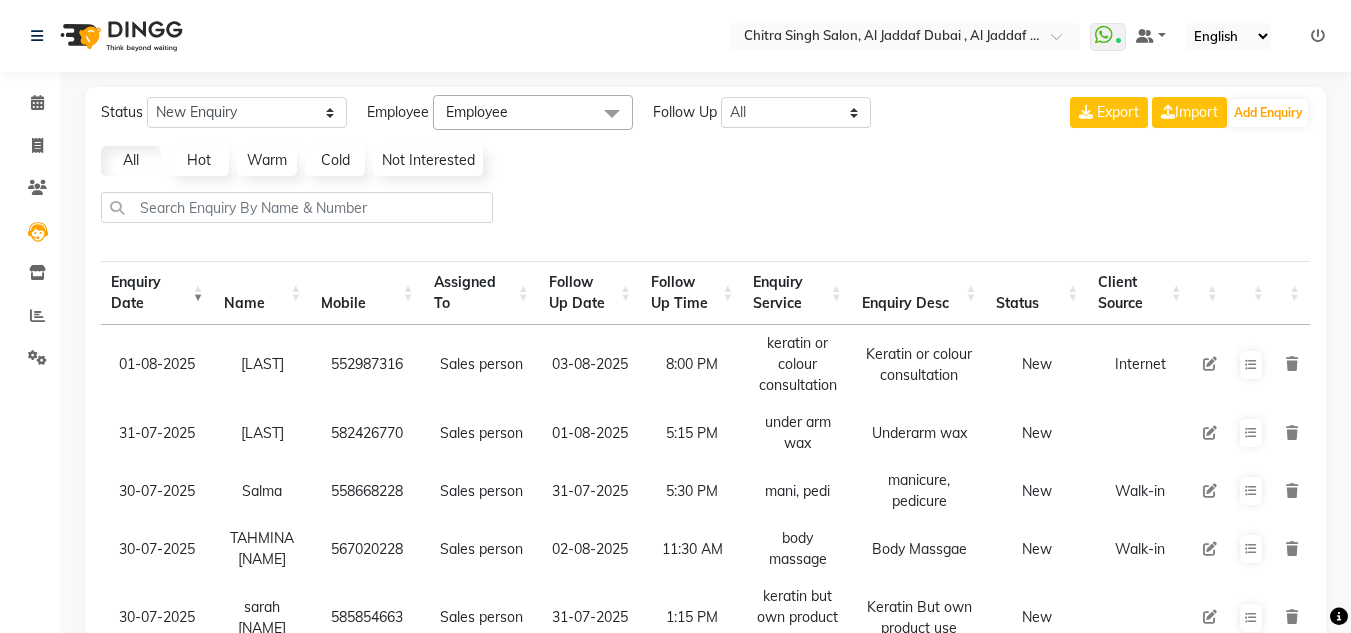 click on "Calendar" 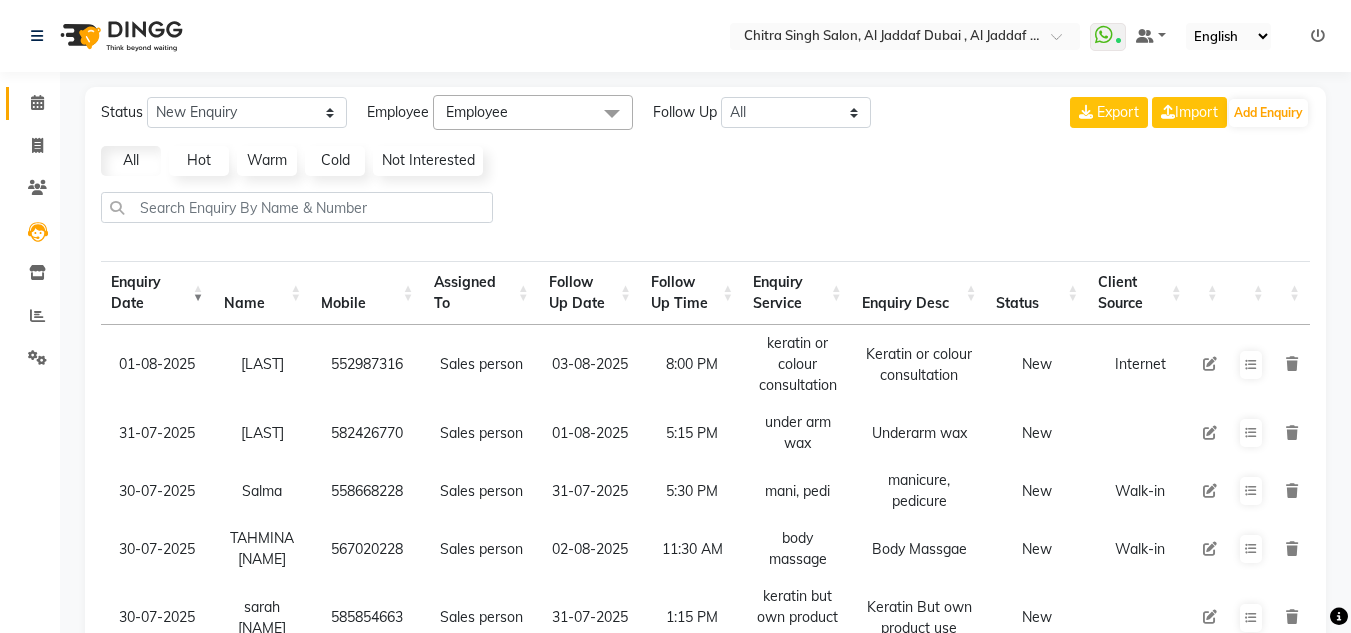 click on "Calendar" 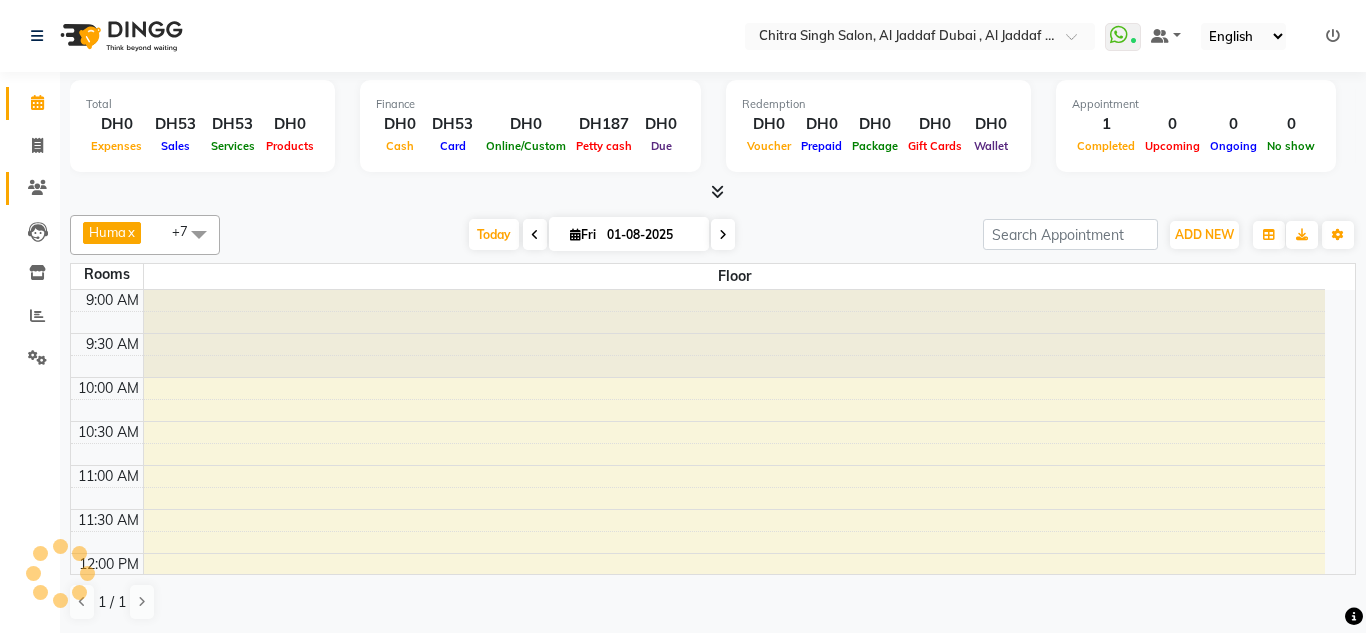 scroll, scrollTop: 0, scrollLeft: 0, axis: both 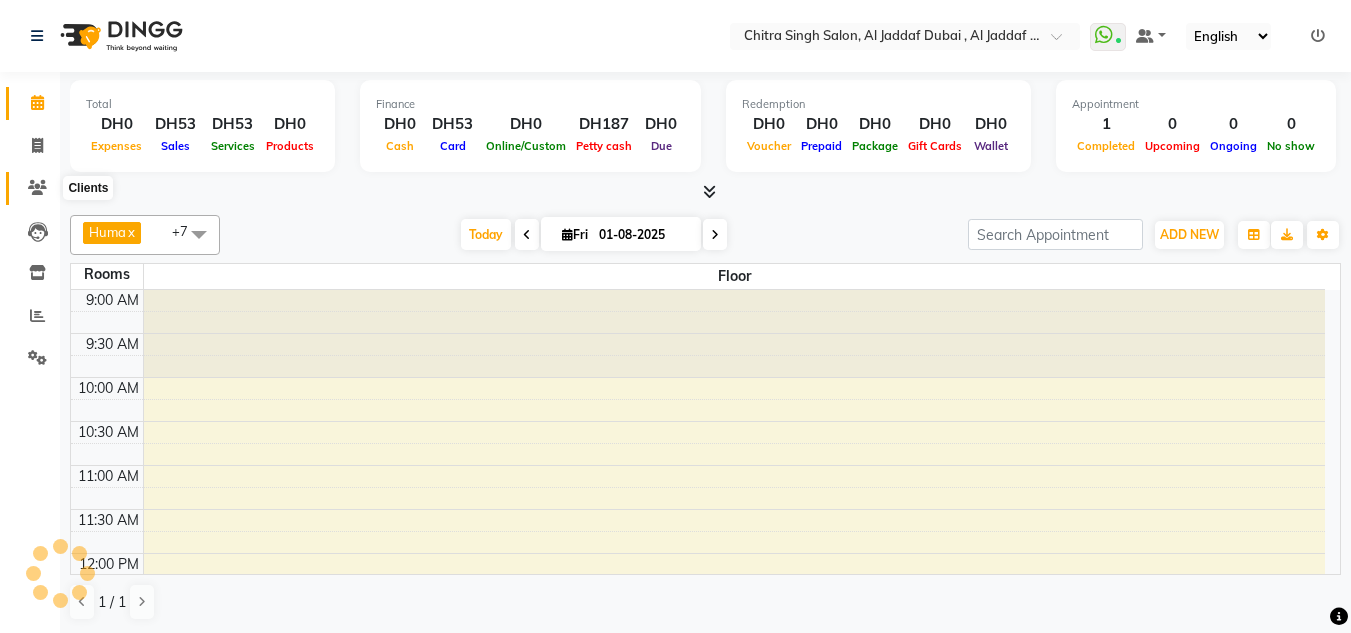 click 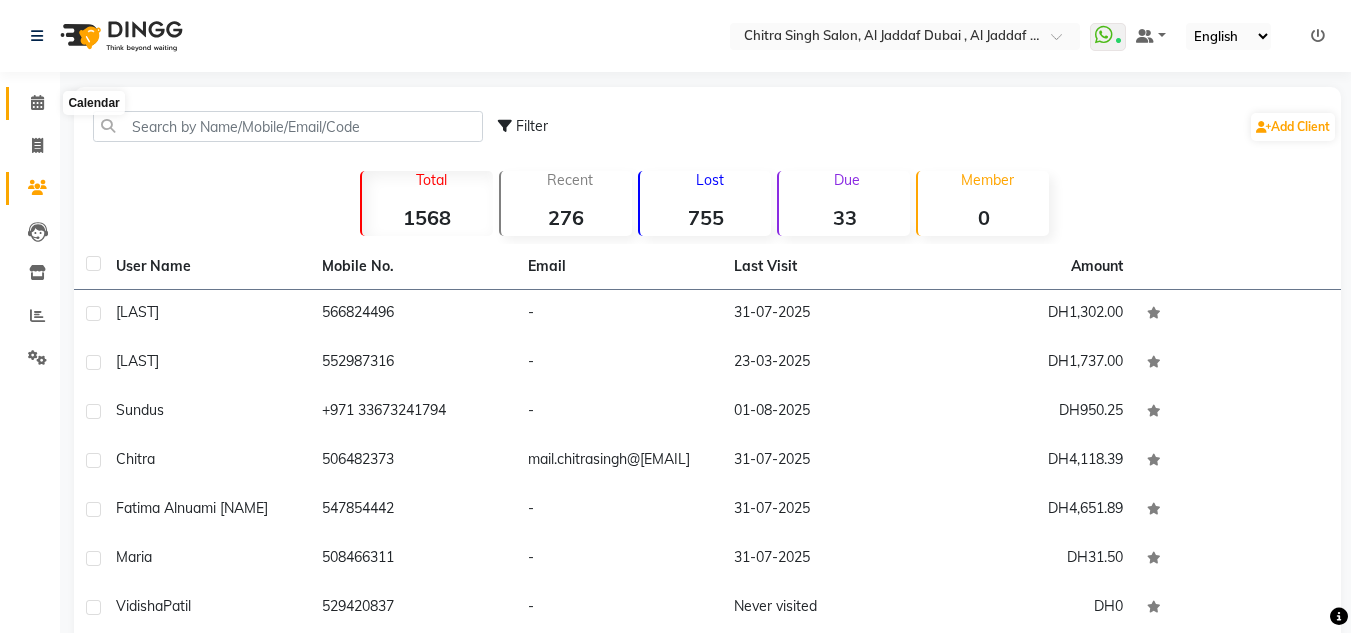 click 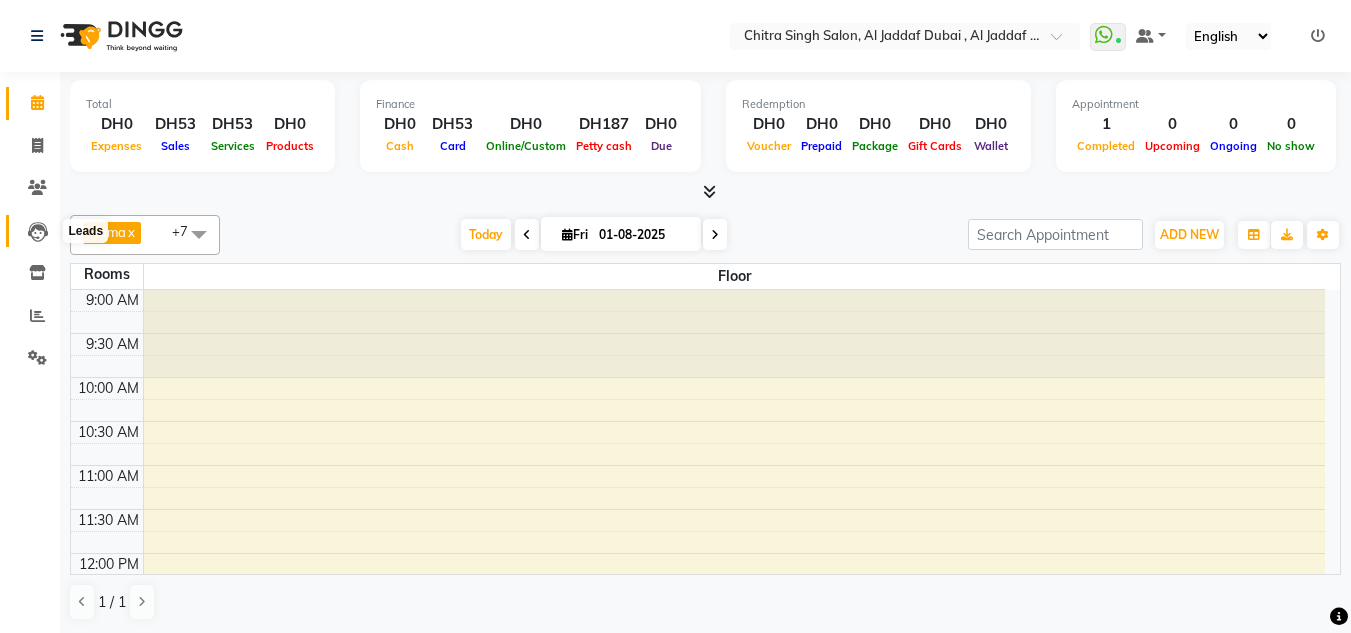 drag, startPoint x: 34, startPoint y: 230, endPoint x: 48, endPoint y: 224, distance: 15.231546 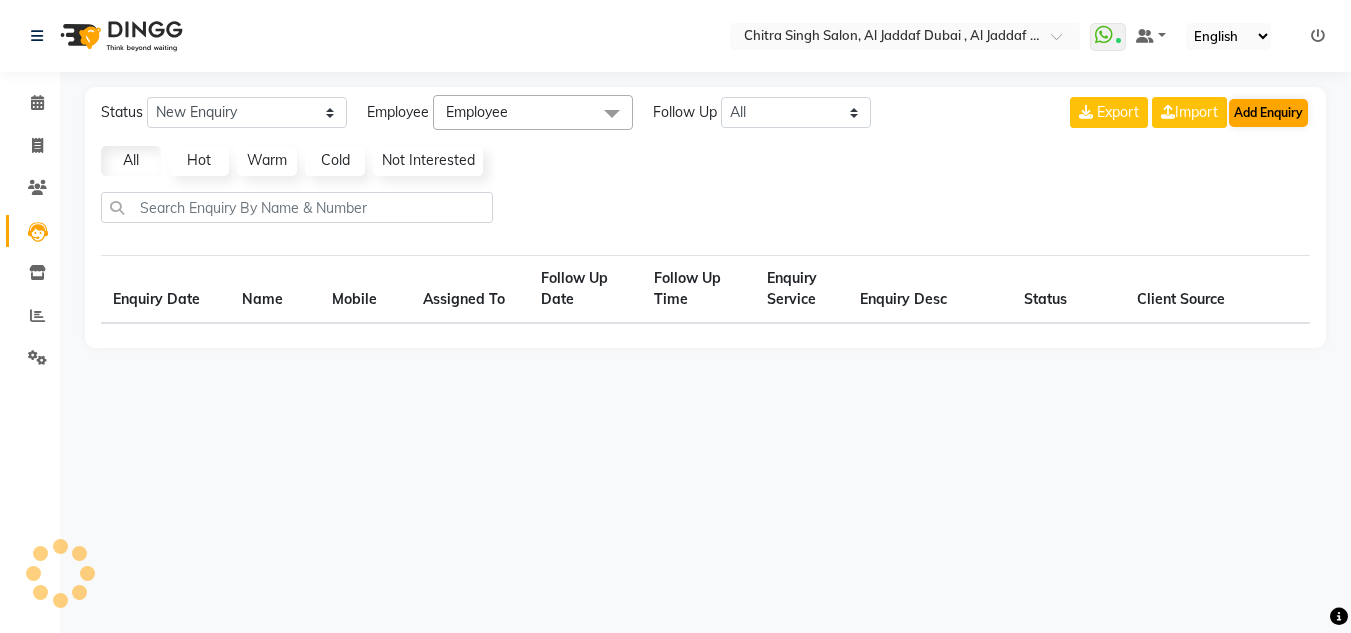 select on "10" 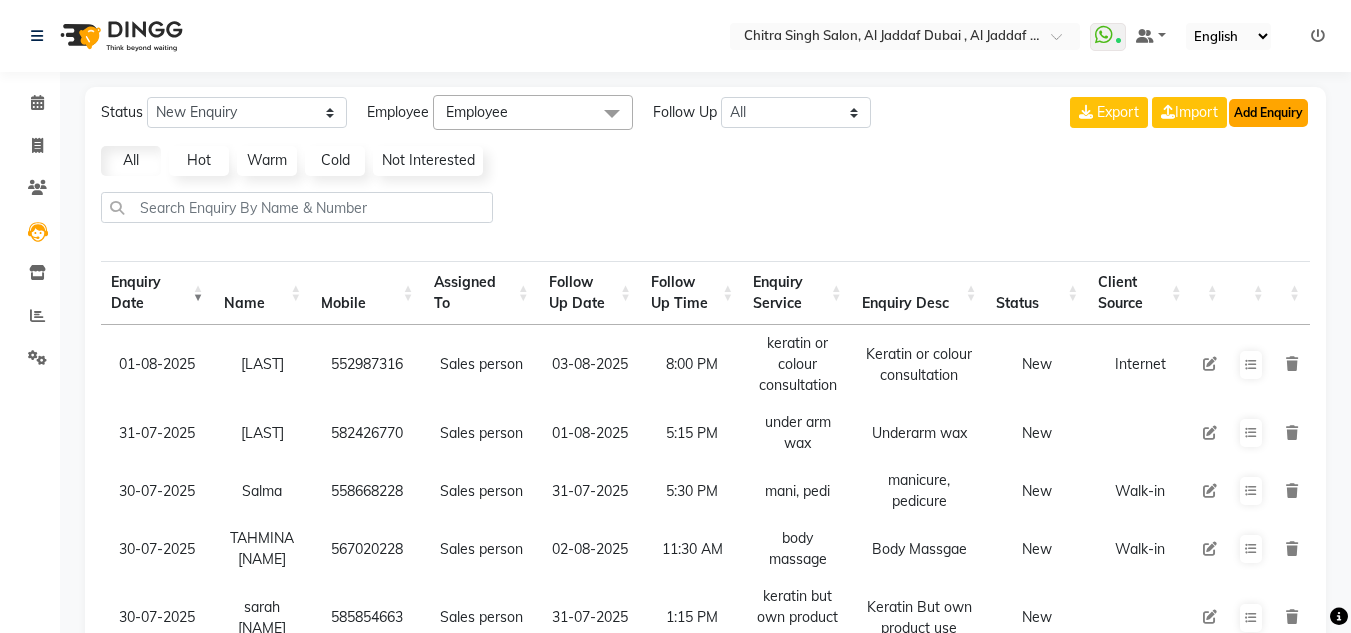 click on "Add Enquiry" 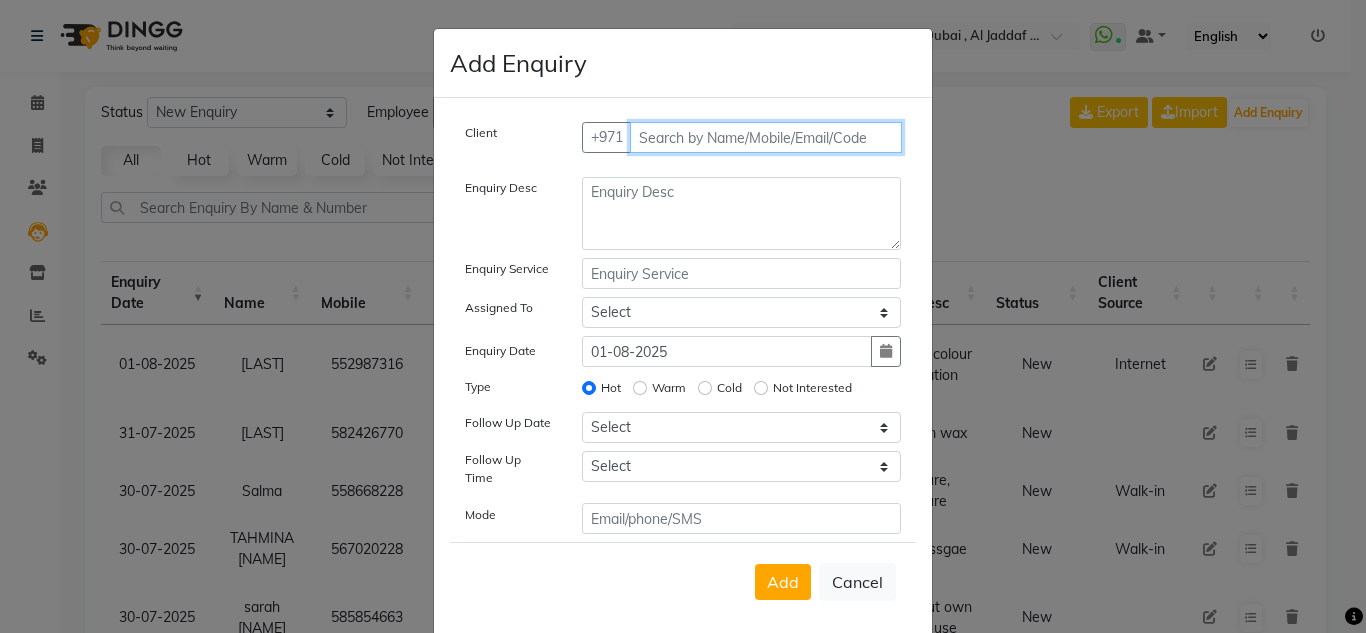 drag, startPoint x: 722, startPoint y: 125, endPoint x: 735, endPoint y: 162, distance: 39.217342 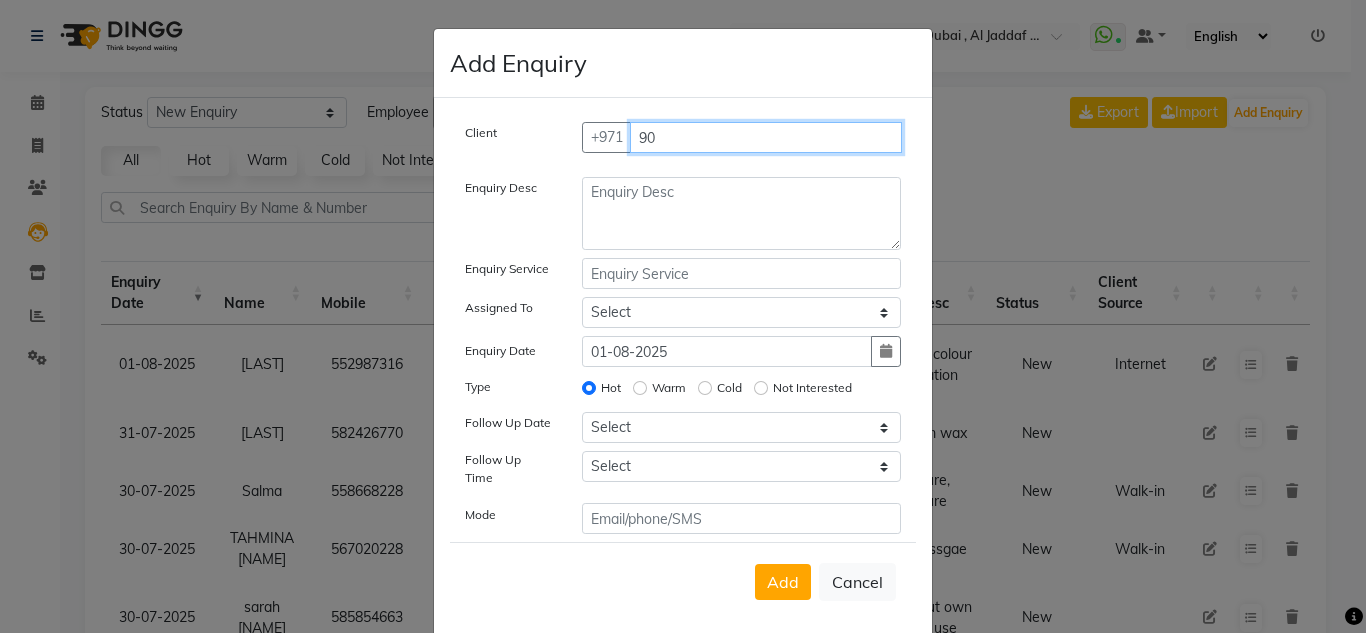 type on "9" 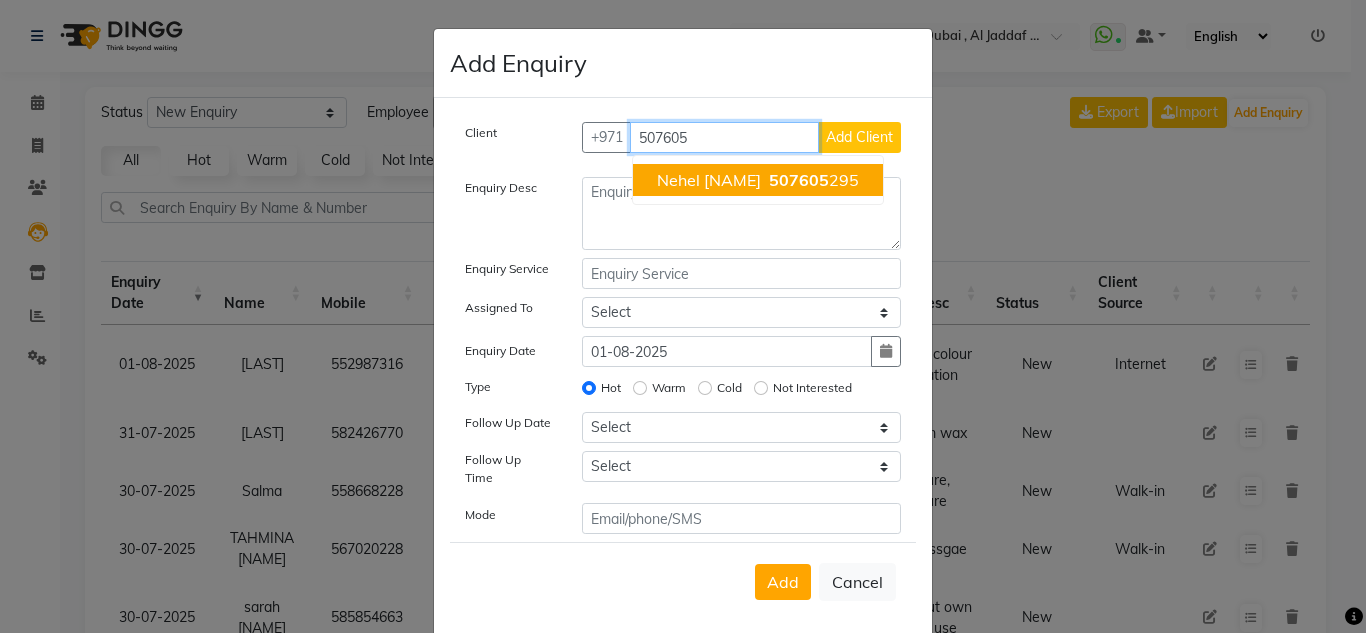 drag, startPoint x: 743, startPoint y: 173, endPoint x: 756, endPoint y: 195, distance: 25.553865 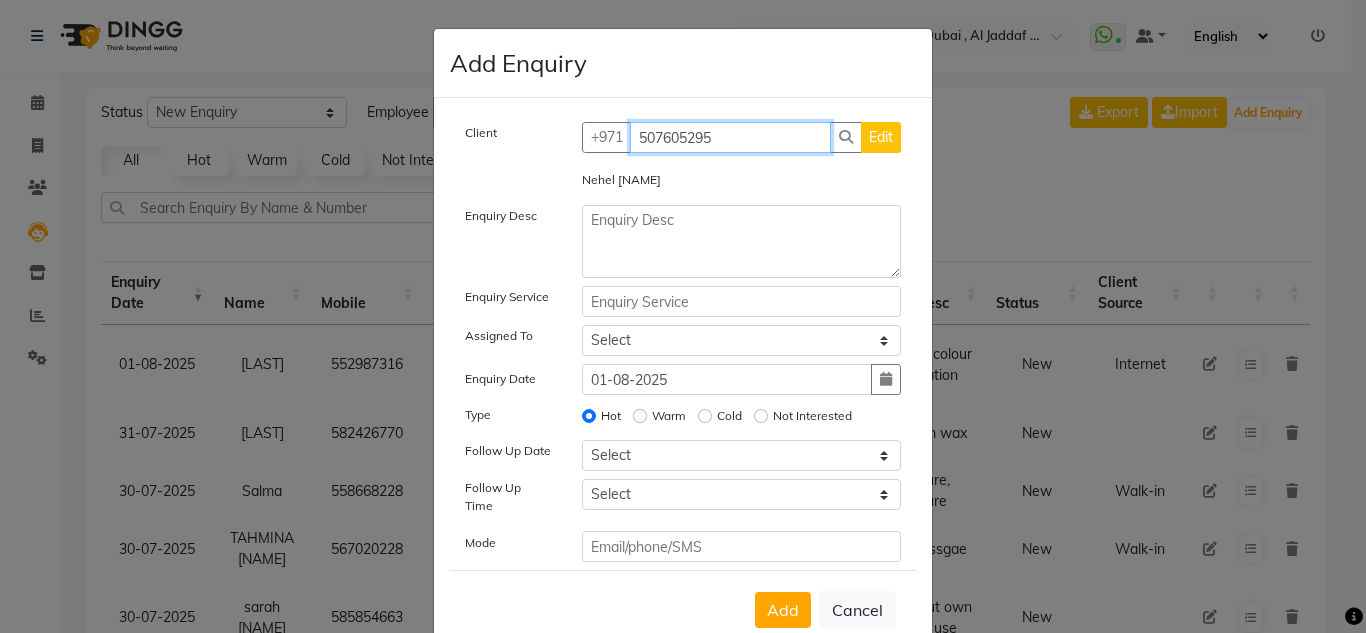 type on "507605295" 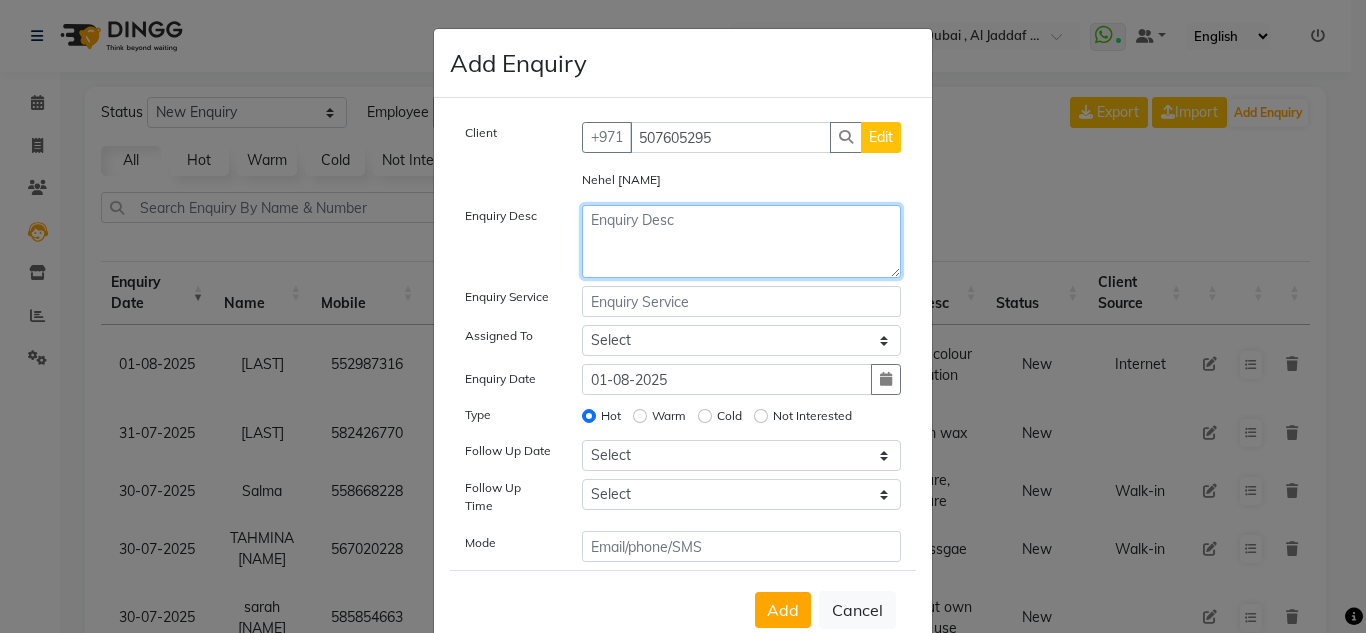 click 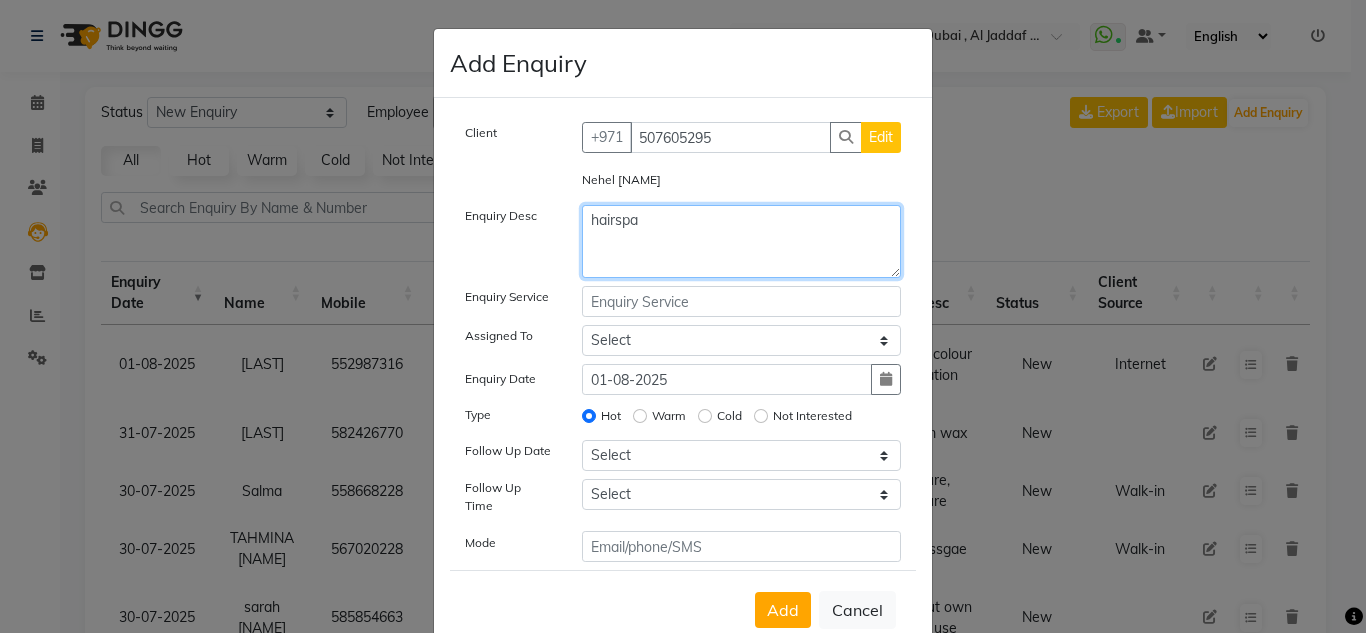type on "hairspa" 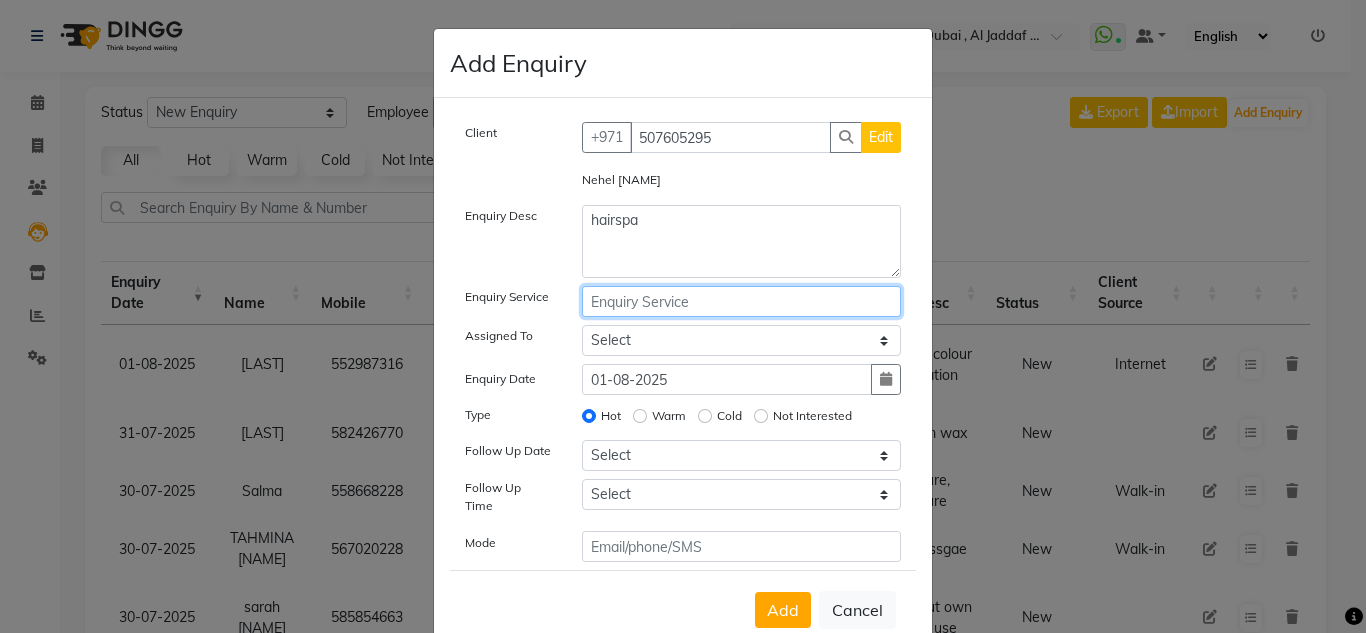 click at bounding box center (742, 301) 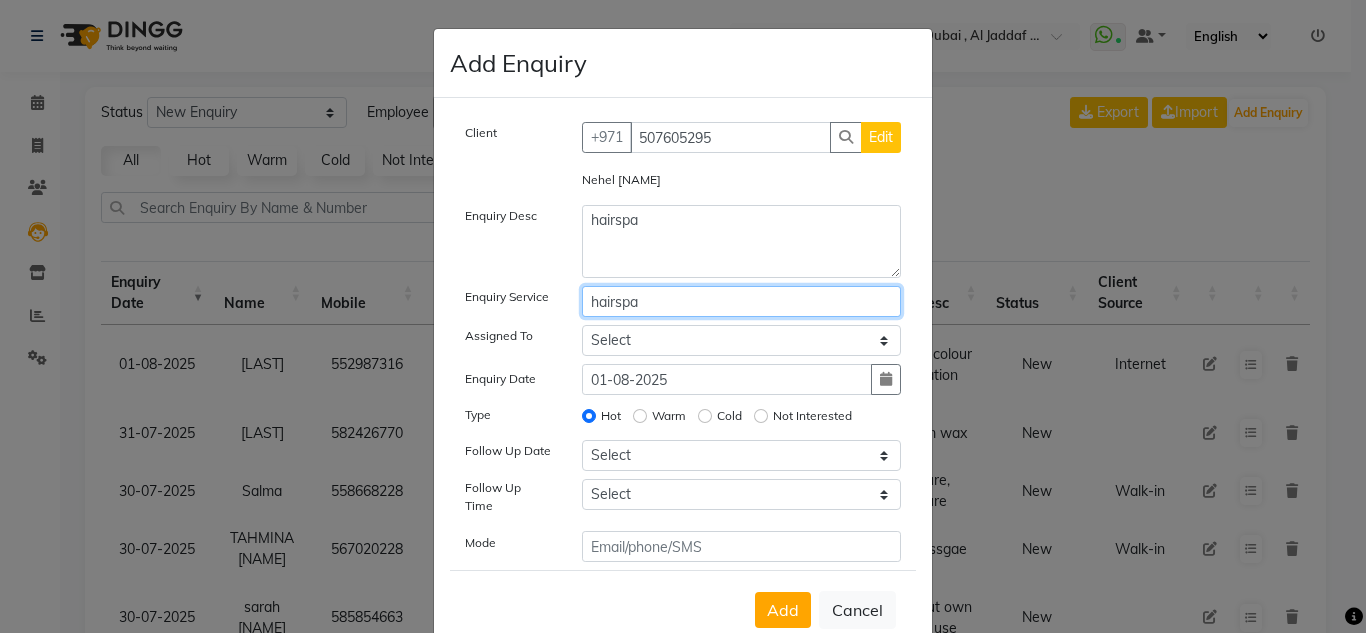 type on "hairspa" 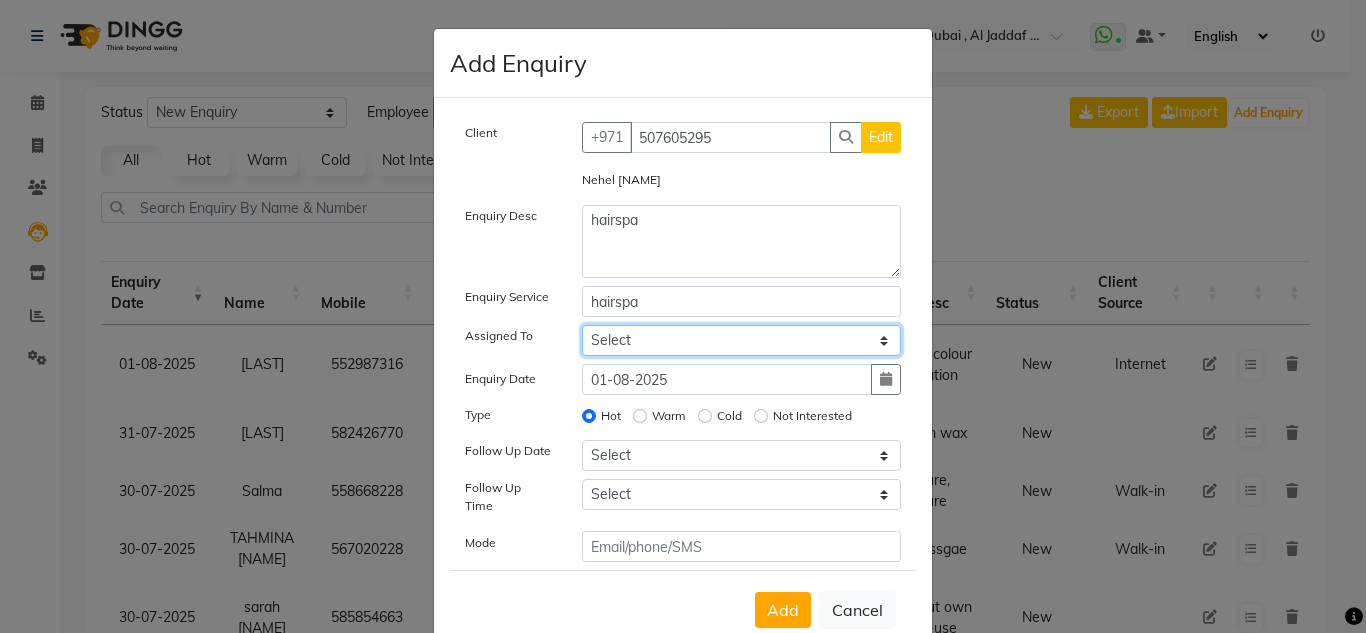 drag, startPoint x: 866, startPoint y: 338, endPoint x: 837, endPoint y: 299, distance: 48.60041 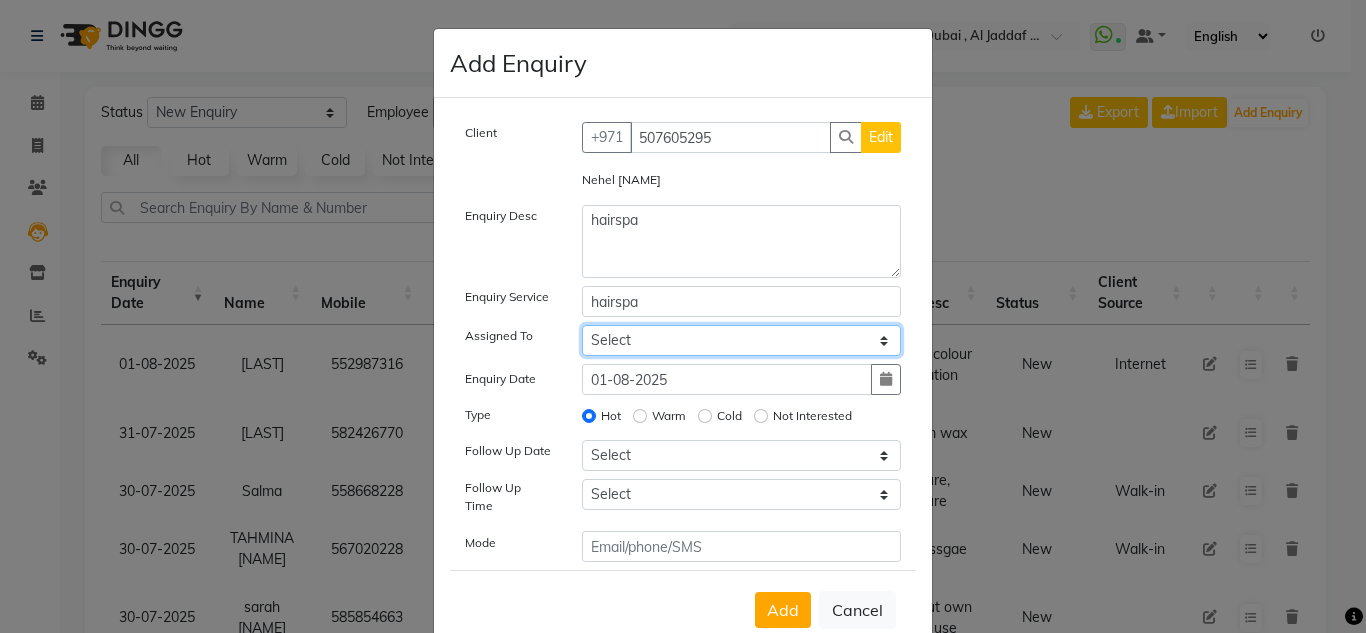 select on "86370" 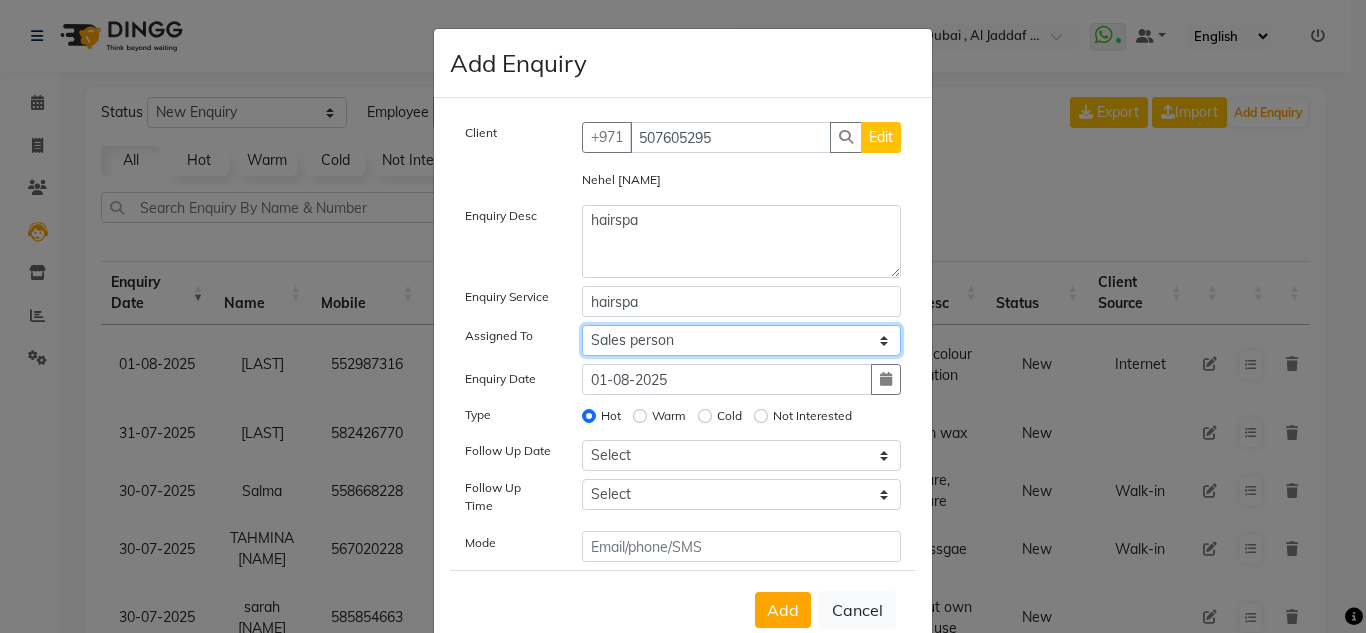 scroll, scrollTop: 48, scrollLeft: 0, axis: vertical 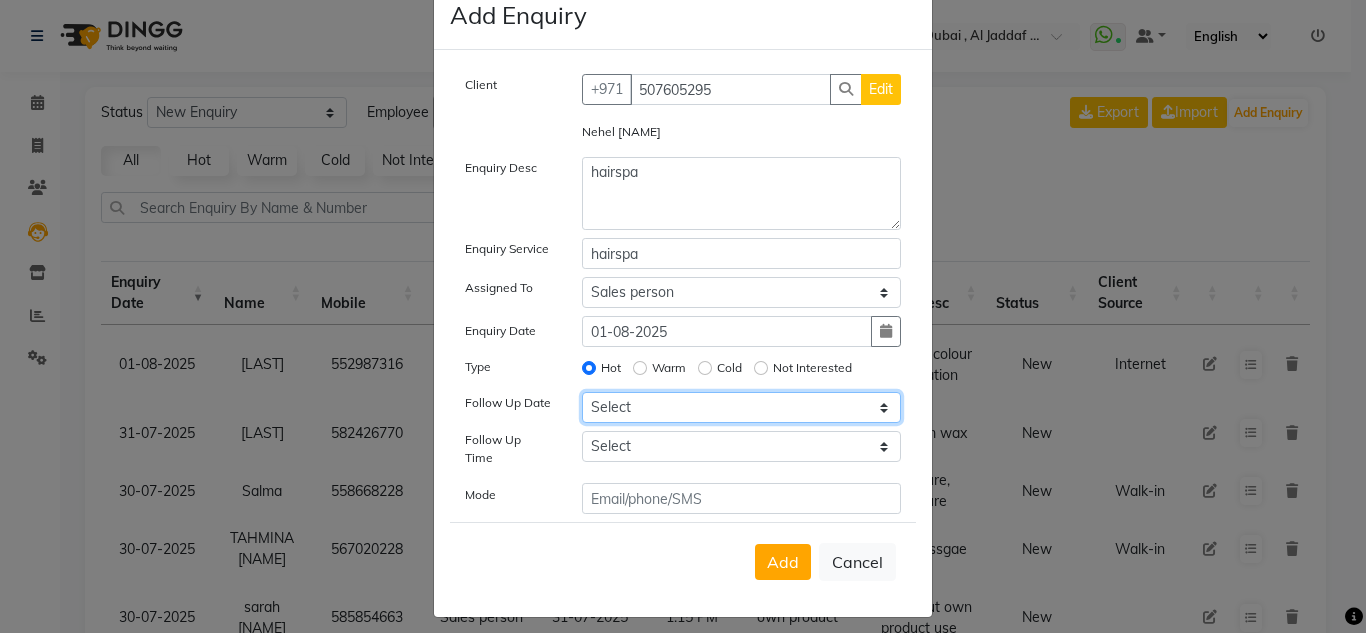 click on "Select Today Tomorrow In 2 days (Sunday) In 3 days (Monday) In 4 days (Tuesday) In 5 days (Wednesday) In 6 days (Thursday) In 1 Week (2025-08-08) In 2 Week (2025-08-15) In 1 Month (2025-09-01) In 2 Month (2025-10-01) In 3 Month (2025-11-01) Custom Date" at bounding box center [742, 407] 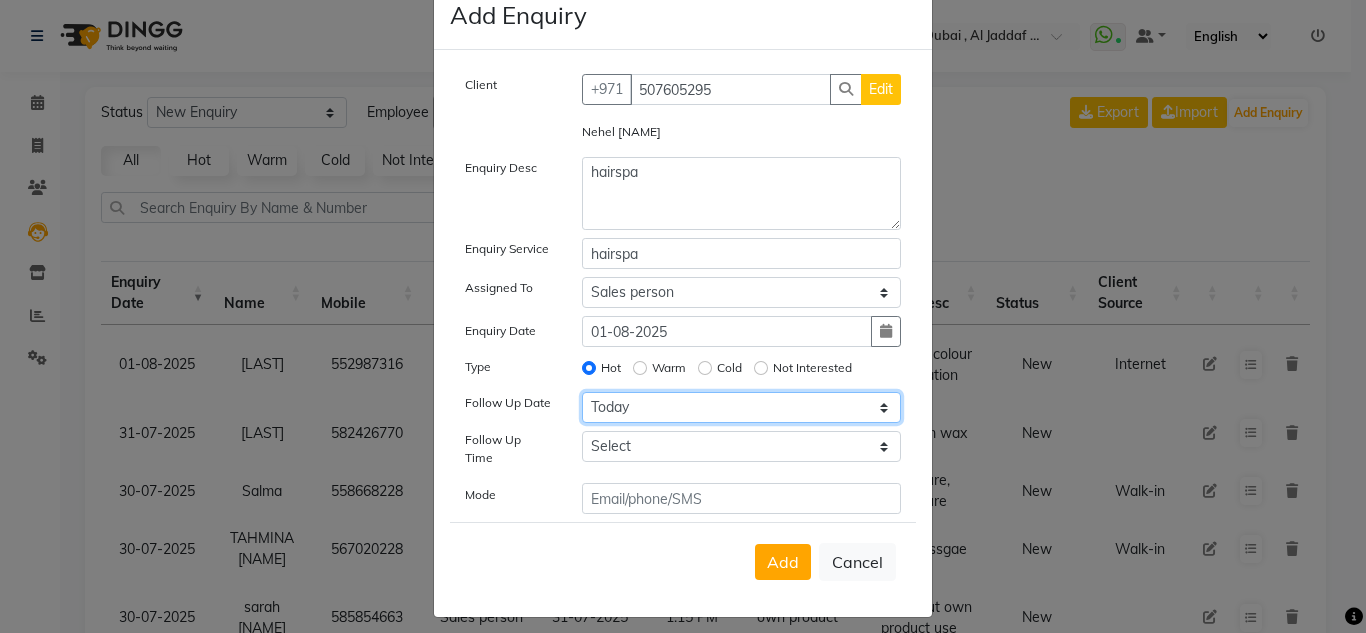 click on "Select Today Tomorrow In 2 days (Sunday) In 3 days (Monday) In 4 days (Tuesday) In 5 days (Wednesday) In 6 days (Thursday) In 1 Week (2025-08-08) In 2 Week (2025-08-15) In 1 Month (2025-09-01) In 2 Month (2025-10-01) In 3 Month (2025-11-01) Custom Date" at bounding box center (742, 407) 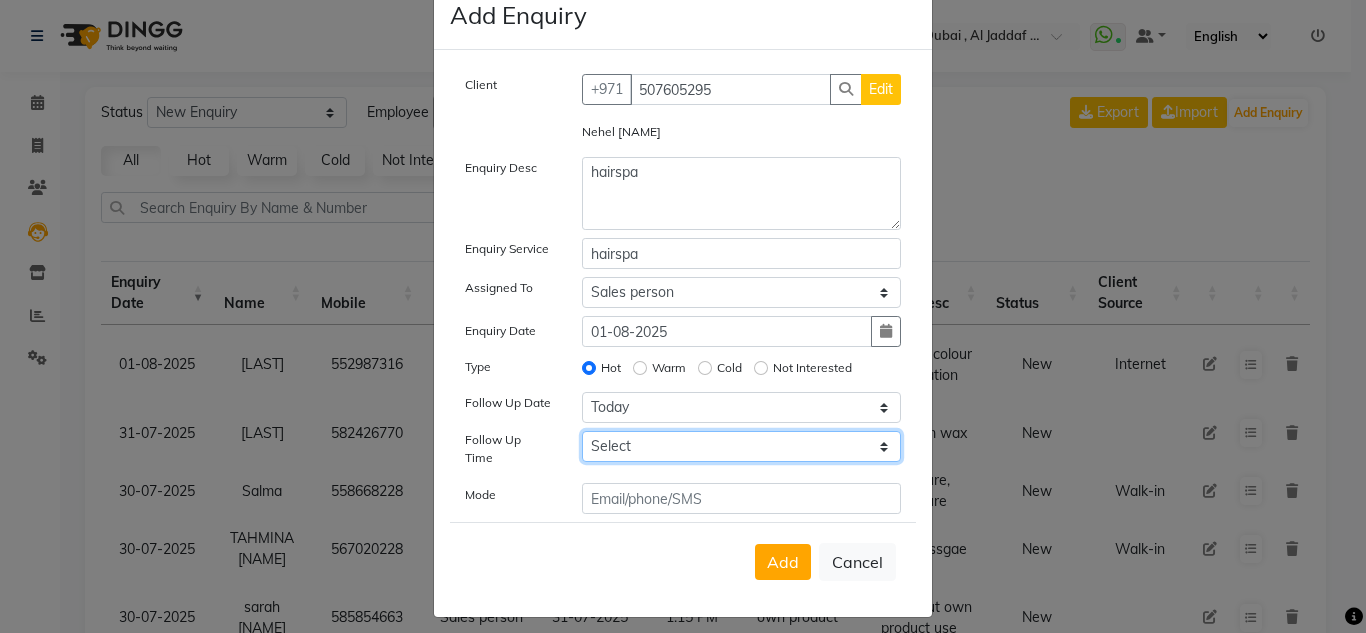 click on "Select 07:00 AM 07:15 AM 07:30 AM 07:45 AM 08:00 AM 08:15 AM 08:30 AM 08:45 AM 09:00 AM 09:15 AM 09:30 AM 09:45 AM 10:00 AM 10:15 AM 10:30 AM 10:45 AM 11:00 AM 11:15 AM 11:30 AM 11:45 AM 12:00 PM 12:15 PM 12:30 PM 12:45 PM 01:00 PM 01:15 PM 01:30 PM 01:45 PM 02:00 PM 02:15 PM 02:30 PM 02:45 PM 03:00 PM 03:15 PM 03:30 PM 03:45 PM 04:00 PM 04:15 PM 04:30 PM 04:45 PM 05:00 PM 05:15 PM 05:30 PM 05:45 PM 06:00 PM 06:15 PM 06:30 PM 06:45 PM 07:00 PM 07:15 PM 07:30 PM 07:45 PM 08:00 PM 08:15 PM 08:30 PM 08:45 PM 09:00 PM 09:15 PM 09:30 PM 09:45 PM 10:00 PM" at bounding box center (742, 446) 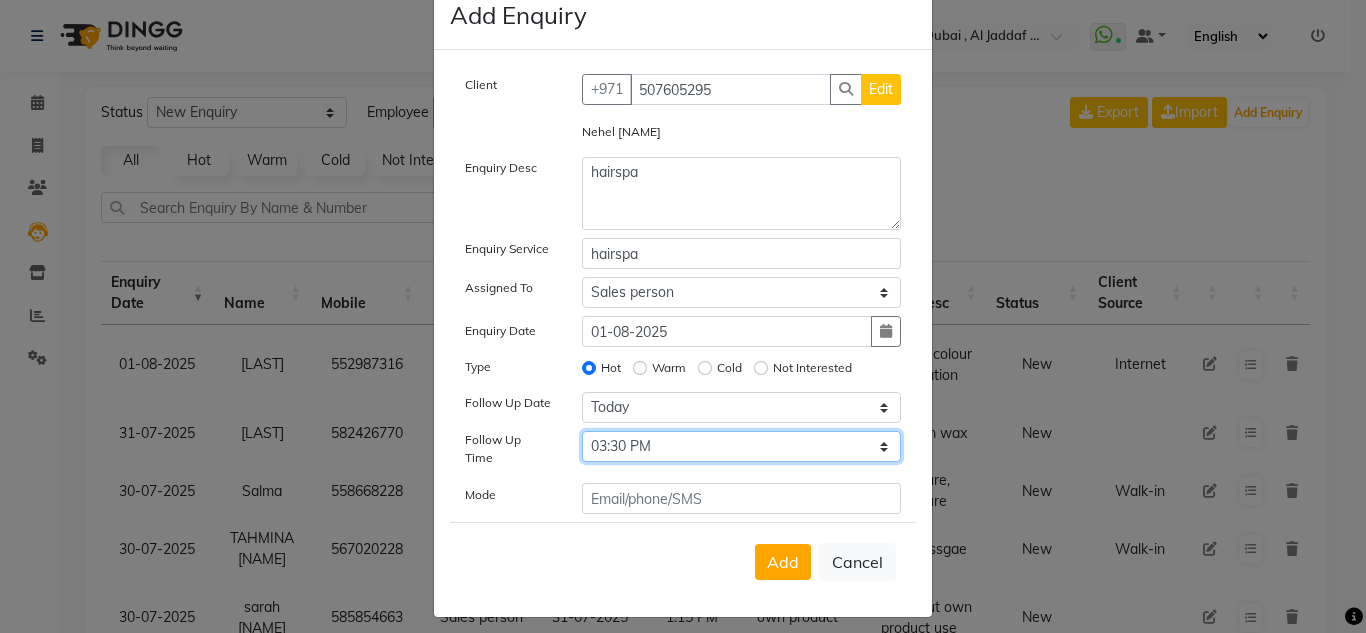 click on "Select 07:00 AM 07:15 AM 07:30 AM 07:45 AM 08:00 AM 08:15 AM 08:30 AM 08:45 AM 09:00 AM 09:15 AM 09:30 AM 09:45 AM 10:00 AM 10:15 AM 10:30 AM 10:45 AM 11:00 AM 11:15 AM 11:30 AM 11:45 AM 12:00 PM 12:15 PM 12:30 PM 12:45 PM 01:00 PM 01:15 PM 01:30 PM 01:45 PM 02:00 PM 02:15 PM 02:30 PM 02:45 PM 03:00 PM 03:15 PM 03:30 PM 03:45 PM 04:00 PM 04:15 PM 04:30 PM 04:45 PM 05:00 PM 05:15 PM 05:30 PM 05:45 PM 06:00 PM 06:15 PM 06:30 PM 06:45 PM 07:00 PM 07:15 PM 07:30 PM 07:45 PM 08:00 PM 08:15 PM 08:30 PM 08:45 PM 09:00 PM 09:15 PM 09:30 PM 09:45 PM 10:00 PM" at bounding box center (742, 446) 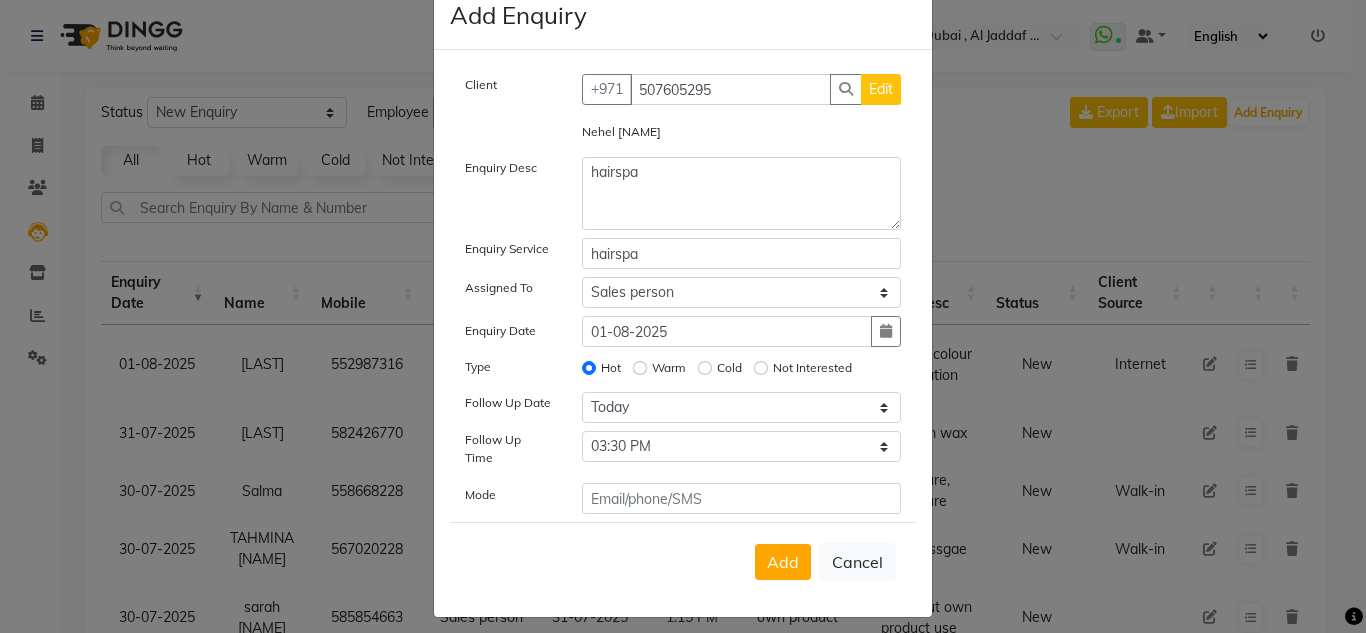 click on "Client +971 507605295 Edit Nehel  Enquiry Desc hairspa Enquiry Service hairspa Assigned To Select Huma Iqbal Kabita Management Riba Sales person Srijana trial lady Enquiry Date 01-08-2025 Type Hot Warm Cold Not Interested Follow Up Date Select Today Tomorrow In 2 days (Sunday) In 3 days (Monday) In 4 days (Tuesday) In 5 days (Wednesday) In 6 days (Thursday) In 1 Week (2025-08-08) In 2 Week (2025-08-15) In 1 Month (2025-09-01) In 2 Month (2025-10-01) In 3 Month (2025-11-01) Custom Date  Follow Up Time Select 07:00 AM 07:15 AM 07:30 AM 07:45 AM 08:00 AM 08:15 AM 08:30 AM 08:45 AM 09:00 AM 09:15 AM 09:30 AM 09:45 AM 10:00 AM 10:15 AM 10:30 AM 10:45 AM 11:00 AM 11:15 AM 11:30 AM 11:45 AM 12:00 PM 12:15 PM 12:30 PM 12:45 PM 01:00 PM 01:15 PM 01:30 PM 01:45 PM 02:00 PM 02:15 PM 02:30 PM 02:45 PM 03:00 PM 03:15 PM 03:30 PM 03:45 PM 04:00 PM 04:15 PM 04:30 PM 04:45 PM 05:00 PM 05:15 PM 05:30 PM 05:45 PM 06:00 PM 06:15 PM 06:30 PM 06:45 PM 07:00 PM 07:15 PM 07:30 PM 07:45 PM 08:00 PM 08:15 PM 08:30 PM 08:45 PM Mode" 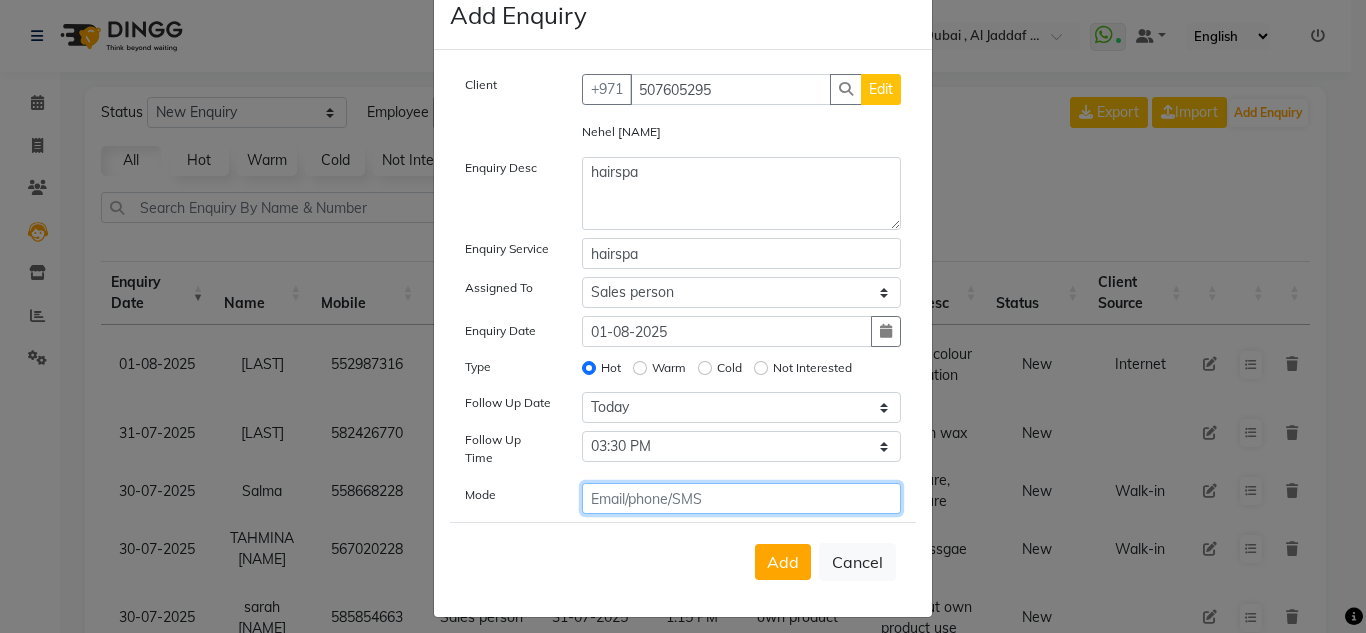 click 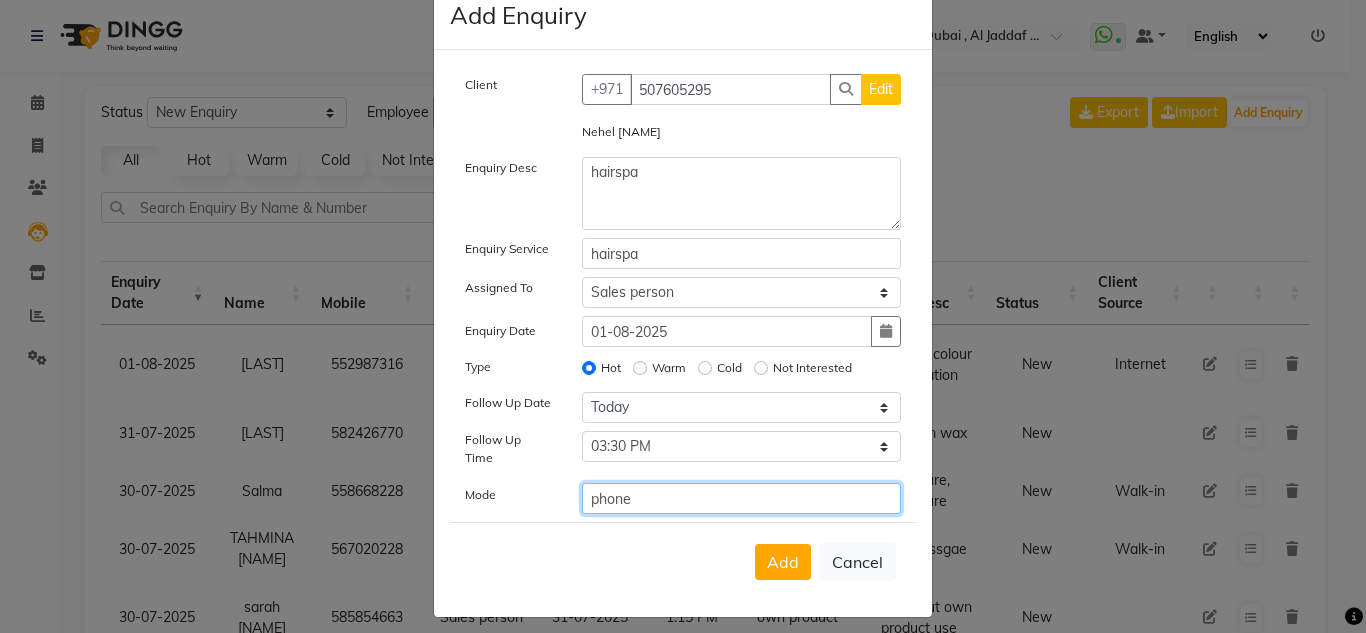 type on "phone" 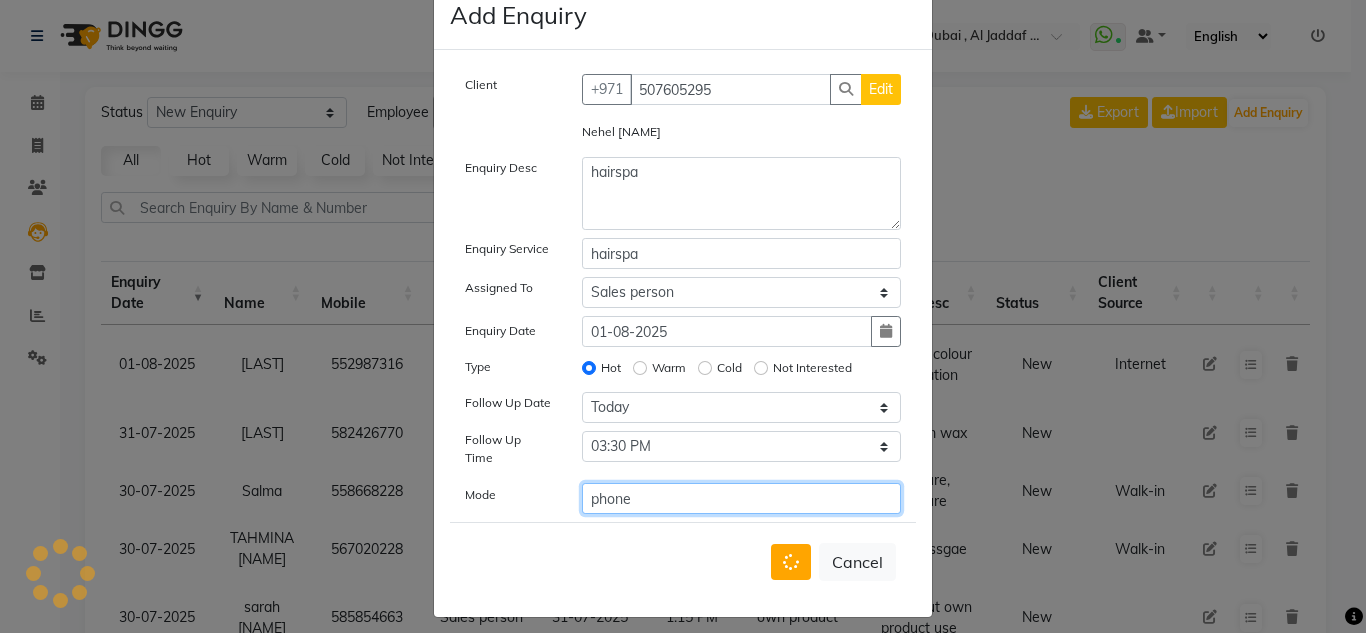 type 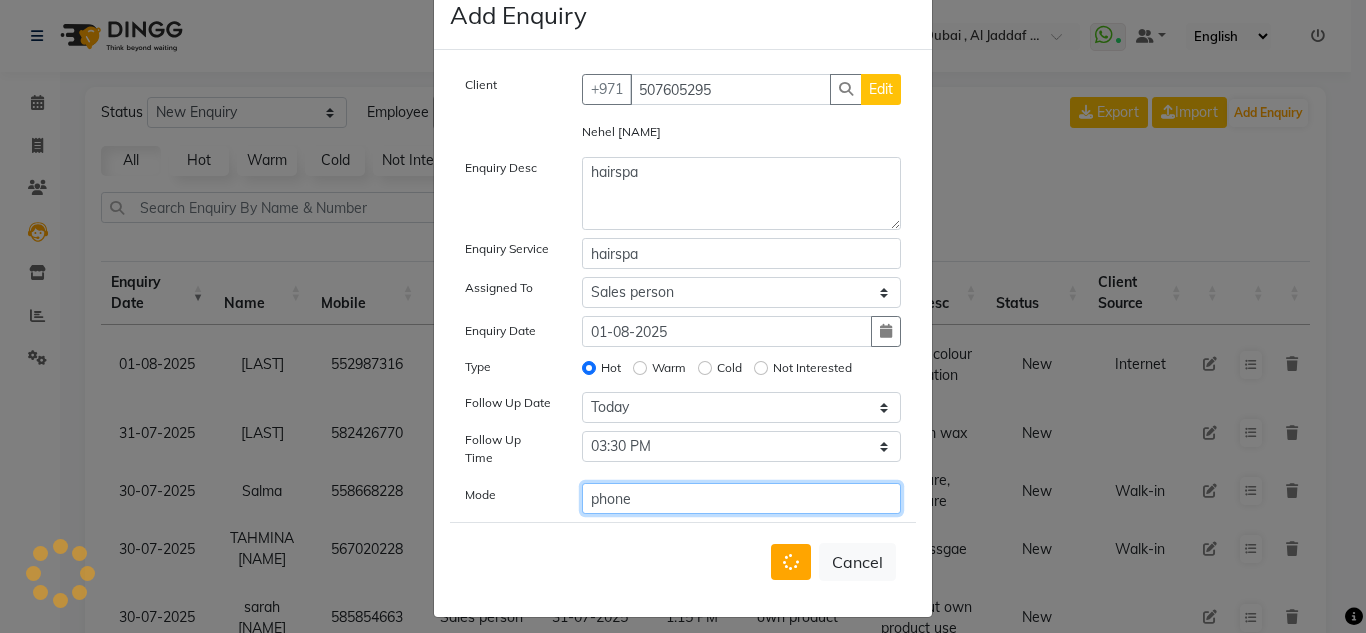 type 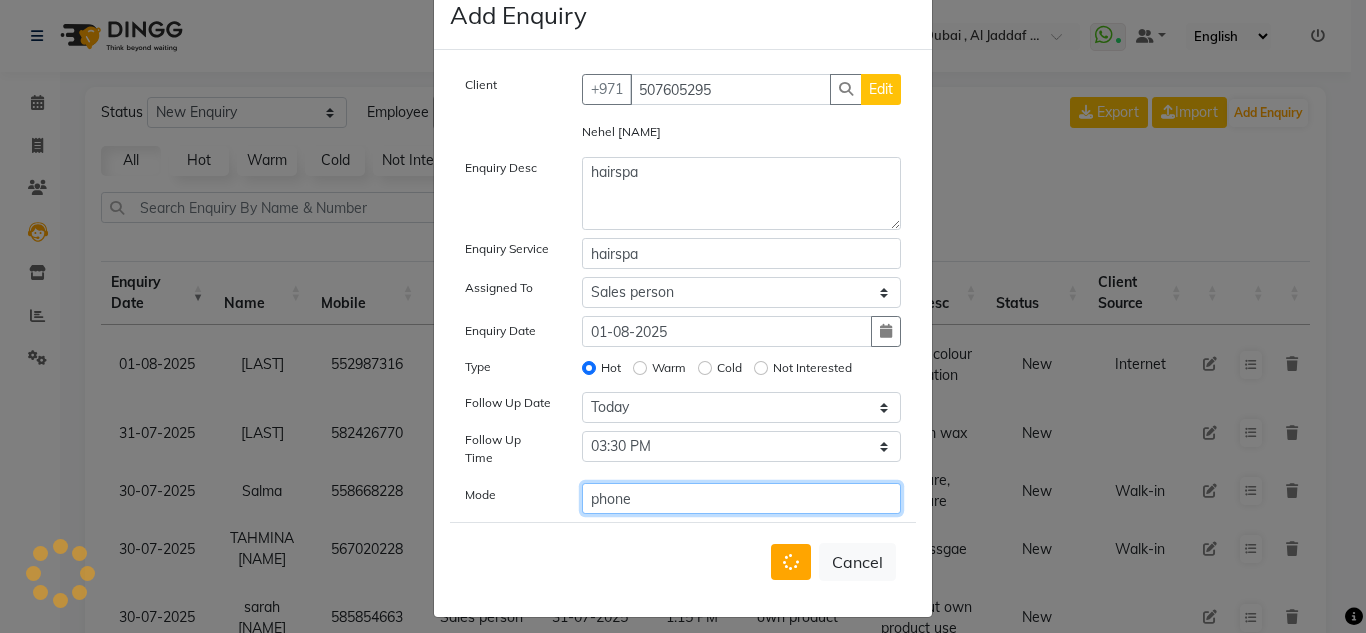 select 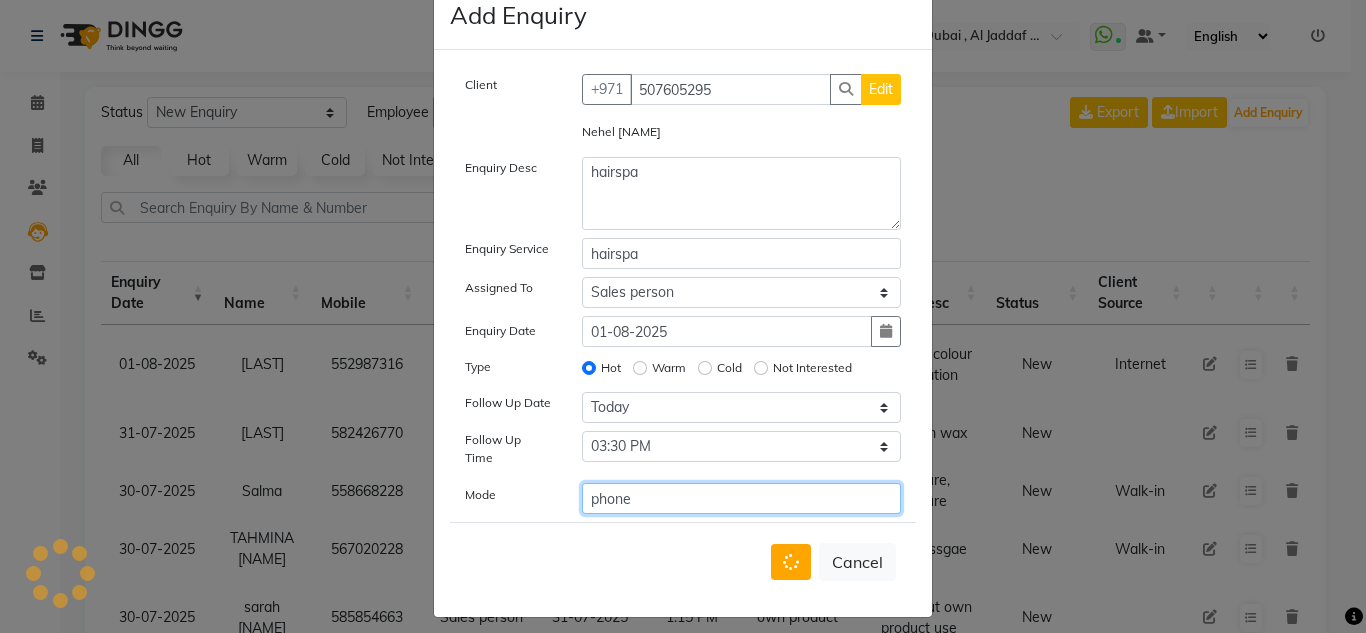 type 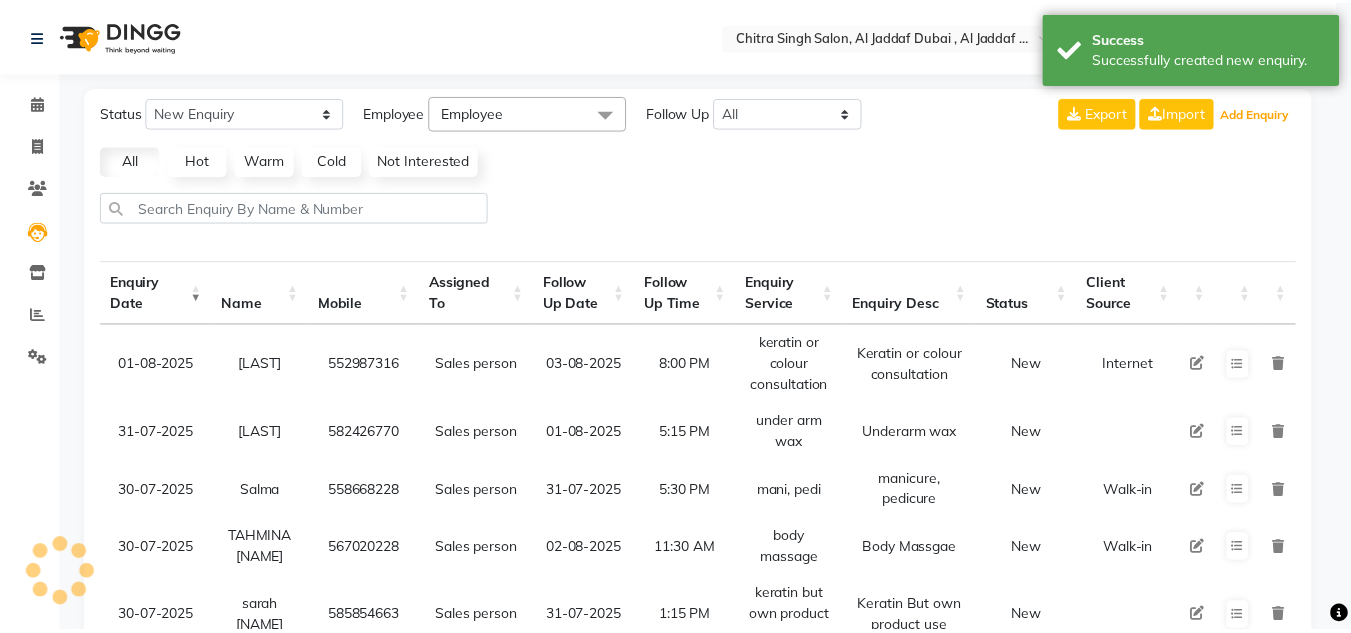 scroll, scrollTop: 20, scrollLeft: 0, axis: vertical 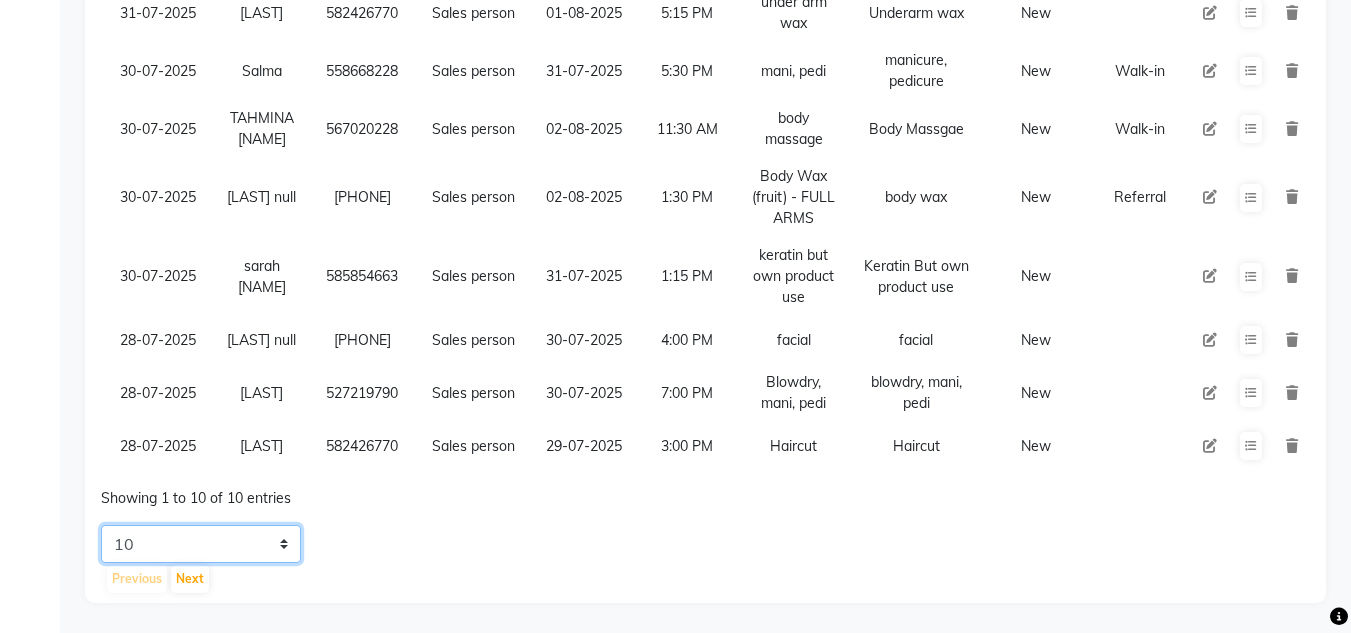 click on "5 10 20 50" 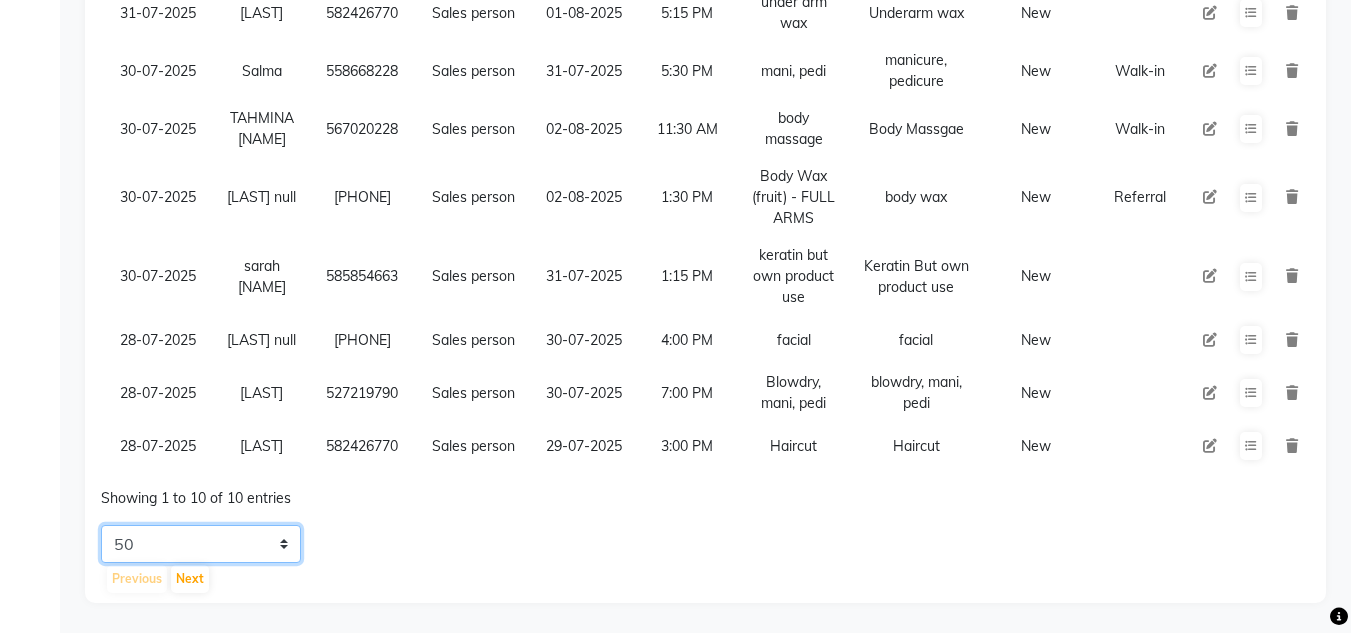 click on "5 10 20 50" 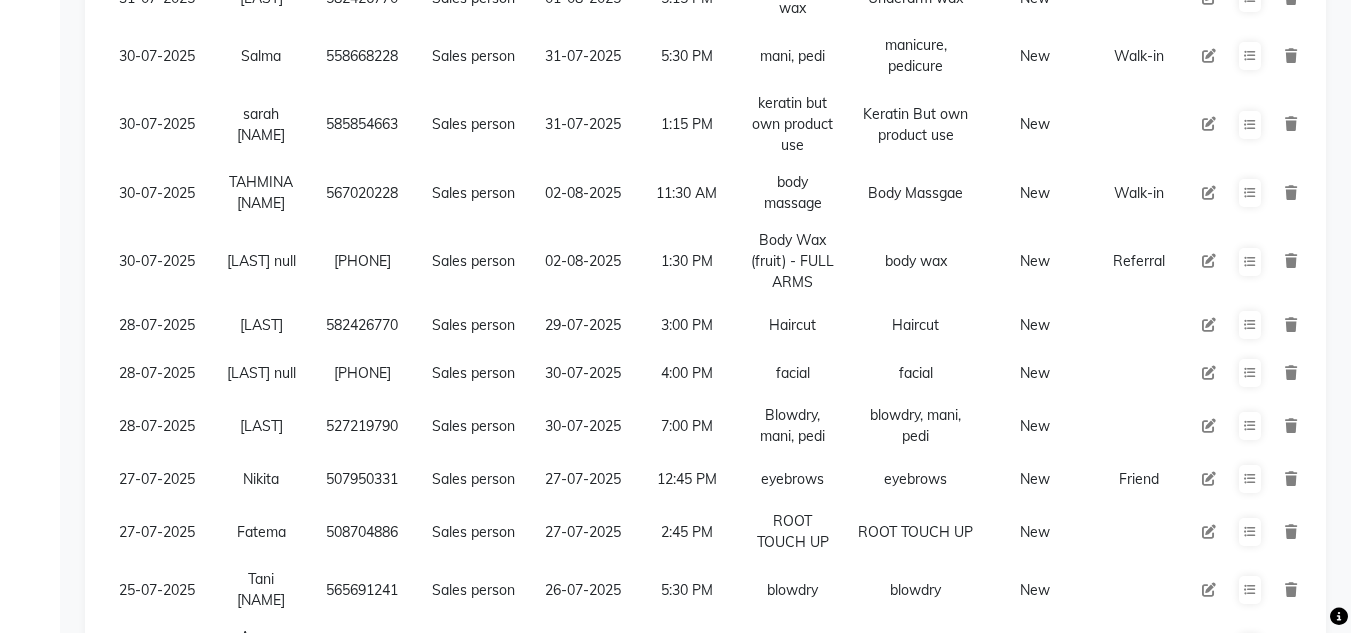scroll, scrollTop: 0, scrollLeft: 0, axis: both 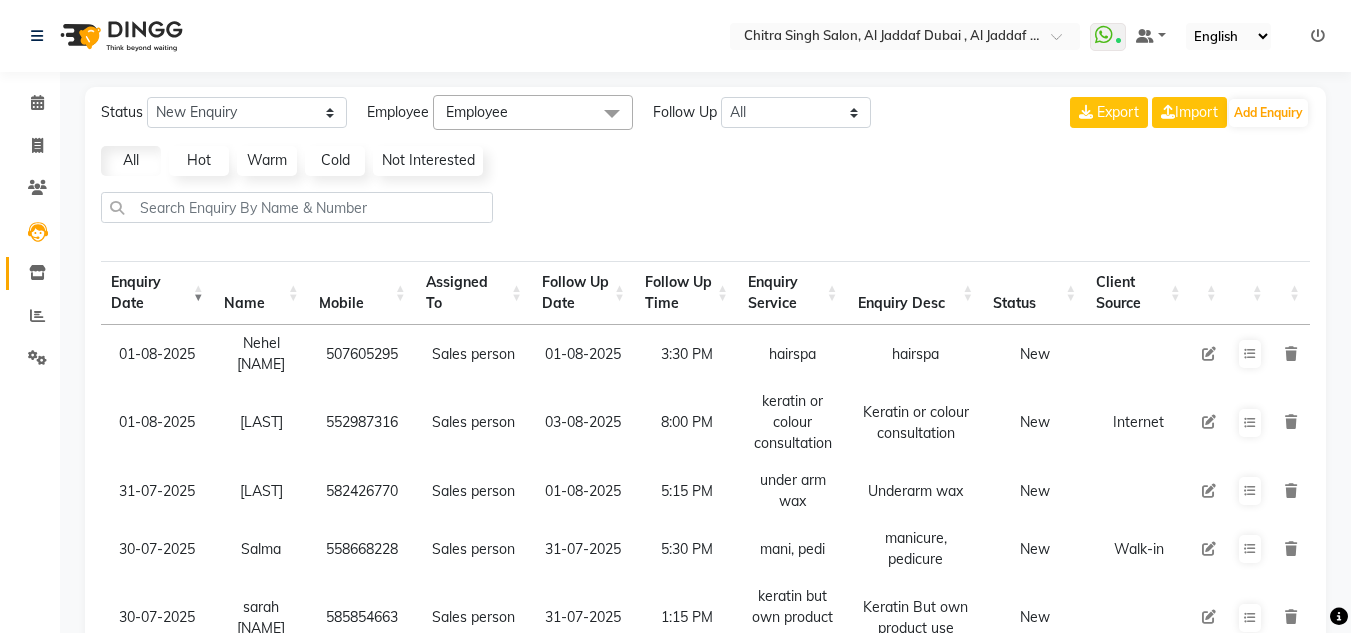 click on "Inventory" 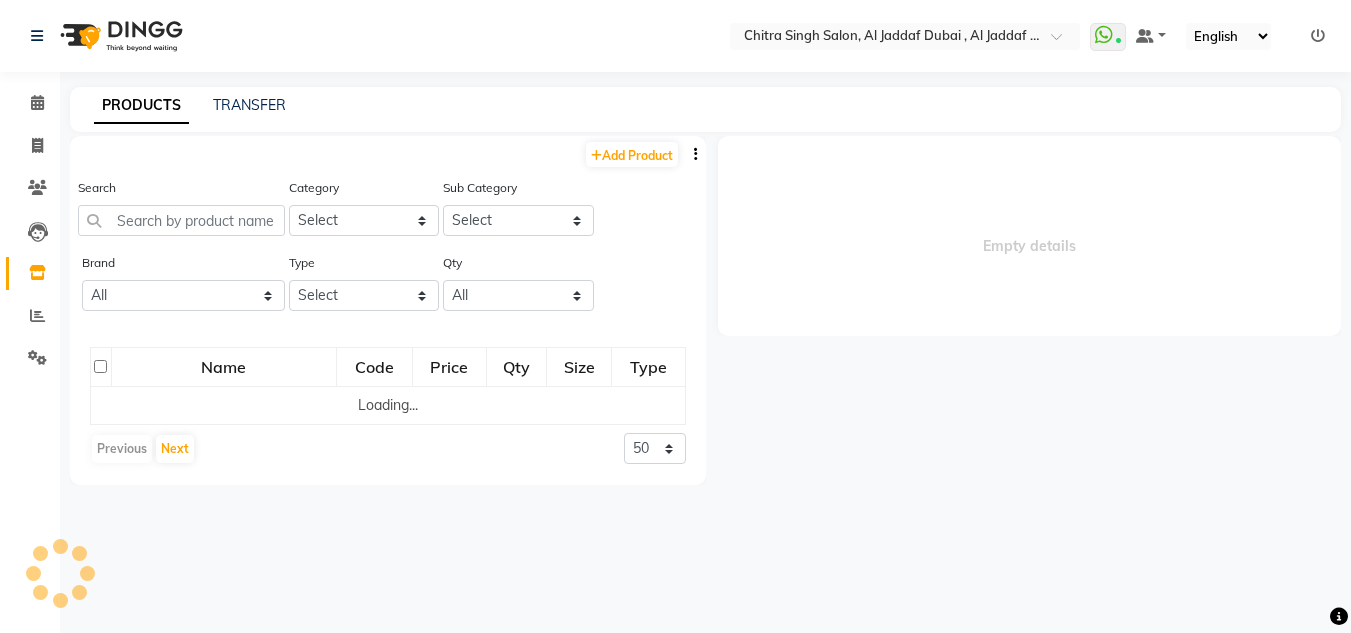 select 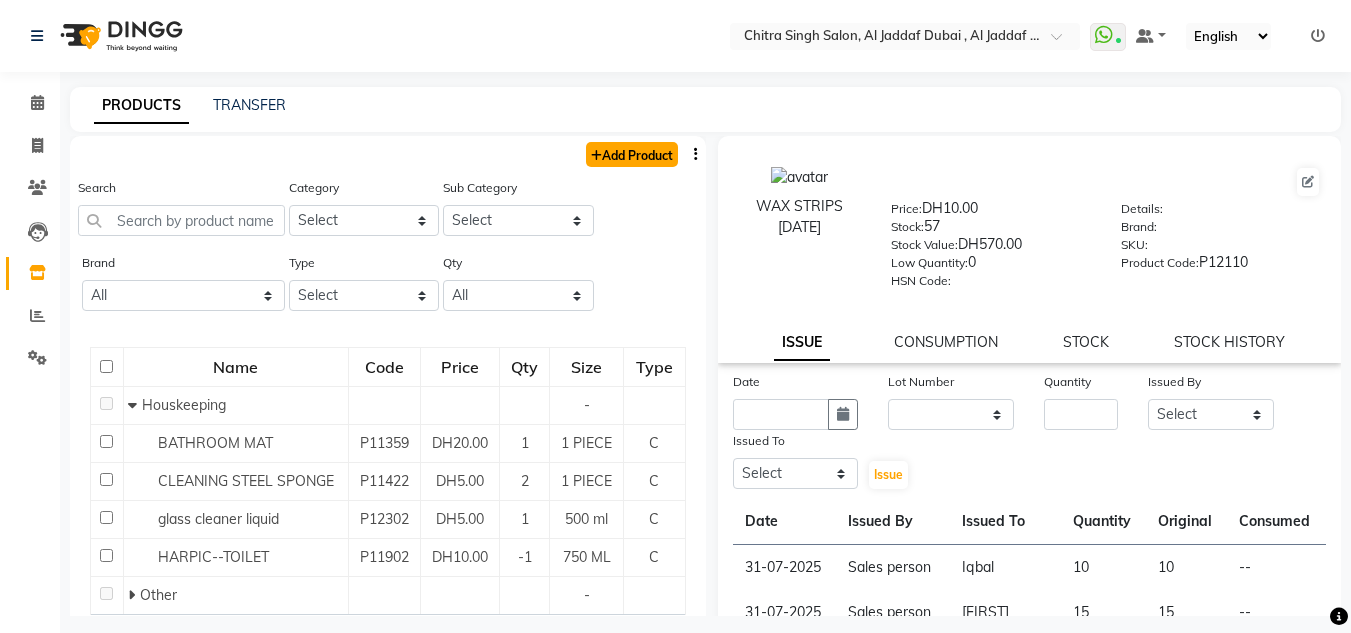 click on "Add Product" 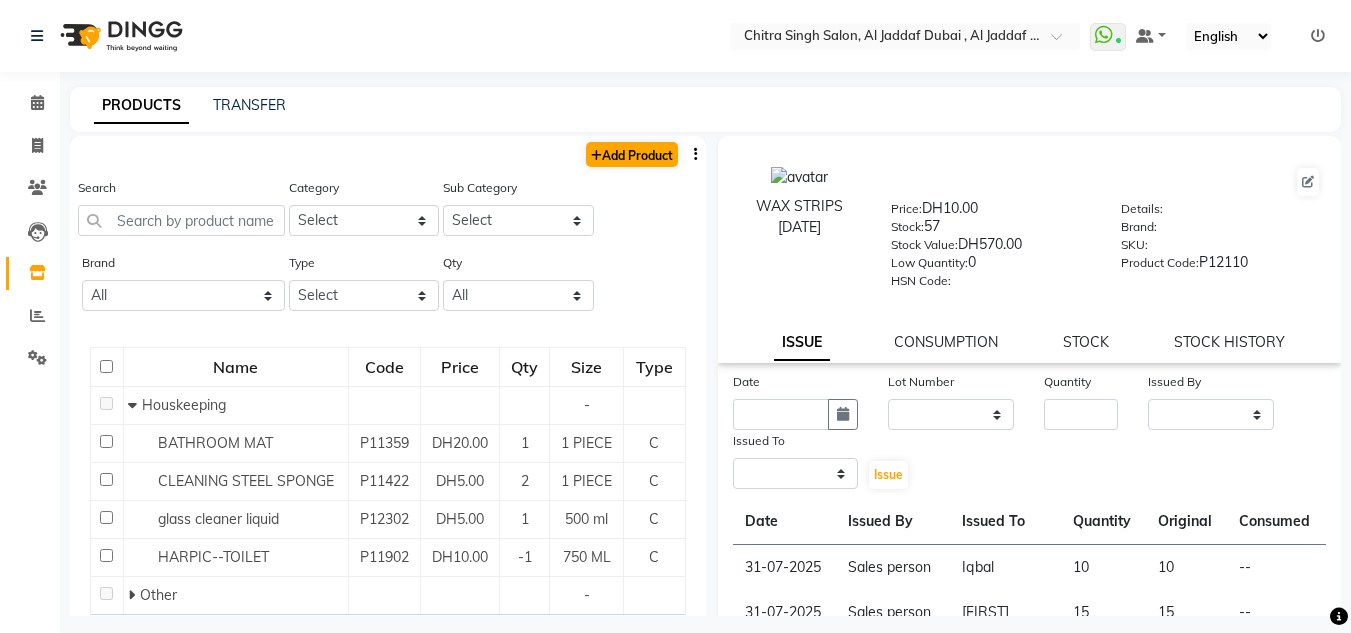 select on "true" 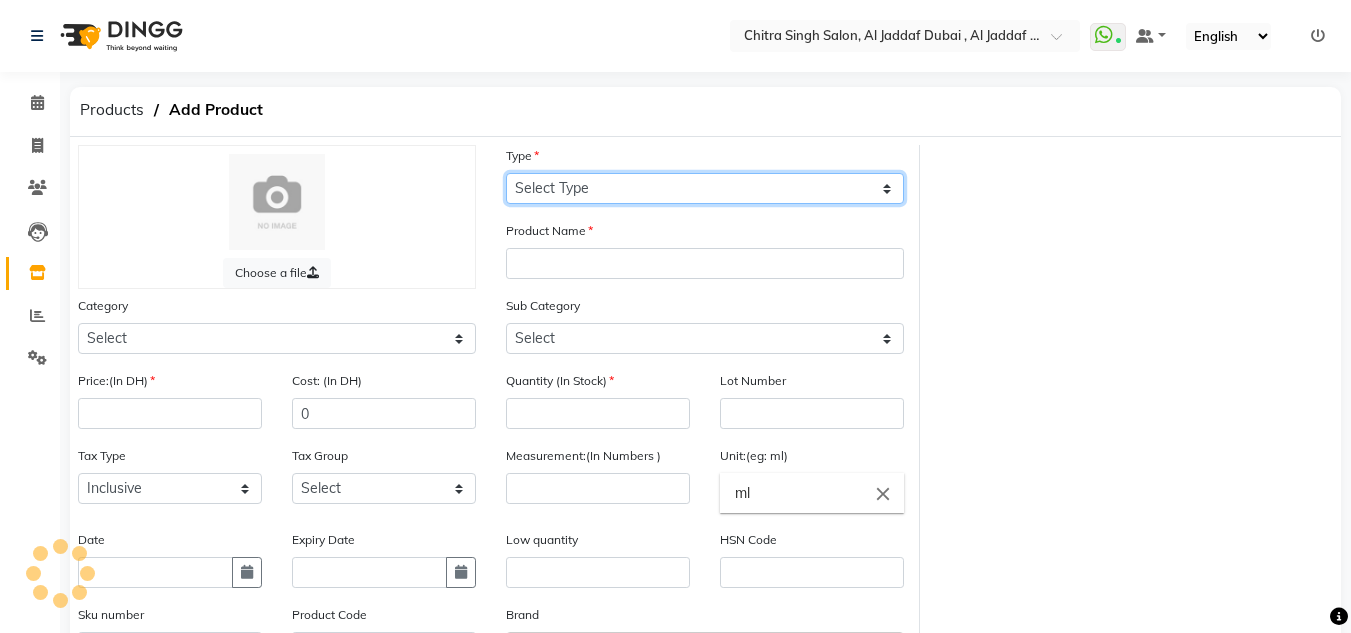drag, startPoint x: 626, startPoint y: 176, endPoint x: 634, endPoint y: 203, distance: 28.160255 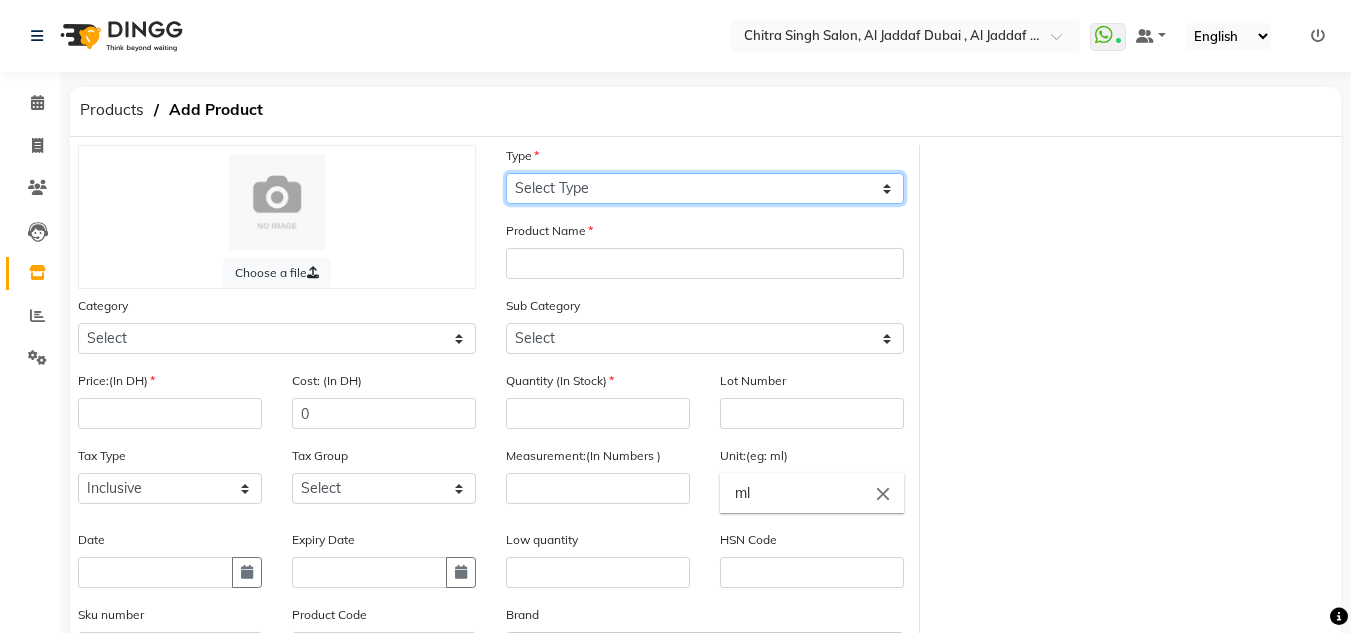 select on "C" 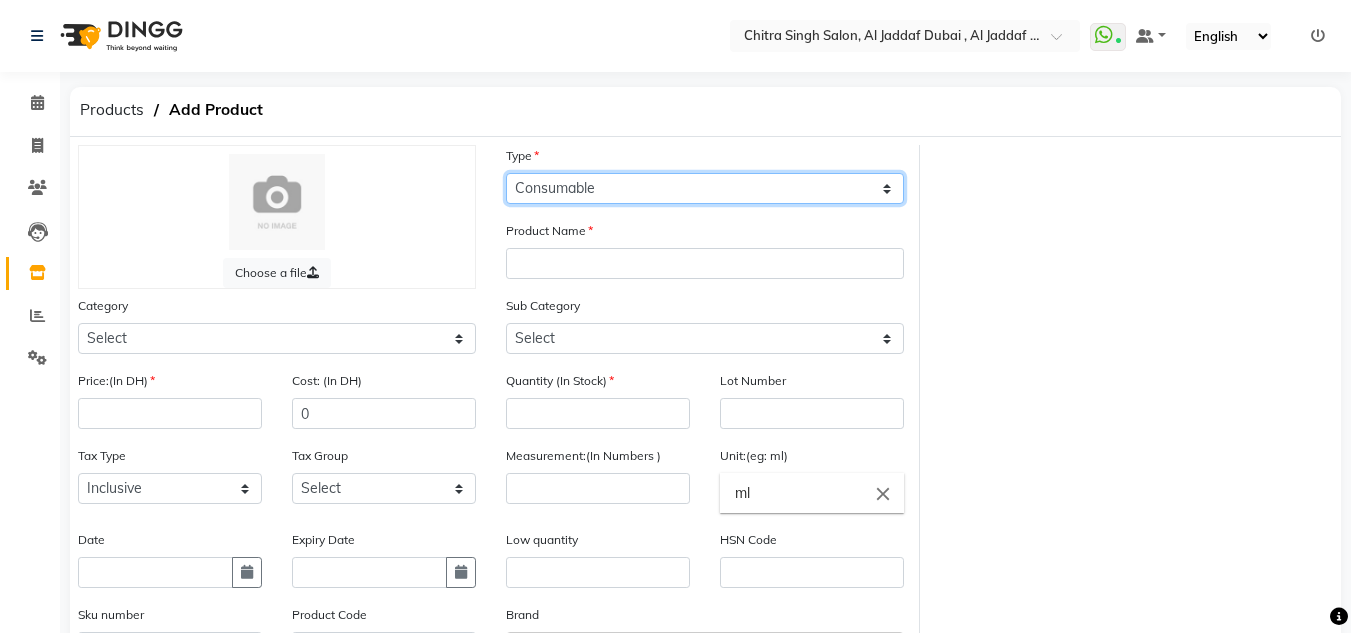click on "Select Type Both Retail Consumable" 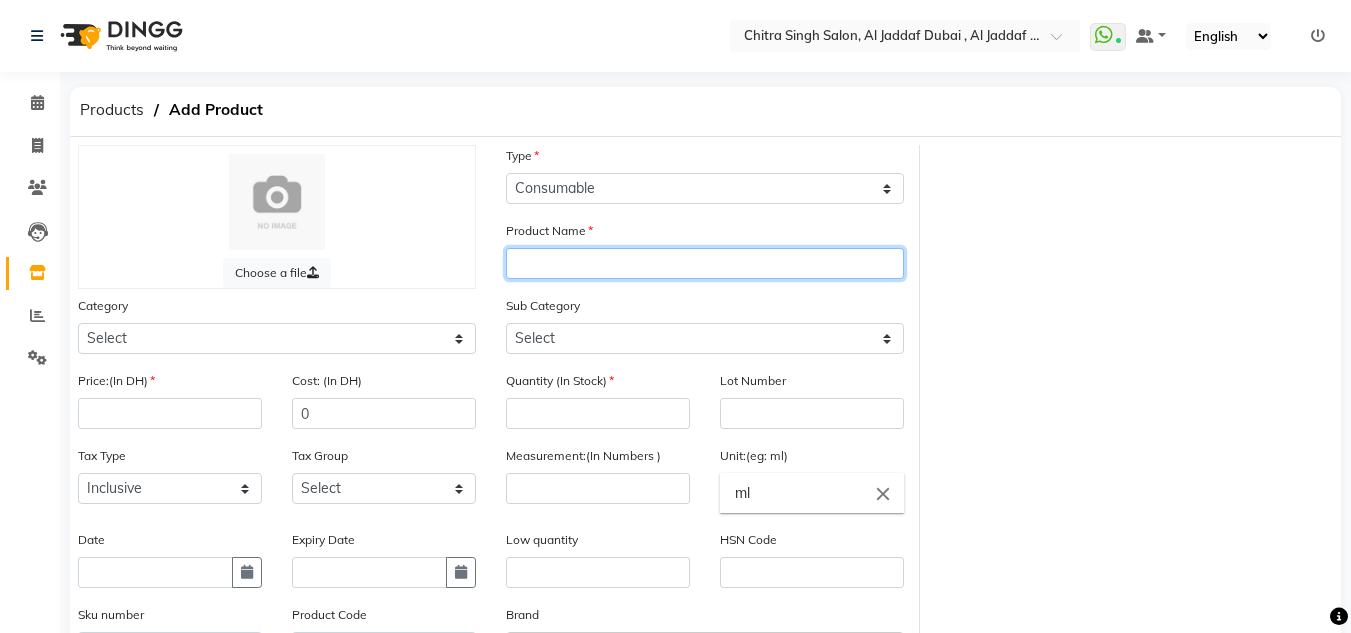click 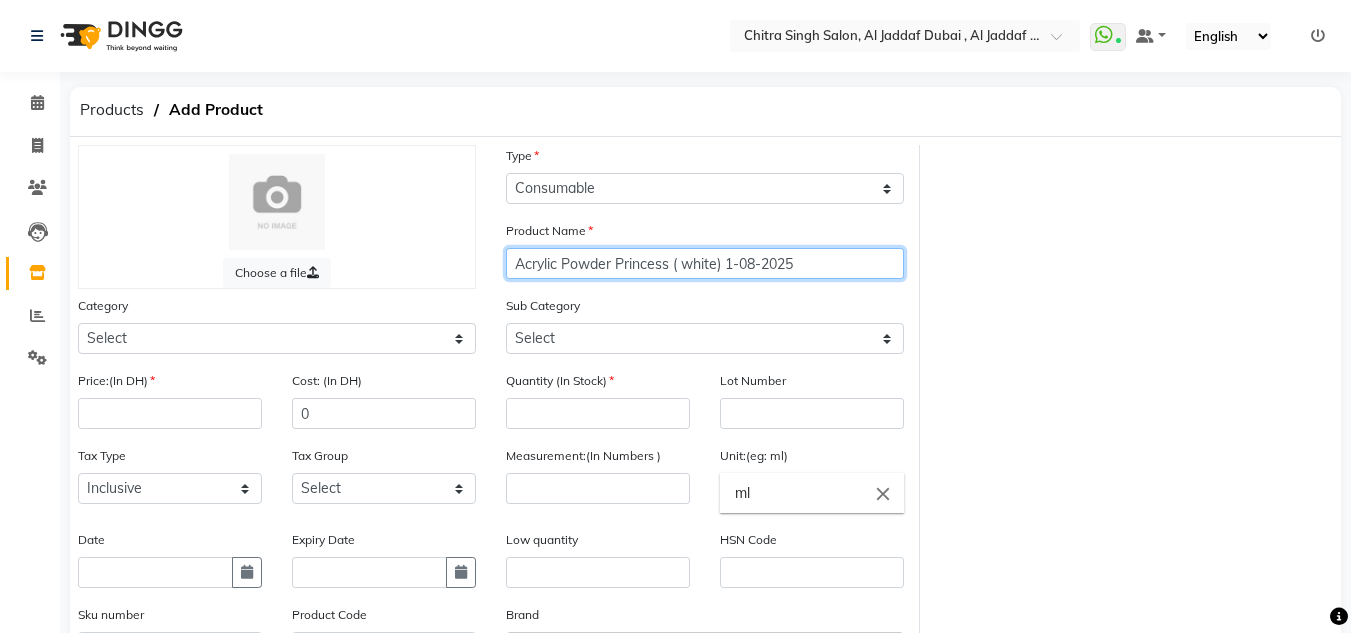 type on "Acrylic Powder Princess ( white) 1-08-2025" 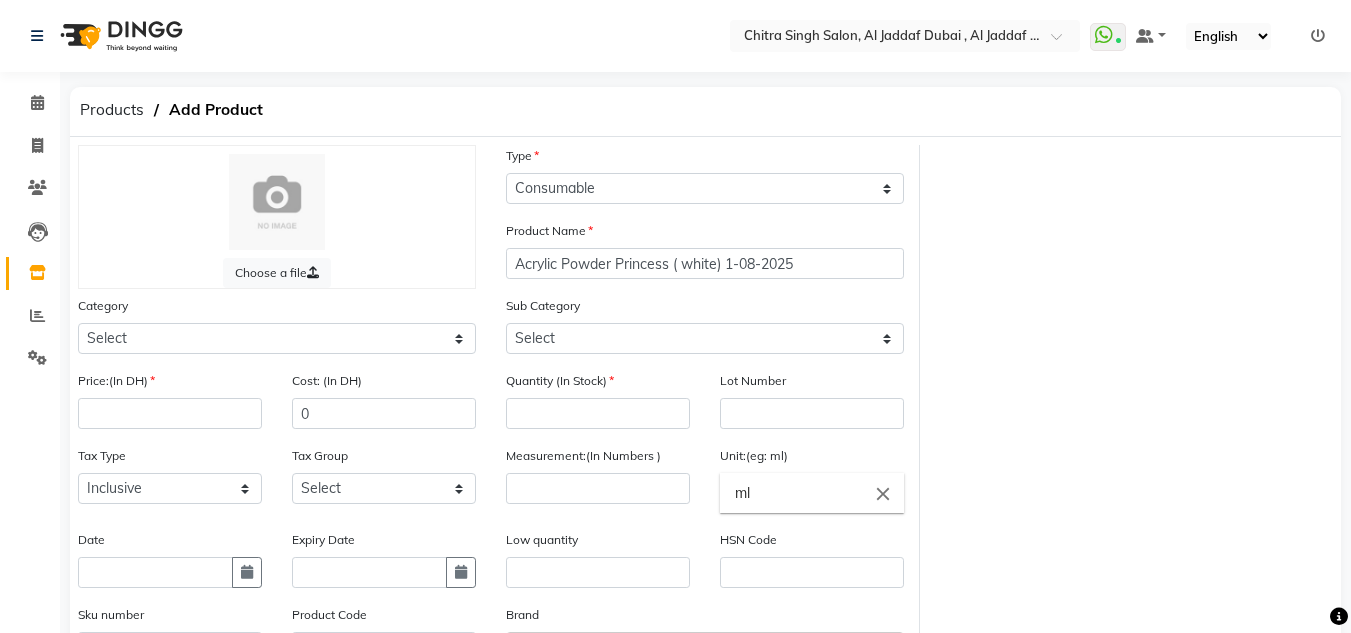click on "Category Select Hair Skin Makeup Personal Care Appliances Beard Waxing Disposable Threading Hands and Feet Beauty Planet Botox Cadiveu Casmara Cheryls Olaplex GOWN Other" 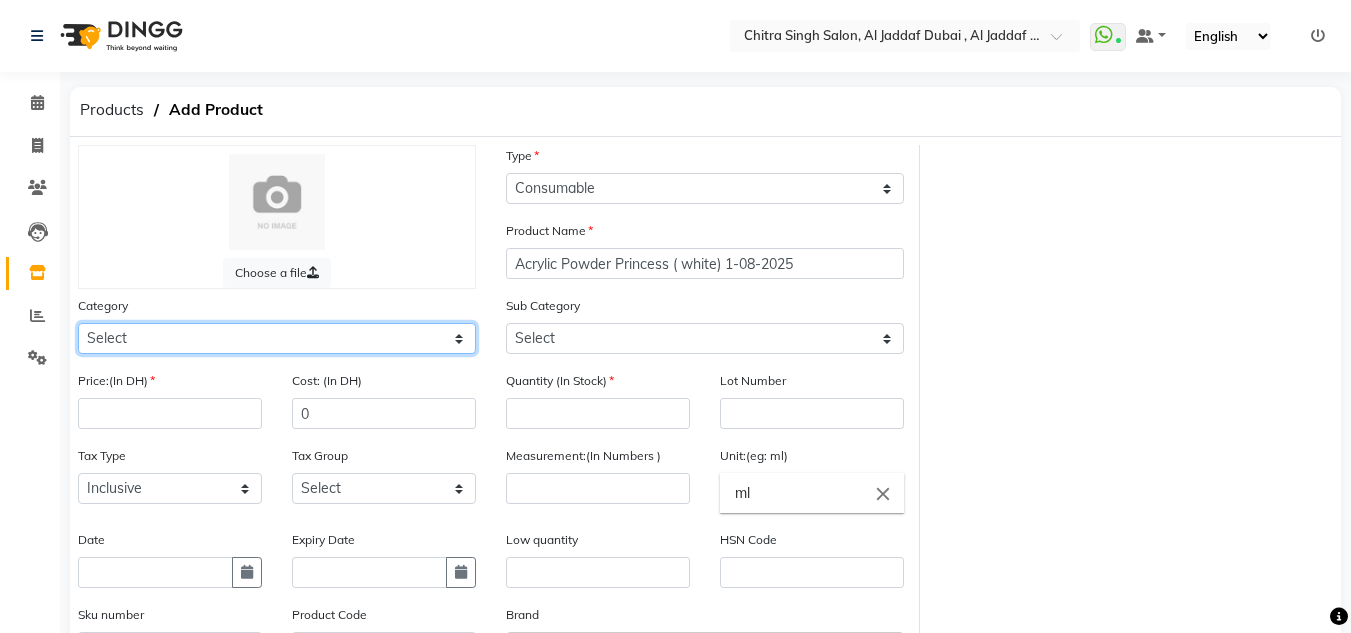 click on "Select Hair Skin Makeup Personal Care Appliances Beard Waxing Disposable Threading Hands and Feet Beauty Planet Botox Cadiveu Casmara Cheryls Olaplex GOWN Other" 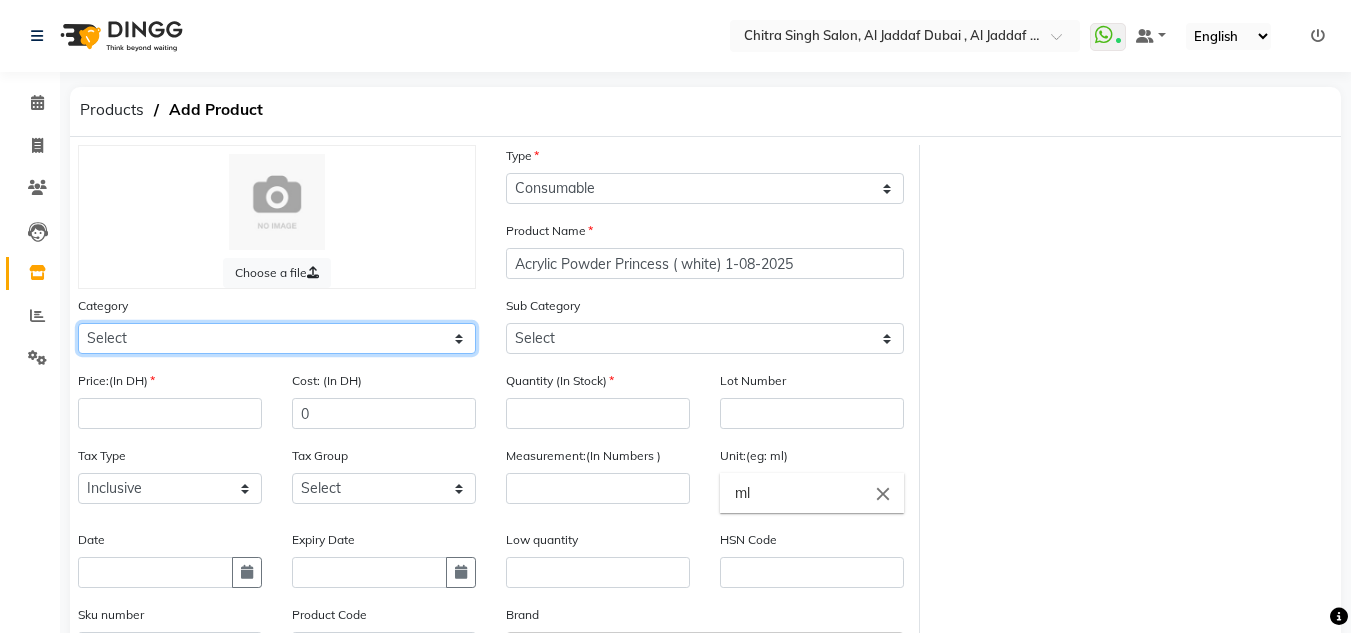 select on "462401150" 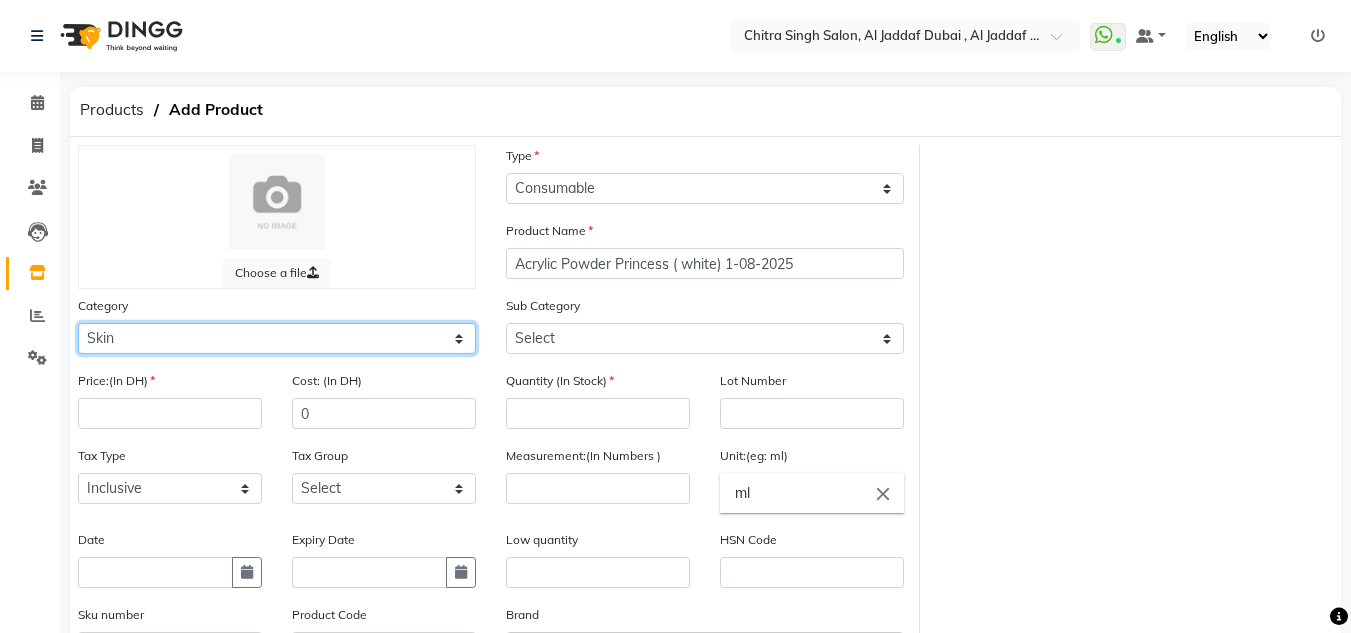 click on "Select Hair Skin Makeup Personal Care Appliances Beard Waxing Disposable Threading Hands and Feet Beauty Planet Botox Cadiveu Casmara Cheryls Olaplex GOWN Other" 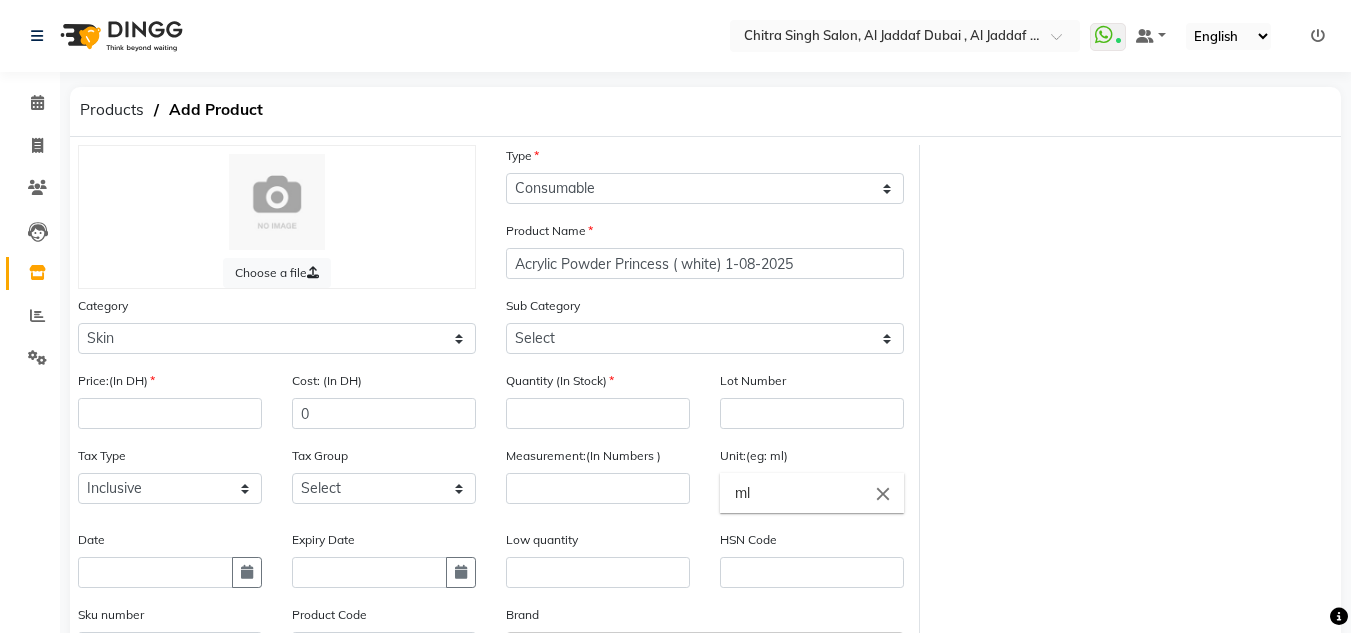 click on "Tax Type Select Inclusive Exclusive" 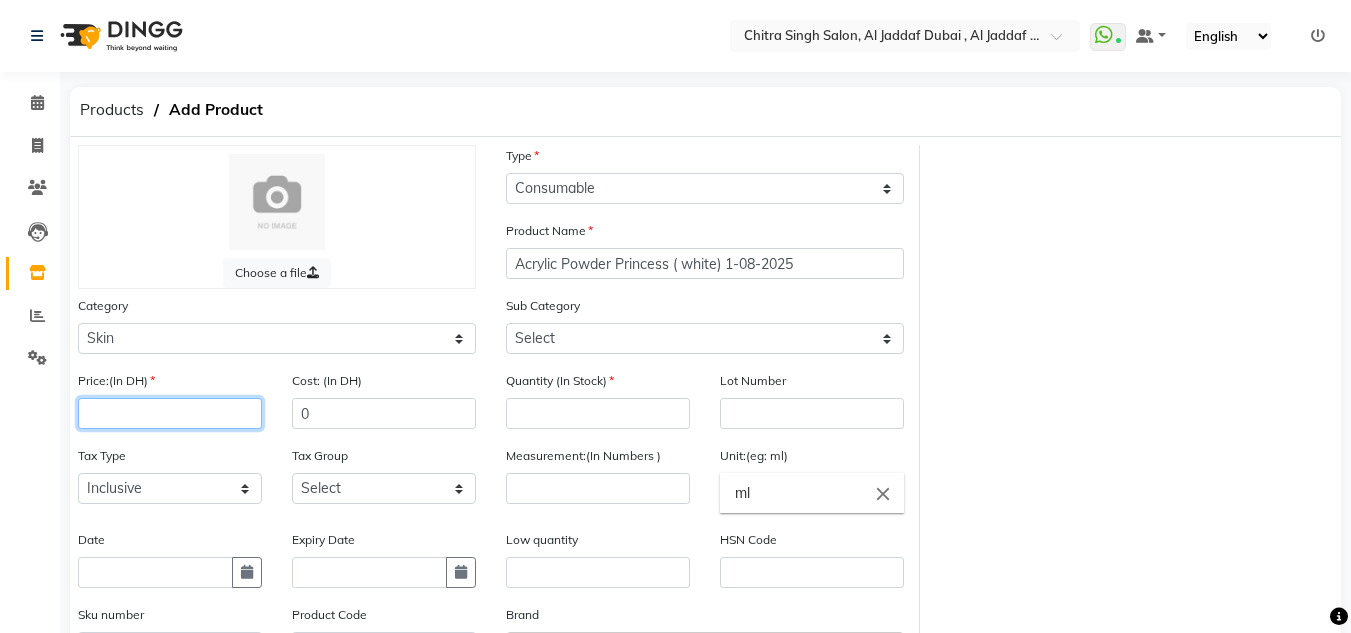 click on "Price:(In DH)" 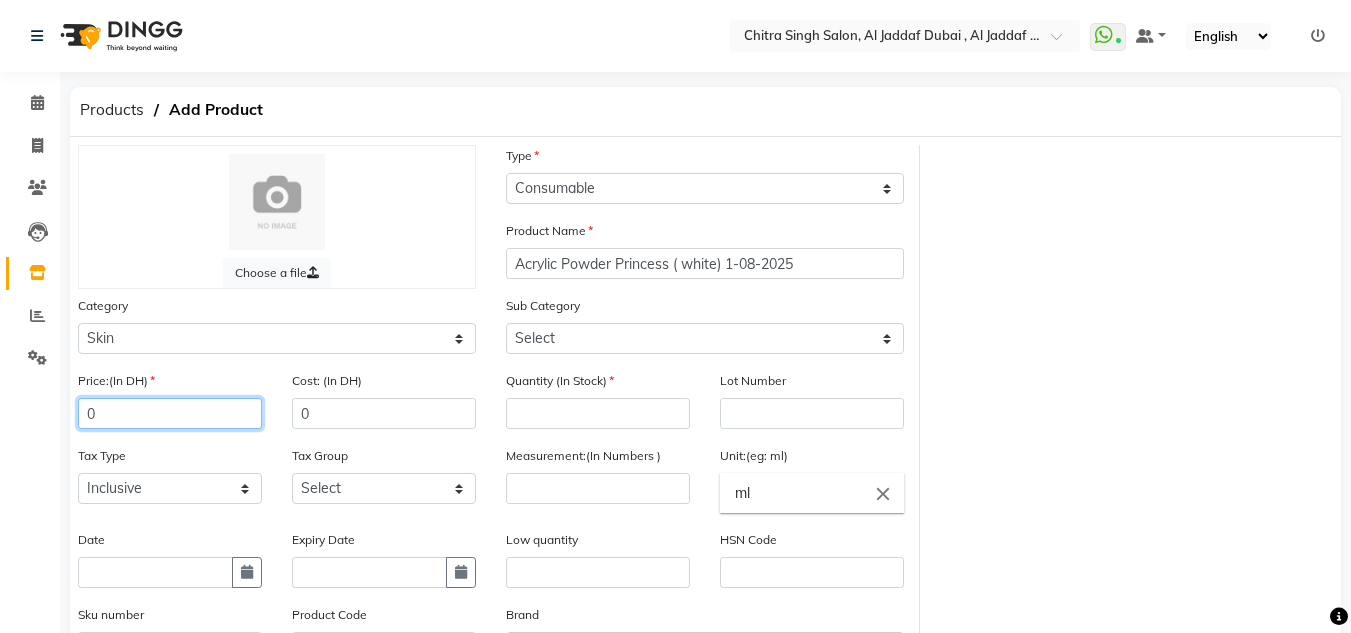 type on "0" 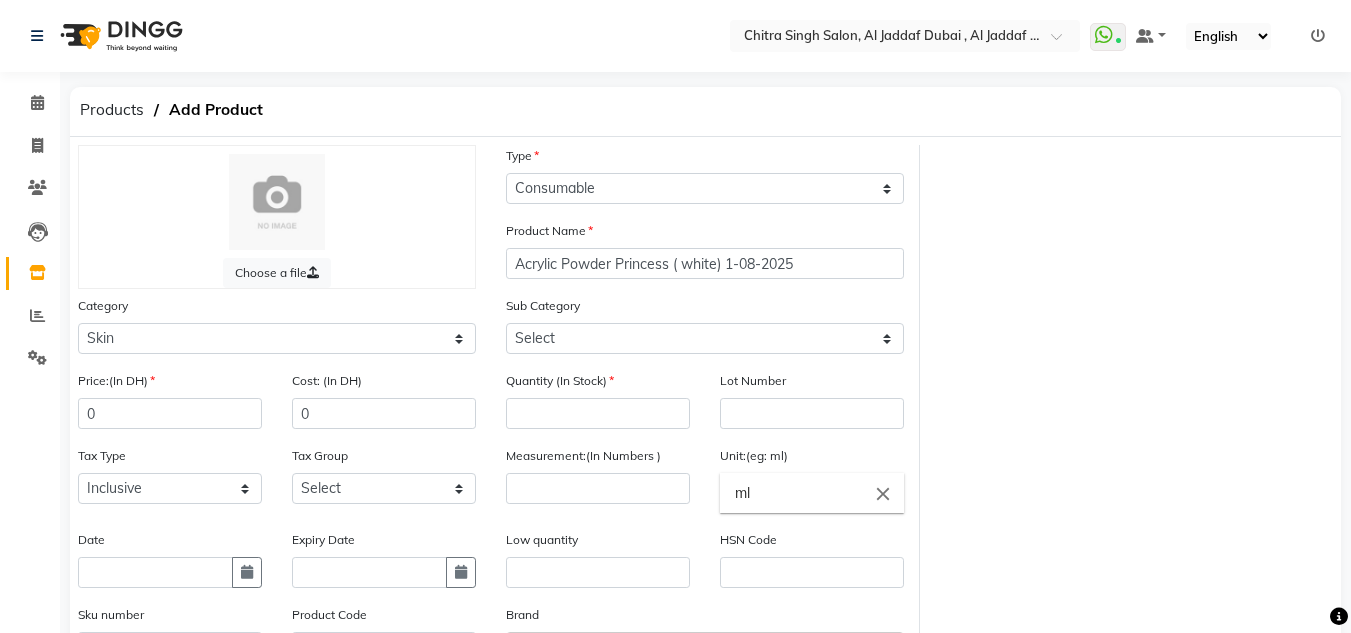 click on "Date" 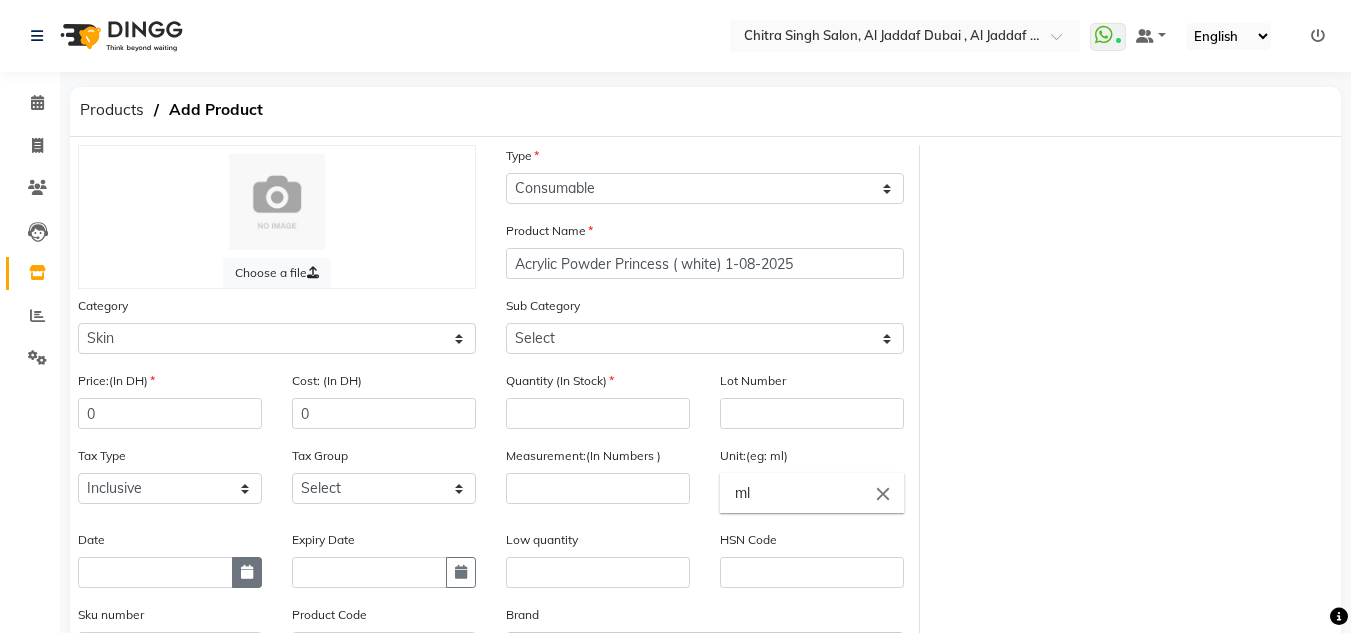 click 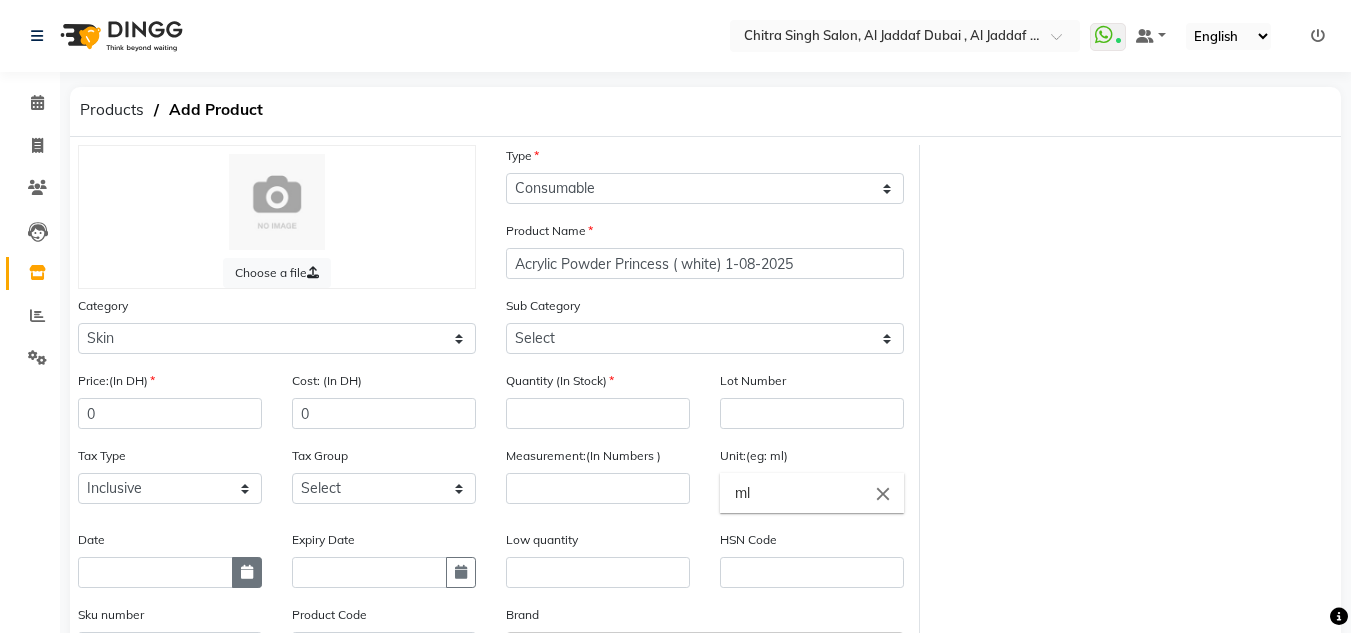select on "8" 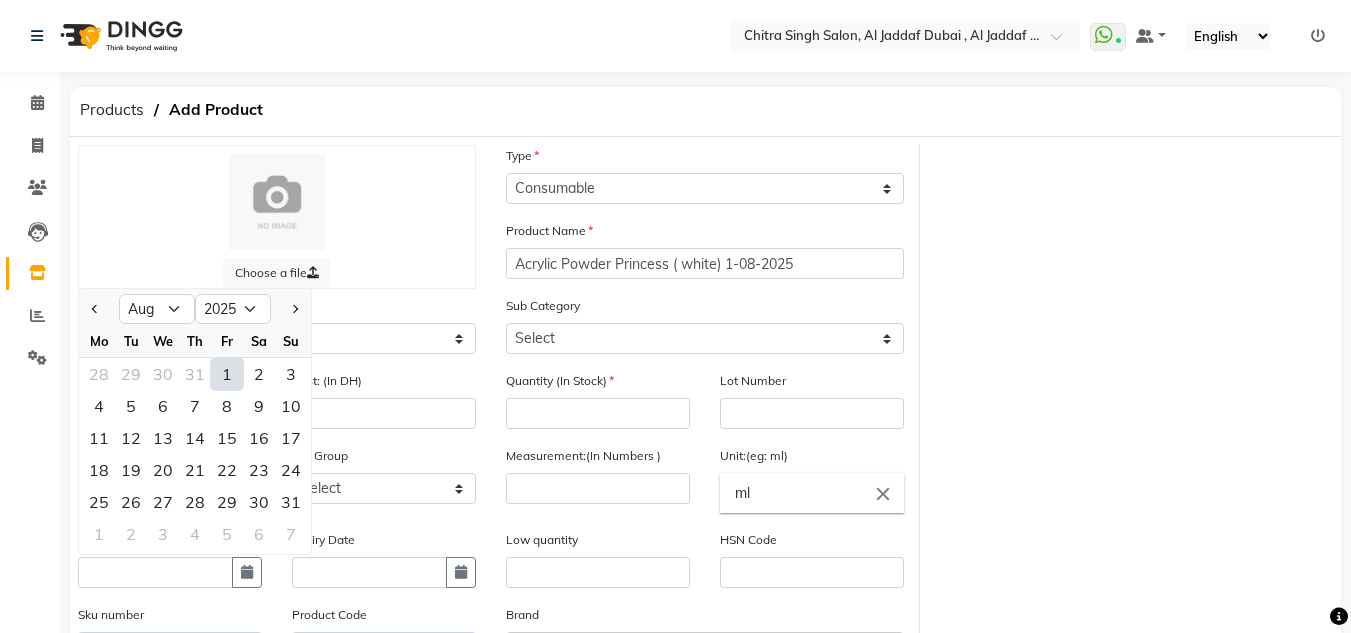 click on "1" 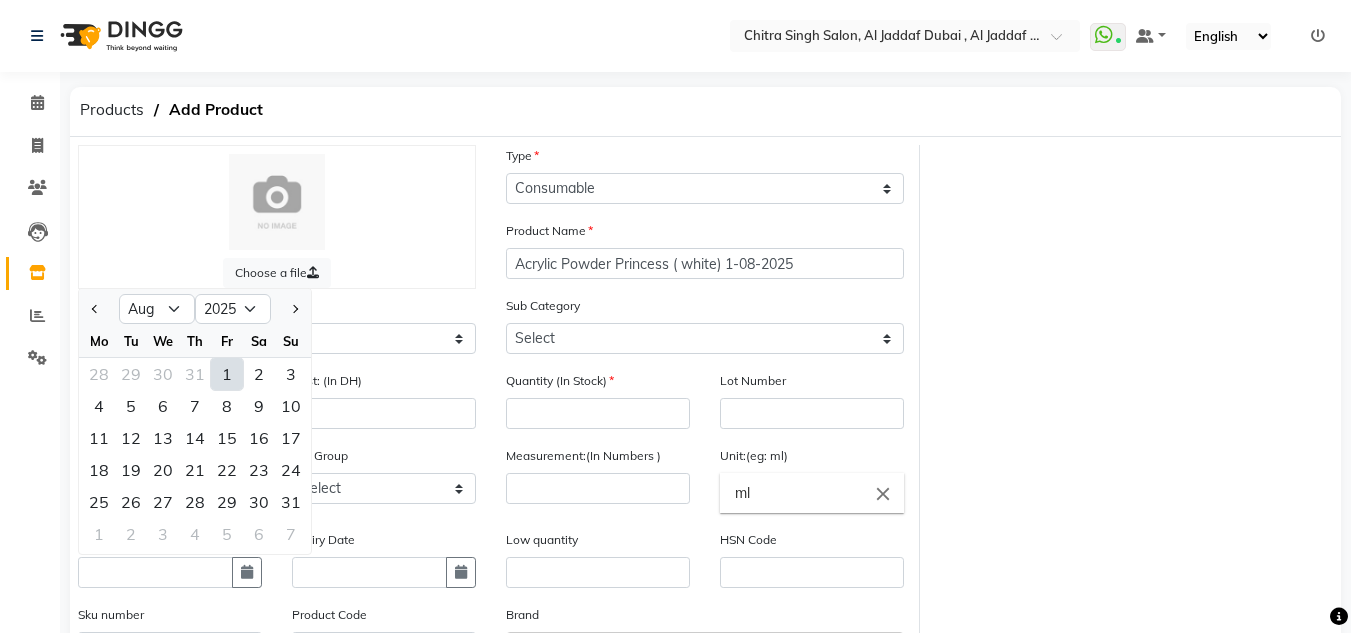 type on "01-08-2025" 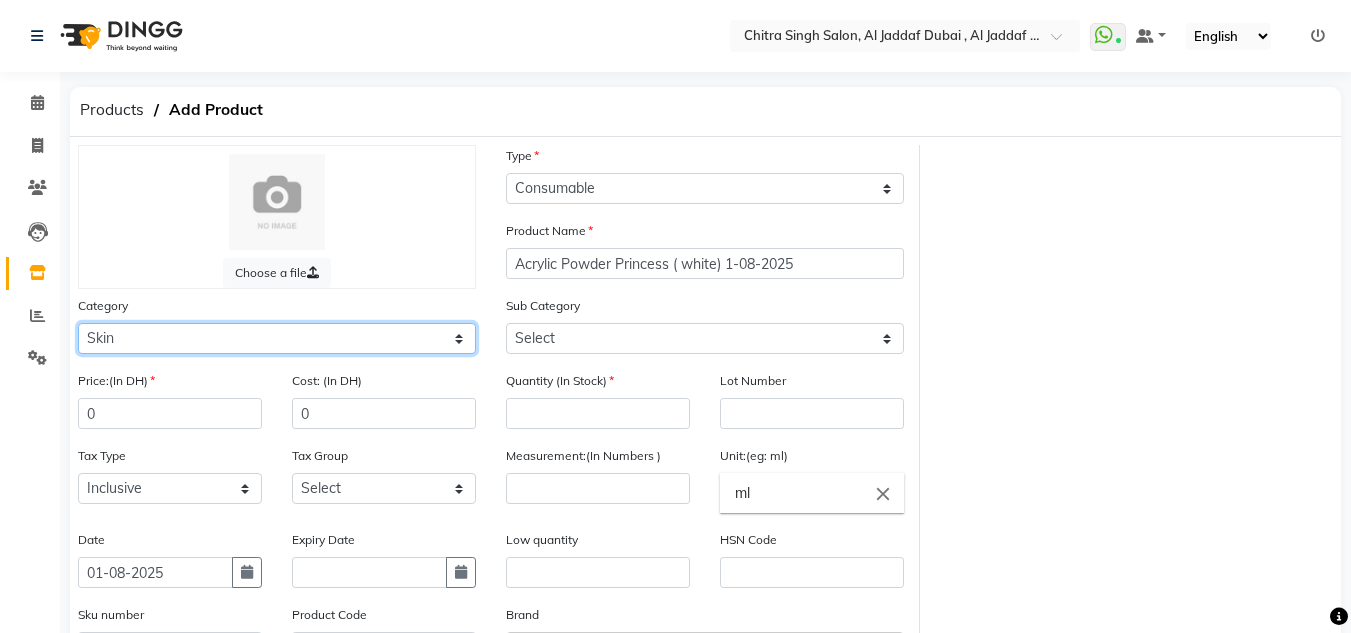 drag, startPoint x: 258, startPoint y: 347, endPoint x: 241, endPoint y: 346, distance: 17.029387 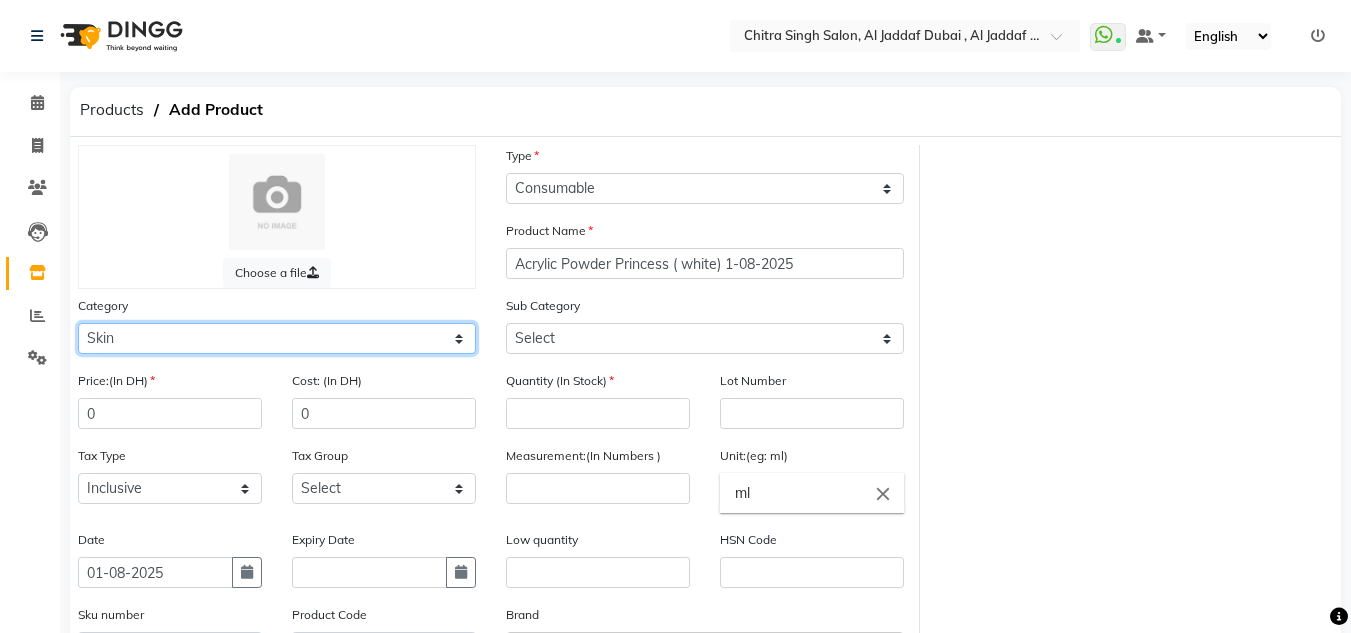 click on "Select Hair Skin Makeup Personal Care Appliances Beard Waxing Disposable Threading Hands and Feet Beauty Planet Botox Cadiveu Casmara Cheryls Olaplex GOWN Other" 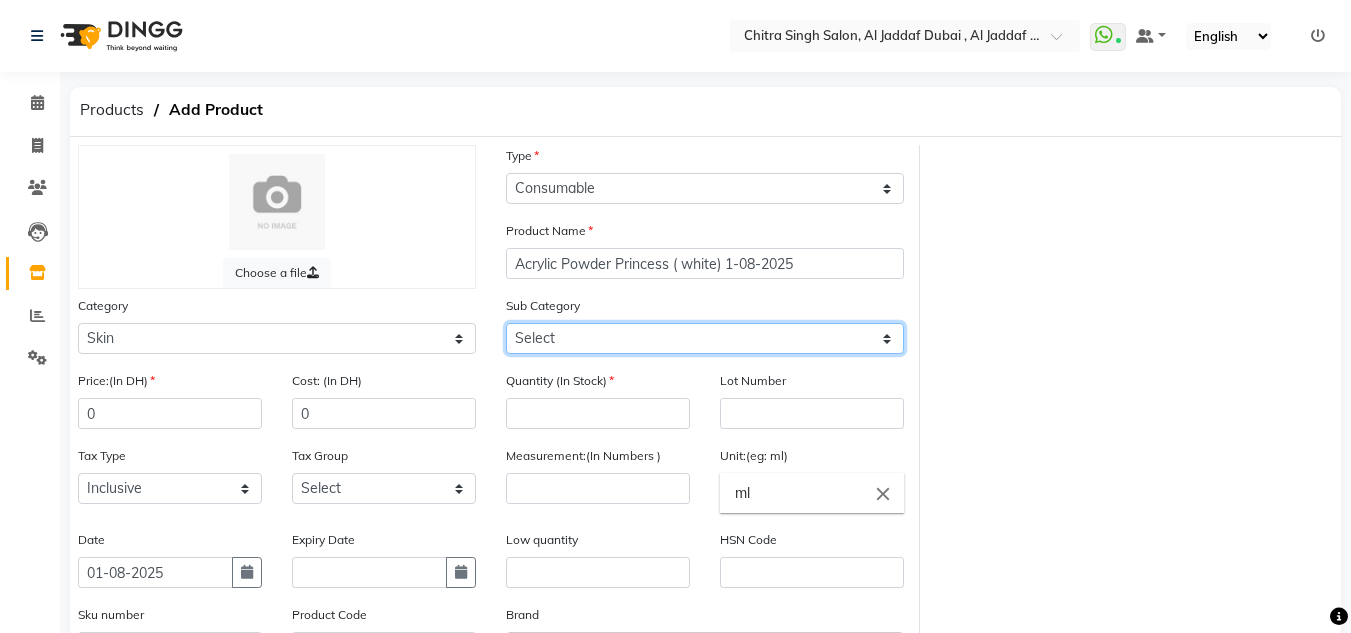 click on "Select Products Appliances" 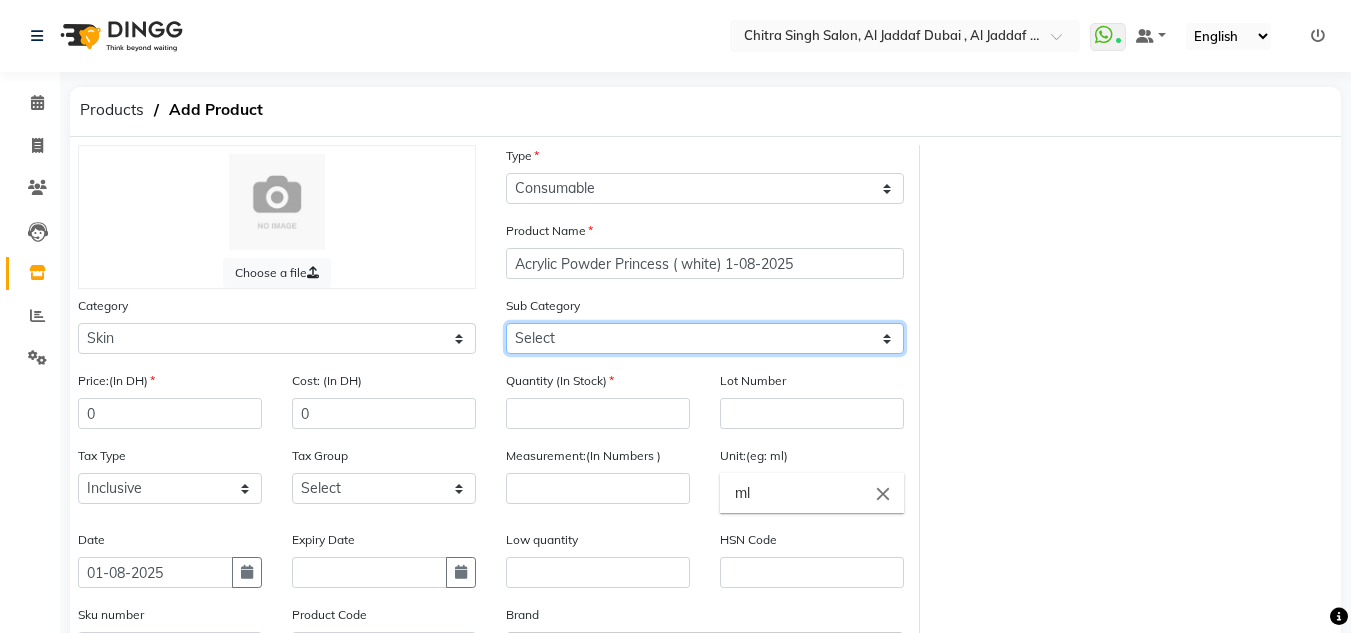 select on "462401951" 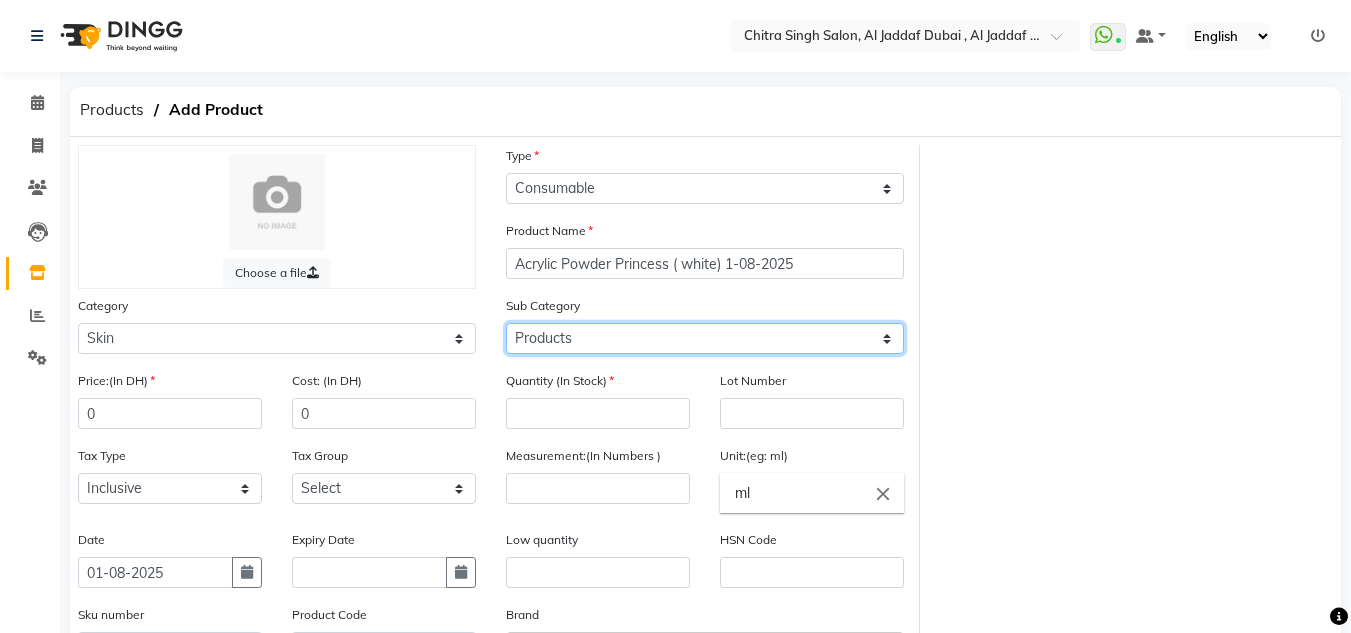 click on "Select Products Appliances" 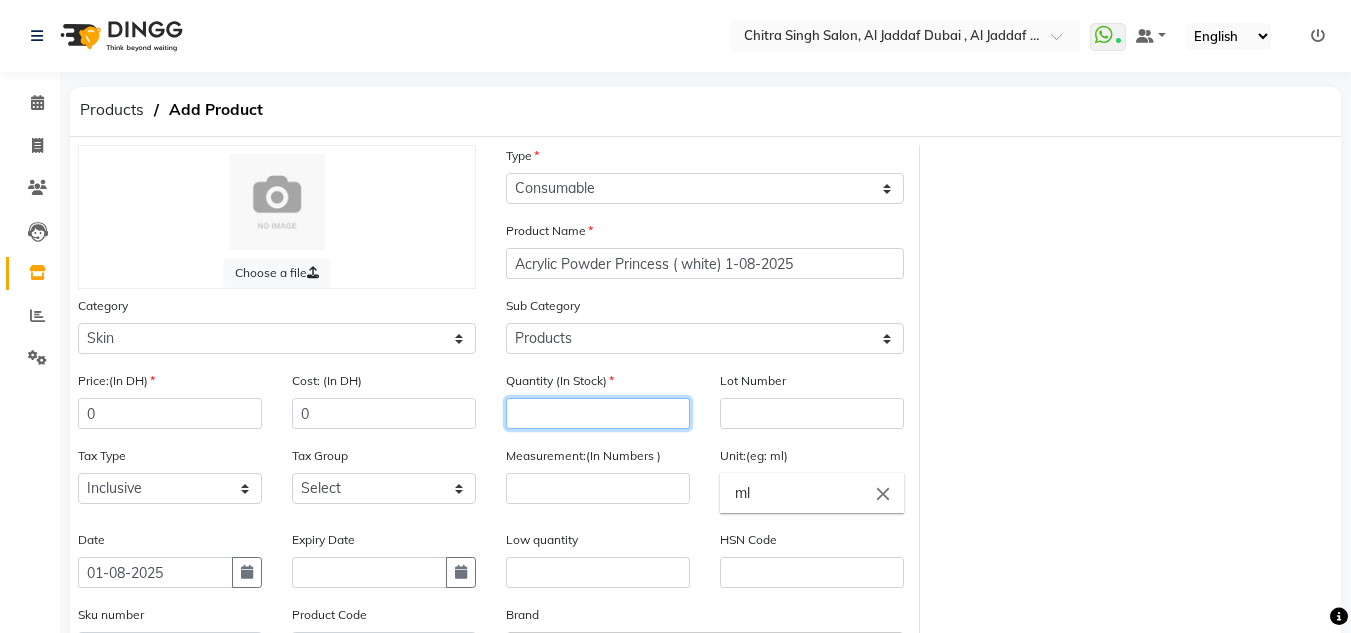 click 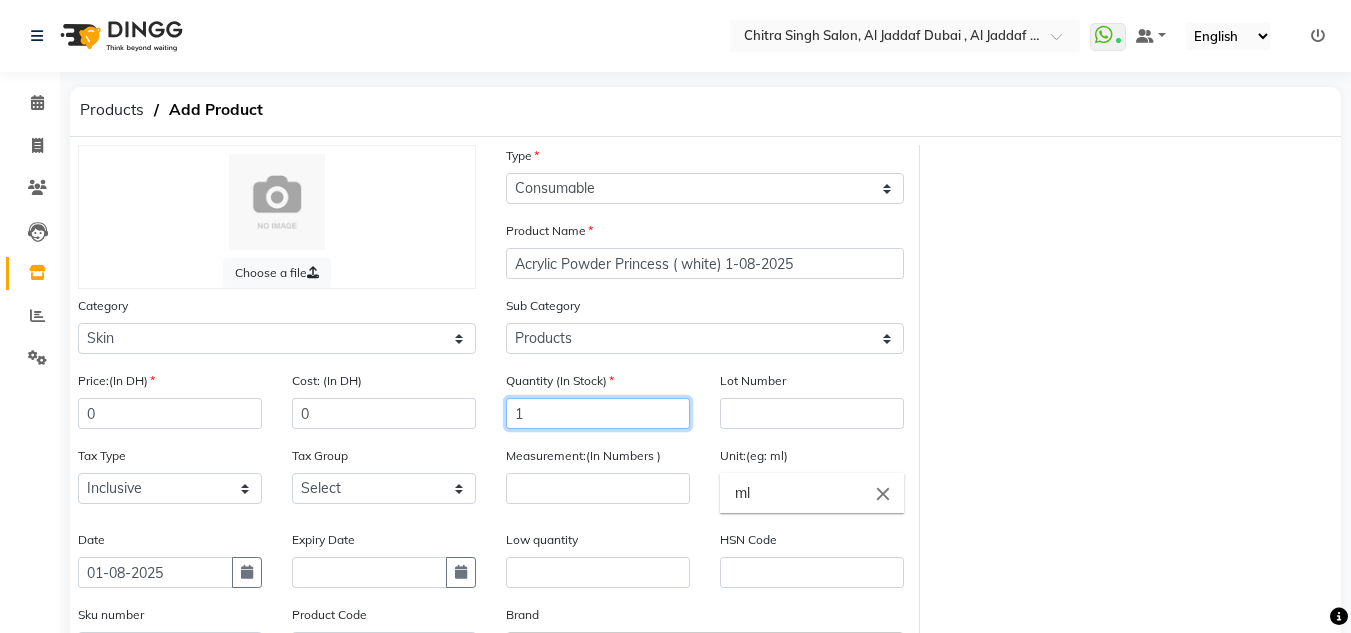 type on "1" 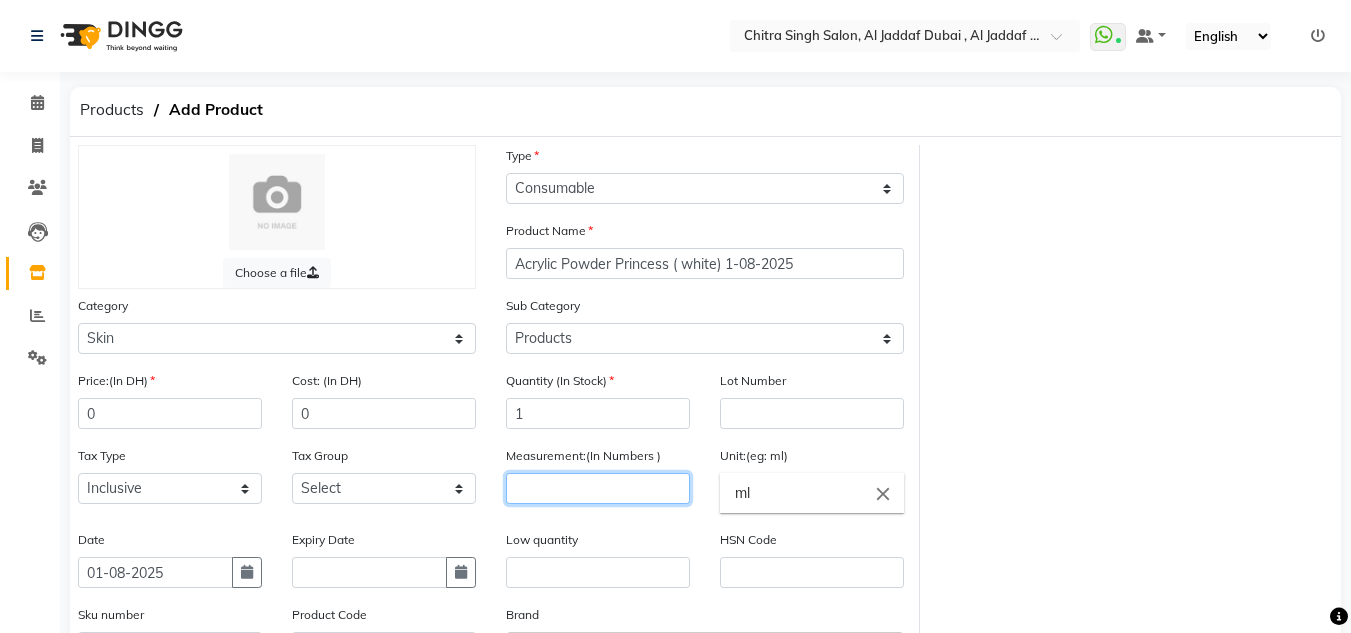 click 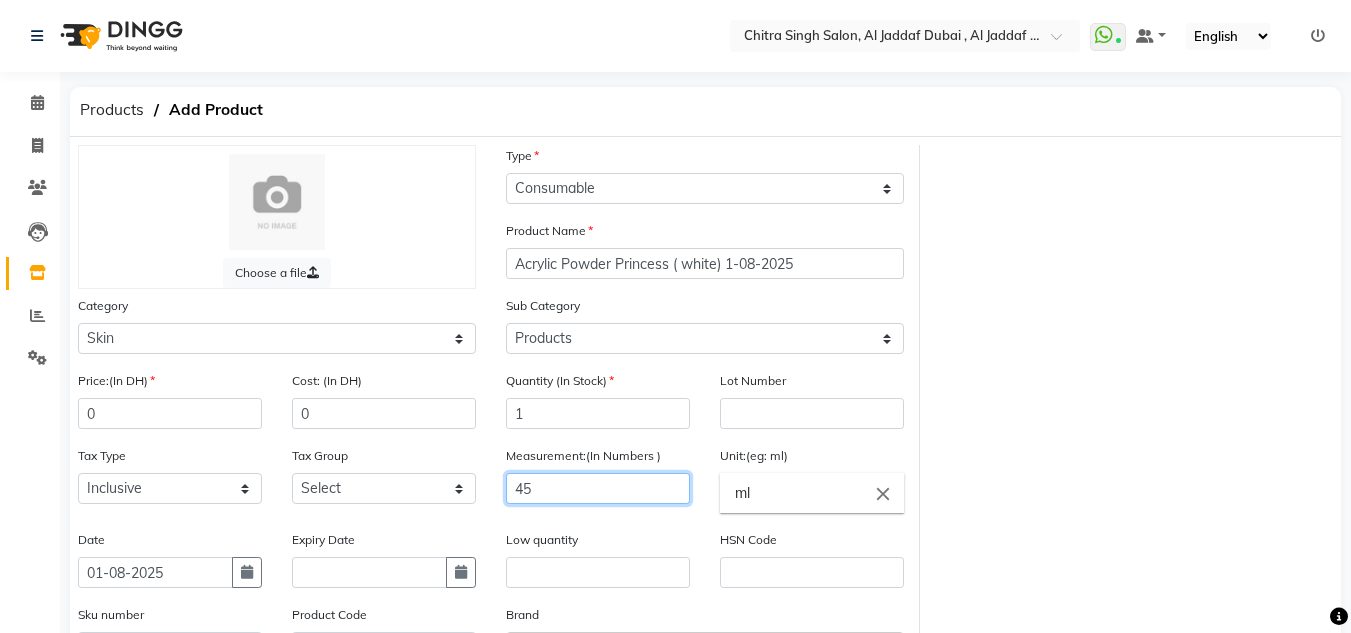 type on "45" 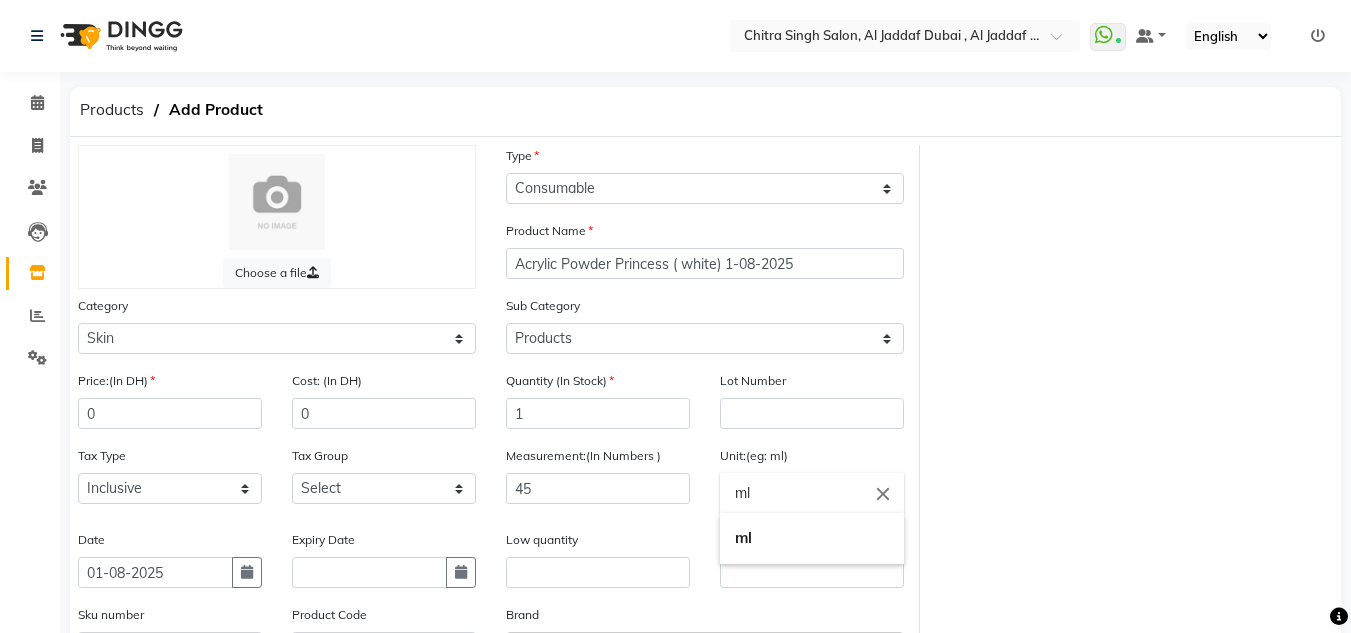 click on "ml" 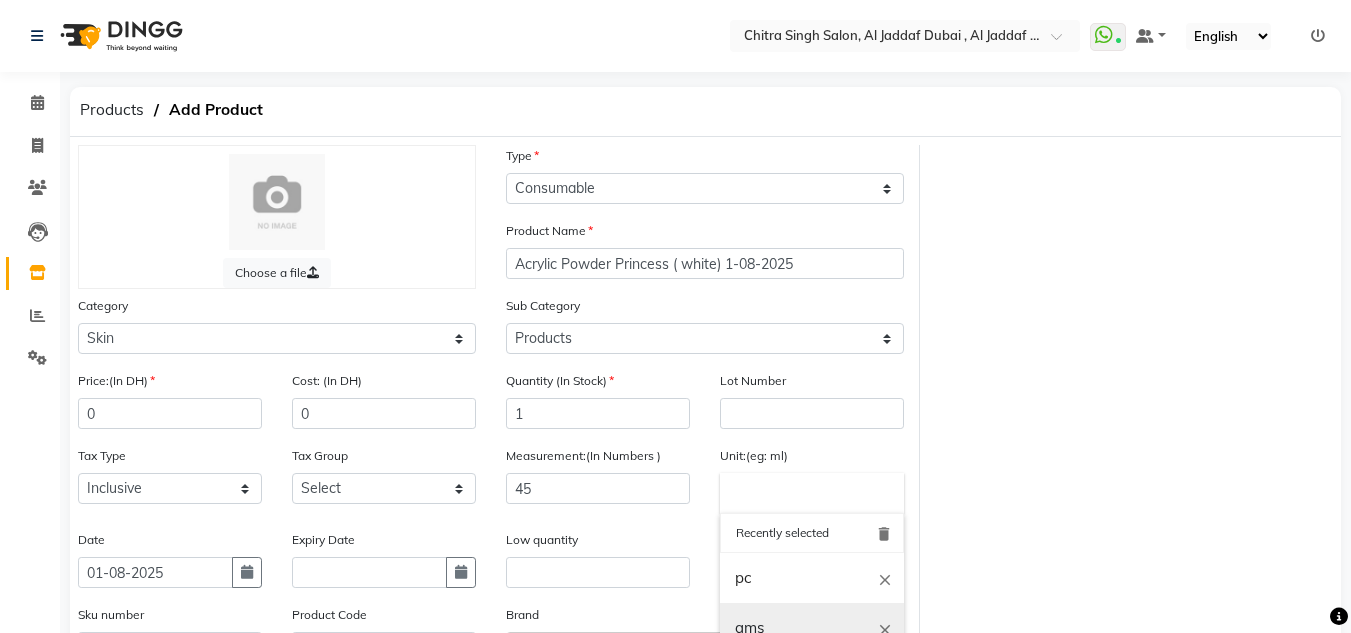 click on "gms" at bounding box center [812, 628] 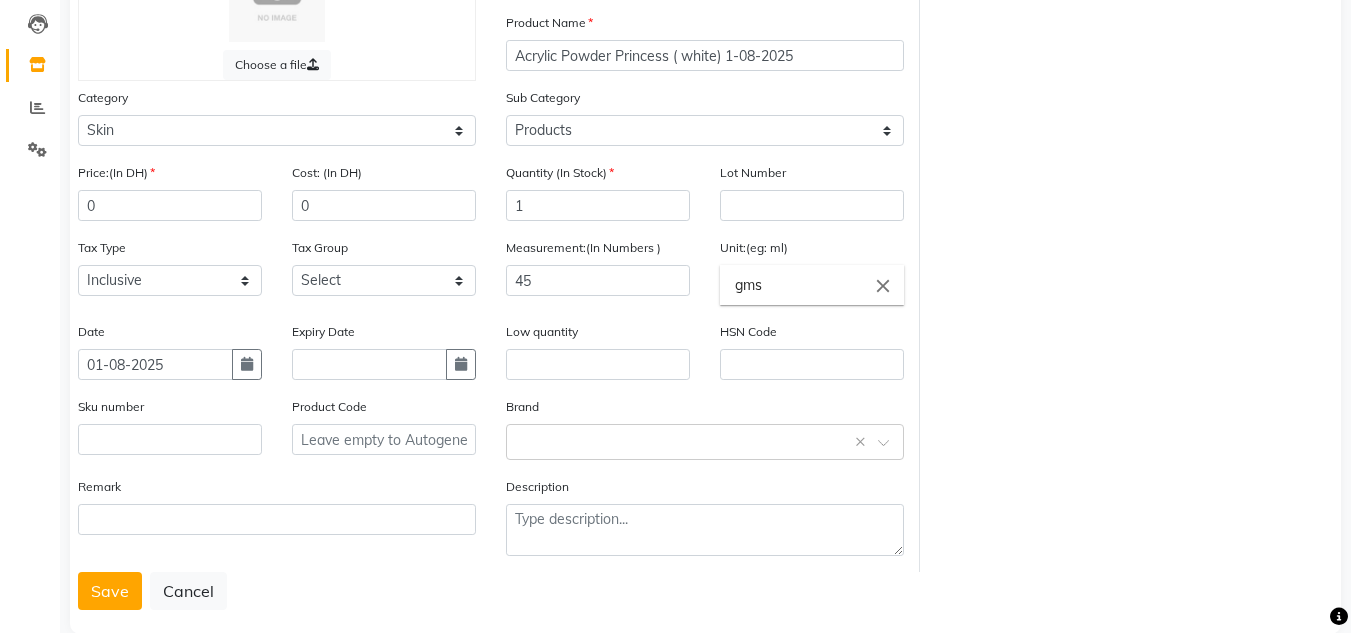 scroll, scrollTop: 243, scrollLeft: 0, axis: vertical 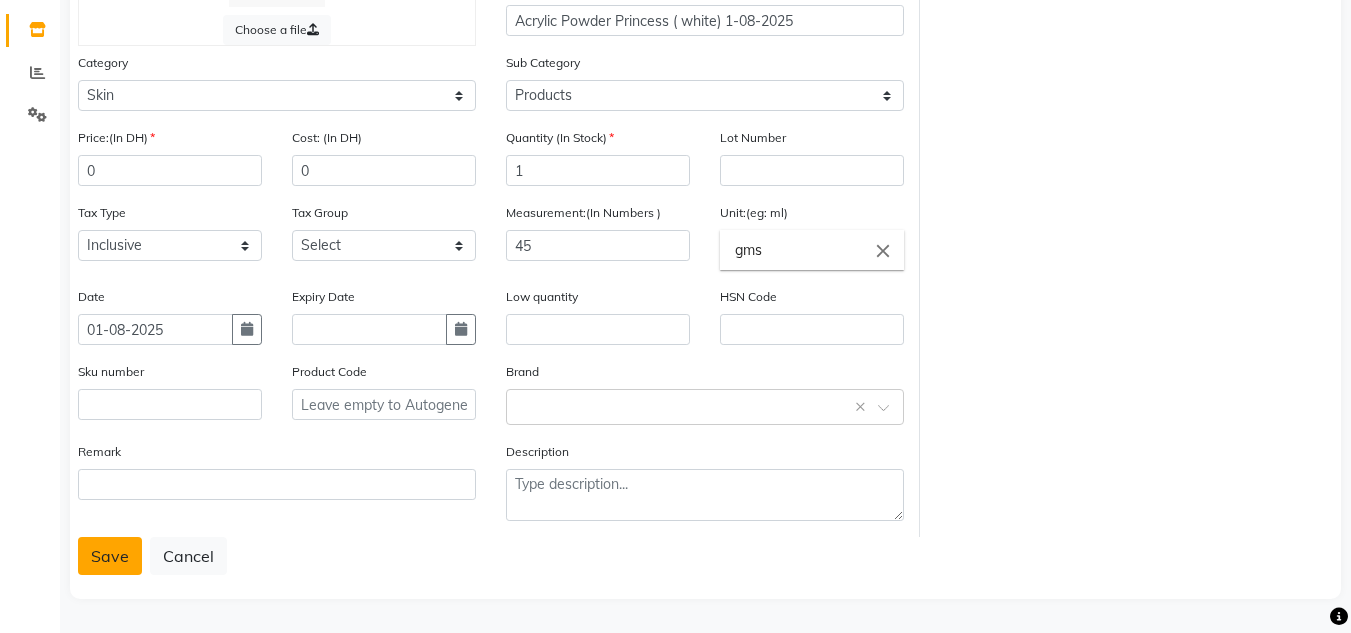 click on "Save" 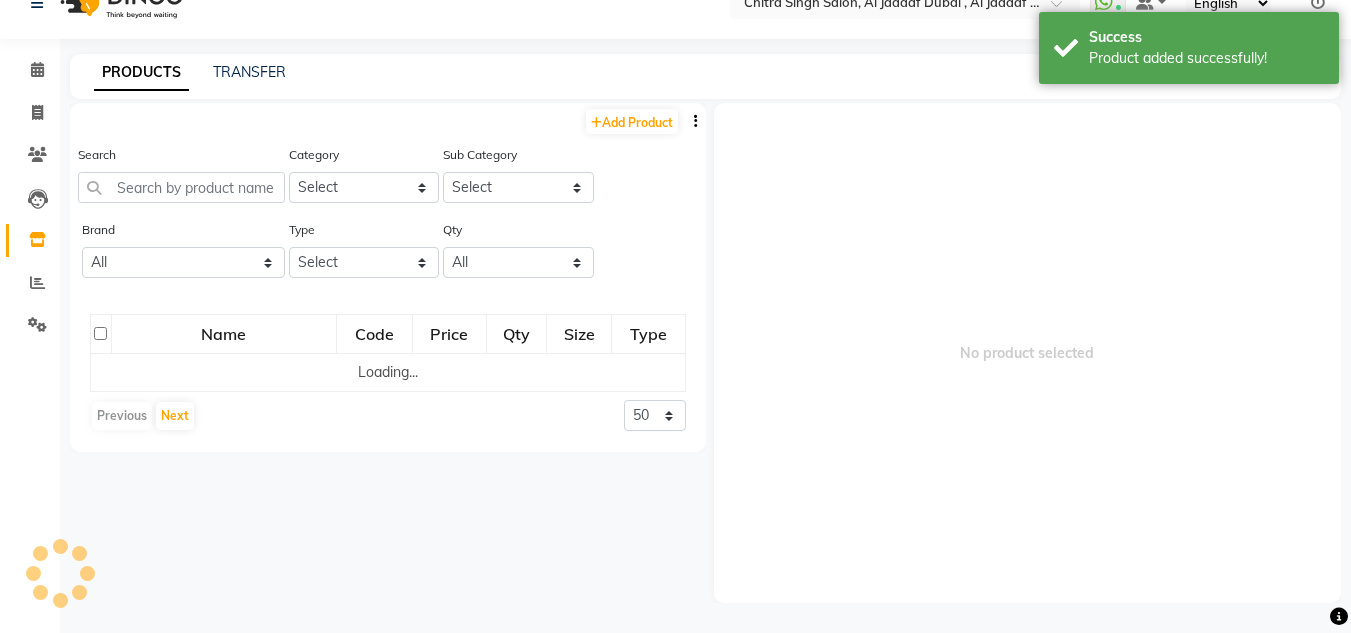 scroll, scrollTop: 33, scrollLeft: 0, axis: vertical 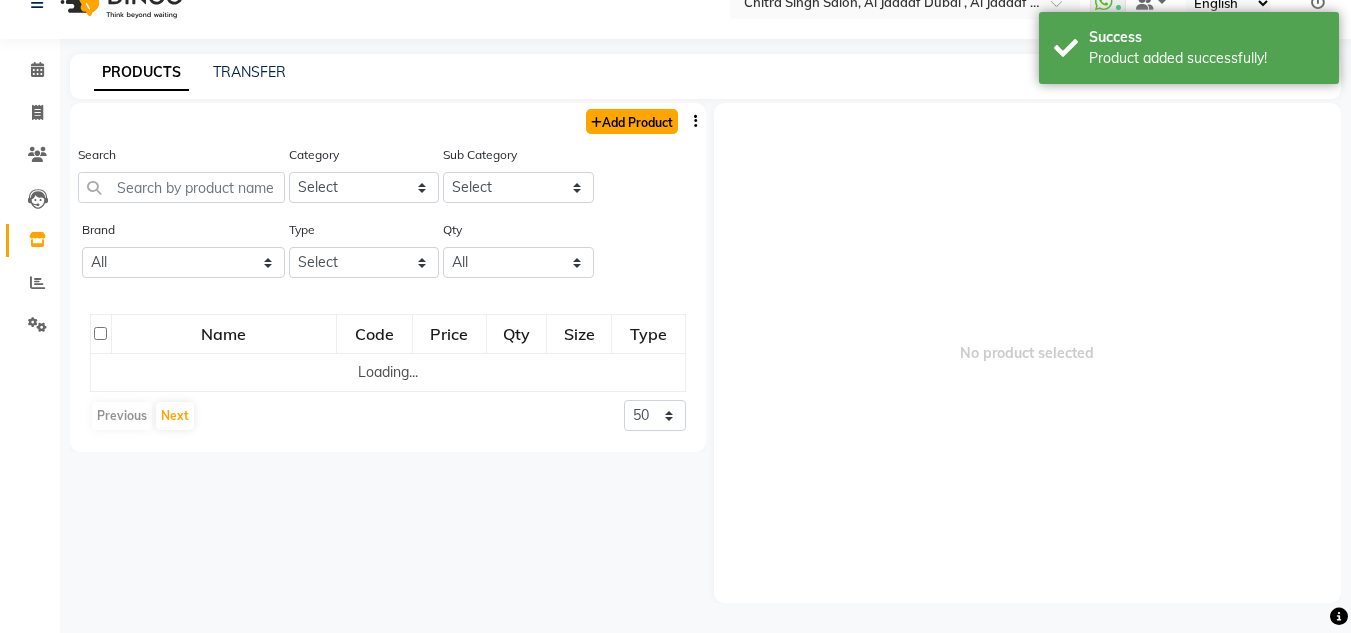 click on "Add Product" 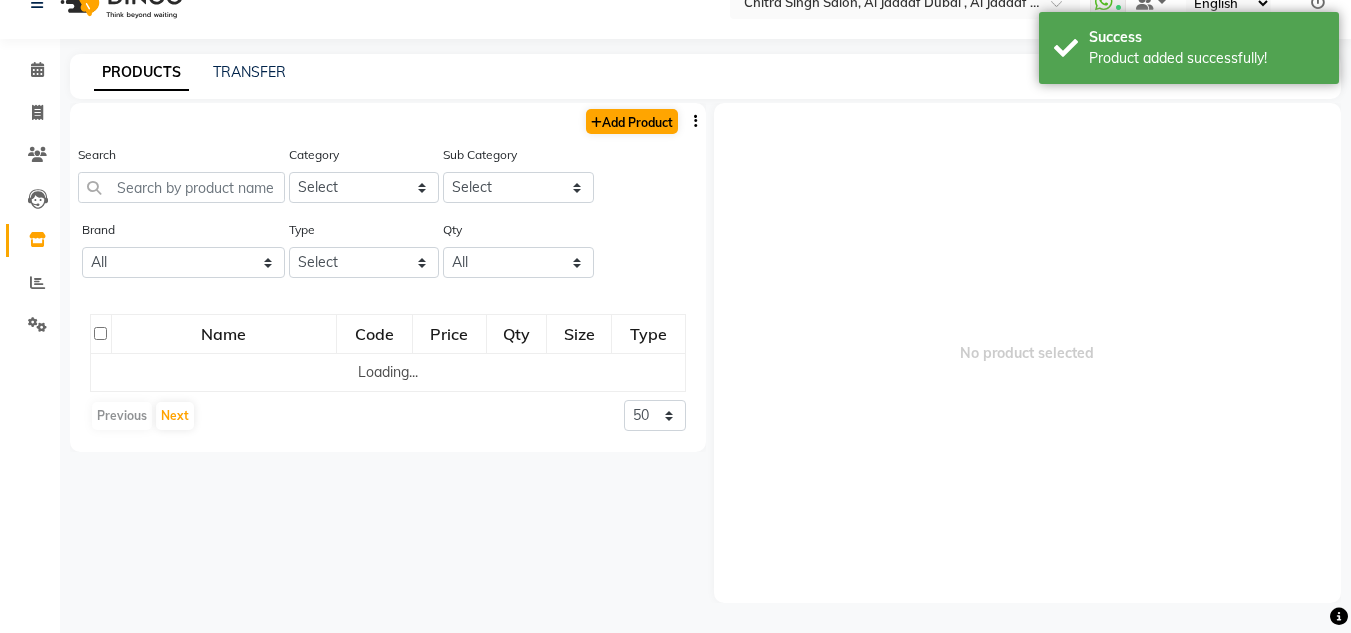 select on "true" 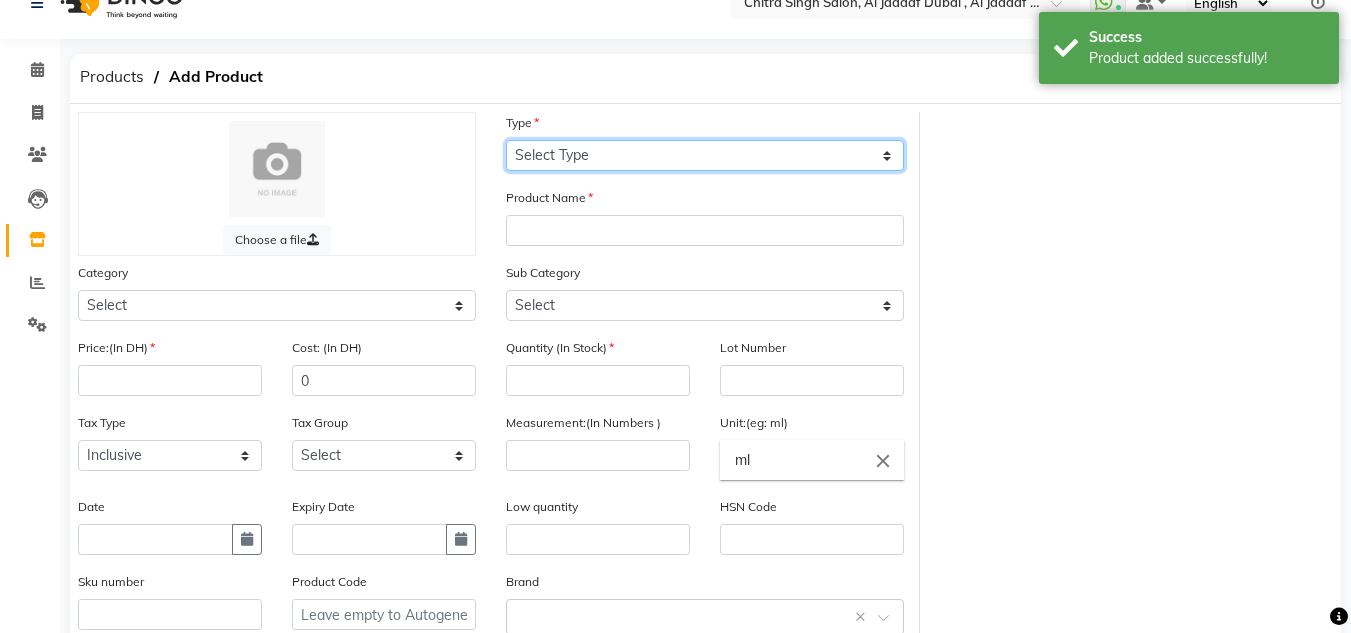 click on "Select Type Both Retail Consumable" 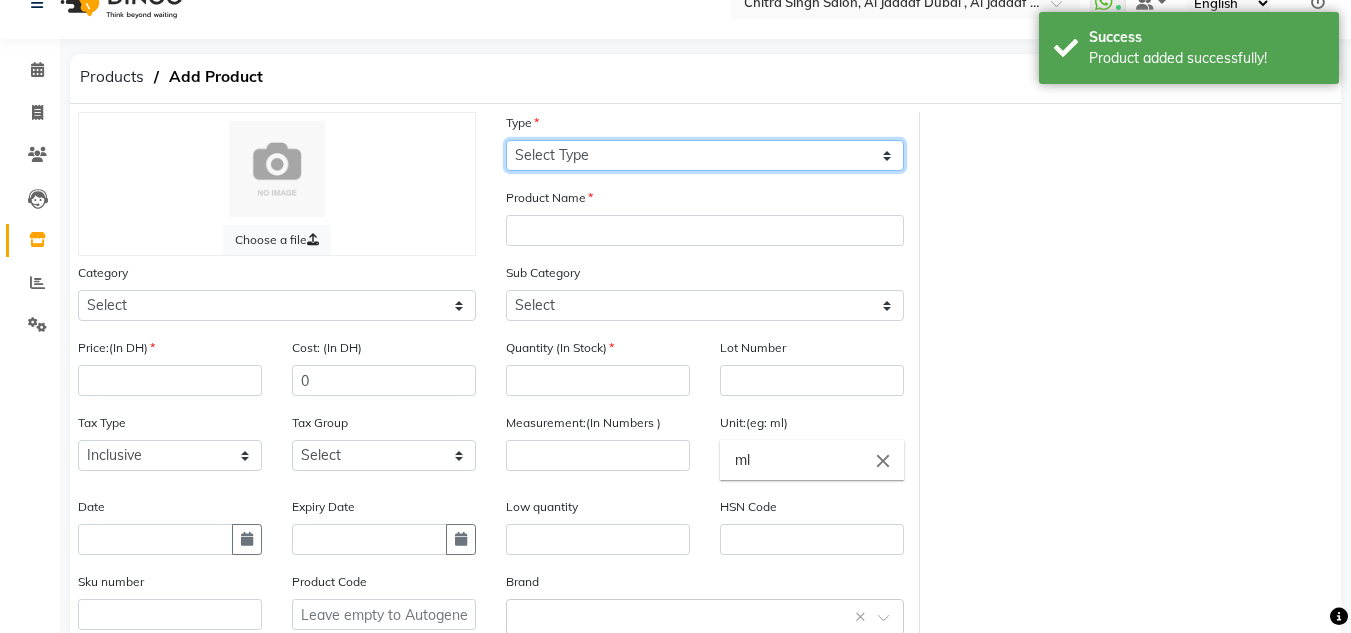 select on "C" 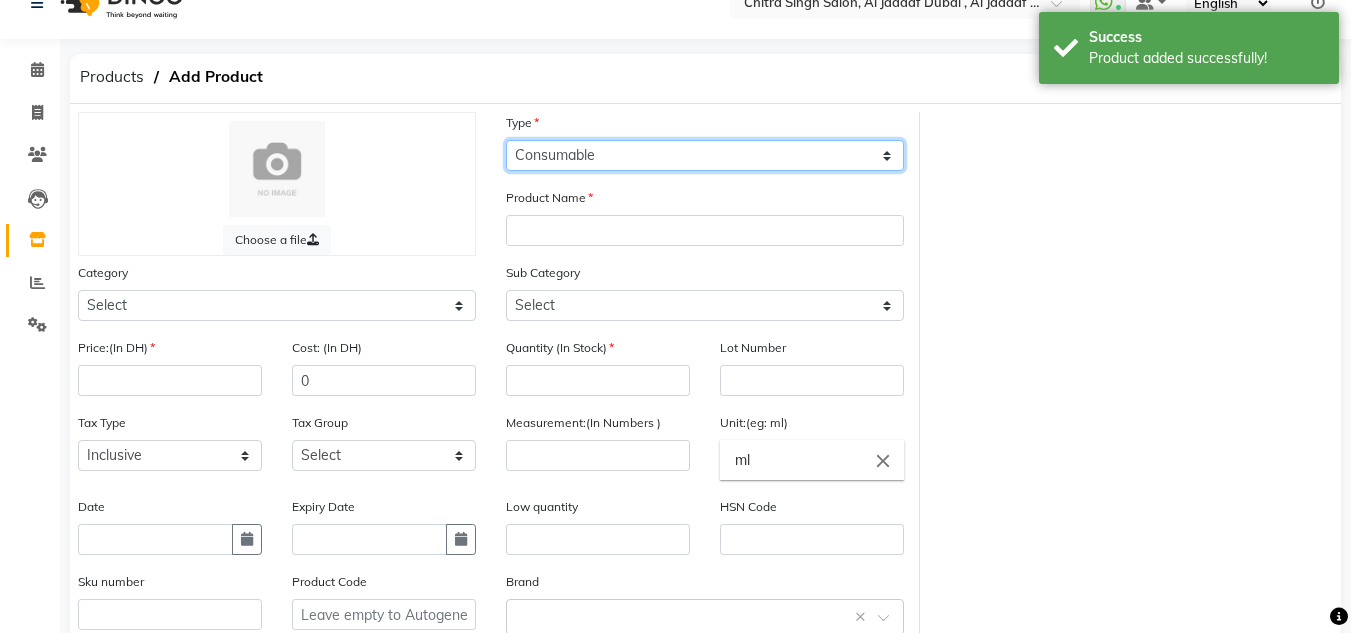 click on "Select Type Both Retail Consumable" 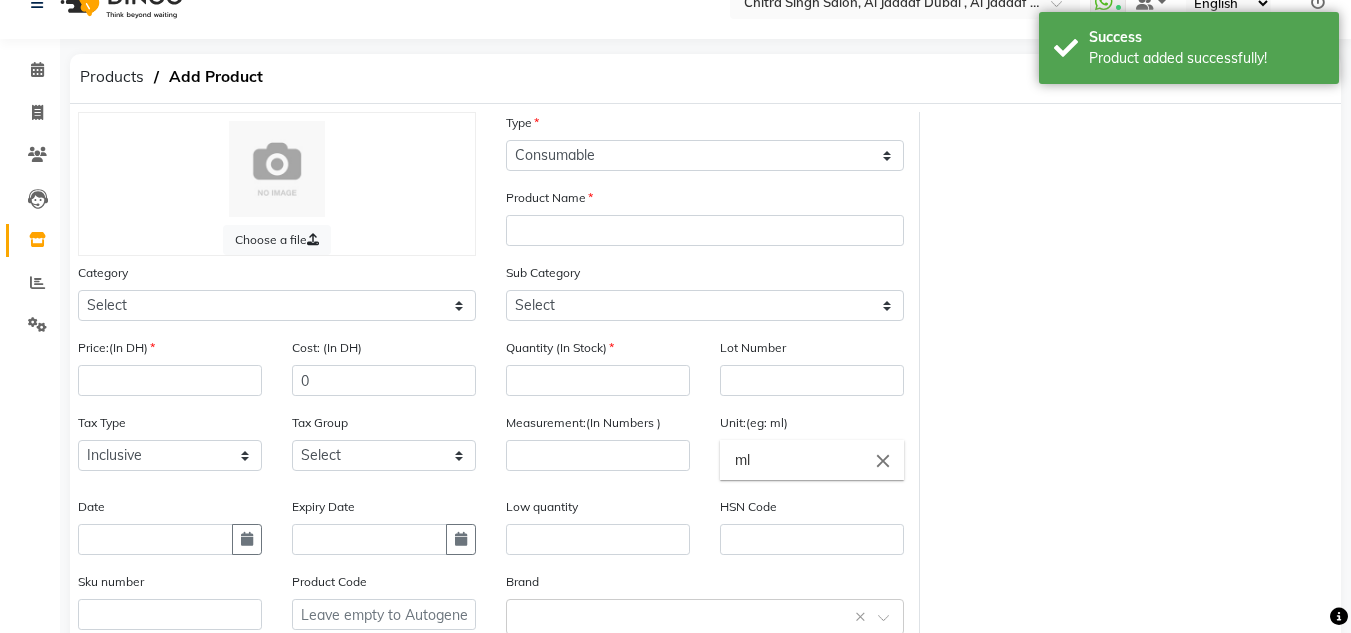click on "Category Select Hair Skin Makeup Personal Care Appliances Beard Waxing Disposable Threading Hands and Feet Beauty Planet Botox Cadiveu Casmara Cheryls Olaplex GOWN Other" 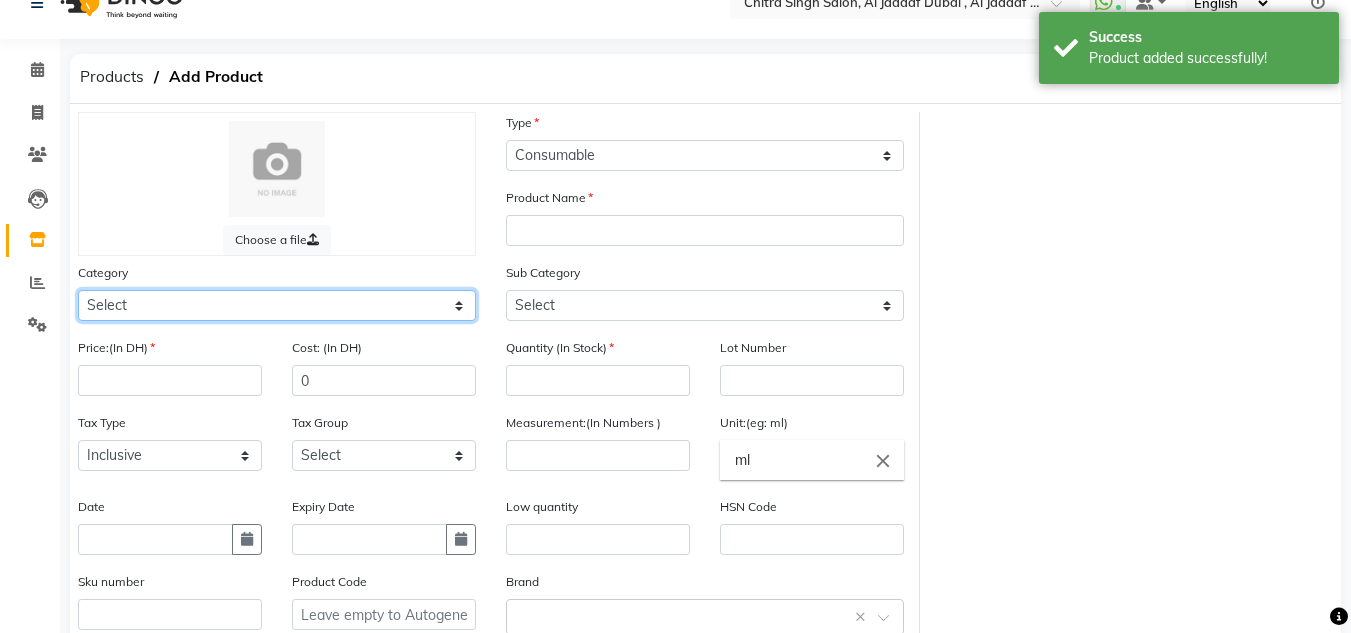 click on "Select Hair Skin Makeup Personal Care Appliances Beard Waxing Disposable Threading Hands and Feet Beauty Planet Botox Cadiveu Casmara Cheryls Olaplex GOWN Other" 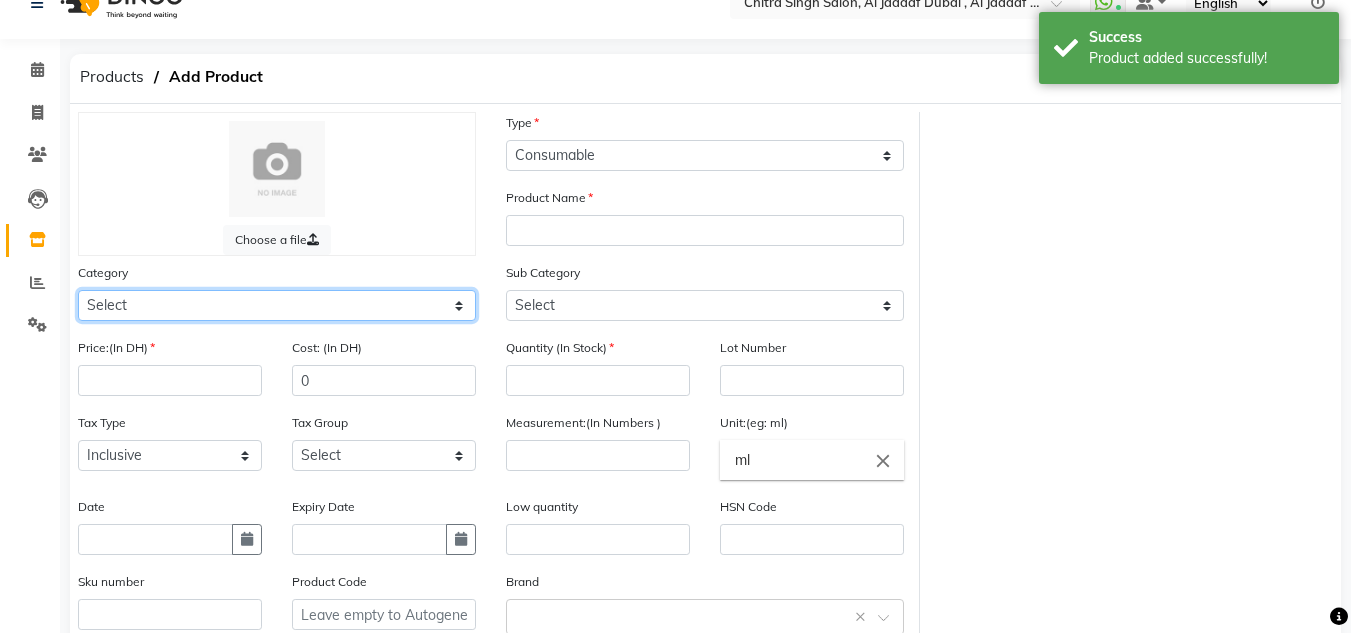 click on "Select Hair Skin Makeup Personal Care Appliances Beard Waxing Disposable Threading Hands and Feet Beauty Planet Botox Cadiveu Casmara Cheryls Olaplex GOWN Other" 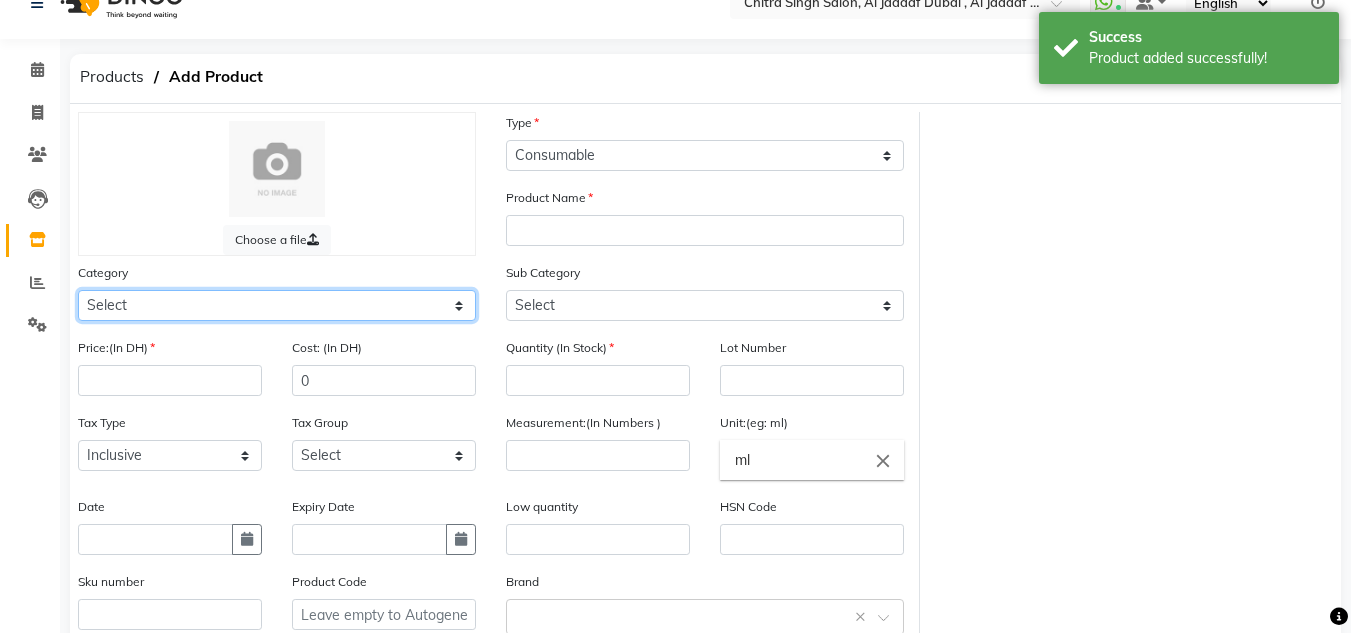 drag, startPoint x: 86, startPoint y: 307, endPoint x: 93, endPoint y: 294, distance: 14.764823 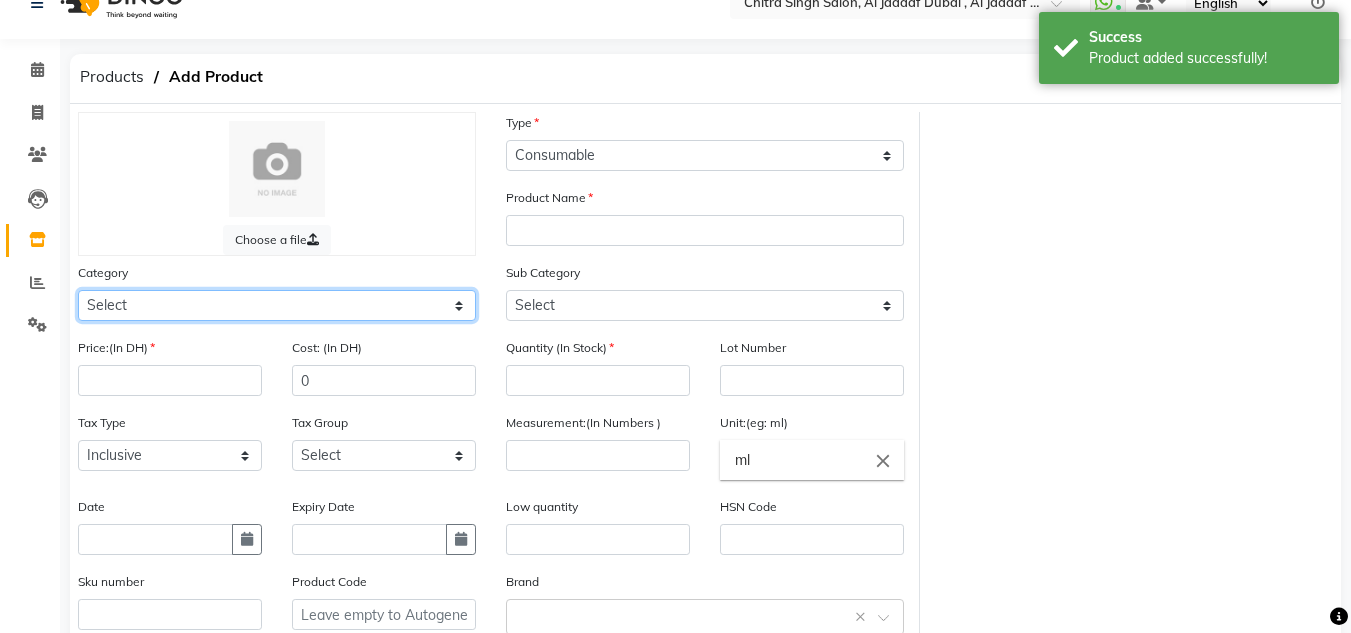click on "Select Hair Skin Makeup Personal Care Appliances Beard Waxing Disposable Threading Hands and Feet Beauty Planet Botox Cadiveu Casmara Cheryls Olaplex GOWN Other" 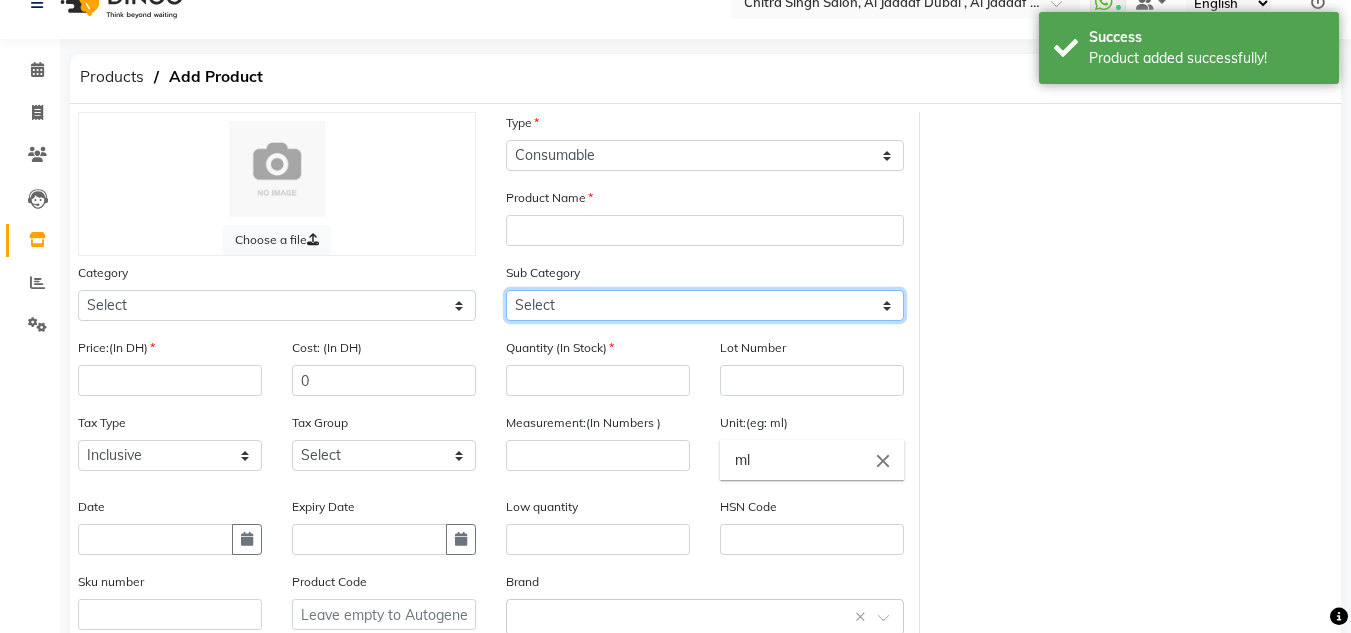 click on "Select Products Appliances" 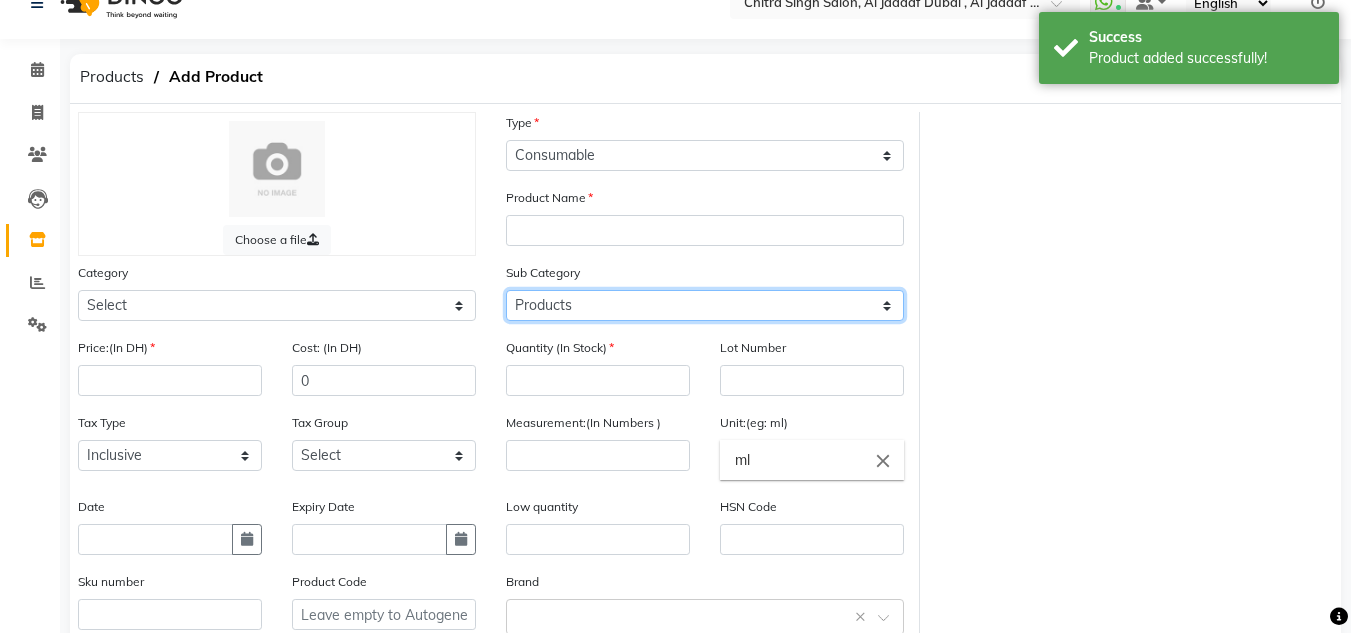 click on "Select Products Appliances" 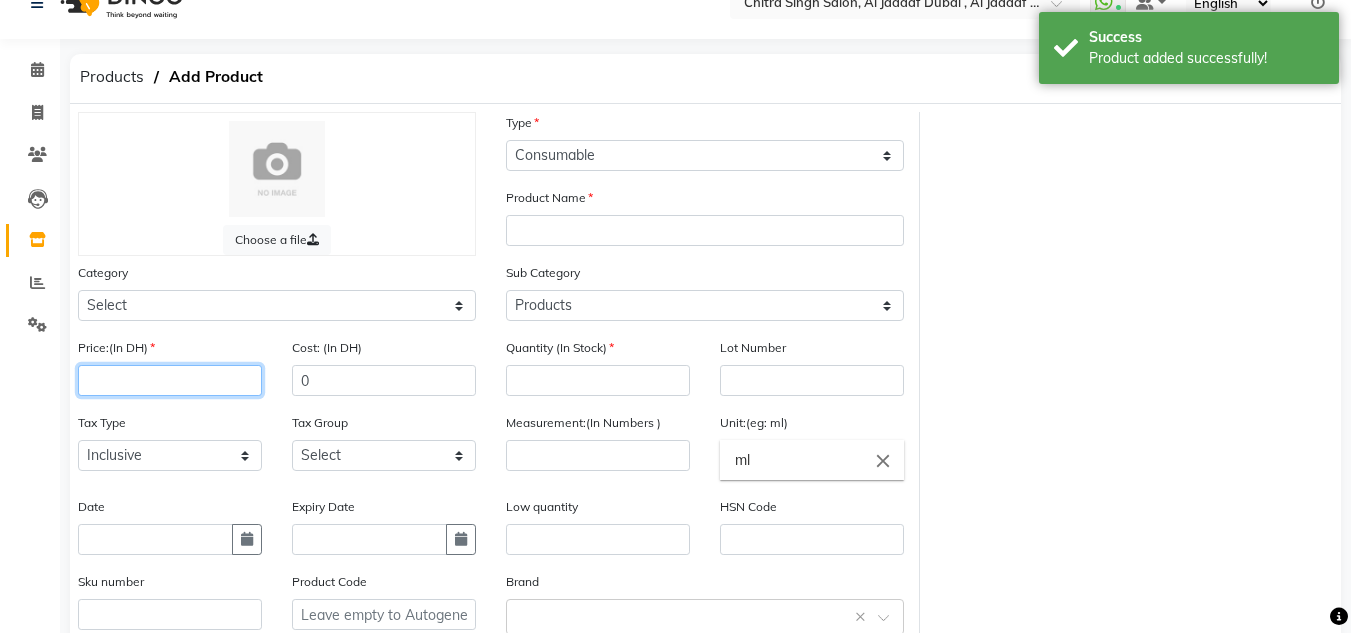 click 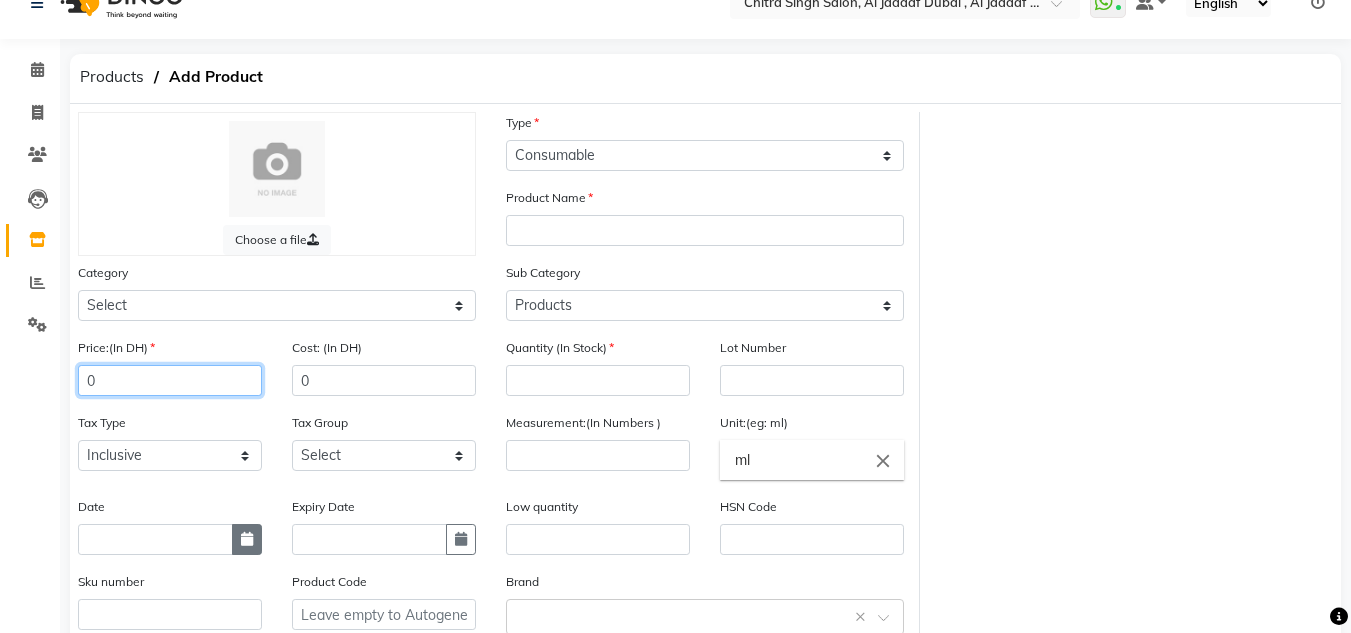 type on "0" 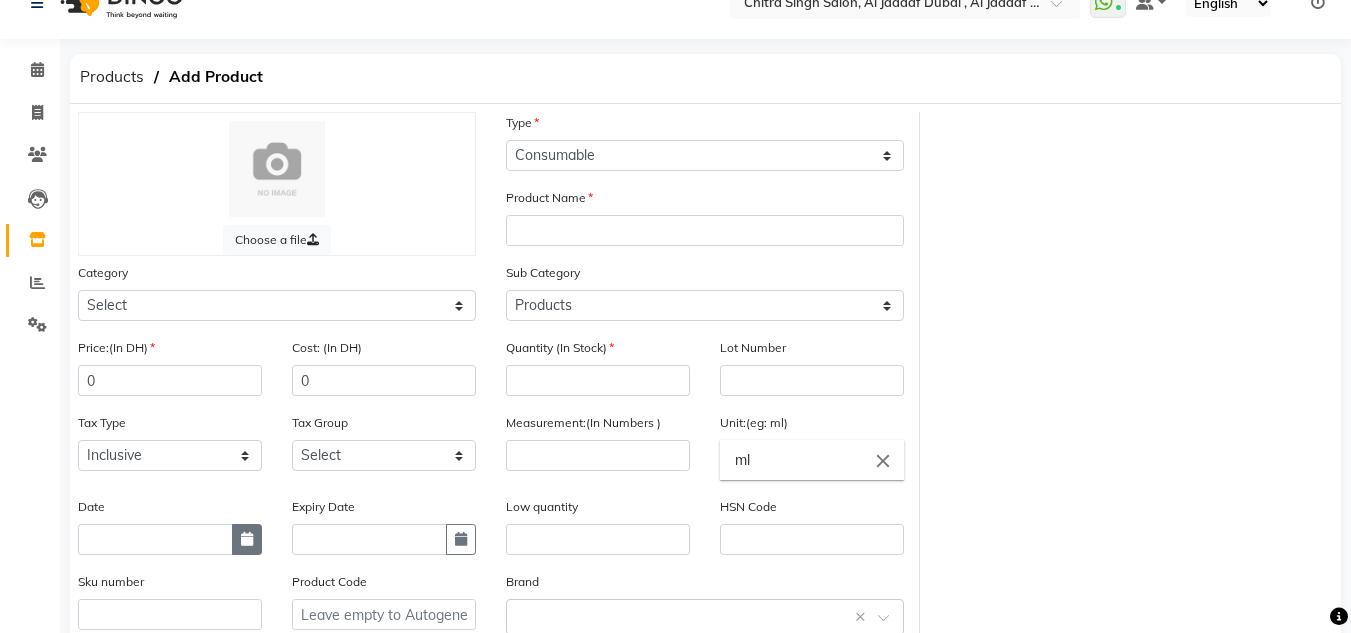 click 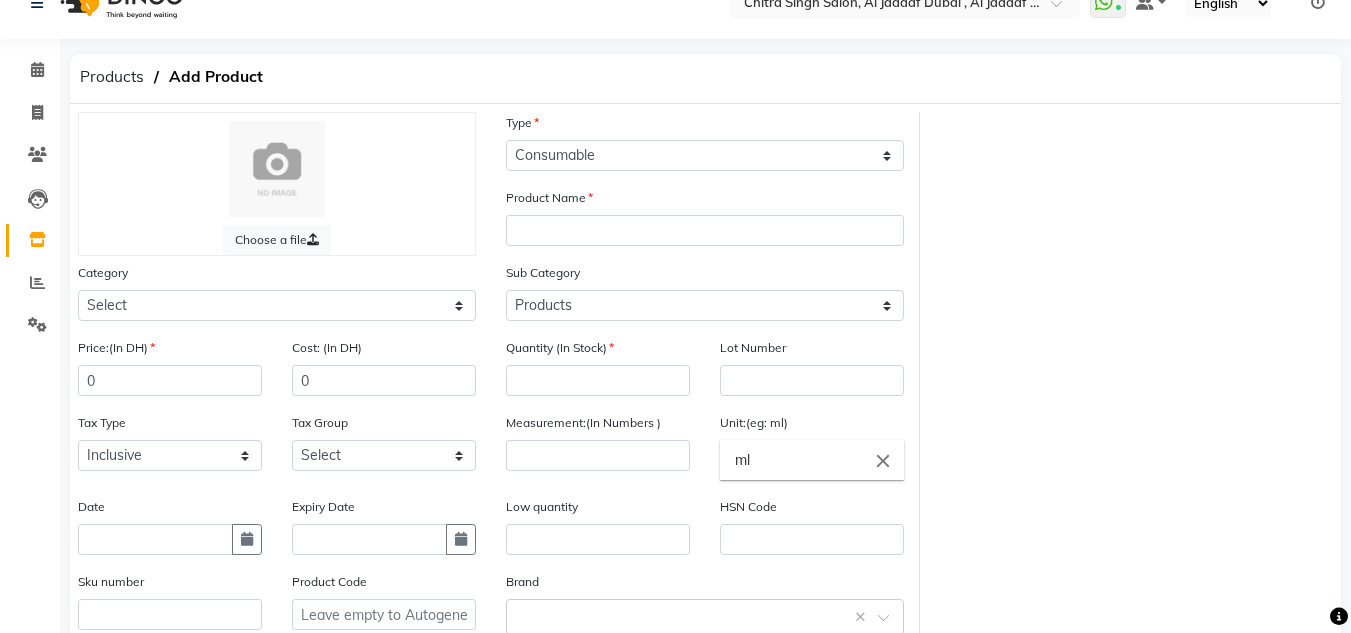 select on "8" 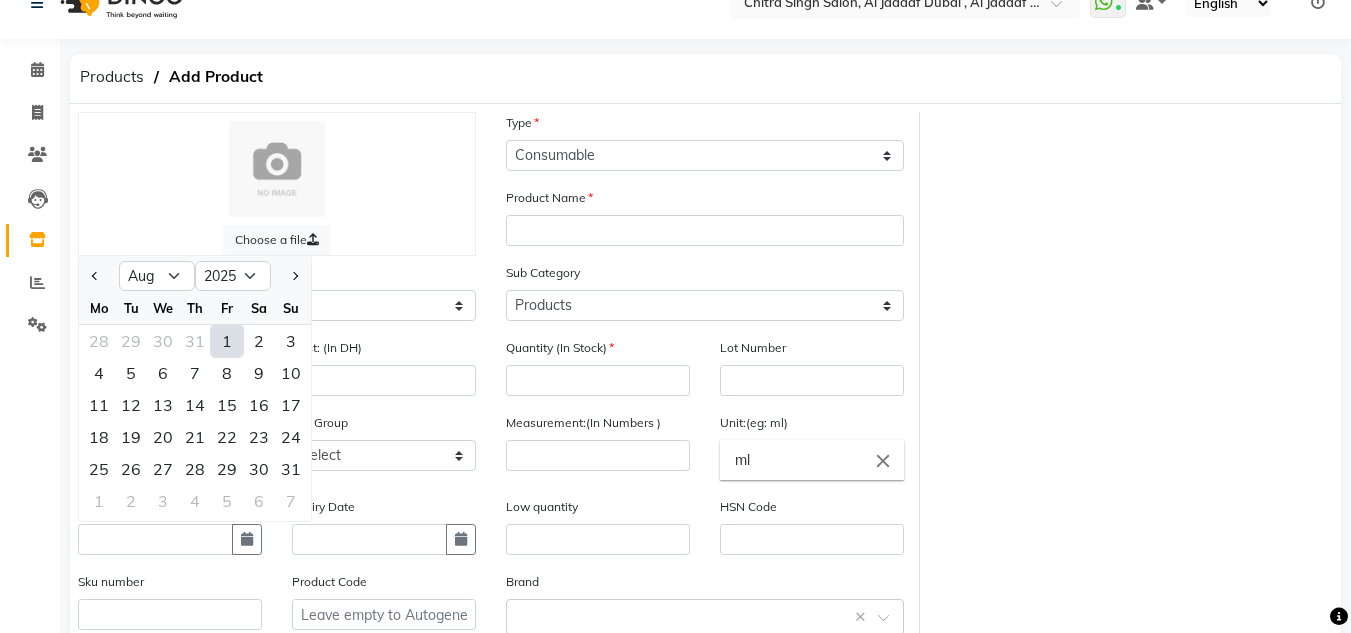 drag, startPoint x: 227, startPoint y: 336, endPoint x: 271, endPoint y: 343, distance: 44.553337 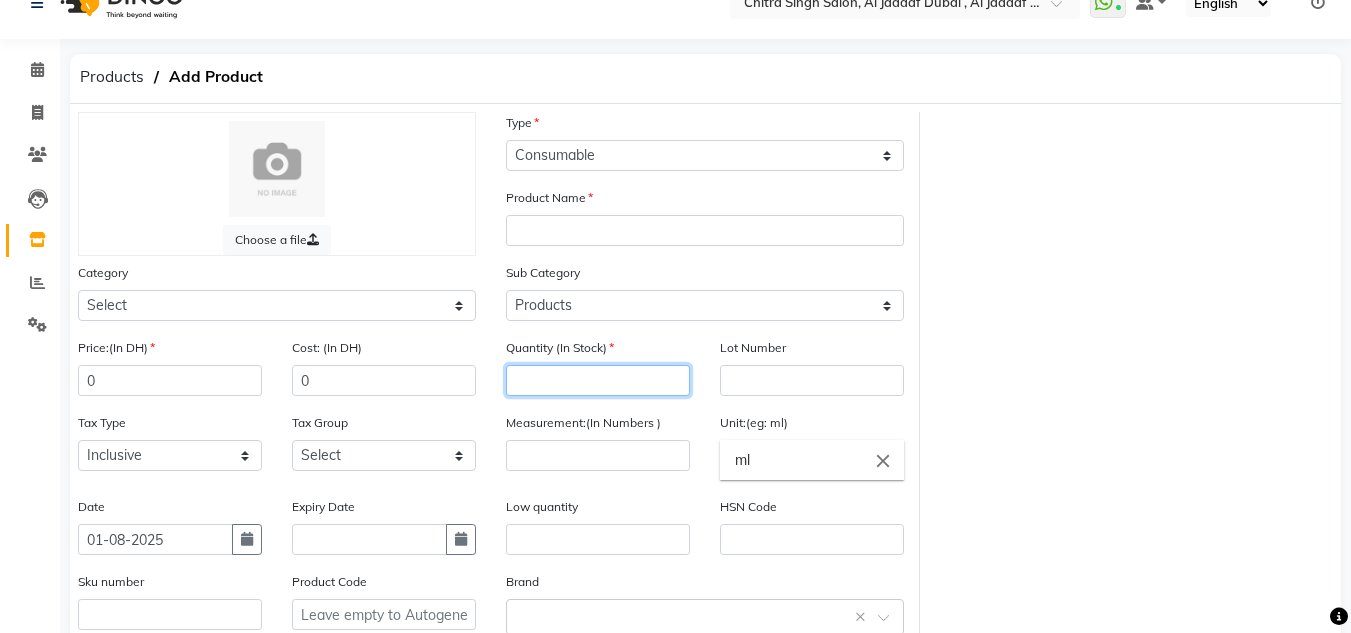 click 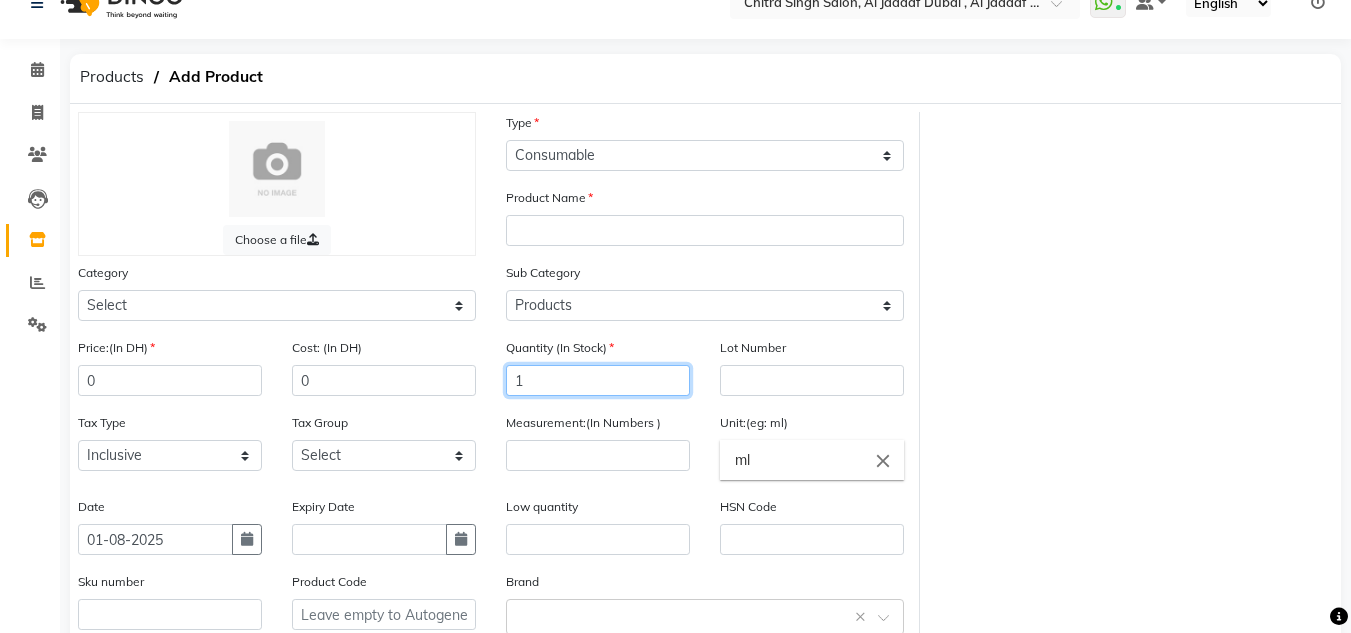 type on "1" 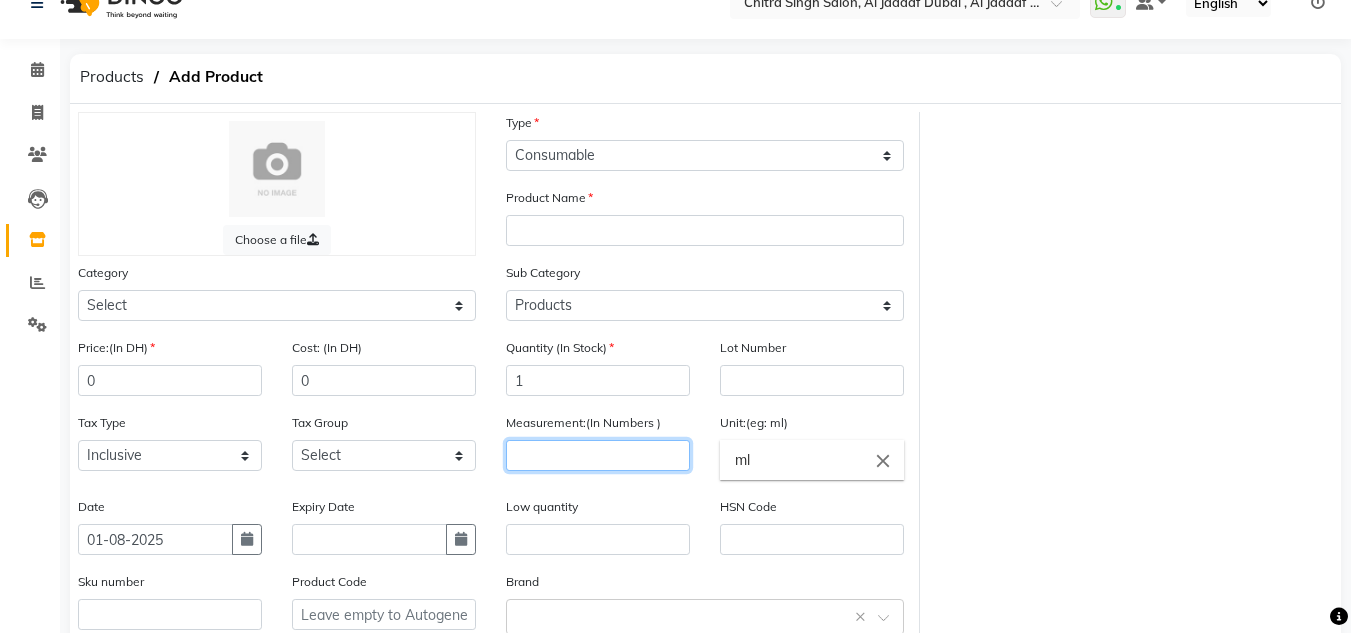 click 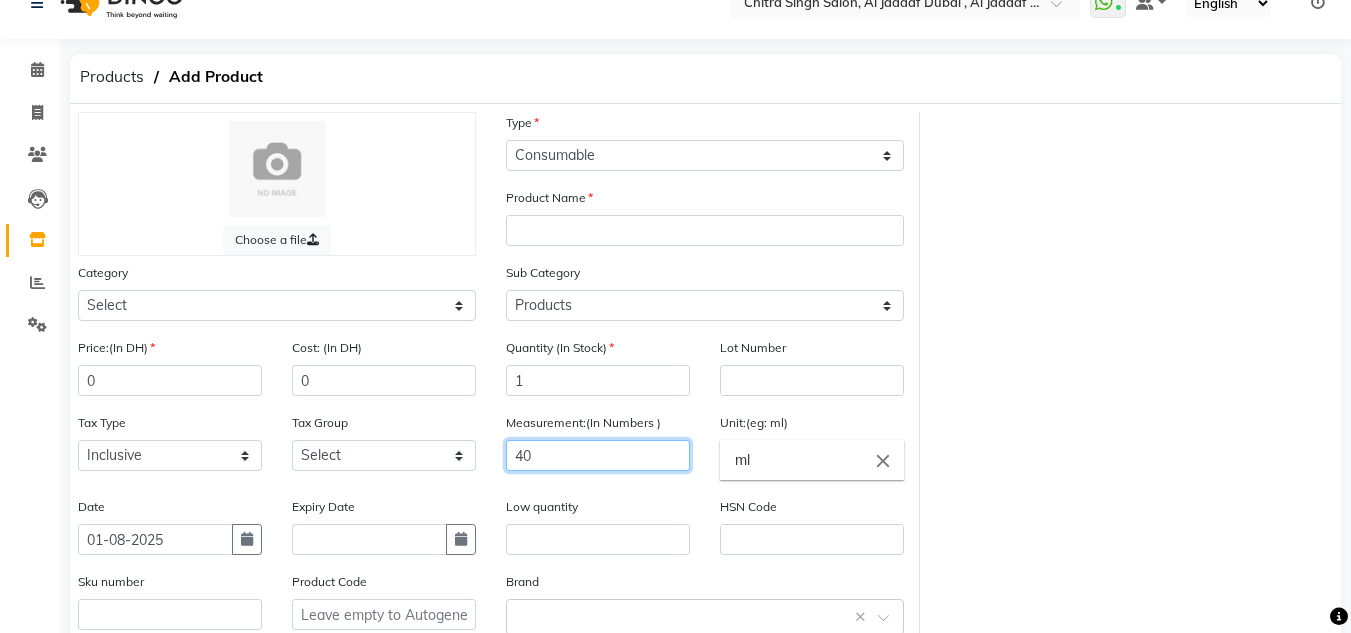 type on "40" 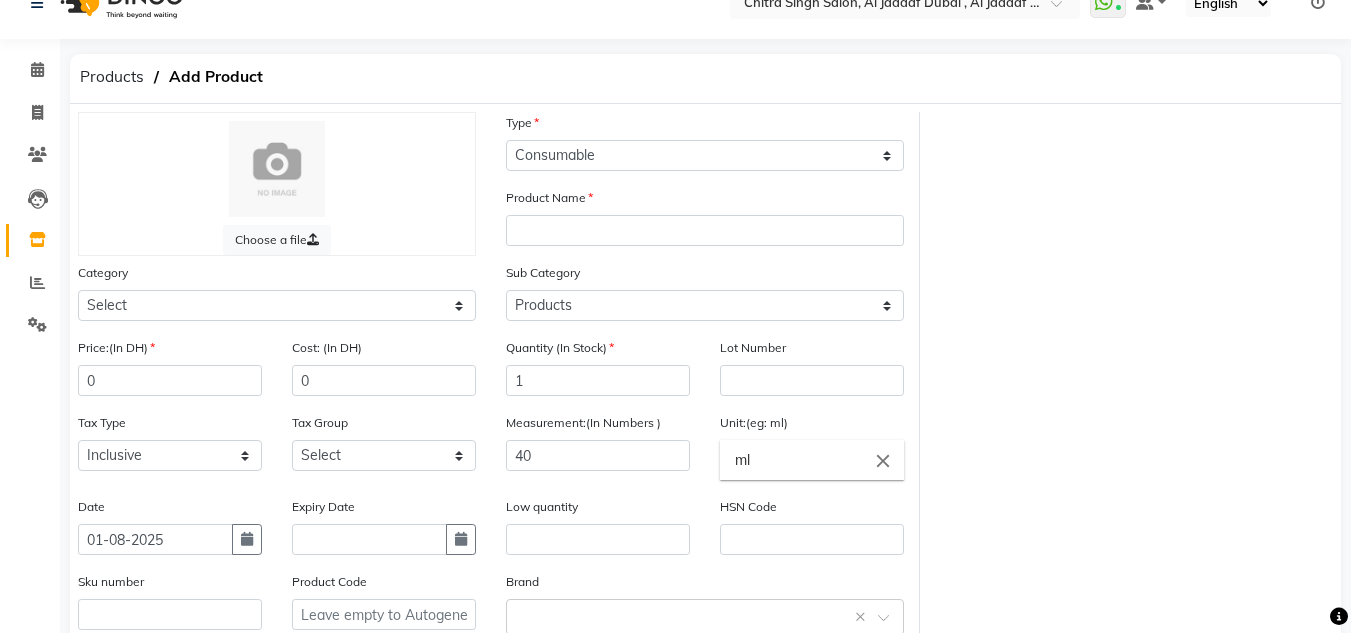 click on "ml" 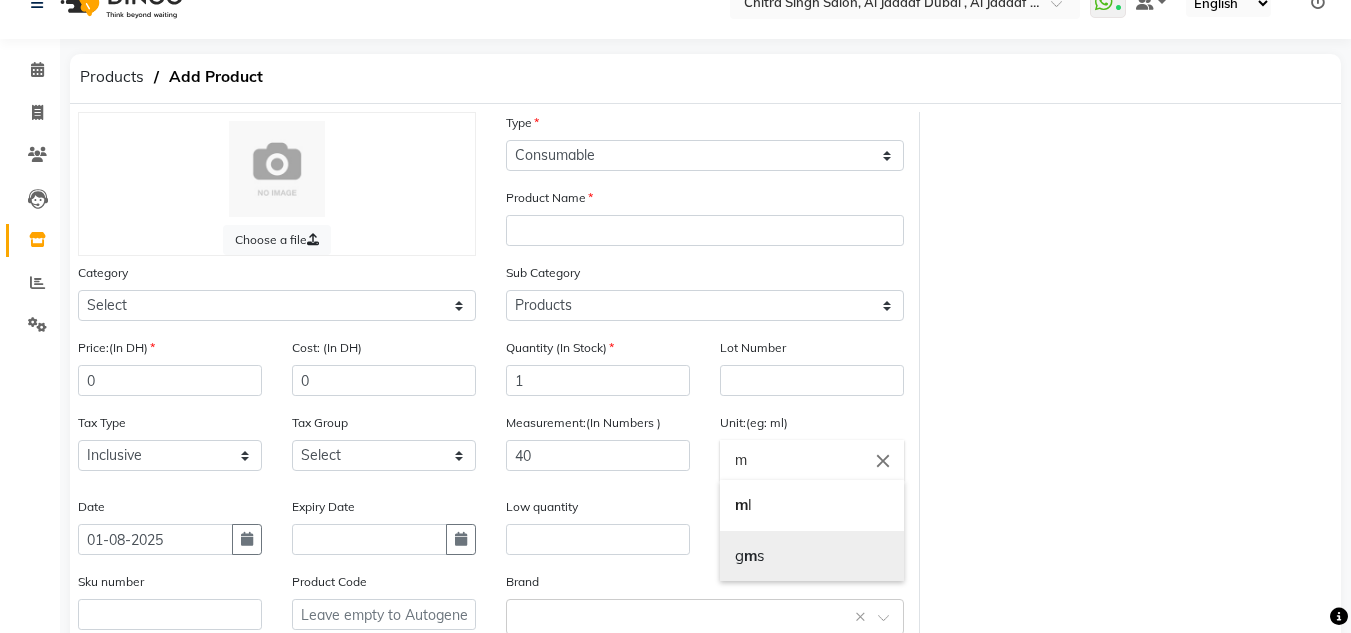 click on "g m s" at bounding box center [812, 556] 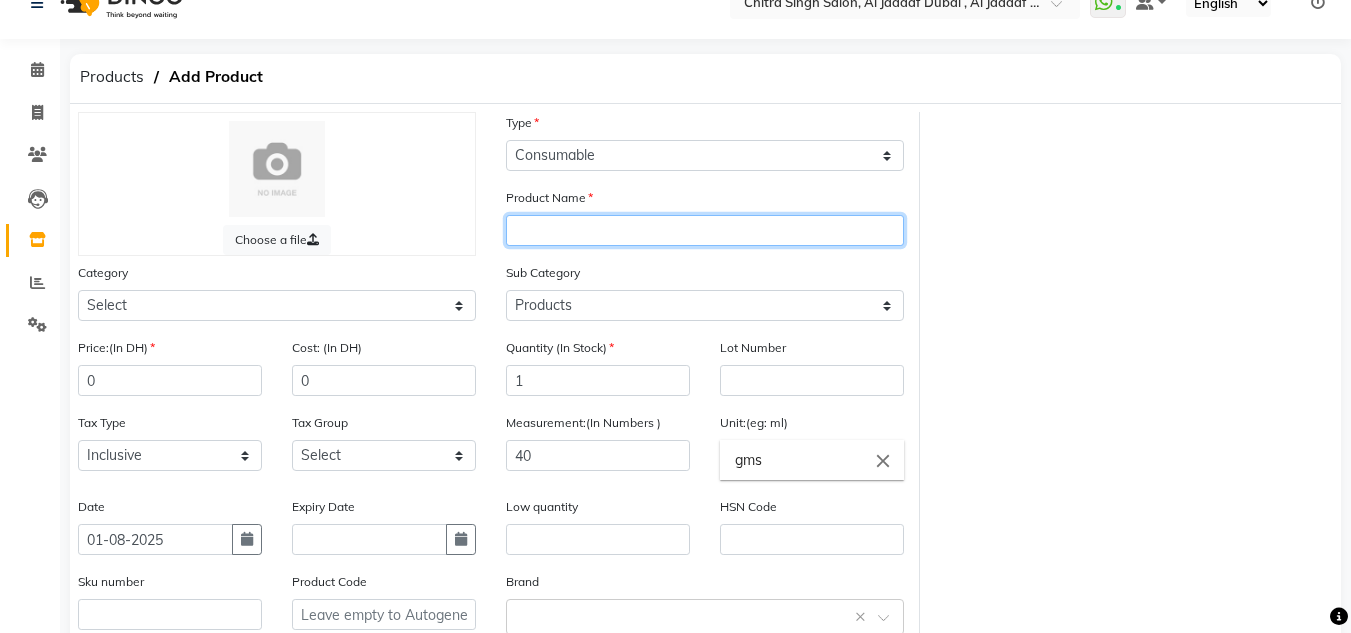 click 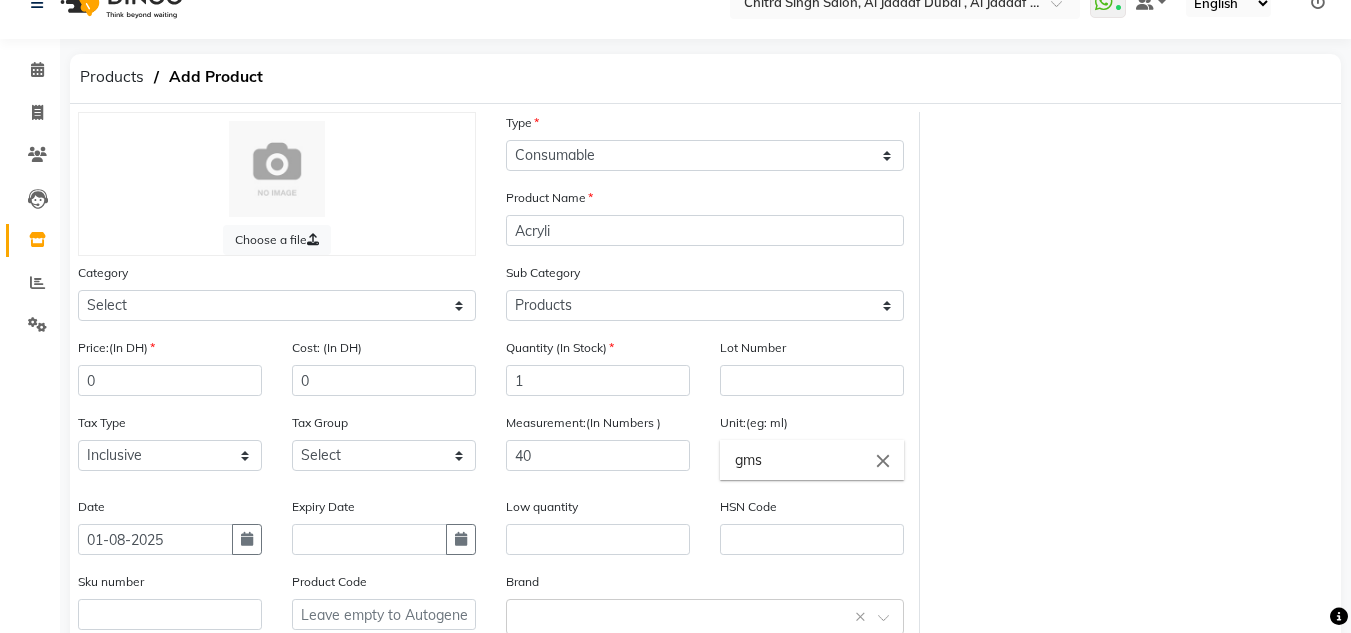 drag, startPoint x: 602, startPoint y: 353, endPoint x: 596, endPoint y: 371, distance: 18.973665 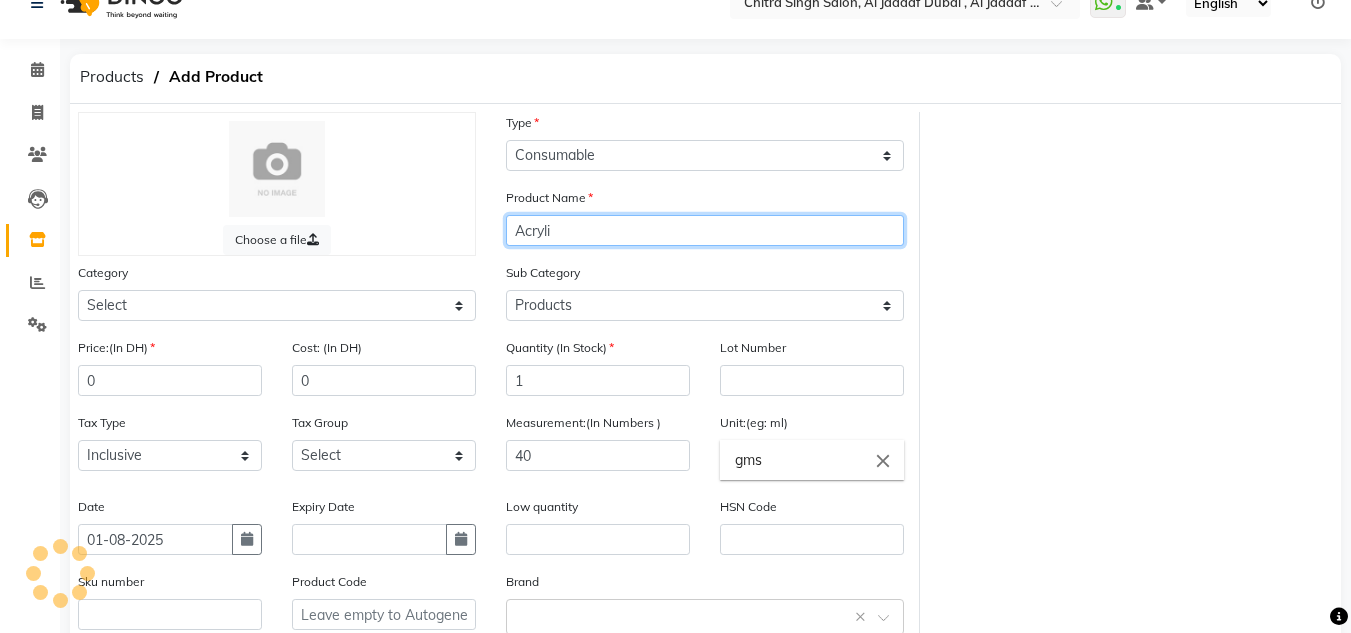 drag, startPoint x: 596, startPoint y: 371, endPoint x: 574, endPoint y: 235, distance: 137.76791 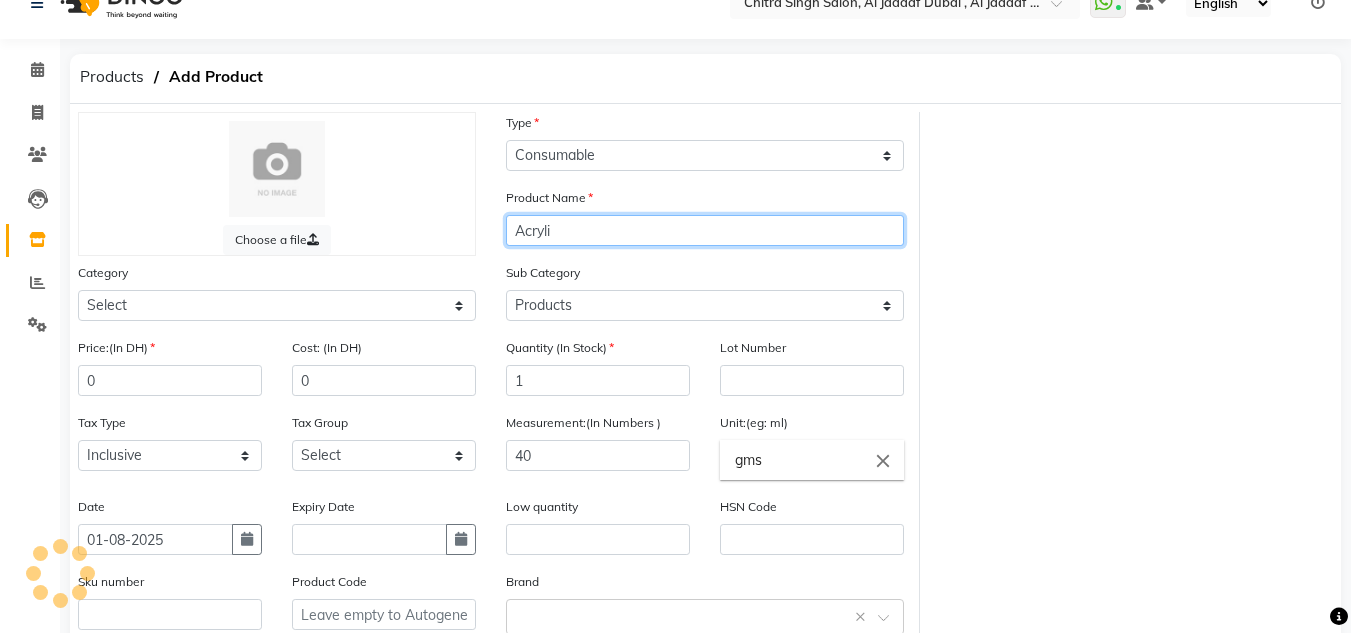 click on "Acryli" 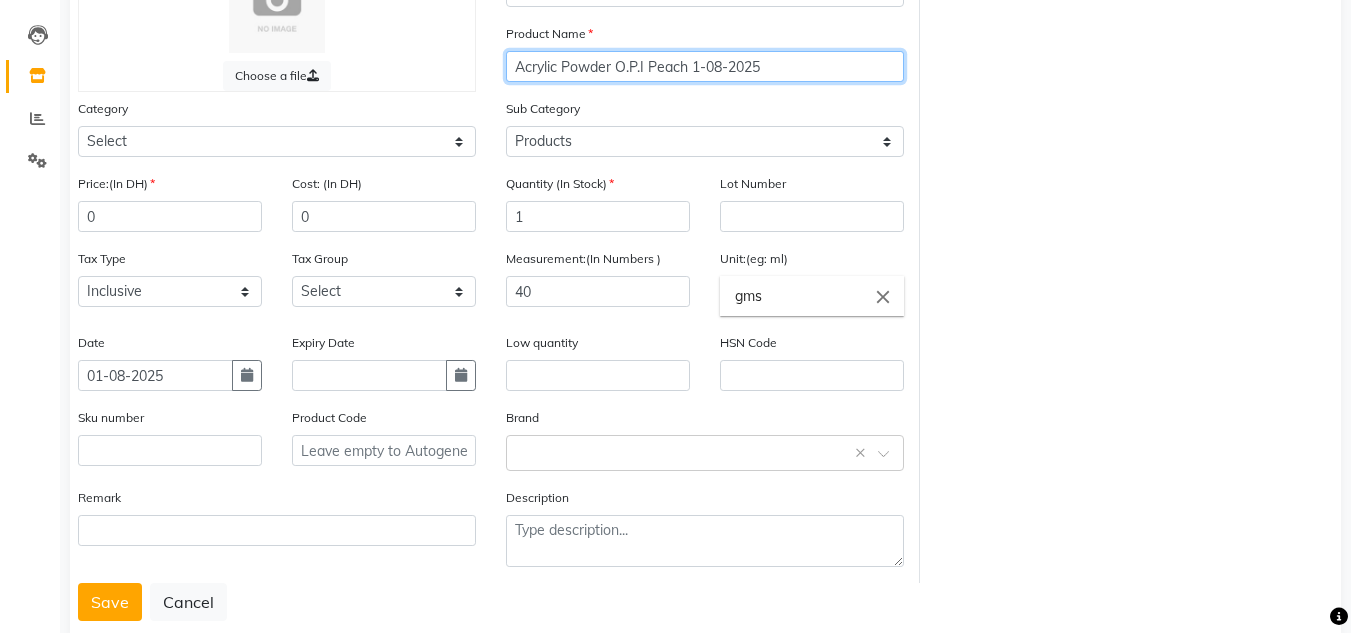 scroll, scrollTop: 215, scrollLeft: 0, axis: vertical 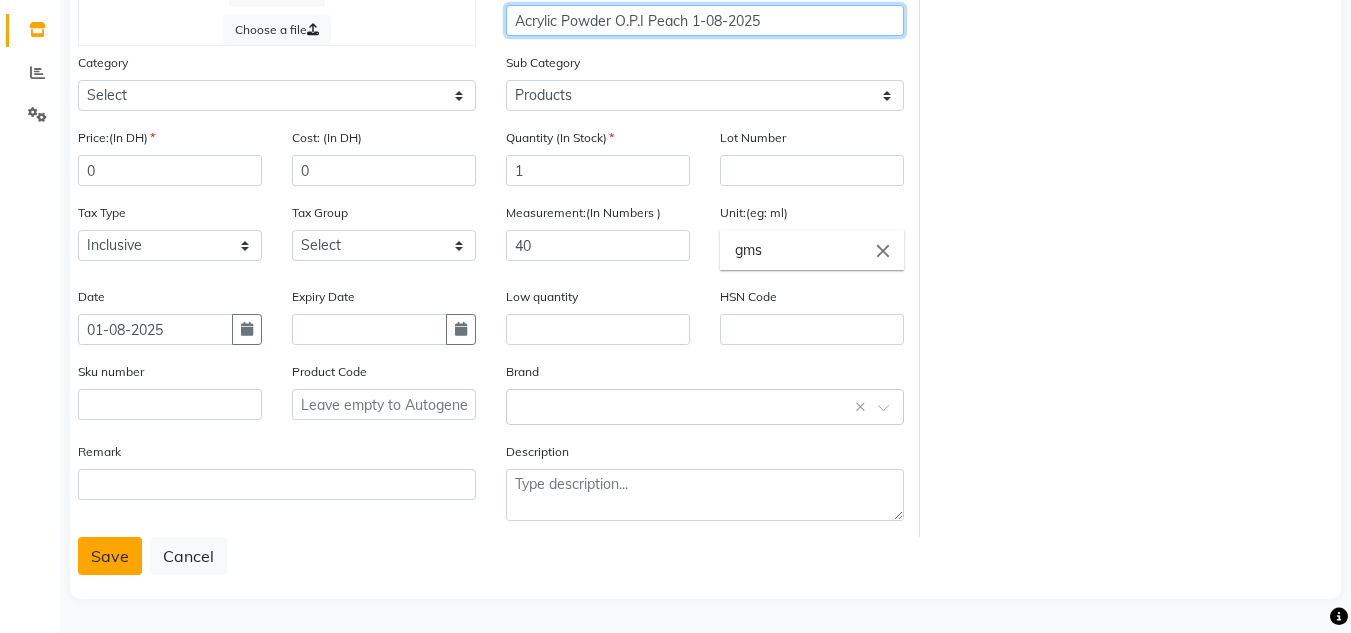 type on "Acrylic Powder O.P.I Peach 1-08-2025" 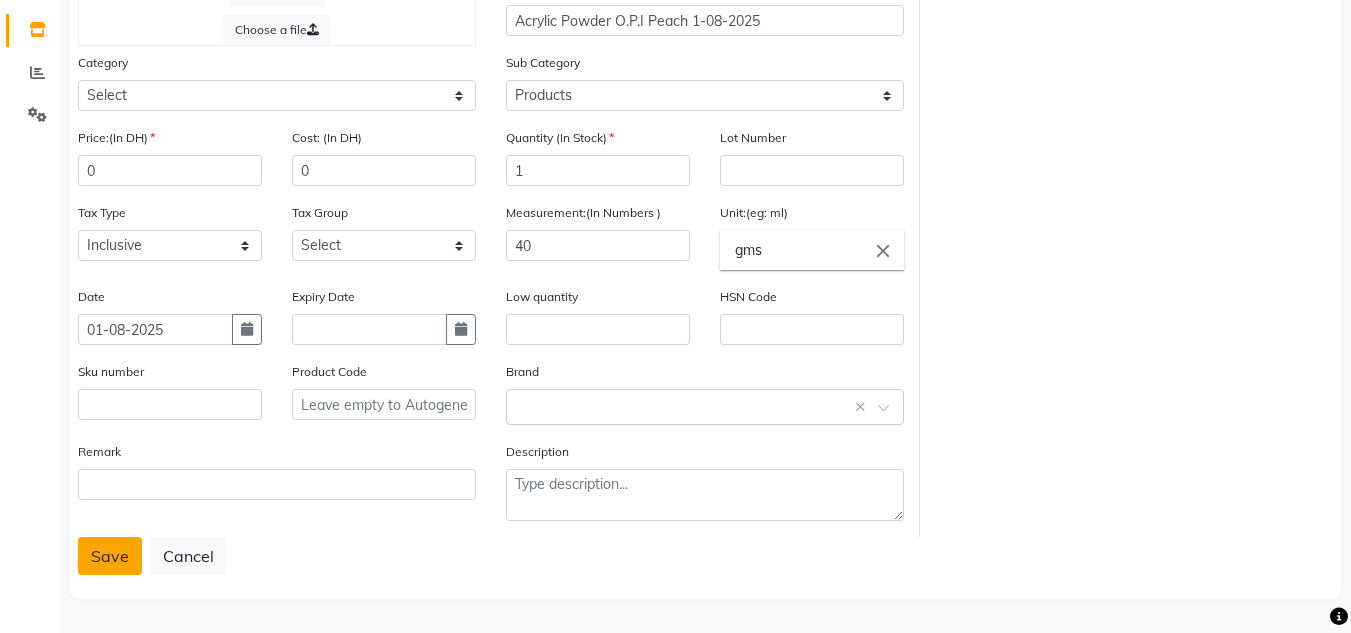 click on "Save" 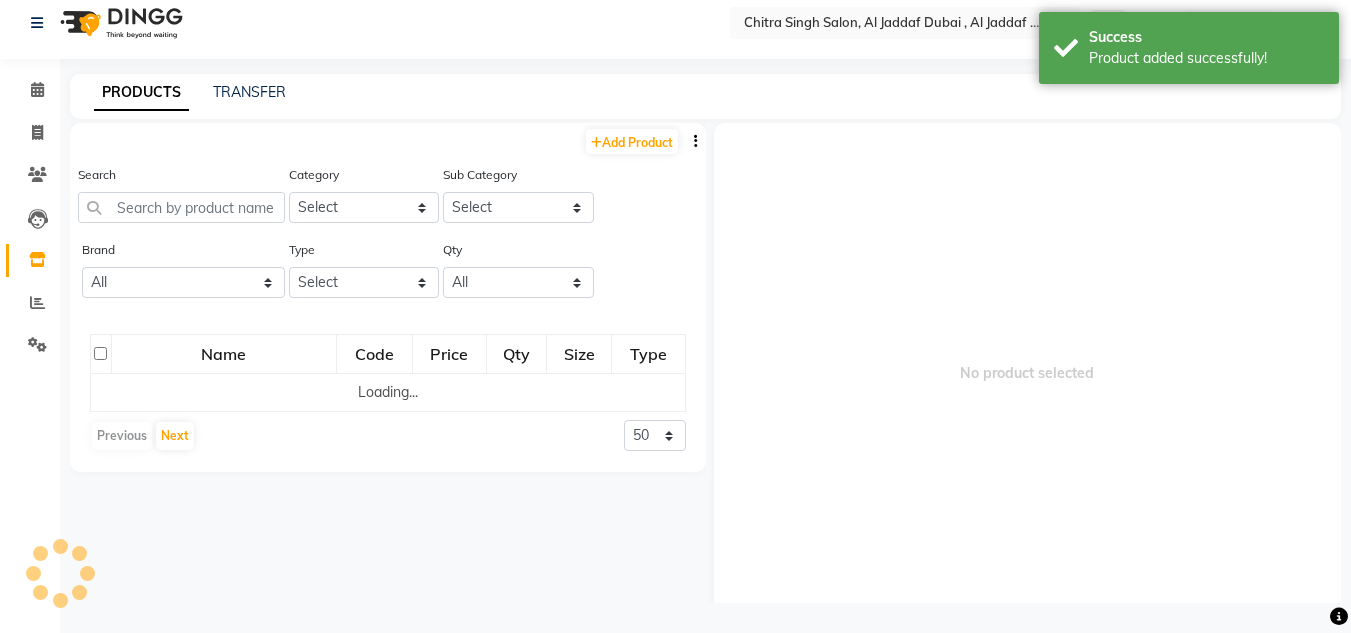 scroll, scrollTop: 13, scrollLeft: 0, axis: vertical 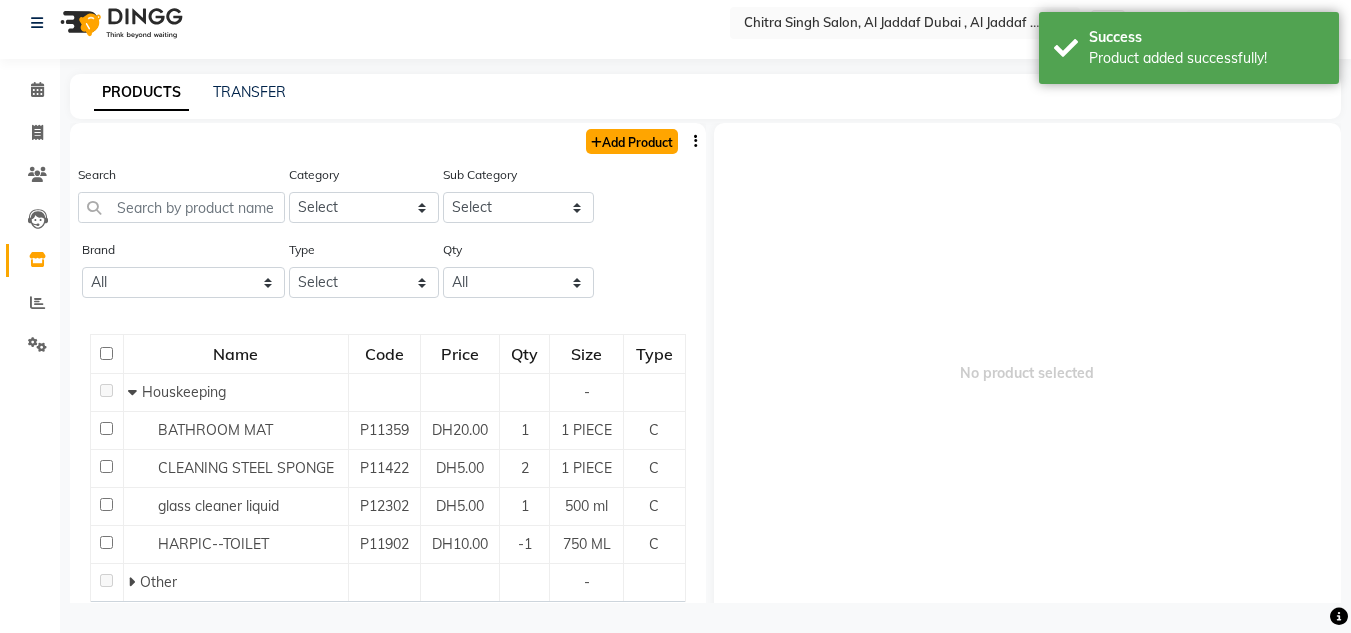 click on "Add Product" 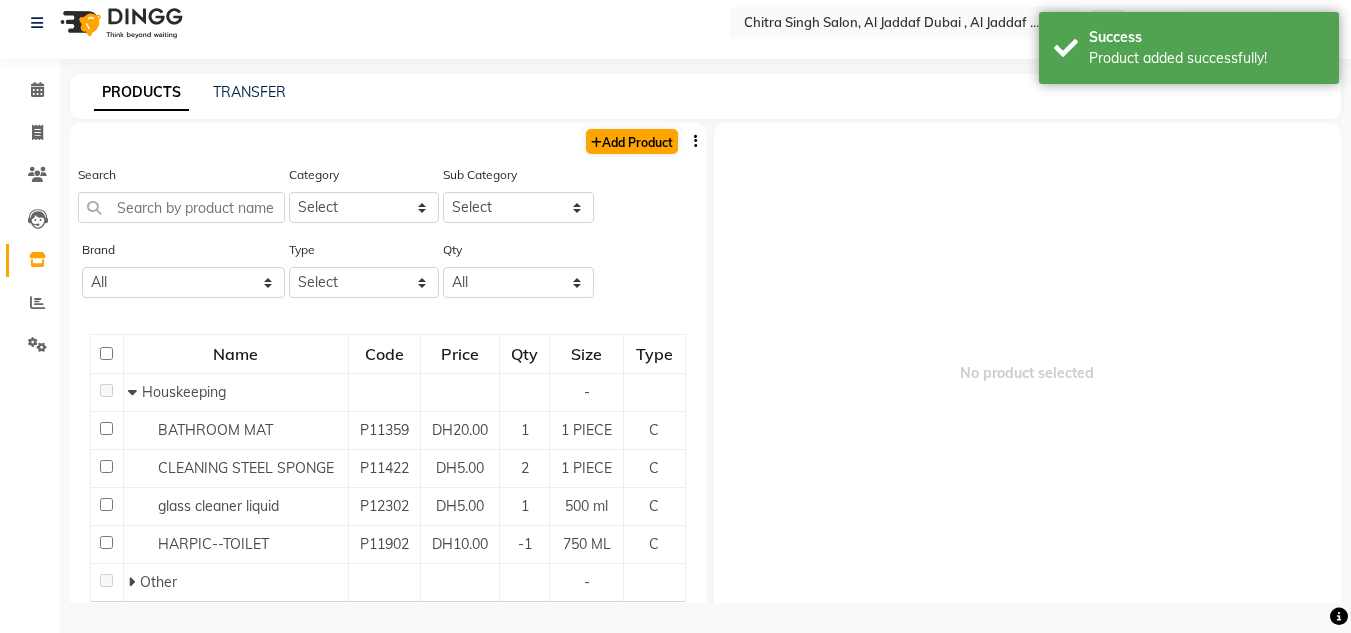 select on "true" 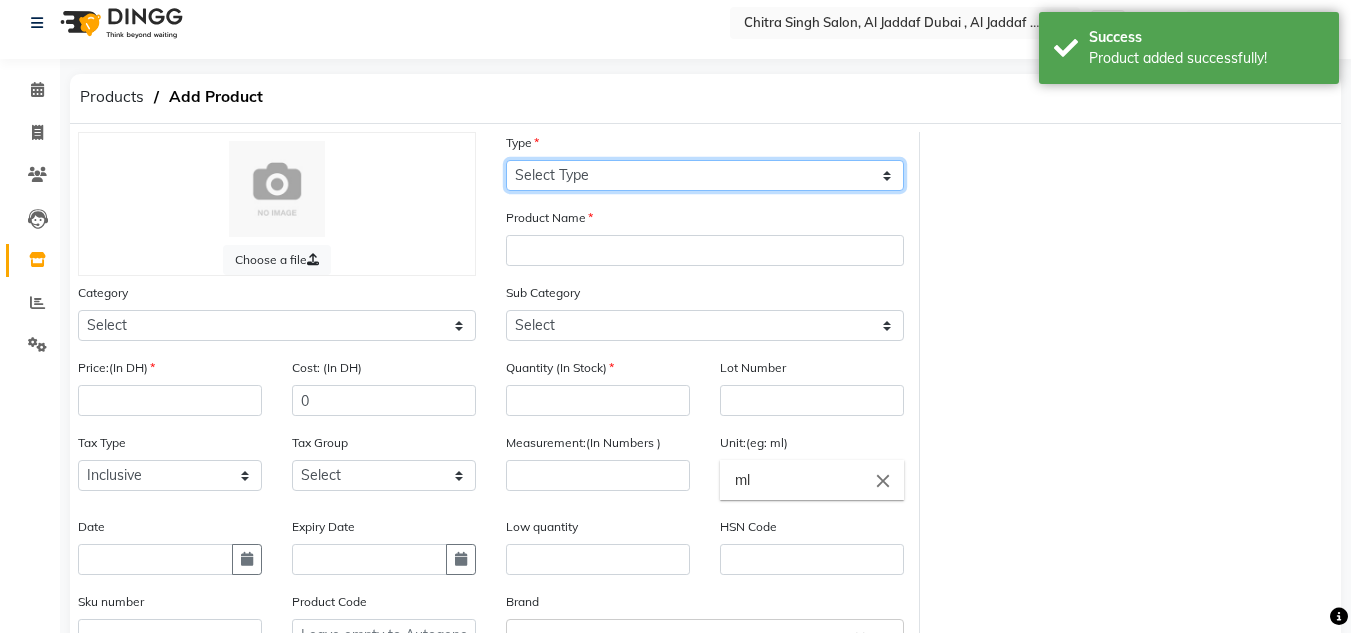 drag, startPoint x: 595, startPoint y: 178, endPoint x: 594, endPoint y: 189, distance: 11.045361 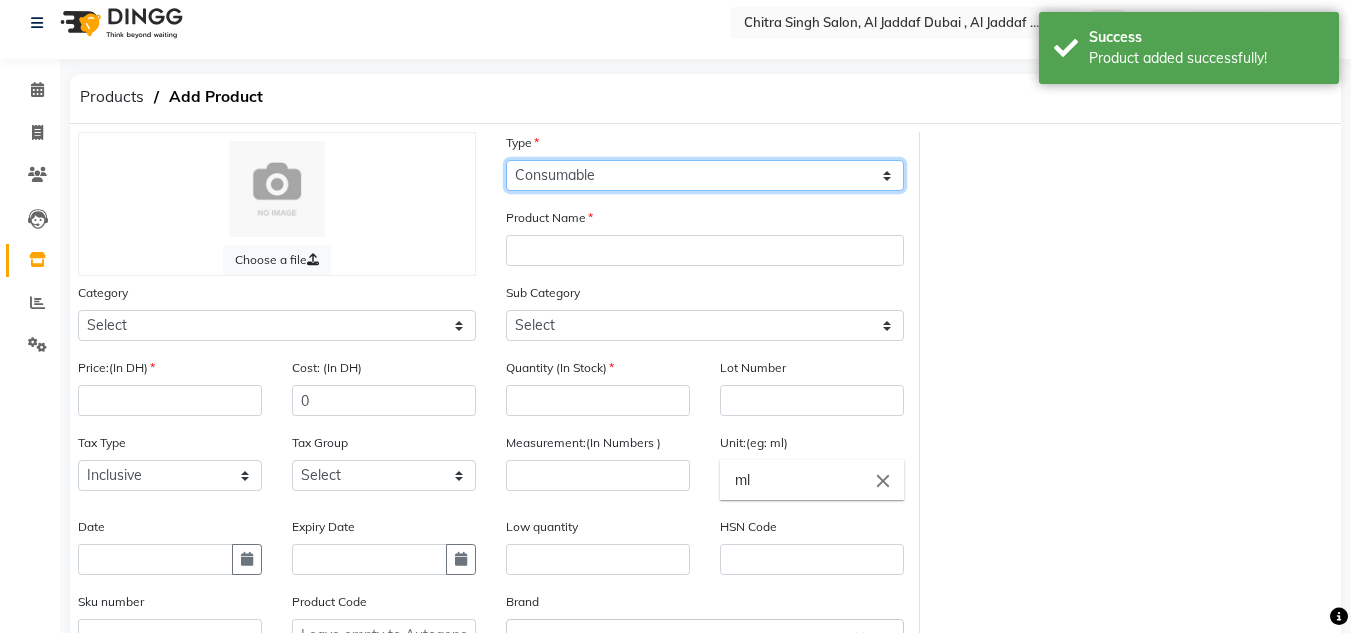 click on "Select Type Both Retail Consumable" 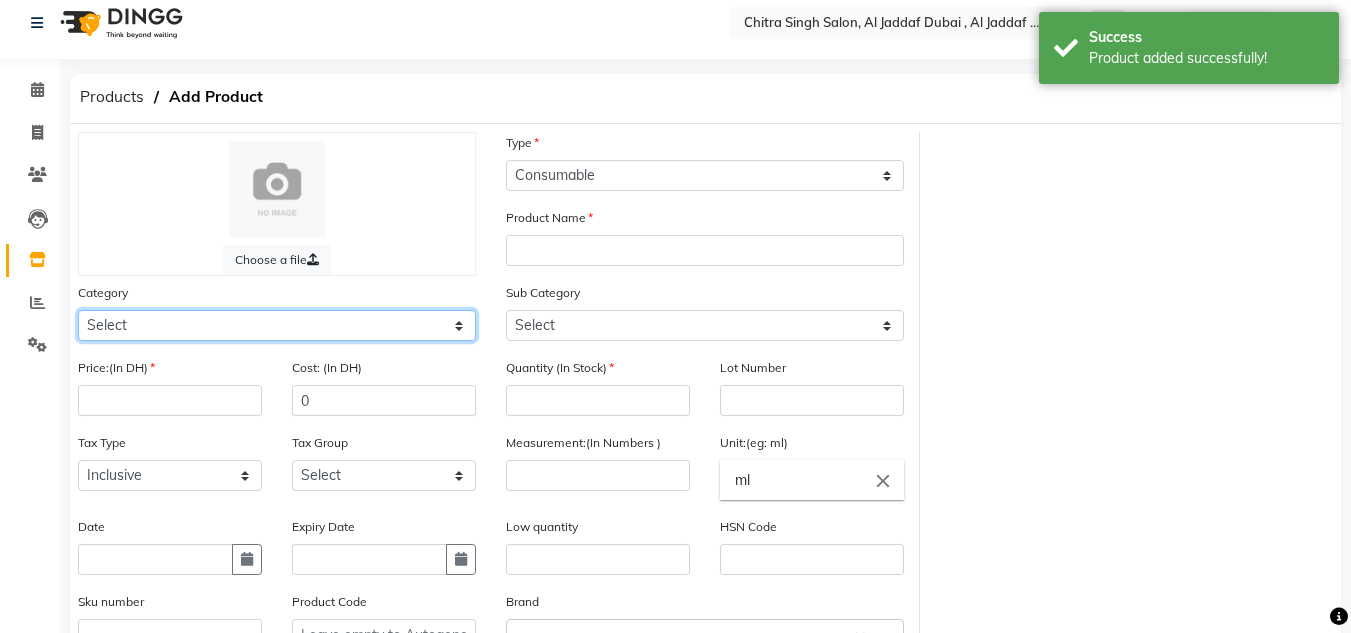 drag, startPoint x: 396, startPoint y: 330, endPoint x: 393, endPoint y: 312, distance: 18.248287 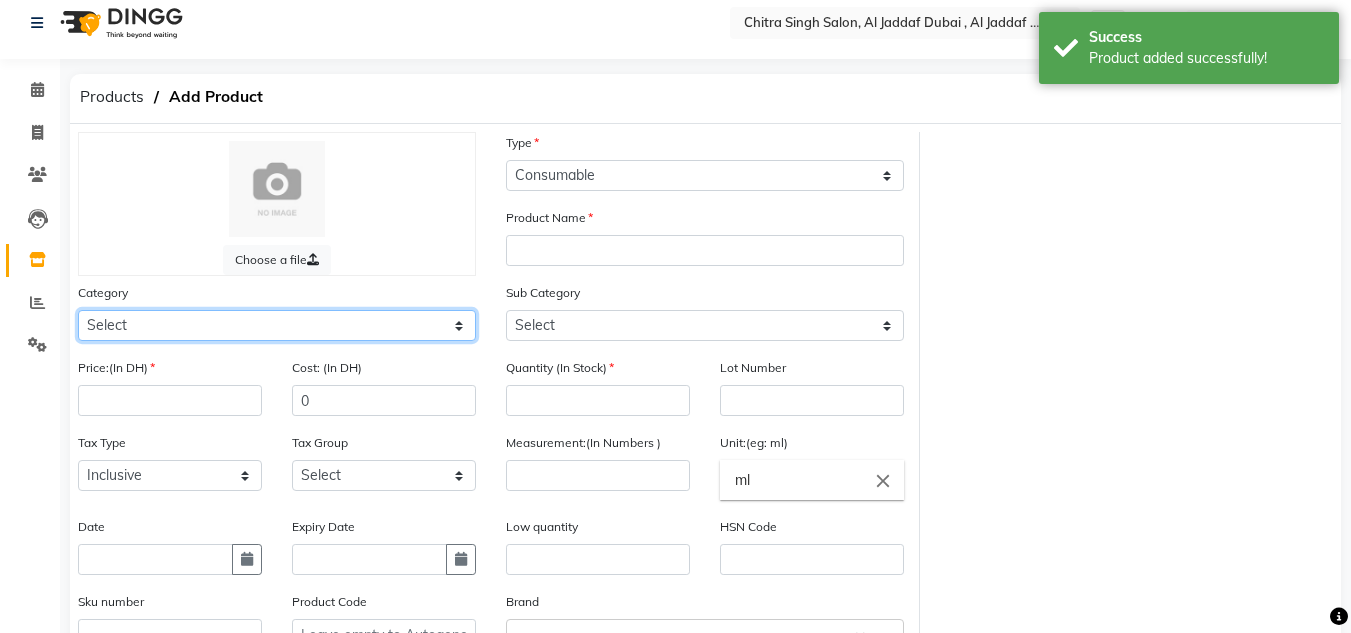 select on "462401950" 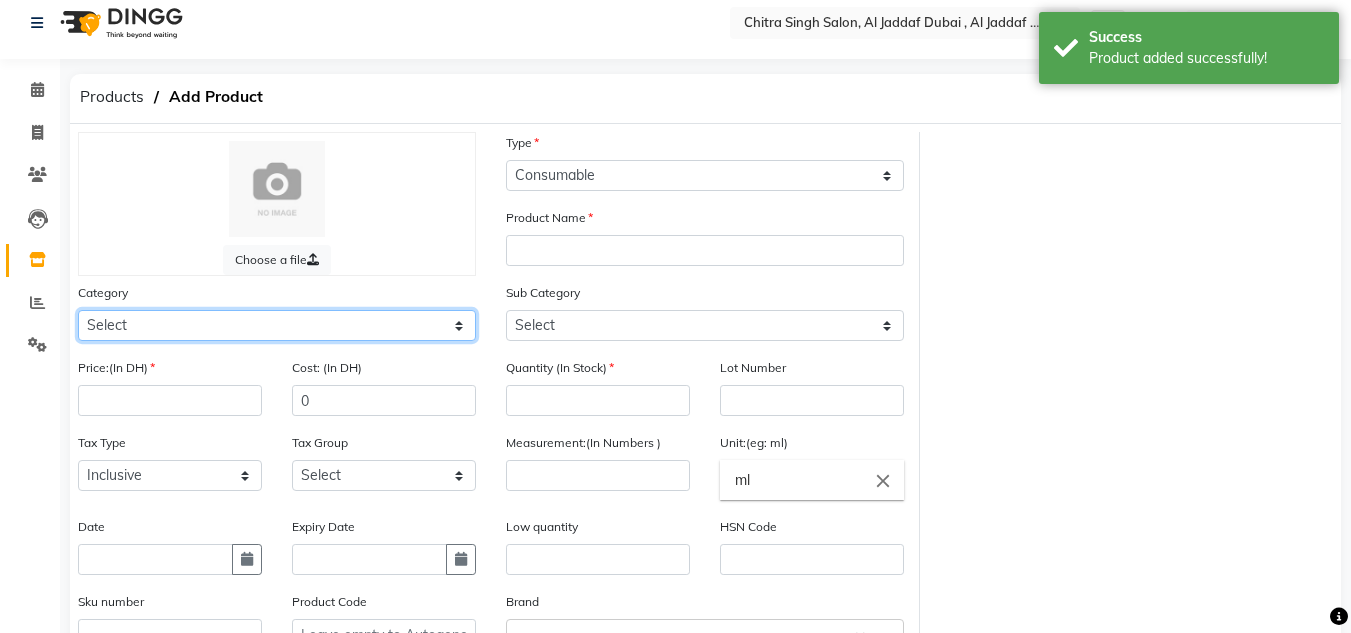 click on "Select Hair Skin Makeup Personal Care Appliances Beard Waxing Disposable Threading Hands and Feet Beauty Planet Botox Cadiveu Casmara Cheryls Olaplex GOWN Other" 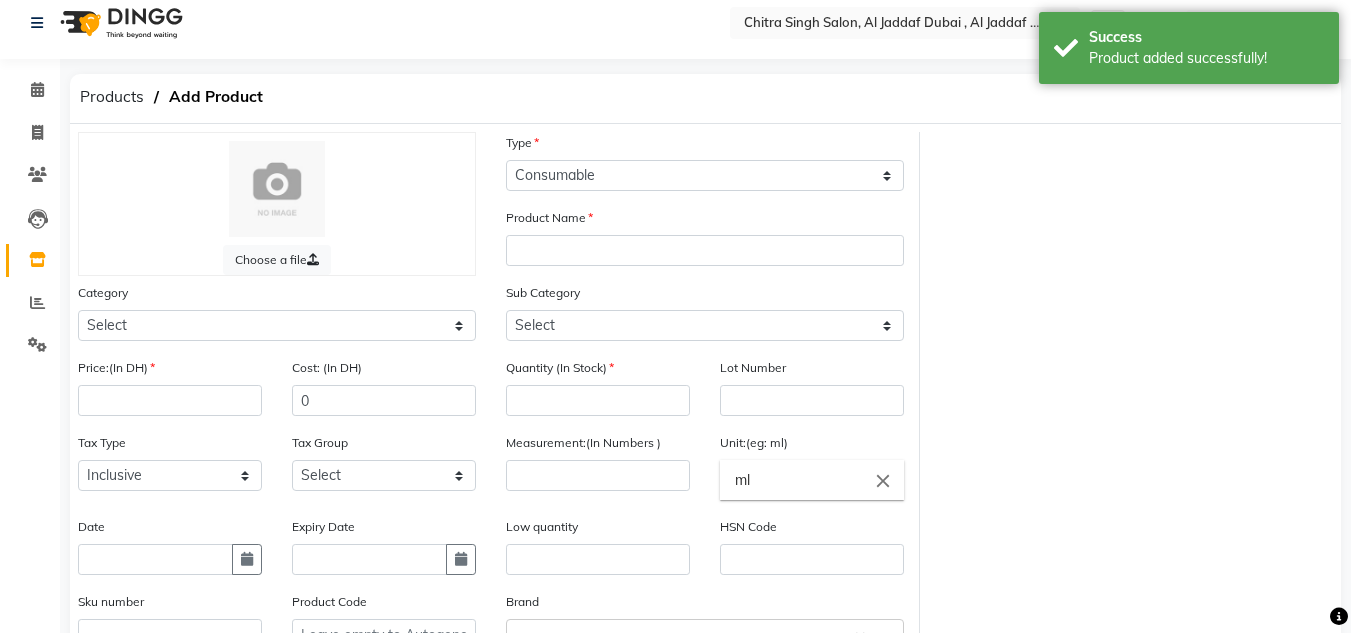 drag, startPoint x: 561, startPoint y: 279, endPoint x: 550, endPoint y: 301, distance: 24.596748 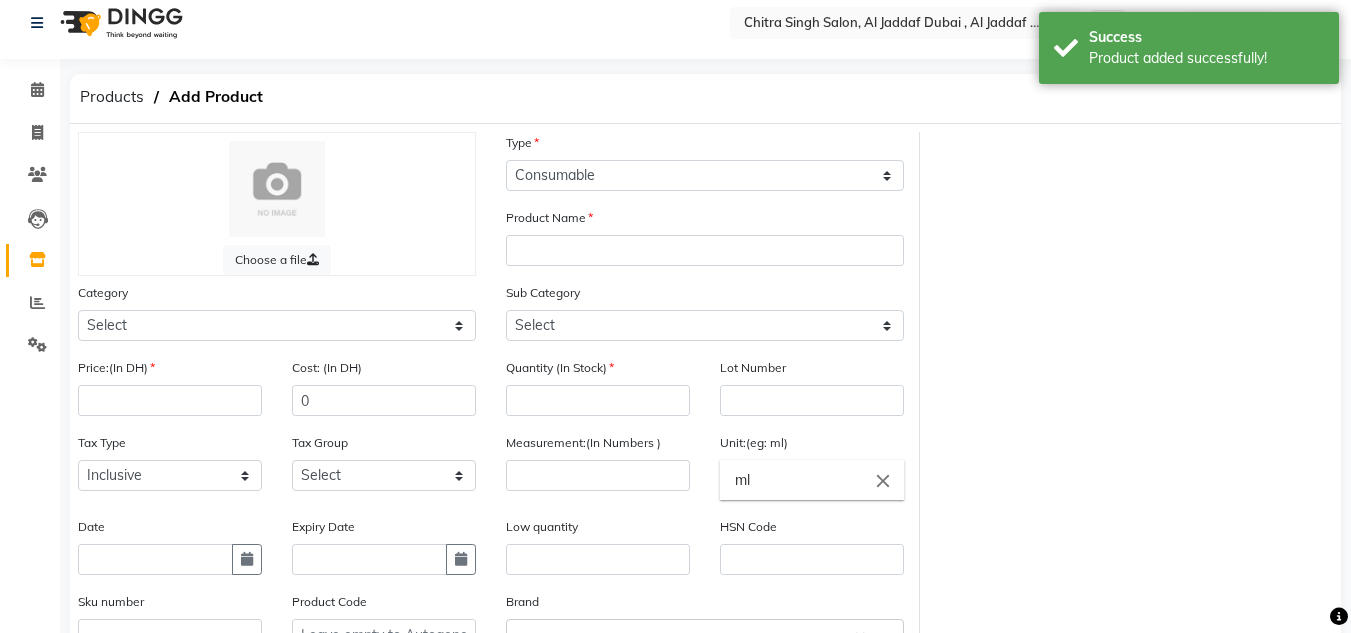 click on "Sub Category Select Products Appliances" 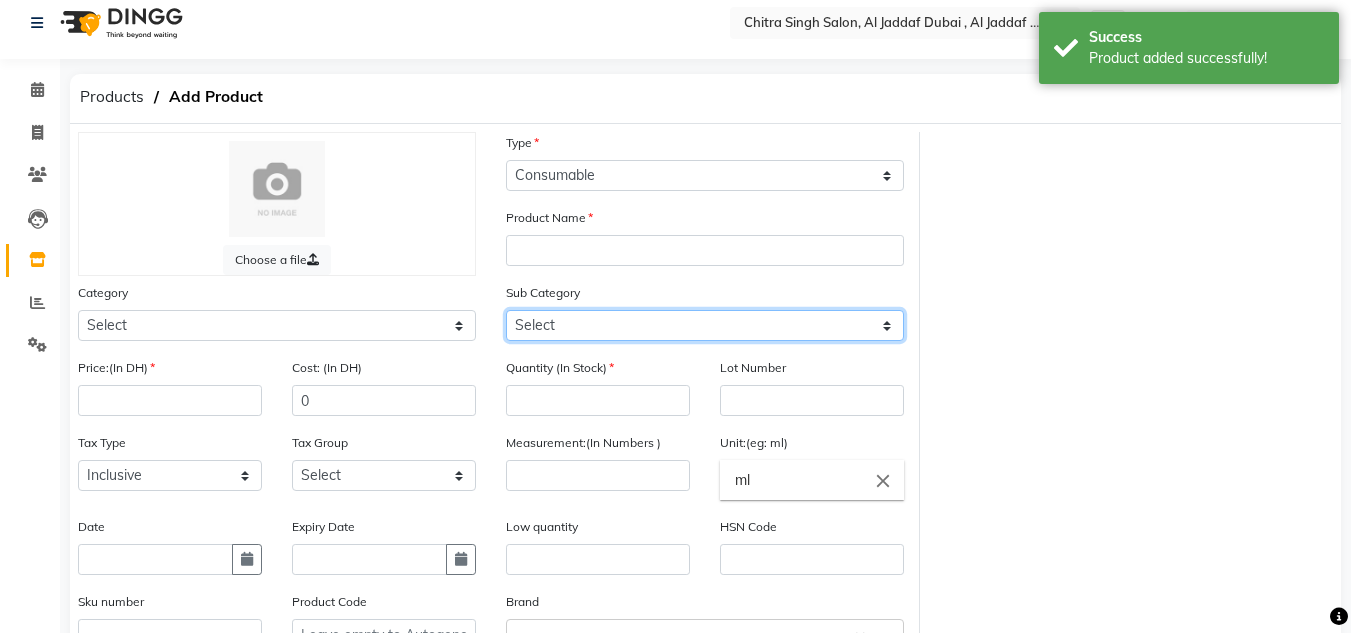 click on "Select Products Appliances" 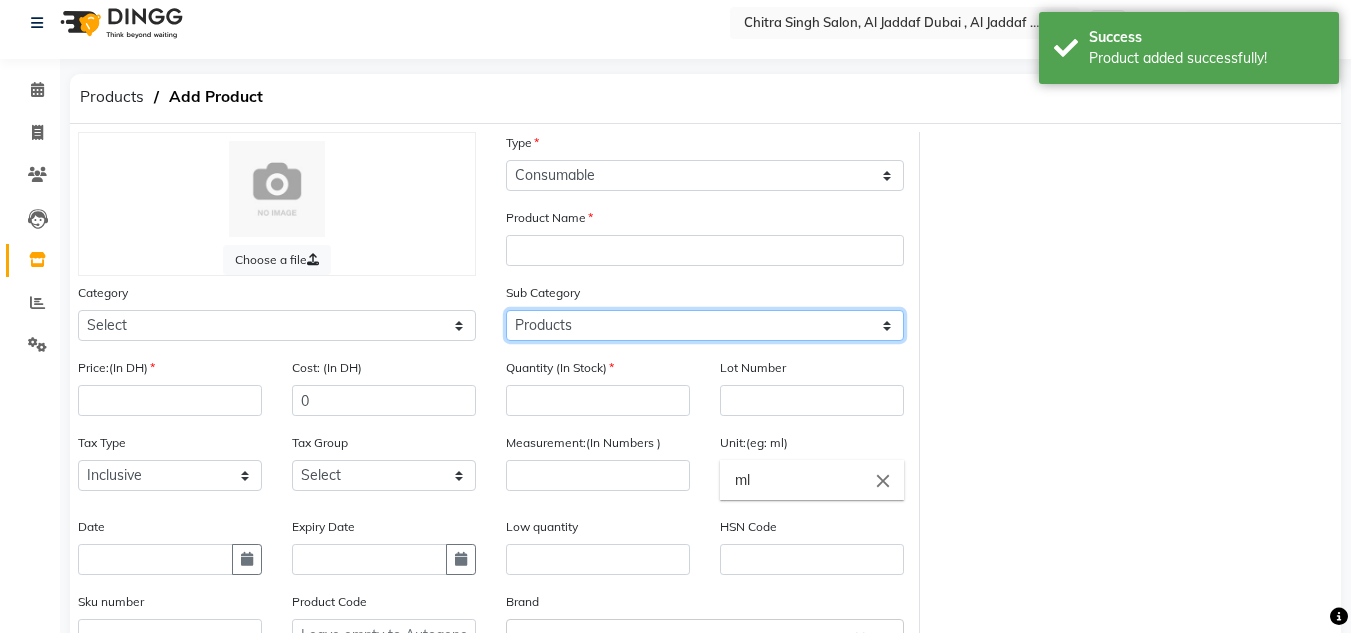 click on "Select Products Appliances" 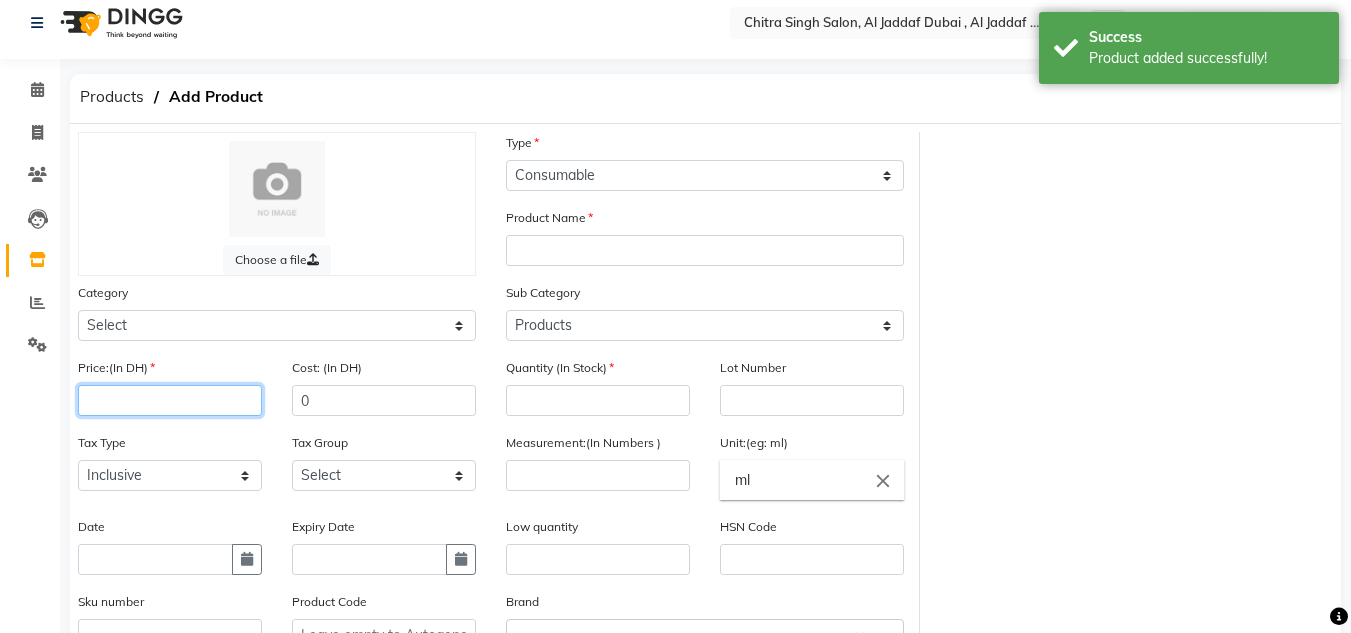 drag, startPoint x: 173, startPoint y: 395, endPoint x: 247, endPoint y: 340, distance: 92.20087 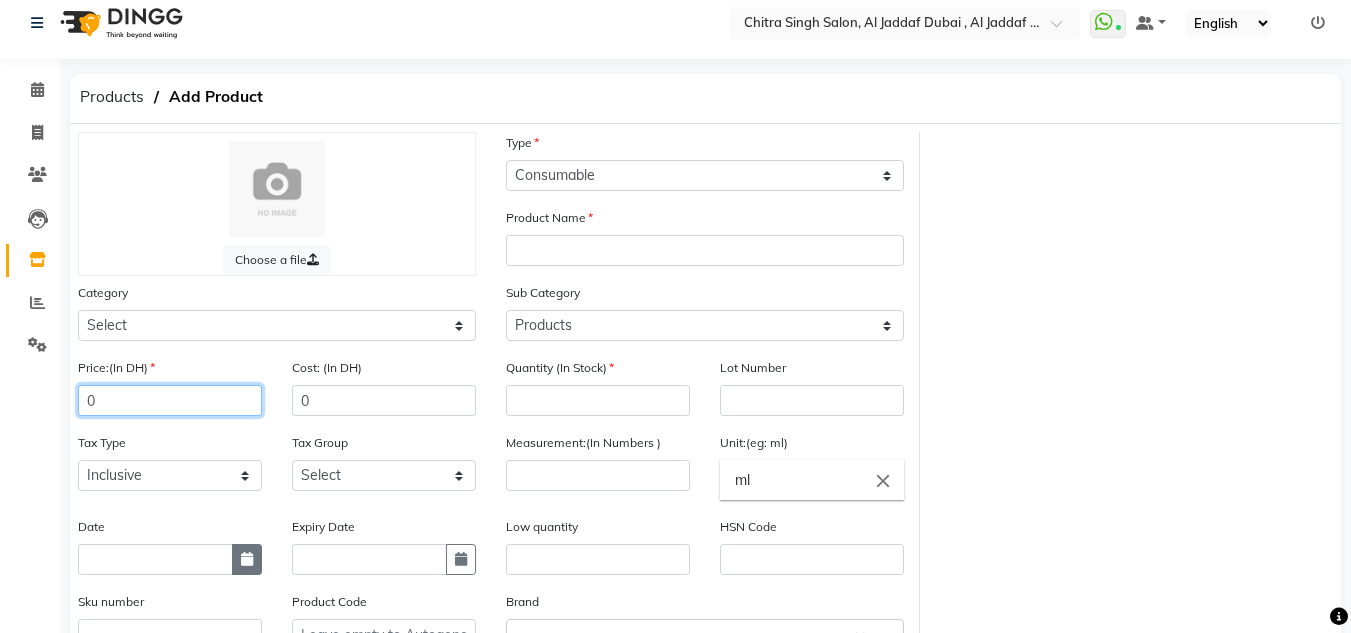 type on "0" 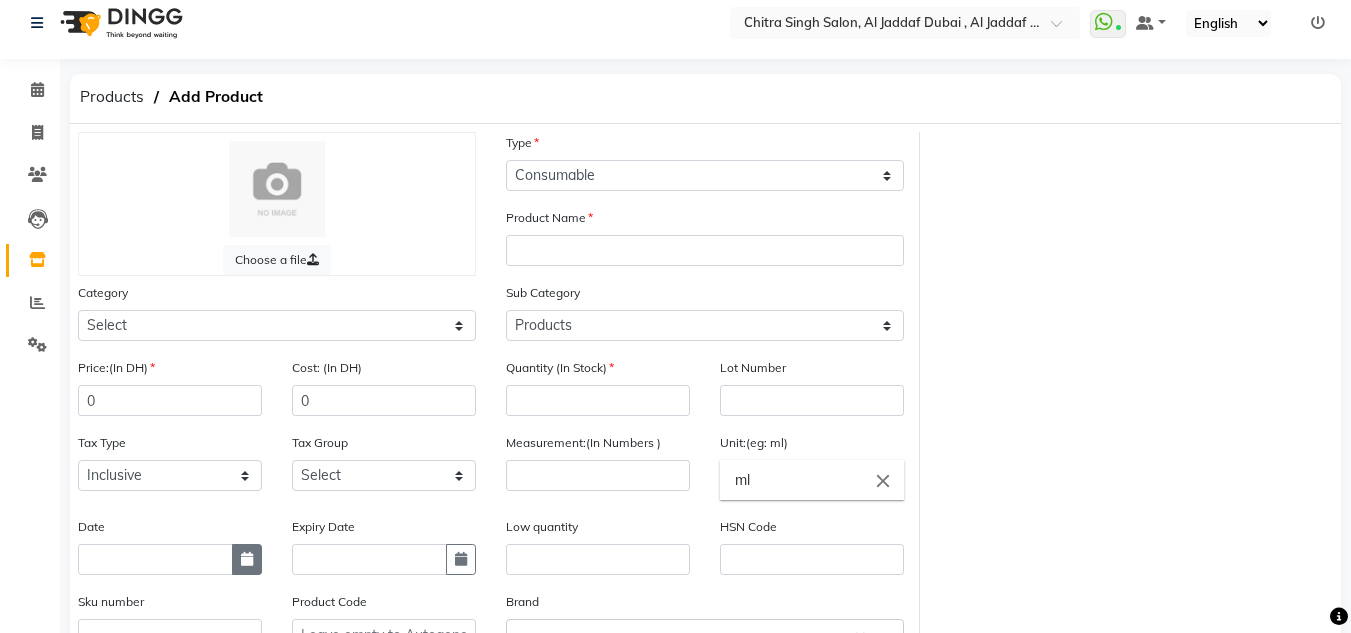 click 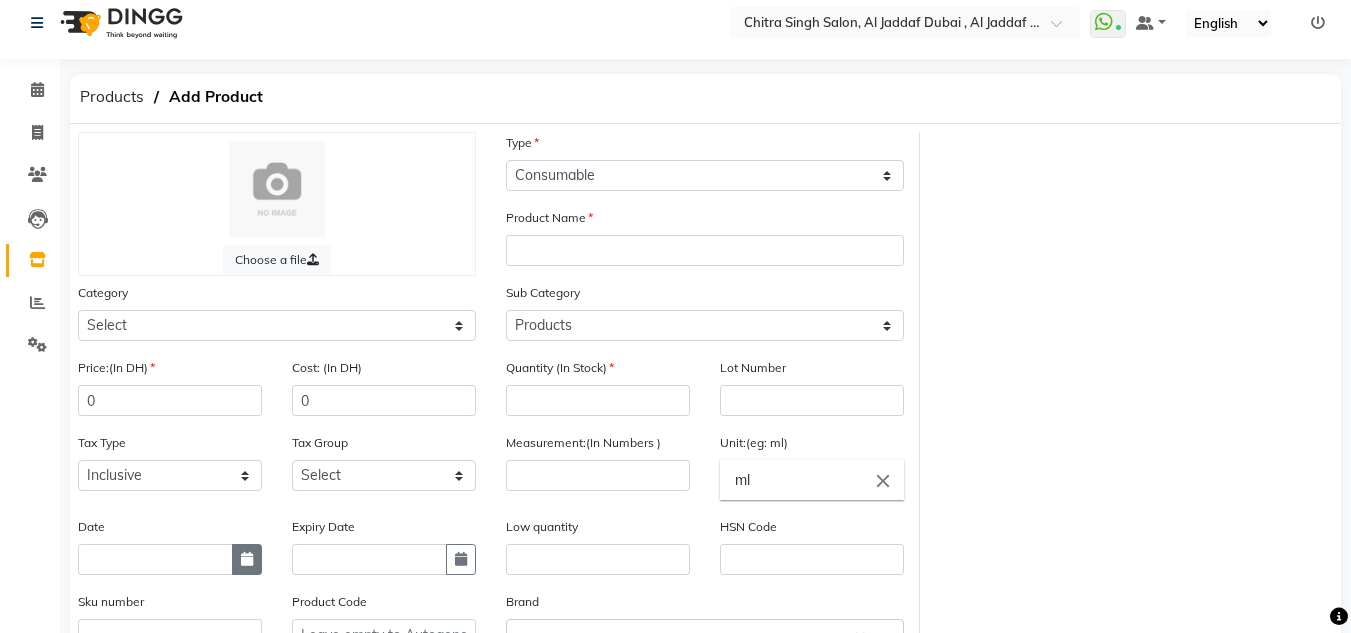 select on "8" 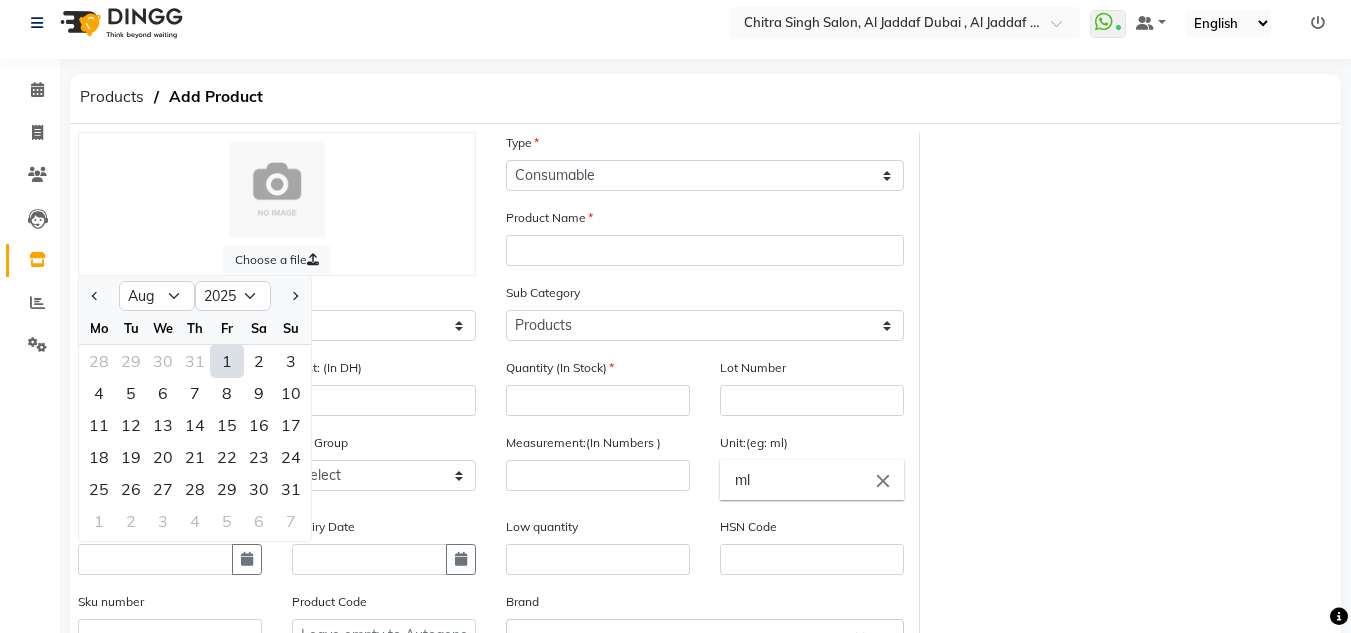 click on "1" 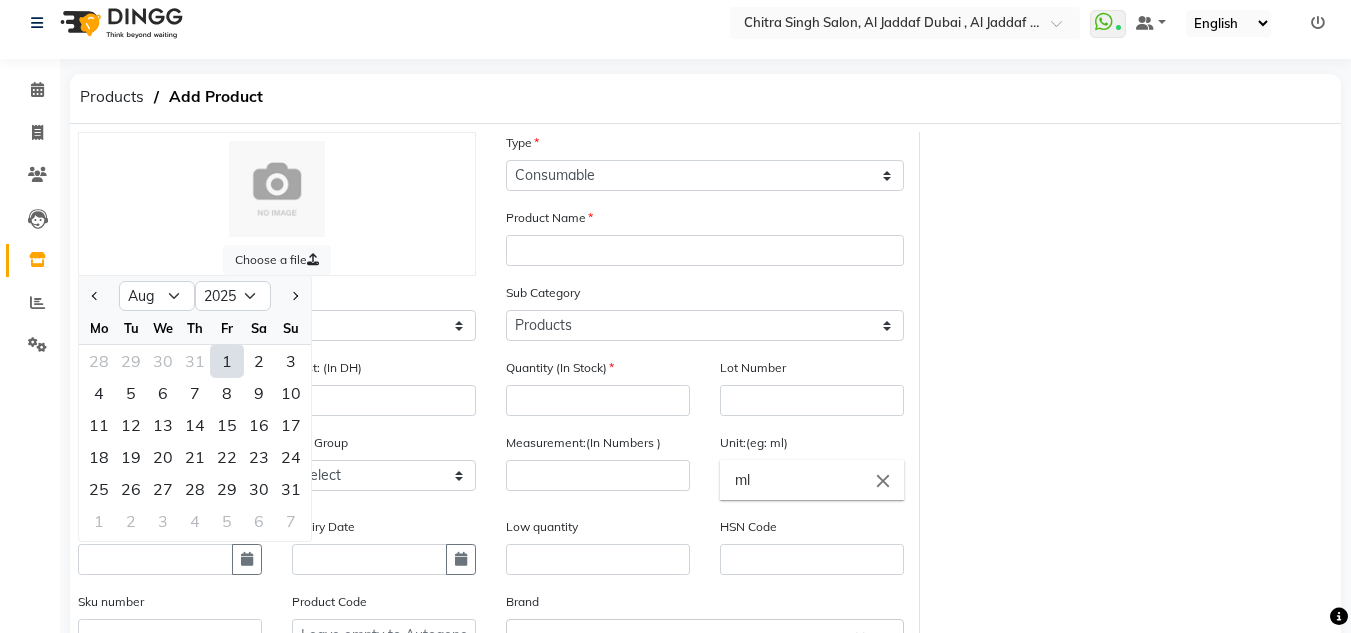 type on "01-08-2025" 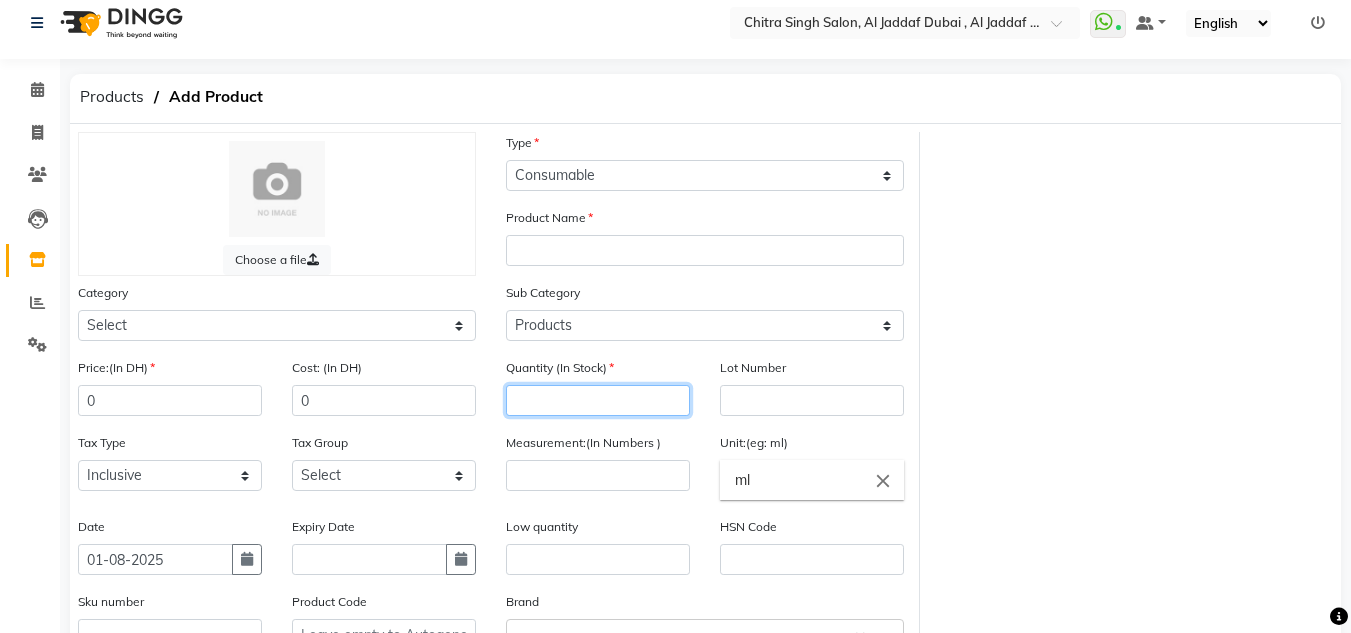 click 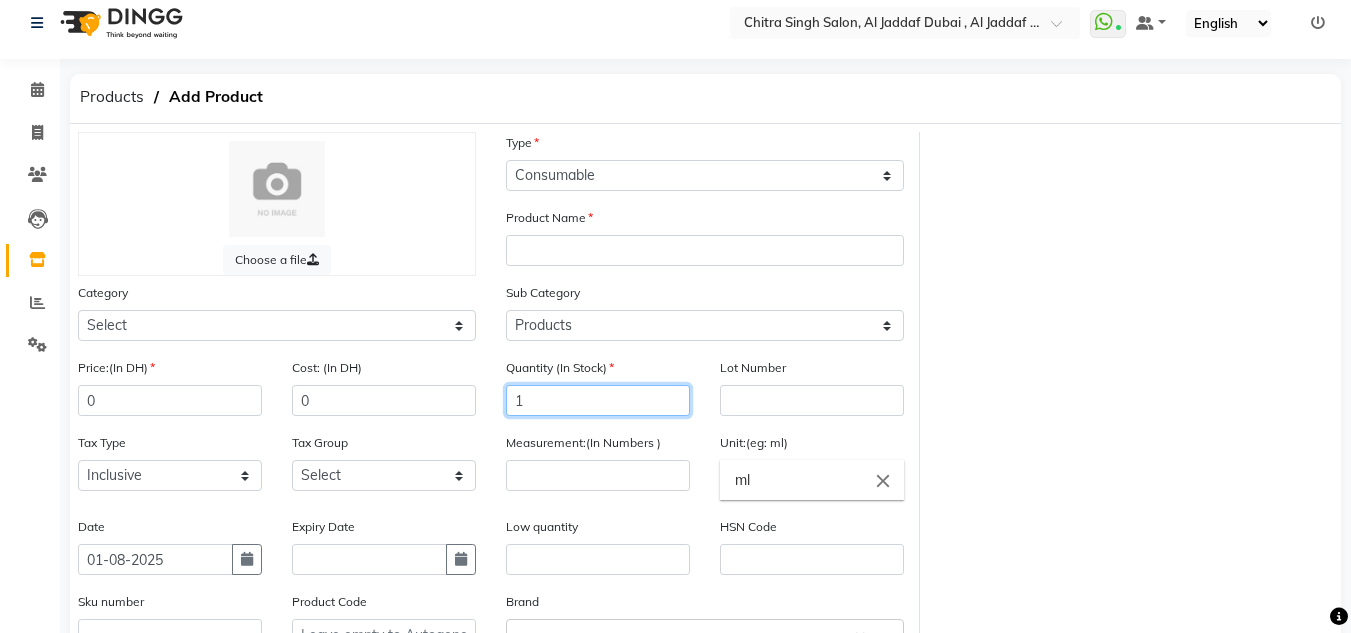 type on "1" 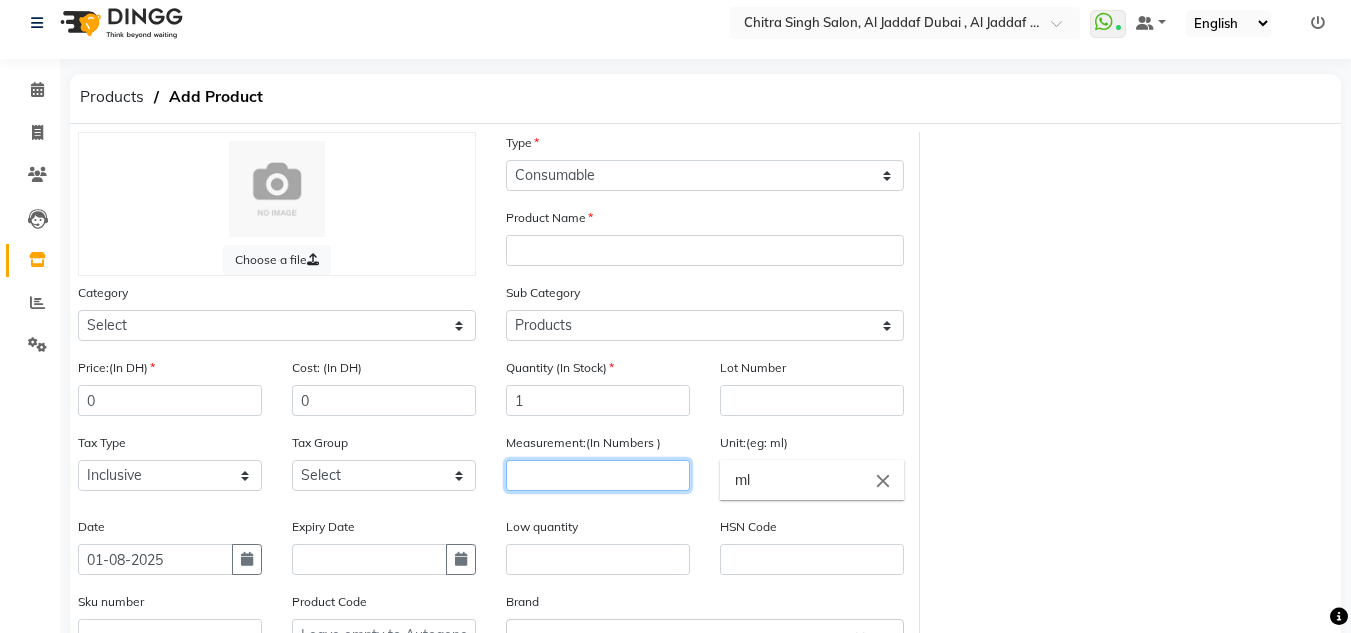 click 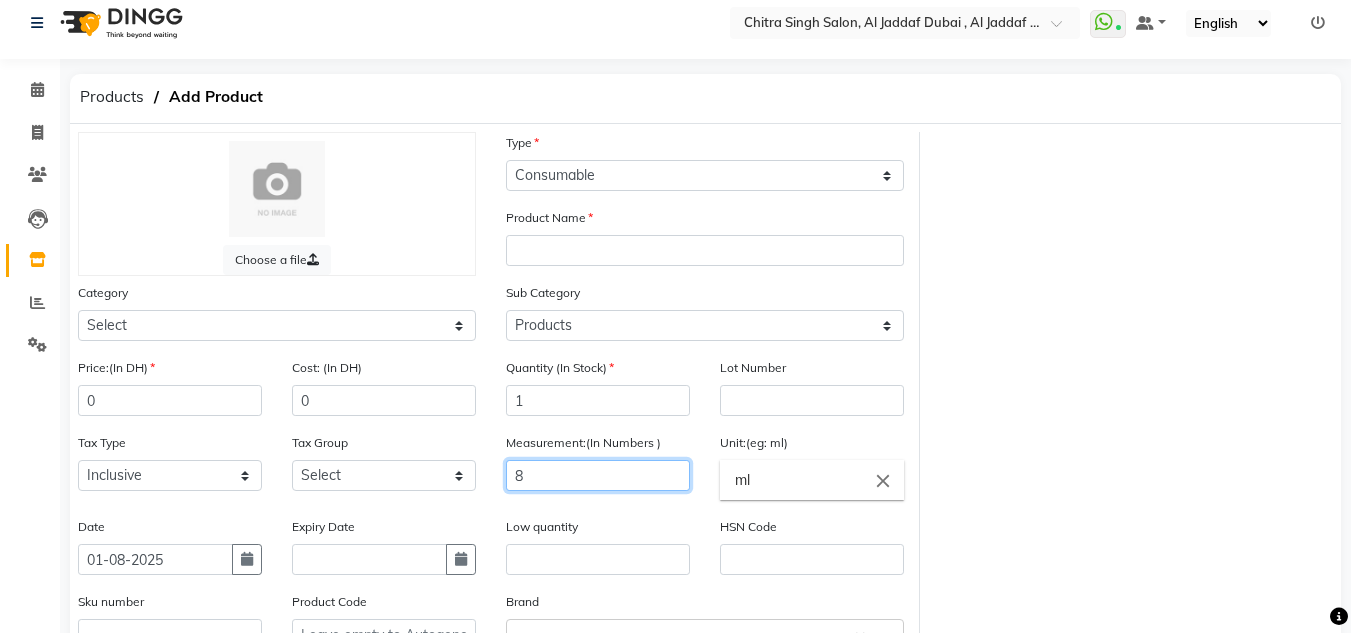 type on "8" 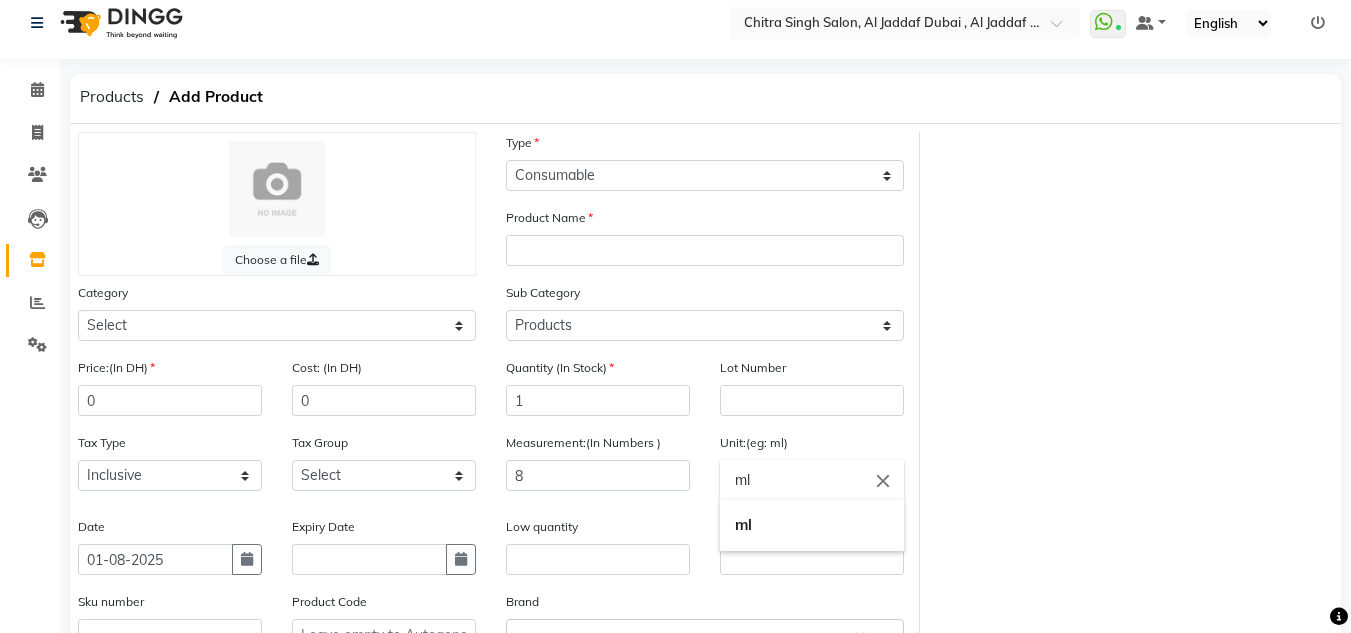 click on "ml" 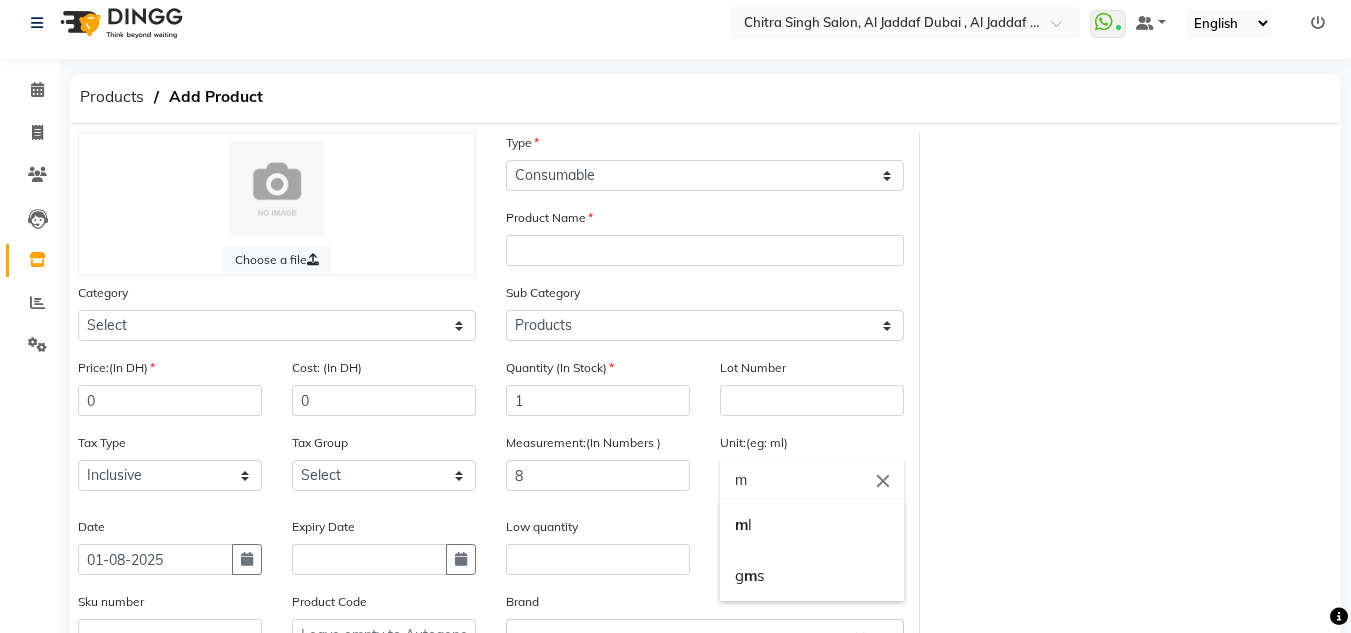 drag, startPoint x: 803, startPoint y: 584, endPoint x: 776, endPoint y: 570, distance: 30.413813 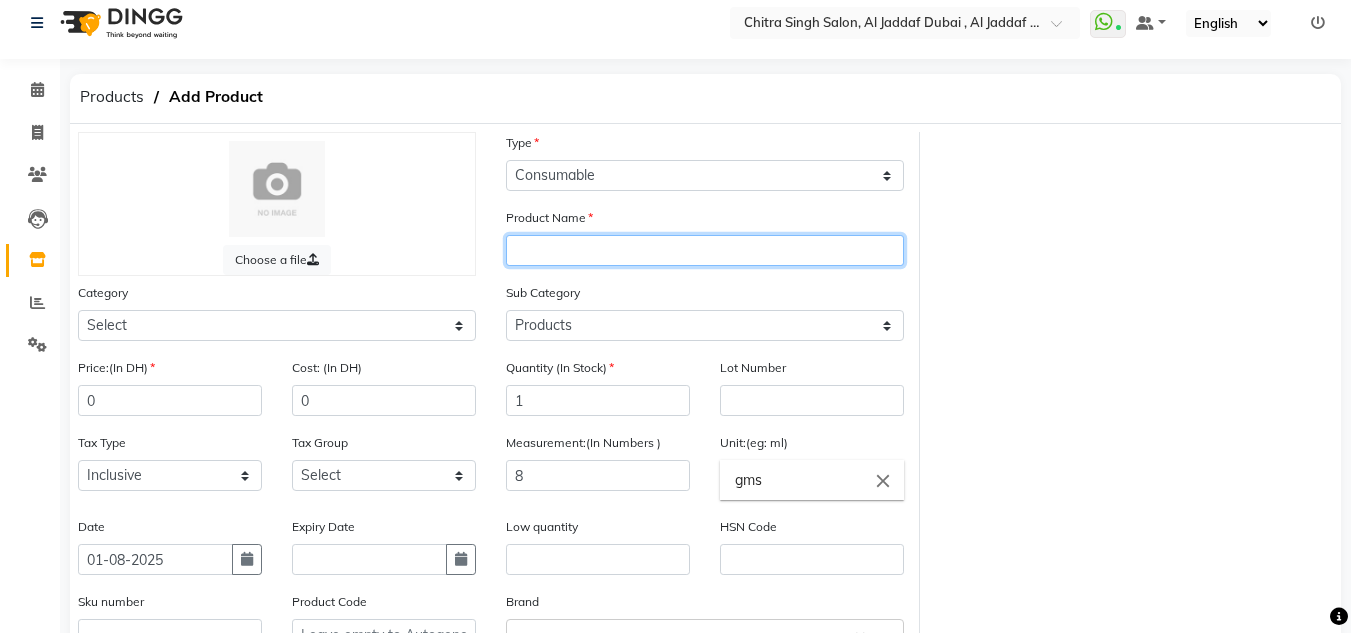 drag, startPoint x: 625, startPoint y: 248, endPoint x: 702, endPoint y: 333, distance: 114.69089 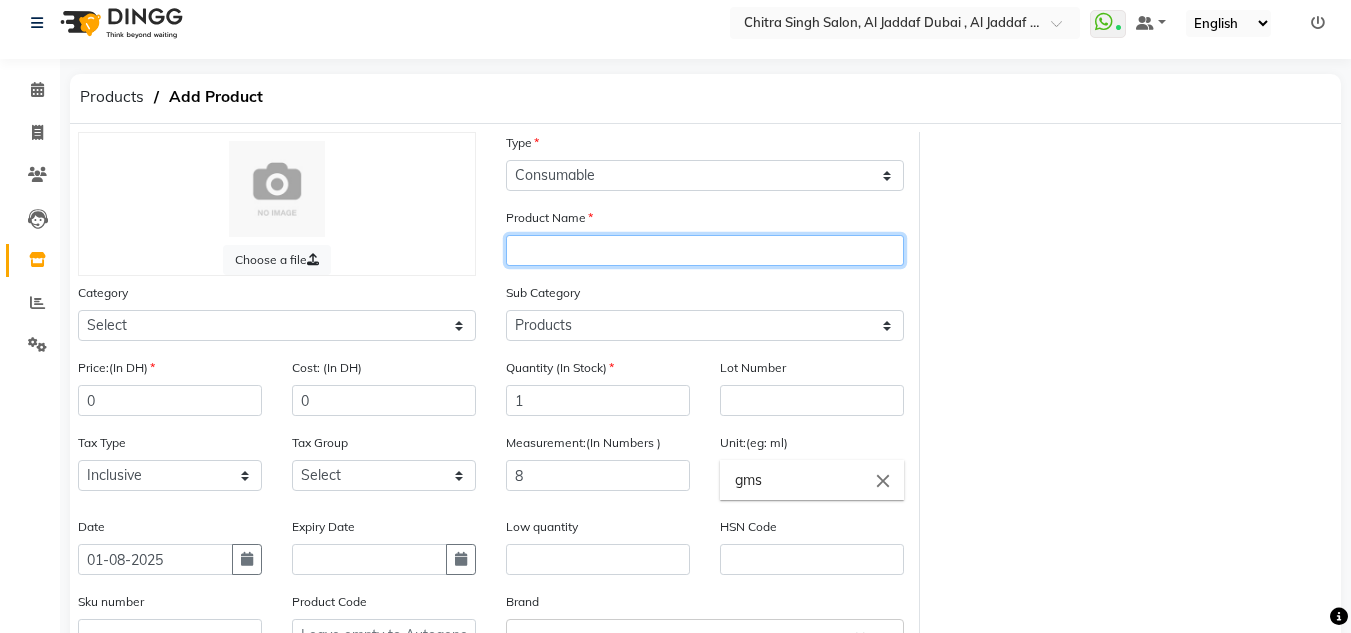 click 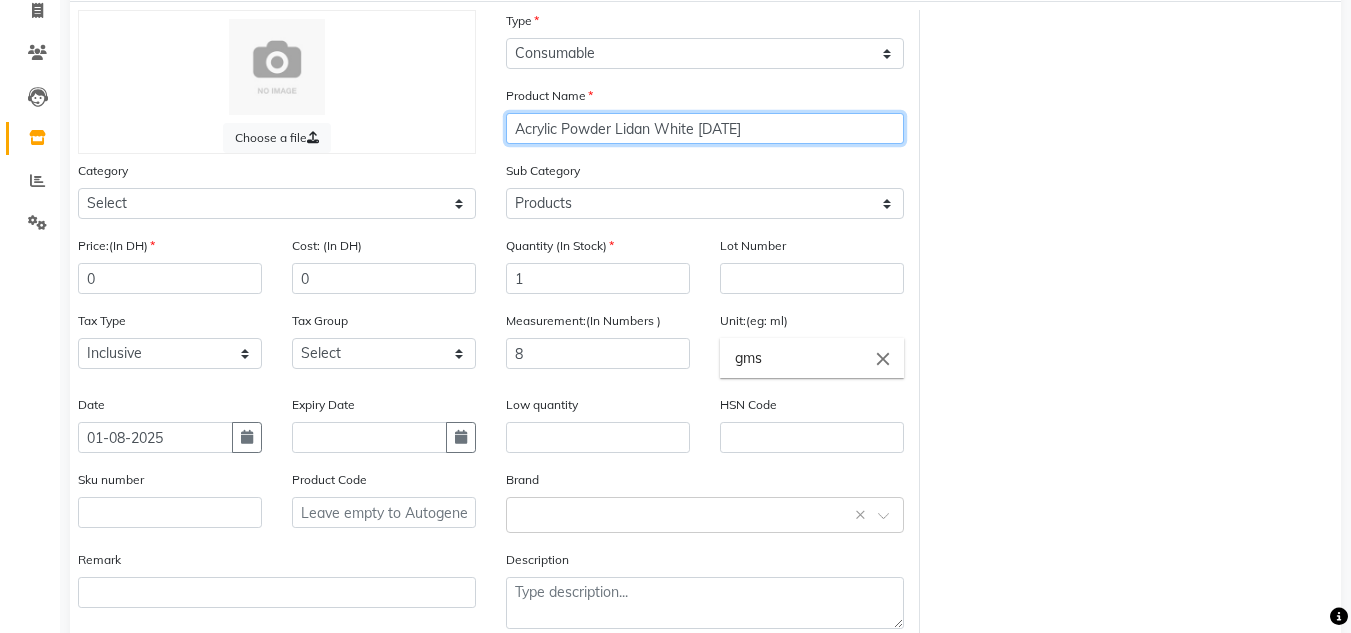 scroll, scrollTop: 243, scrollLeft: 0, axis: vertical 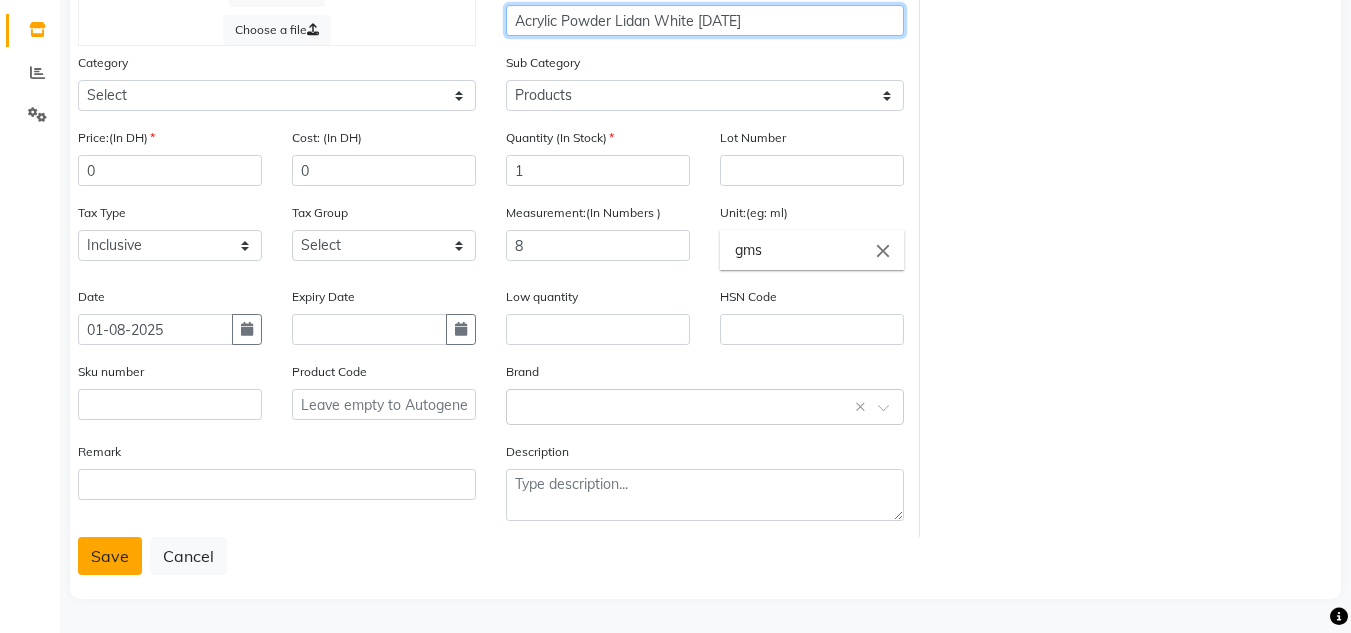 type on "Acrylic Powder Lidan White 1-08-2025" 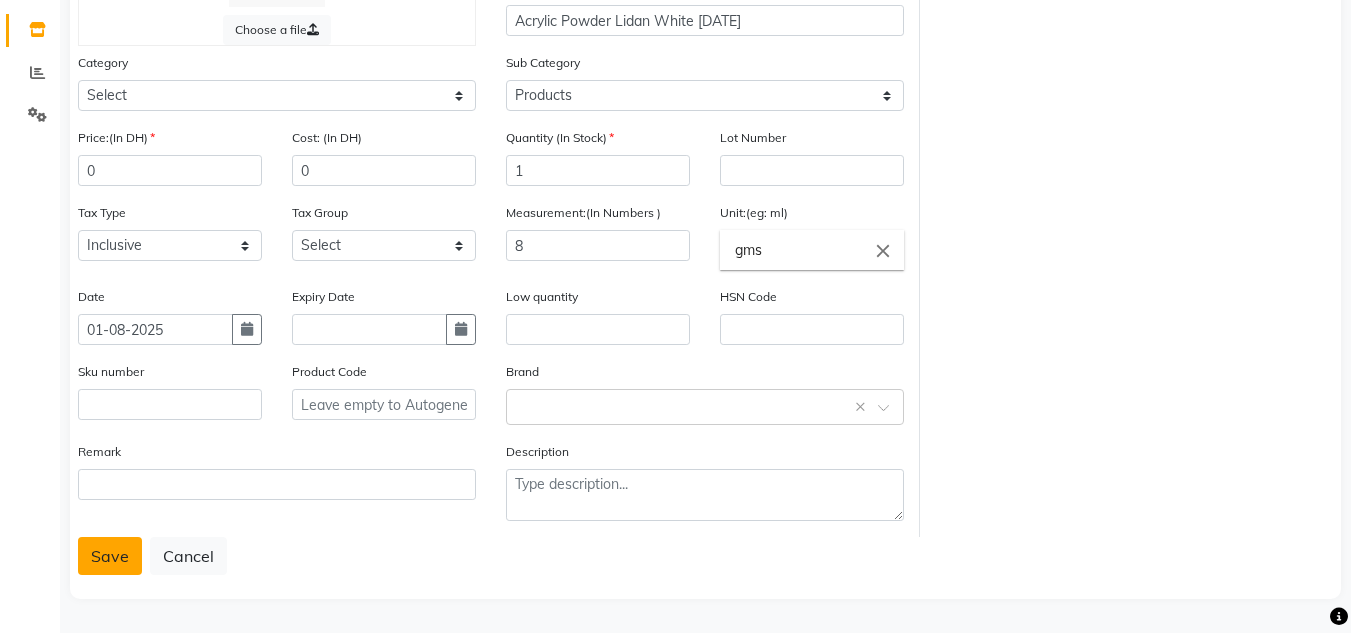 click on "Save" 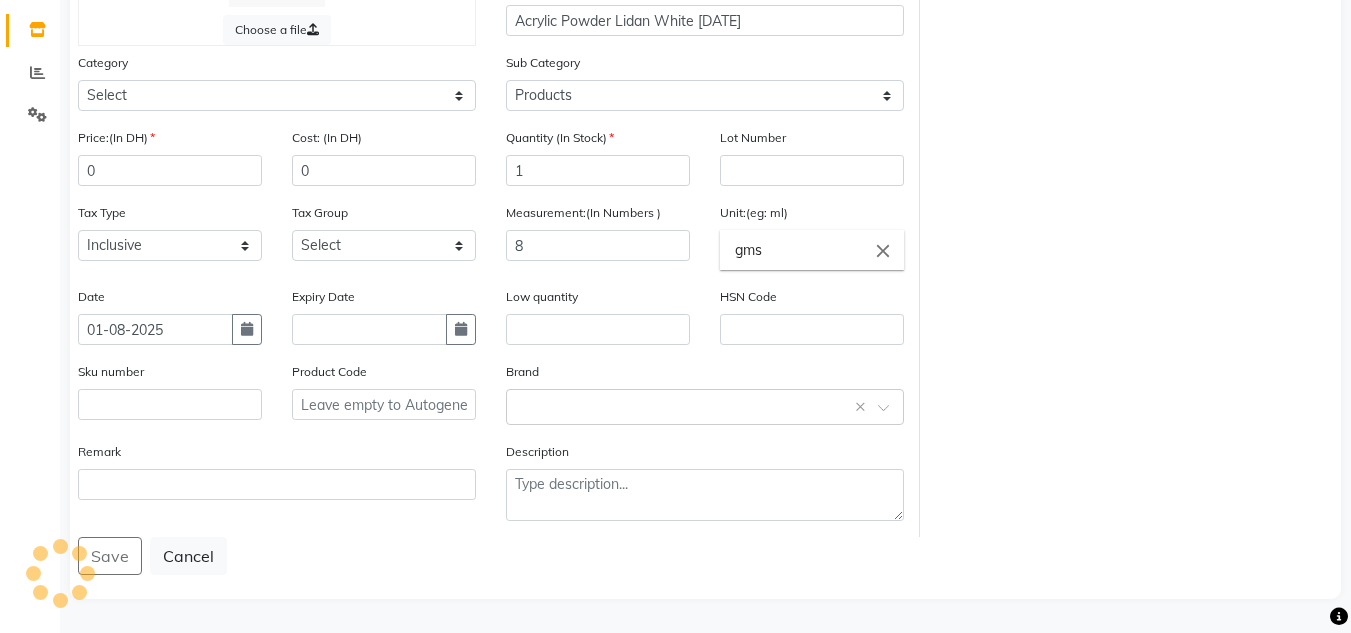 scroll, scrollTop: 33, scrollLeft: 0, axis: vertical 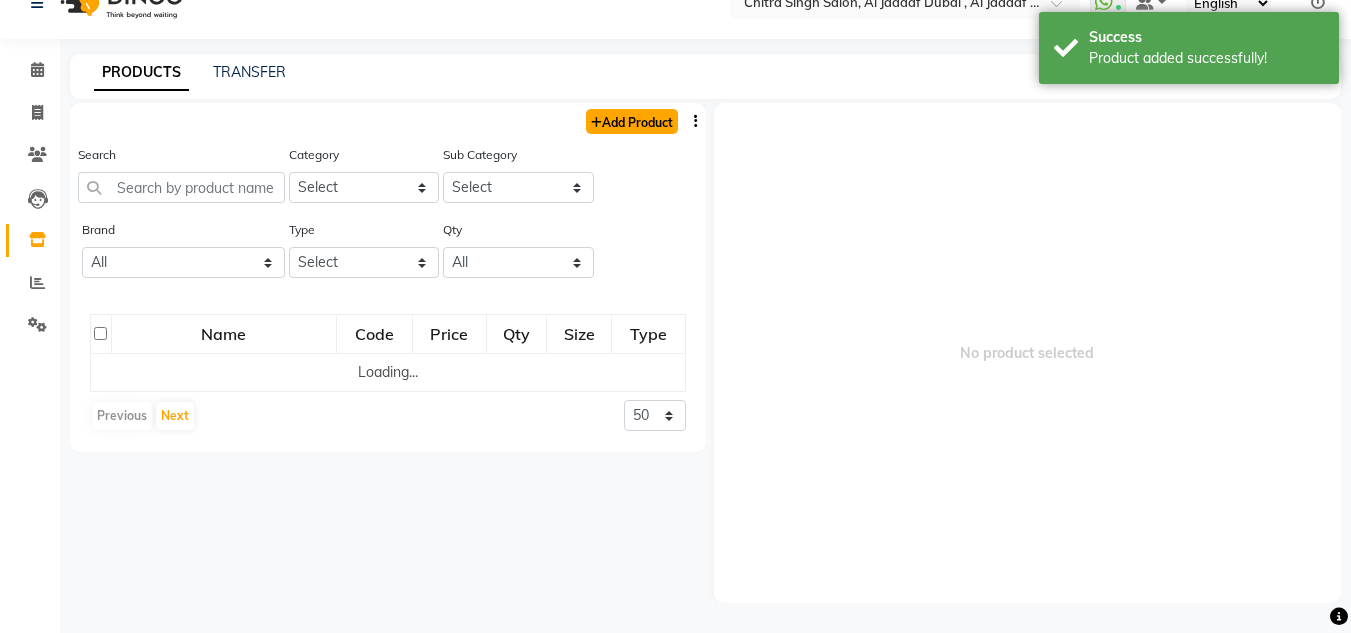 click on "Add Product" 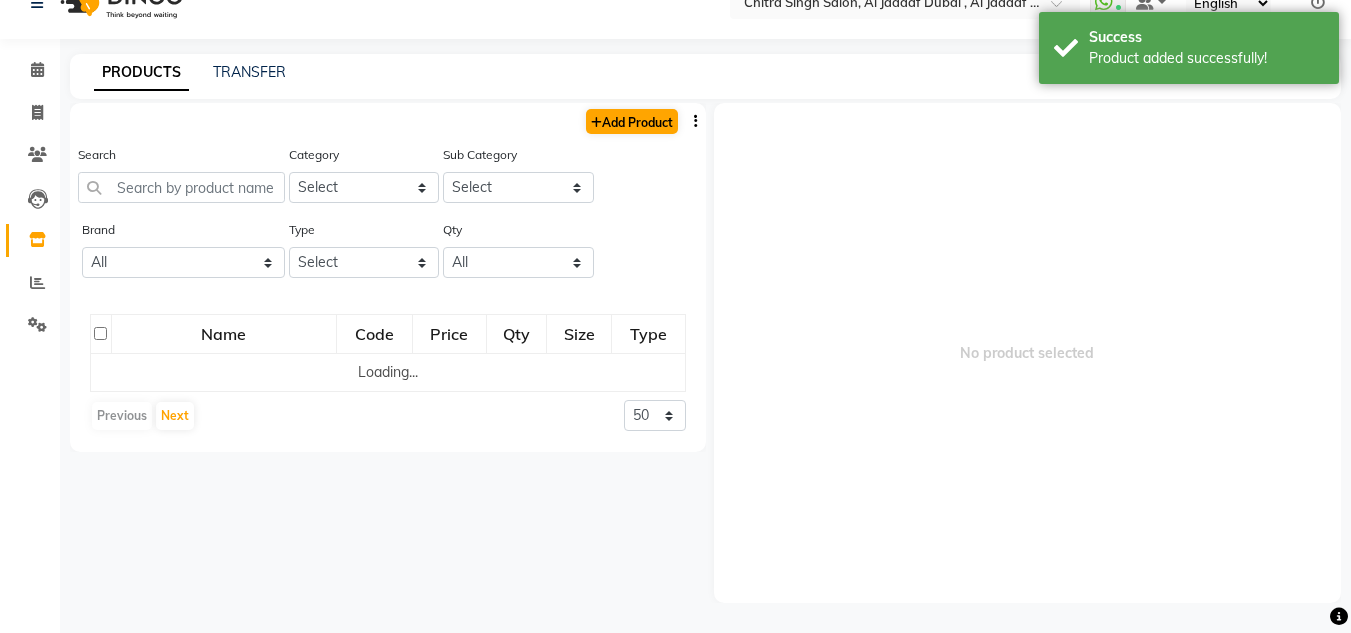 select on "true" 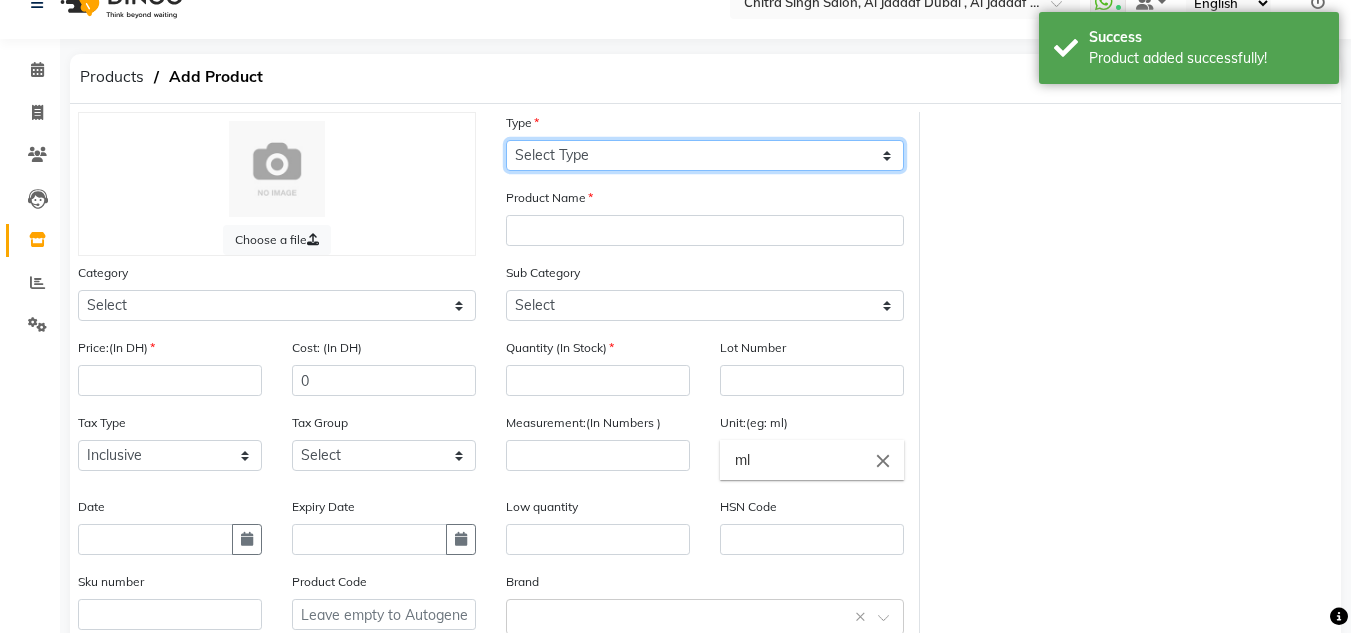click on "Select Type Both Retail Consumable" 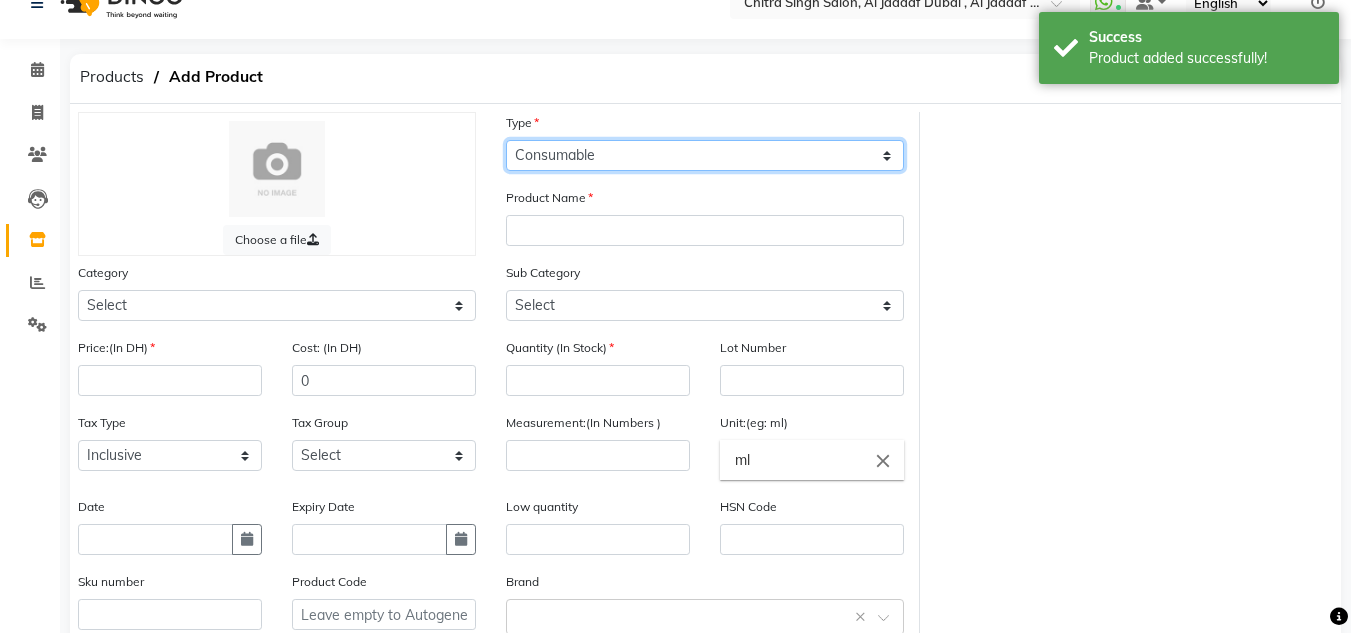 click on "Select Type Both Retail Consumable" 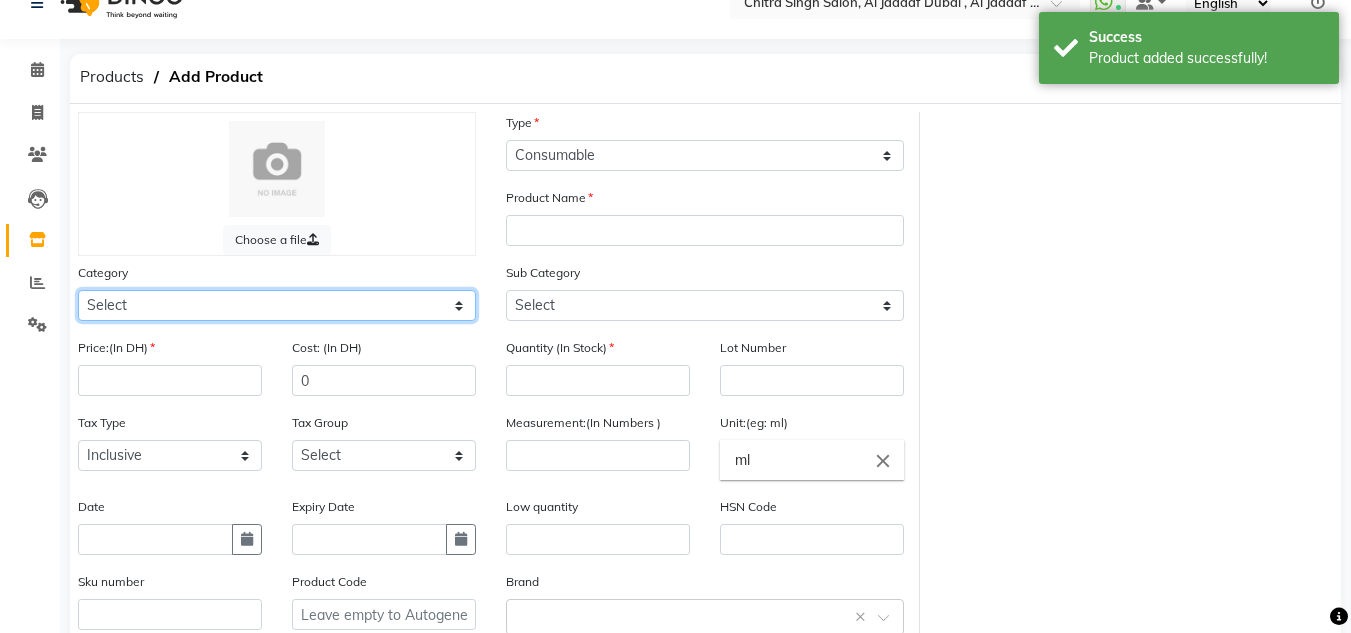 drag, startPoint x: 428, startPoint y: 309, endPoint x: 429, endPoint y: 298, distance: 11.045361 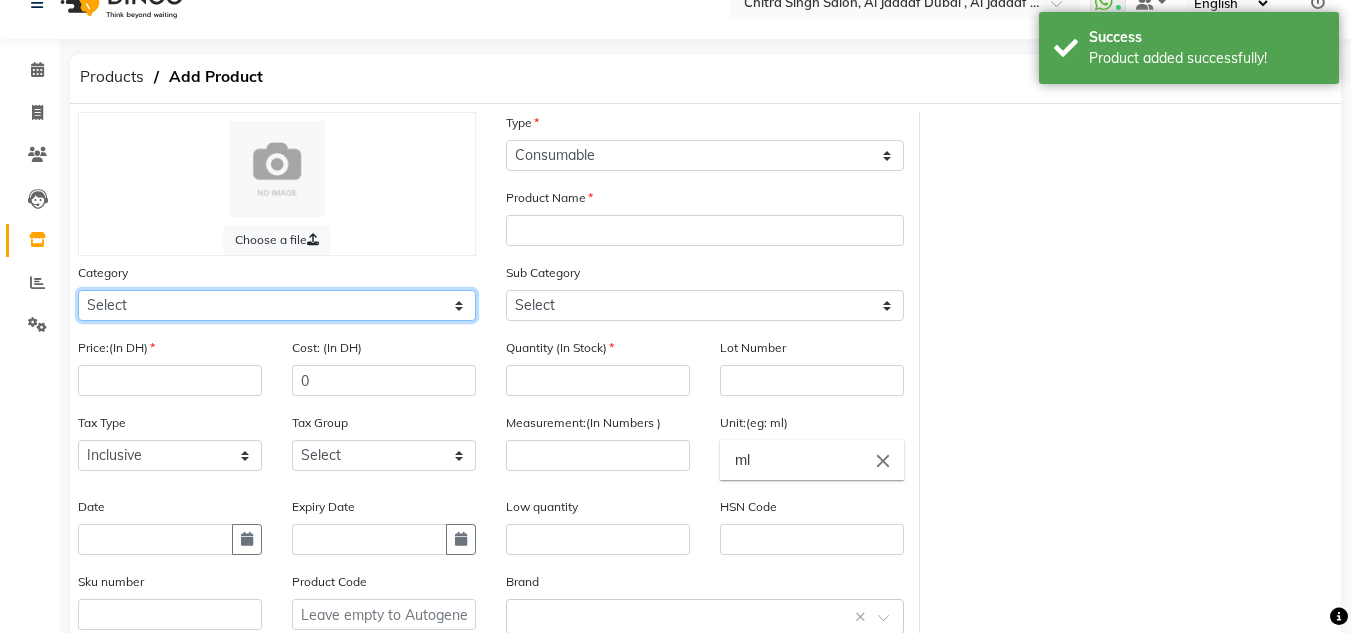 select on "462401100" 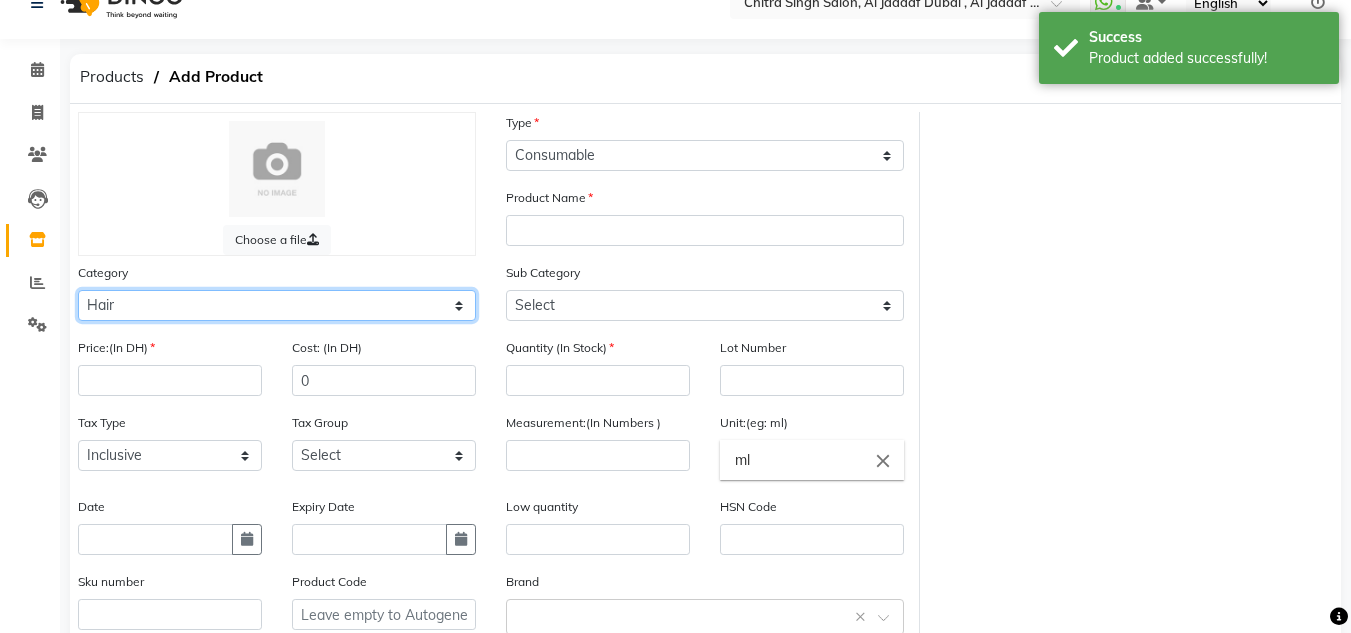 click on "Select Hair Skin Makeup Personal Care Appliances Beard Waxing Disposable Threading Hands and Feet Beauty Planet Botox Cadiveu Casmara Cheryls Olaplex GOWN Other" 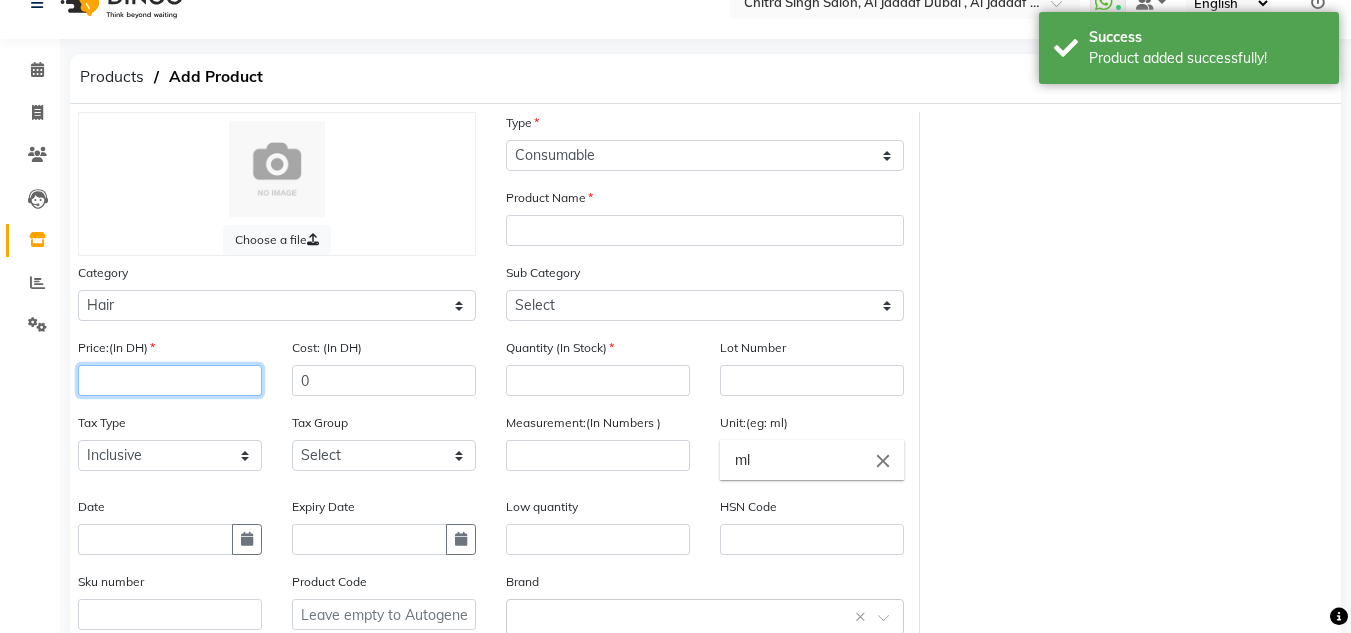 drag, startPoint x: 164, startPoint y: 383, endPoint x: 236, endPoint y: 382, distance: 72.00694 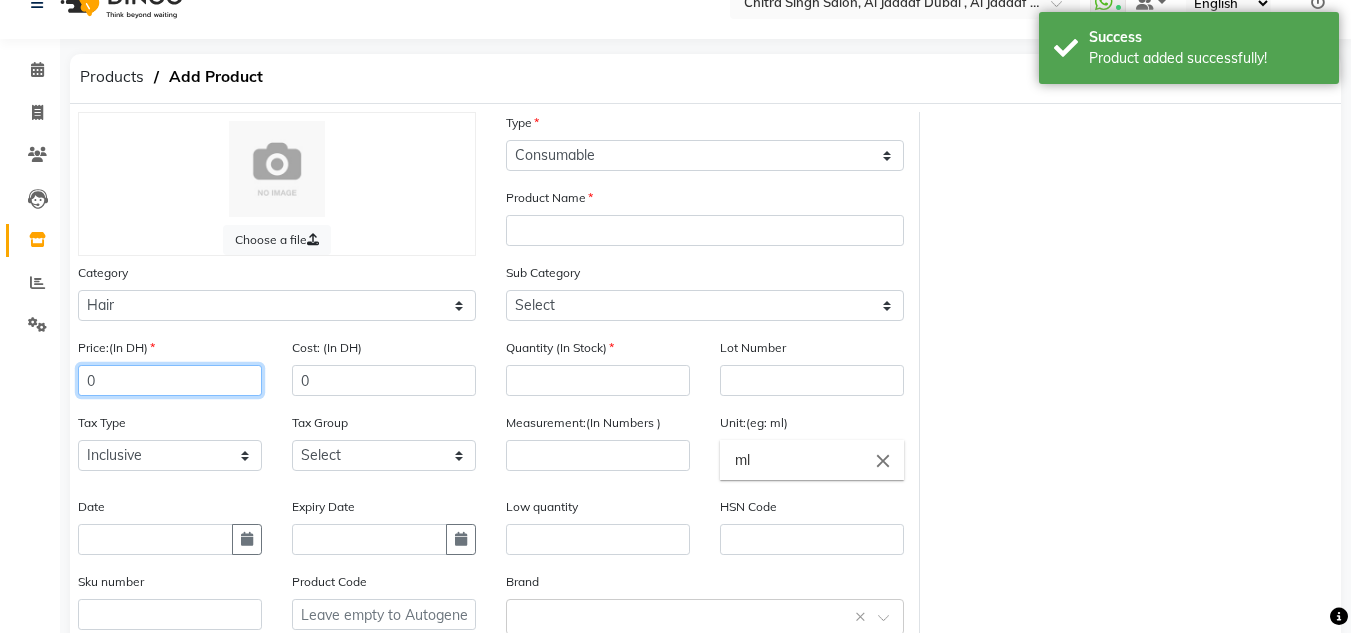 type on "0" 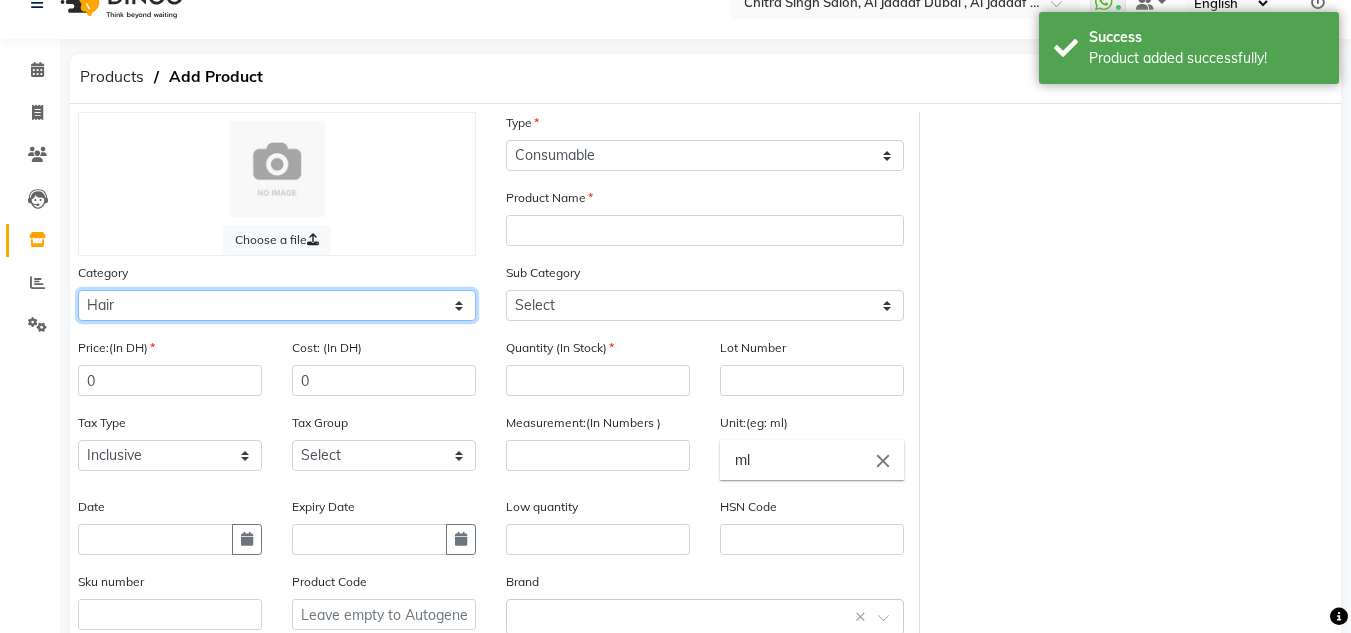 click on "Select Hair Skin Makeup Personal Care Appliances Beard Waxing Disposable Threading Hands and Feet Beauty Planet Botox Cadiveu Casmara Cheryls Olaplex GOWN Other" 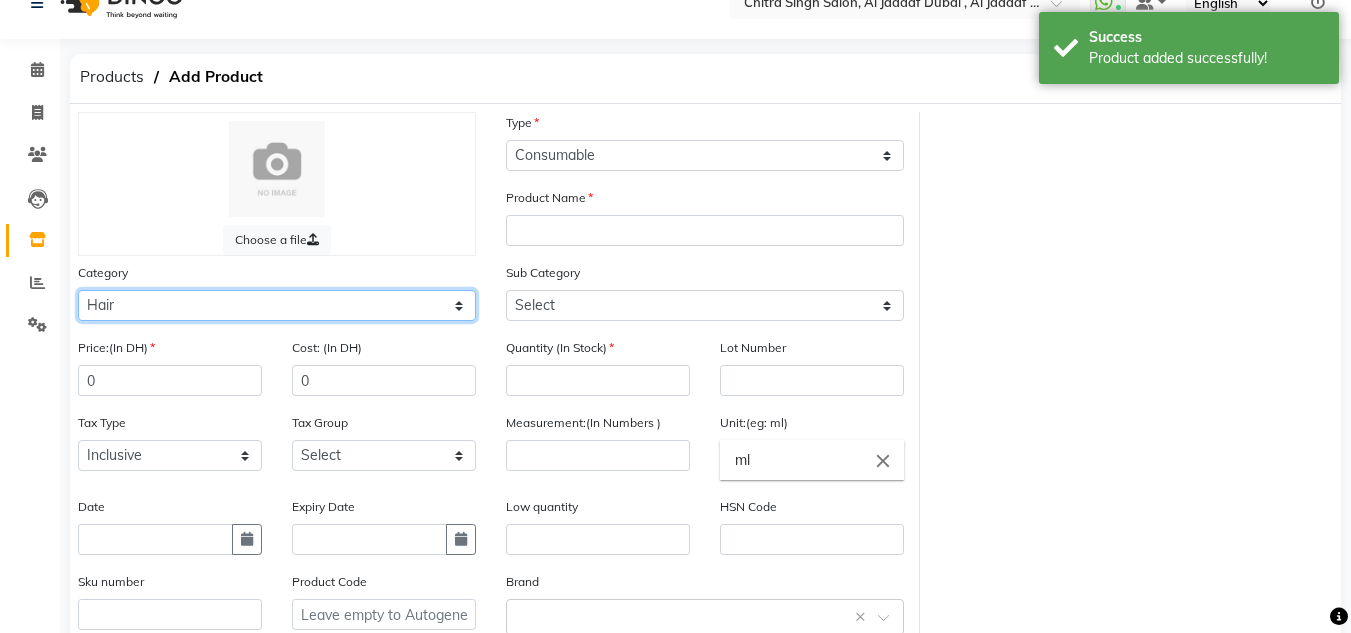 select on "462401400" 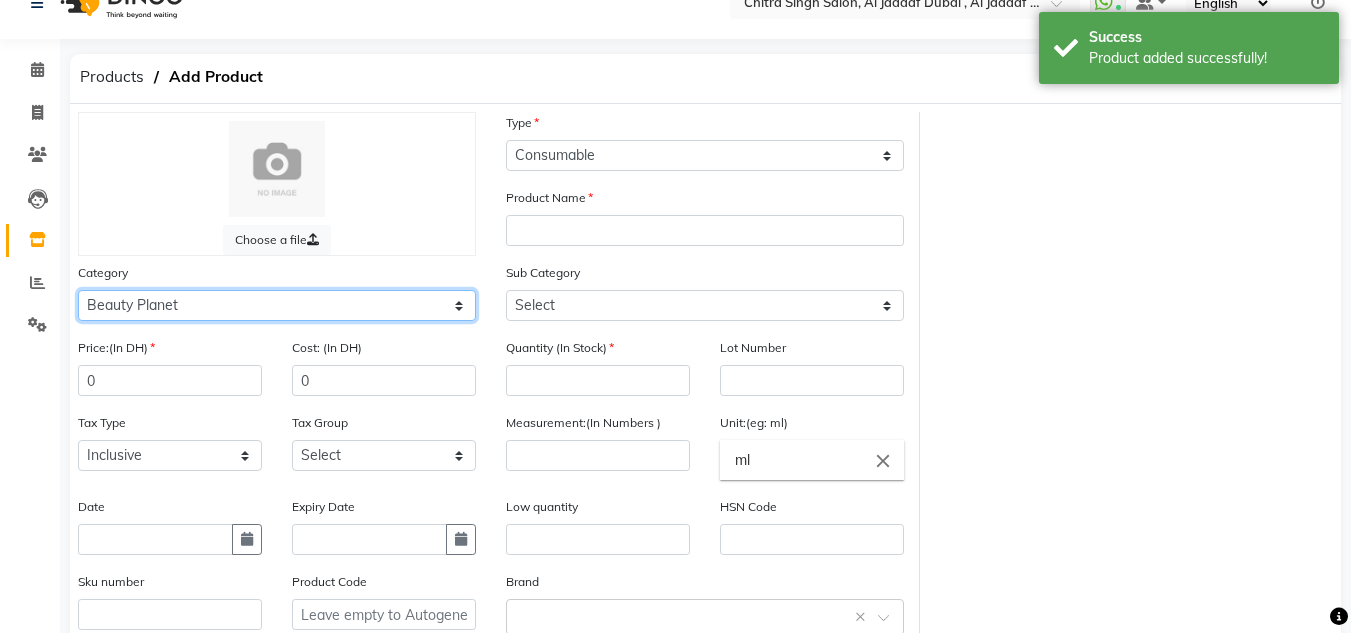 click on "Select Hair Skin Makeup Personal Care Appliances Beard Waxing Disposable Threading Hands and Feet Beauty Planet Botox Cadiveu Casmara Cheryls Olaplex GOWN Other" 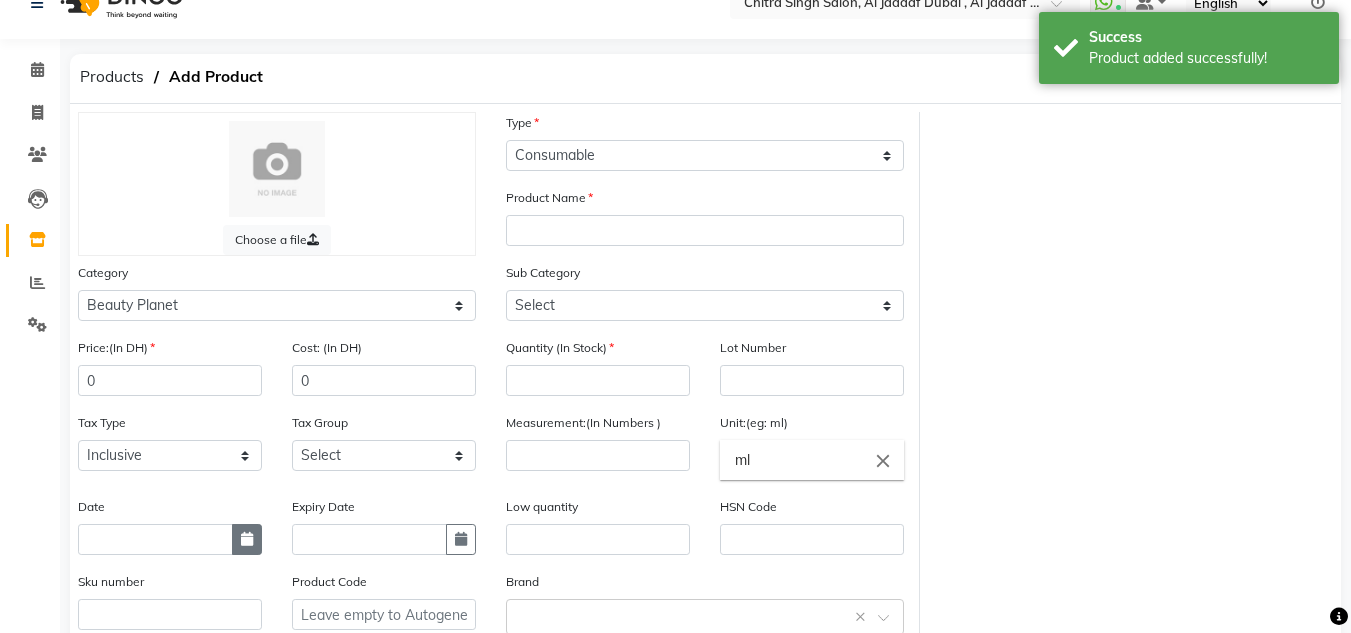 click 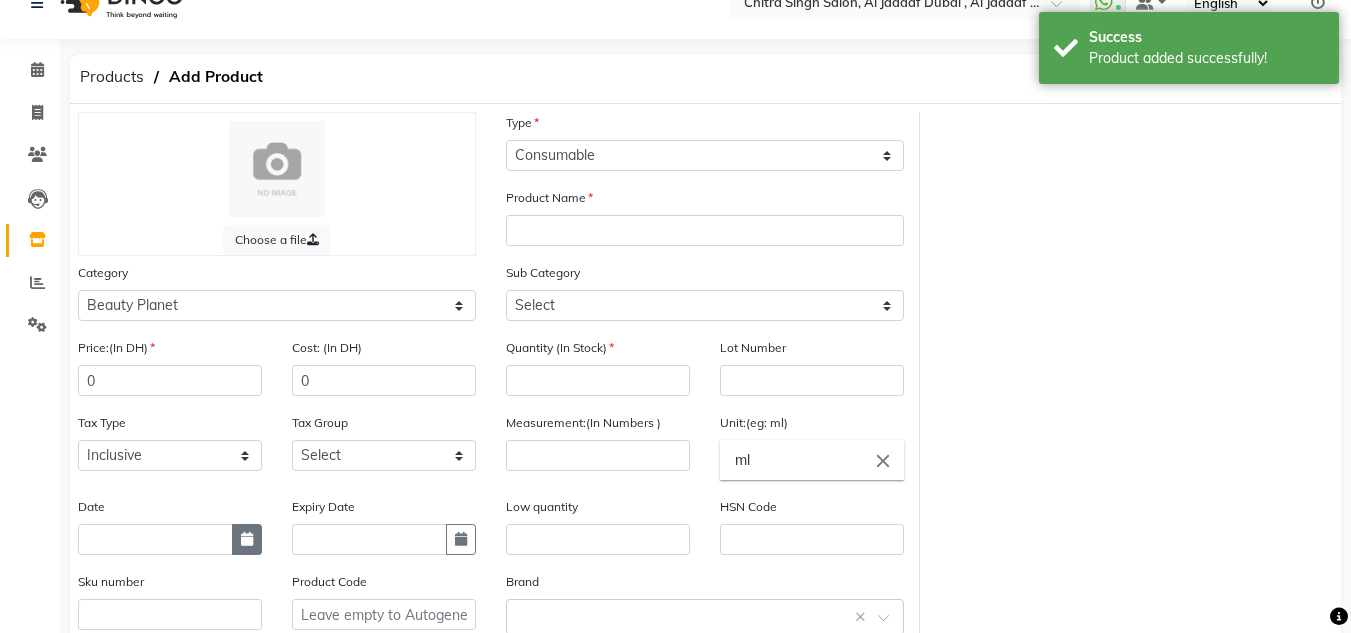 select on "8" 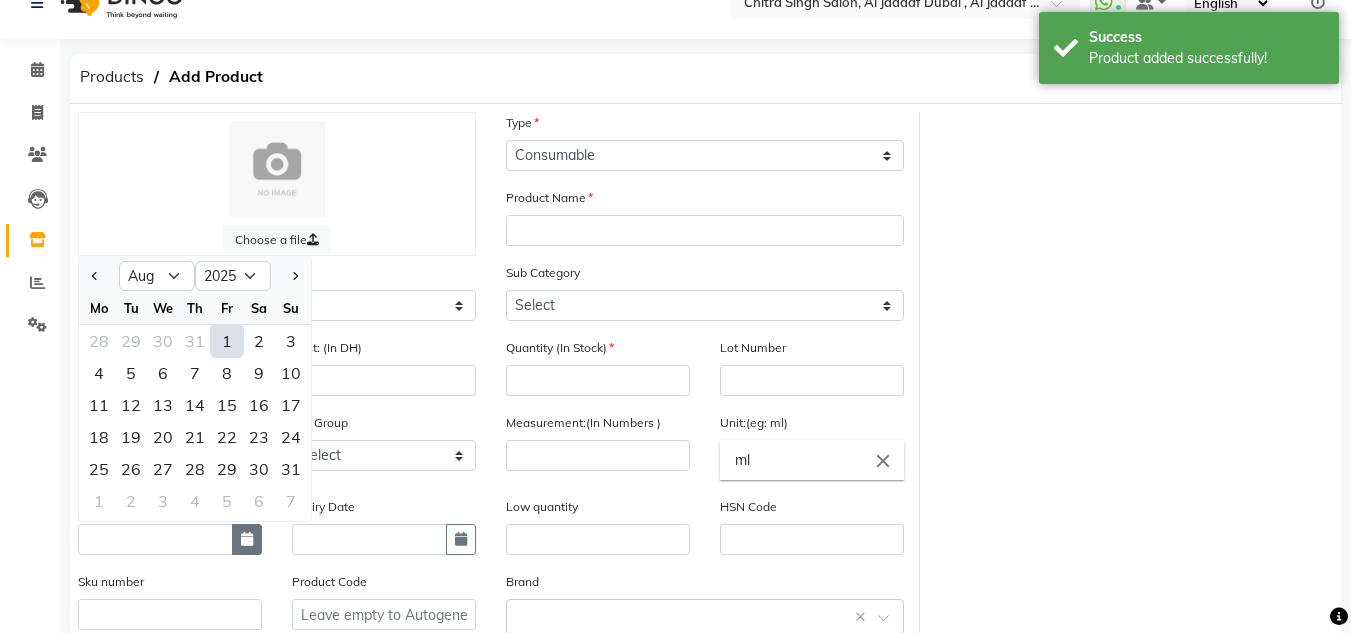 click 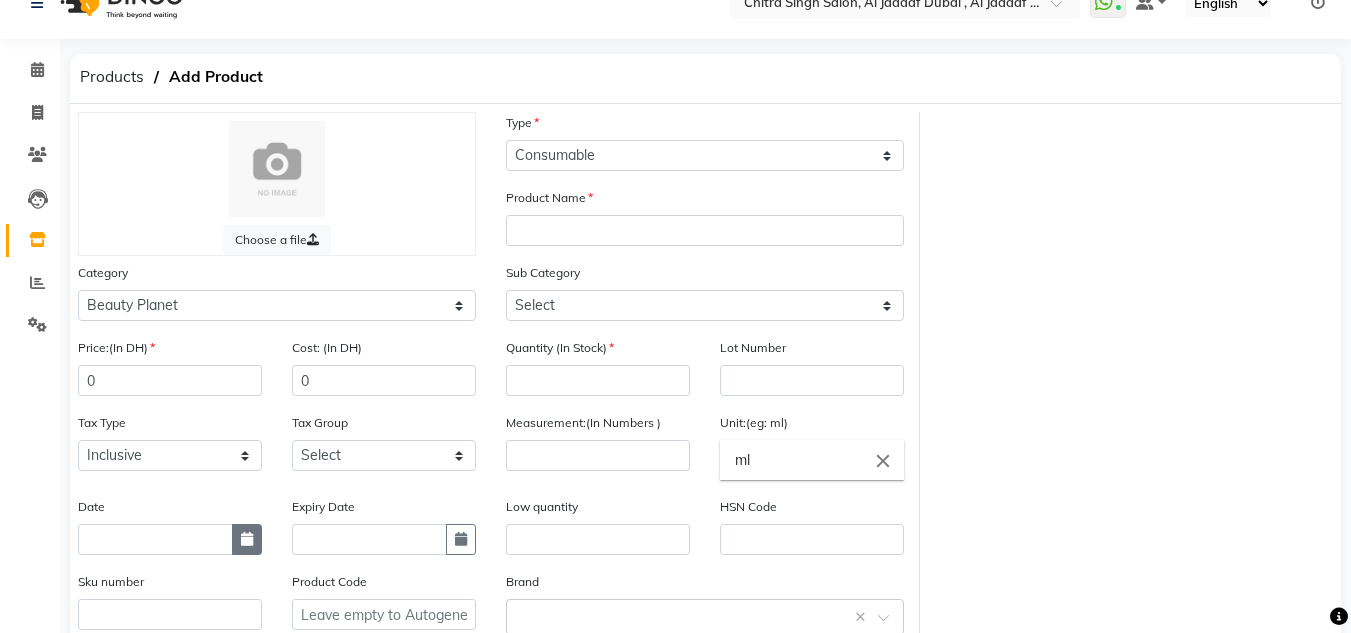 click 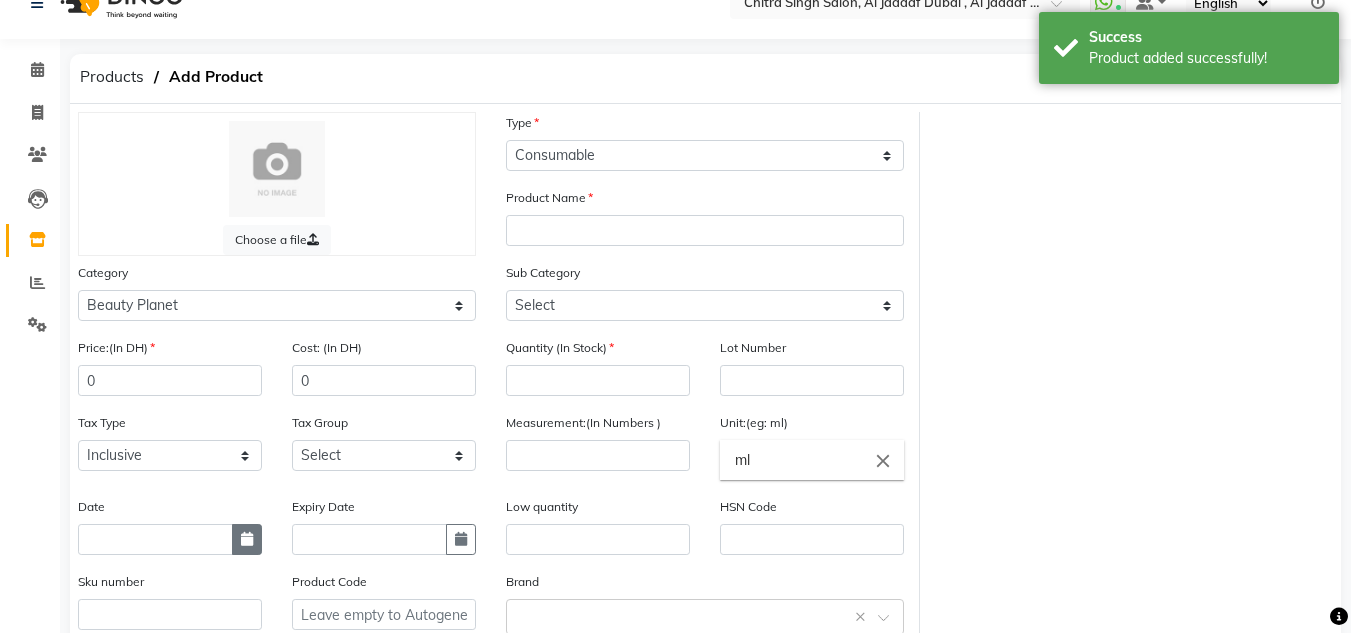 select on "8" 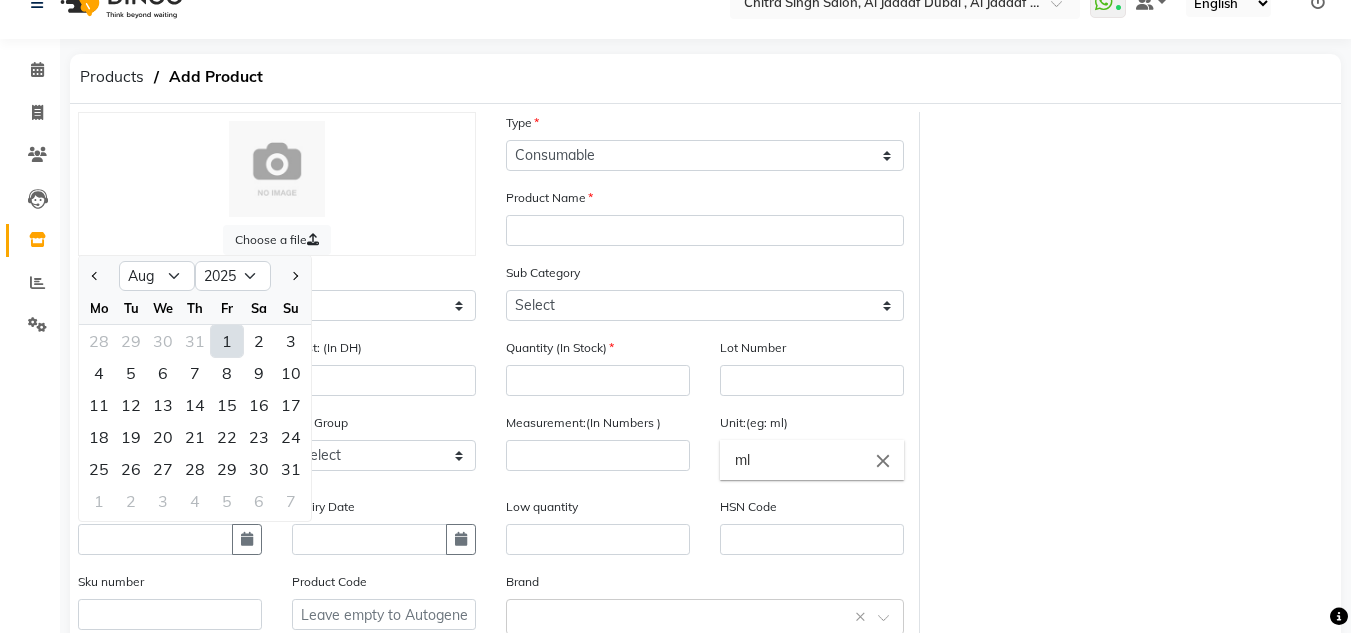 click on "1" 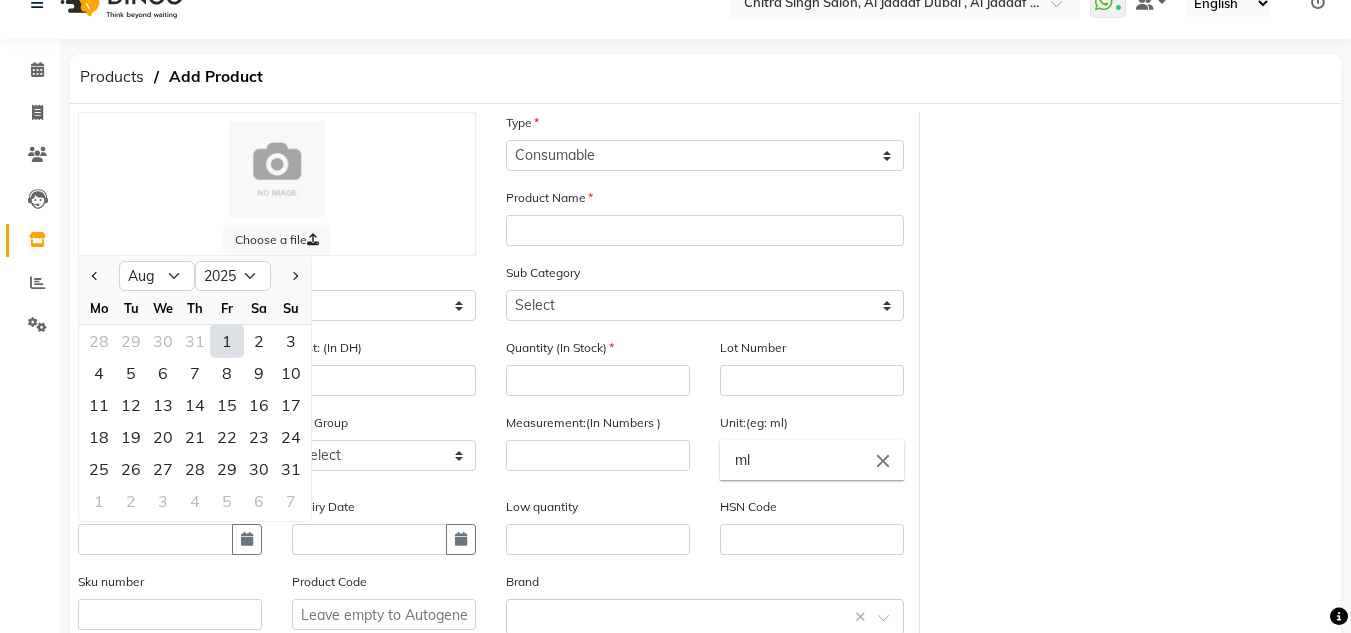 type on "01-08-2025" 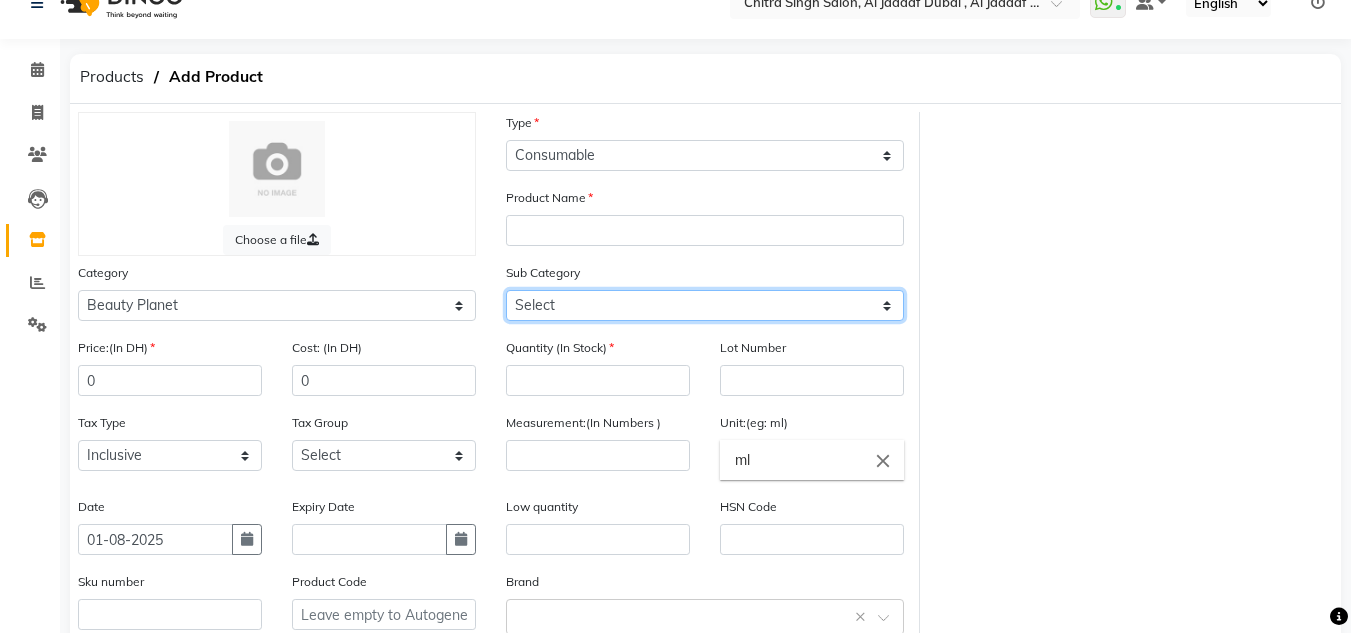 click on "Select Beauty & Other Salon Use Disposable Makeup" 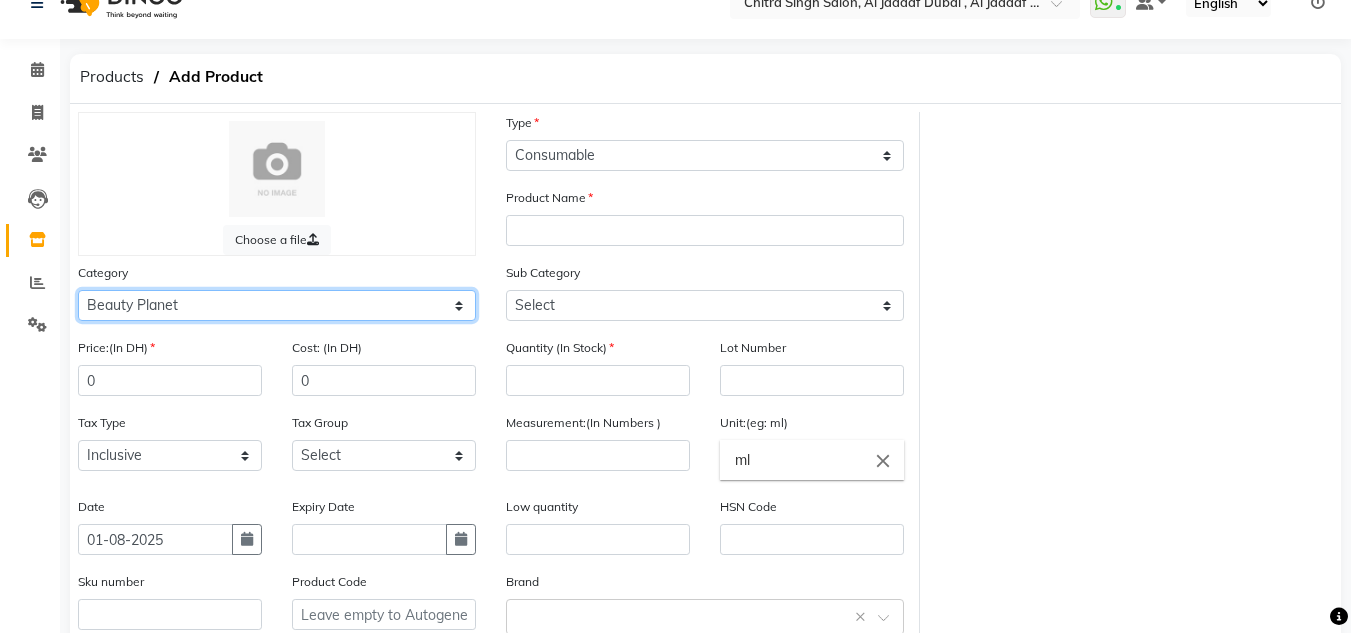 click on "Select Hair Skin Makeup Personal Care Appliances Beard Waxing Disposable Threading Hands and Feet Beauty Planet Botox Cadiveu Casmara Cheryls Olaplex GOWN Other" 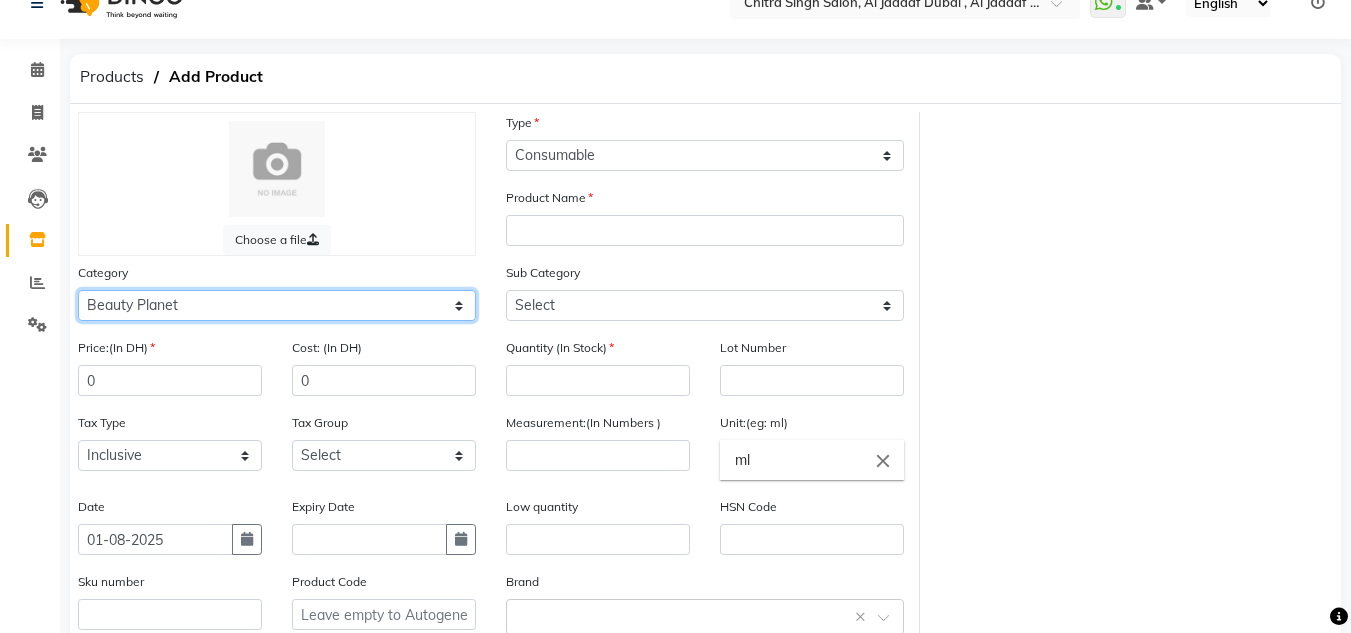 select on "462401950" 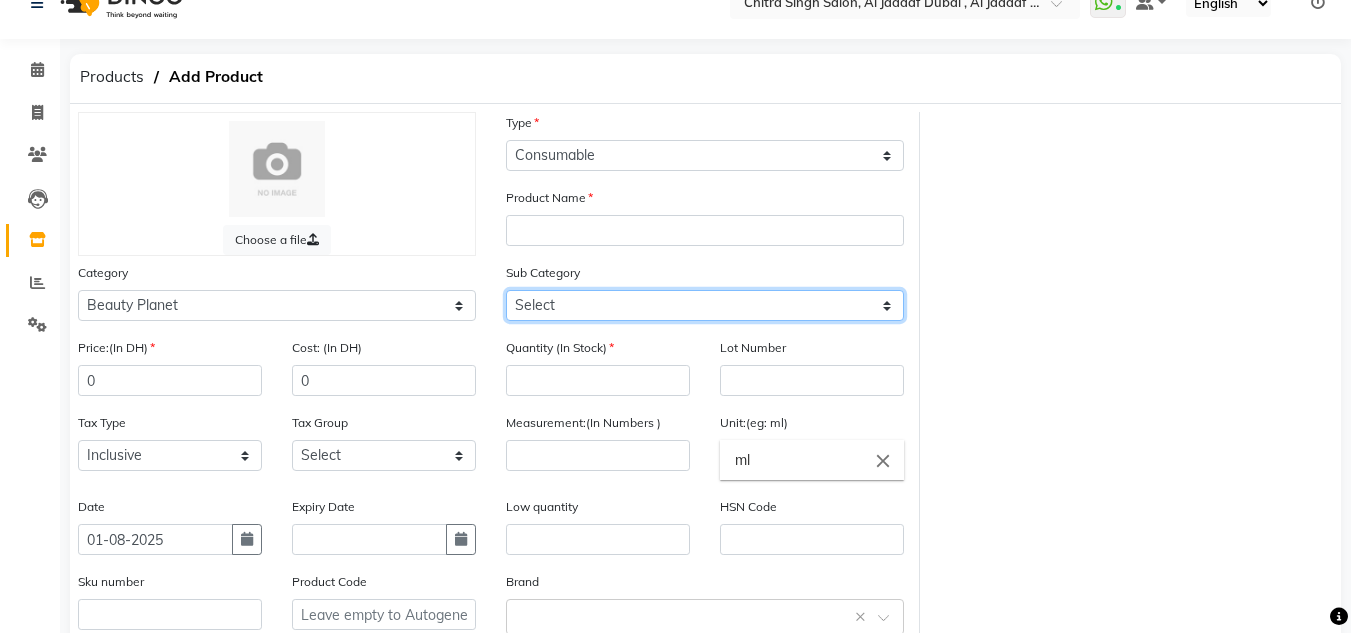 click on "Select Products Appliances" 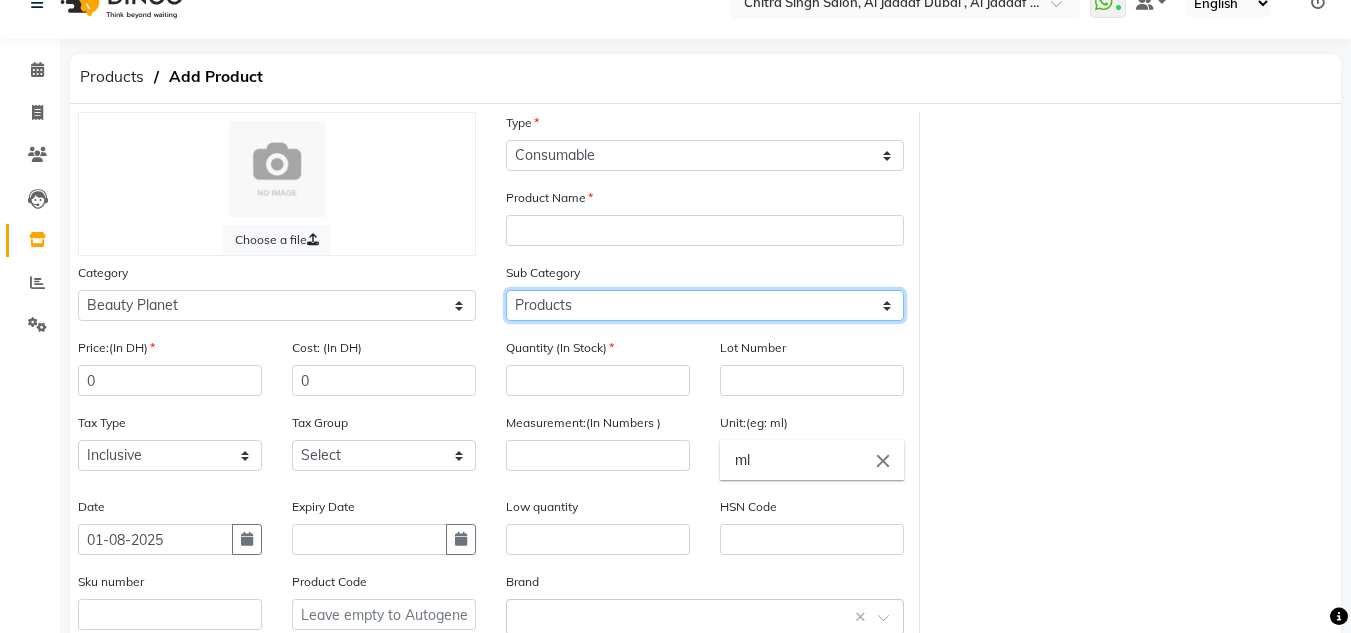 click on "Select Products Appliances" 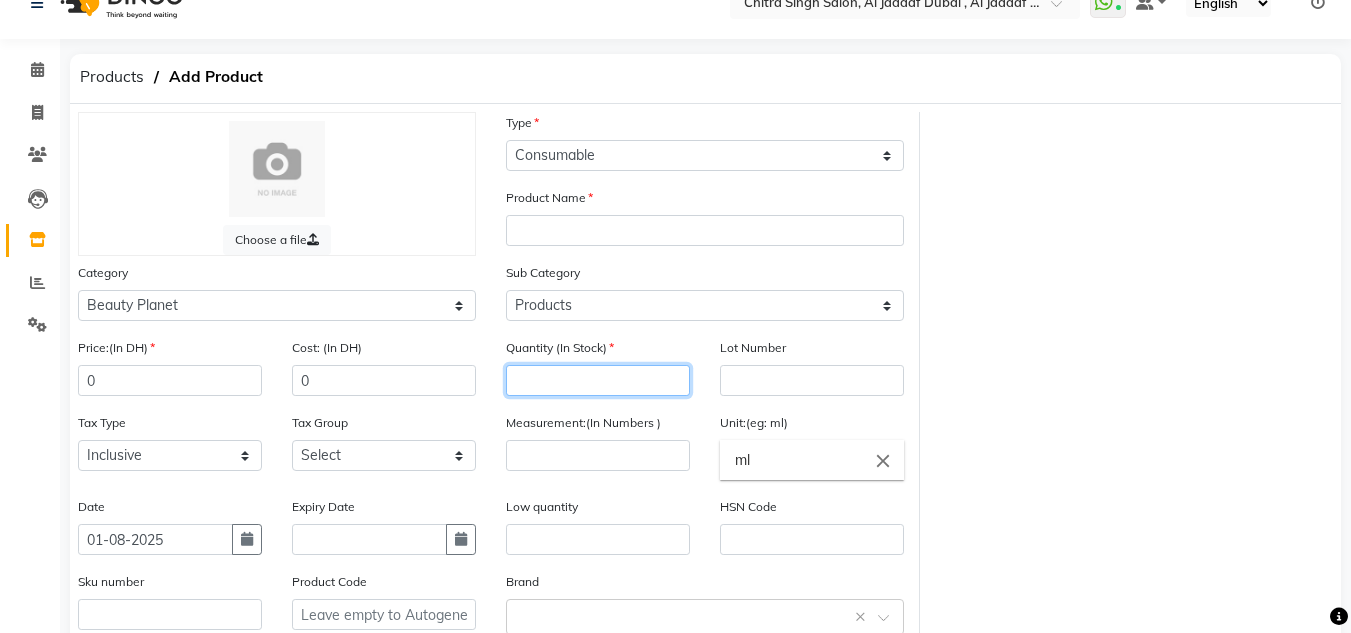 click 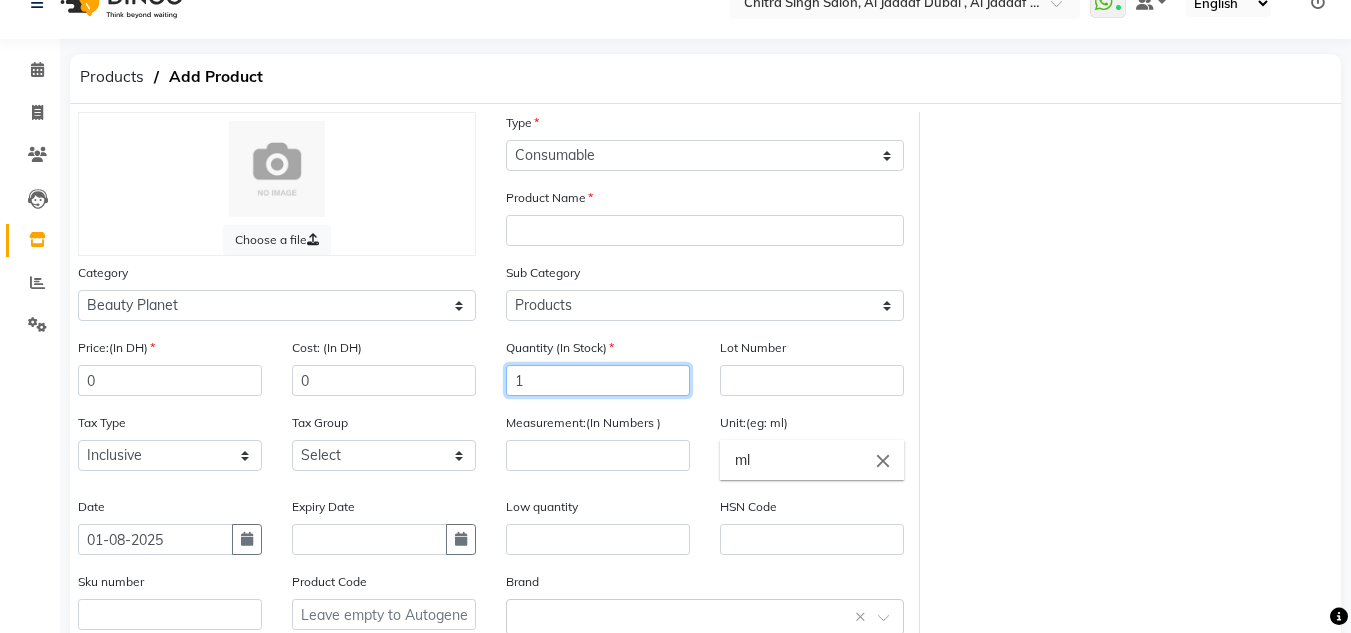 type on "1" 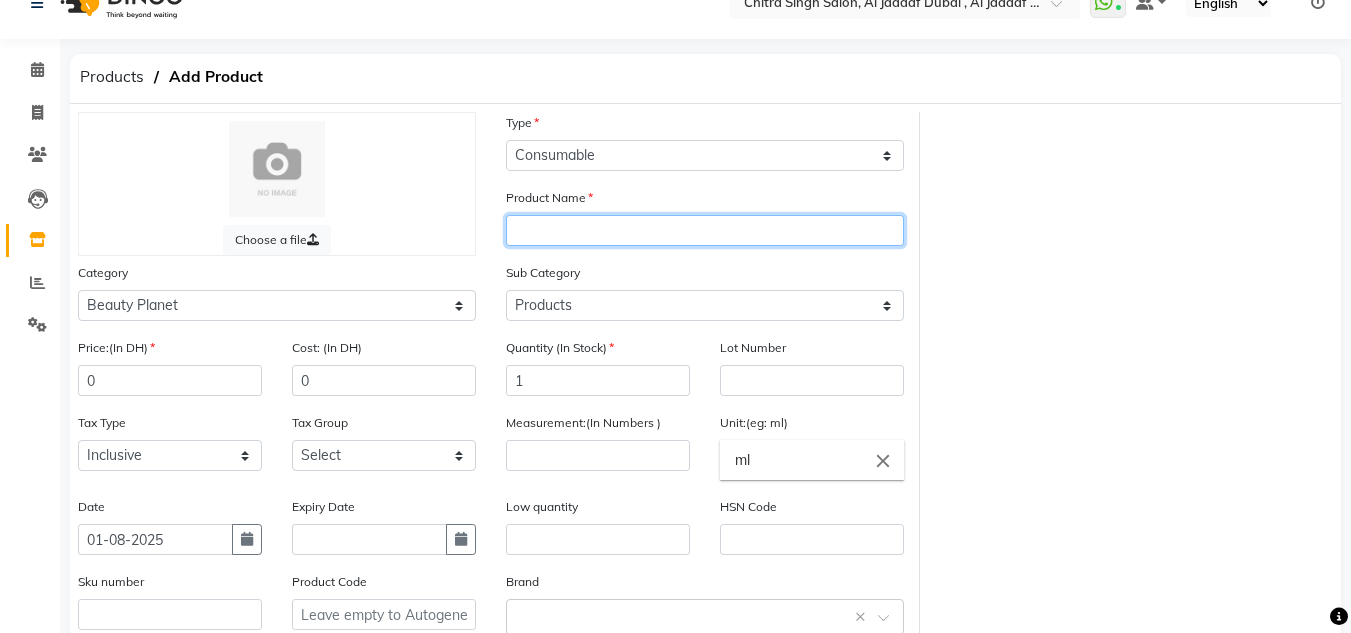 click 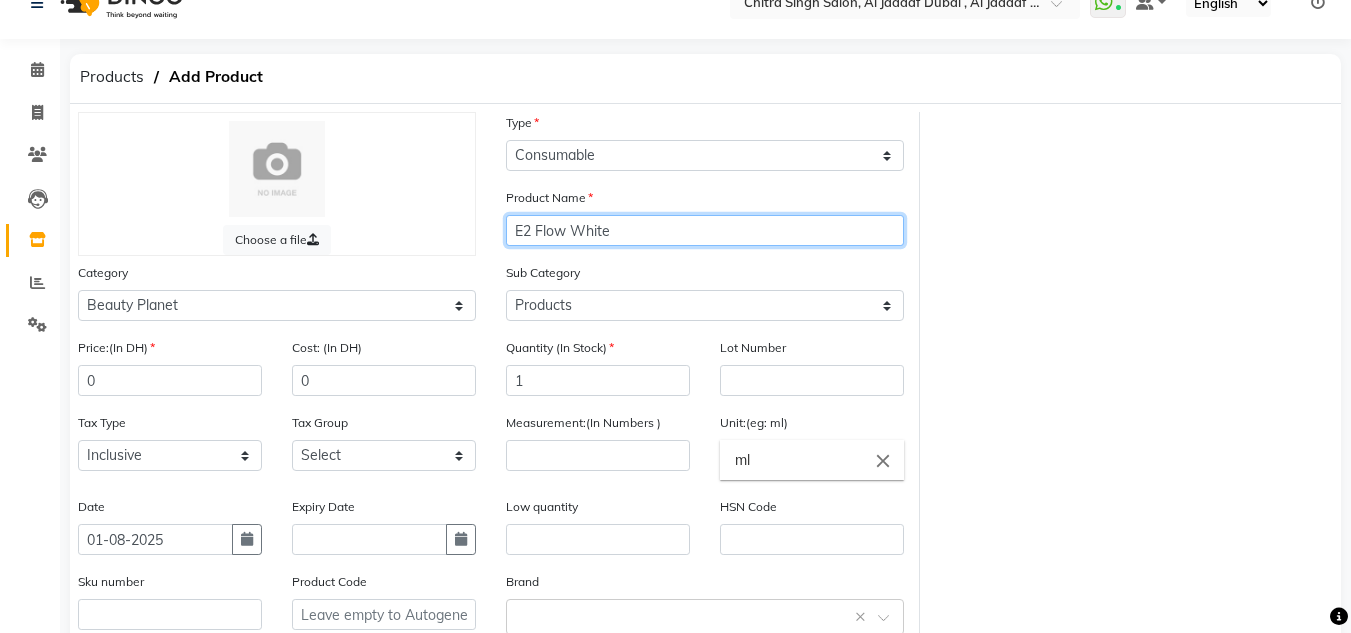 click on "E2 Flow White" 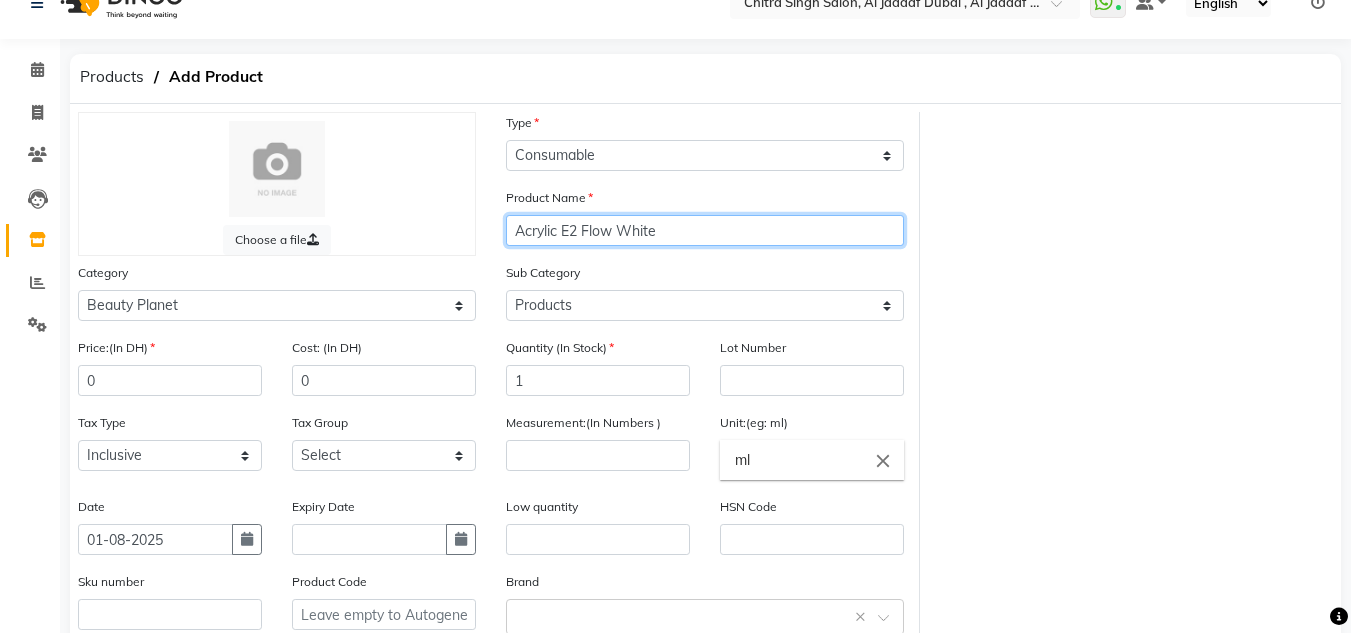 click on "Acrylic E2 Flow White" 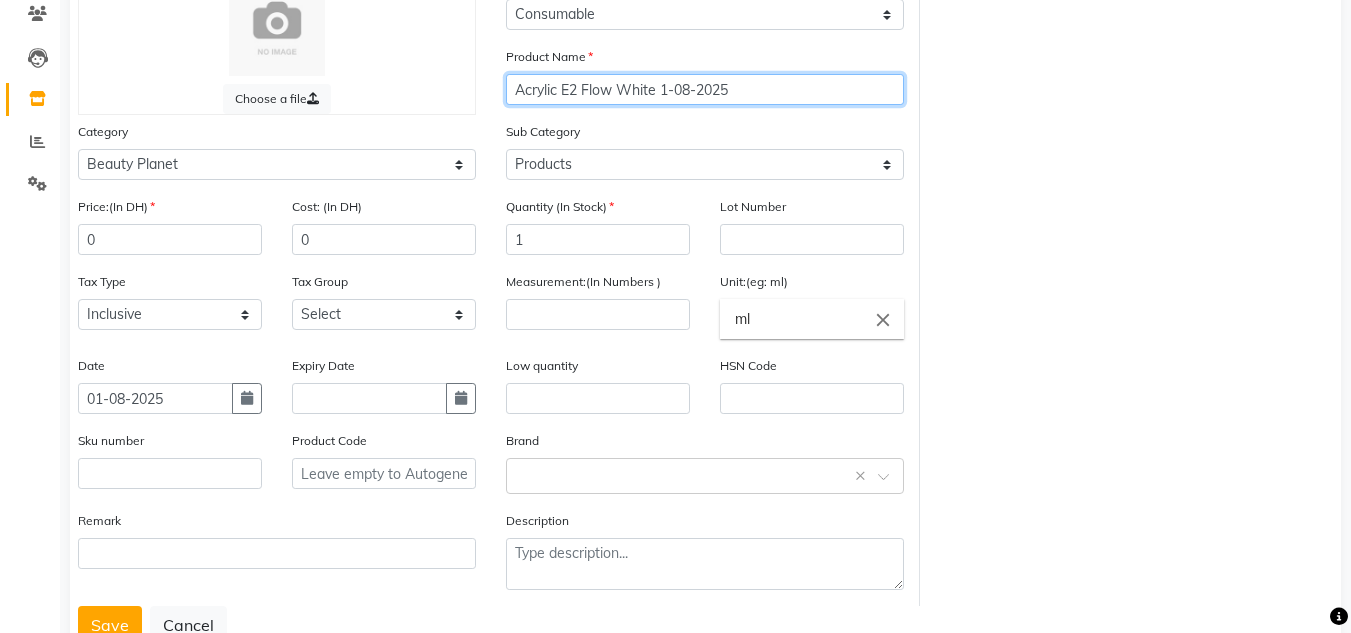 scroll, scrollTop: 178, scrollLeft: 0, axis: vertical 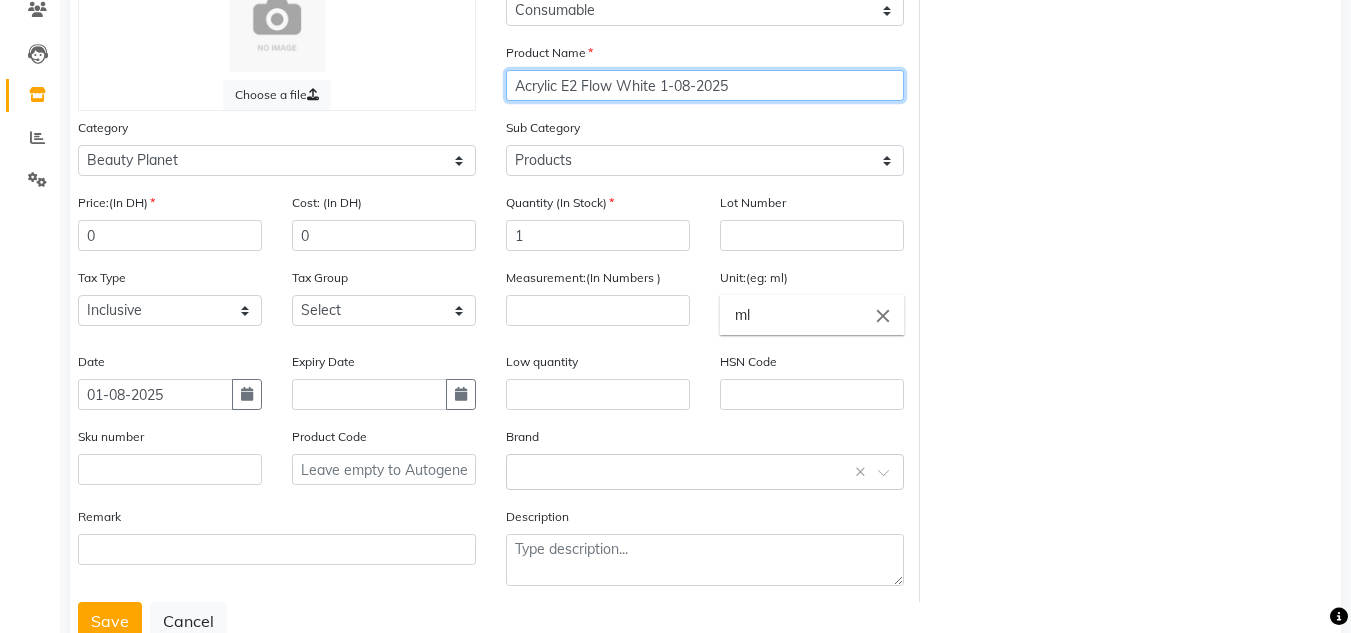 type on "Acrylic E2 Flow White 1-08-2025" 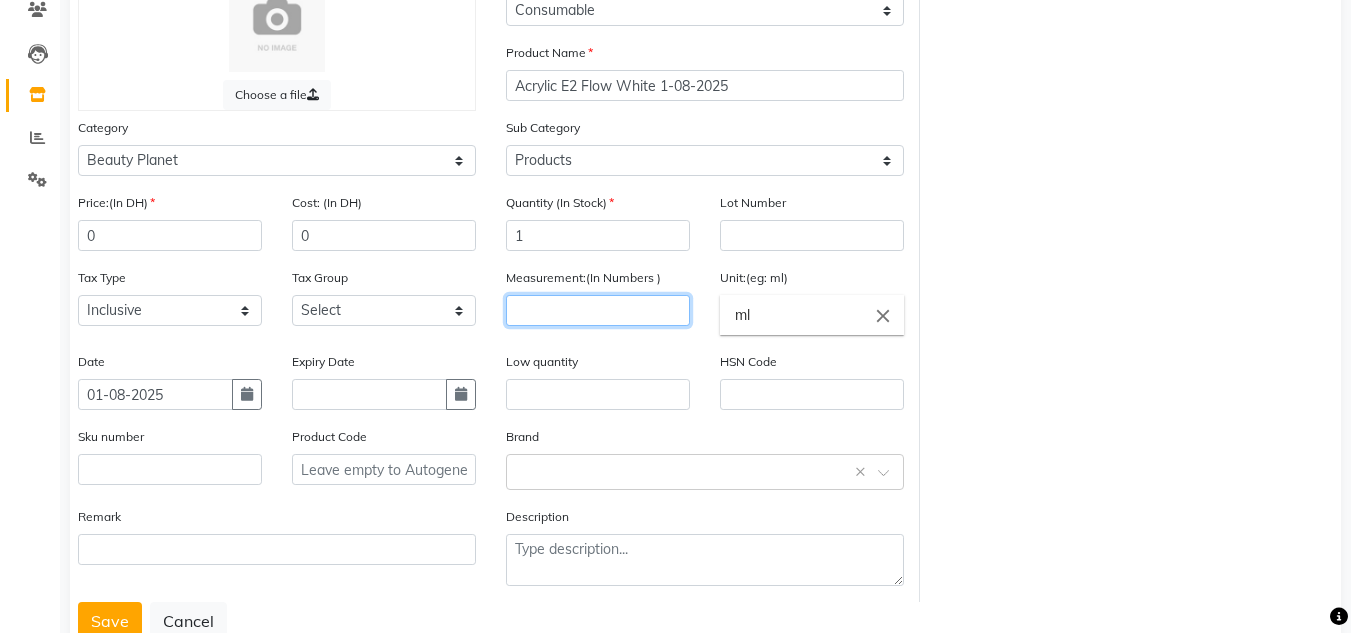click 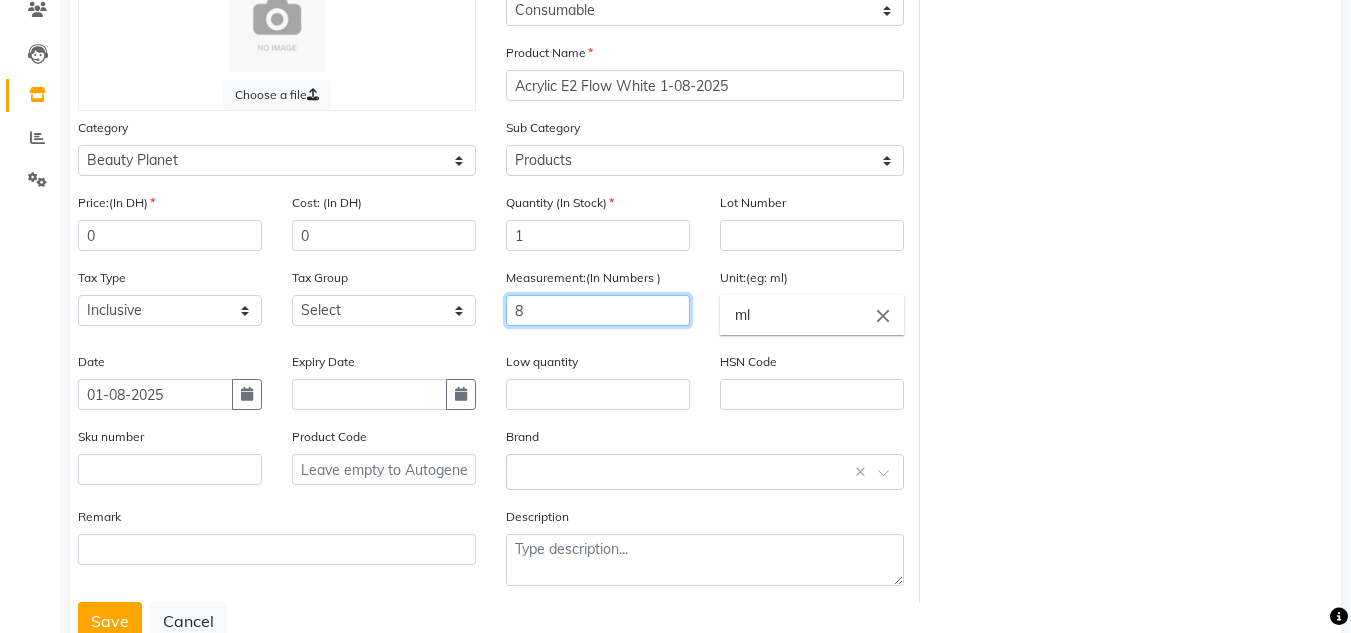 type on "8" 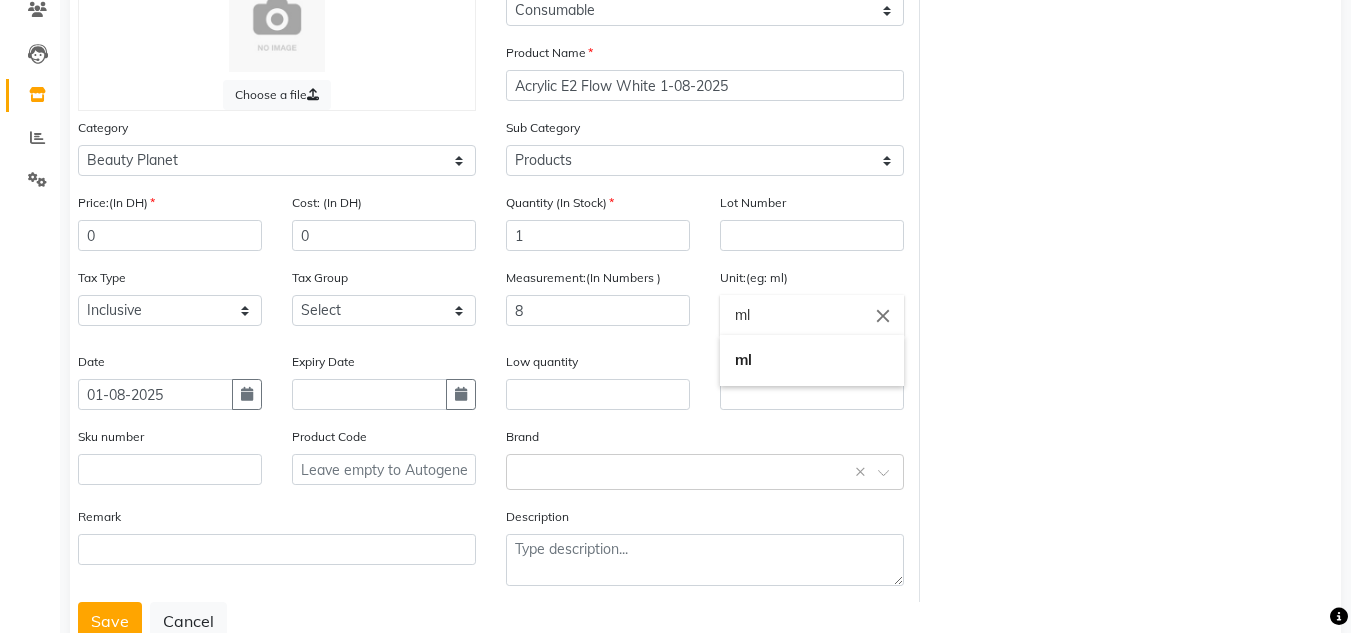 click on "ml" 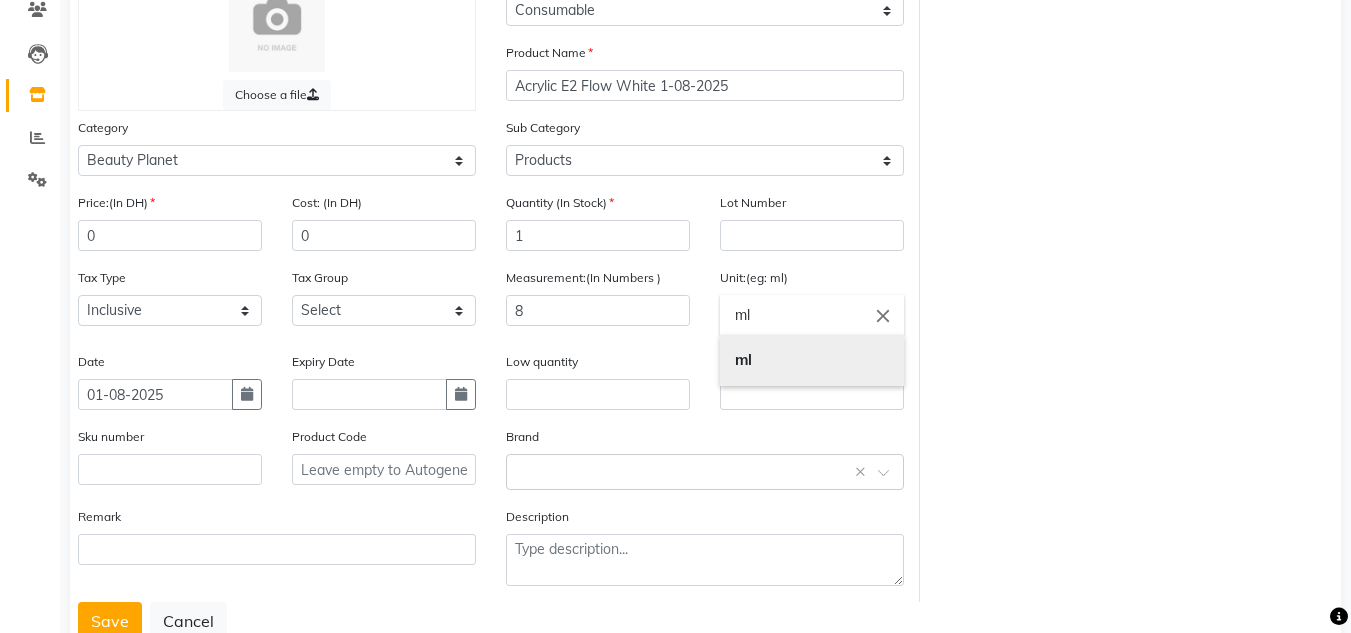 type on "m" 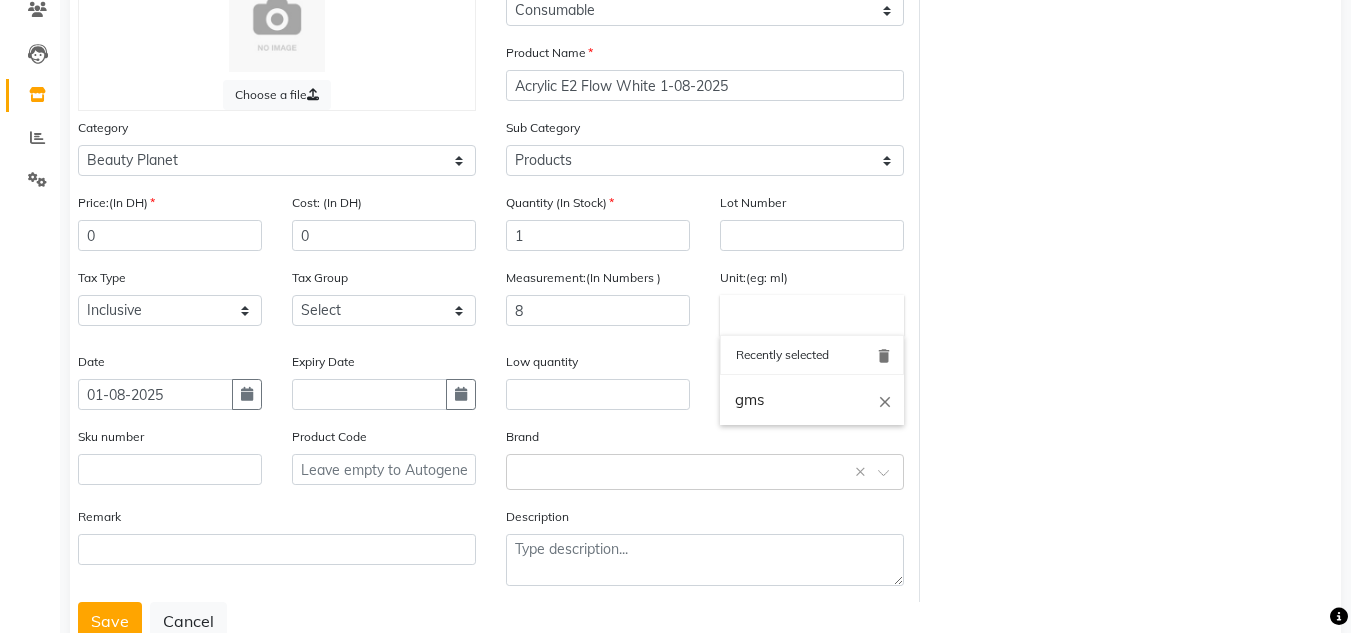 click on "gms" at bounding box center (812, 400) 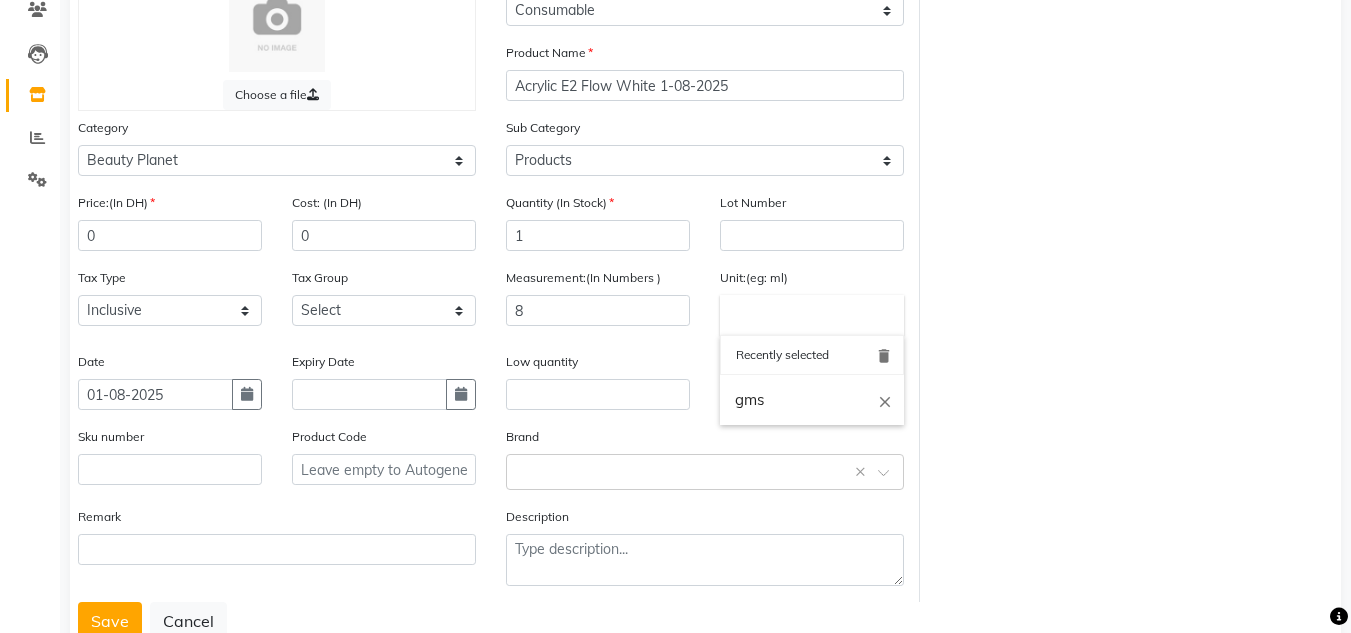 type on "gms" 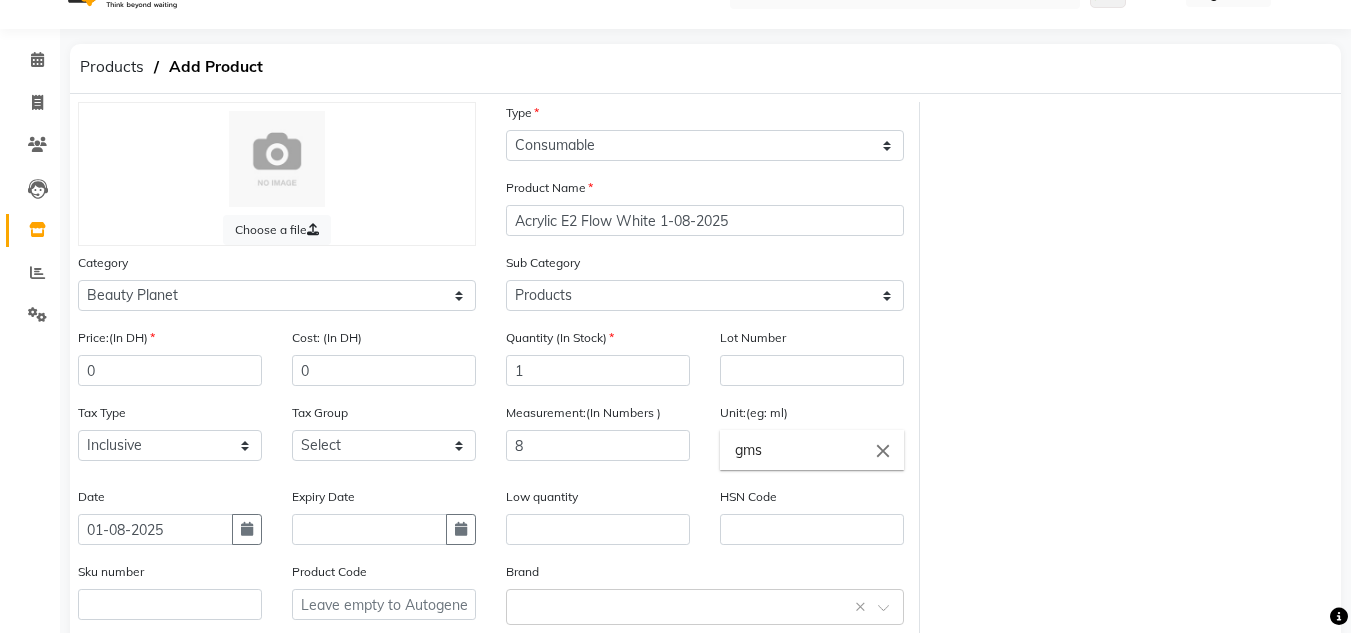 scroll, scrollTop: 65, scrollLeft: 0, axis: vertical 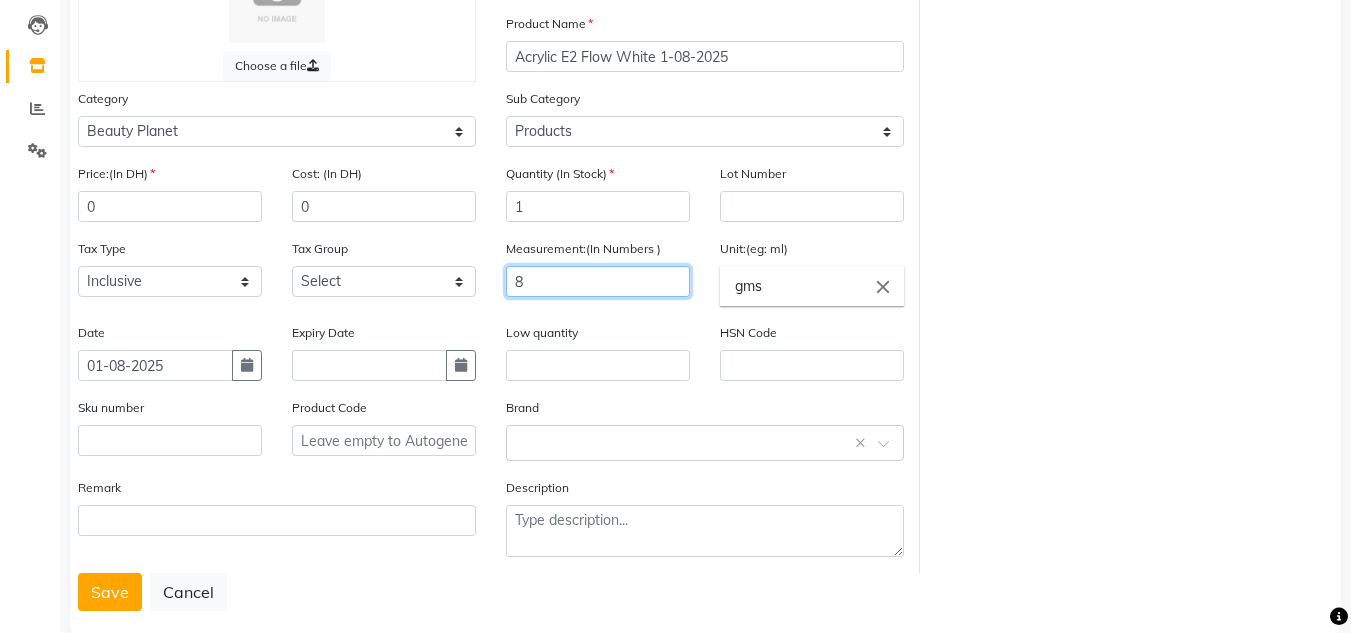 click on "8" 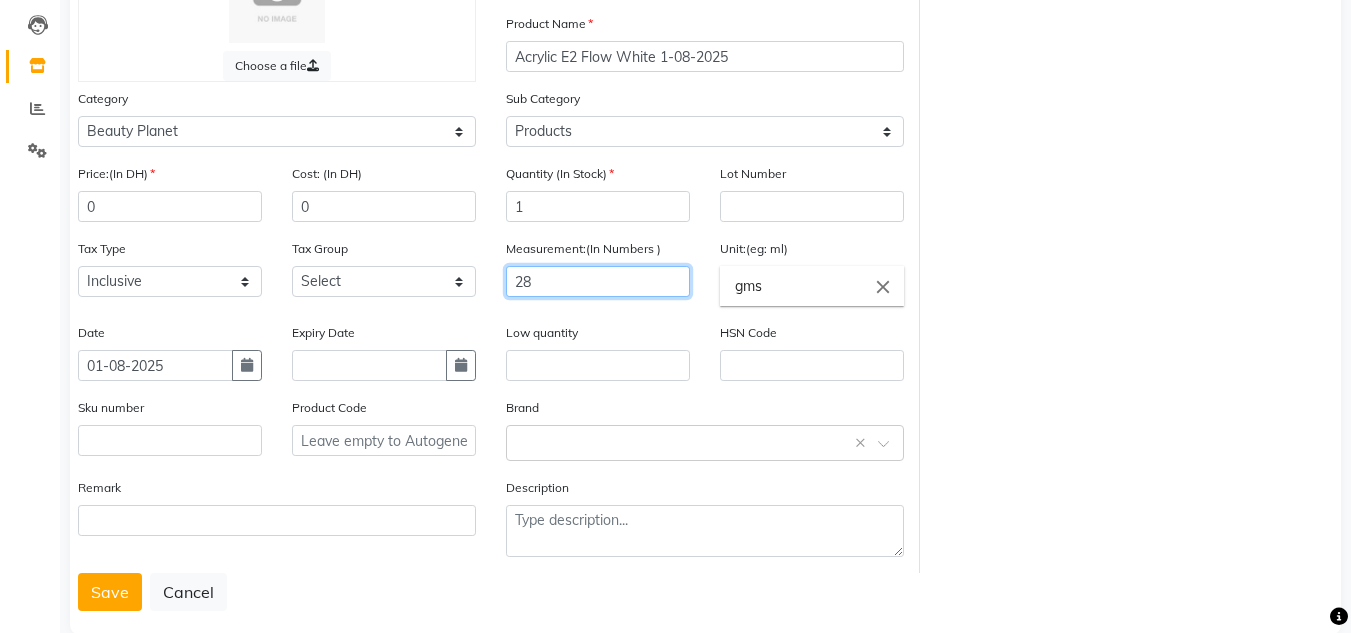 type on "28" 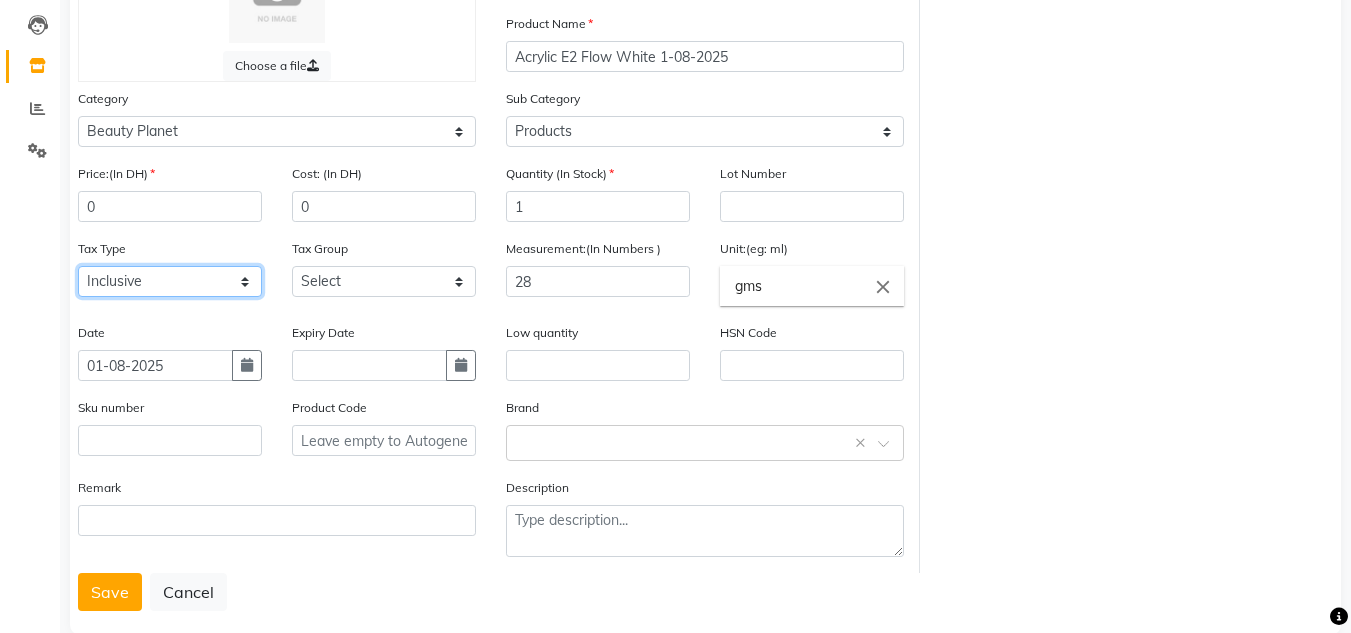 drag, startPoint x: 191, startPoint y: 279, endPoint x: 191, endPoint y: 295, distance: 16 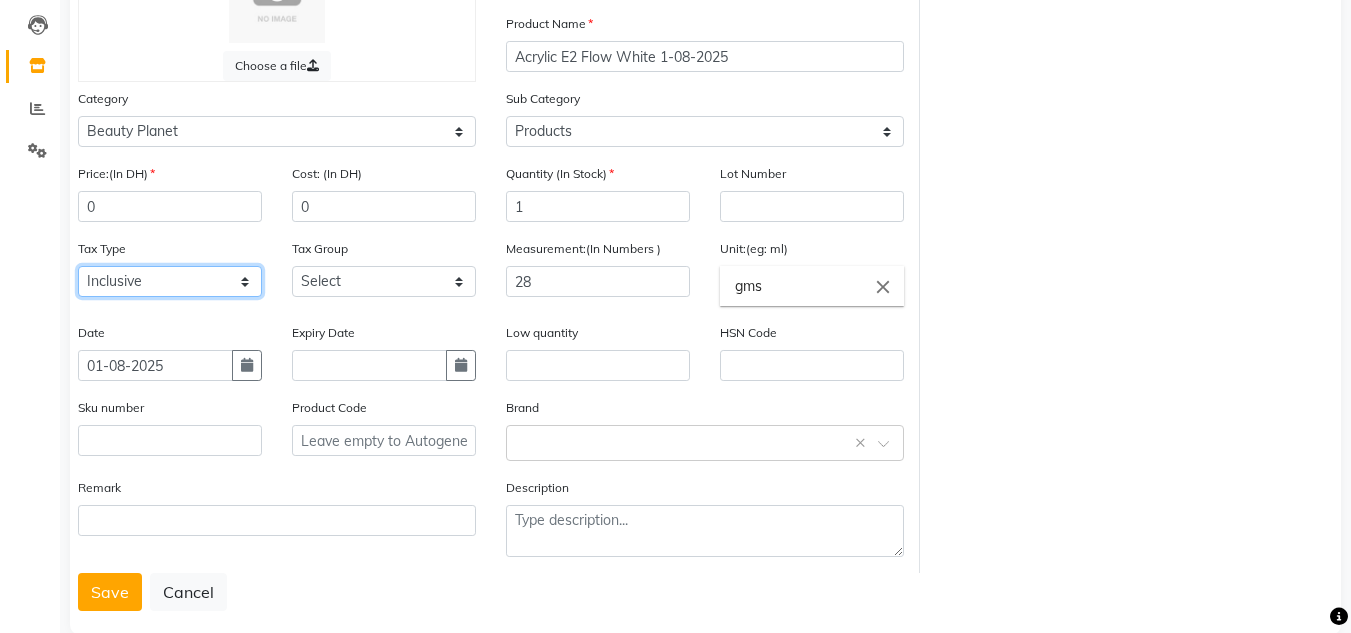 click on "Select Inclusive Exclusive" 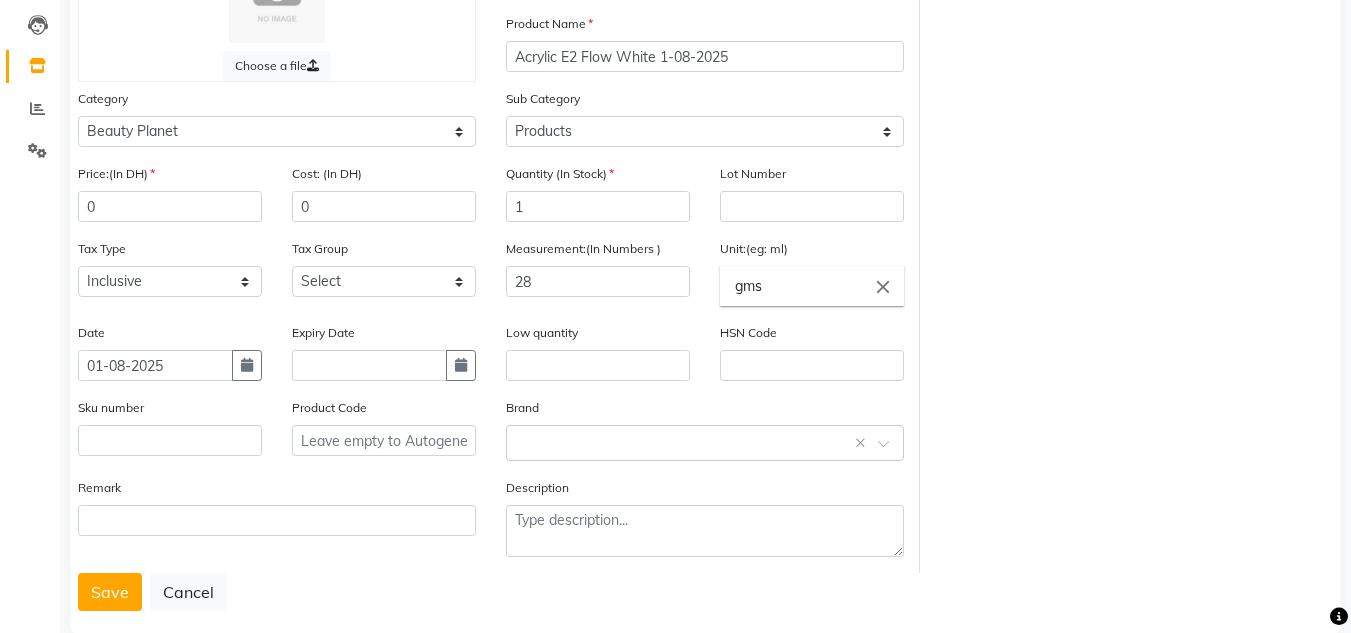 drag, startPoint x: 115, startPoint y: 601, endPoint x: 104, endPoint y: 596, distance: 12.083046 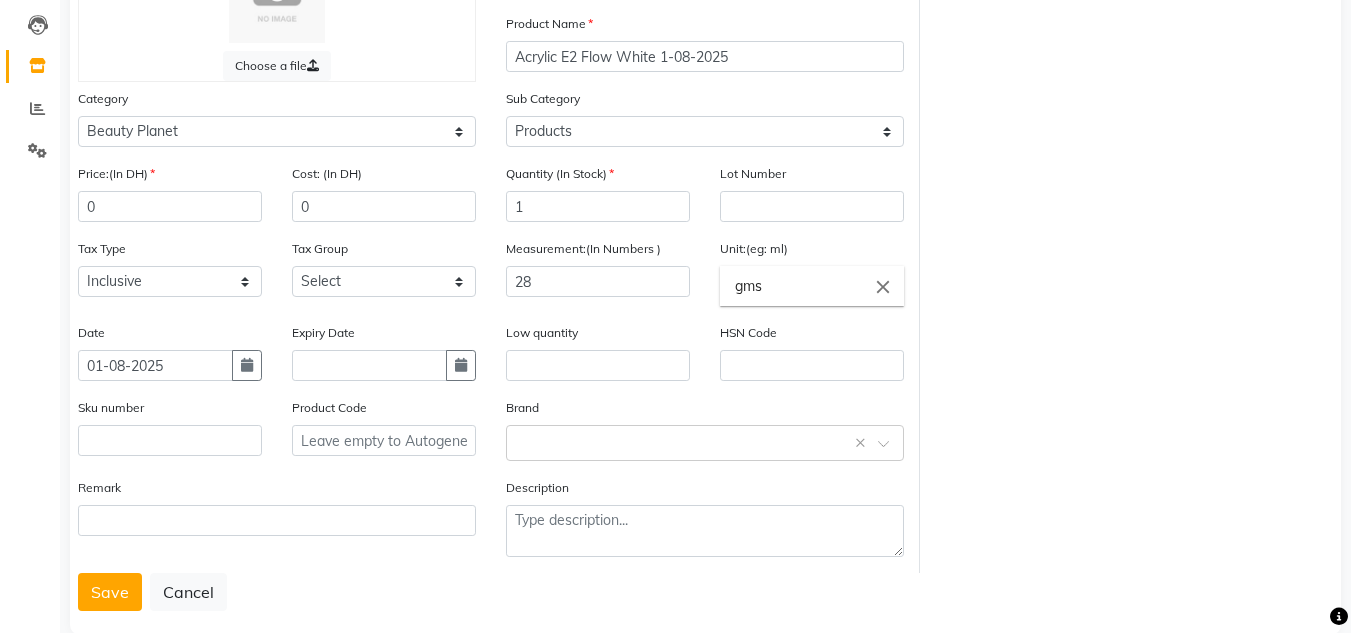 click on "Save" 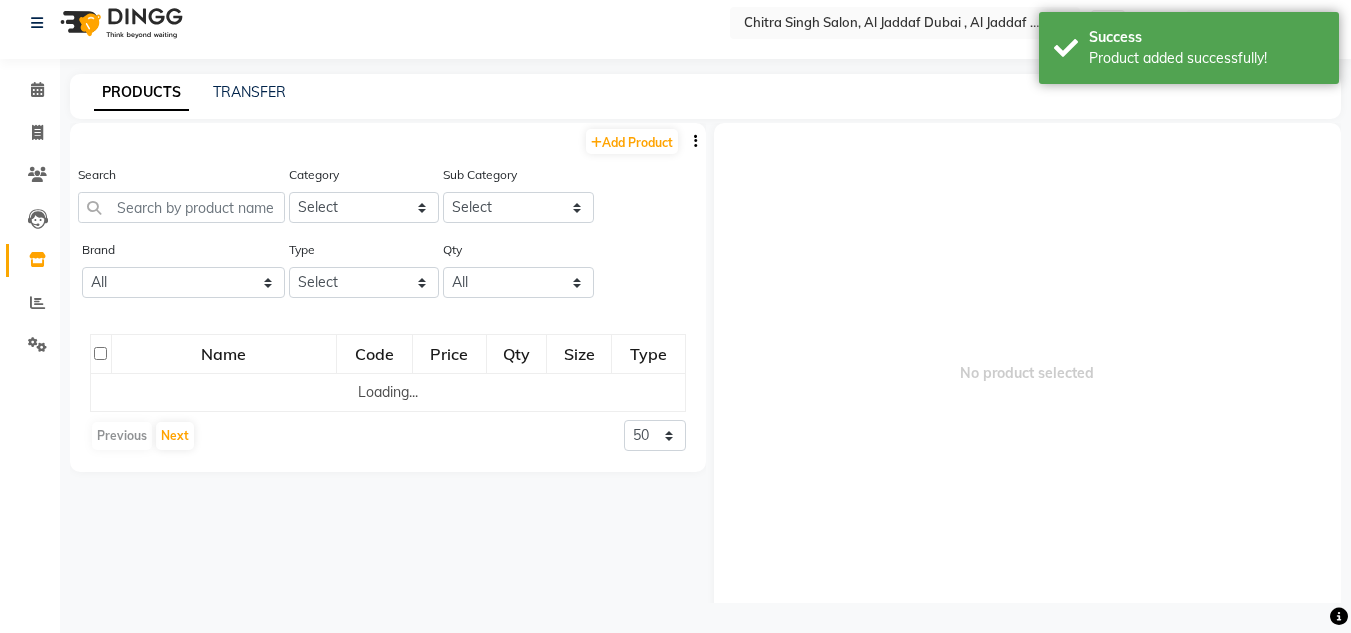 scroll, scrollTop: 13, scrollLeft: 0, axis: vertical 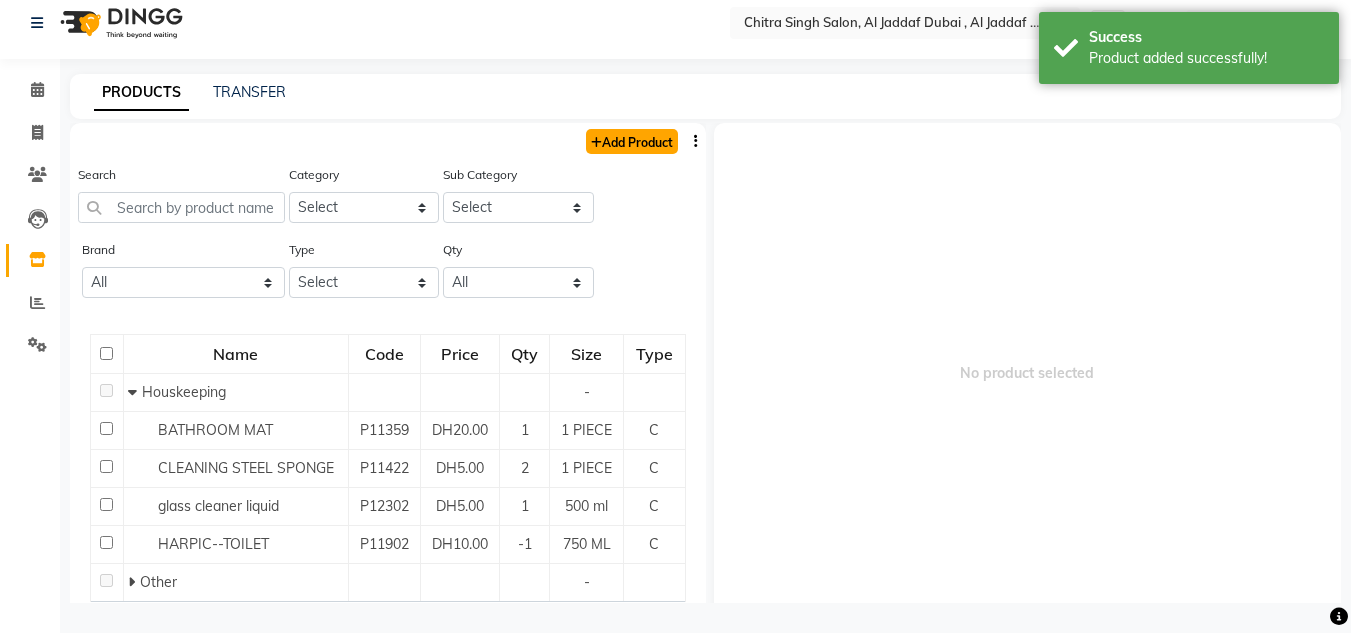 click on "Add Product" 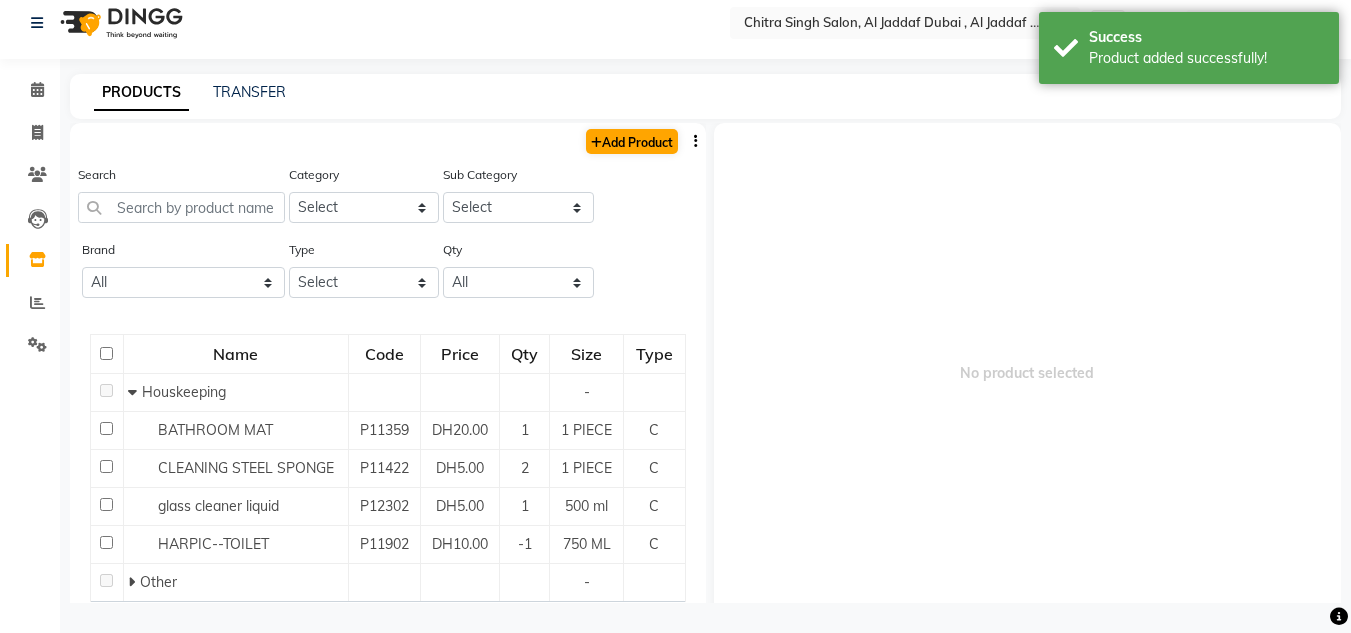 select on "true" 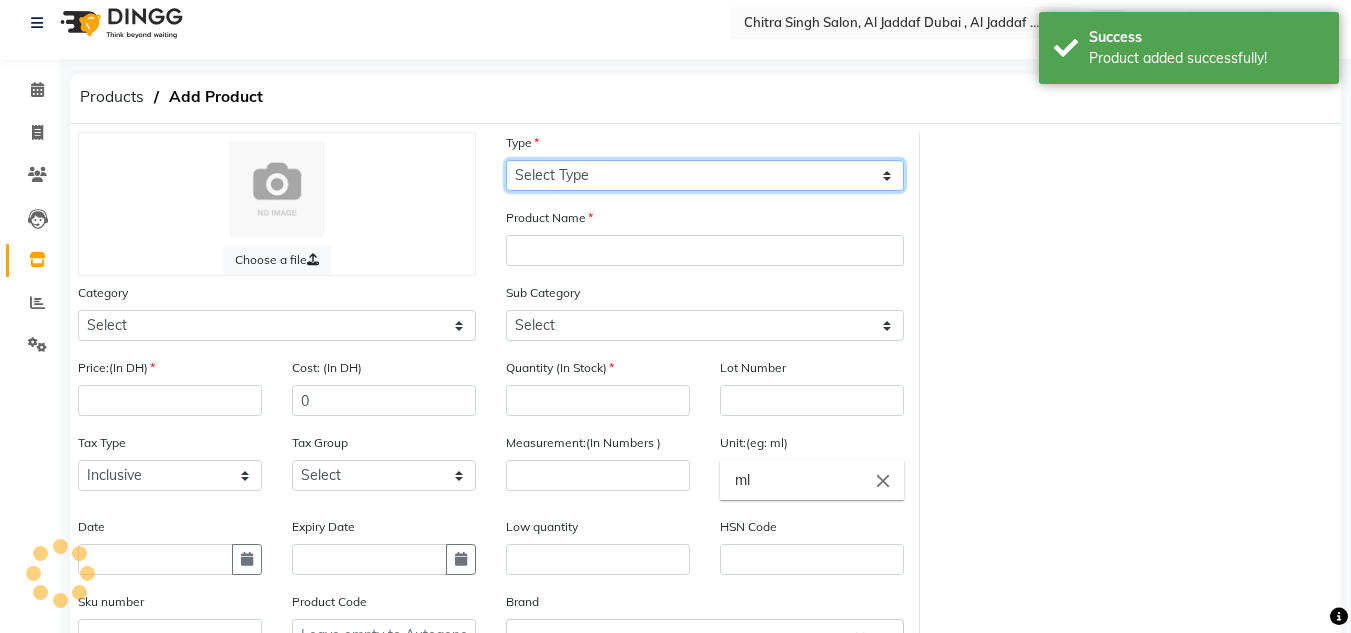 click on "Select Type Both Retail Consumable" 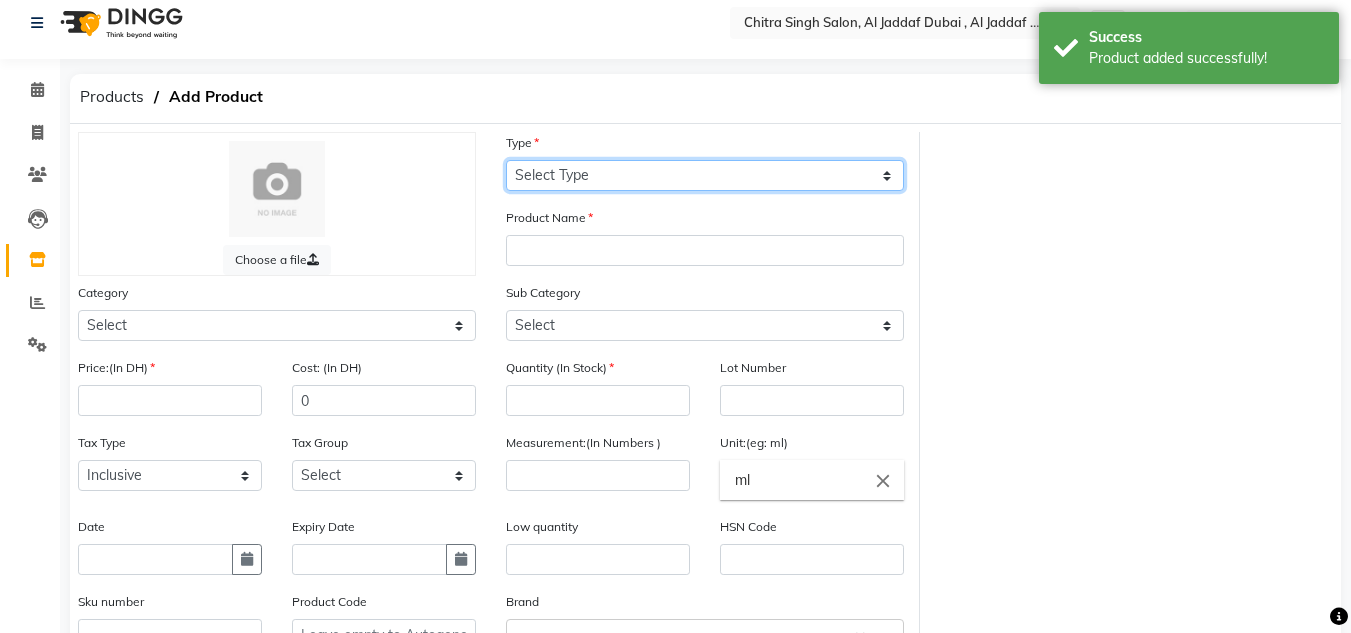 select on "C" 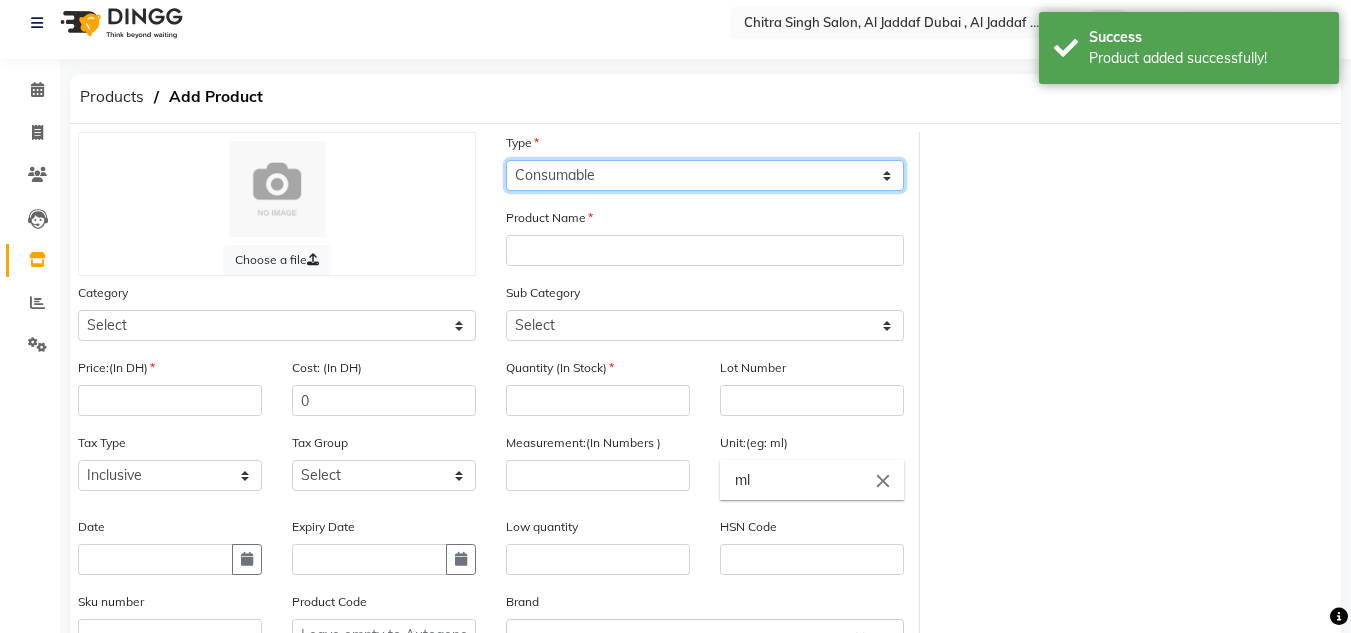 click on "Select Type Both Retail Consumable" 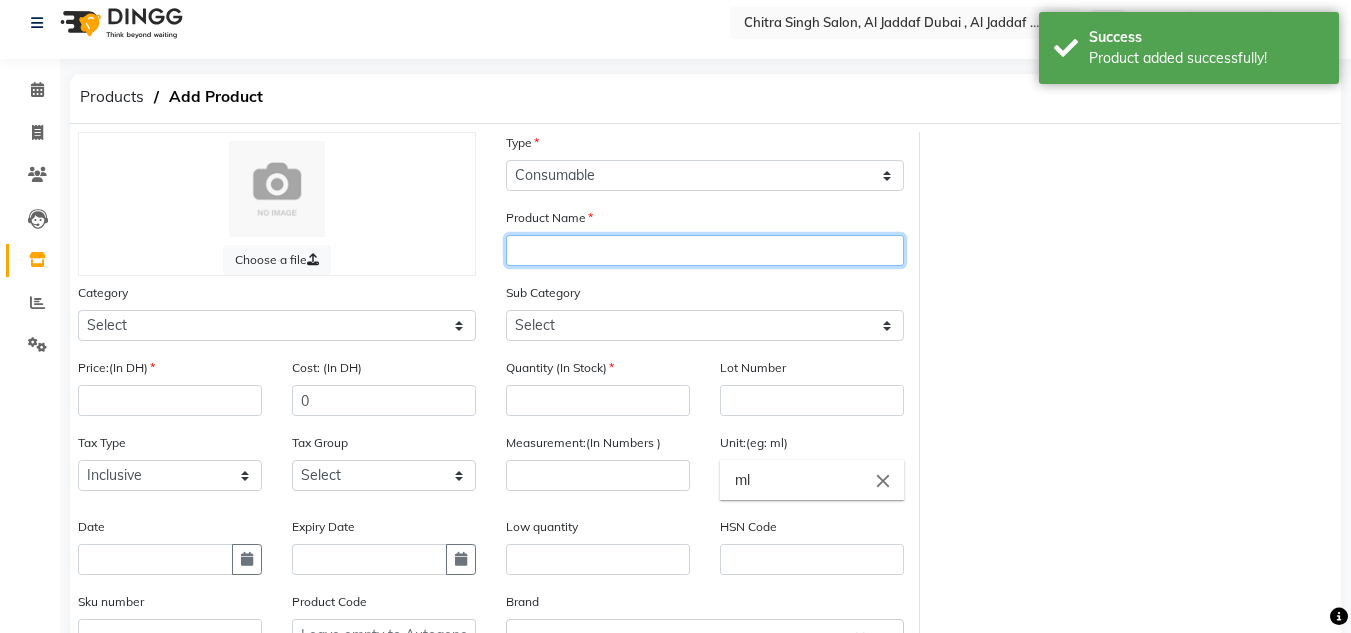 drag, startPoint x: 567, startPoint y: 242, endPoint x: 640, endPoint y: 221, distance: 75.96052 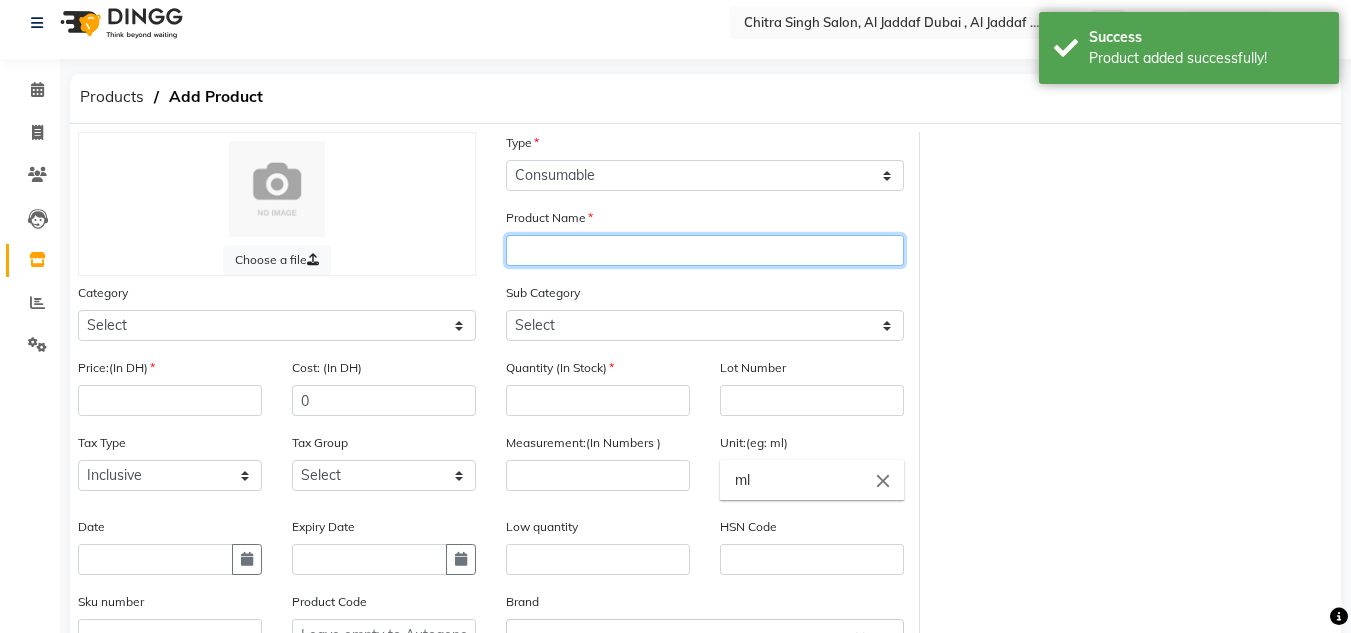 type on "P" 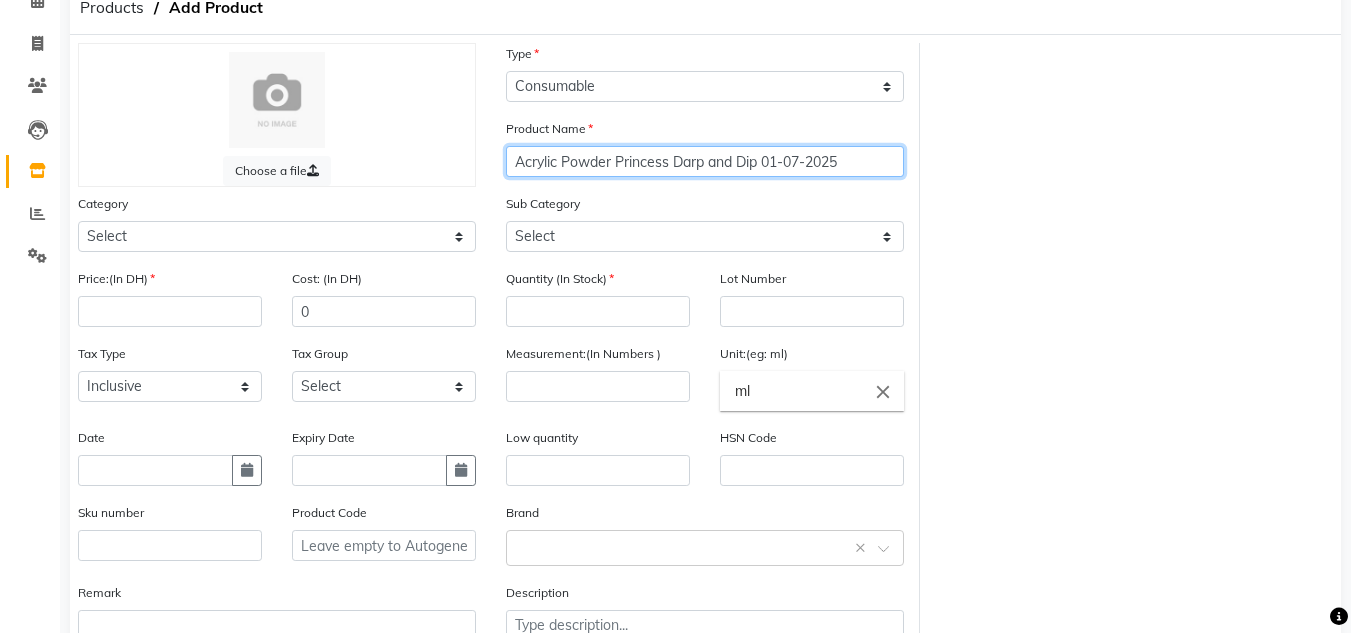 scroll, scrollTop: 243, scrollLeft: 0, axis: vertical 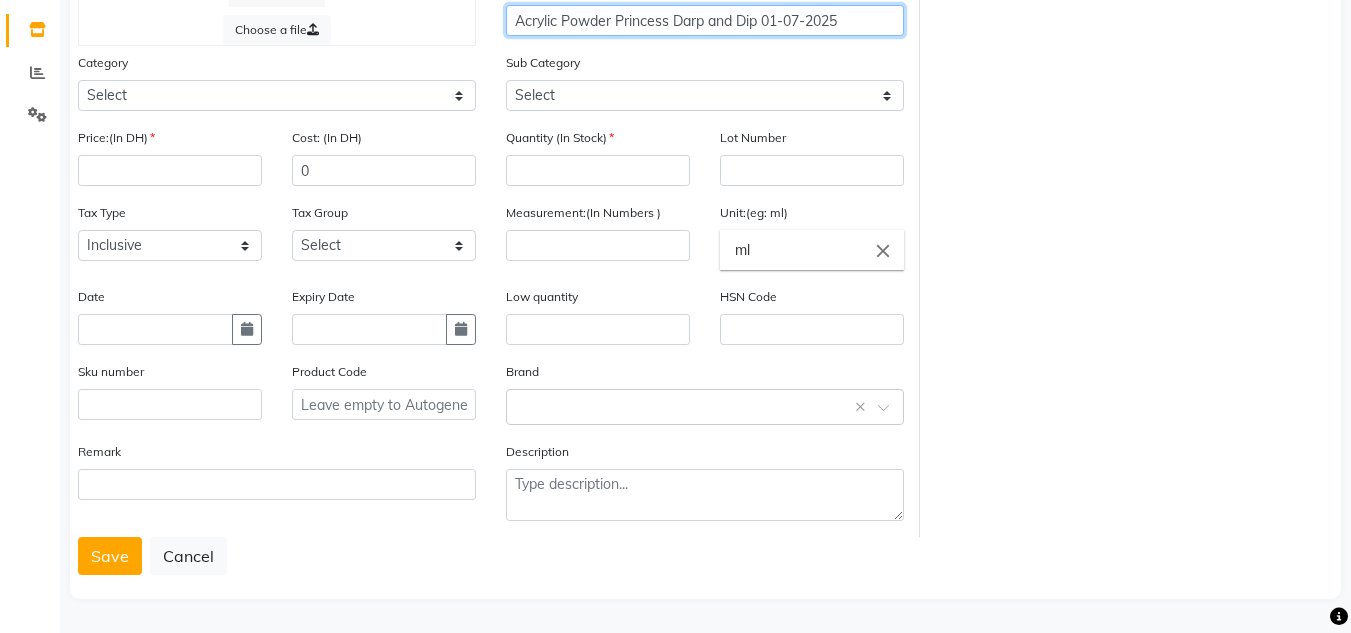 type on "Acrylic Powder Princess Darp and Dip 01-07-2025" 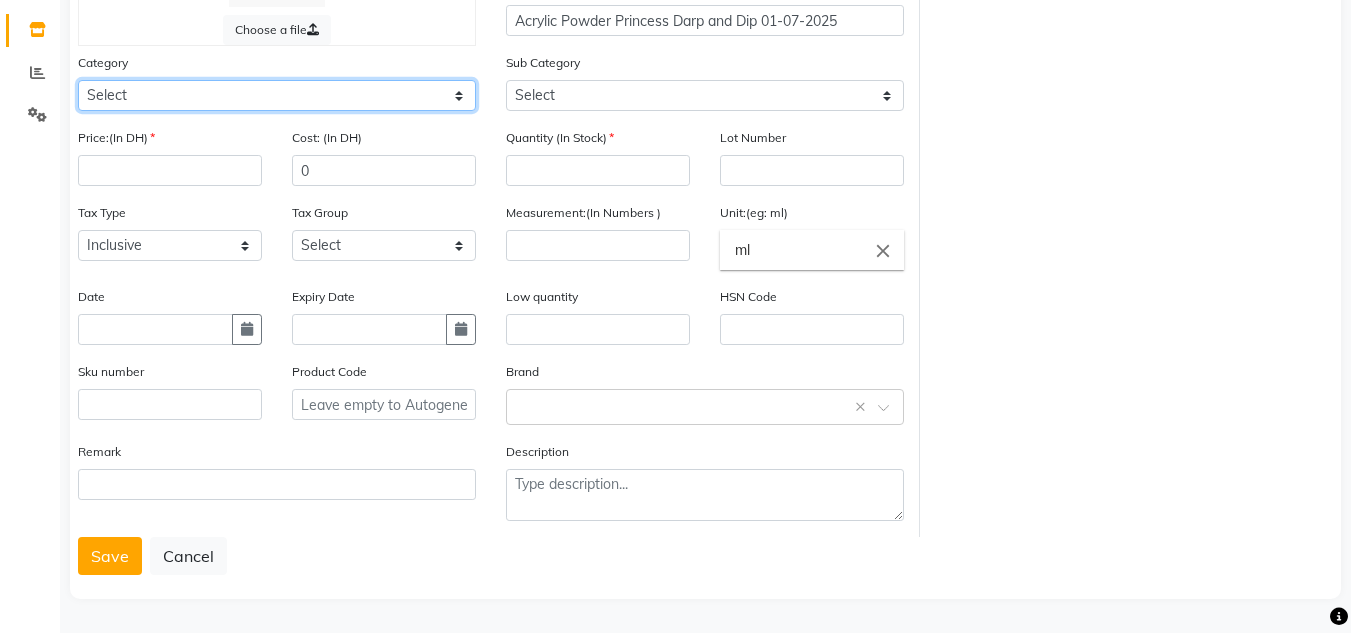 click on "Select Hair Skin Makeup Personal Care Appliances Beard Waxing Disposable Threading Hands and Feet Beauty Planet Botox Cadiveu Casmara Cheryls Olaplex GOWN Other" 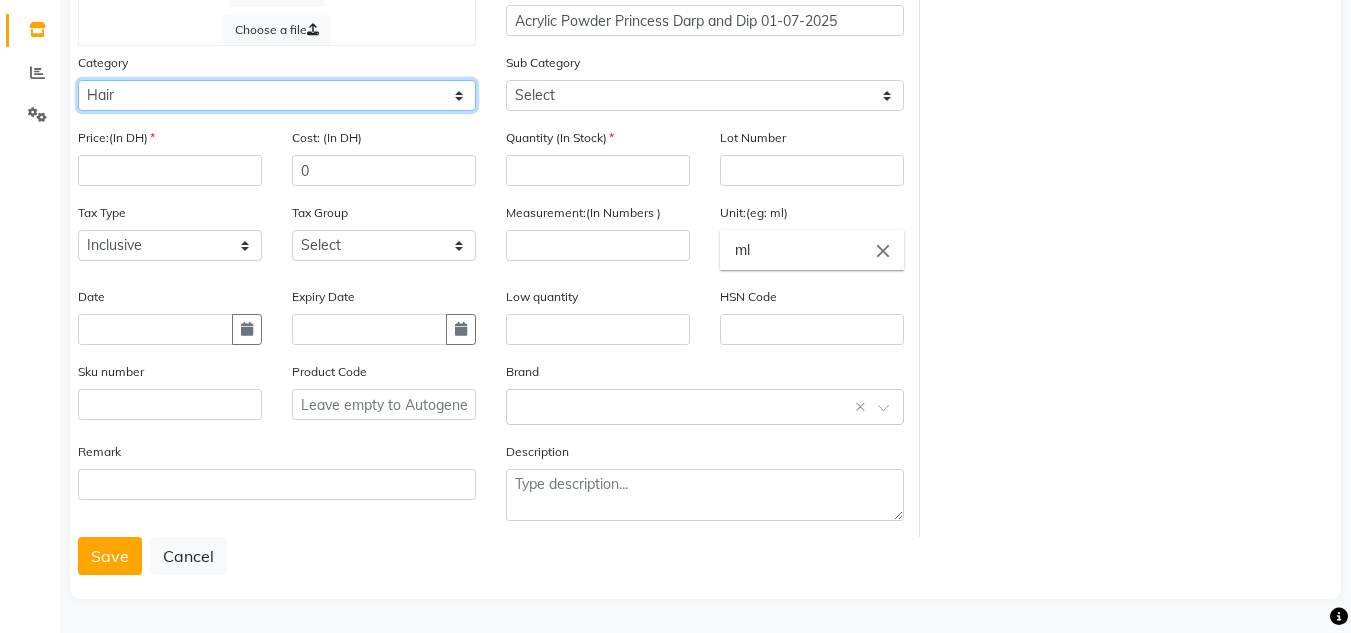 click on "Select Hair Skin Makeup Personal Care Appliances Beard Waxing Disposable Threading Hands and Feet Beauty Planet Botox Cadiveu Casmara Cheryls Olaplex GOWN Other" 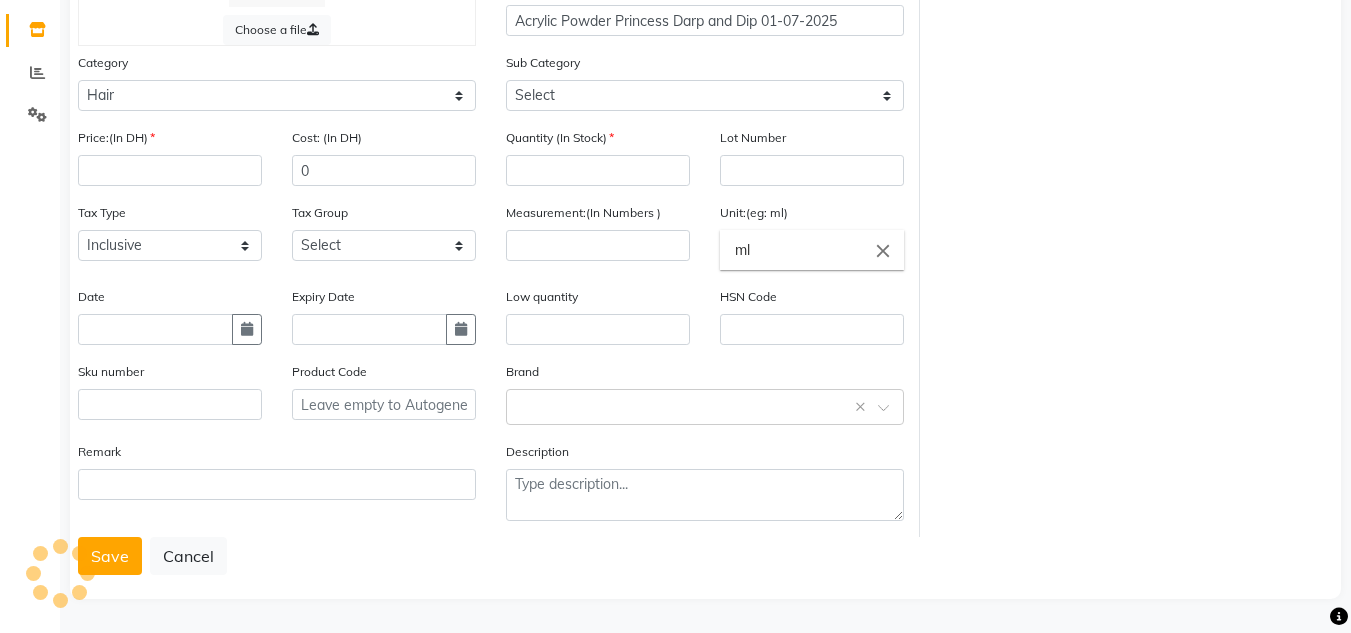 click on "Category Select Hair Skin Makeup Personal Care Appliances Beard Waxing Disposable Threading Hands and Feet Beauty Planet Botox Cadiveu Casmara Cheryls Olaplex GOWN Other" 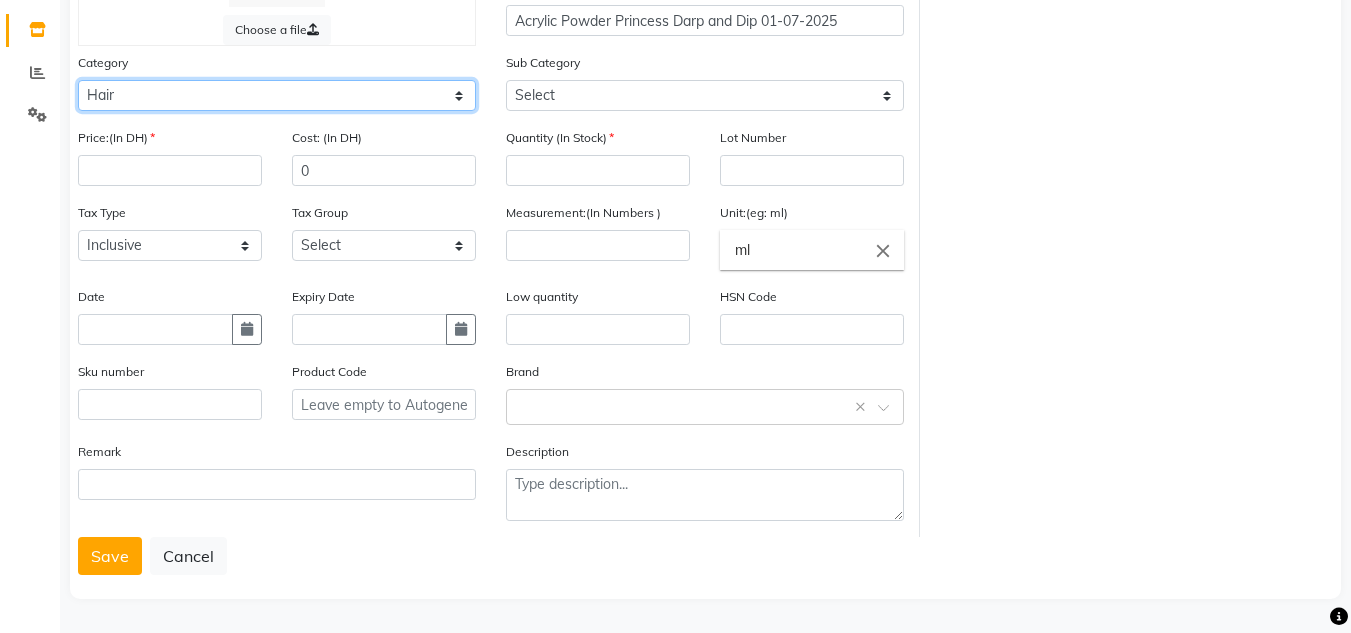 click on "Select Hair Skin Makeup Personal Care Appliances Beard Waxing Disposable Threading Hands and Feet Beauty Planet Botox Cadiveu Casmara Cheryls Olaplex GOWN Other" 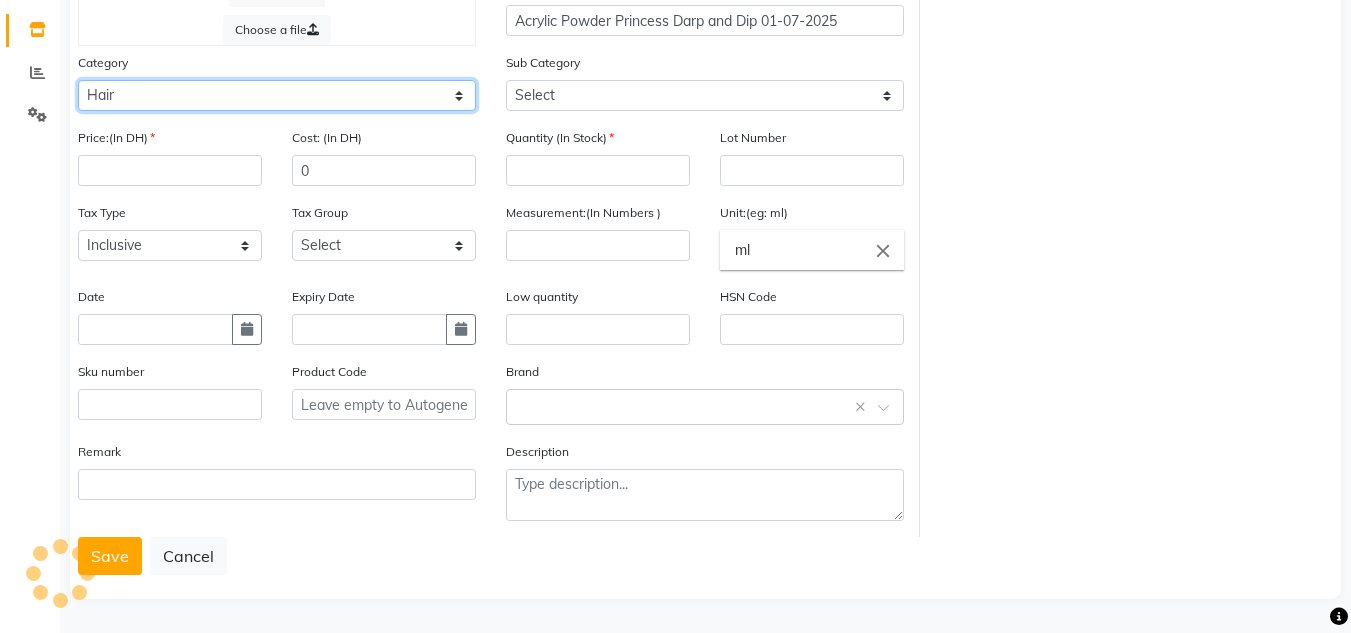 click on "Select Hair Skin Makeup Personal Care Appliances Beard Waxing Disposable Threading Hands and Feet Beauty Planet Botox Cadiveu Casmara Cheryls Olaplex GOWN Other" 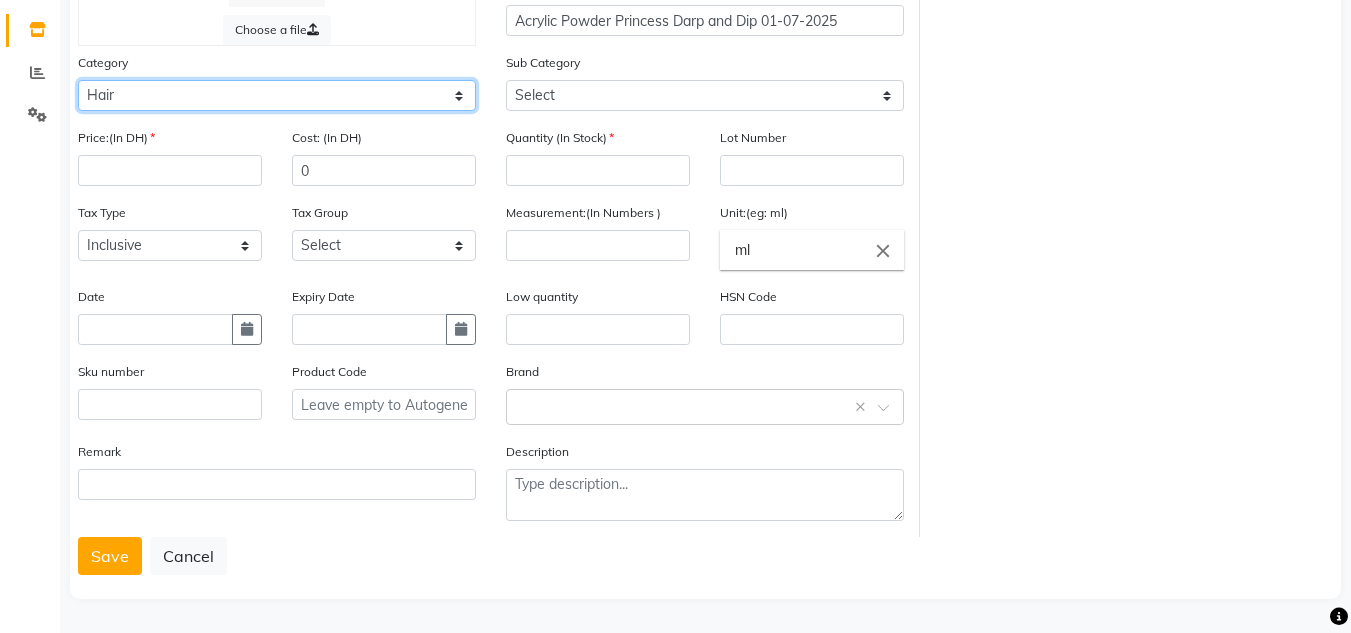 click on "Select Hair Skin Makeup Personal Care Appliances Beard Waxing Disposable Threading Hands and Feet Beauty Planet Botox Cadiveu Casmara Cheryls Olaplex GOWN Other" 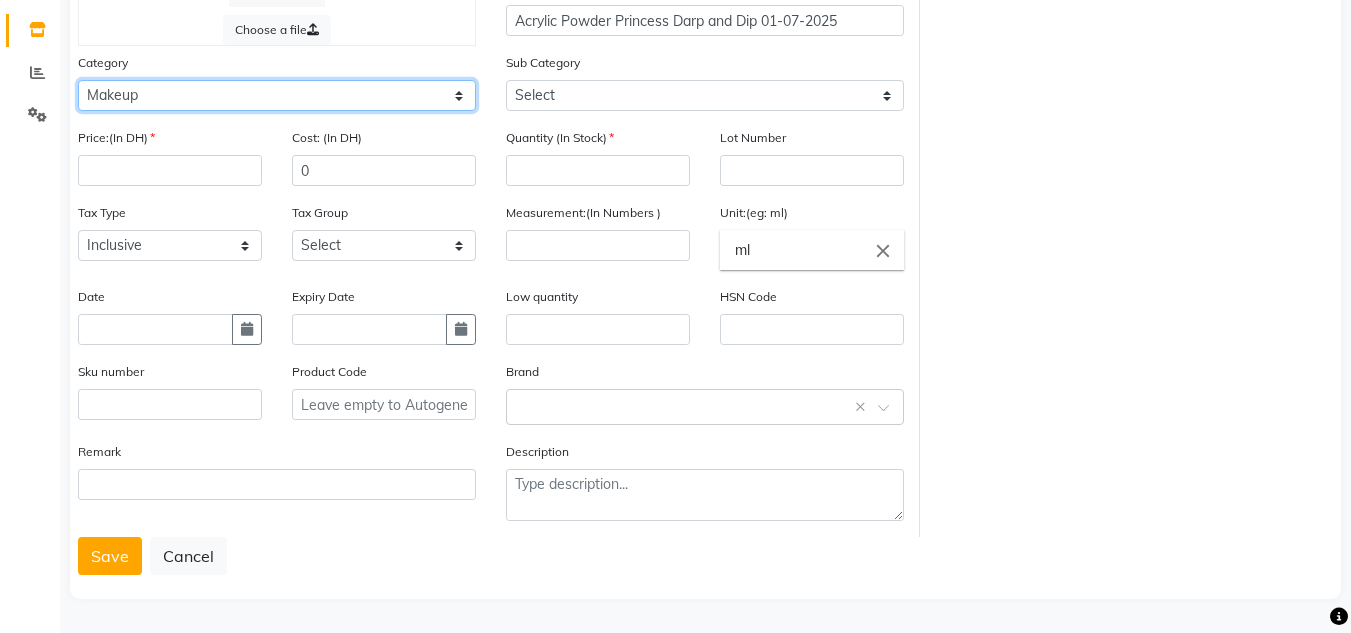 click on "Select Hair Skin Makeup Personal Care Appliances Beard Waxing Disposable Threading Hands and Feet Beauty Planet Botox Cadiveu Casmara Cheryls Olaplex GOWN Other" 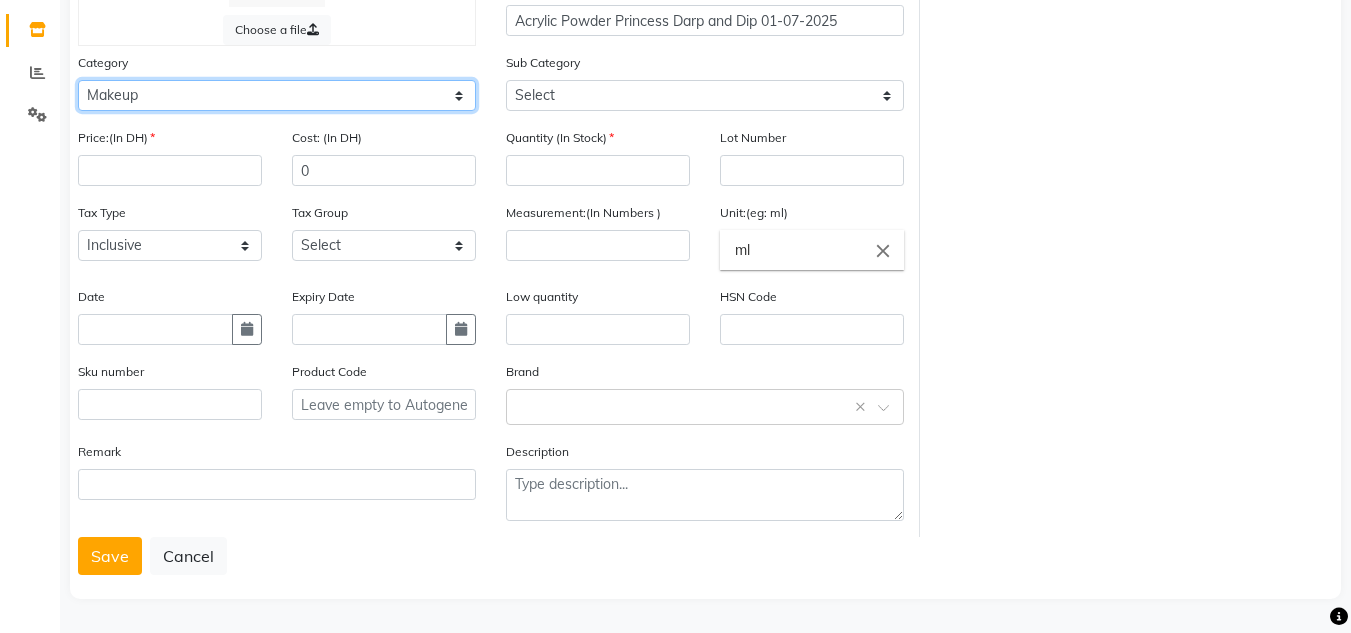 select on "462401950" 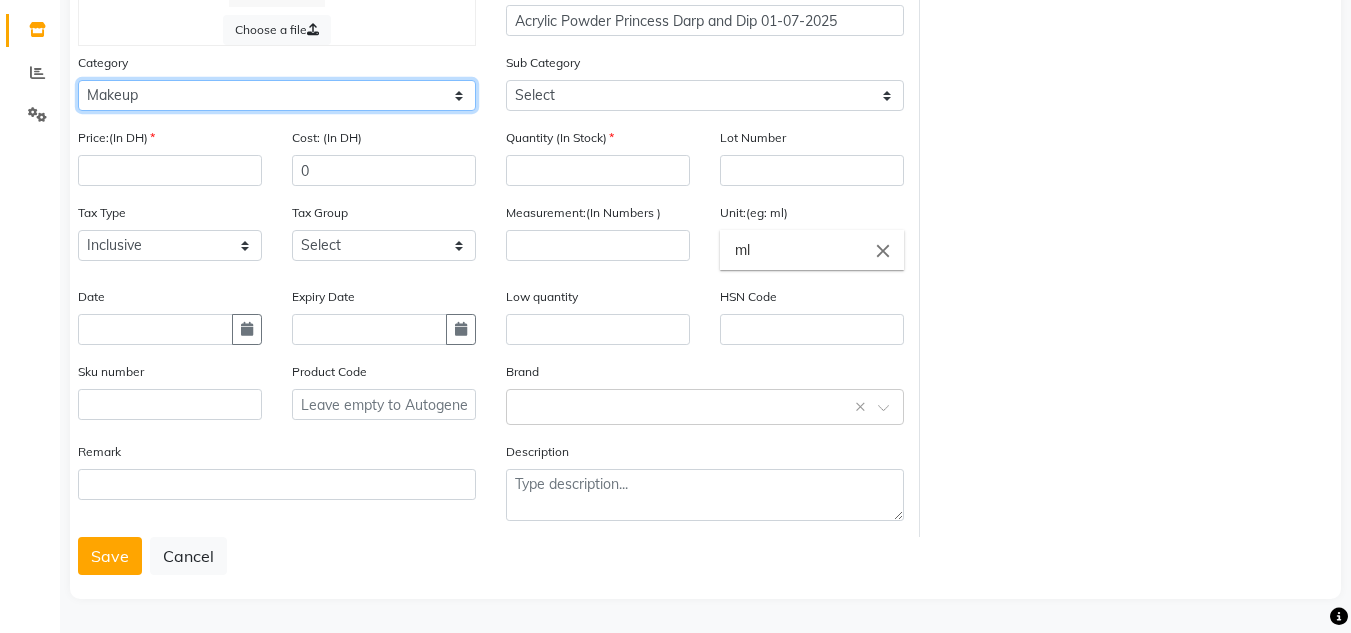 click on "Select Hair Skin Makeup Personal Care Appliances Beard Waxing Disposable Threading Hands and Feet Beauty Planet Botox Cadiveu Casmara Cheryls Olaplex GOWN Other" 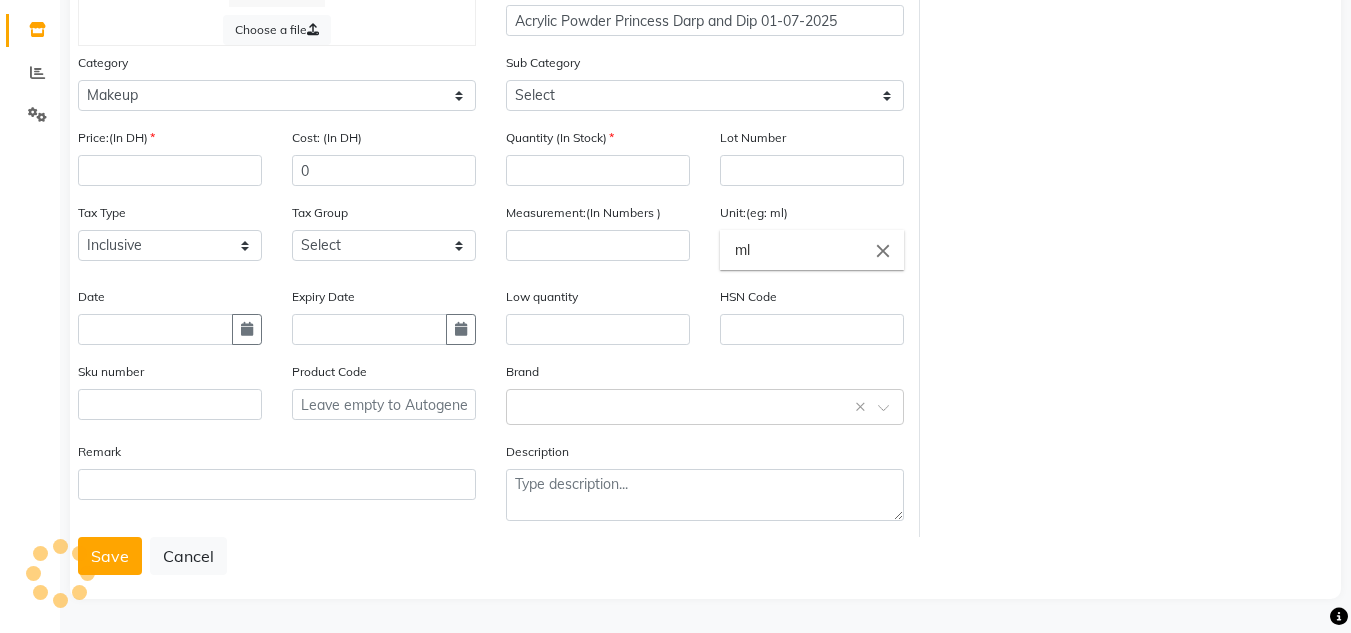click on "Sub Category Select Lips Nails Eyes Face Tools Brushes Makeup Remover Makeup Kit Other Makeup" 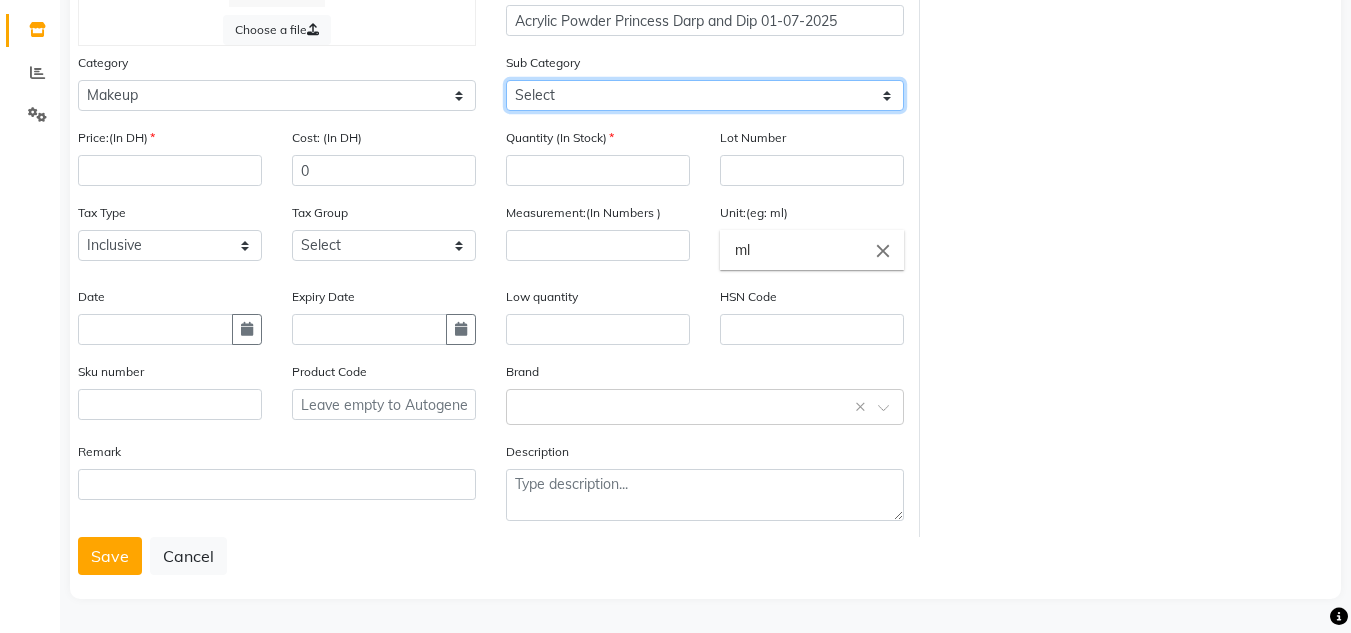 drag, startPoint x: 522, startPoint y: 103, endPoint x: 505, endPoint y: 166, distance: 65.25335 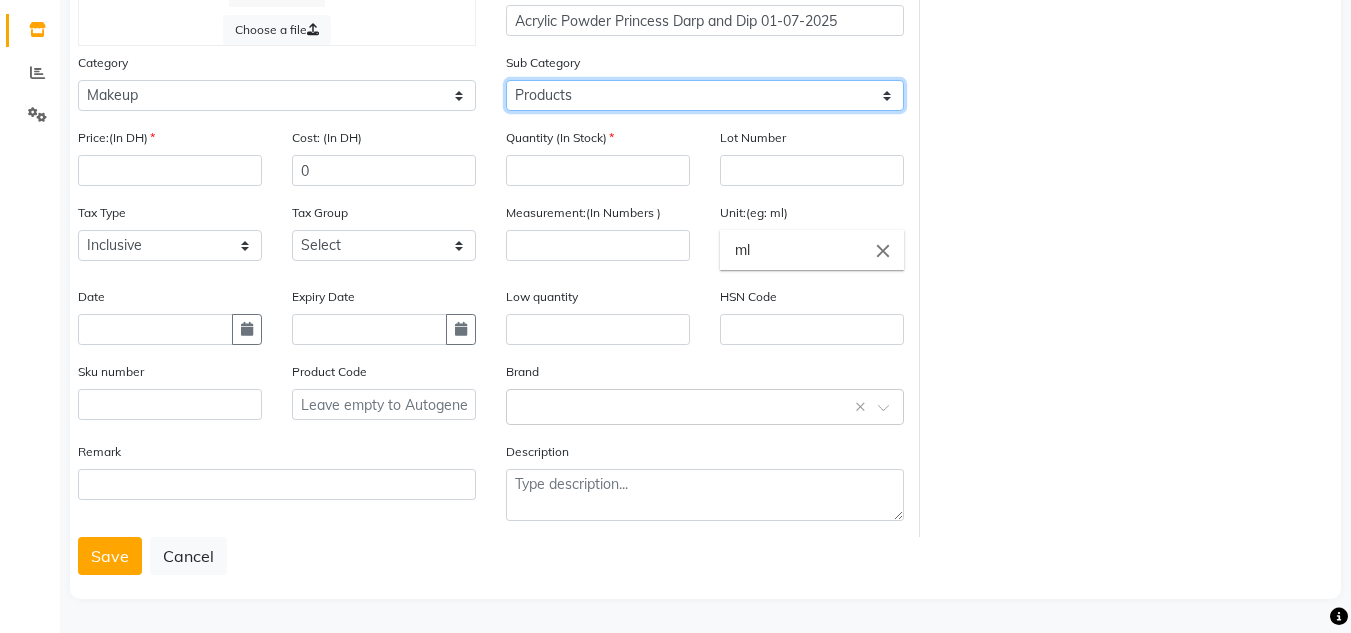 click on "Select Products Appliances" 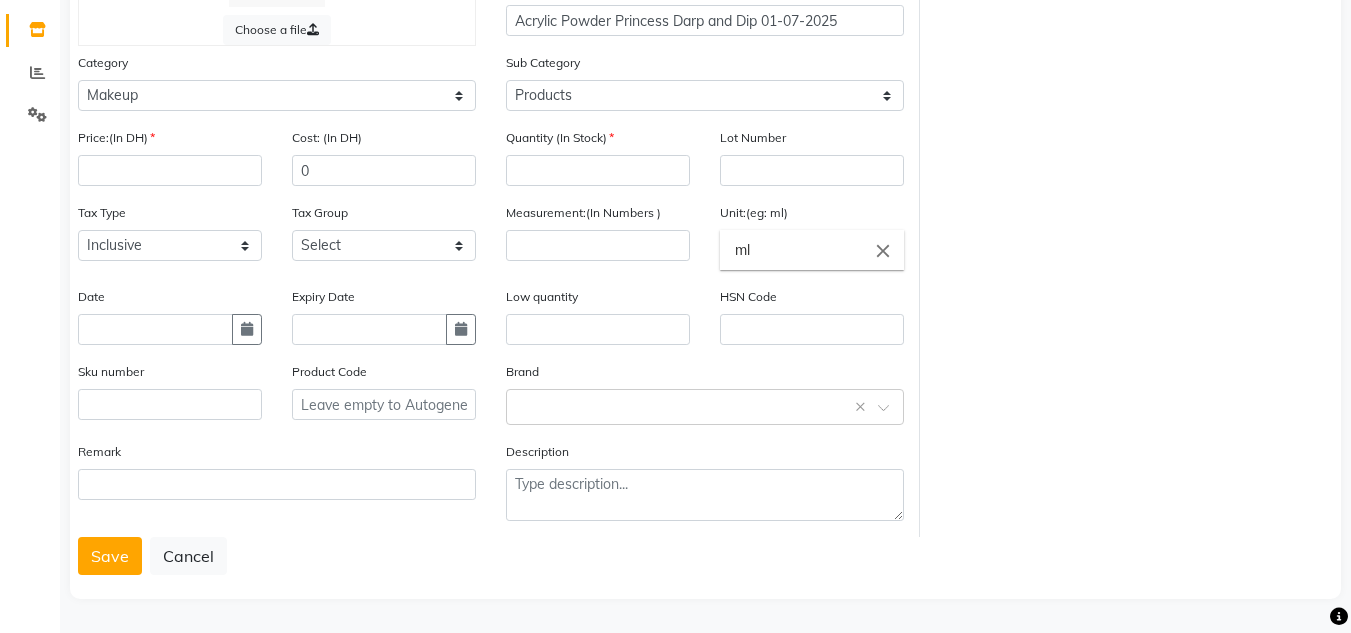 drag, startPoint x: 180, startPoint y: 150, endPoint x: 153, endPoint y: 174, distance: 36.124783 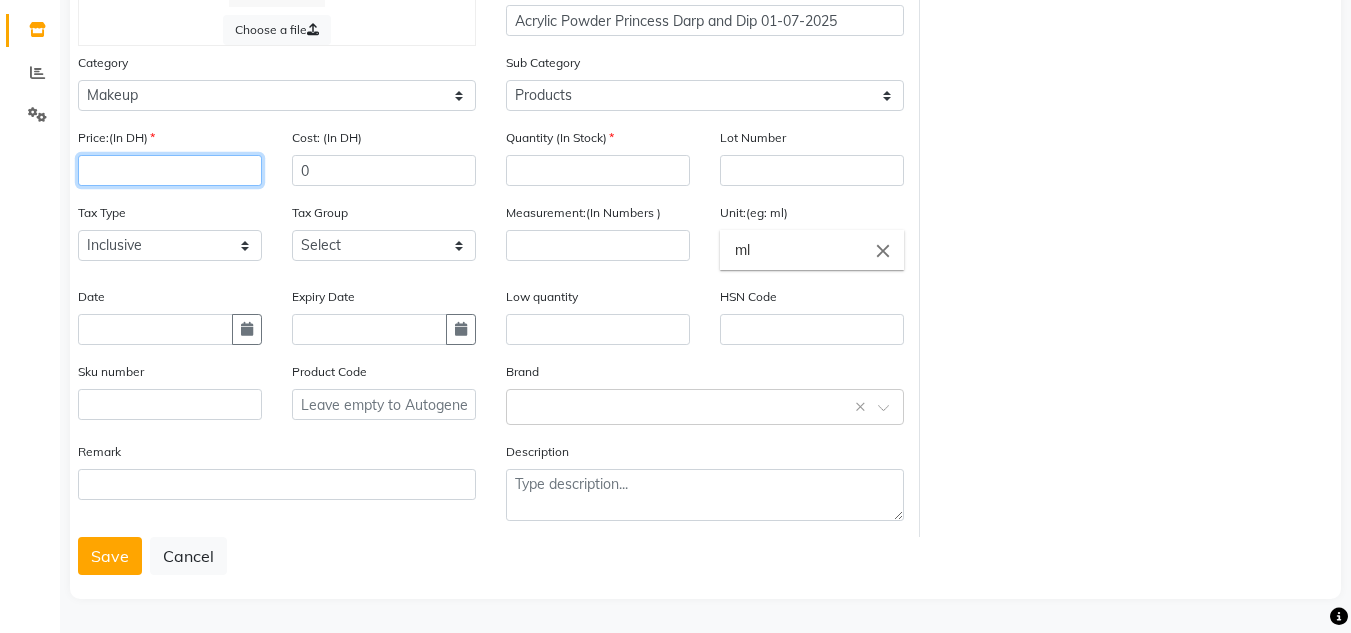 click 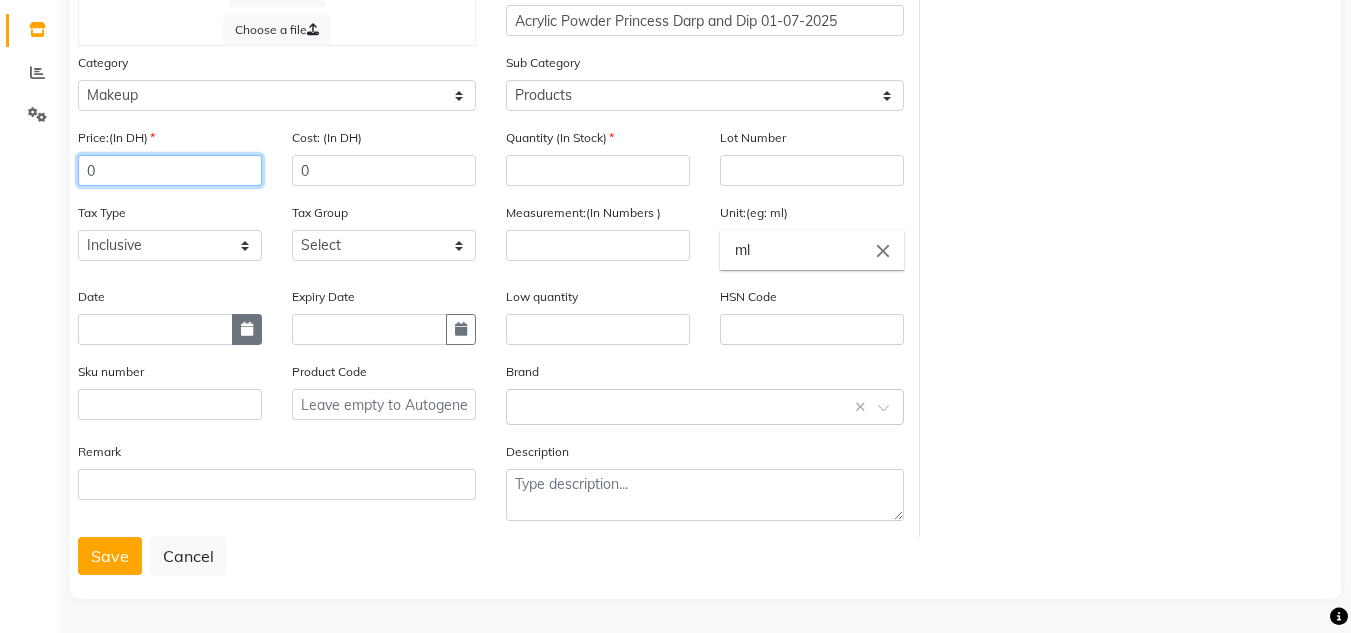 type on "0" 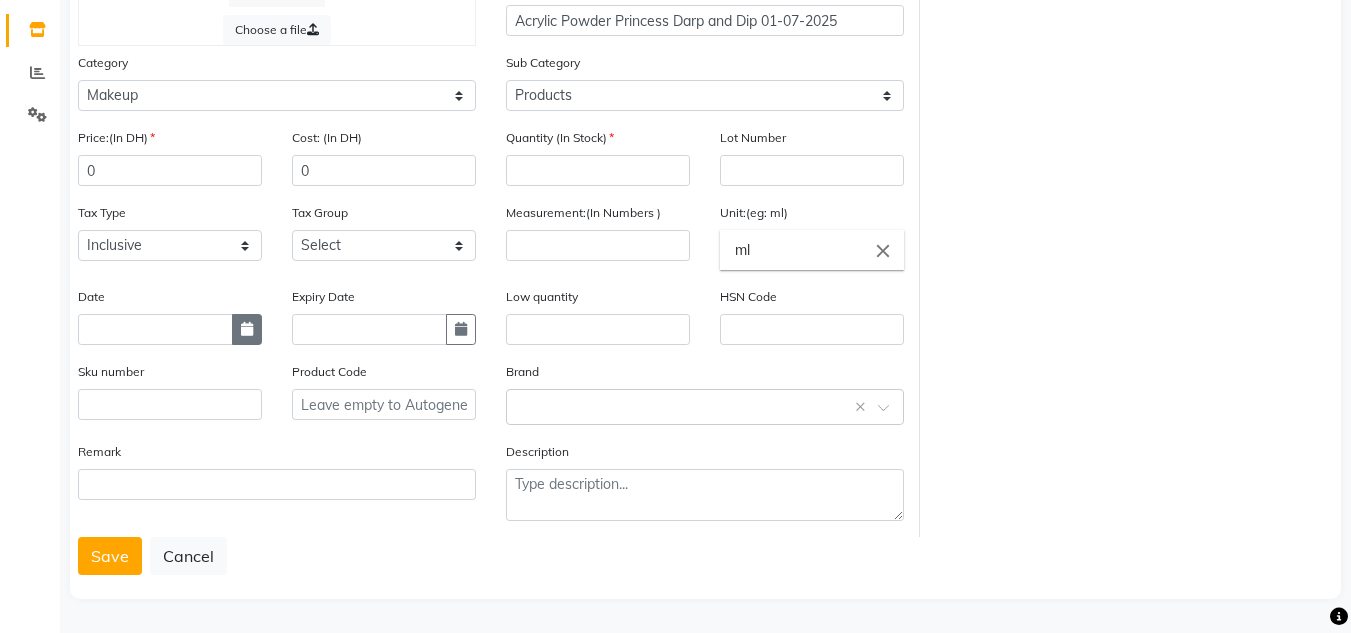 drag, startPoint x: 246, startPoint y: 331, endPoint x: 188, endPoint y: 378, distance: 74.65253 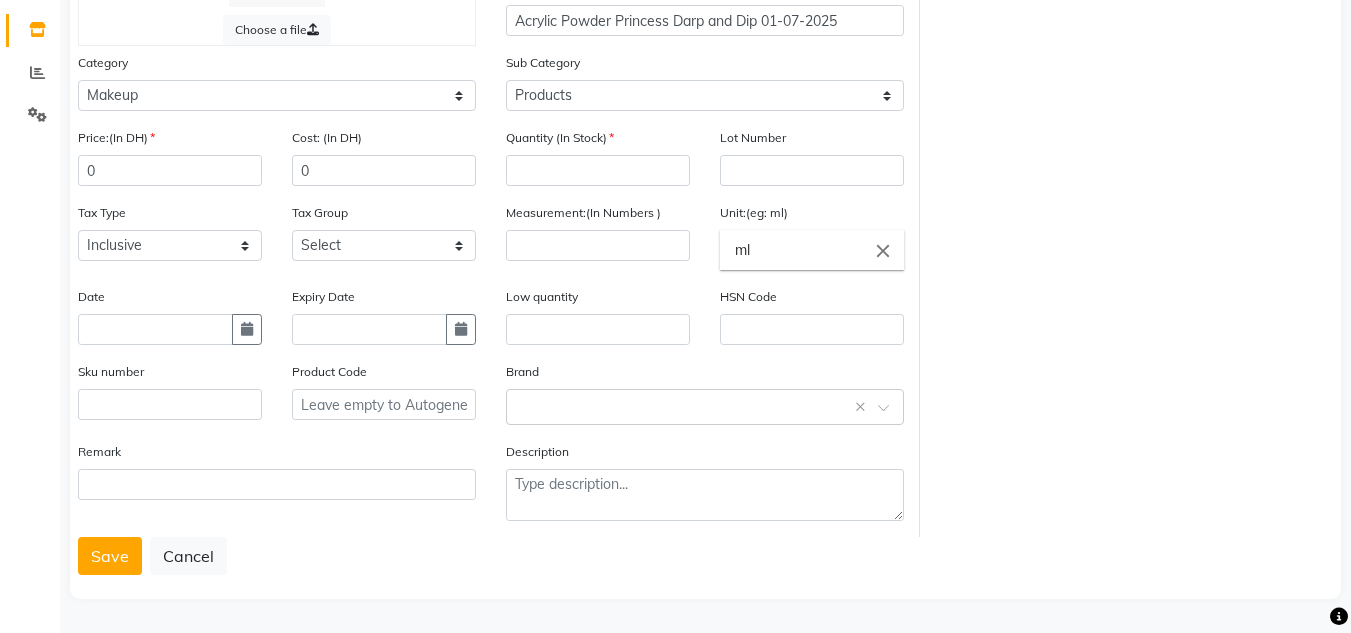 click 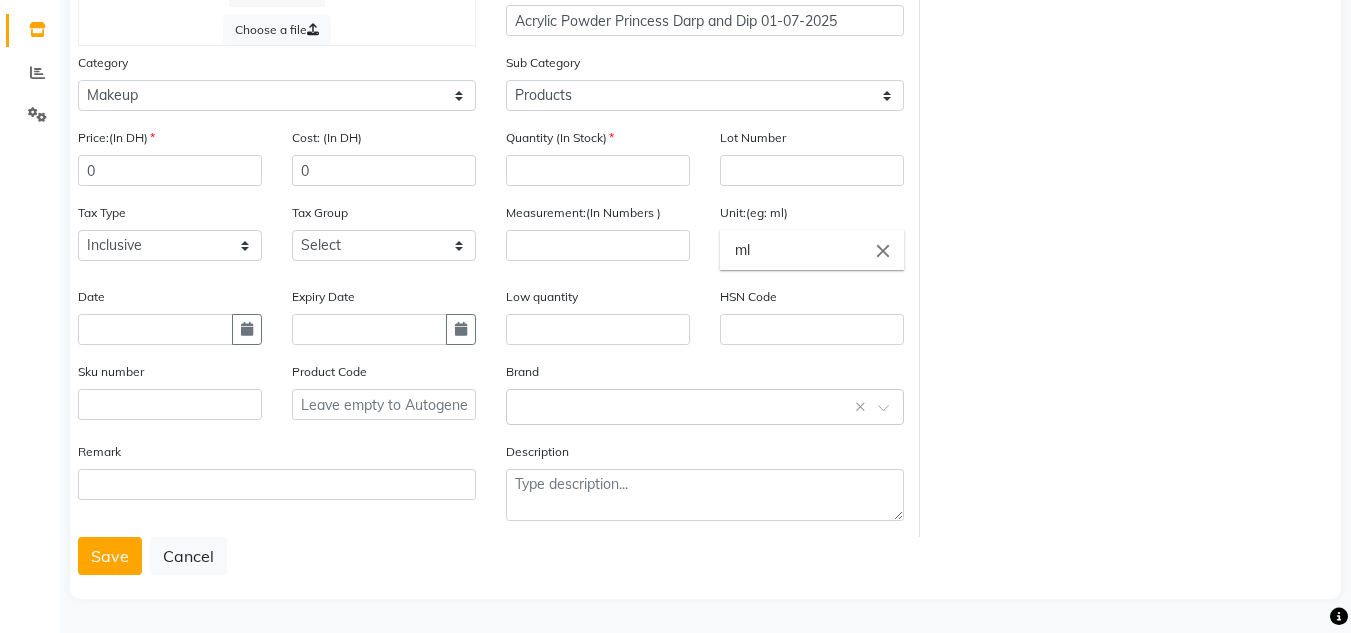 select on "8" 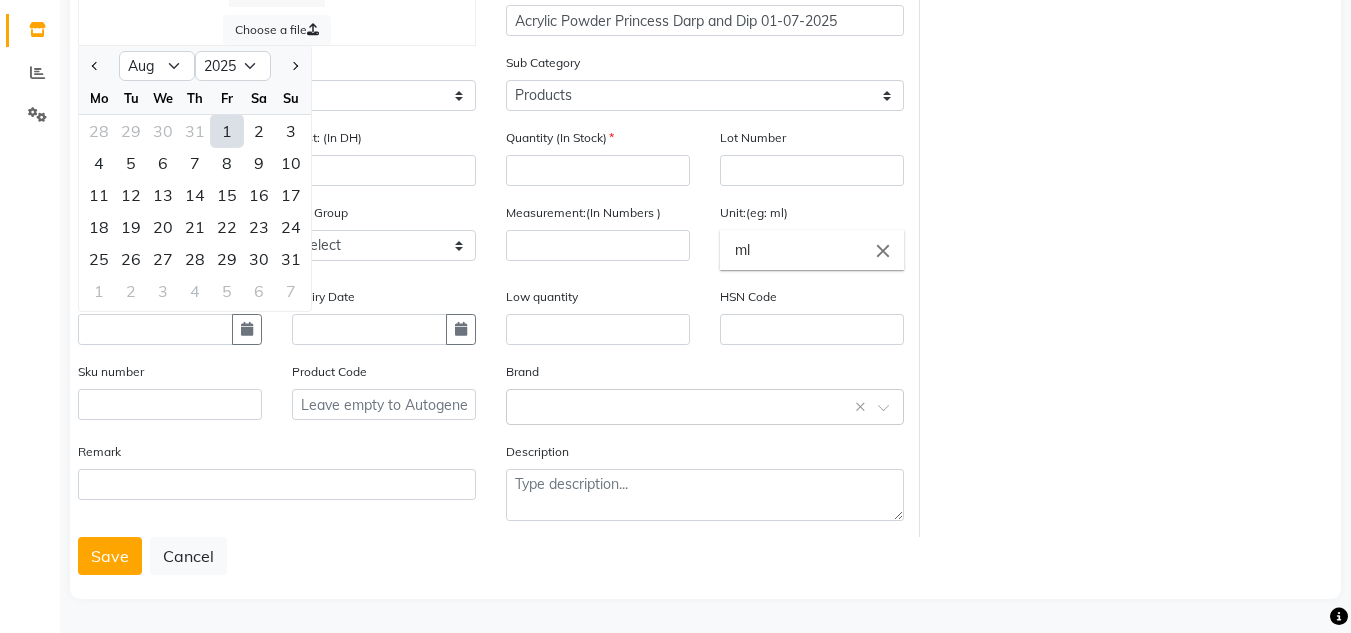 drag, startPoint x: 234, startPoint y: 136, endPoint x: 223, endPoint y: 158, distance: 24.596748 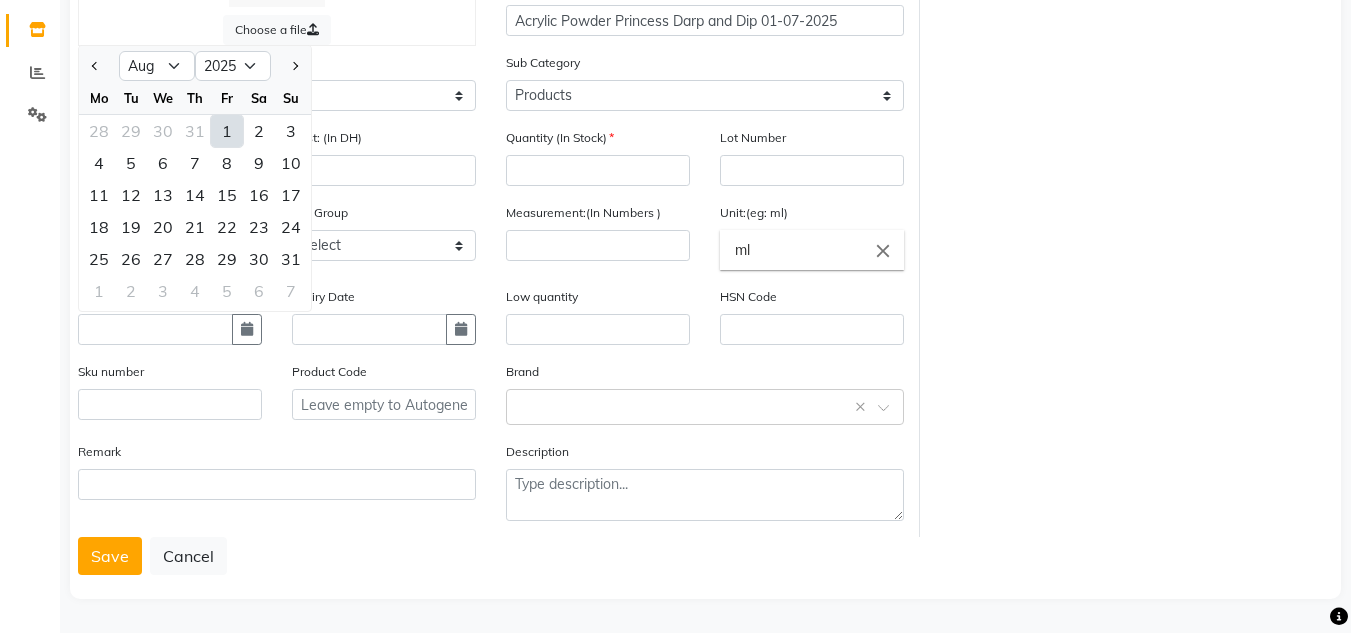 type on "01-08-2025" 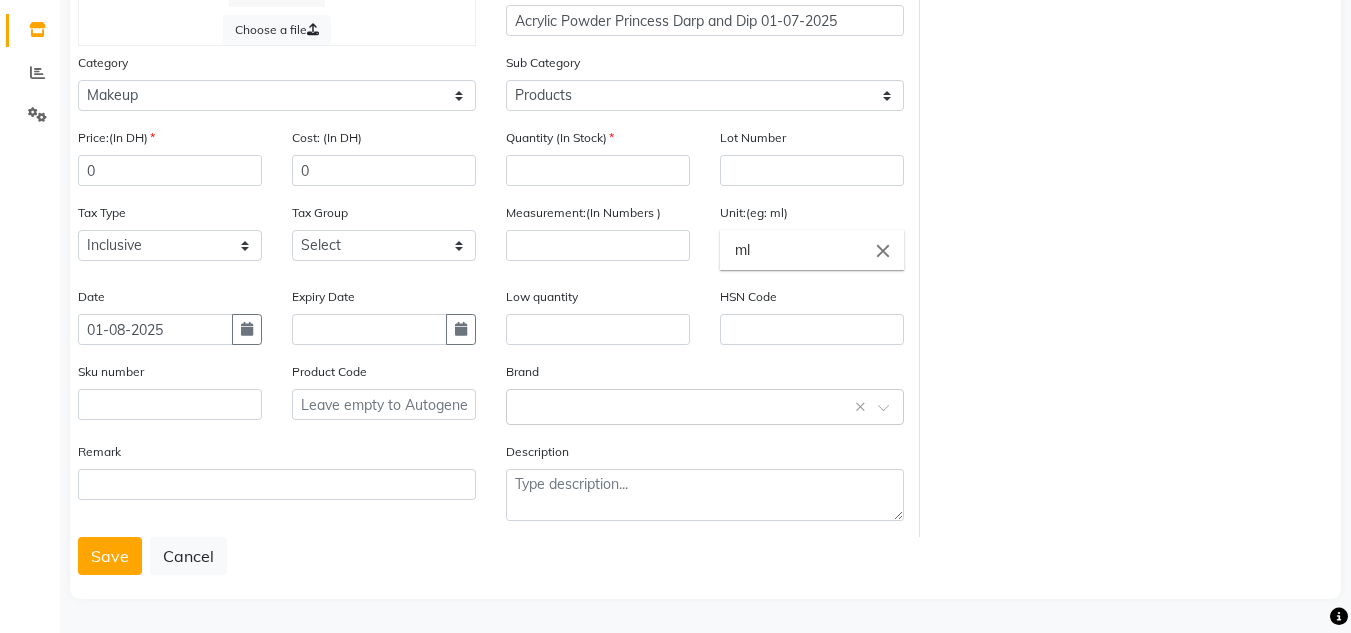 scroll, scrollTop: 143, scrollLeft: 0, axis: vertical 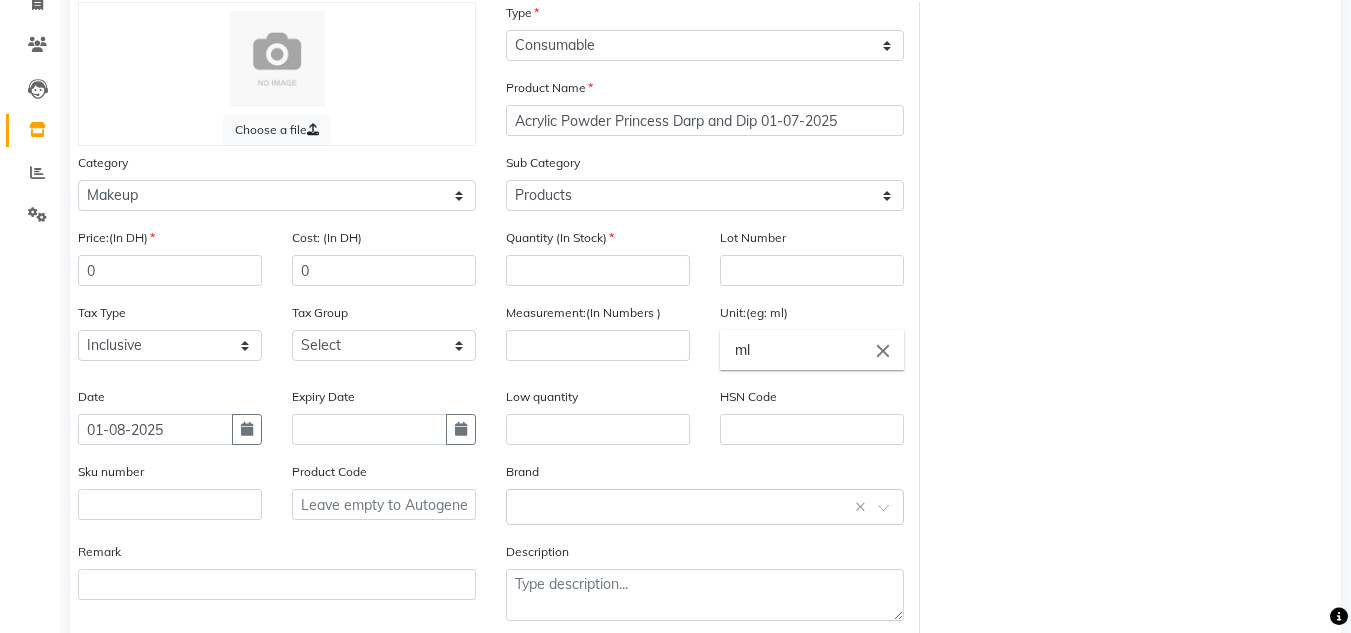click on "Quantity (In Stock)" 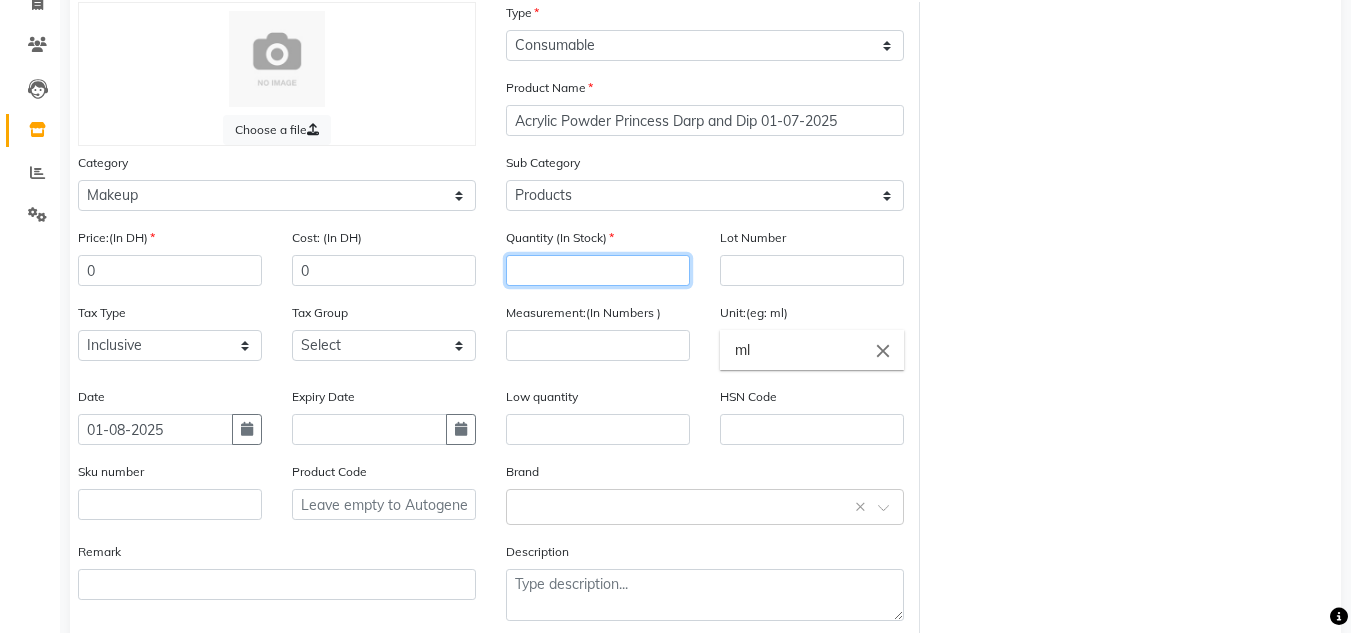 click 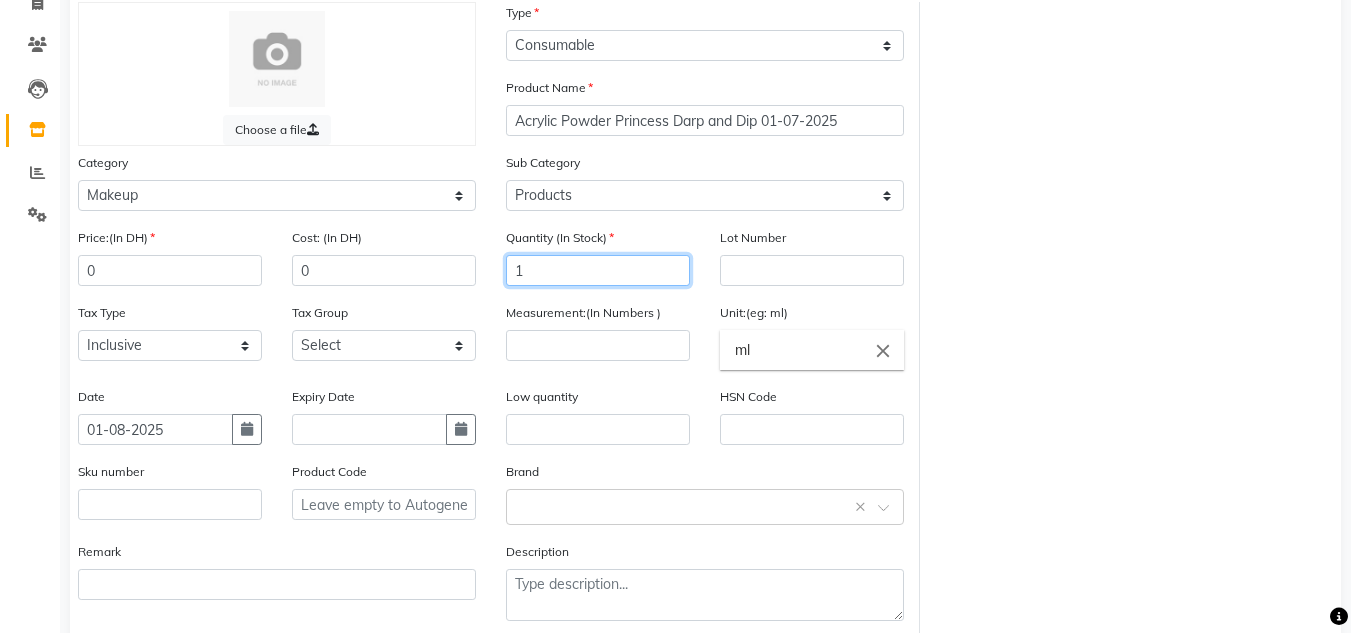 type on "1" 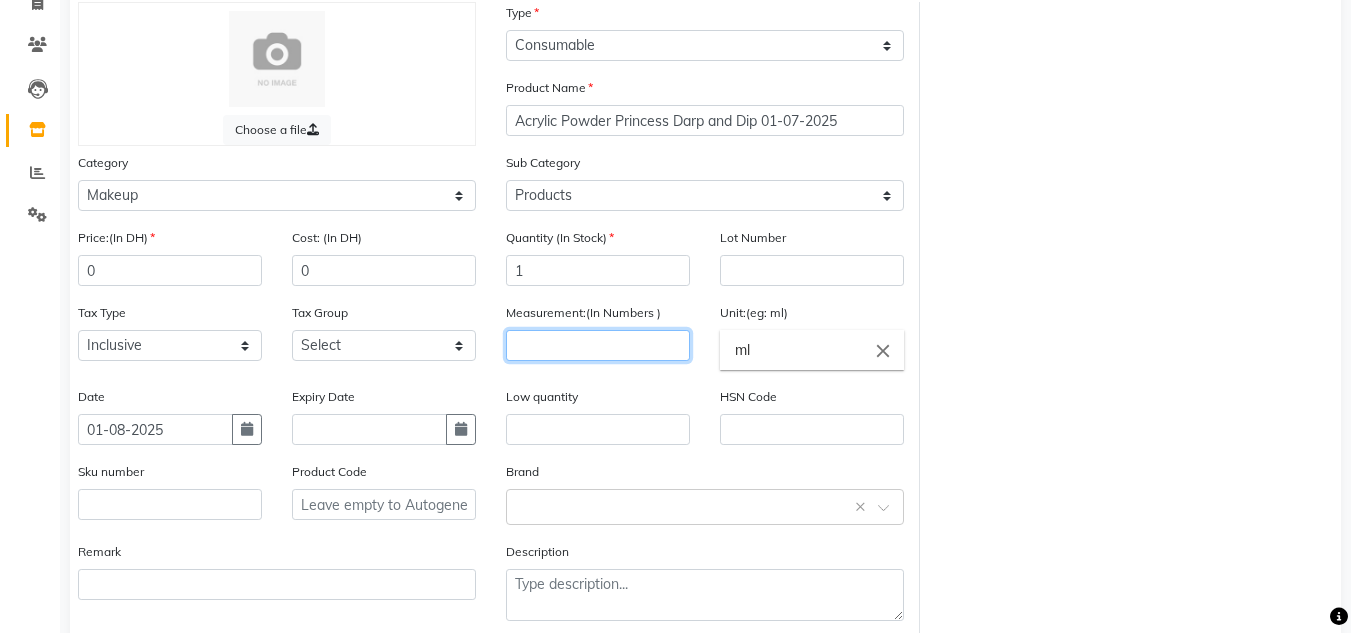 click 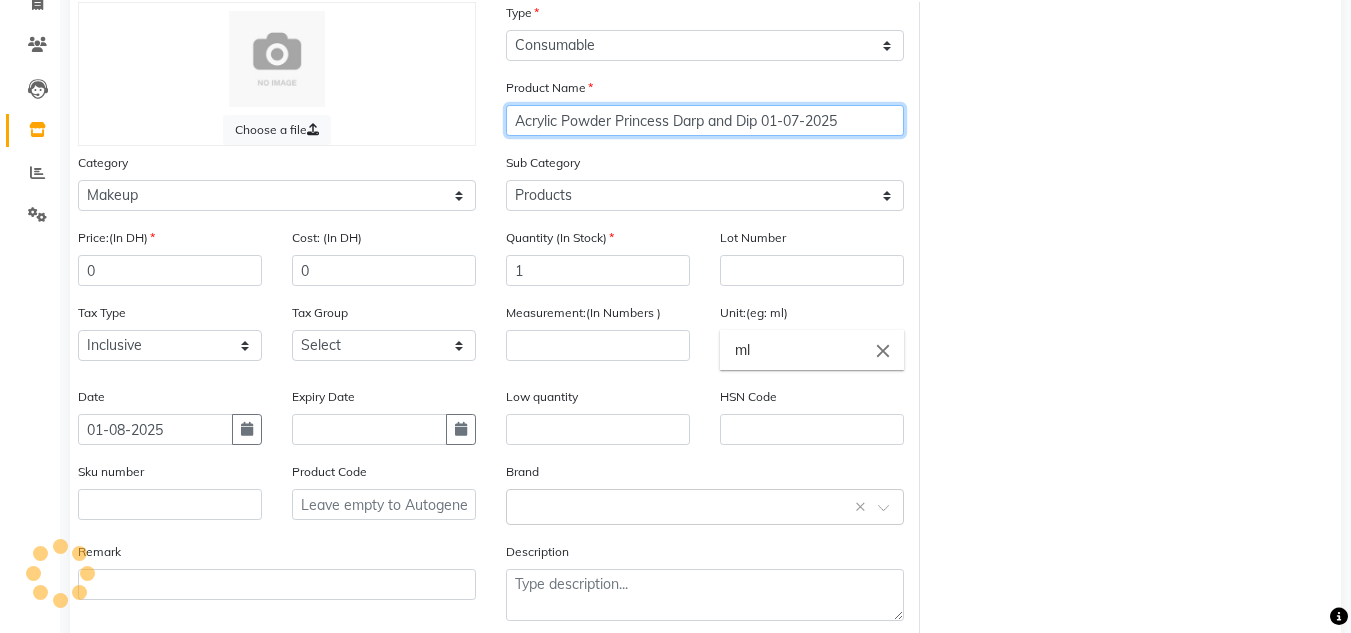 drag, startPoint x: 664, startPoint y: 115, endPoint x: 604, endPoint y: 121, distance: 60.299255 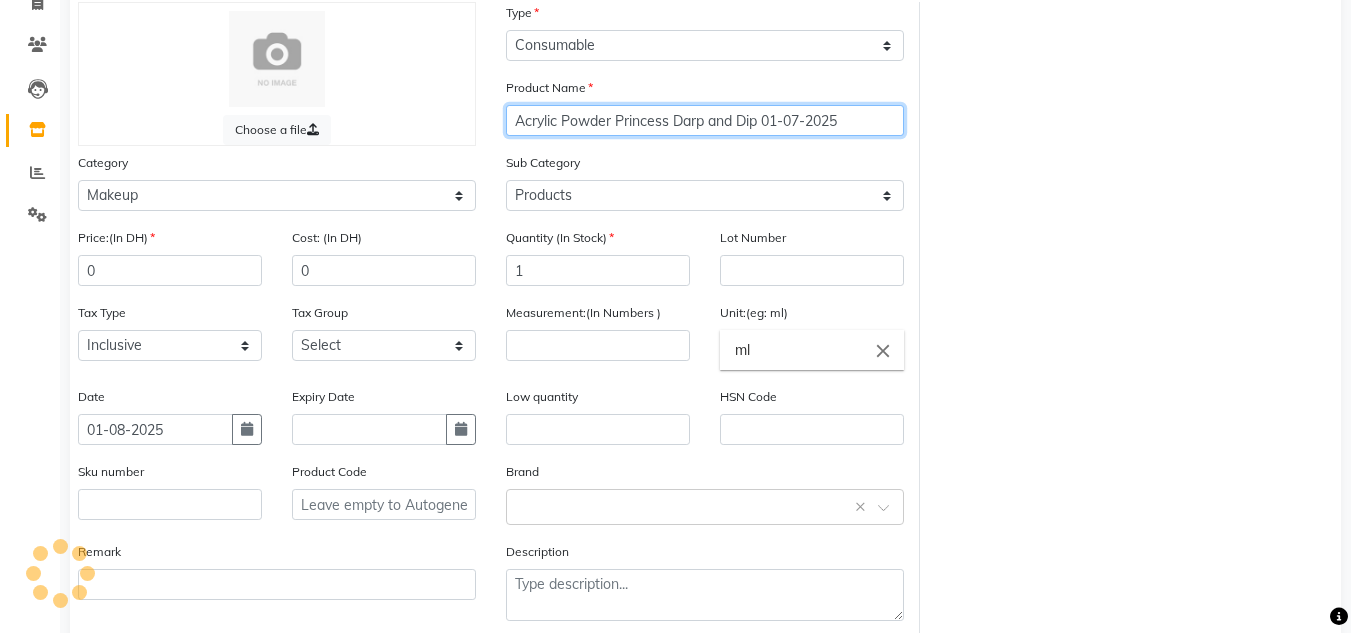 click on "Acrylic Powder Princess Darp and Dip 01-07-2025" 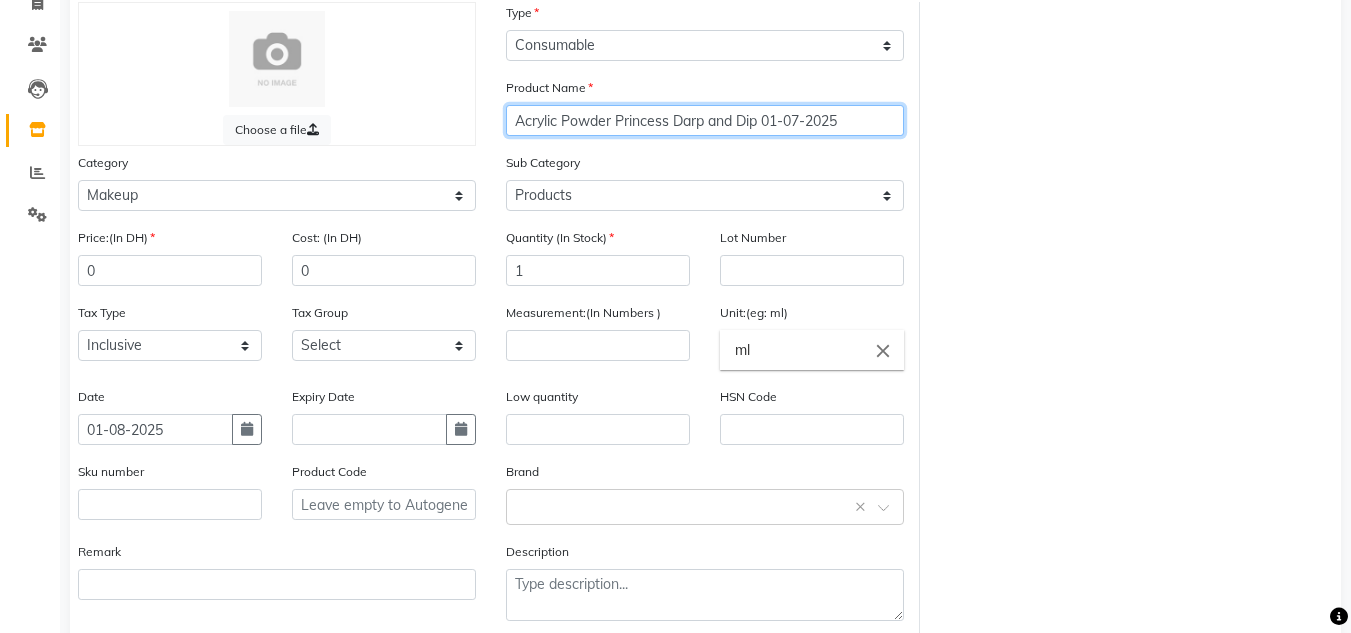 click on "Acrylic Powder Princess Darp and Dip 01-07-2025" 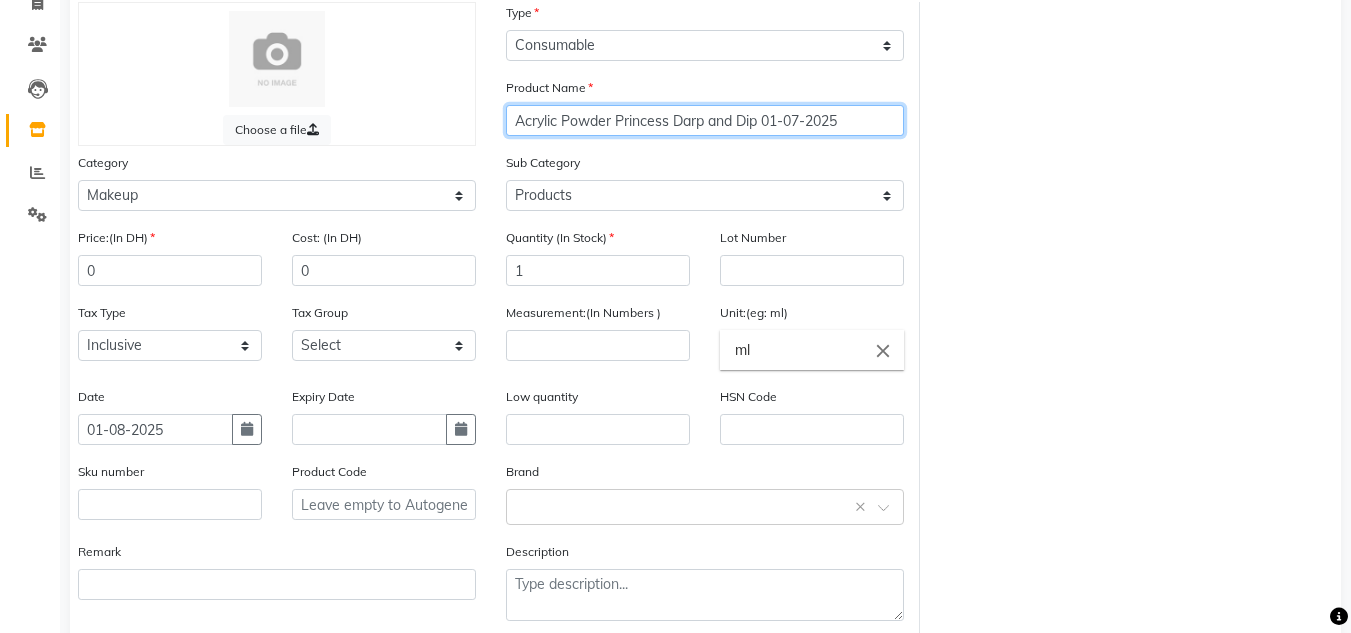 click on "Acrylic Powder Princess Darp and Dip 01-07-2025" 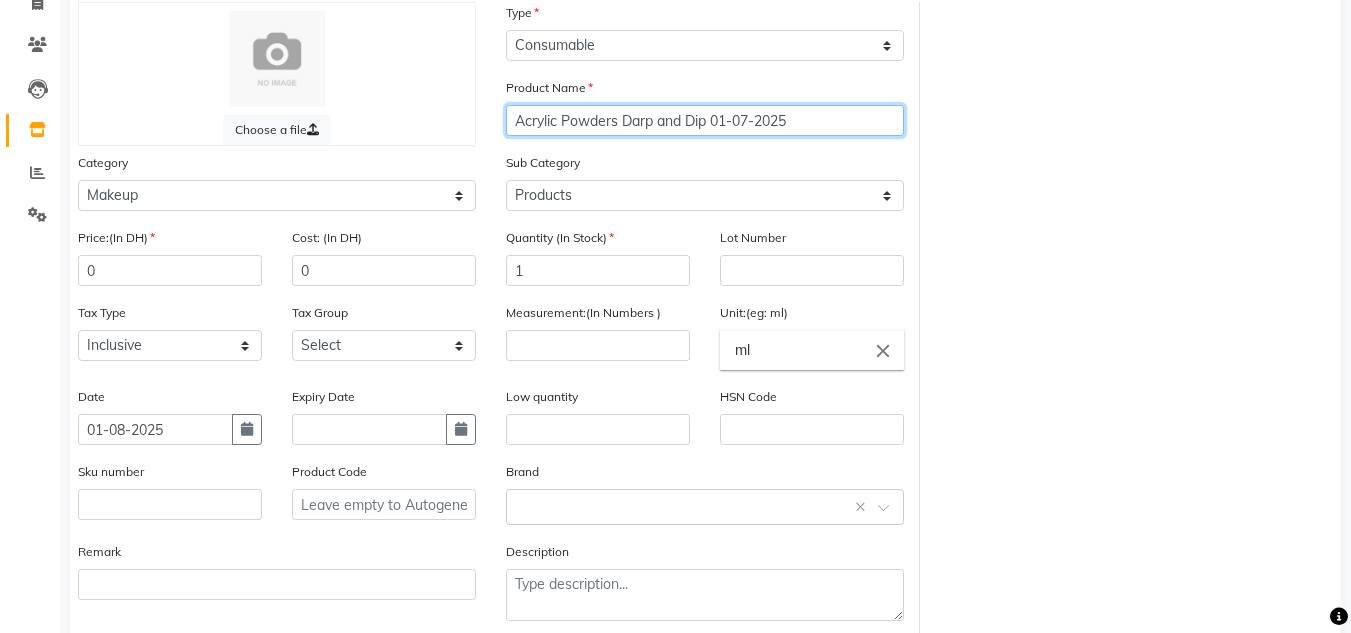 click on "Acrylic Powders Darp and Dip 01-07-2025" 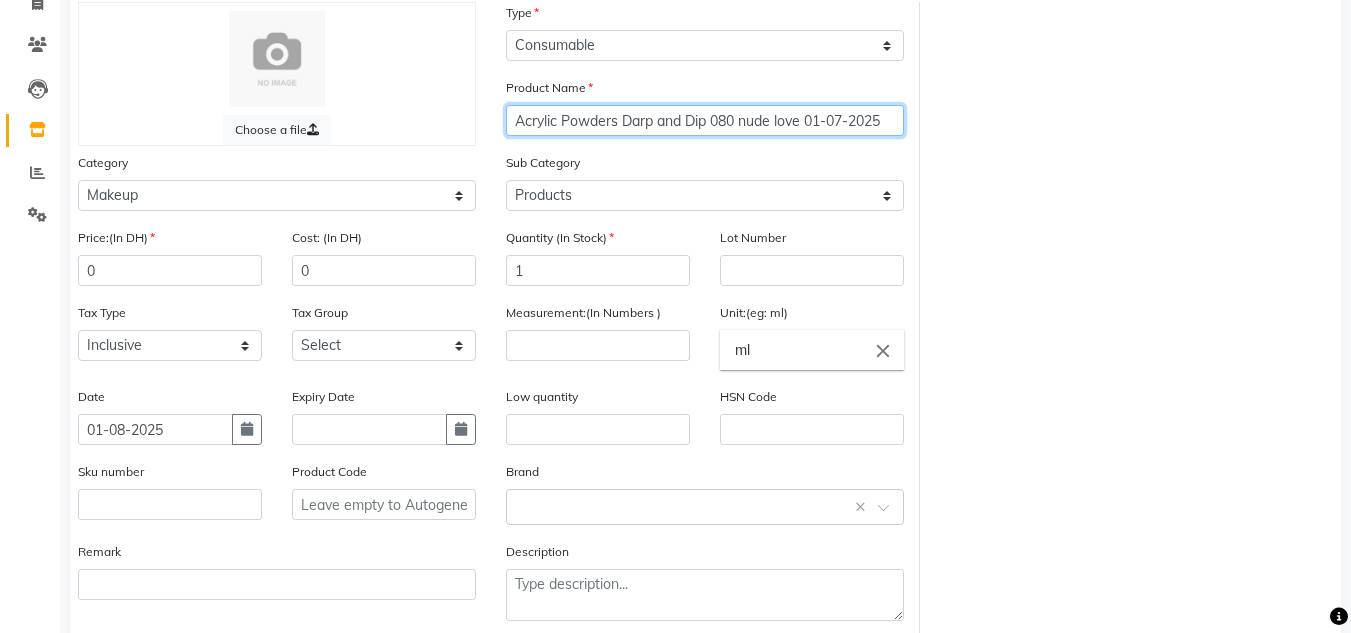 type on "Acrylic Powders Darp and Dip 080 nude love 01-07-2025" 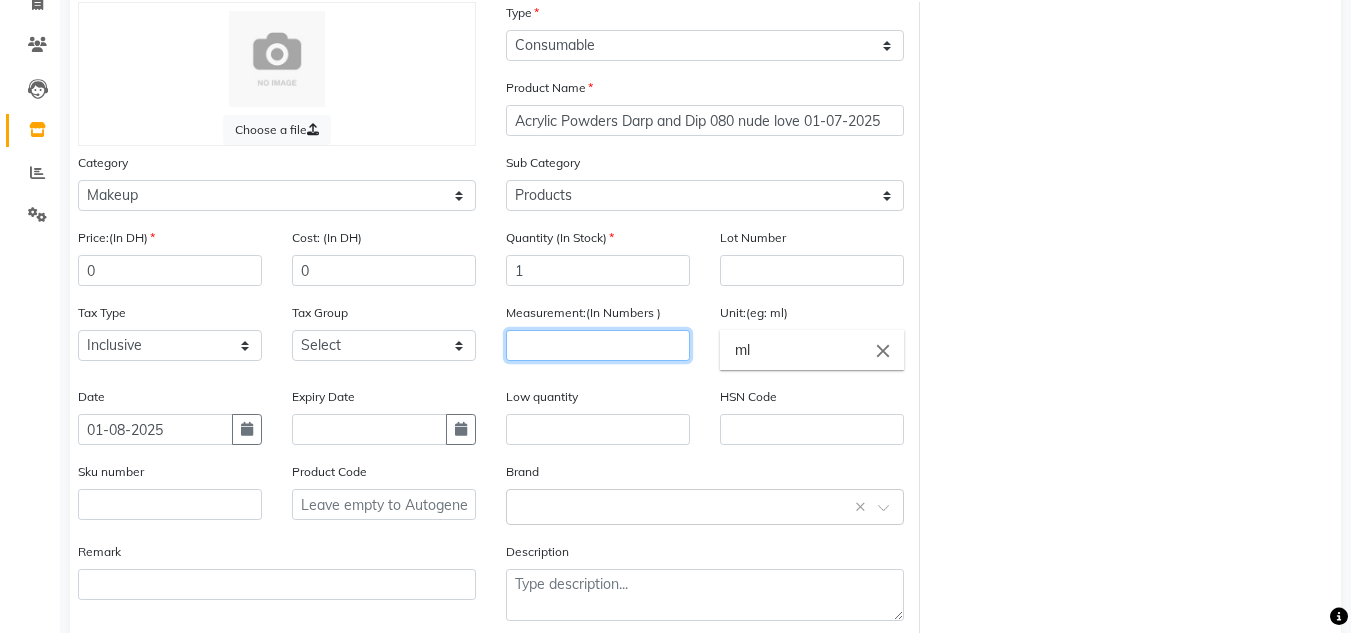 click 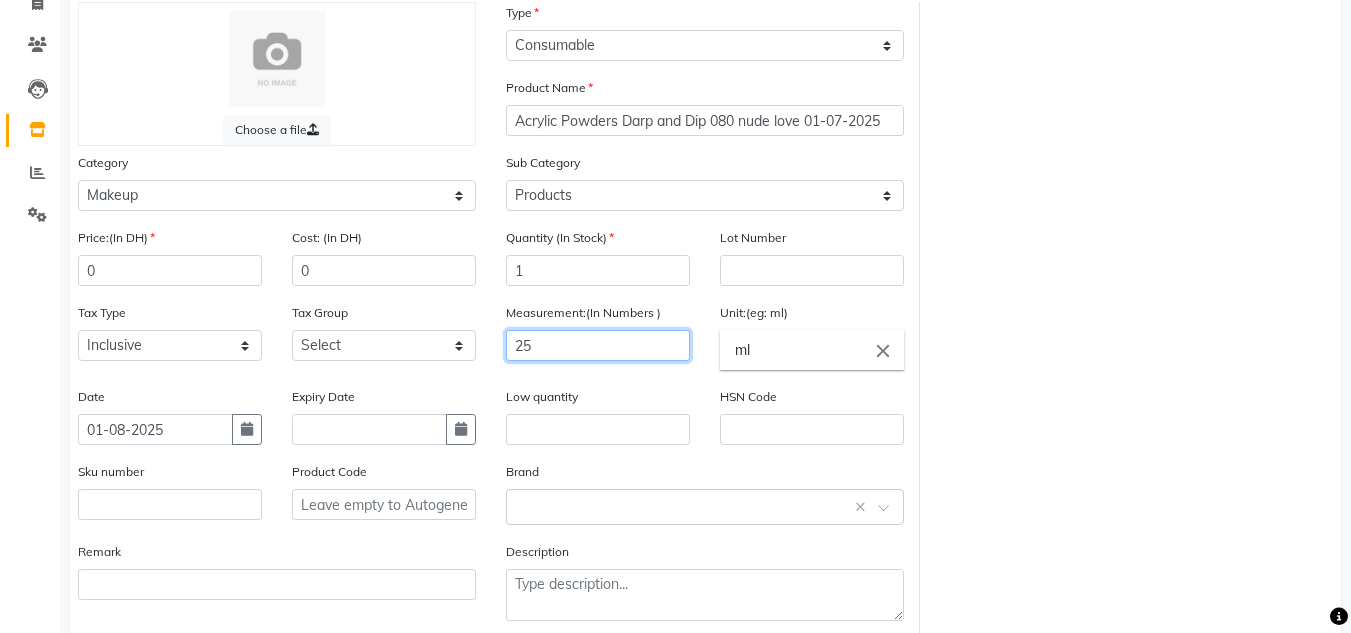 type on "25" 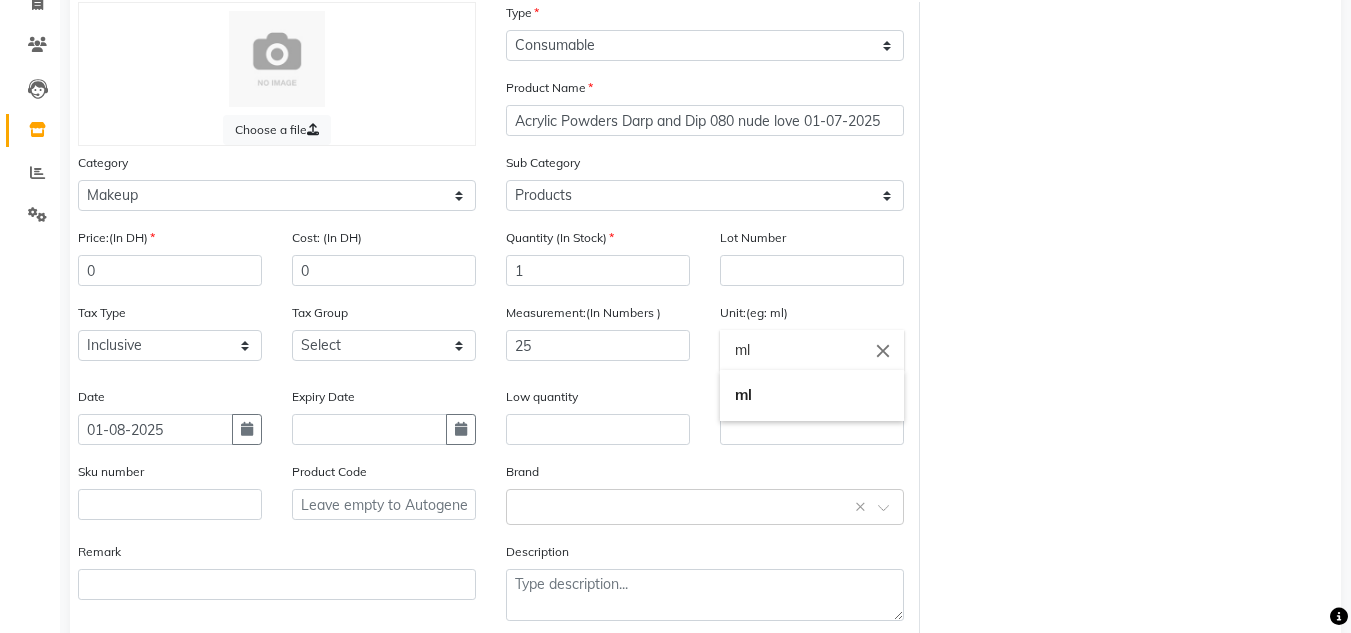 drag, startPoint x: 786, startPoint y: 334, endPoint x: 798, endPoint y: 362, distance: 30.463093 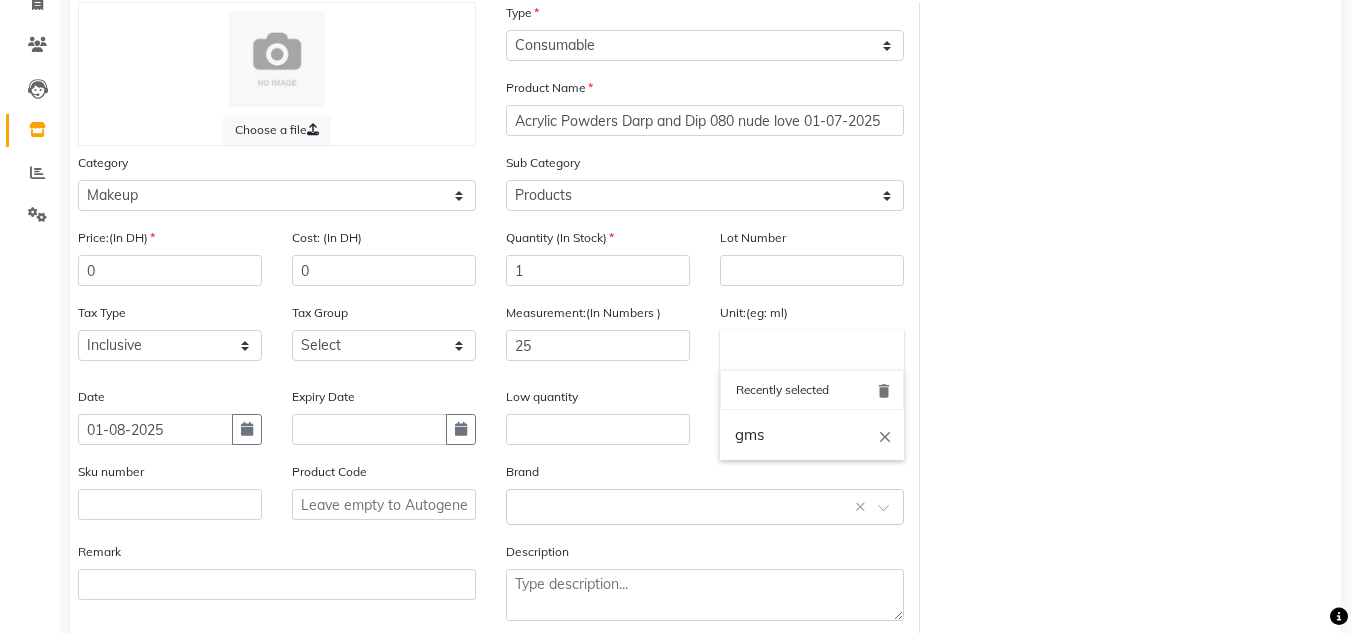 click on "gms" at bounding box center (812, 435) 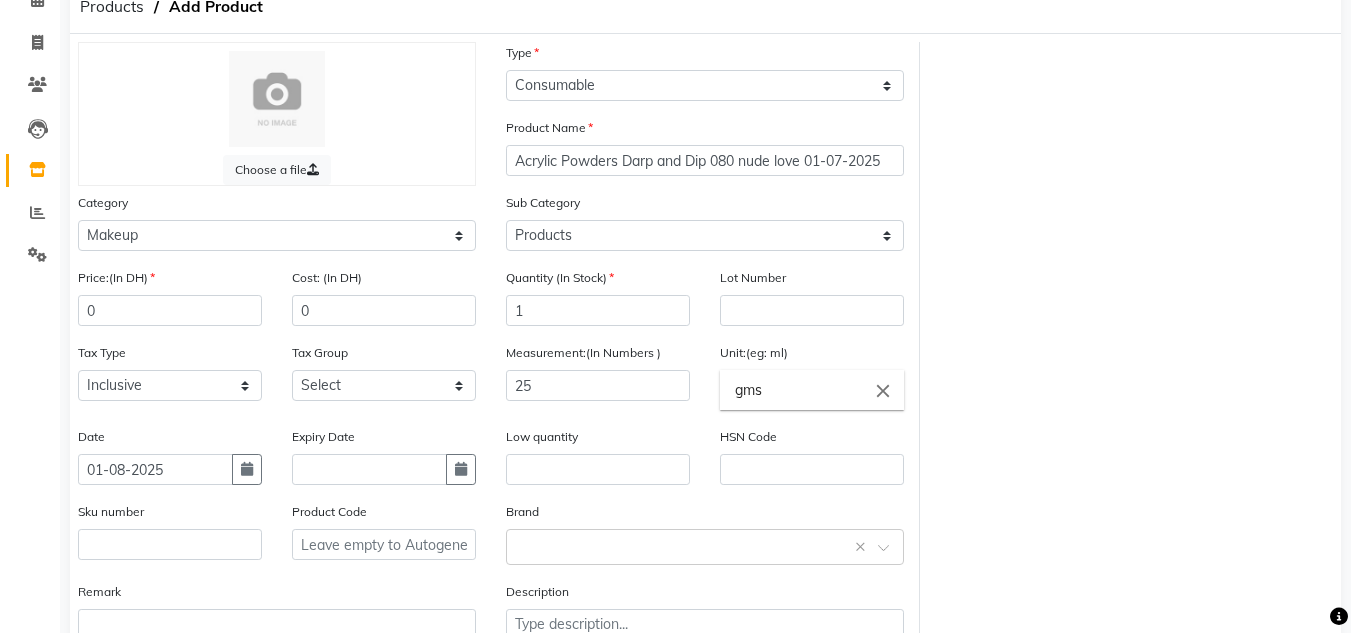 scroll, scrollTop: 131, scrollLeft: 0, axis: vertical 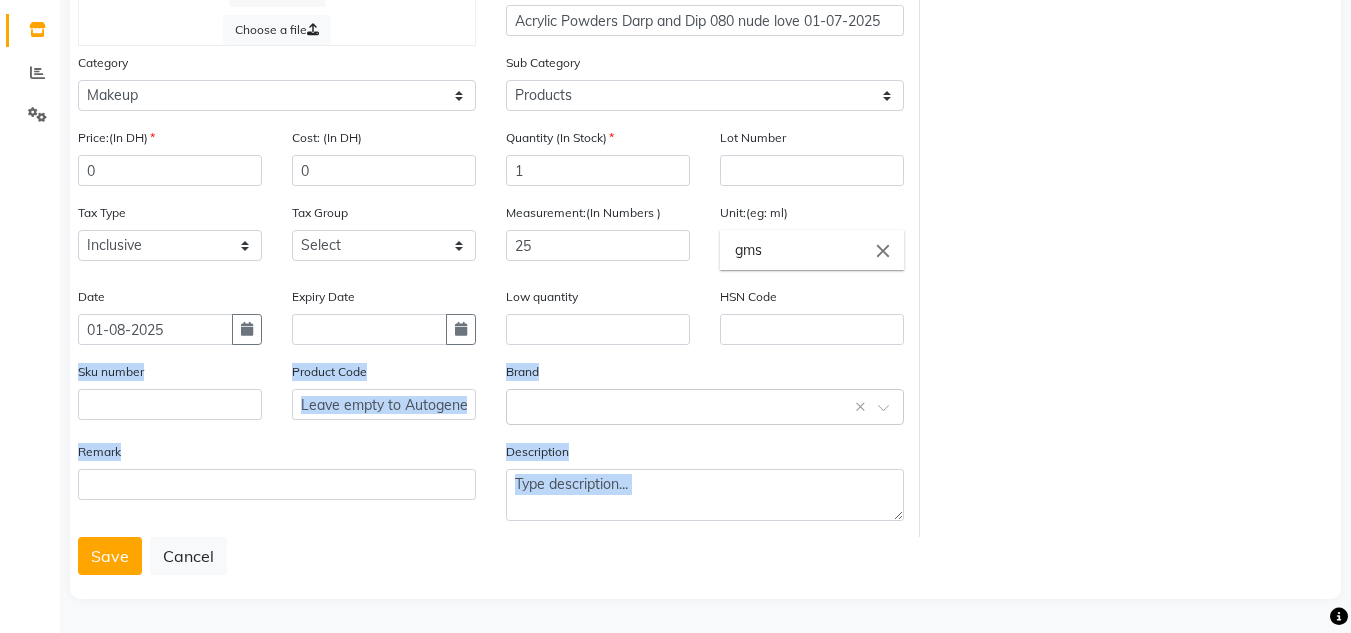 drag, startPoint x: 128, startPoint y: 579, endPoint x: 1123, endPoint y: 161, distance: 1079.2354 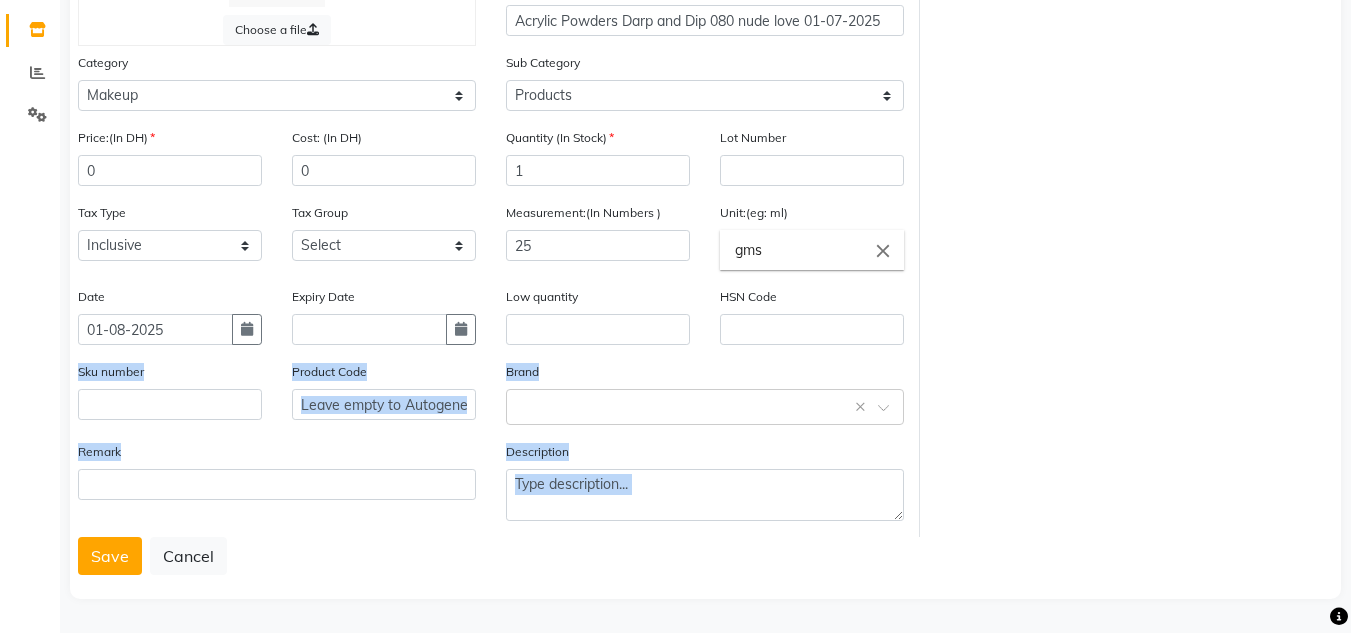 click on "Choose a file Type Select Type Both Retail Consumable Product Name Acrylic Powders Darp and Dip 080 nude love 01-07-2025 Category Select Hair Skin Makeup Personal Care Appliances Beard Waxing Disposable Threading Hands and Feet Beauty Planet Botox Cadiveu Casmara Cheryls Olaplex GOWN Other Sub Category Select Products Appliances Price:(In DH) 0 Cost: (In DH) 0 Quantity (In Stock) 1 Lot Number Tax Type Select Inclusive Exclusive Tax Group Select GST Measurement:(In Numbers ) 25 Unit:(eg: ml) gms close Recently selected delete gms close Date 01-08-2025 Expiry Date Low quantity HSN Code Sku number Product Code Brand Select brand or add custom brand    × Remark Description  Save   Cancel" 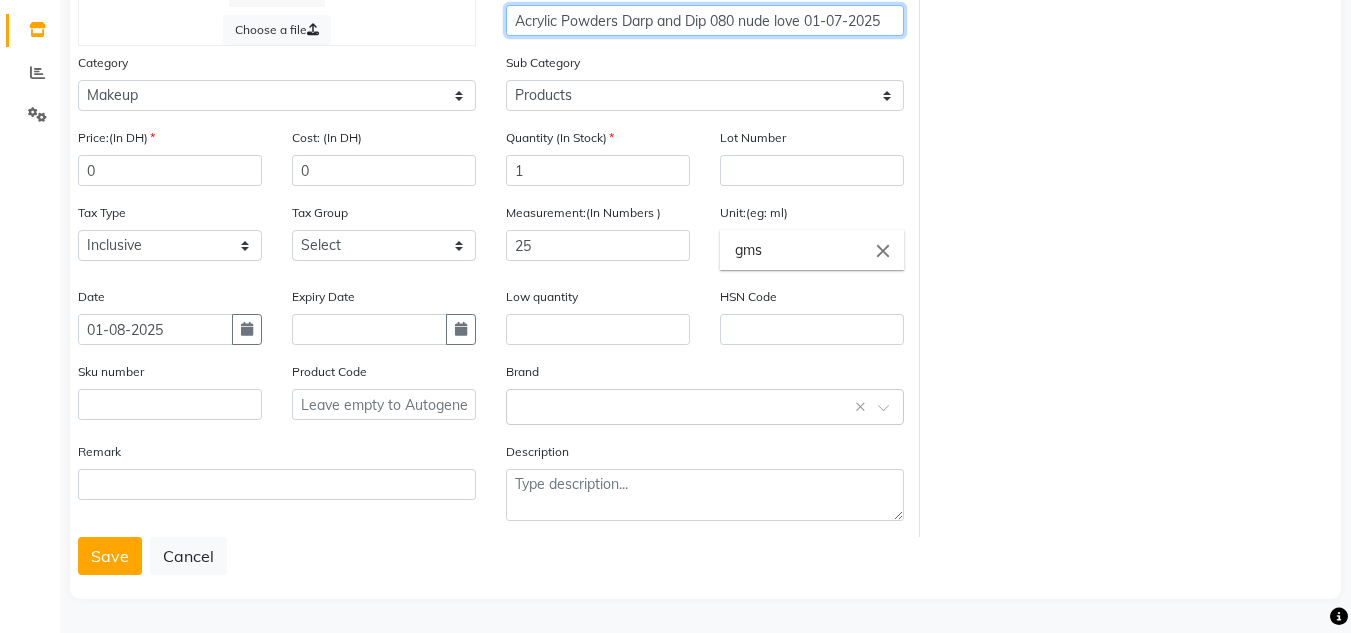 click on "Acrylic Powders Darp and Dip 080 nude love 01-07-2025" 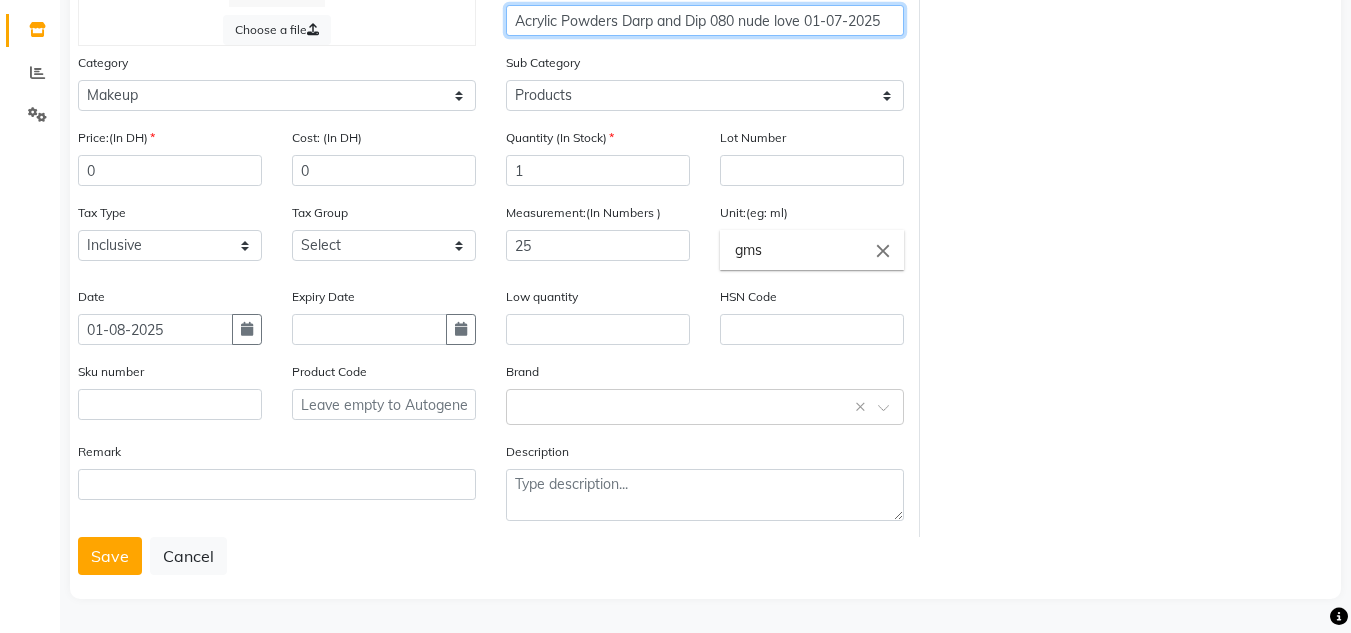 click on "Acrylic Powders Darp and Dip 080 nude love 01-07-2025" 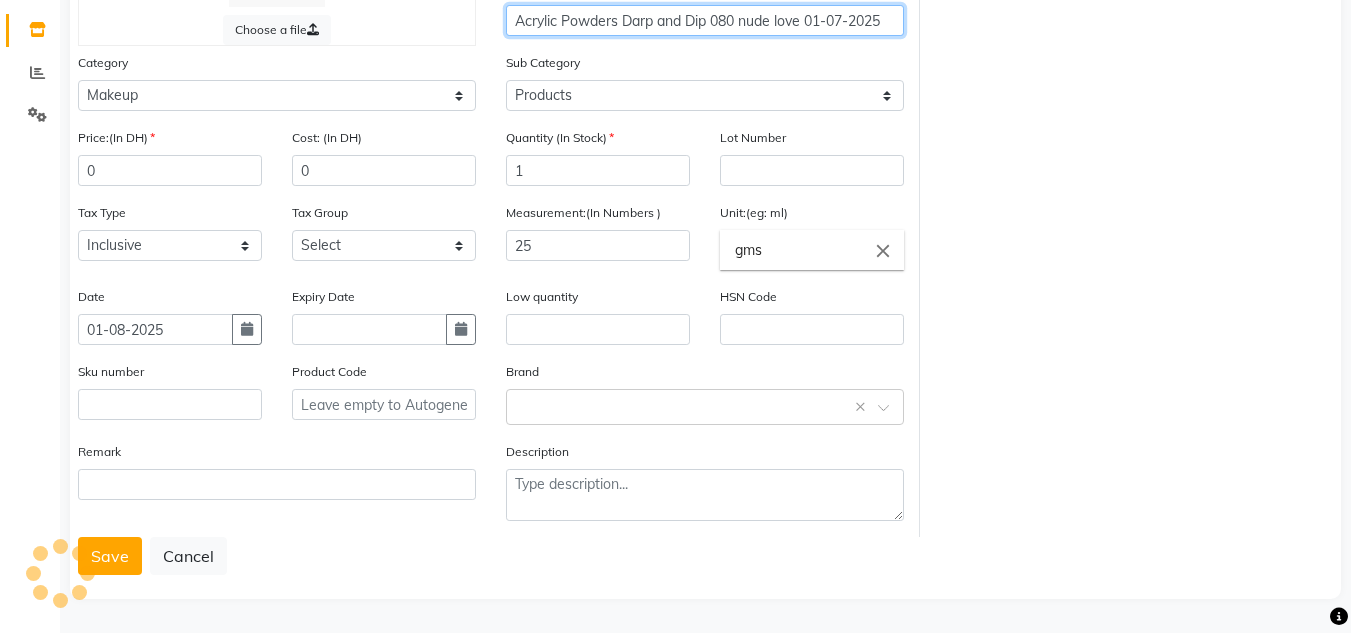 click on "Acrylic Powders Darp and Dip 080 nude love 01-07-2025" 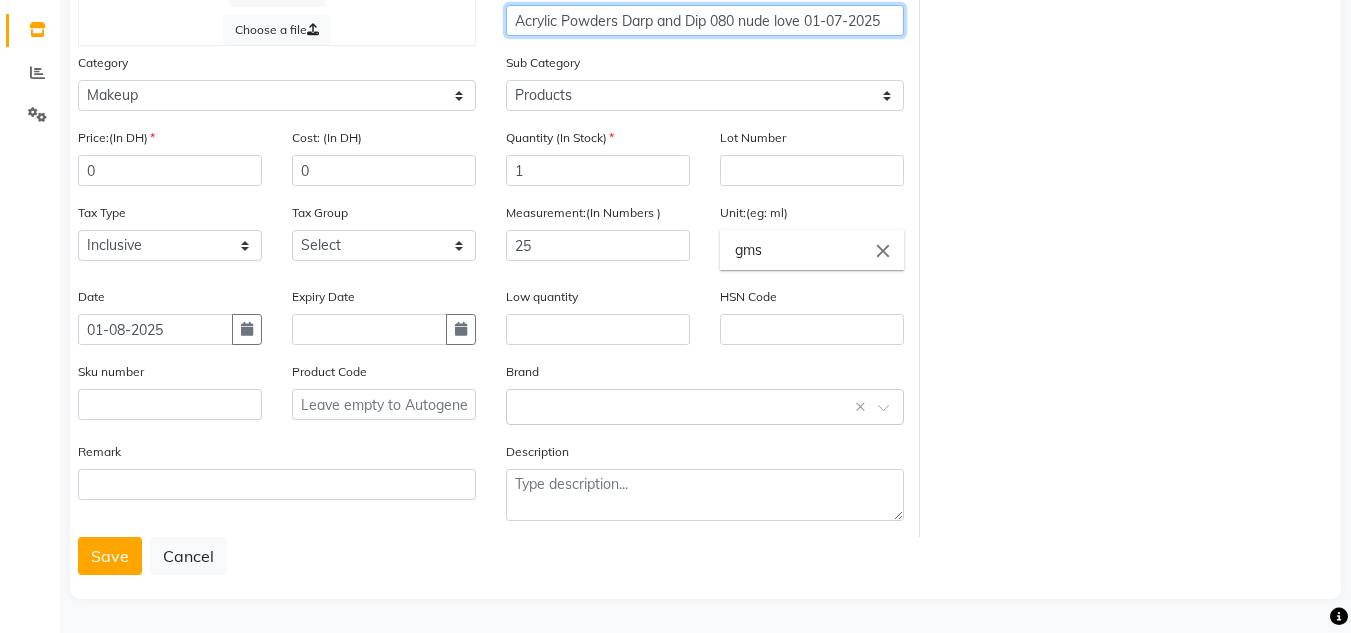 click on "Acrylic Powders Darp and Dip 080 nude love 01-07-2025" 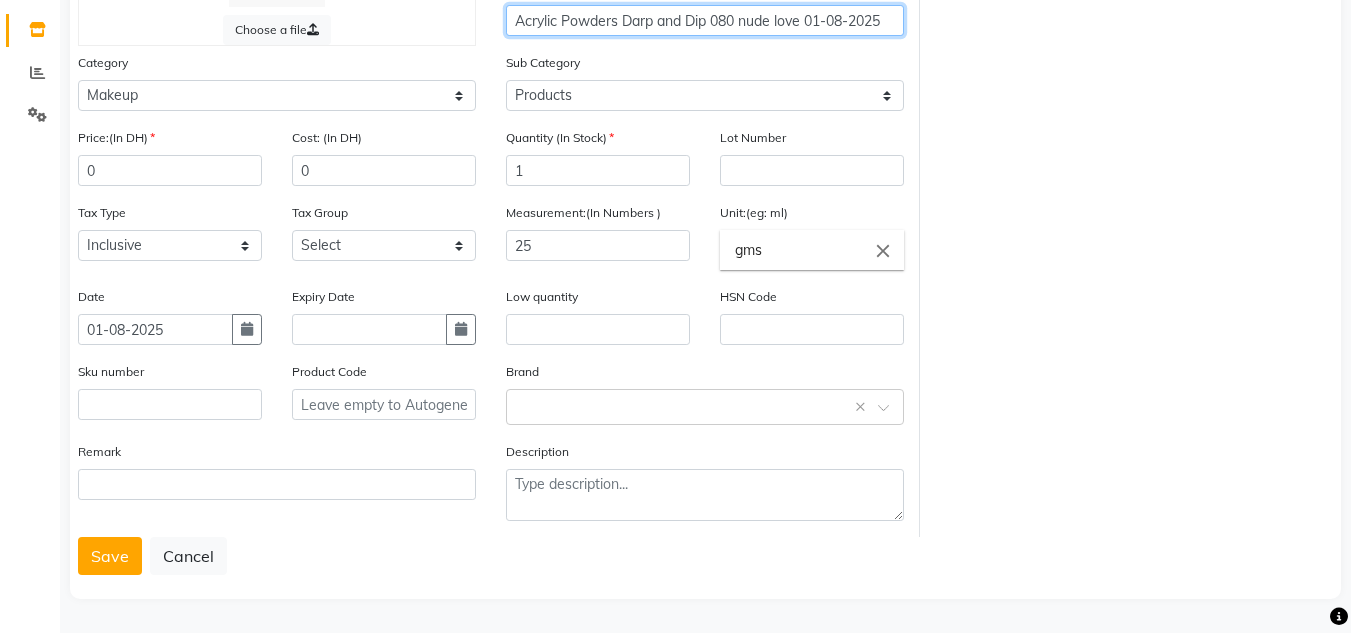 type on "Acrylic Powders Darp and Dip 080 nude love 01-08-2025" 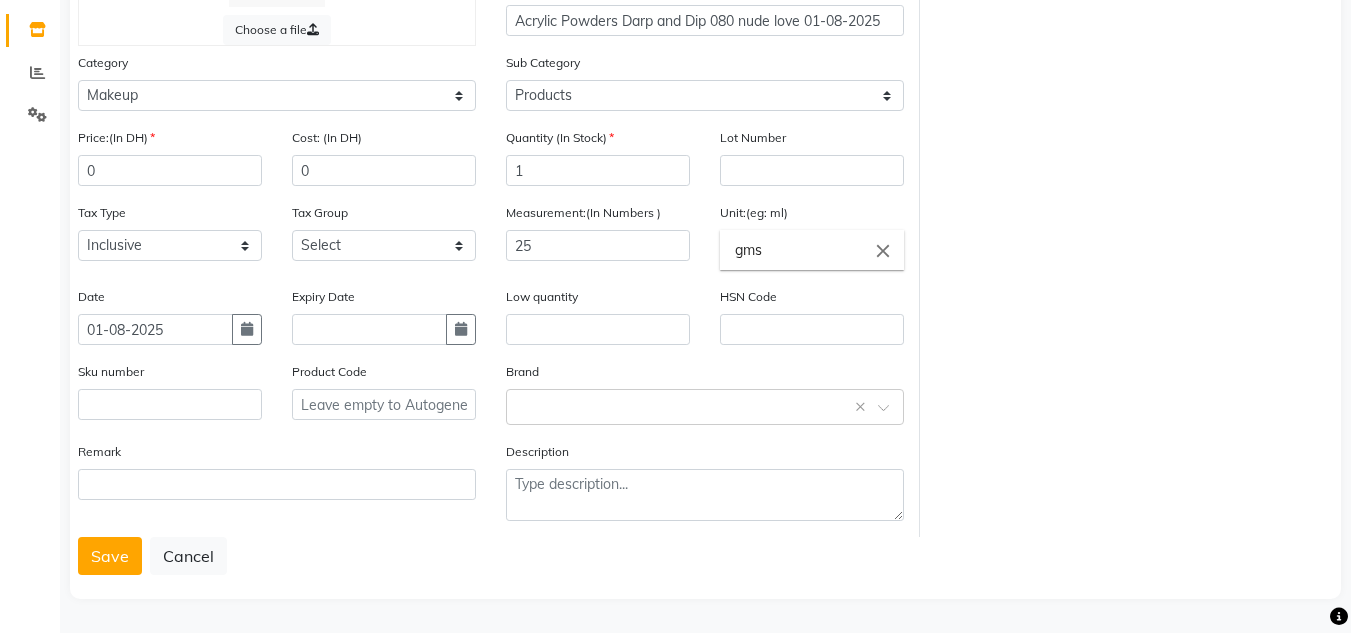 click on "Save" 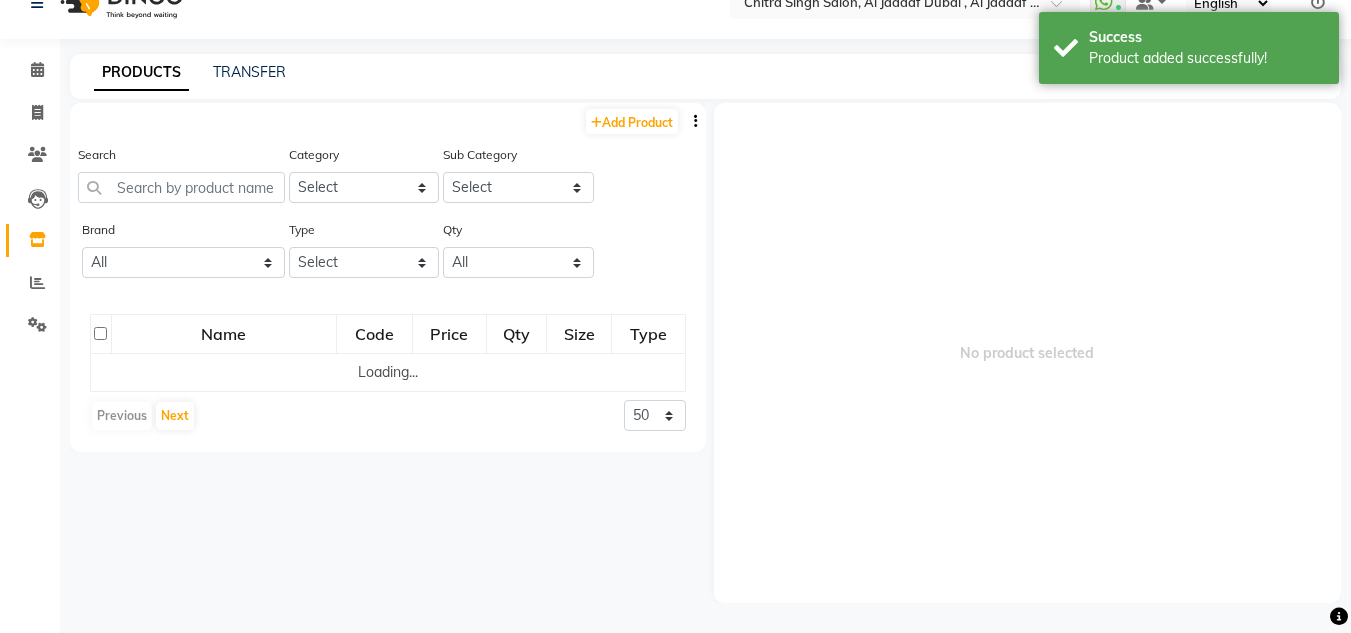 scroll, scrollTop: 13, scrollLeft: 0, axis: vertical 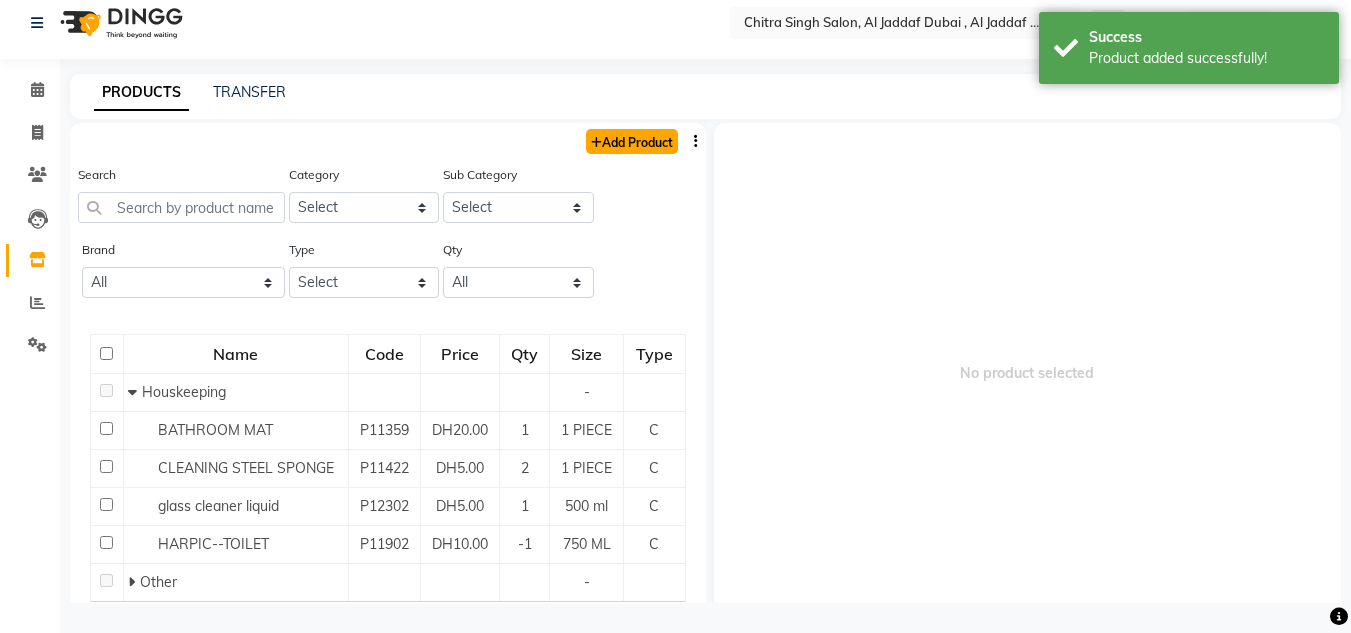 click on "Add Product" 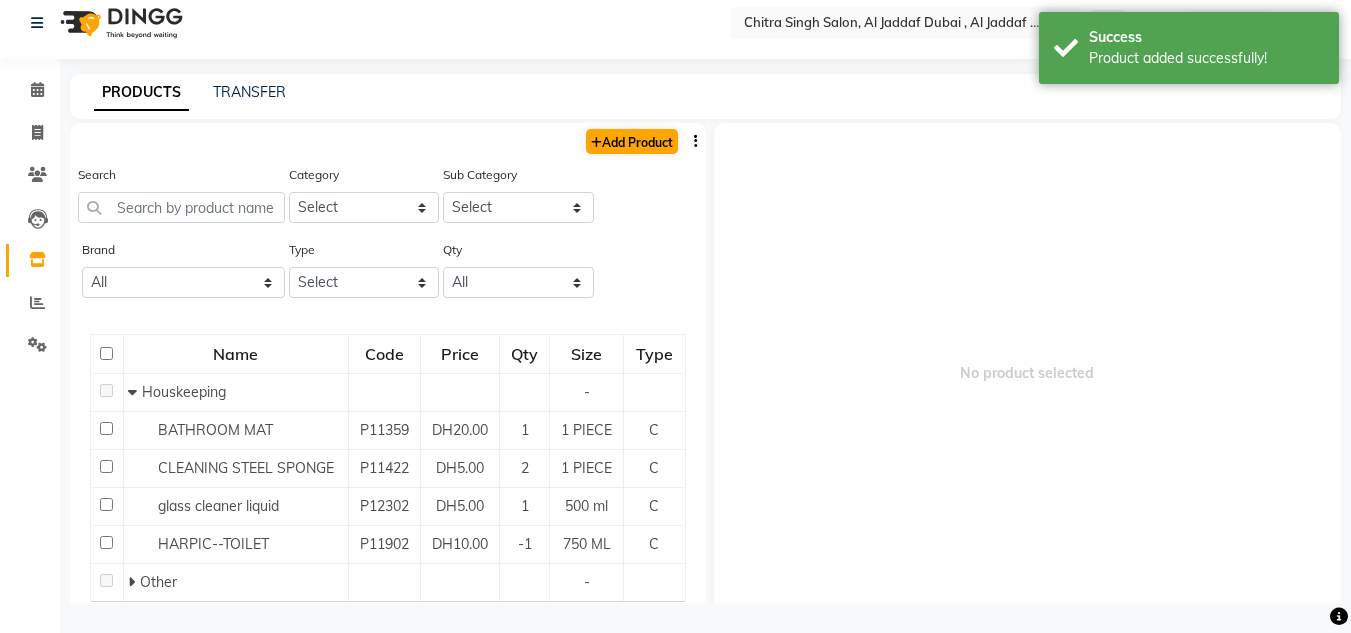 select on "true" 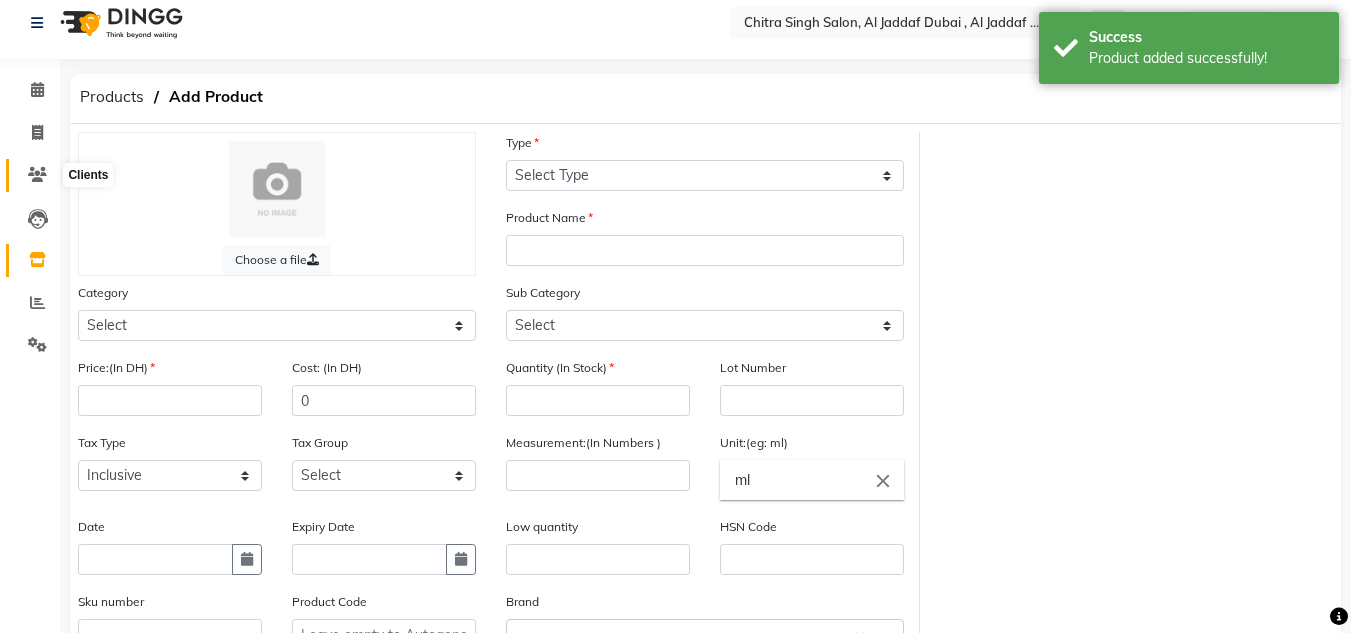 click 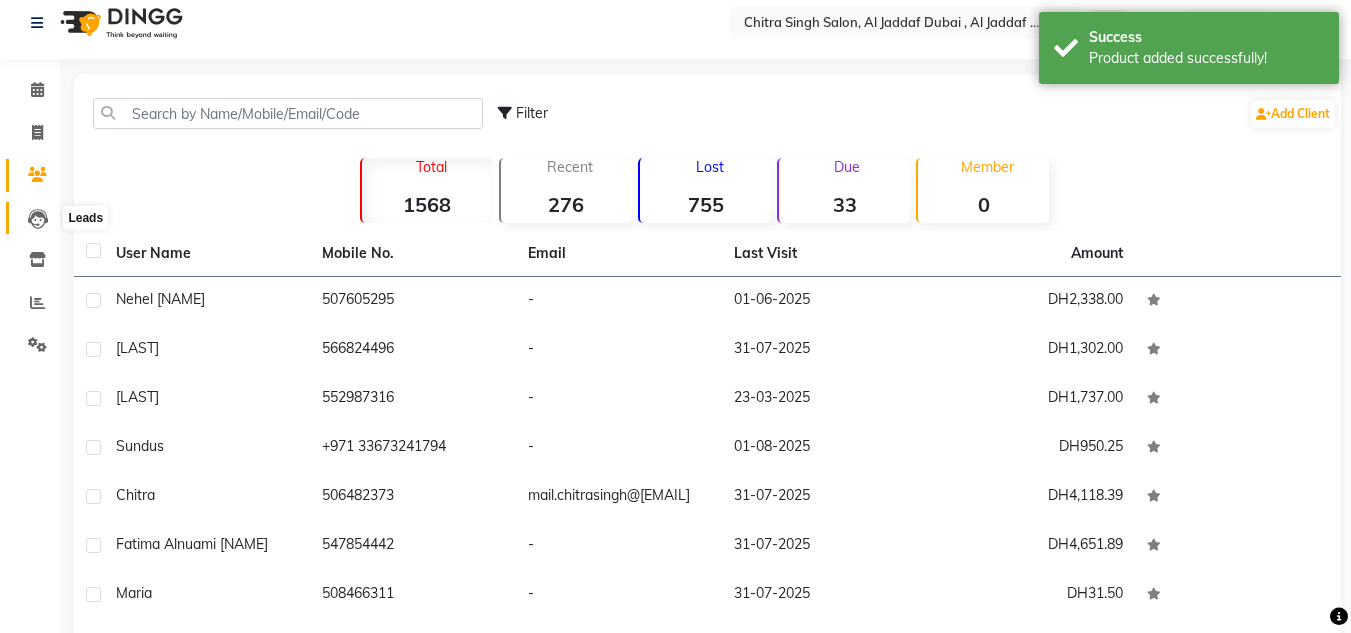 click 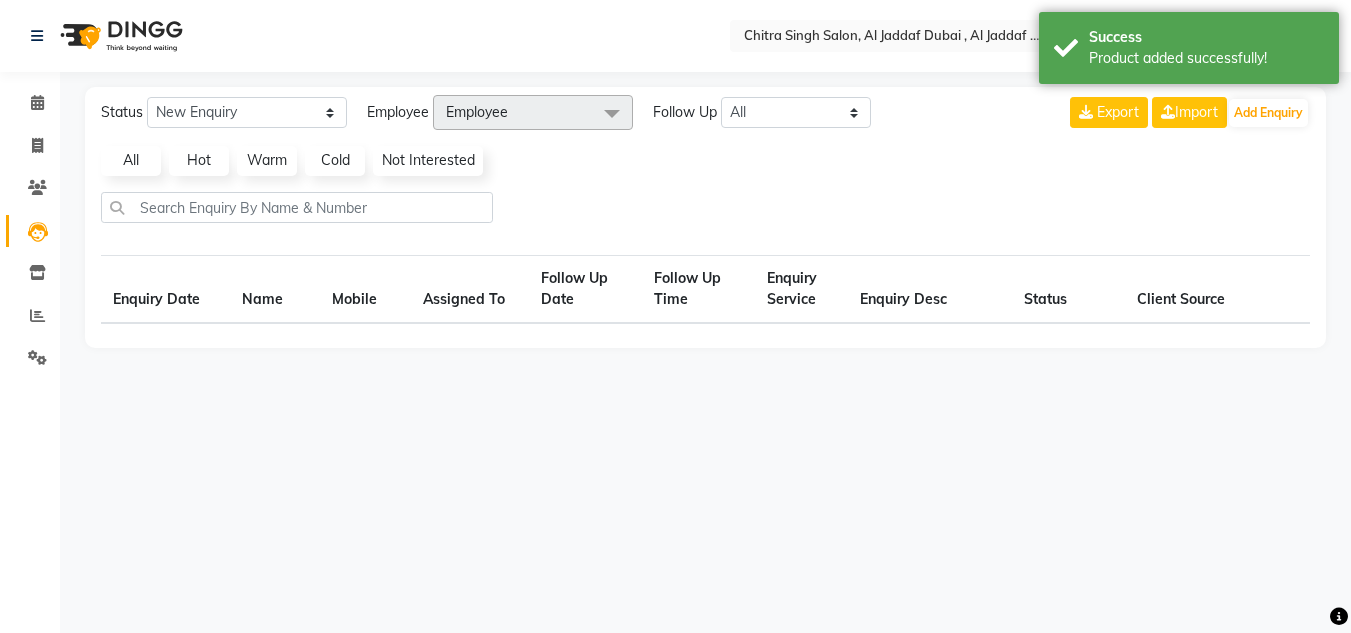 scroll, scrollTop: 0, scrollLeft: 0, axis: both 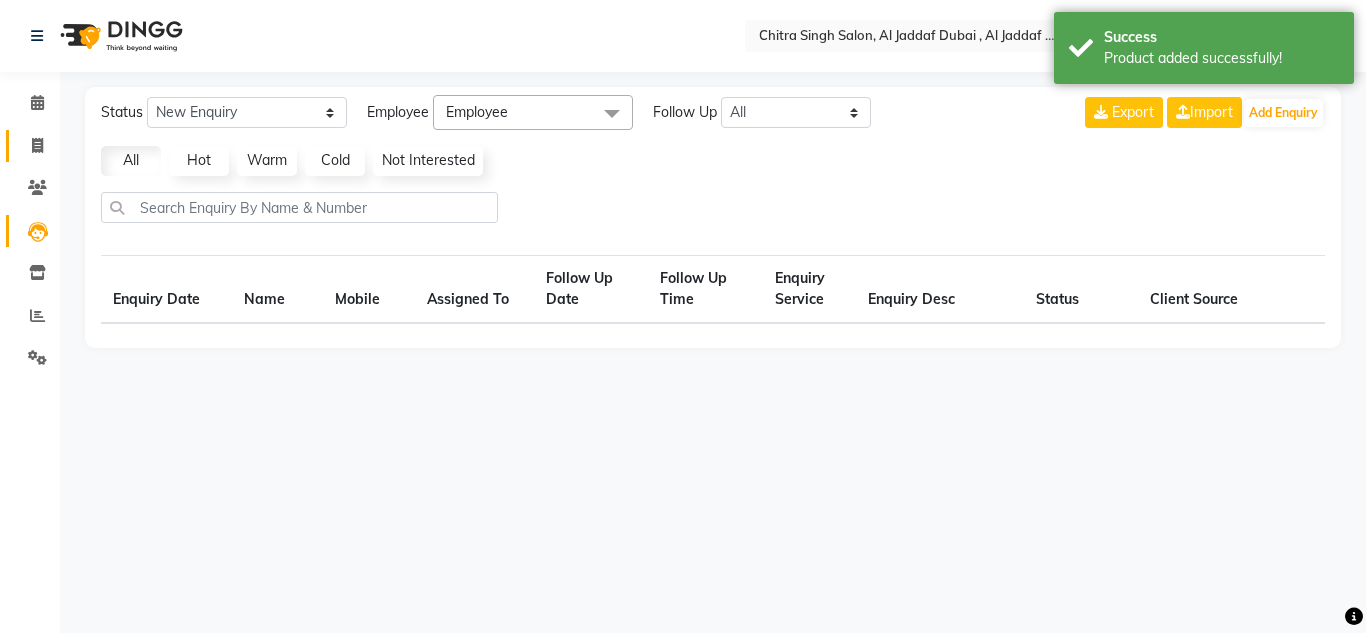 select on "10" 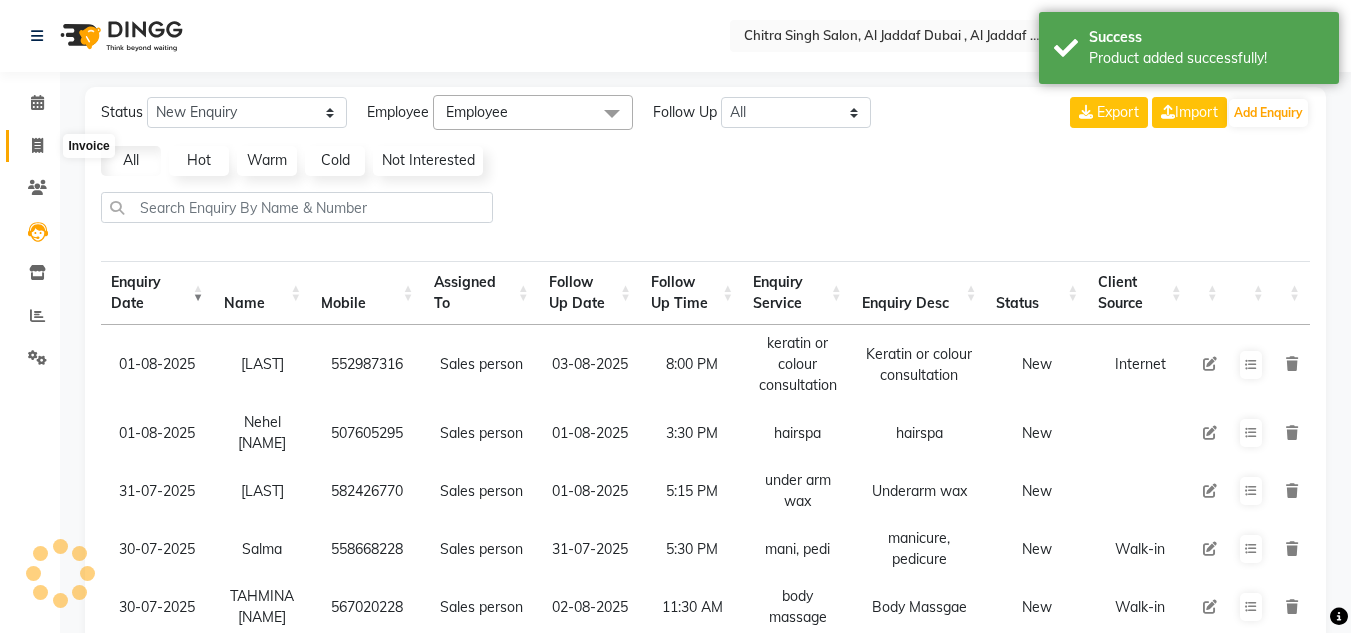 click 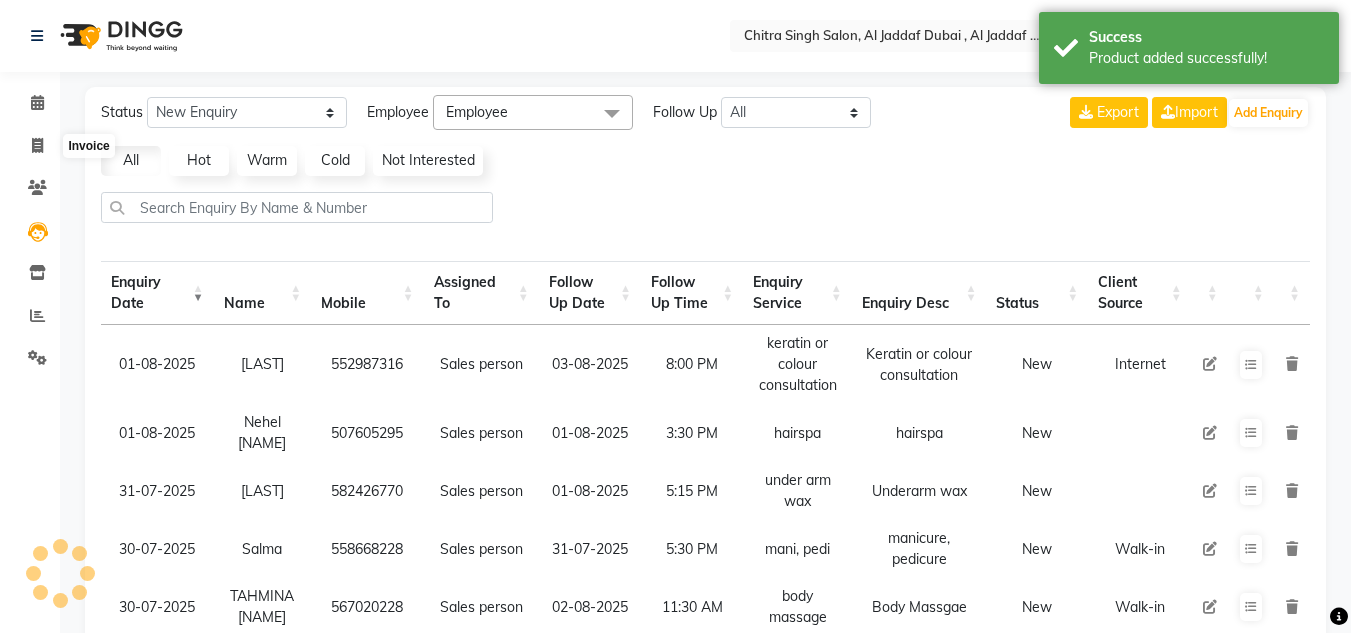 select on "service" 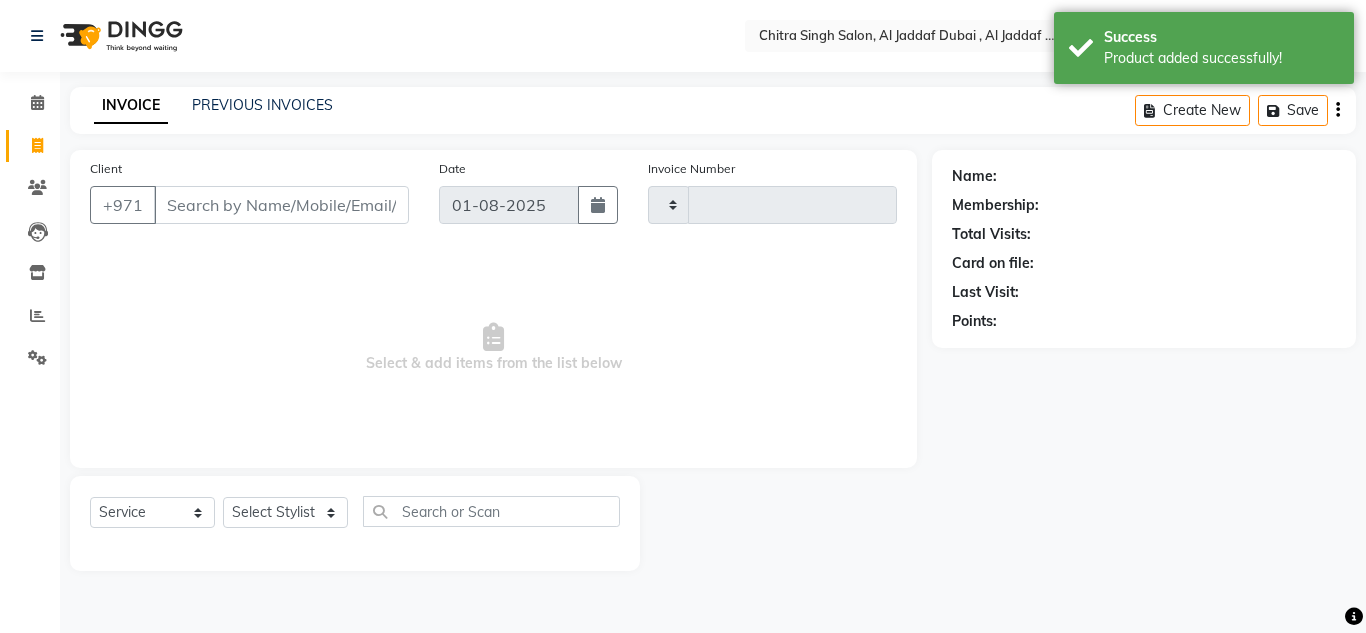 type on "1050" 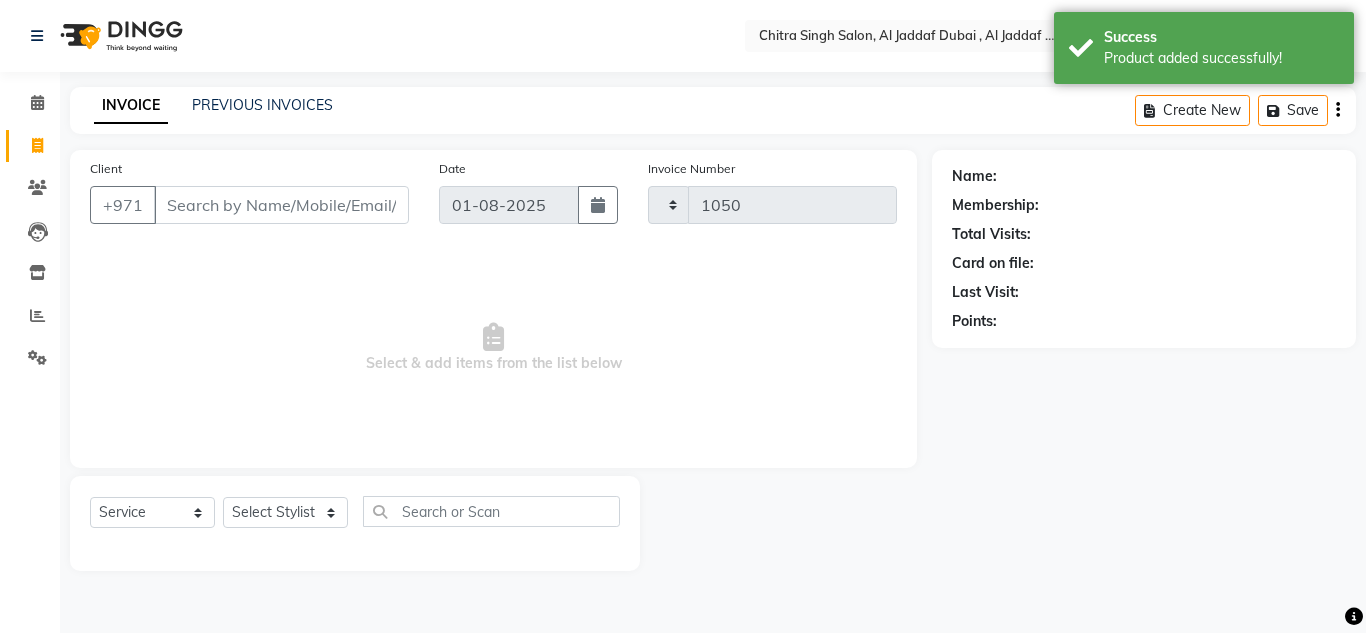 select on "4069" 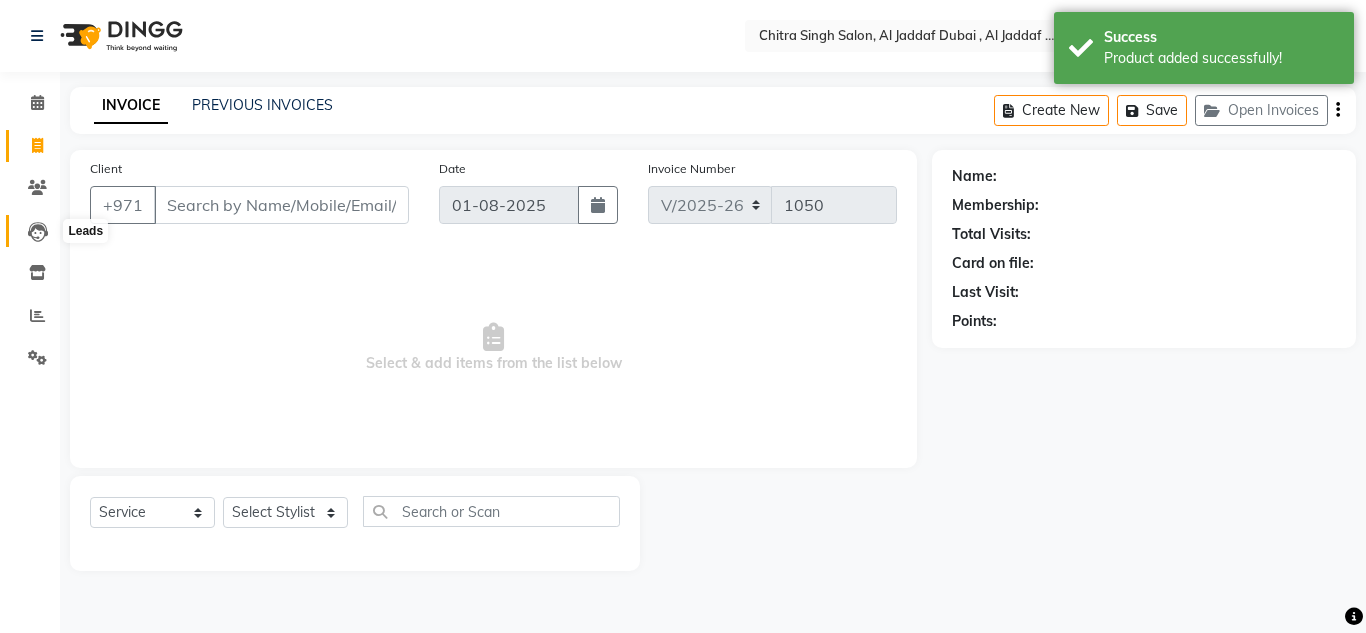 click 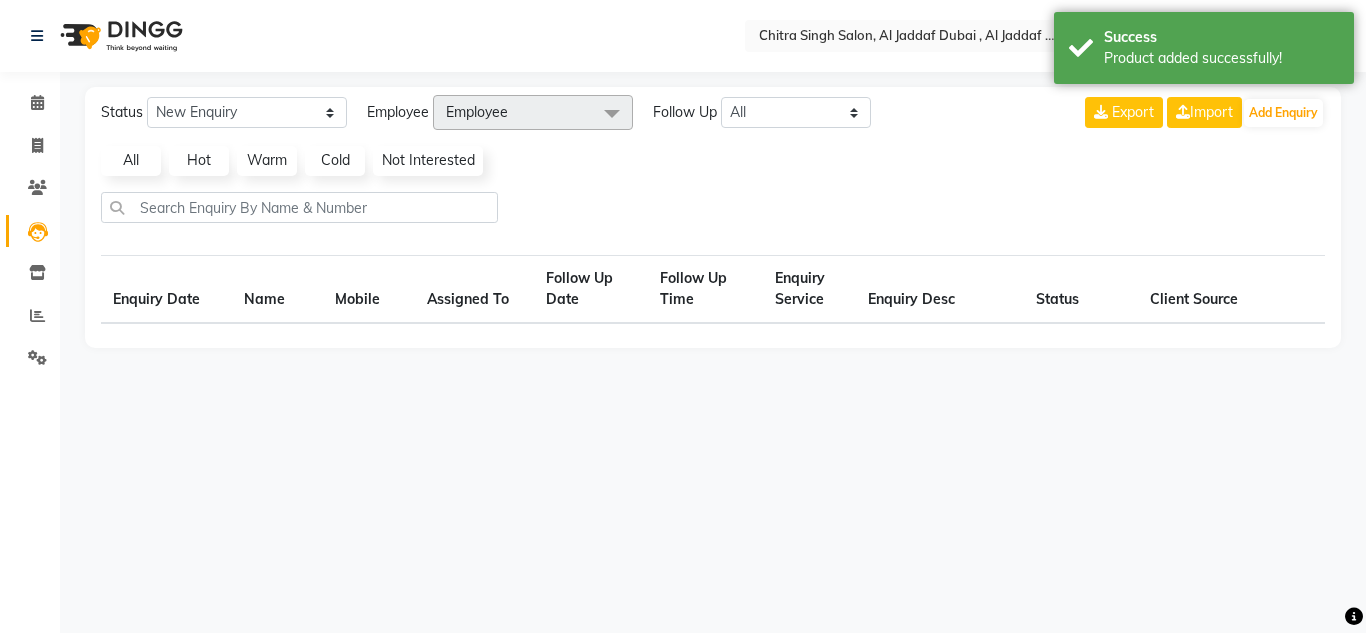 select on "10" 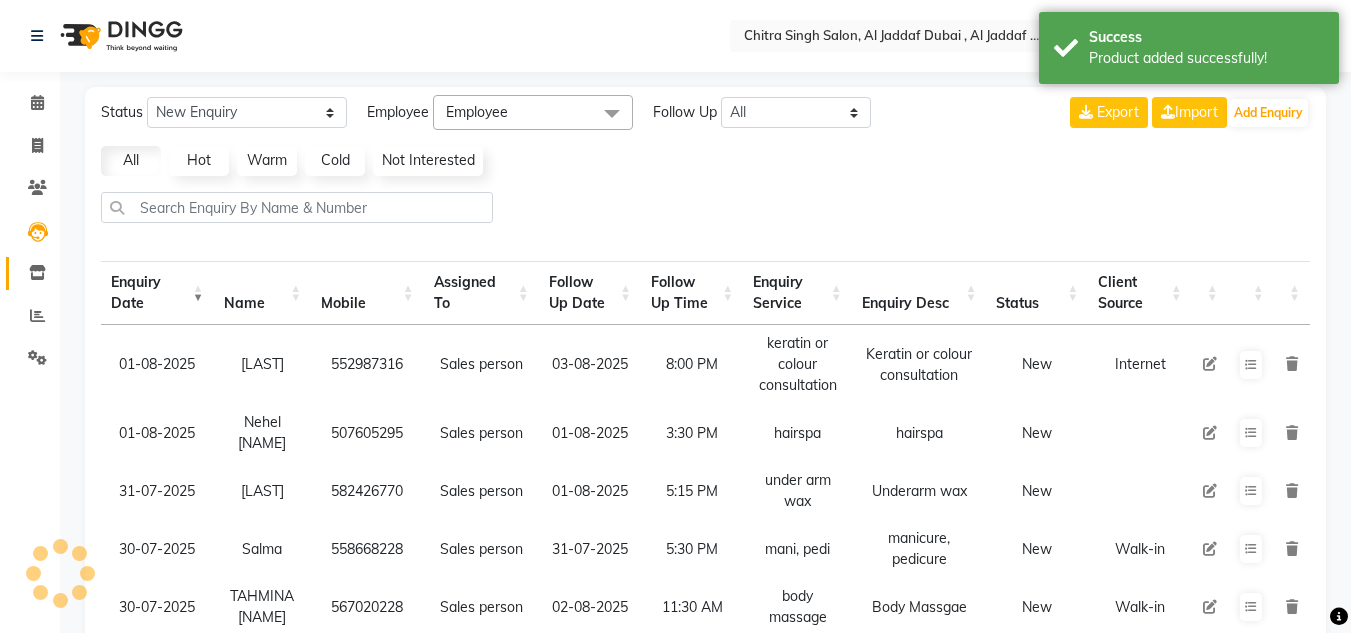 click on "Inventory" 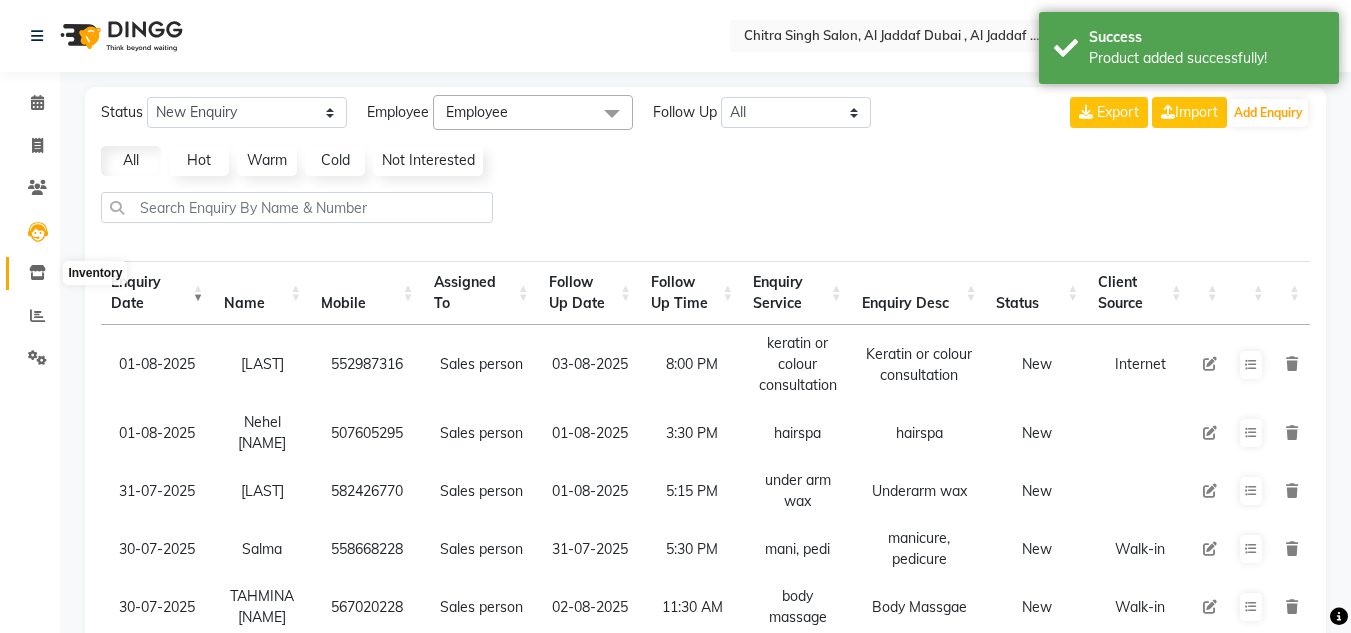 drag, startPoint x: 52, startPoint y: 276, endPoint x: 38, endPoint y: 275, distance: 14.035668 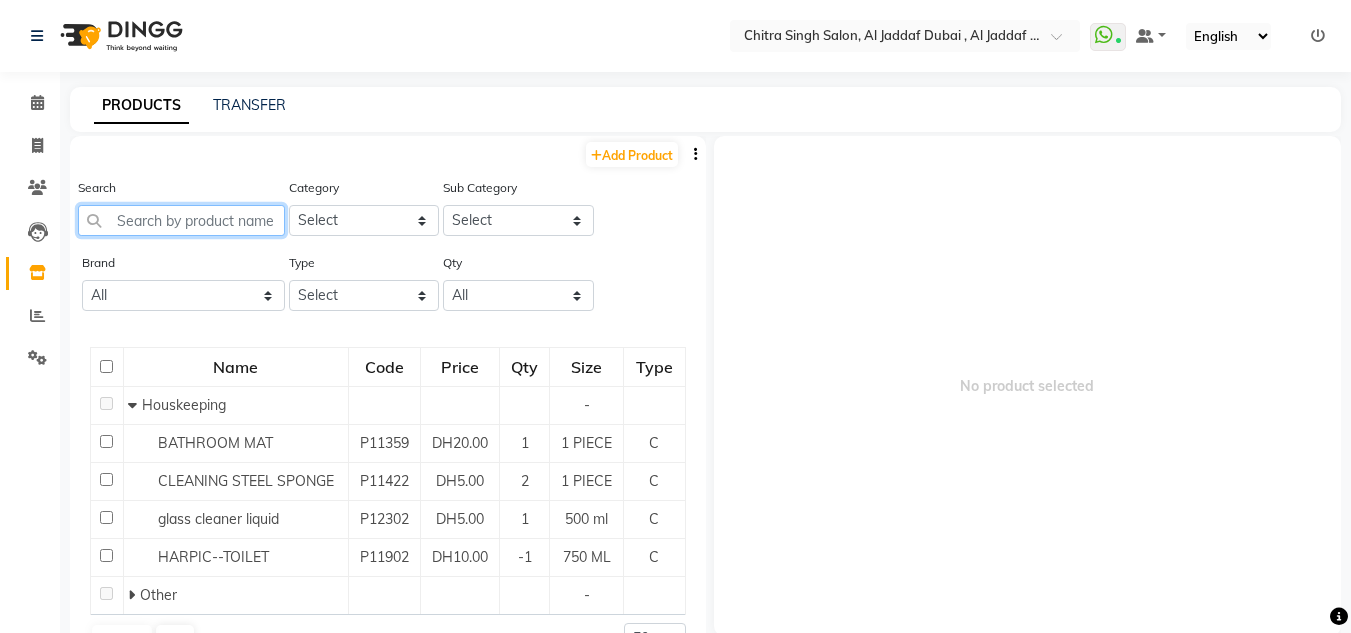 click 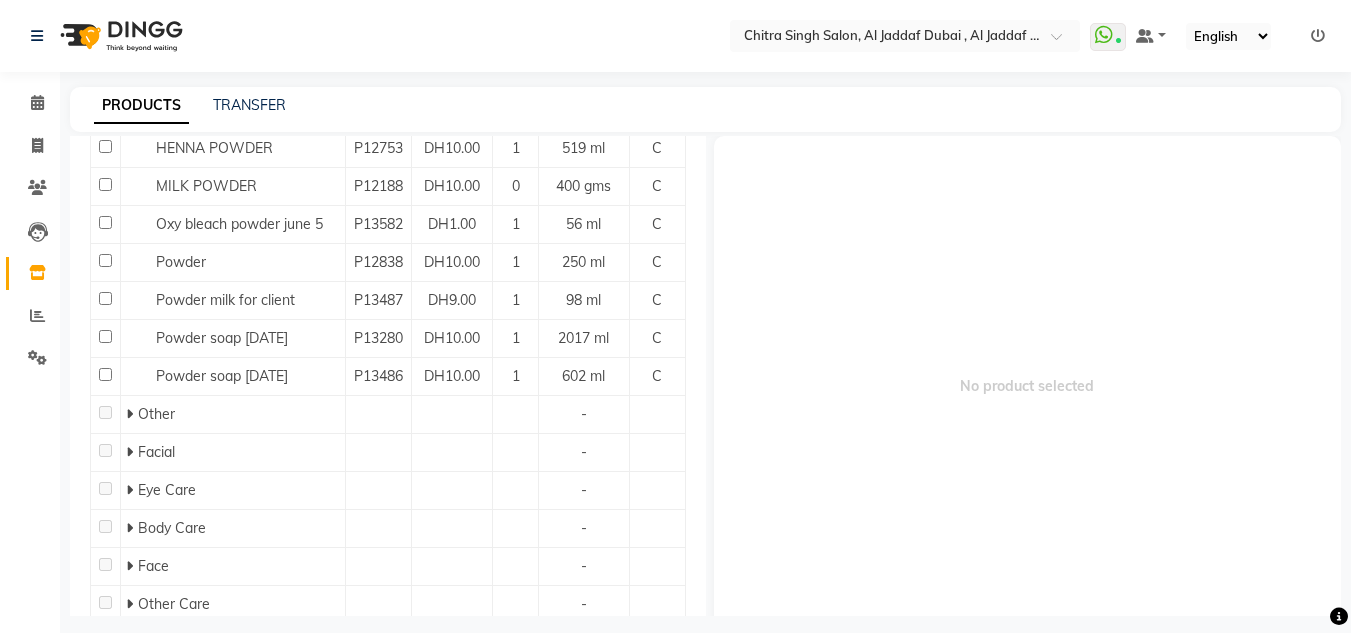 scroll, scrollTop: 700, scrollLeft: 0, axis: vertical 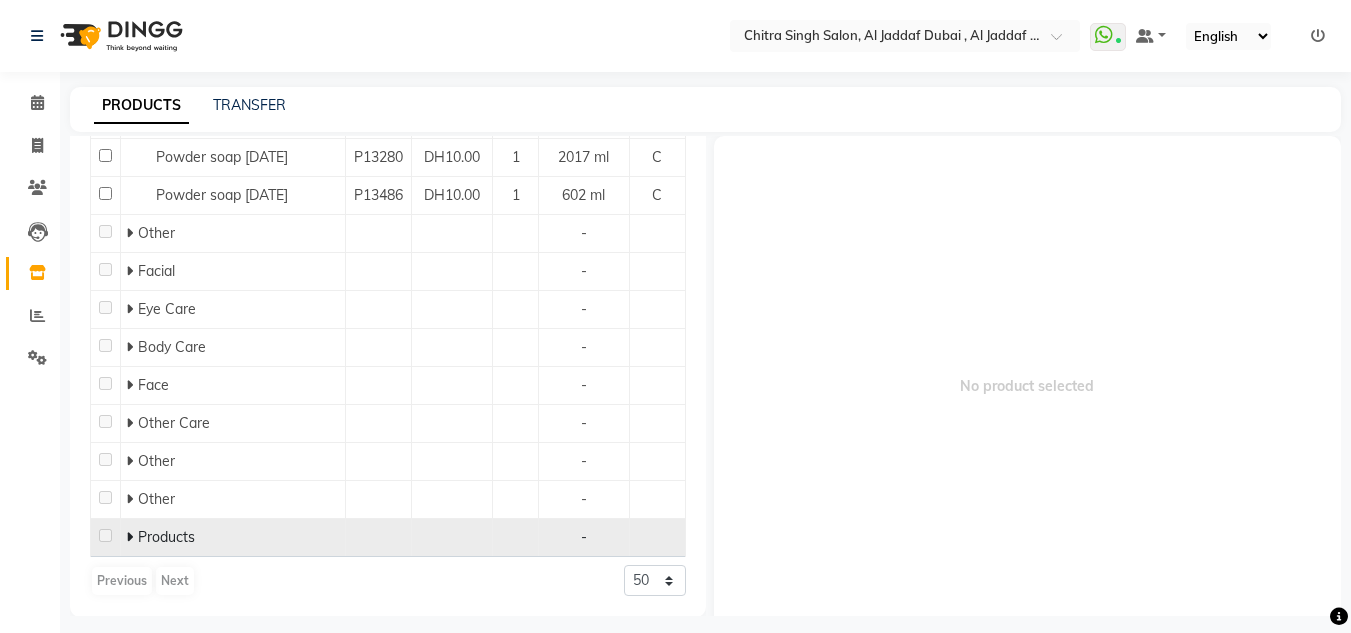 type on "powder" 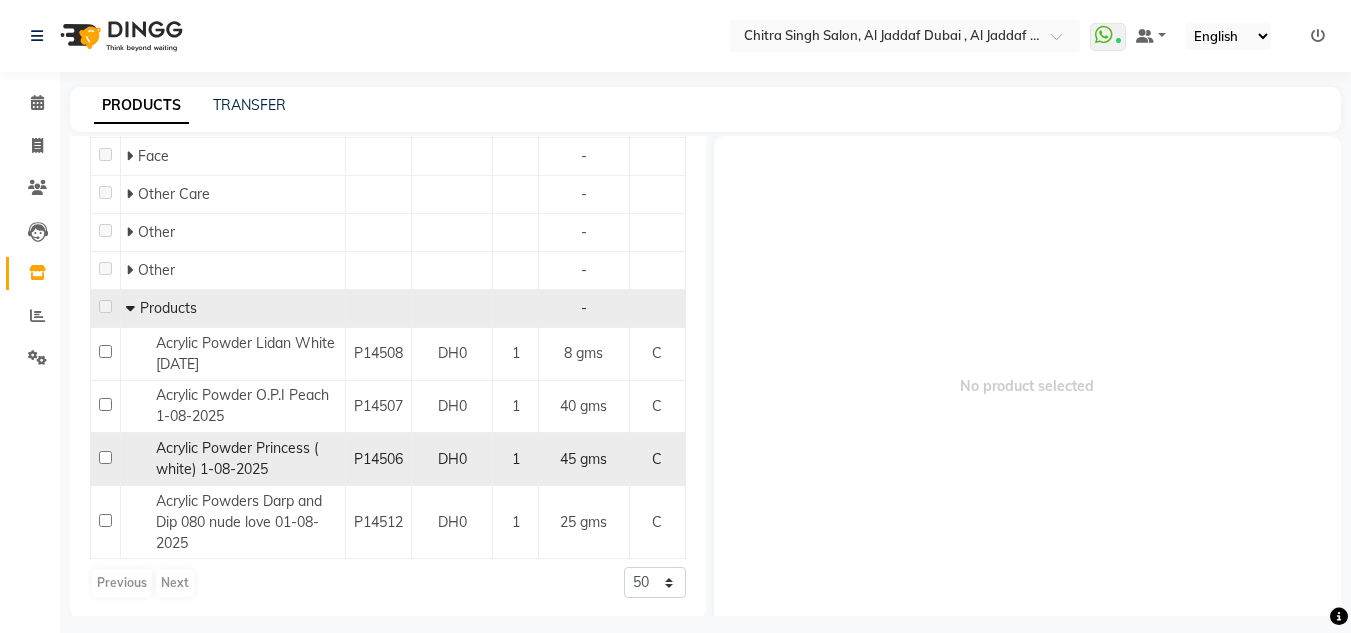 scroll, scrollTop: 953, scrollLeft: 0, axis: vertical 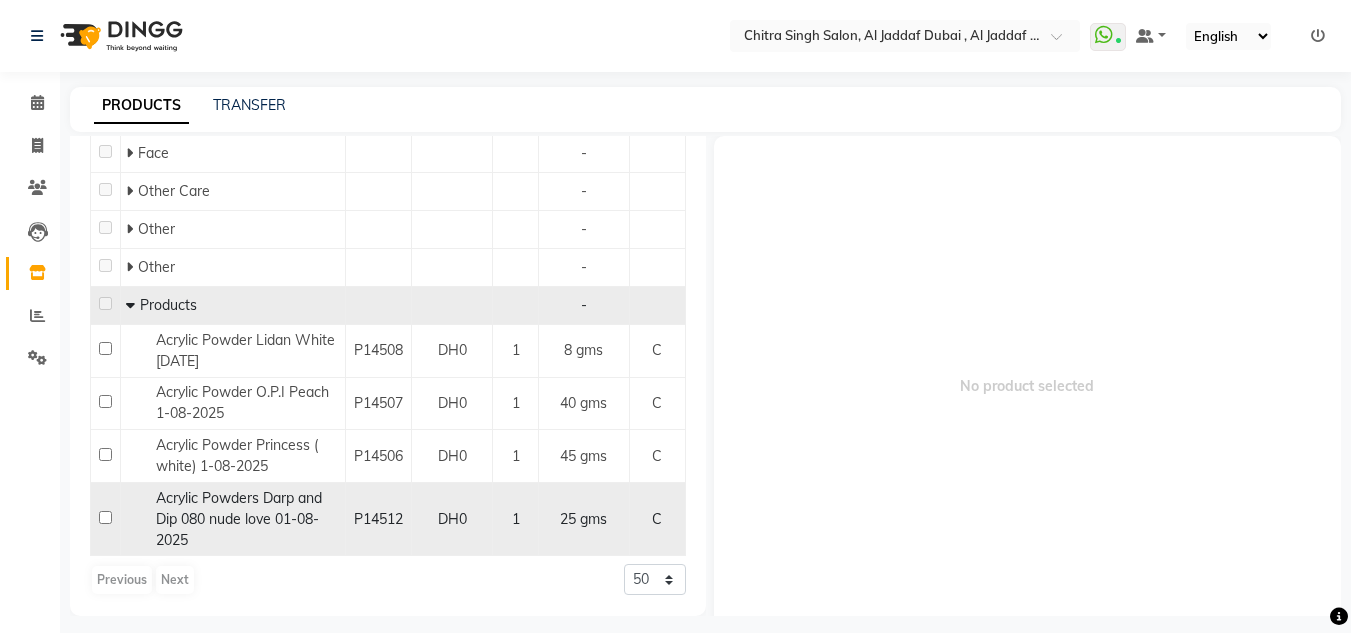 click 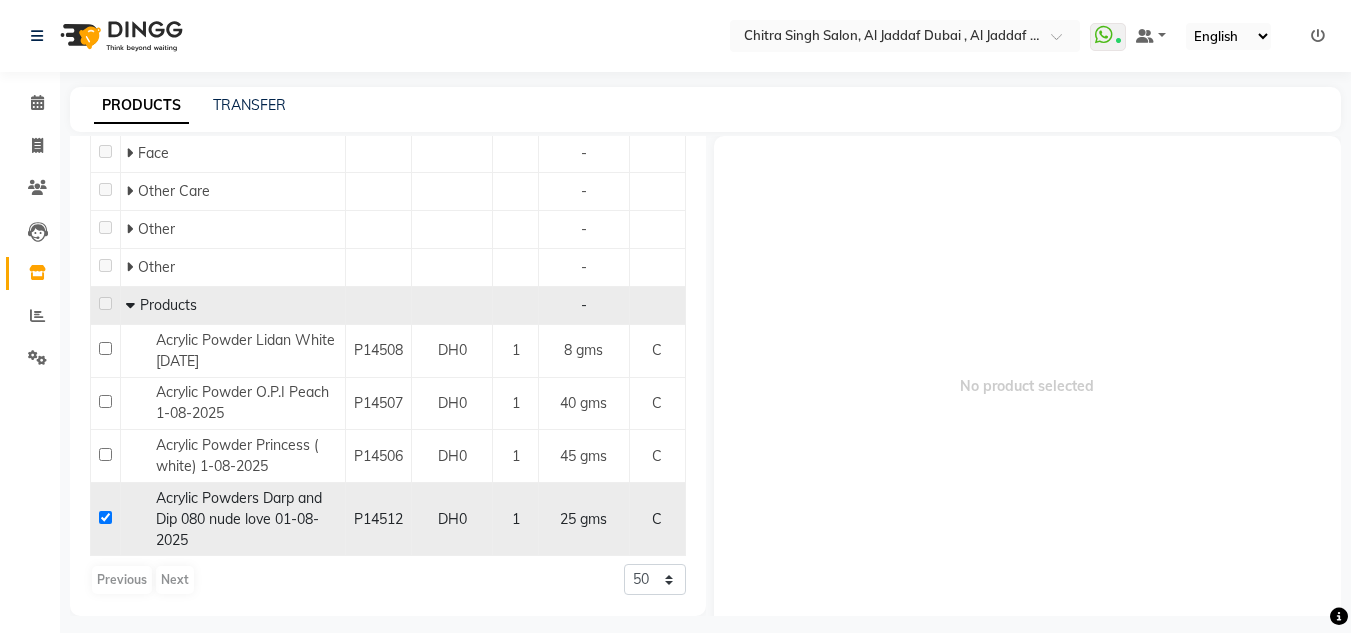 checkbox on "true" 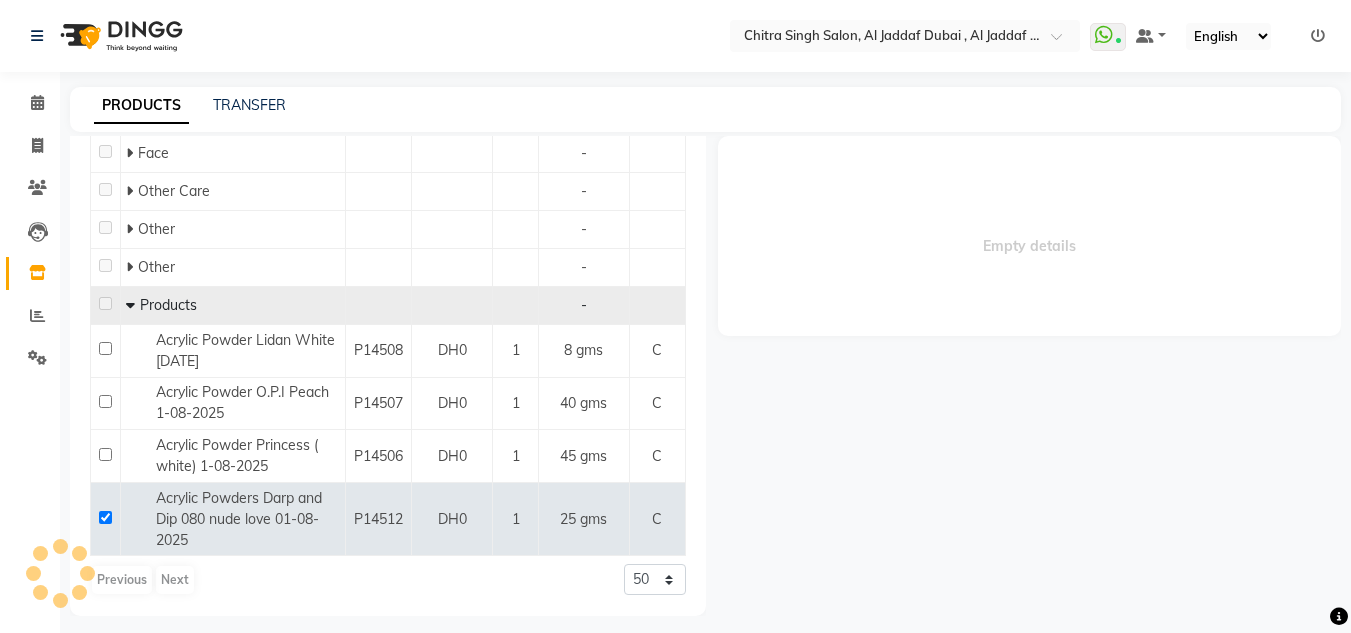 select 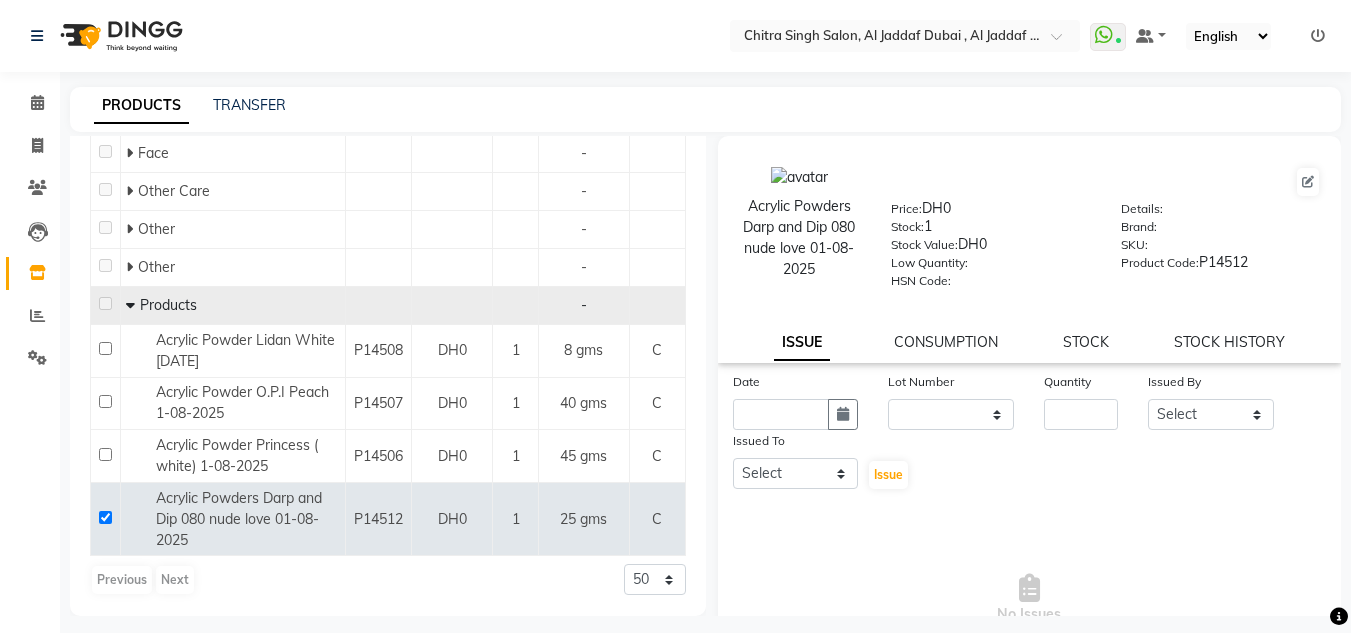 click on "Price:   DH0  Stock:   1  Stock Value:   DH0  Low Quantity:    HSN Code:    Details:     Brand:     SKU:     Product Code:   P14512" 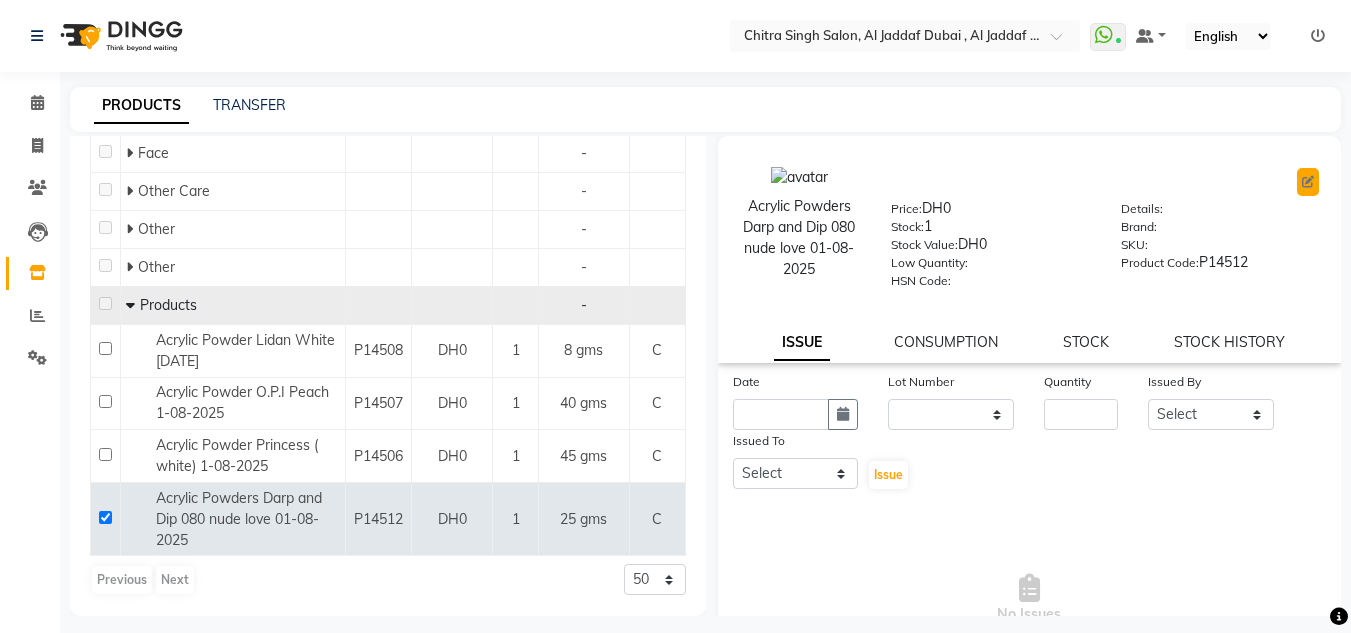 click 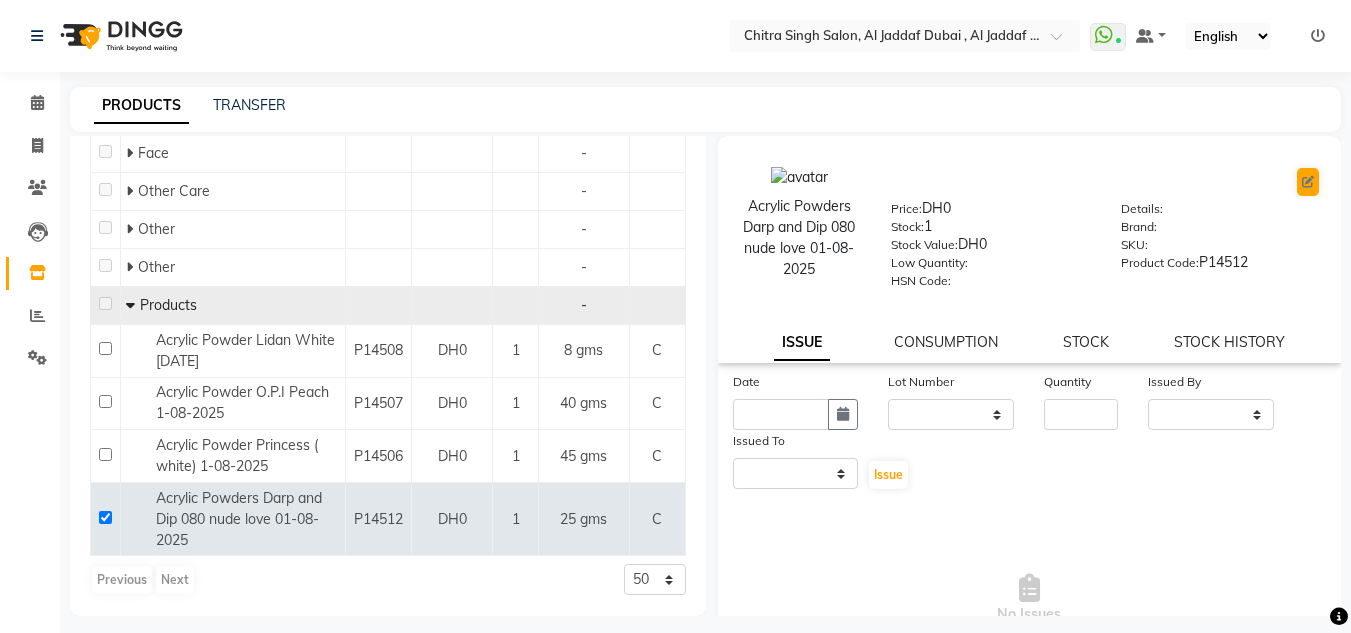 select on "true" 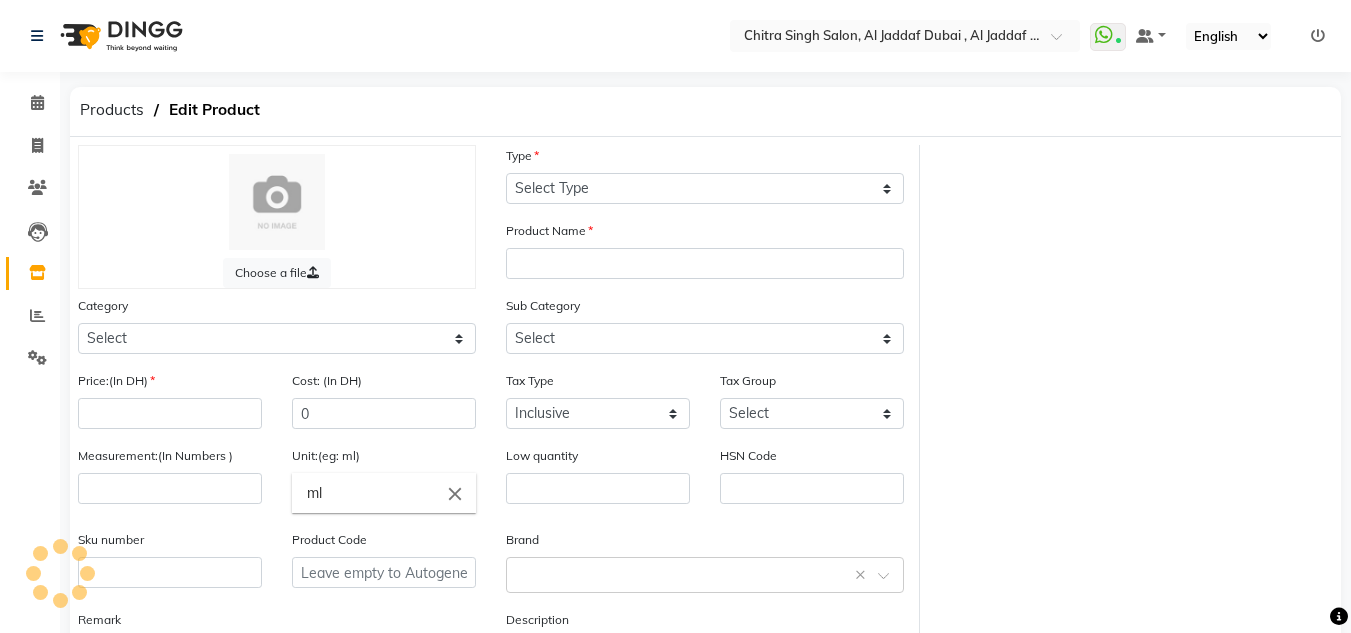 select on "C" 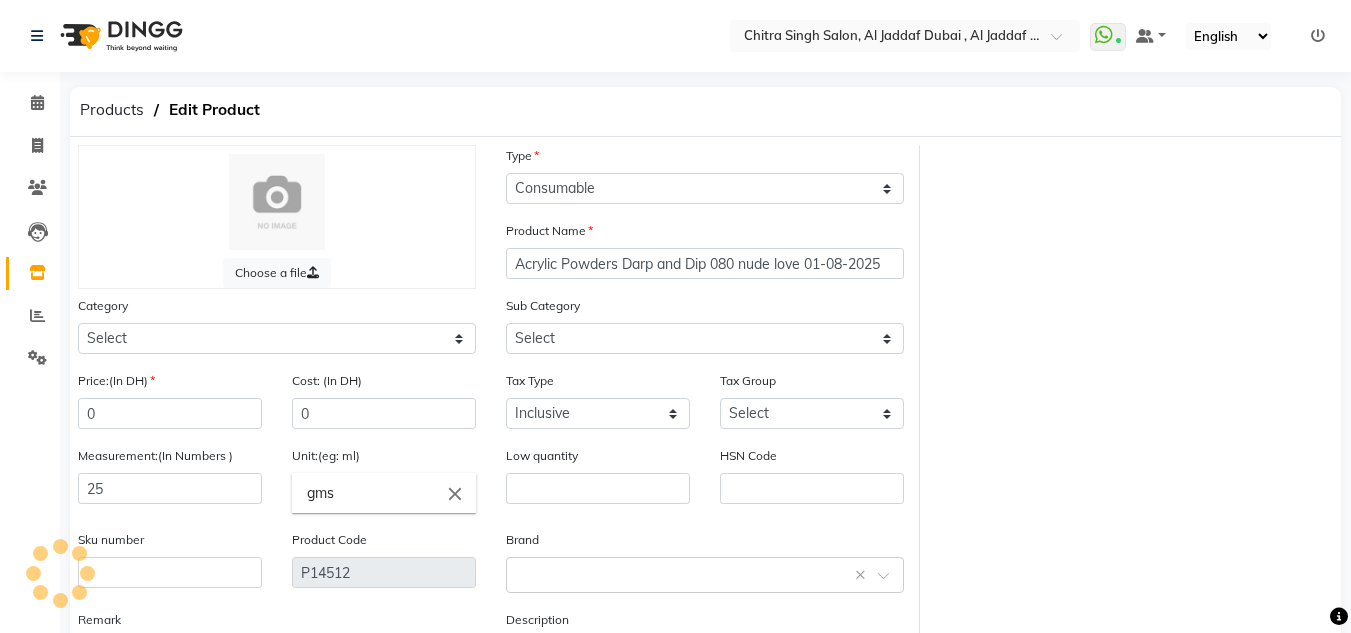 select on "462401951" 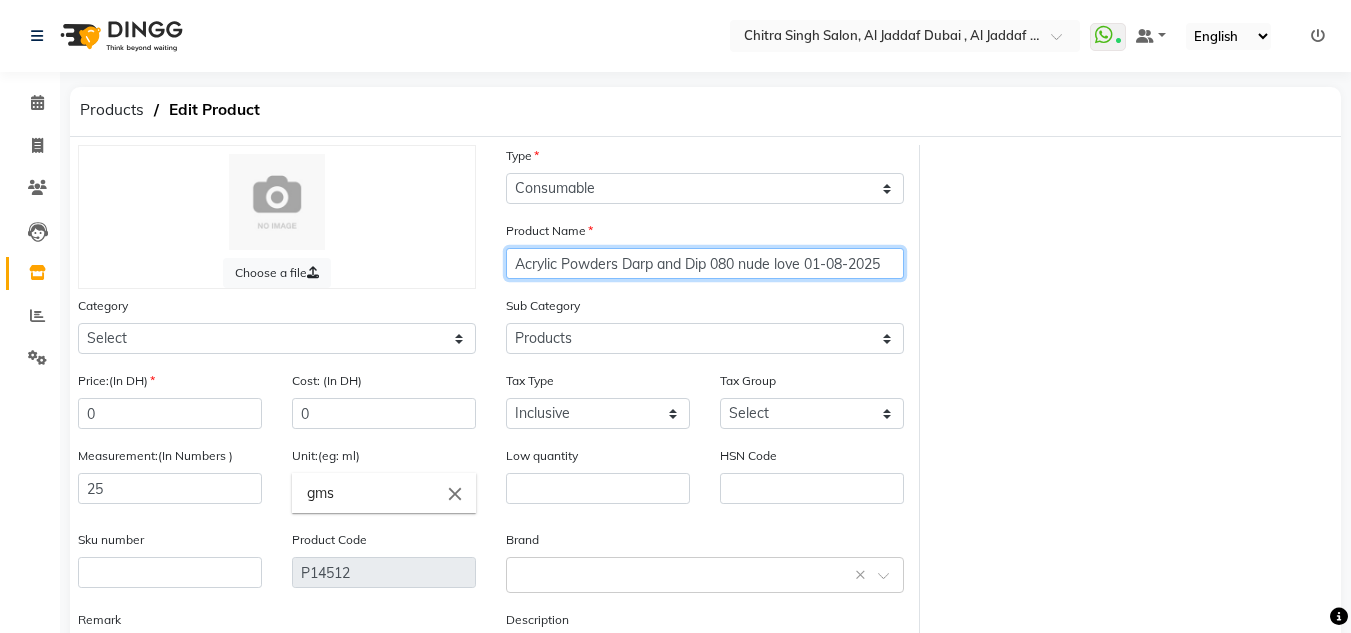 drag, startPoint x: 753, startPoint y: 244, endPoint x: 0, endPoint y: 145, distance: 759.4801 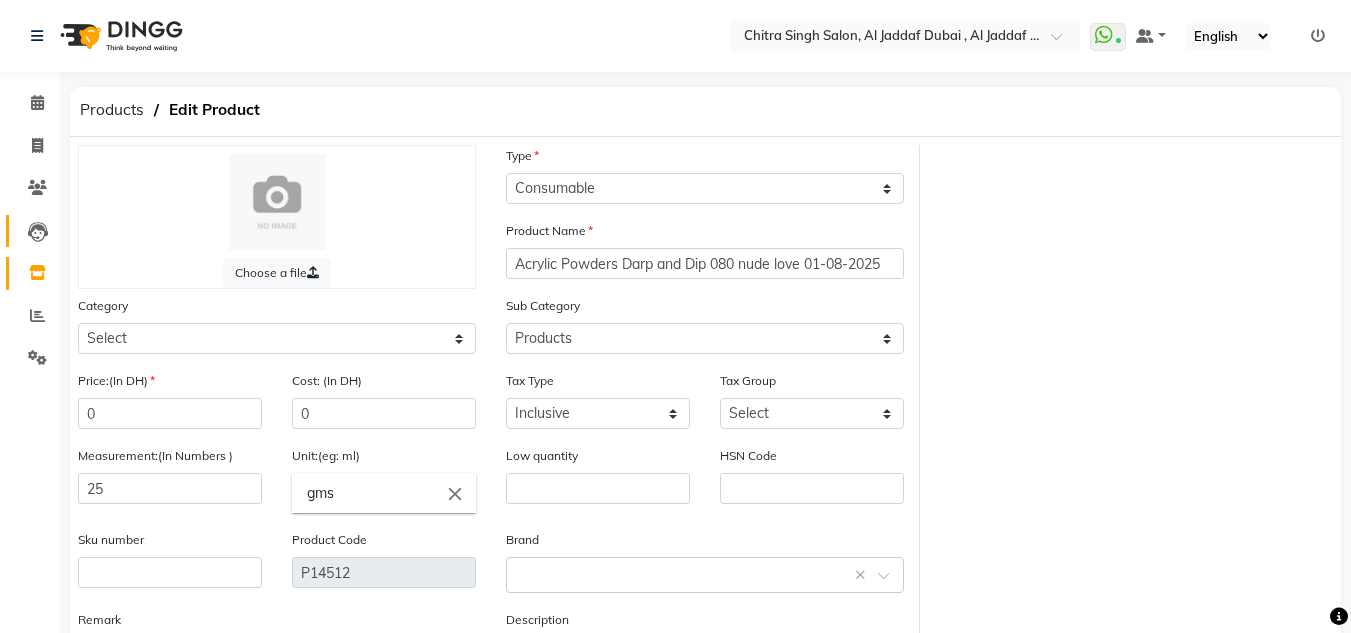 click on "Leads" 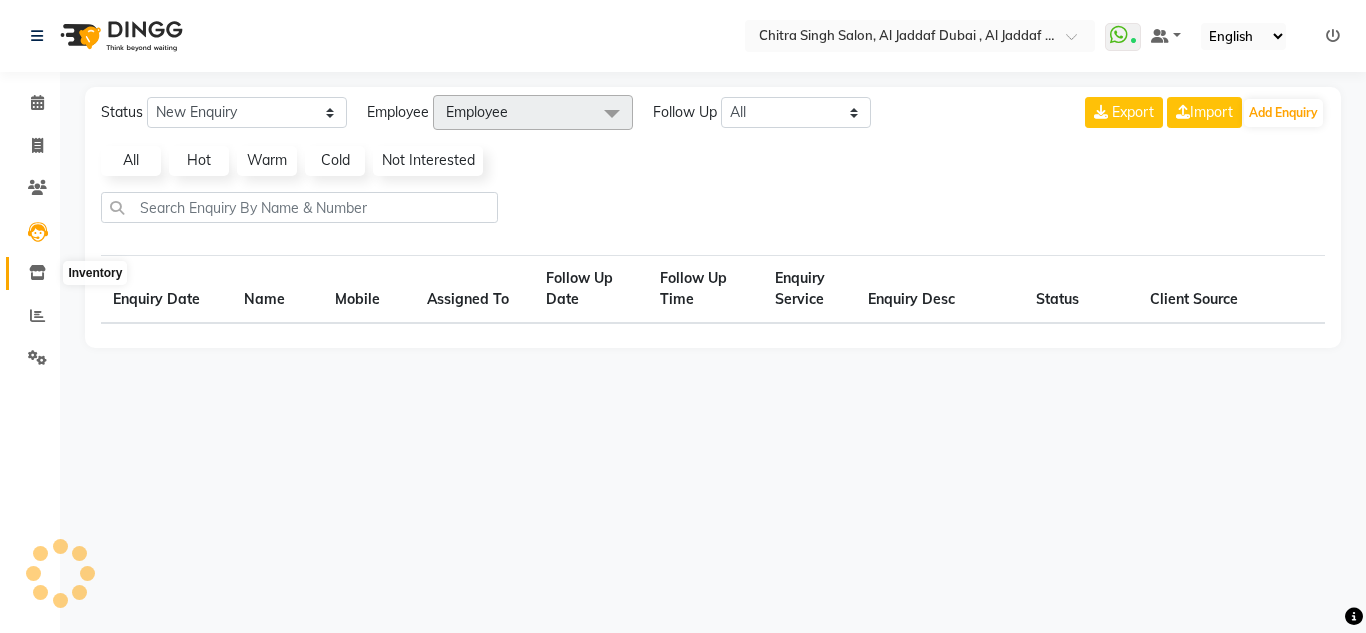 click 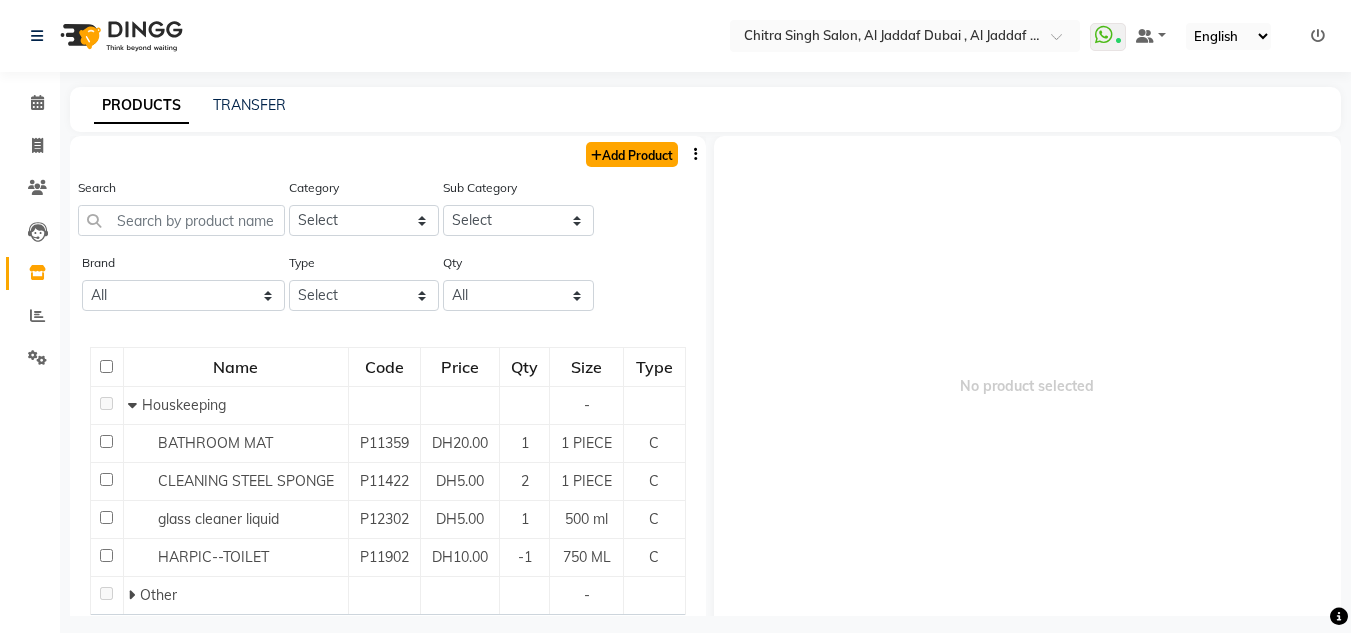 click on "Add Product" 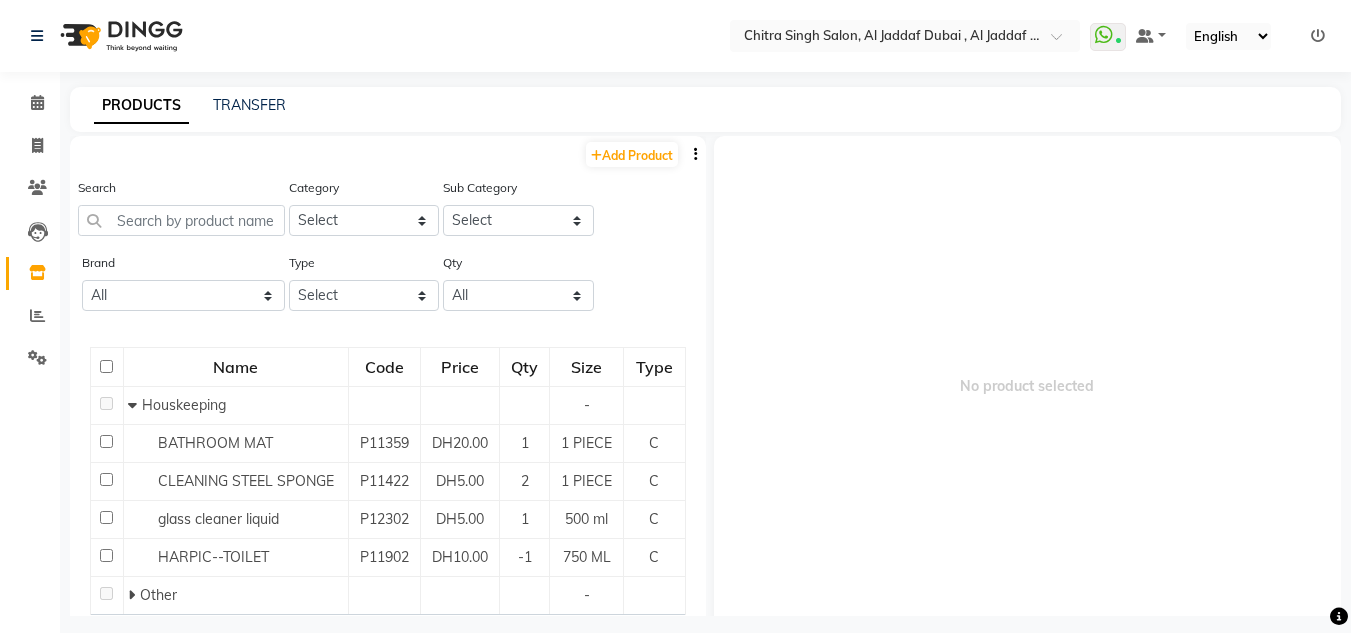 click on "Search Category Select Hair Skin Makeup Personal Care Appliances Beard Waxing Disposable Threading Hands and Feet Beauty Planet Botox Cadiveu Casmara Cheryls Olaplex GOWN Other Sub Category Select" 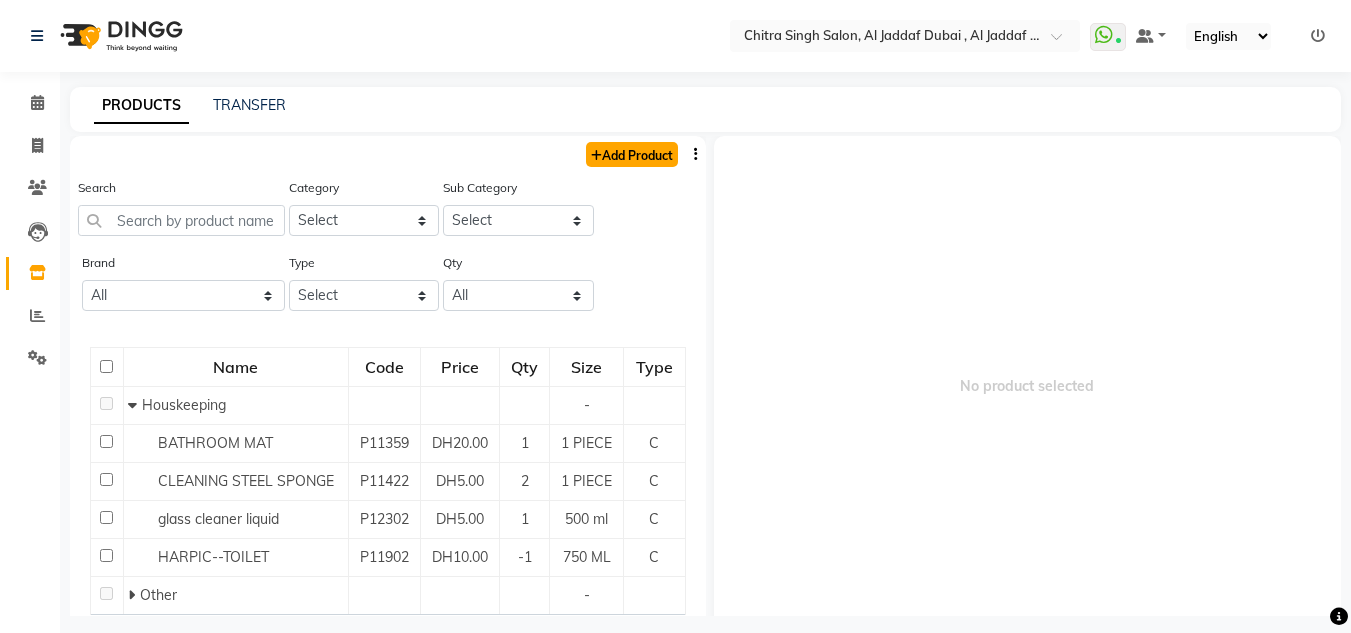 click on "Add Product" 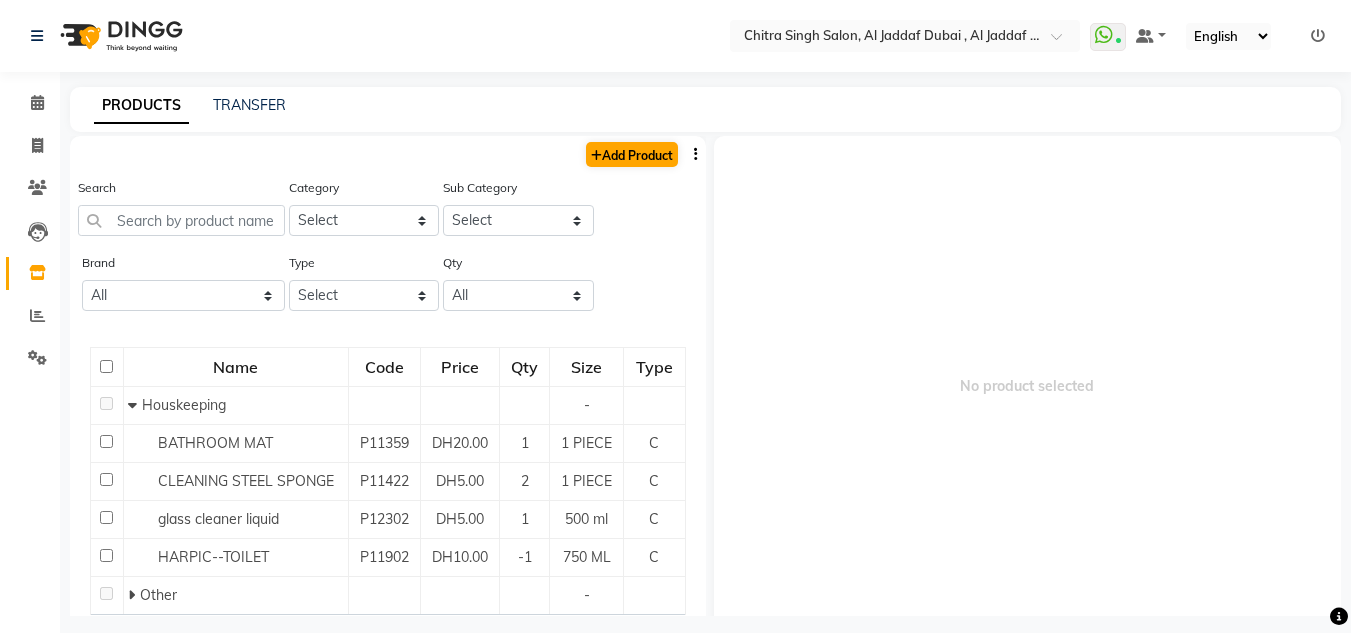 select on "true" 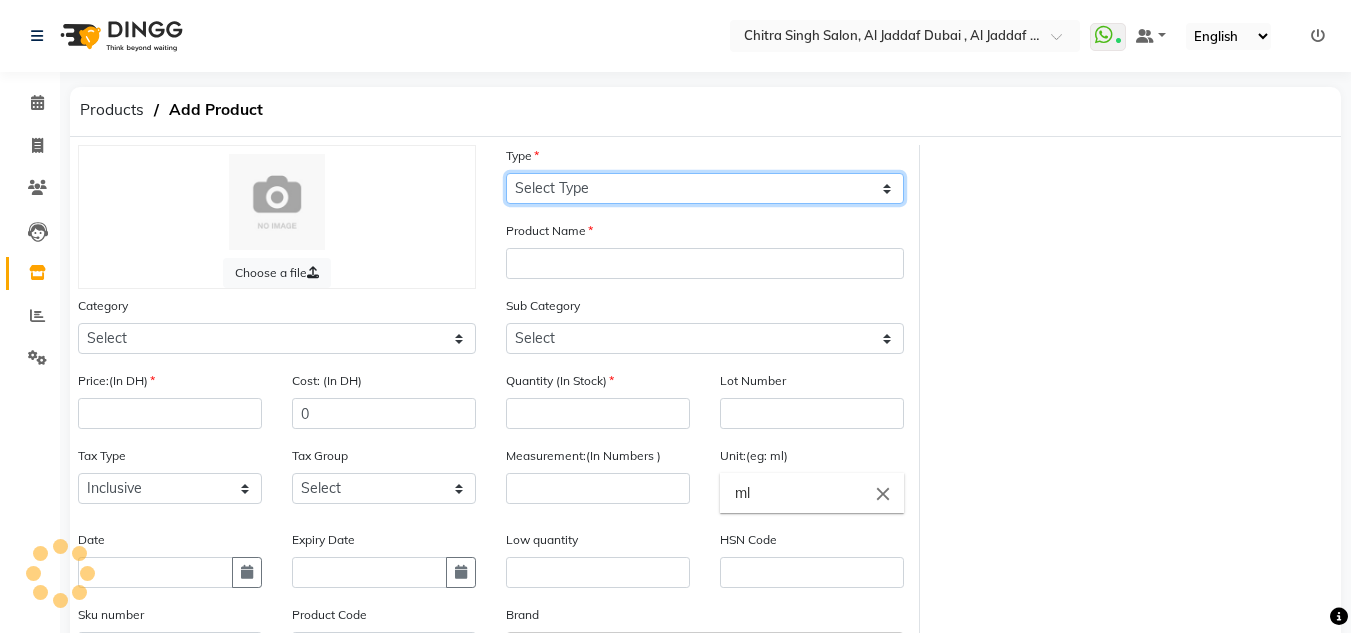 drag, startPoint x: 619, startPoint y: 195, endPoint x: 616, endPoint y: 212, distance: 17.262676 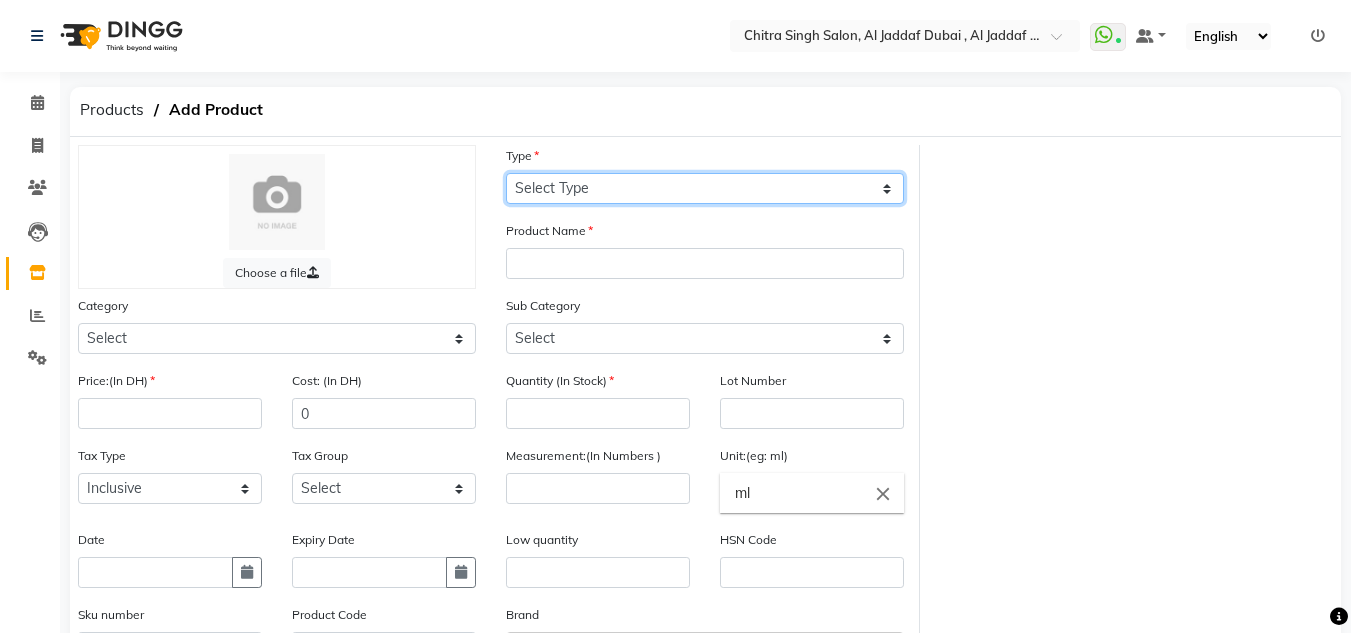 select on "C" 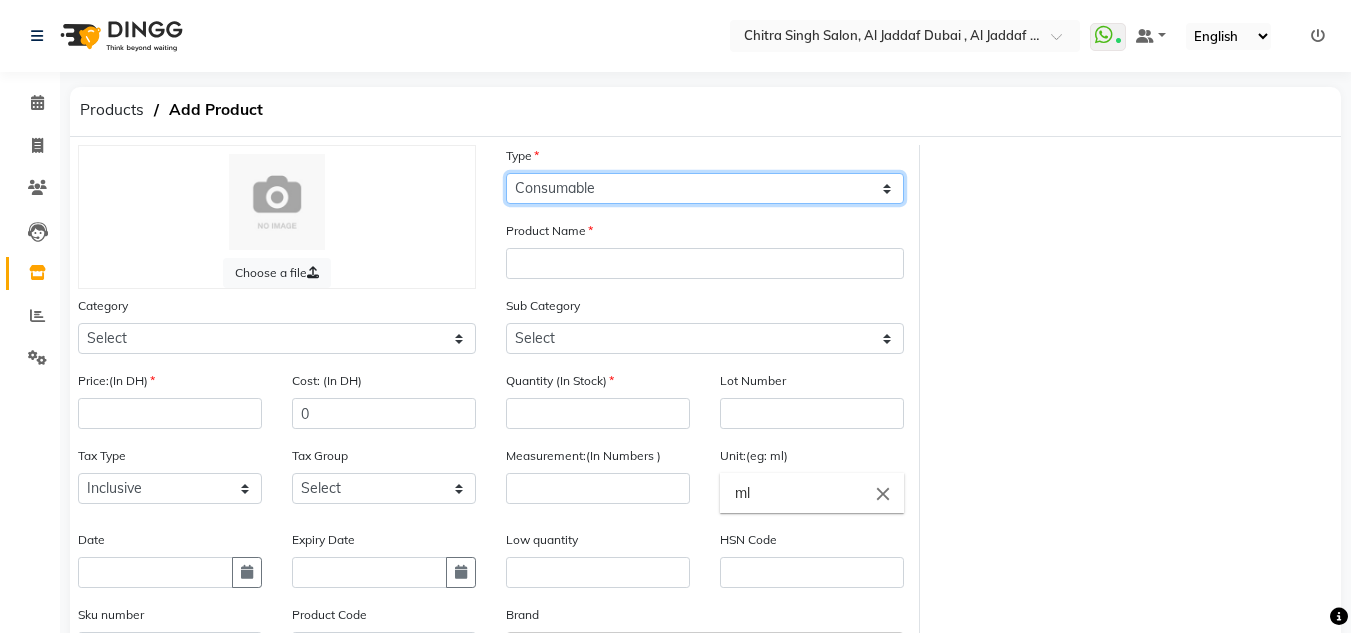 click on "Select Type Both Retail Consumable" 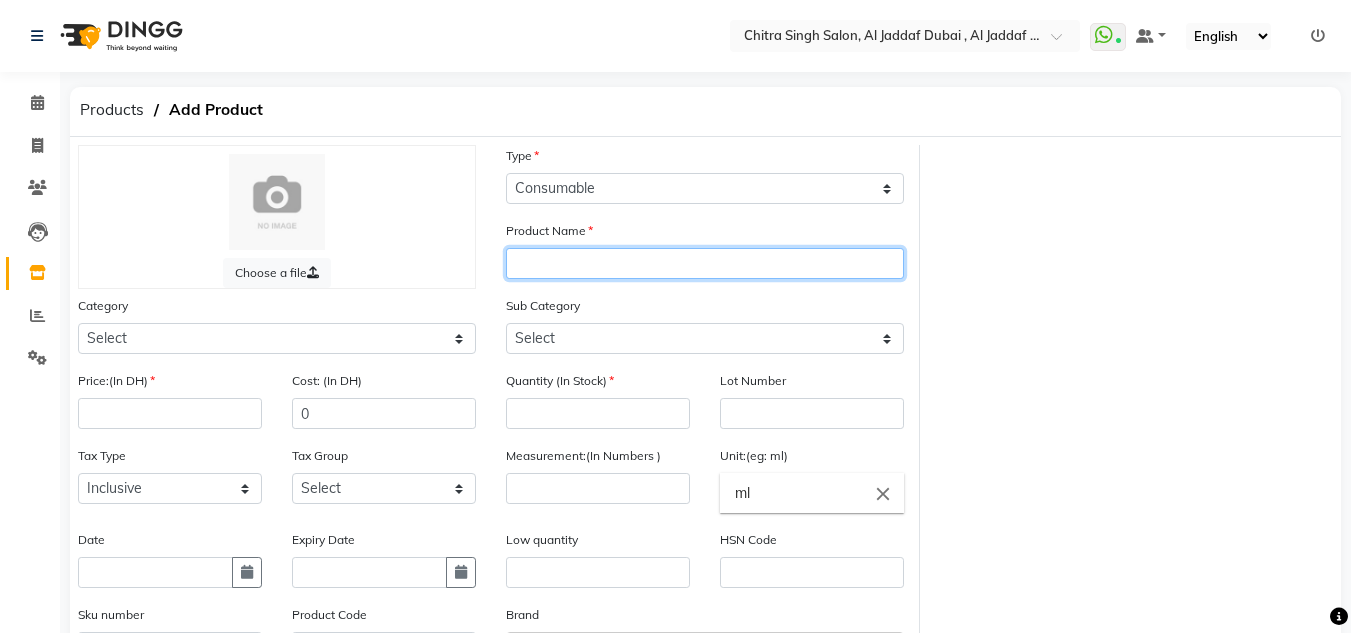 click 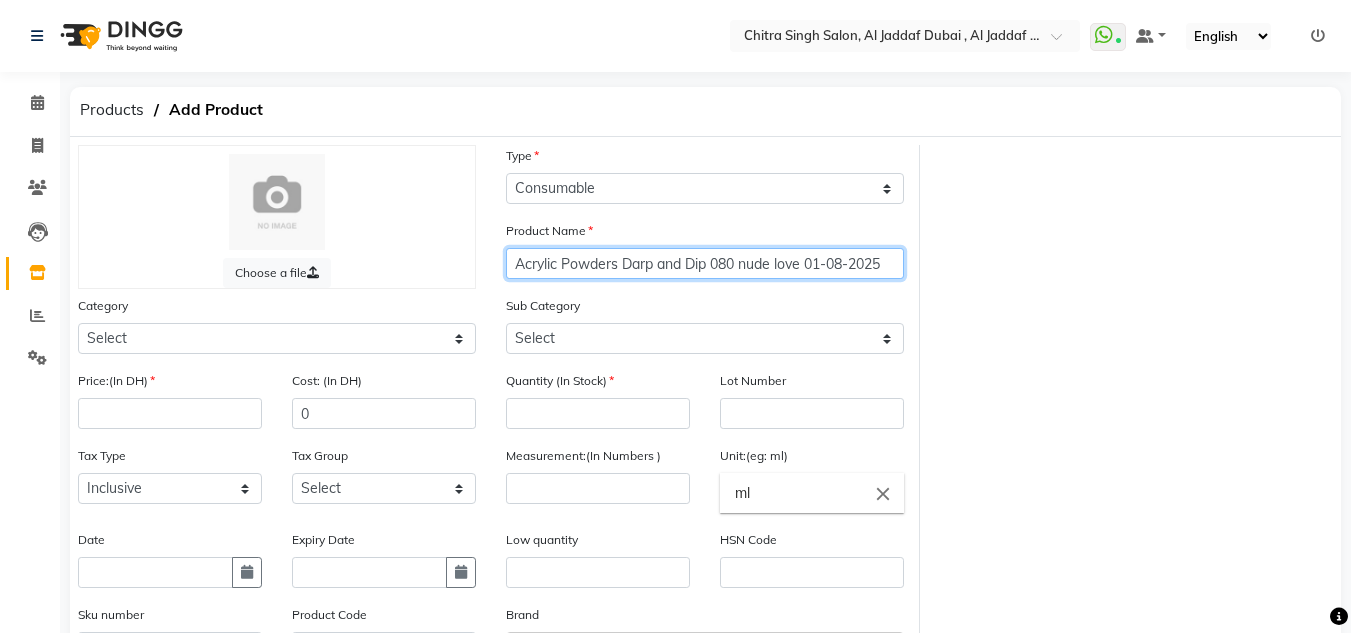 drag, startPoint x: 738, startPoint y: 255, endPoint x: 709, endPoint y: 262, distance: 29.832869 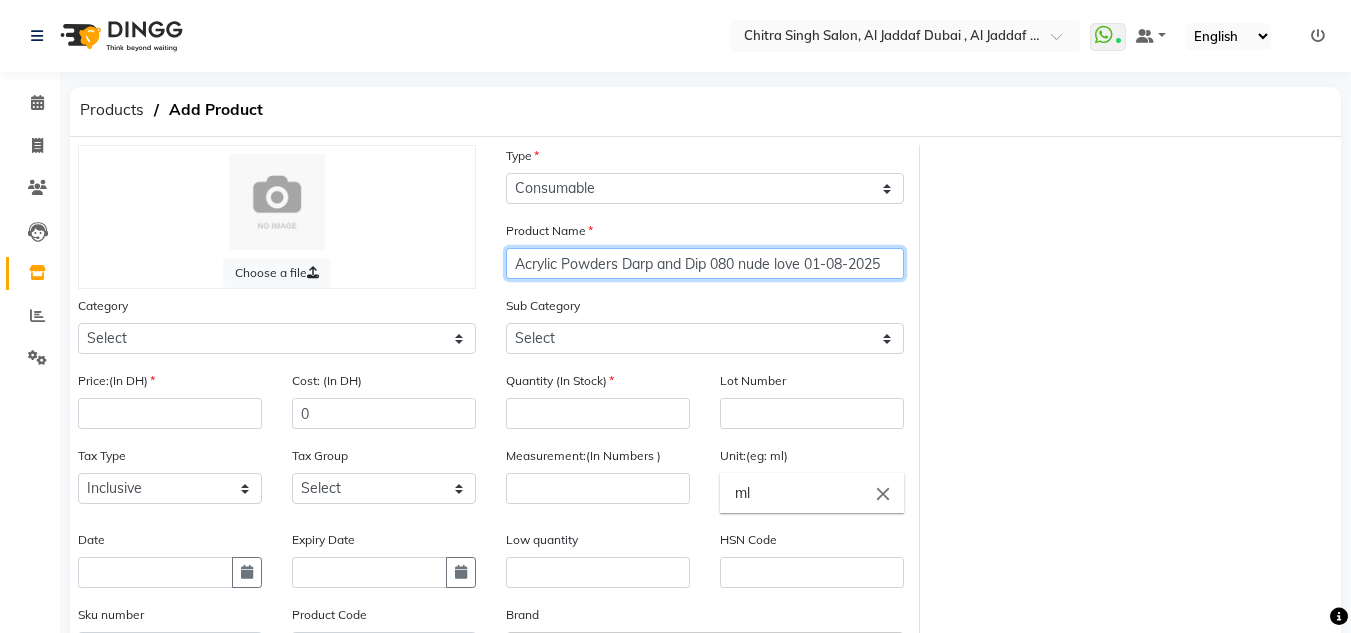 click on "Acrylic Powders Darp and Dip 080 nude love 01-08-2025" 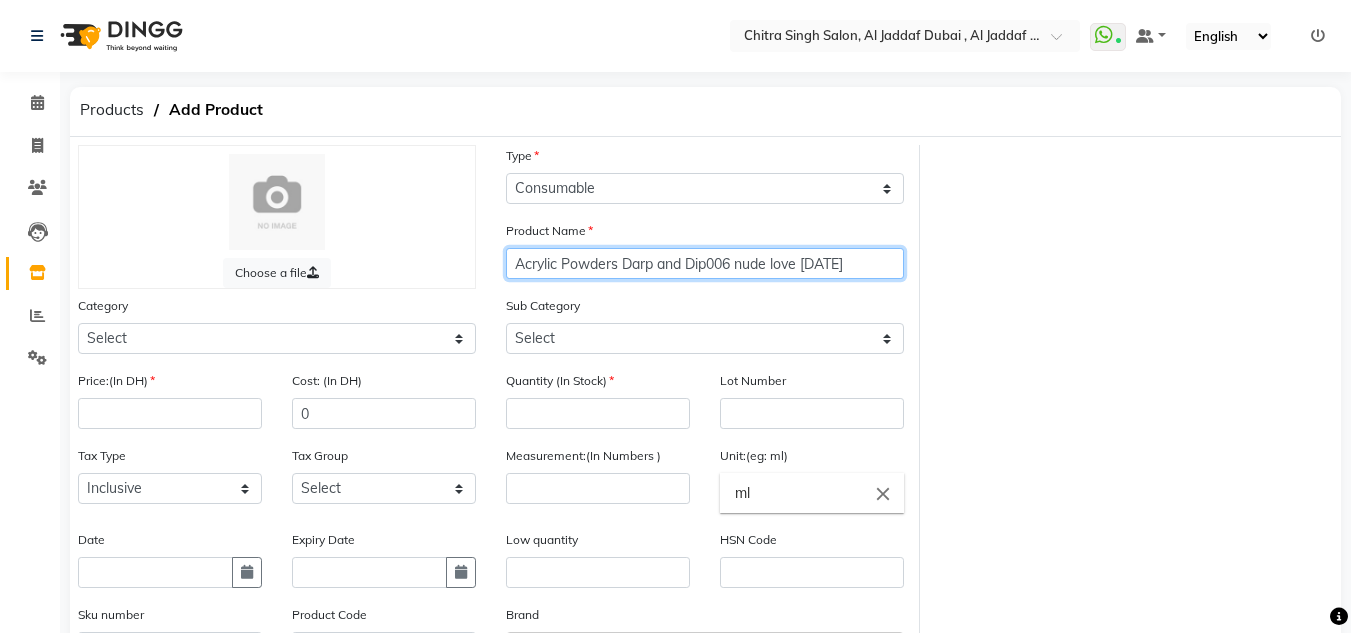 click on "Acrylic Powders Darp and Dip006 nude love 01-08-2025" 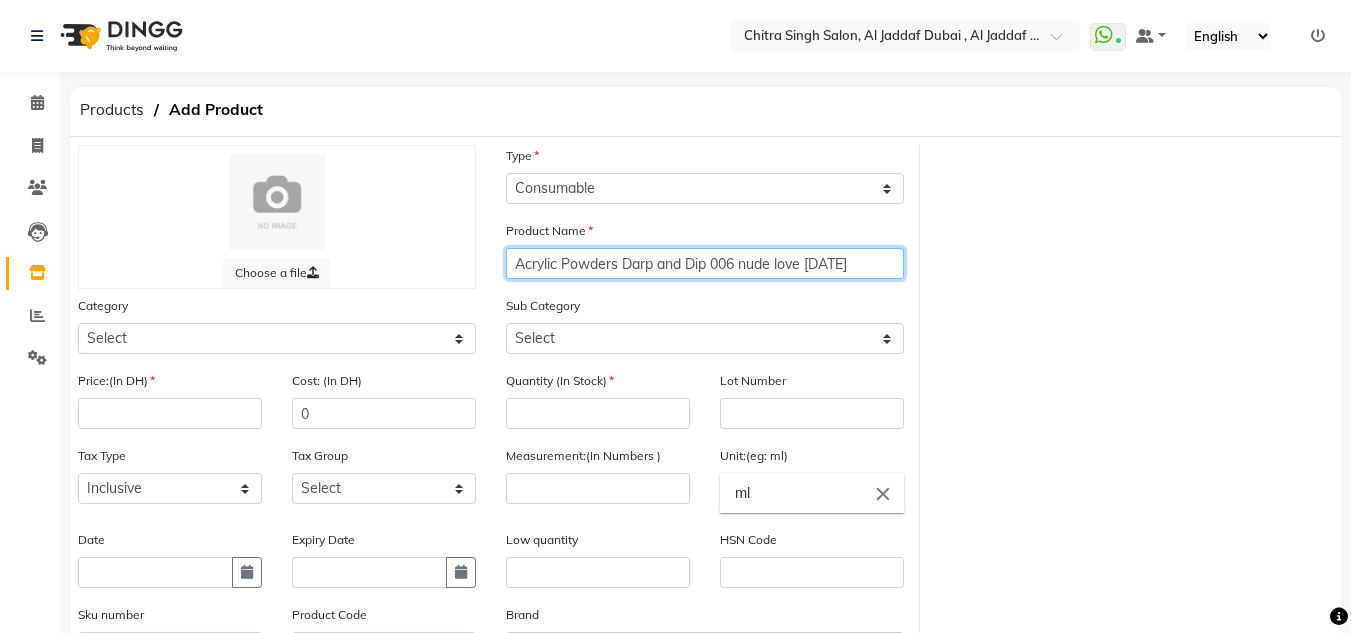 drag, startPoint x: 798, startPoint y: 263, endPoint x: 709, endPoint y: 300, distance: 96.38464 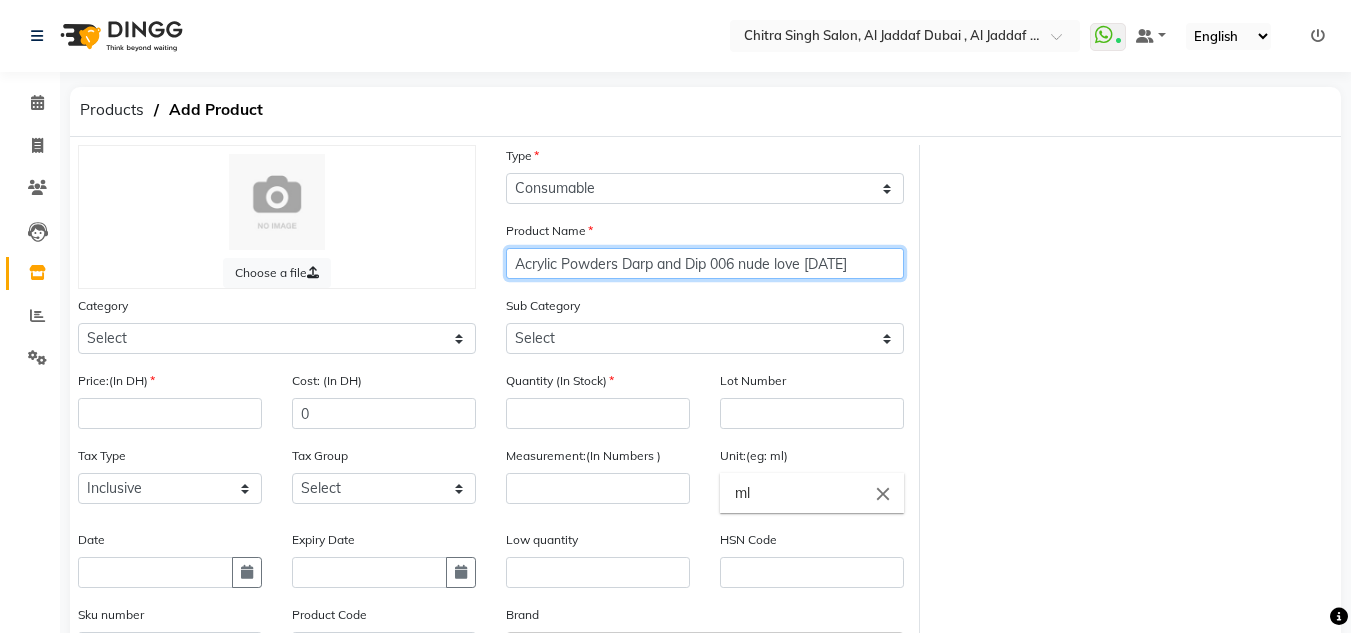 click on "Acrylic Powders Darp and Dip 006 nude love 01-08-2025" 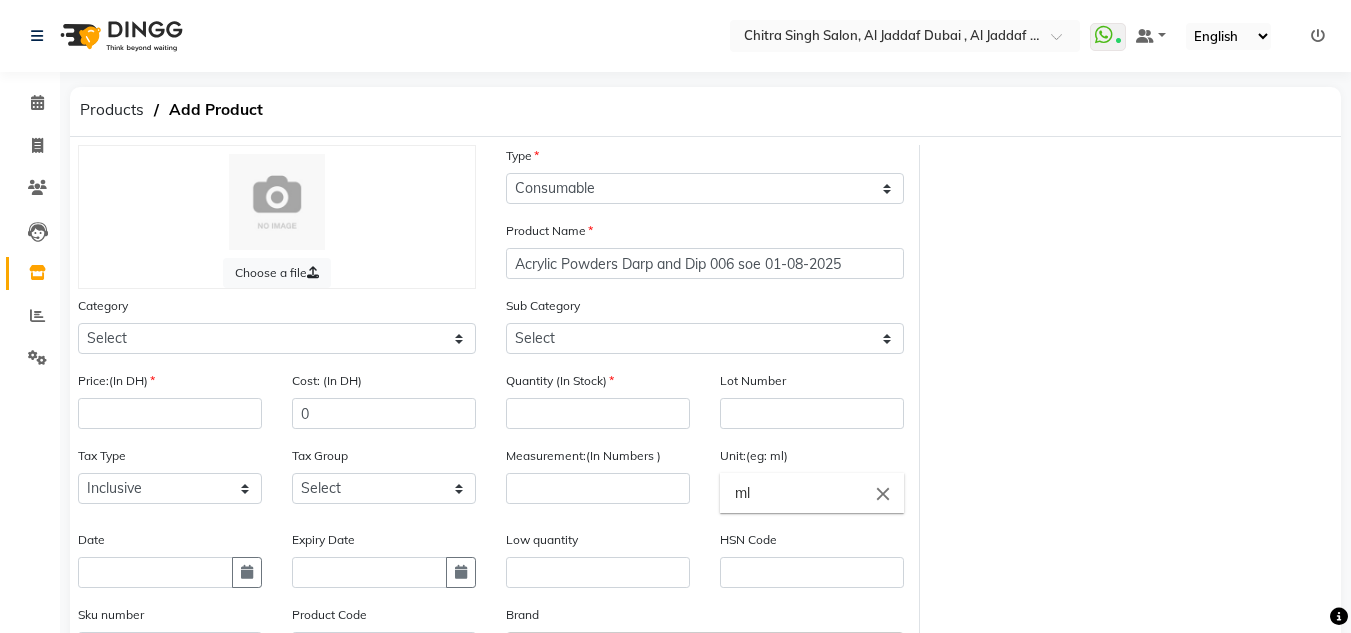 click on "Sub Category Select" 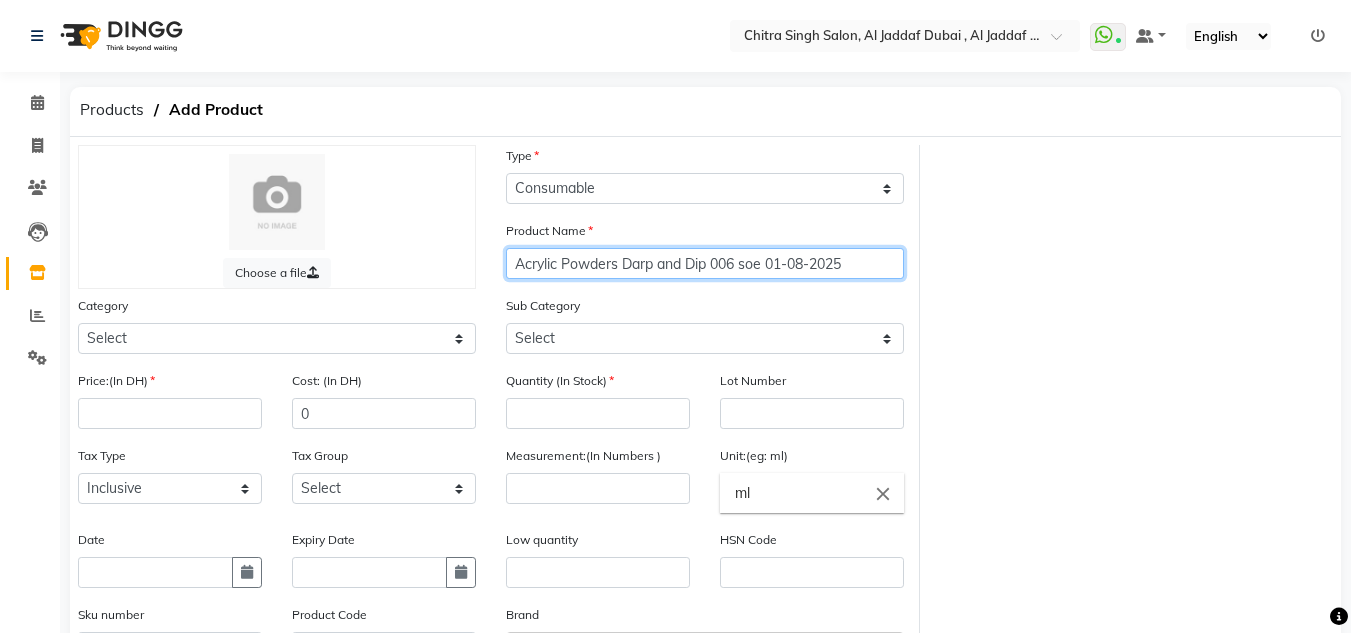 click on "Acrylic Powders Darp and Dip 006 soe 01-08-2025" 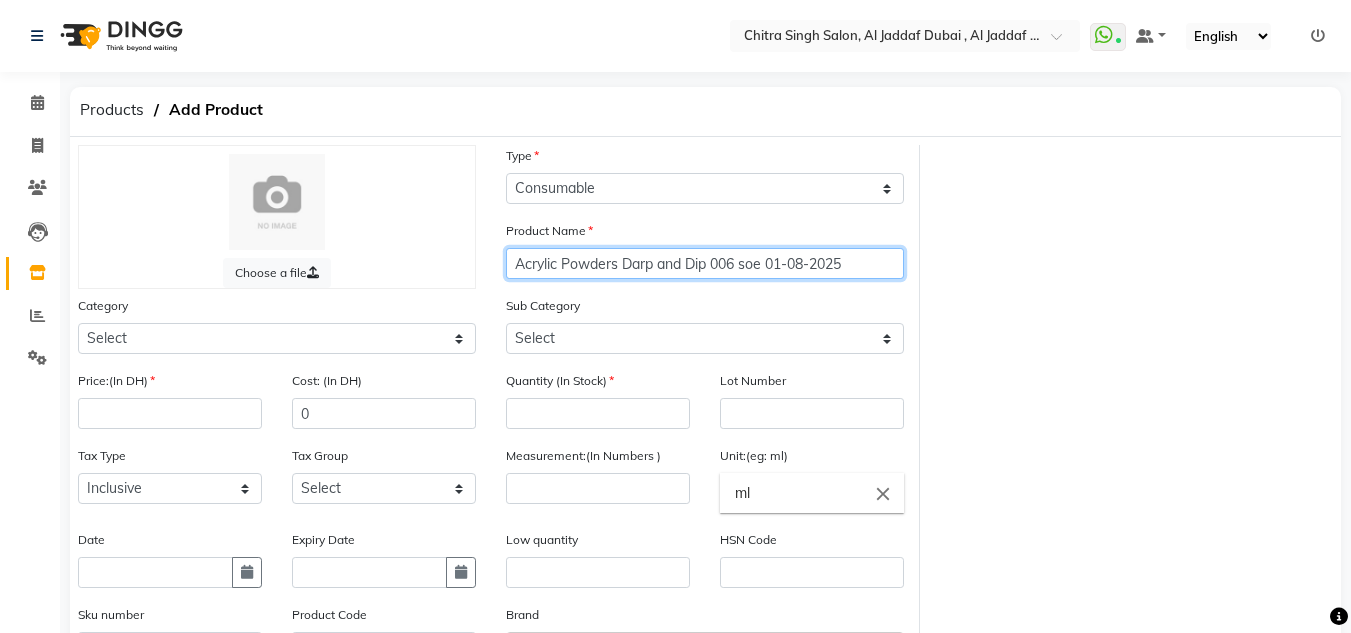 click on "Acrylic Powders Darp and Dip 006 soe 01-08-2025" 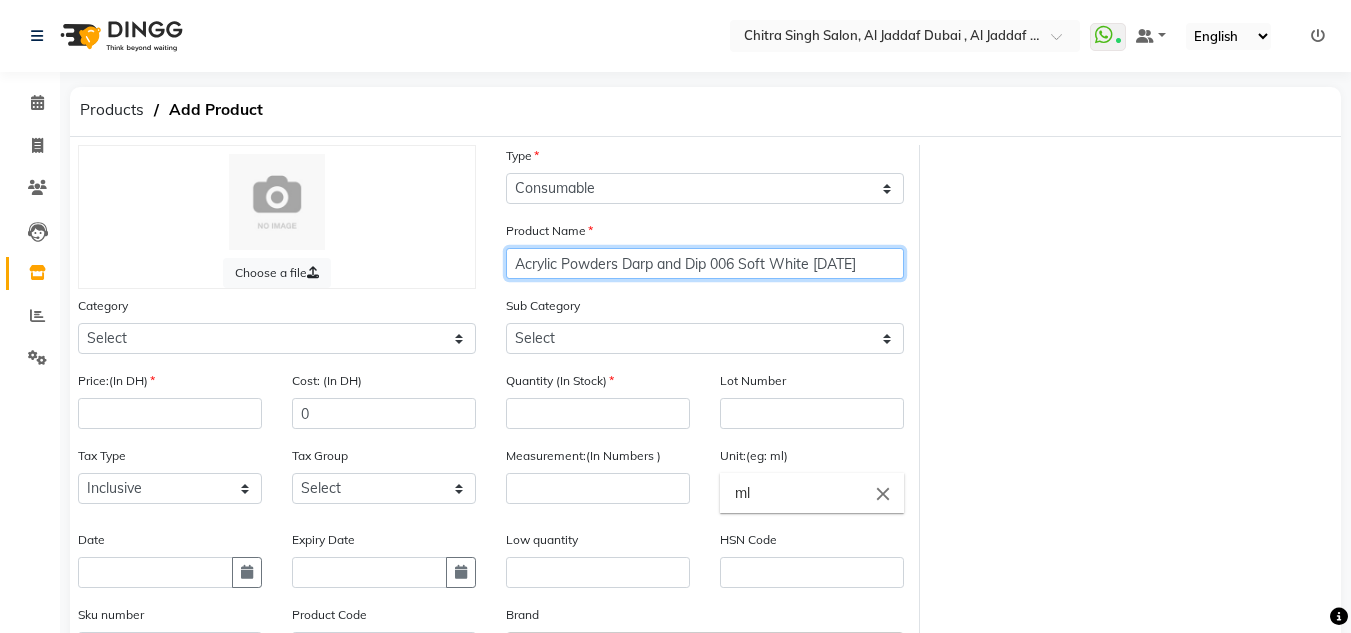 type on "Acrylic Powders Darp and Dip 006 Soft White 01-08-2025" 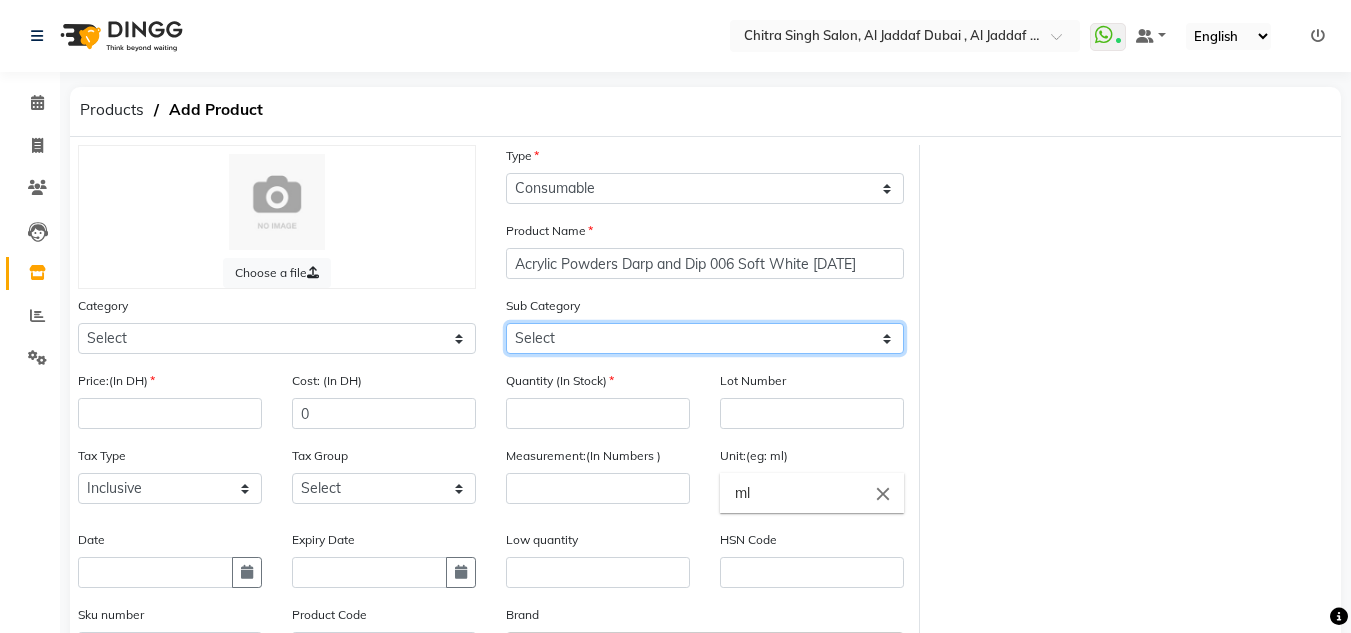drag, startPoint x: 608, startPoint y: 347, endPoint x: 594, endPoint y: 350, distance: 14.3178215 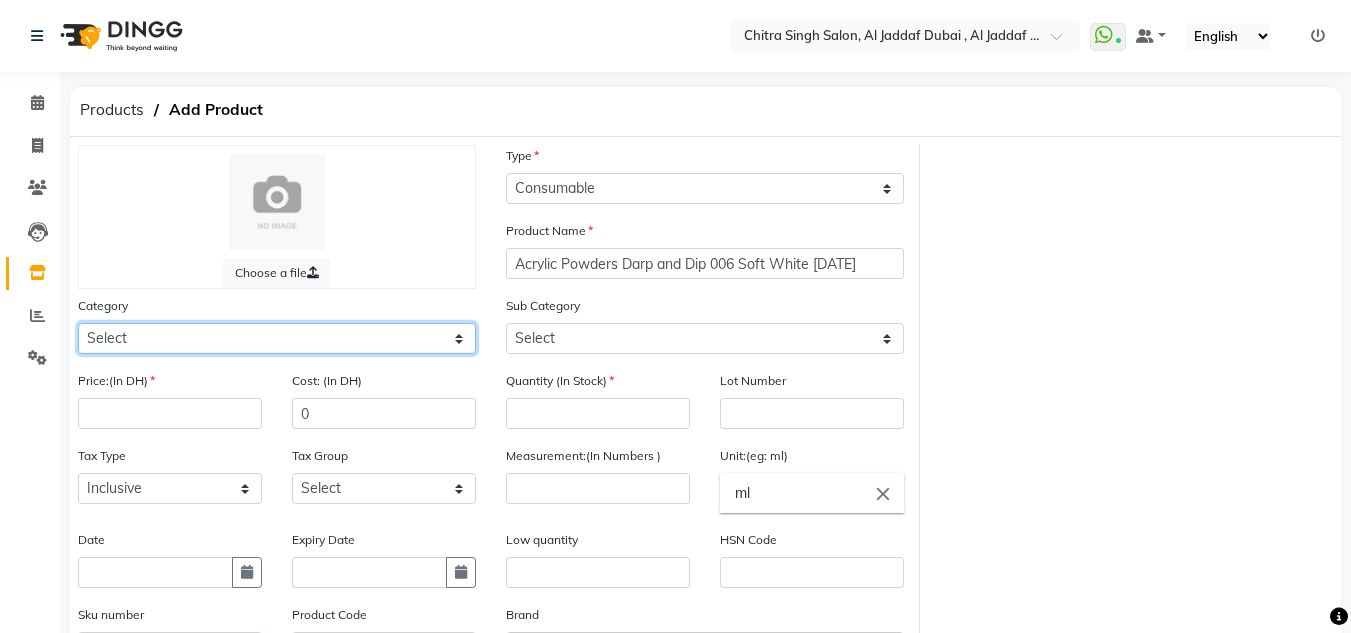 drag, startPoint x: 439, startPoint y: 348, endPoint x: 425, endPoint y: 341, distance: 15.652476 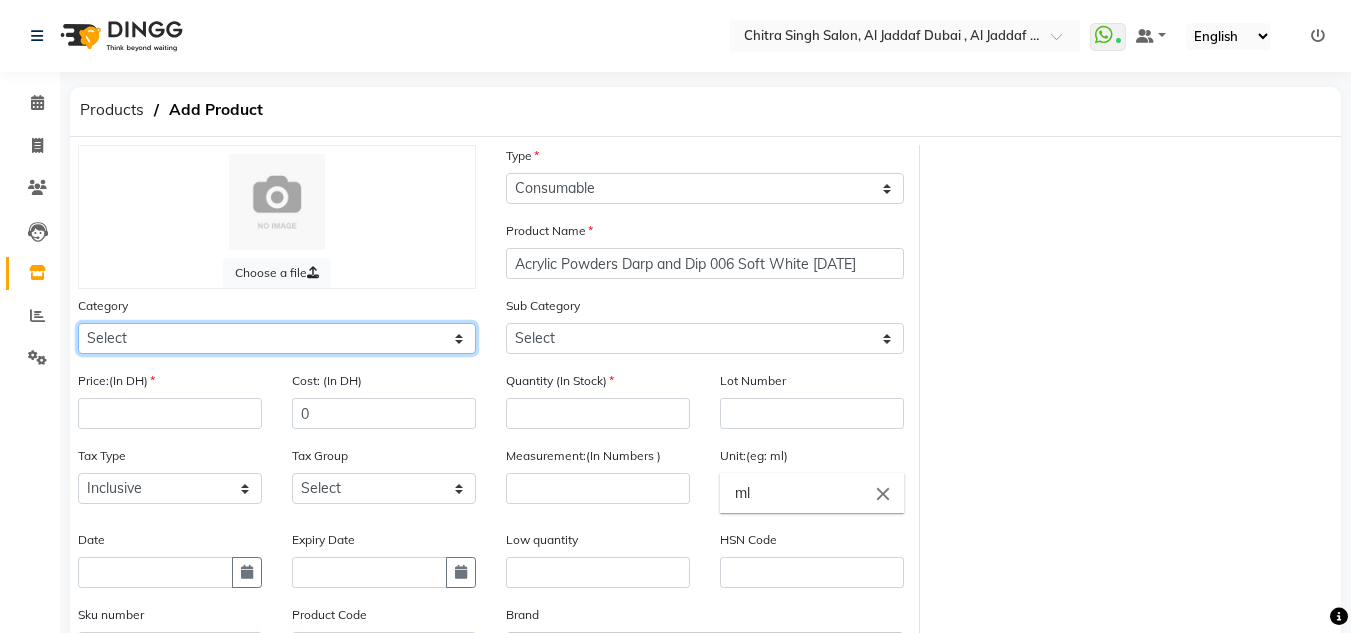 select on "462401950" 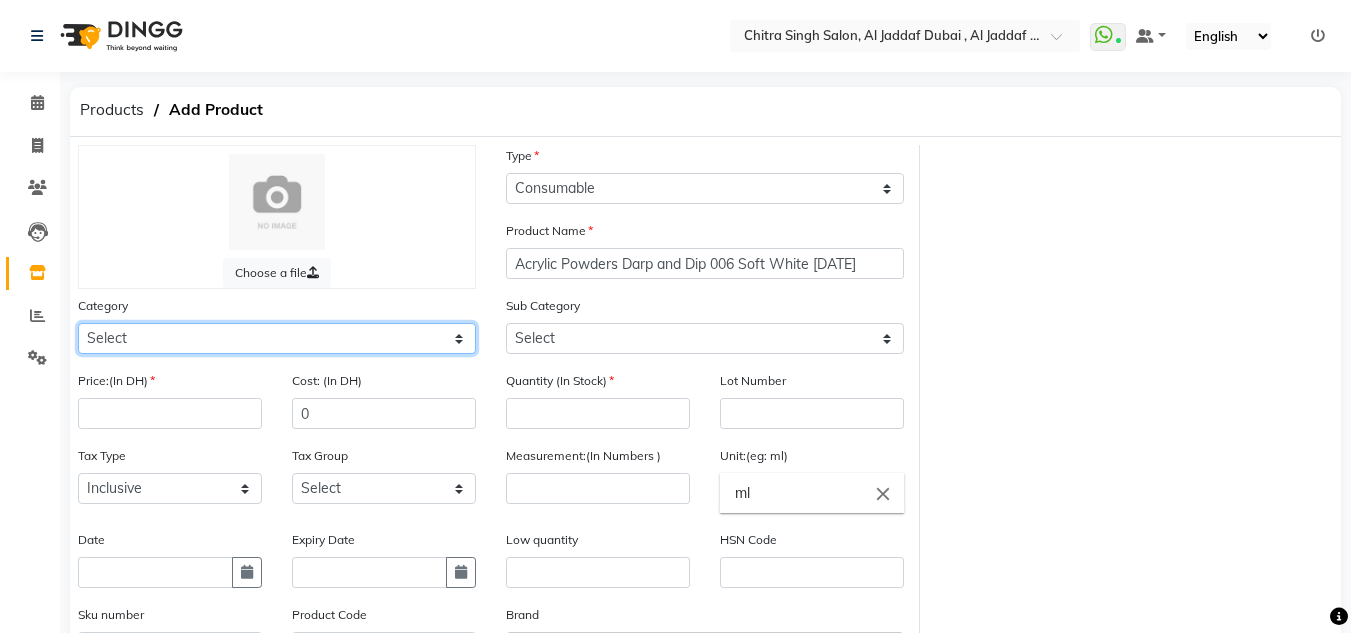 click on "Select Hair Skin Makeup Personal Care Appliances Beard Waxing Disposable Threading Hands and Feet Beauty Planet Botox Cadiveu Casmara Cheryls Olaplex GOWN Other" 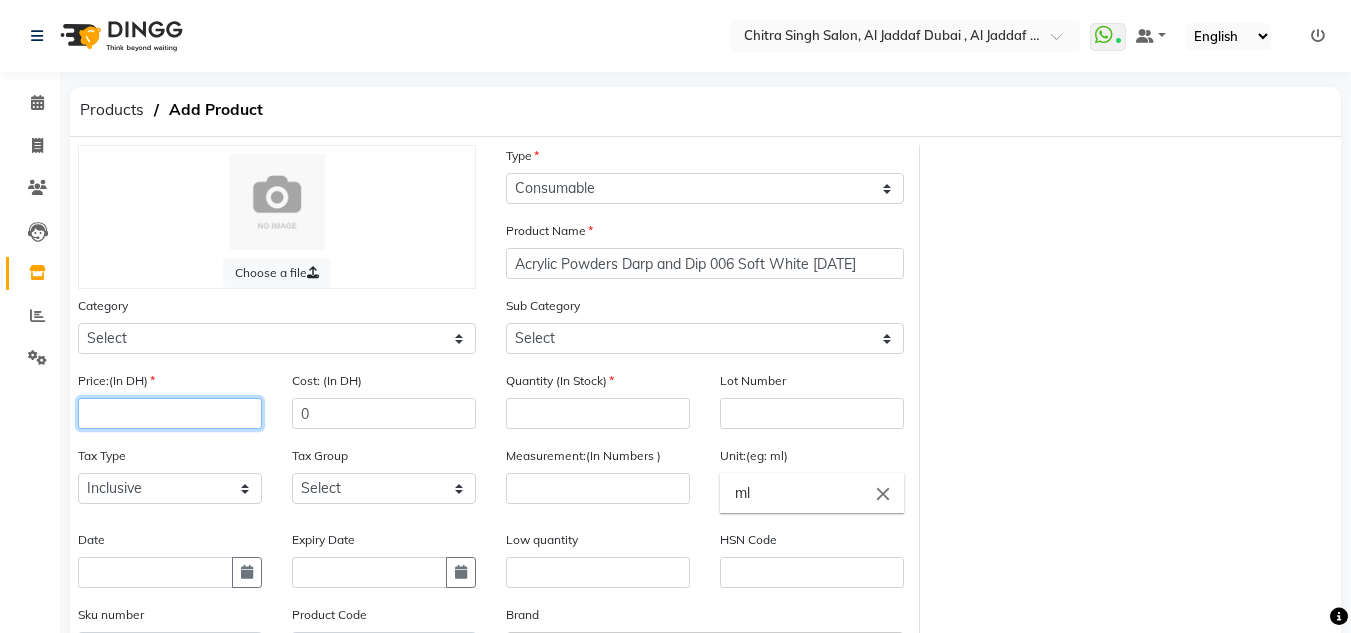 click 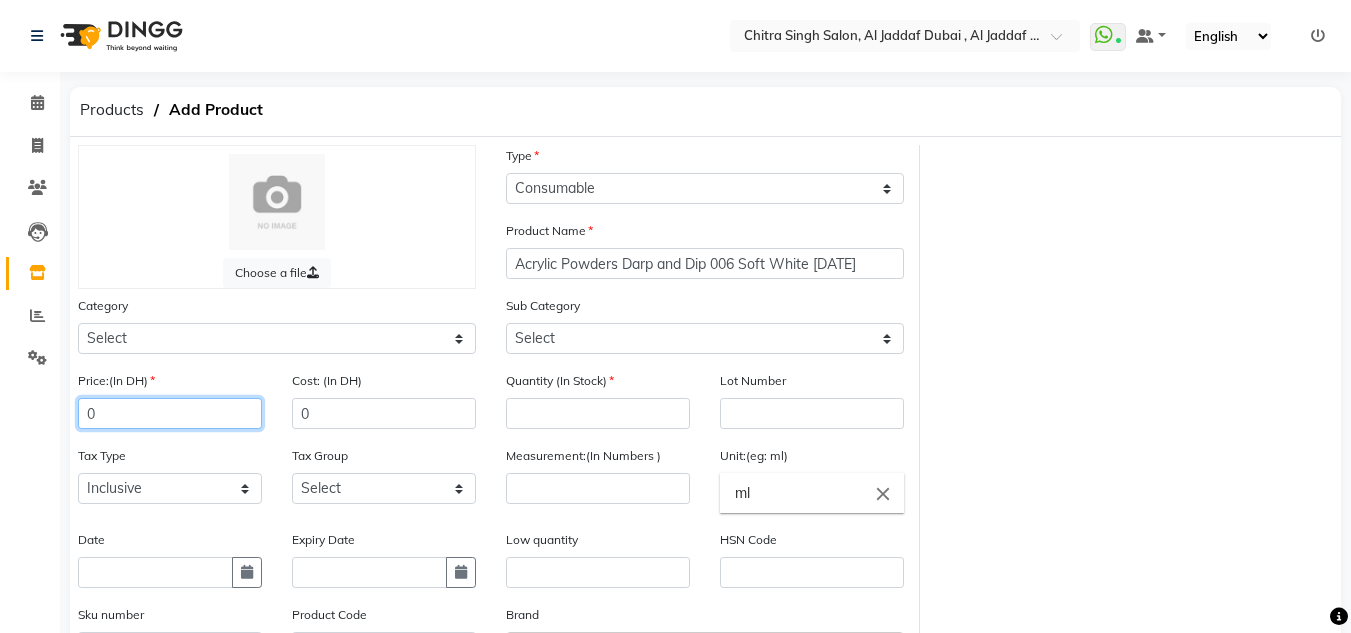 type on "0" 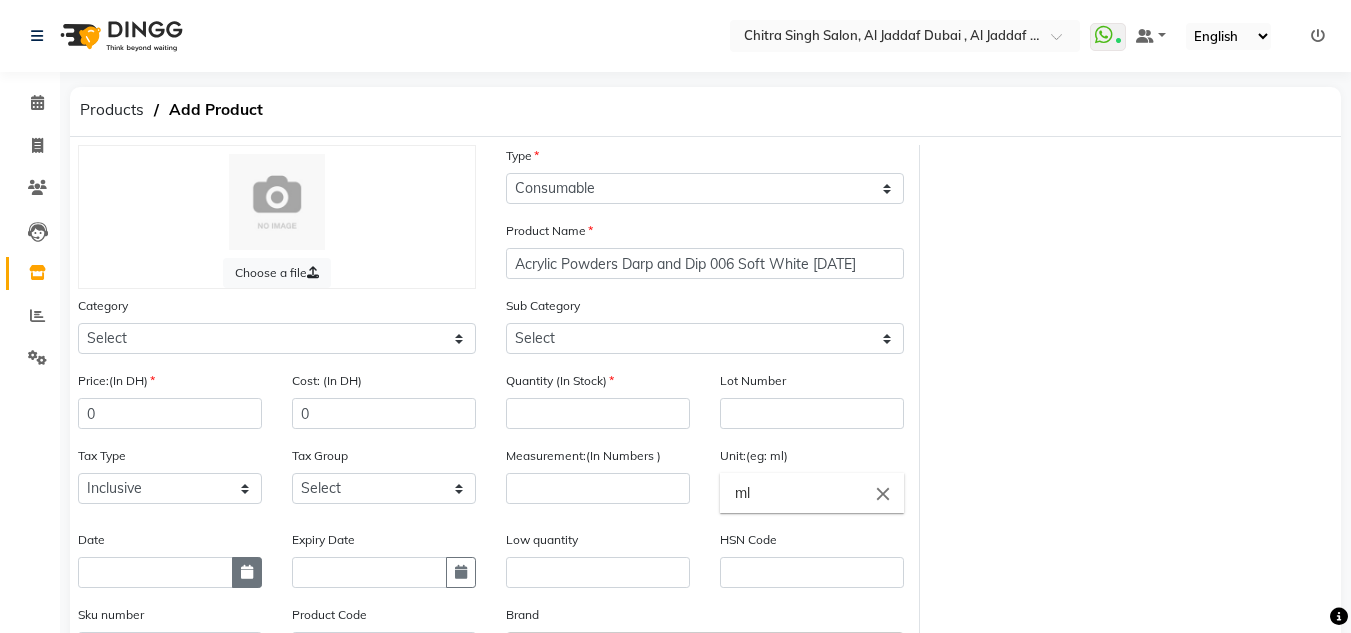 drag, startPoint x: 246, startPoint y: 552, endPoint x: 244, endPoint y: 562, distance: 10.198039 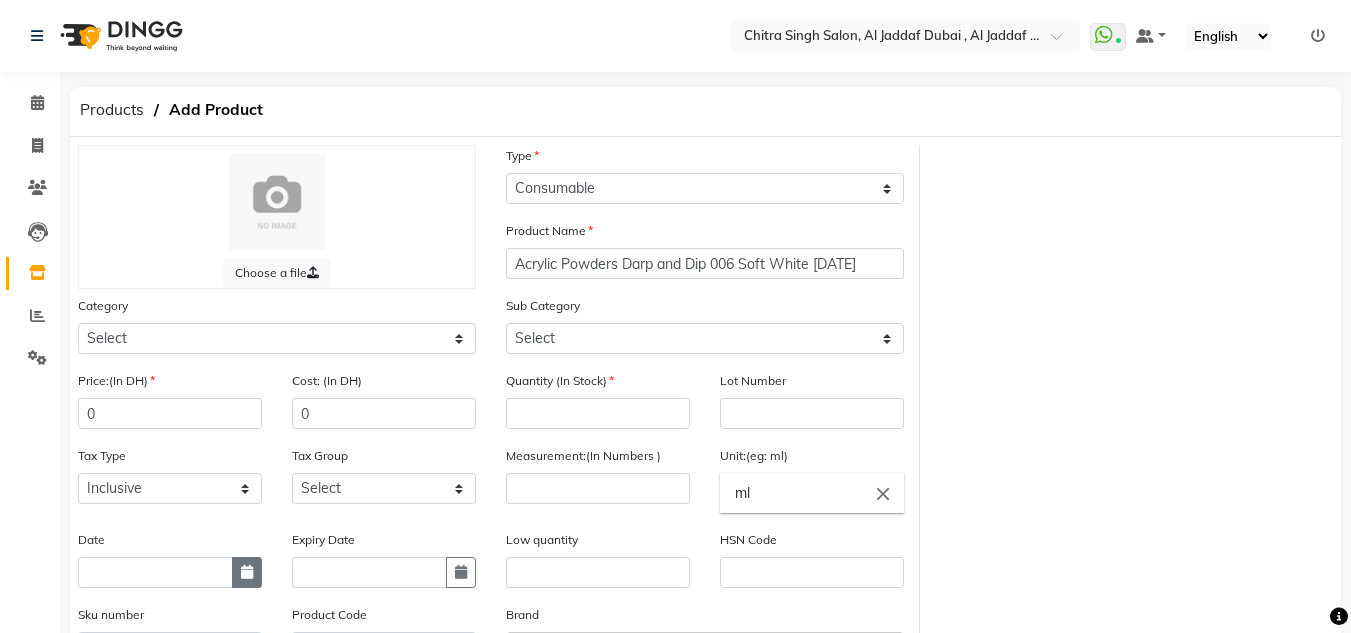 click on "Date" 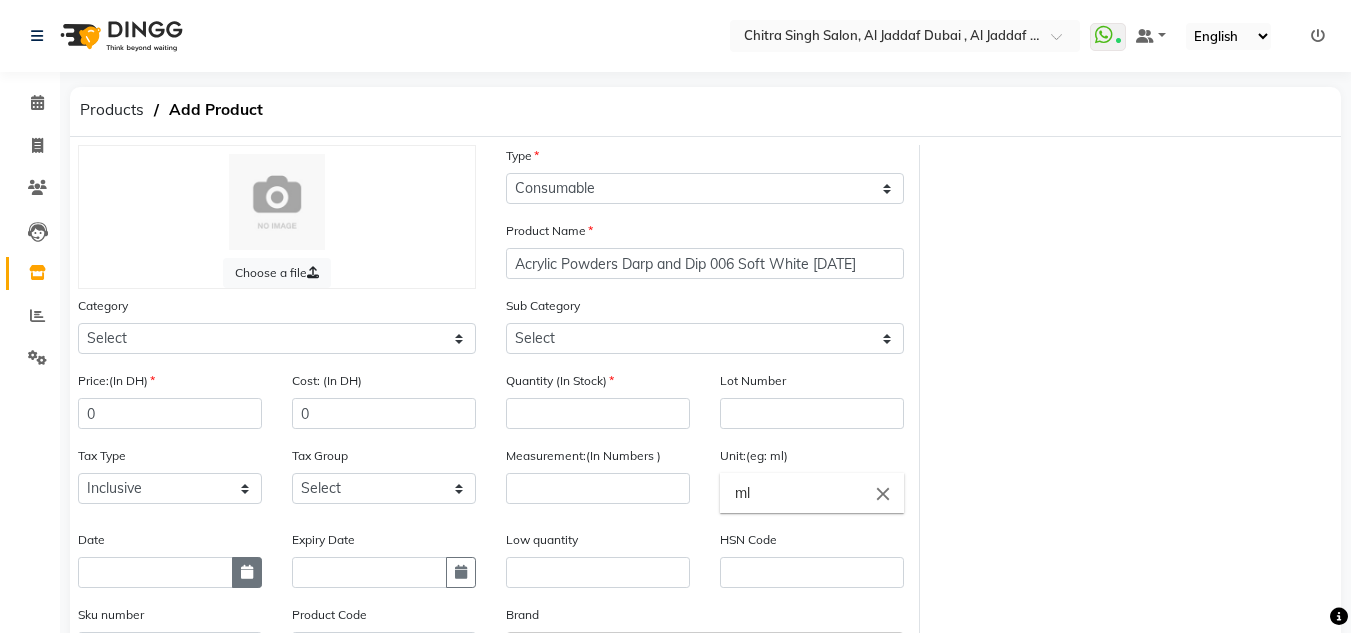 click 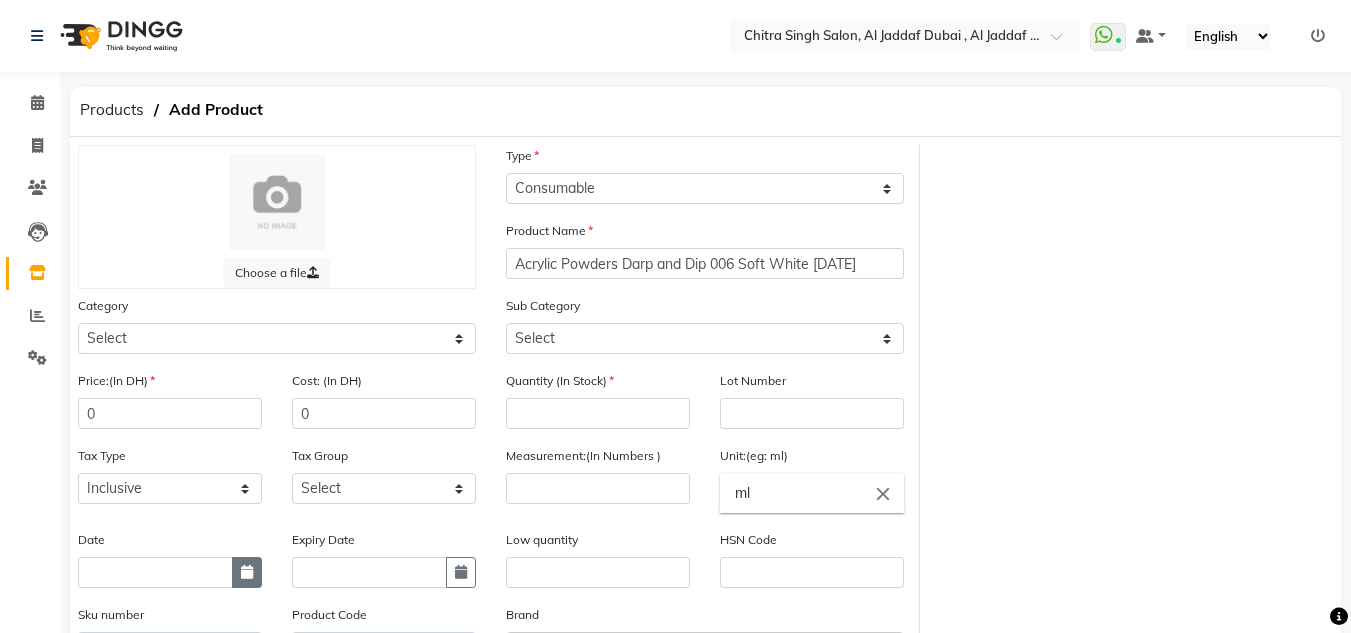 select on "8" 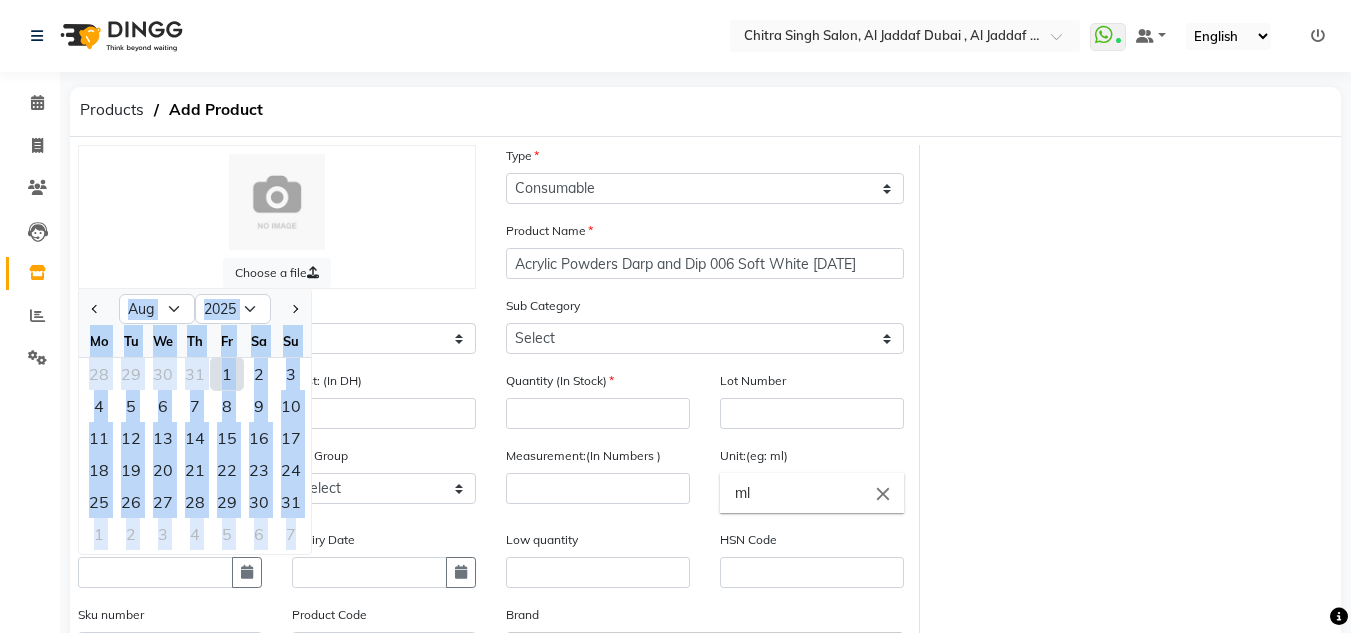 click on "1" 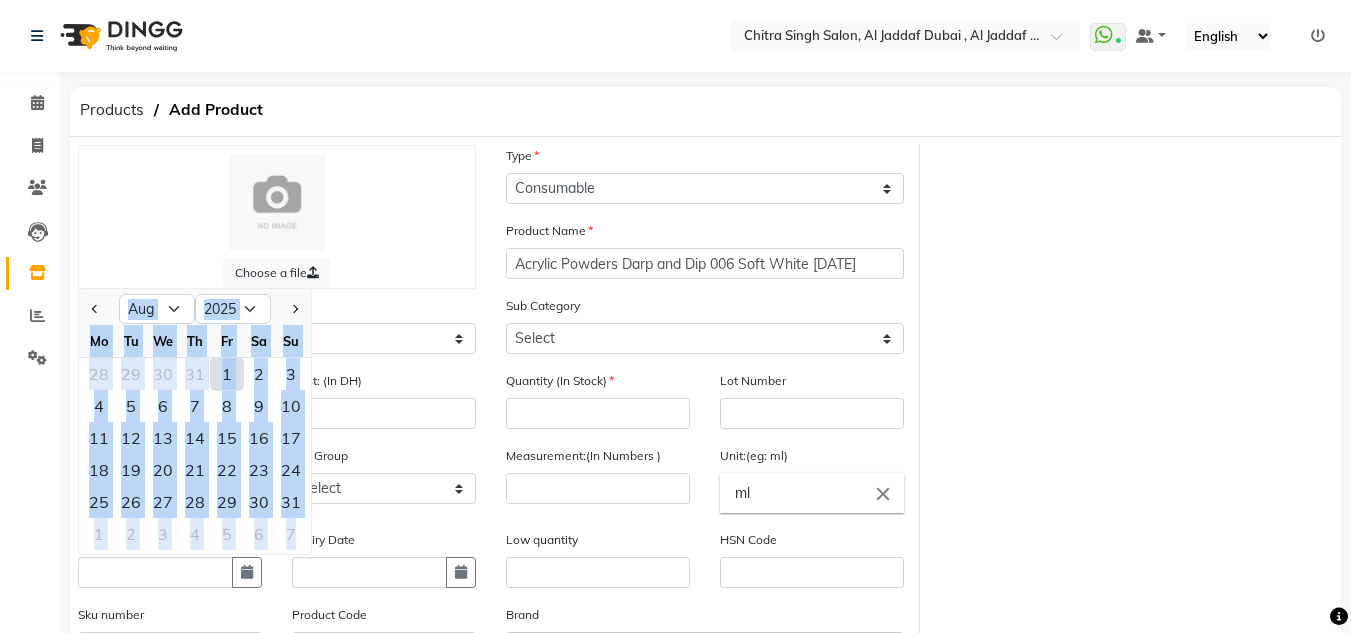 type on "01-08-2025" 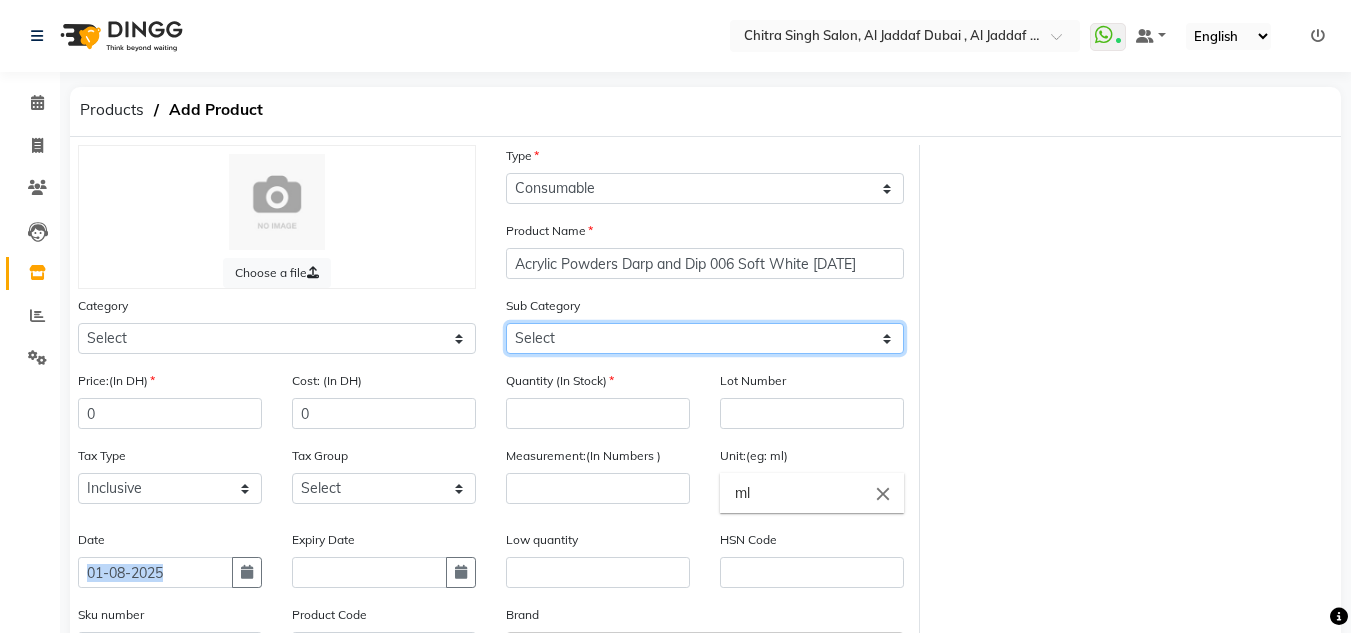 click on "Select Products Appliances" 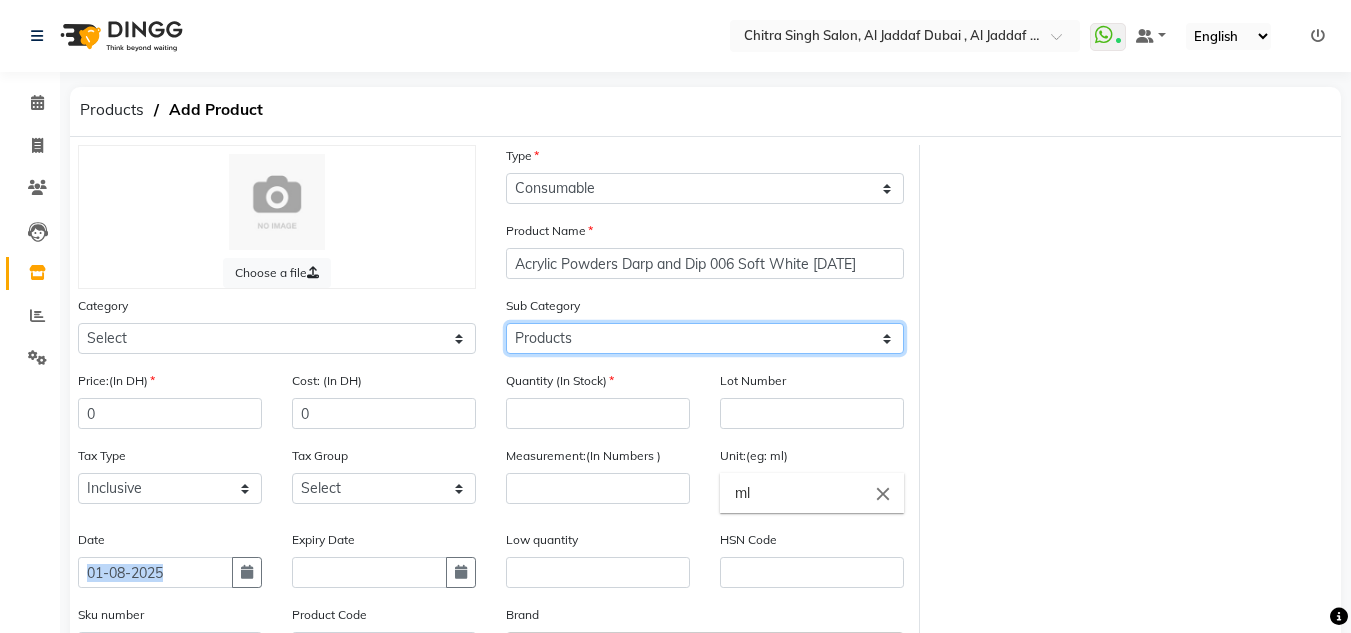 click on "Select Products Appliances" 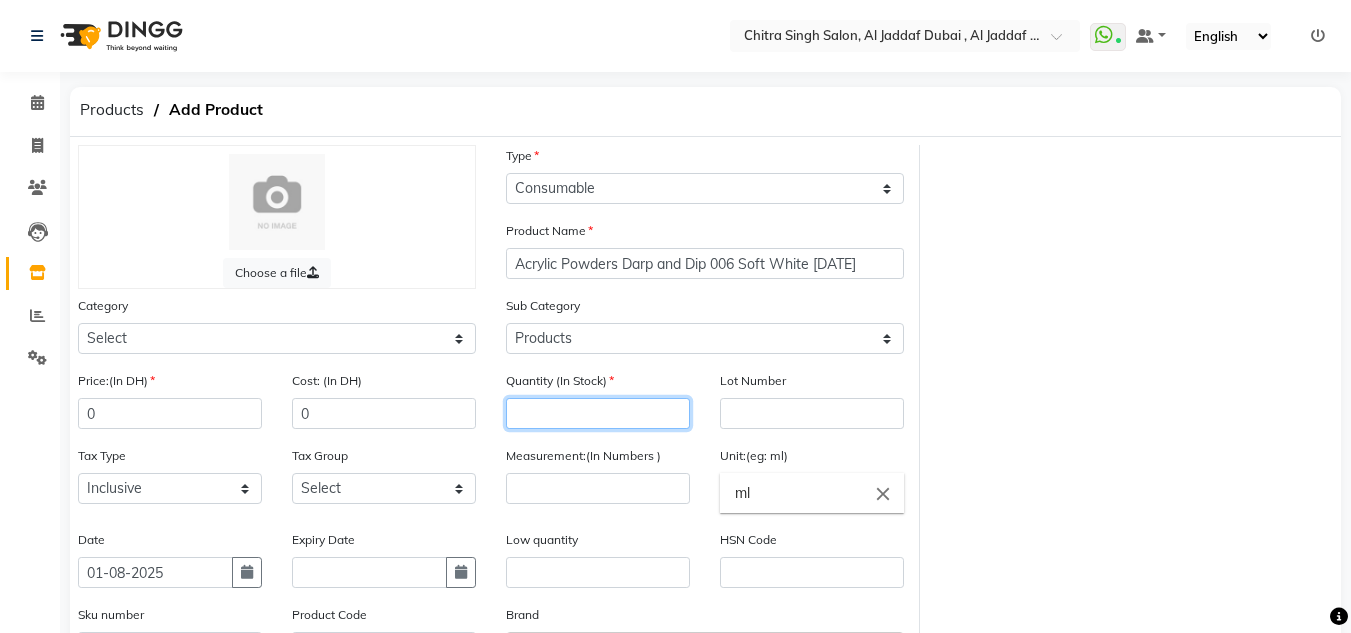 click 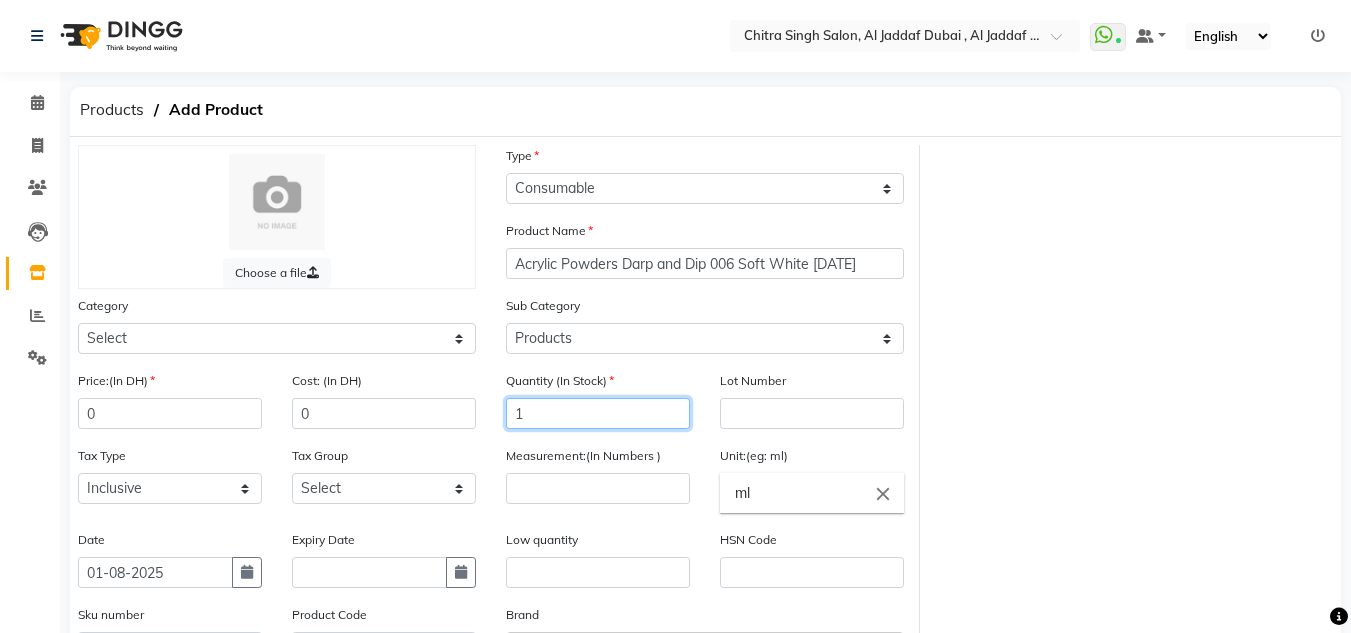 type on "1" 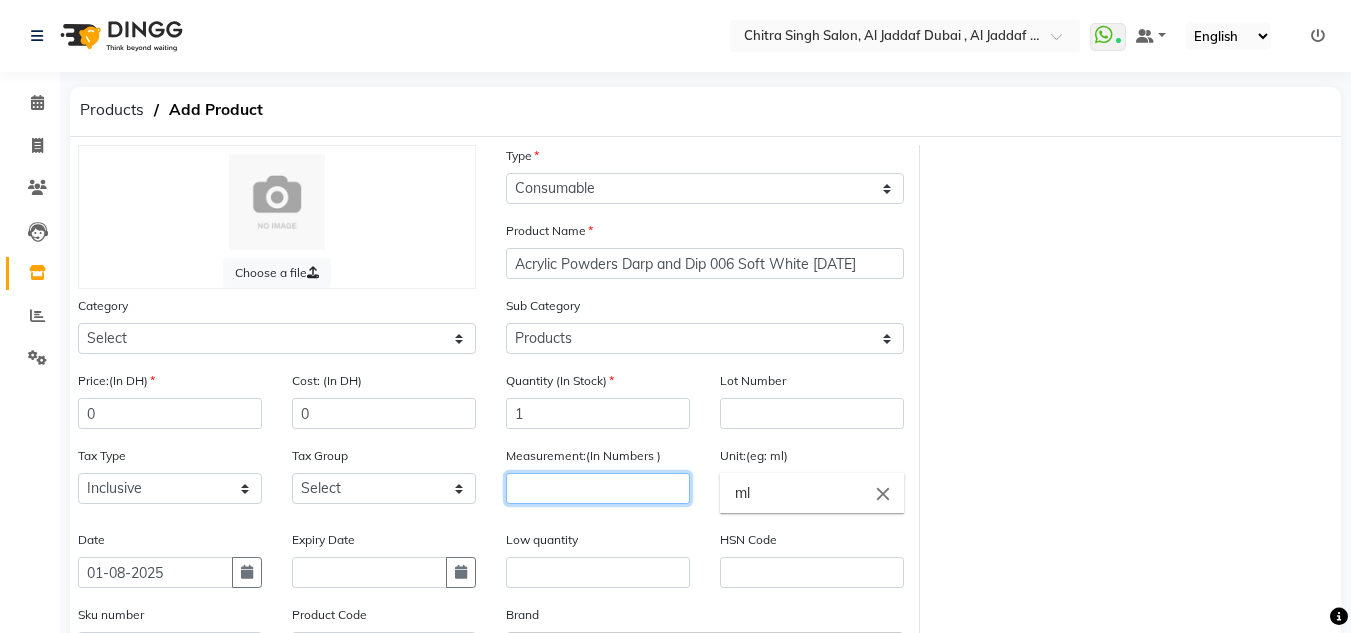 click 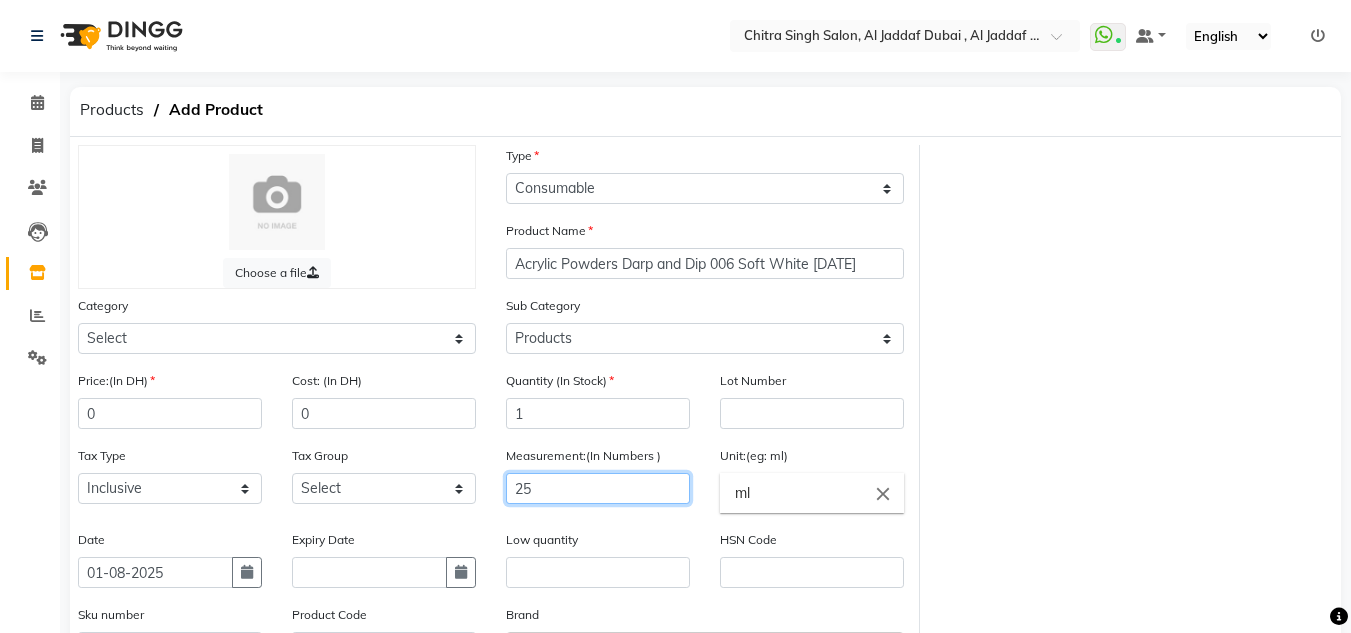 type on "25" 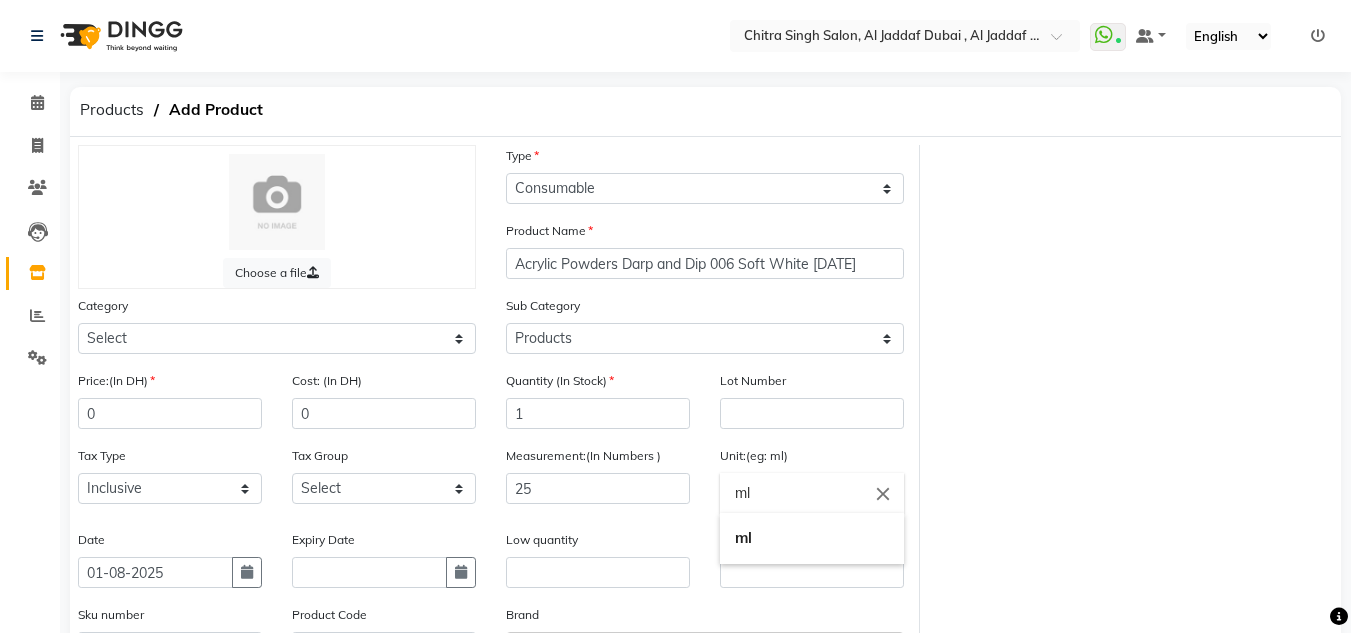 drag, startPoint x: 819, startPoint y: 486, endPoint x: 714, endPoint y: 497, distance: 105.574615 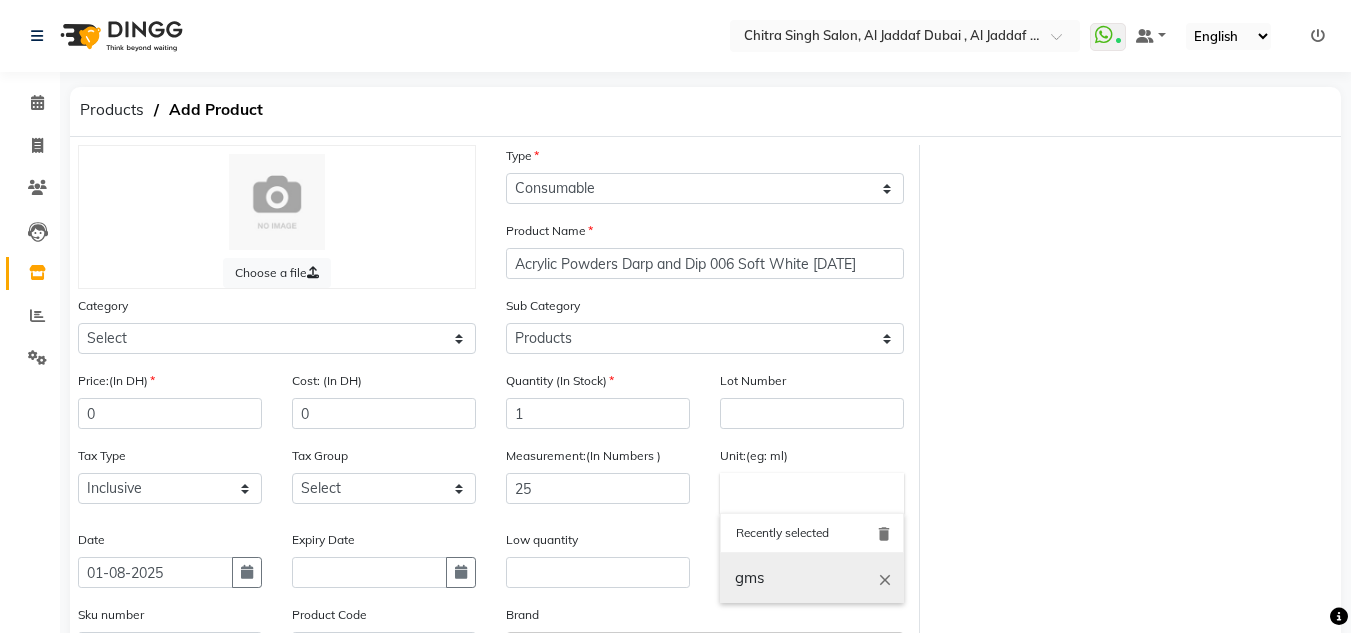 click on "gms" at bounding box center [812, 578] 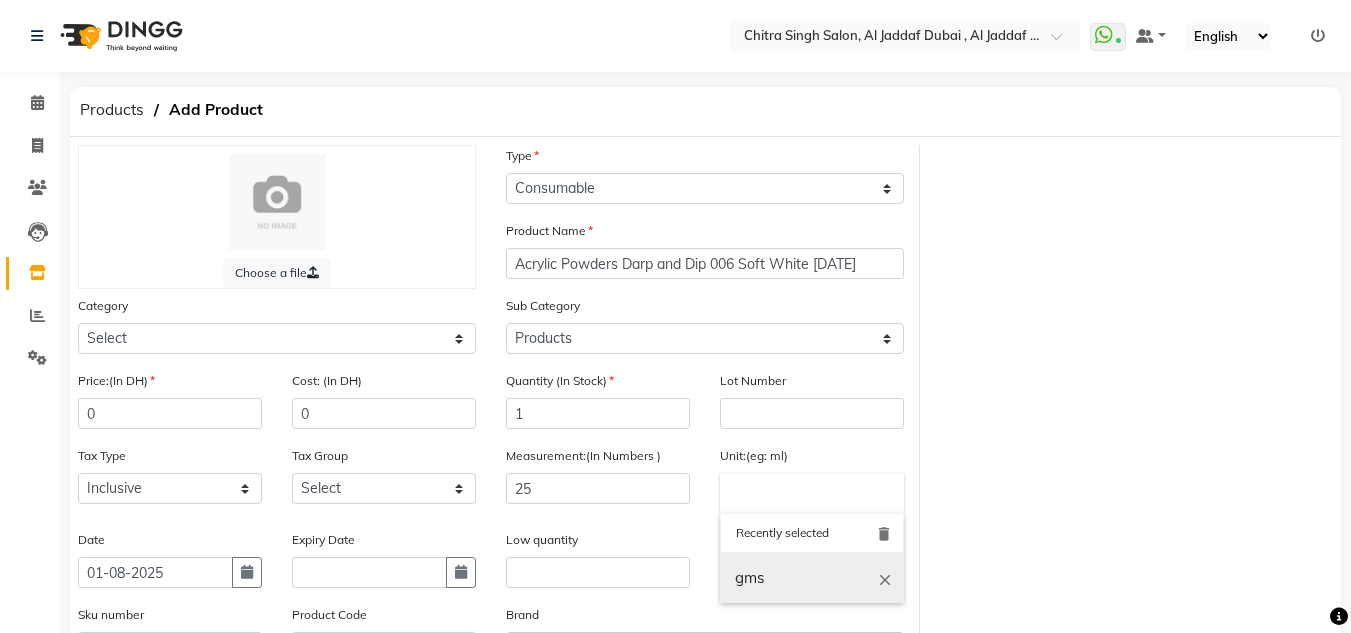 type on "gms" 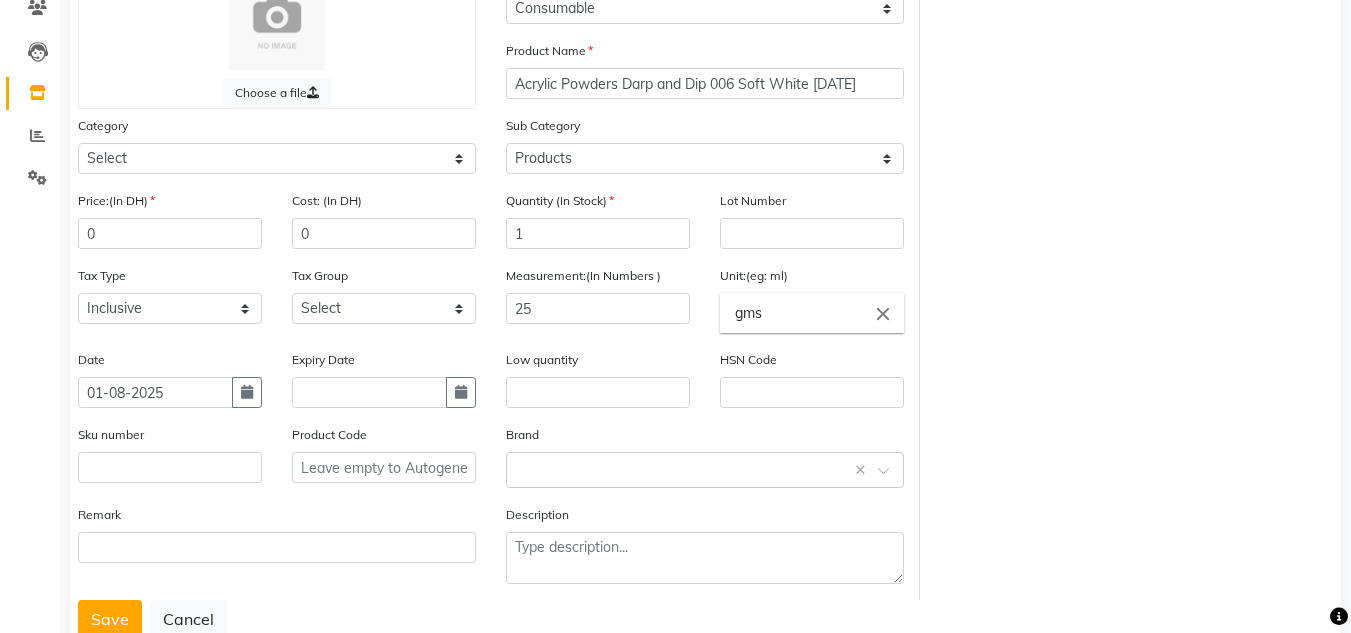 scroll, scrollTop: 189, scrollLeft: 0, axis: vertical 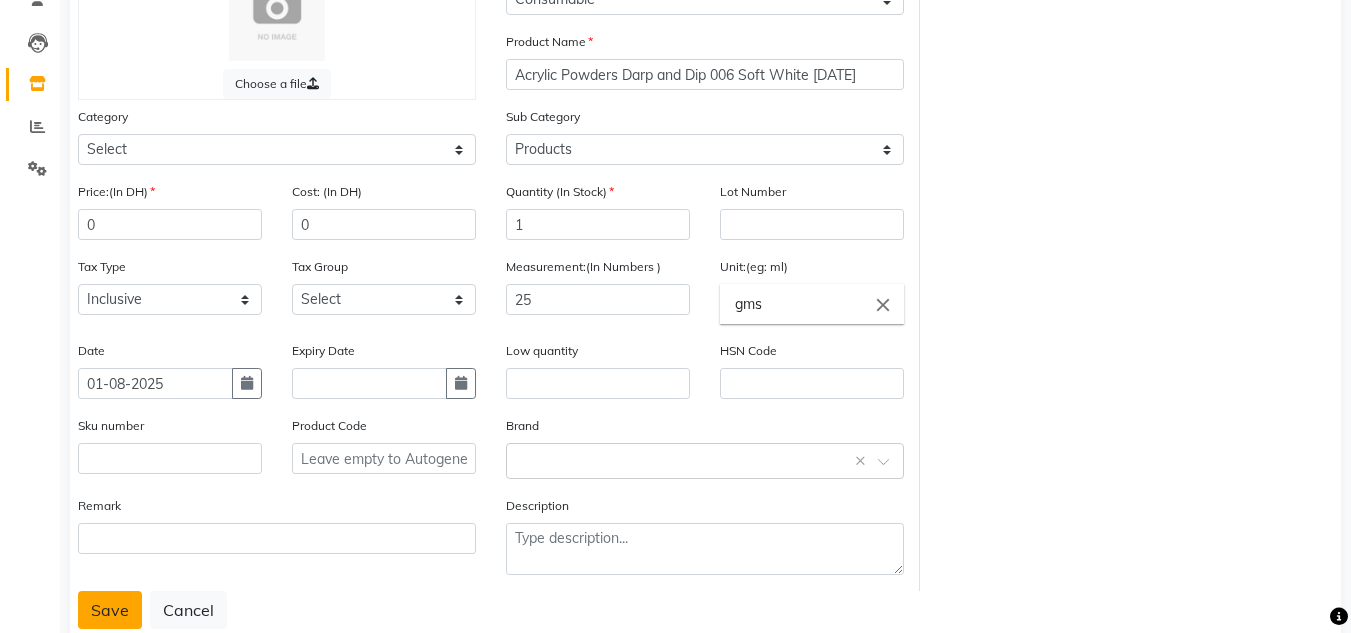 click on "Save" 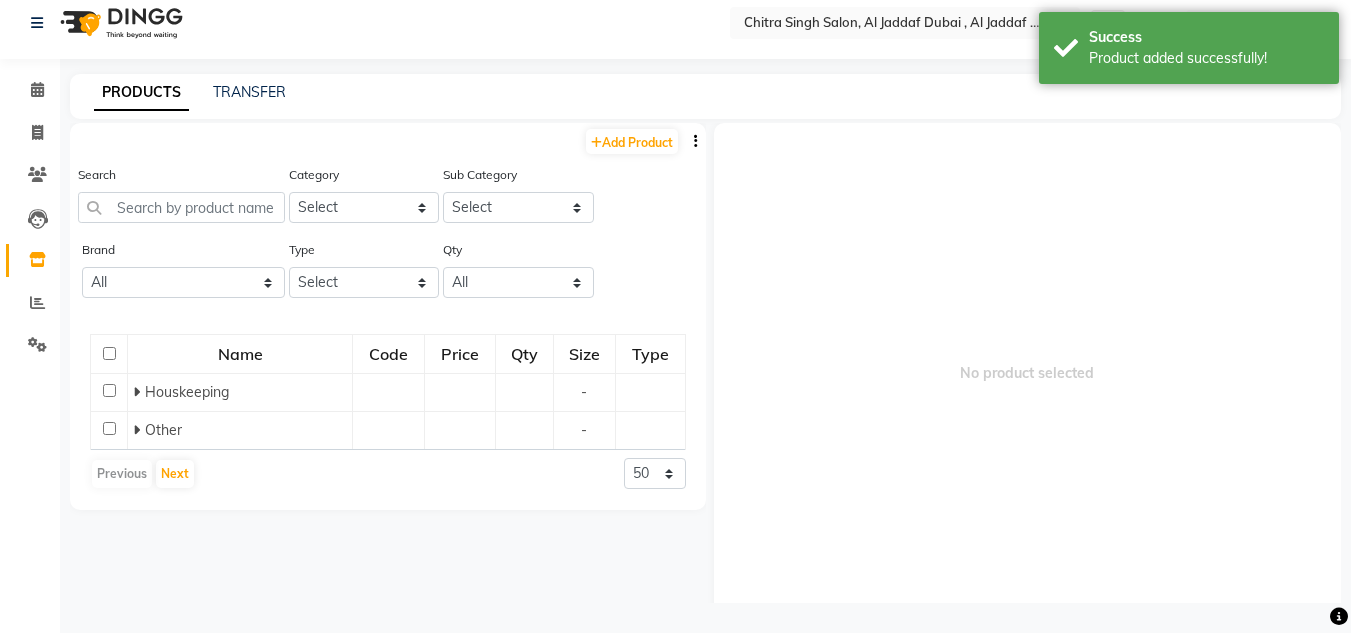 scroll, scrollTop: 13, scrollLeft: 0, axis: vertical 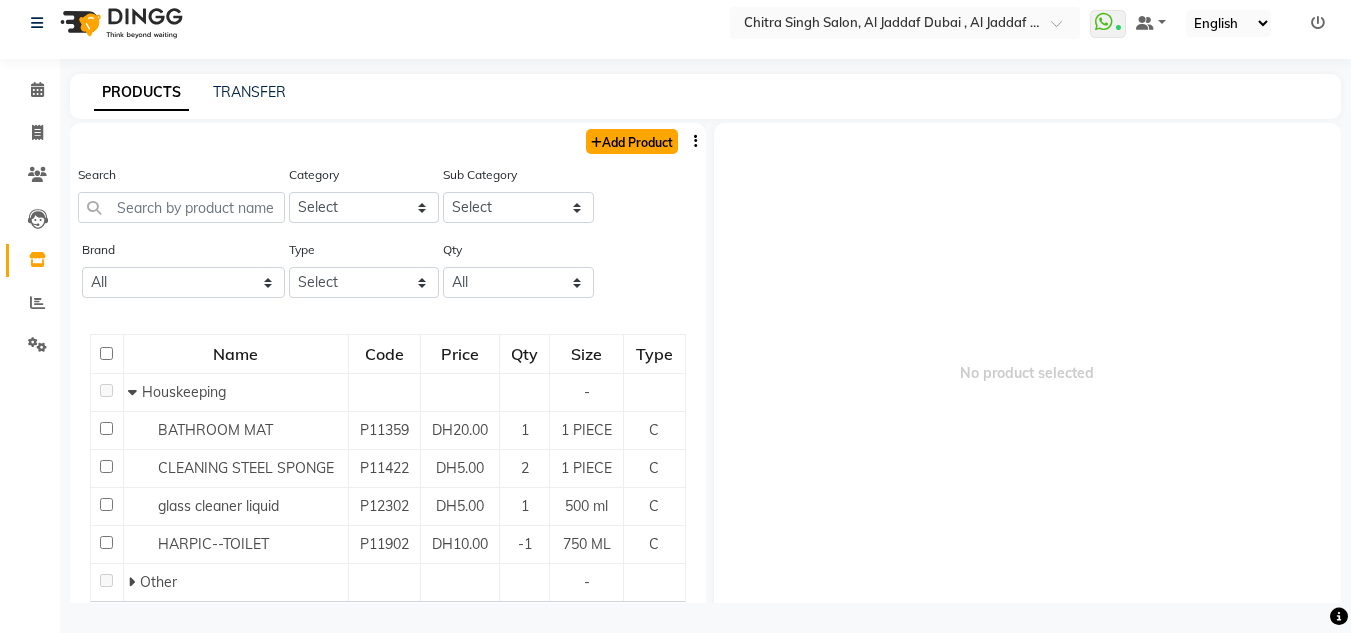 click on "Add Product" 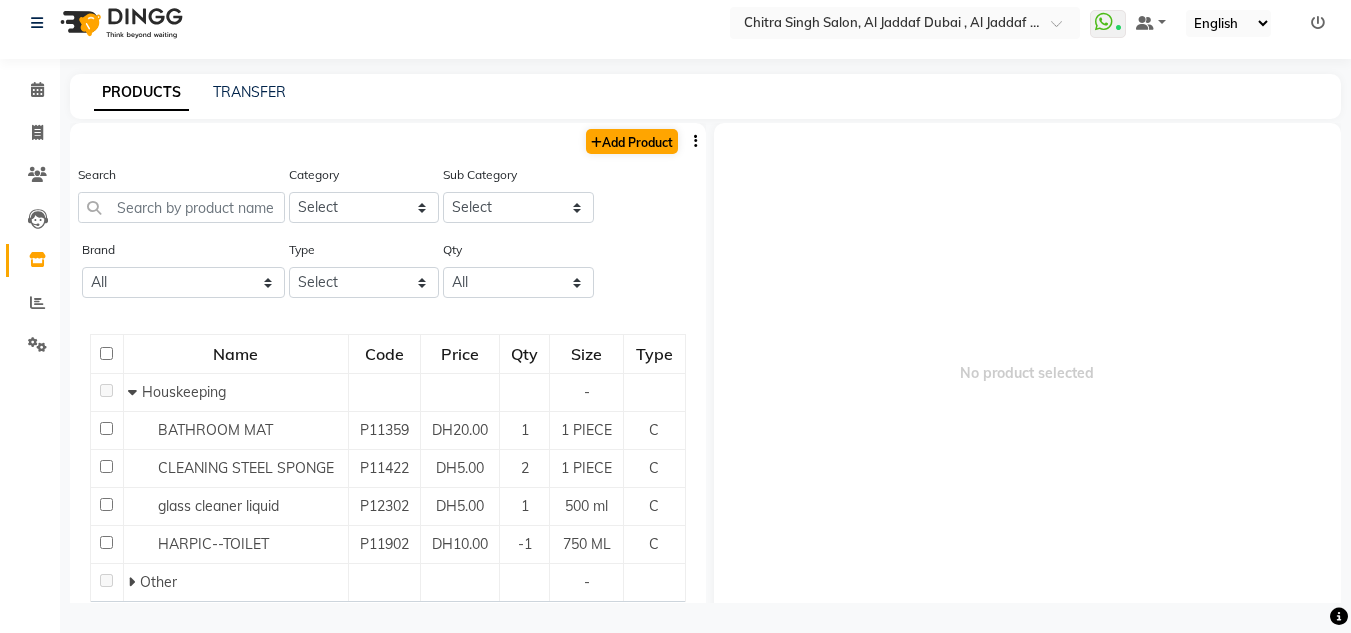 select on "true" 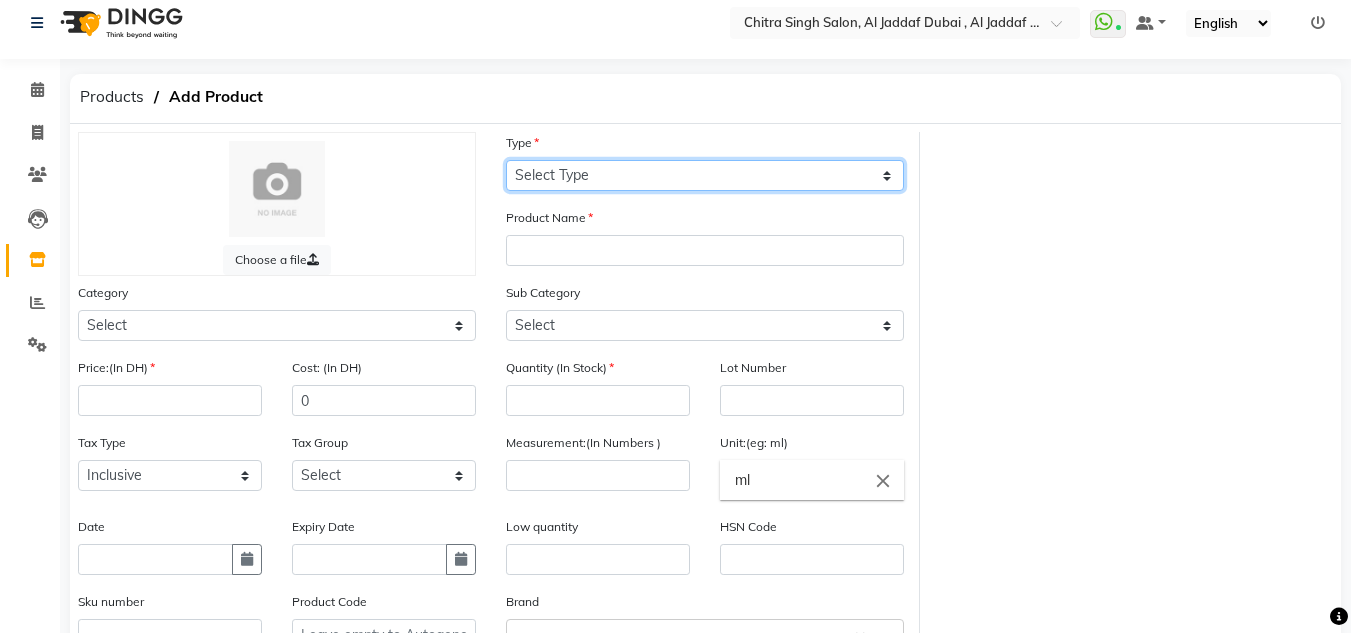 drag, startPoint x: 643, startPoint y: 176, endPoint x: 643, endPoint y: 189, distance: 13 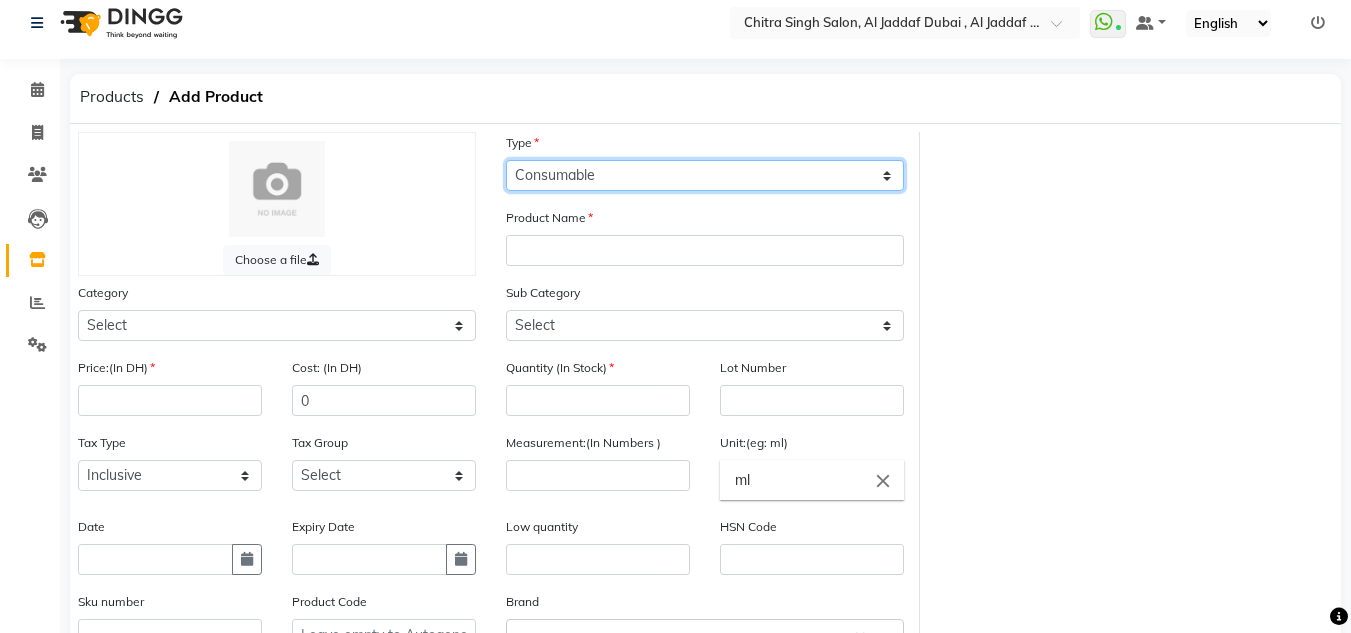 click on "Select Type Both Retail Consumable" 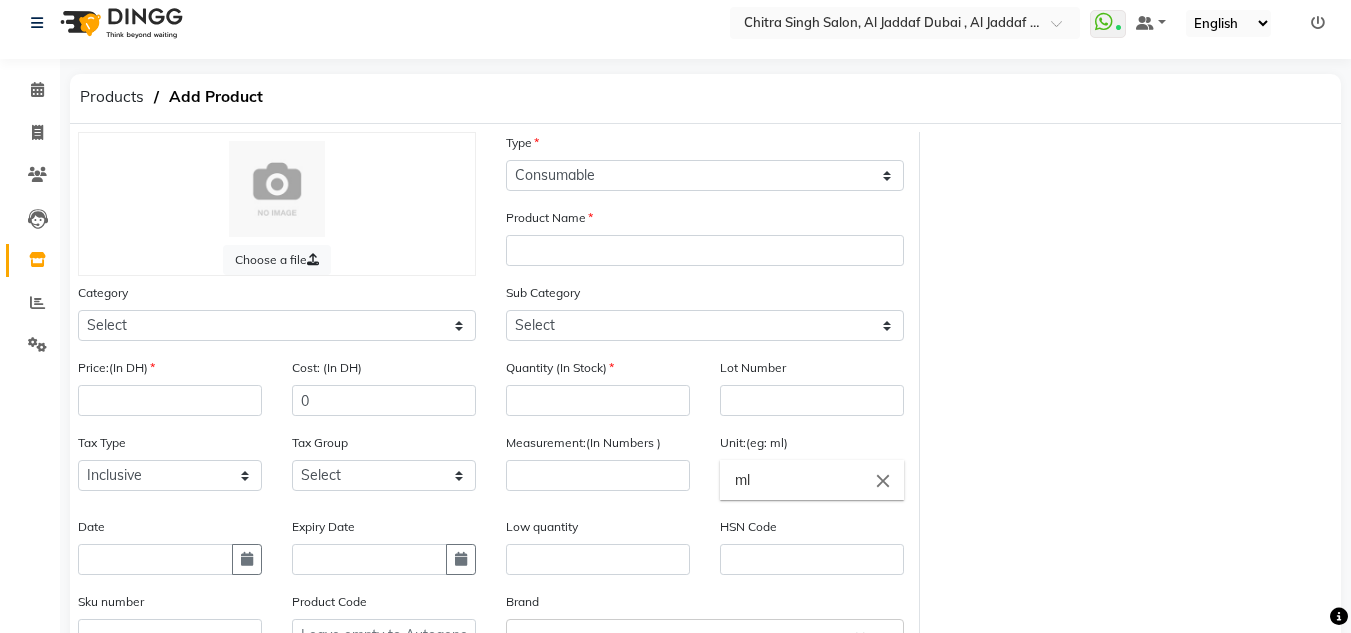 click on "Product Name" 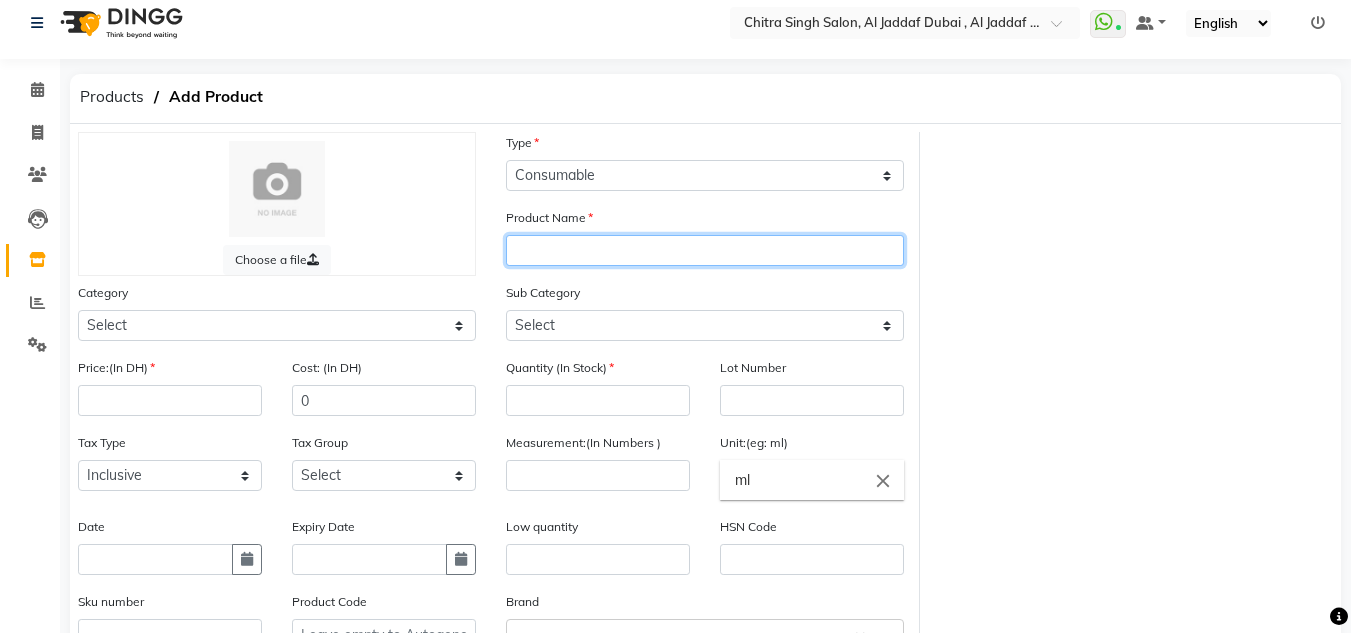 click 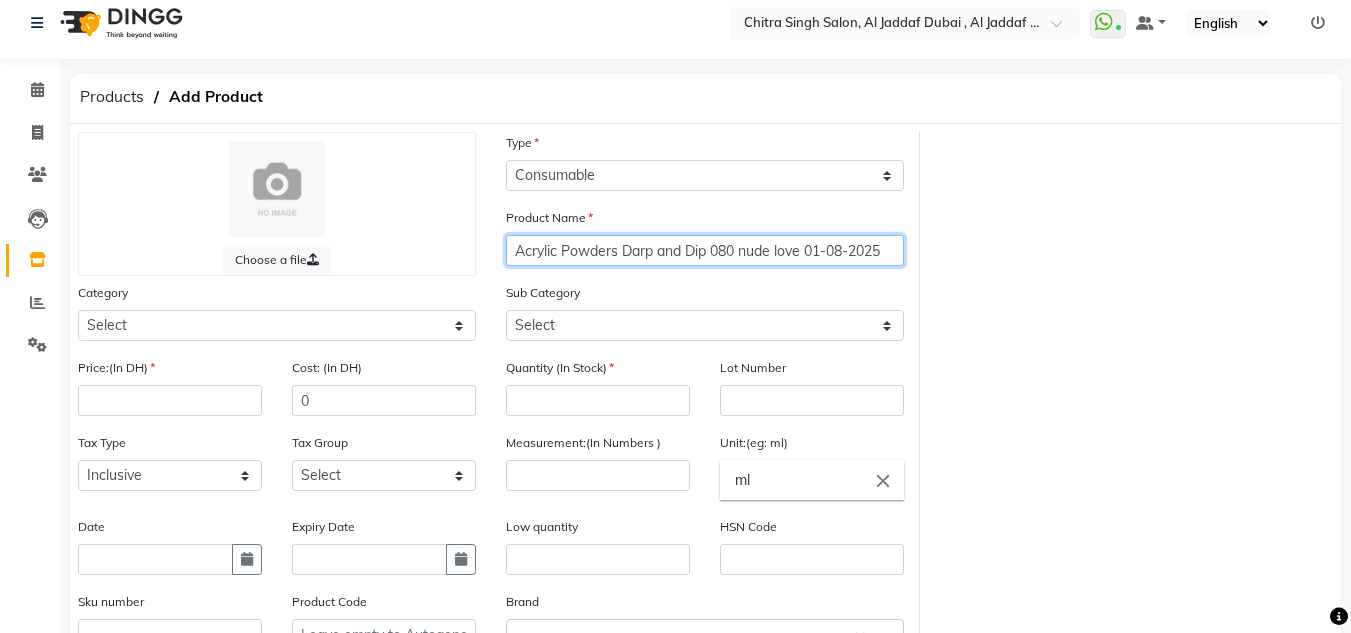 drag, startPoint x: 800, startPoint y: 249, endPoint x: 714, endPoint y: 252, distance: 86.05231 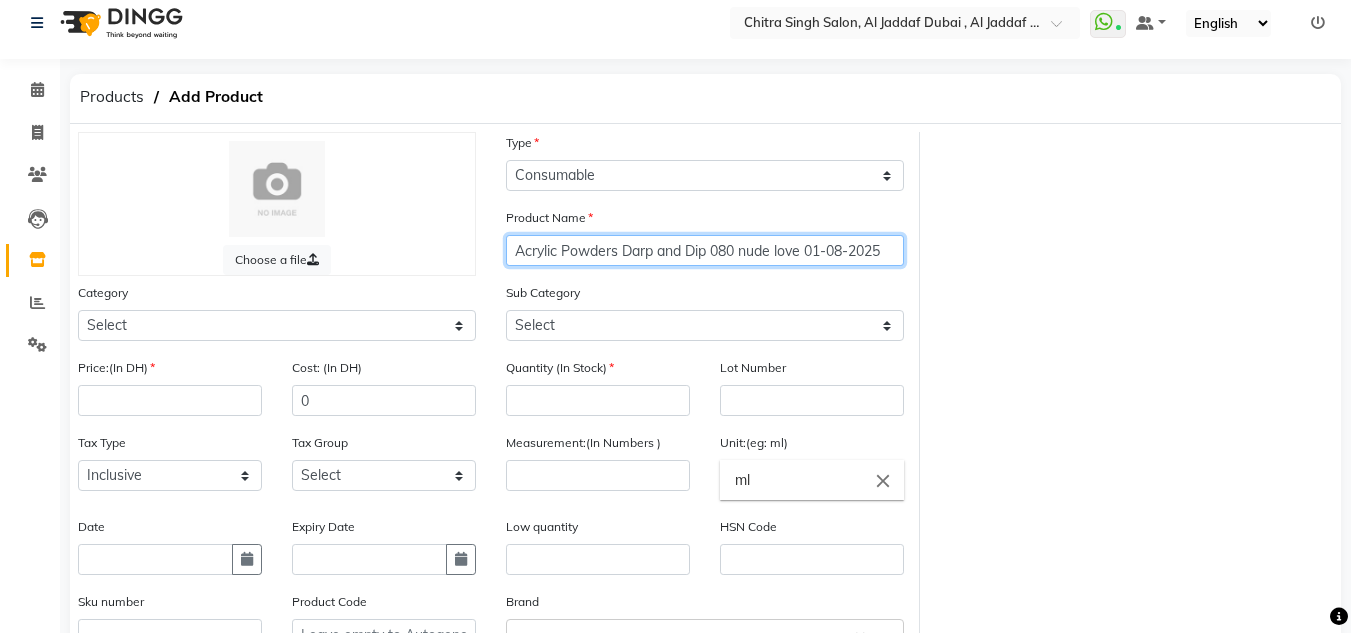 click on "Acrylic Powders Darp and Dip 080 nude love 01-08-2025" 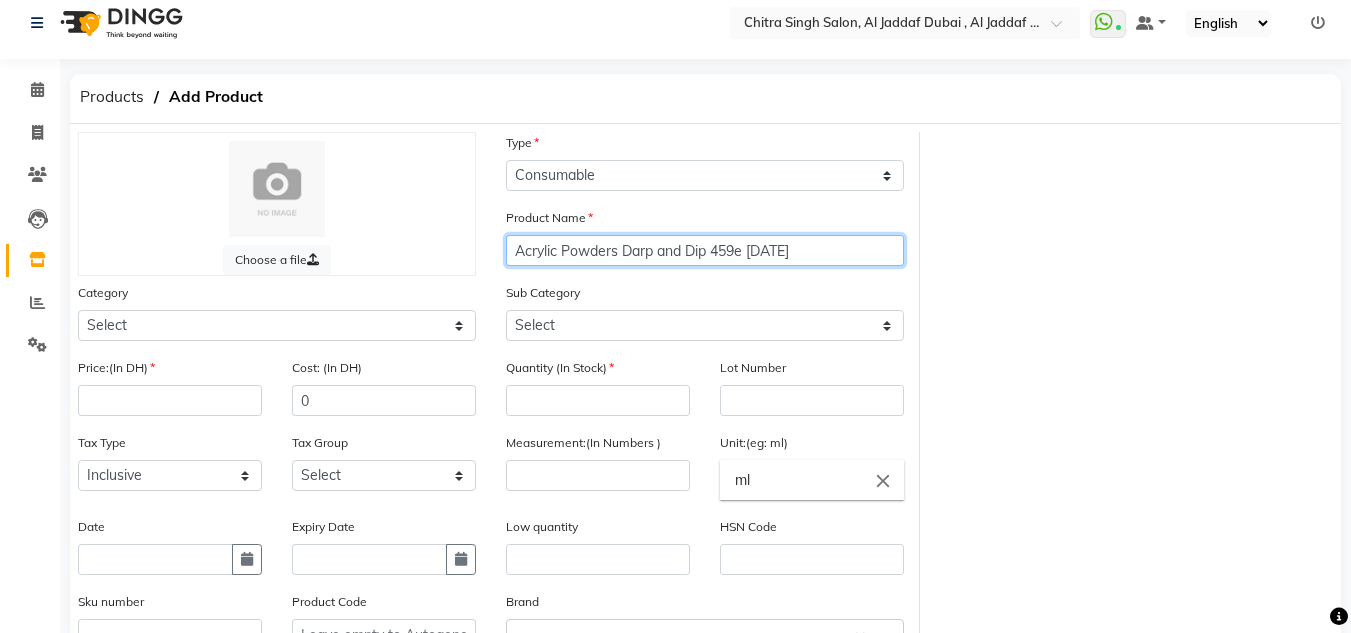 drag, startPoint x: 747, startPoint y: 241, endPoint x: 756, endPoint y: 250, distance: 12.727922 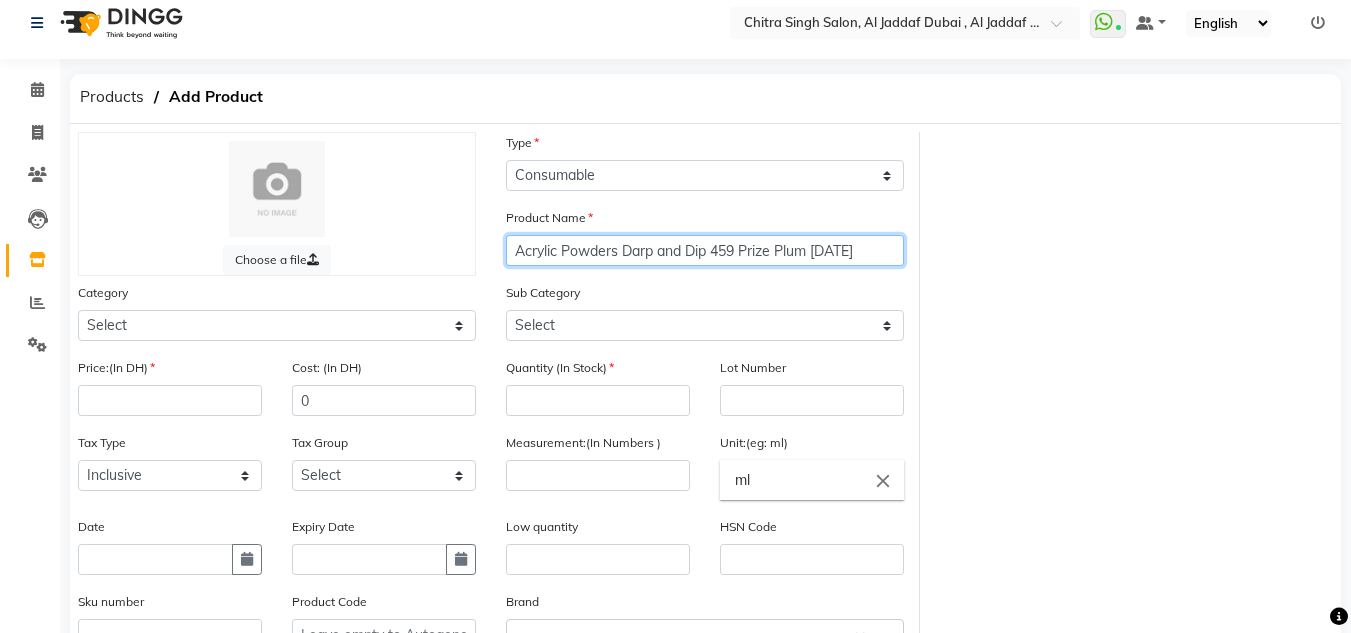 drag, startPoint x: 618, startPoint y: 248, endPoint x: 633, endPoint y: 271, distance: 27.45906 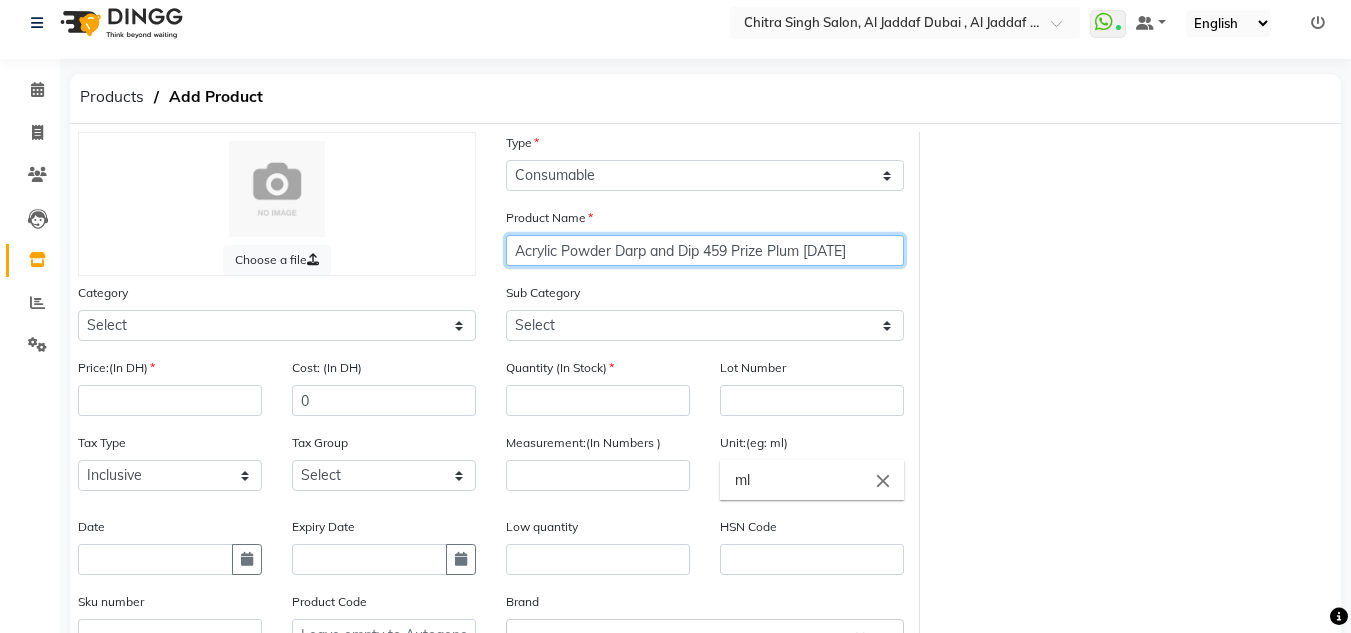 drag, startPoint x: 846, startPoint y: 237, endPoint x: 254, endPoint y: 180, distance: 594.73773 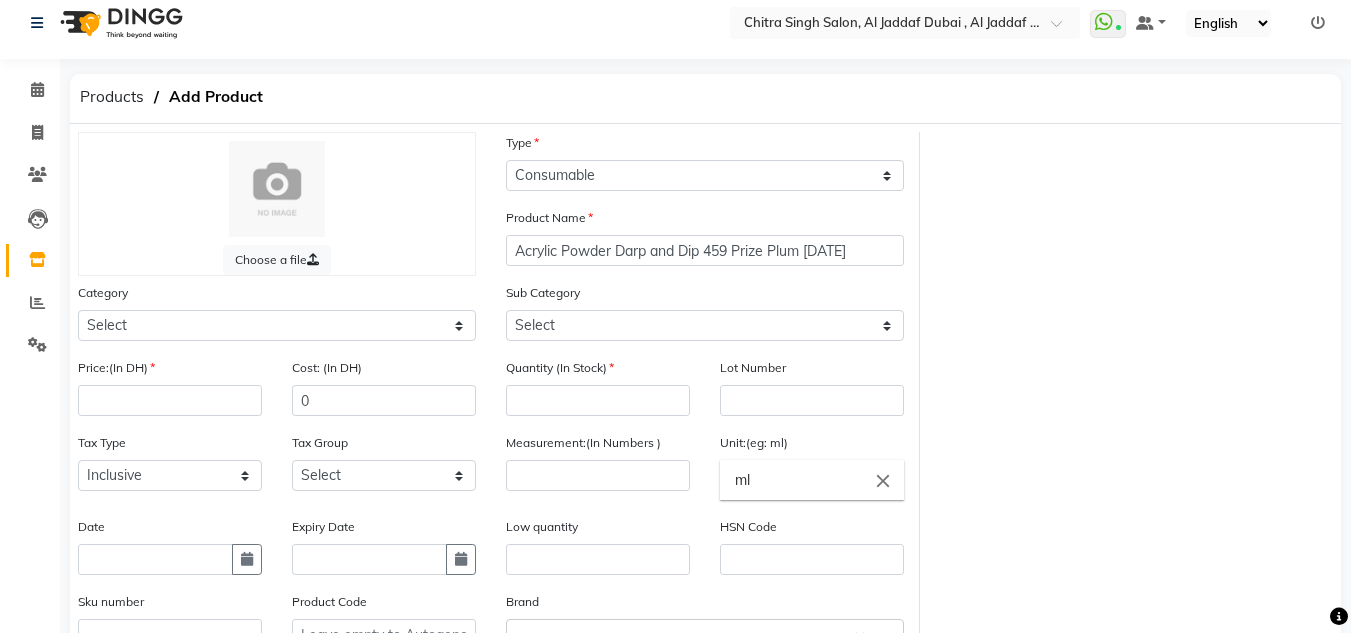 click on "Sub Category Select" 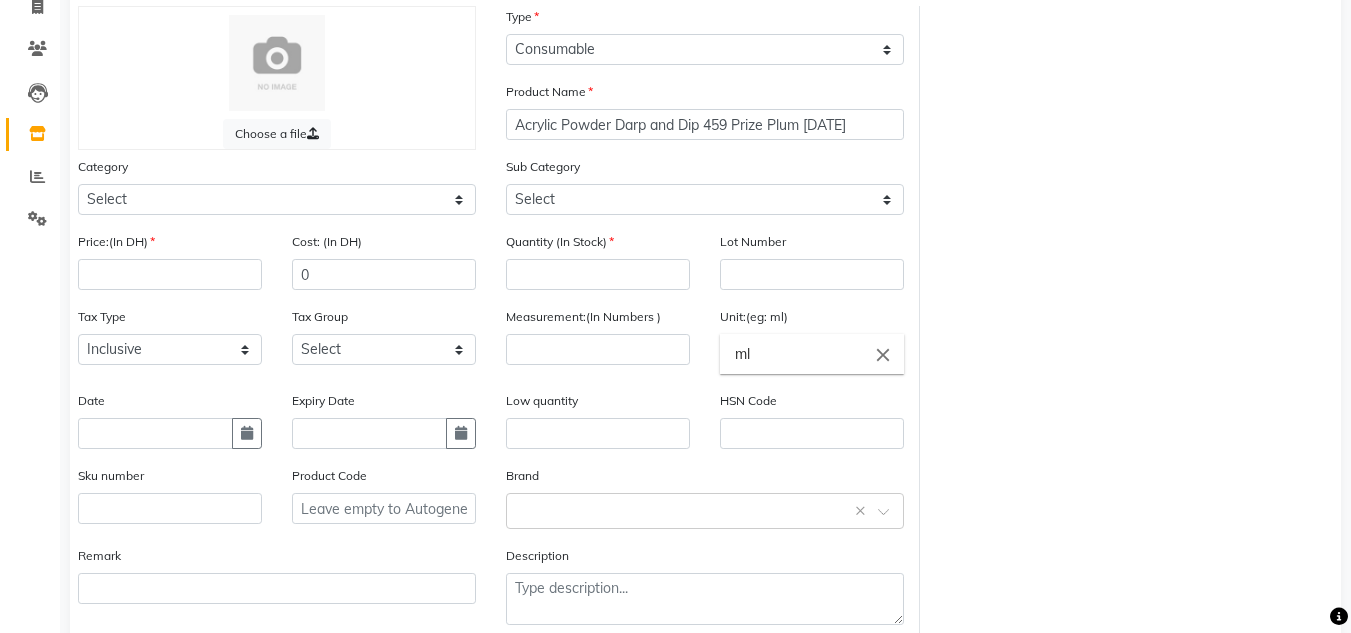 scroll, scrollTop: 143, scrollLeft: 0, axis: vertical 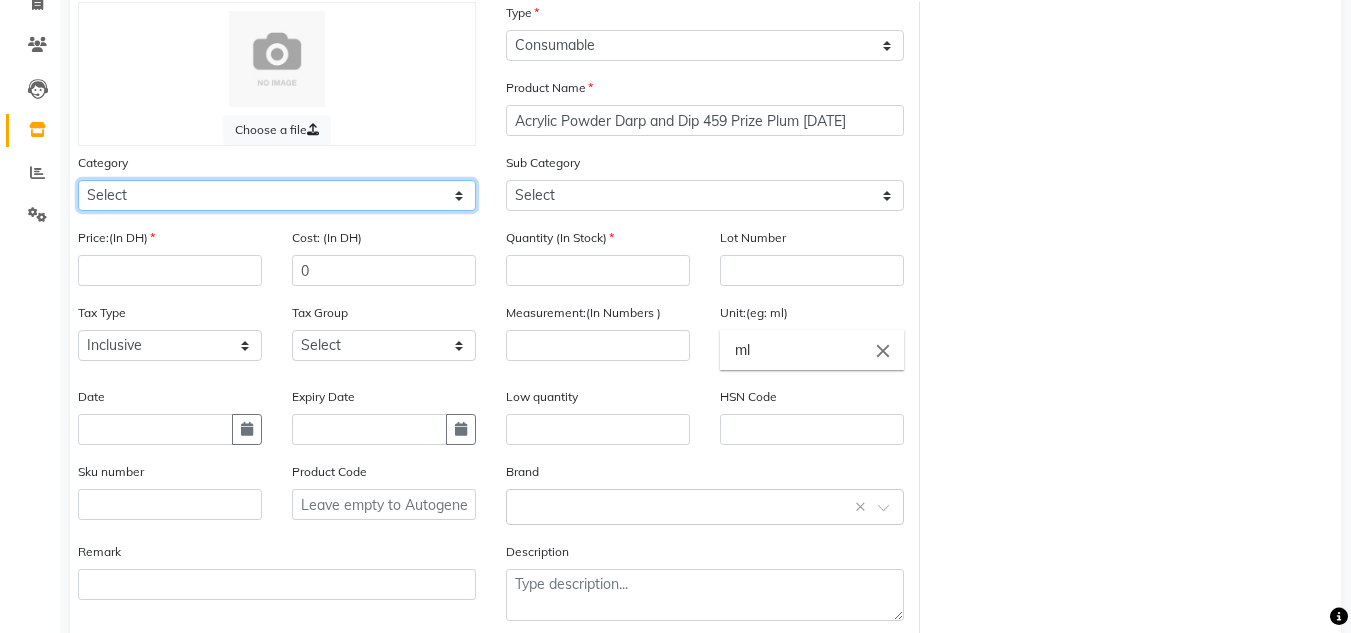 drag, startPoint x: 406, startPoint y: 188, endPoint x: 402, endPoint y: 203, distance: 15.524175 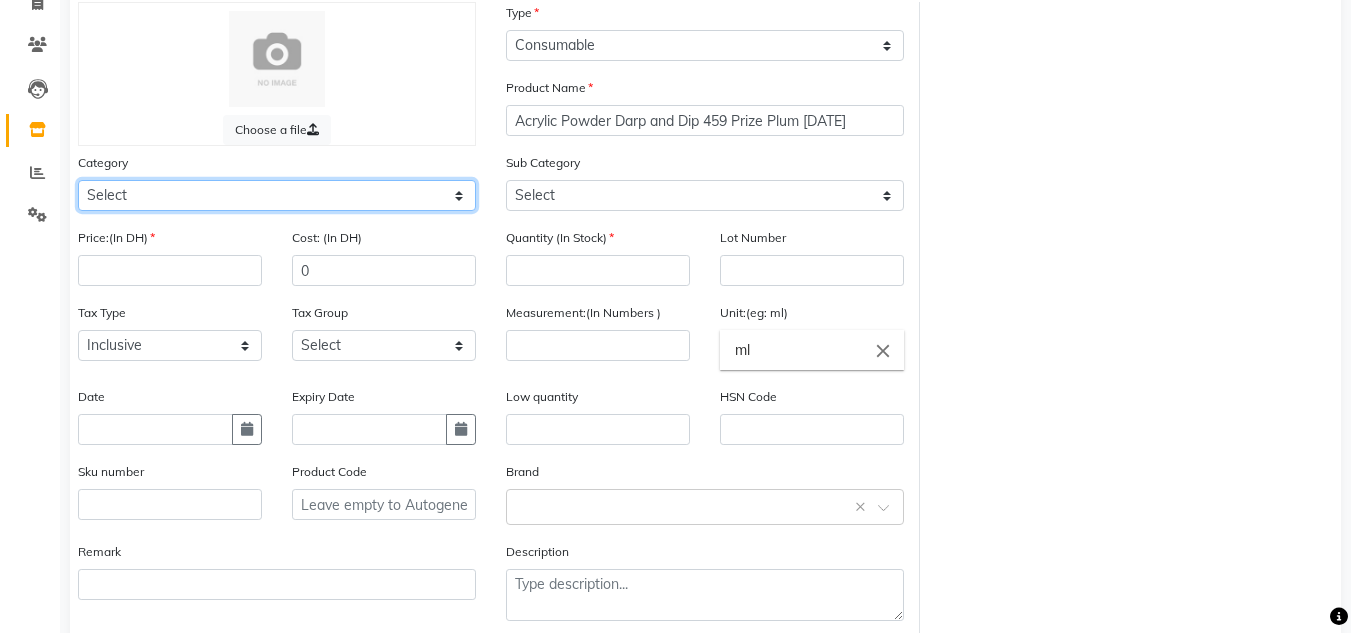 click on "Select Hair Skin Makeup Personal Care Appliances Beard Waxing Disposable Threading Hands and Feet Beauty Planet Botox Cadiveu Casmara Cheryls Olaplex GOWN Other" 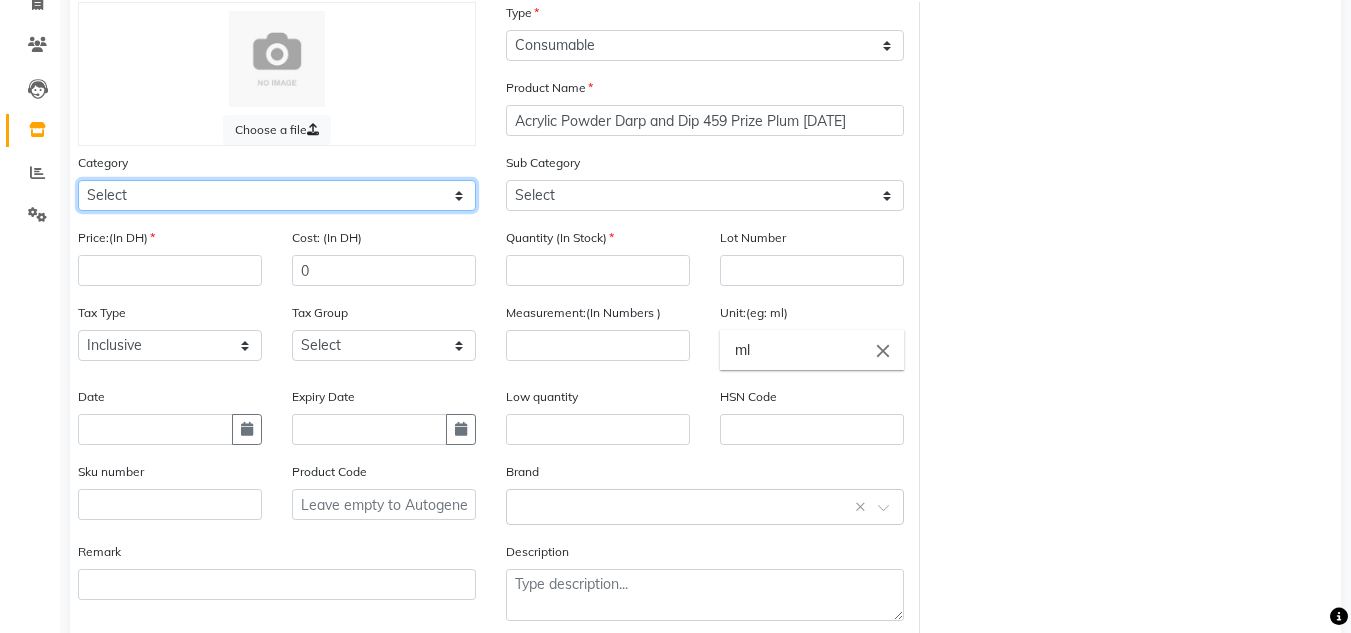 select on "462401950" 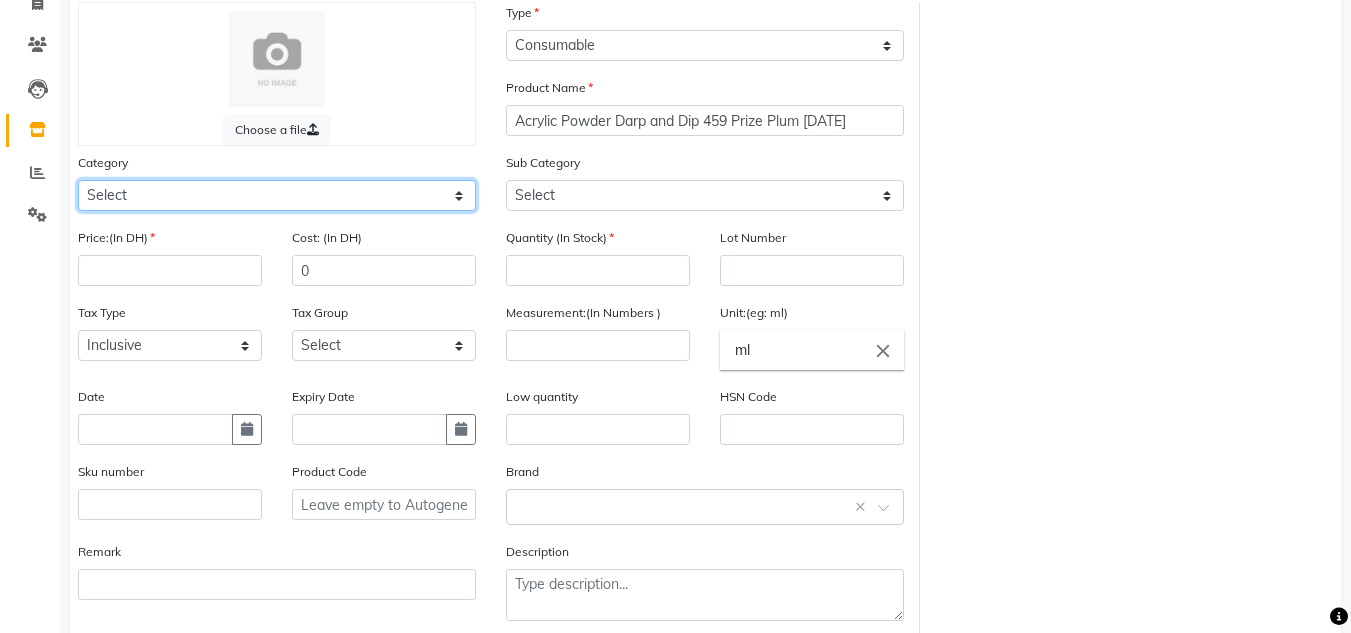 click on "Select Hair Skin Makeup Personal Care Appliances Beard Waxing Disposable Threading Hands and Feet Beauty Planet Botox Cadiveu Casmara Cheryls Olaplex GOWN Other" 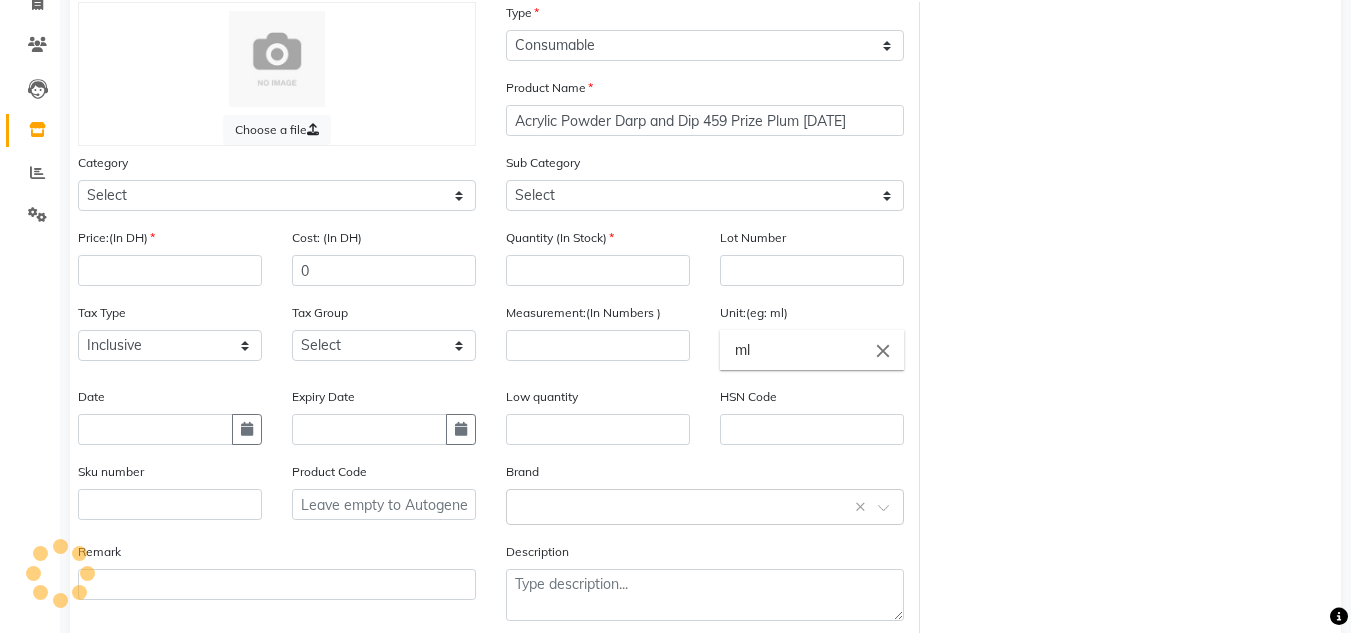 click on "Price:(In DH)" 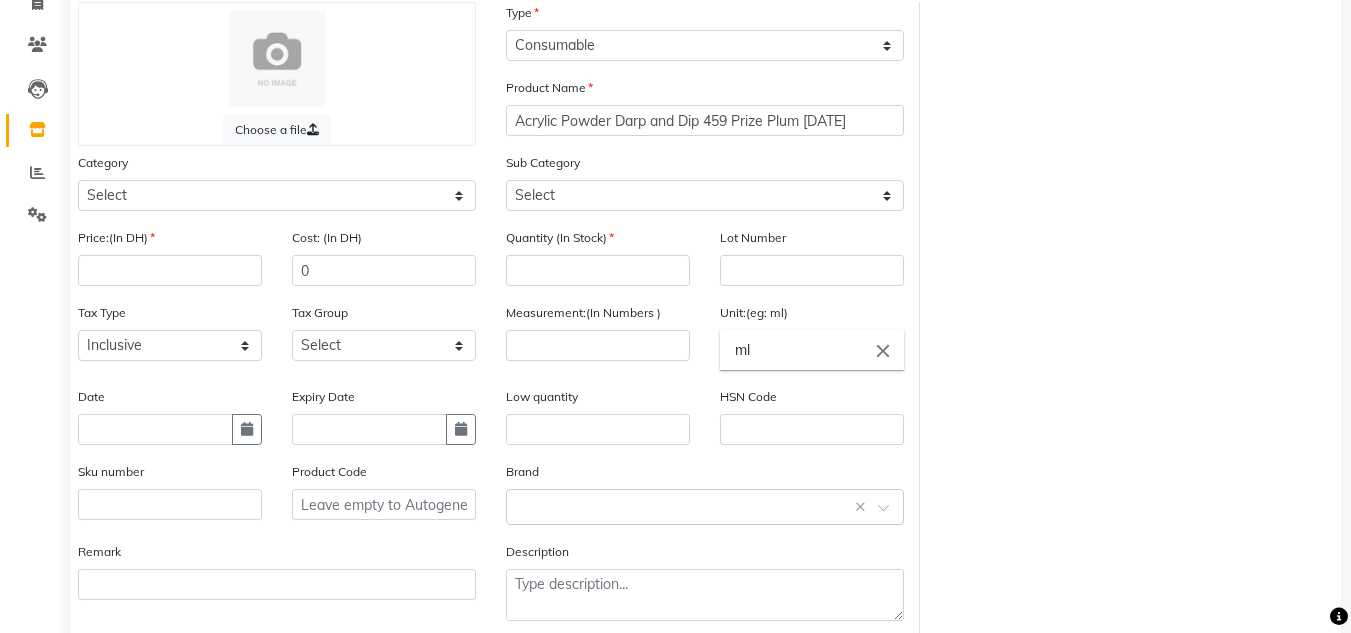 click on "Price:(In DH)" 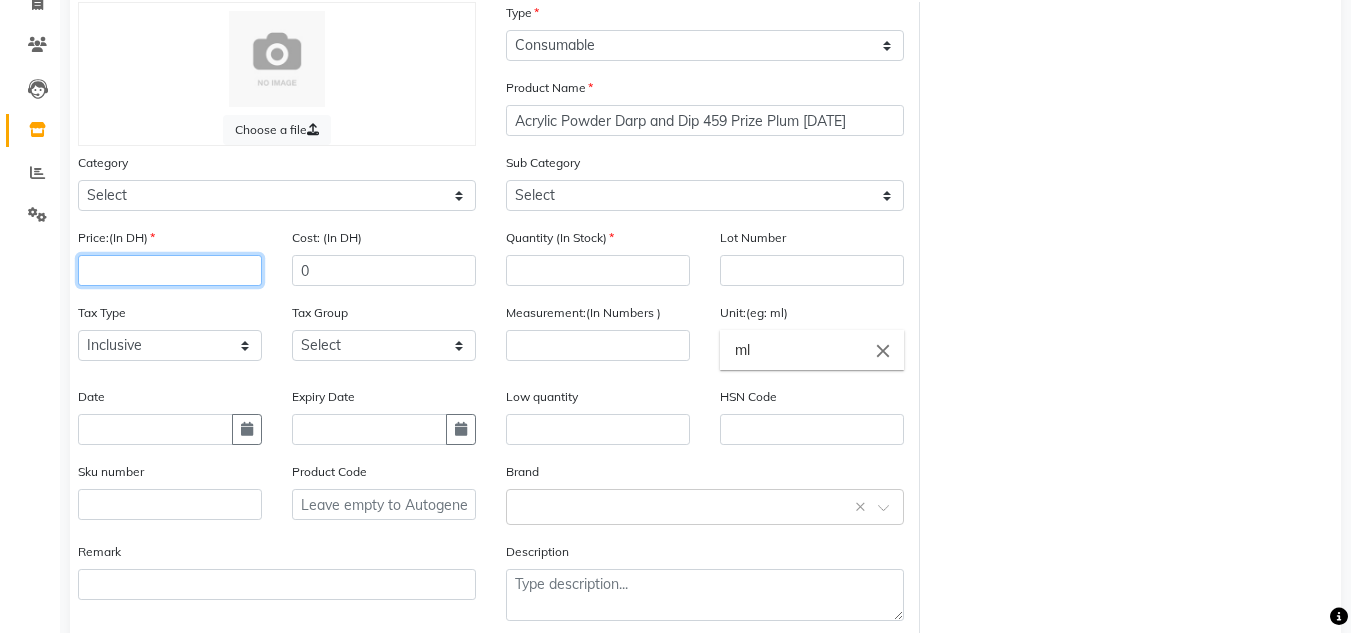 click 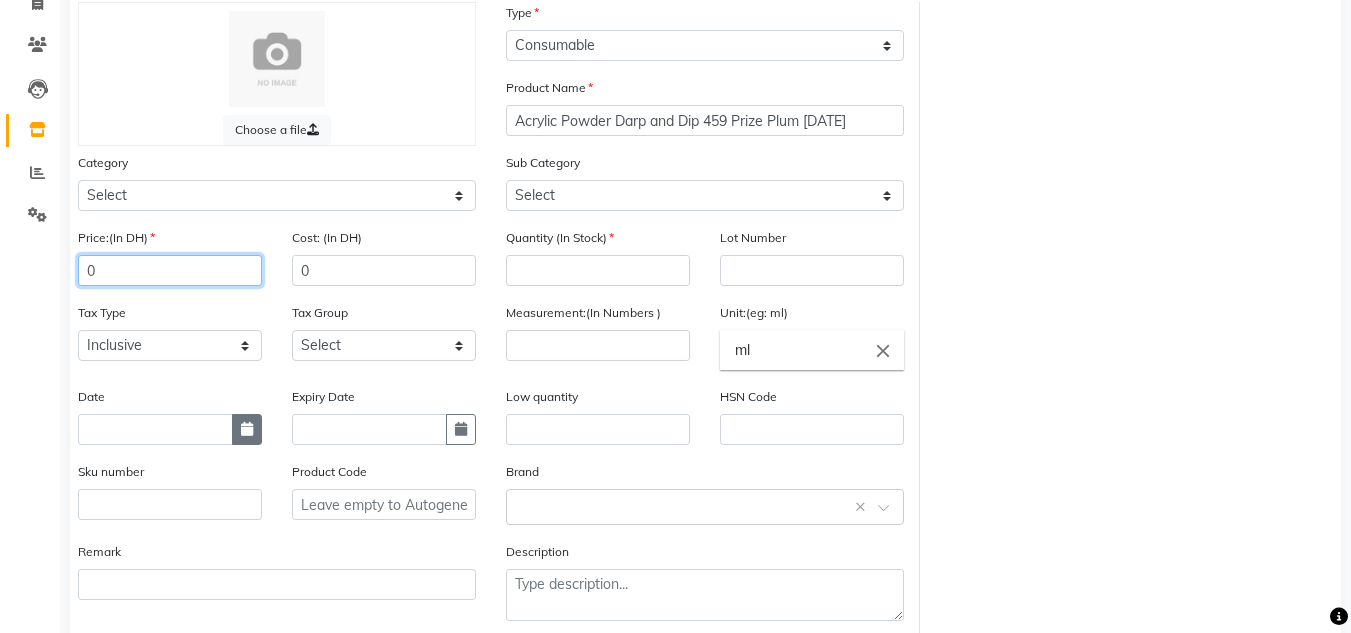 type on "0" 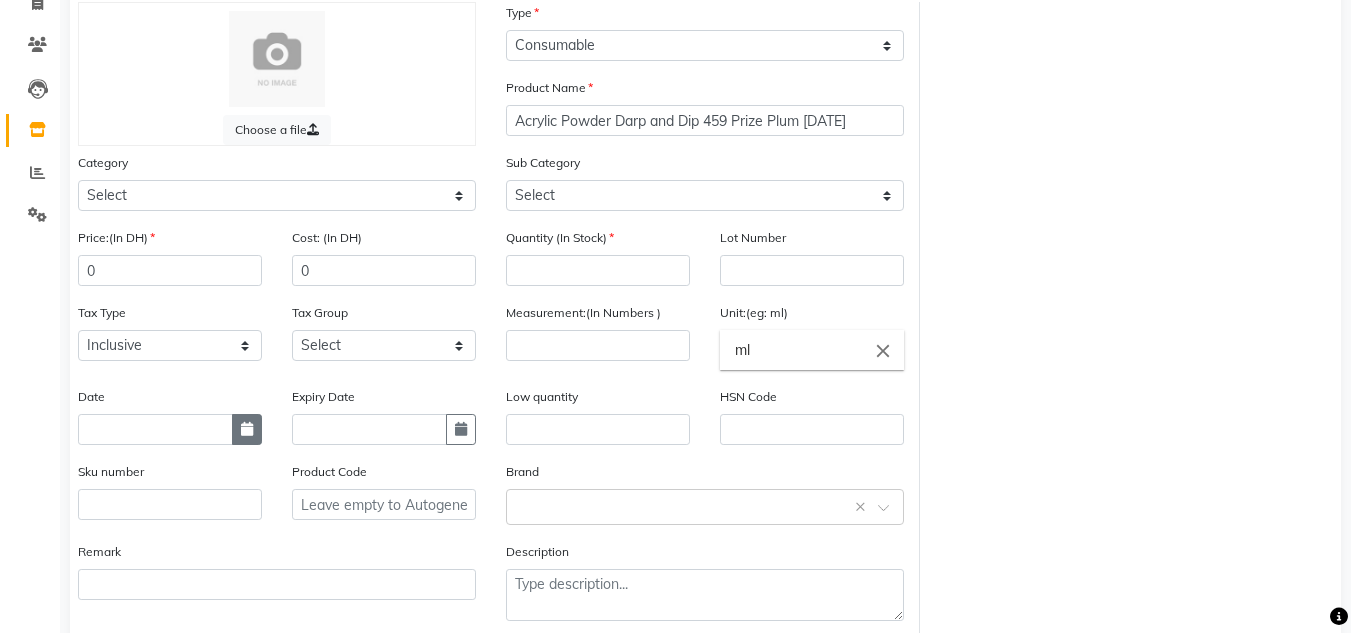 click 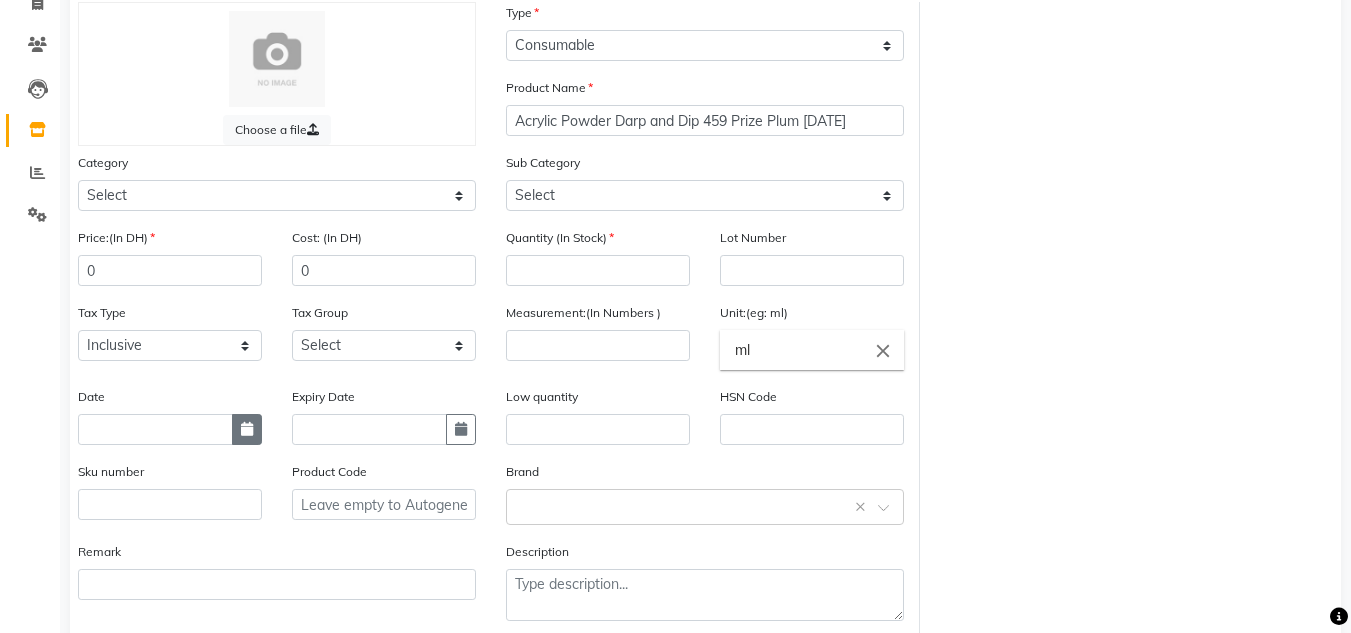 select on "8" 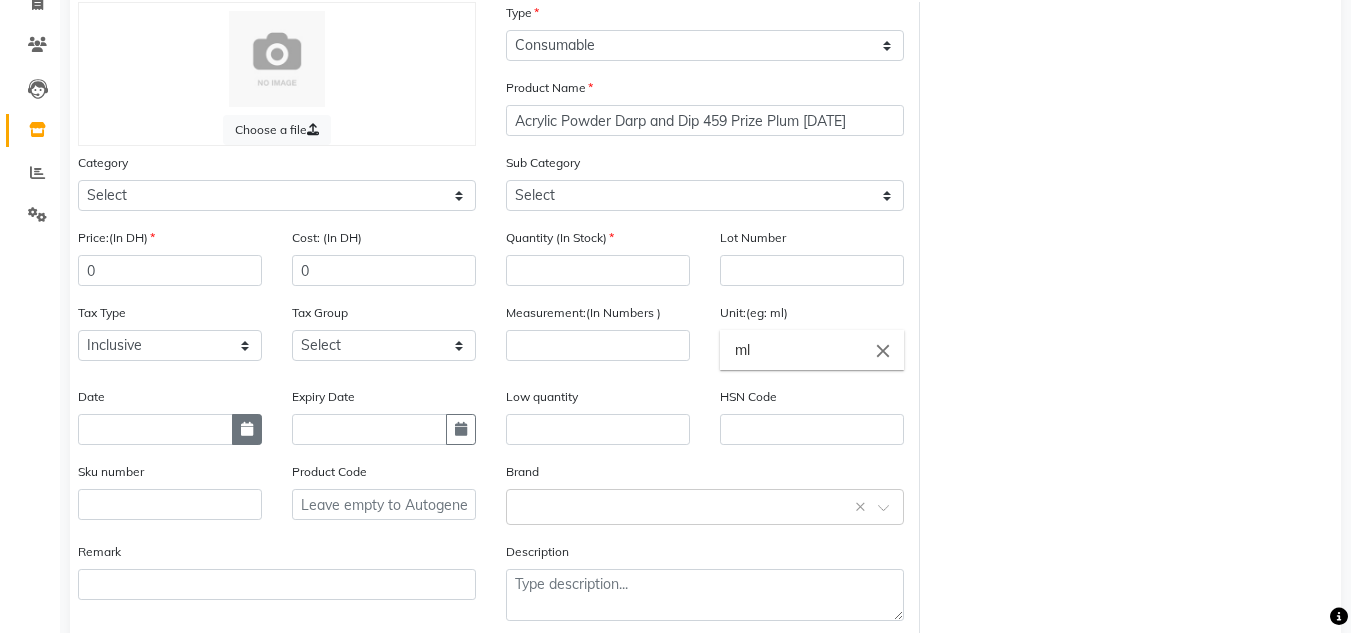 select on "2025" 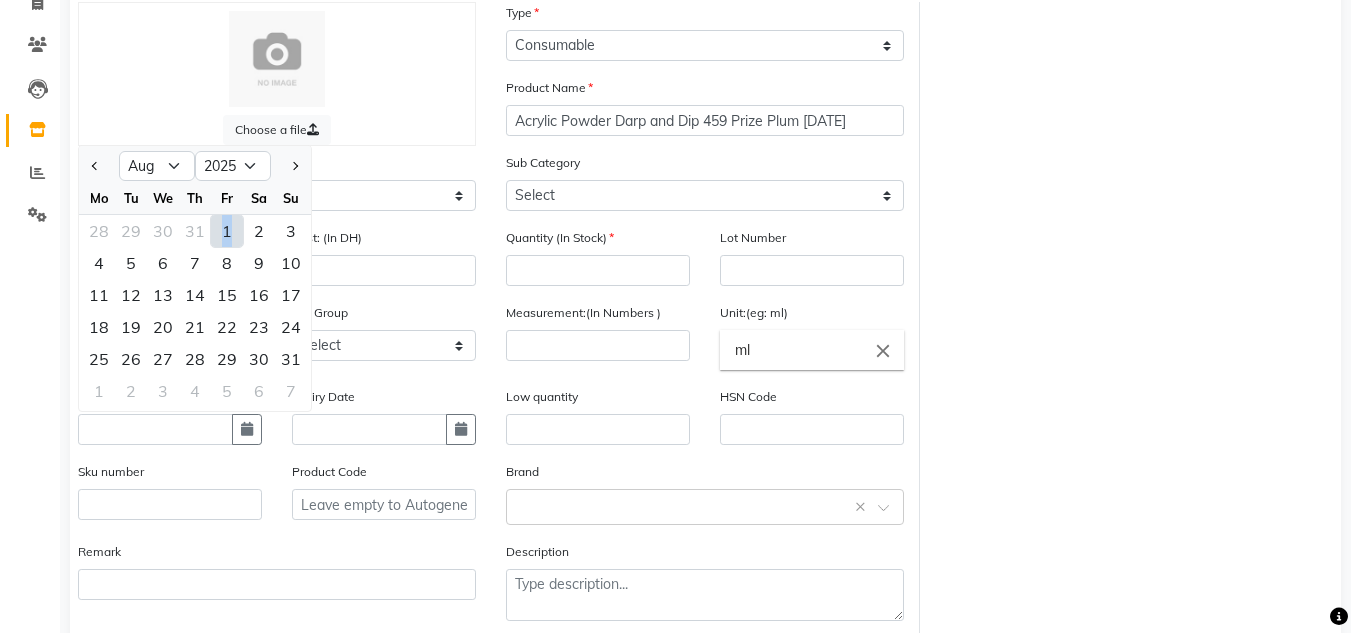 drag, startPoint x: 227, startPoint y: 220, endPoint x: 224, endPoint y: 232, distance: 12.369317 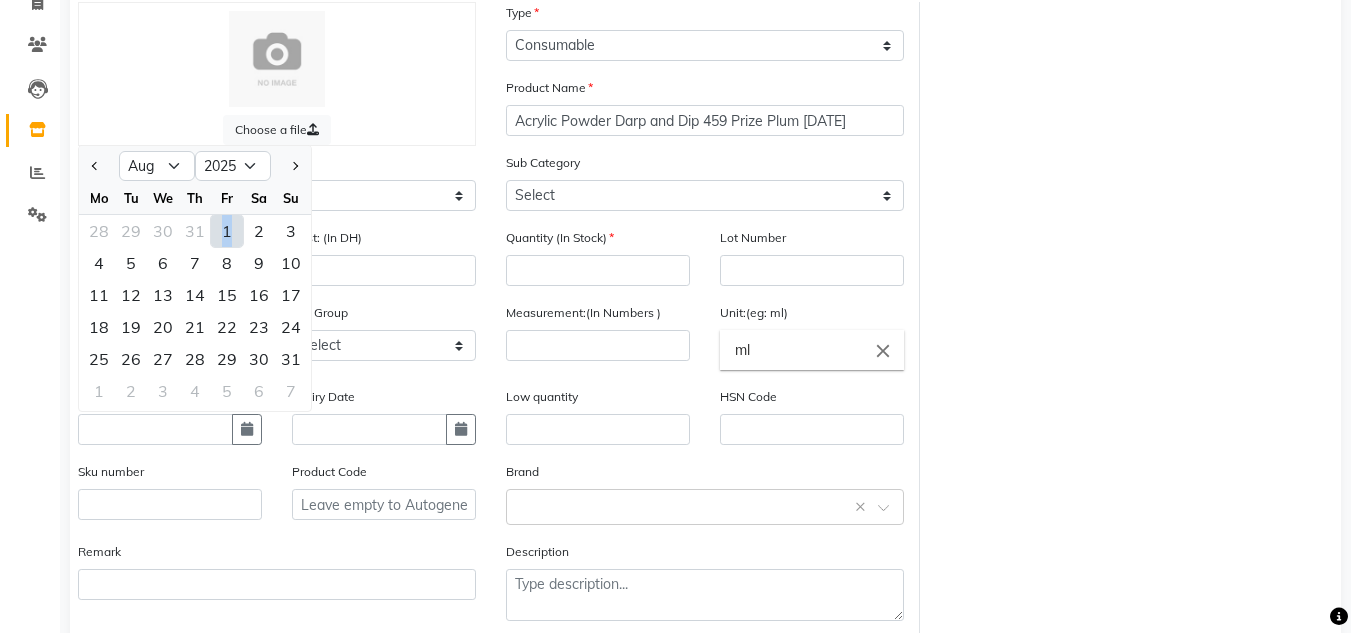 type on "01-08-2025" 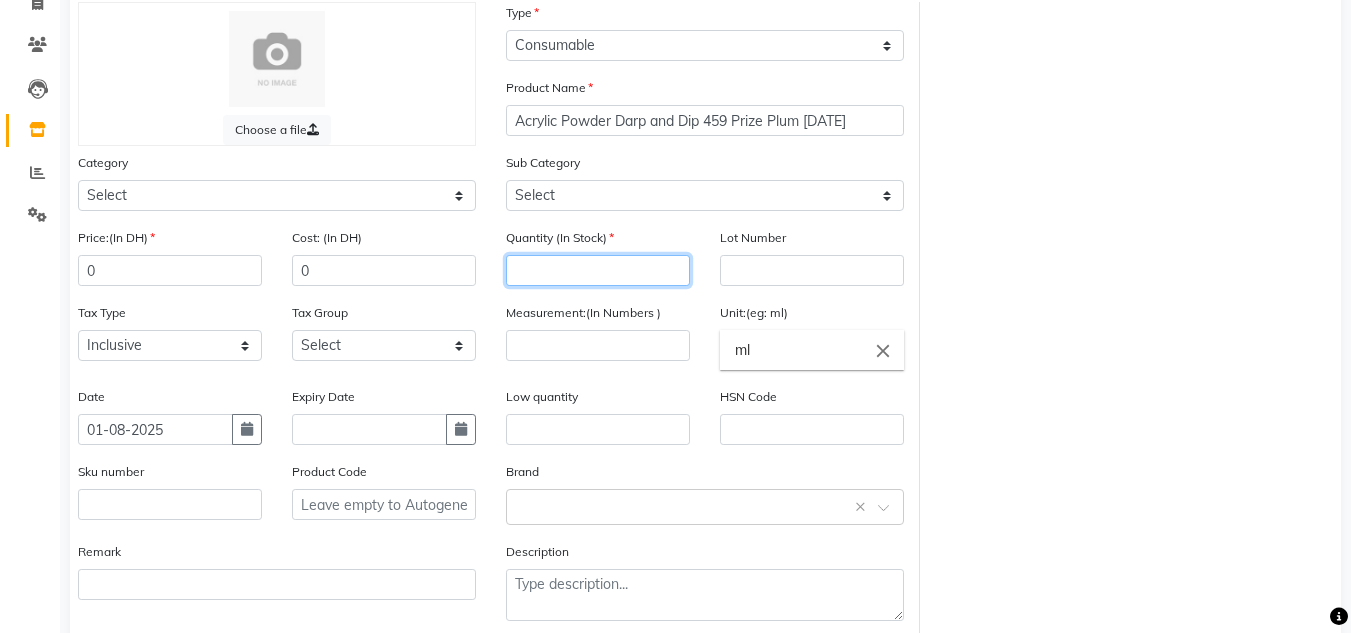 click 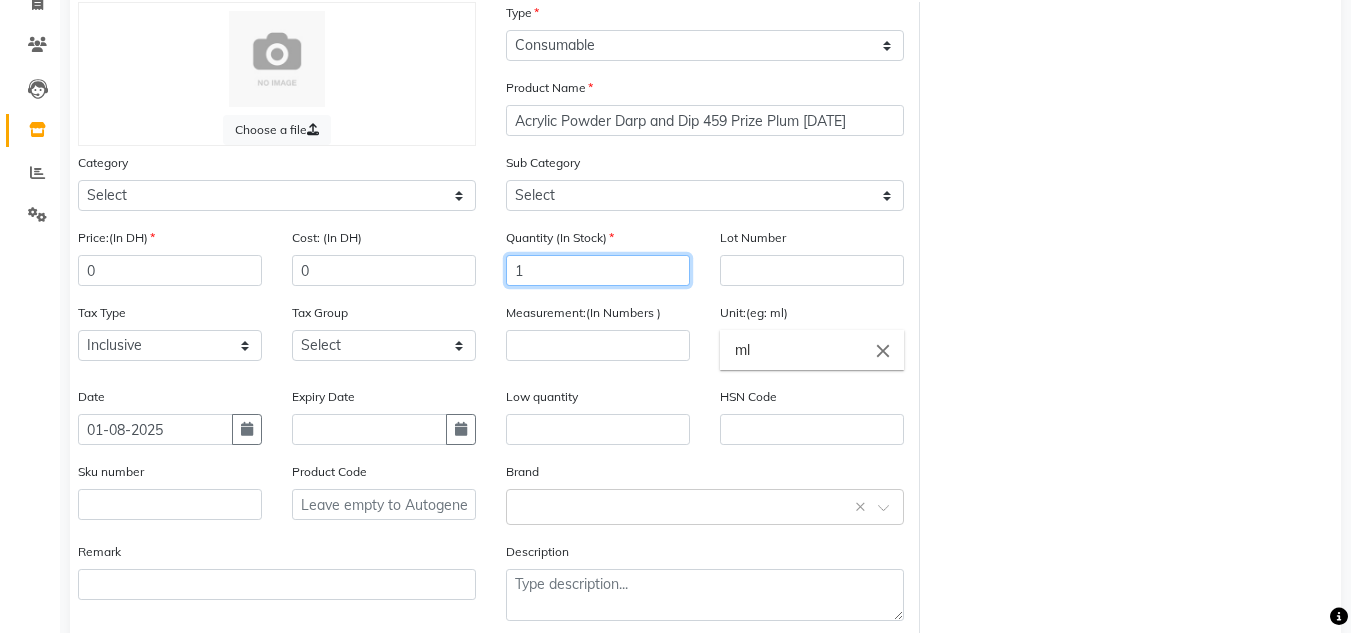 type on "1" 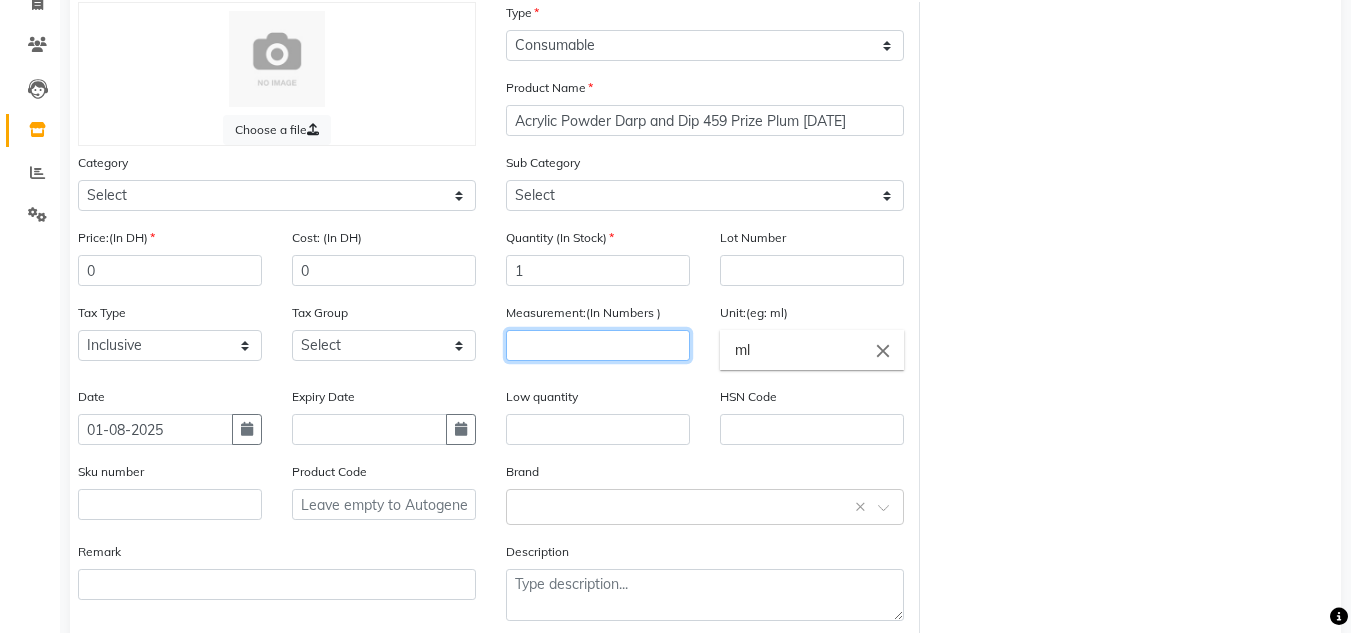 click 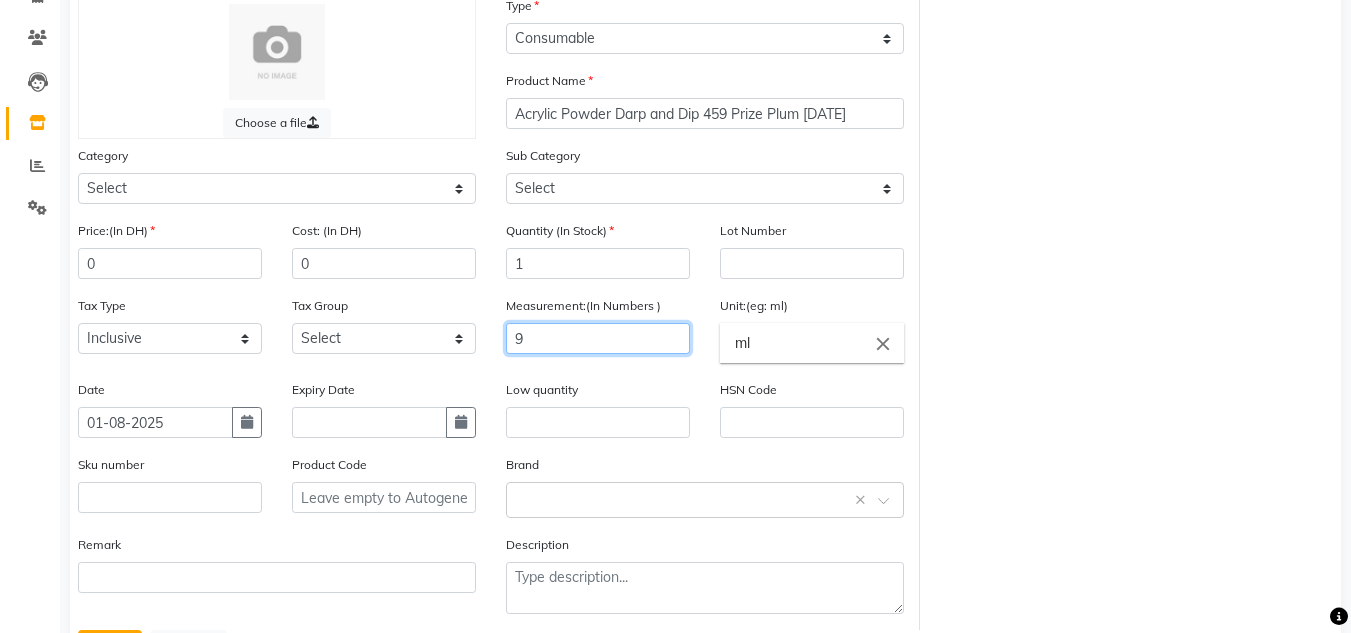 scroll, scrollTop: 148, scrollLeft: 0, axis: vertical 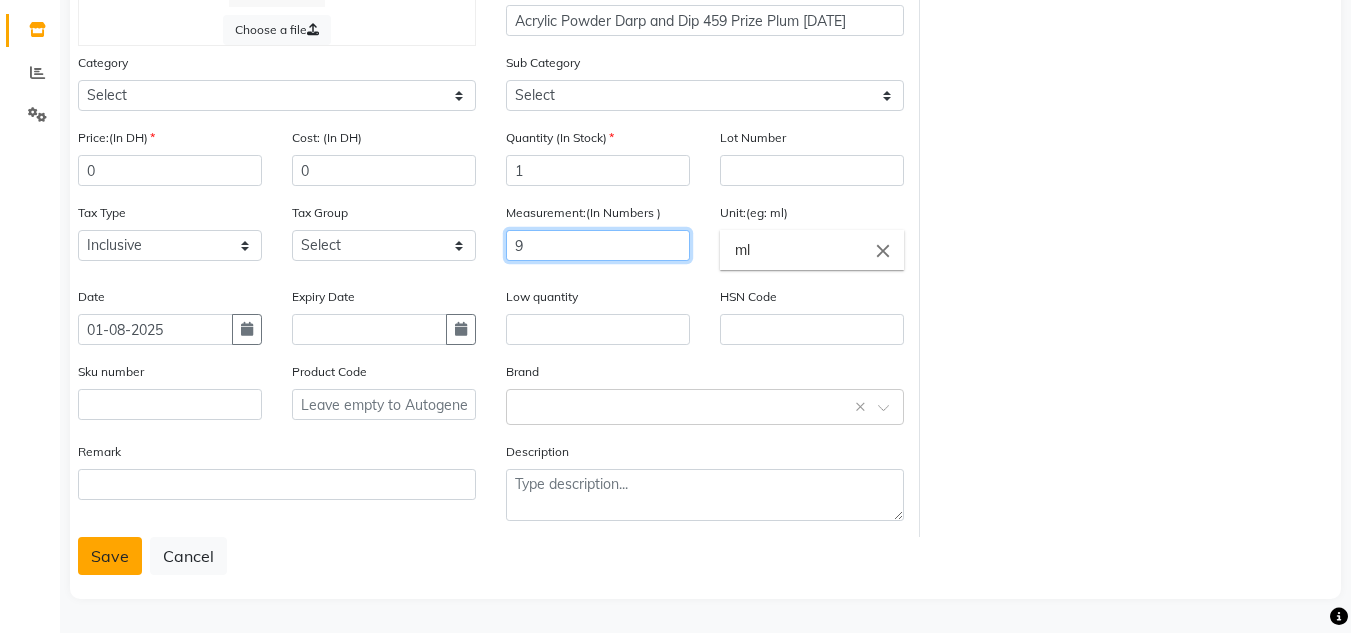 type on "9" 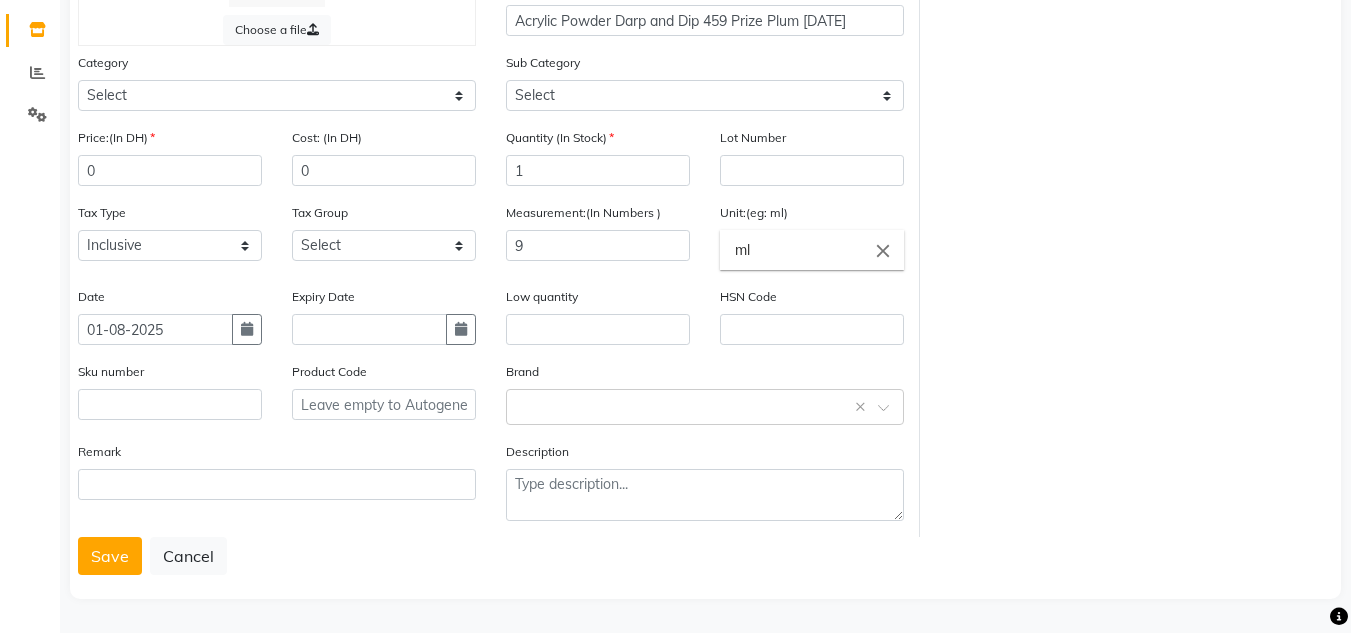 drag, startPoint x: 109, startPoint y: 539, endPoint x: 120, endPoint y: 573, distance: 35.735138 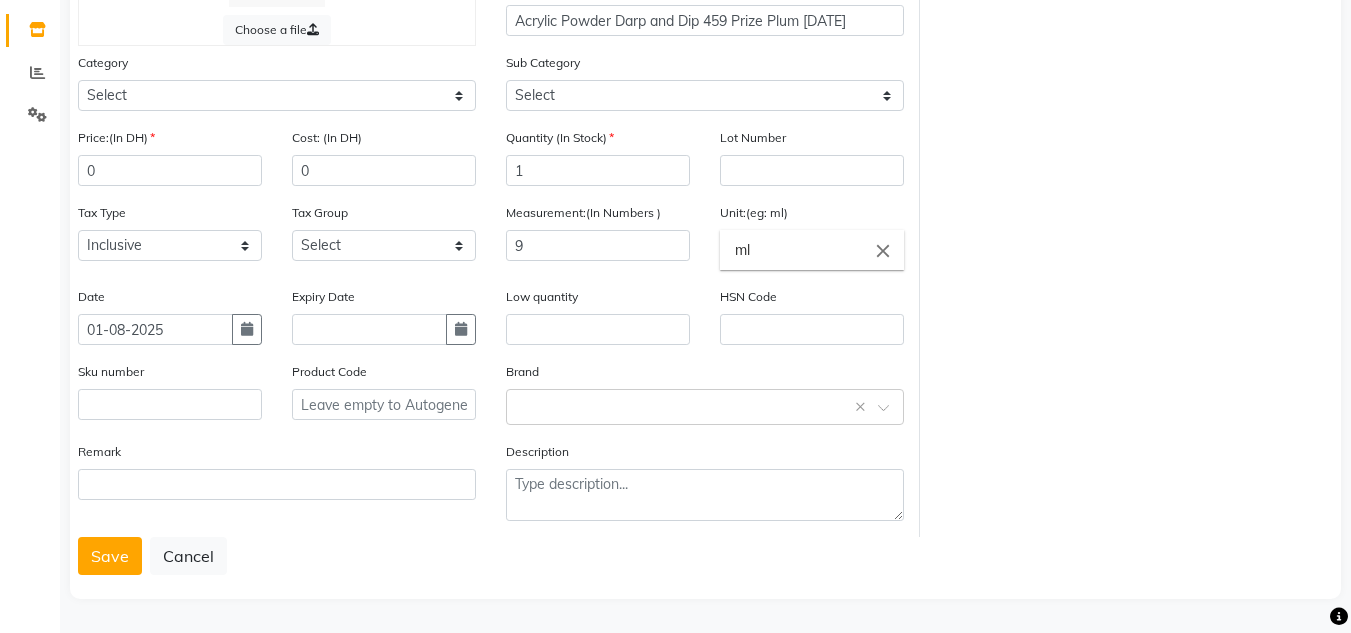click on "Save" 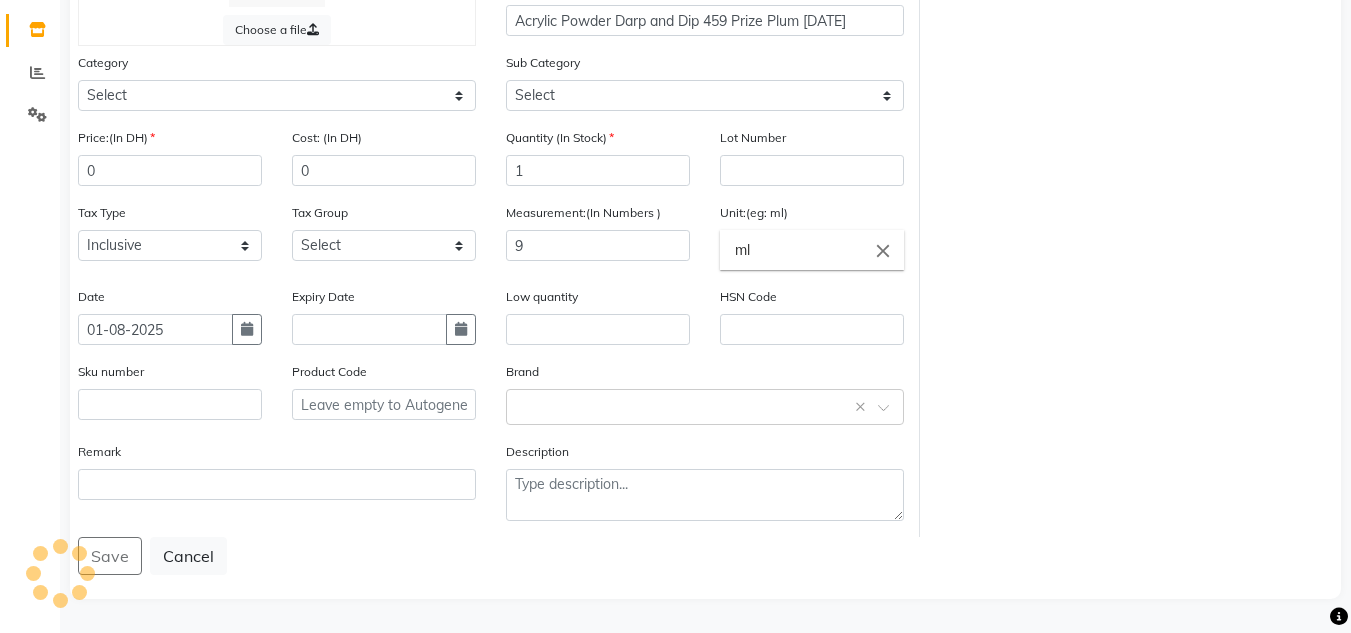 scroll, scrollTop: 33, scrollLeft: 0, axis: vertical 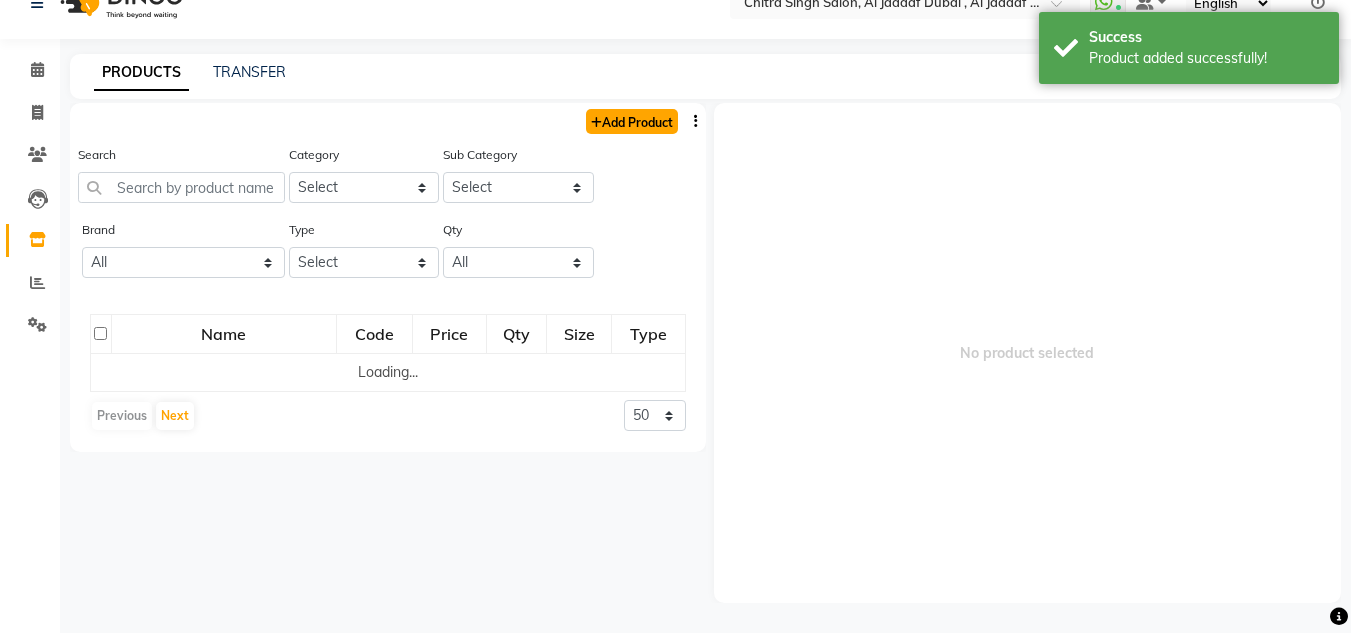 click on "Add Product" 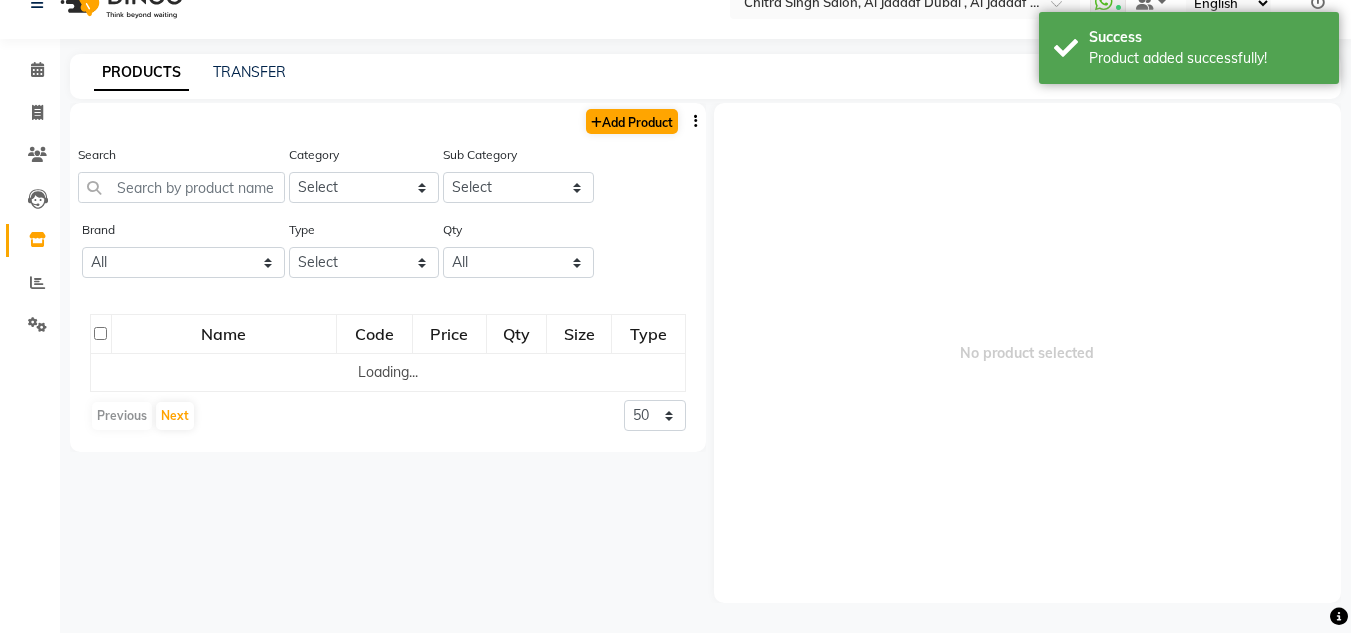 select on "true" 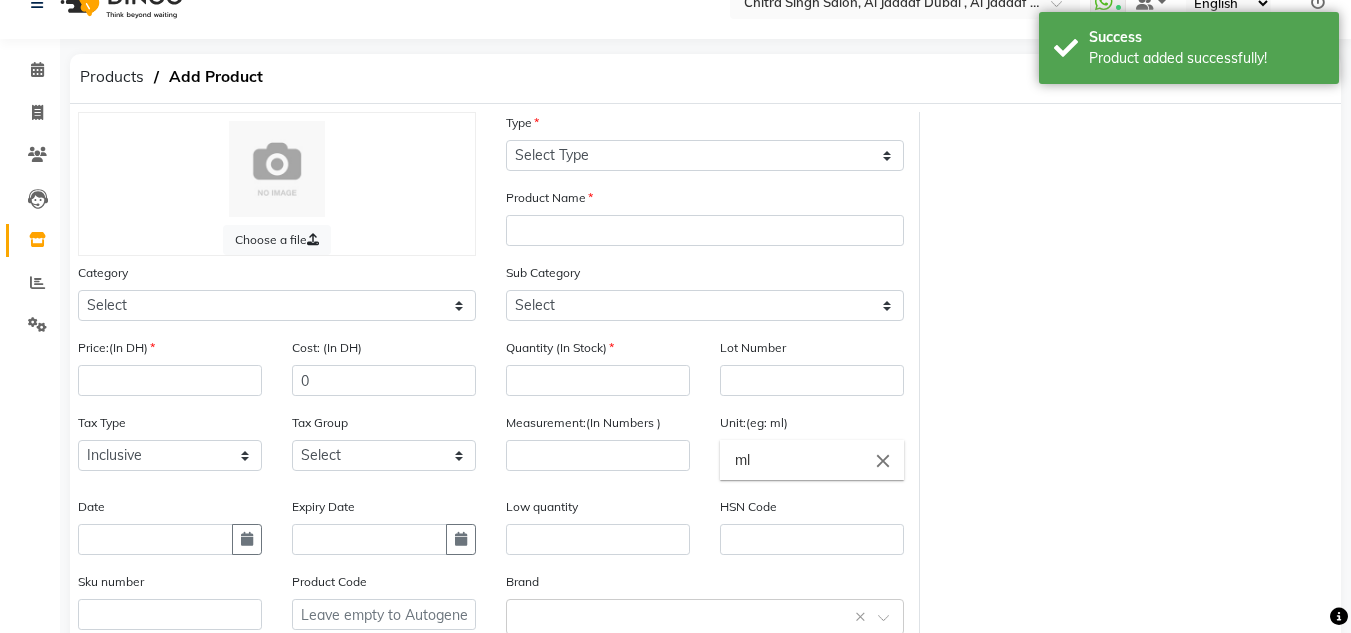 drag, startPoint x: 668, startPoint y: 111, endPoint x: 663, endPoint y: 154, distance: 43.289722 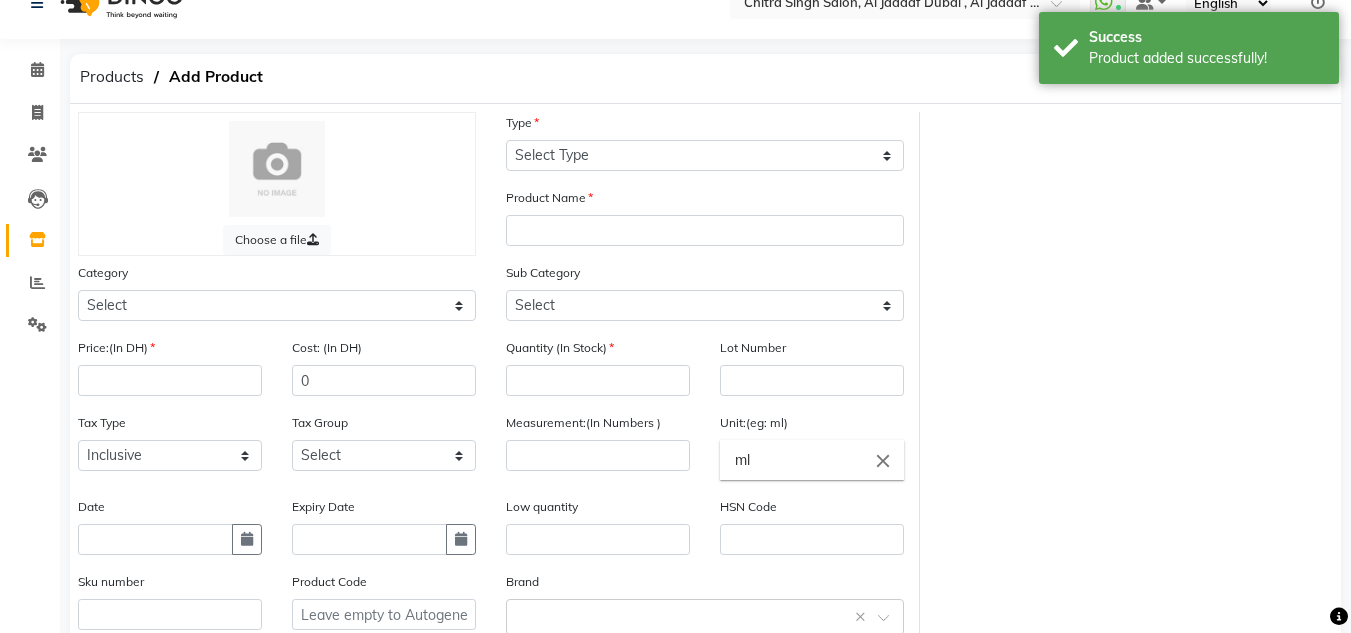 click on "Type Select Type Both Retail Consumable" 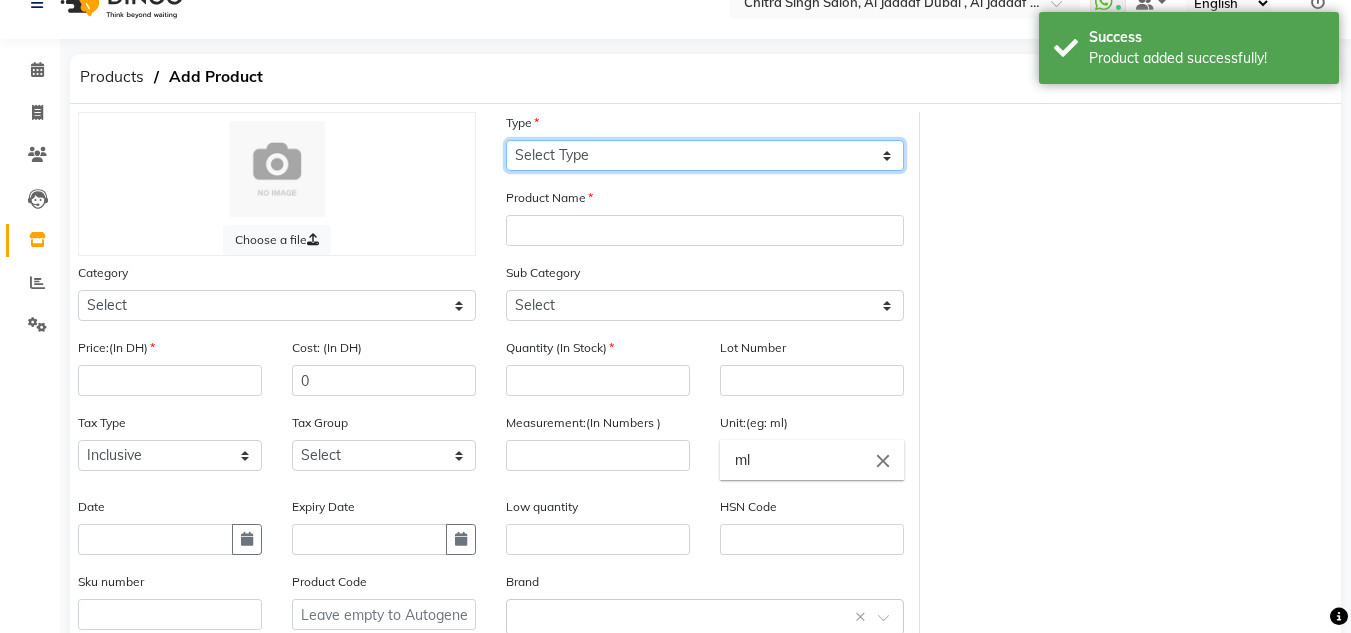 drag, startPoint x: 654, startPoint y: 150, endPoint x: 653, endPoint y: 181, distance: 31.016125 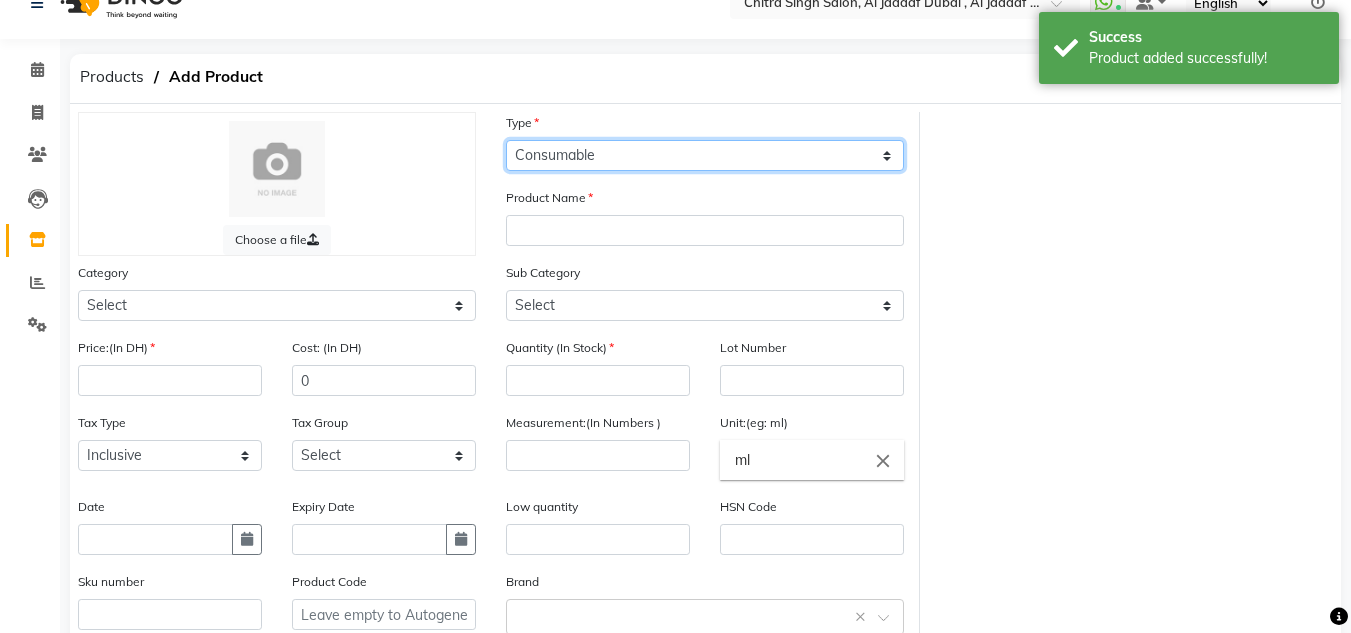 click on "Select Type Both Retail Consumable" 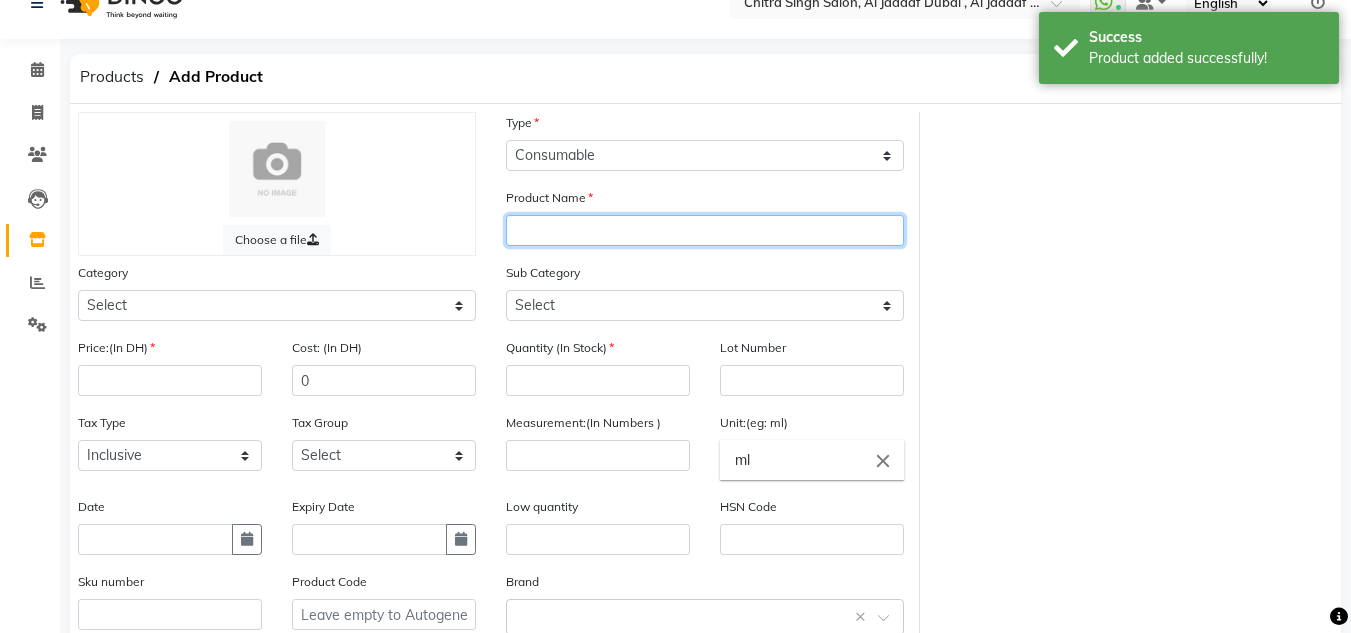 click 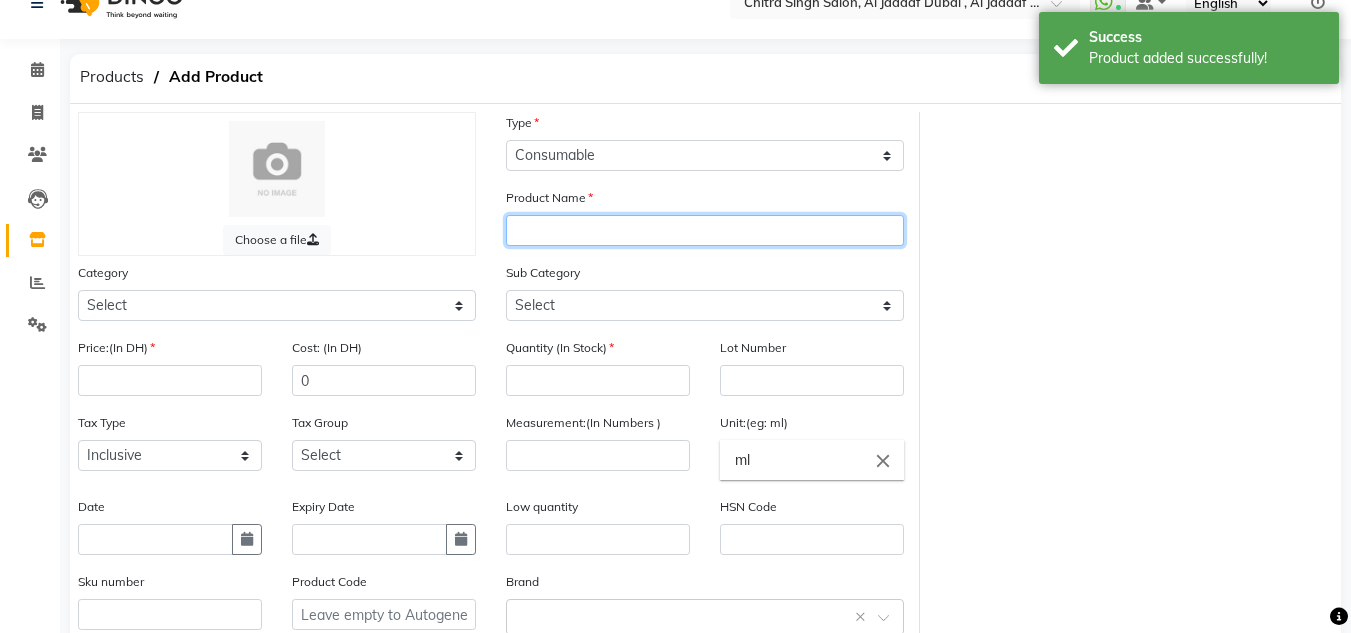 paste on "Acrylic Powder Darp and Dip 459 Prize Plum 01-08-2025" 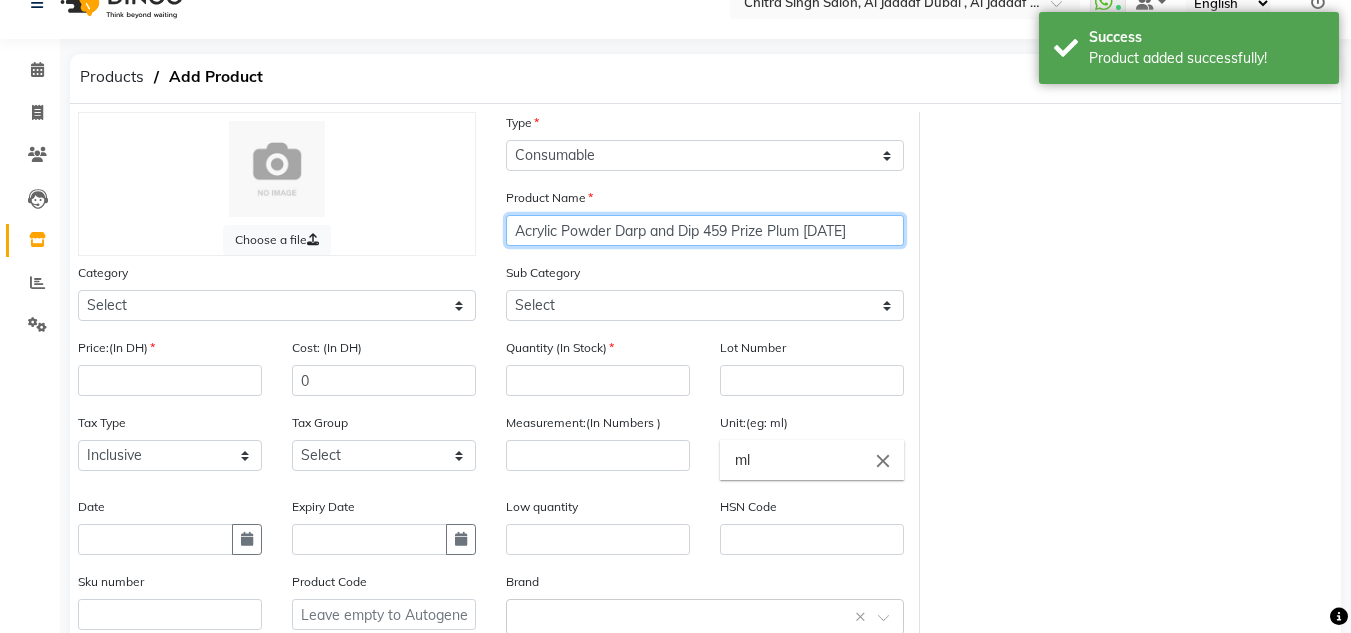 drag, startPoint x: 803, startPoint y: 231, endPoint x: 701, endPoint y: 224, distance: 102.239914 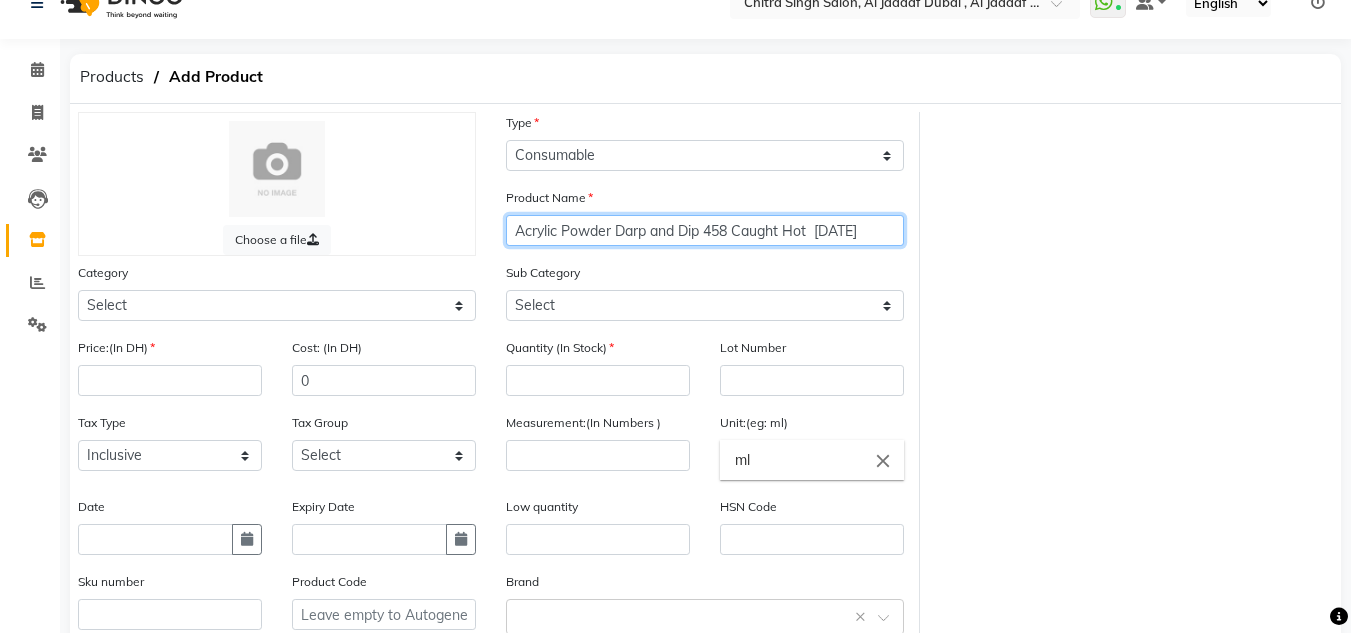 type on "Acrylic Powder Darp and Dip 458 Caught Hot  01-08-2025" 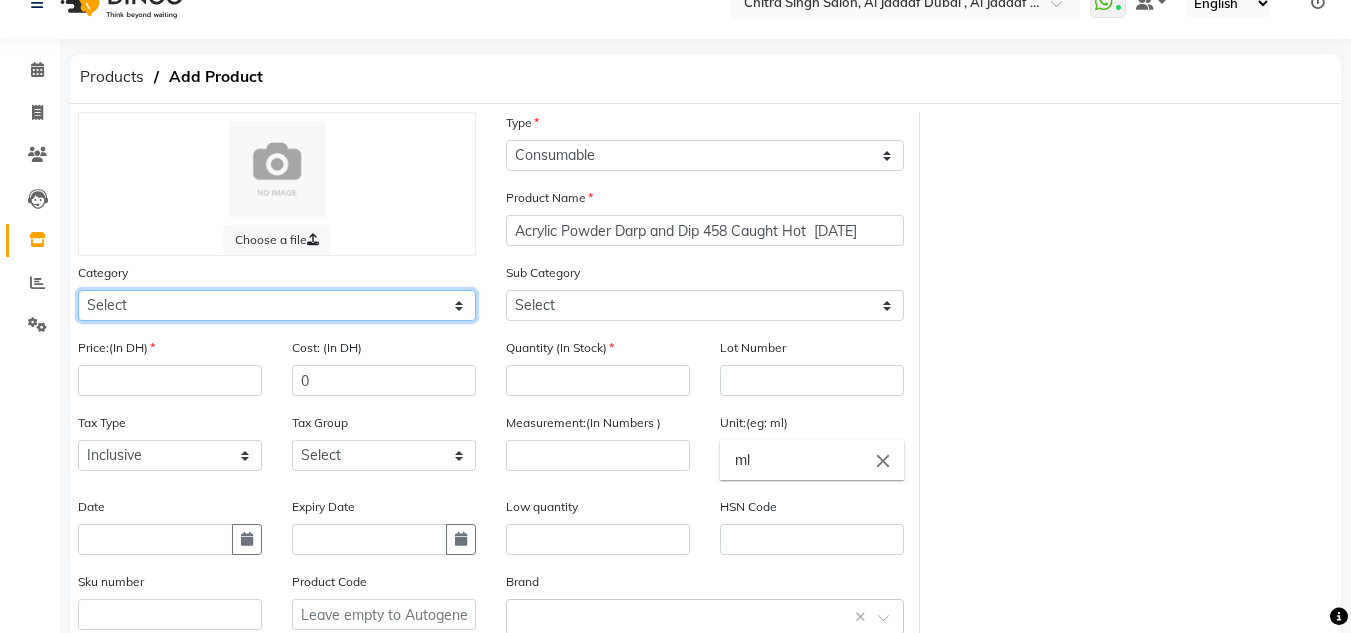 drag, startPoint x: 183, startPoint y: 307, endPoint x: 176, endPoint y: 299, distance: 10.630146 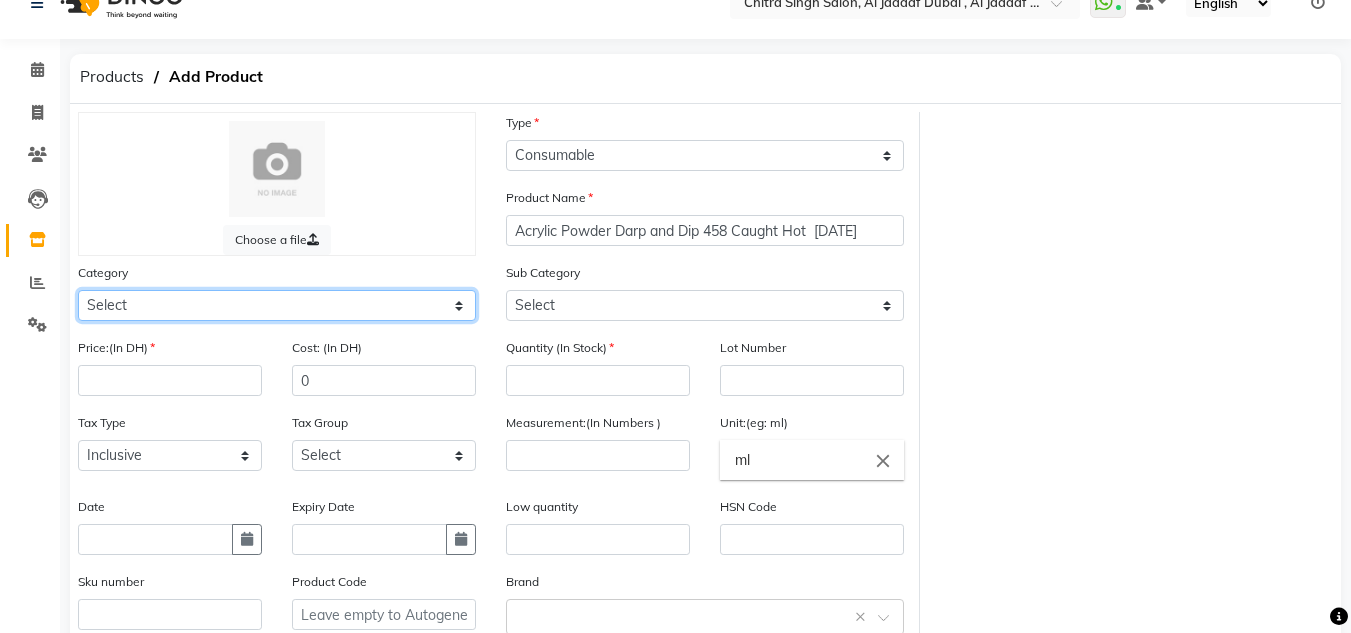 select on "462401950" 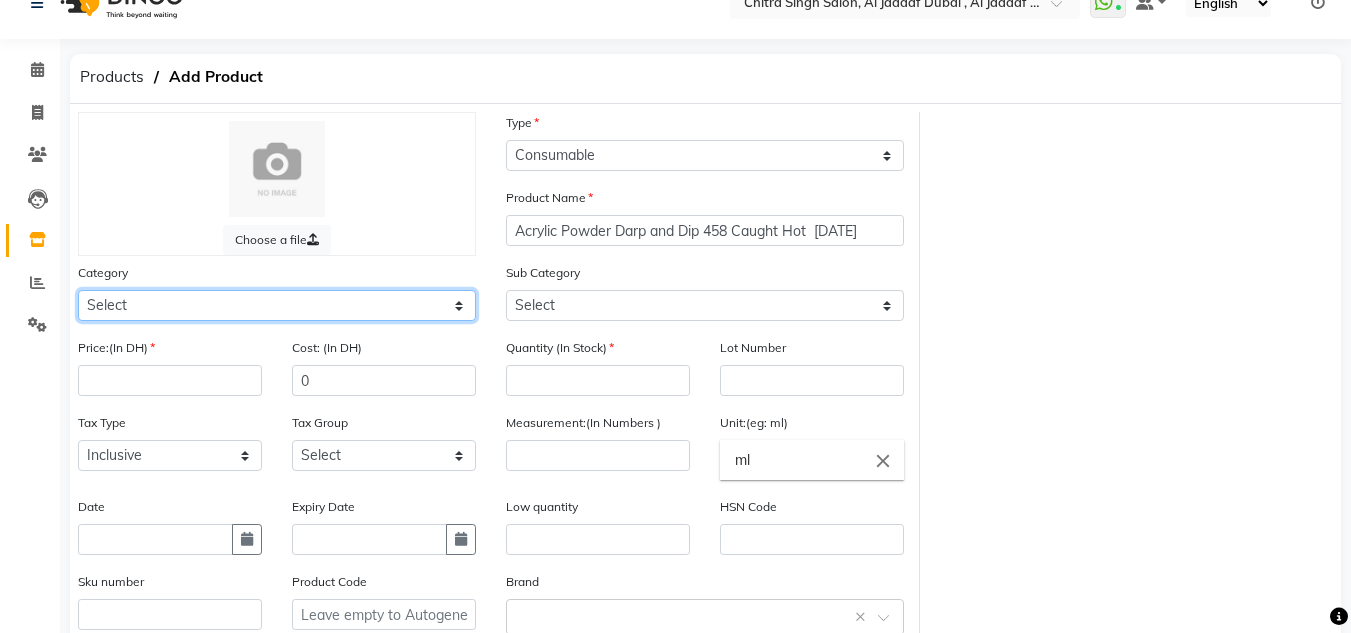 click on "Select Hair Skin Makeup Personal Care Appliances Beard Waxing Disposable Threading Hands and Feet Beauty Planet Botox Cadiveu Casmara Cheryls Olaplex GOWN Other" 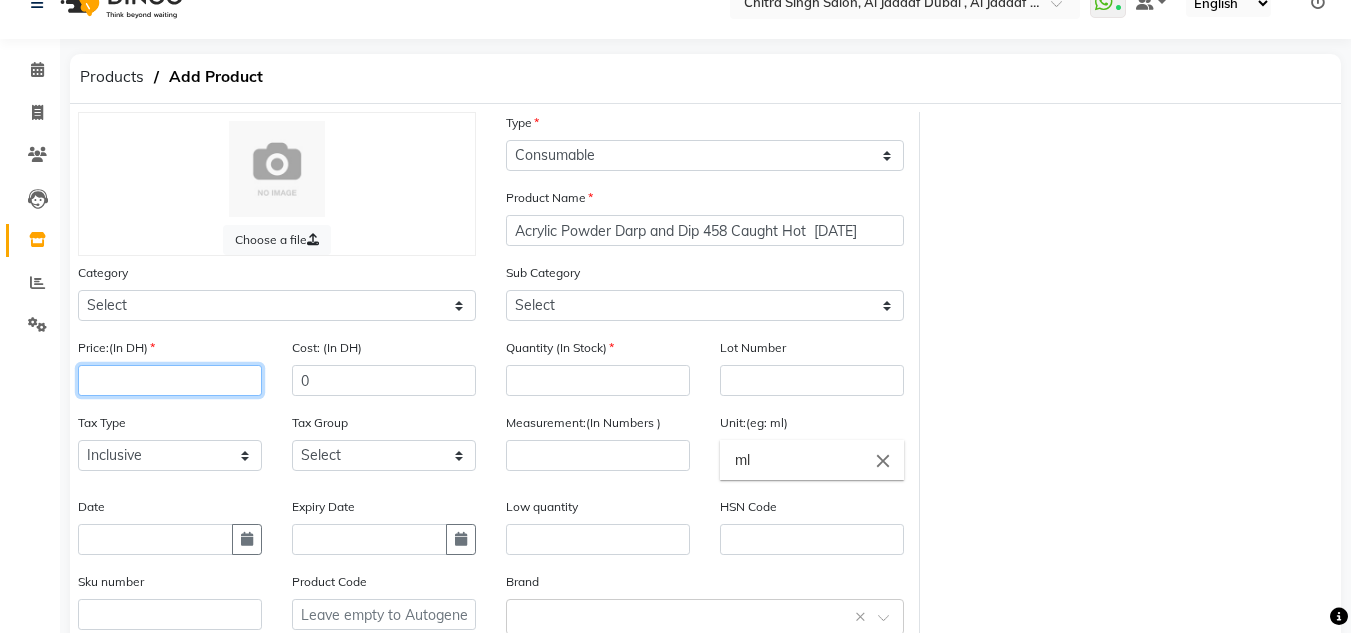 click 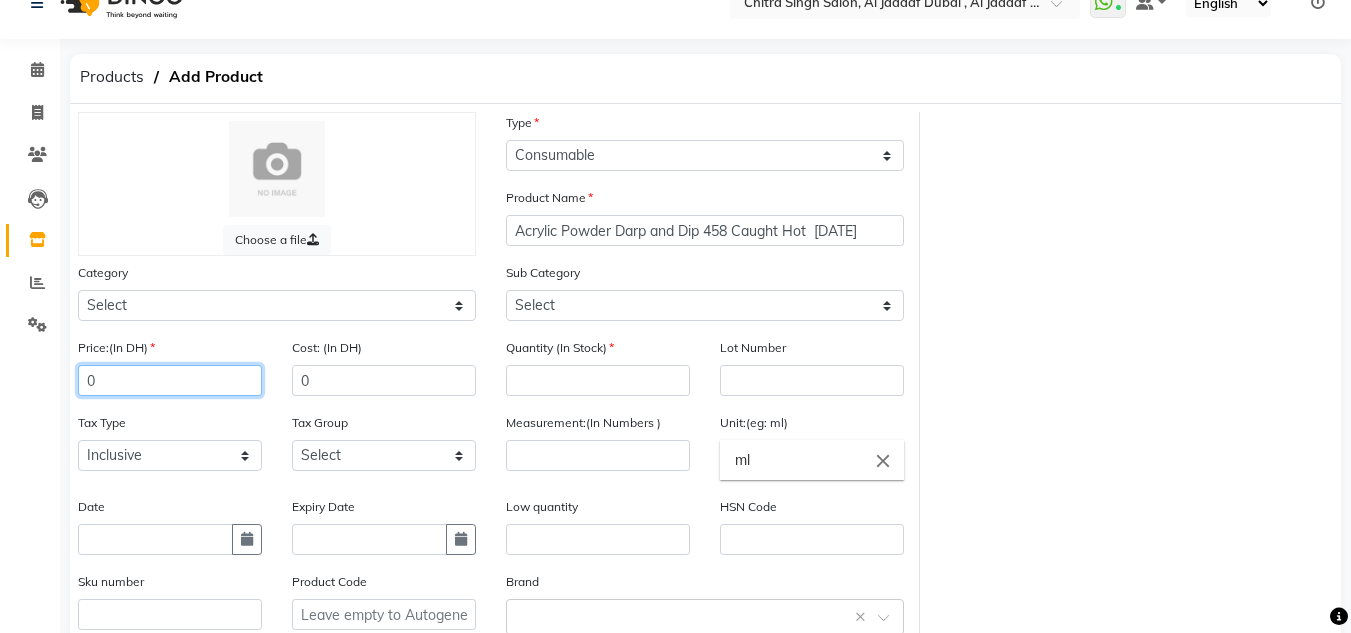 type on "0" 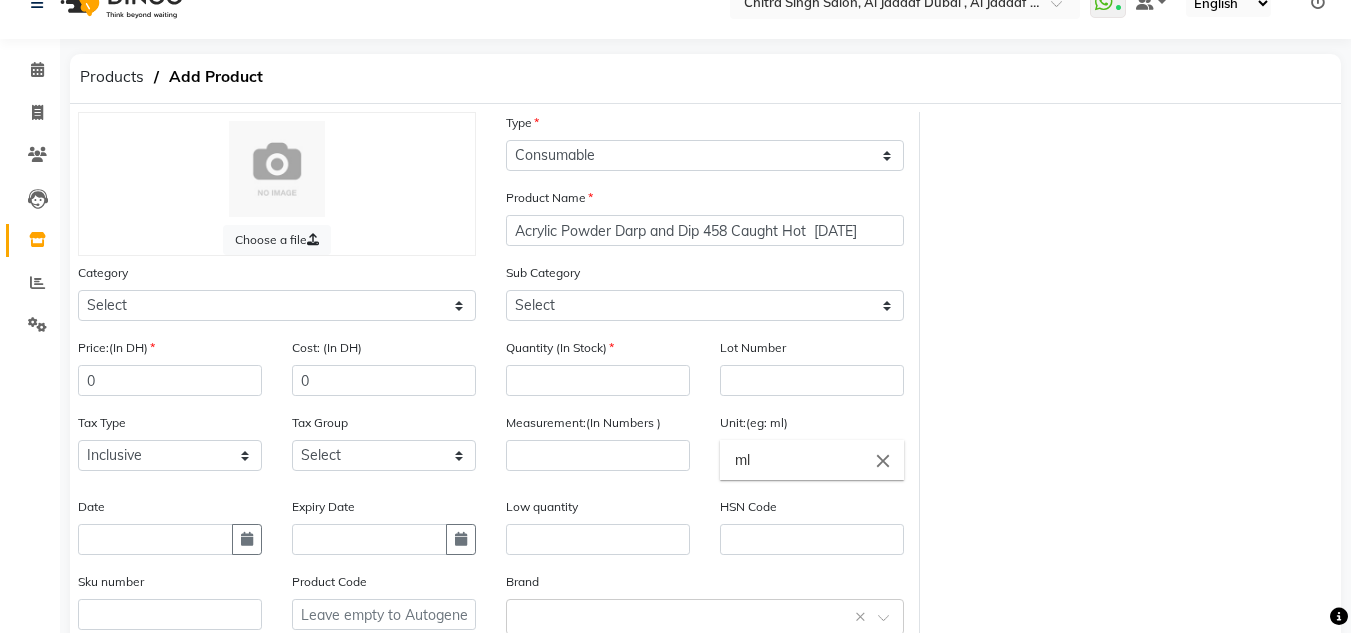 drag, startPoint x: 269, startPoint y: 550, endPoint x: 227, endPoint y: 539, distance: 43.416588 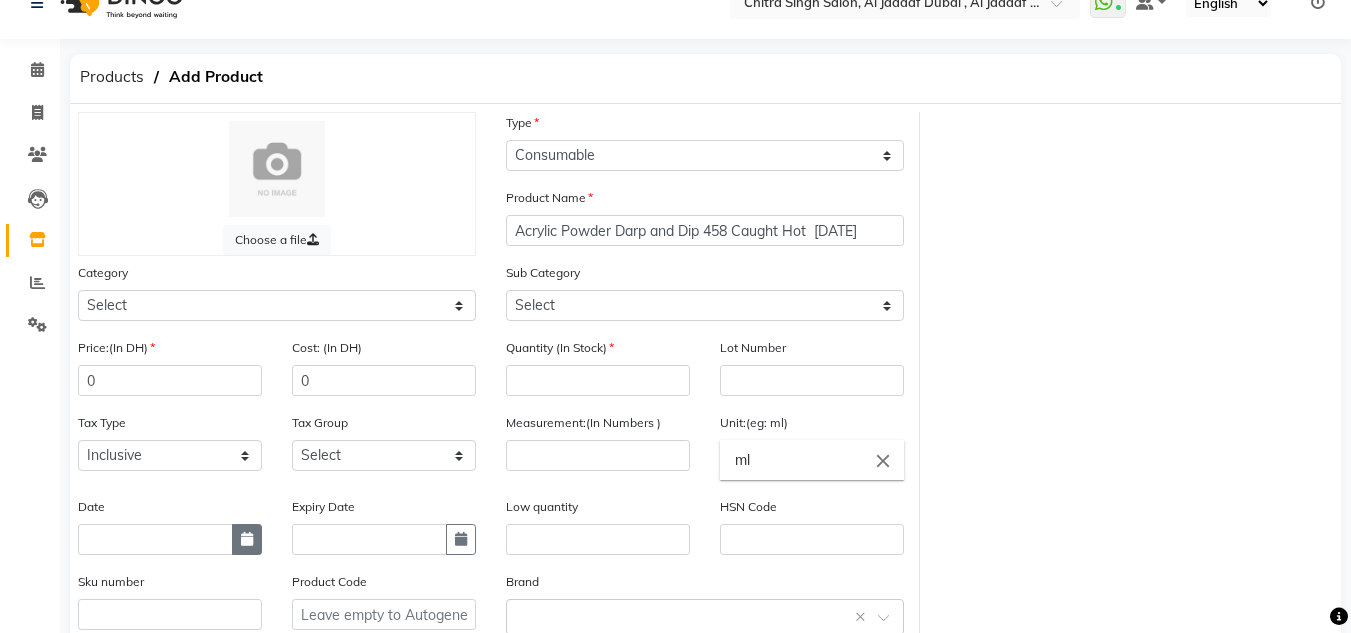 click 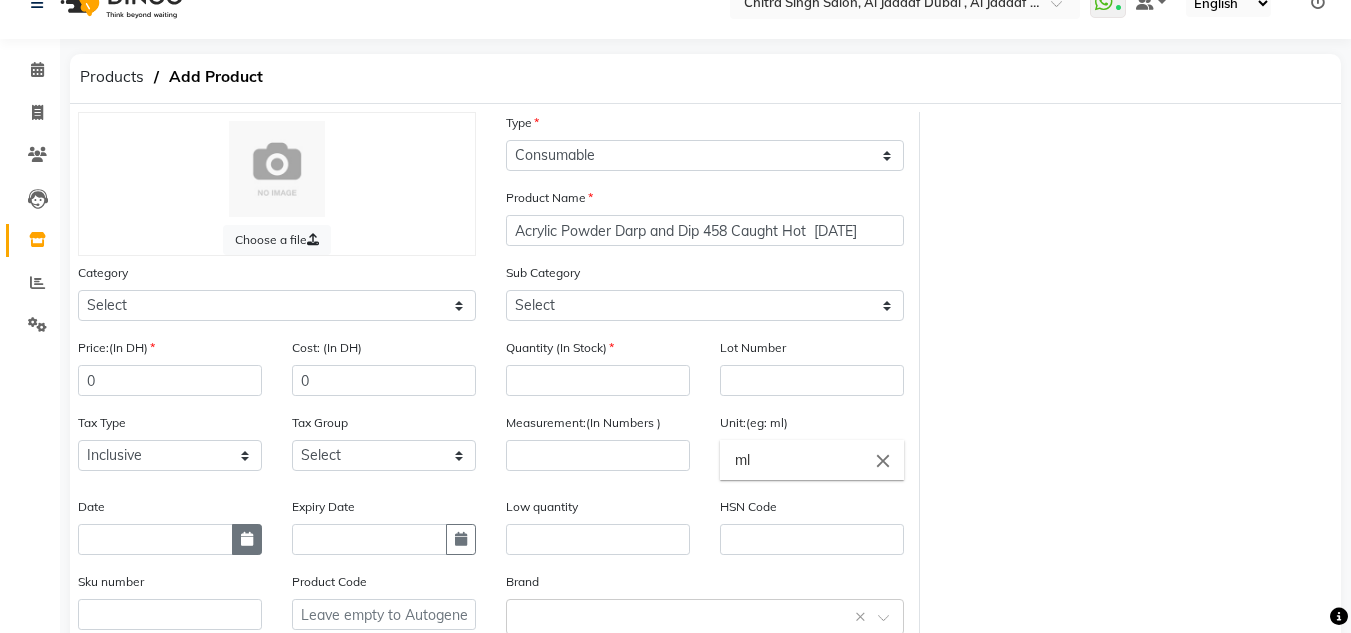 select on "8" 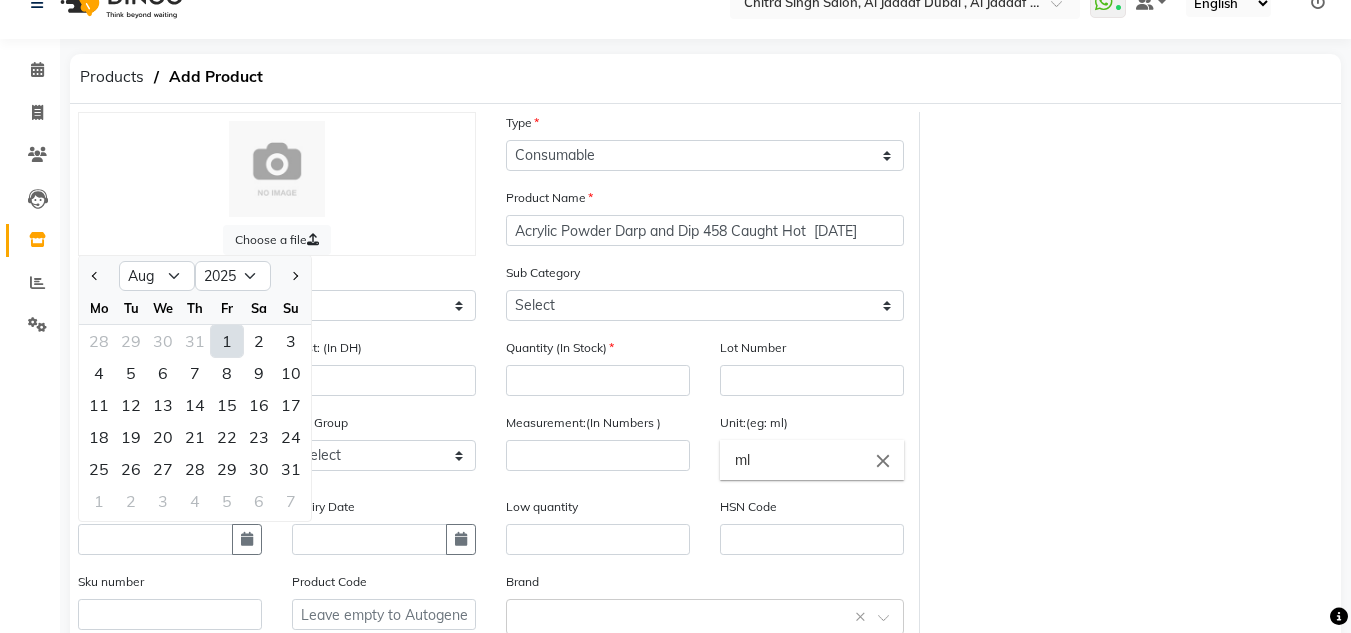 click on "1" 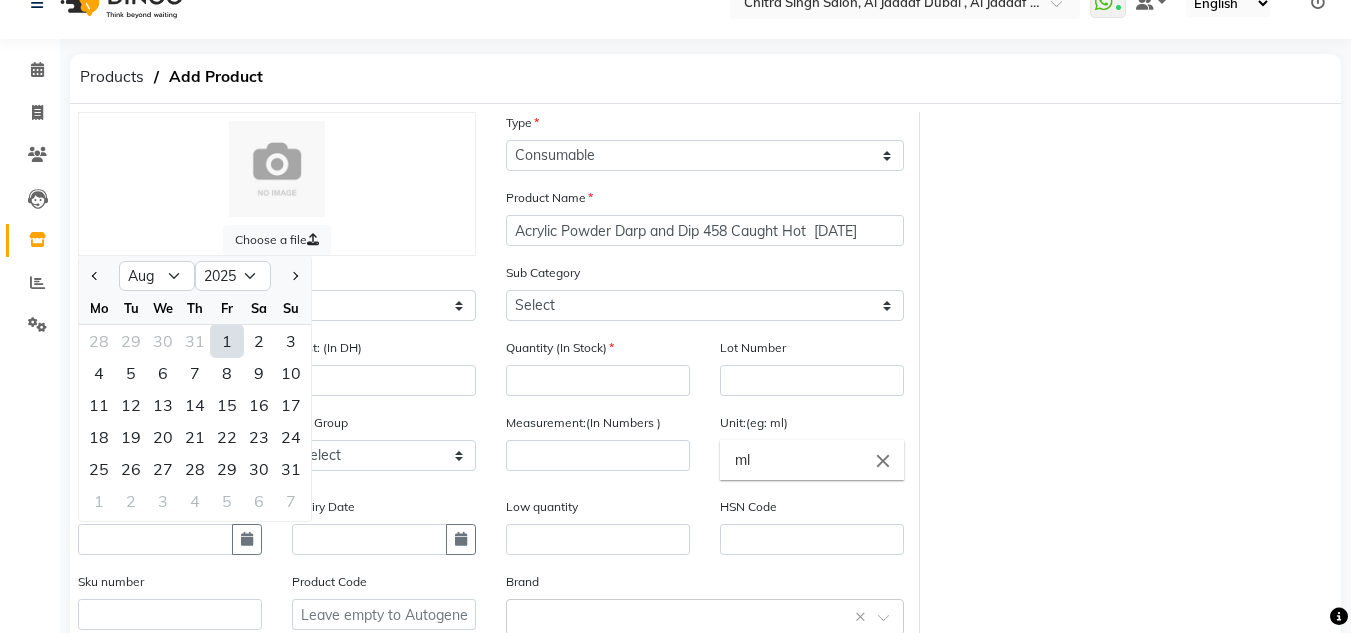 type on "01-08-2025" 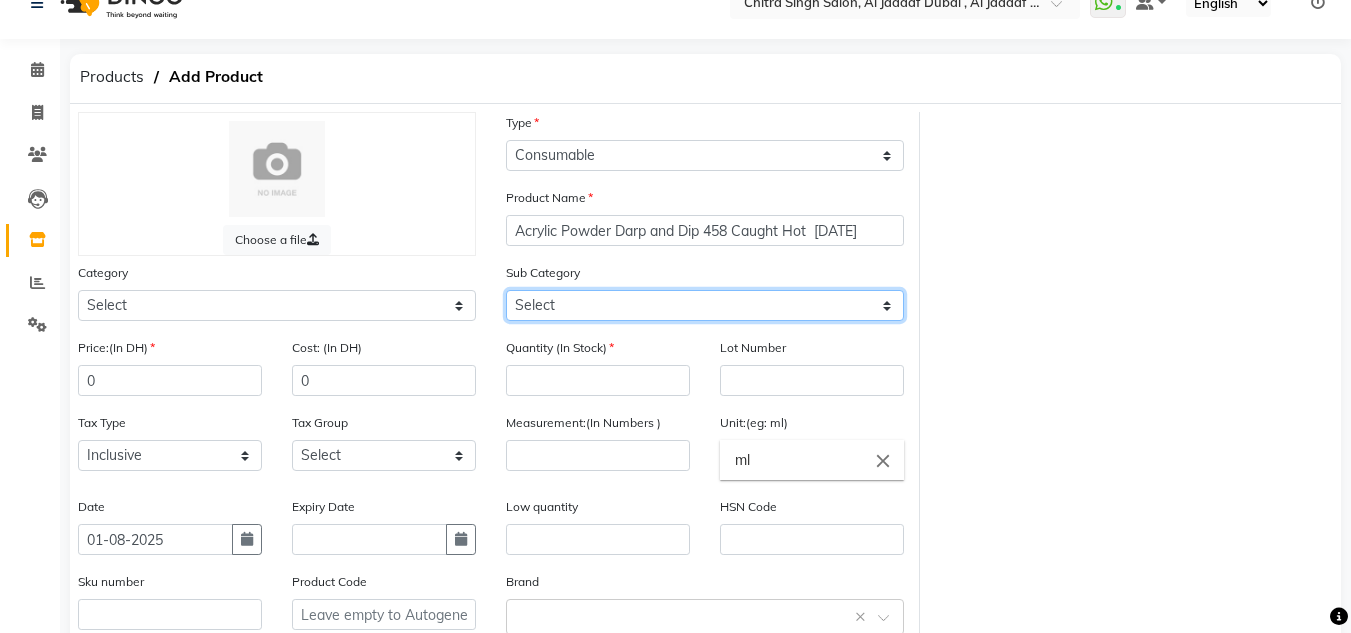 click on "Select Products Appliances" 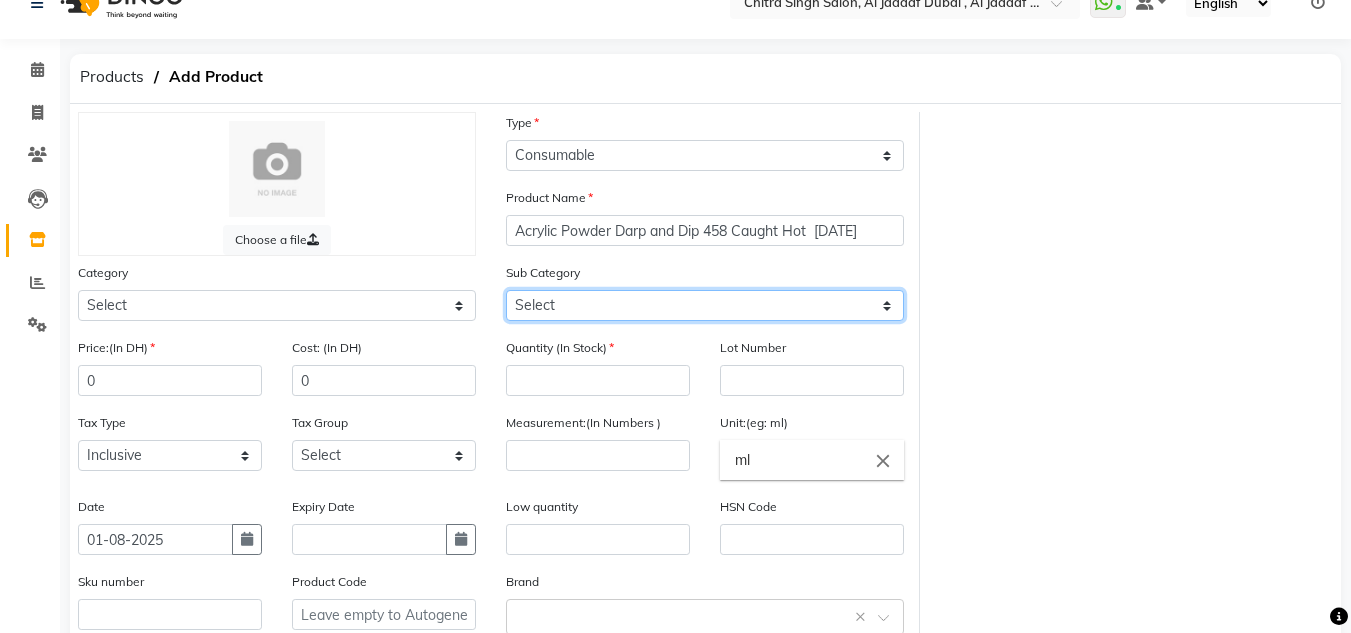 select on "462401951" 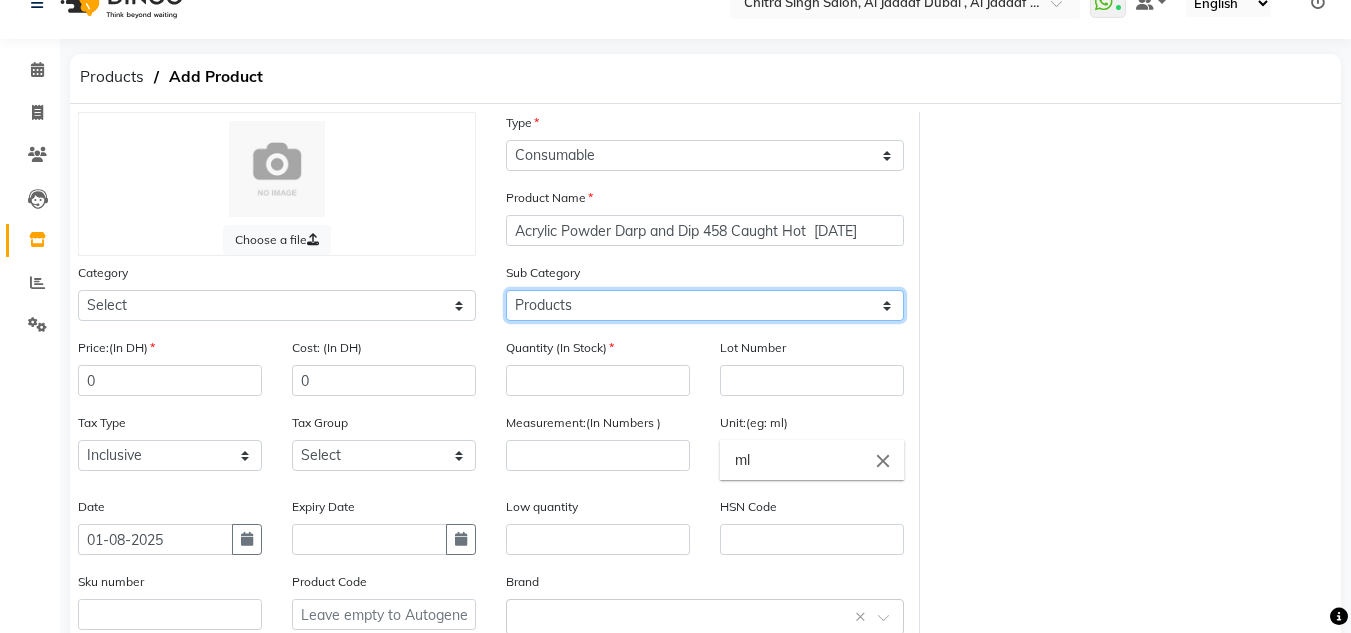 click on "Select Products Appliances" 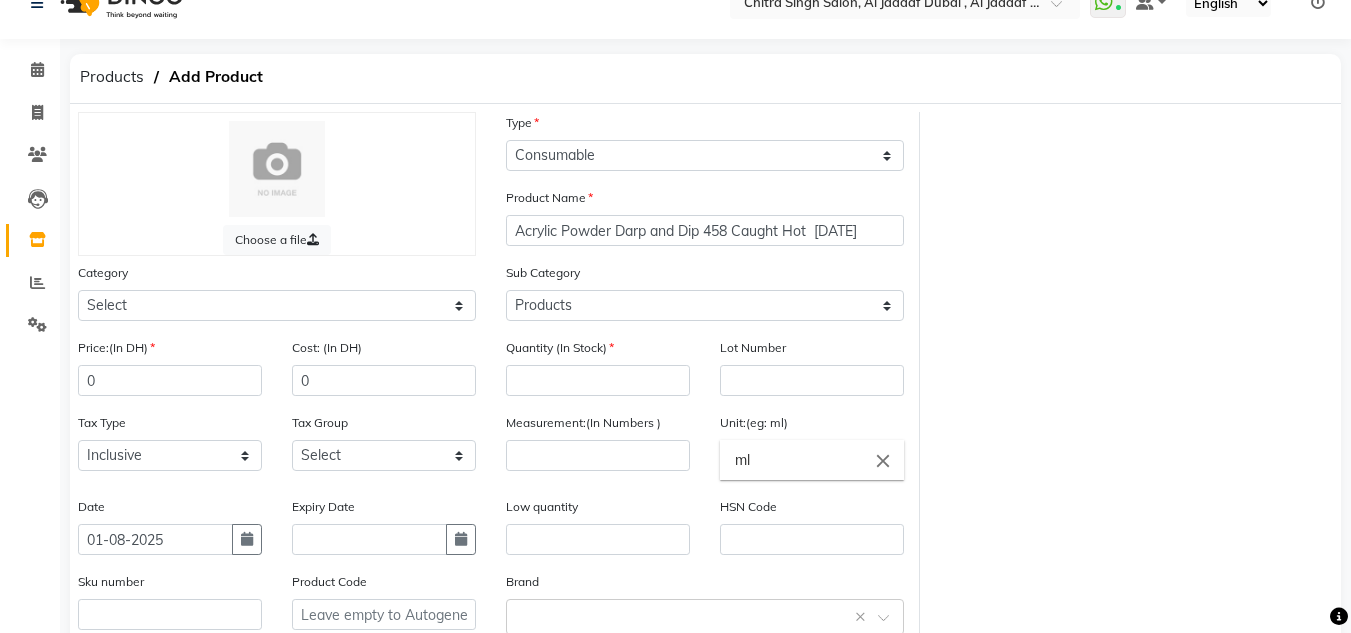 click on "Quantity (In Stock)" 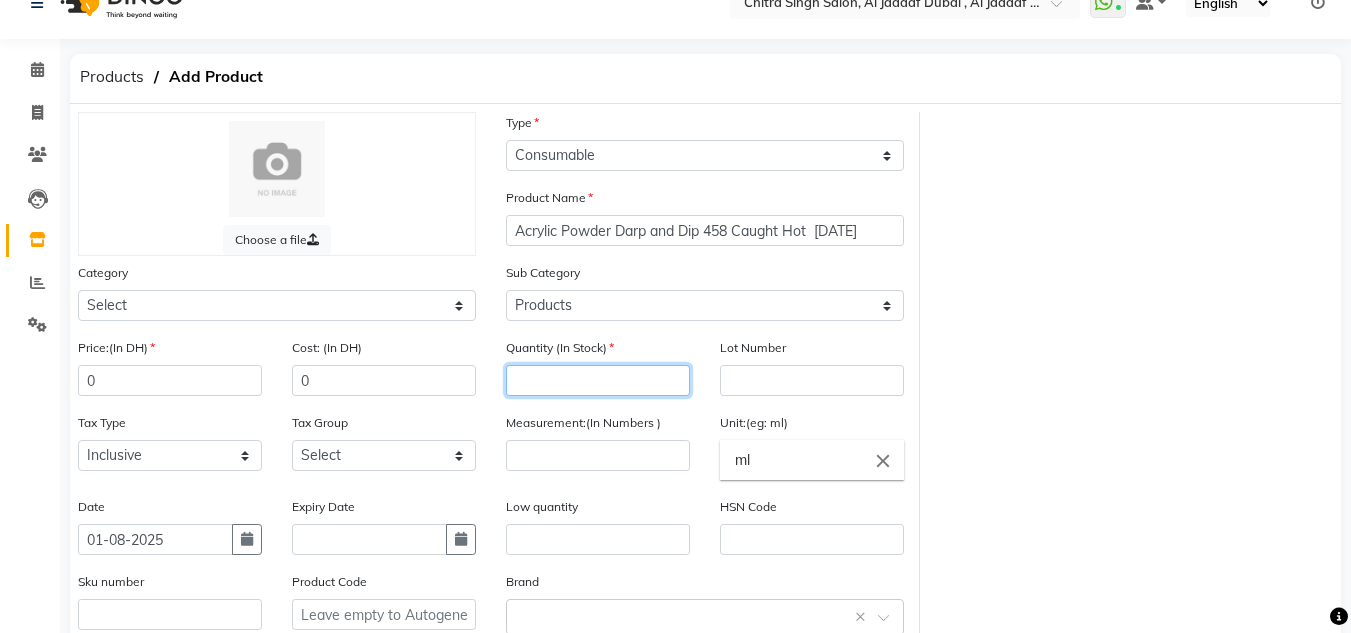 drag, startPoint x: 617, startPoint y: 387, endPoint x: 630, endPoint y: 390, distance: 13.341664 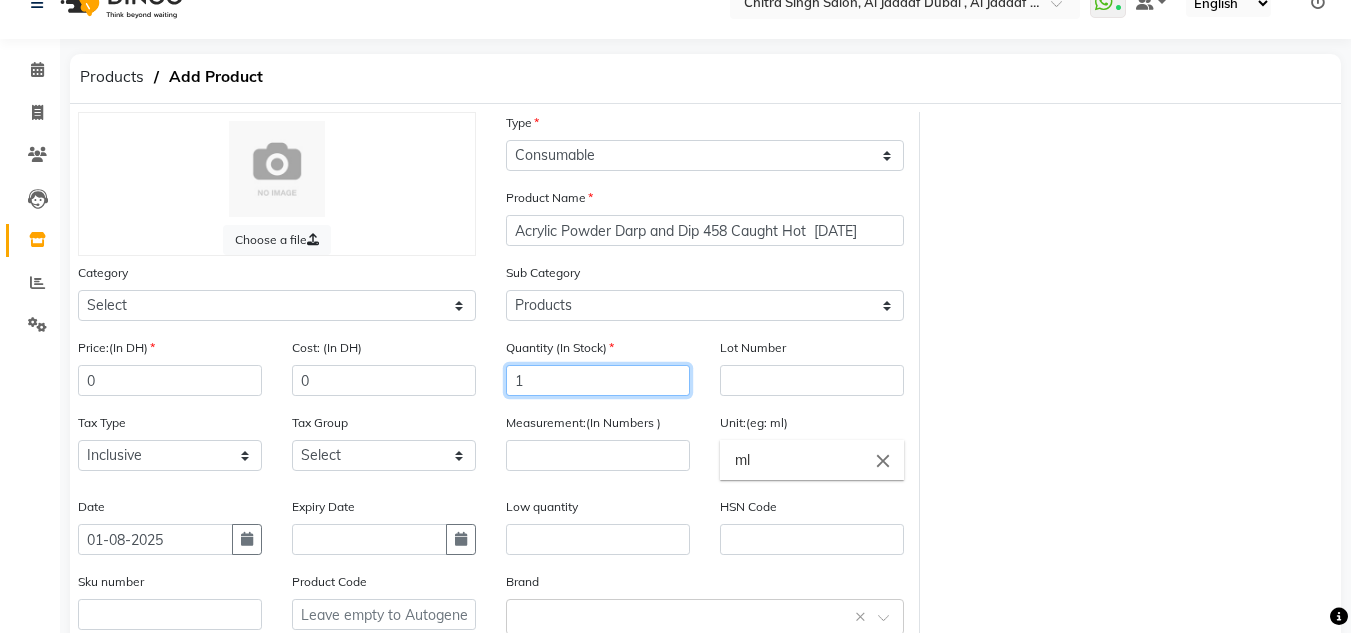 type on "1" 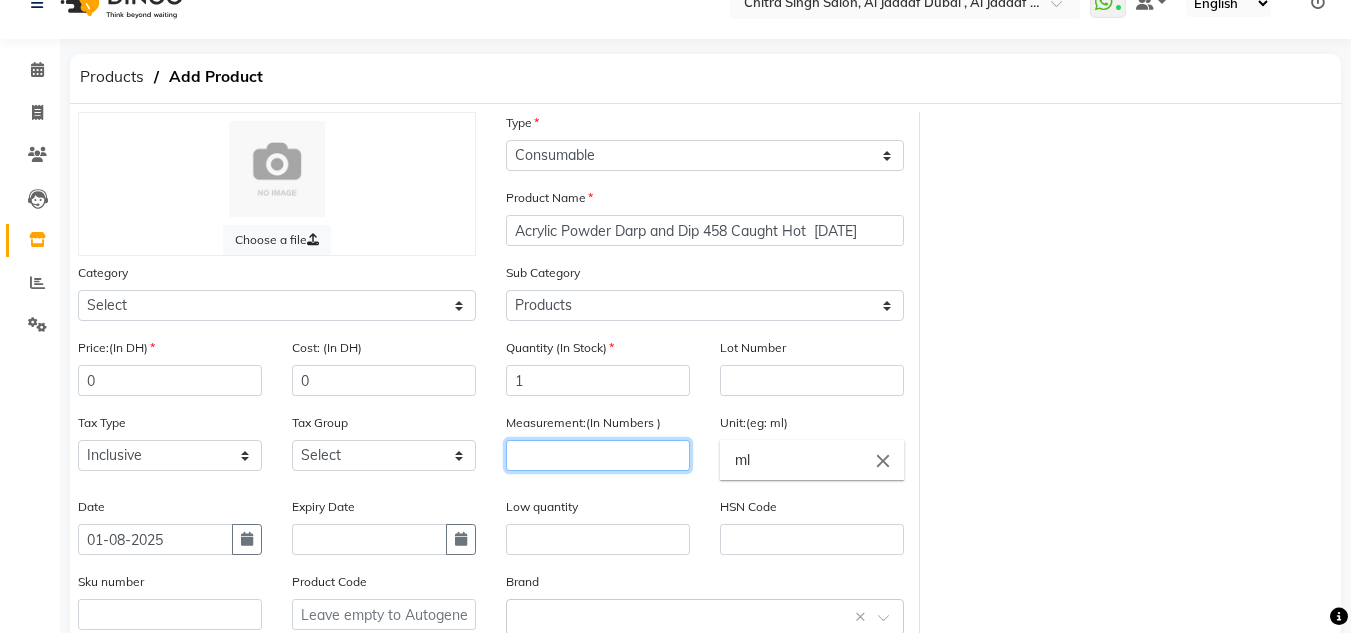 click 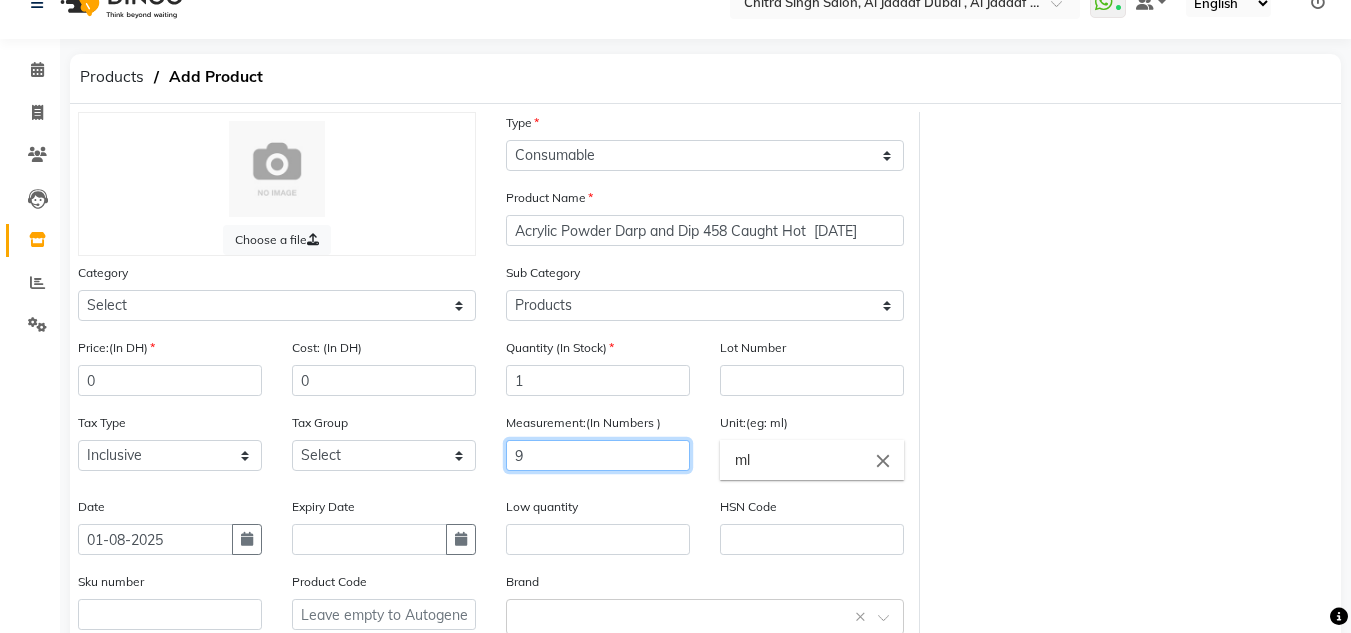 type on "9" 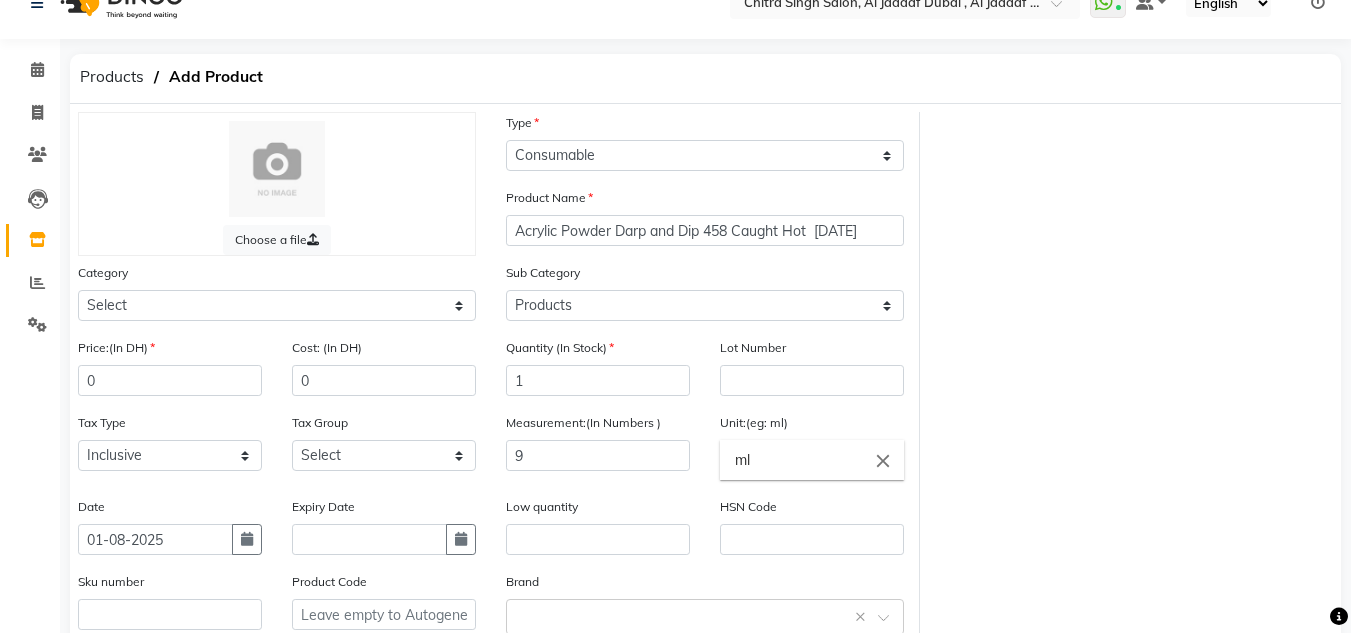 click on "ml close" 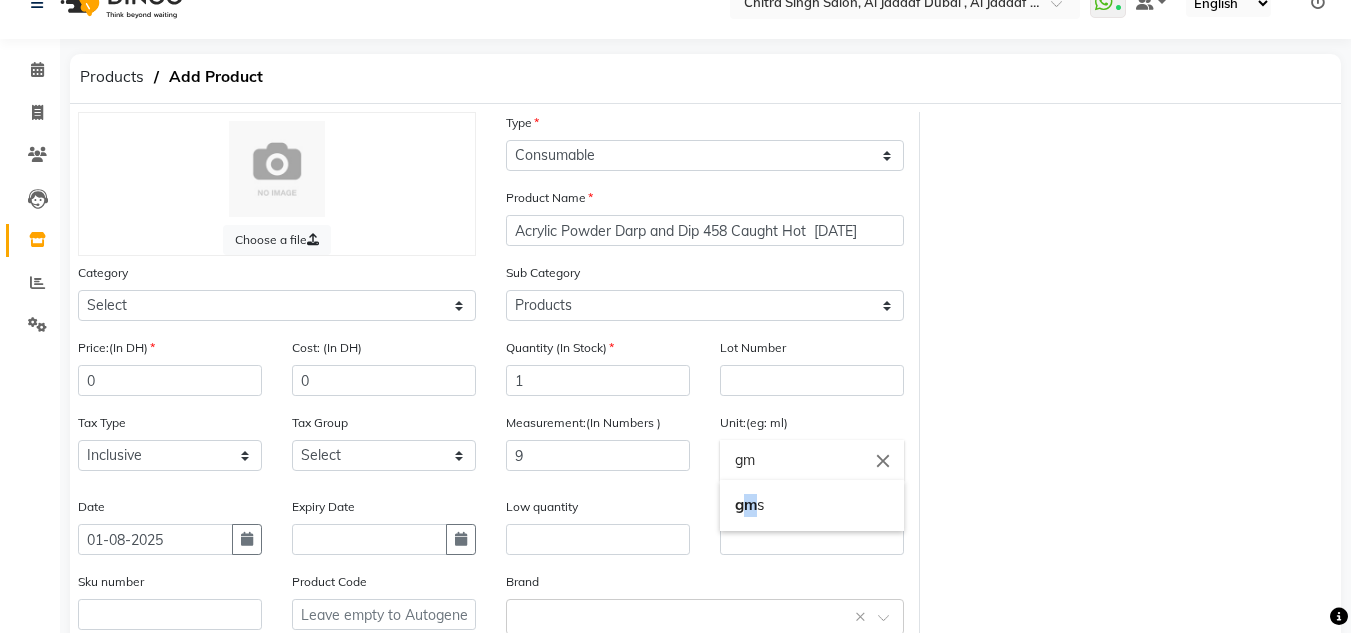 click on "gm s" at bounding box center [812, 505] 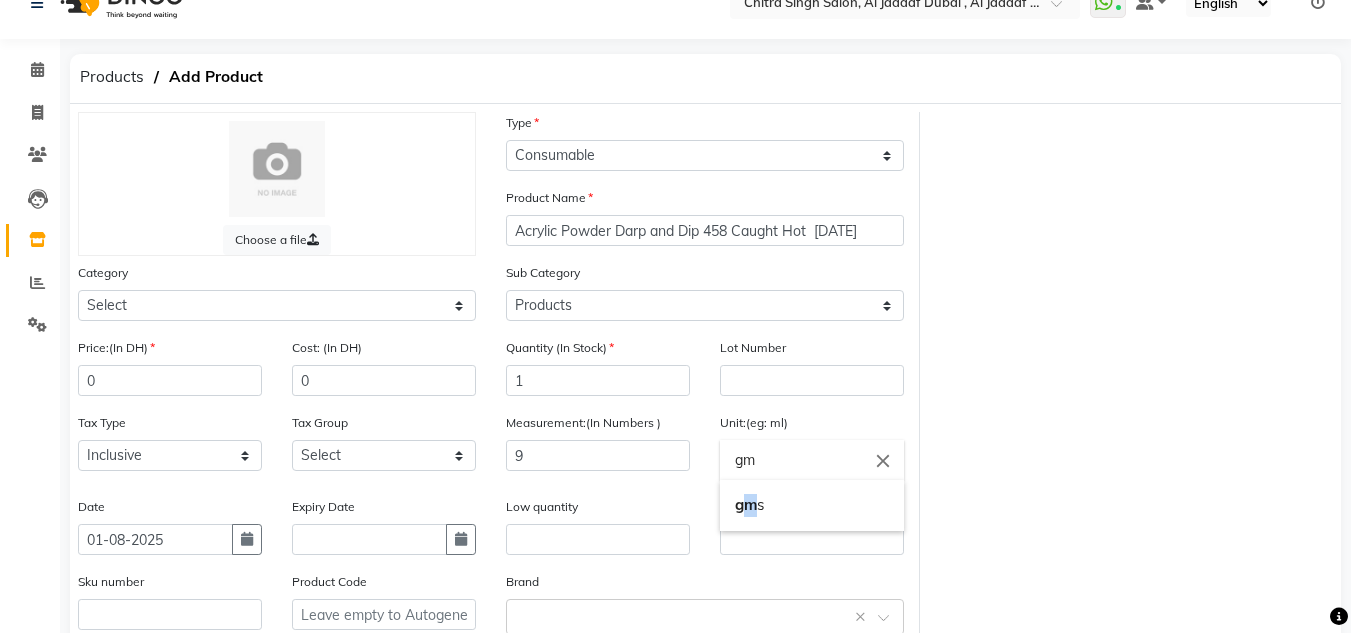type on "gms" 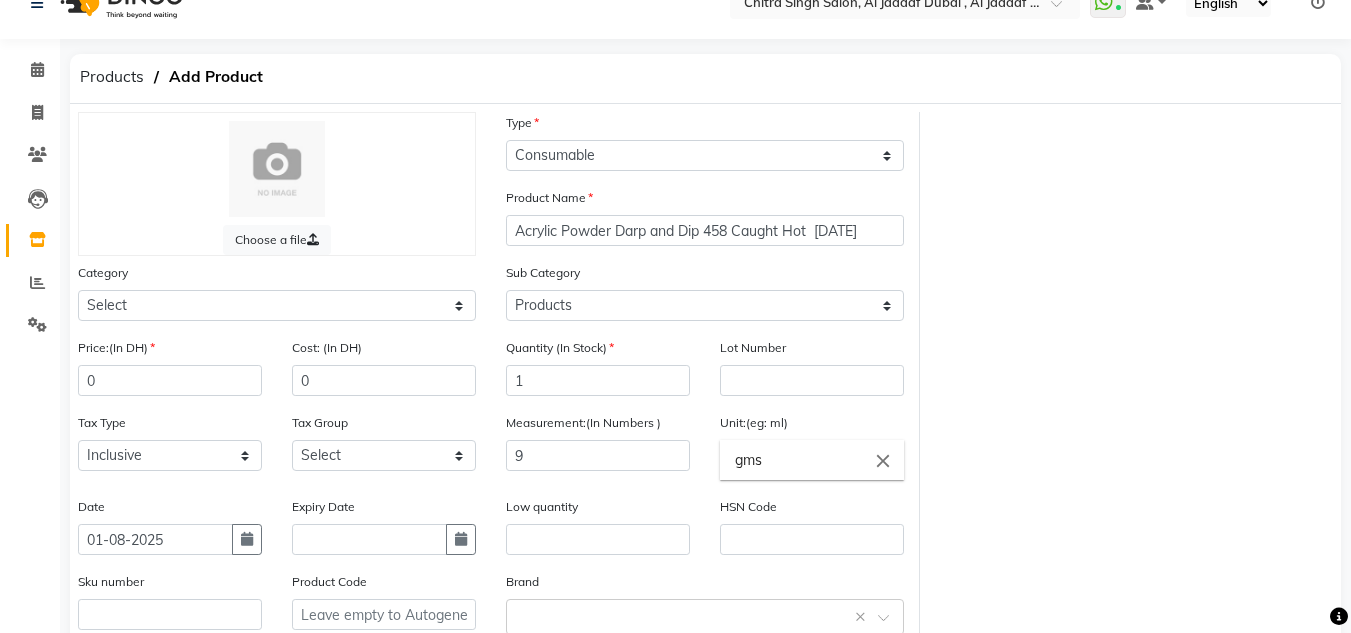 scroll, scrollTop: 243, scrollLeft: 0, axis: vertical 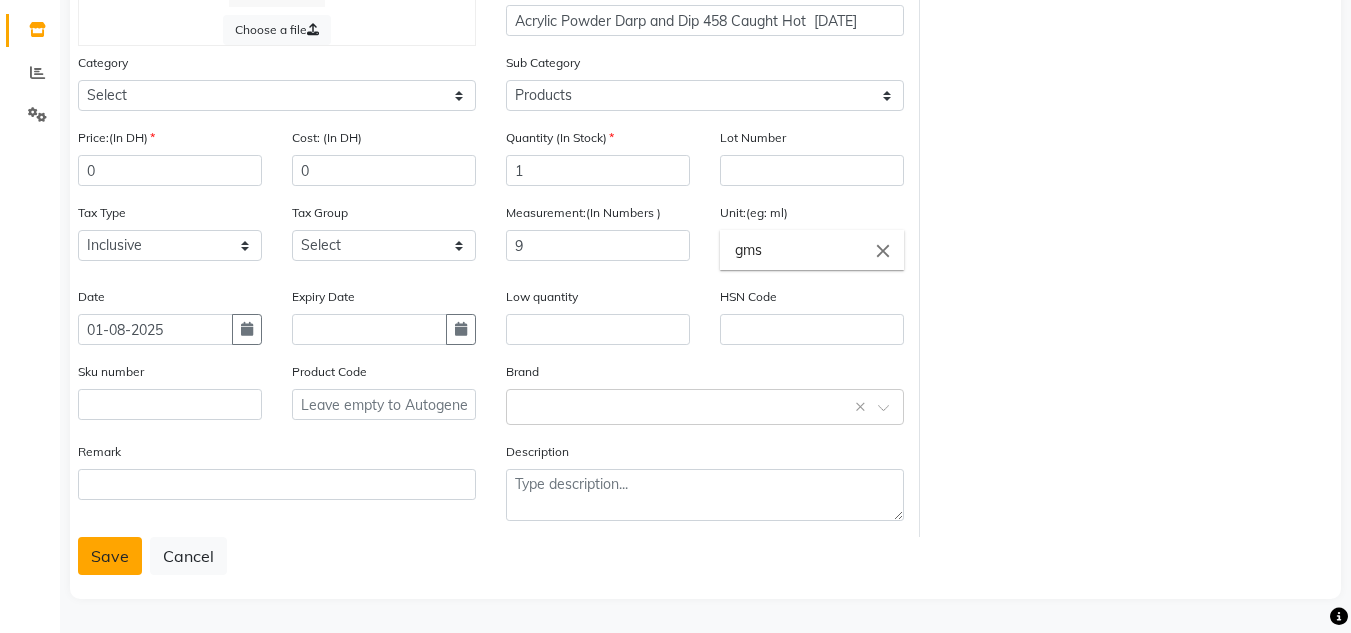 click on "Save" 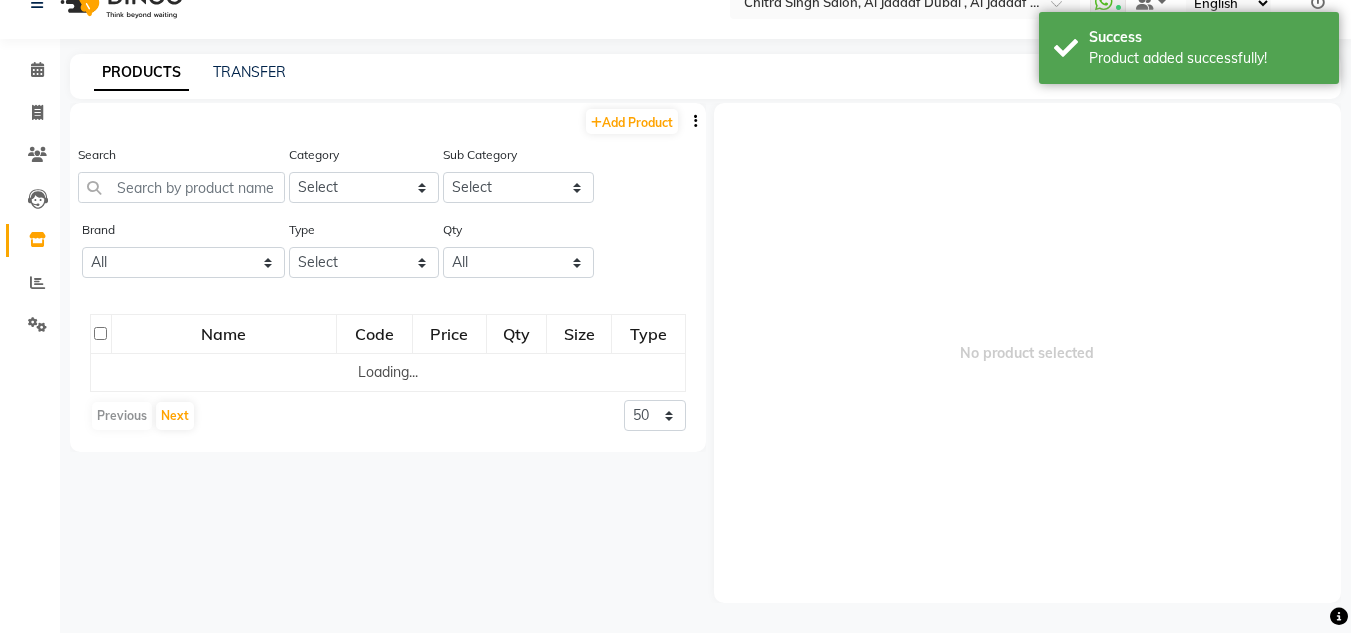scroll, scrollTop: 13, scrollLeft: 0, axis: vertical 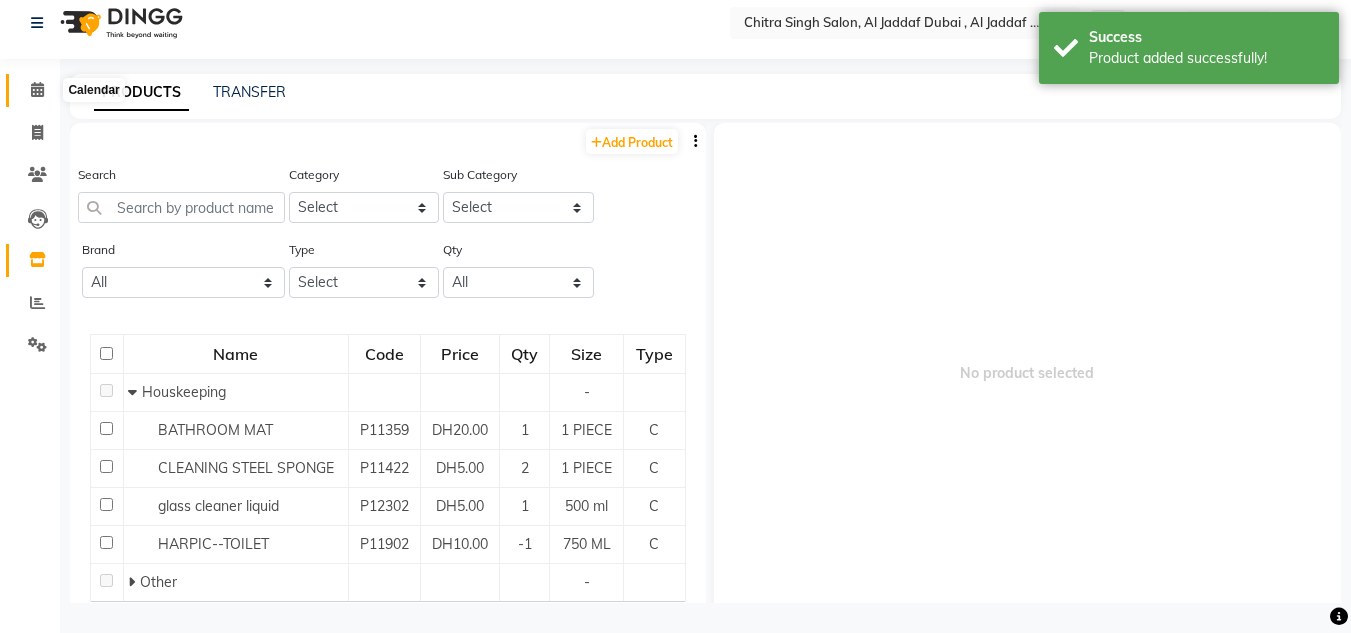 click 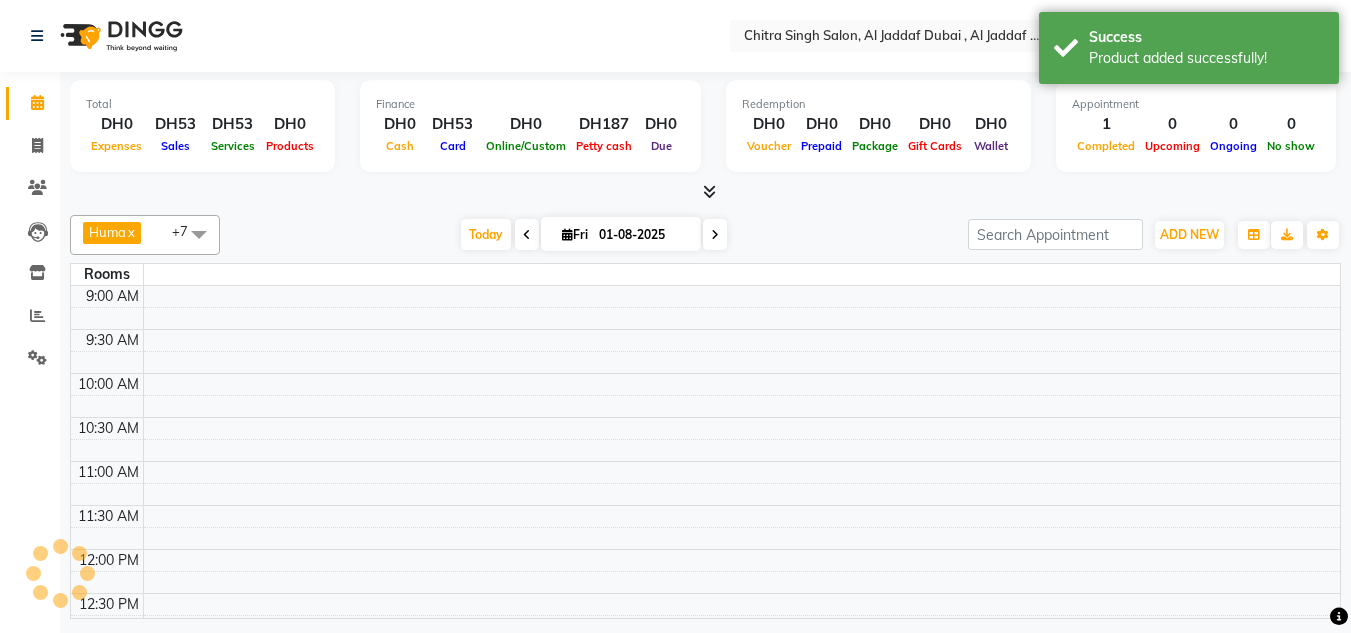 scroll, scrollTop: 793, scrollLeft: 0, axis: vertical 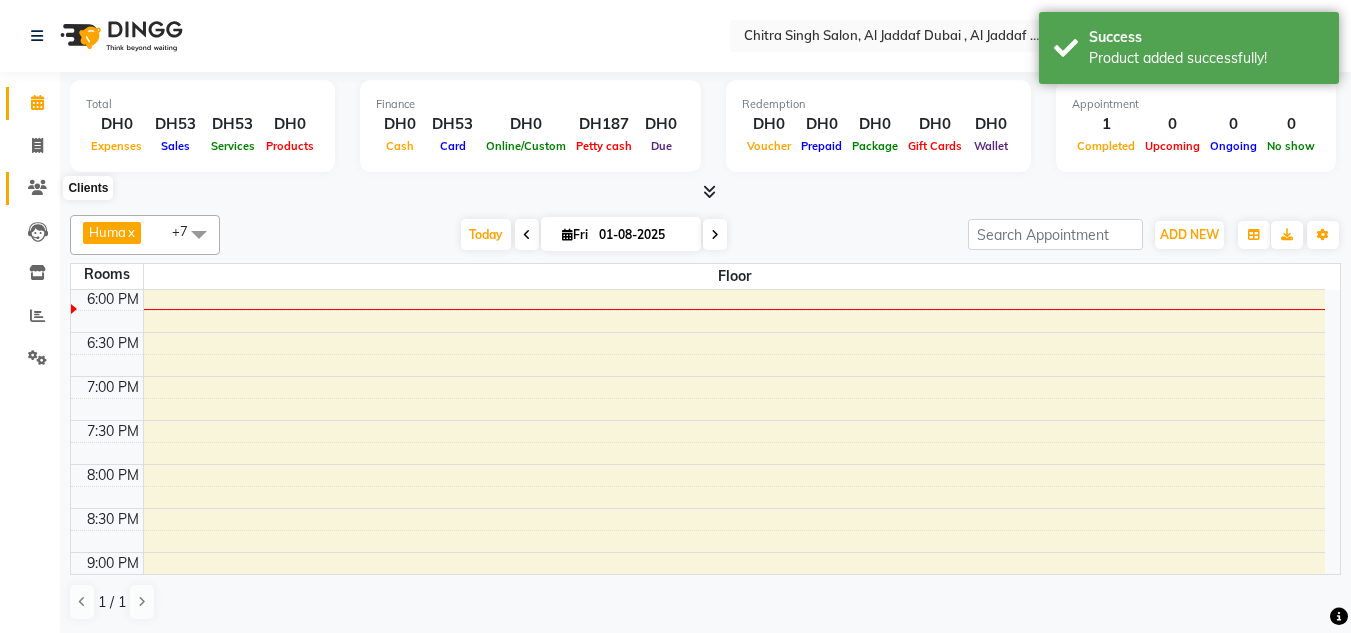 click 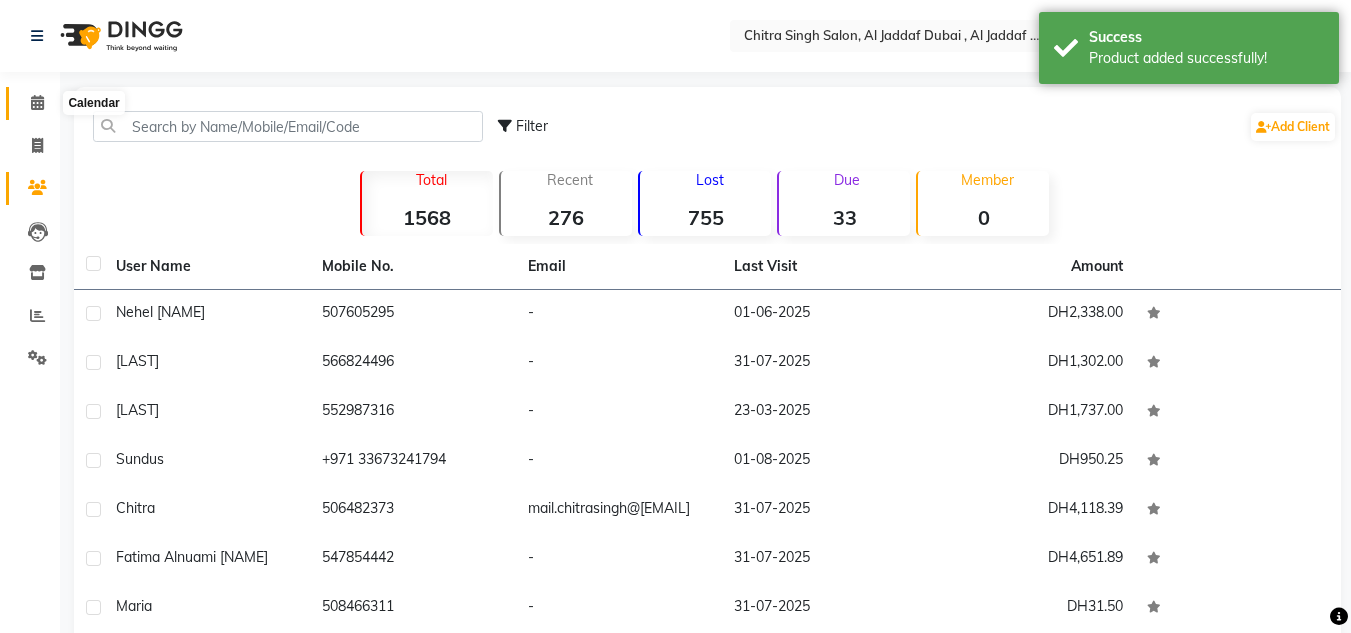 click 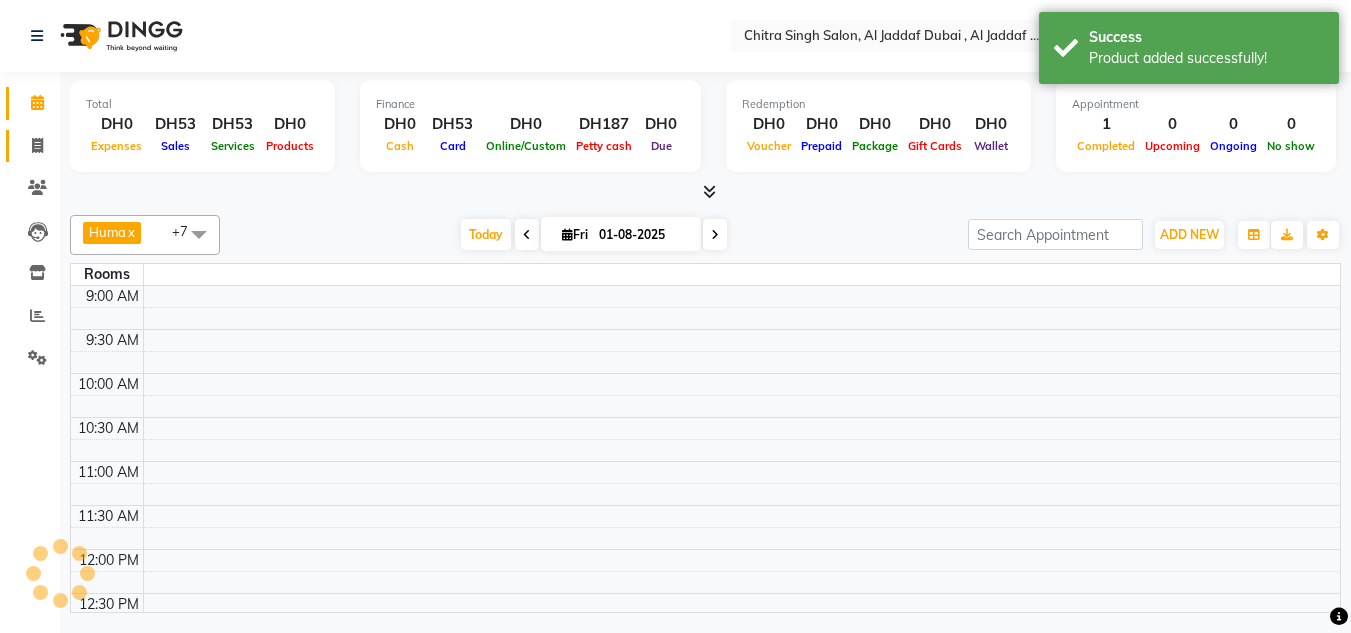 scroll, scrollTop: 0, scrollLeft: 0, axis: both 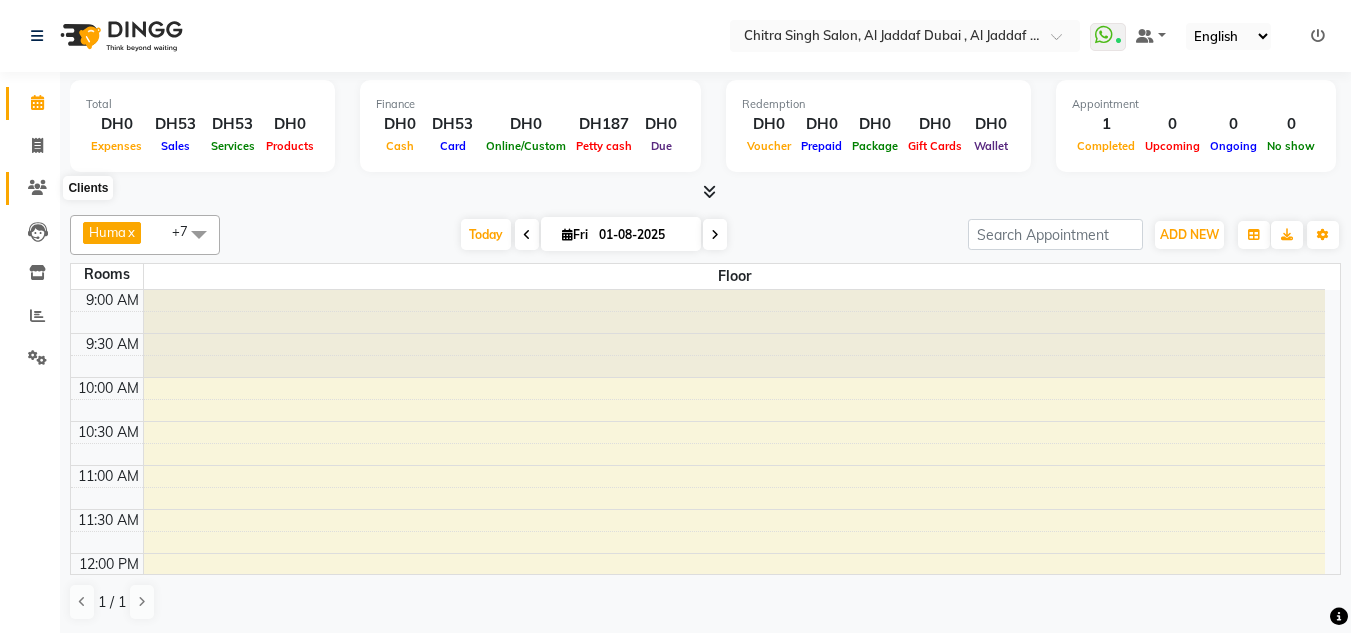click 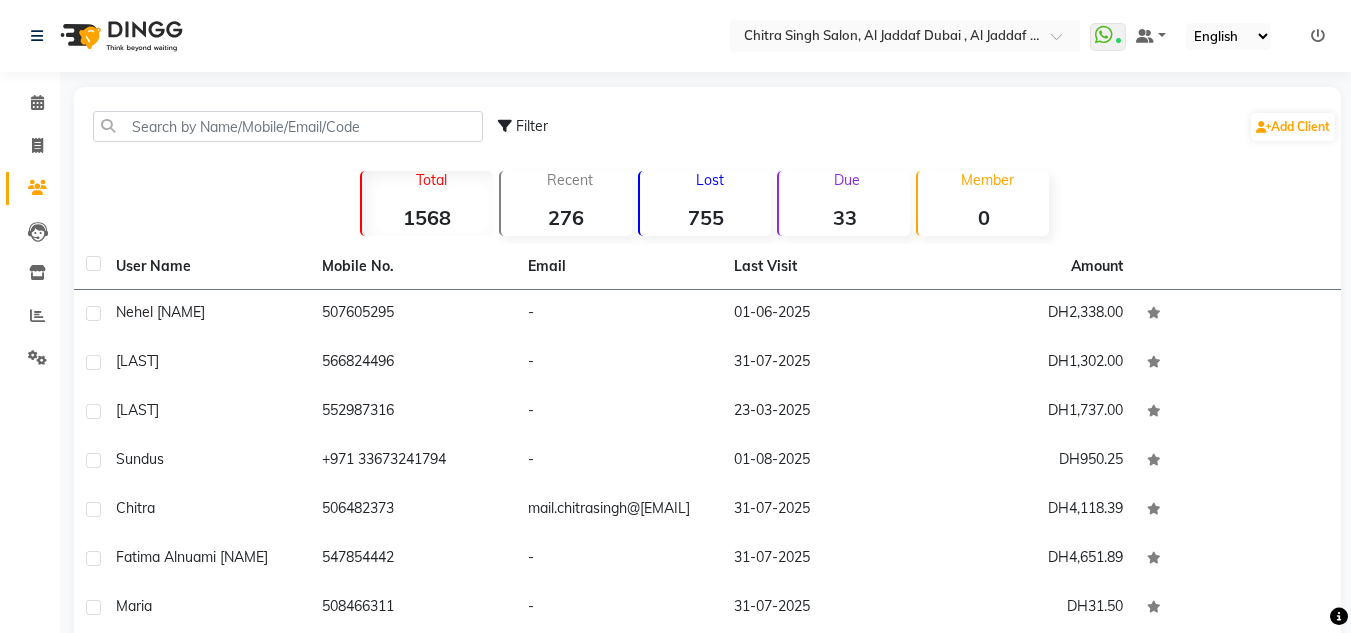 click on "Calendar" 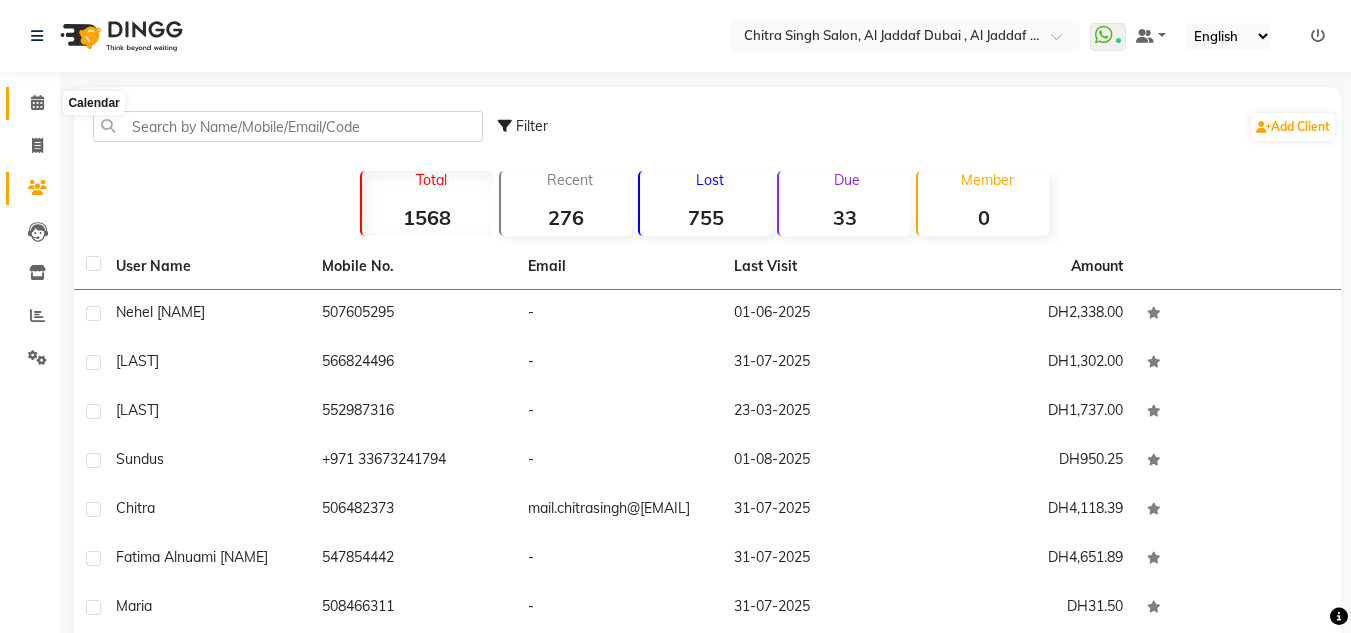 click 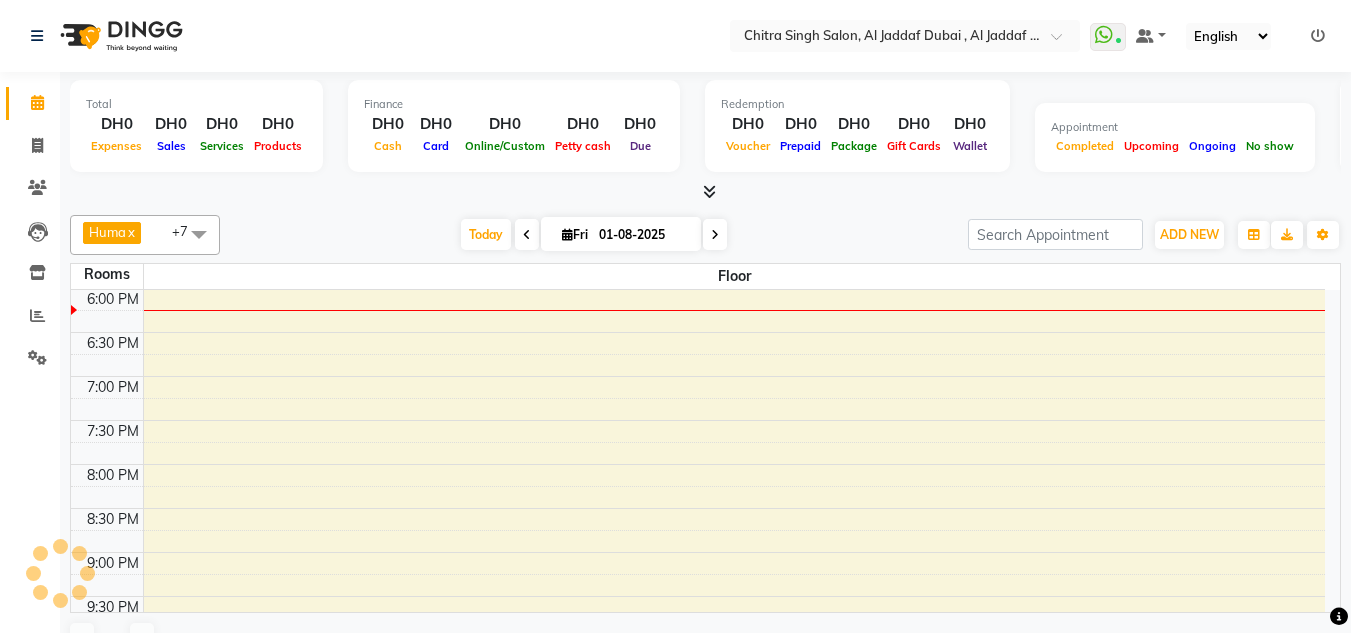 scroll, scrollTop: 0, scrollLeft: 0, axis: both 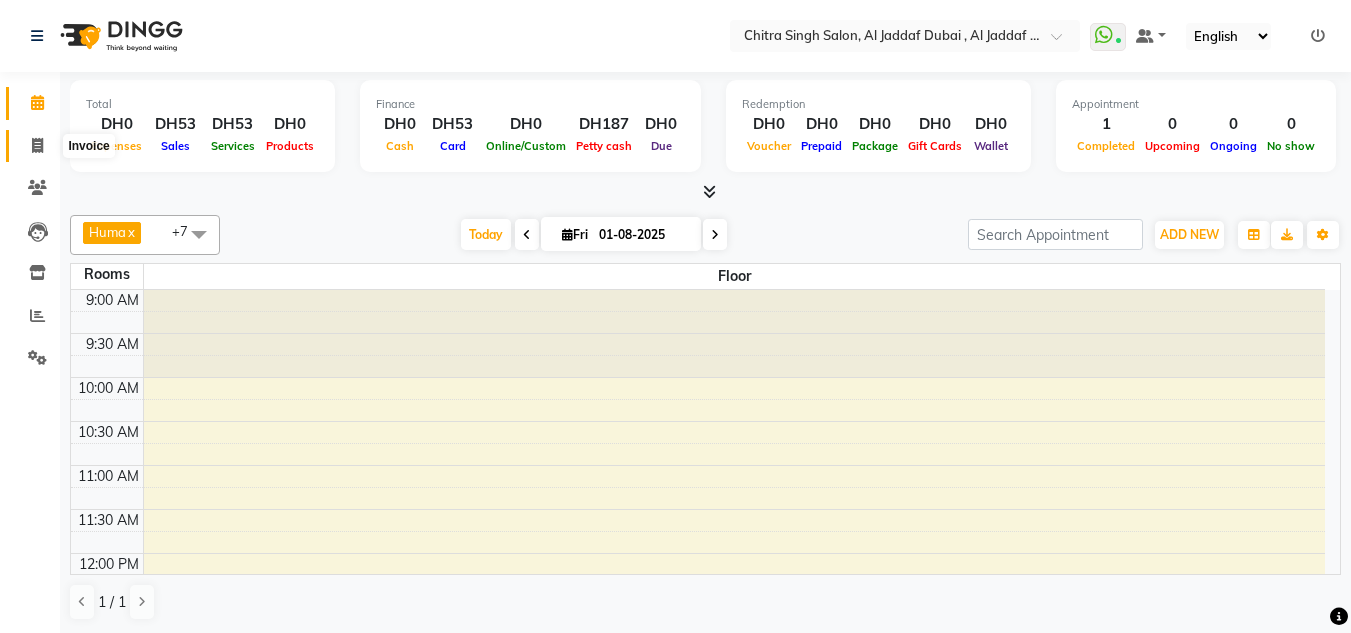 click 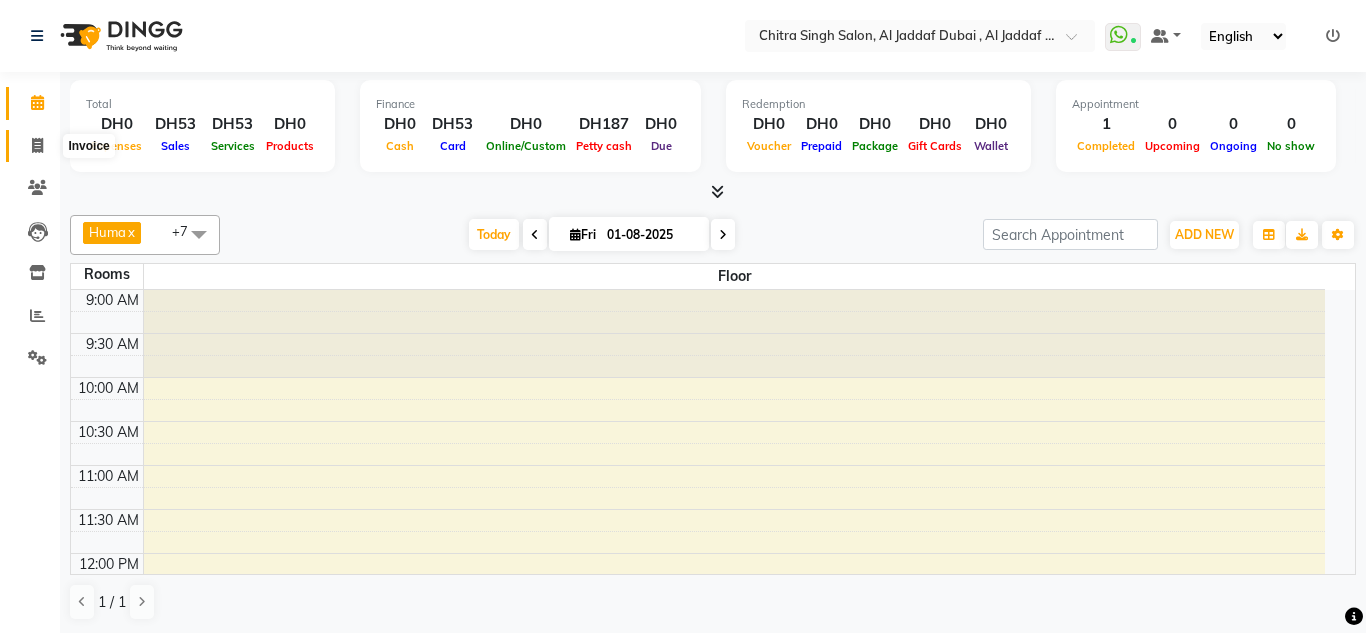 select on "service" 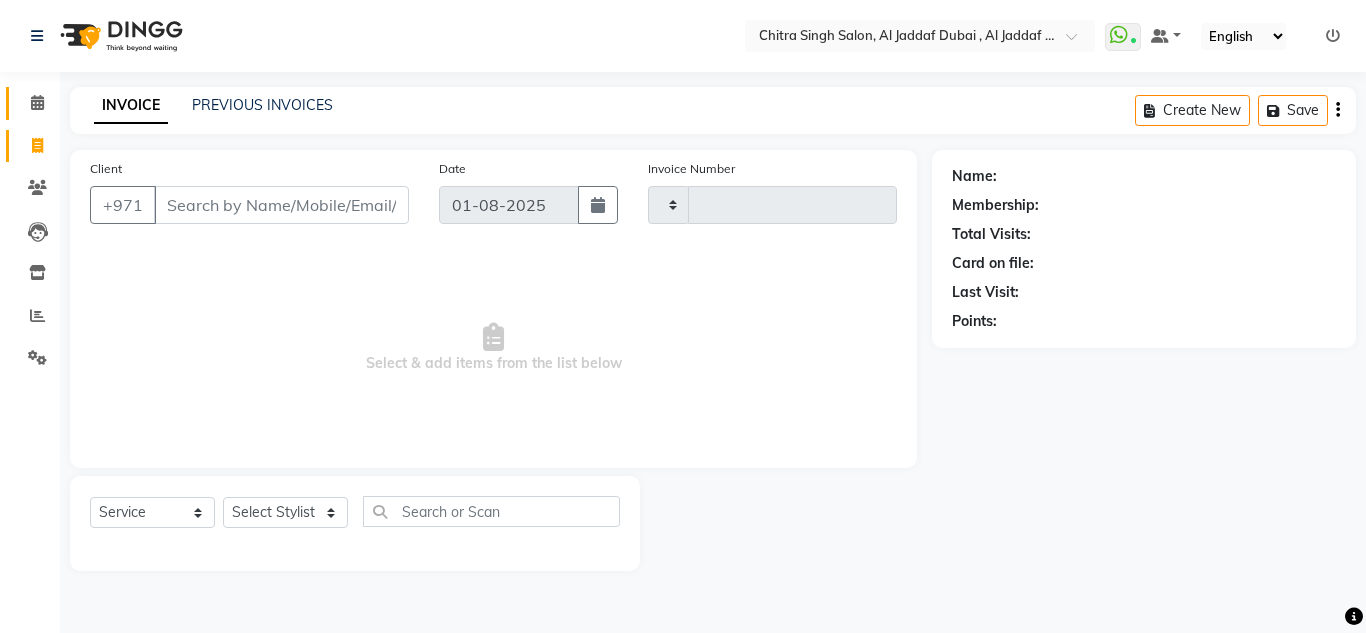 click 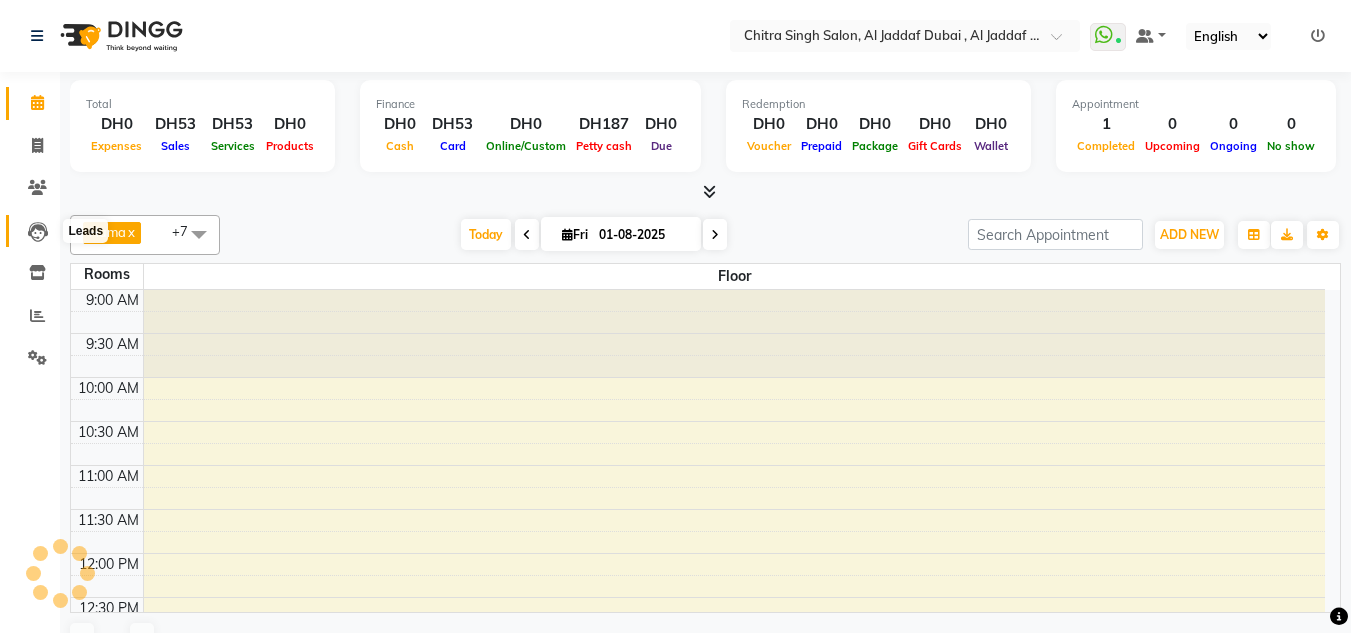 scroll, scrollTop: 0, scrollLeft: 0, axis: both 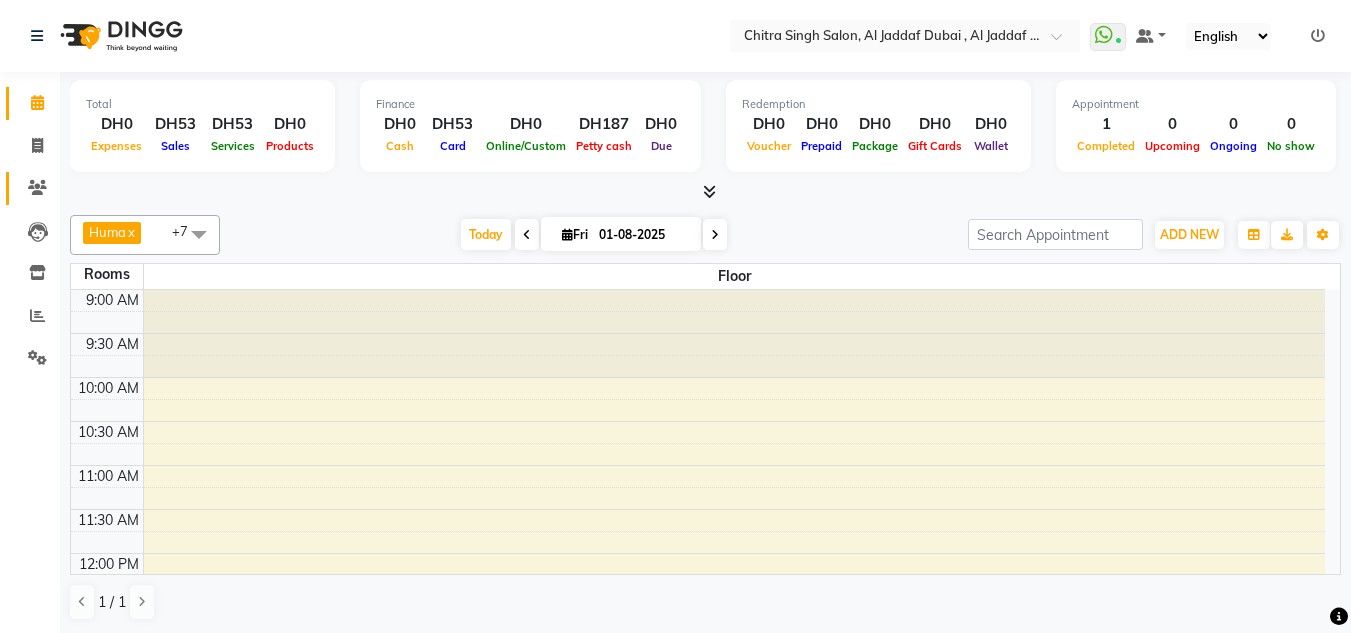 click on "Clients" 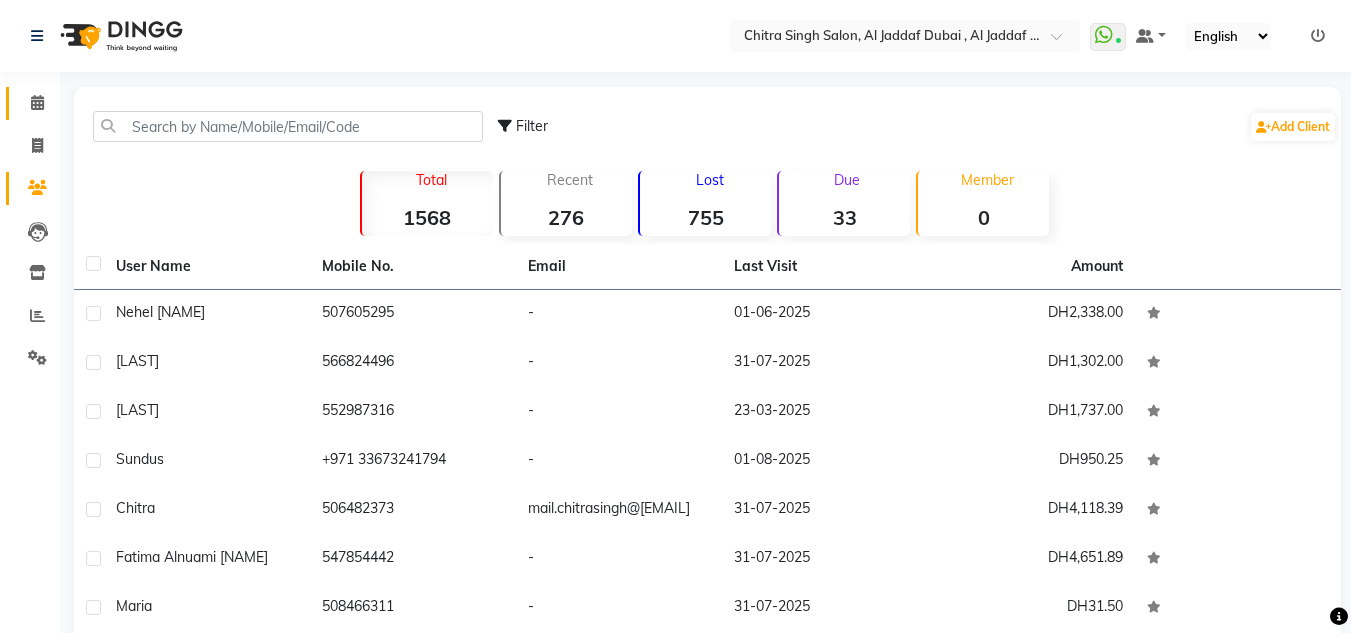drag, startPoint x: 38, startPoint y: 124, endPoint x: 35, endPoint y: 114, distance: 10.440307 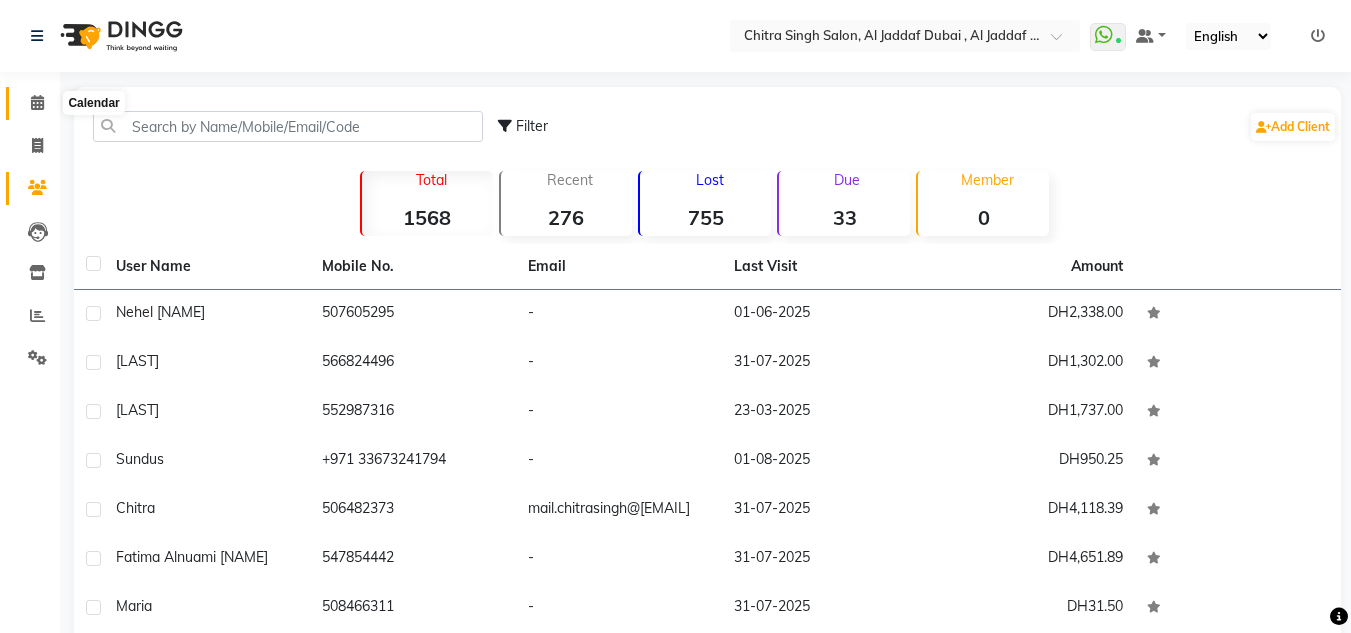 click 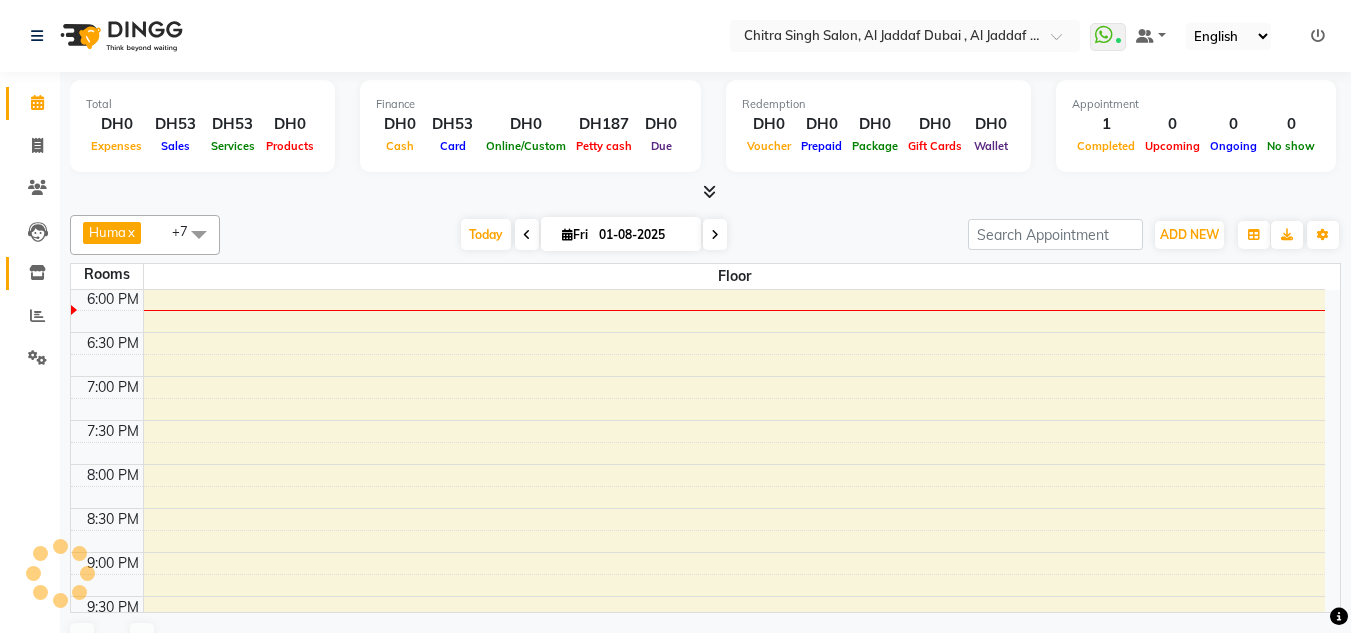 scroll, scrollTop: 793, scrollLeft: 0, axis: vertical 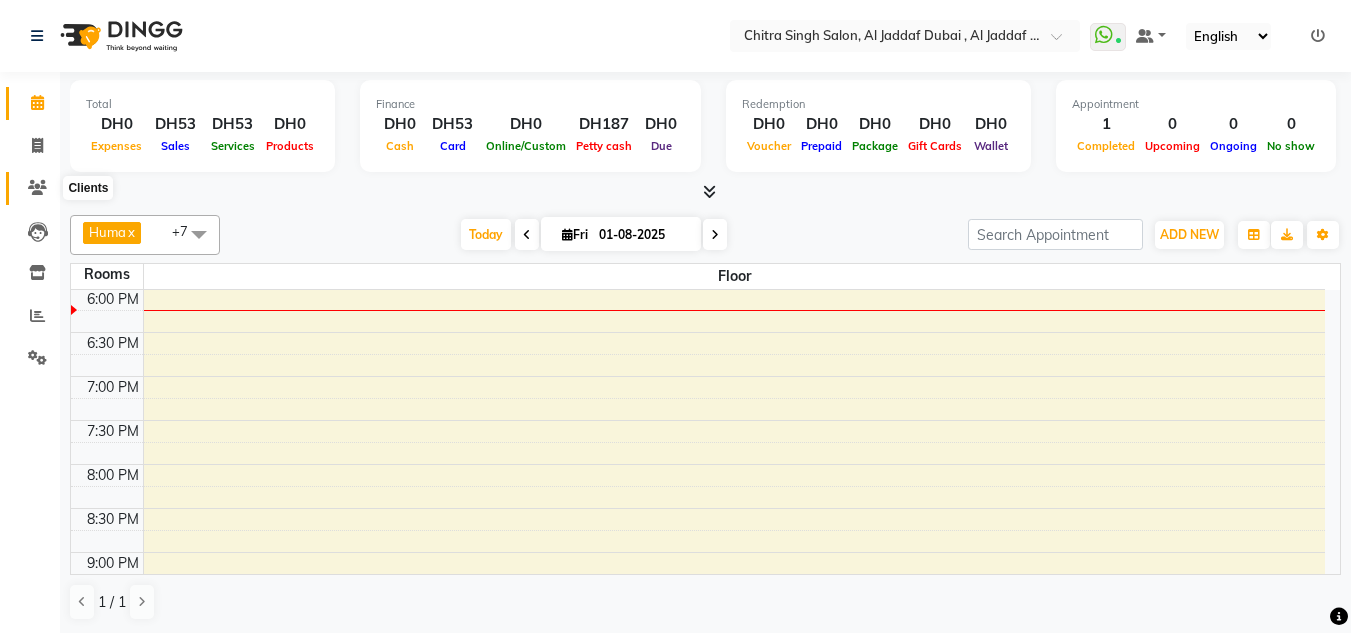 click 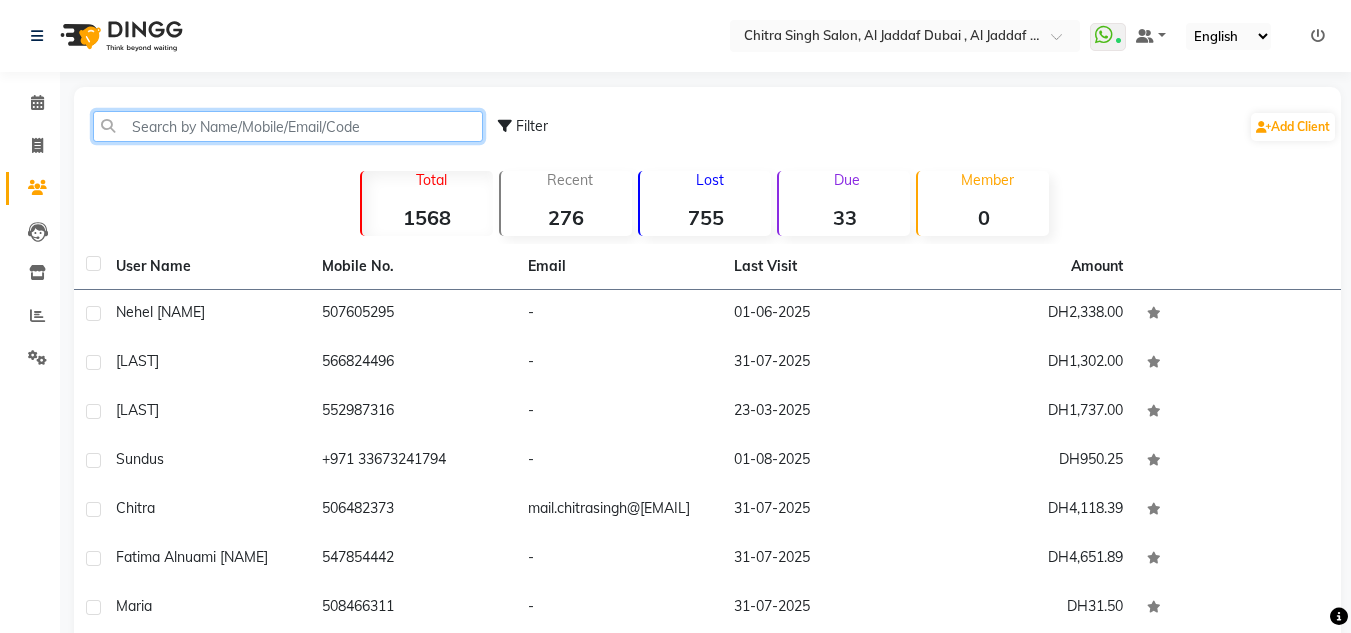 click 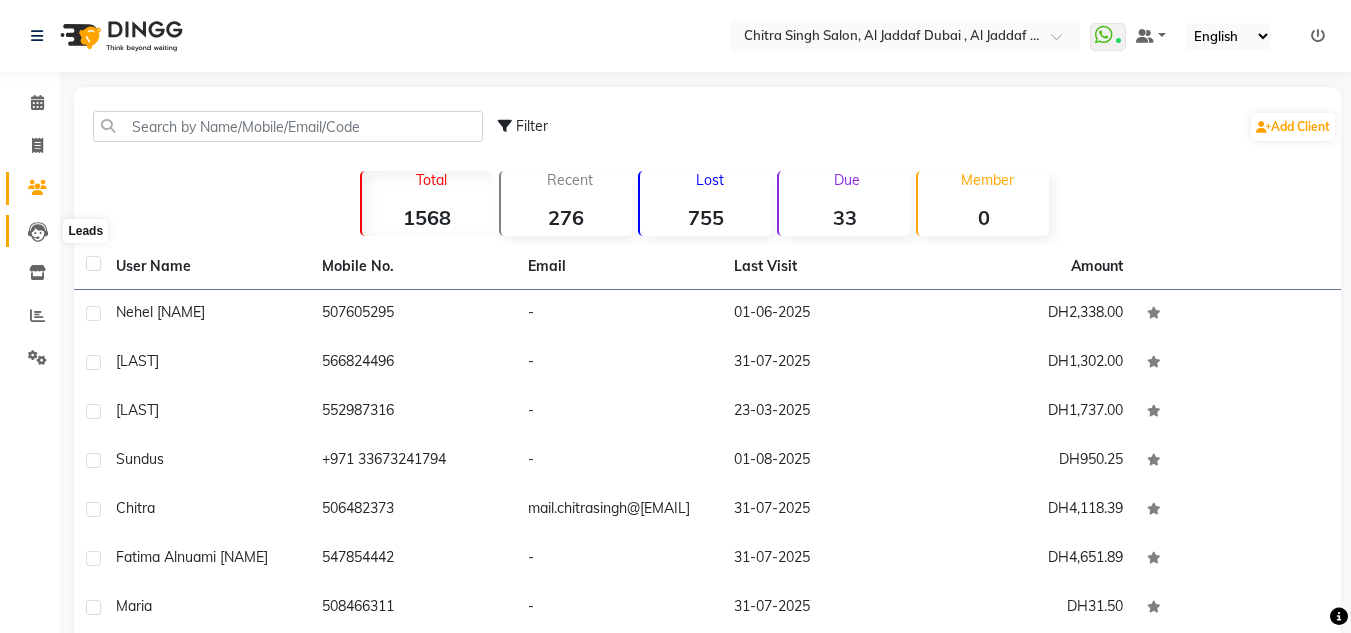 drag, startPoint x: 27, startPoint y: 233, endPoint x: 28, endPoint y: 244, distance: 11.045361 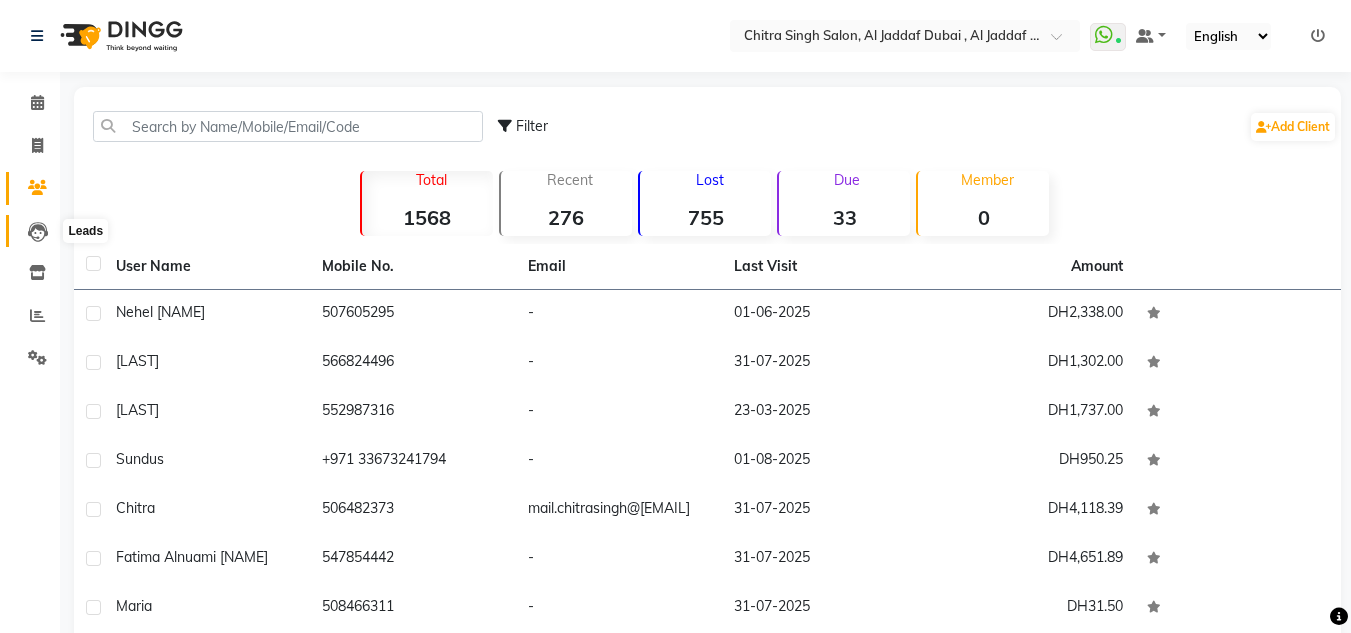 click 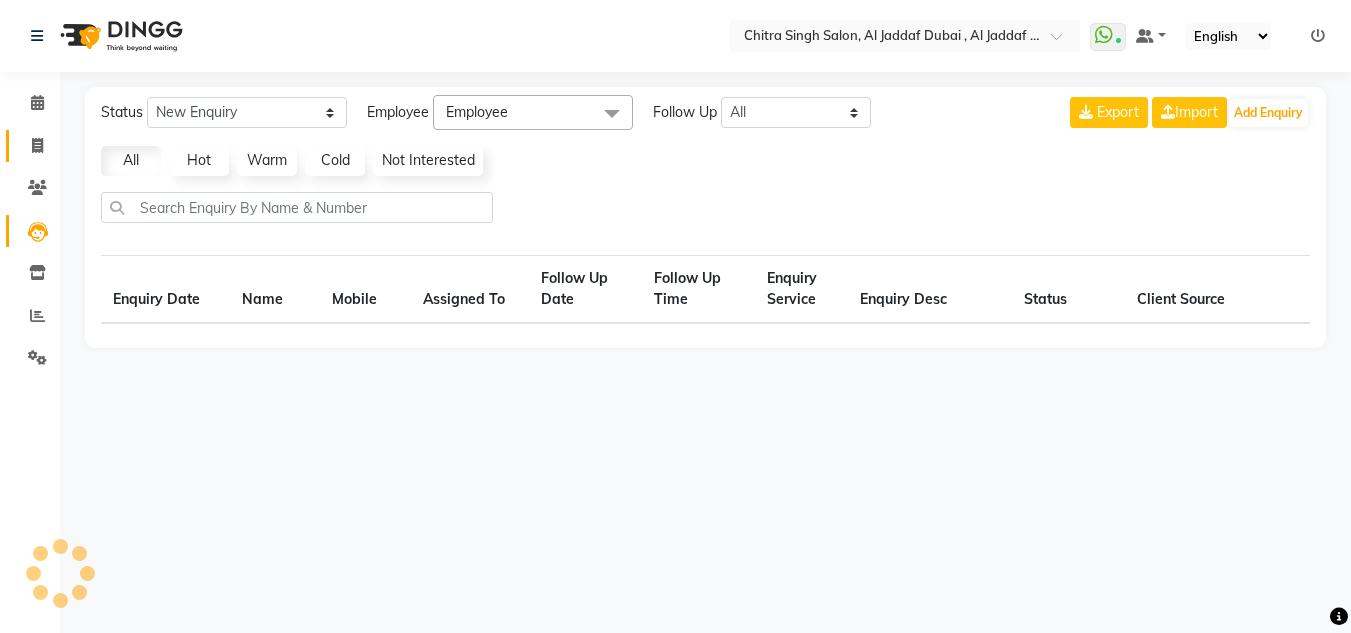 select on "10" 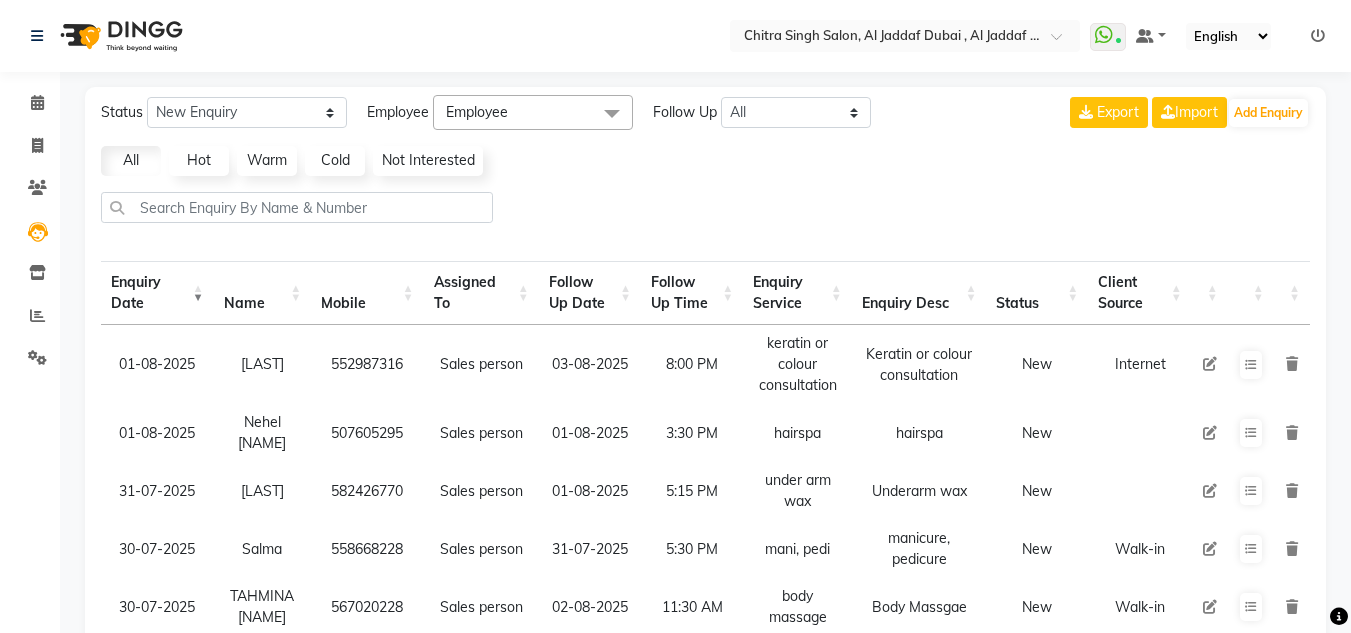 click on "Calendar" 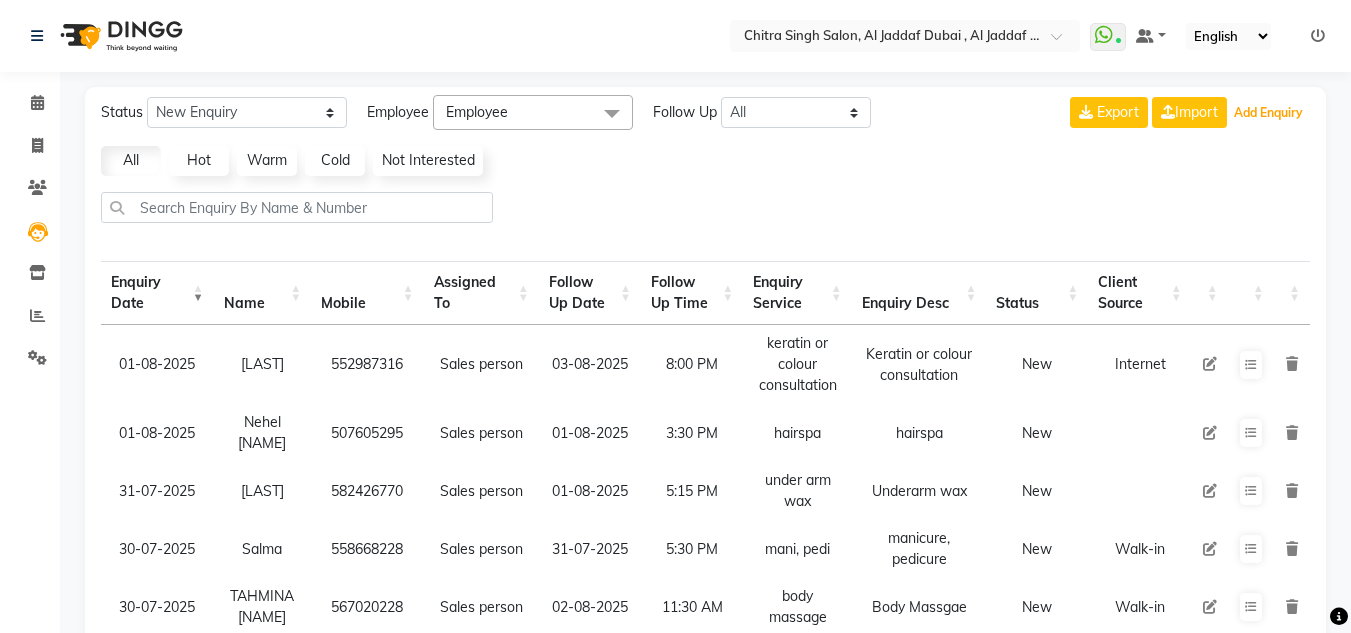drag, startPoint x: 1259, startPoint y: 115, endPoint x: 1167, endPoint y: 151, distance: 98.79271 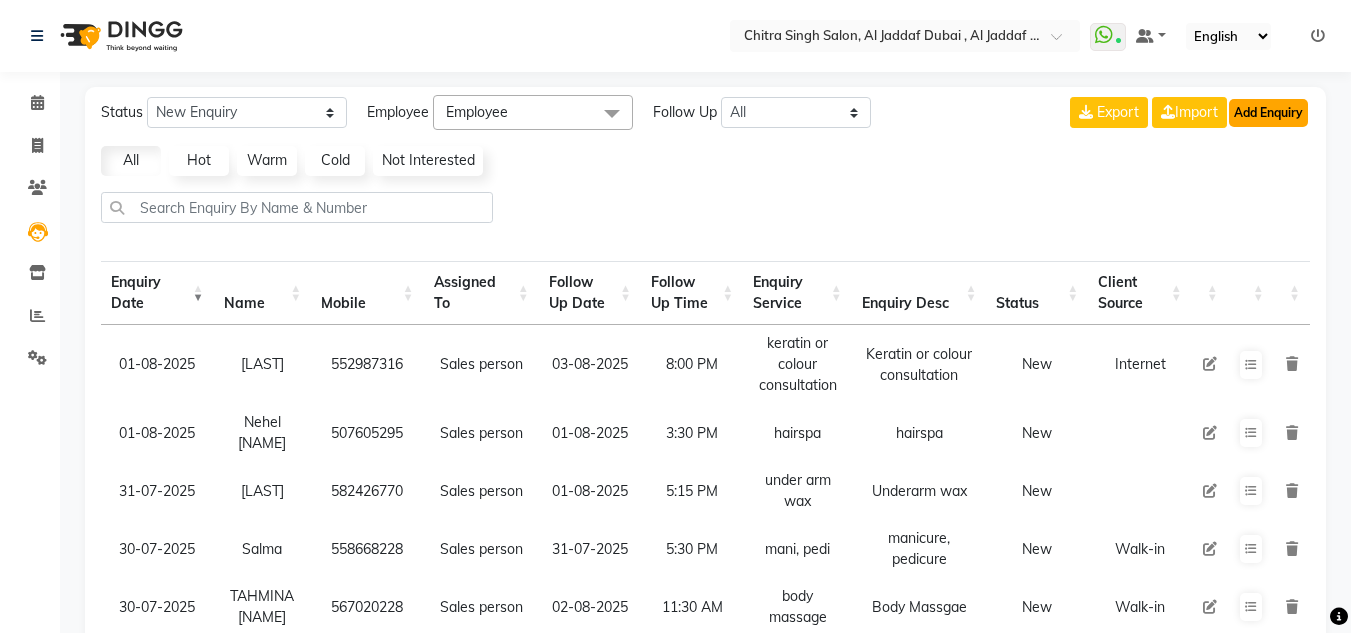 click on "Add Enquiry" 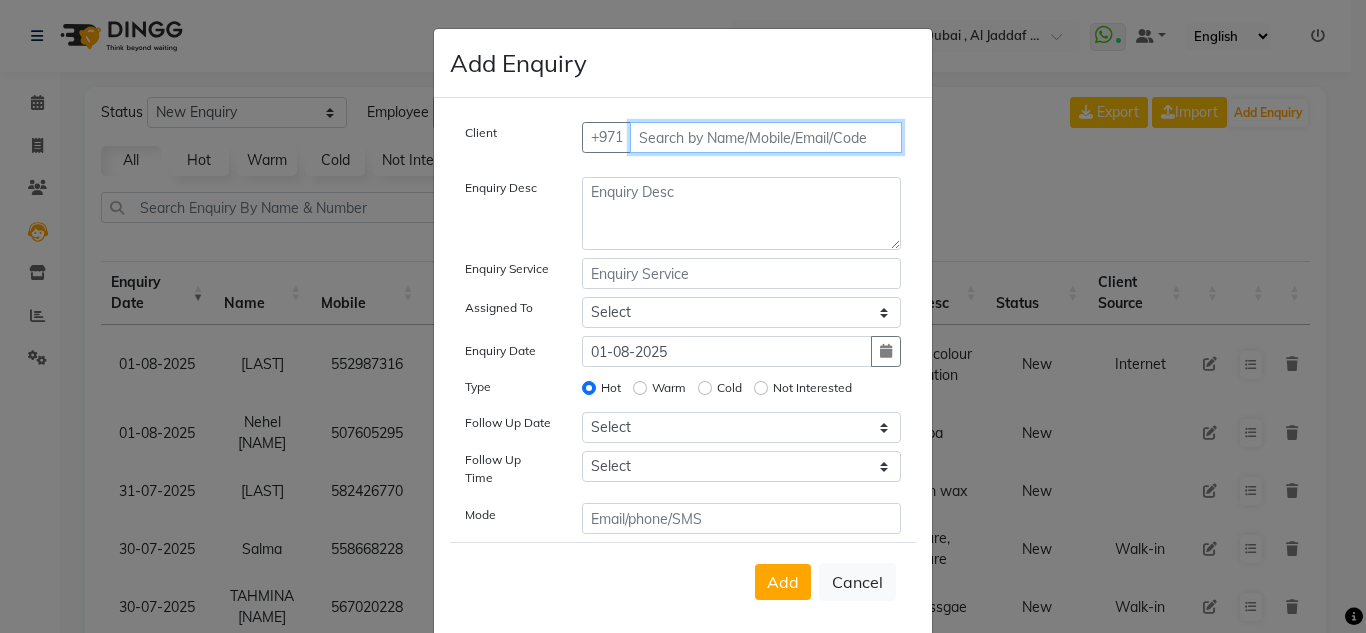 click at bounding box center (766, 137) 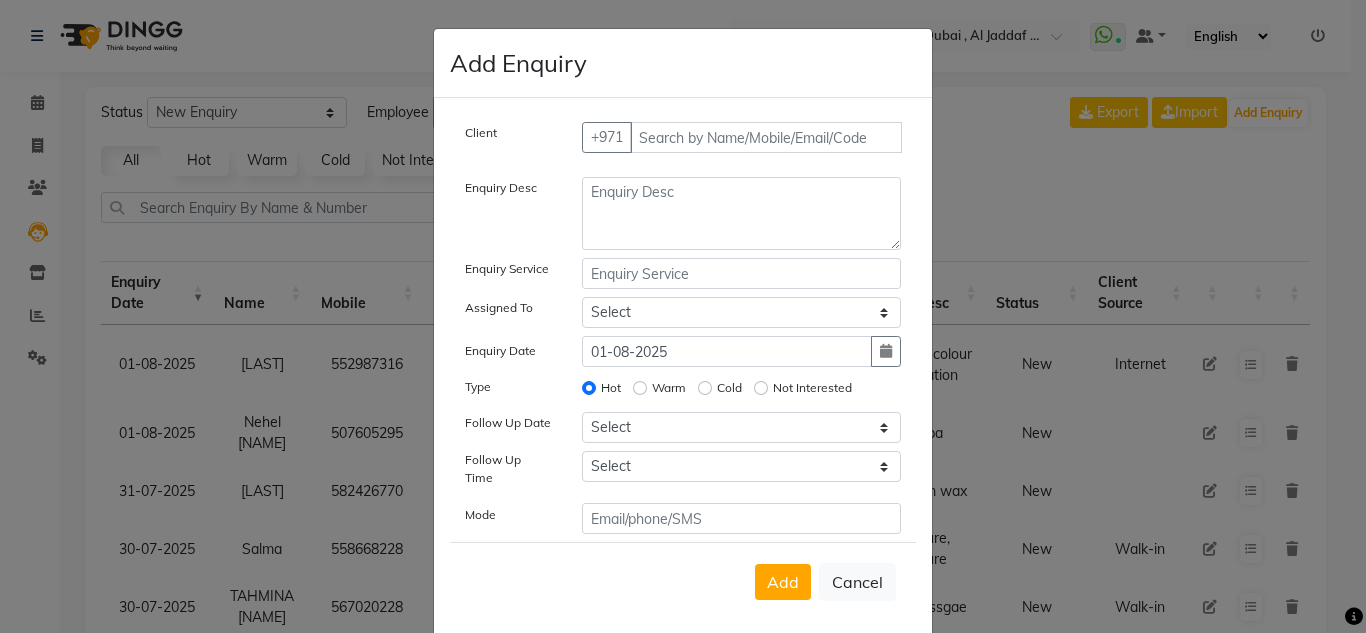 drag, startPoint x: 152, startPoint y: 179, endPoint x: 59, endPoint y: 216, distance: 100.08996 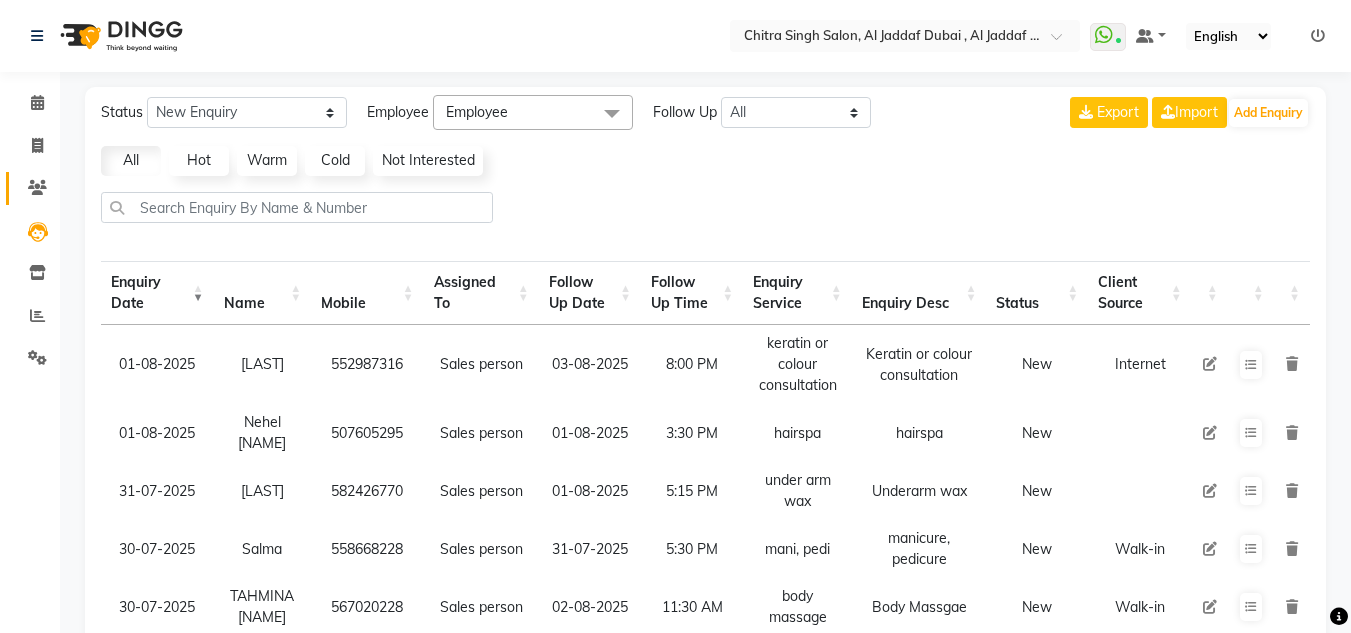 drag, startPoint x: 23, startPoint y: 199, endPoint x: 43, endPoint y: 185, distance: 24.41311 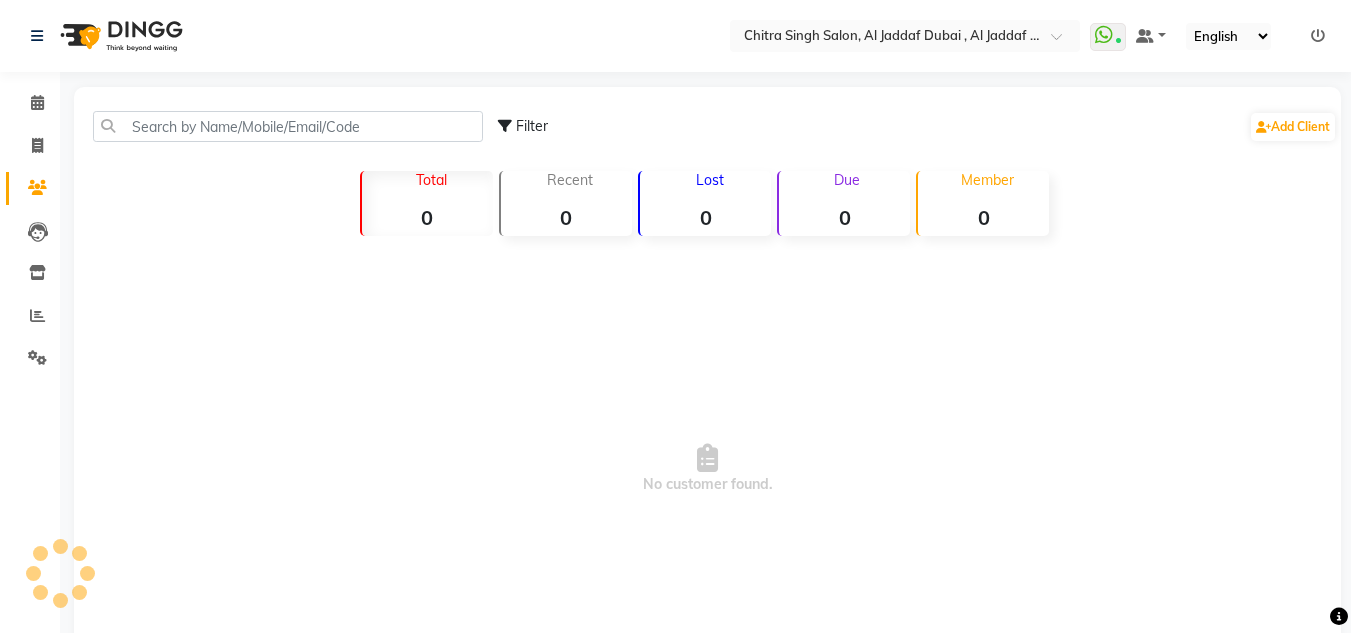 click on "Filter  Add Client" 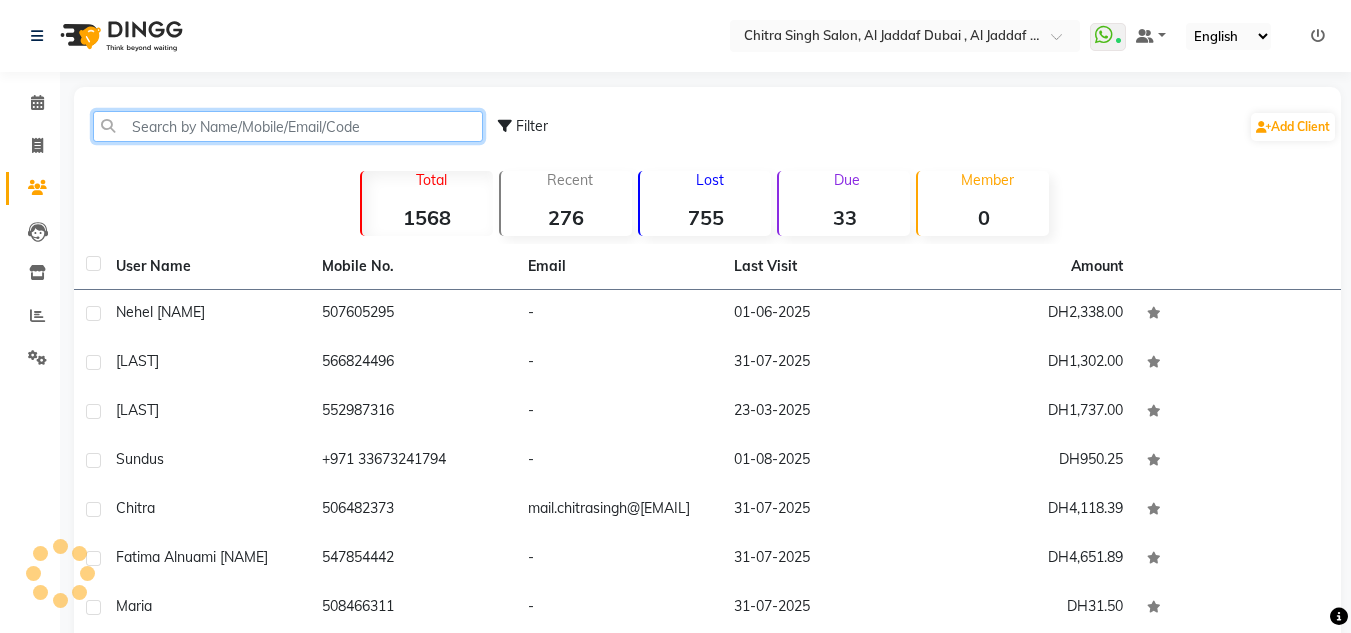 click 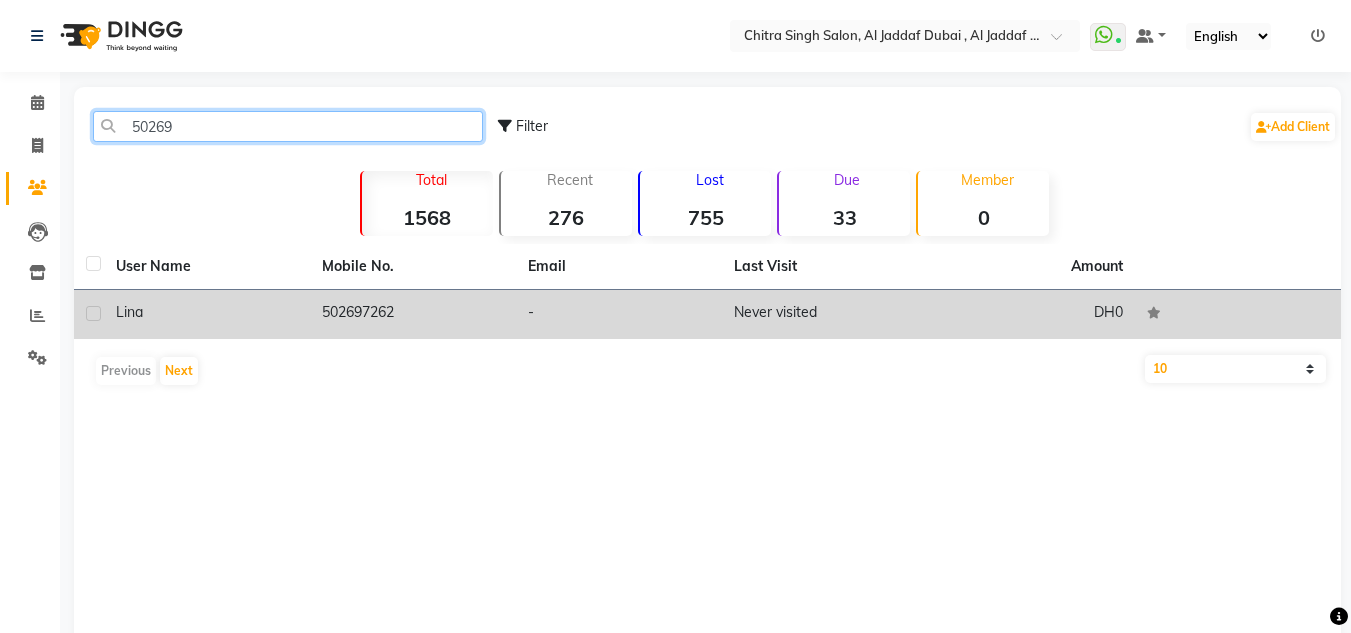 type on "50269" 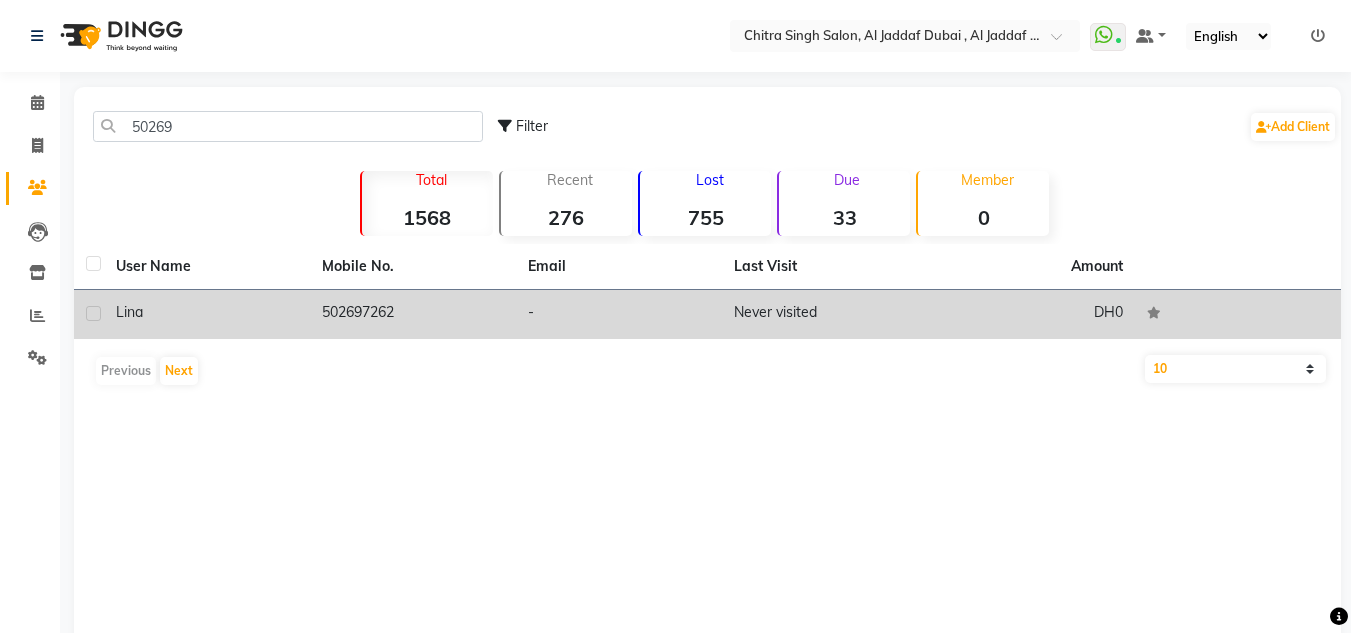 click on "Never visited" 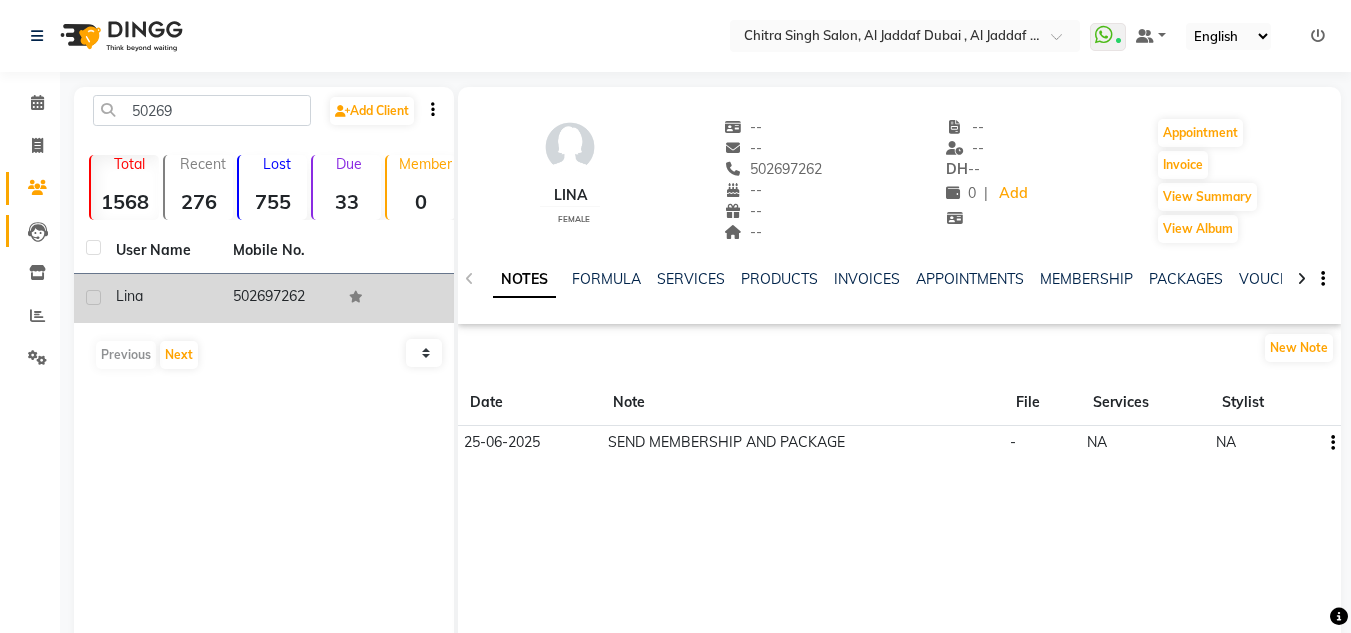 drag, startPoint x: 34, startPoint y: 208, endPoint x: 46, endPoint y: 219, distance: 16.27882 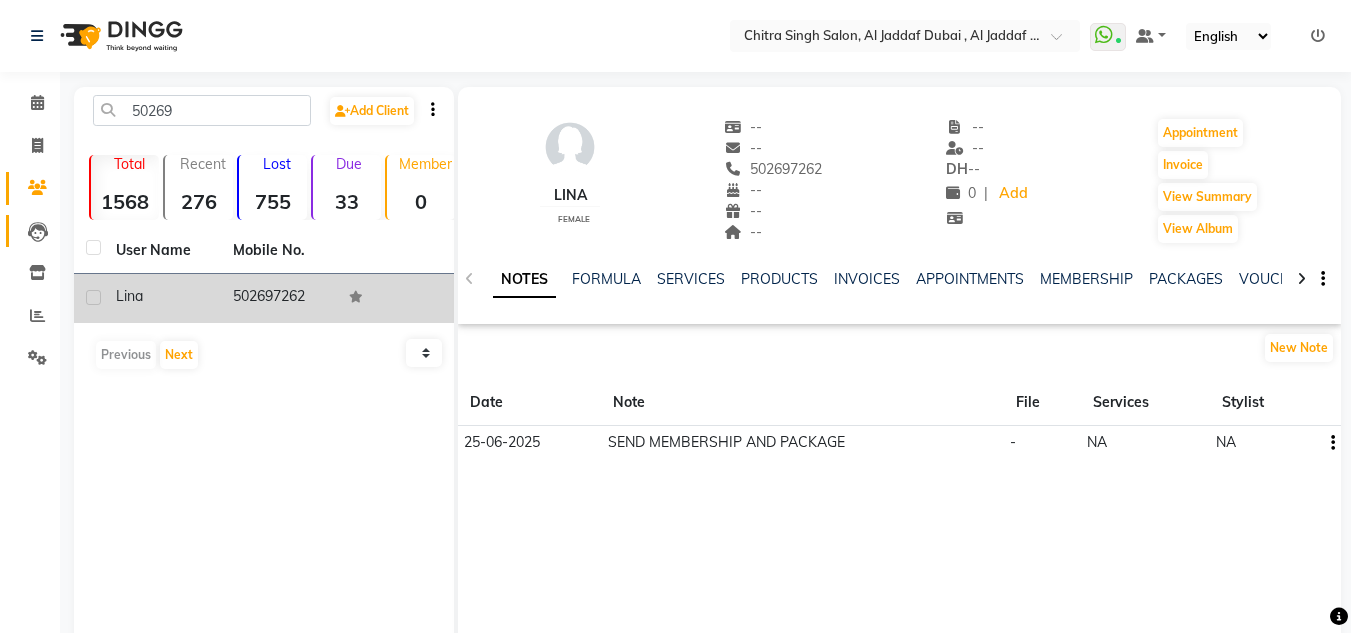 click on "Calendar  Invoice  Clients  Leads   Inventory  Reports  Settings Completed InProgress Upcoming Dropped Tentative Check-In Confirm Bookings Segments Page Builder" 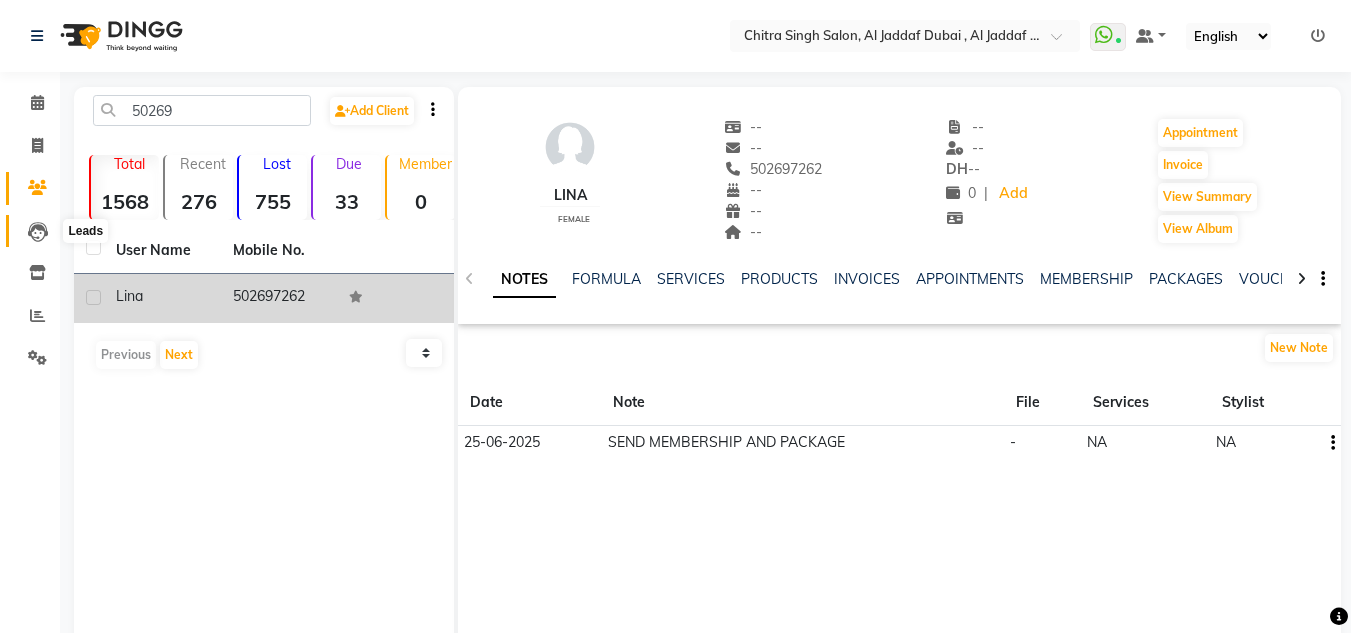 drag, startPoint x: 42, startPoint y: 231, endPoint x: 32, endPoint y: 229, distance: 10.198039 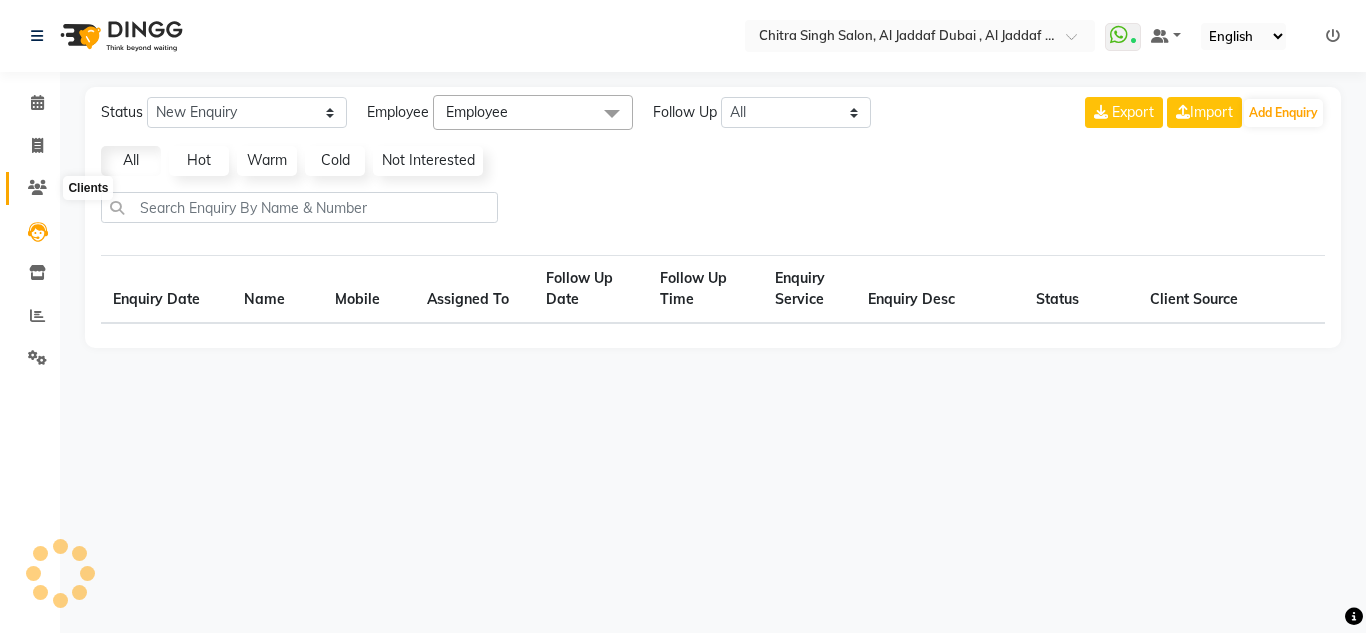 click 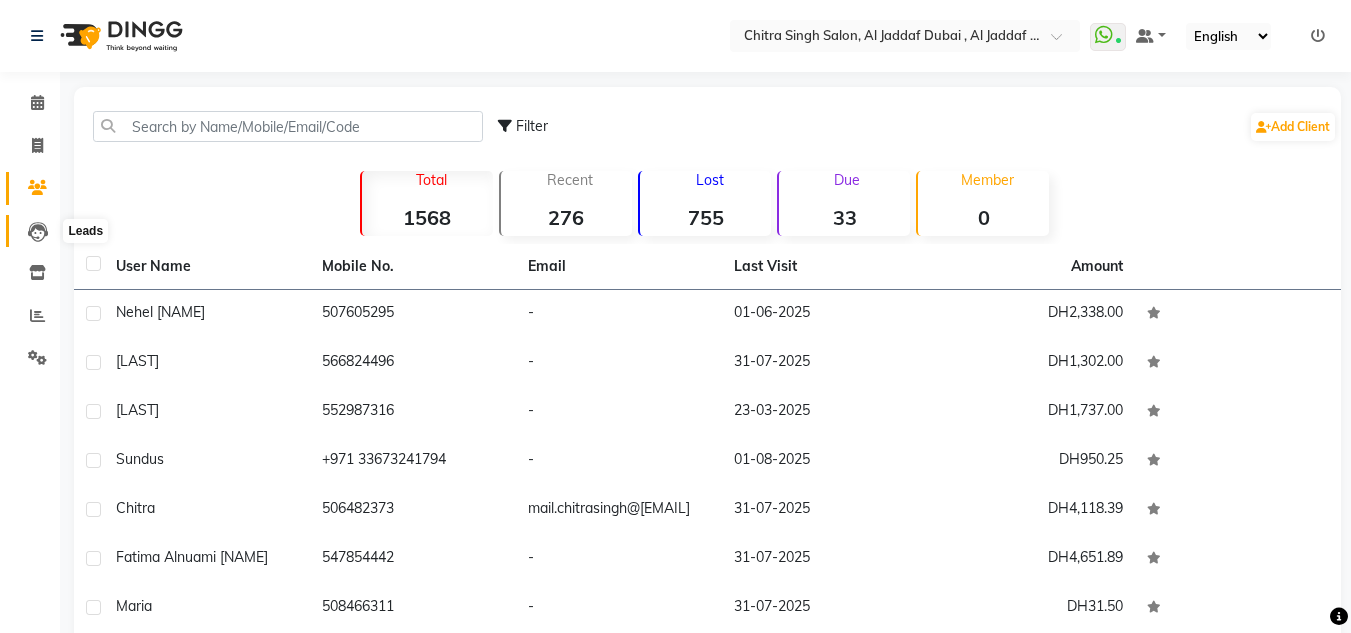 click 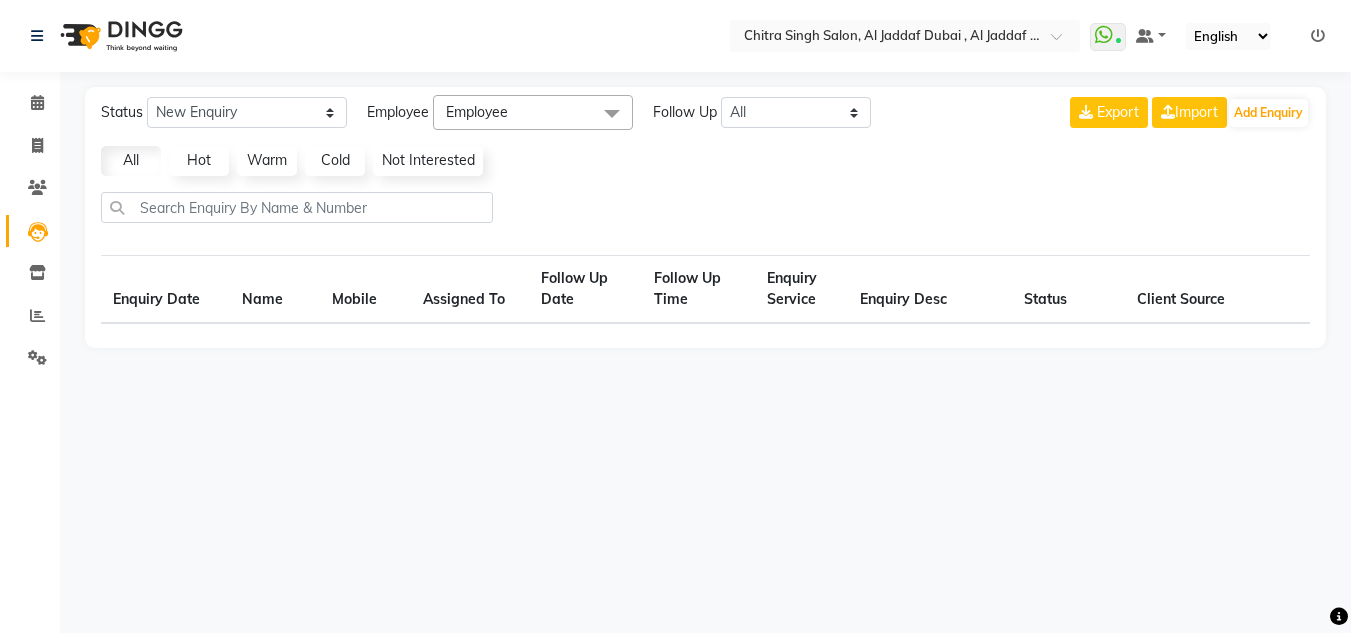 select on "10" 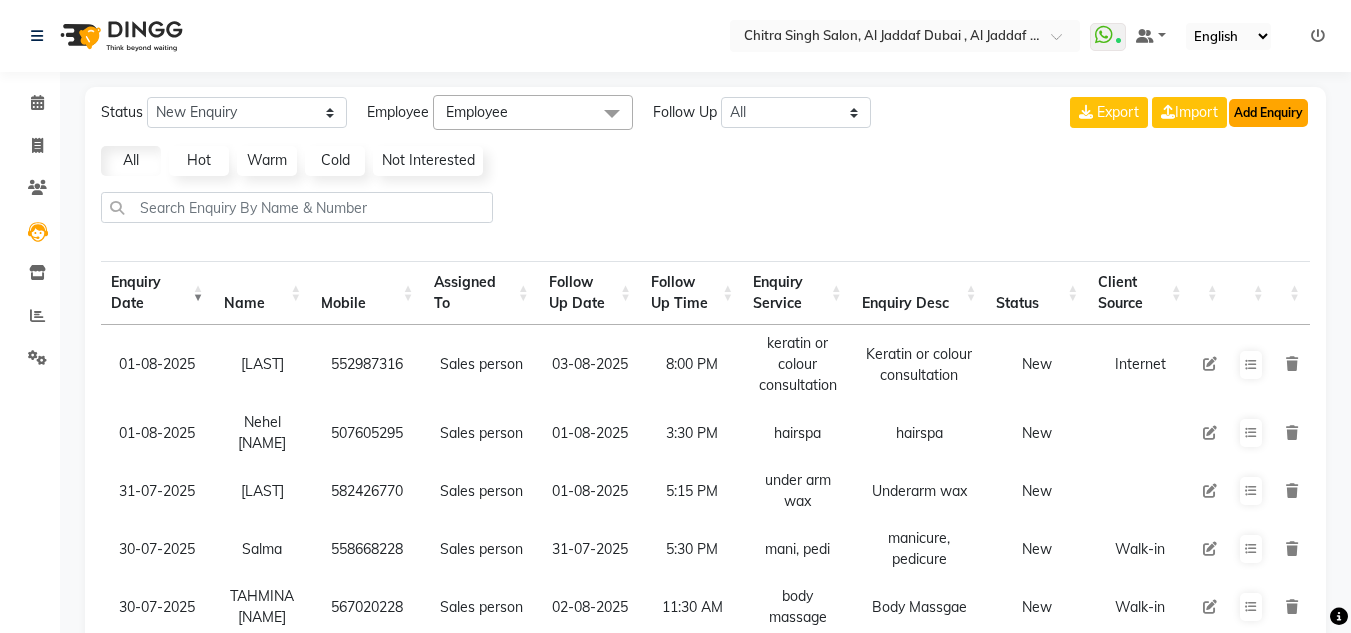 click on "Add Enquiry" 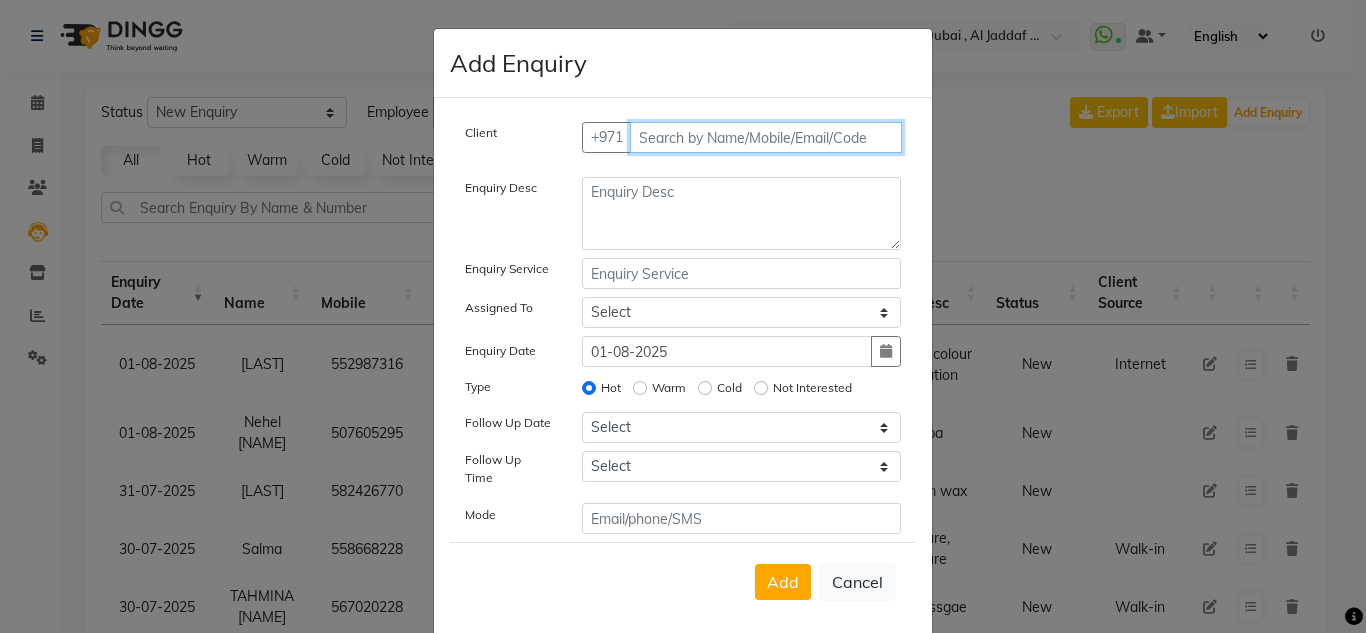 click at bounding box center (766, 137) 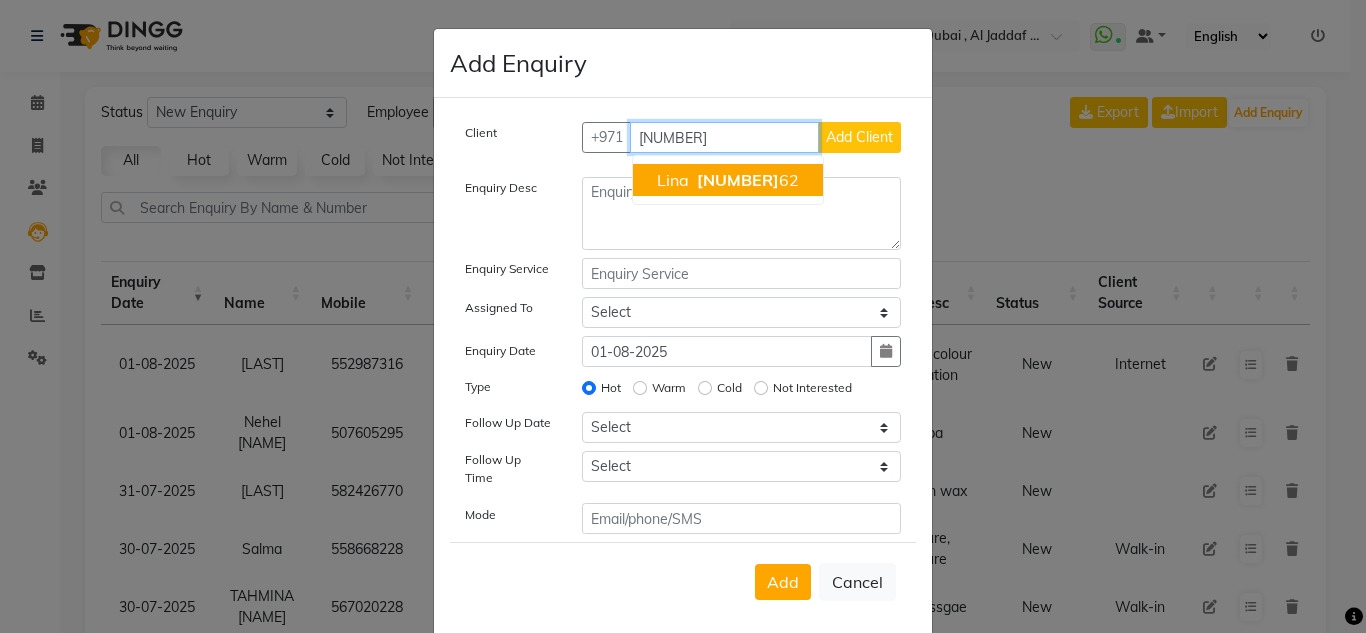 click on "Lina   5026972 62" at bounding box center [728, 180] 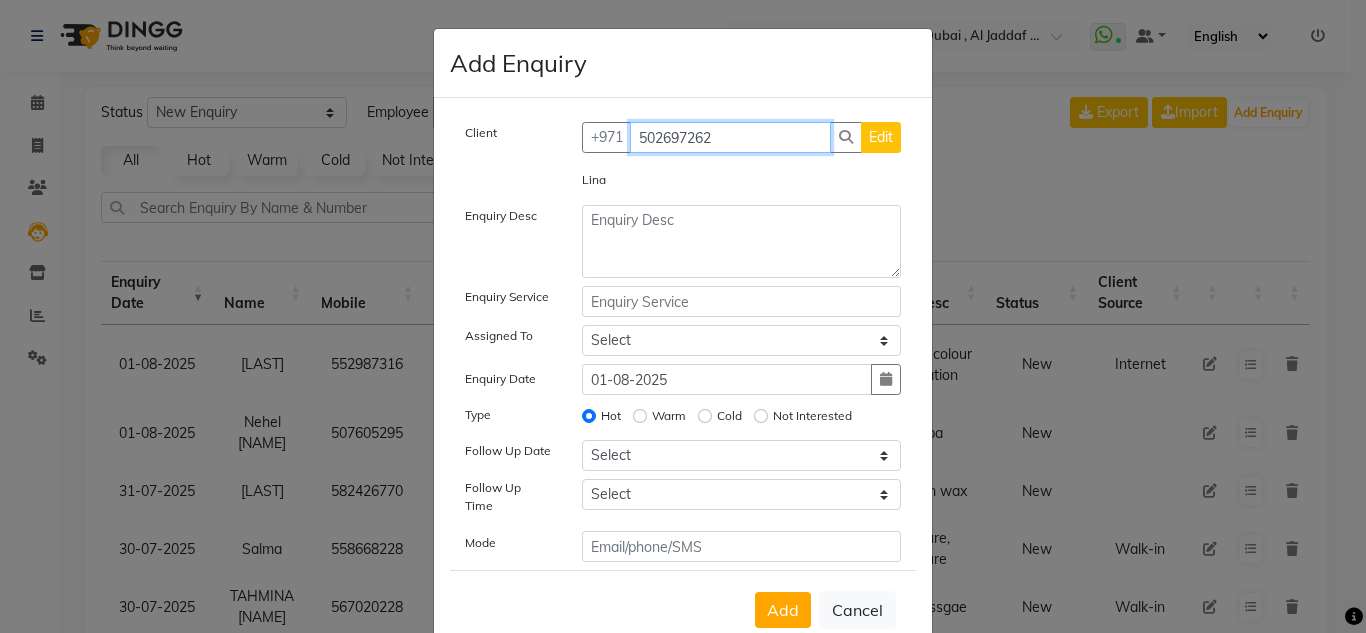 type on "502697262" 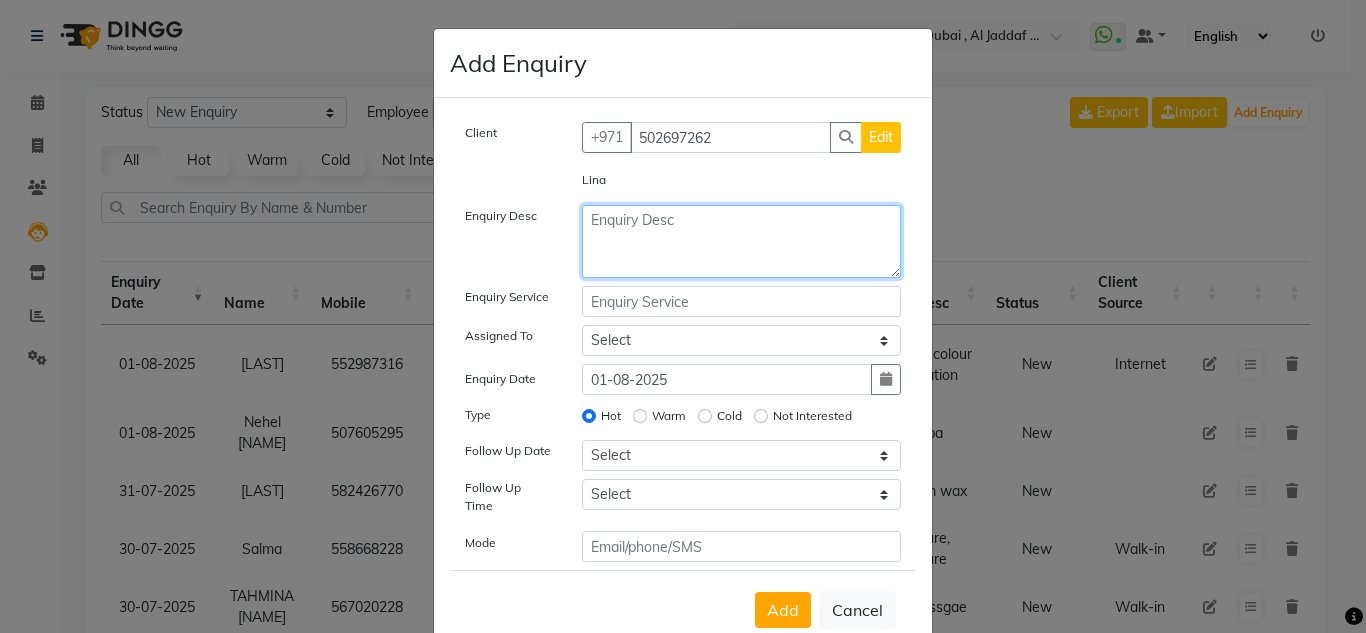 drag, startPoint x: 666, startPoint y: 250, endPoint x: 630, endPoint y: 231, distance: 40.706264 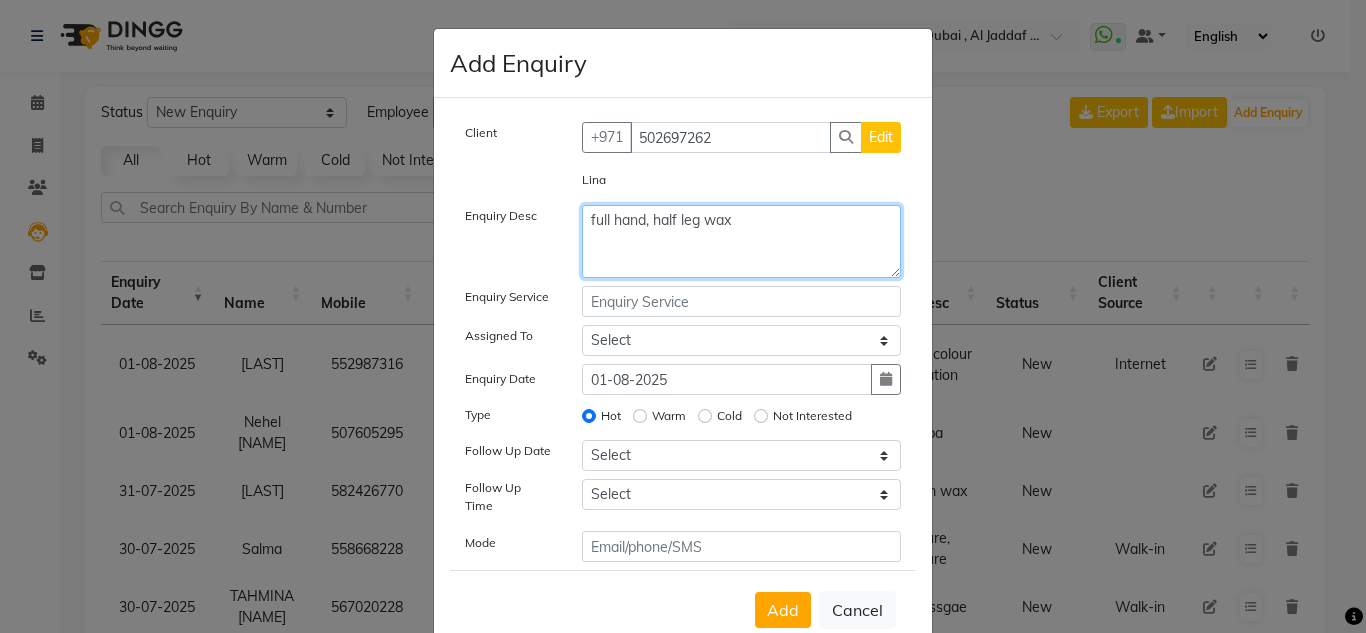 type on "full hand, half leg wax" 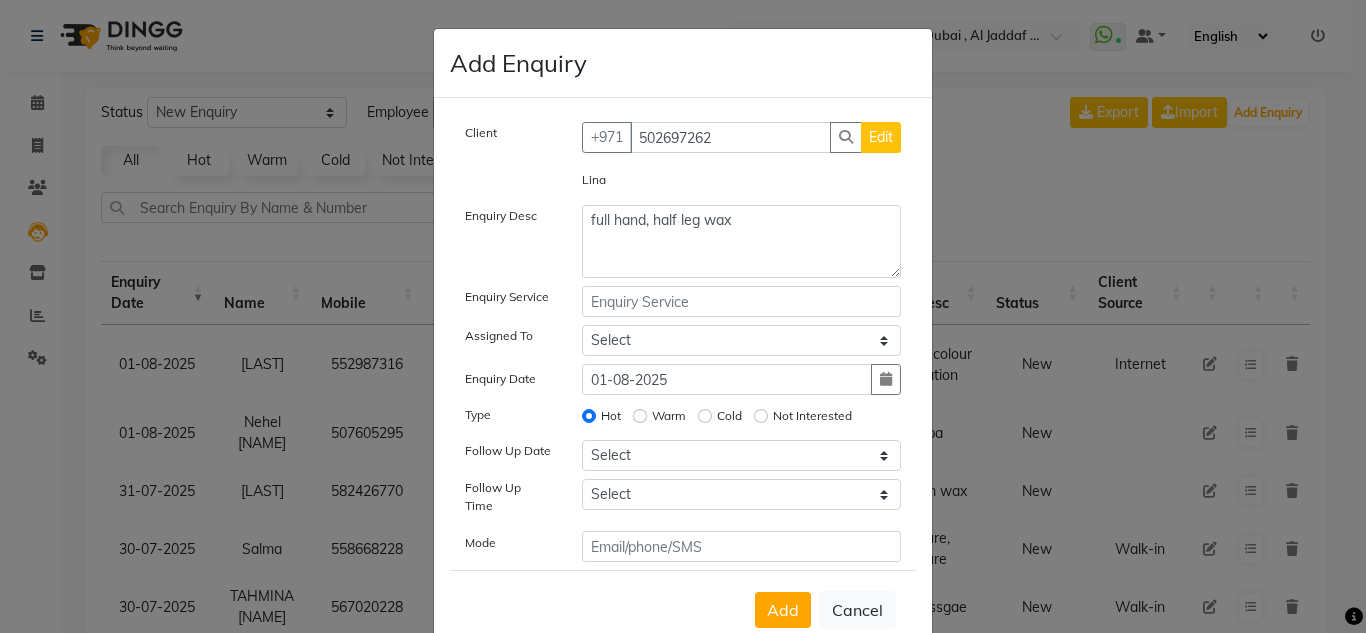 drag, startPoint x: 808, startPoint y: 318, endPoint x: 829, endPoint y: 338, distance: 29 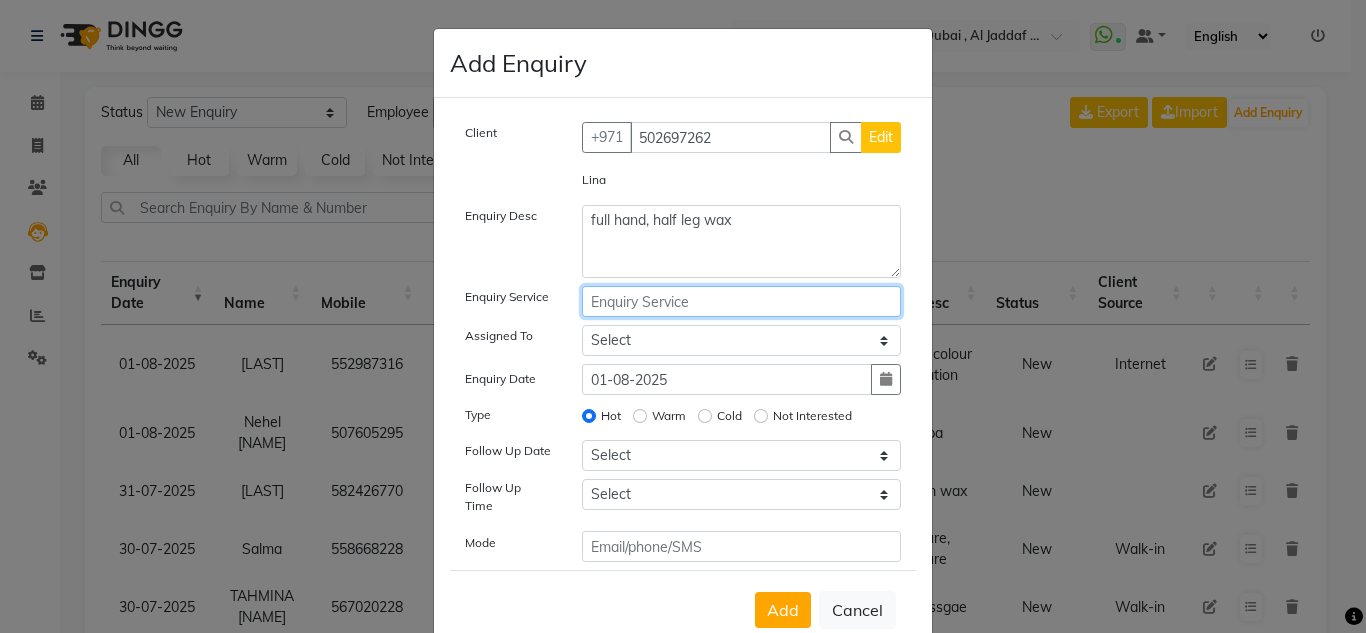 click at bounding box center [742, 301] 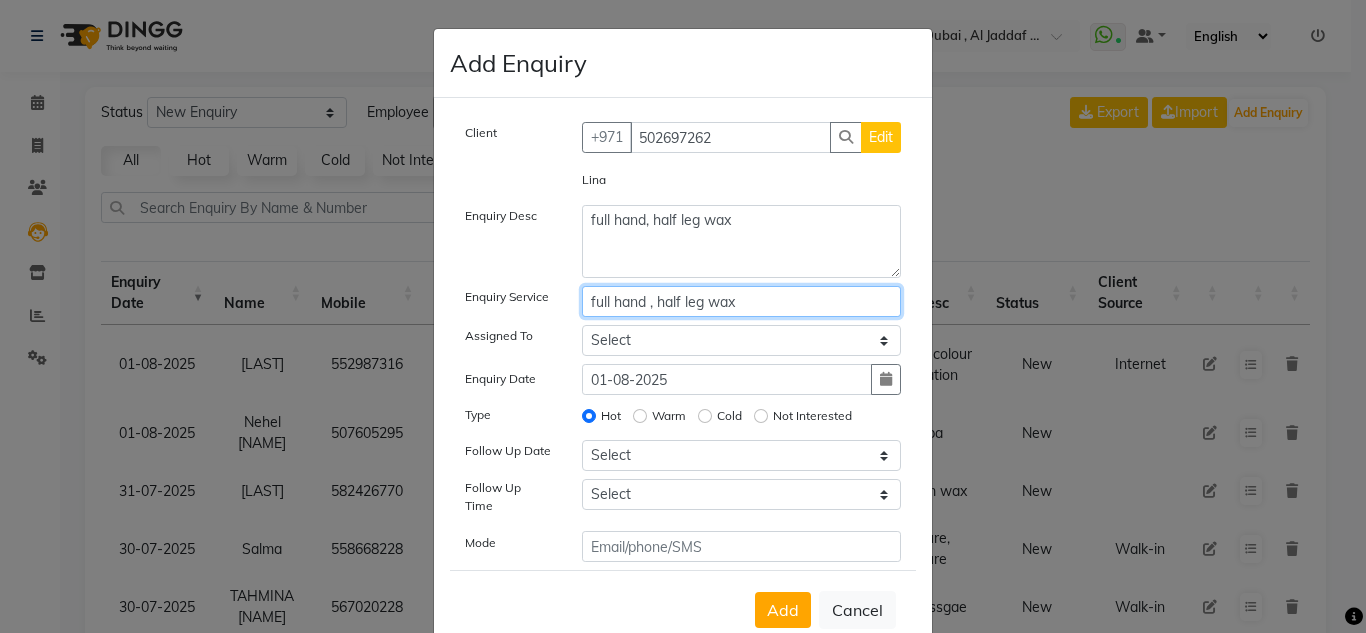 type on "full hand , half leg wax" 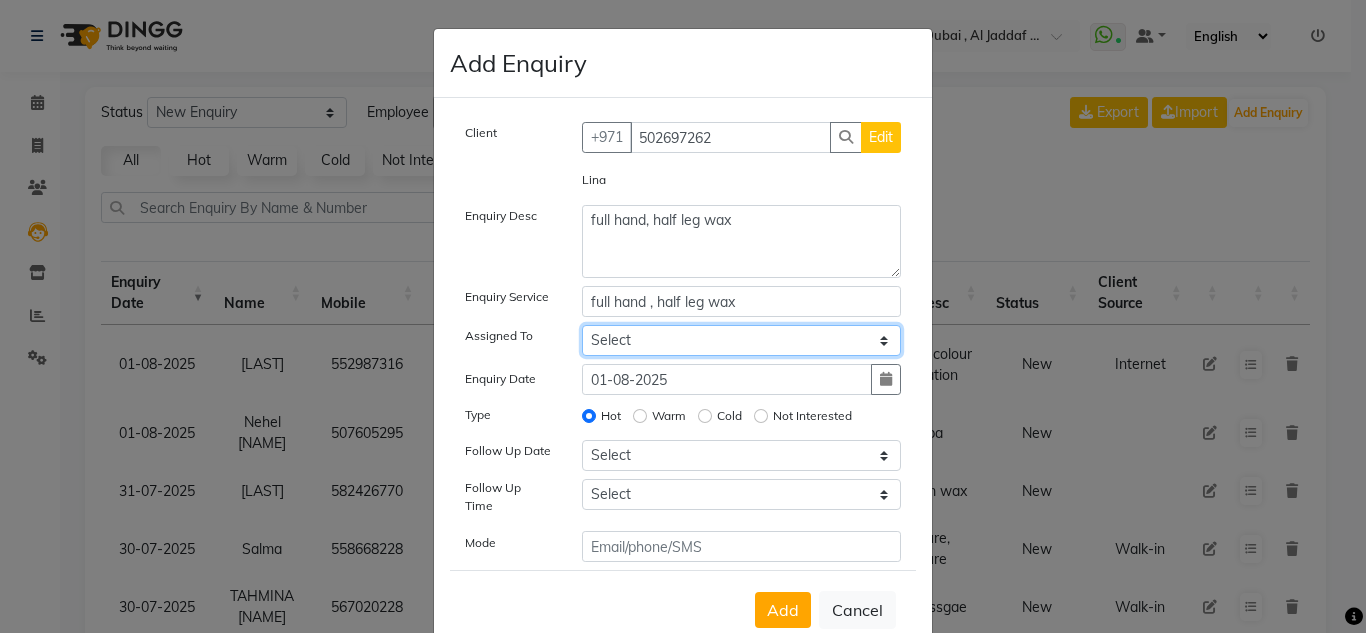 click on "Select Huma Iqbal Kabita Management Riba Sales person Srijana trial lady" 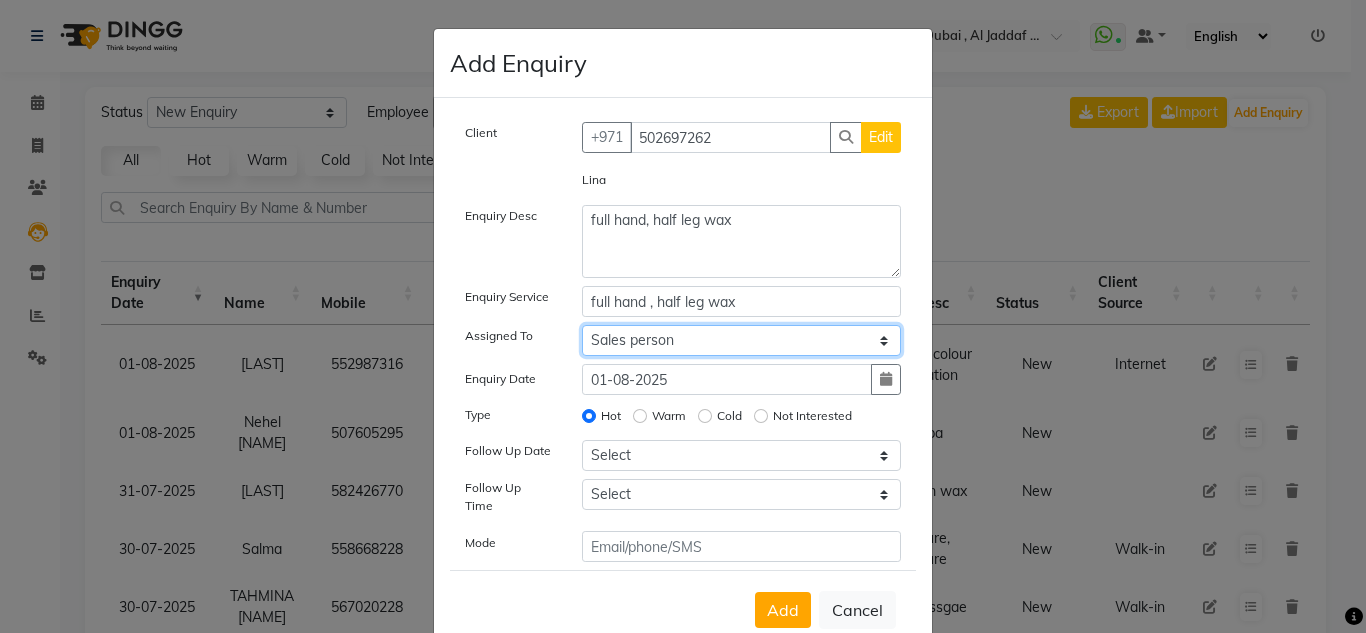 click on "Select Huma Iqbal Kabita Management Riba Sales person Srijana trial lady" 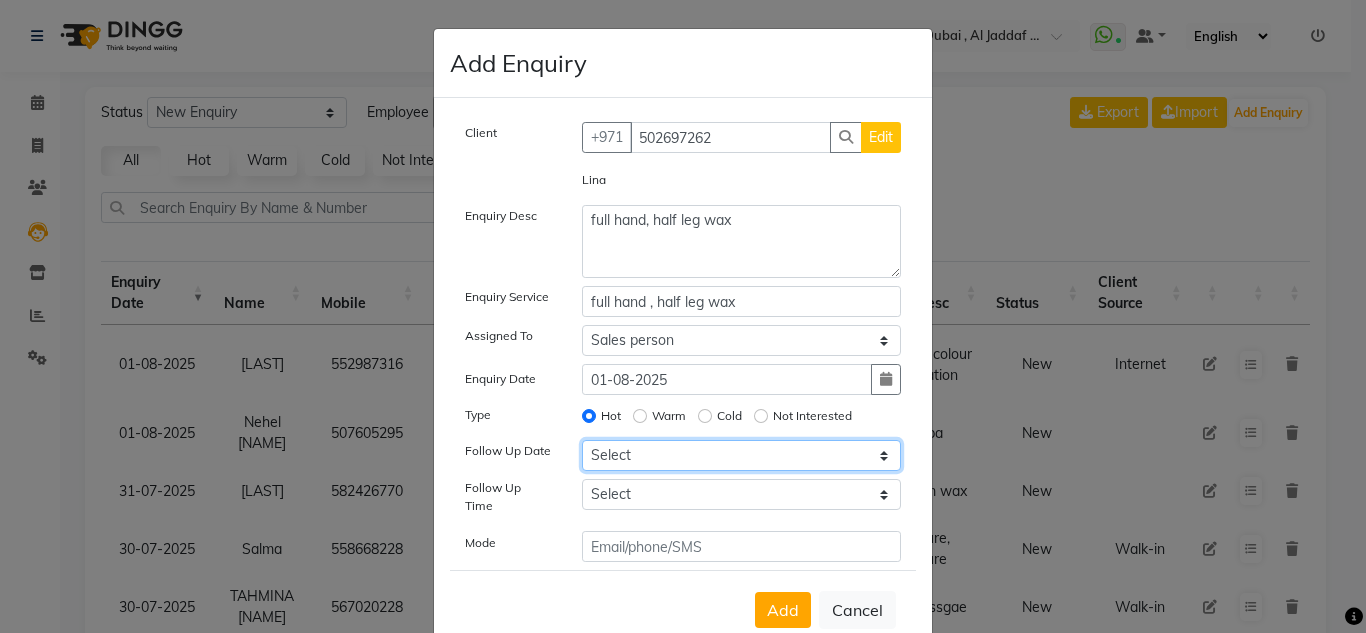 click on "Select Today Tomorrow In 2 days (Sunday) In 3 days (Monday) In 4 days (Tuesday) In 5 days (Wednesday) In 6 days (Thursday) In 1 Week (2025-08-08) In 2 Week (2025-08-15) In 1 Month (2025-09-01) In 2 Month (2025-10-01) In 3 Month (2025-11-01) Custom Date" at bounding box center [742, 455] 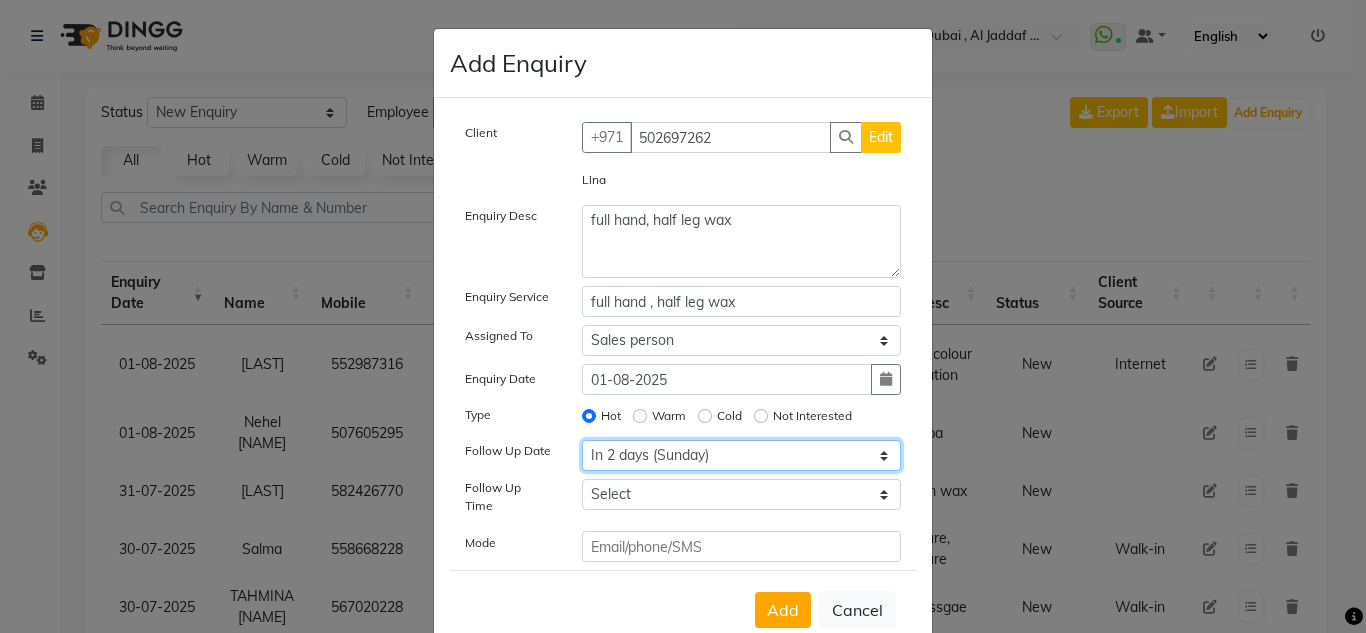 click on "Select Today Tomorrow In 2 days (Sunday) In 3 days (Monday) In 4 days (Tuesday) In 5 days (Wednesday) In 6 days (Thursday) In 1 Week (2025-08-08) In 2 Week (2025-08-15) In 1 Month (2025-09-01) In 2 Month (2025-10-01) In 3 Month (2025-11-01) Custom Date" at bounding box center [742, 455] 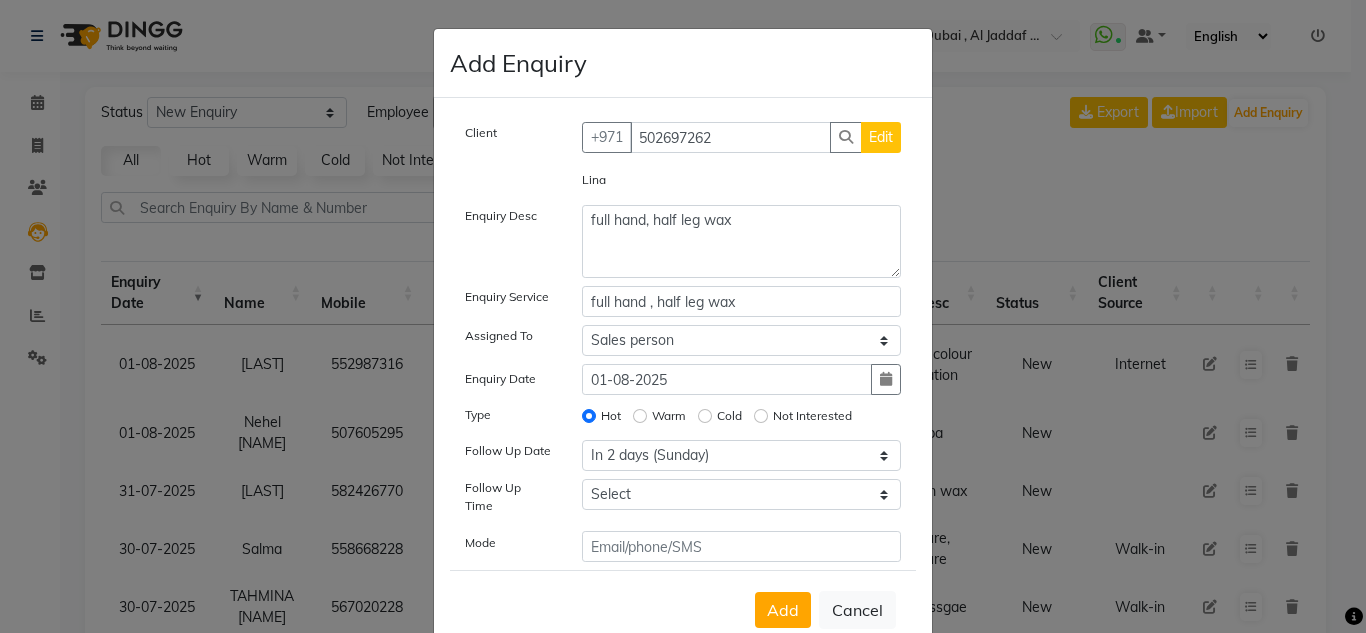 drag, startPoint x: 785, startPoint y: 435, endPoint x: 798, endPoint y: 452, distance: 21.400934 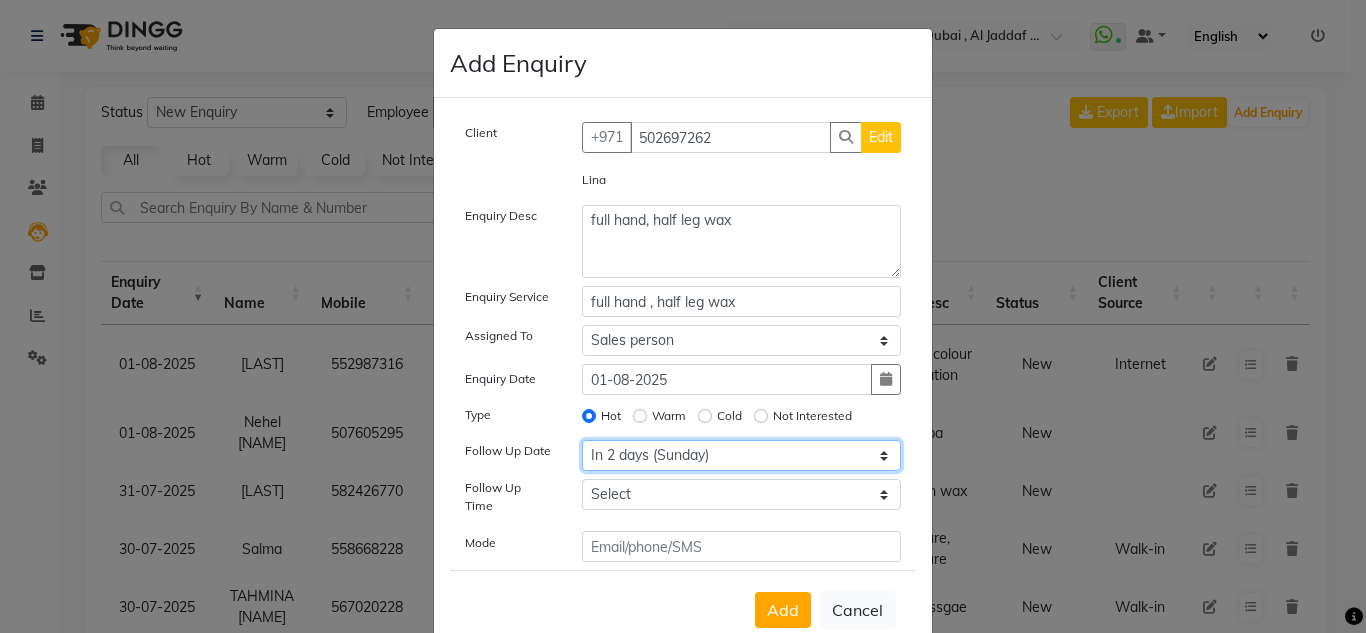 click on "Select Today Tomorrow In 2 days (Sunday) In 3 days (Monday) In 4 days (Tuesday) In 5 days (Wednesday) In 6 days (Thursday) In 1 Week (2025-08-08) In 2 Week (2025-08-15) In 1 Month (2025-09-01) In 2 Month (2025-10-01) In 3 Month (2025-11-01) Custom Date" at bounding box center (742, 455) 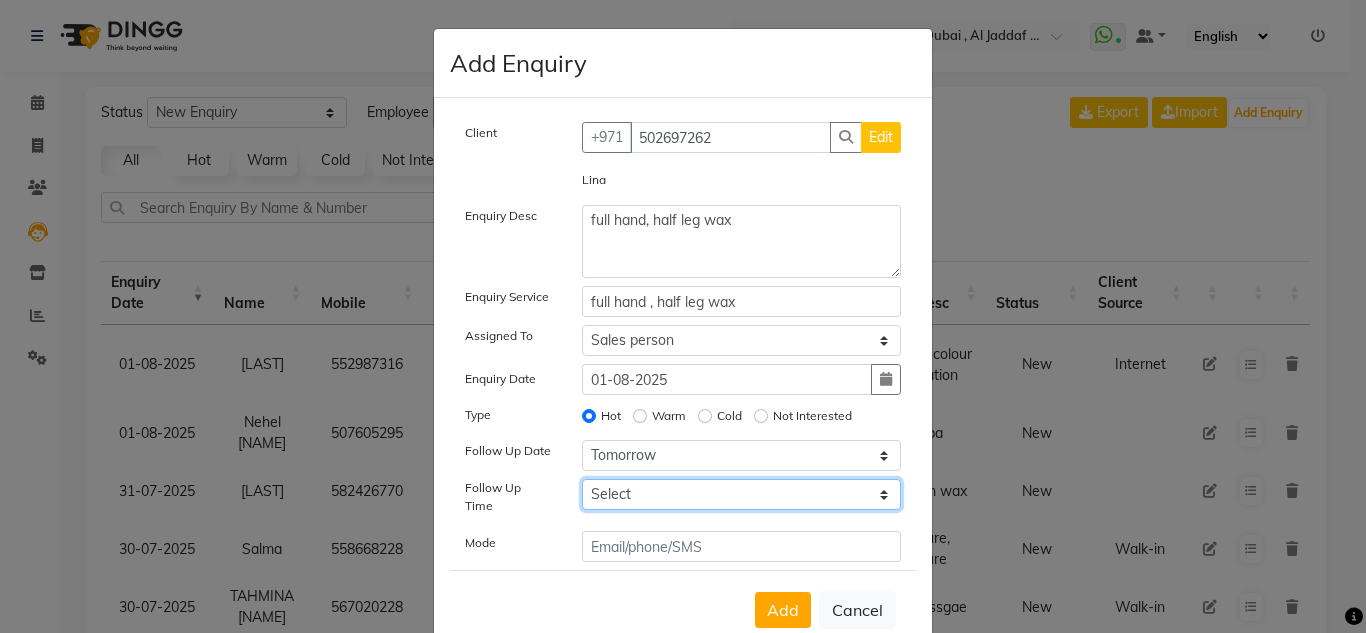 click on "Select 07:00 AM 07:15 AM 07:30 AM 07:45 AM 08:00 AM 08:15 AM 08:30 AM 08:45 AM 09:00 AM 09:15 AM 09:30 AM 09:45 AM 10:00 AM 10:15 AM 10:30 AM 10:45 AM 11:00 AM 11:15 AM 11:30 AM 11:45 AM 12:00 PM 12:15 PM 12:30 PM 12:45 PM 01:00 PM 01:15 PM 01:30 PM 01:45 PM 02:00 PM 02:15 PM 02:30 PM 02:45 PM 03:00 PM 03:15 PM 03:30 PM 03:45 PM 04:00 PM 04:15 PM 04:30 PM 04:45 PM 05:00 PM 05:15 PM 05:30 PM 05:45 PM 06:00 PM 06:15 PM 06:30 PM 06:45 PM 07:00 PM 07:15 PM 07:30 PM 07:45 PM 08:00 PM 08:15 PM 08:30 PM 08:45 PM 09:00 PM 09:15 PM 09:30 PM 09:45 PM 10:00 PM" at bounding box center (742, 494) 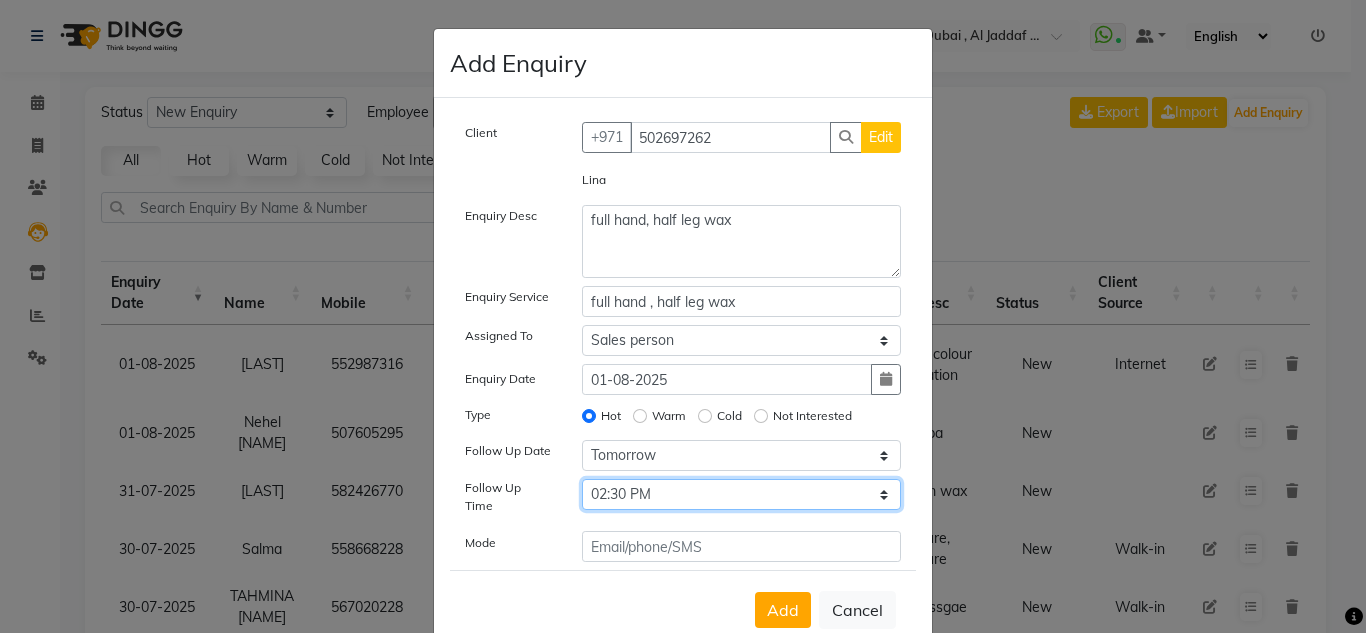 click on "Select 07:00 AM 07:15 AM 07:30 AM 07:45 AM 08:00 AM 08:15 AM 08:30 AM 08:45 AM 09:00 AM 09:15 AM 09:30 AM 09:45 AM 10:00 AM 10:15 AM 10:30 AM 10:45 AM 11:00 AM 11:15 AM 11:30 AM 11:45 AM 12:00 PM 12:15 PM 12:30 PM 12:45 PM 01:00 PM 01:15 PM 01:30 PM 01:45 PM 02:00 PM 02:15 PM 02:30 PM 02:45 PM 03:00 PM 03:15 PM 03:30 PM 03:45 PM 04:00 PM 04:15 PM 04:30 PM 04:45 PM 05:00 PM 05:15 PM 05:30 PM 05:45 PM 06:00 PM 06:15 PM 06:30 PM 06:45 PM 07:00 PM 07:15 PM 07:30 PM 07:45 PM 08:00 PM 08:15 PM 08:30 PM 08:45 PM 09:00 PM 09:15 PM 09:30 PM 09:45 PM 10:00 PM" at bounding box center (742, 494) 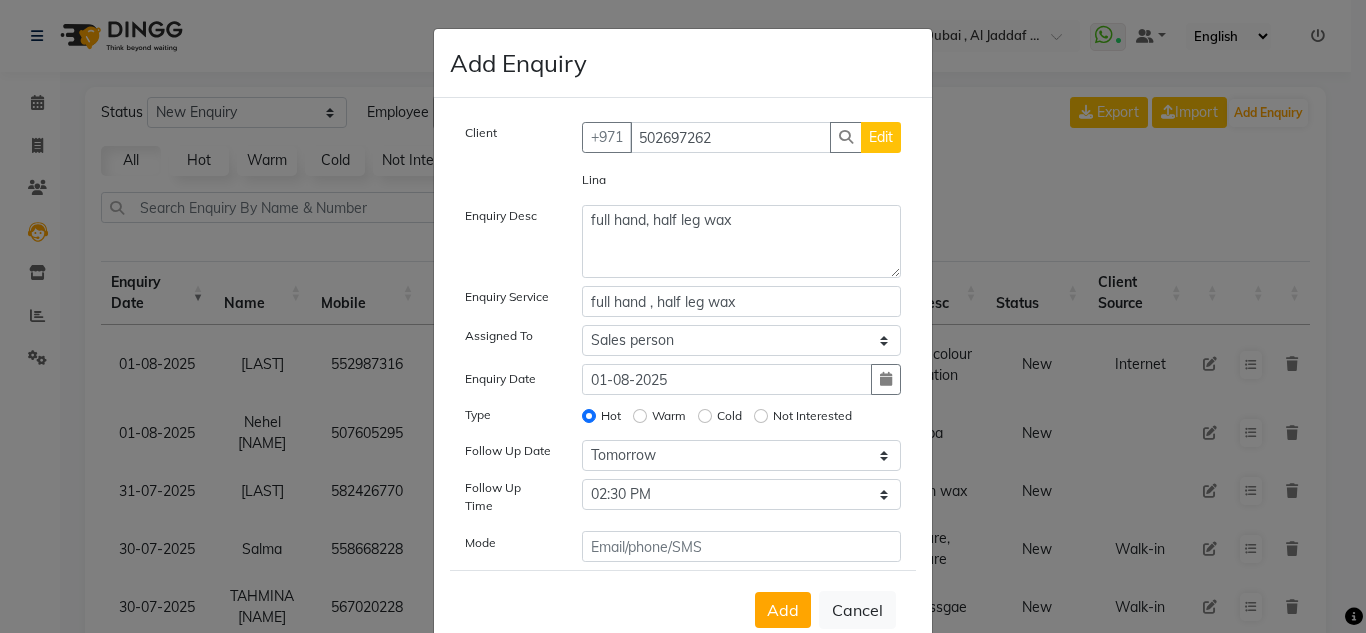 click on "Client +971 502697262 Edit Lina  Enquiry Desc full hand, half leg wax Enquiry Service full hand , half leg wax Assigned To Select Huma Iqbal Kabita Management Riba Sales person Srijana trial lady Enquiry Date 01-08-2025 Type Hot Warm Cold Not Interested Follow Up Date Select Today Tomorrow In 2 days (Sunday) In 3 days (Monday) In 4 days (Tuesday) In 5 days (Wednesday) In 6 days (Thursday) In 1 Week (2025-08-08) In 2 Week (2025-08-15) In 1 Month (2025-09-01) In 2 Month (2025-10-01) In 3 Month (2025-11-01) Custom Date  Follow Up Time Select 07:00 AM 07:15 AM 07:30 AM 07:45 AM 08:00 AM 08:15 AM 08:30 AM 08:45 AM 09:00 AM 09:15 AM 09:30 AM 09:45 AM 10:00 AM 10:15 AM 10:30 AM 10:45 AM 11:00 AM 11:15 AM 11:30 AM 11:45 AM 12:00 PM 12:15 PM 12:30 PM 12:45 PM 01:00 PM 01:15 PM 01:30 PM 01:45 PM 02:00 PM 02:15 PM 02:30 PM 02:45 PM 03:00 PM 03:15 PM 03:30 PM 03:45 PM 04:00 PM 04:15 PM 04:30 PM 04:45 PM 05:00 PM 05:15 PM 05:30 PM 05:45 PM 06:00 PM 06:15 PM 06:30 PM 06:45 PM 07:00 PM 07:15 PM 07:30 PM 07:45 PM 08:00 PM" 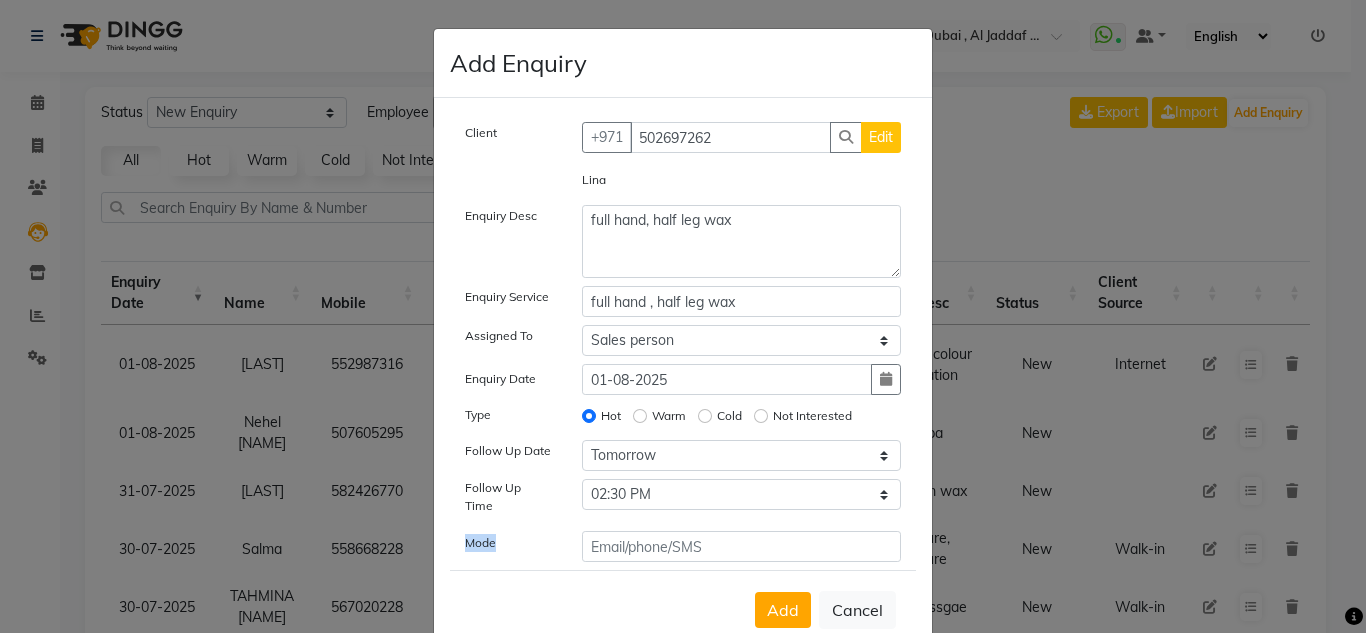 drag, startPoint x: 785, startPoint y: 549, endPoint x: 785, endPoint y: 534, distance: 15 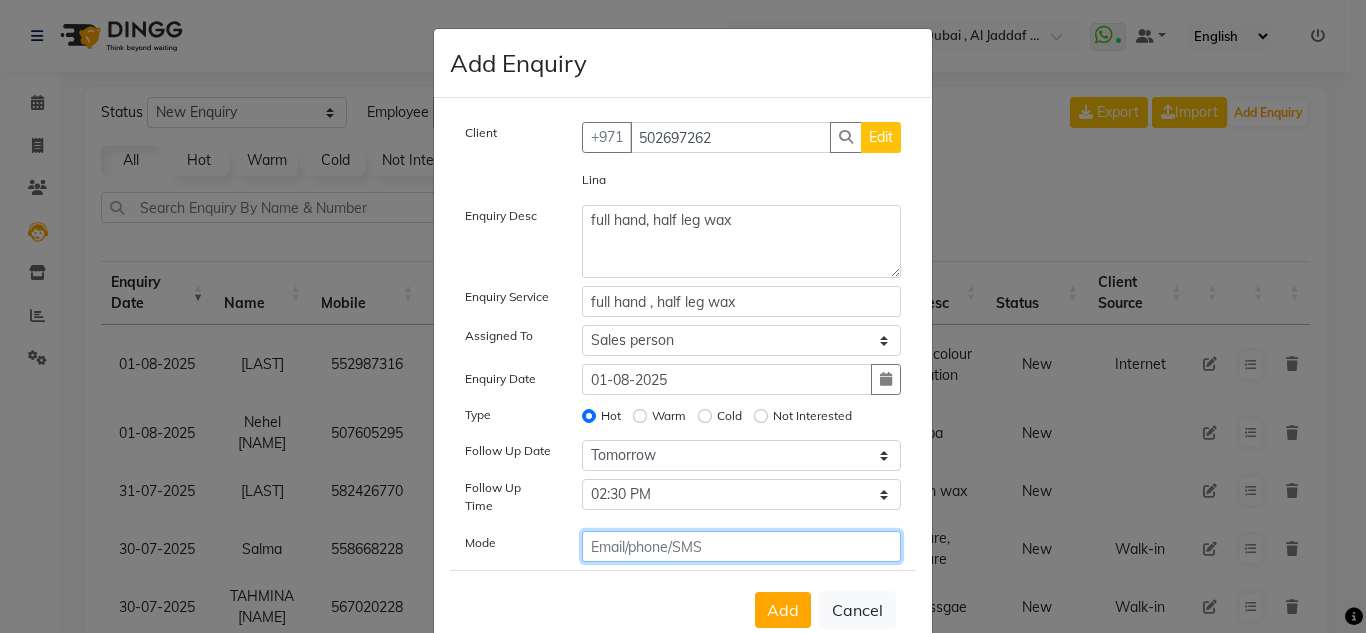 click 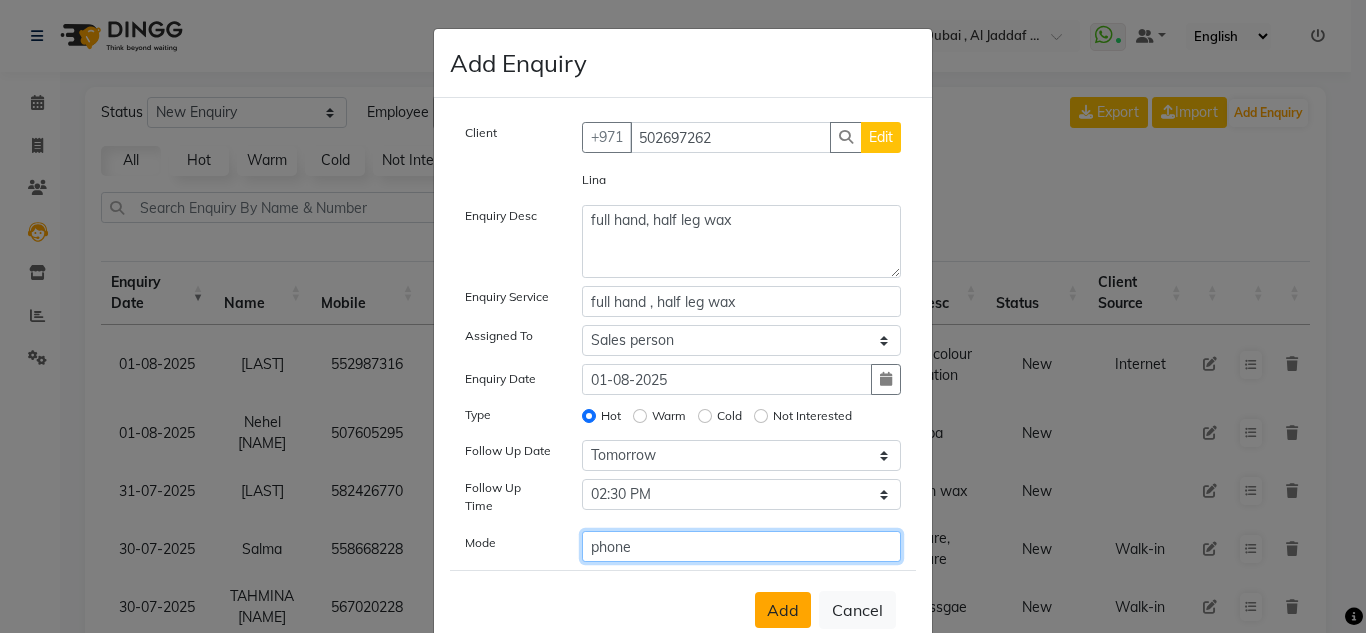 type on "phone" 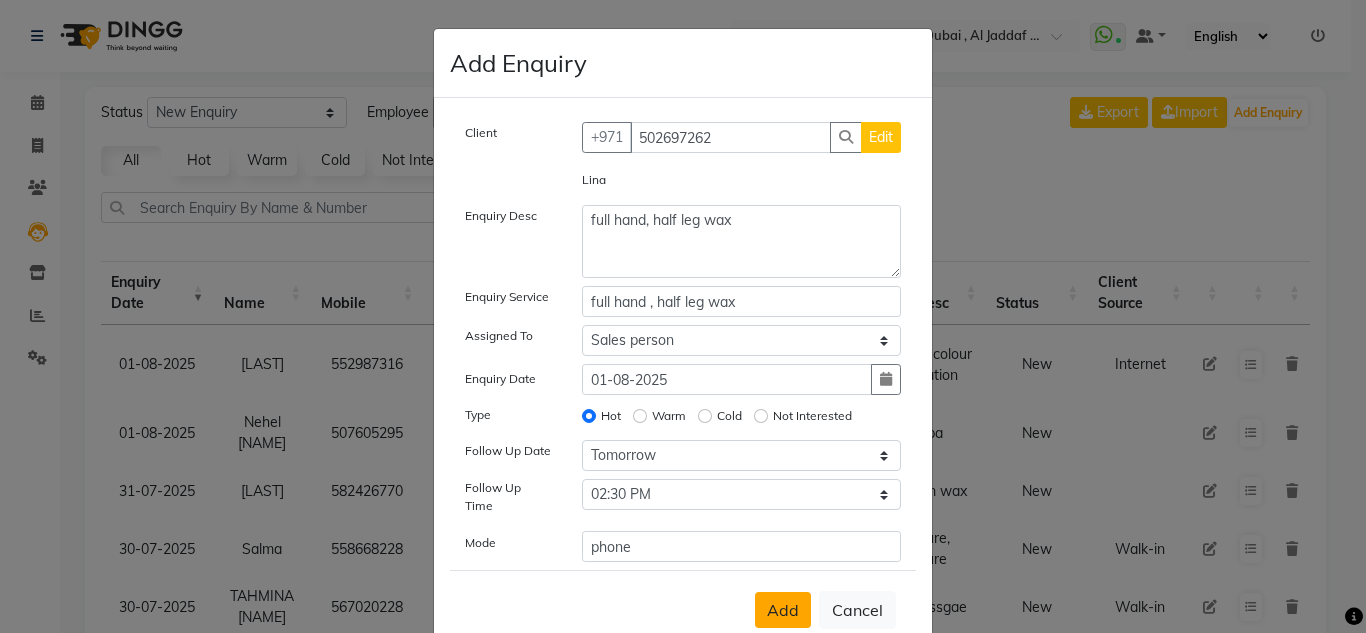 click on "Add" at bounding box center (783, 610) 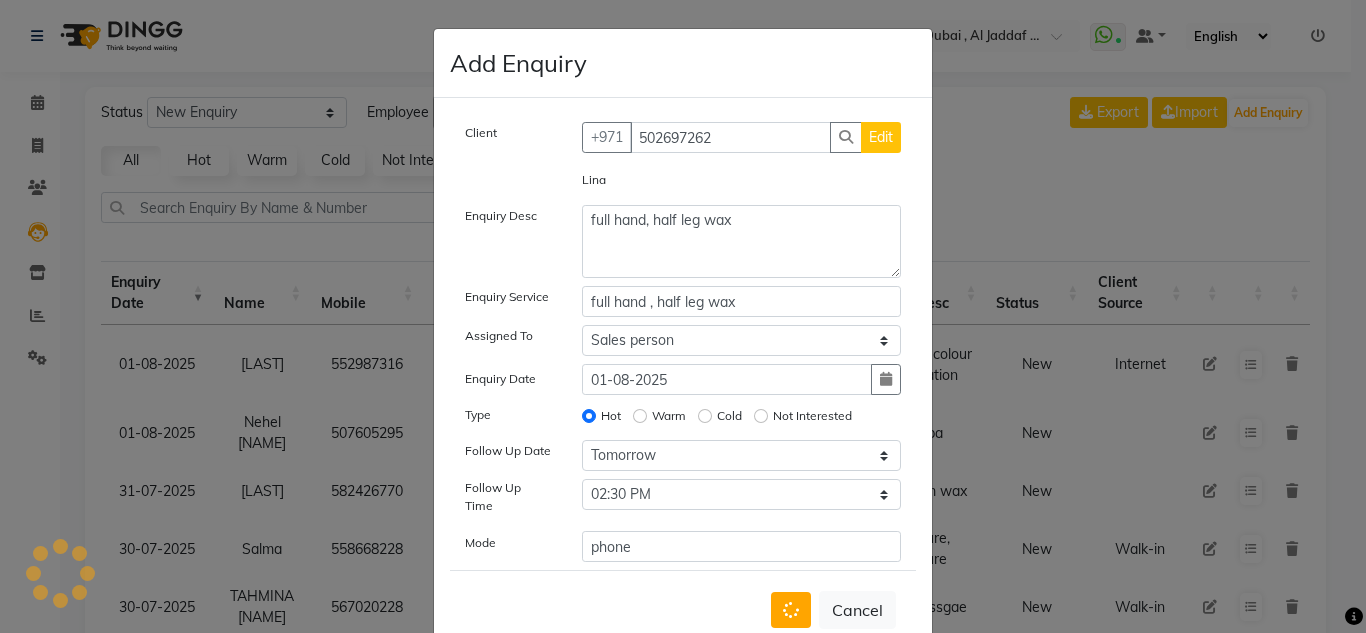 type 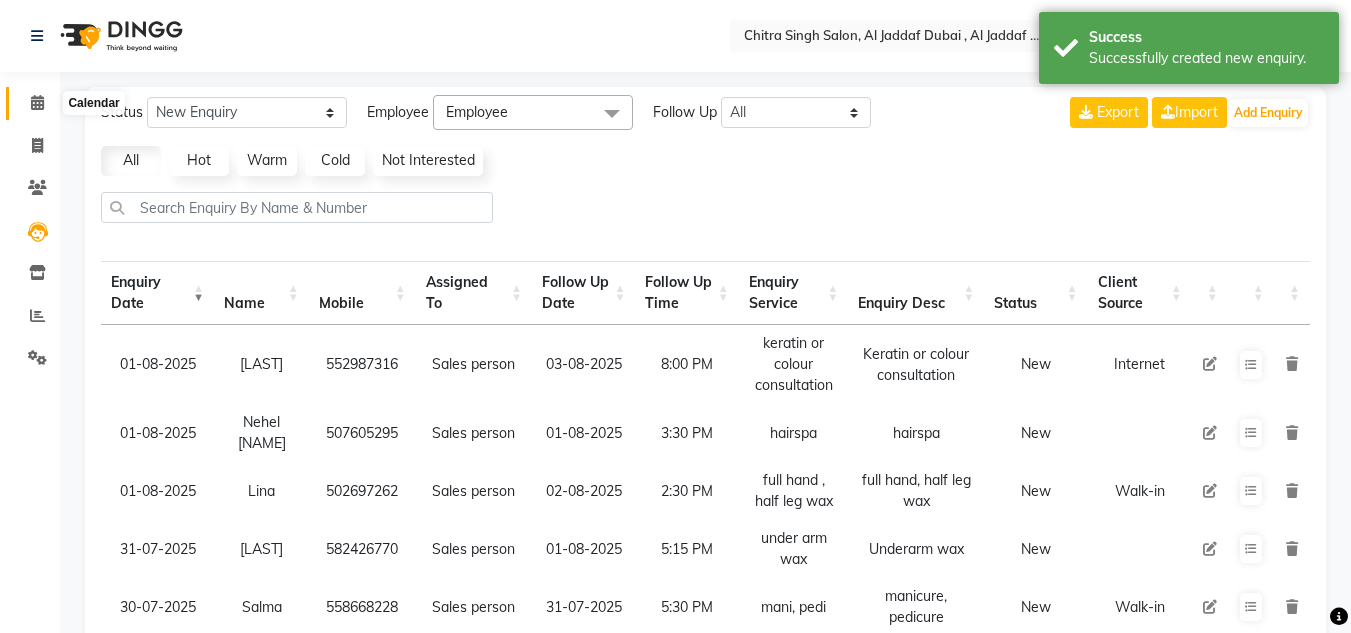 drag, startPoint x: 52, startPoint y: 98, endPoint x: 93, endPoint y: 20, distance: 88.11924 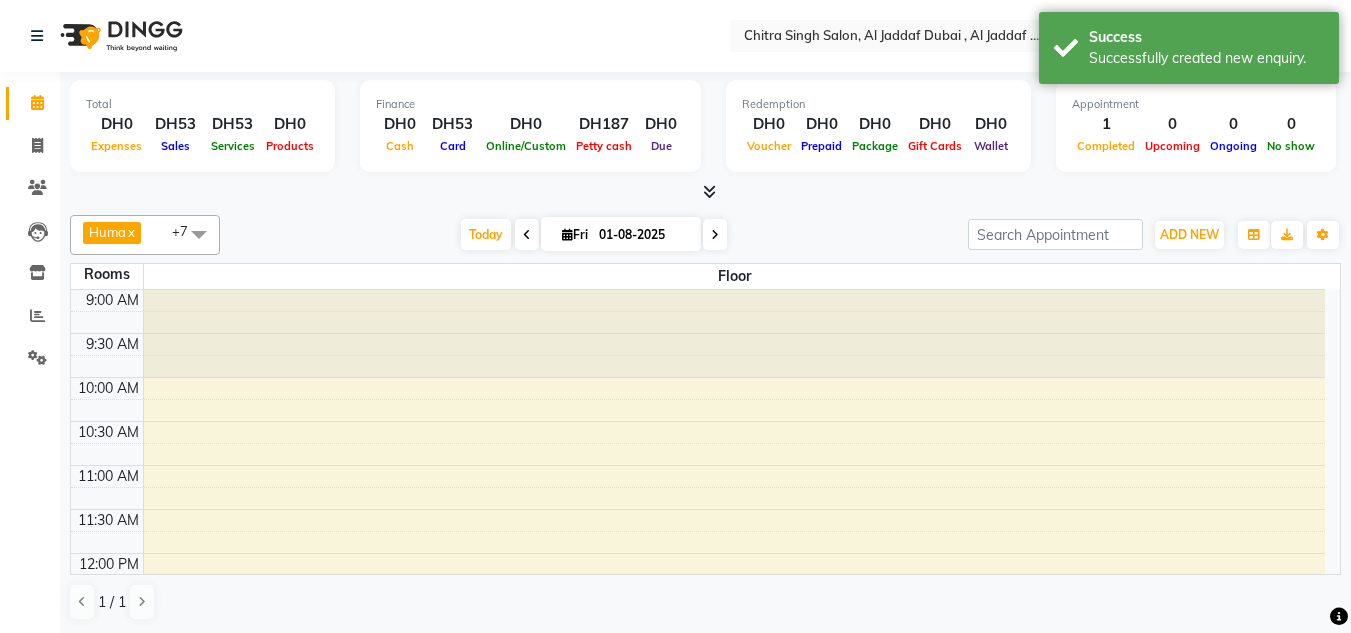 scroll, scrollTop: 0, scrollLeft: 0, axis: both 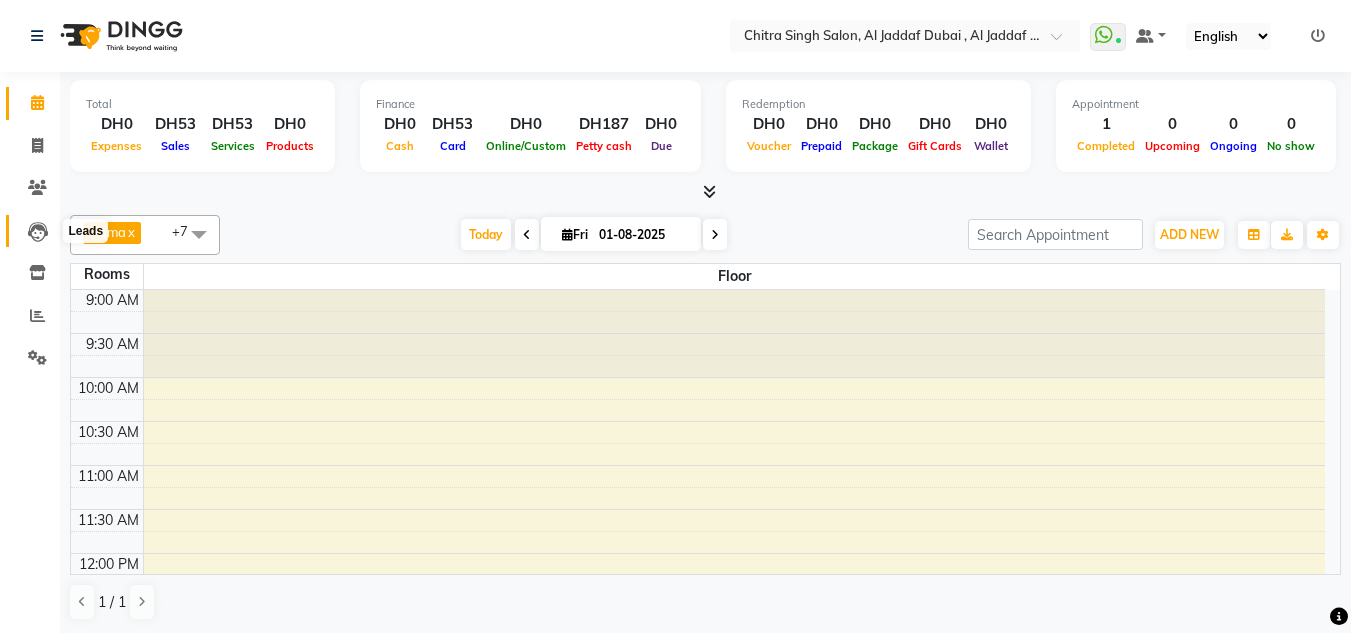 click 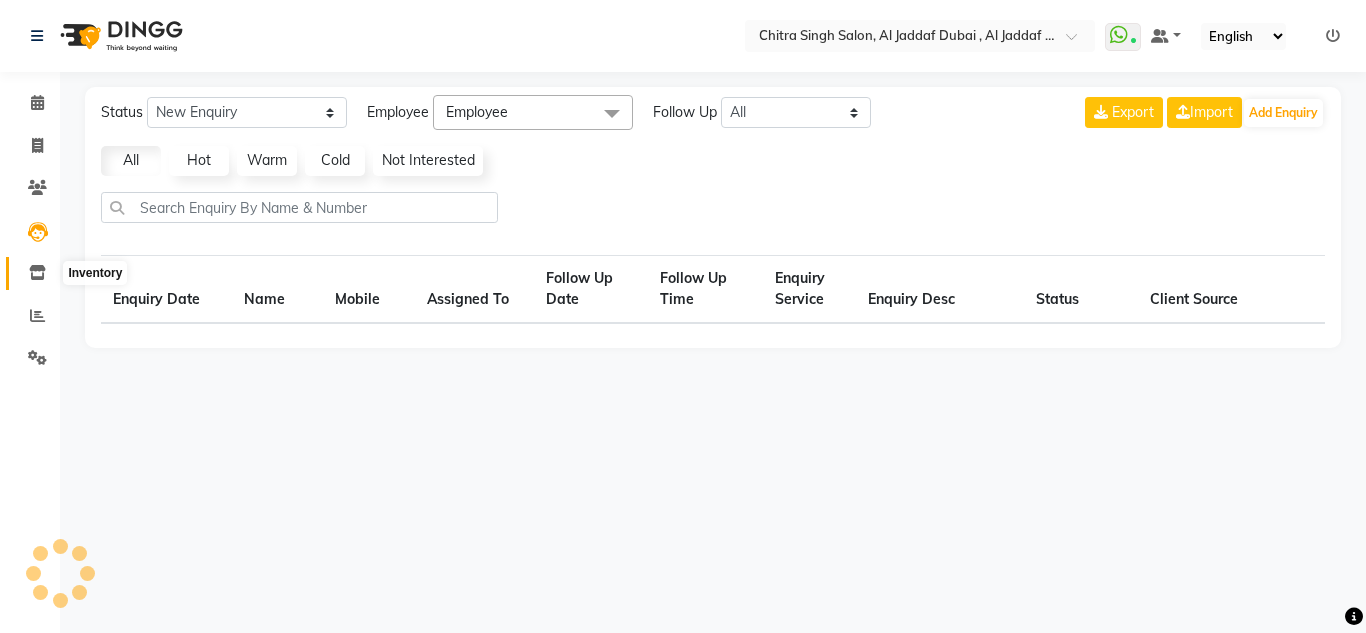 click 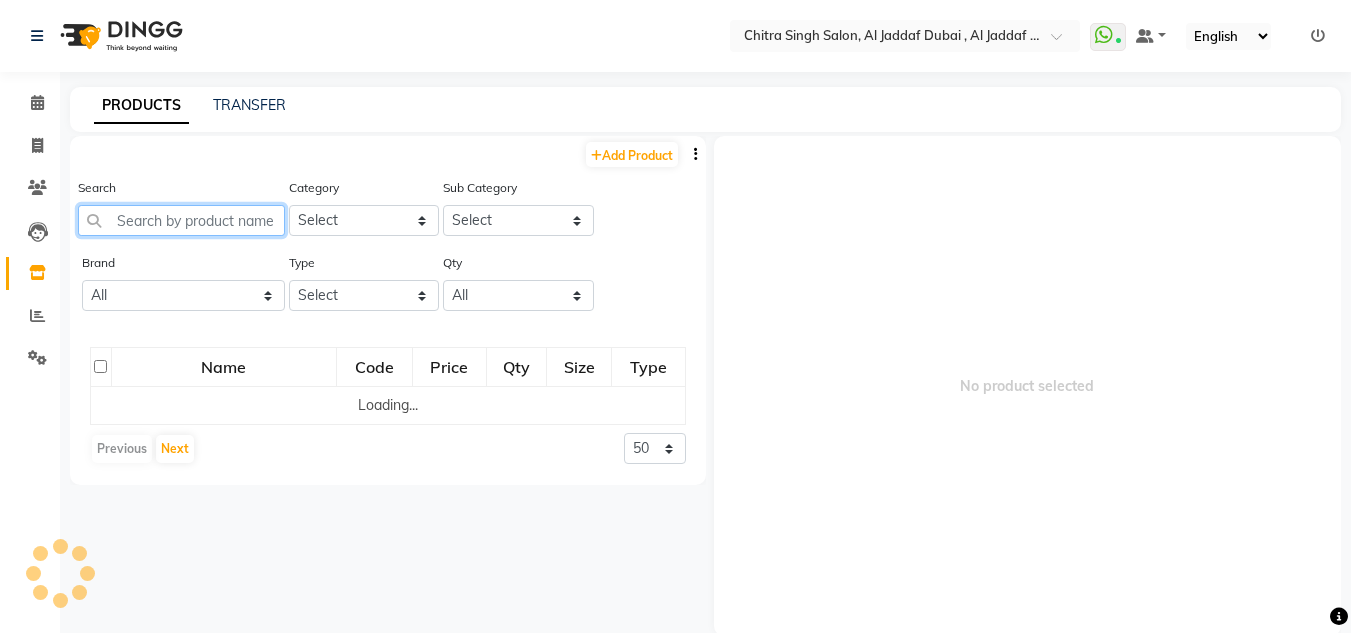 drag, startPoint x: 144, startPoint y: 226, endPoint x: 157, endPoint y: 214, distance: 17.691807 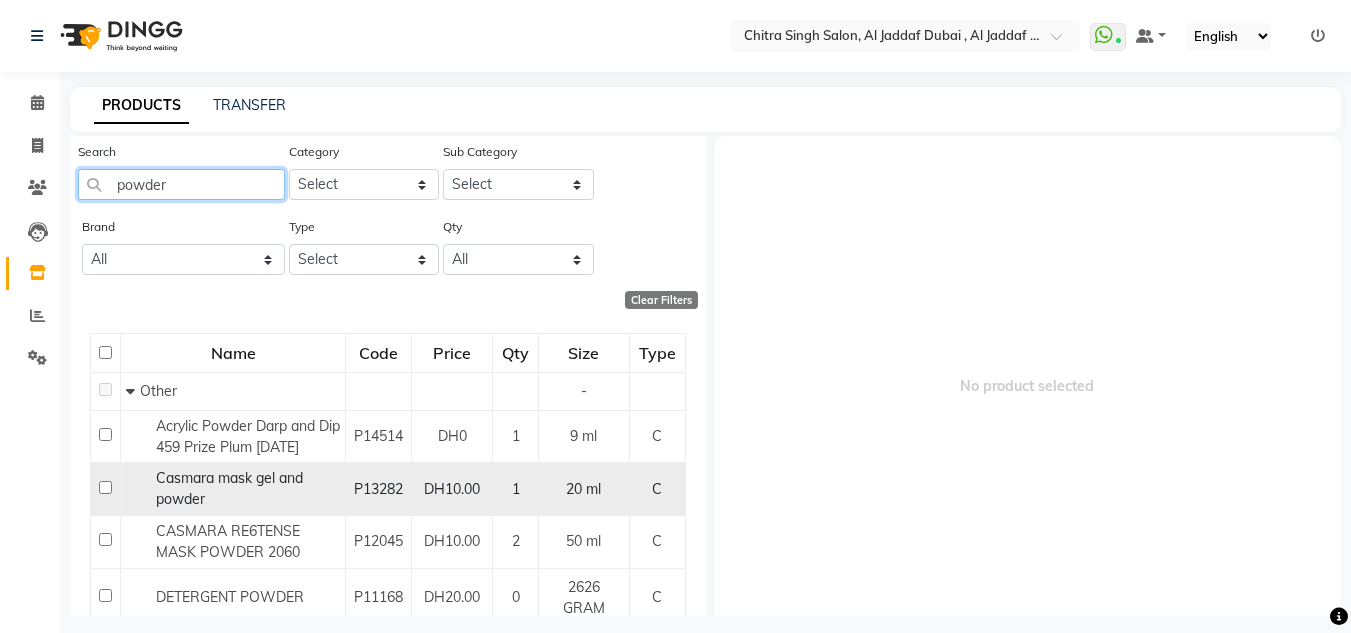 scroll, scrollTop: 0, scrollLeft: 0, axis: both 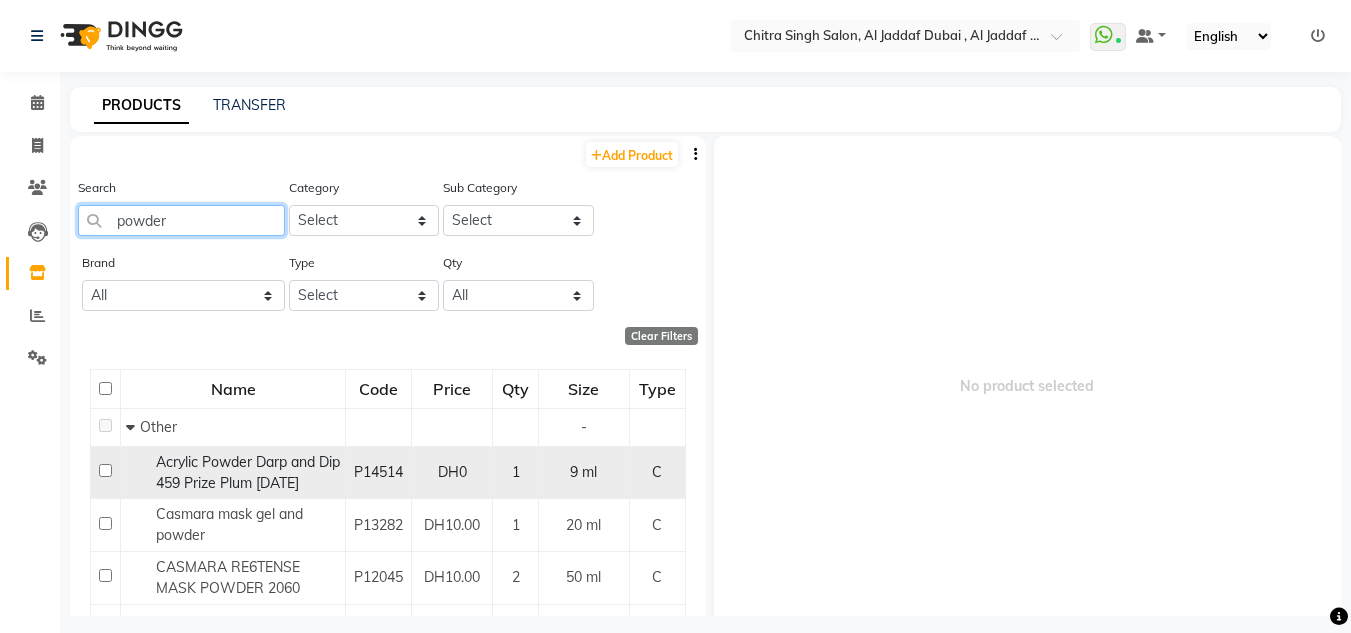 type on "powder" 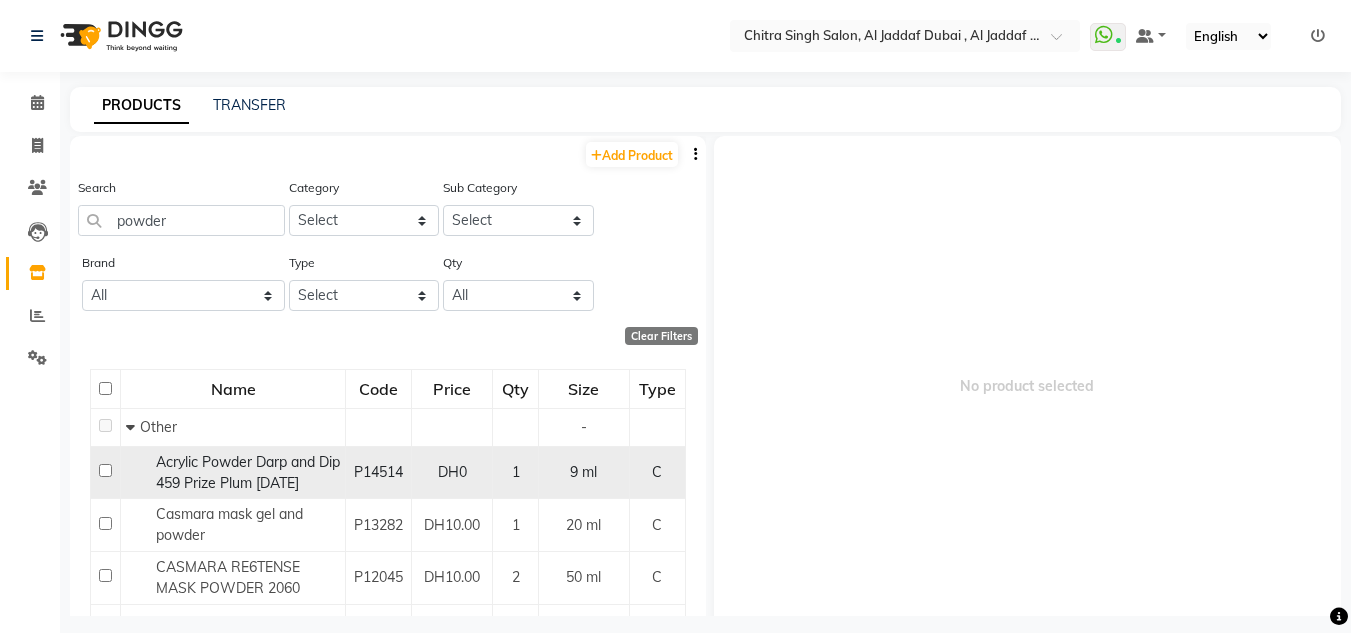 click 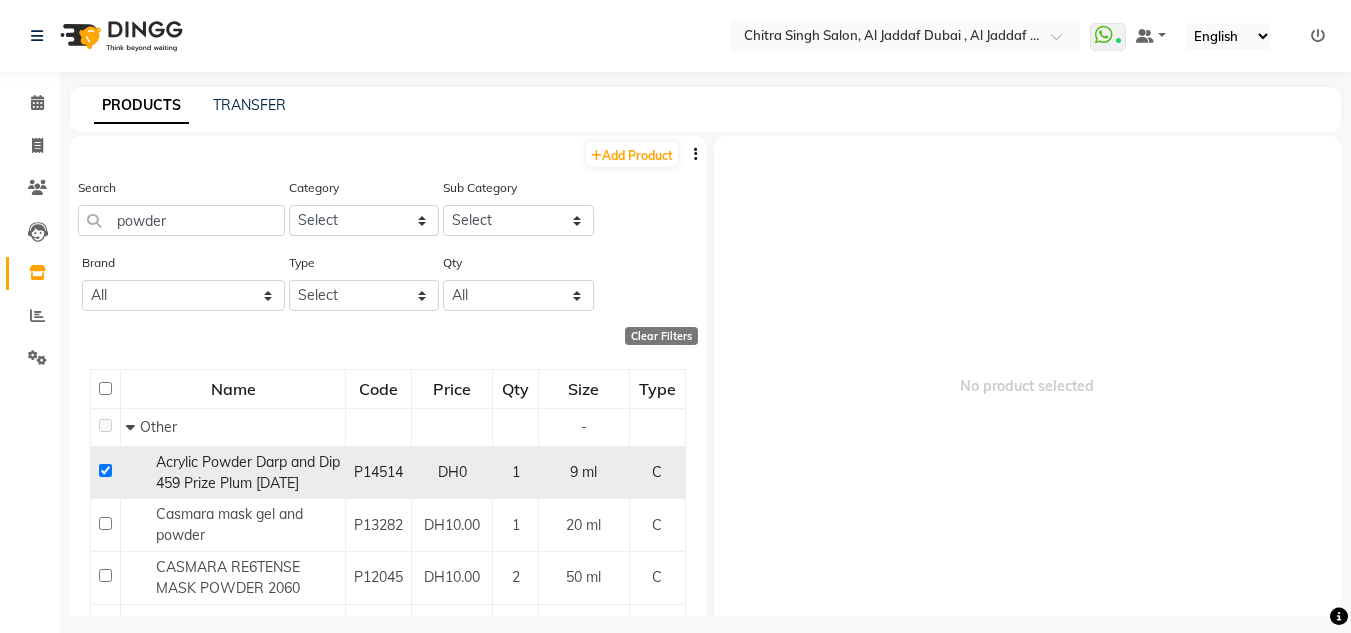 checkbox on "true" 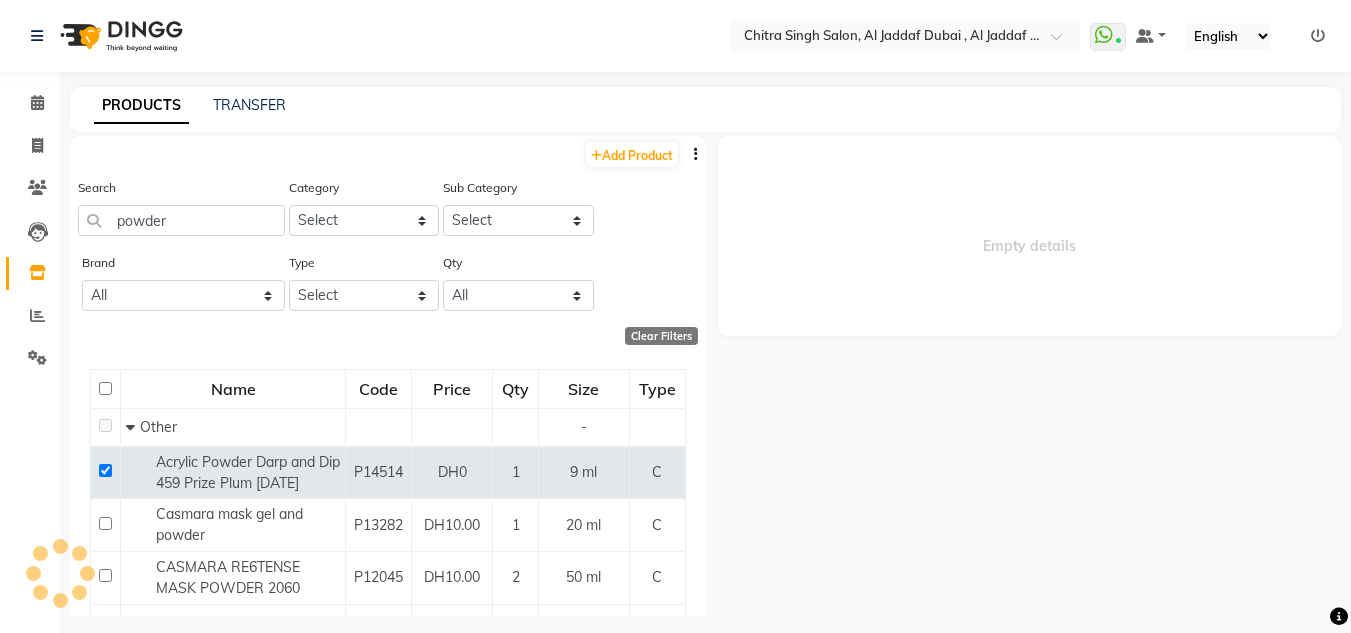 select 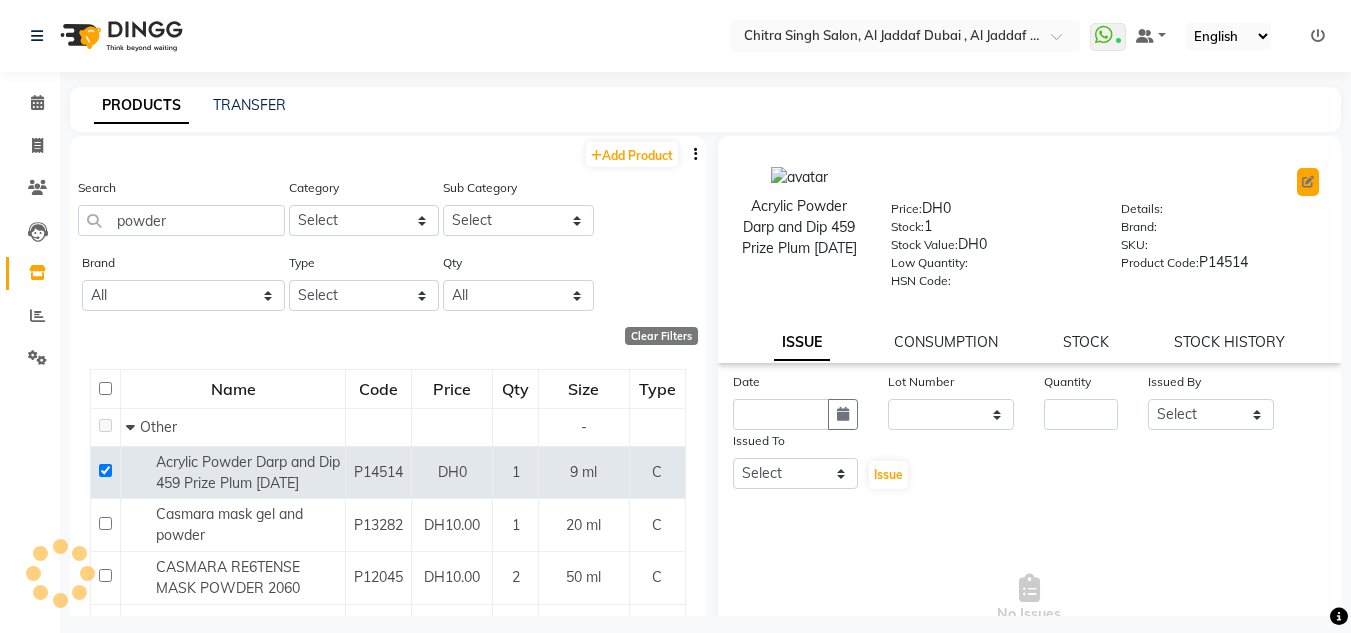 click 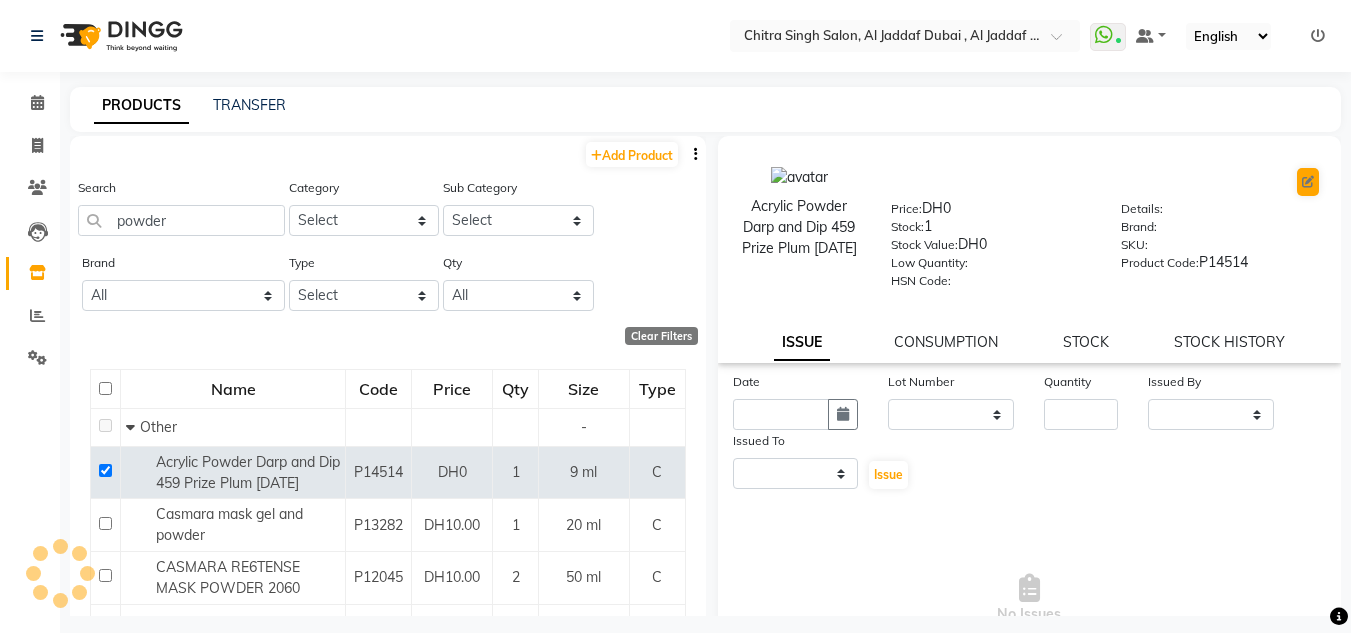 select on "C" 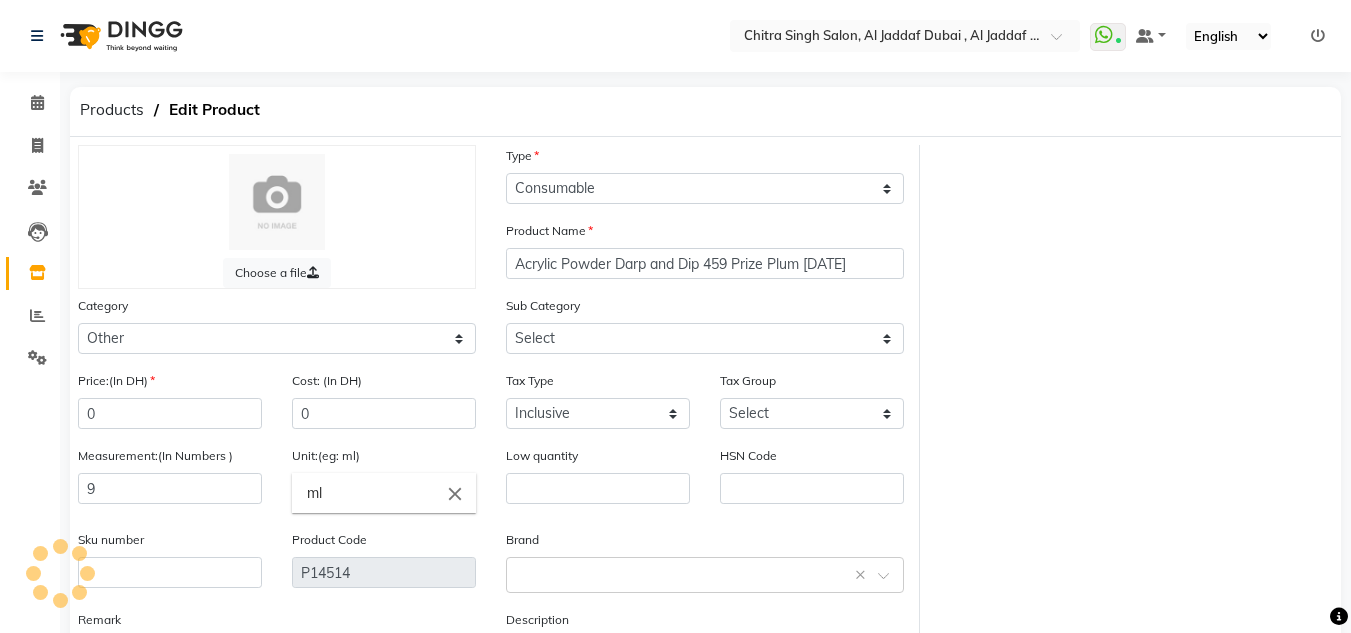 select on "462401002" 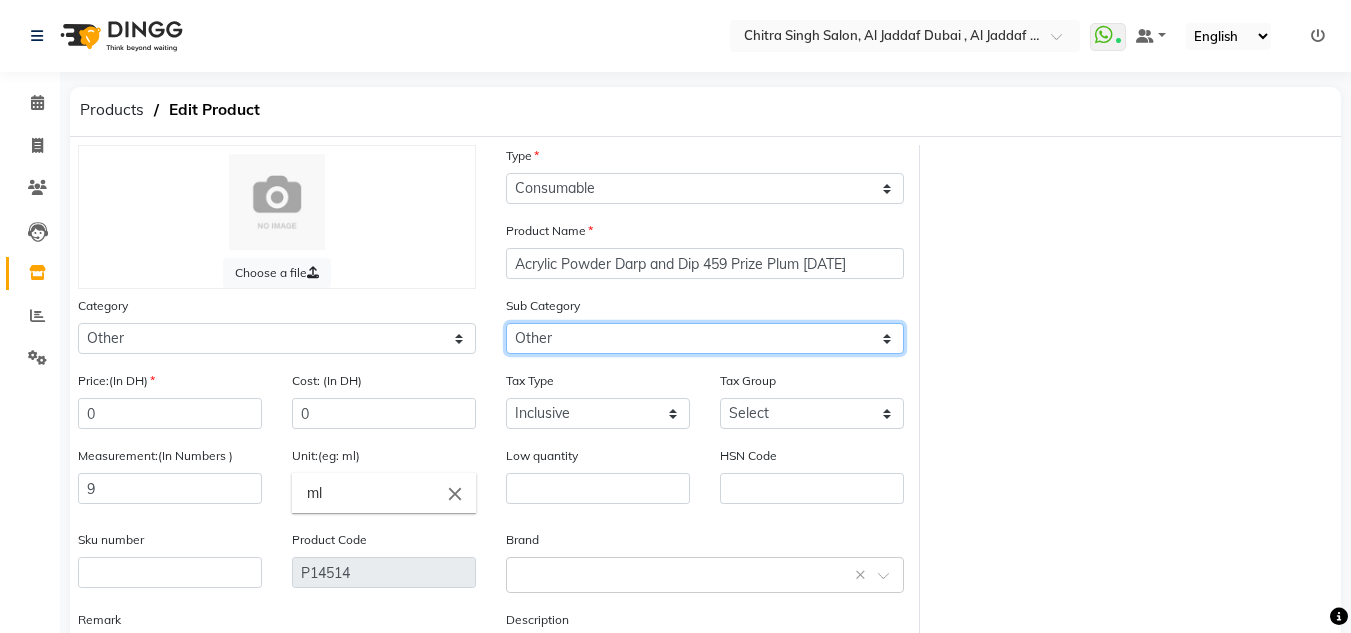 click on "Select Houskeeping Other" 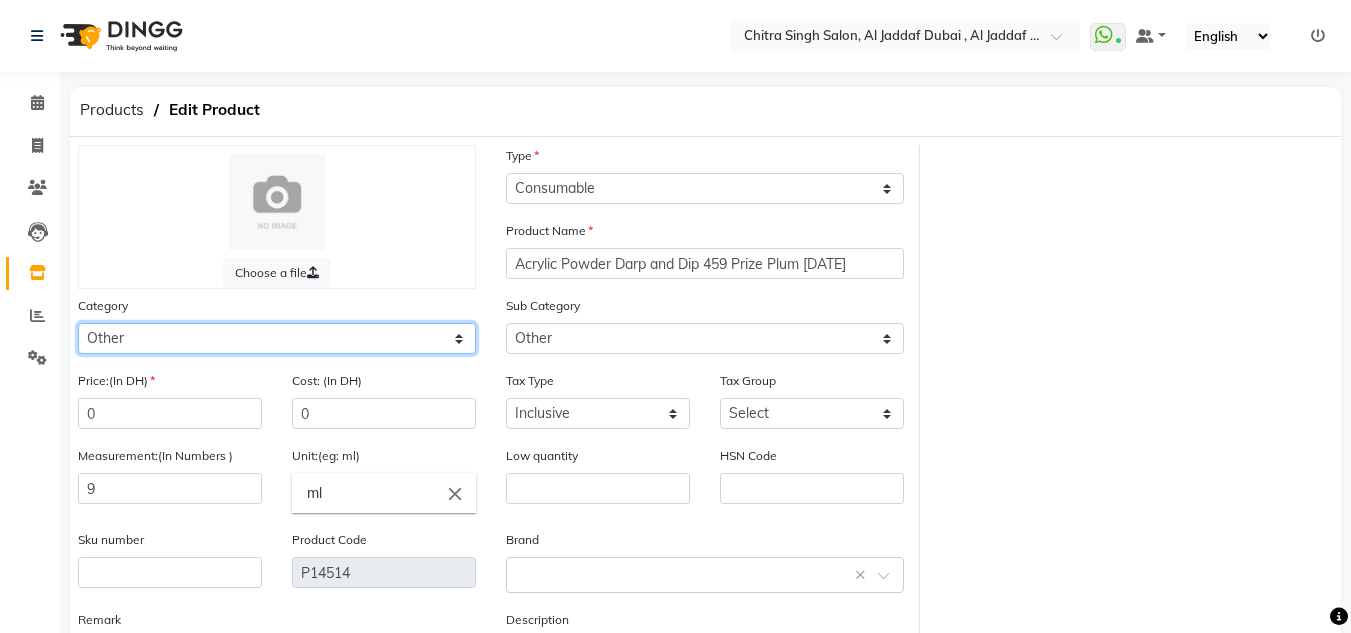 click on "Select Hair Skin Makeup Personal Care Appliances Beard Waxing Disposable Threading Hands and Feet Beauty Planet Botox Cadiveu Casmara Cheryls Olaplex GOWN Other" 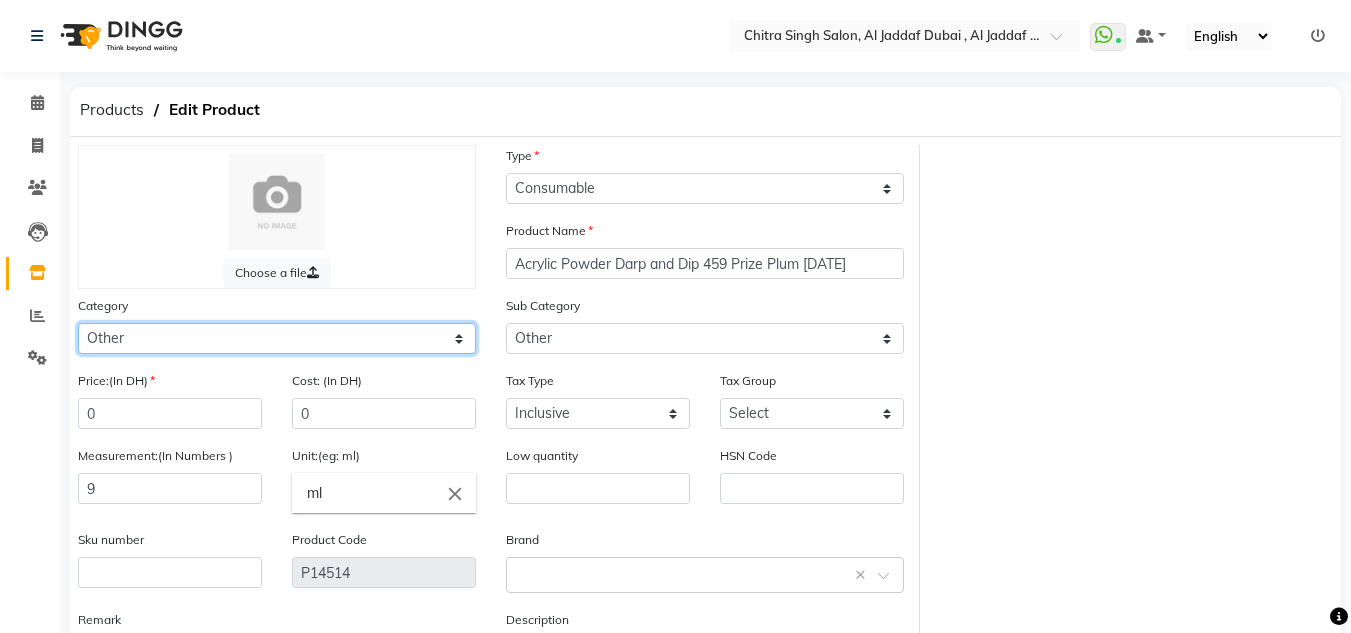 select on "462401950" 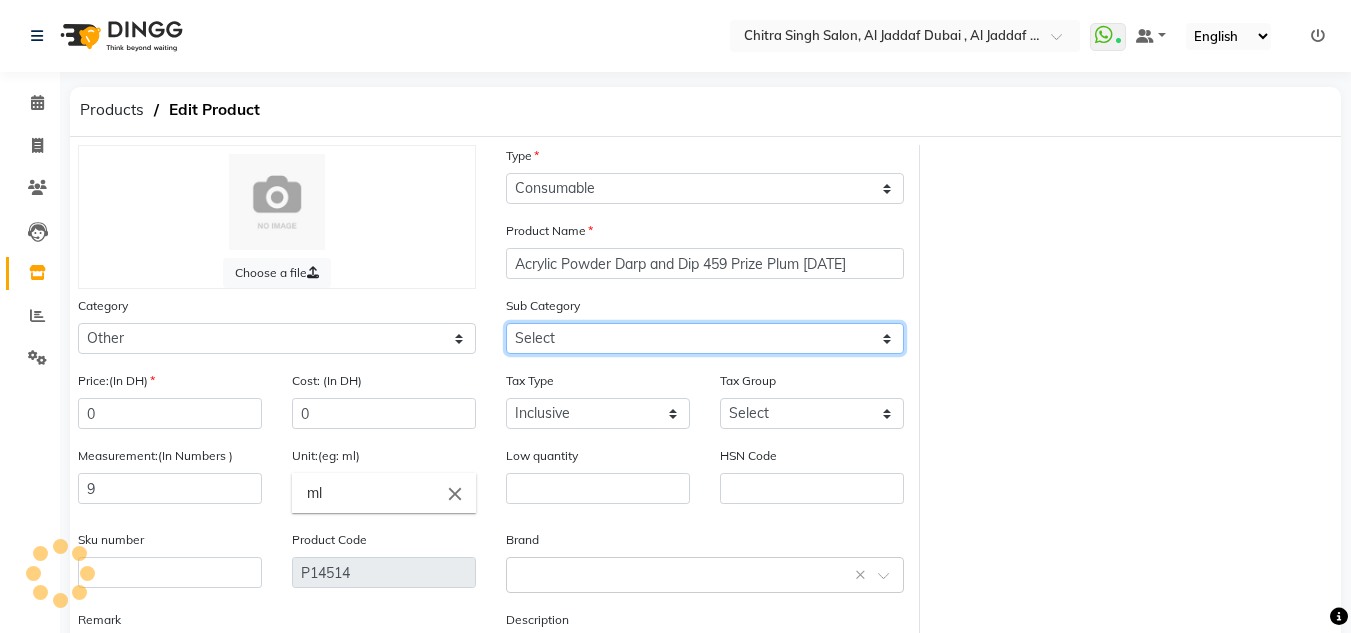 drag, startPoint x: 576, startPoint y: 340, endPoint x: 567, endPoint y: 348, distance: 12.0415945 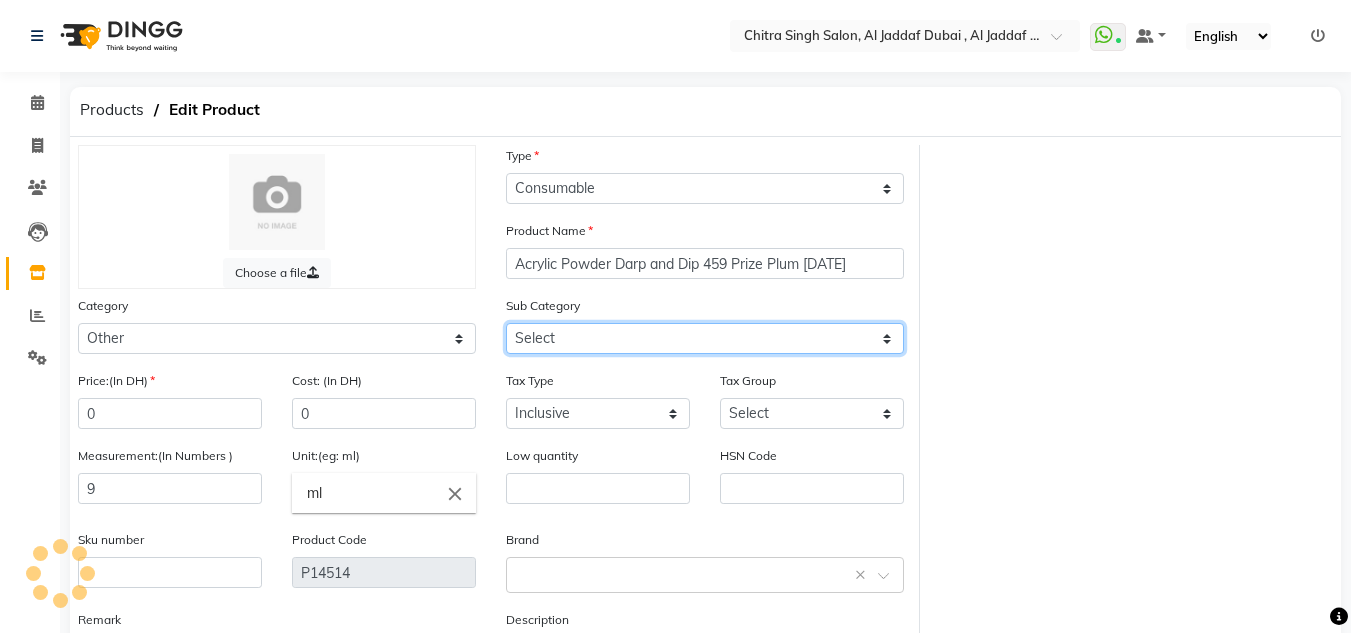 click on "Select Houskeeping Other" 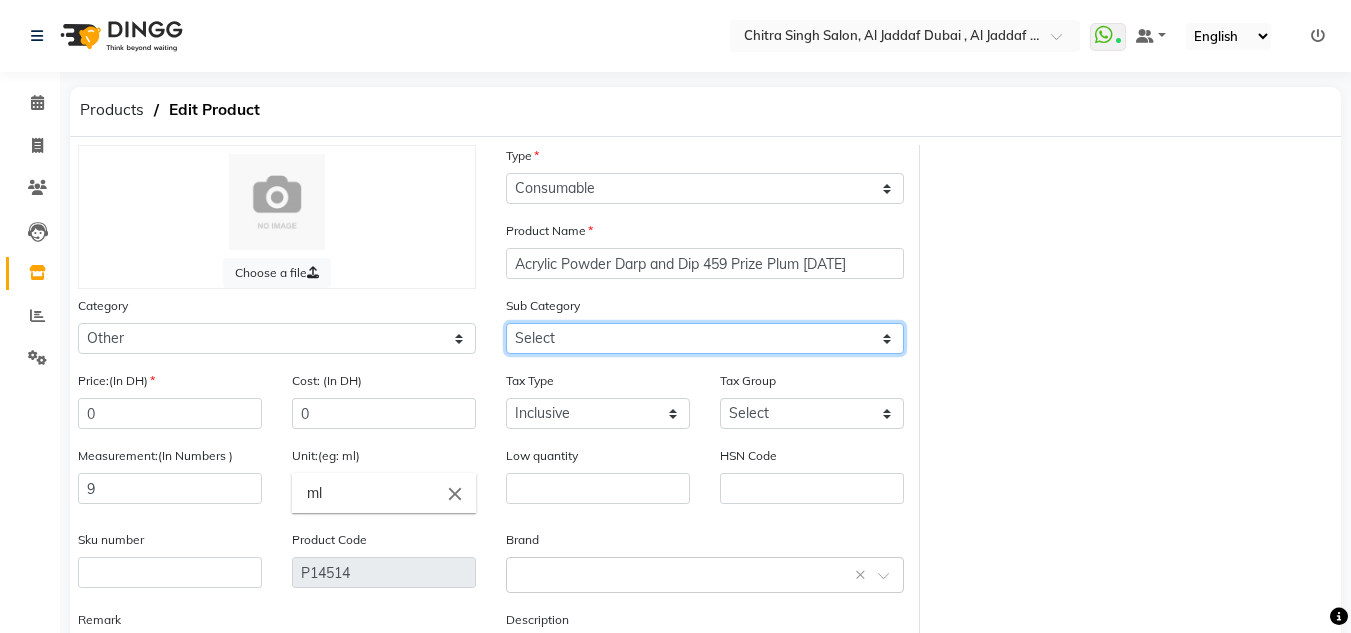 select on "462401951" 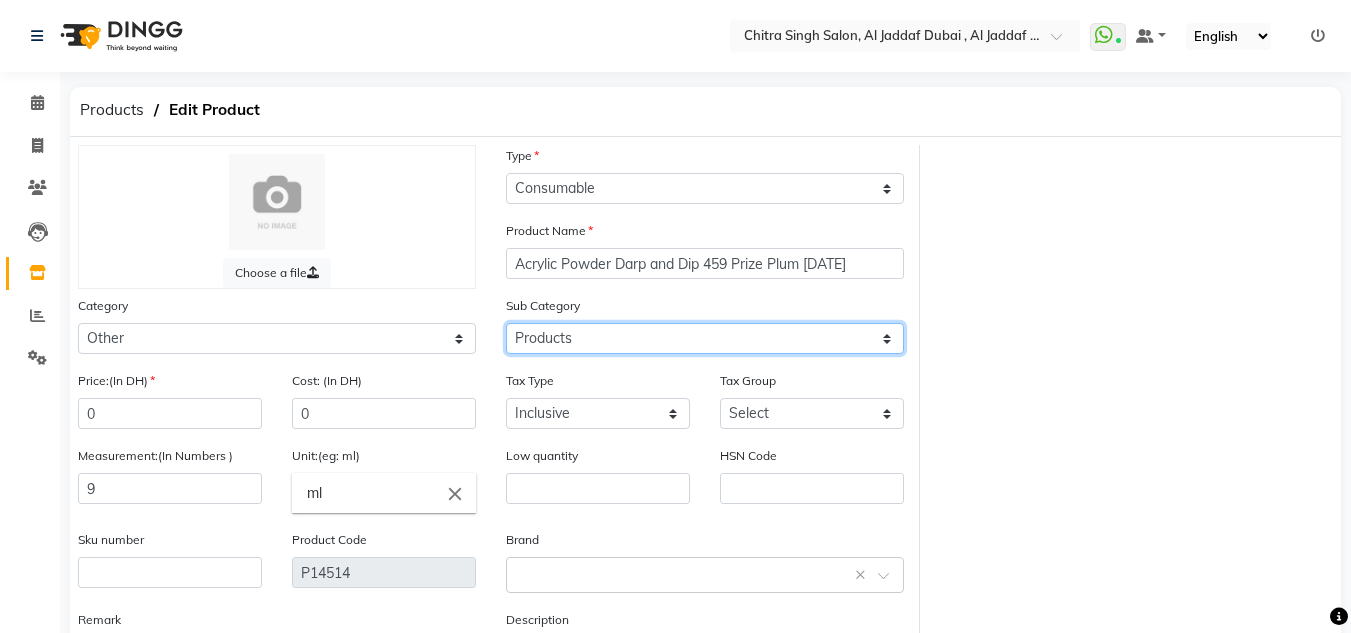 click on "Select Products Appliances" 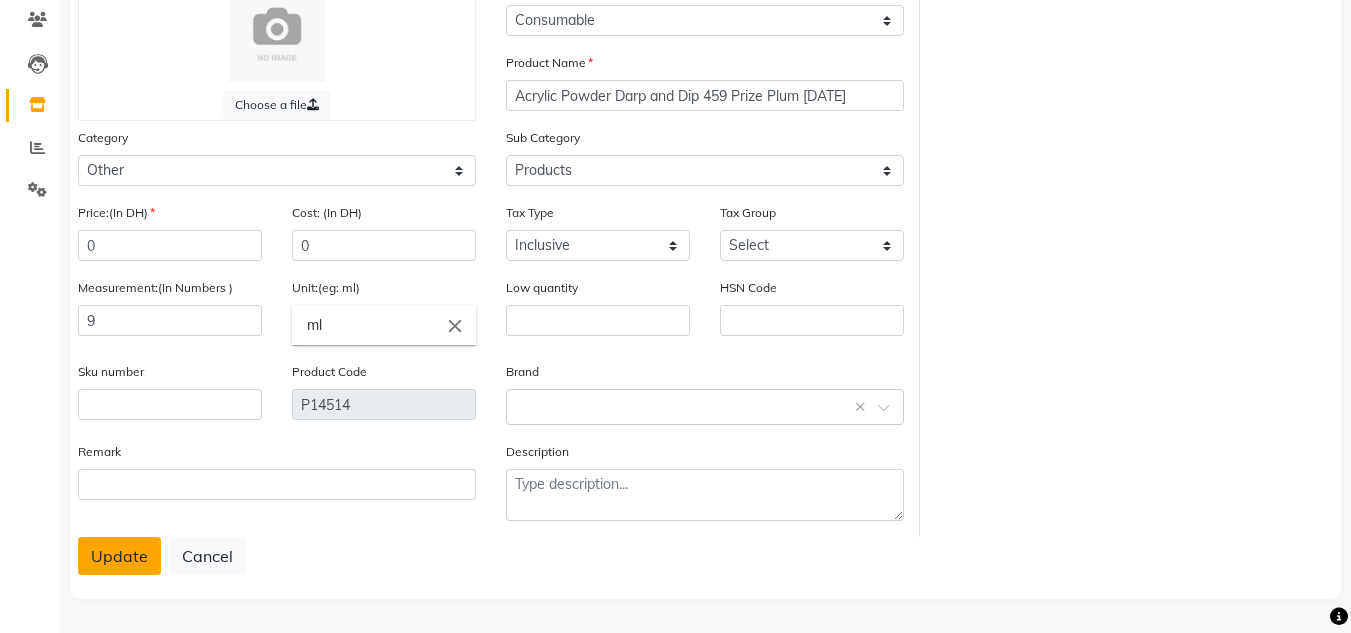 click on "Update" 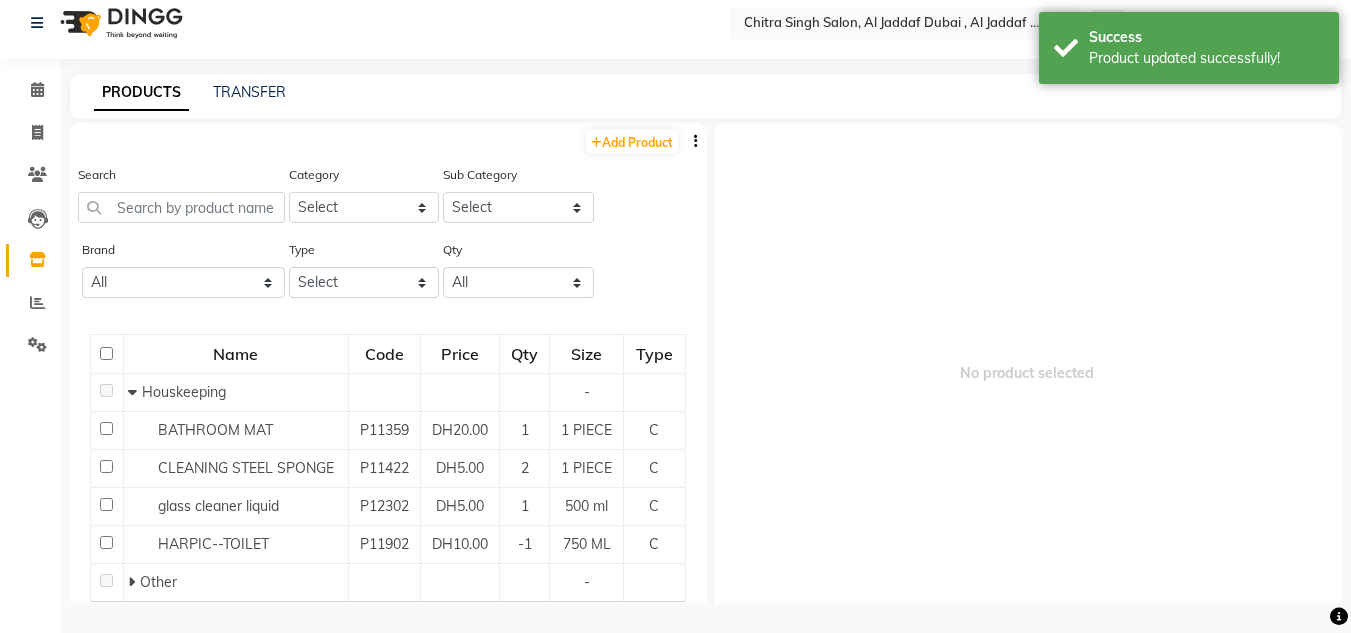 scroll, scrollTop: 13, scrollLeft: 0, axis: vertical 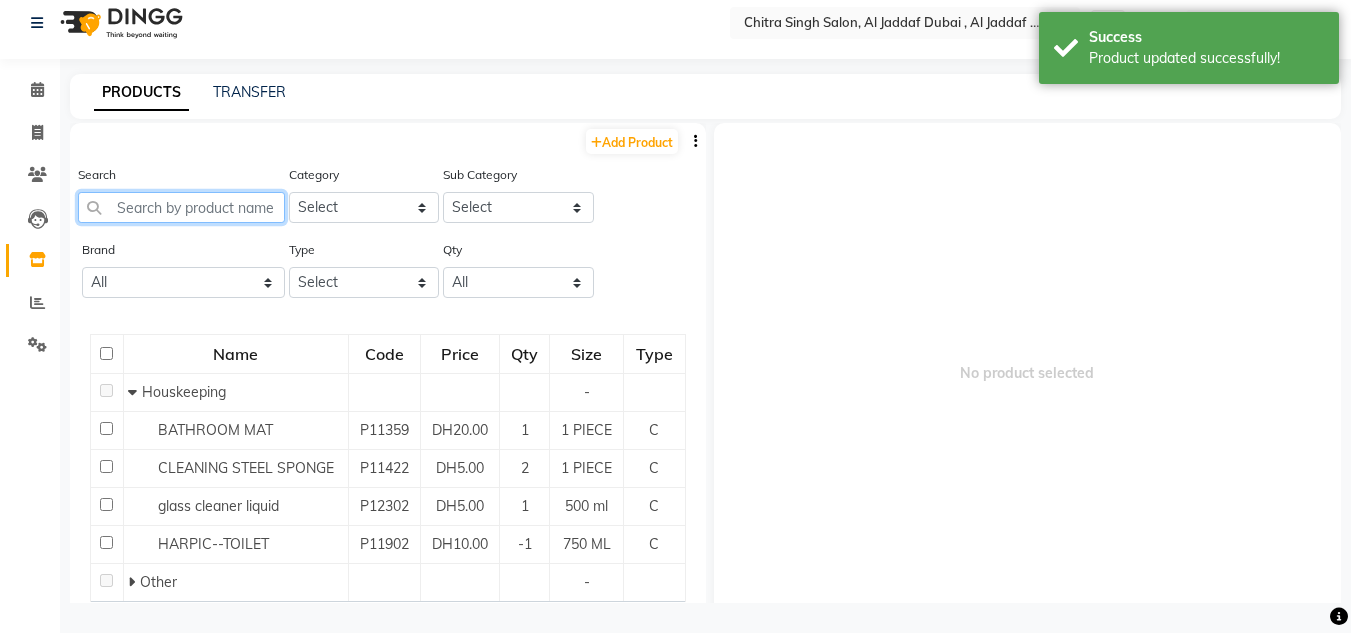 click 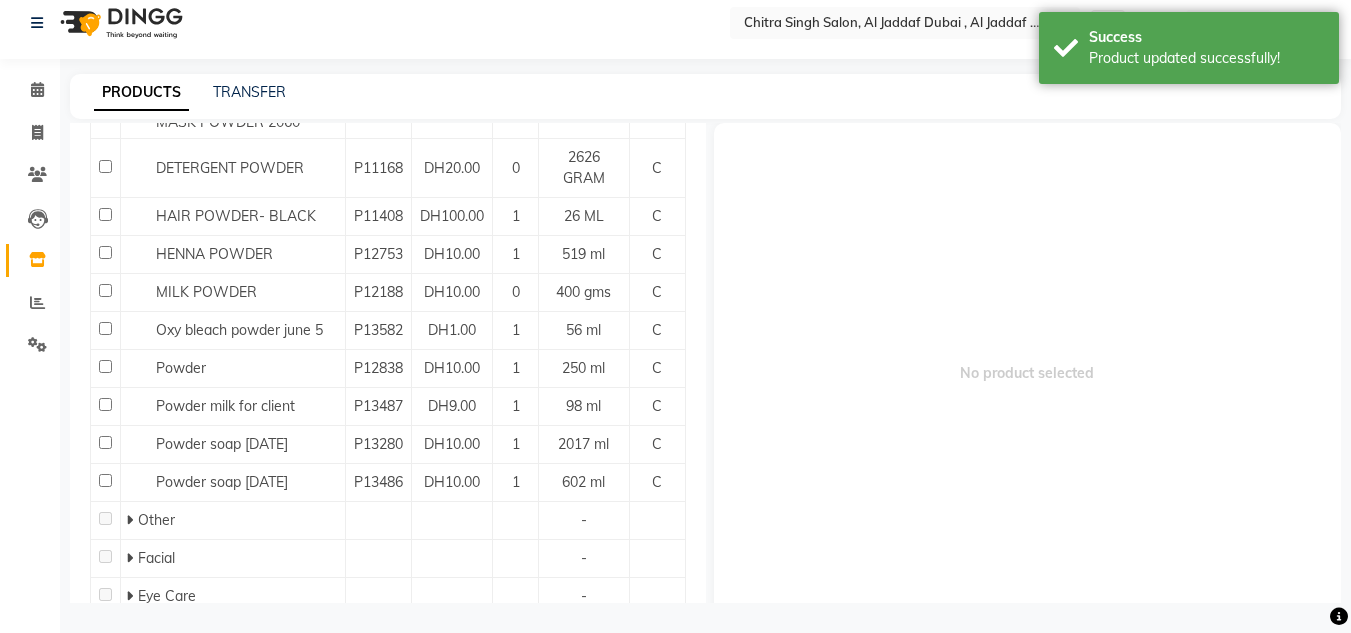 scroll, scrollTop: 722, scrollLeft: 0, axis: vertical 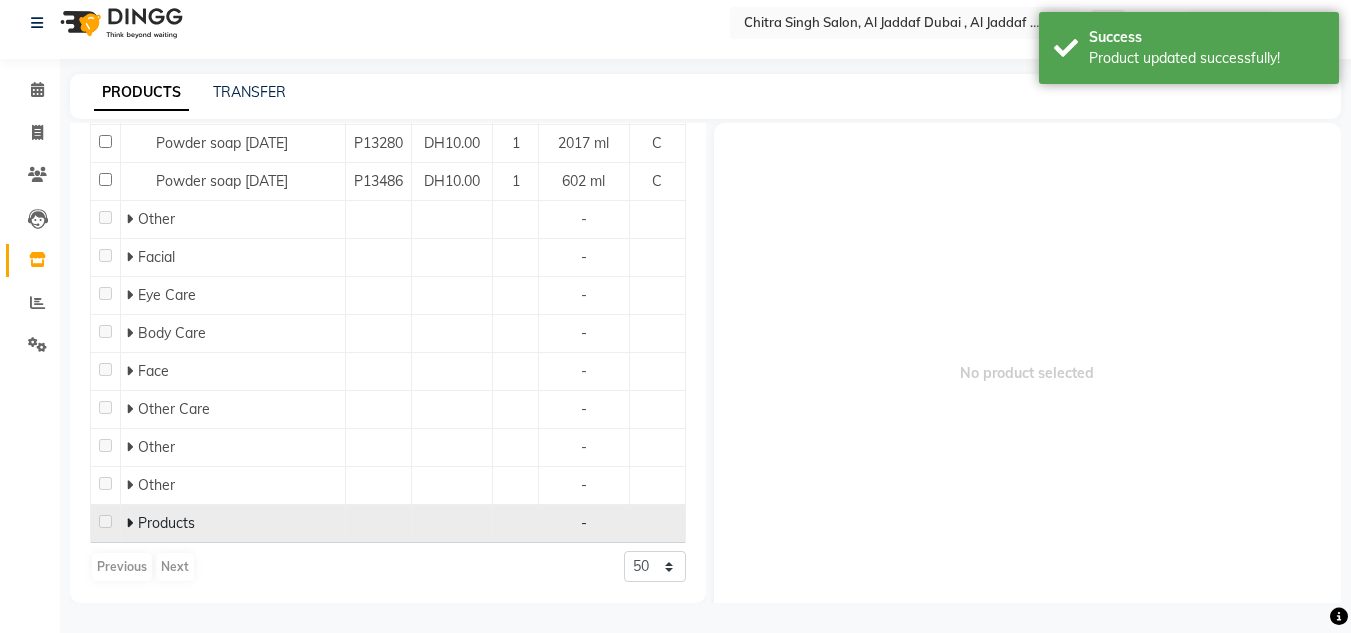 type on "powder" 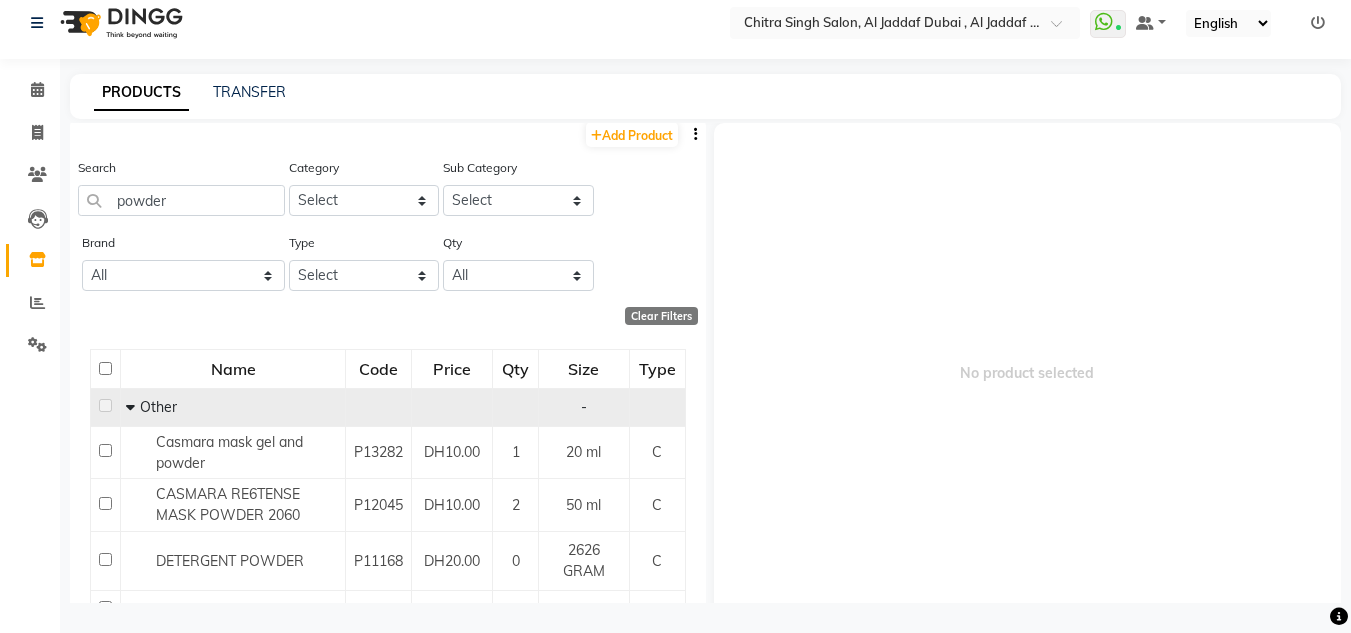 scroll, scrollTop: 0, scrollLeft: 0, axis: both 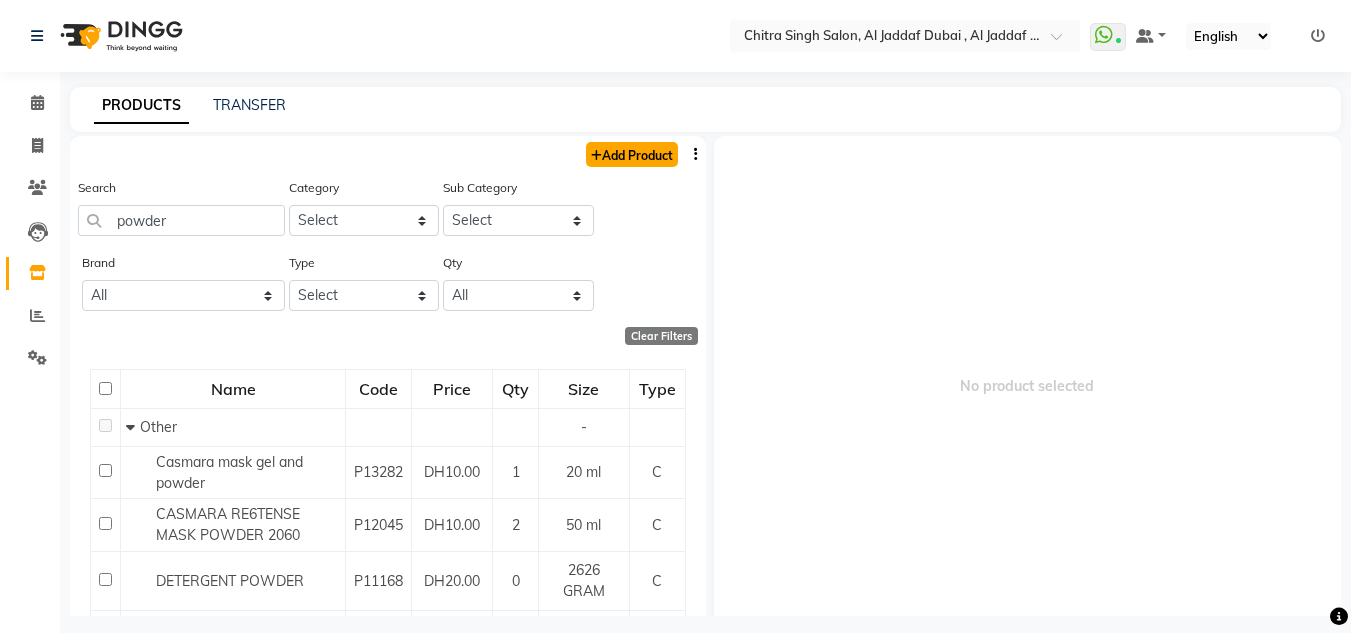 click on "Add Product" 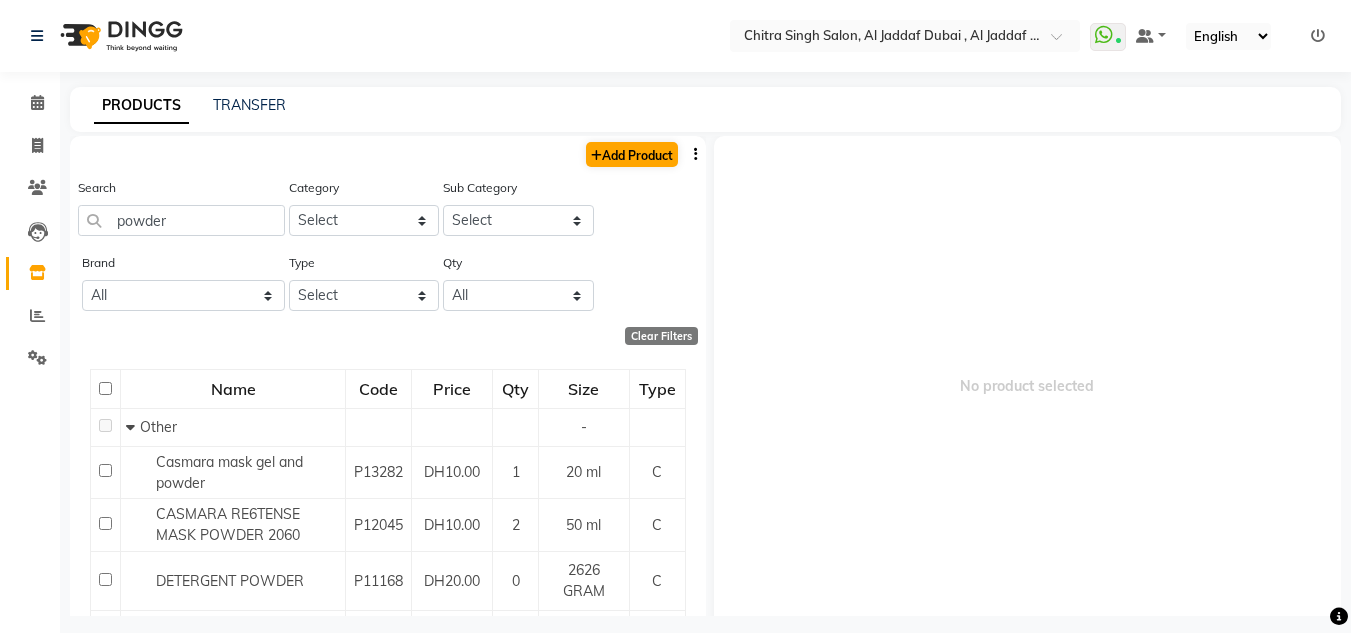 select on "true" 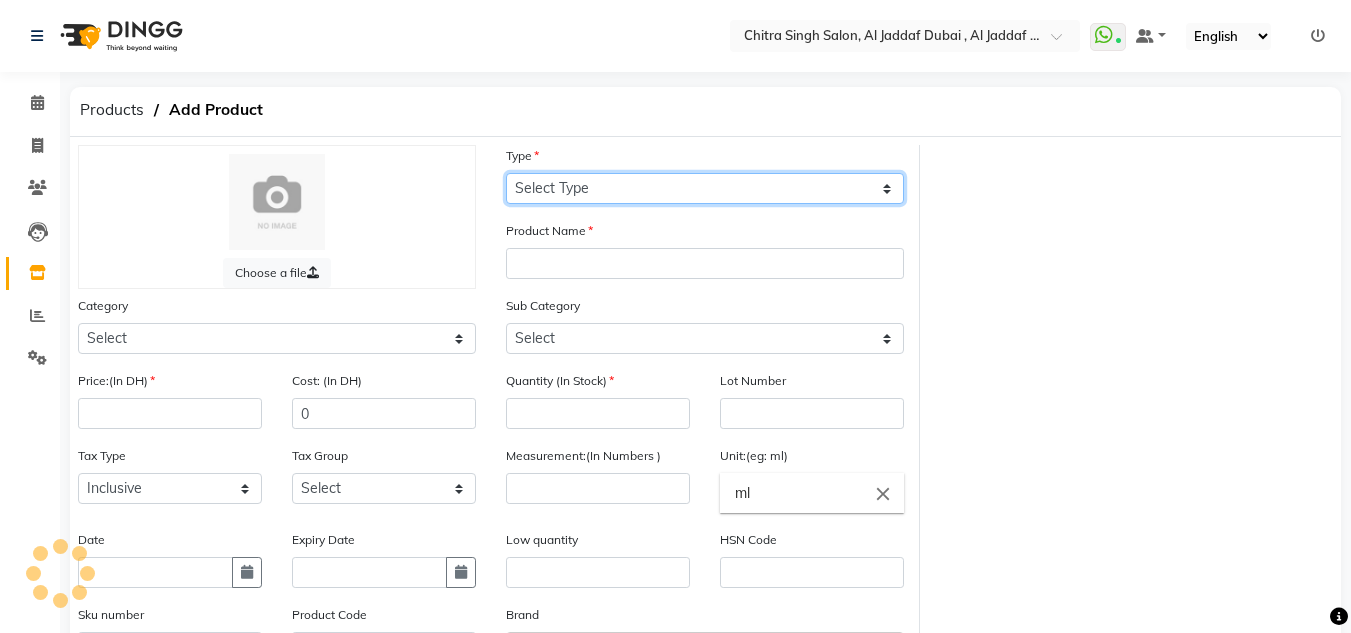 click on "Select Type Both Retail Consumable" 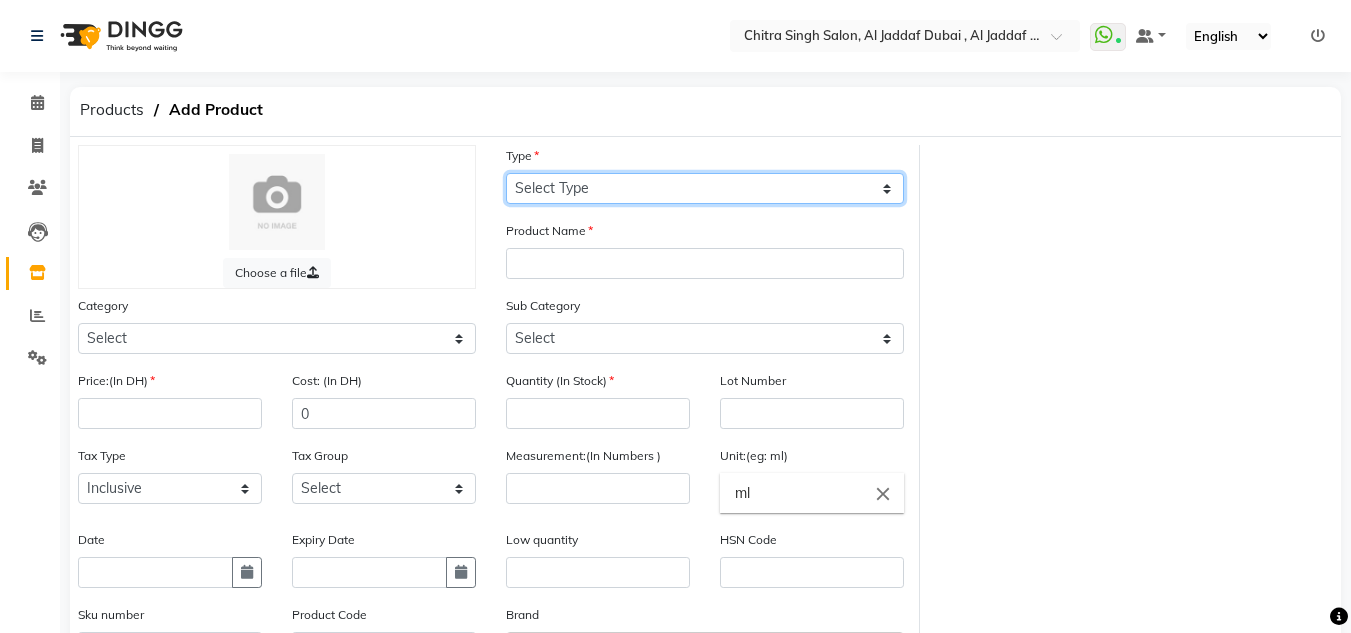 select on "C" 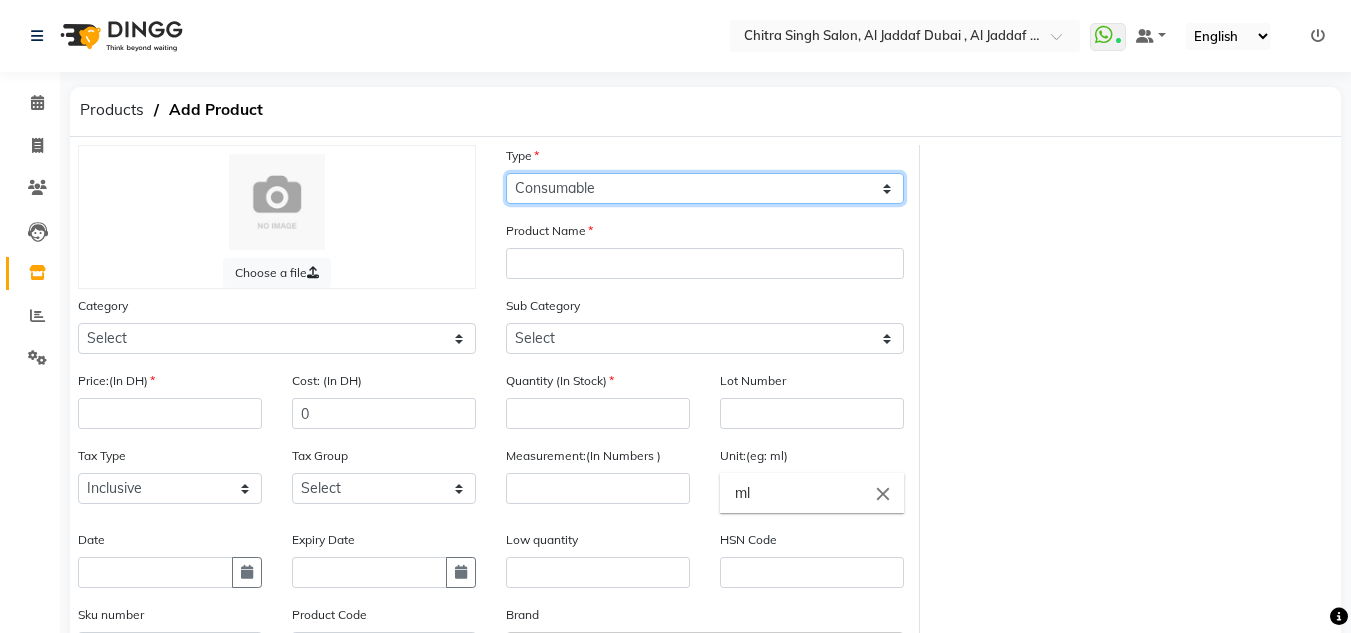 click on "Select Type Both Retail Consumable" 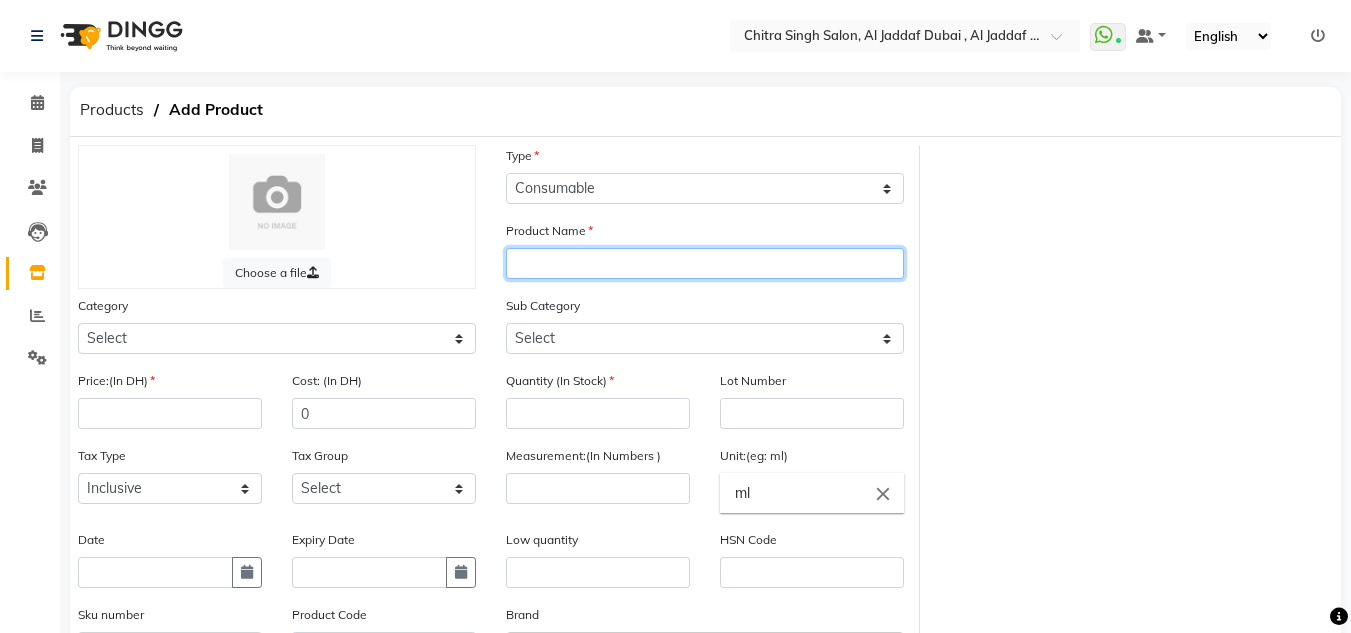 drag, startPoint x: 546, startPoint y: 254, endPoint x: 553, endPoint y: 277, distance: 24.04163 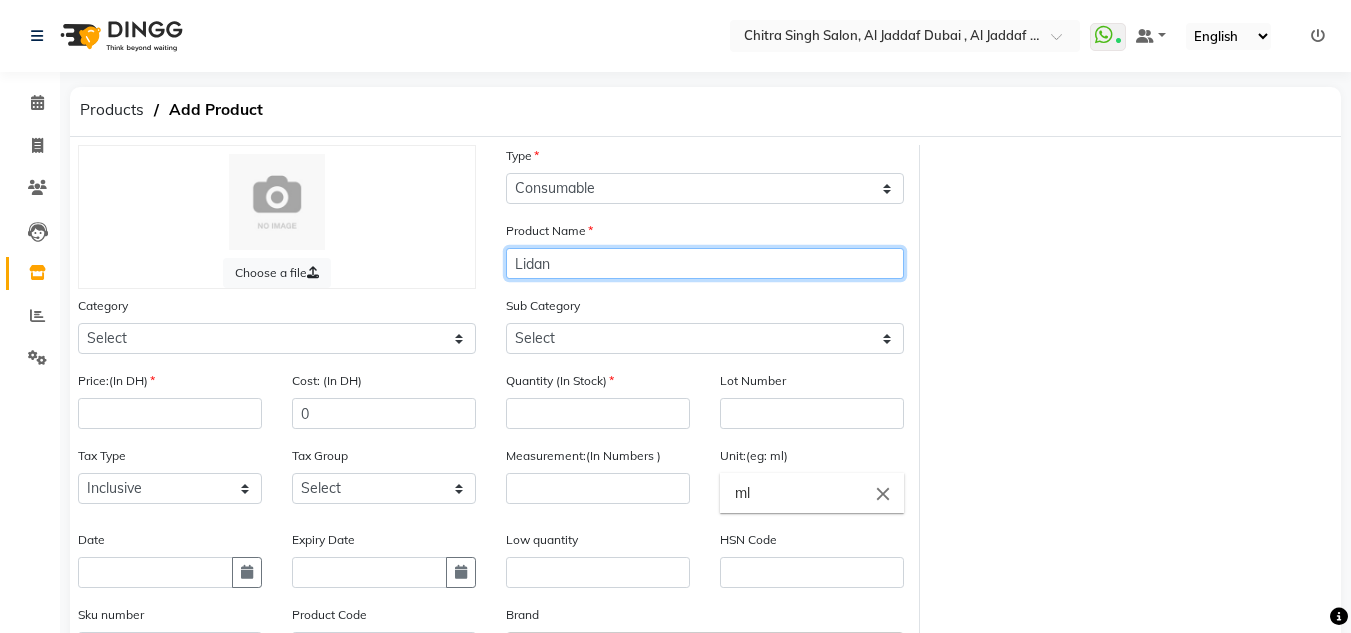 click on "Lidan" 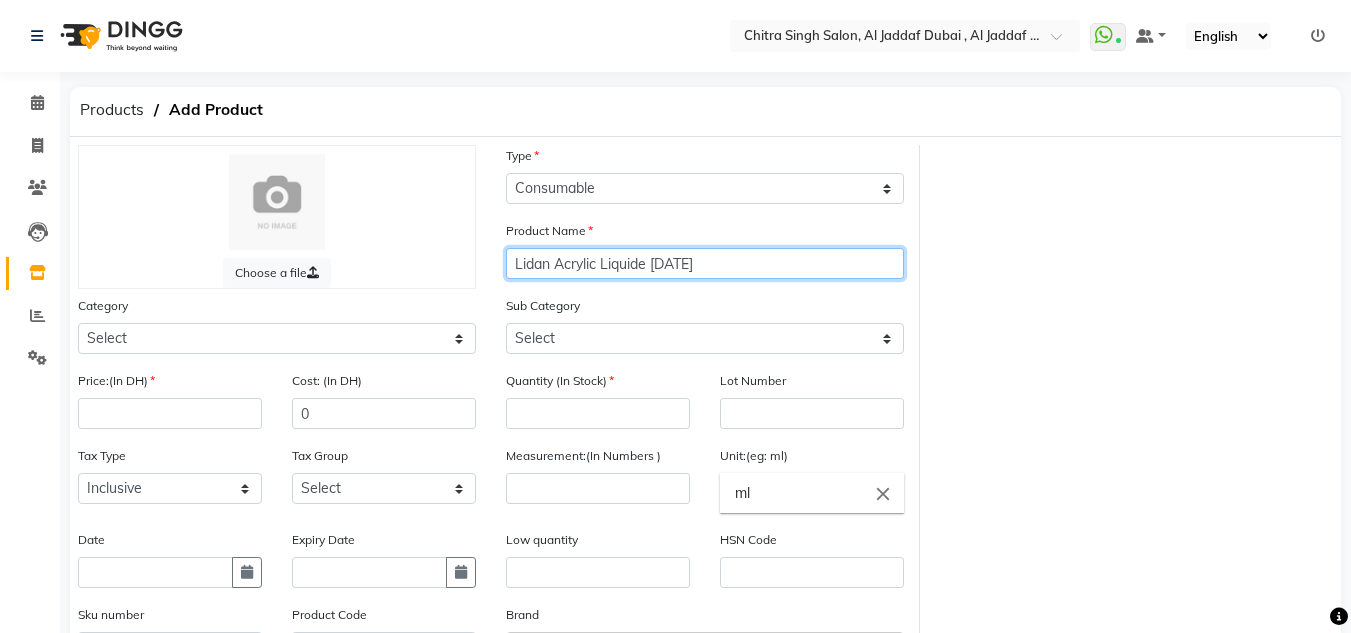 type on "Lidan Acrylic Liquide 01-08-2025" 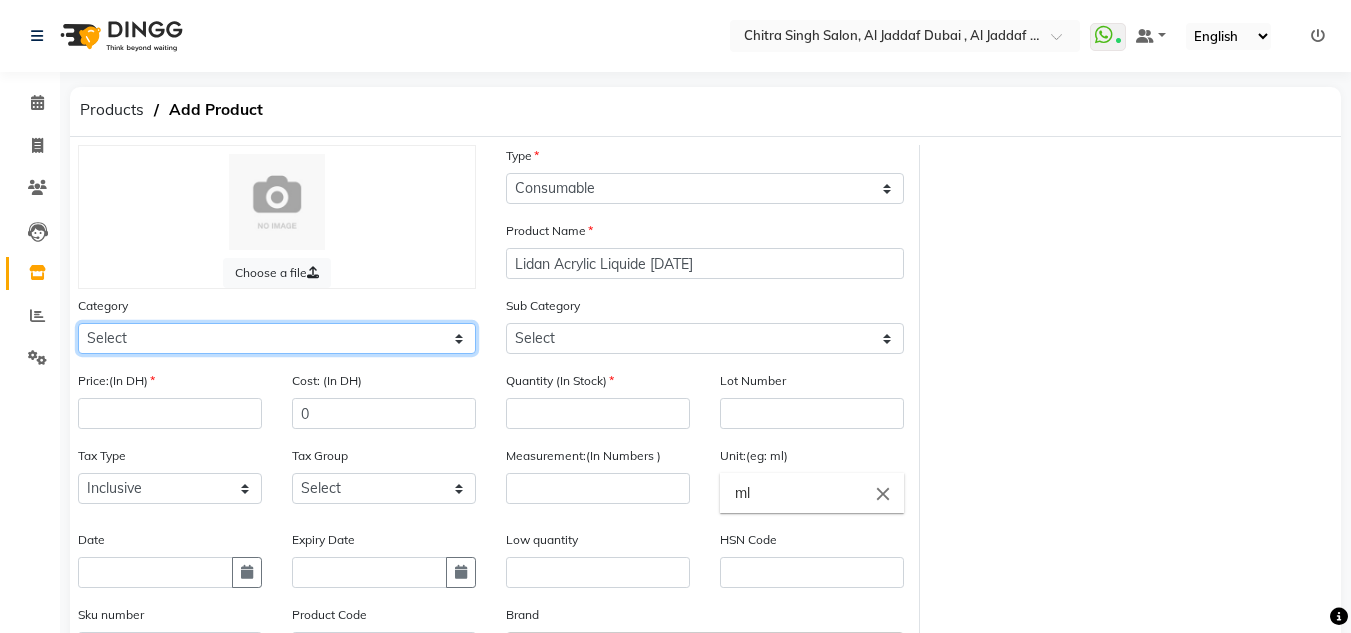 drag, startPoint x: 466, startPoint y: 338, endPoint x: 460, endPoint y: 325, distance: 14.3178215 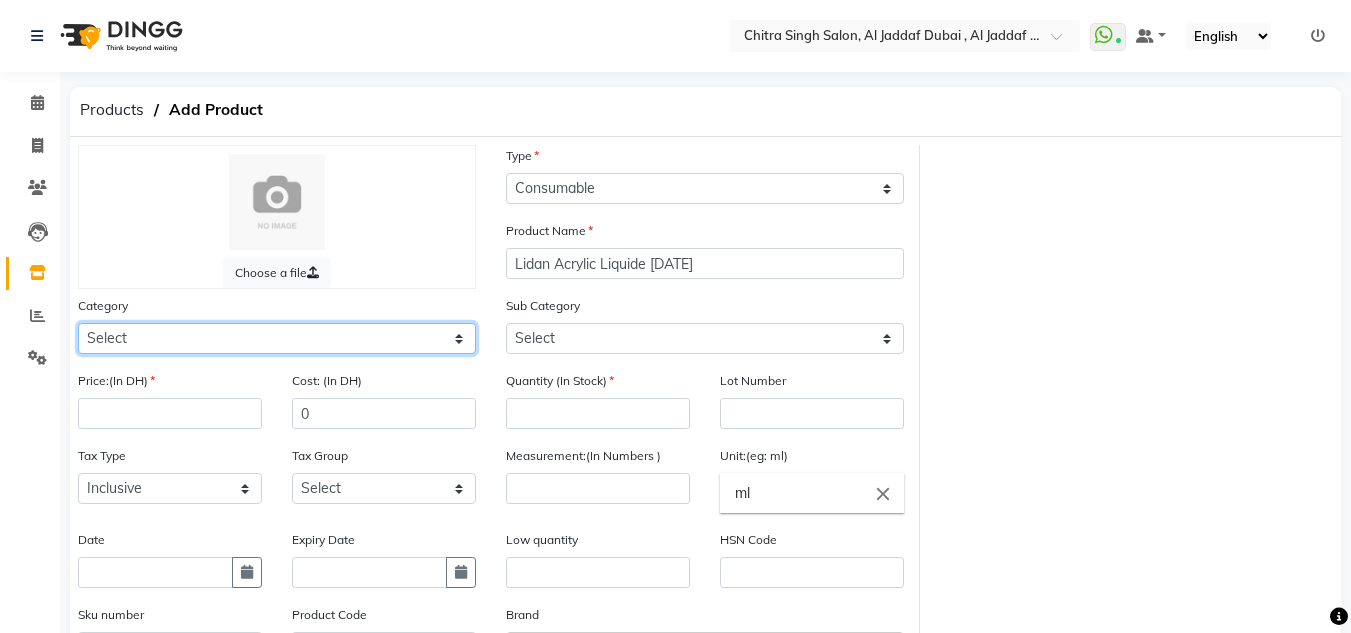 click on "Select Hair Skin Makeup Personal Care Appliances Beard Waxing Disposable Threading Hands and Feet Beauty Planet Botox Cadiveu Casmara Cheryls Olaplex GOWN Other" 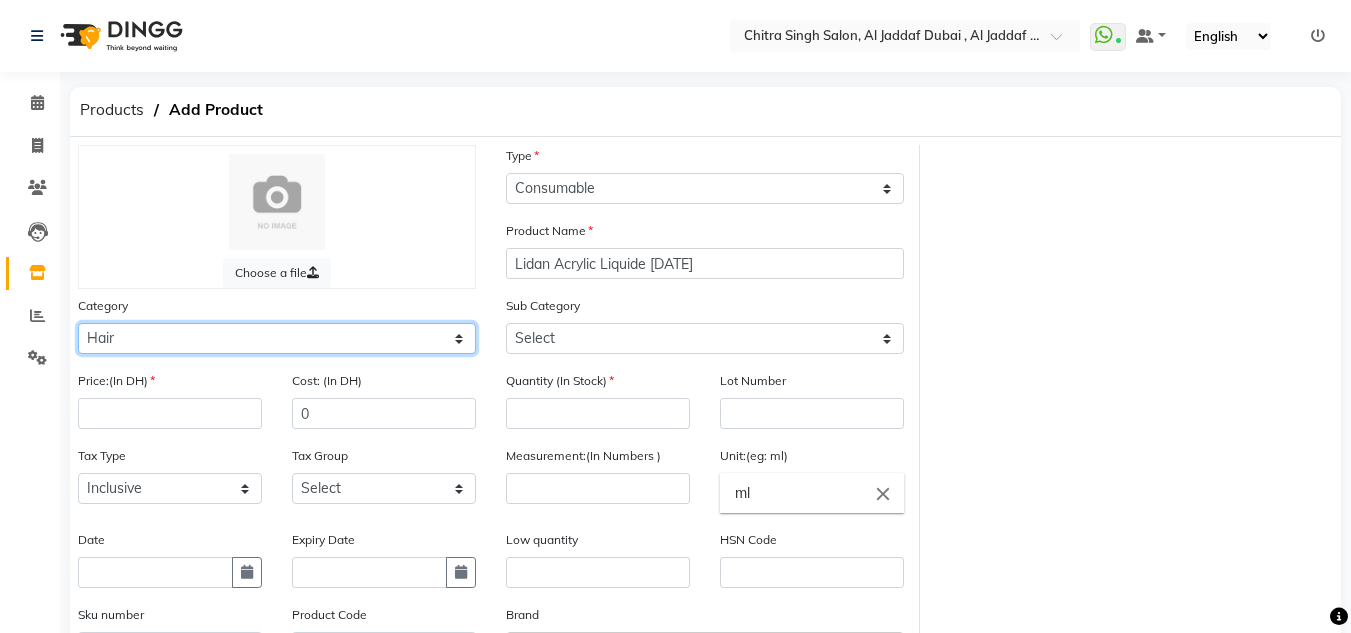 click on "Select Hair Skin Makeup Personal Care Appliances Beard Waxing Disposable Threading Hands and Feet Beauty Planet Botox Cadiveu Casmara Cheryls Olaplex GOWN Other" 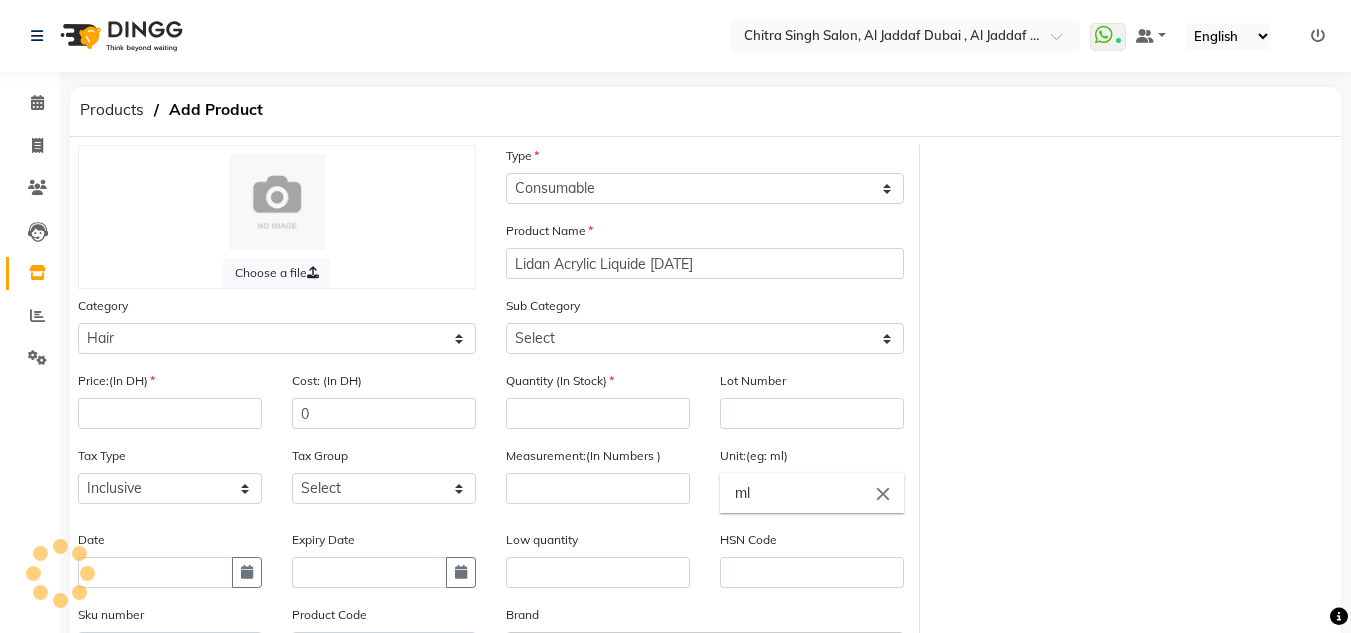 click on "Price:(In DH)" 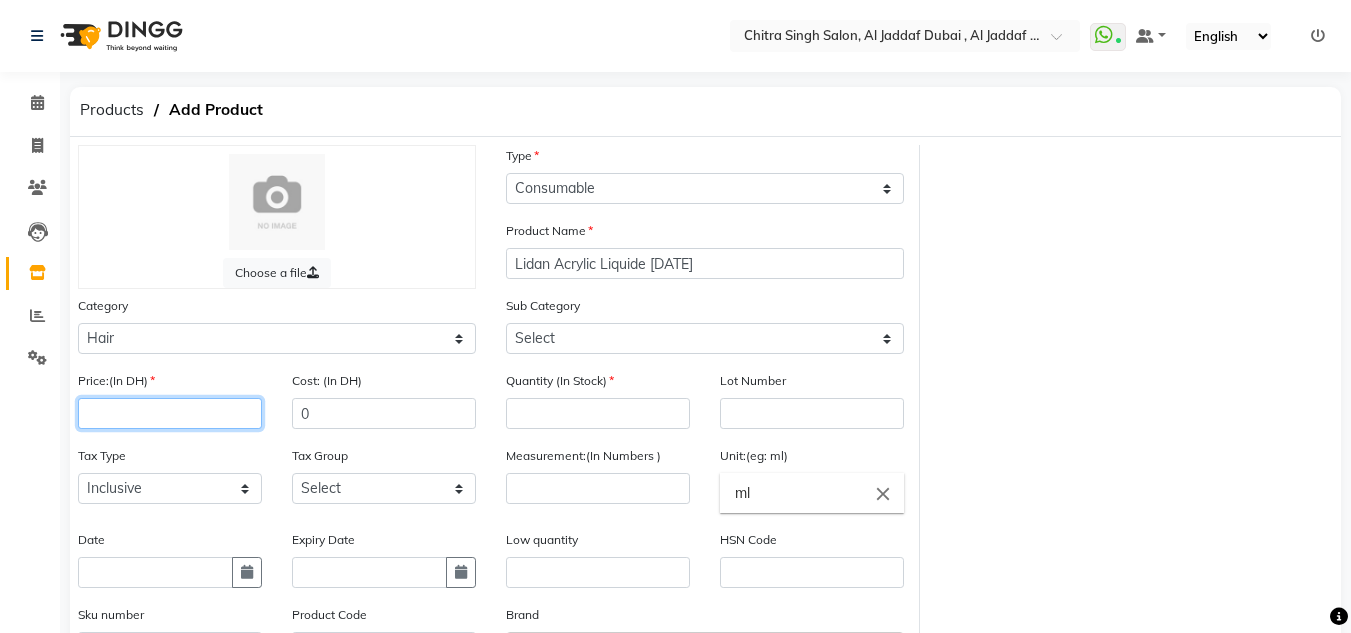 click 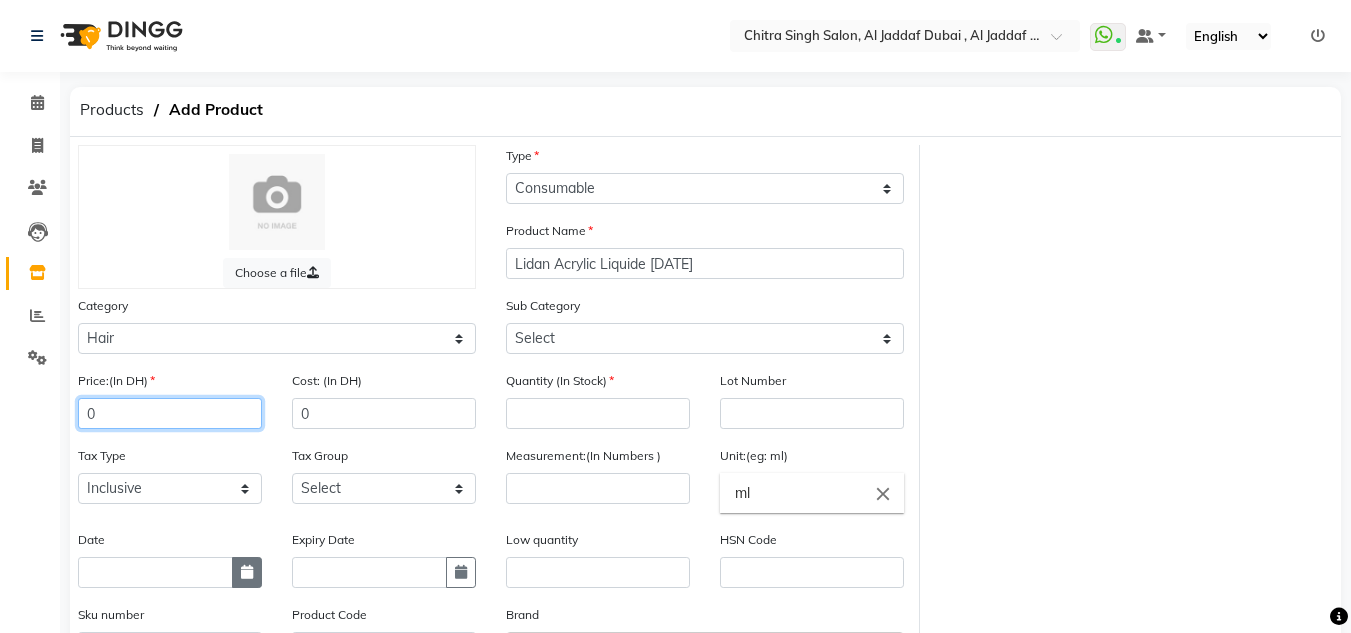 type on "0" 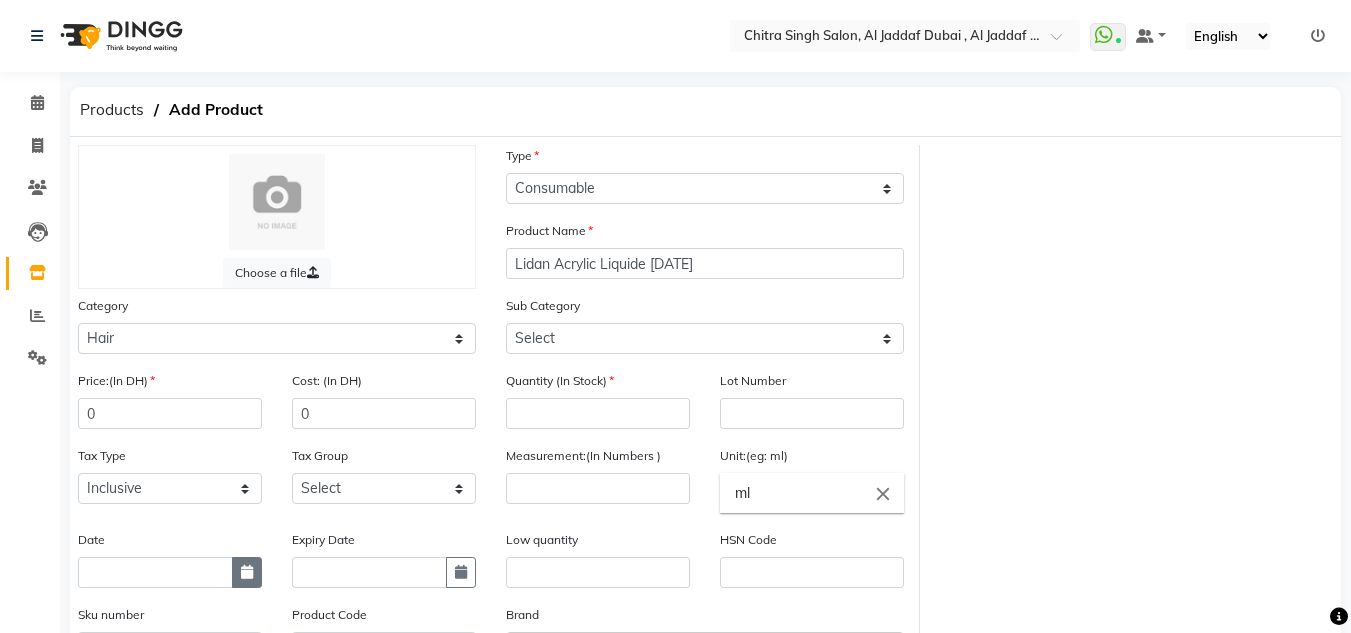 drag, startPoint x: 256, startPoint y: 573, endPoint x: 228, endPoint y: 569, distance: 28.284271 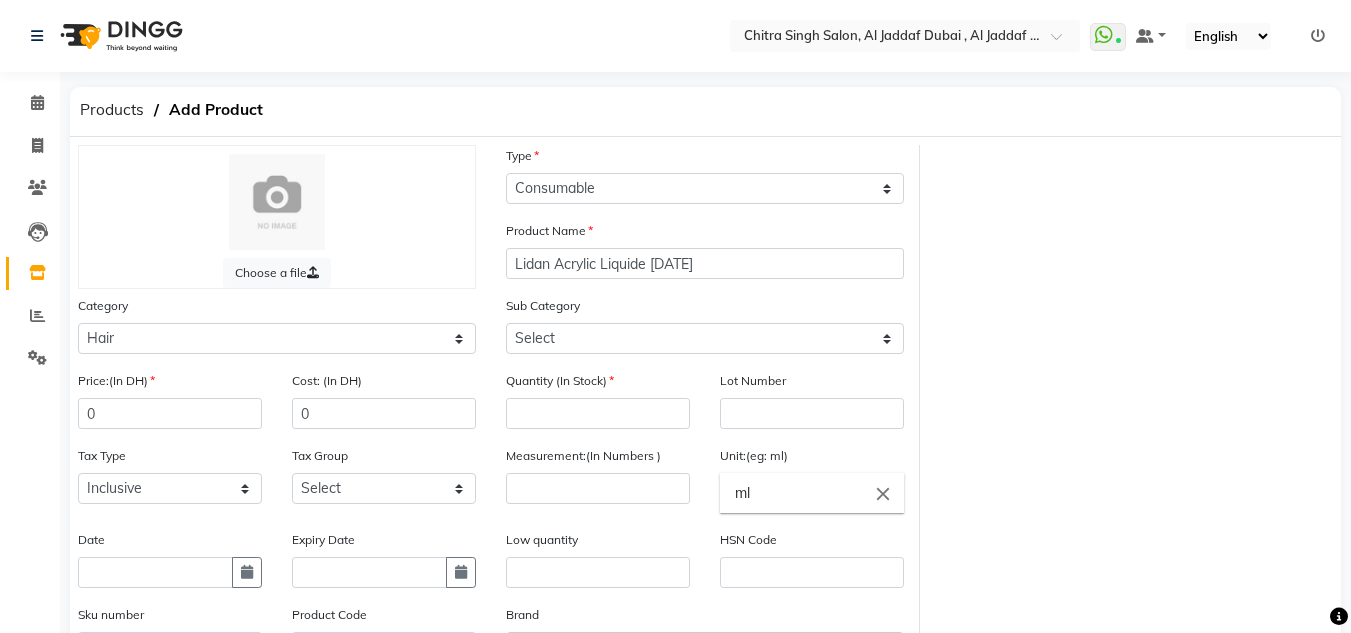 select on "8" 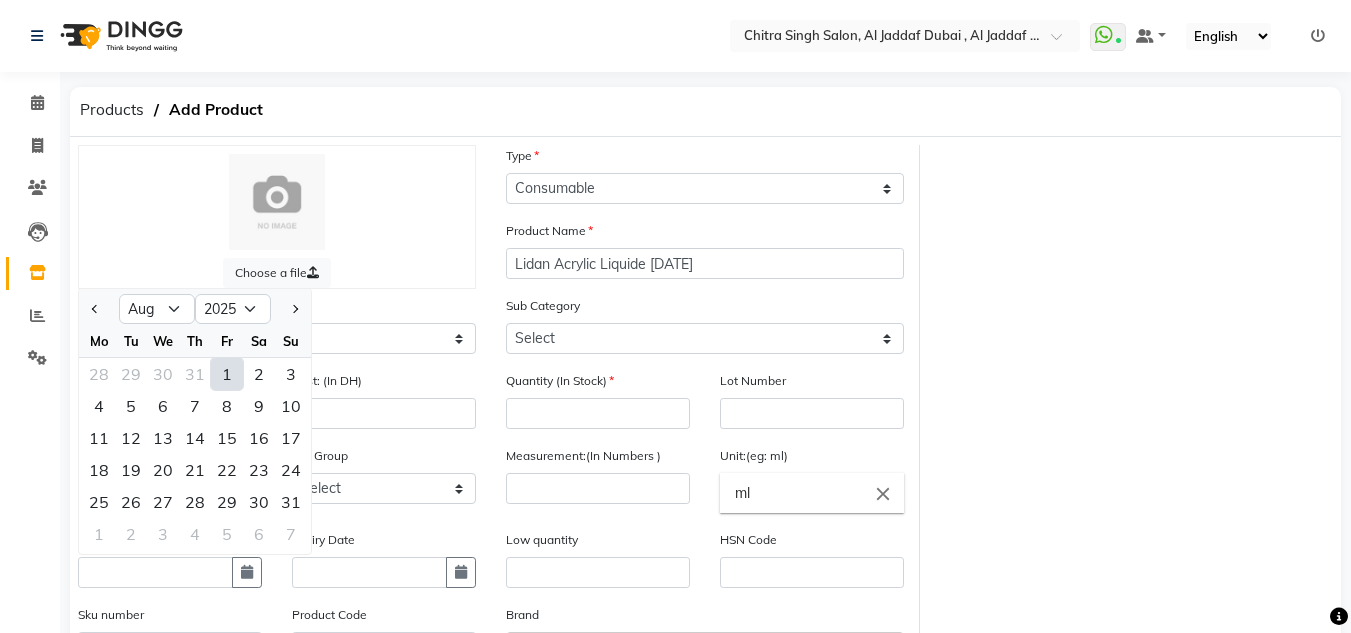 click on "1" 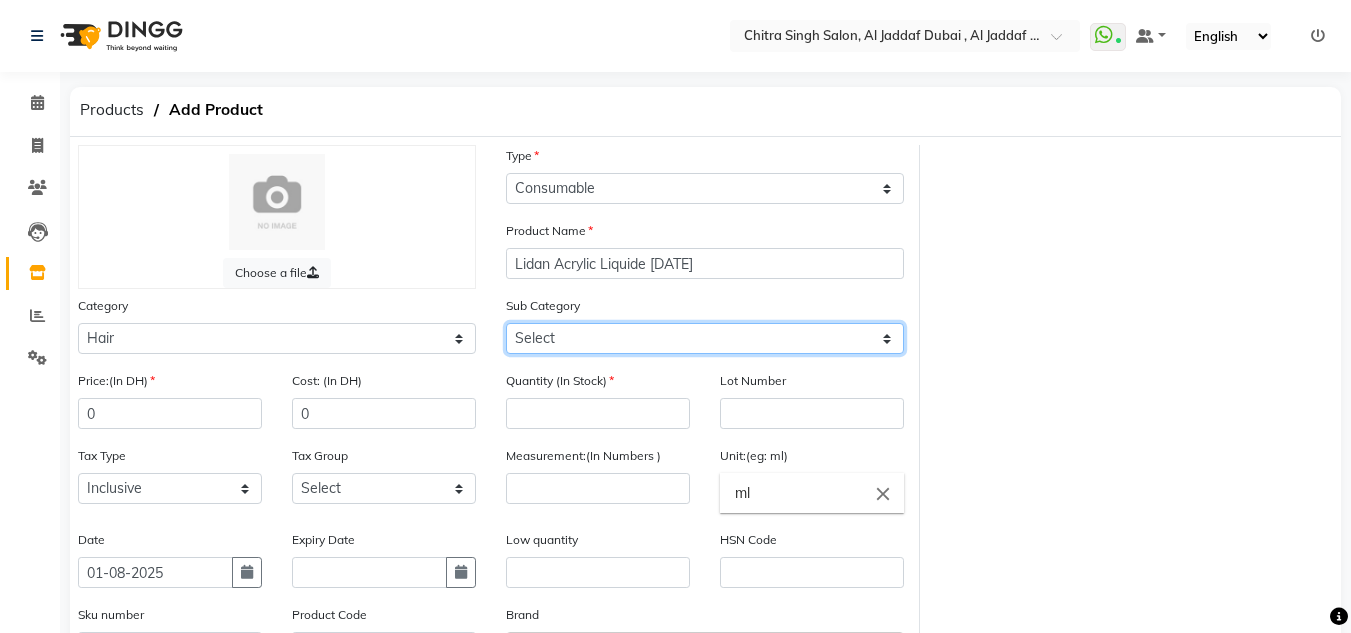 click on "Select Products Appliances" 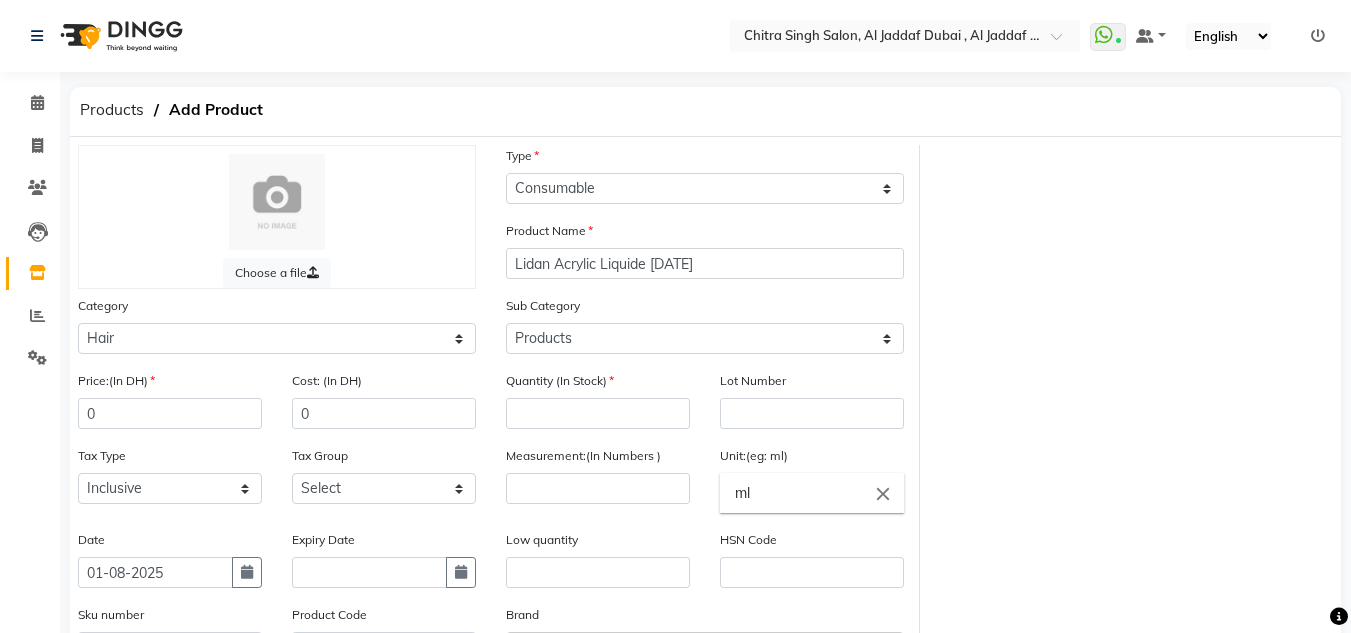 click on "Quantity (In Stock)" 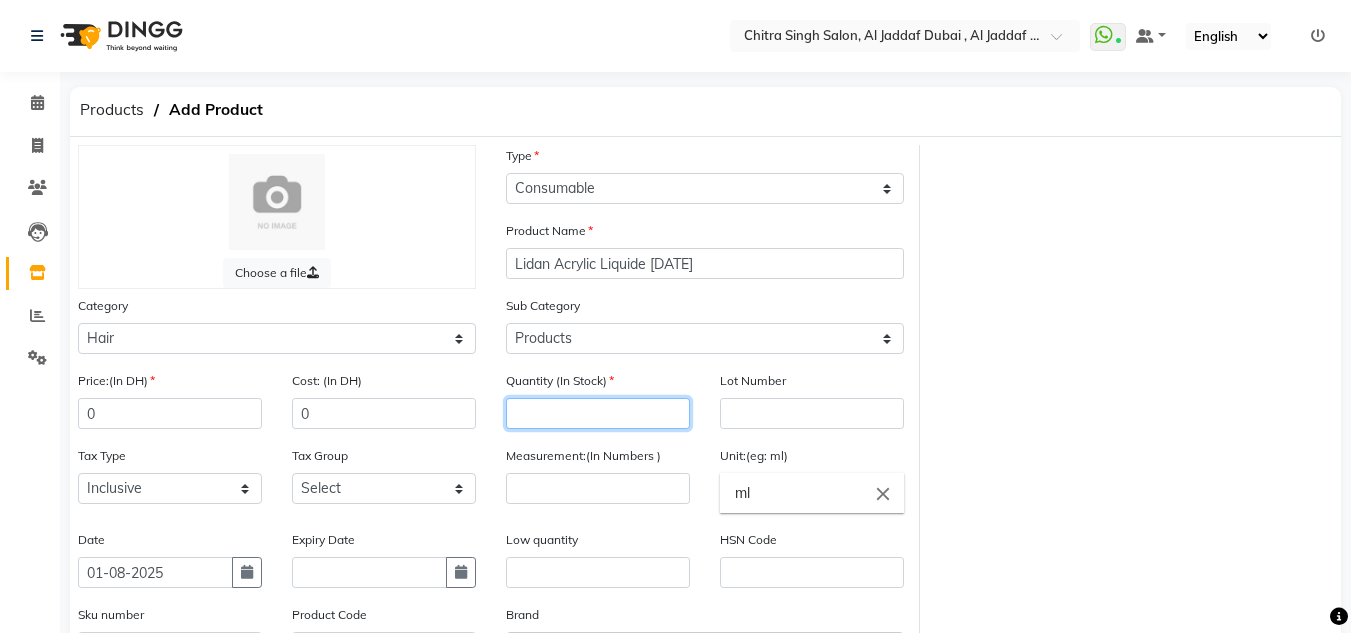 click 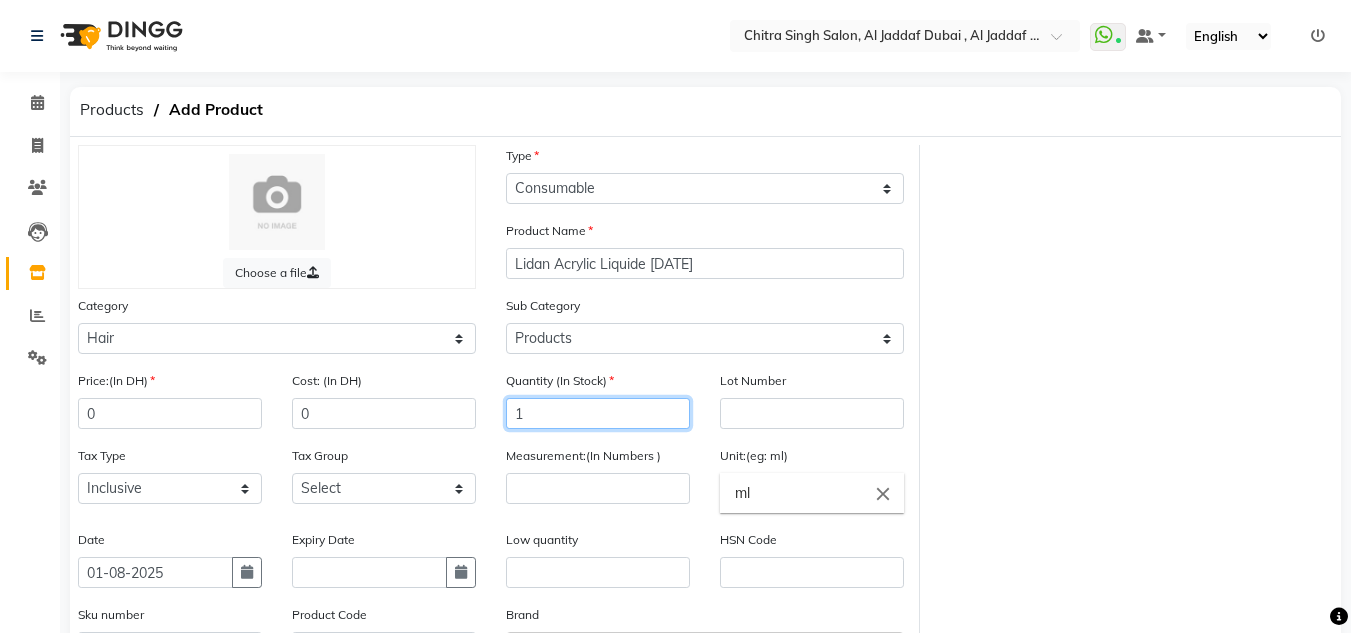 type on "1" 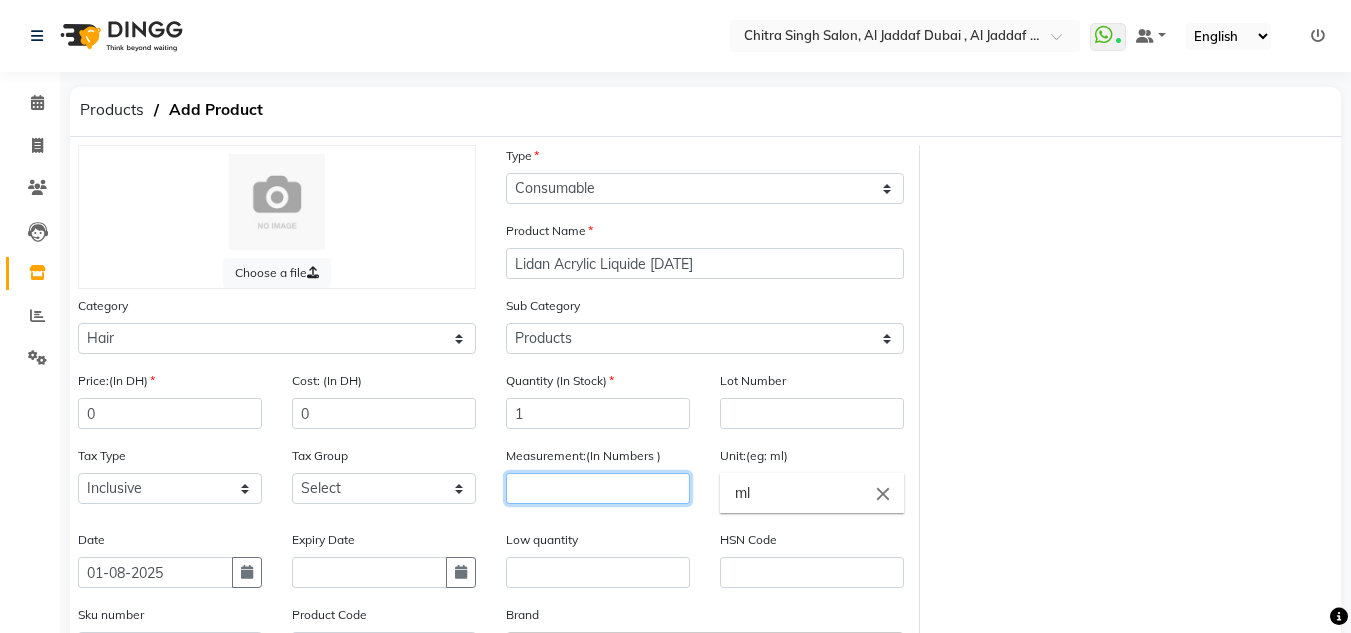 click 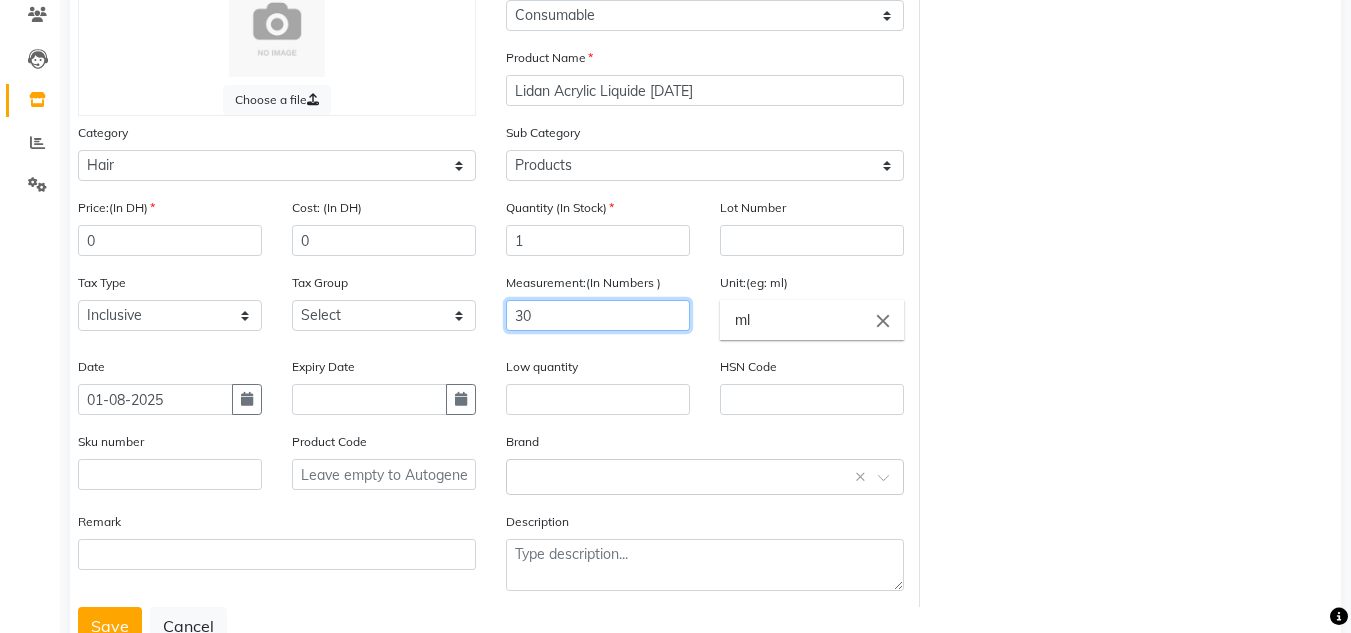 scroll, scrollTop: 243, scrollLeft: 0, axis: vertical 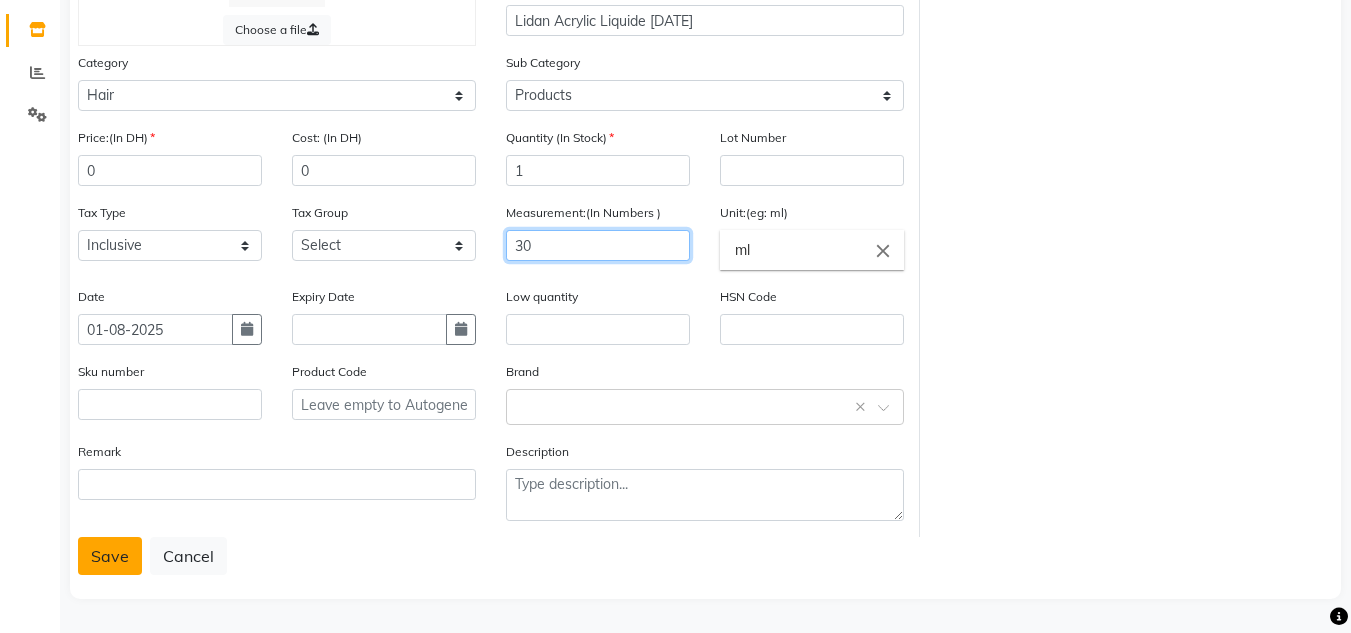 type on "30" 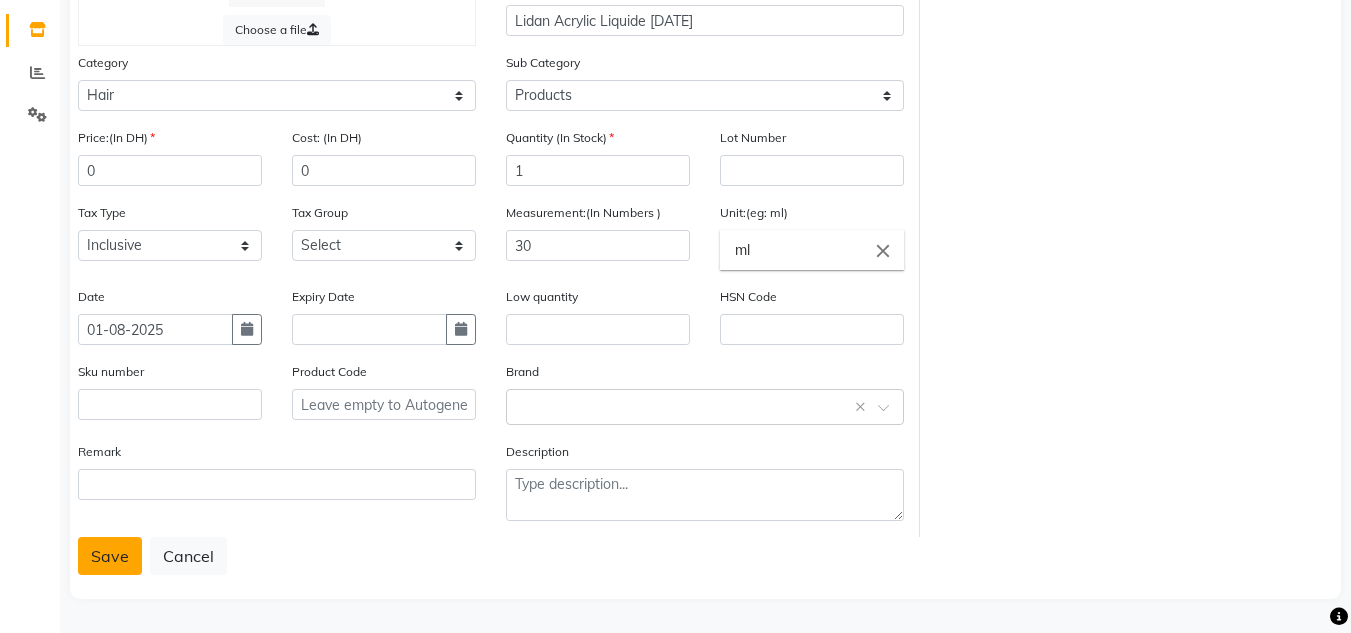 click on "Save" 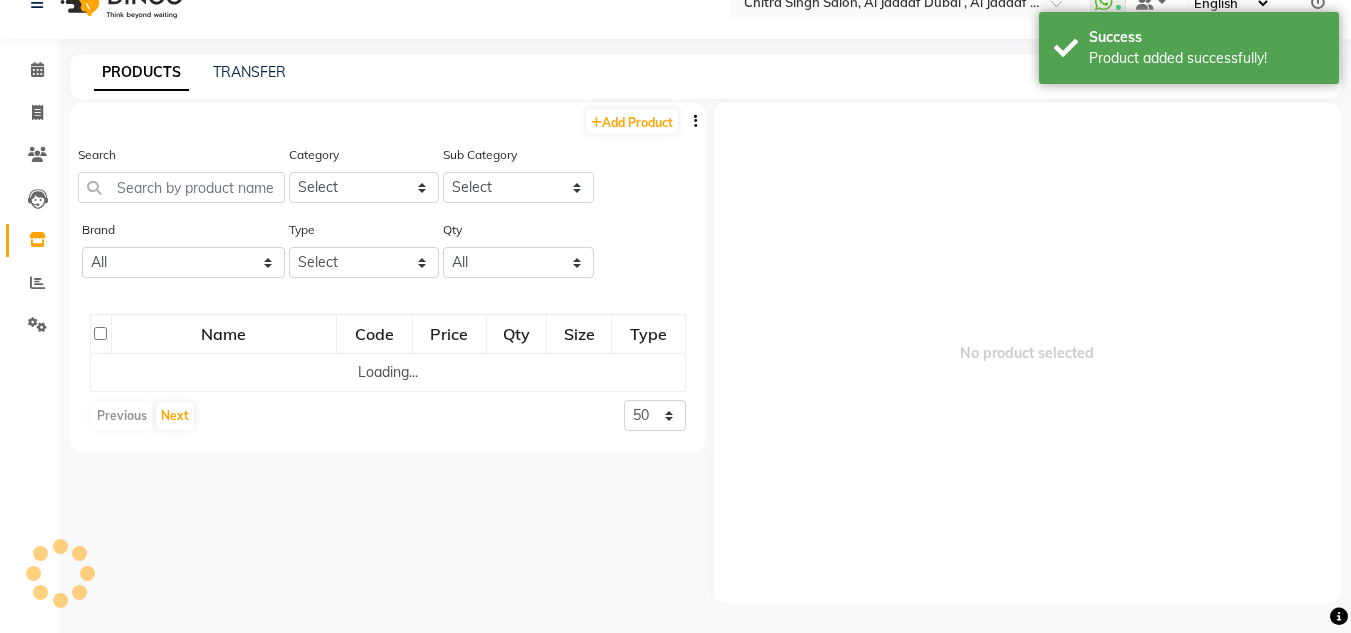 scroll, scrollTop: 13, scrollLeft: 0, axis: vertical 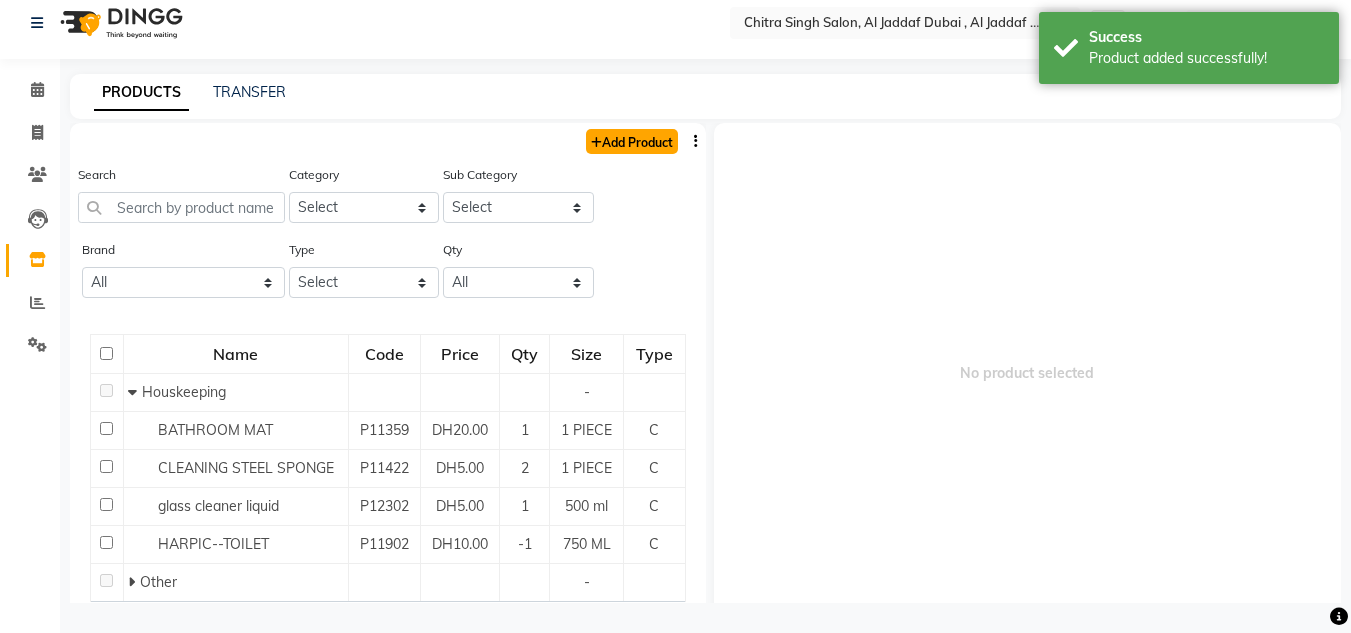 click on "Add Product" 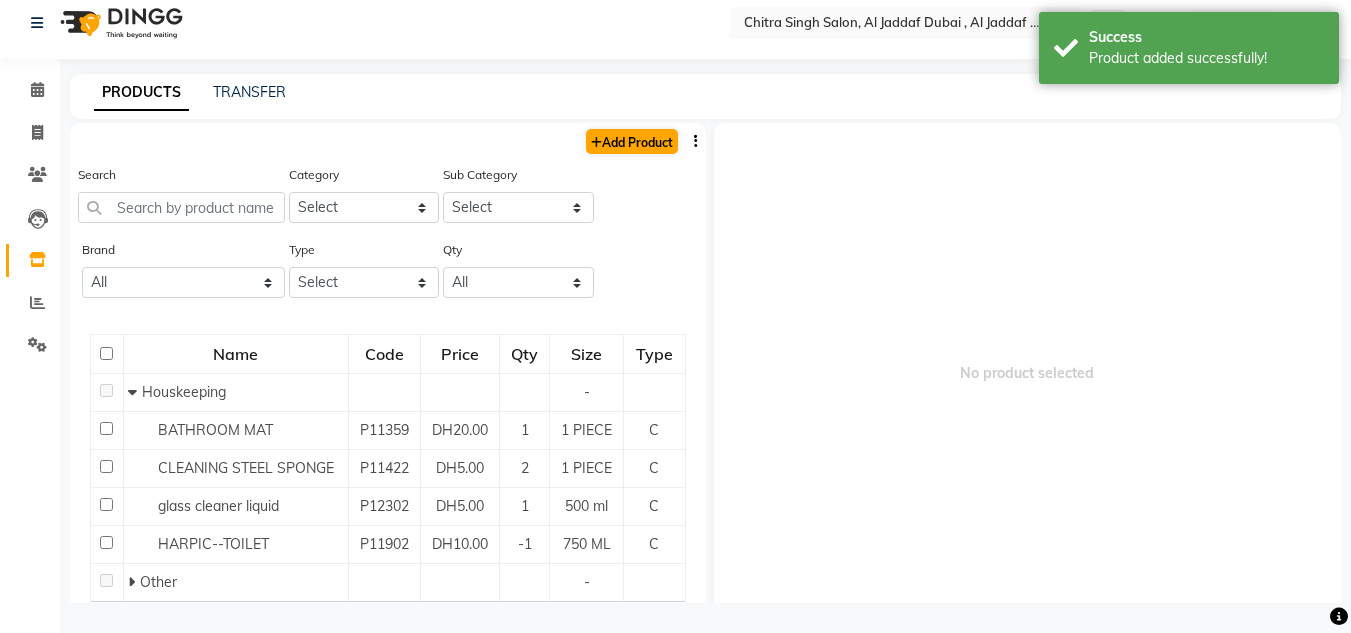 select on "true" 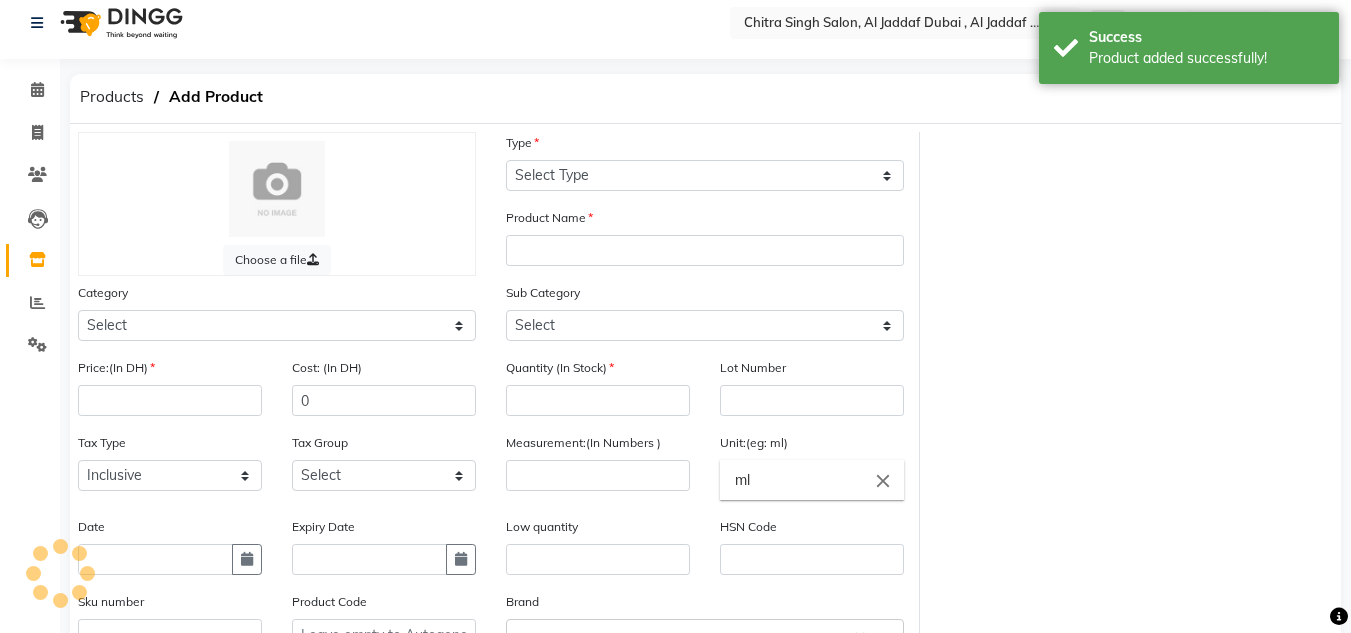 click on "Type Select Type Both Retail Consumable" 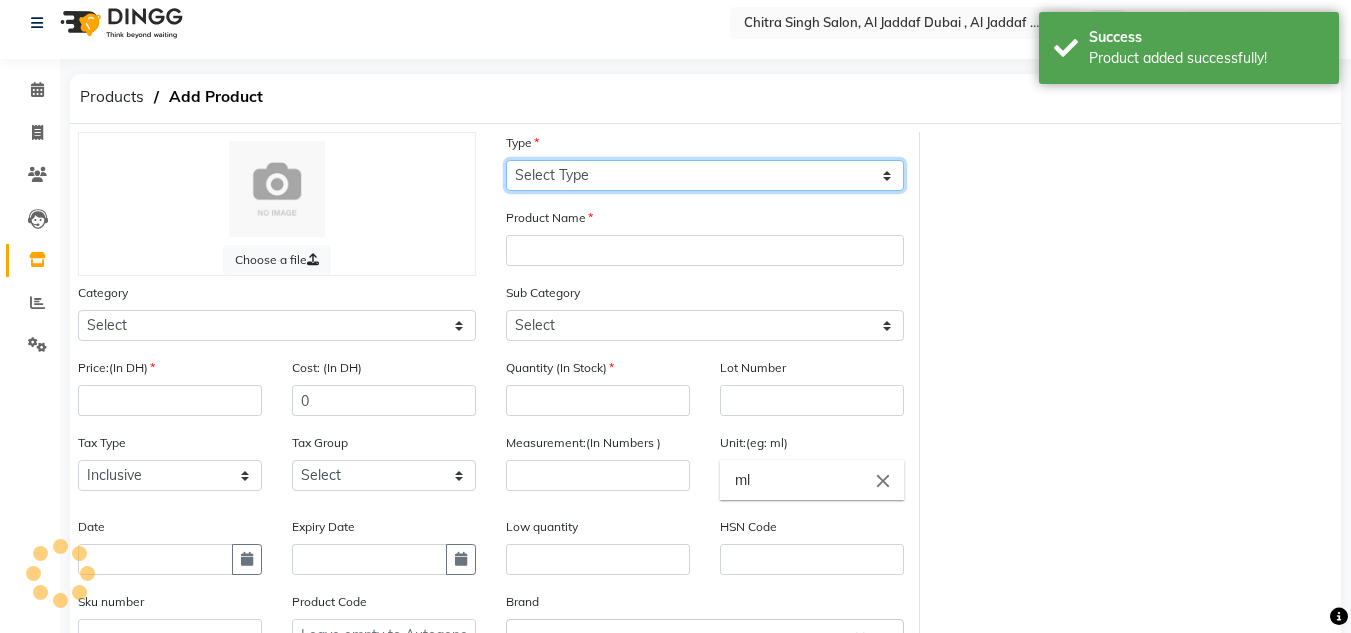 drag, startPoint x: 639, startPoint y: 184, endPoint x: 644, endPoint y: 288, distance: 104.120125 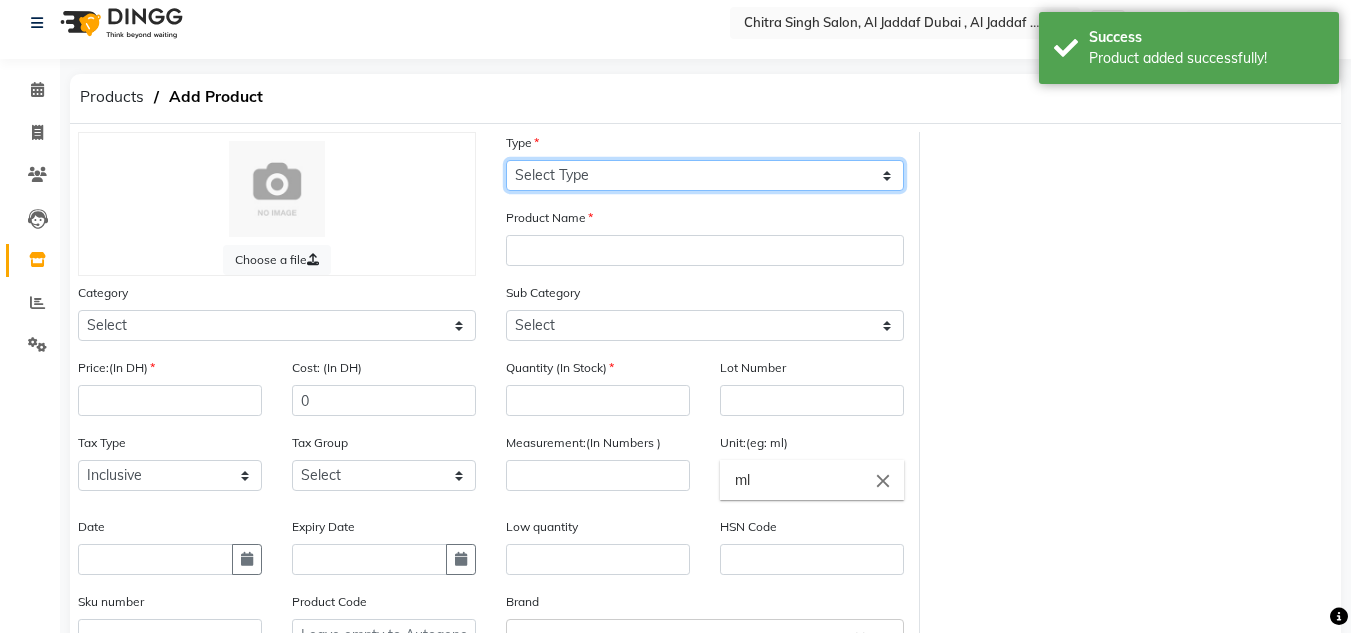 select on "C" 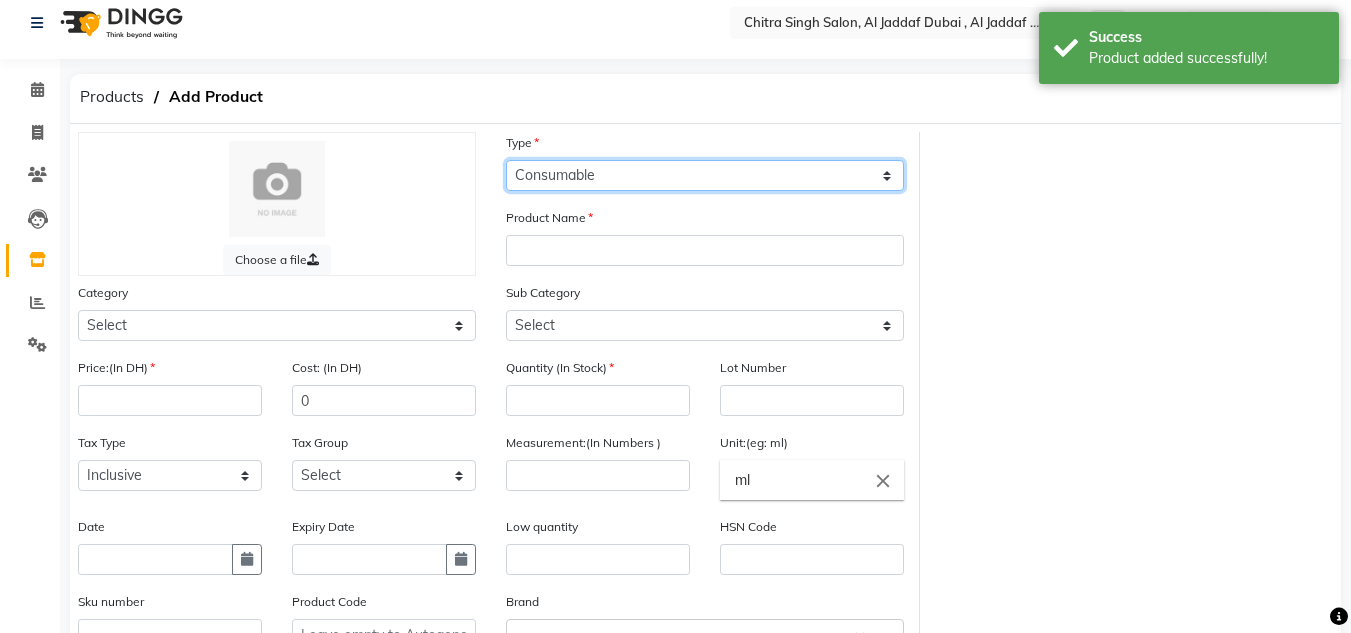 click on "Select Type Both Retail Consumable" 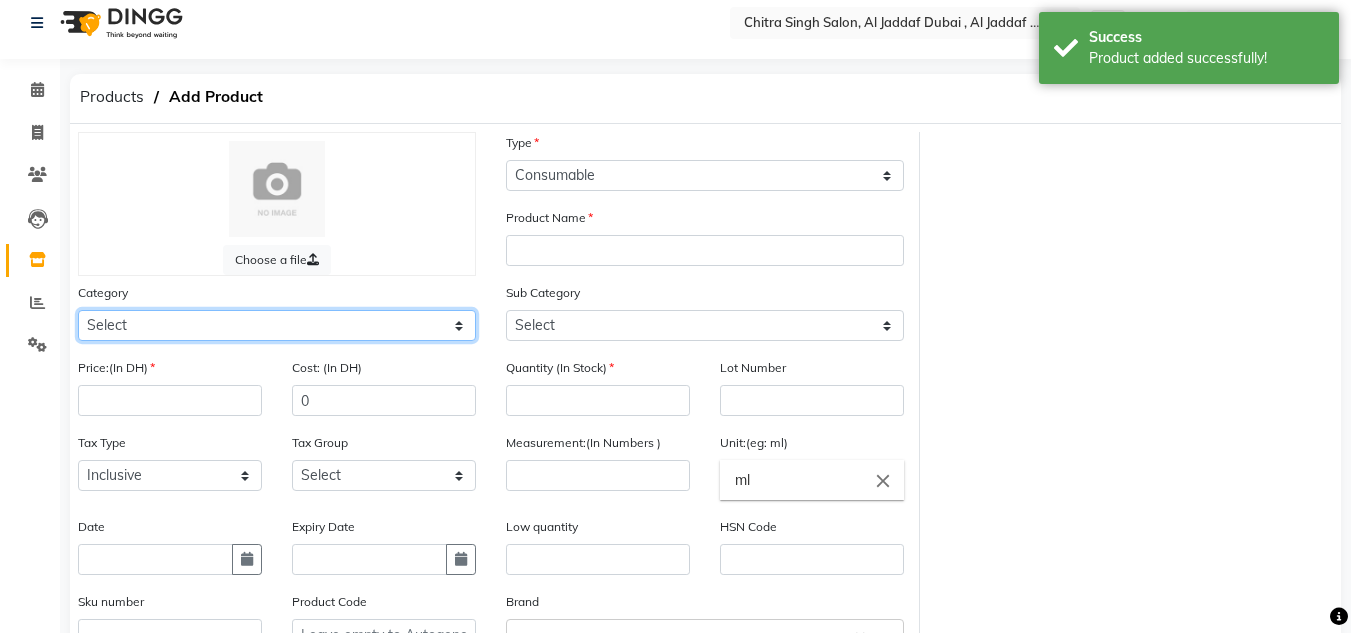 click on "Select Hair Skin Makeup Personal Care Appliances Beard Waxing Disposable Threading Hands and Feet Beauty Planet Botox Cadiveu Casmara Cheryls Olaplex GOWN Other" 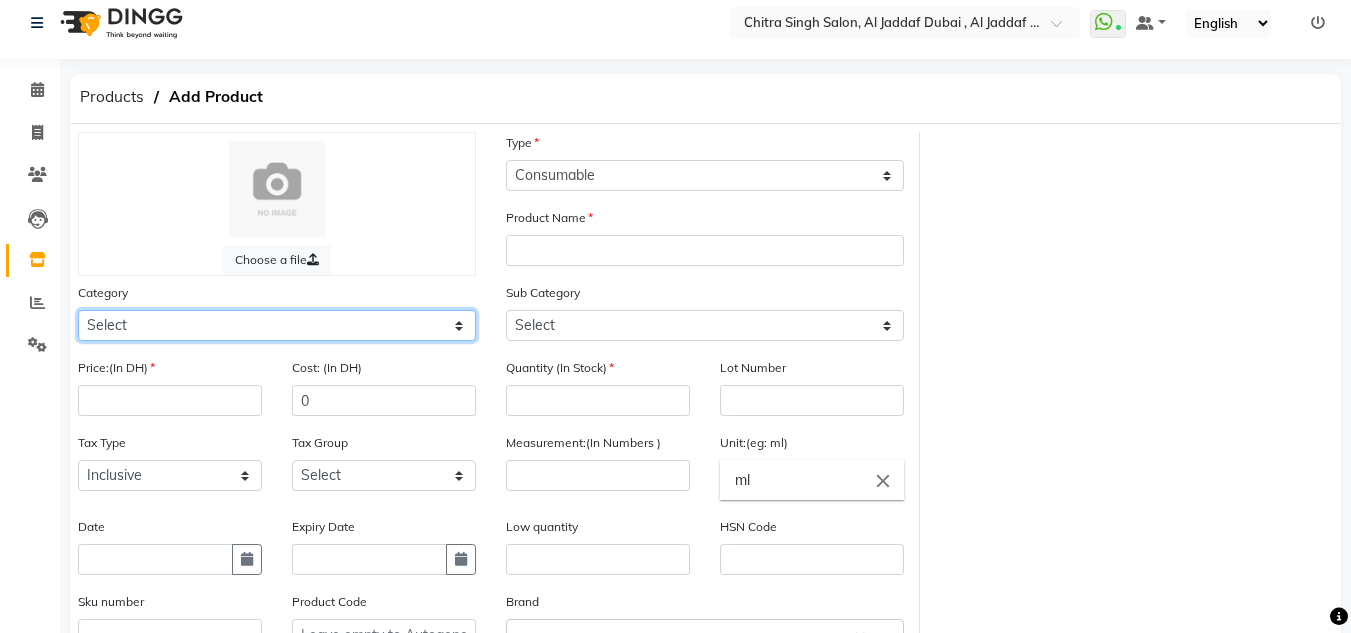 select on "462401950" 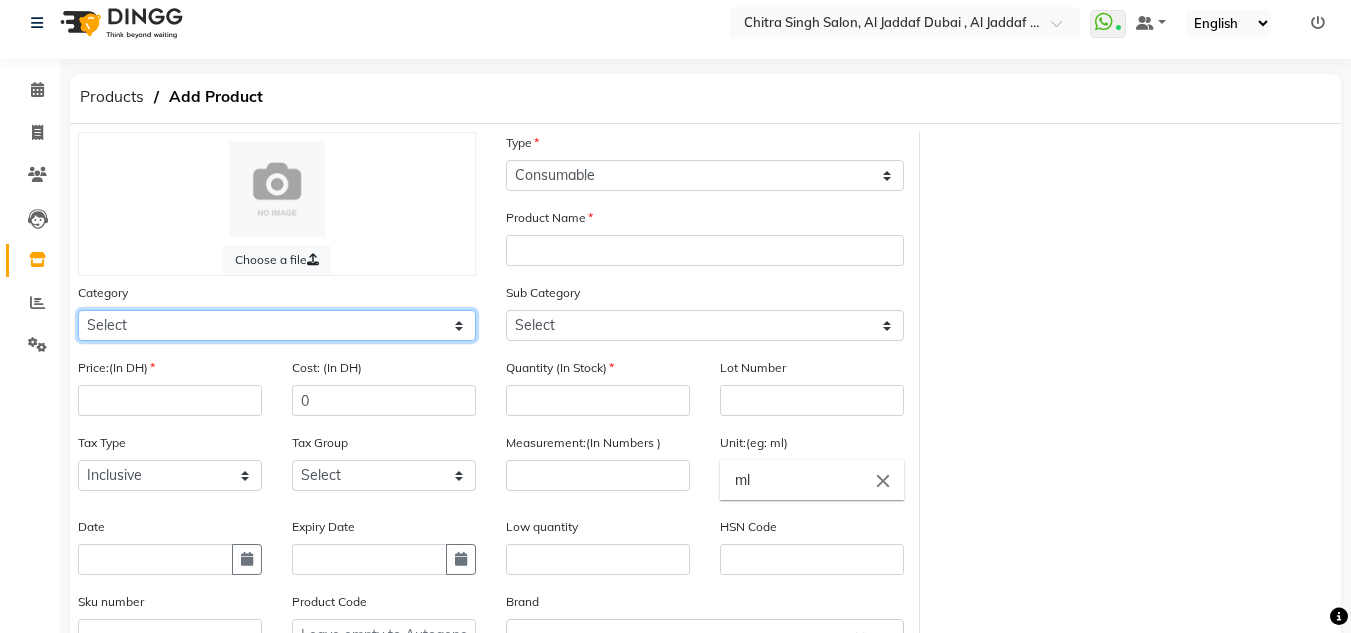 click on "Select Hair Skin Makeup Personal Care Appliances Beard Waxing Disposable Threading Hands and Feet Beauty Planet Botox Cadiveu Casmara Cheryls Olaplex GOWN Other" 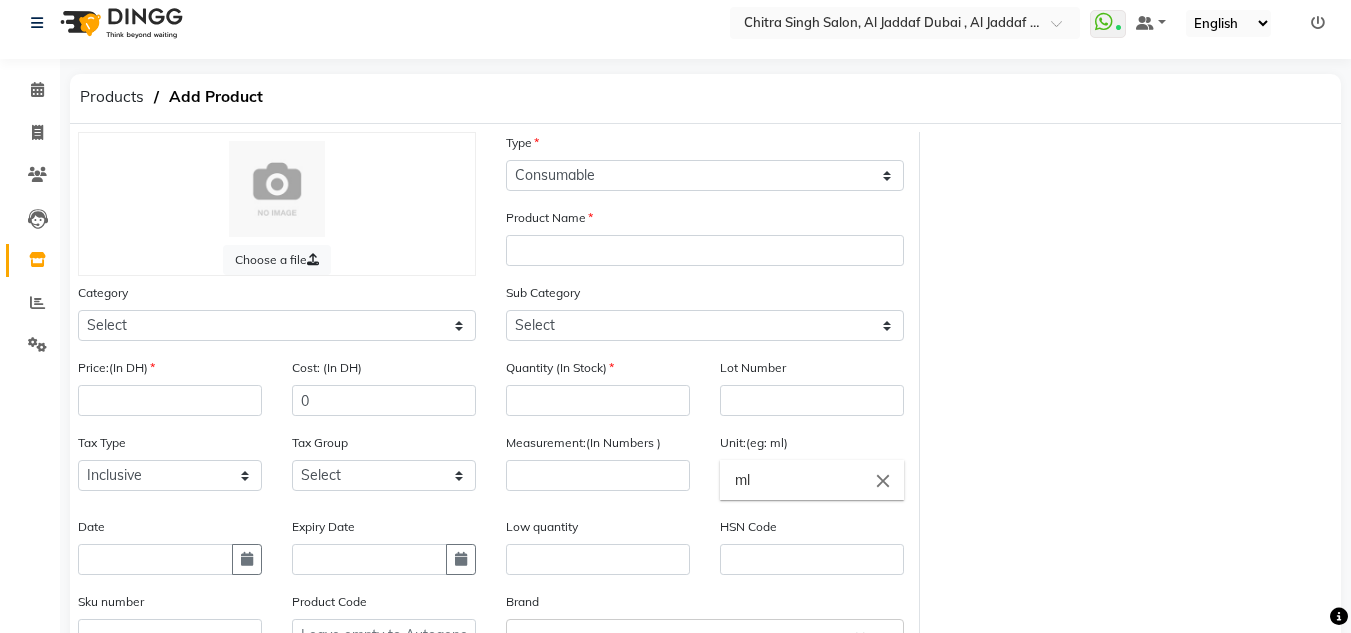 click on "Price:(In DH)" 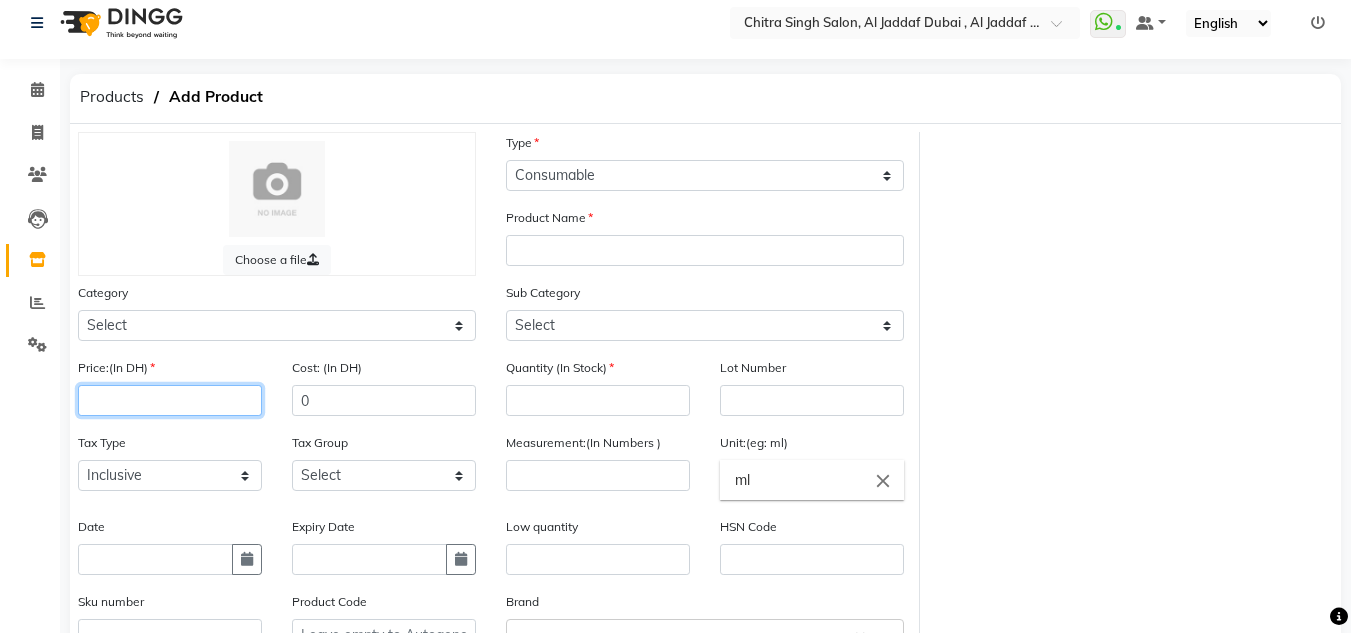 click 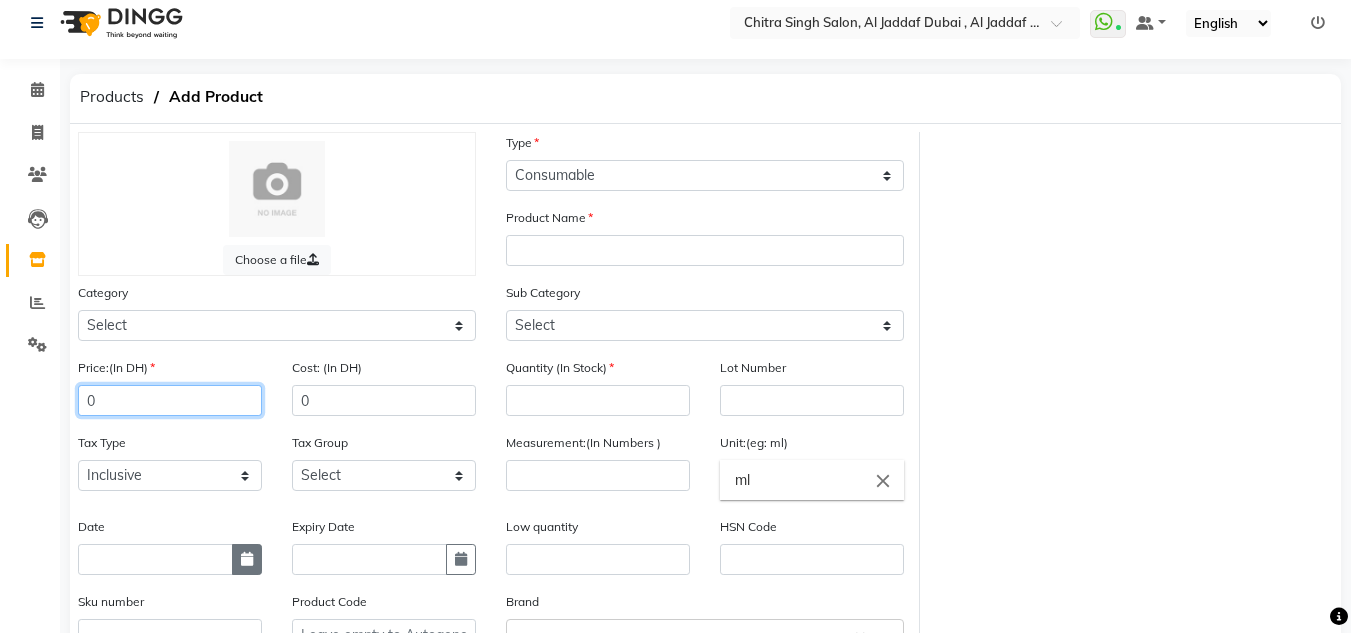type on "0" 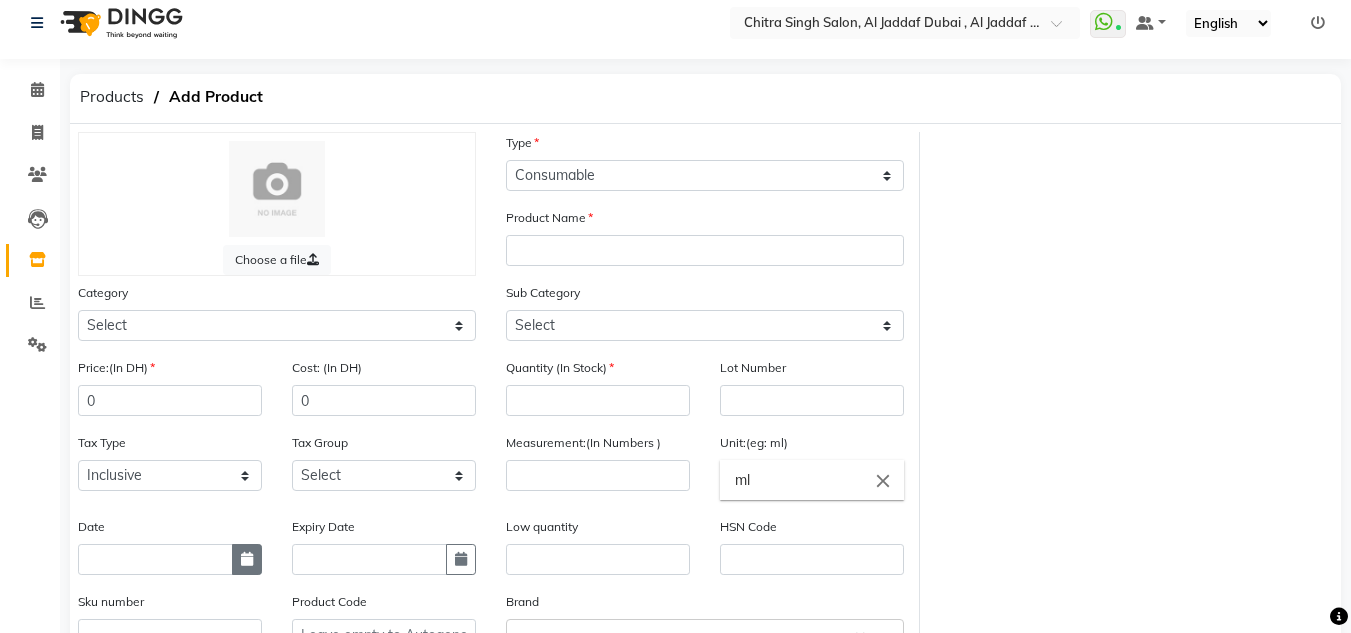 click 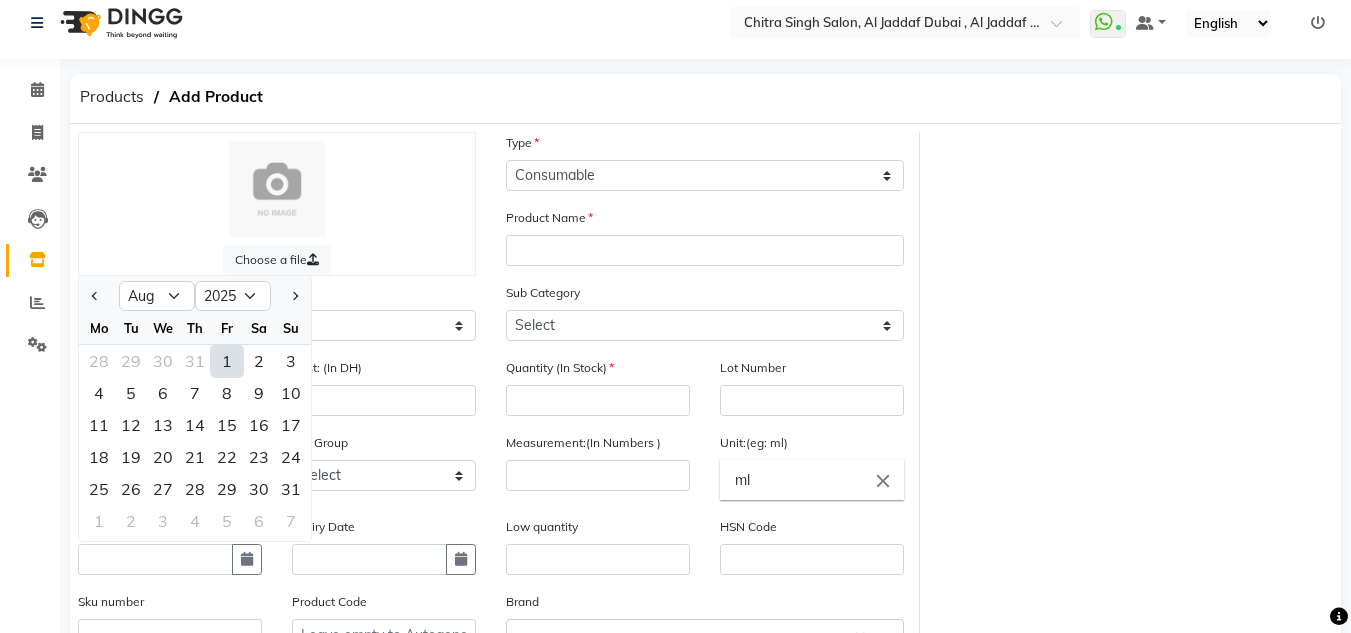 click on "1" 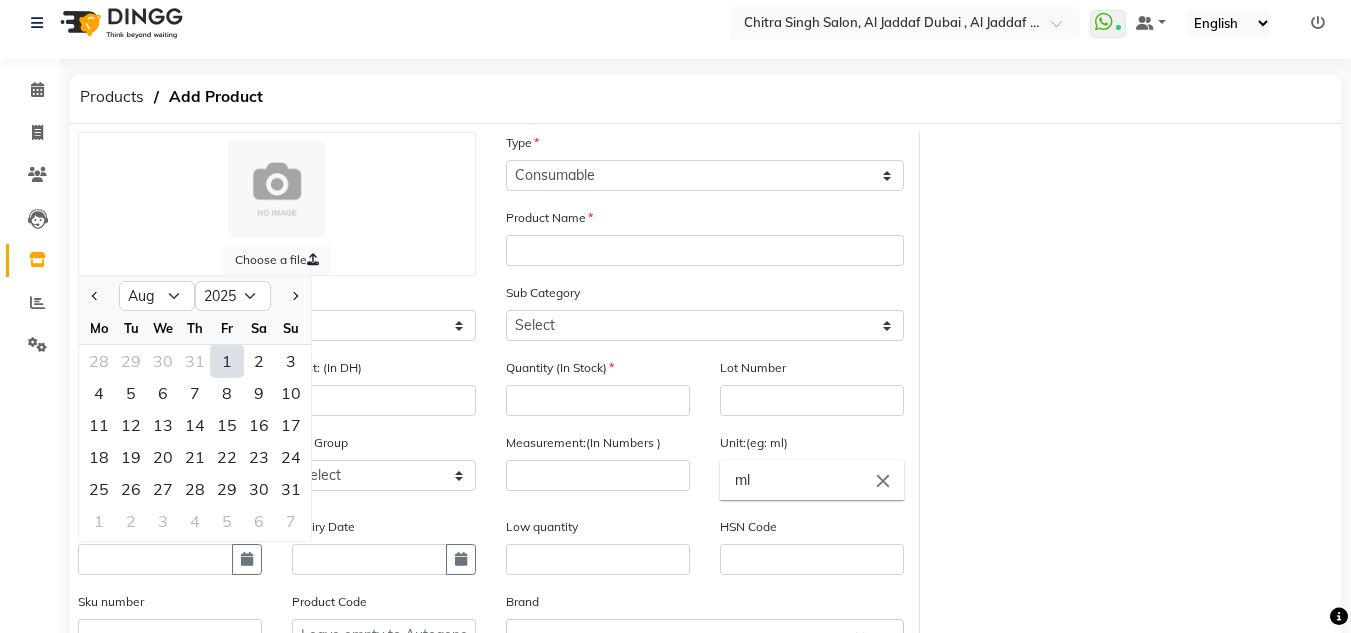type on "01-08-2025" 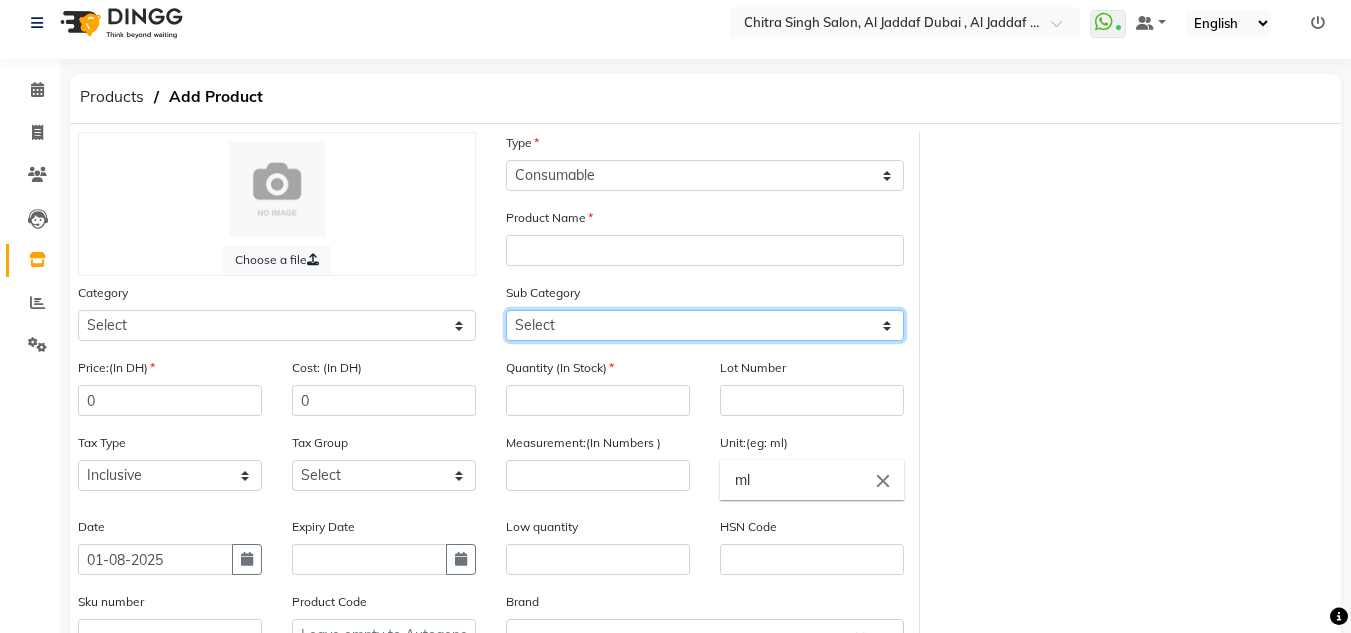 click on "Select Products Appliances" 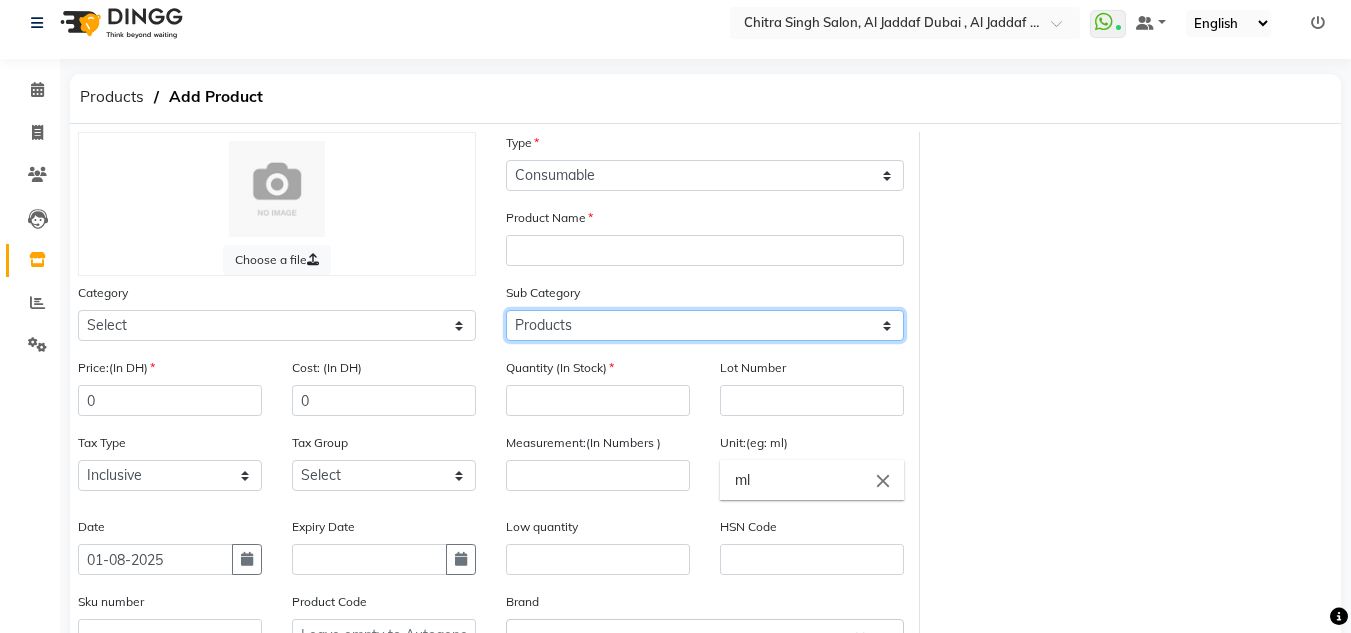 click on "Select Products Appliances" 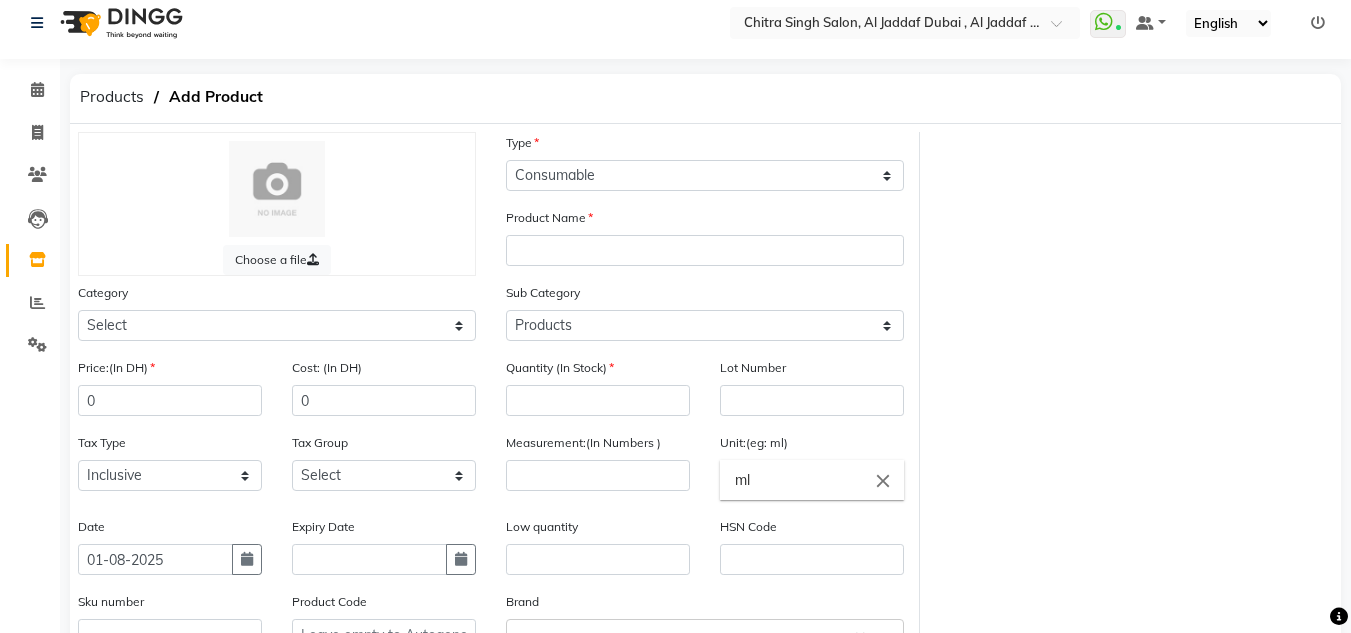 click on "Quantity (In Stock)" 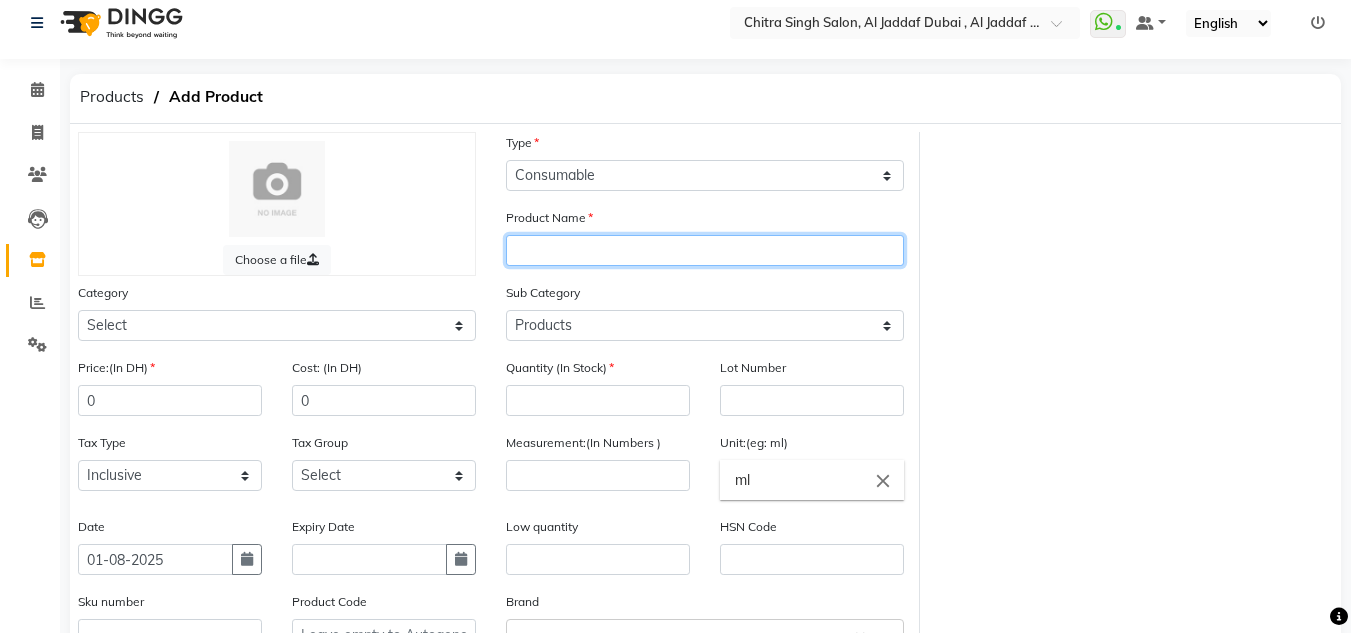 click 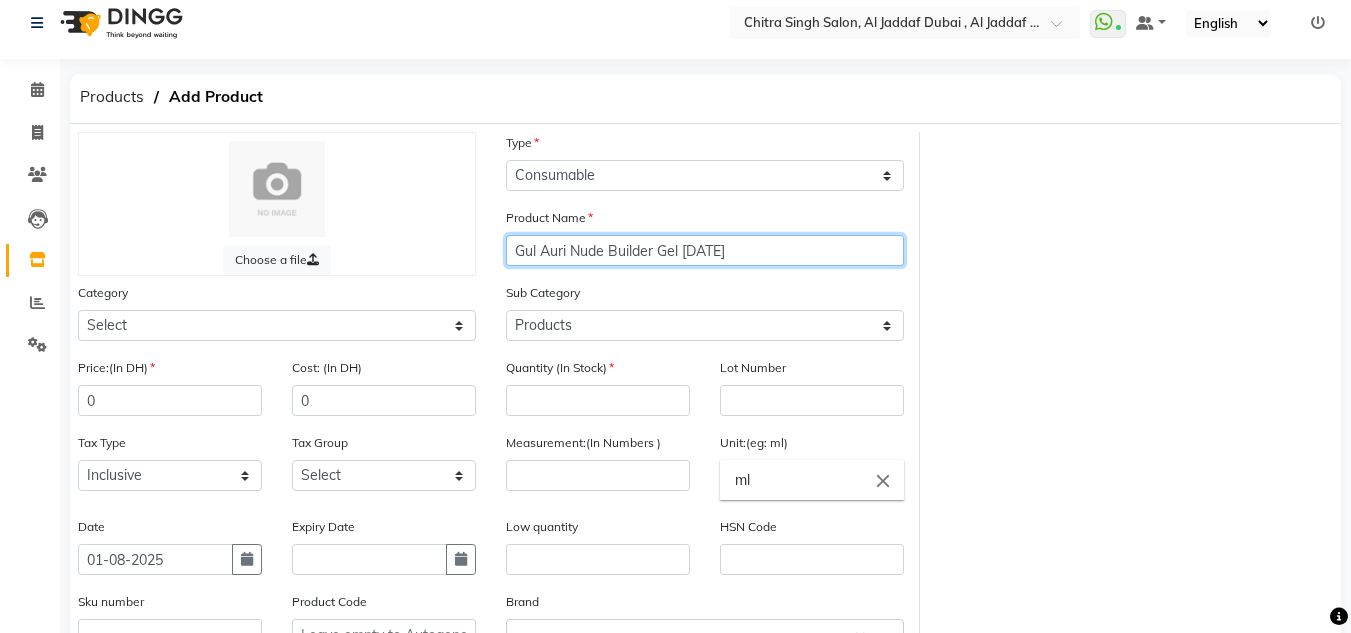 type on "Gul Auri Nude Builder Gel 01-08-2025" 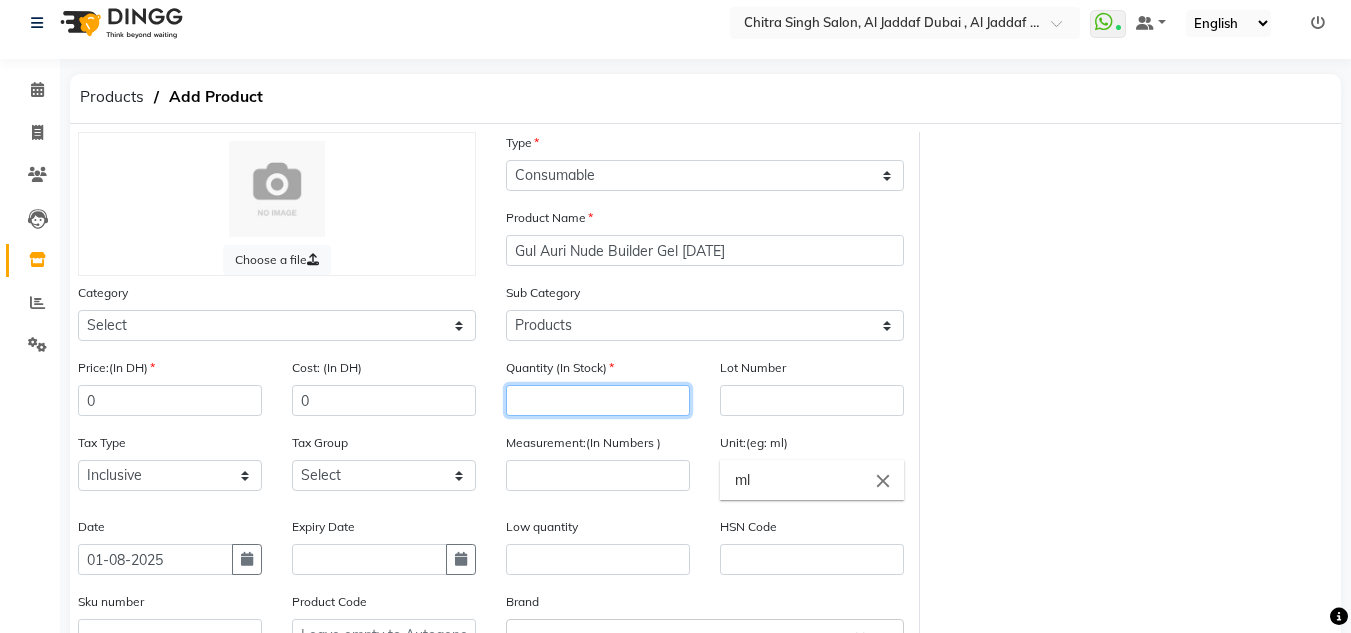 click 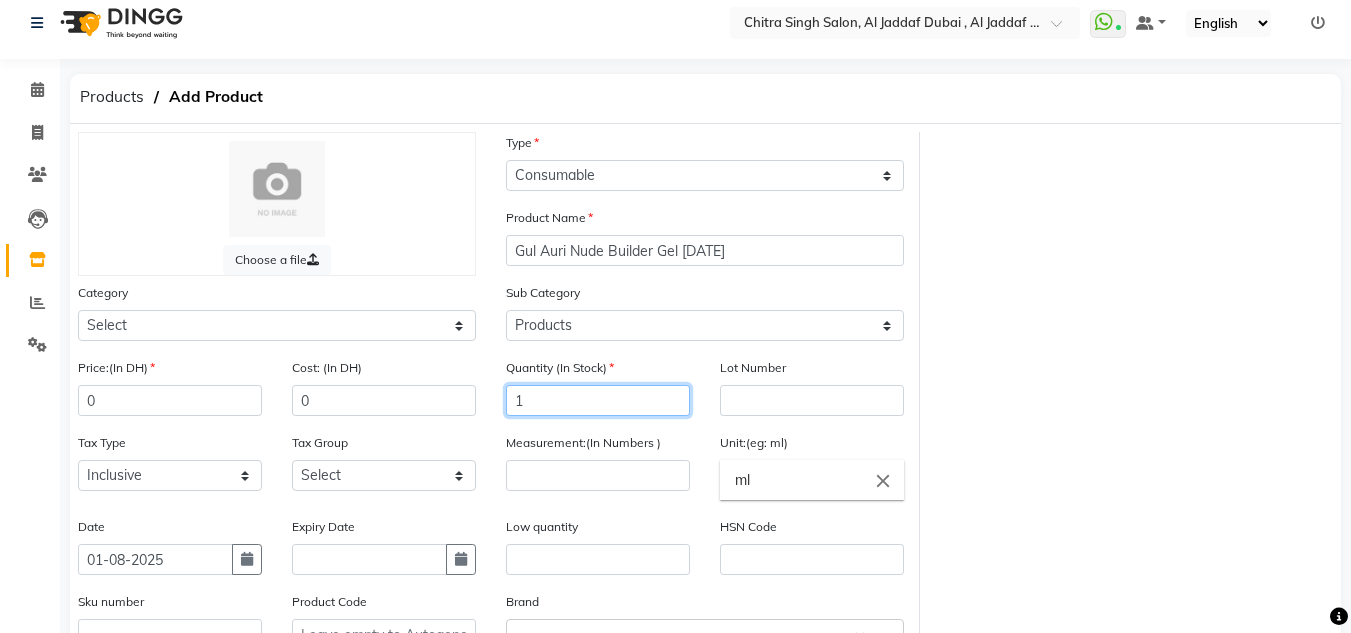 type on "1" 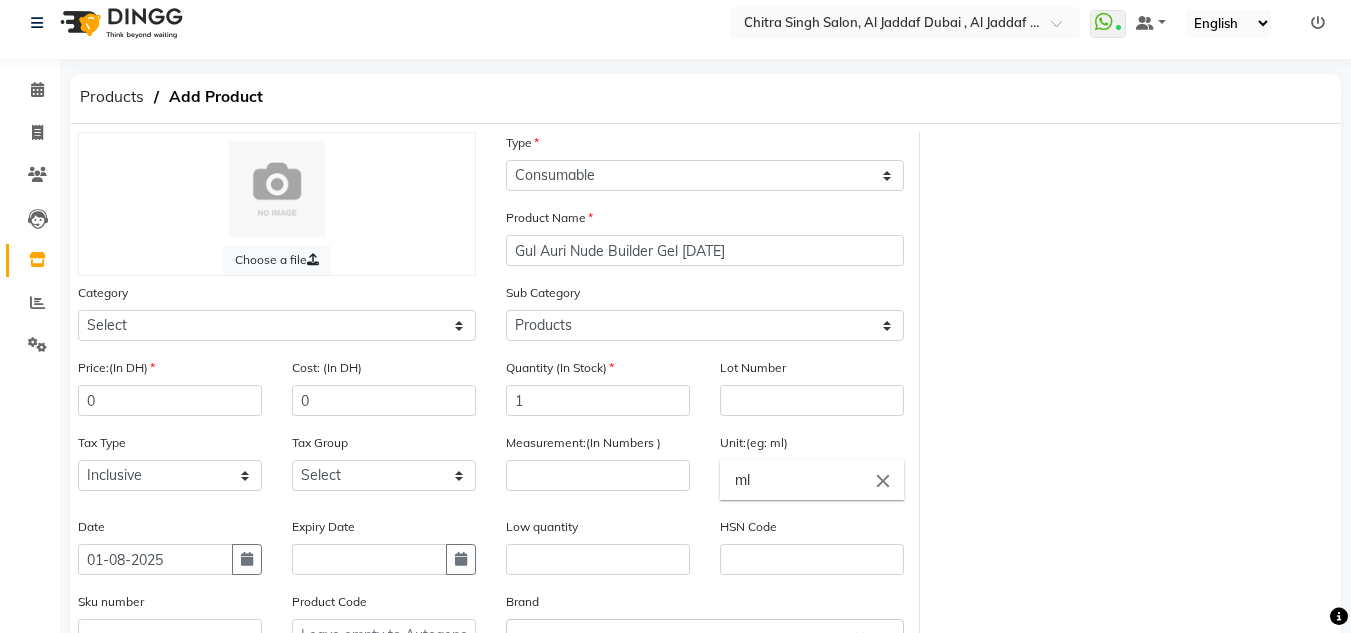 click on "Measurement:(In Numbers )" 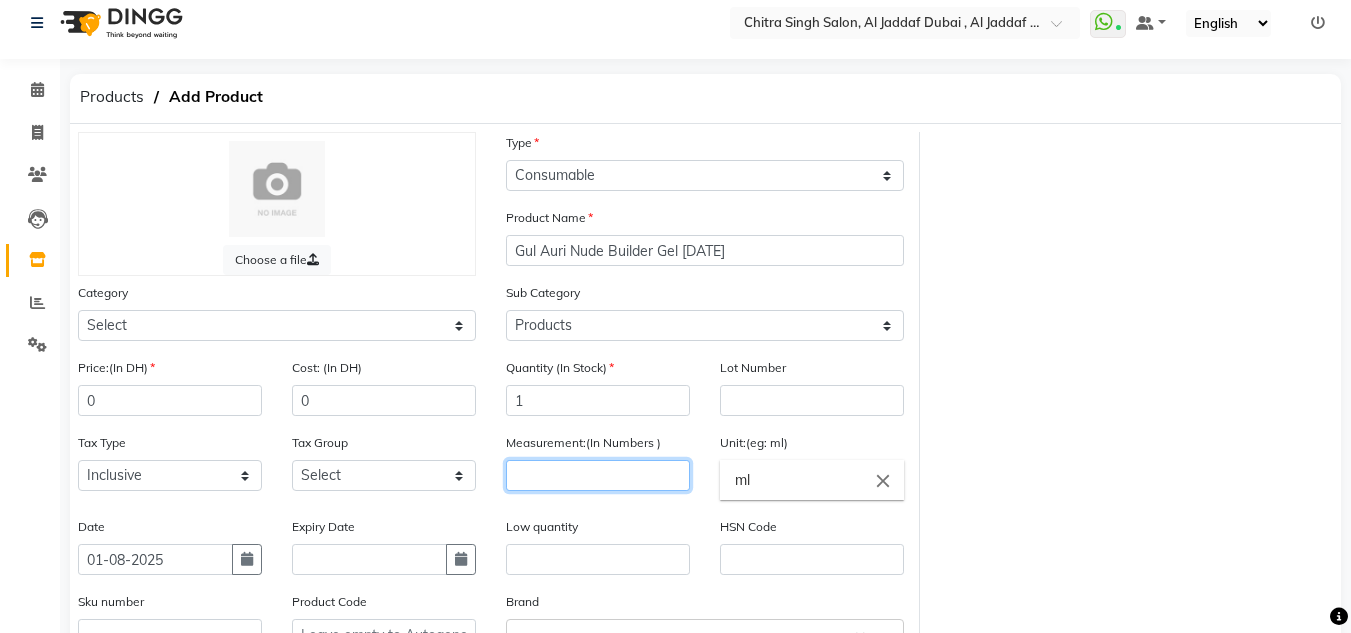 click 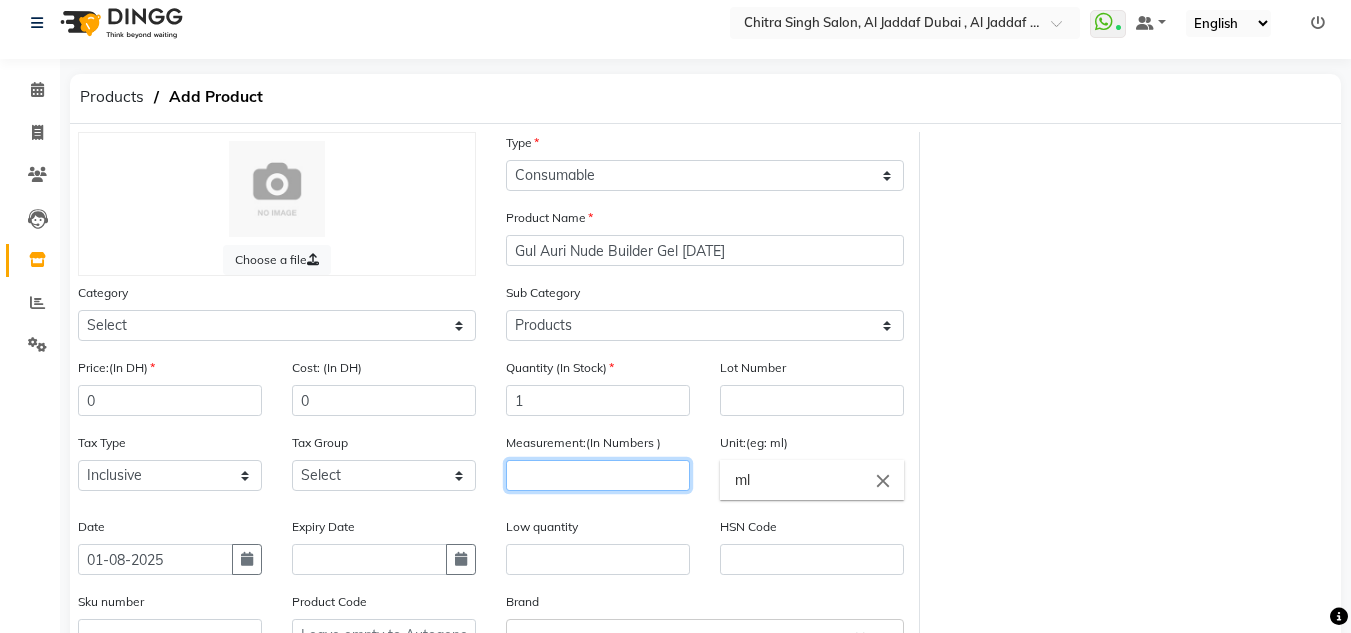 click 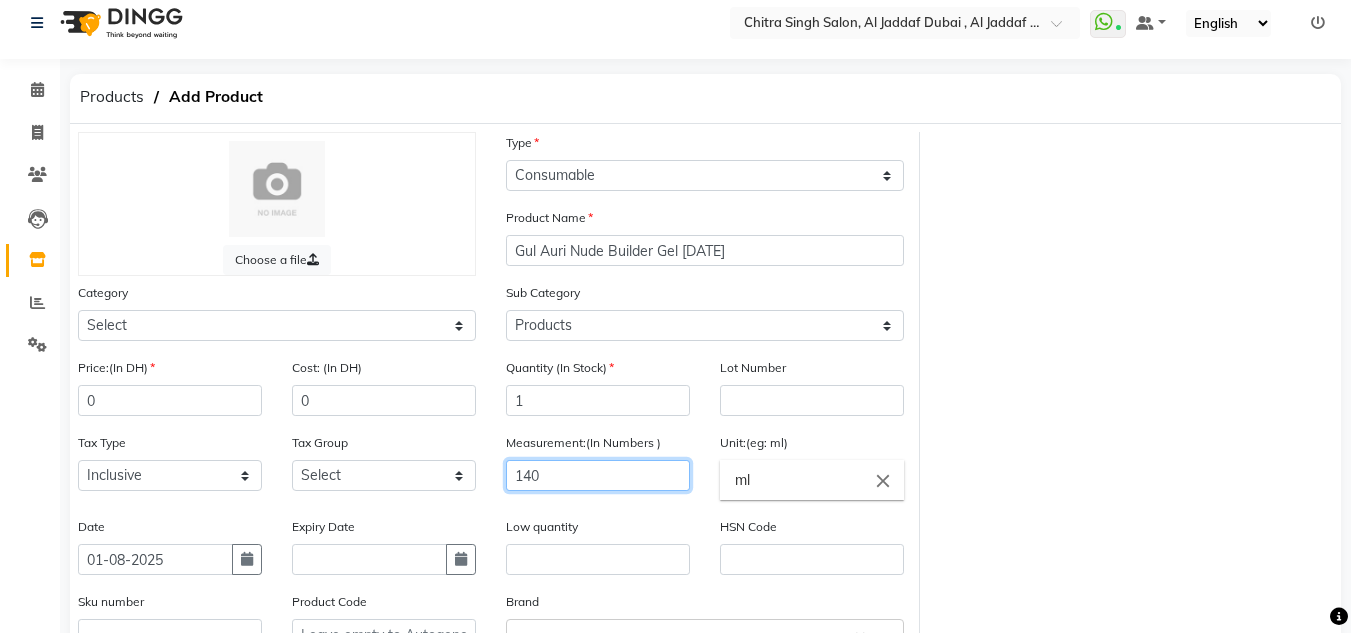 type 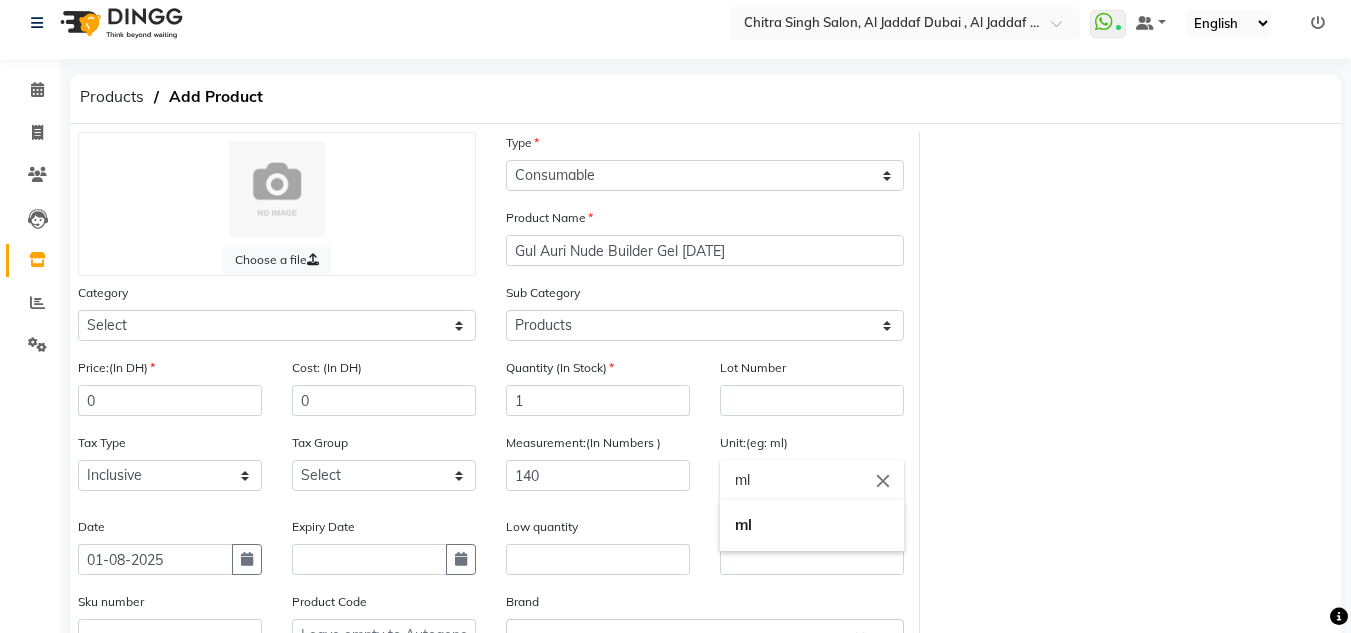 click on "ml" 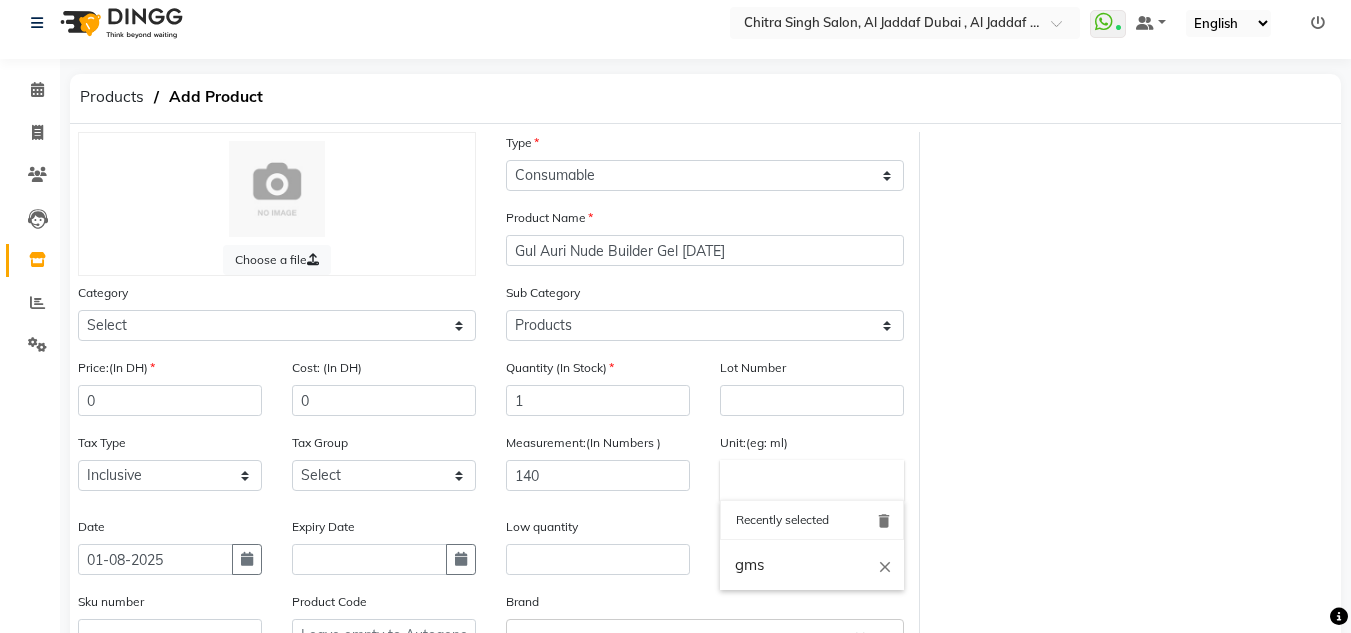 drag, startPoint x: 752, startPoint y: 587, endPoint x: 778, endPoint y: 569, distance: 31.622776 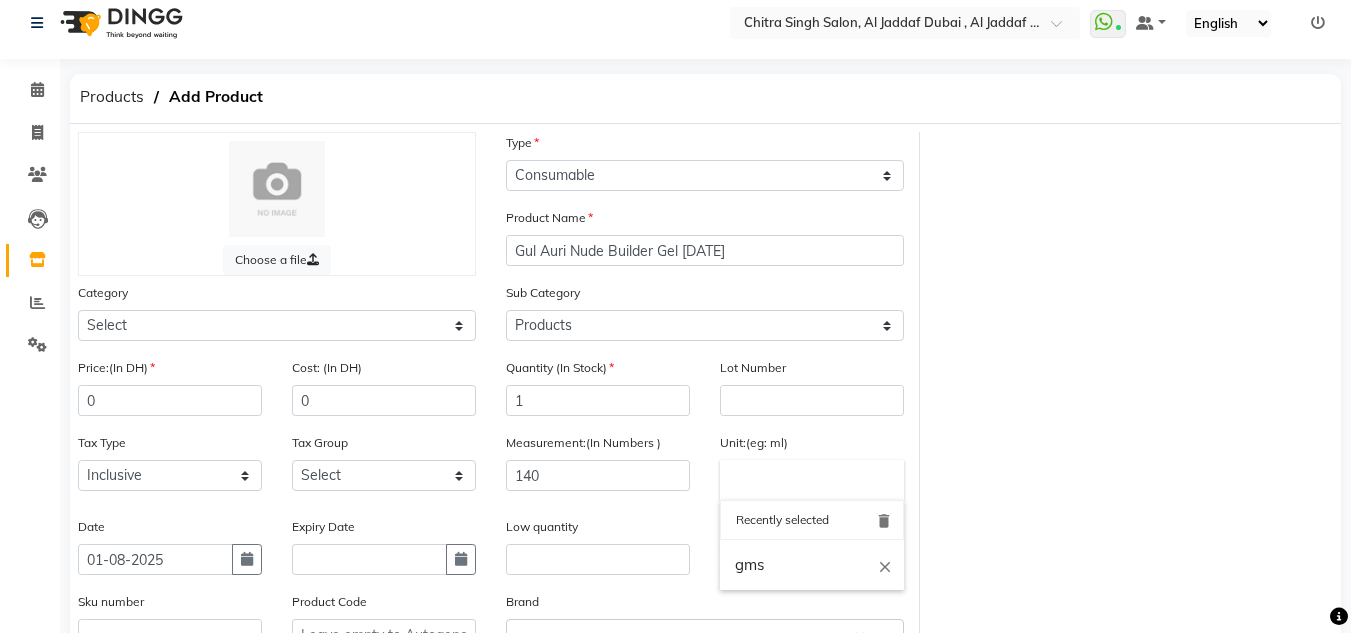 click on "gms" at bounding box center (812, 565) 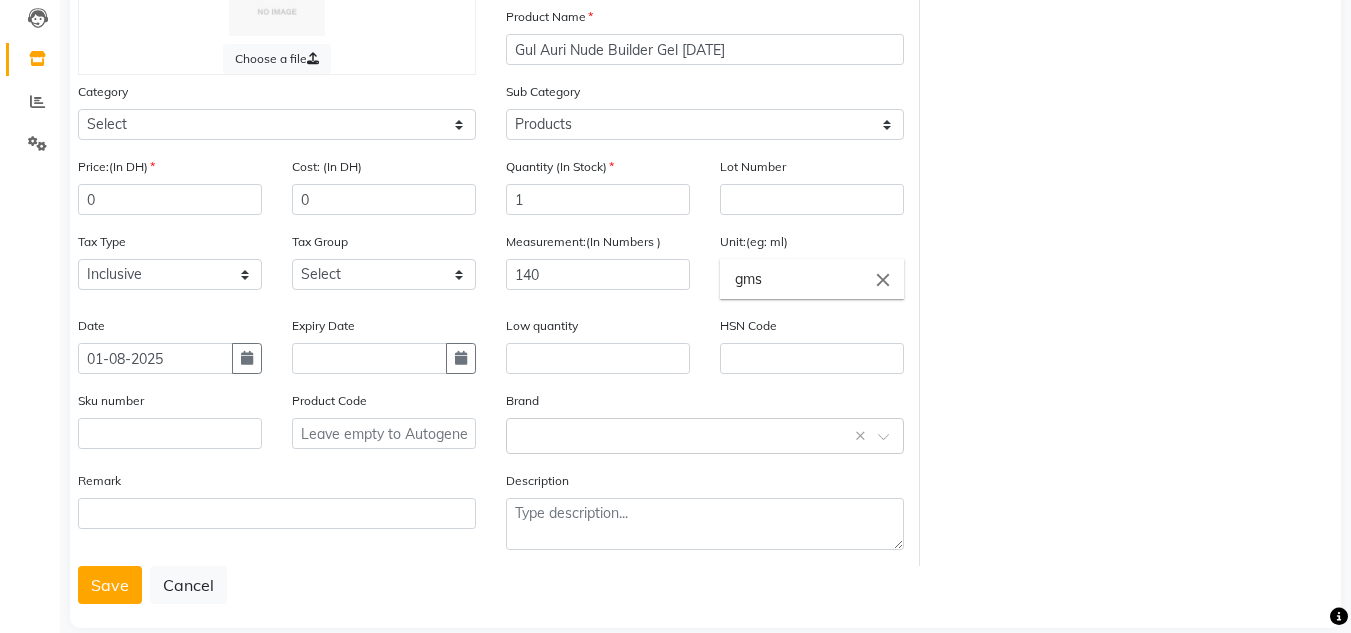 scroll, scrollTop: 243, scrollLeft: 0, axis: vertical 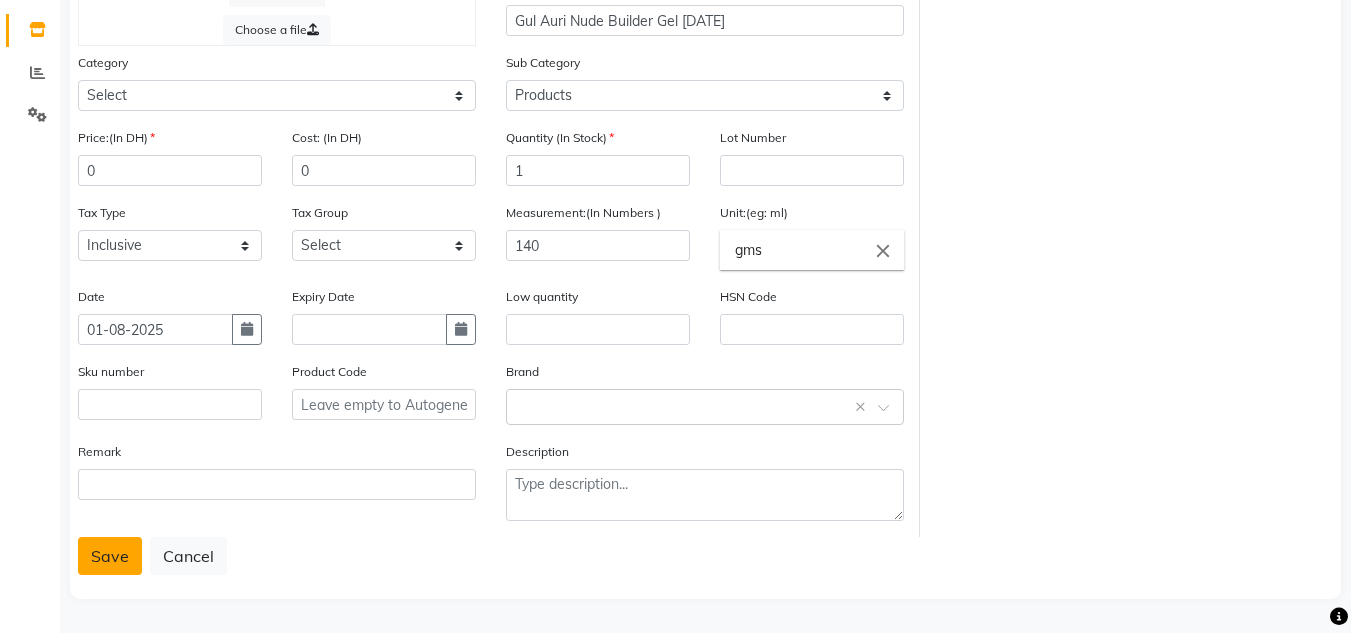 click on "Save" 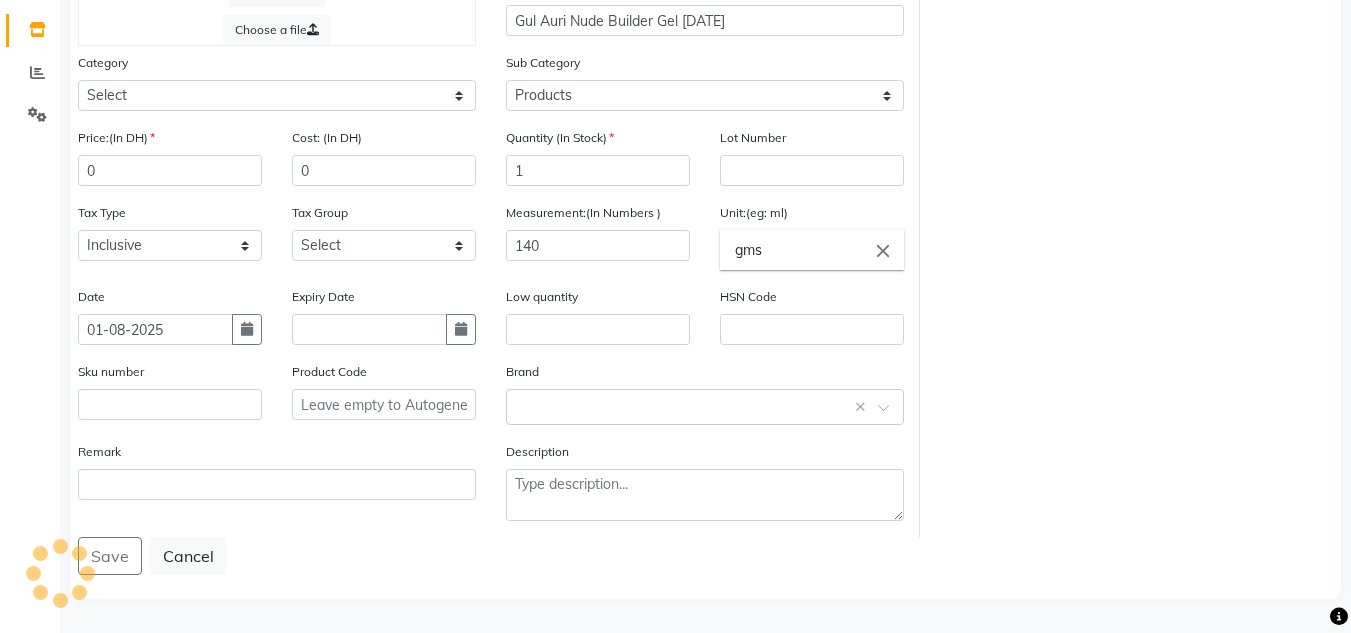 scroll, scrollTop: 33, scrollLeft: 0, axis: vertical 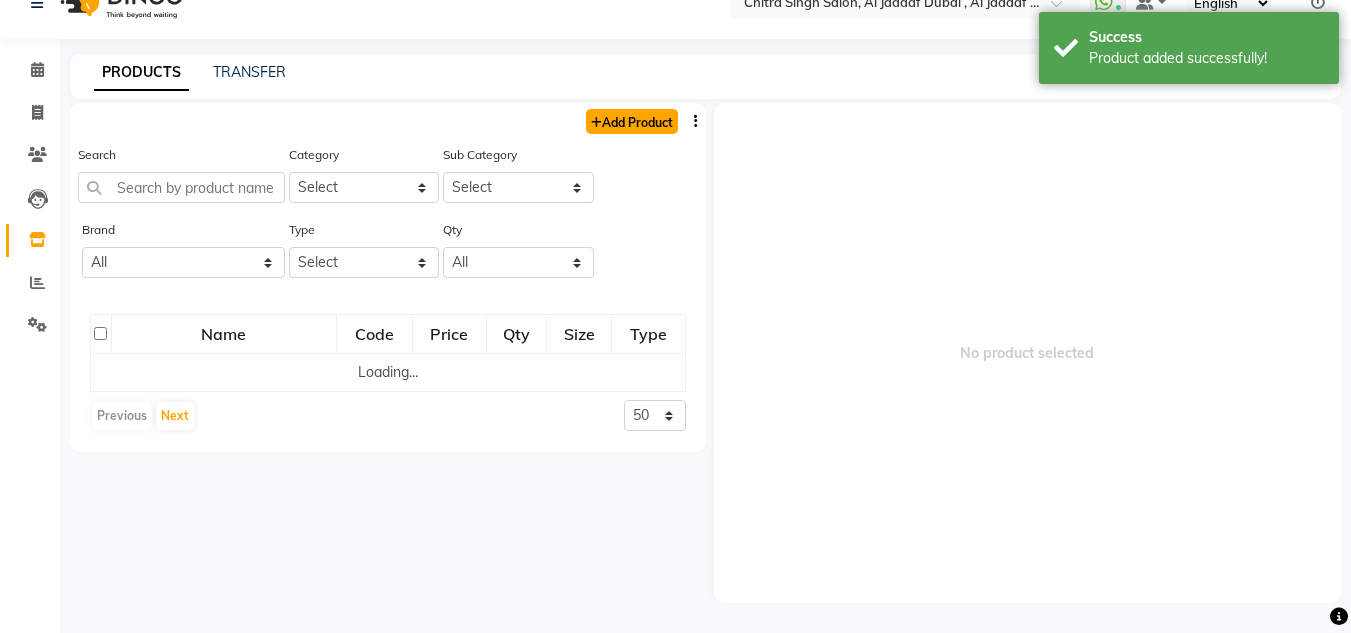 click on "Add Product" 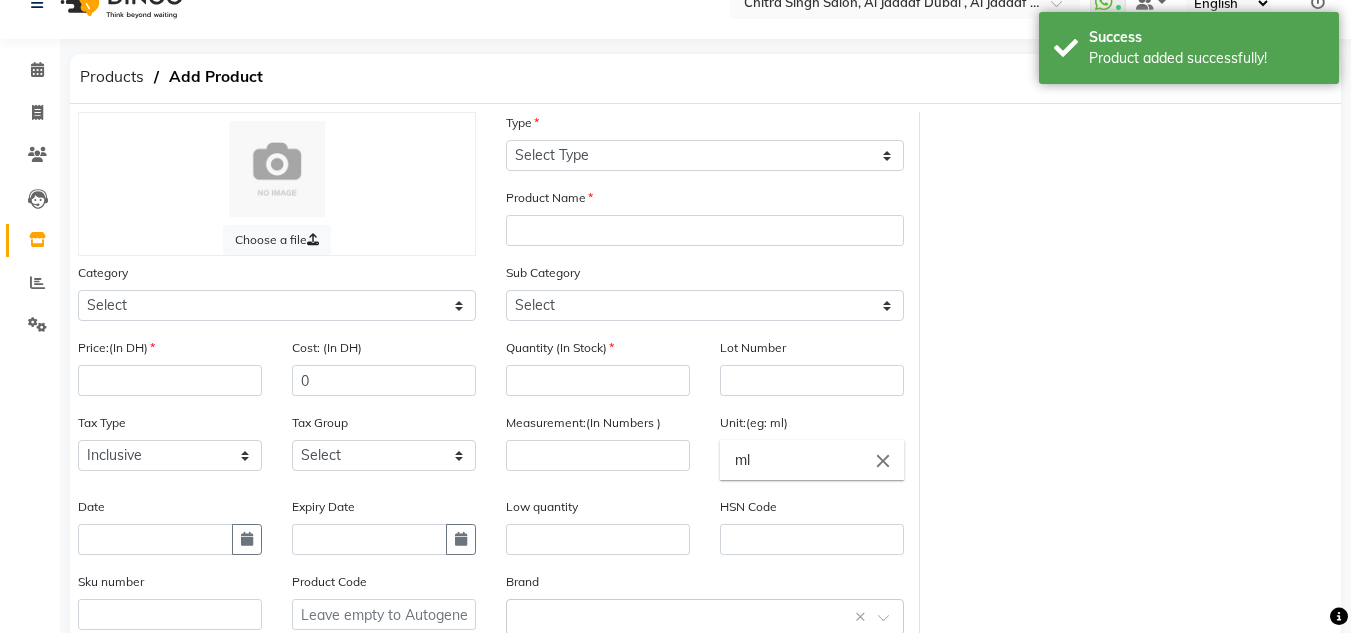 click on "Product Name" 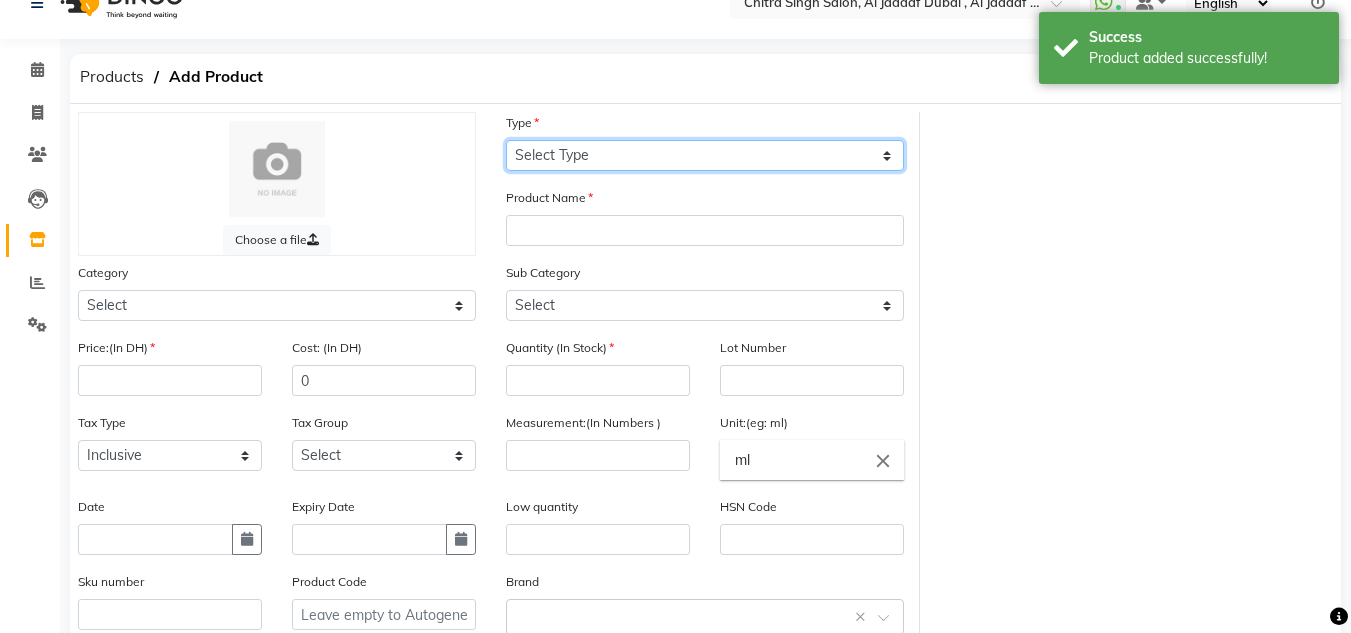 click on "Select Type Both Retail Consumable" 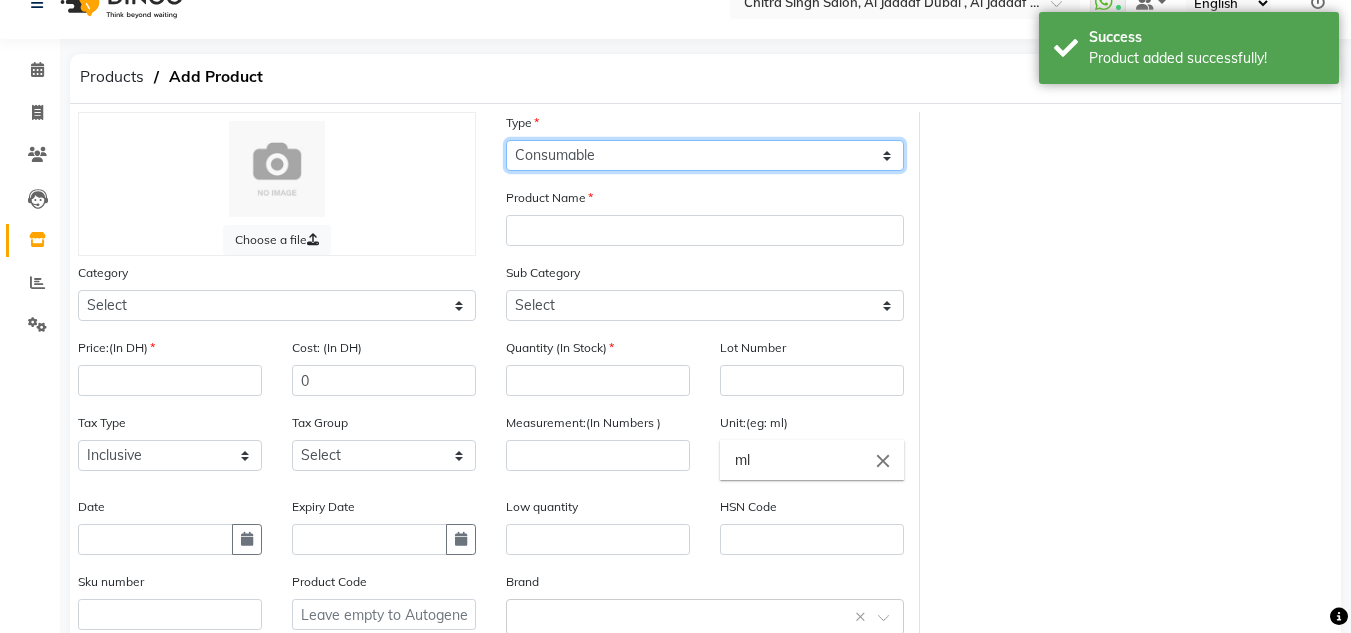 click on "Select Type Both Retail Consumable" 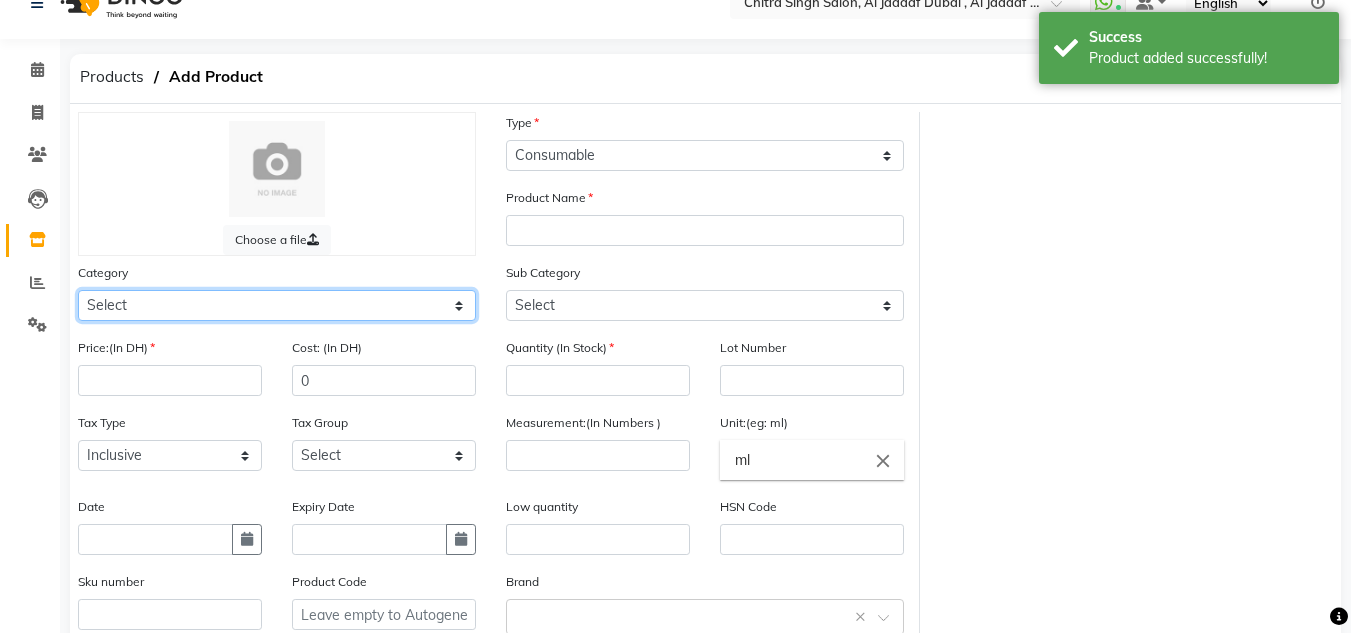 click on "Select Hair Skin Makeup Personal Care Appliances Beard Waxing Disposable Threading Hands and Feet Beauty Planet Botox Cadiveu Casmara Cheryls Olaplex GOWN Other" 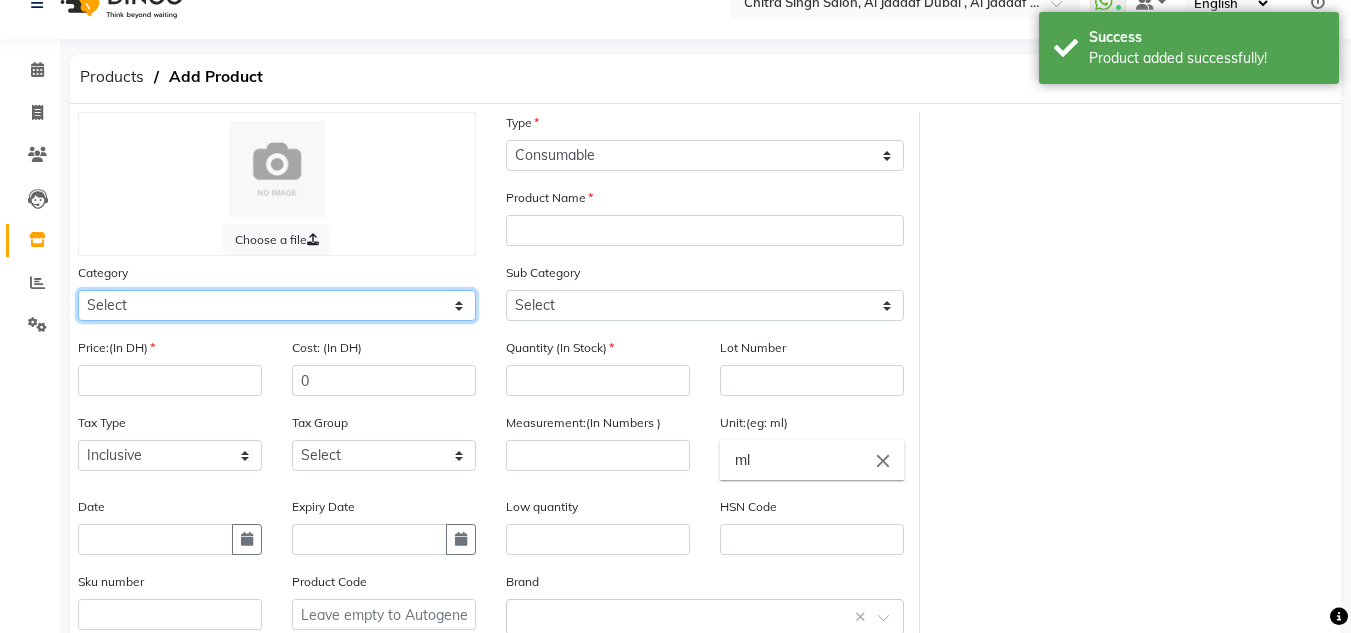 click on "Select Hair Skin Makeup Personal Care Appliances Beard Waxing Disposable Threading Hands and Feet Beauty Planet Botox Cadiveu Casmara Cheryls Olaplex GOWN Other" 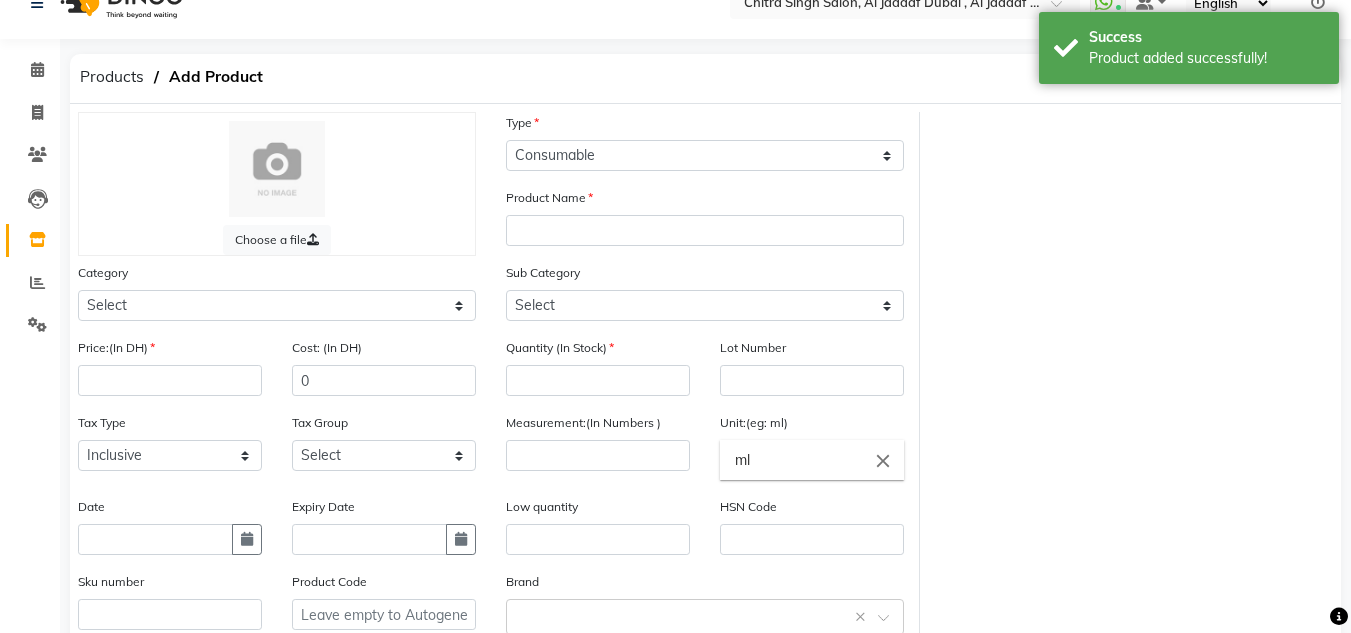drag, startPoint x: 150, startPoint y: 359, endPoint x: 146, endPoint y: 388, distance: 29.274563 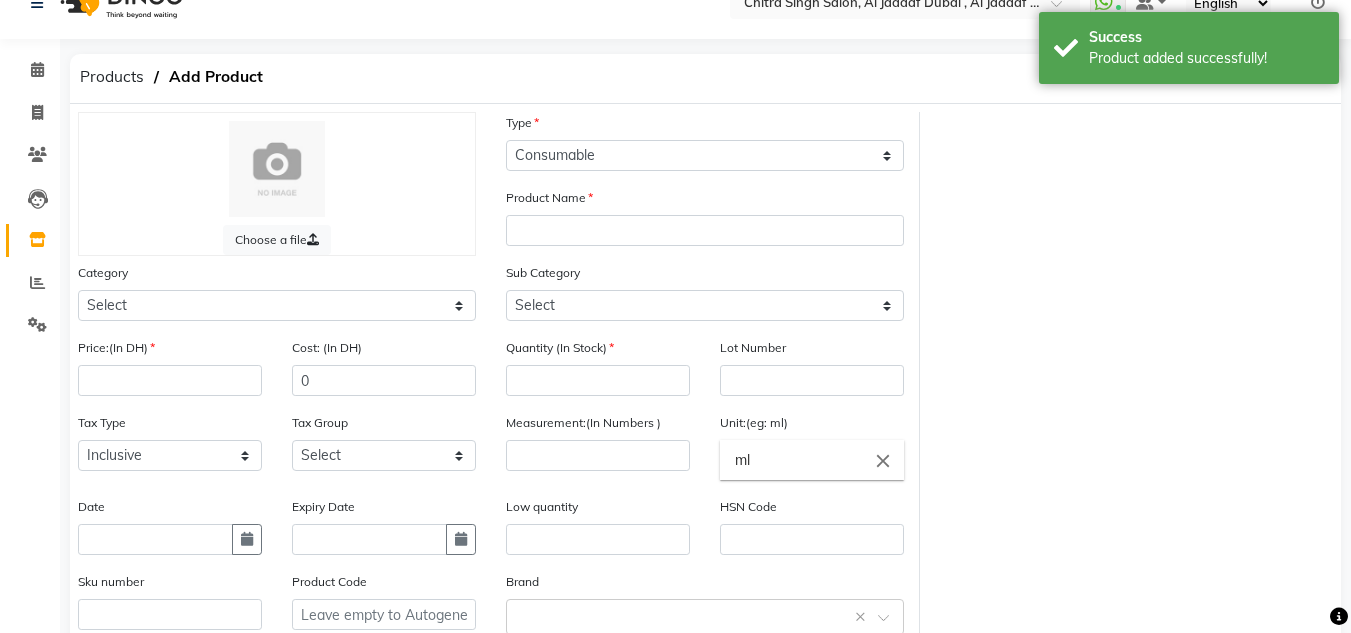 click on "Price:(In DH)" 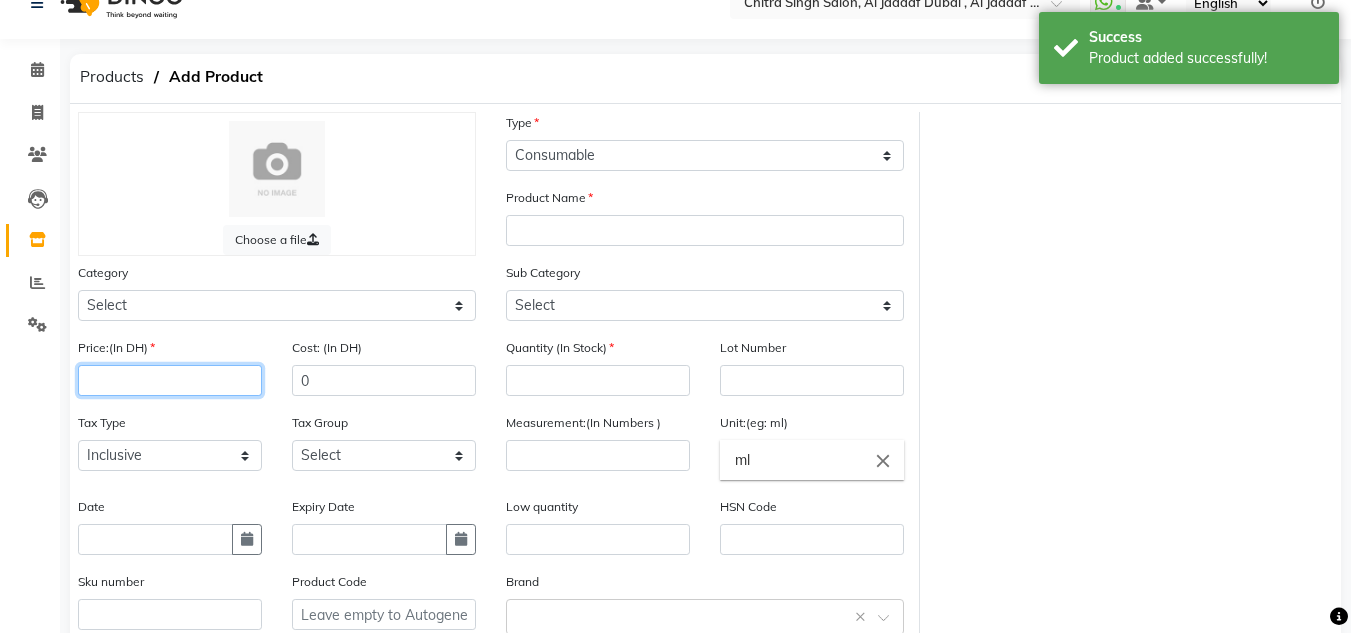 click 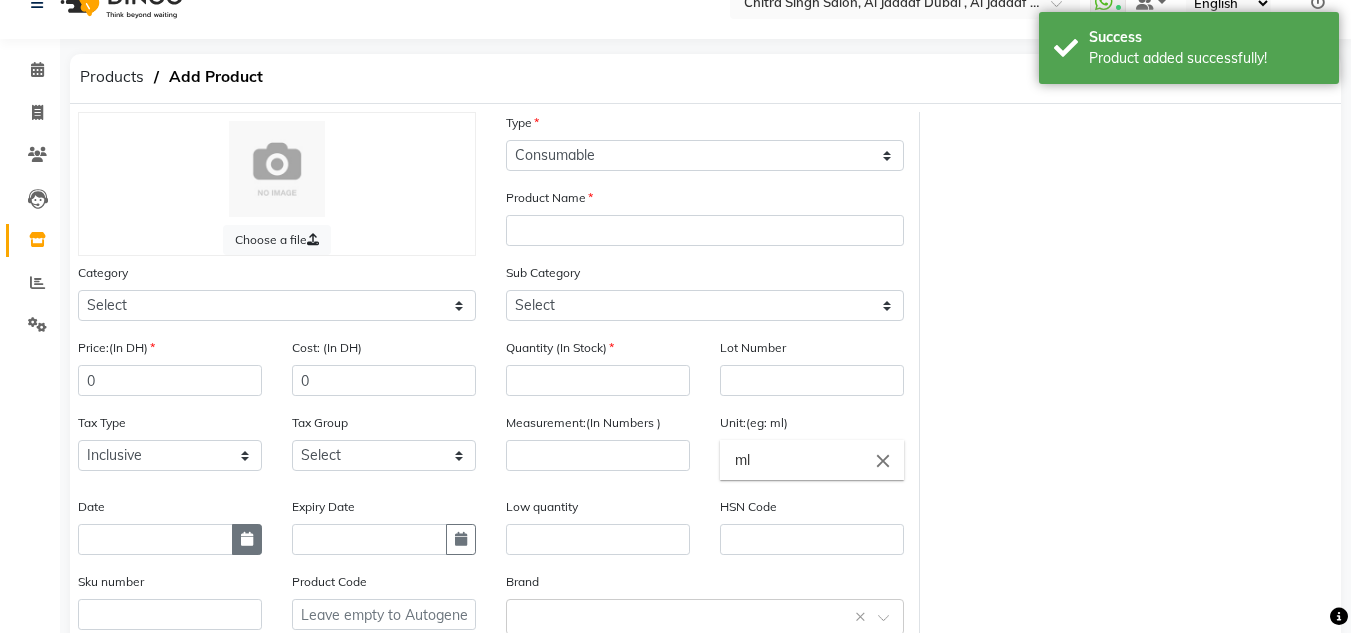 click 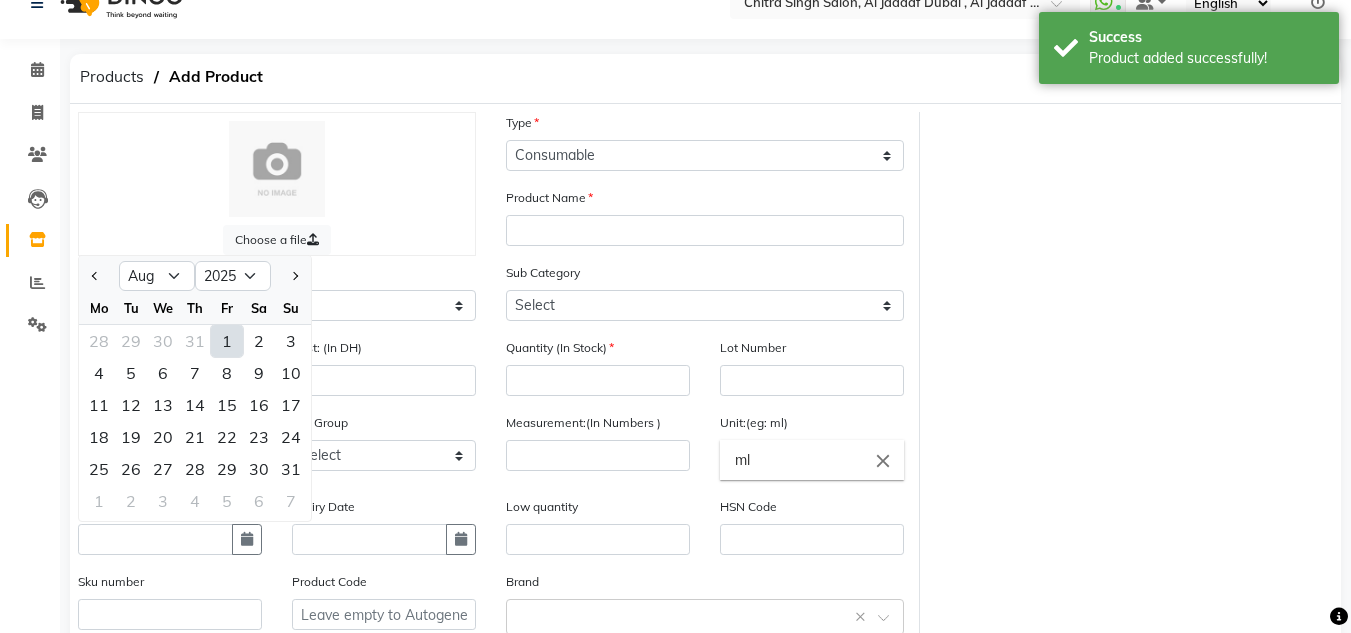 click on "1" 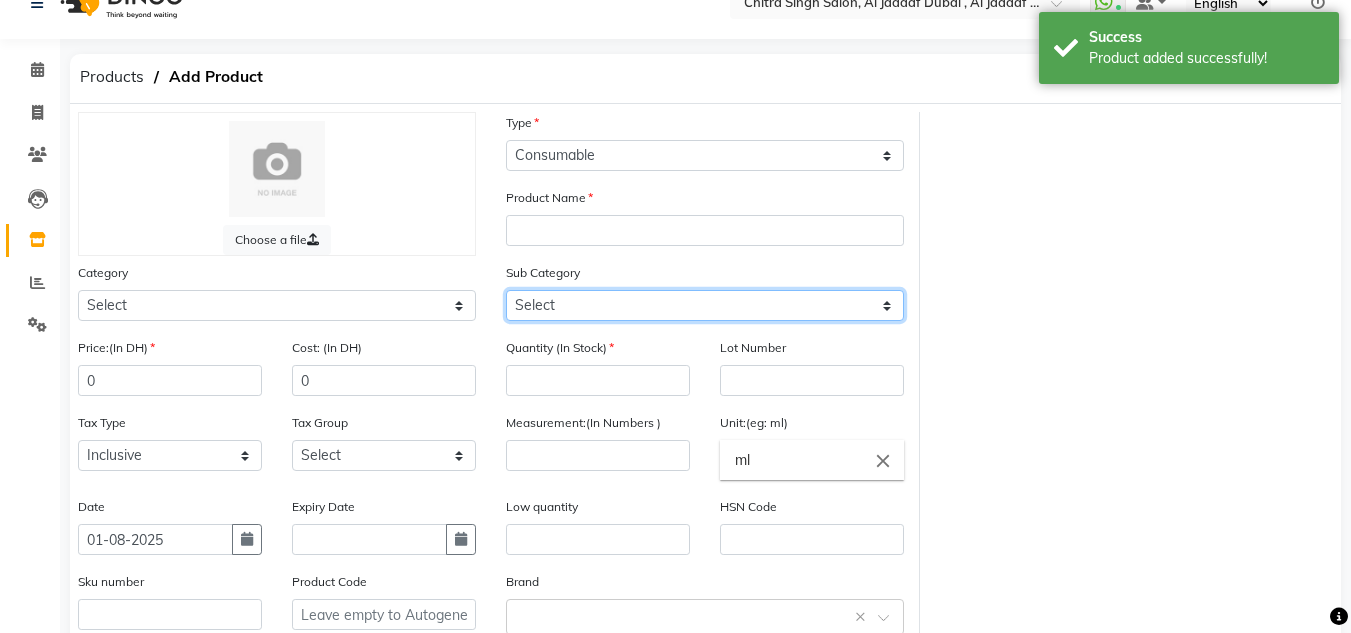 drag, startPoint x: 526, startPoint y: 299, endPoint x: 529, endPoint y: 320, distance: 21.213203 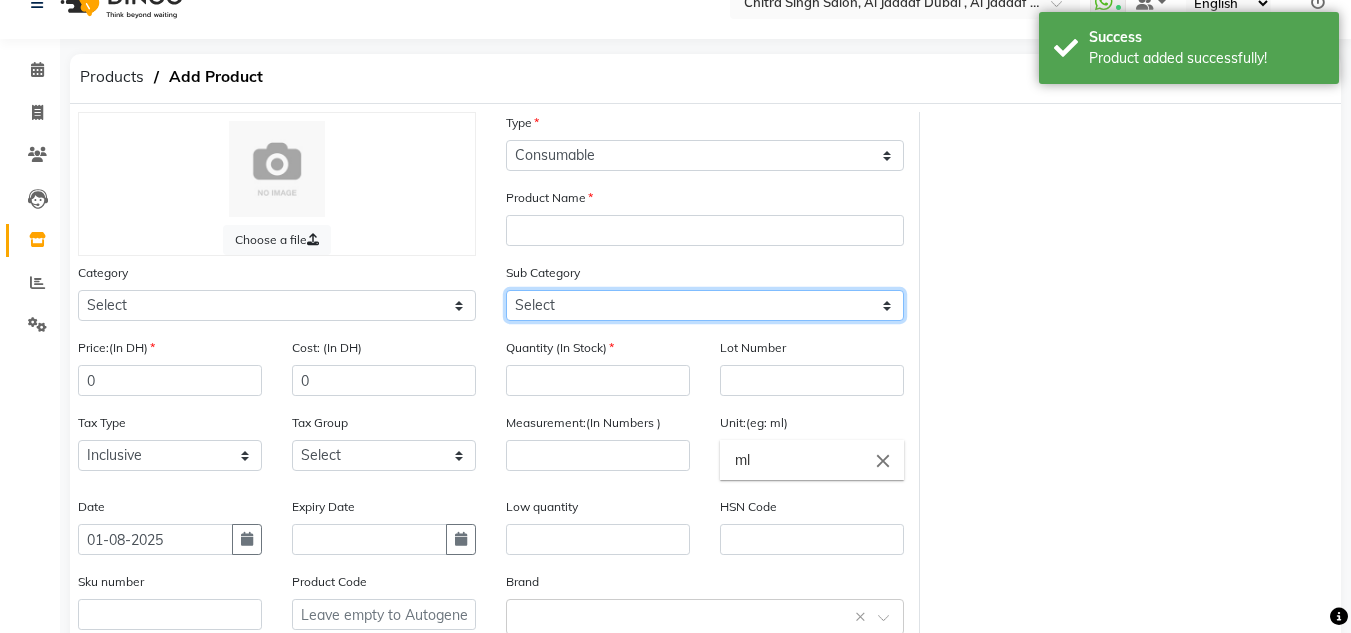 click on "Select Products Appliances" 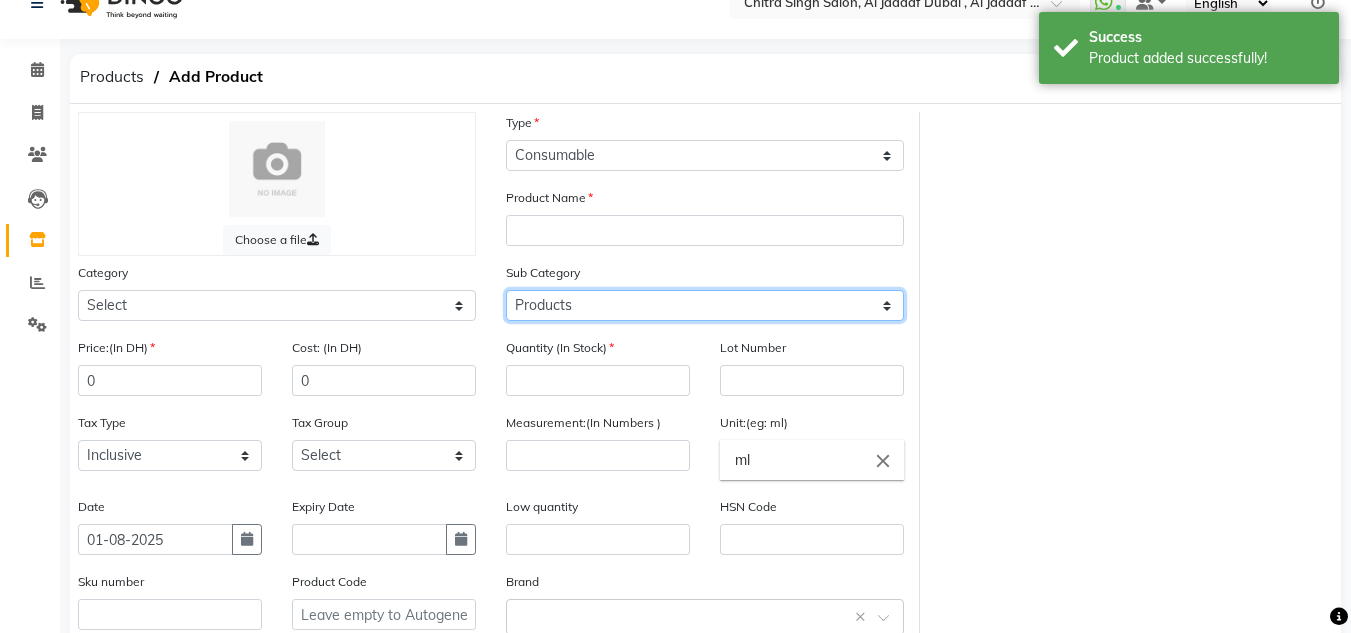 click on "Select Products Appliances" 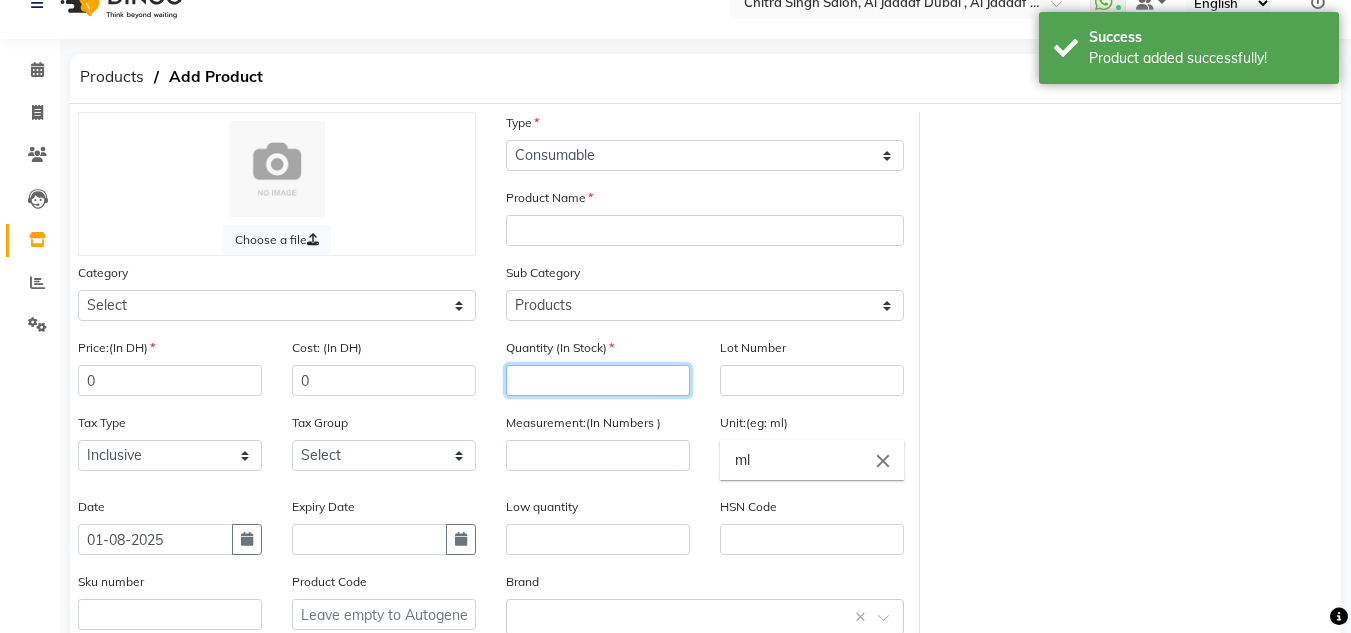 click 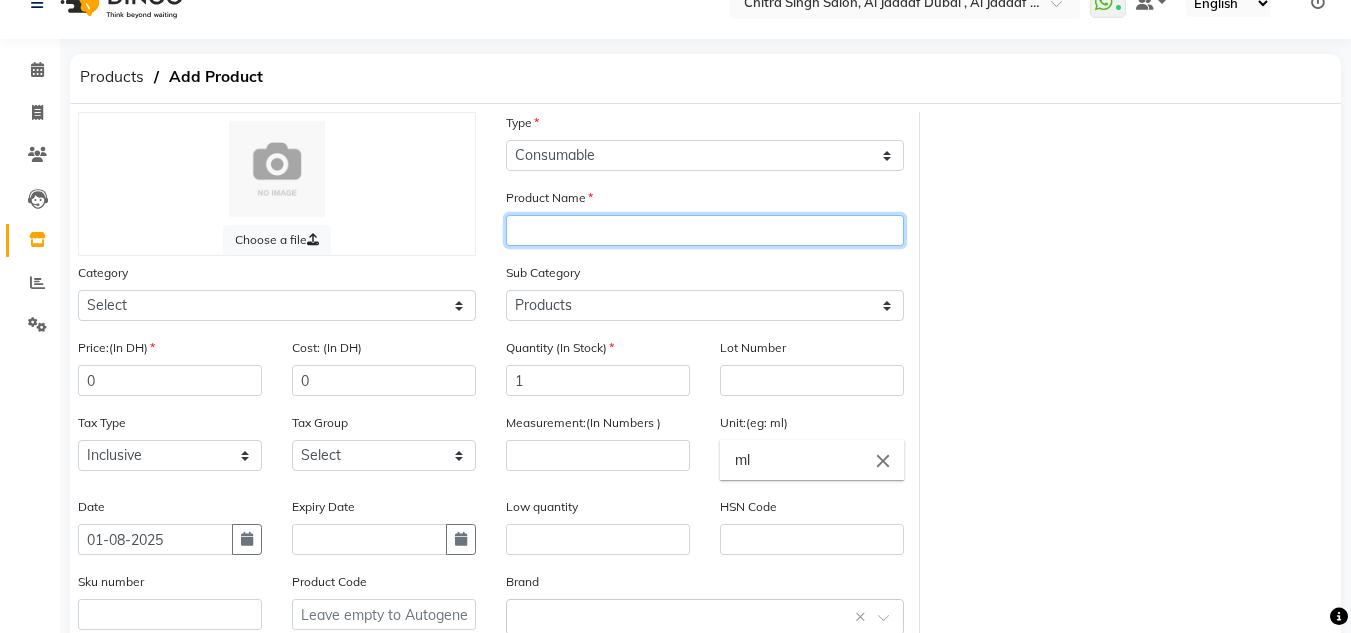 click 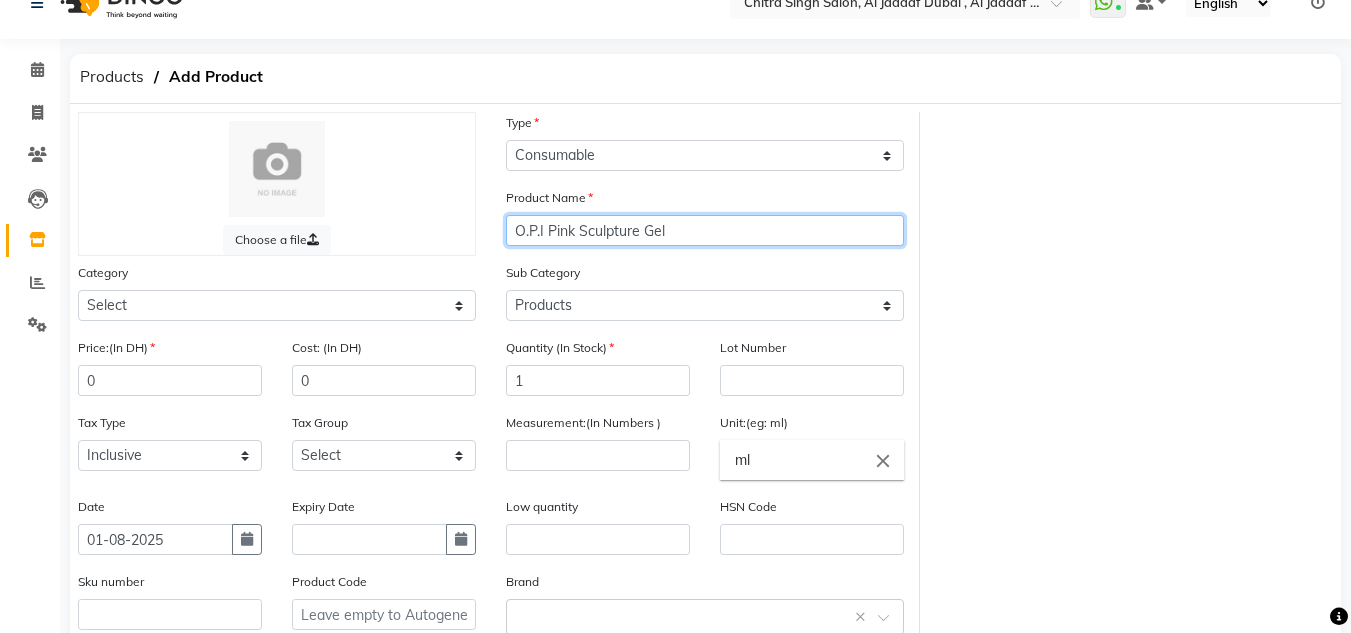 click on "O.P.I Pink Sculpture Gel" 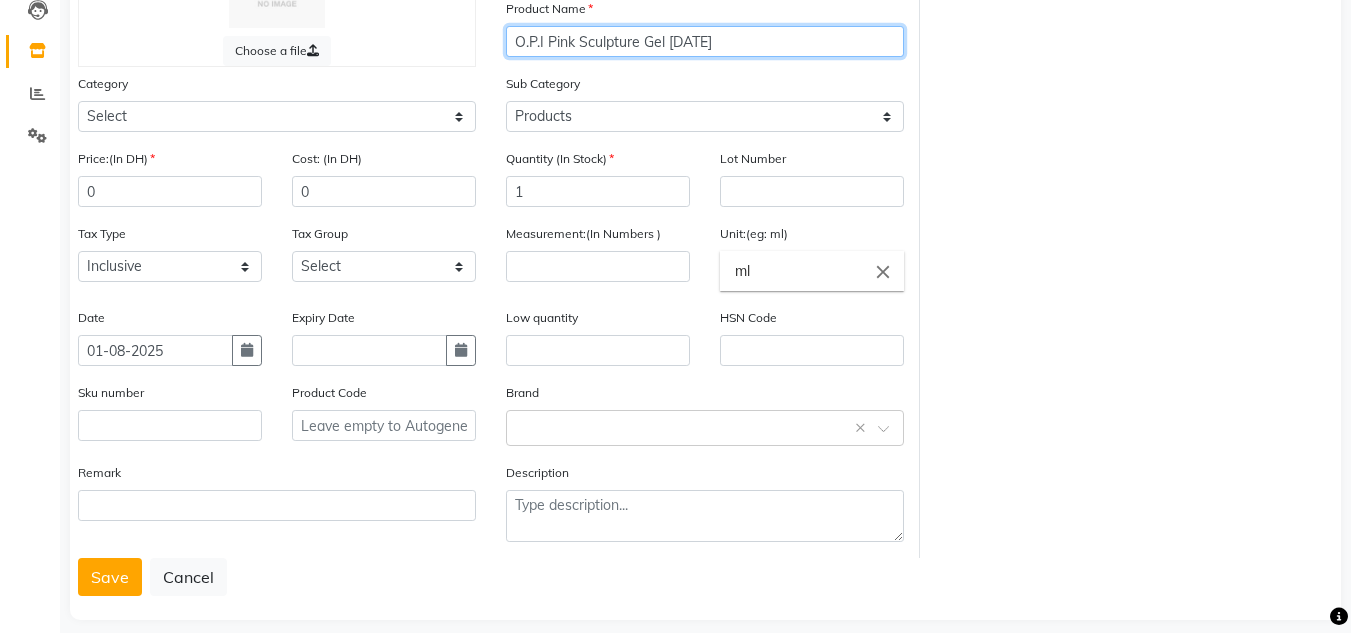 scroll, scrollTop: 228, scrollLeft: 0, axis: vertical 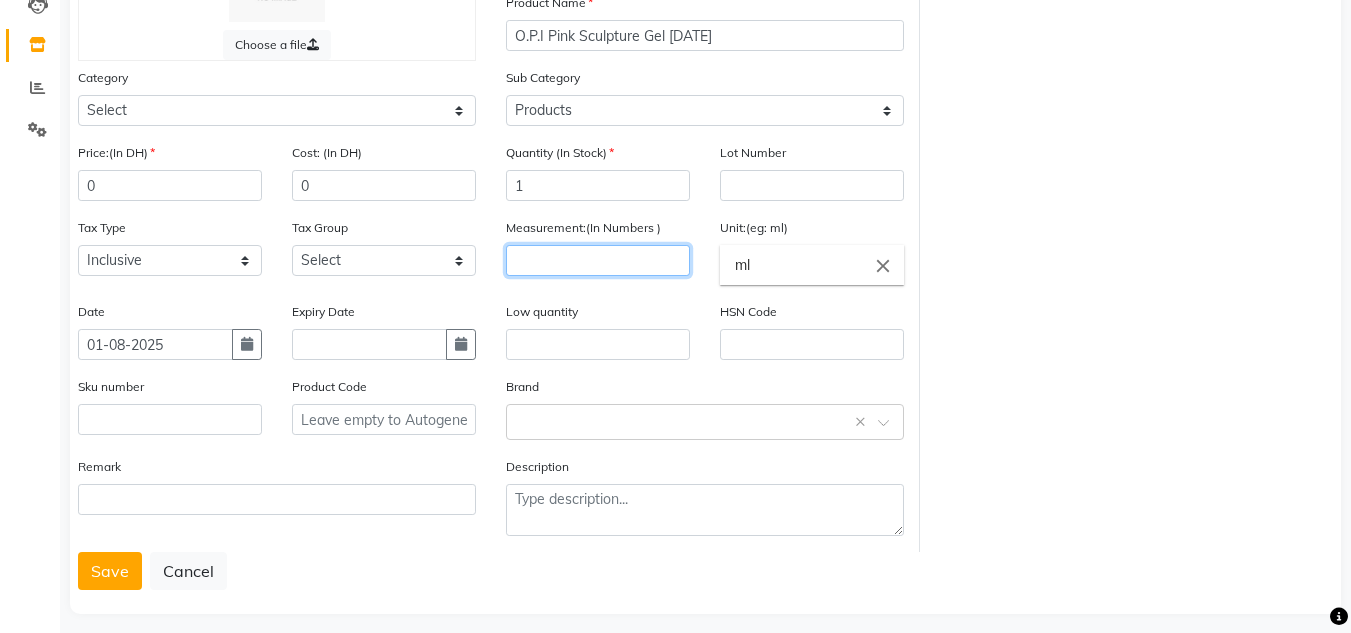click 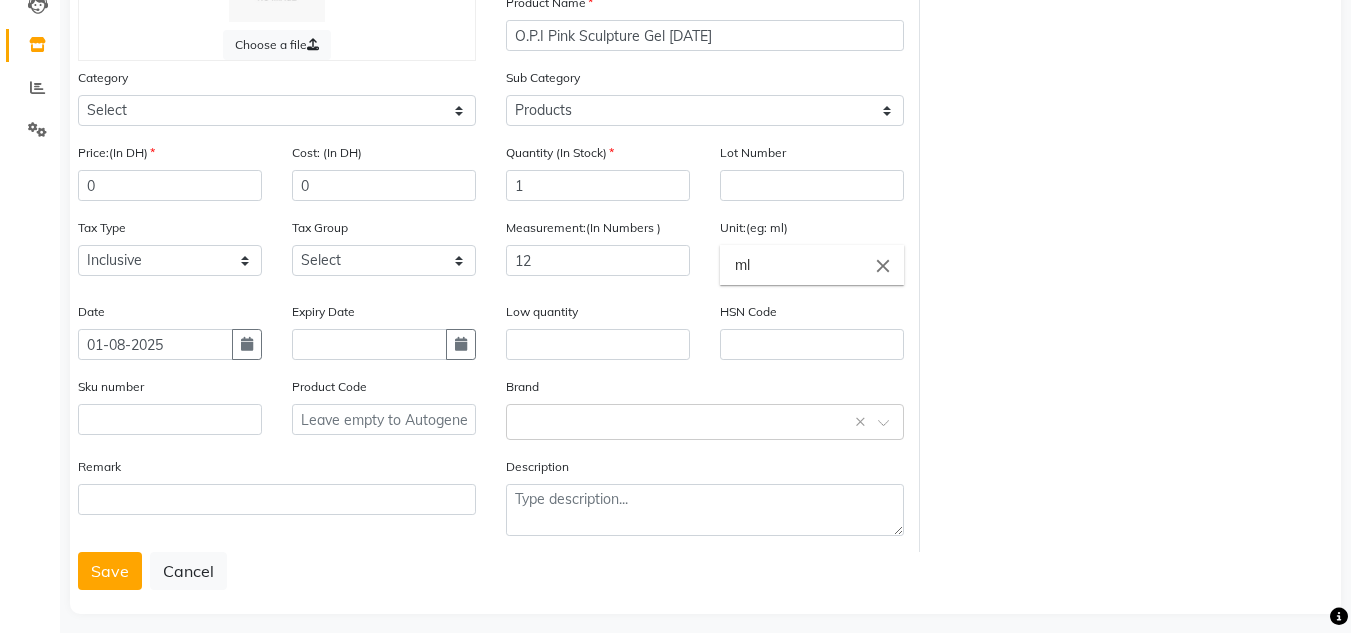 click on "Unit:(eg: ml) ml close" 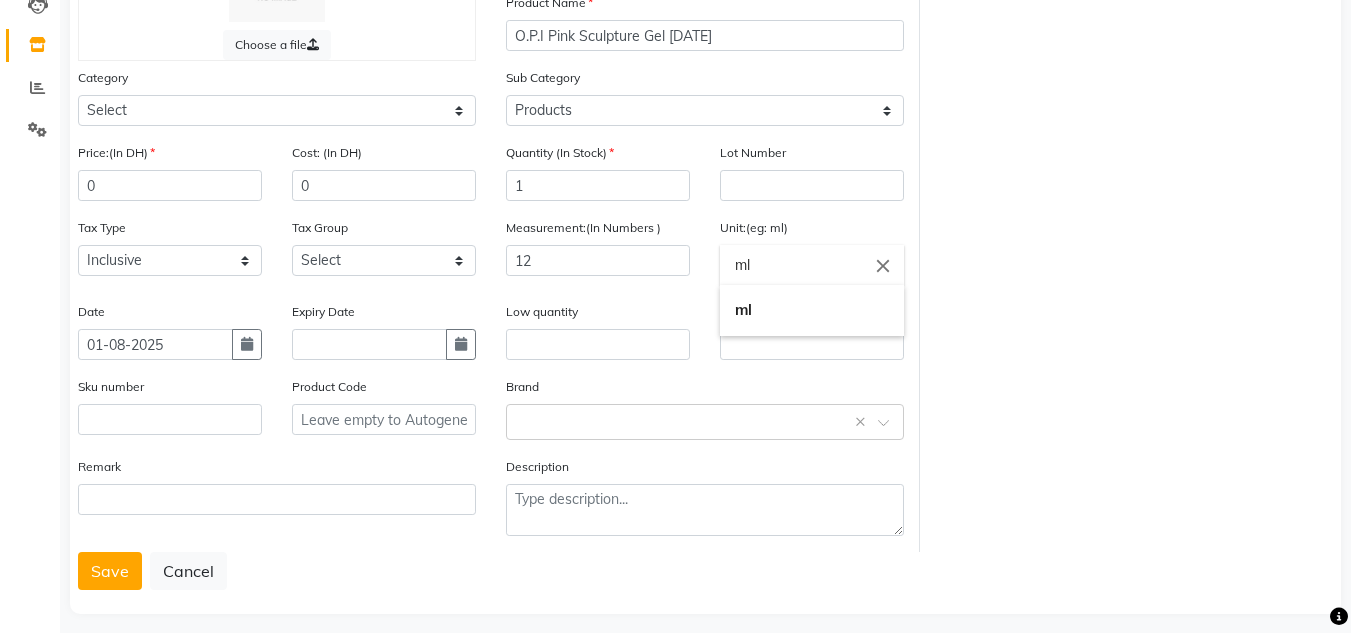 drag, startPoint x: 808, startPoint y: 282, endPoint x: 823, endPoint y: 270, distance: 19.209373 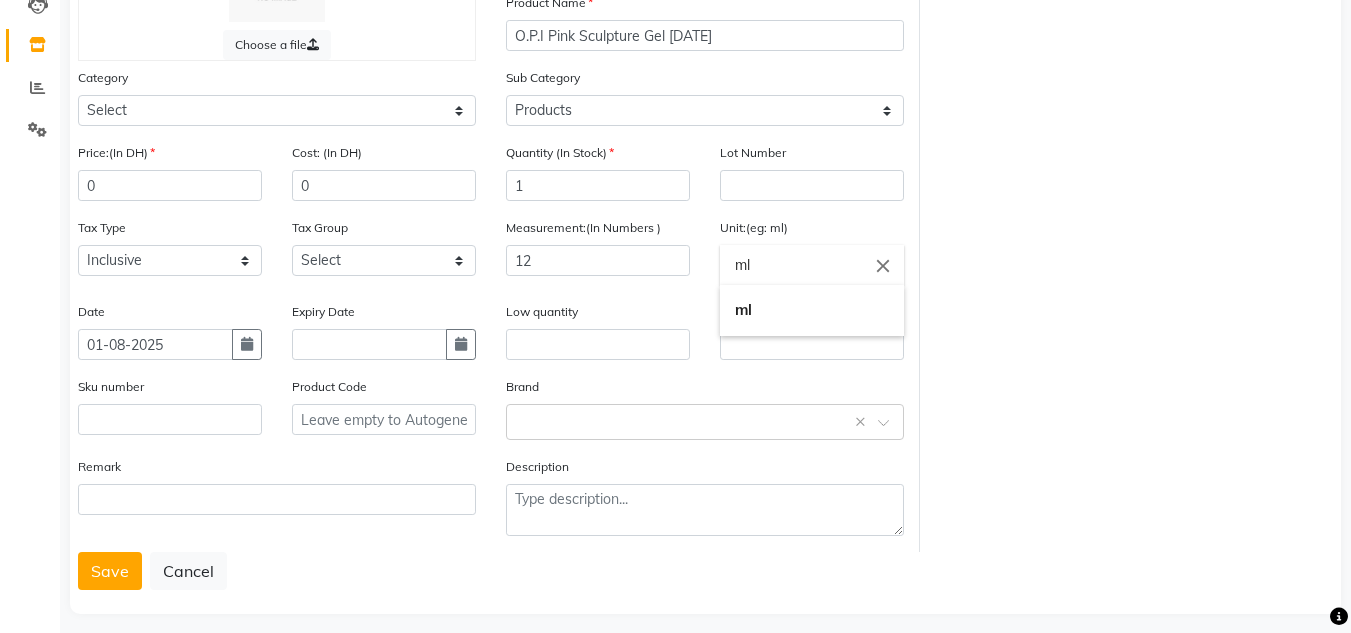 click on "ml" 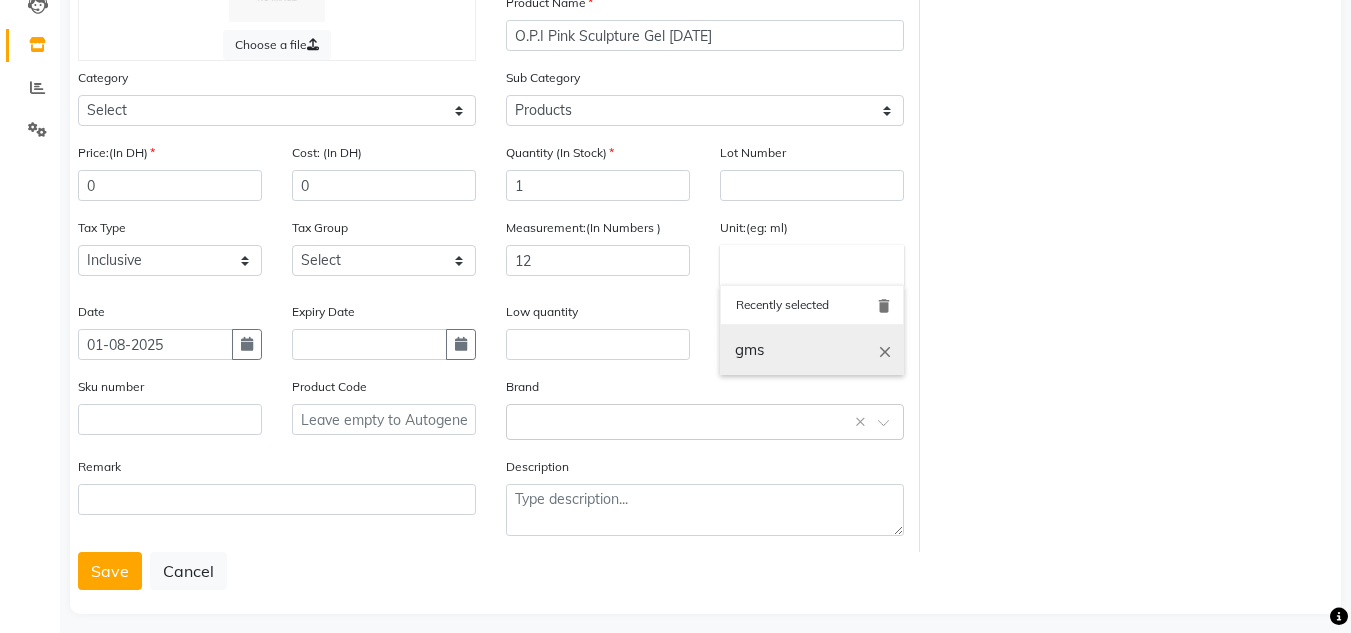 click on "gms" at bounding box center (812, 350) 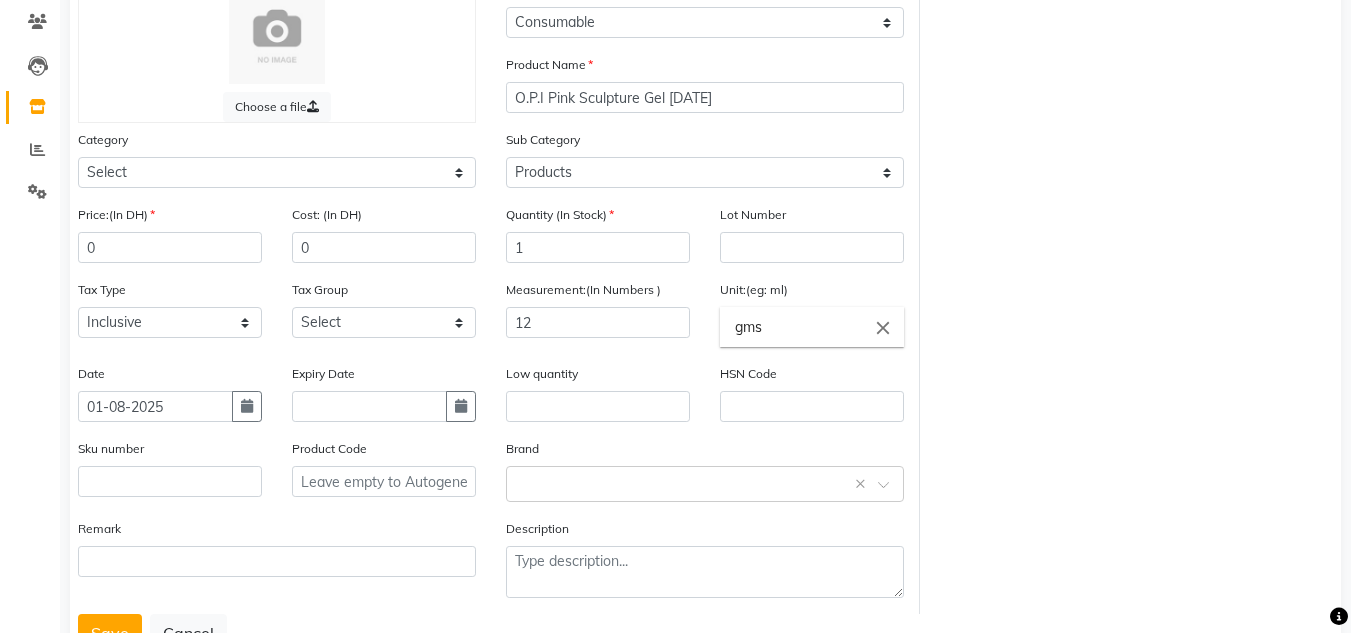 scroll, scrollTop: 169, scrollLeft: 0, axis: vertical 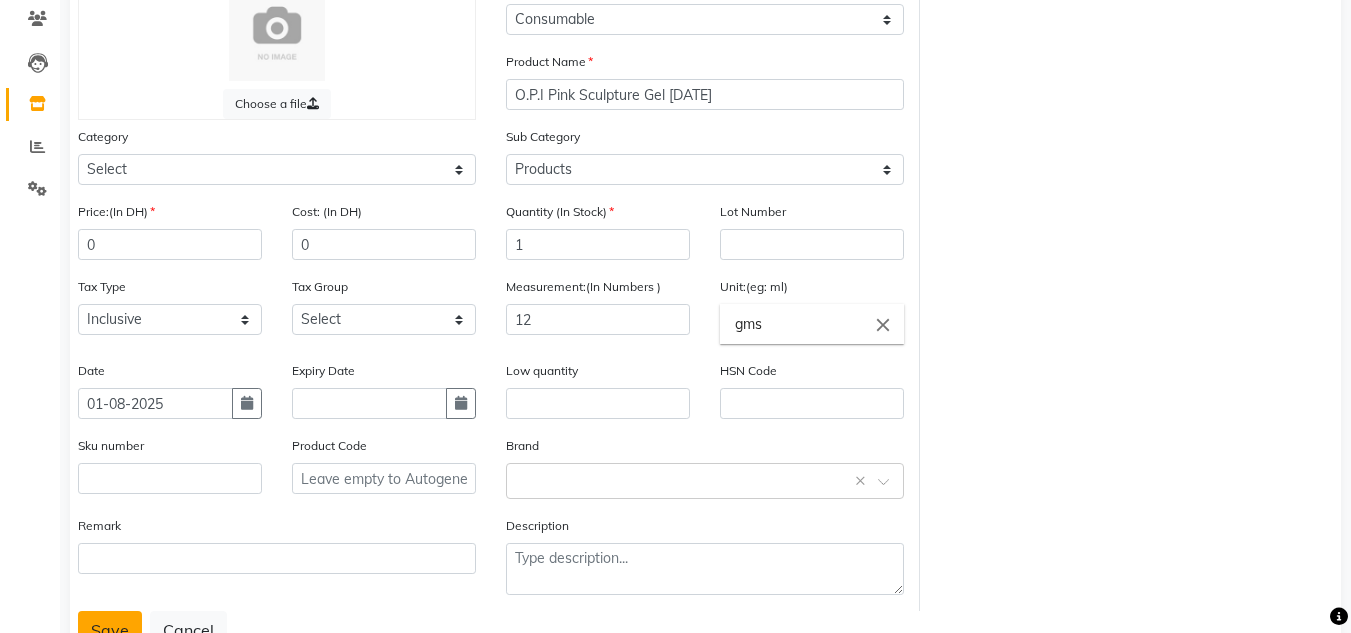 click on "Save" 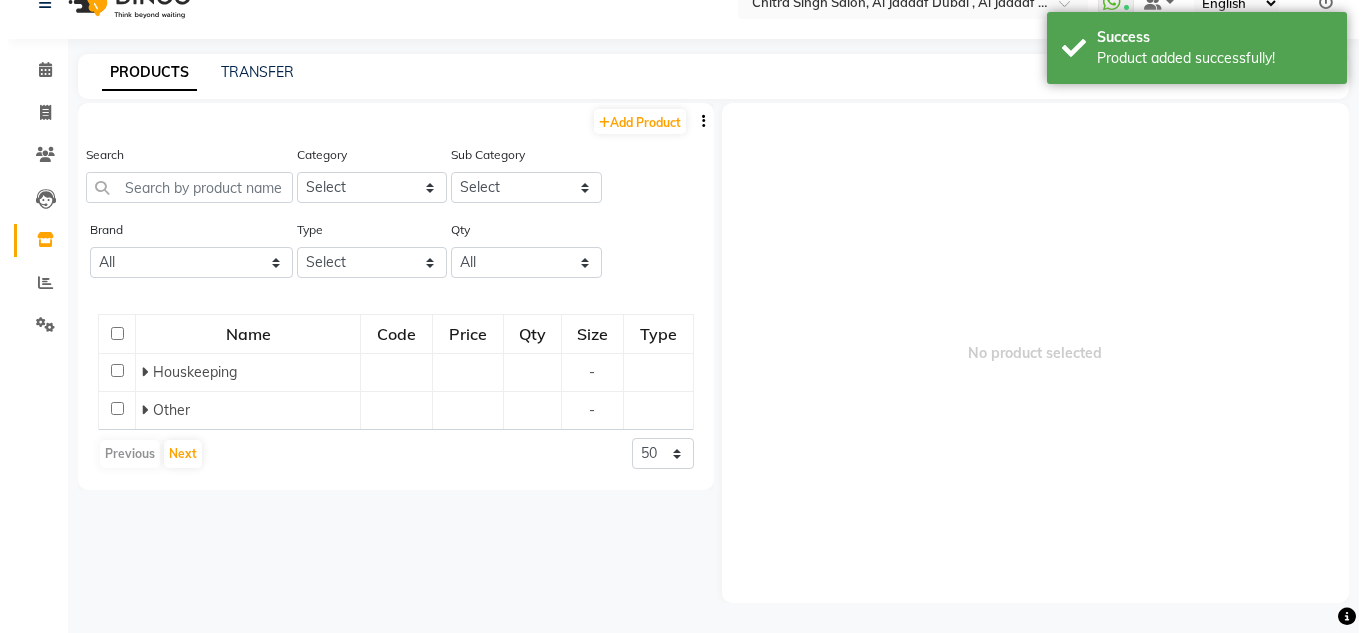 scroll, scrollTop: 13, scrollLeft: 0, axis: vertical 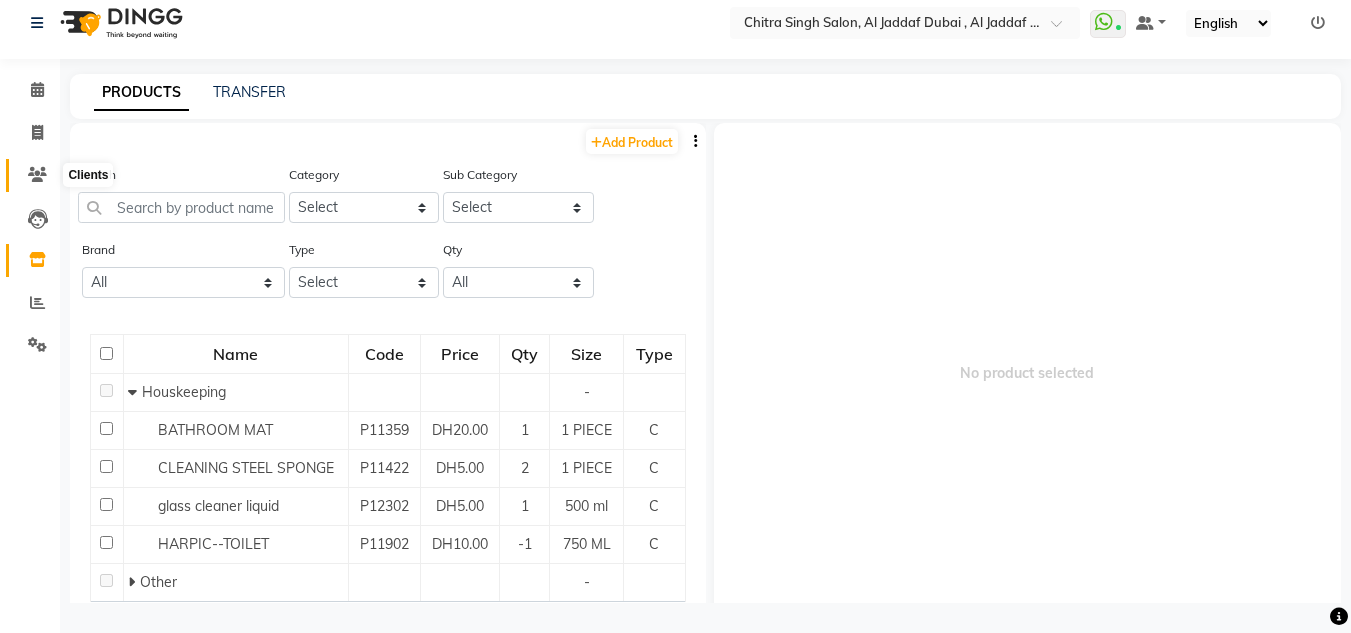 click 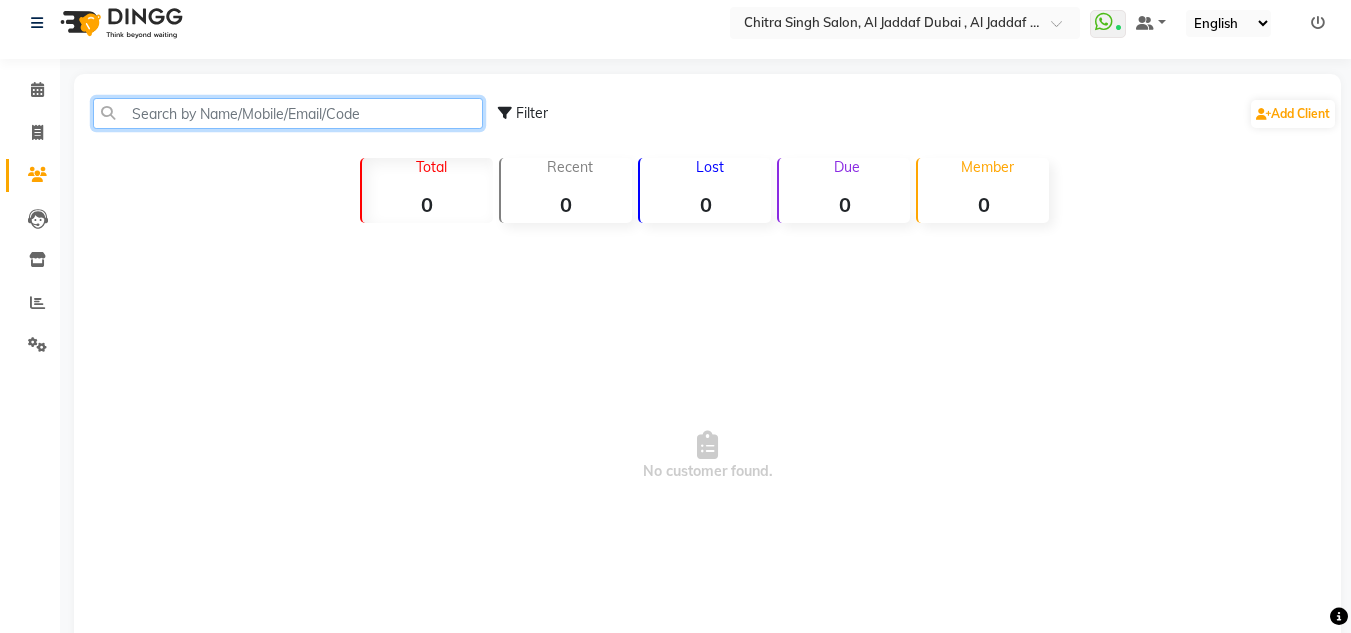 click 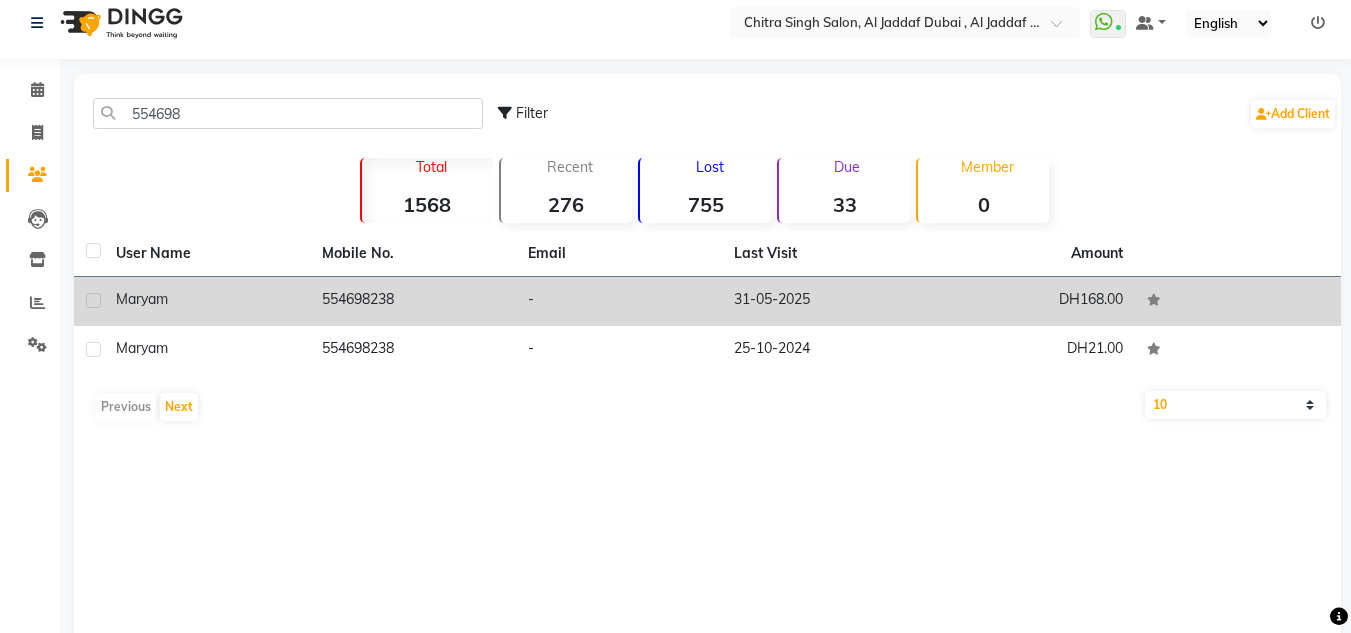 click on "554698238" 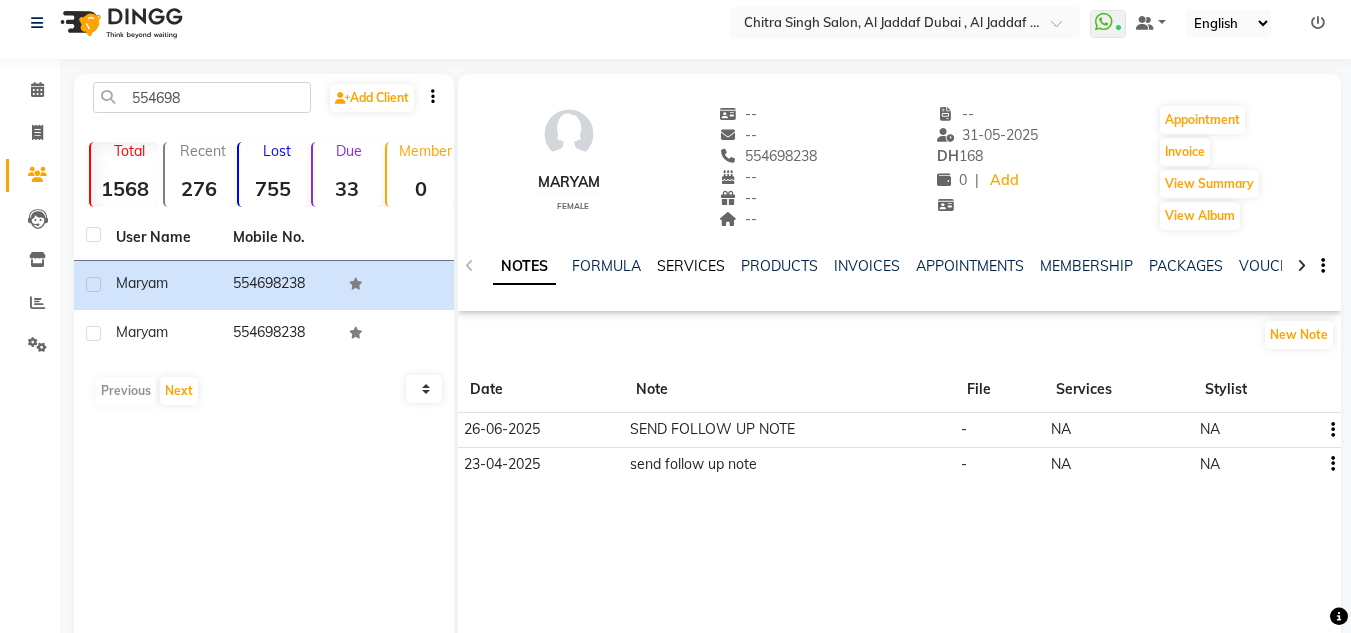 click on "SERVICES" 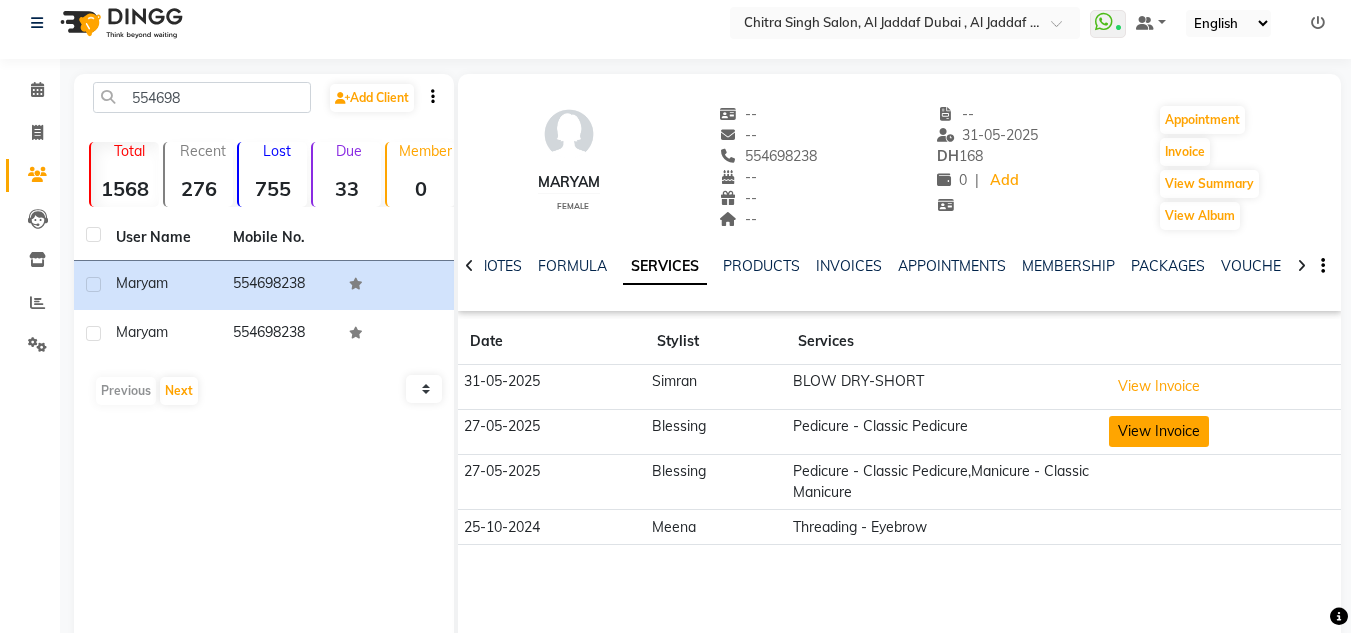 click on "View Invoice" 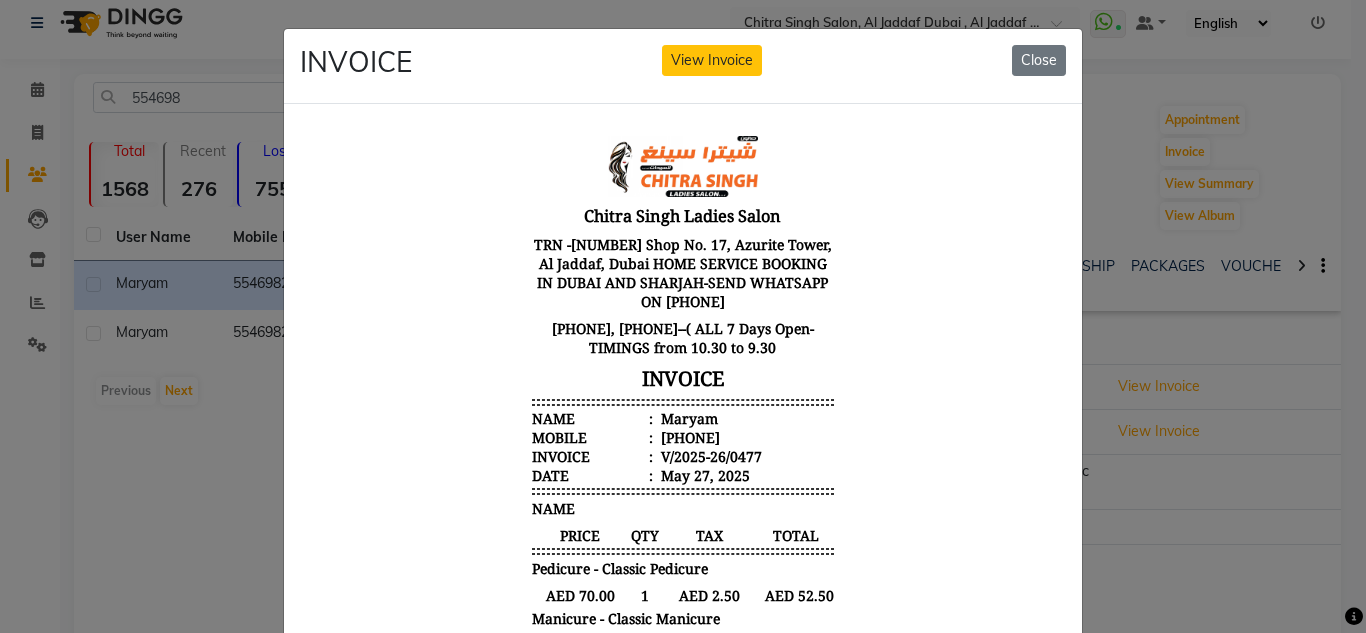 scroll, scrollTop: 497, scrollLeft: 0, axis: vertical 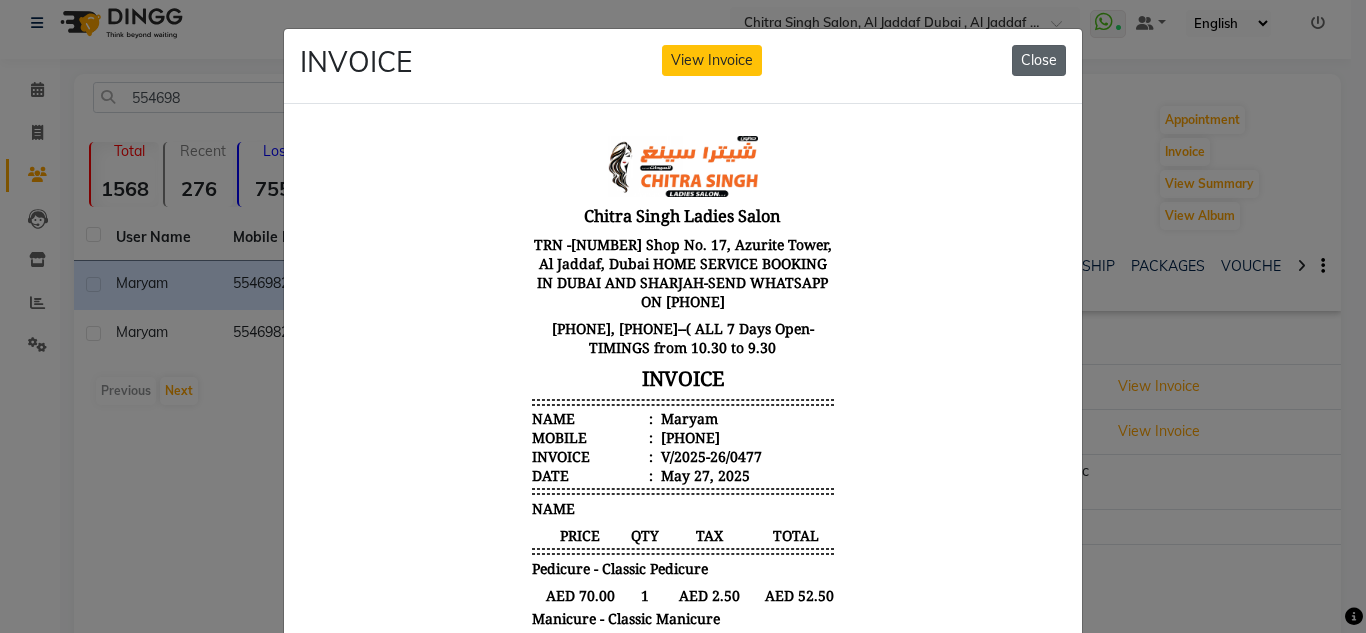 click on "Close" 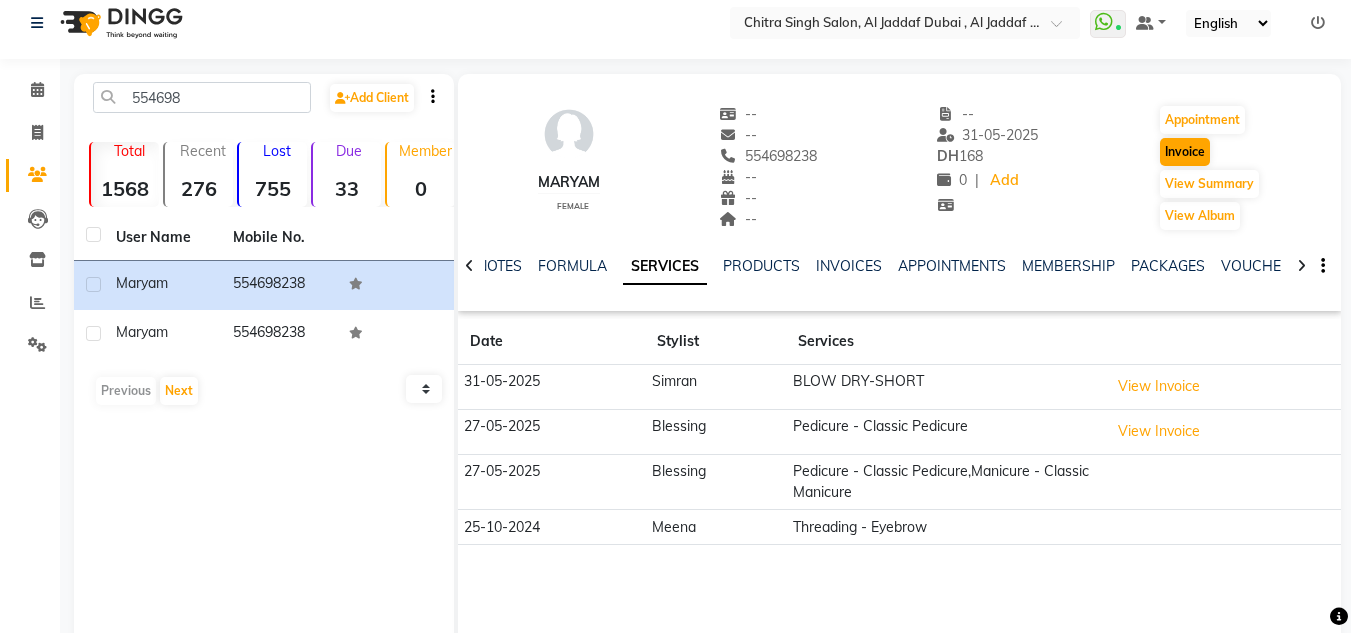 click on "Invoice" 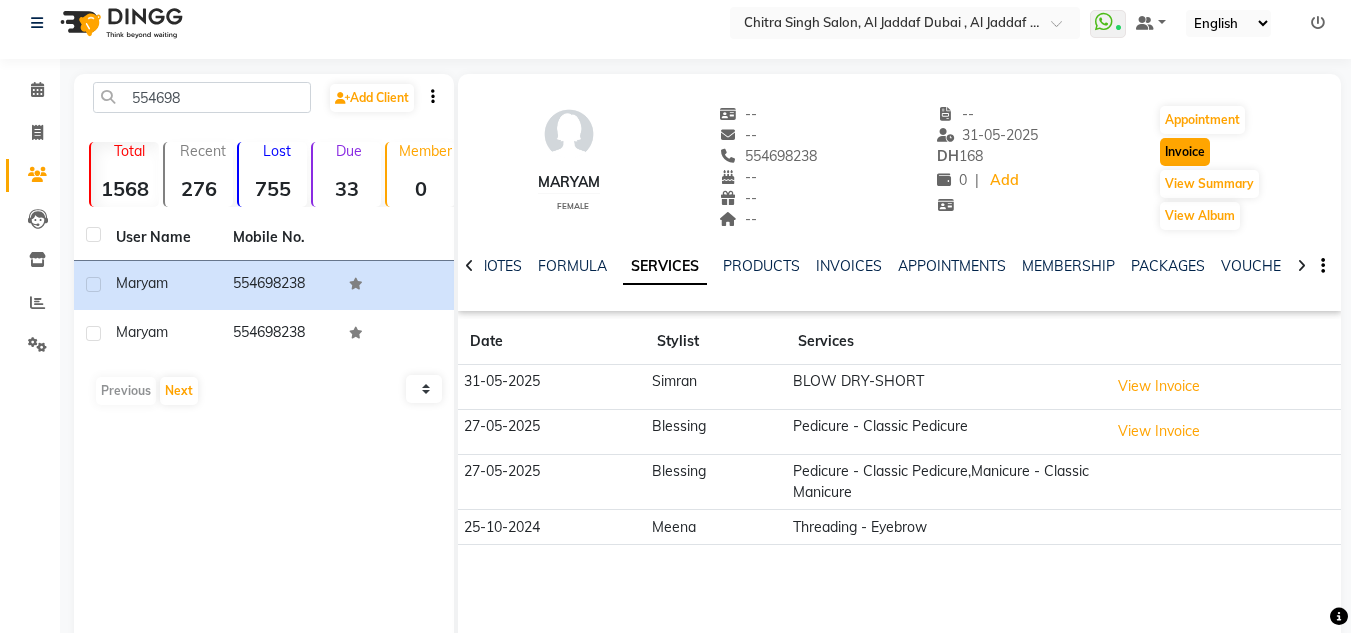click on "Invoice" 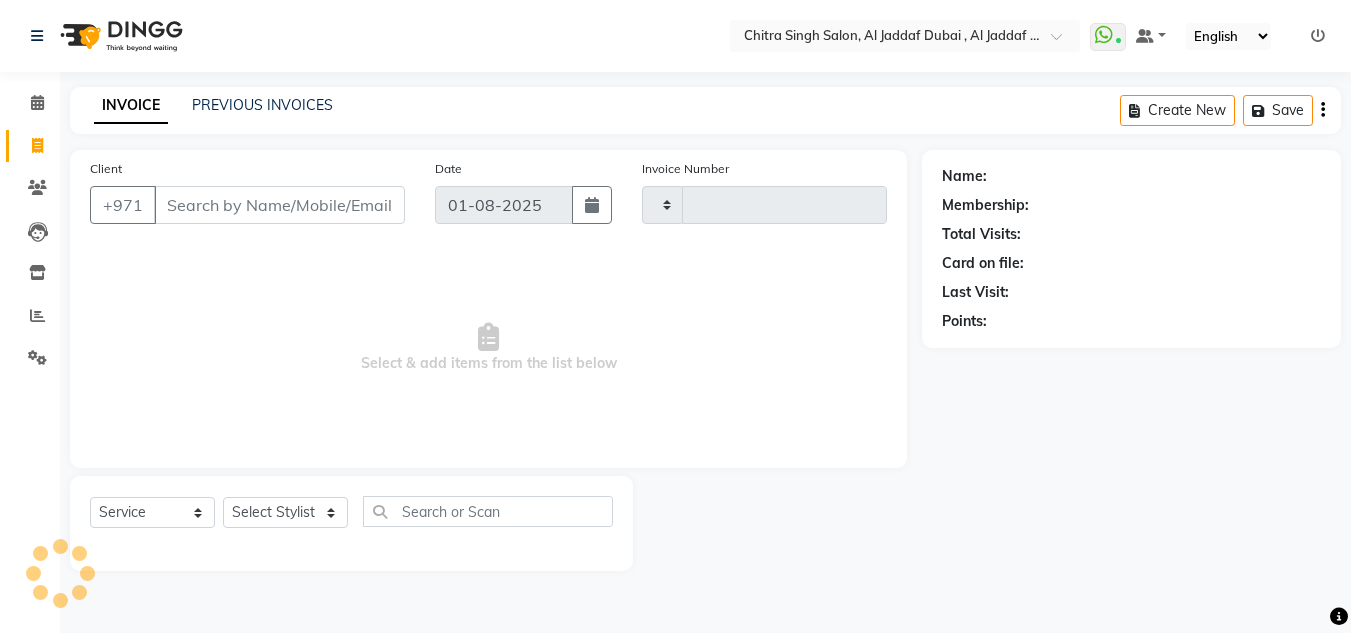 scroll, scrollTop: 0, scrollLeft: 0, axis: both 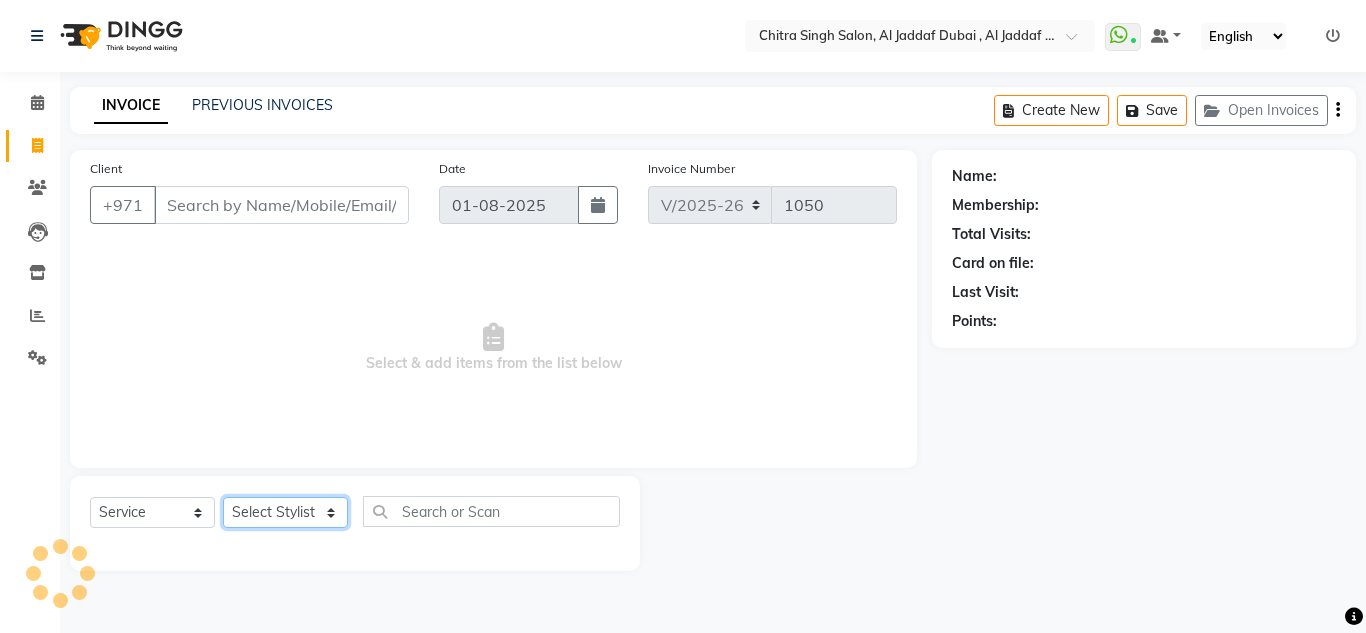 click on "Select Stylist" 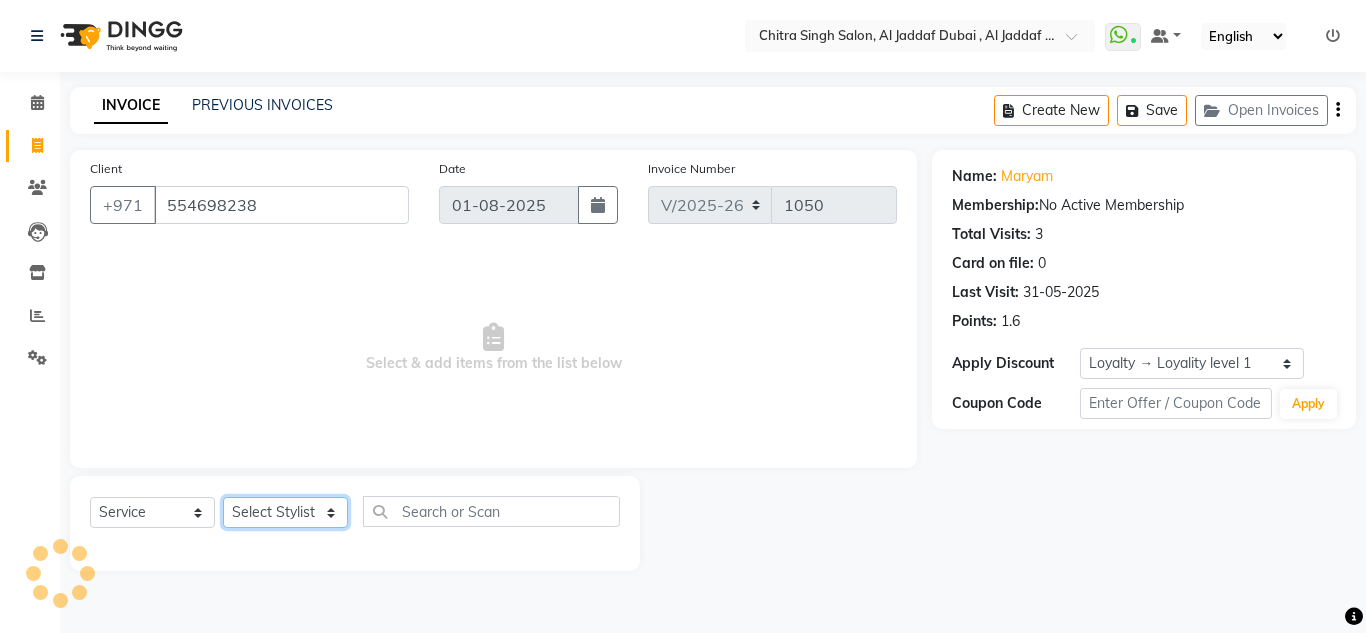 click on "Select Stylist Huma Iqbal Kabita Management Riba Sales person Srijana trial lady" 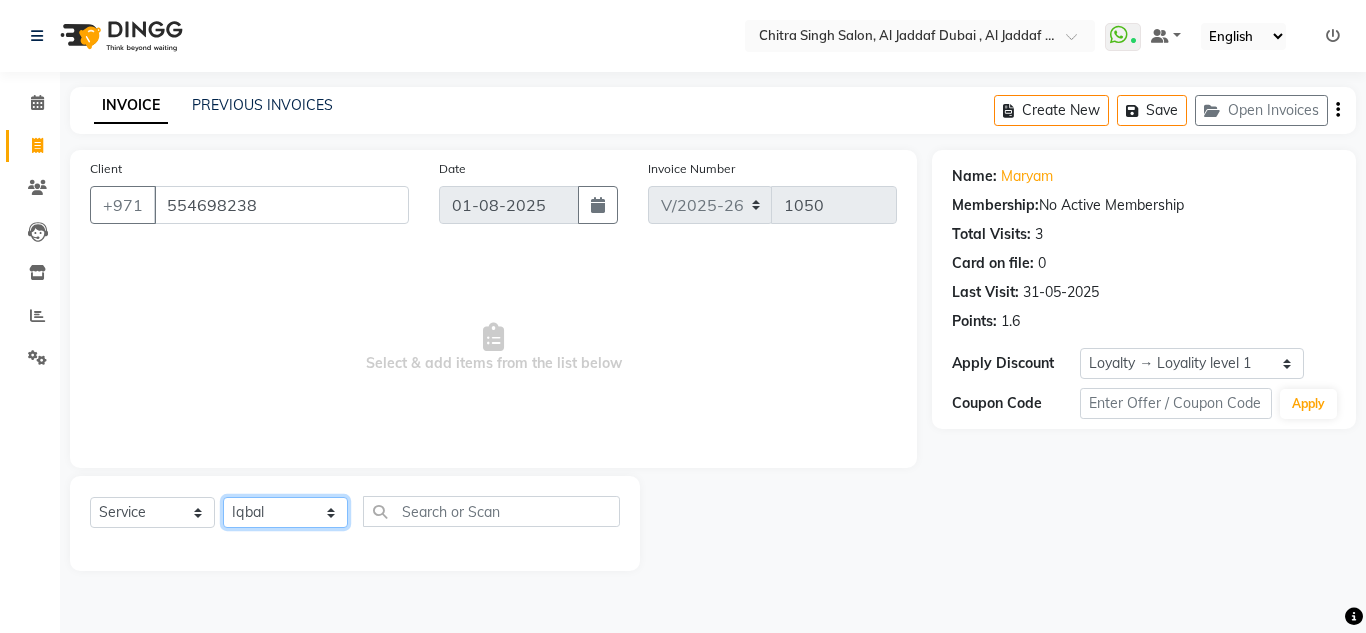 click on "Select Stylist Huma Iqbal Kabita Management Riba Sales person Srijana trial lady" 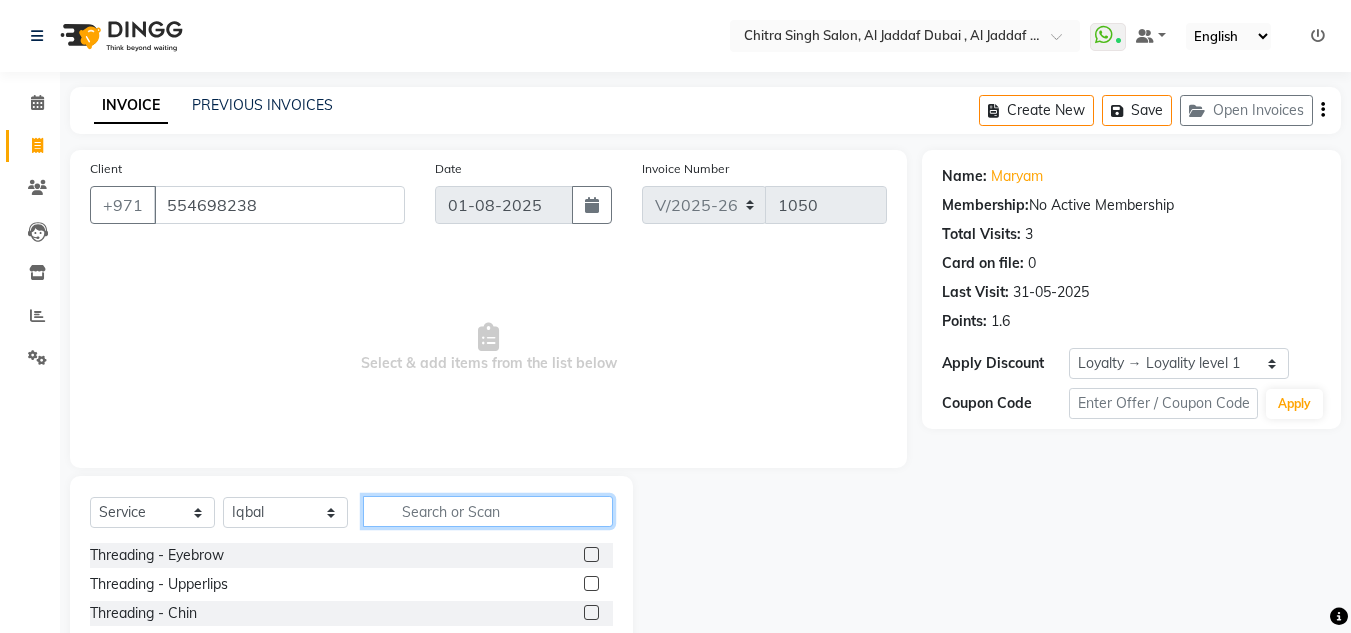 click 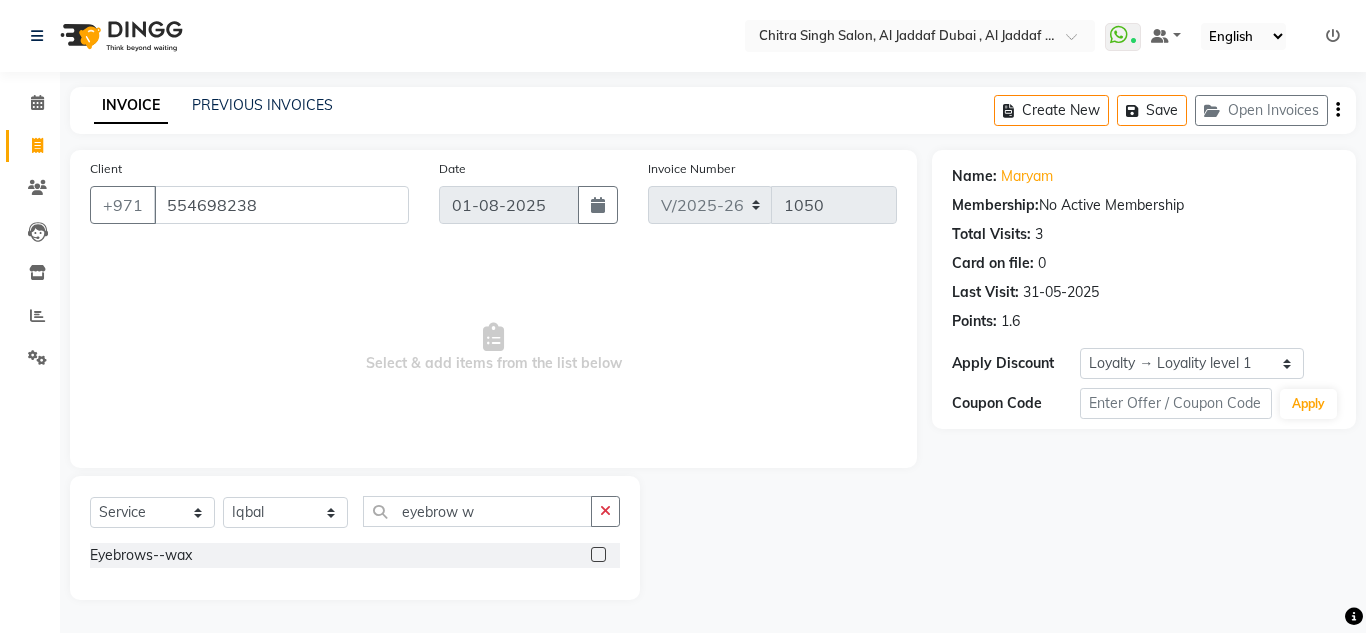 click 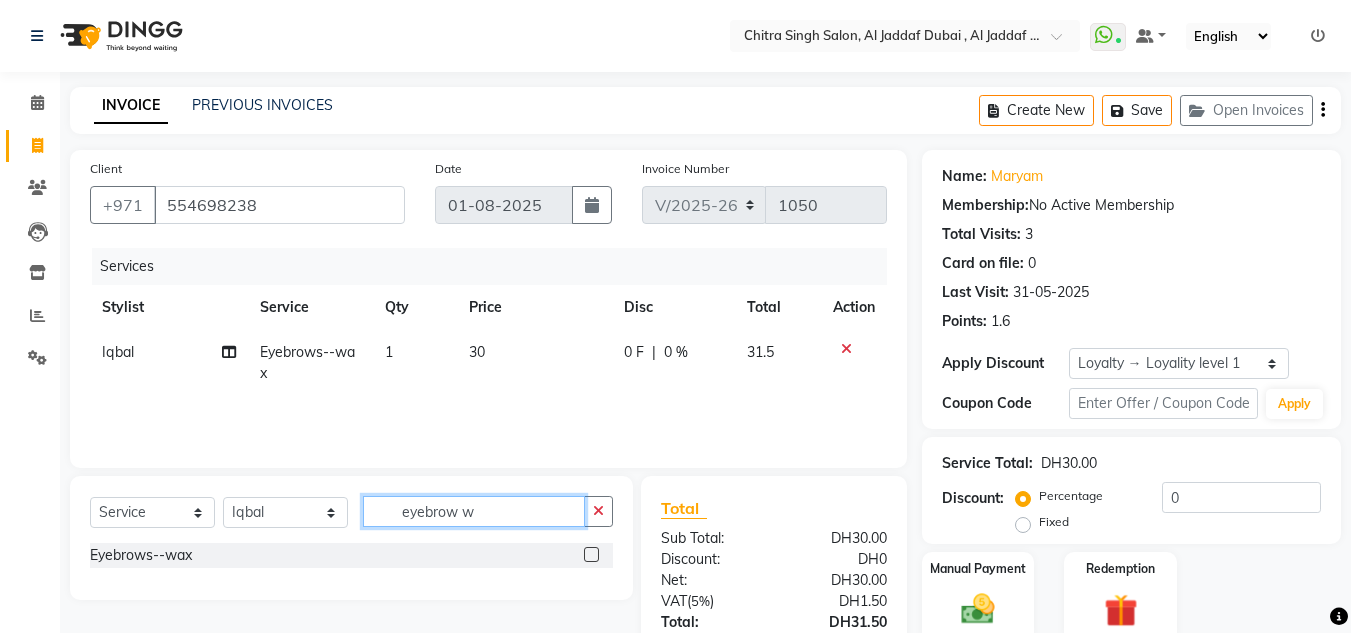 drag, startPoint x: 393, startPoint y: 498, endPoint x: 364, endPoint y: 500, distance: 29.068884 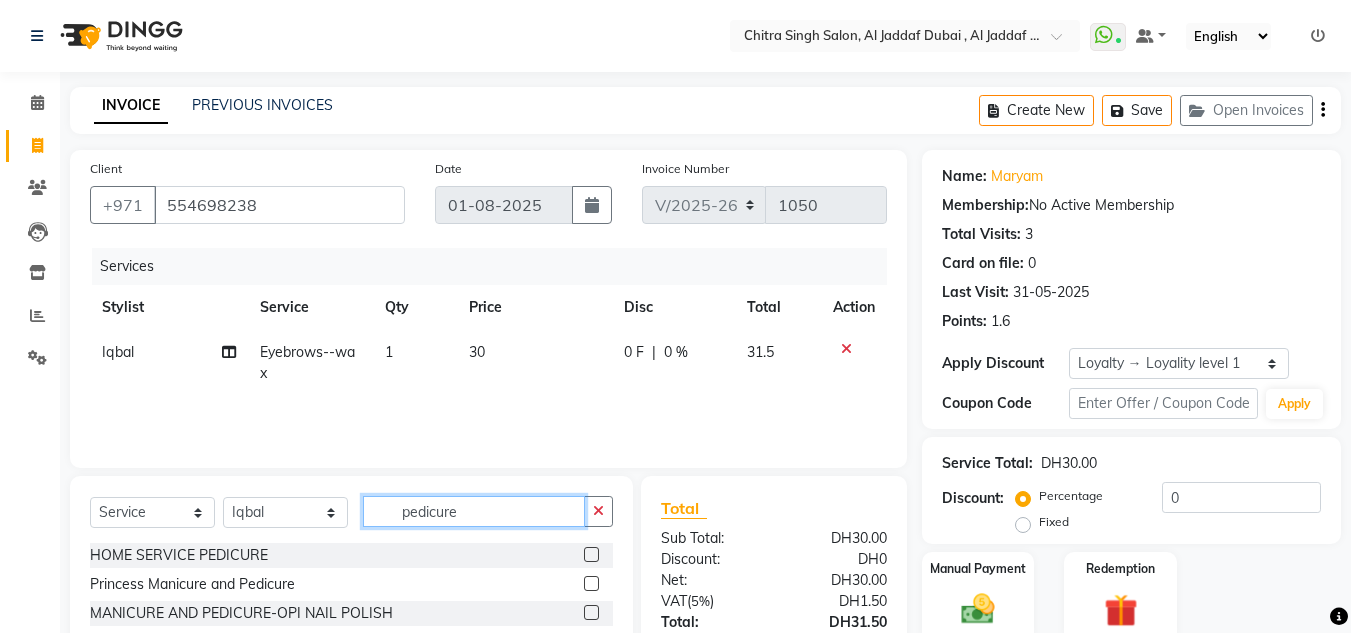 scroll, scrollTop: 100, scrollLeft: 0, axis: vertical 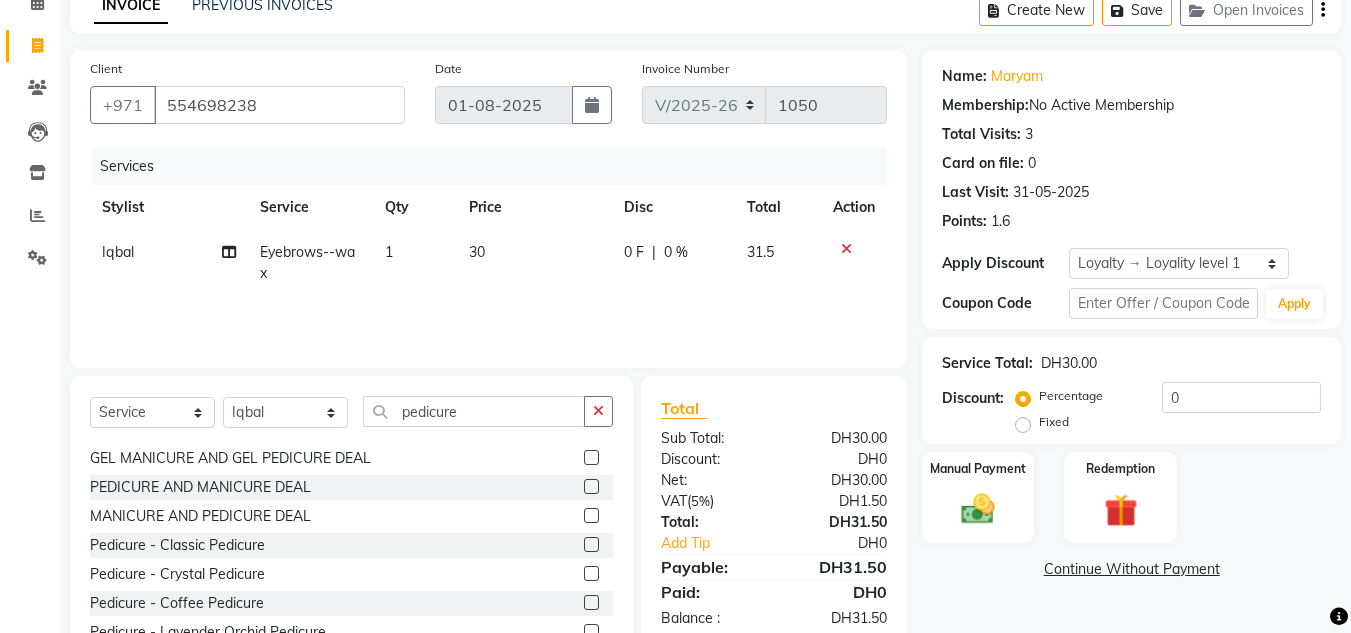 drag, startPoint x: 580, startPoint y: 542, endPoint x: 562, endPoint y: 536, distance: 18.973665 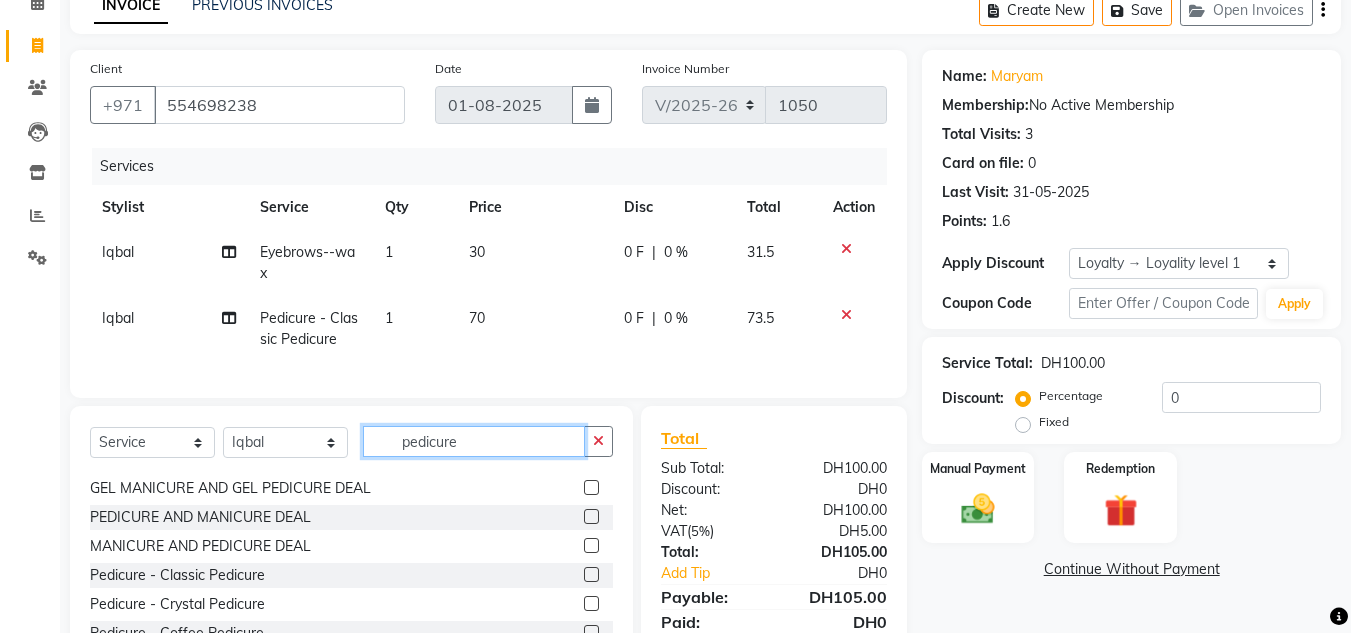 click on "pedicure" 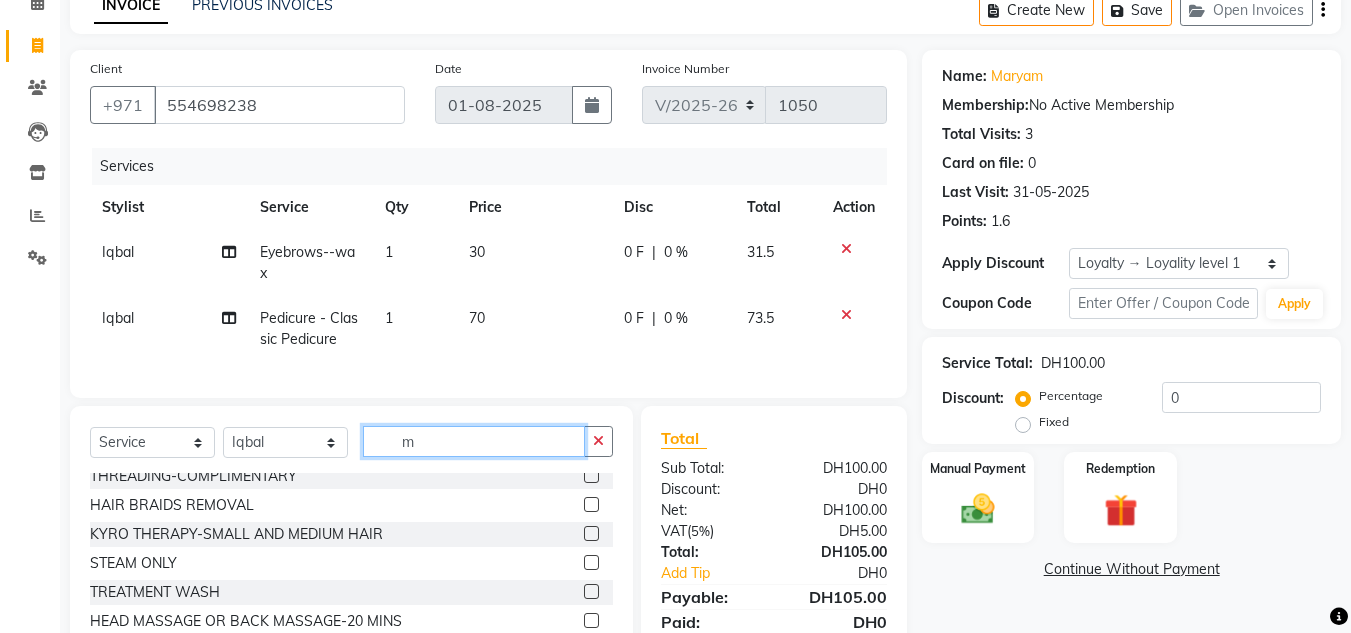 scroll, scrollTop: 0, scrollLeft: 0, axis: both 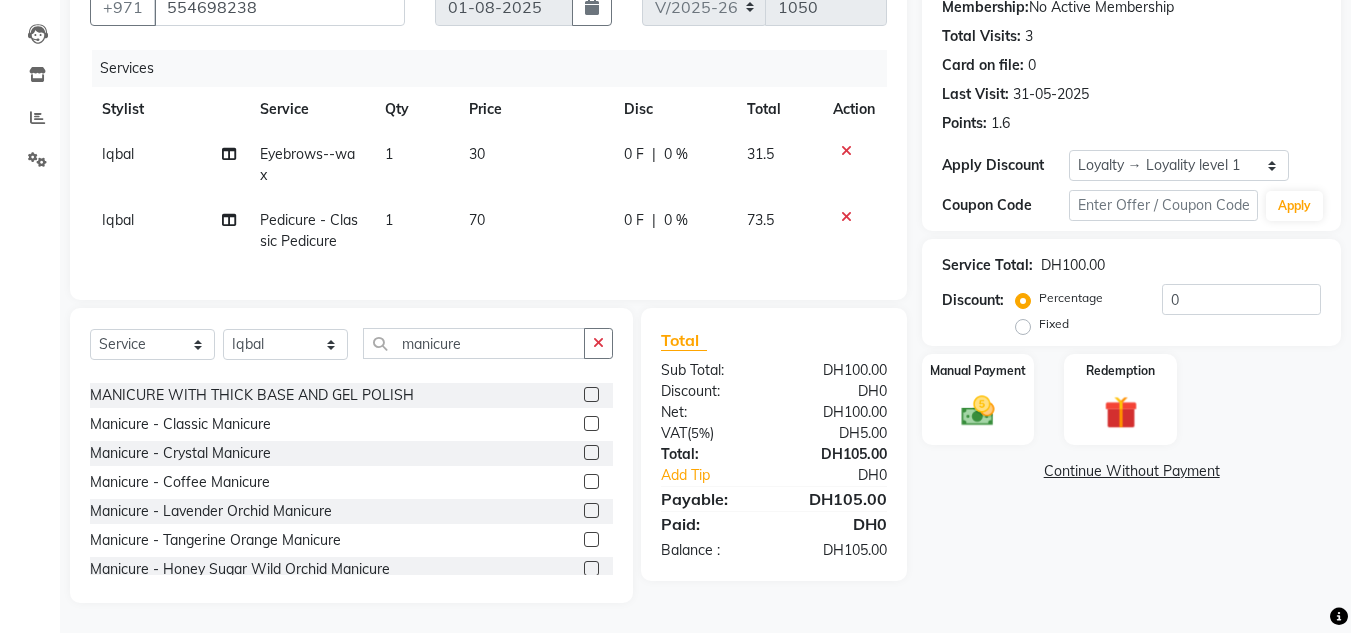 click 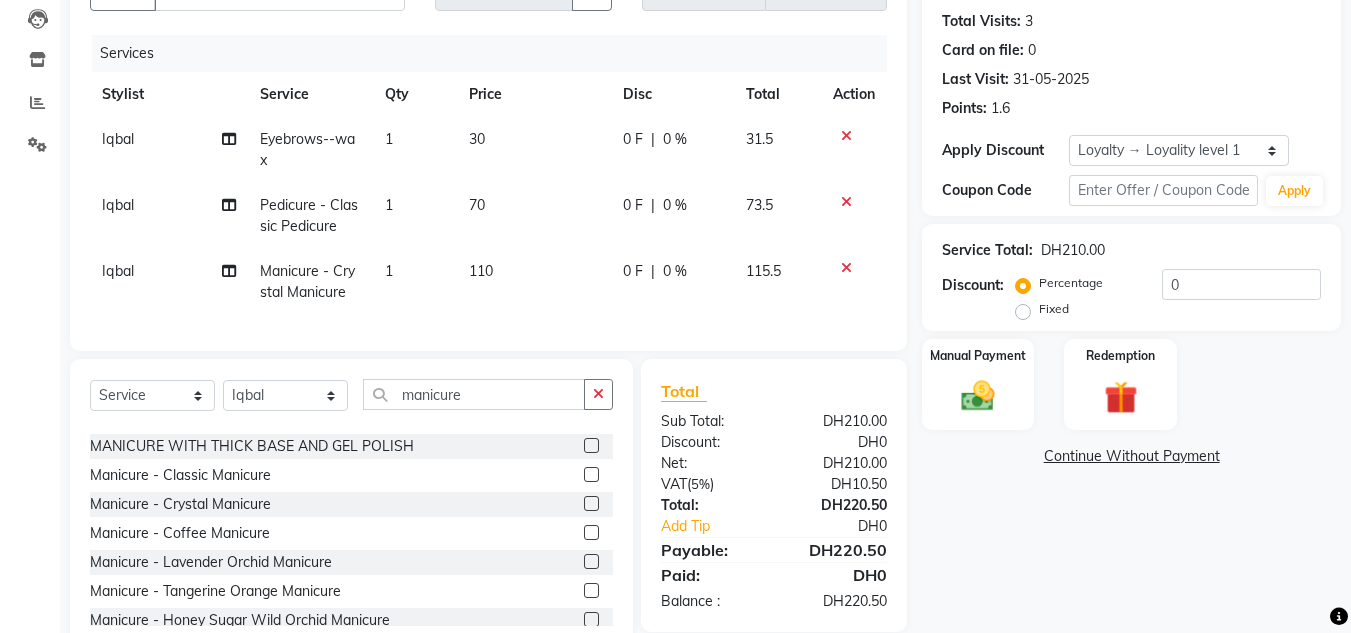 drag, startPoint x: 621, startPoint y: 263, endPoint x: 613, endPoint y: 281, distance: 19.697716 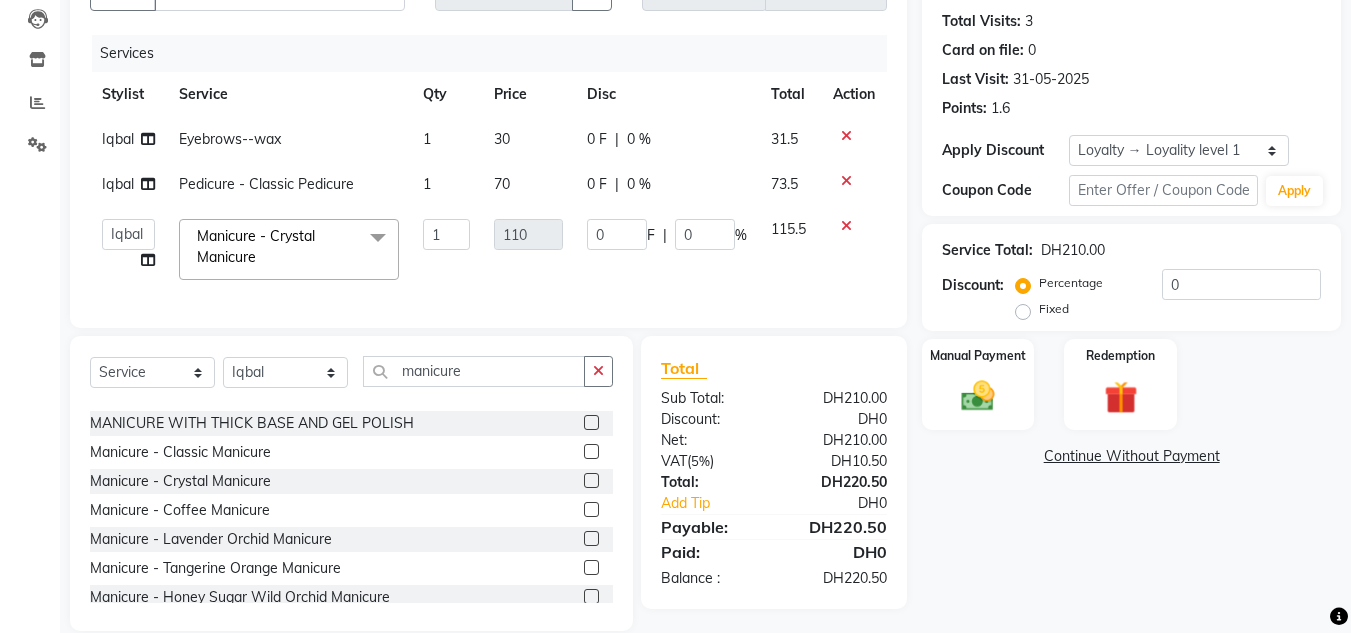 click on "Manicure - Classic Manicure" 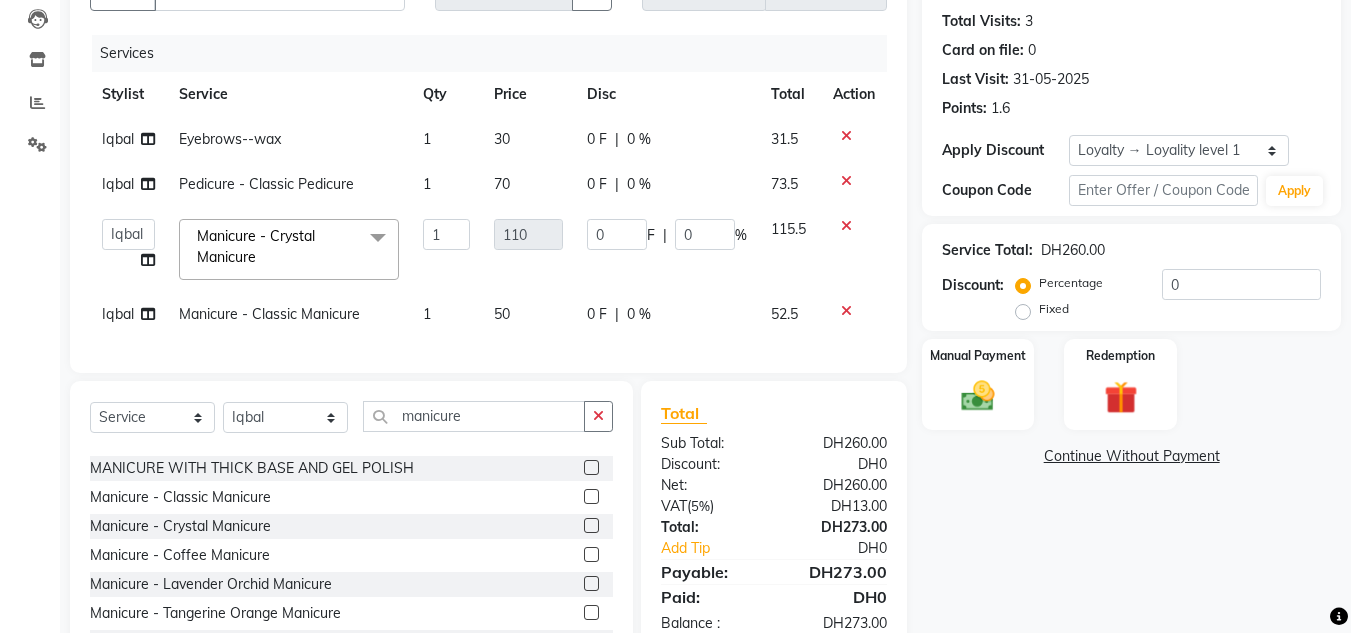 click 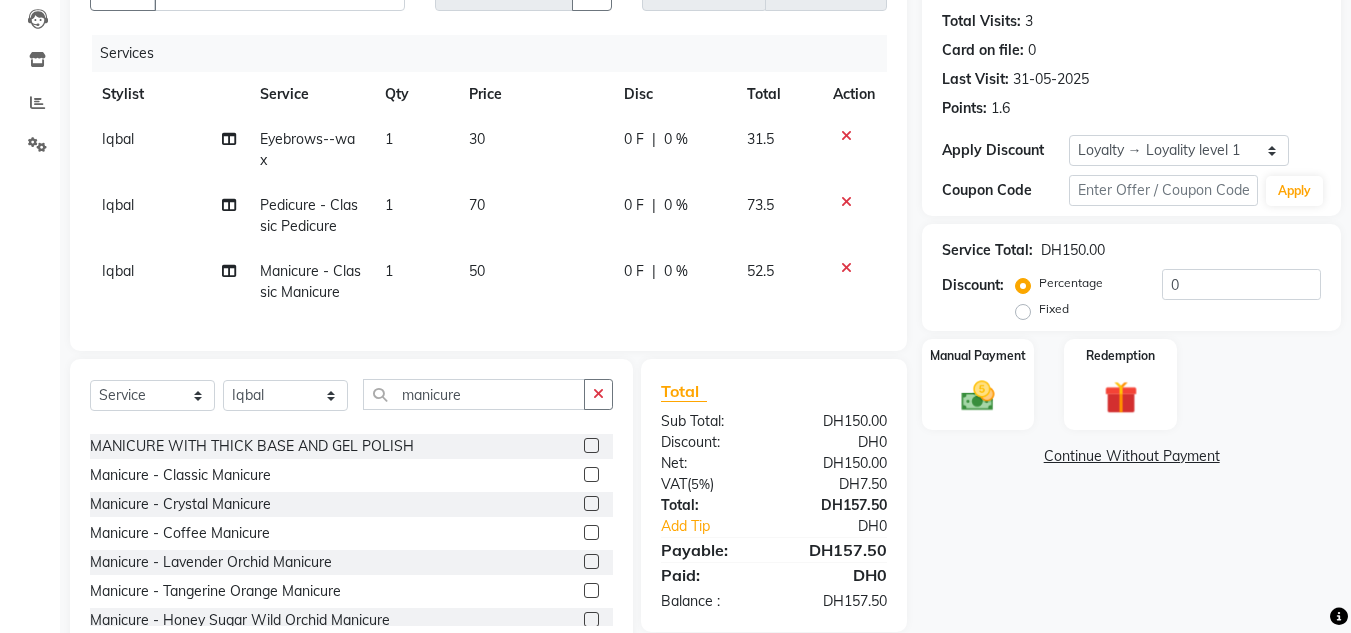 click on "0 F | 0 %" 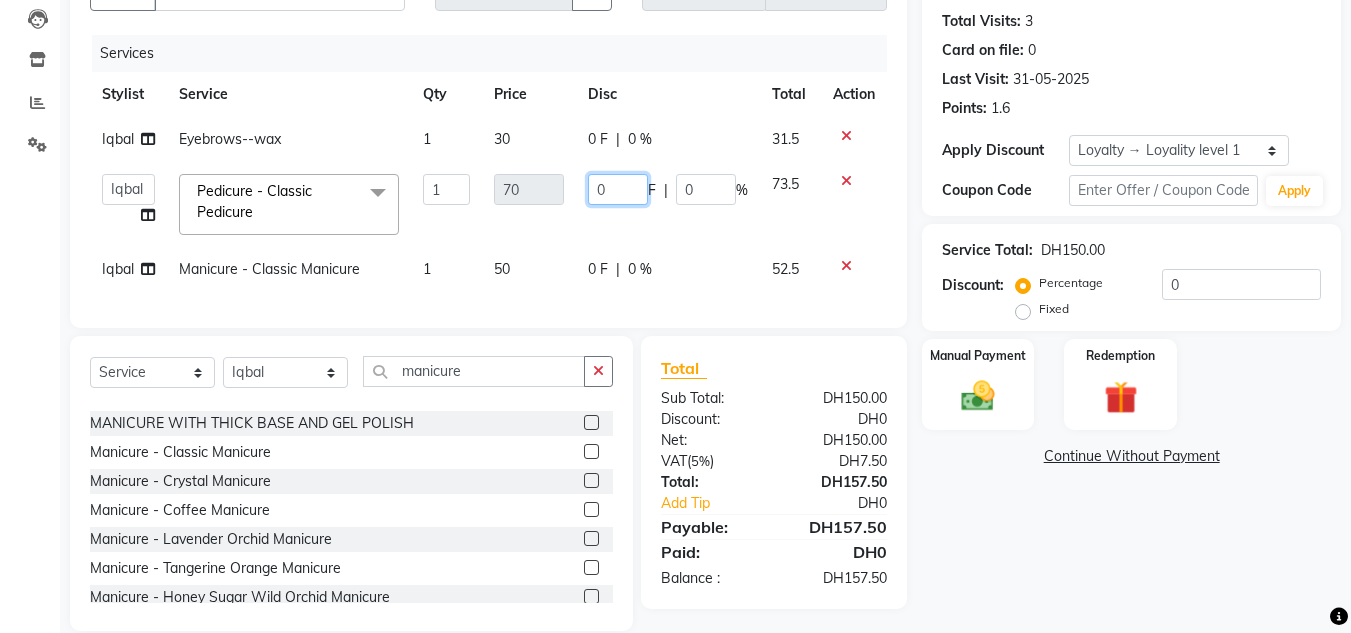 click on "0" 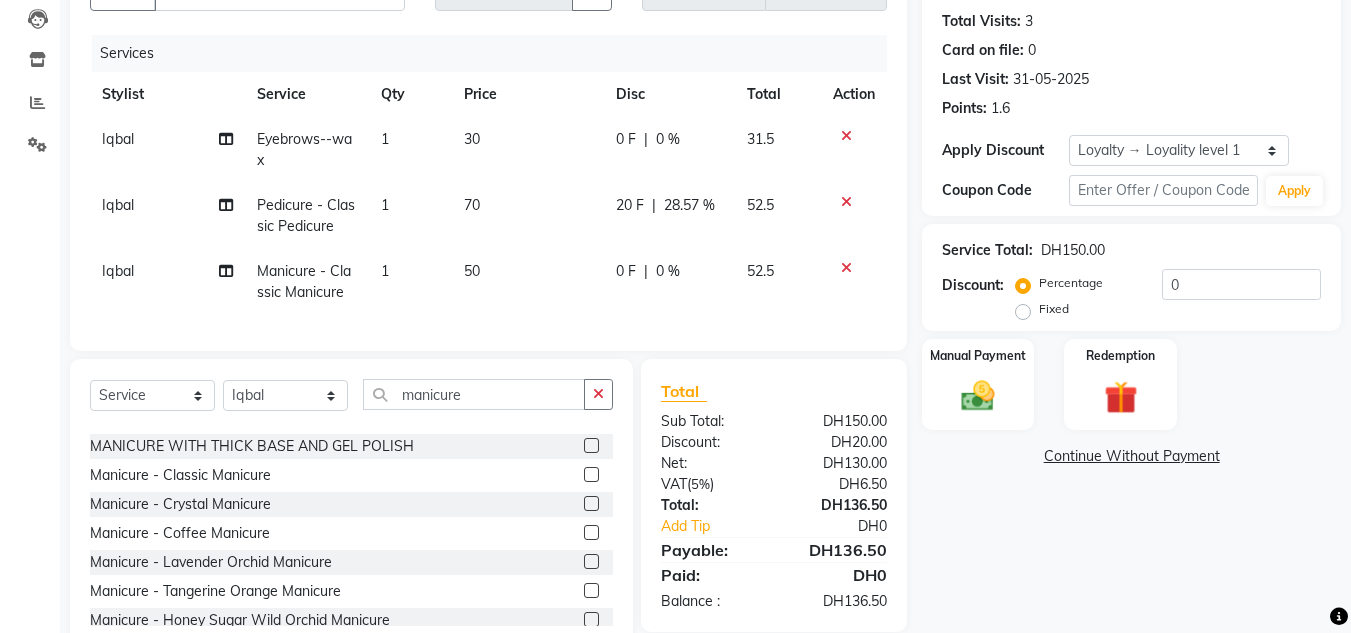 click on "Card on file:  0" 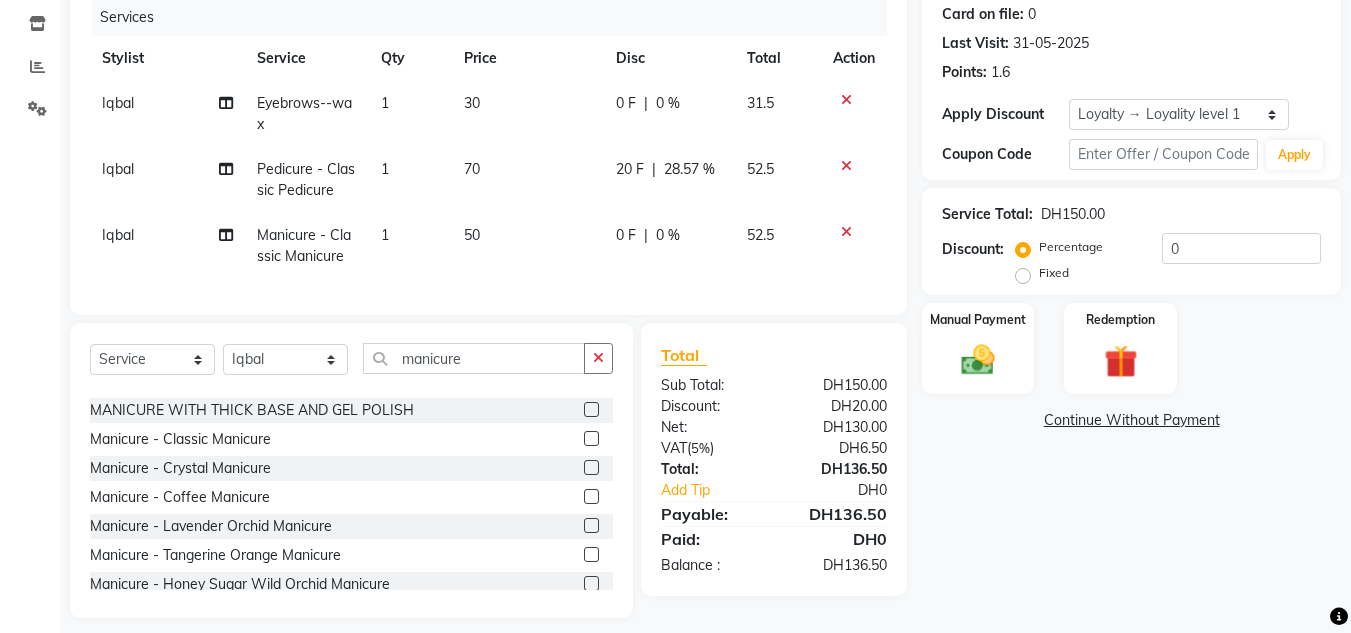 scroll, scrollTop: 279, scrollLeft: 0, axis: vertical 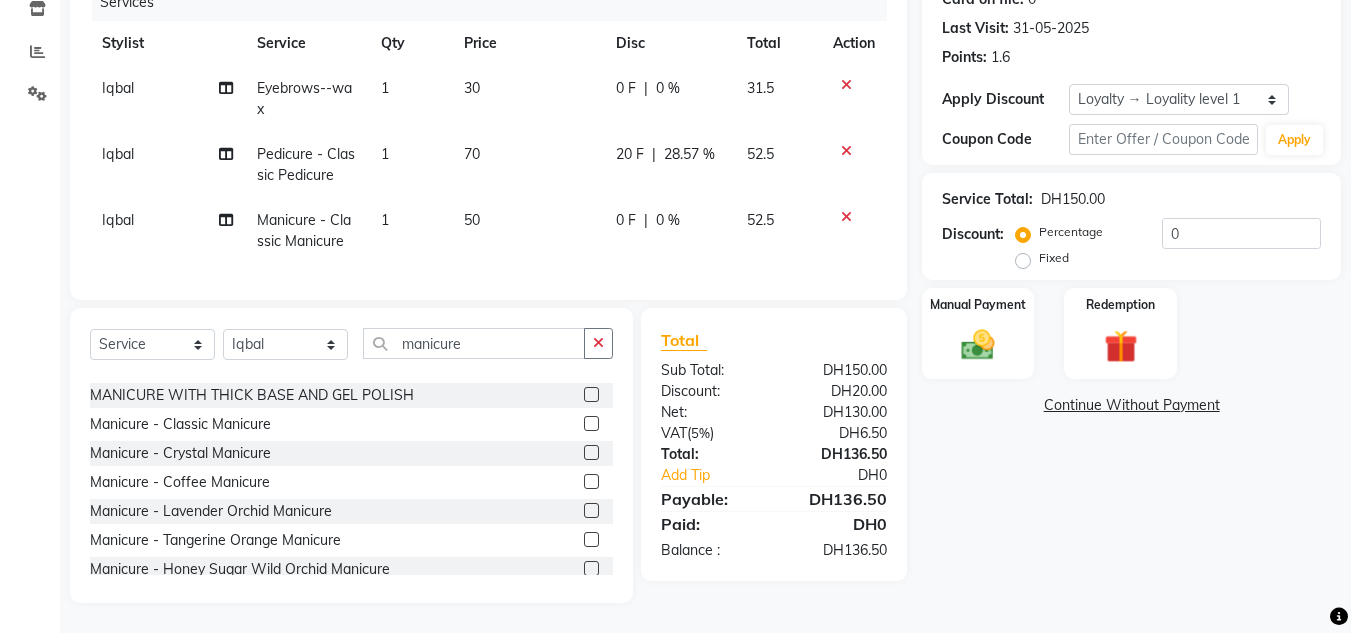 click on "0 F" 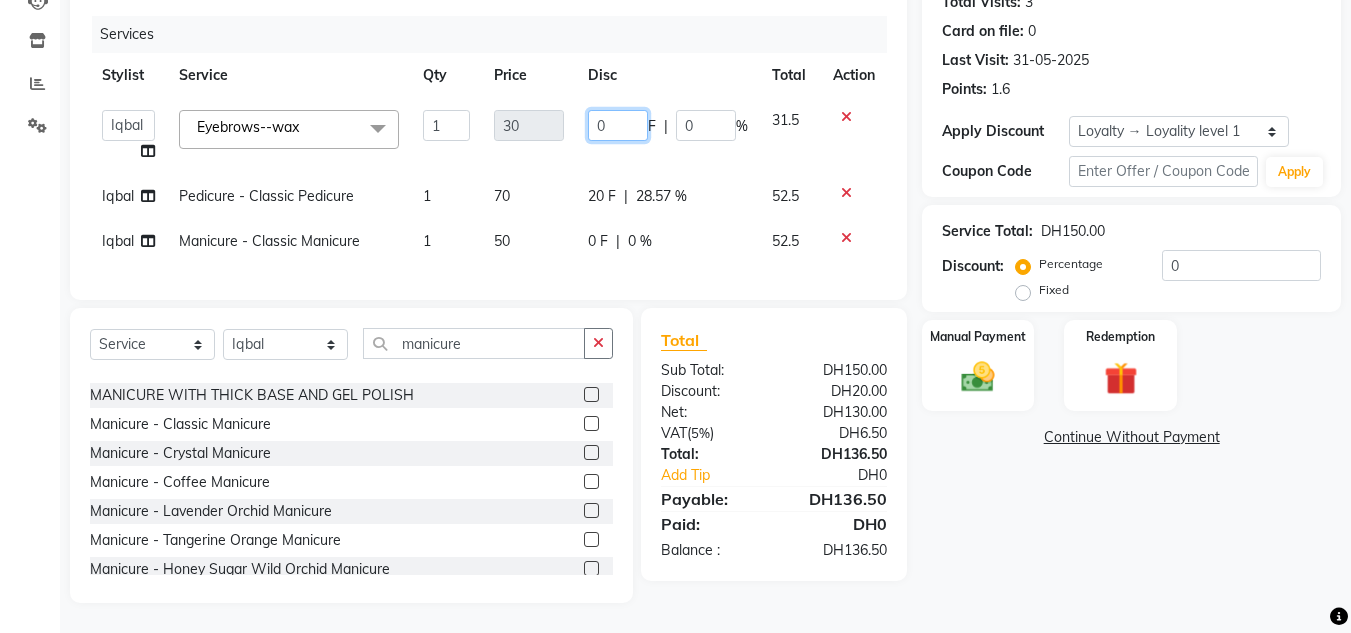 click on "0" 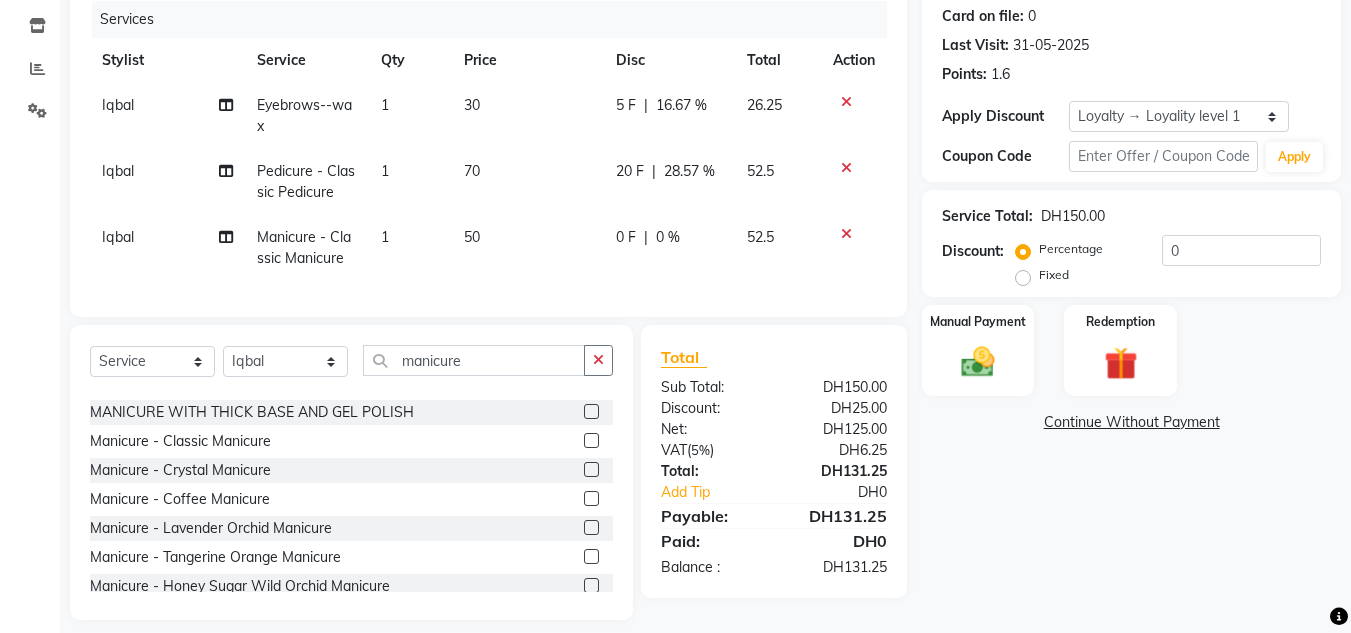 click on "Name: Maryam  Membership:  No Active Membership  Total Visits:  3 Card on file:  0 Last Visit:   31-05-2025 Points:   1.6" 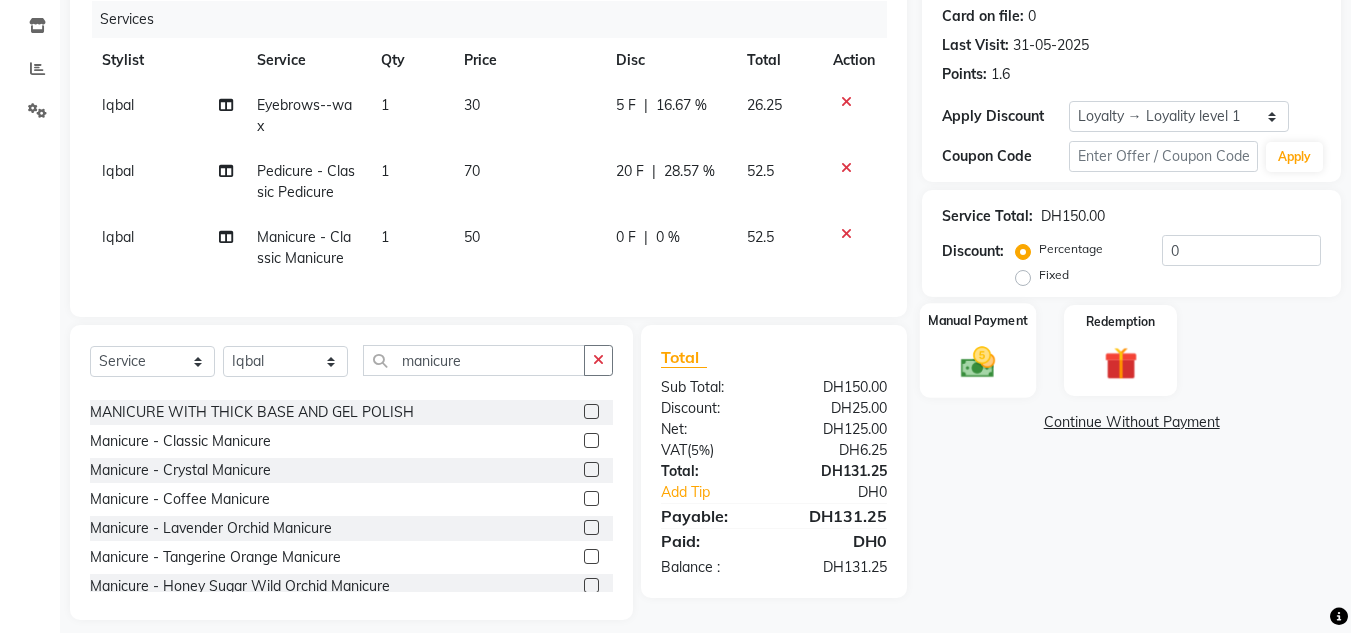 click on "Manual Payment" 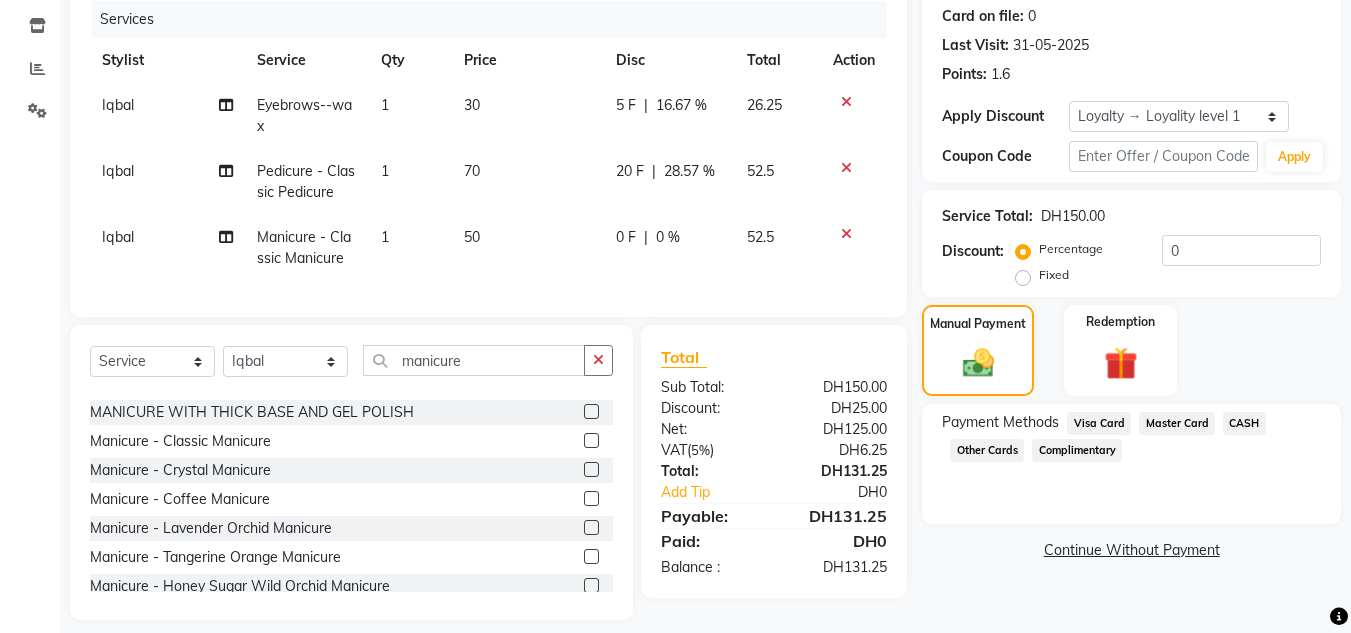 scroll, scrollTop: 279, scrollLeft: 0, axis: vertical 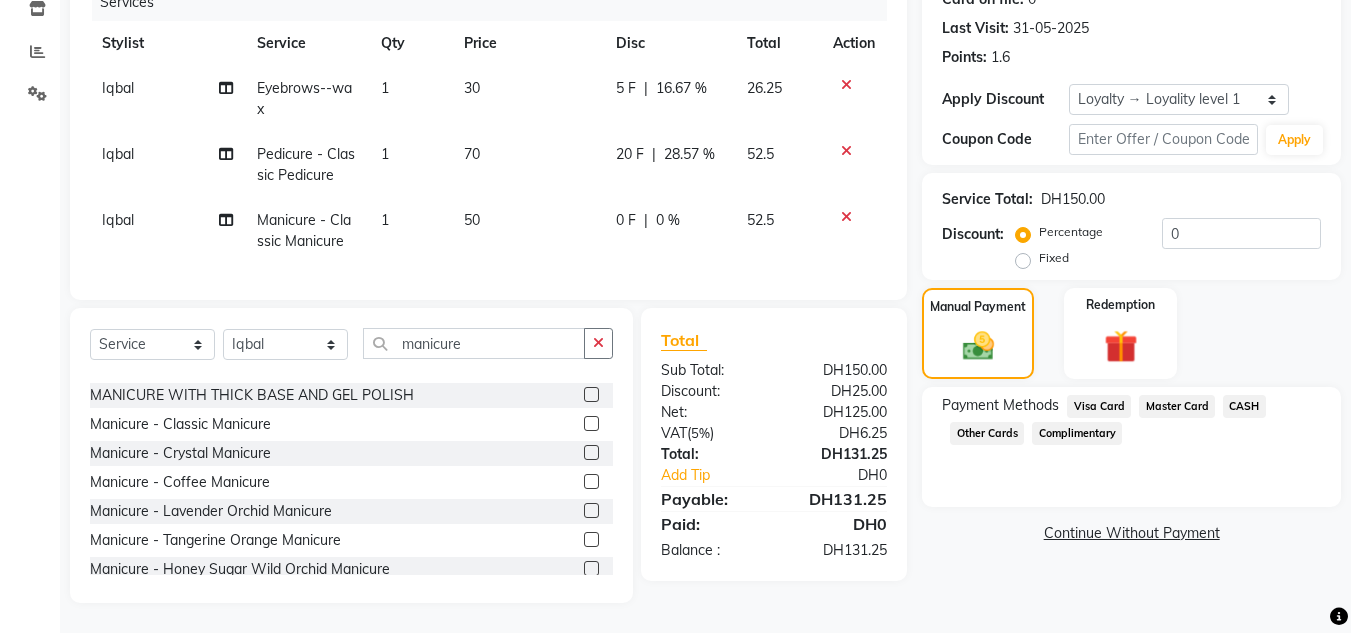 click on "Iqbal" 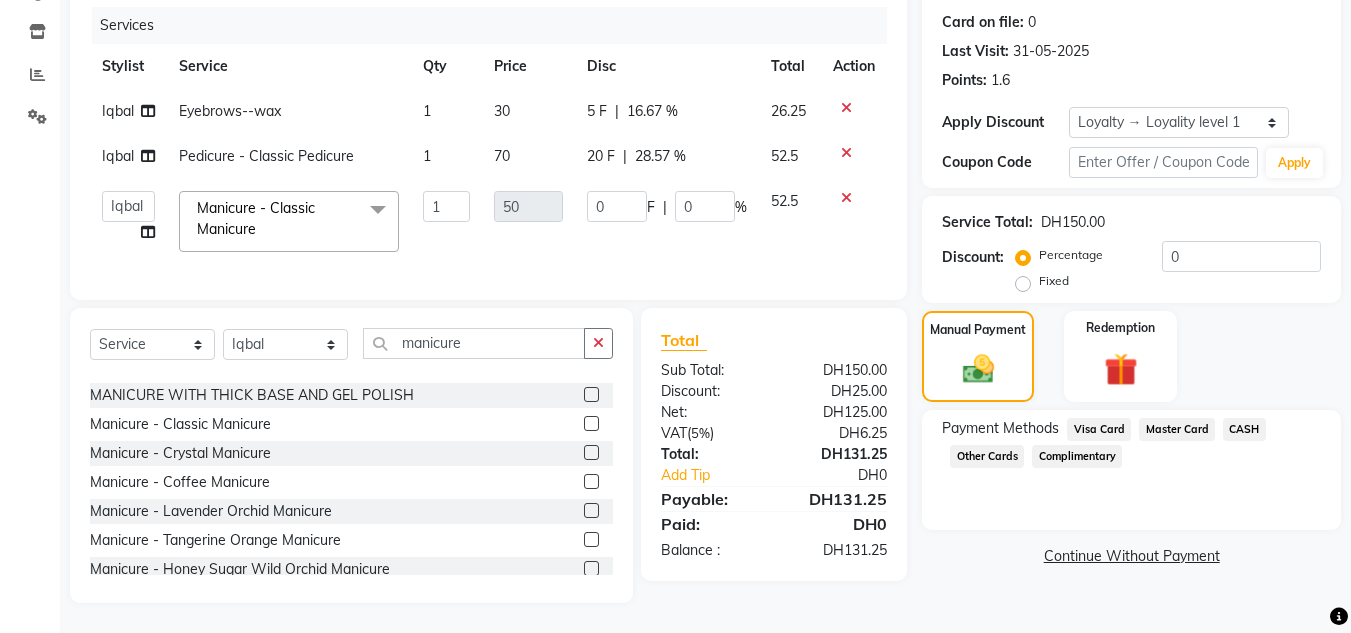 scroll, scrollTop: 256, scrollLeft: 0, axis: vertical 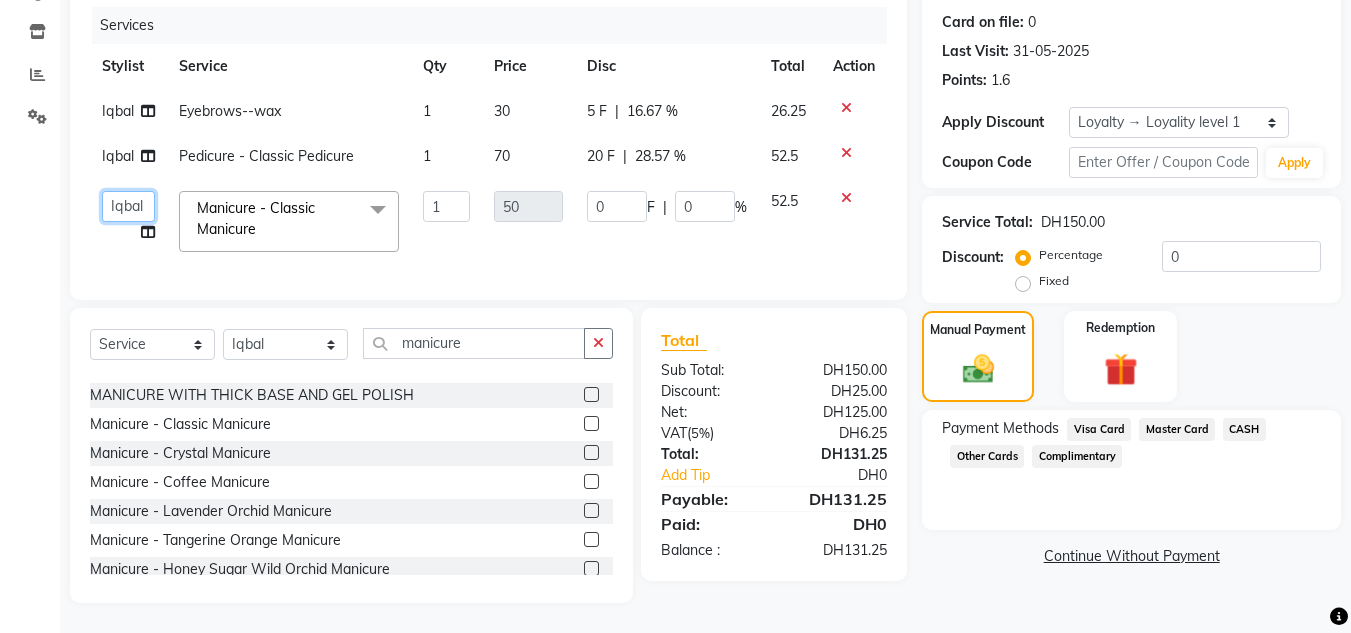 click on "Huma   Iqbal   Kabita   Management   Riba   Sales person   Srijana   trial lady" 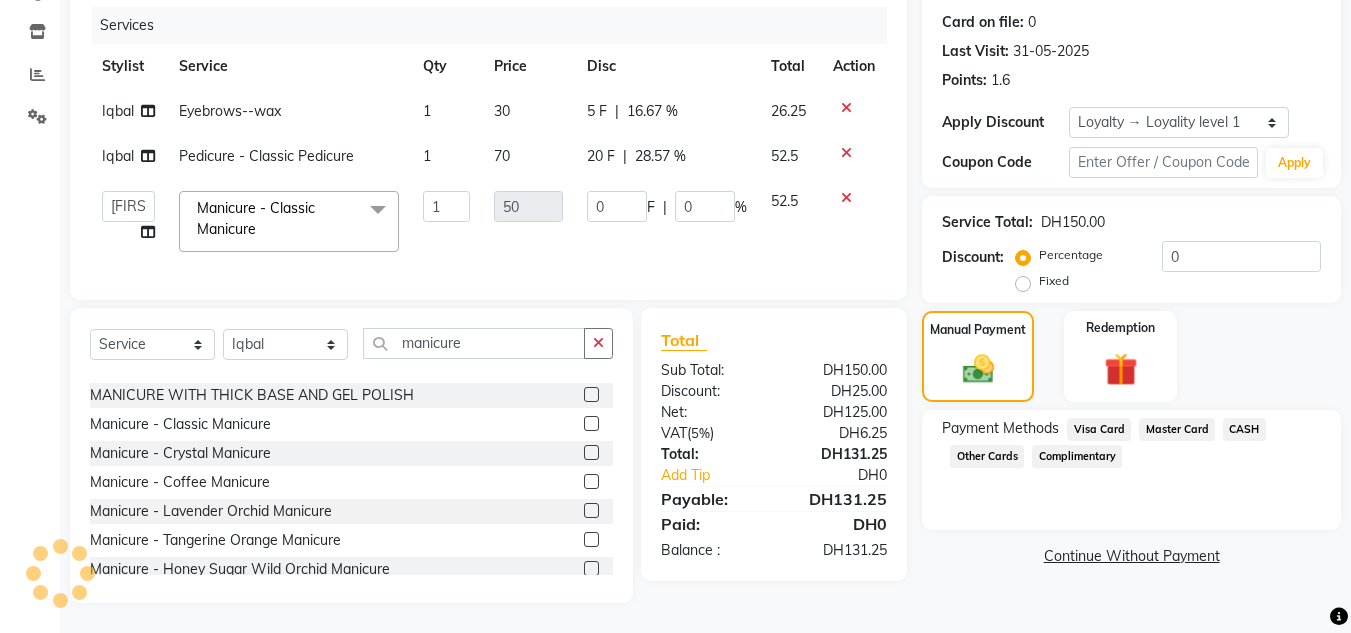 click on "Visa Card" 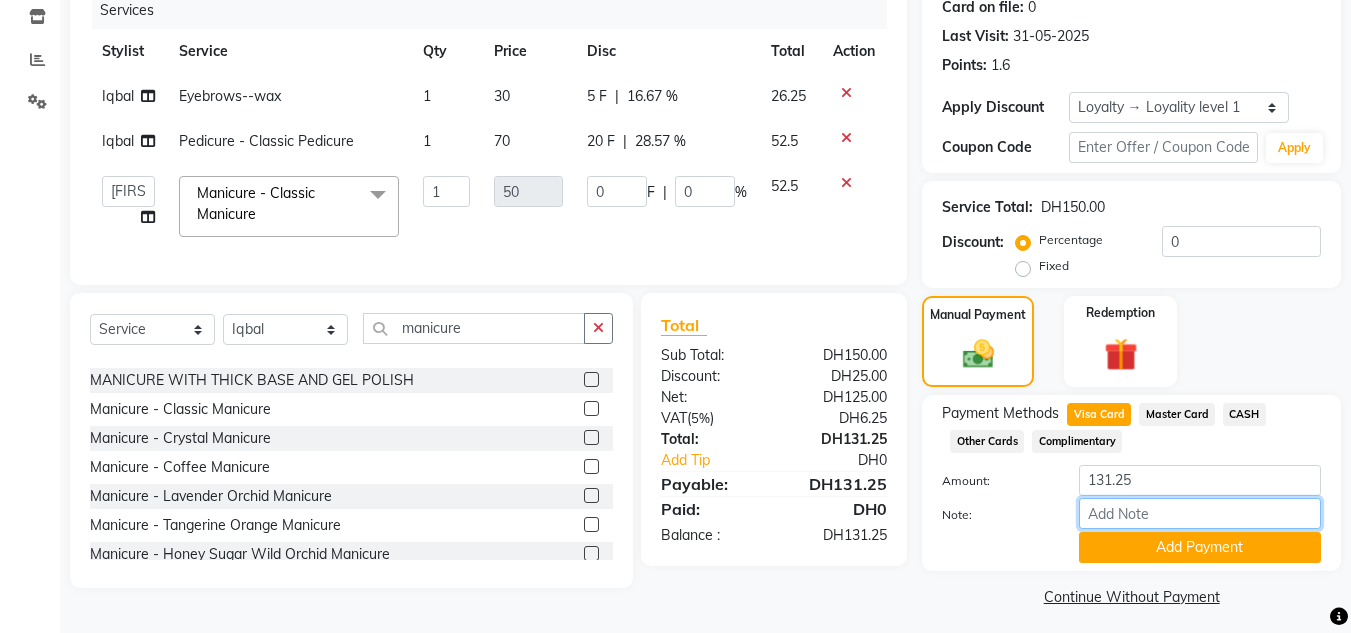 click on "Note:" at bounding box center [1200, 513] 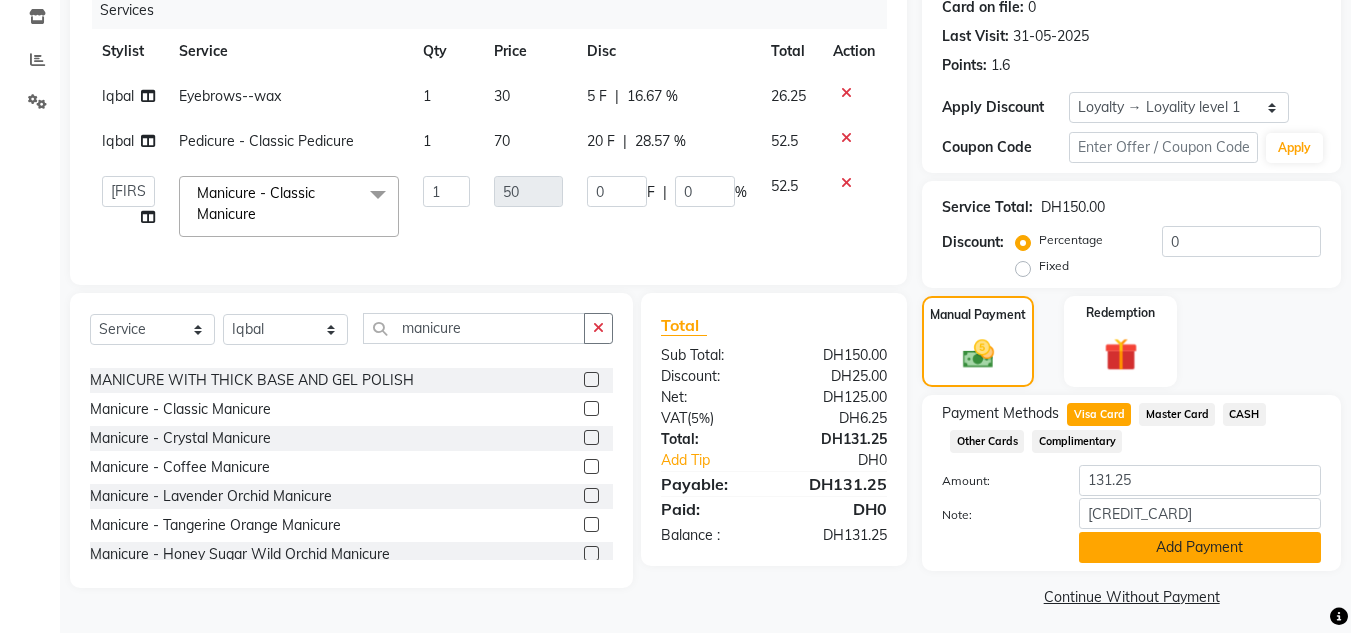 click on "Add Payment" 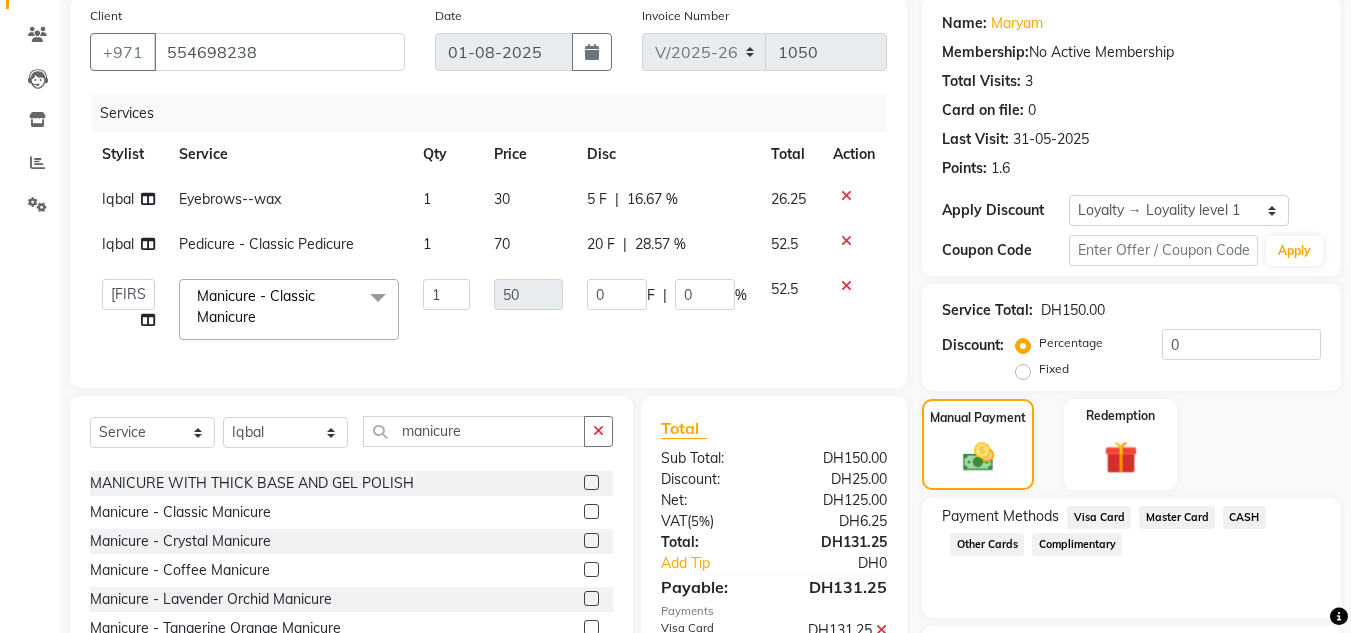 scroll, scrollTop: 56, scrollLeft: 0, axis: vertical 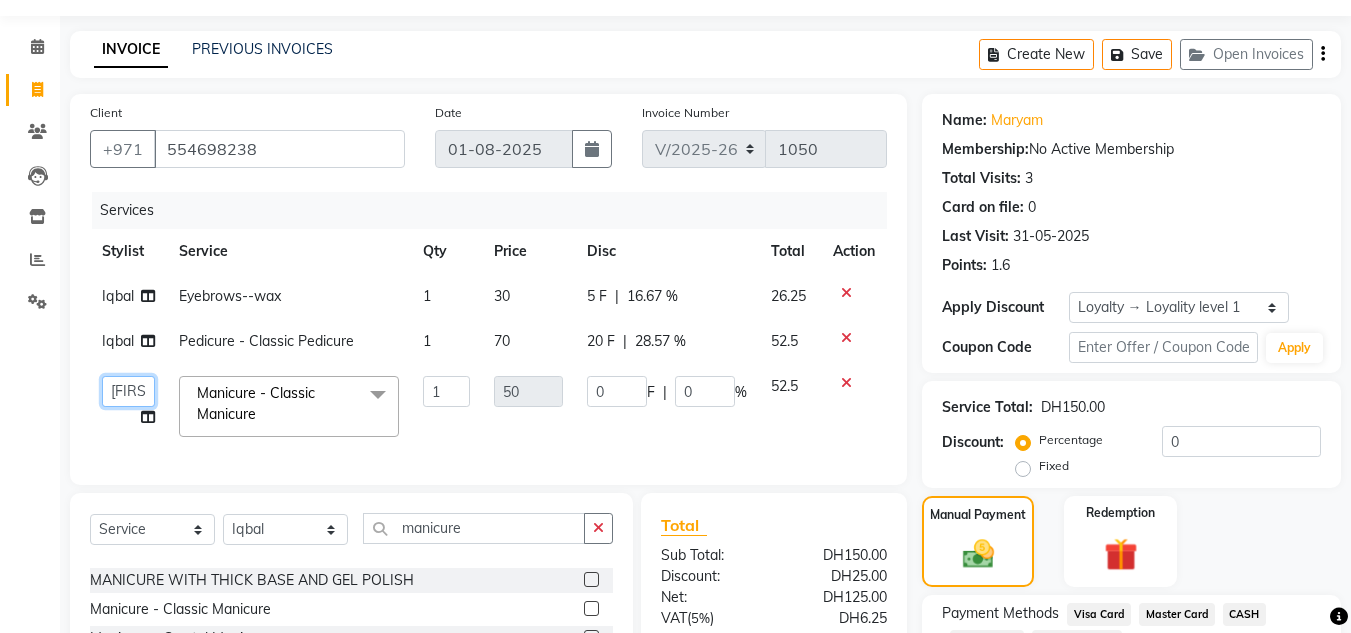 click on "Huma   Iqbal   Kabita   Management   Riba   Sales person   Srijana   trial lady" 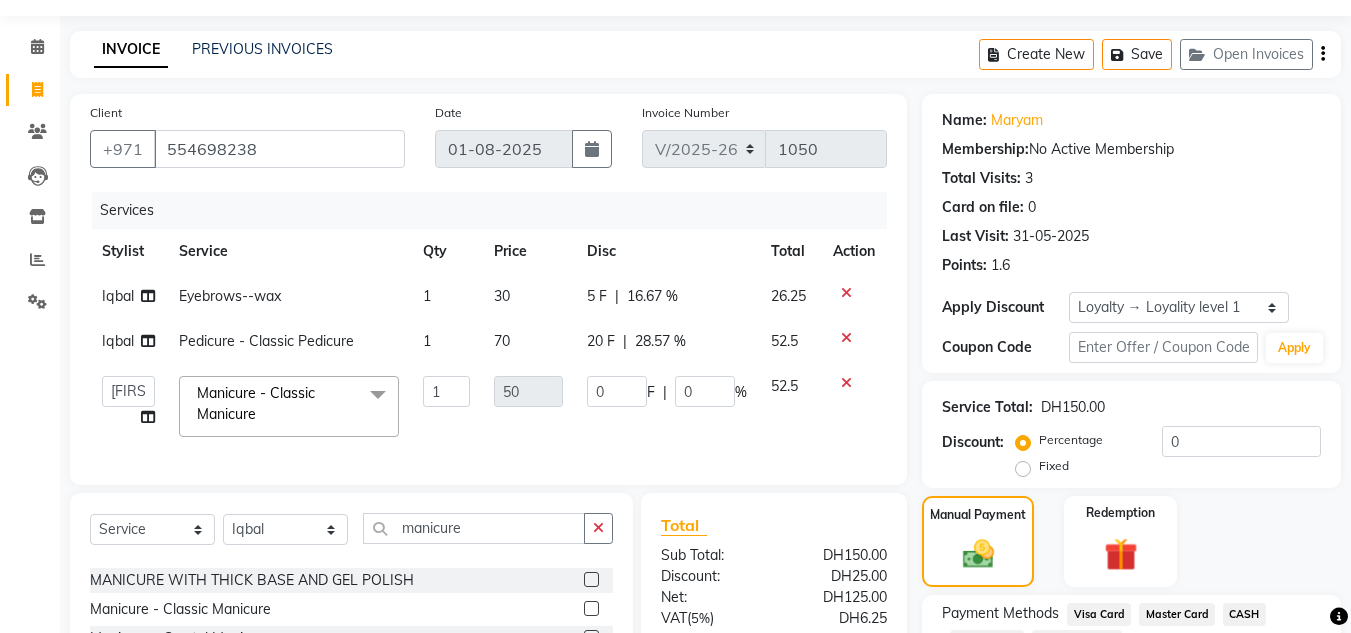 drag, startPoint x: 359, startPoint y: 453, endPoint x: 388, endPoint y: 461, distance: 30.083218 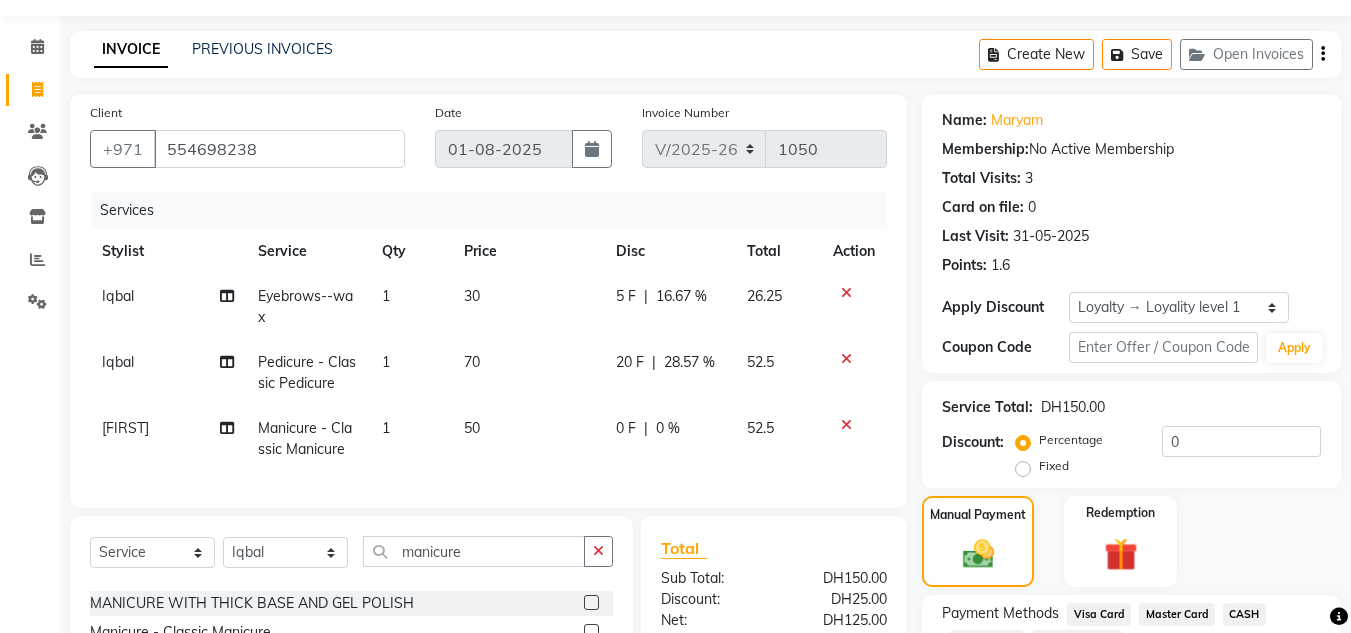 scroll, scrollTop: 398, scrollLeft: 0, axis: vertical 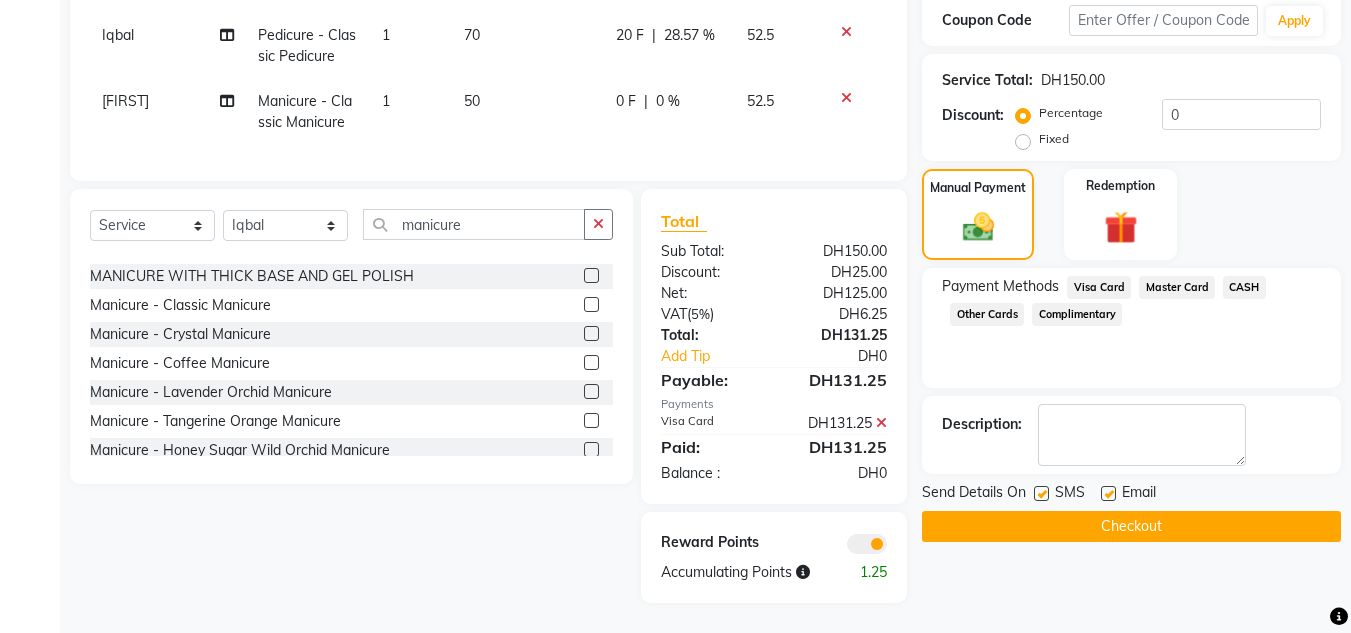click on "Checkout" 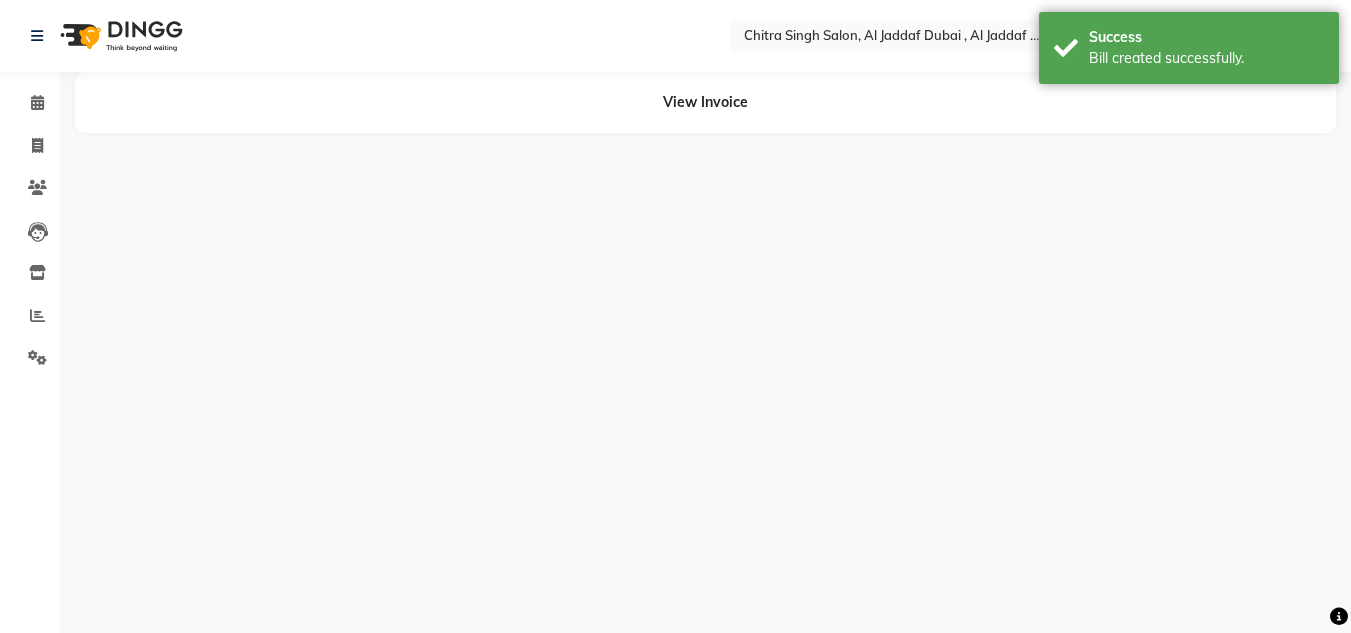 scroll, scrollTop: 0, scrollLeft: 0, axis: both 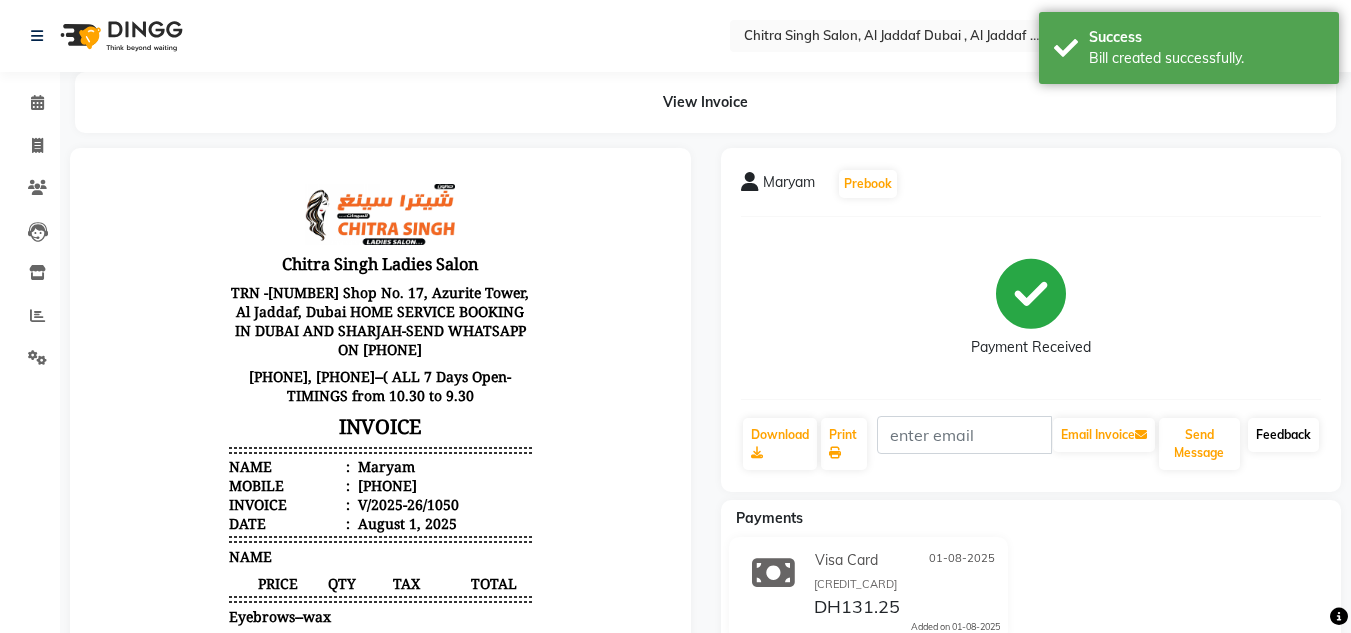 click on "Feedback" 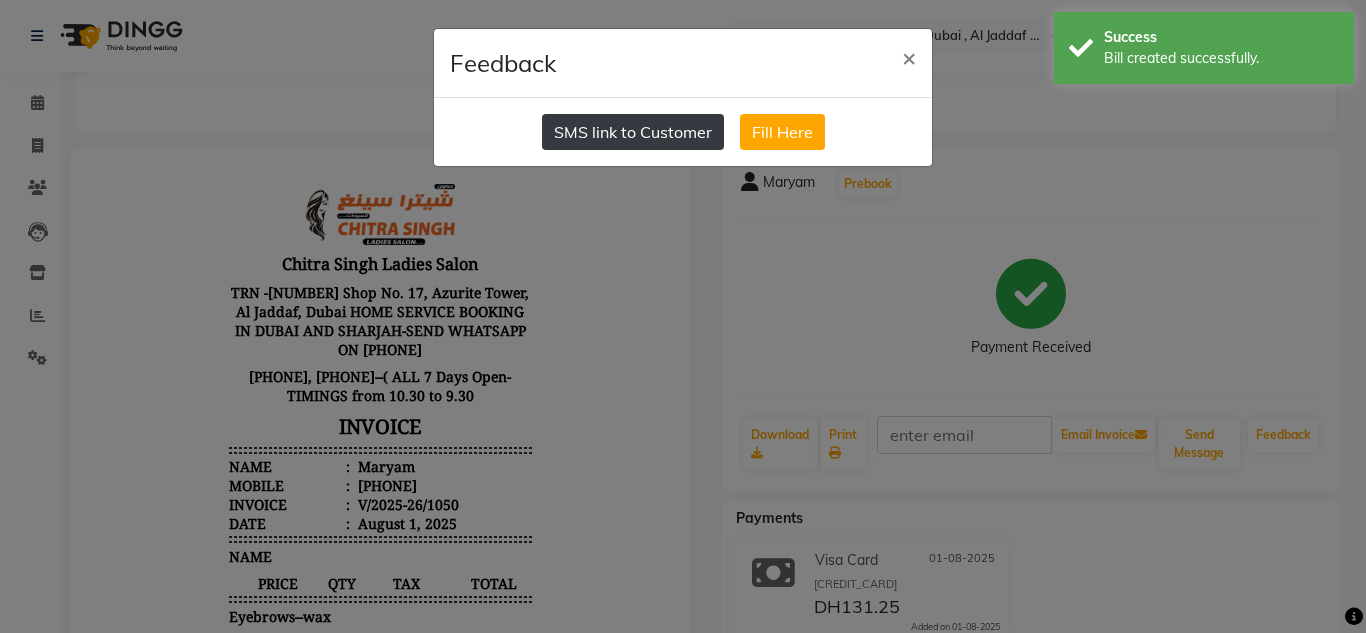 drag, startPoint x: 636, startPoint y: 134, endPoint x: 416, endPoint y: 168, distance: 222.61177 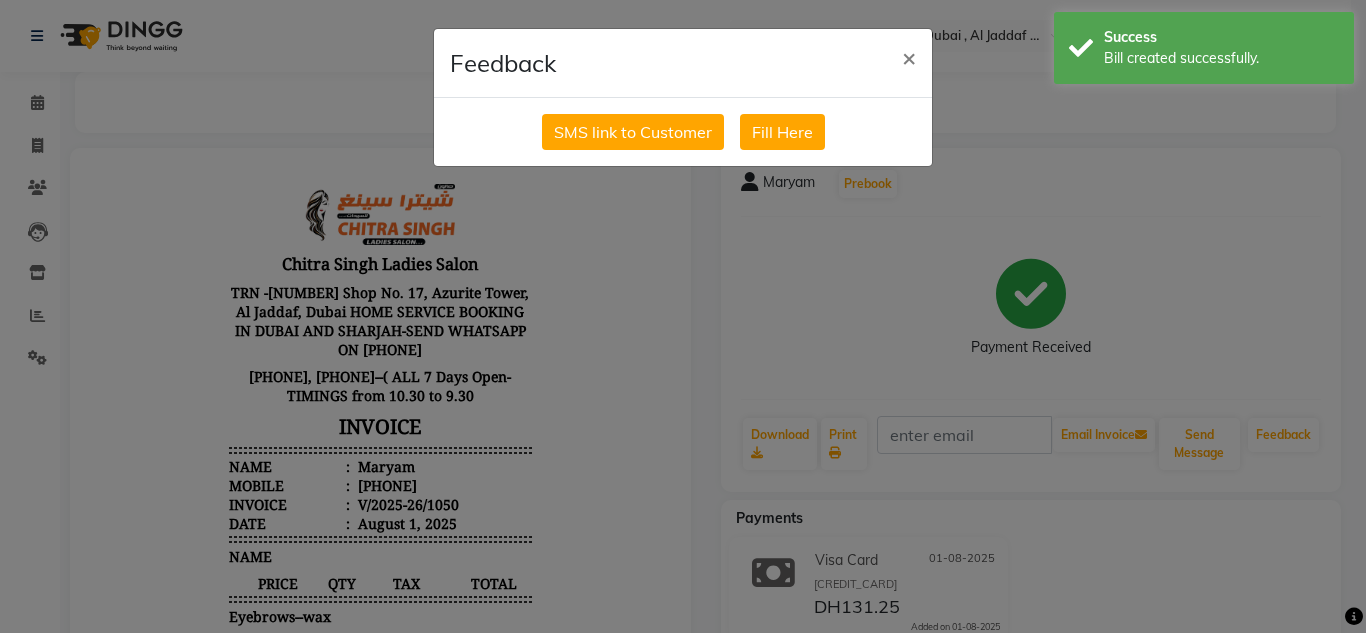 click on "SMS link to Customer" 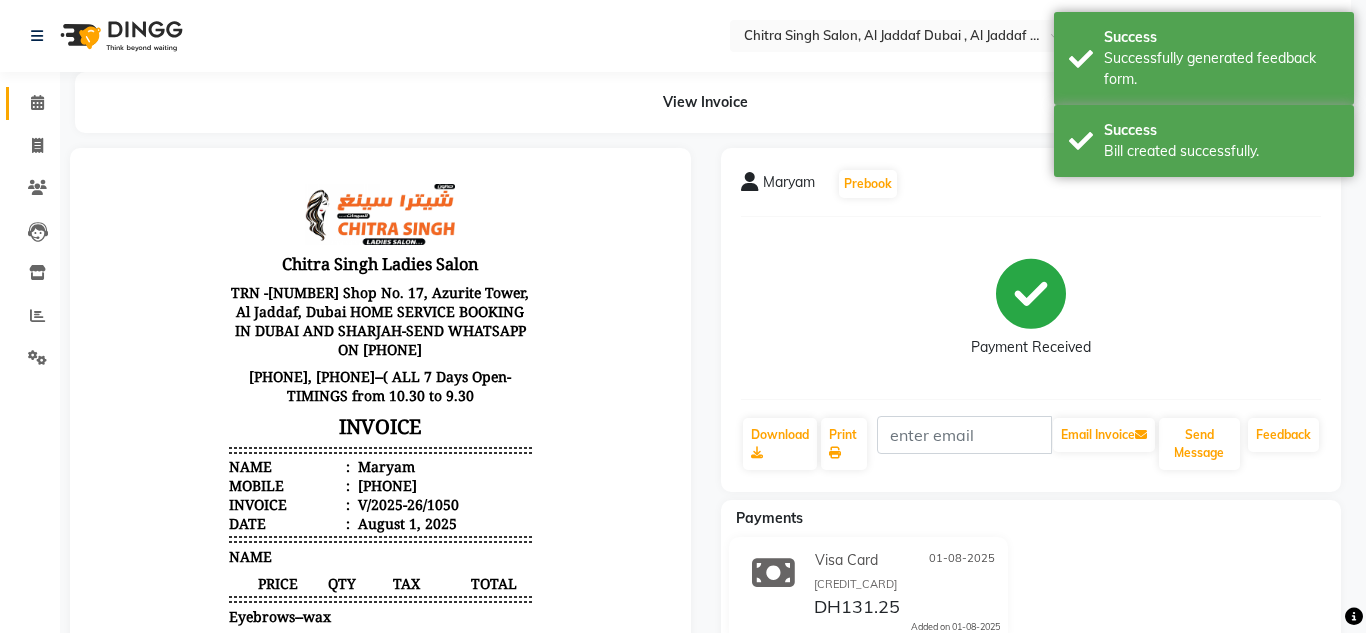 drag, startPoint x: 29, startPoint y: 95, endPoint x: 30, endPoint y: 127, distance: 32.01562 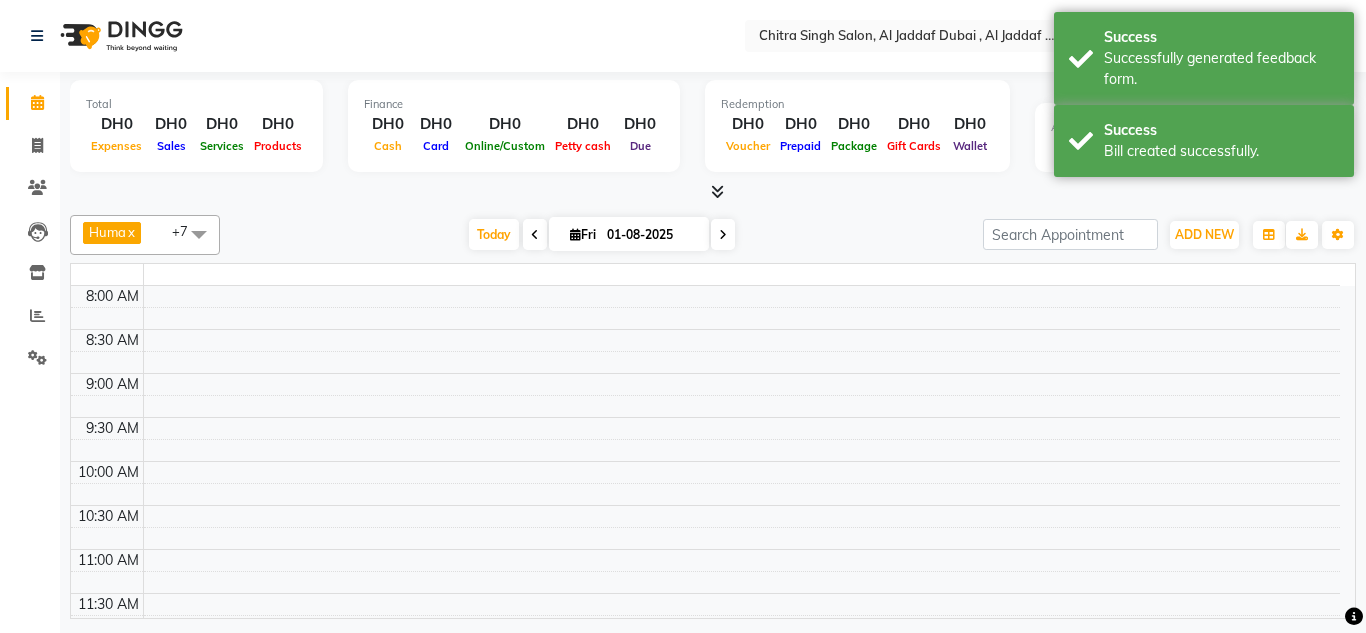 scroll, scrollTop: 0, scrollLeft: 0, axis: both 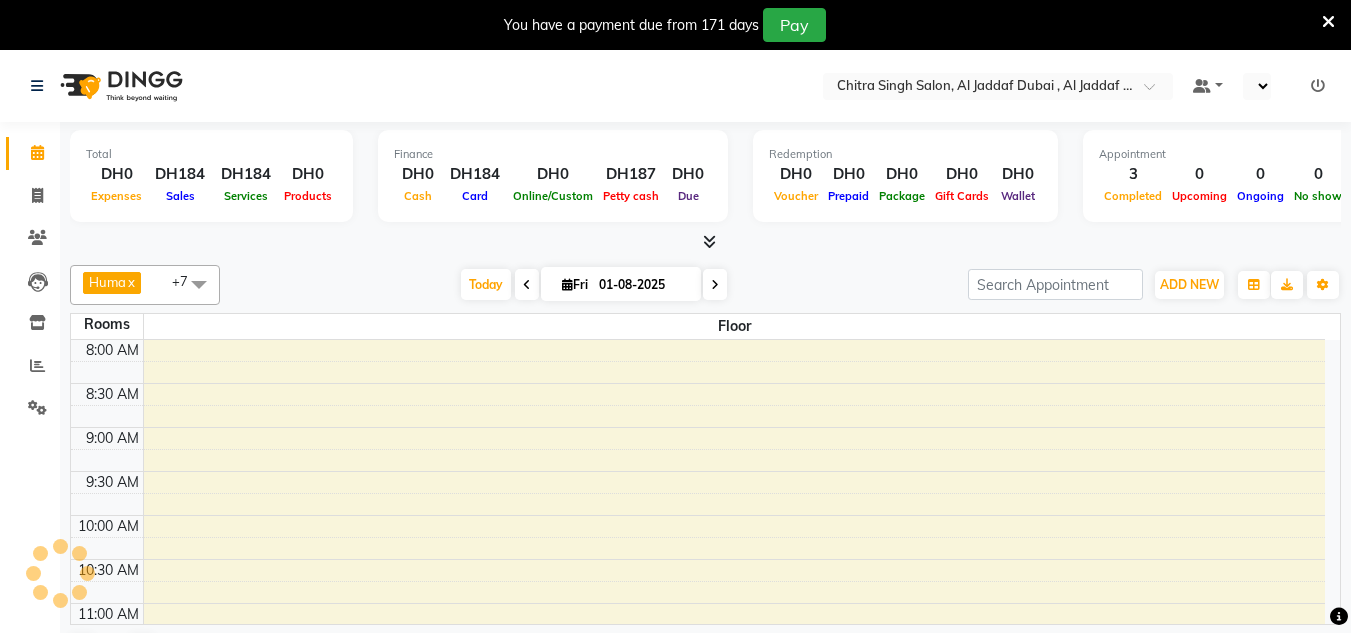 select on "en" 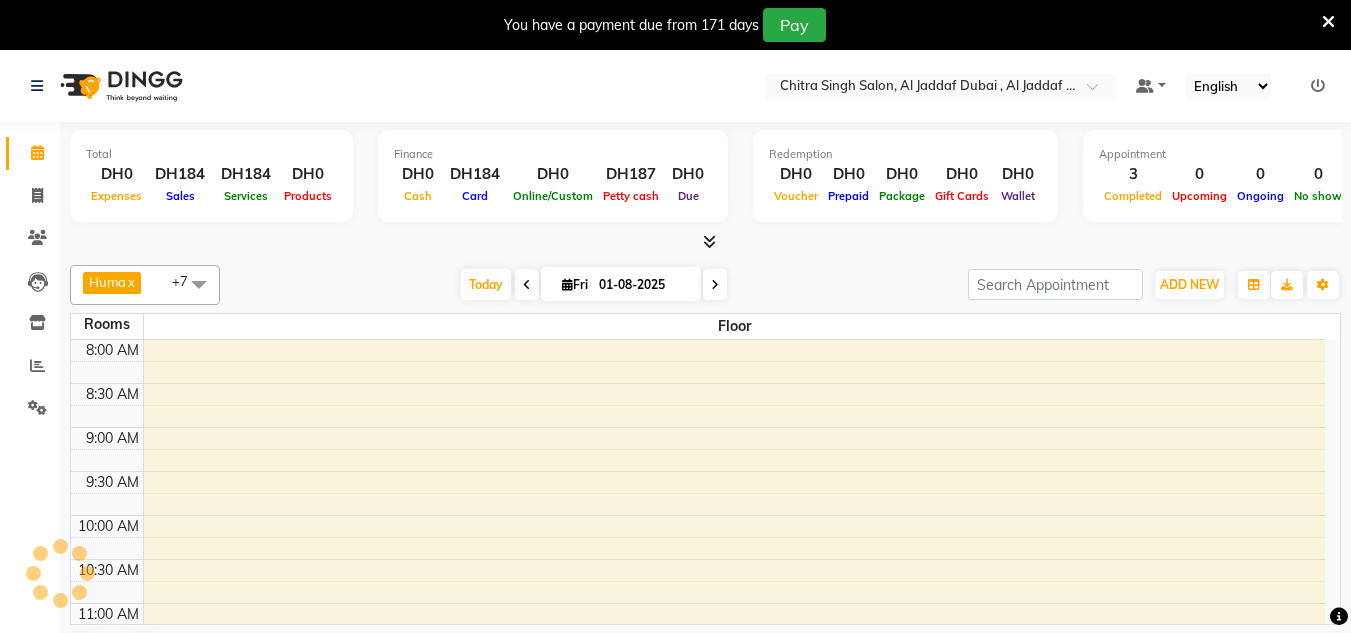 scroll, scrollTop: 0, scrollLeft: 0, axis: both 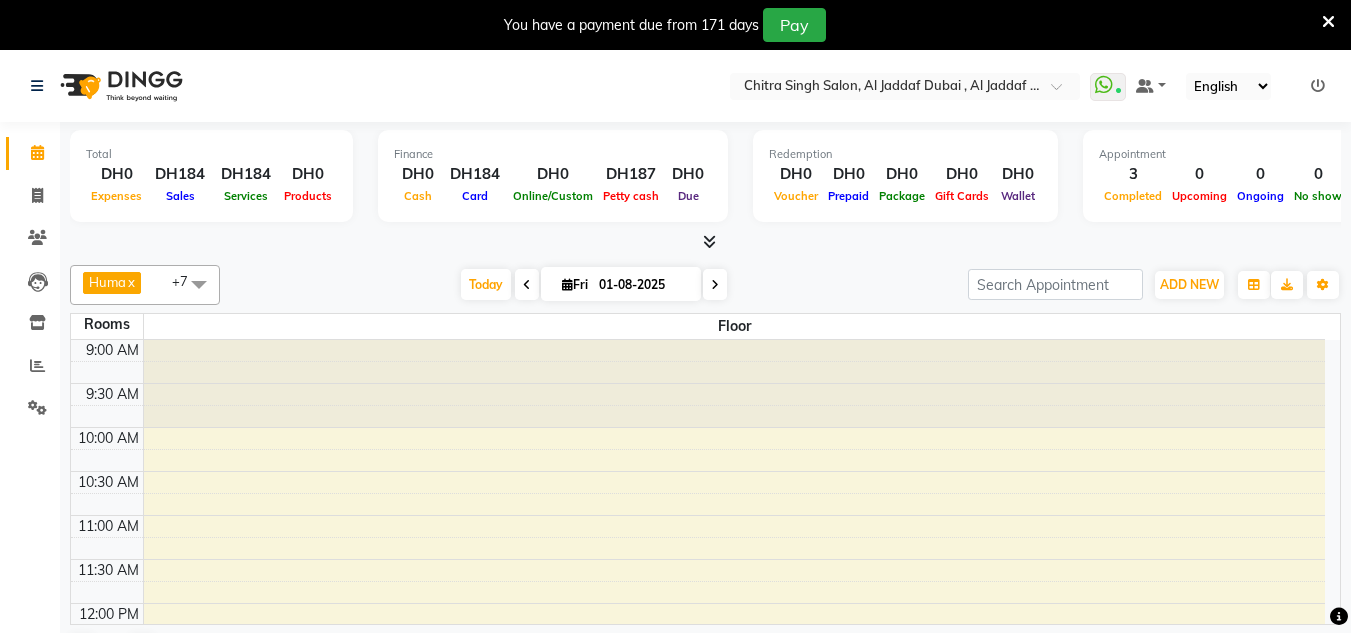 click on "You have a payment due from 171 days   Pay" at bounding box center (675, 25) 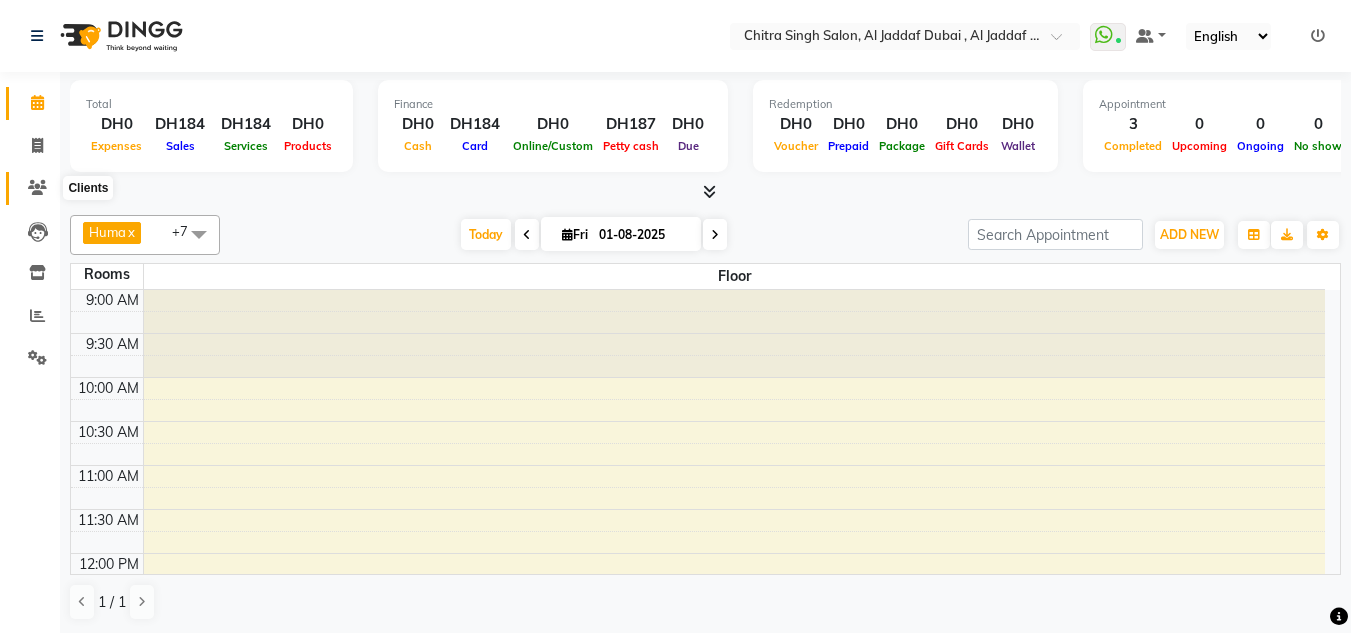 click 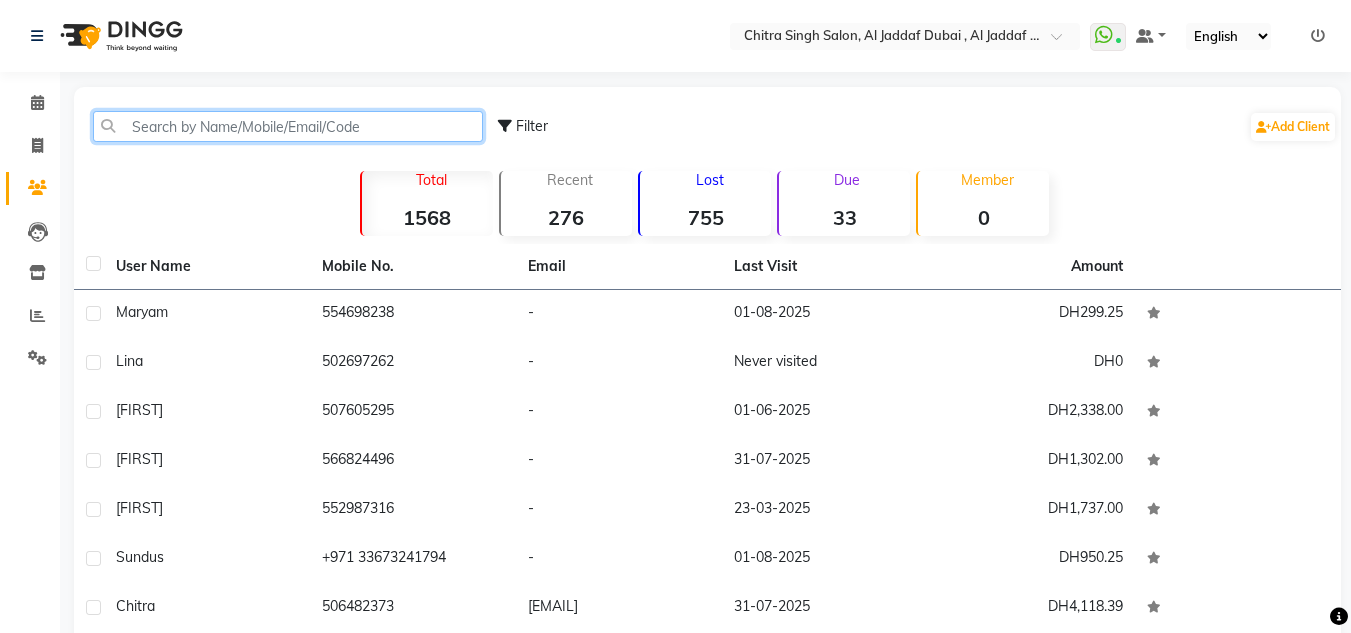 click 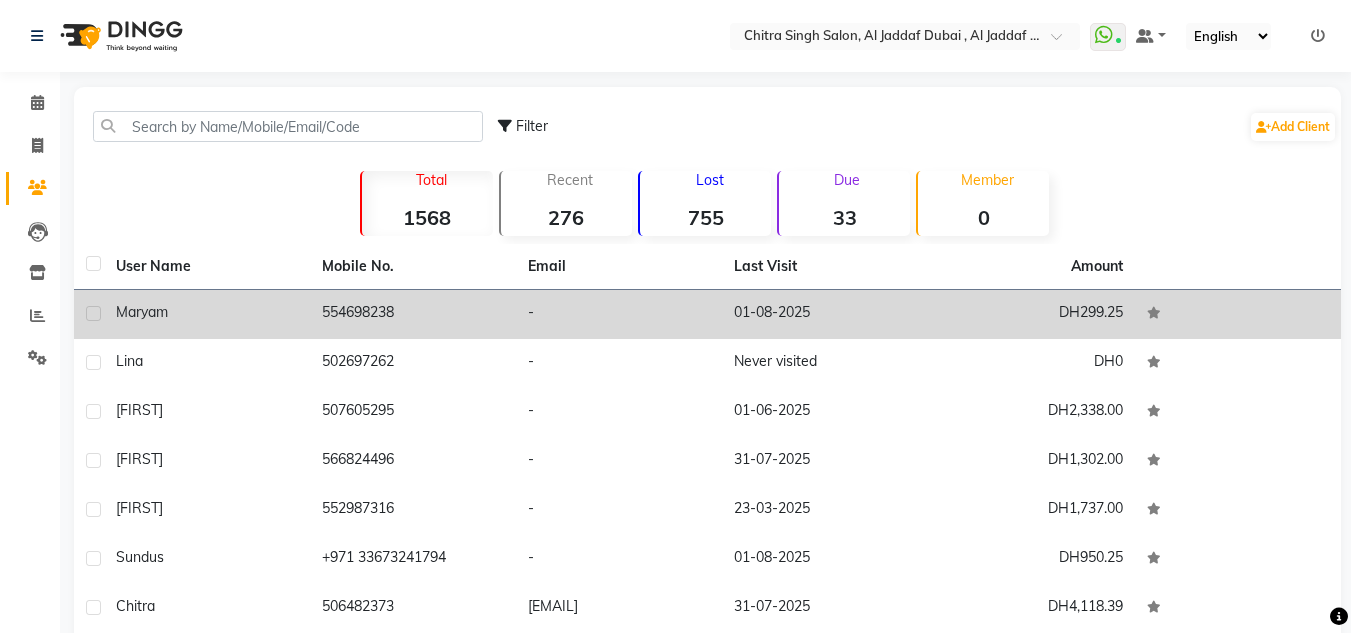click on "DH299.25" 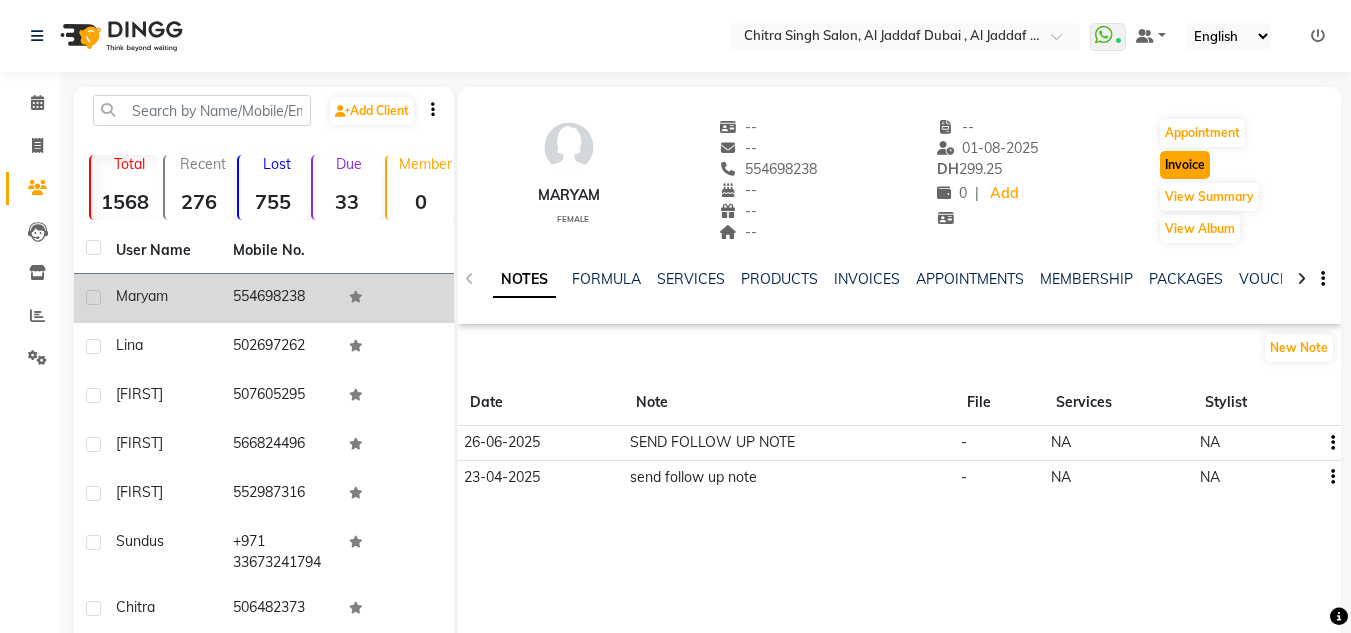click on "Invoice" 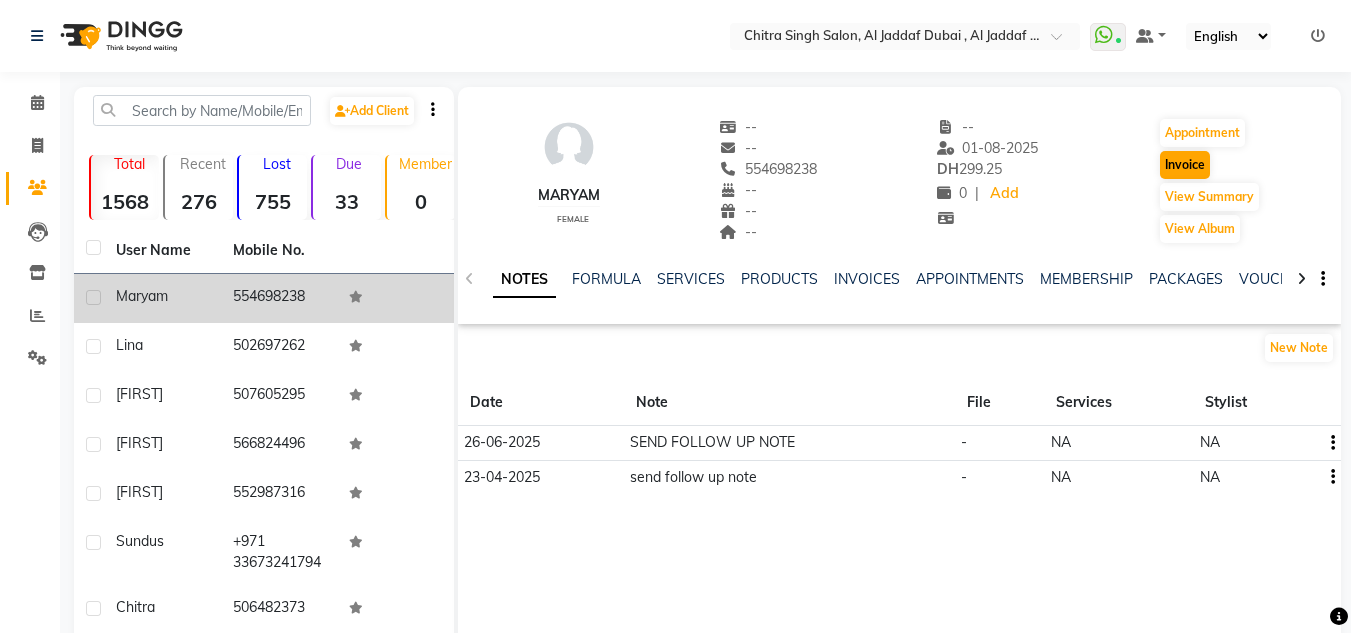 select on "service" 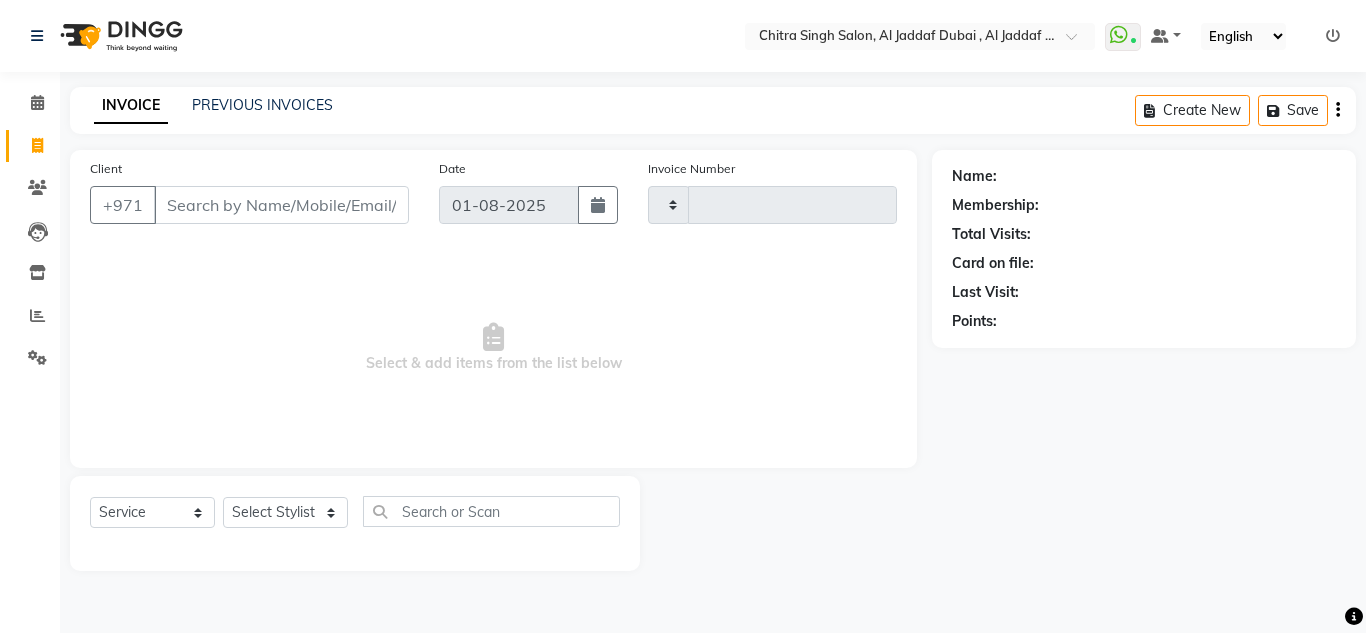 type on "1051" 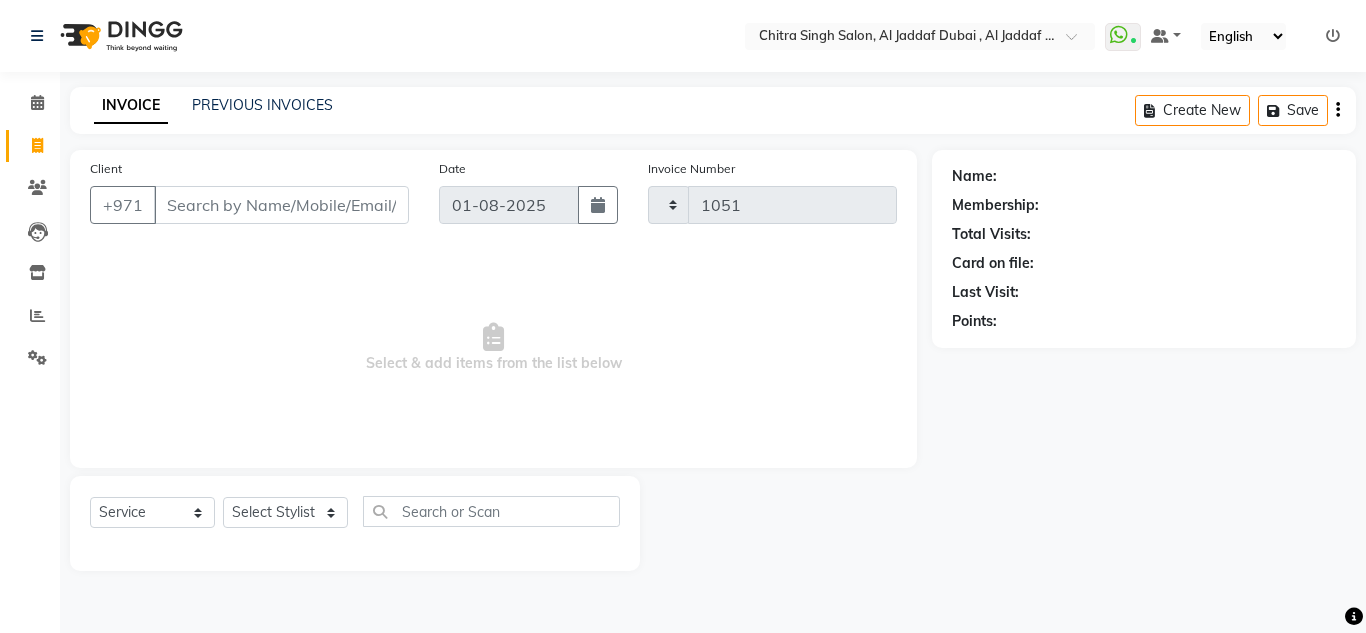 select on "4069" 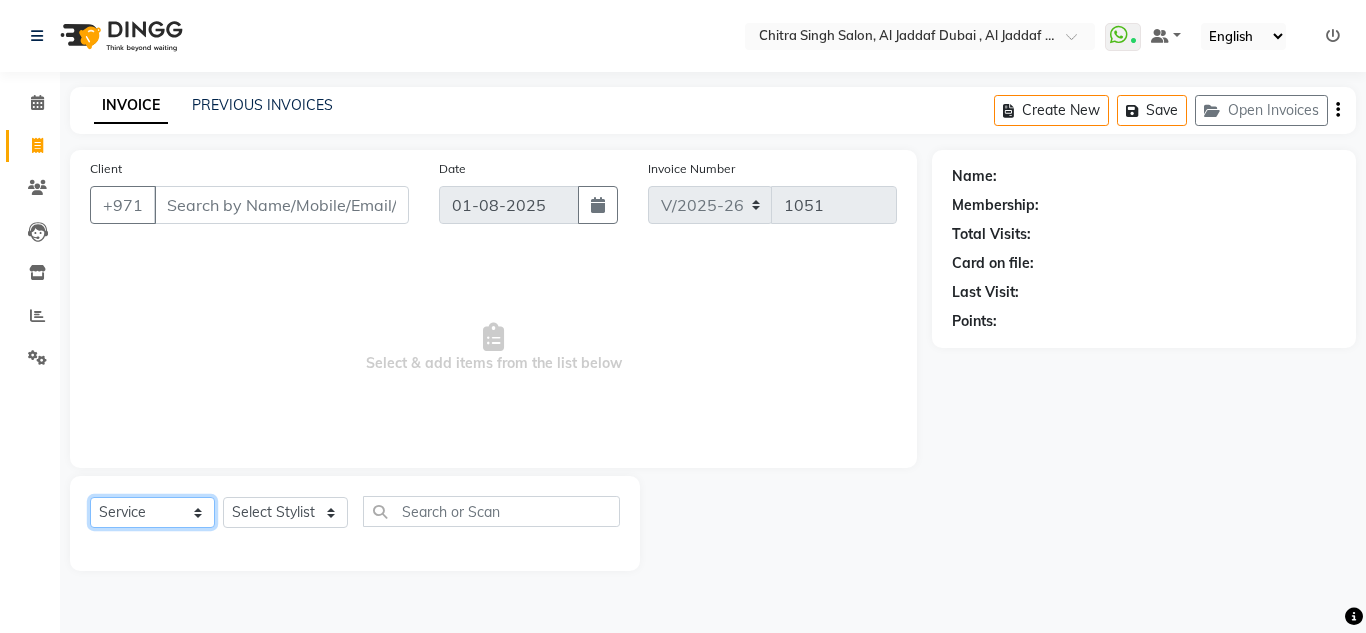 click on "Select  Service  Product  Membership  Package Voucher Prepaid Gift Card" 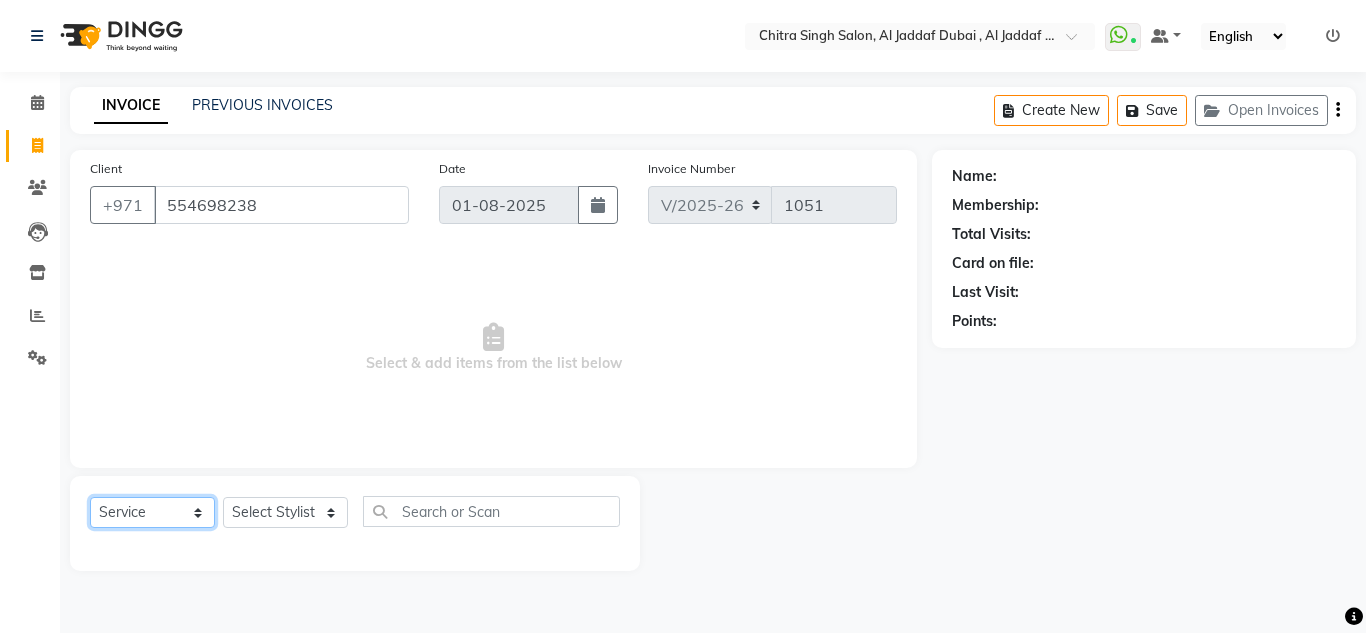 select on "1: Object" 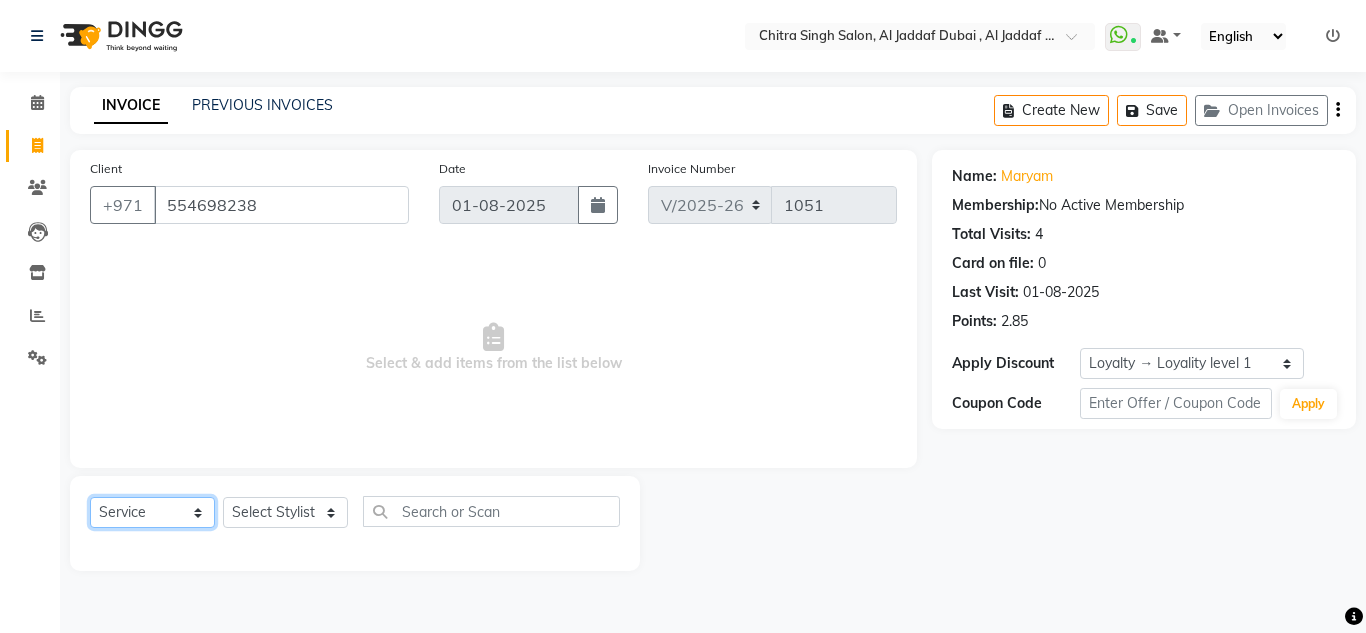 select on "package" 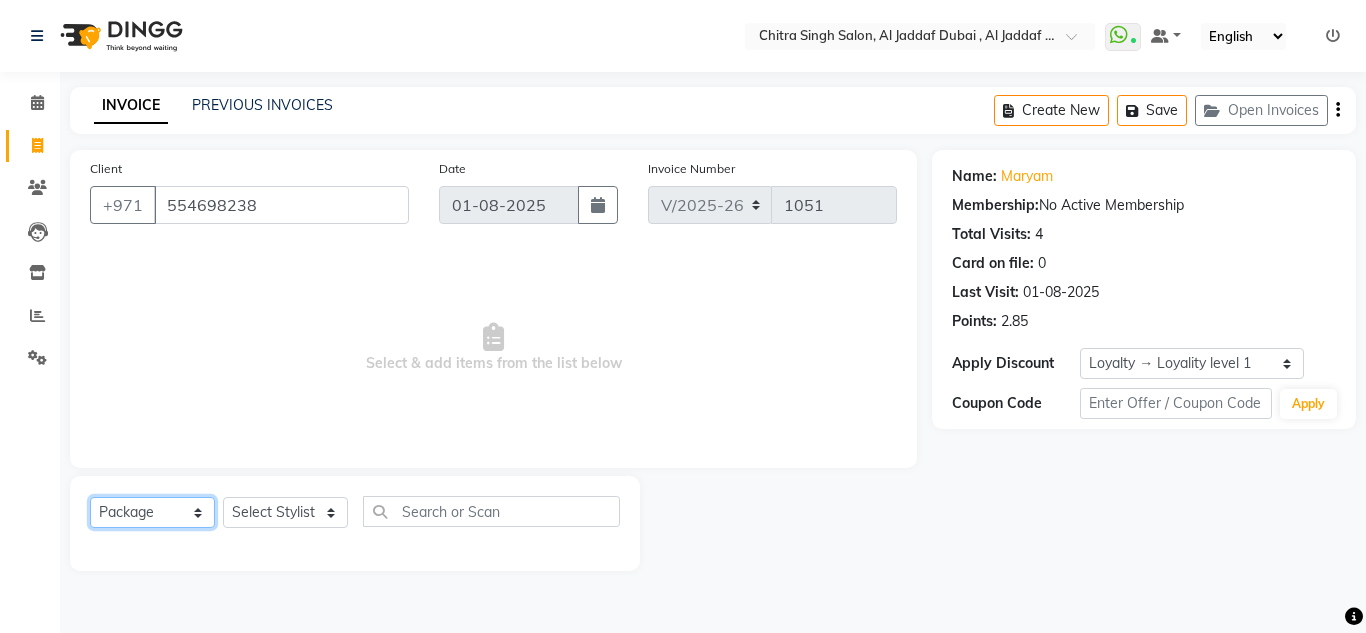 click on "Select  Service  Product  Membership  Package Voucher Prepaid Gift Card" 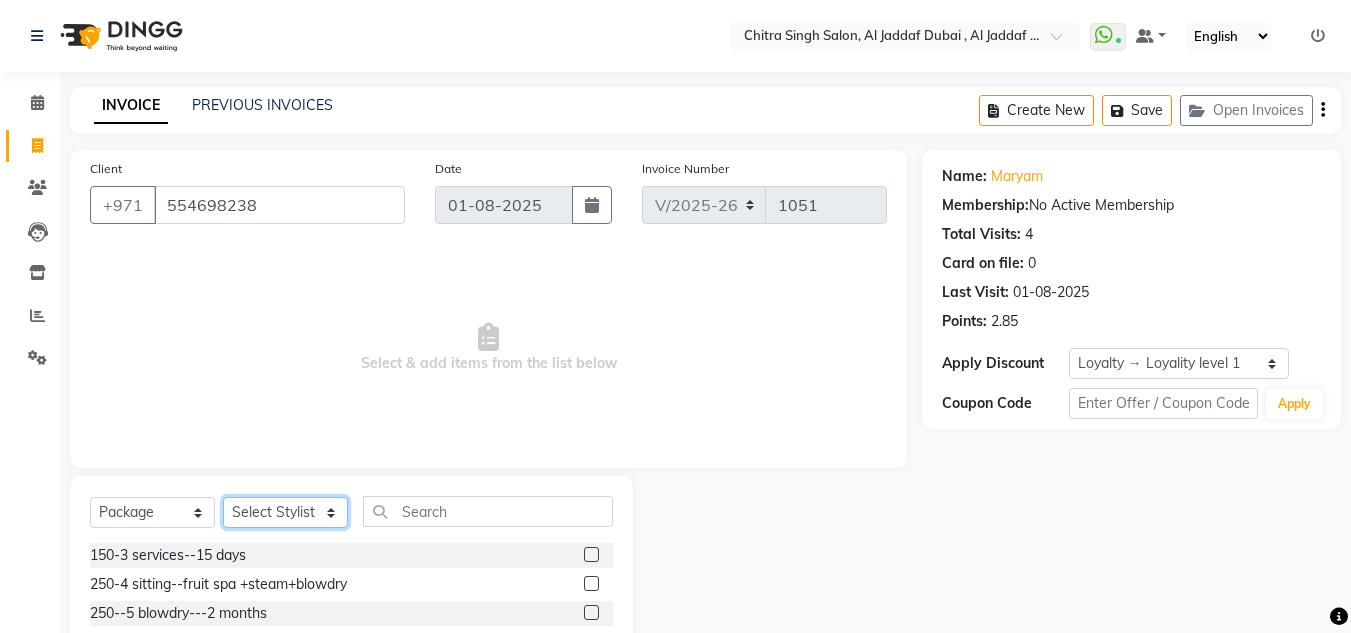 click on "Select Stylist Huma Iqbal Kabita Management Riba Sales person Srijana trial lady" 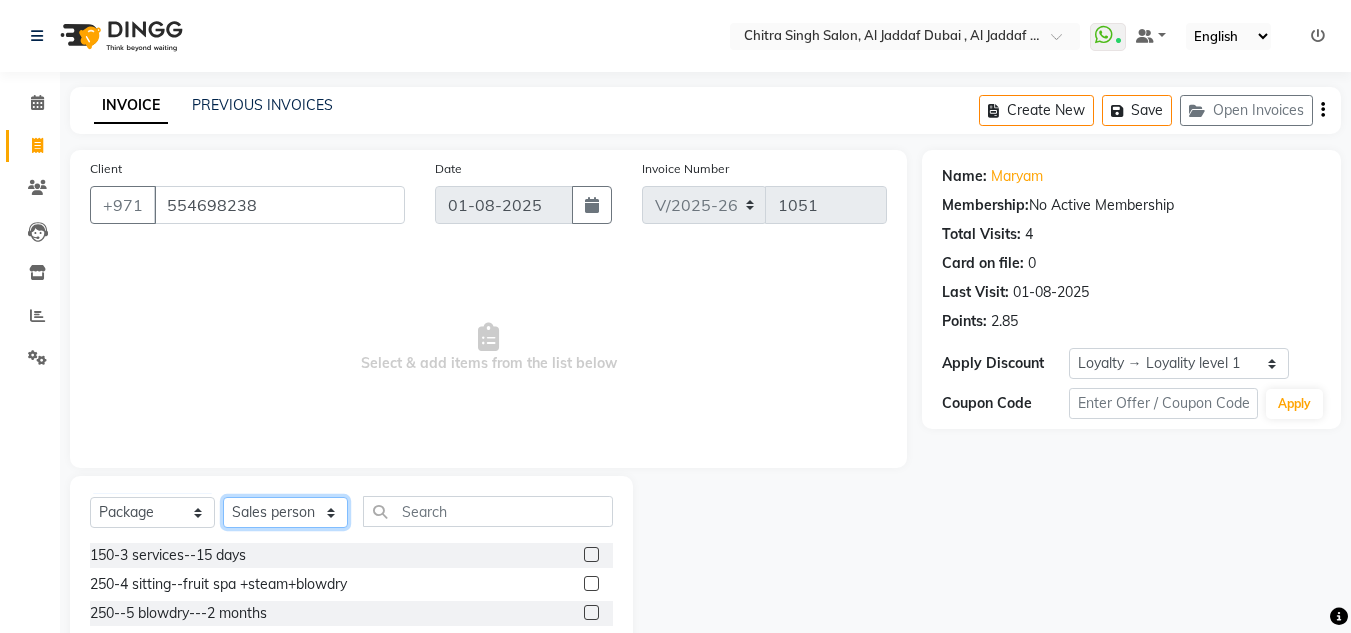 click on "Select Stylist Huma Iqbal Kabita Management Riba Sales person Srijana trial lady" 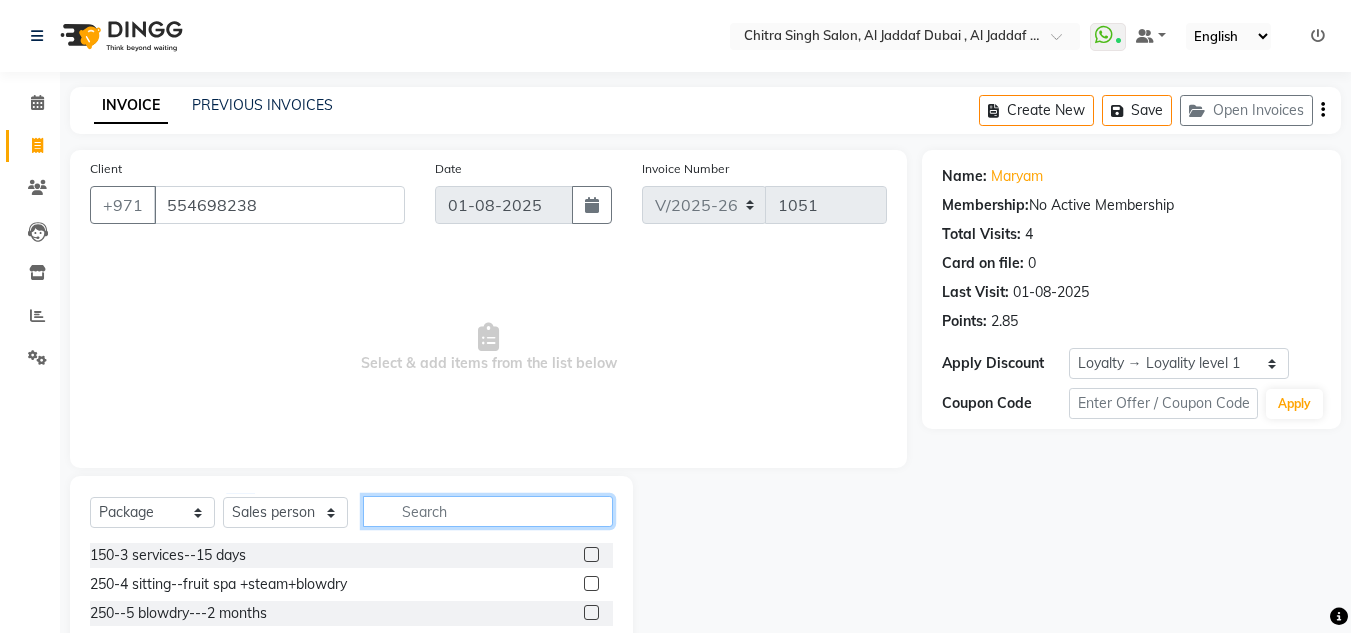 drag, startPoint x: 531, startPoint y: 501, endPoint x: 363, endPoint y: 555, distance: 176.4653 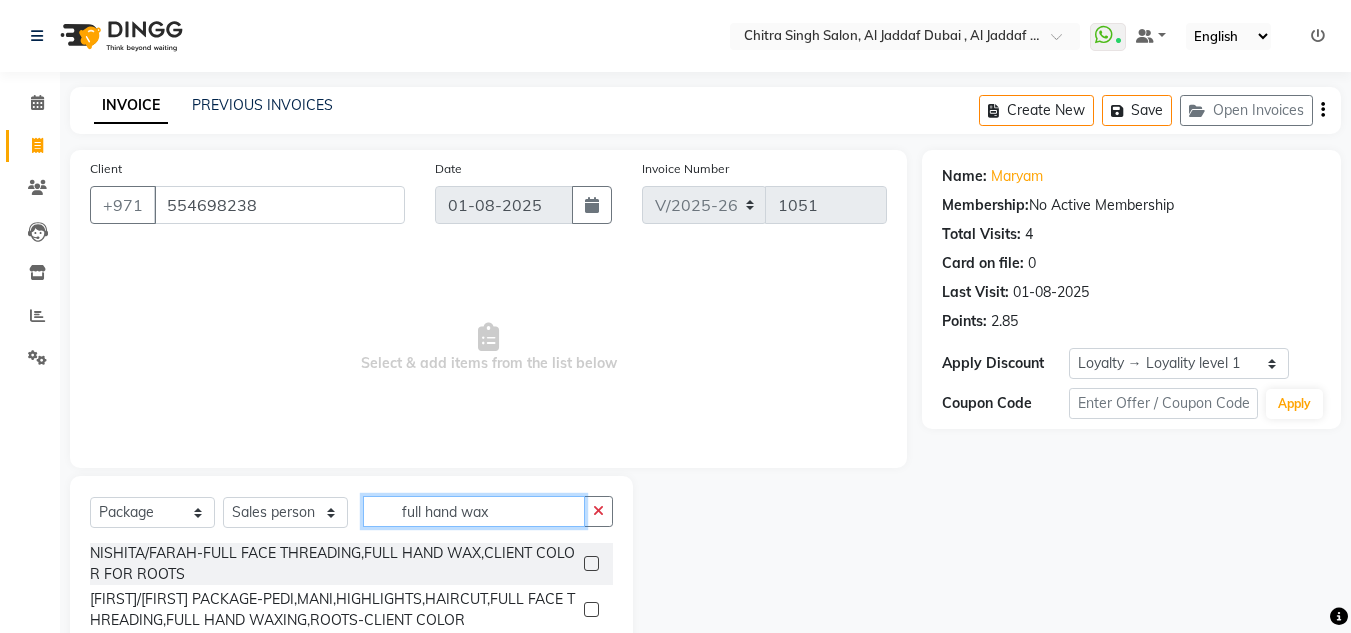scroll, scrollTop: 60, scrollLeft: 0, axis: vertical 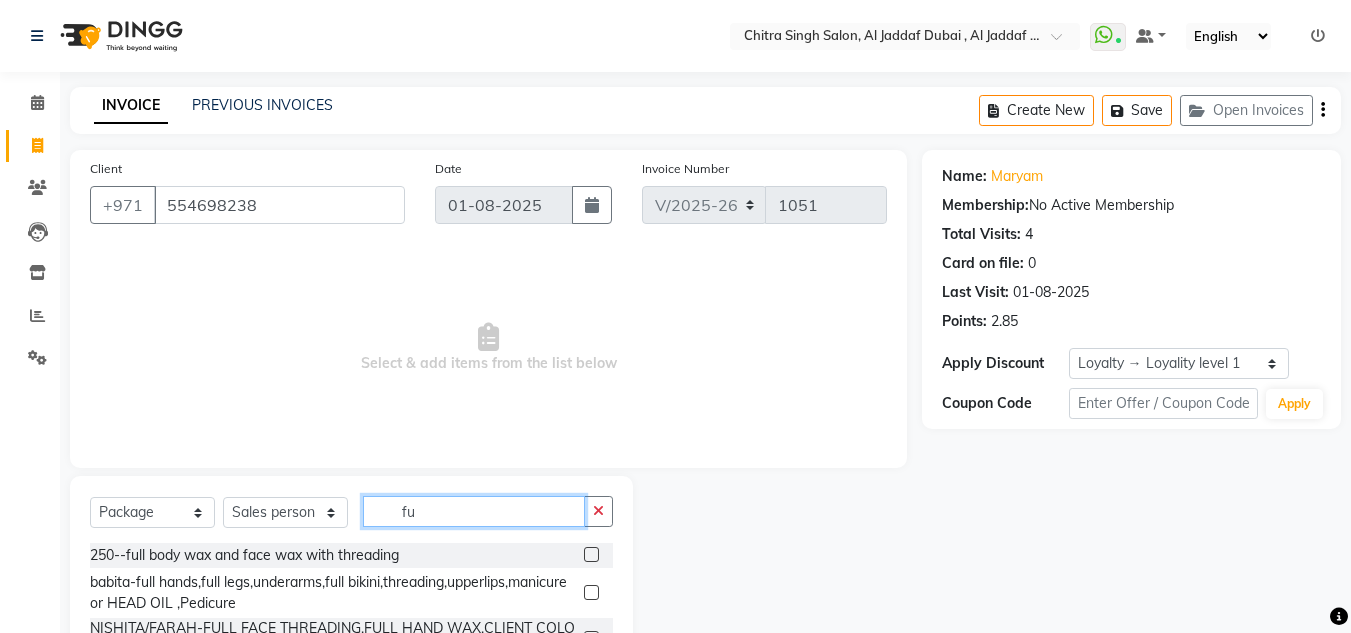 type on "f" 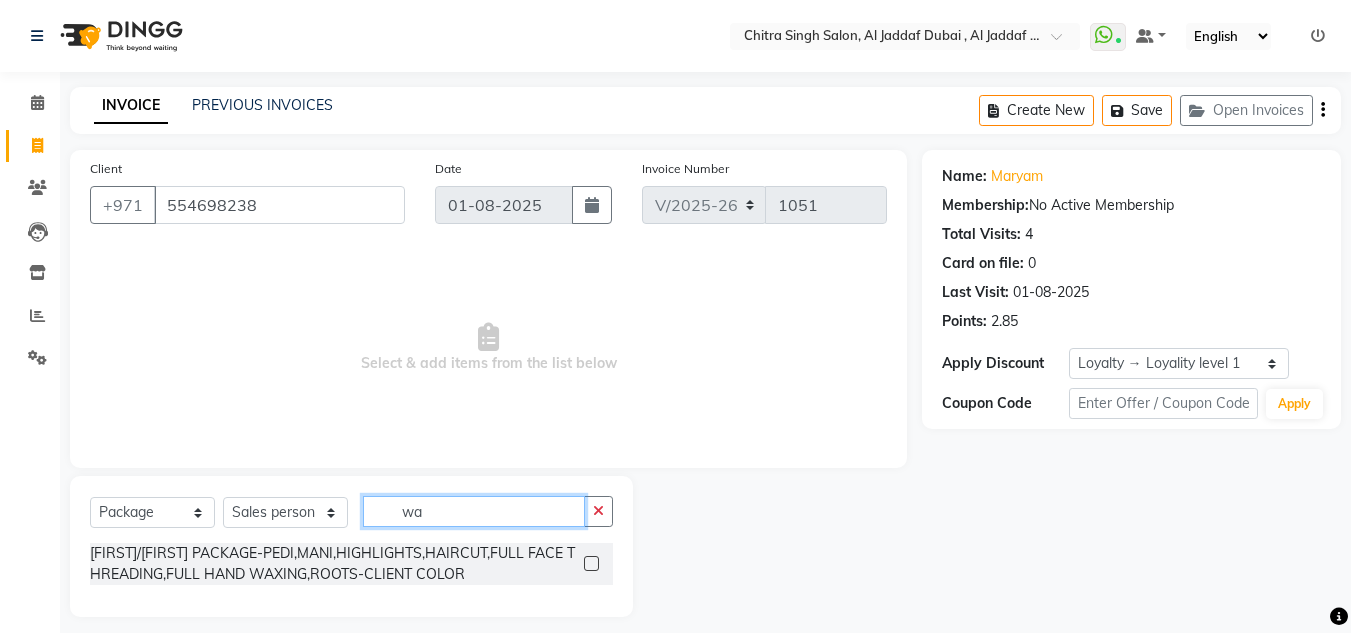 type on "w" 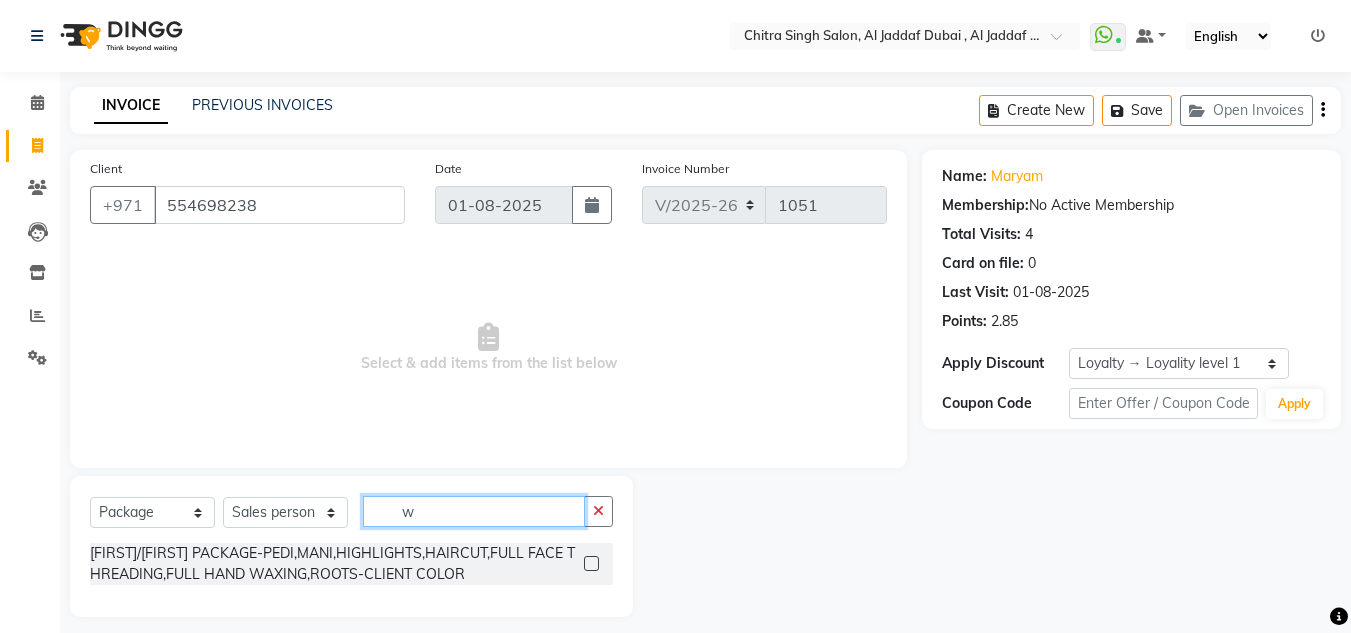 type 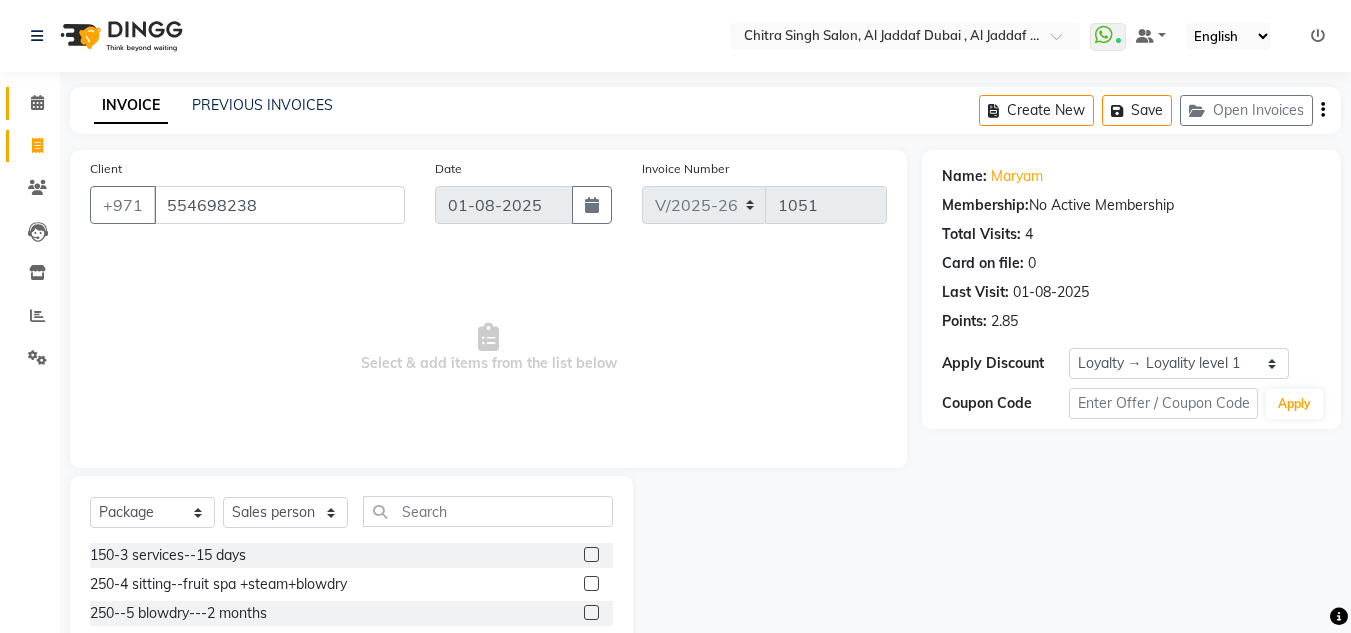 click on "Calendar" 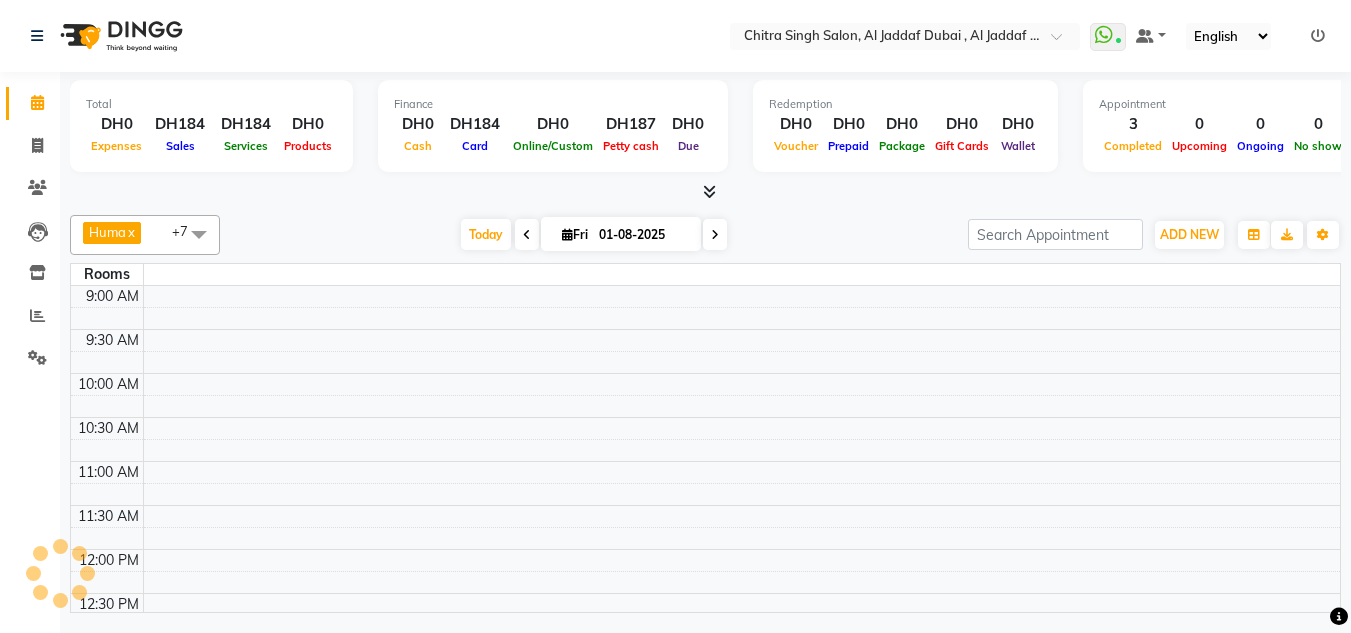 scroll, scrollTop: 0, scrollLeft: 0, axis: both 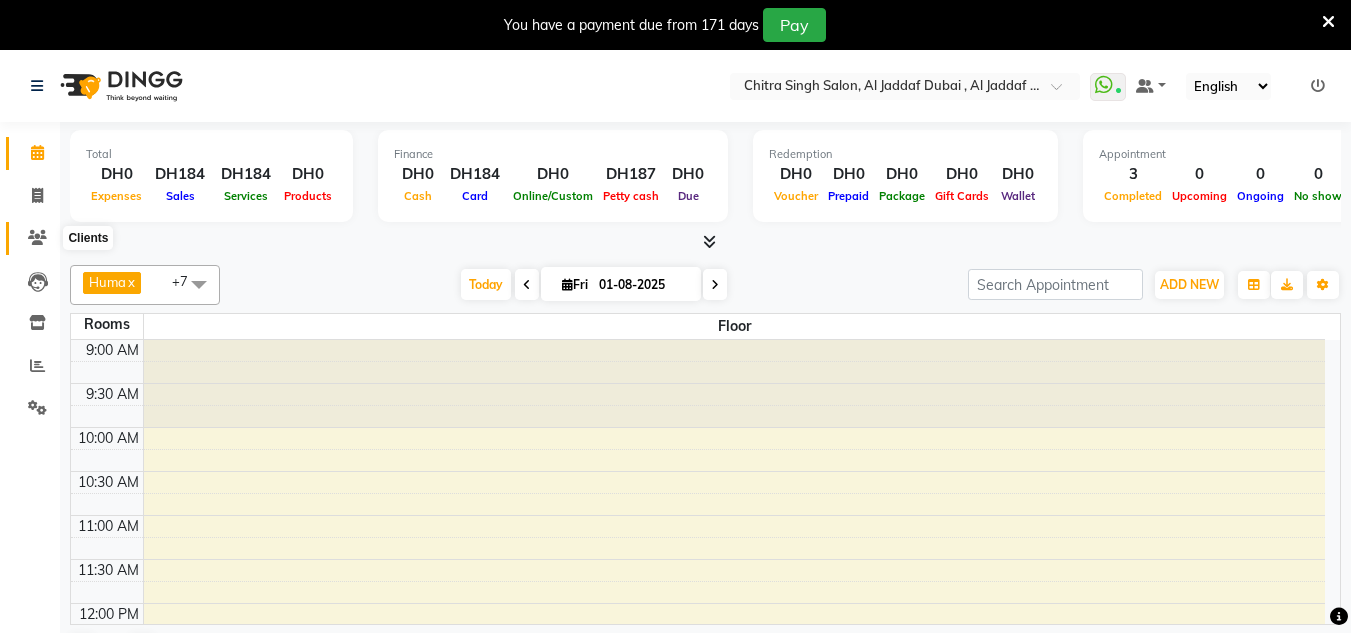 click 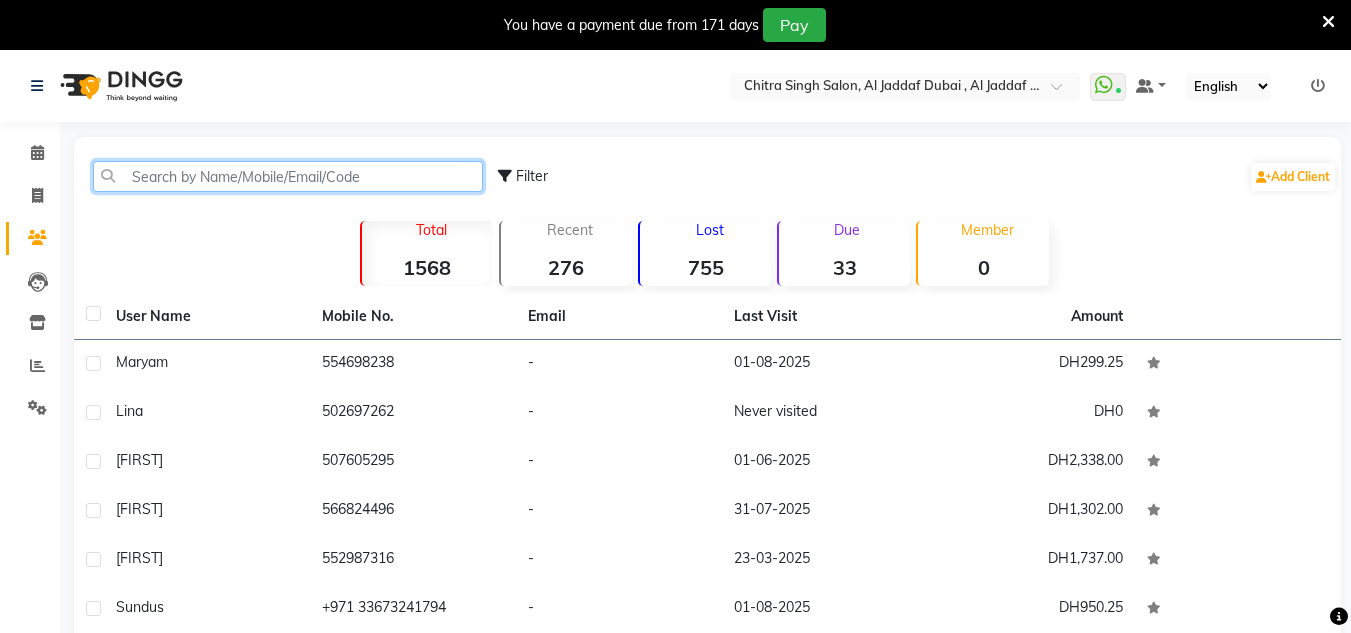 click 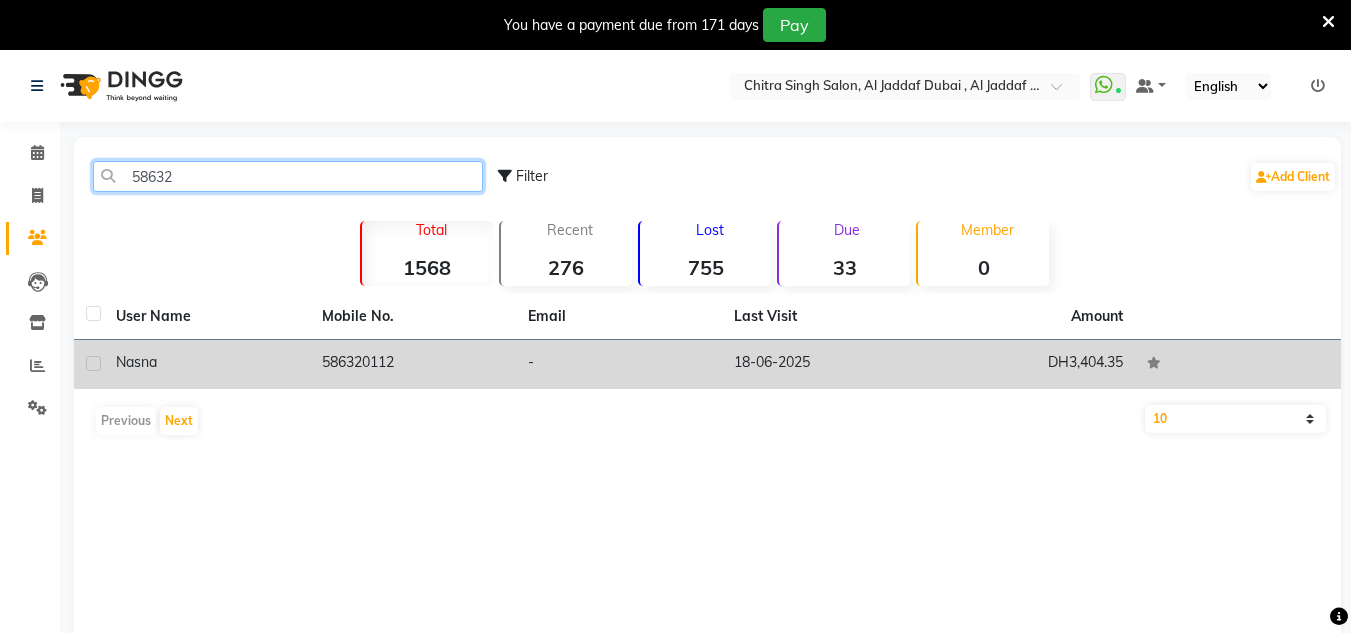 type on "58632" 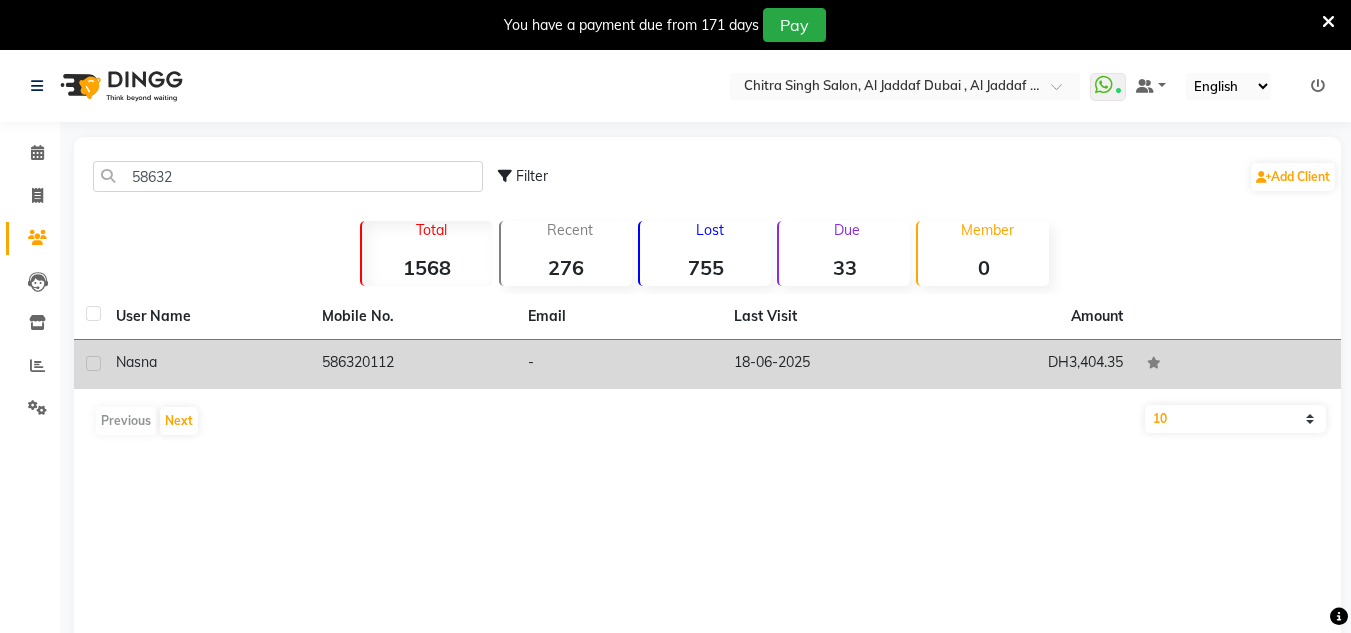 click on "586320112" 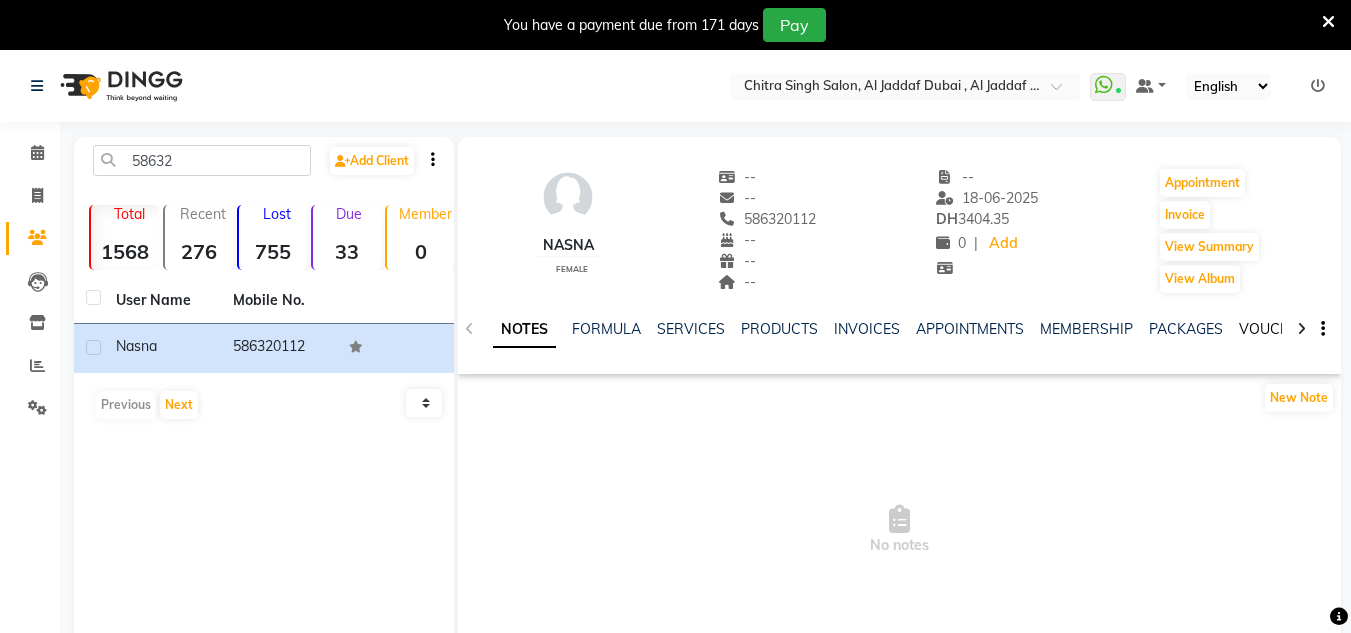 click on "VOUCHERS" 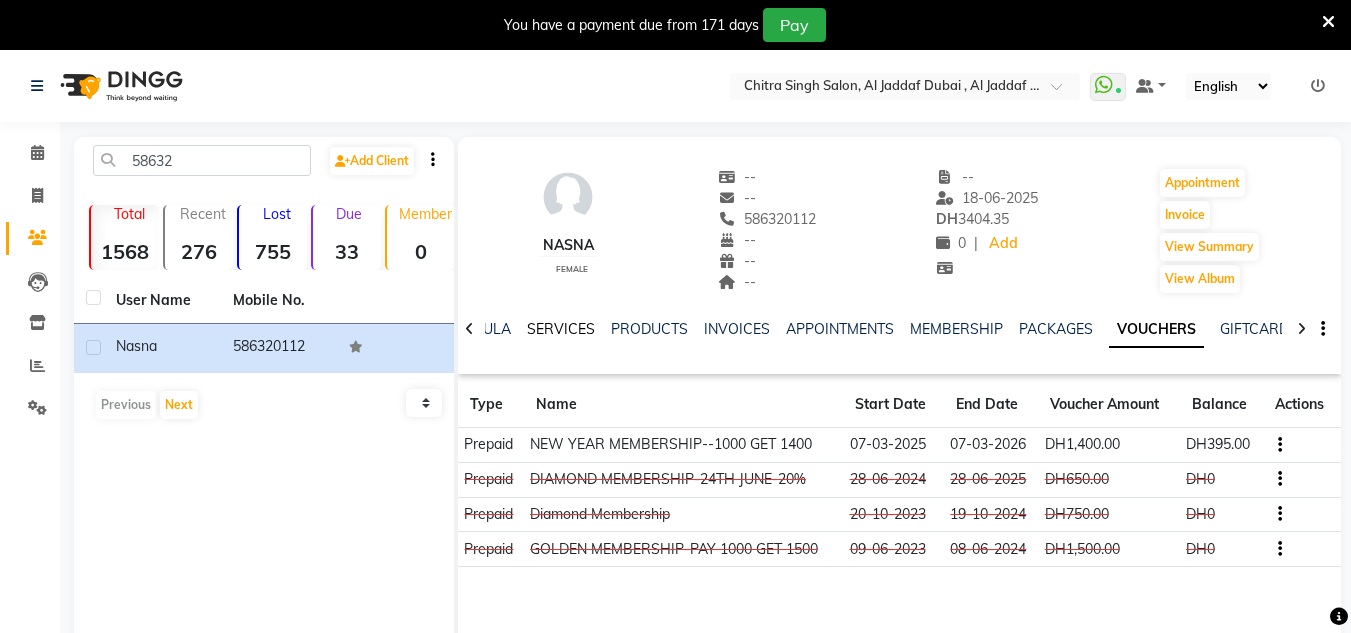 click on "SERVICES" 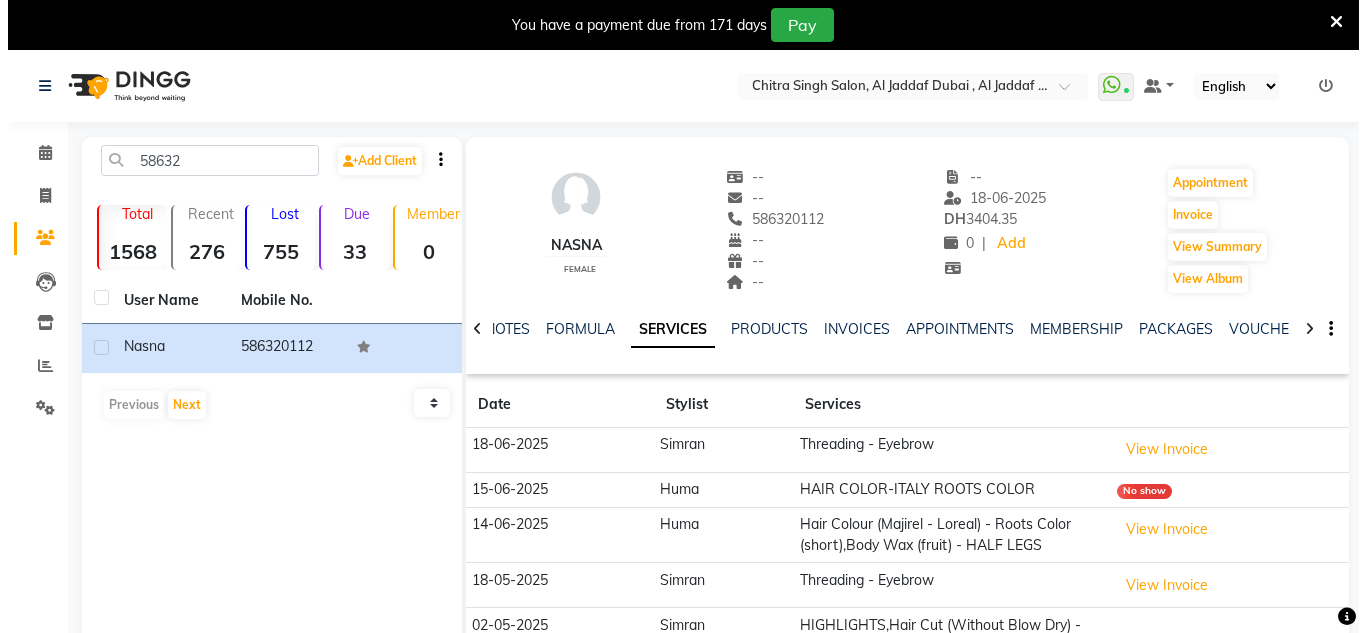 scroll, scrollTop: 134, scrollLeft: 0, axis: vertical 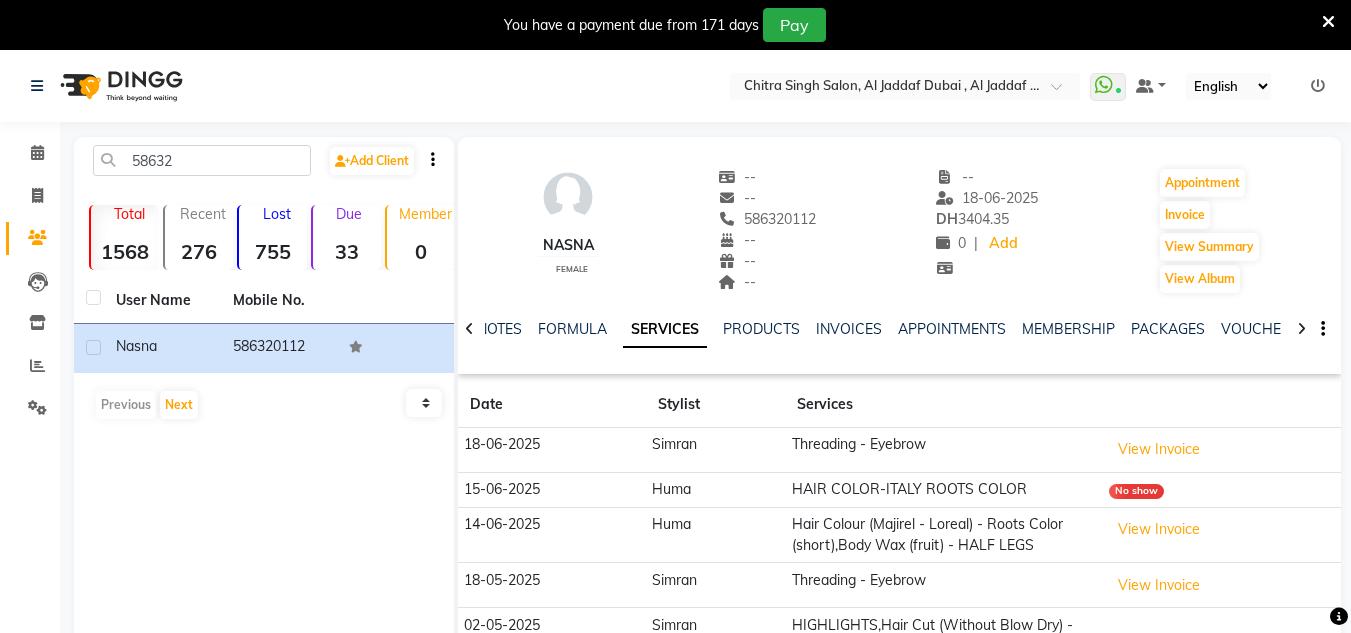 drag, startPoint x: 1257, startPoint y: 406, endPoint x: 1262, endPoint y: 423, distance: 17.720045 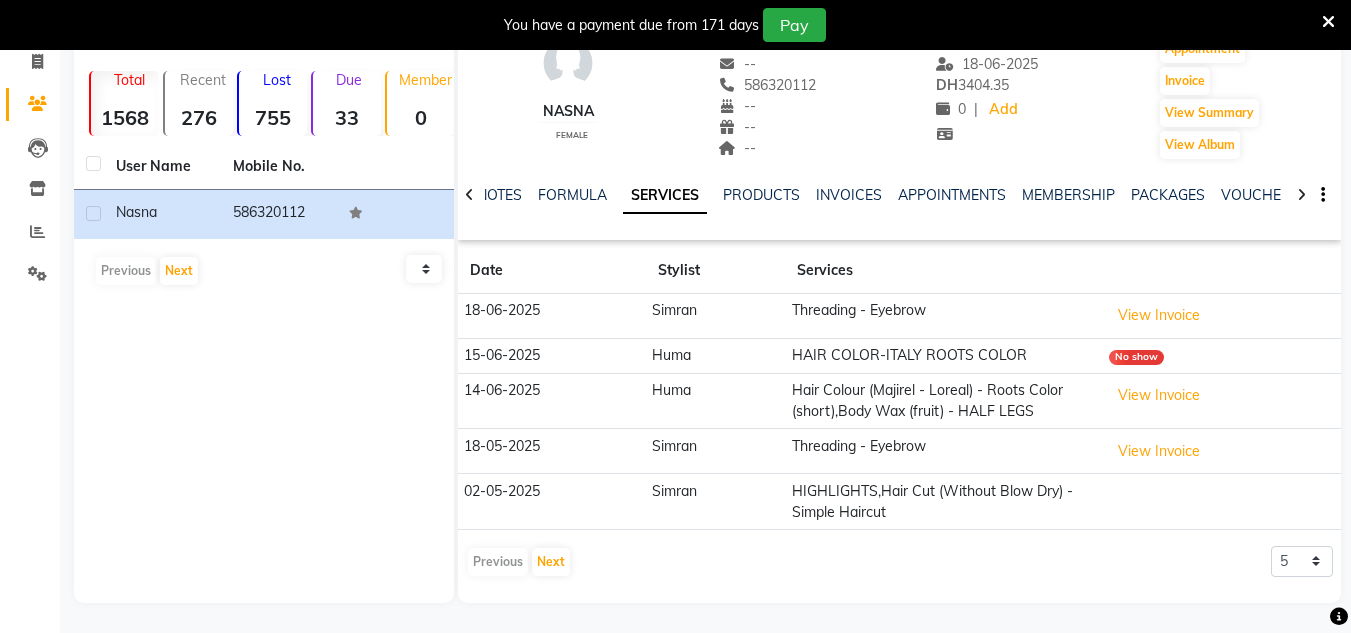 drag, startPoint x: 1262, startPoint y: 423, endPoint x: 220, endPoint y: 428, distance: 1042.012 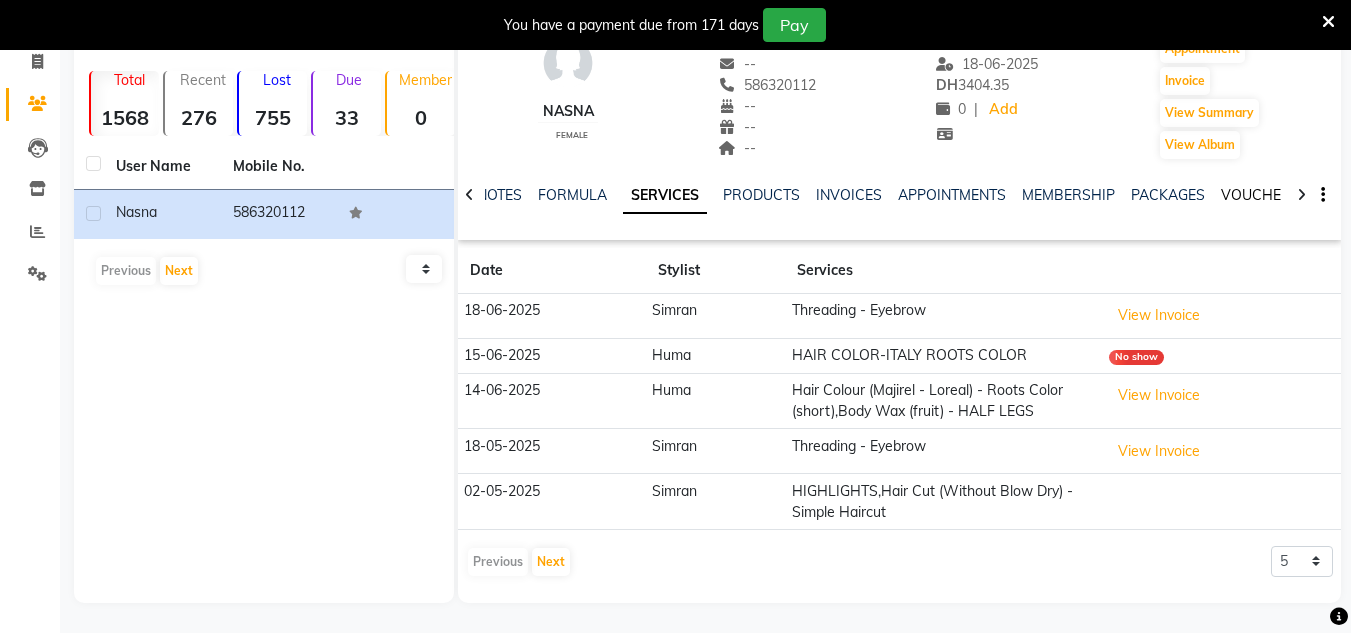 click on "VOUCHERS" 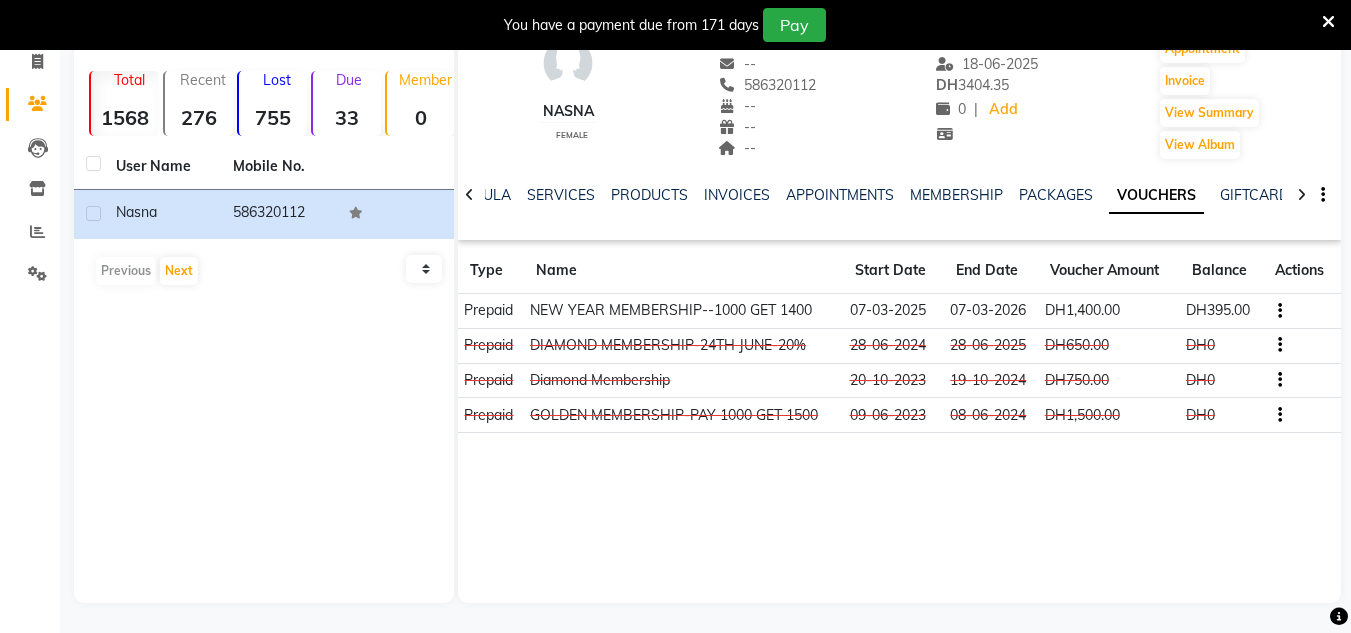 click on "NOTES FORMULA SERVICES PRODUCTS INVOICES APPOINTMENTS MEMBERSHIP PACKAGES VOUCHERS GIFTCARDS POINTS FORMS FAMILY CARDS WALLET" 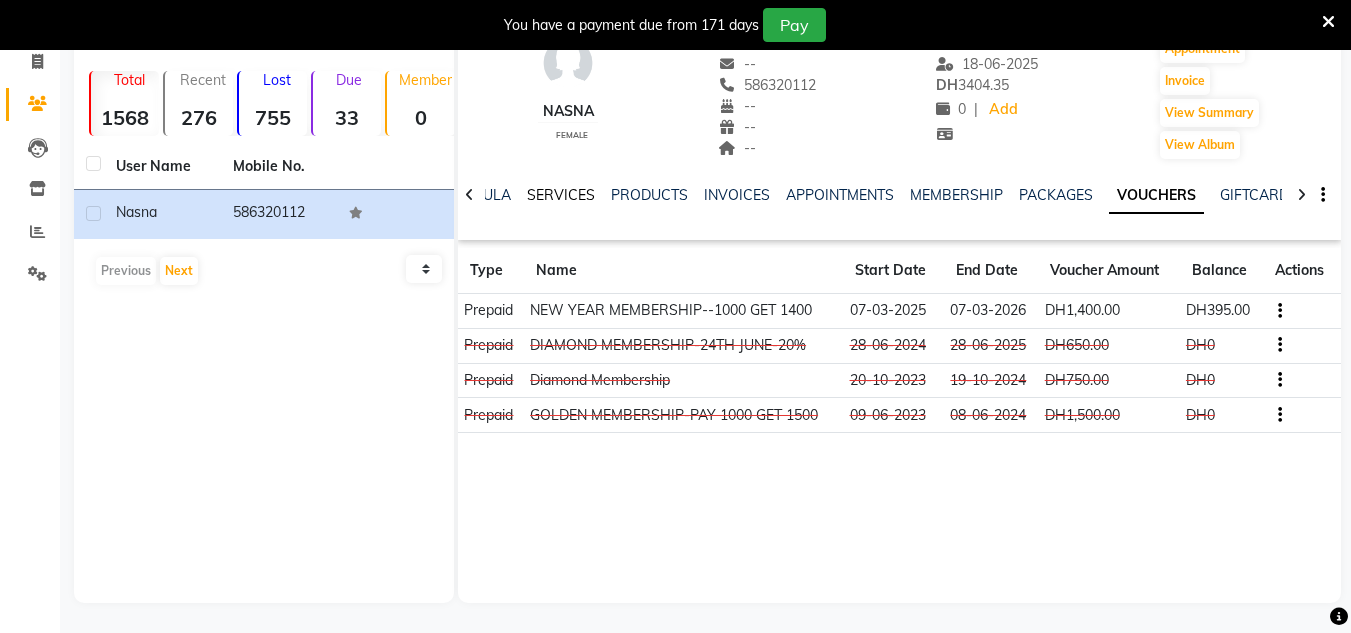 click on "SERVICES" 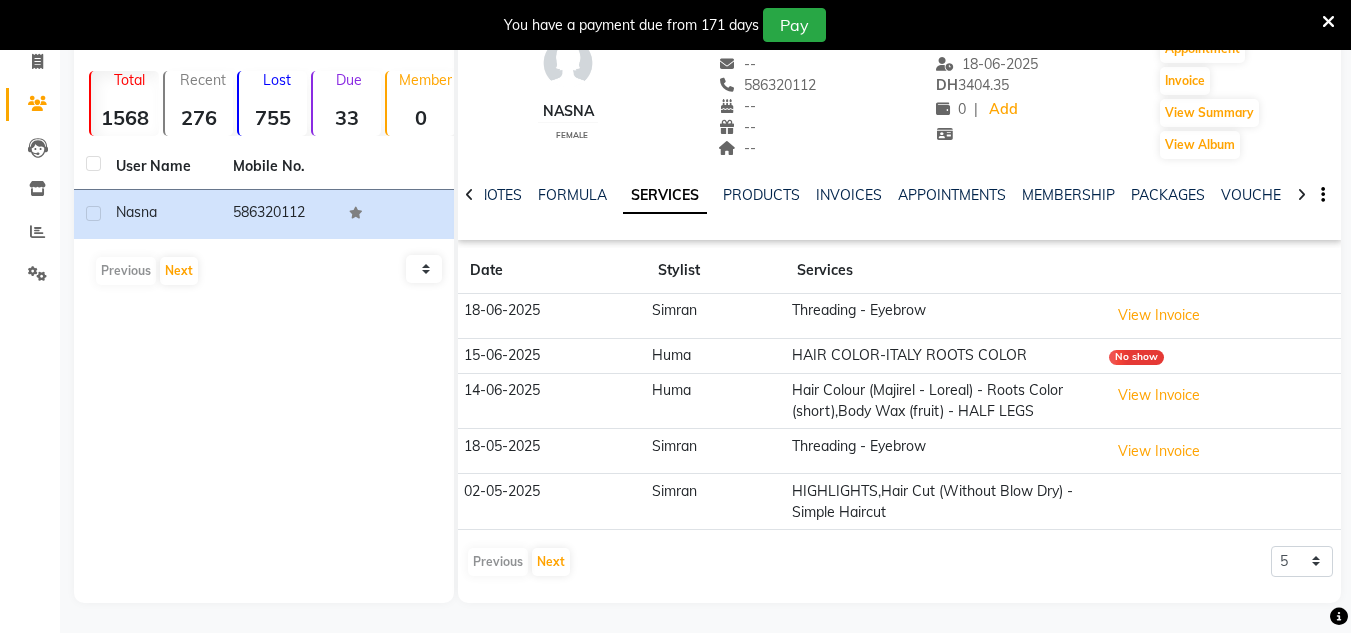 click on "Hair Colour (Majirel - Loreal) - Roots Color (short),Body Wax (fruit) - HALF LEGS" 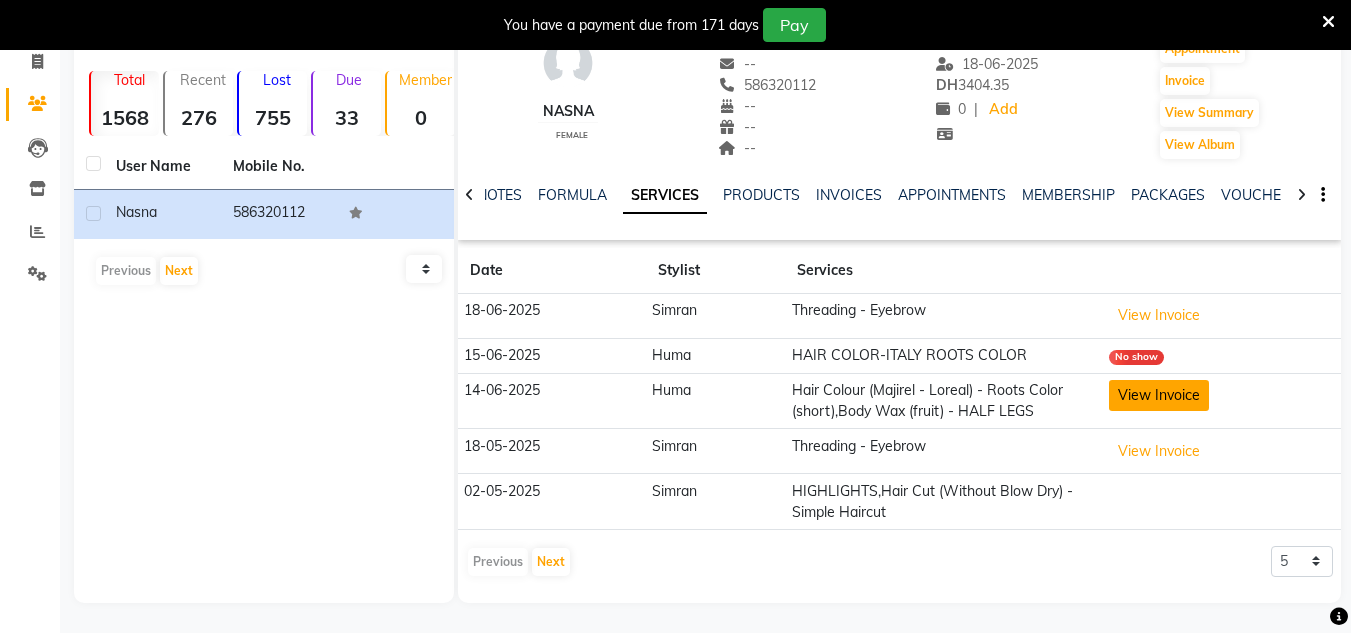 click on "View Invoice" 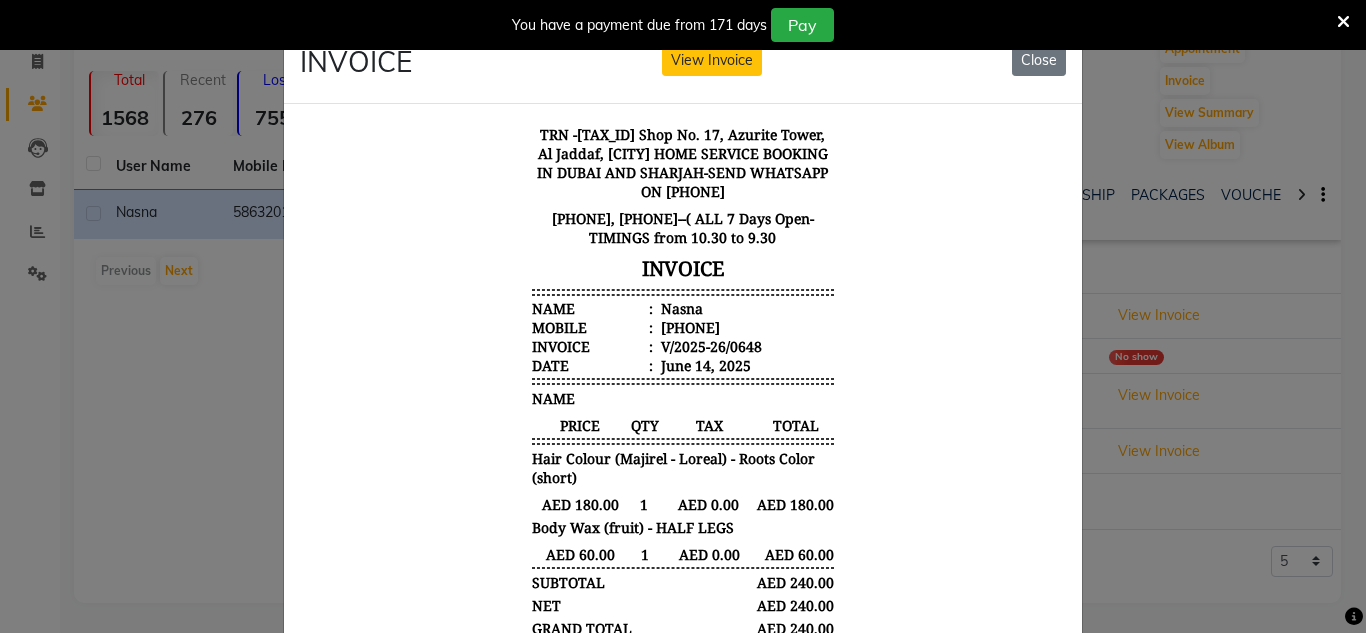scroll, scrollTop: 180, scrollLeft: 0, axis: vertical 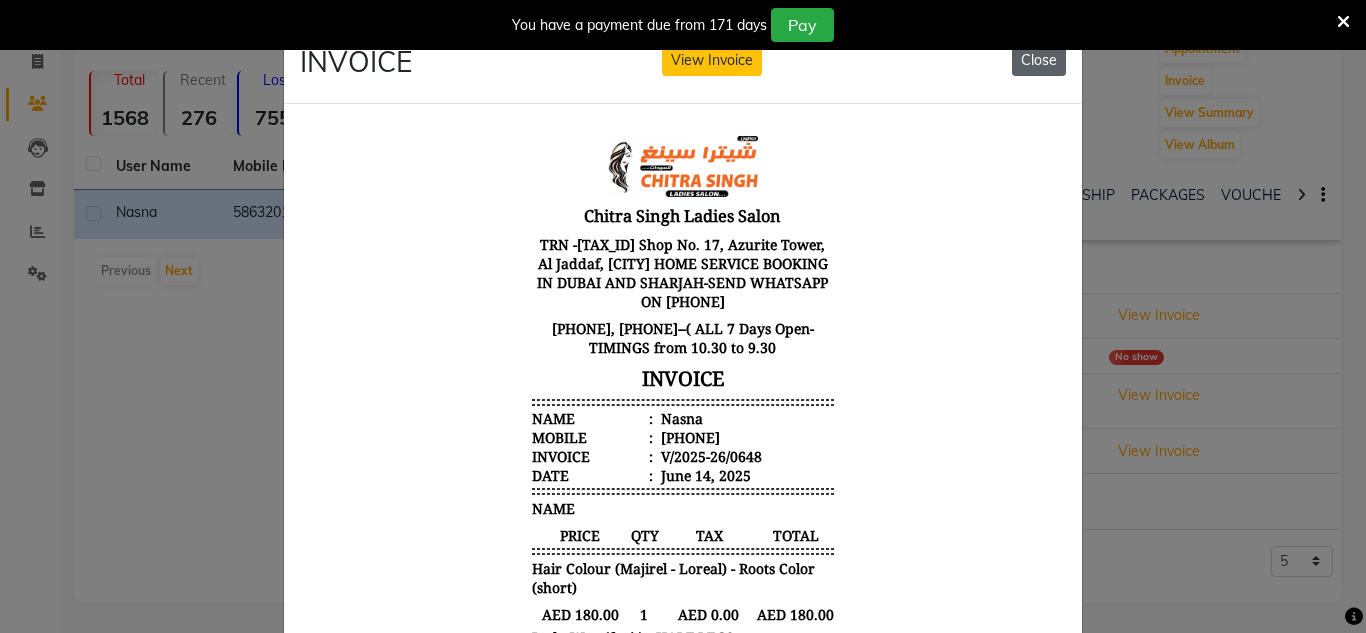 click on "Close" 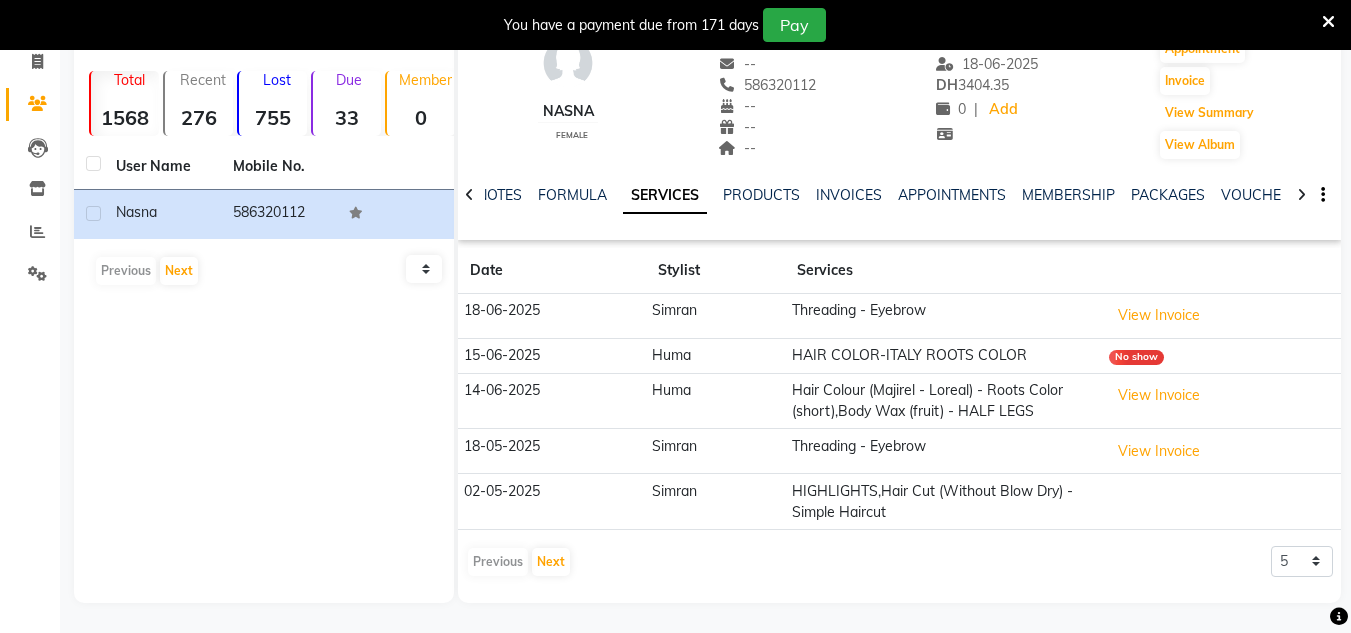 drag, startPoint x: 1274, startPoint y: 84, endPoint x: 1284, endPoint y: 186, distance: 102.48902 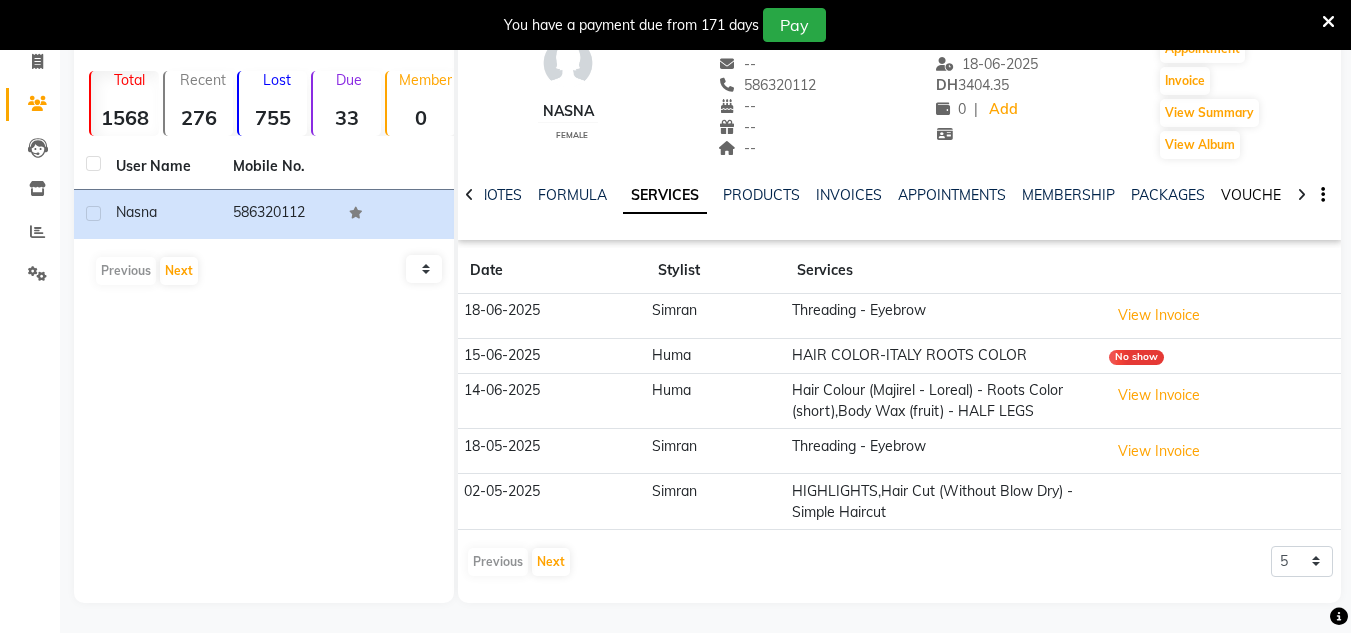 click on "VOUCHERS" 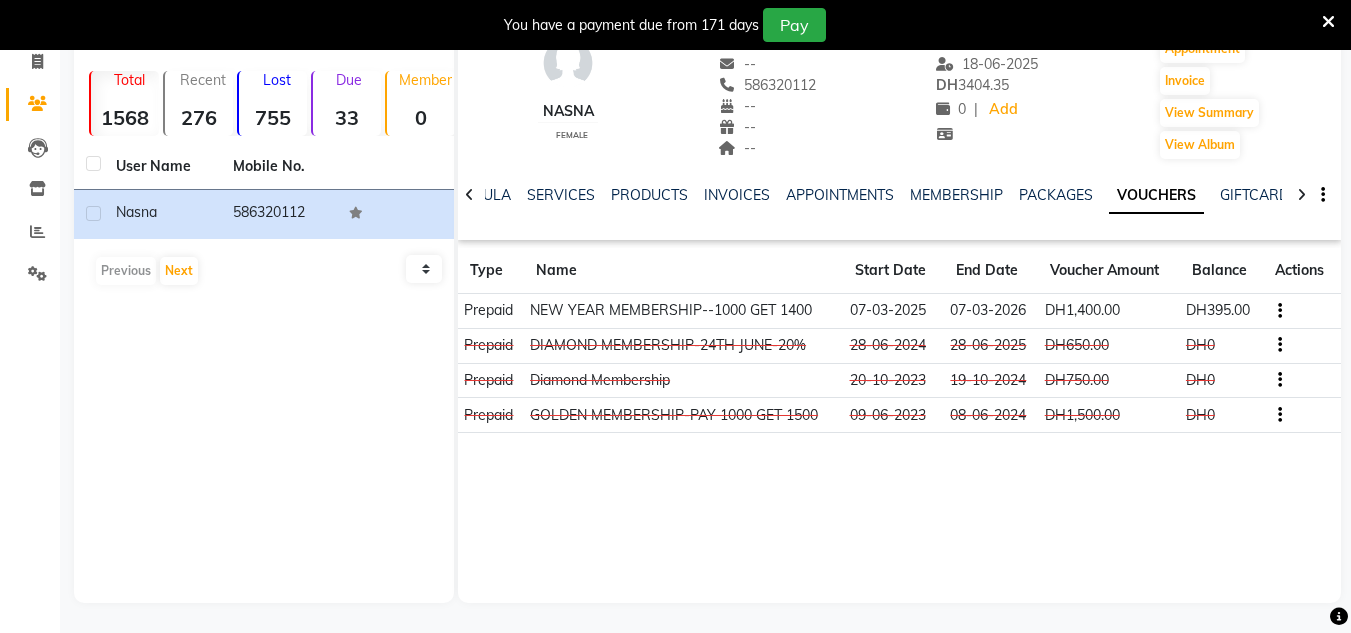 drag, startPoint x: 1323, startPoint y: 19, endPoint x: 1365, endPoint y: 2, distance: 45.310043 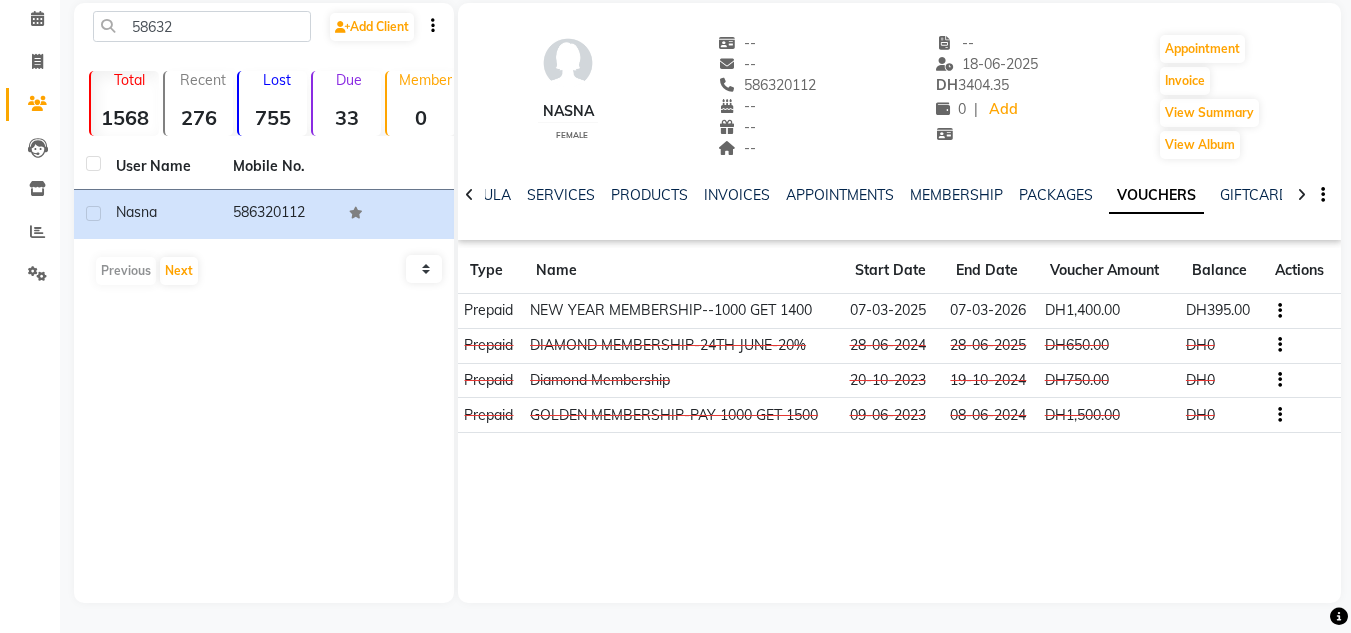 click on "NOTES FORMULA SERVICES PRODUCTS INVOICES APPOINTMENTS MEMBERSHIP PACKAGES VOUCHERS GIFTCARDS POINTS FORMS FAMILY CARDS WALLET" 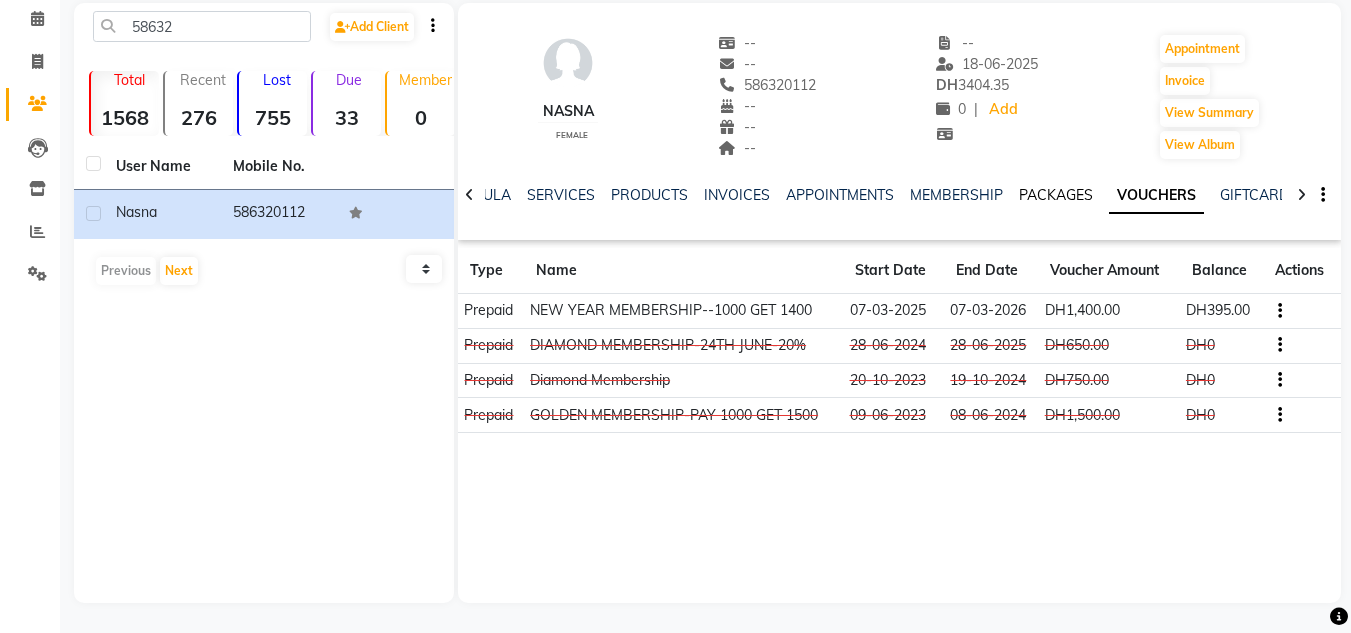 click on "PACKAGES" 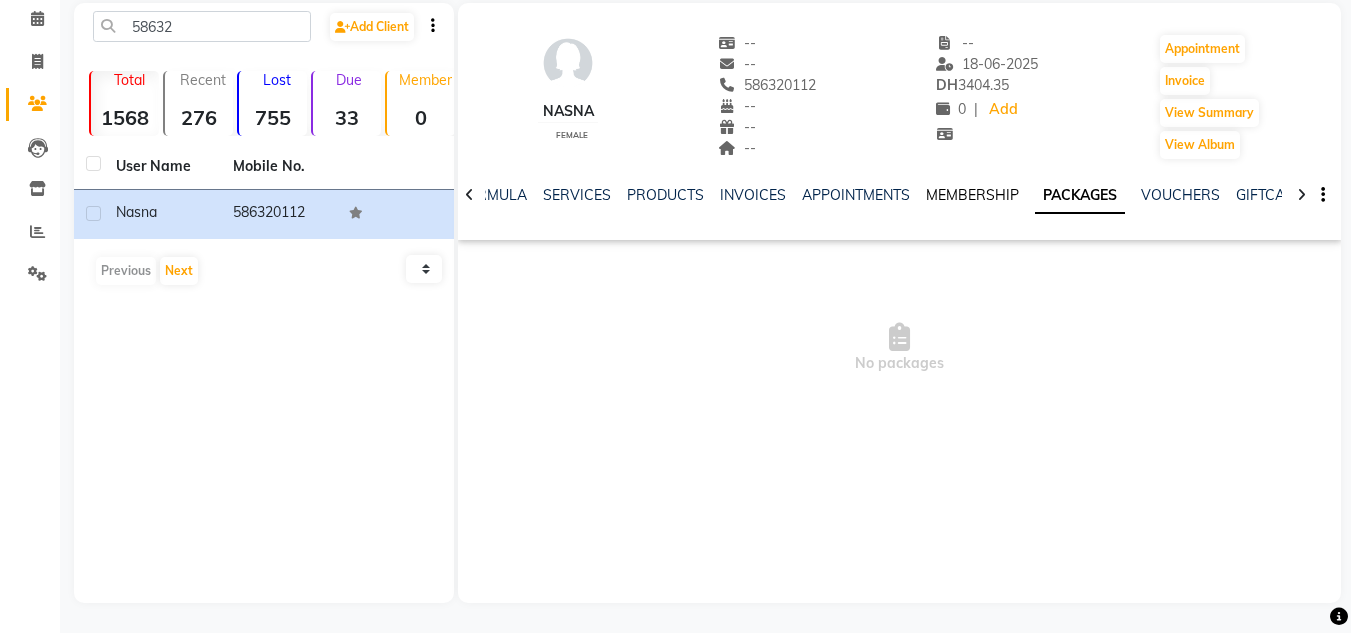 click on "MEMBERSHIP" 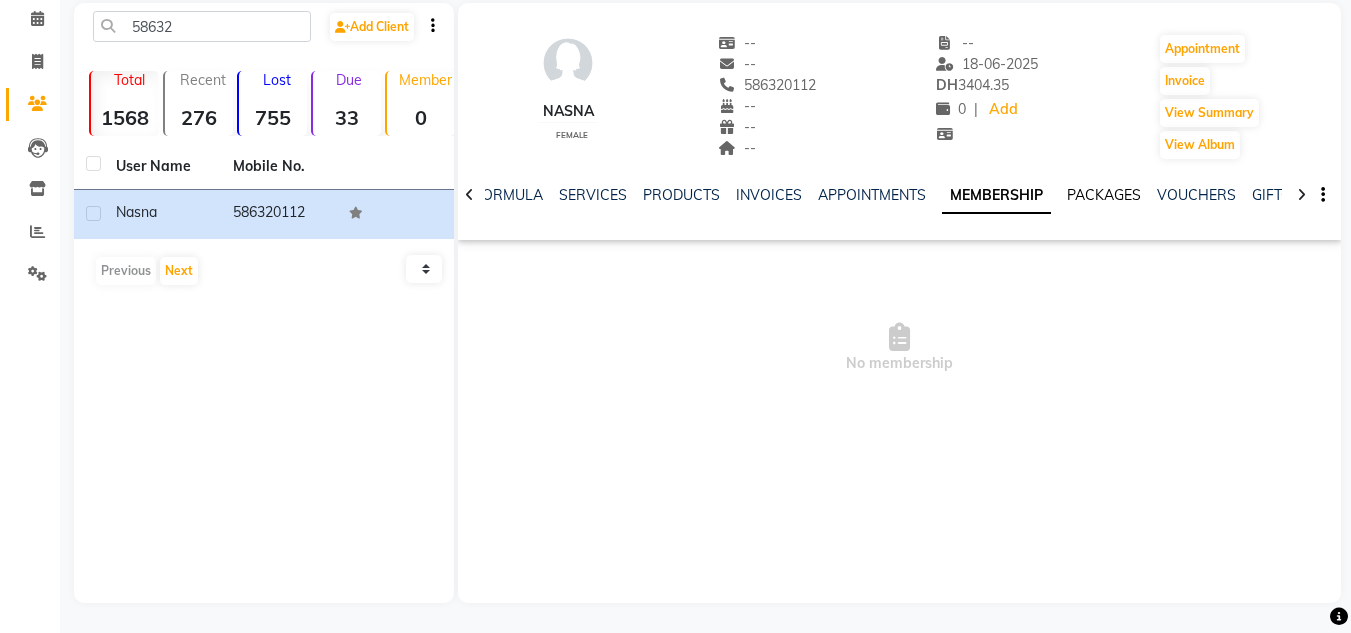 click on "PACKAGES" 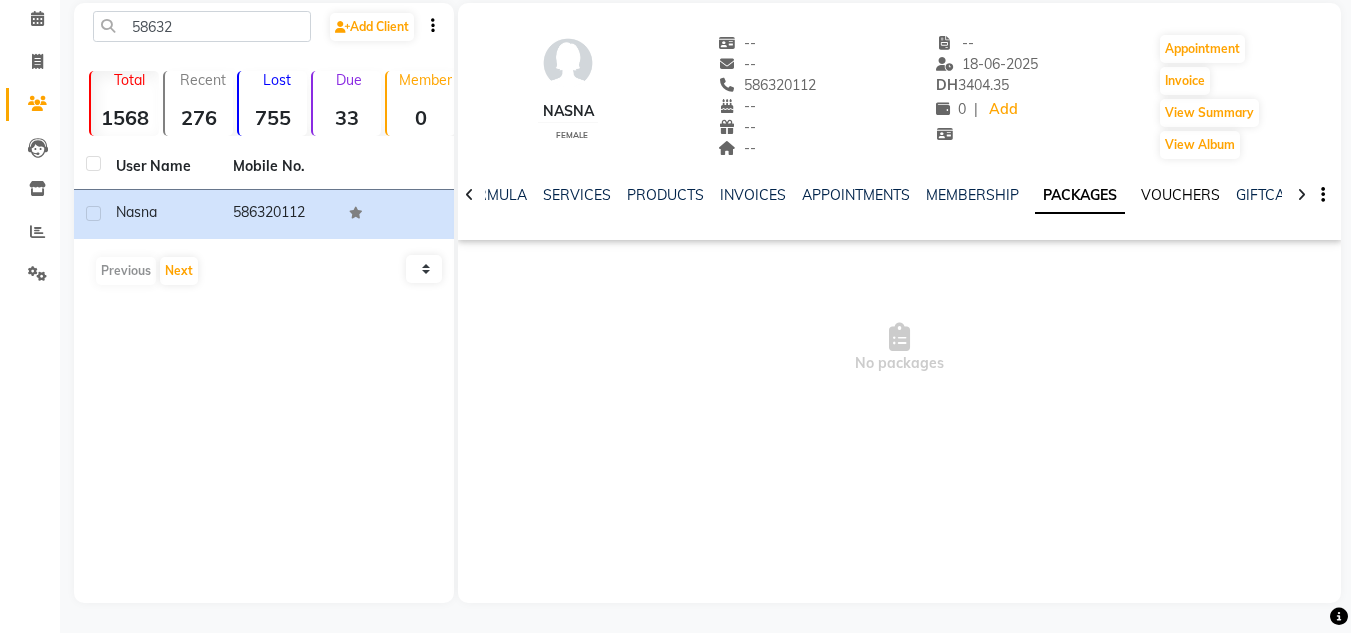 click on "VOUCHERS" 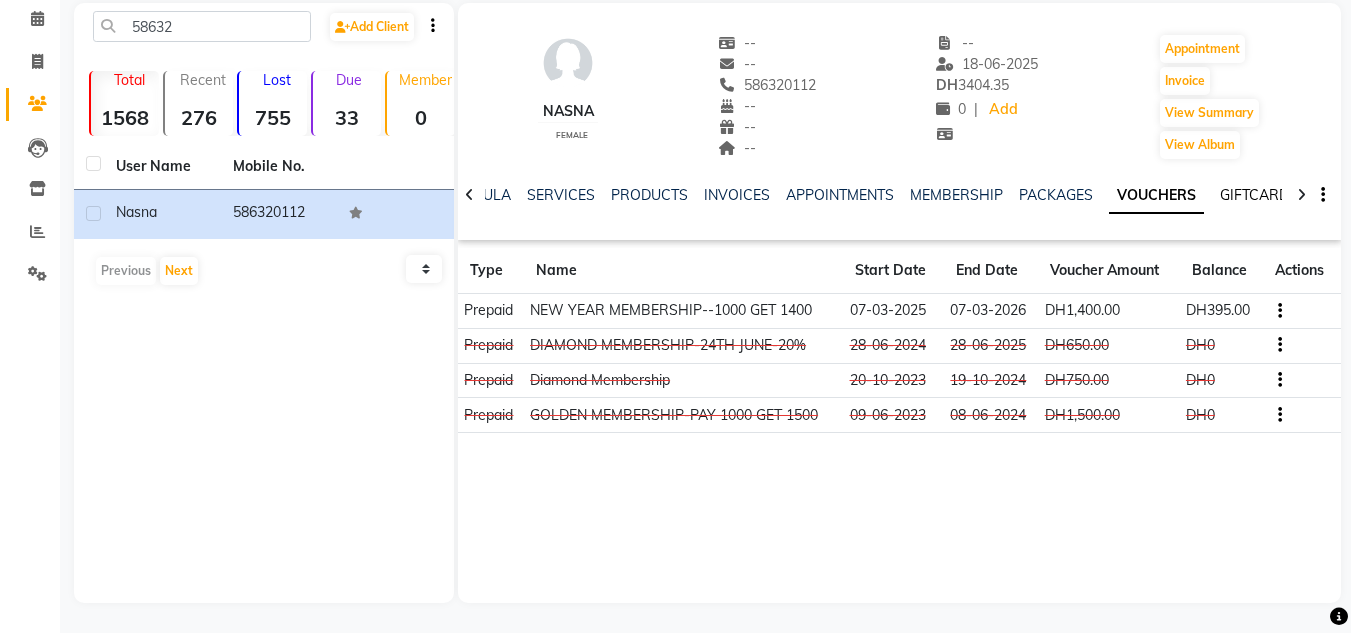 click on "GIFTCARDS" 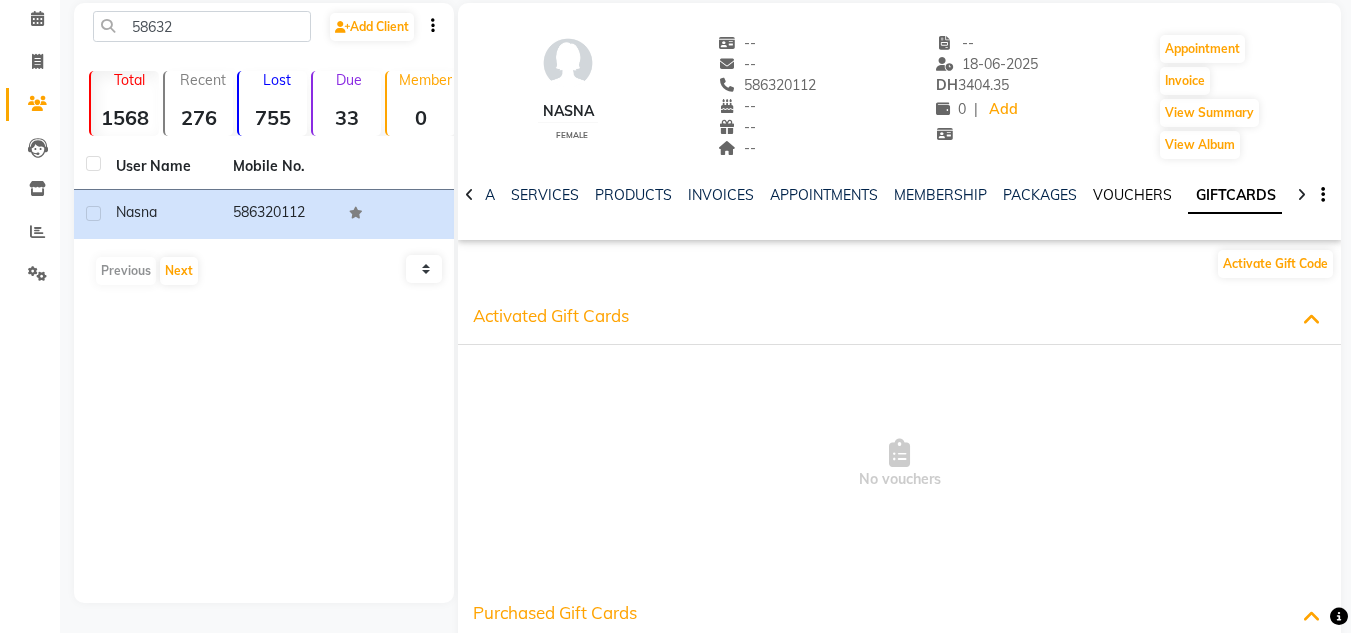 click on "VOUCHERS" 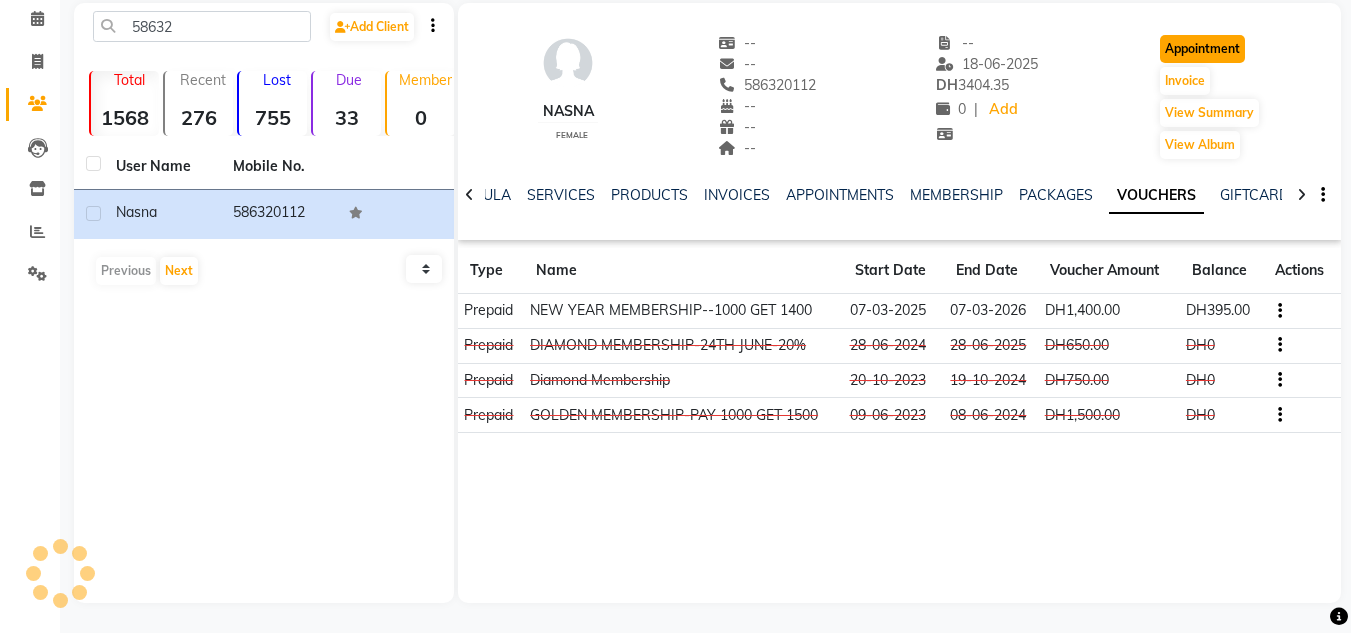 click on "Appointment" 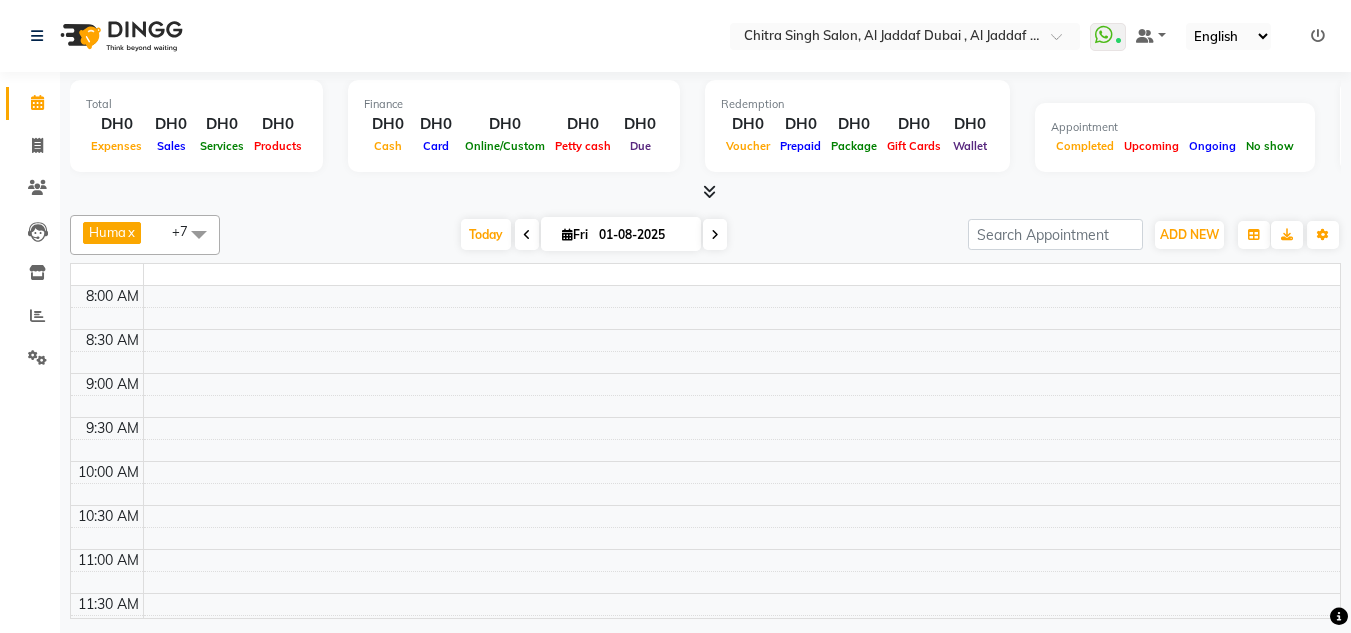 scroll, scrollTop: 0, scrollLeft: 0, axis: both 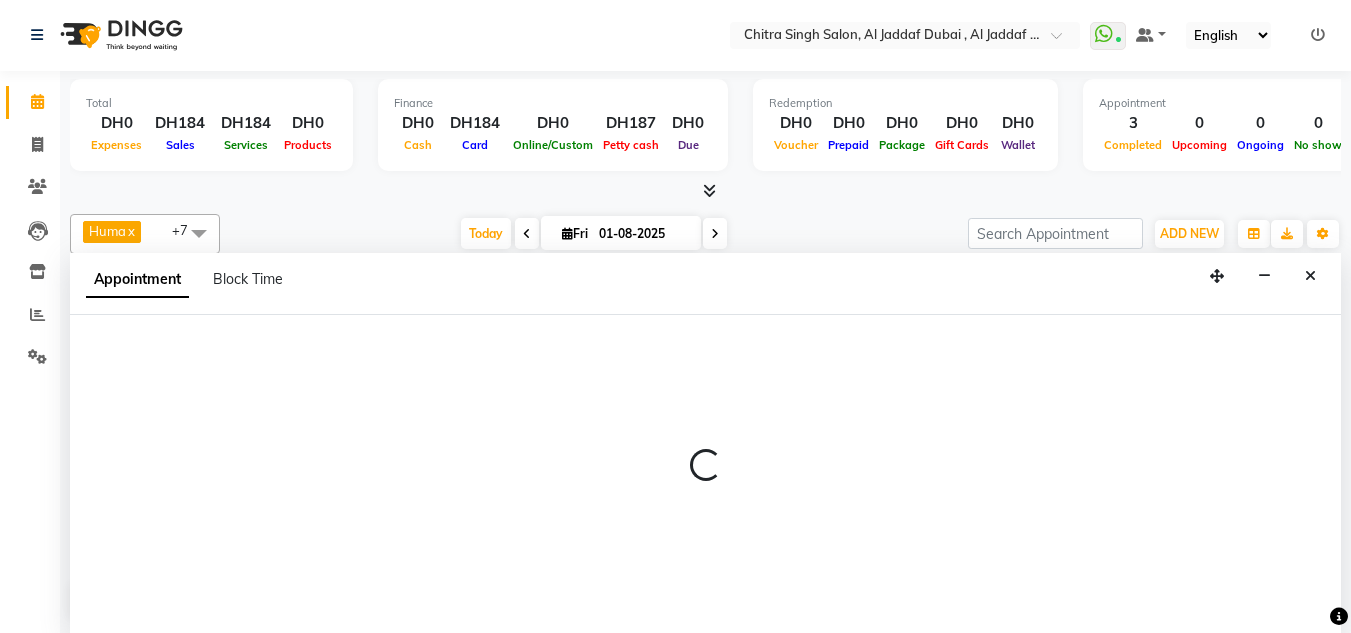 select on "tentative" 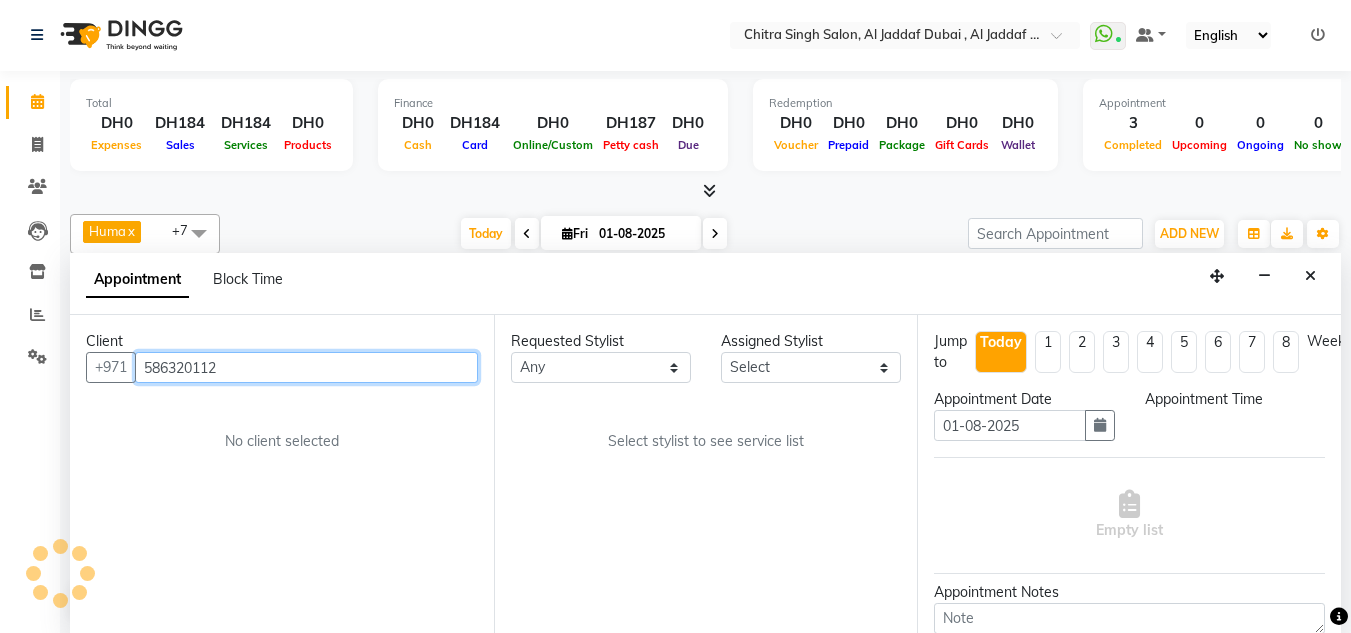 scroll, scrollTop: 881, scrollLeft: 0, axis: vertical 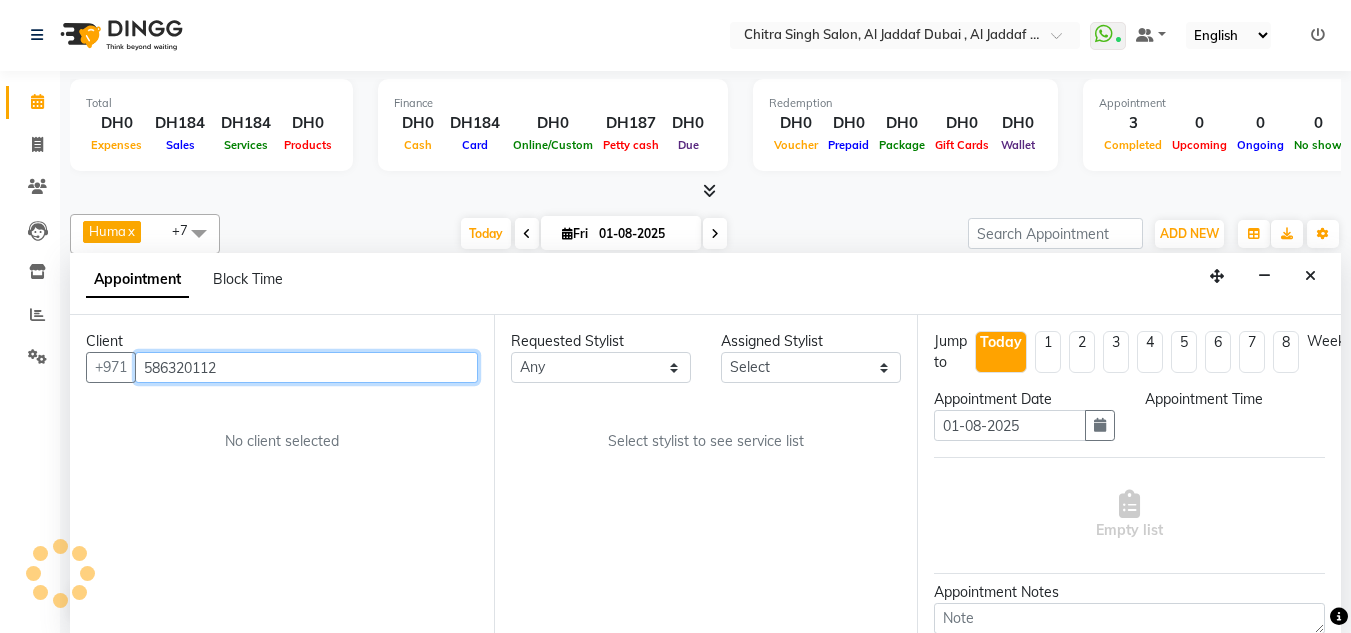 select on "600" 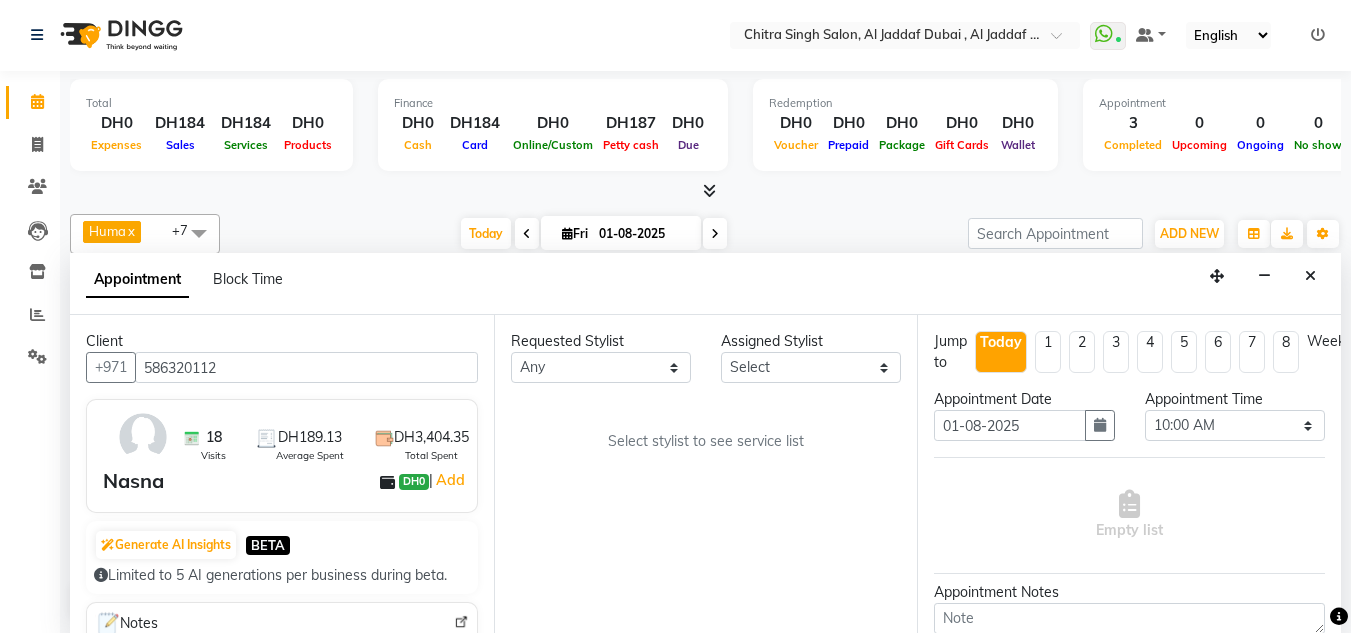 drag, startPoint x: 646, startPoint y: 347, endPoint x: 640, endPoint y: 369, distance: 22.803509 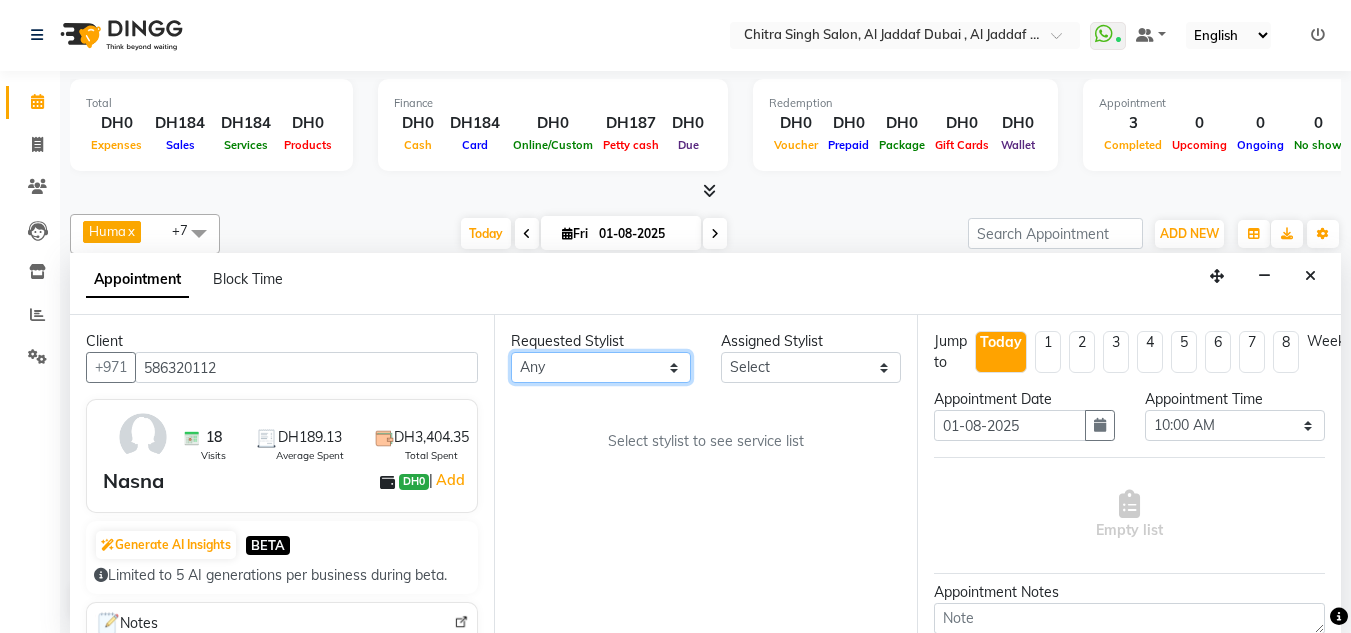 click on "Any [PERSON] [PERSON] [PERSON] [PERSON] [PERSON] [PERSON] [PERSON] [PERSON] Select stylist to see service list" at bounding box center [601, 367] 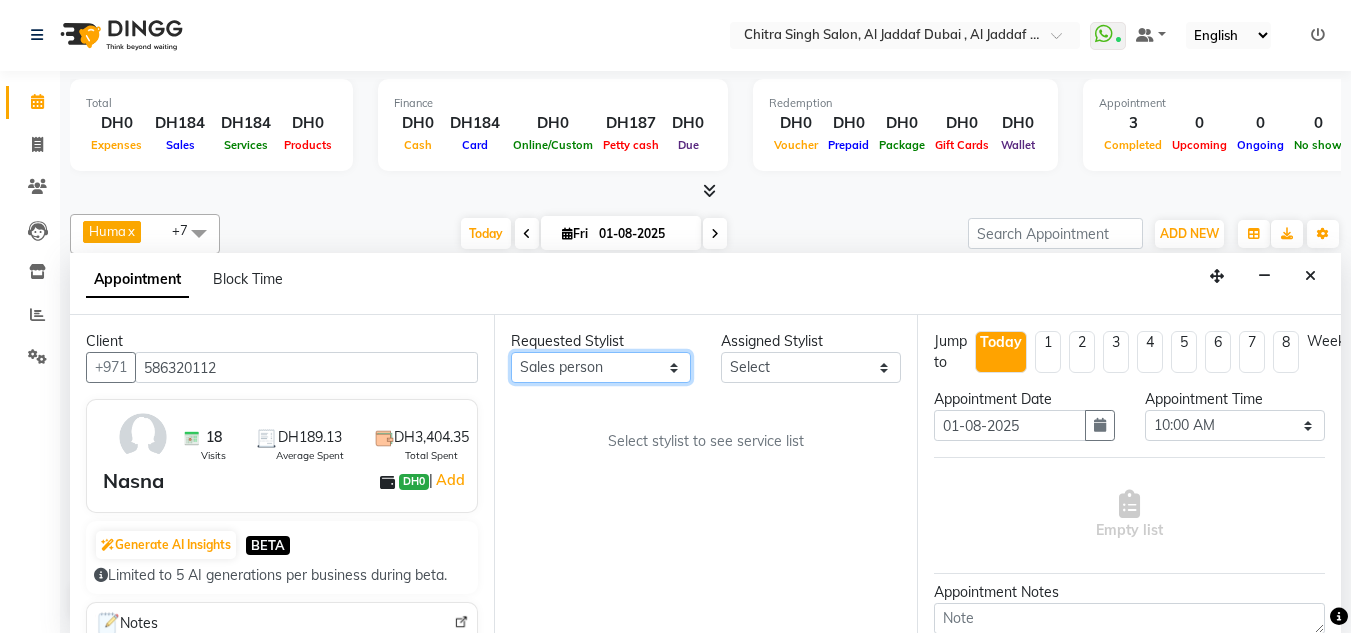 click on "Any [PERSON] [PERSON] [PERSON] [PERSON] [PERSON] [PERSON] [PERSON] [PERSON] Select stylist to see service list" at bounding box center [601, 367] 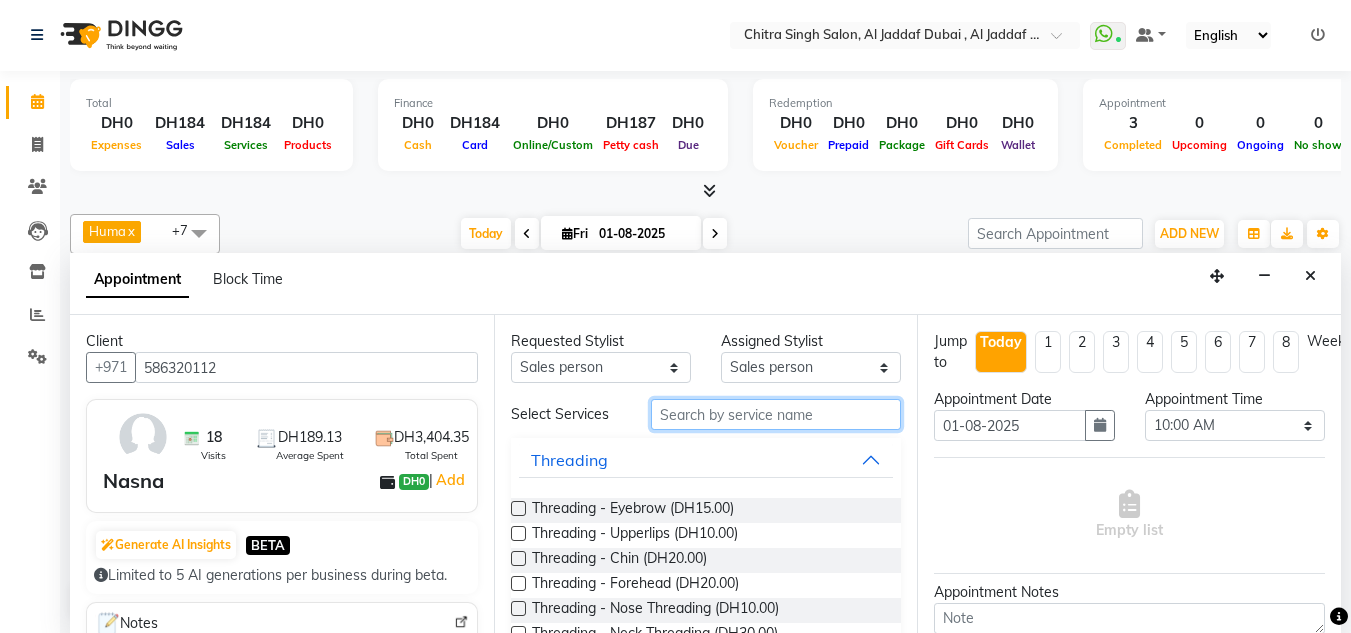click at bounding box center (776, 414) 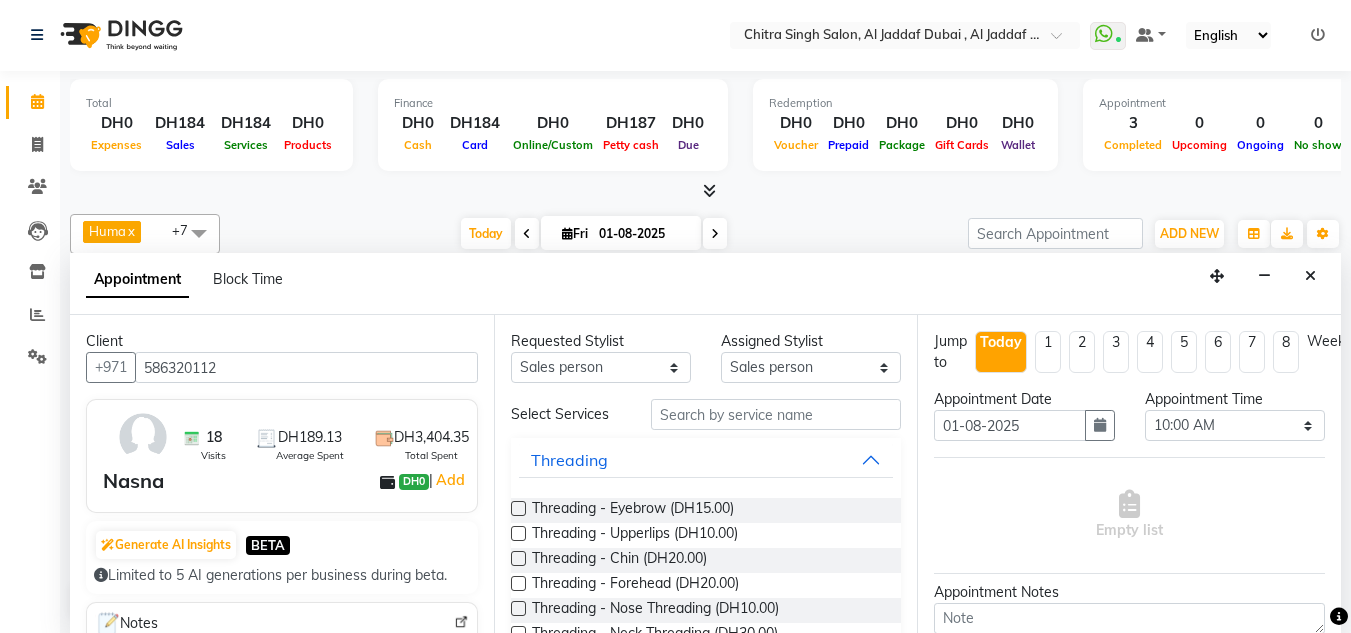 click on "Inventory" 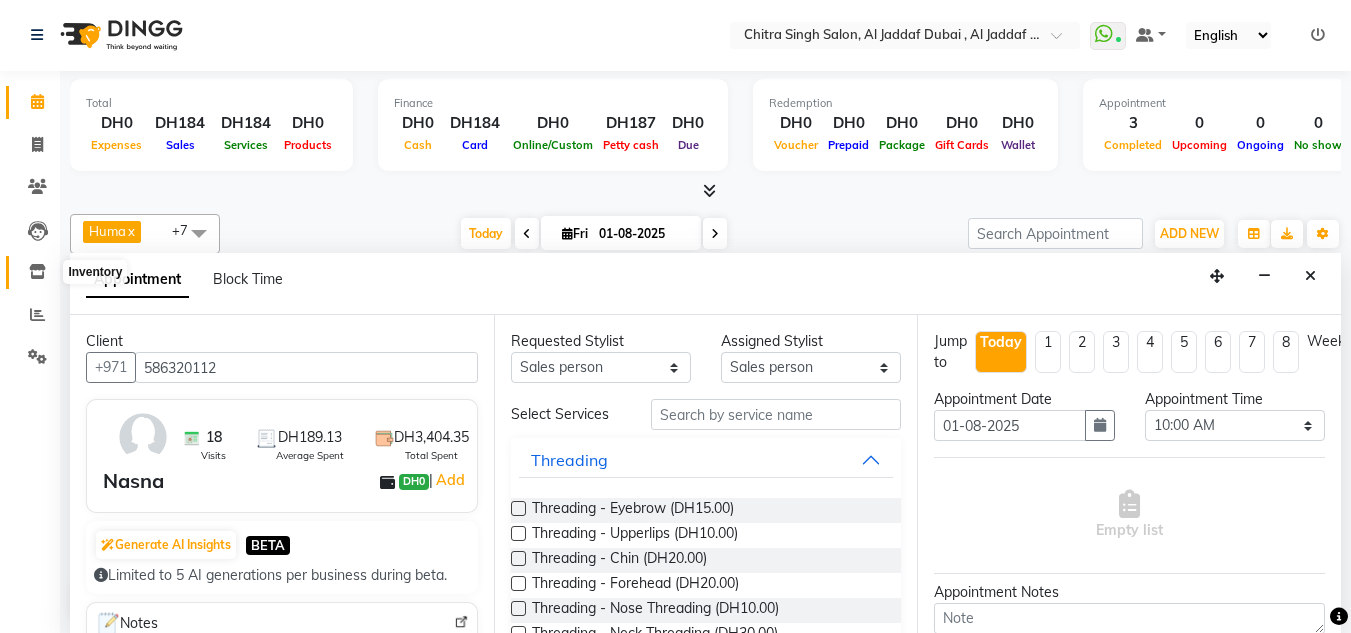 click on "Inventory" 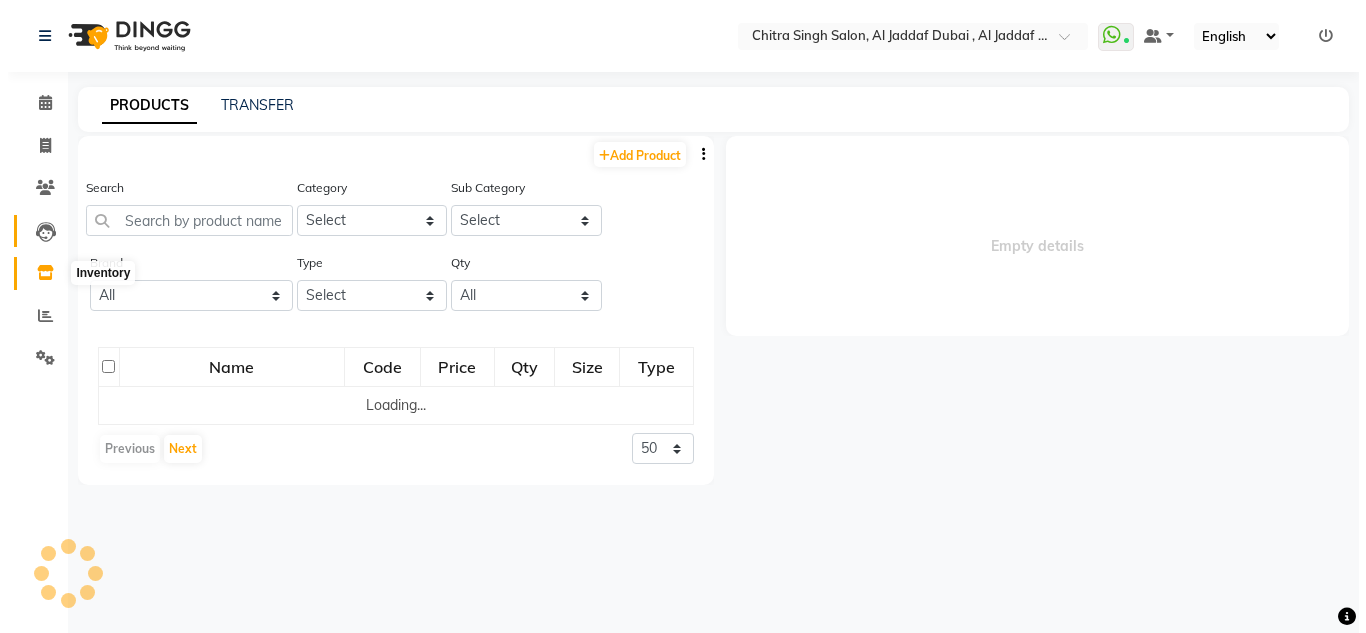 scroll, scrollTop: 0, scrollLeft: 0, axis: both 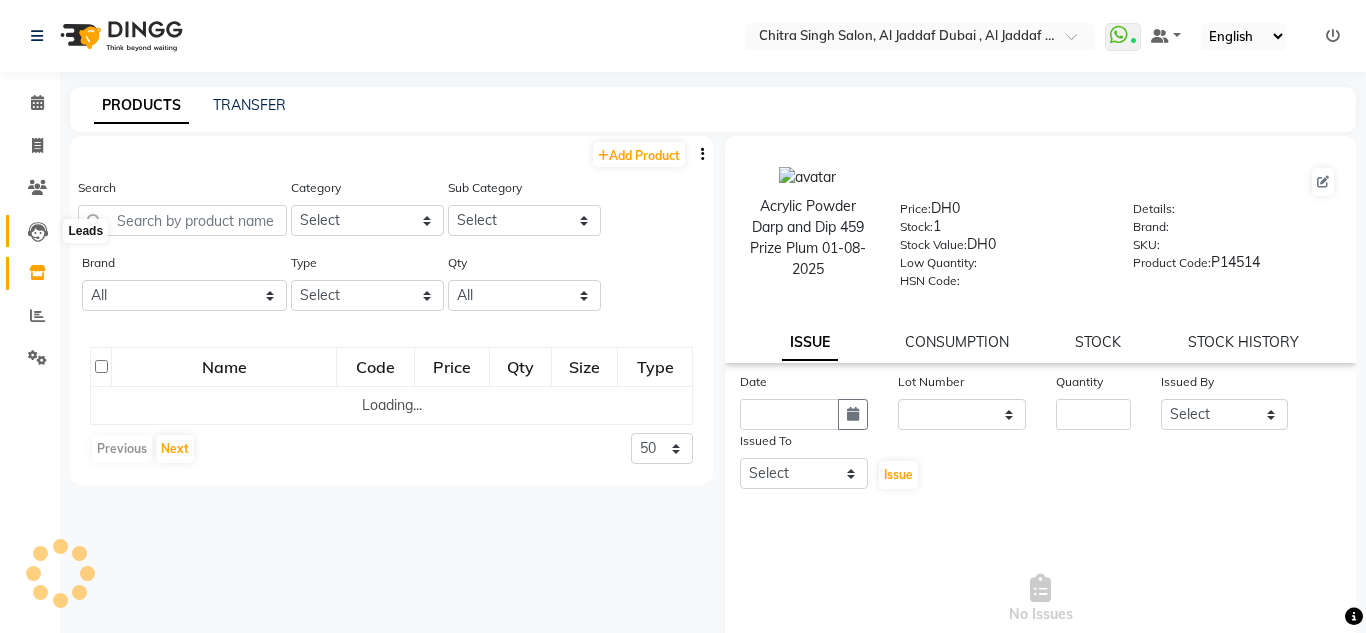 click 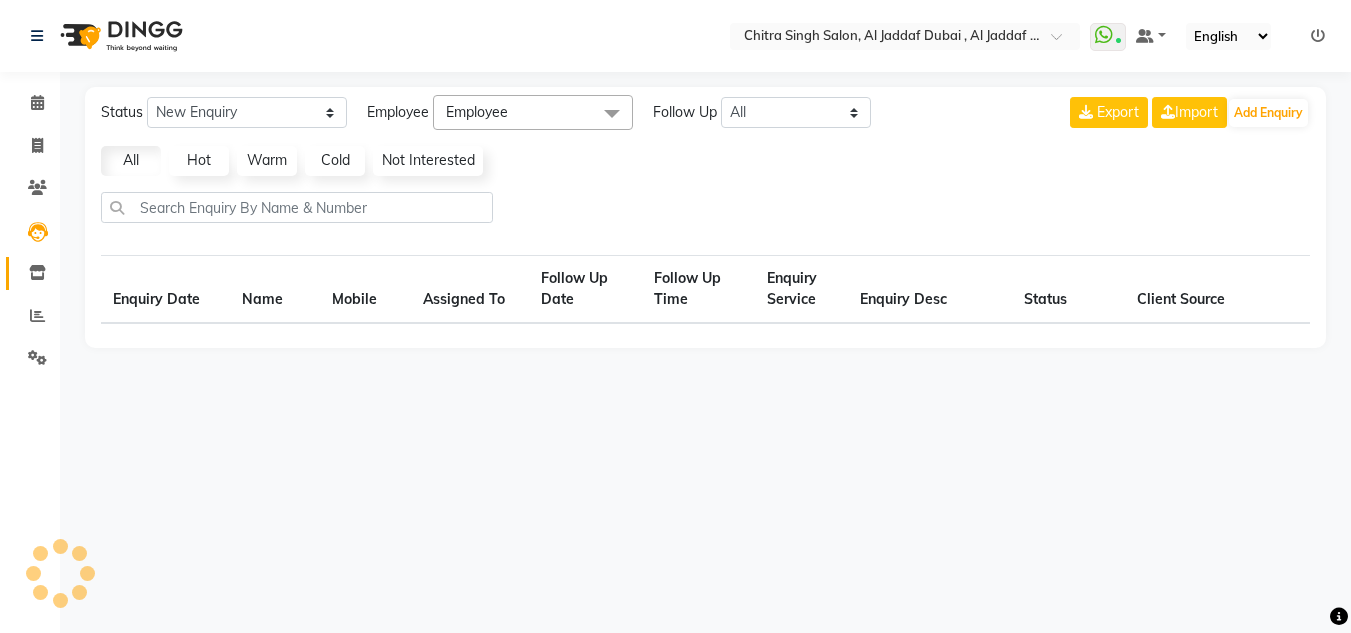 select on "10" 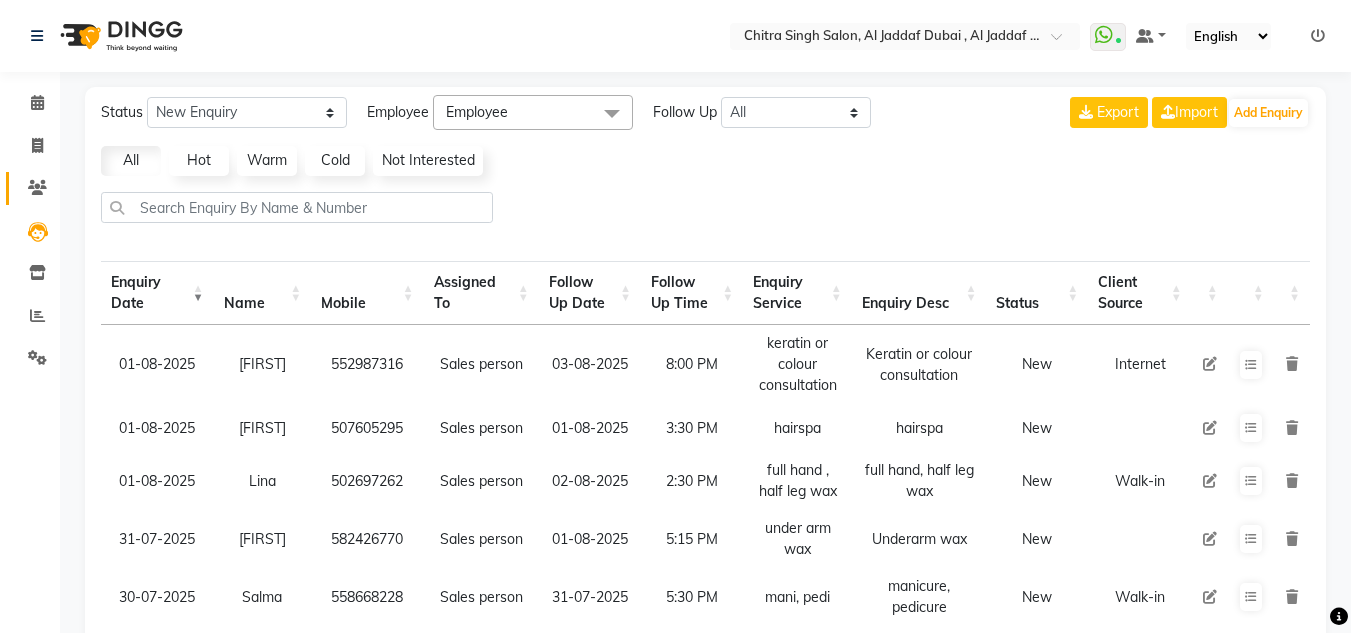 click on "Clients" 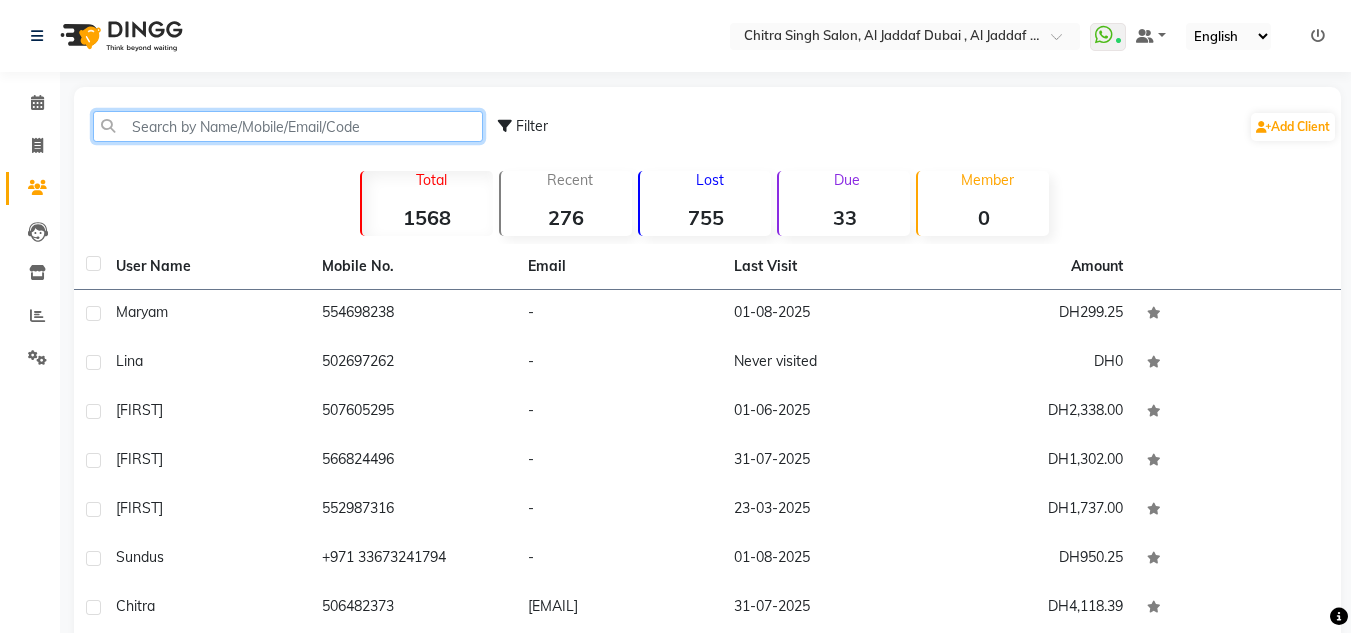 click 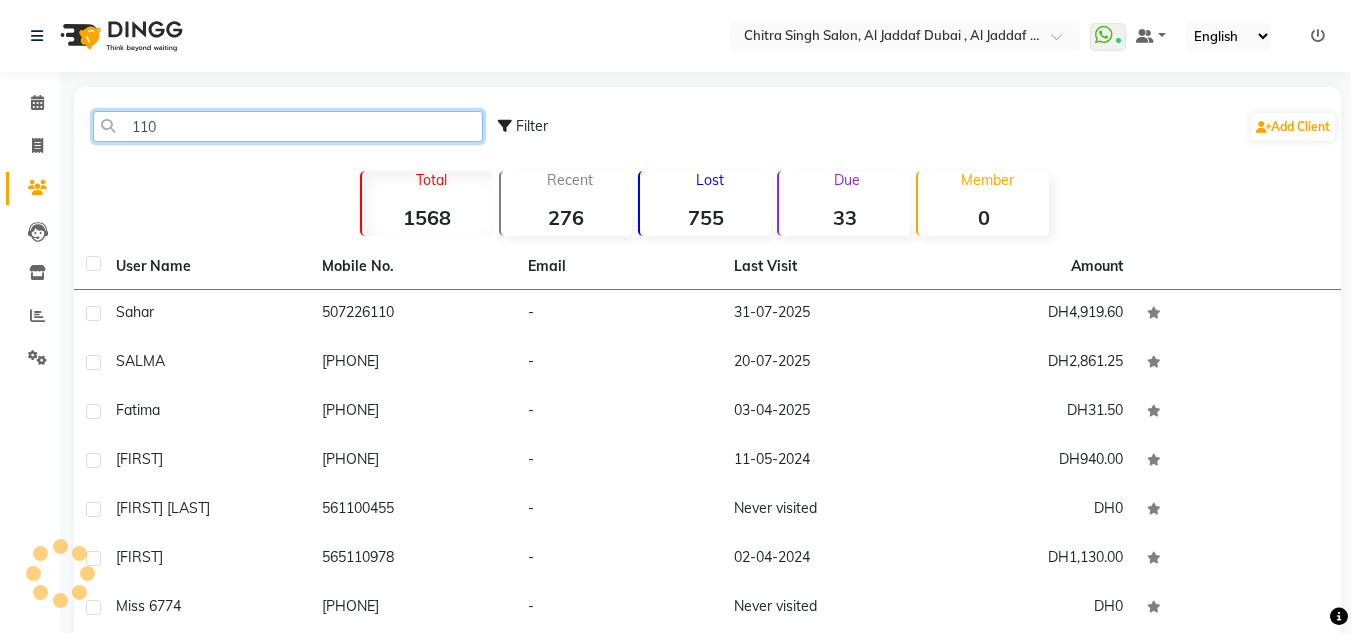 type on "1102" 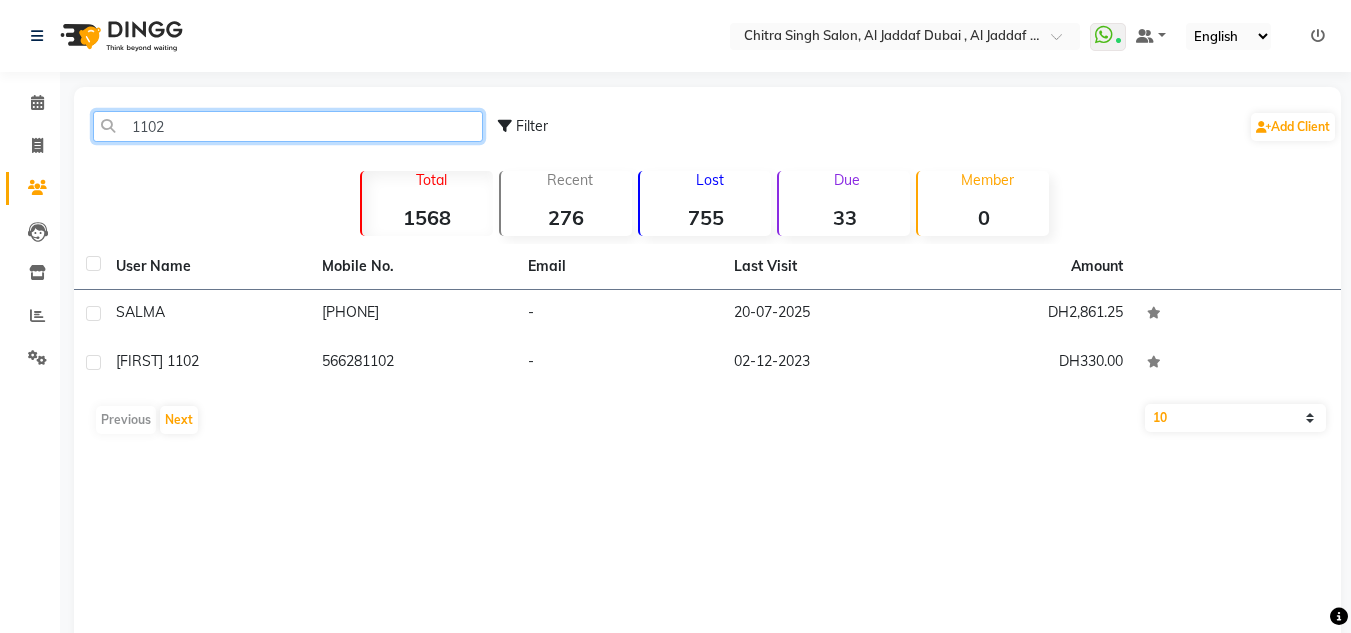 drag, startPoint x: 185, startPoint y: 113, endPoint x: 122, endPoint y: 100, distance: 64.327286 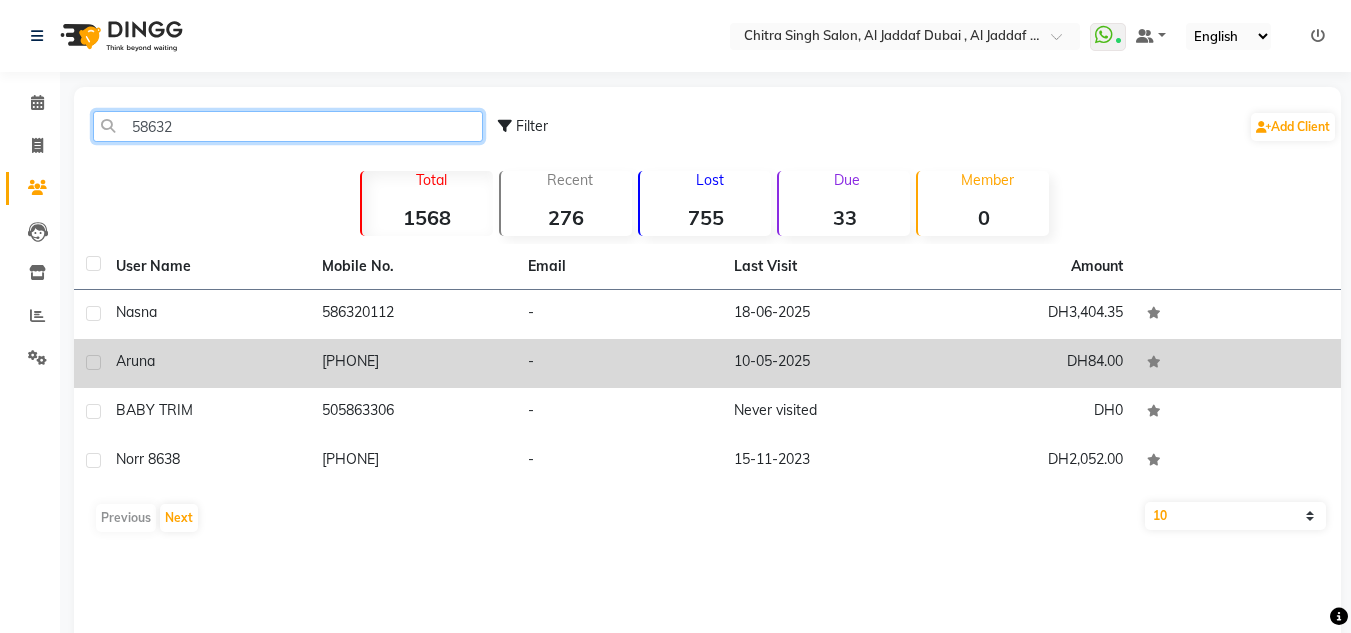 type on "58632" 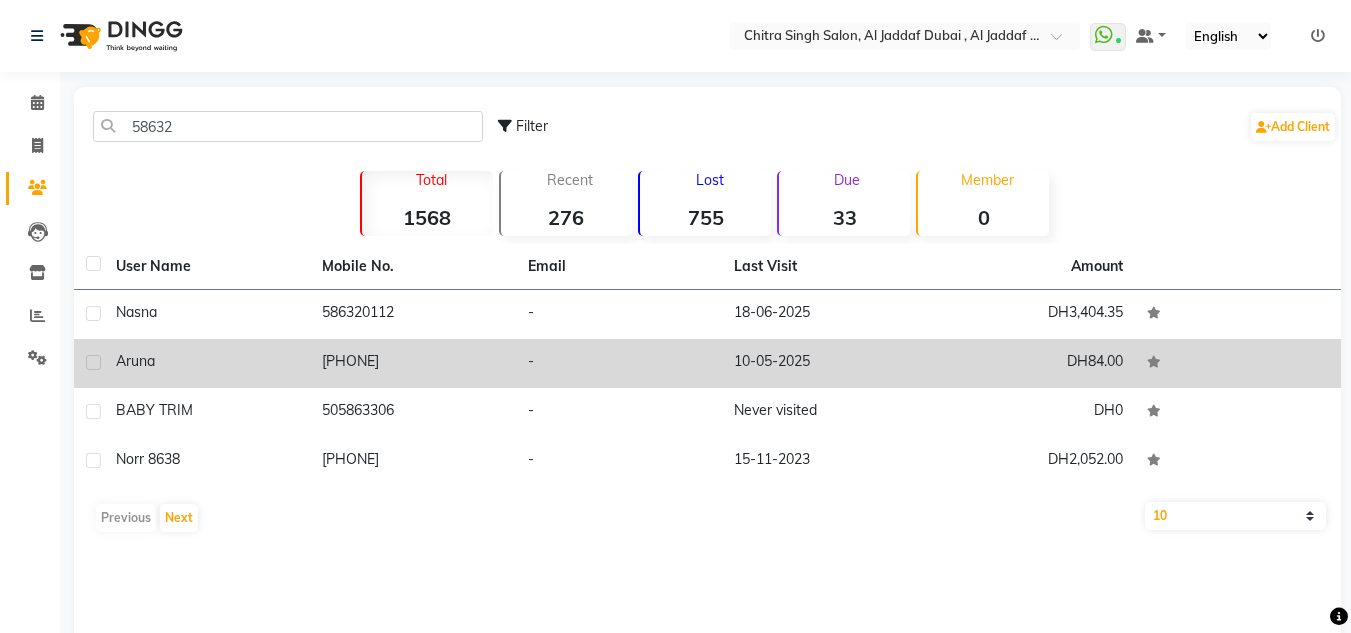 click on "-" 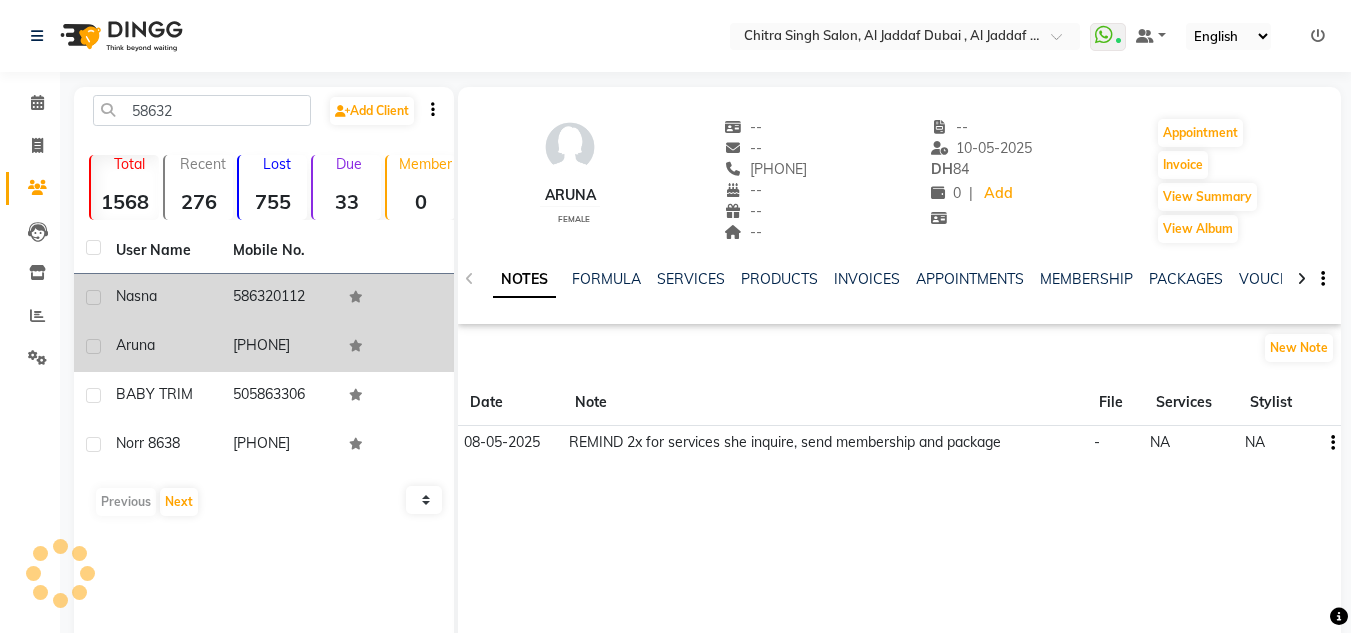 click 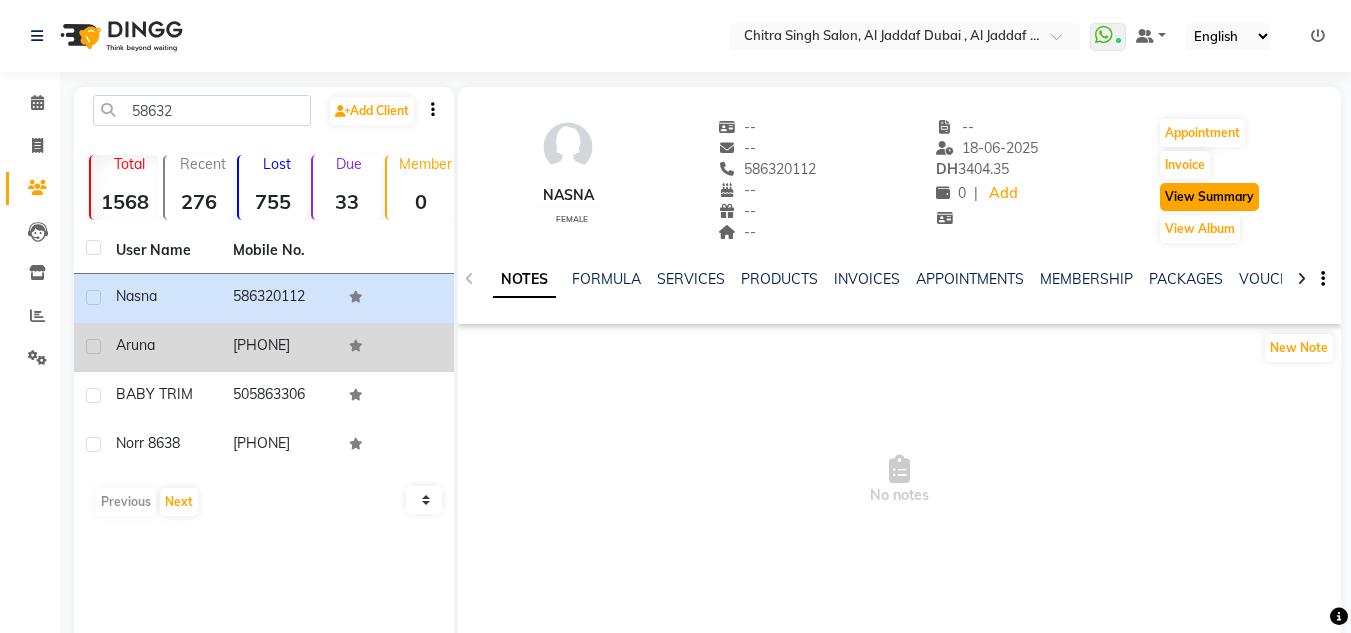 click on "View Summary" 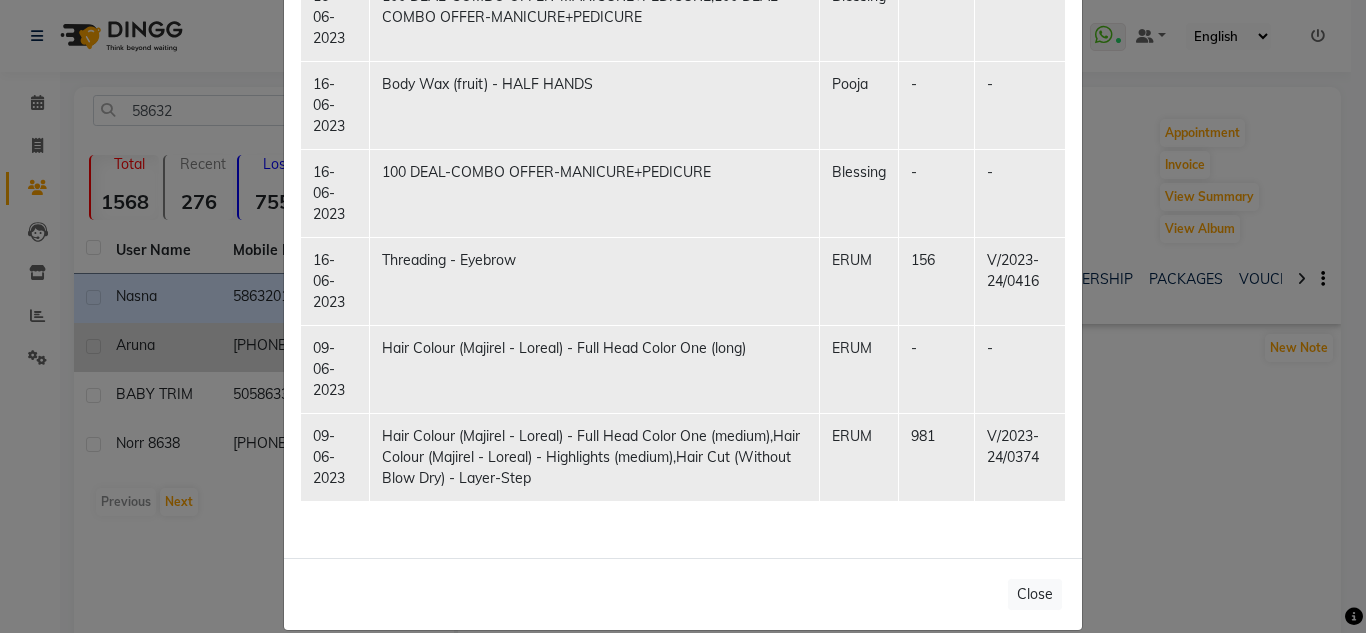 scroll, scrollTop: 4141, scrollLeft: 0, axis: vertical 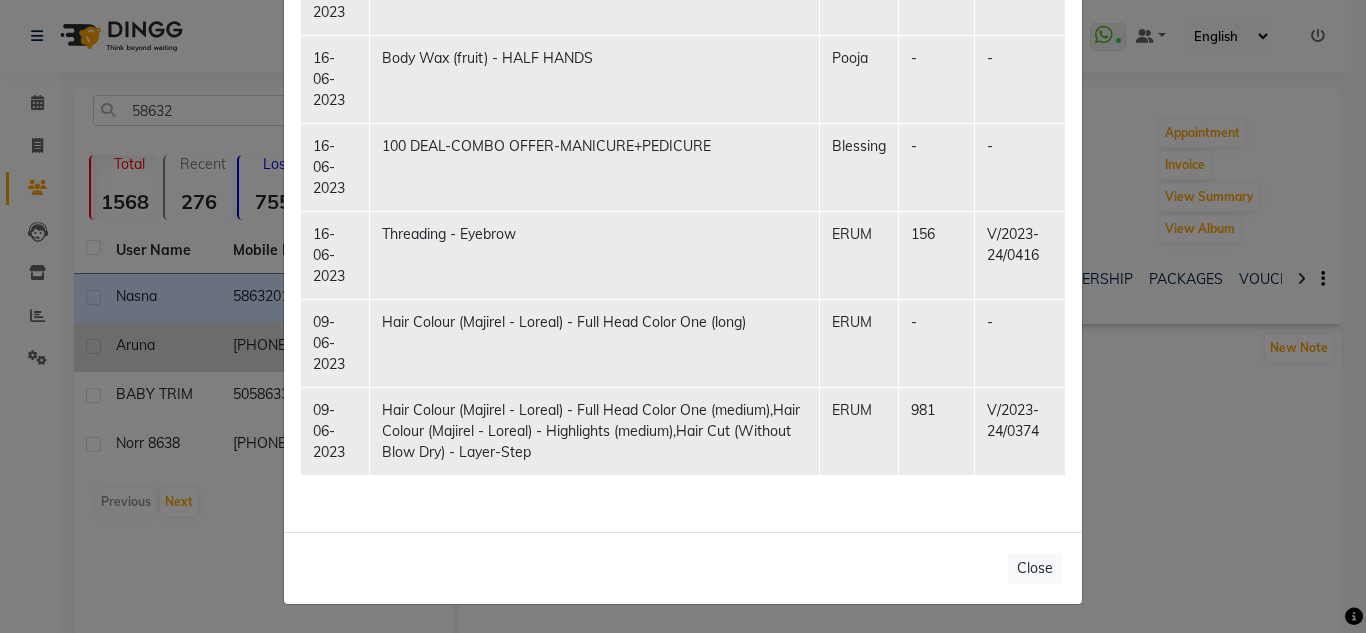 drag, startPoint x: 0, startPoint y: 41, endPoint x: 0, endPoint y: 60, distance: 19 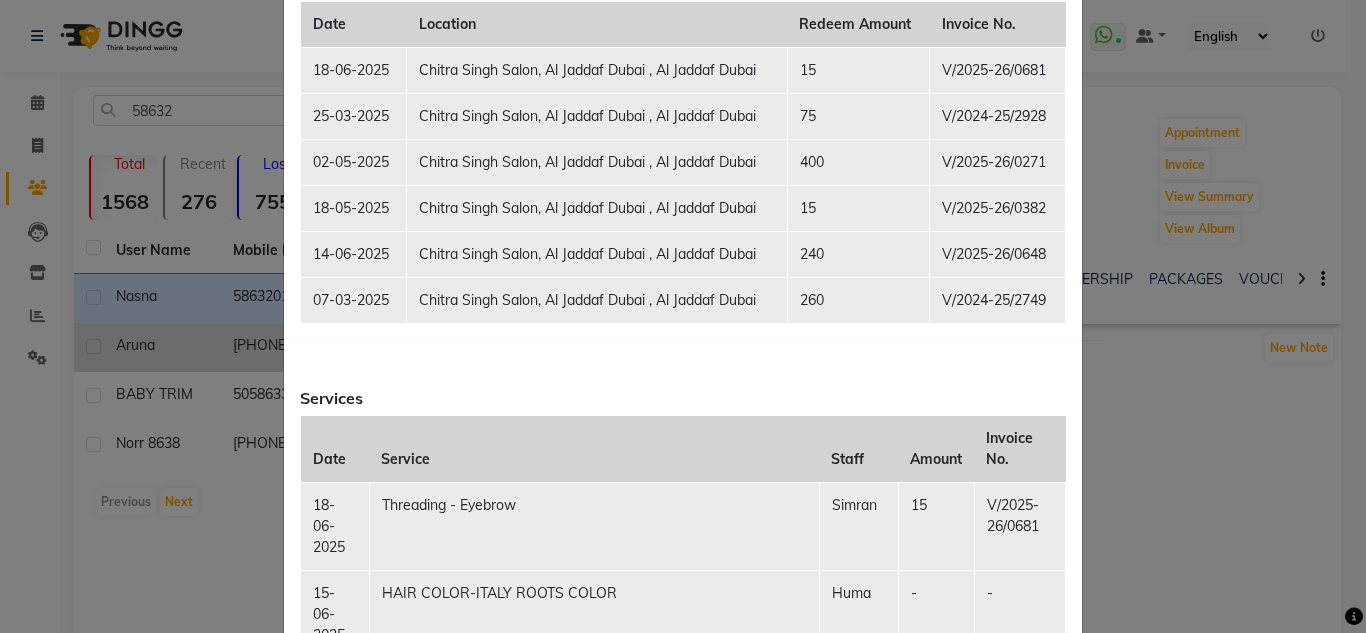 scroll, scrollTop: 341, scrollLeft: 0, axis: vertical 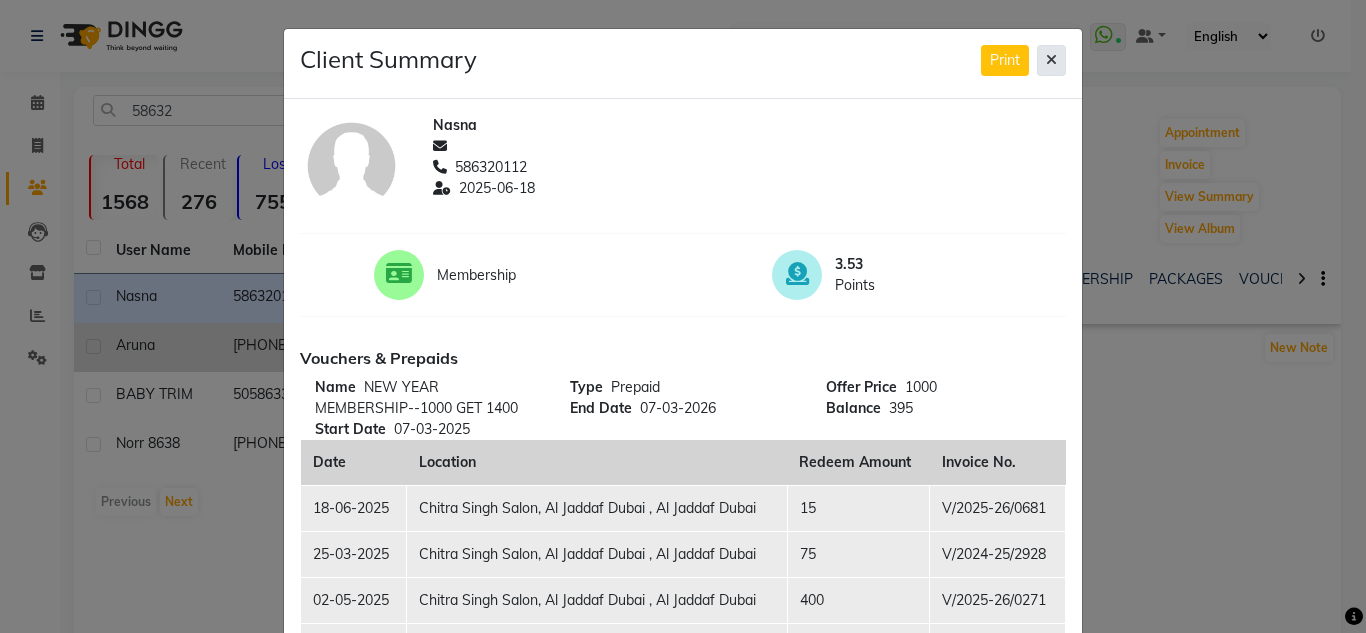 click 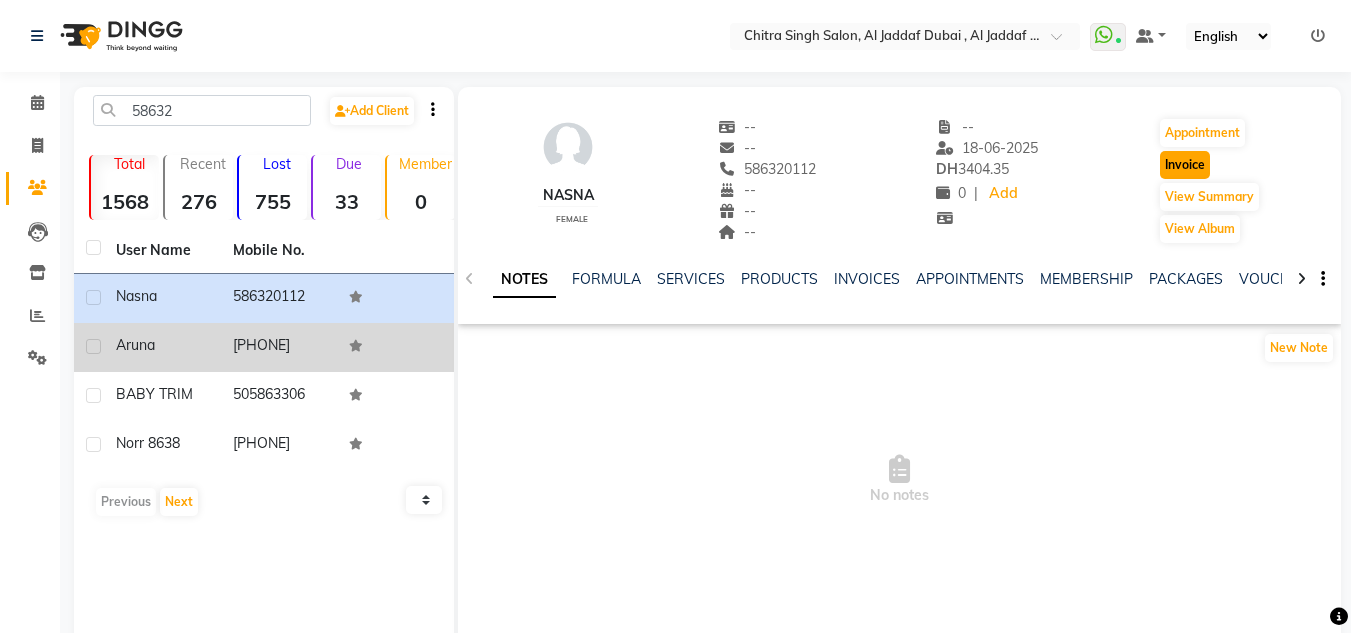 click on "Invoice" 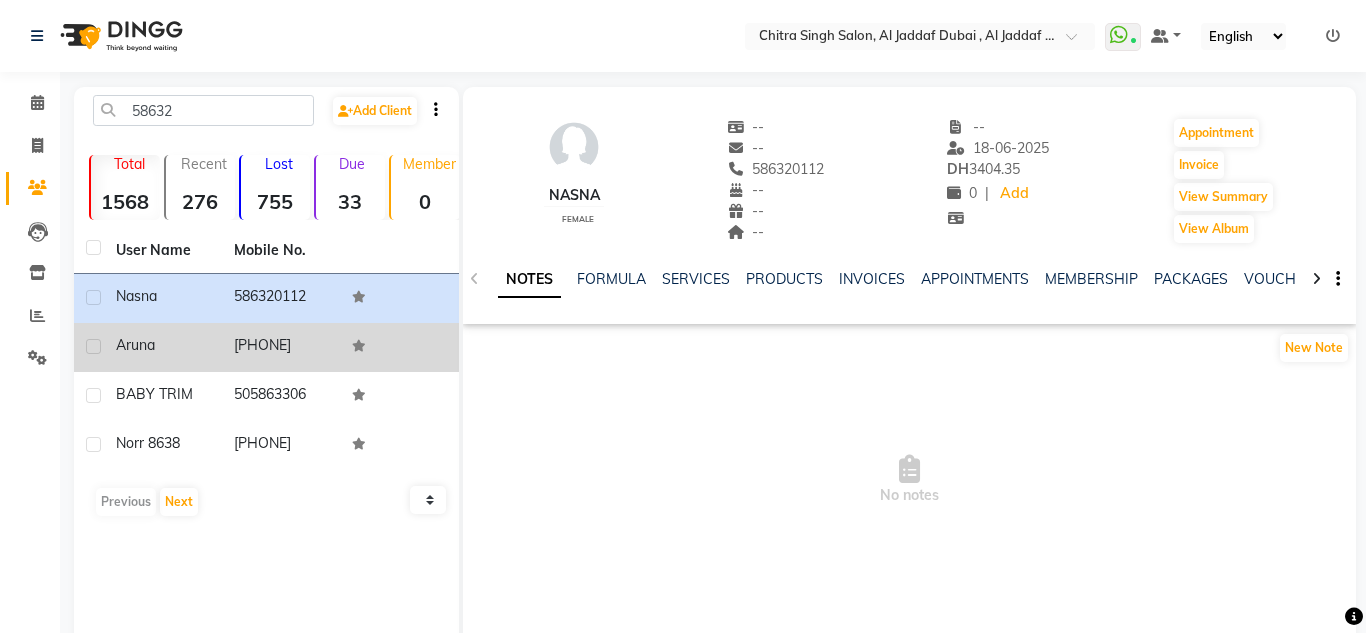 select on "service" 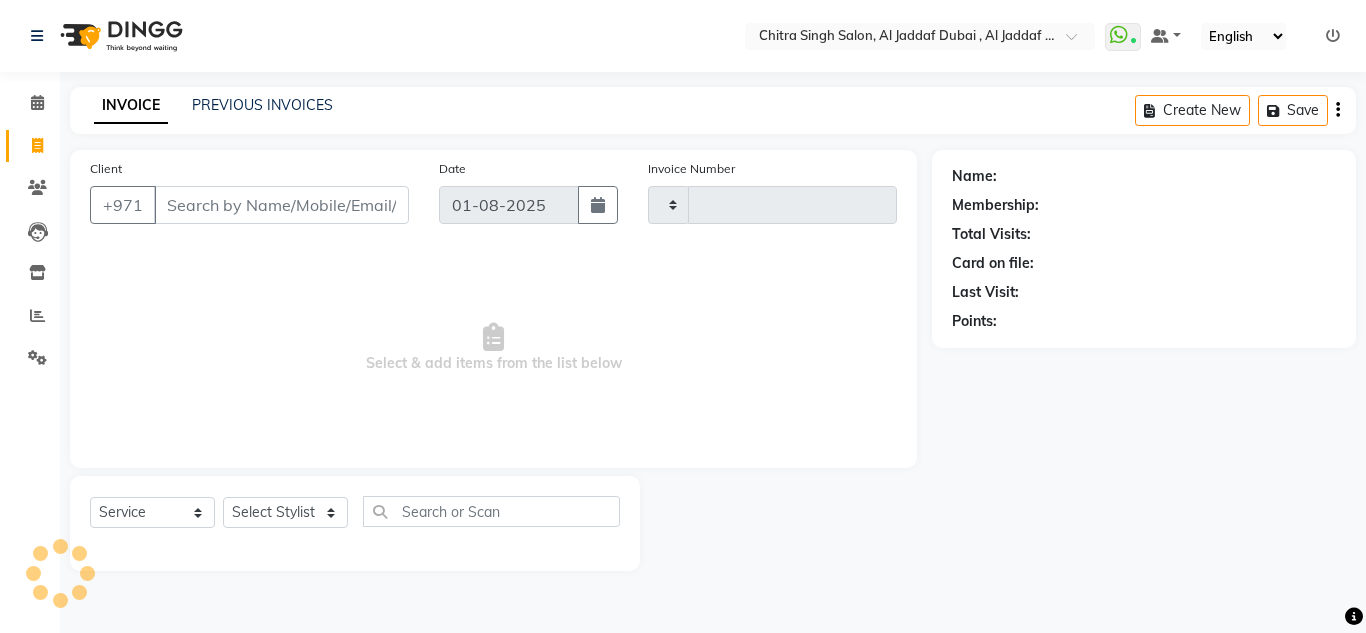 type on "1051" 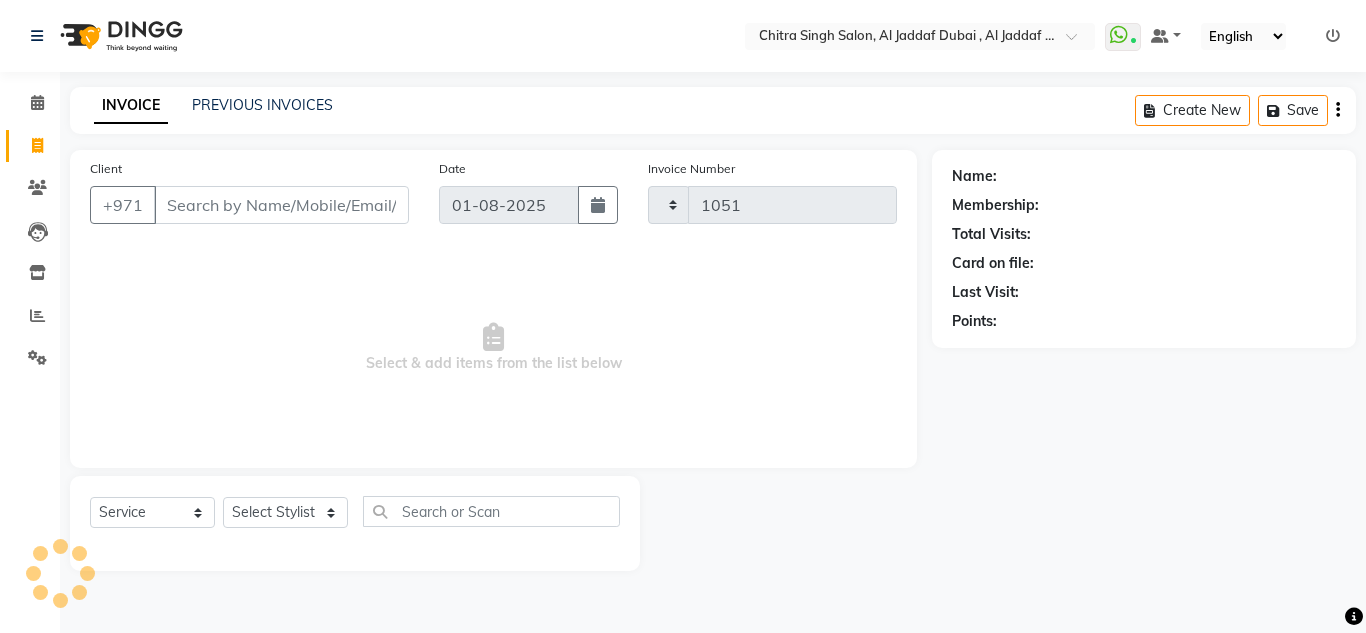 select on "4069" 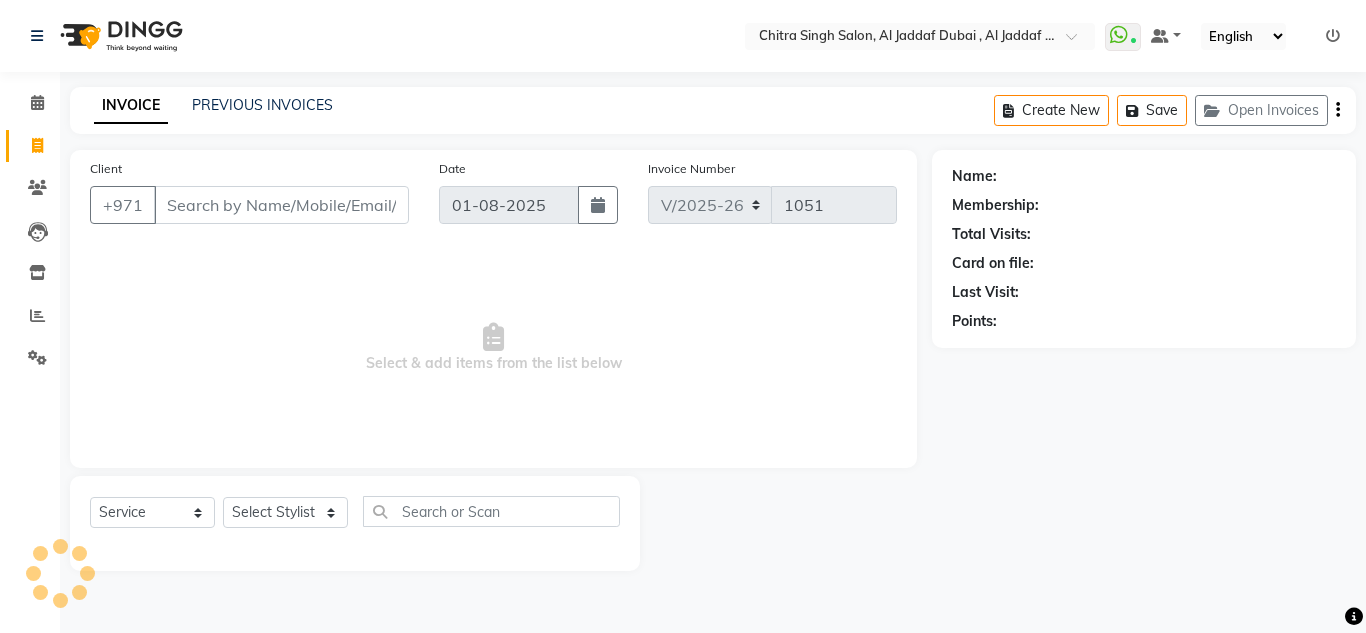 type on "586320112" 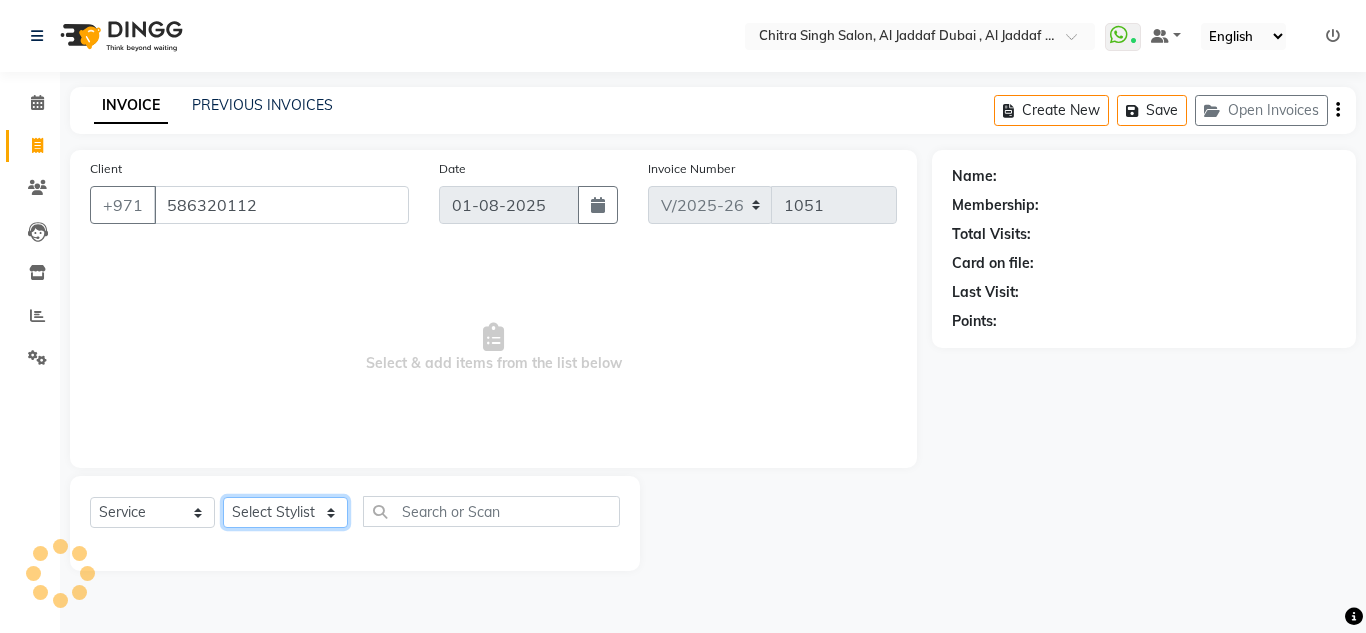drag, startPoint x: 298, startPoint y: 514, endPoint x: 293, endPoint y: 503, distance: 12.083046 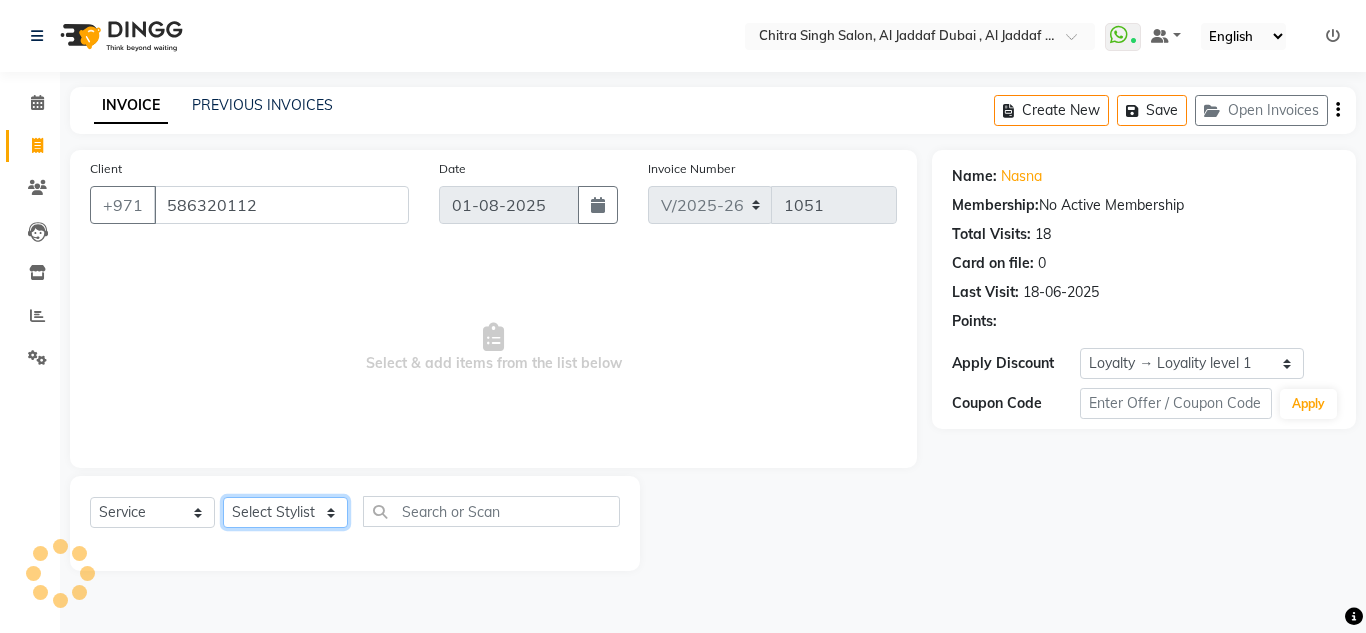 select on "86712" 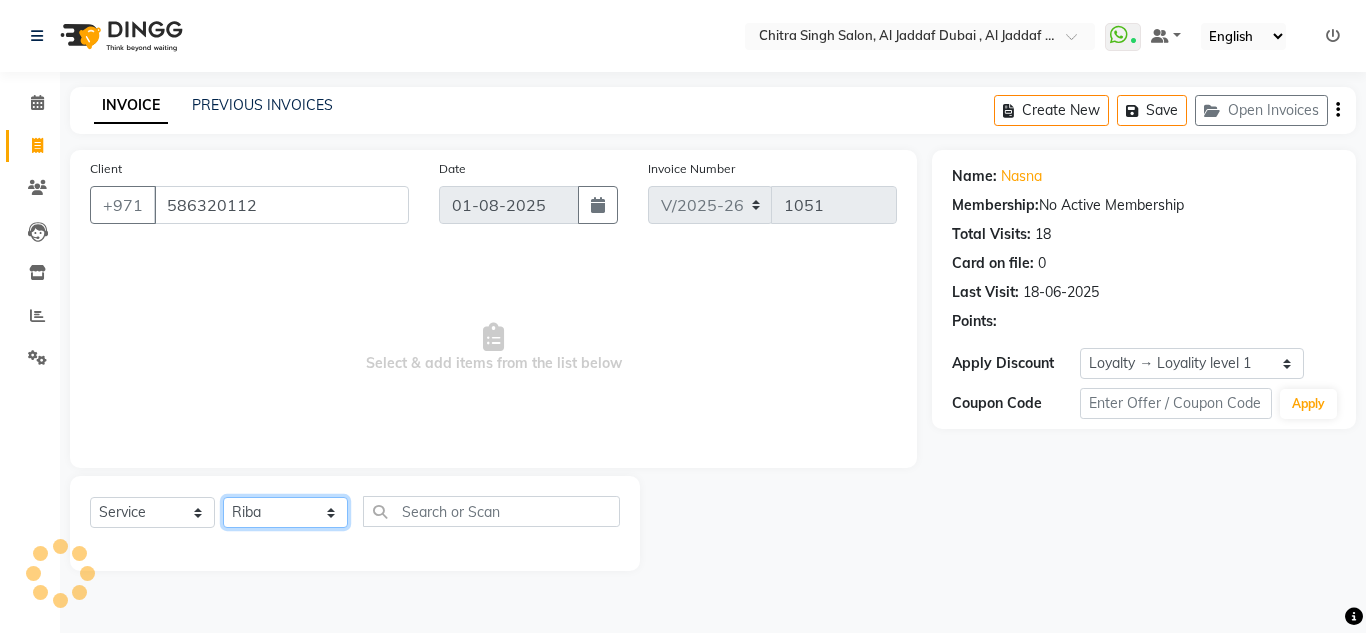 click on "Select Stylist Huma Iqbal Kabita Management Riba Sales person Srijana trial lady" 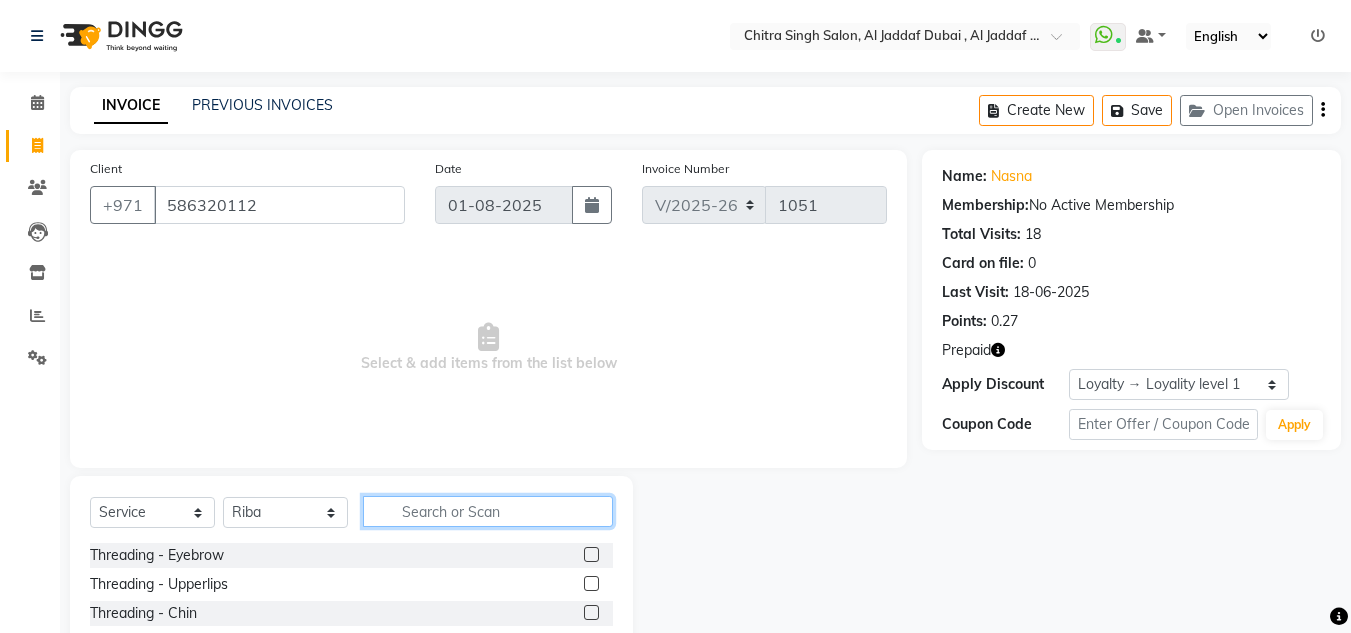 click 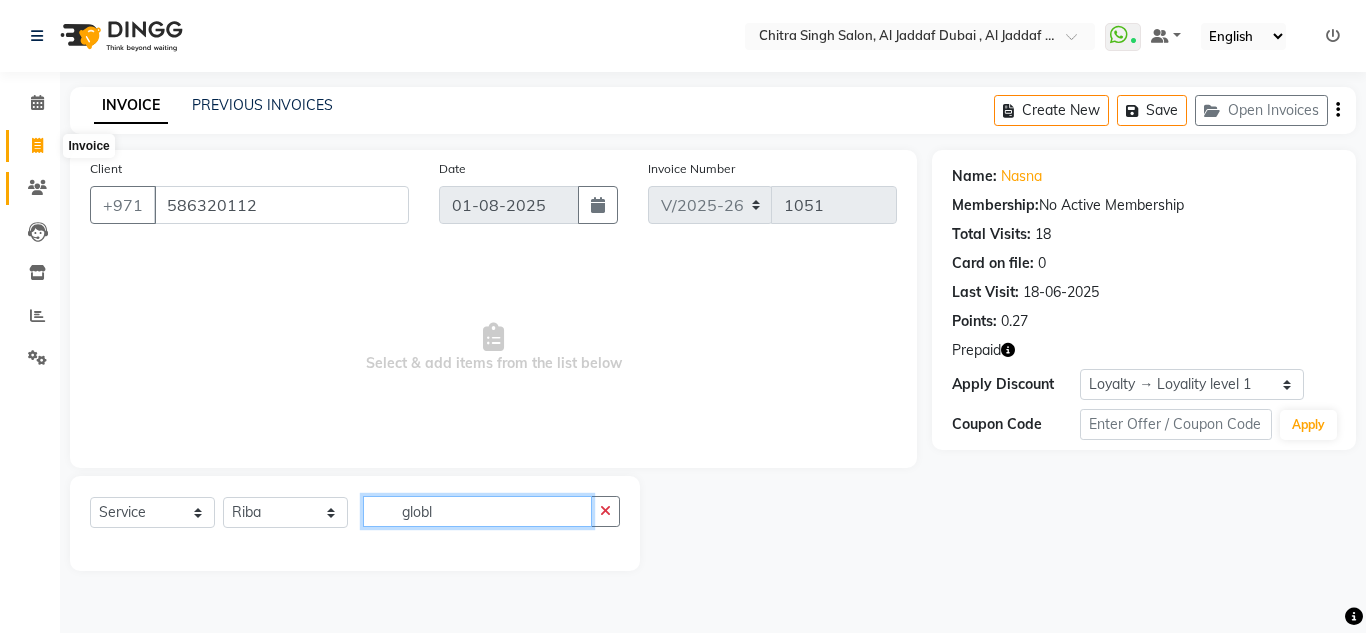type on "globl" 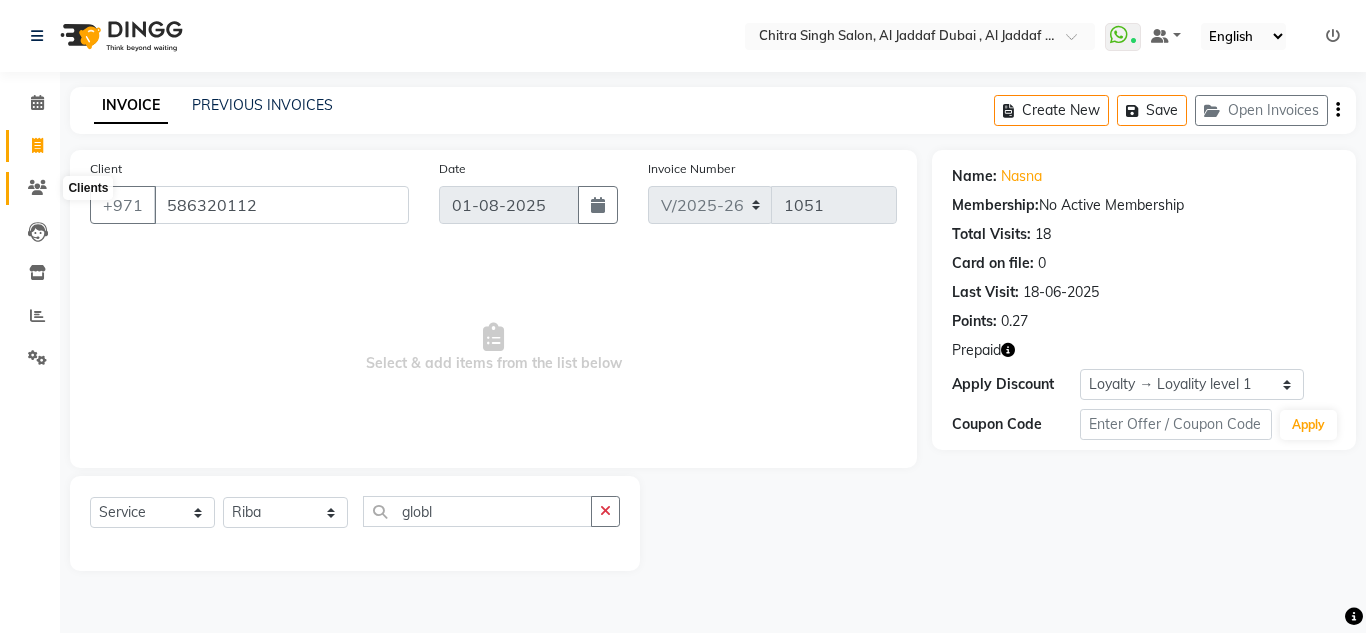 click 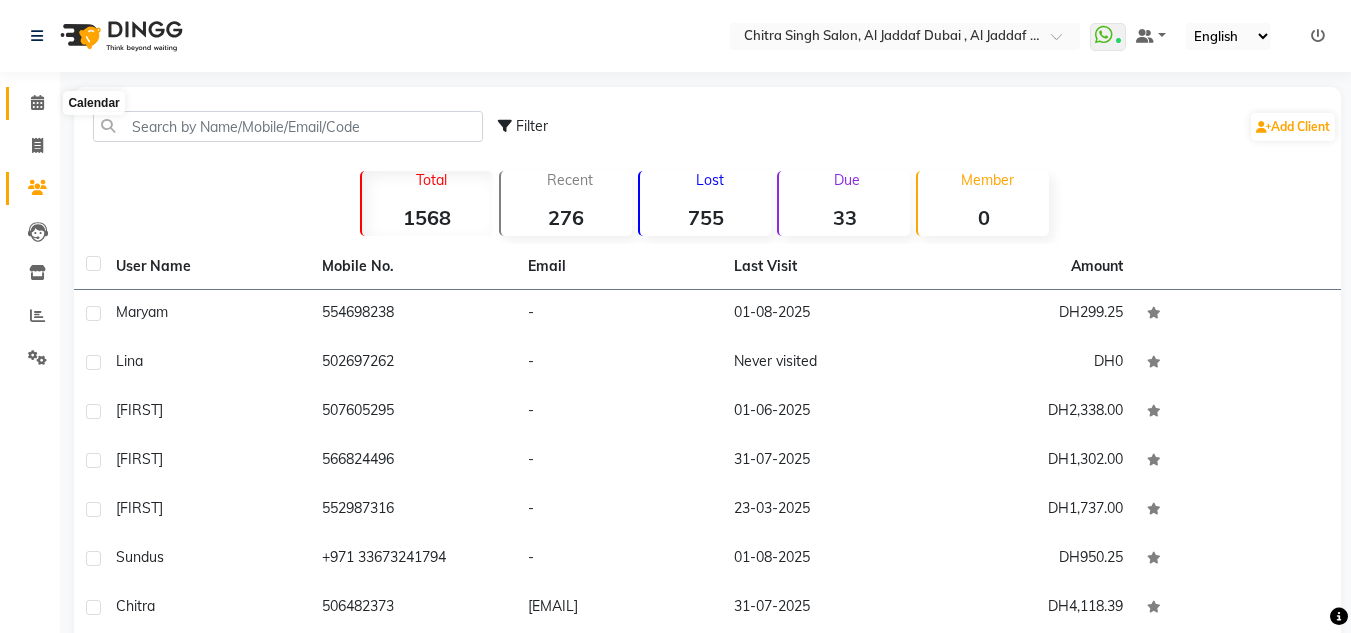 click 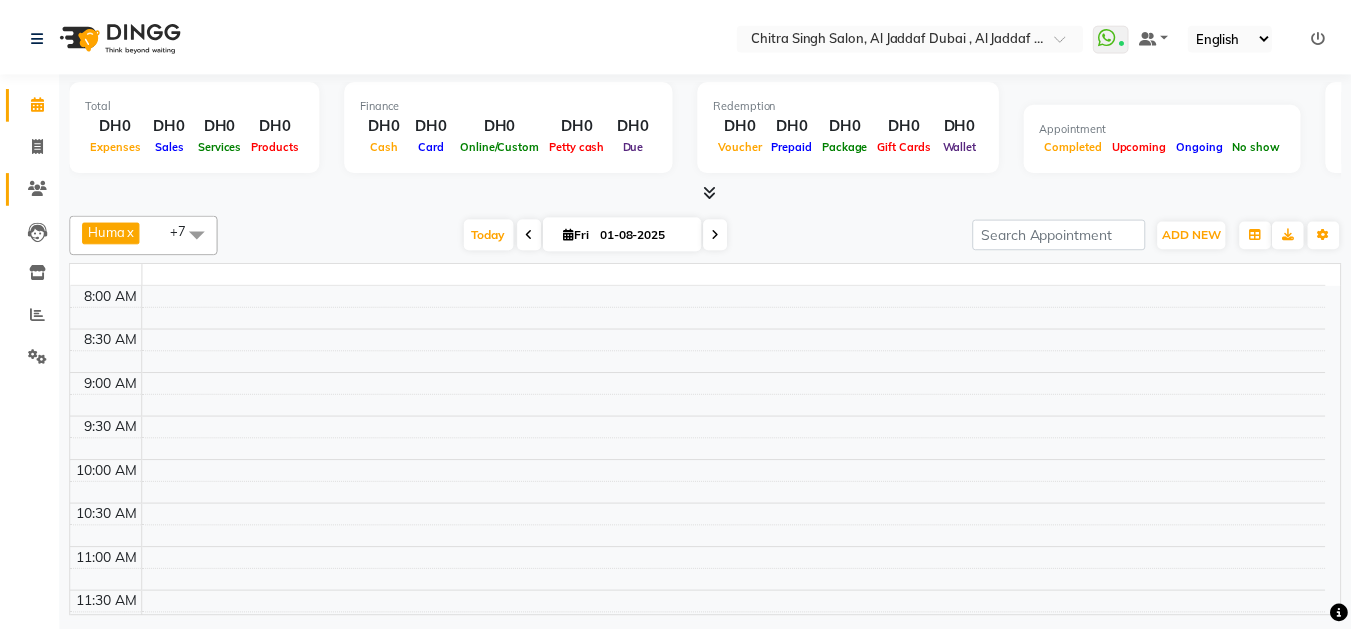 scroll, scrollTop: 881, scrollLeft: 0, axis: vertical 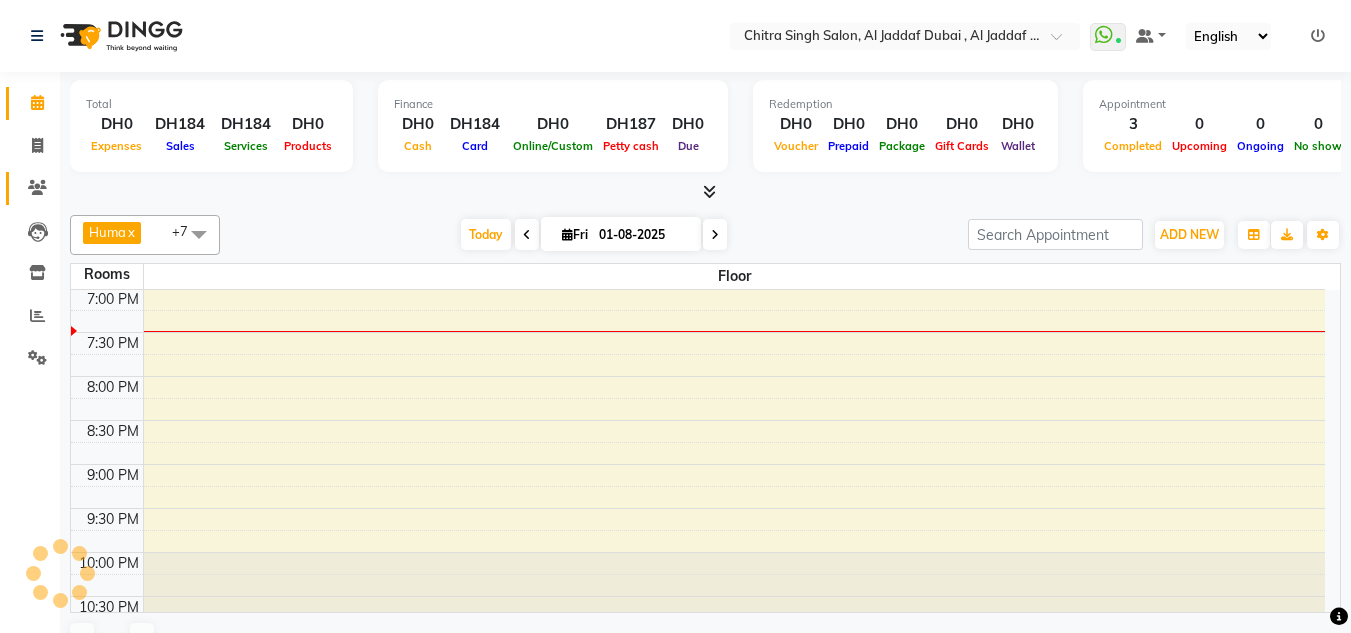 click on "Clients" 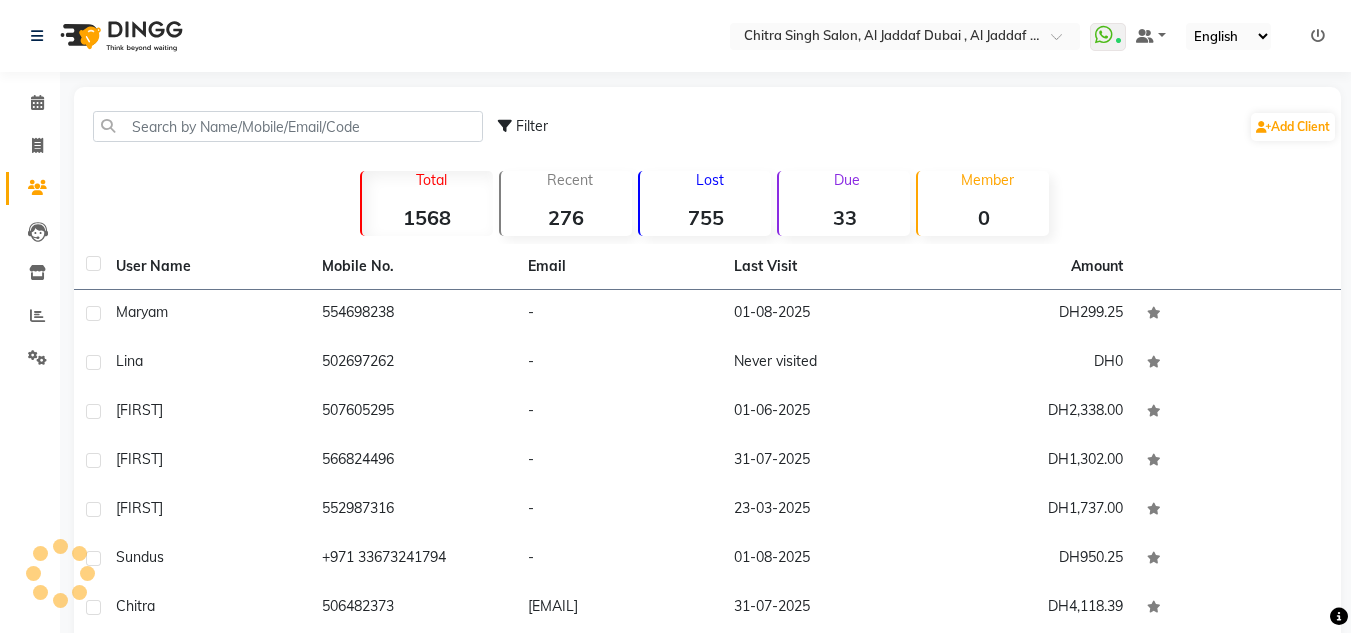click on "Filter  Add Client" 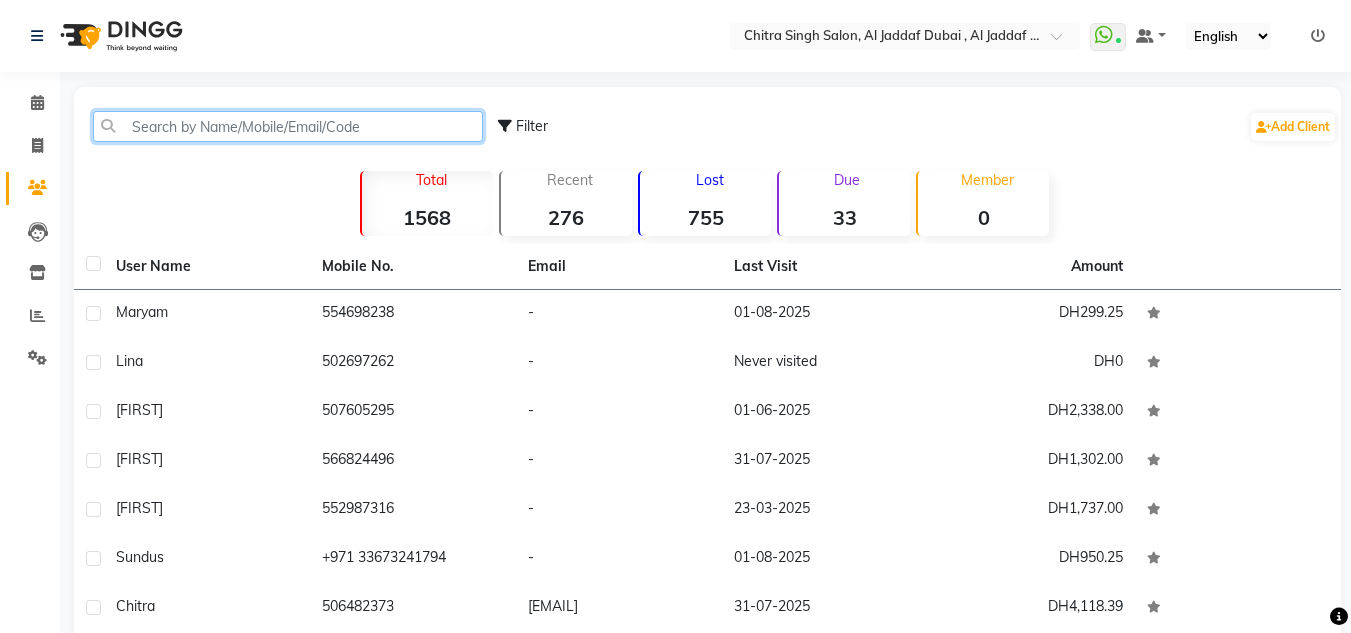click 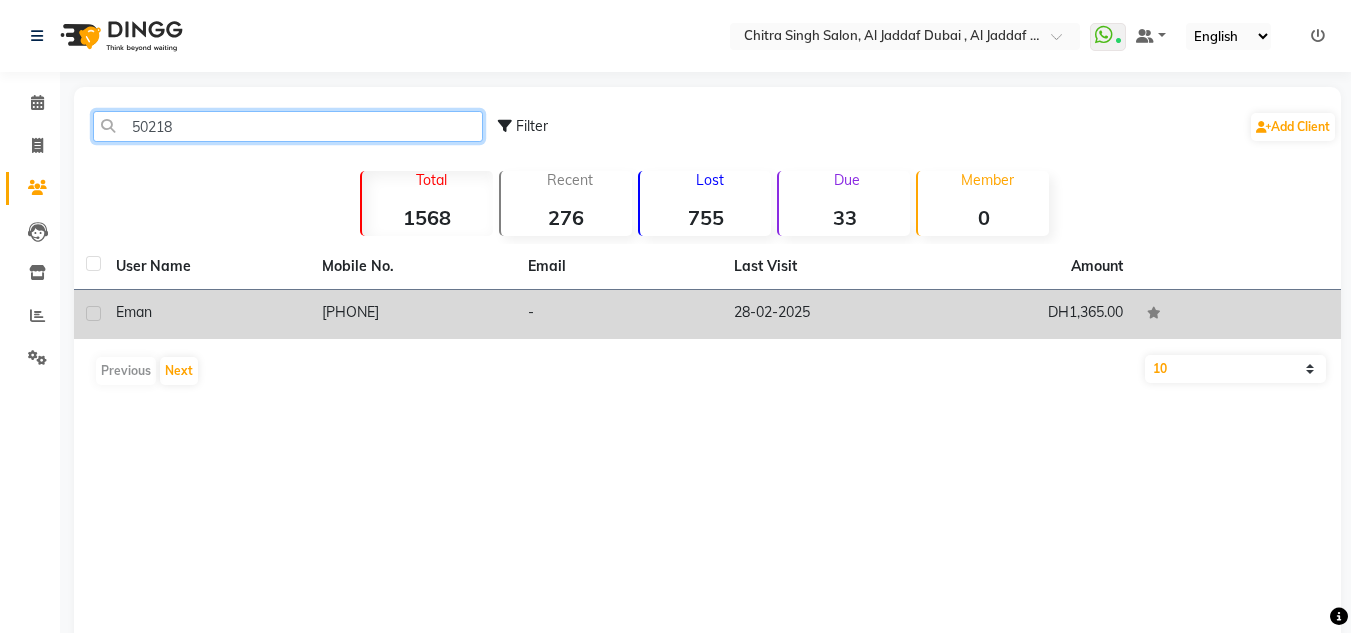 type on "50218" 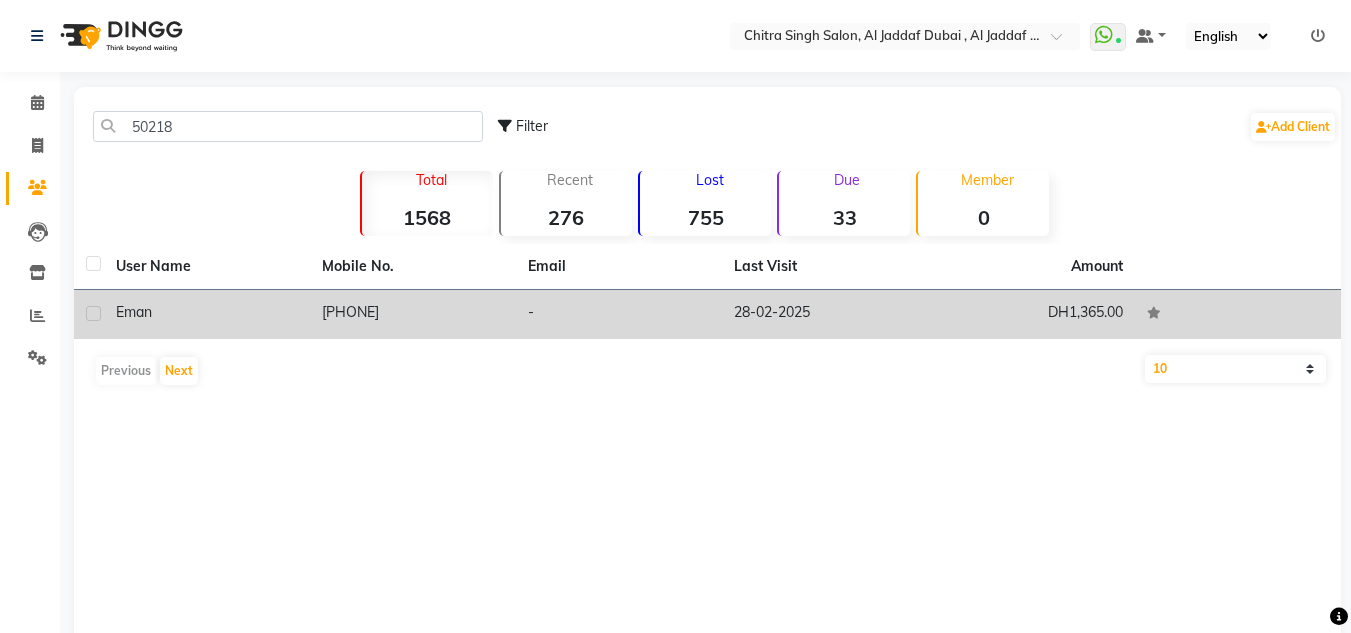 click on "-" 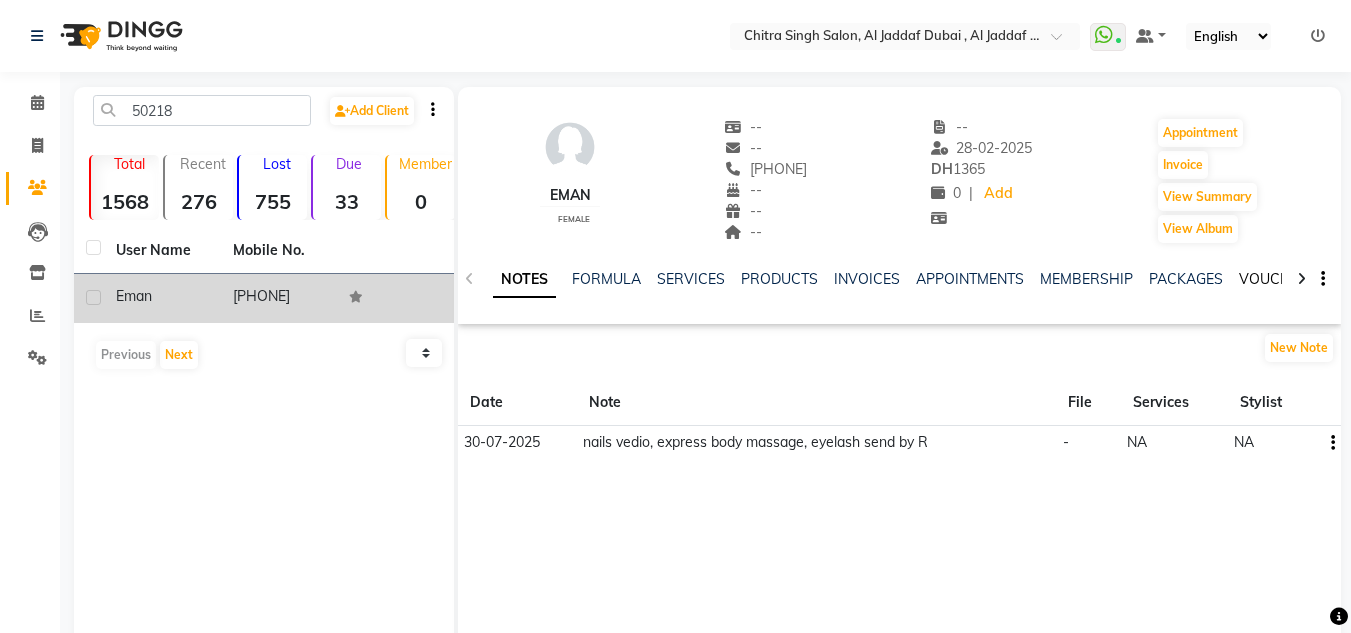 click on "VOUCHERS" 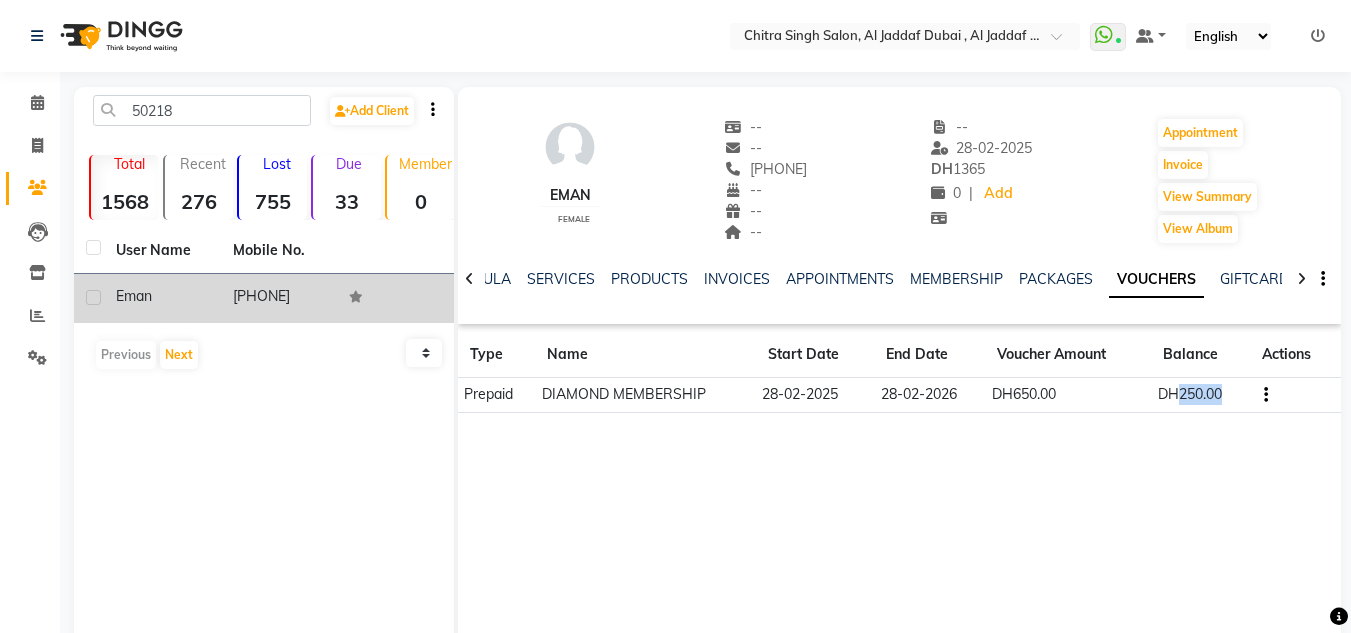 drag, startPoint x: 1177, startPoint y: 395, endPoint x: 1259, endPoint y: 395, distance: 82 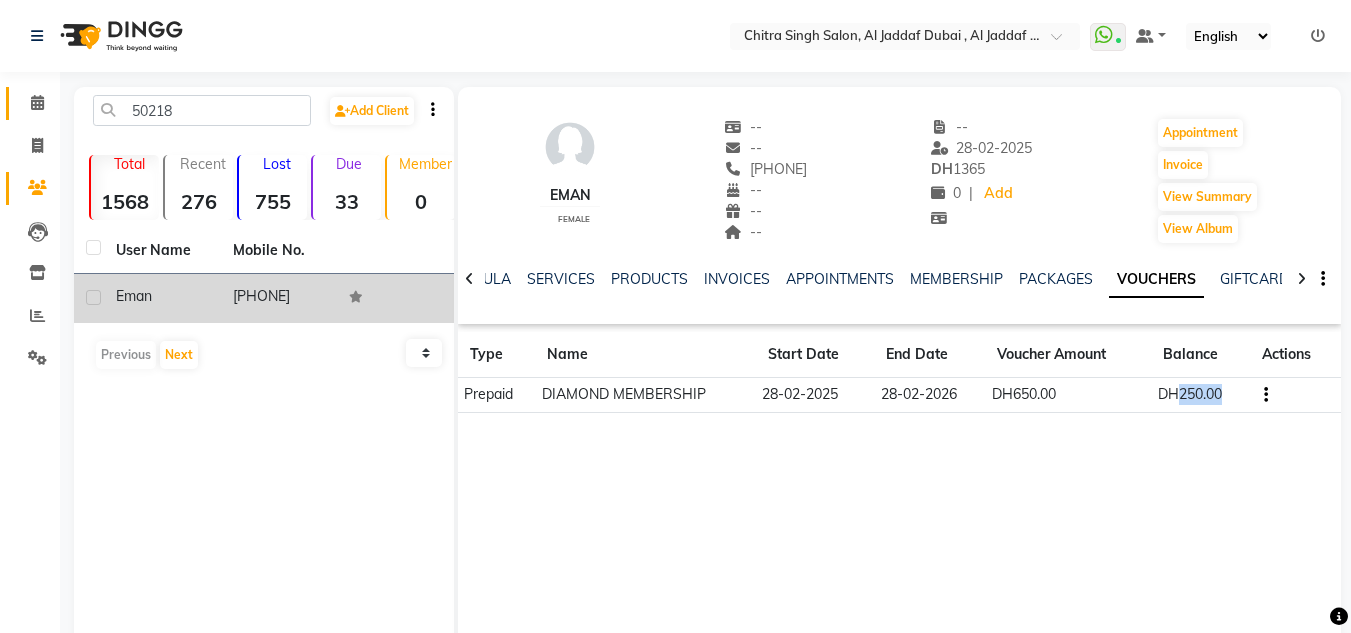click on "Calendar" 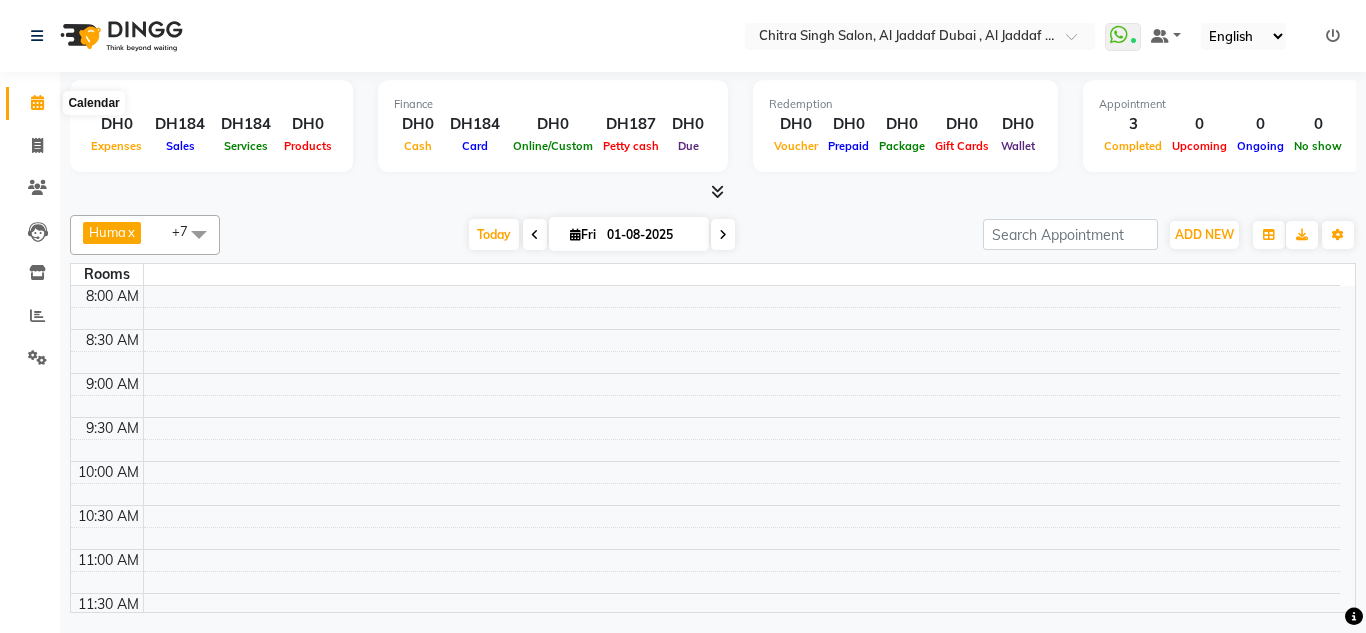 click 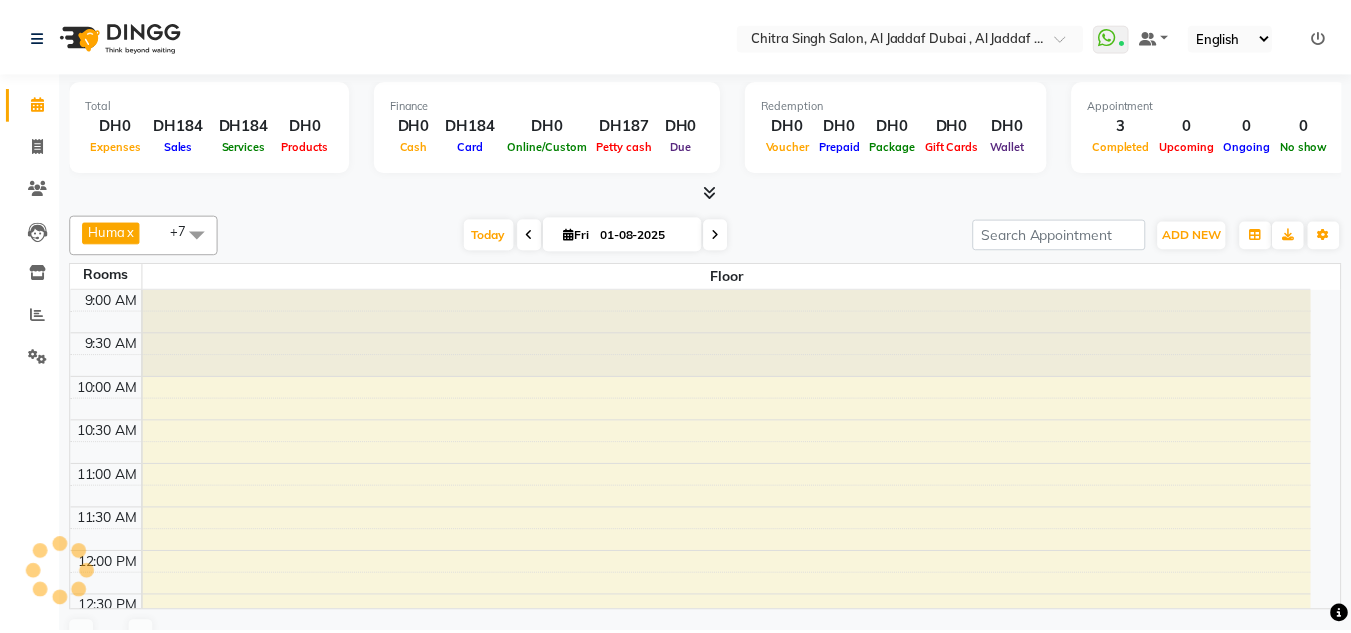 scroll, scrollTop: 0, scrollLeft: 0, axis: both 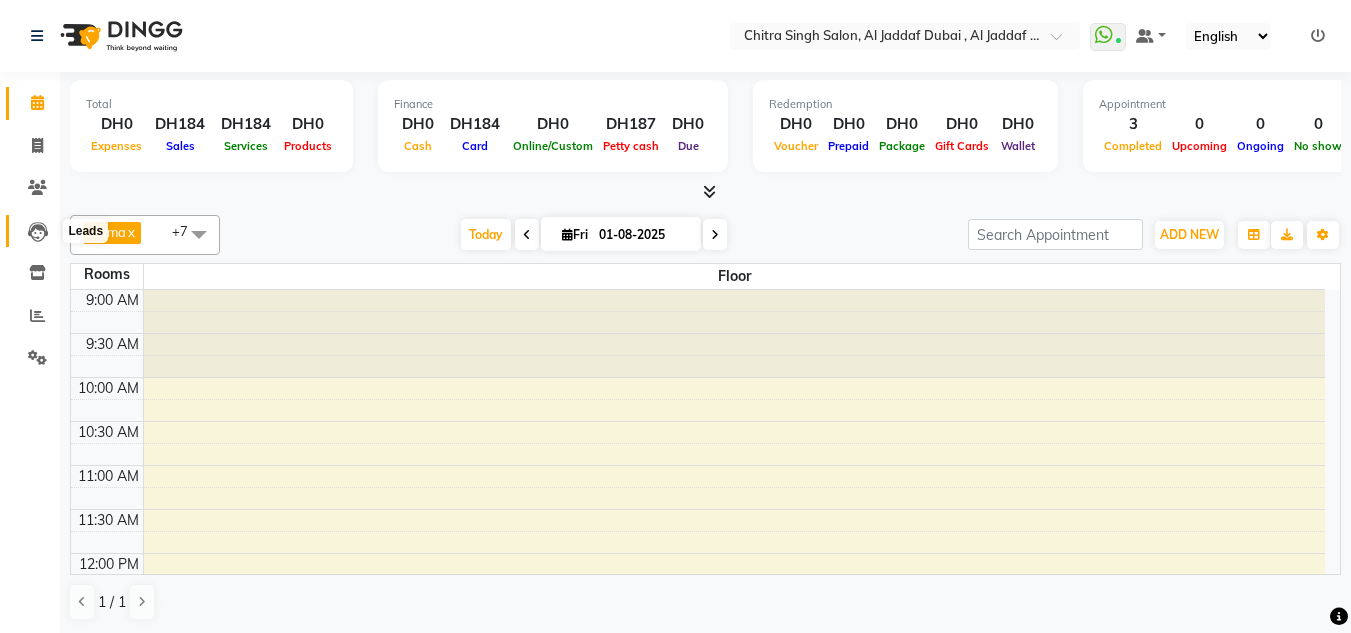 drag, startPoint x: 39, startPoint y: 230, endPoint x: 47, endPoint y: 248, distance: 19.697716 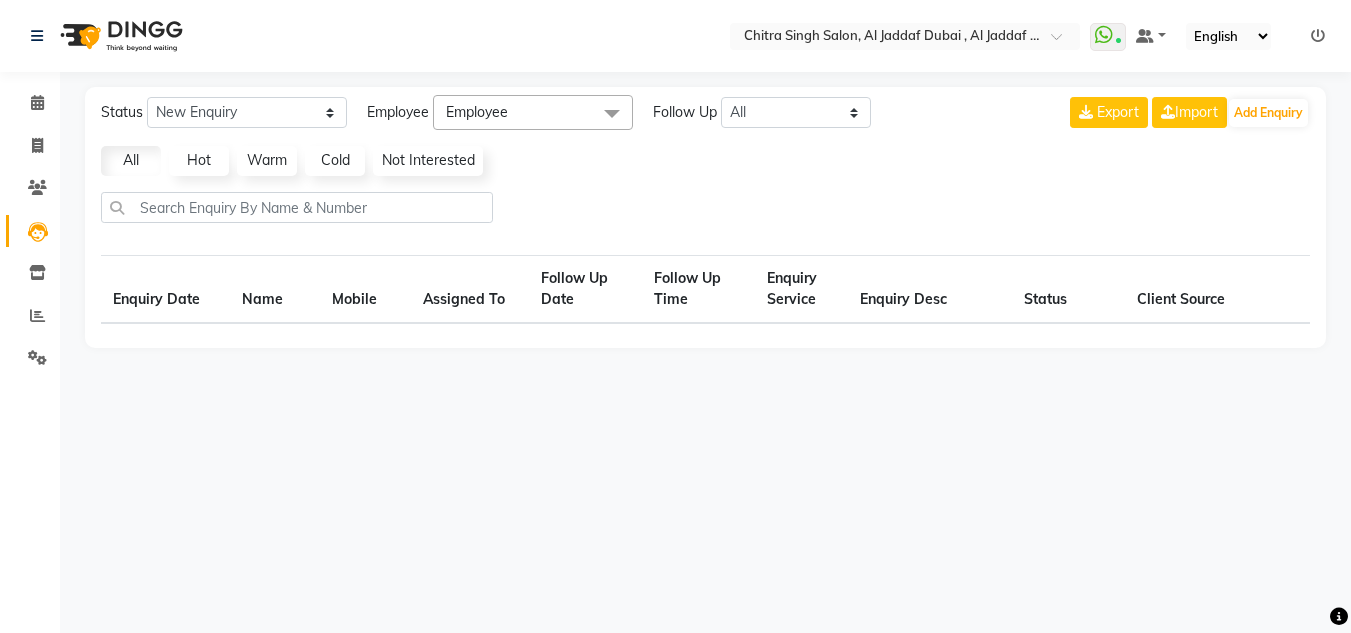 select on "10" 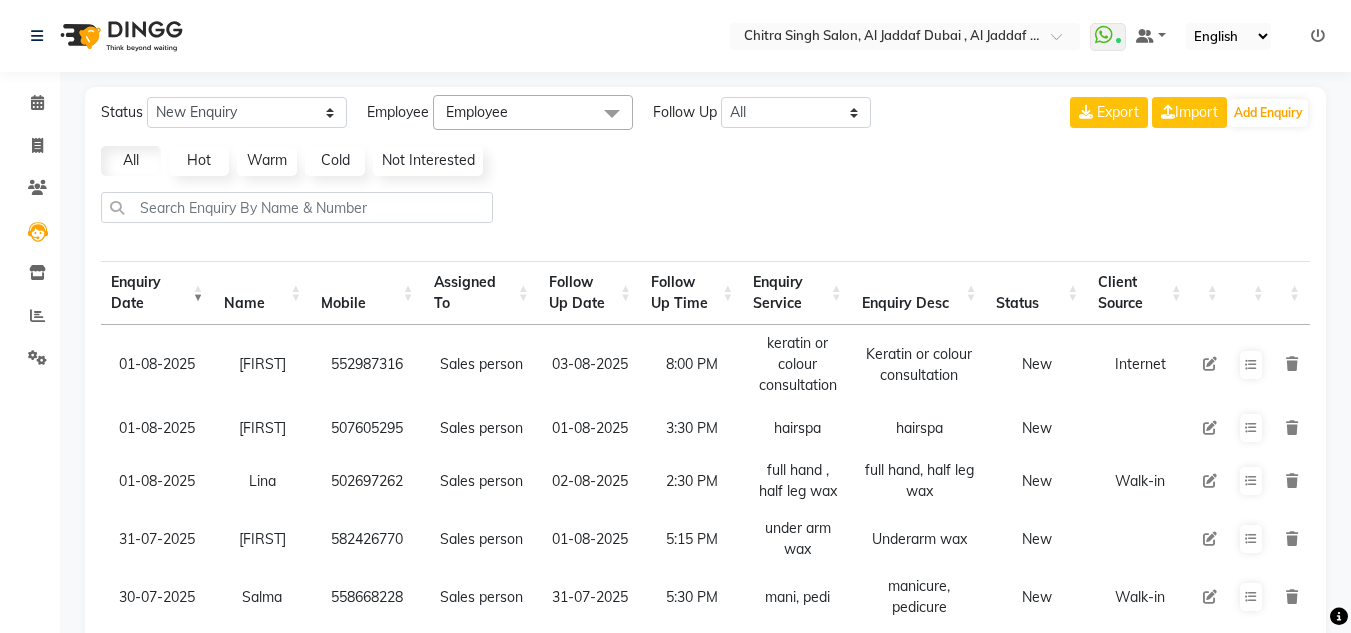 drag, startPoint x: 0, startPoint y: 113, endPoint x: 53, endPoint y: 95, distance: 55.97321 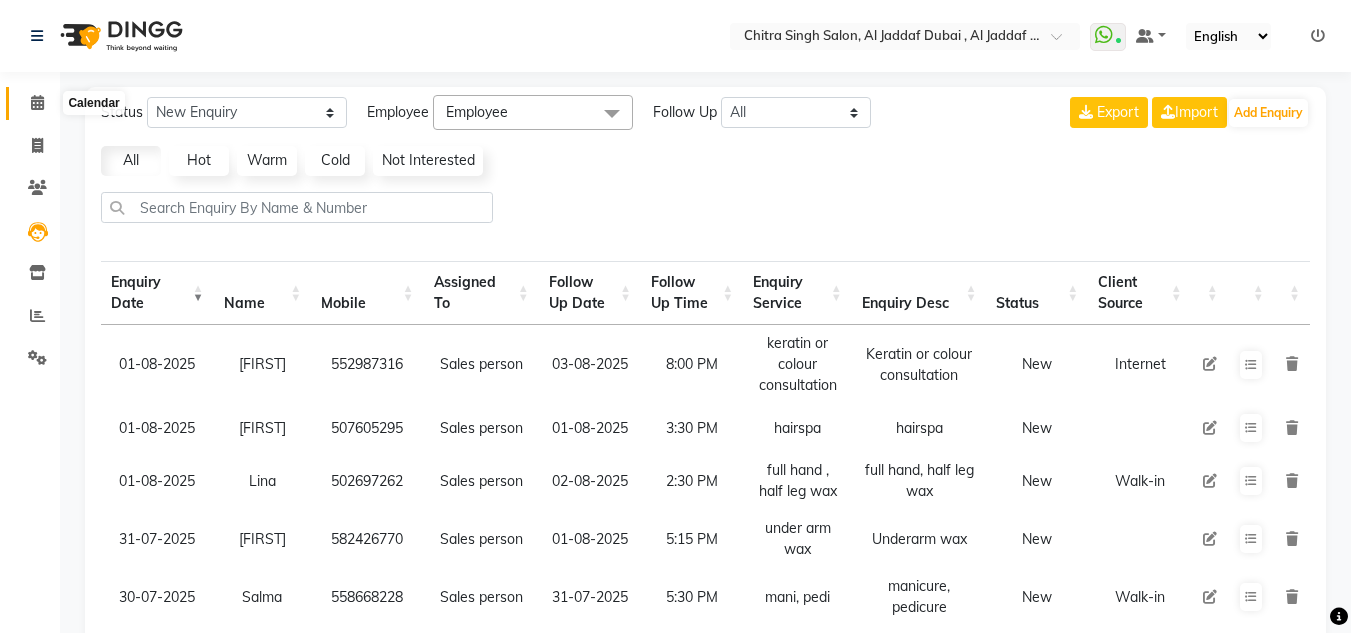 click 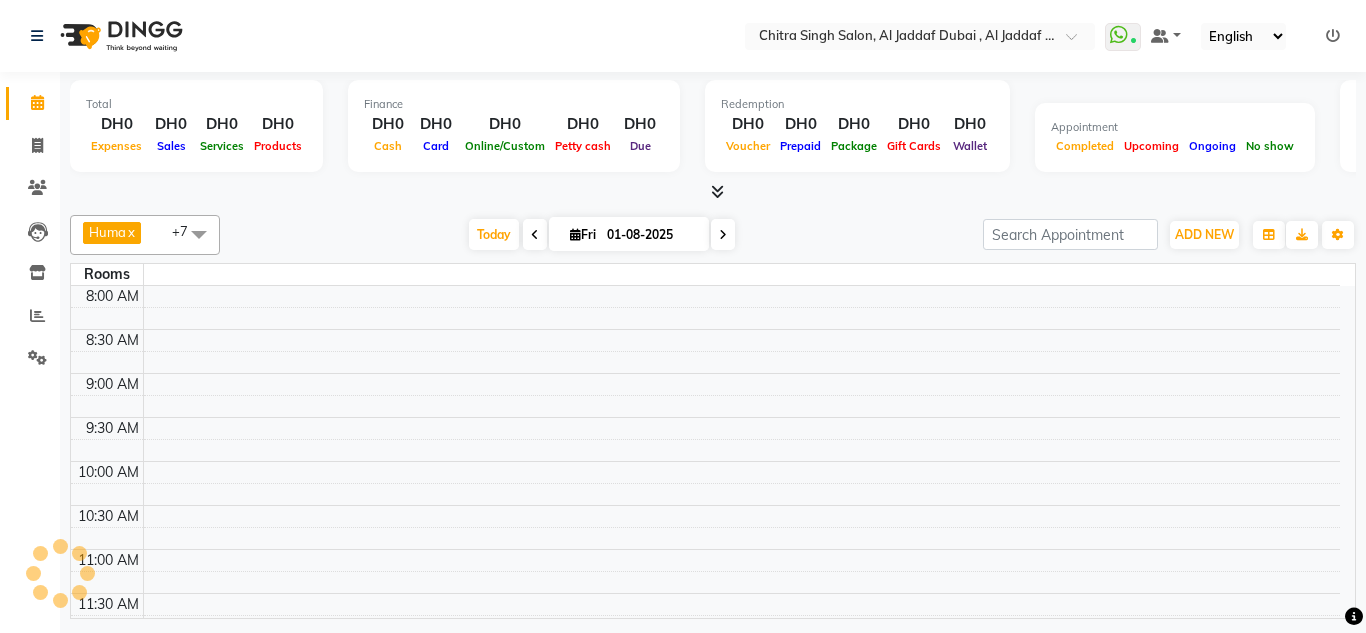 click 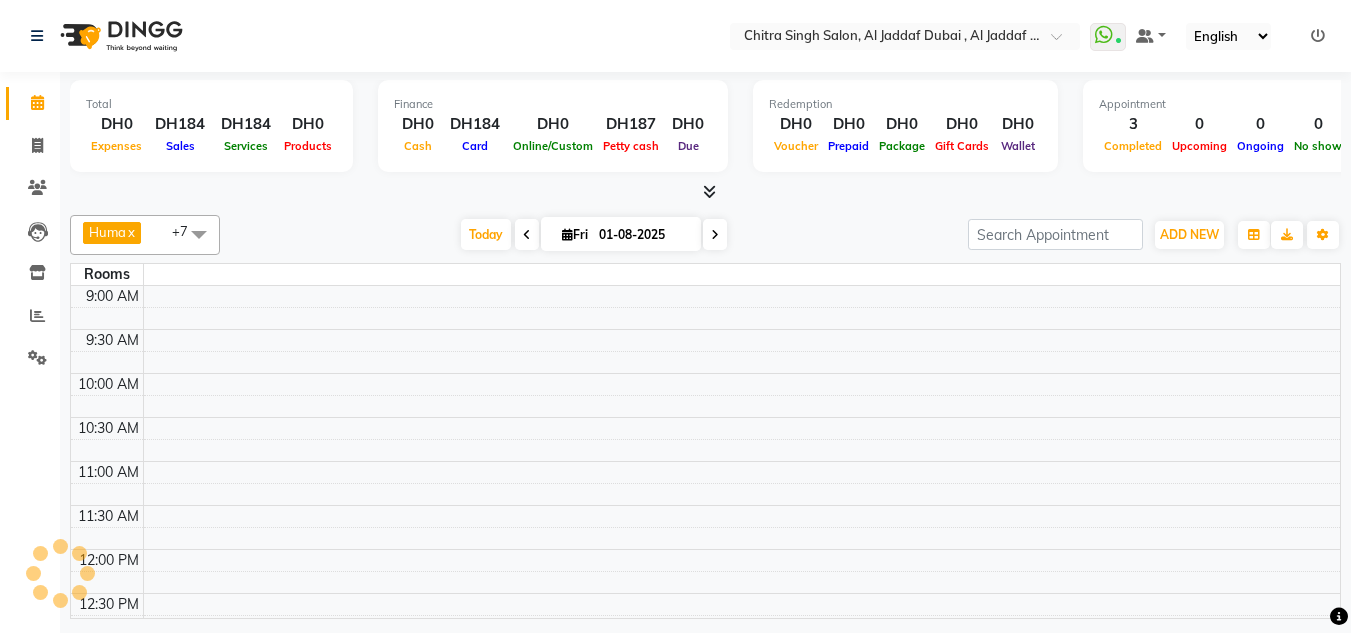 scroll, scrollTop: 0, scrollLeft: 0, axis: both 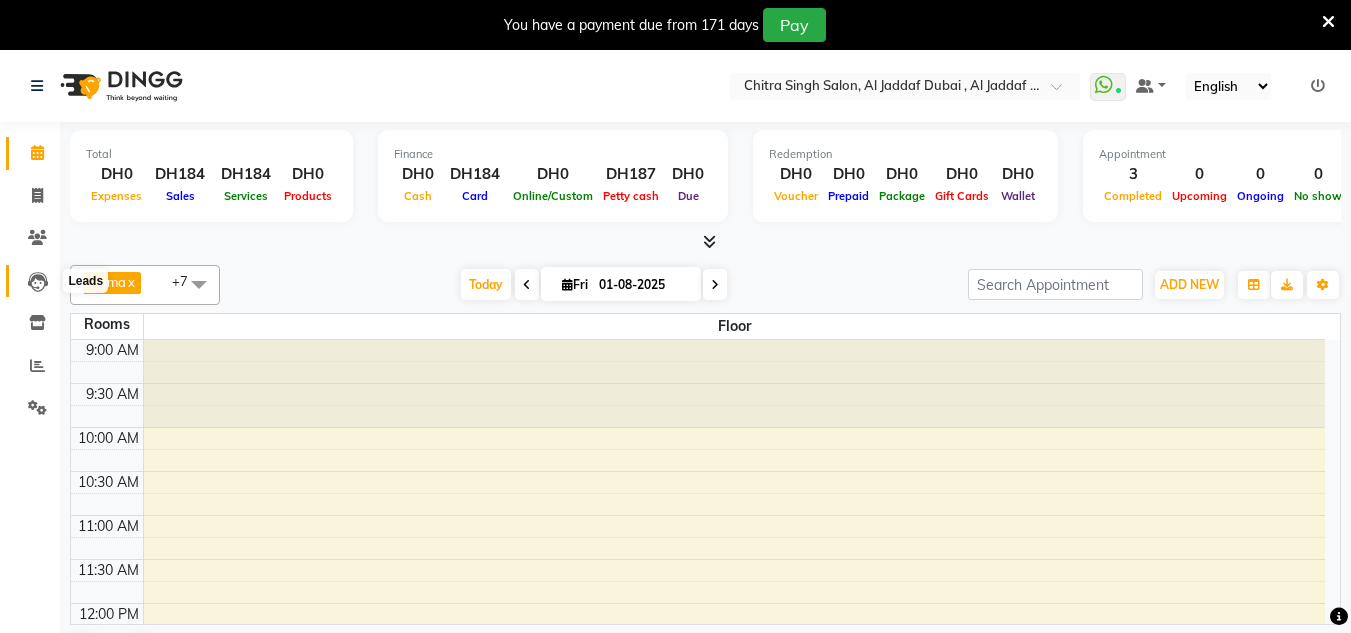 drag, startPoint x: 35, startPoint y: 283, endPoint x: 36, endPoint y: 300, distance: 17.029387 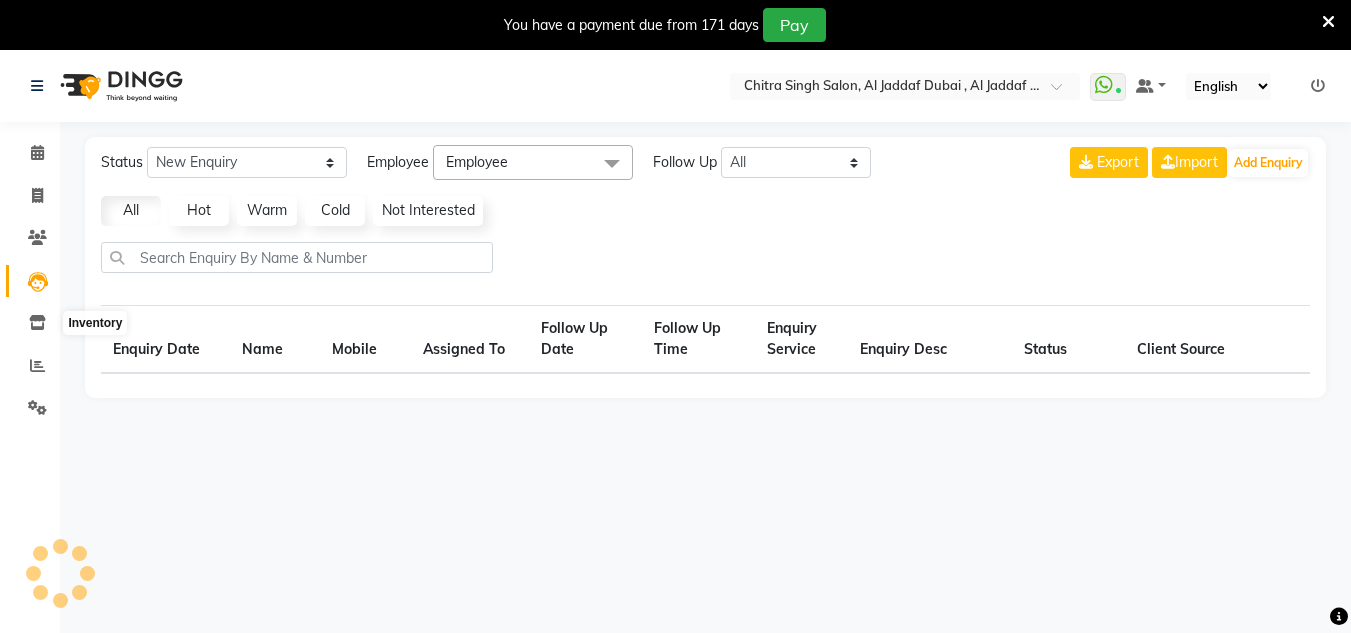 select on "10" 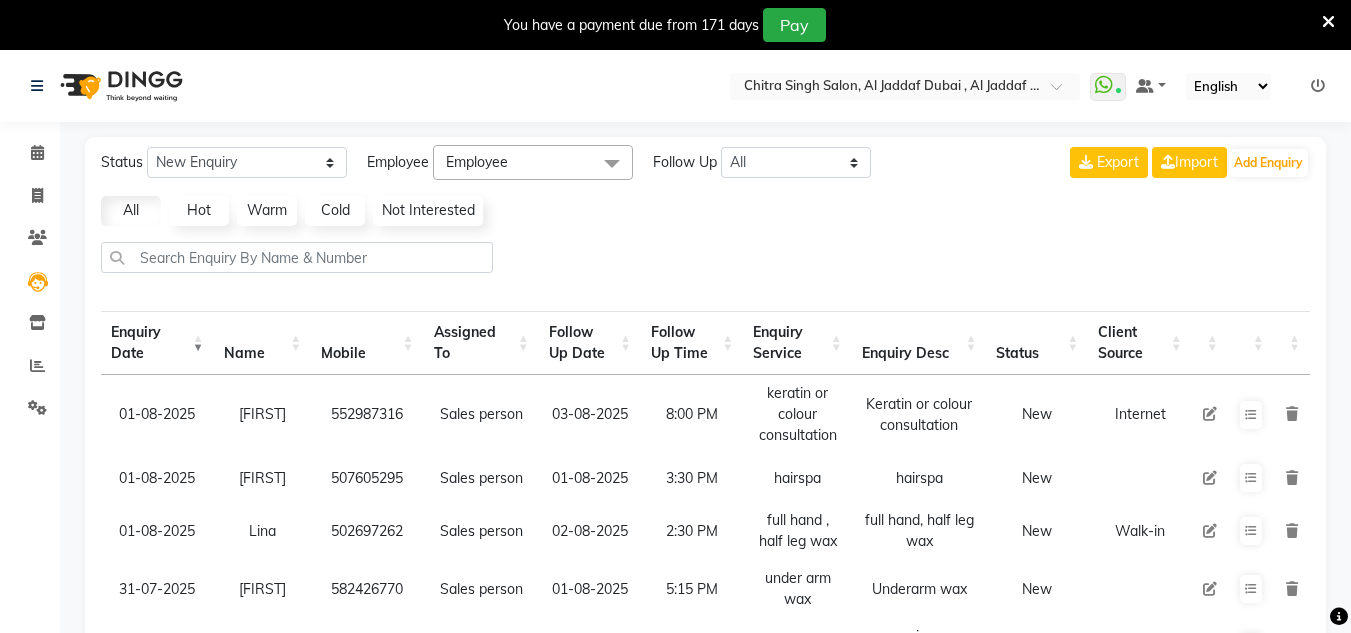 click on "Select Location × Chitra Singh Salon, Al Jaddaf Dubai , Al Jaddaf Dubai   WhatsApp Status  ✕ Status:  Connected Most Recent Message: 31-07-2025     05:30 PM Recent Service Activity: 01-08-2025     07:40 PM Default Panel My Panel English ENGLISH Español العربية मराठी हिंदी ગુજરાતી தமிழ் 中文 Notifications nothing to show ☀ Chitra Singh Salon, Al Jaddaf Dubai , Al Jaddaf Dubai   Calendar  Invoice  Clients  Leads   Inventory  Reports  Settings Completed InProgress Upcoming Dropped Tentative Check-In Confirm Bookings Segments Page Builder Status New Enquiry Open Enquiry Converted Enquiry  All All New Open Converted Employee Employee Select All Huma Iqbal Kabita Management Riba Sales person Srijana trial lady Follow Up All Today Tomorrow This Week This Month Custom NONE TODAY TOMORROW MONTH Export  Import  Add Enquiry All Hot Warm Cold  Not Interested  Enquiry Date Name Mobile  Assigned To  Follow Up Date Follow Up Time  Enquiry Service  Enquiry Desc New" 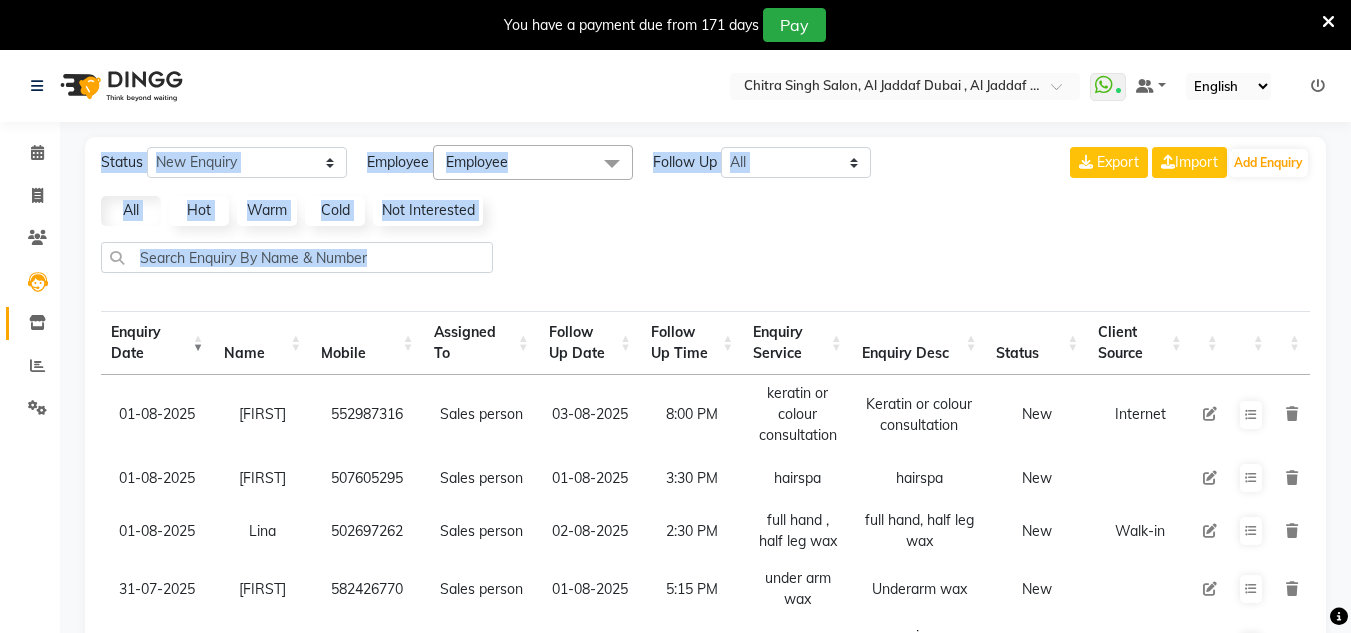 click on "Inventory" 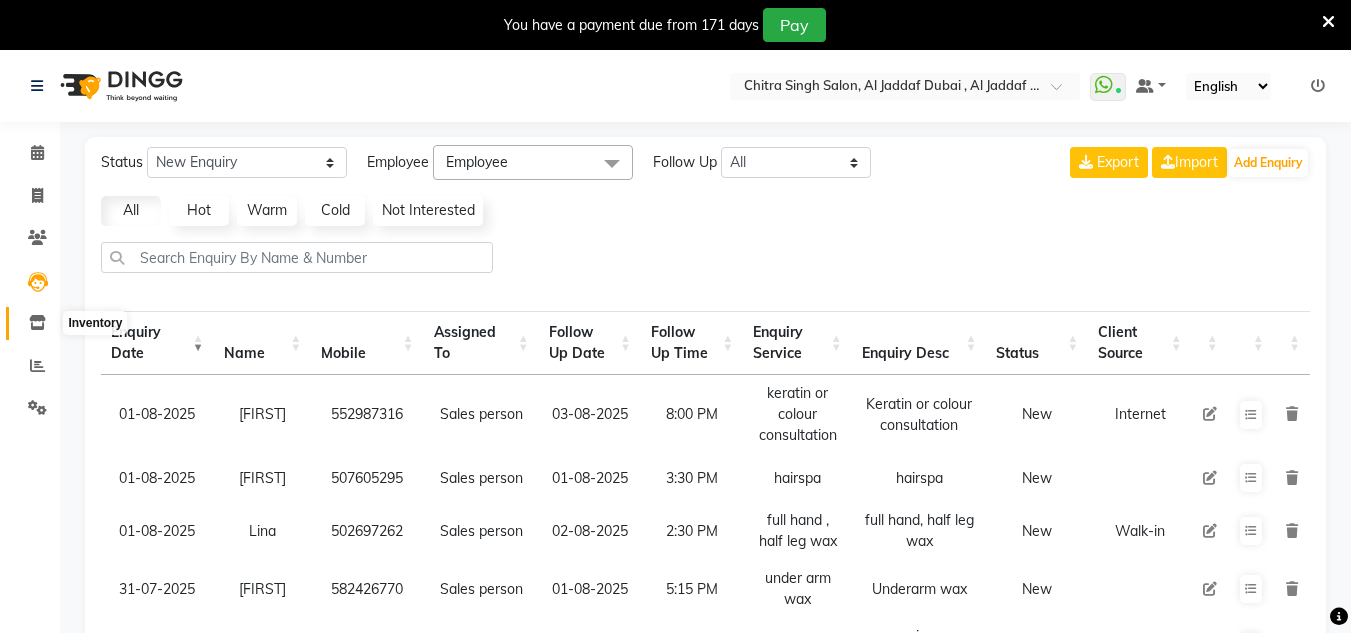 click 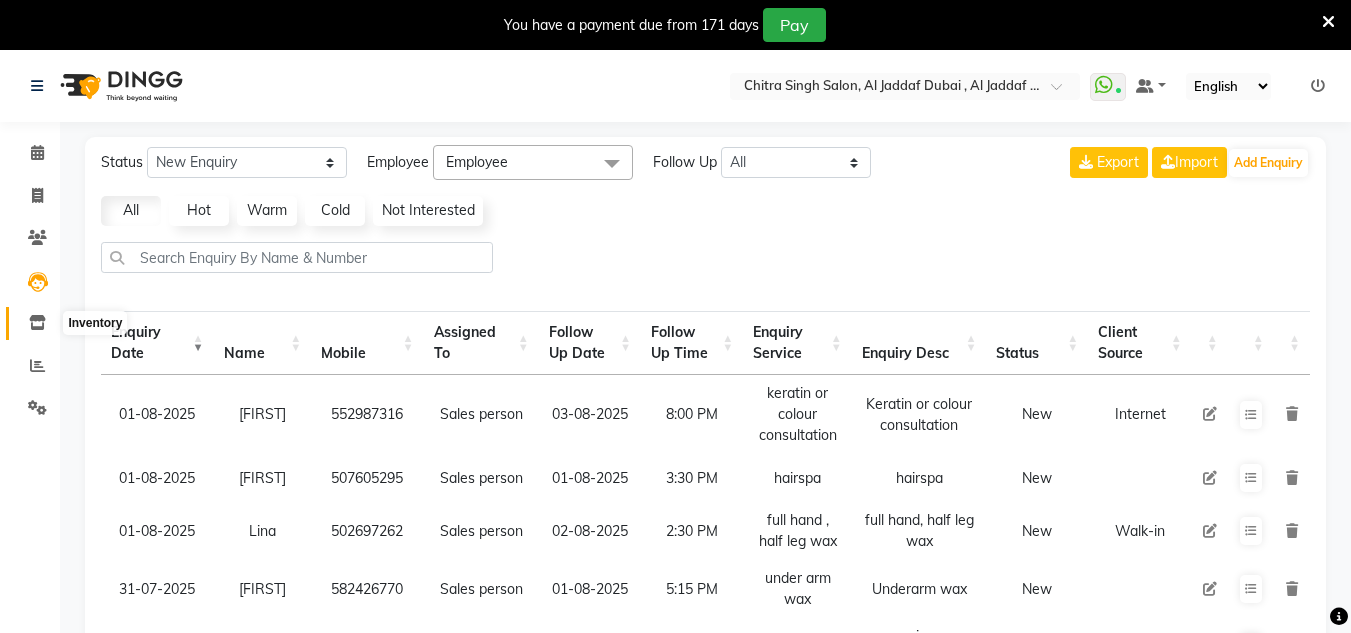 select 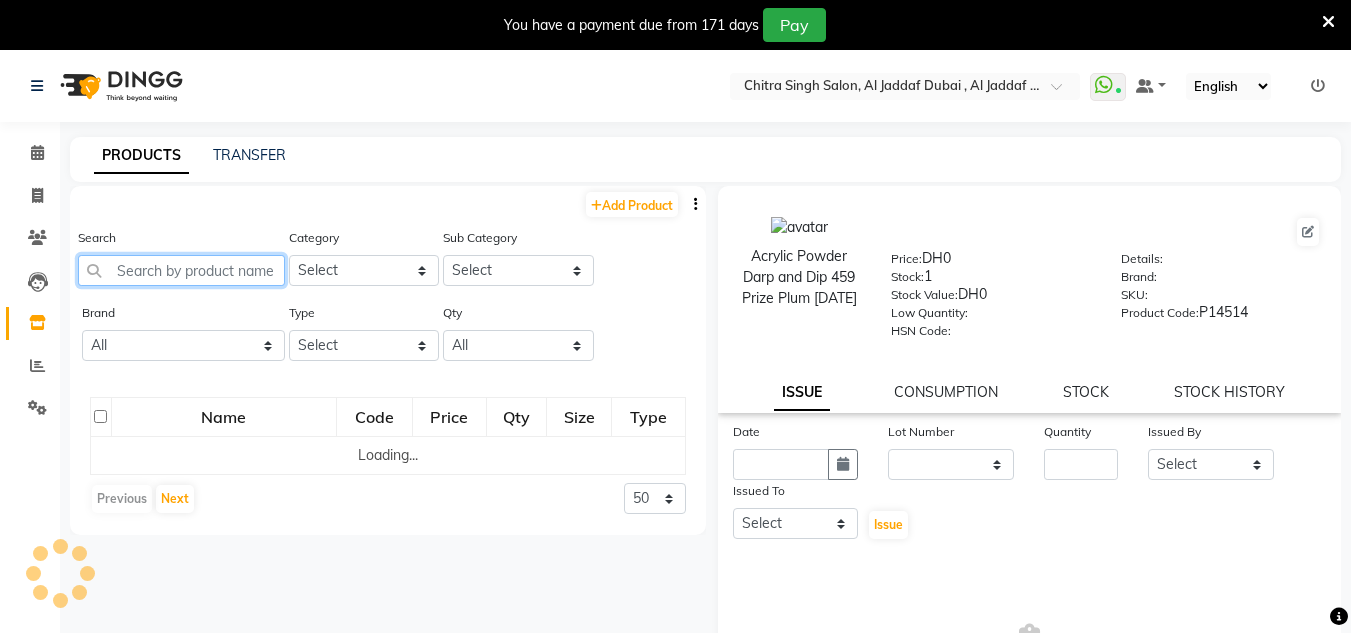 click 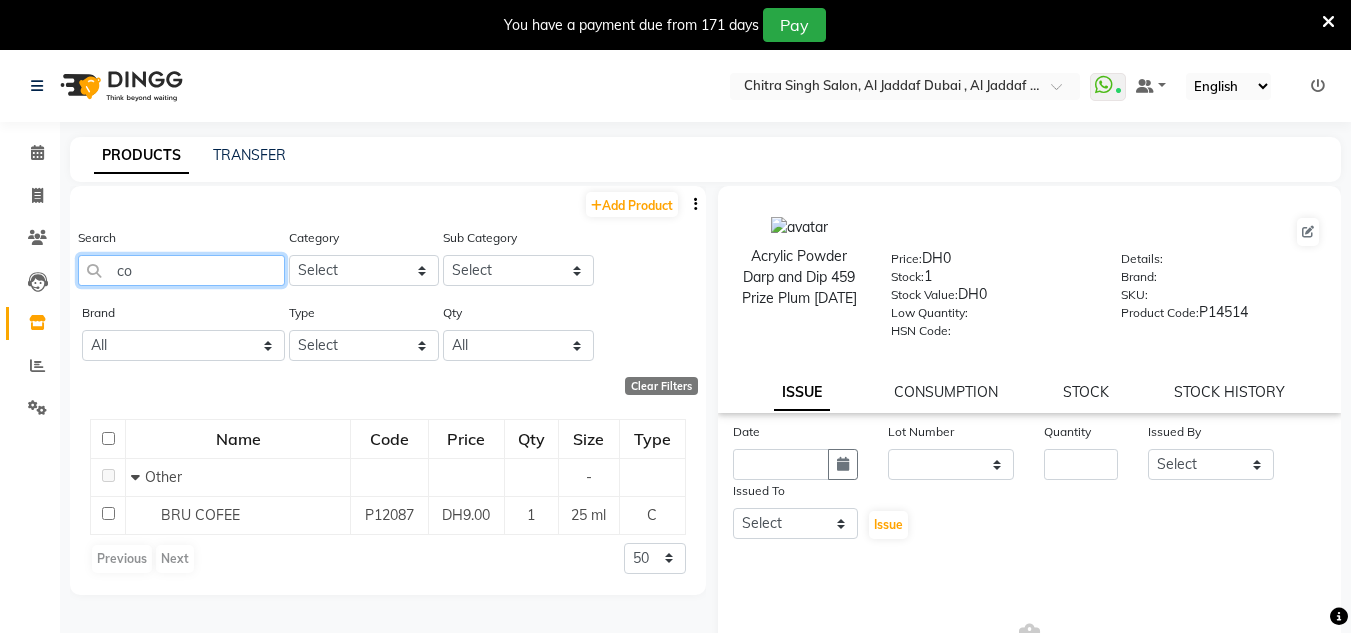 type on "c" 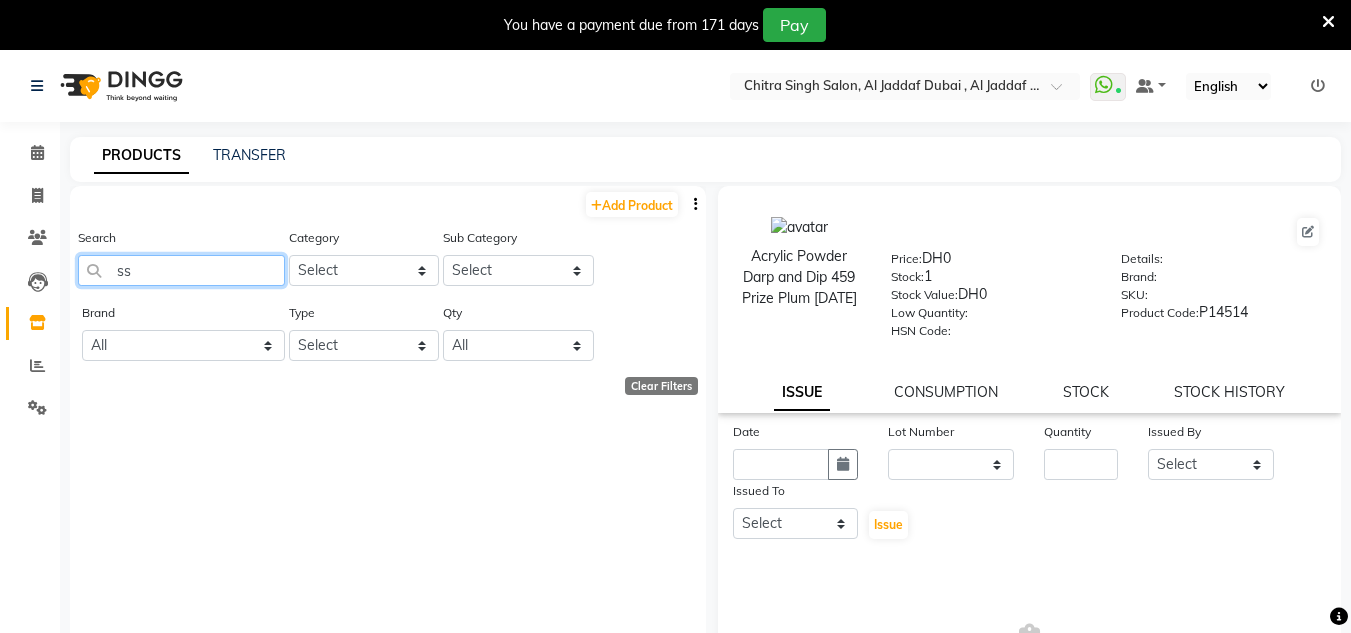 type on "s" 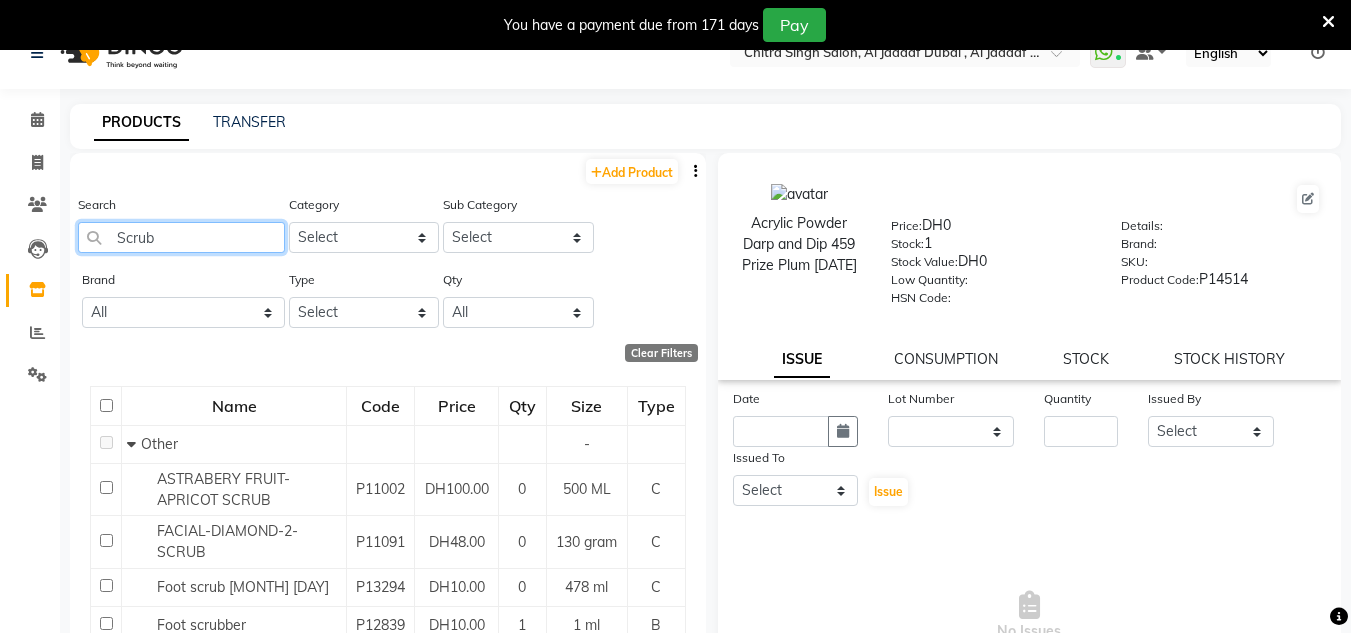 scroll, scrollTop: 63, scrollLeft: 0, axis: vertical 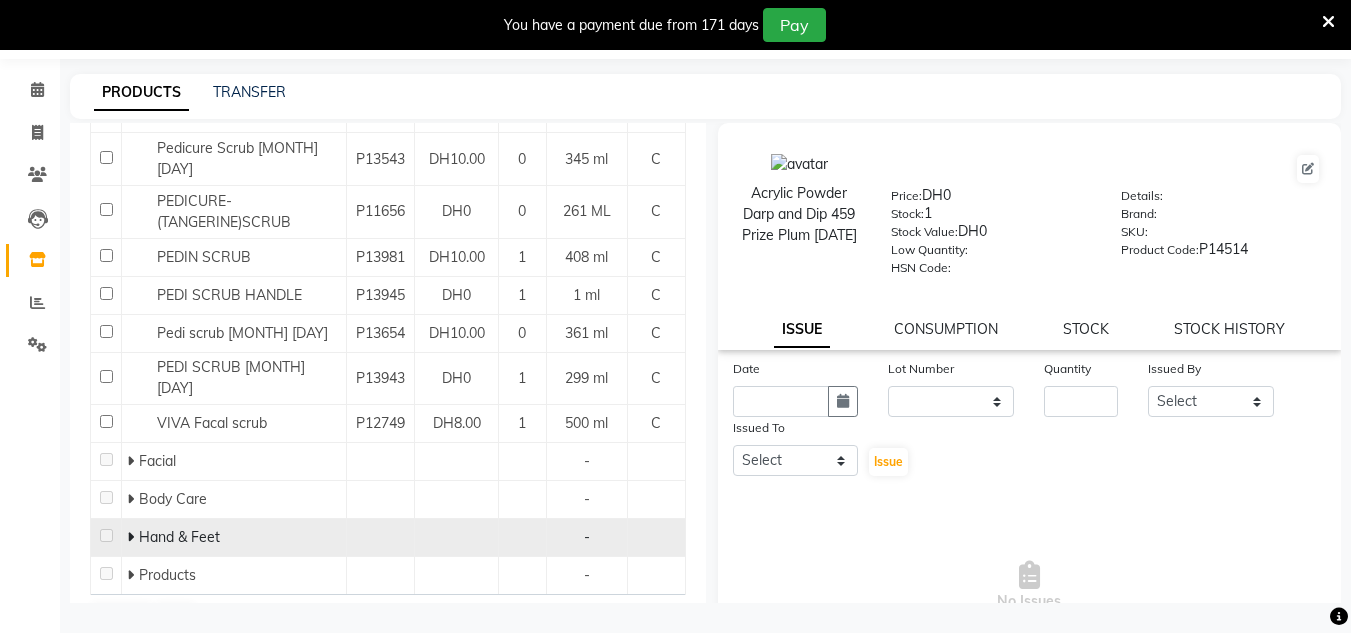 type on "Scrub" 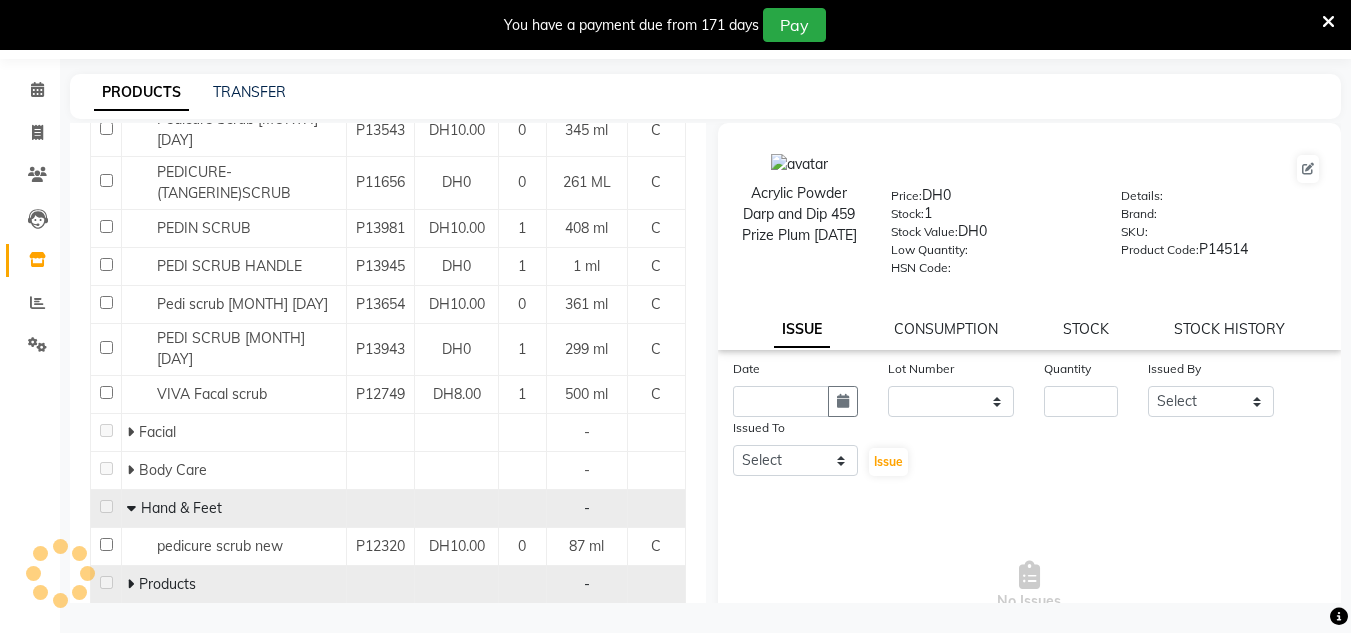scroll, scrollTop: 844, scrollLeft: 0, axis: vertical 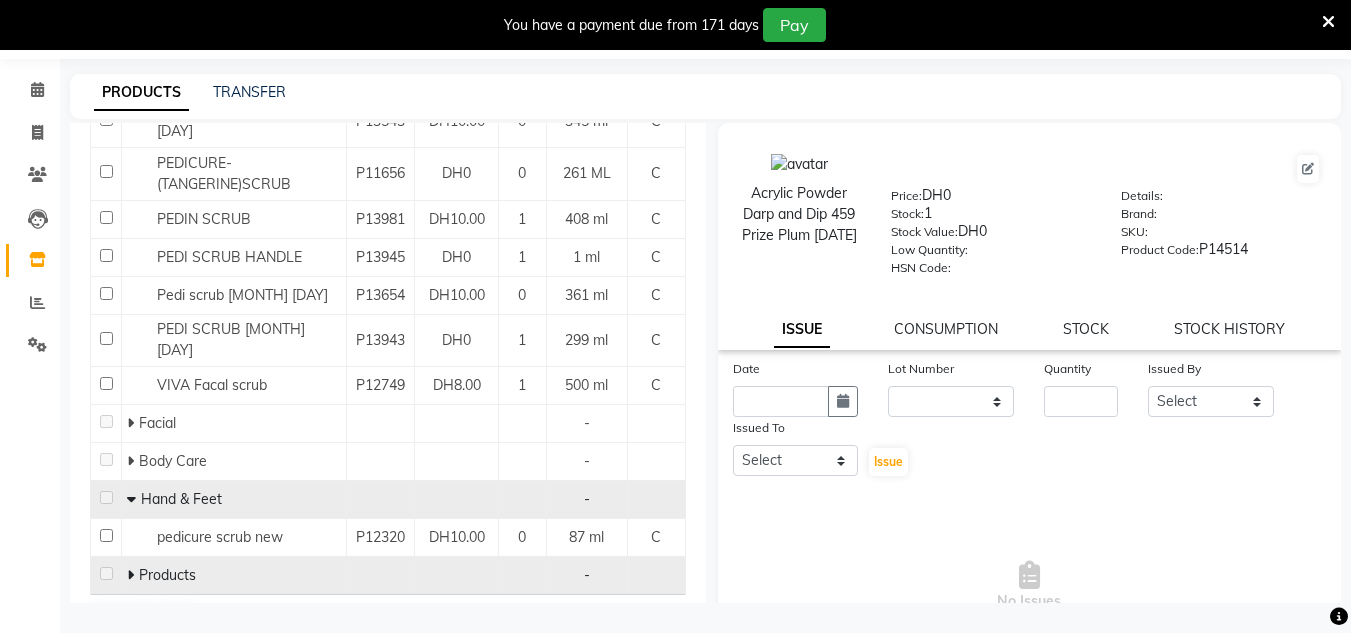 click 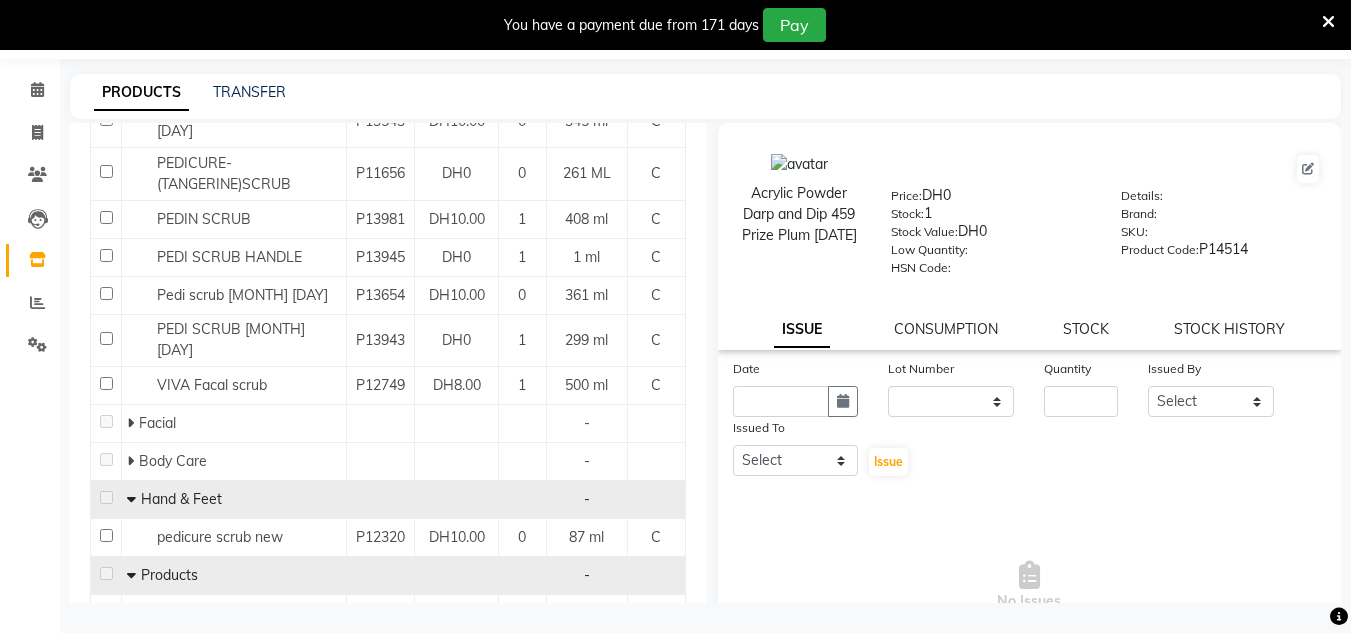 scroll, scrollTop: 1032, scrollLeft: 0, axis: vertical 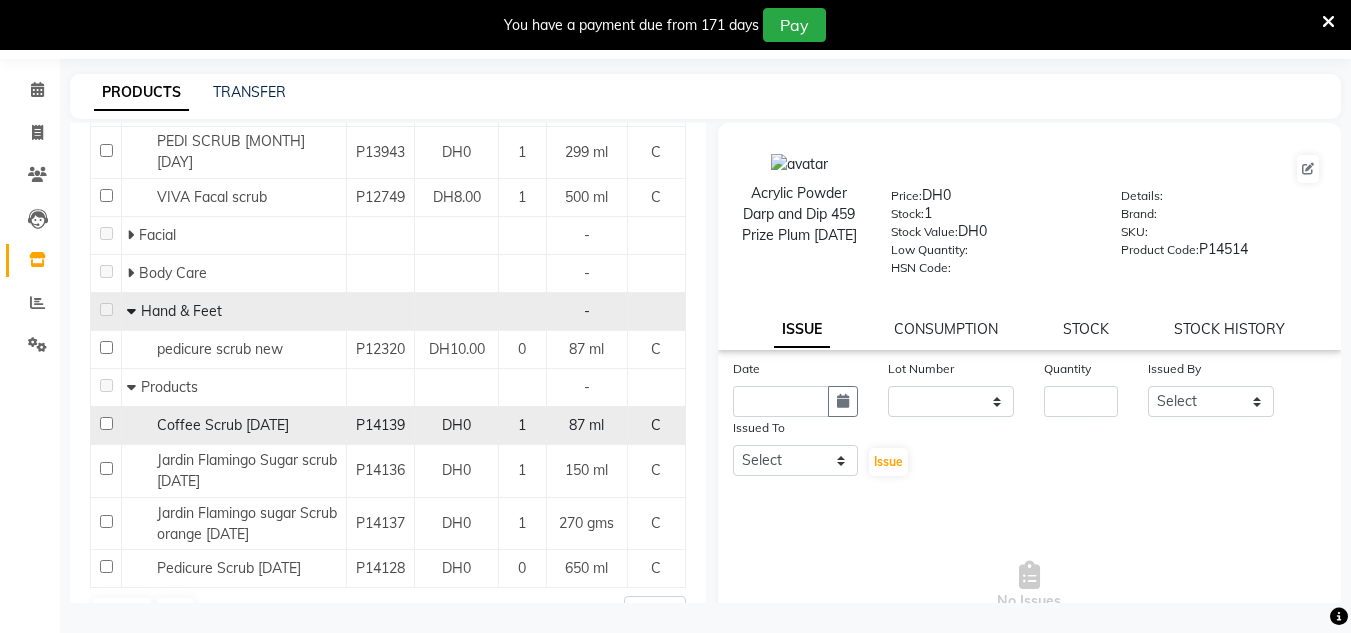 click 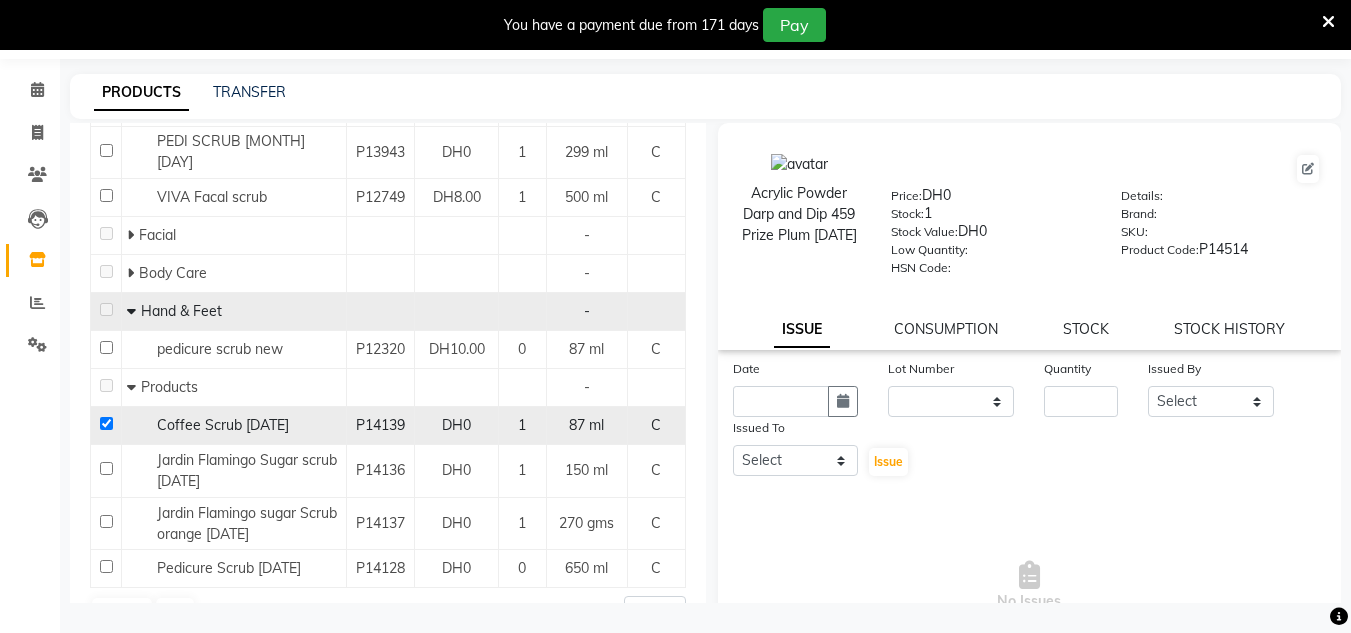checkbox on "true" 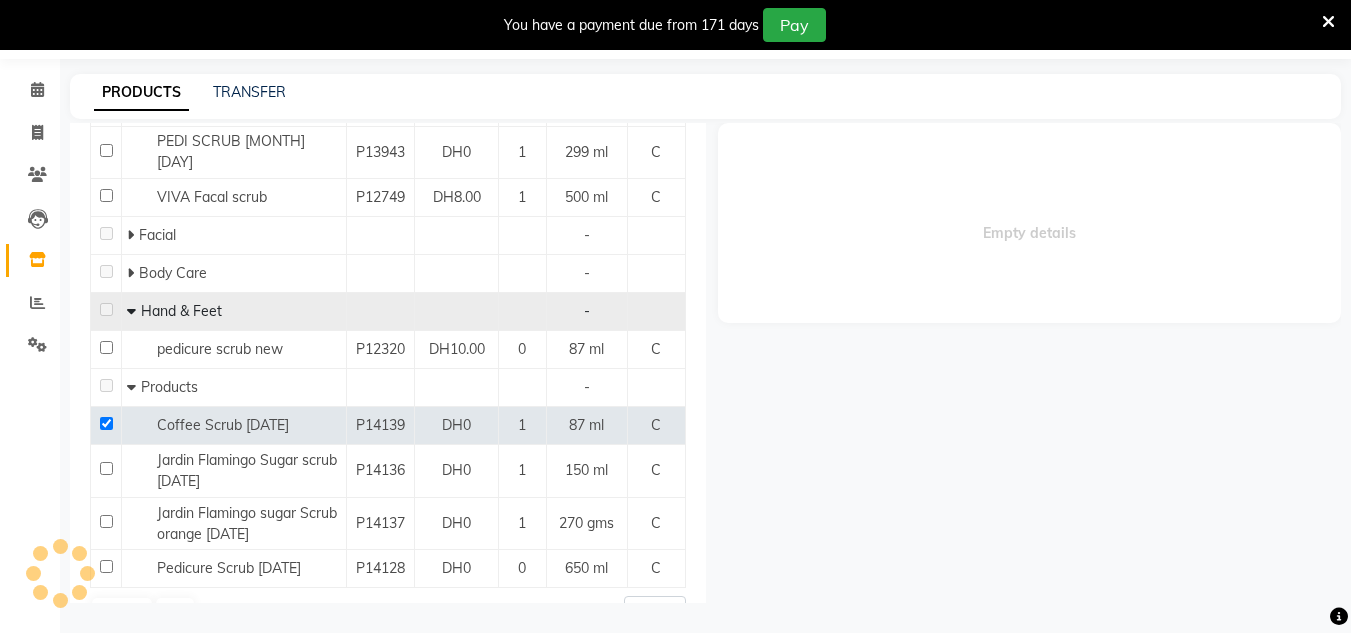 select 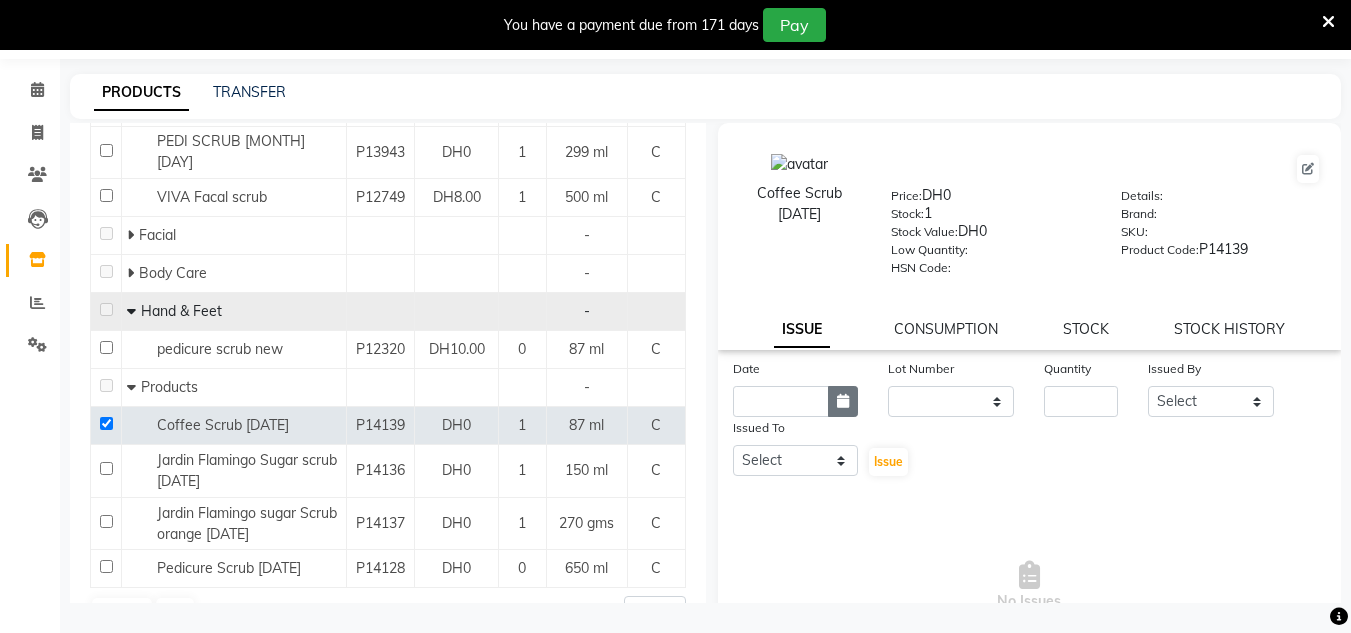 click 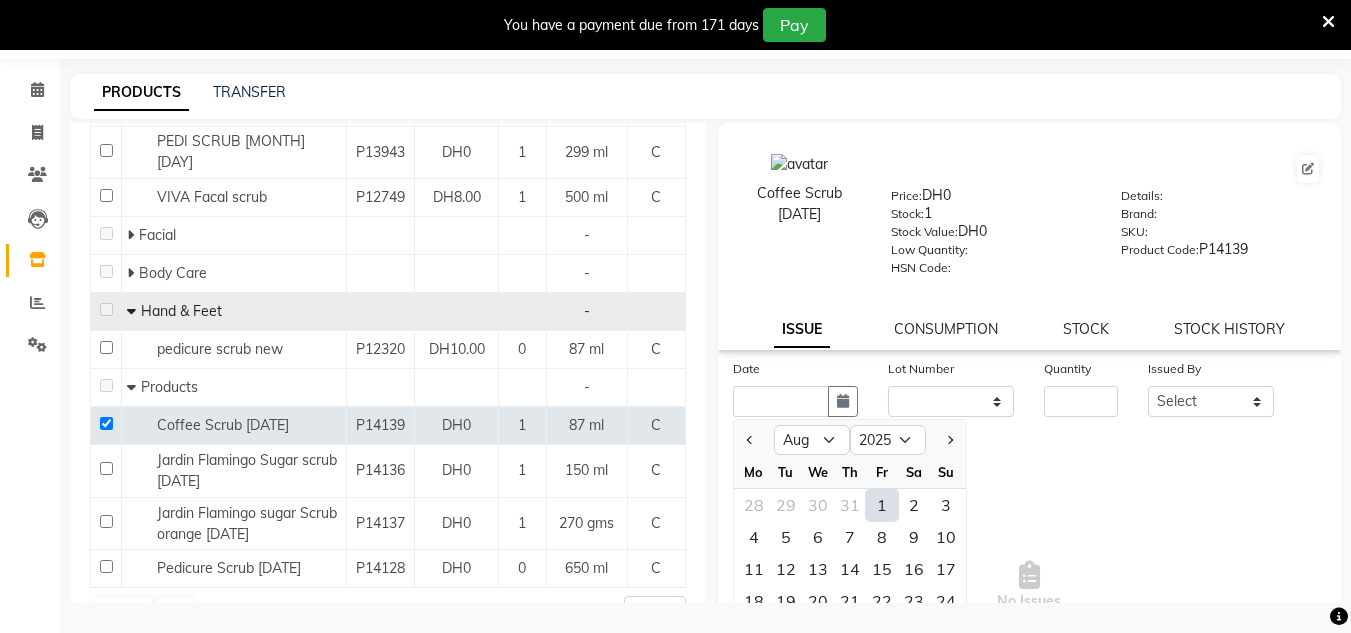 drag, startPoint x: 875, startPoint y: 510, endPoint x: 957, endPoint y: 415, distance: 125.49502 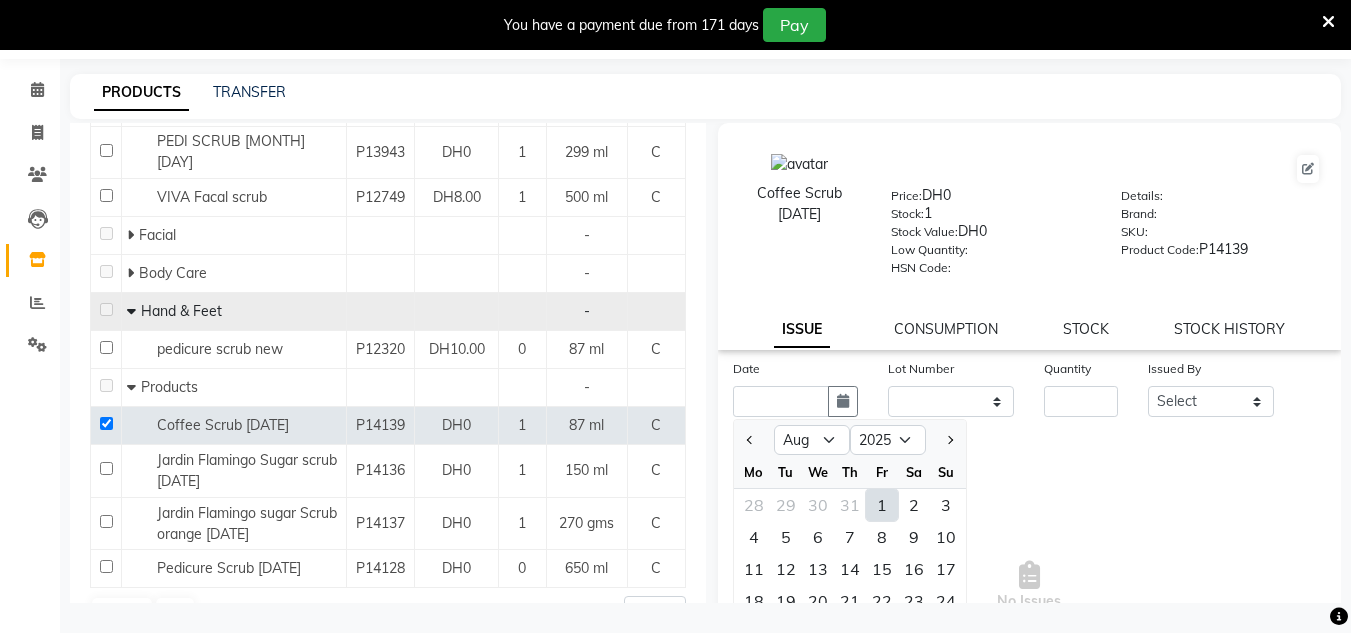 type on "01-08-2025" 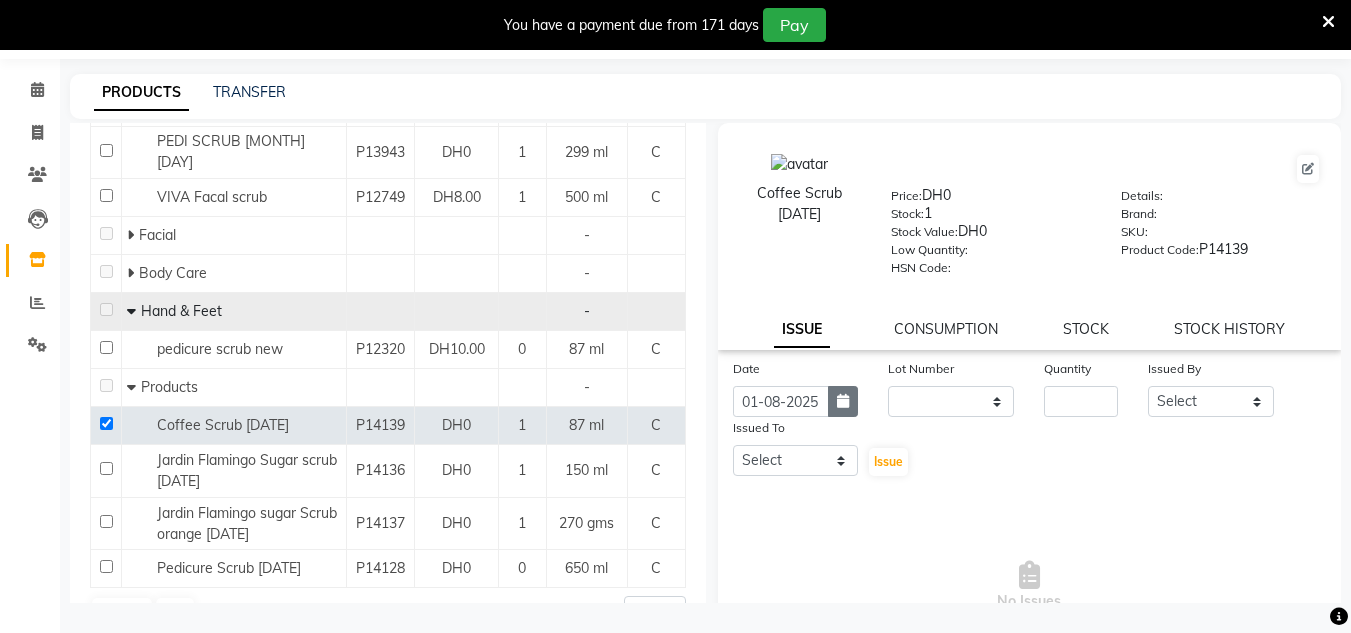 click 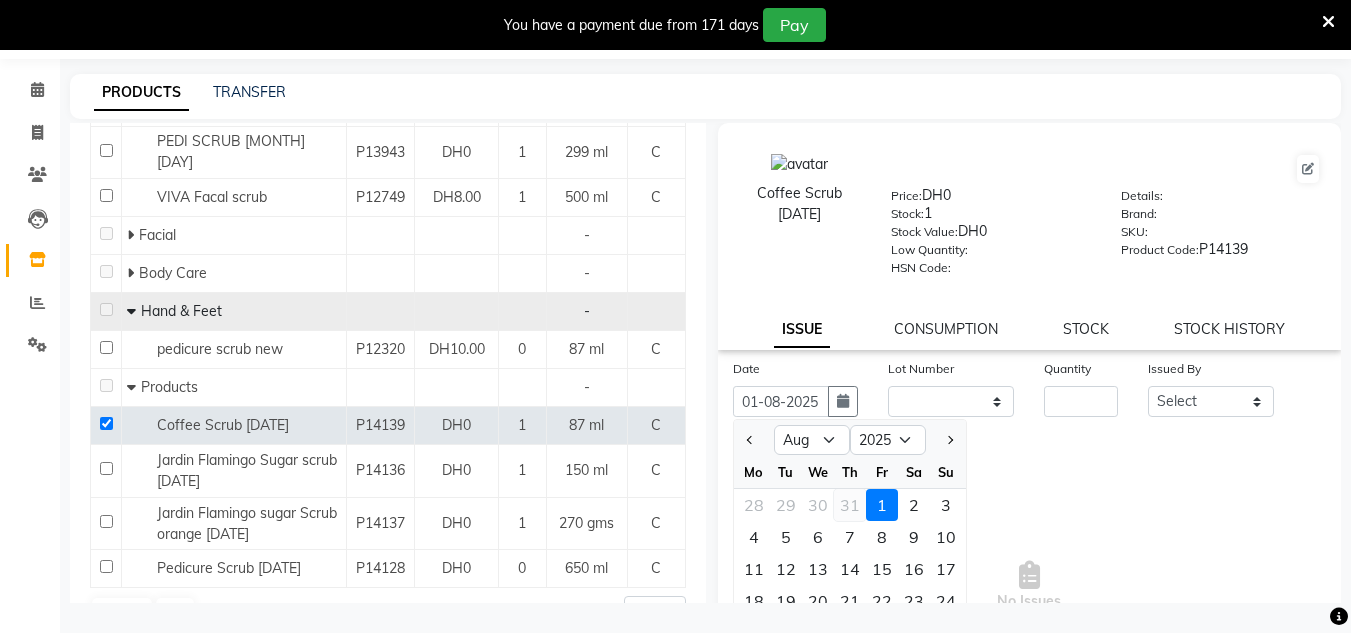 click on "31" 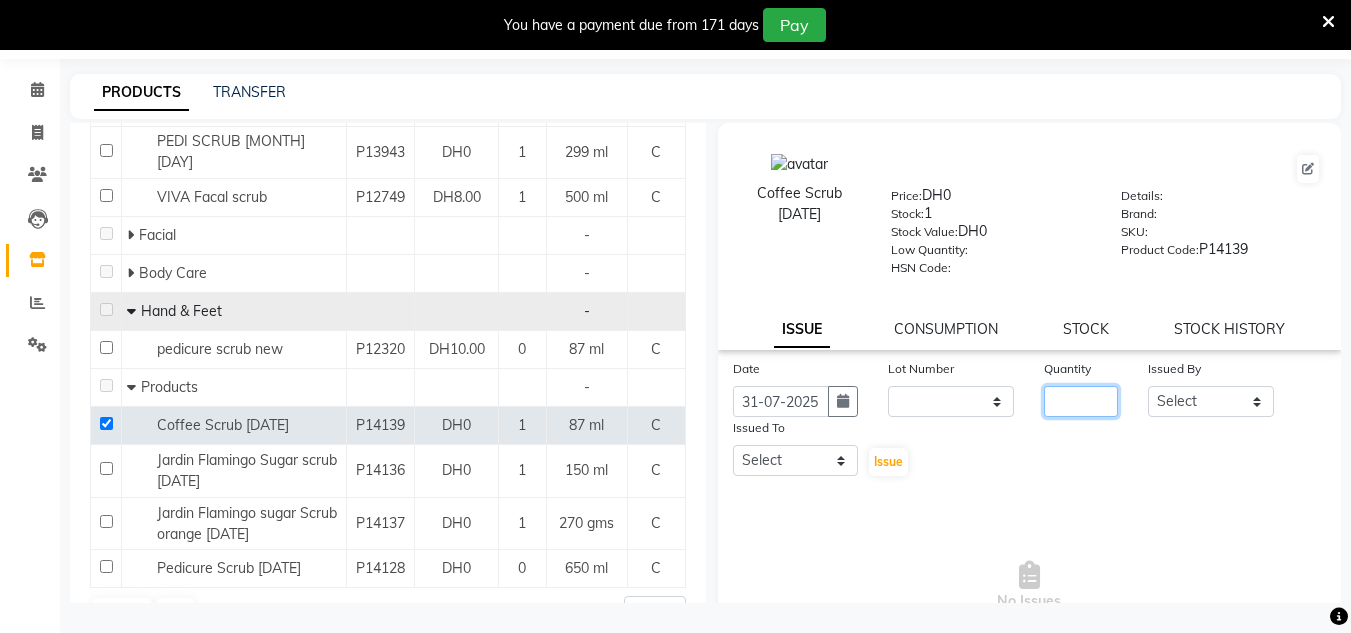 click 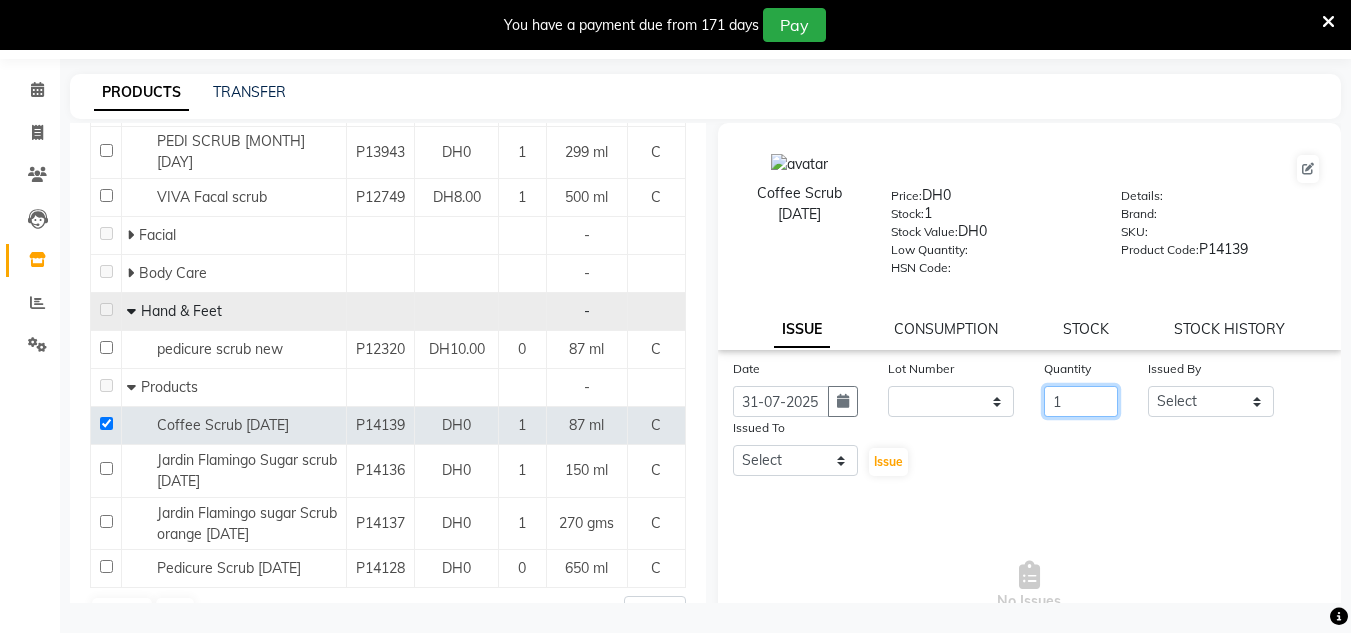 type on "1" 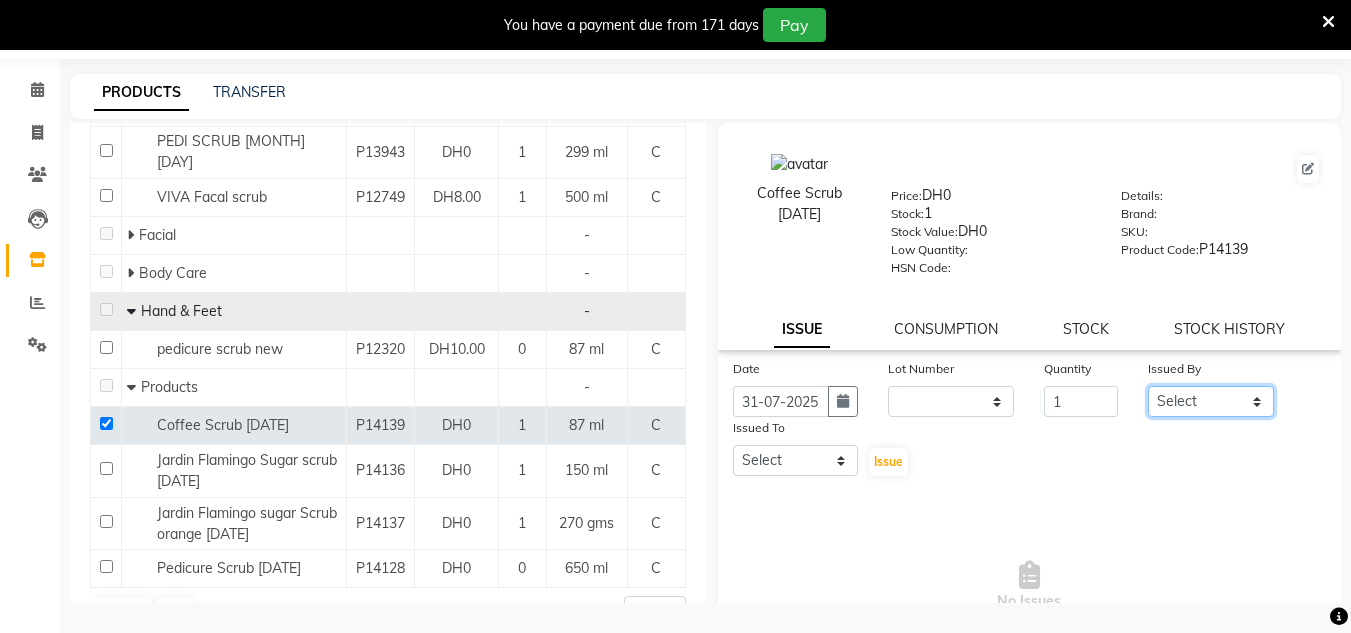 click on "Select Huma Iqbal Kabita Management Riba Sales person Srijana trial lady" 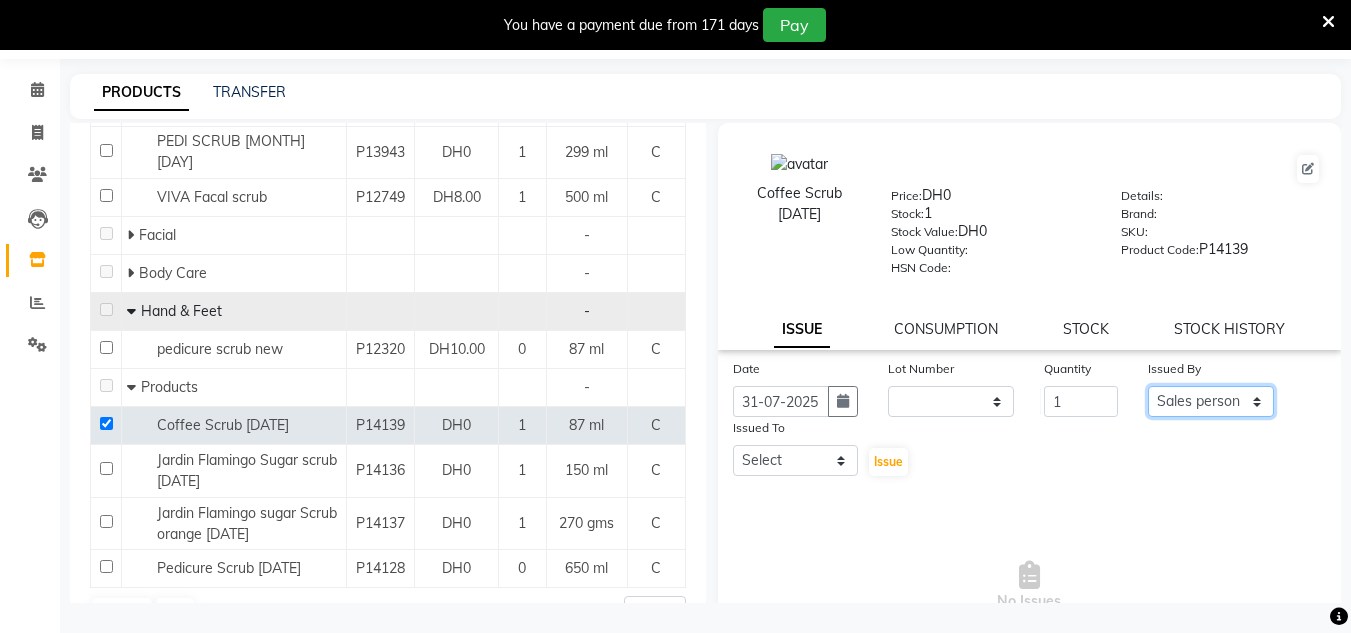 click on "Select Huma Iqbal Kabita Management Riba Sales person Srijana trial lady" 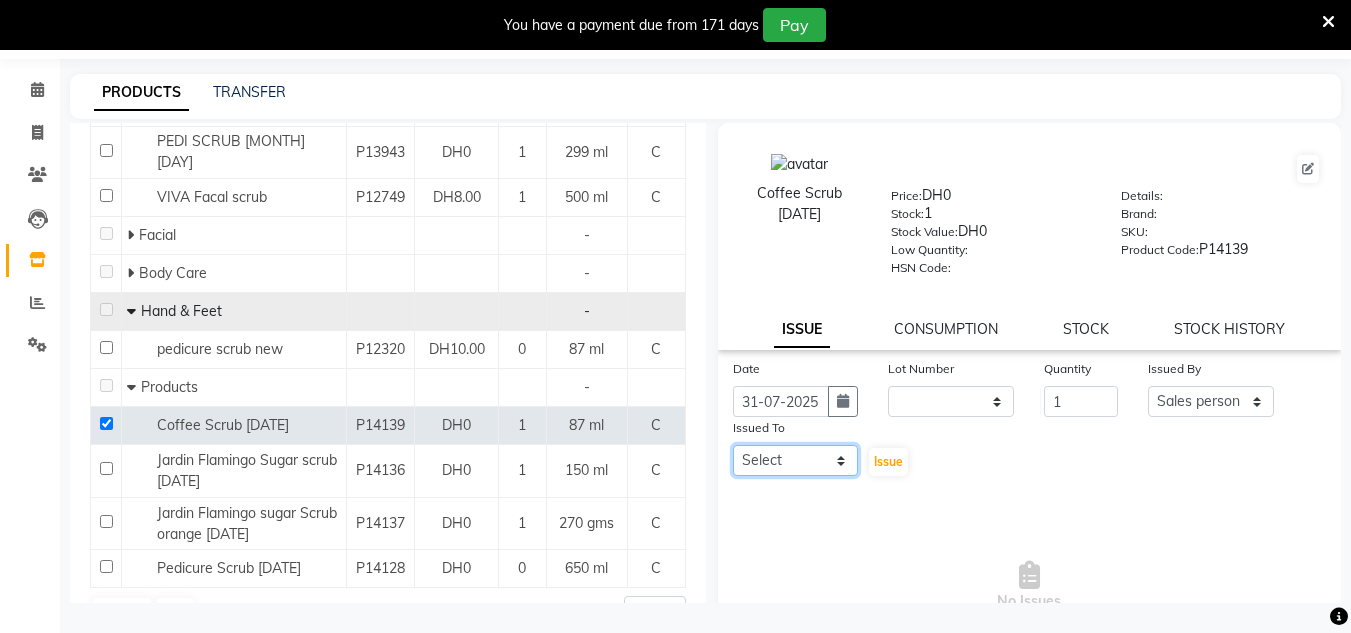 click on "Select Huma Iqbal Kabita Management Riba Sales person Srijana trial lady" 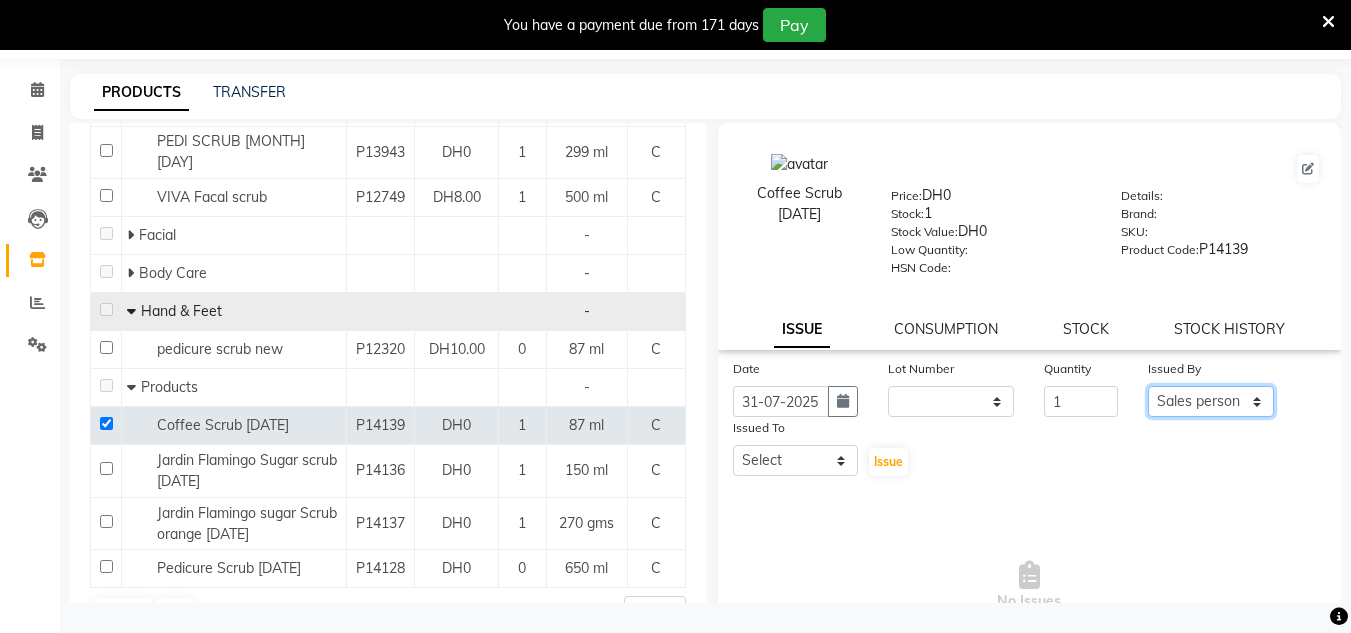 drag, startPoint x: 1198, startPoint y: 402, endPoint x: 1191, endPoint y: 389, distance: 14.764823 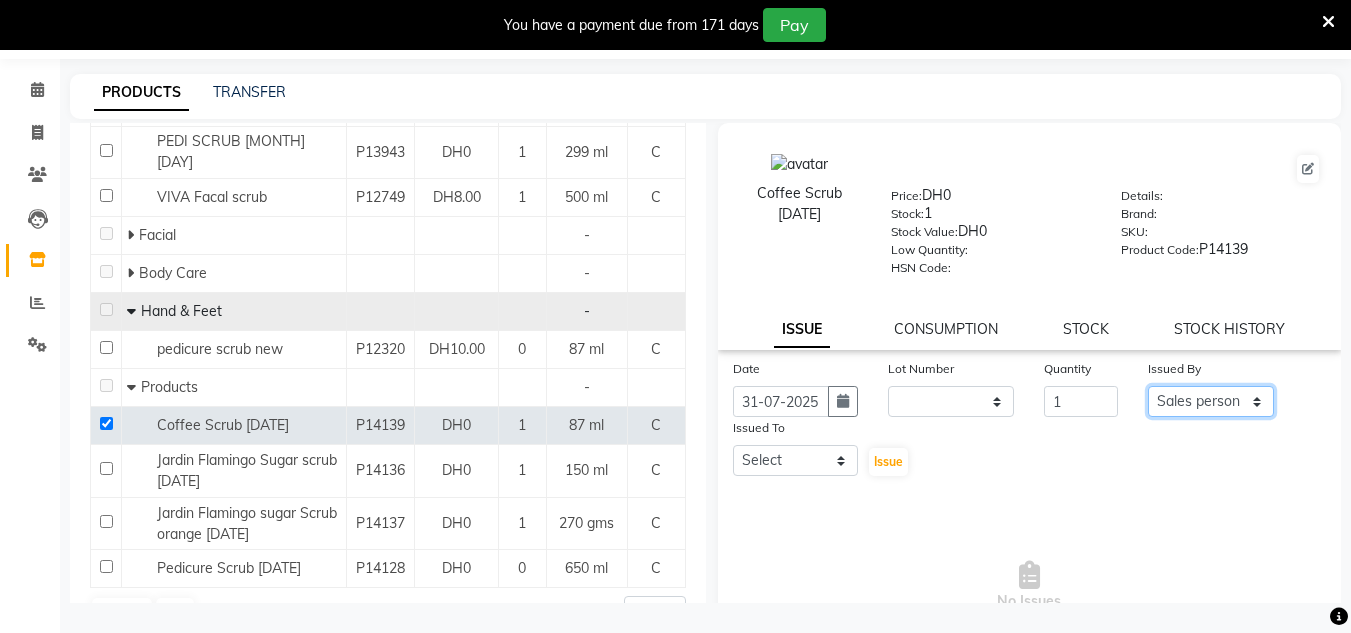 select on "51805" 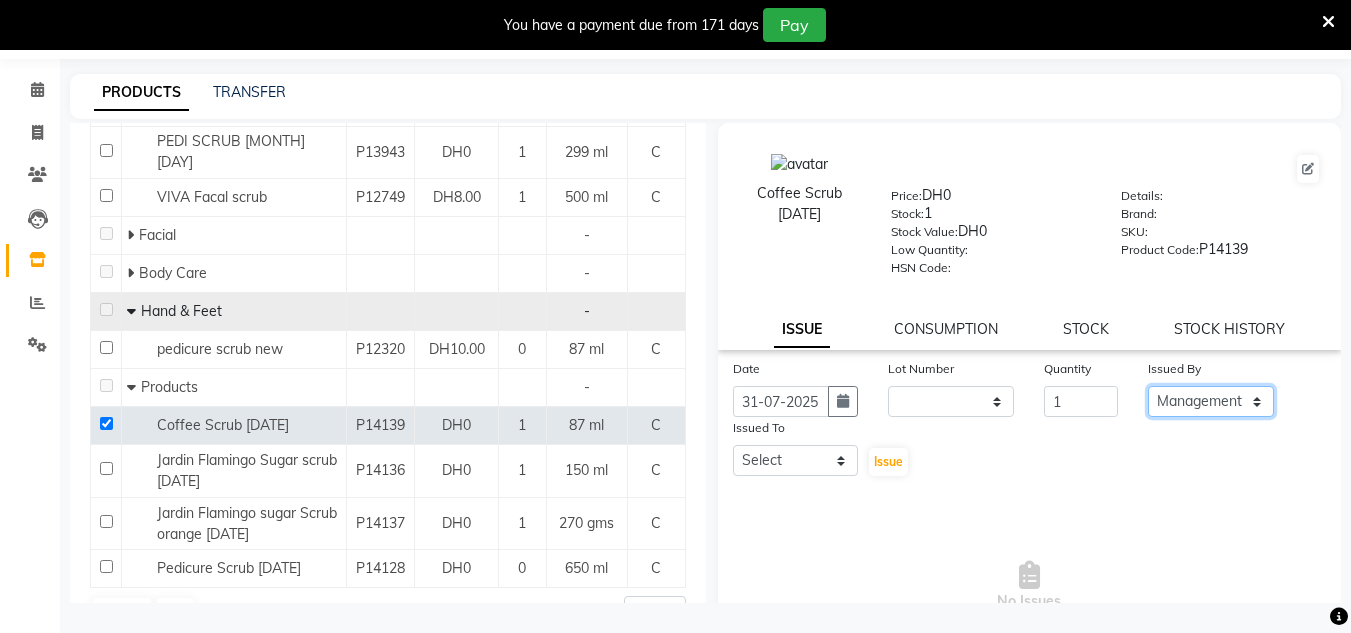 click on "Select Huma Iqbal Kabita Management Riba Sales person Srijana trial lady" 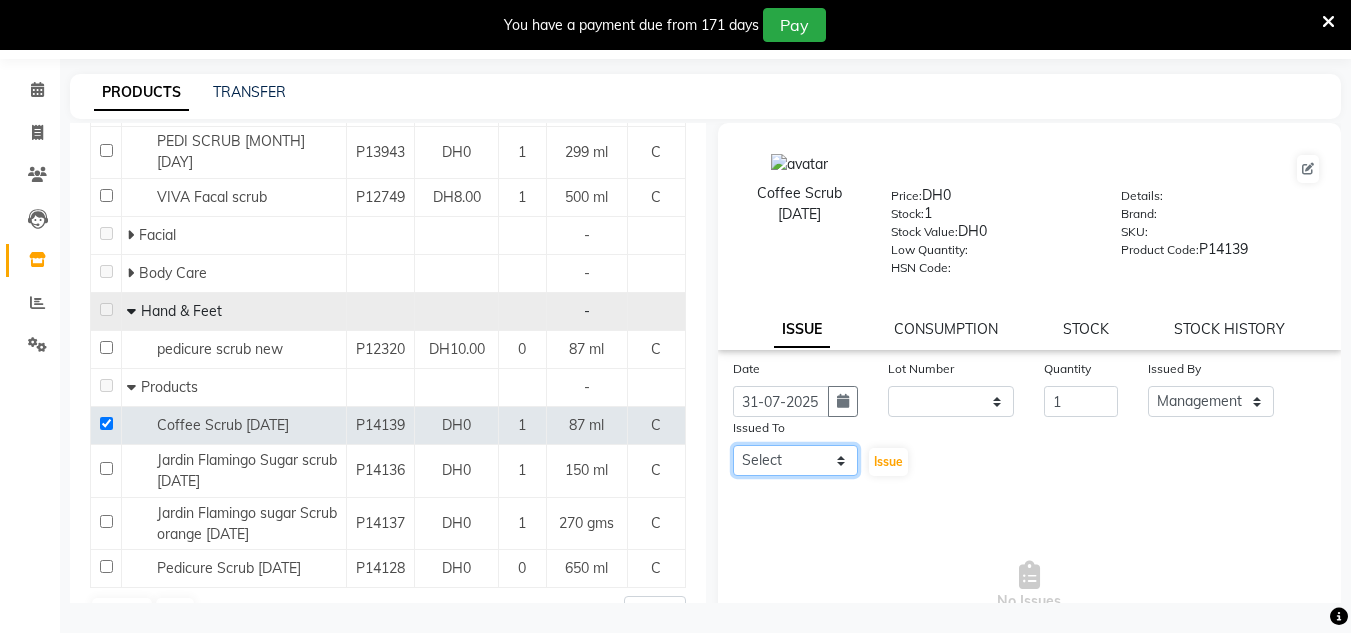 click on "Select Huma Iqbal Kabita Management Riba Sales person Srijana trial lady" 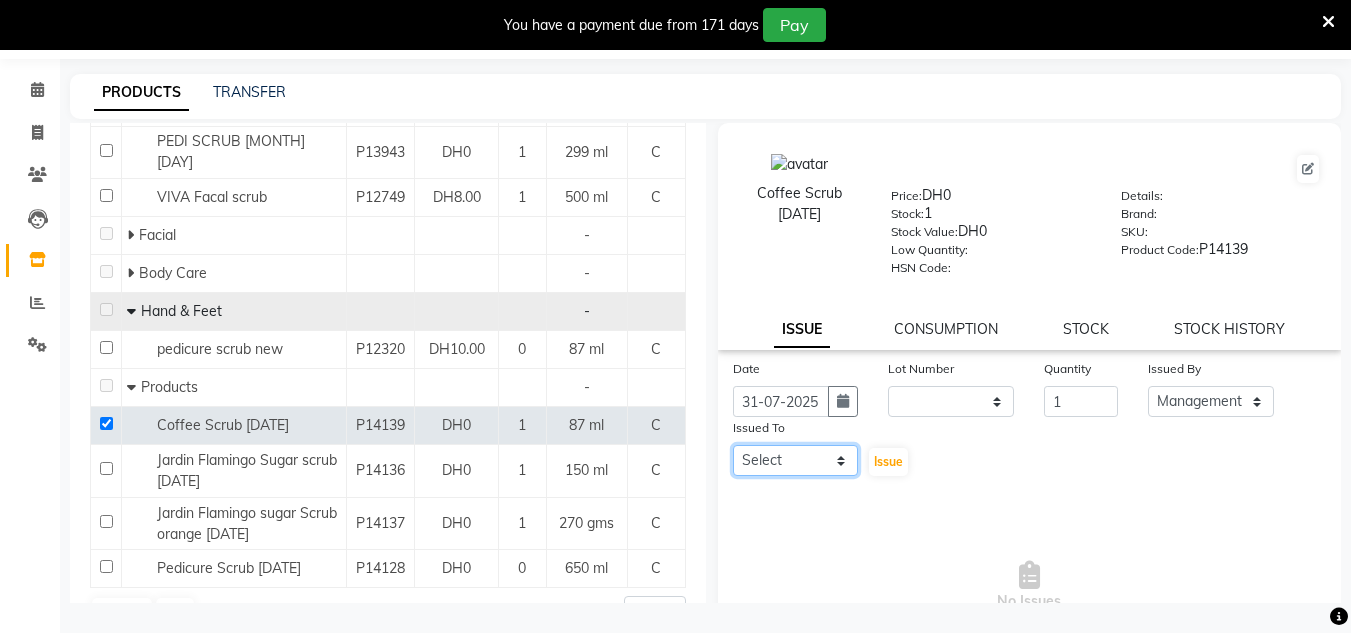 select on "86370" 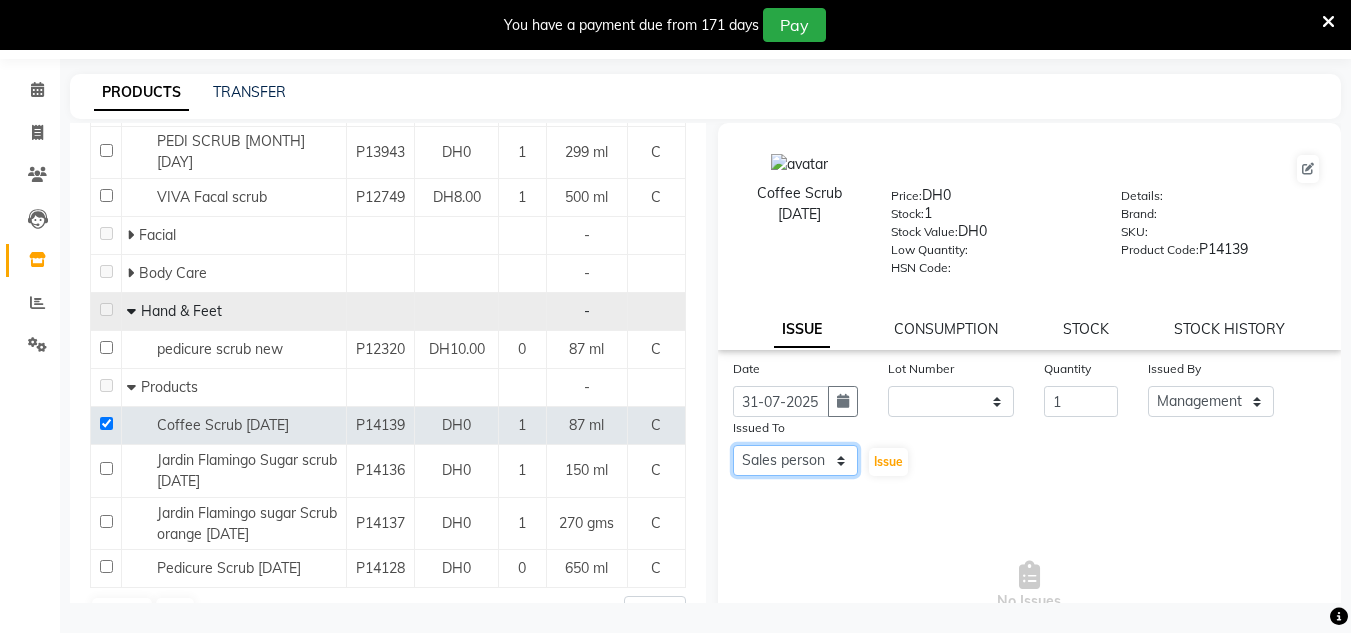 click on "Select Huma Iqbal Kabita Management Riba Sales person Srijana trial lady" 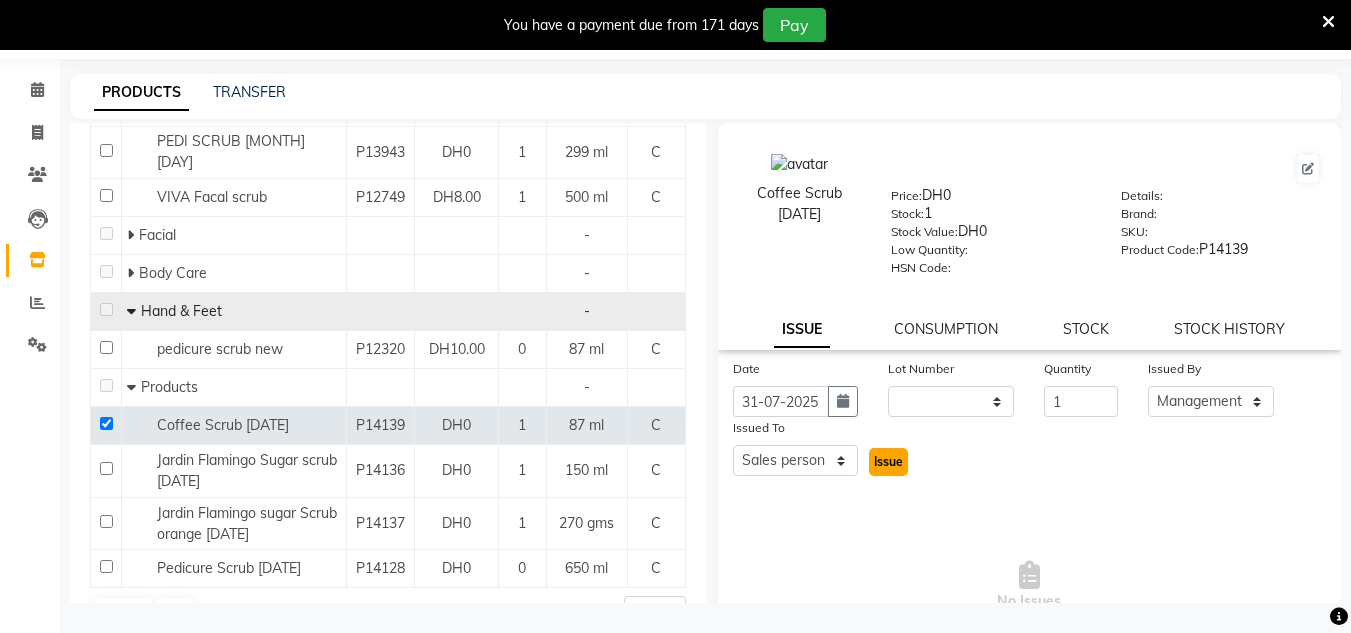 click on "Issue" 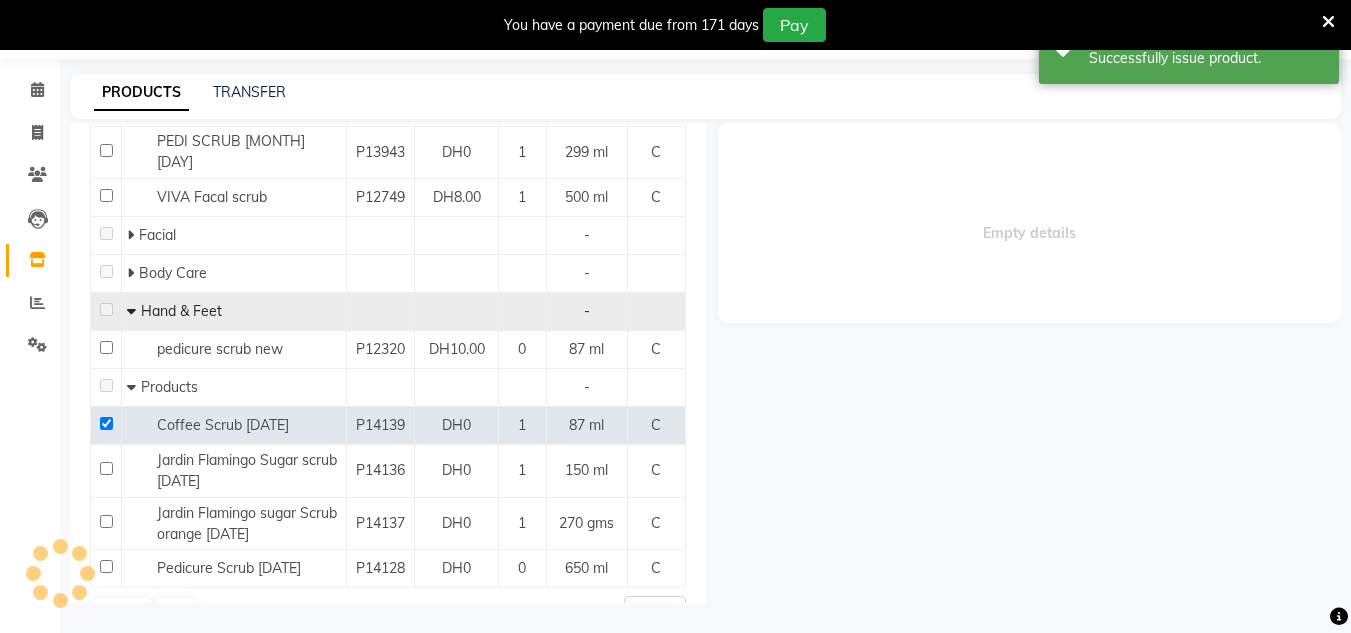 select 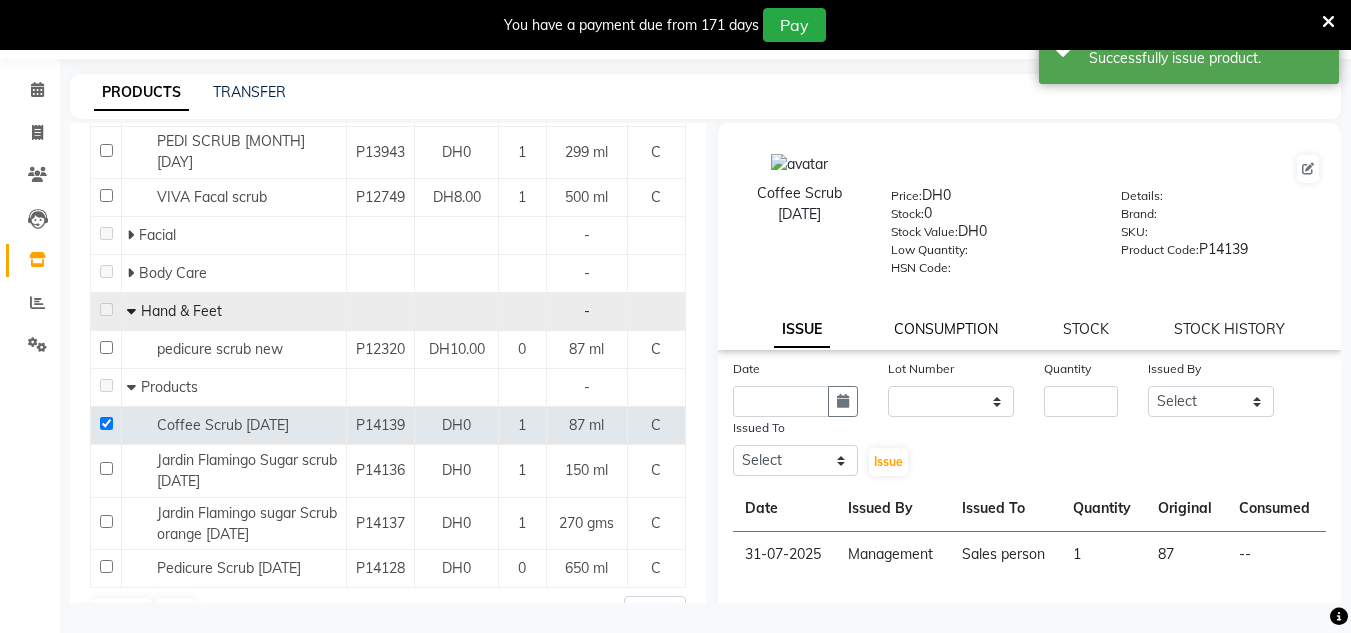 click on "CONSUMPTION" 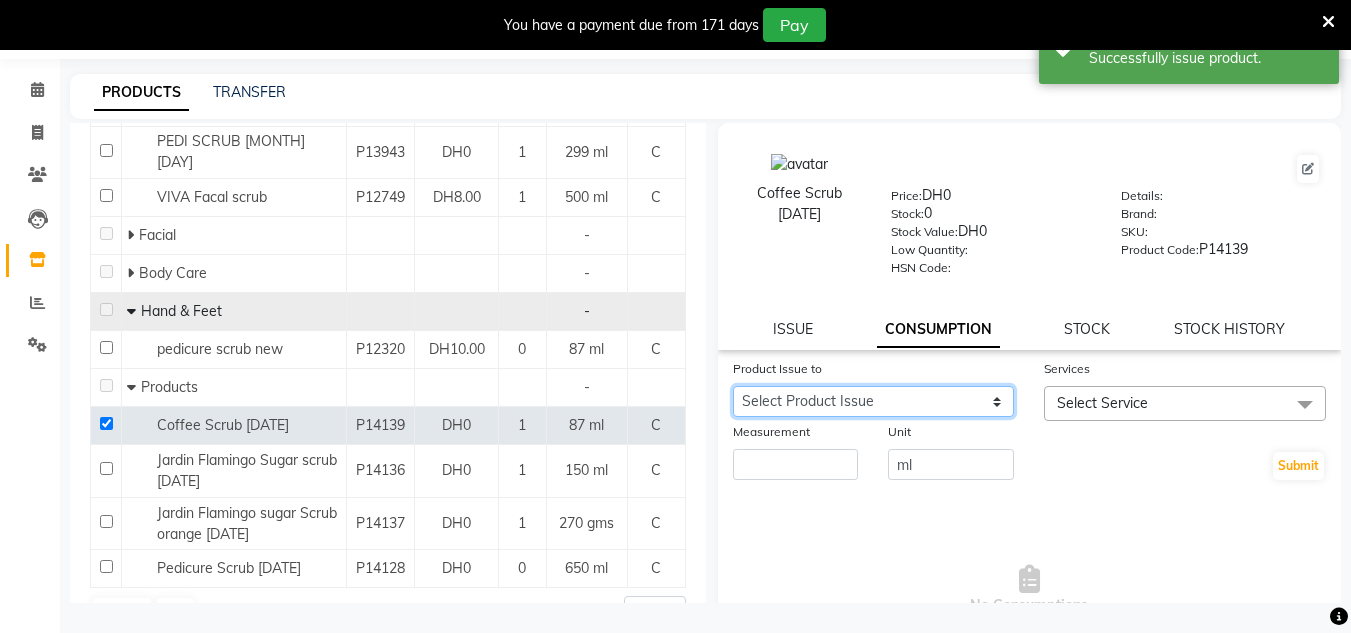 click on "Select Product Issue 2025-07-31, Issued to: Sales person, Balance: 87" 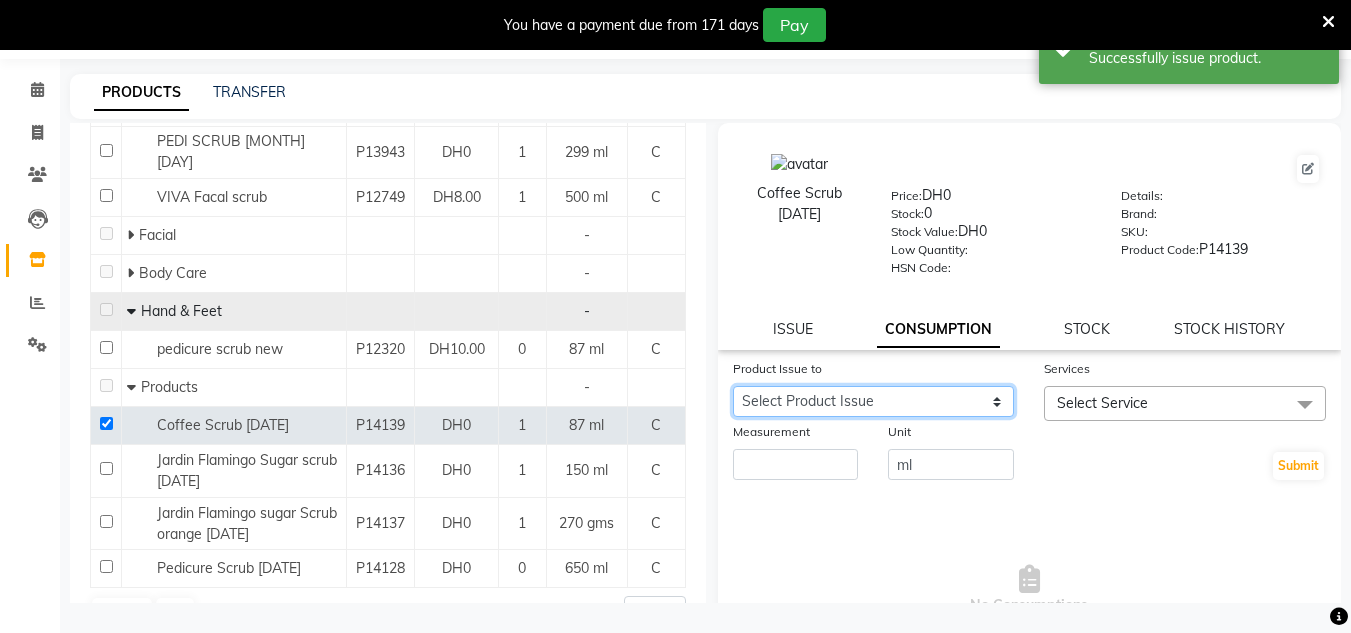 select on "1119479" 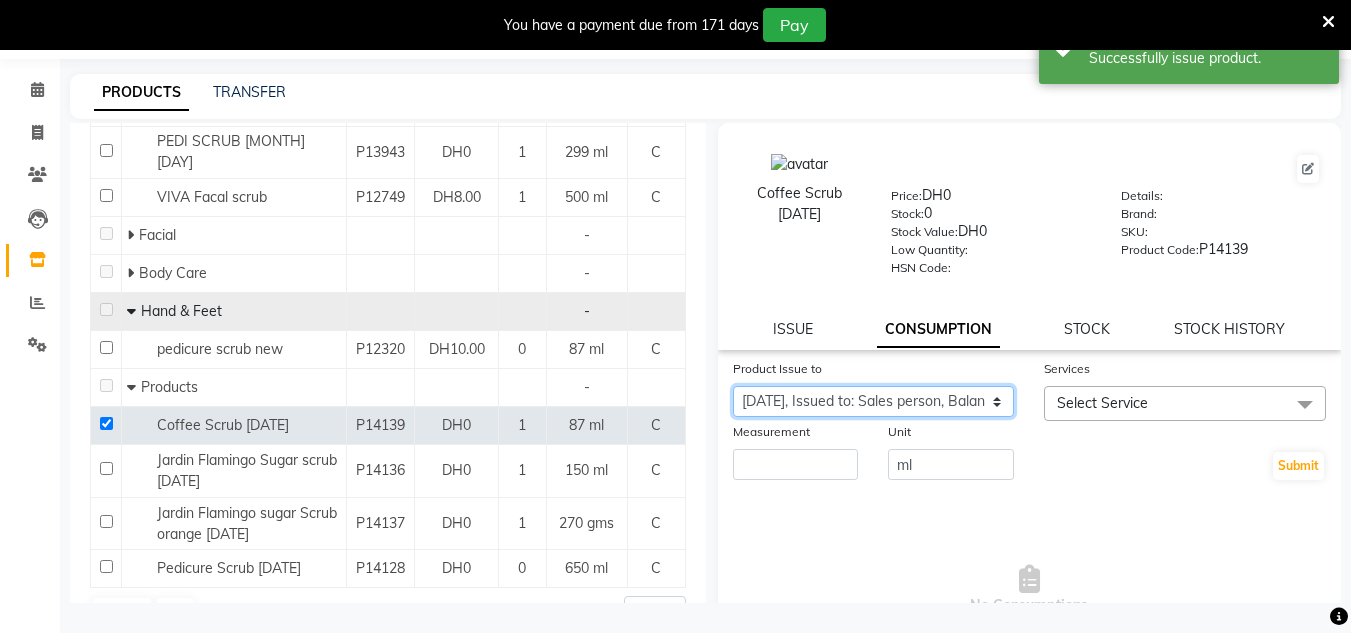 click on "Select Product Issue 2025-07-31, Issued to: Sales person, Balance: 87" 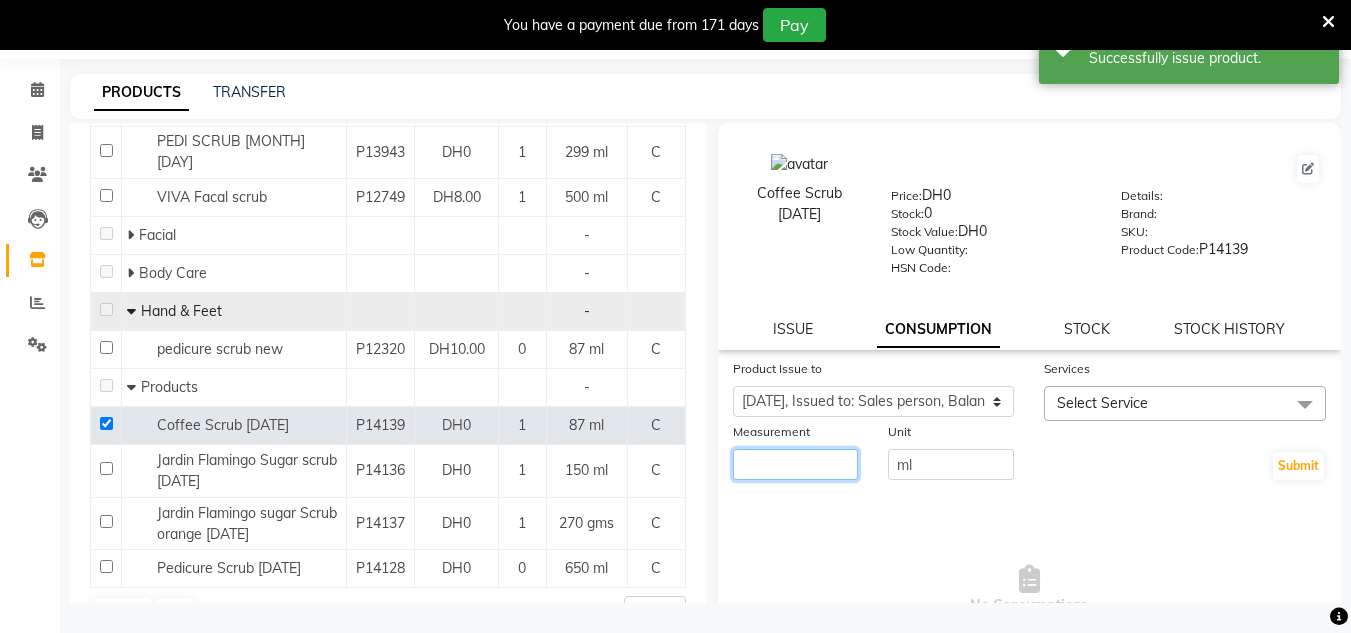 click 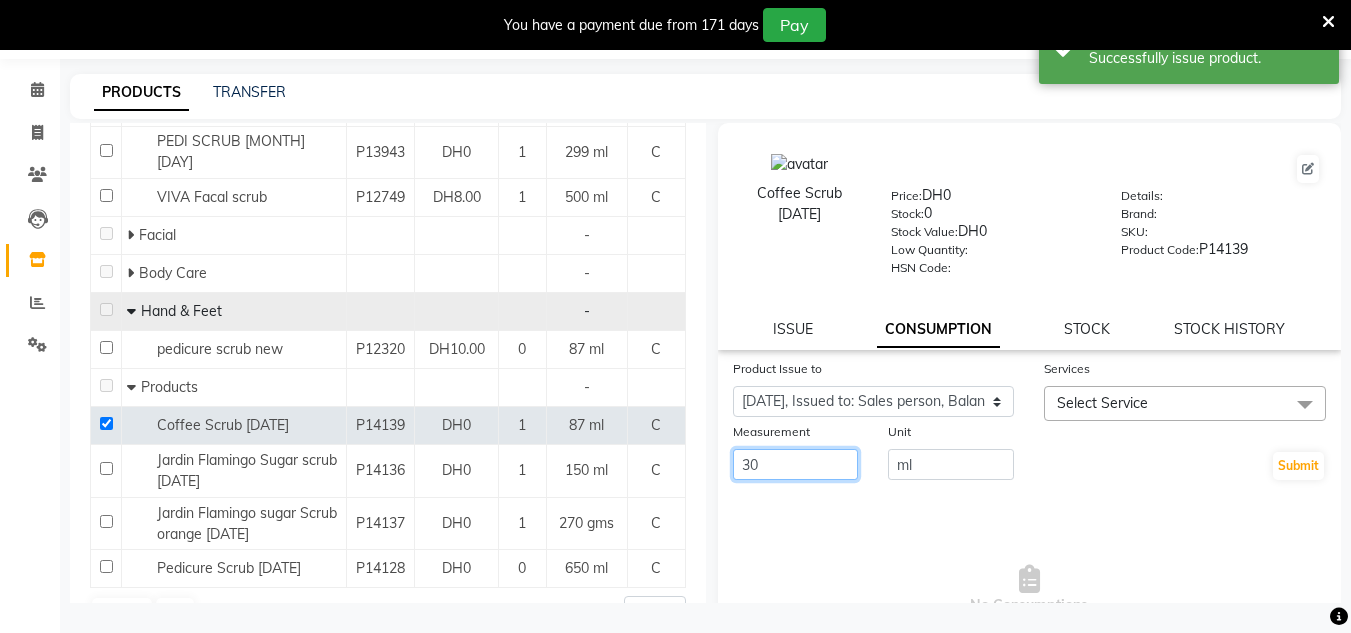 type on "30" 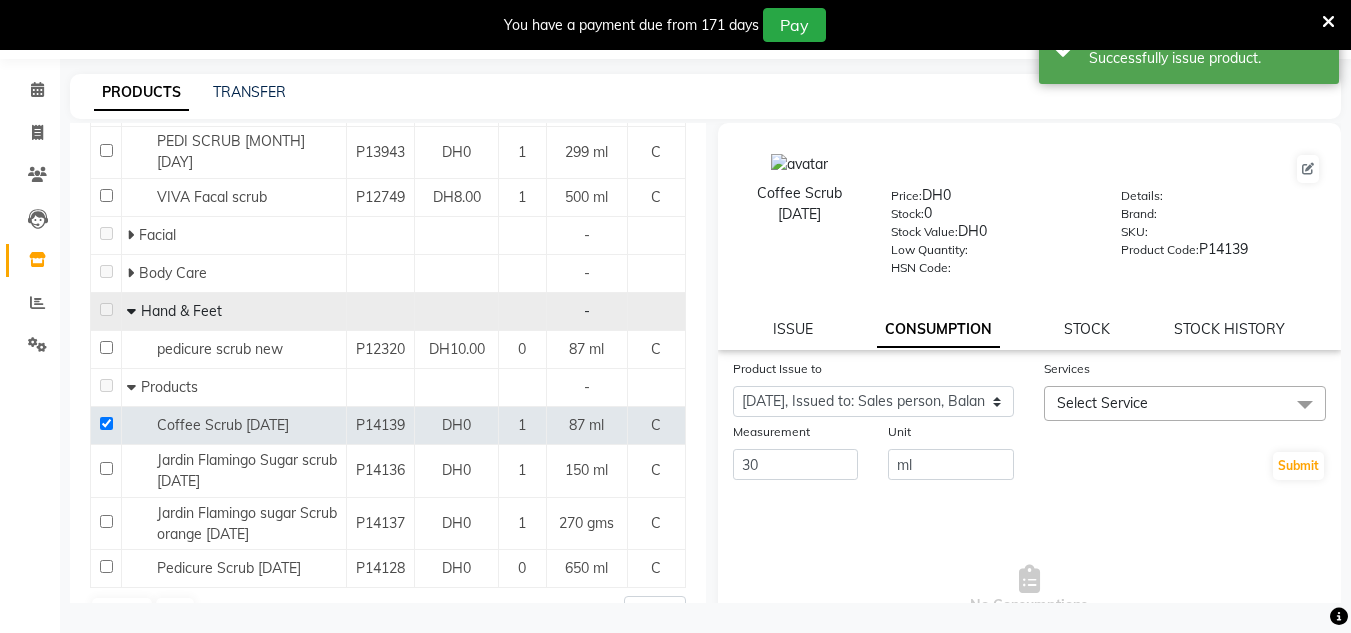 click on "Select Service" 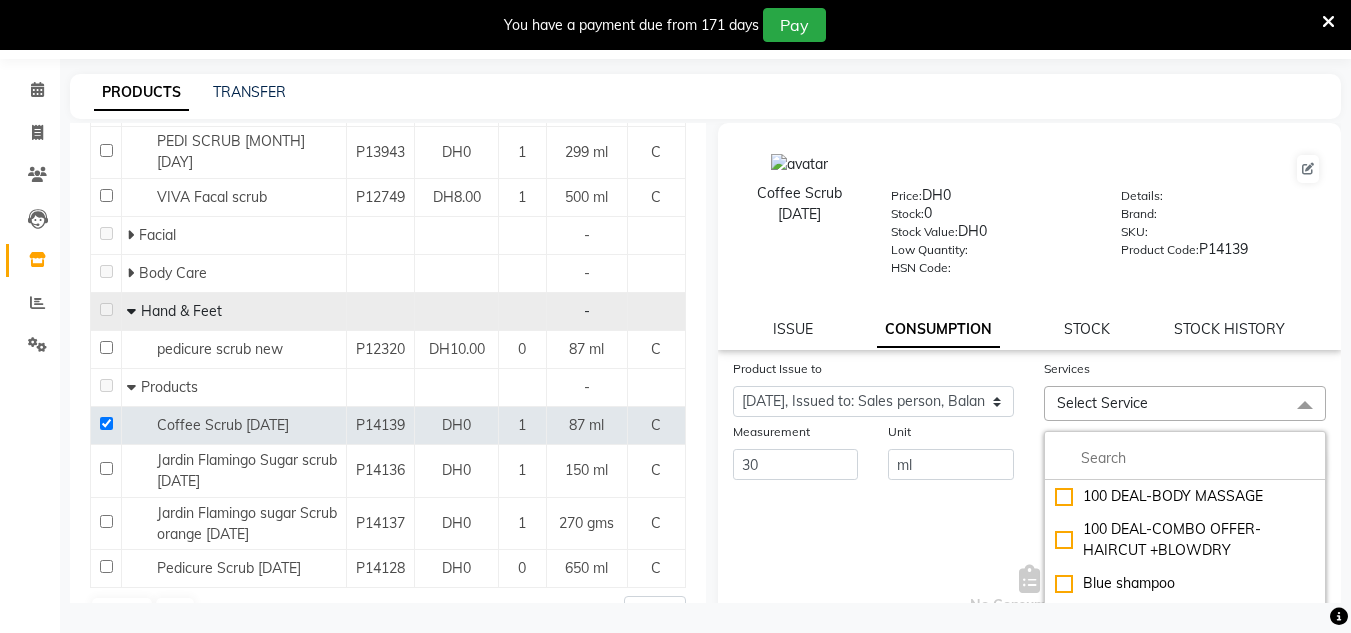 drag, startPoint x: 1137, startPoint y: 429, endPoint x: 1140, endPoint y: 440, distance: 11.401754 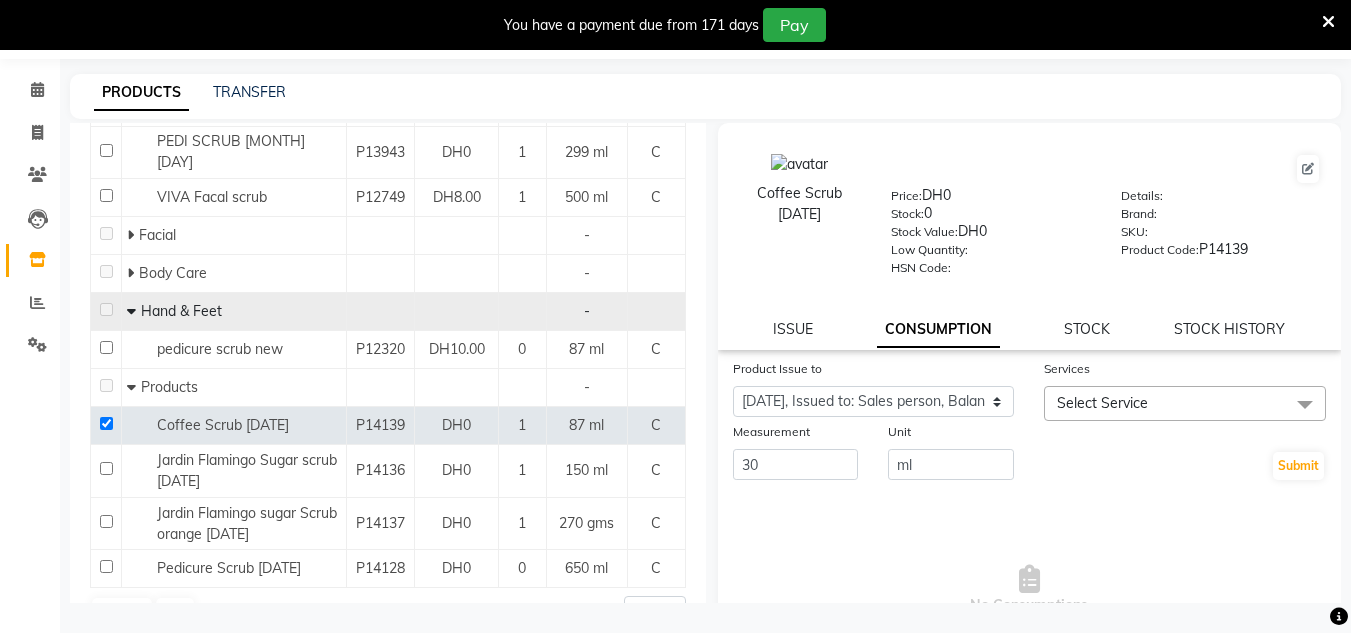 click 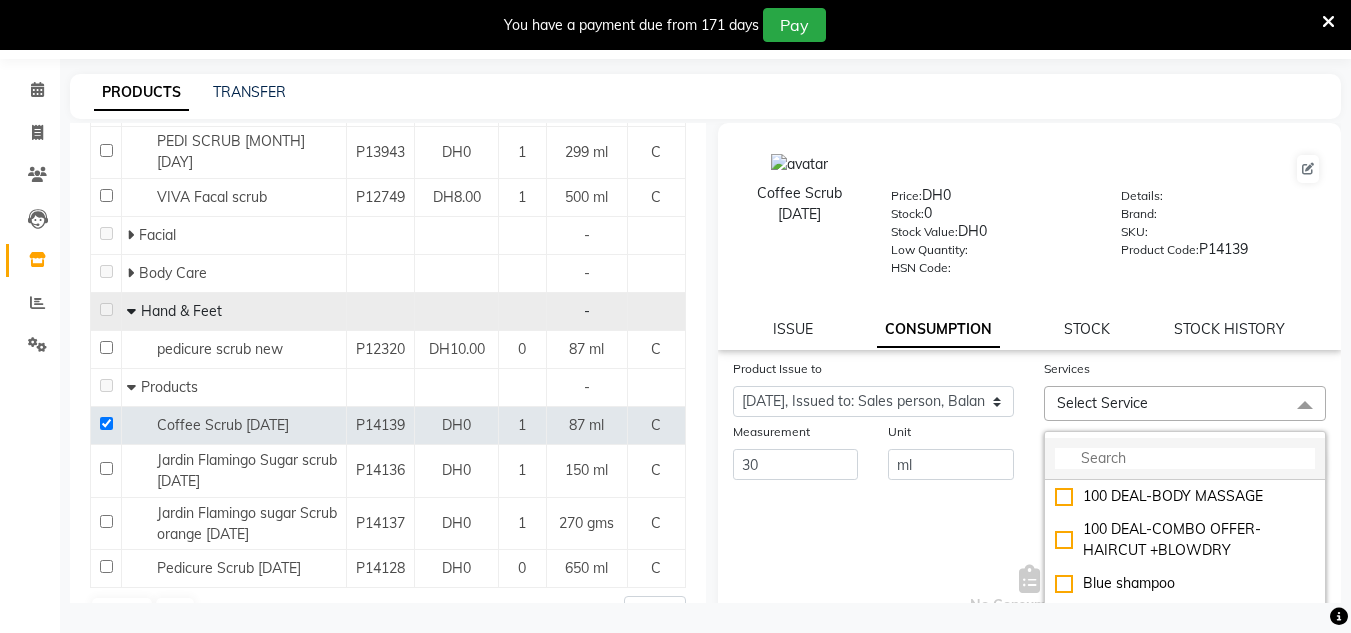 drag, startPoint x: 1103, startPoint y: 460, endPoint x: 1073, endPoint y: 460, distance: 30 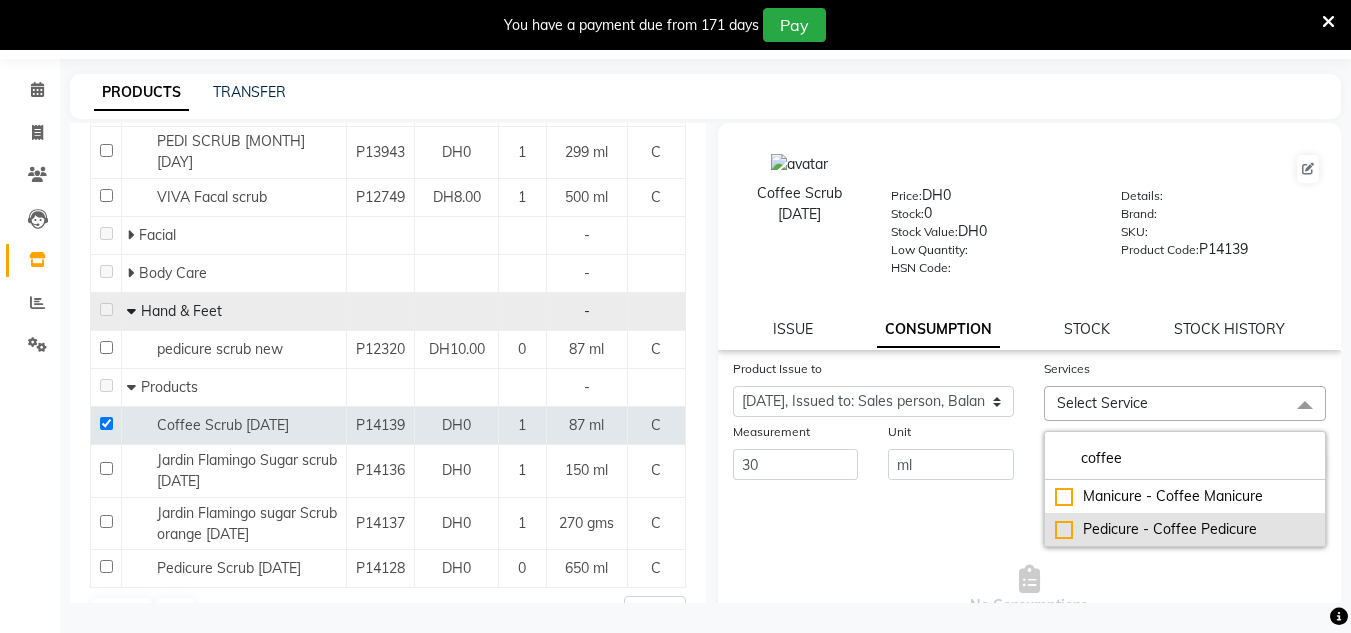 type on "coffee" 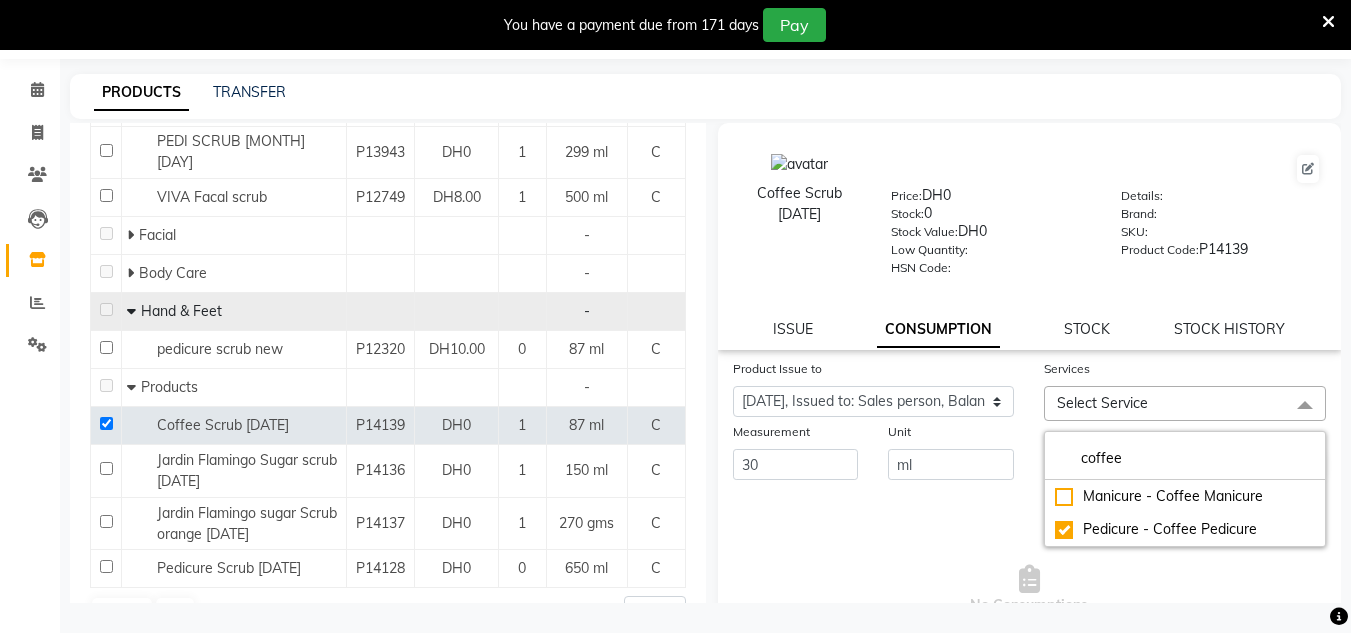 checkbox on "true" 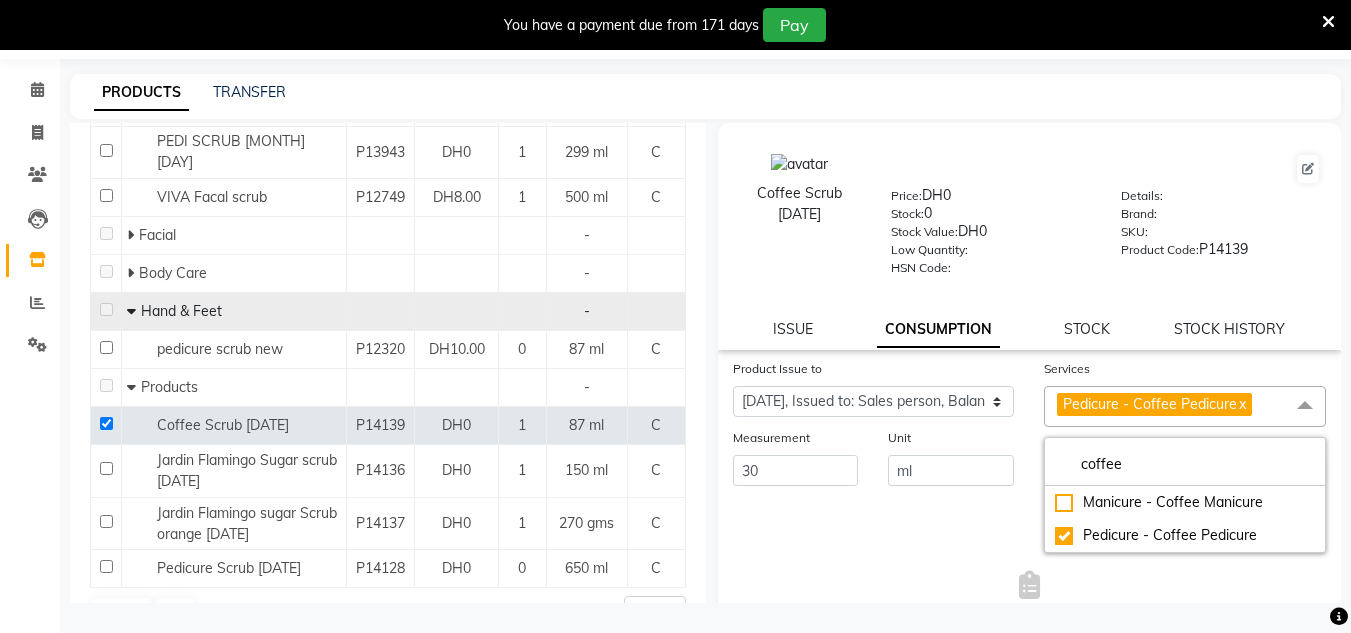 click on "No Consumptions" at bounding box center [1030, 596] 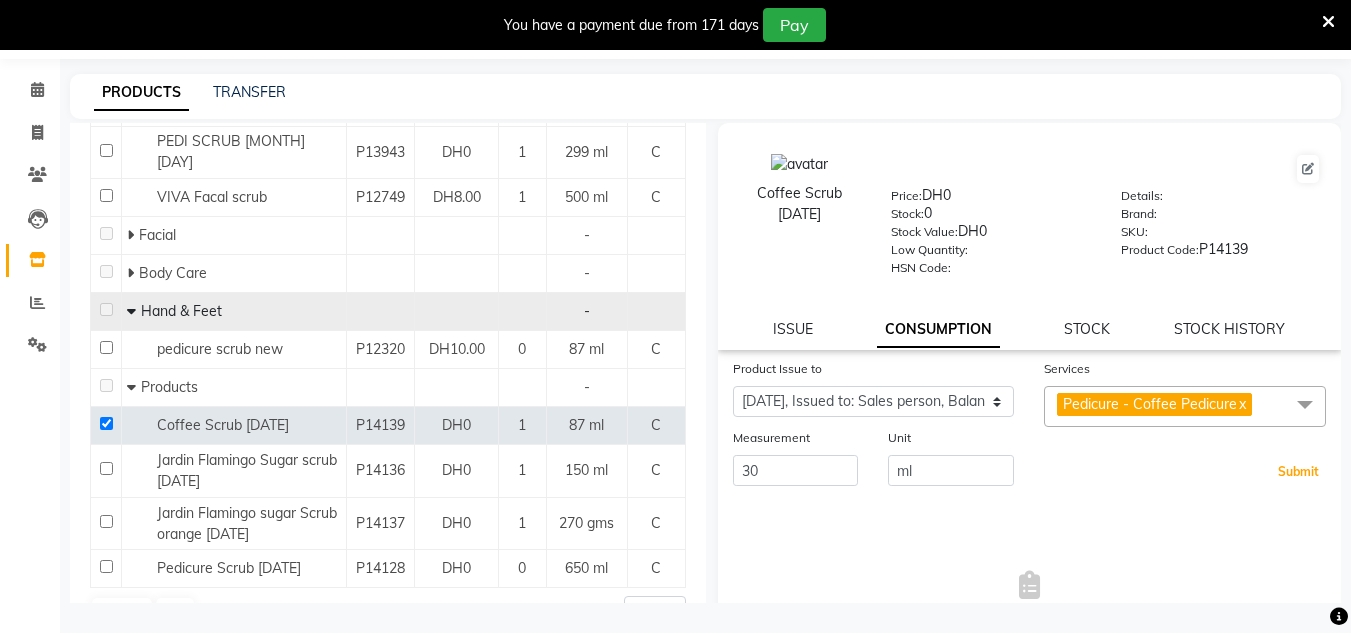click on "Submit" 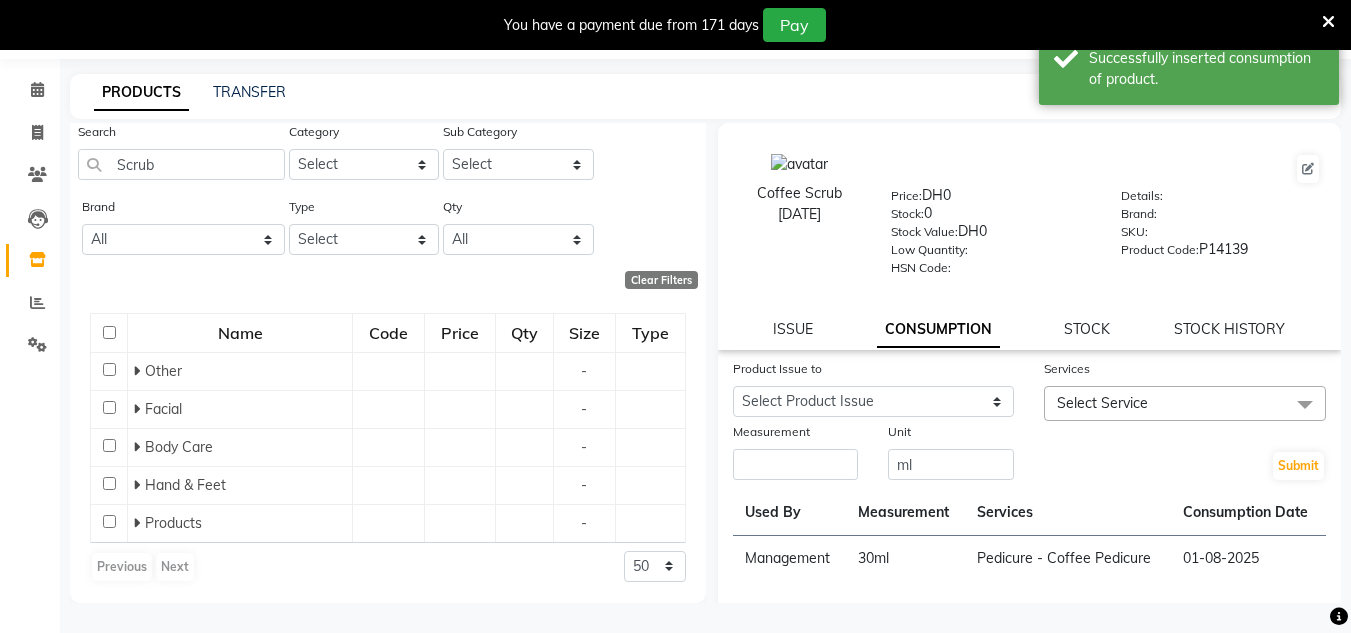 scroll, scrollTop: 806, scrollLeft: 0, axis: vertical 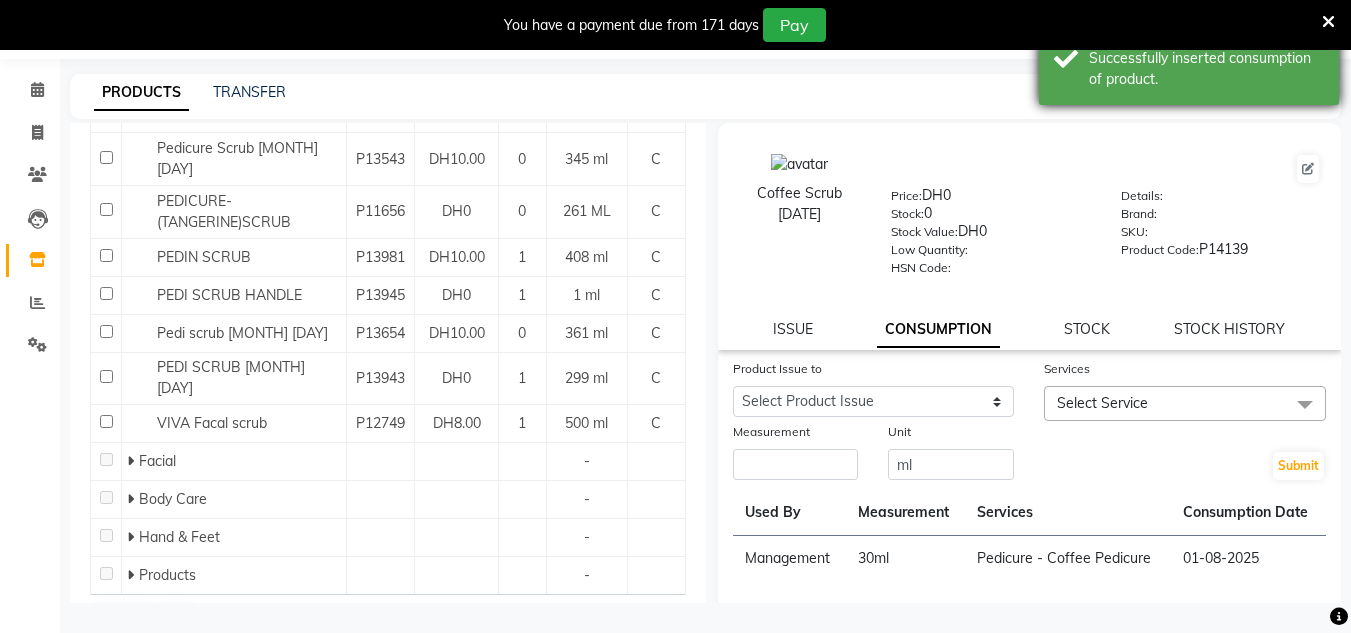 click at bounding box center [1328, 22] 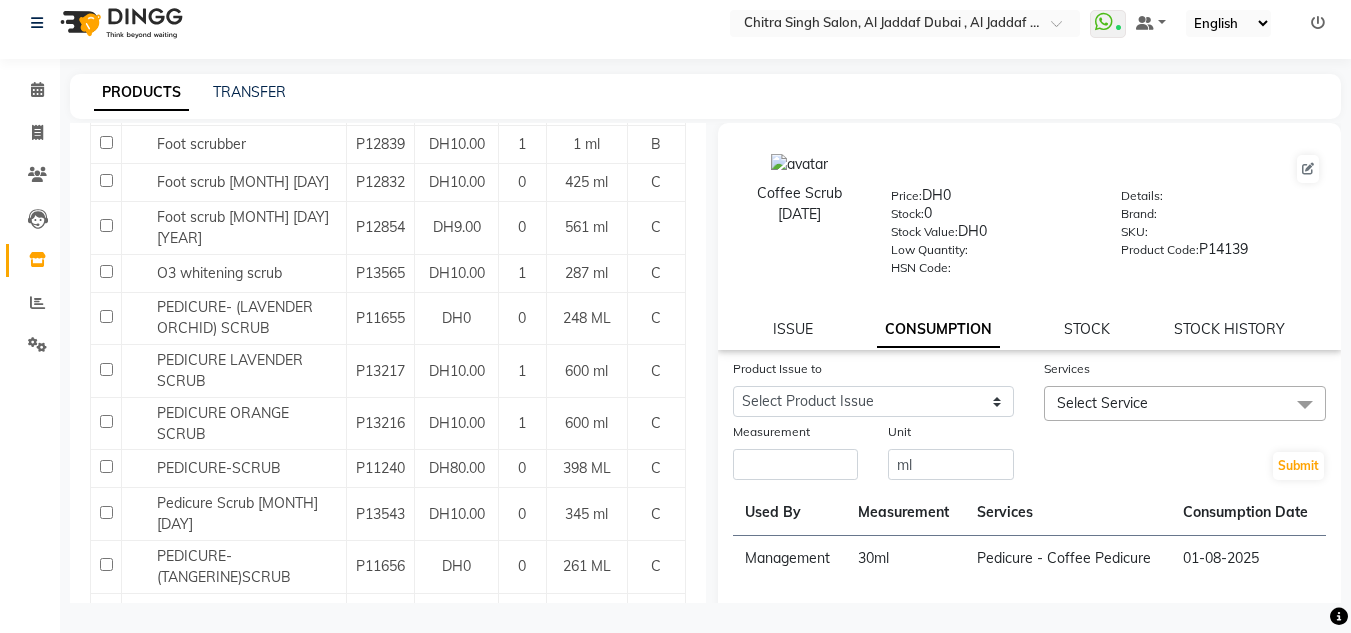 scroll, scrollTop: 406, scrollLeft: 0, axis: vertical 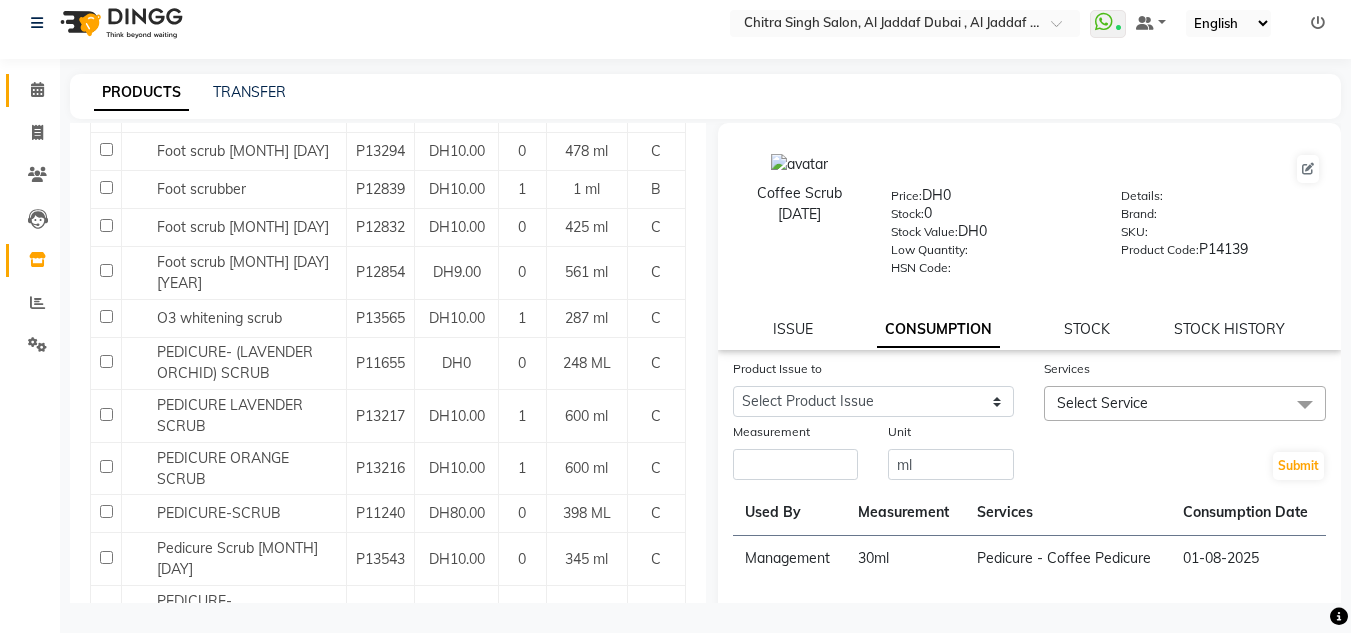 click 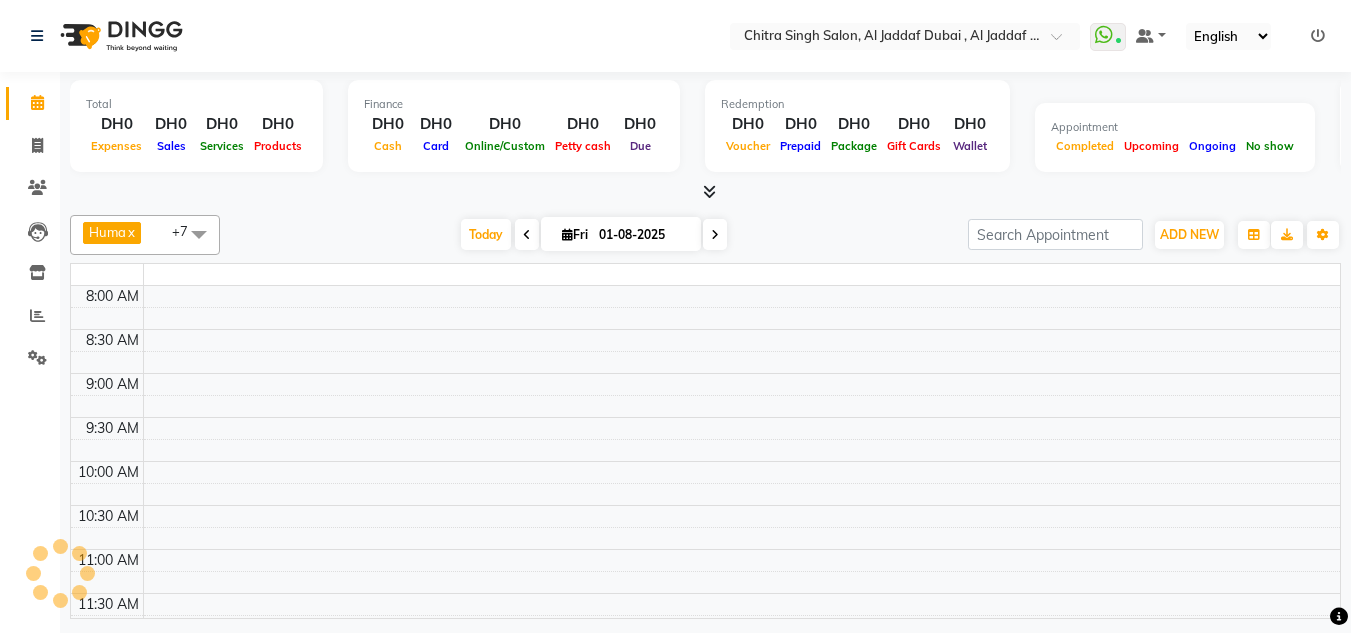 scroll, scrollTop: 0, scrollLeft: 0, axis: both 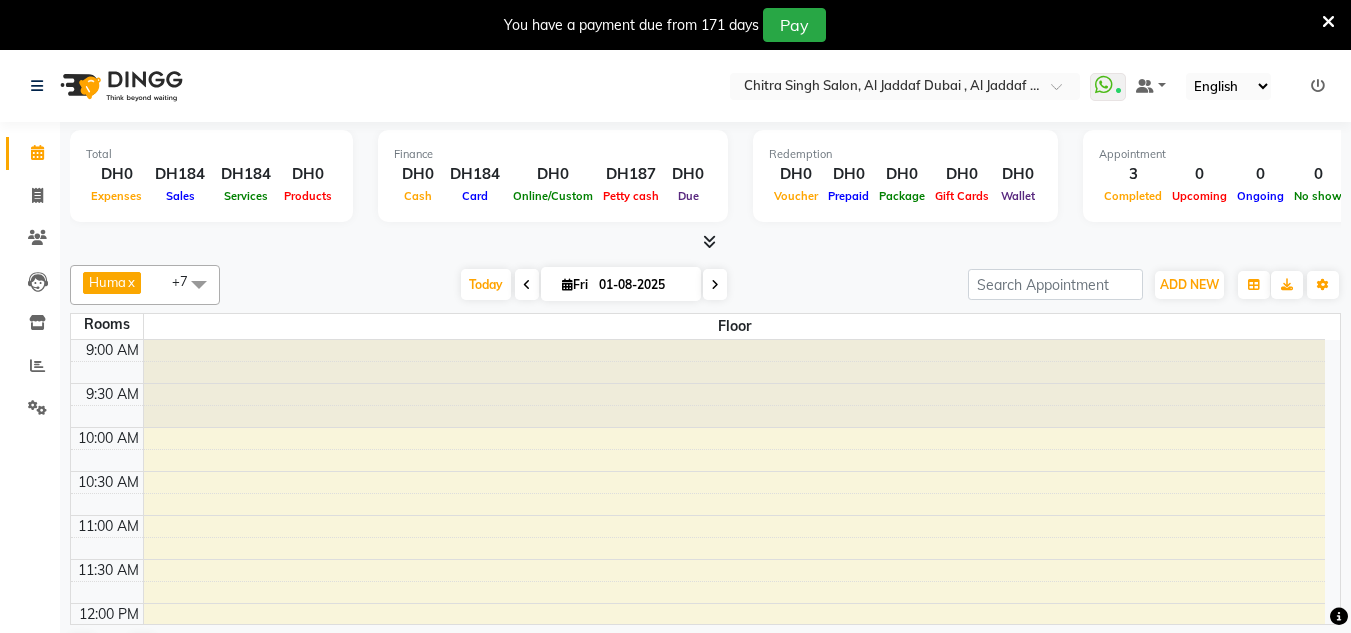click at bounding box center [1328, 22] 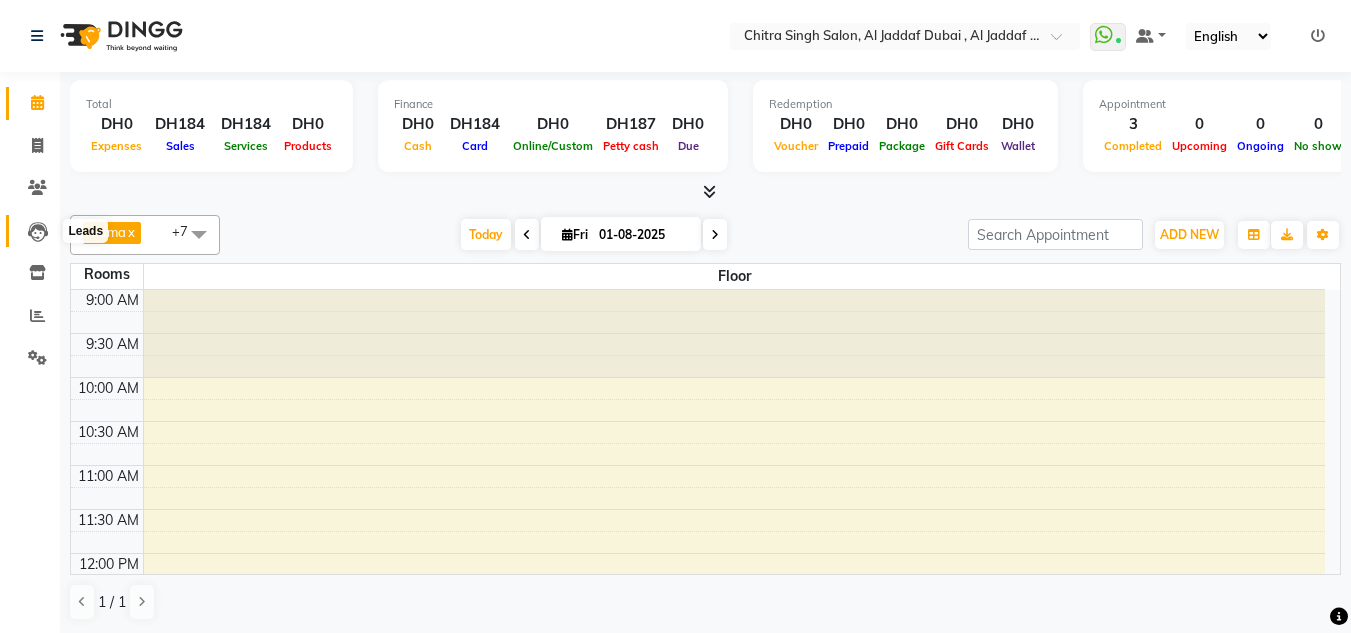 click 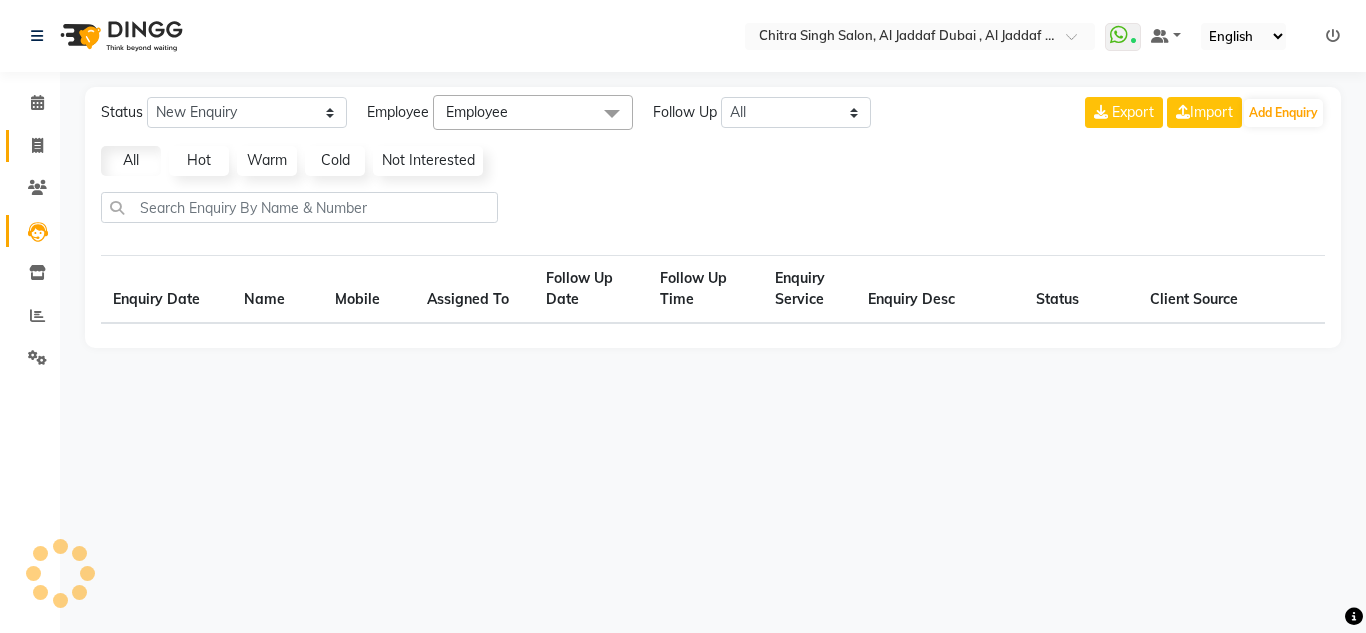 select on "10" 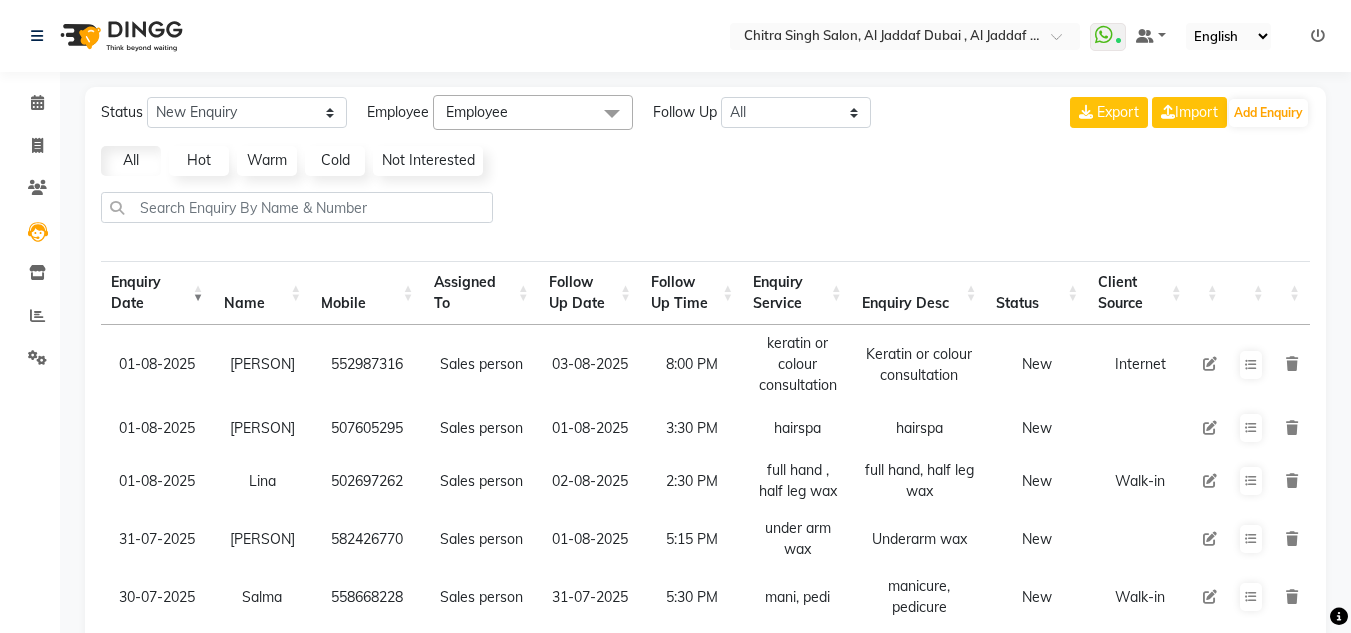 click on "Status New Enquiry Open Enquiry Converted Enquiry  All All New Open Converted Employee Employee Select All [PERSON] [PERSON] [PERSON] [PERSON] [PERSON] [PERSON] [PERSON] [PERSON] Follow Up All Today Tomorrow This Week This Month Custom NONE TODAY TOMORROW MONTH Export  Import  Add Enquiry All Hot Warm Cold  Not Interested  Enquiry Date Name Mobile  Assigned To  Follow Up Date Follow Up Time  Enquiry Service  Enquiry Desc Status Client Source 01-08-2025 [PERSON]    [PHONE]  Sales person 03-08-2025 8:00 PM  keratin or colour consultation  Keratin or colour consultation   New Internet 01-08-2025 [PERSON]    [PHONE]  Sales person 01-08-2025 3:30 PM  hairspa  hairspa  New 01-08-2025 [PERSON]    [PHONE]  Sales person 02-08-2025 2:30 PM  full hand , half leg wax  full hand, half leg wax  New Walk-in 31-07-2025 [PERSON]    [PHONE]  Sales person 01-08-2025 5:15 PM  under arm wax  Underarm wax   New 30-07-2025 [PERSON]    [PHONE]  Sales person 31-07-2025 5:30 PM  mani, pedi  manicure, pedicure  New Walk-in 30-07-2025 [PERSON] null 5" 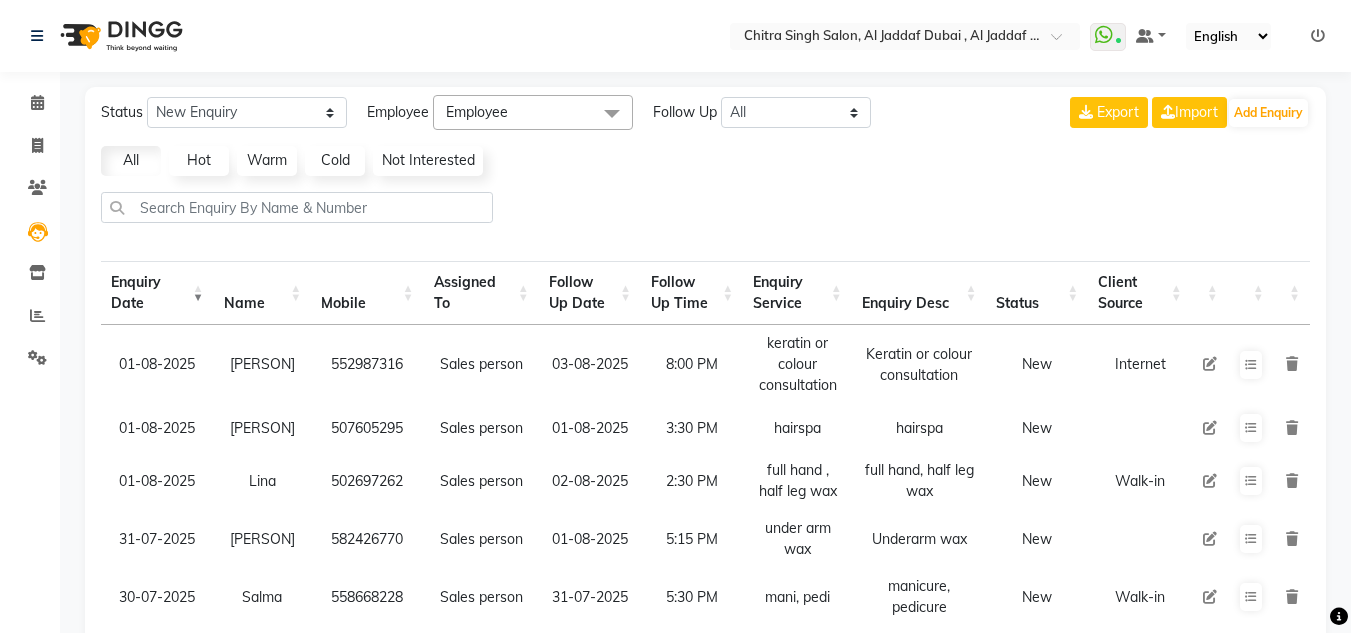 click on "Clients" 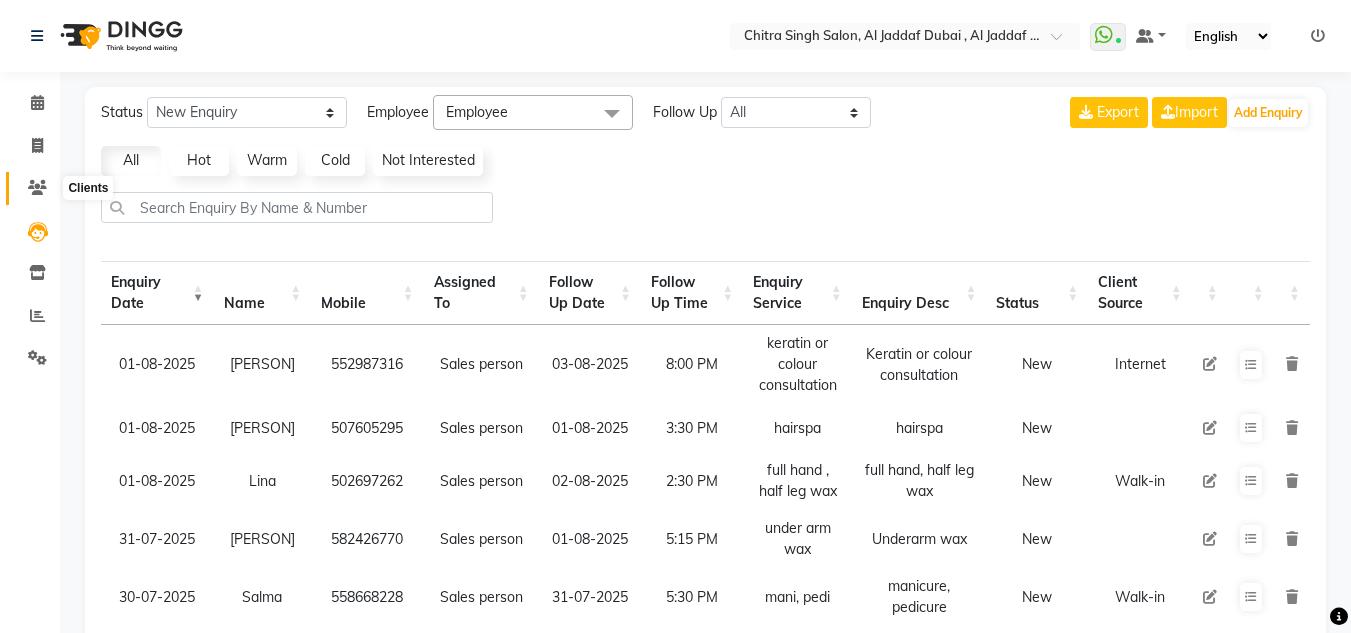 click 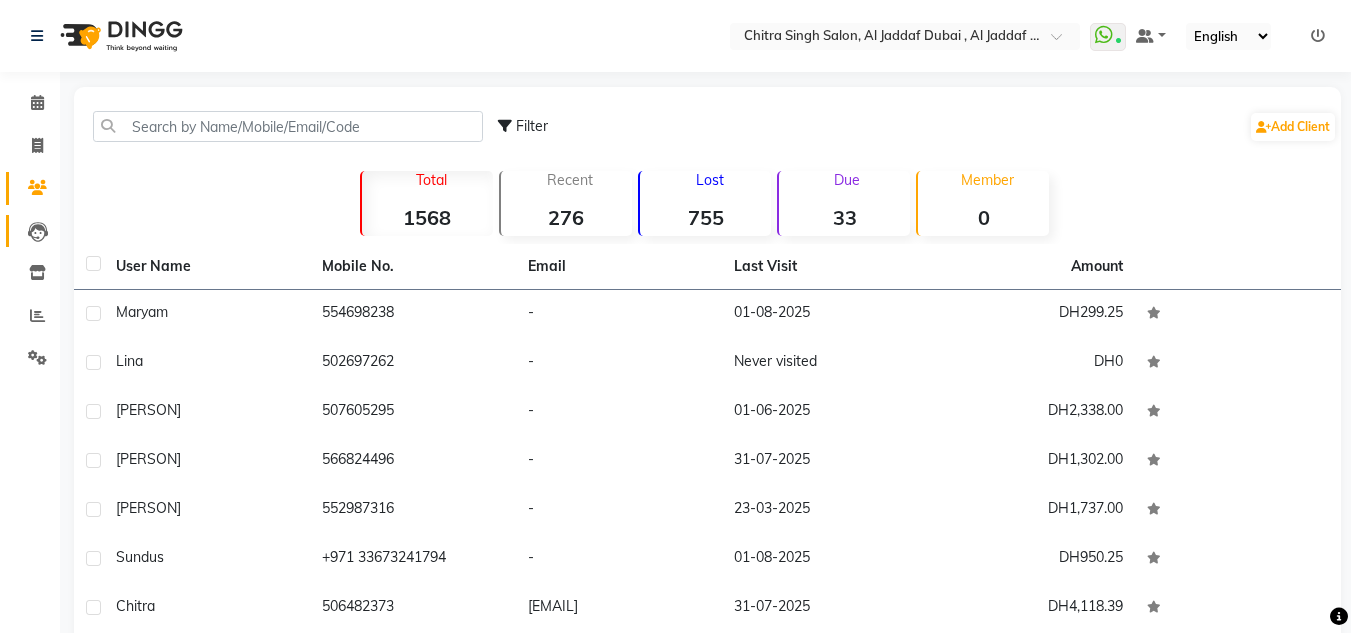 click on "Leads" 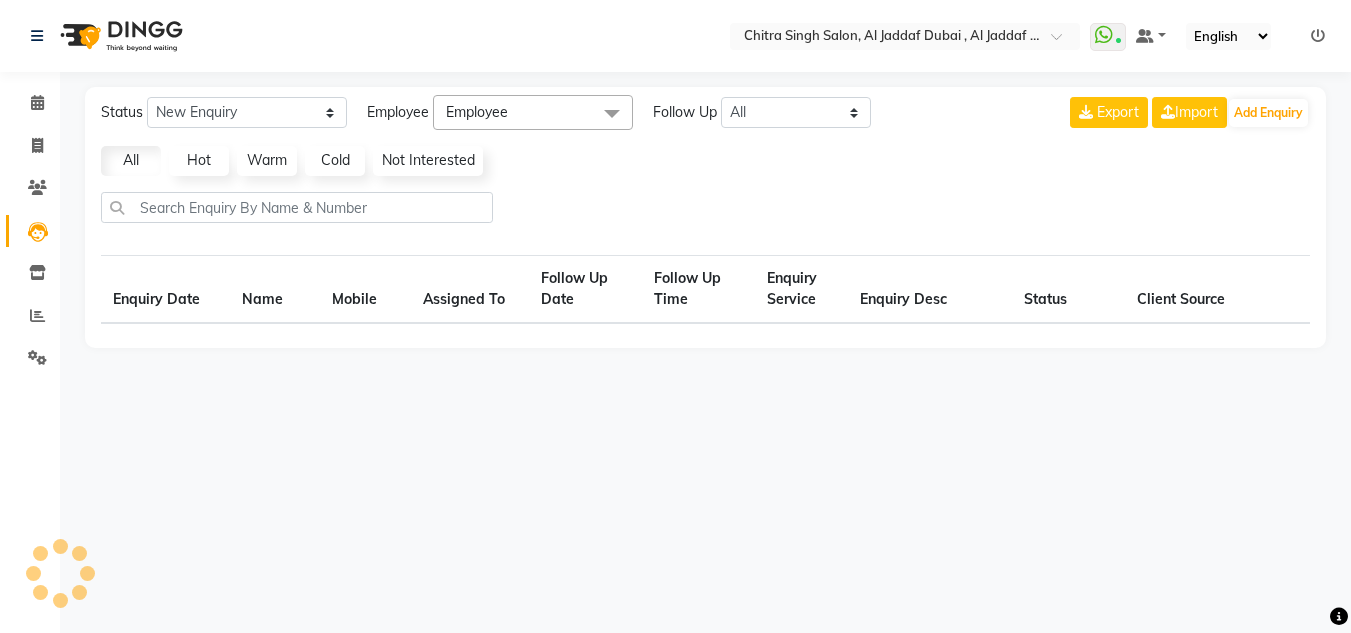 select on "10" 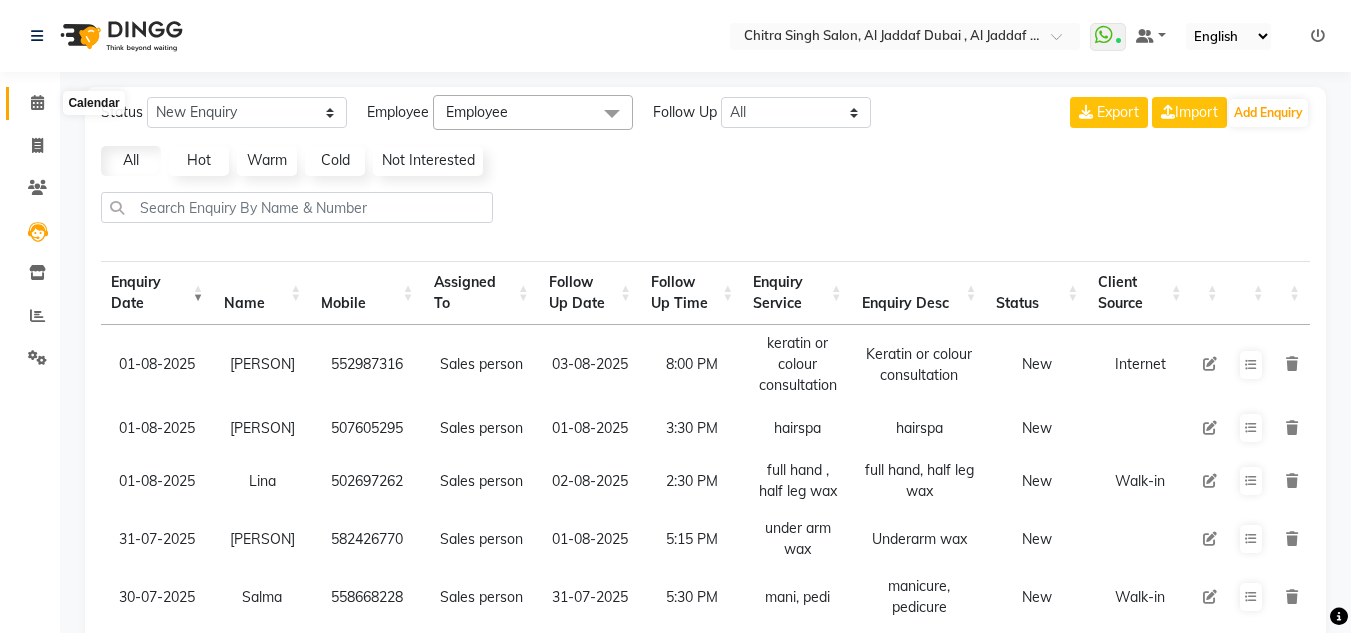 click 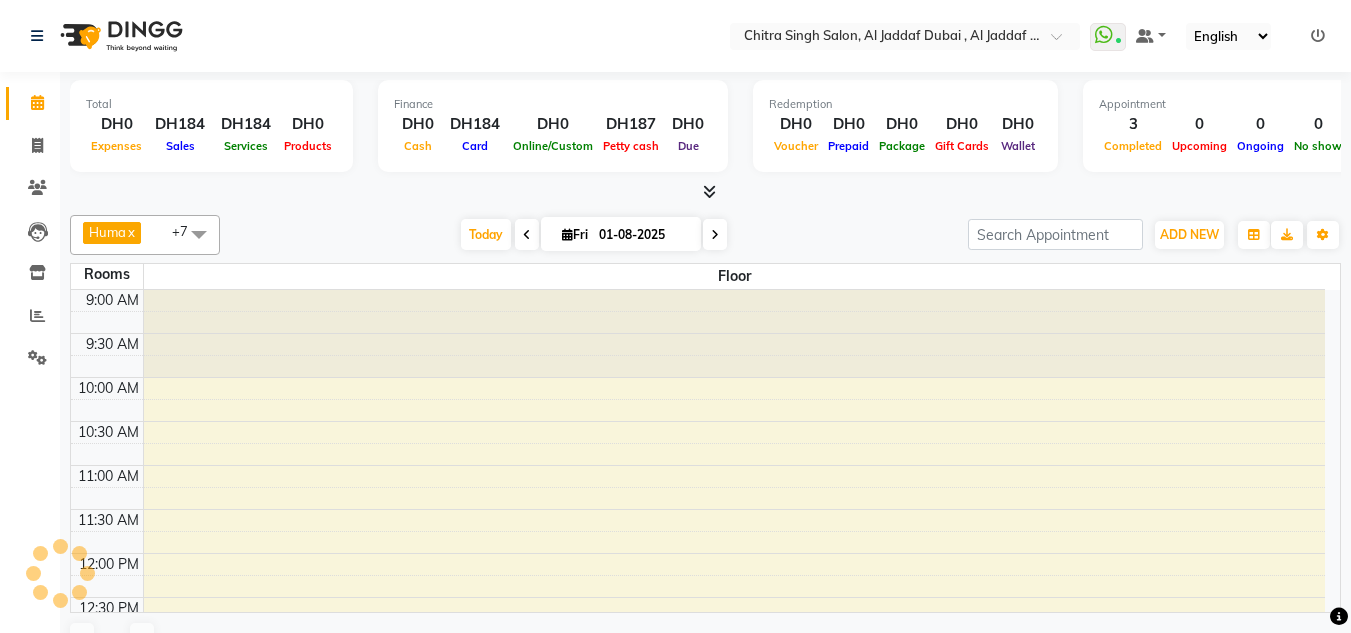 scroll, scrollTop: 0, scrollLeft: 0, axis: both 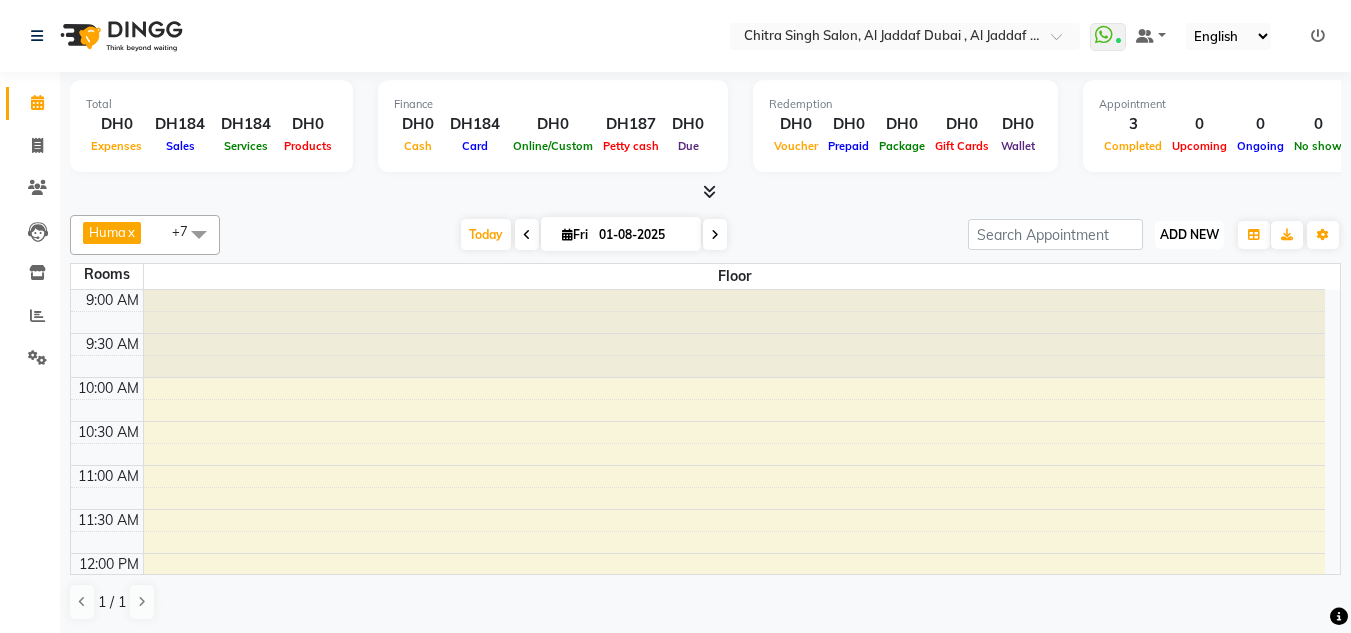 click on "ADD NEW Toggle Dropdown" at bounding box center (1189, 235) 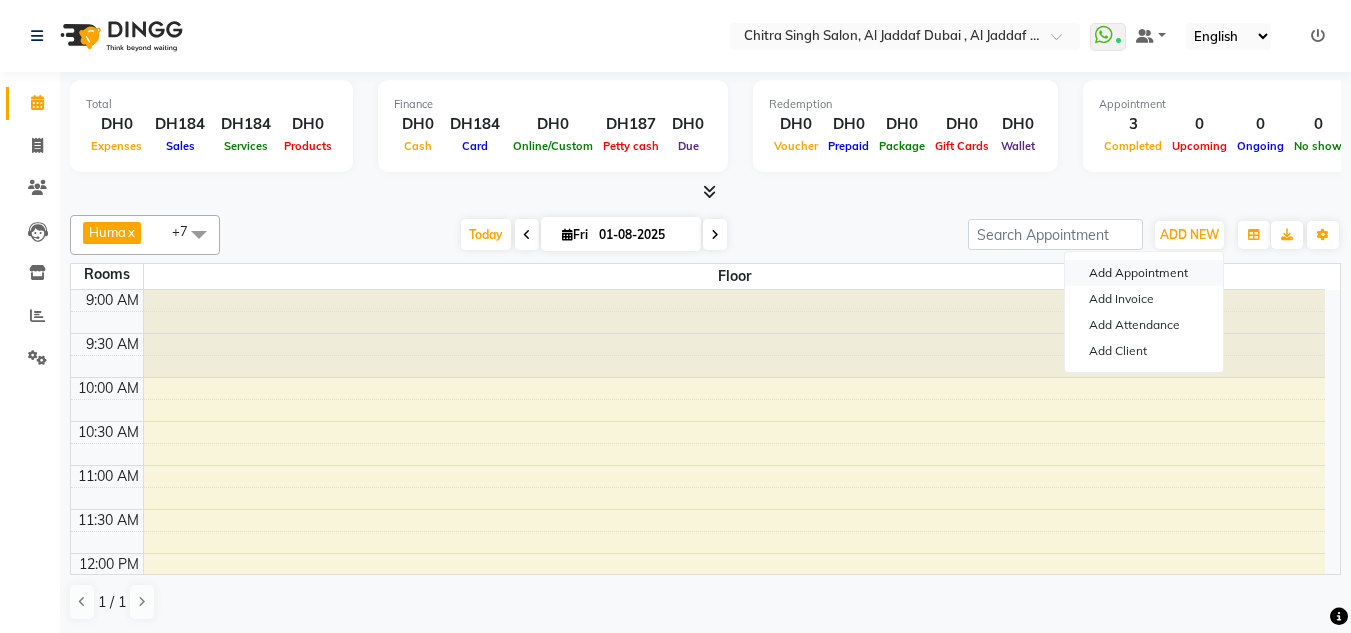 click on "Add Appointment" at bounding box center (1144, 273) 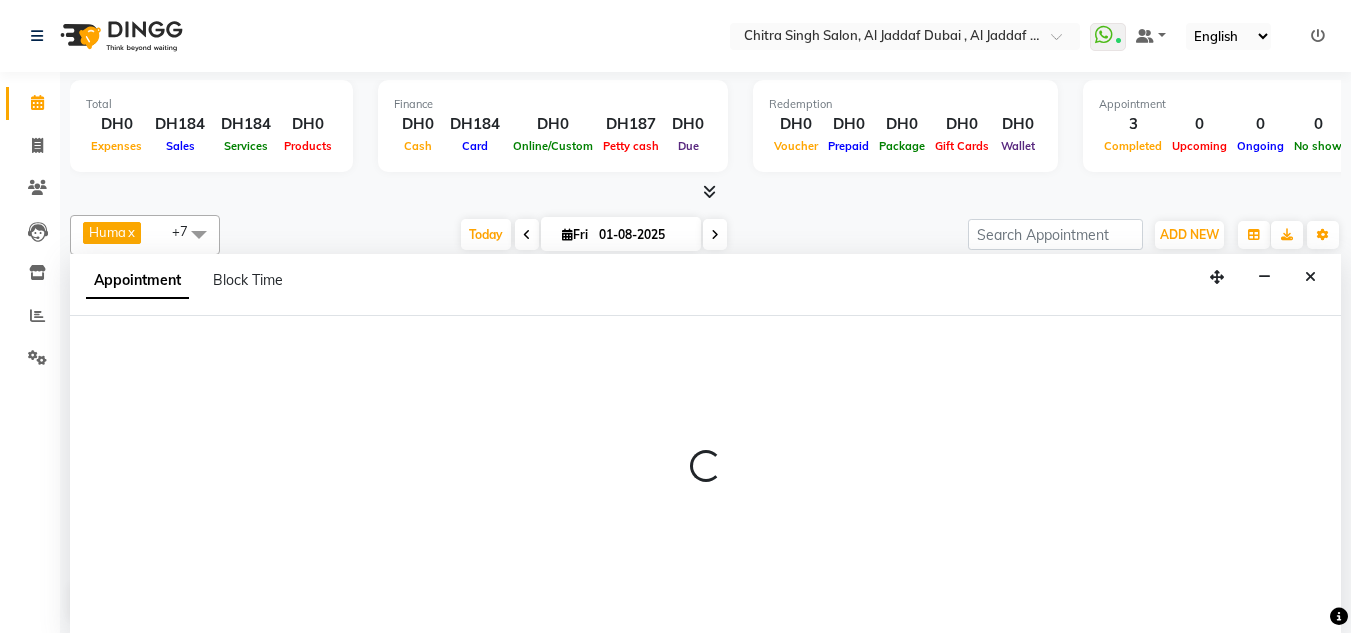 scroll, scrollTop: 1, scrollLeft: 0, axis: vertical 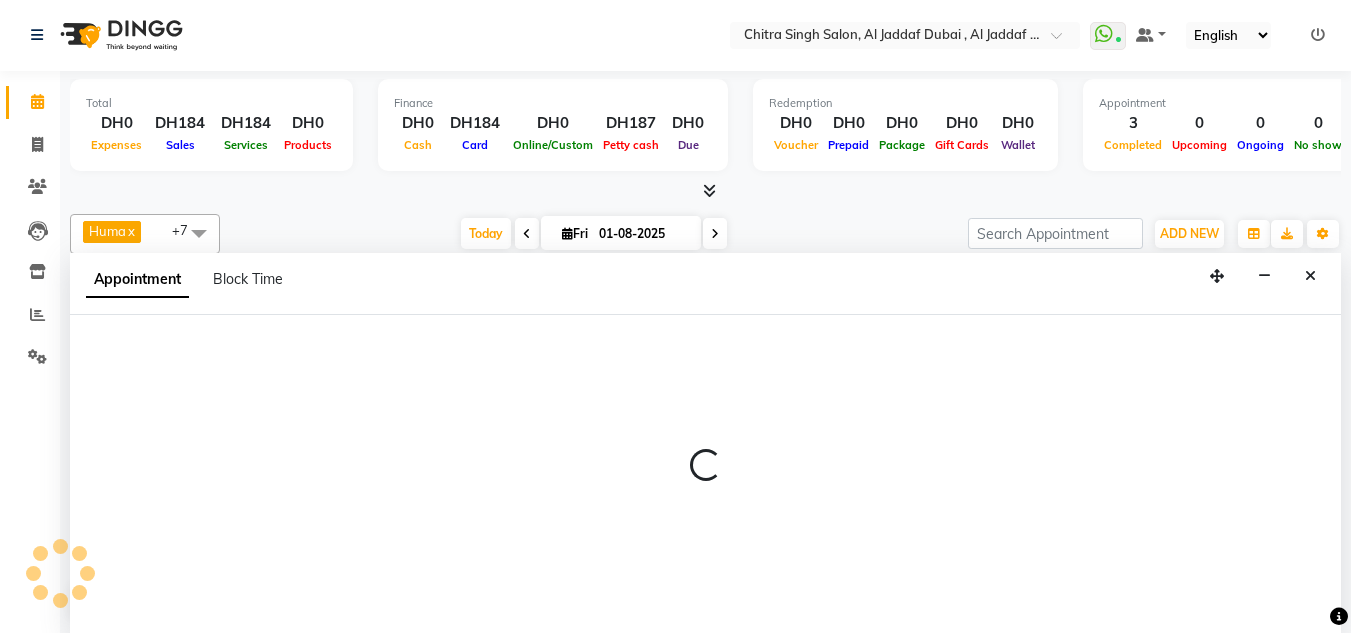 select on "tentative" 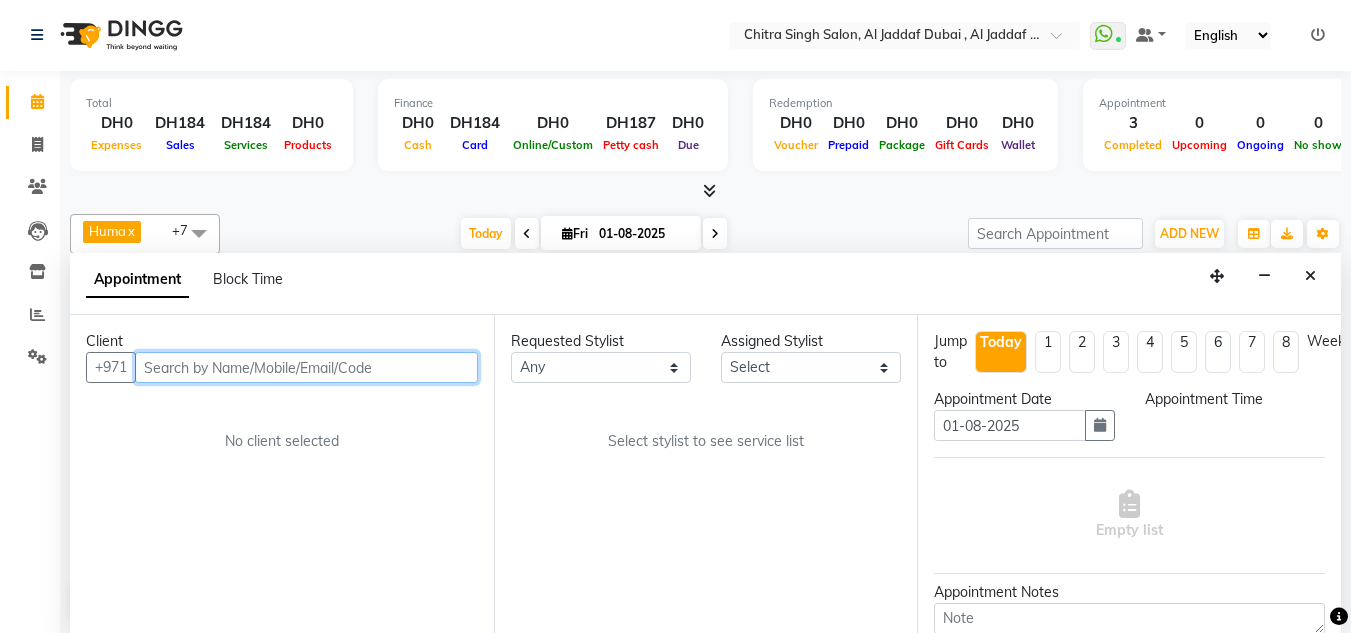 select on "600" 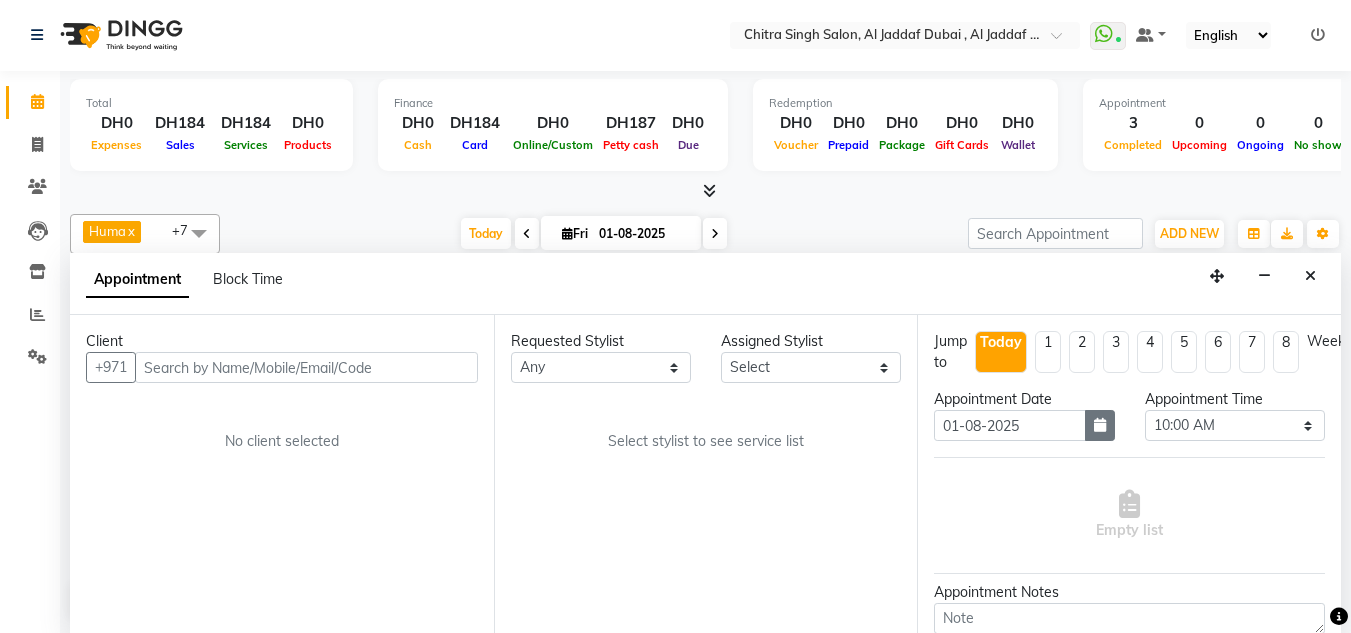 click at bounding box center [1100, 425] 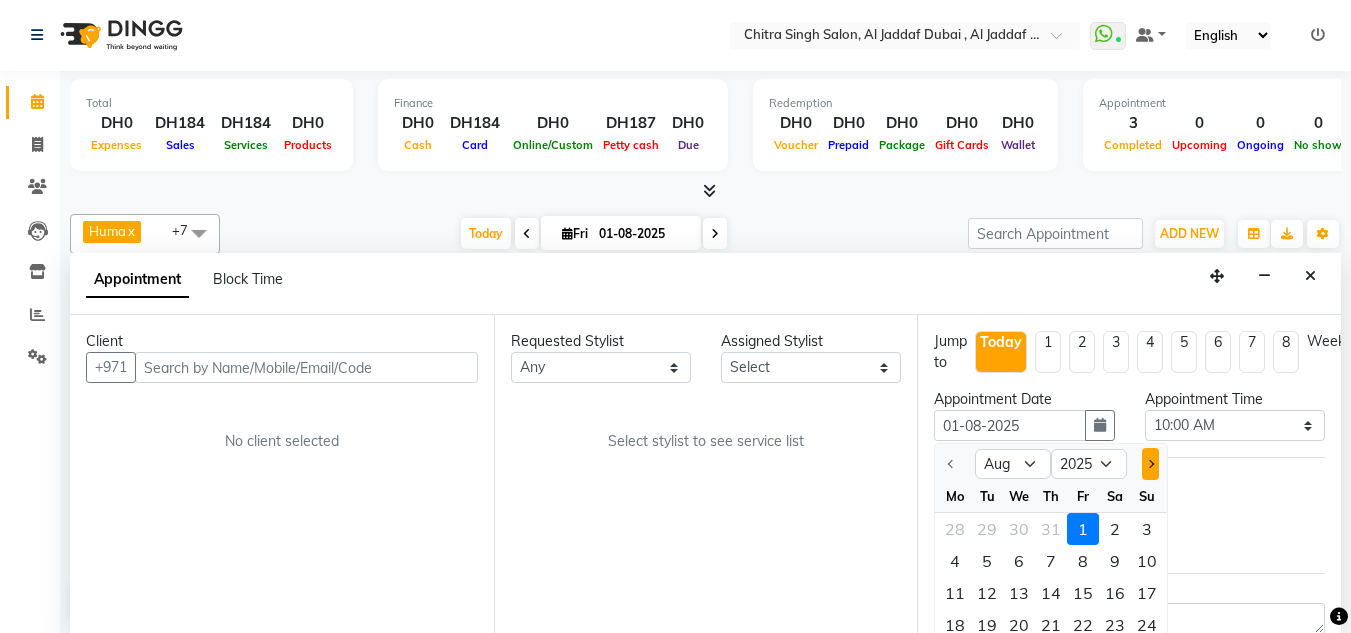 click at bounding box center [1150, 464] 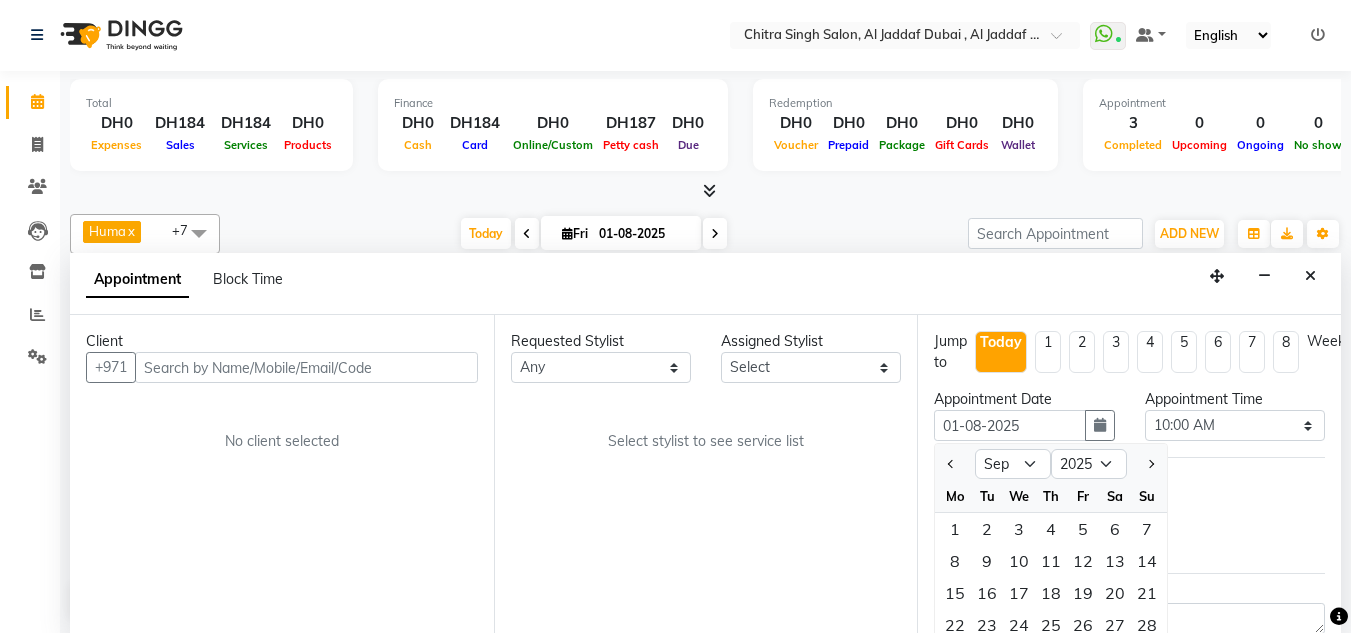 click on "9" at bounding box center (987, 561) 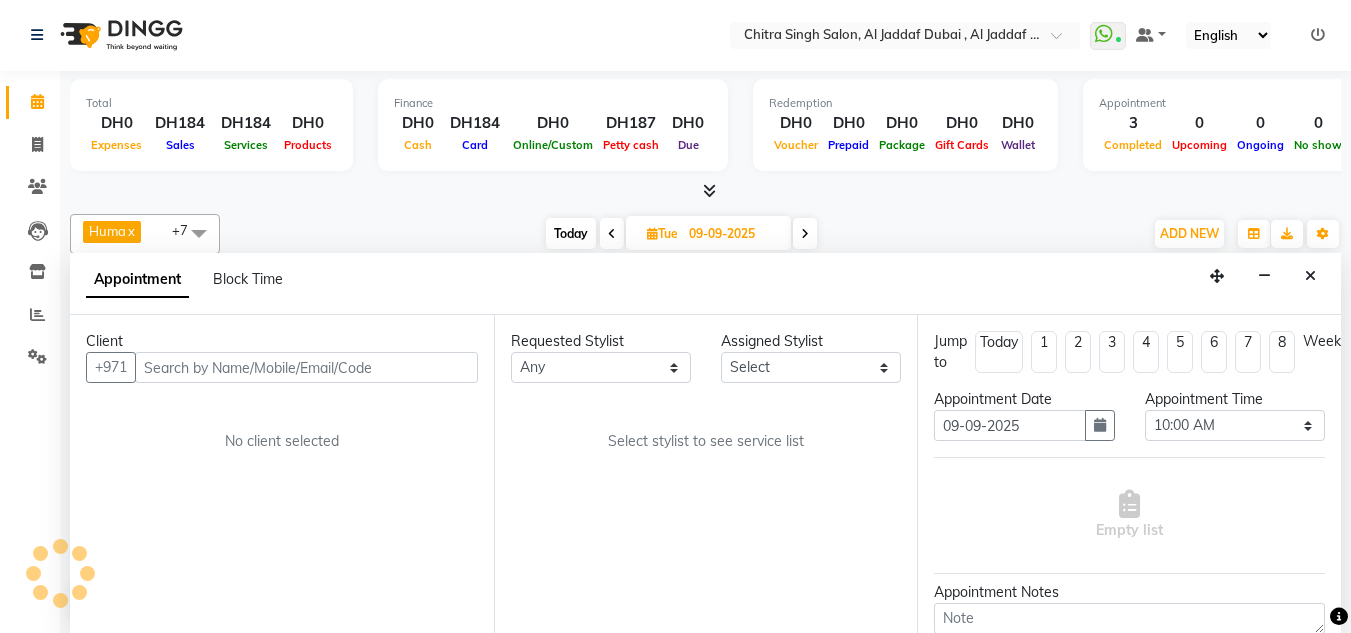 scroll, scrollTop: 881, scrollLeft: 0, axis: vertical 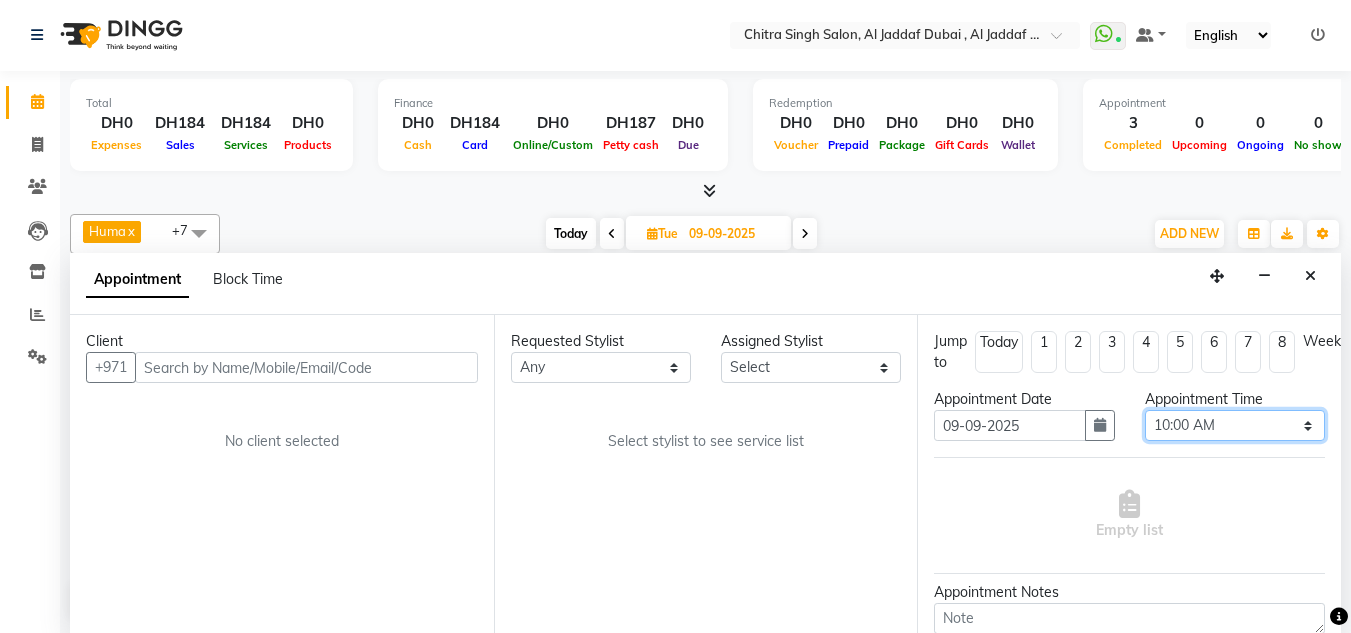 click on "Select 10:00 AM 10:15 AM 10:30 AM 10:45 AM 11:00 AM 11:15 AM 11:30 AM 11:45 AM 12:00 PM 12:15 PM 12:30 PM 12:45 PM 01:00 PM 01:15 PM 01:30 PM 01:45 PM 02:00 PM 02:15 PM 02:30 PM 02:45 PM 03:00 PM 03:15 PM 03:30 PM 03:45 PM 04:00 PM 04:15 PM 04:30 PM 04:45 PM 05:00 PM 05:15 PM 05:30 PM 05:45 PM 06:00 PM 06:15 PM 06:30 PM 06:45 PM 07:00 PM 07:15 PM 07:30 PM 07:45 PM 08:00 PM 08:15 PM 08:30 PM 08:45 PM 09:00 PM 09:15 PM 09:30 PM 09:45 PM 10:00 PM" at bounding box center (1235, 425) 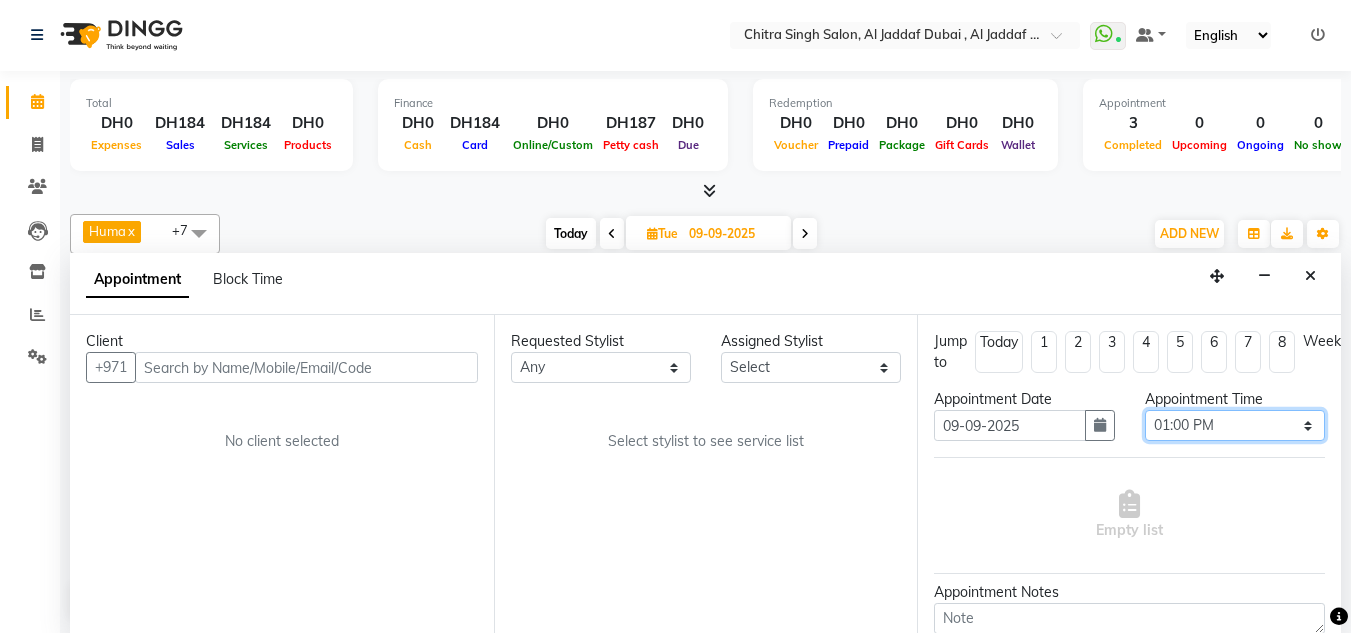click on "Select 10:00 AM 10:15 AM 10:30 AM 10:45 AM 11:00 AM 11:15 AM 11:30 AM 11:45 AM 12:00 PM 12:15 PM 12:30 PM 12:45 PM 01:00 PM 01:15 PM 01:30 PM 01:45 PM 02:00 PM 02:15 PM 02:30 PM 02:45 PM 03:00 PM 03:15 PM 03:30 PM 03:45 PM 04:00 PM 04:15 PM 04:30 PM 04:45 PM 05:00 PM 05:15 PM 05:30 PM 05:45 PM 06:00 PM 06:15 PM 06:30 PM 06:45 PM 07:00 PM 07:15 PM 07:30 PM 07:45 PM 08:00 PM 08:15 PM 08:30 PM 08:45 PM 09:00 PM 09:15 PM 09:30 PM 09:45 PM 10:00 PM" at bounding box center (1235, 425) 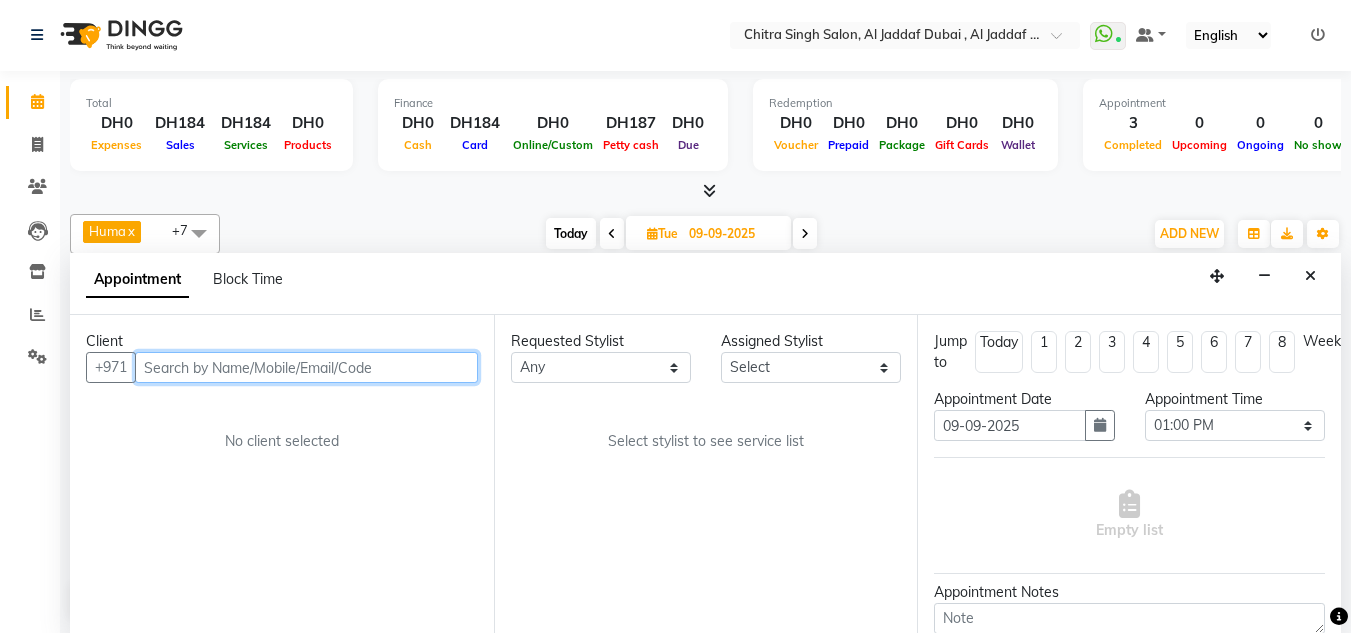 click at bounding box center (306, 367) 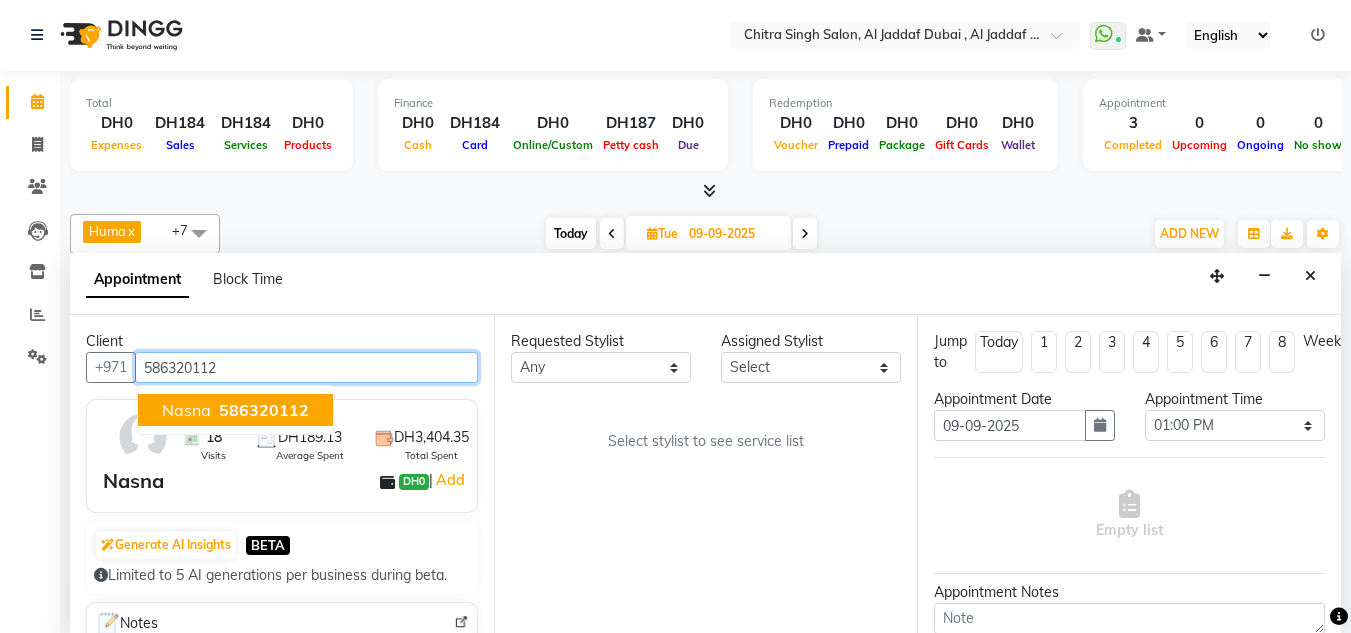 drag, startPoint x: 275, startPoint y: 407, endPoint x: 374, endPoint y: 415, distance: 99.32271 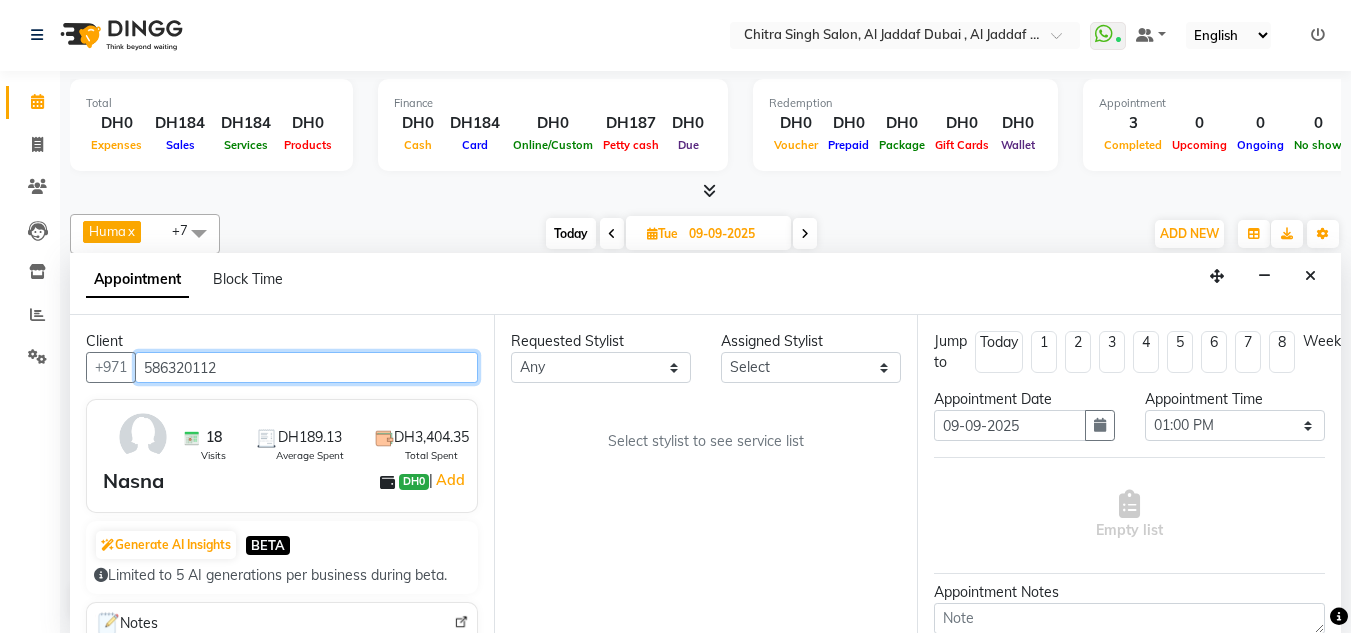 type on "586320112" 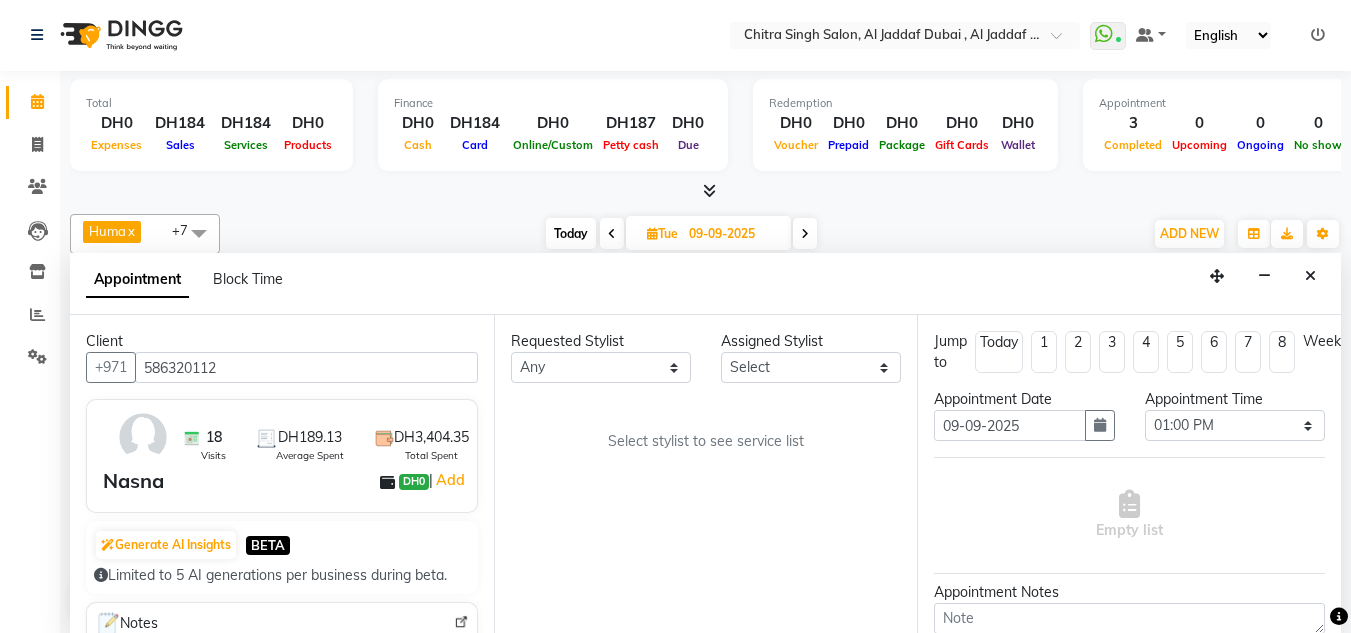 drag, startPoint x: 563, startPoint y: 387, endPoint x: 563, endPoint y: 416, distance: 29 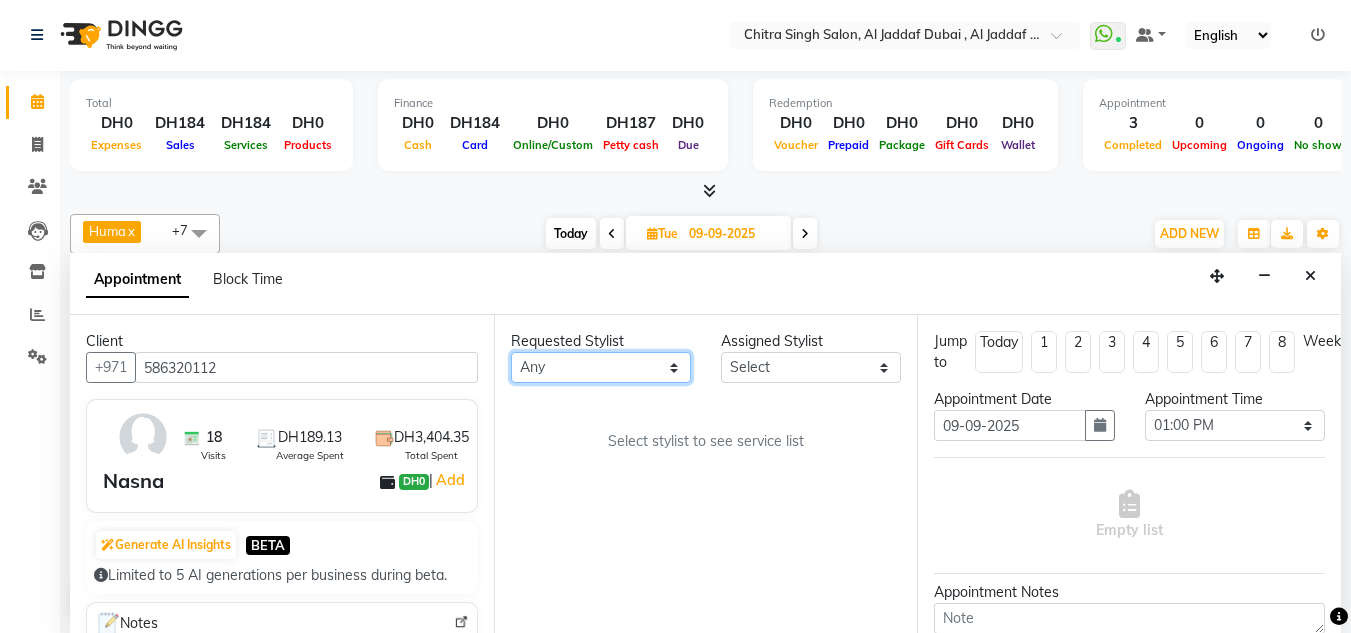 click on "Any Huma Iqbal Kabita Management Riba Sales person Srijana trial lady" at bounding box center (601, 367) 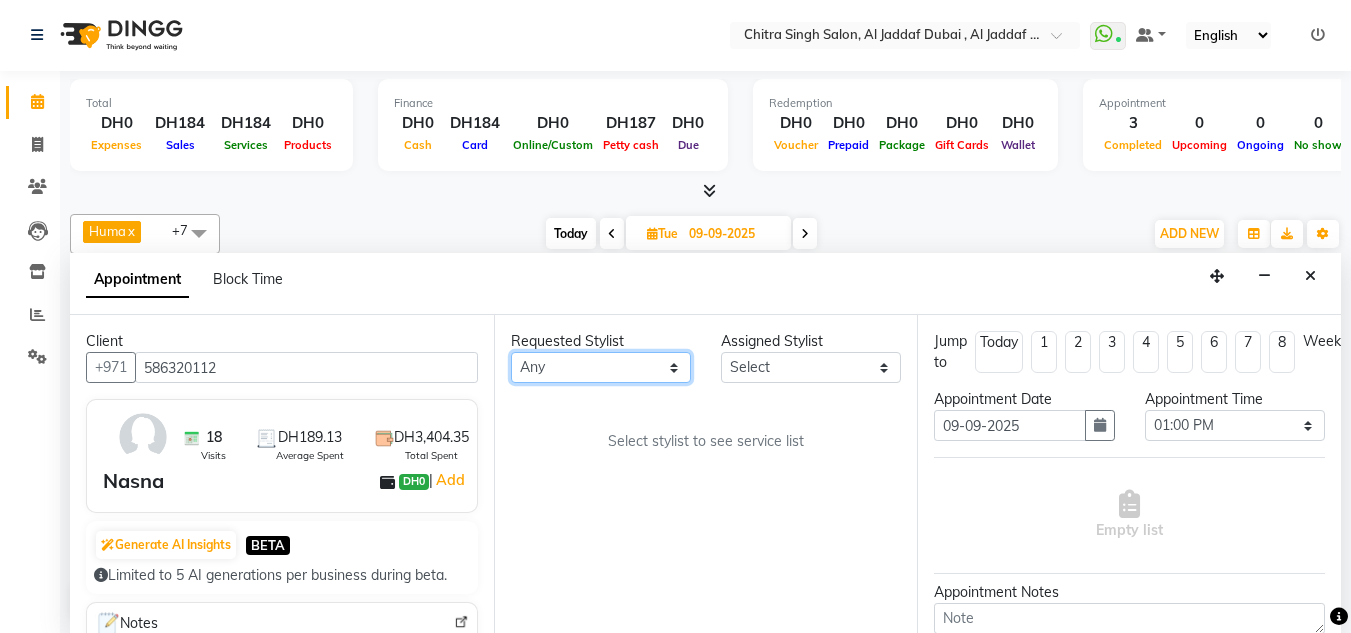 select on "86370" 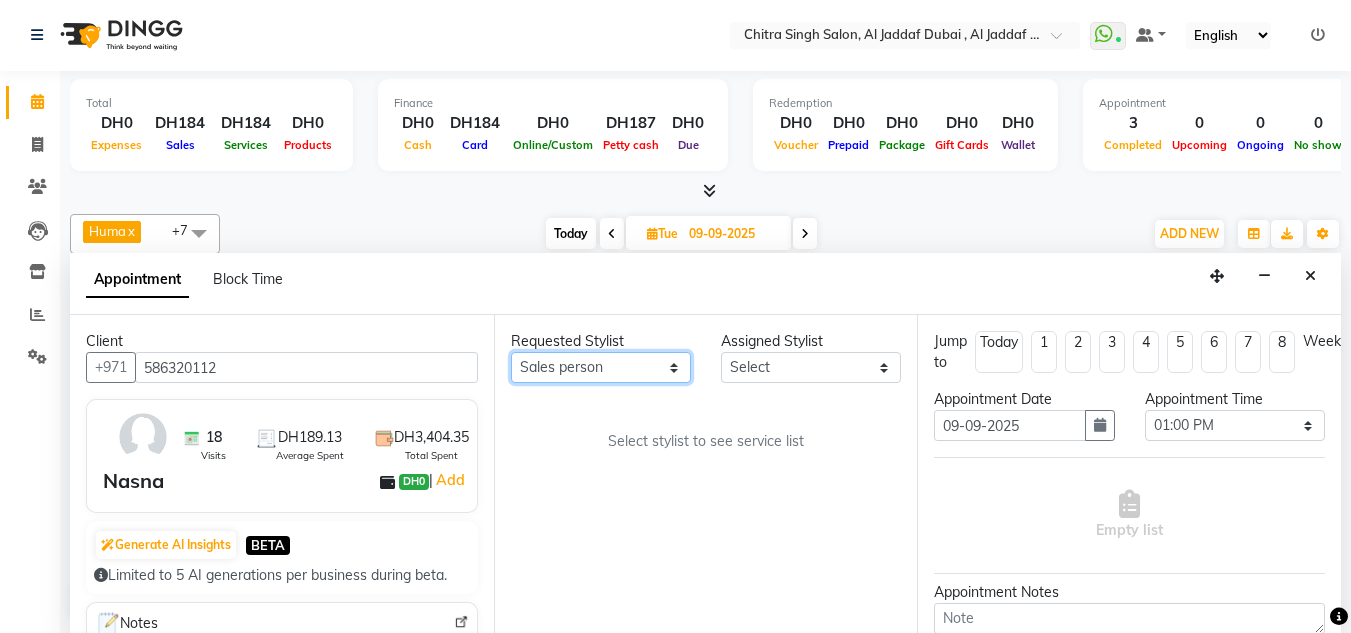 click on "Any Huma Iqbal Kabita Management Riba Sales person Srijana trial lady" at bounding box center (601, 367) 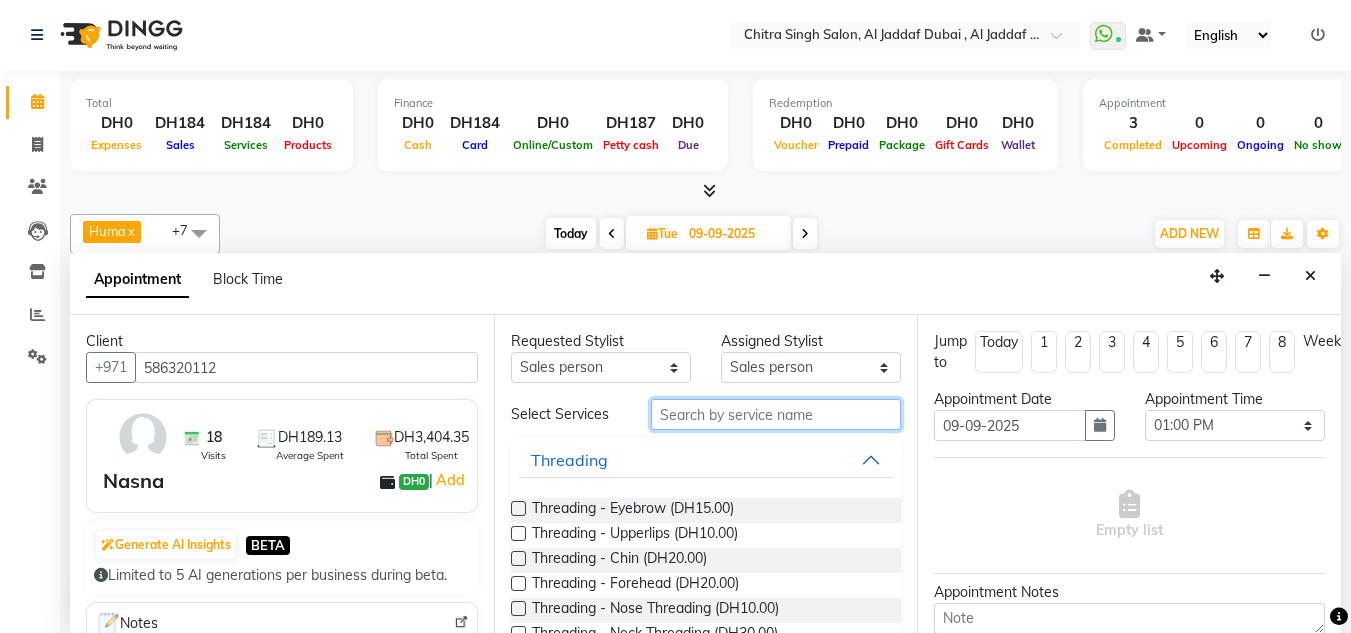 drag, startPoint x: 676, startPoint y: 426, endPoint x: 670, endPoint y: 449, distance: 23.769728 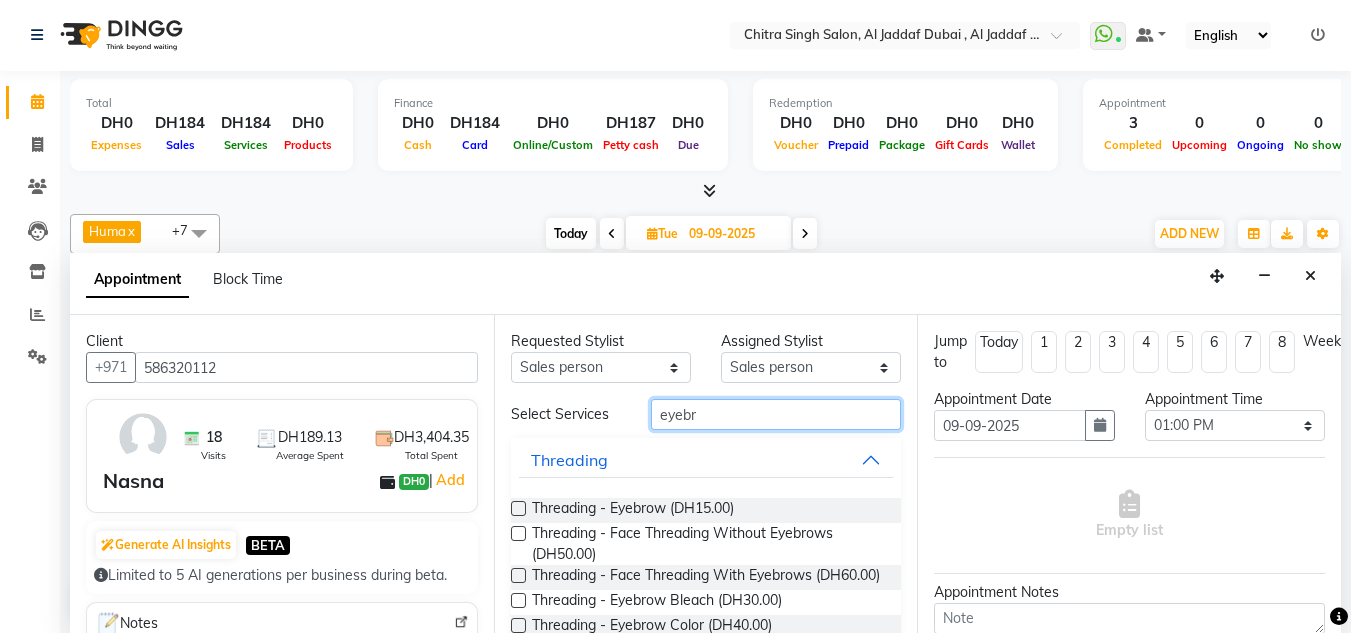 type on "eyebr" 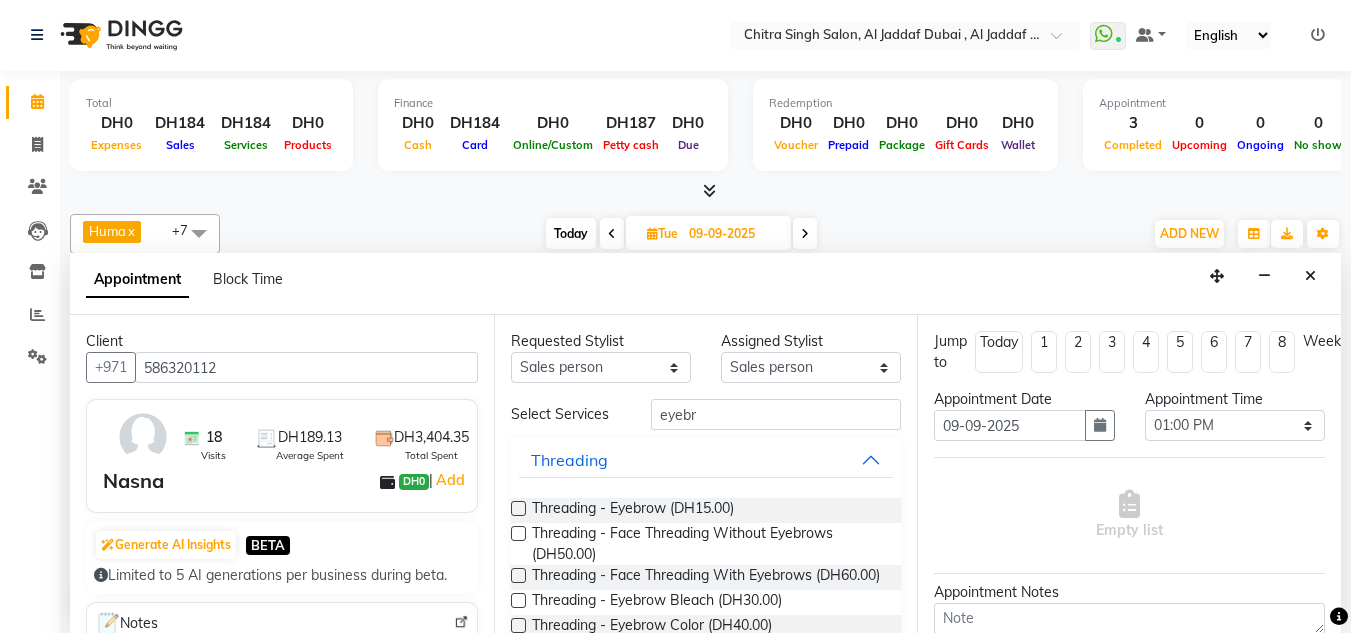 click at bounding box center [518, 508] 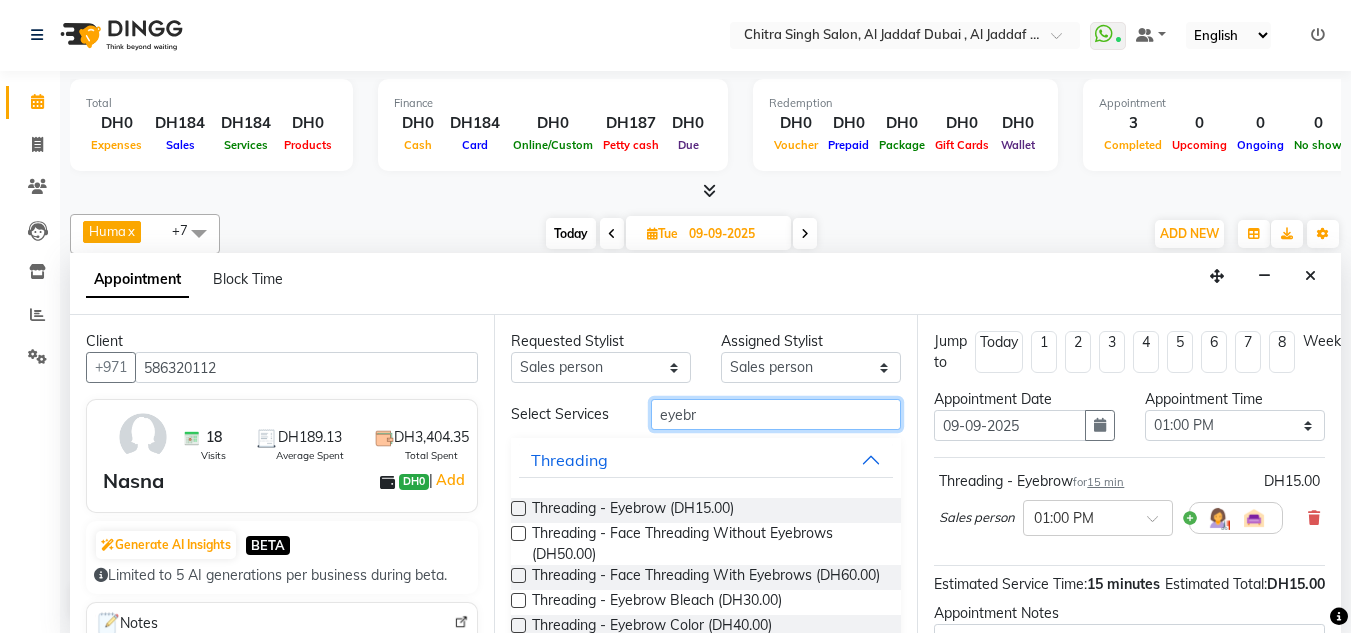checkbox on "false" 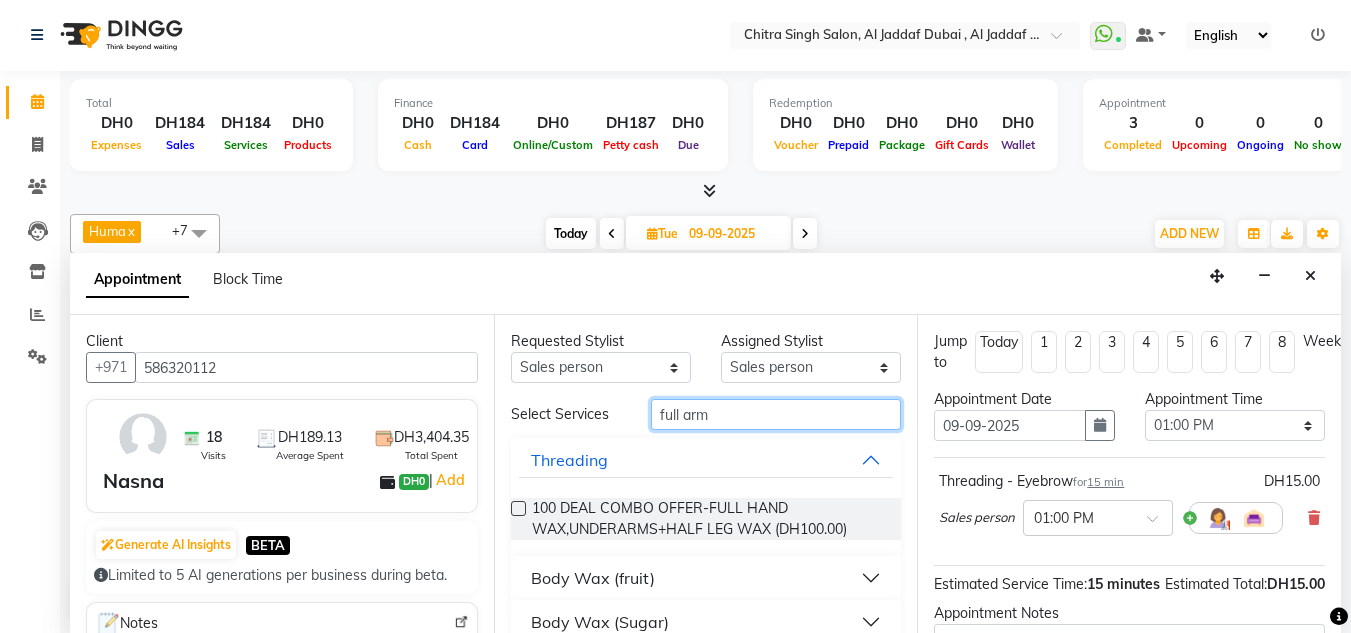 type on "full arm" 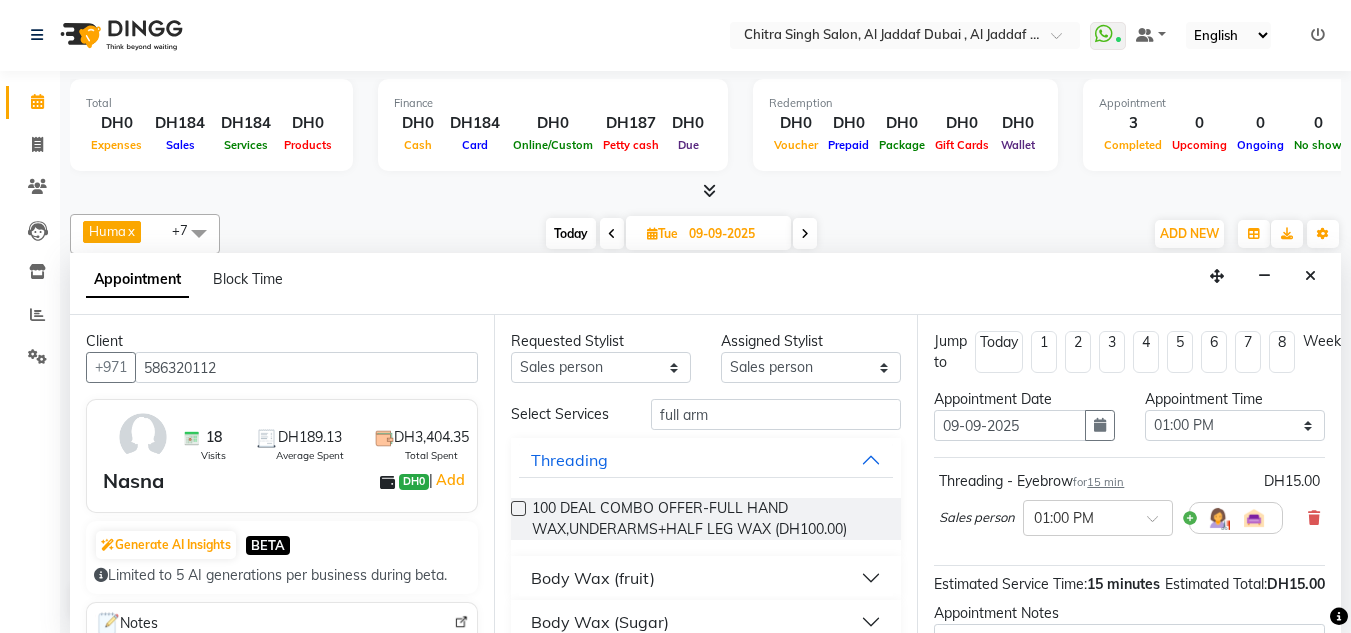 click on "Body Wax (fruit)" at bounding box center (706, 578) 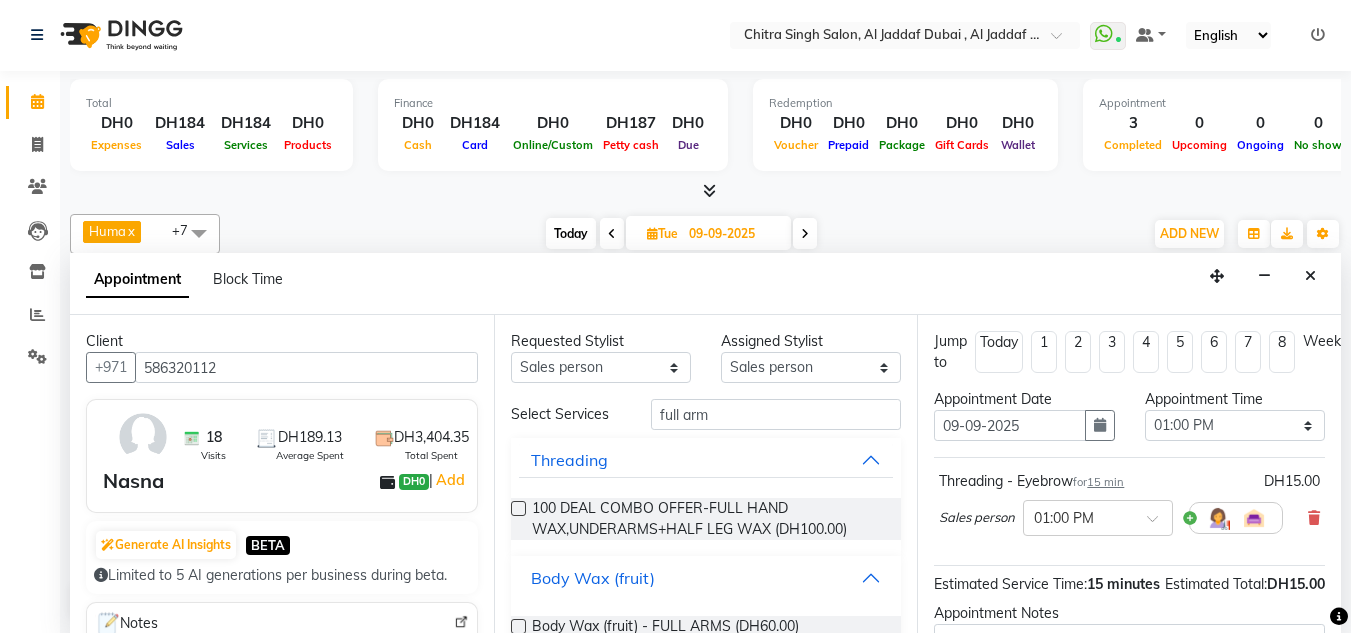 type 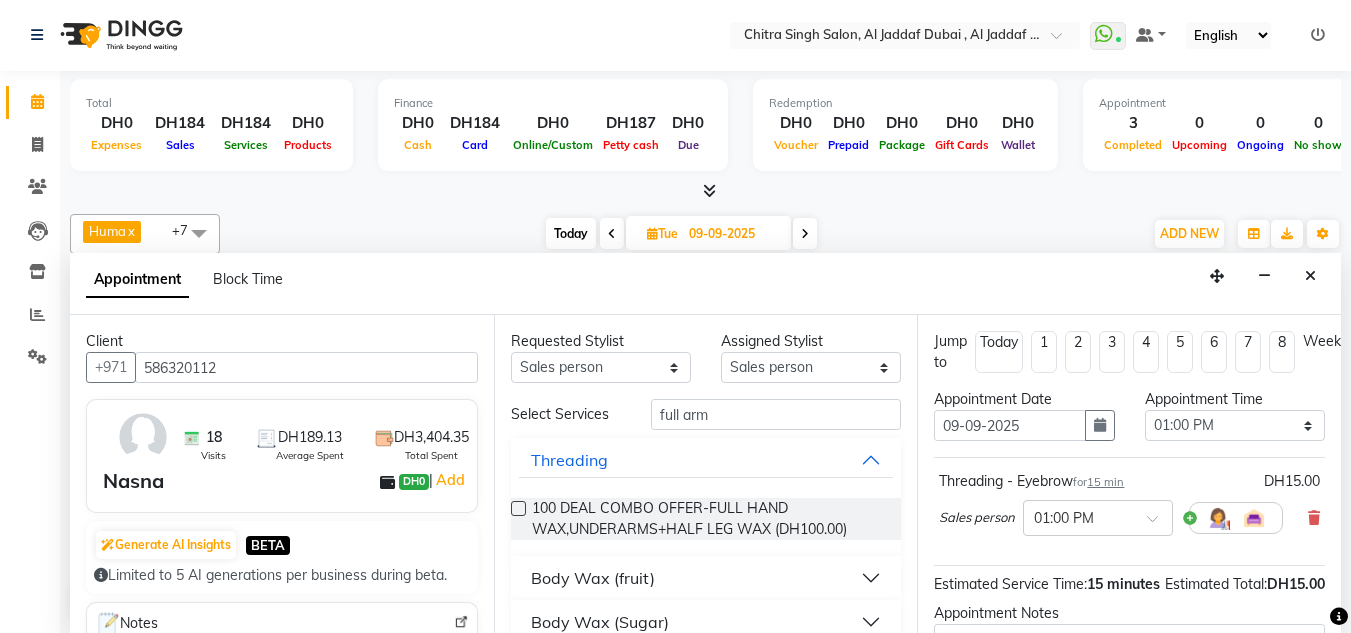 click on "Body Wax (fruit)" at bounding box center [706, 578] 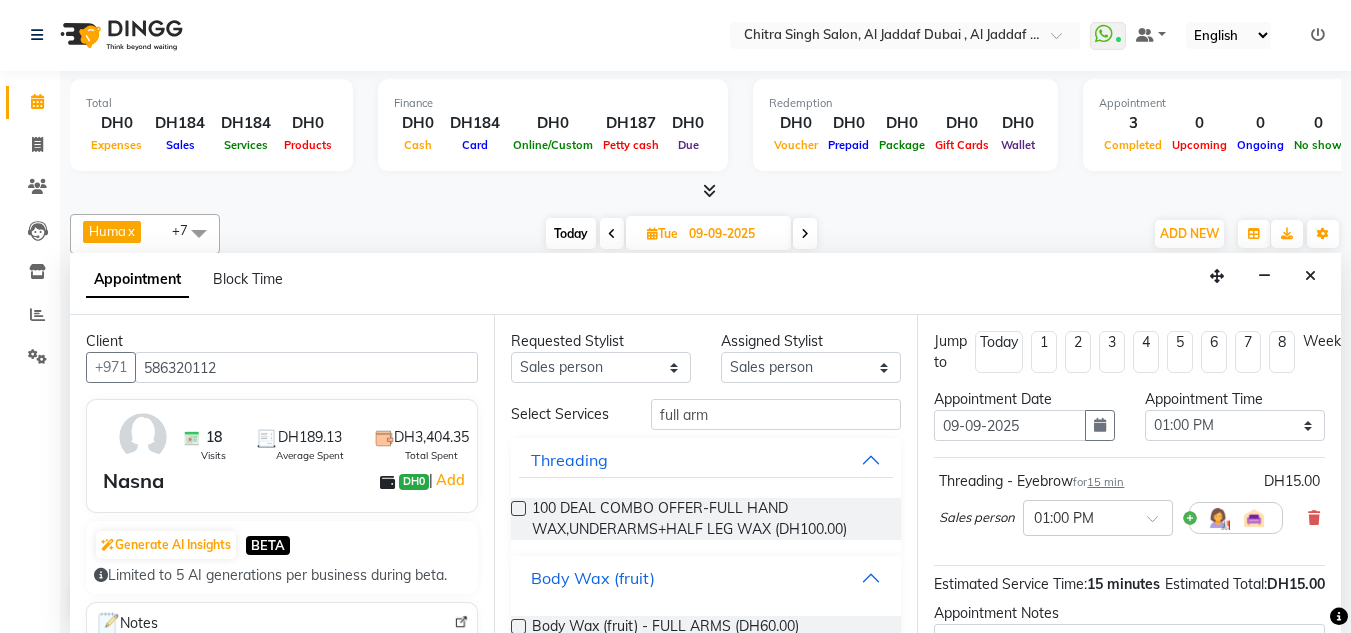 click on "Body Wax (fruit)" at bounding box center [706, 578] 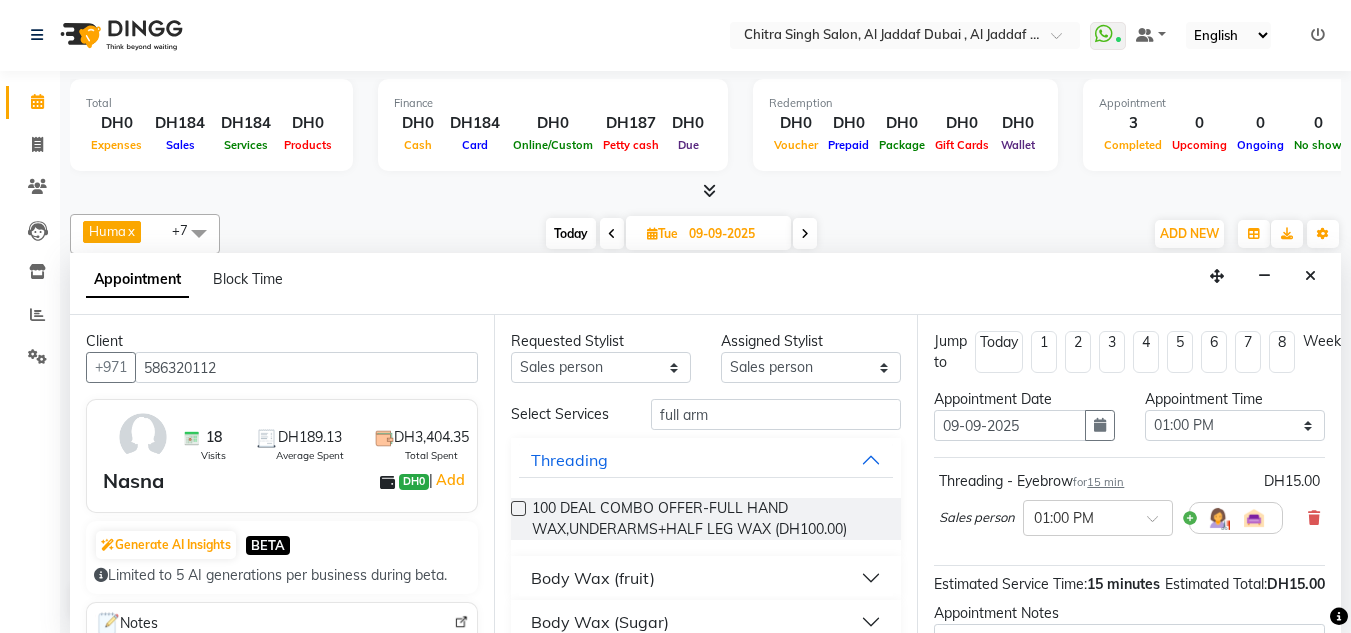 click on "Body Wax (fruit)" at bounding box center [706, 578] 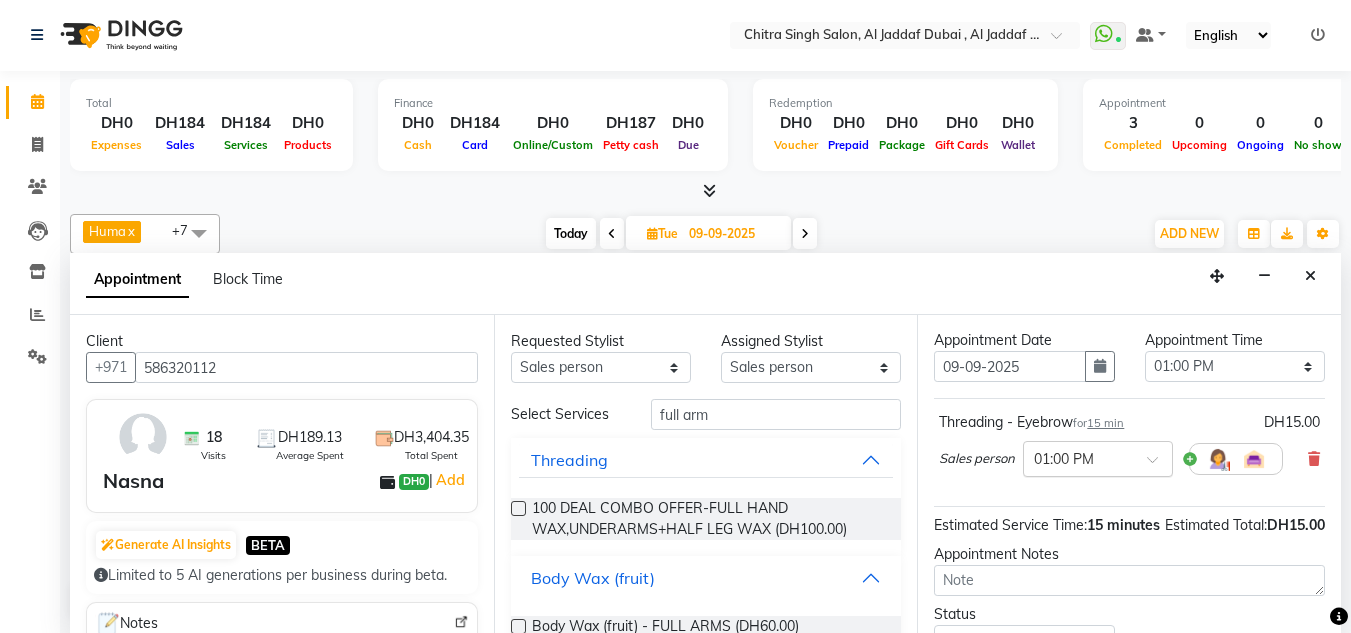 scroll, scrollTop: 244, scrollLeft: 0, axis: vertical 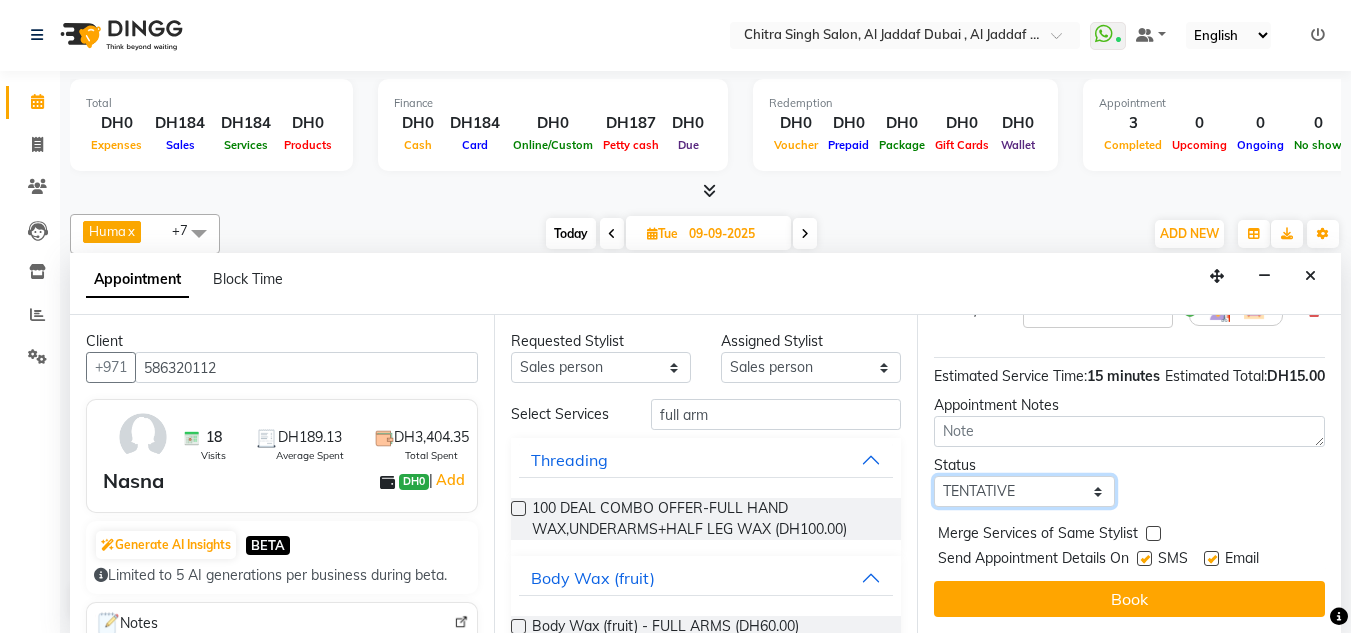 click on "Select TENTATIVE CONFIRM UPCOMING" at bounding box center [1024, 491] 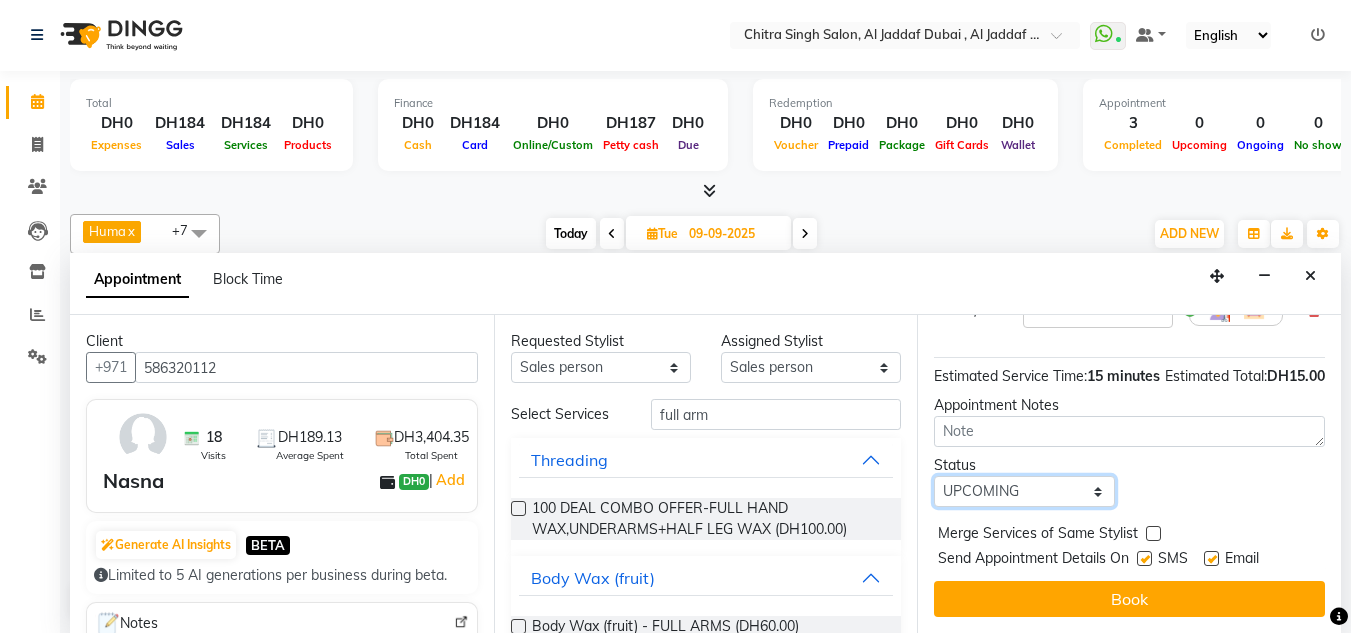 click on "Select TENTATIVE CONFIRM UPCOMING" at bounding box center (1024, 491) 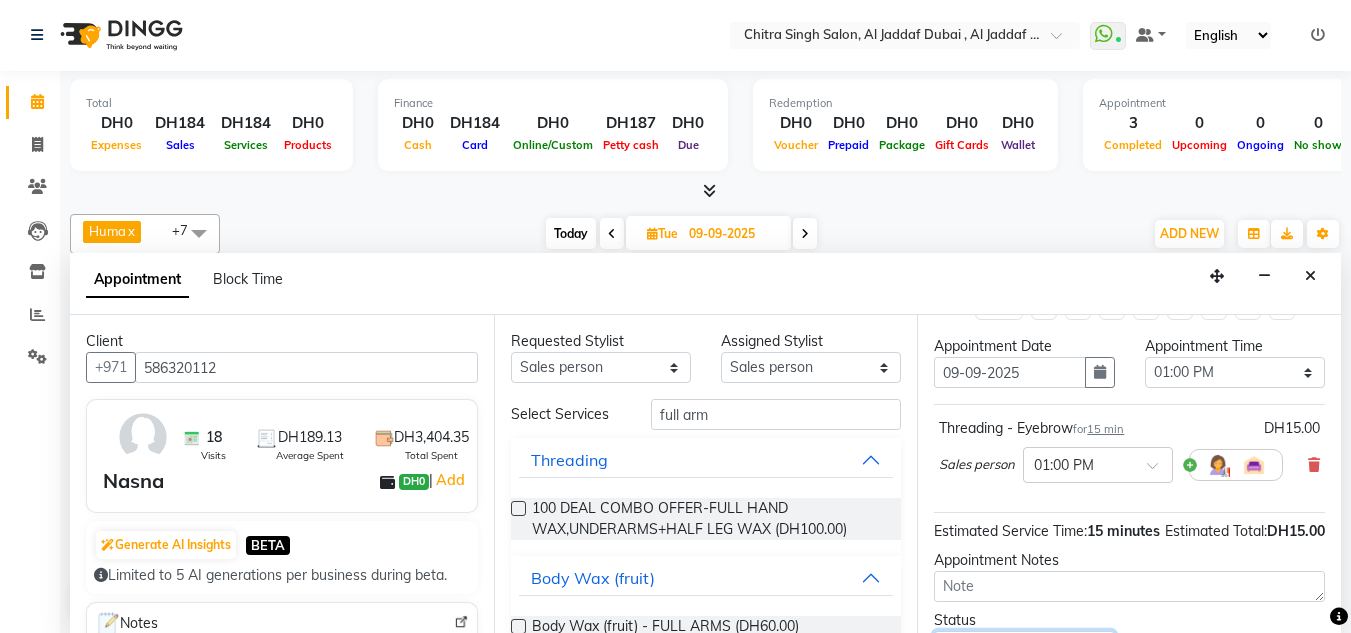 scroll, scrollTop: 44, scrollLeft: 0, axis: vertical 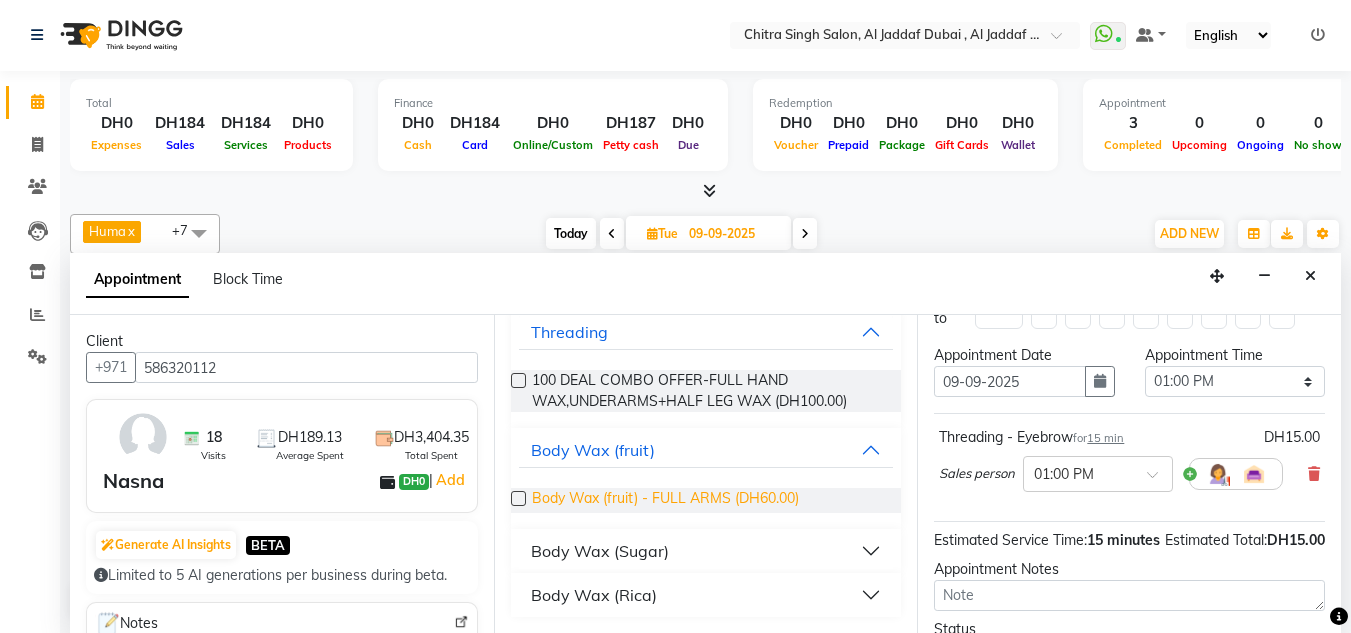 click on "Body Wax (fruit) - FULL ARMS (DH60.00)" at bounding box center [665, 500] 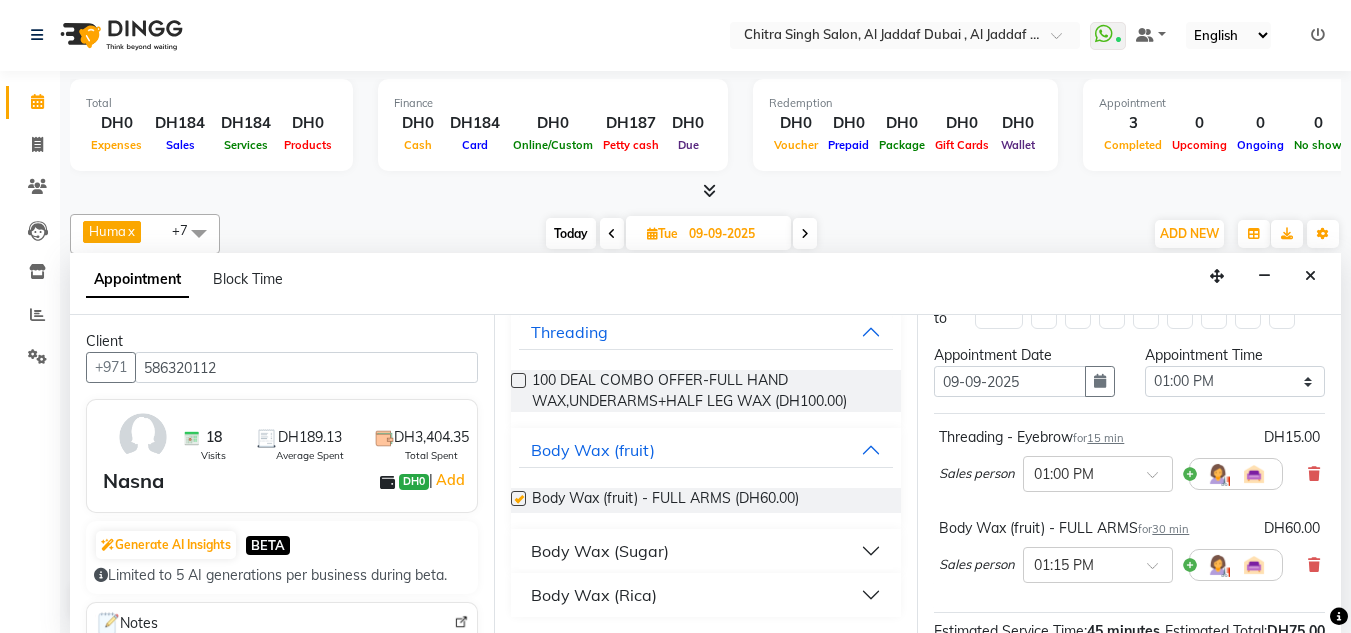 checkbox on "false" 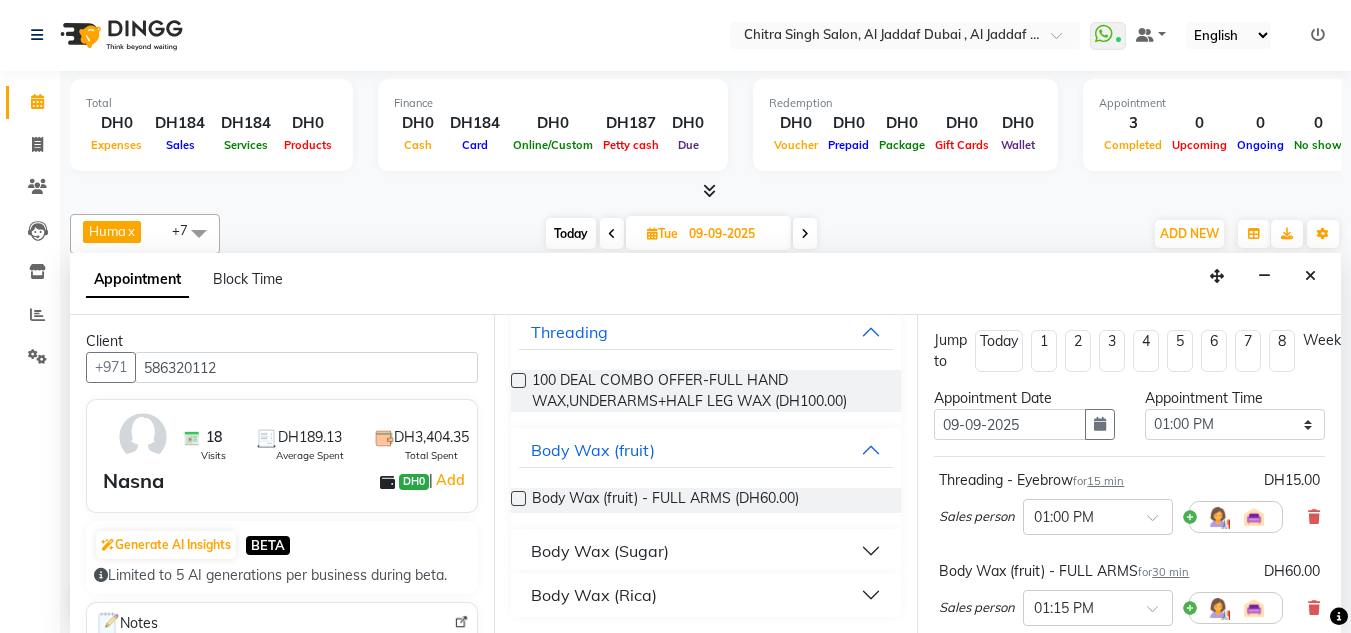 scroll, scrollTop: 0, scrollLeft: 0, axis: both 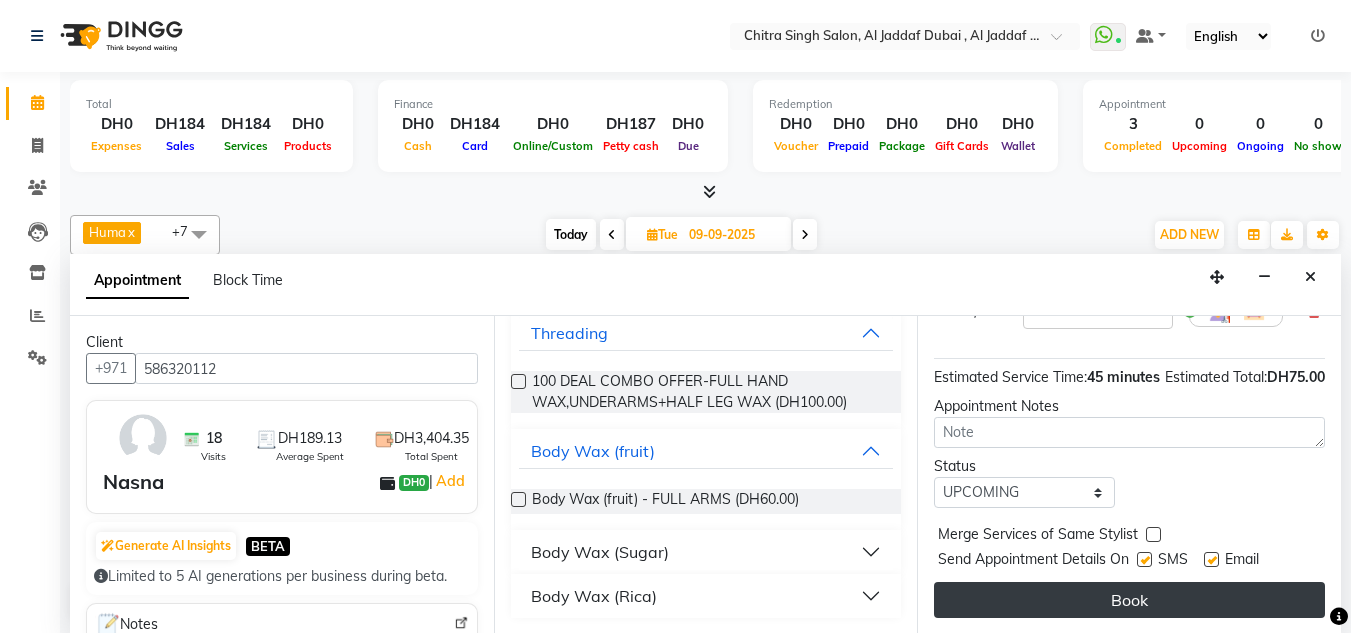 click on "Book" at bounding box center [1129, 600] 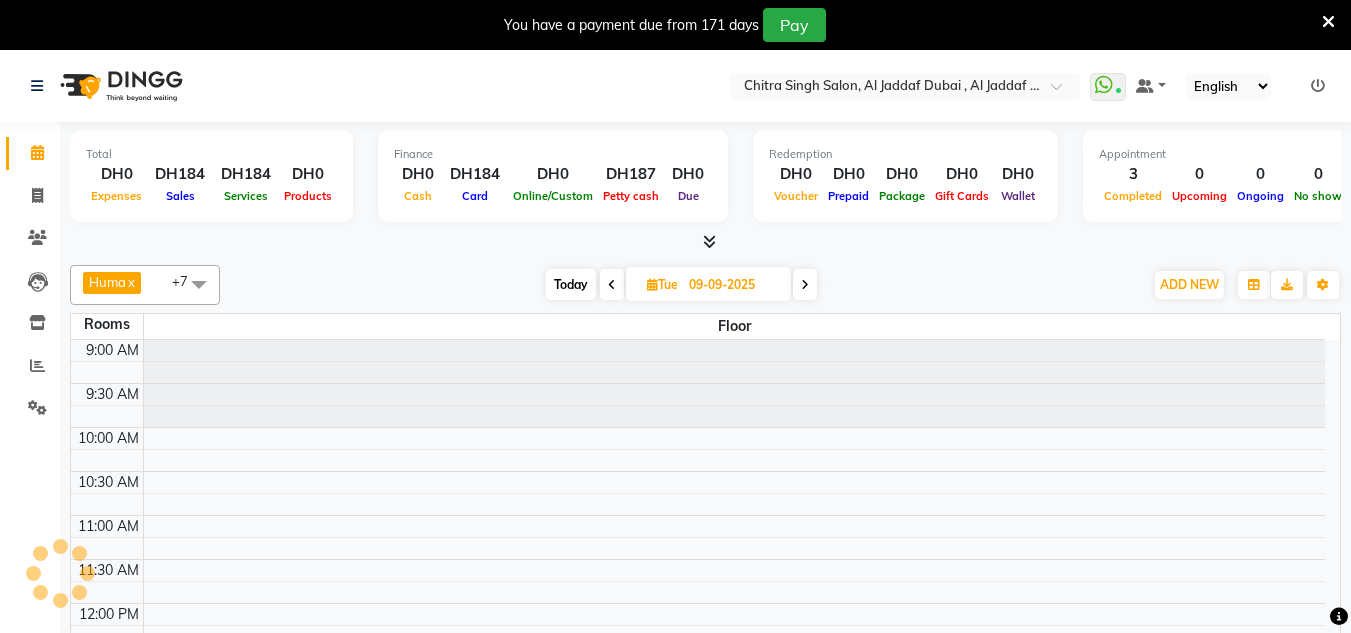 scroll, scrollTop: 0, scrollLeft: 0, axis: both 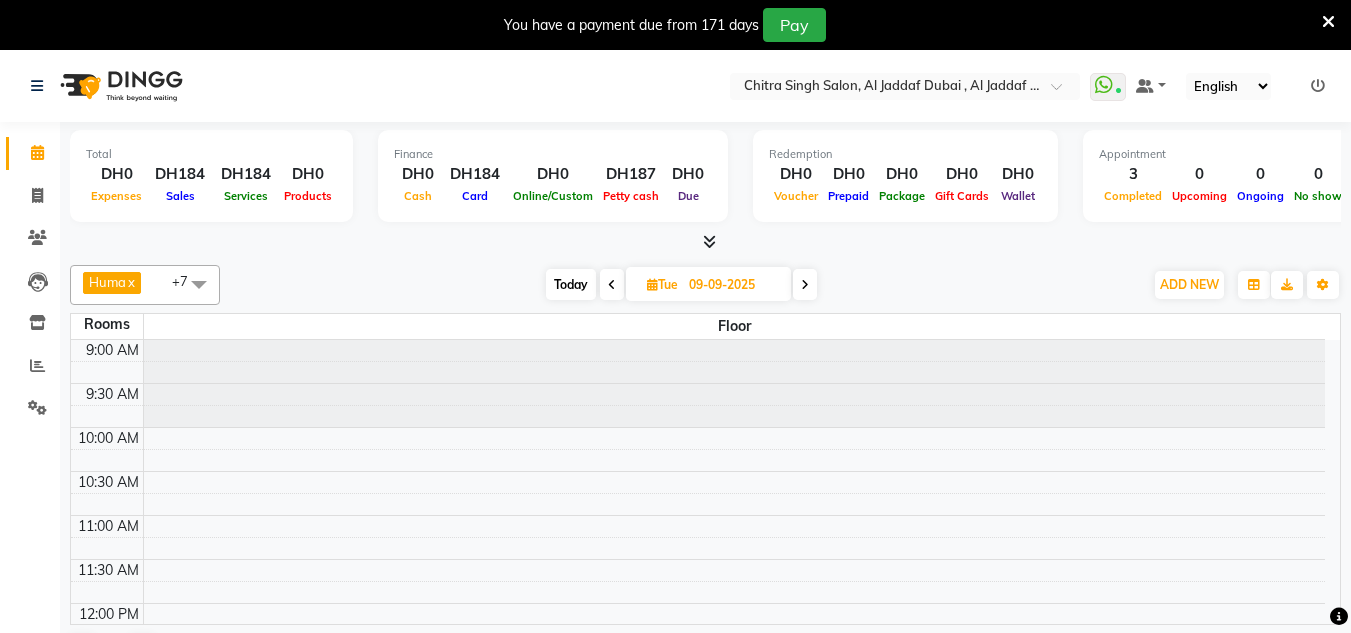 click on "Total  DH0  Expenses DH184  Sales DH184  Services DH0  Products Finance  DH0  Cash DH184  Card DH0  Online/Custom DH187 Petty cash DH0 Due  Redemption  DH0 Voucher DH0 Prepaid DH0 Package DH0  Gift Cards DH0  Wallet  Appointment  3 Completed 0 Upcoming 0 Ongoing 0 No show  Other sales  DH0  Packages DH0  Memberships DH0  Vouchers DH0  Prepaids DH0  Gift Cards [NAME]  x [NAME]  x [NAME]  x [NAME]  x [NAME]  x [NAME]  x [NAME]  x trial lady  x +7 UnSelect All [NAME] [NAME] [NAME] [NAME] [NAME] [NAME] [NAME] trial lady Today  Tue [DATE] Toggle Dropdown Add Appointment Add Invoice Add Attendance Add Client Toggle Dropdown Add Appointment Add Invoice Add Attendance Add Client ADD NEW Toggle Dropdown Add Appointment Add Invoice Add Attendance Add Client [NAME]  x [NAME]  x [NAME]  x [NAME]  x [NAME]  x [NAME]  x [NAME]  x trial lady  x +7 UnSelect All [NAME] [NAME] [NAME] [NAME] [NAME] [NAME] [NAME] trial lady Group By  Staff View   Room View  View as Vertical  List  Zoom" 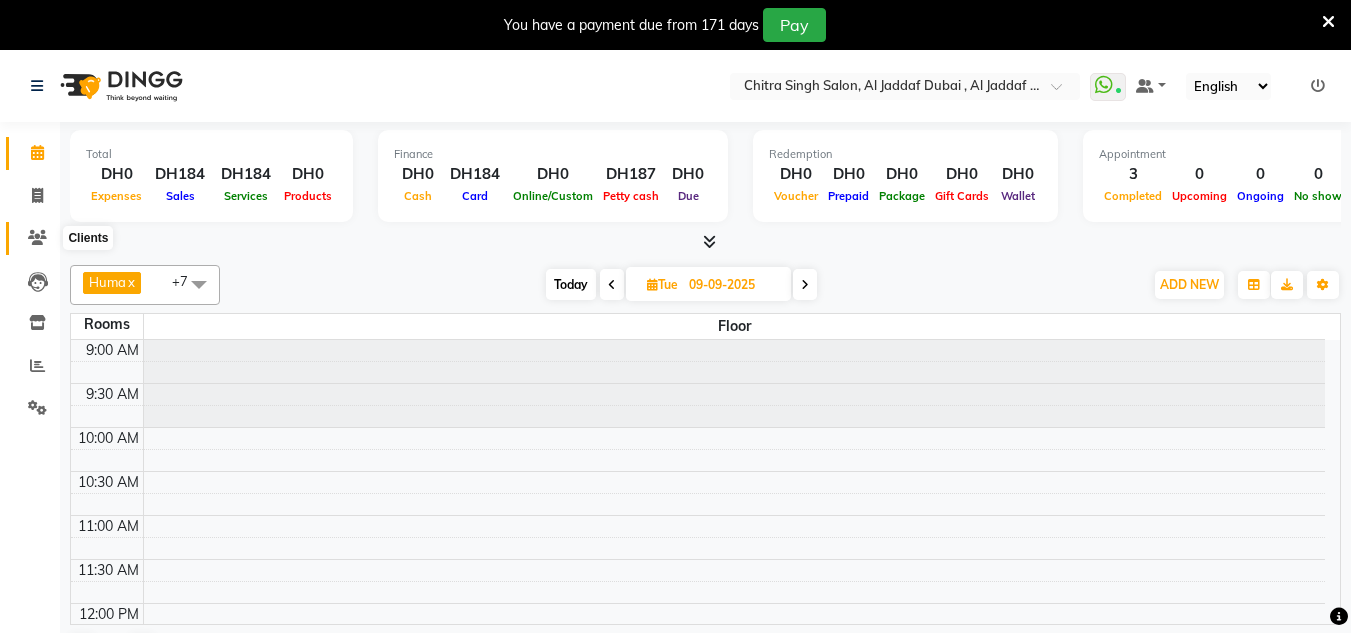 click 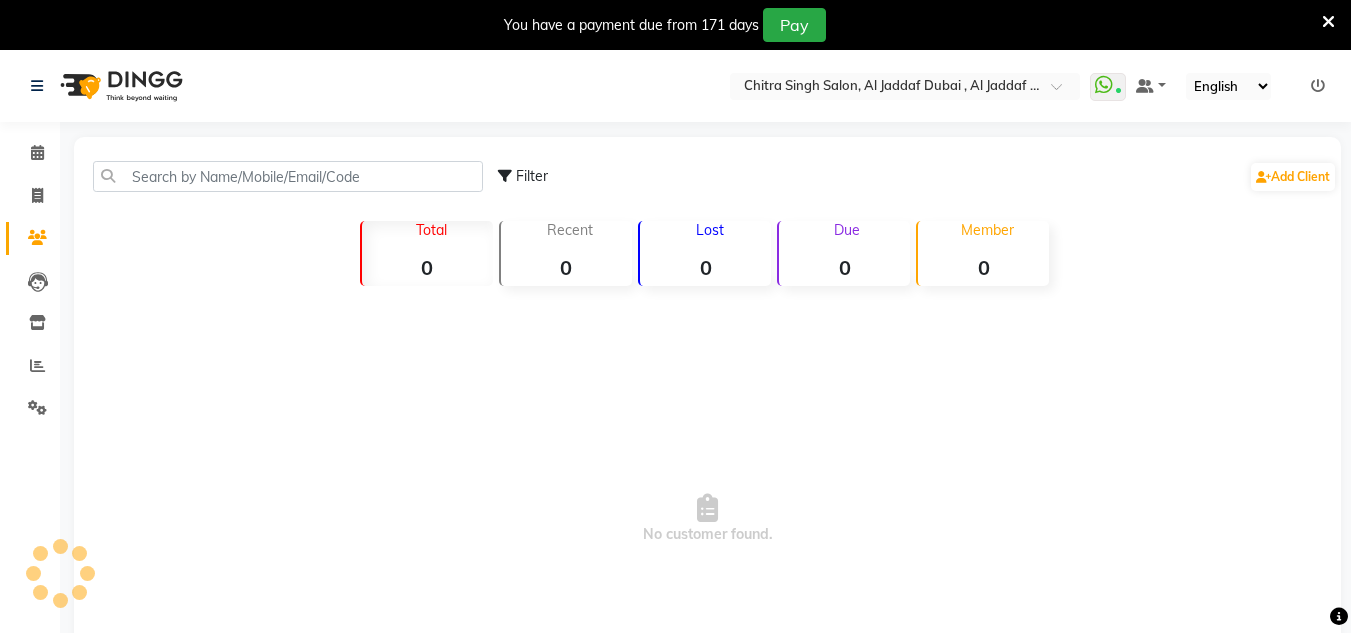 click on "Filter  Add Client" 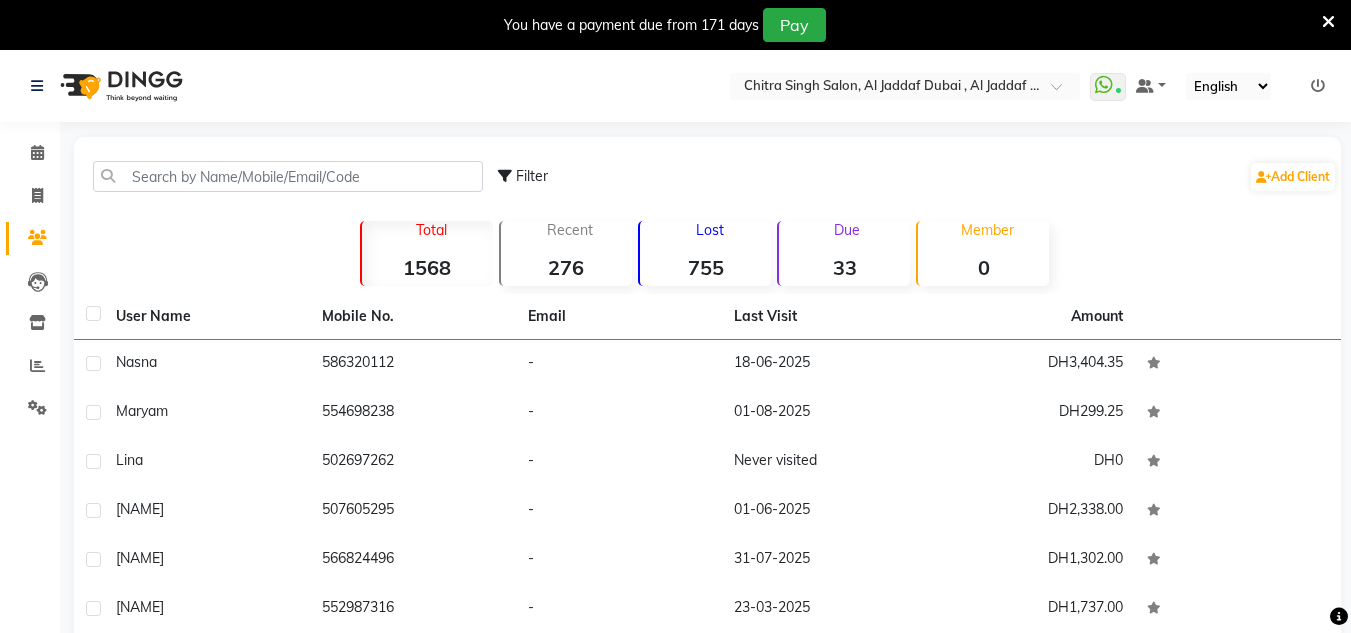 click on "Filter  Add Client" 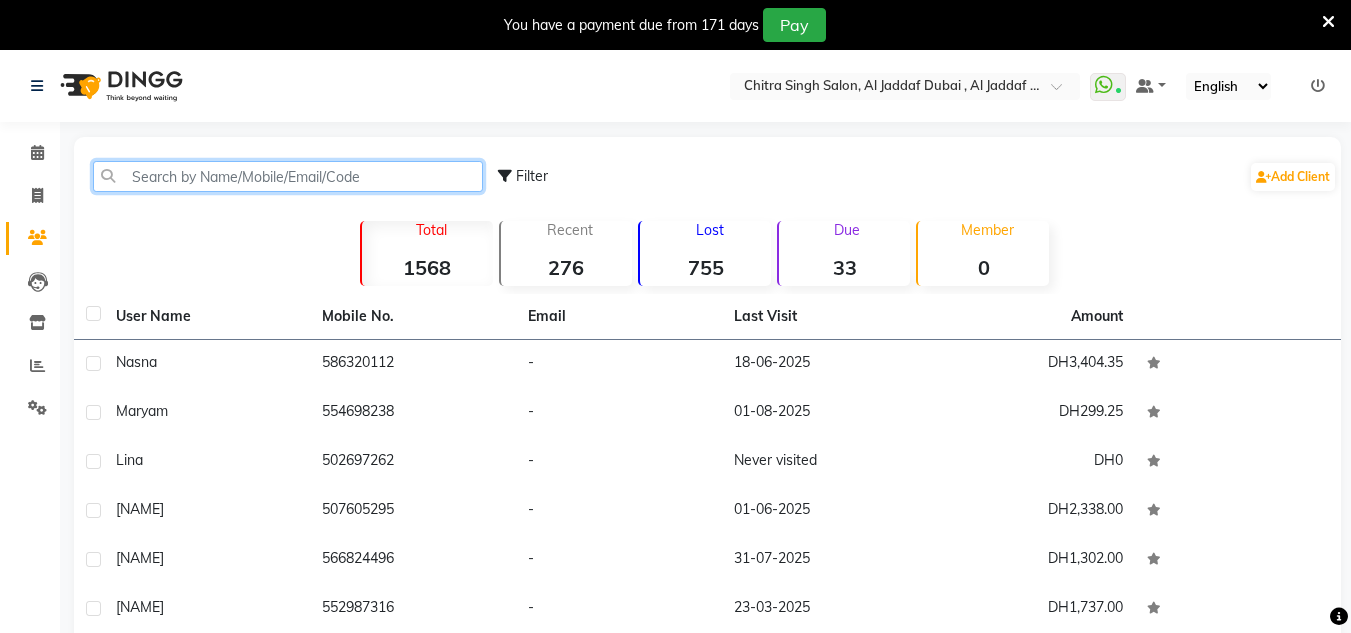 click 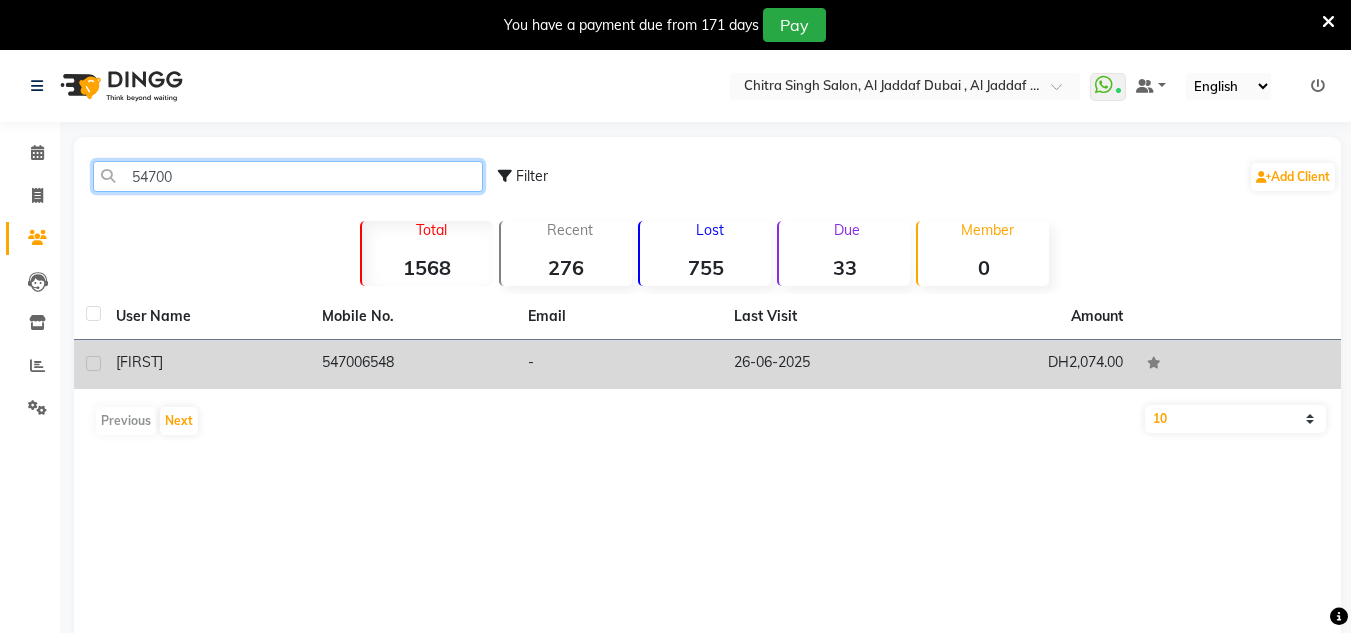 type on "54700" 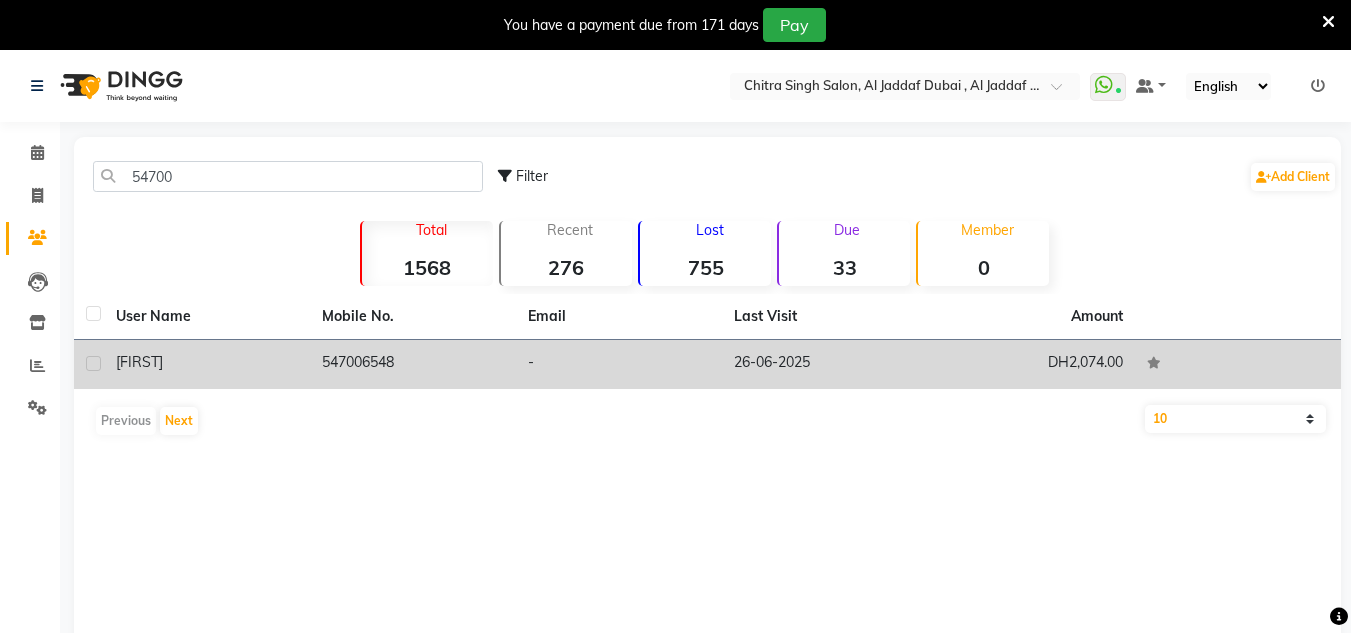 click on "DH2,074.00" 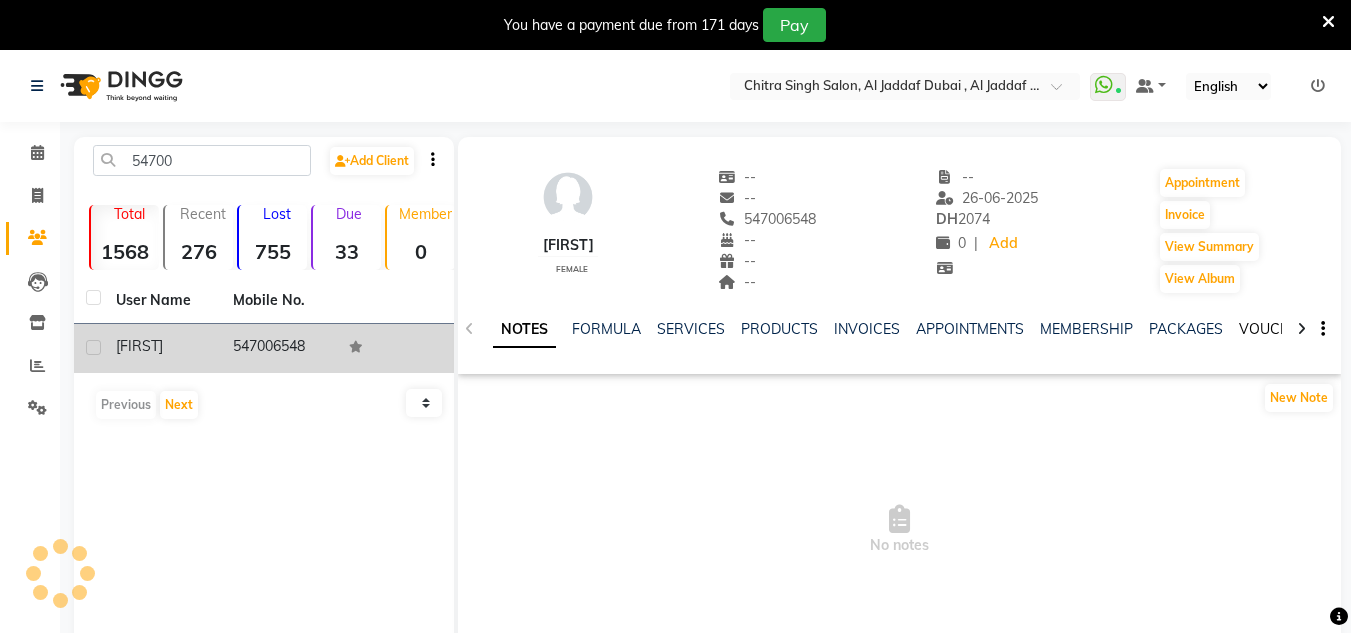 click on "VOUCHERS" 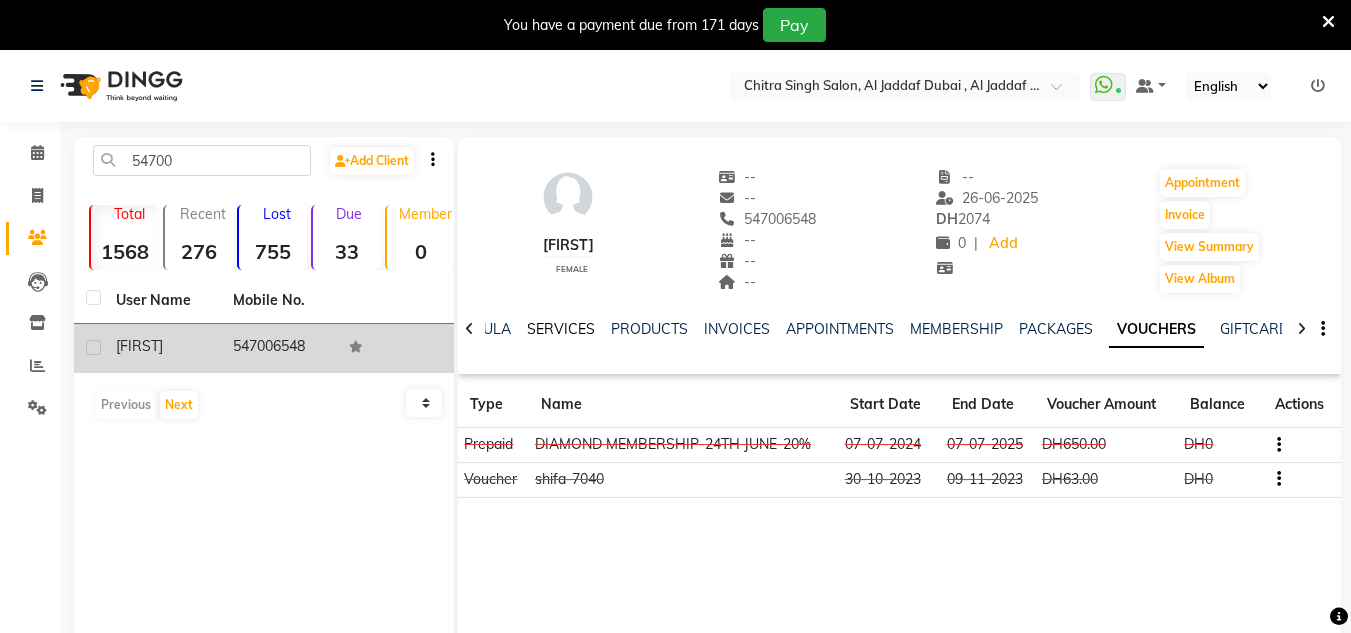 click on "SERVICES" 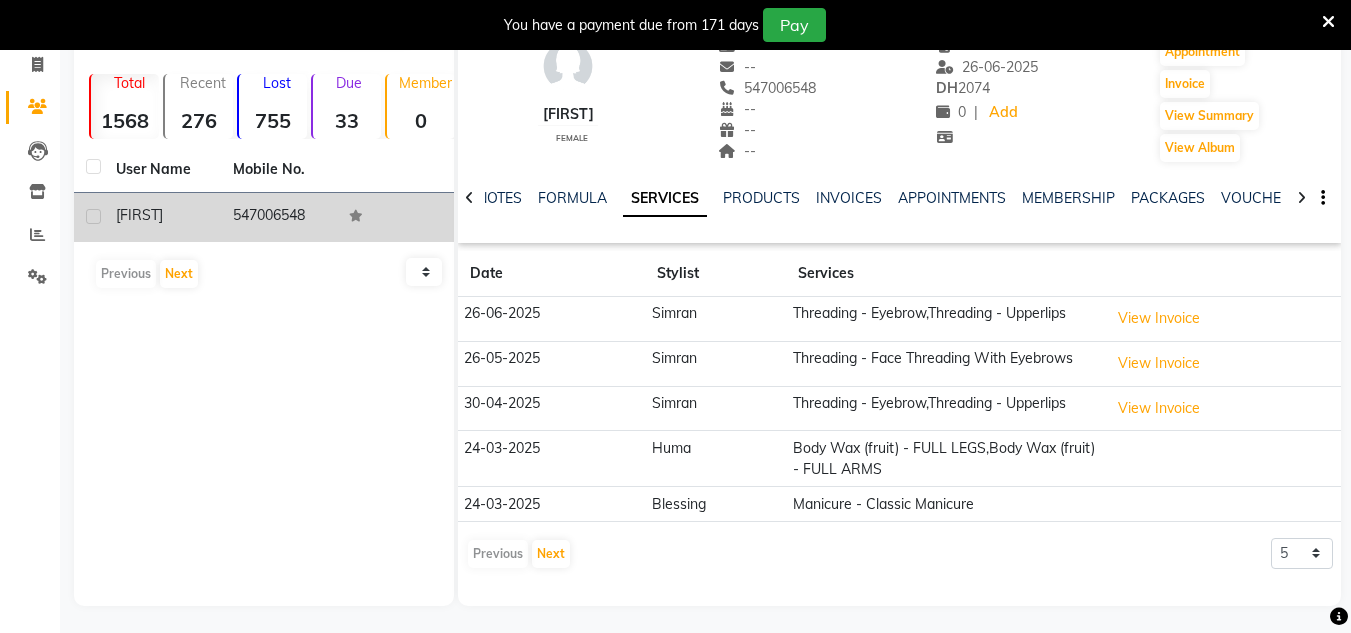 scroll, scrollTop: 134, scrollLeft: 0, axis: vertical 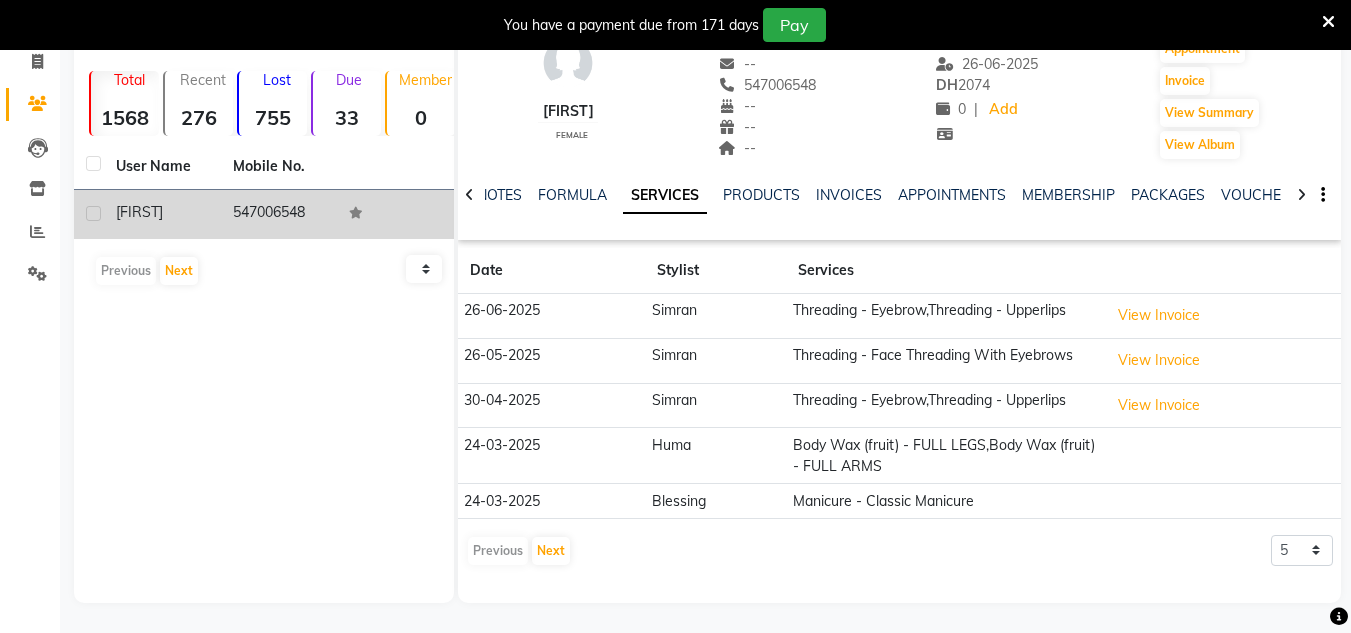 drag, startPoint x: 1326, startPoint y: 10, endPoint x: 1328, endPoint y: 27, distance: 17.117243 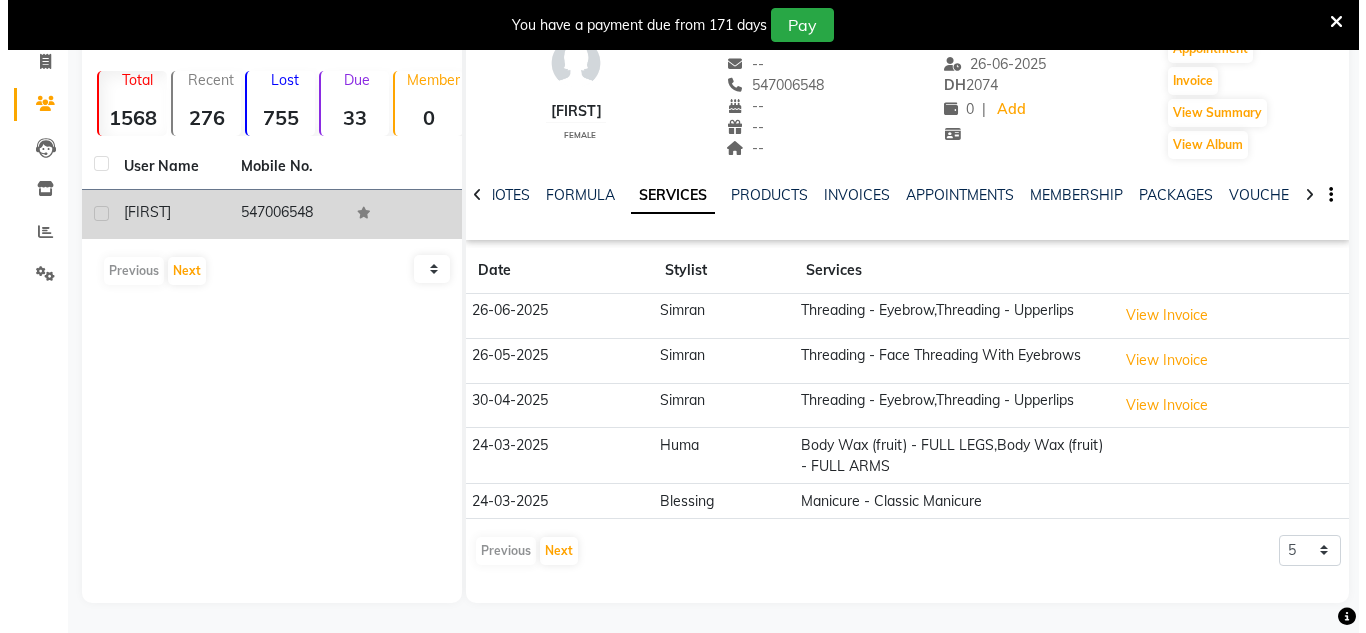 scroll, scrollTop: 84, scrollLeft: 0, axis: vertical 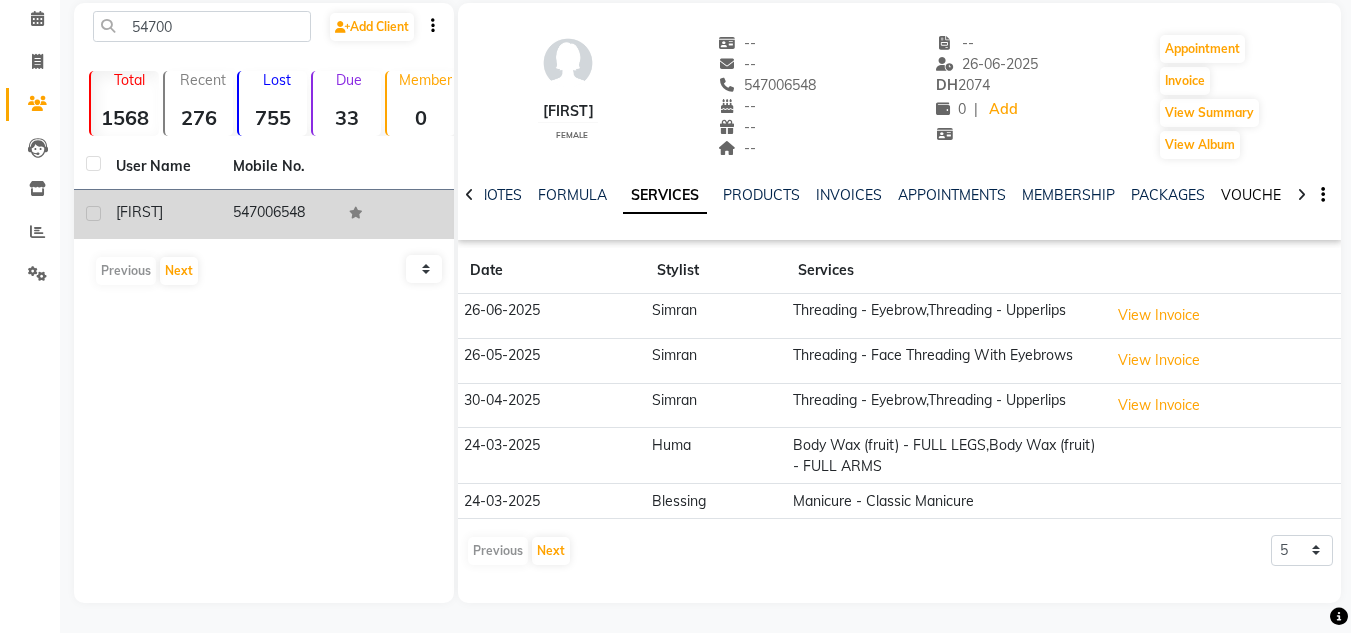 click on "NOTES FORMULA SERVICES PRODUCTS INVOICES APPOINTMENTS MEMBERSHIP PACKAGES VOUCHERS GIFTCARDS POINTS FORMS FAMILY CARDS WALLET" 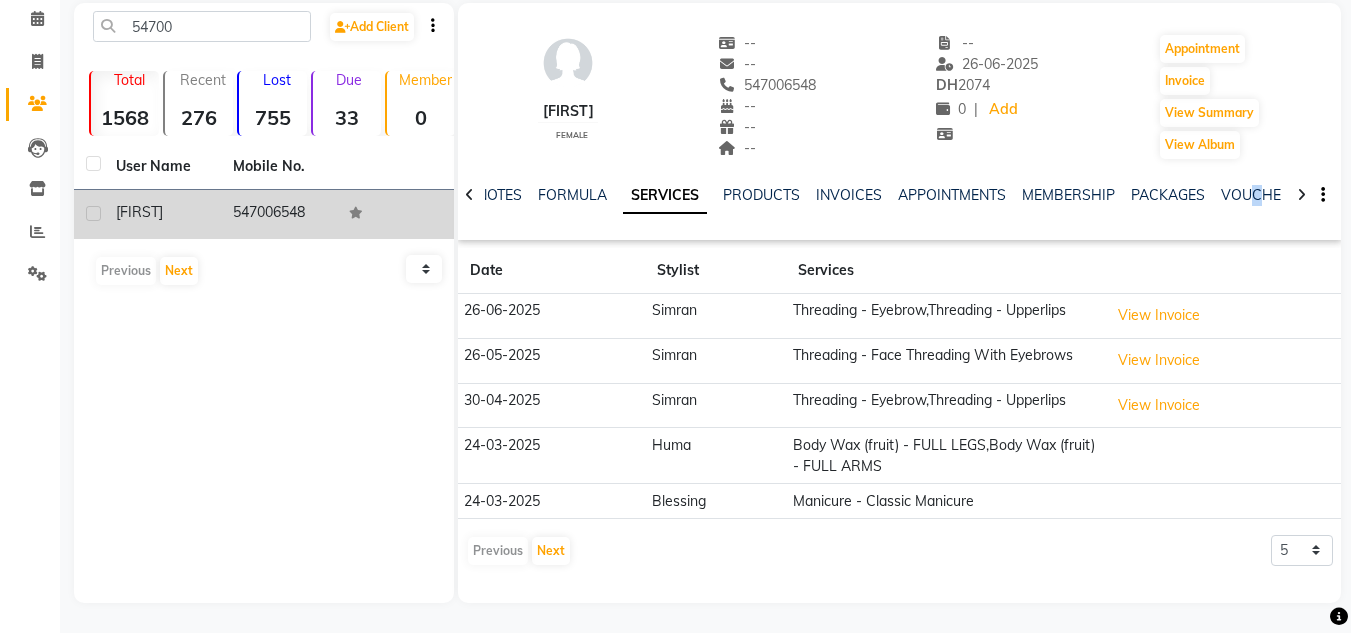 click on "VOUCHERS" 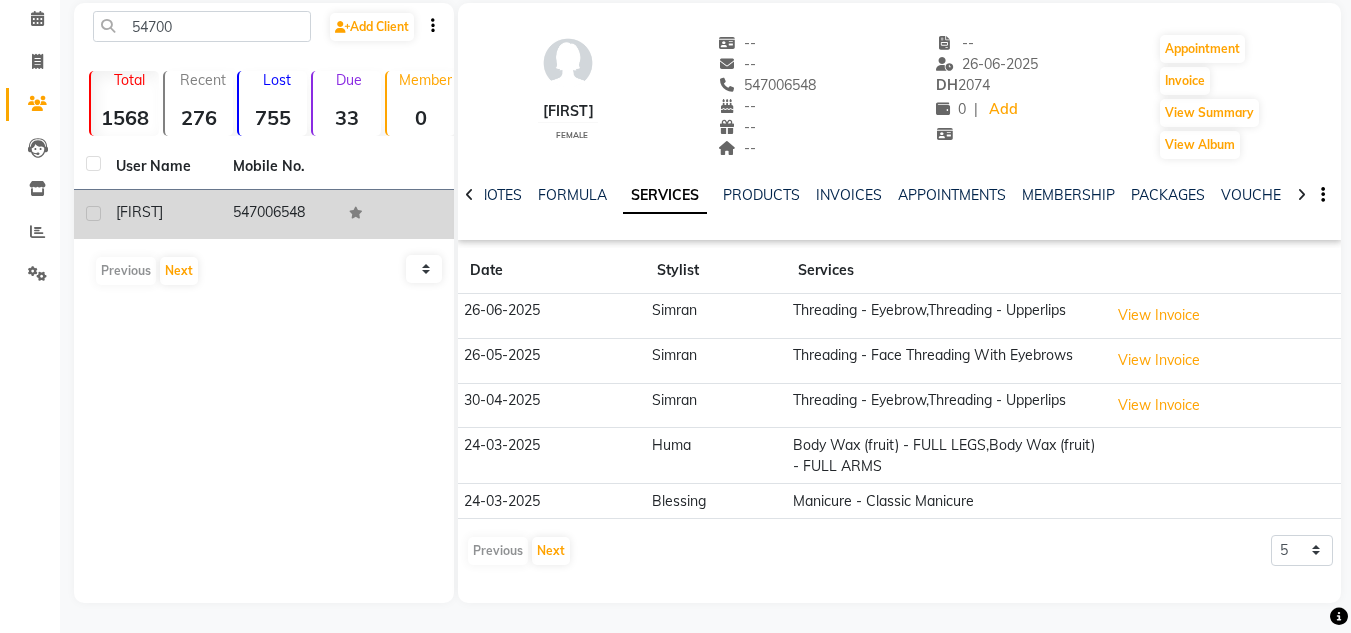 click on "NOTES FORMULA SERVICES PRODUCTS INVOICES APPOINTMENTS MEMBERSHIP PACKAGES VOUCHERS GIFTCARDS POINTS FORMS FAMILY CARDS WALLET" 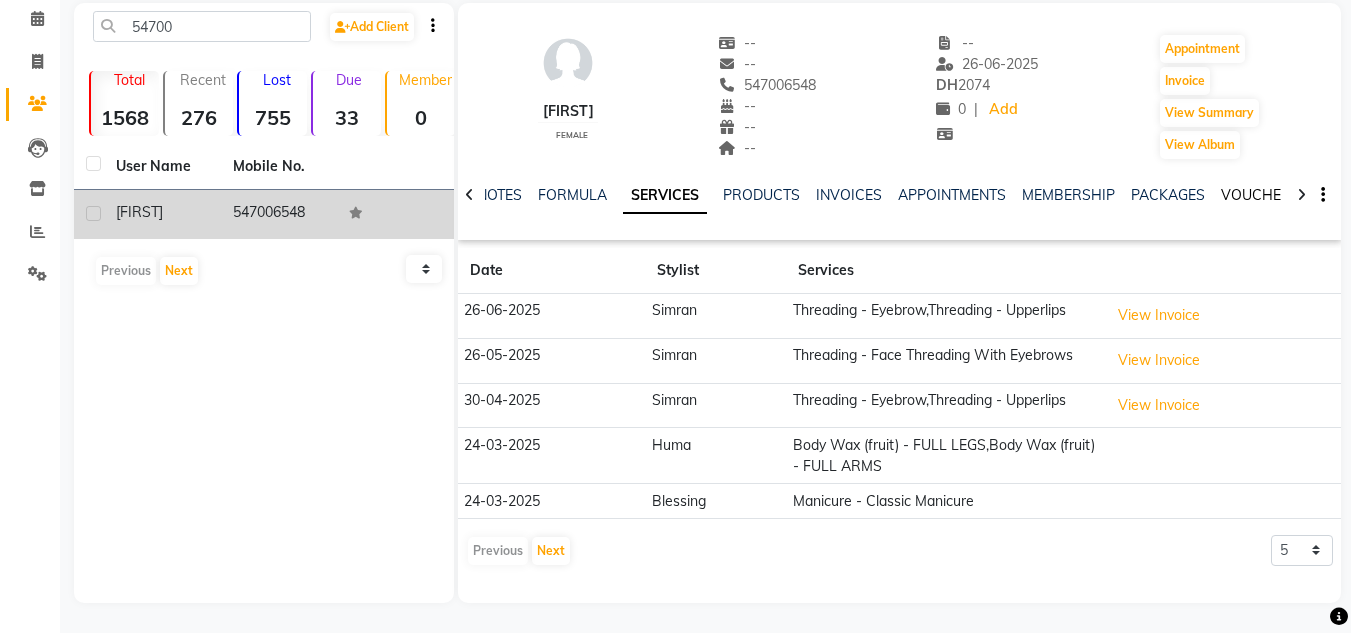 click on "VOUCHERS" 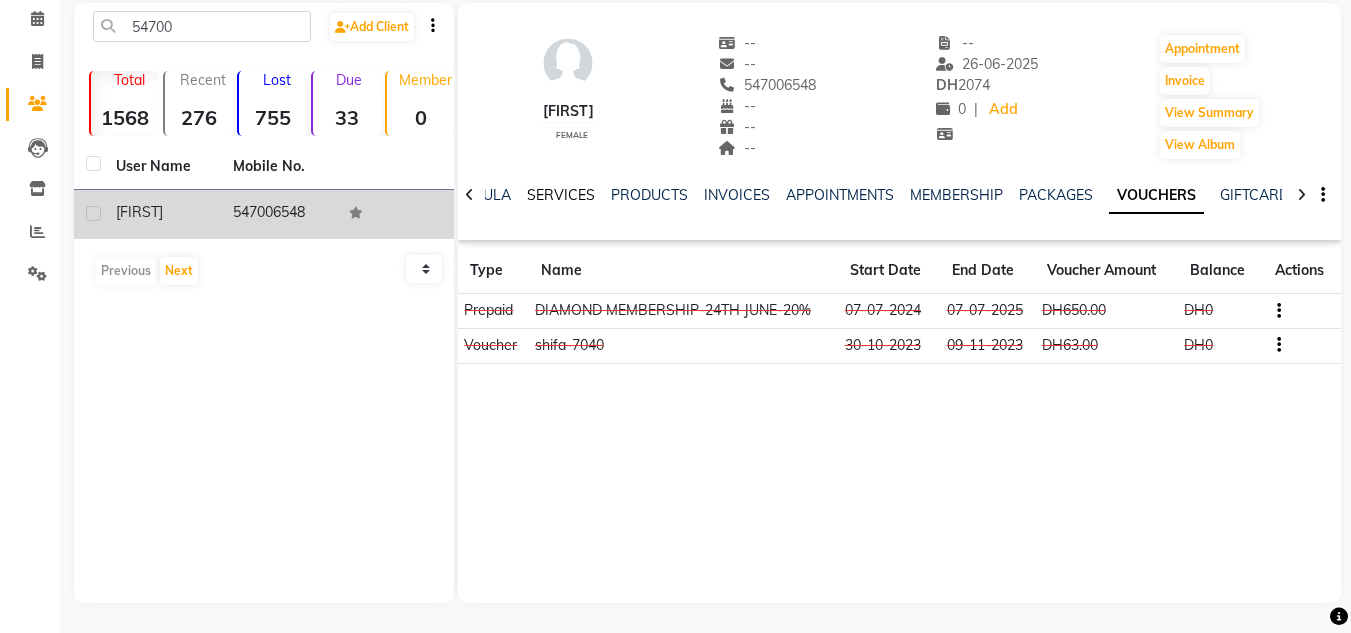 click on "SERVICES" 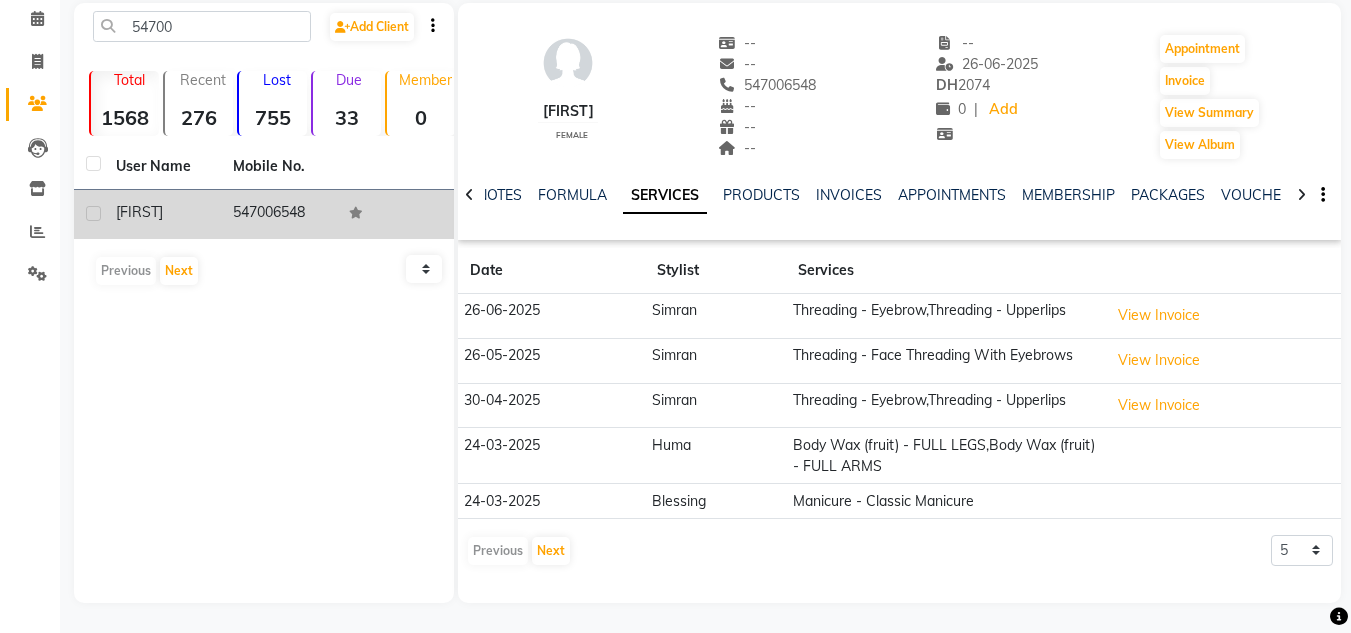click on "NOTES FORMULA SERVICES PRODUCTS INVOICES APPOINTMENTS MEMBERSHIP PACKAGES VOUCHERS GIFTCARDS POINTS FORMS FAMILY CARDS WALLET" 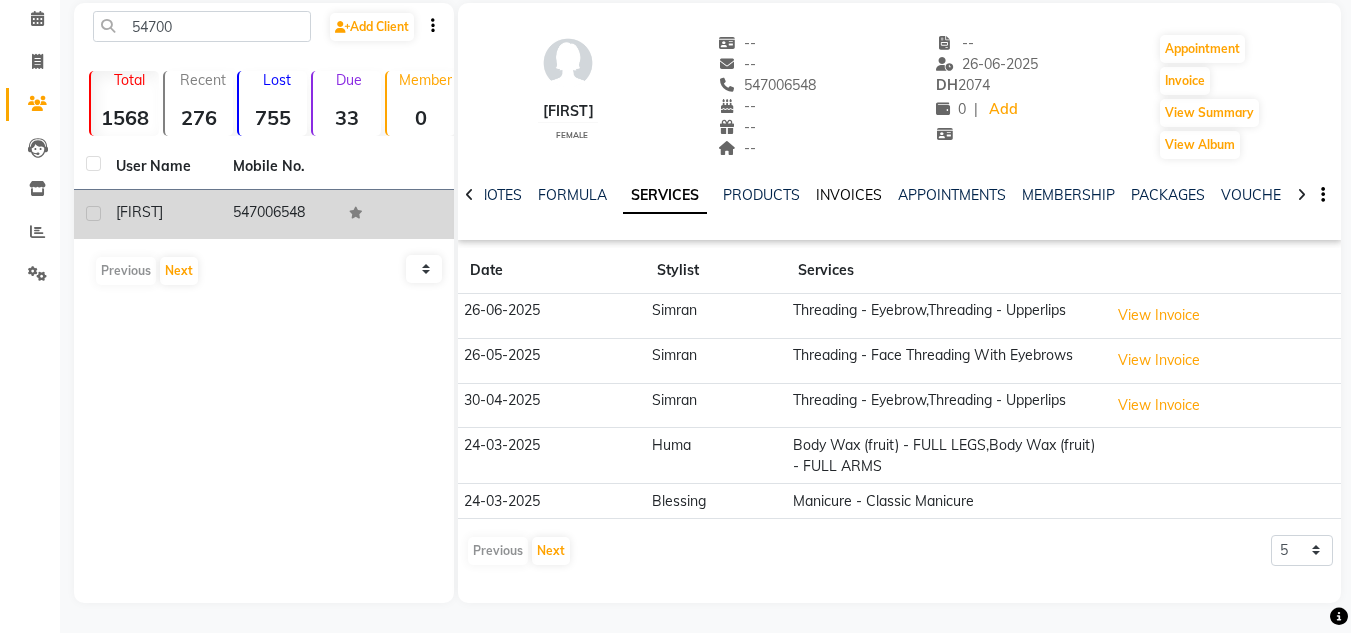 click on "INVOICES" 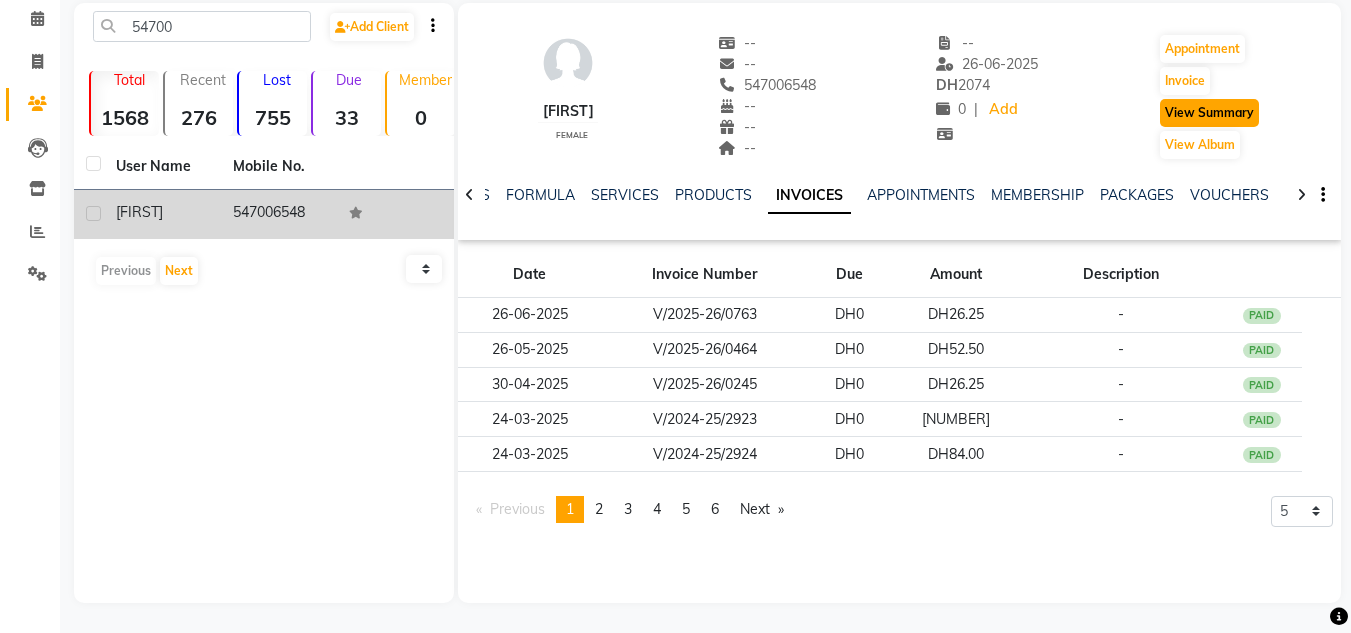 drag, startPoint x: 1211, startPoint y: 119, endPoint x: 1199, endPoint y: 119, distance: 12 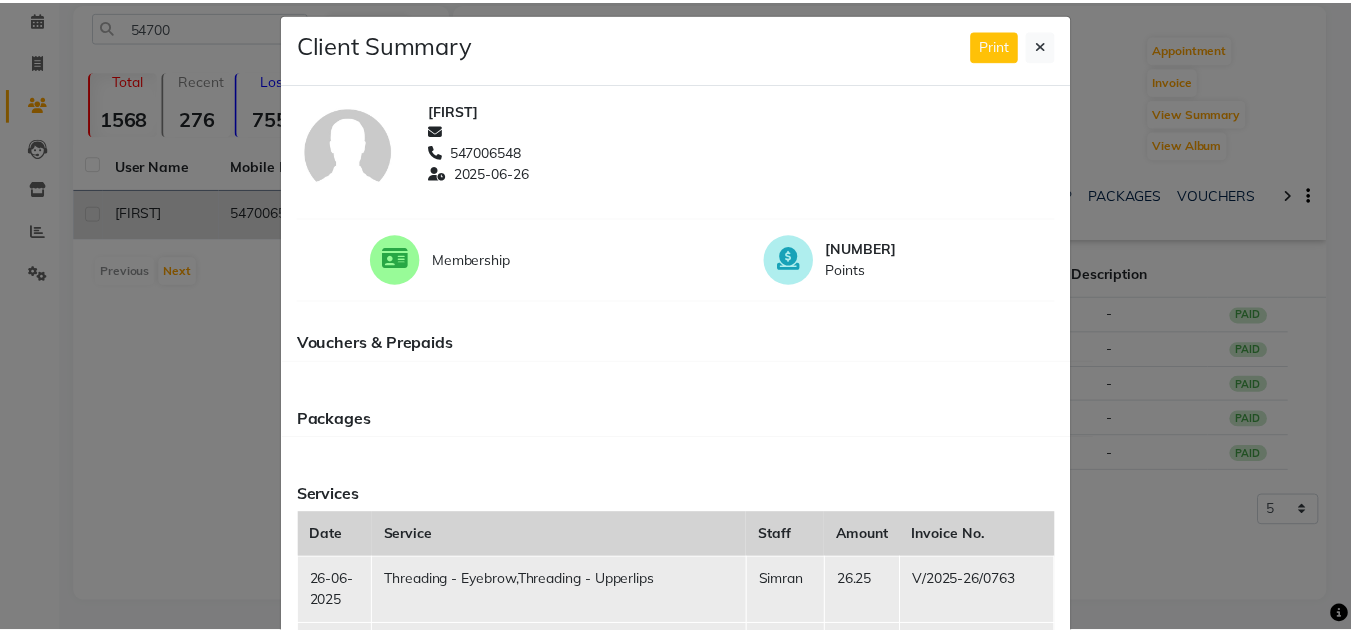 scroll, scrollTop: 0, scrollLeft: 0, axis: both 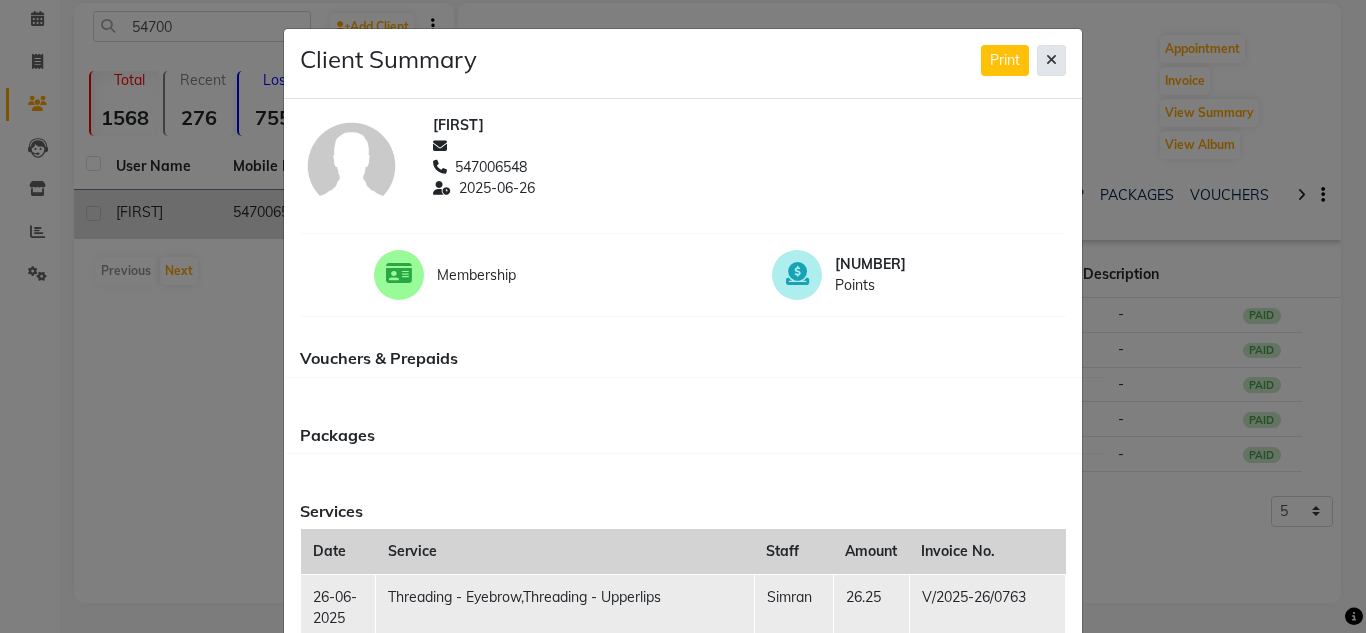 click 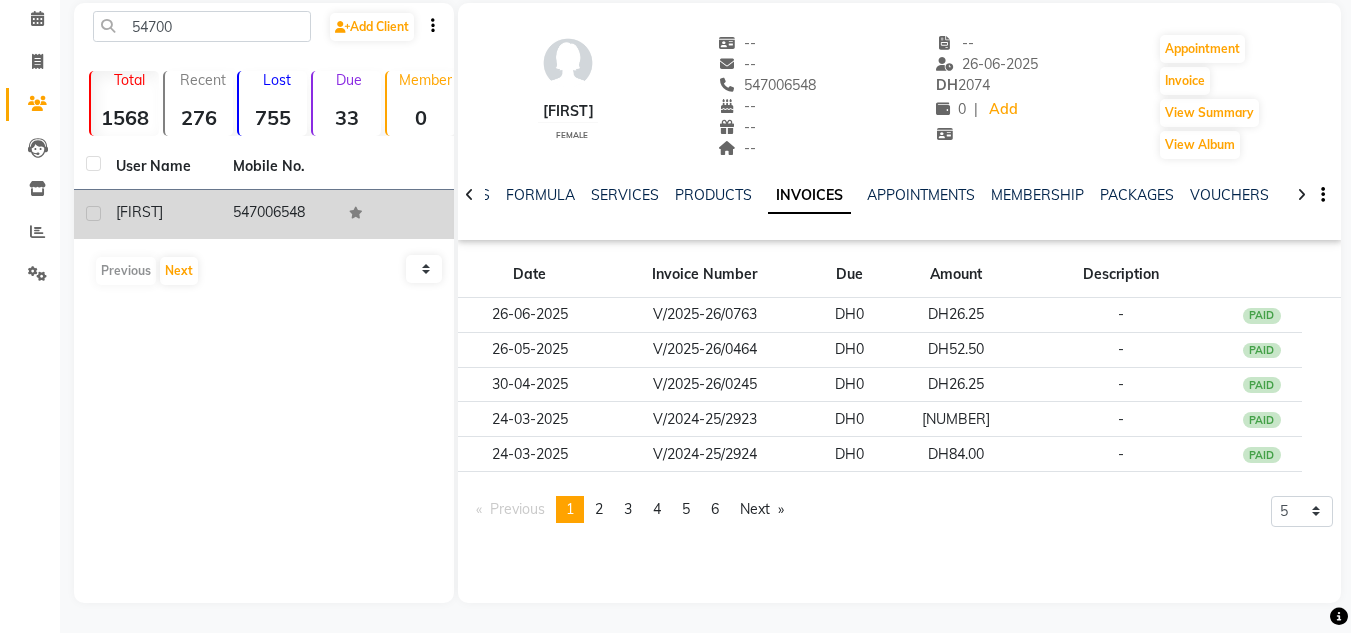click on "NOTES FORMULA SERVICES PRODUCTS INVOICES APPOINTMENTS MEMBERSHIP PACKAGES VOUCHERS GIFTCARDS POINTS FORMS FAMILY CARDS WALLET" 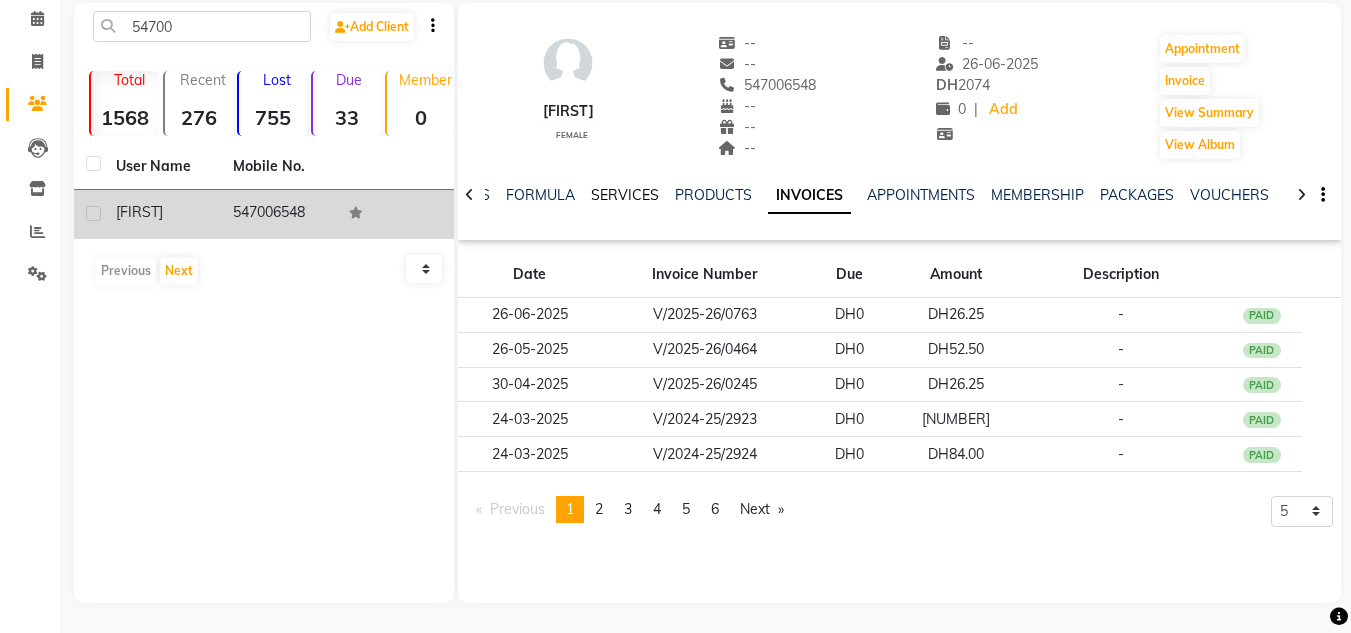 click on "SERVICES" 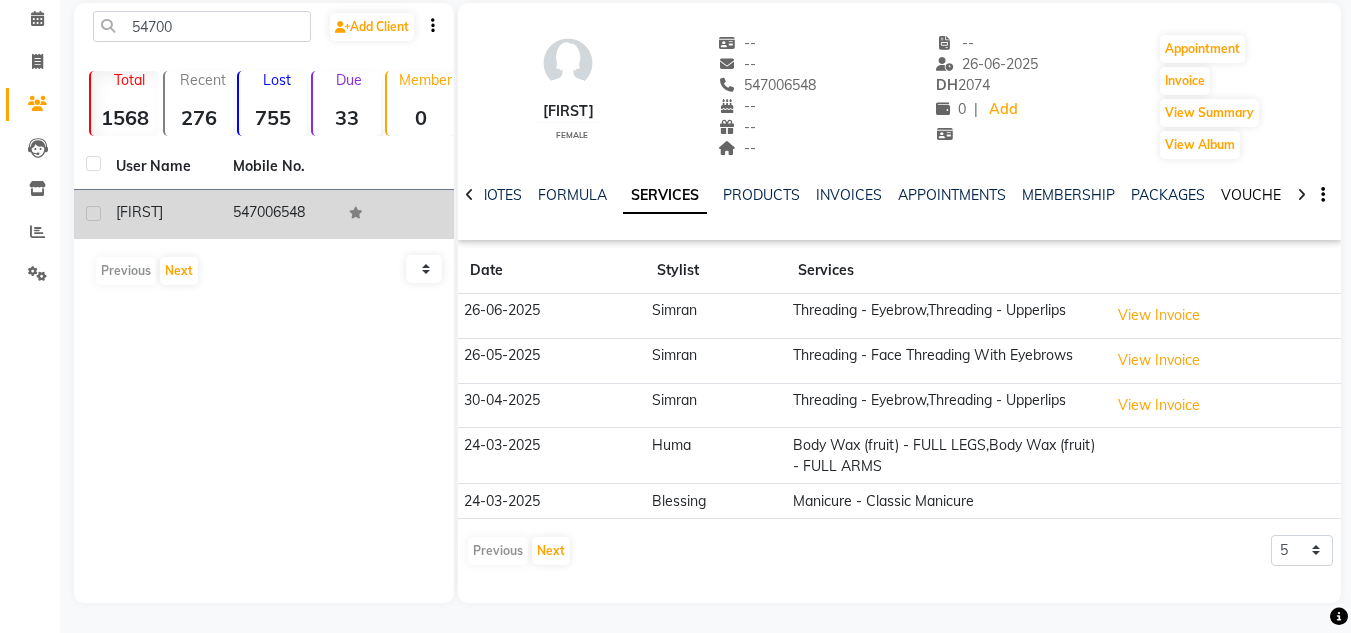 click on "VOUCHERS" 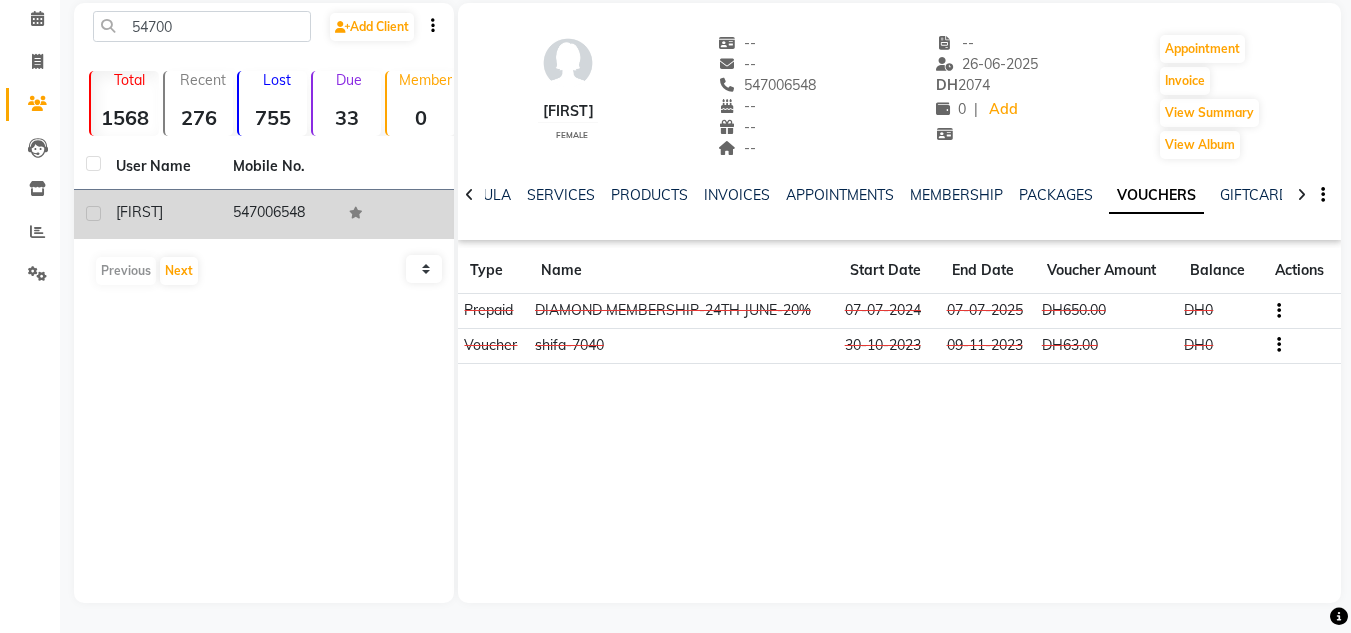 click on "NOTES FORMULA SERVICES PRODUCTS INVOICES APPOINTMENTS MEMBERSHIP PACKAGES VOUCHERS GIFTCARDS POINTS FORMS FAMILY CARDS WALLET" 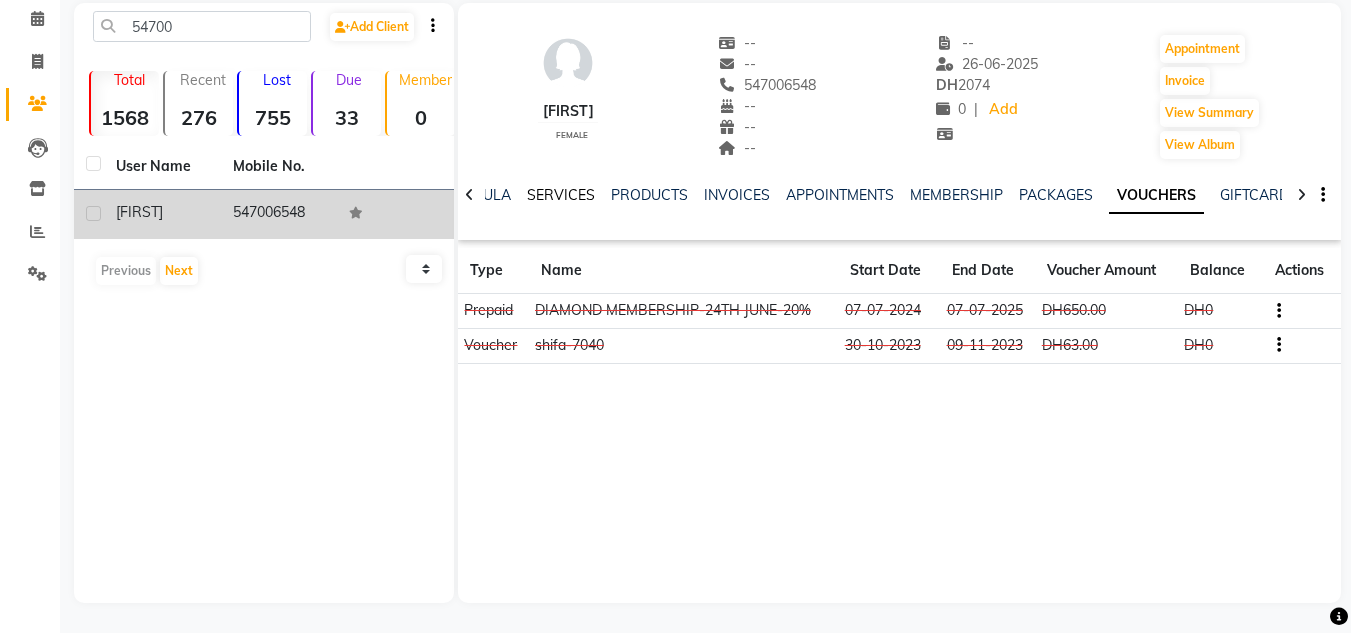 click on "SERVICES" 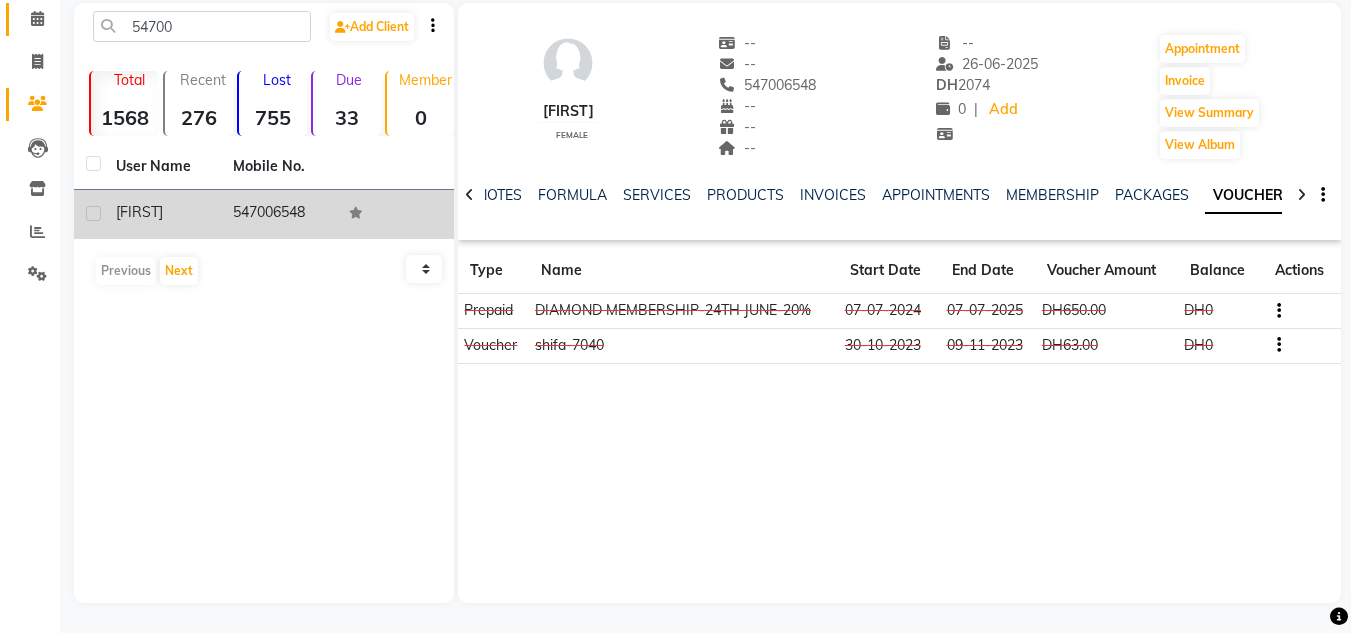 click 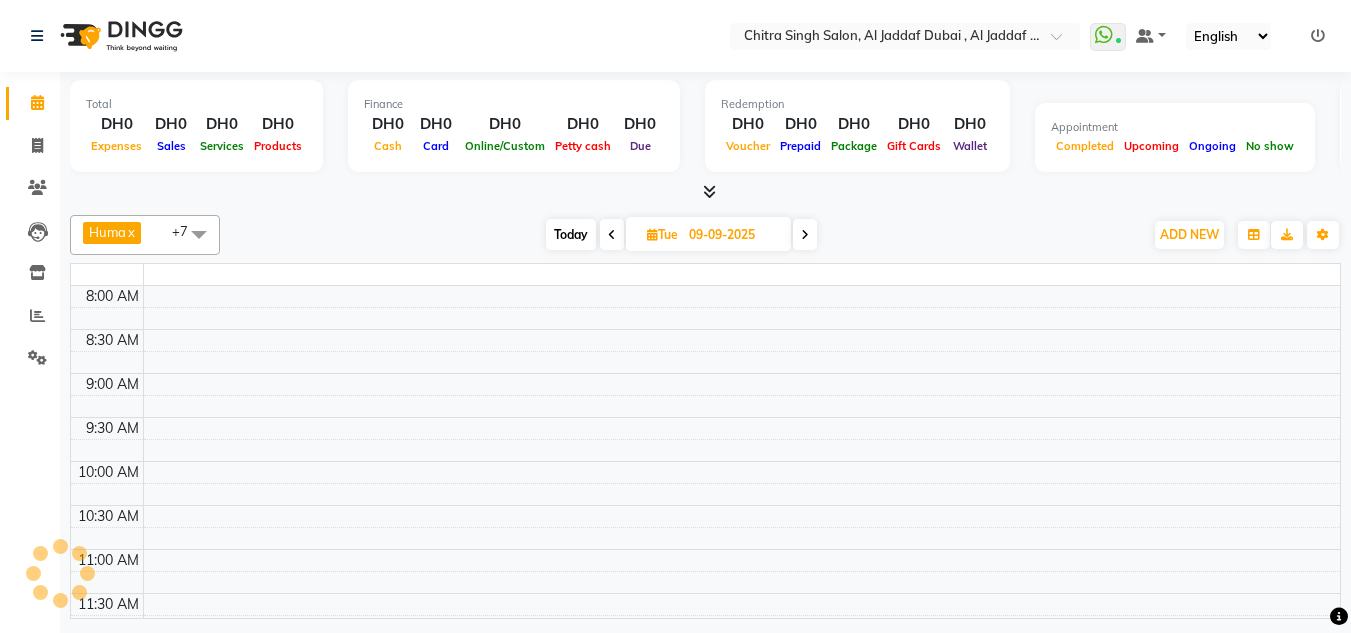 scroll, scrollTop: 0, scrollLeft: 0, axis: both 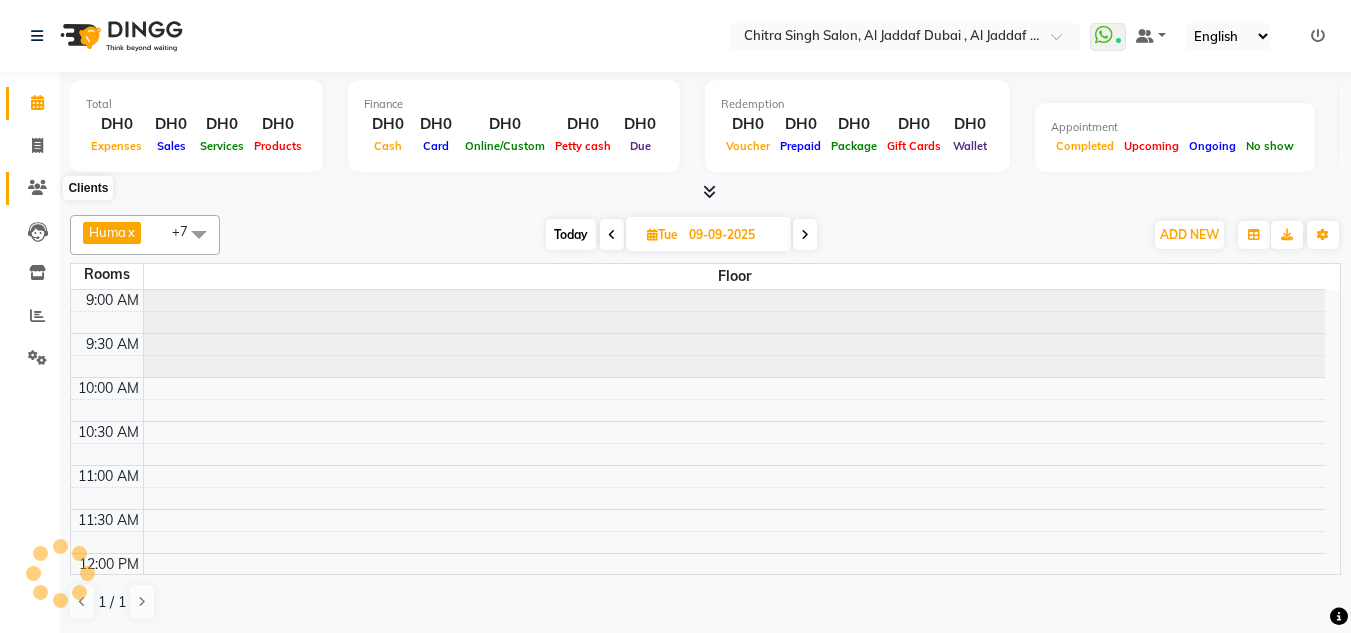 click 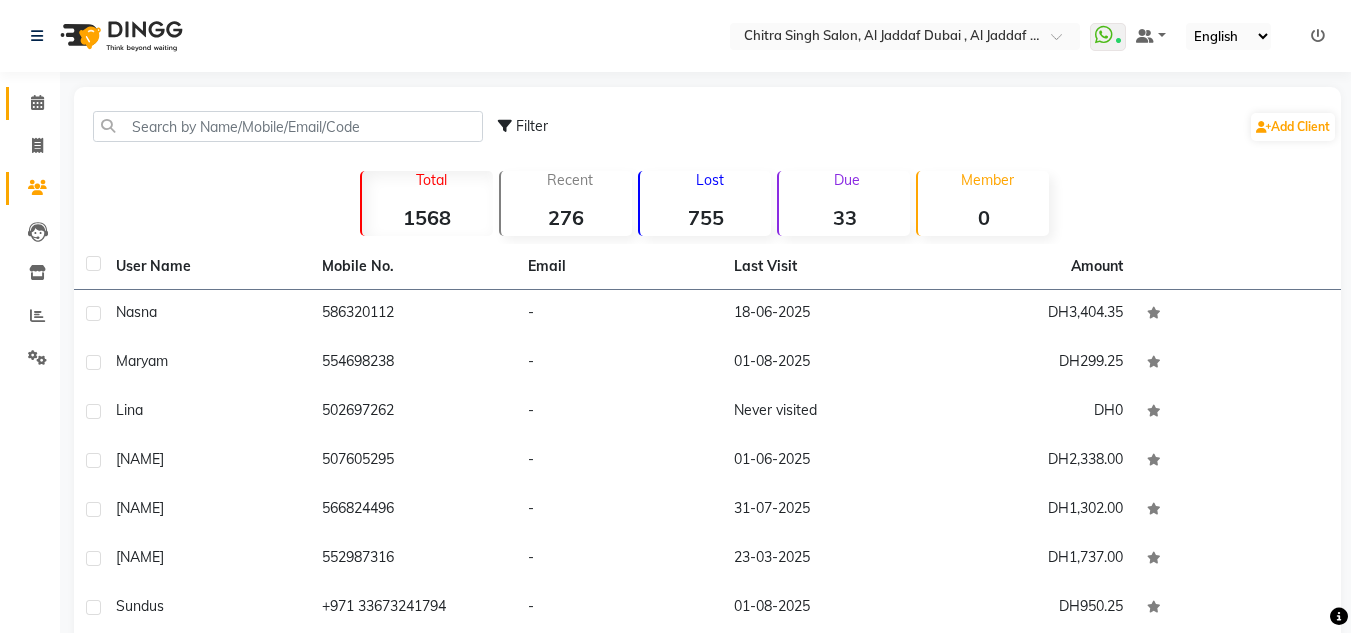 click 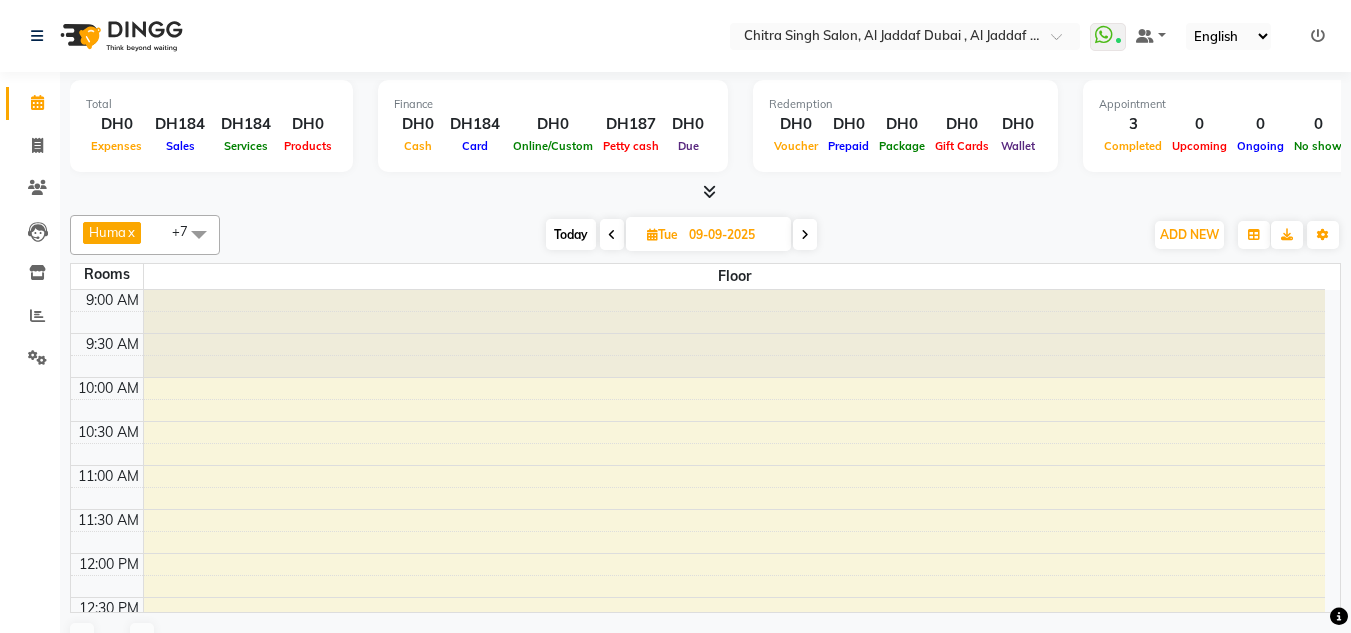 scroll, scrollTop: 0, scrollLeft: 0, axis: both 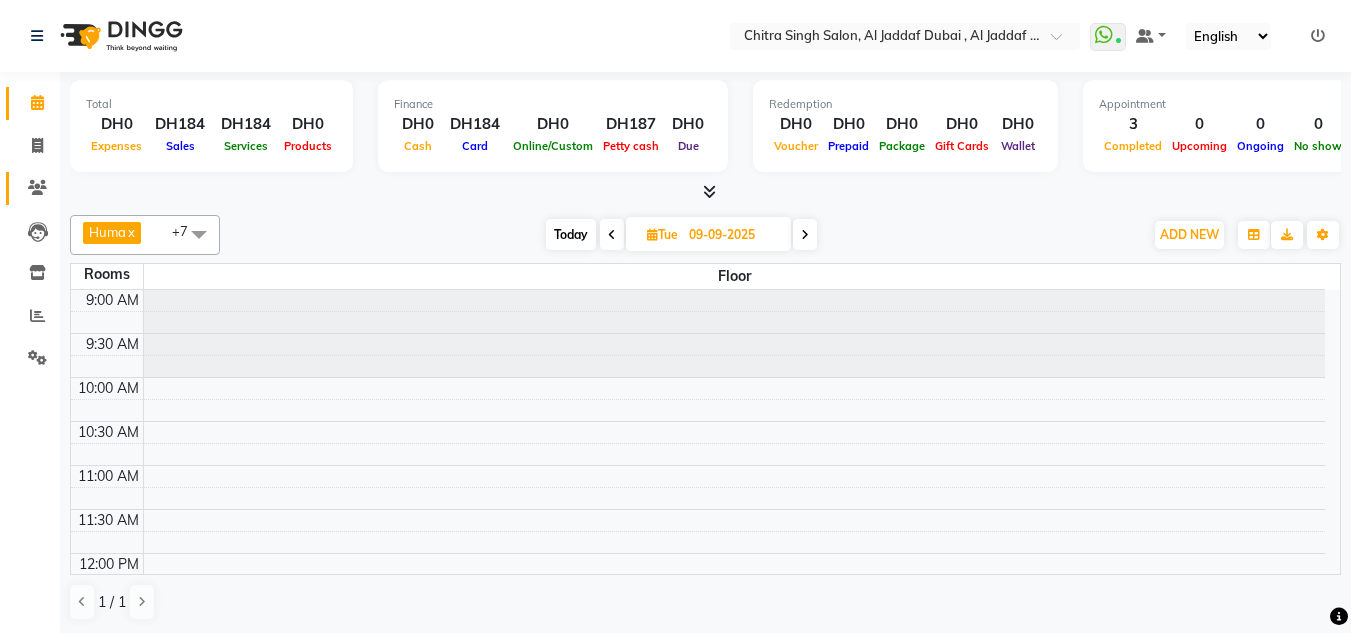 click 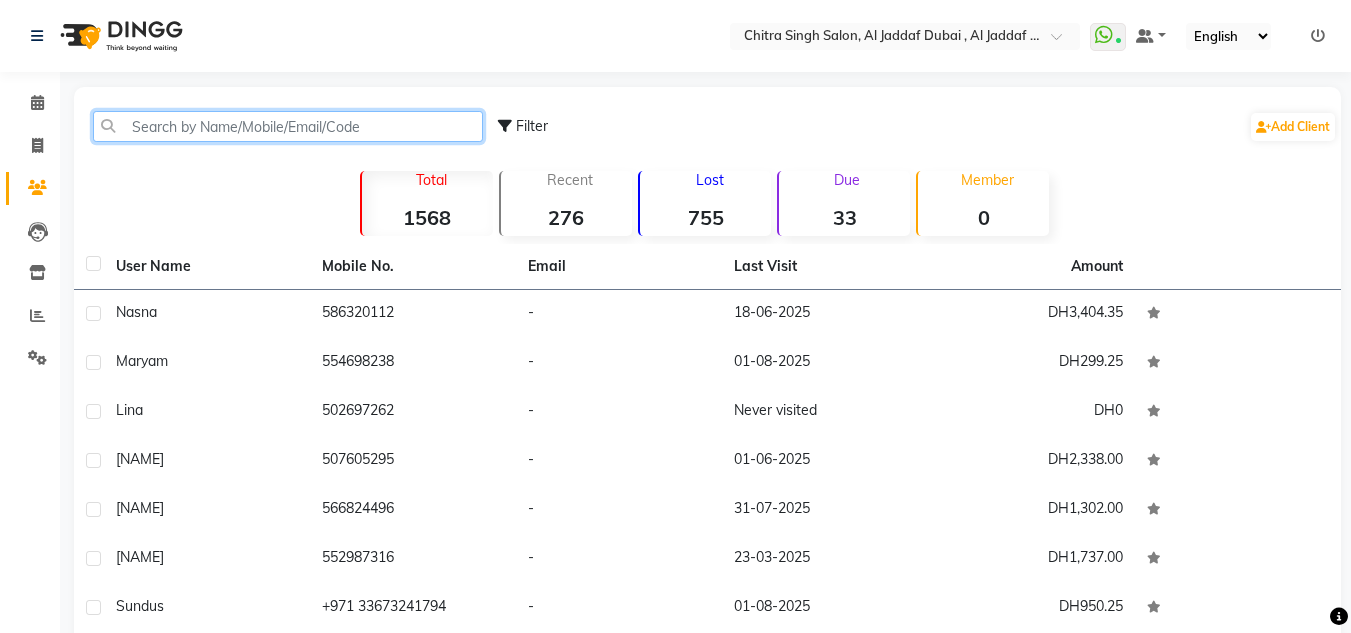 drag, startPoint x: 122, startPoint y: 124, endPoint x: 133, endPoint y: 129, distance: 12.083046 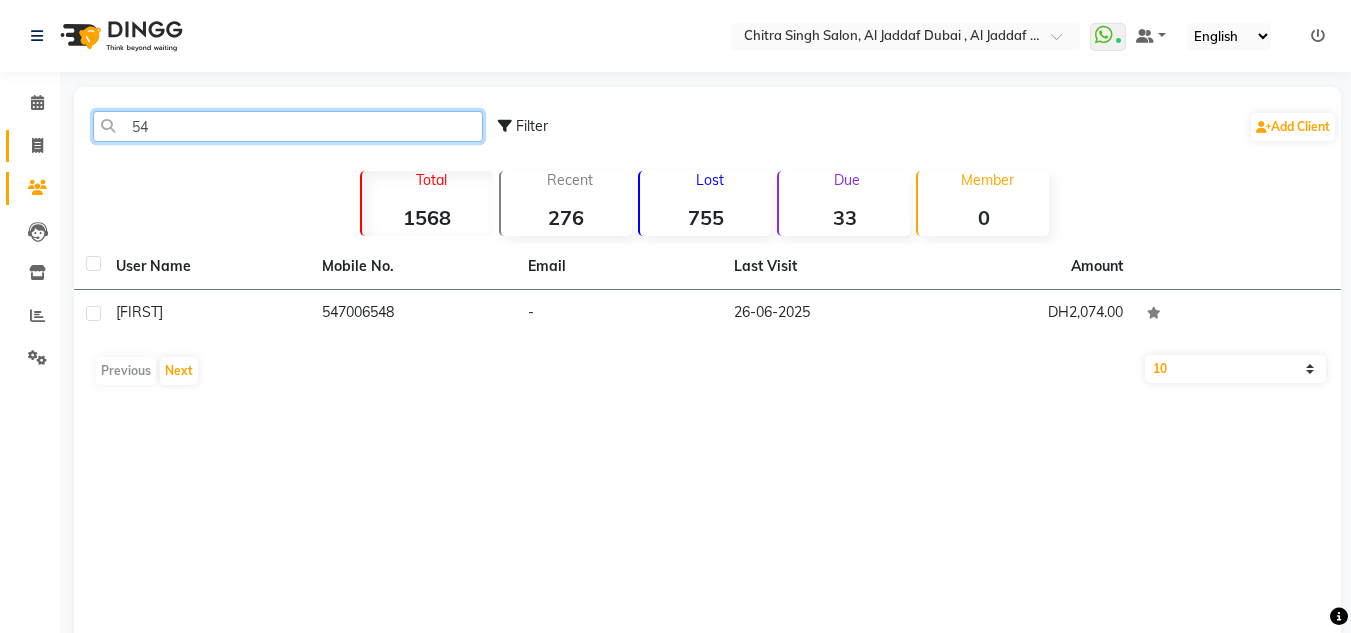 type on "5" 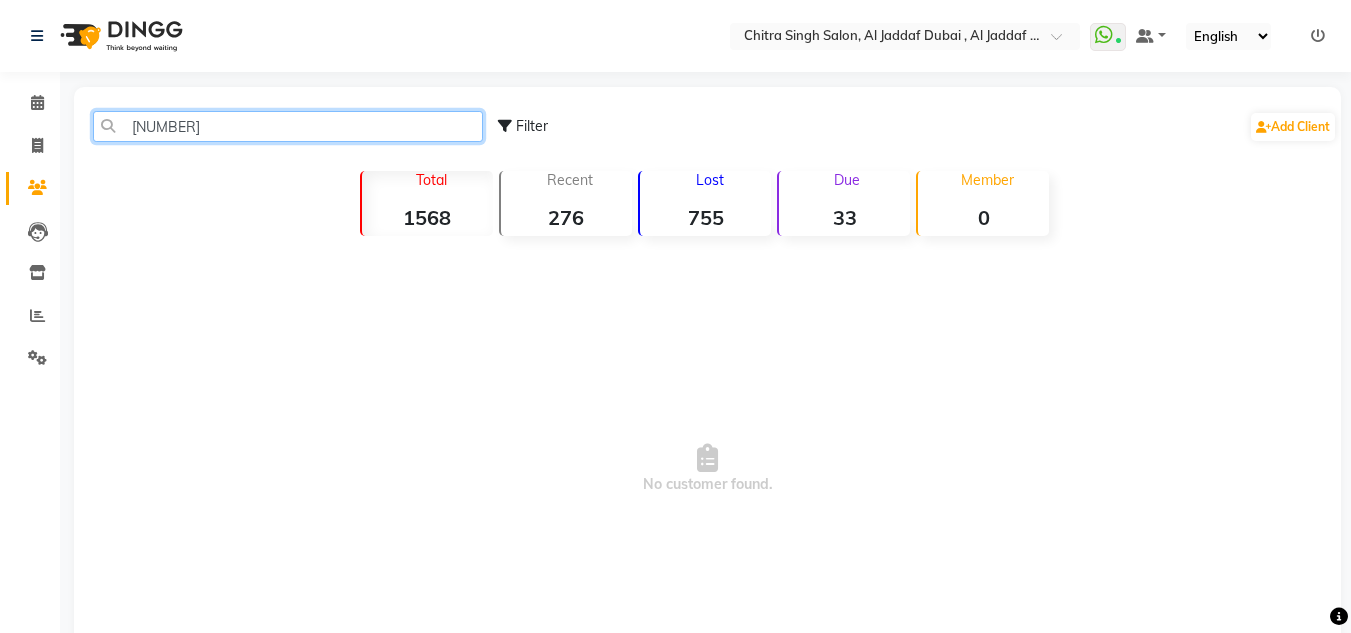 click on "5841084" 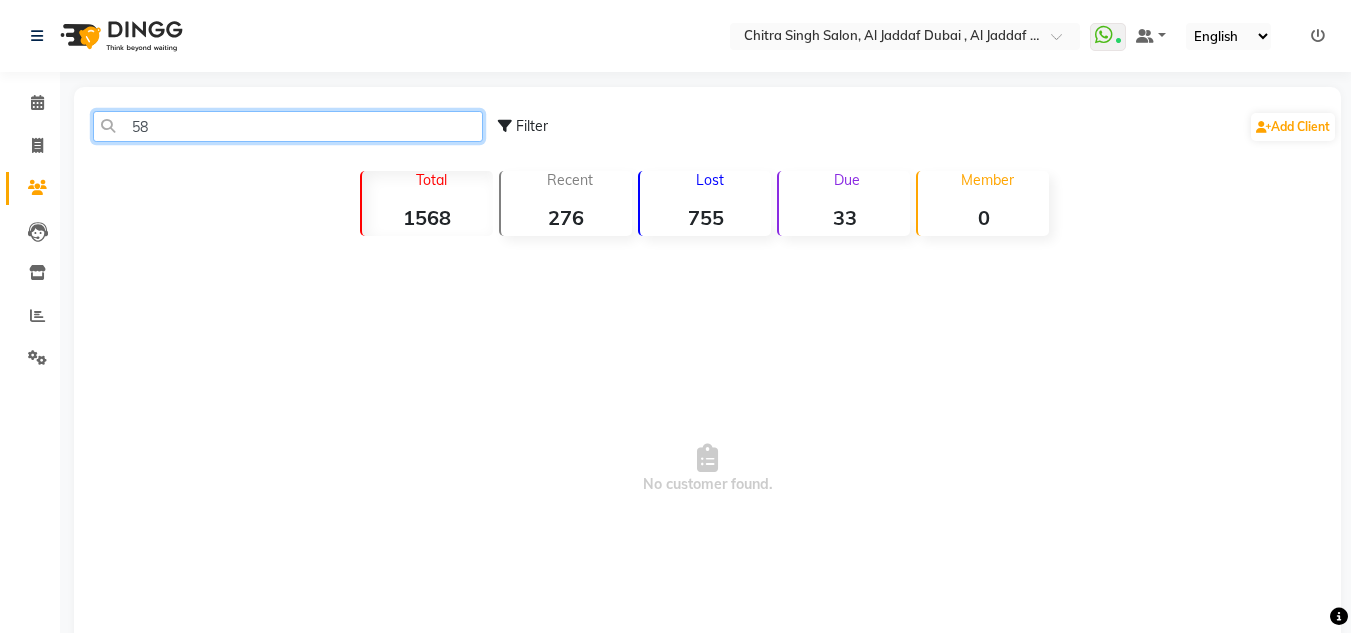 type on "5" 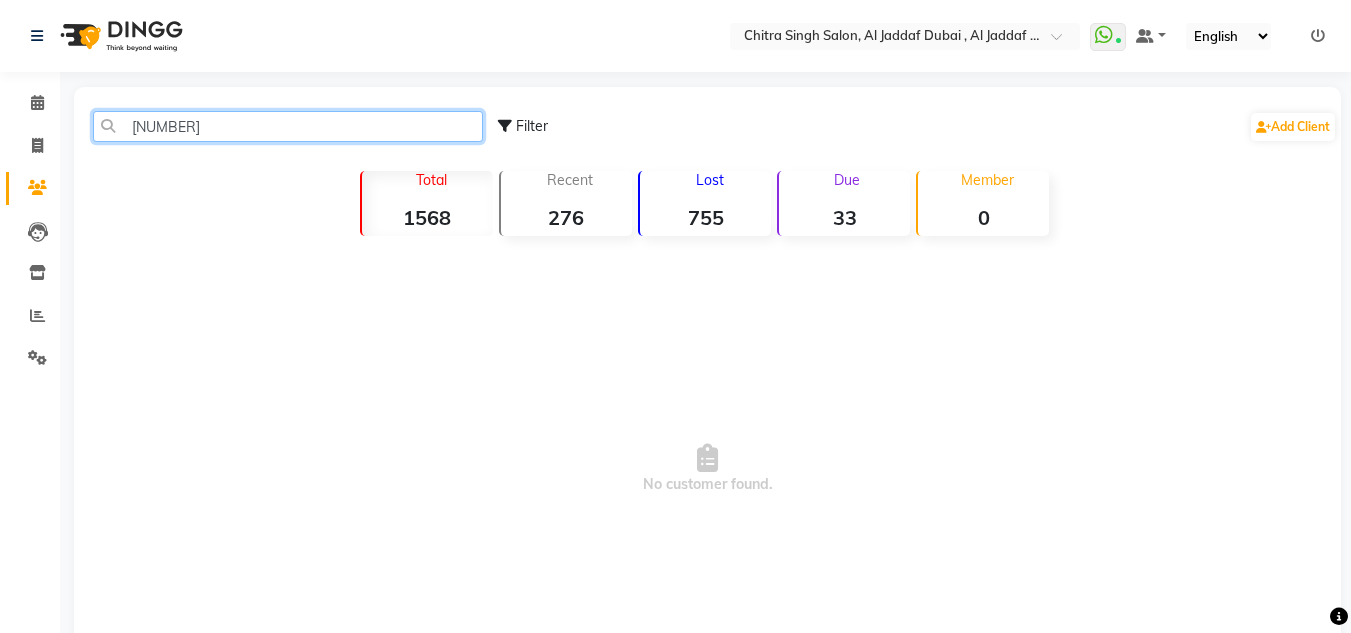 type on "58410" 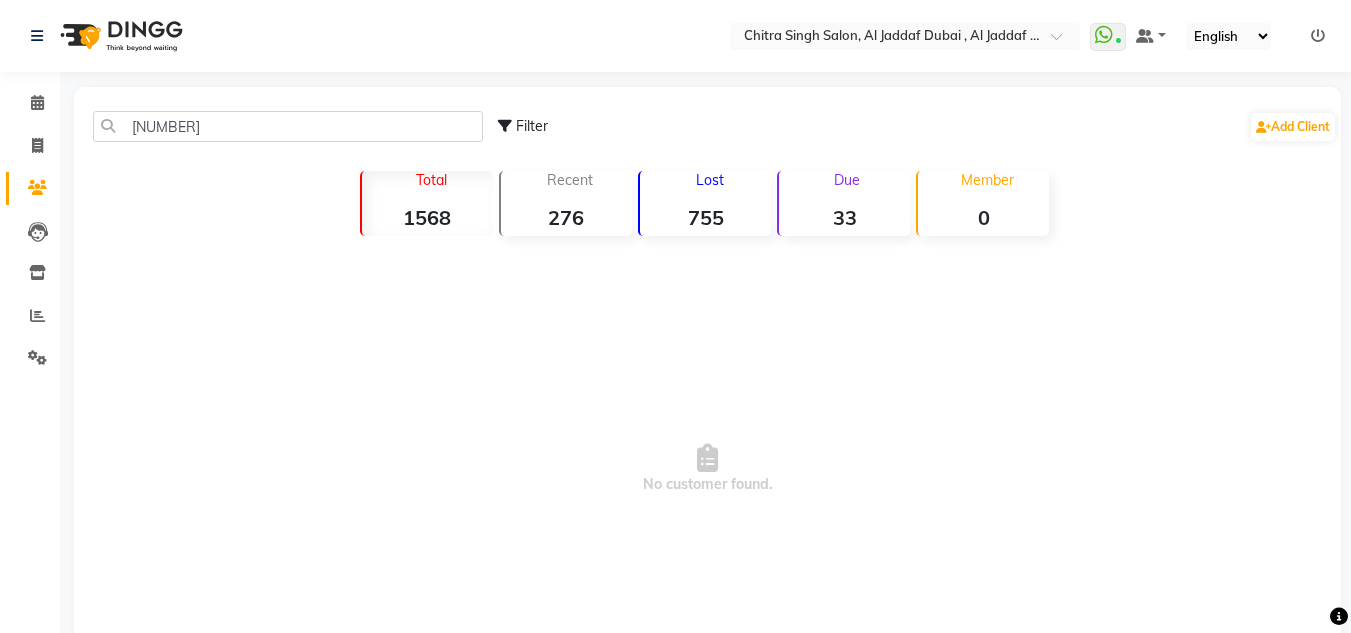 drag, startPoint x: 212, startPoint y: 142, endPoint x: 263, endPoint y: 124, distance: 54.08327 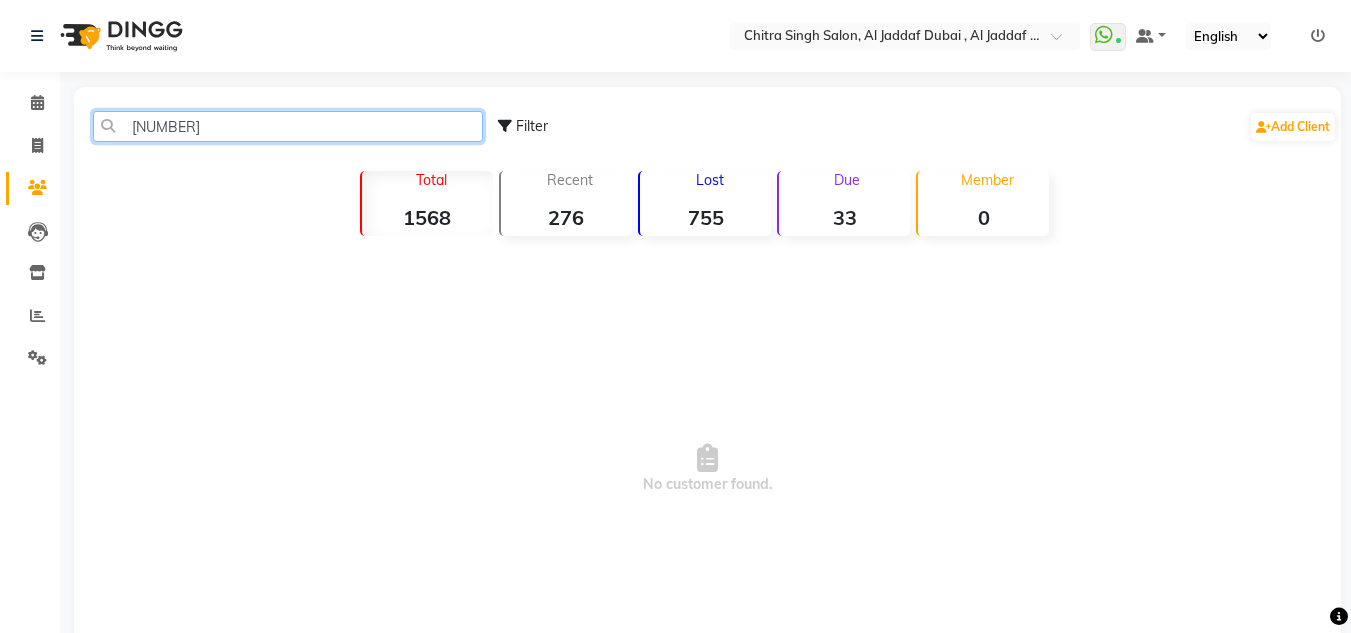 drag, startPoint x: 264, startPoint y: 140, endPoint x: 37, endPoint y: 124, distance: 227.56317 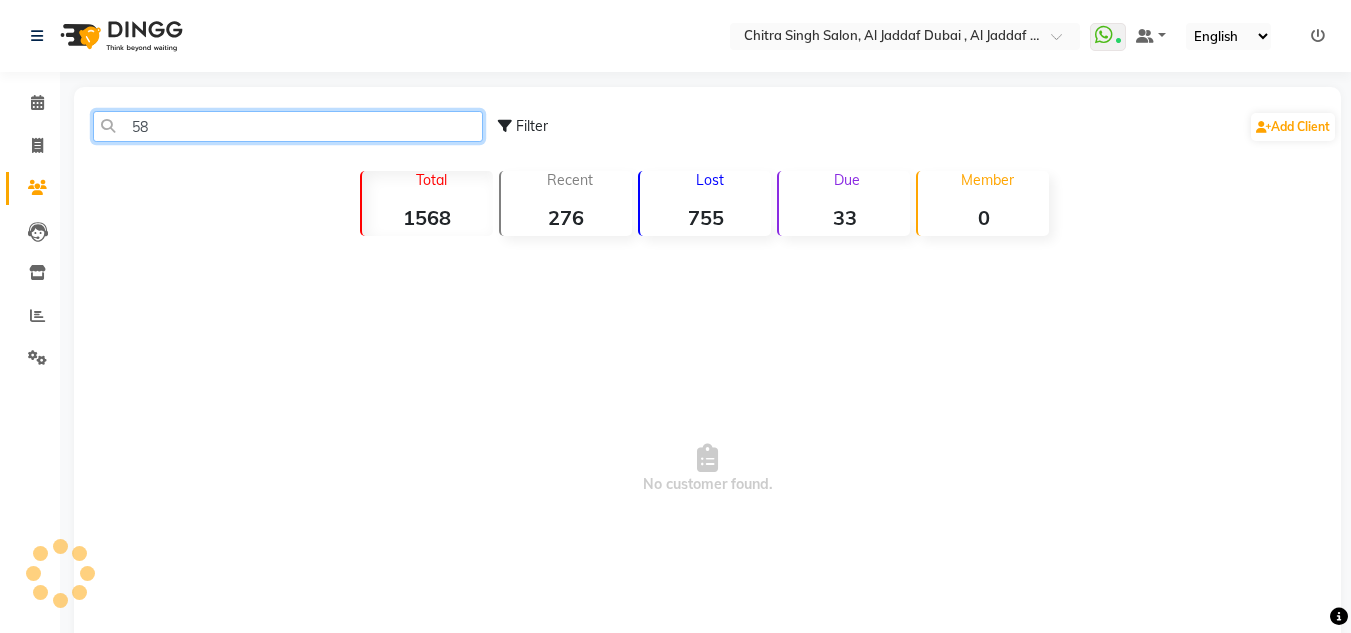 type on "5" 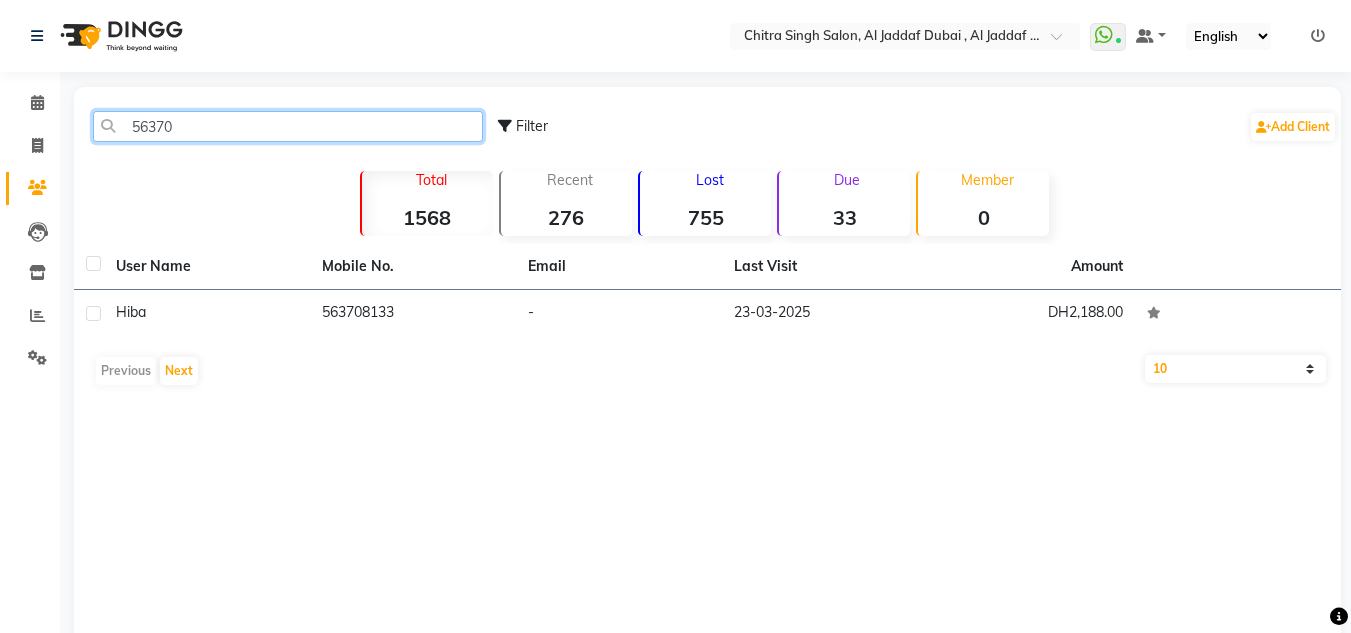 type on "56370" 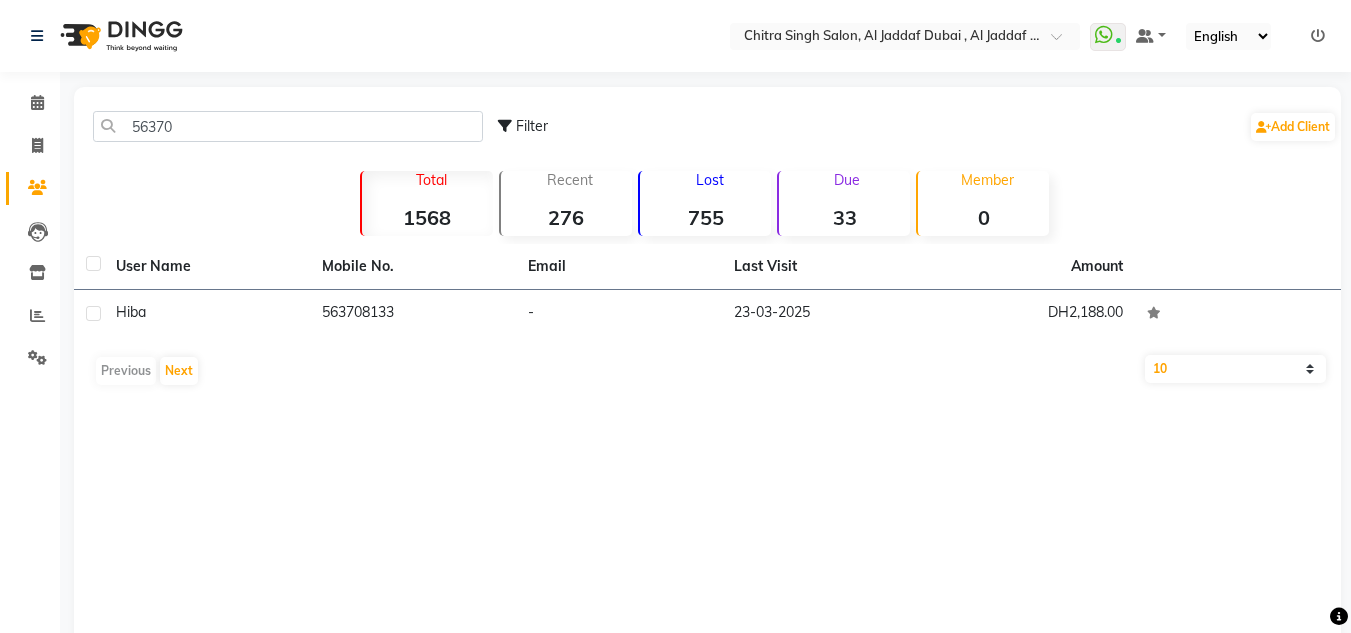 click on "User Name Mobile No. Email Last Visit Amount Hiba     563708133   -   23-03-2025   DH2,188.00   Previous   Next   10   50   100" 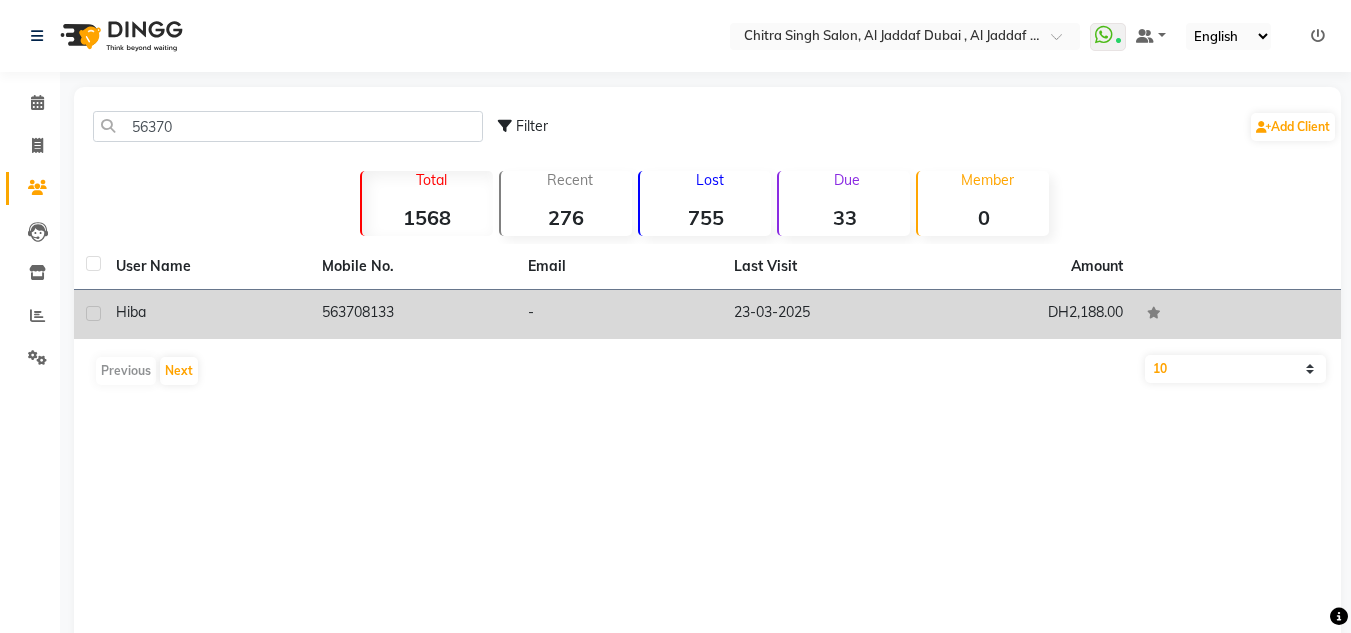 click on "DH2,188.00" 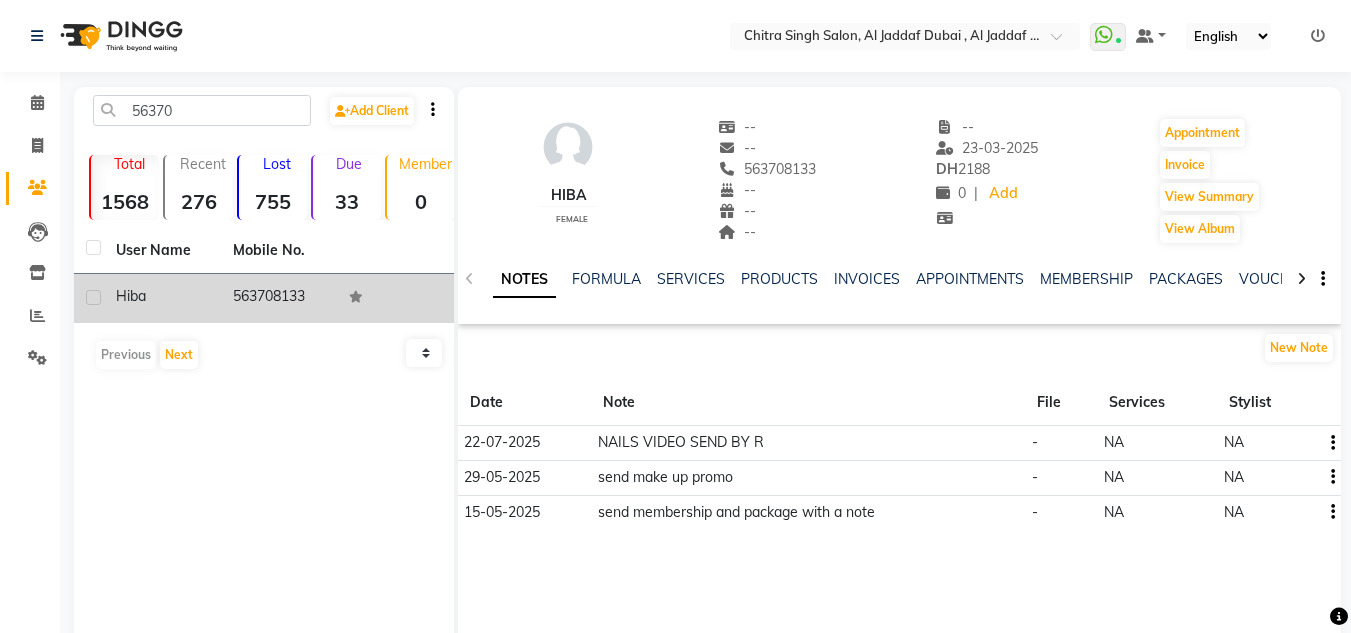 click on "NOTES FORMULA SERVICES PRODUCTS INVOICES APPOINTMENTS MEMBERSHIP PACKAGES VOUCHERS GIFTCARDS POINTS FORMS FAMILY CARDS WALLET" 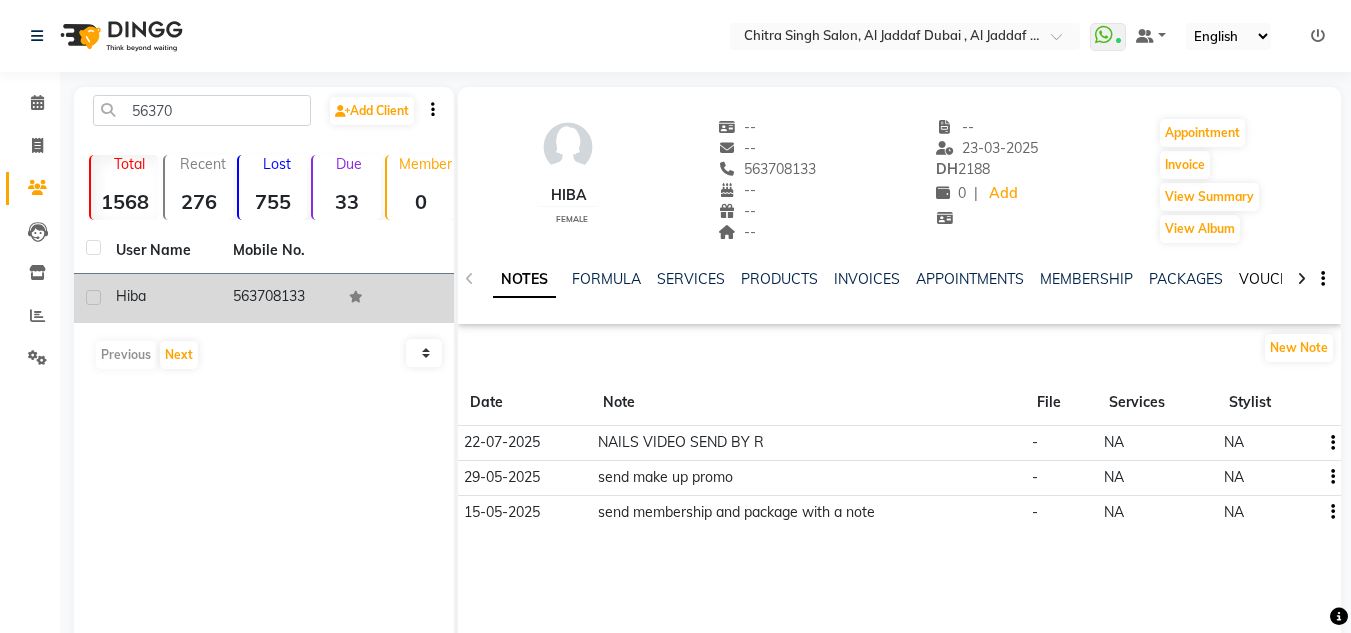 click on "VOUCHERS" 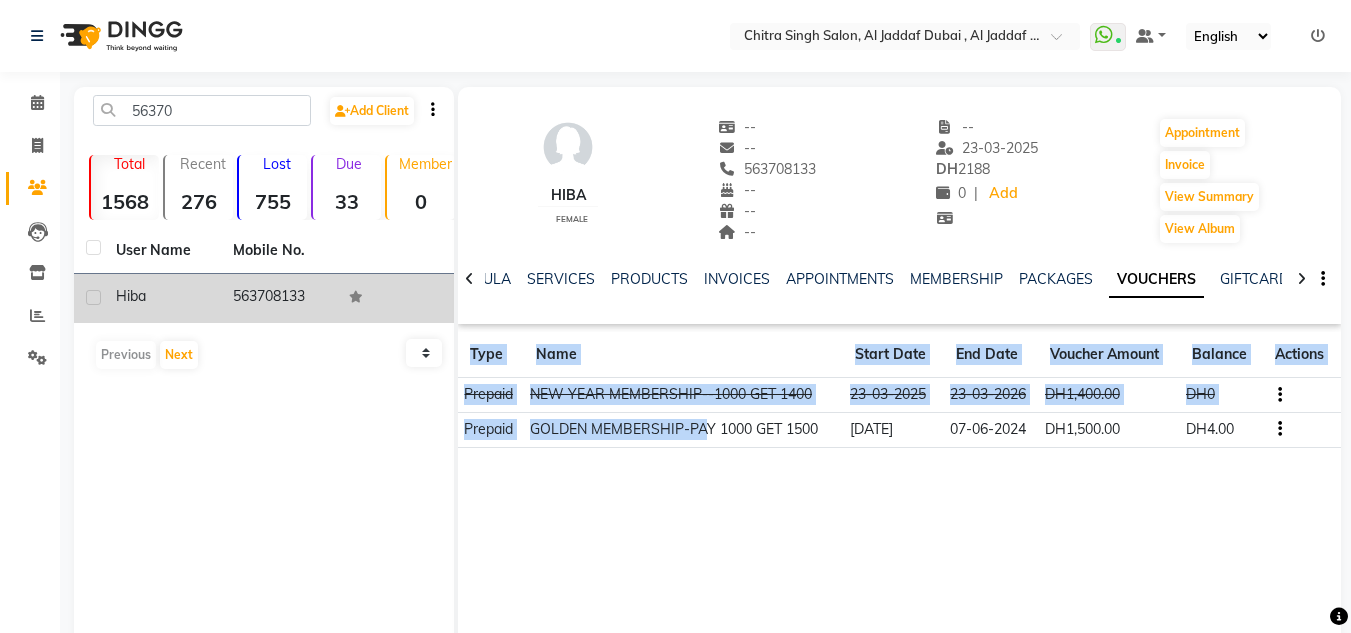 drag, startPoint x: 702, startPoint y: 433, endPoint x: 1032, endPoint y: 458, distance: 330.94562 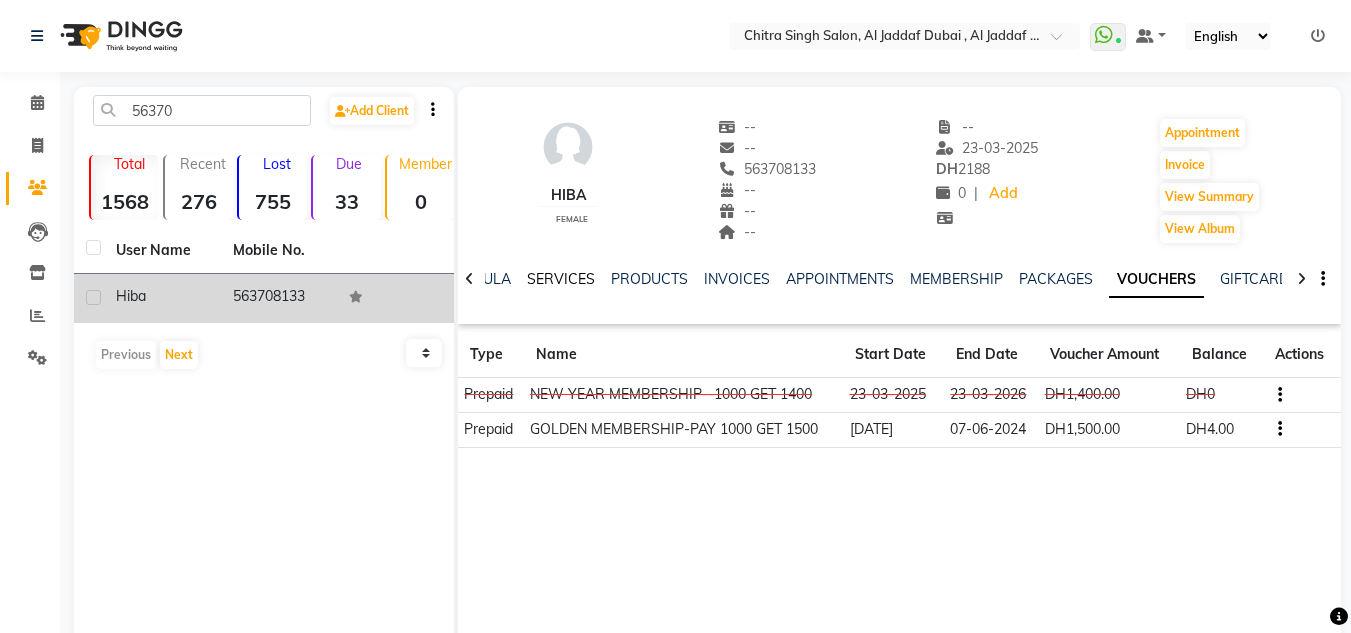 click on "SERVICES" 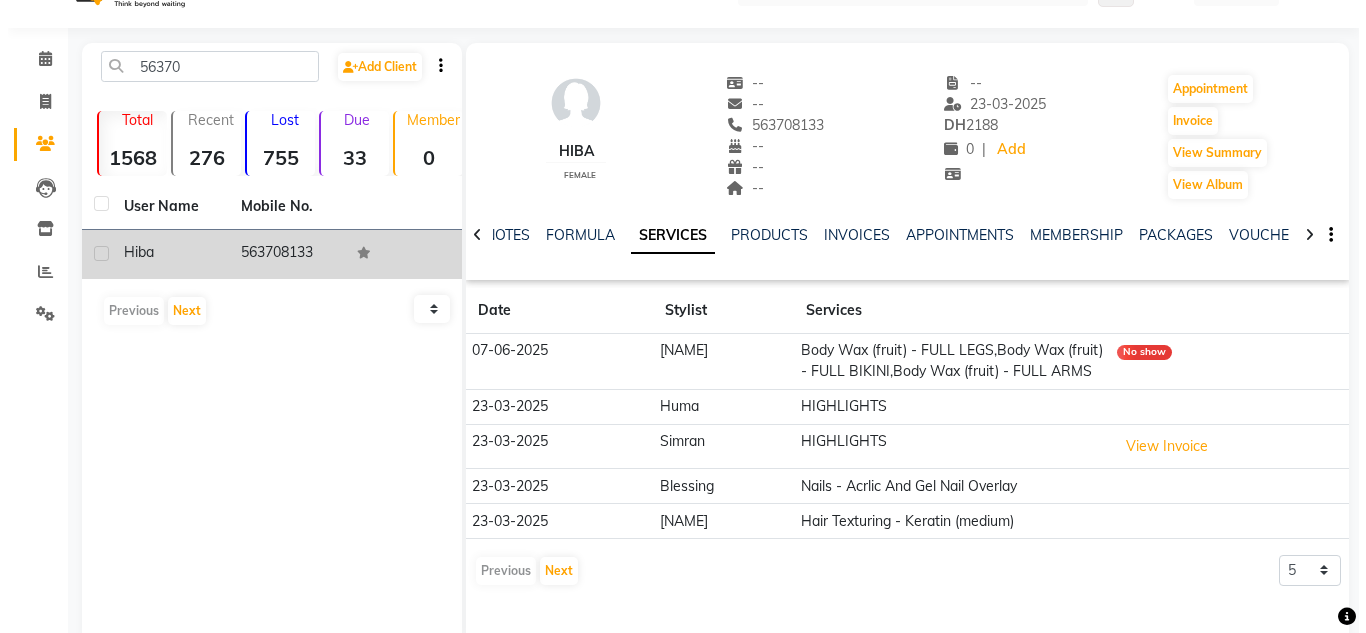 scroll, scrollTop: 84, scrollLeft: 0, axis: vertical 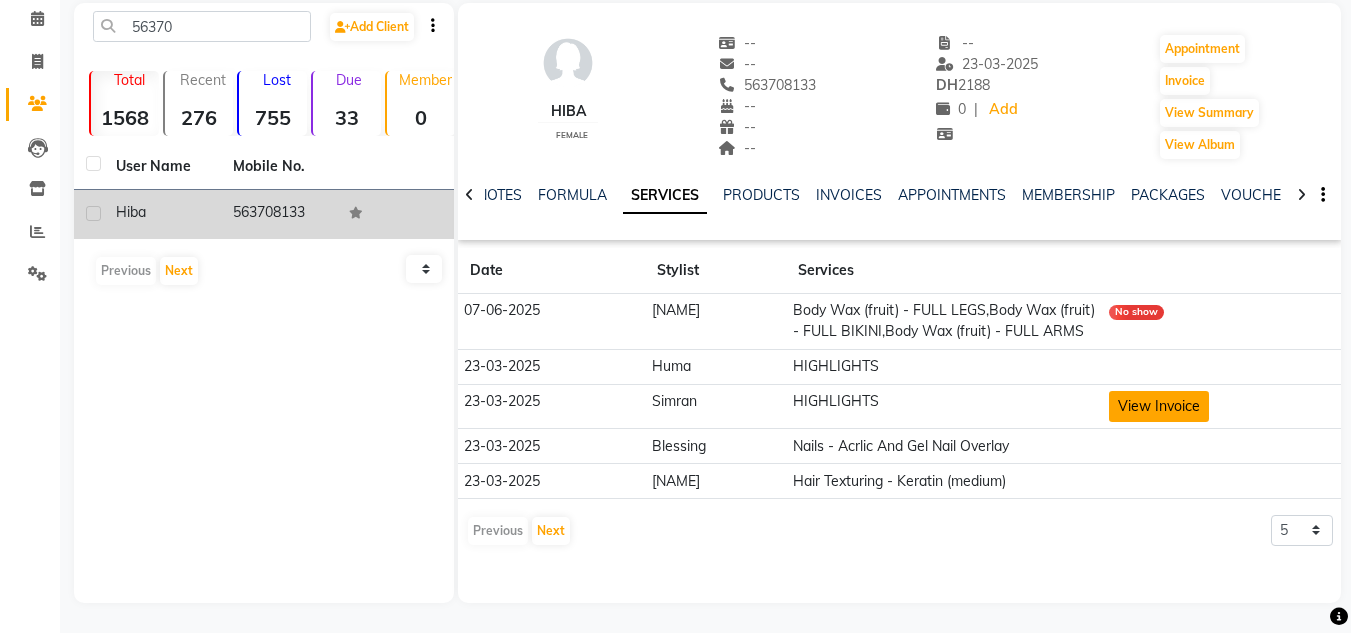 click on "View Invoice" 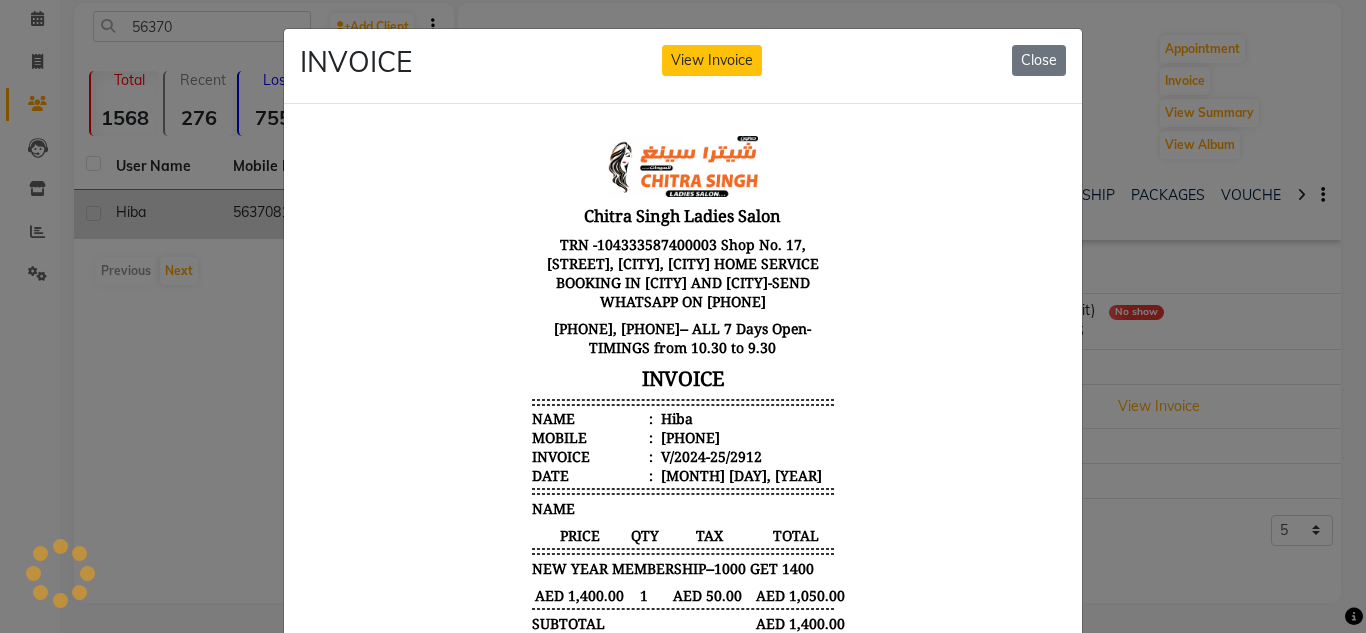scroll, scrollTop: 0, scrollLeft: 0, axis: both 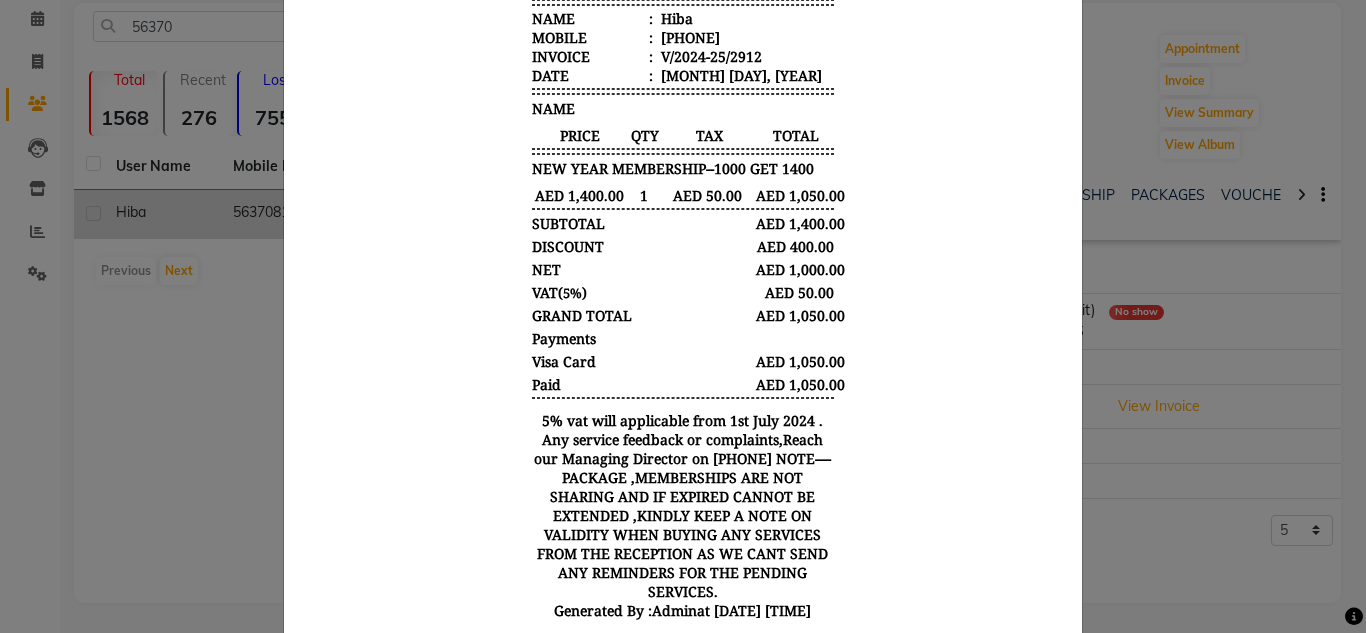 click on "INVOICE View Invoice Close" 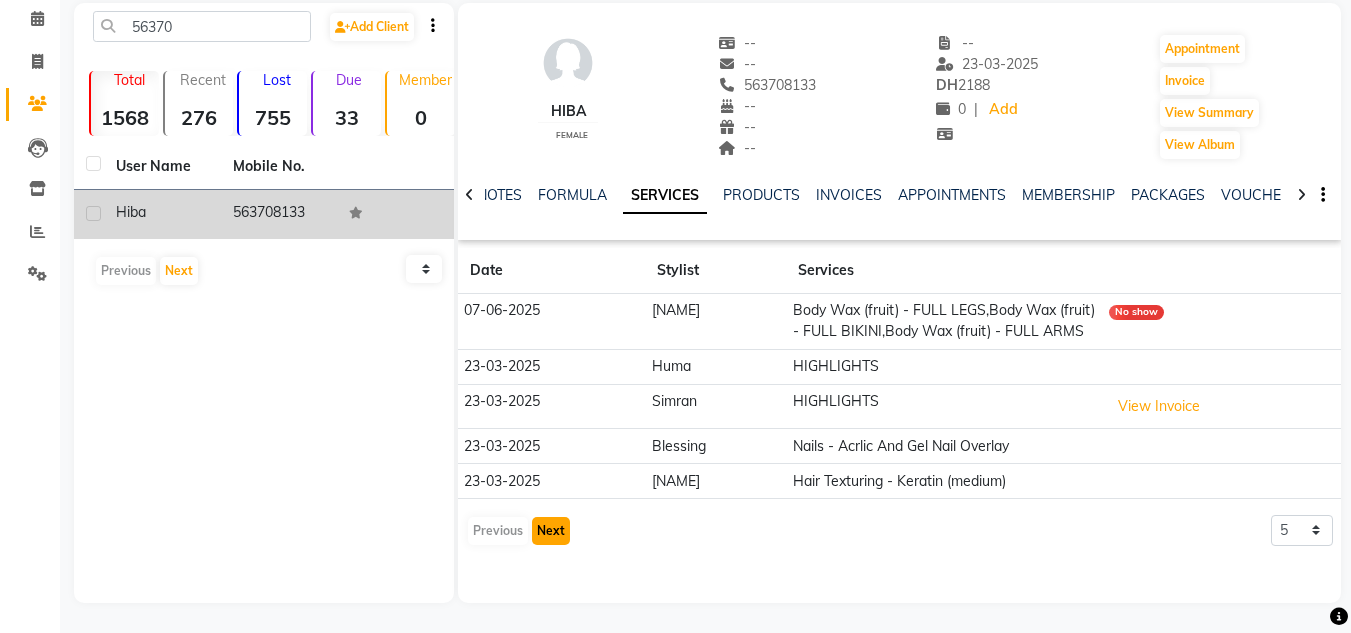 click on "Next" 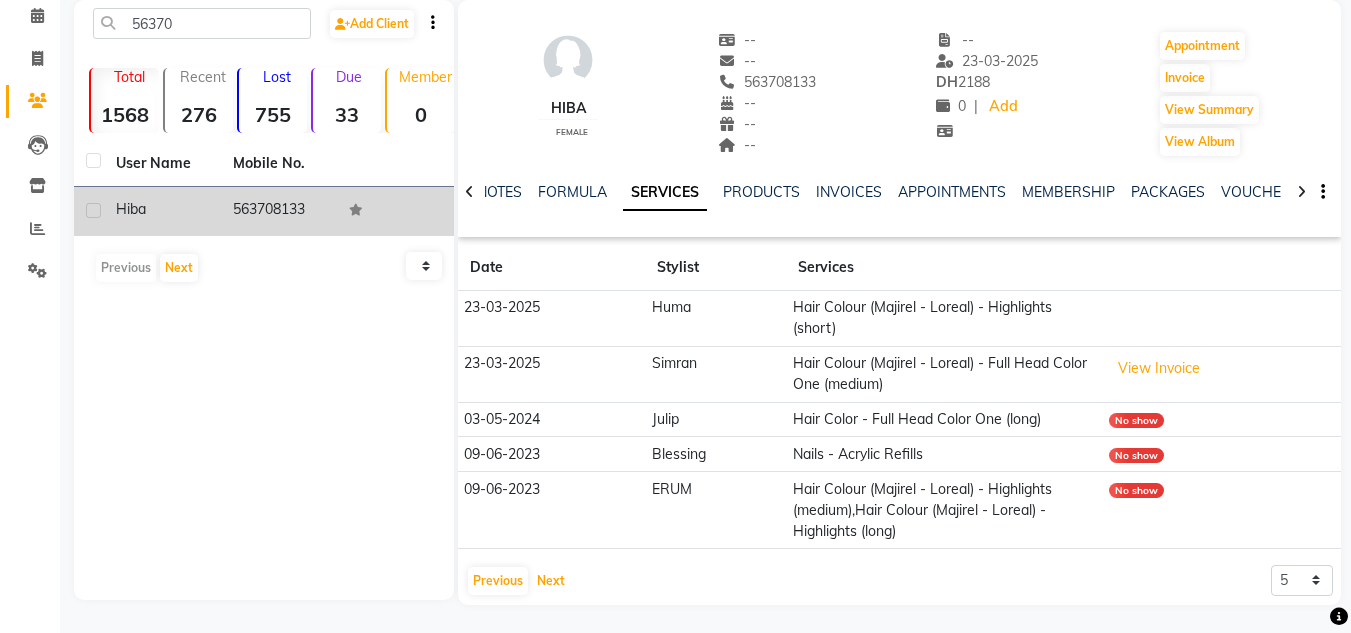 scroll, scrollTop: 89, scrollLeft: 0, axis: vertical 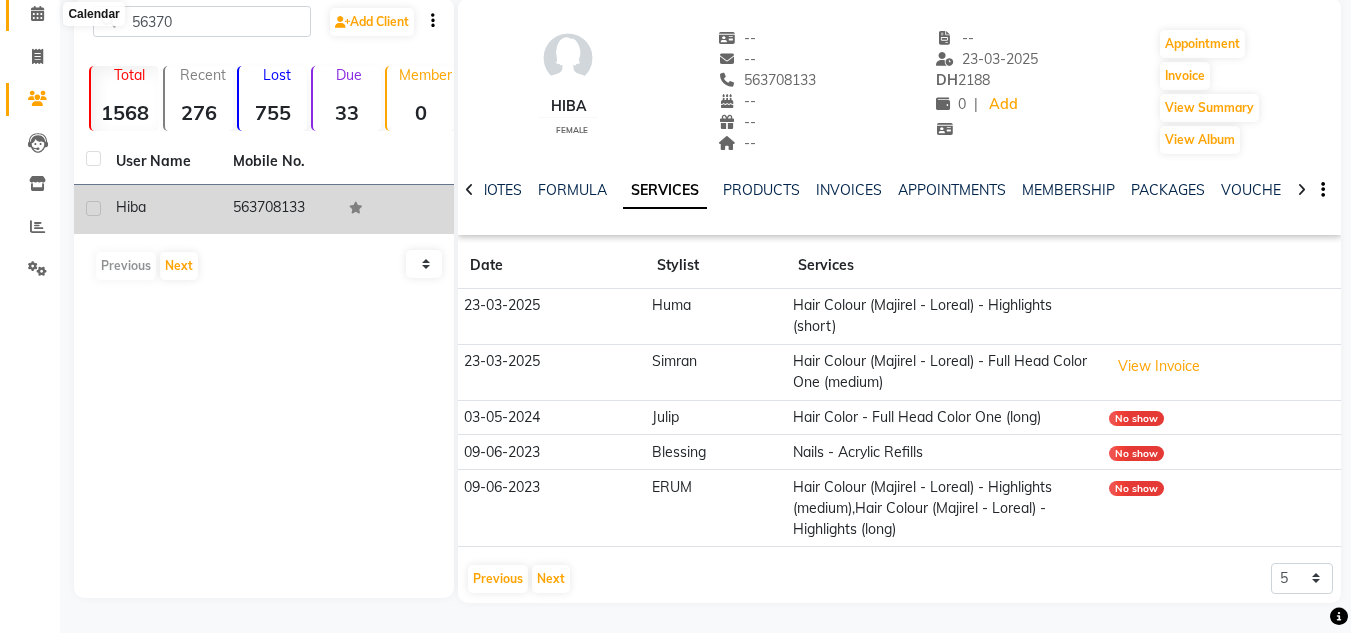 click 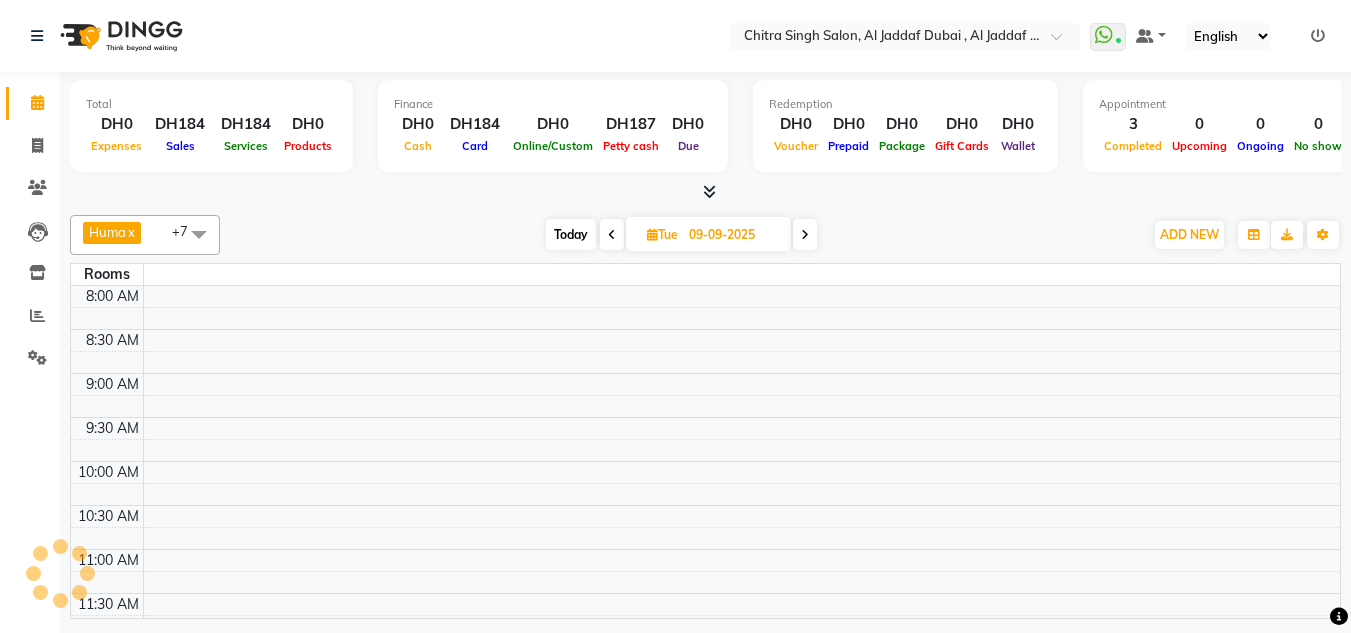 scroll, scrollTop: 0, scrollLeft: 0, axis: both 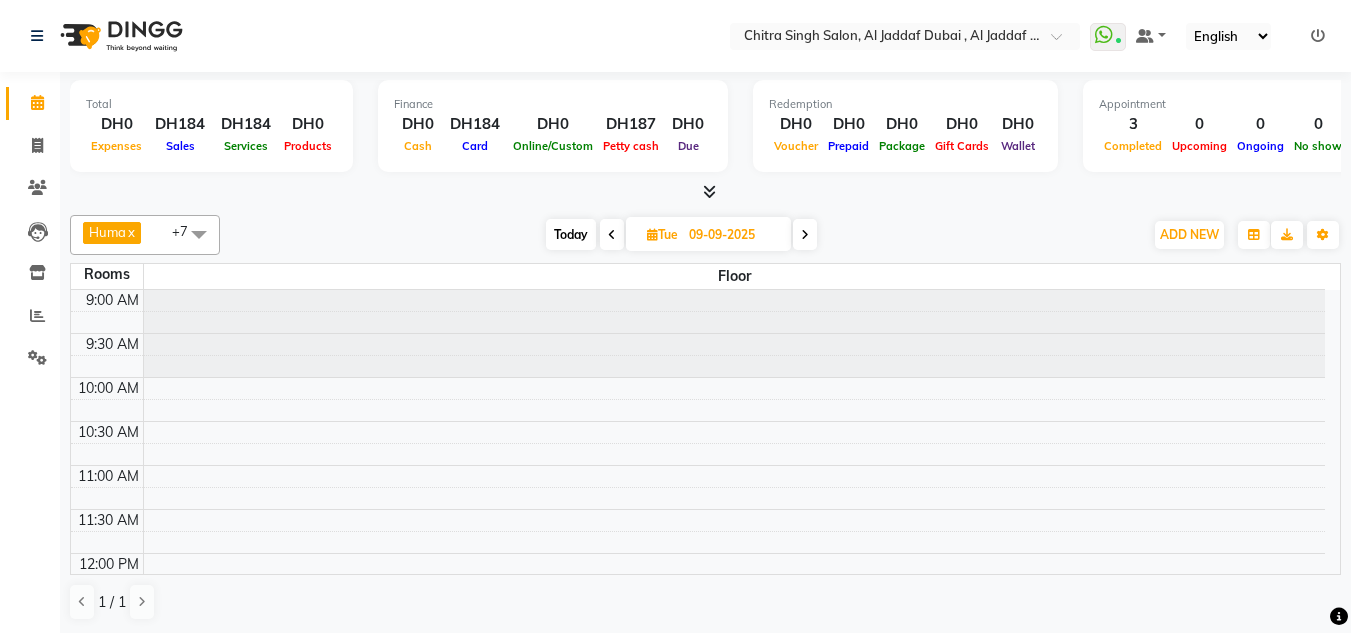 click on "Calendar" 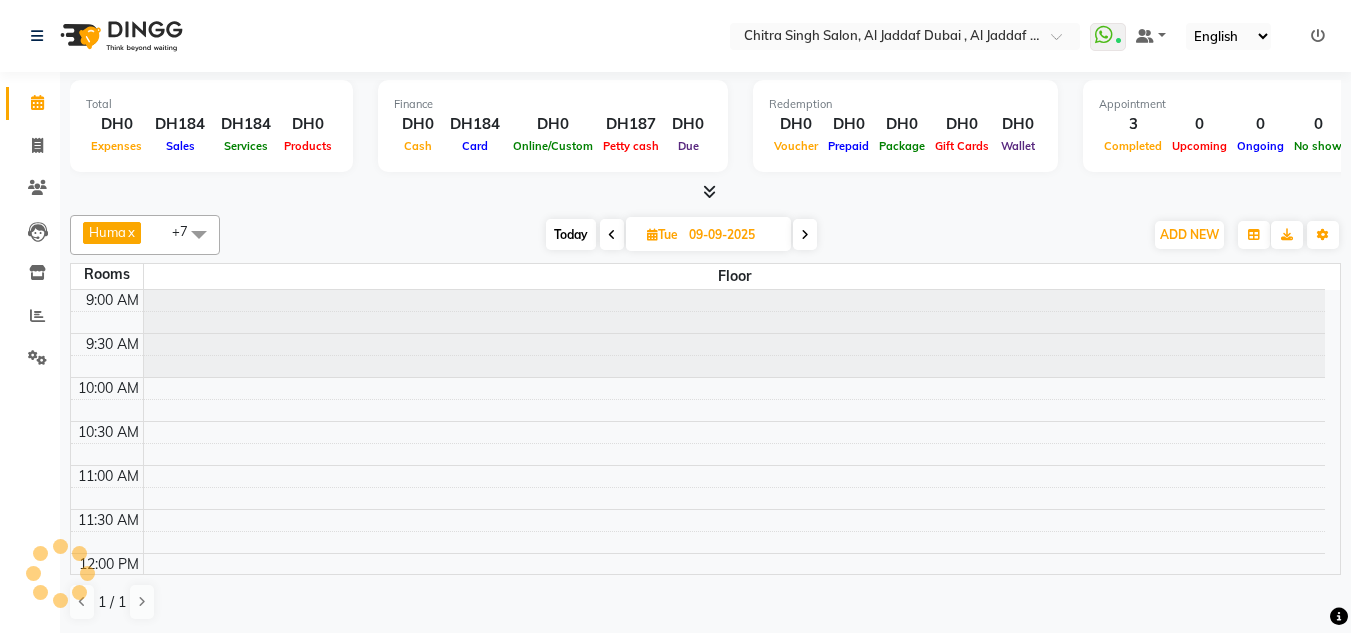 click on "Calendar" 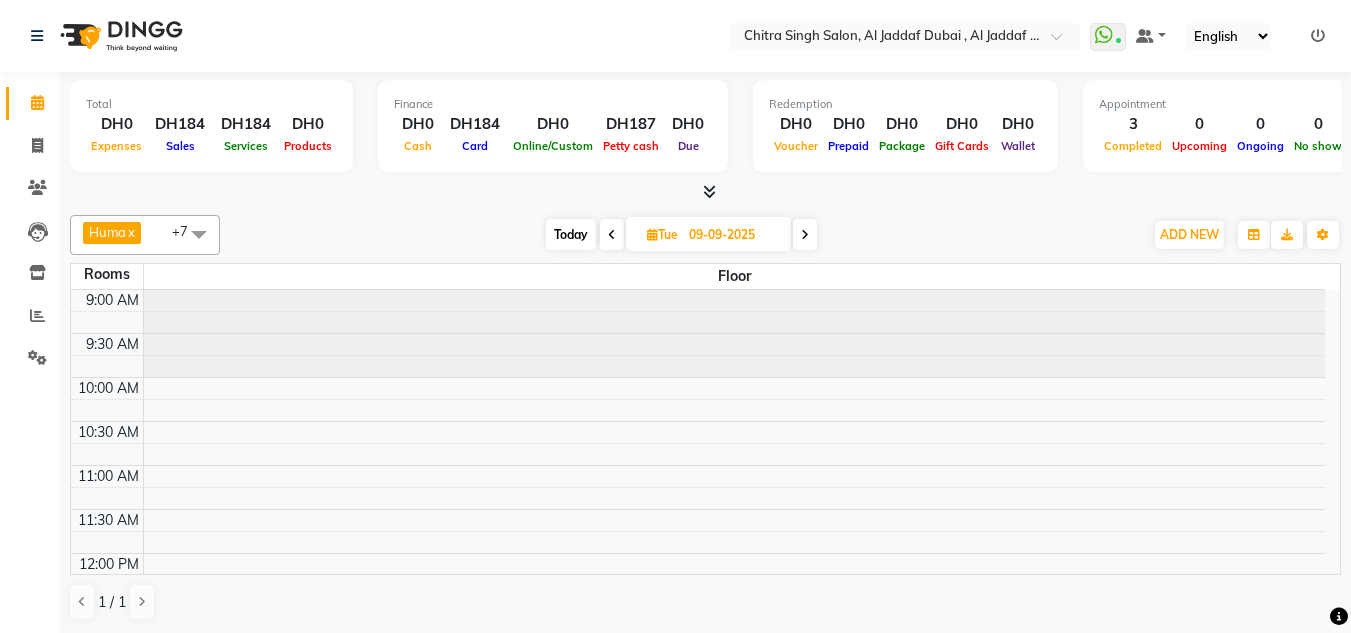 click on "Calendar" 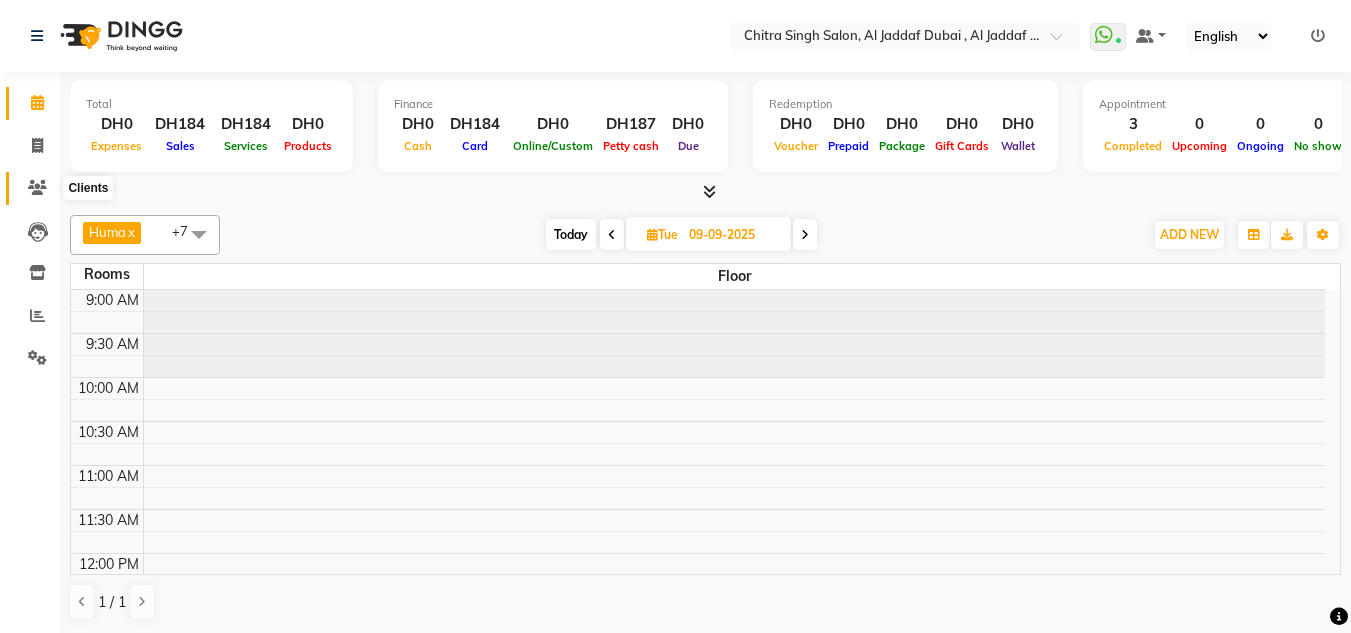 drag, startPoint x: 45, startPoint y: 183, endPoint x: 71, endPoint y: 198, distance: 30.016663 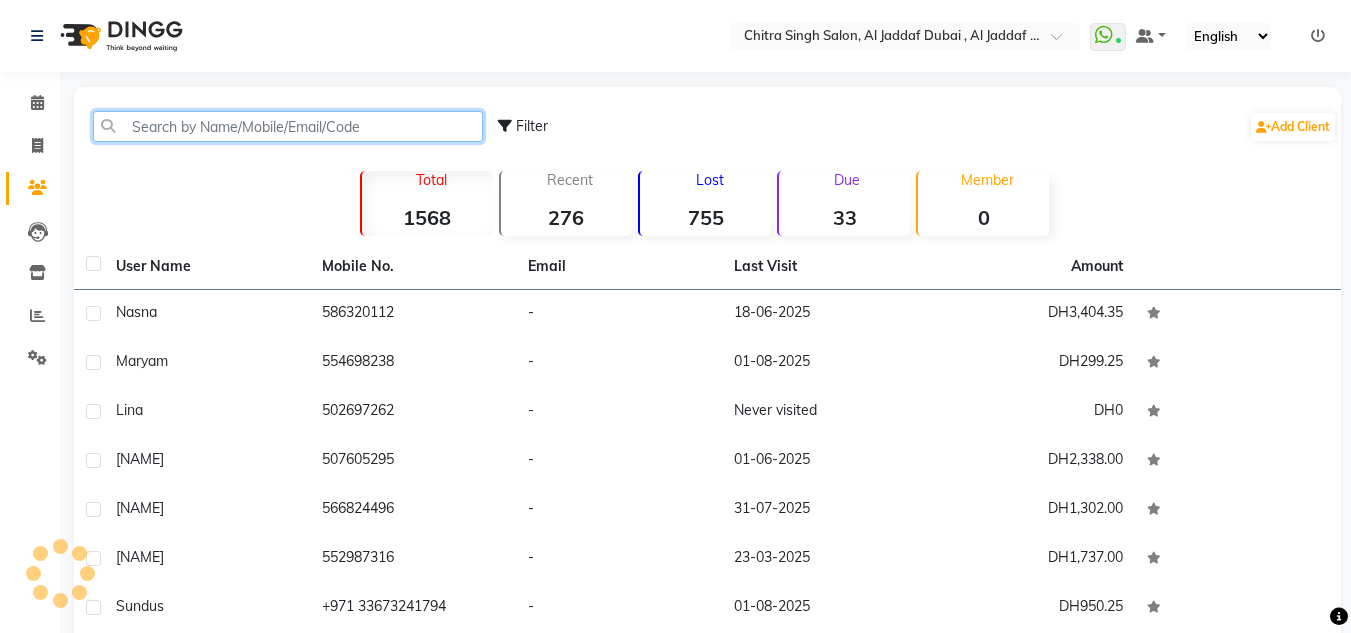 drag, startPoint x: 162, startPoint y: 126, endPoint x: 122, endPoint y: 108, distance: 43.863426 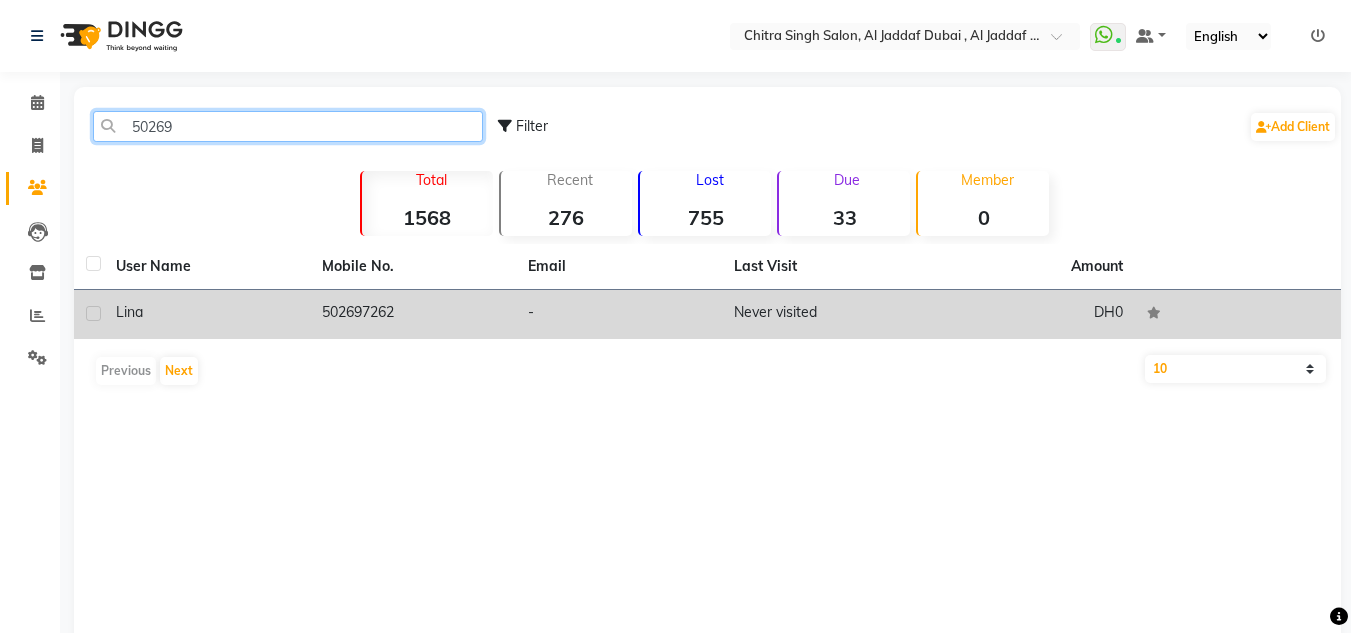 type on "50269" 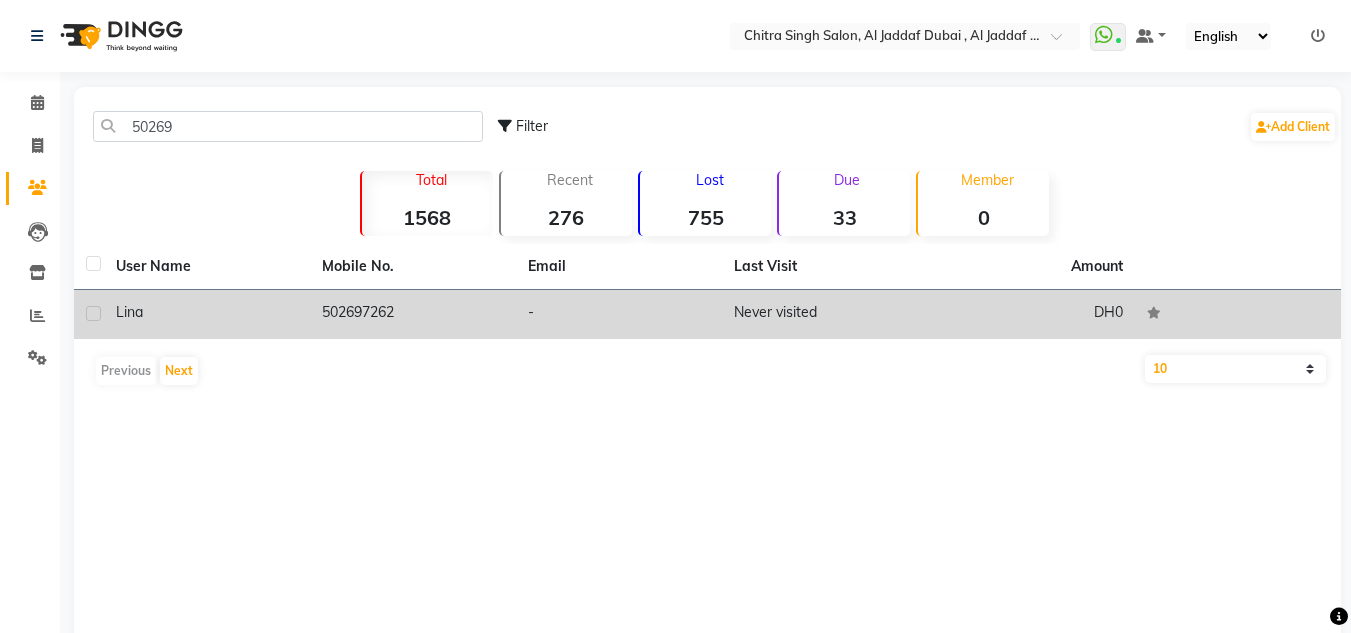 click on "-" 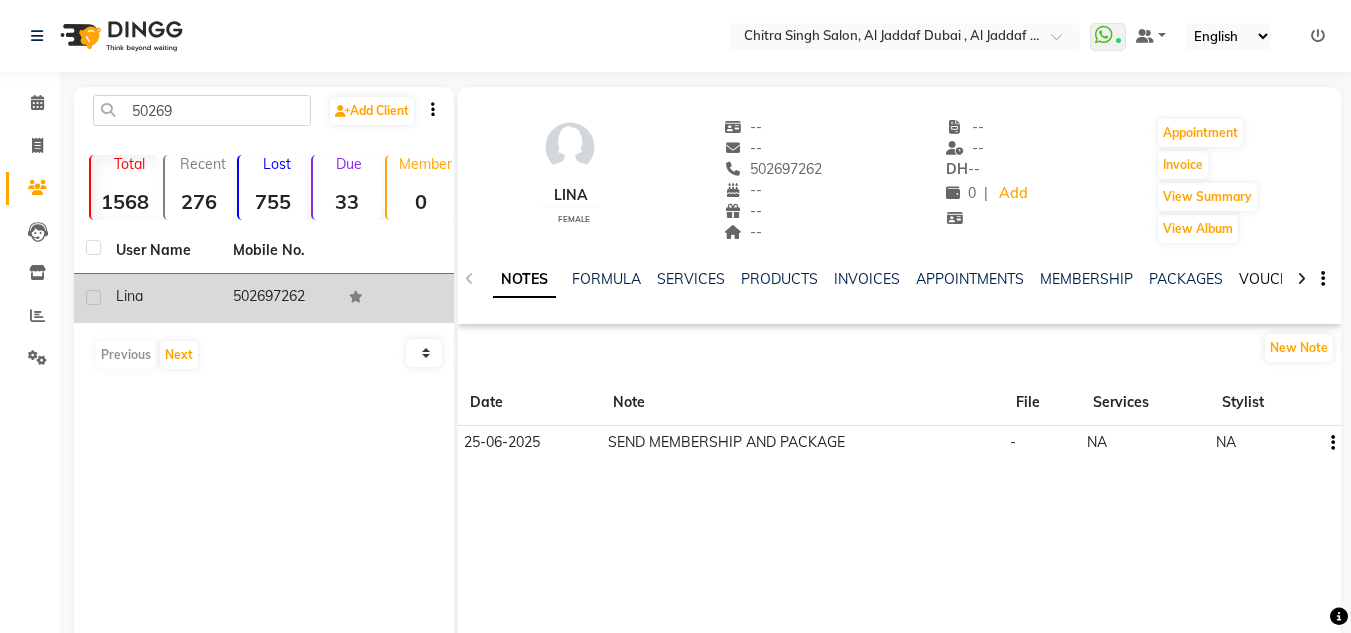 drag, startPoint x: 1260, startPoint y: 247, endPoint x: 1247, endPoint y: 270, distance: 26.41969 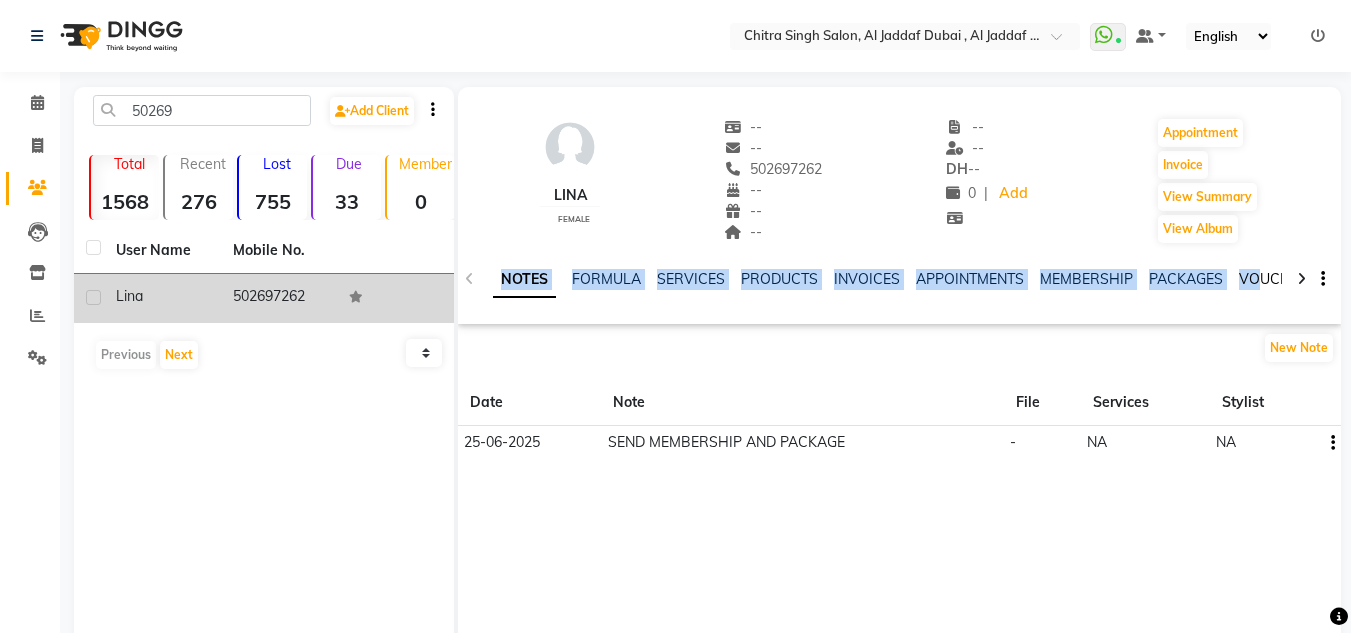 click on "VOUCHERS" 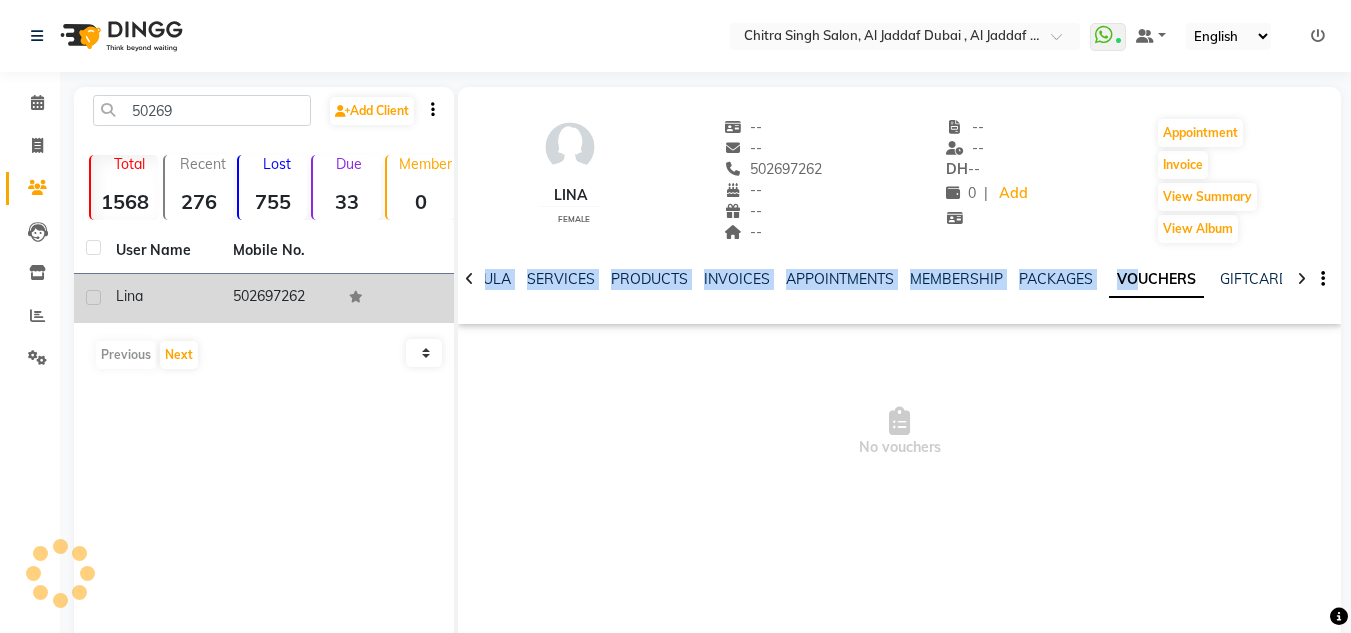 click on "VOUCHERS" 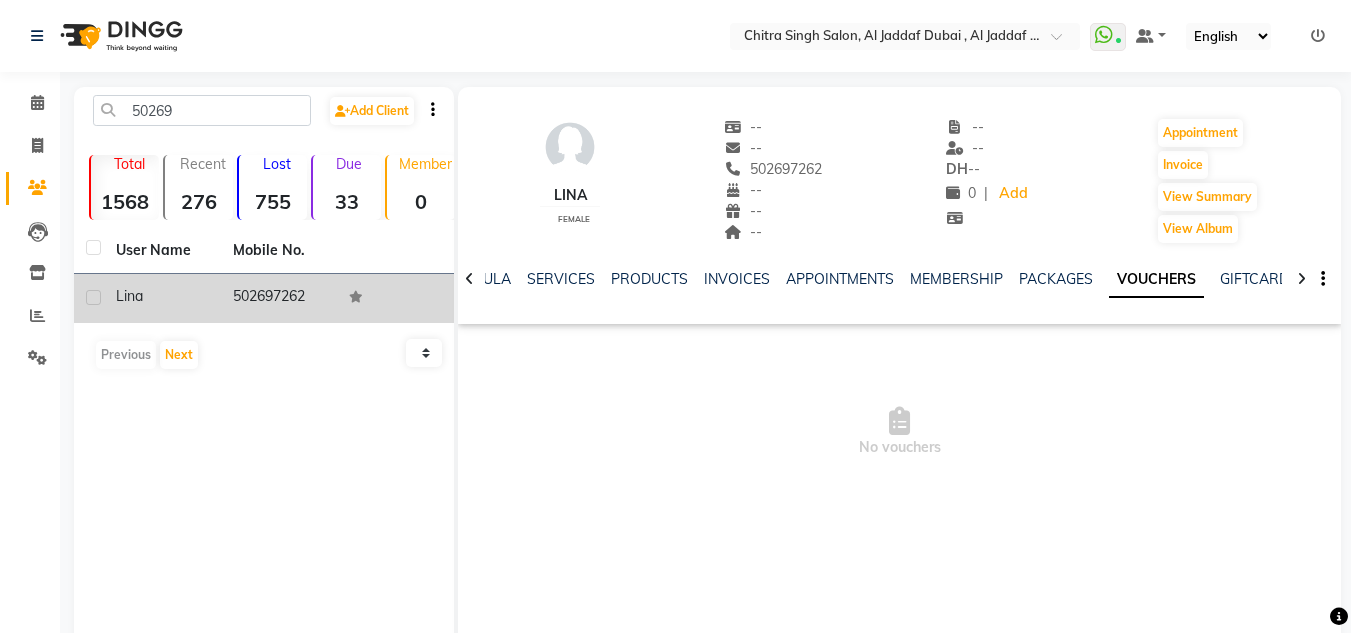 drag, startPoint x: 91, startPoint y: 106, endPoint x: 3, endPoint y: 98, distance: 88.362885 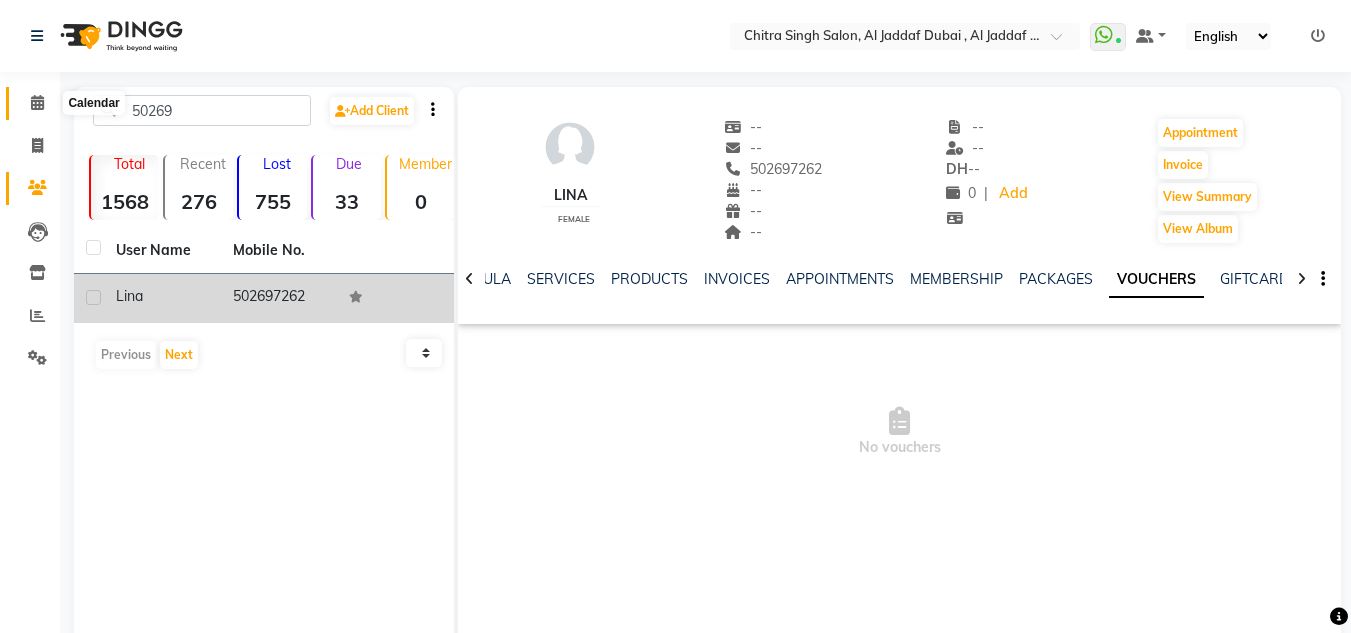 click 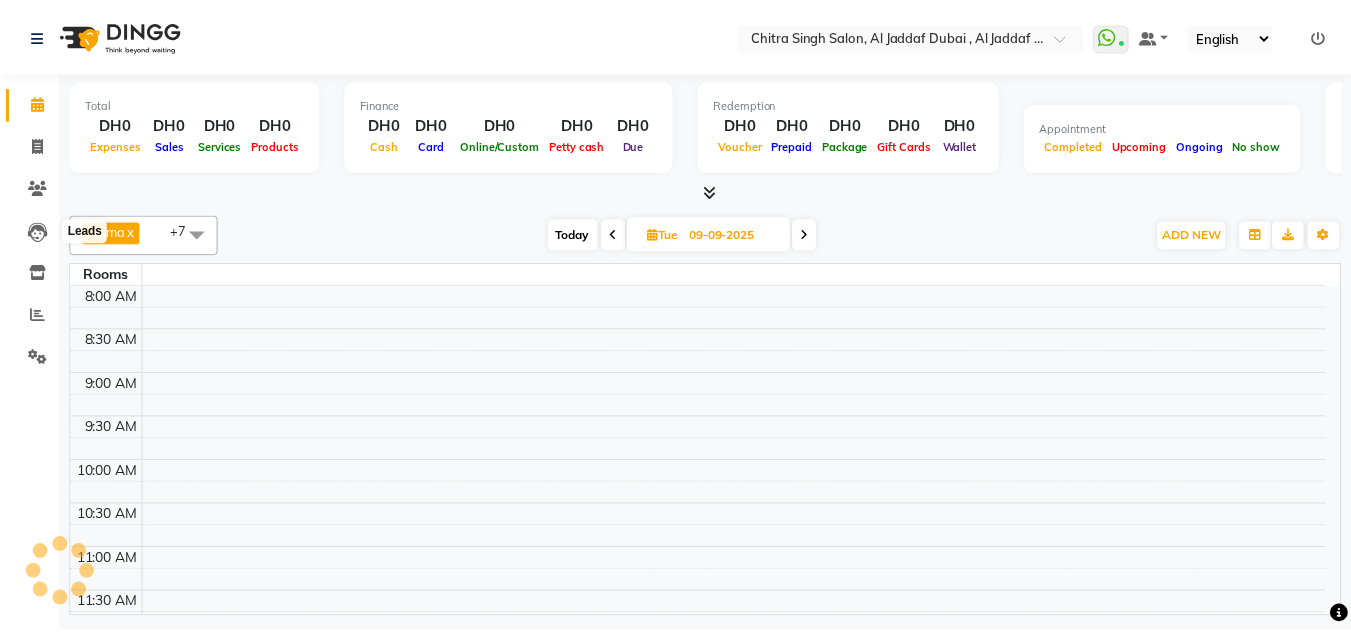 scroll, scrollTop: 0, scrollLeft: 0, axis: both 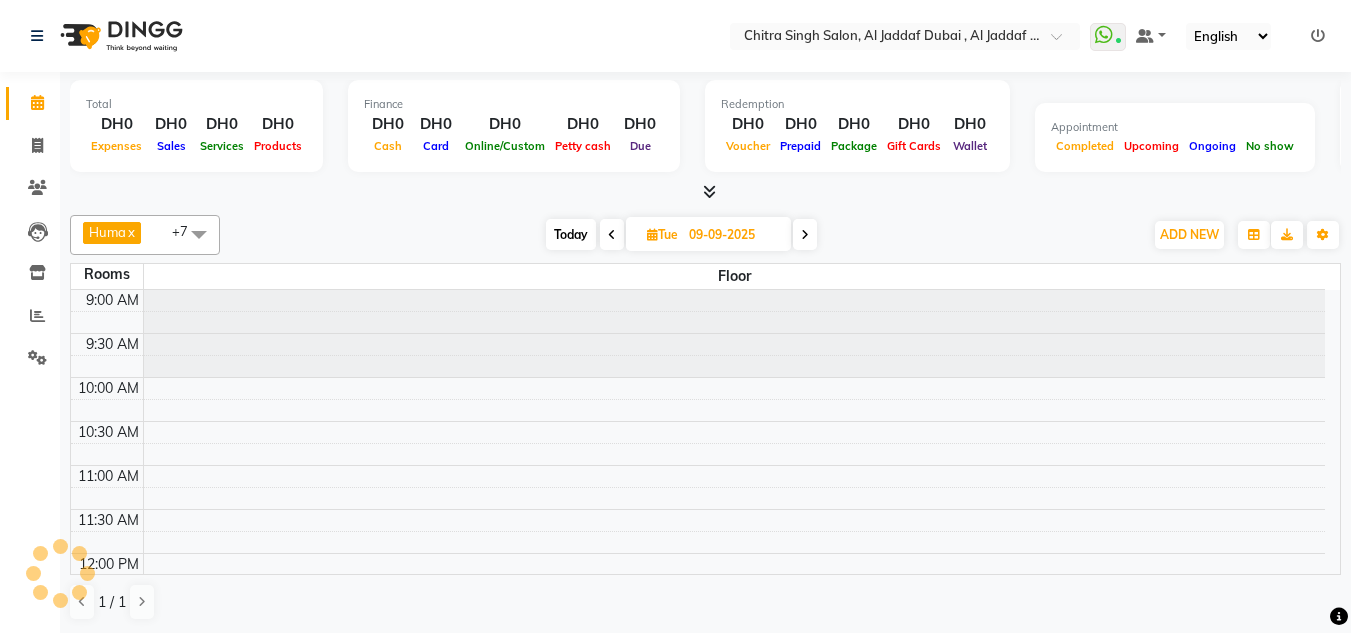 click on "Leads" 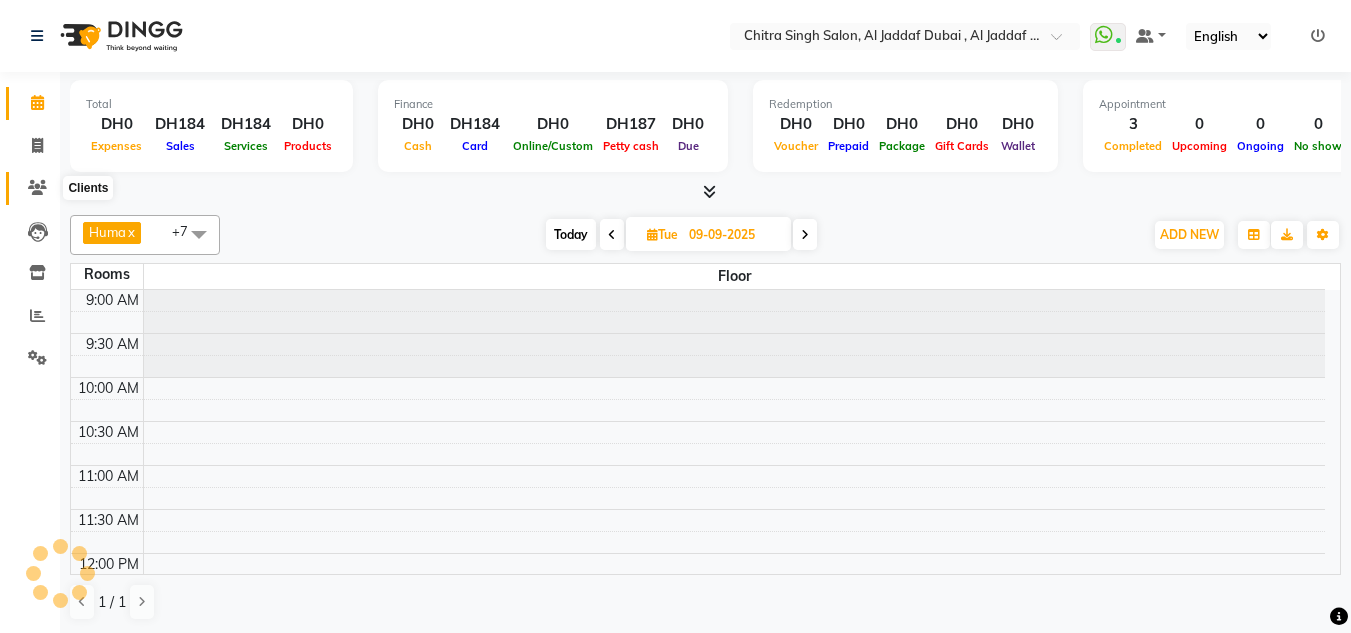 click 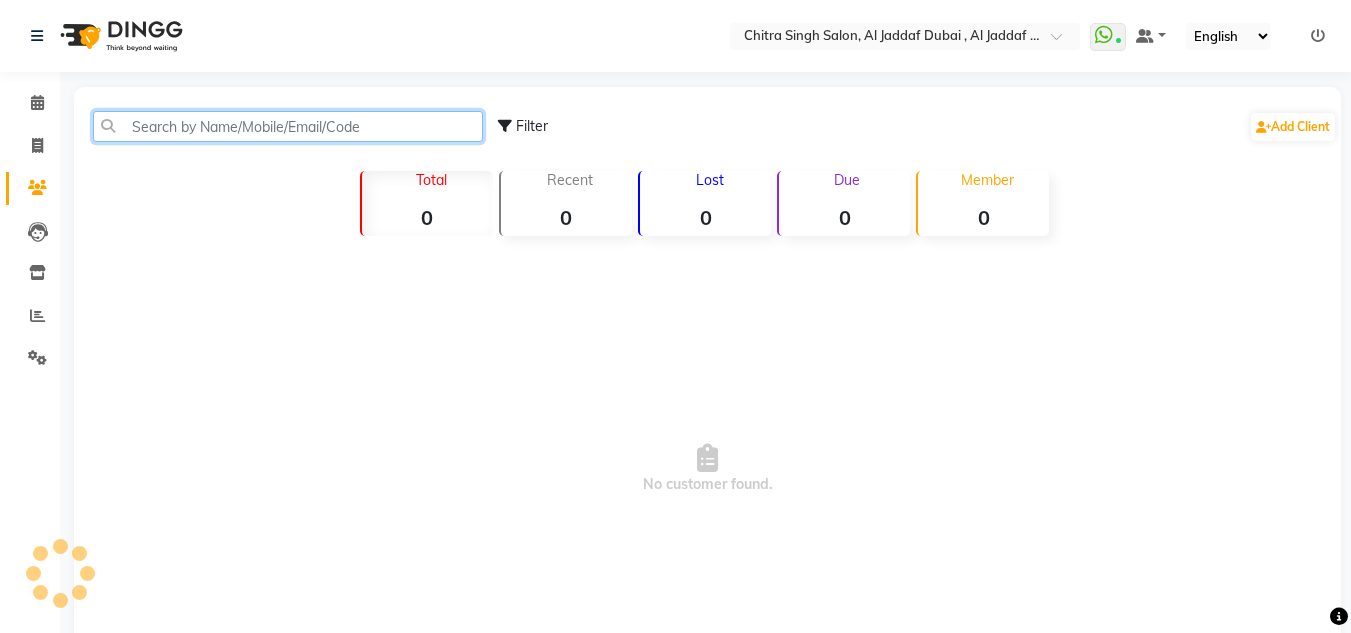 click 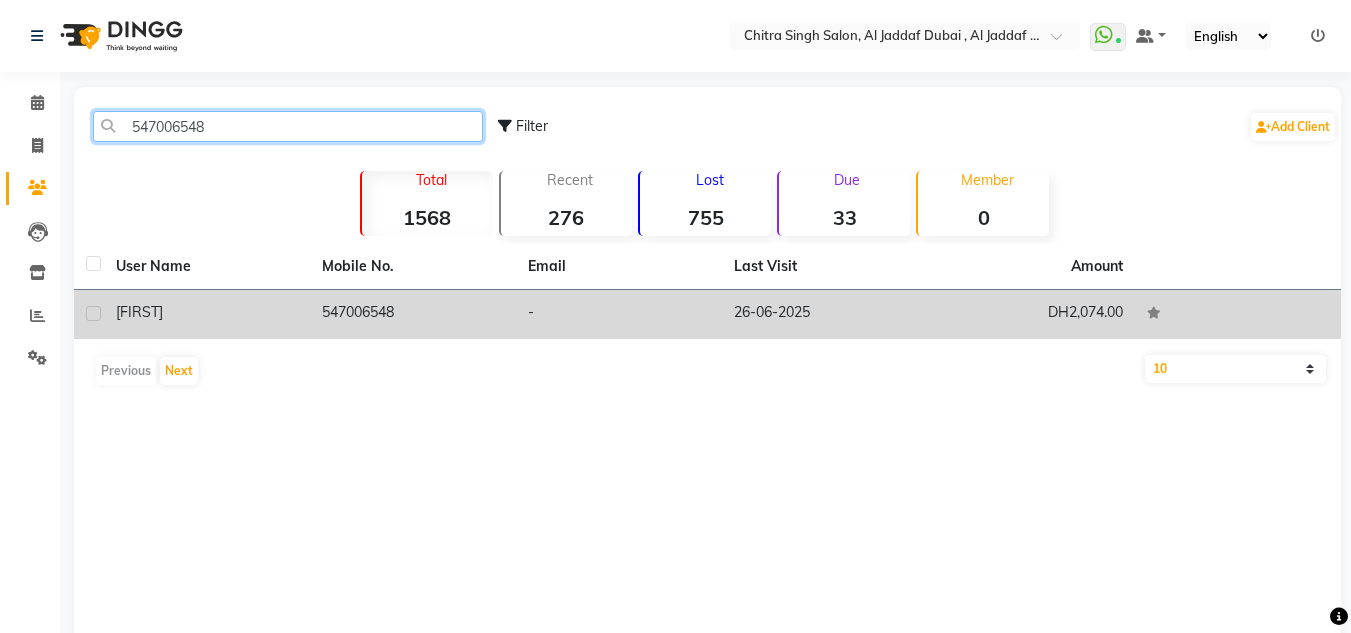type on "547006548" 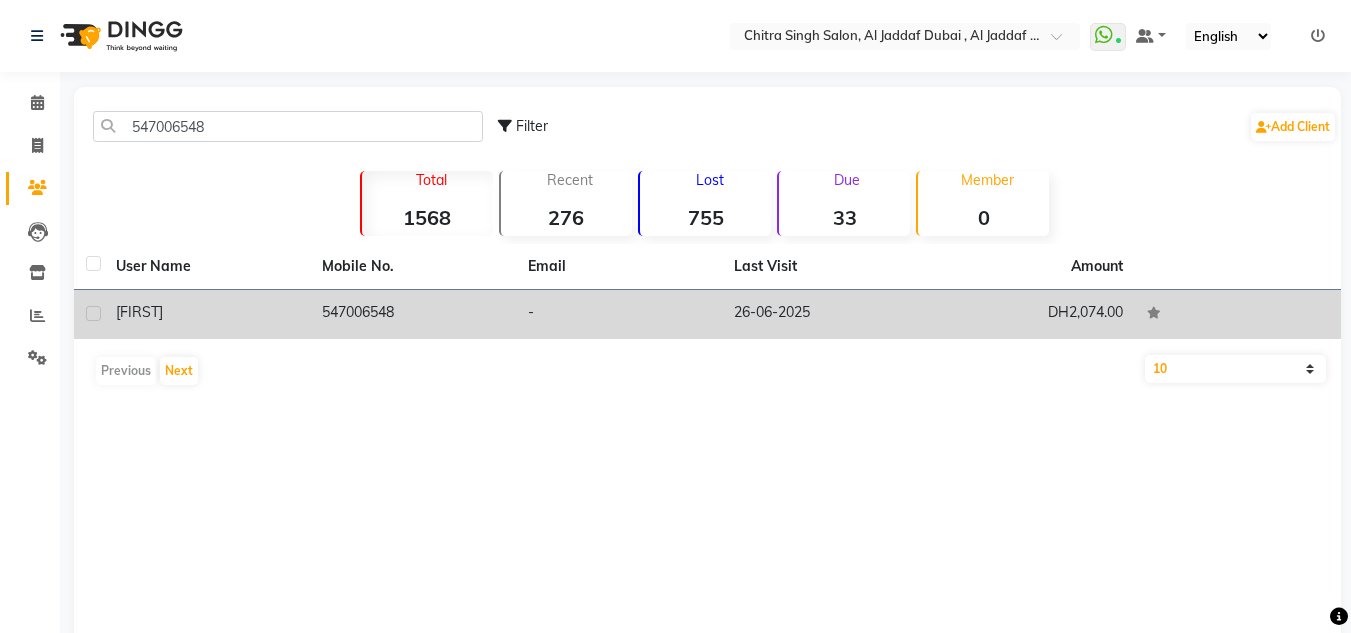 click on "DH2,074.00" 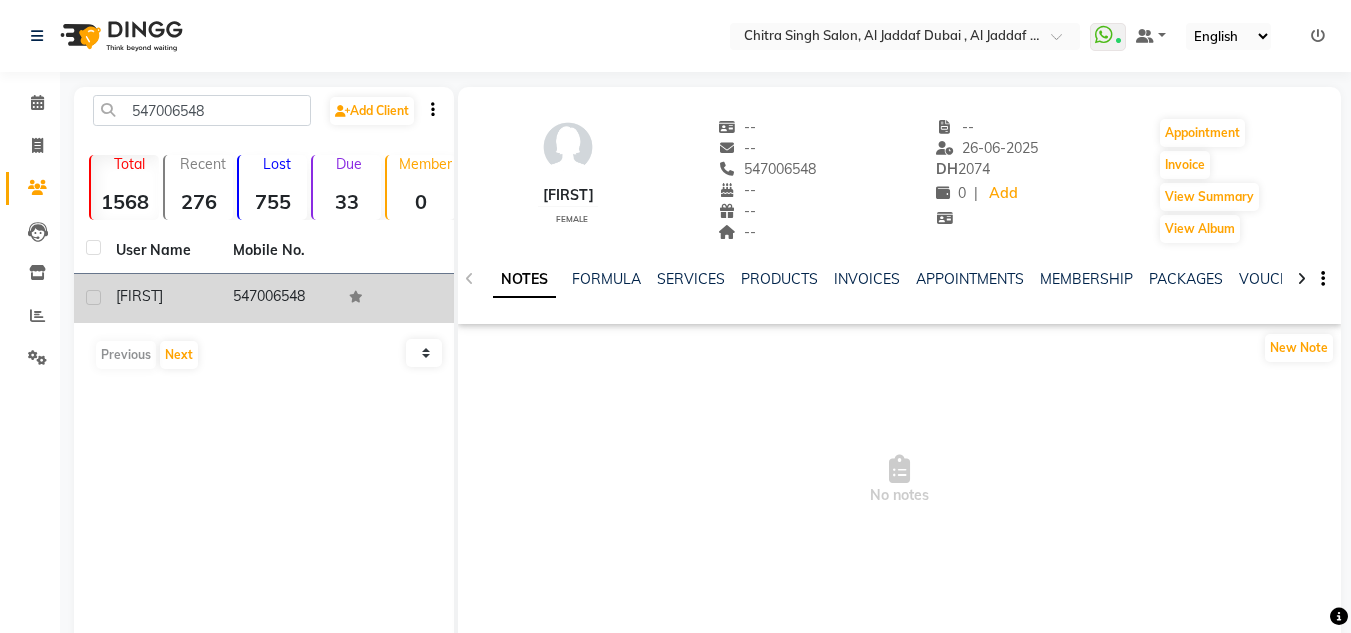 click 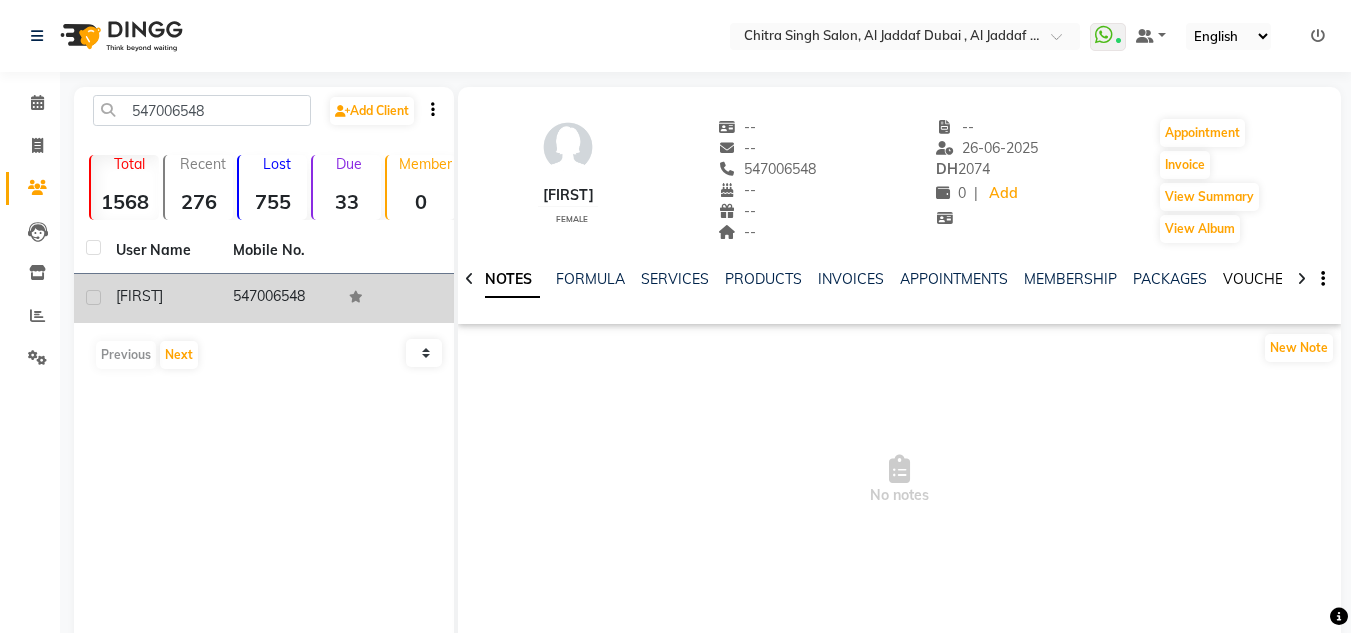 drag, startPoint x: 1243, startPoint y: 282, endPoint x: 1221, endPoint y: 293, distance: 24.596748 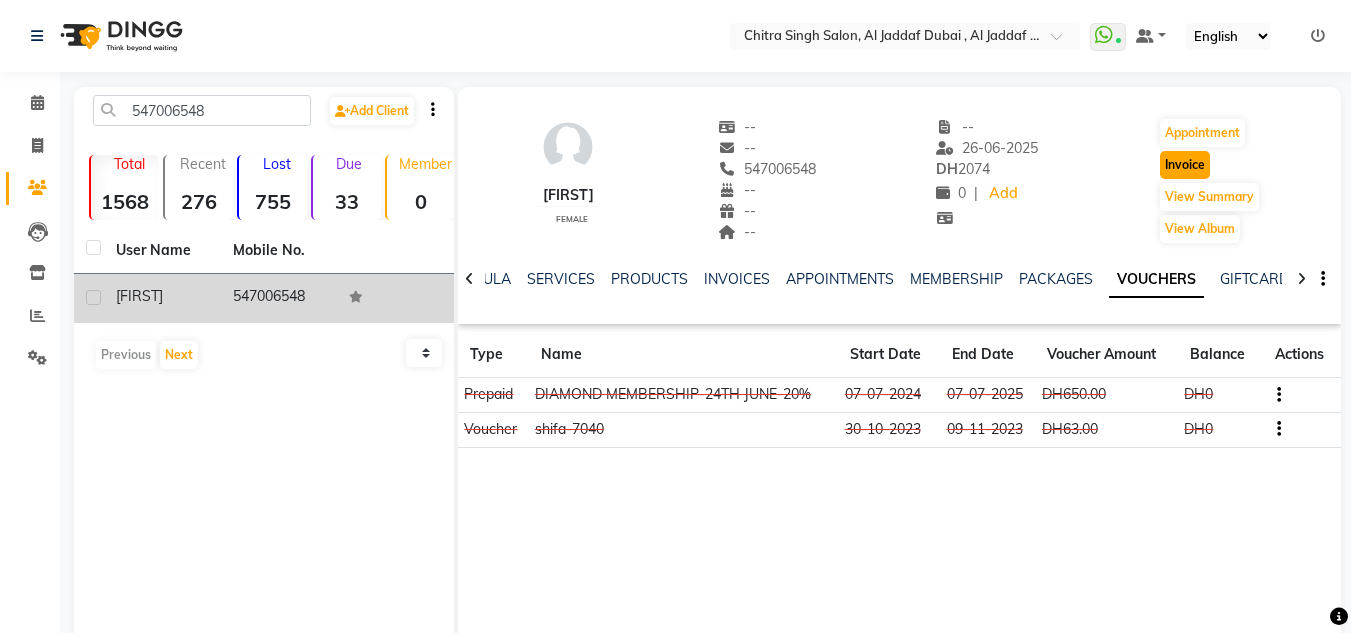 click on "Invoice" 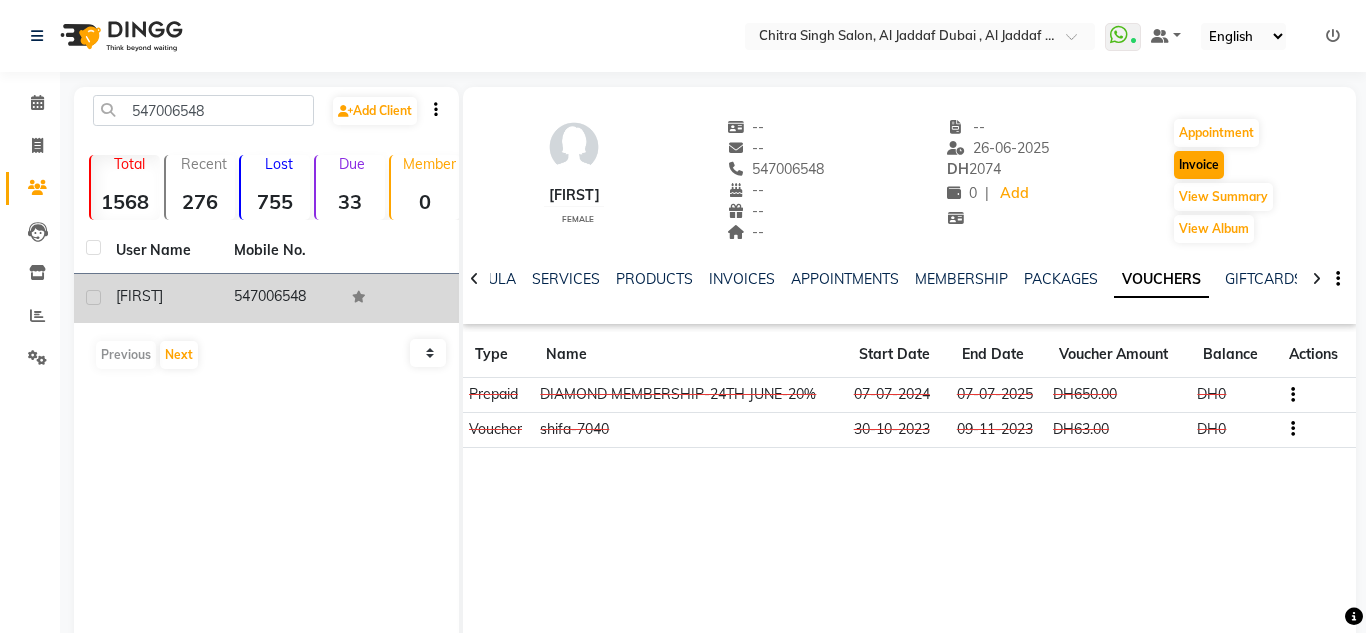 select on "service" 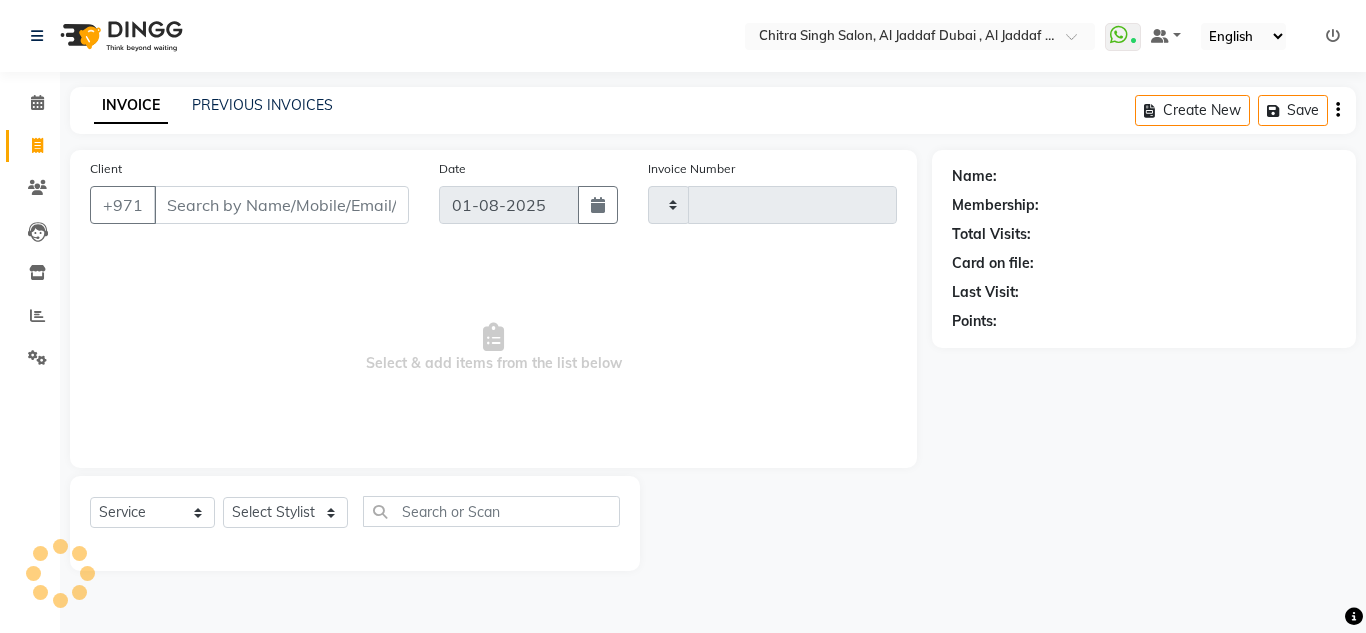 type on "1051" 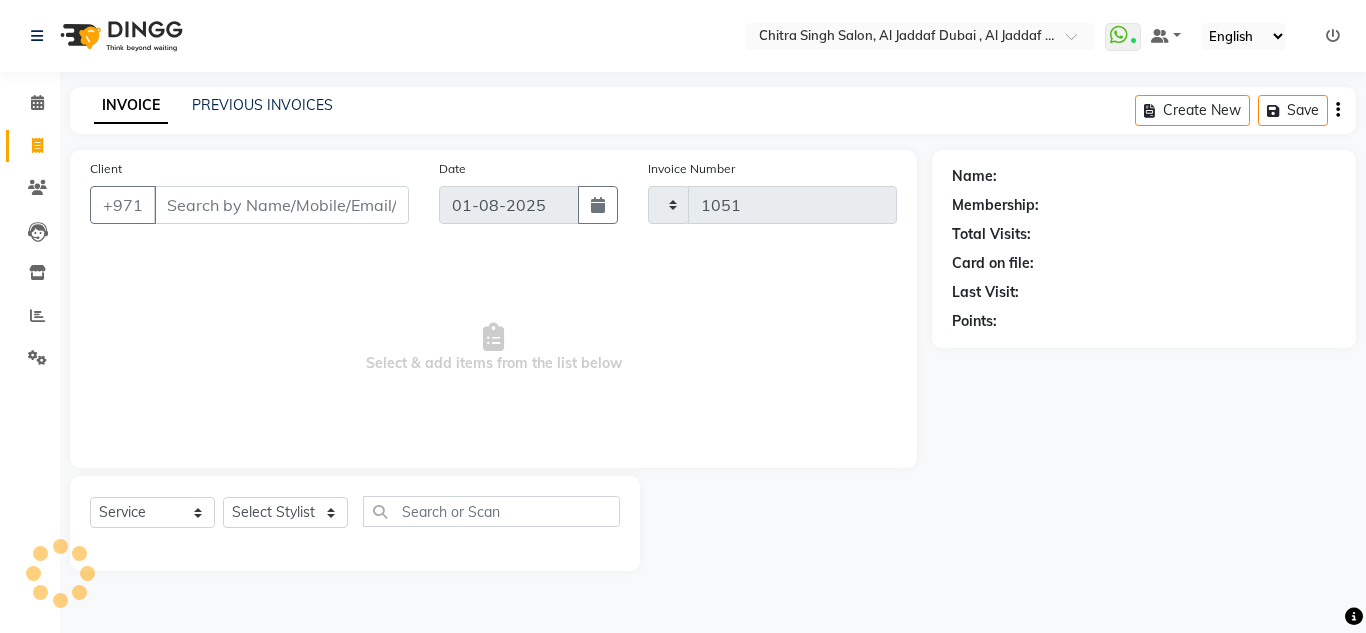select on "4069" 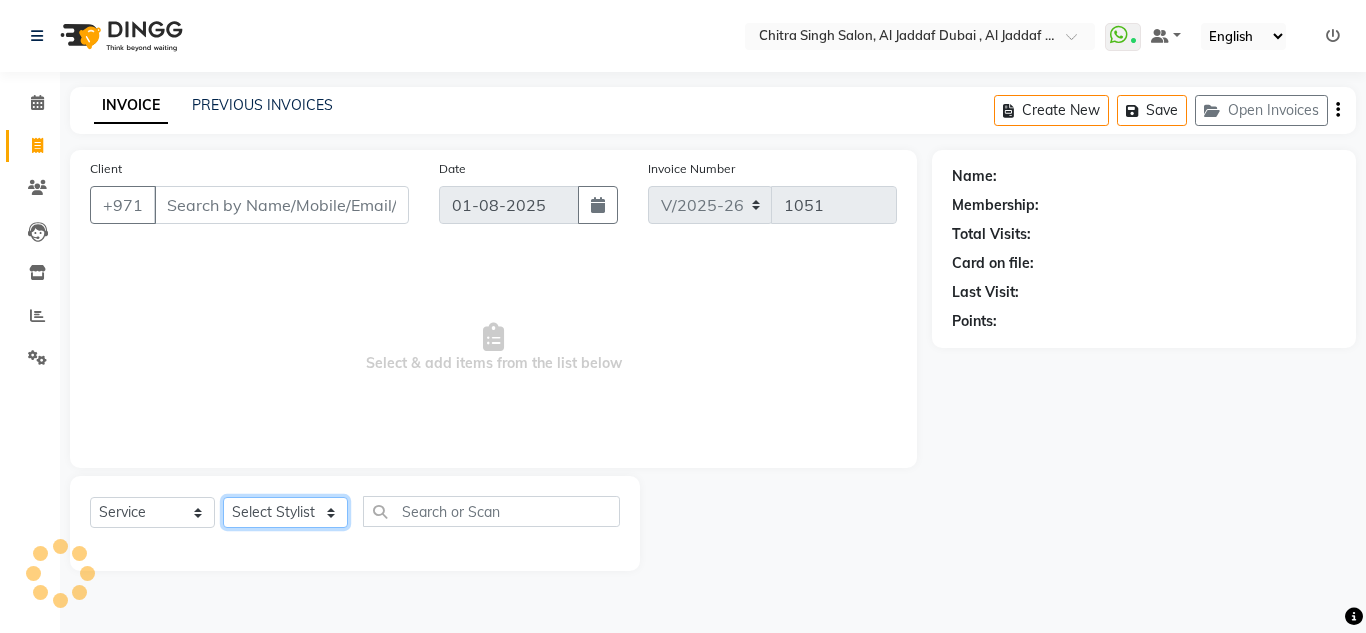 click on "Select Stylist" 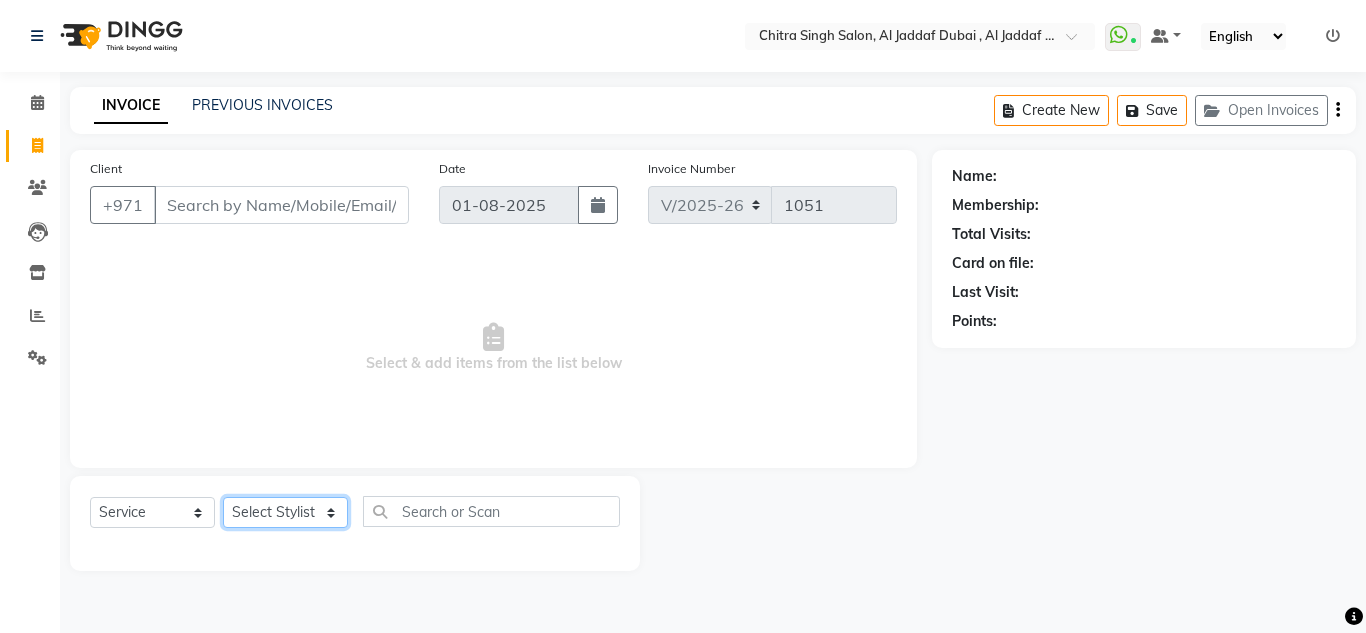 type on "547006548" 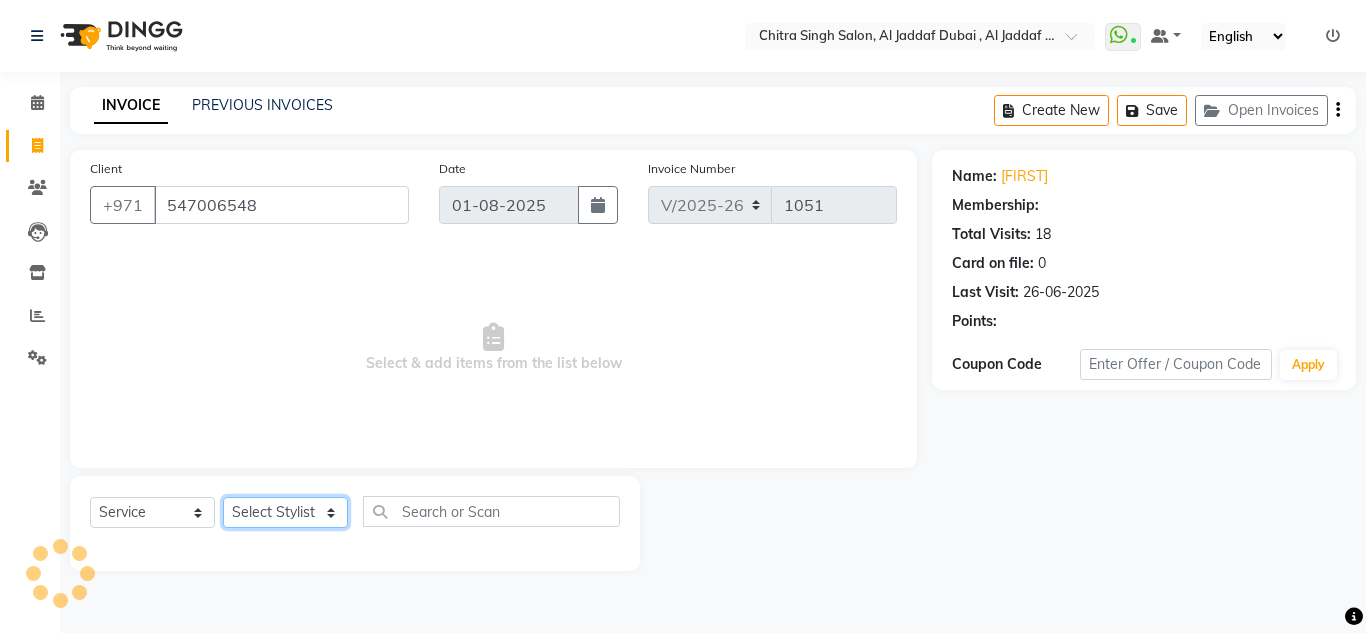 select on "1: Object" 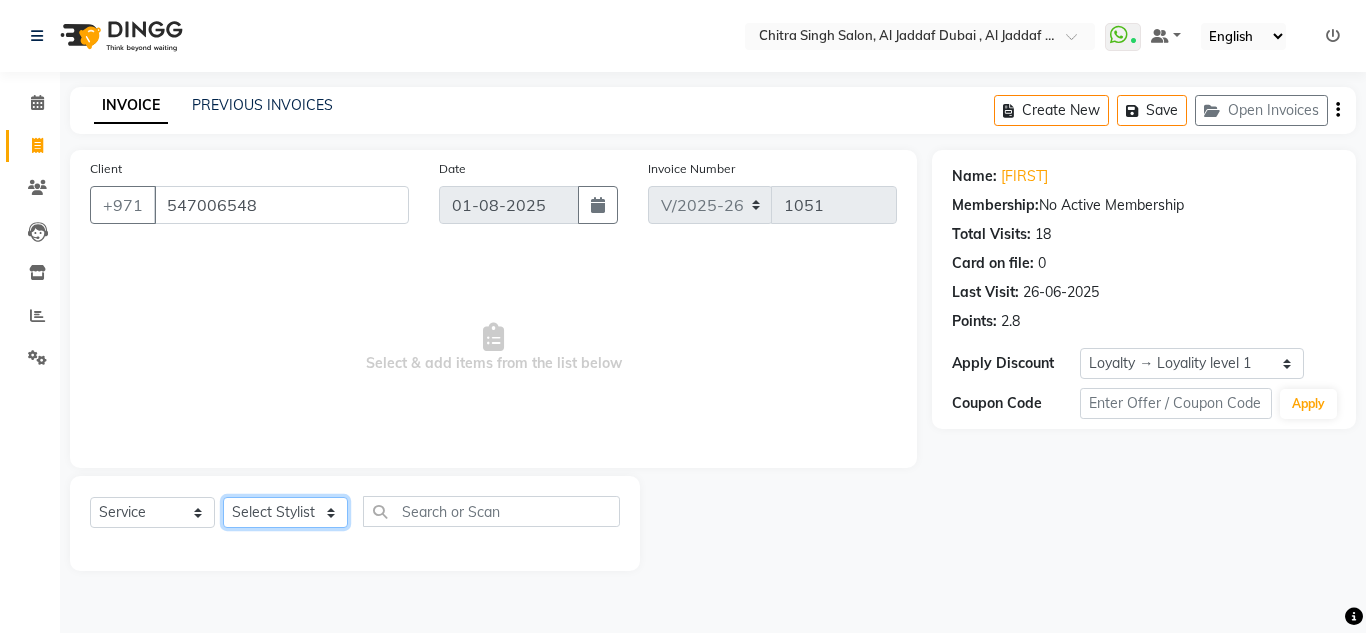 select on "45056" 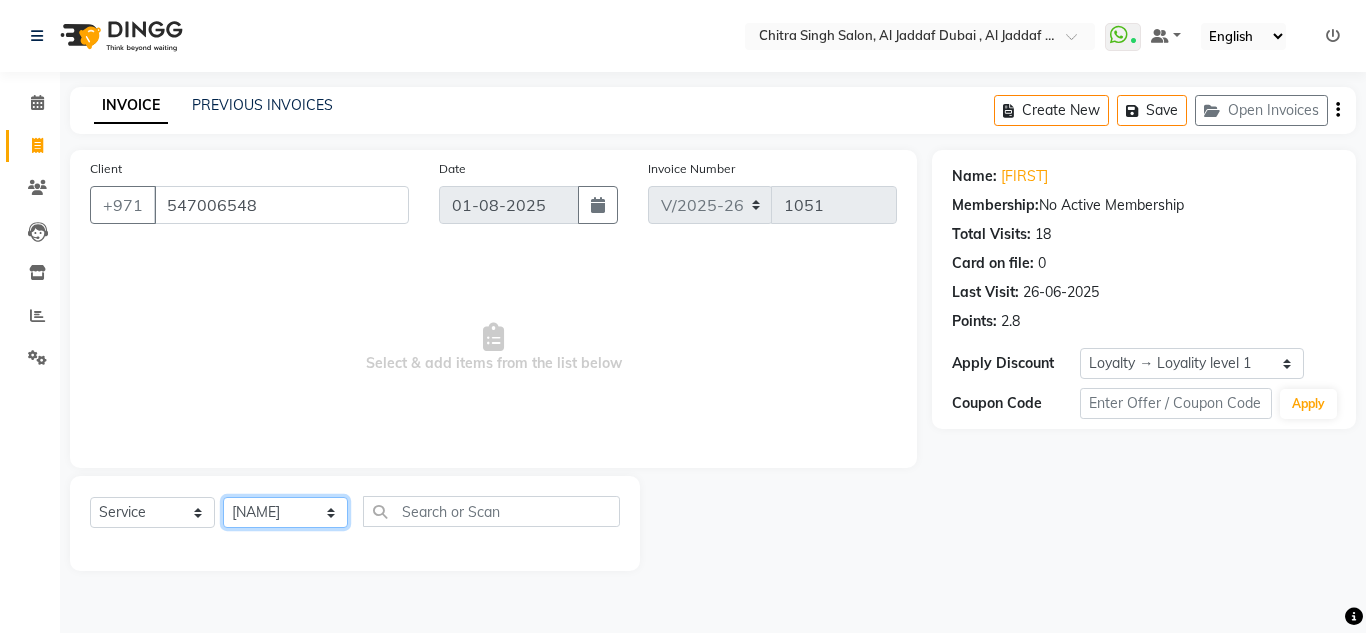 click on "Select Stylist Huma Iqbal Kabita Management Riba Sales person Srijana trial lady" 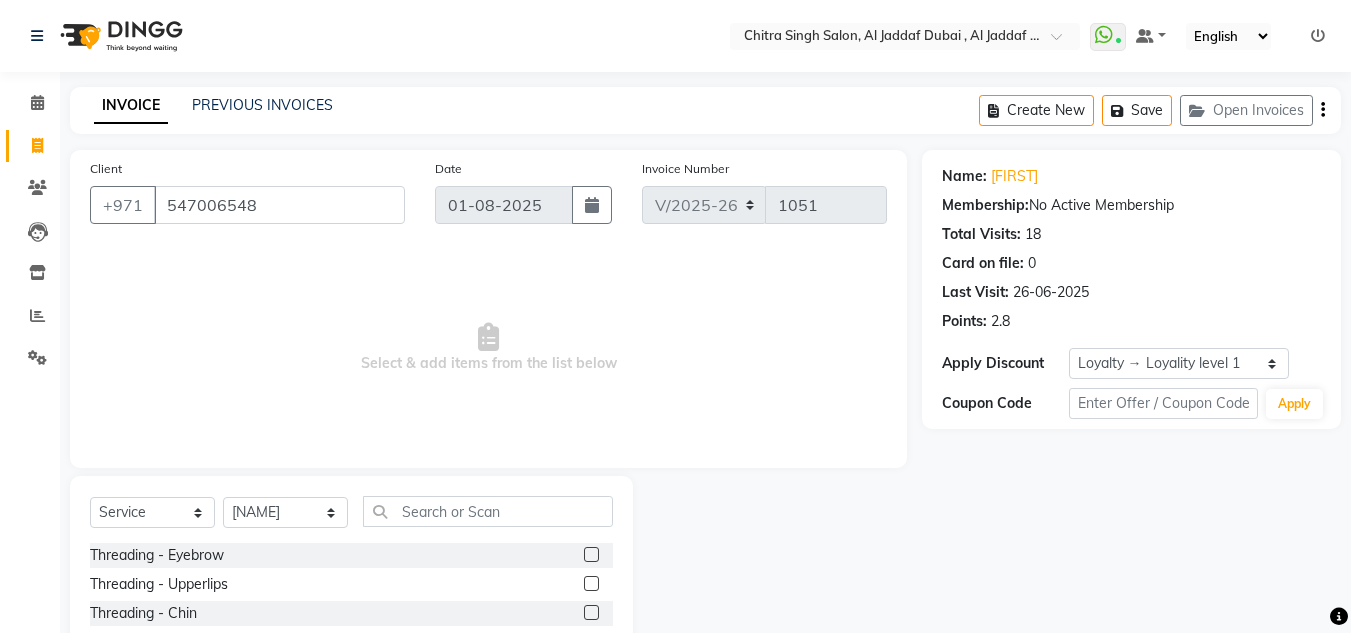 click on "Select  Service  Product  Membership  Package Voucher Prepaid Gift Card  Select Stylist Huma Iqbal Kabita Management Riba Sales person Srijana trial lady Threading - Eyebrow  Threading - Upperlips  Threading - Chin  Threading - Forehead  Threading - Nose Threading  Threading - Neck Threading  Threading - Face Threading Without Eyebrows  Threading - Face Threading With Eyebrows  Threading - Eyebrow Bleach  Threading - Eyebrow Color  100 DEAL COMBO OFFER-FULL HAND WAX,UNDERARMS+HALF LEG WAX  100 DEAL-BODY MASSAGE  fruit shampoo with full dry  100 DEAL-COMBO OFFER-HAIRCUT +BLOWDRY  EYELASH EXTENSION VOLUME  HARD GEL WITH GEL POLISH  BOTOX/KERATIN/PROTEIN  one stip hair extension fix  Shine bath-SHORT HAIR TILL EAR  SHINE BATH-MEDIUM TILL SHOULDER  THREADING-COMPLIMENTARY  HAIR BRAIDS REMOVAL  HYDRA FACIAL  HYDRA FACIAL-SIGNATURE  BODY POLISHING  KYRO THERAPY-SMALL  AND MEDIUM HAIR  STEAM ONLY  SHINE BATH-LONG HAIR TILL BRA LINE  SHINE BATH-EXTRA LONG HAIR  TREATMENT WASH   HEAD MASSAGE OR BACK MASSAGE-20 MINS" 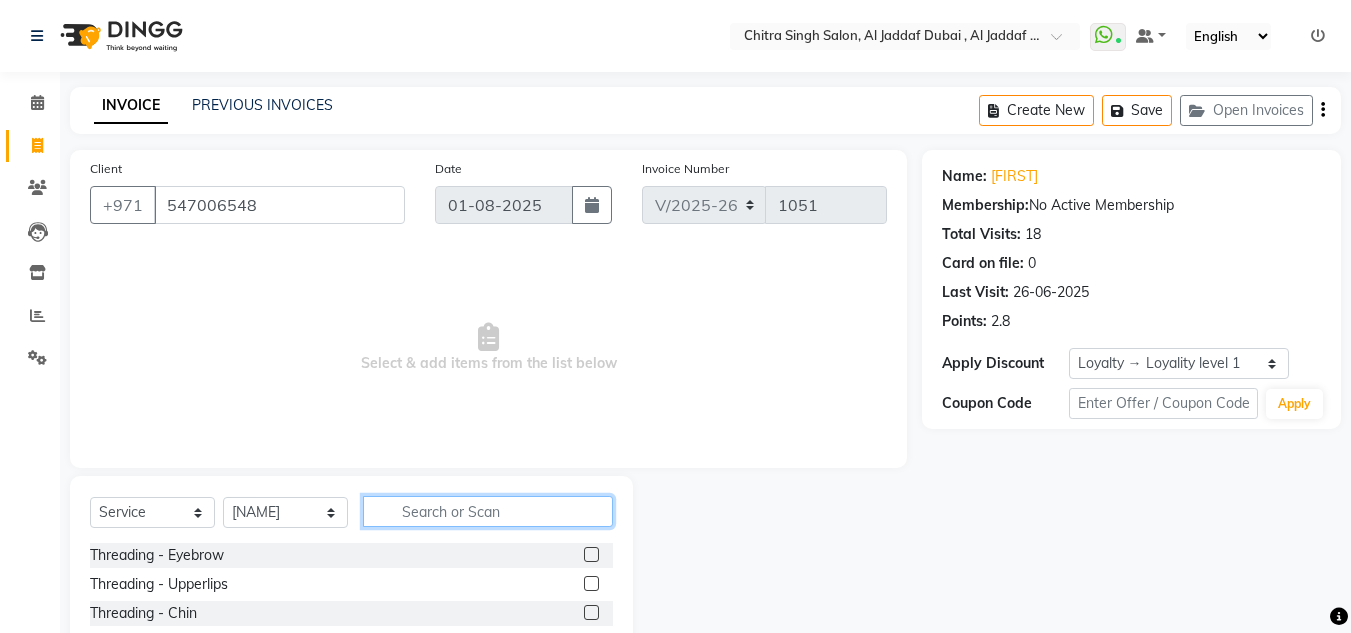 click 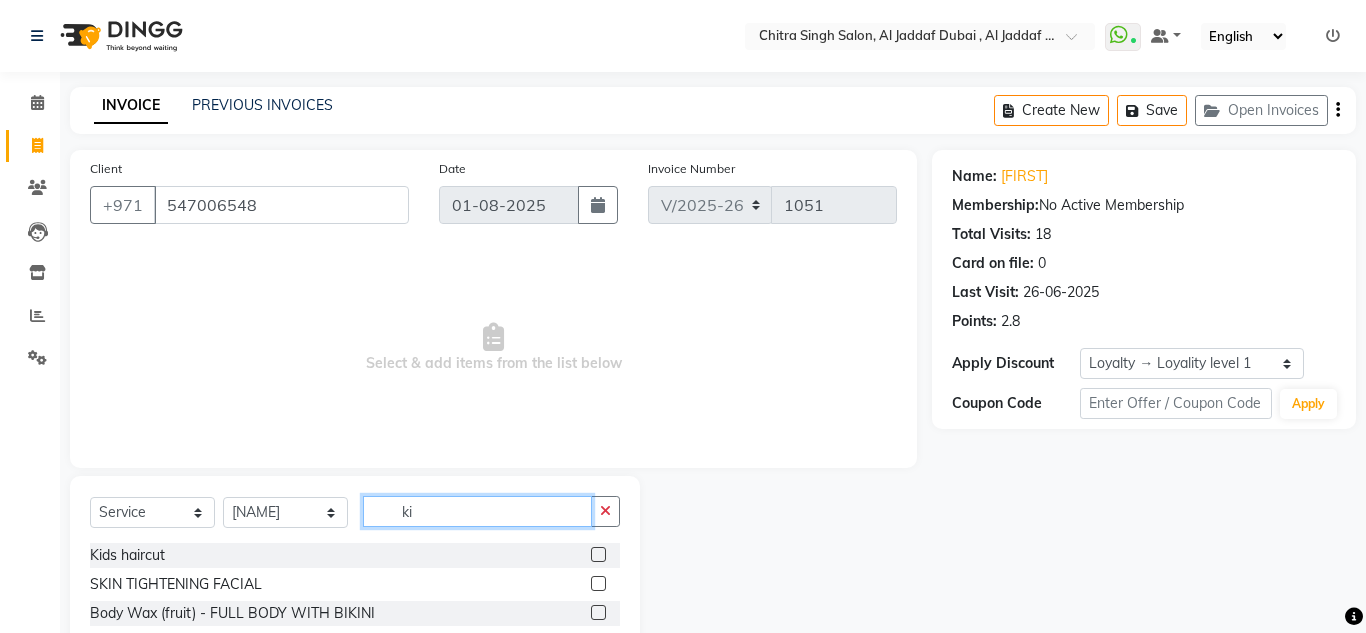 type on "k" 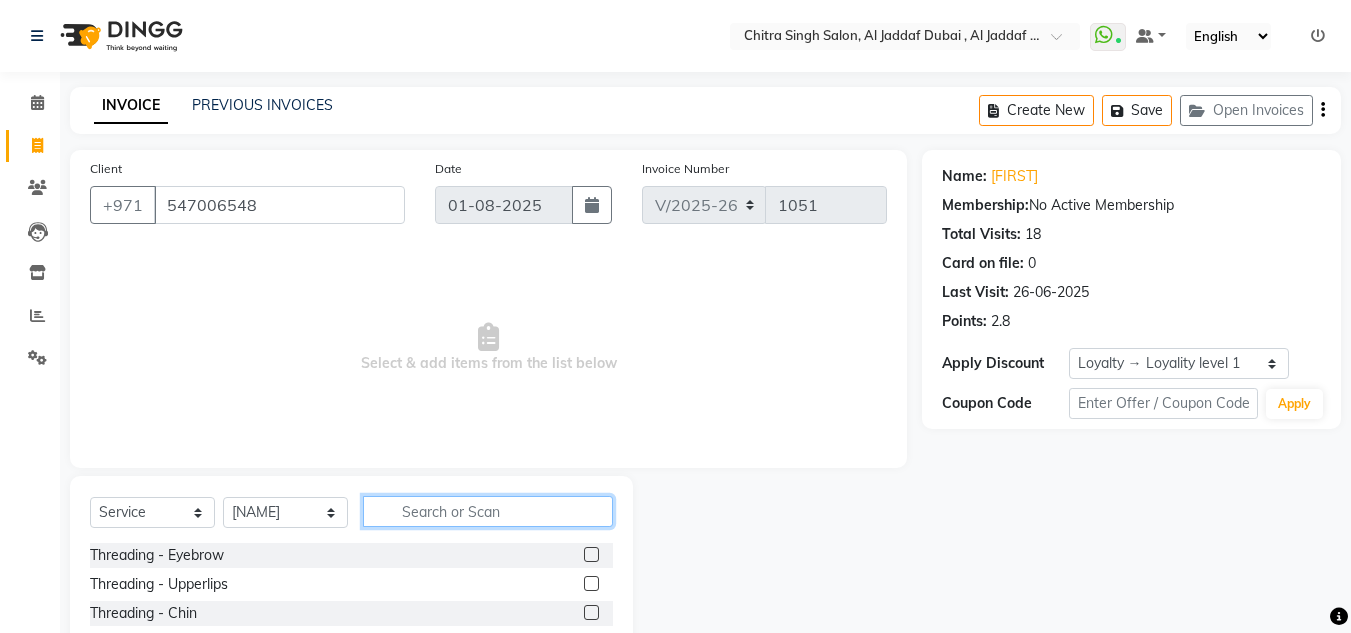 type on "p" 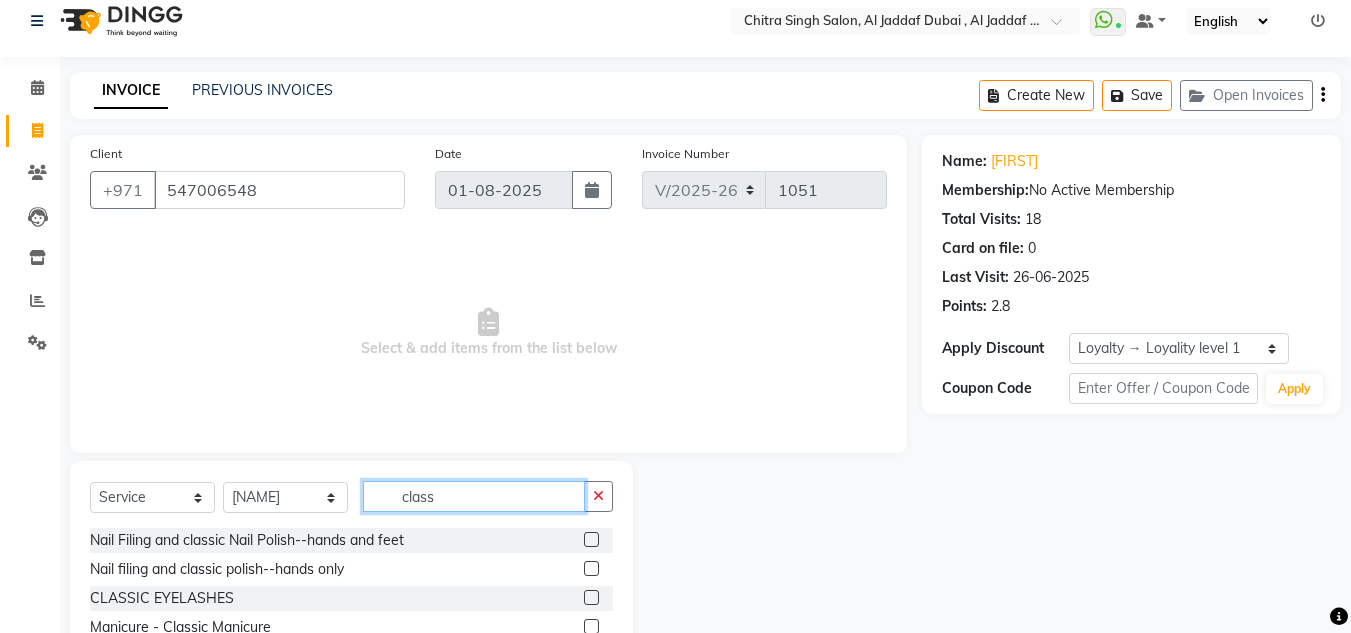 scroll, scrollTop: 168, scrollLeft: 0, axis: vertical 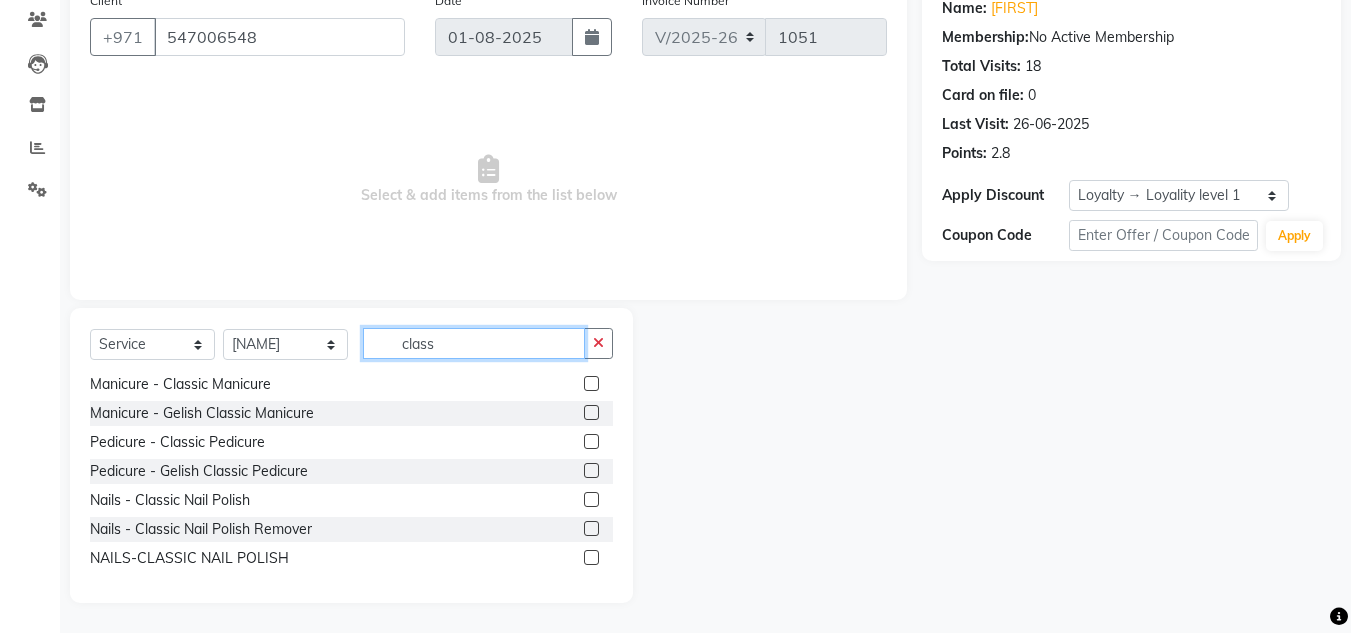 type on "class" 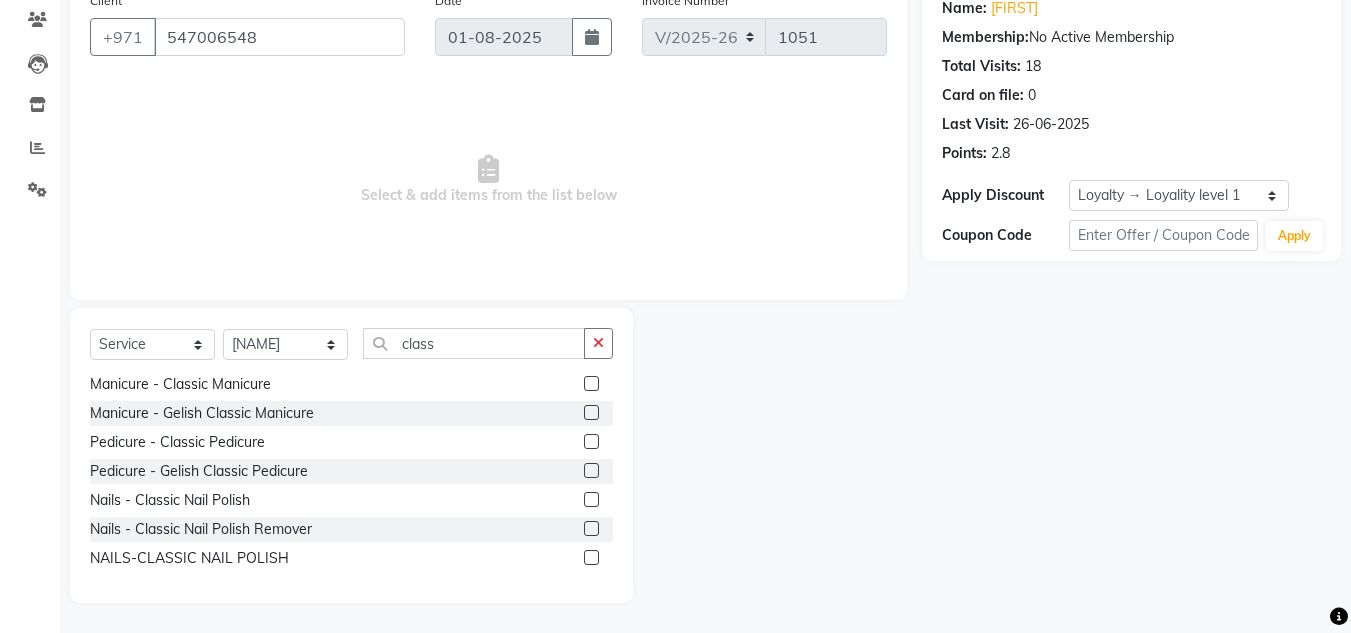 click 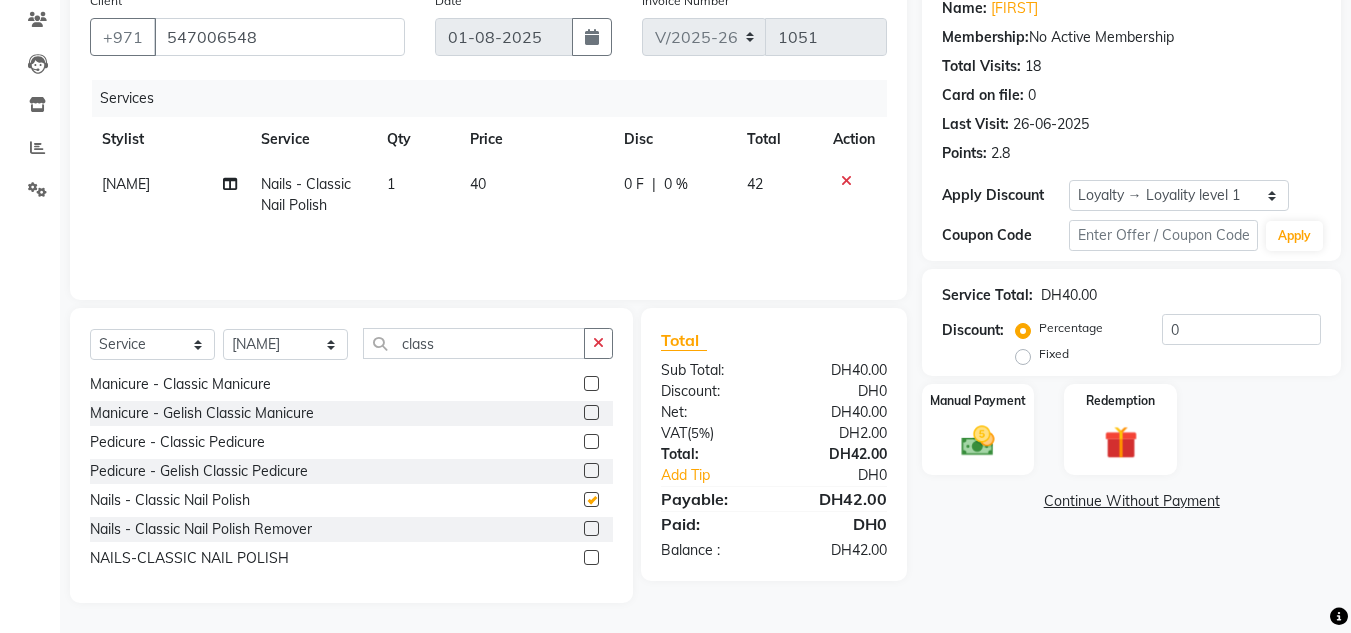 checkbox on "false" 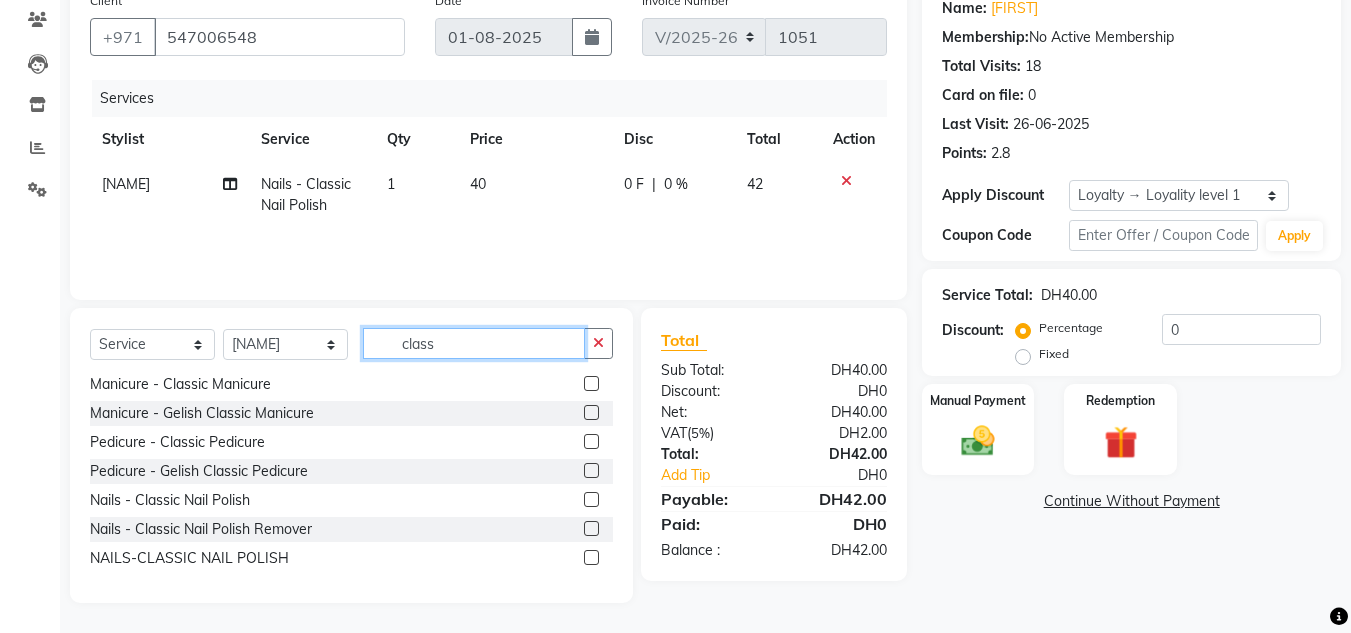 click on "class" 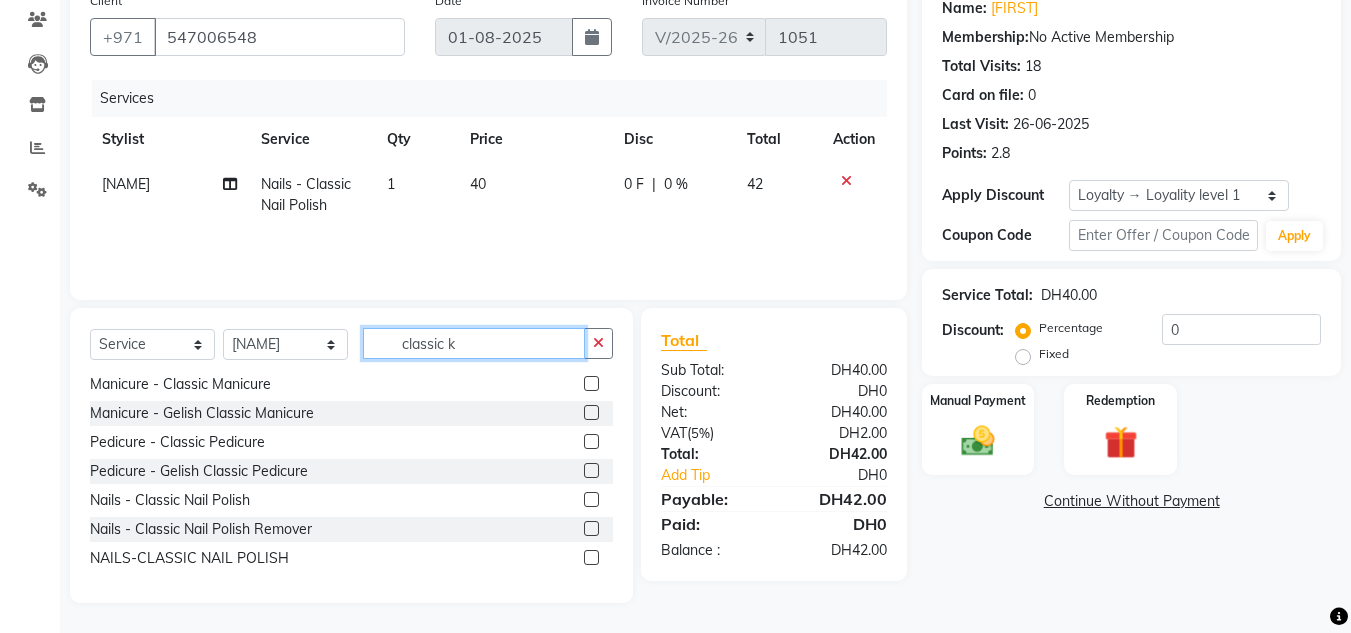 scroll, scrollTop: 146, scrollLeft: 0, axis: vertical 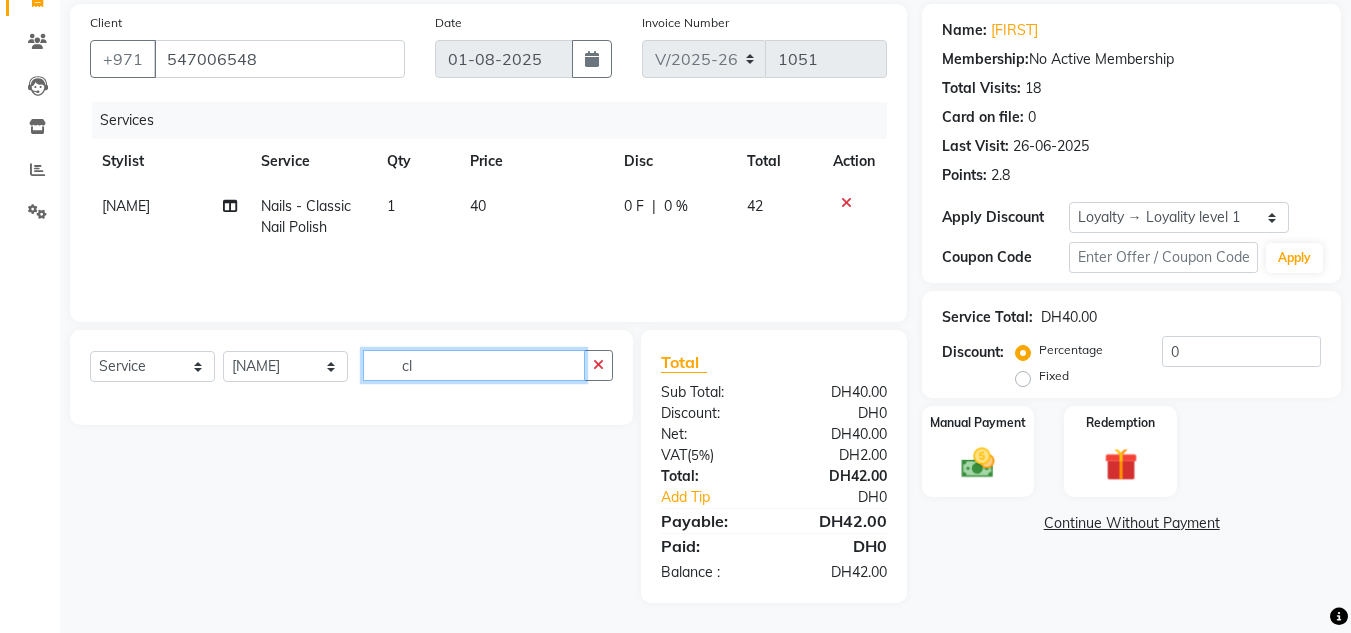 type on "c" 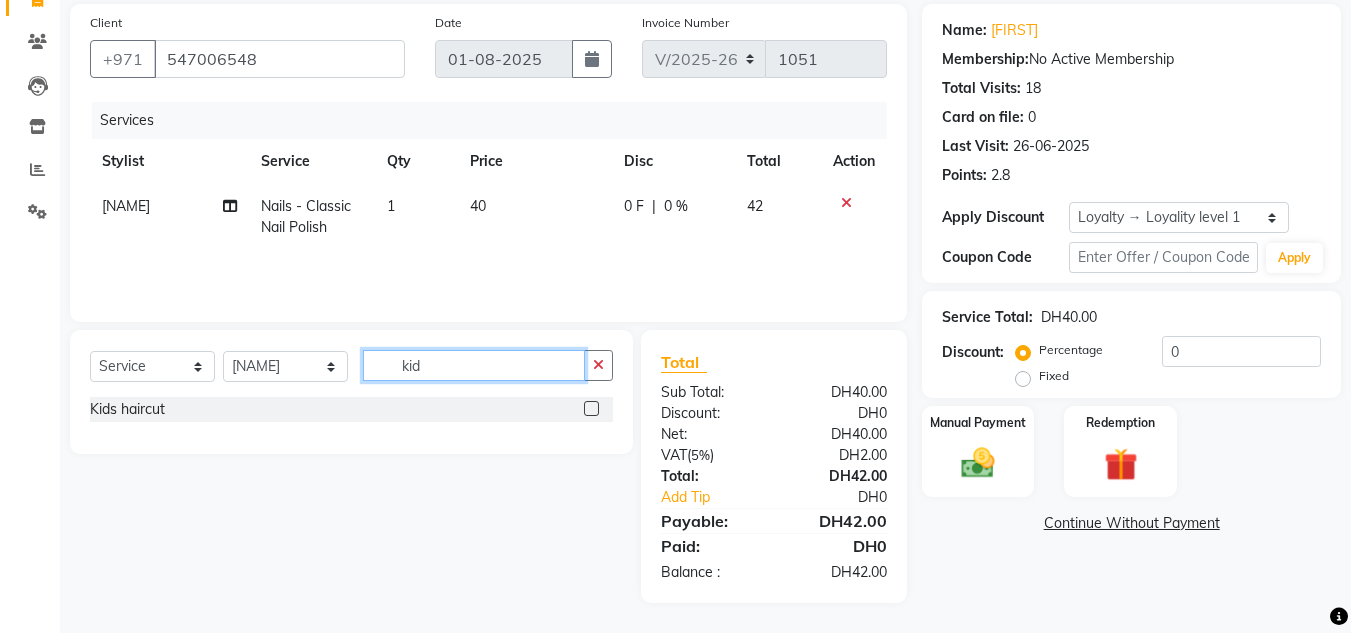 scroll, scrollTop: 146, scrollLeft: 0, axis: vertical 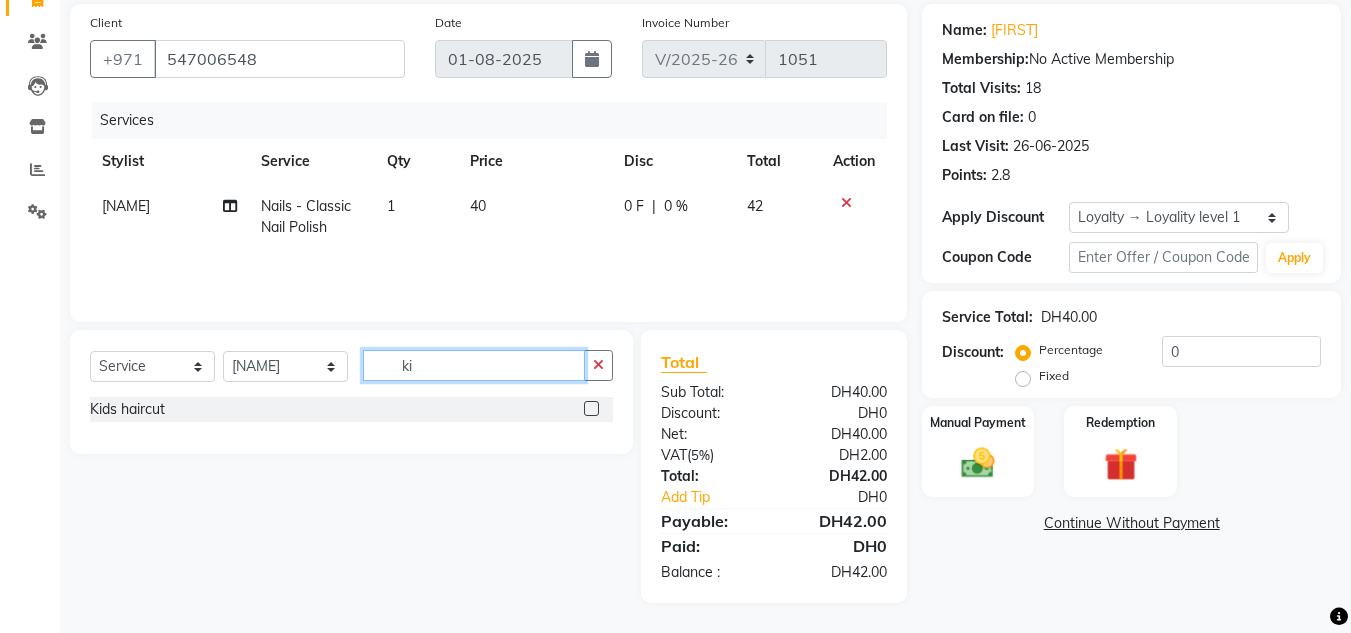 type on "k" 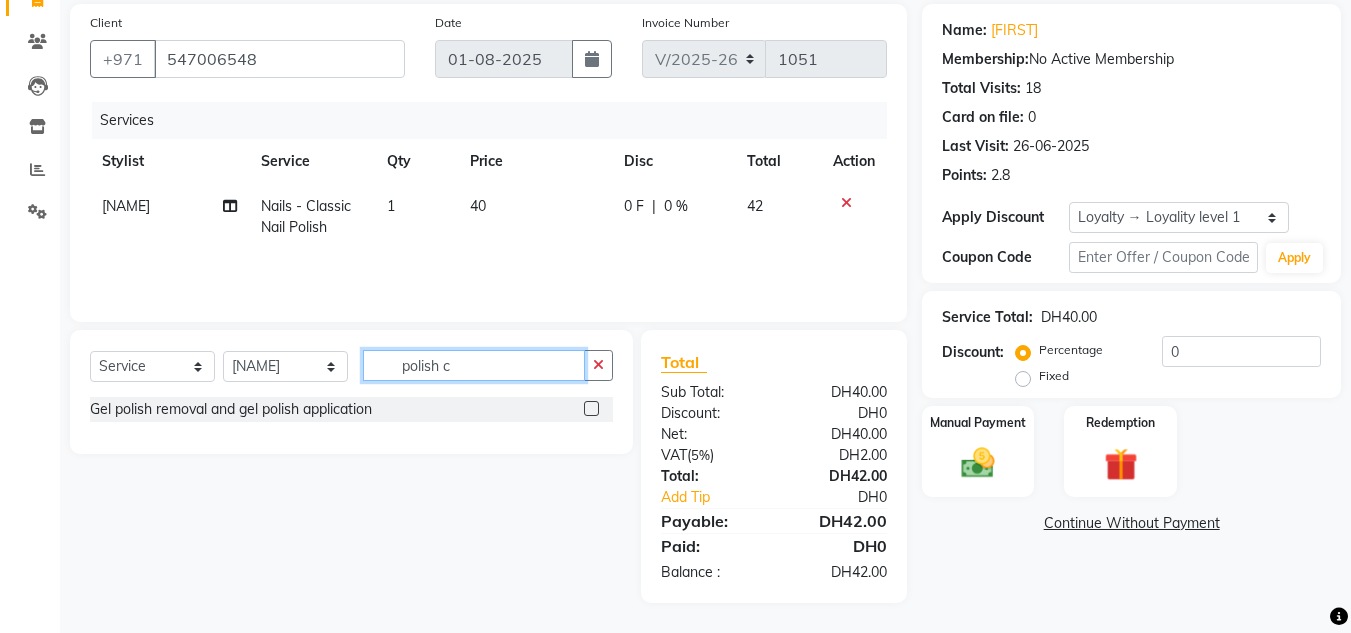 scroll, scrollTop: 146, scrollLeft: 0, axis: vertical 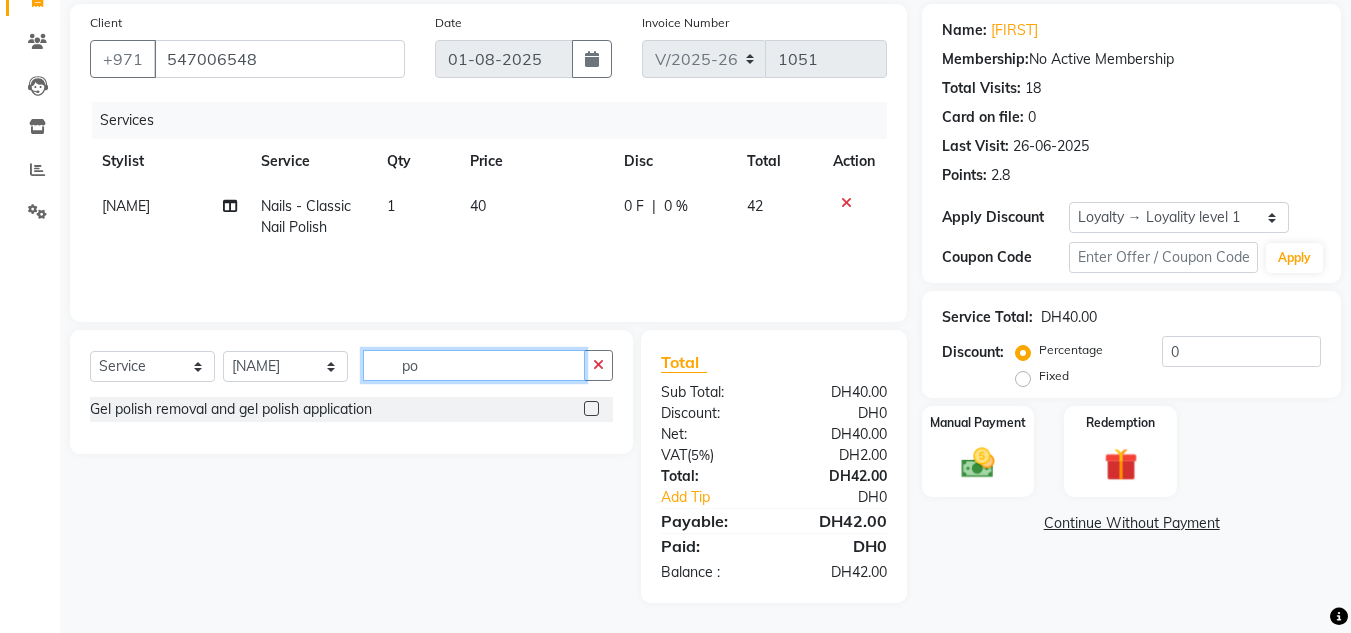 type on "p" 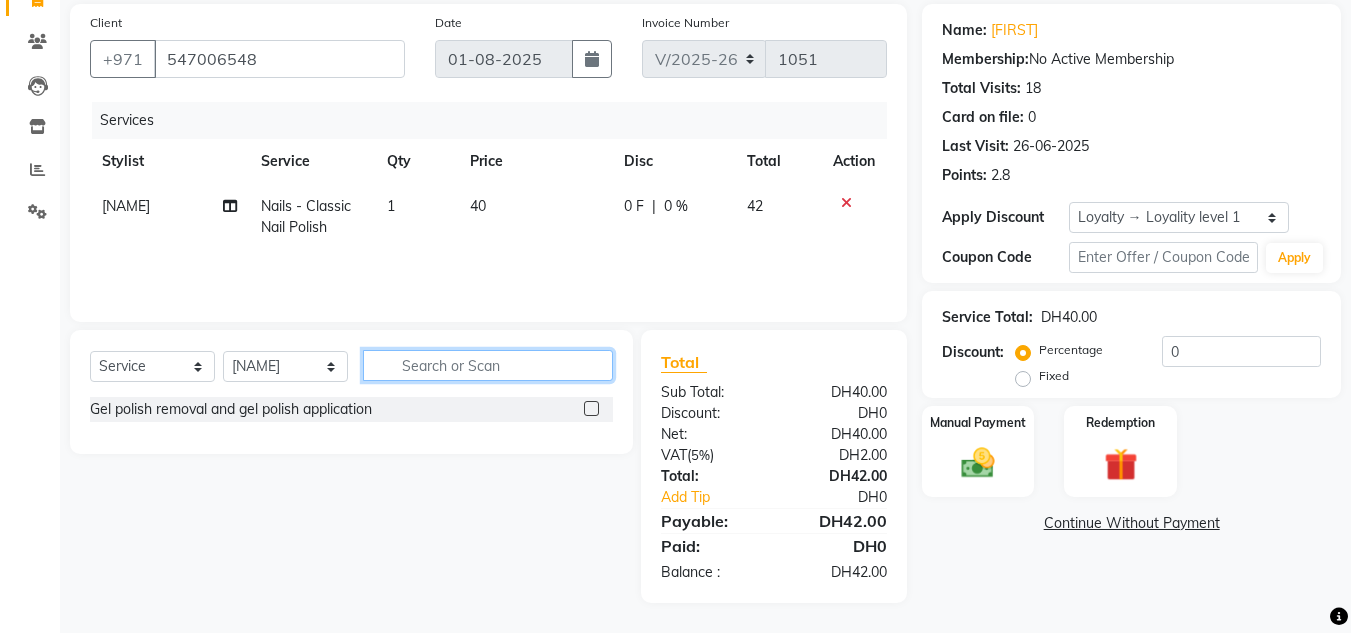 scroll, scrollTop: 168, scrollLeft: 0, axis: vertical 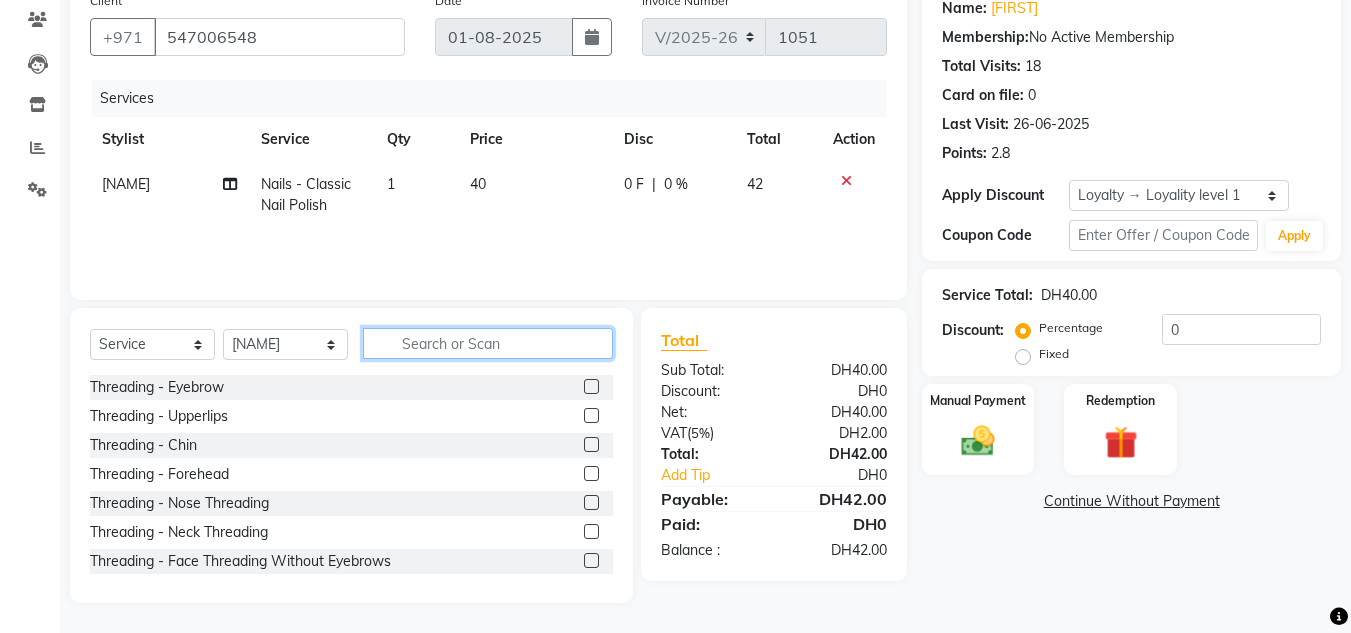type 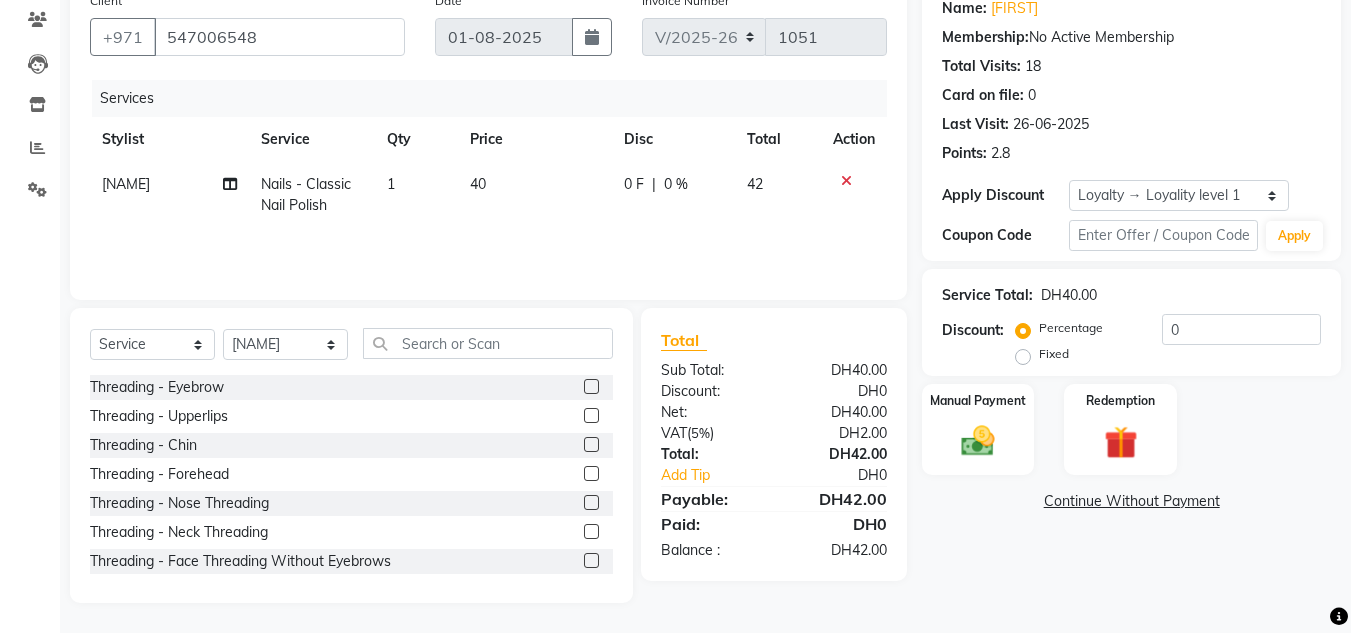 drag, startPoint x: 598, startPoint y: 217, endPoint x: 650, endPoint y: 208, distance: 52.773098 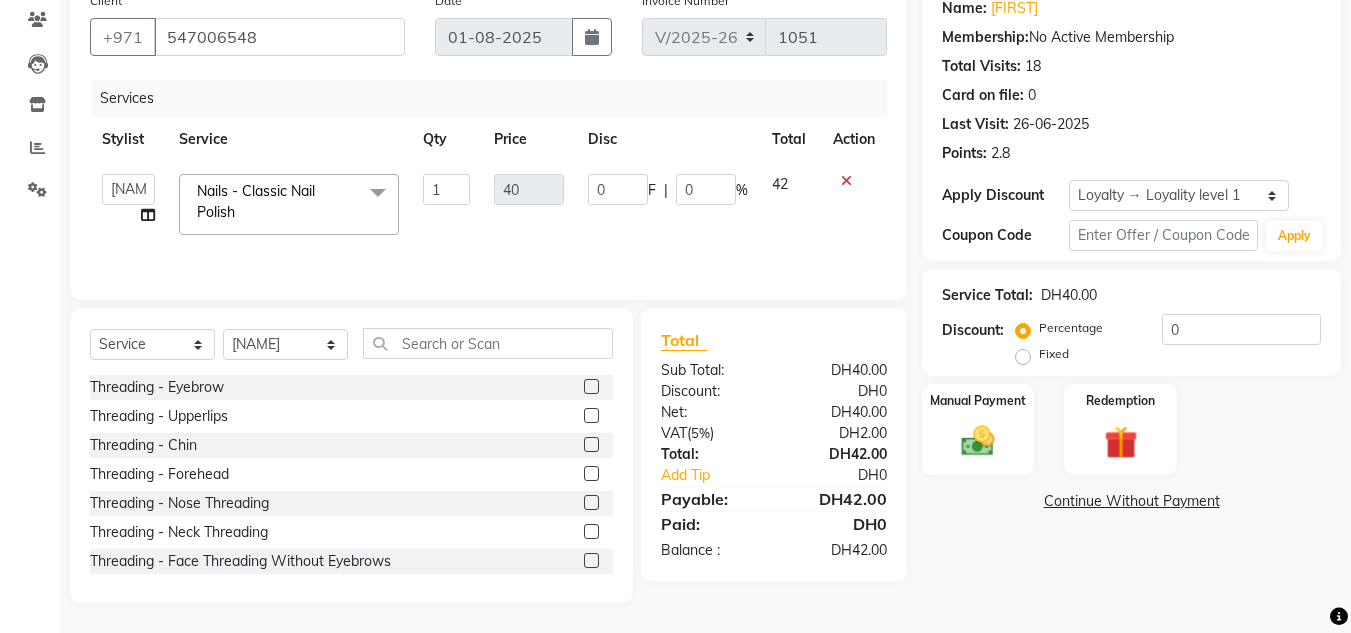 click on "F" 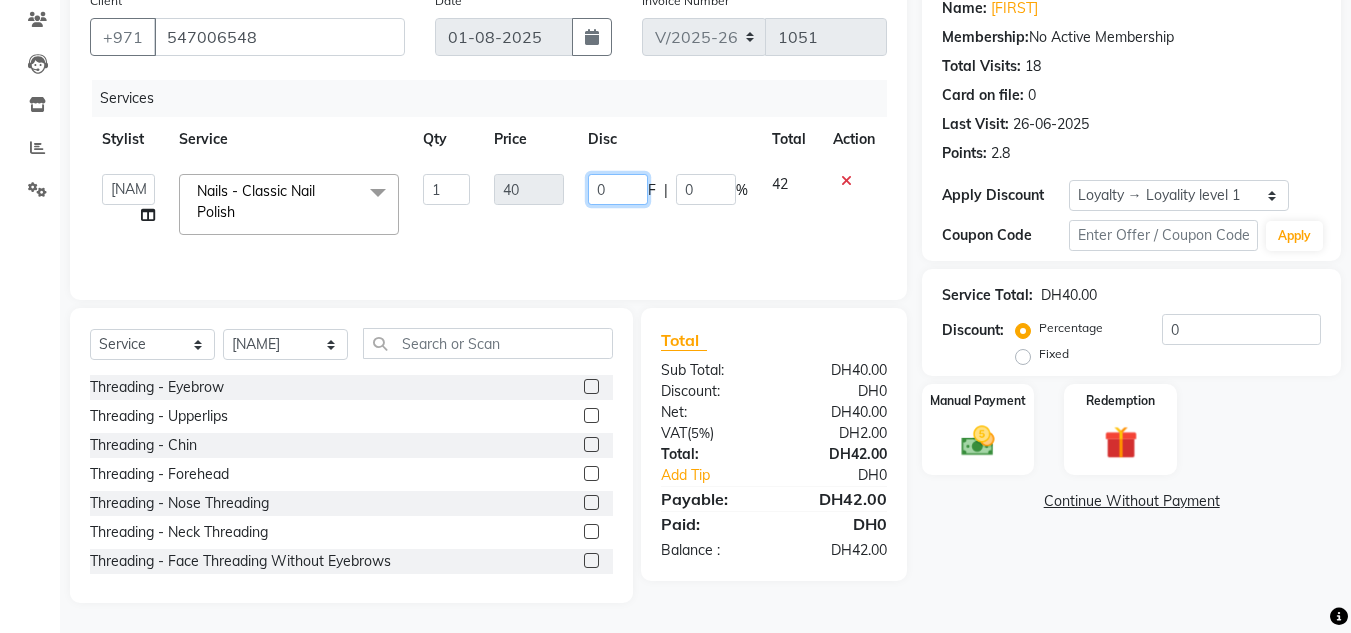 click on "0" 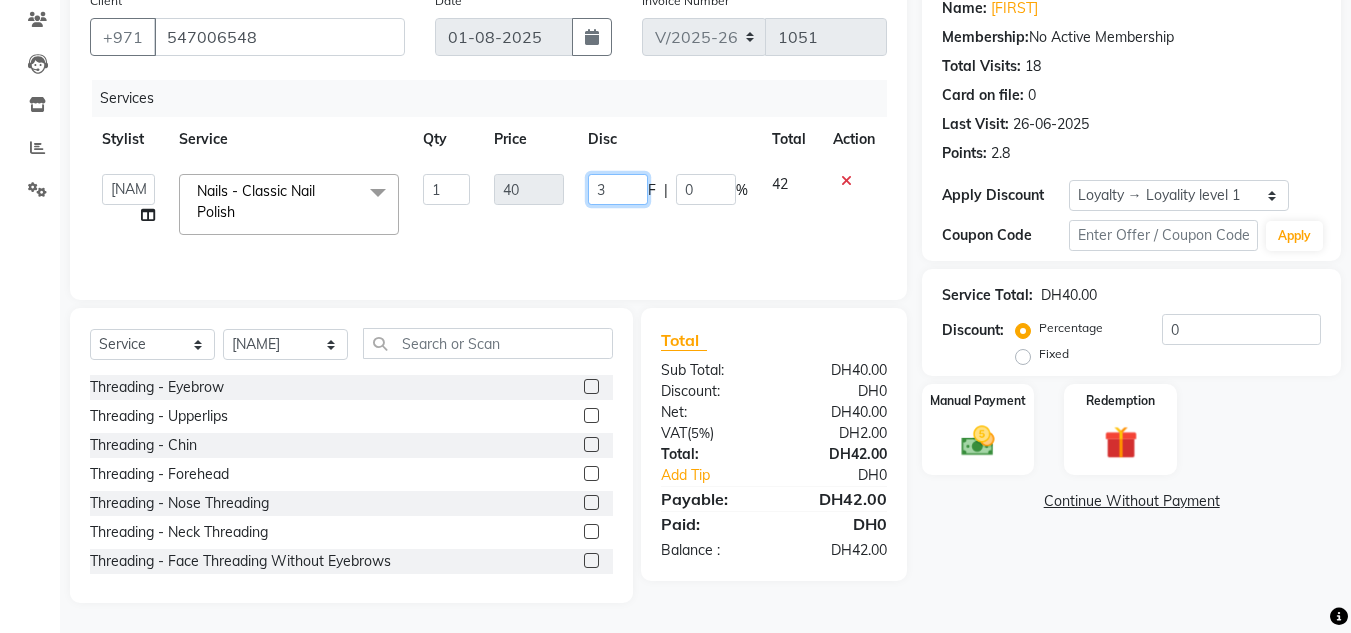 type on "30" 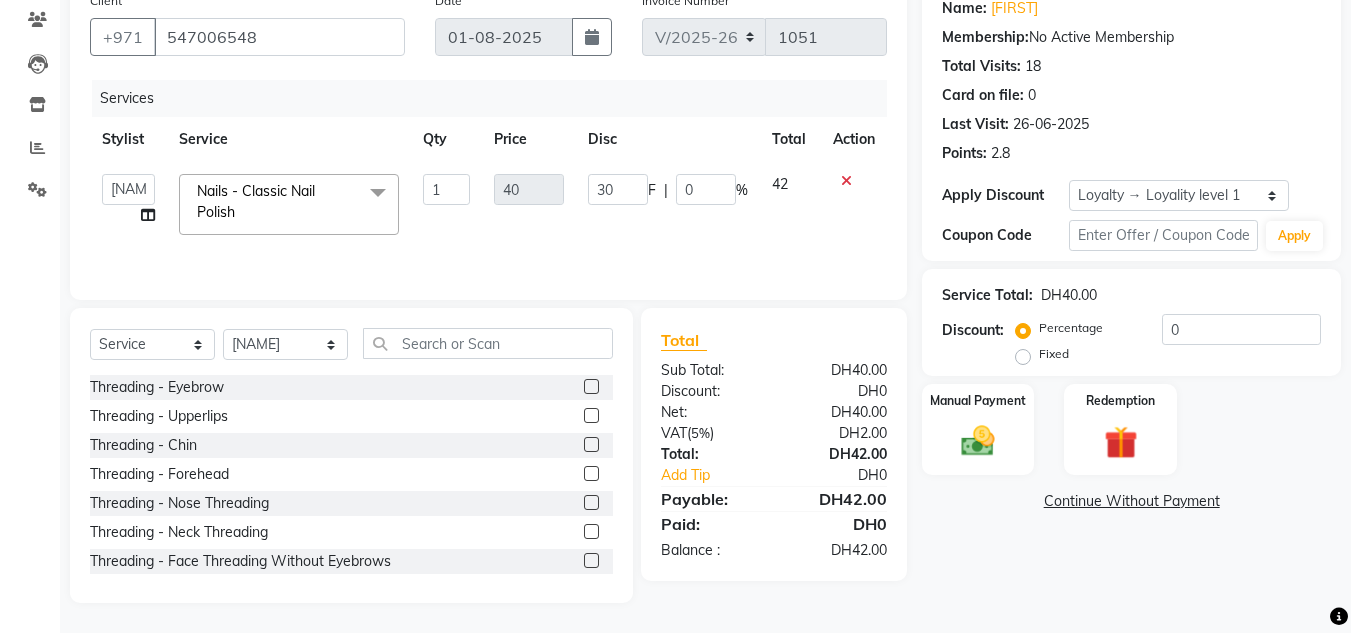 click on "Disc" 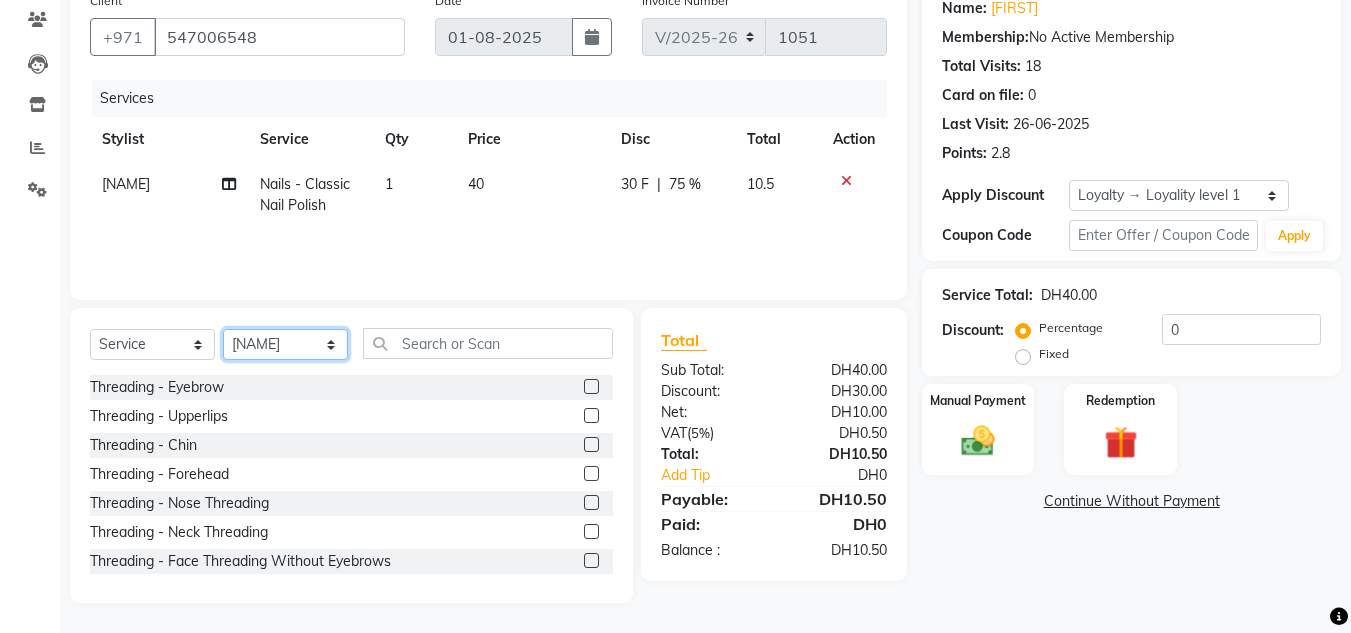 click on "Select Stylist Huma Iqbal Kabita Management Riba Sales person Srijana trial lady" 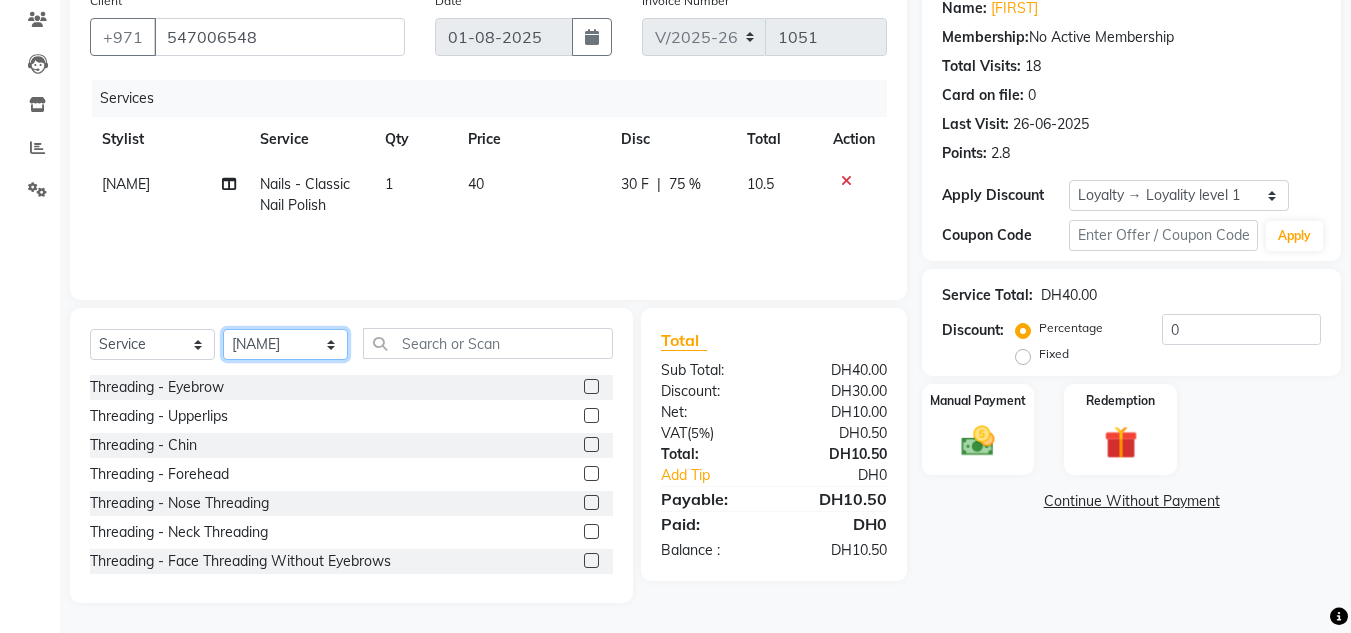 select on "62704" 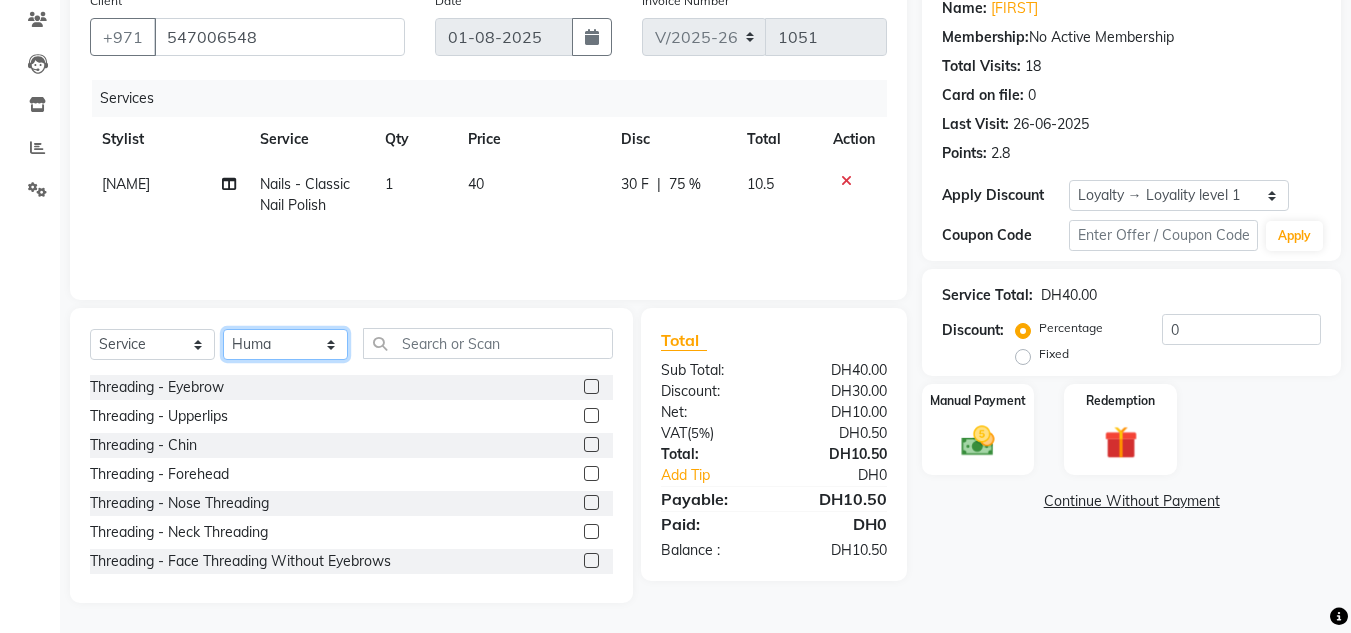 click on "Select Stylist Huma Iqbal Kabita Management Riba Sales person Srijana trial lady" 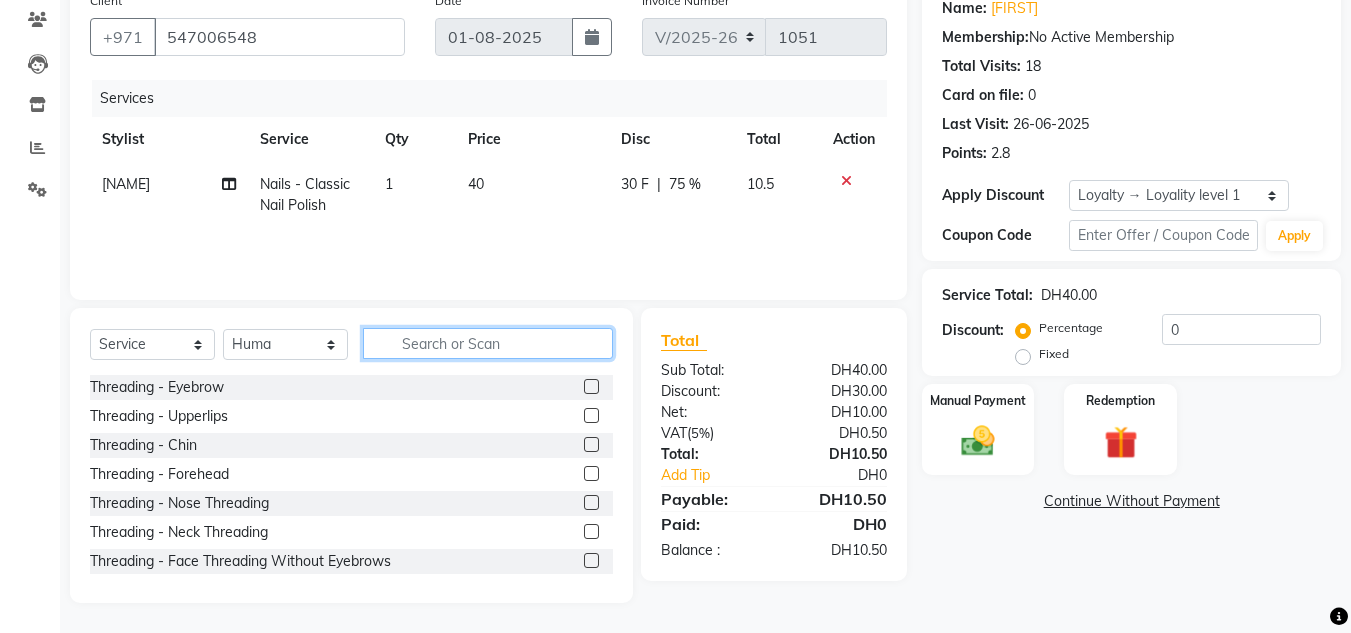 click 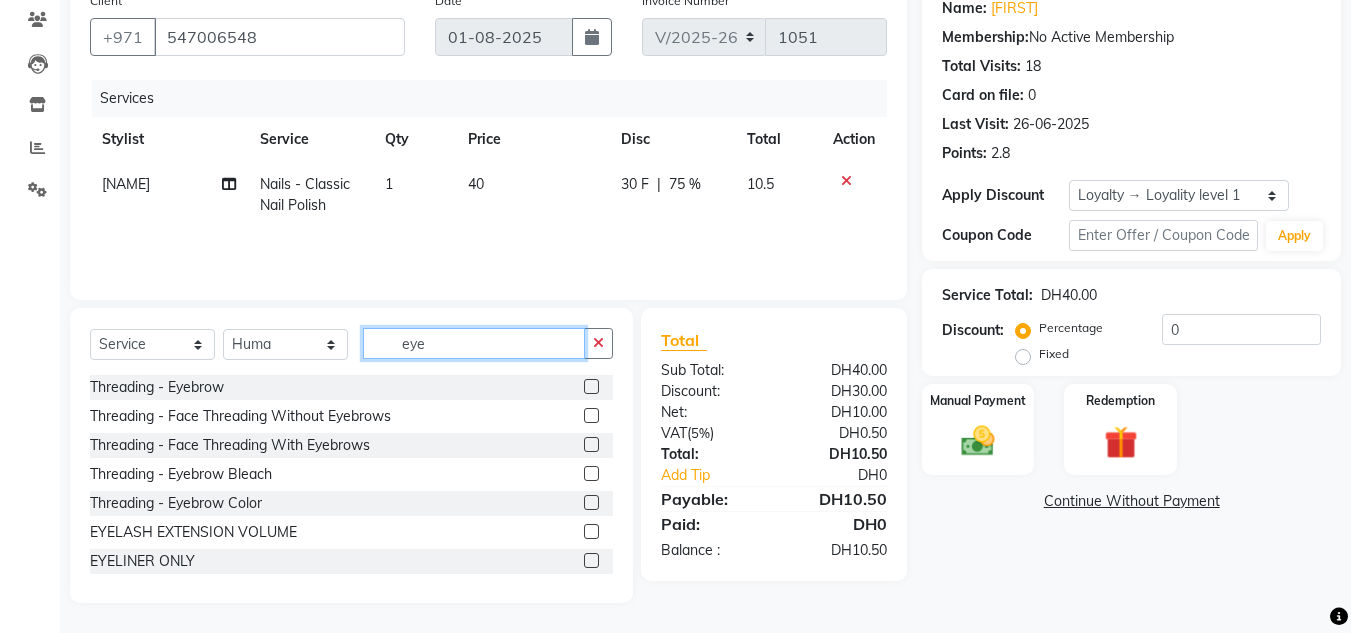 type on "eye" 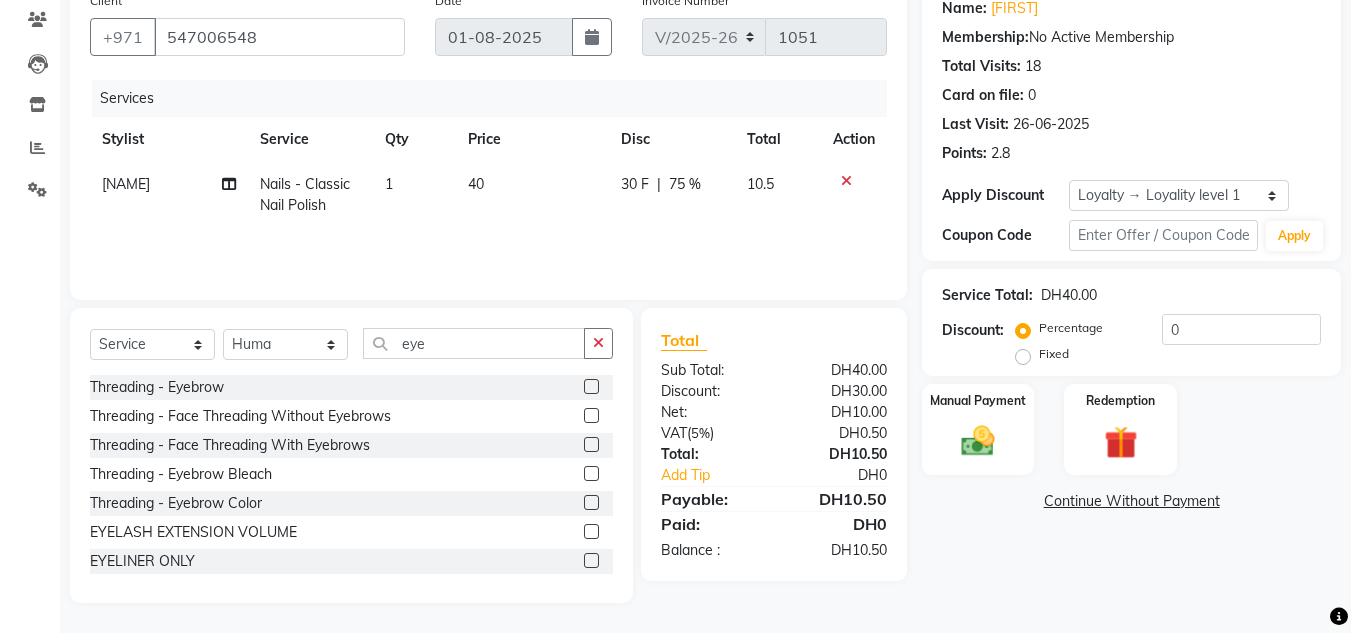 click 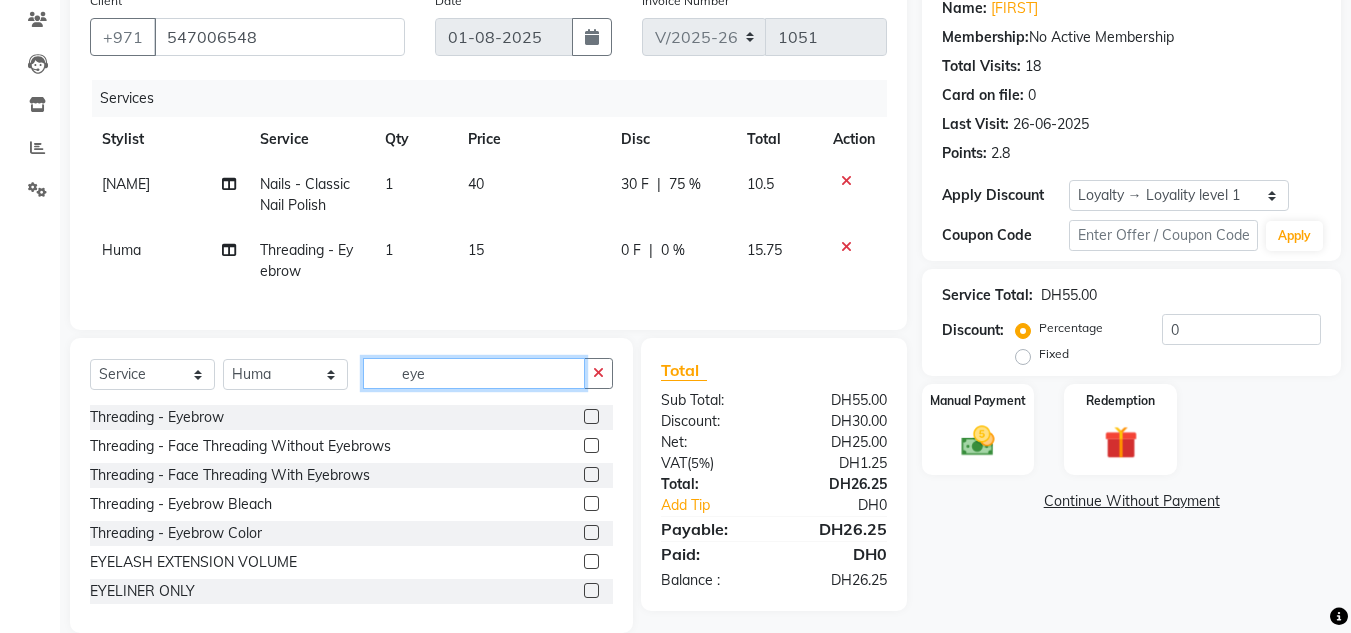 checkbox on "false" 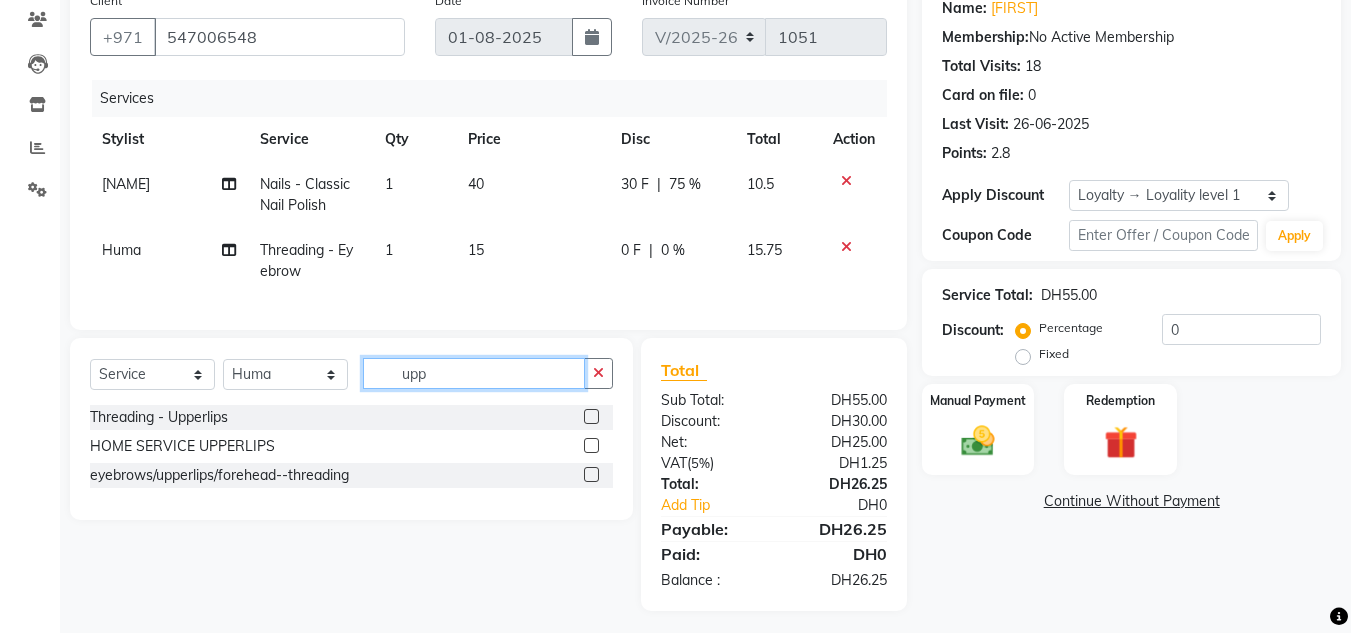 type on "upp" 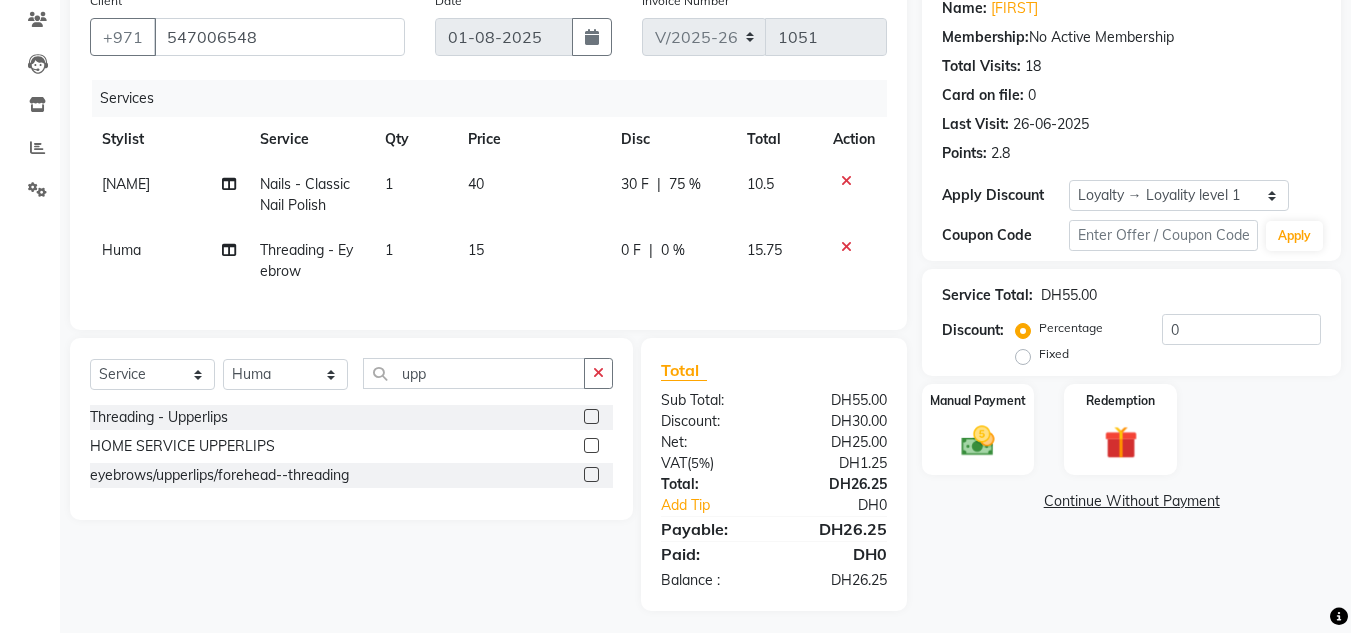 click 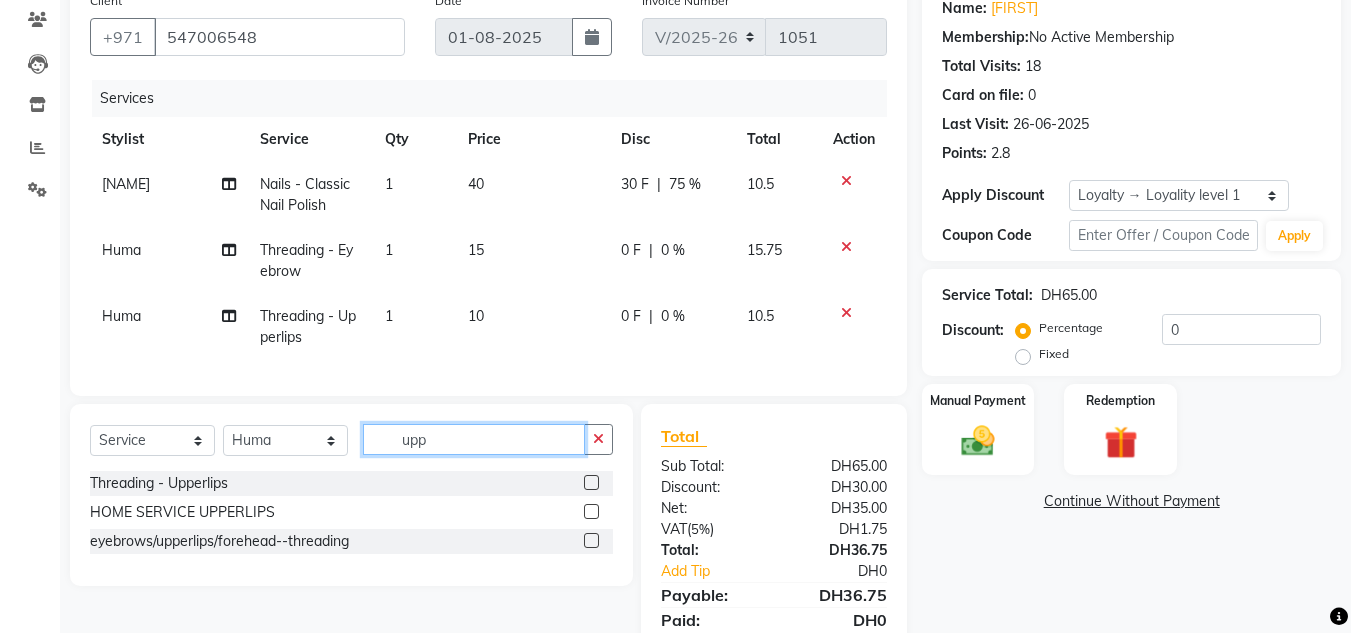 checkbox on "false" 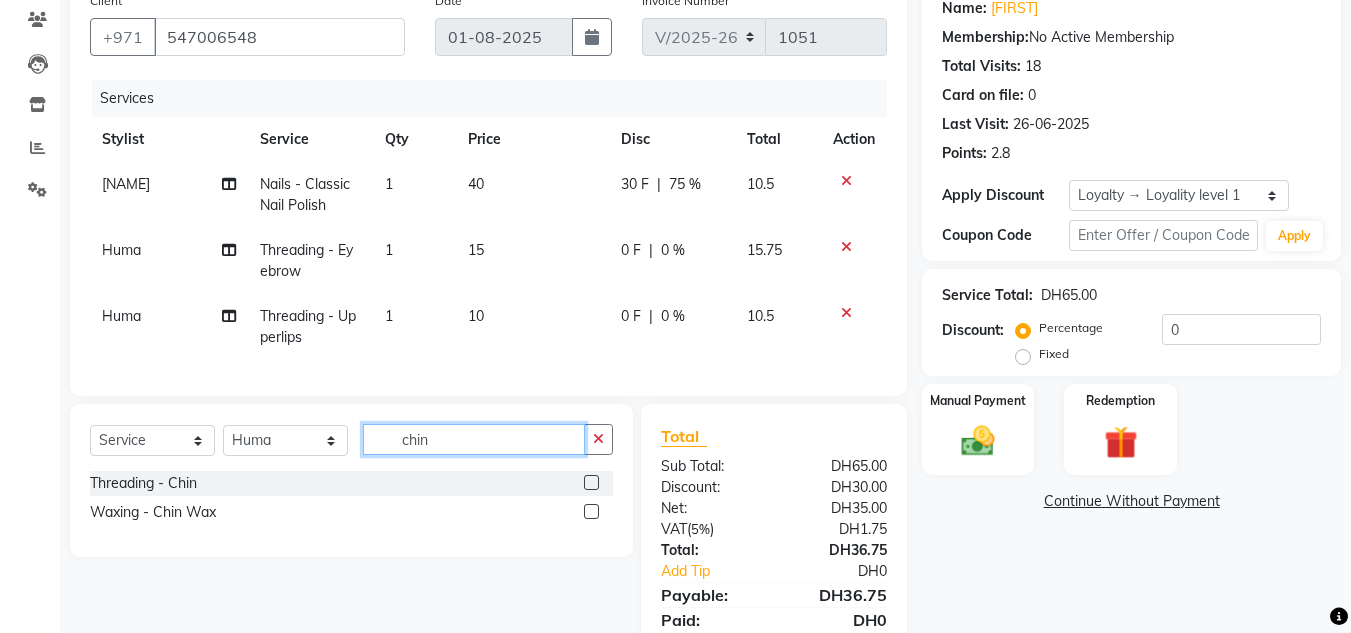 type on "chin" 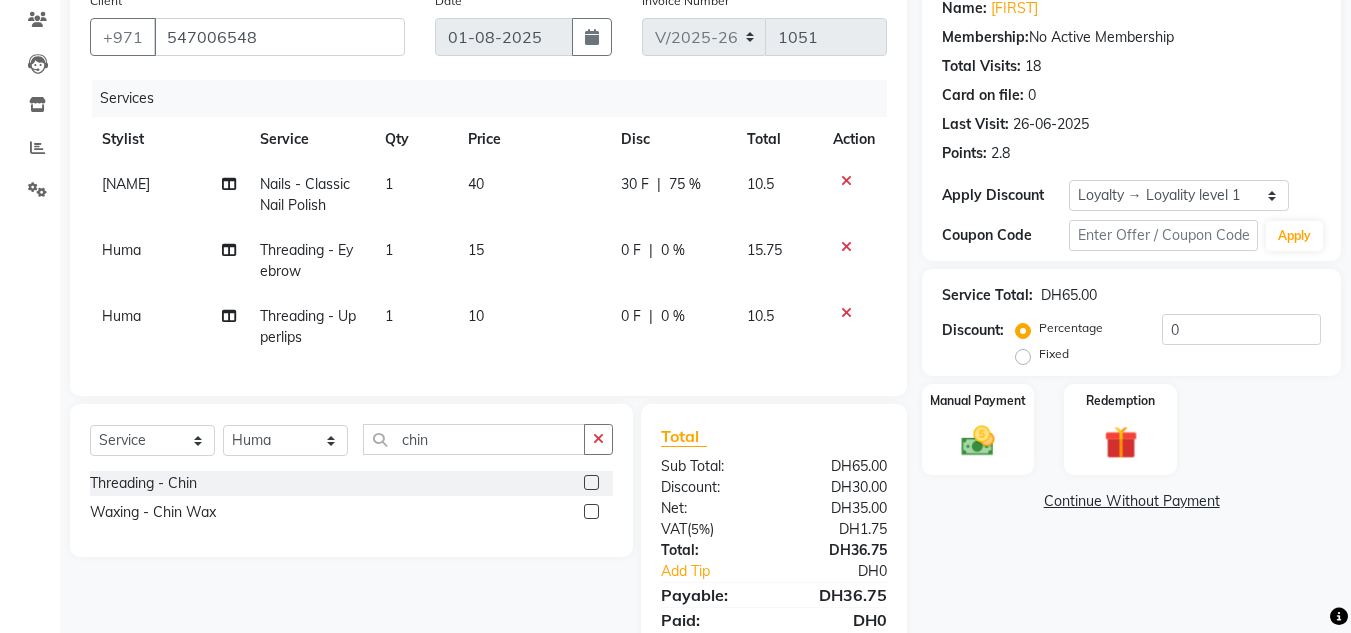 click 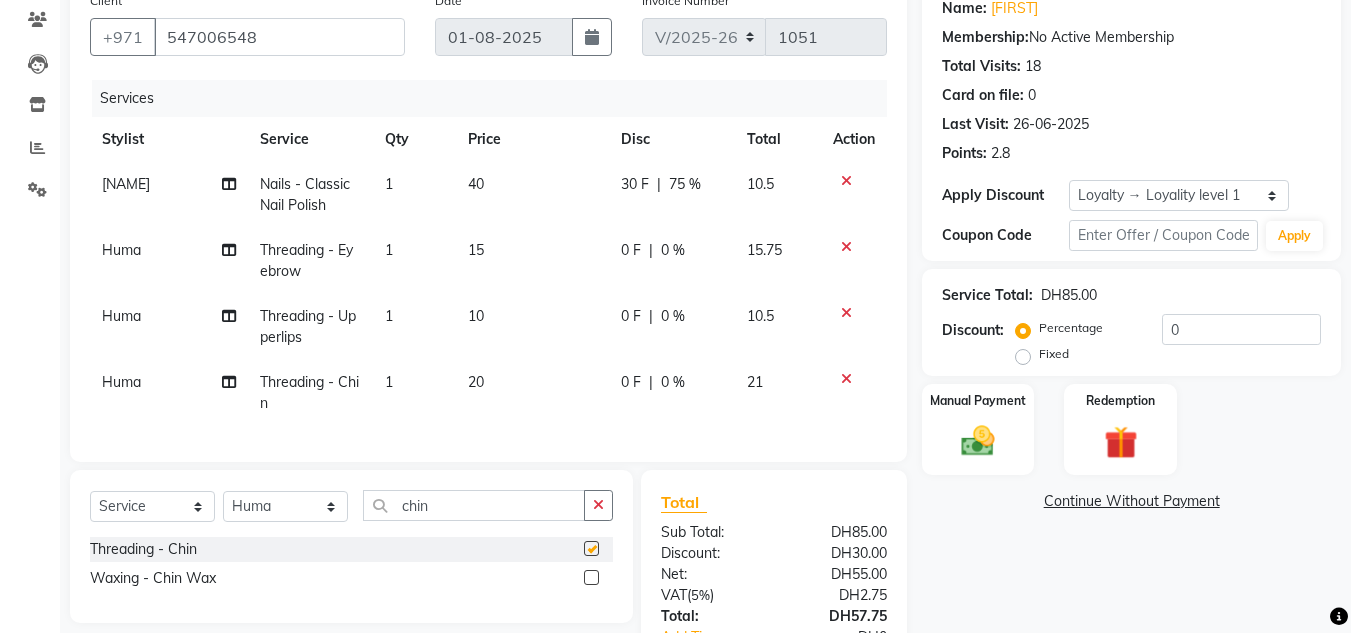 checkbox on "false" 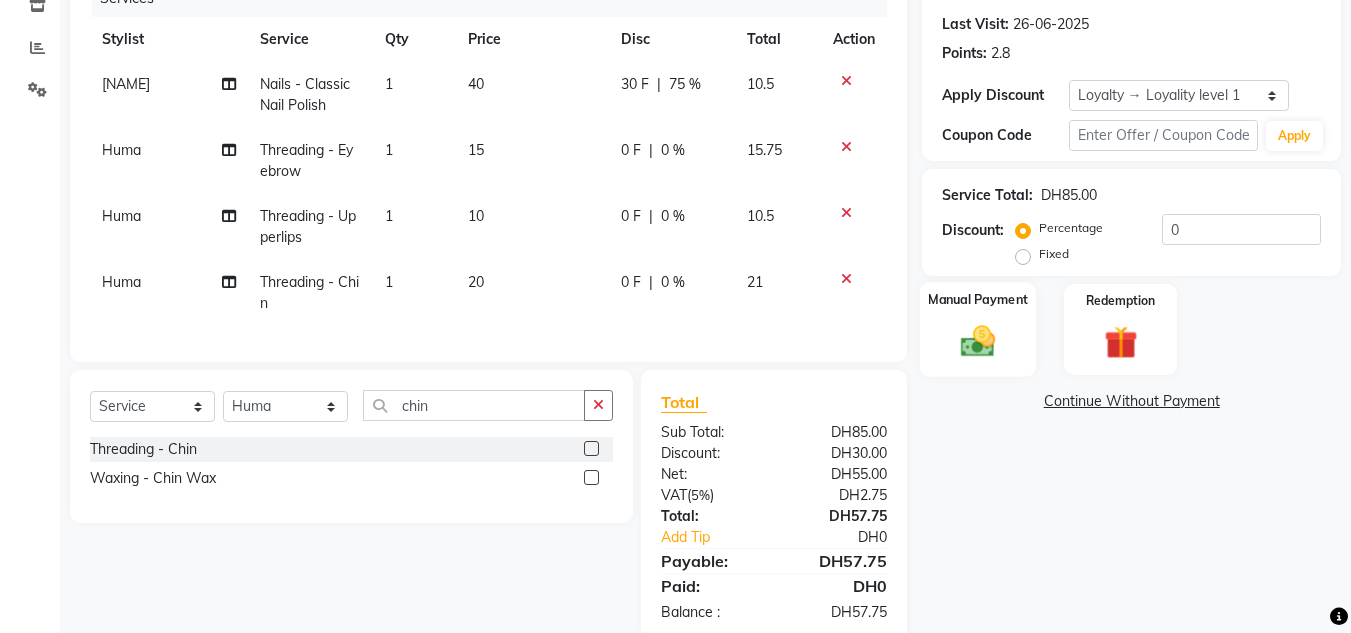scroll, scrollTop: 323, scrollLeft: 0, axis: vertical 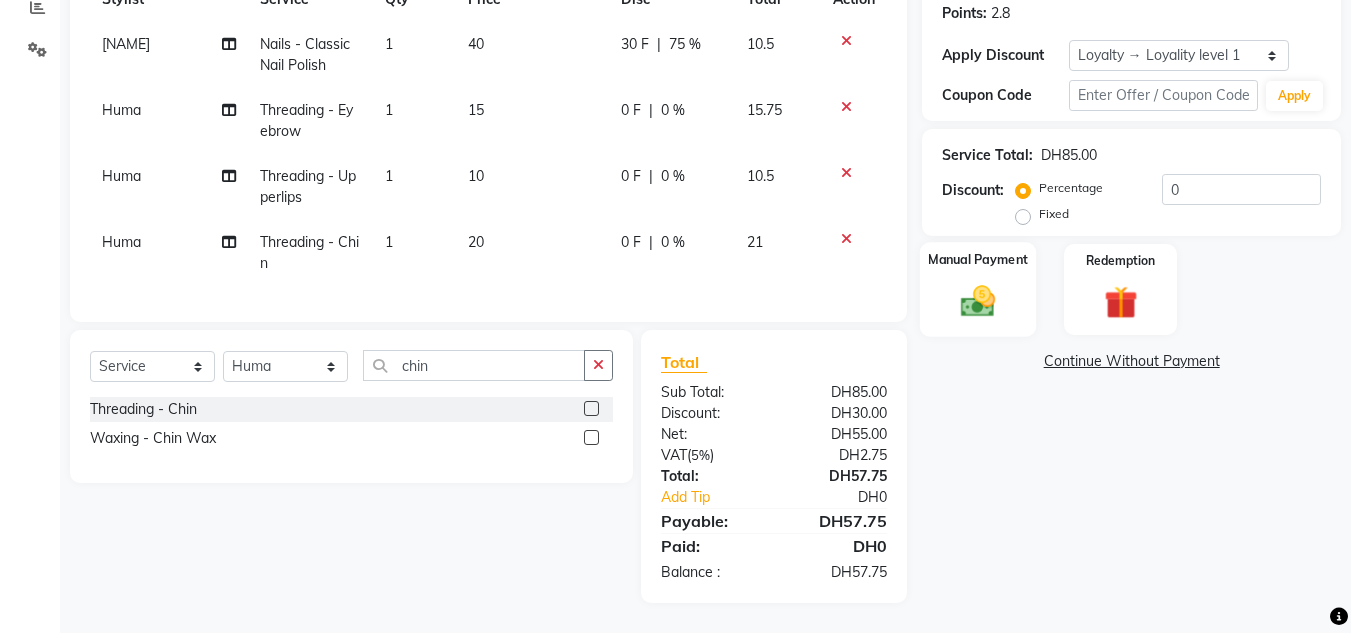 drag, startPoint x: 1044, startPoint y: 250, endPoint x: 1029, endPoint y: 275, distance: 29.15476 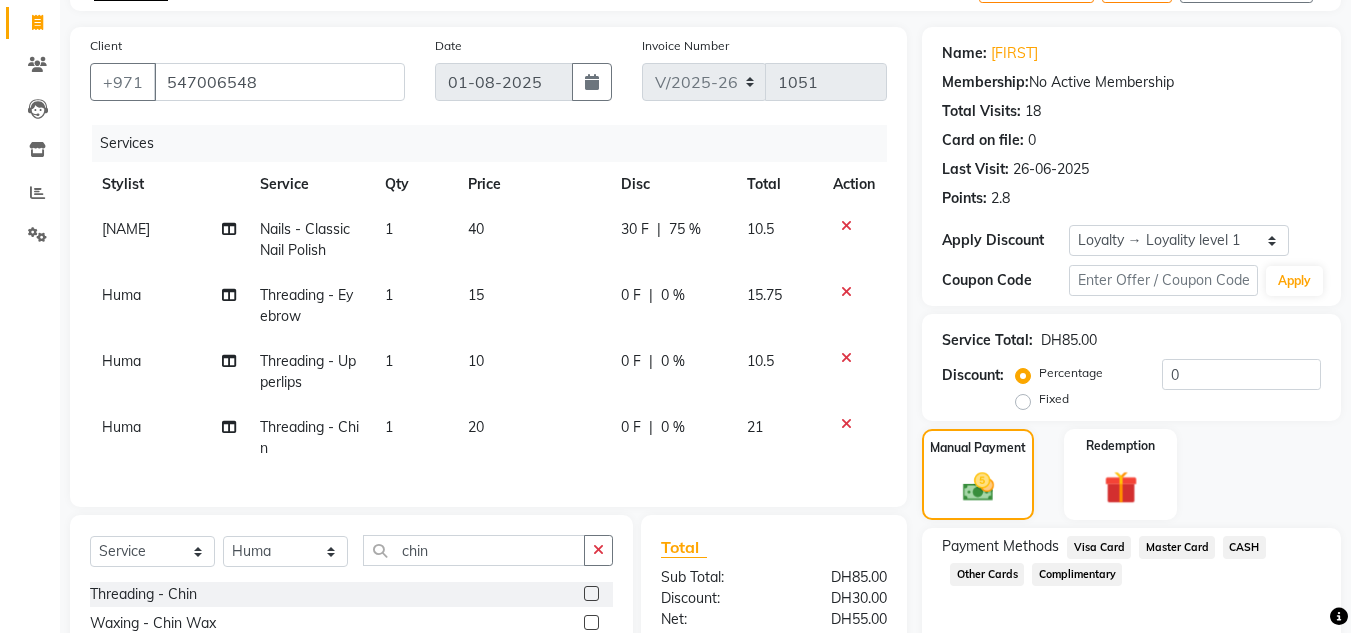 scroll, scrollTop: 323, scrollLeft: 0, axis: vertical 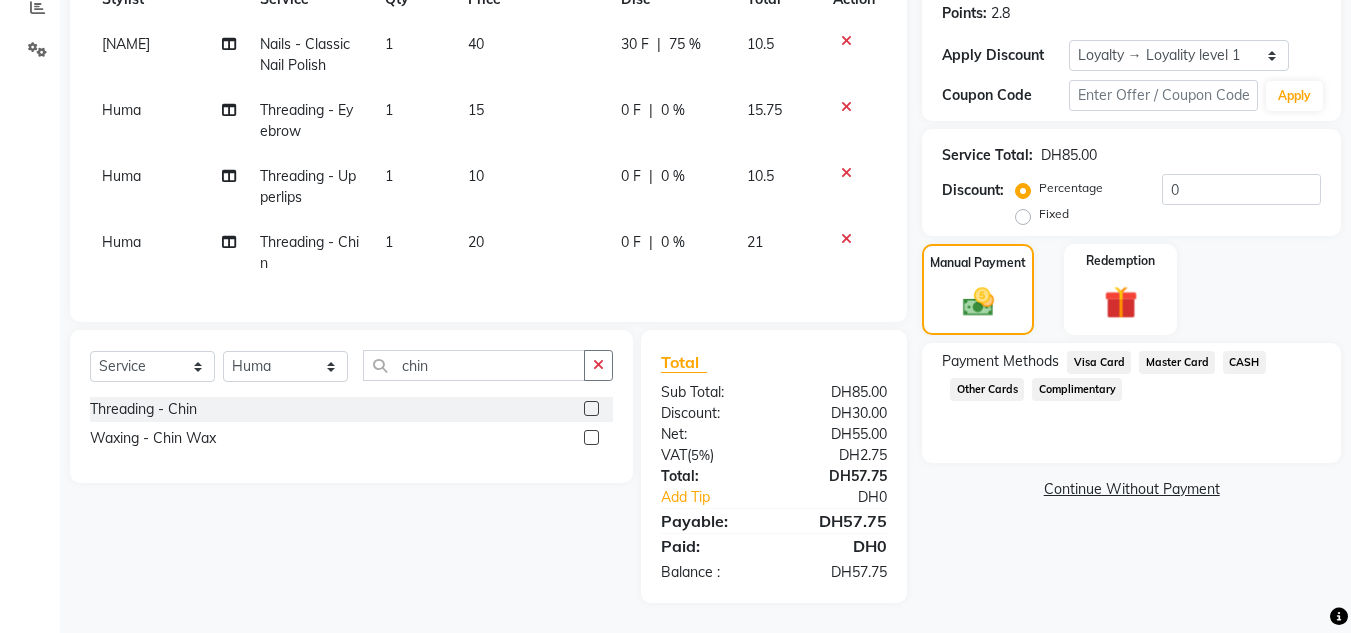 click on "Master Card" 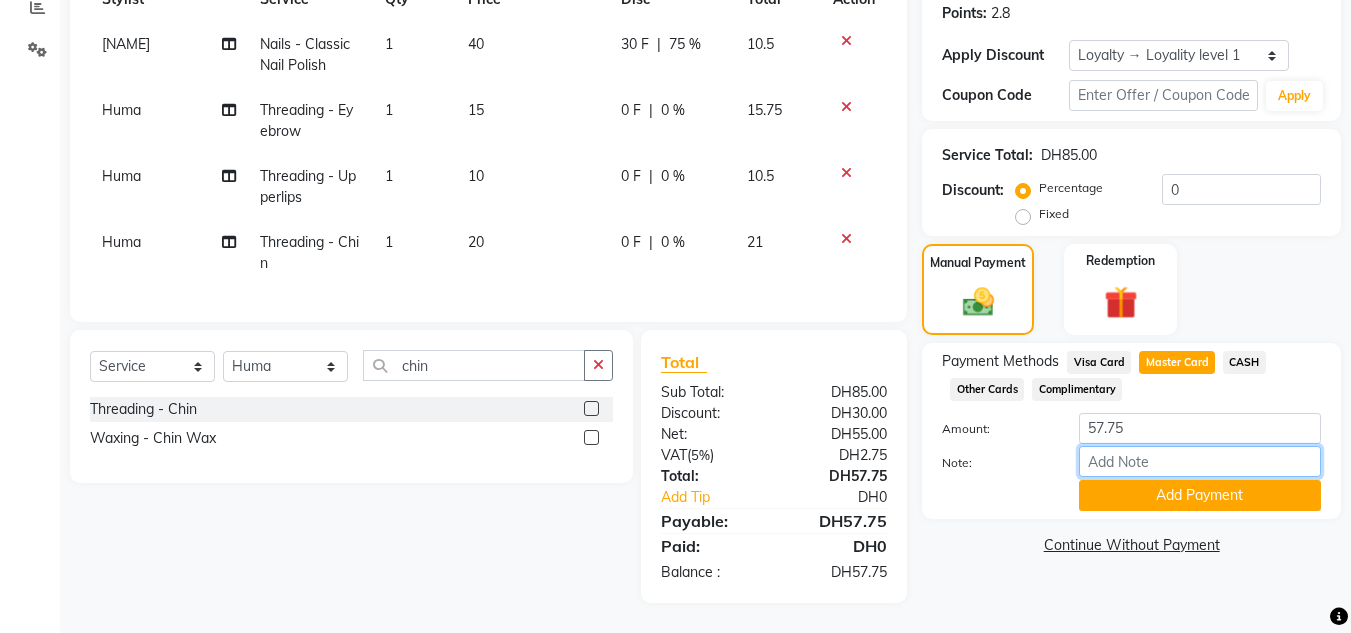 click on "Note:" at bounding box center [1200, 461] 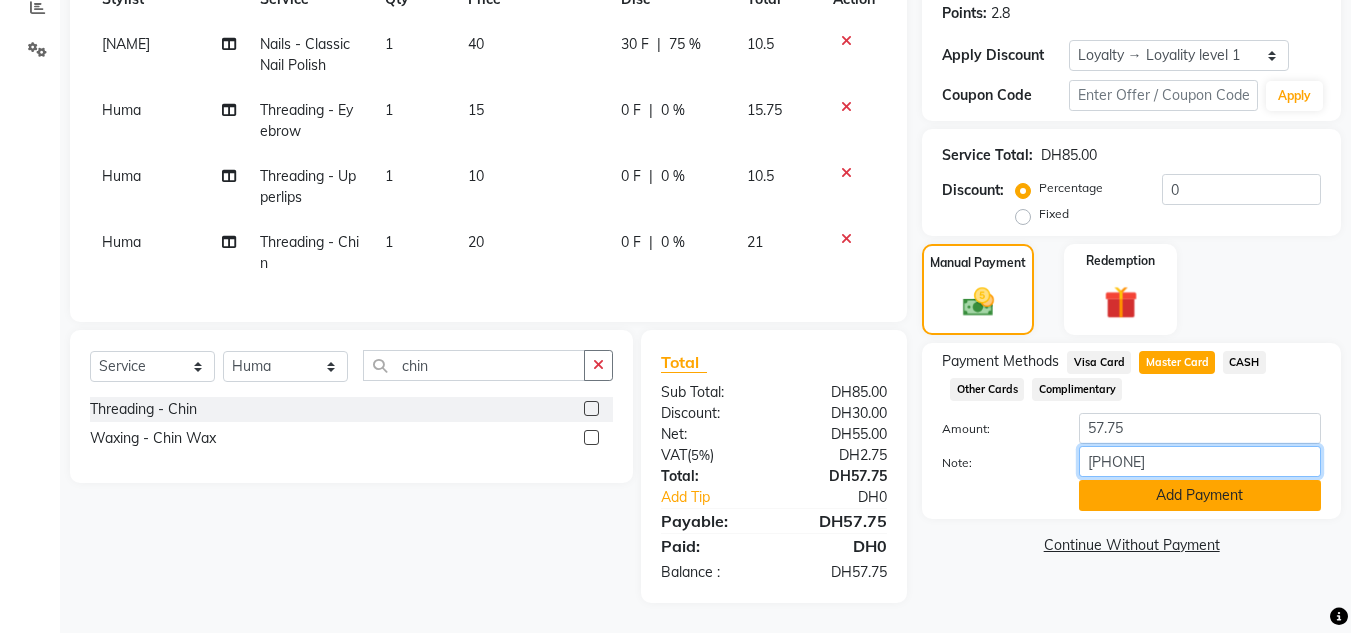 type on "559927****1796" 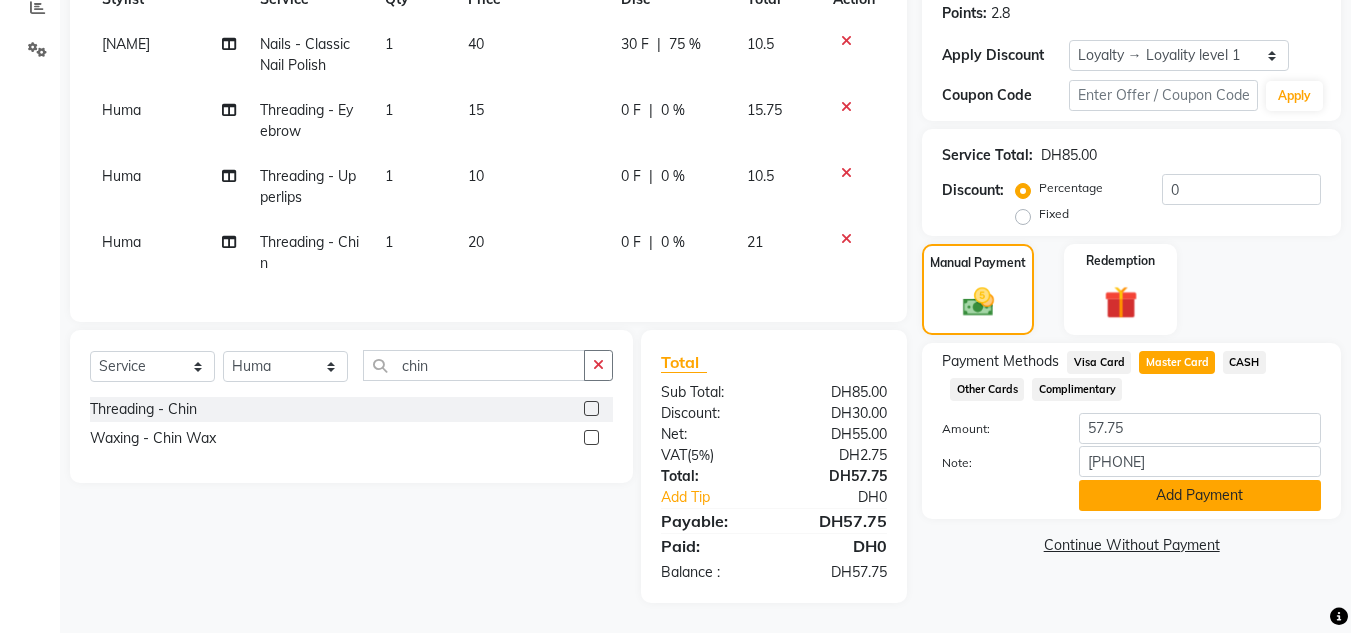 click on "Add Payment" 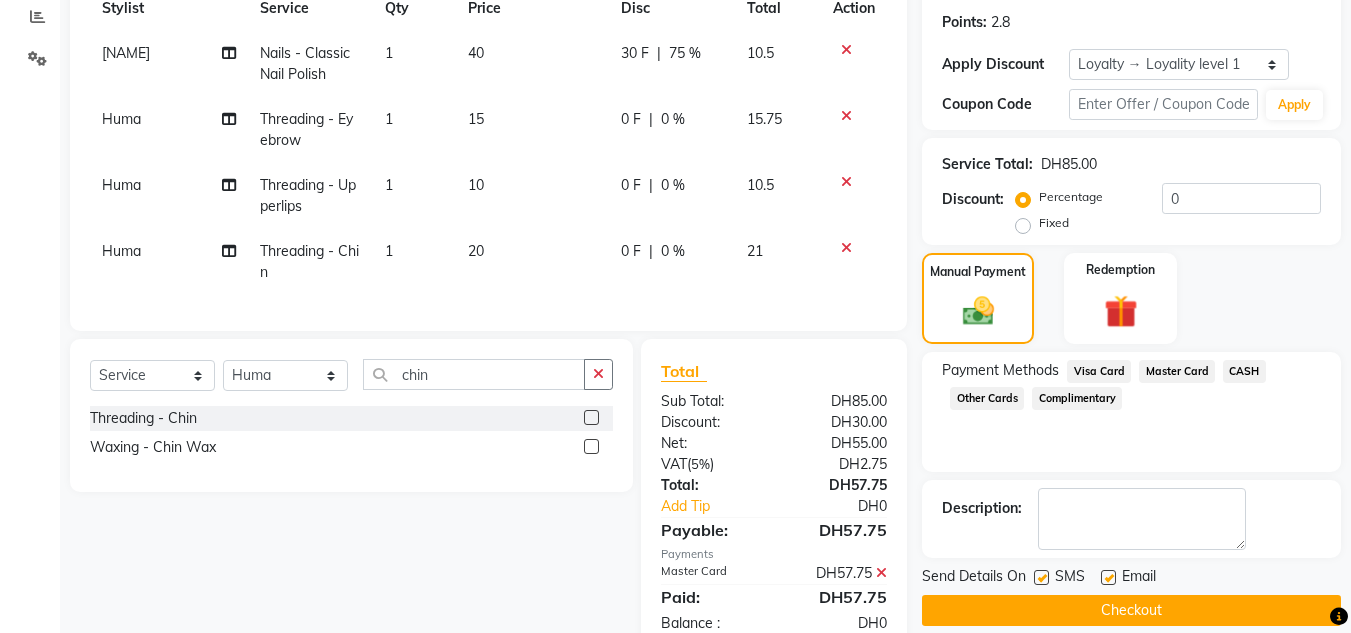 scroll, scrollTop: 339, scrollLeft: 0, axis: vertical 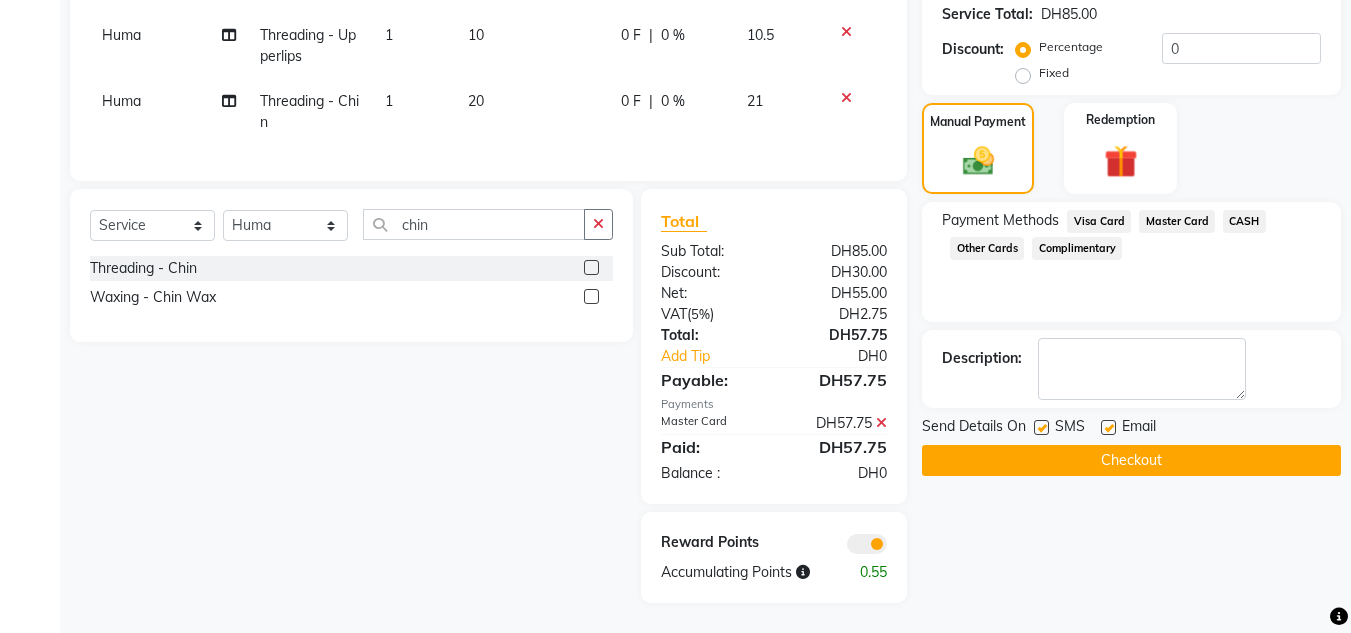 click on "Checkout" 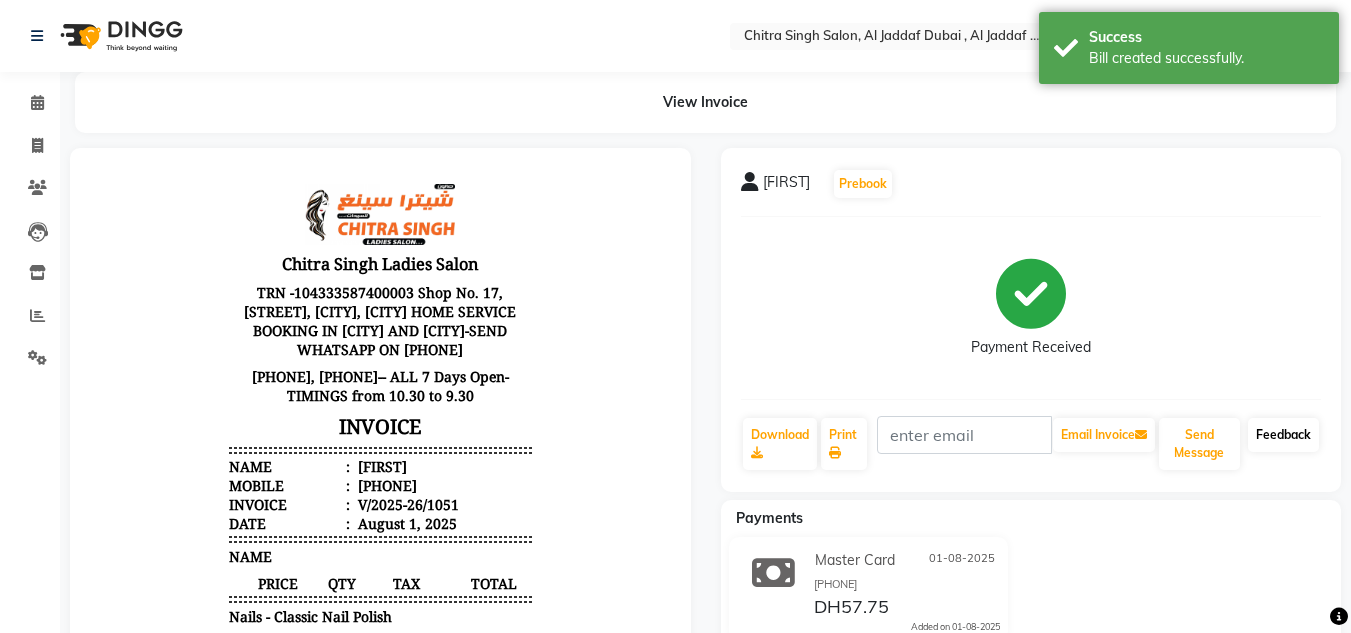 scroll, scrollTop: 0, scrollLeft: 0, axis: both 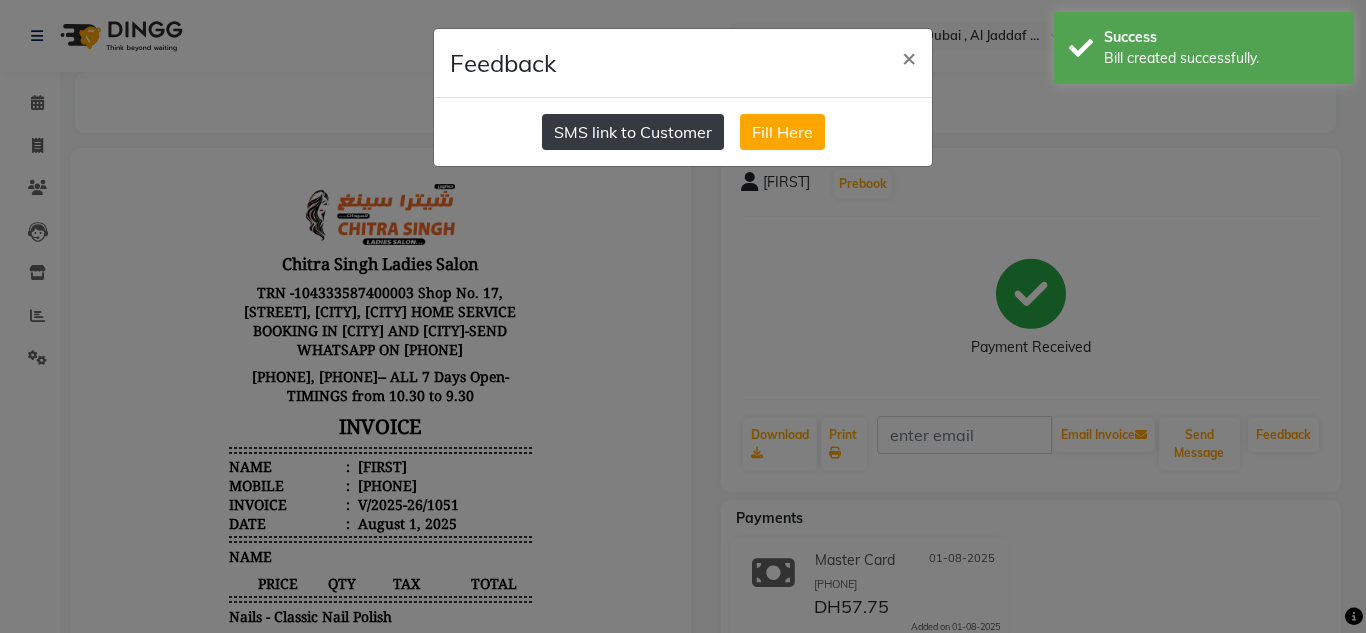 click on "SMS link to Customer" 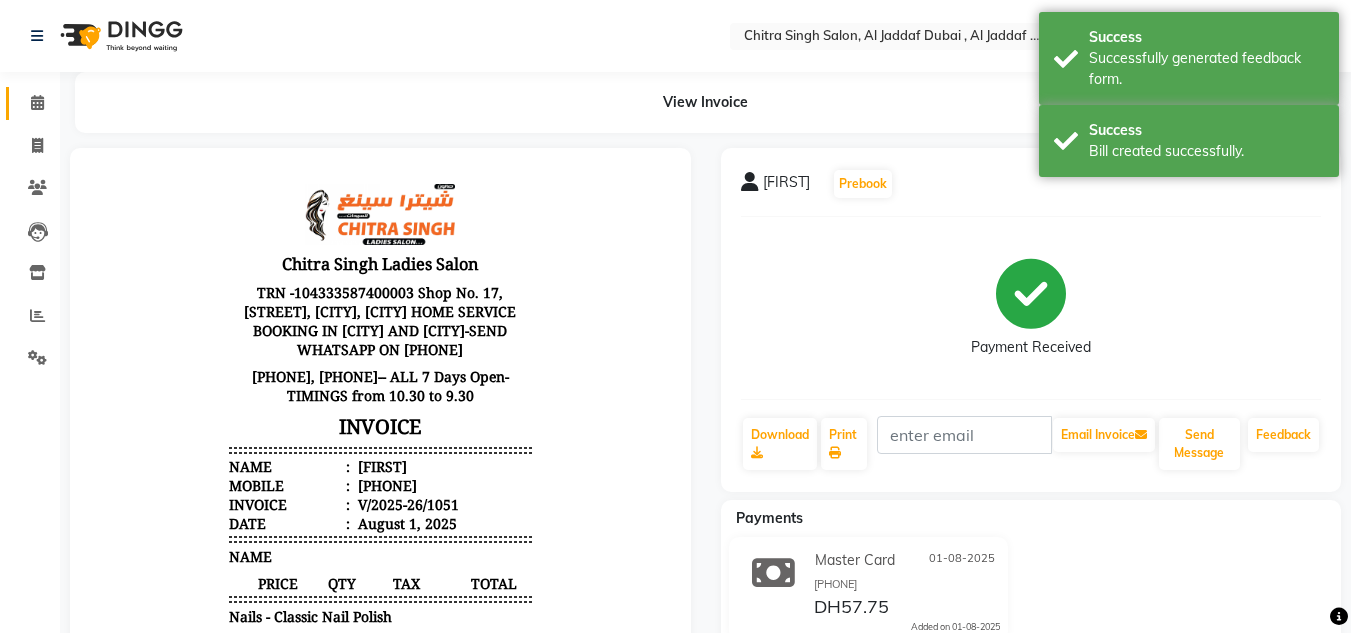 click 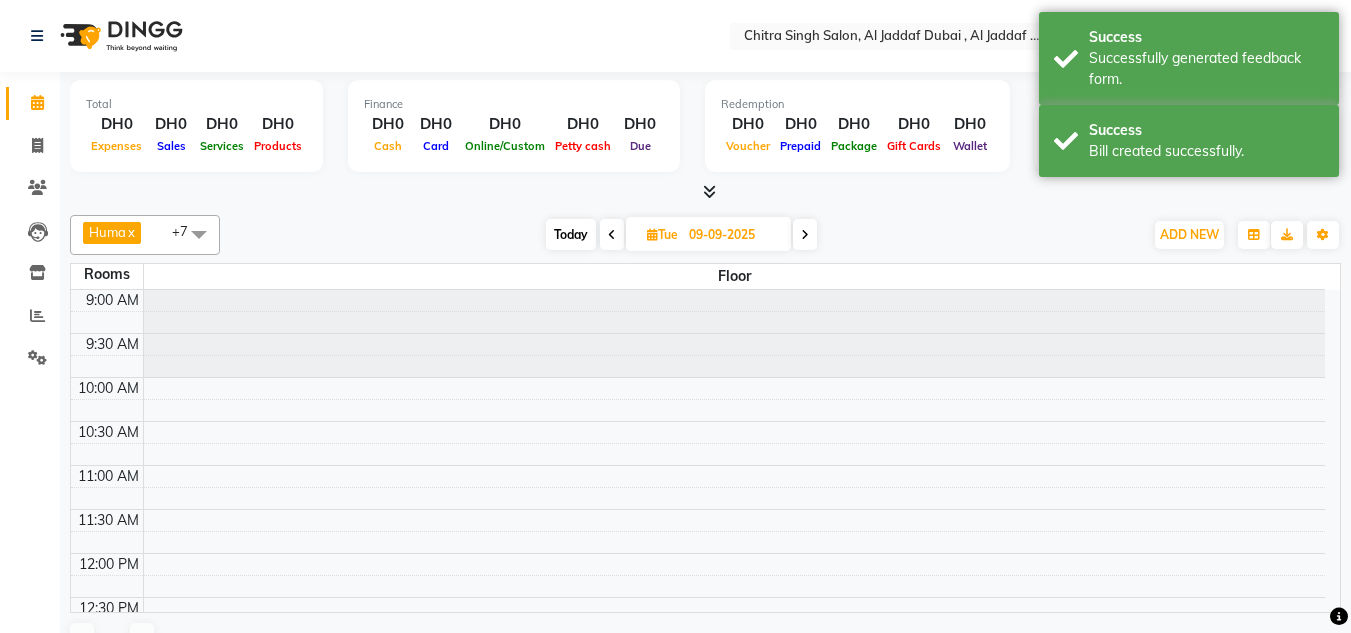 scroll, scrollTop: 909, scrollLeft: 0, axis: vertical 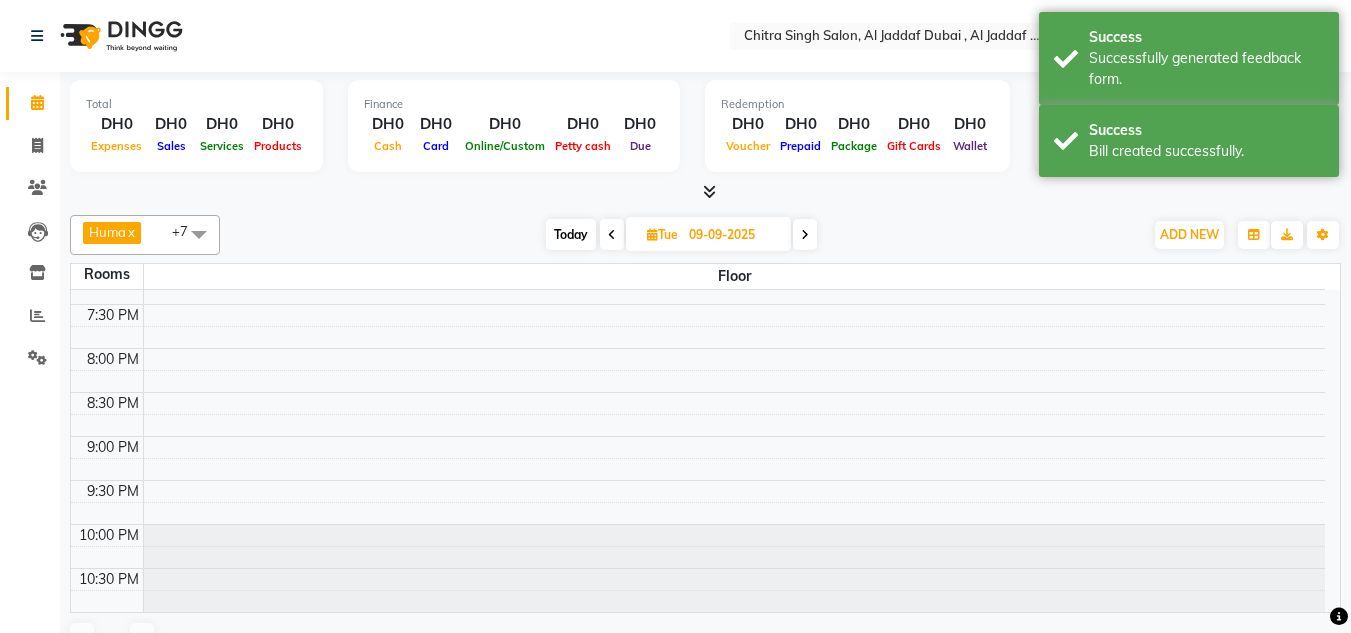 drag, startPoint x: 42, startPoint y: 171, endPoint x: 40, endPoint y: 185, distance: 14.142136 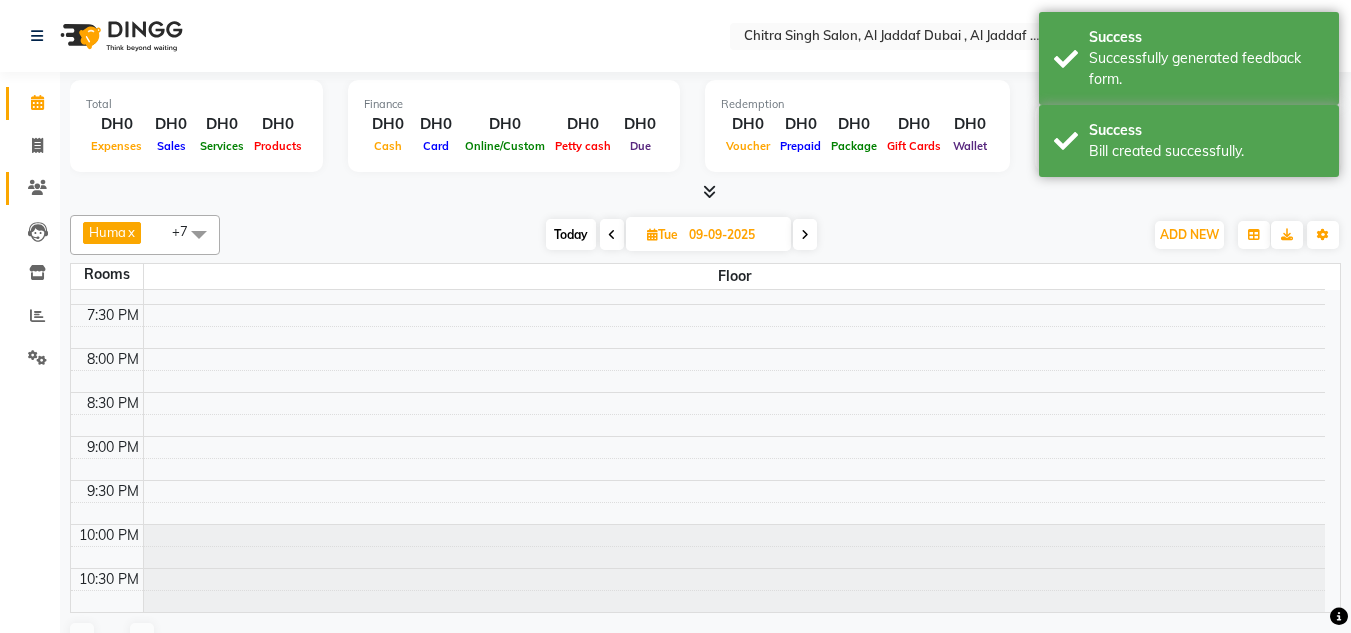 click on "Clients" 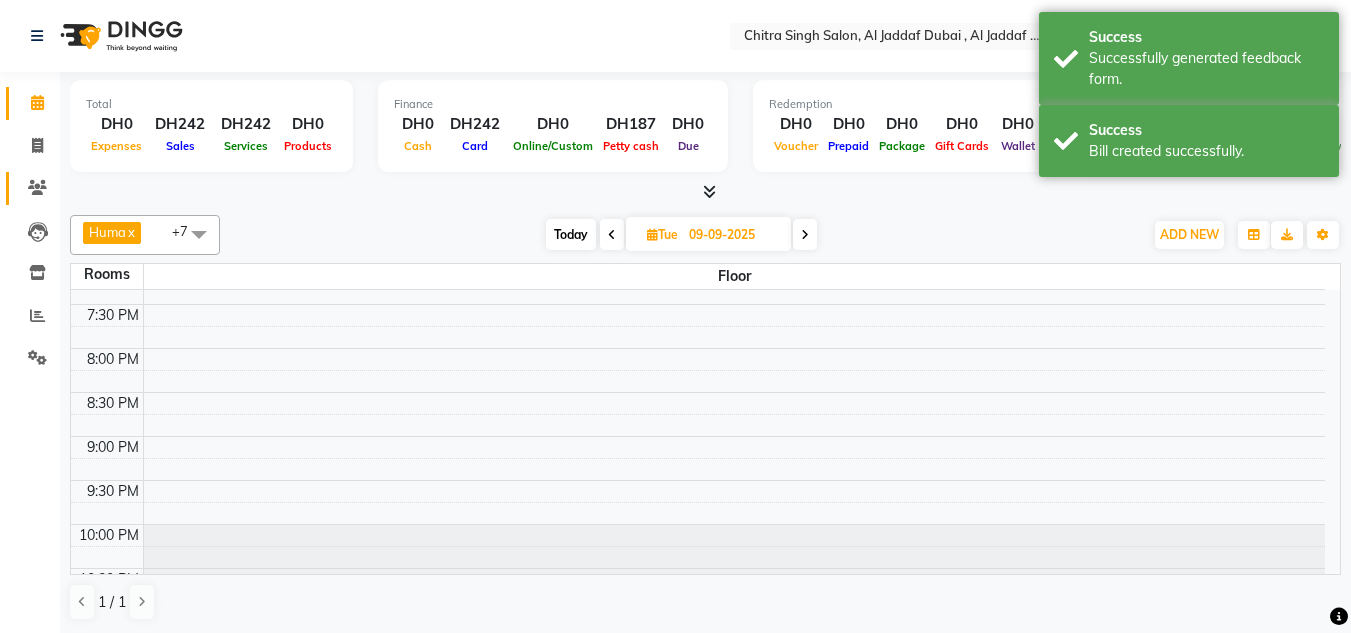 click 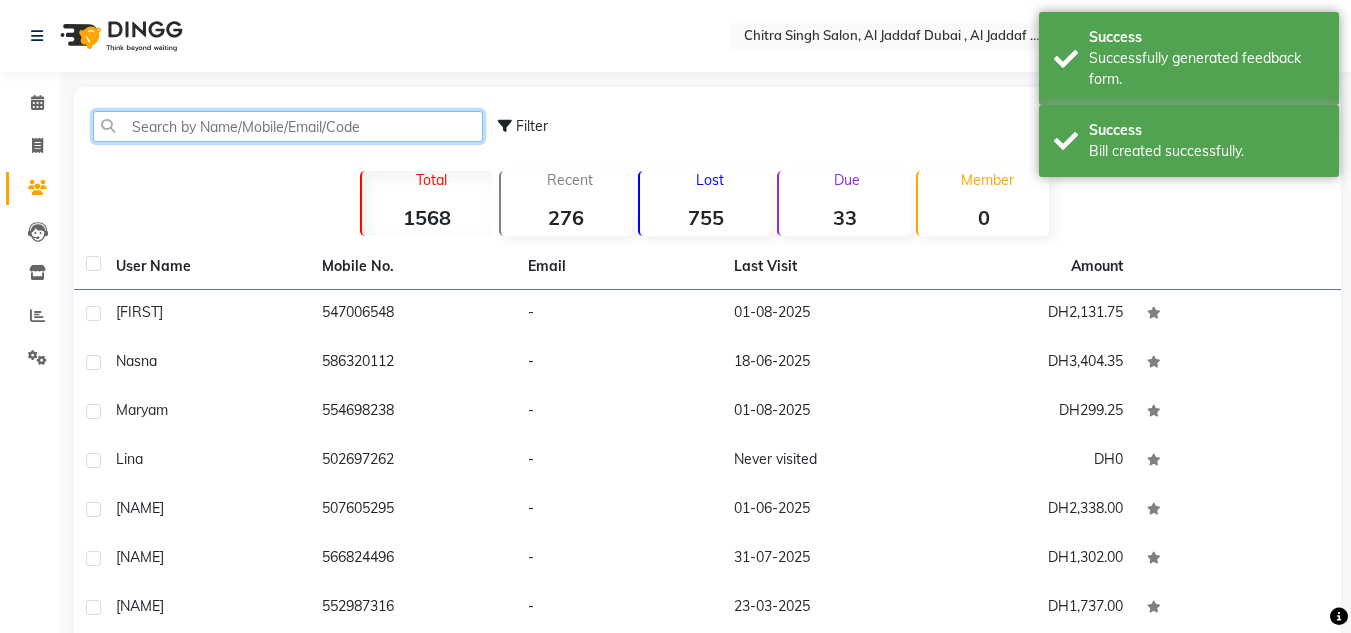 click 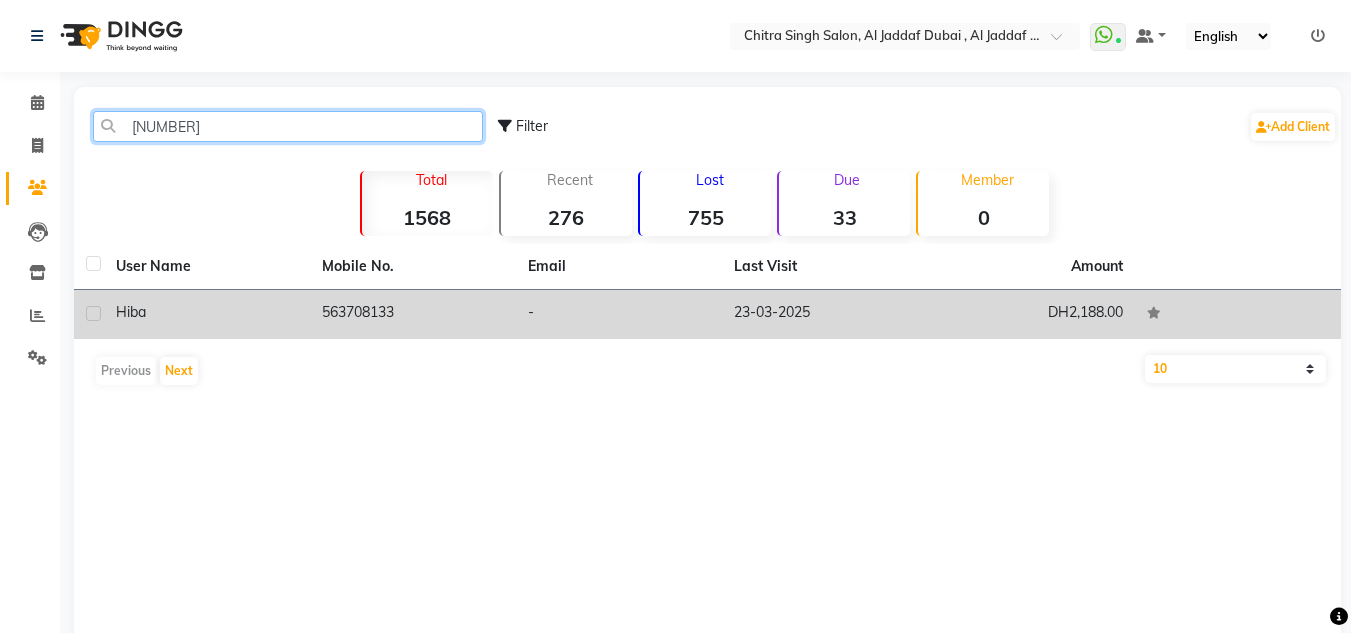 type on "563708" 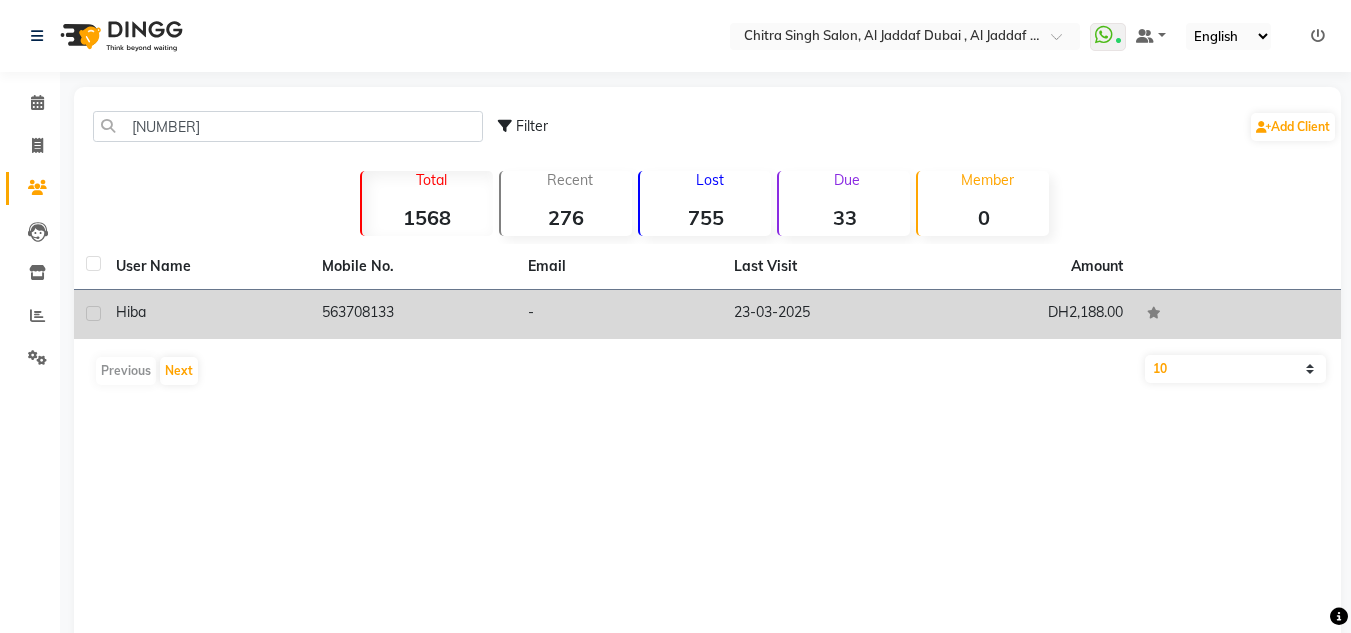 click 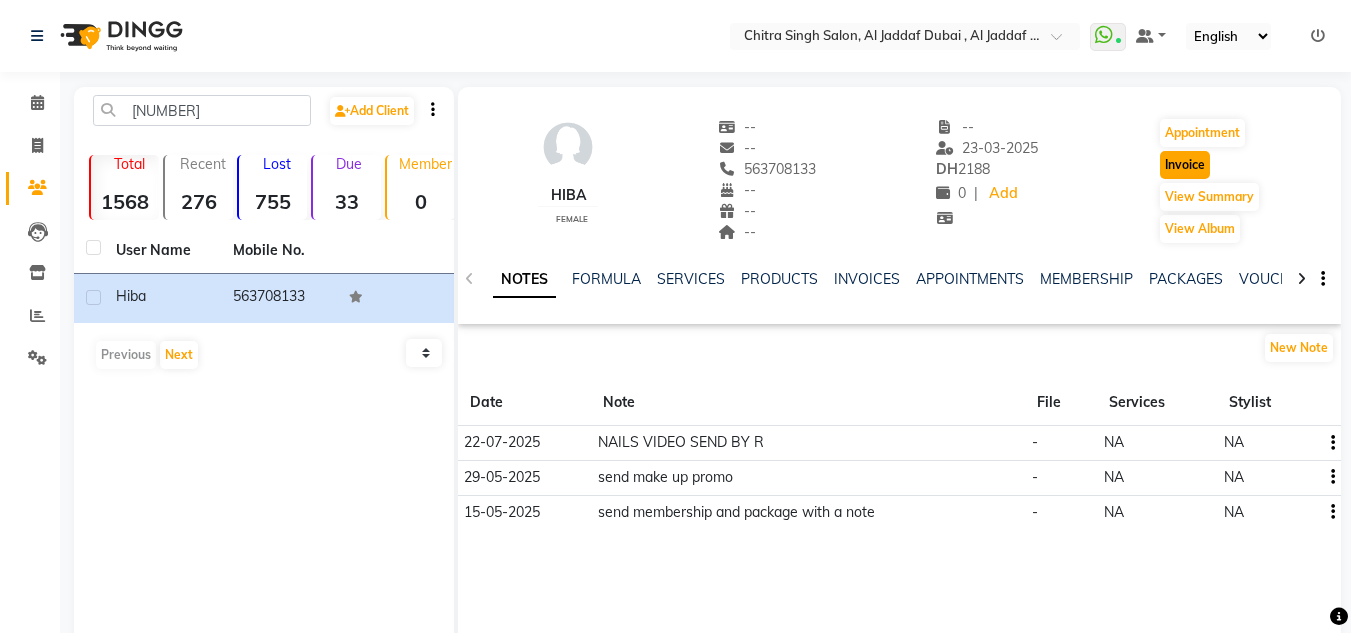 click on "Invoice" 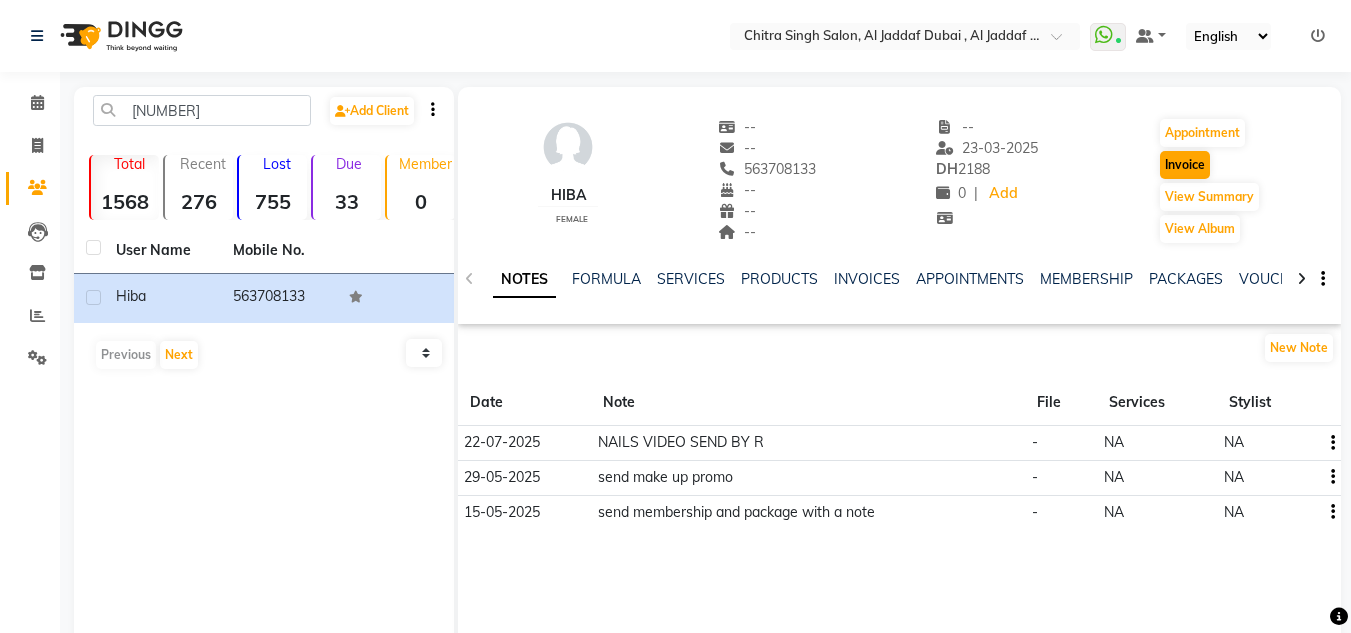 select on "service" 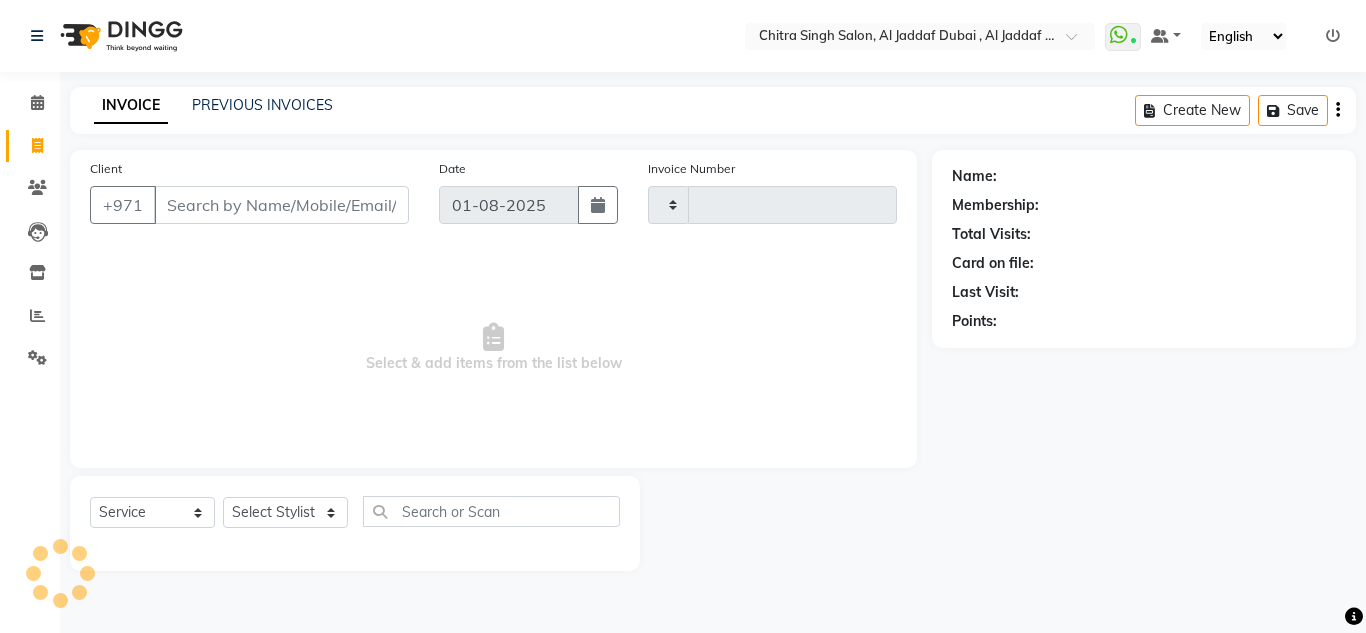 type on "1052" 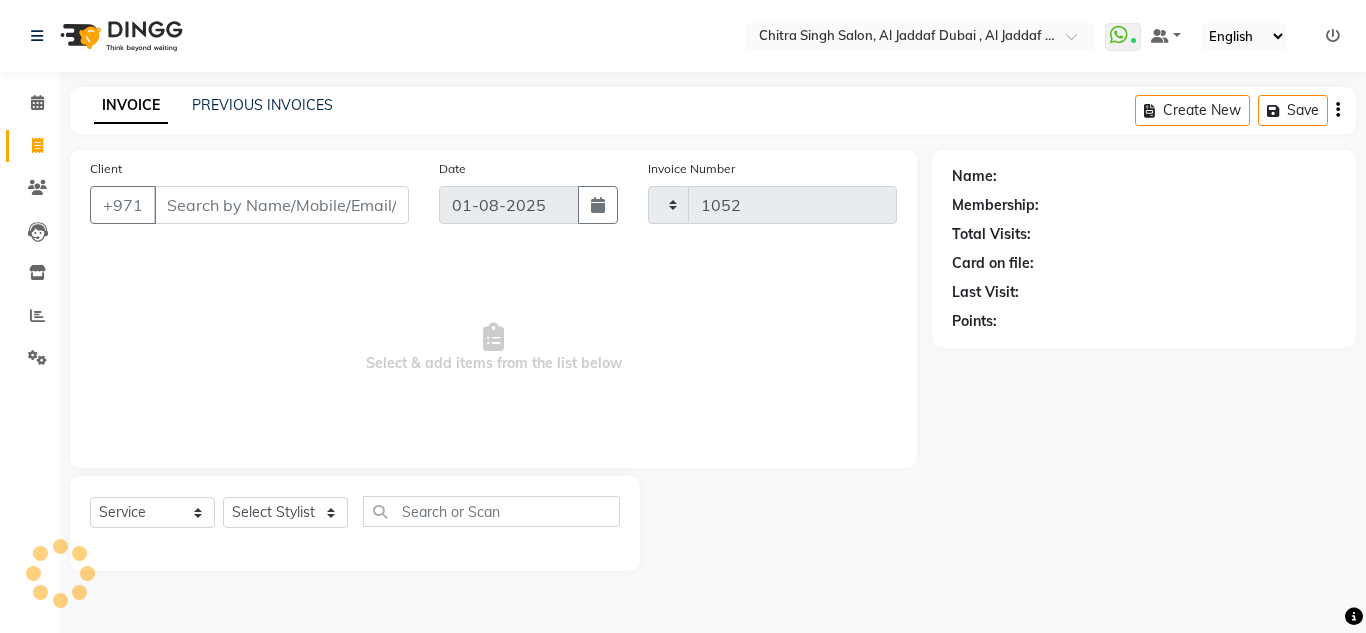 select on "4069" 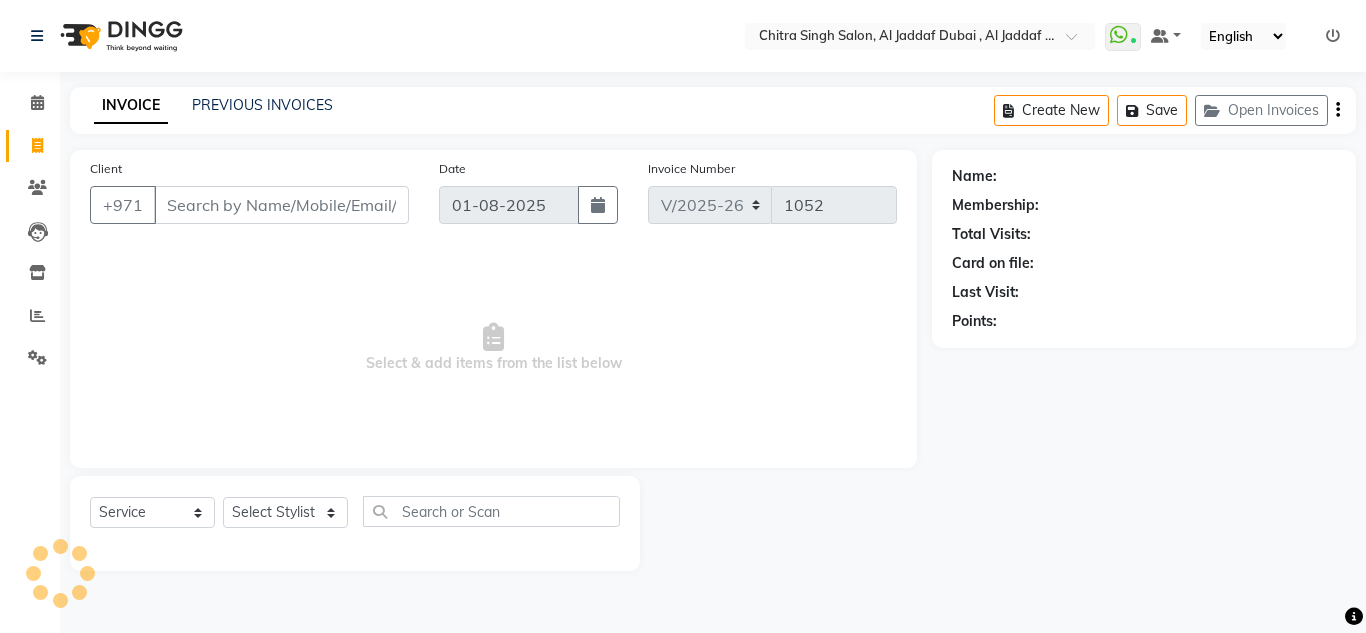 type on "563708133" 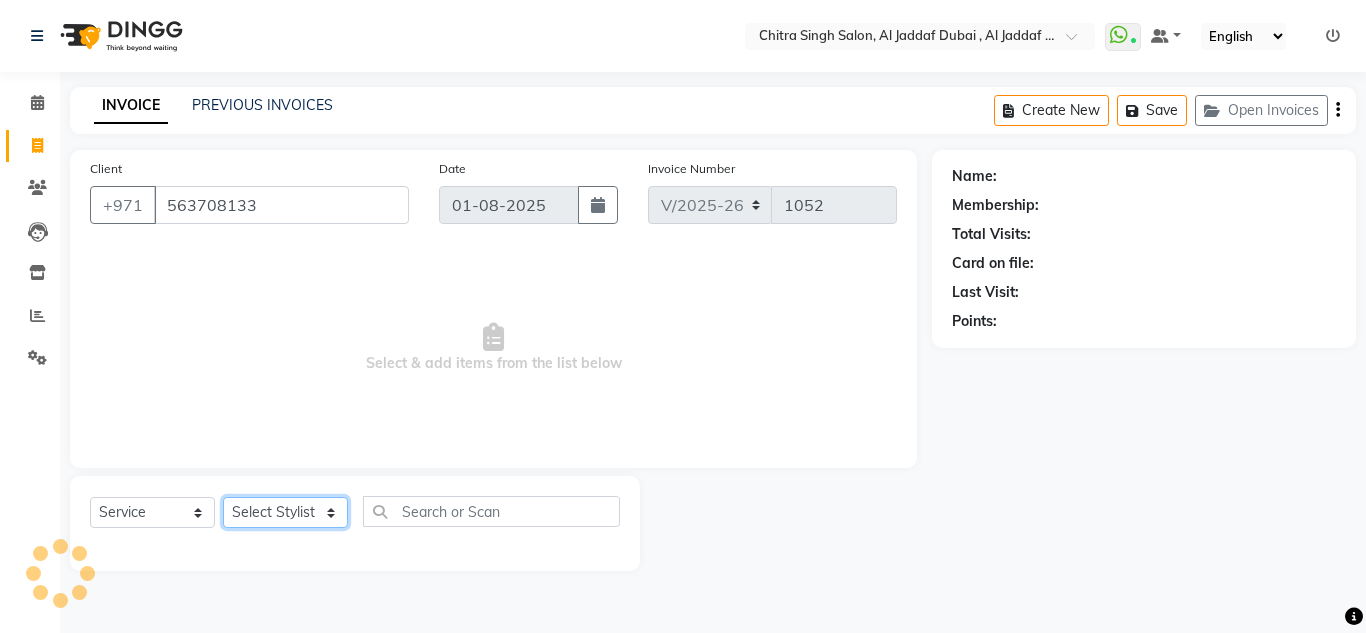 click on "Select Stylist" 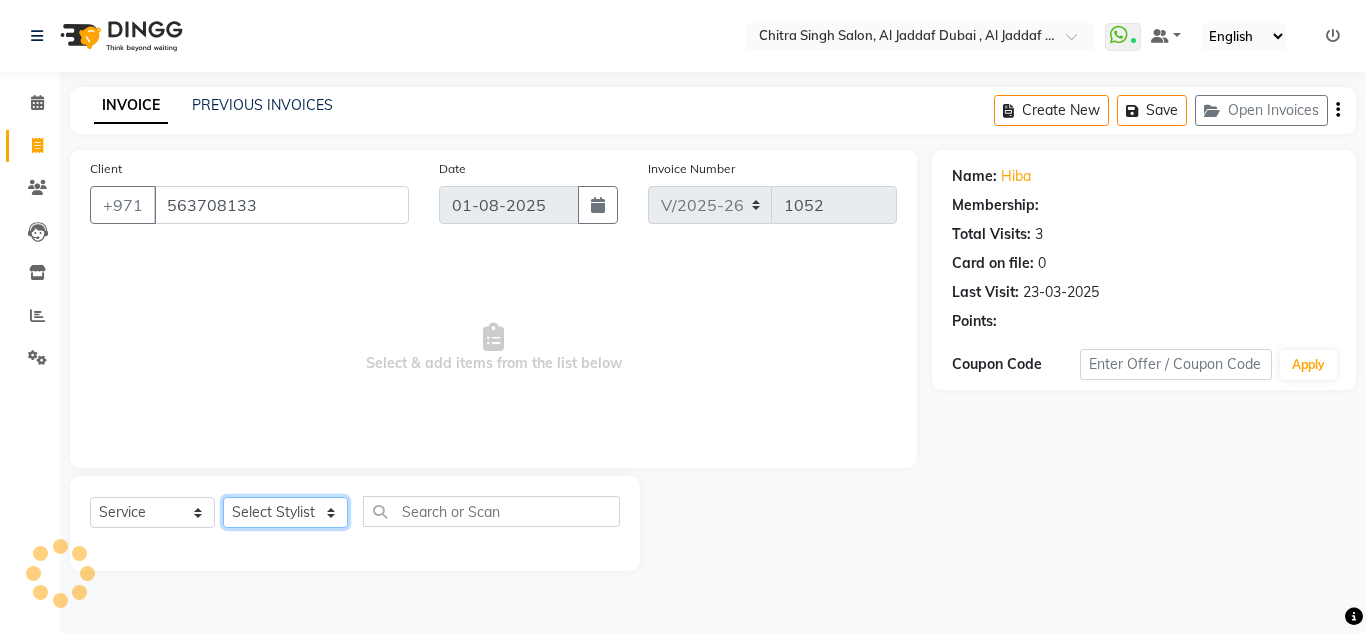 select on "1: Object" 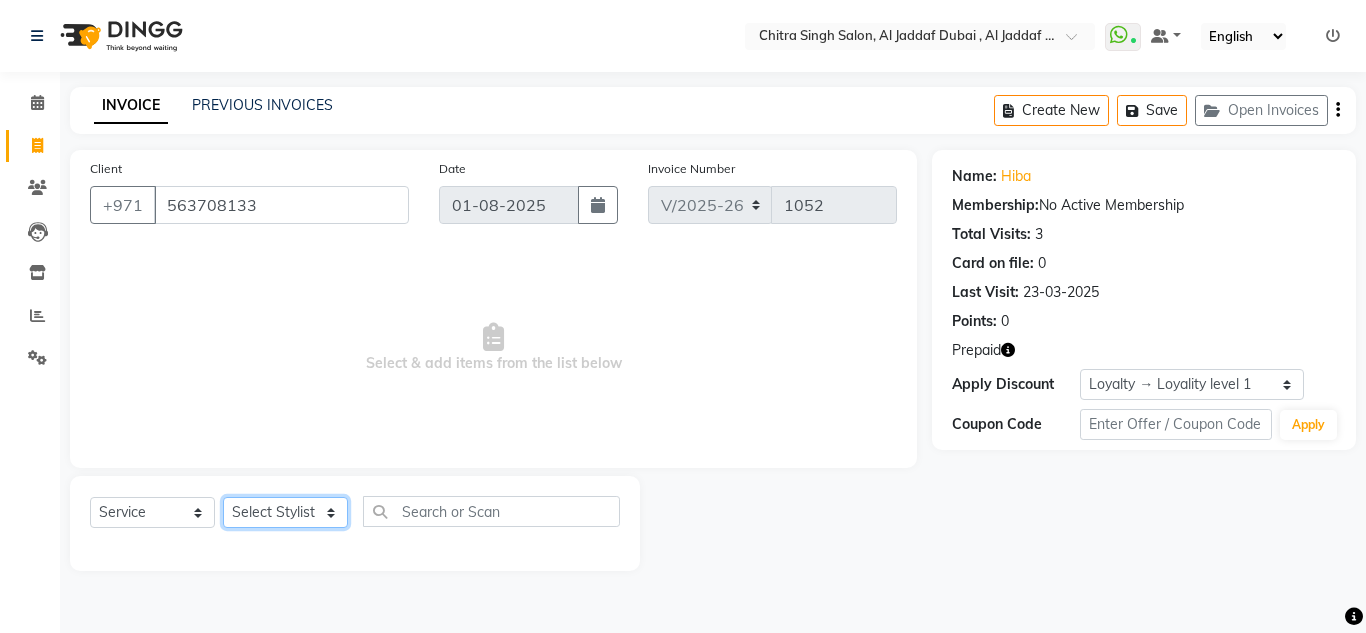 select on "85780" 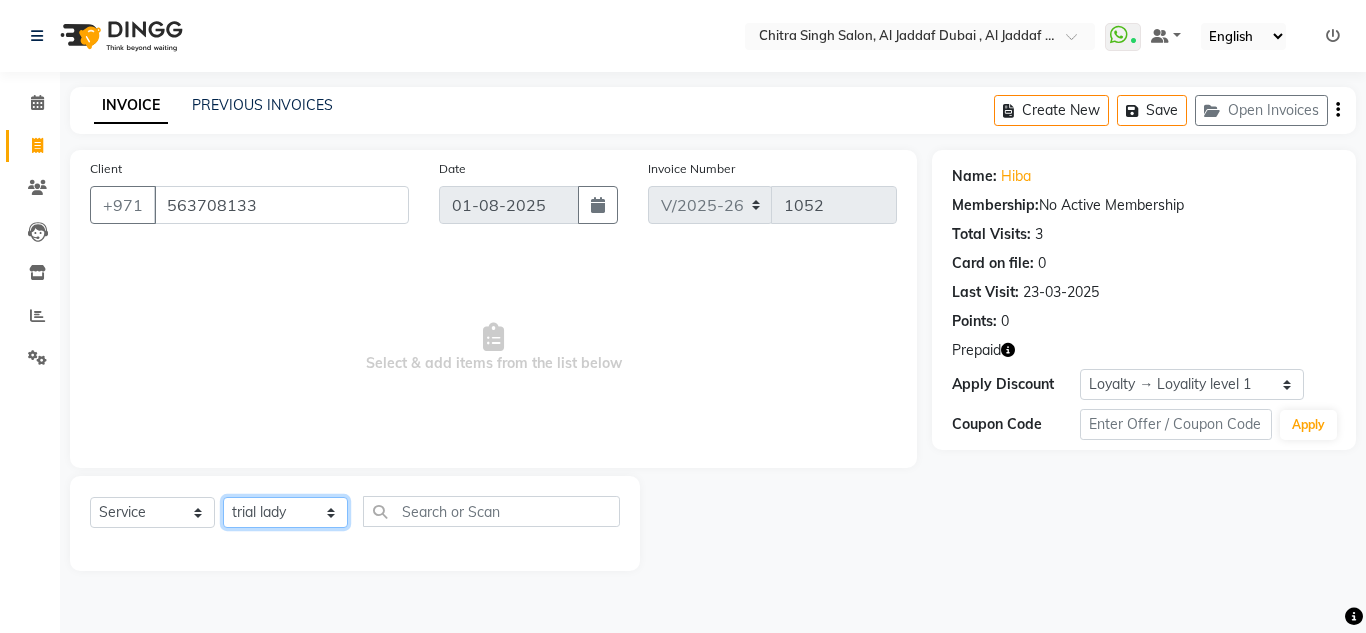 click on "Select Stylist Huma Iqbal Kabita Management Riba Sales person Srijana trial lady" 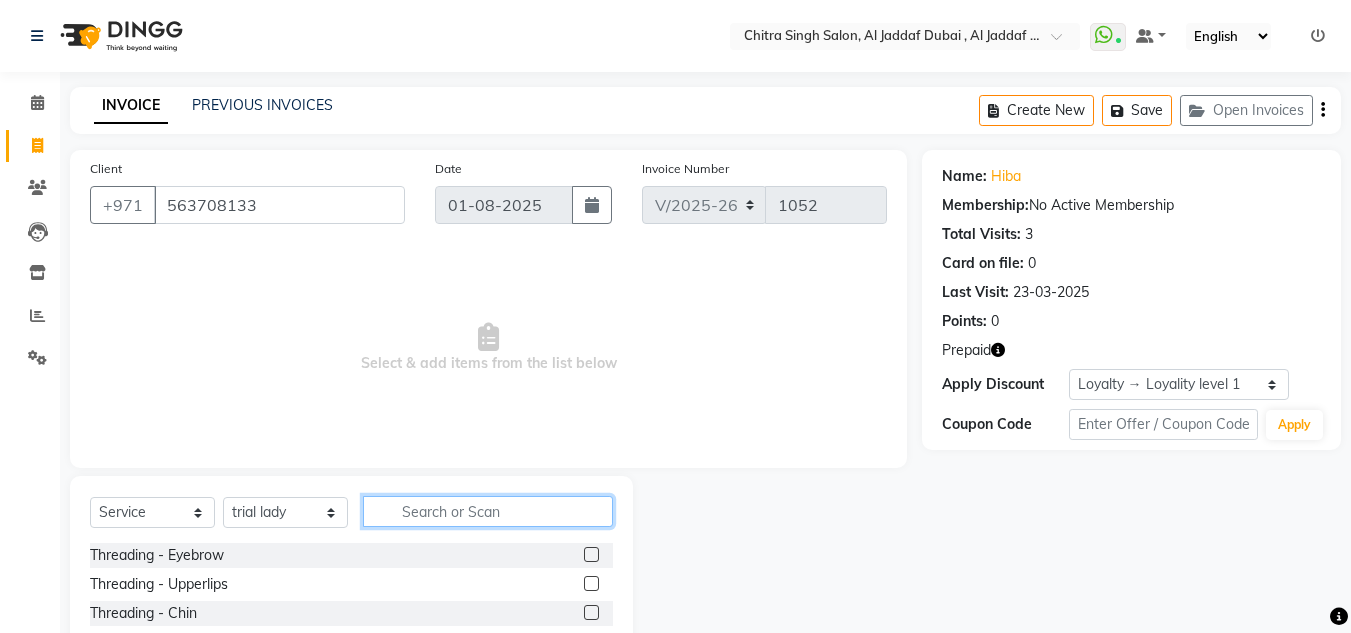 click 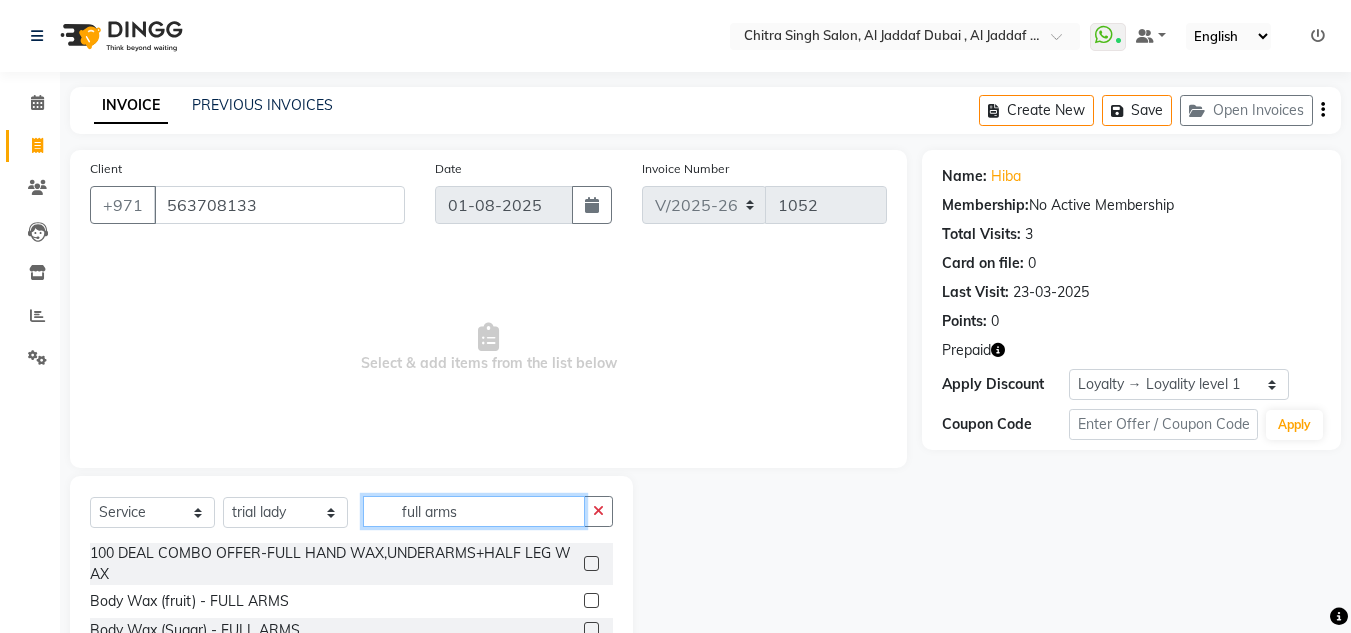 type on "full arms" 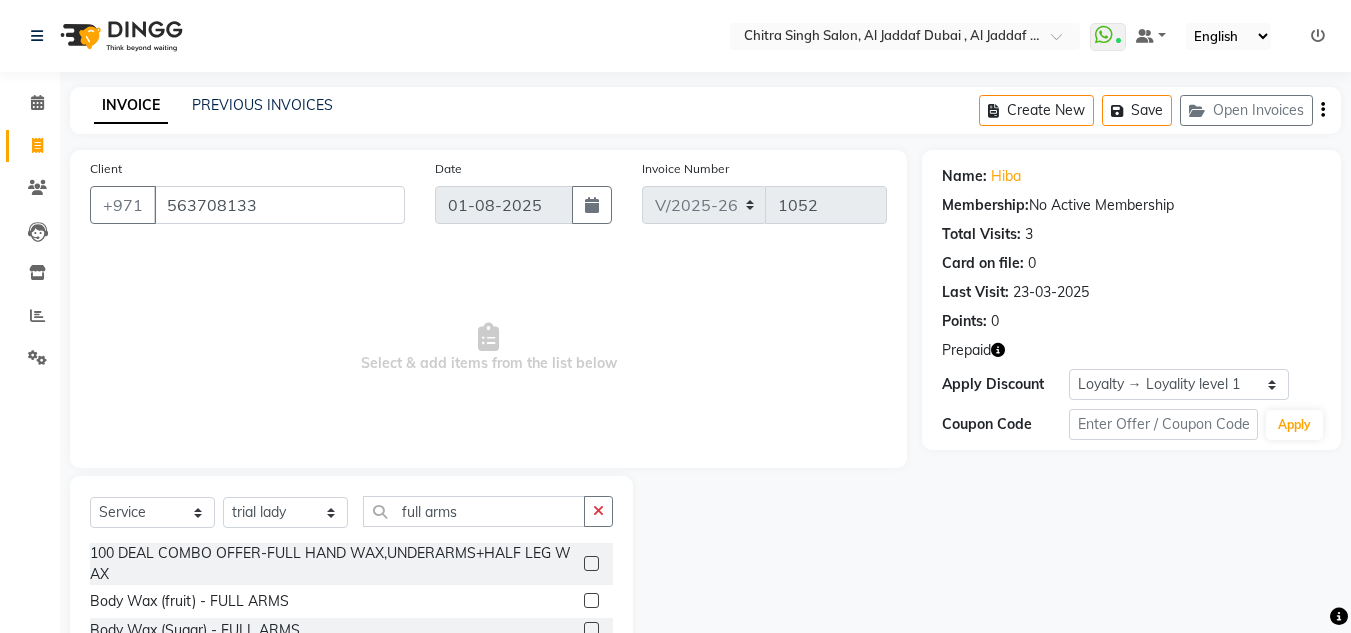 click 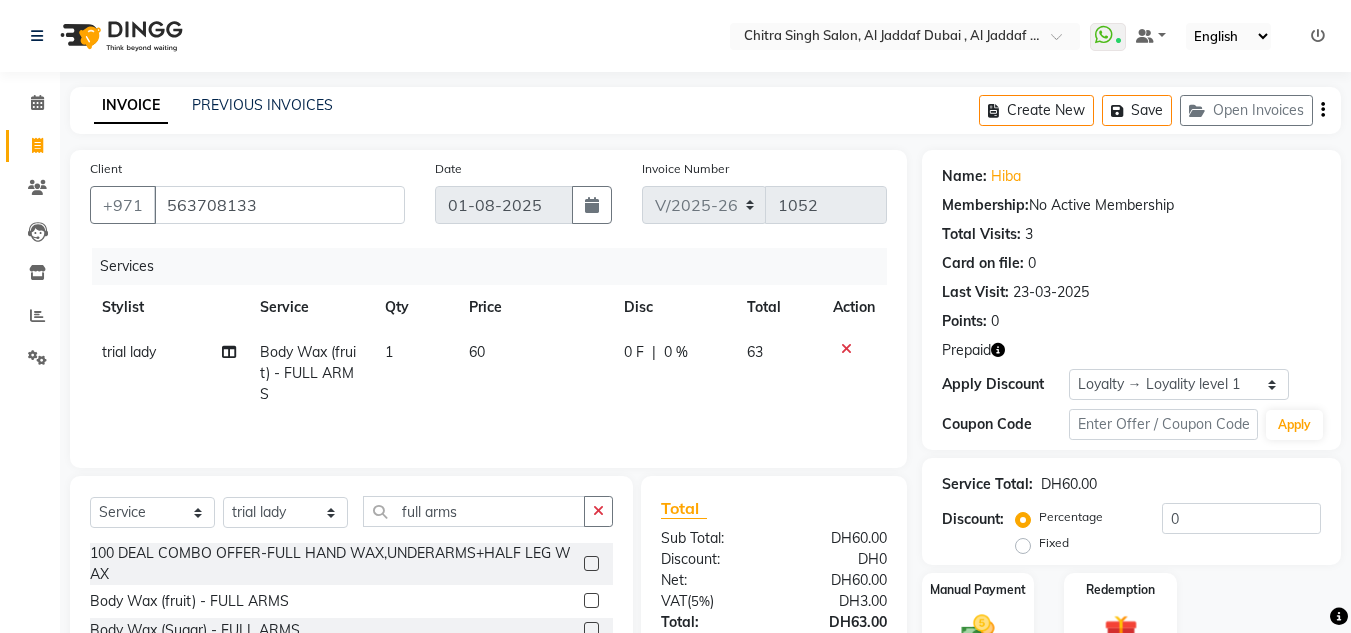 checkbox on "false" 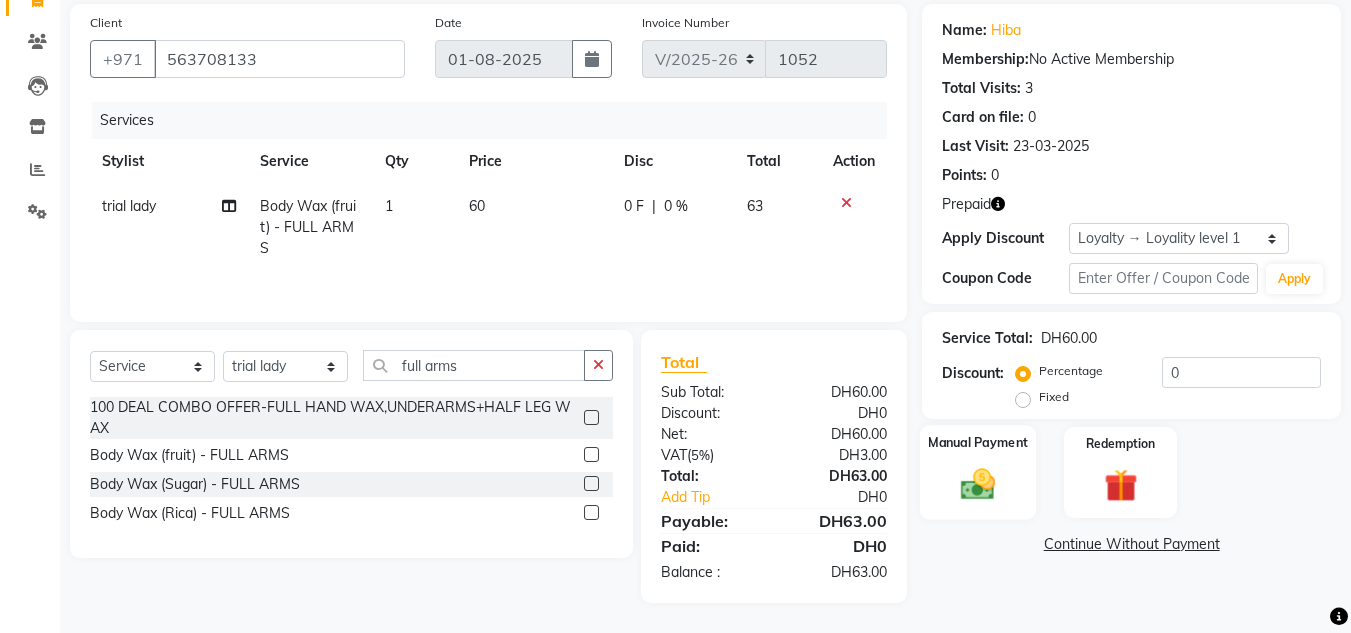 click 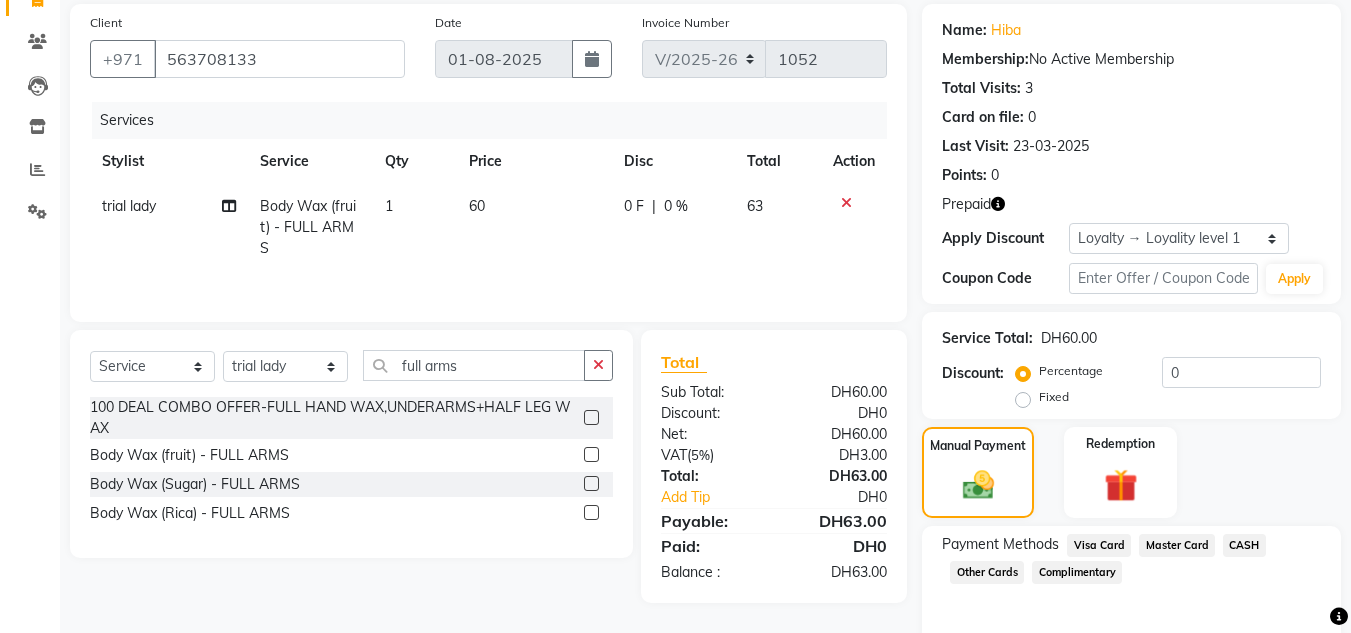 scroll, scrollTop: 230, scrollLeft: 0, axis: vertical 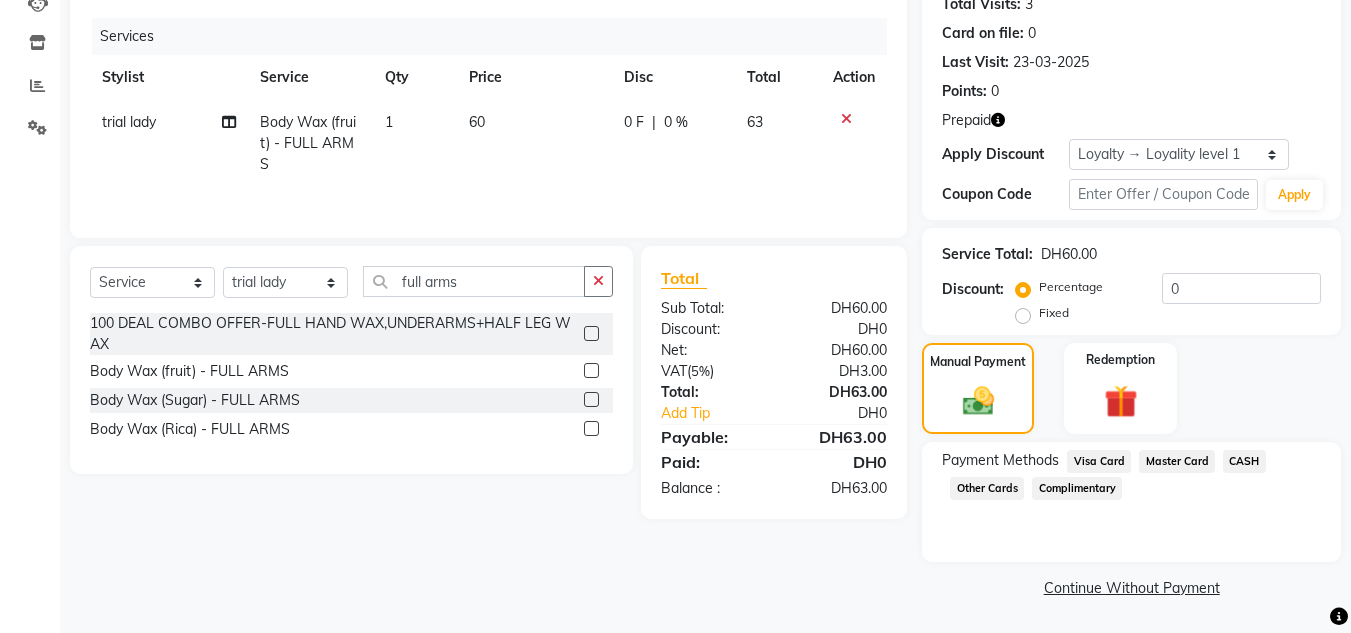 click on "Visa Card" 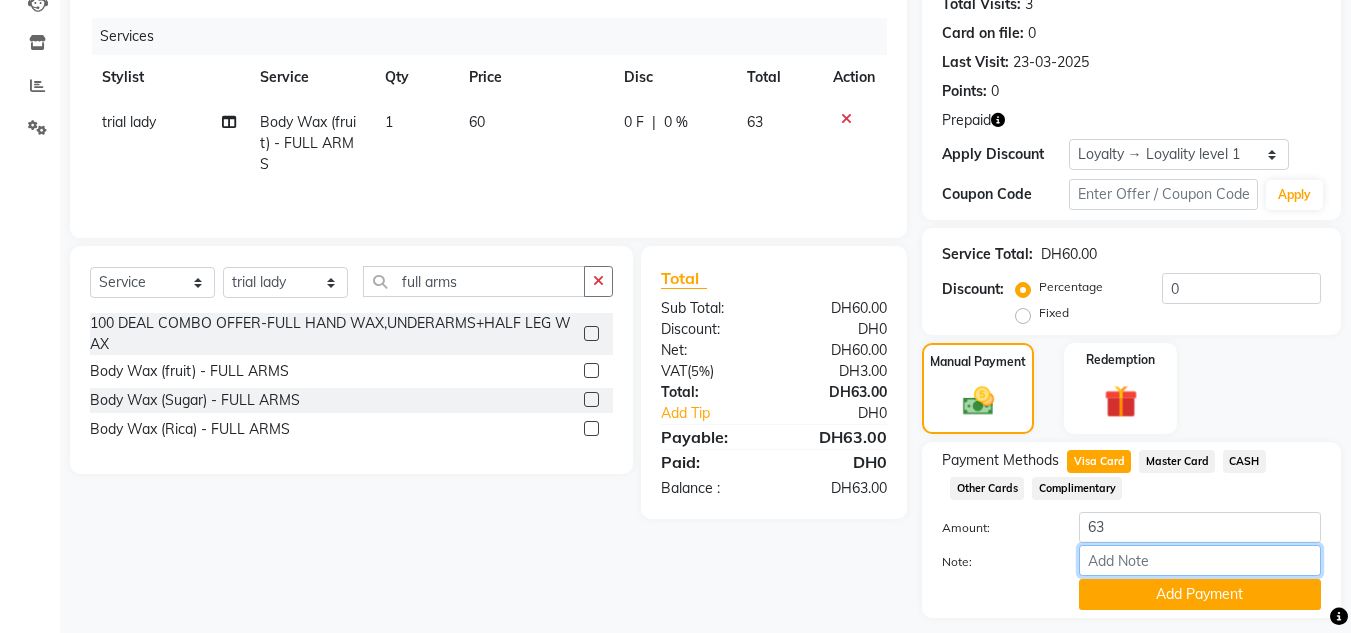click on "Note:" at bounding box center (1200, 560) 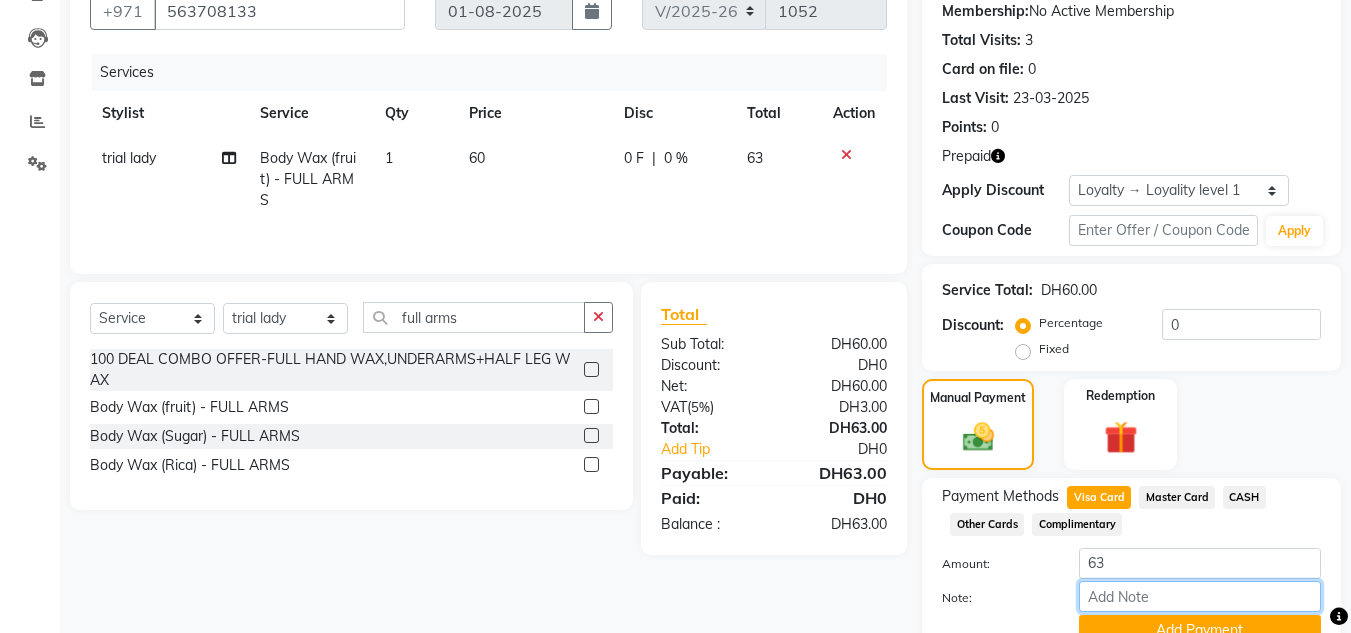 scroll, scrollTop: 230, scrollLeft: 0, axis: vertical 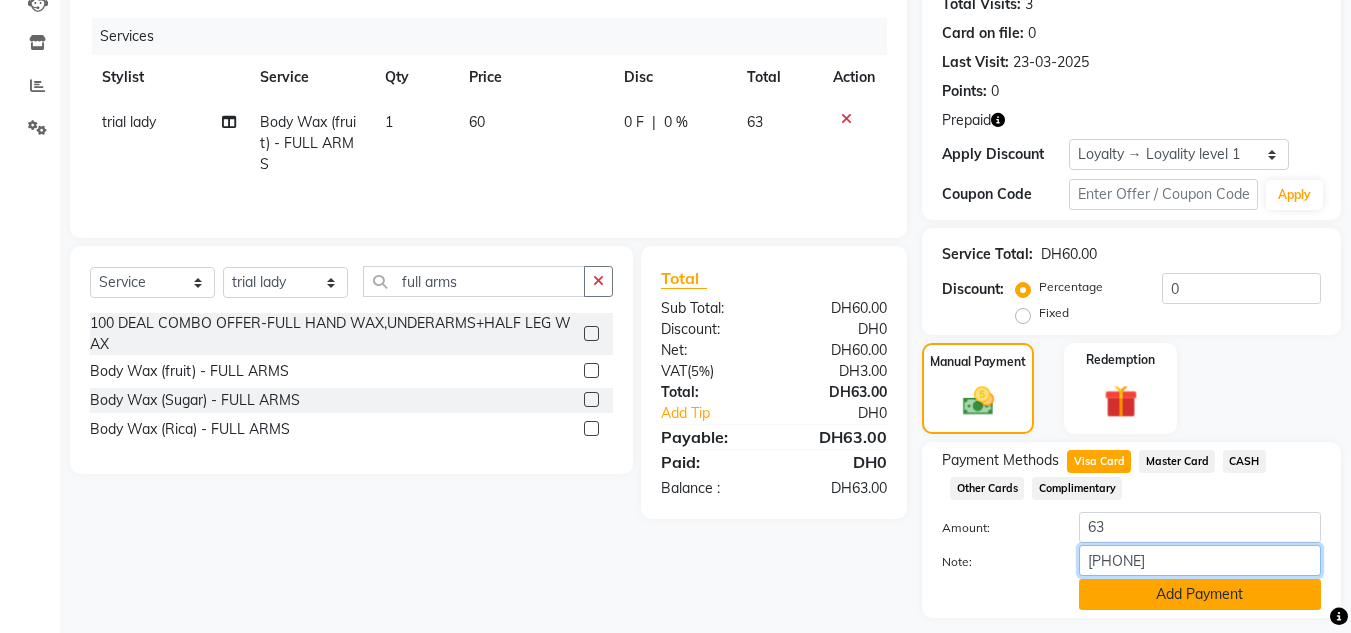 type on "408565****3220" 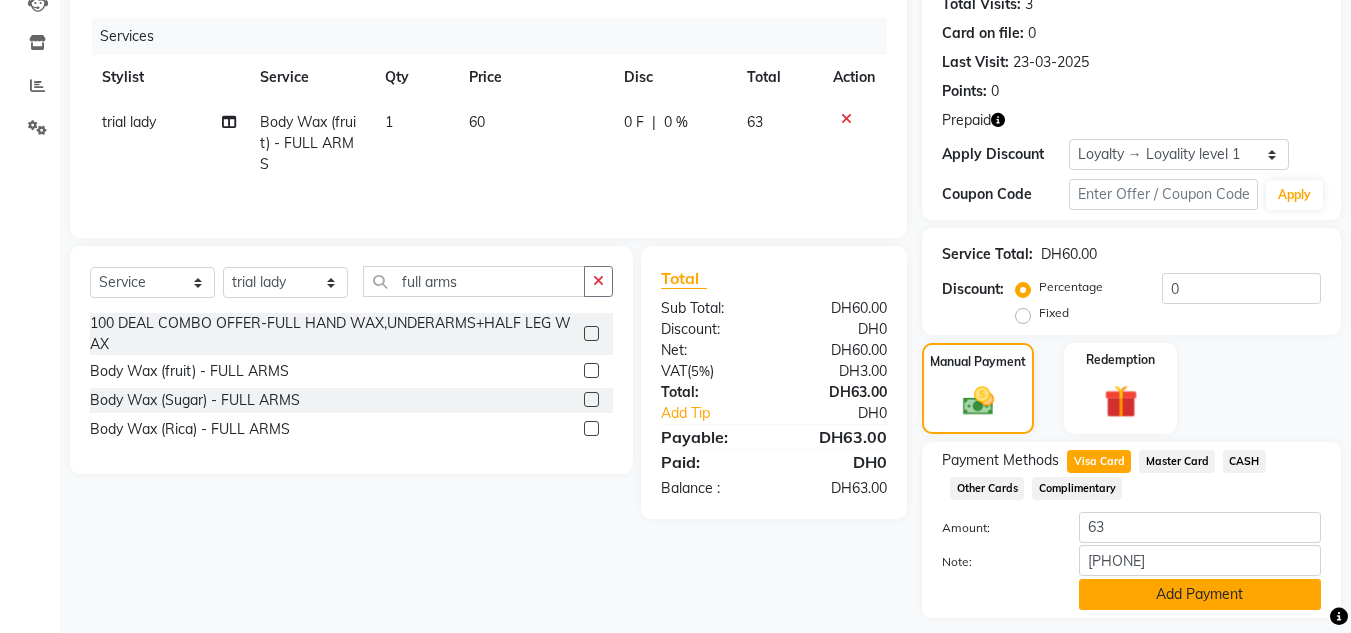 click on "Add Payment" 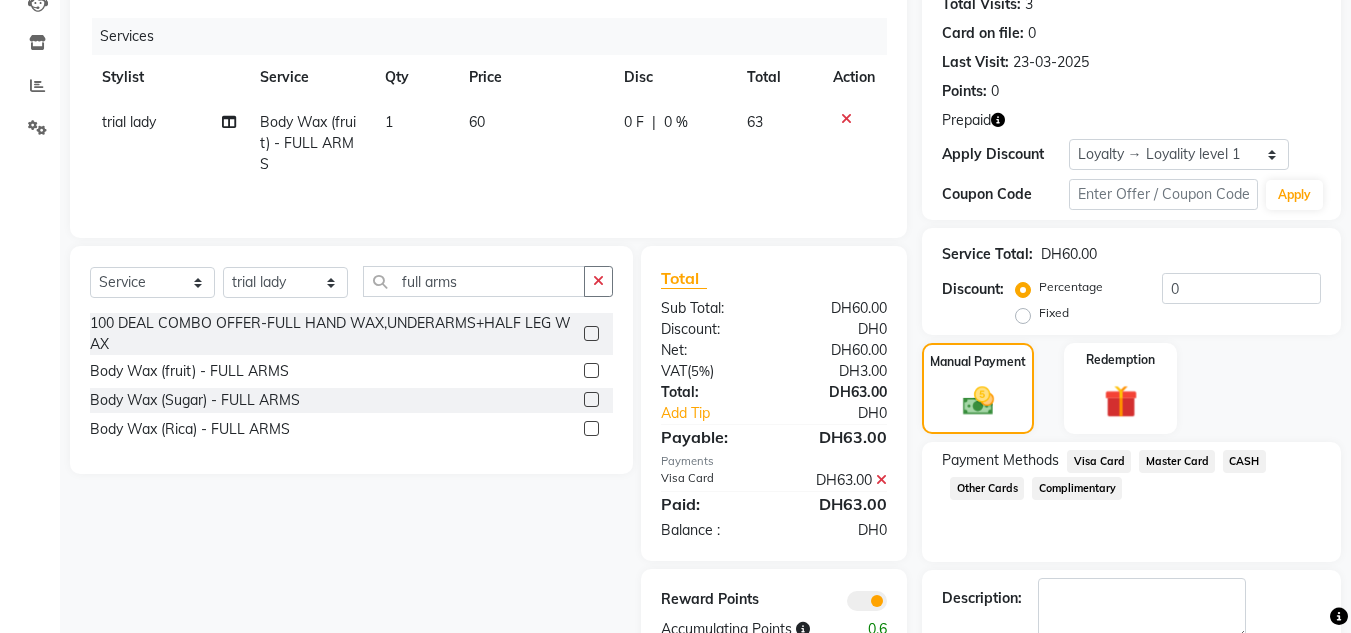 scroll, scrollTop: 30, scrollLeft: 0, axis: vertical 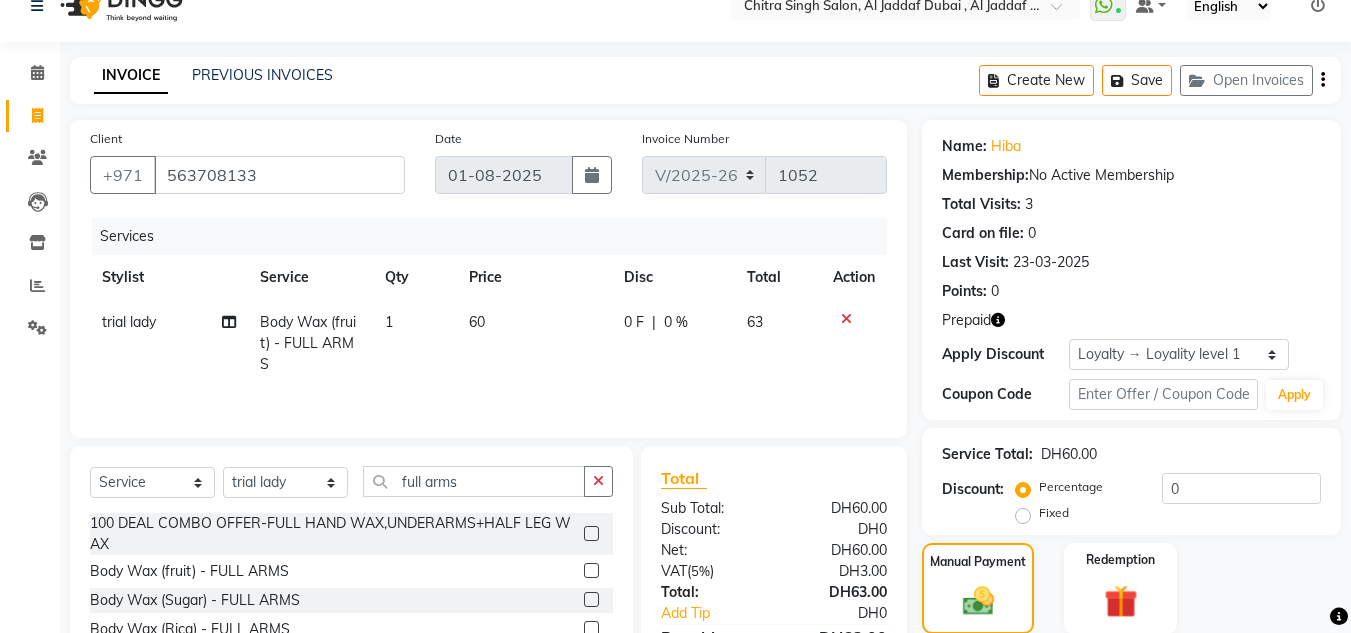 click on "trial lady" 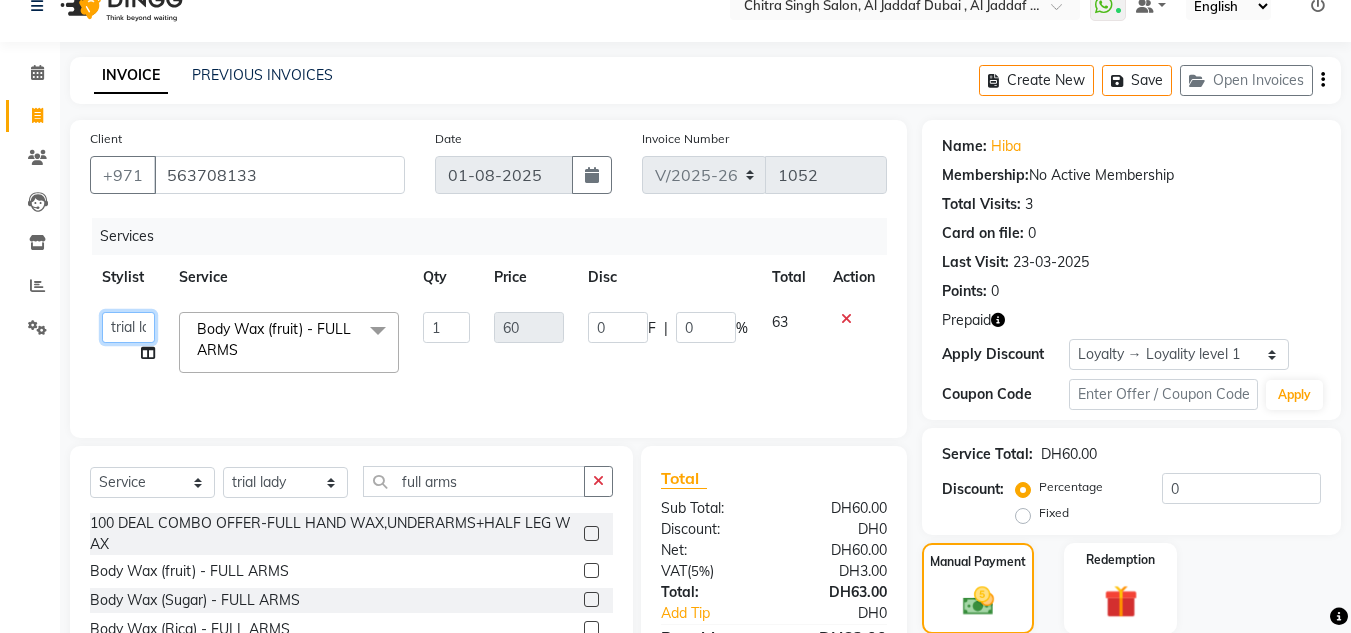 click on "Huma   Iqbal   Kabita   Management   Riba   Sales person   Srijana   trial lady" 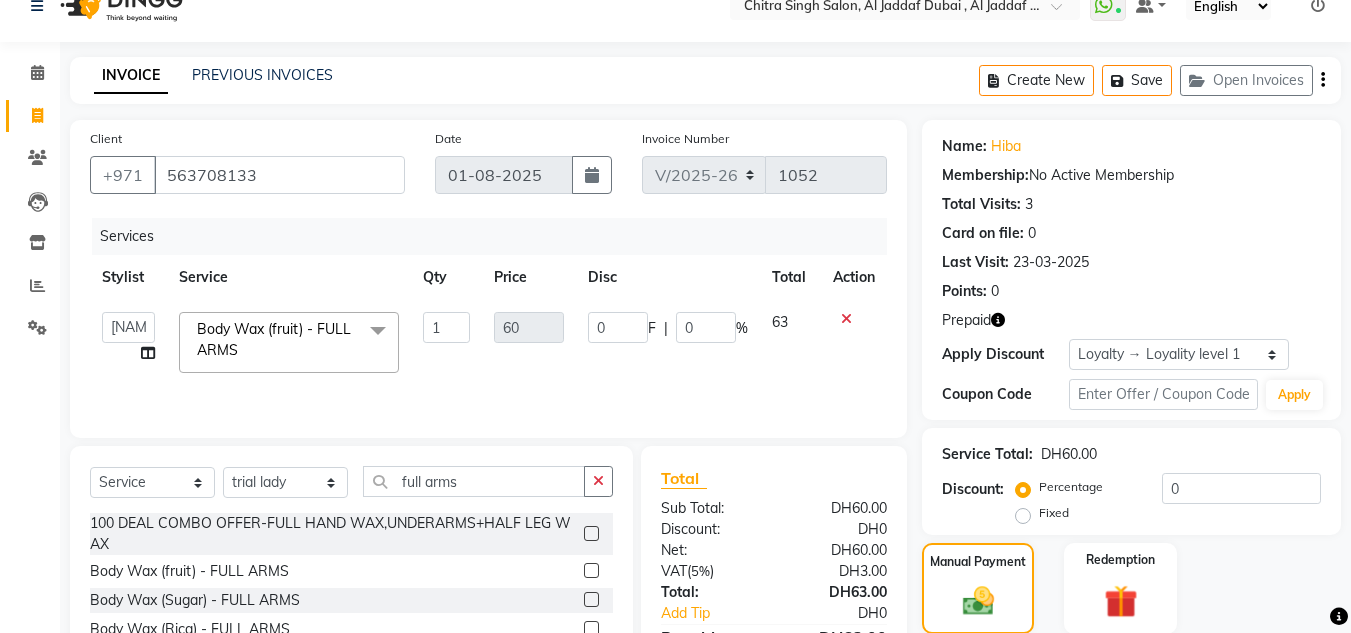 select on "45056" 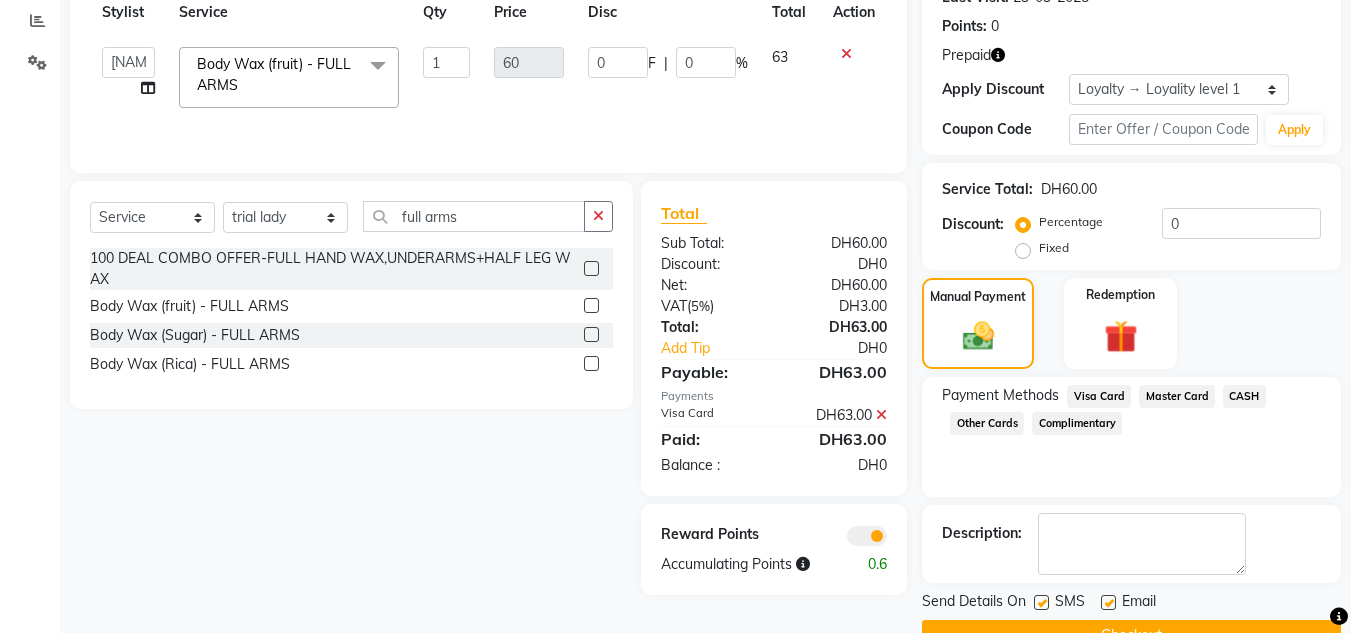 scroll, scrollTop: 330, scrollLeft: 0, axis: vertical 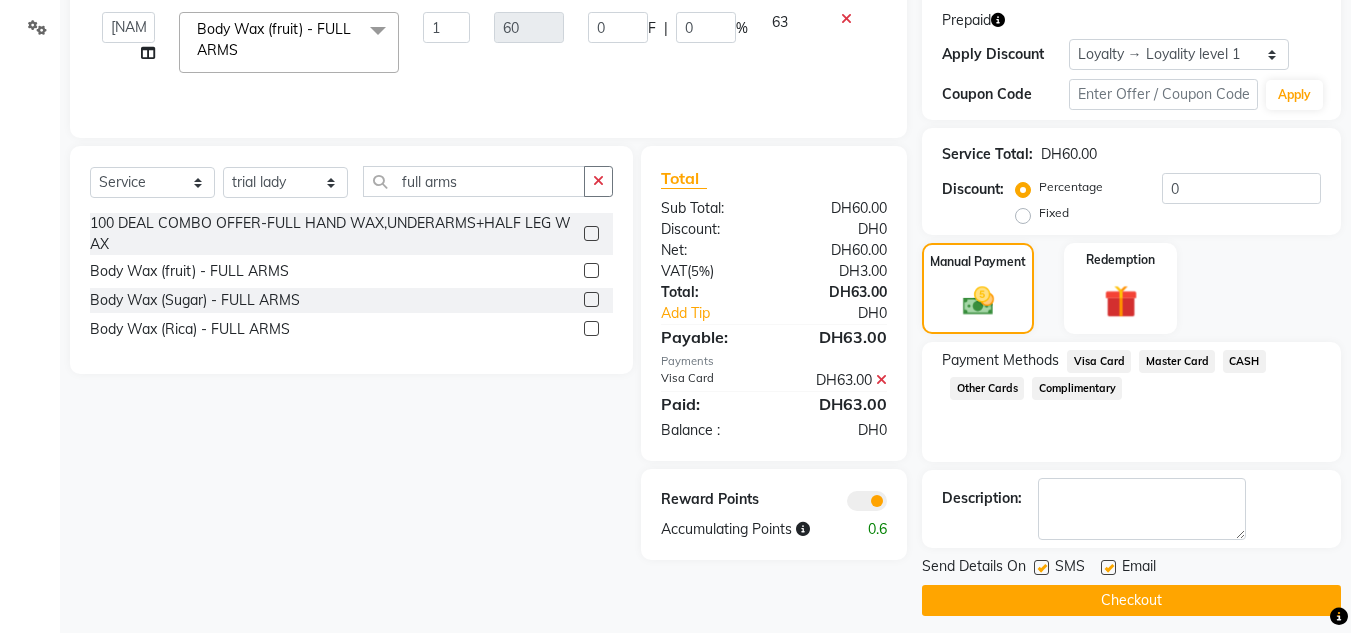 click on "Send Details On" 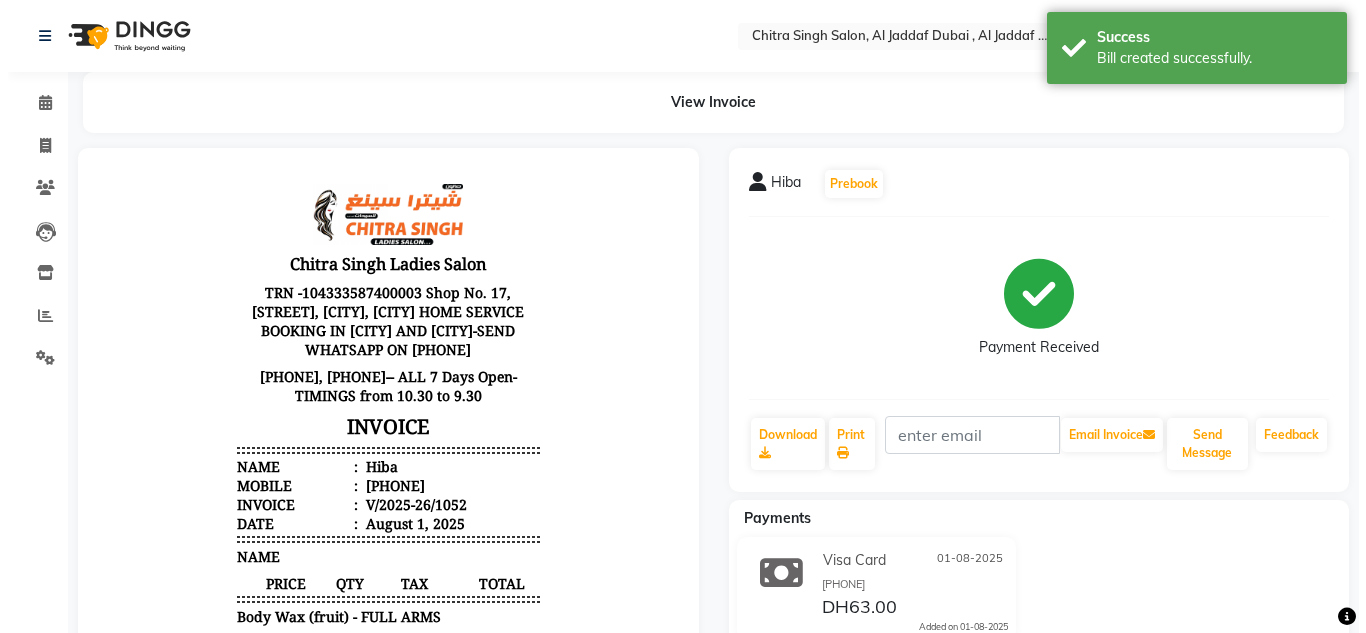 scroll, scrollTop: 0, scrollLeft: 0, axis: both 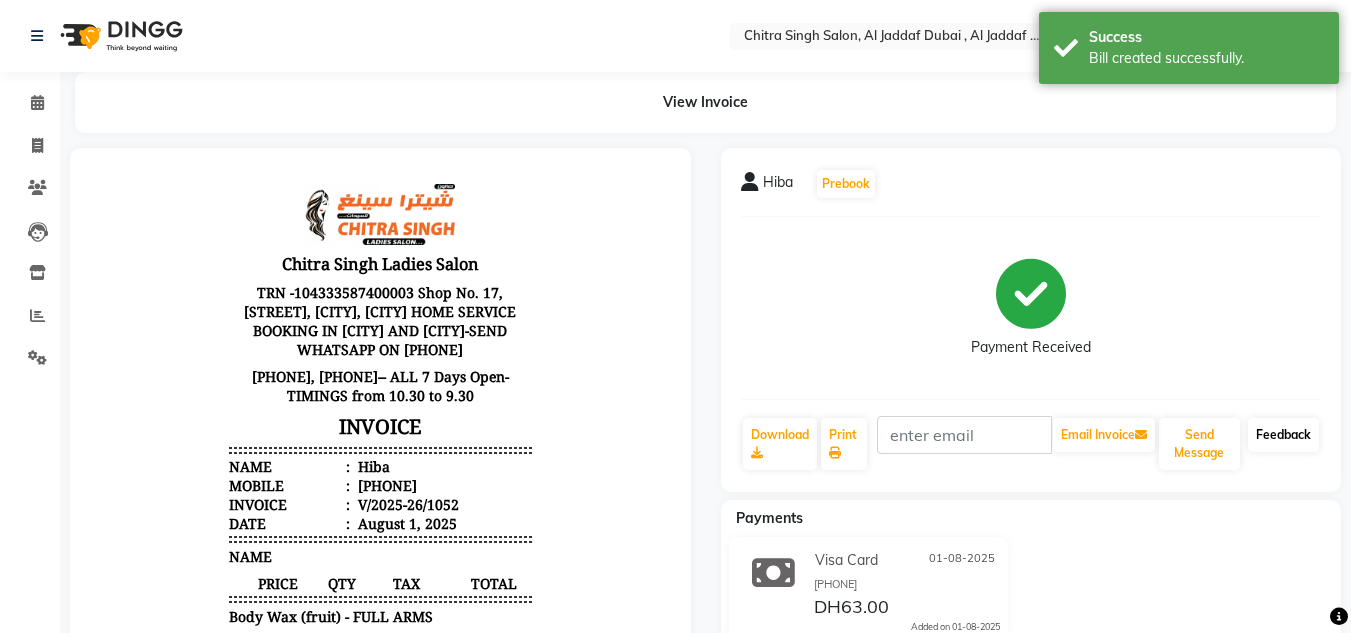 click on "Feedback" 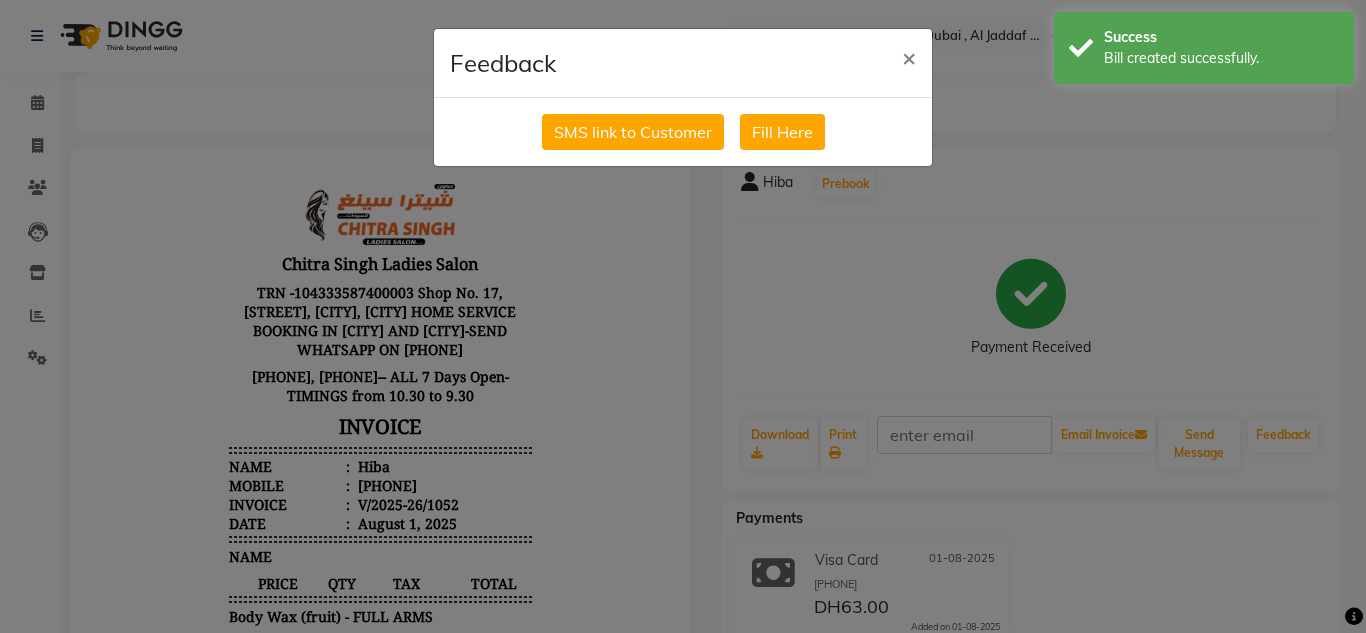 click on "SMS link to Customer   Fill Here" 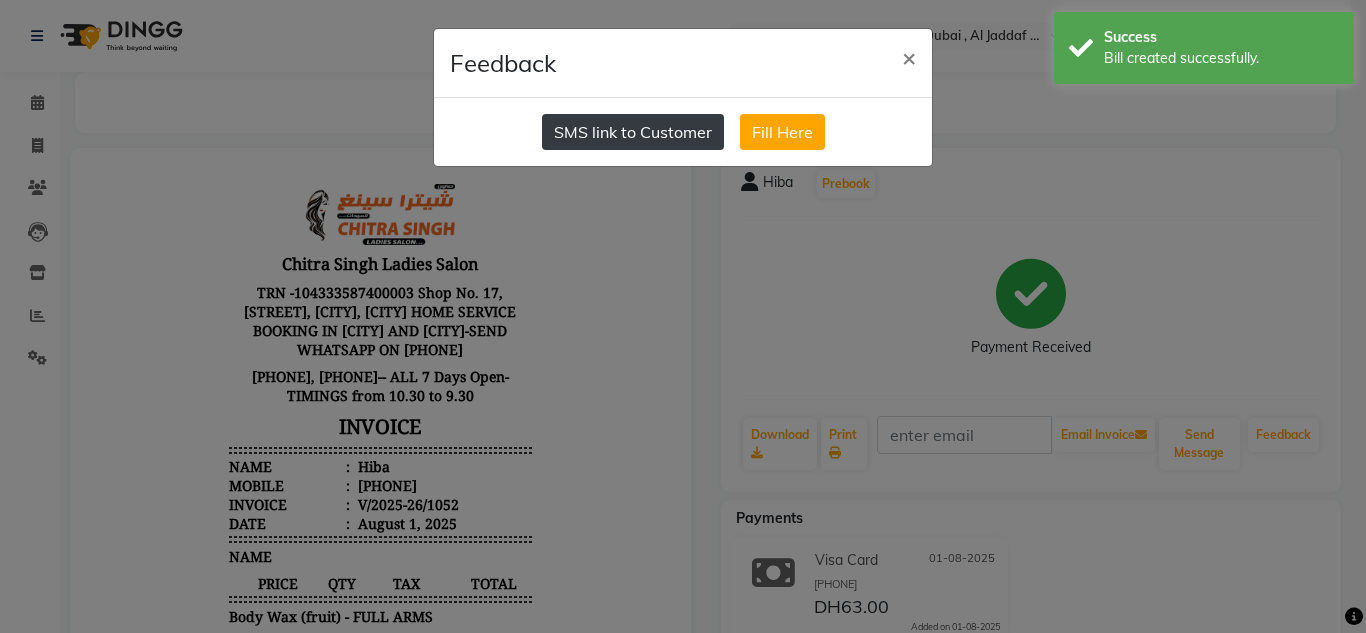 click on "SMS link to Customer" 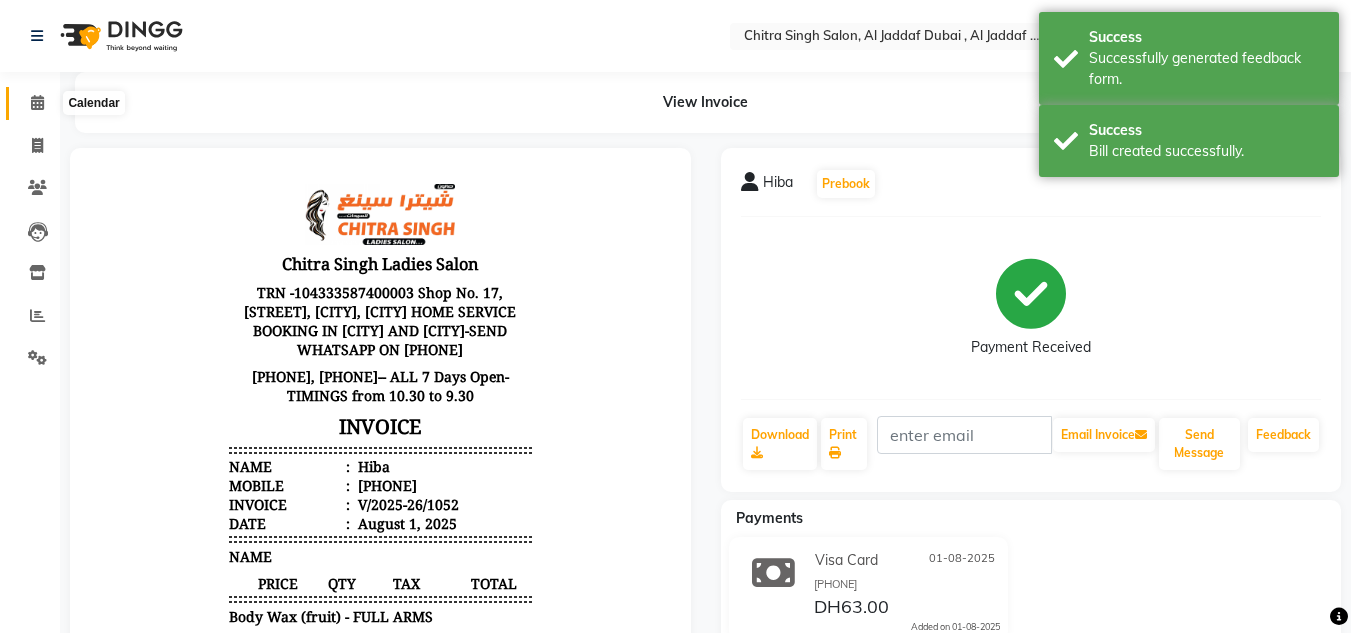 click 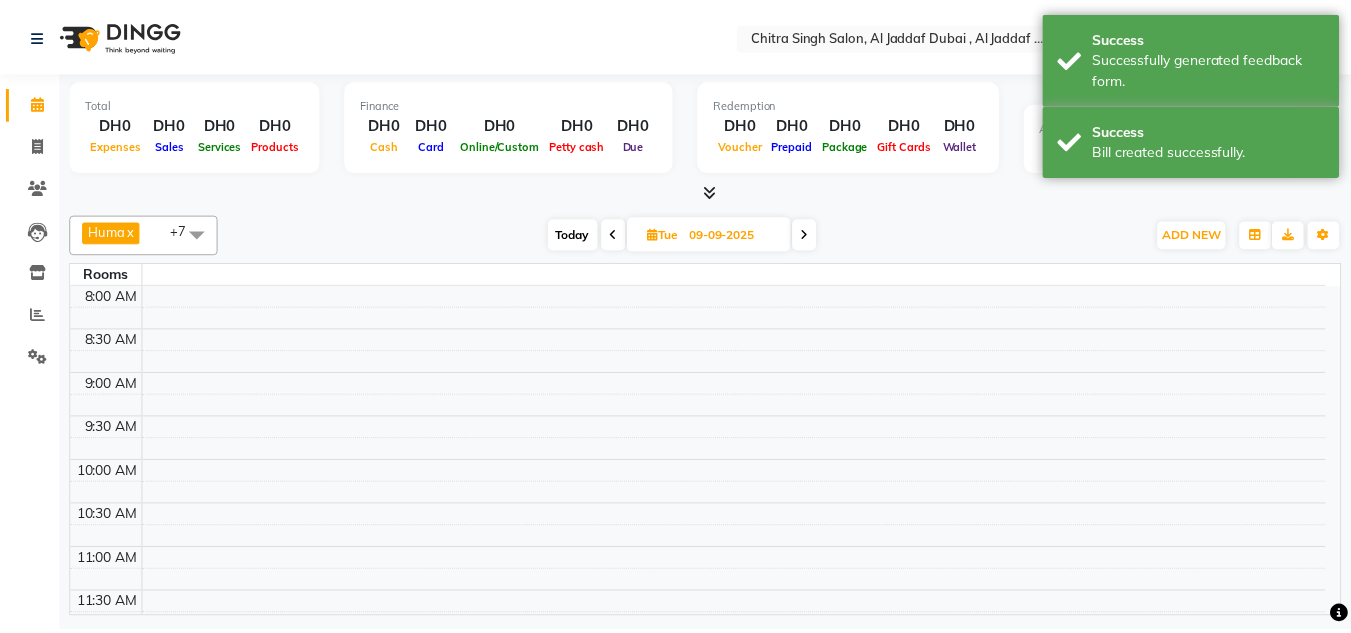scroll, scrollTop: 905, scrollLeft: 0, axis: vertical 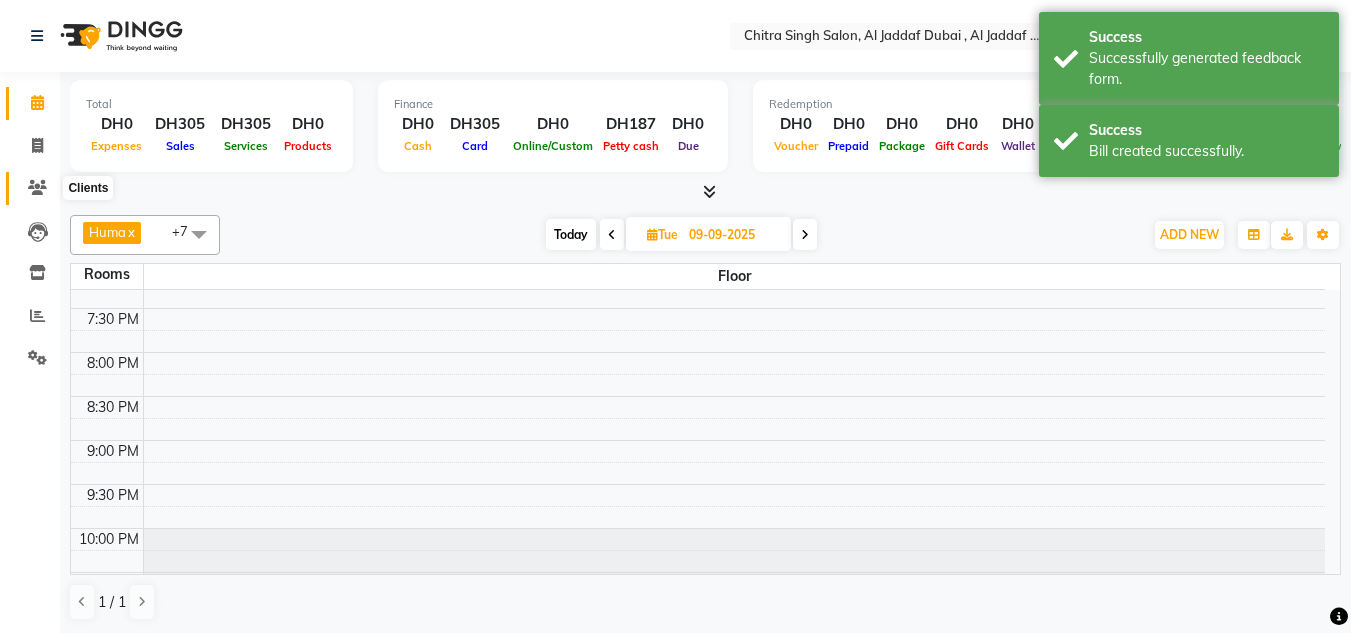 click 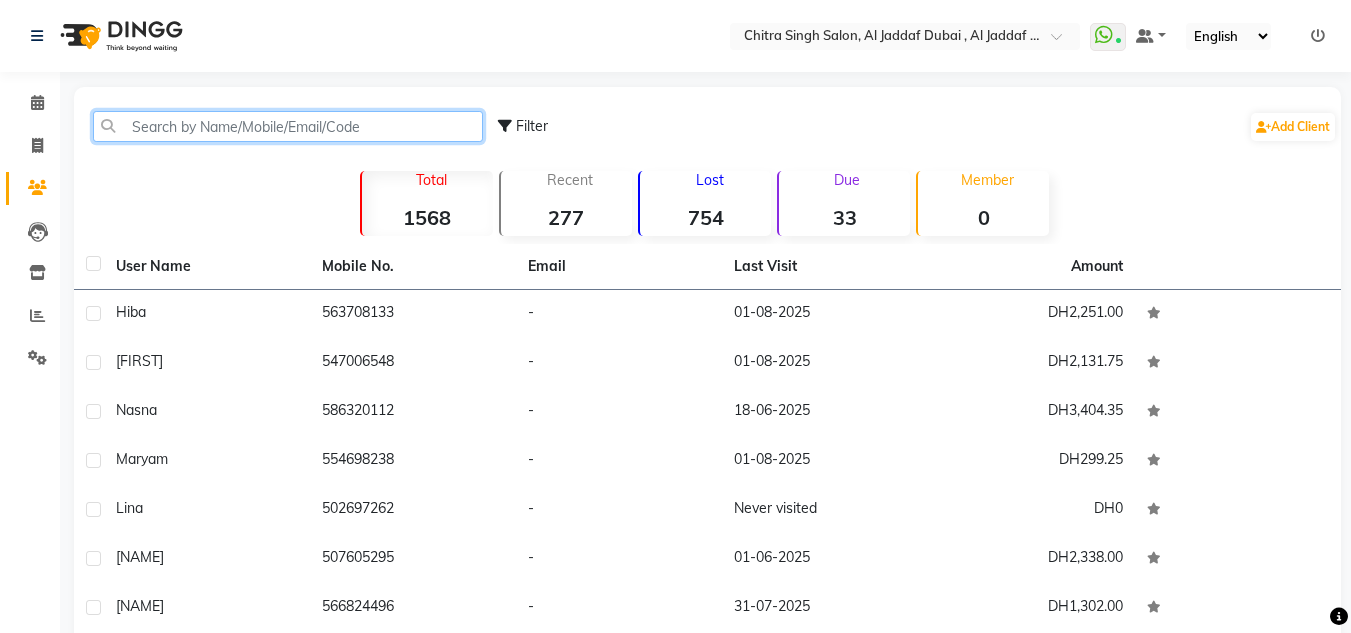 click 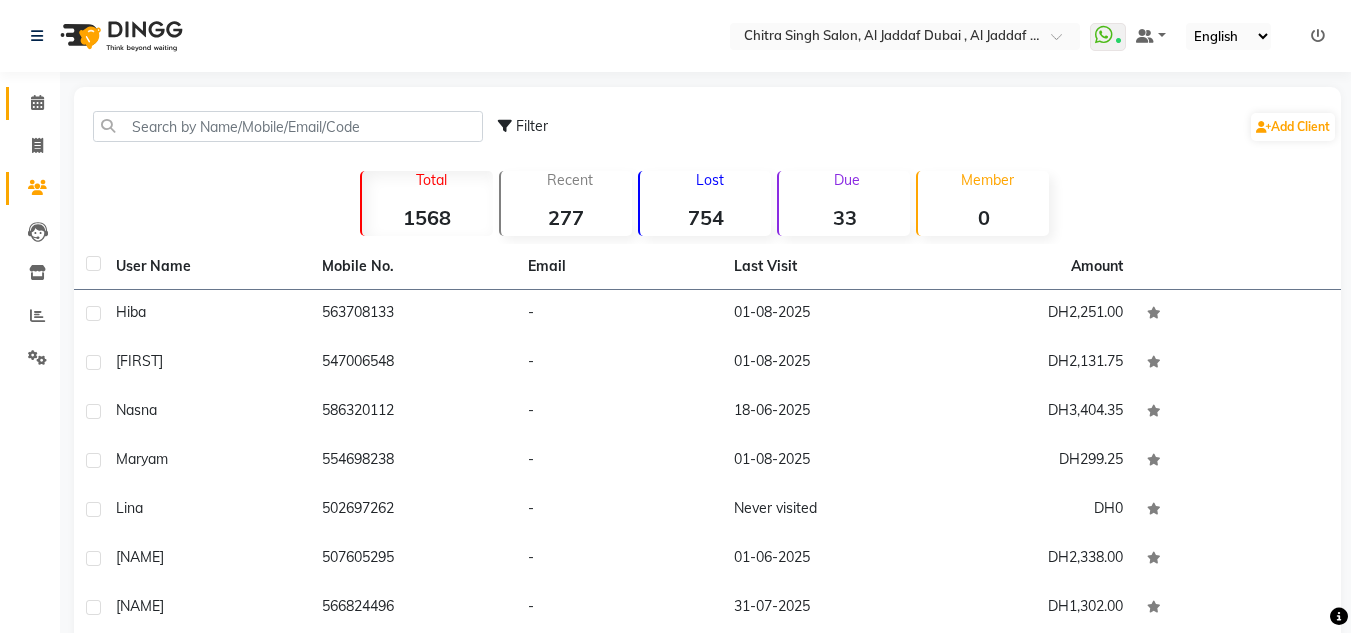 click 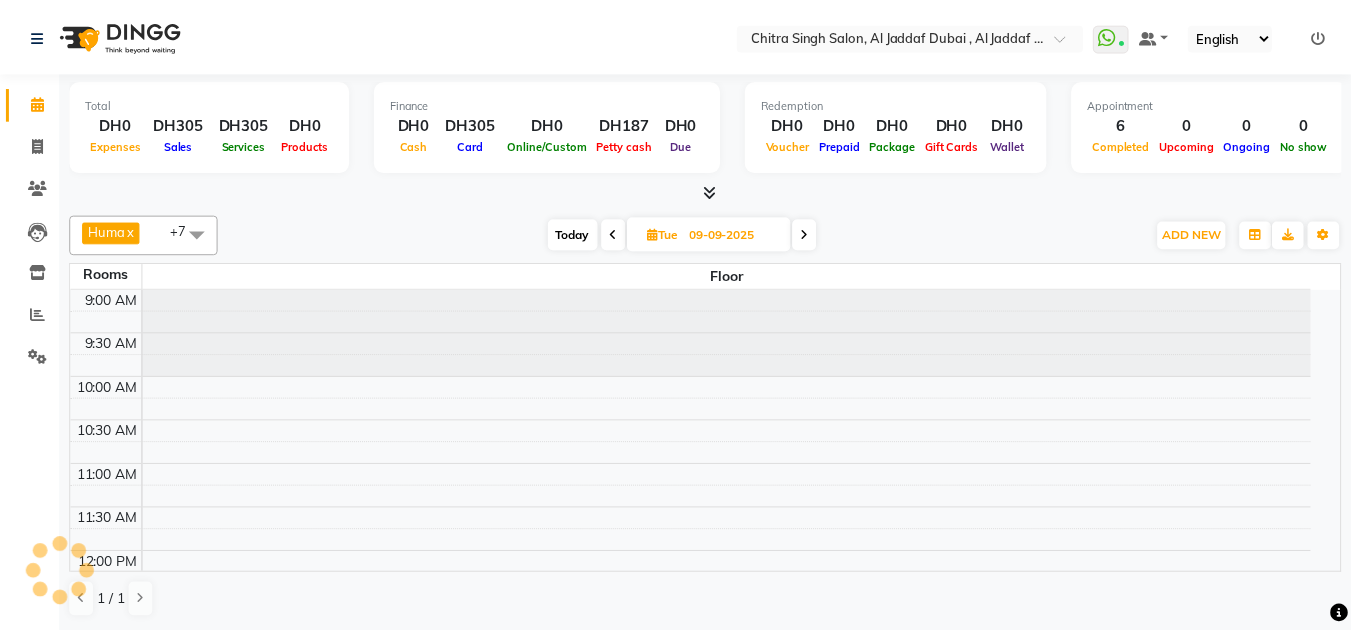 scroll, scrollTop: 909, scrollLeft: 0, axis: vertical 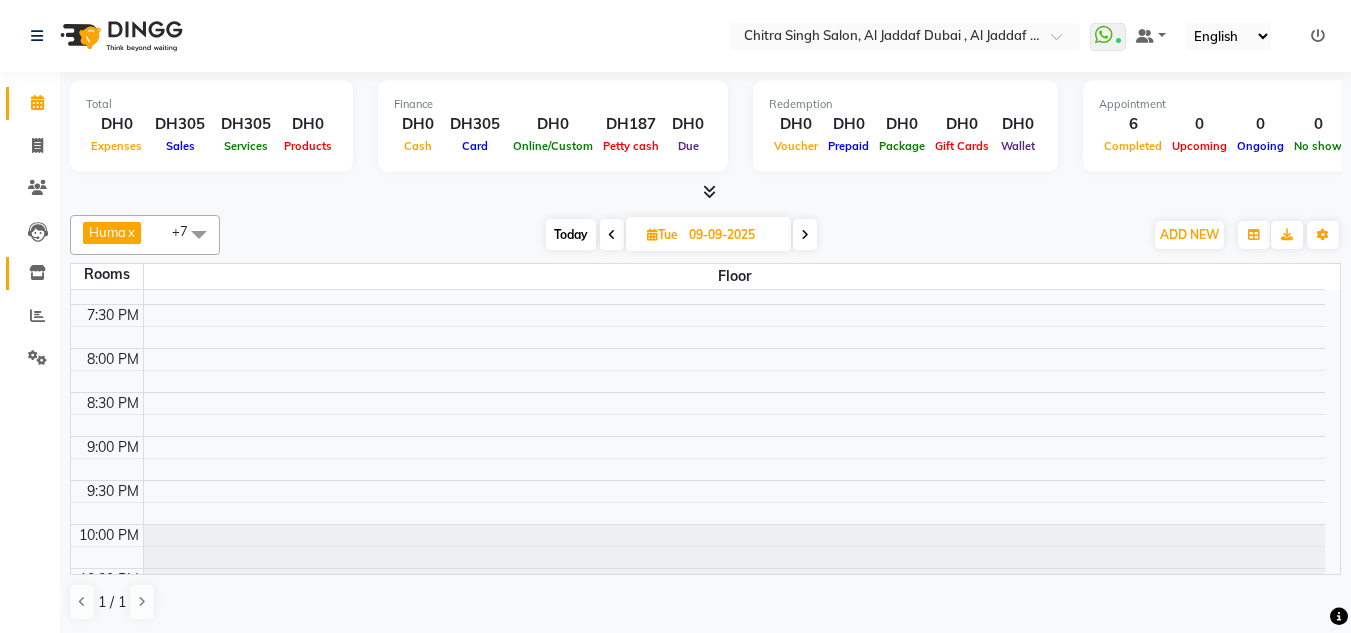 click on "Inventory" 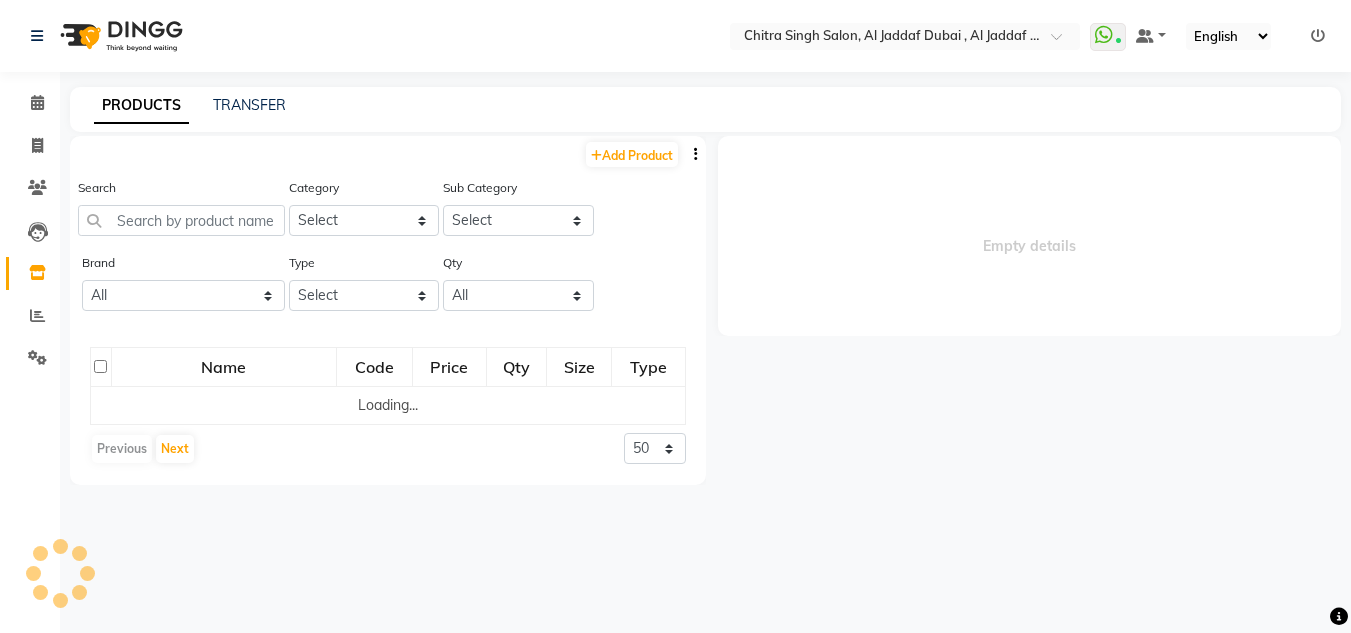 select 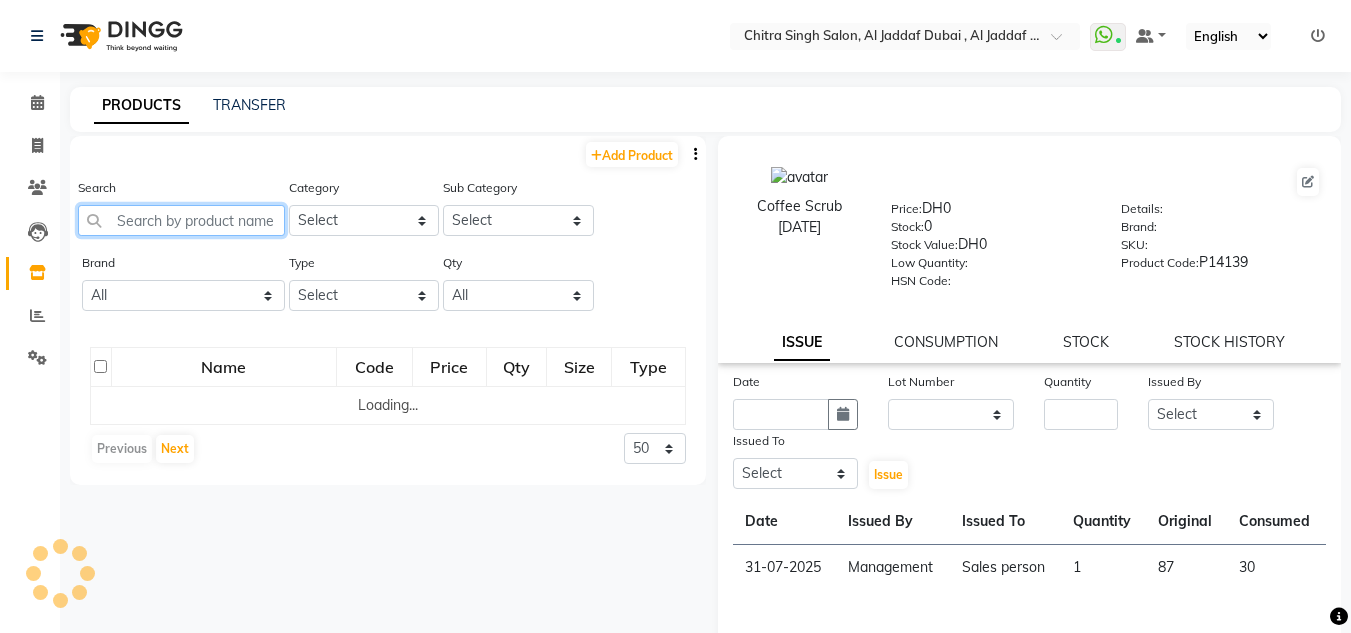 click 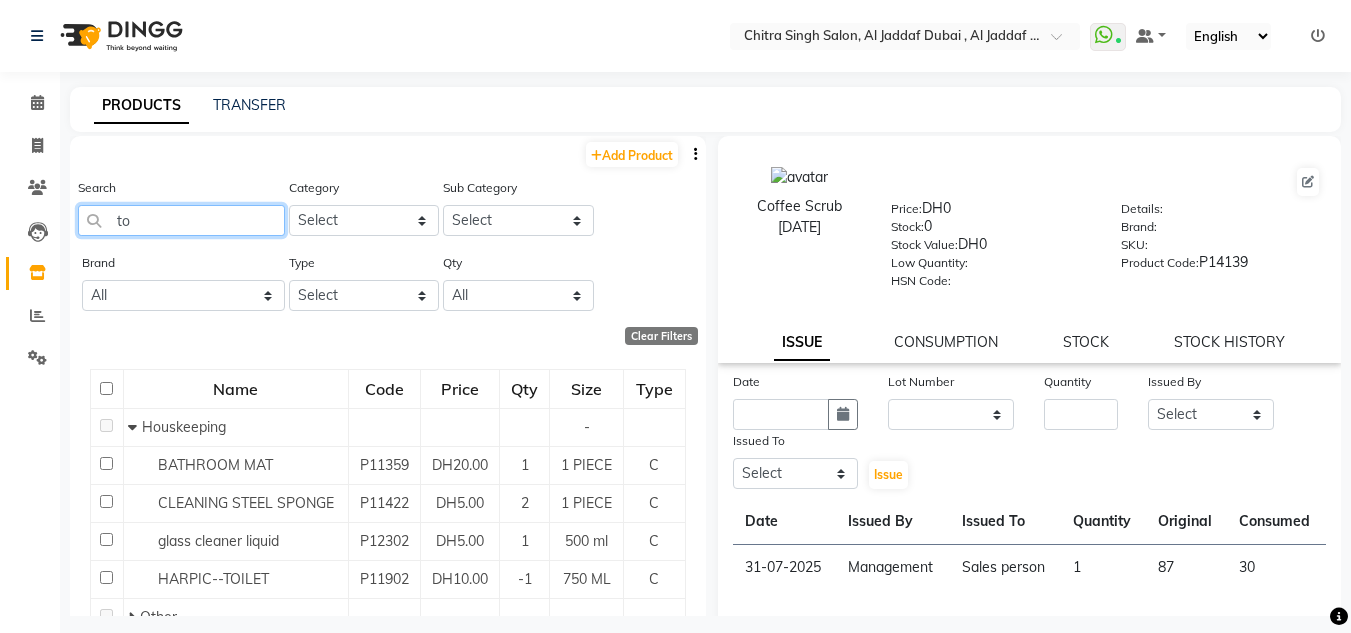 type on "t" 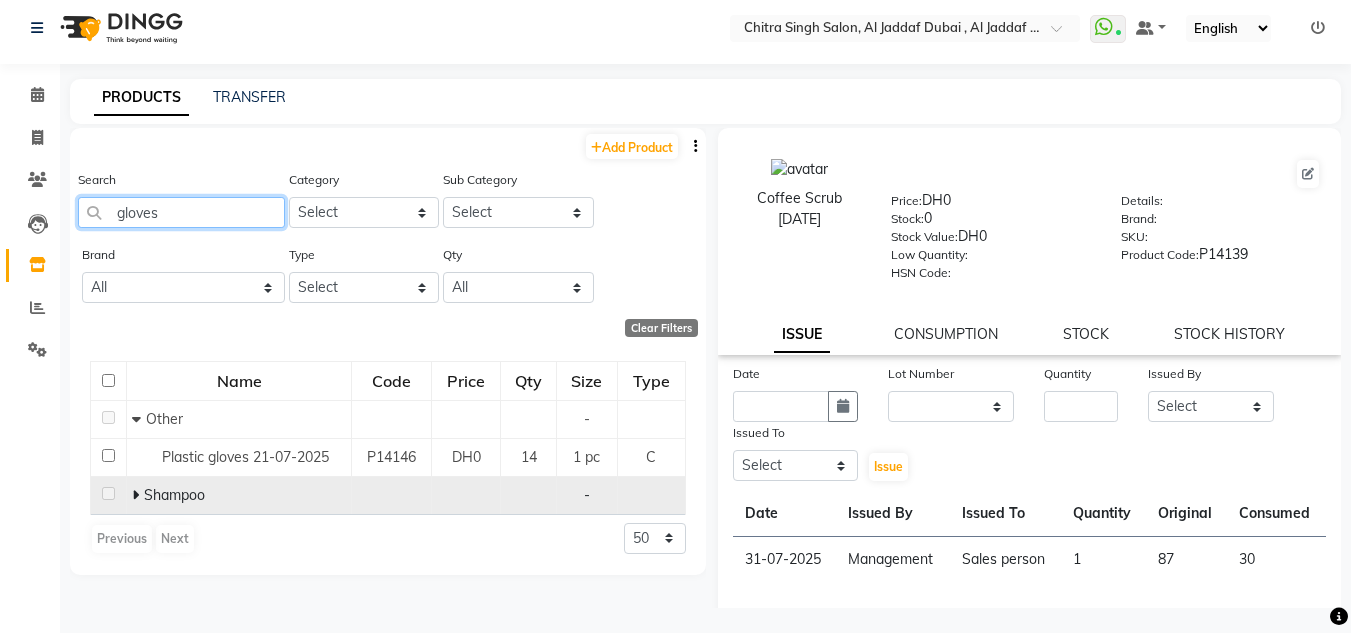 scroll, scrollTop: 13, scrollLeft: 0, axis: vertical 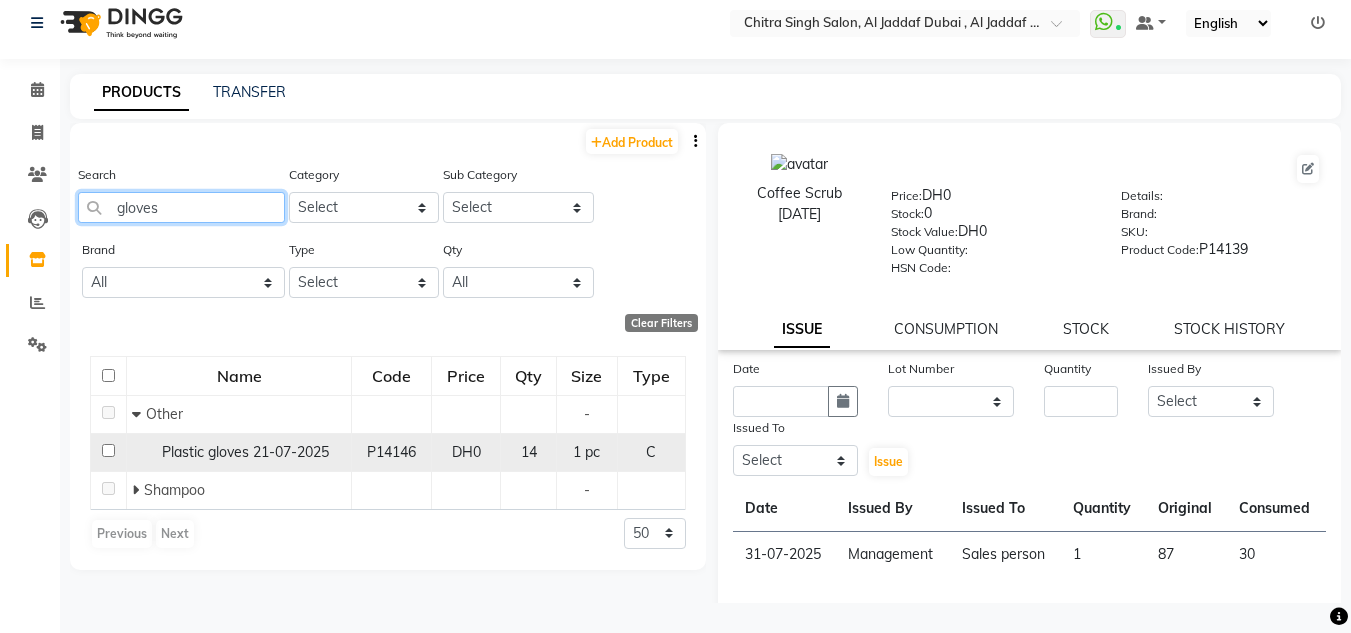 type on "gloves" 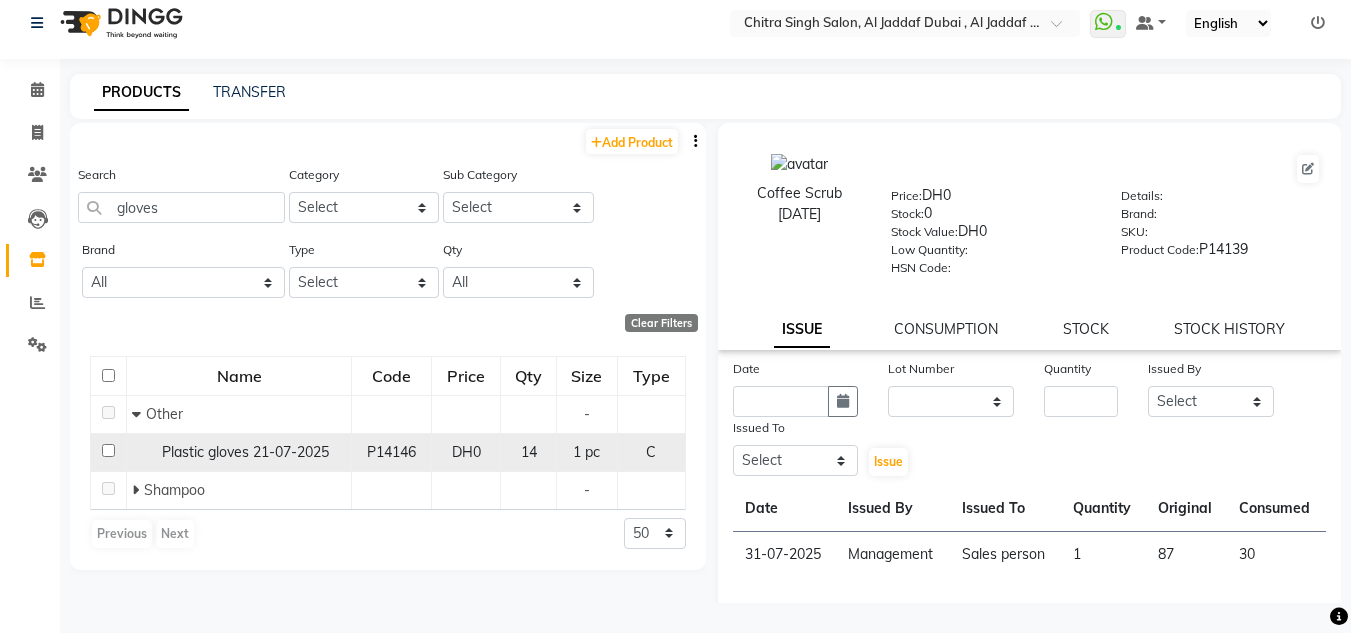 click on "Plastic gloves 21-07-2025" 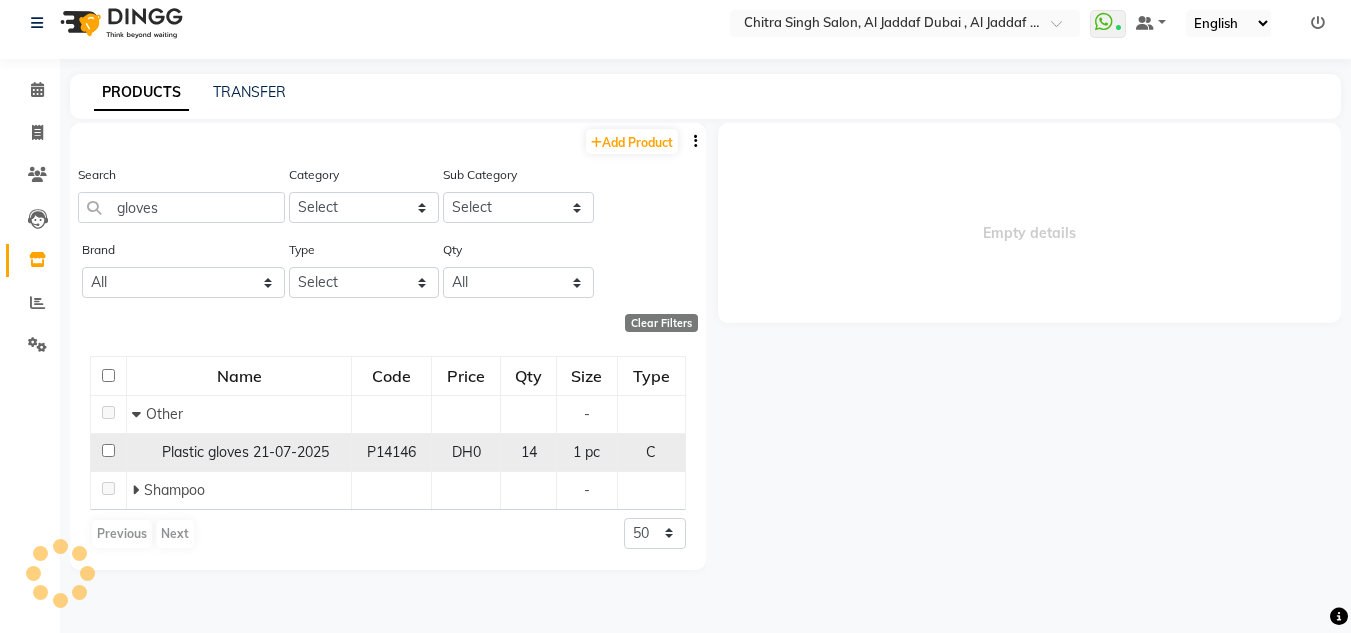 click 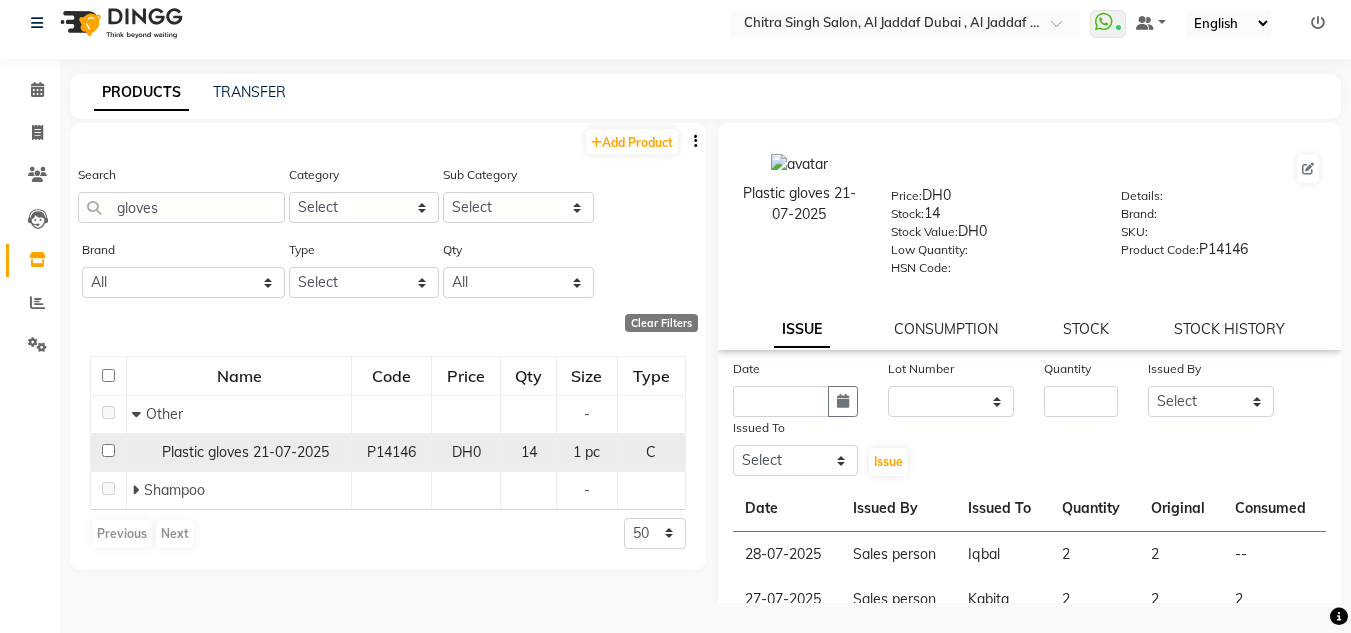 click 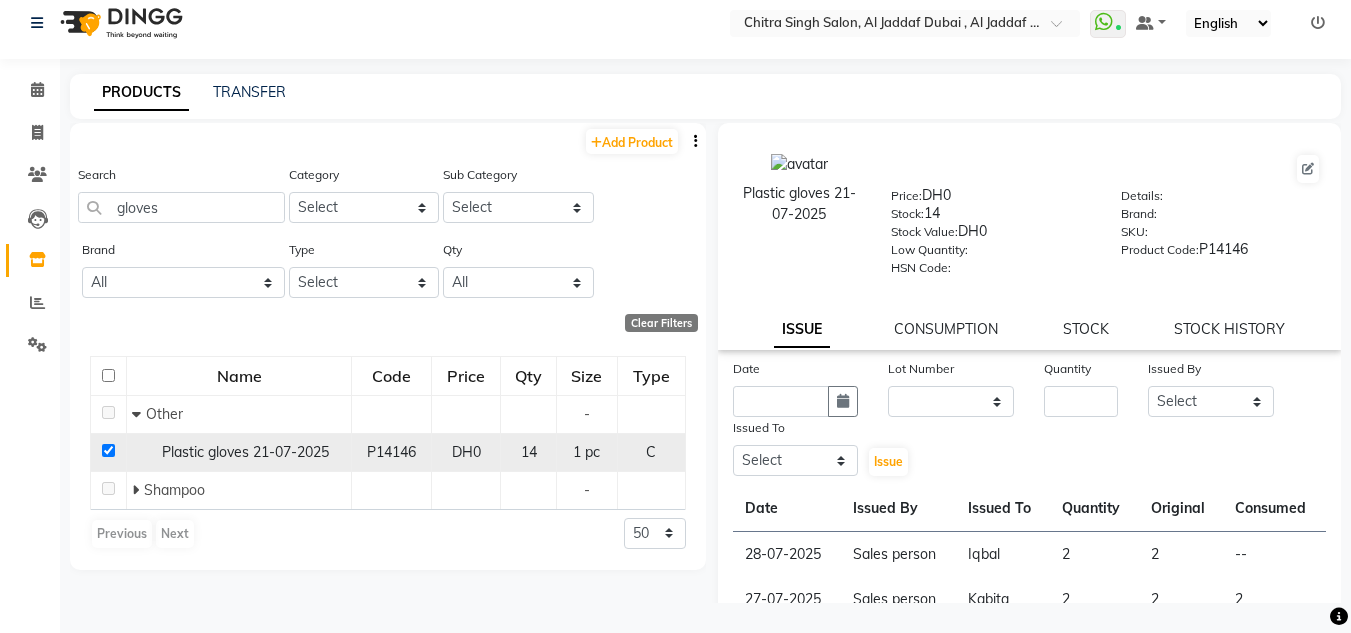 checkbox on "true" 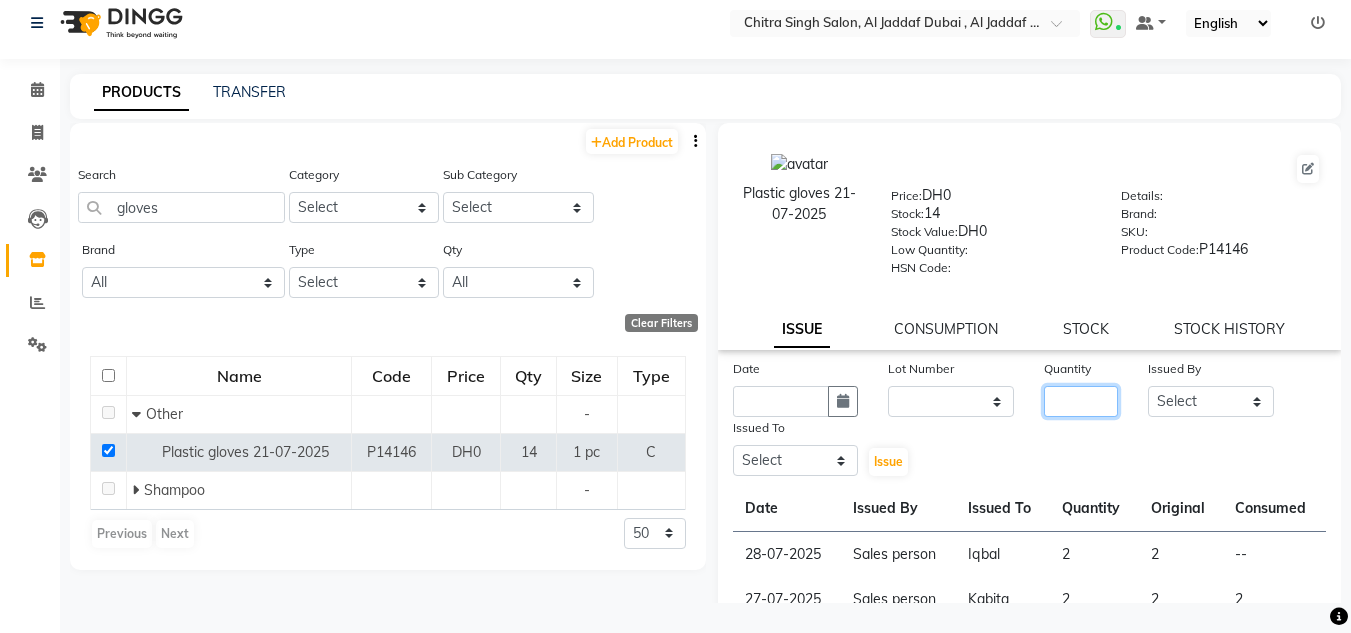 drag, startPoint x: 1073, startPoint y: 390, endPoint x: 1070, endPoint y: 413, distance: 23.194826 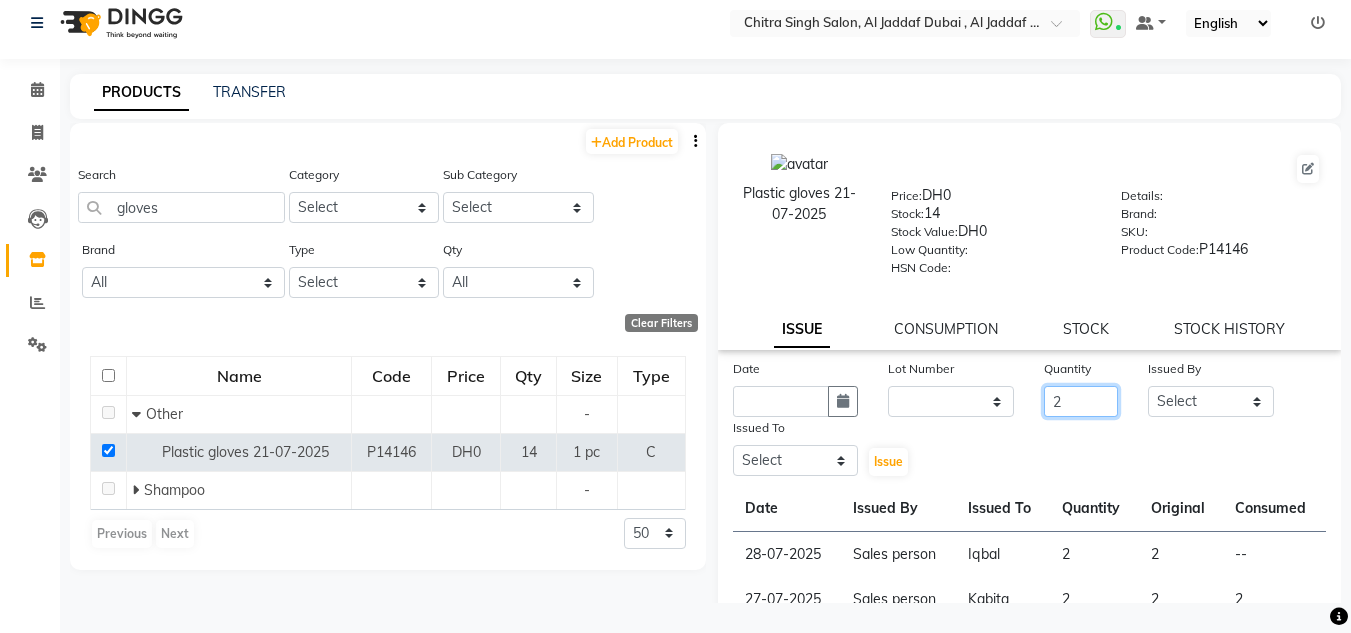 type on "2" 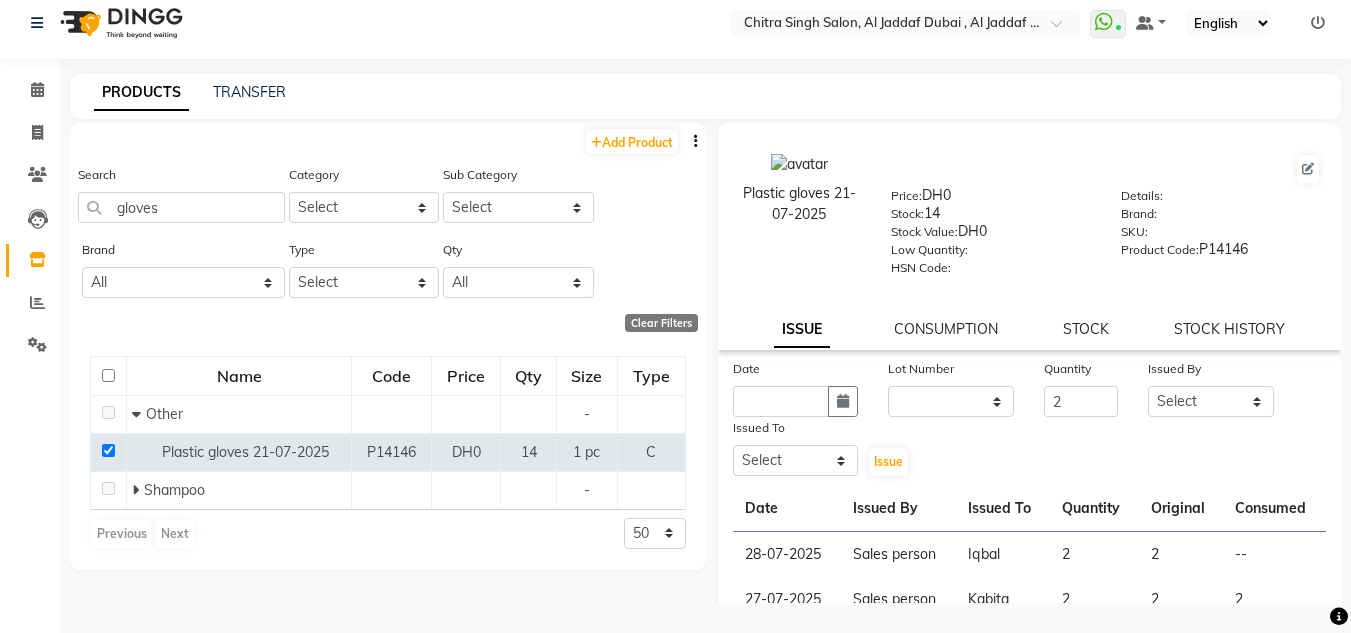 click on "Date" 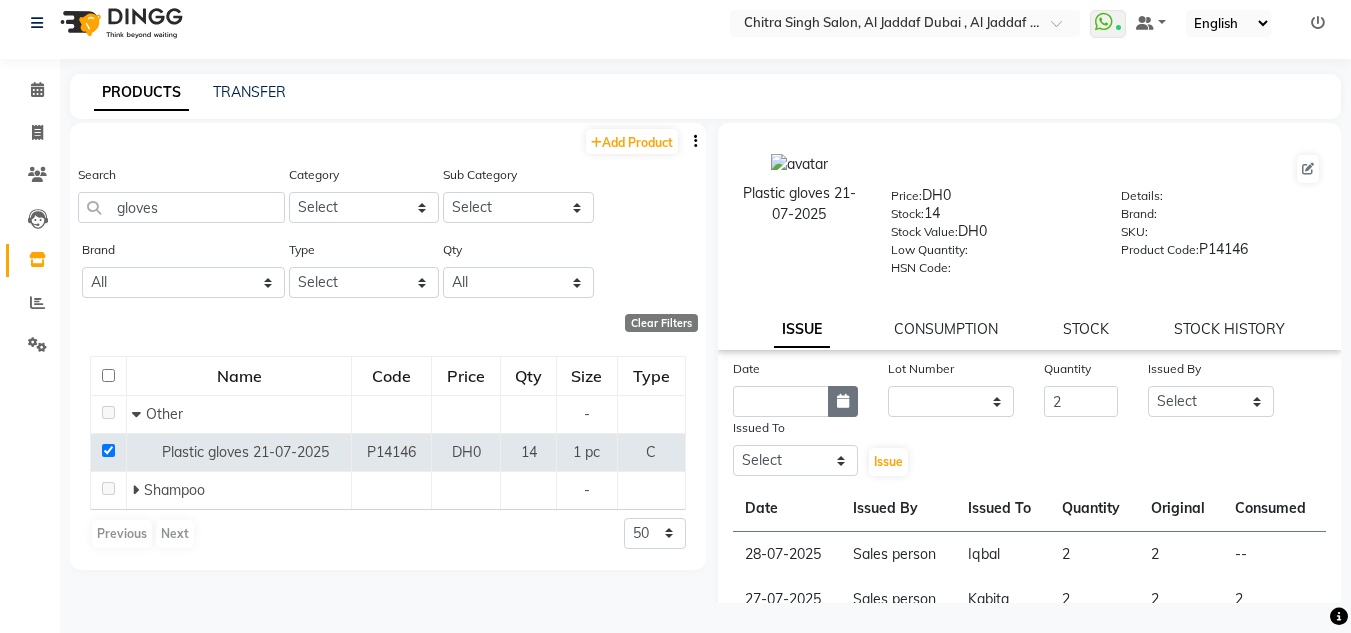 click 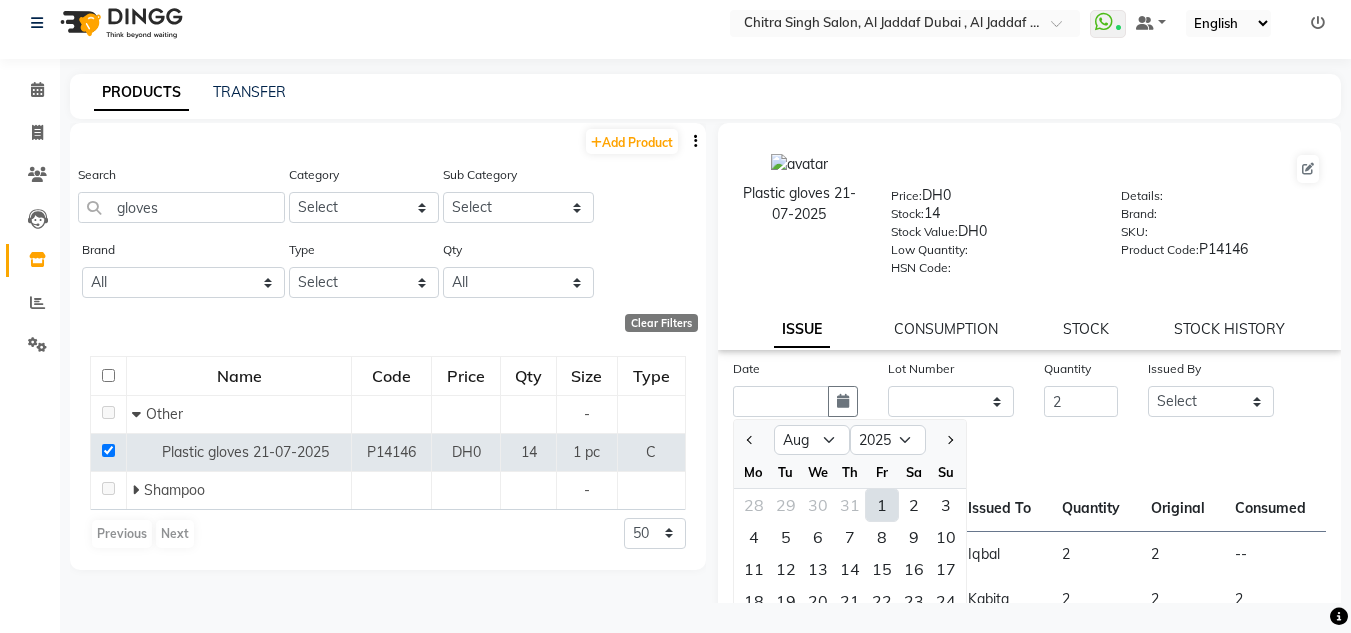drag, startPoint x: 879, startPoint y: 484, endPoint x: 879, endPoint y: 496, distance: 12 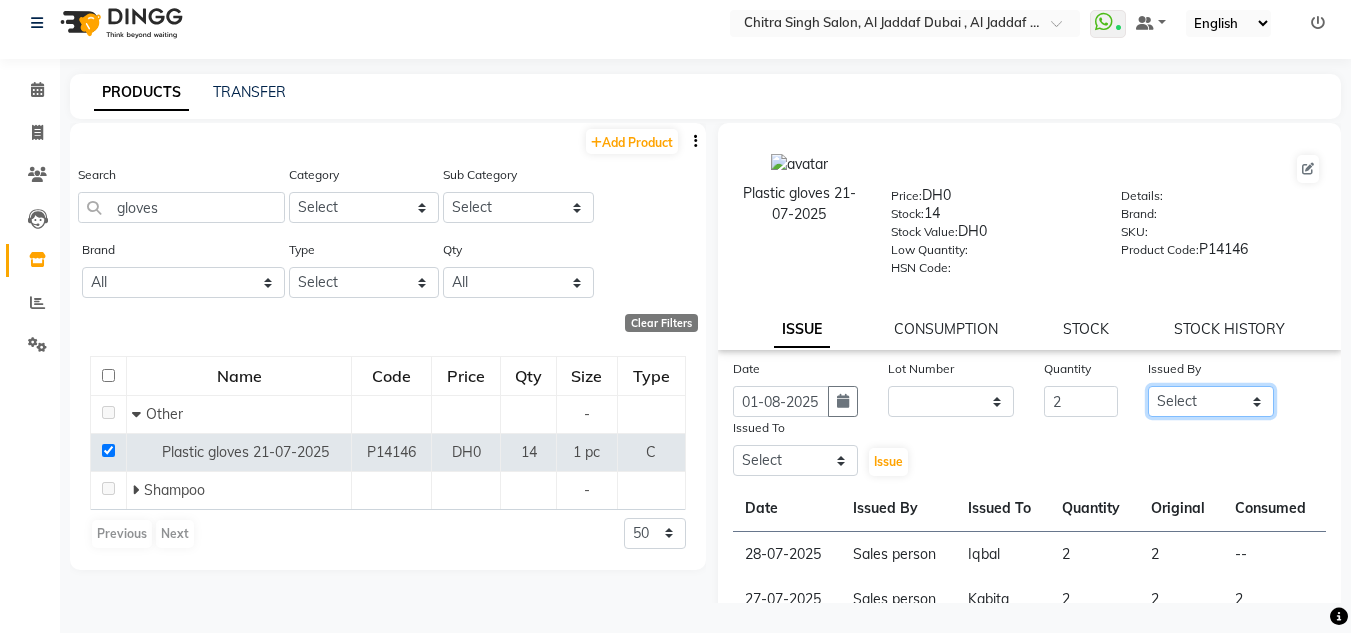drag, startPoint x: 1182, startPoint y: 393, endPoint x: 1175, endPoint y: 416, distance: 24.04163 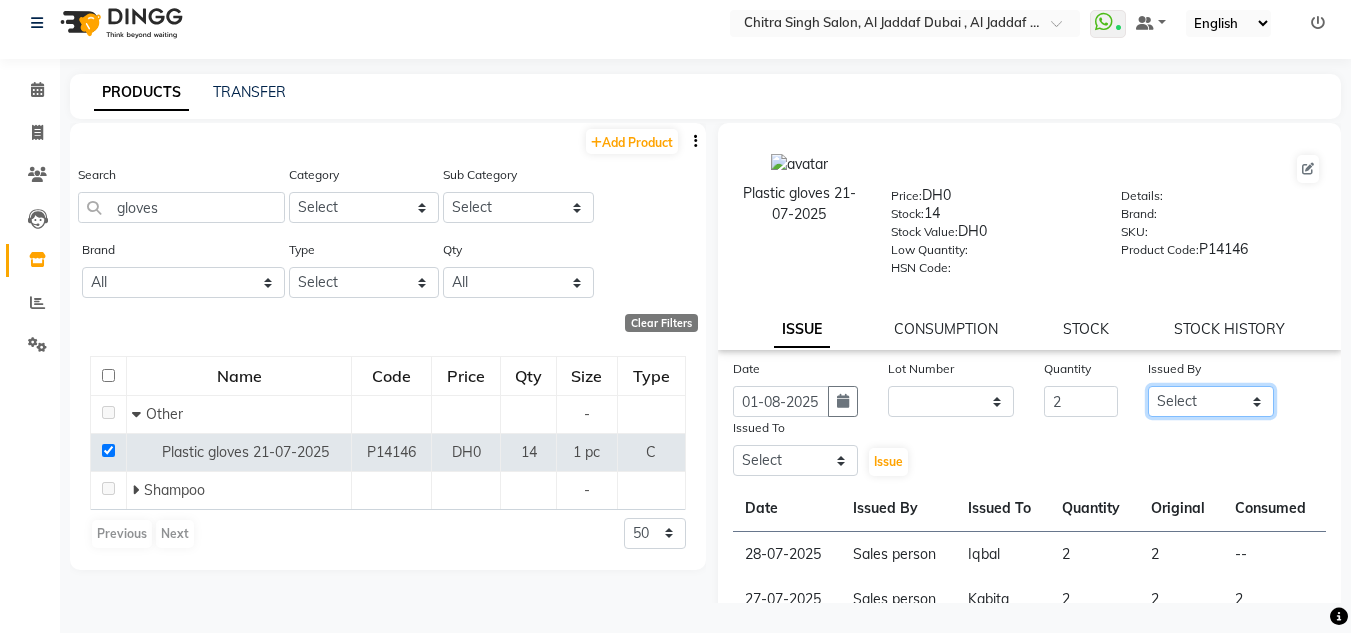 select on "86370" 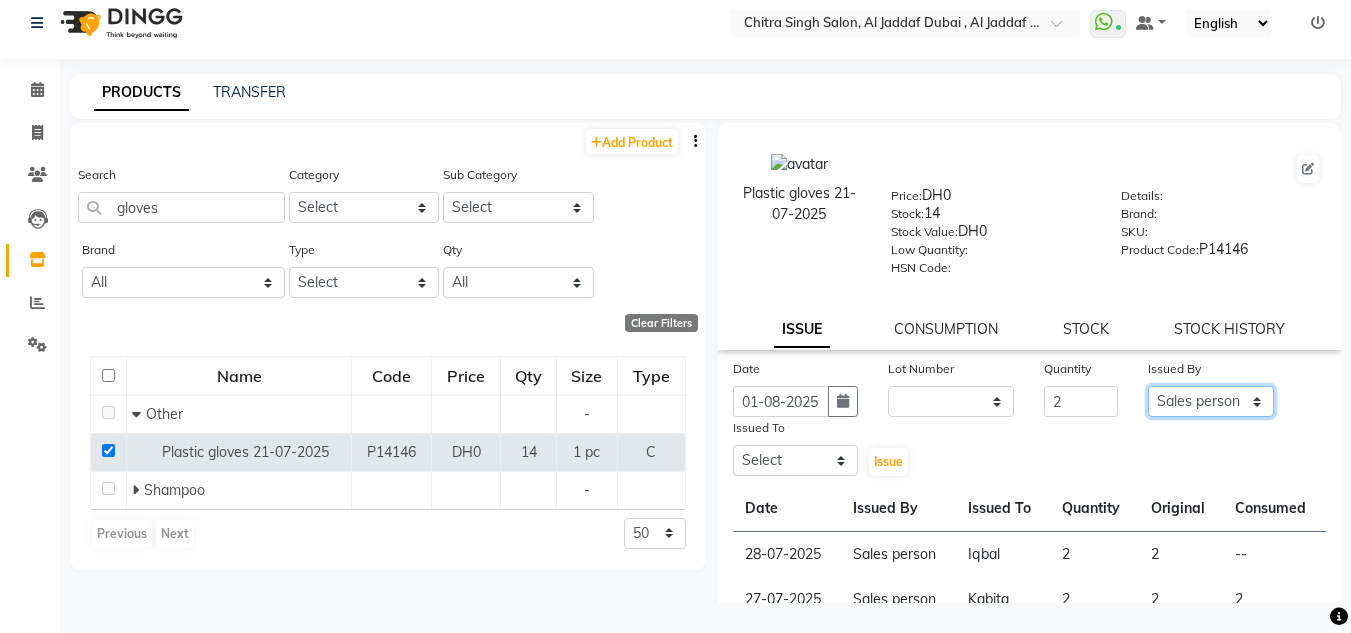 click on "Select Huma Iqbal Kabita Management Riba Sales person Srijana trial lady" 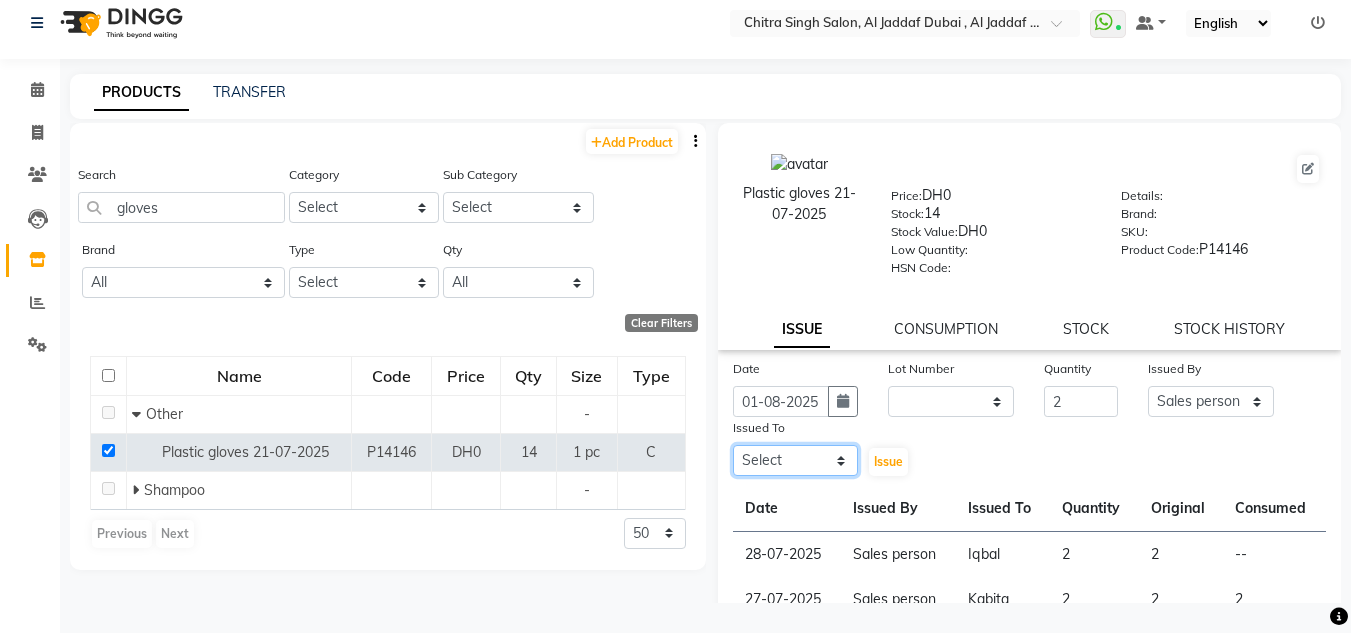click on "Select Huma Iqbal Kabita Management Riba Sales person Srijana trial lady" 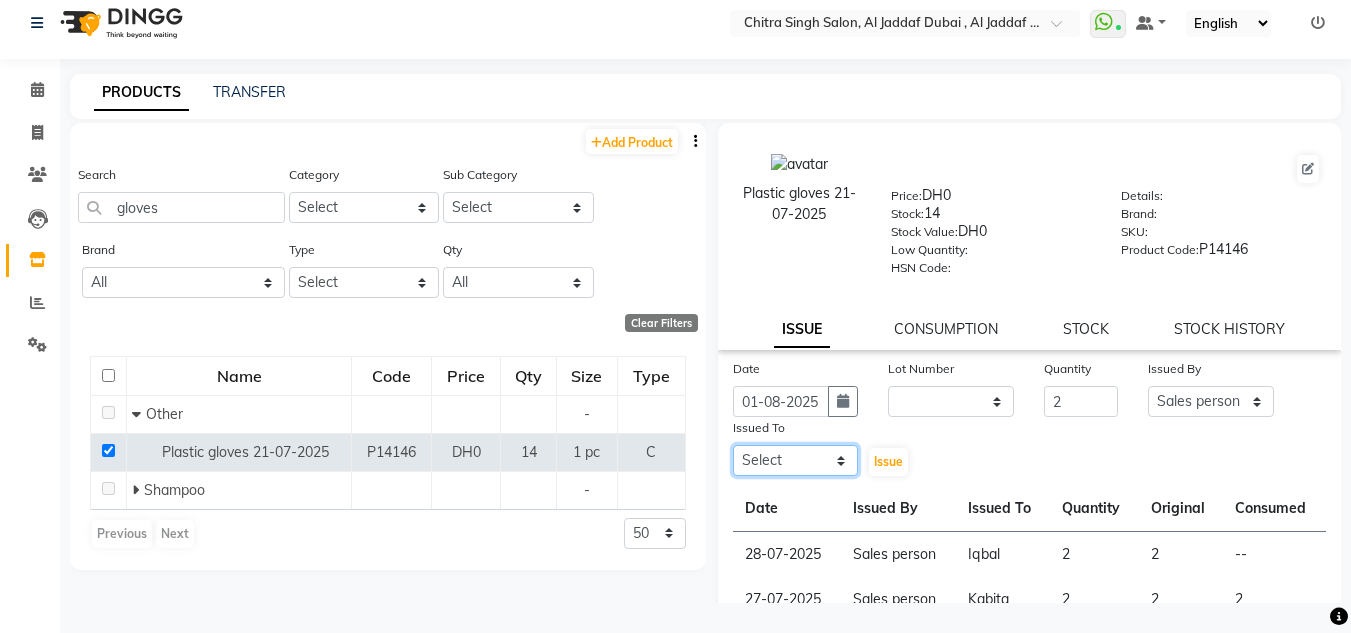 select on "86711" 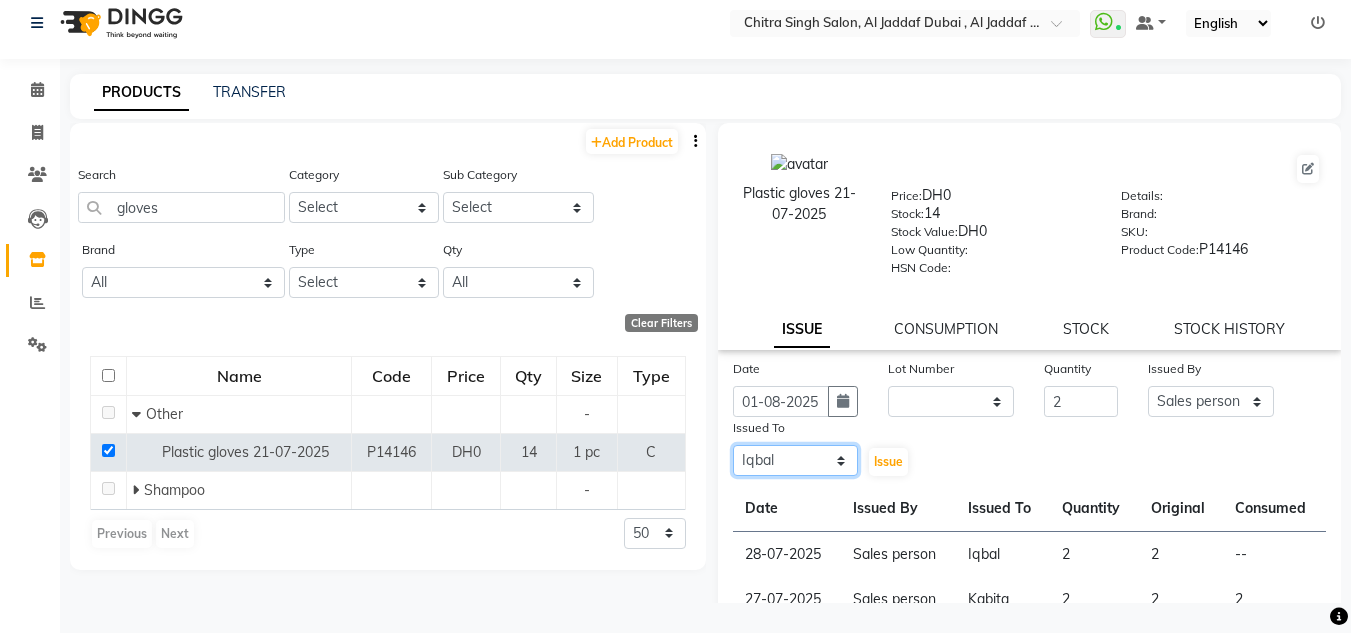 click on "Select Huma Iqbal Kabita Management Riba Sales person Srijana trial lady" 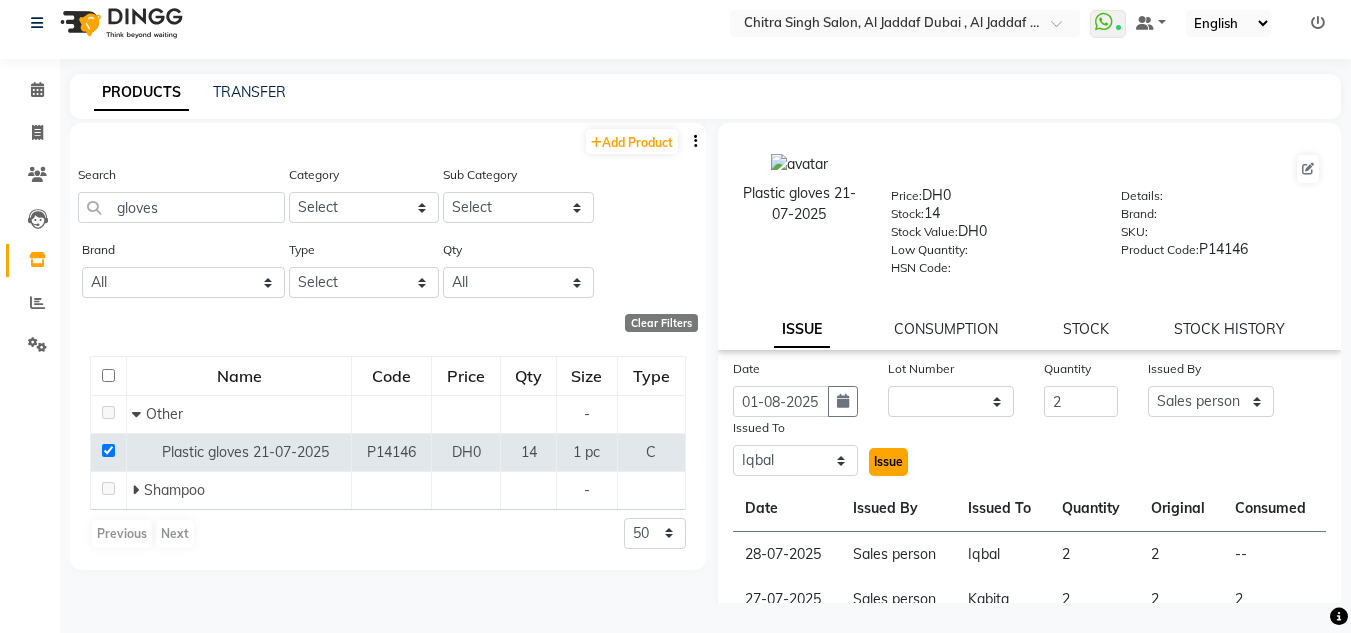 drag, startPoint x: 869, startPoint y: 449, endPoint x: 888, endPoint y: 458, distance: 21.023796 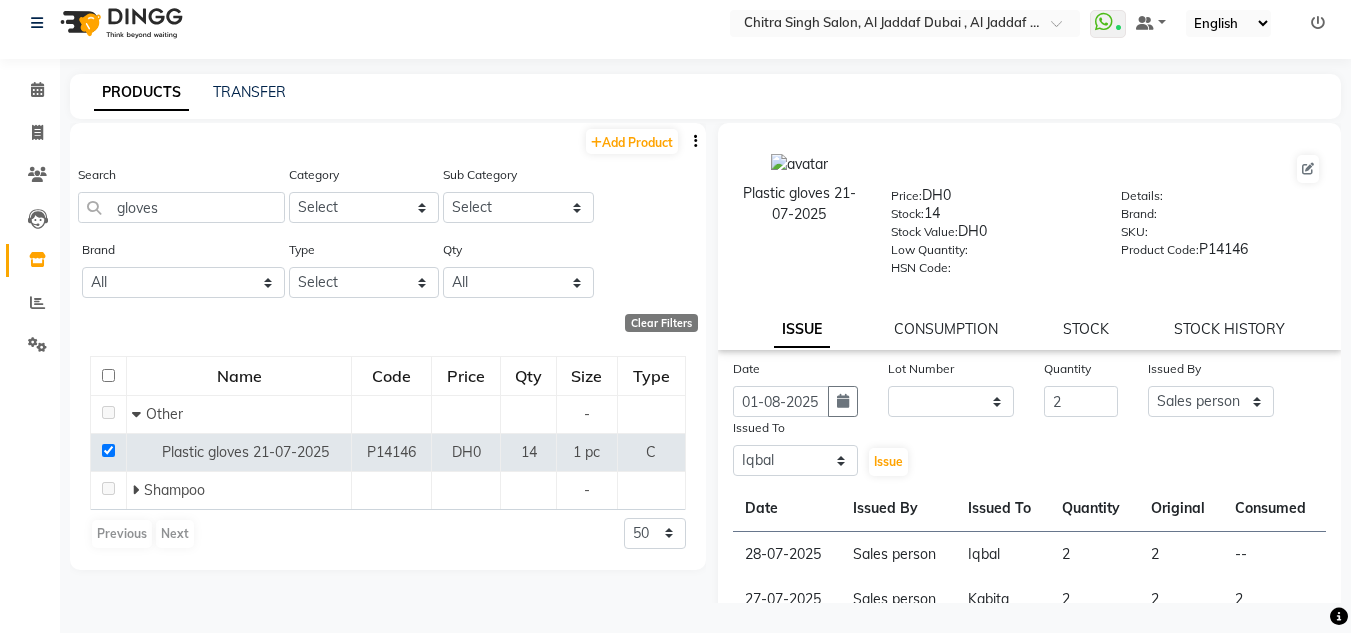 click on "Issue" 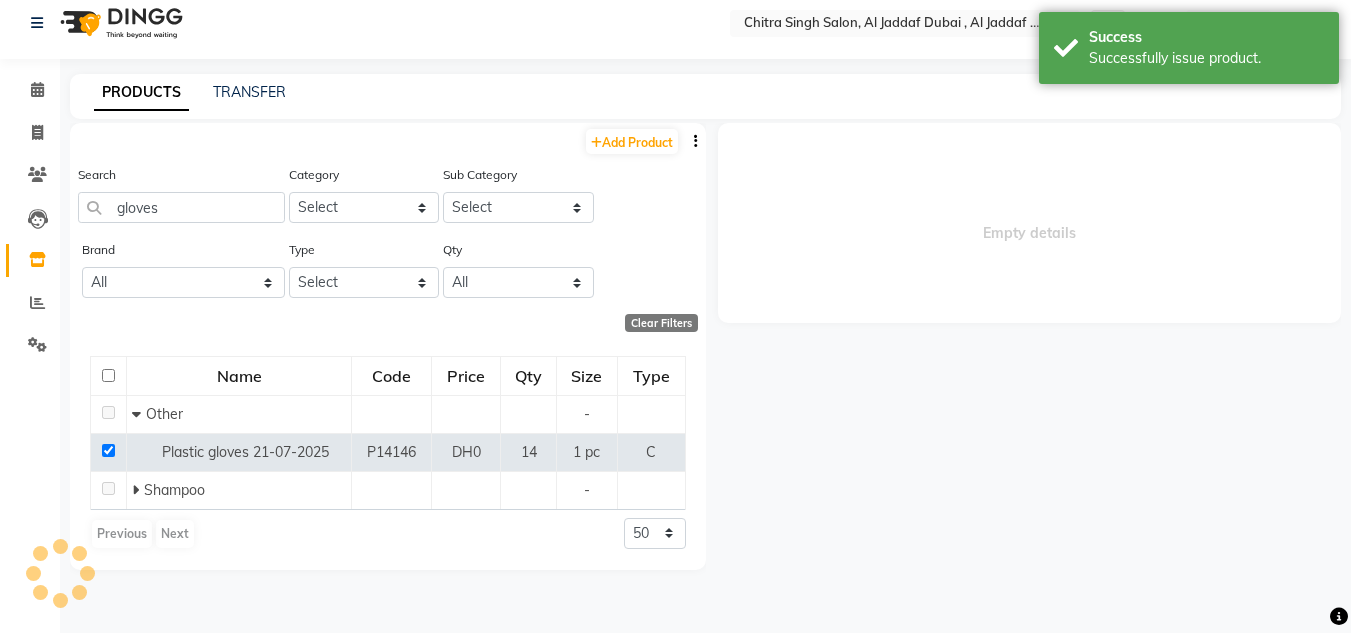 select 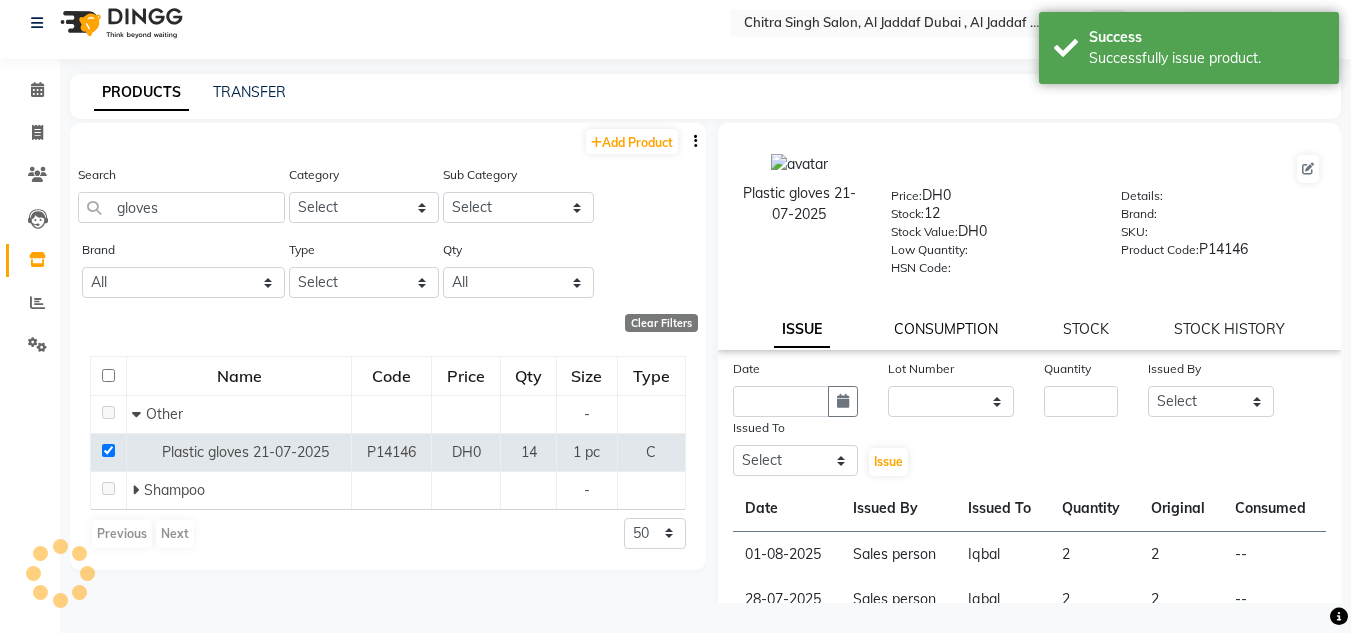 click on "CONSUMPTION" 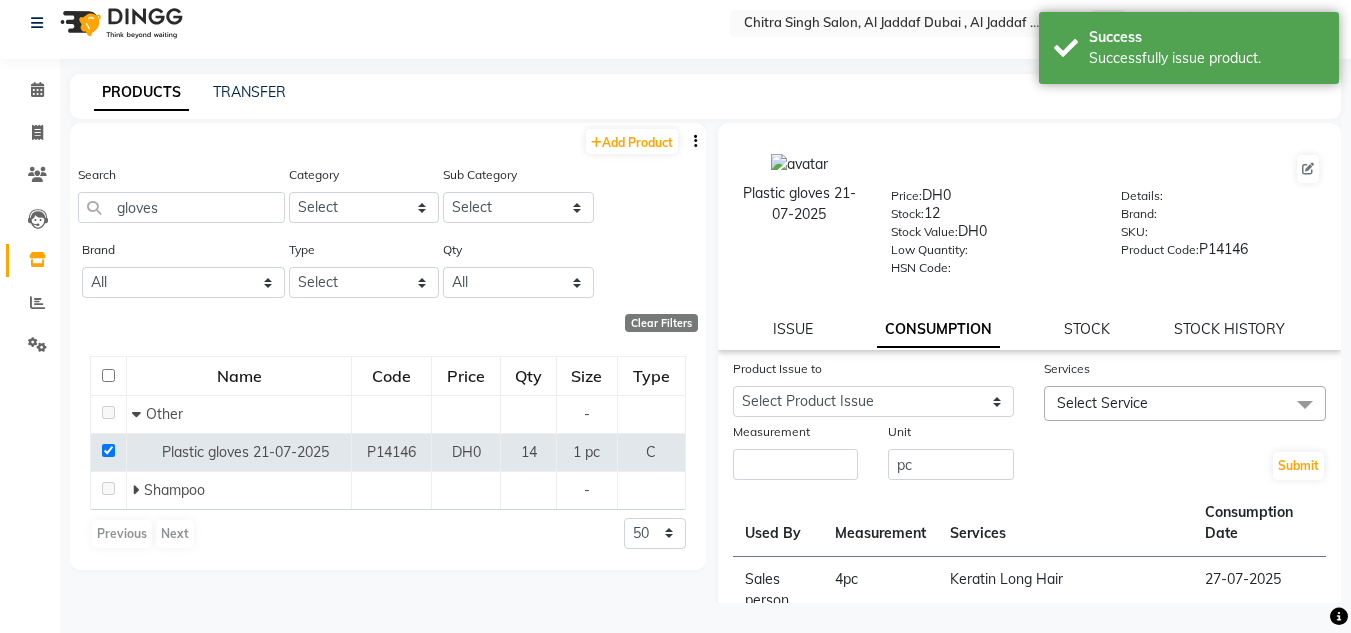 drag, startPoint x: 949, startPoint y: 388, endPoint x: 950, endPoint y: 415, distance: 27.018513 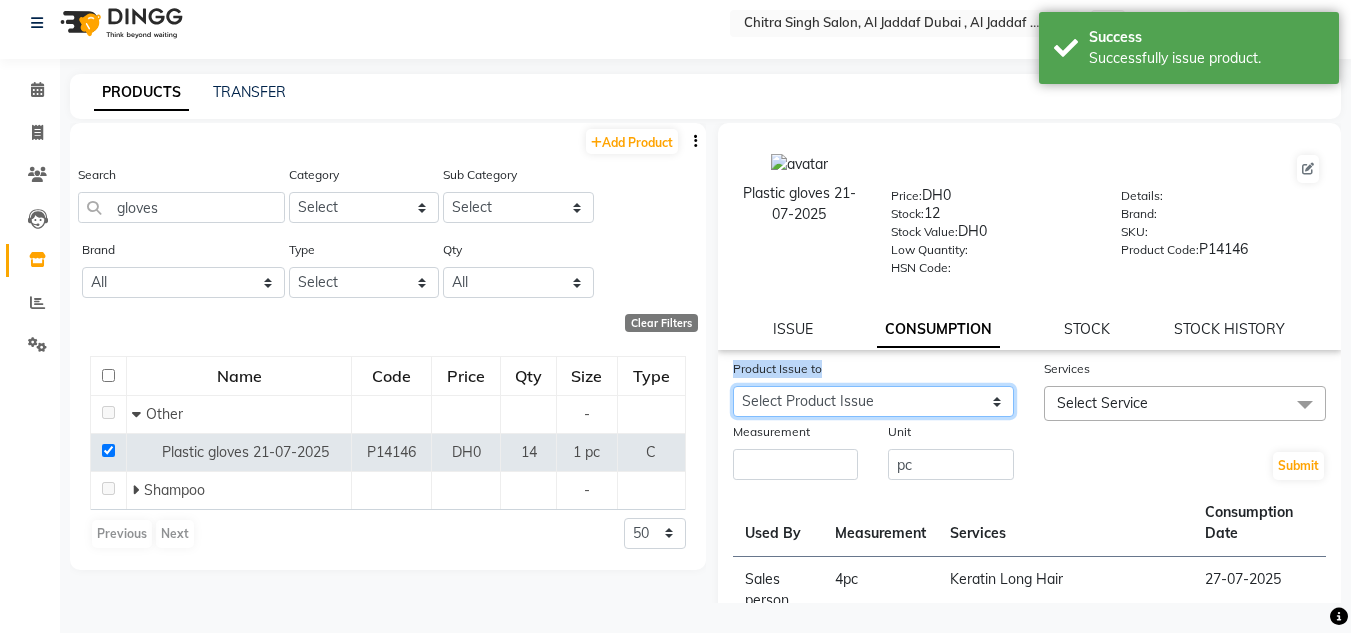 click on "Select Product Issue 2025-08-01, Issued to: Iqbal, Balance: 2 2025-07-28, Issued to: Iqbal, Balance: 2" 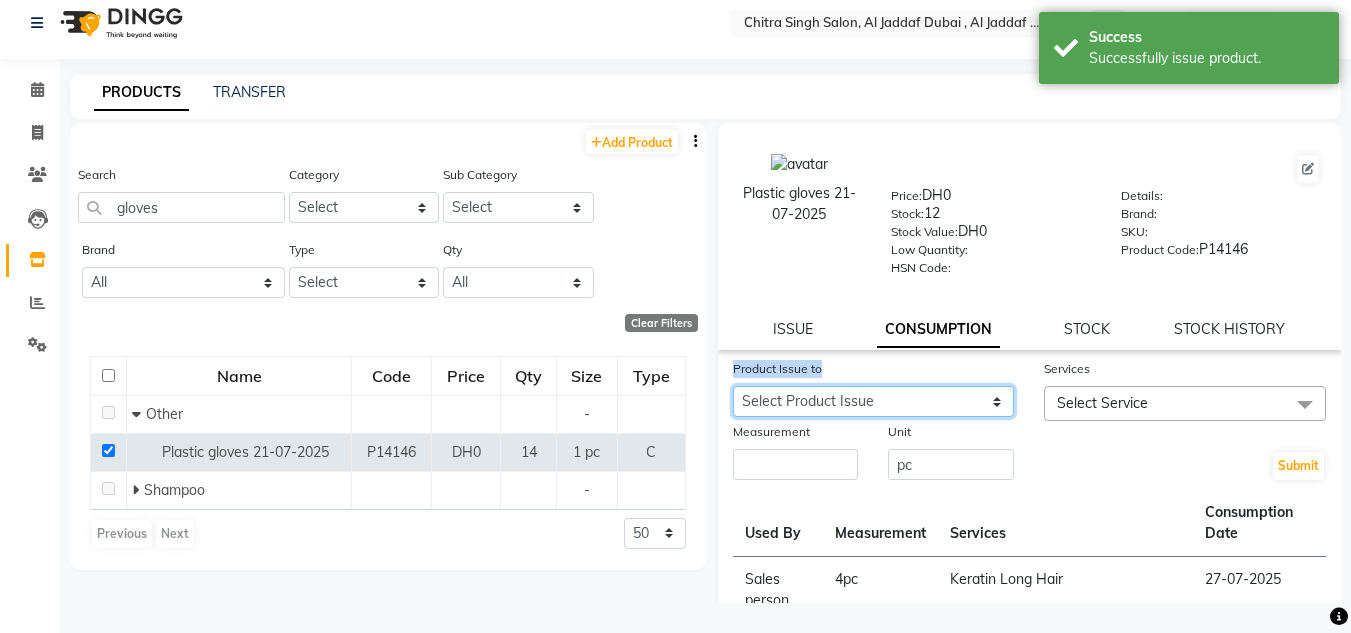 click on "Select Product Issue 2025-08-01, Issued to: Iqbal, Balance: 2 2025-07-28, Issued to: Iqbal, Balance: 2" 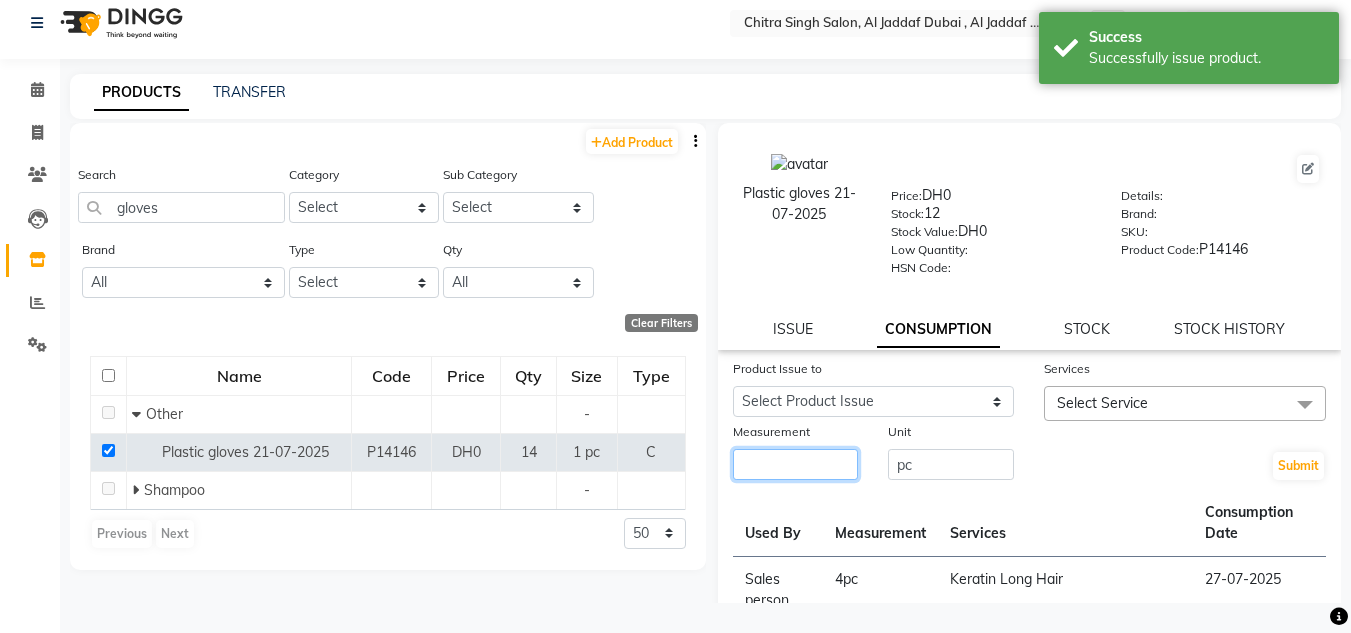 click 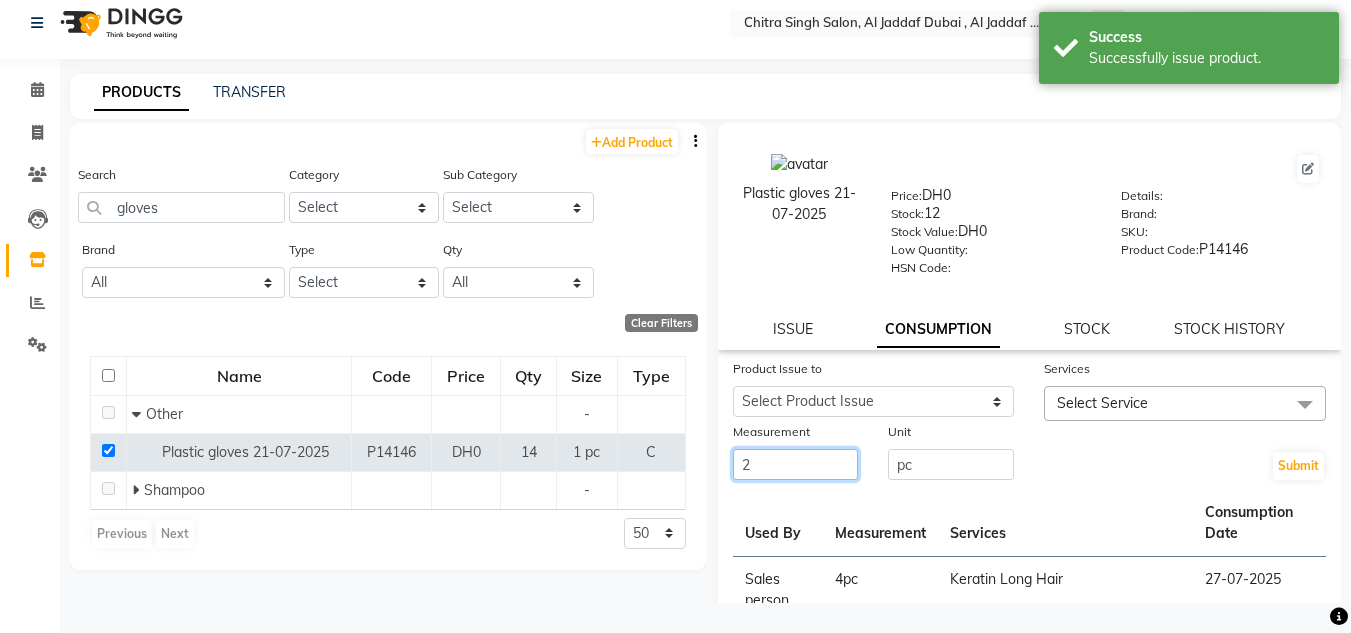 type on "2" 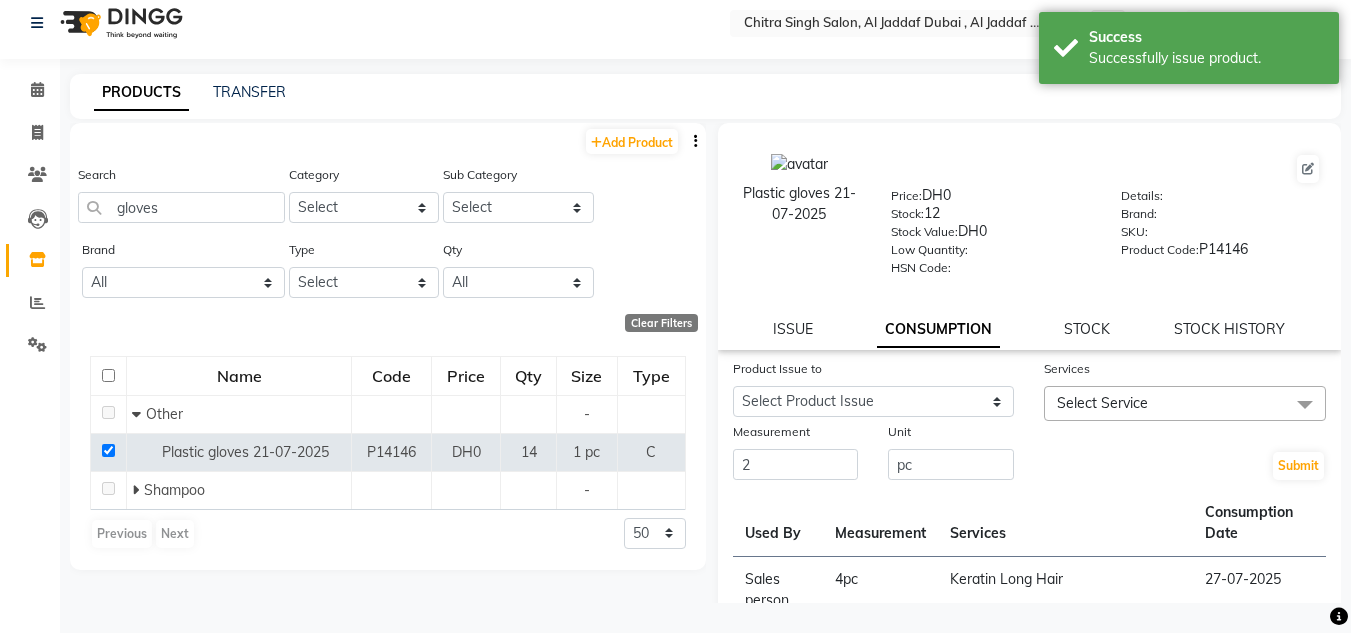 click on "Select Service" 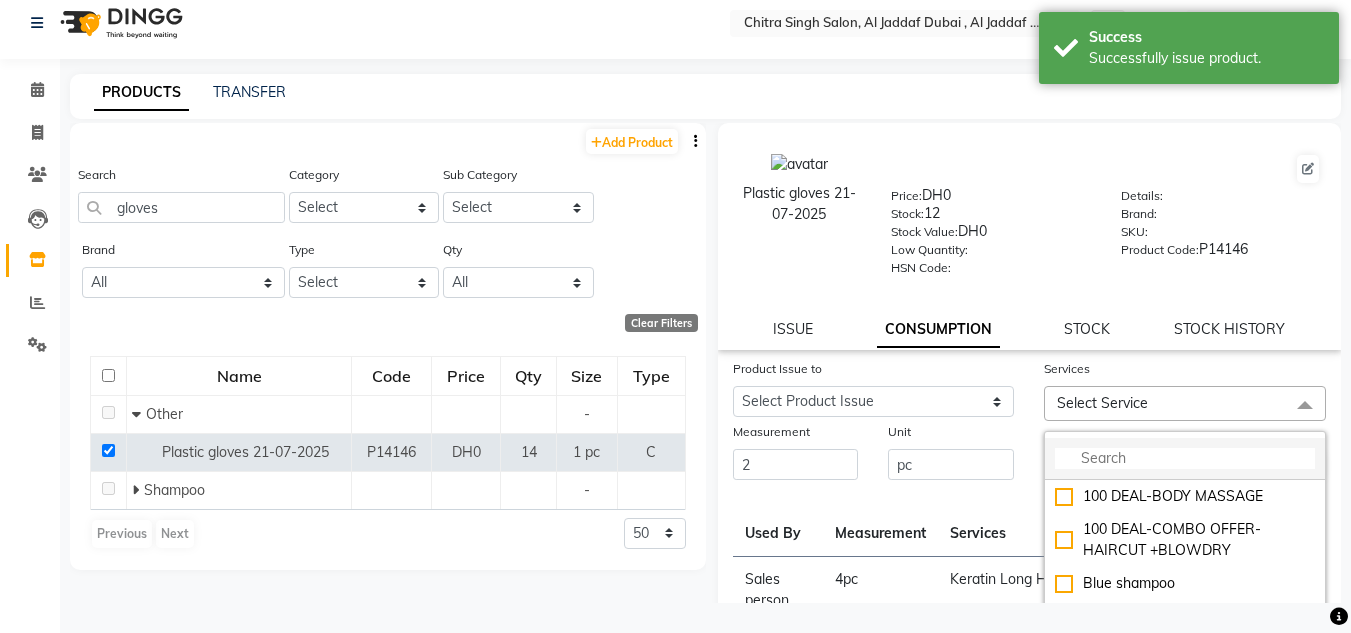click 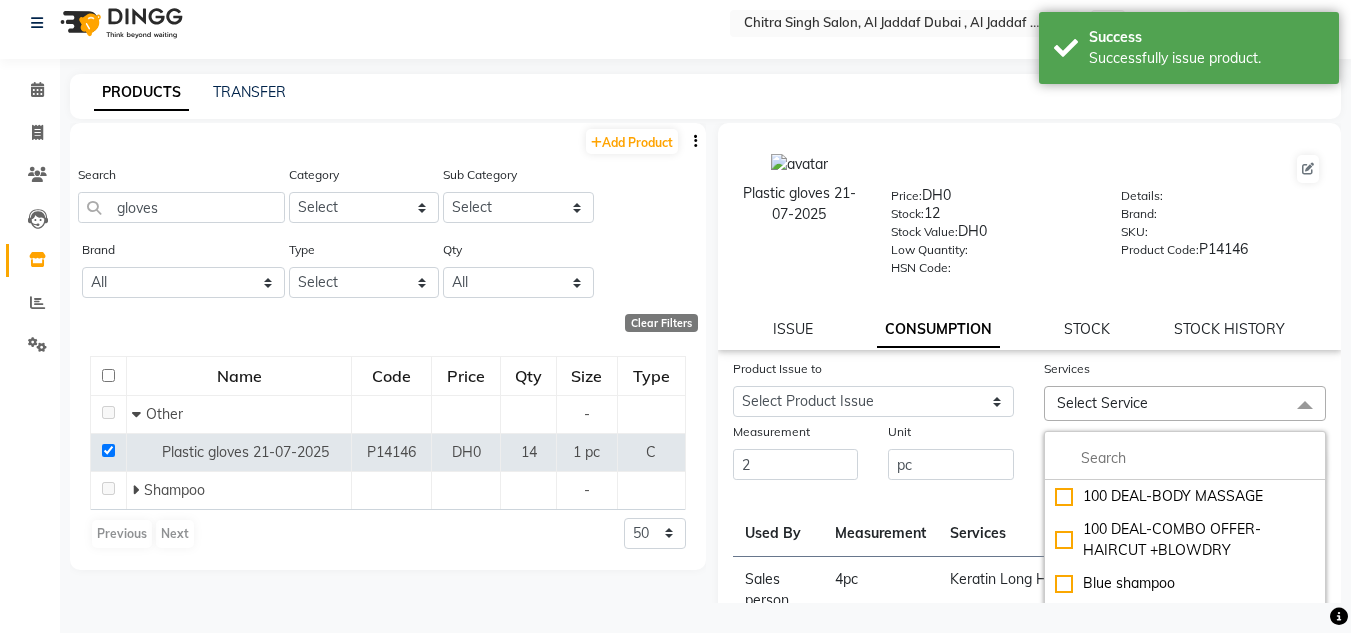 type on "p" 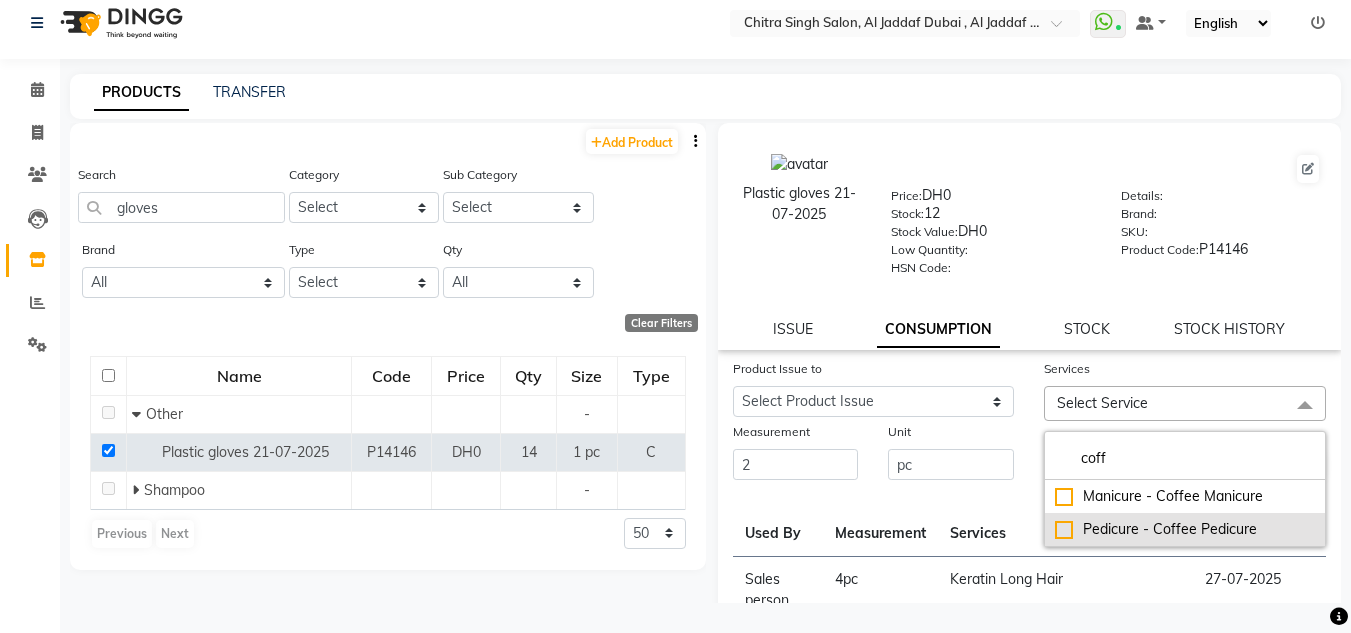 type on "coff" 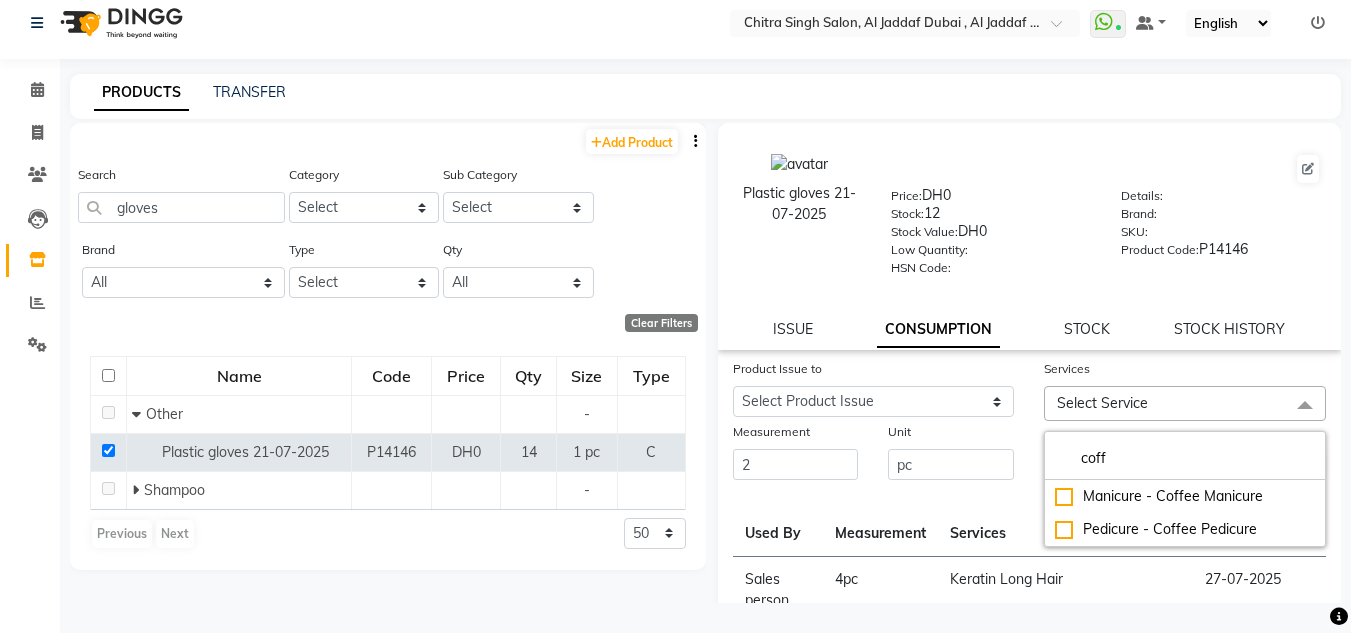 drag, startPoint x: 1112, startPoint y: 527, endPoint x: 1014, endPoint y: 508, distance: 99.824844 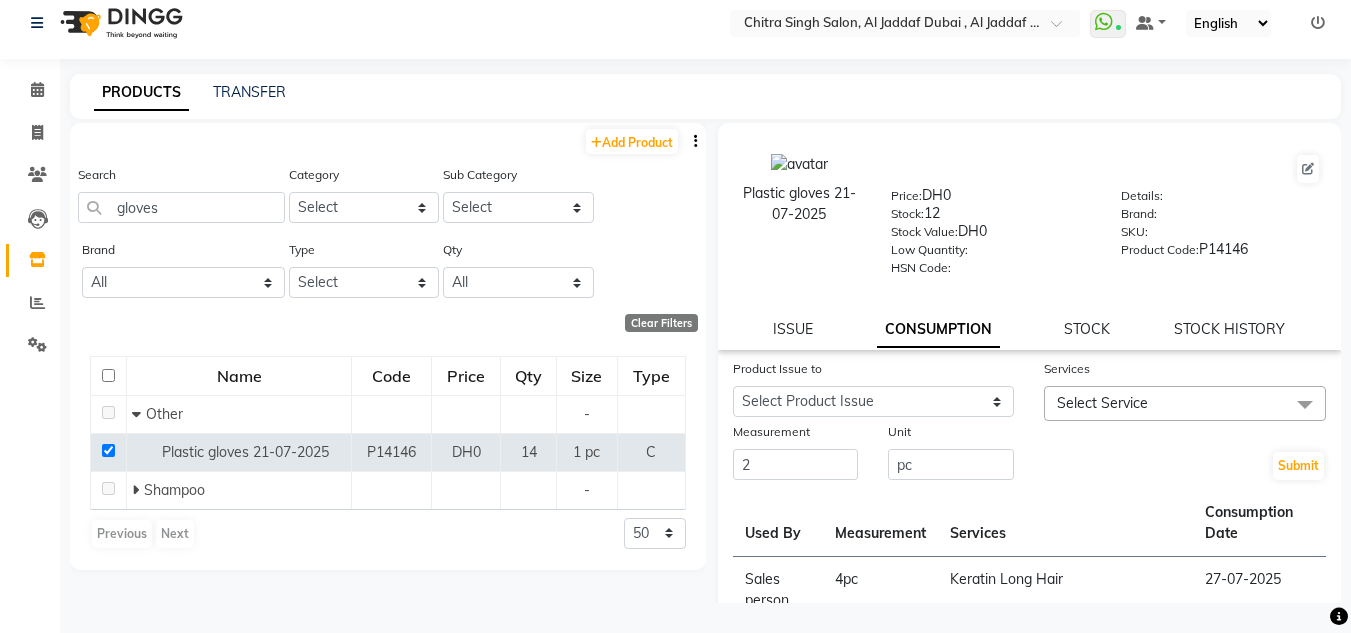 click on "Select Service" 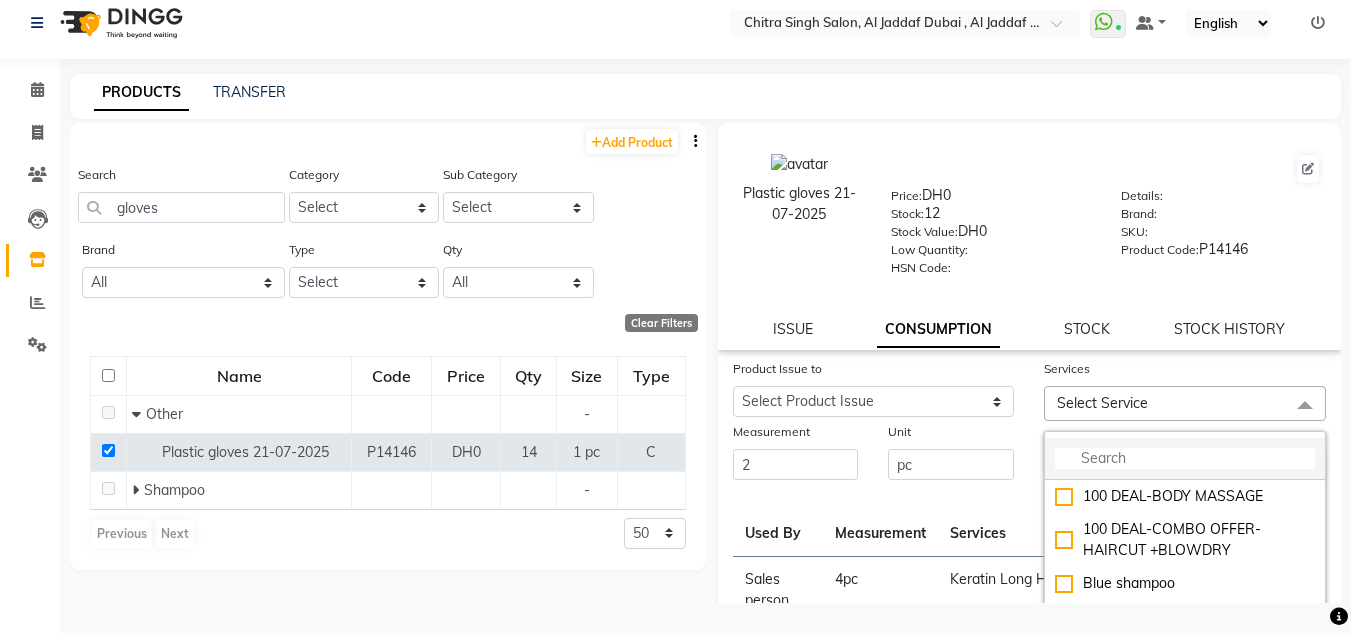 click 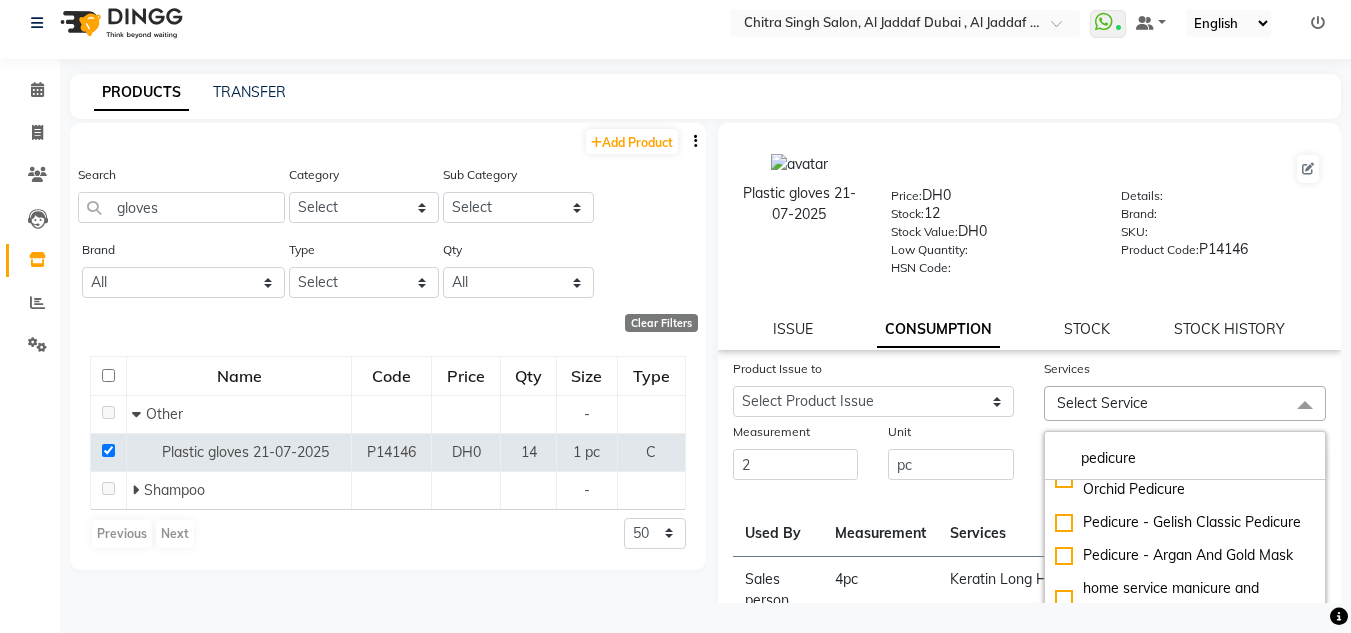 scroll, scrollTop: 500, scrollLeft: 0, axis: vertical 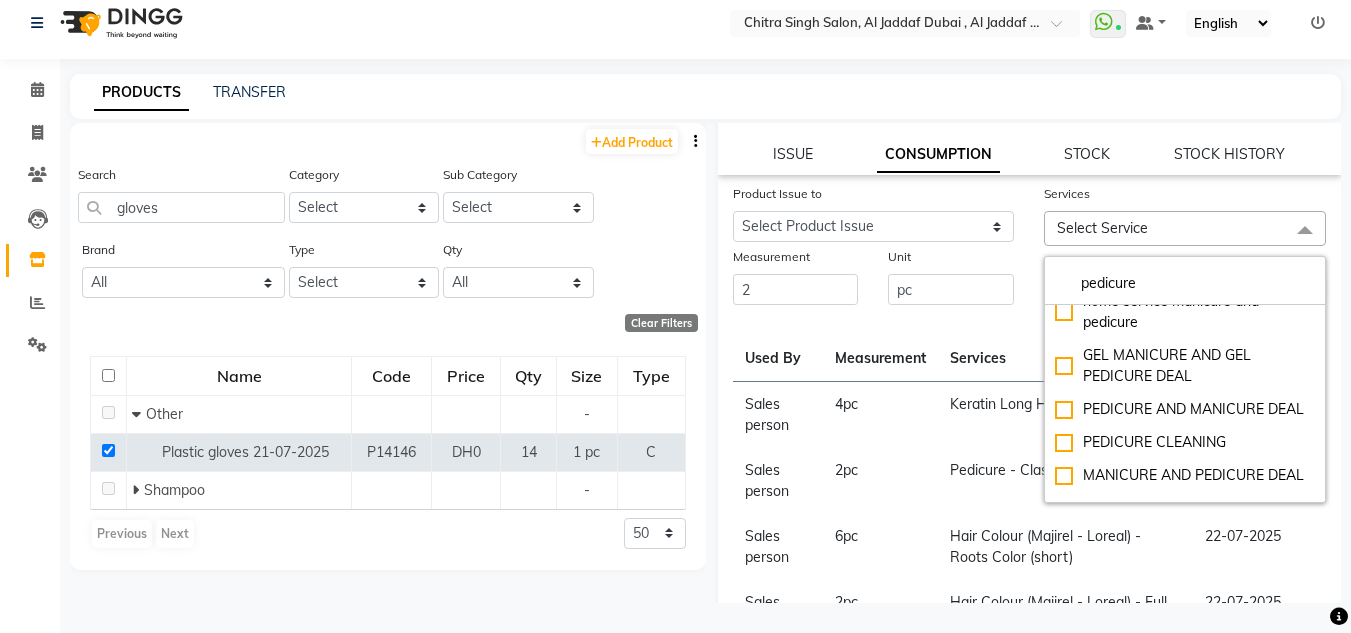 type on "pedicure" 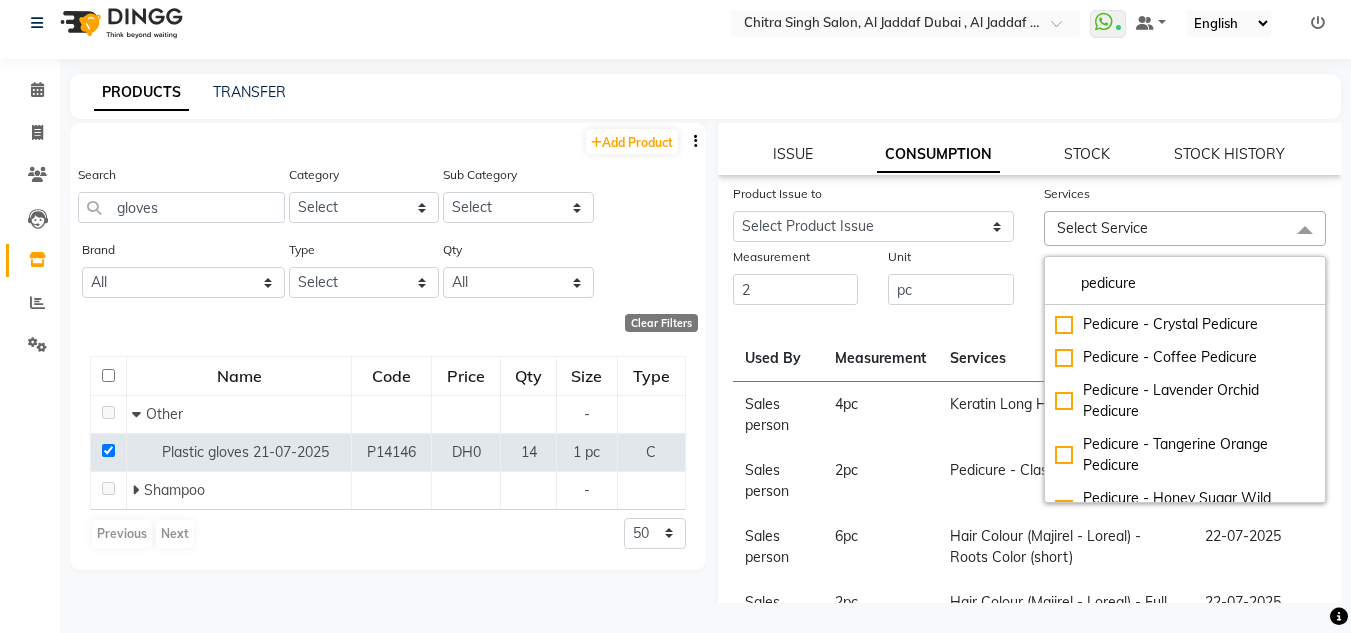 scroll, scrollTop: 137, scrollLeft: 0, axis: vertical 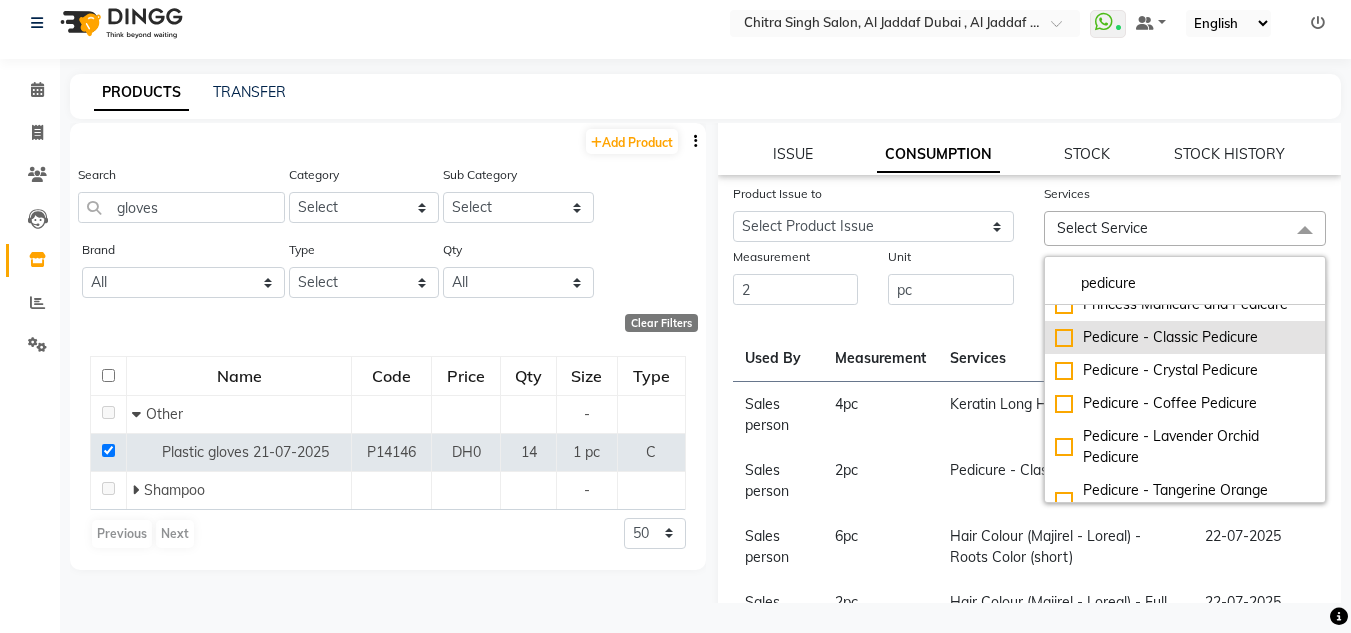click on "Pedicure - Classic Pedicure" 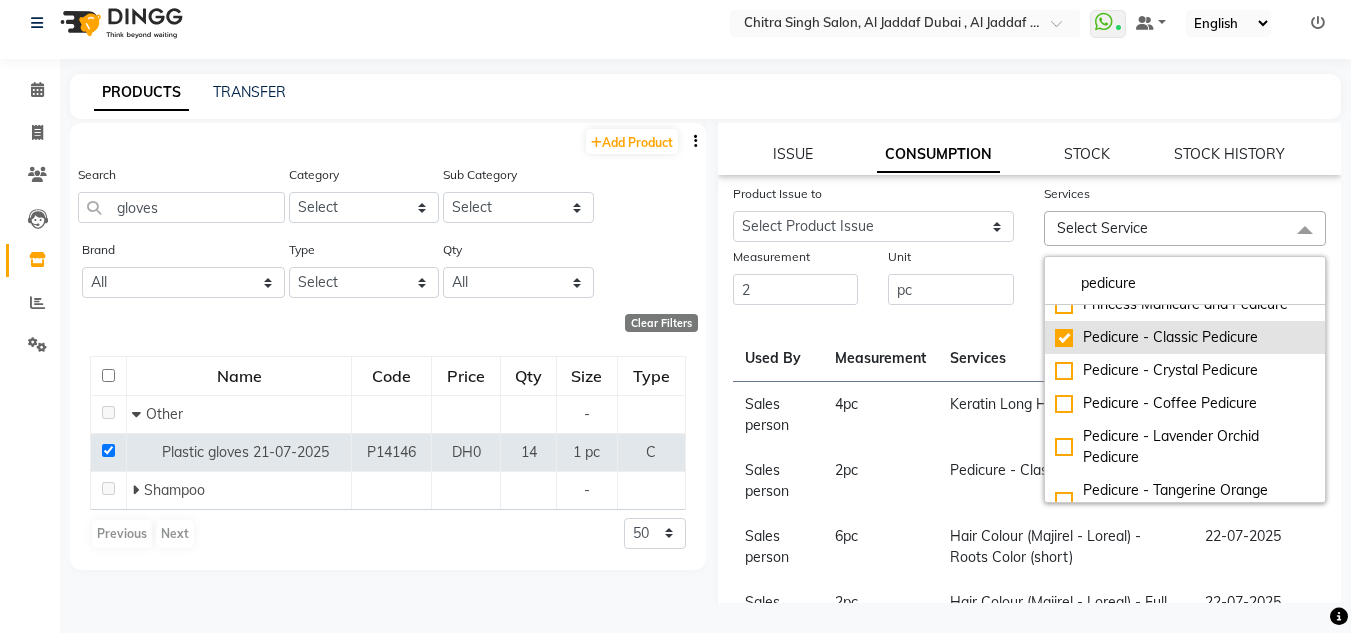 checkbox on "true" 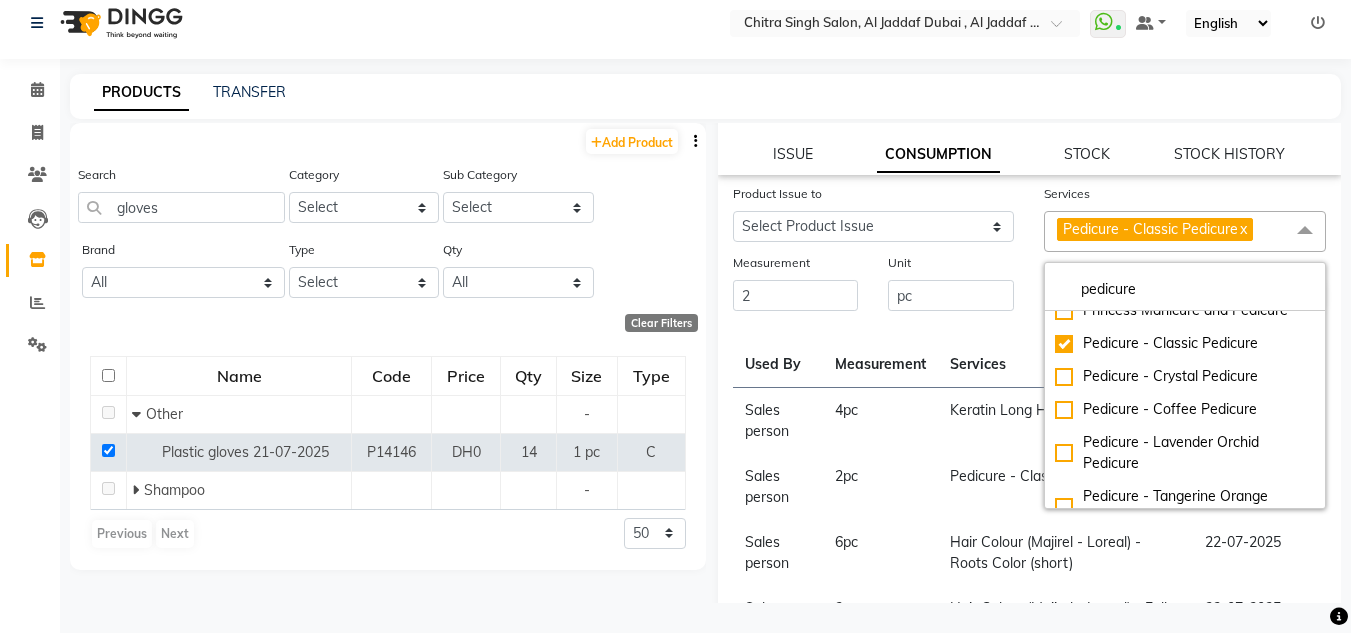 click on "Measurement" 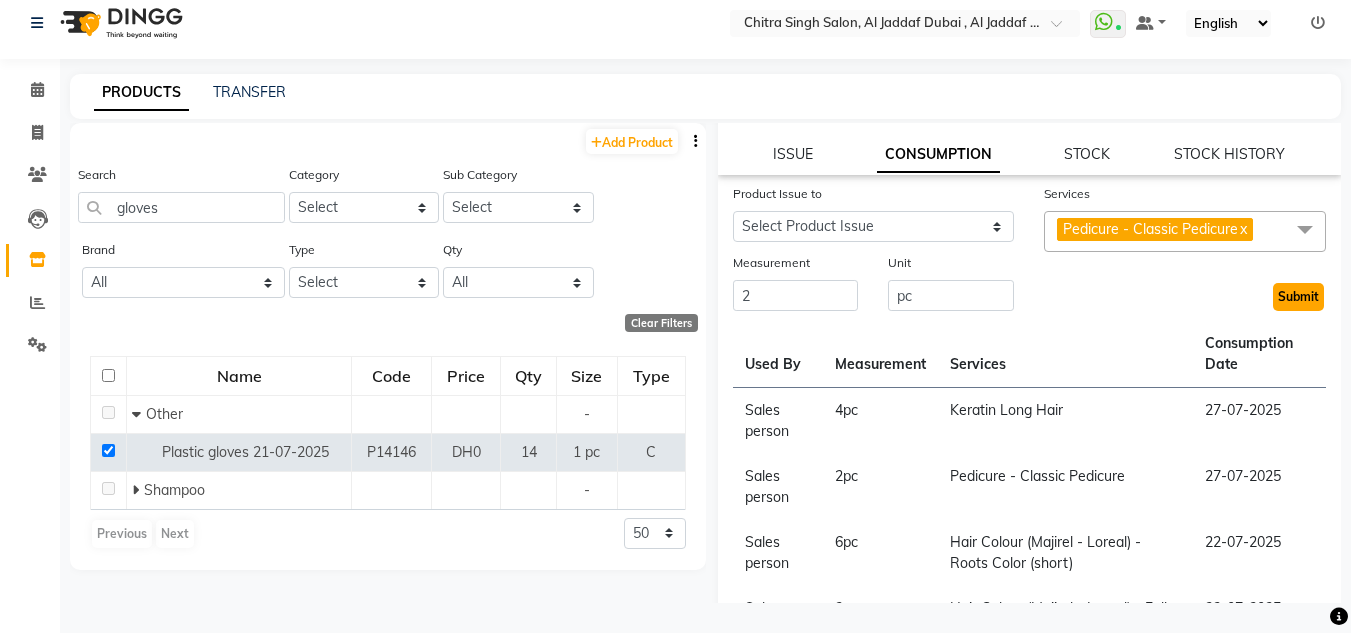drag, startPoint x: 1275, startPoint y: 309, endPoint x: 1265, endPoint y: 310, distance: 10.049875 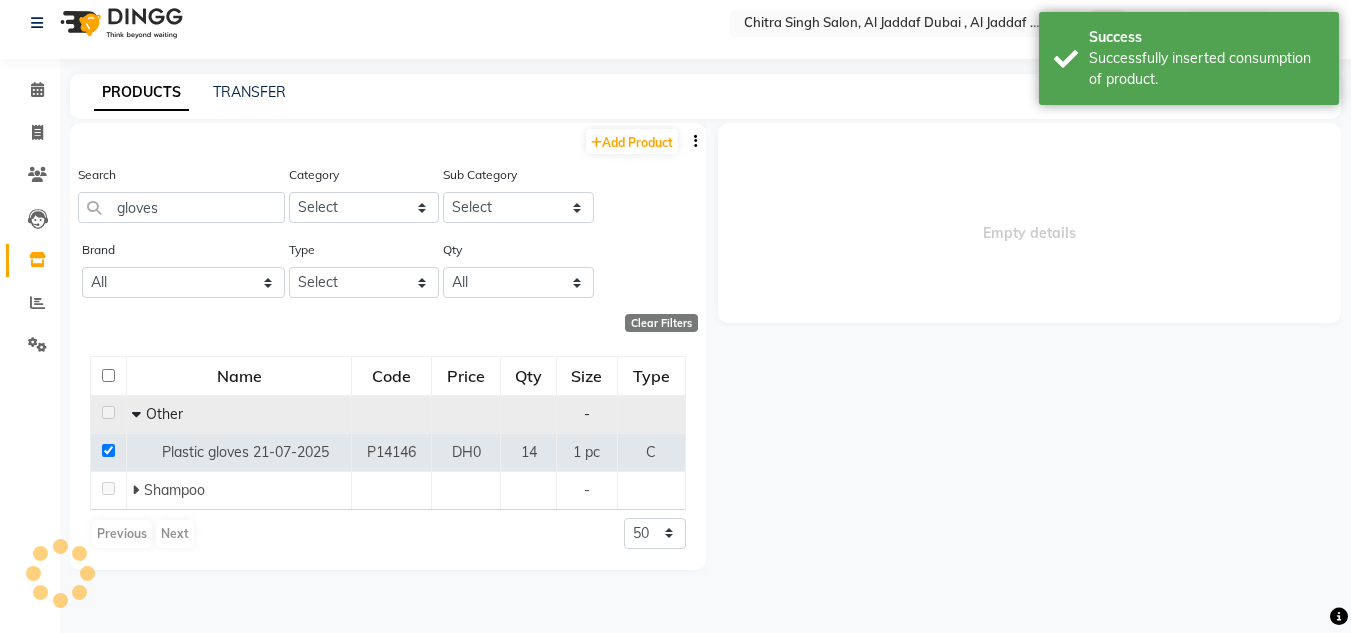 scroll, scrollTop: 0, scrollLeft: 0, axis: both 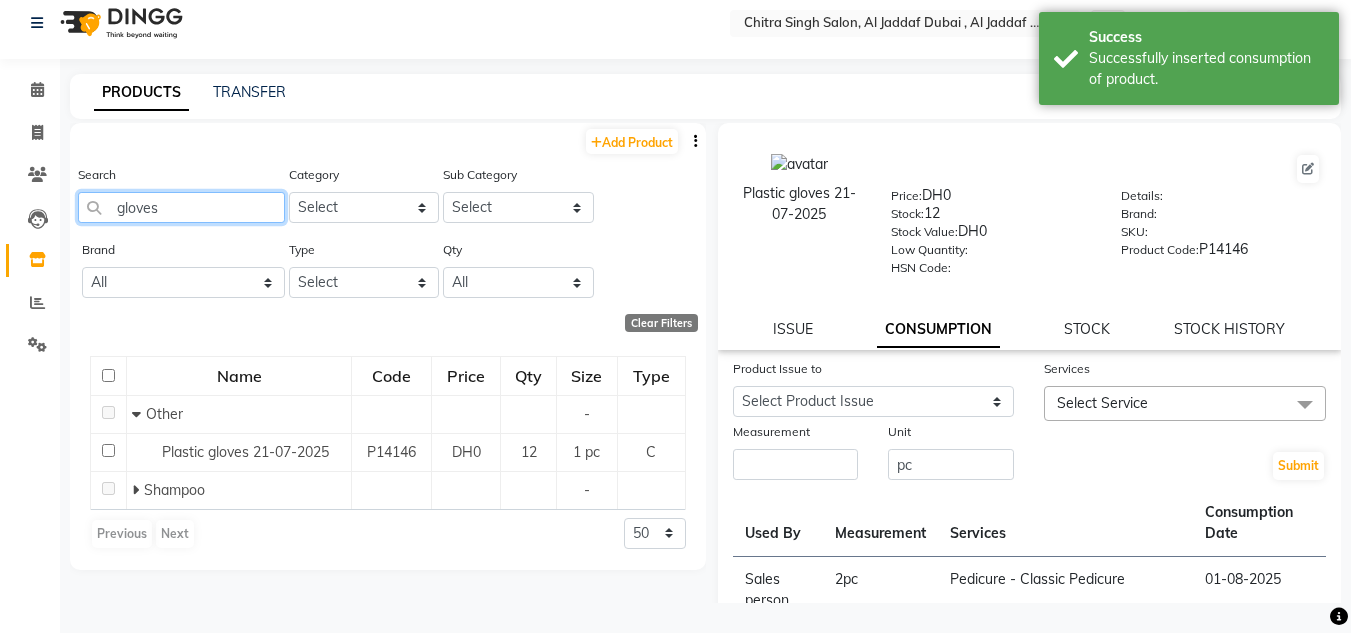 drag, startPoint x: 209, startPoint y: 200, endPoint x: 0, endPoint y: 231, distance: 211.28653 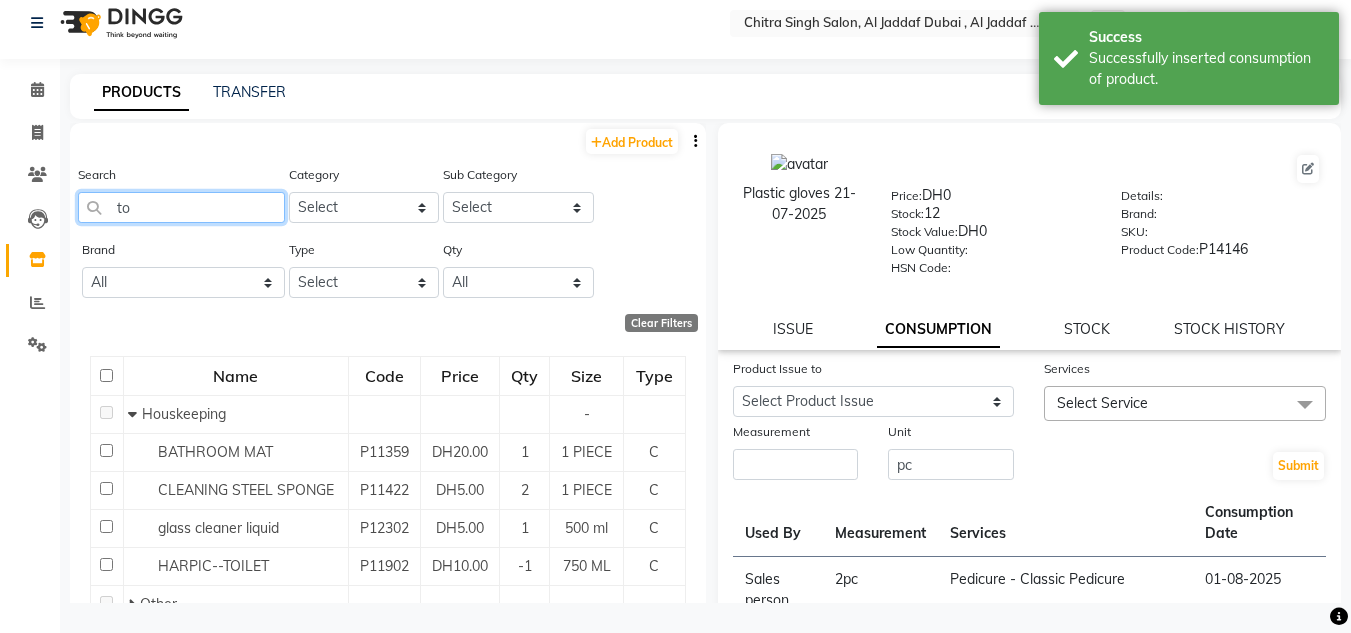 type on "t" 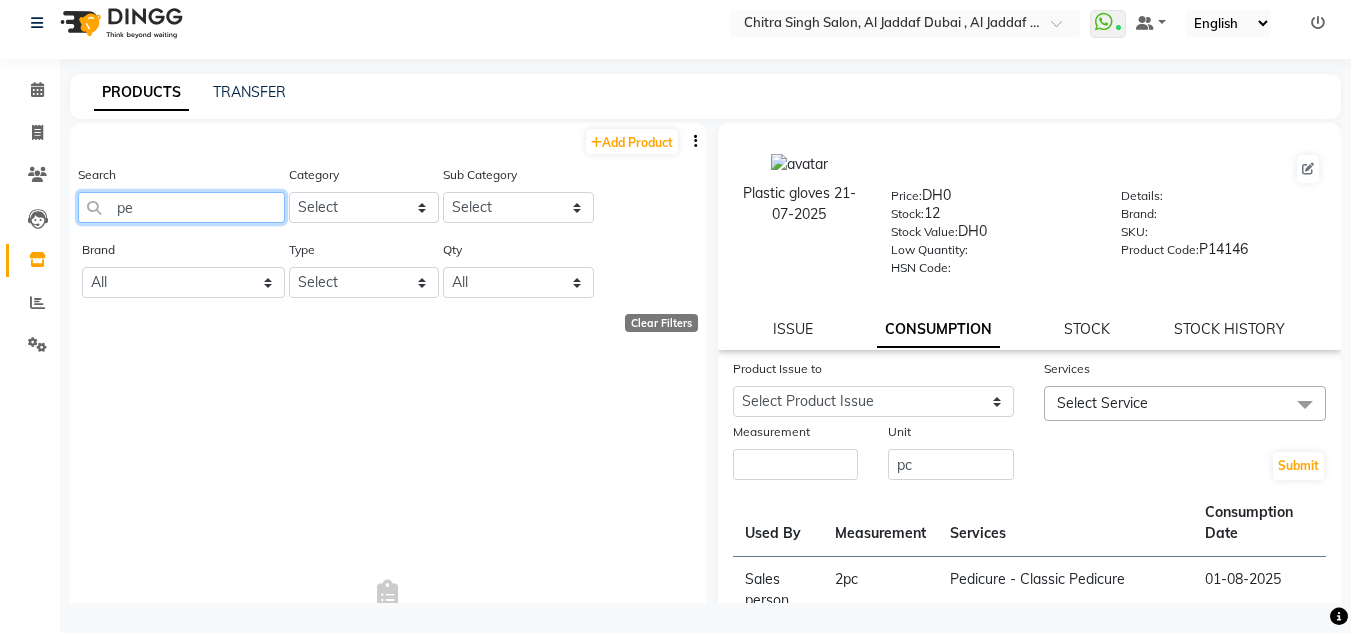 type on "p" 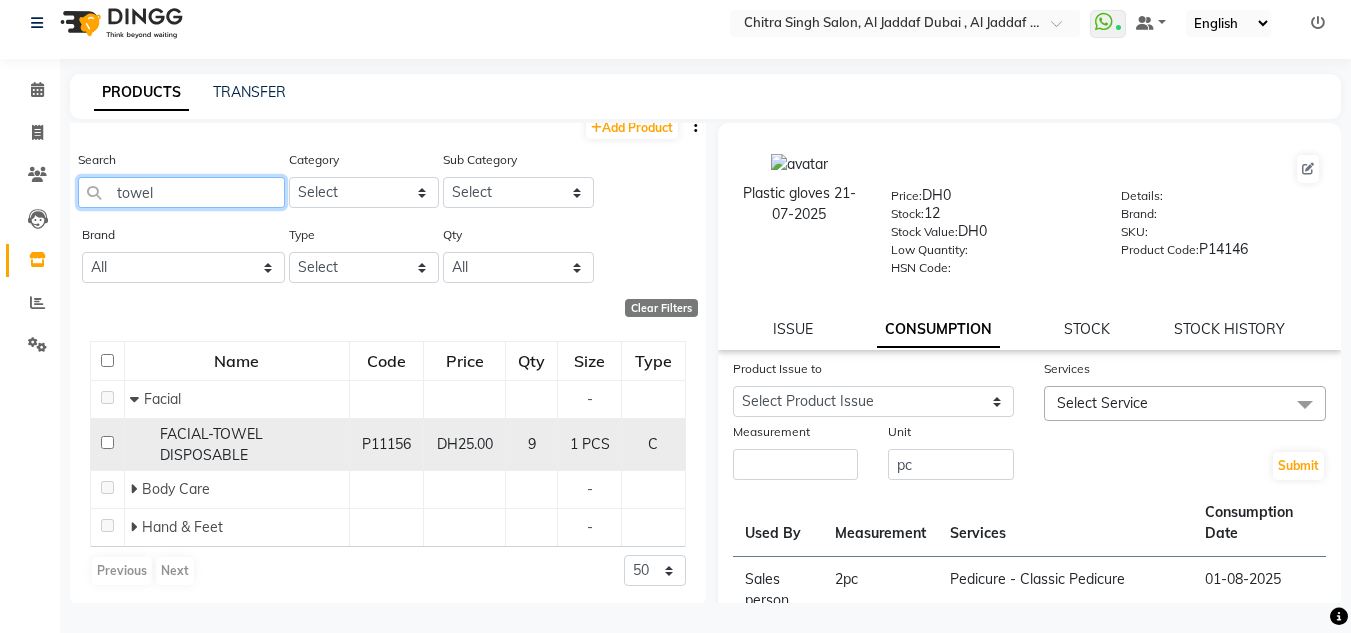 scroll, scrollTop: 19, scrollLeft: 0, axis: vertical 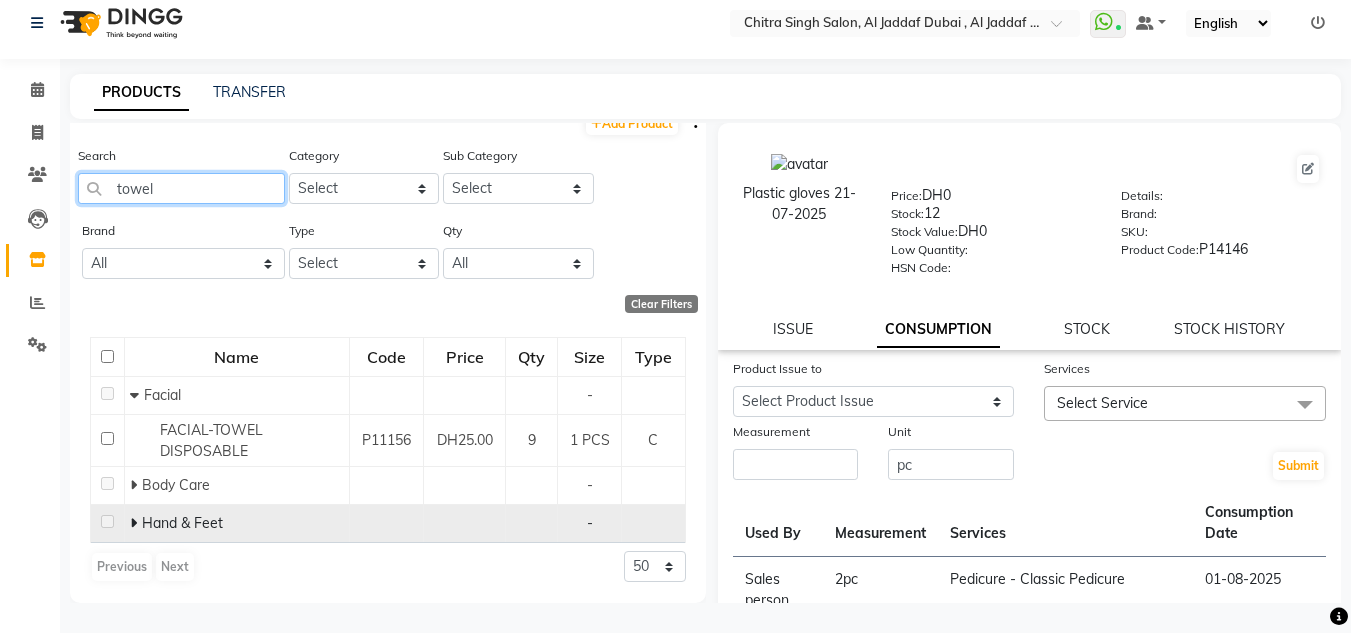 type on "towel" 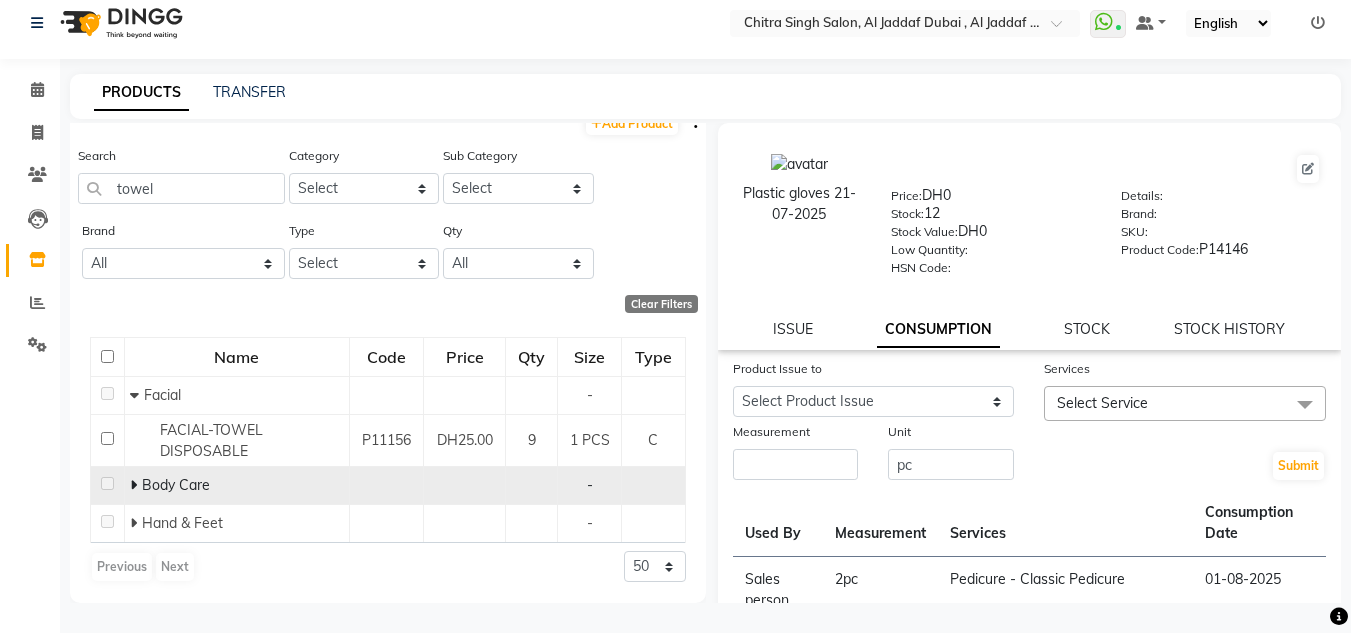 drag, startPoint x: 130, startPoint y: 521, endPoint x: 134, endPoint y: 487, distance: 34.234486 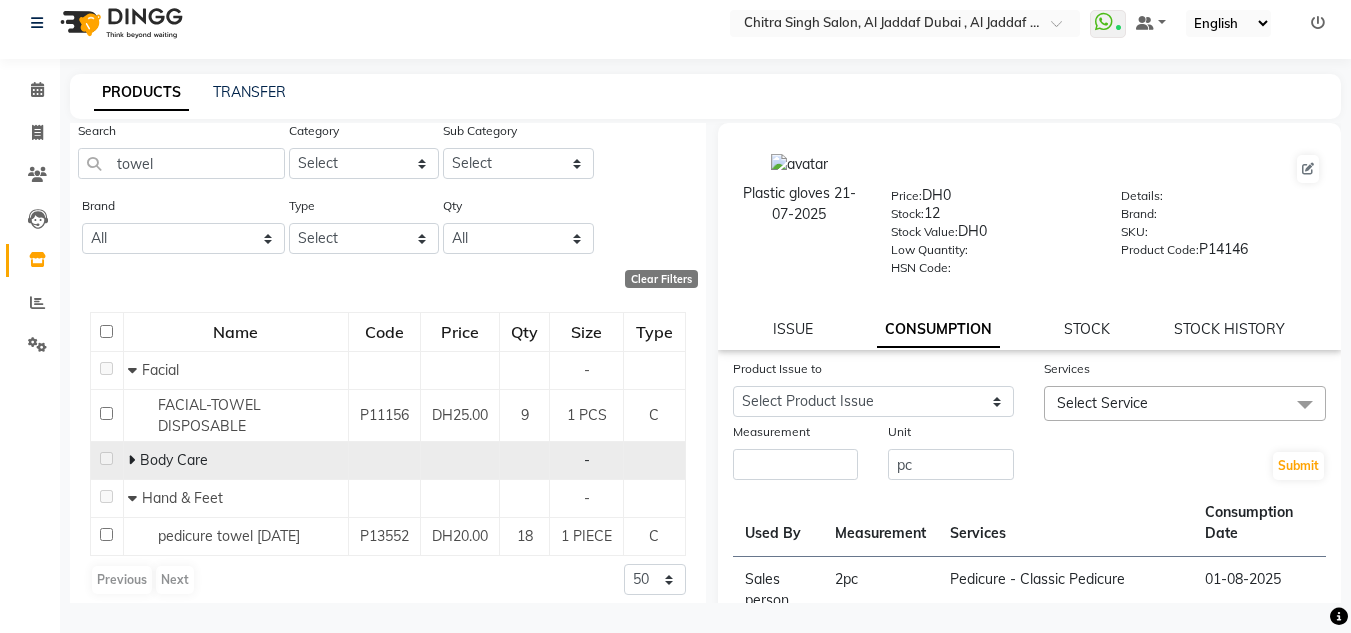 scroll, scrollTop: 57, scrollLeft: 0, axis: vertical 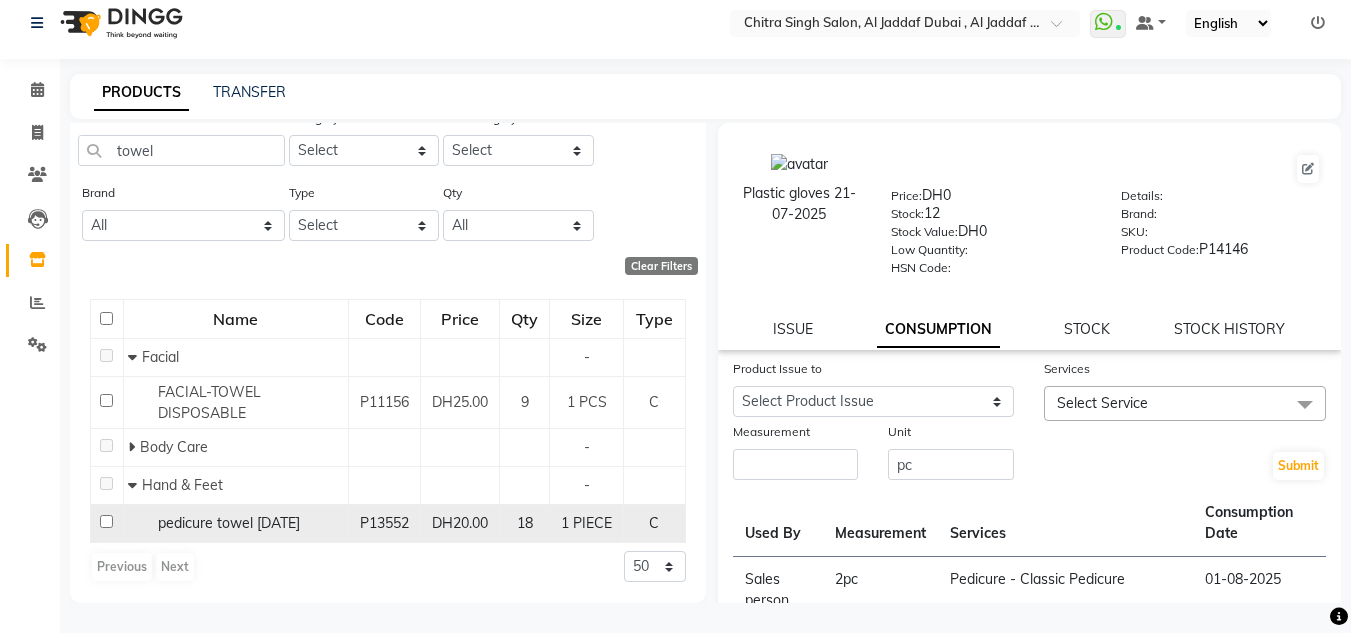 click 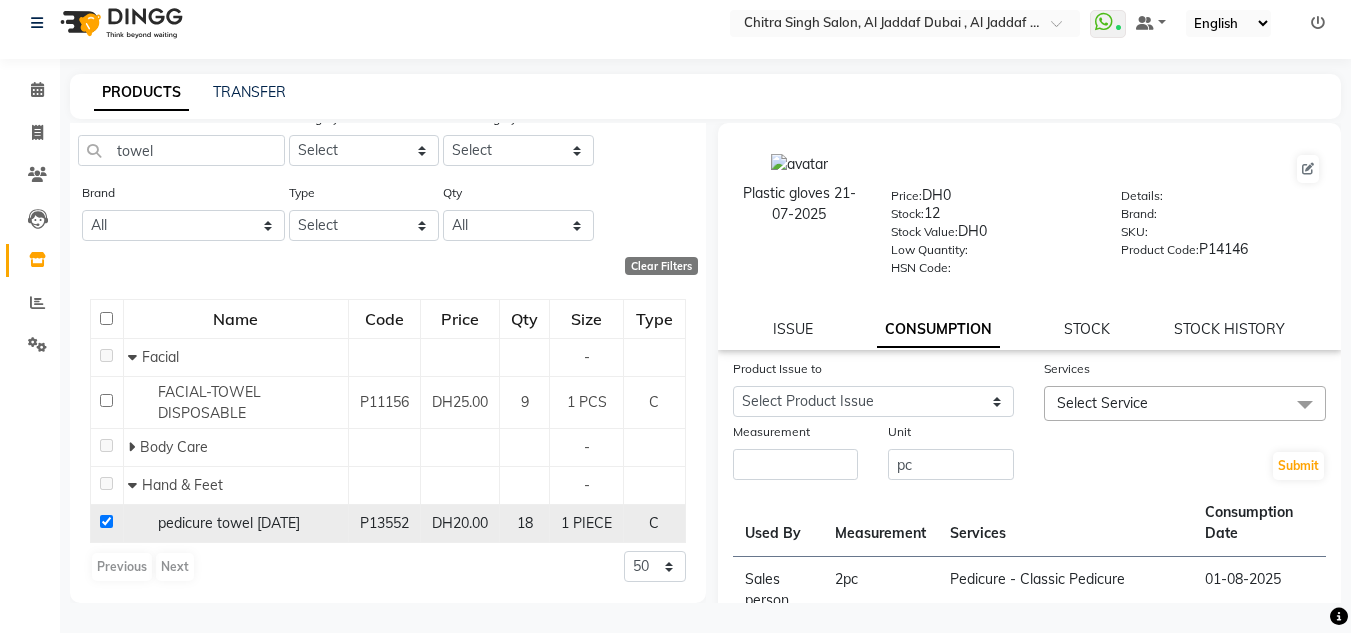 checkbox on "true" 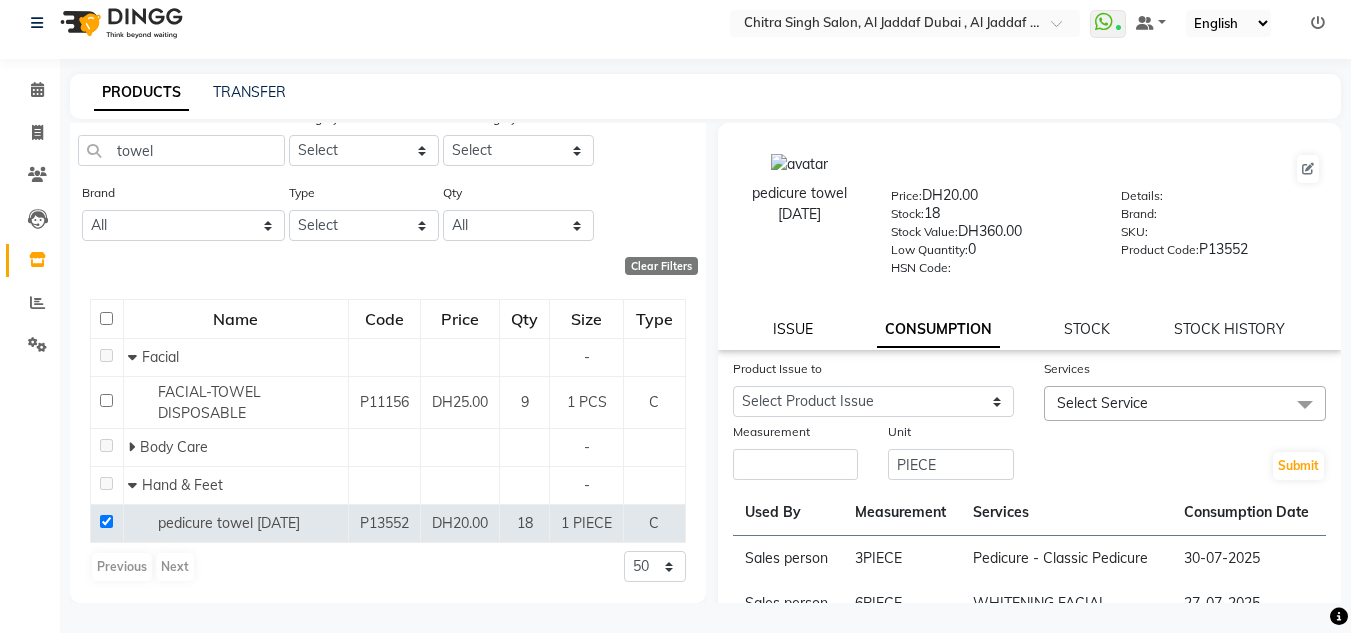 click on "ISSUE" 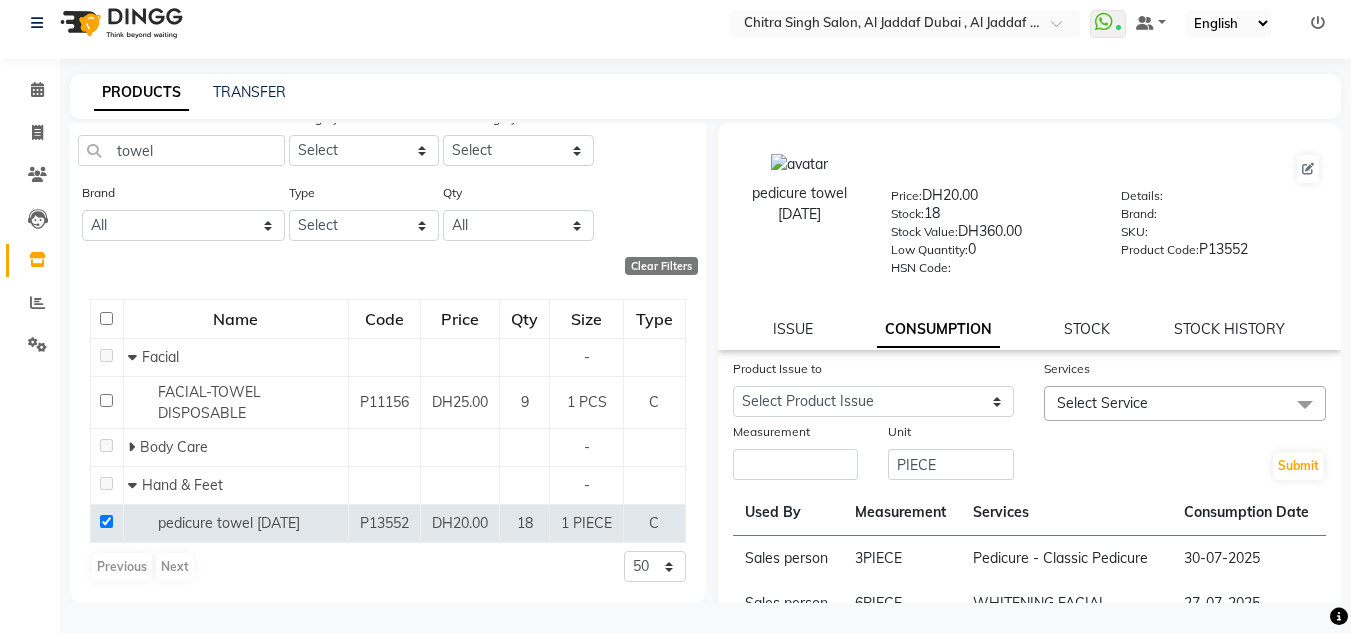 select 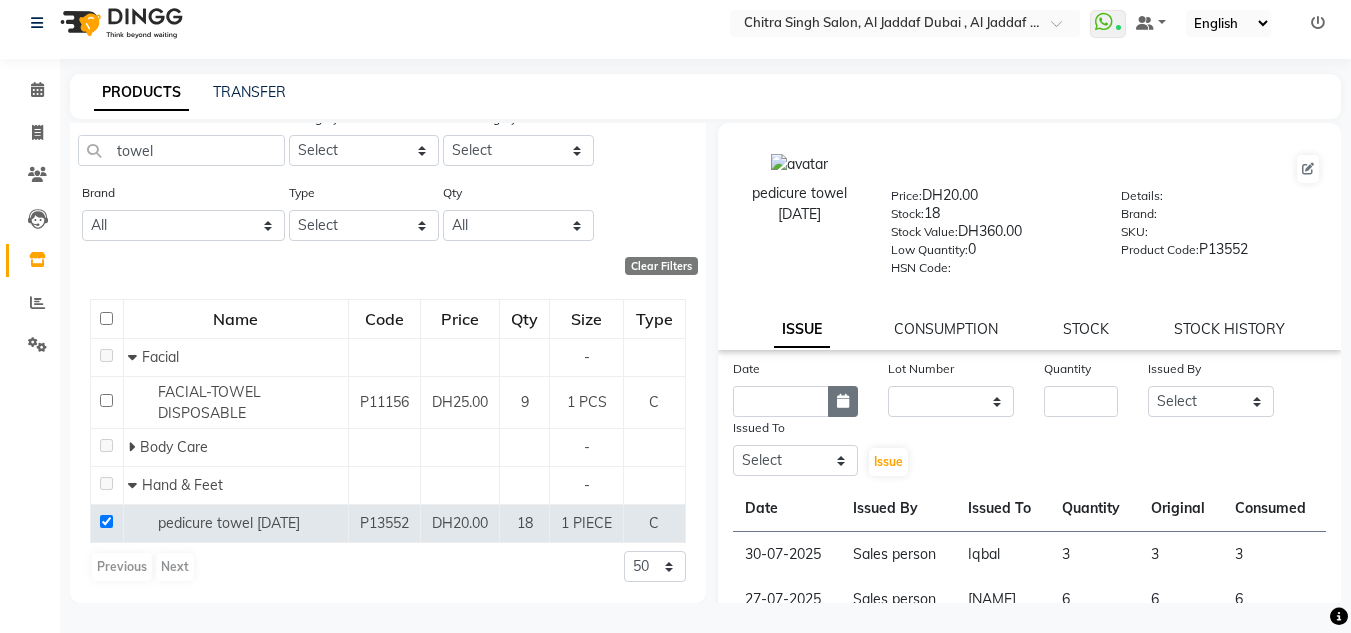 drag, startPoint x: 855, startPoint y: 400, endPoint x: 836, endPoint y: 404, distance: 19.416489 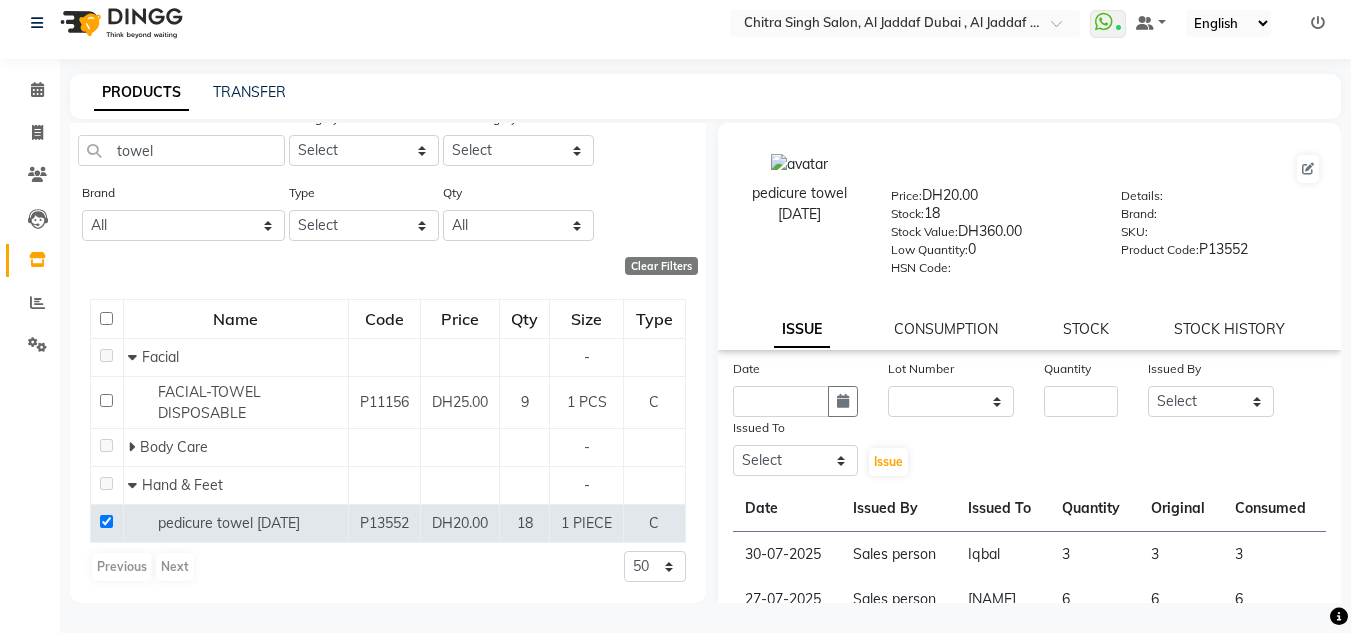 select on "8" 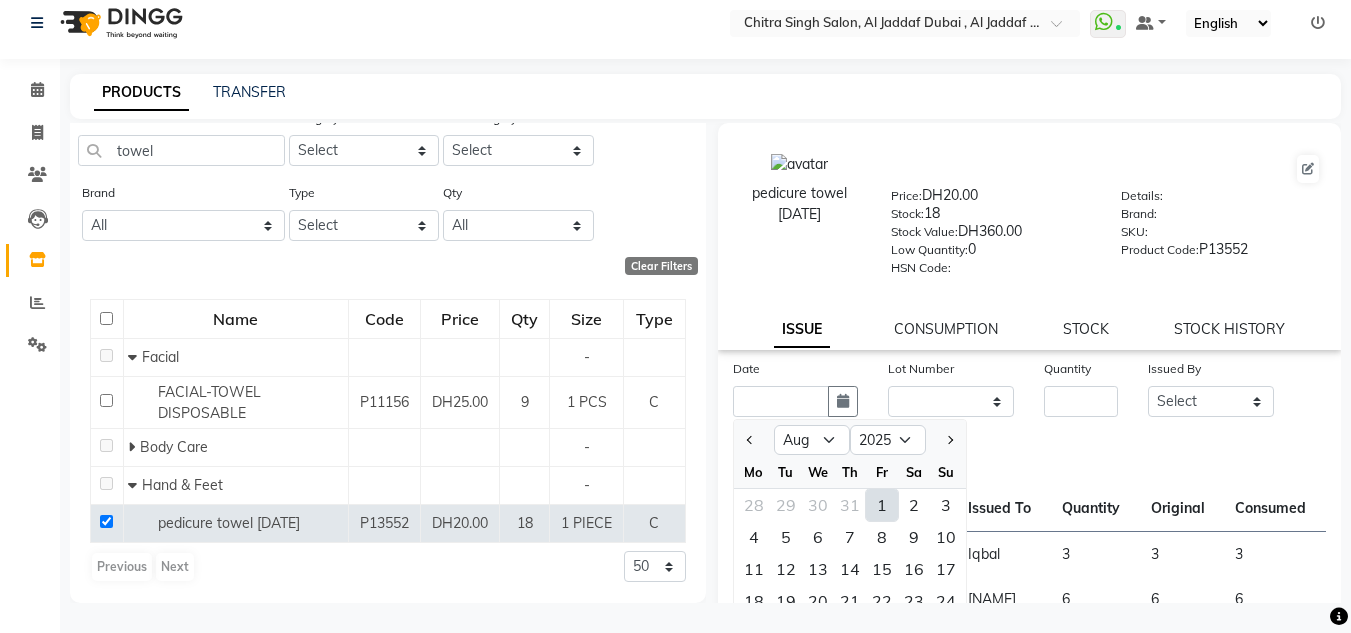 click on "1" 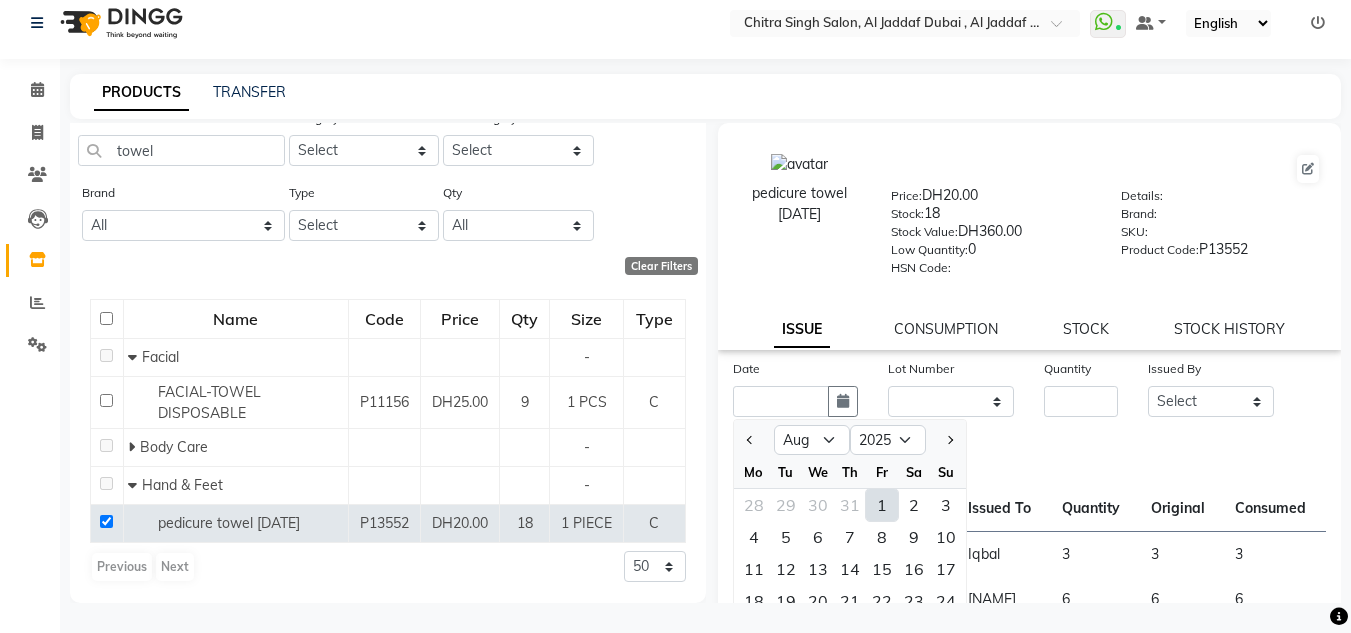 type on "01-08-2025" 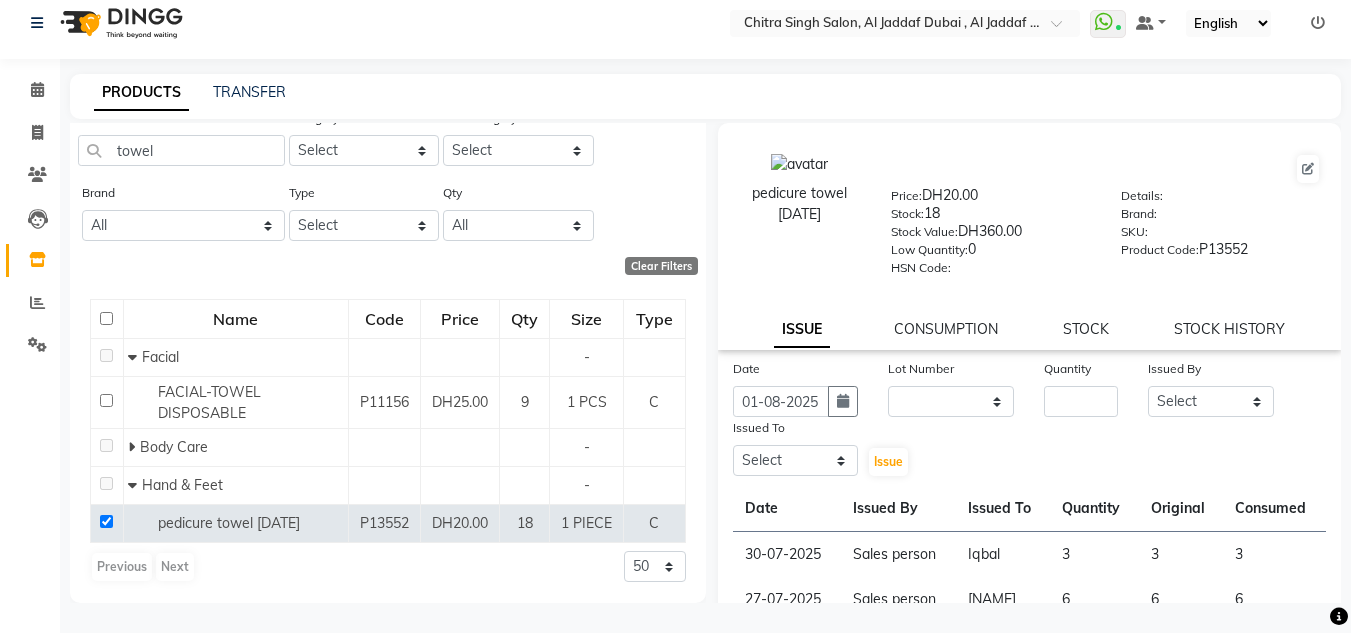 drag, startPoint x: 1129, startPoint y: 394, endPoint x: 1074, endPoint y: 401, distance: 55.443665 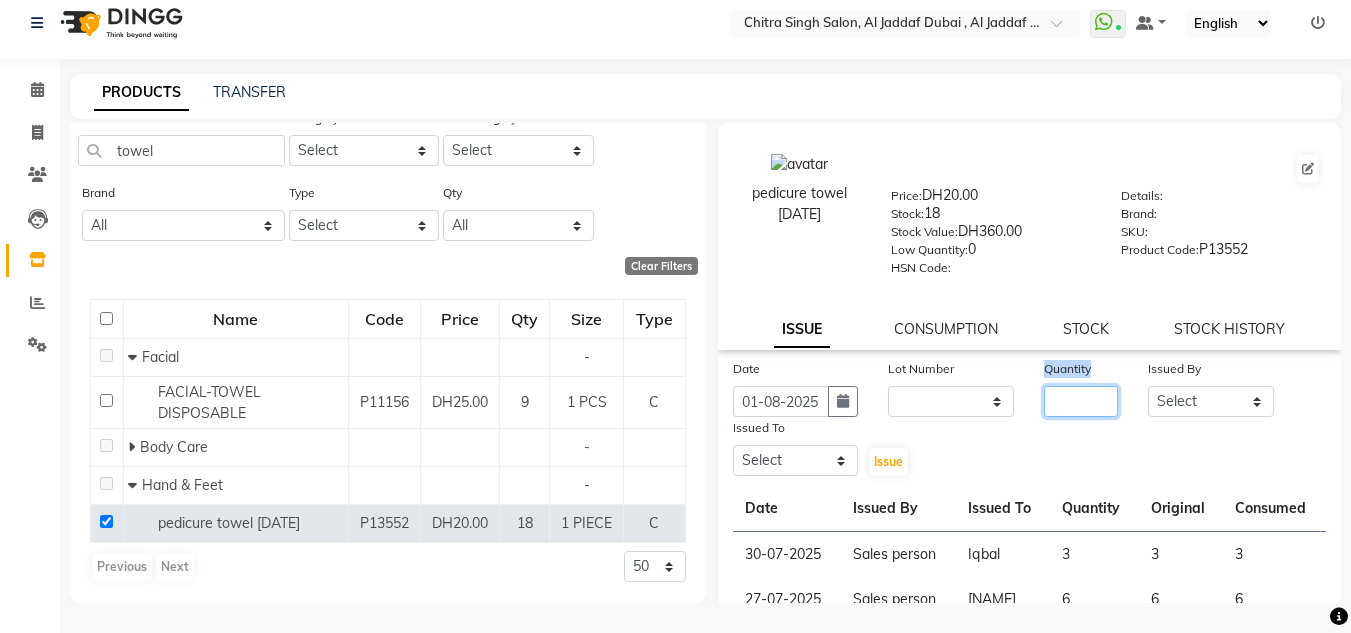 click 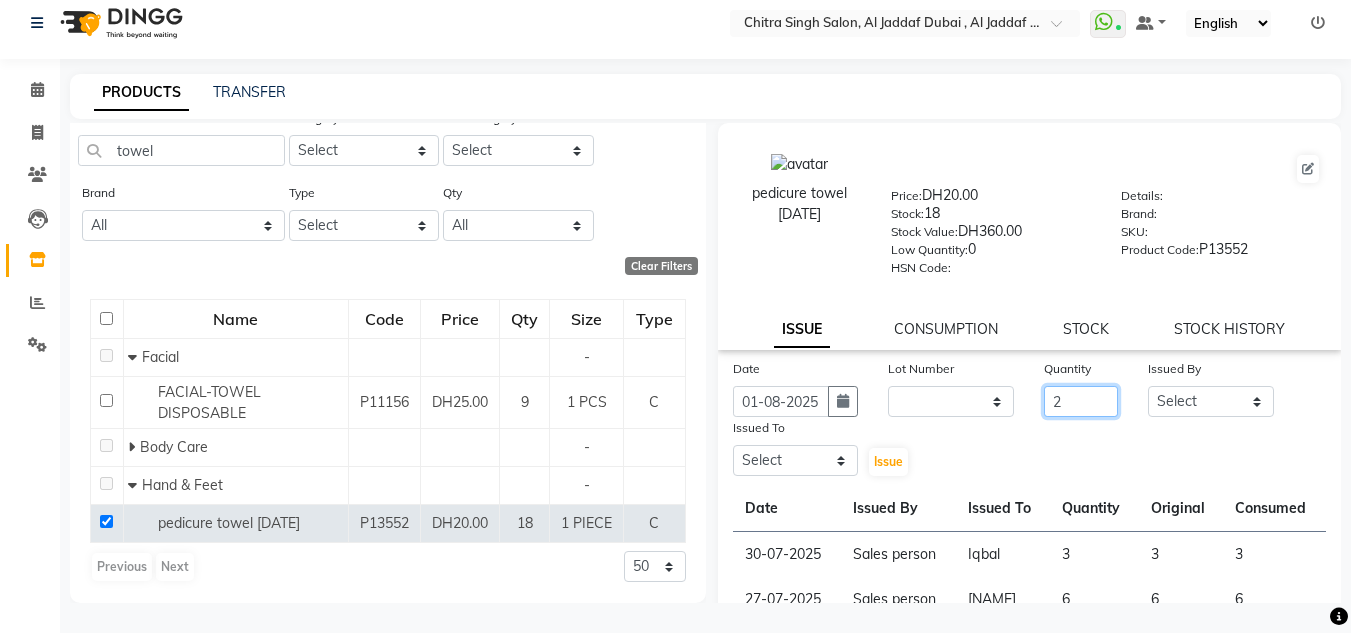 type on "2" 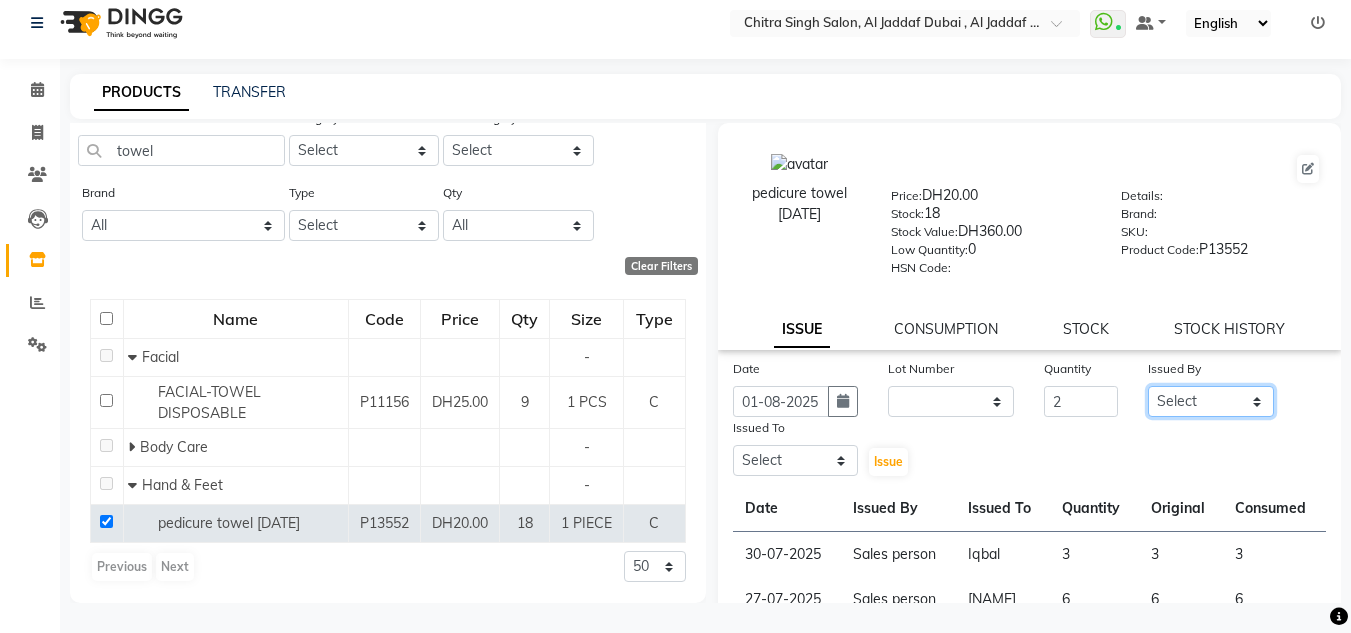 click on "Select Huma Iqbal Kabita Management Riba Sales person Srijana trial lady" 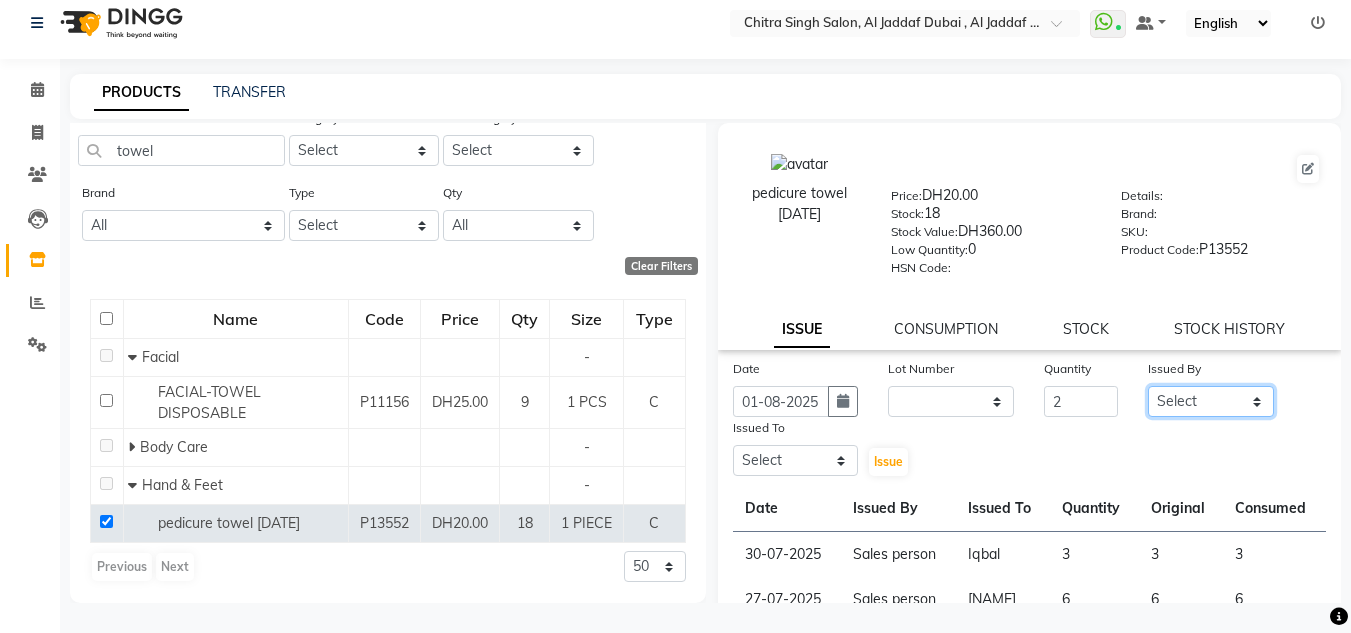 select on "86370" 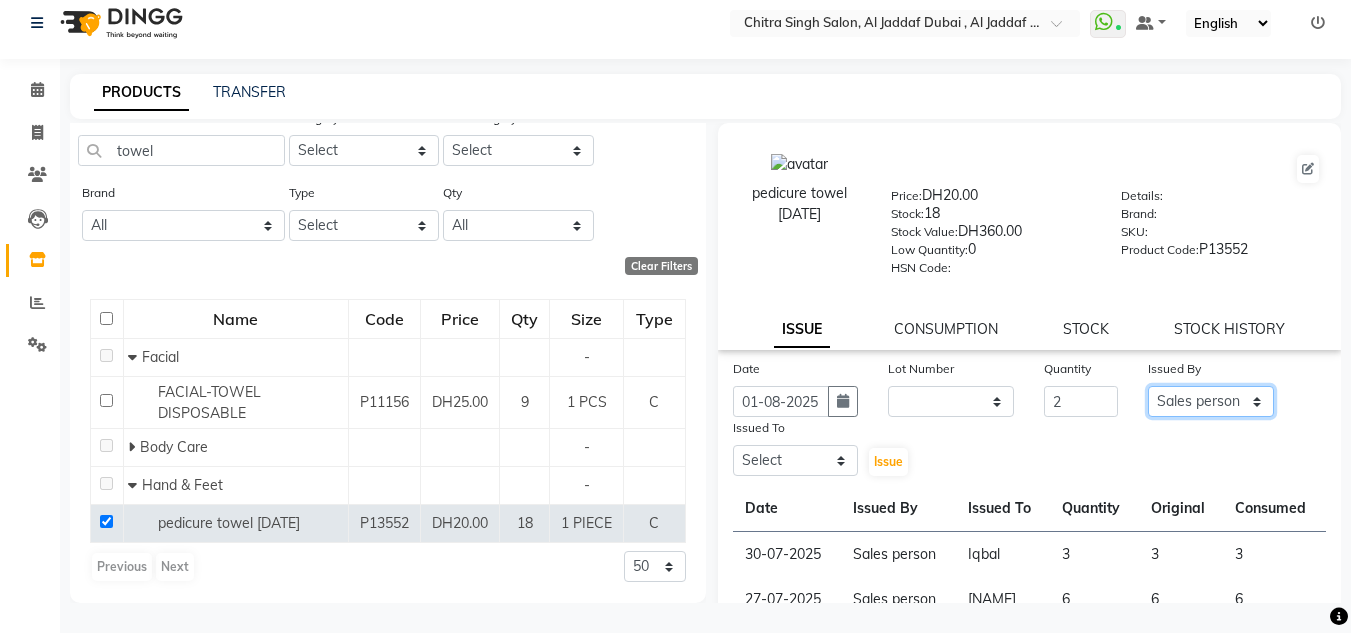 click on "Select Huma Iqbal Kabita Management Riba Sales person Srijana trial lady" 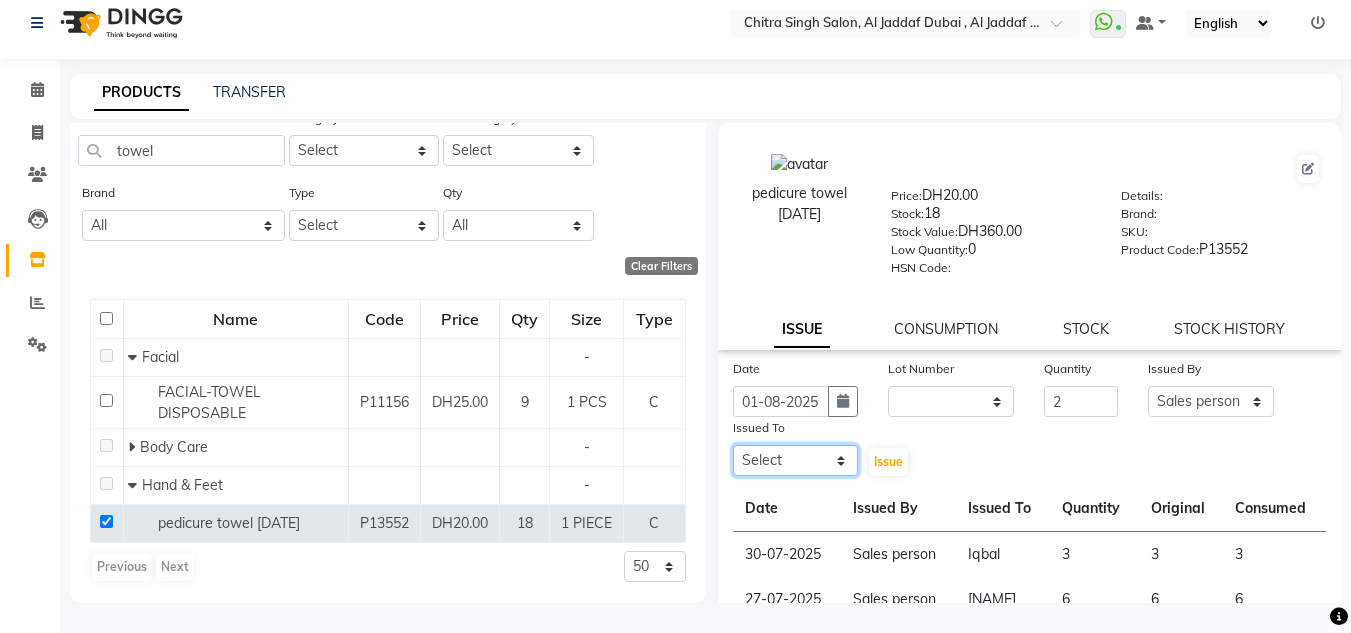 click on "Select Huma Iqbal Kabita Management Riba Sales person Srijana trial lady" 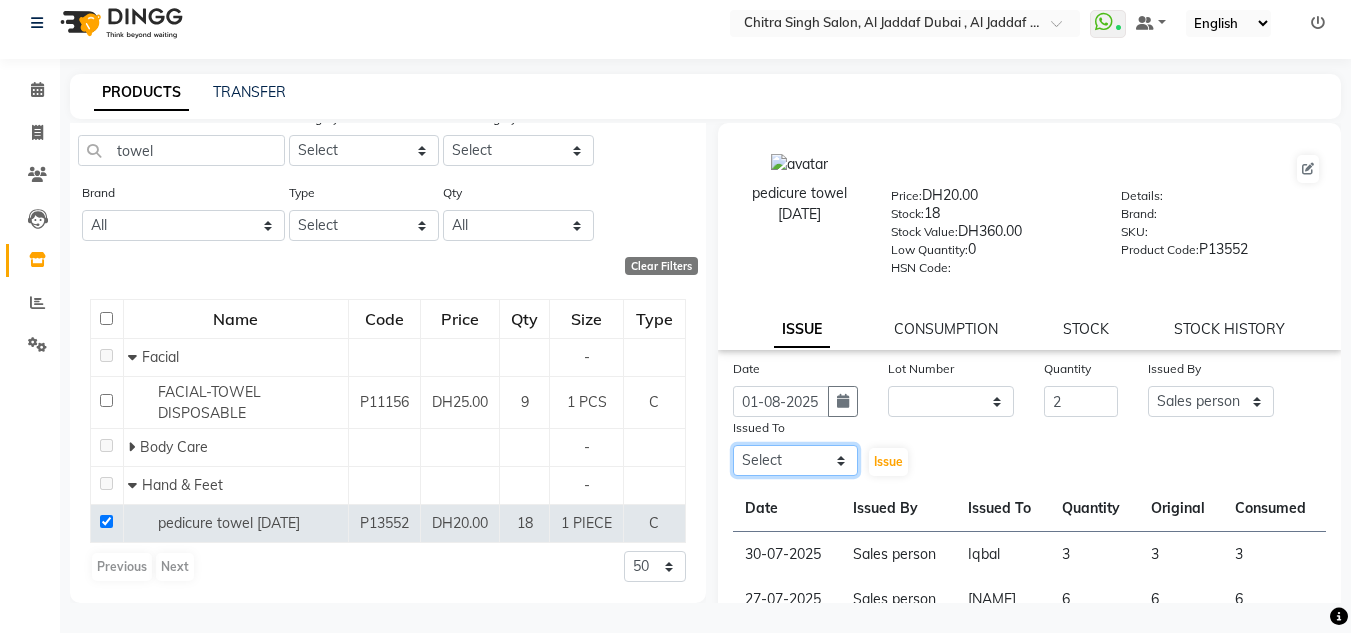 select on "45056" 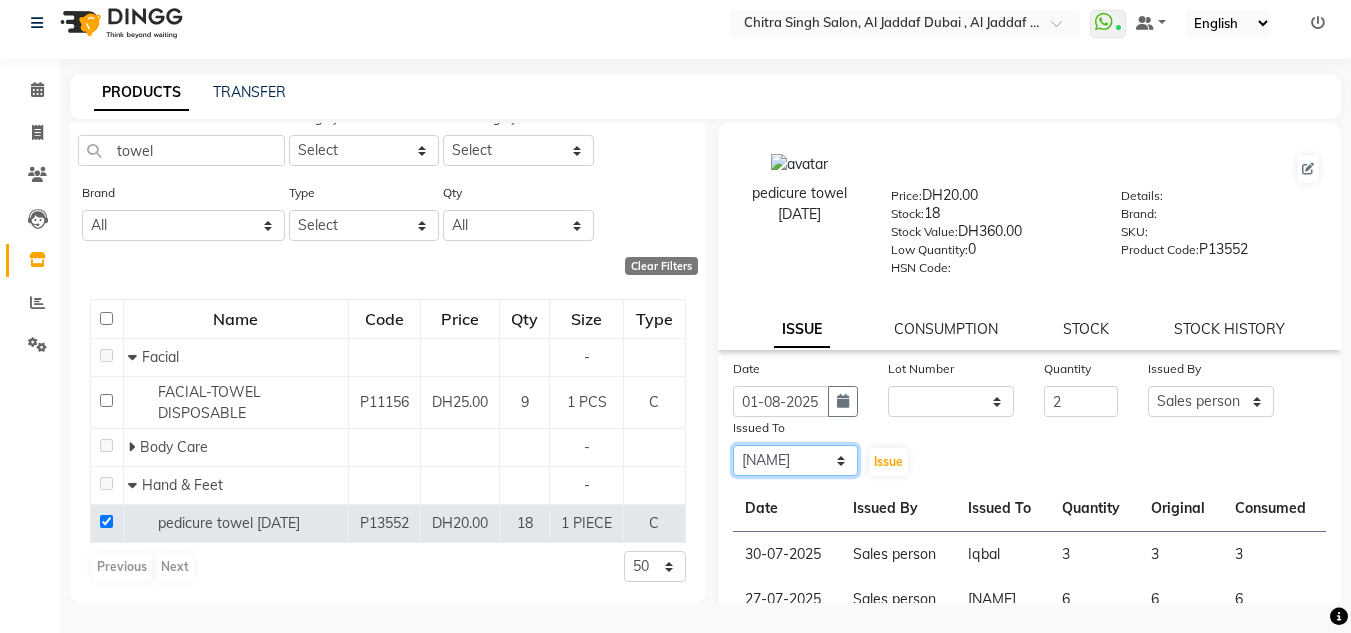 click on "Select Huma Iqbal Kabita Management Riba Sales person Srijana trial lady" 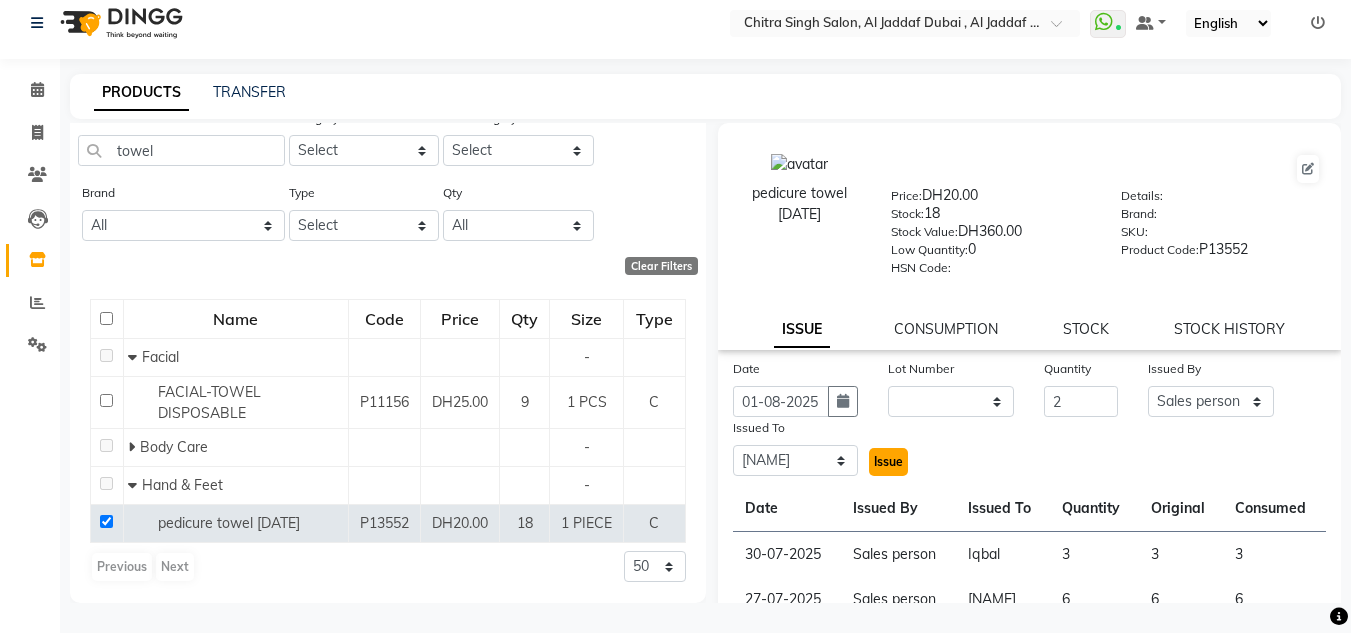 drag, startPoint x: 887, startPoint y: 451, endPoint x: 983, endPoint y: 446, distance: 96.13012 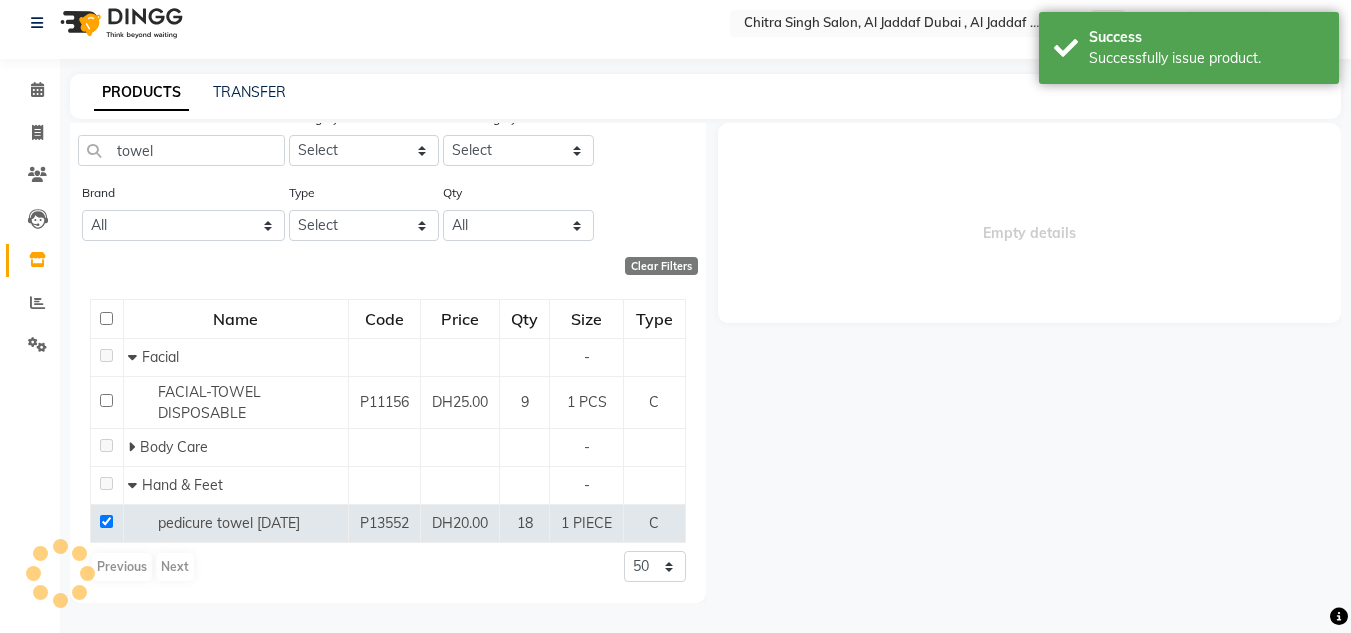 select 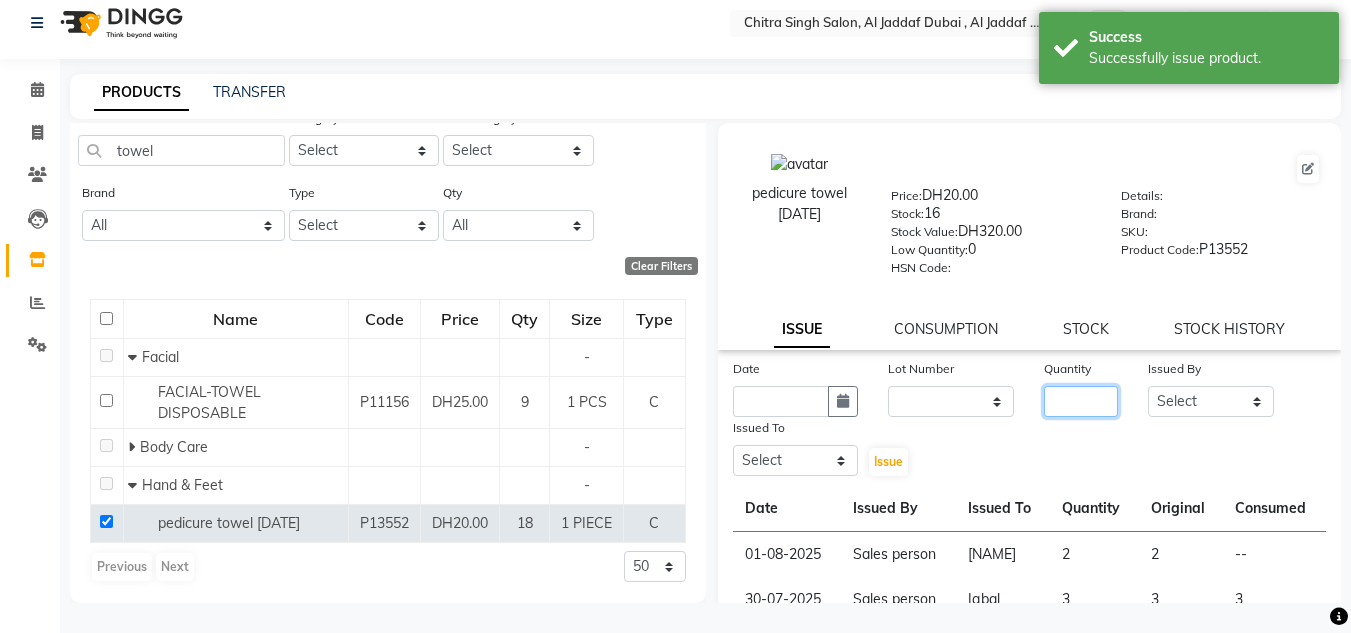 click 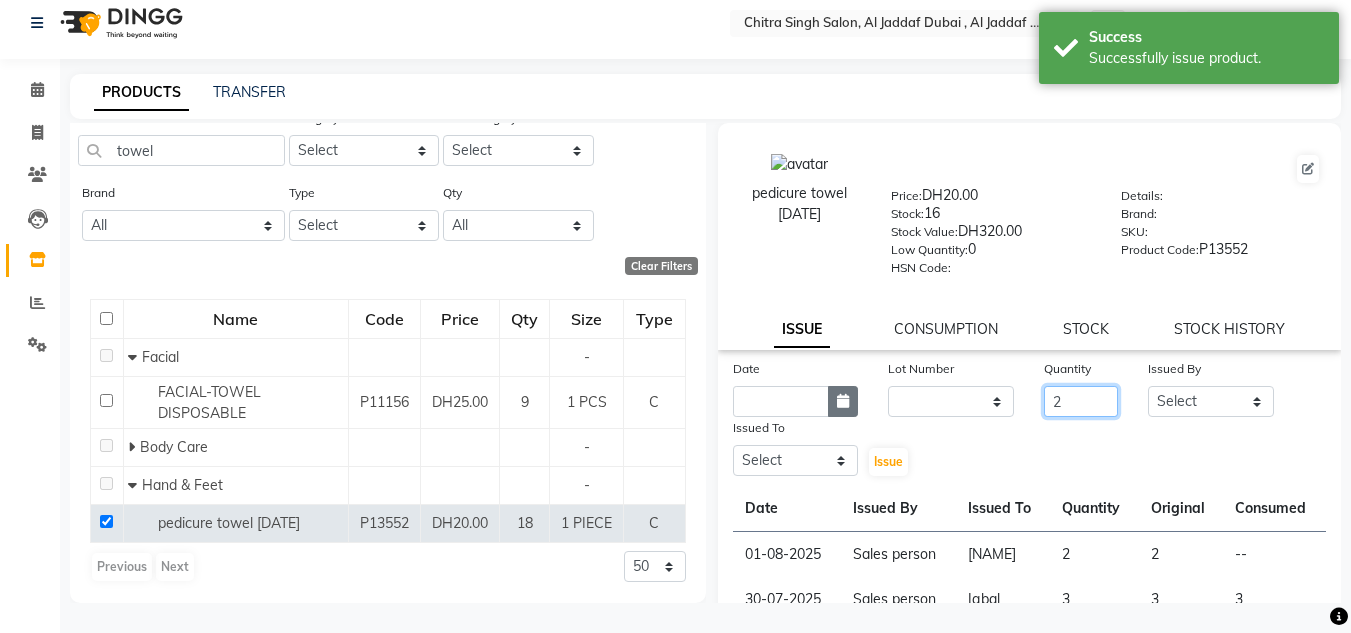 type on "2" 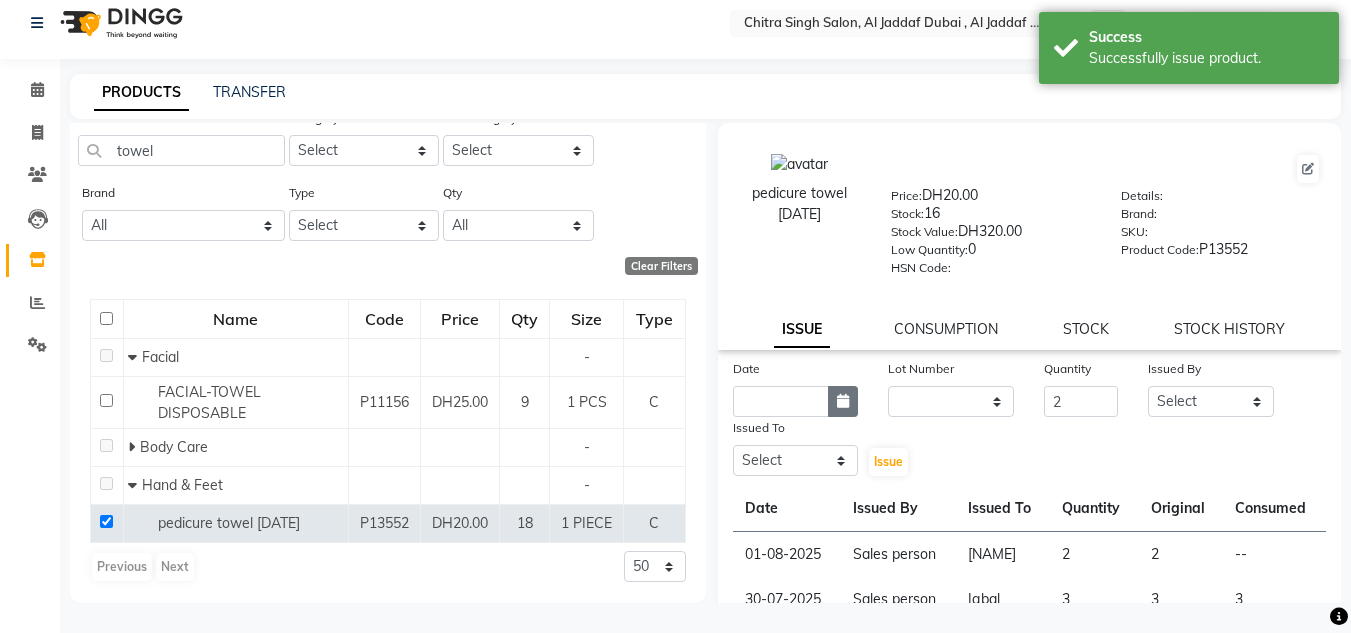 click 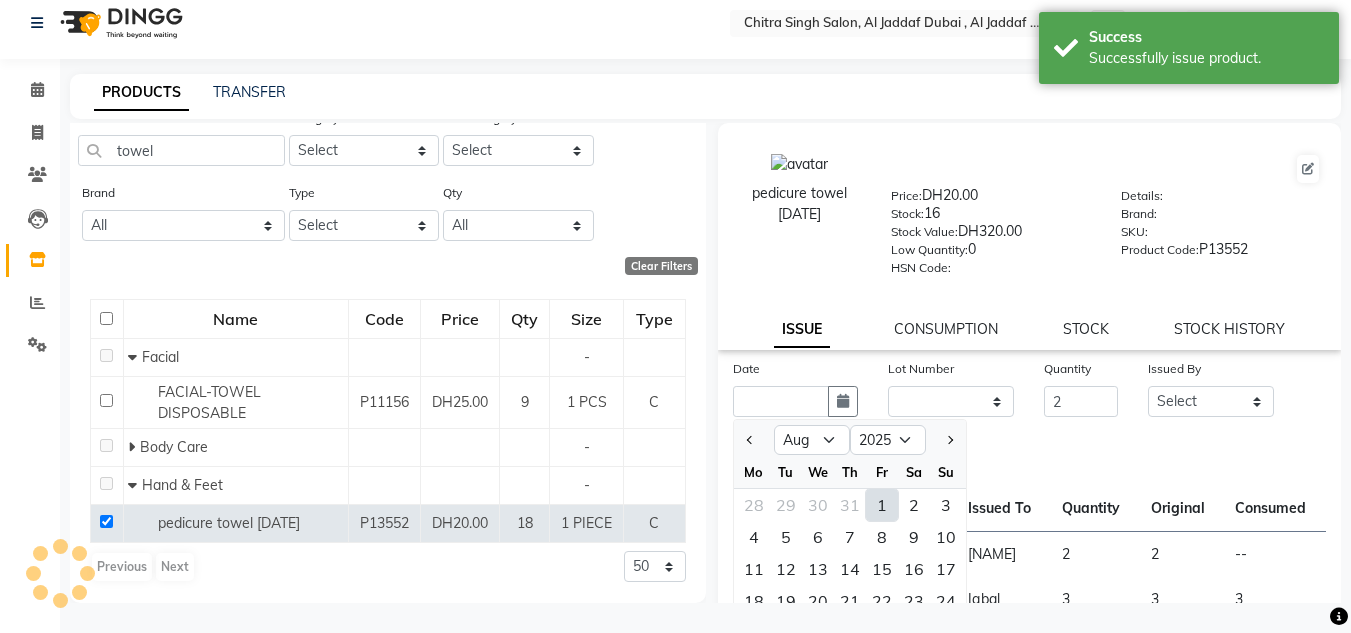click on "1" 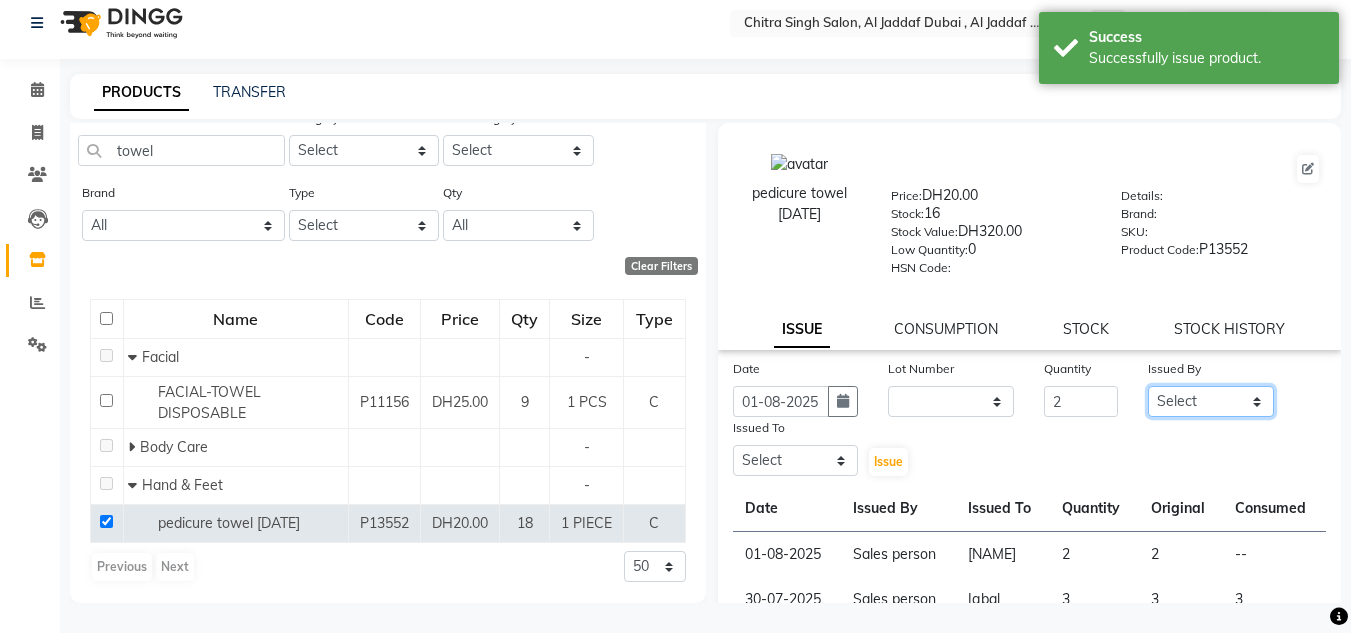 click on "Select Huma Iqbal Kabita Management Riba Sales person Srijana trial lady" 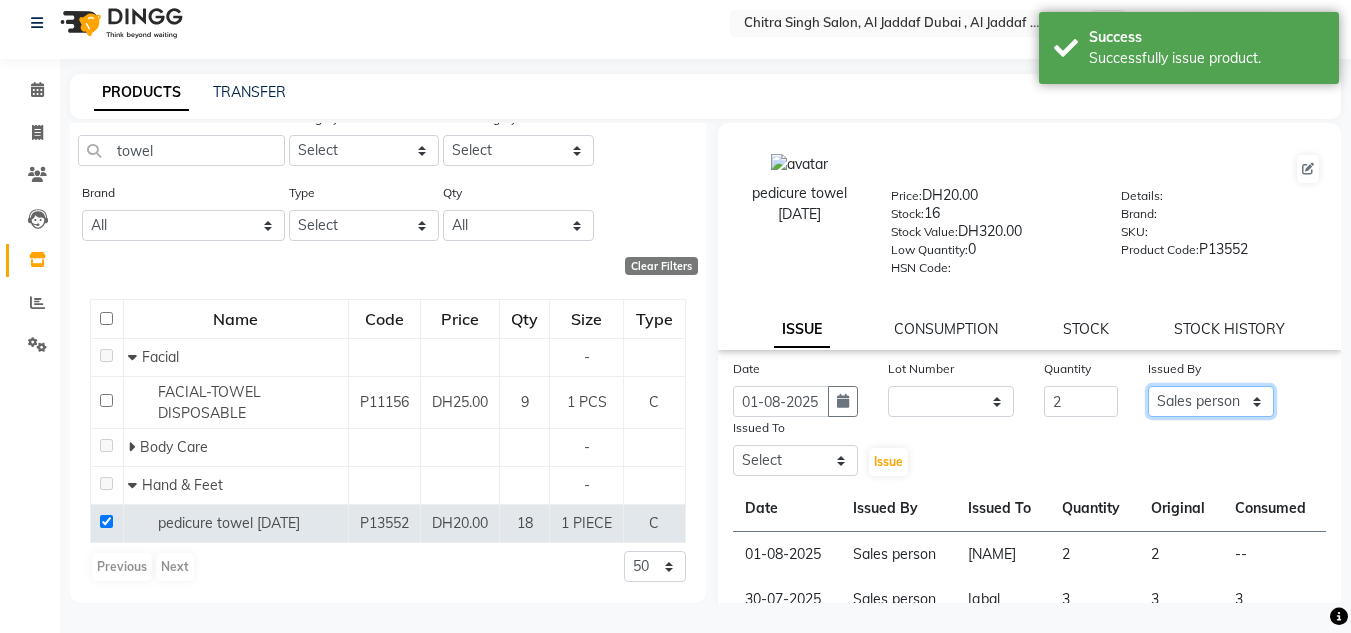 click on "Select Huma Iqbal Kabita Management Riba Sales person Srijana trial lady" 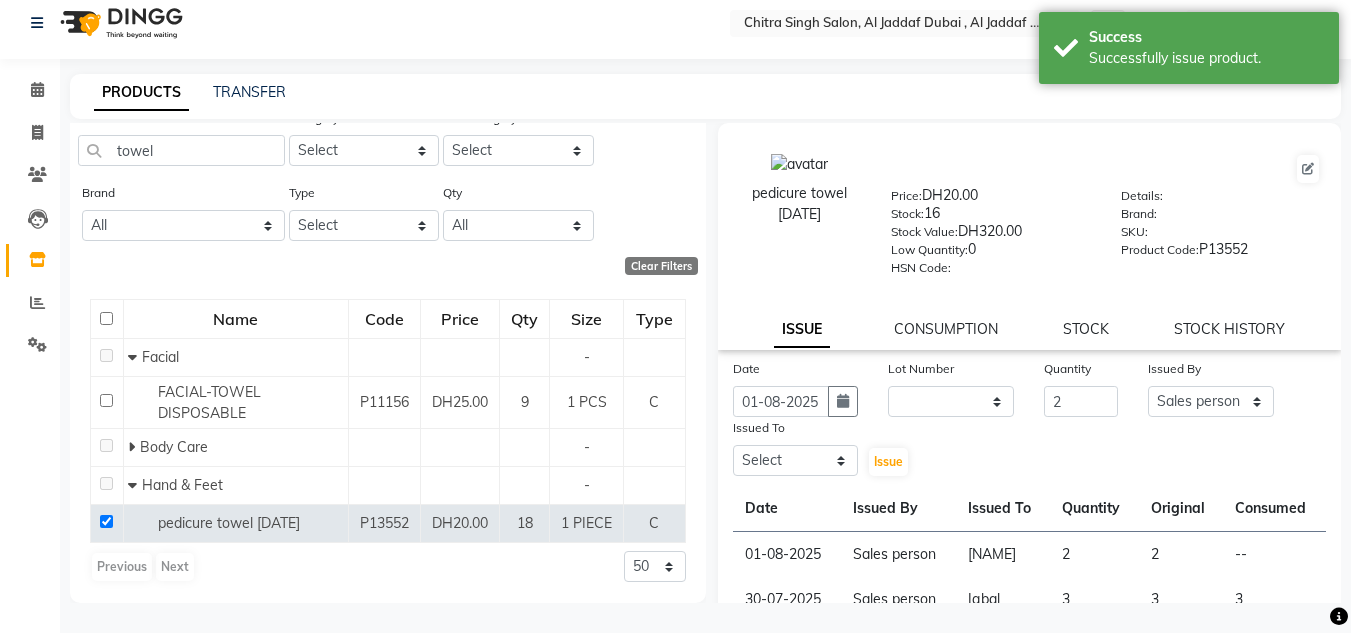 click on "Date 01-08-2025 Lot Number None Quantity 2 Issued By Select Huma Iqbal Kabita Management Riba Sales person Srijana trial lady Issued To Select Huma Iqbal Kabita Management Riba Sales person Srijana trial lady  Issue  Date Issued By Issued To Quantity Original Consumed 01-08-2025 Sales person Srijana 2  2  -- 30-07-2025 Sales person Iqbal 3  3  3 27-07-2025 Sales person Srijana 6  6  6 27-07-2025 Sales person Kabita 1  1  -- 27-07-2025 Sales person Srijana 1  1  -- 26-07-2025 Sales person Iqbal 1  1  -- 26-07-2025 Sales person Kabita 2  2  2 25-07-2025 Sales person Iqbal 1  1  1 25-07-2025 Sales person Kabita 1  1  1 25-07-2025 Sales person Iqbal 1  1  1  Previous  page  1 / 11  You're on page  1 page  2 page  3 page  4 page  5 page  ... page  11  Next  page" 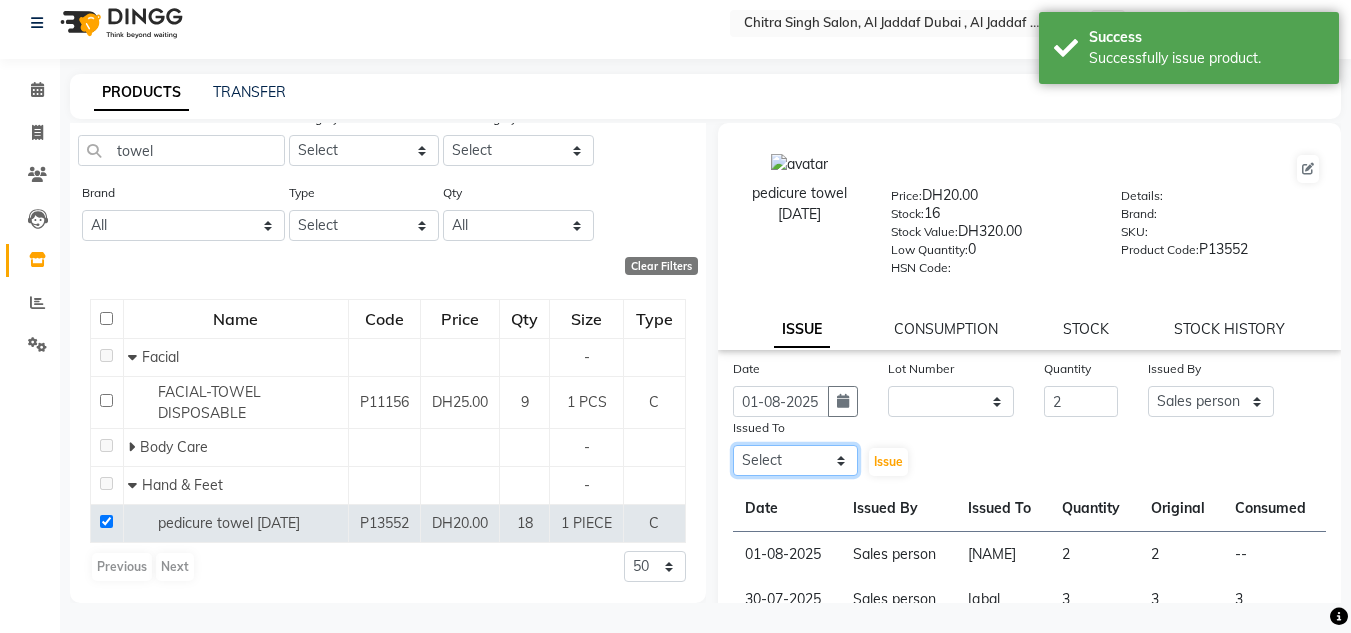 click on "Select Huma Iqbal Kabita Management Riba Sales person Srijana trial lady" 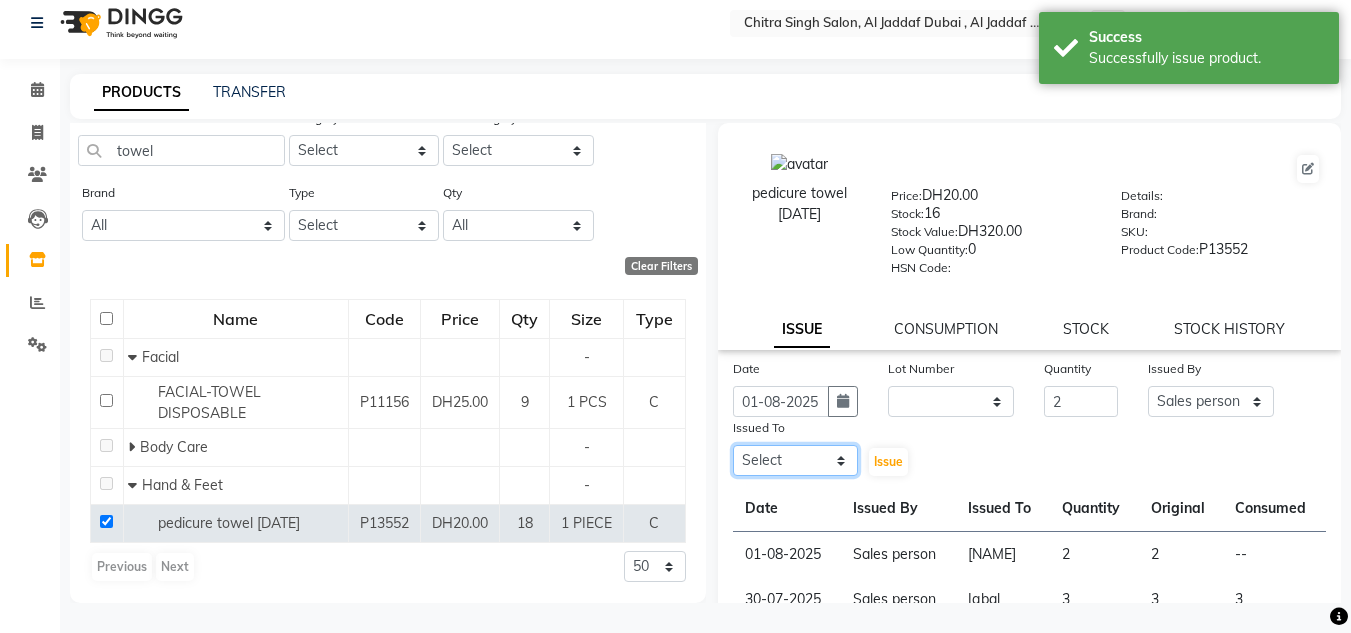 select on "86711" 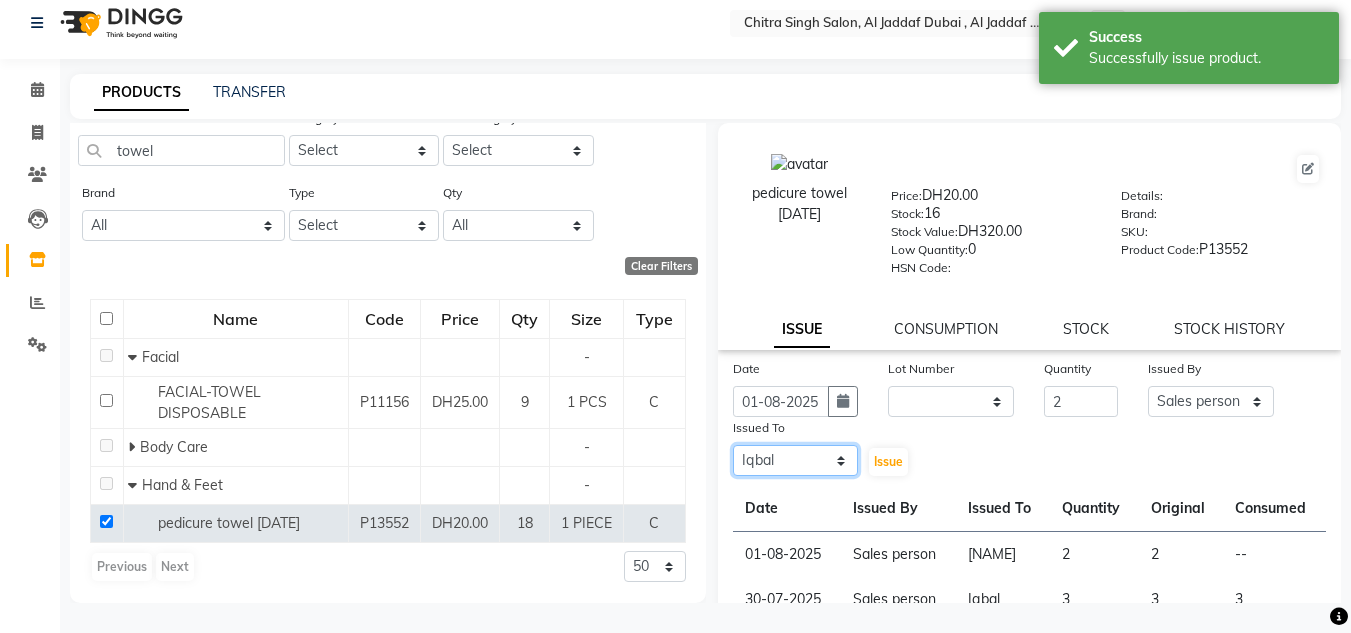 click on "Select Huma Iqbal Kabita Management Riba Sales person Srijana trial lady" 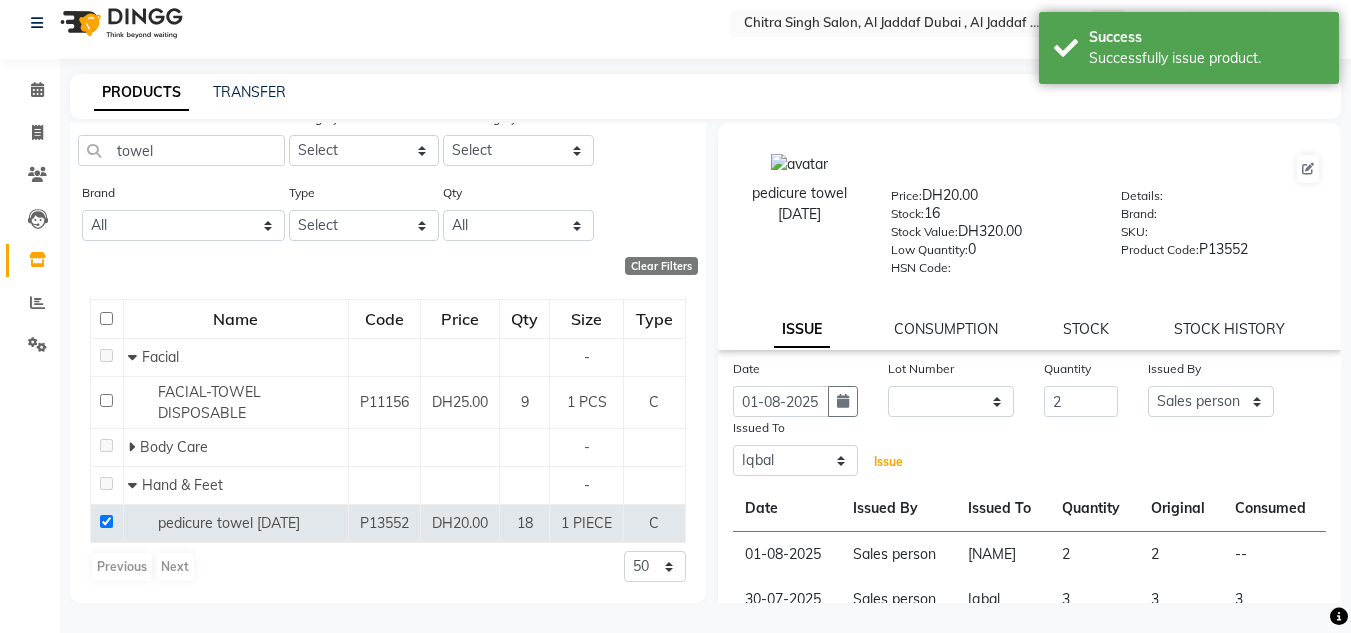 click on "Issue" 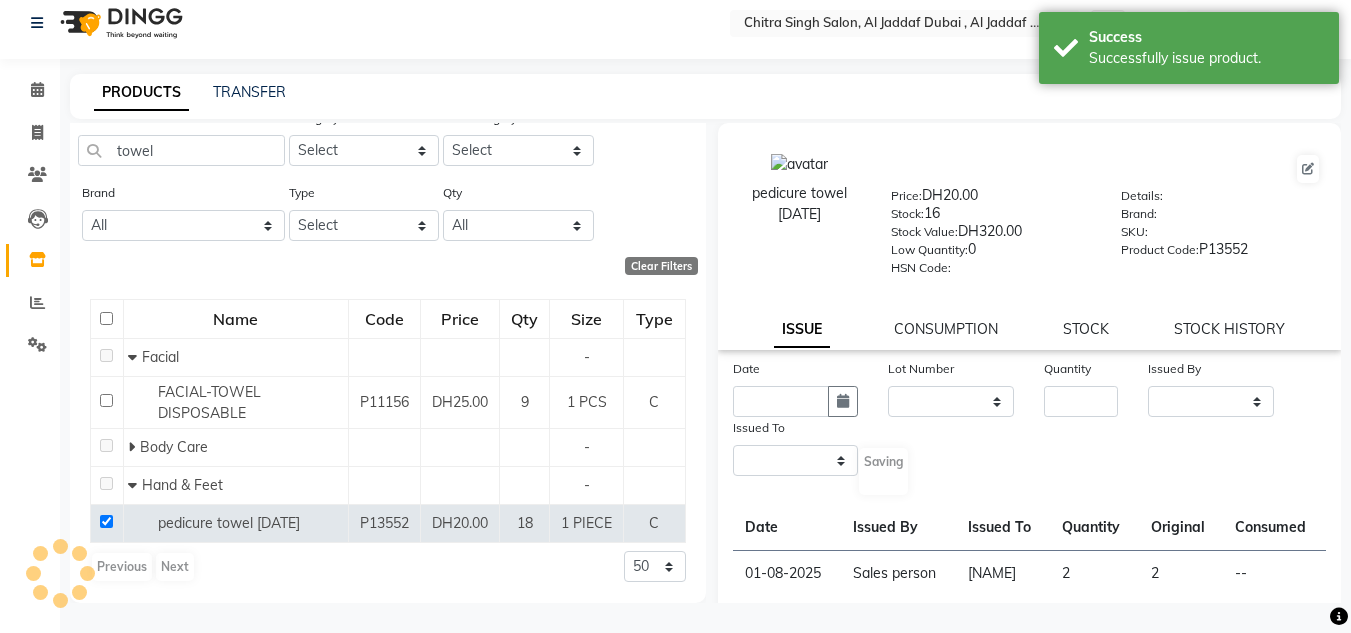 select 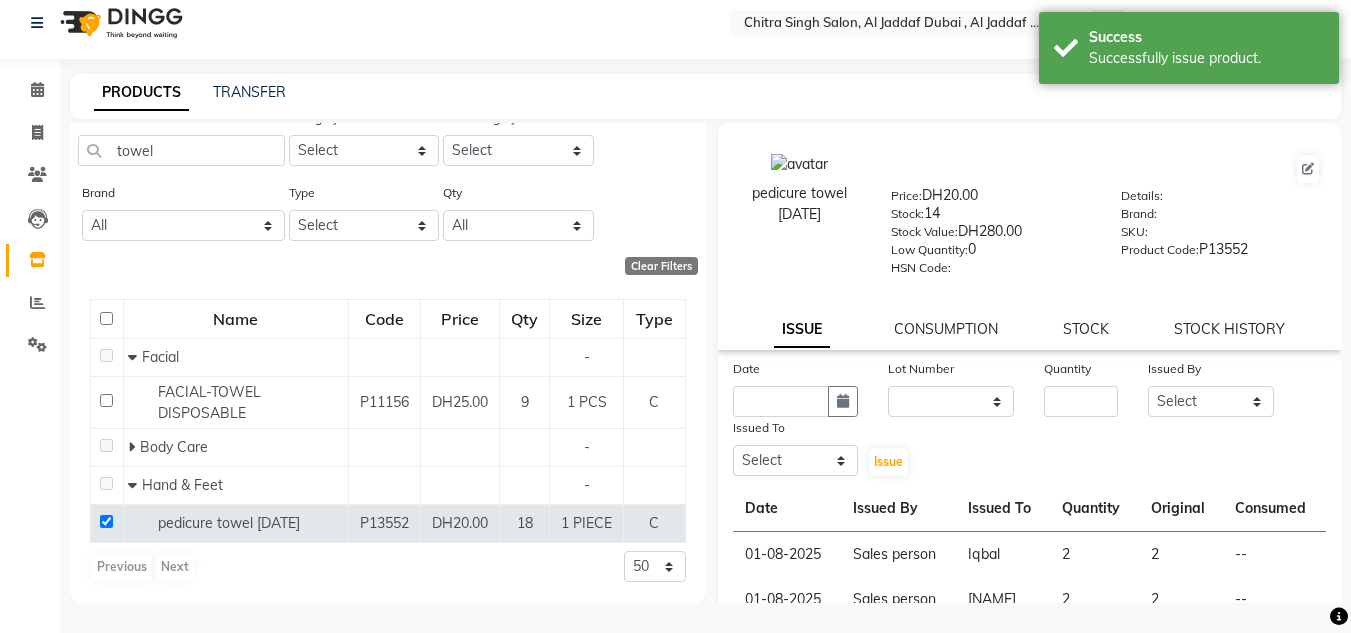 click on "CONSUMPTION" 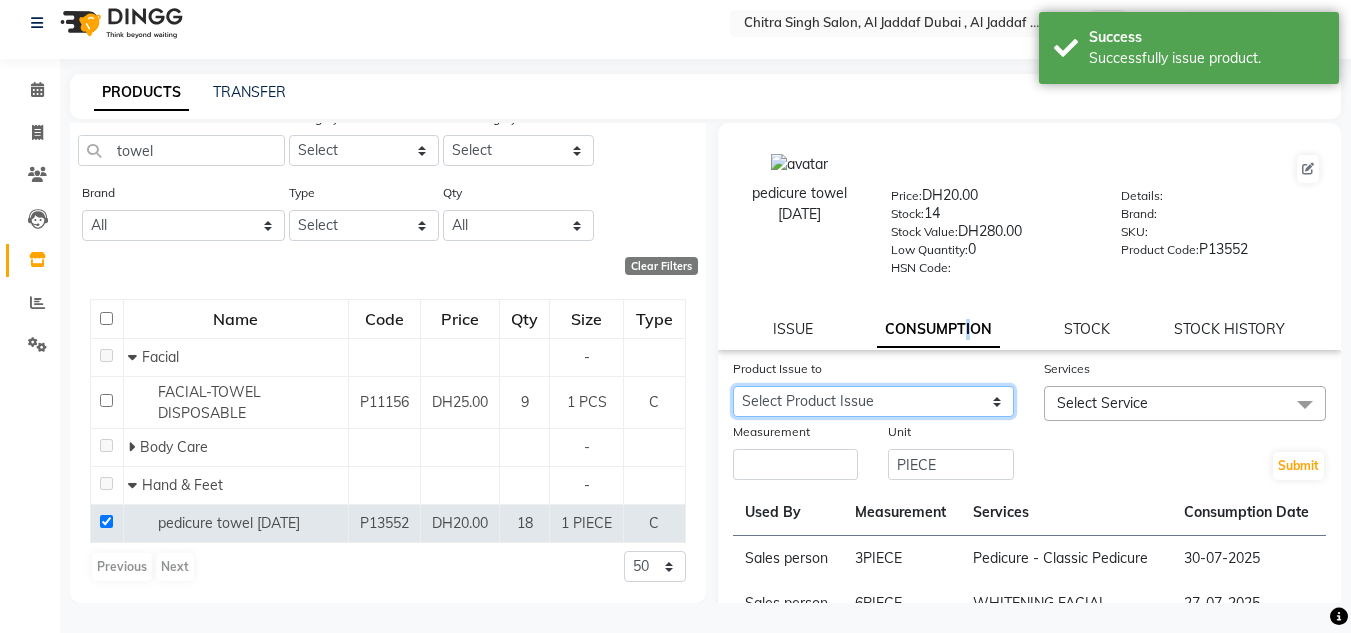 click on "Select Product Issue 2025-08-01, Issued to: Iqbal, Balance: 2 2025-08-01, Issued to: Srijana, Balance: 2 2025-07-27, Issued to: Kabita, Balance: 1 2025-07-27, Issued to: Srijana, Balance: 1 2025-07-26, Issued to: Iqbal, Balance: 1 2025-07-19, Issued to: Srijana, Balance: 6 2025-07-01, Issued to: Srijana, Balance: 2 2025-06-24, Issued to: Srijana, Balance: 3 2025-06-16, Issued to: Srijana, Balance: 2 2025-05-25, Issued to: Srijana, Balance: 1" 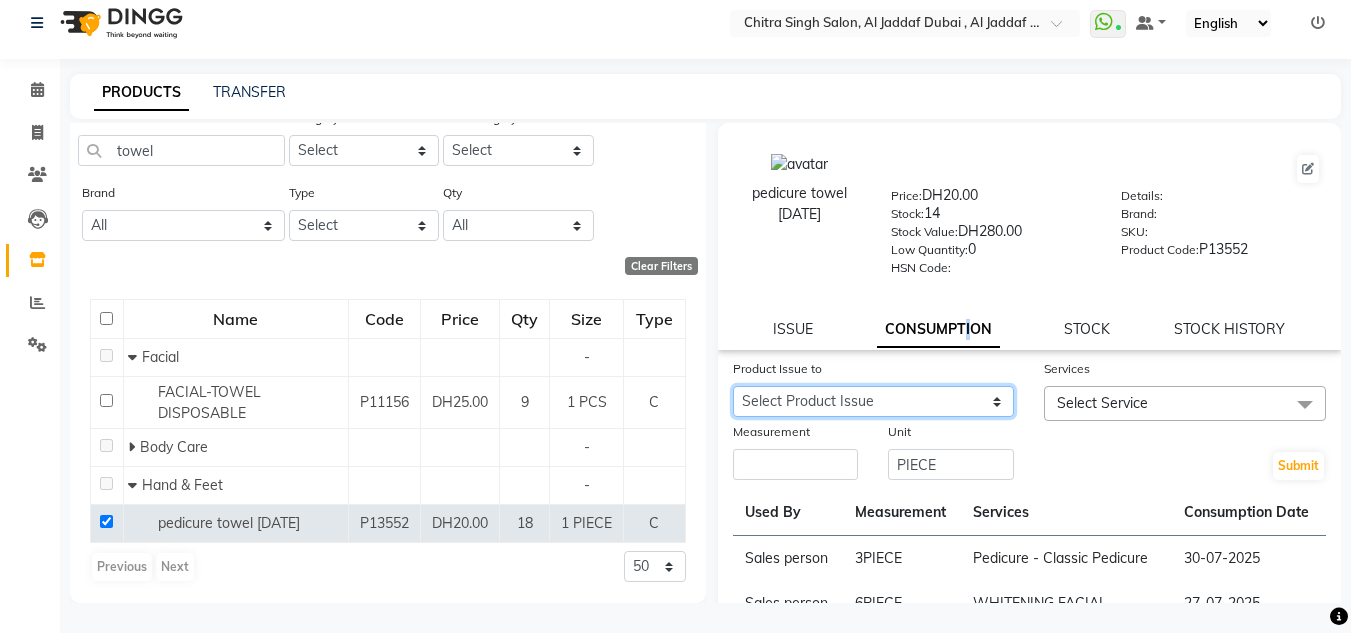 select on "1119623" 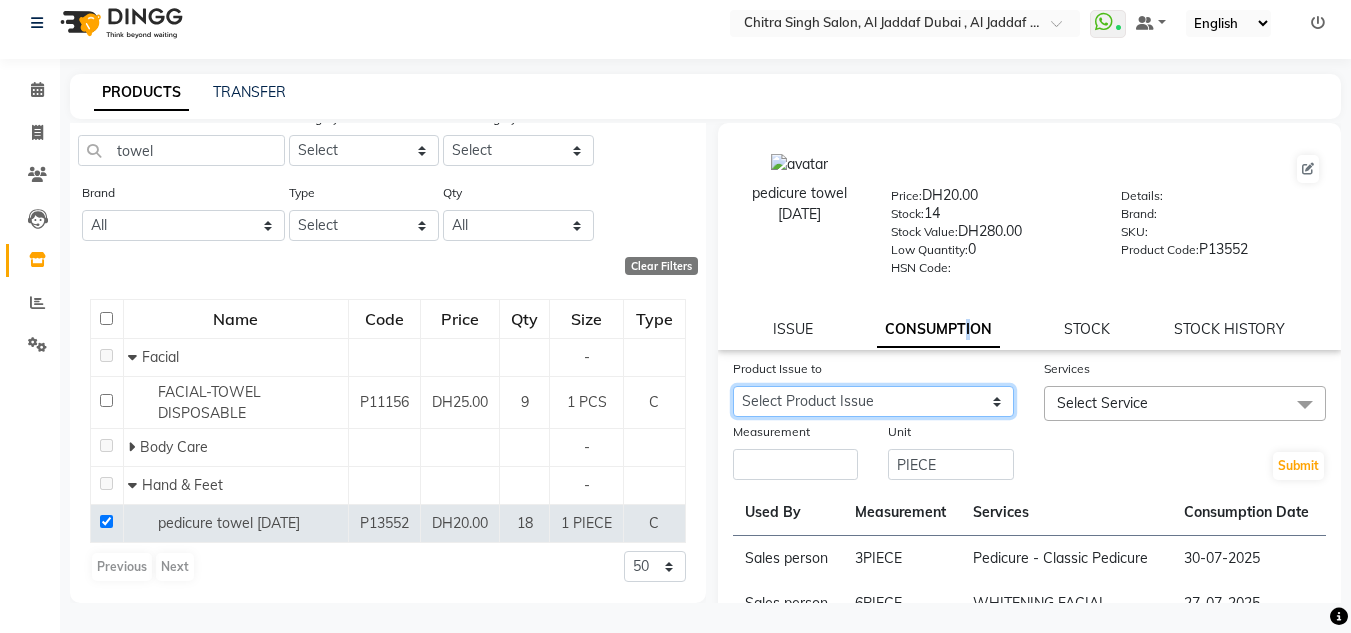 click on "Select Product Issue 2025-08-01, Issued to: Iqbal, Balance: 2 2025-08-01, Issued to: Srijana, Balance: 2 2025-07-27, Issued to: Kabita, Balance: 1 2025-07-27, Issued to: Srijana, Balance: 1 2025-07-26, Issued to: Iqbal, Balance: 1 2025-07-19, Issued to: Srijana, Balance: 6 2025-07-01, Issued to: Srijana, Balance: 2 2025-06-24, Issued to: Srijana, Balance: 3 2025-06-16, Issued to: Srijana, Balance: 2 2025-05-25, Issued to: Srijana, Balance: 1" 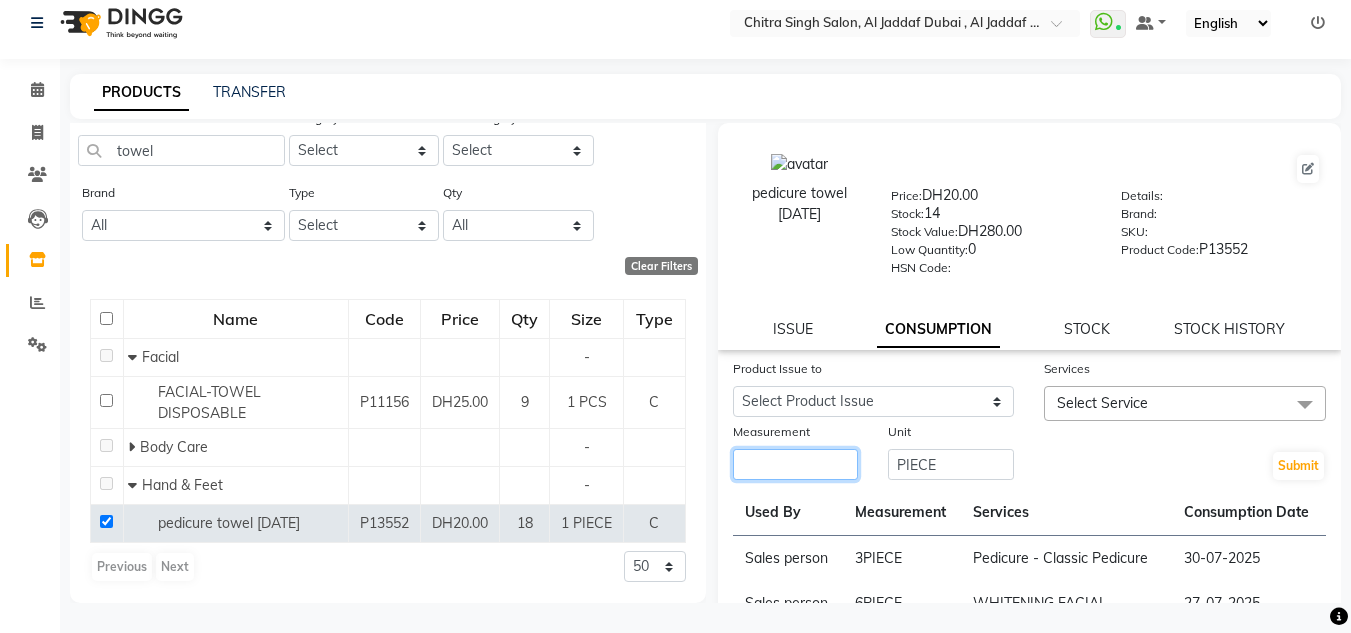 drag, startPoint x: 792, startPoint y: 475, endPoint x: 849, endPoint y: 429, distance: 73.24616 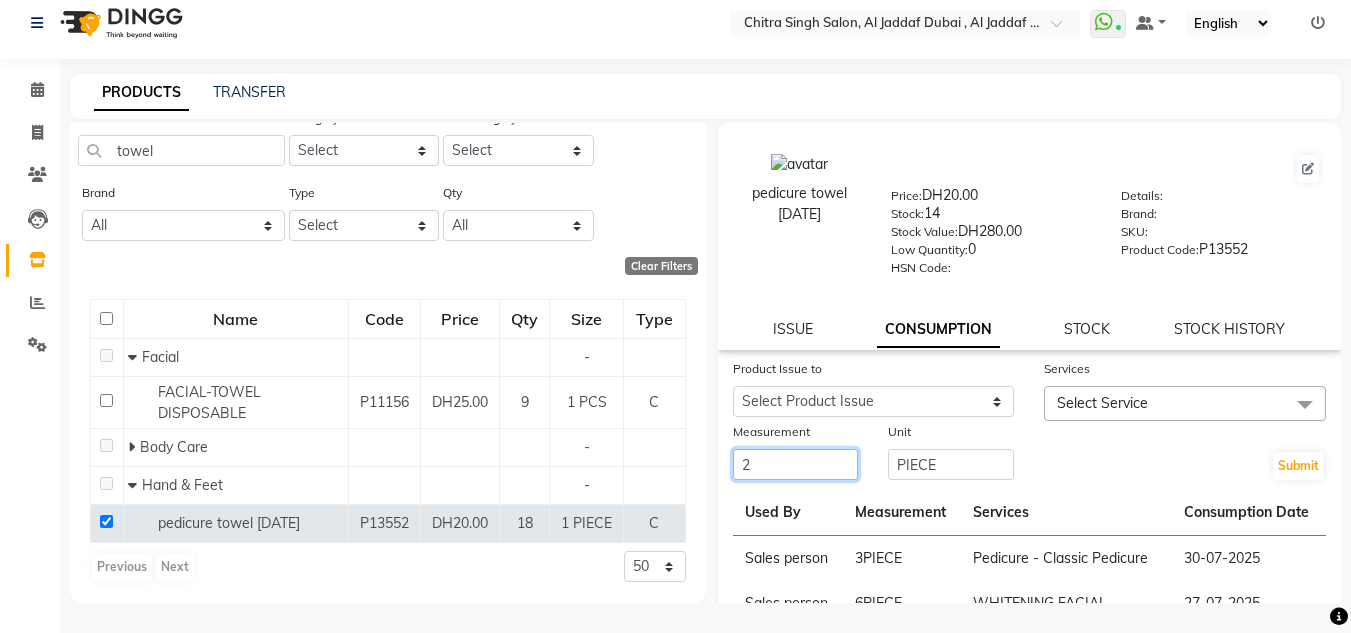 type on "2" 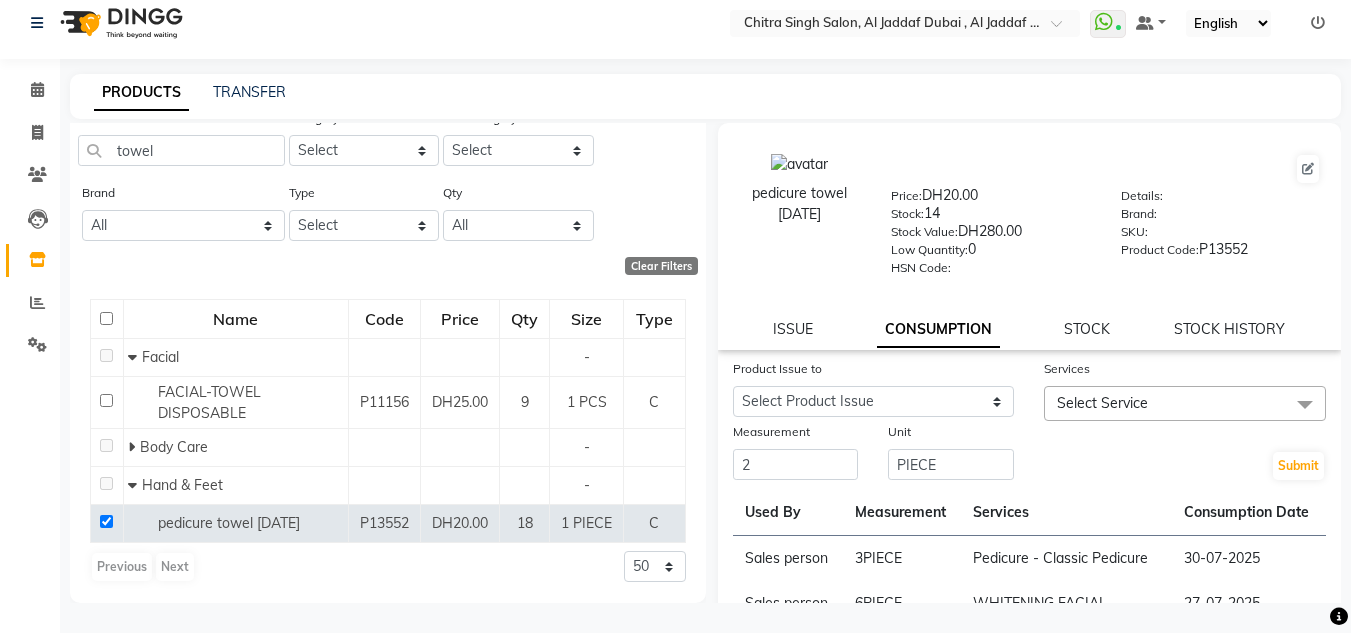 click on "Select Service" 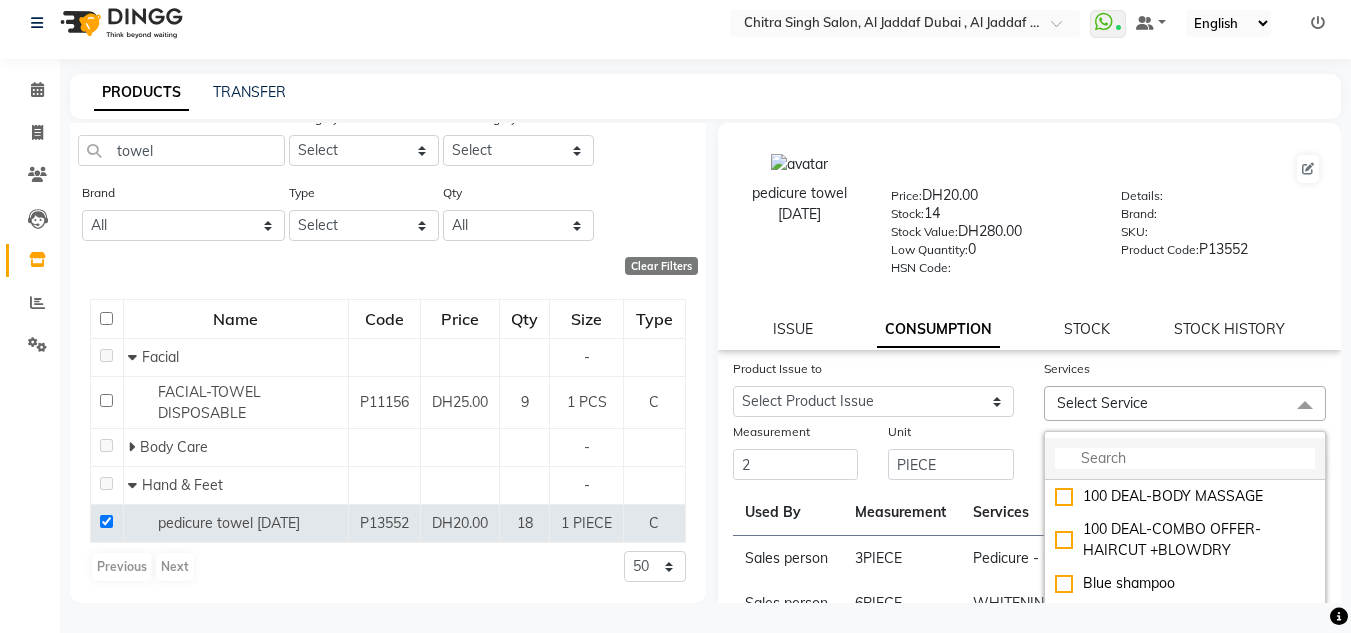 click 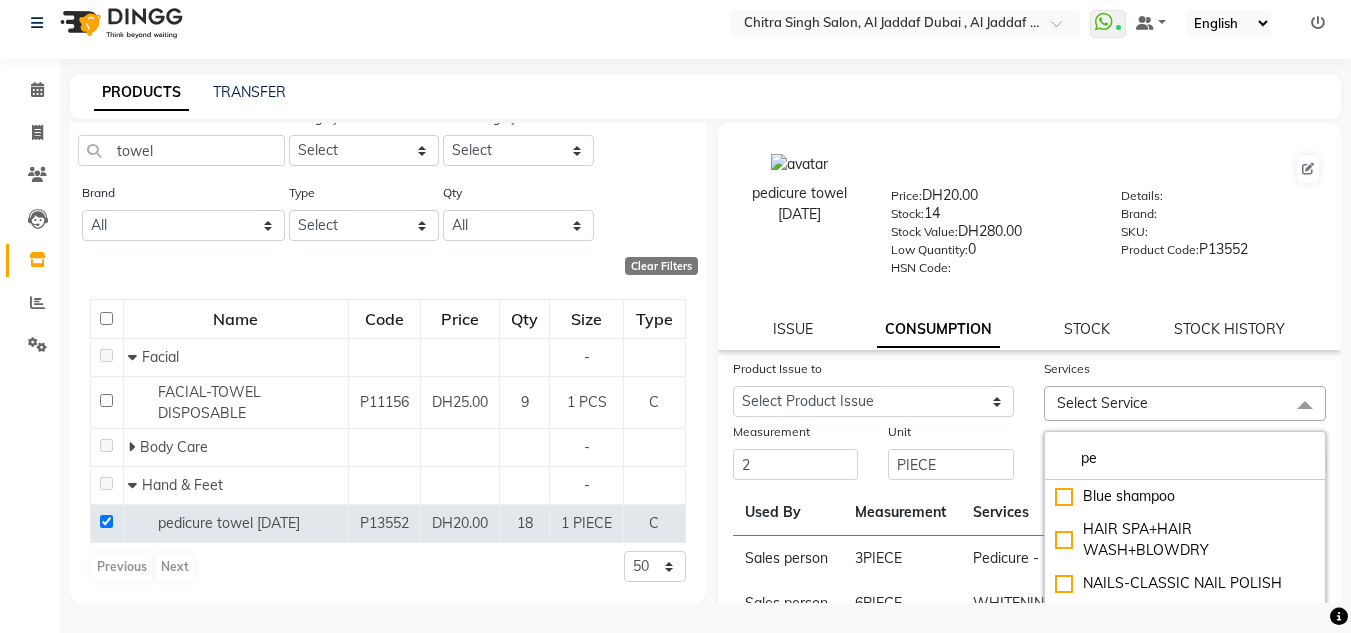 type on "pe" 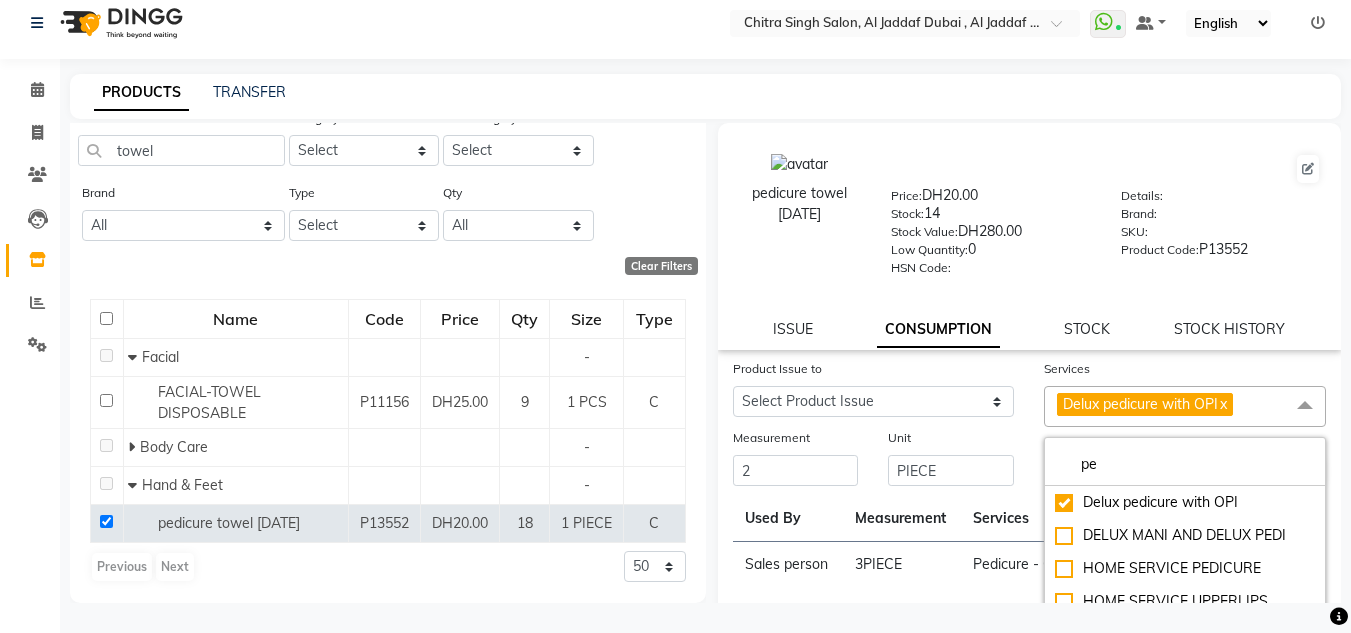 click on "x" 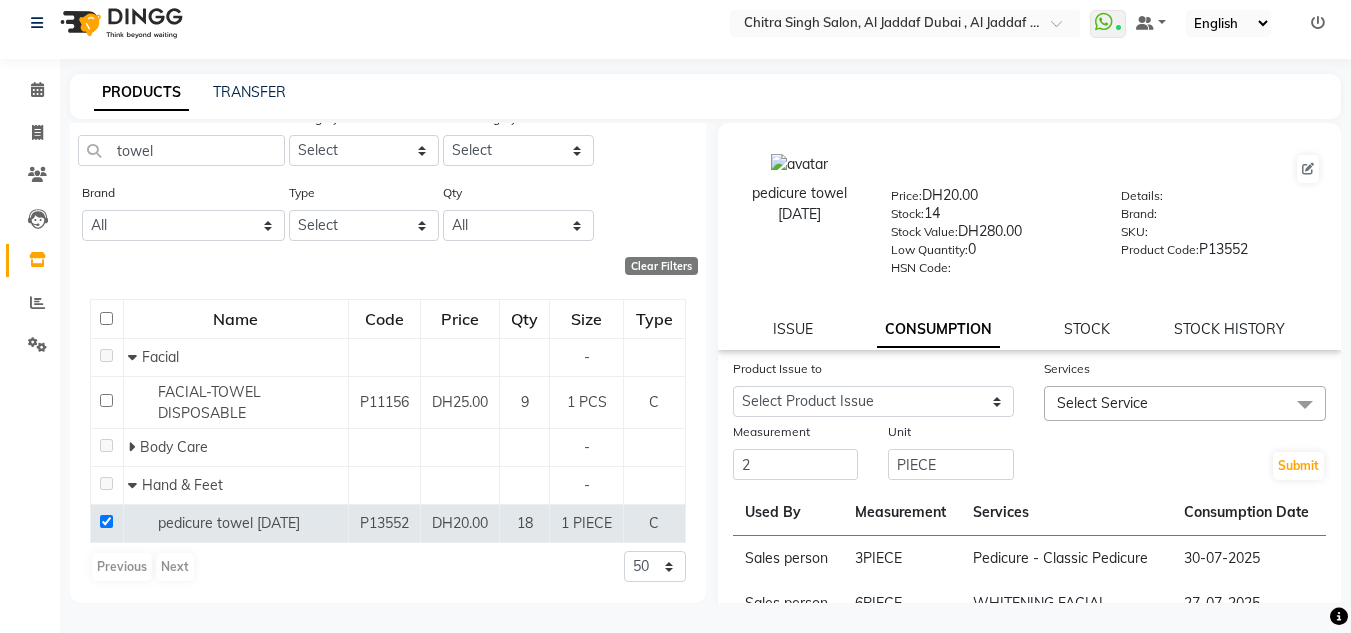 drag, startPoint x: 1168, startPoint y: 421, endPoint x: 1151, endPoint y: 451, distance: 34.48188 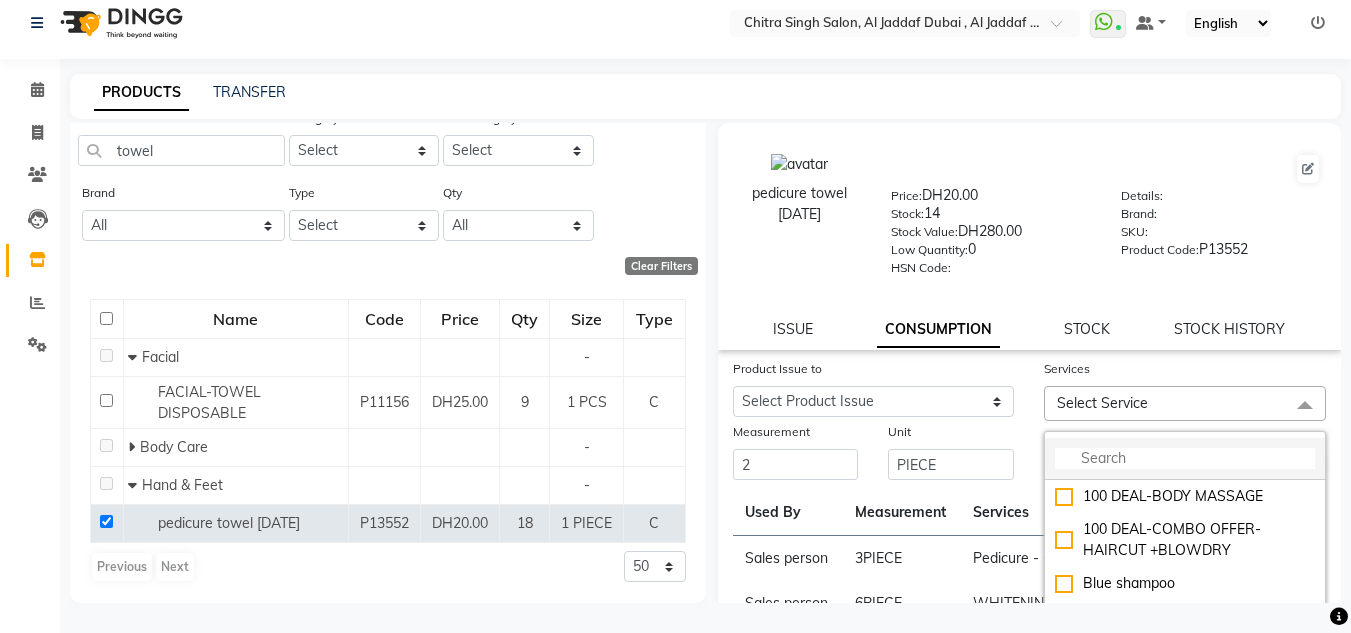 click 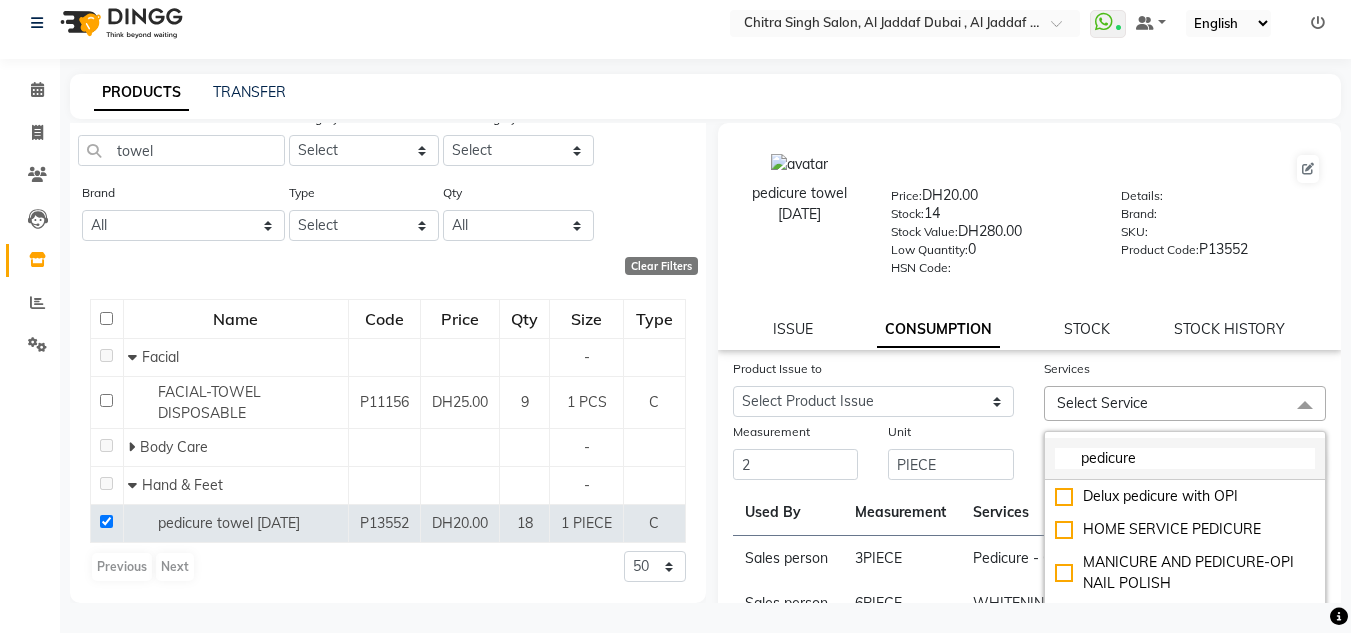 scroll, scrollTop: 100, scrollLeft: 0, axis: vertical 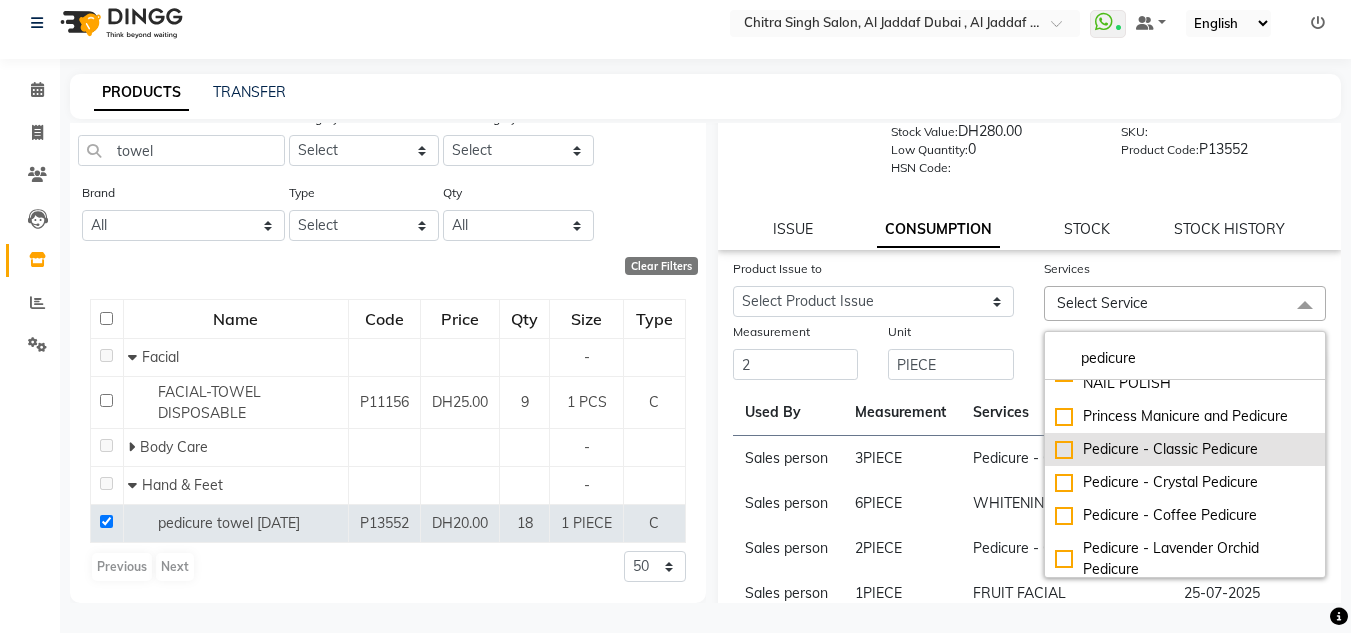 type on "pedicure" 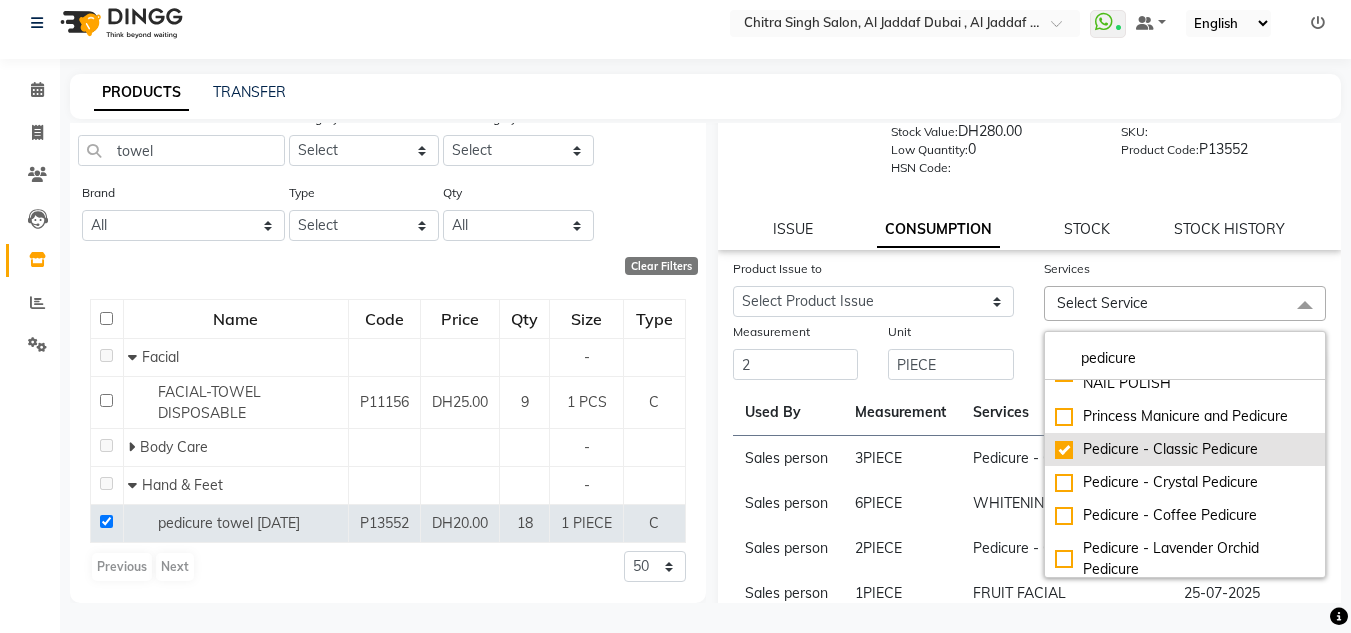 checkbox on "true" 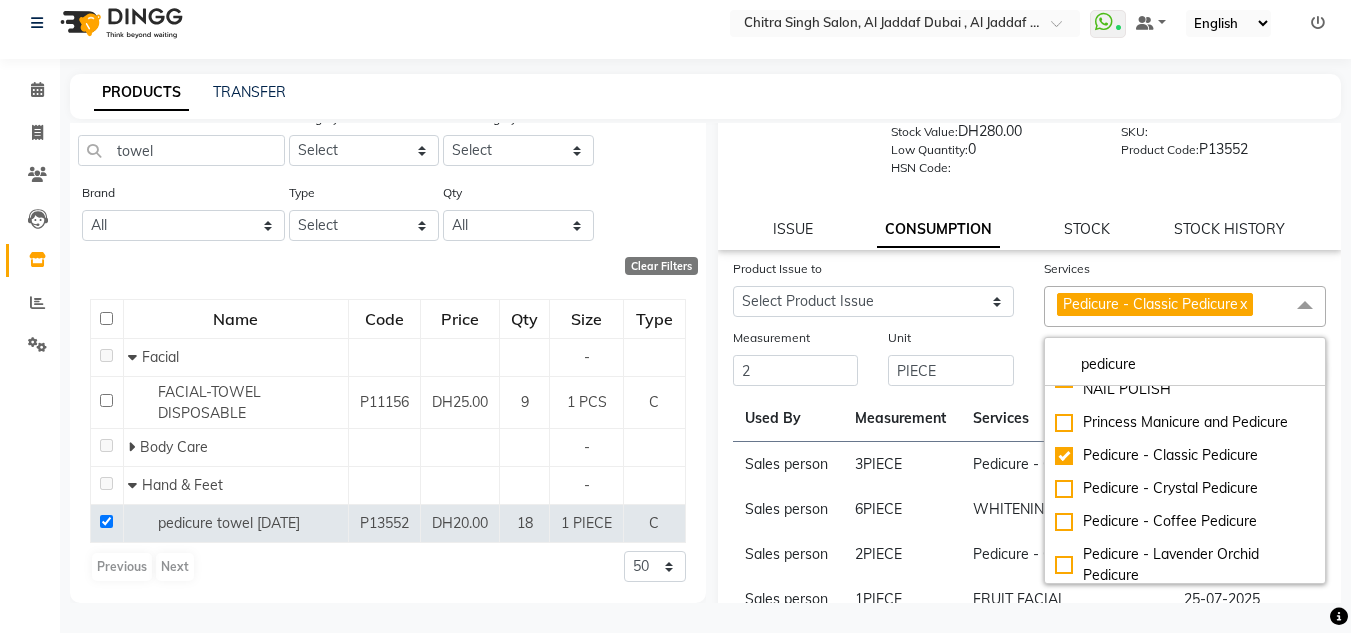drag, startPoint x: 923, startPoint y: 399, endPoint x: 1096, endPoint y: 384, distance: 173.64908 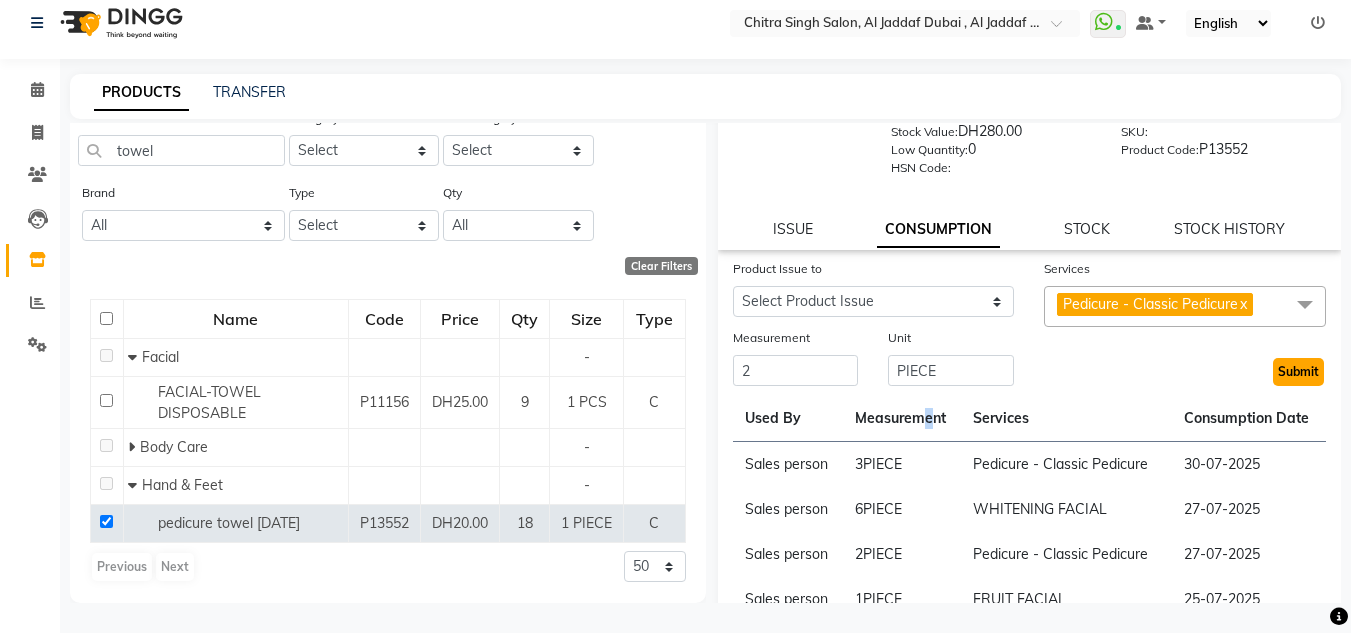 click on "Submit" 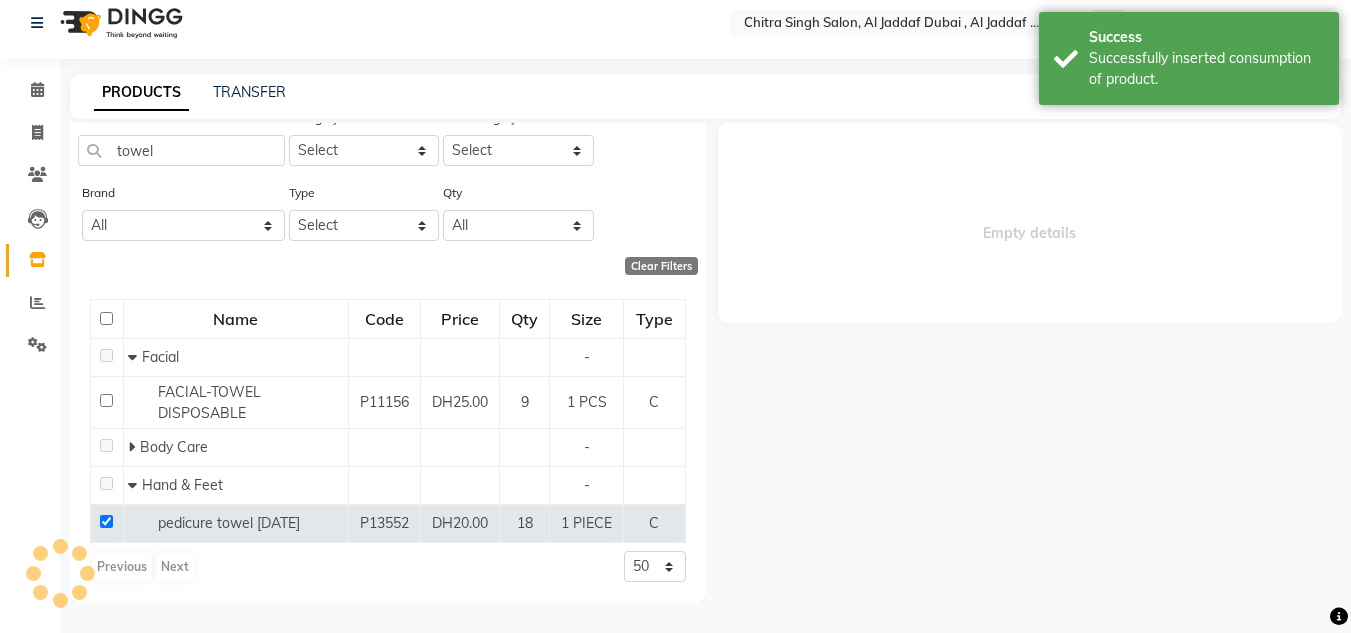scroll, scrollTop: 0, scrollLeft: 0, axis: both 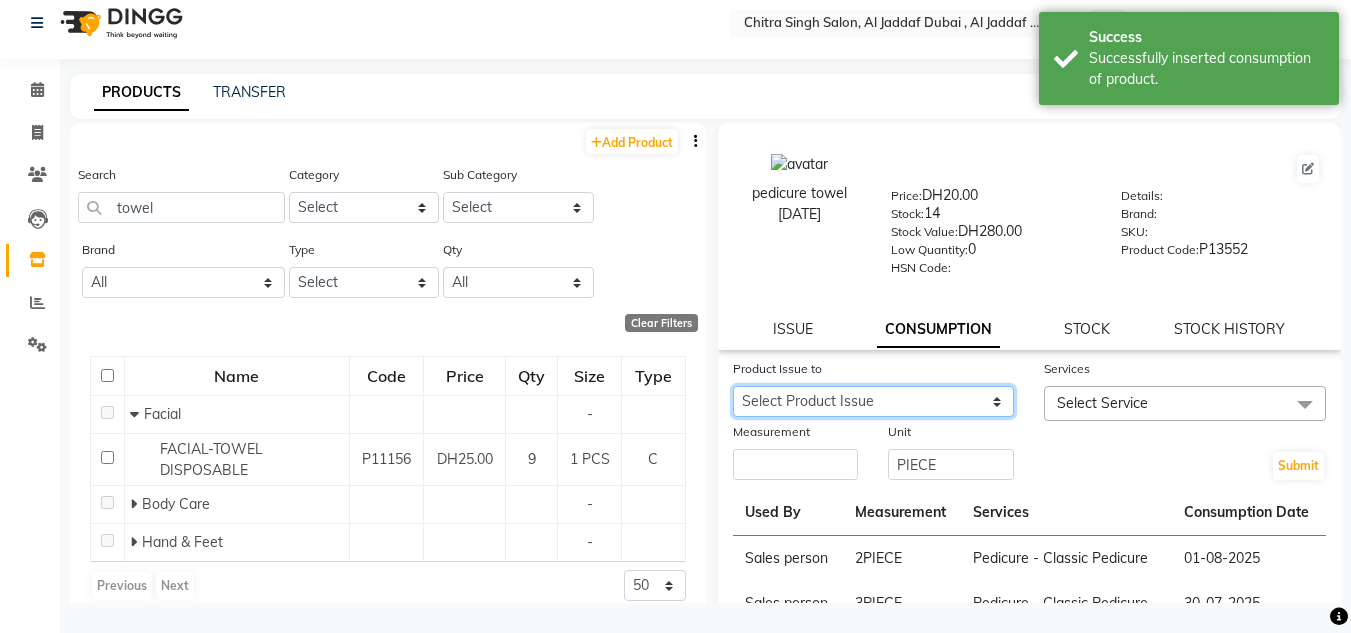 drag, startPoint x: 954, startPoint y: 394, endPoint x: 949, endPoint y: 408, distance: 14.866069 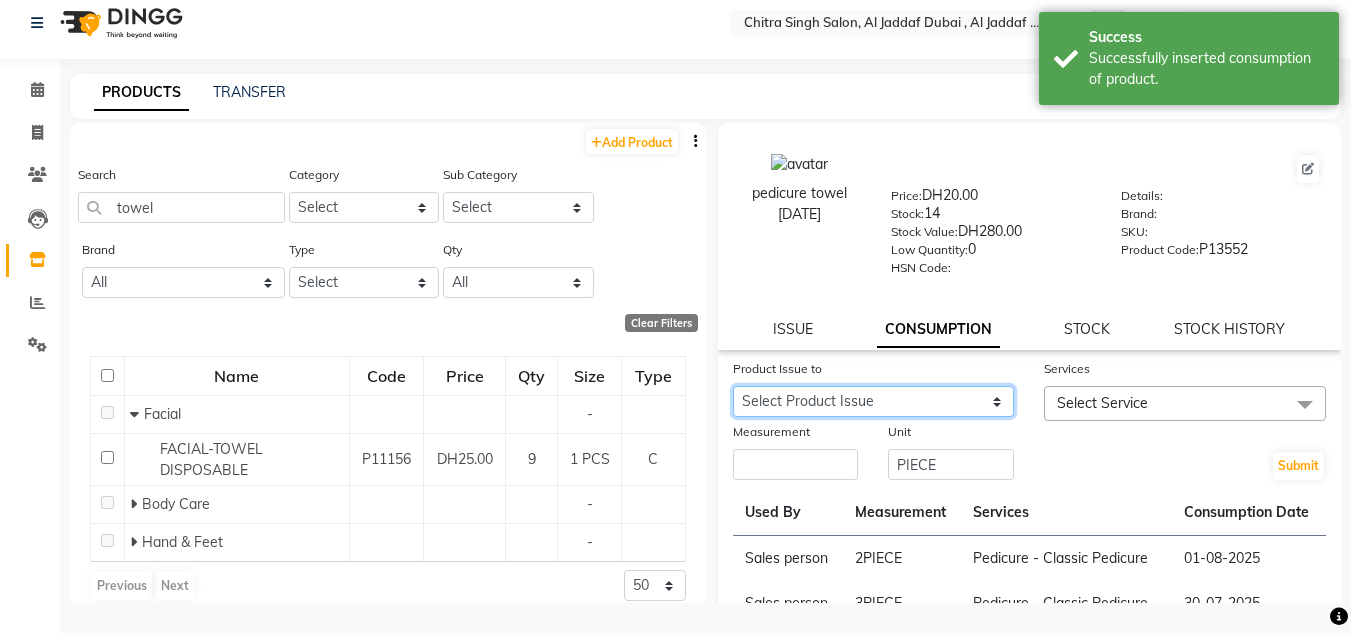 click on "Select Product Issue 2025-08-01, Issued to: Srijana, Balance: 2 2025-07-27, Issued to: Kabita, Balance: 1 2025-07-27, Issued to: Srijana, Balance: 1 2025-07-26, Issued to: Iqbal, Balance: 1 2025-07-19, Issued to: Srijana, Balance: 6 2025-07-01, Issued to: Srijana, Balance: 2 2025-06-24, Issued to: Srijana, Balance: 3 2025-06-16, Issued to: Srijana, Balance: 2 2025-05-25, Issued to: Srijana, Balance: 1" 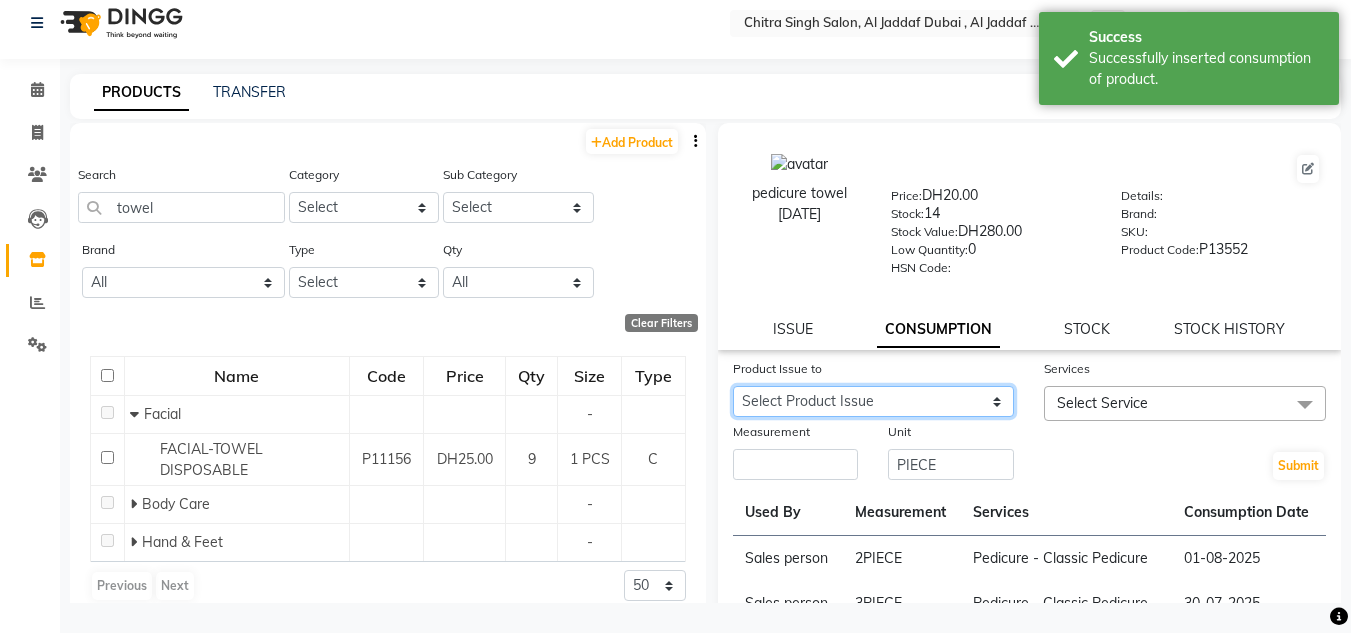 click on "Select Product Issue 2025-08-01, Issued to: Srijana, Balance: 2 2025-07-27, Issued to: Kabita, Balance: 1 2025-07-27, Issued to: Srijana, Balance: 1 2025-07-26, Issued to: Iqbal, Balance: 1 2025-07-19, Issued to: Srijana, Balance: 6 2025-07-01, Issued to: Srijana, Balance: 2 2025-06-24, Issued to: Srijana, Balance: 3 2025-06-16, Issued to: Srijana, Balance: 2 2025-05-25, Issued to: Srijana, Balance: 1" 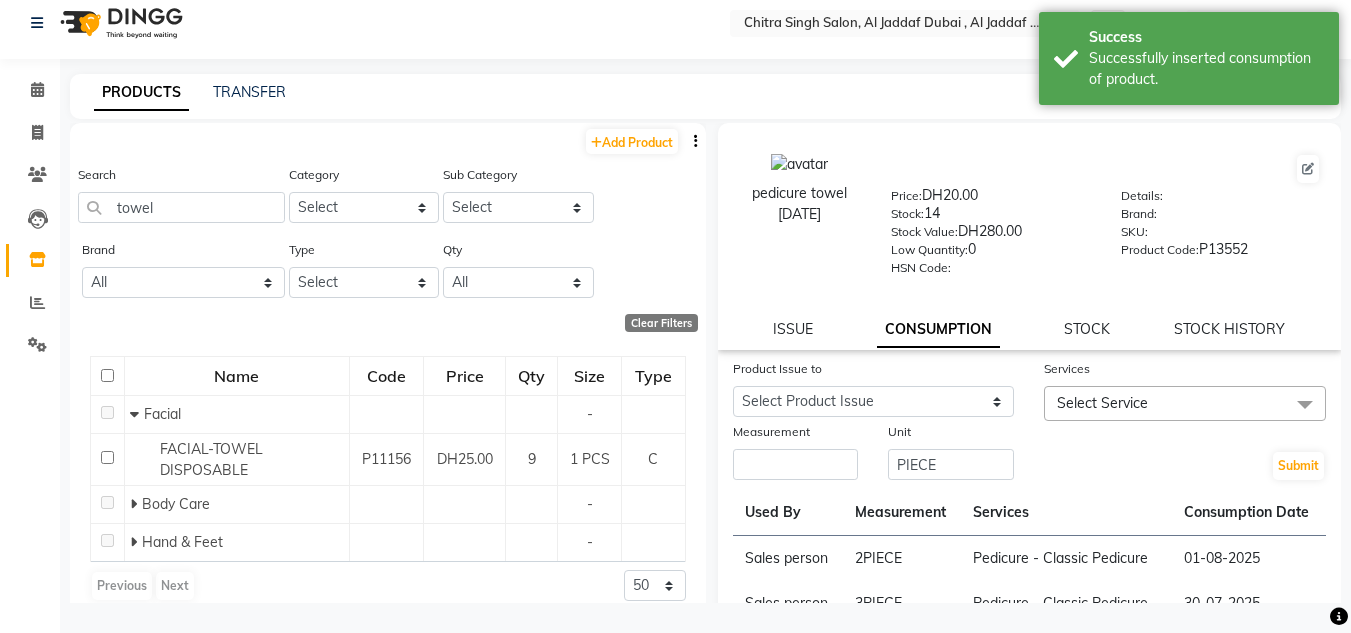drag, startPoint x: 1105, startPoint y: 390, endPoint x: 1079, endPoint y: 444, distance: 59.933296 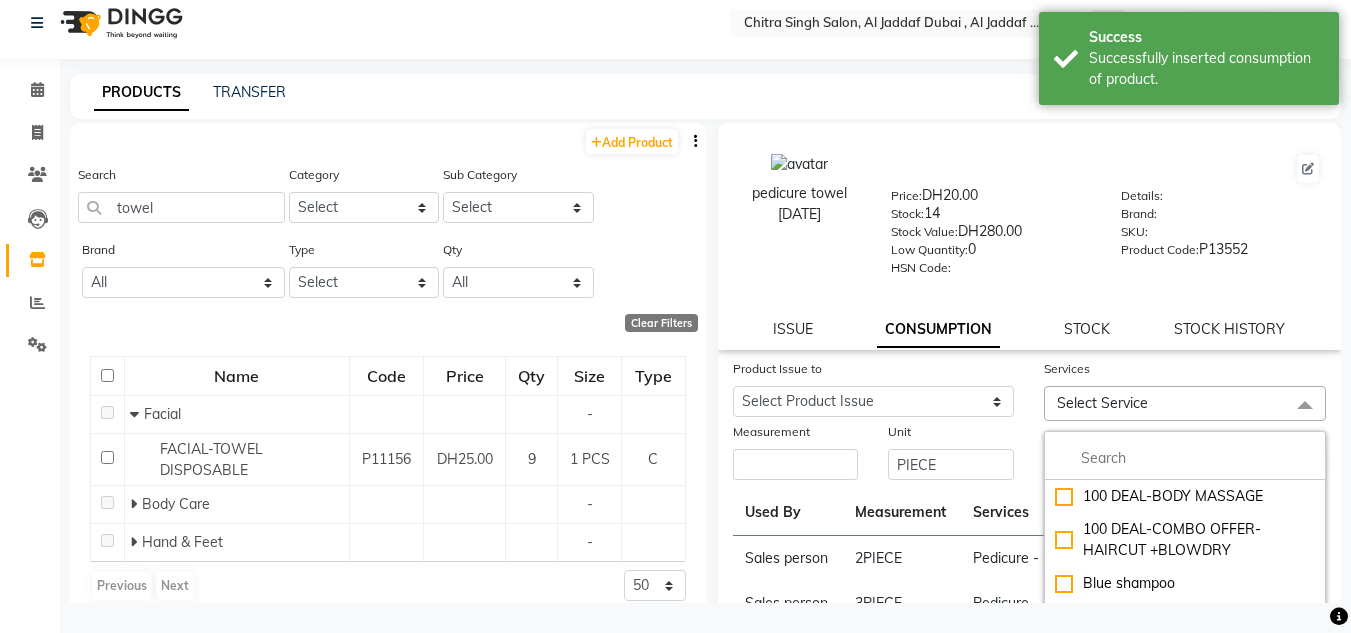 click on "Measurement" 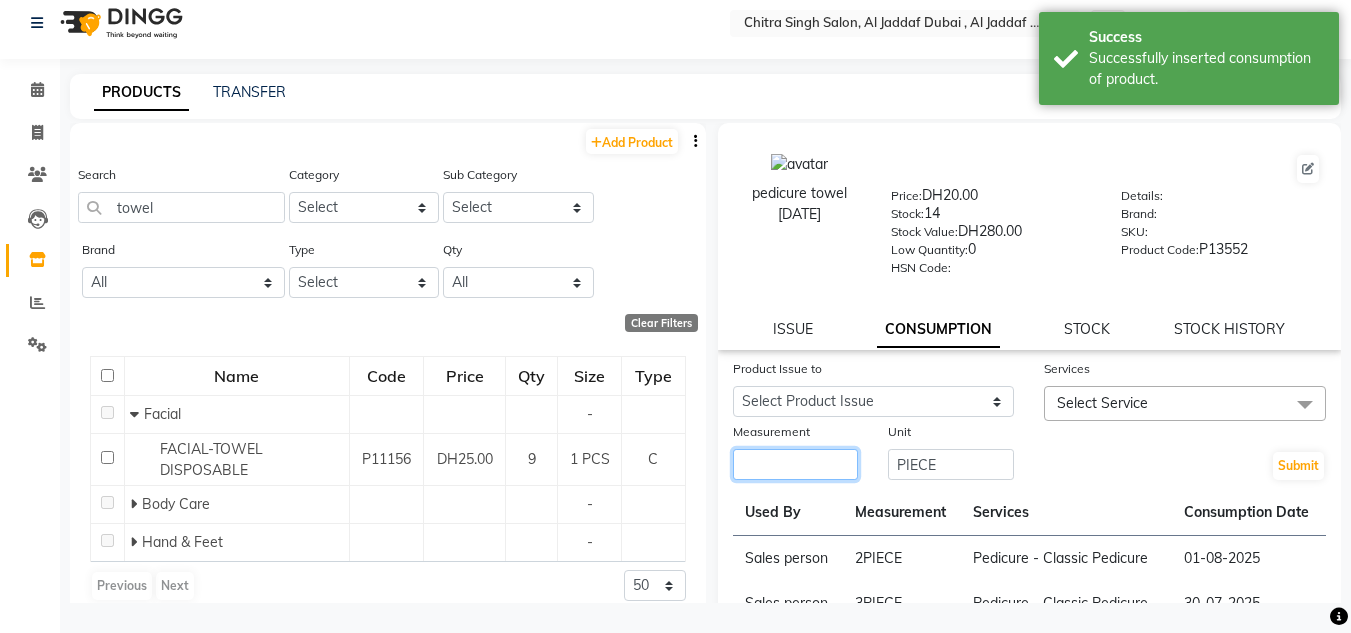 click 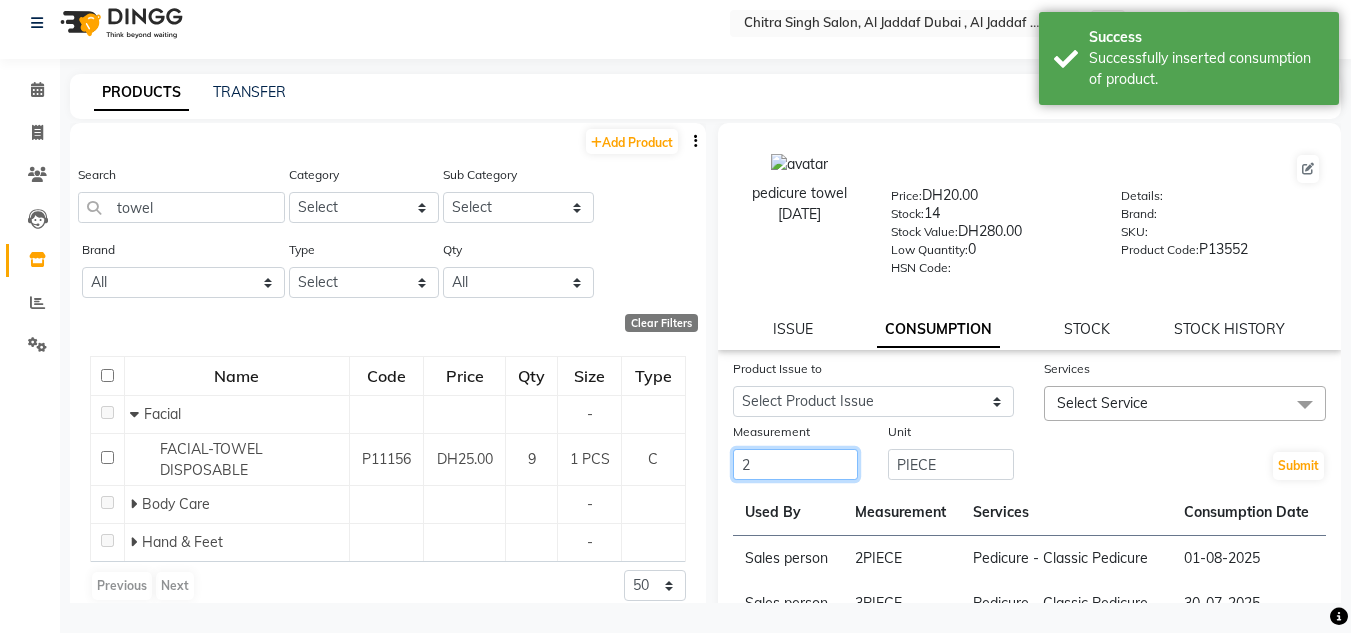 type on "2" 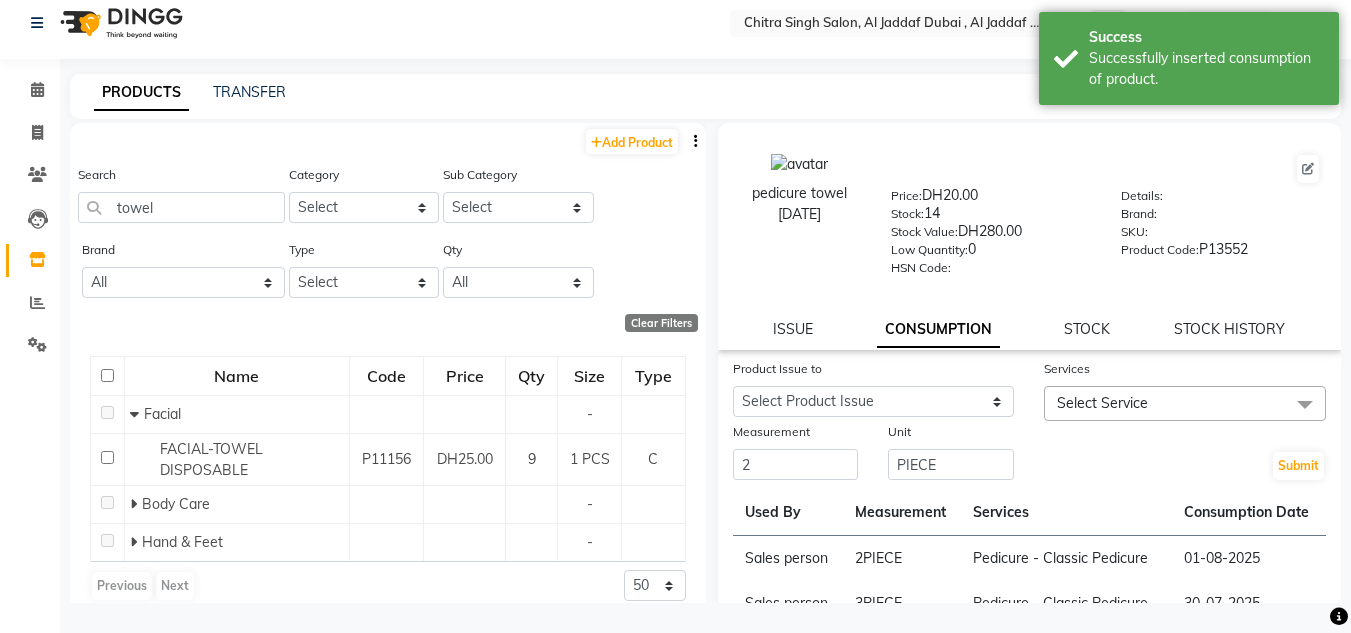 click on "Select Service" 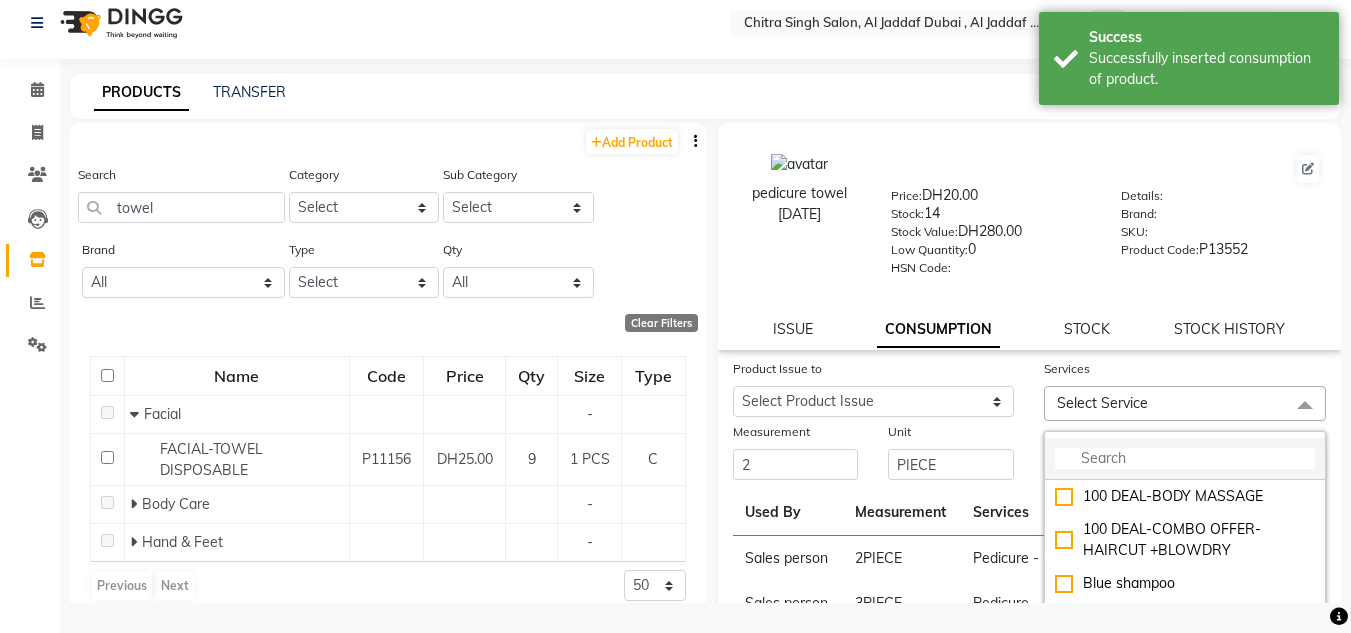 drag, startPoint x: 1079, startPoint y: 451, endPoint x: 1108, endPoint y: 463, distance: 31.38471 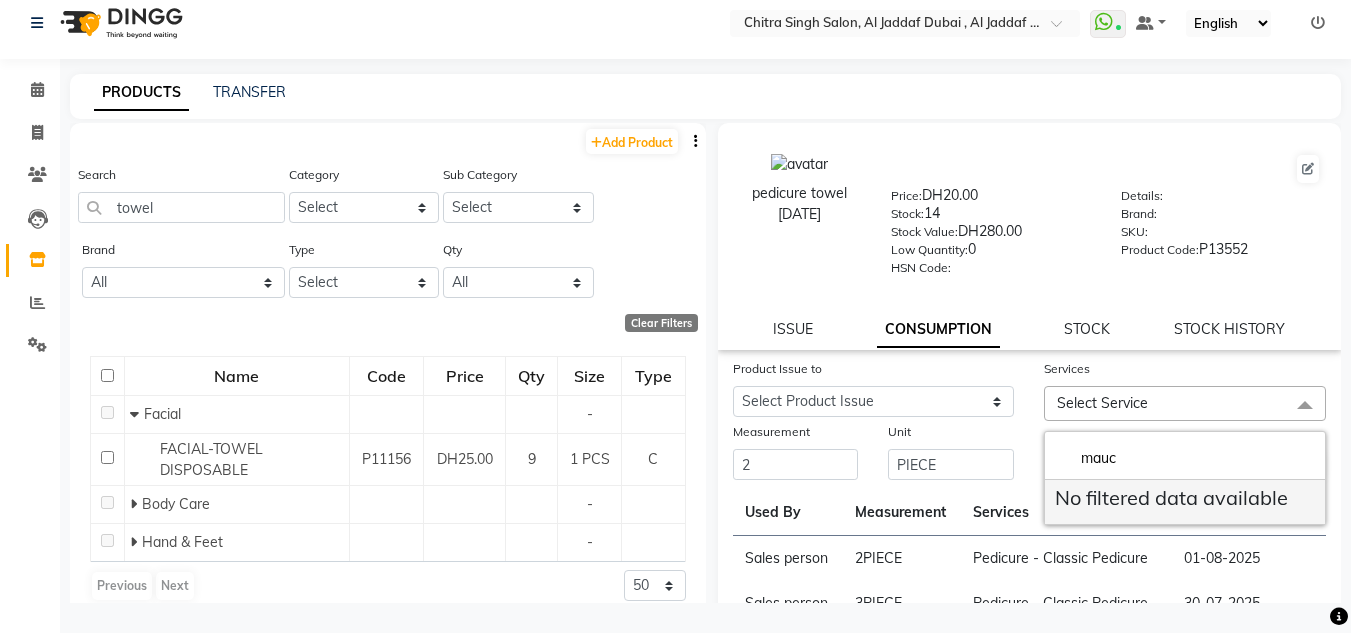 drag, startPoint x: 1108, startPoint y: 463, endPoint x: 1096, endPoint y: 481, distance: 21.633308 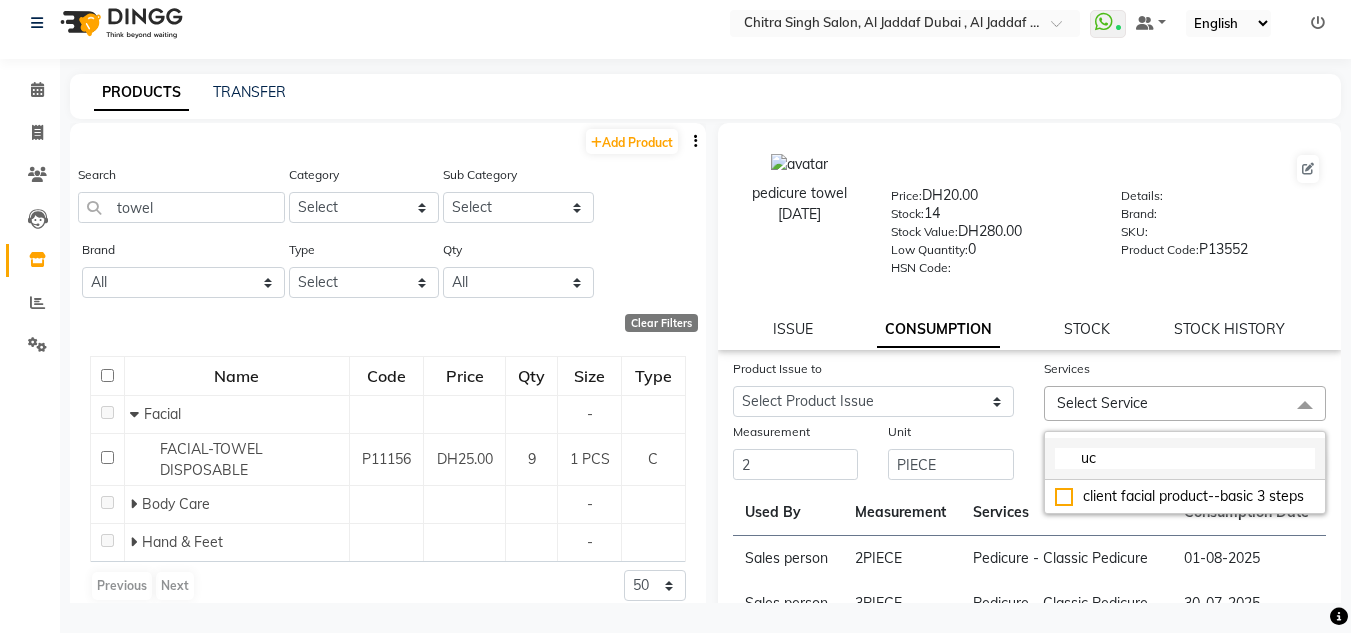 click on "uc" 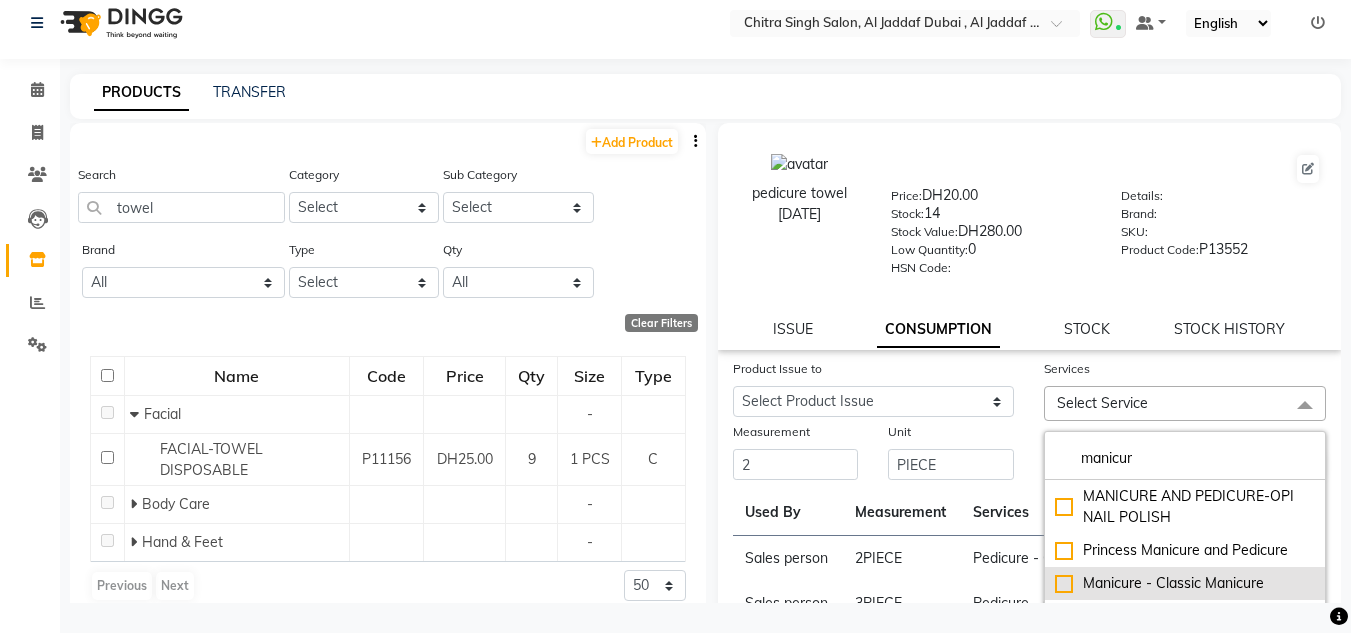 type on "manicur" 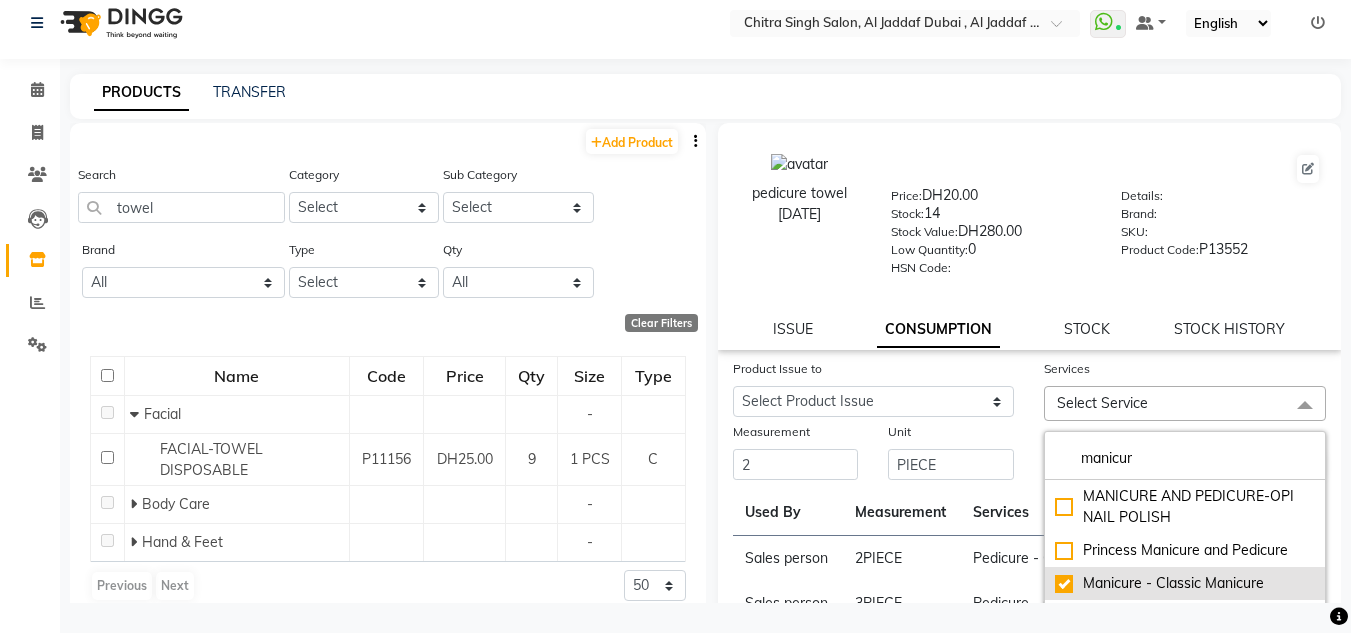 checkbox on "true" 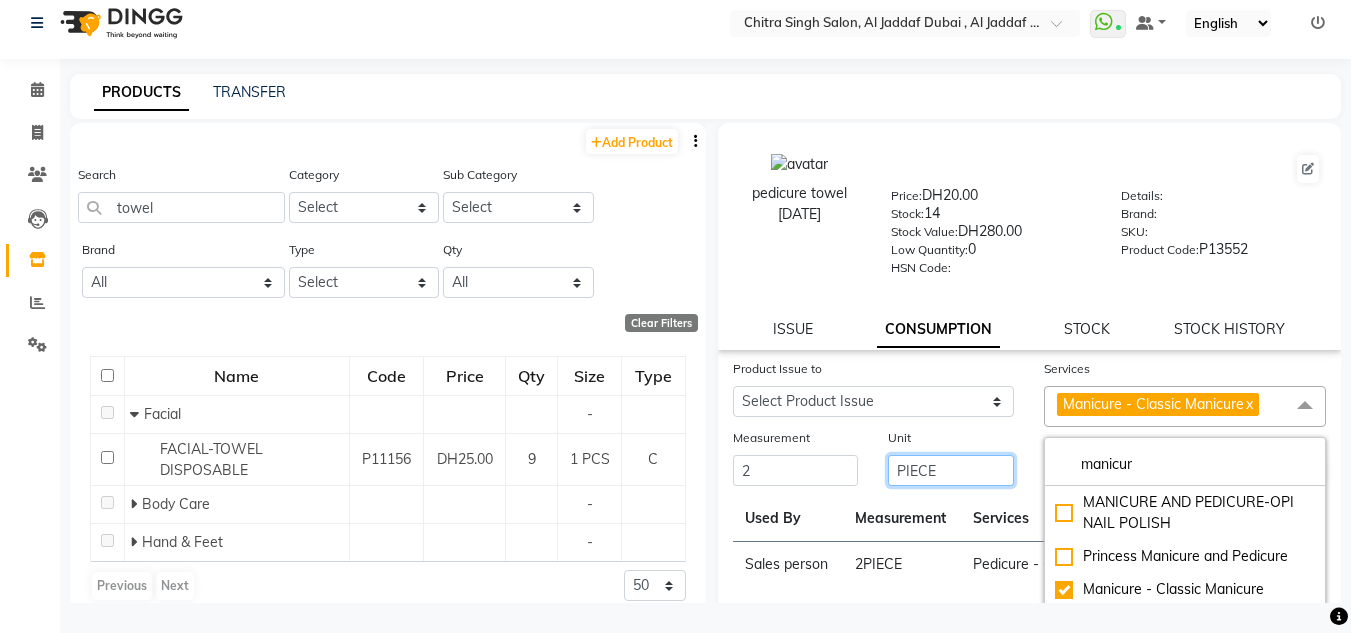 click on "PIECE" 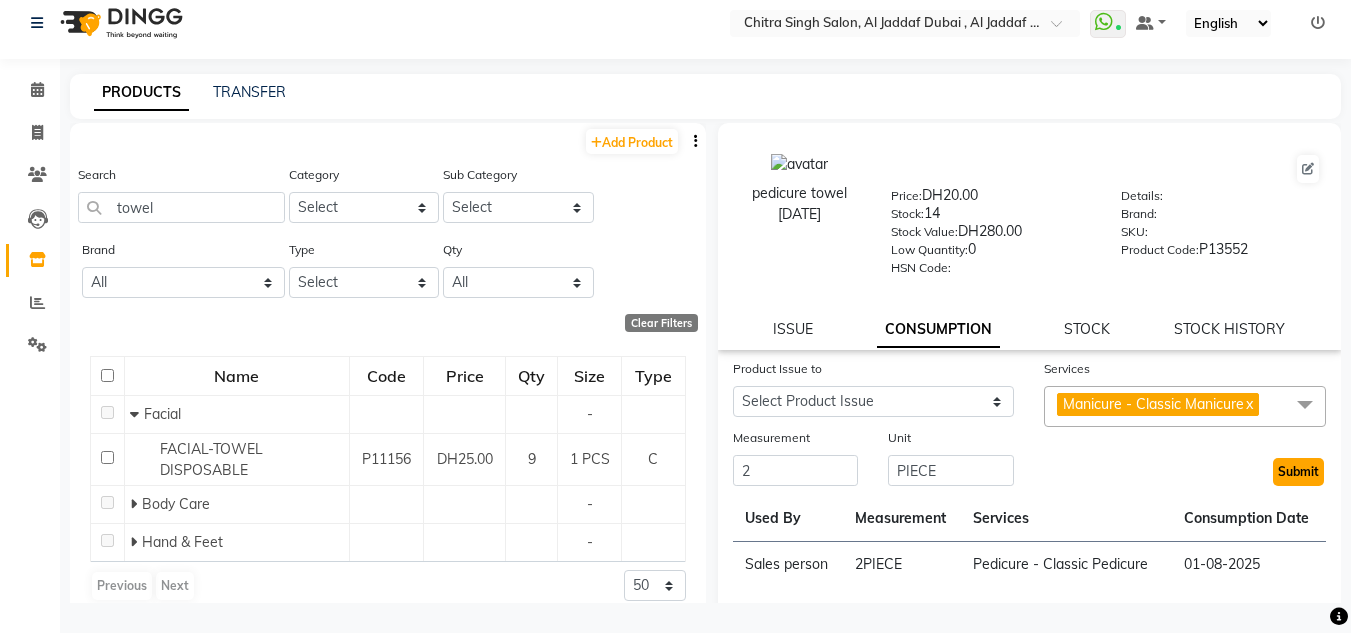 click on "Submit" 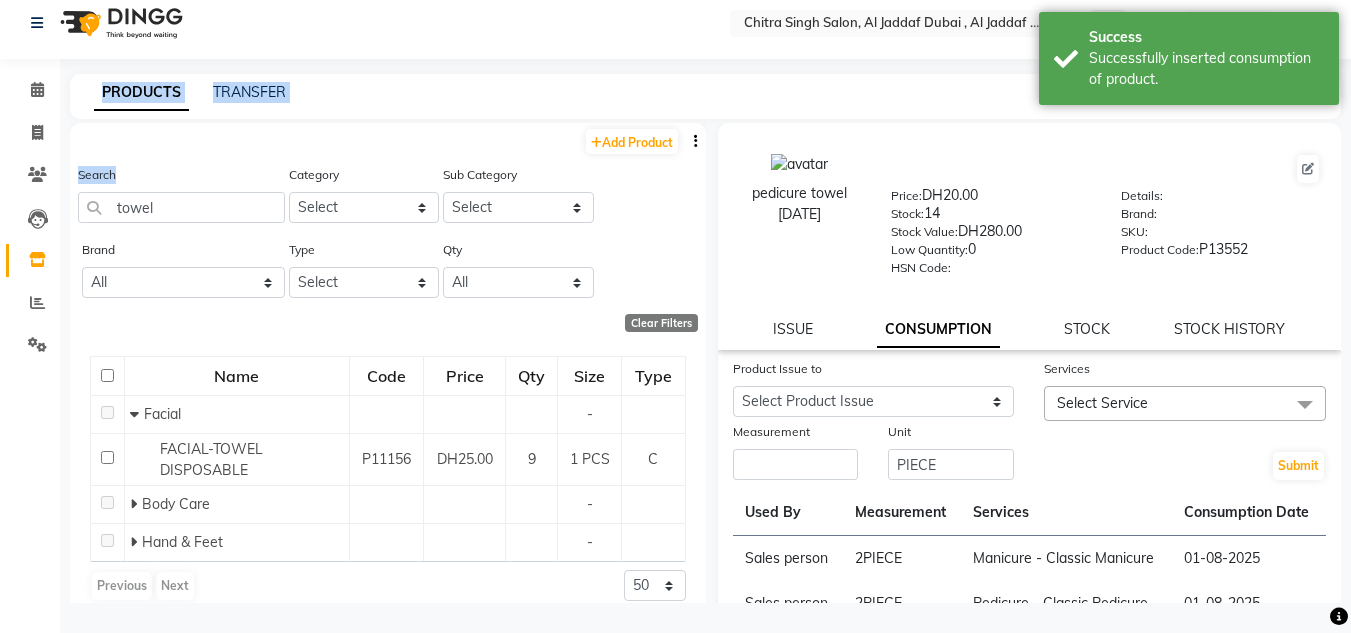 drag, startPoint x: 249, startPoint y: 187, endPoint x: 0, endPoint y: 132, distance: 255.00197 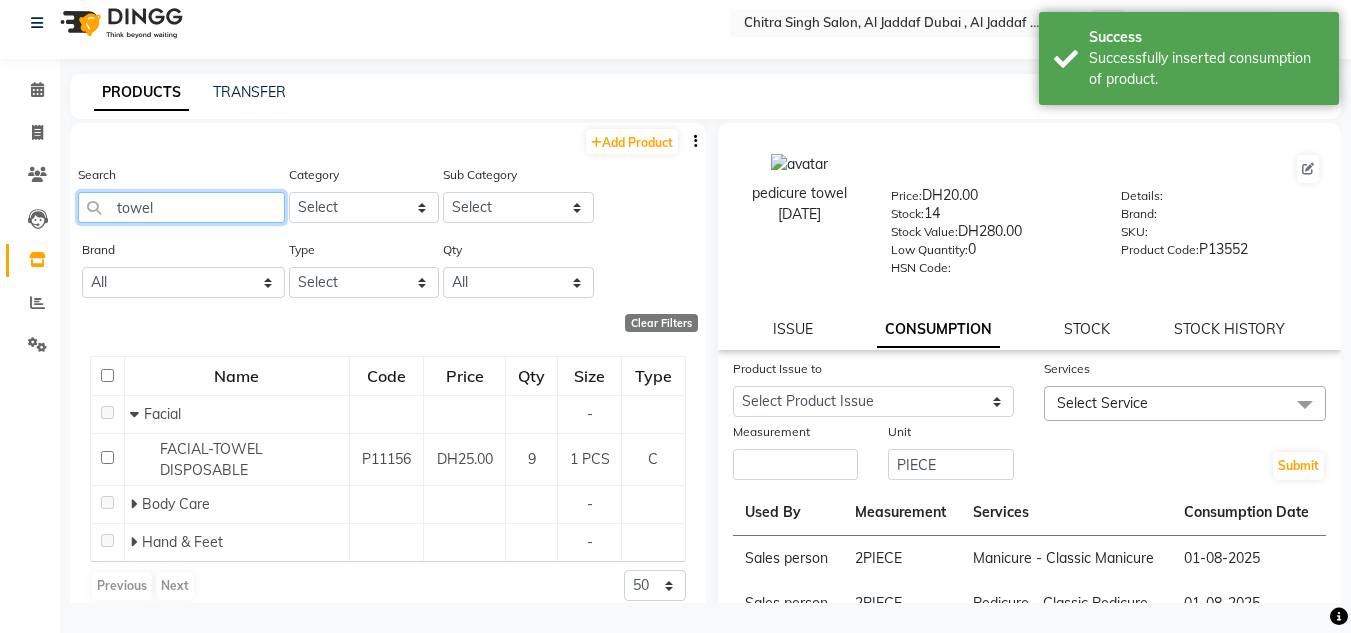 click on "towel" 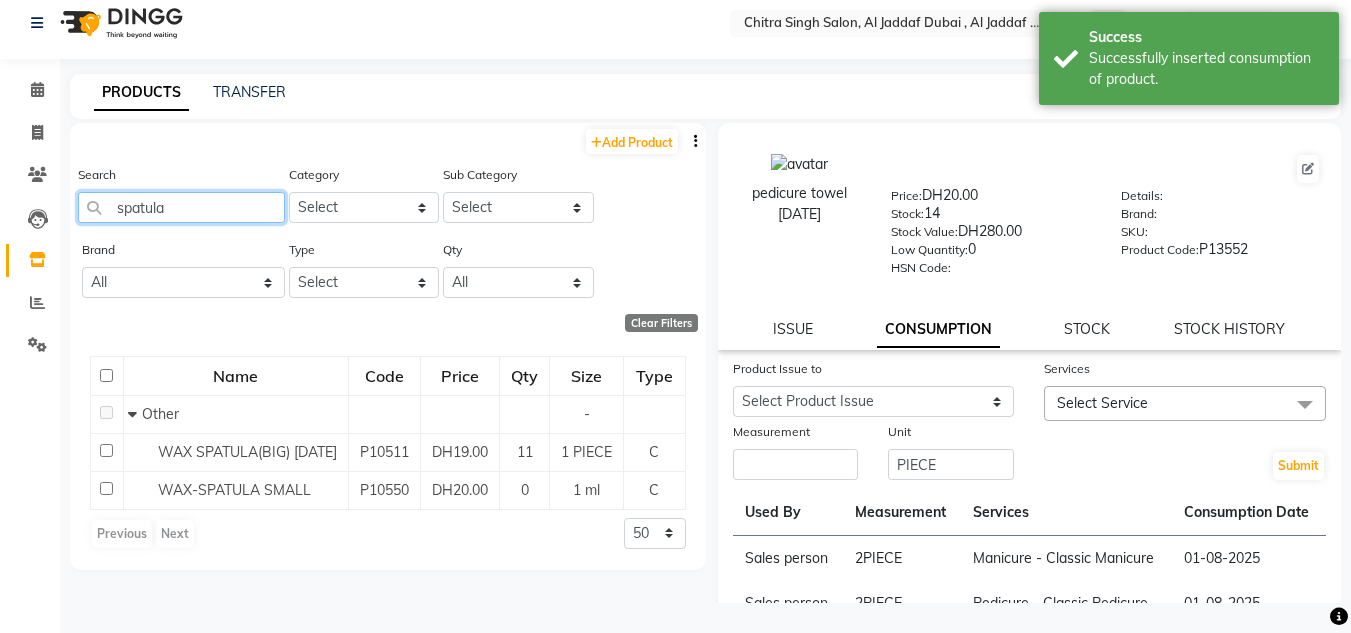 type on "spatula" 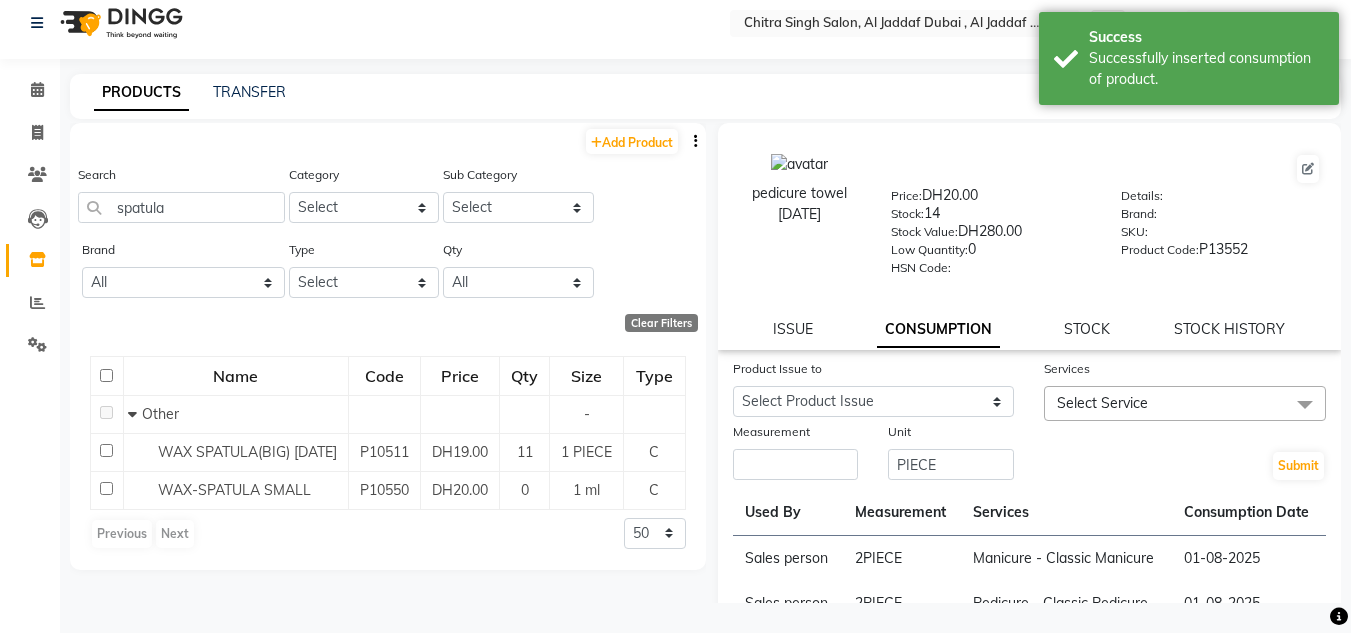 click on "Name Code Price Qty Size Type   Other - WAX SPATULA(BIG) 21-07-2025 P10511 DH19.00 11 1 PIECE C WAX-SPATULA SMALL P10550 DH20.00 0 1 ml C  Previous   Next  50 100 500" 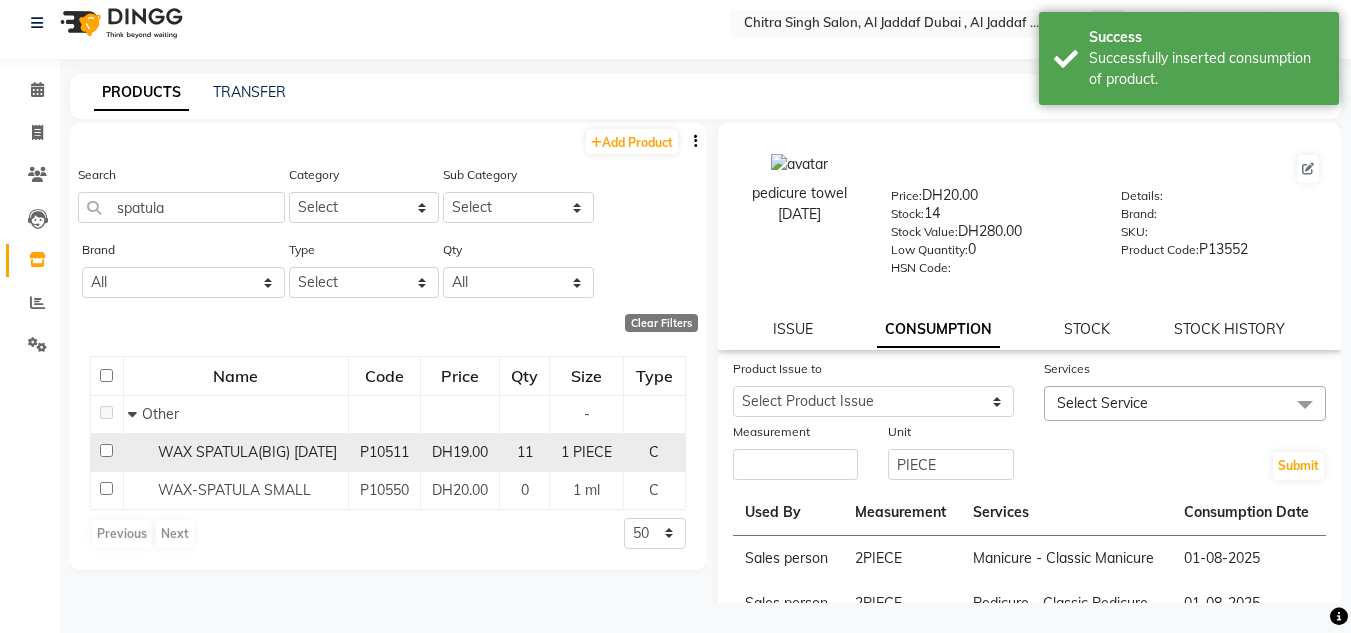 click 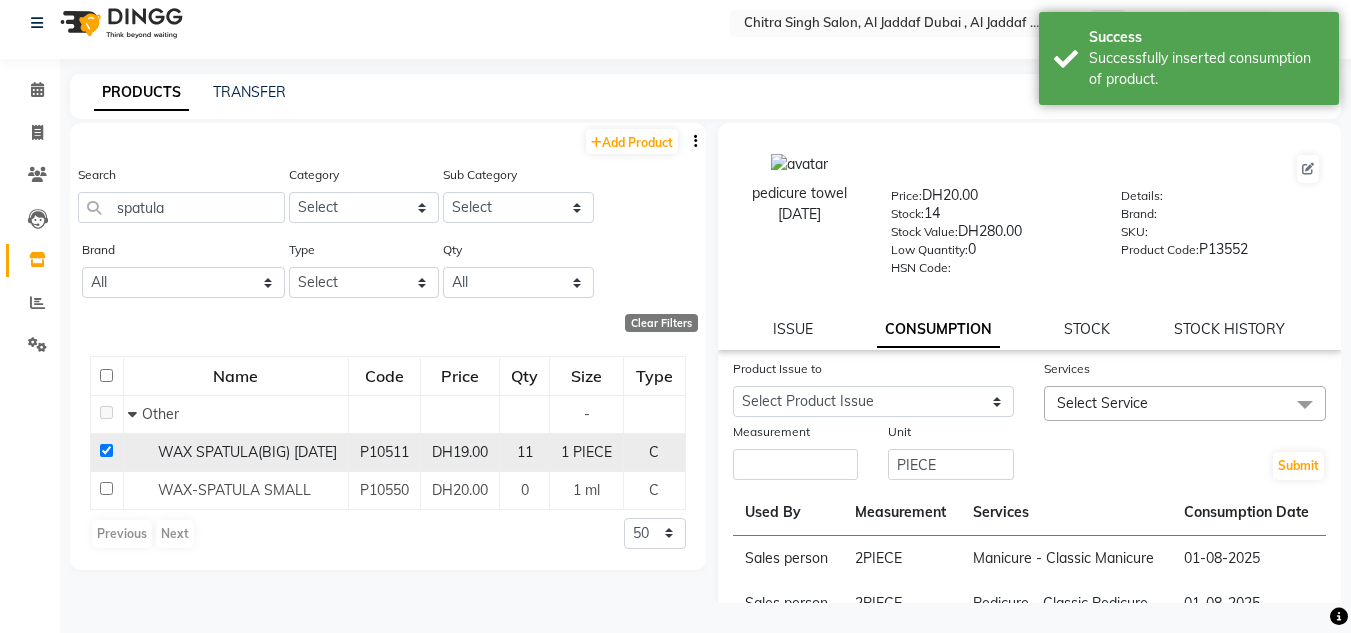 checkbox on "true" 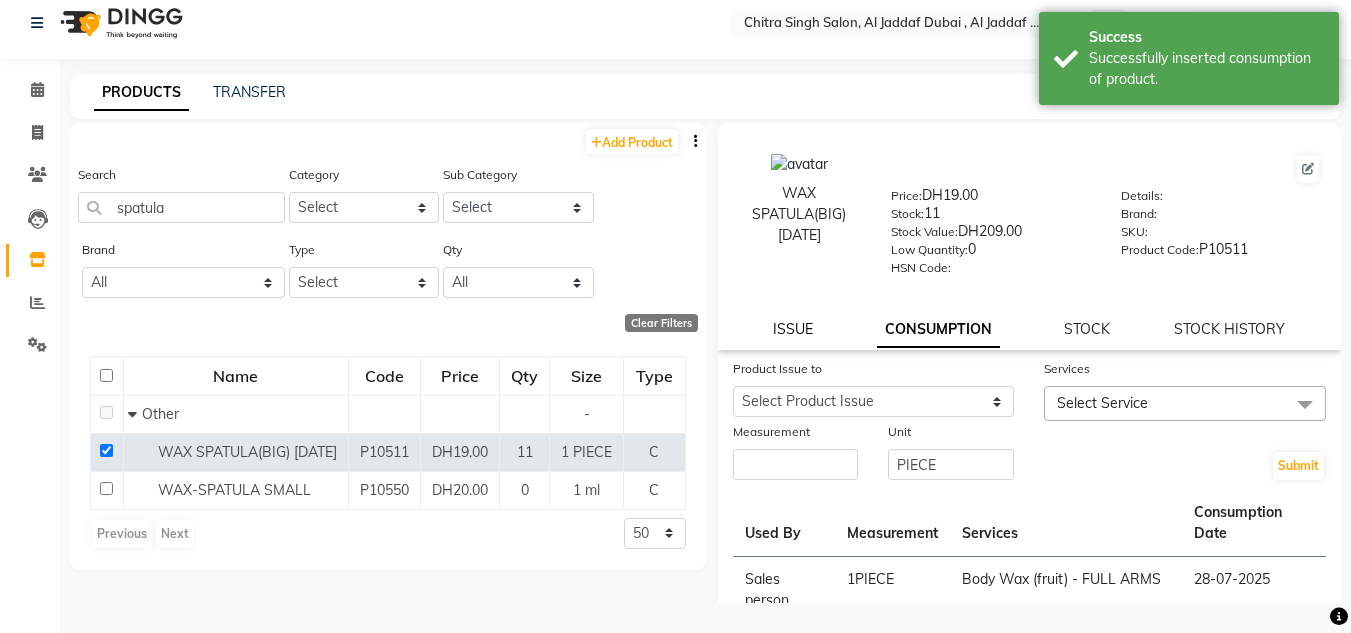 click on "ISSUE" 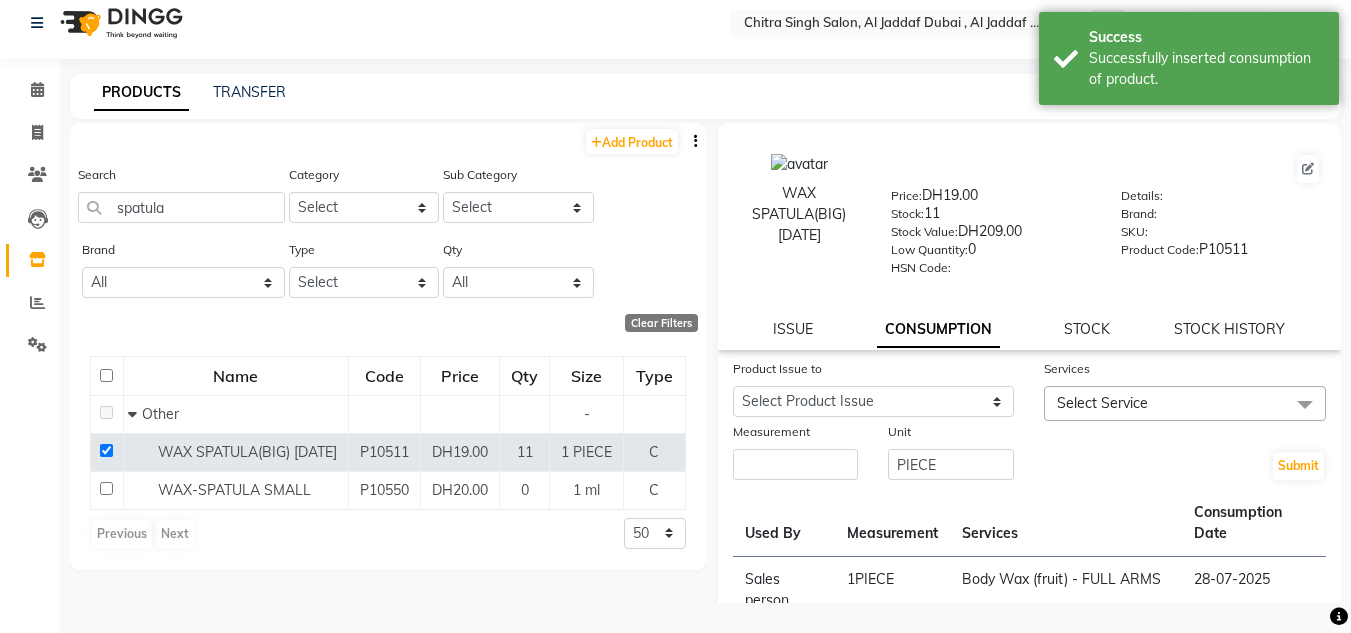 select 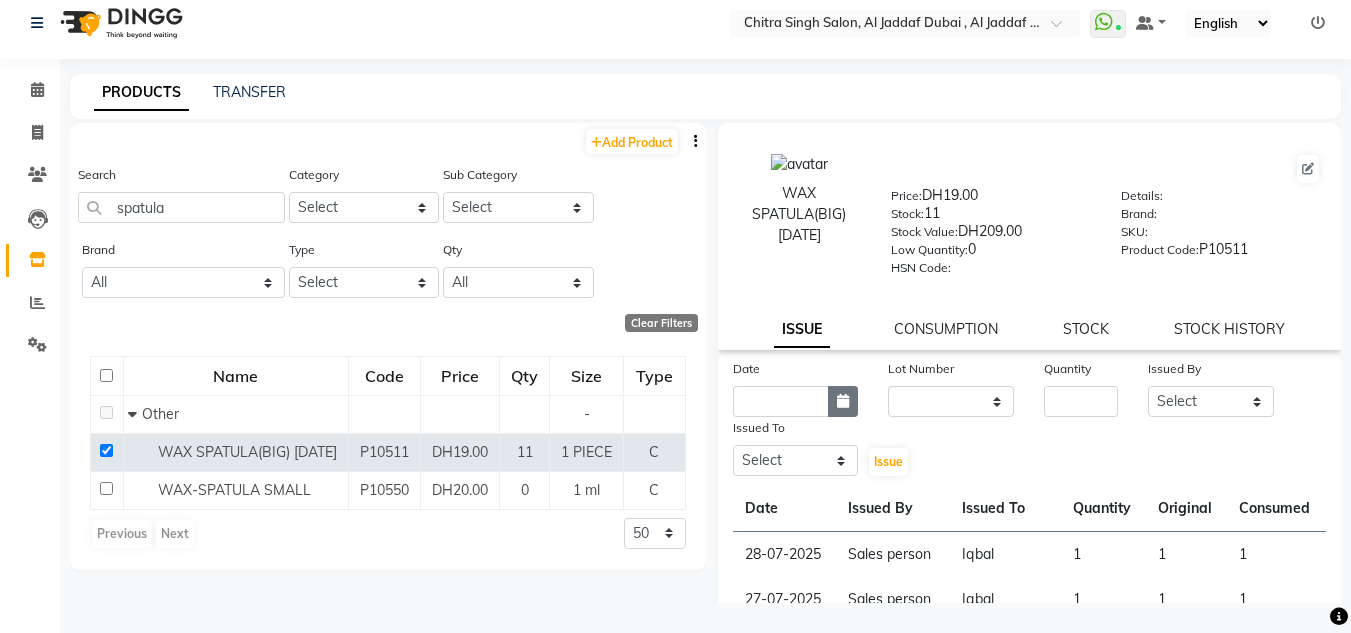 click 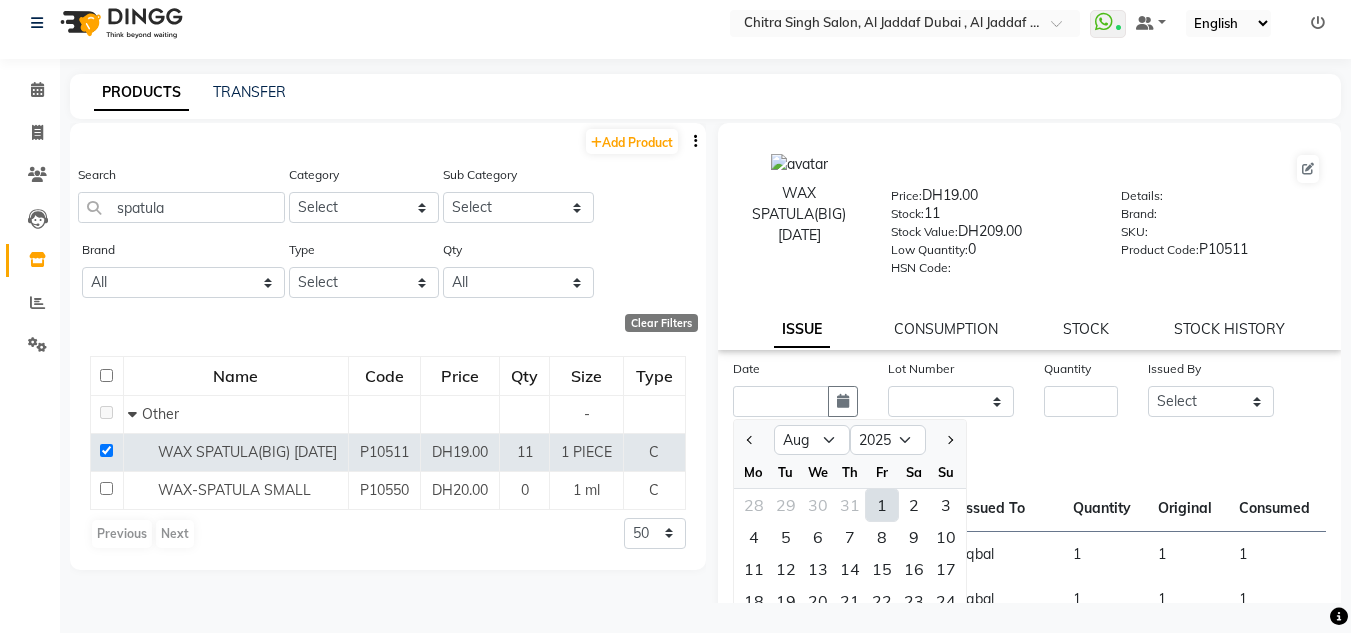 click on "1" 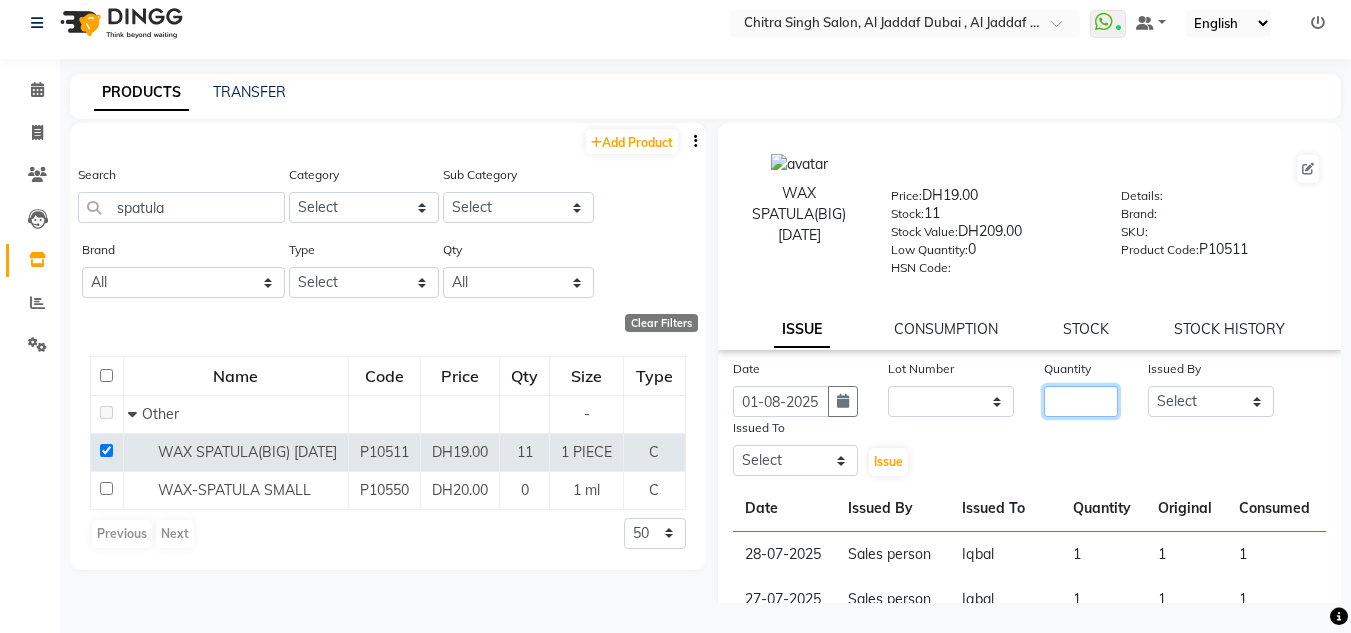 drag, startPoint x: 1064, startPoint y: 406, endPoint x: 1188, endPoint y: 446, distance: 130.29198 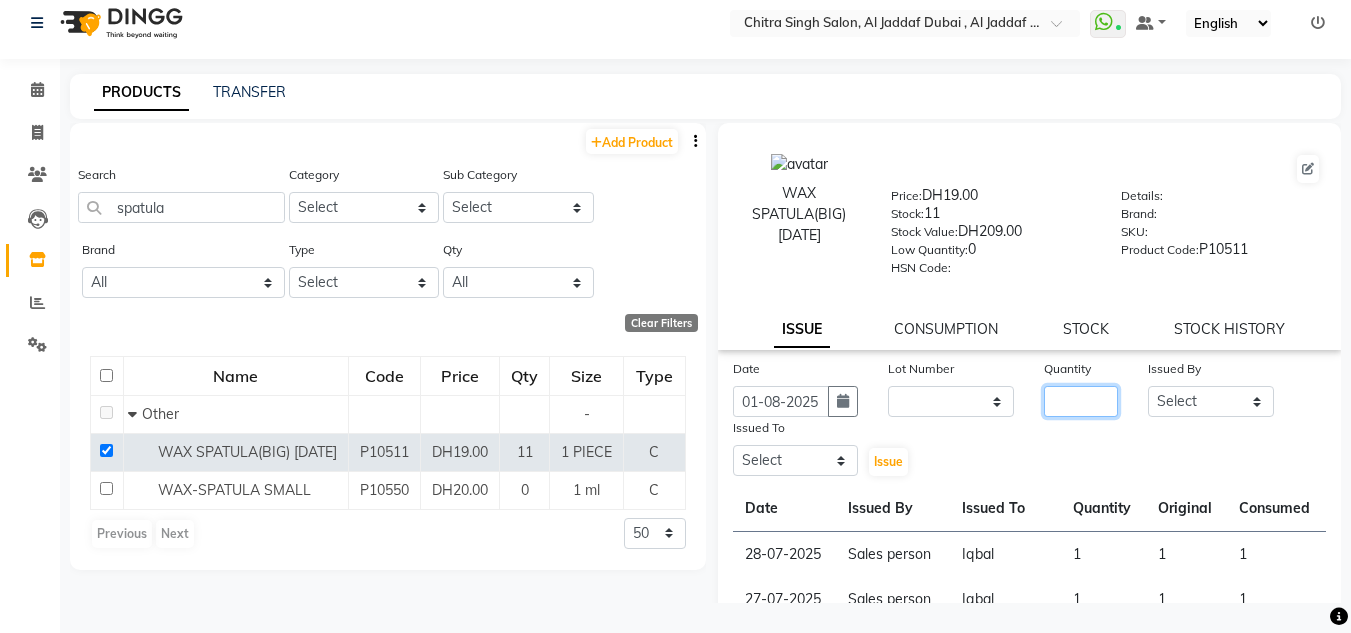 type on "3" 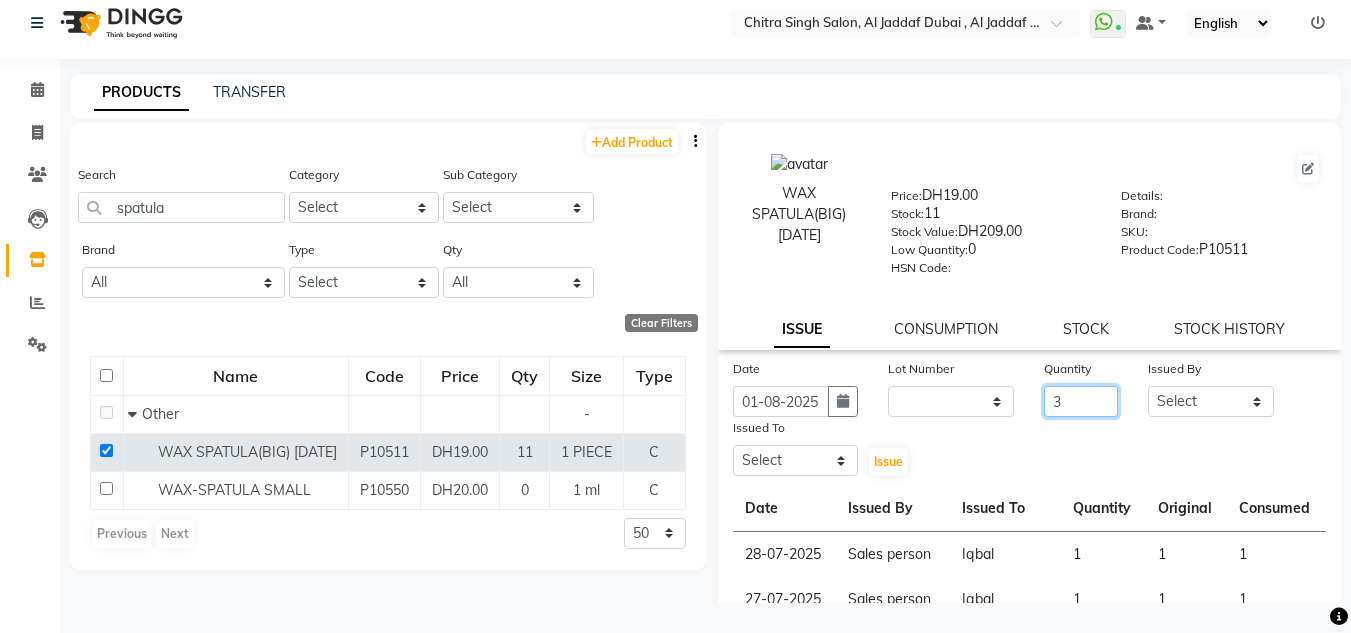 click on "3" 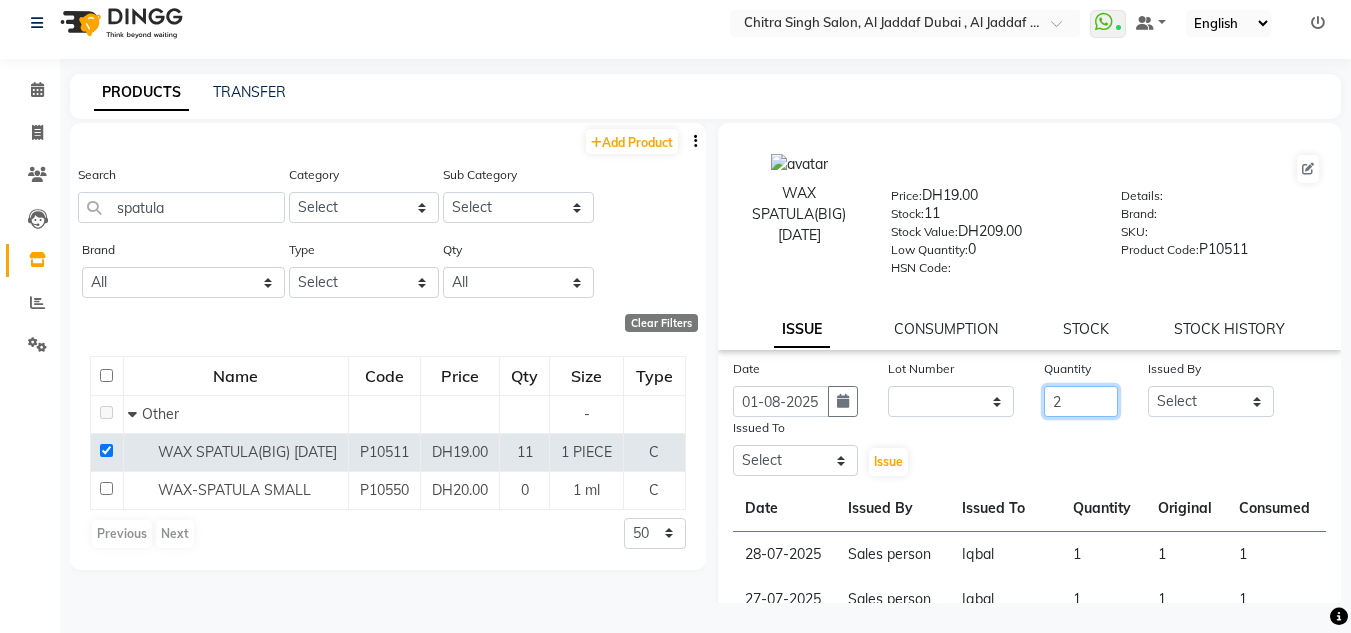 type on "2" 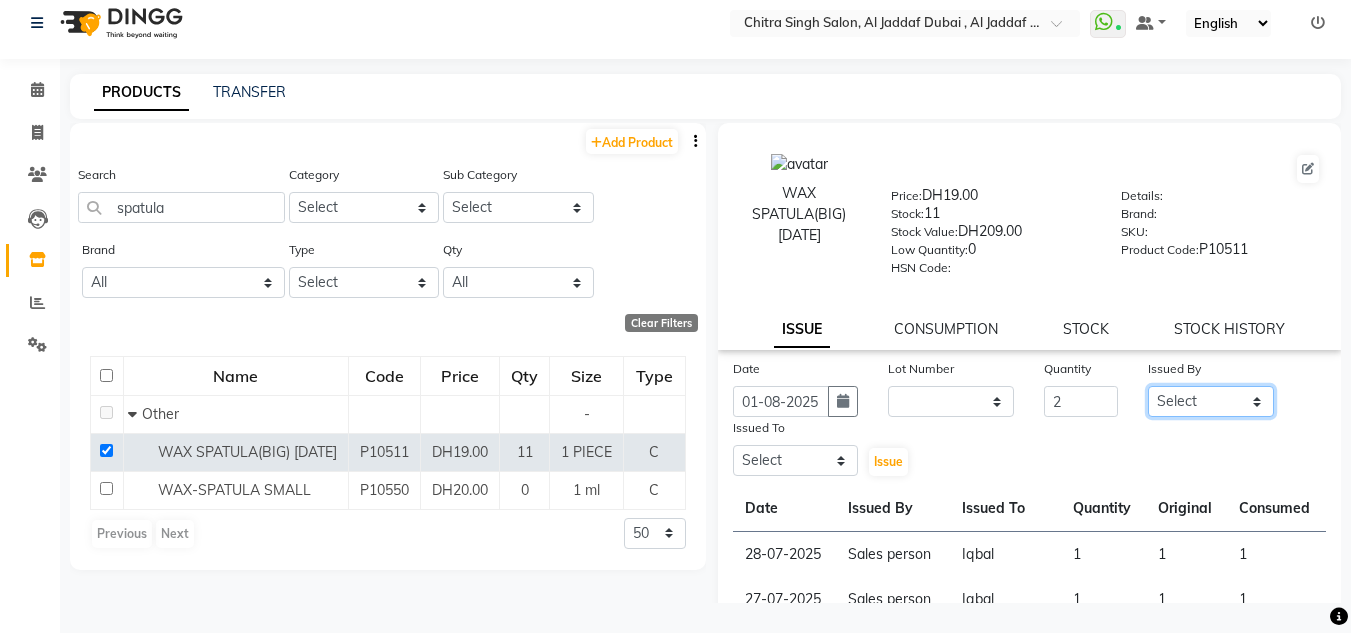 drag, startPoint x: 1187, startPoint y: 396, endPoint x: 1209, endPoint y: 405, distance: 23.769728 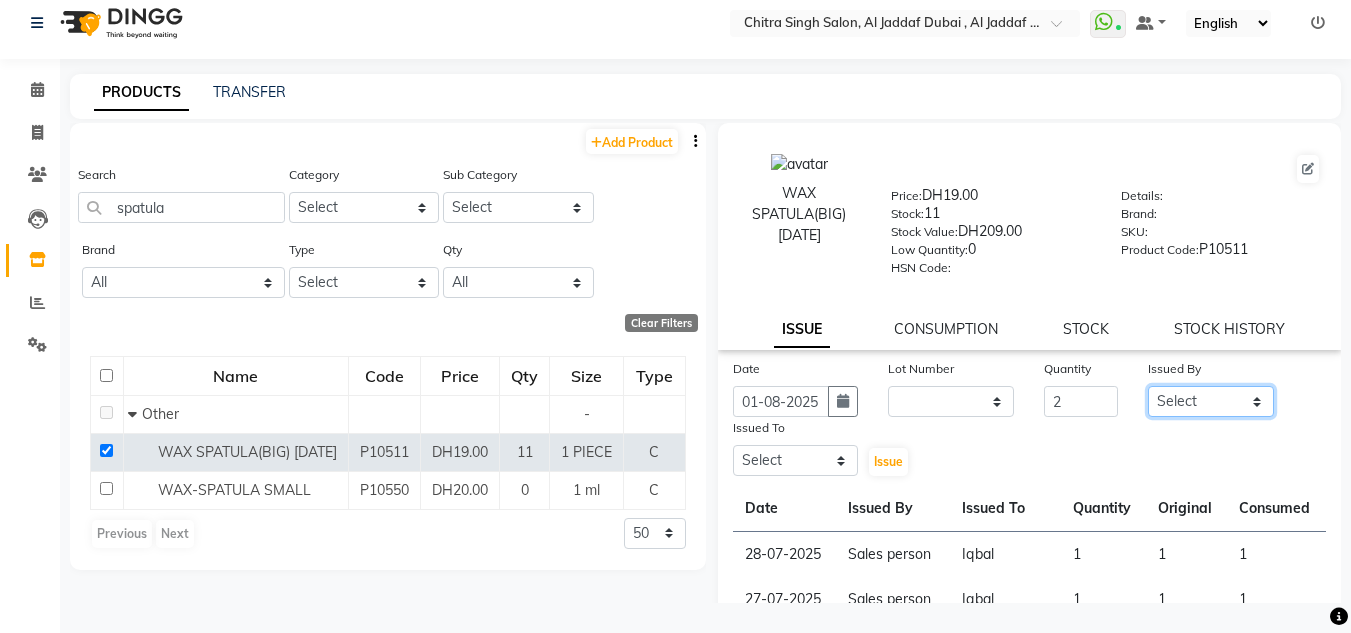select on "86370" 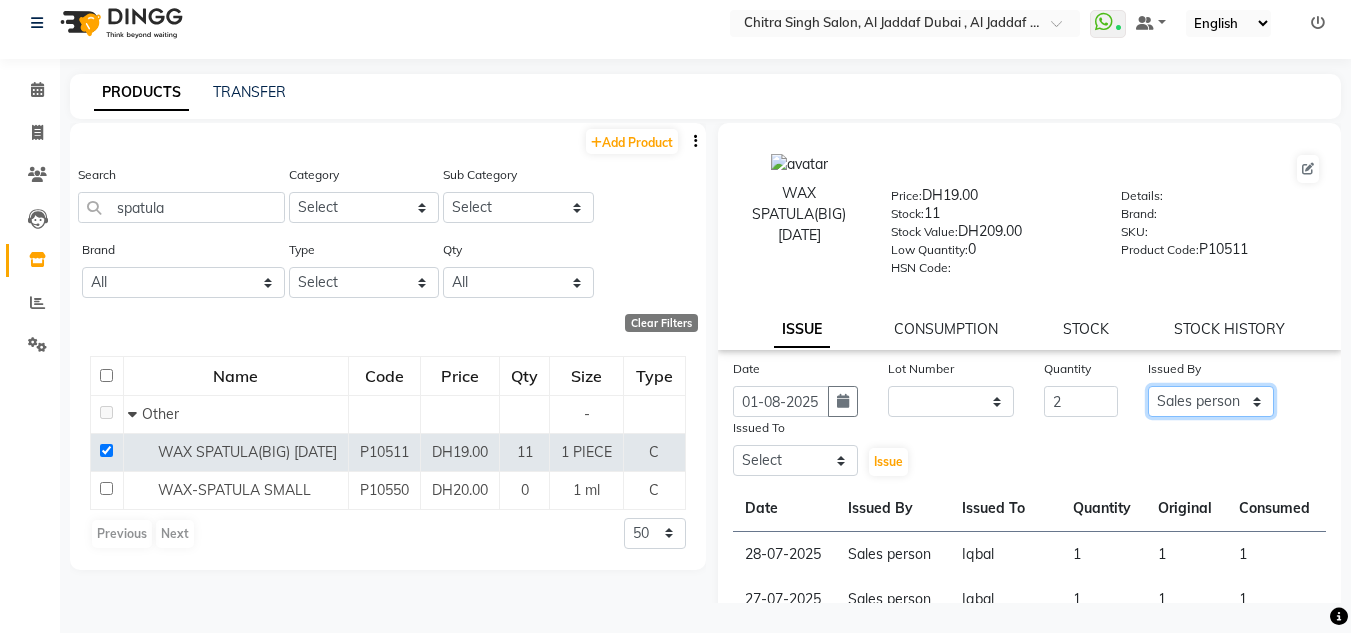 click on "Select Huma Iqbal Kabita Management Riba Sales person Srijana trial lady" 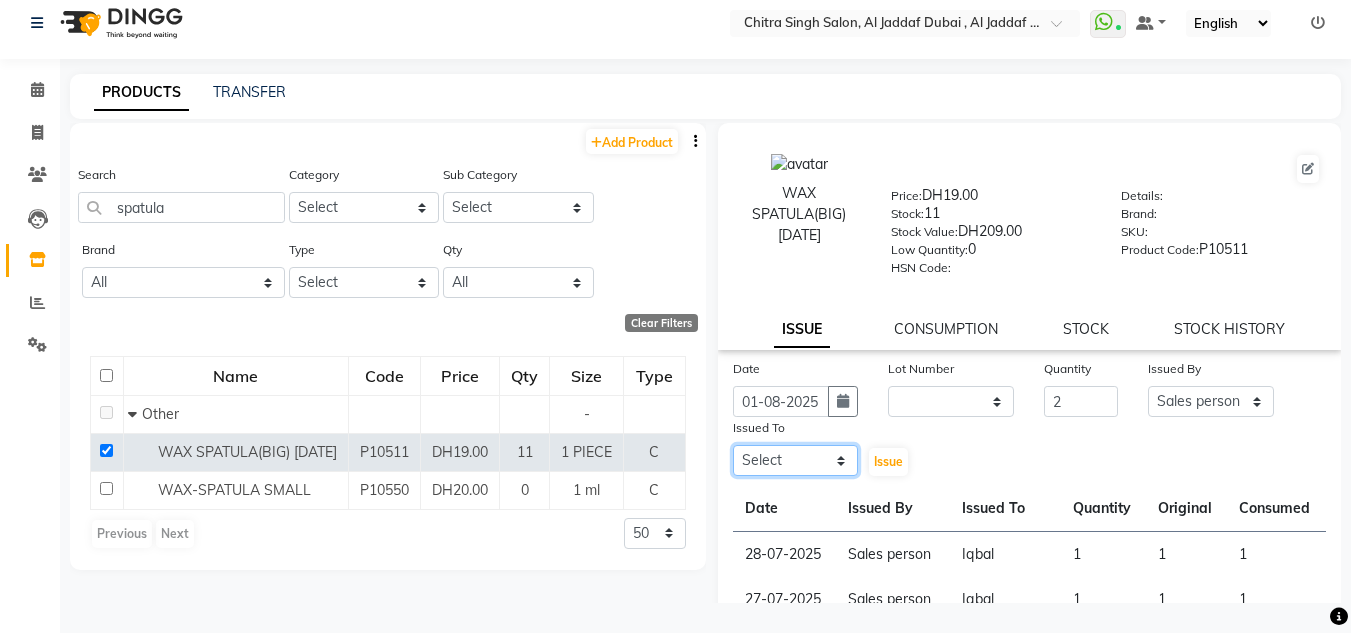drag, startPoint x: 850, startPoint y: 460, endPoint x: 854, endPoint y: 449, distance: 11.7046995 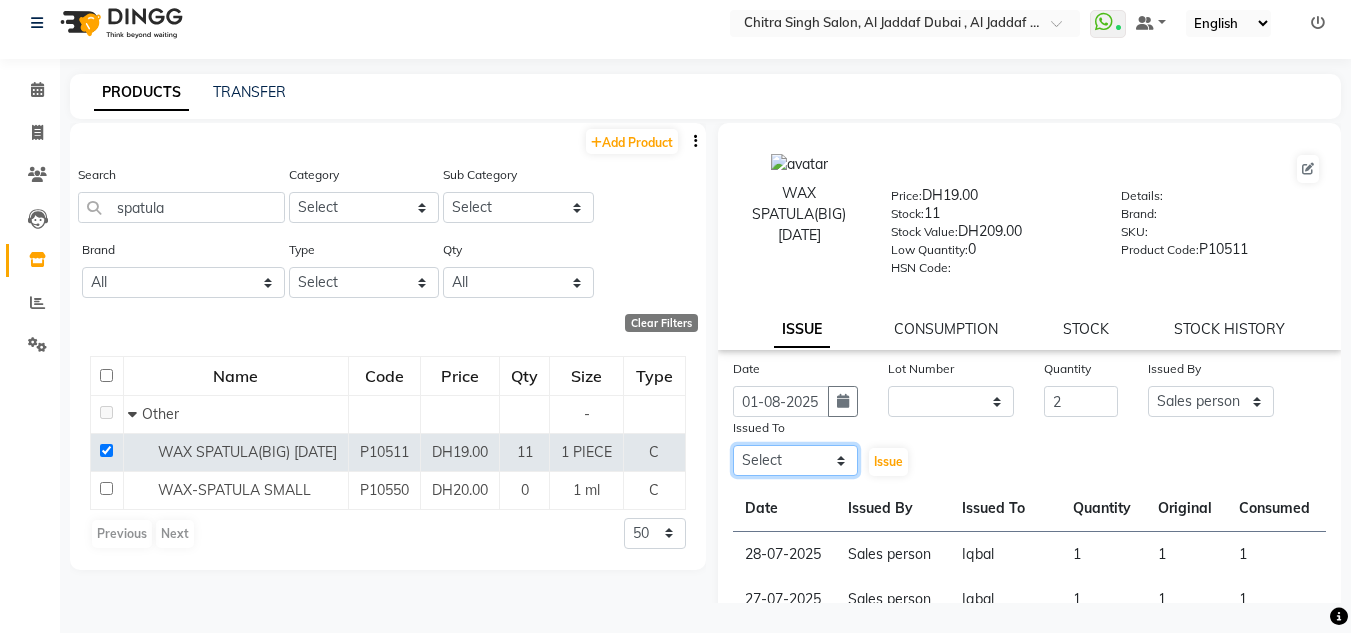 select on "86711" 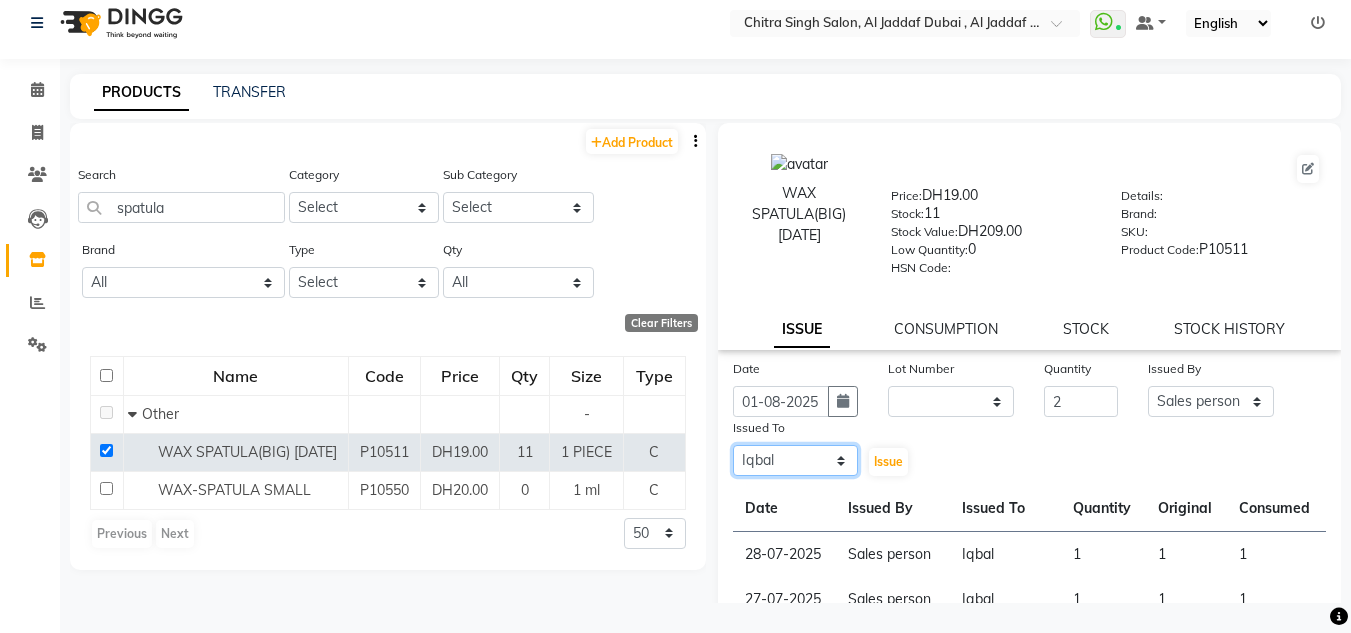 click on "Select Huma Iqbal Kabita Management Riba Sales person Srijana trial lady" 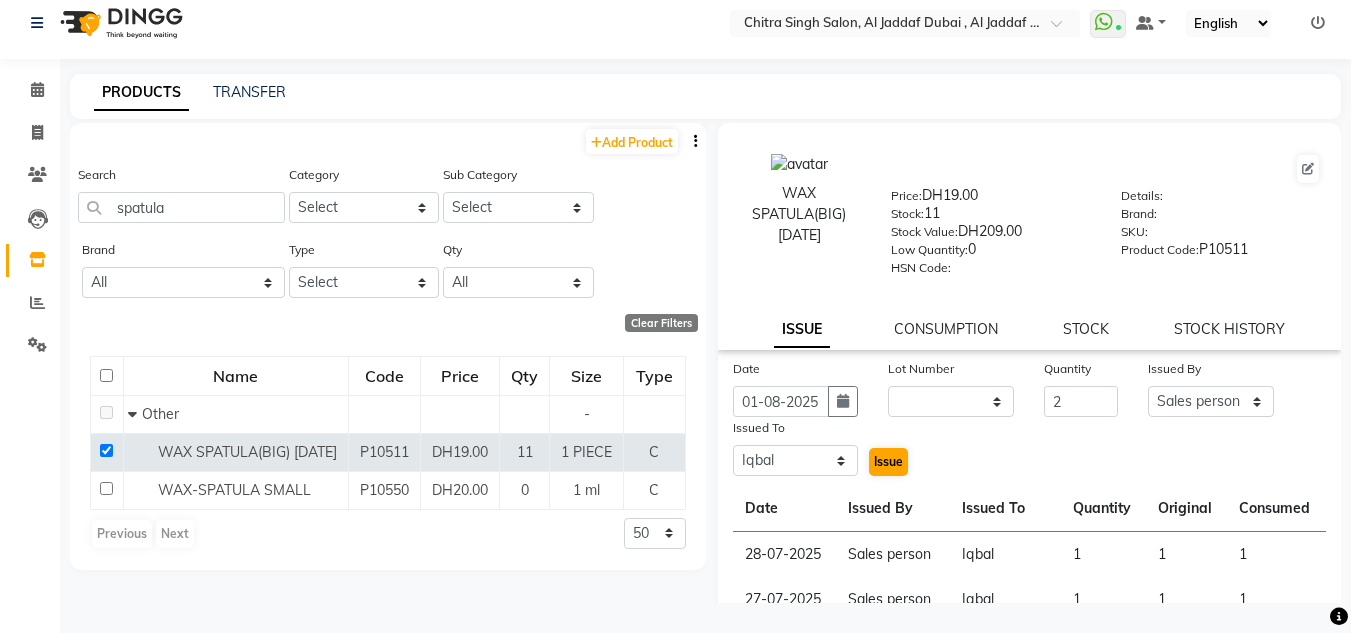 click on "Issue" 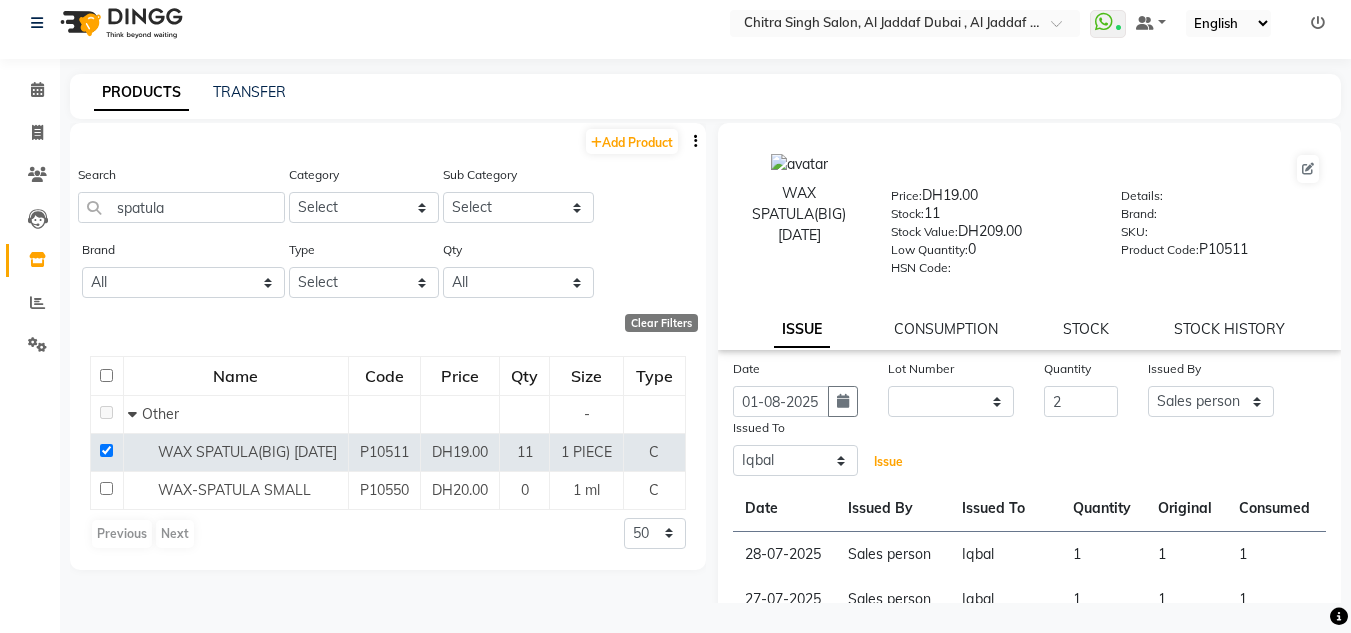 click on "Issue" 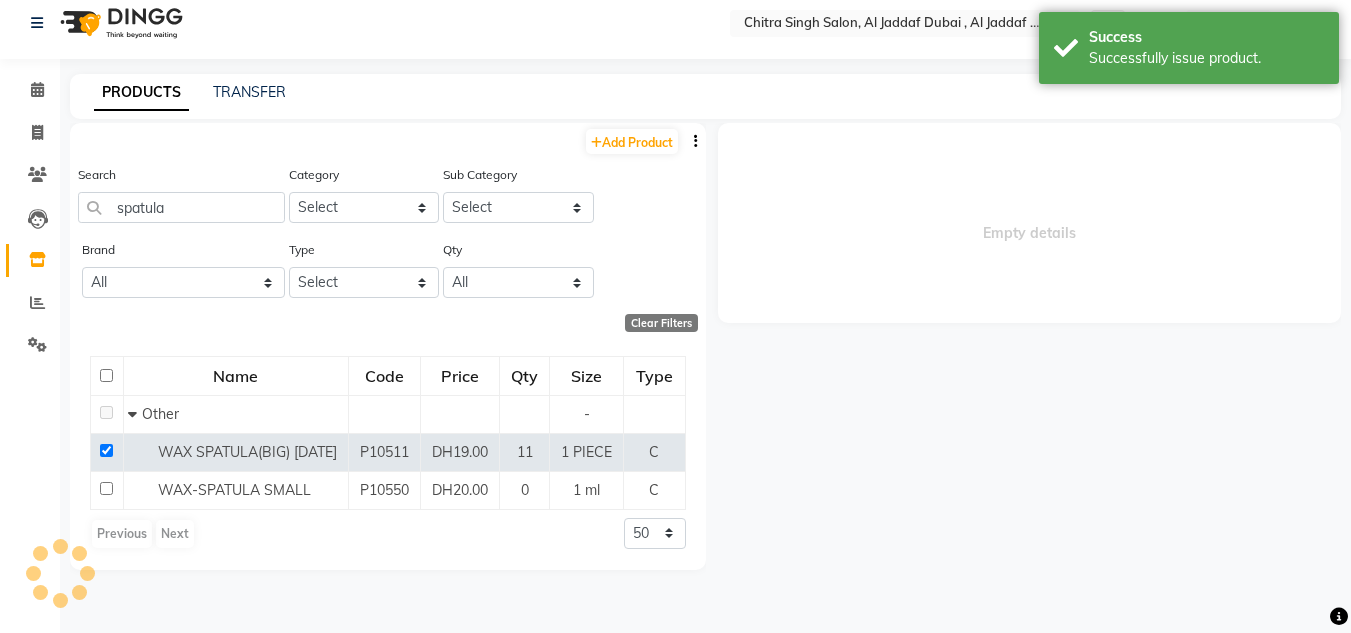 select 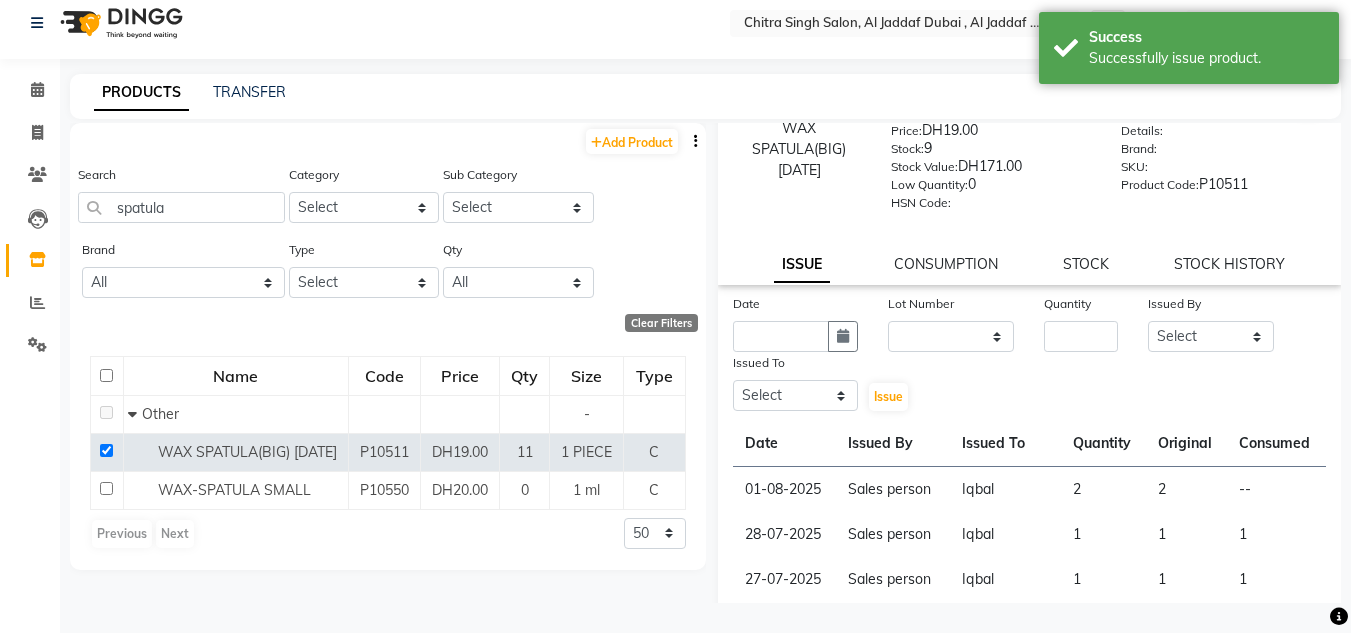 scroll, scrollTop: 100, scrollLeft: 0, axis: vertical 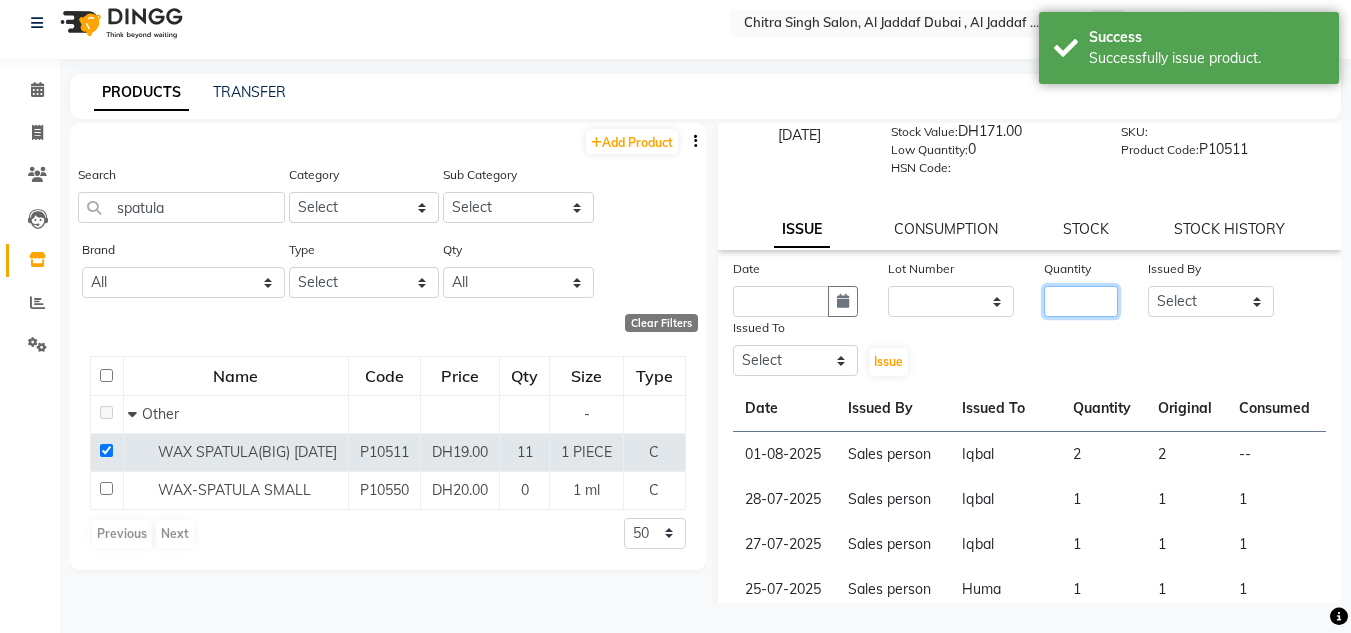 drag, startPoint x: 1065, startPoint y: 289, endPoint x: 1144, endPoint y: 257, distance: 85.23497 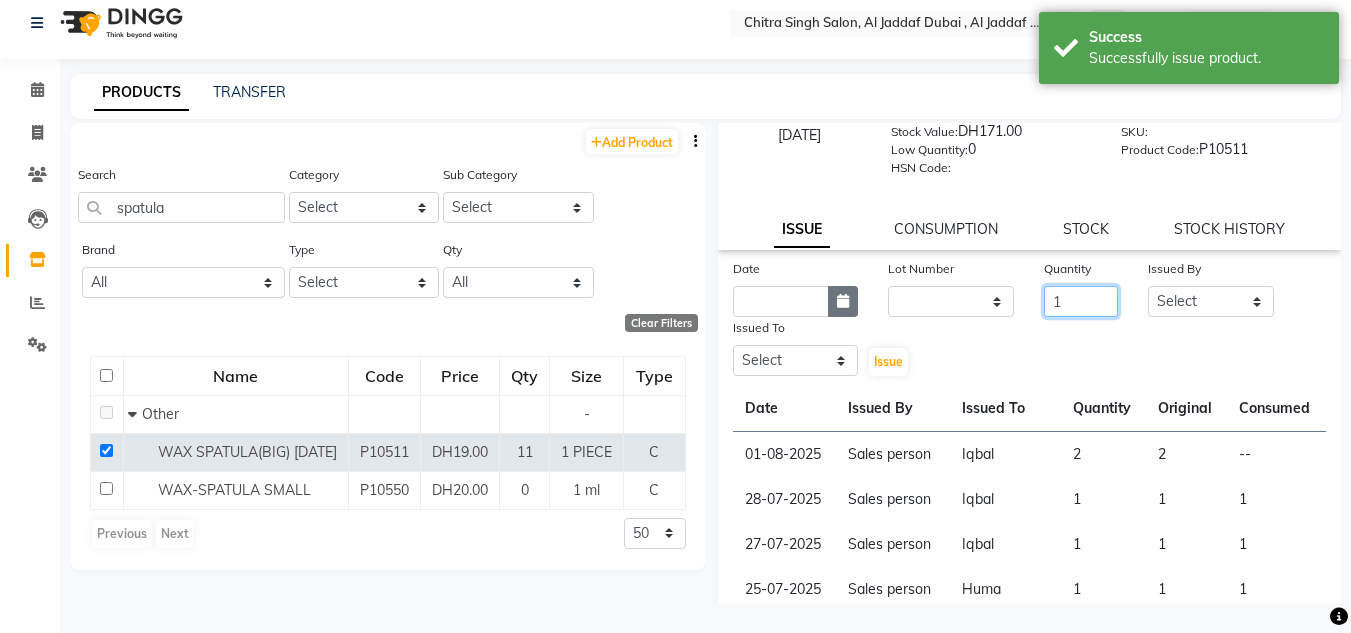 type on "1" 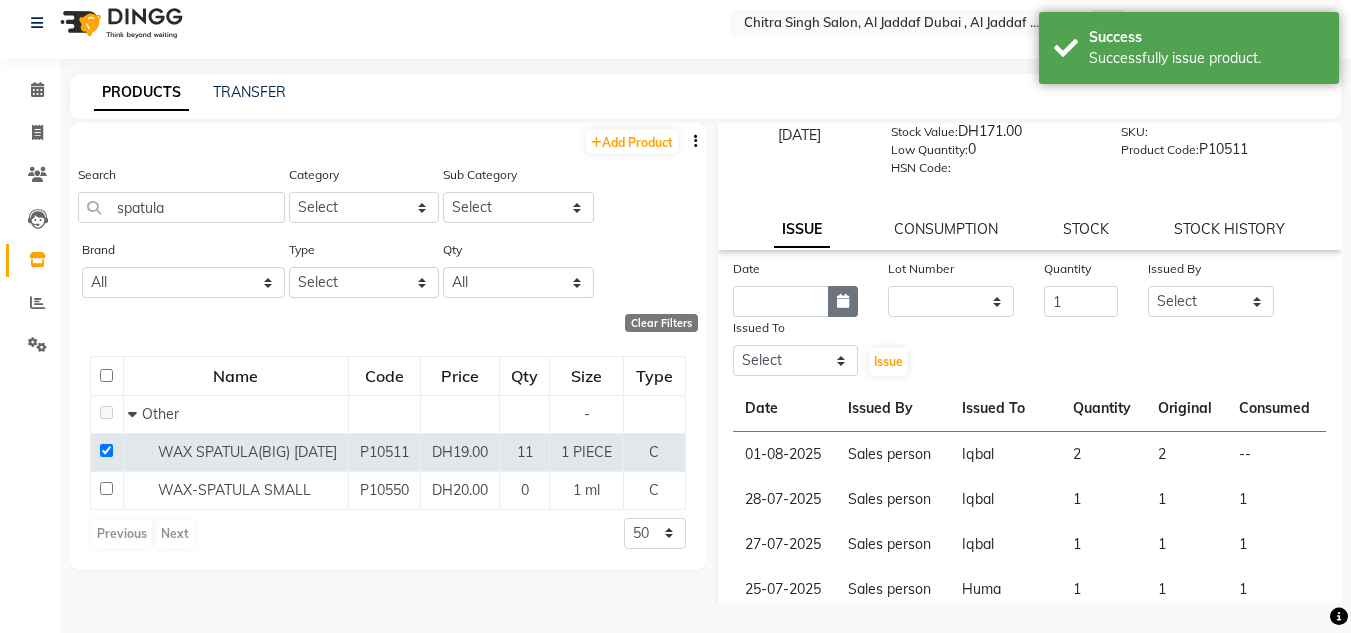 click 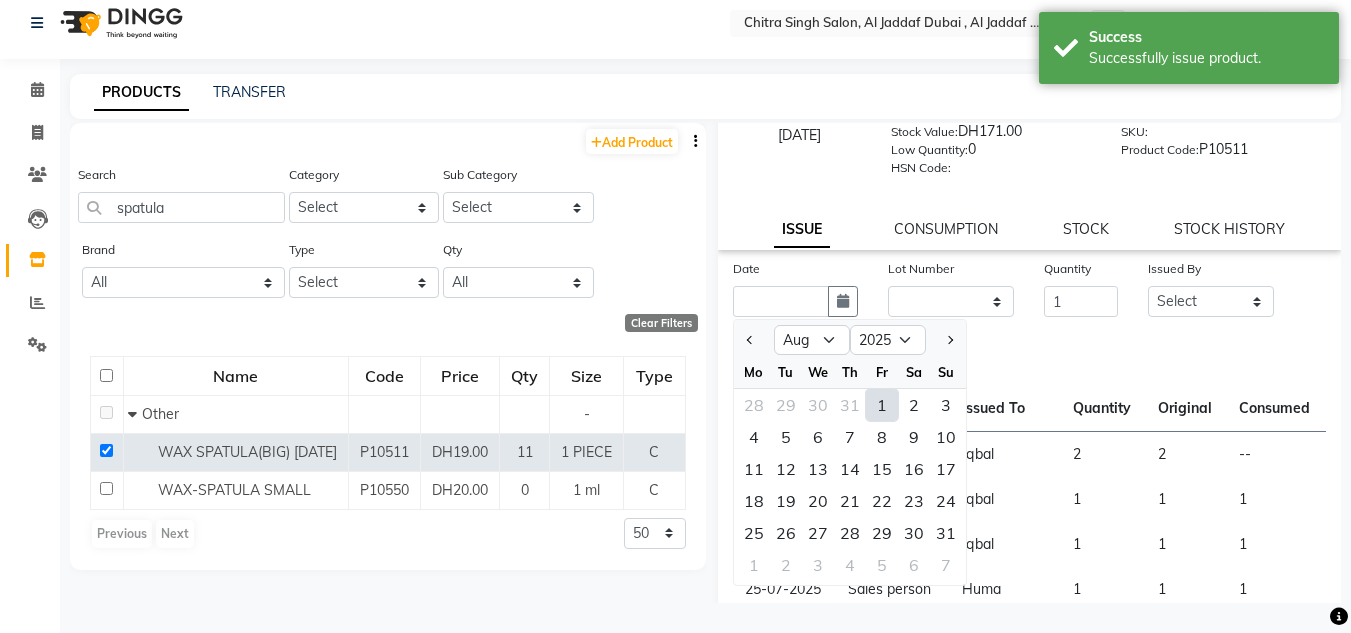 drag, startPoint x: 874, startPoint y: 405, endPoint x: 1145, endPoint y: 299, distance: 290.99313 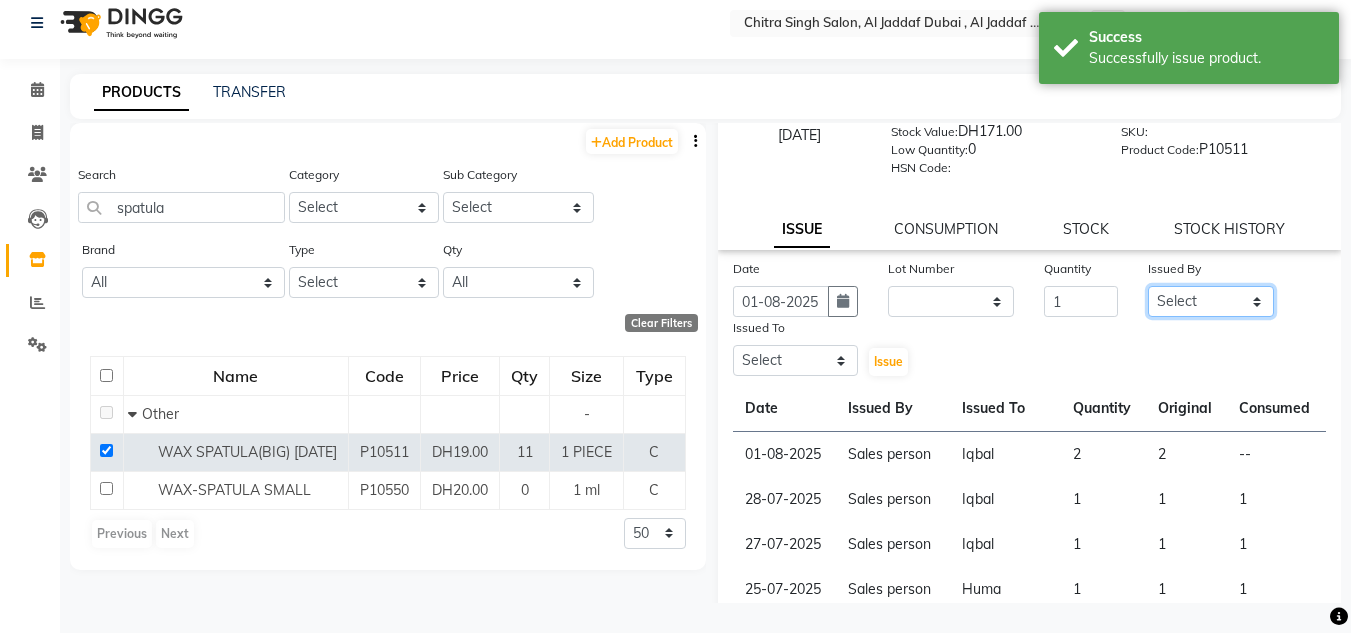 click on "Select Huma Iqbal Kabita Management Riba Sales person Srijana trial lady" 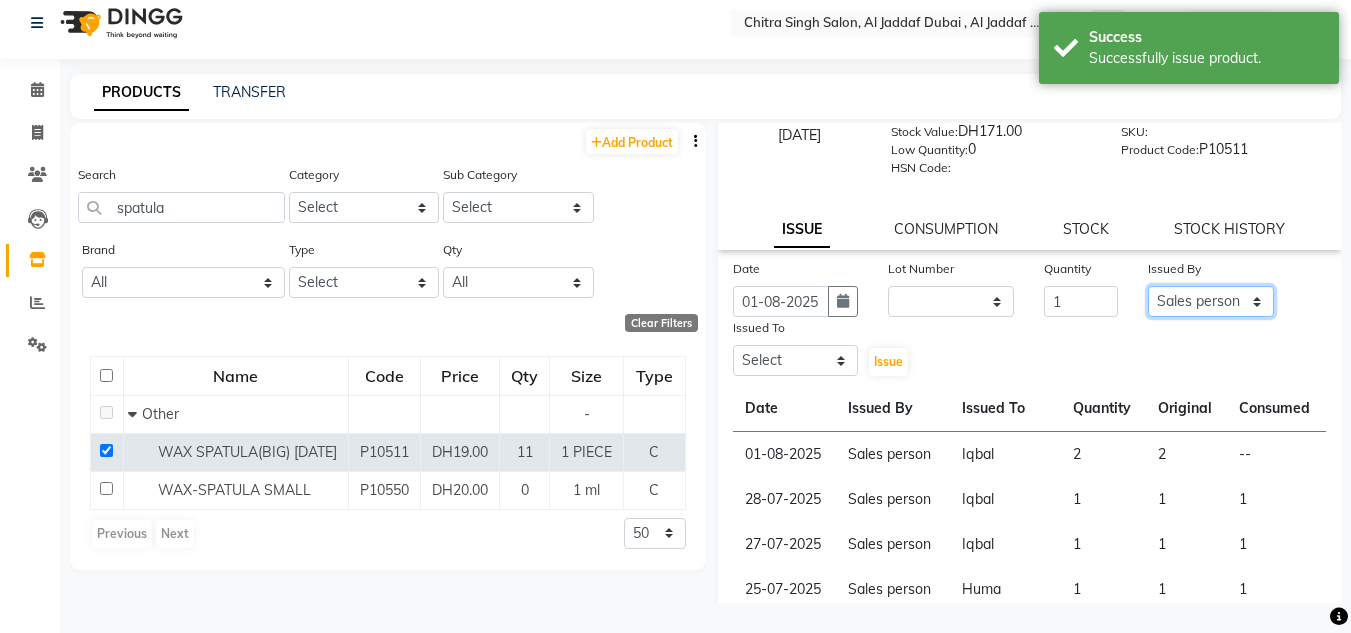 click on "Select Huma Iqbal Kabita Management Riba Sales person Srijana trial lady" 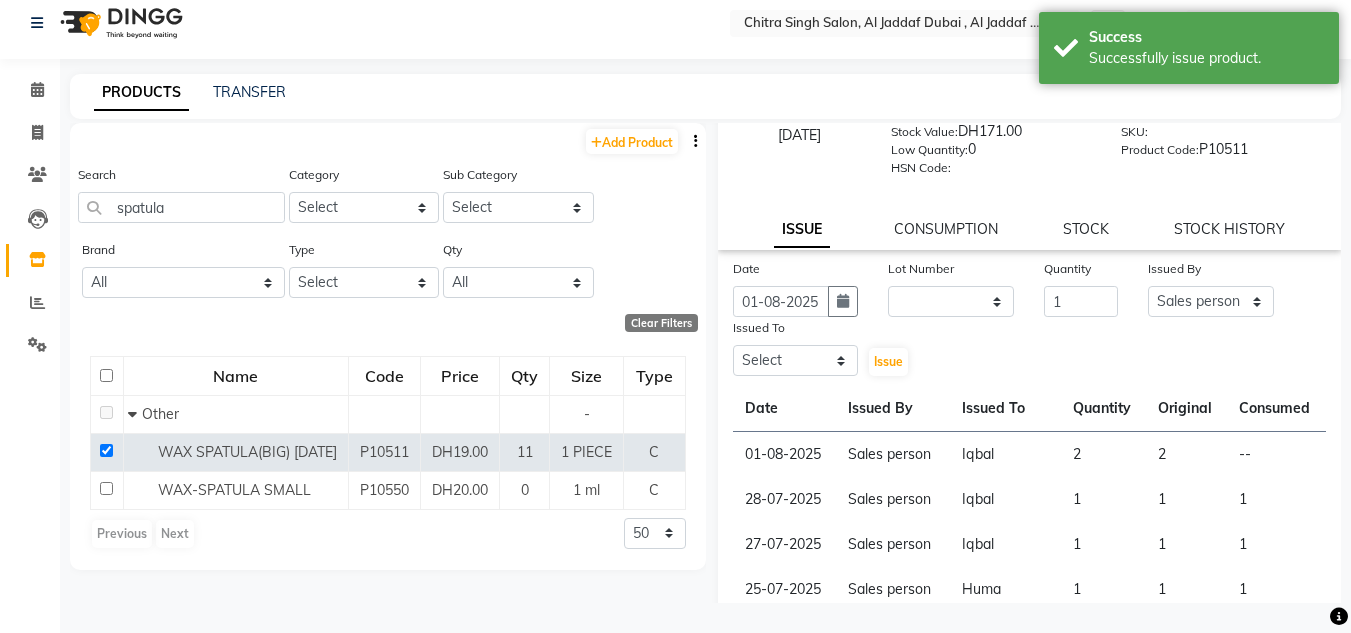 drag, startPoint x: 775, startPoint y: 338, endPoint x: 774, endPoint y: 351, distance: 13.038404 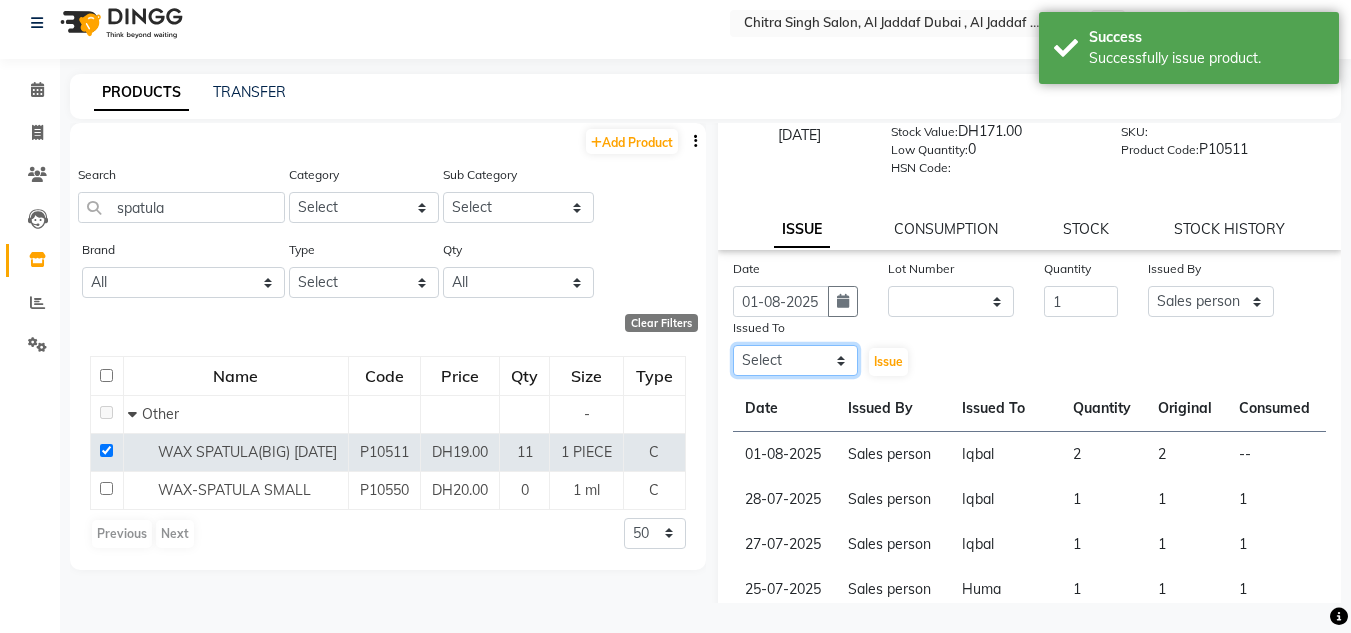 click on "Select Huma Iqbal Kabita Management Riba Sales person Srijana trial lady" 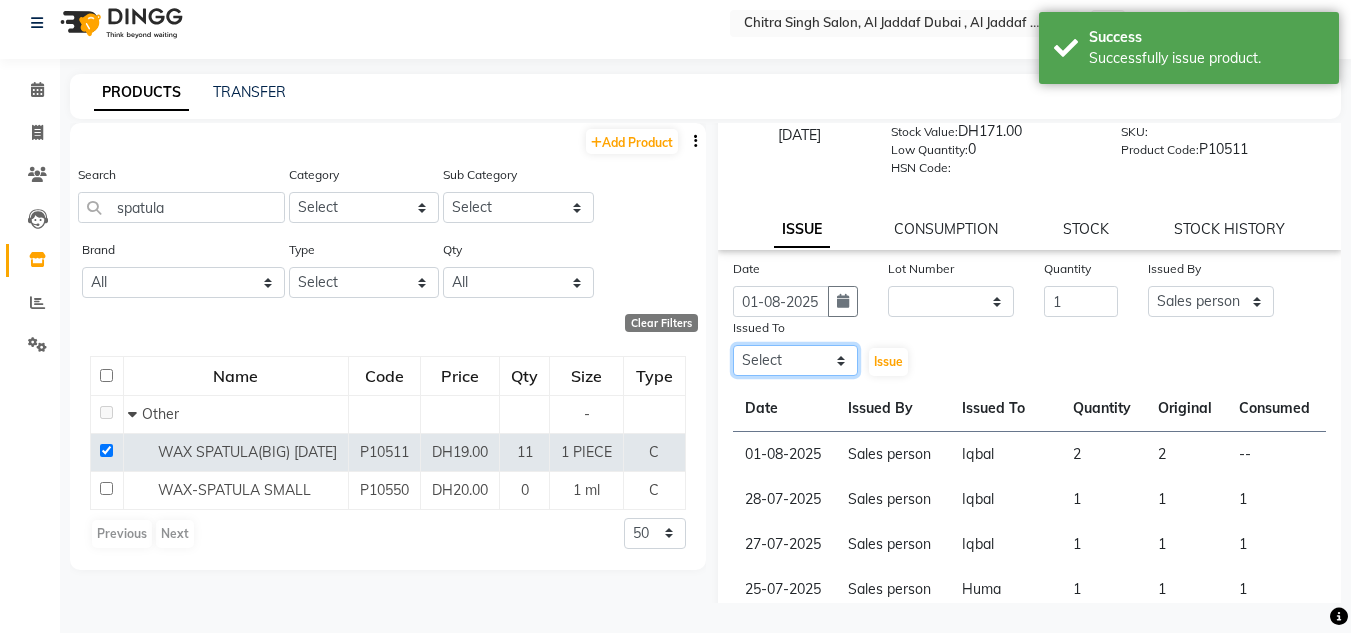 select on "86370" 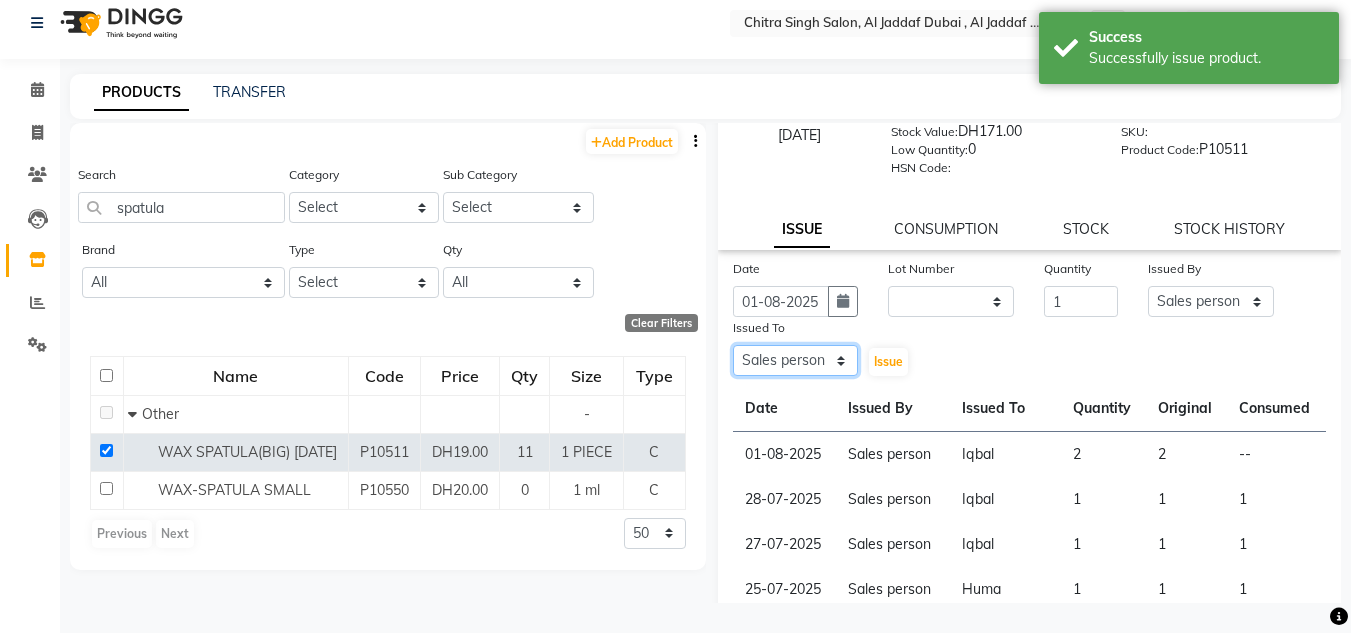 click on "Select Huma Iqbal Kabita Management Riba Sales person Srijana trial lady" 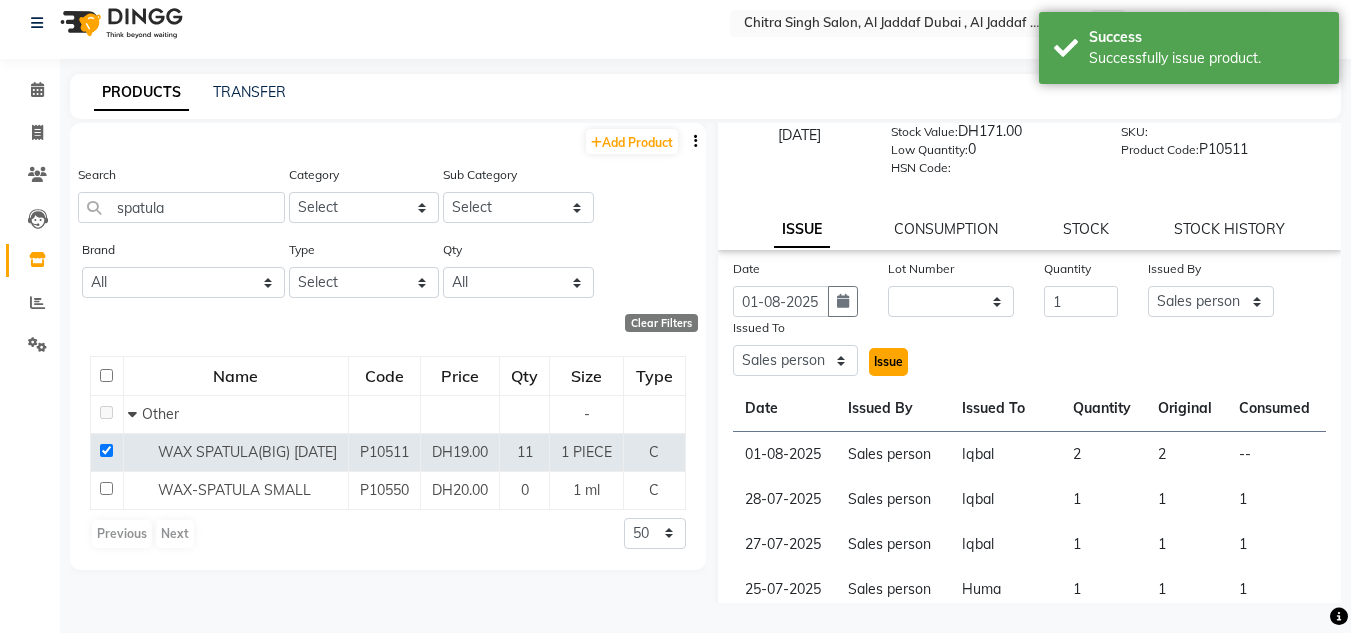 click on "Issue" 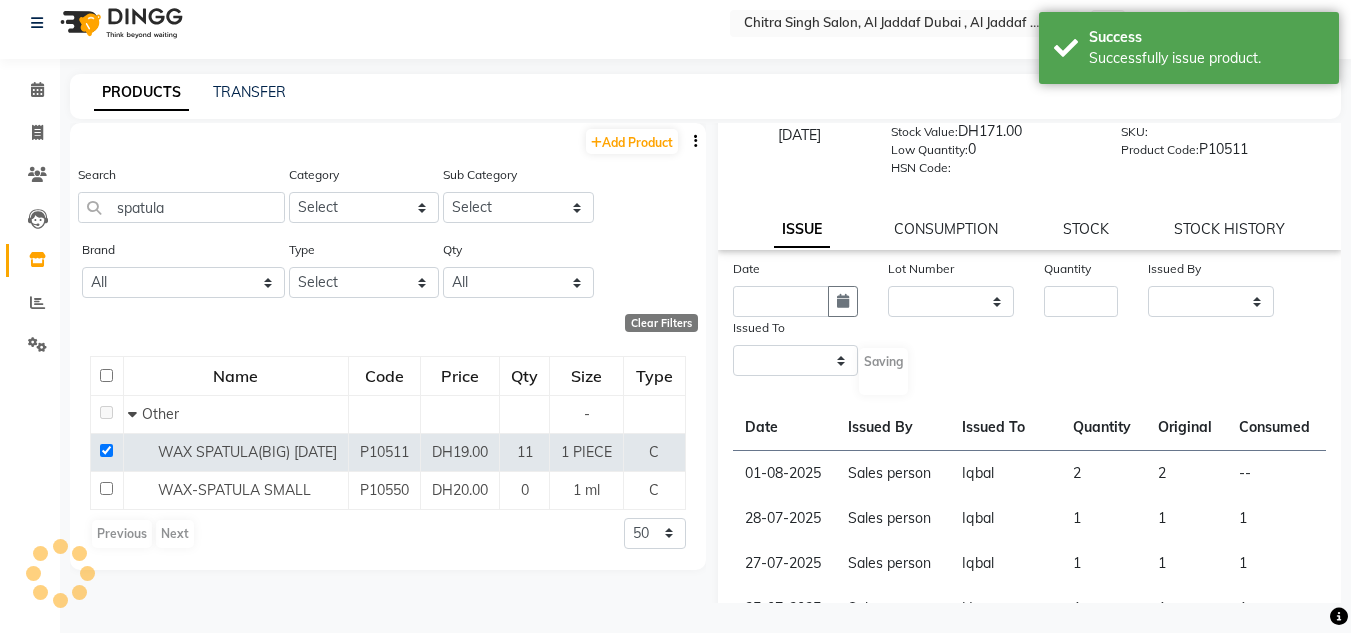 scroll, scrollTop: 0, scrollLeft: 0, axis: both 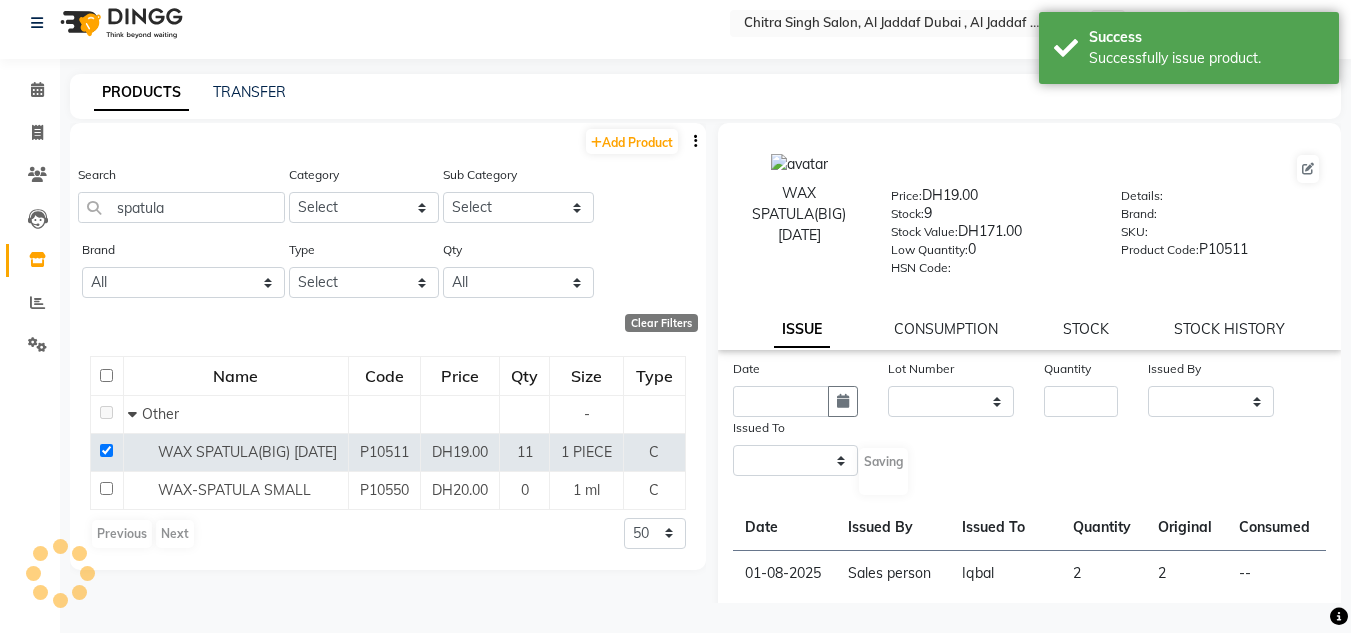 select 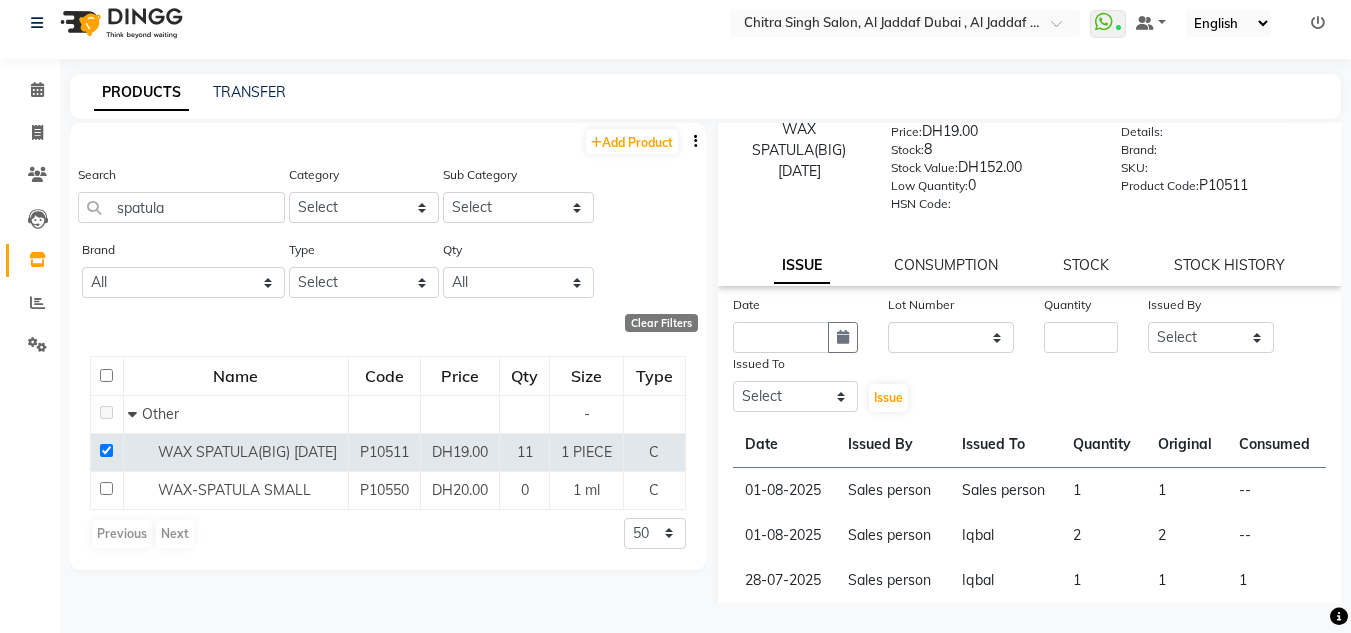 scroll, scrollTop: 100, scrollLeft: 0, axis: vertical 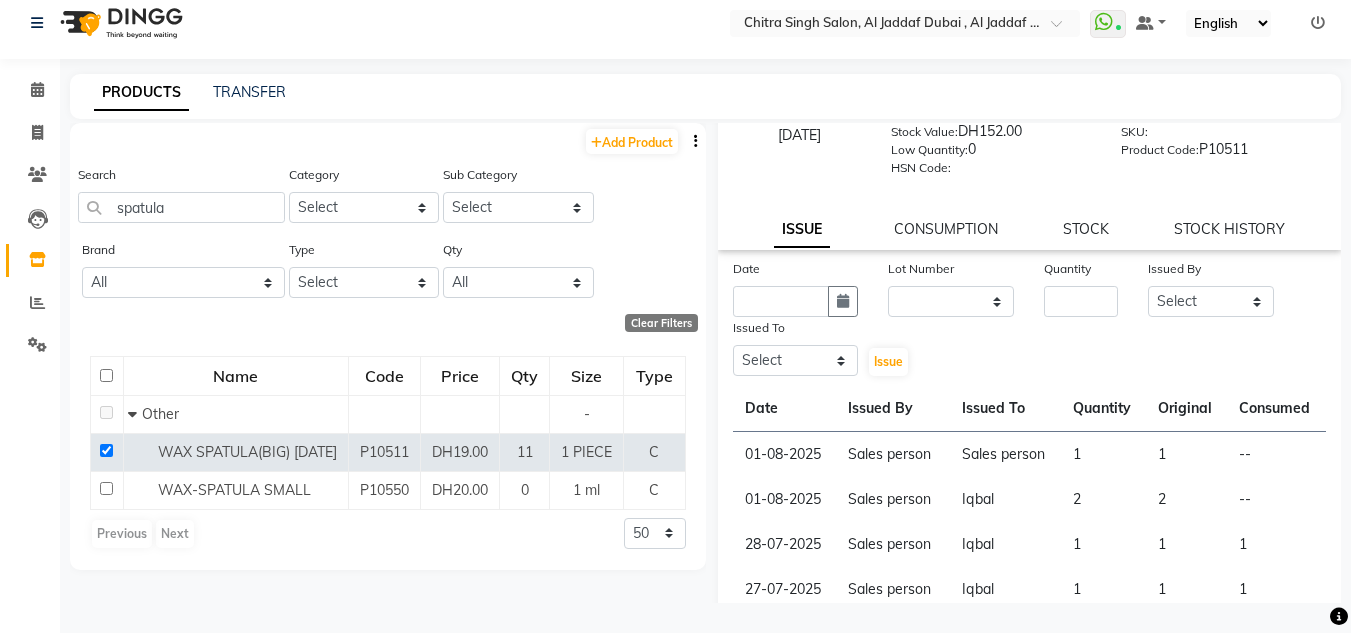 click on "WAX SPATULA(BIG) 21-07-2025  Price:   DH19.00  Stock:   8  Stock Value:   DH152.00  Low Quantity:  0  HSN Code:    Details:     Brand:     SKU:     Product Code:   P10511  ISSUE CONSUMPTION STOCK STOCK HISTORY" 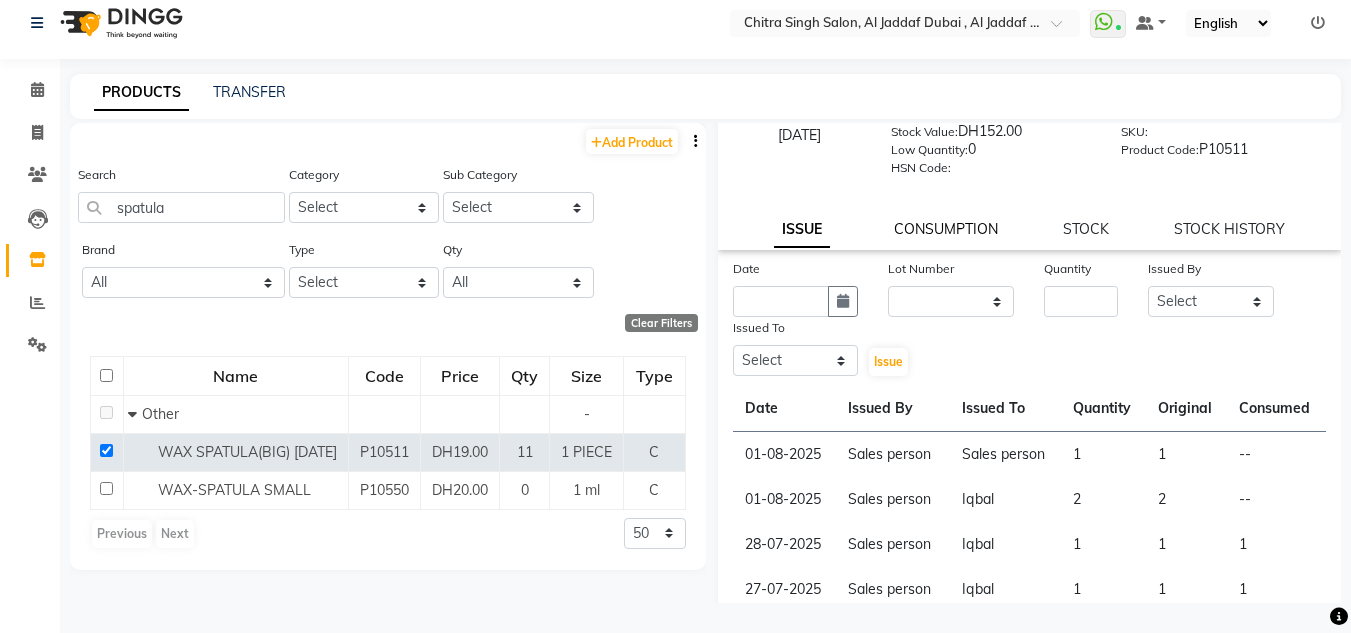 click on "CONSUMPTION" 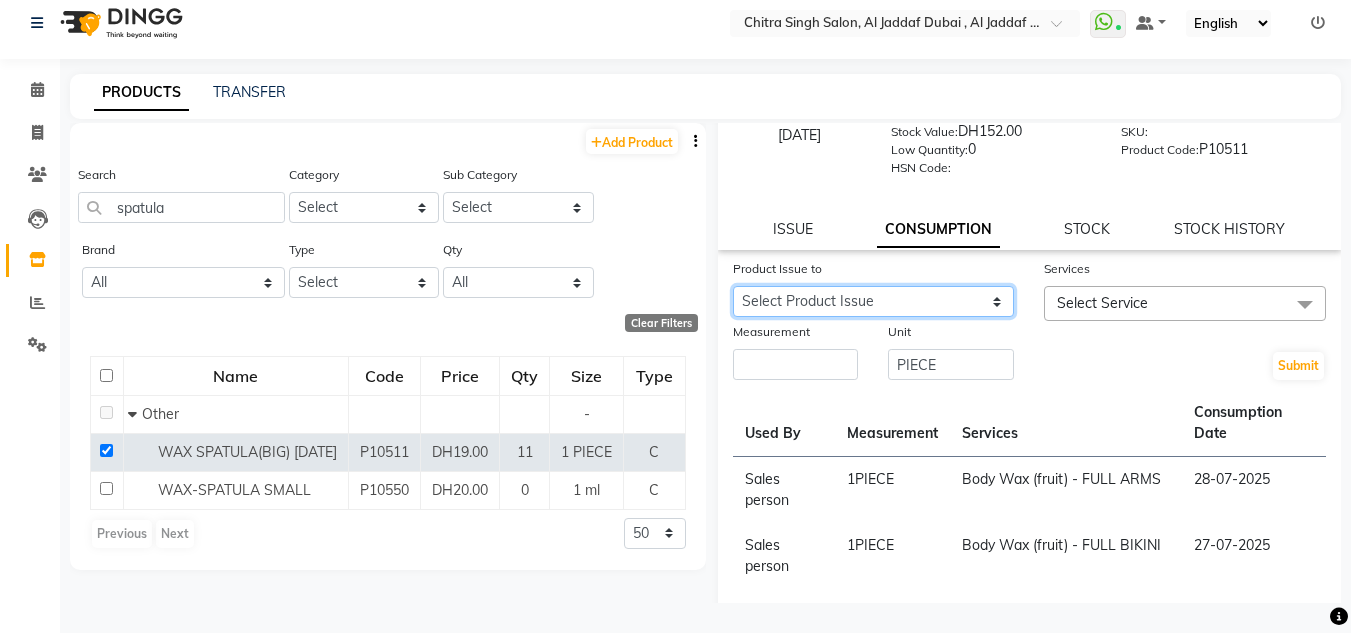 drag, startPoint x: 964, startPoint y: 298, endPoint x: 958, endPoint y: 330, distance: 32.55764 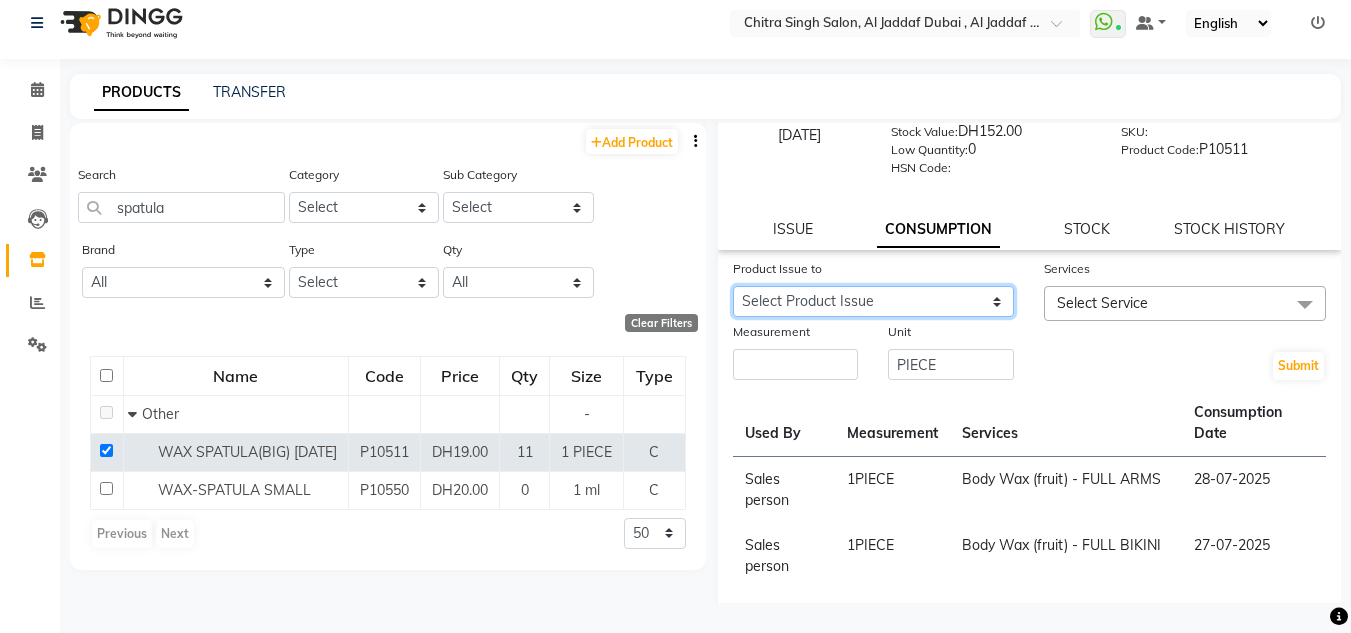 select on "1119625" 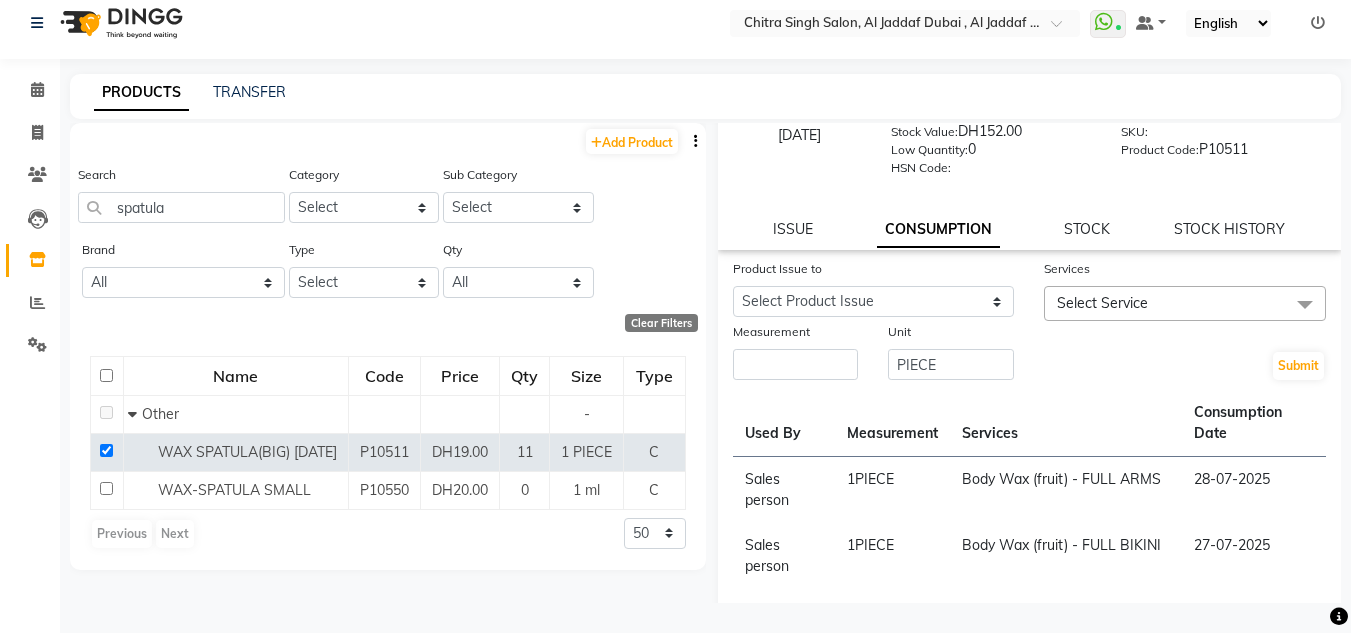 click on "Measurement" 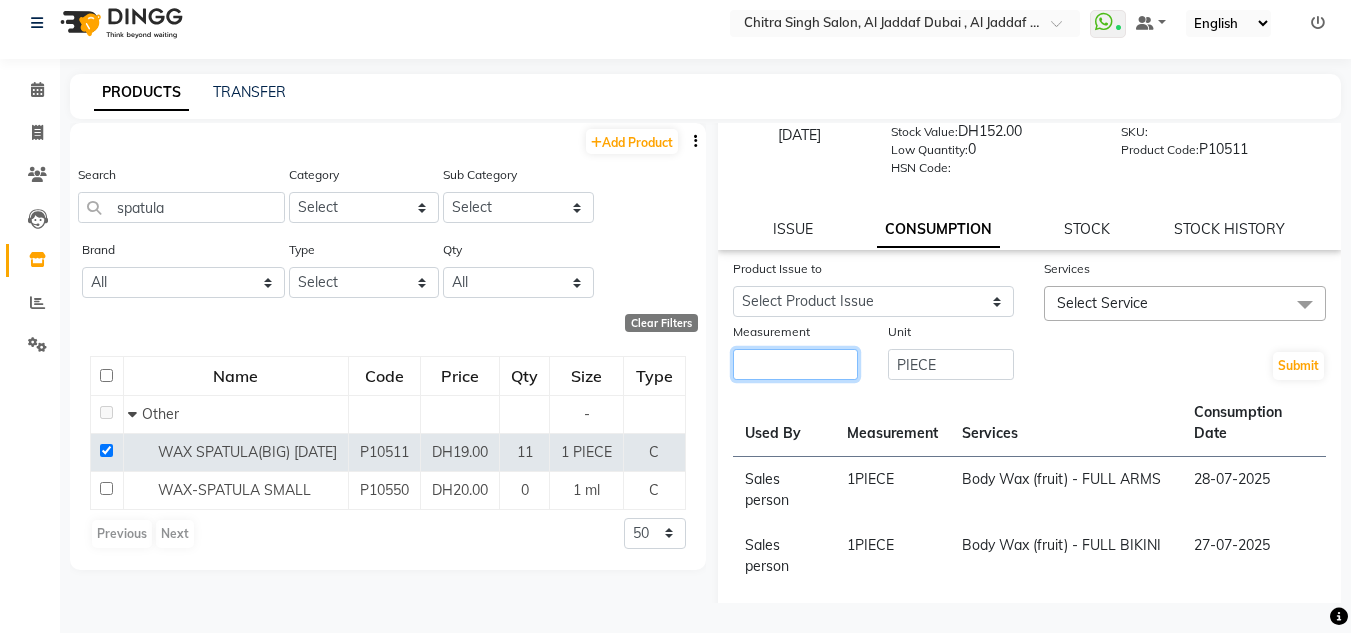 click 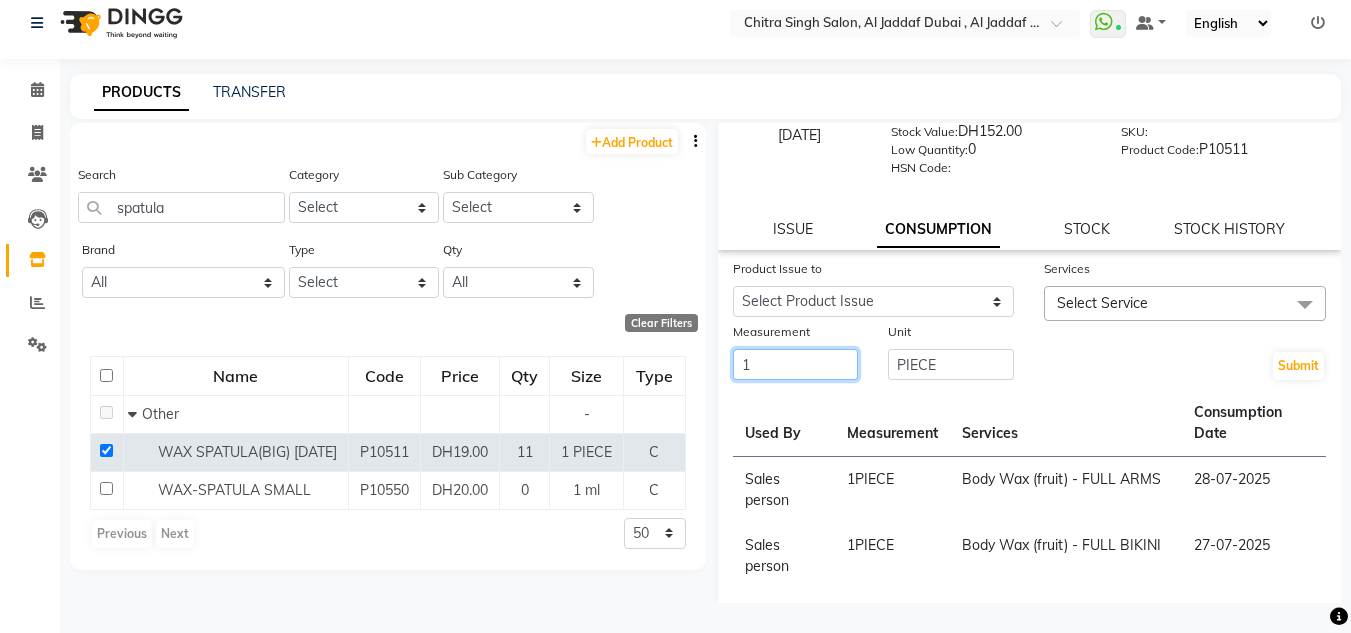 type on "1" 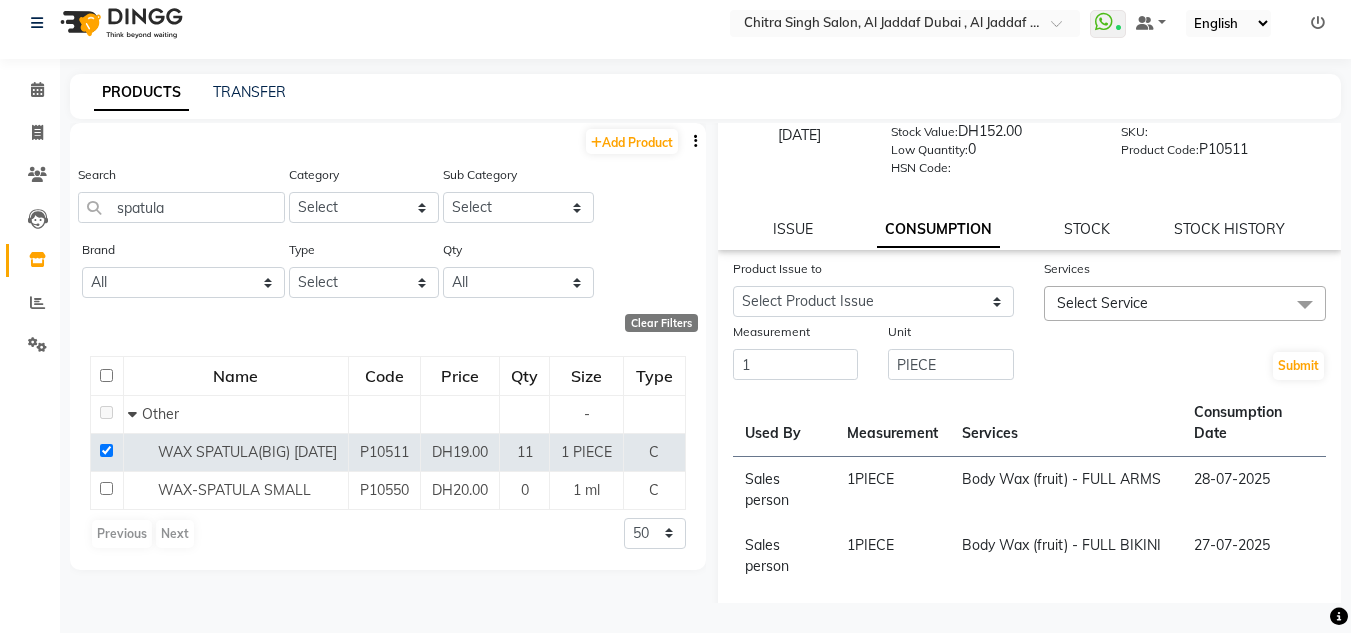 drag, startPoint x: 1144, startPoint y: 283, endPoint x: 1146, endPoint y: 294, distance: 11.18034 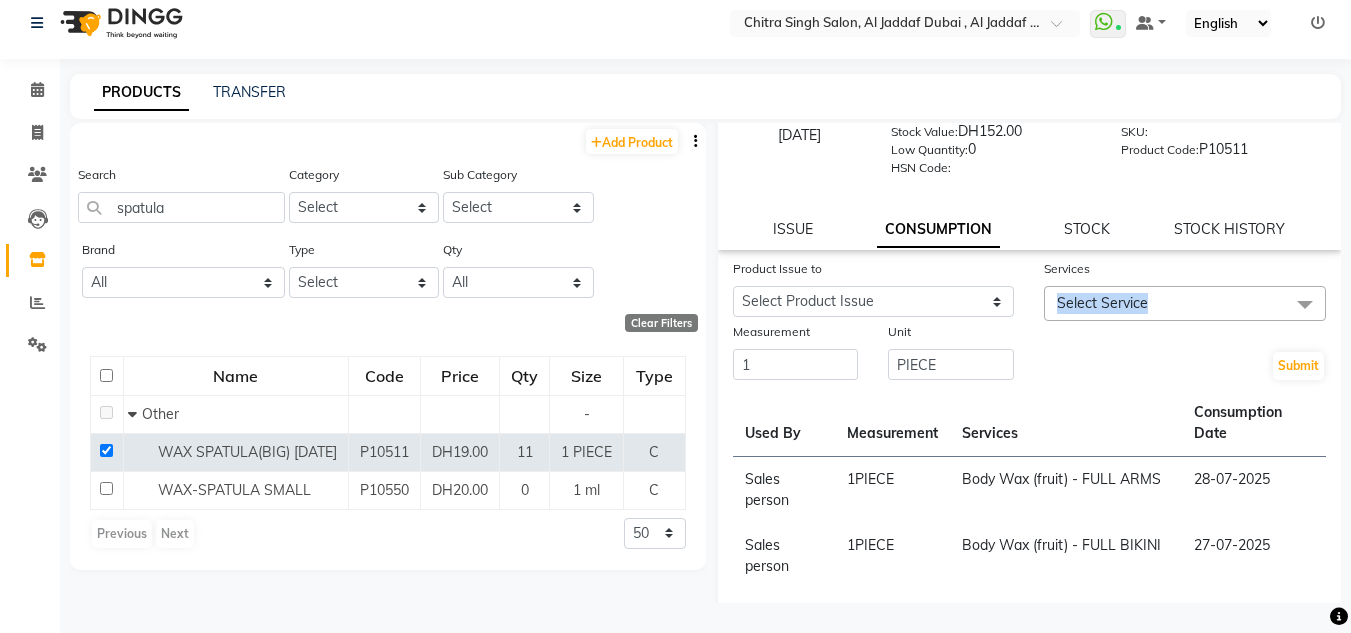 click on "Select Service" 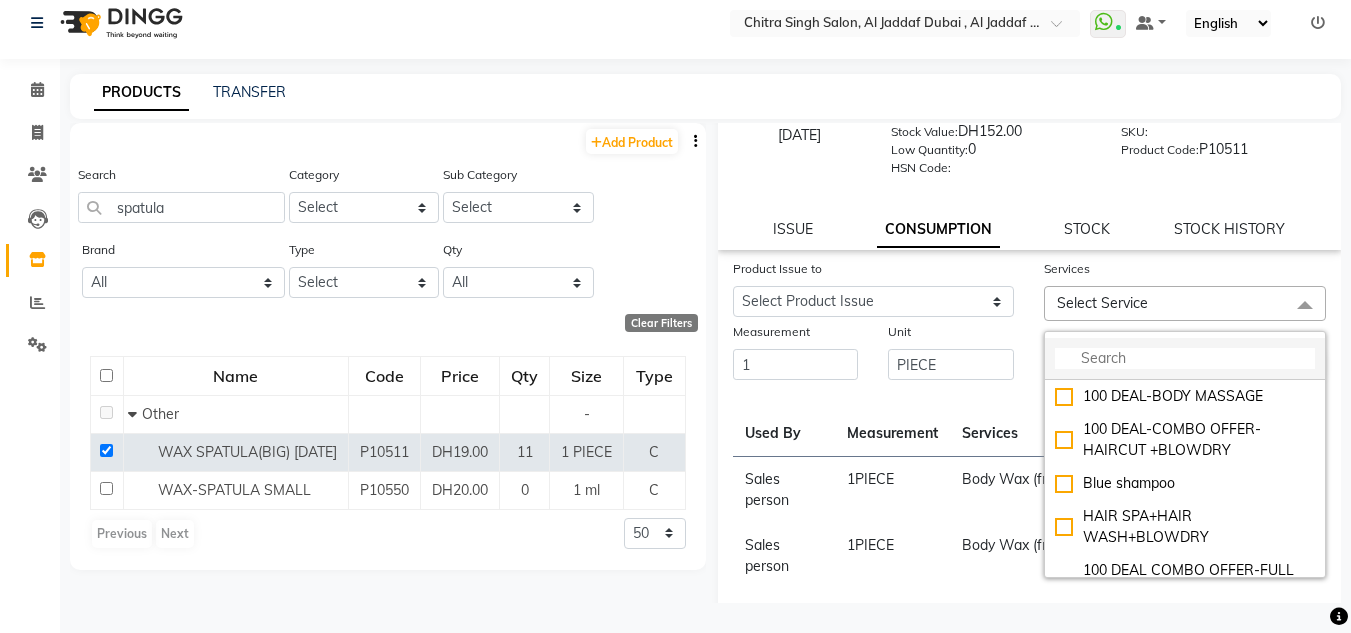 click 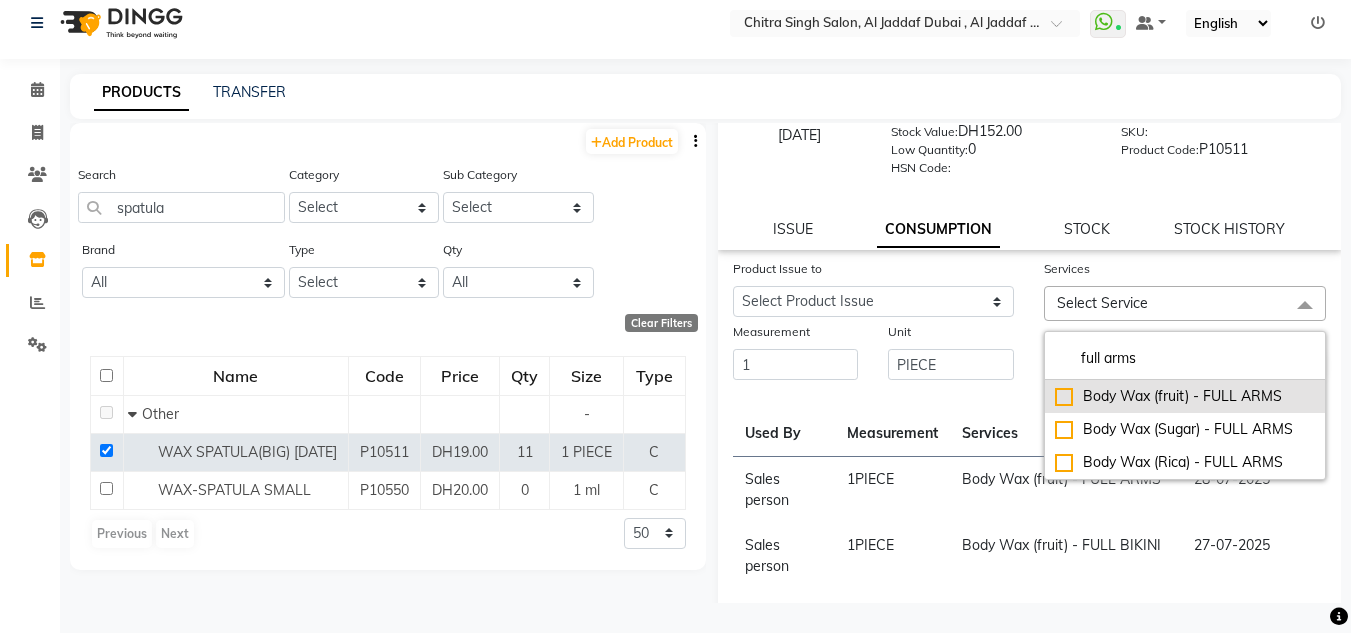 type on "full arms" 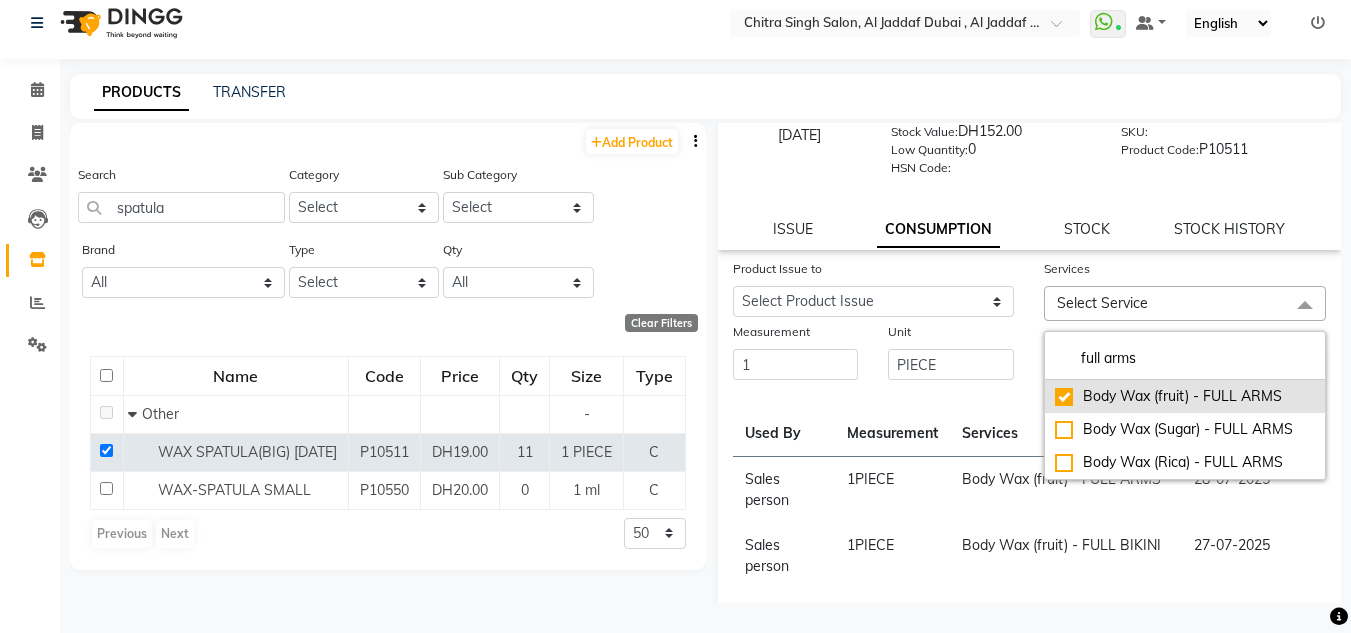 checkbox on "true" 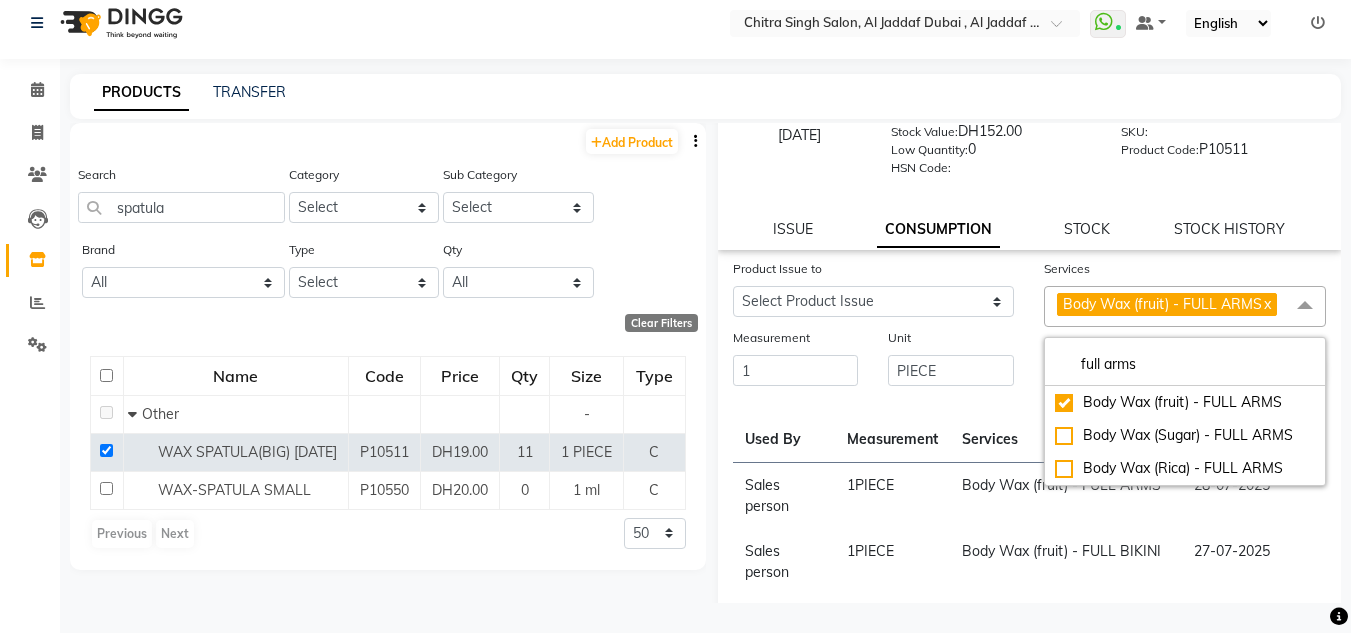 click on "Services" 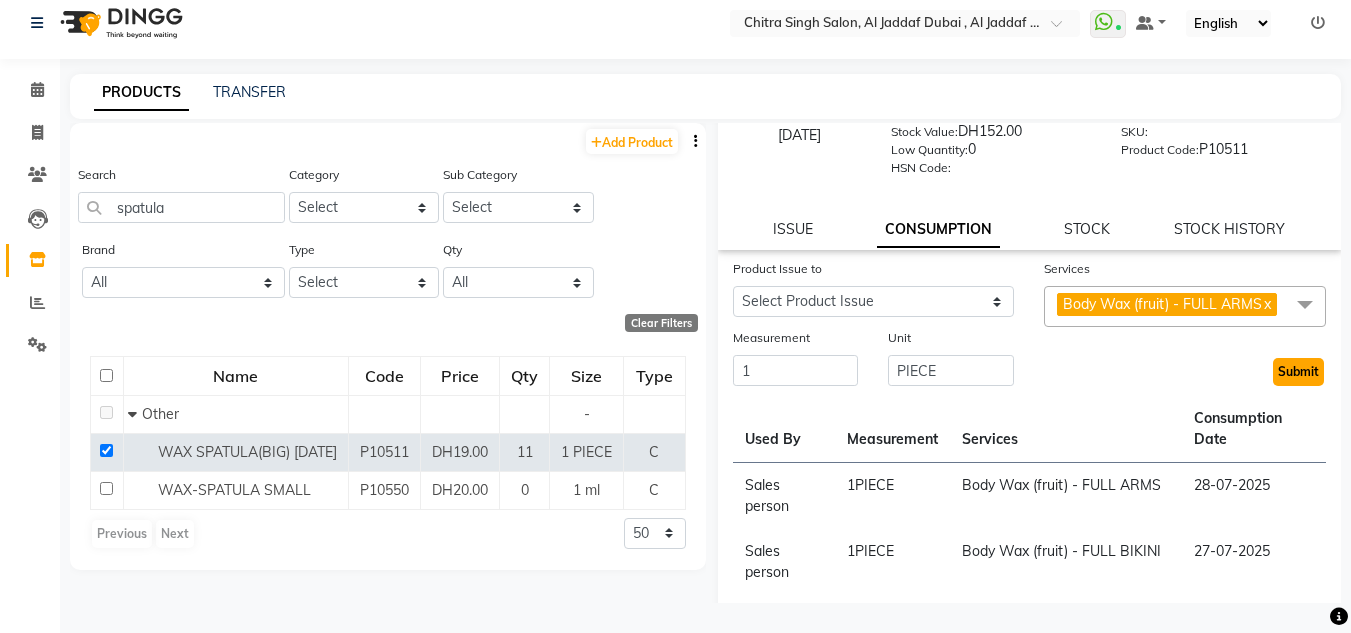 click on "Submit" 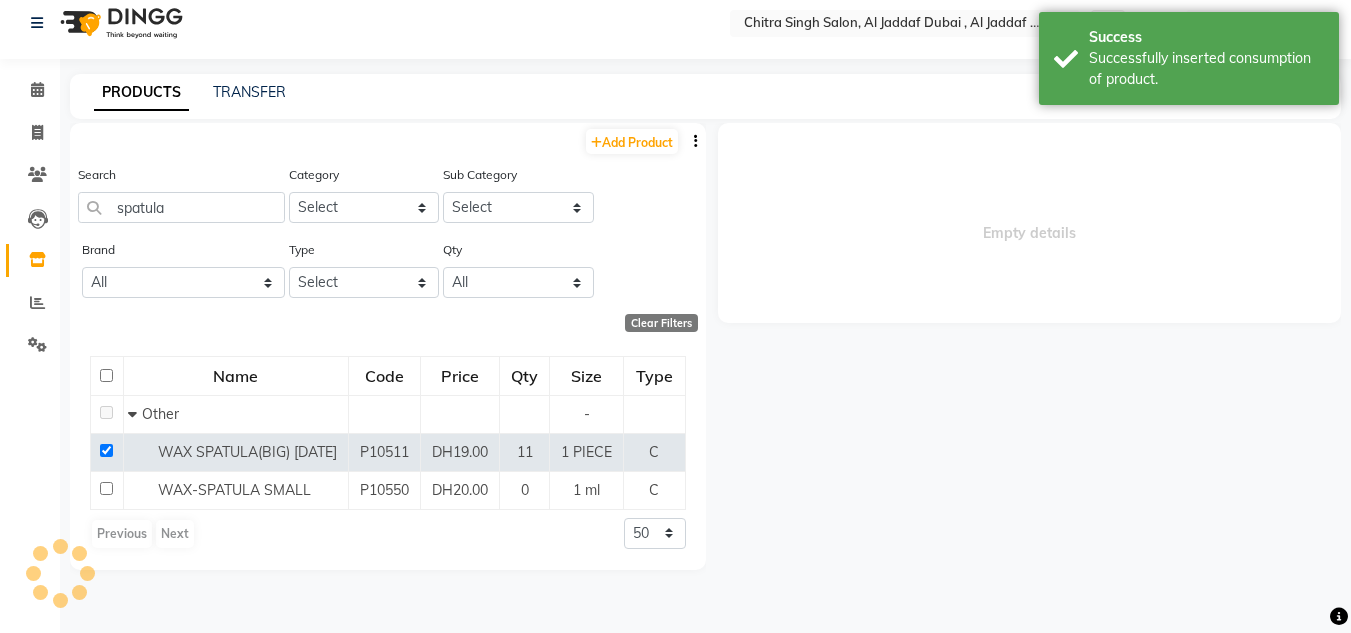 scroll, scrollTop: 0, scrollLeft: 0, axis: both 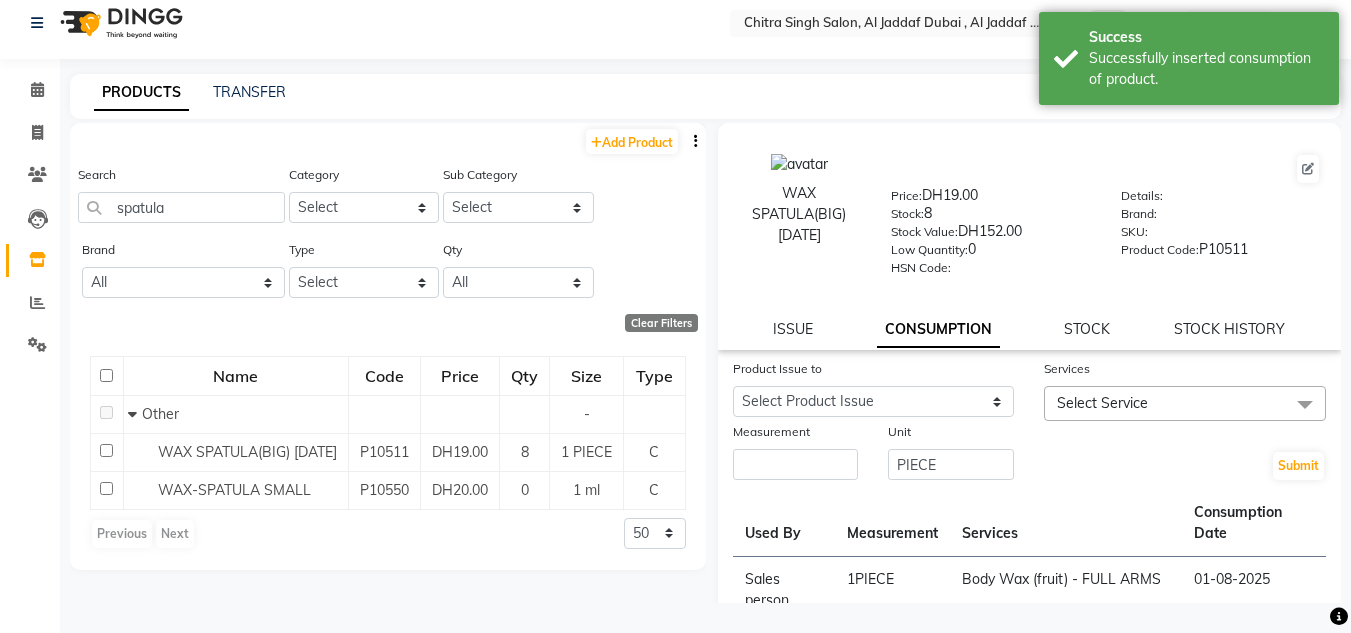 drag, startPoint x: 1120, startPoint y: 377, endPoint x: 1112, endPoint y: 405, distance: 29.12044 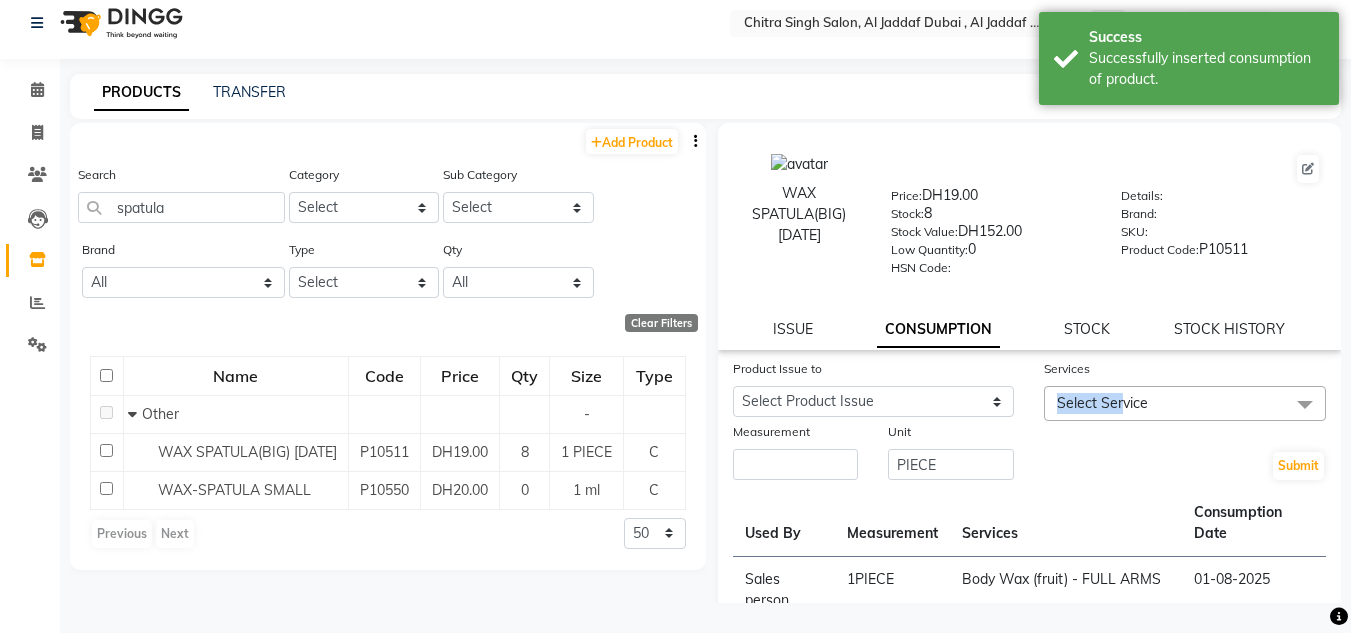 drag, startPoint x: 1112, startPoint y: 405, endPoint x: 1102, endPoint y: 453, distance: 49.0306 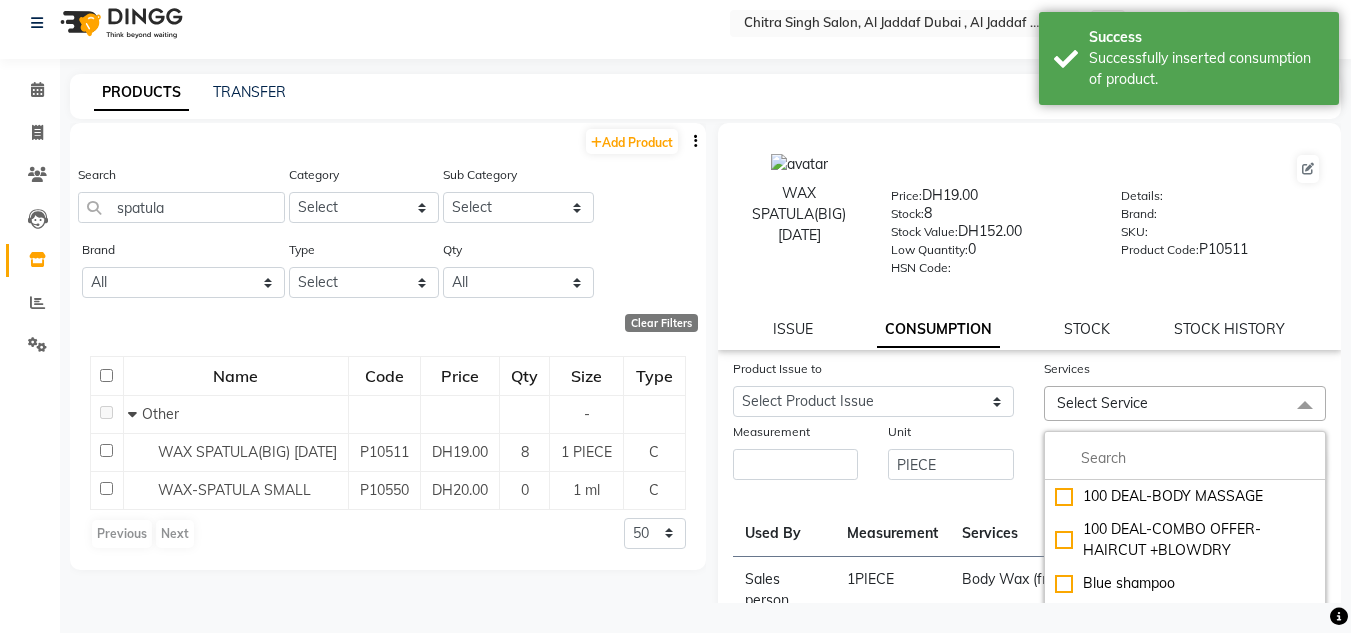 click on "Product Issue to Select Product Issue 2025-08-01, Issued to: Iqbal, Balance: 2 2025-07-21, Issued to: Sales person, Balance: 18 2025-07-11, Issued to: , Balance: 2 2025-07-05, Issued to: , Balance: 1 2025-06-30, Issued to: , Balance: 1 2025-06-29, Issued to: , Balance: 1 2025-06-28, Issued to: , Balance: 1 2025-06-26, Issued to: , Balance: 1 2025-06-25, Issued to: , Balance: 1 2025-06-16, Issued to: , Balance: 1 2025-06-16, Issued to: Srijana, Balance: 1 2025-06-05, Issued to: Huma, Balance: 1 2025-05-24, Issued to: Srijana, Balance: 1 2025-05-24, Issued to: Huma, Balance: 1 2025-05-22, Issued to: Srijana, Balance: 1 2025-05-21, Issued to: , Balance: 1 2025-05-16, Issued to: , Balance: 2 2025-05-15, Issued to: Huma, Balance: 1 2025-05-11, Issued to: Huma, Balance: 1 2025-05-10, Issued to: Srijana, Balance: 1 2025-05-07, Issued to: Srijana, Balance: 1 2025-05-04, Issued to: Srijana, Balance: 1 2025-05-03, Issued to: Srijana, Balance: 1 2025-05-02, Issued to: Srijana, Balance: 2" 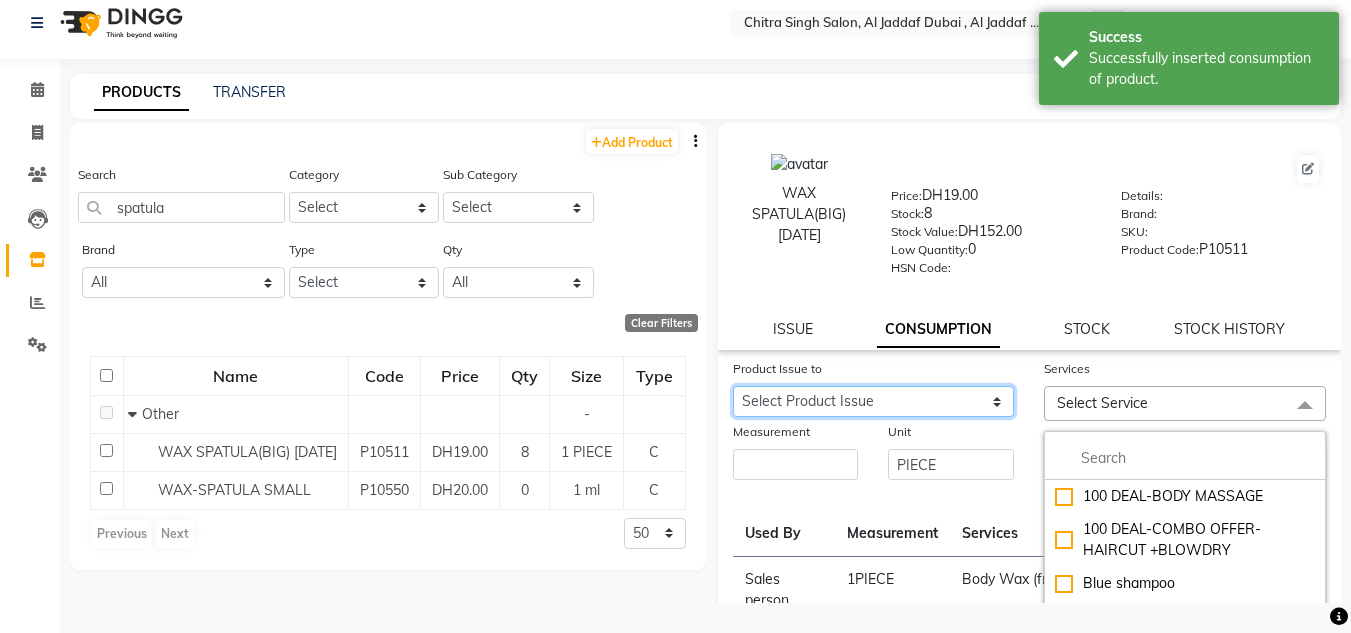 click on "Select Product Issue 2025-08-01, Issued to: Iqbal, Balance: 2 2025-07-21, Issued to: Sales person, Balance: 18 2025-07-11, Issued to: , Balance: 2 2025-07-05, Issued to: , Balance: 1 2025-06-30, Issued to: , Balance: 1 2025-06-29, Issued to: , Balance: 1 2025-06-28, Issued to: , Balance: 1 2025-06-26, Issued to: , Balance: 1 2025-06-25, Issued to: , Balance: 1 2025-06-16, Issued to: , Balance: 1 2025-06-16, Issued to: Srijana, Balance: 1 2025-06-05, Issued to: Huma, Balance: 1 2025-05-24, Issued to: Srijana, Balance: 1 2025-05-24, Issued to: Huma, Balance: 1 2025-05-22, Issued to: Srijana, Balance: 1 2025-05-21, Issued to: , Balance: 1 2025-05-16, Issued to: , Balance: 2 2025-05-15, Issued to: Huma, Balance: 1 2025-05-11, Issued to: Huma, Balance: 1 2025-05-10, Issued to: Srijana, Balance: 1 2025-05-07, Issued to: Srijana, Balance: 1 2025-05-04, Issued to: Srijana, Balance: 1 2025-05-03, Issued to: Srijana, Balance: 1 2025-05-02, Issued to: Srijana, Balance: 2 2025-05-01, Issued to: Srijana, Balance: 1" 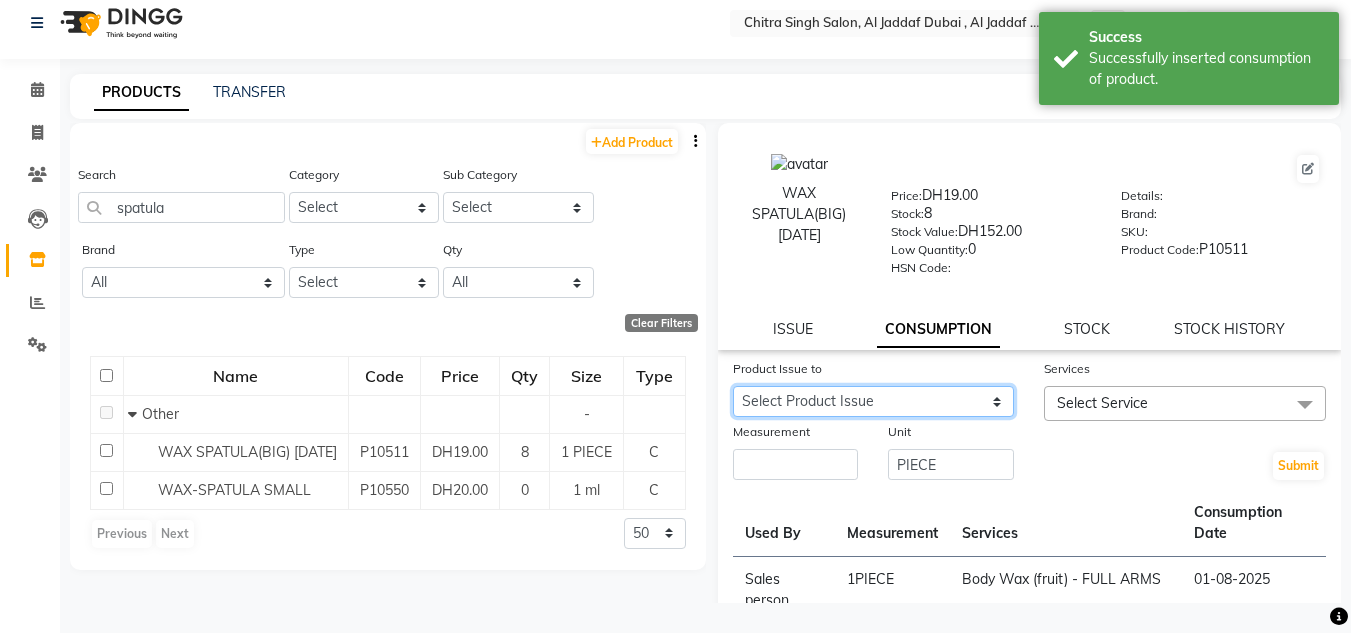select on "1092750" 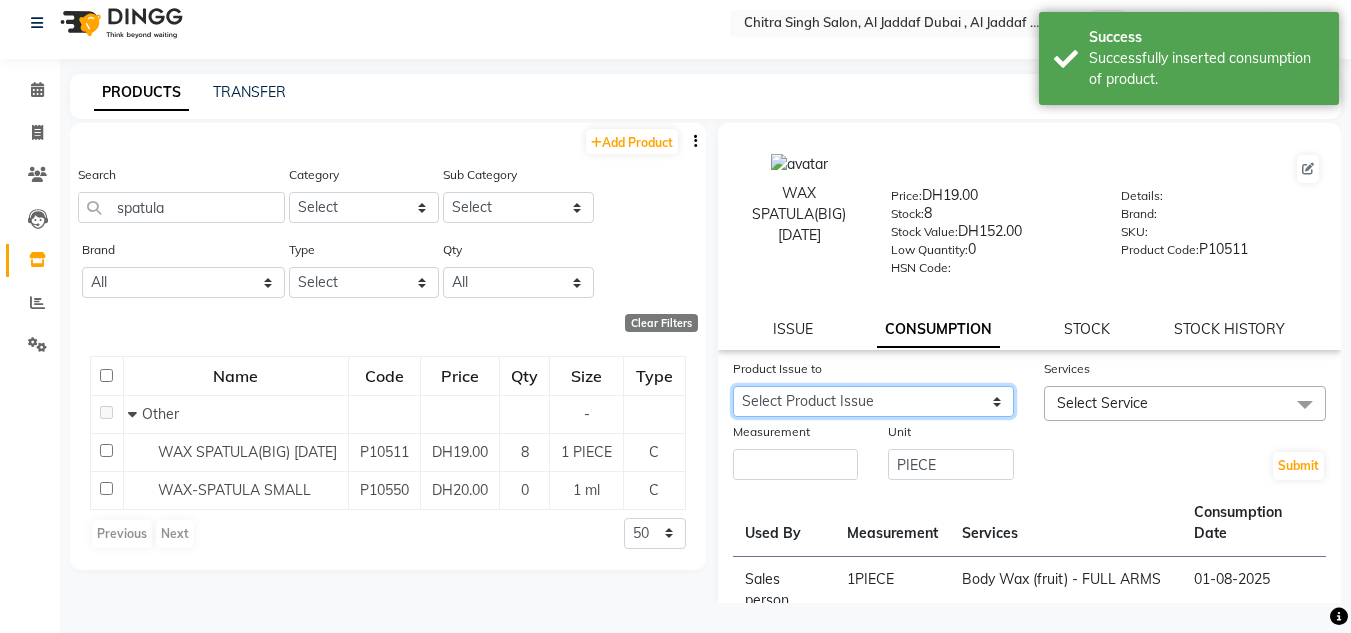 click on "Select Product Issue 2025-08-01, Issued to: Iqbal, Balance: 2 2025-07-21, Issued to: Sales person, Balance: 18 2025-07-11, Issued to: , Balance: 2 2025-07-05, Issued to: , Balance: 1 2025-06-30, Issued to: , Balance: 1 2025-06-29, Issued to: , Balance: 1 2025-06-28, Issued to: , Balance: 1 2025-06-26, Issued to: , Balance: 1 2025-06-25, Issued to: , Balance: 1 2025-06-16, Issued to: , Balance: 1 2025-06-16, Issued to: Srijana, Balance: 1 2025-06-05, Issued to: Huma, Balance: 1 2025-05-24, Issued to: Srijana, Balance: 1 2025-05-24, Issued to: Huma, Balance: 1 2025-05-22, Issued to: Srijana, Balance: 1 2025-05-21, Issued to: , Balance: 1 2025-05-16, Issued to: , Balance: 2 2025-05-15, Issued to: Huma, Balance: 1 2025-05-11, Issued to: Huma, Balance: 1 2025-05-10, Issued to: Srijana, Balance: 1 2025-05-07, Issued to: Srijana, Balance: 1 2025-05-04, Issued to: Srijana, Balance: 1 2025-05-03, Issued to: Srijana, Balance: 1 2025-05-02, Issued to: Srijana, Balance: 2 2025-05-01, Issued to: Srijana, Balance: 1" 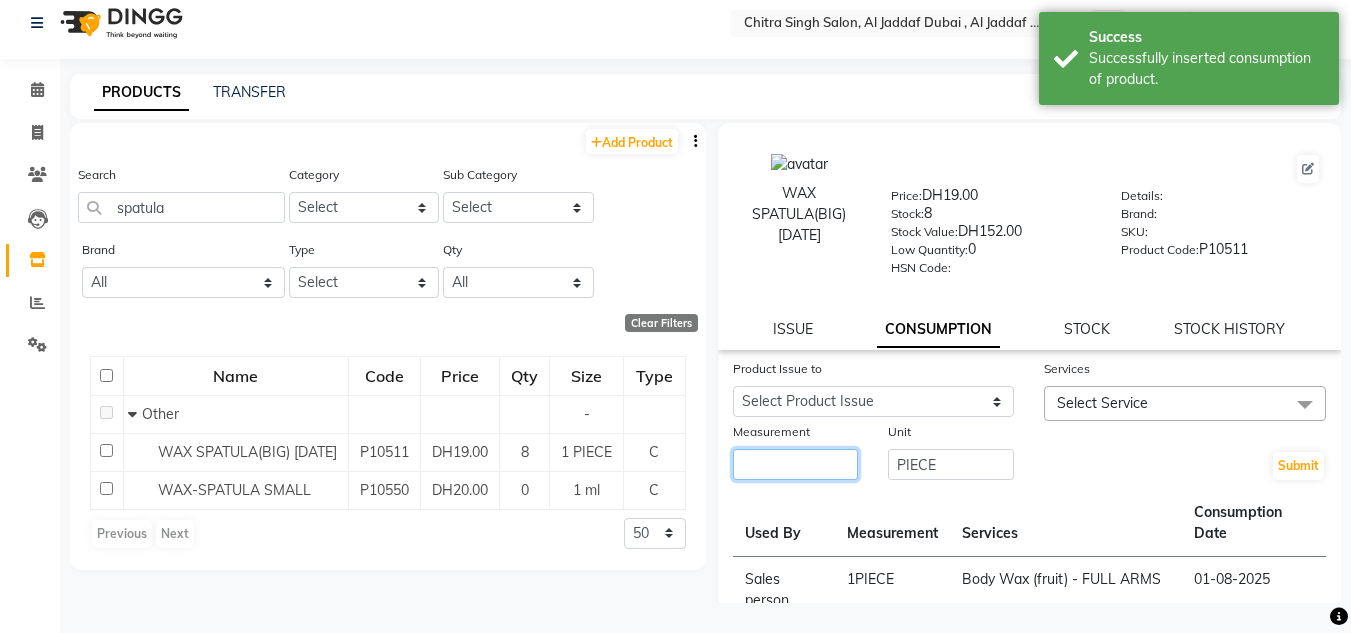 click 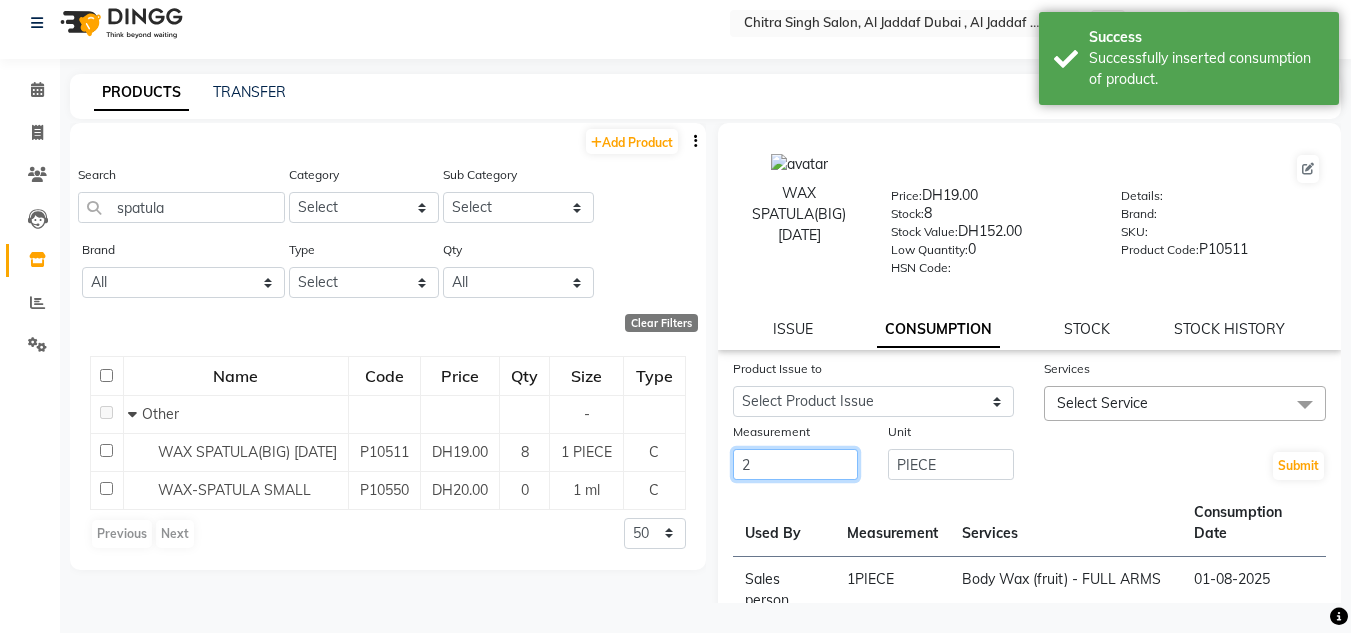 type on "2" 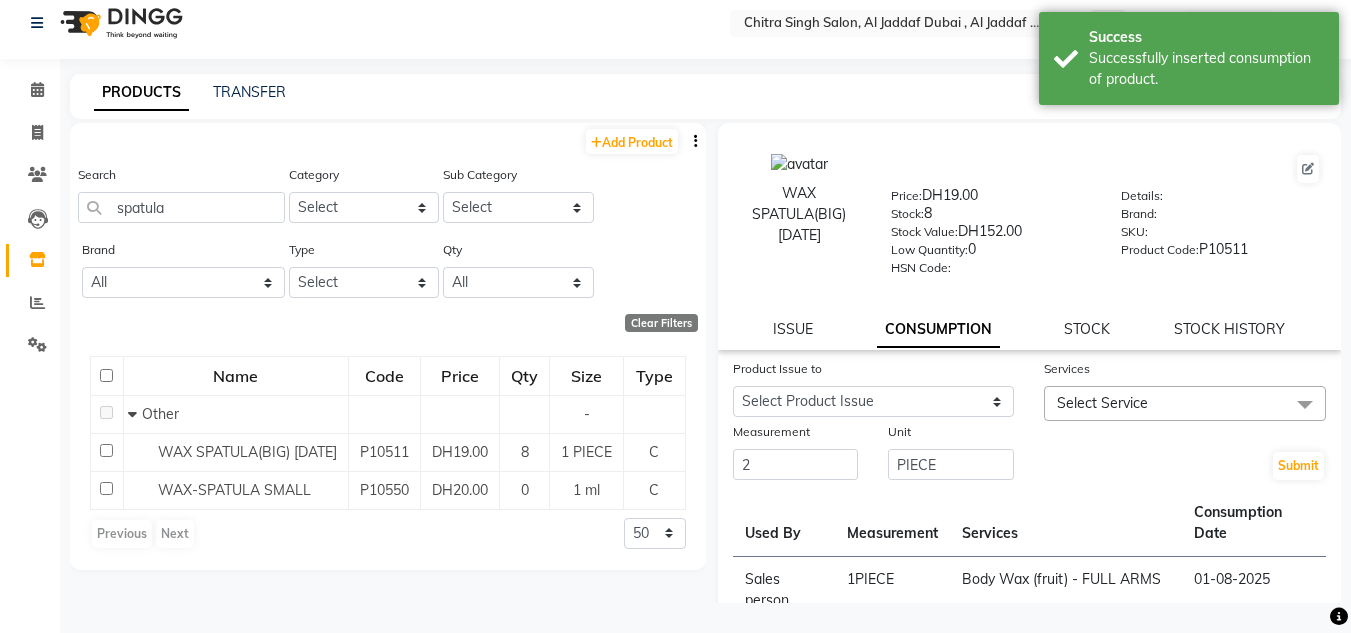 click on "Select Service" 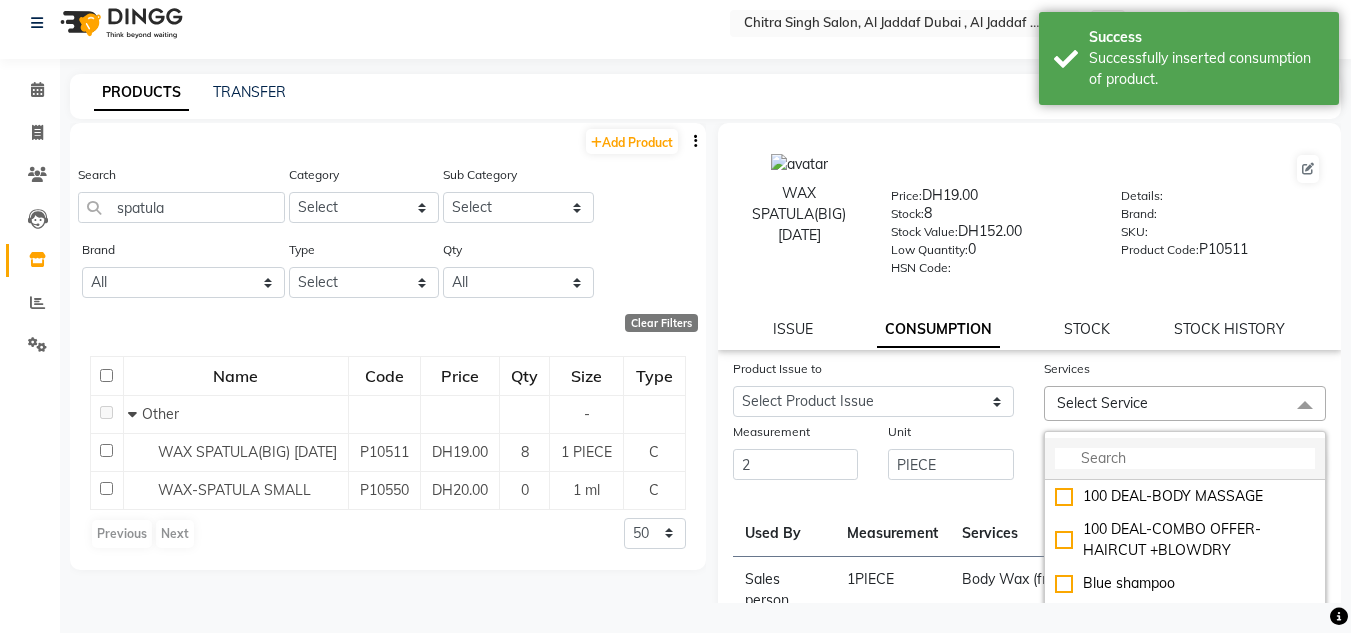 click 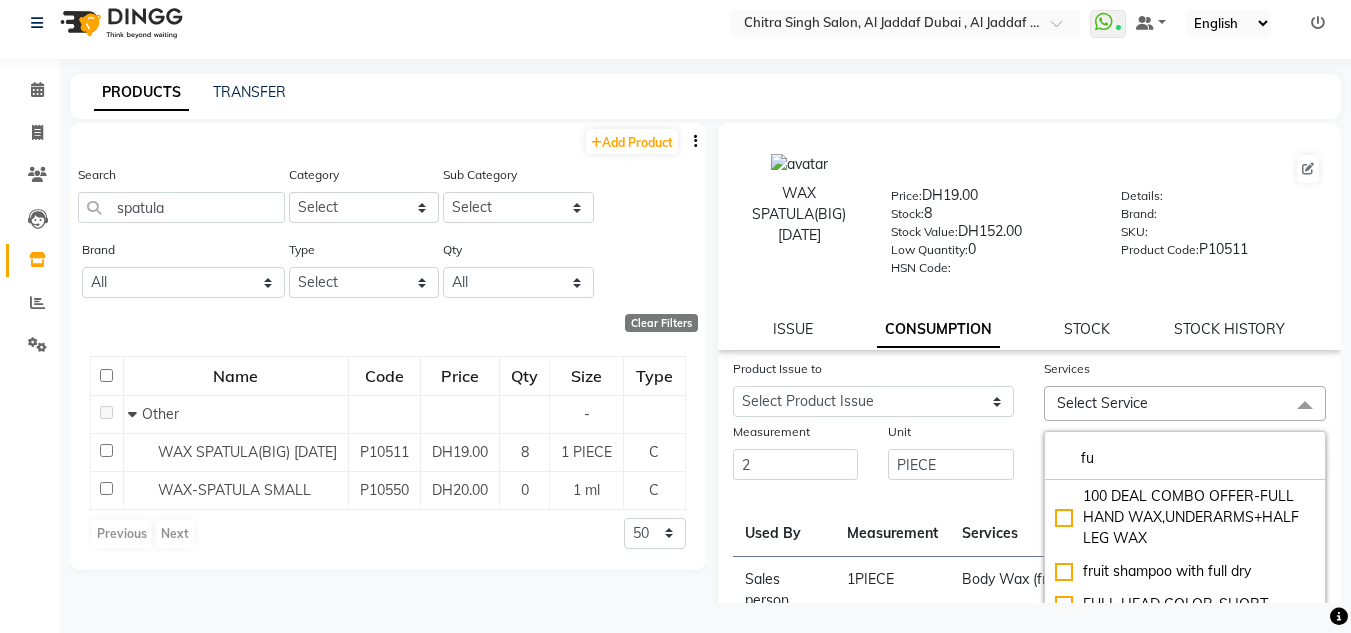 type on "f" 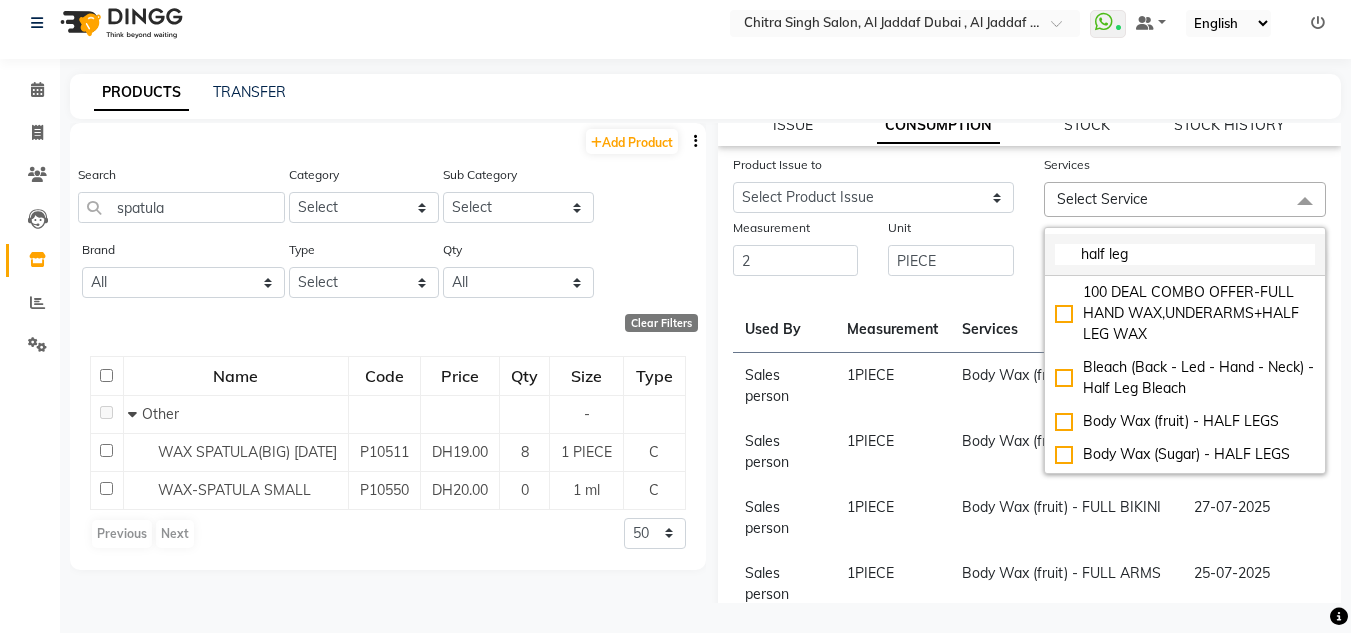 scroll, scrollTop: 400, scrollLeft: 0, axis: vertical 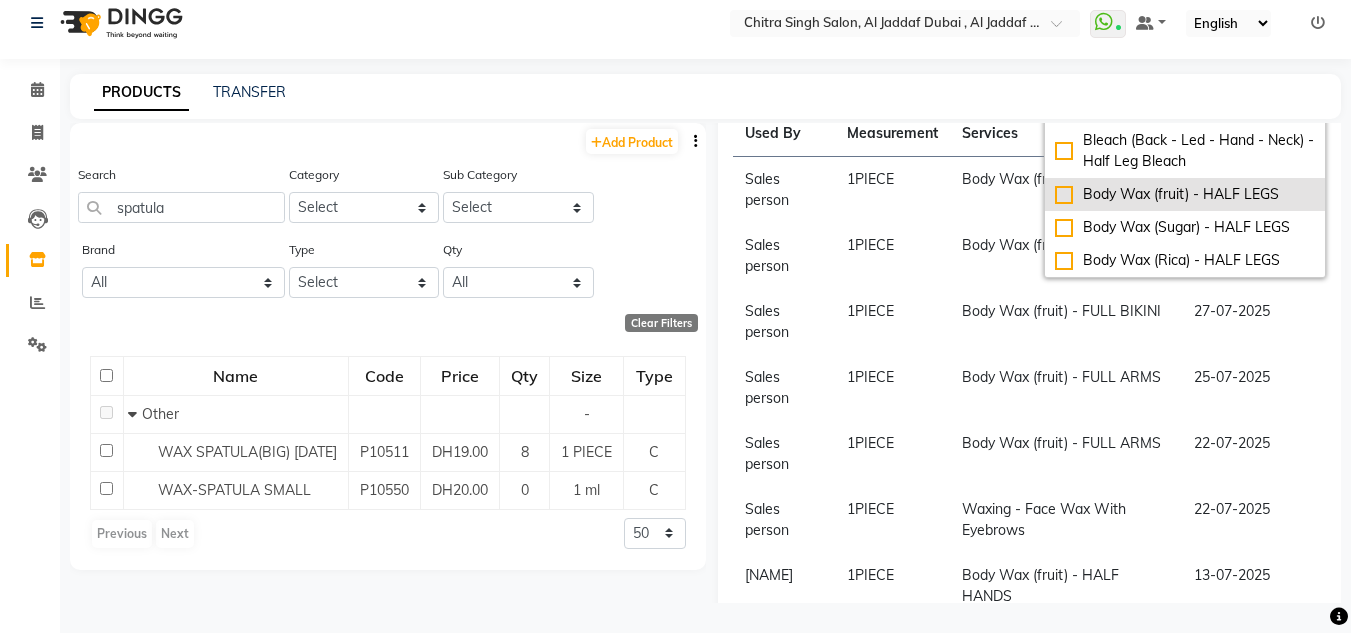 type on "half leg" 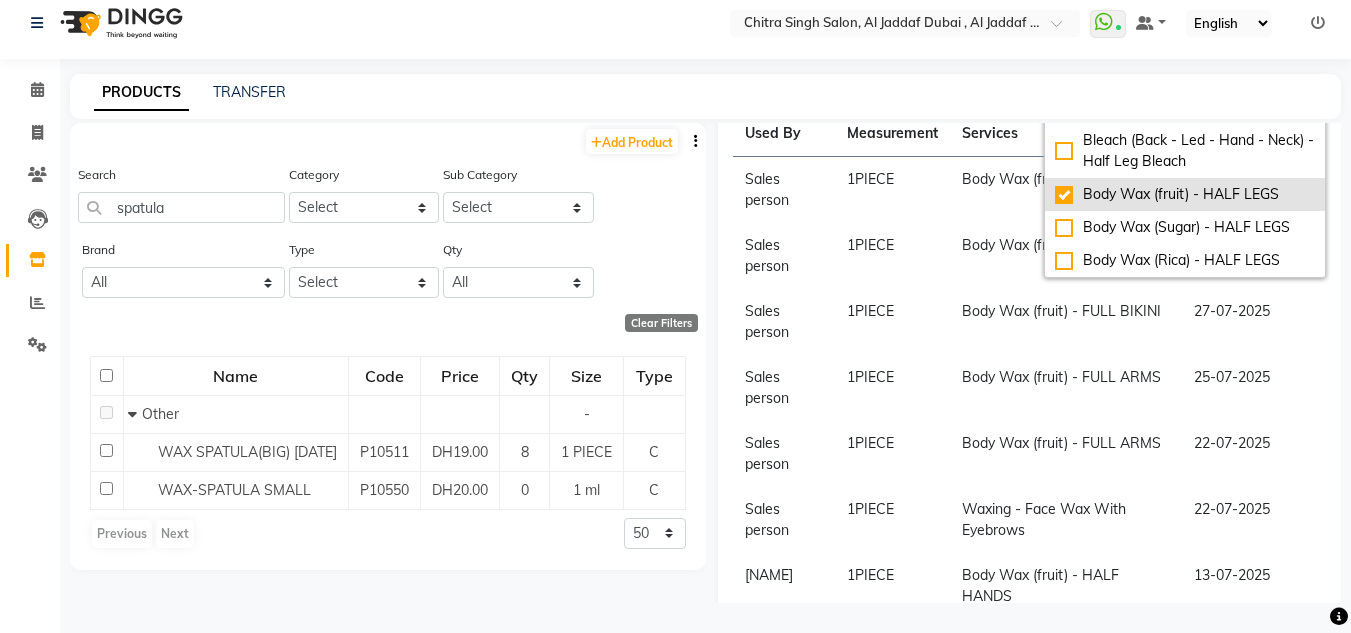 checkbox on "true" 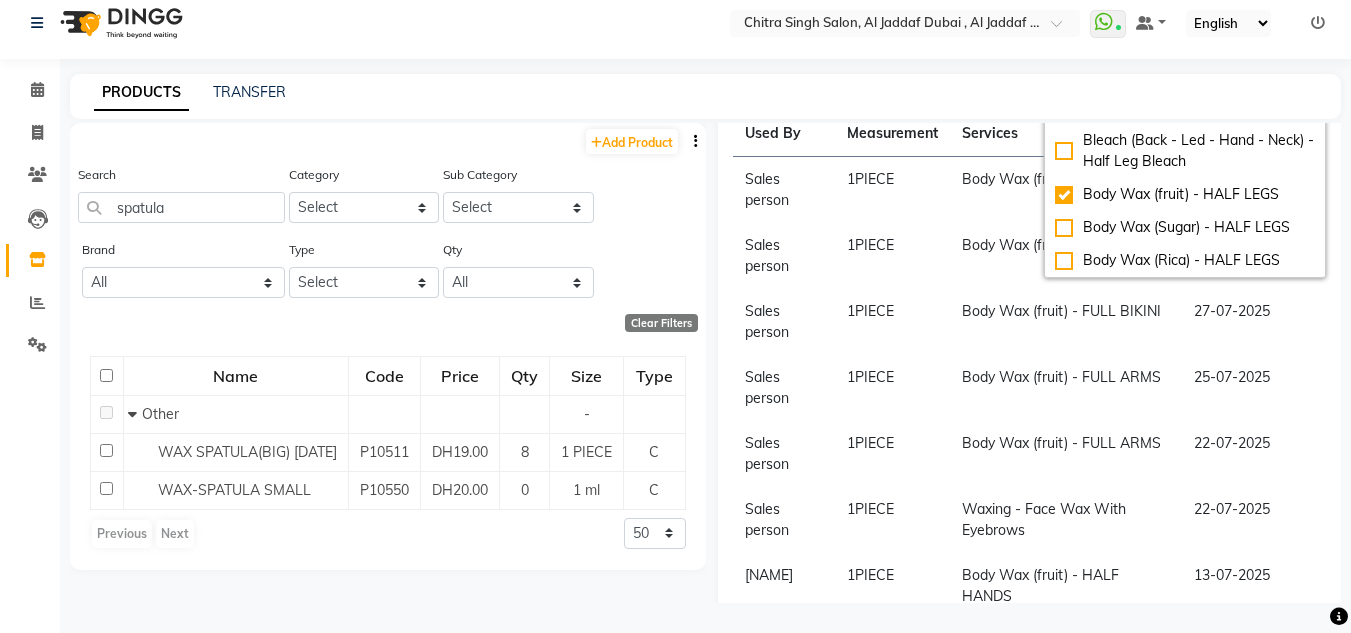 click on "27-07-2025" 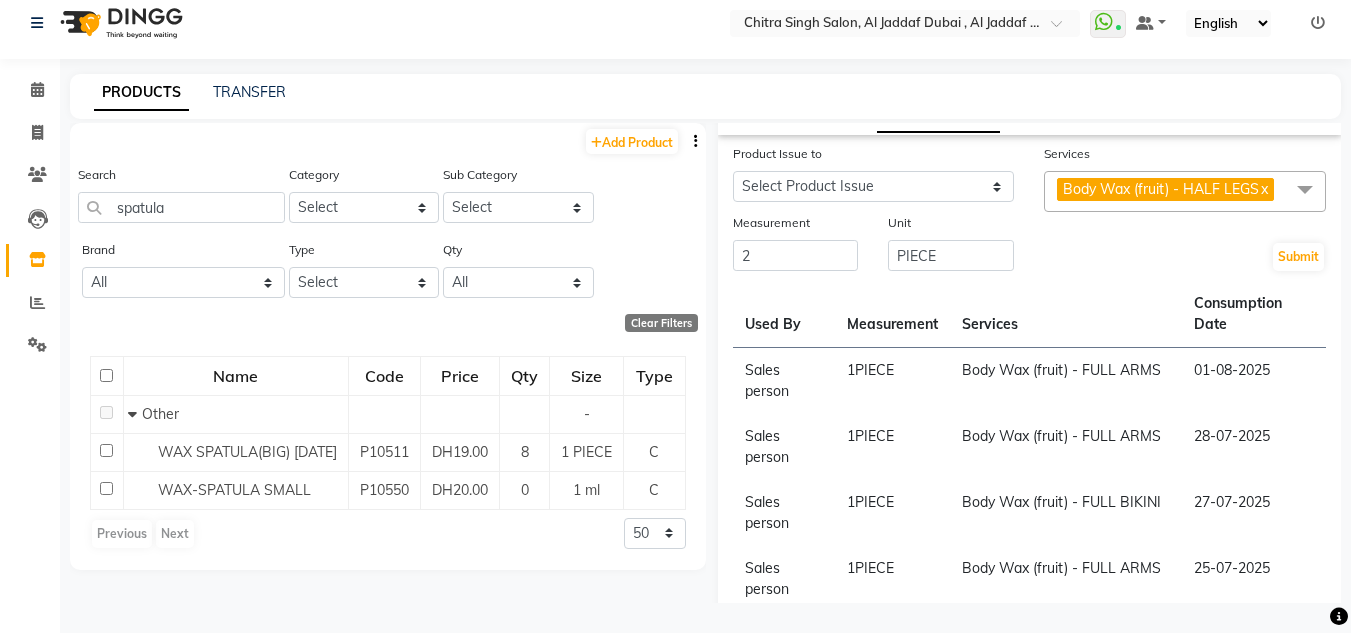 scroll, scrollTop: 71, scrollLeft: 0, axis: vertical 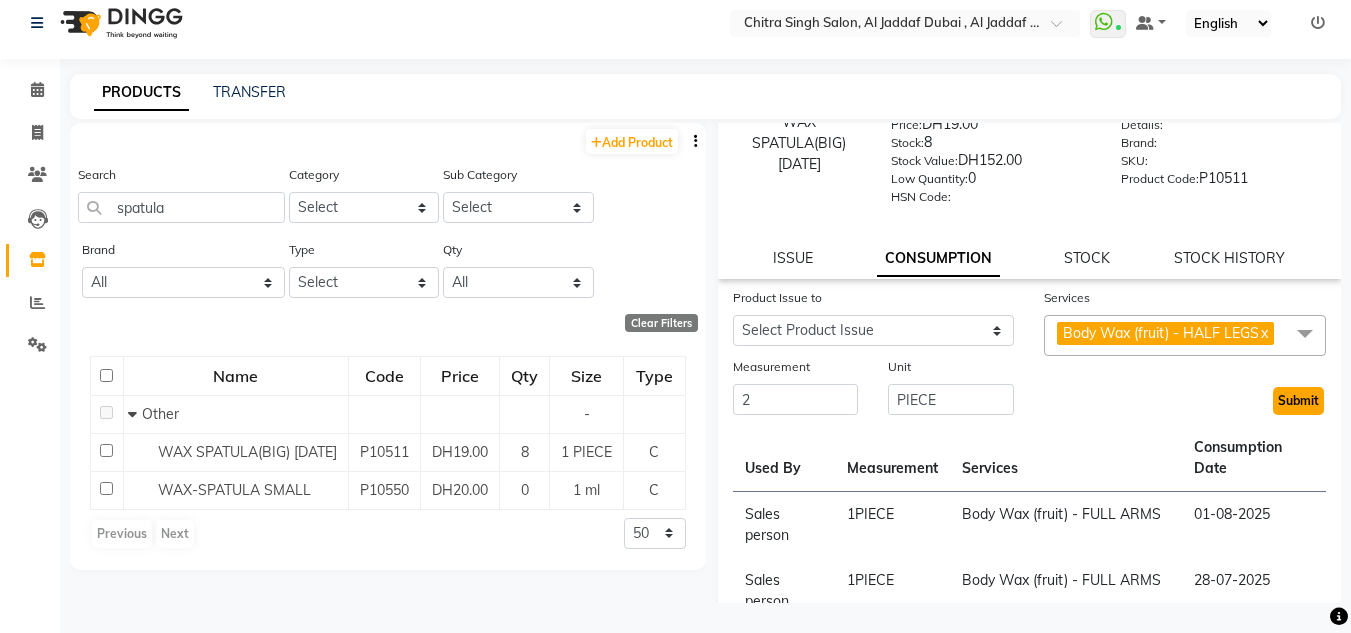 click on "Submit" 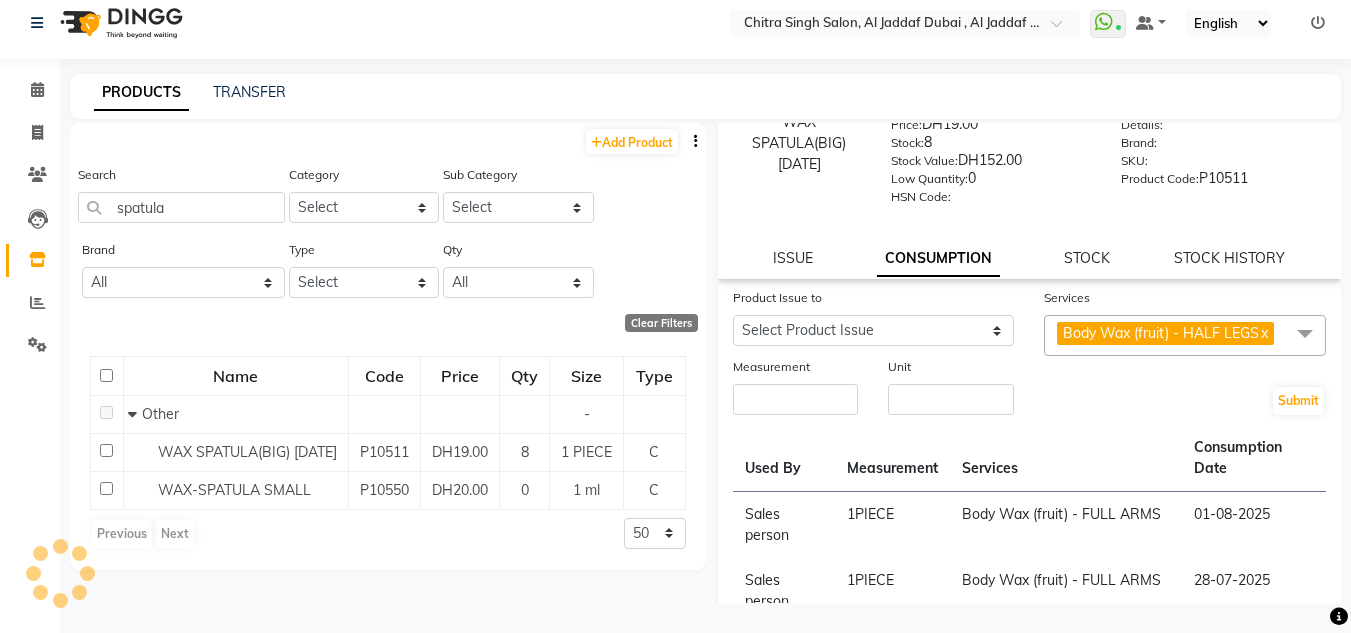 scroll, scrollTop: 0, scrollLeft: 0, axis: both 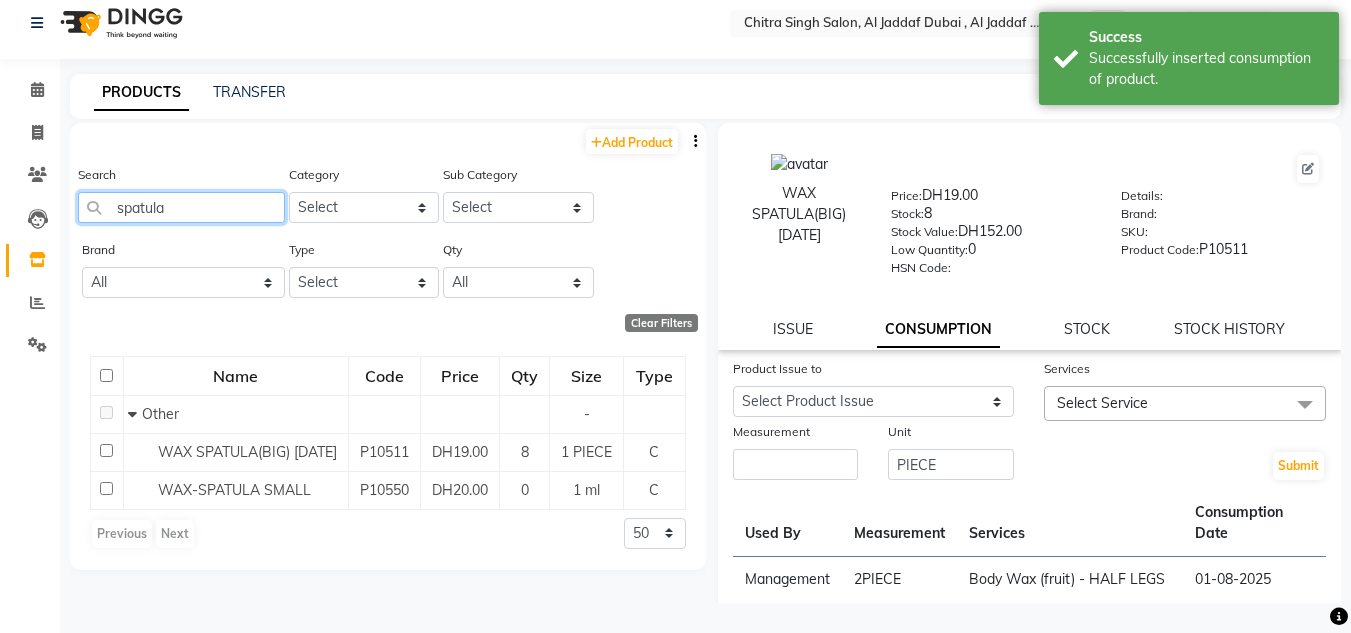 drag, startPoint x: 177, startPoint y: 208, endPoint x: 0, endPoint y: 168, distance: 181.4635 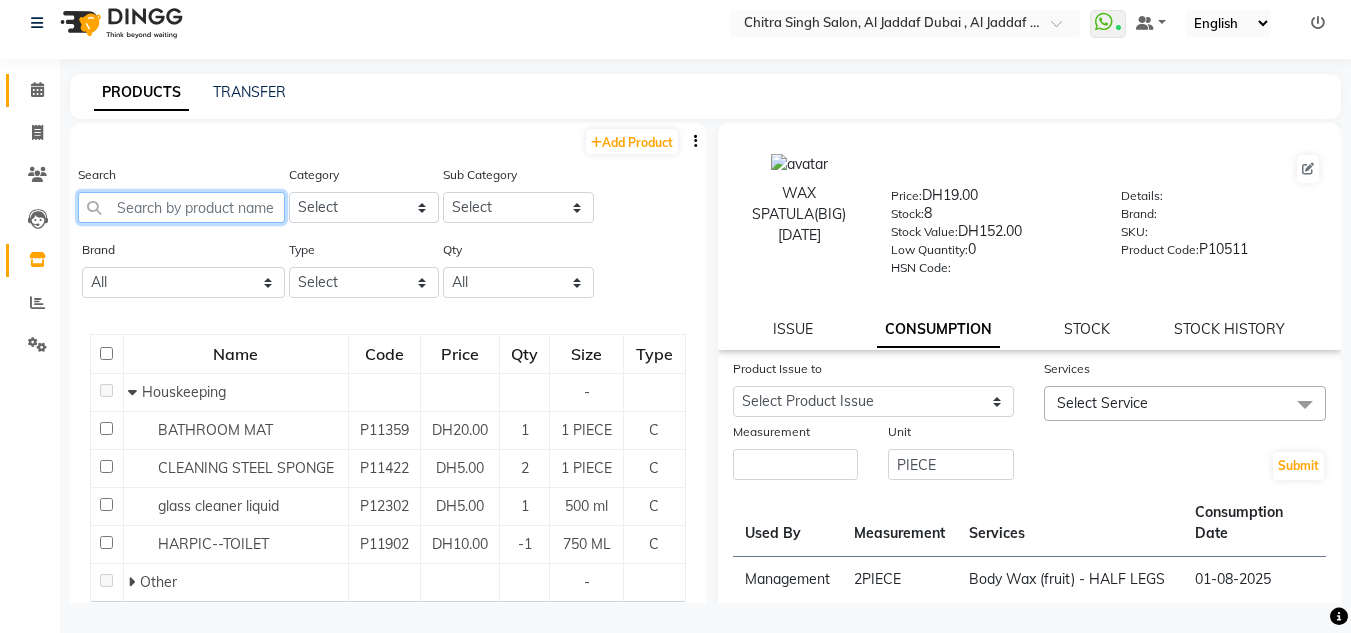 type 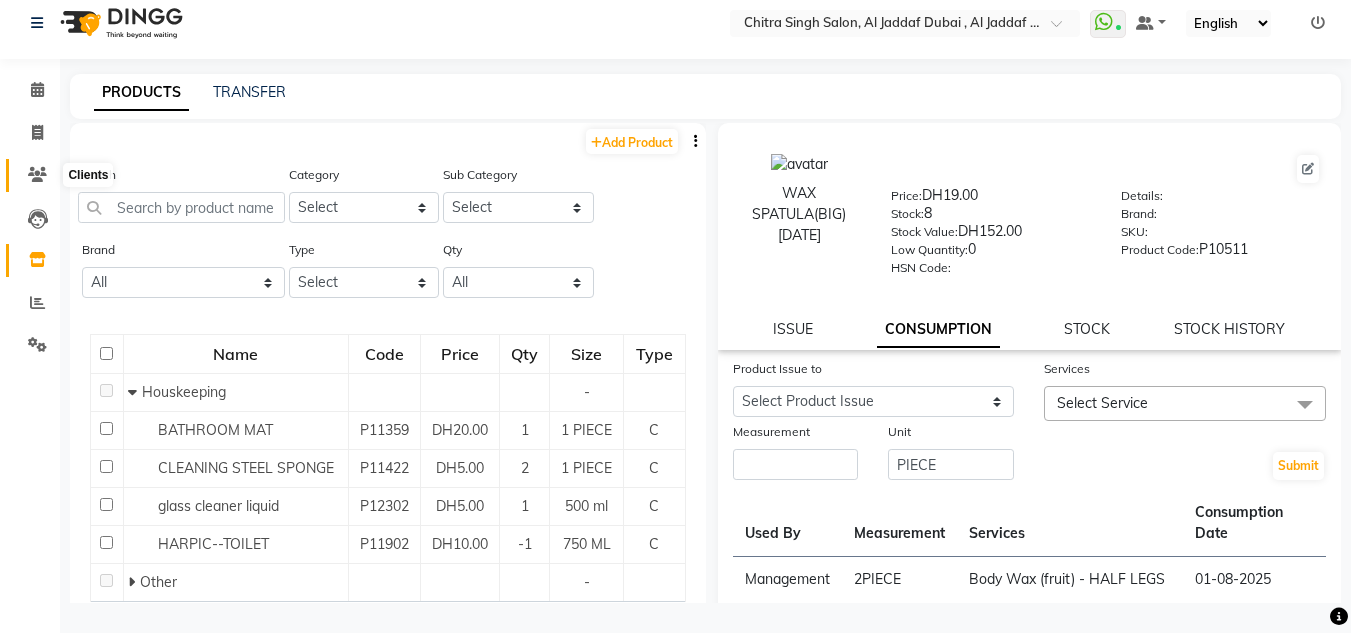 click 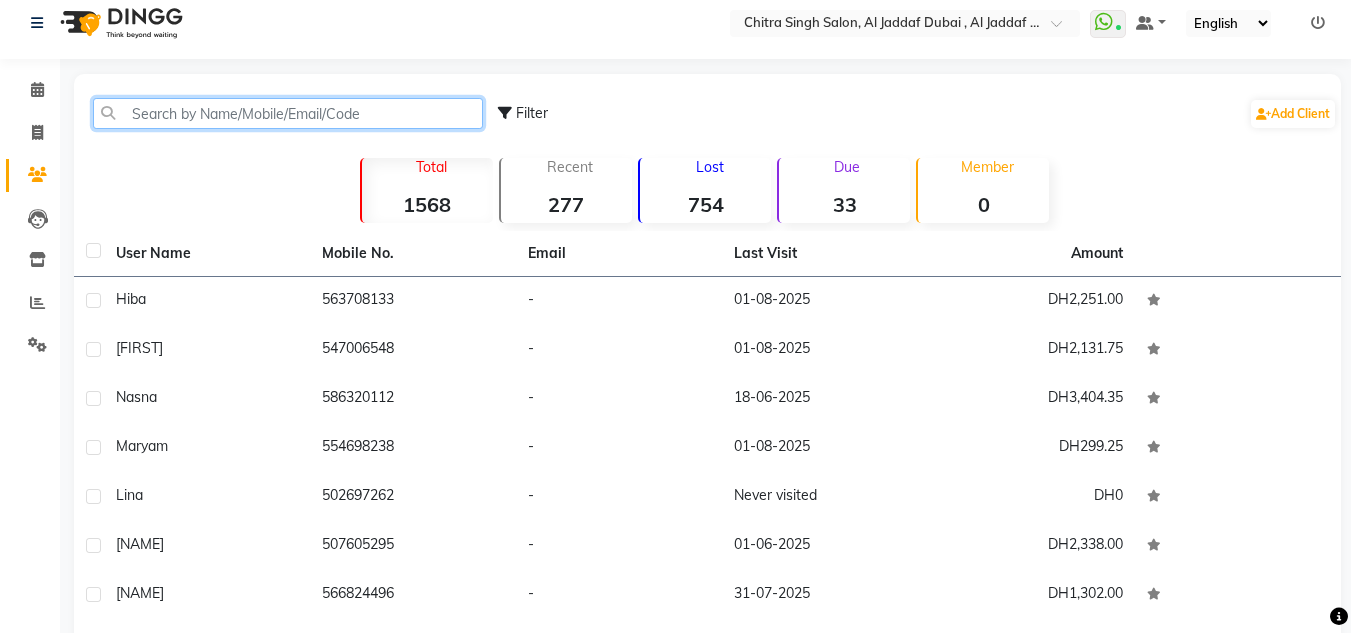click 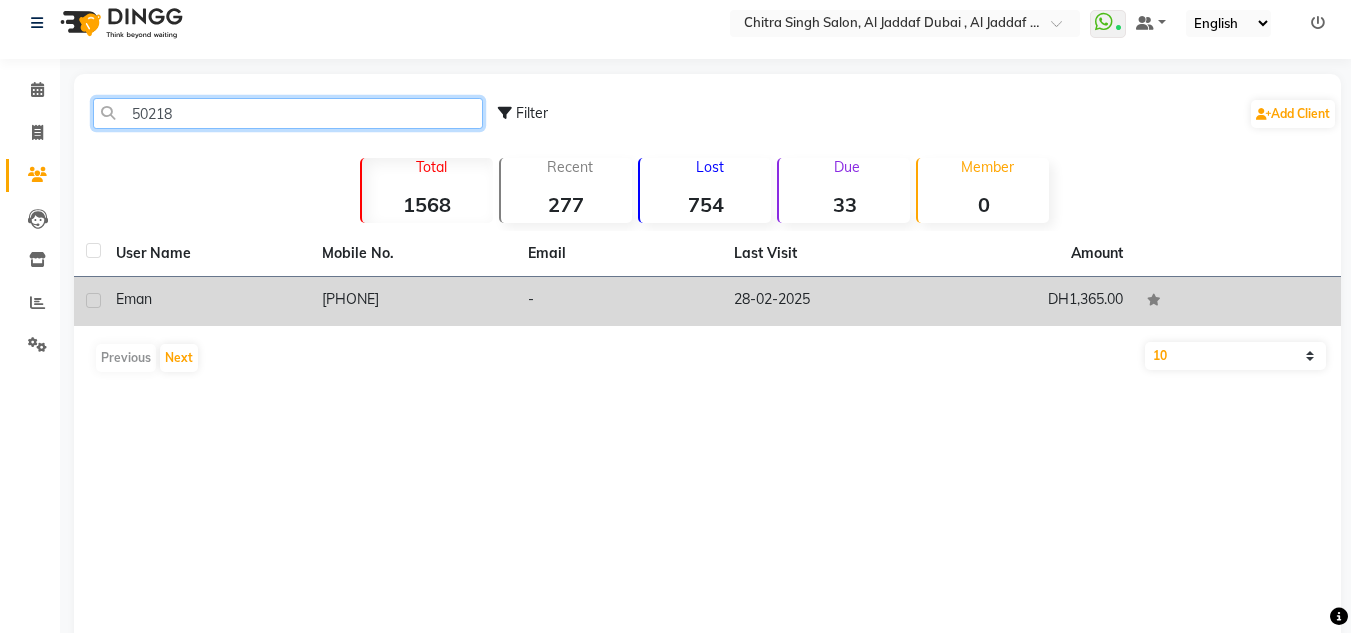 type on "50218" 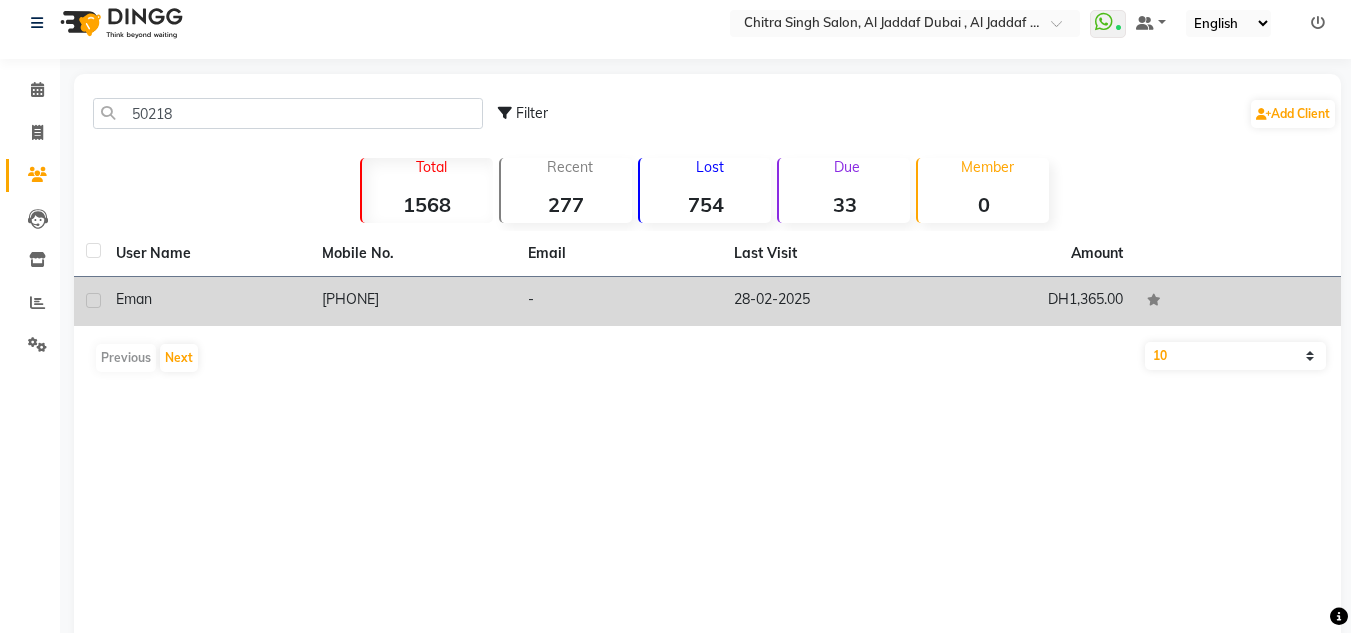 click on "DH1,365.00" 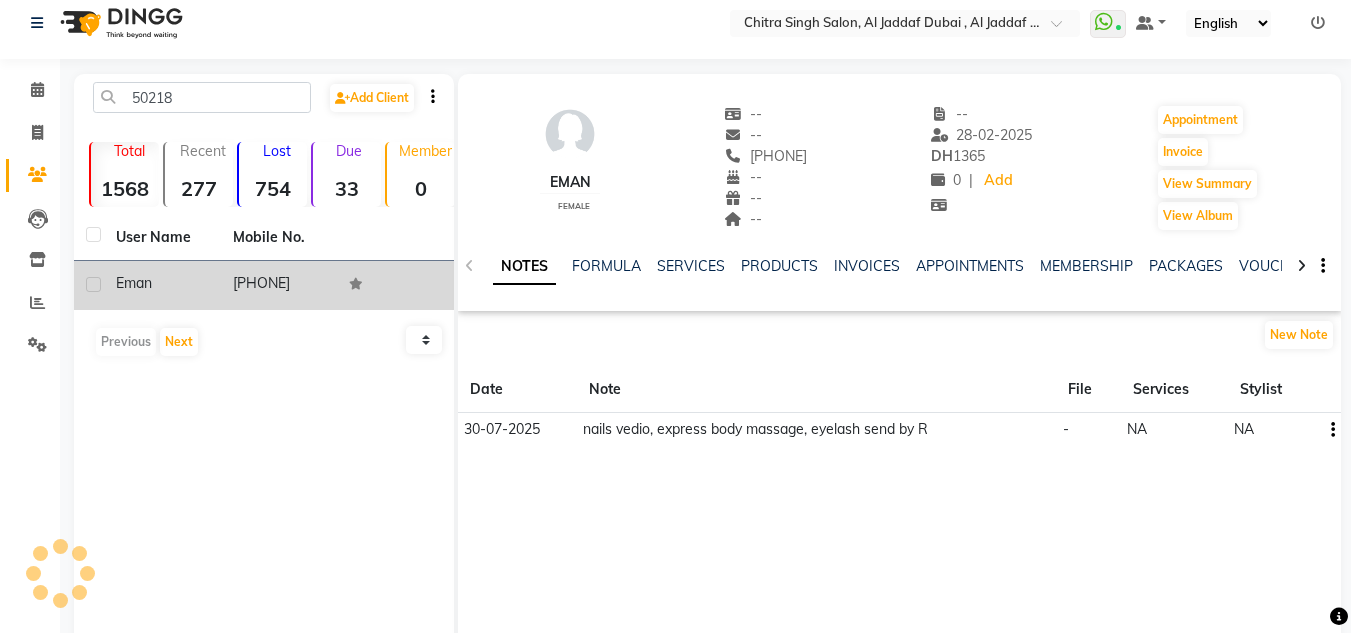 click on "NOTES FORMULA SERVICES PRODUCTS INVOICES APPOINTMENTS MEMBERSHIP PACKAGES VOUCHERS GIFTCARDS POINTS FORMS FAMILY CARDS WALLET" 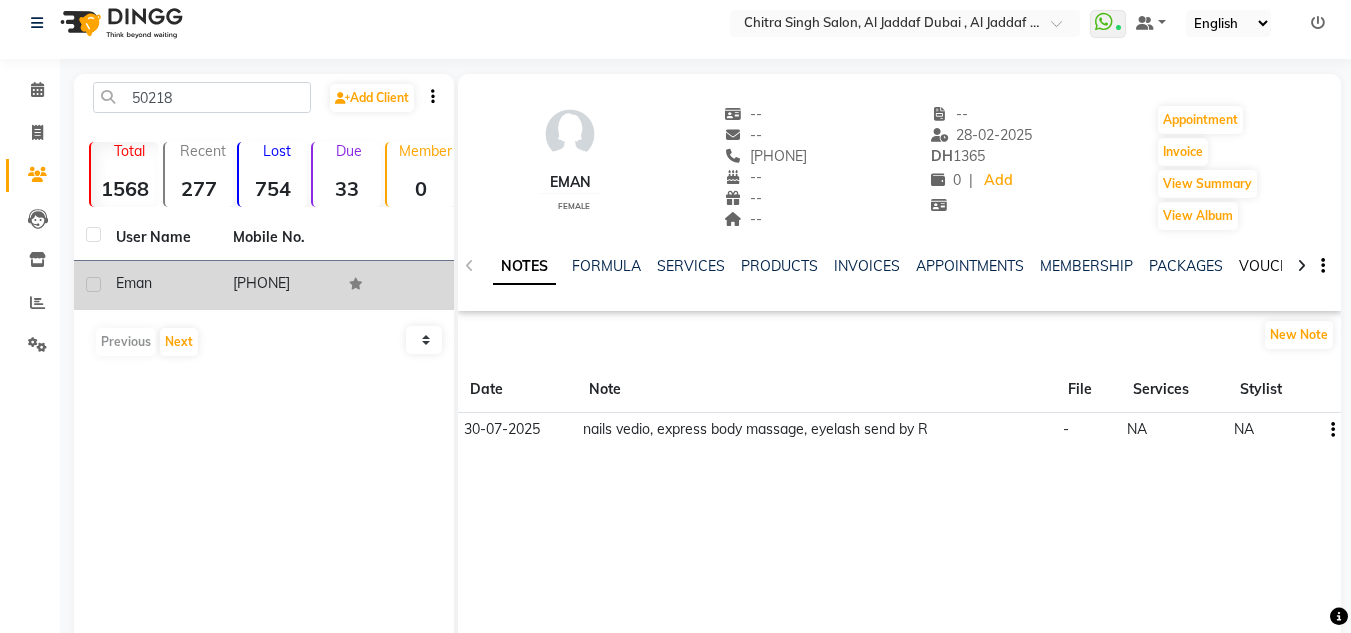 click on "VOUCHERS" 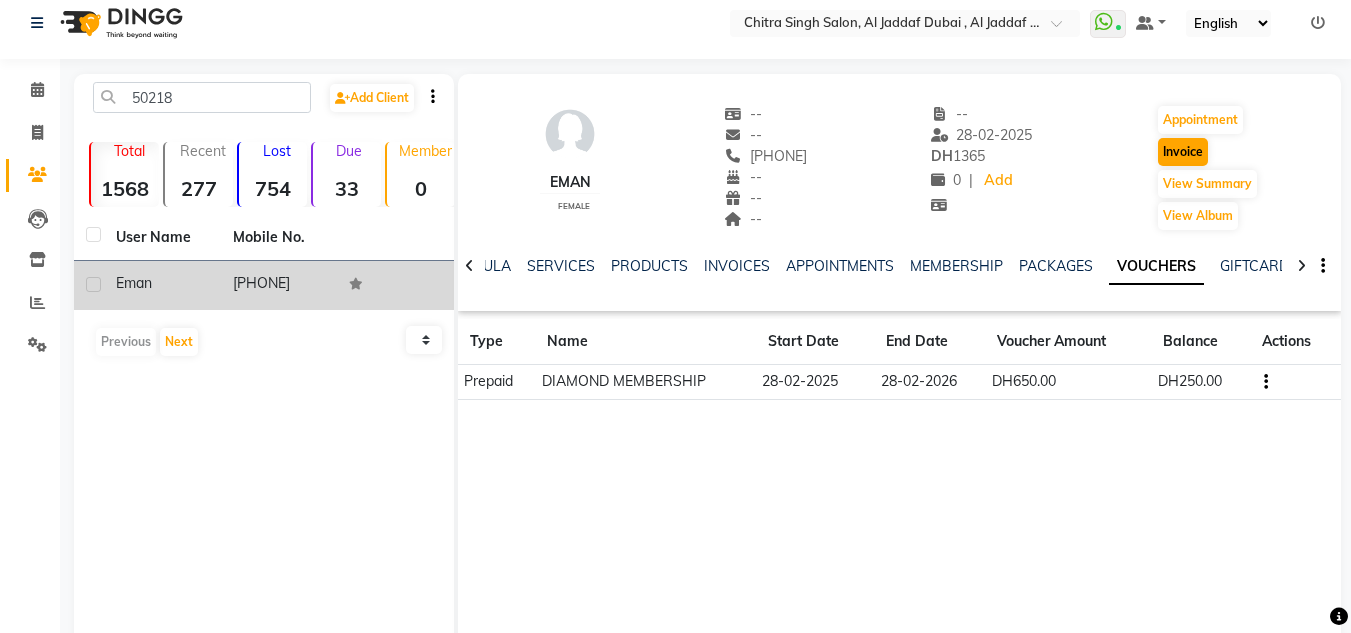 drag, startPoint x: 1225, startPoint y: 165, endPoint x: 1178, endPoint y: 158, distance: 47.518417 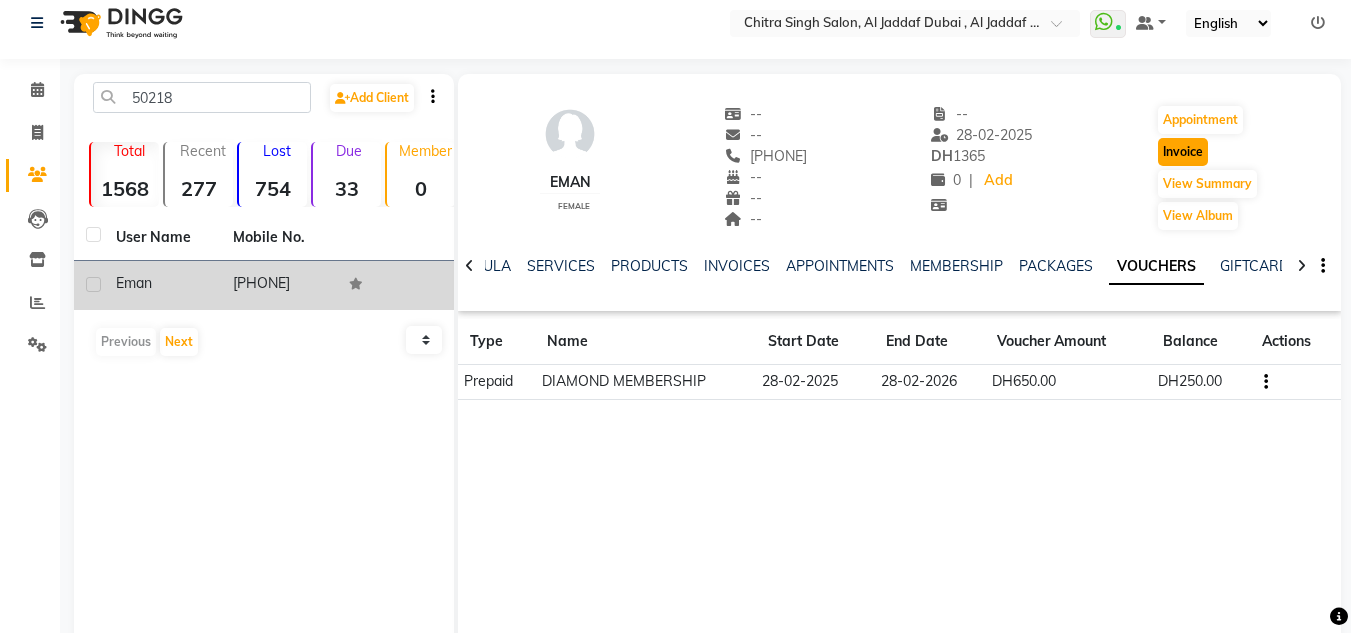 click on "Invoice" 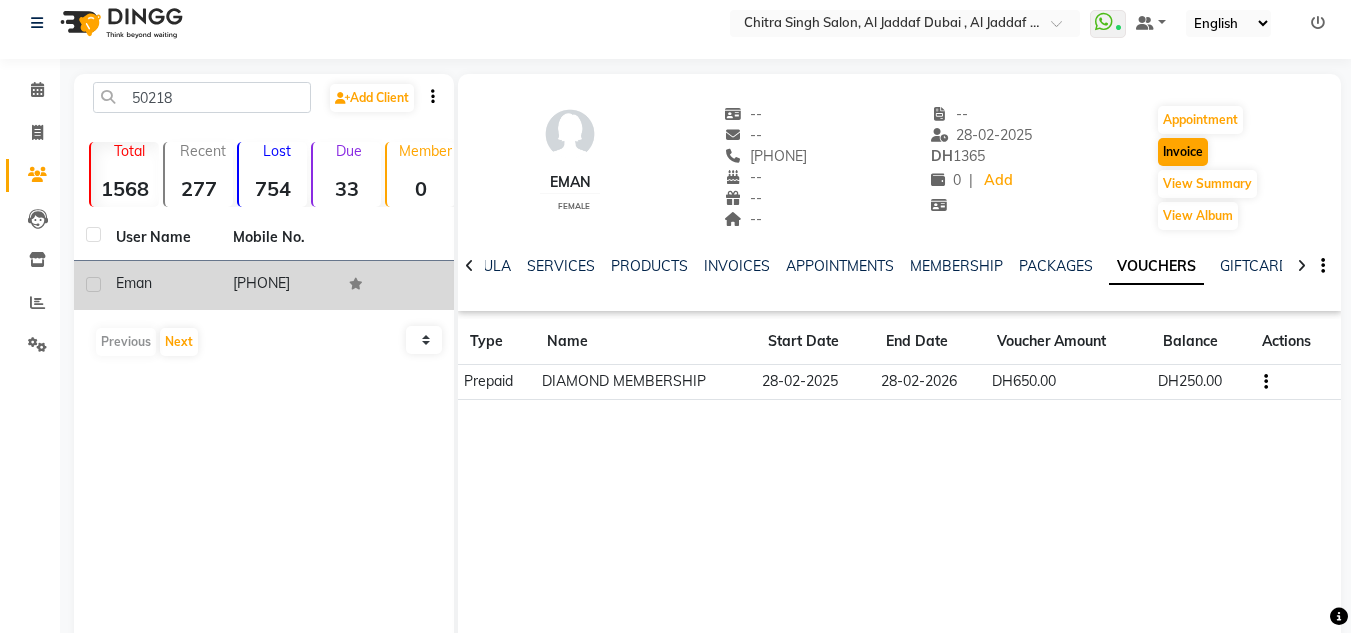 select on "service" 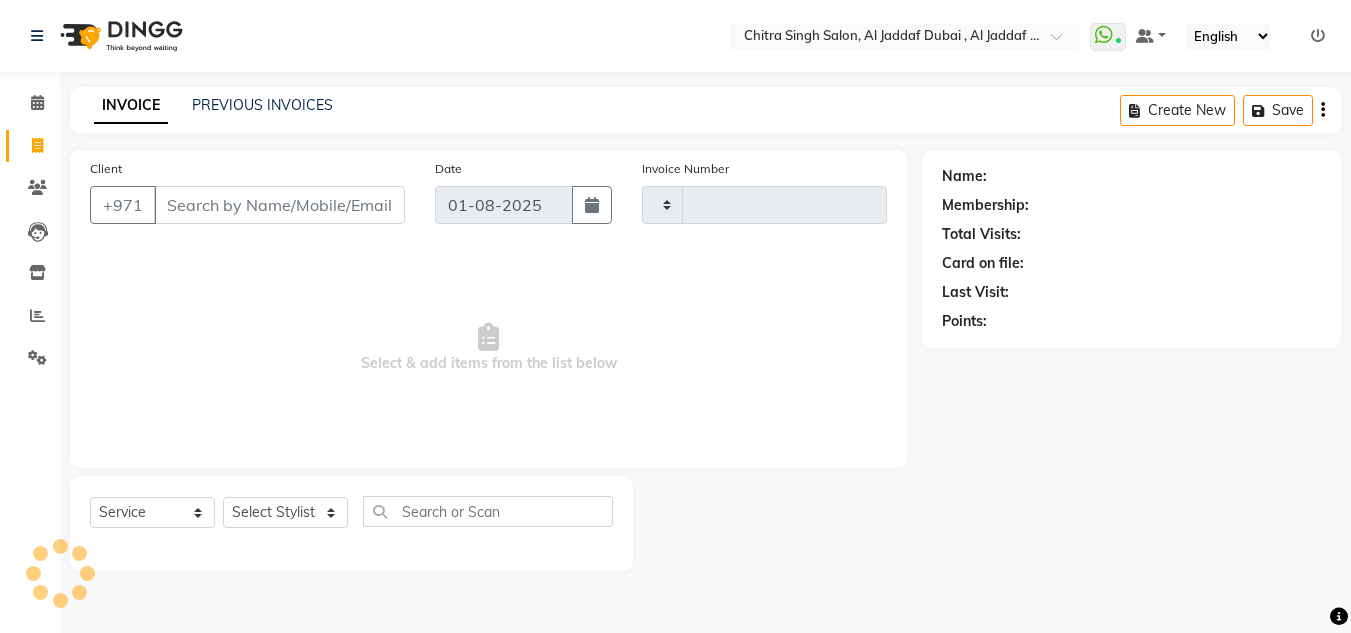 scroll, scrollTop: 0, scrollLeft: 0, axis: both 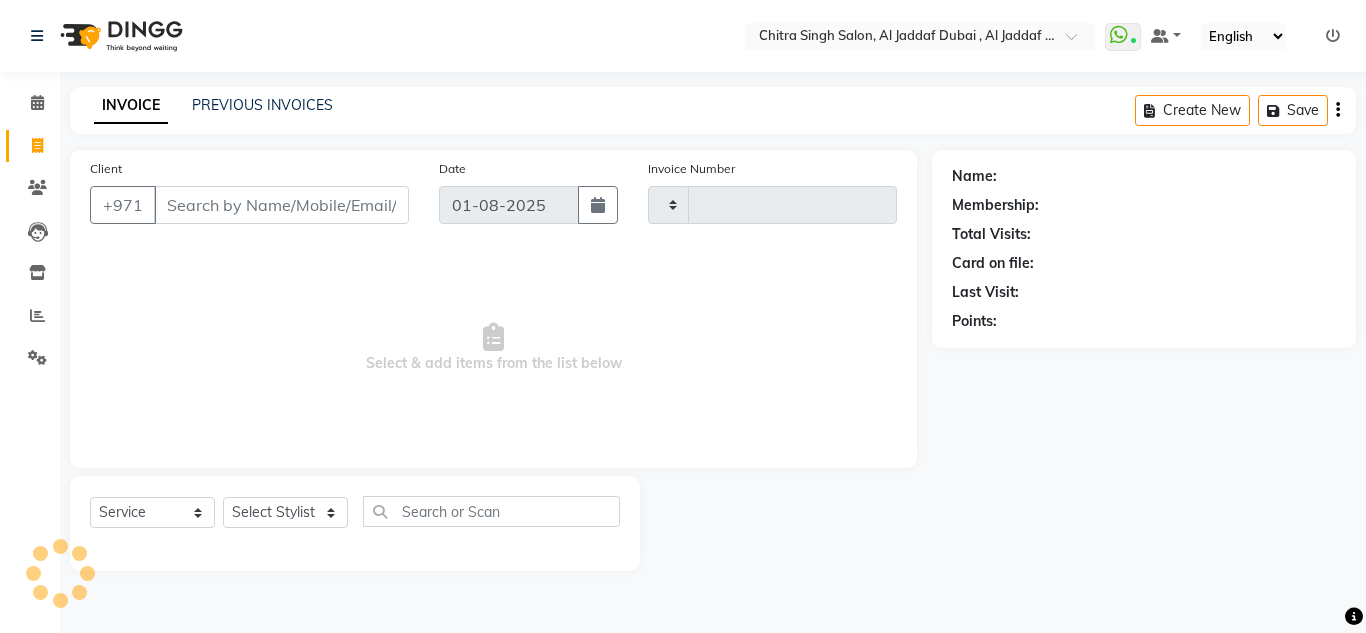 type on "1053" 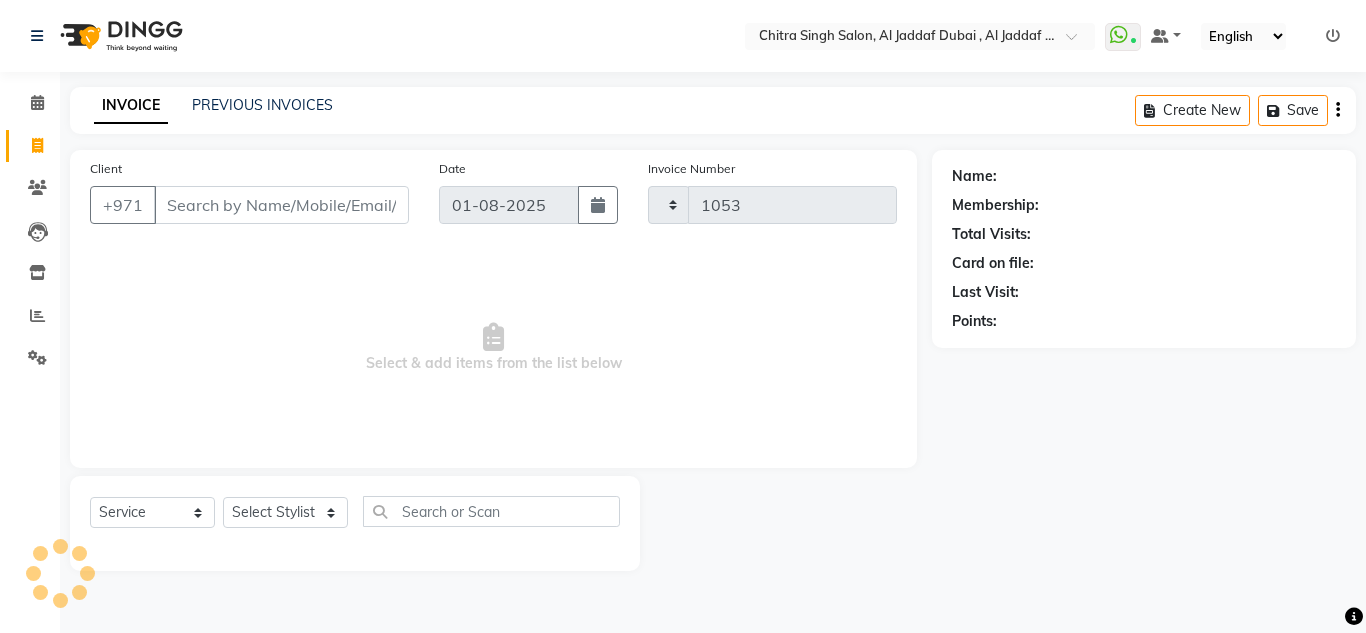 select on "4069" 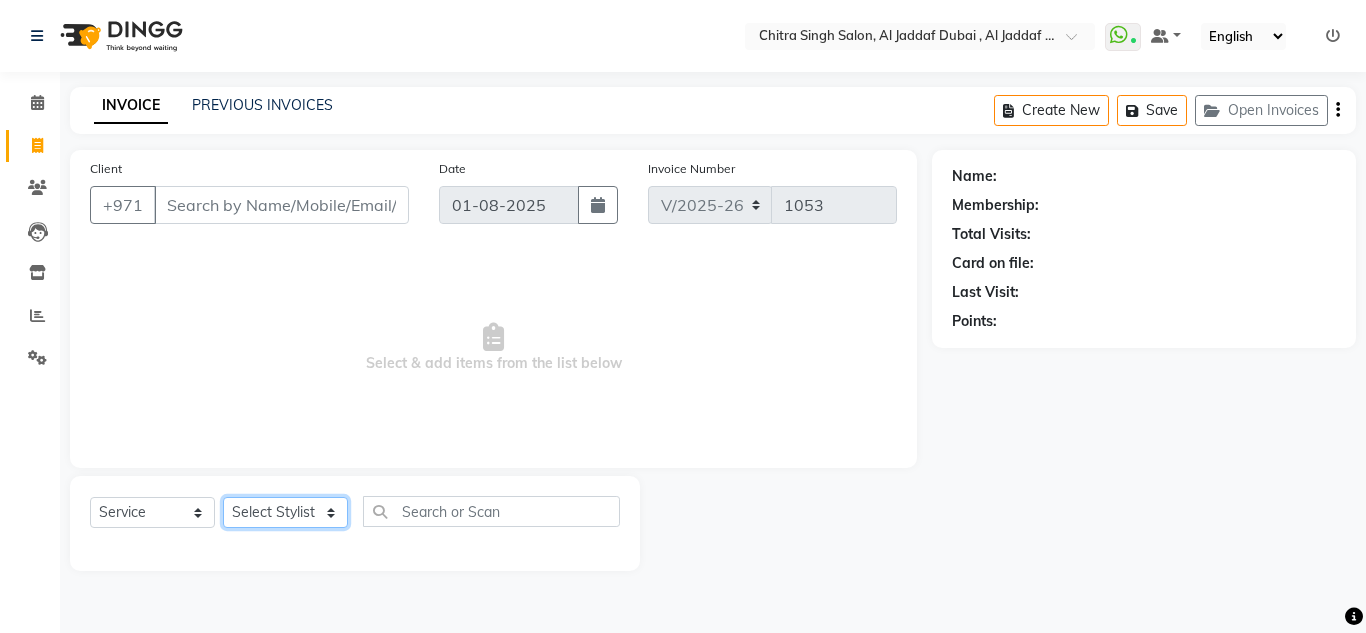 drag, startPoint x: 301, startPoint y: 511, endPoint x: 301, endPoint y: 488, distance: 23 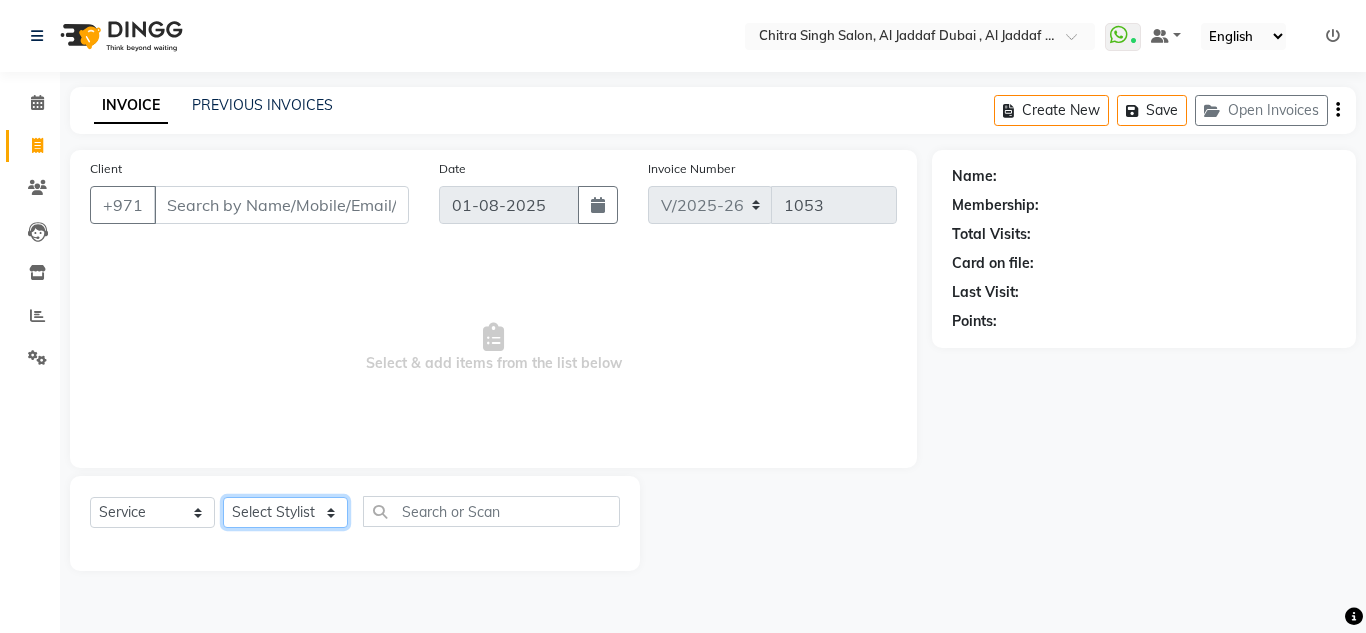 type on "502182380" 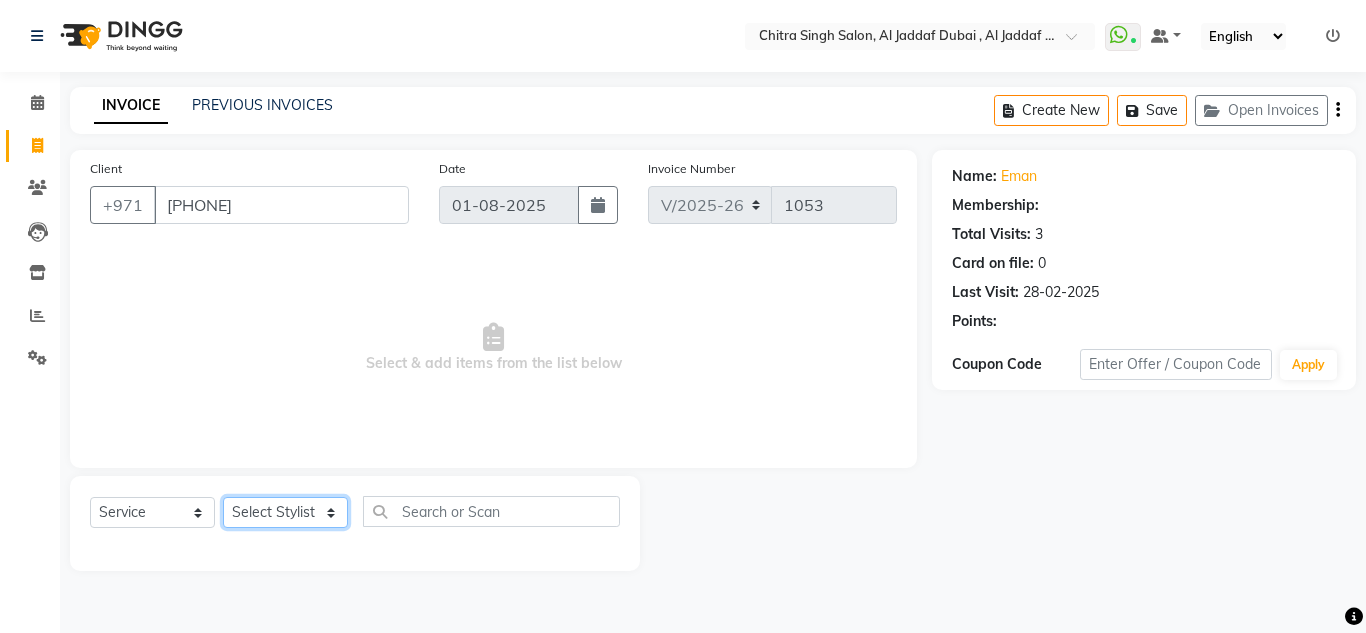 select on "1: Object" 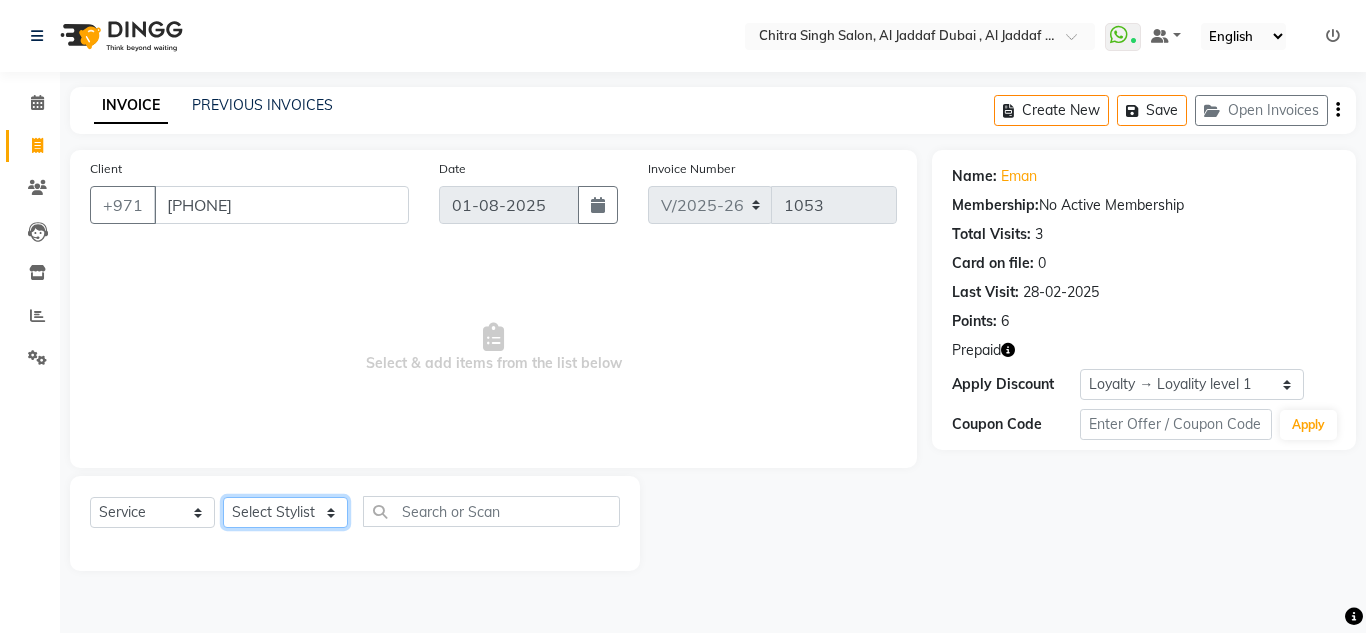 select on "62704" 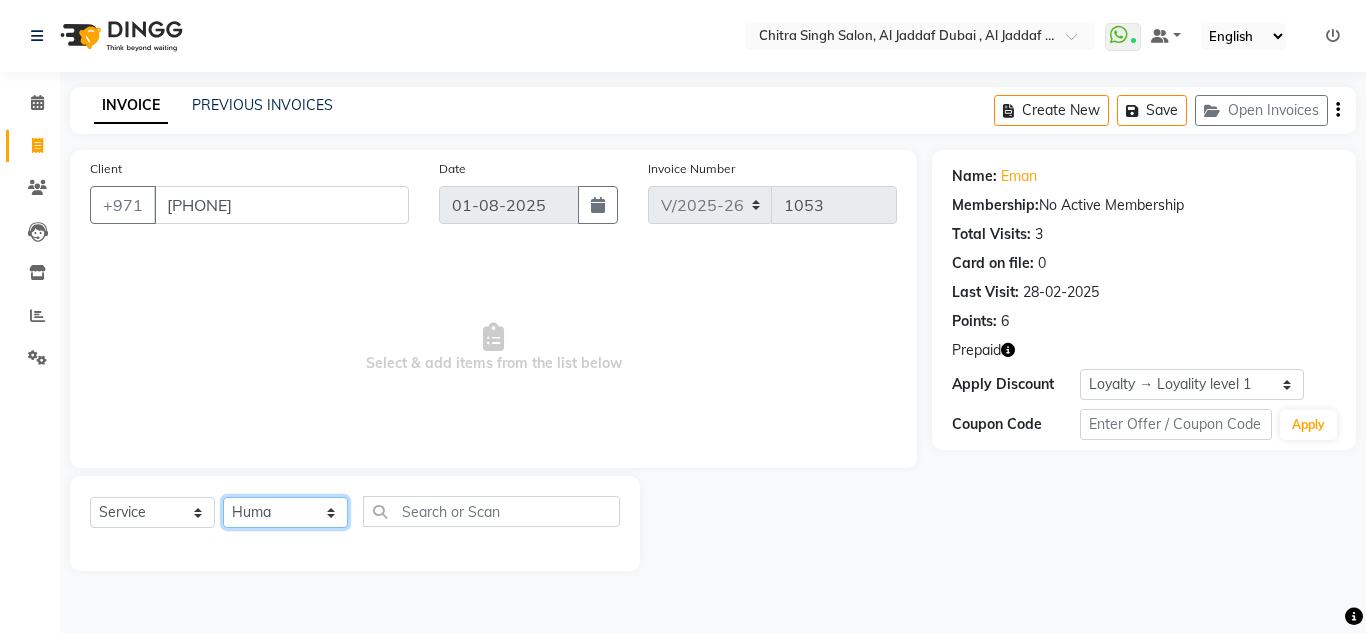 click on "Select Stylist Huma Iqbal Kabita Management Riba Sales person Srijana trial lady" 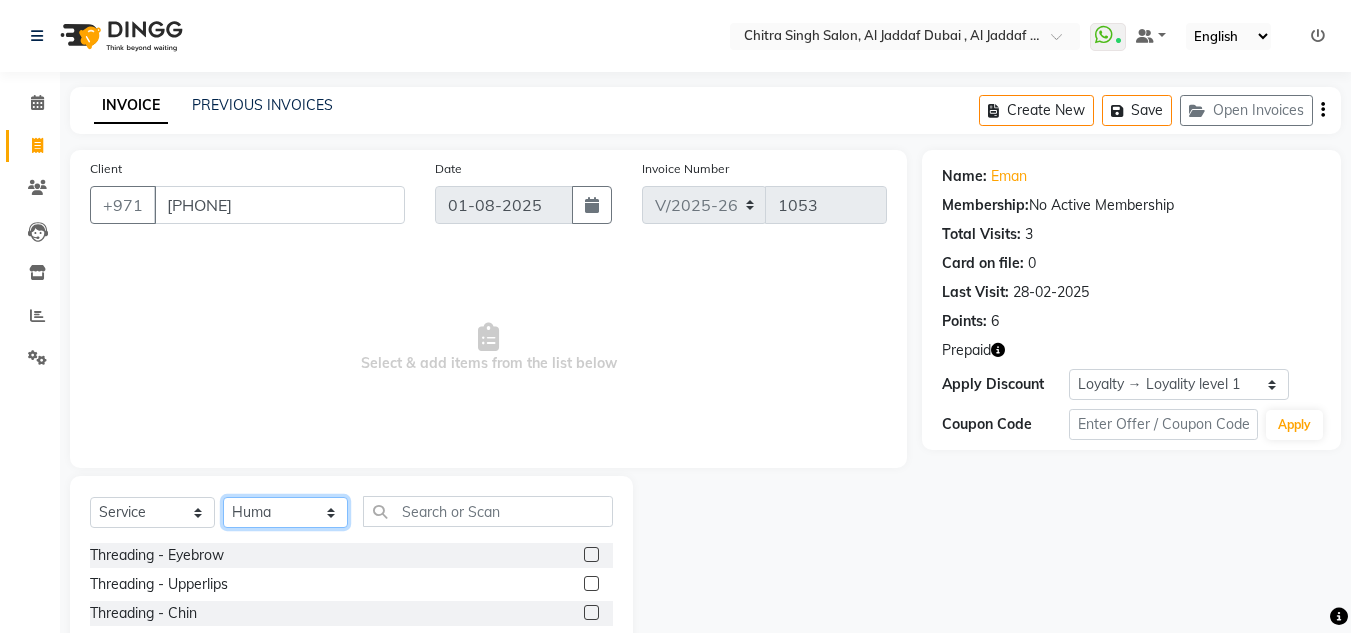 click on "Select Stylist Huma Iqbal Kabita Management Riba Sales person Srijana trial lady" 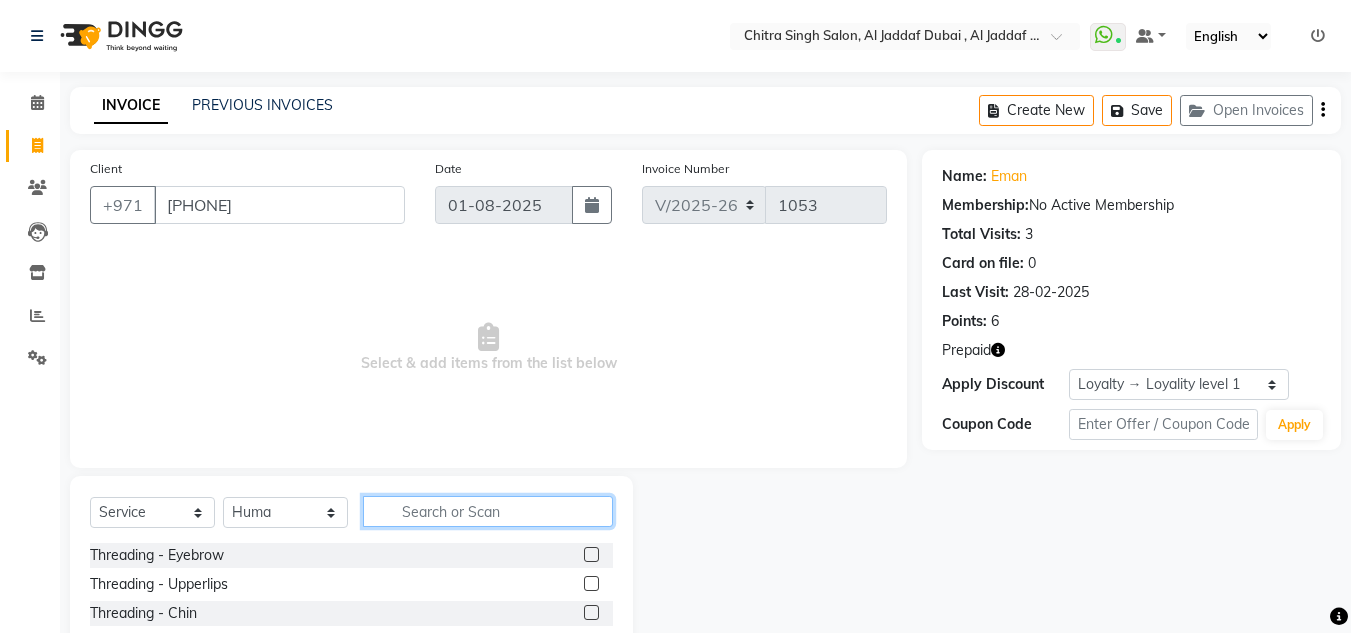 click 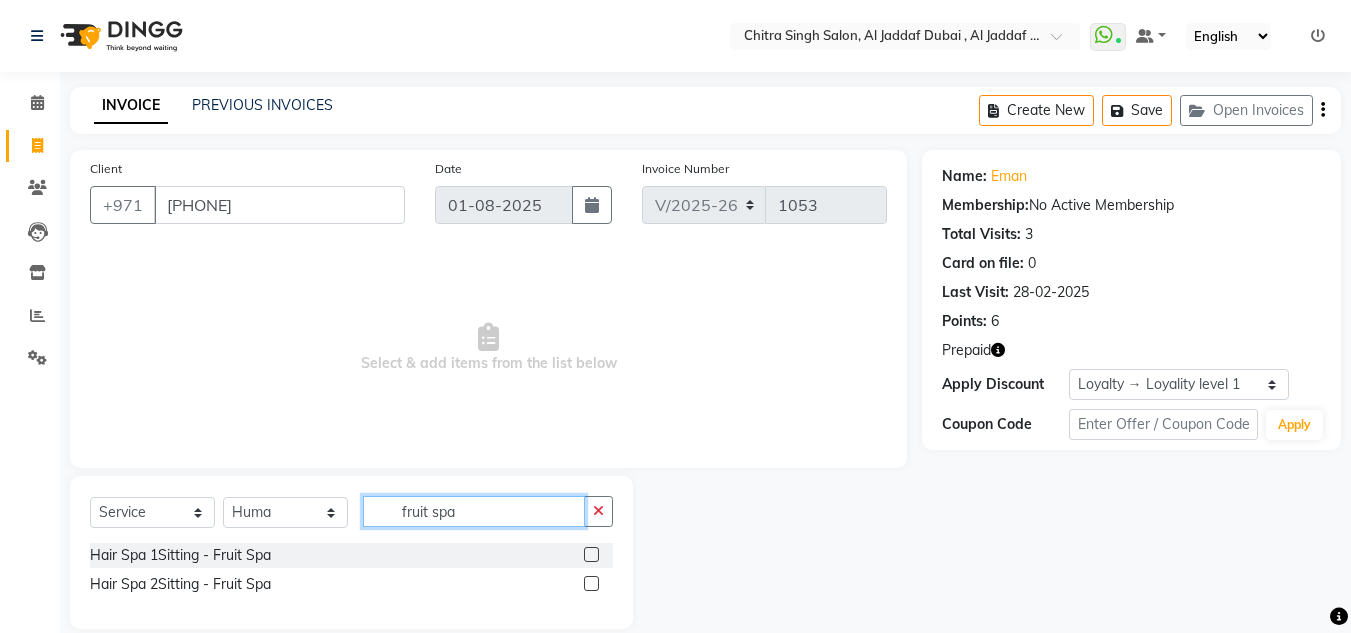 type on "fruit spa" 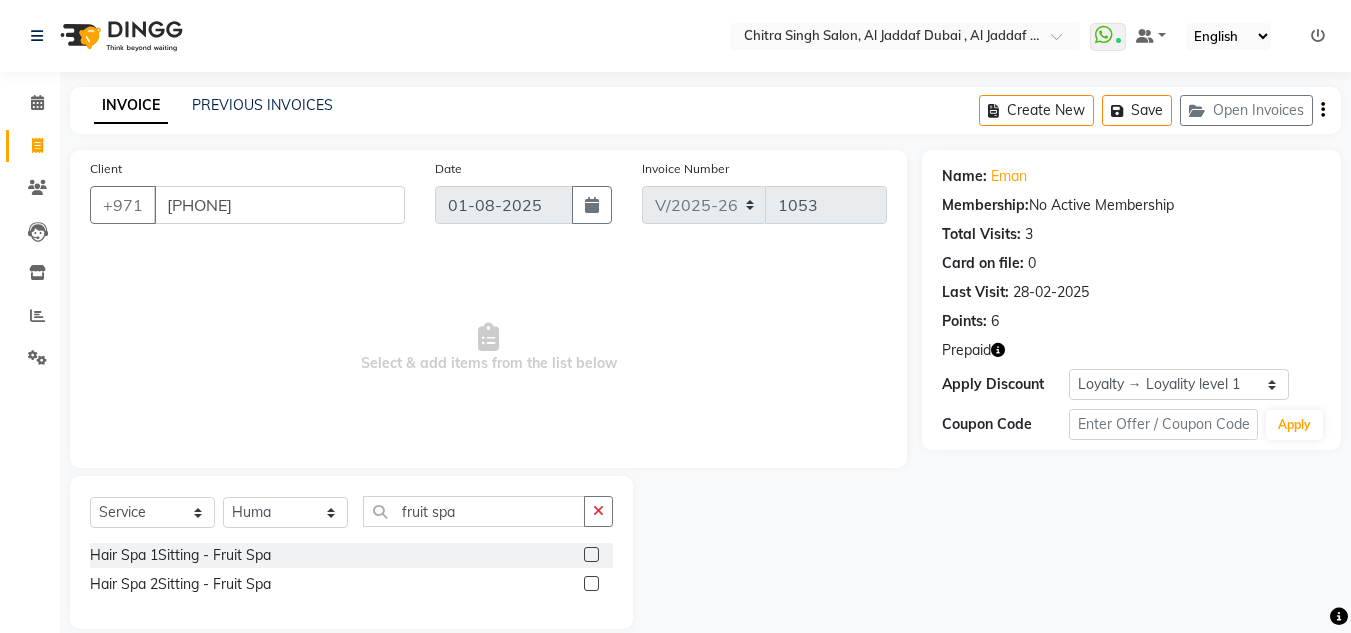 click 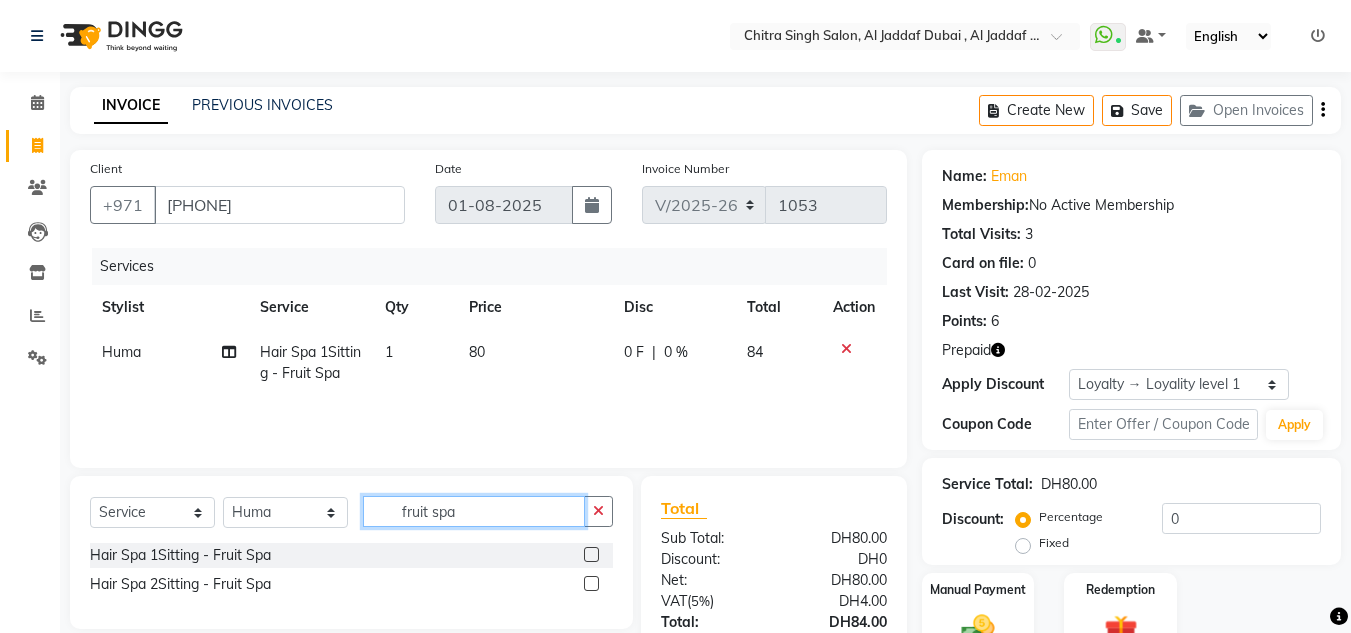checkbox on "false" 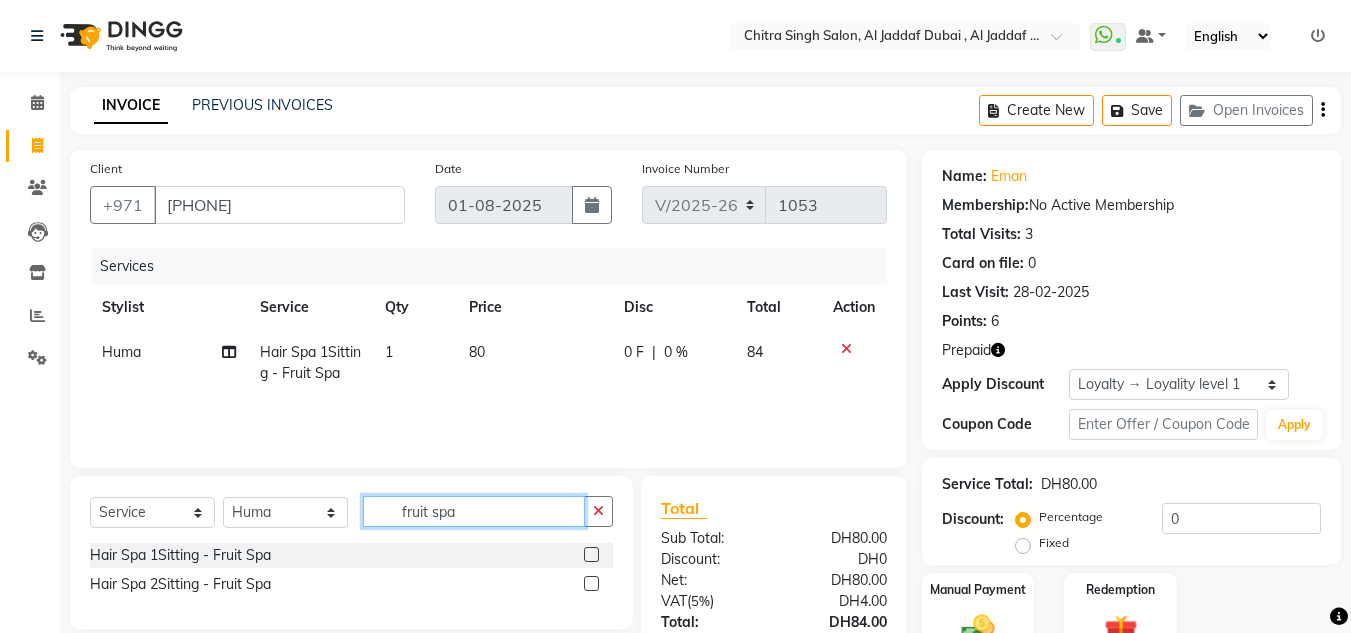 drag, startPoint x: 477, startPoint y: 509, endPoint x: 280, endPoint y: 493, distance: 197.64868 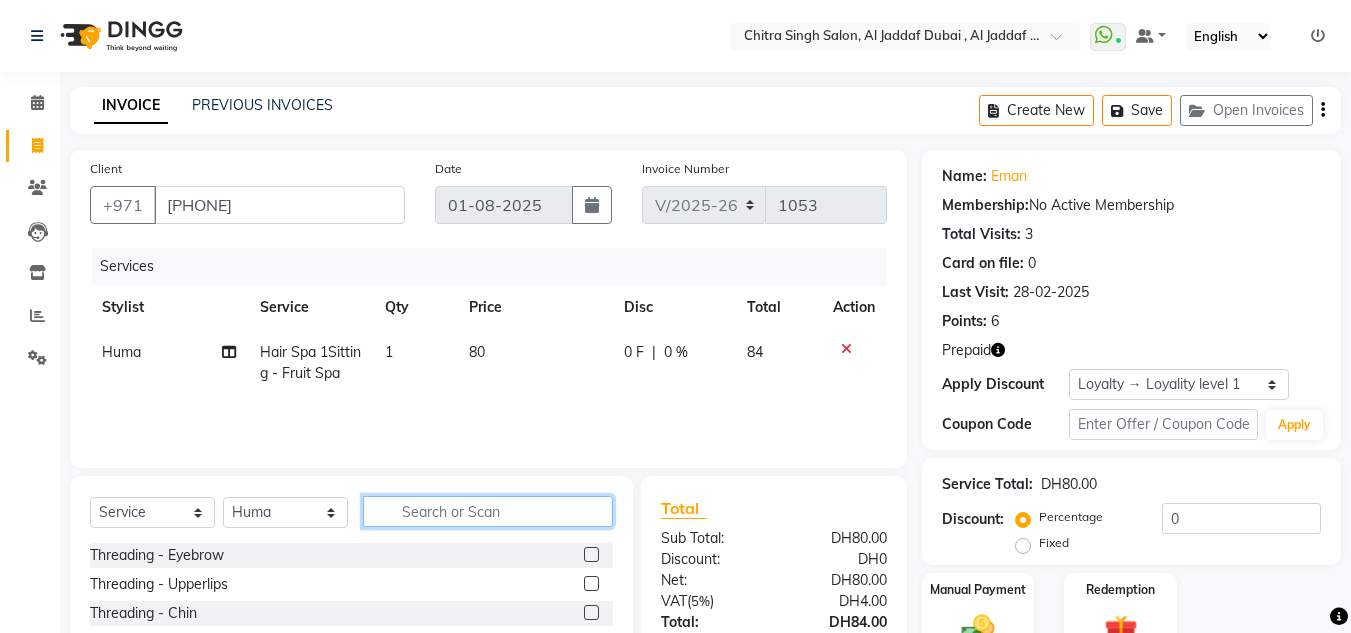 type 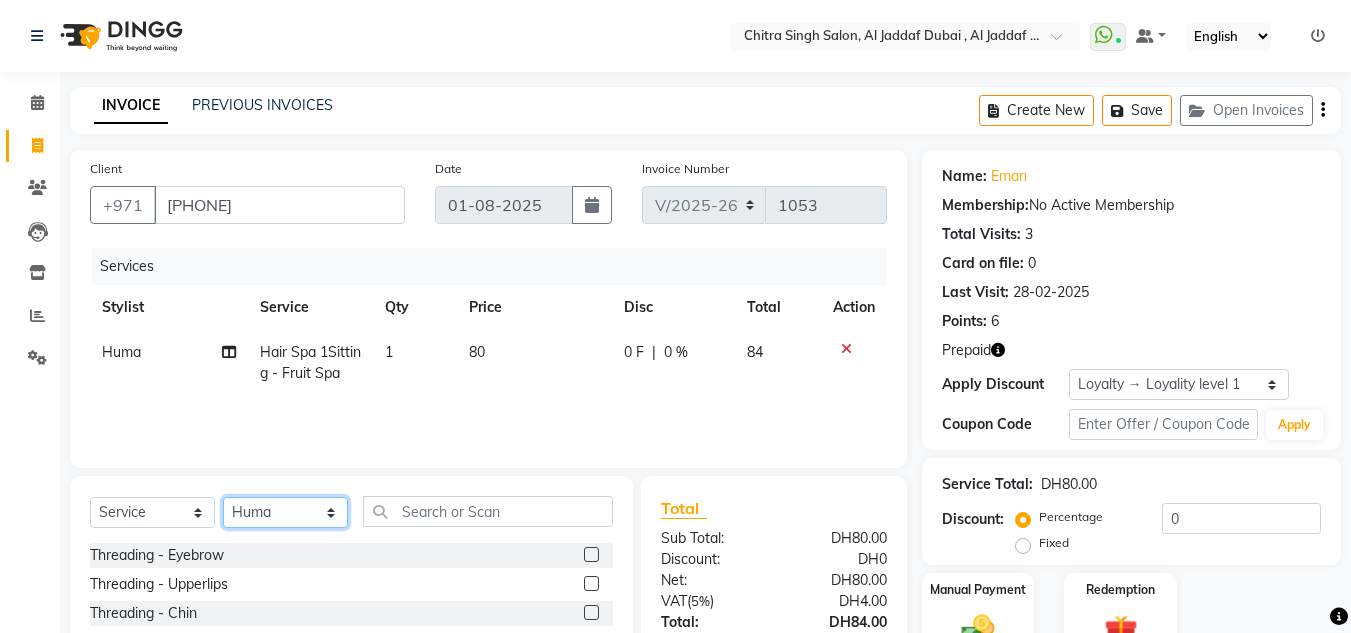 drag, startPoint x: 306, startPoint y: 503, endPoint x: 308, endPoint y: 513, distance: 10.198039 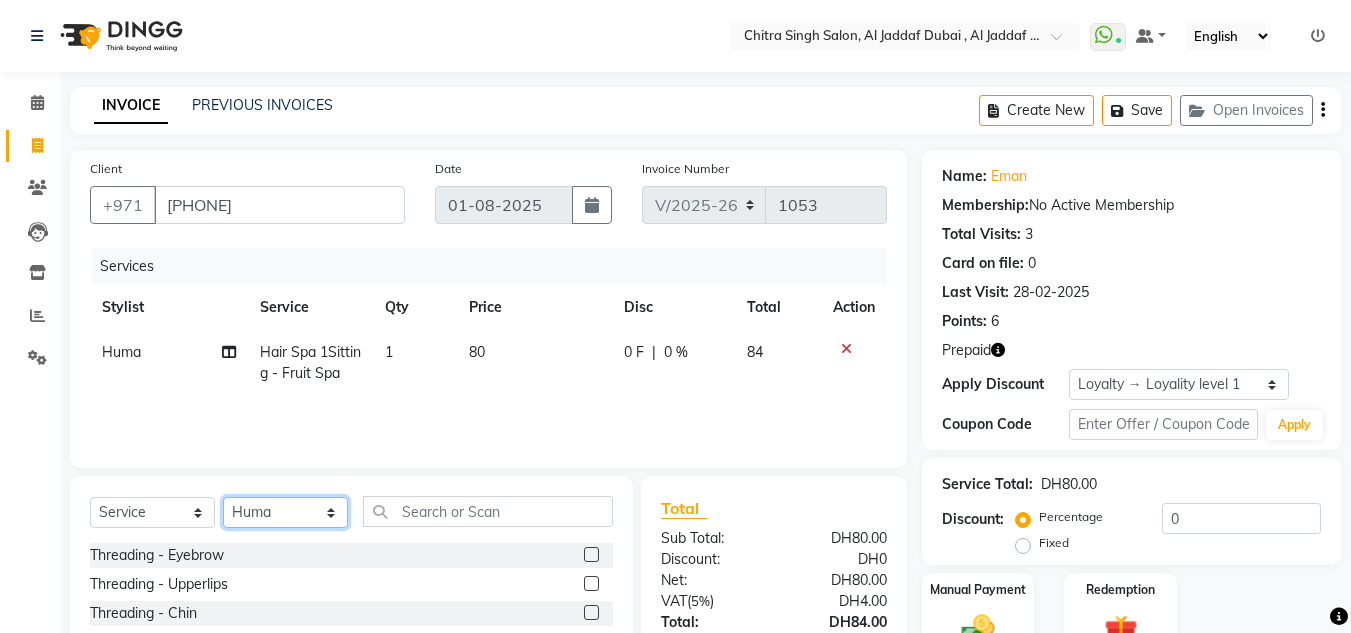 select on "45056" 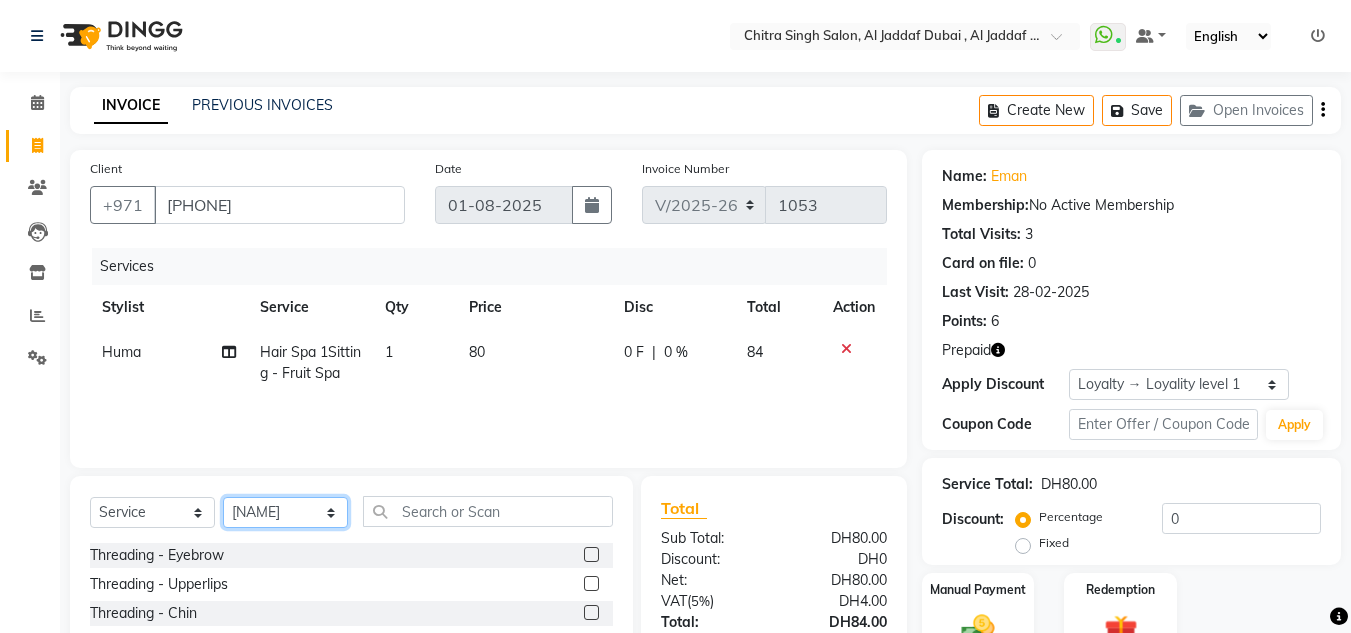 click on "Select Stylist Huma Iqbal Kabita Management Riba Sales person Srijana trial lady" 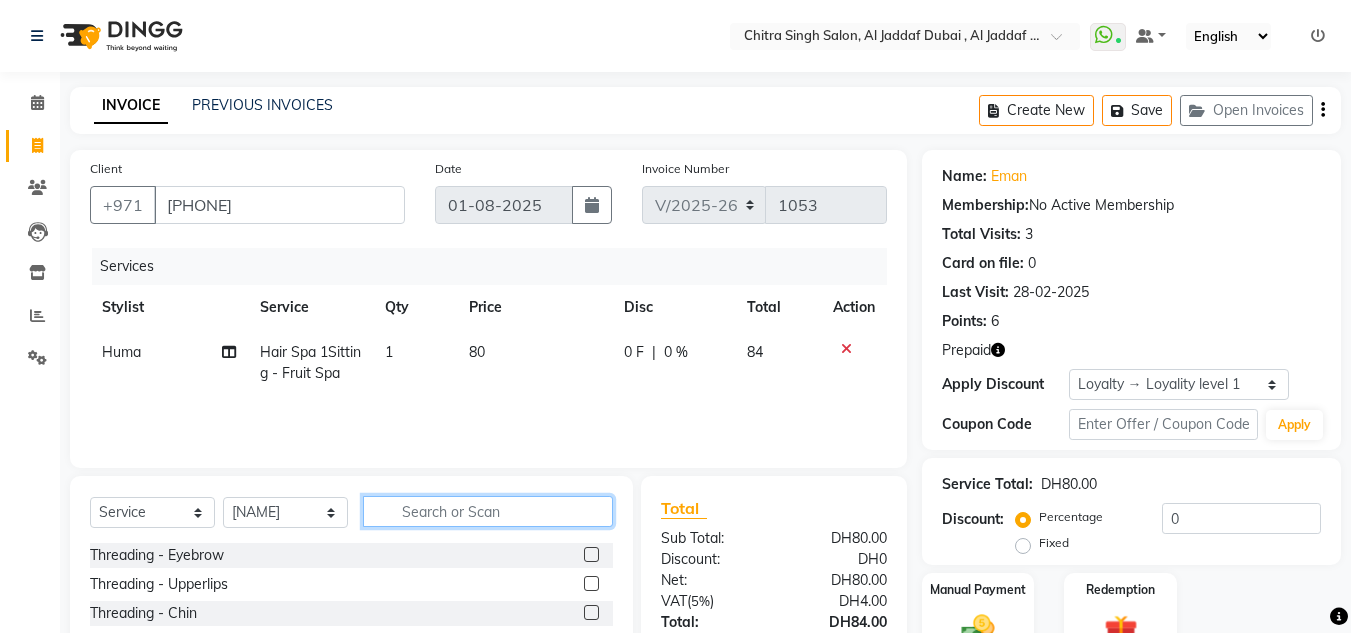click 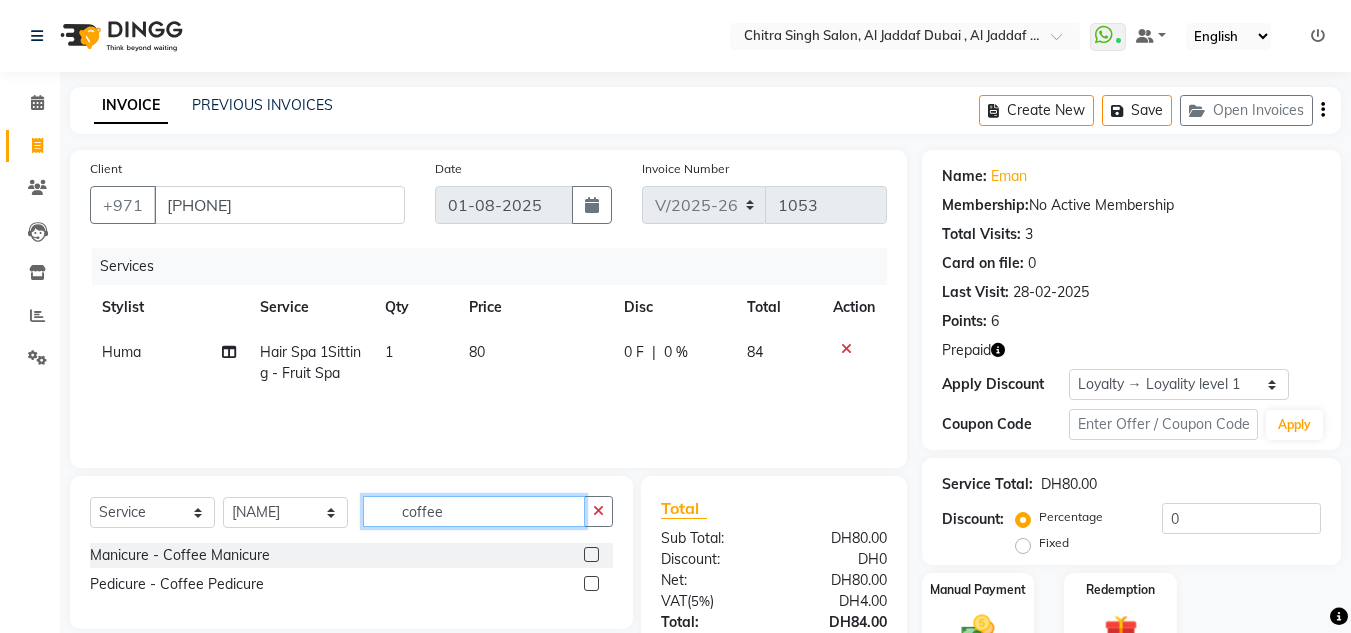 type on "coffee" 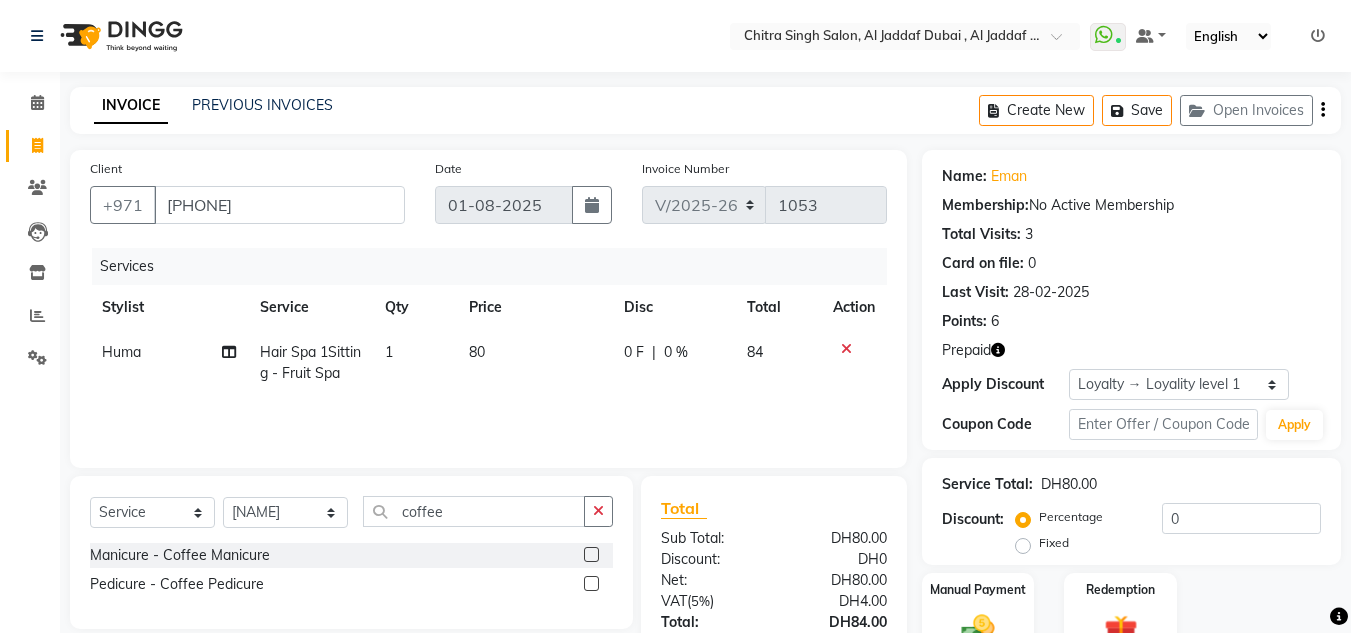 click 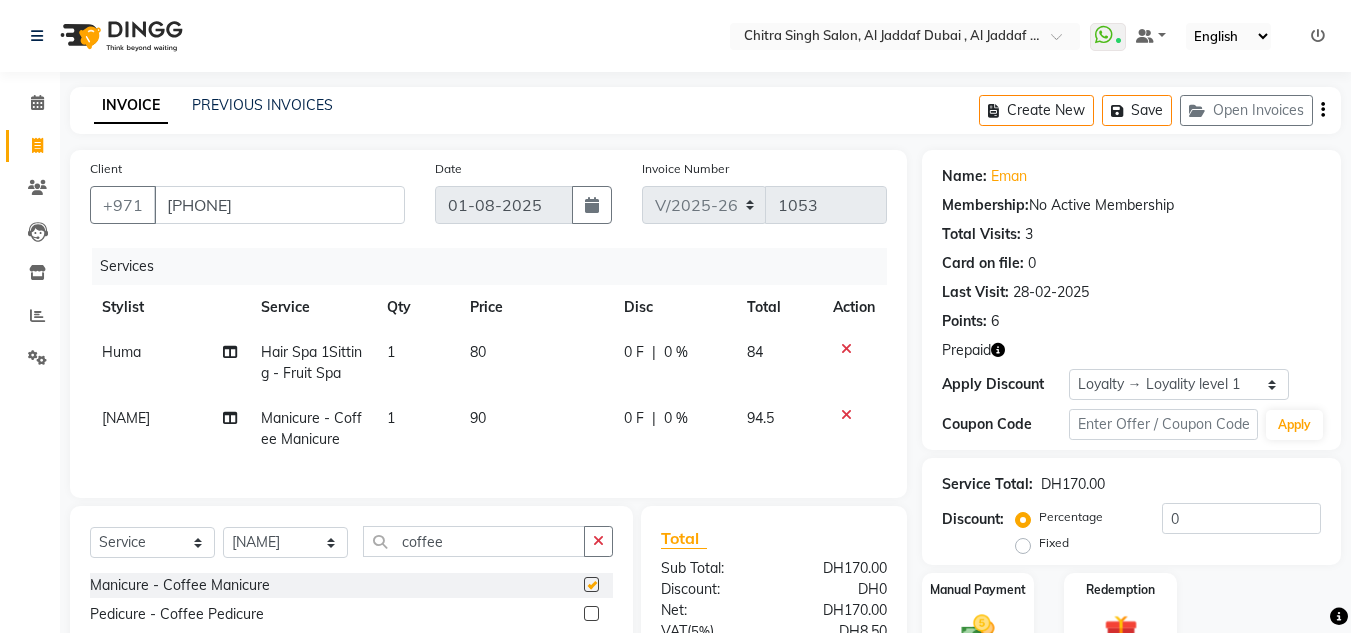 checkbox on "false" 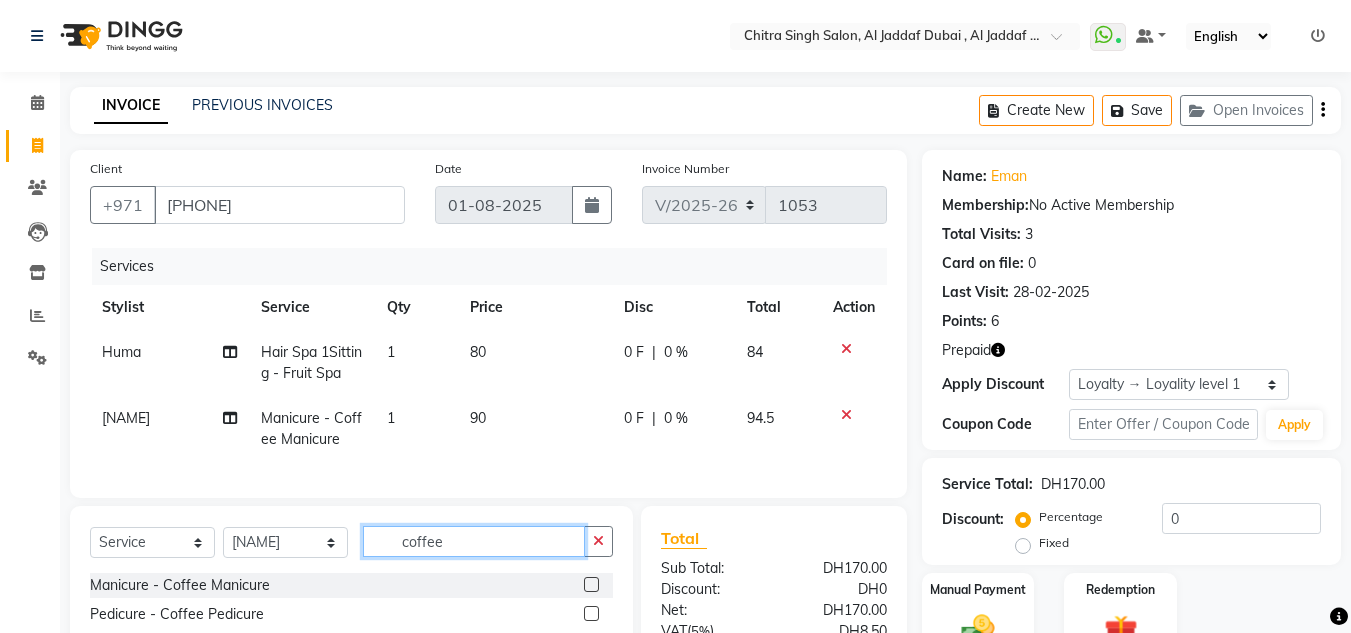 drag, startPoint x: 444, startPoint y: 558, endPoint x: 419, endPoint y: 544, distance: 28.653097 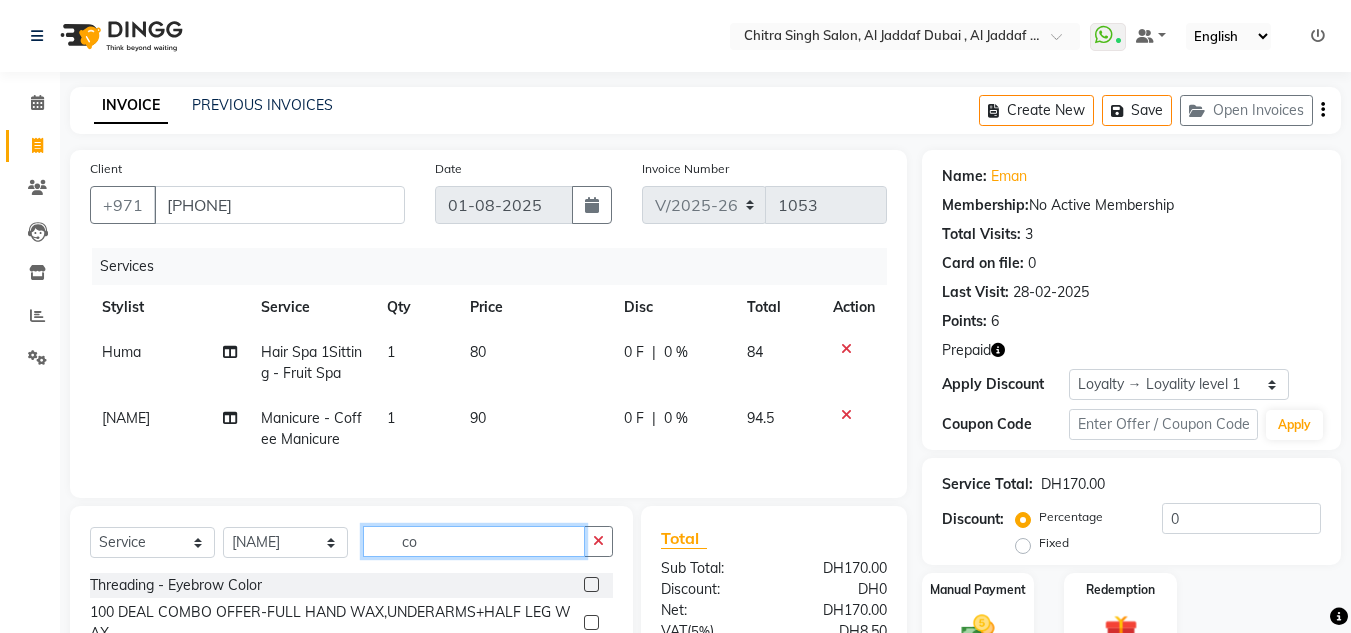 type on "c" 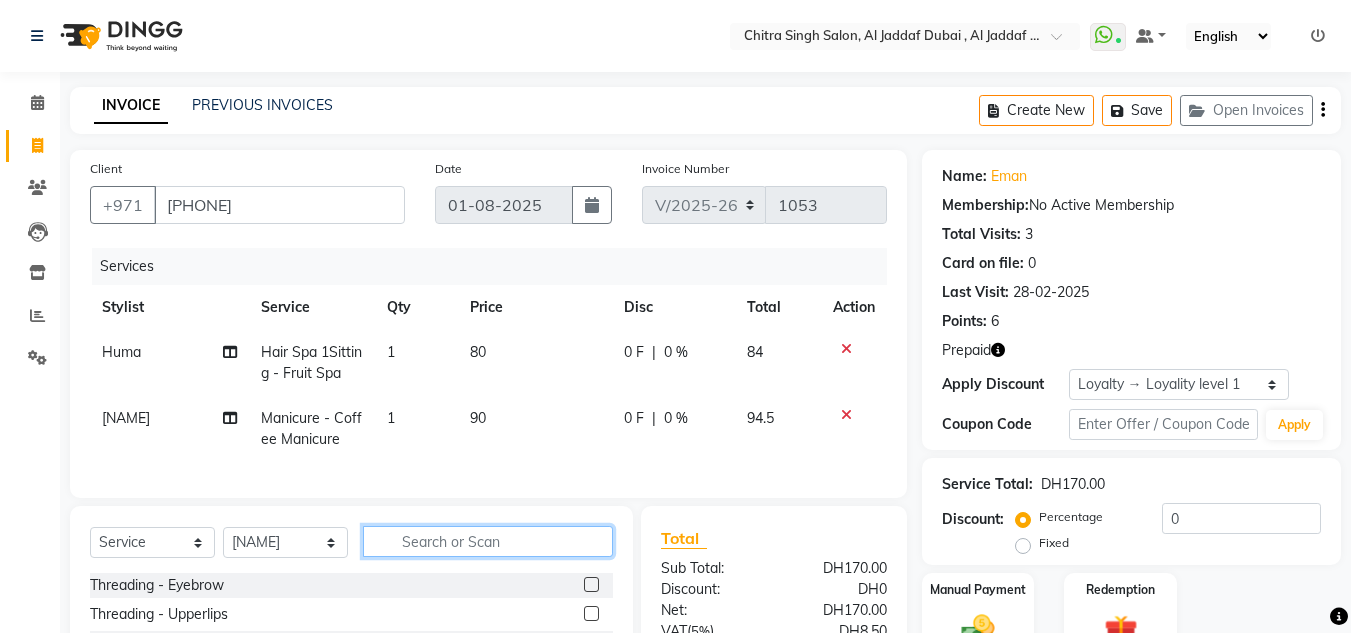 type 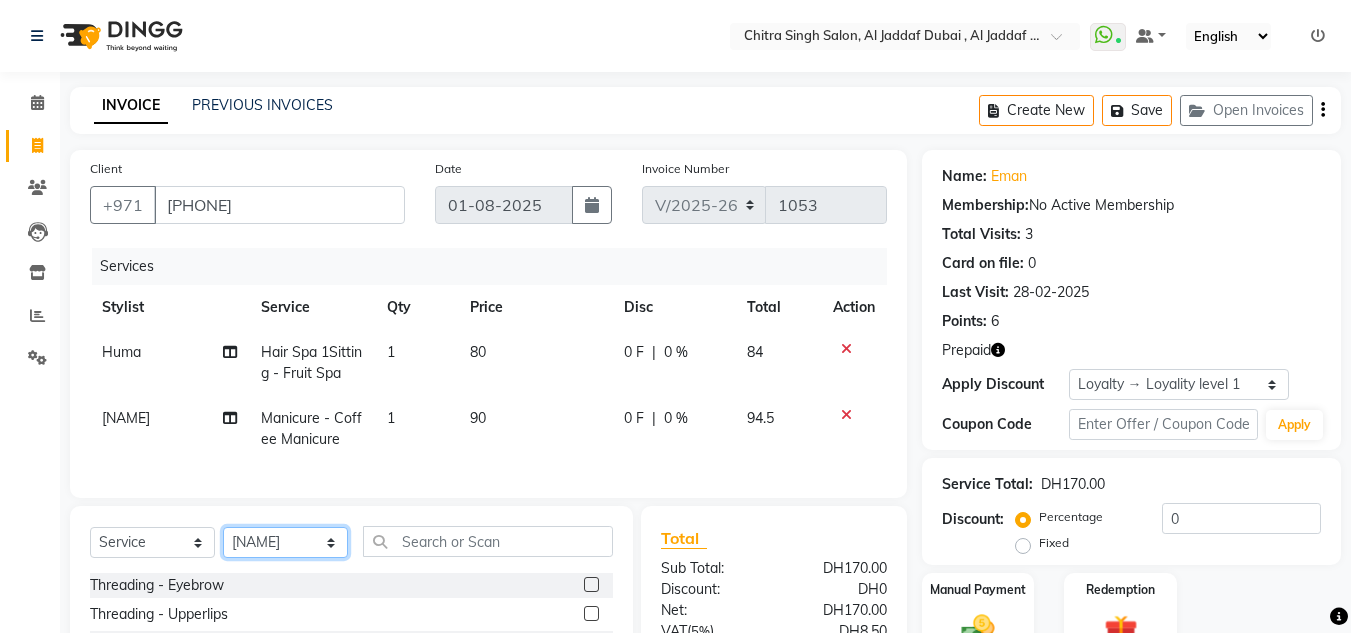 click on "Select Stylist Huma Iqbal Kabita Management Riba Sales person Srijana trial lady" 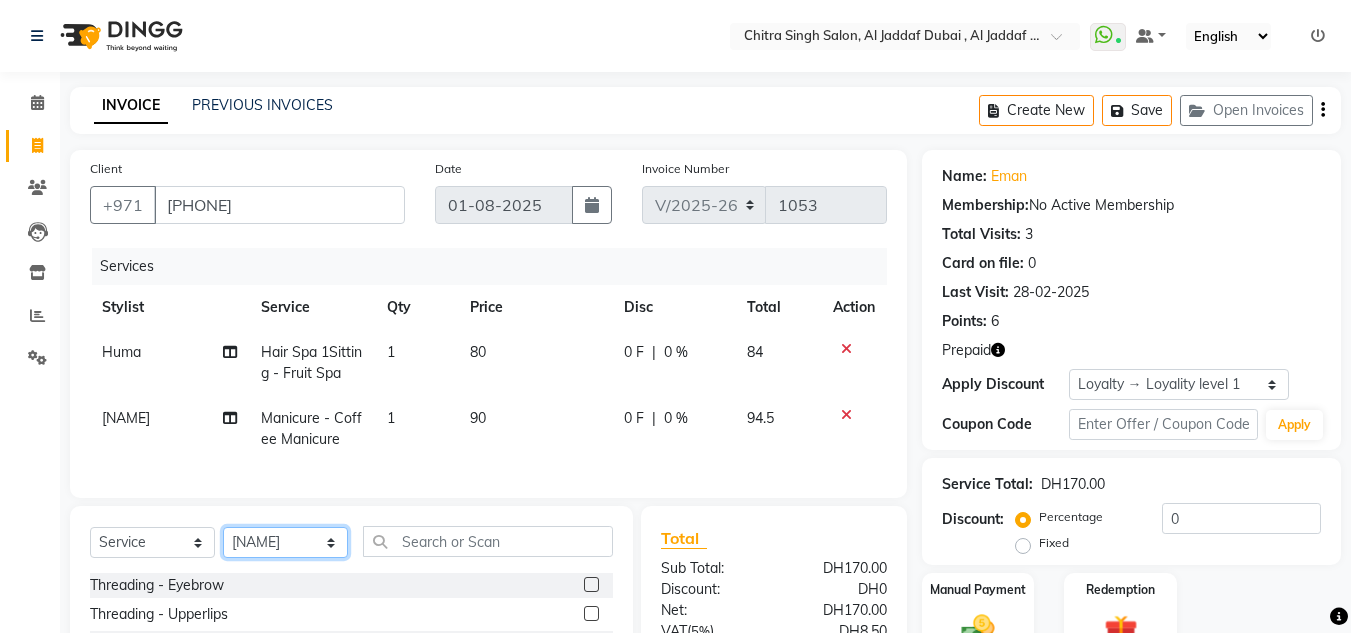 select on "86711" 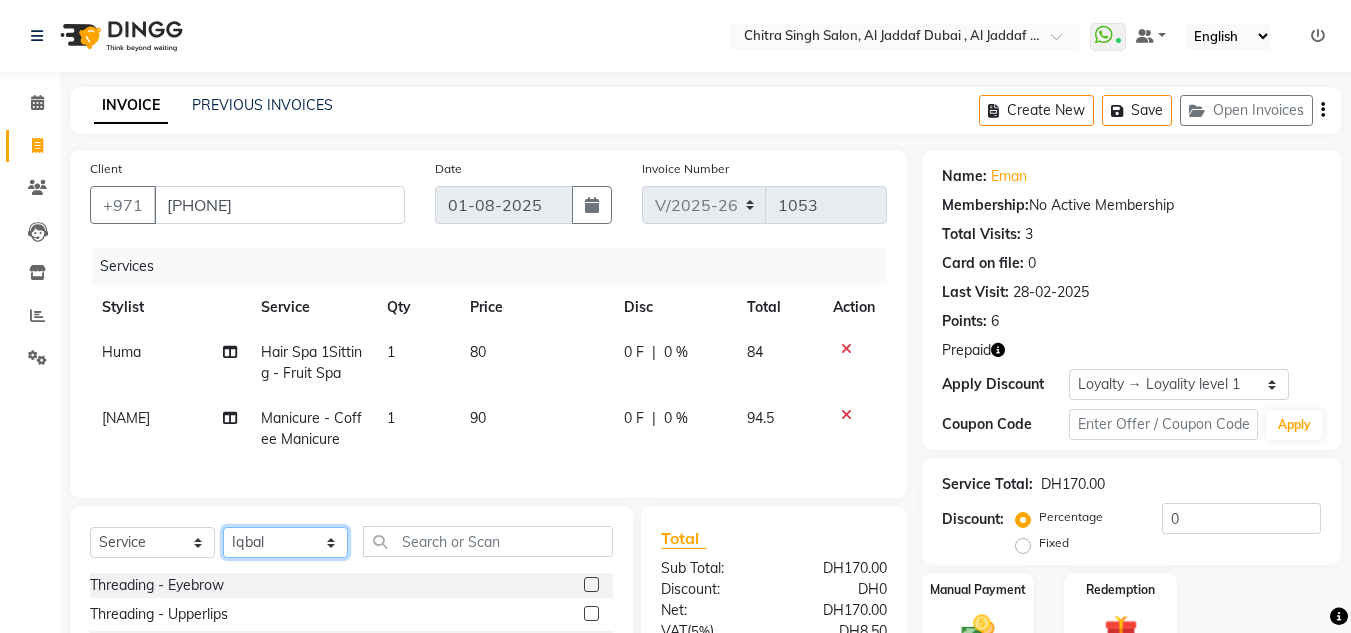 click on "Select Stylist Huma Iqbal Kabita Management Riba Sales person Srijana trial lady" 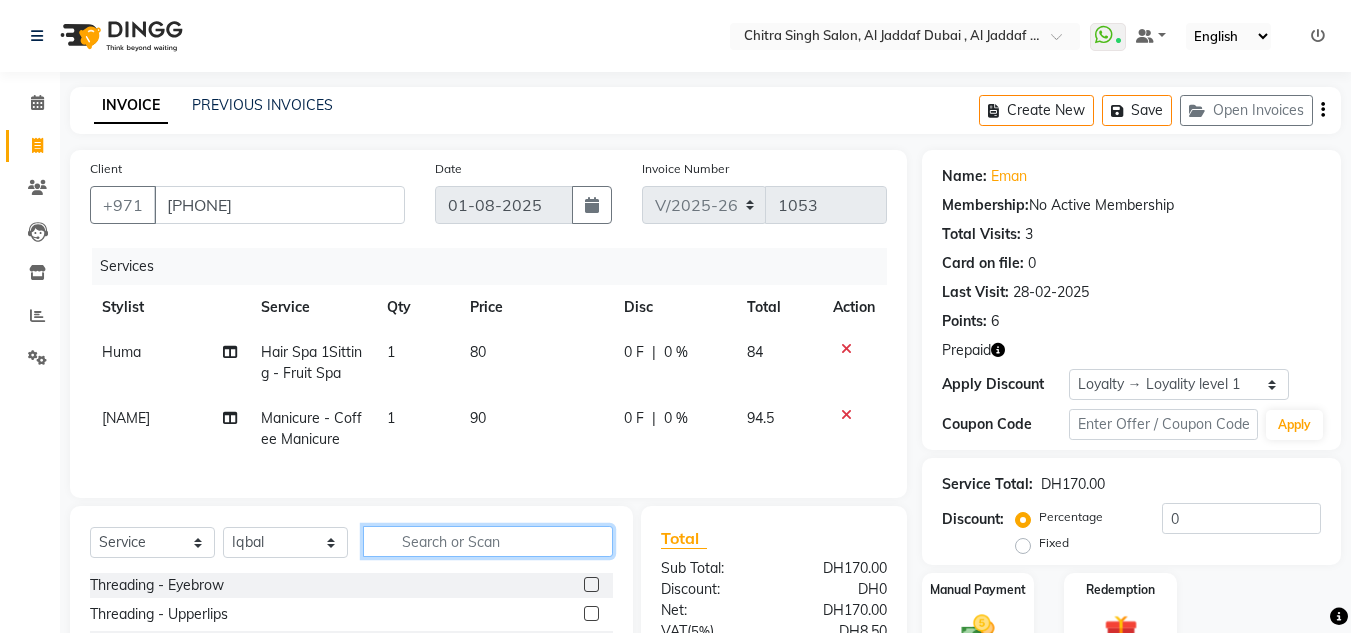 click 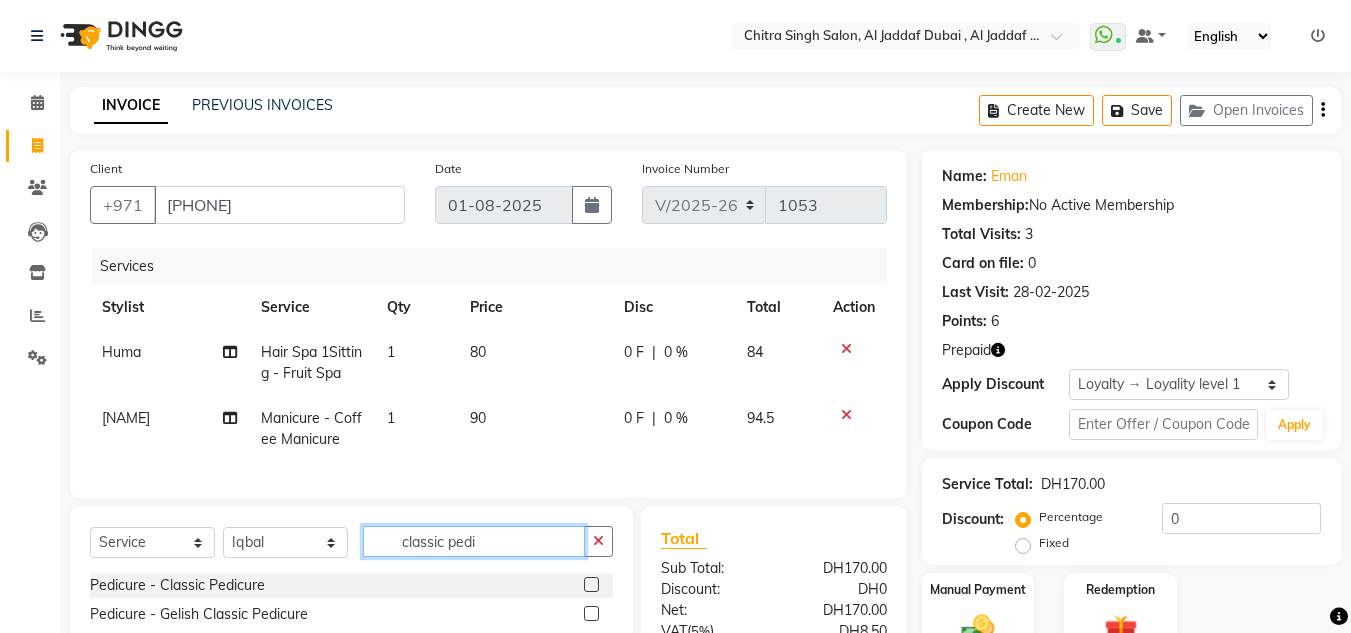 type on "classic pedi" 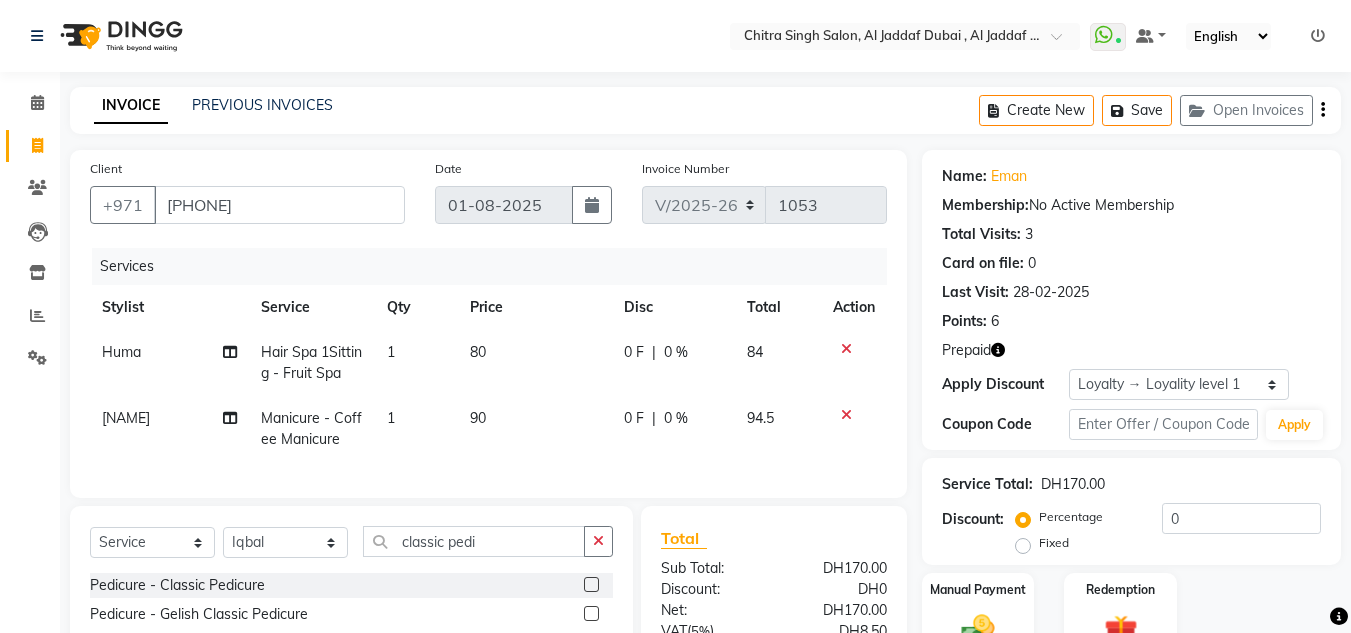 click on "Pedicure - Classic Pedicure" 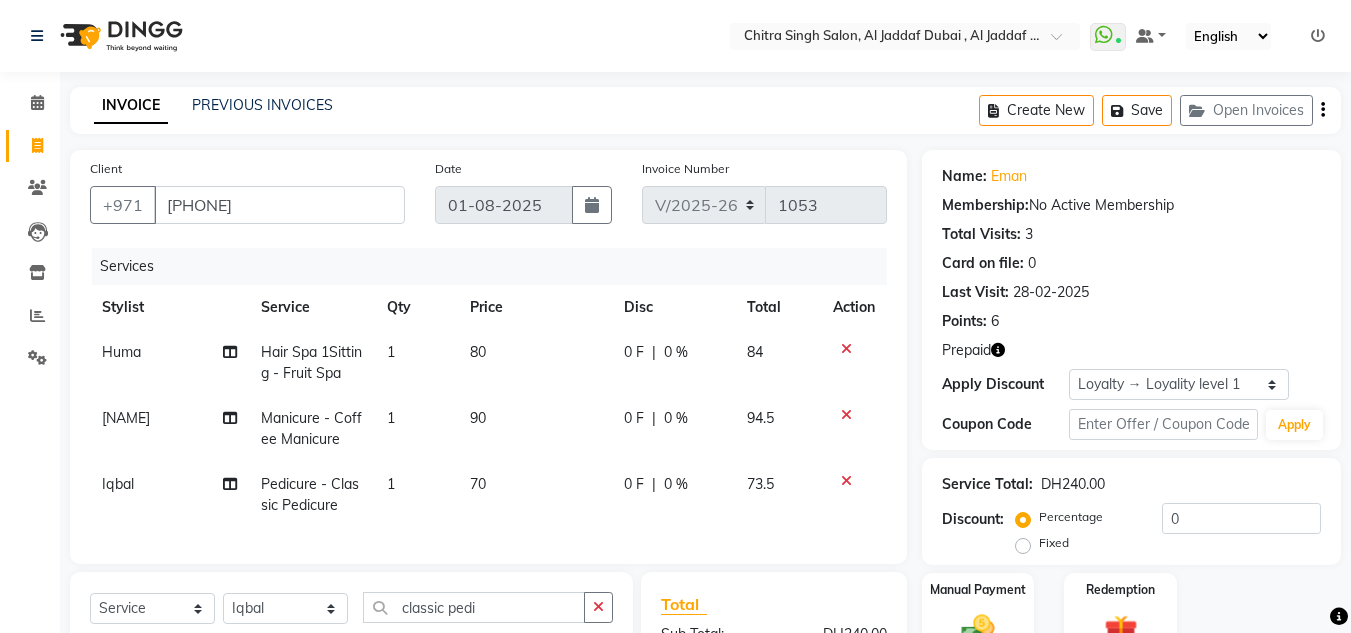 checkbox on "false" 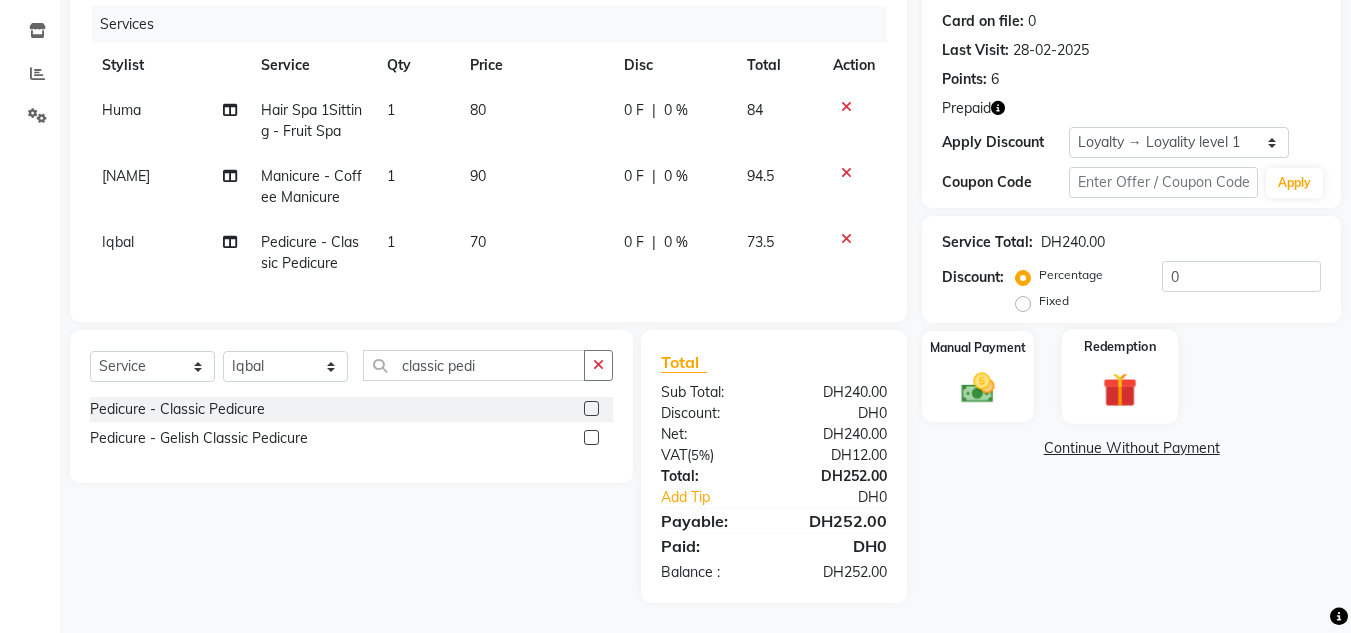 click 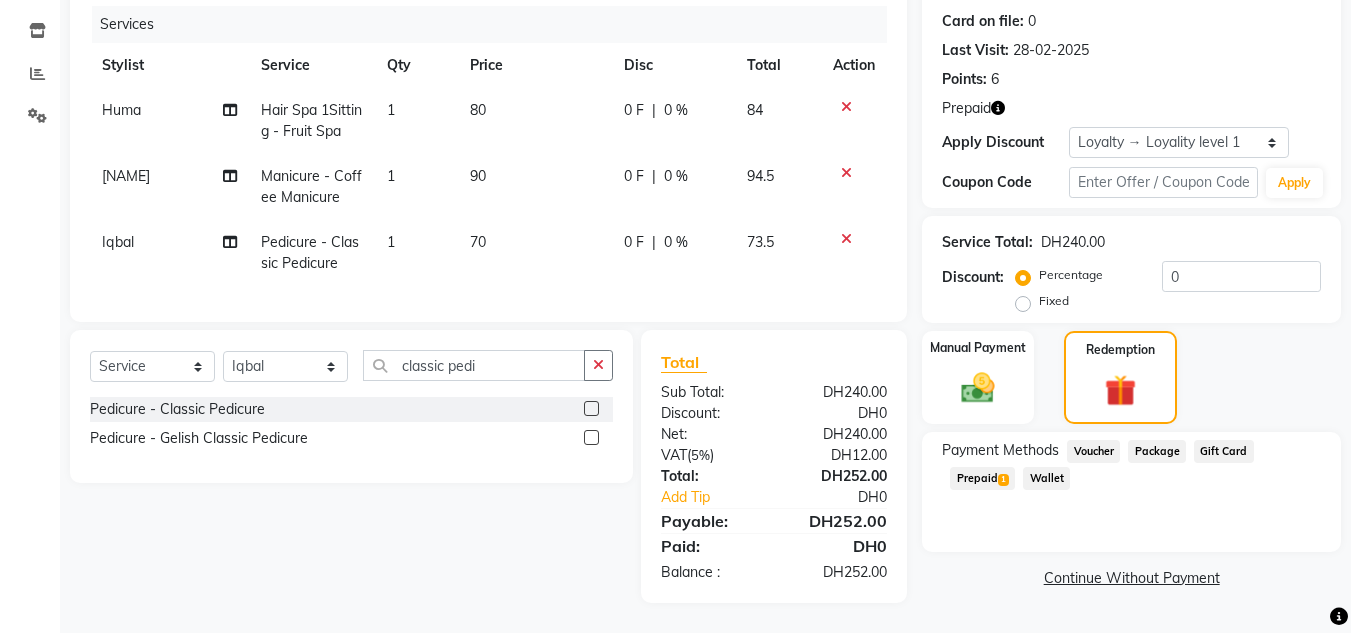 drag, startPoint x: 1002, startPoint y: 458, endPoint x: 1210, endPoint y: 485, distance: 209.74509 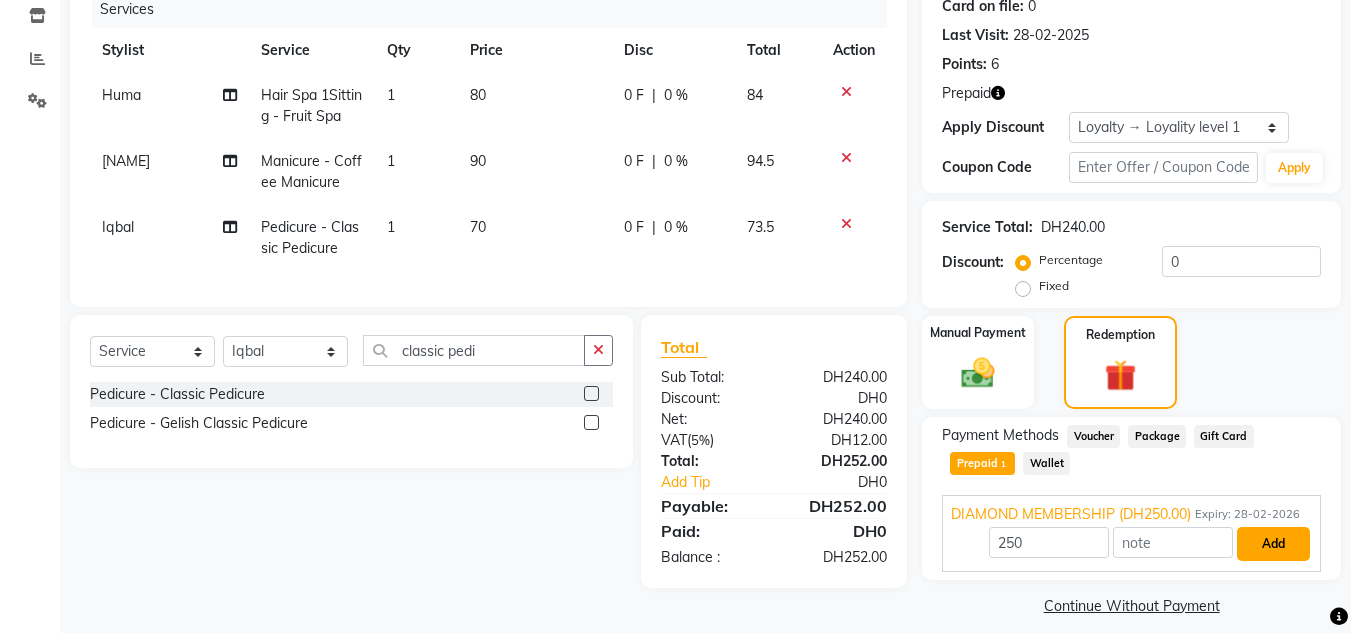click on "Add" at bounding box center [1273, 544] 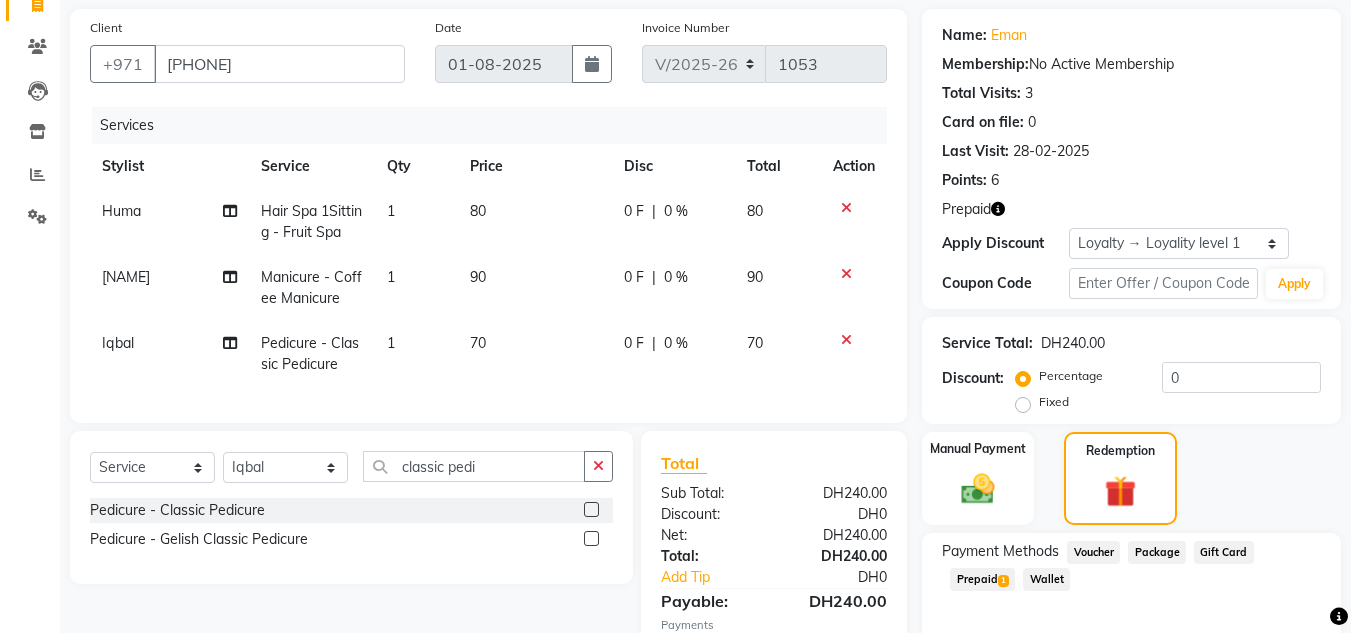 scroll, scrollTop: 25, scrollLeft: 0, axis: vertical 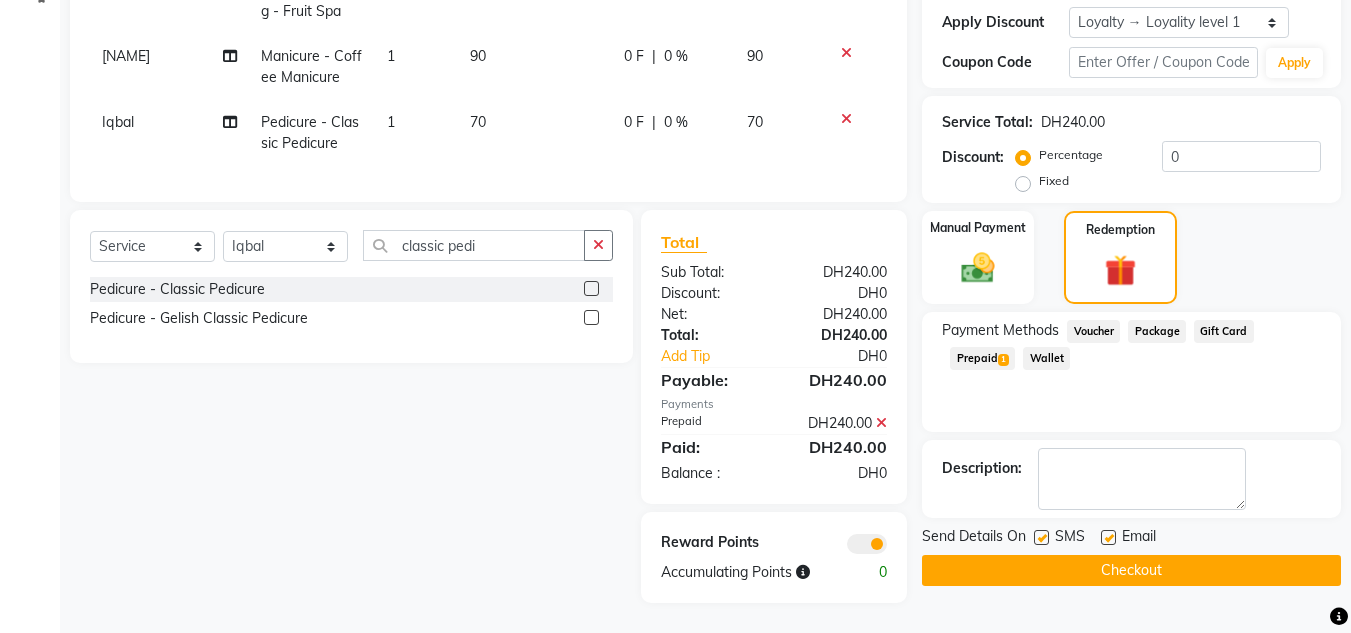 drag, startPoint x: 1005, startPoint y: 533, endPoint x: 1015, endPoint y: 549, distance: 18.867962 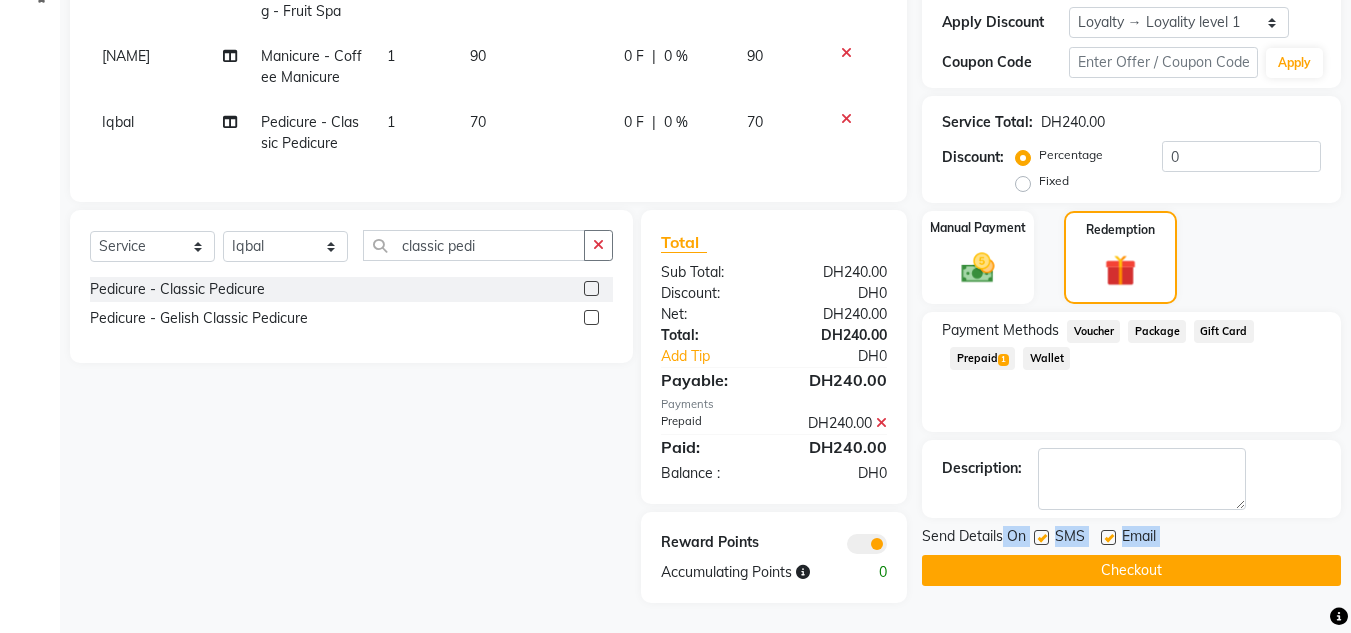 click on "Checkout" 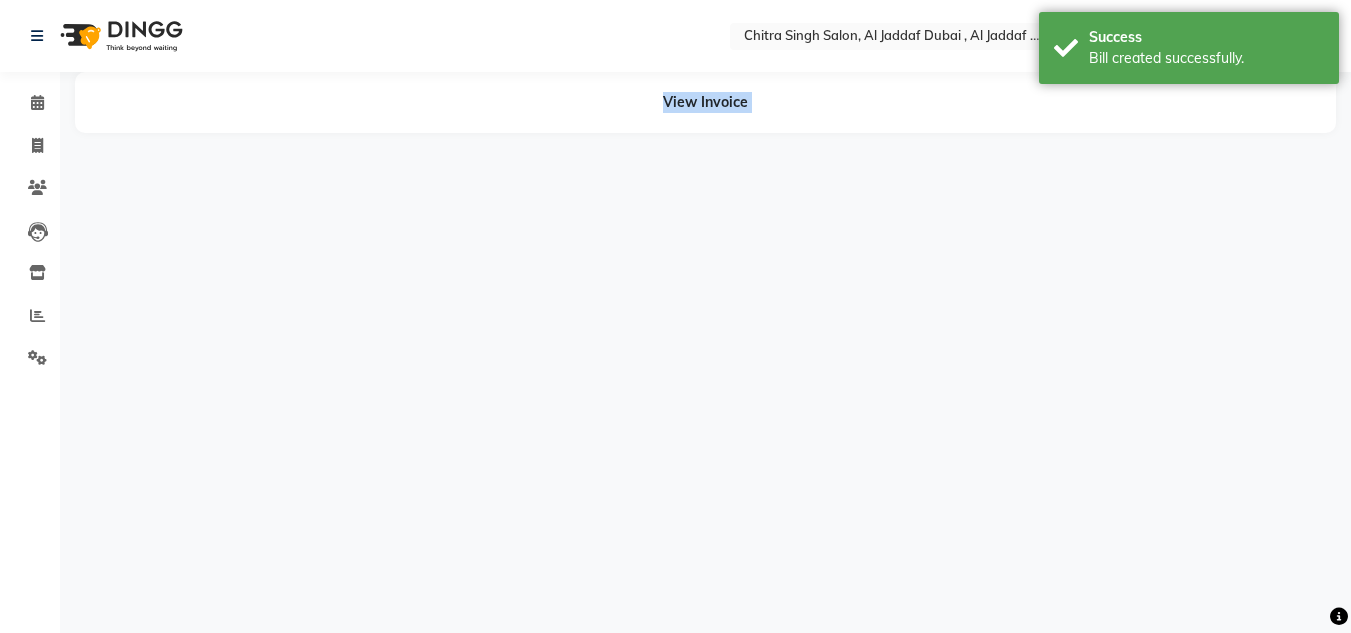 scroll, scrollTop: 0, scrollLeft: 0, axis: both 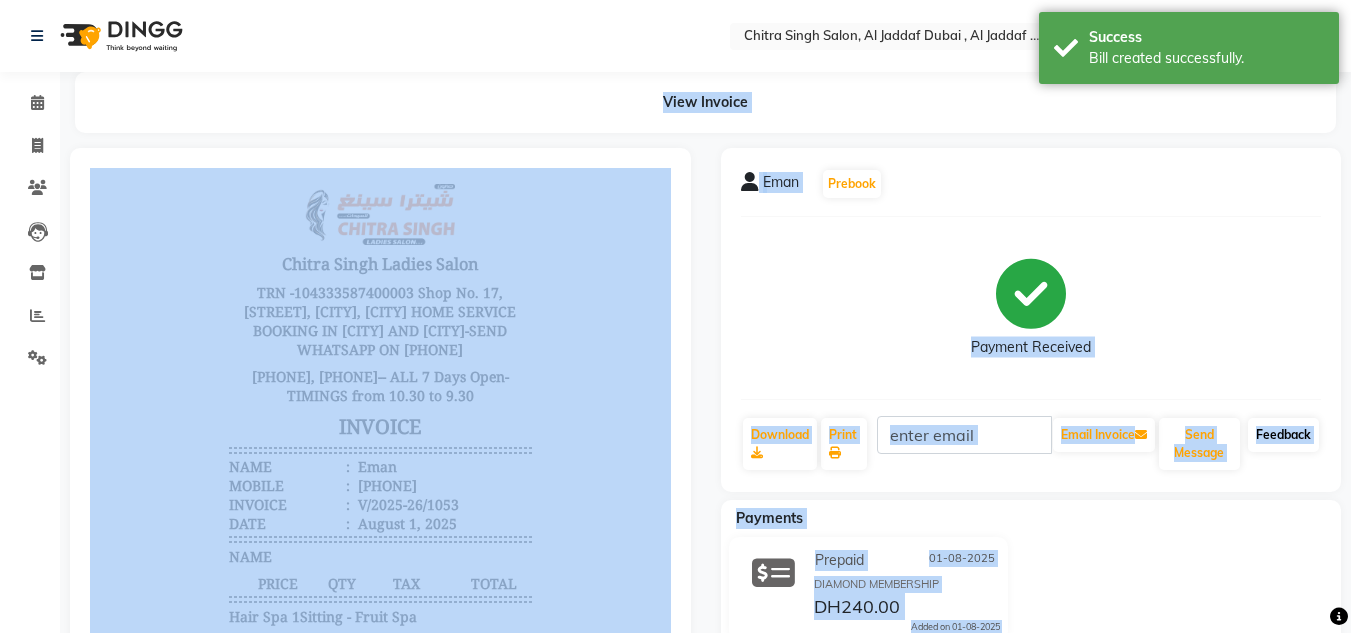 click on "Feedback" 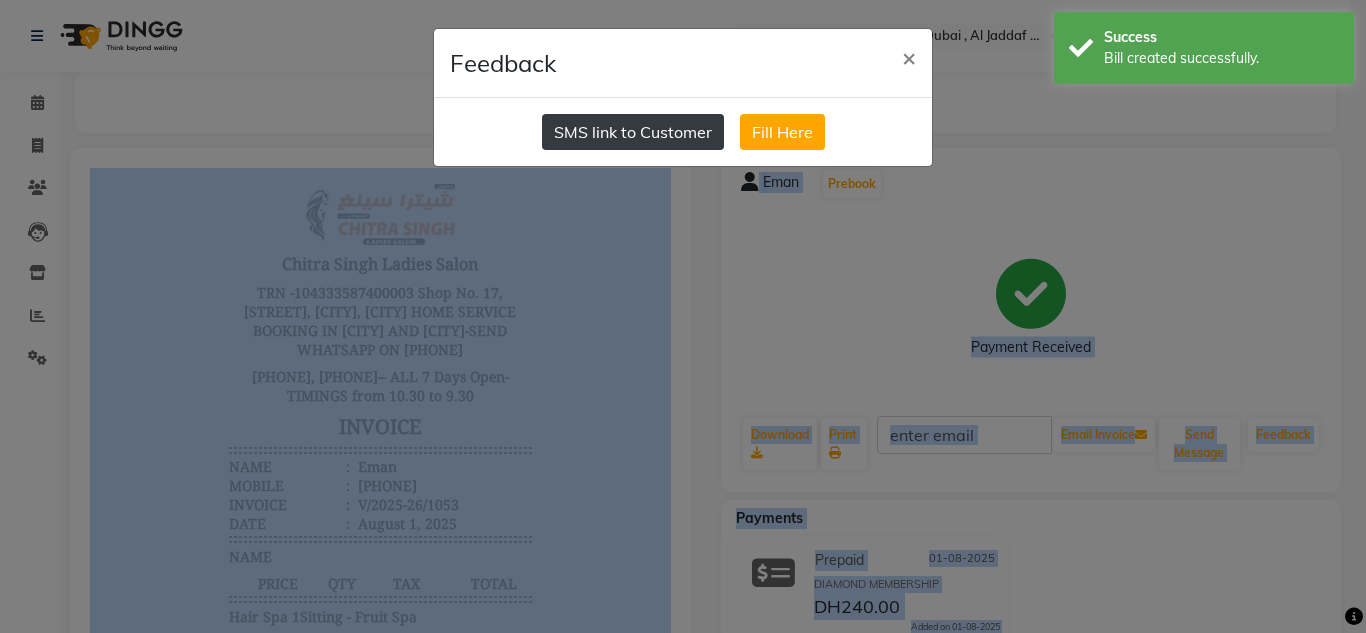 click on "SMS link to Customer" 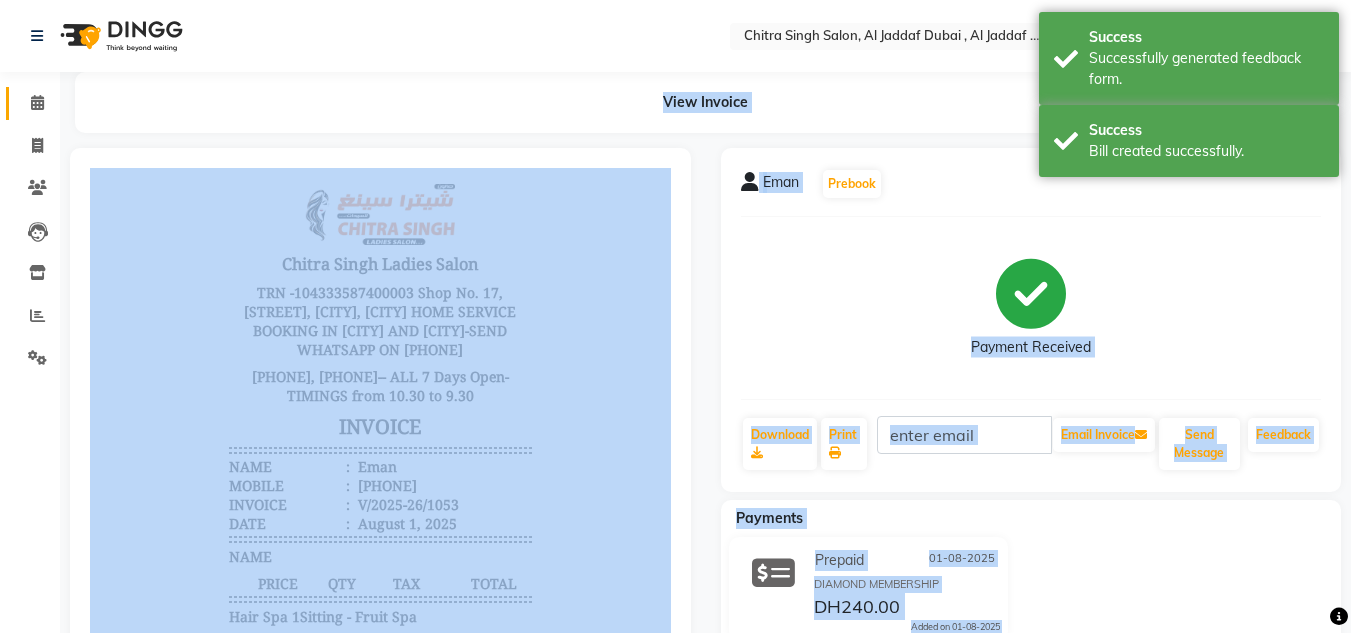 click 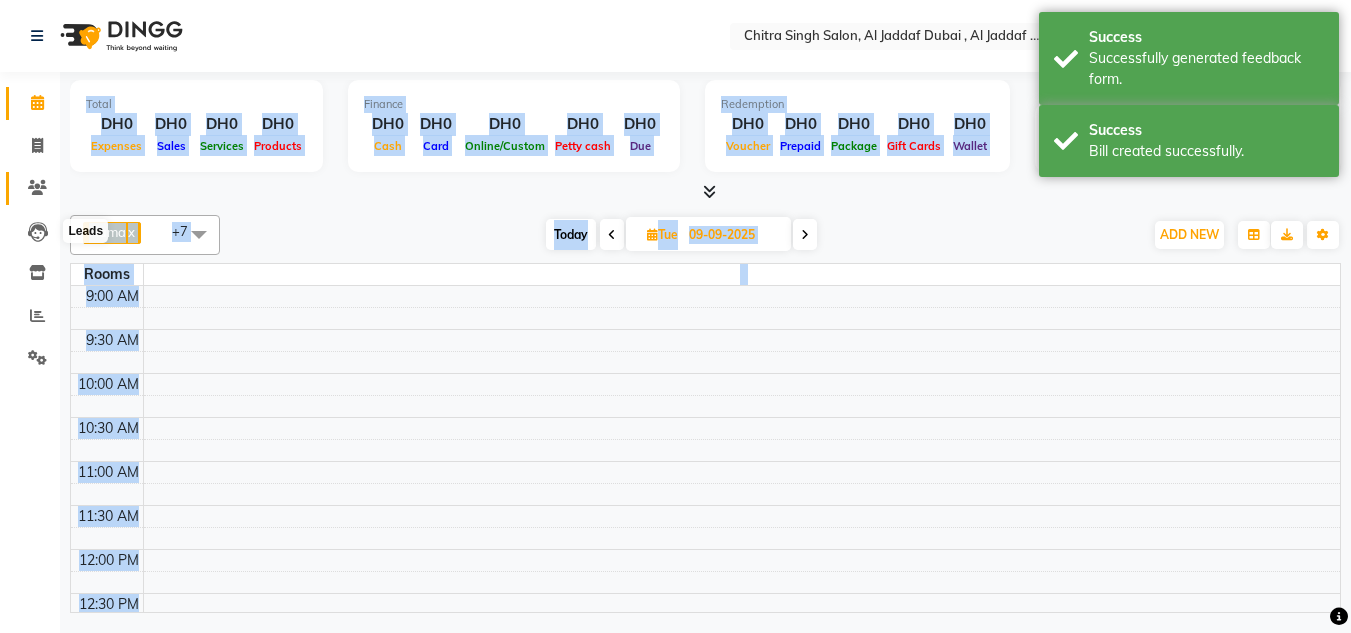 scroll, scrollTop: 0, scrollLeft: 0, axis: both 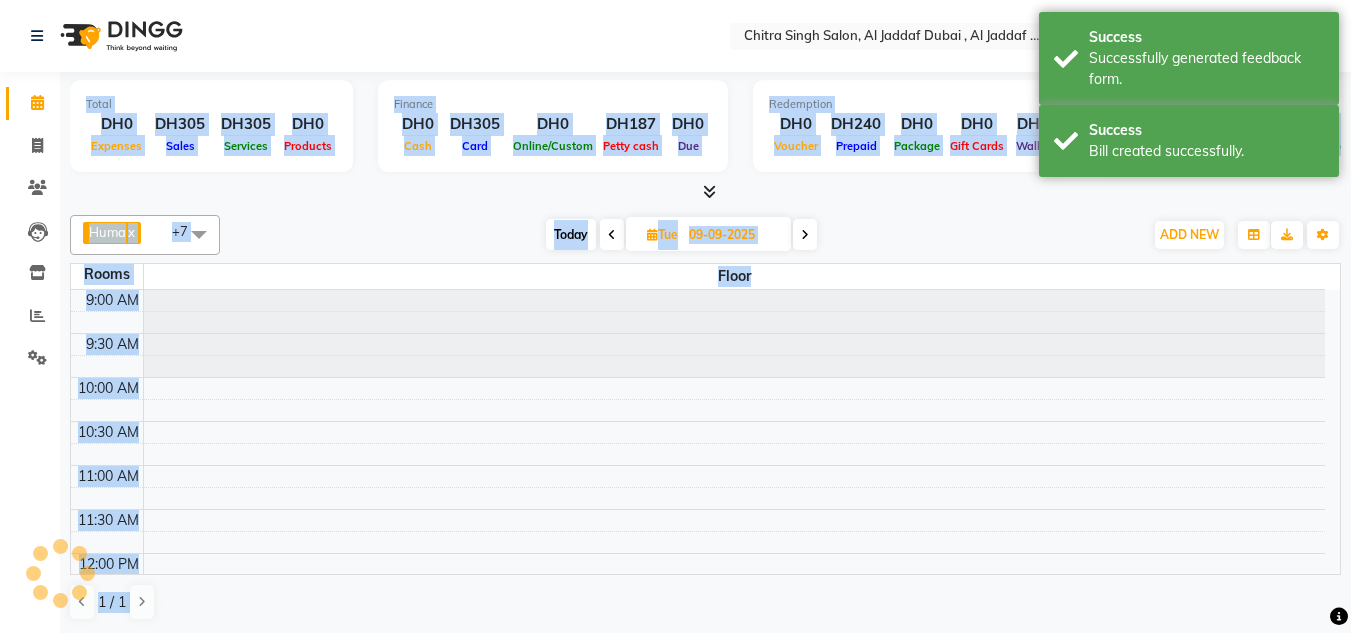click 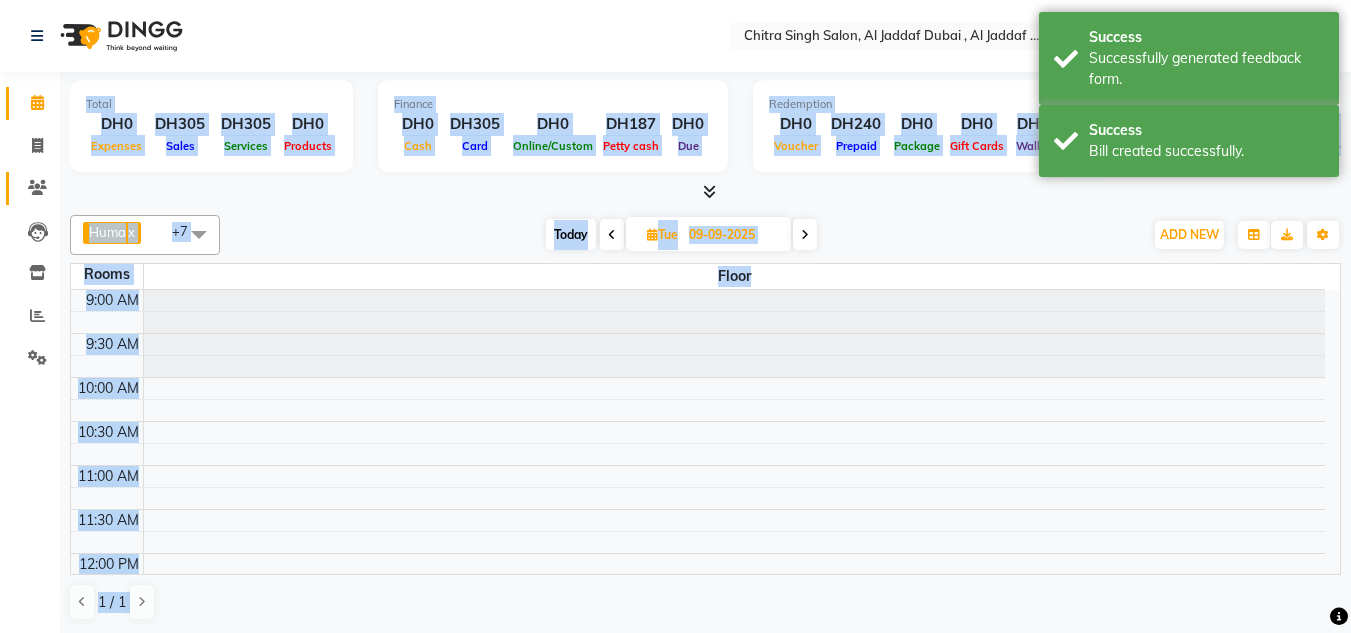 click on "Clients" 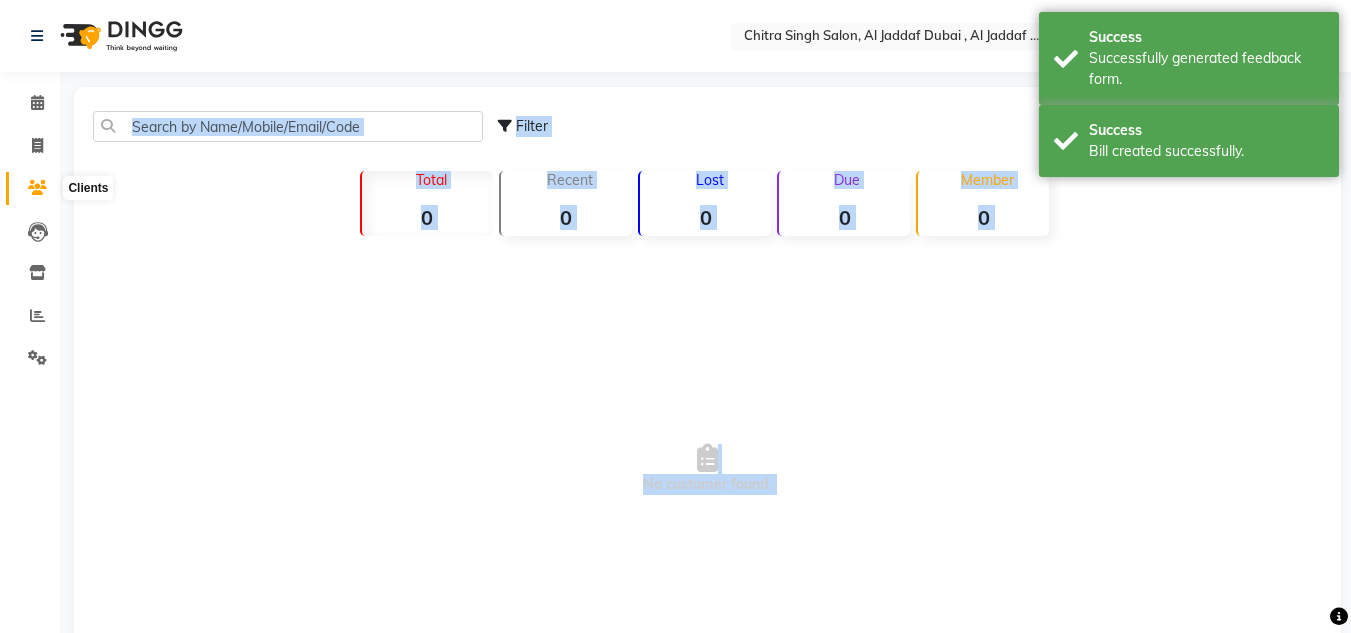 click 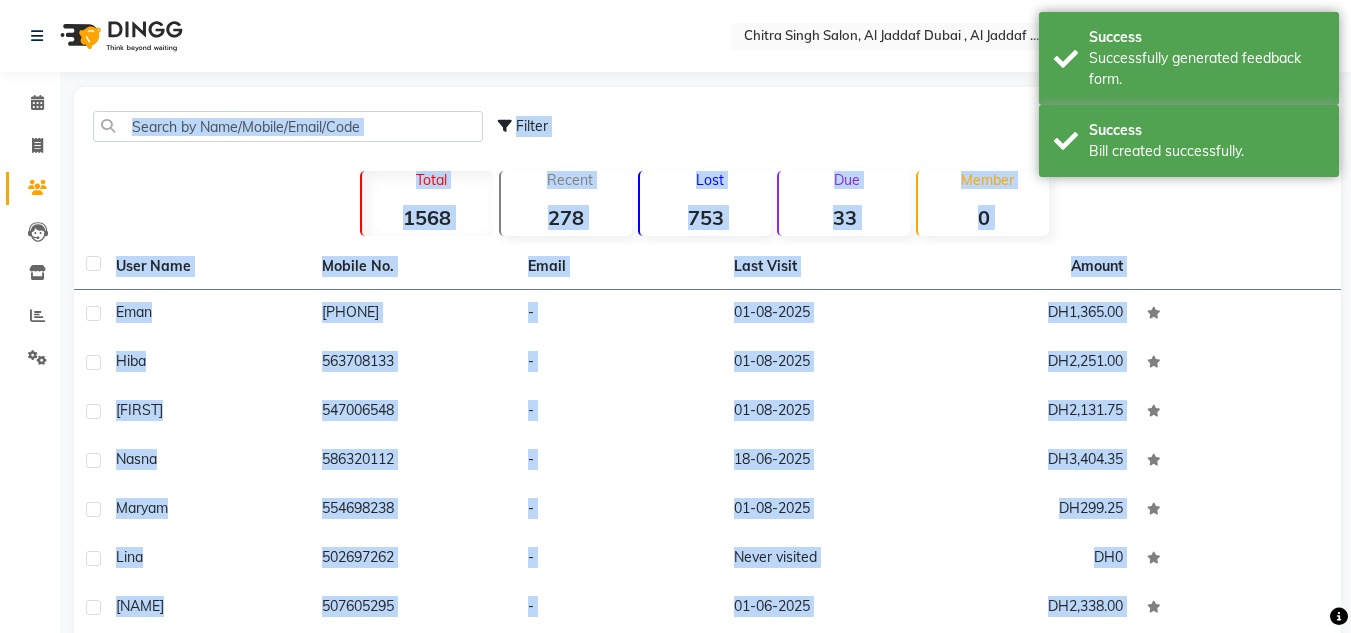 drag, startPoint x: 783, startPoint y: 275, endPoint x: 797, endPoint y: 295, distance: 24.41311 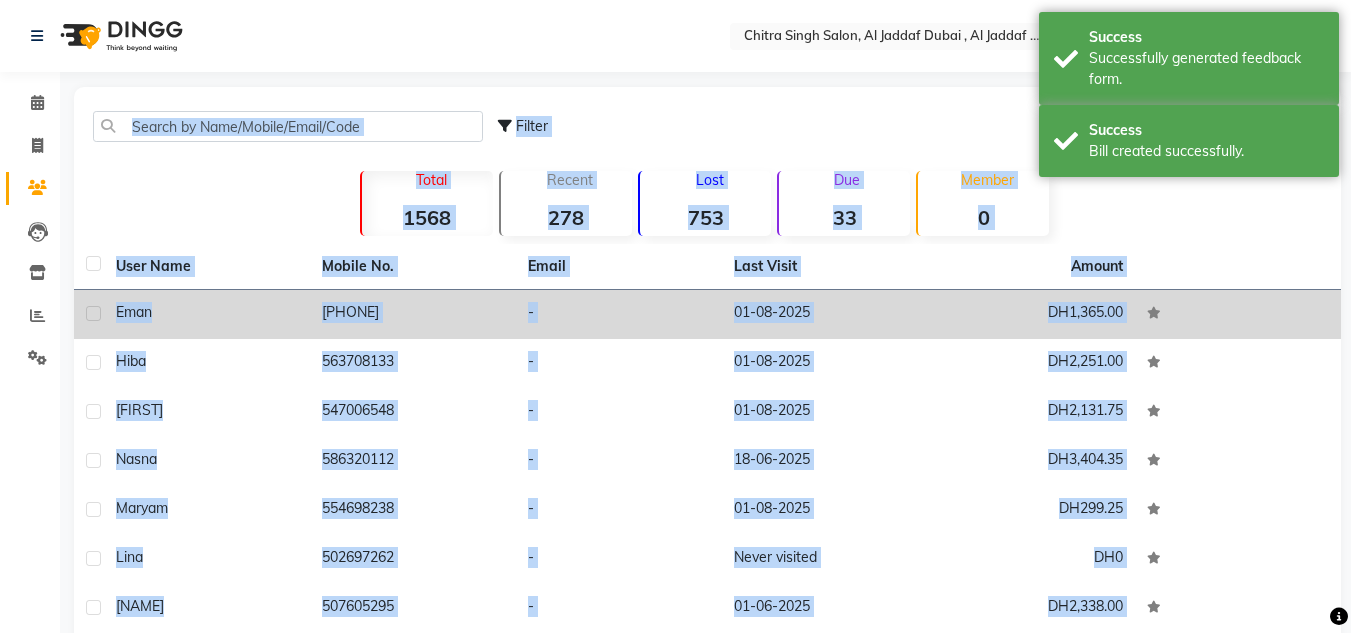 click on "01-08-2025" 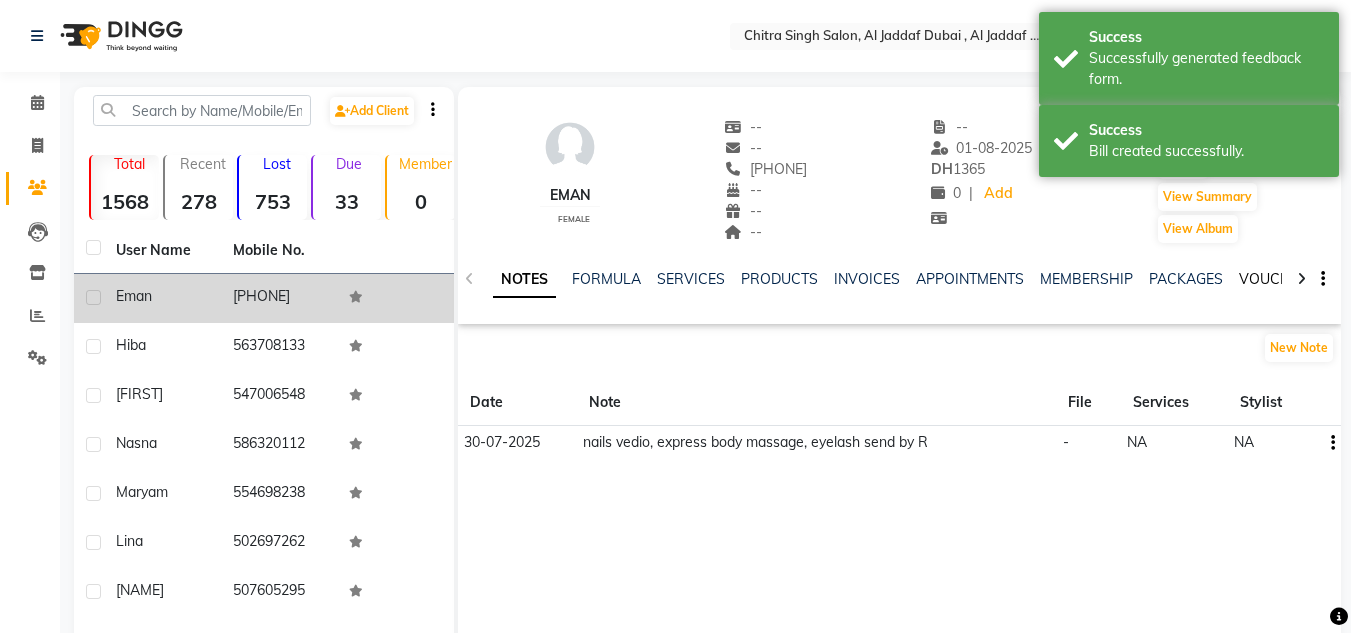 click on "VOUCHERS" 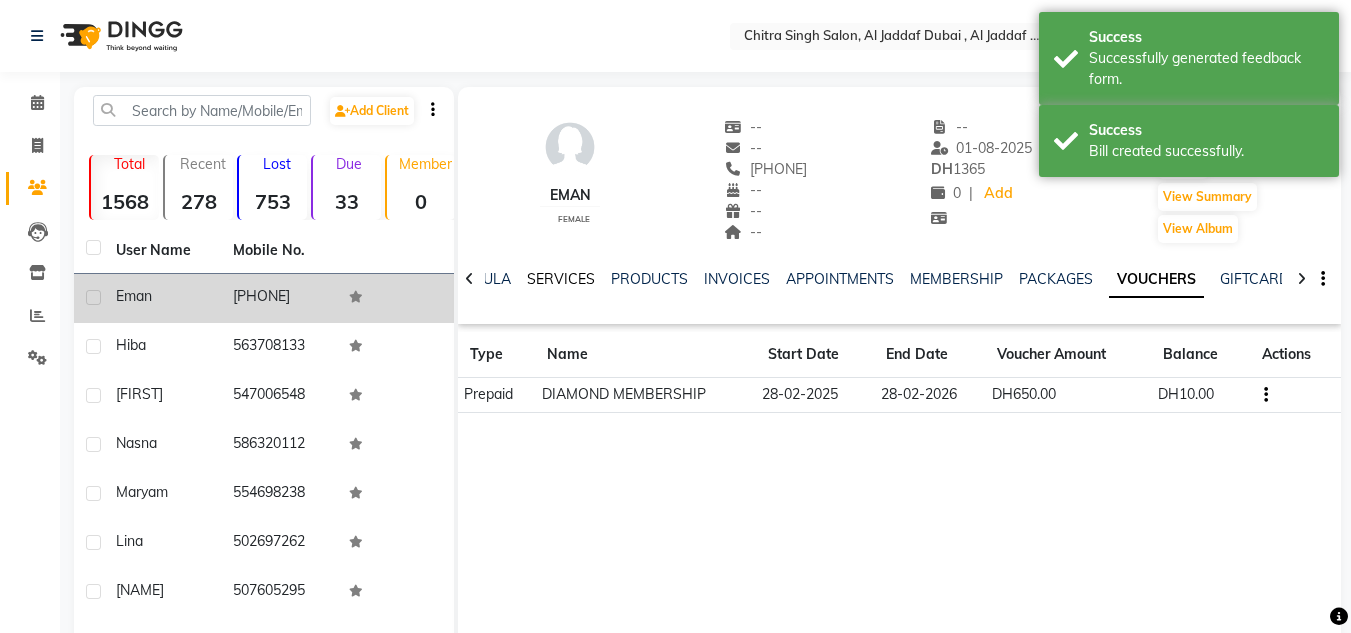 click on "SERVICES" 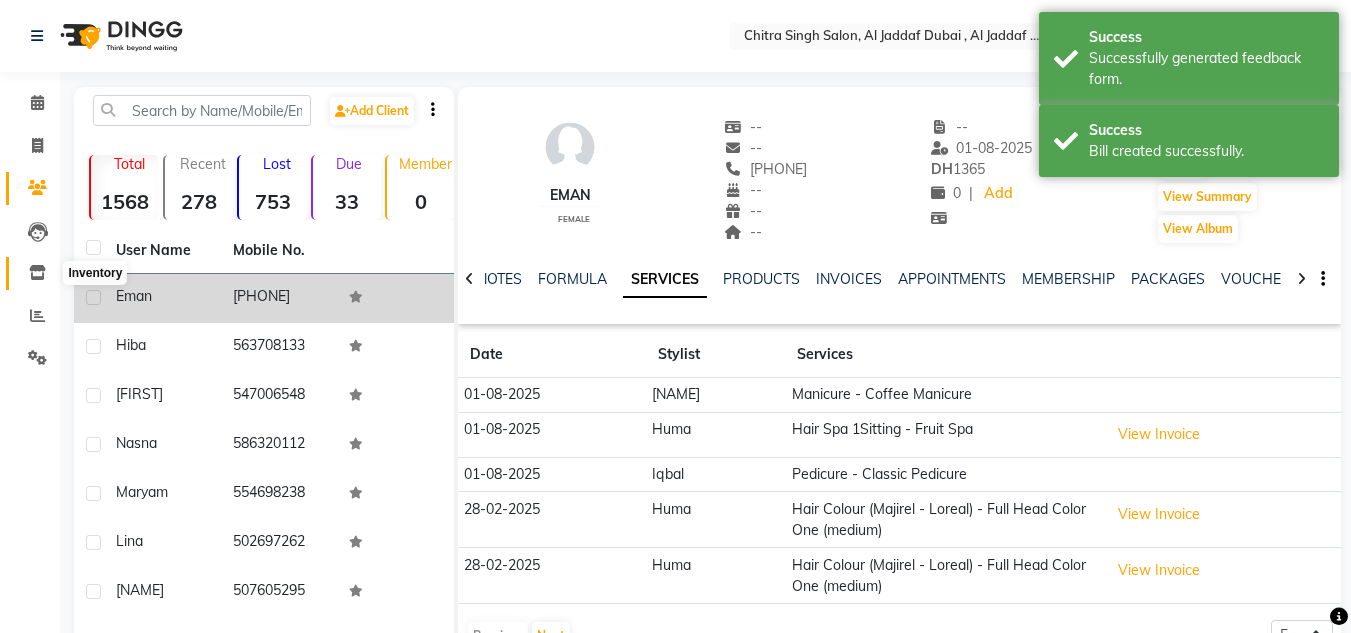 click 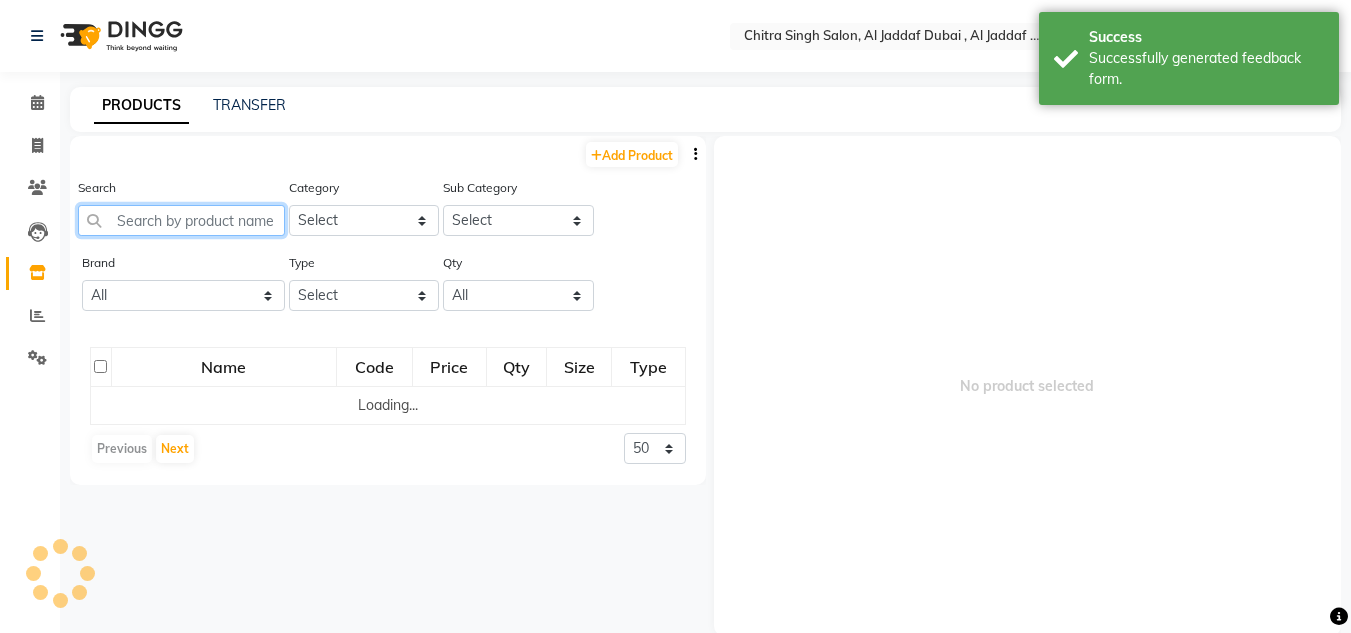 click 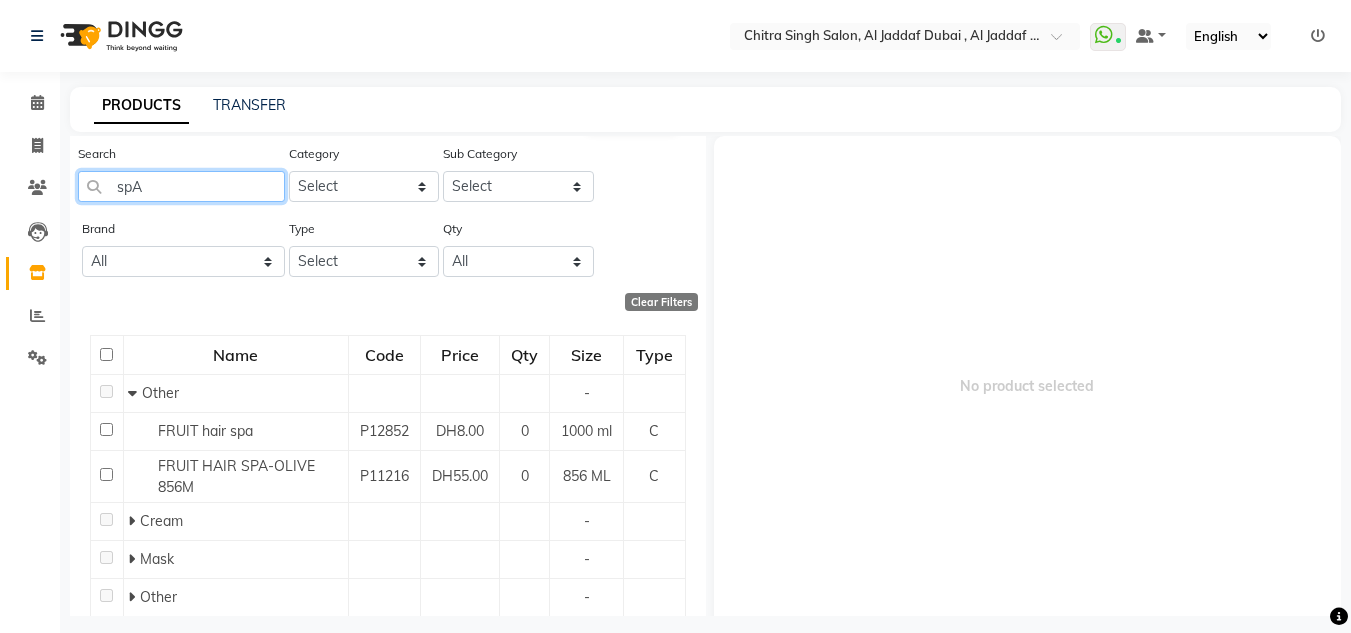 scroll, scrollTop: 95, scrollLeft: 0, axis: vertical 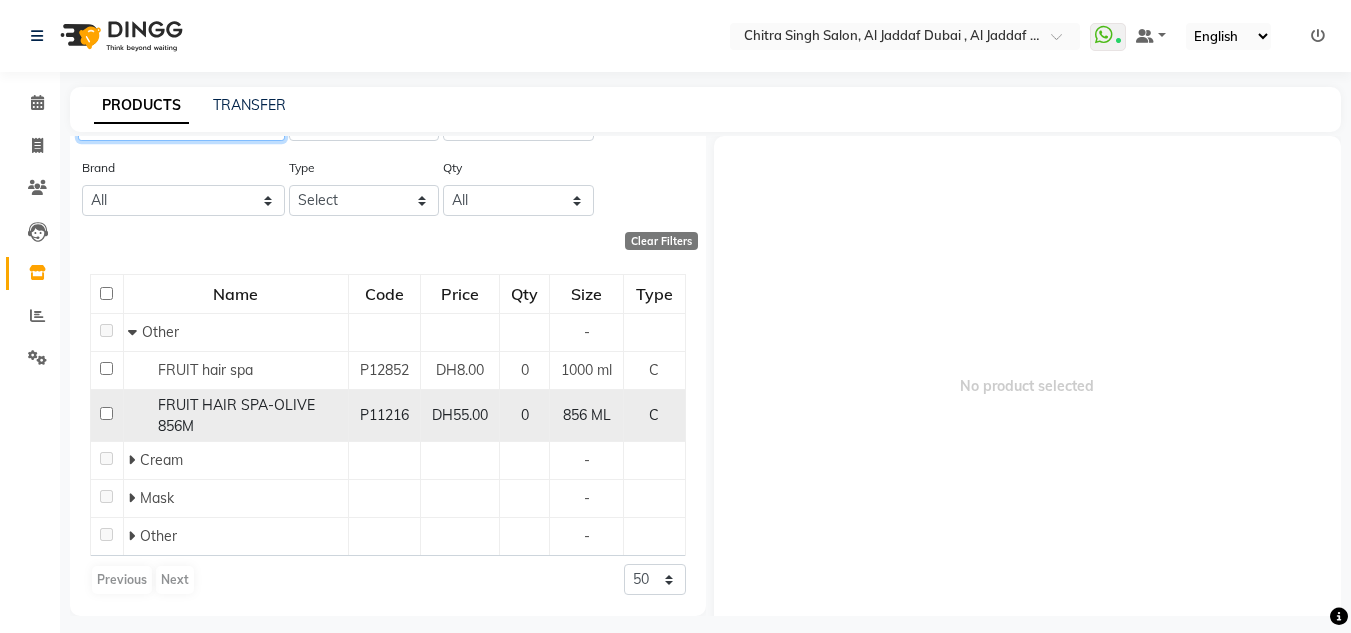 type on "spA" 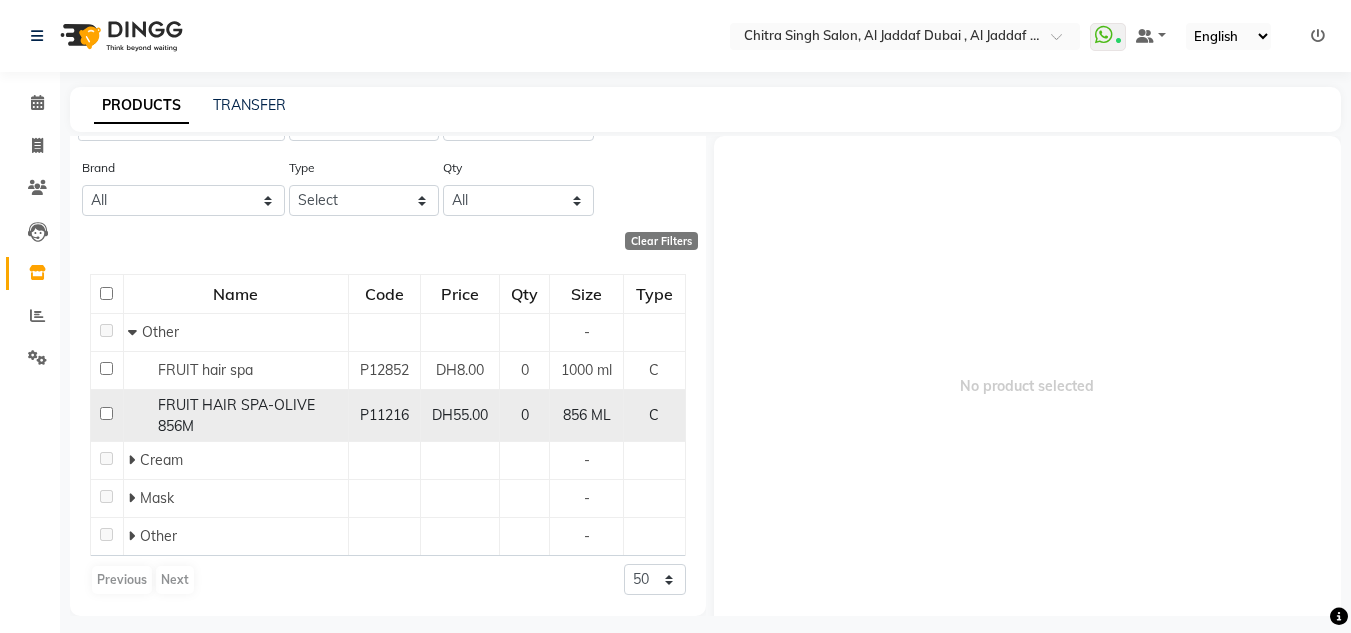 click 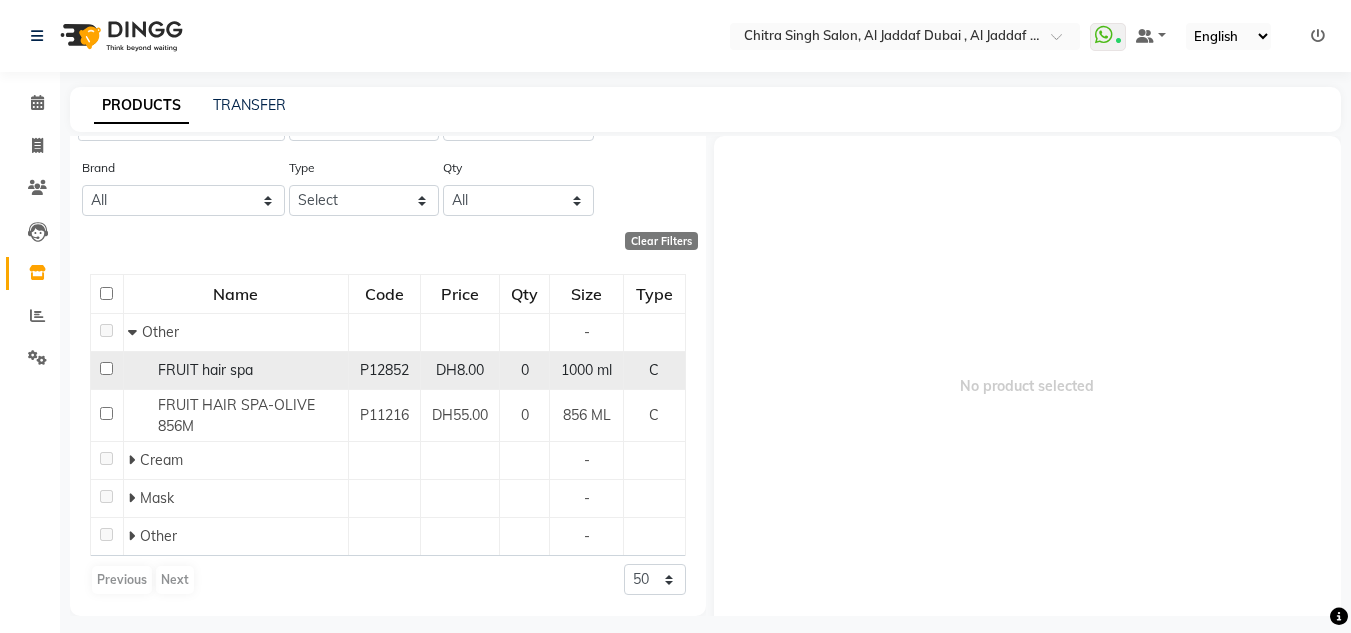 click 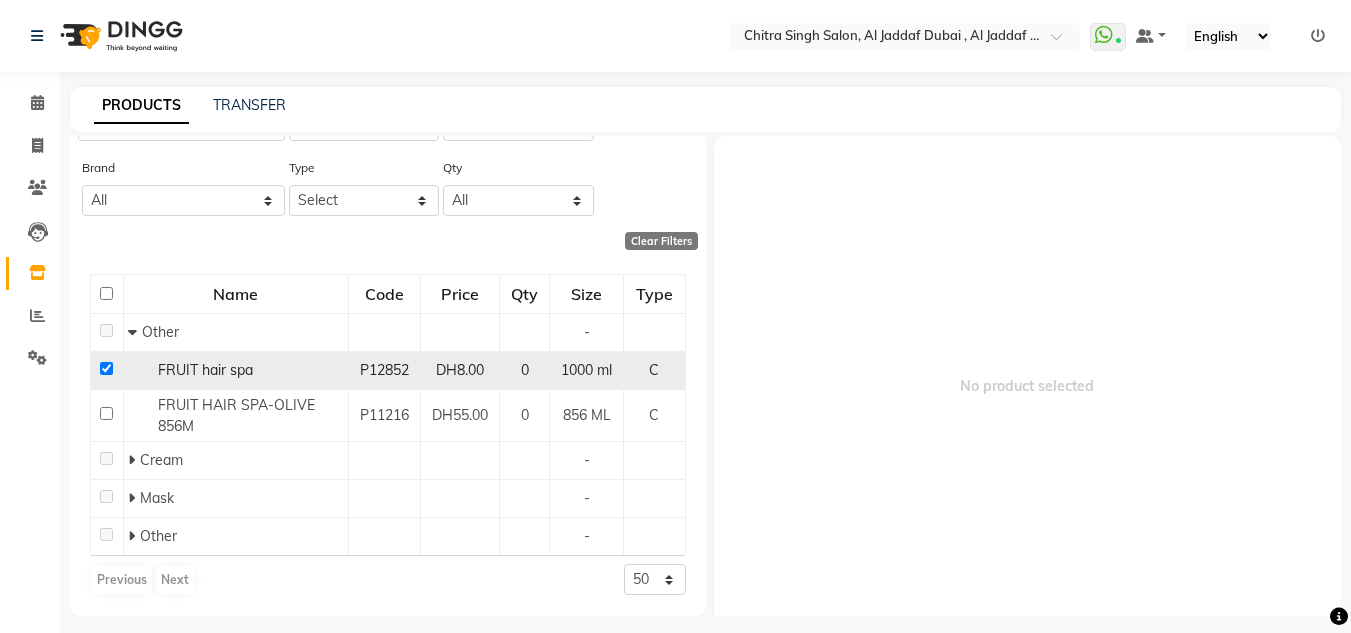 checkbox on "true" 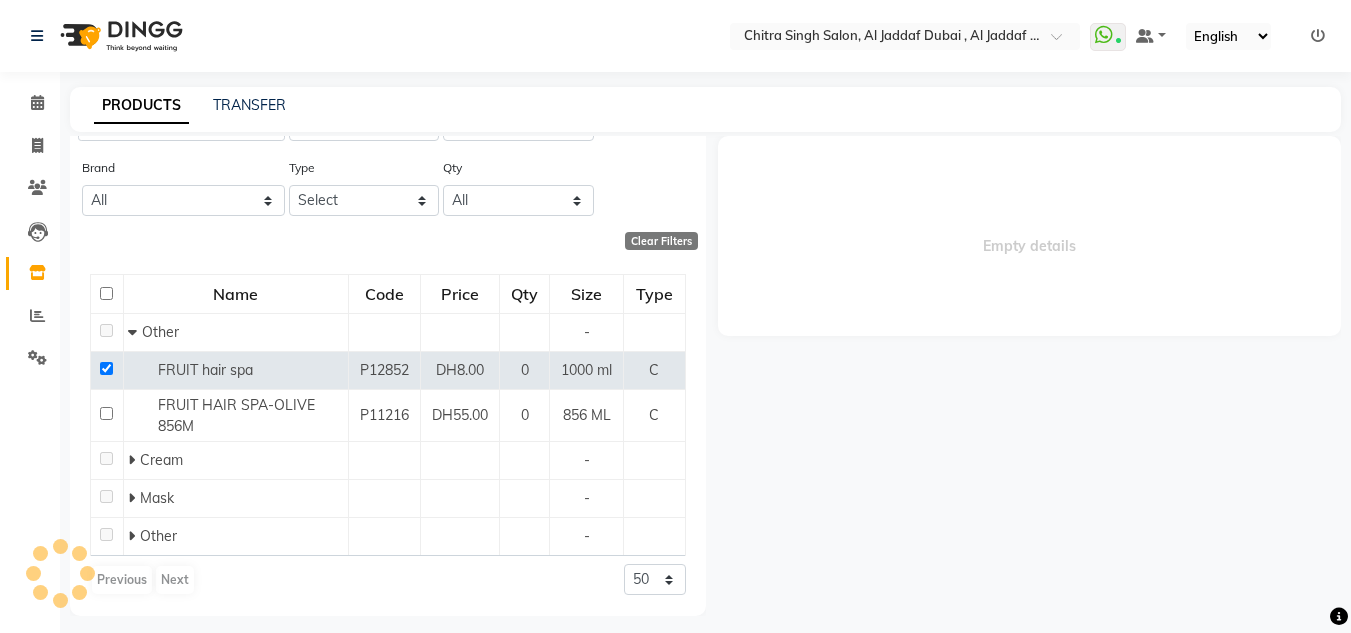 select 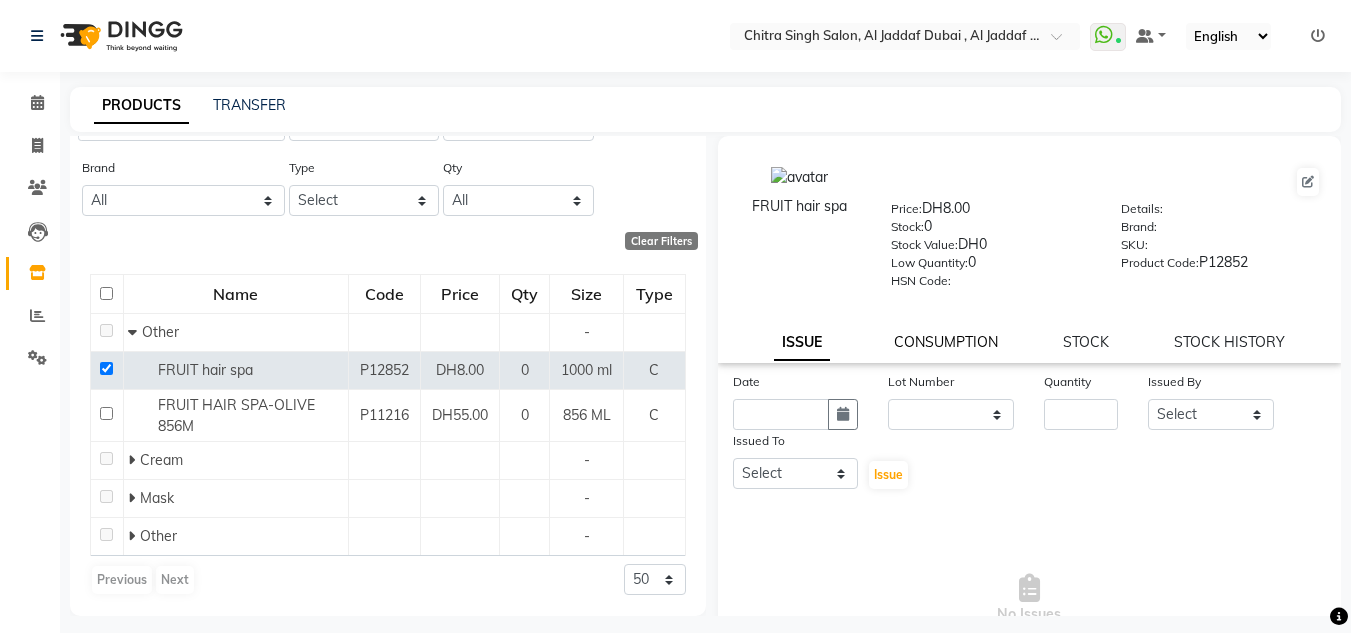 click on "CONSUMPTION" 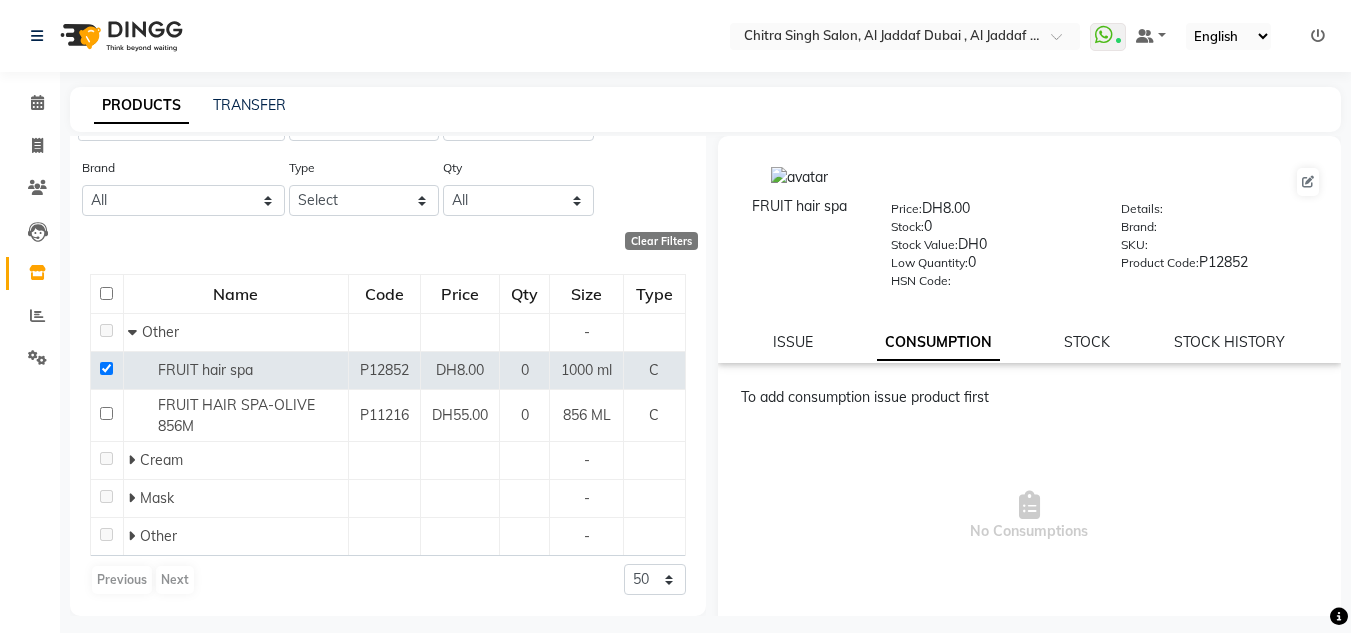 click on "FRUIT hair spa  Price:   DH8.00  Stock:   0  Stock Value:   DH0  Low Quantity:  0  HSN Code:    Details:     Brand:     SKU:     Product Code:   P12852  ISSUE CONSUMPTION STOCK STOCK HISTORY" 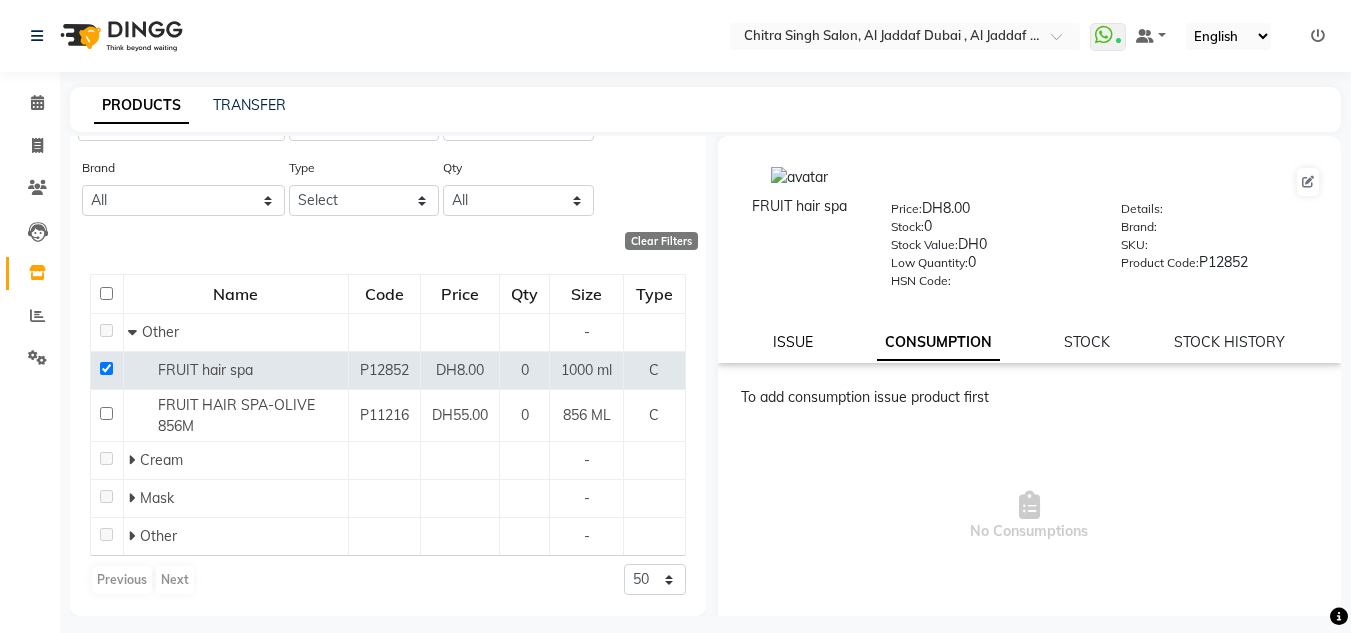 click on "ISSUE" 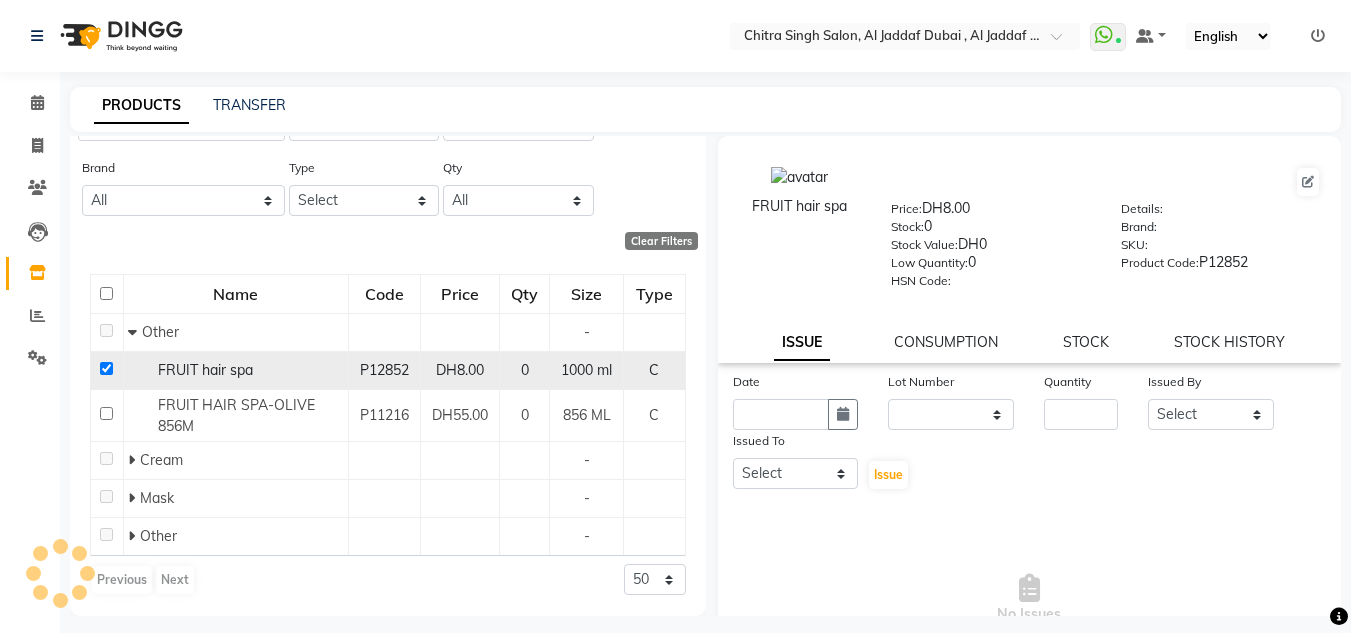 click 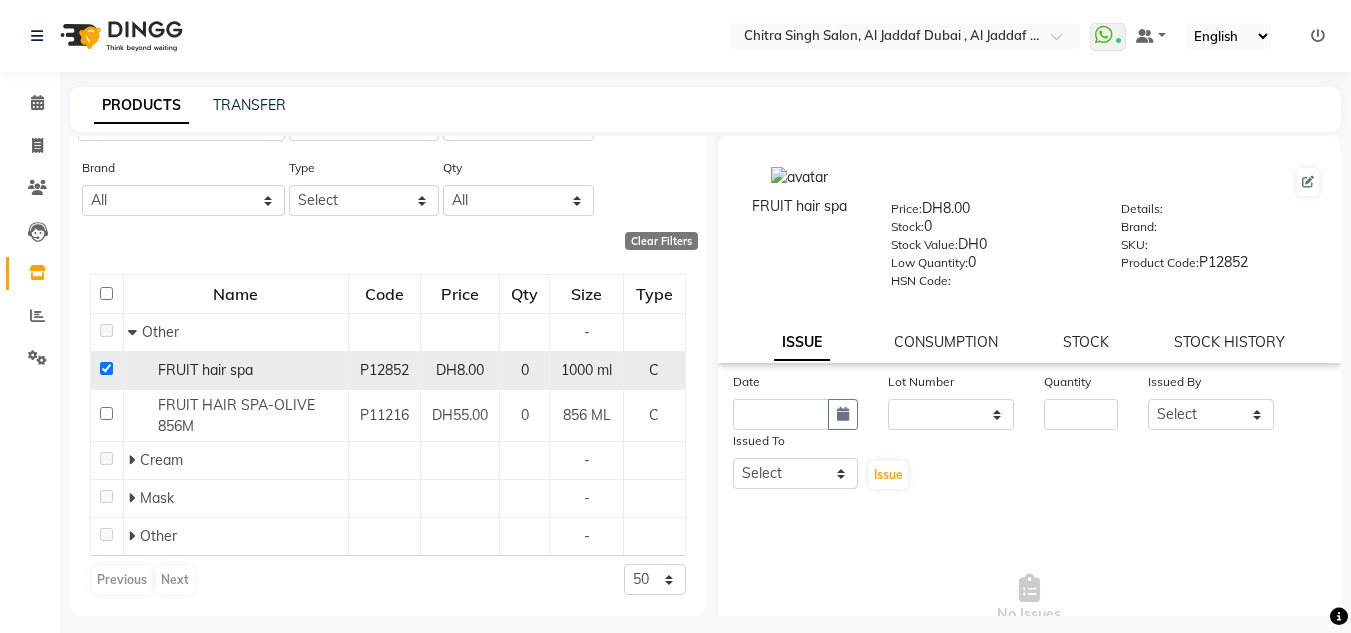 click 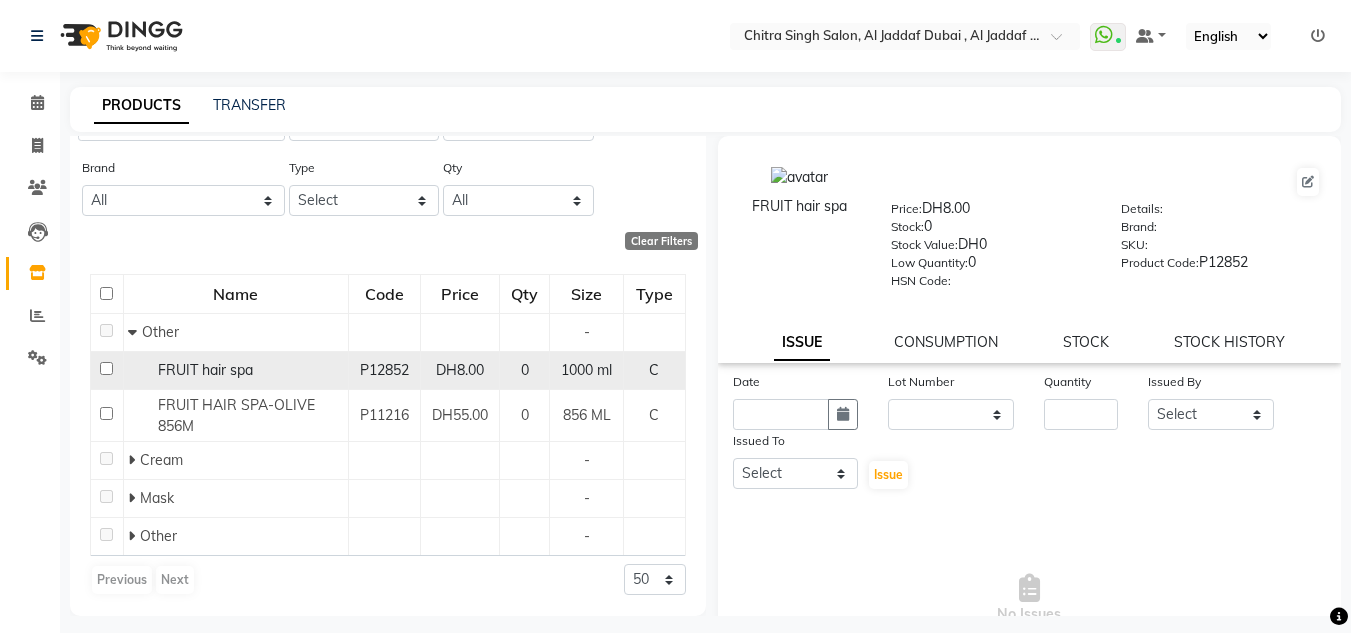 checkbox on "false" 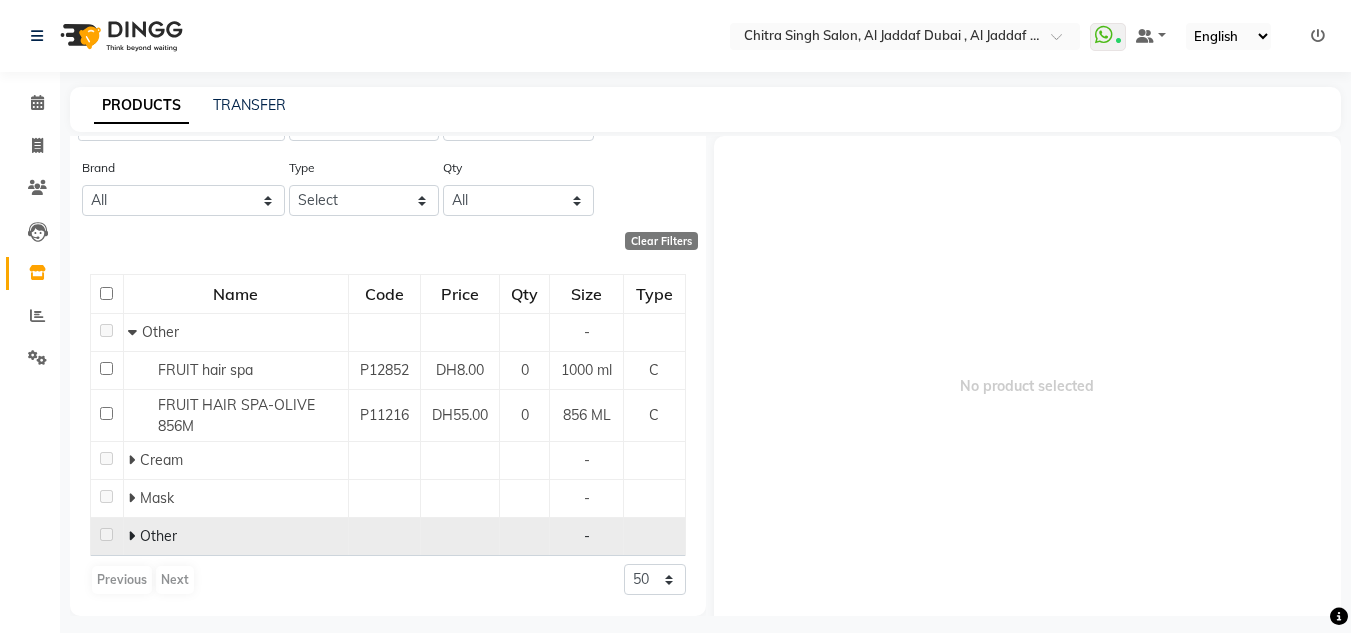 click on "Other" 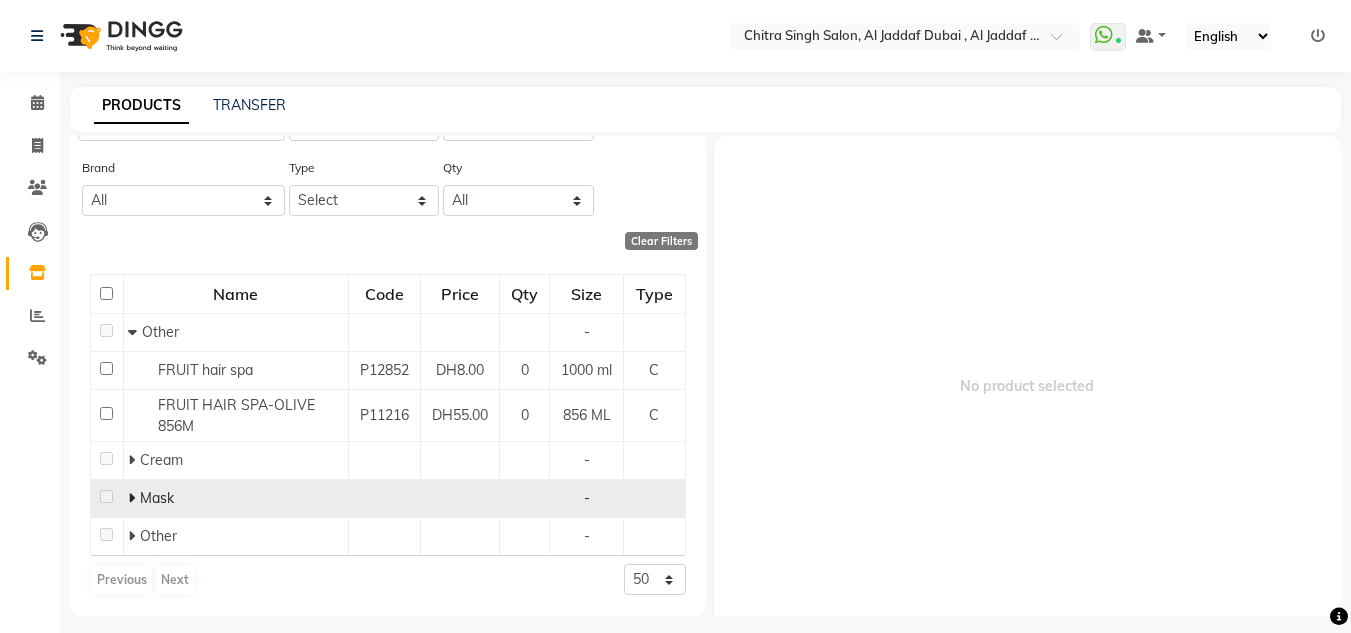 click on "Mask" 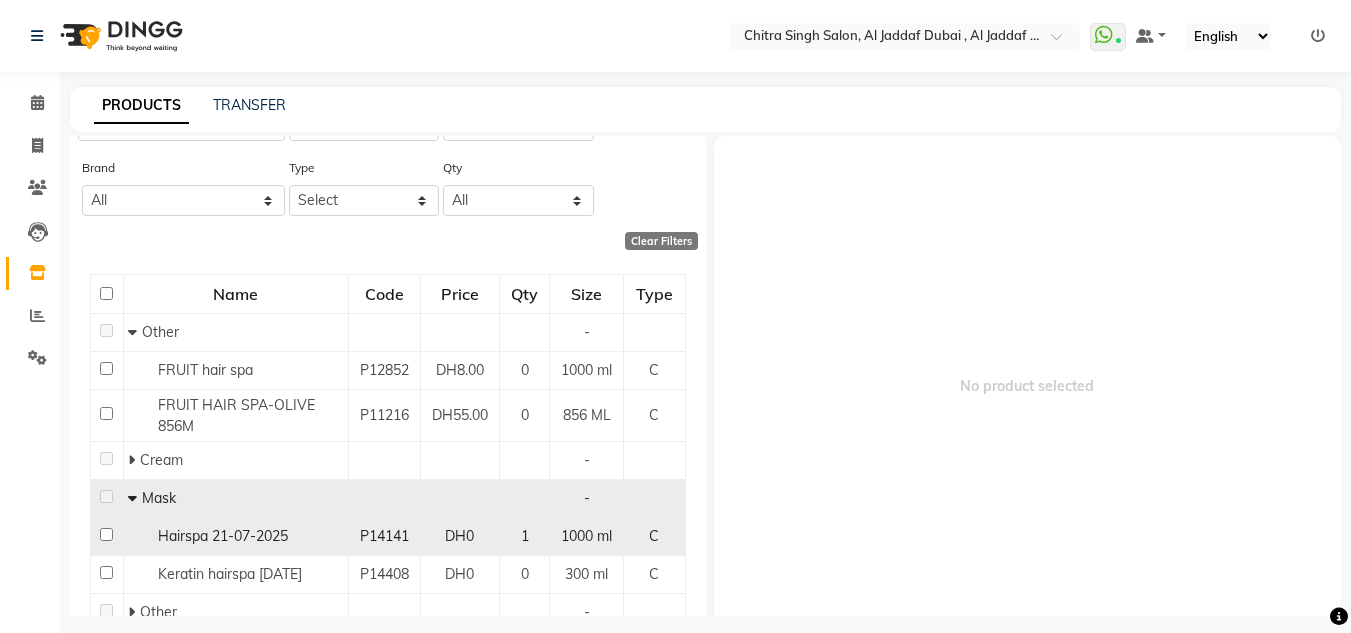 scroll, scrollTop: 171, scrollLeft: 0, axis: vertical 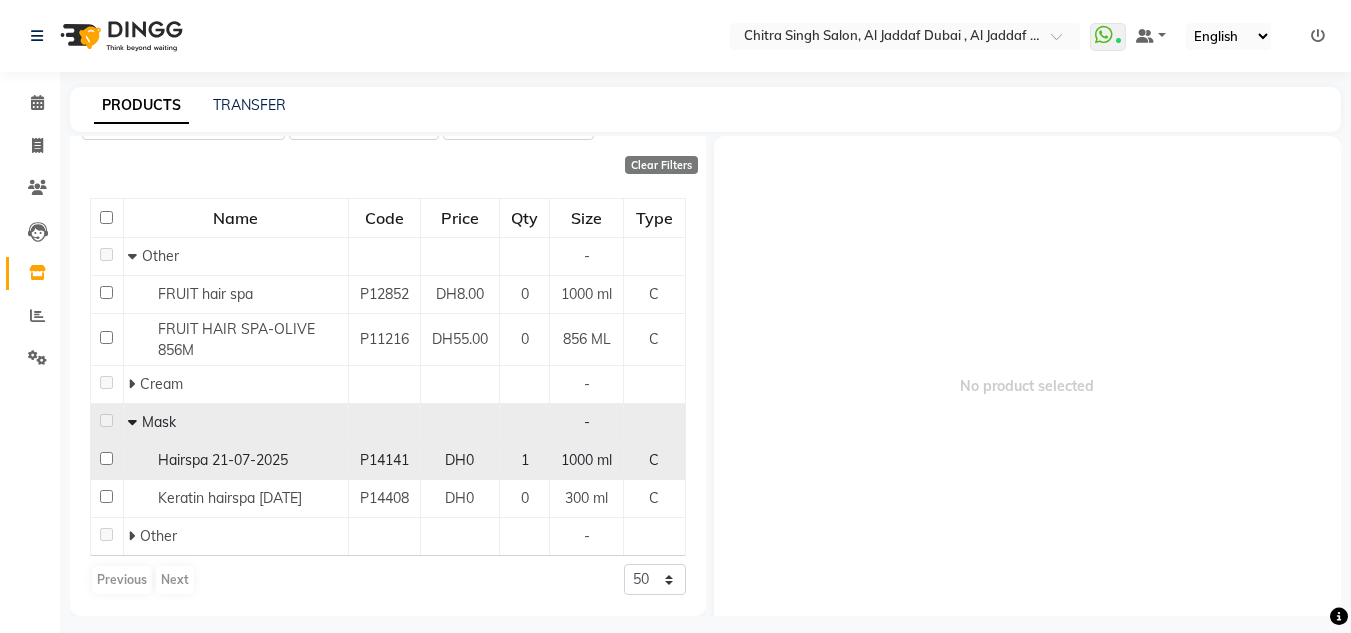click 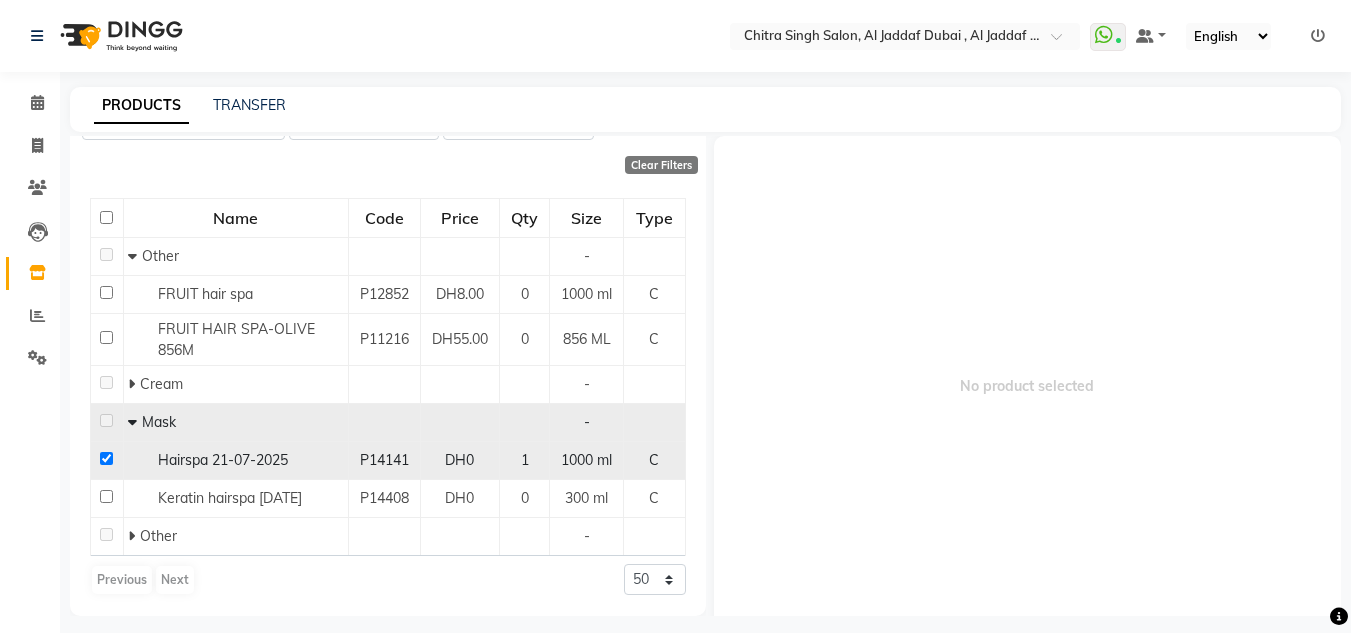 checkbox on "true" 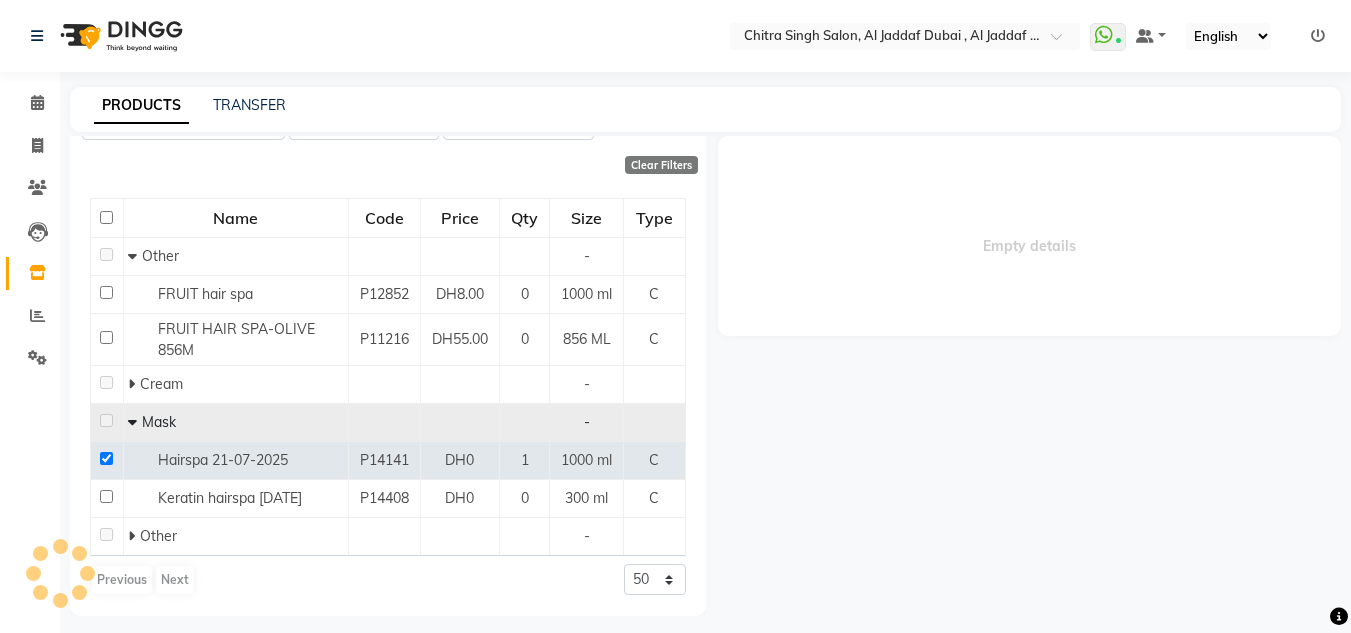 select 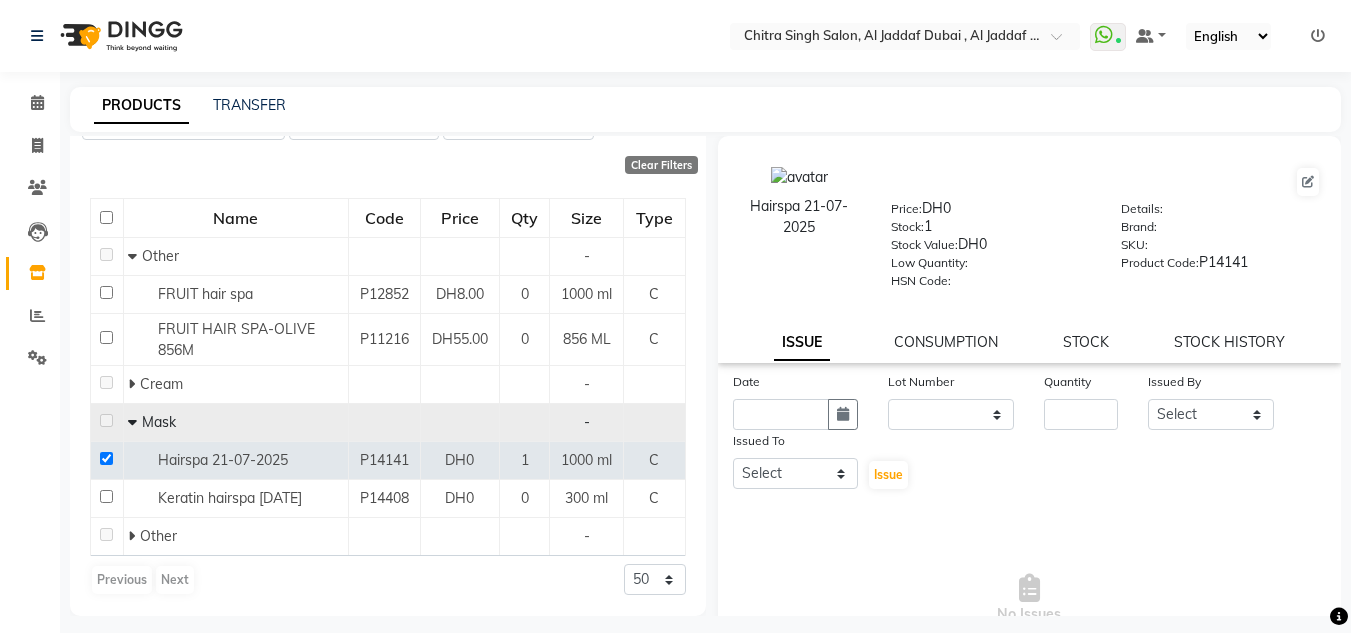 click on "CONSUMPTION" 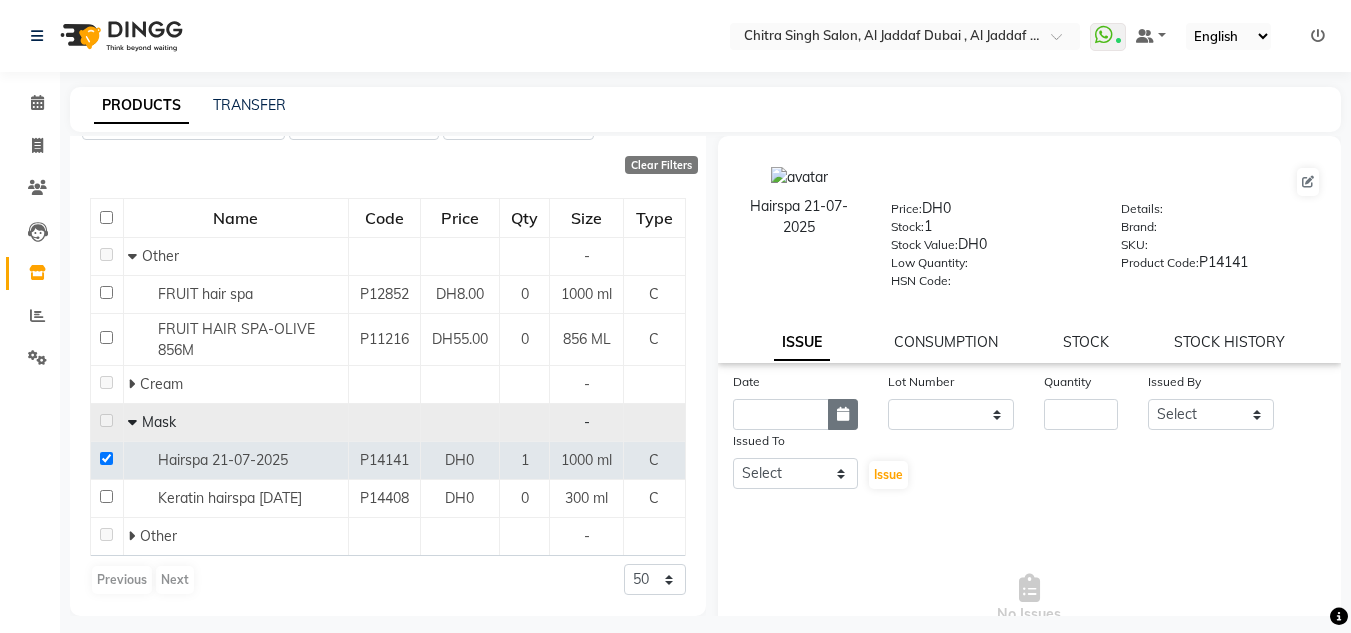 click 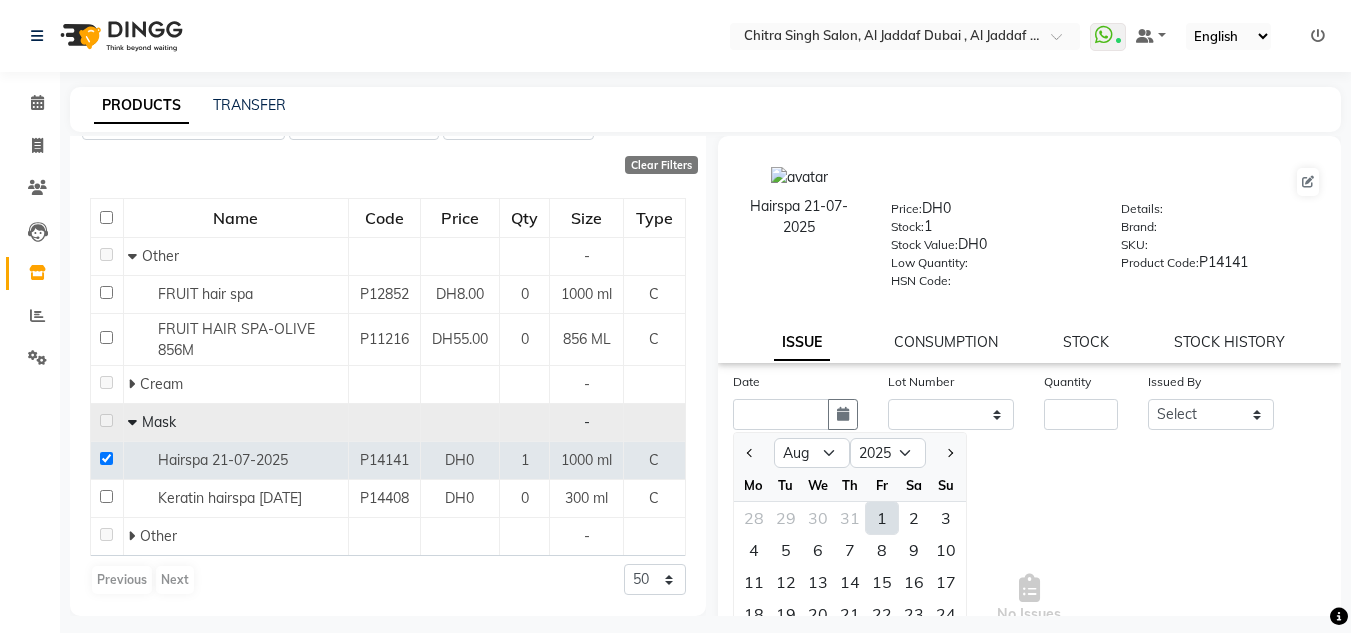click on "1" 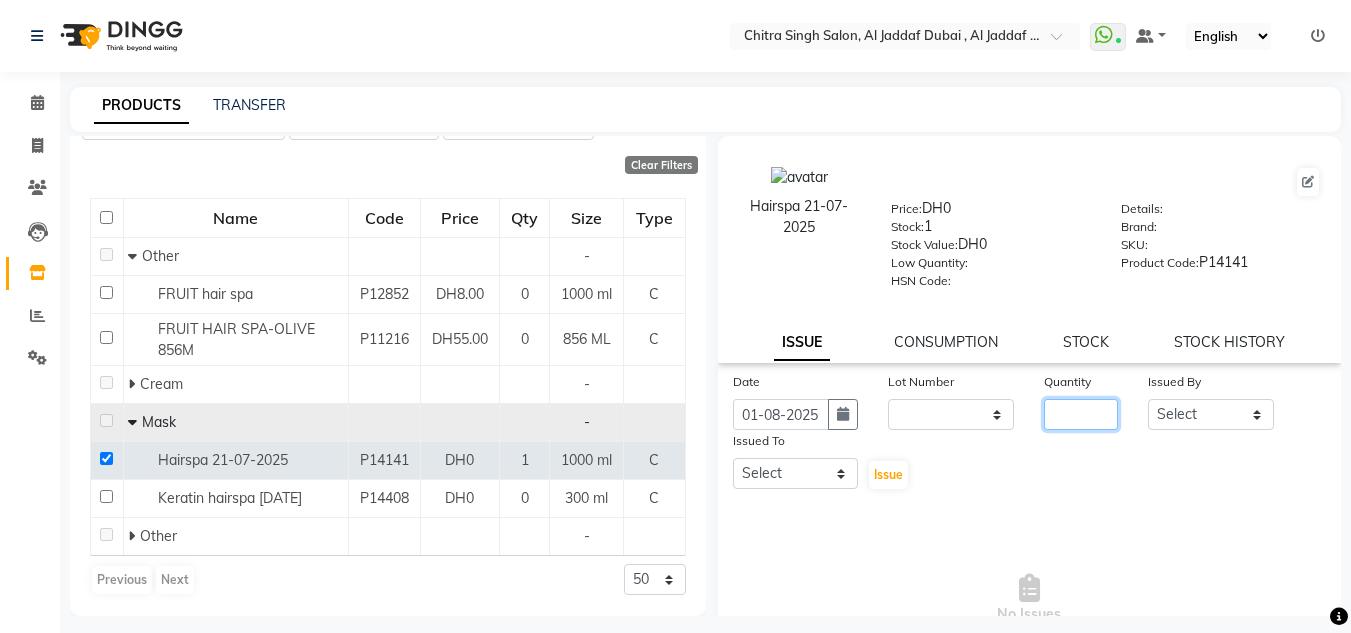 click 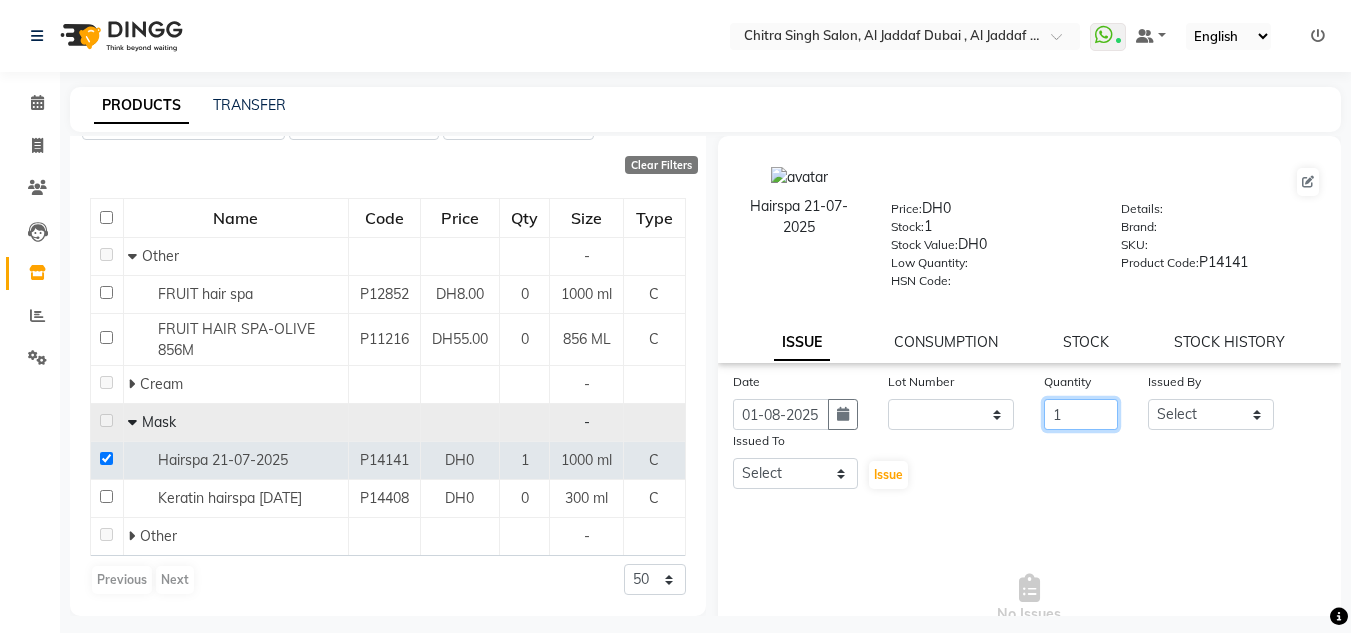 type on "1" 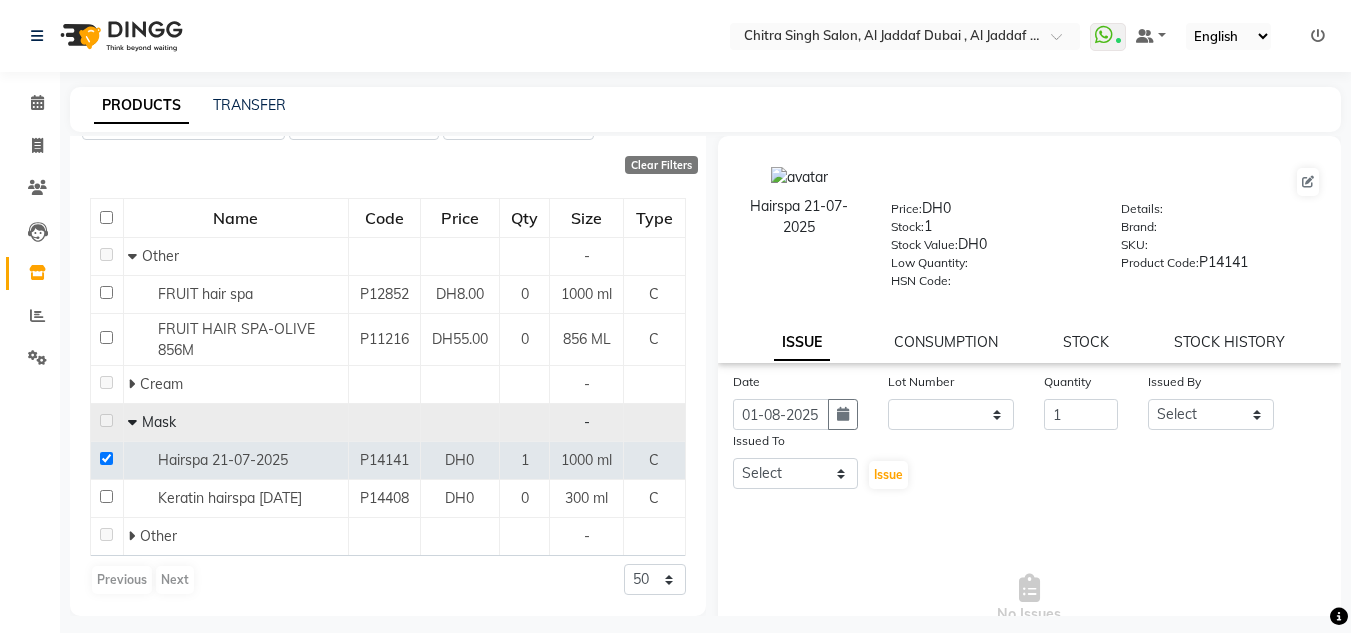 click on "Date 01-08-2025 Lot Number None Quantity 1 Issued By Select Huma Iqbal Kabita Management Riba Sales person Srijana trial lady Issued To Select Huma Iqbal Kabita Management Riba Sales person Srijana trial lady  Issue" 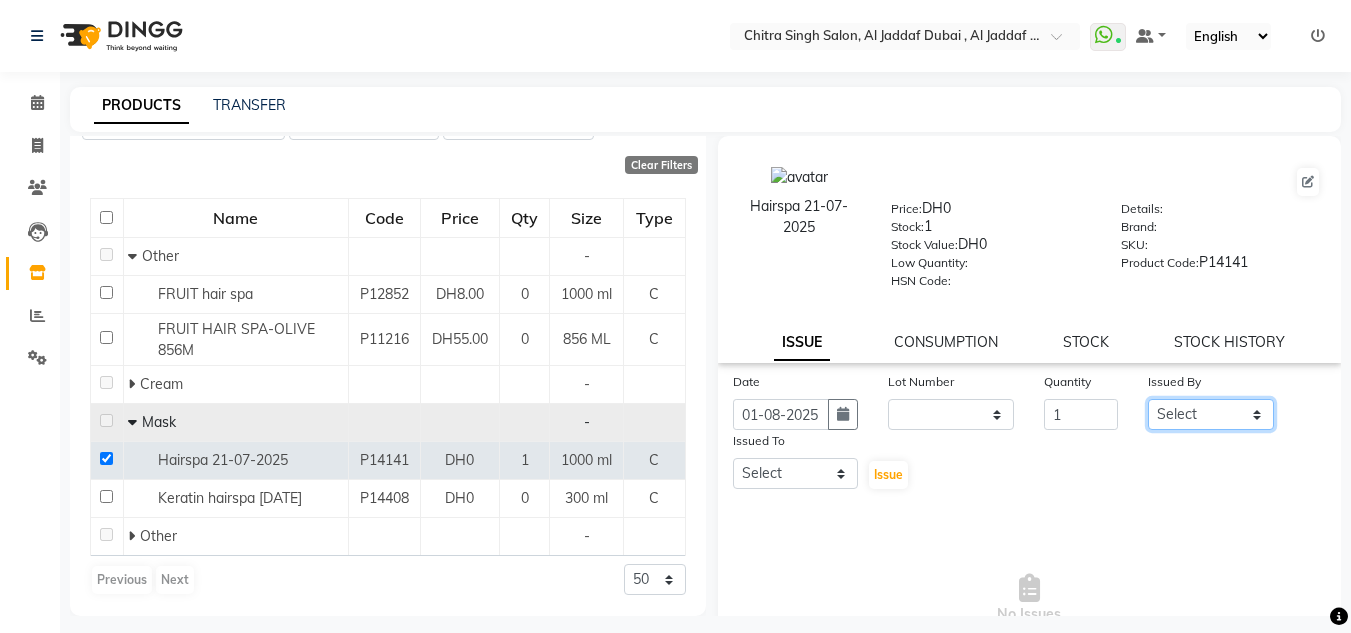 click on "Select Huma Iqbal Kabita Management Riba Sales person Srijana trial lady" 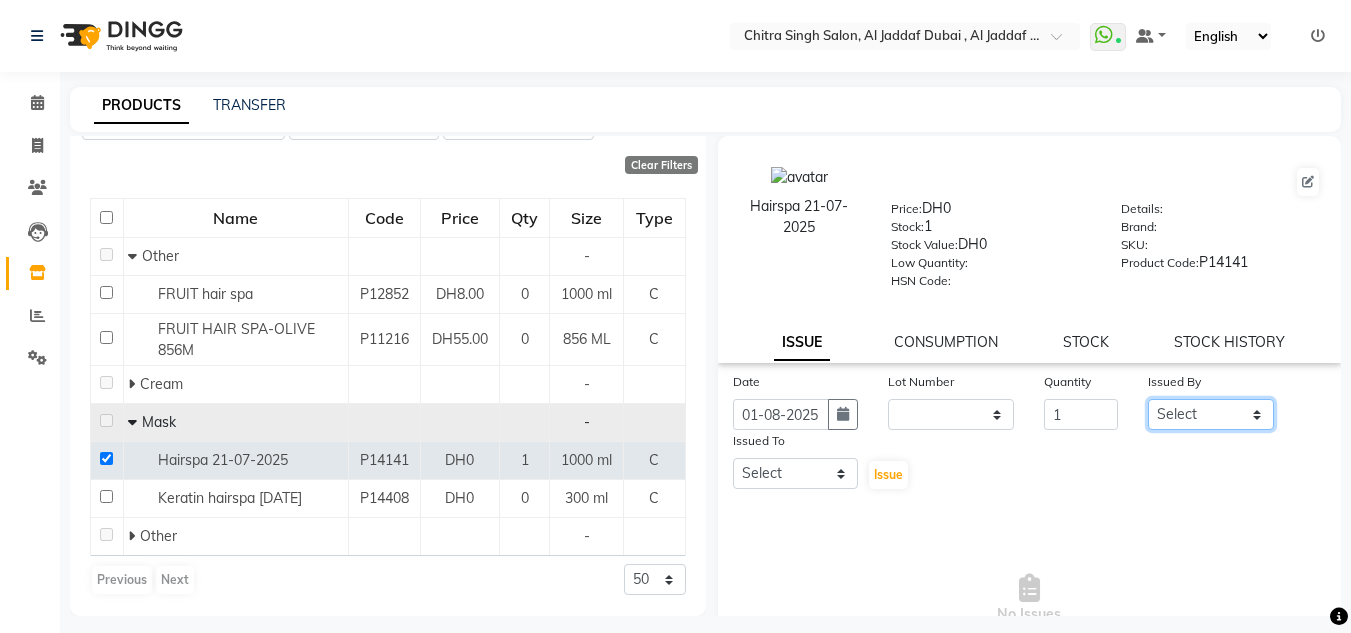 select on "51805" 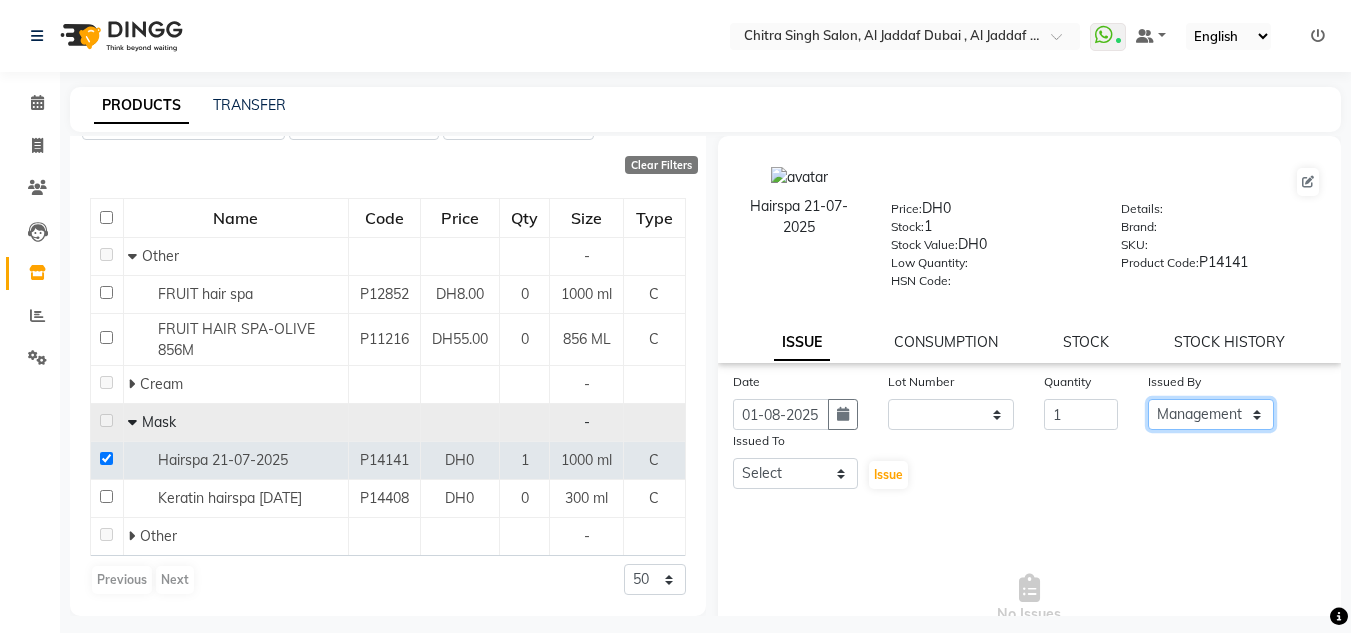click on "Select Huma Iqbal Kabita Management Riba Sales person Srijana trial lady" 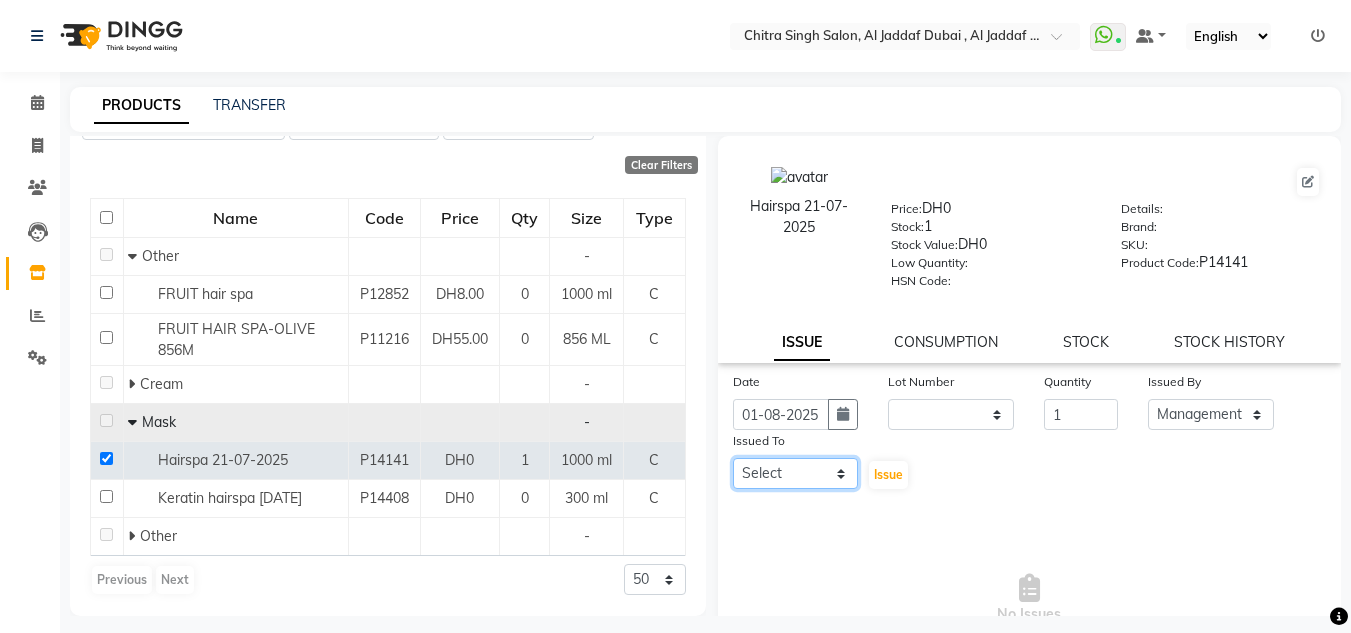 click on "Select Huma Iqbal Kabita Management Riba Sales person Srijana trial lady" 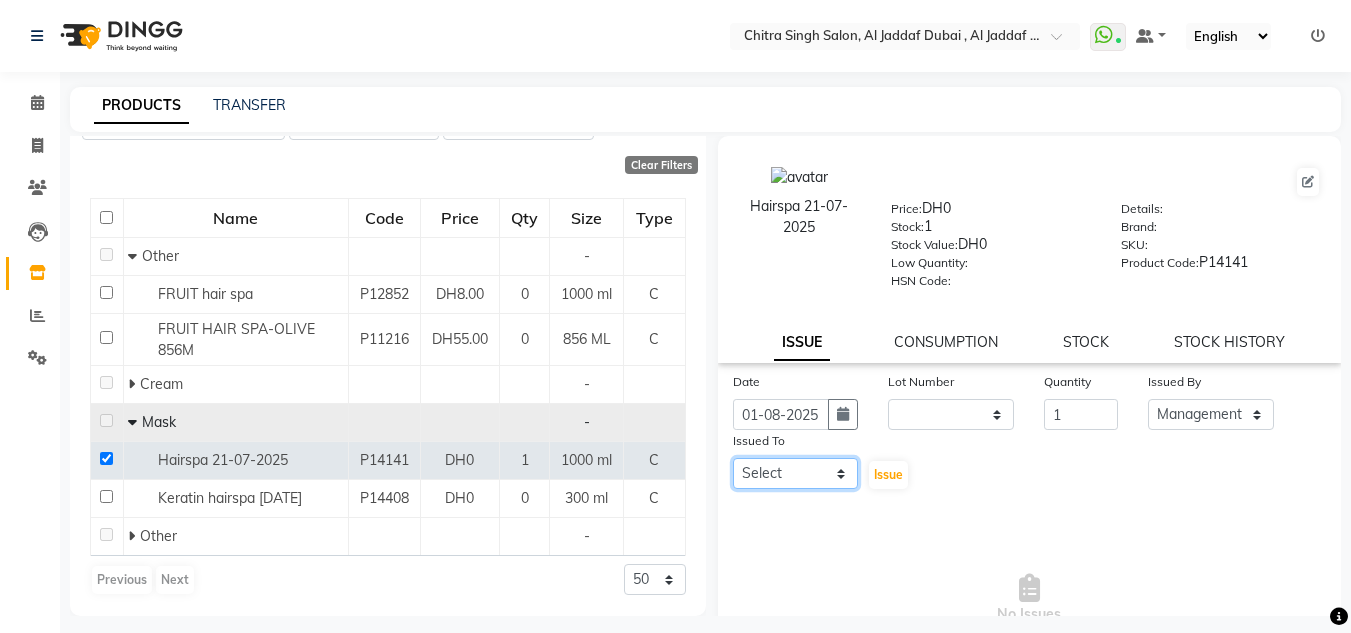 select on "86370" 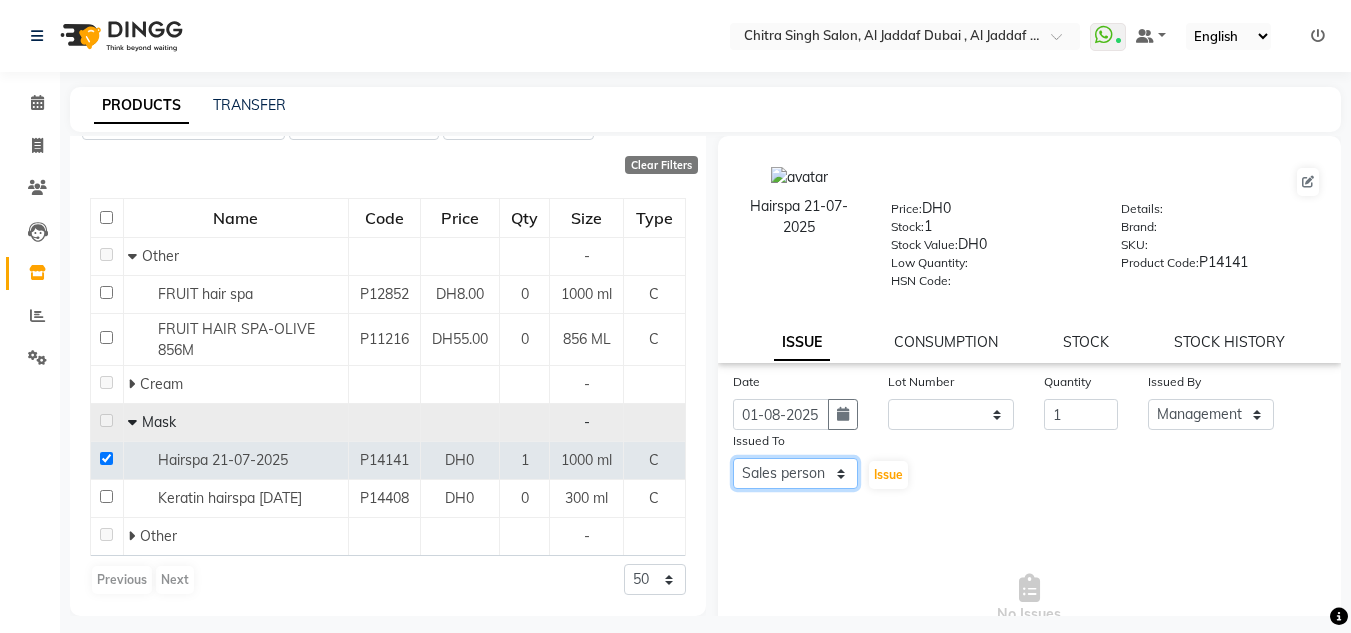 click on "Select Huma Iqbal Kabita Management Riba Sales person Srijana trial lady" 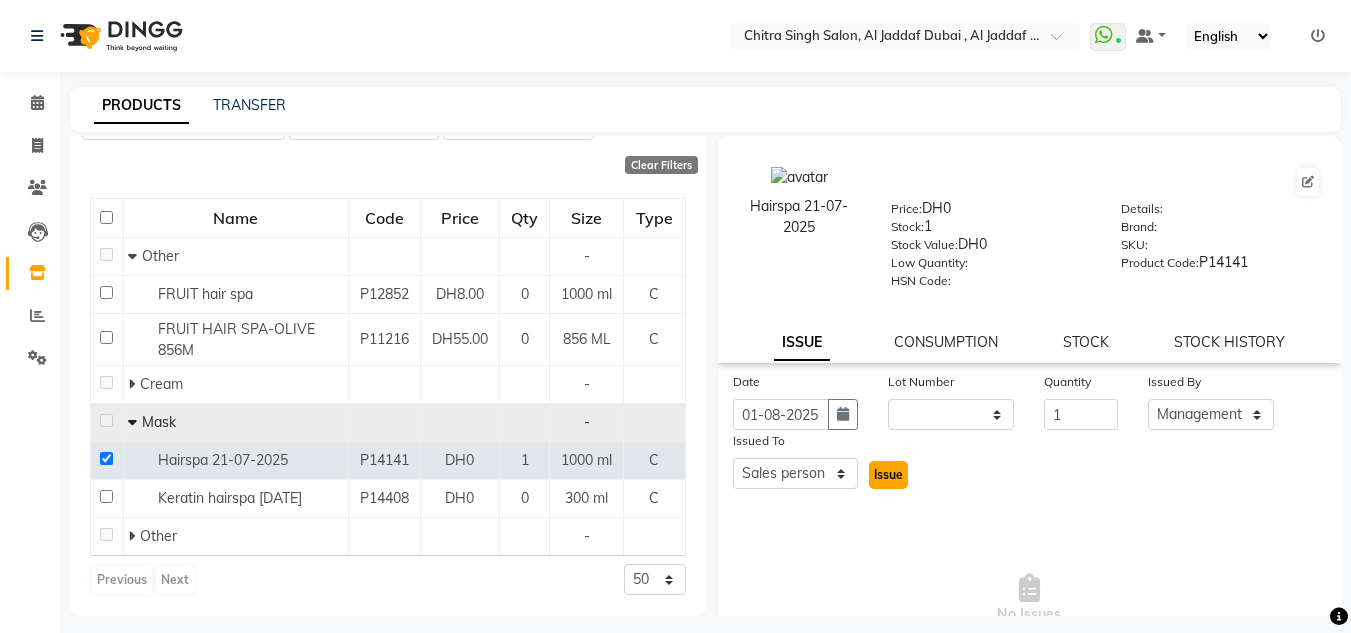 click on "Issue" 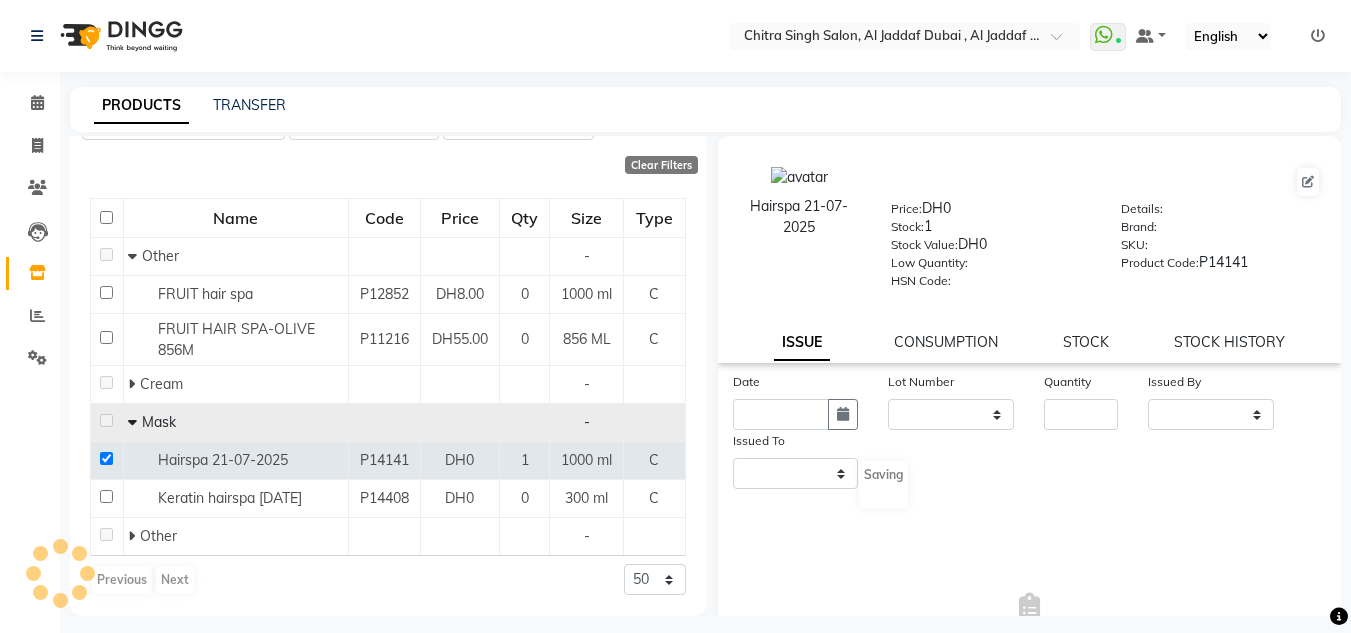 select 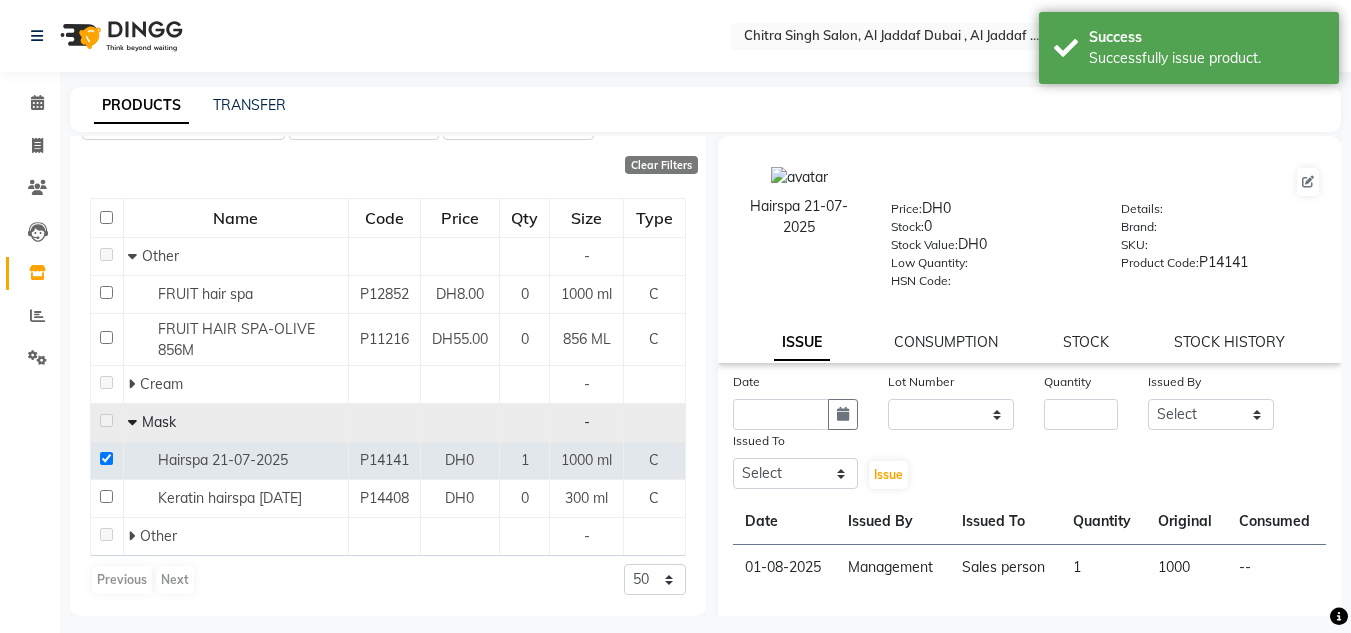 click on "Hairspa 21-07-2025  Price:   DH0  Stock:   0  Stock Value:   DH0  Low Quantity:    HSN Code:    Details:     Brand:     SKU:     Product Code:   P14141  ISSUE CONSUMPTION STOCK STOCK HISTORY" 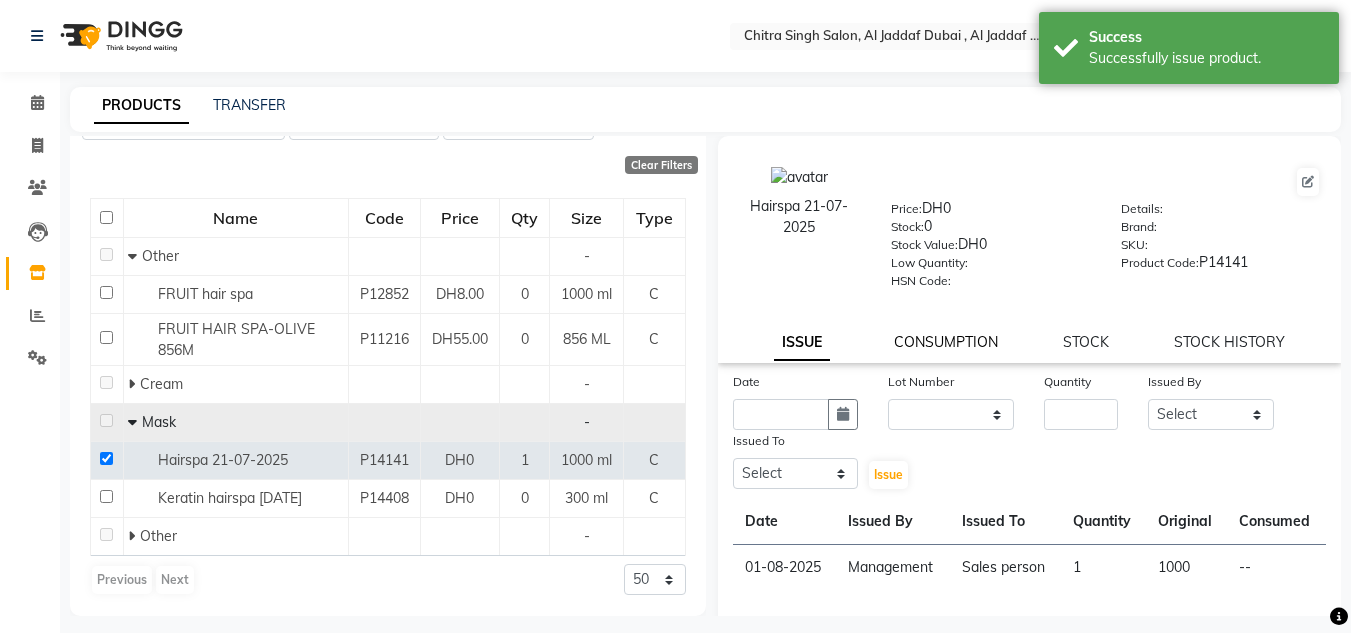click on "CONSUMPTION" 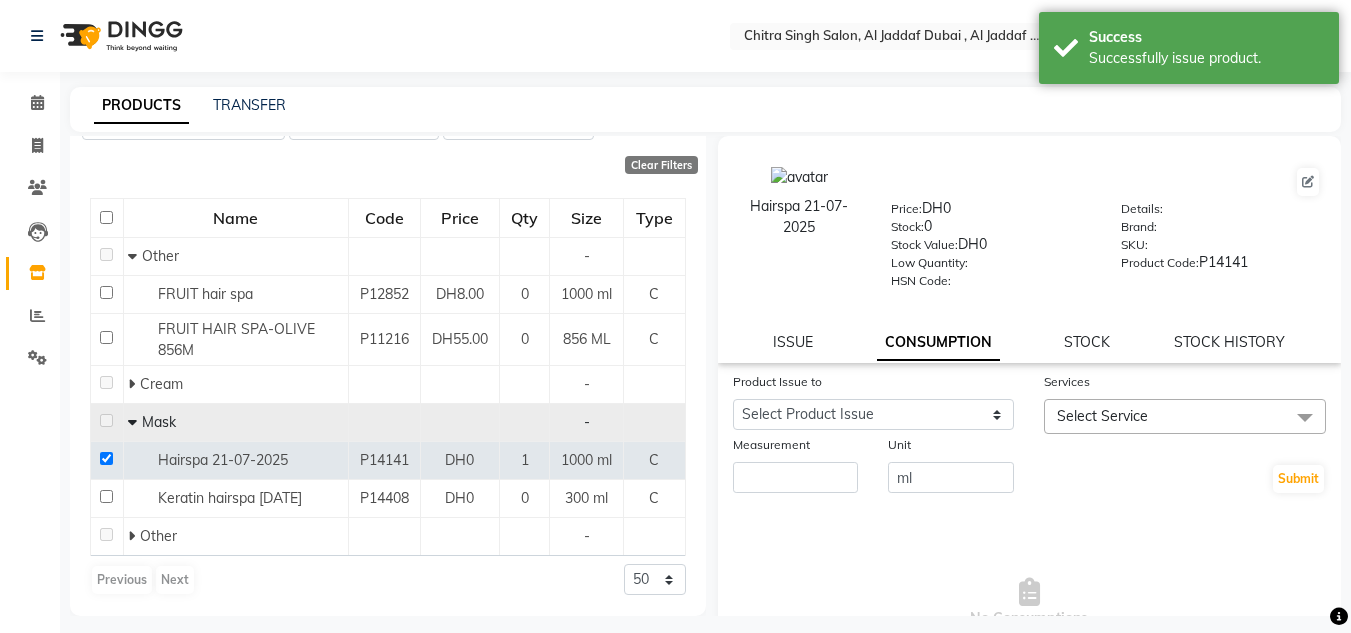 drag, startPoint x: 958, startPoint y: 397, endPoint x: 959, endPoint y: 409, distance: 12.0415945 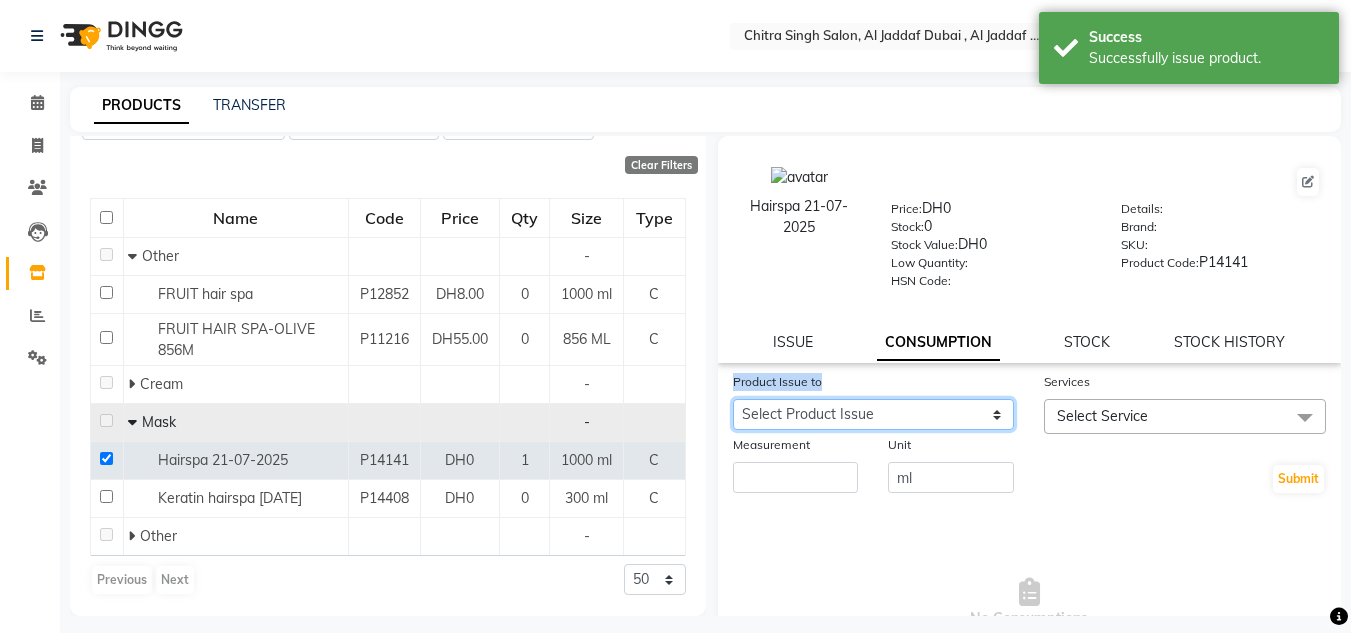 click on "Select Product Issue 2025-08-01, Issued to: Sales person, Balance: 1000" 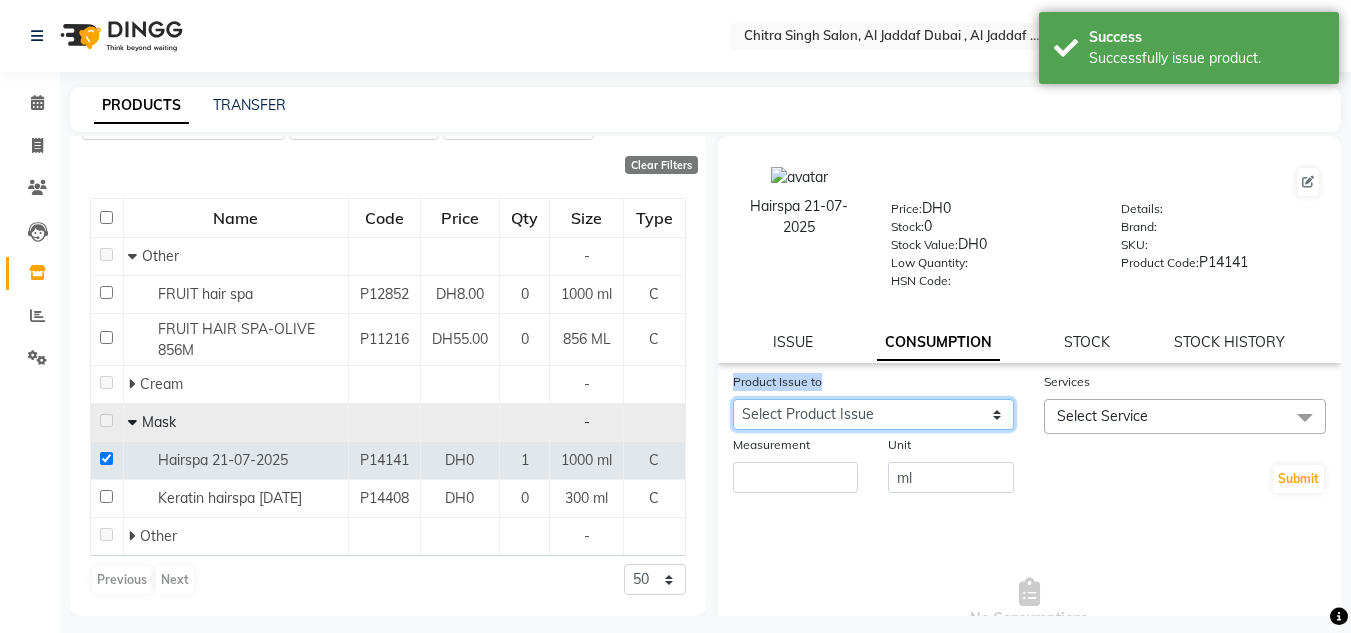 click on "Select Product Issue 2025-08-01, Issued to: Sales person, Balance: 1000" 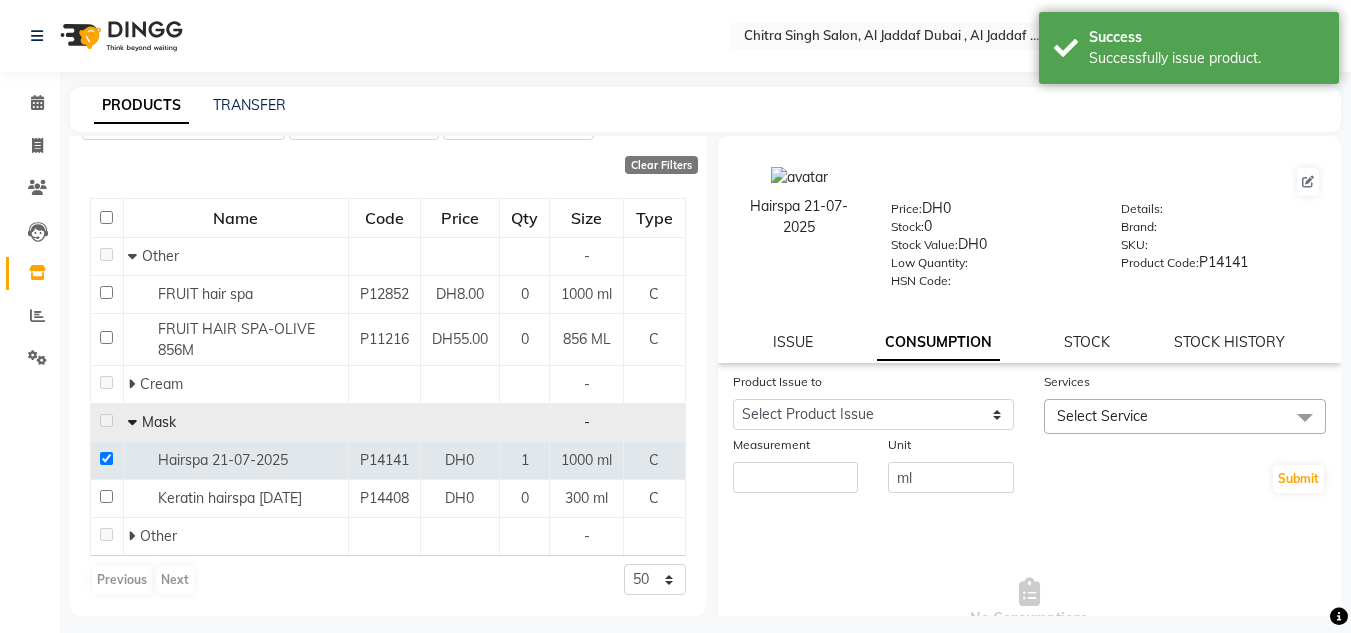 click on "Product Issue to Select Product Issue 2025-08-01, Issued to: Sales person, Balance: 1000 Services Select Service 100 DEAL-BODY MASSAGE 100 DEAL-COMBO OFFER-HAIRCUT +BLOWDRY Blue shampoo  HAIR SPA+HAIR WASH+BLOWDRY 100 DEAL COMBO OFFER-FULL HAND WAX,UNDERARMS+HALF LEG WAX NAILS-CLASSIC NAIL POLISH EYELINER ONLY 10 FINGER WAX Hair Colour-loreal-highlights-one streak Nails-french gel HAIR BRAIDS REMOVAL HAIRSTYLE @HOME HEAD MASSAGE-FREE SERVICE -NO WASH Keratin Short Hair Keratin Medium Hair Keratin Long Hair Keratin X Long Hair KYRO THERAPY-SMALL  AND MEDIUM HAIR HYDRA FACIAL HYDRA FACIAL-SIGNATURE BODY POLISHING Nails-Normal extension STEAM ONLY fruit shampoo with full dry Shine bath-SHORT HAIR TILL EAR Hair Colour (No Ammonia - Inoa) - Roots Color (short) Hair Colour (Majirel - Loreal) - Roots Color (short) TREATMENT WASH  BABY MASSAGE FULL HEAD COLOR-SHORT LOREAL WASH WITH FULL DRY Home Service Nails-Acrylic base without tips SHINE BATH-LONG HAIR TILL BRA LINE SHINE BATH-EXTRA LONG HAIR foot-scrub only Unit" 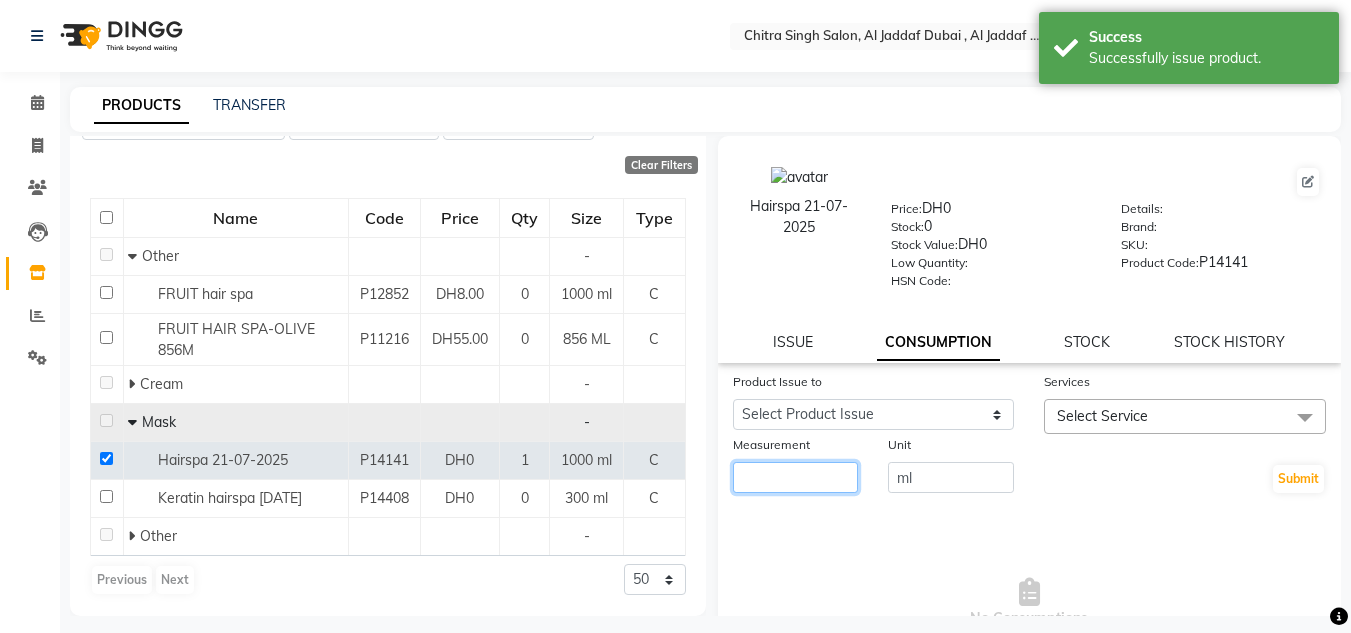 click 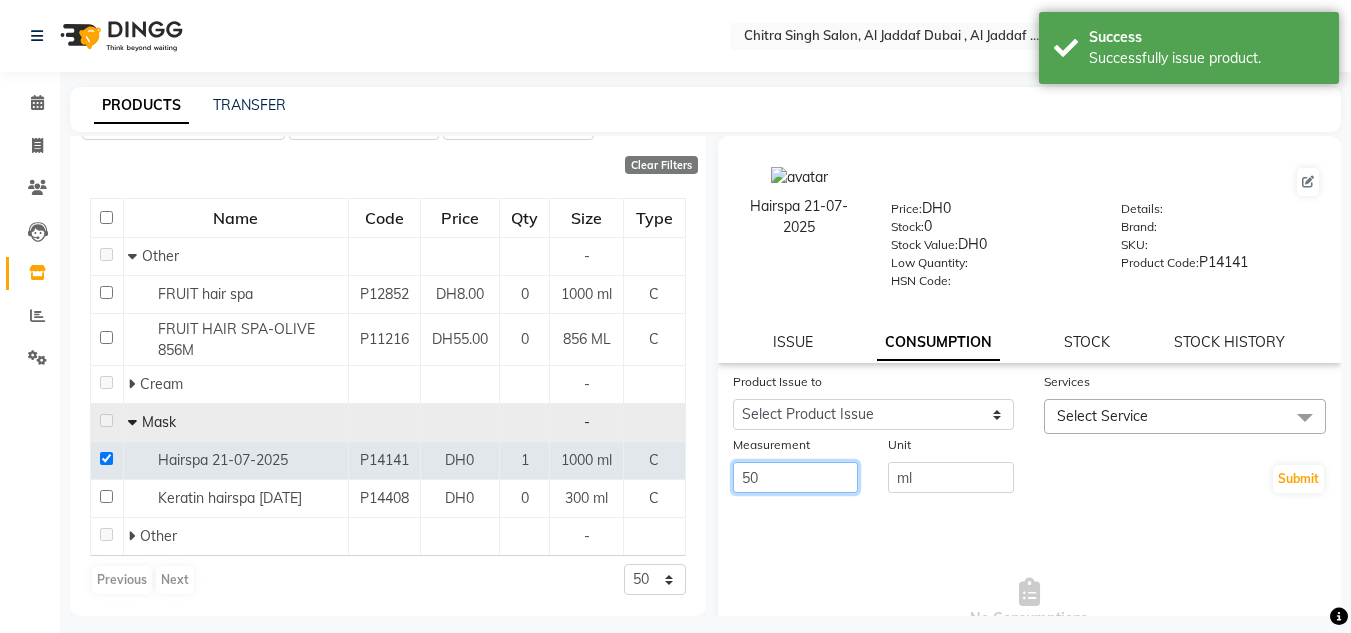 type on "50" 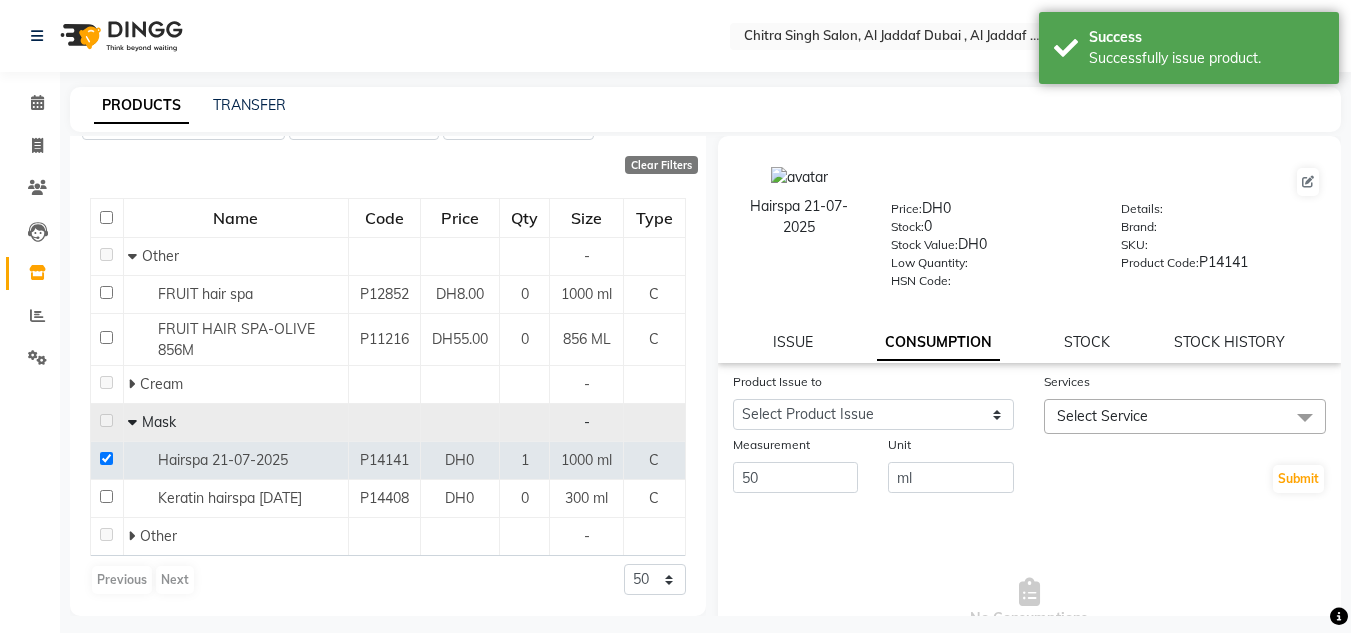 click on "Select Service" 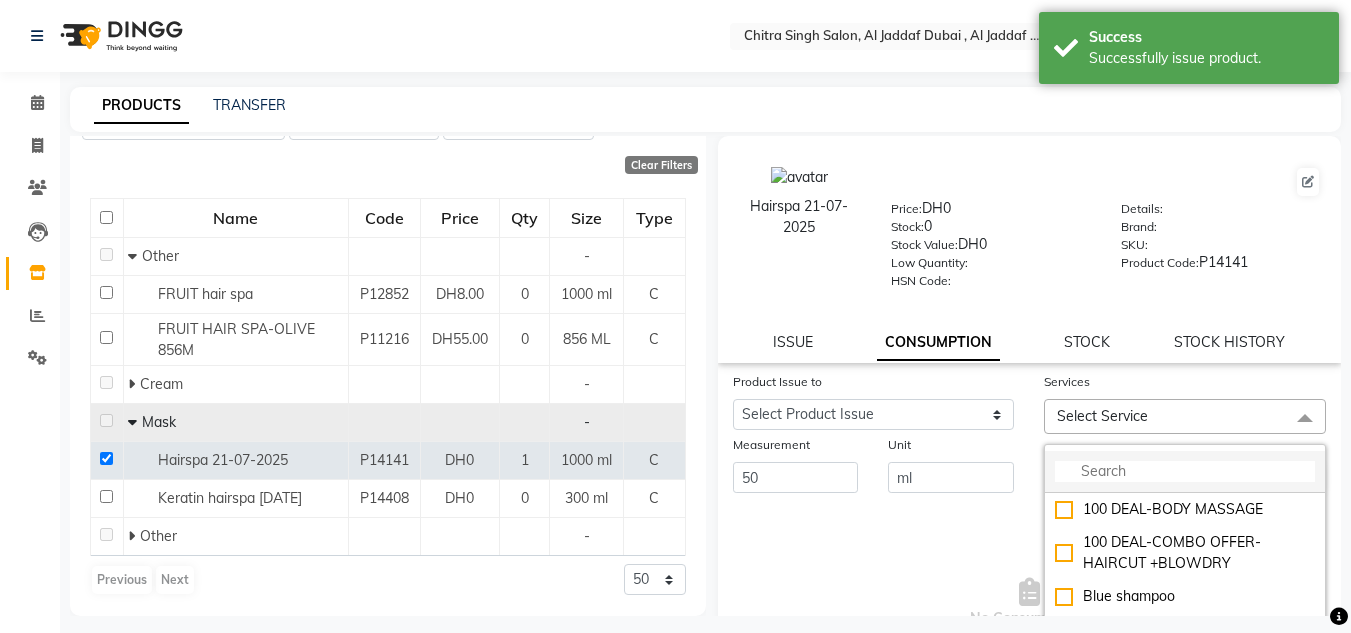 click 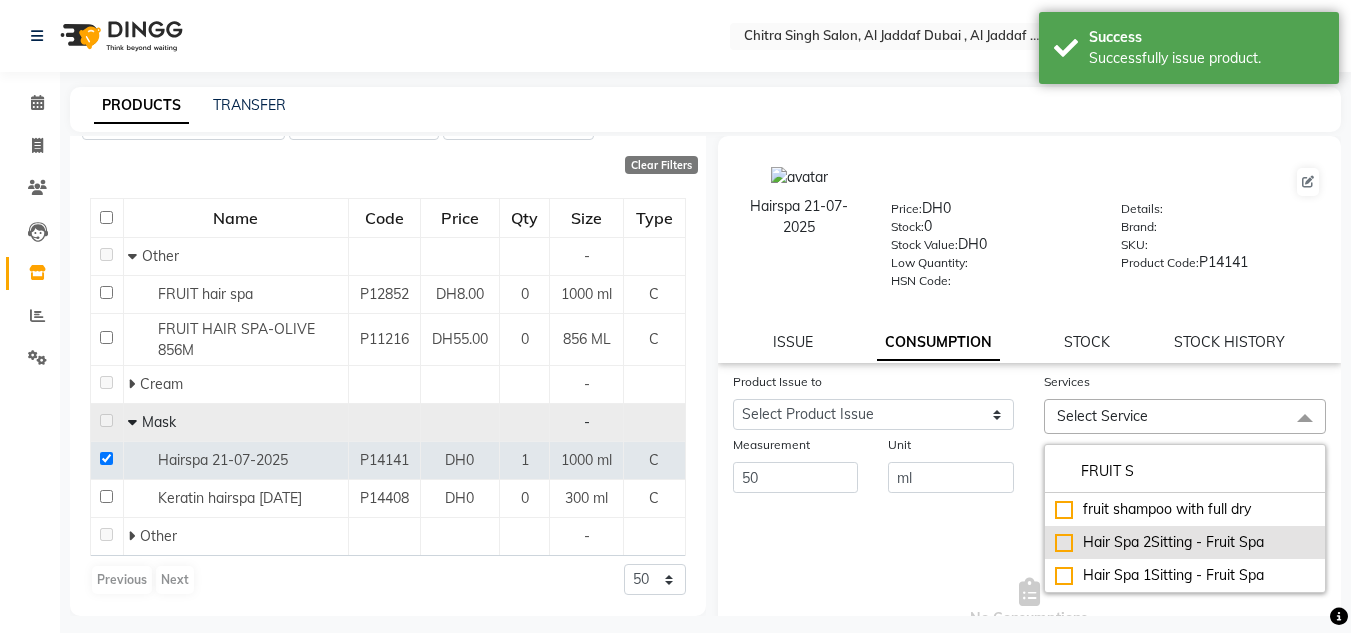 type on "FRUIT S" 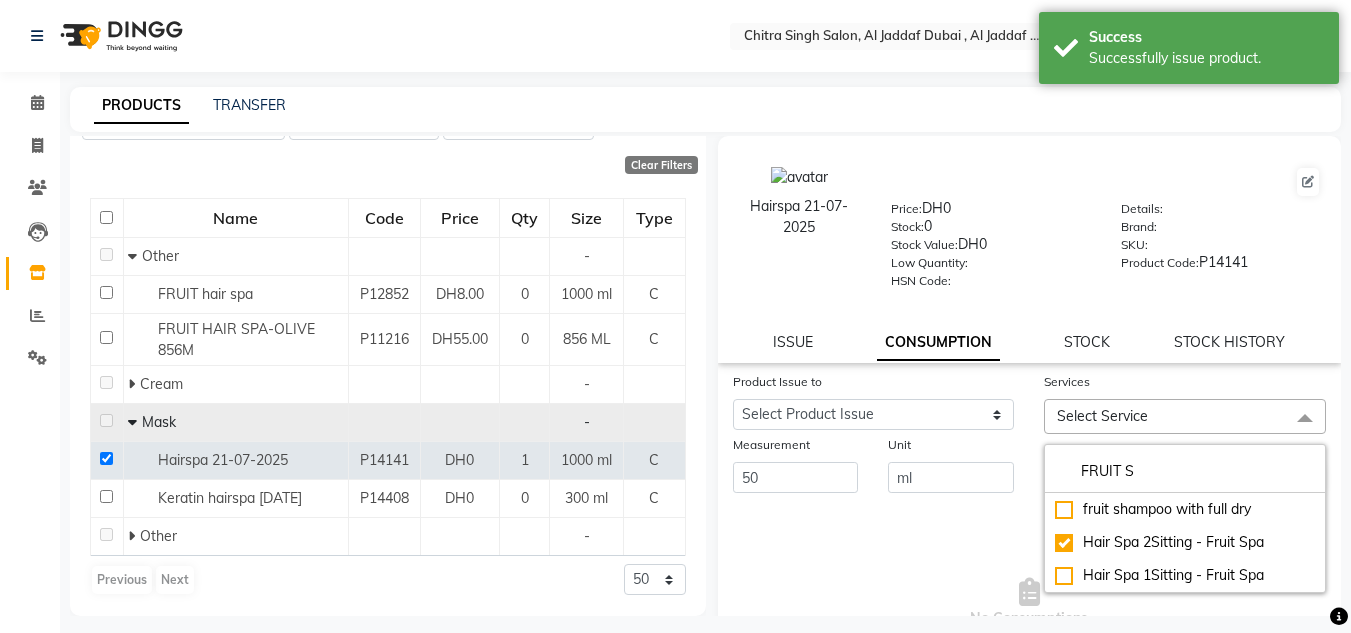 checkbox on "true" 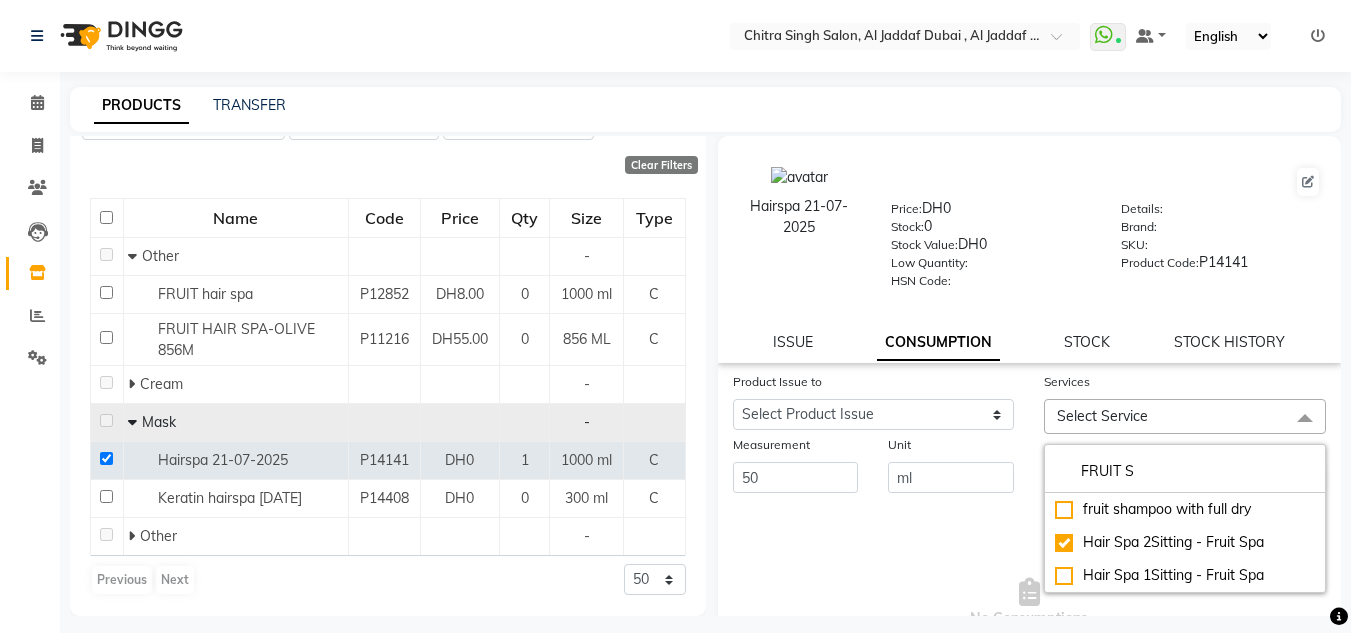 click on "No Consumptions" at bounding box center [1030, 603] 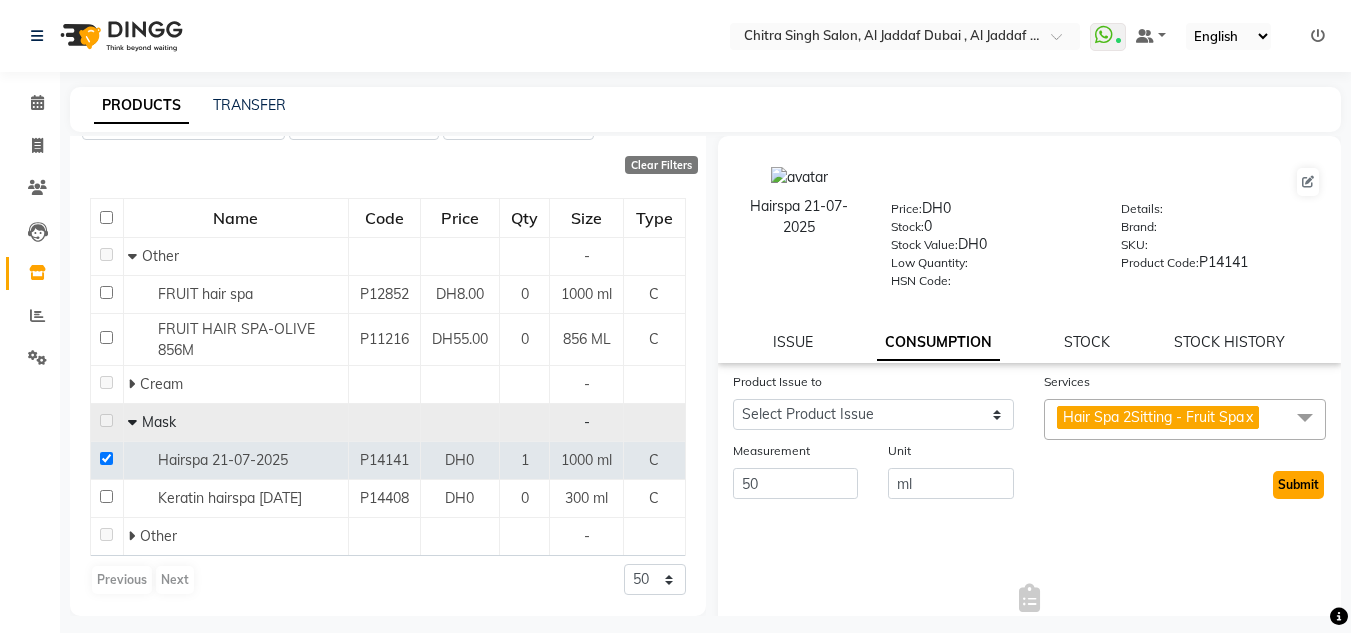 click on "Submit" 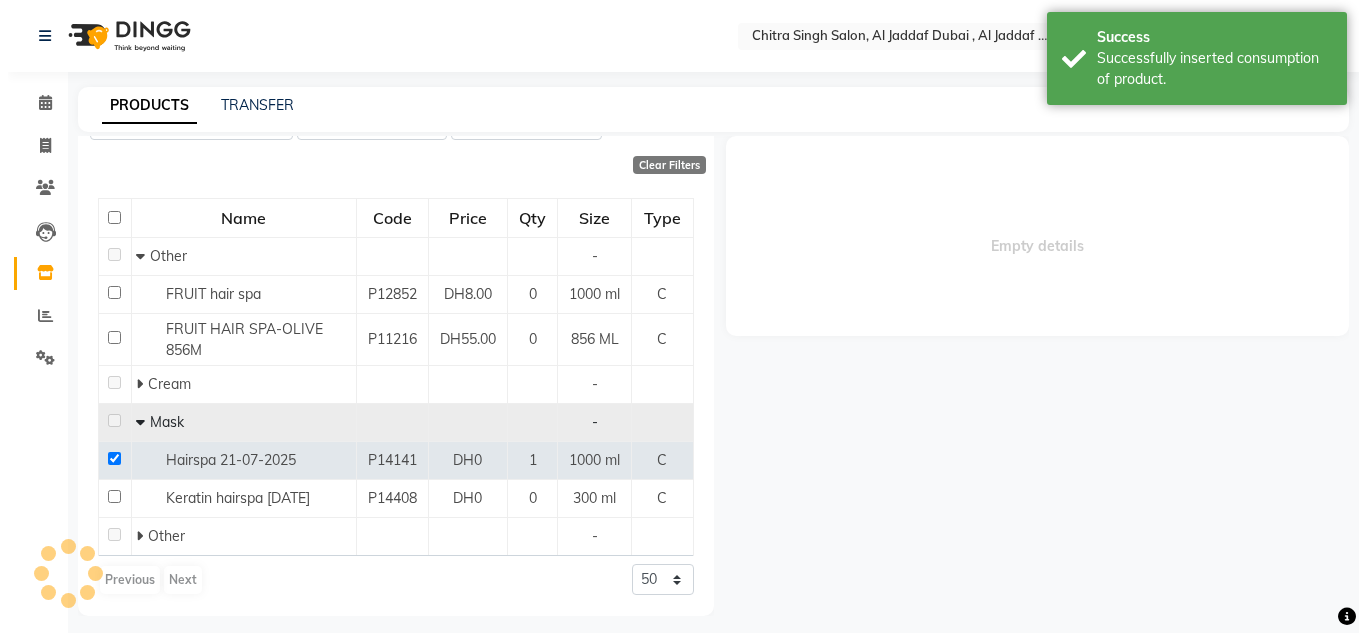 scroll, scrollTop: 95, scrollLeft: 0, axis: vertical 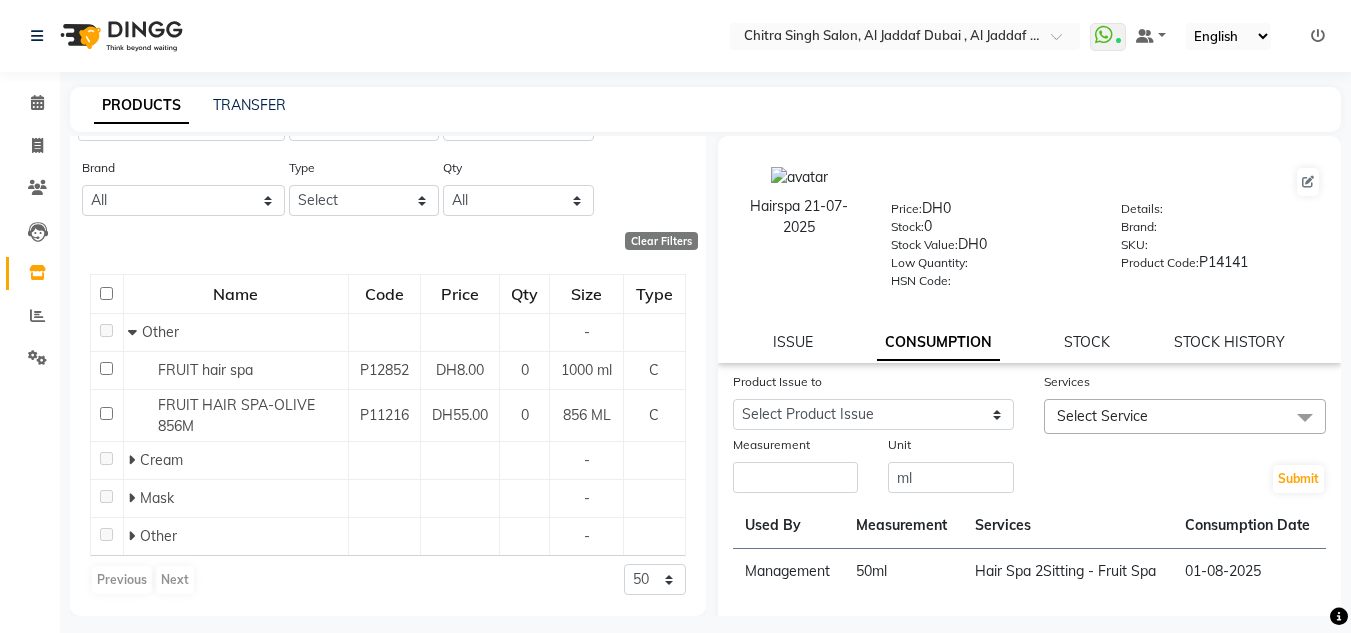 click on "PRODUCTS TRANSFER" 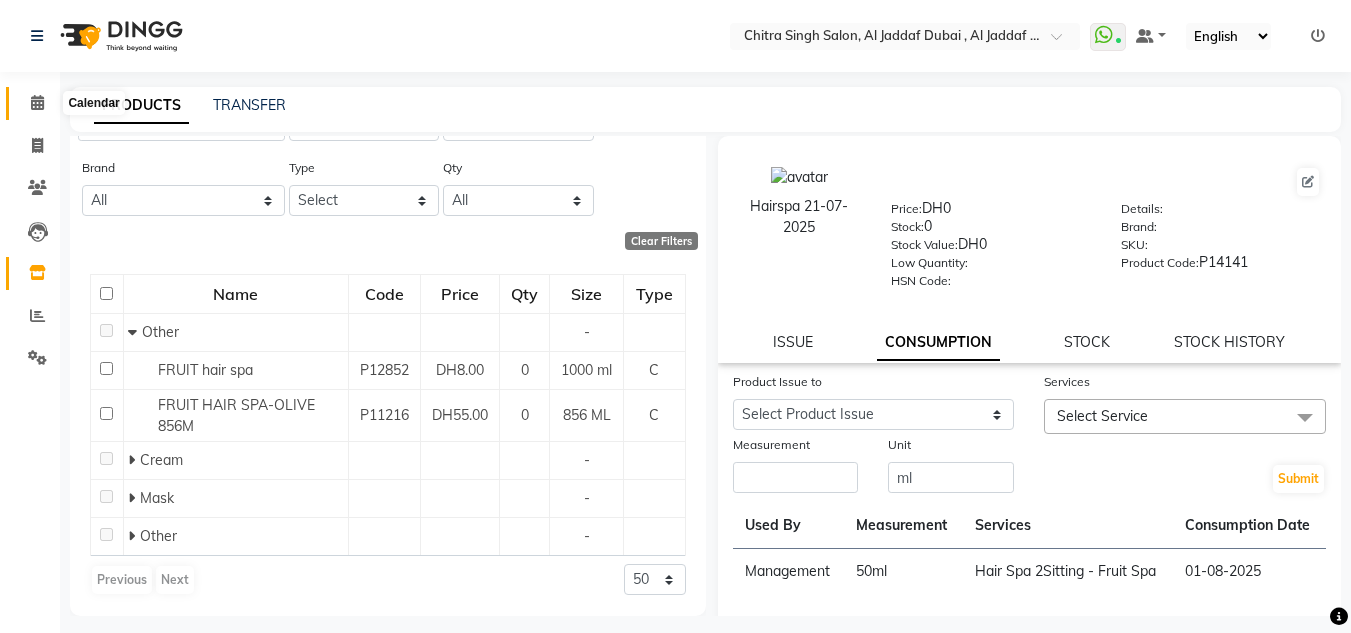 click 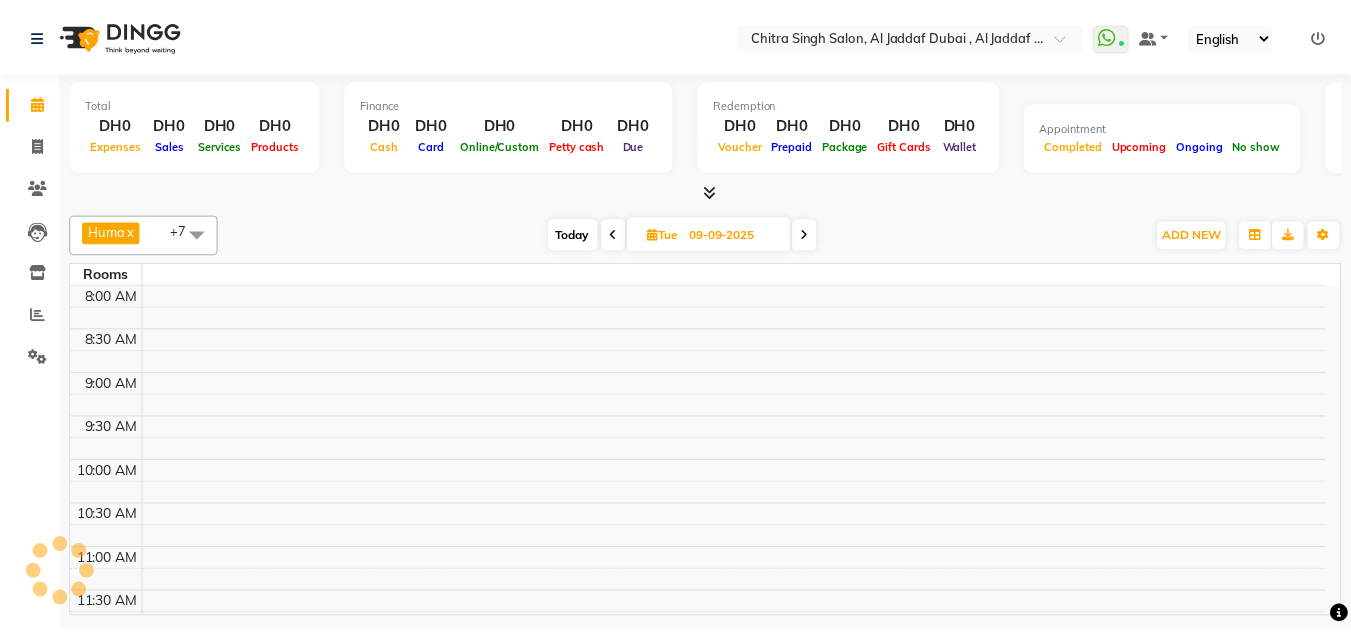 scroll, scrollTop: 0, scrollLeft: 0, axis: both 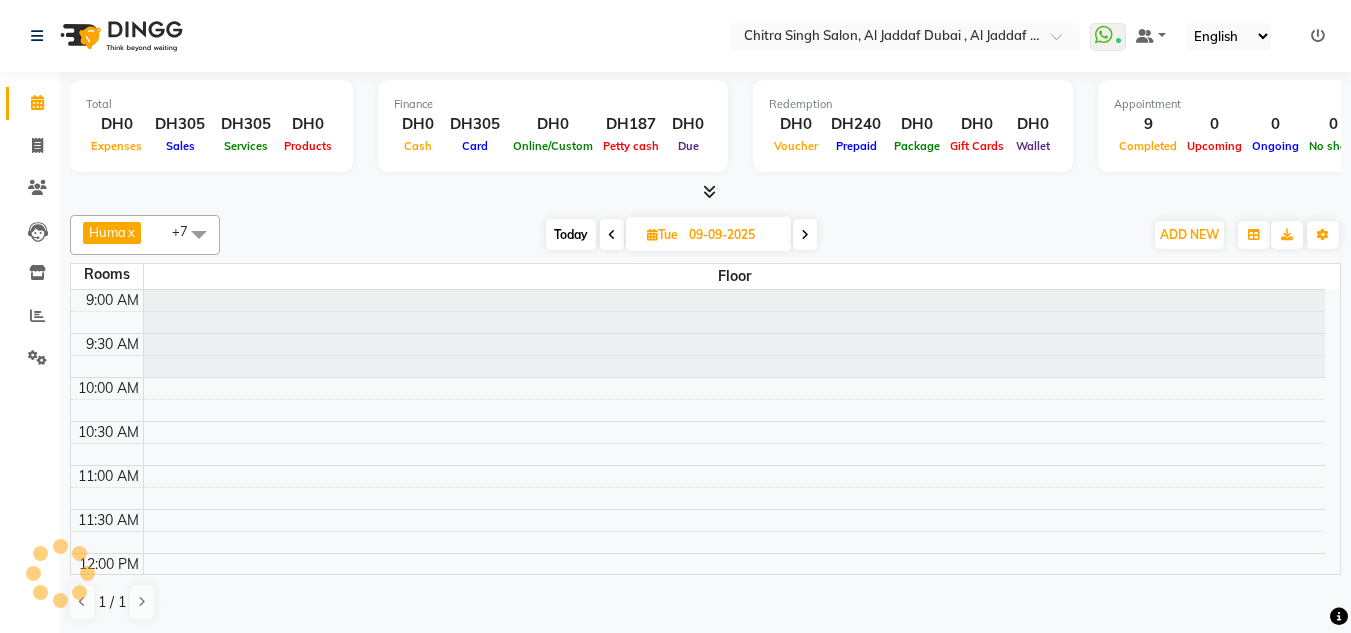 click 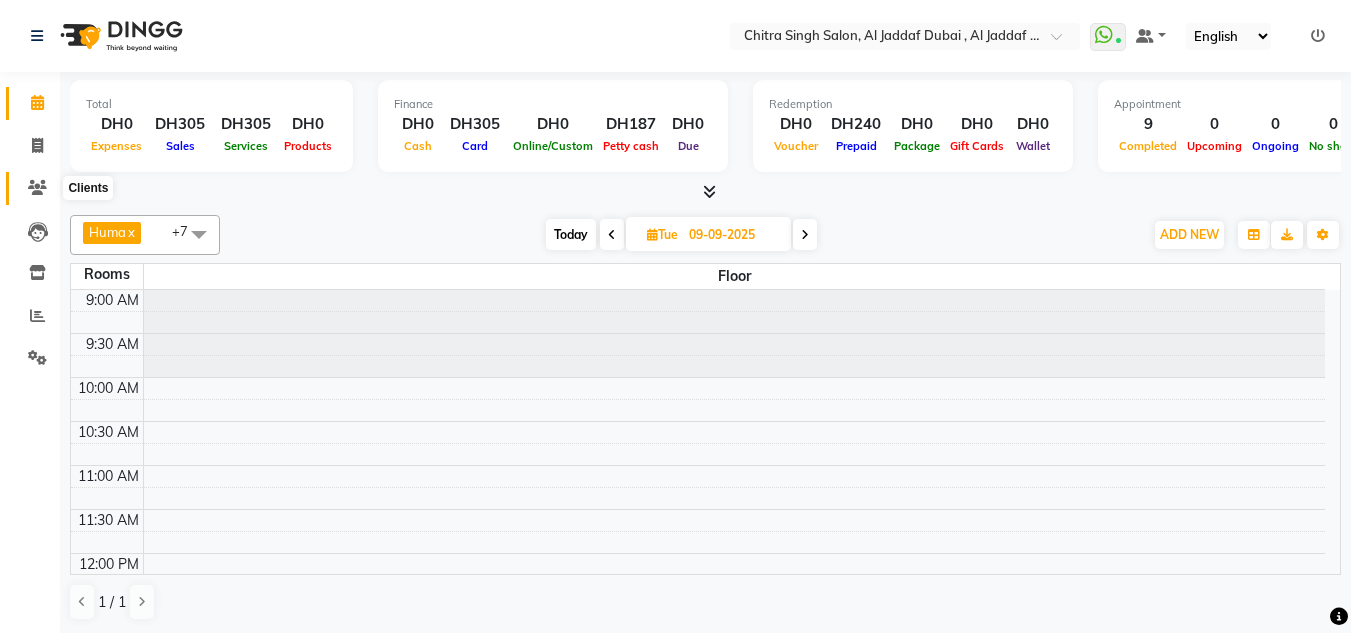 click 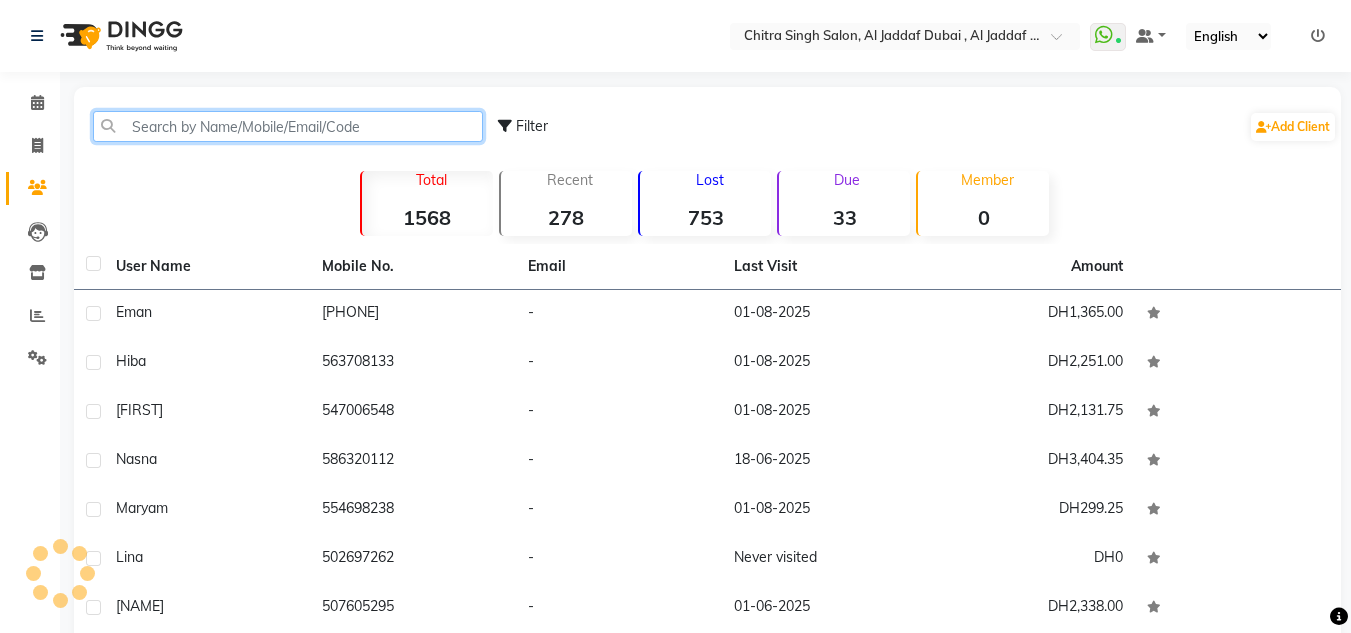 click 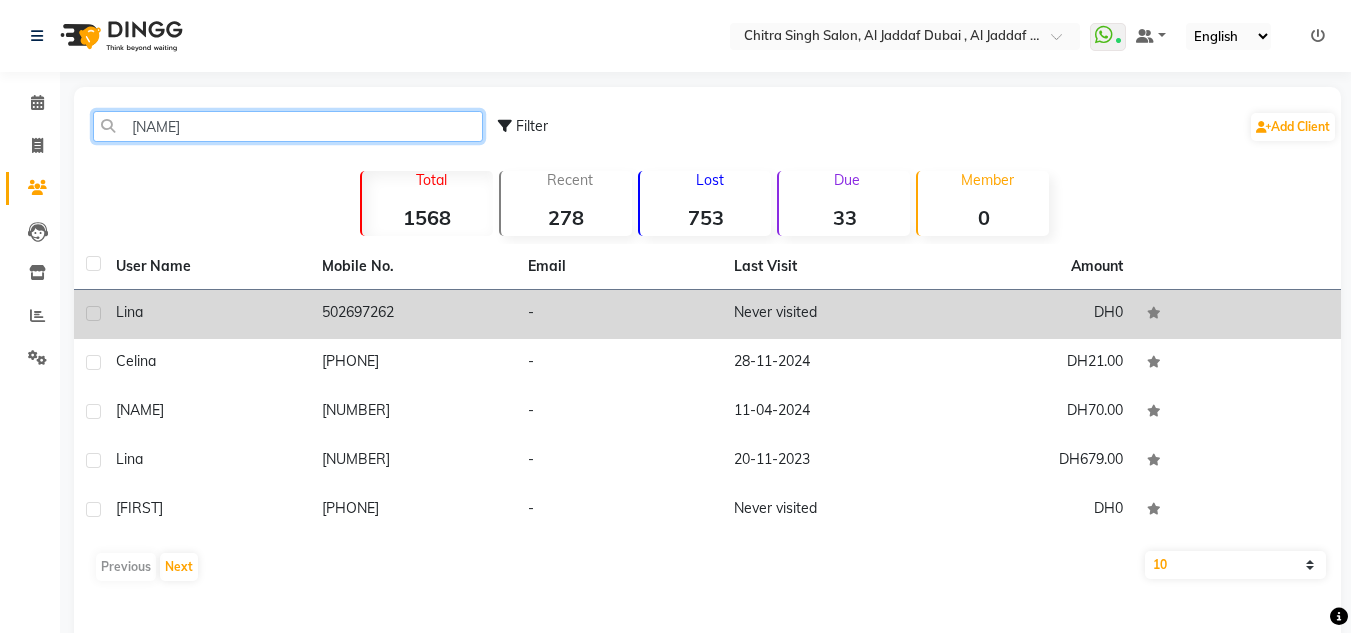 type on "LINA" 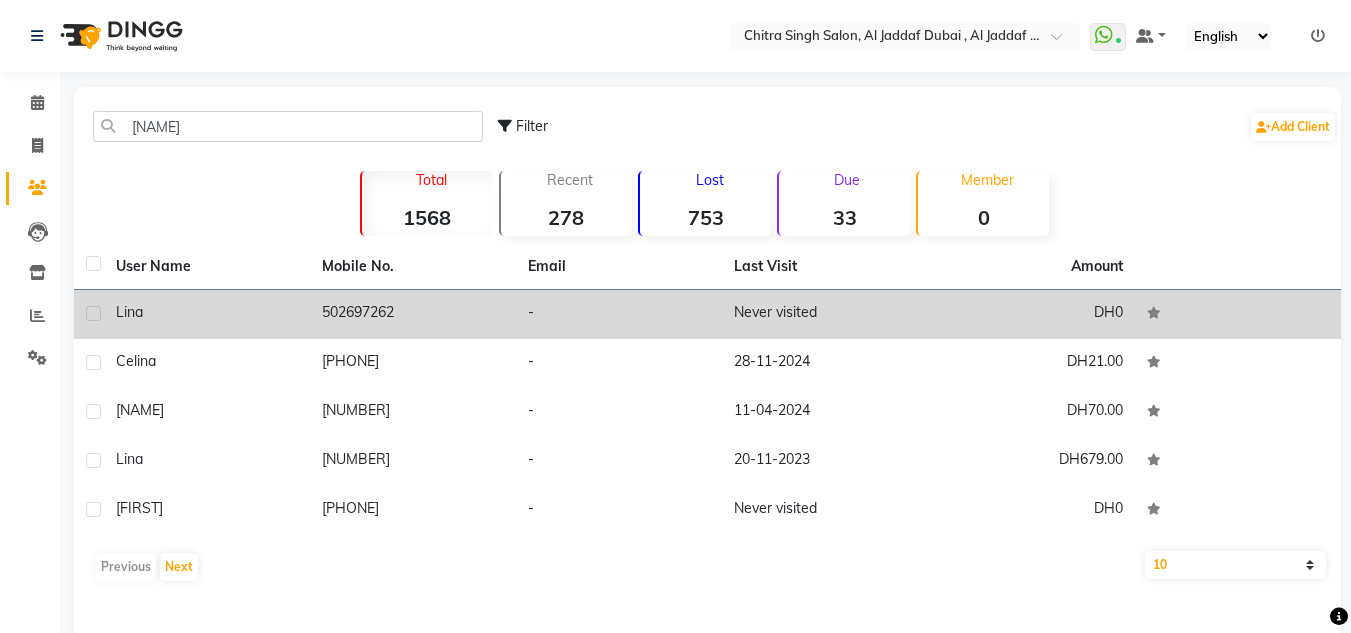 click on "502697262" 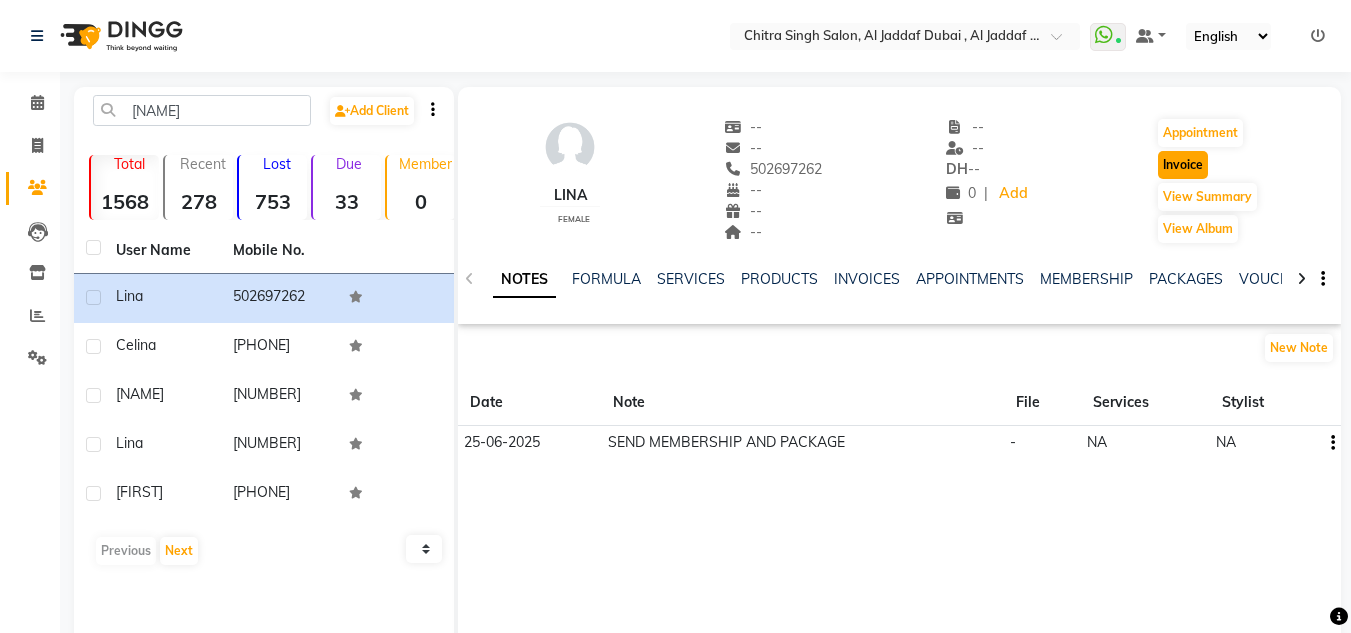 click on "Invoice" 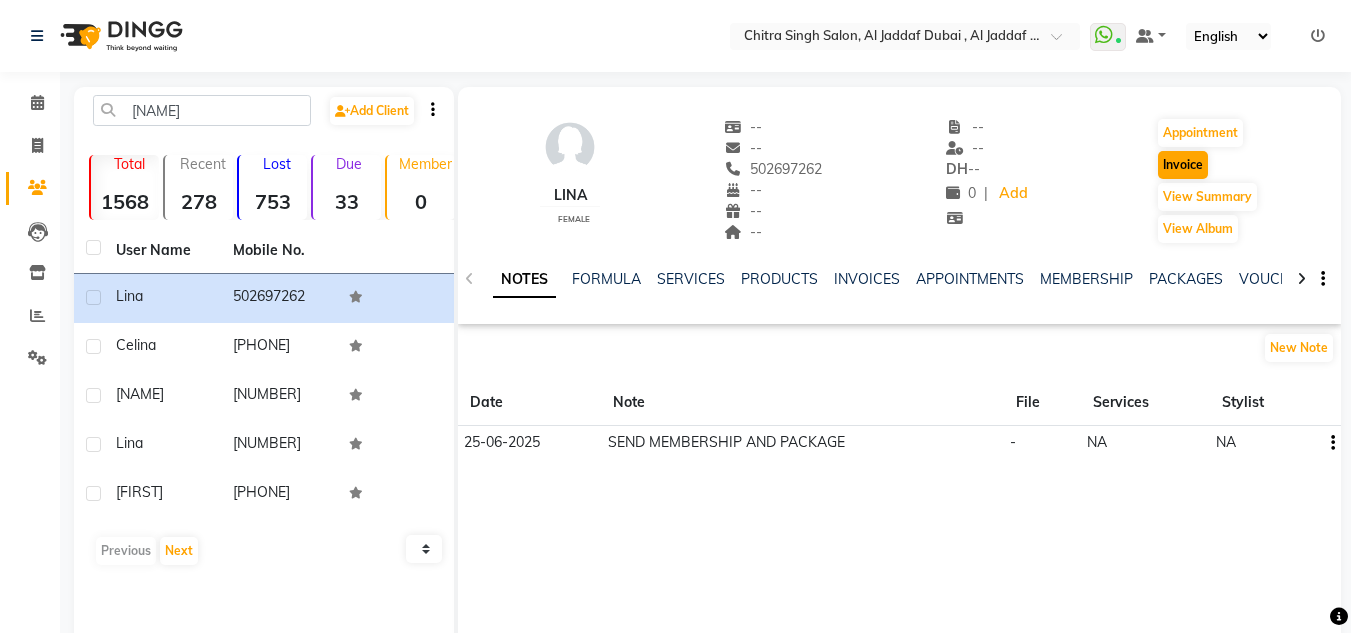 select on "service" 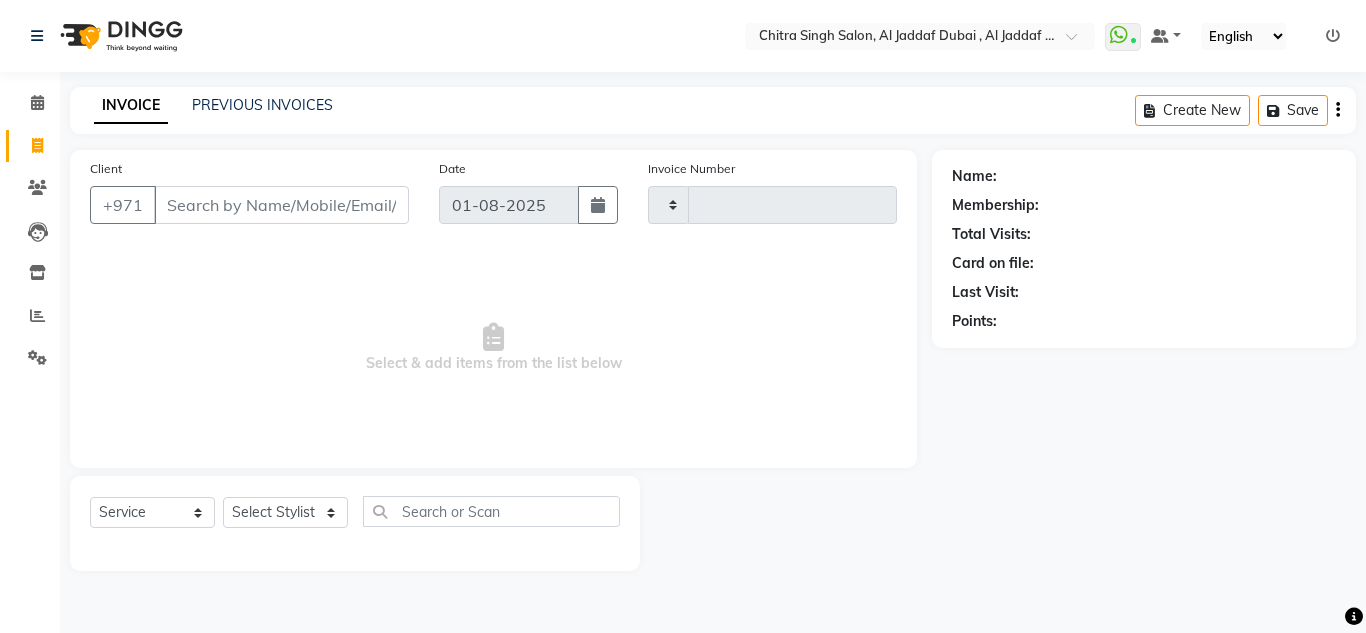type on "1054" 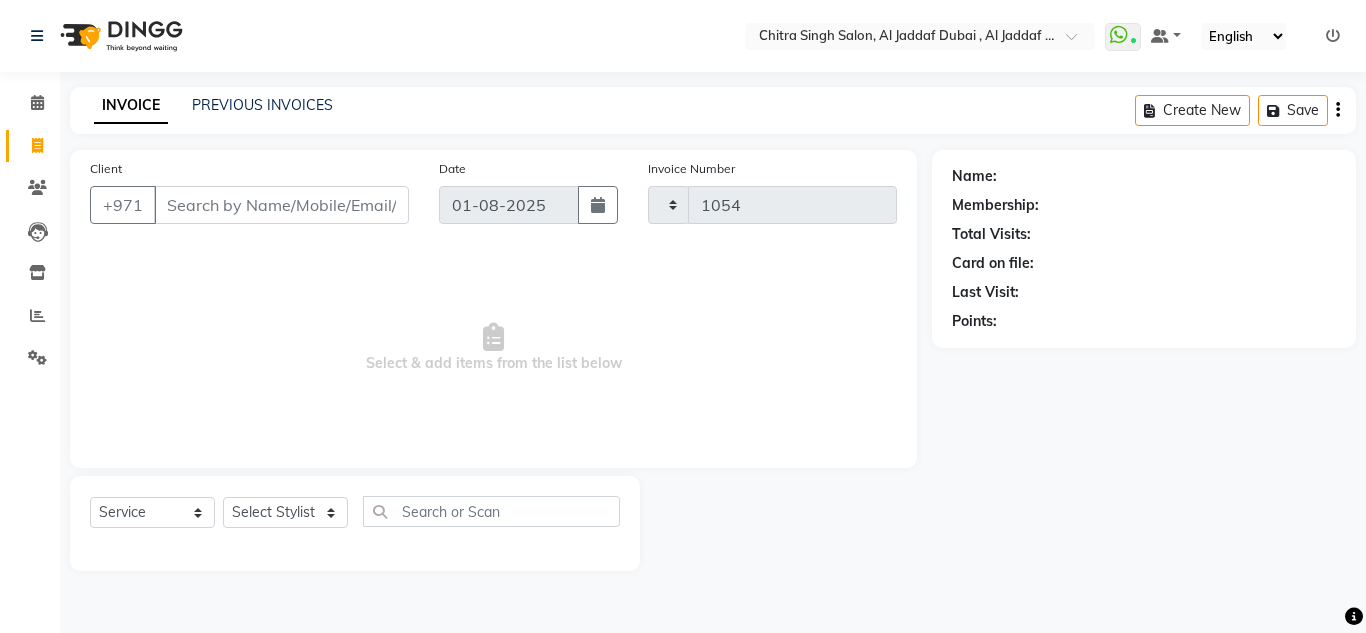 select on "4069" 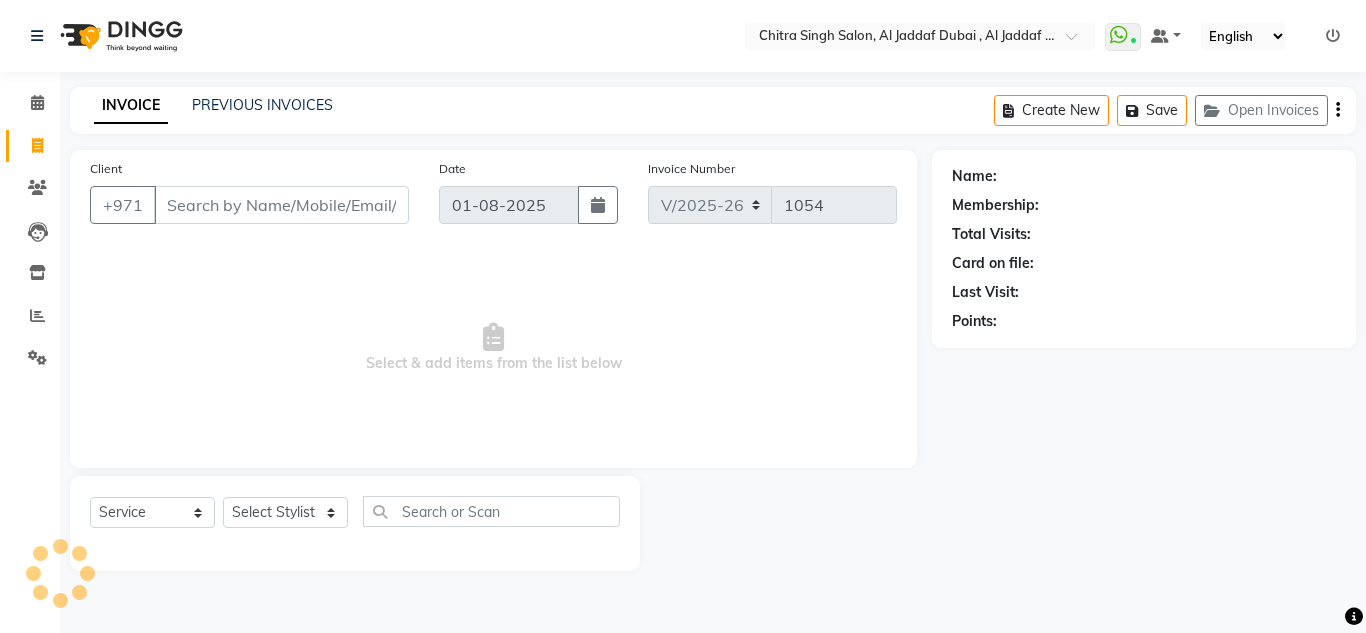 type on "502697262" 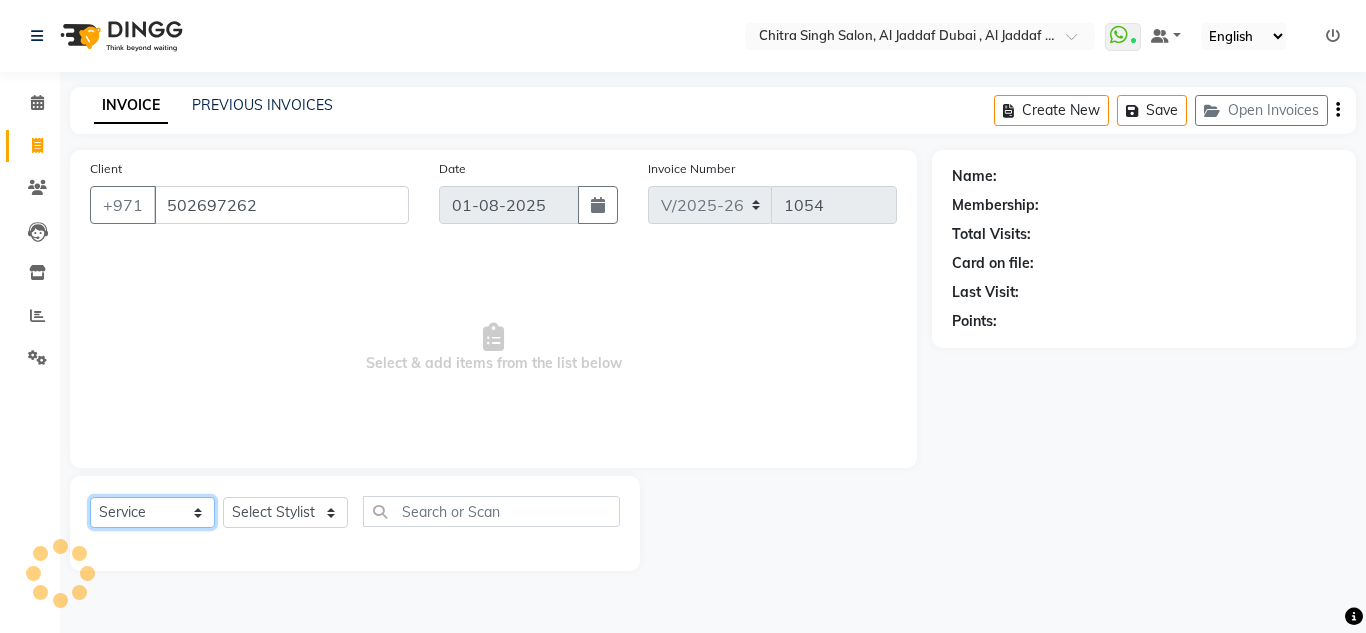 click on "Select  Service  Product  Membership  Package Voucher Prepaid Gift Card" 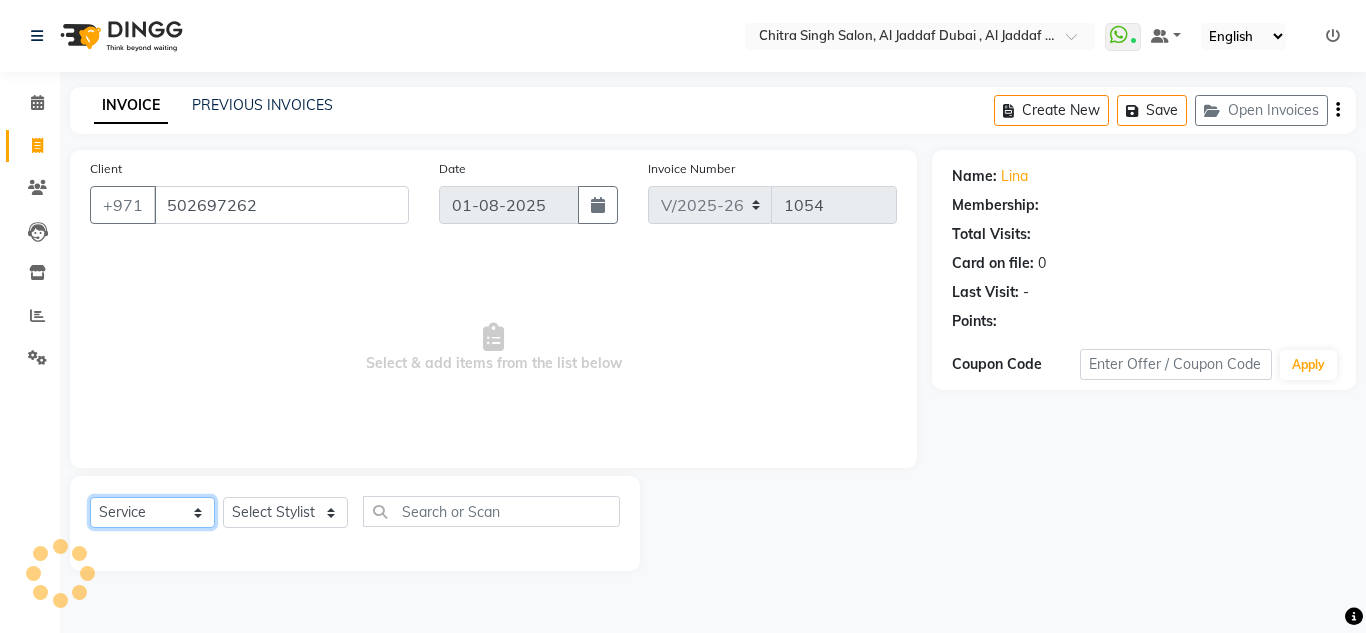 select on "1: Object" 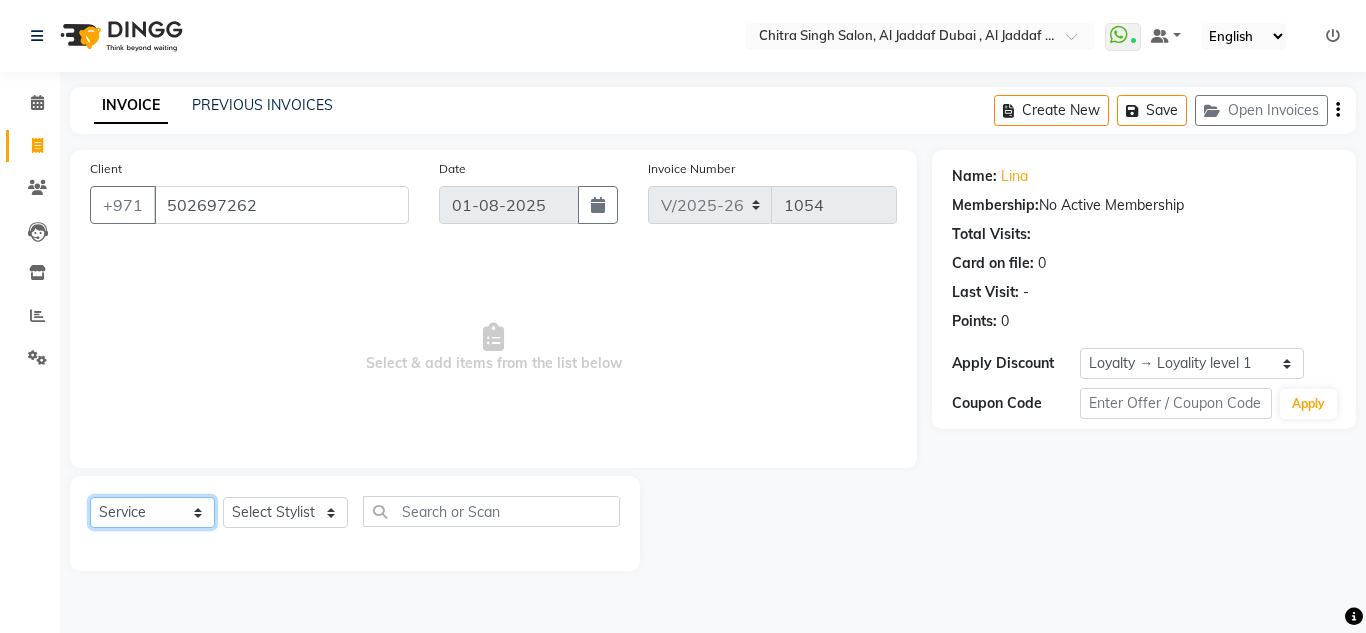 click on "Select  Service  Product  Membership  Package Voucher Prepaid Gift Card" 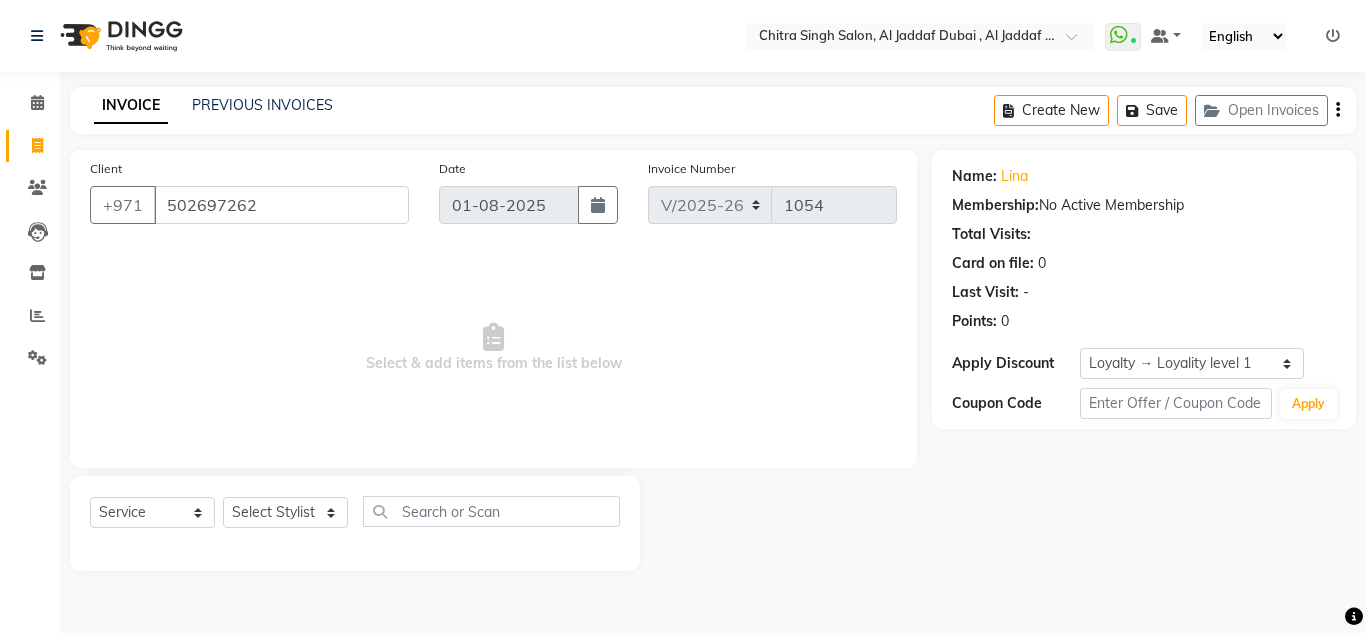 click on "Select  Service  Product  Membership  Package Voucher Prepaid Gift Card  Select Stylist Huma Iqbal Kabita Management Riba Sales person Srijana trial lady" 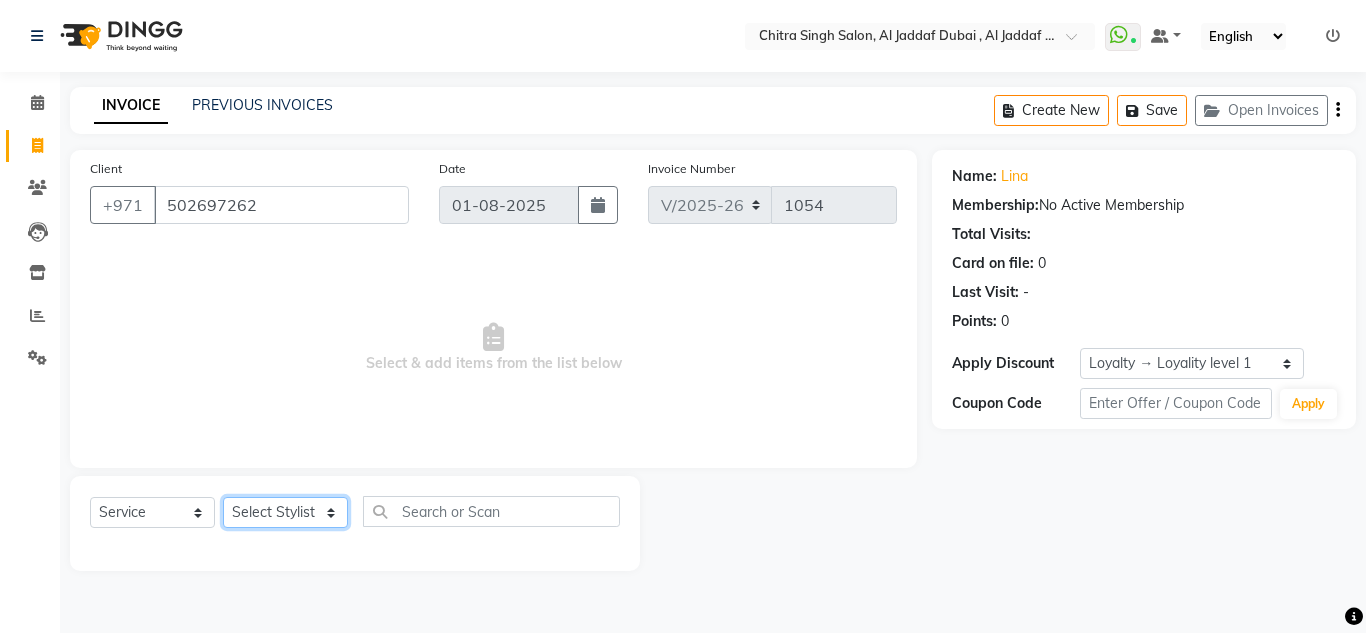 click on "Select Stylist Huma Iqbal Kabita Management Riba Sales person Srijana trial lady" 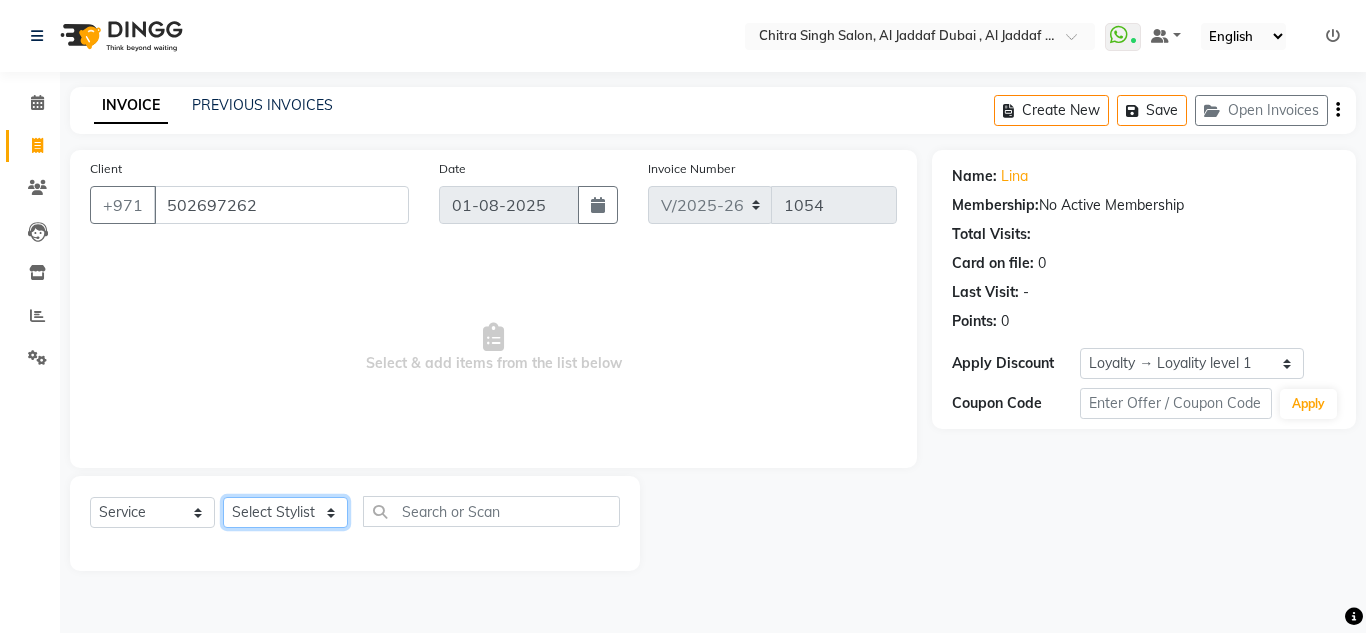 select on "86711" 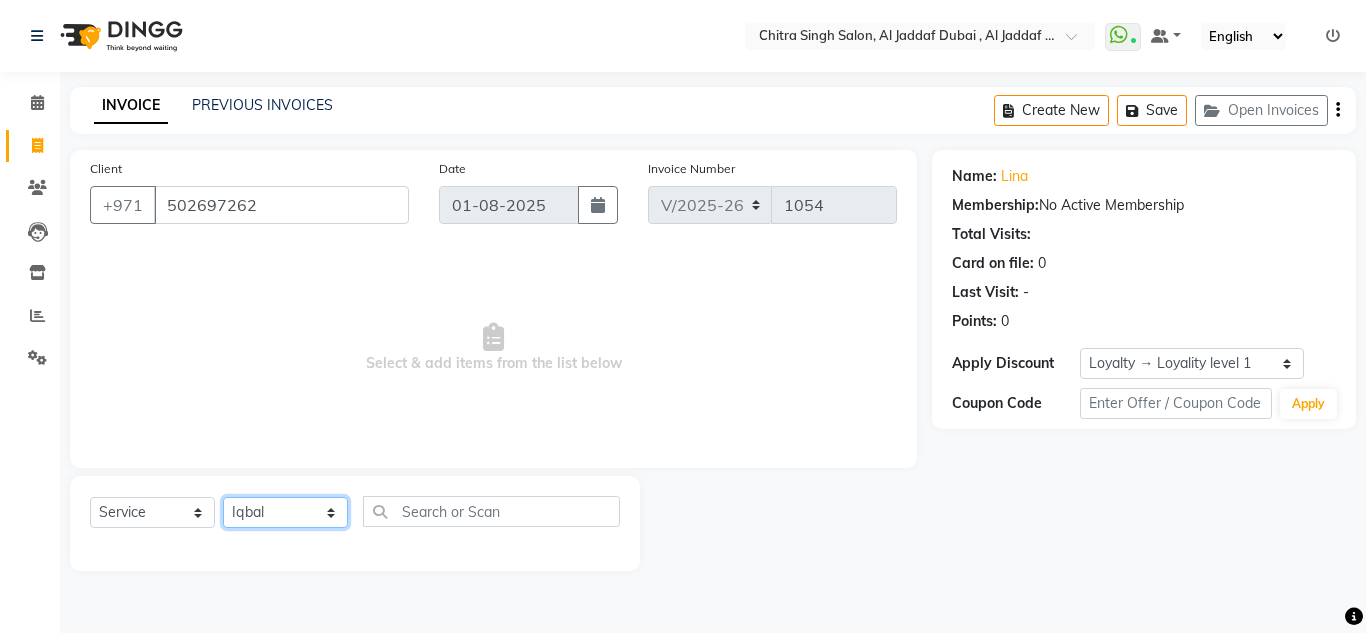 click on "Select Stylist Huma Iqbal Kabita Management Riba Sales person Srijana trial lady" 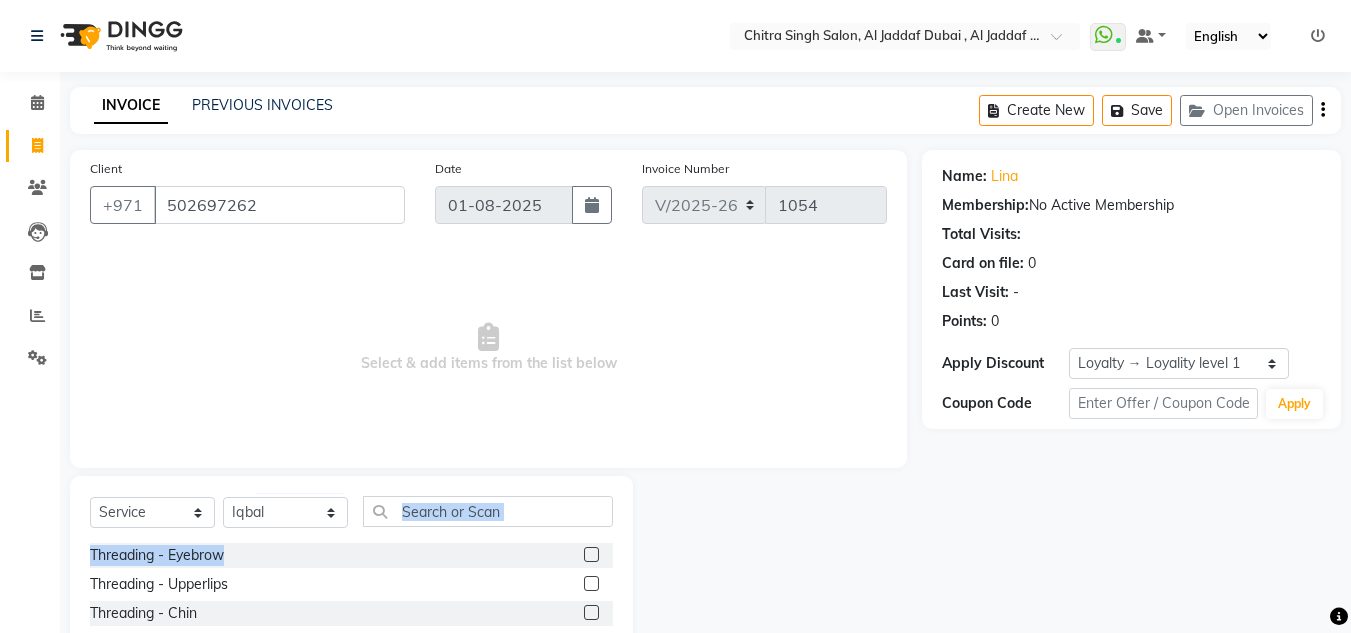 drag, startPoint x: 401, startPoint y: 552, endPoint x: 299, endPoint y: 533, distance: 103.75452 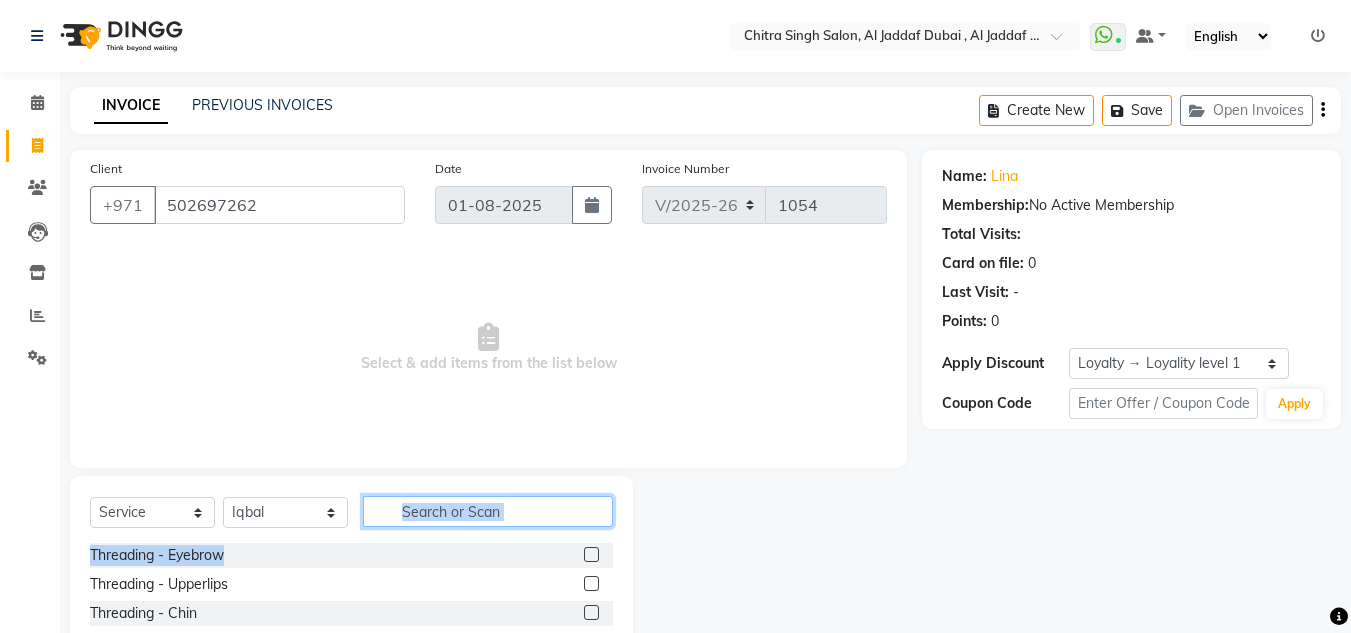click 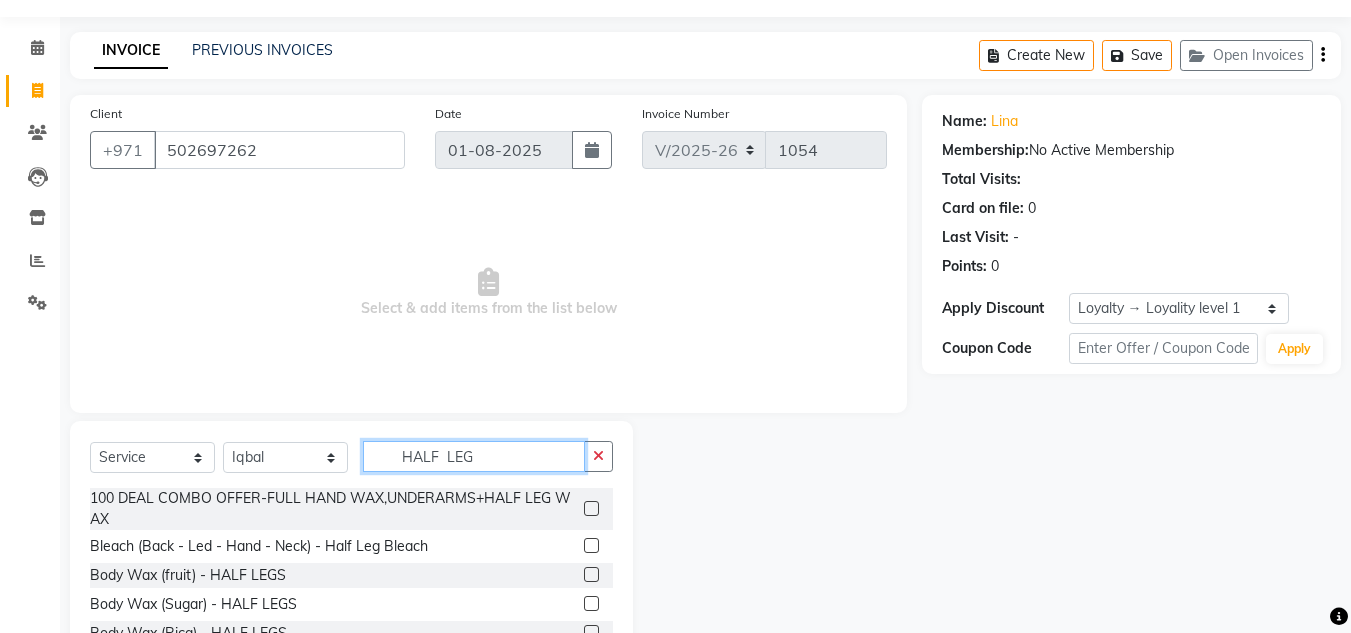 scroll, scrollTop: 130, scrollLeft: 0, axis: vertical 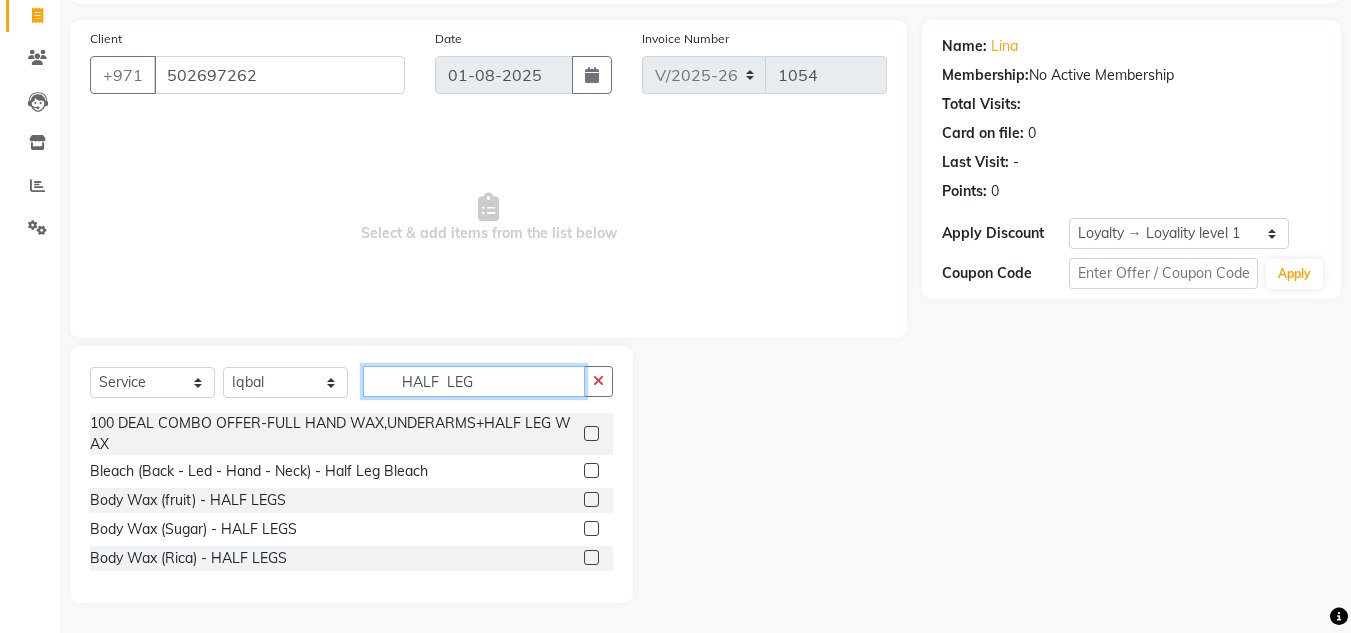 type on "HALF  LEG" 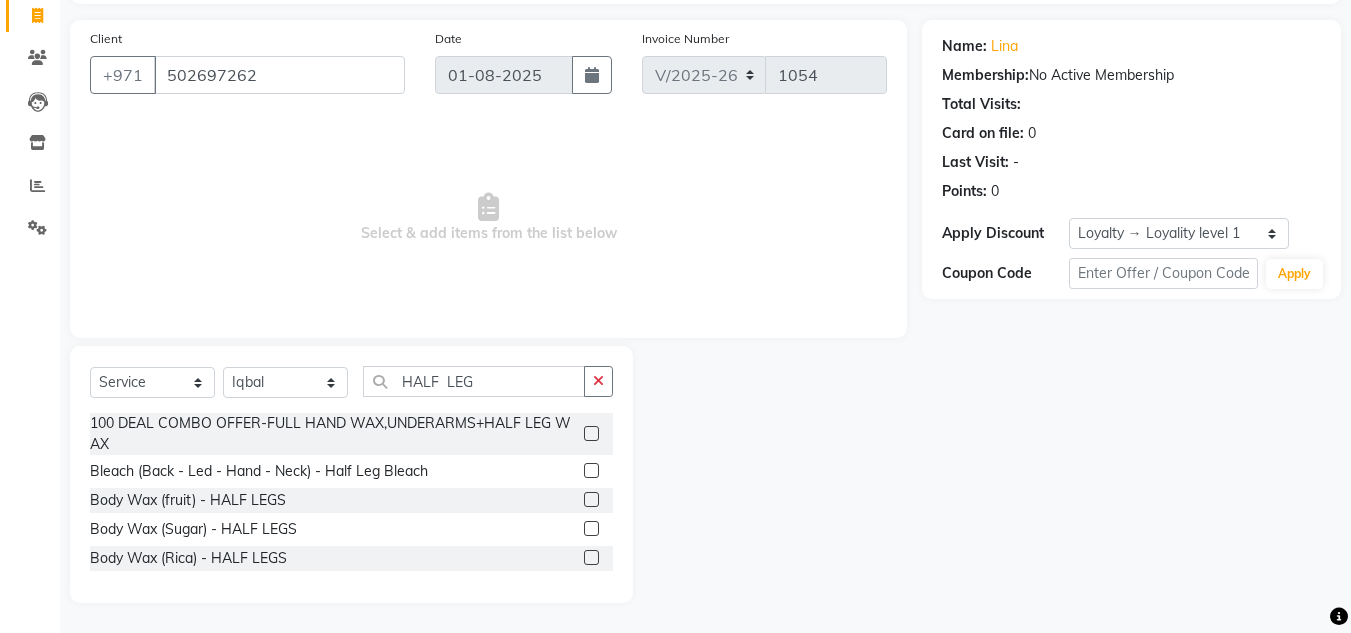 click 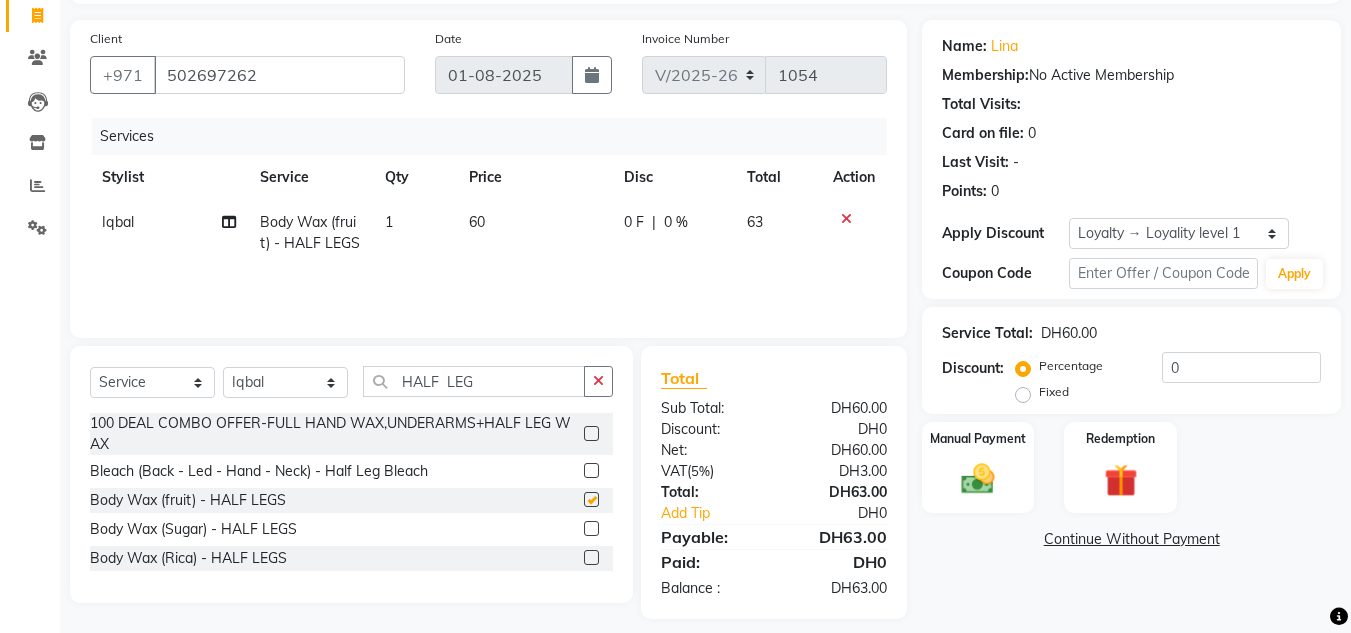 checkbox on "false" 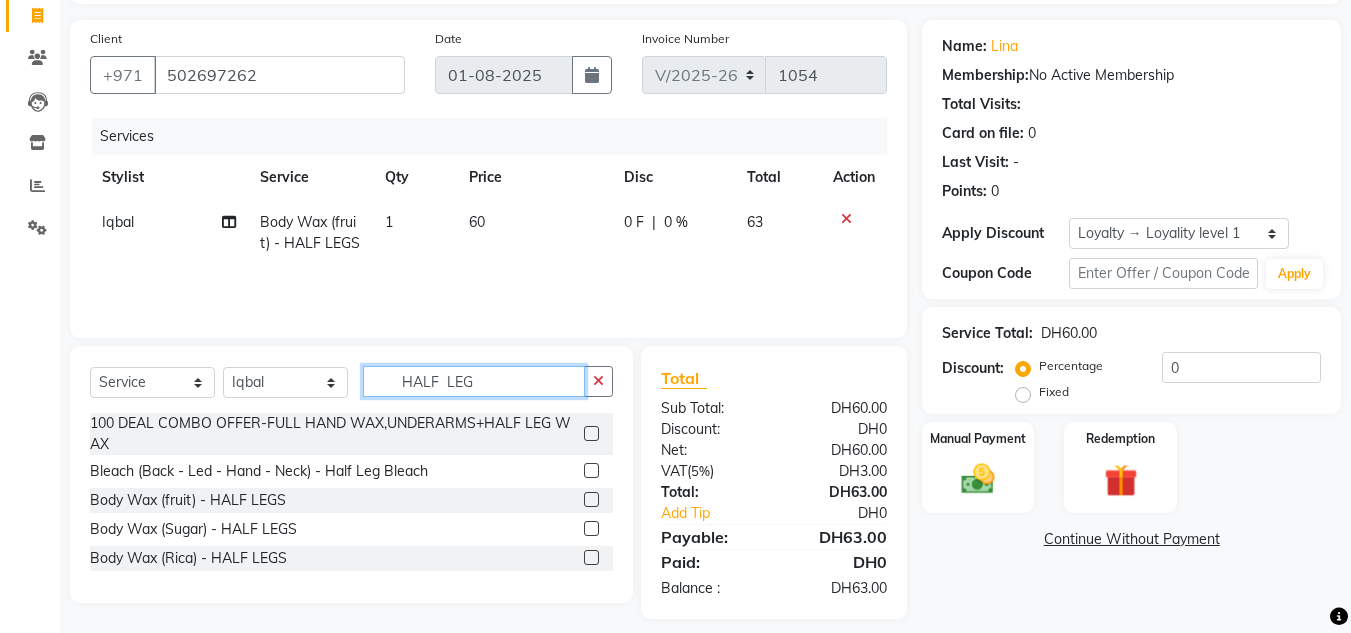 drag, startPoint x: 499, startPoint y: 376, endPoint x: 420, endPoint y: 342, distance: 86.00581 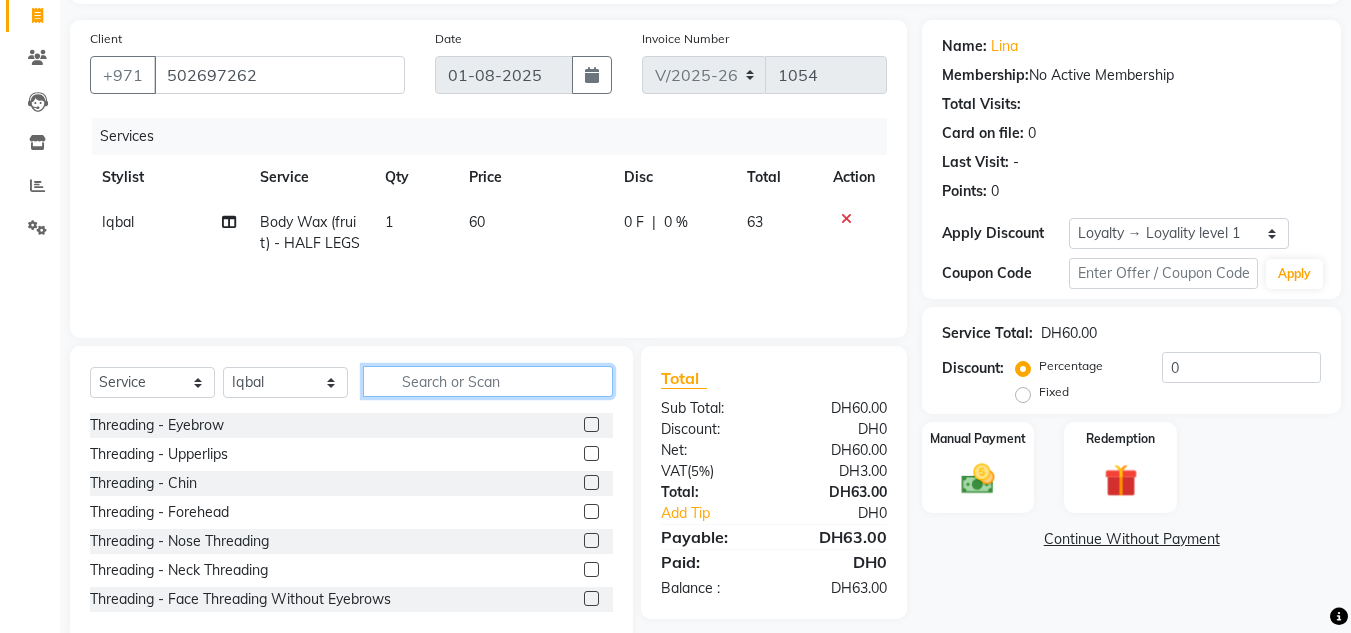 type 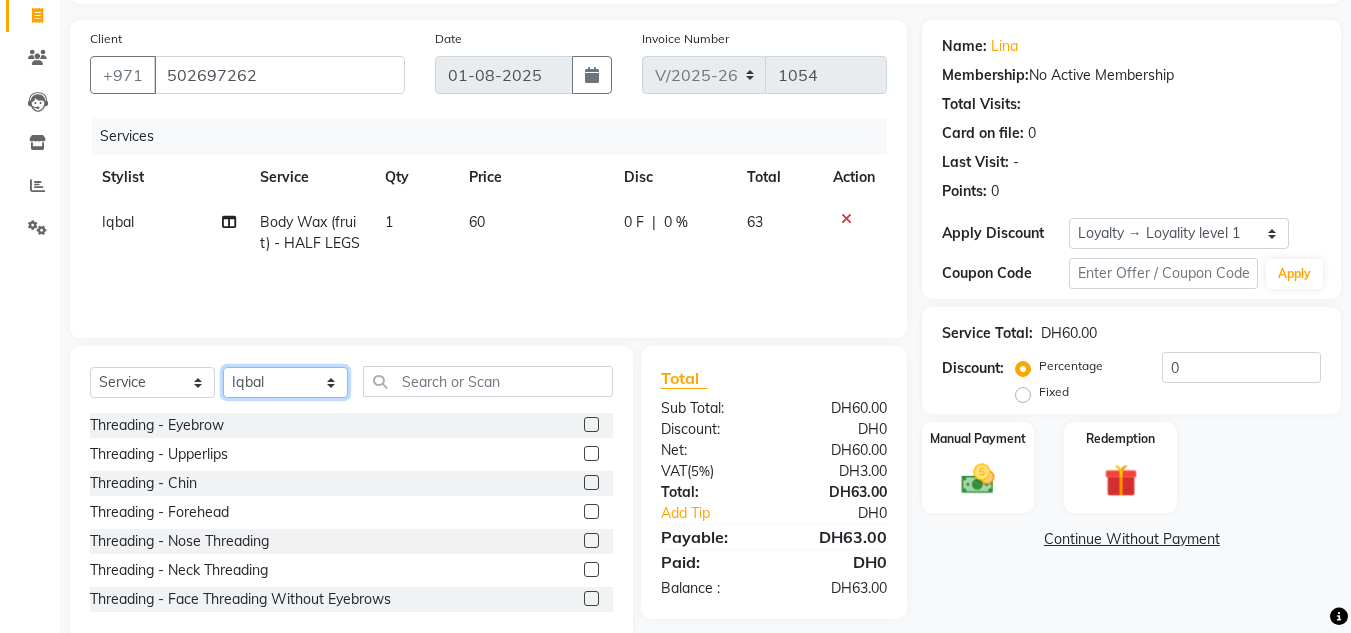 click on "Select Stylist Huma Iqbal Kabita Management Riba Sales person Srijana trial lady" 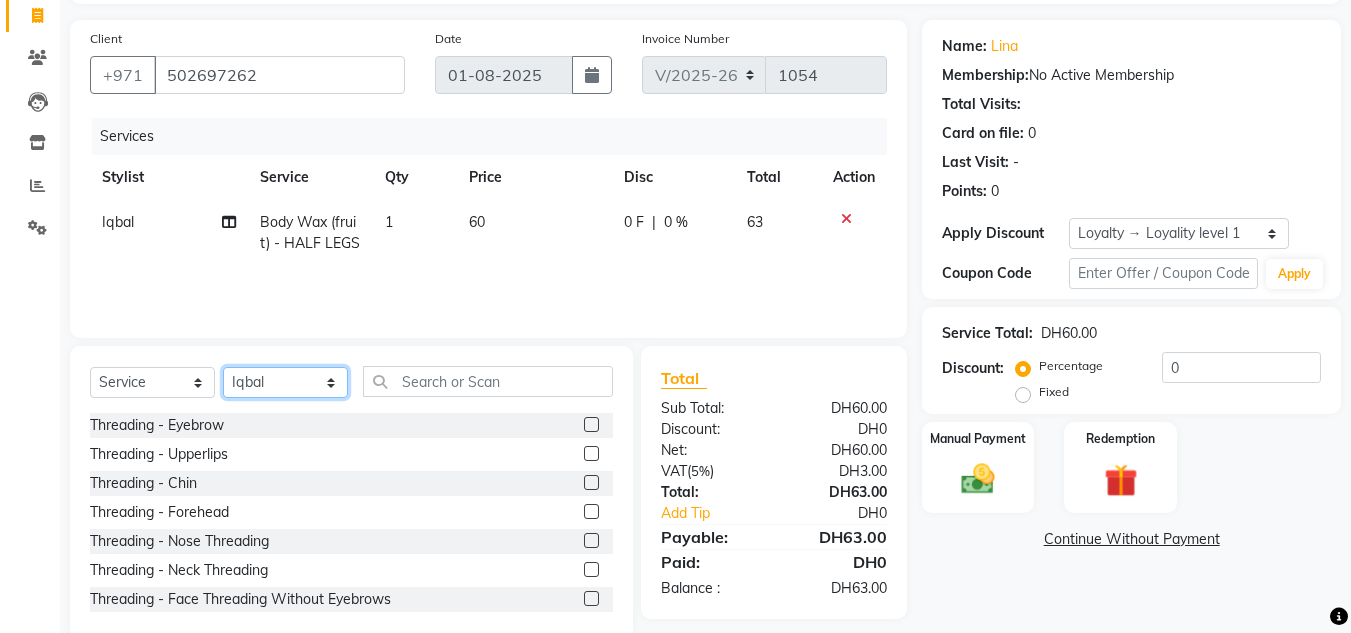 select on "62704" 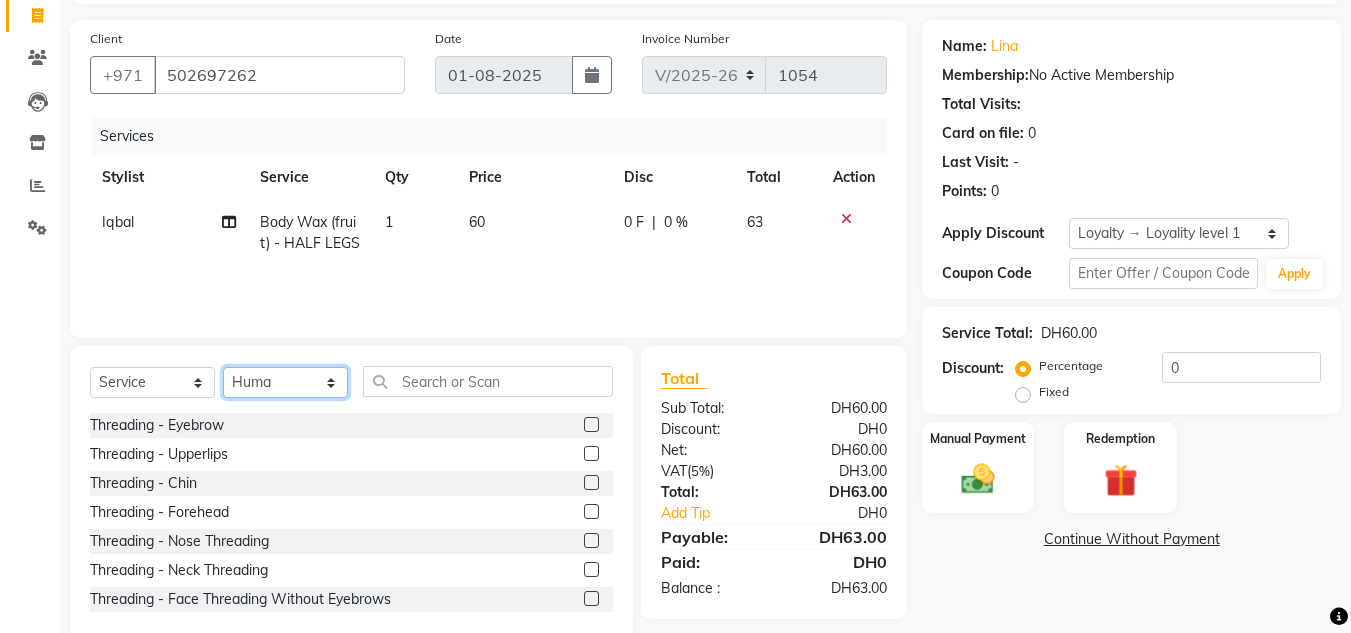 click on "Select Stylist Huma Iqbal Kabita Management Riba Sales person Srijana trial lady" 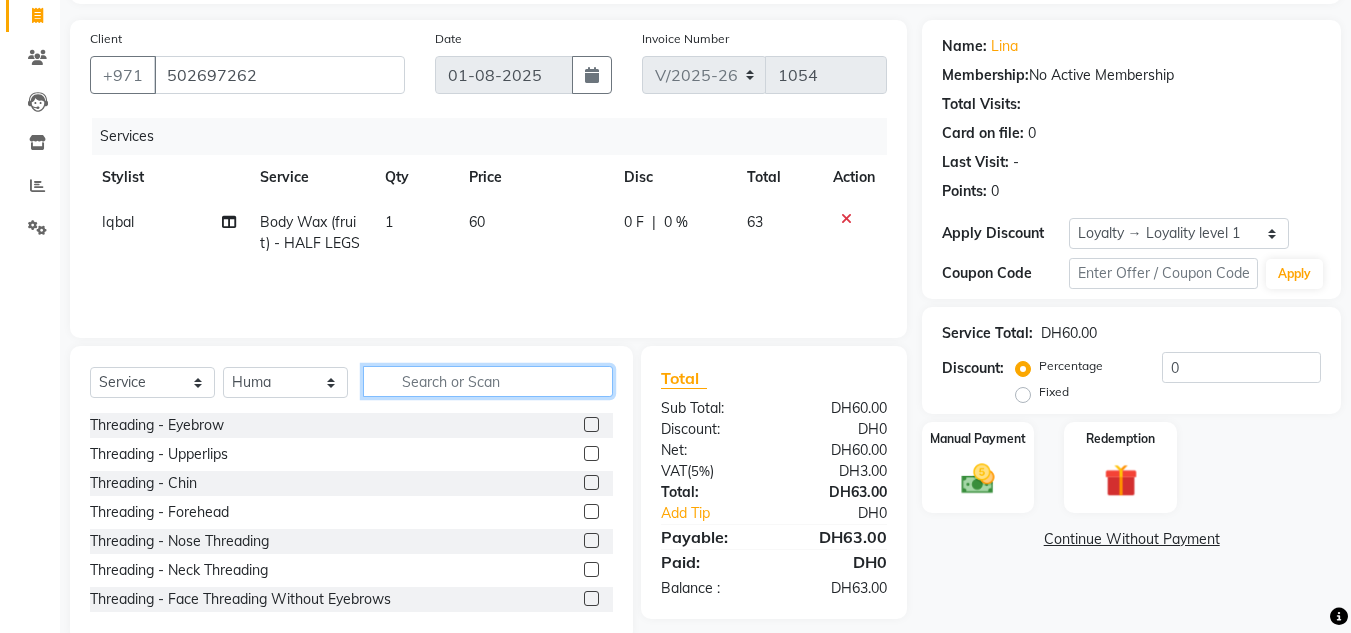click 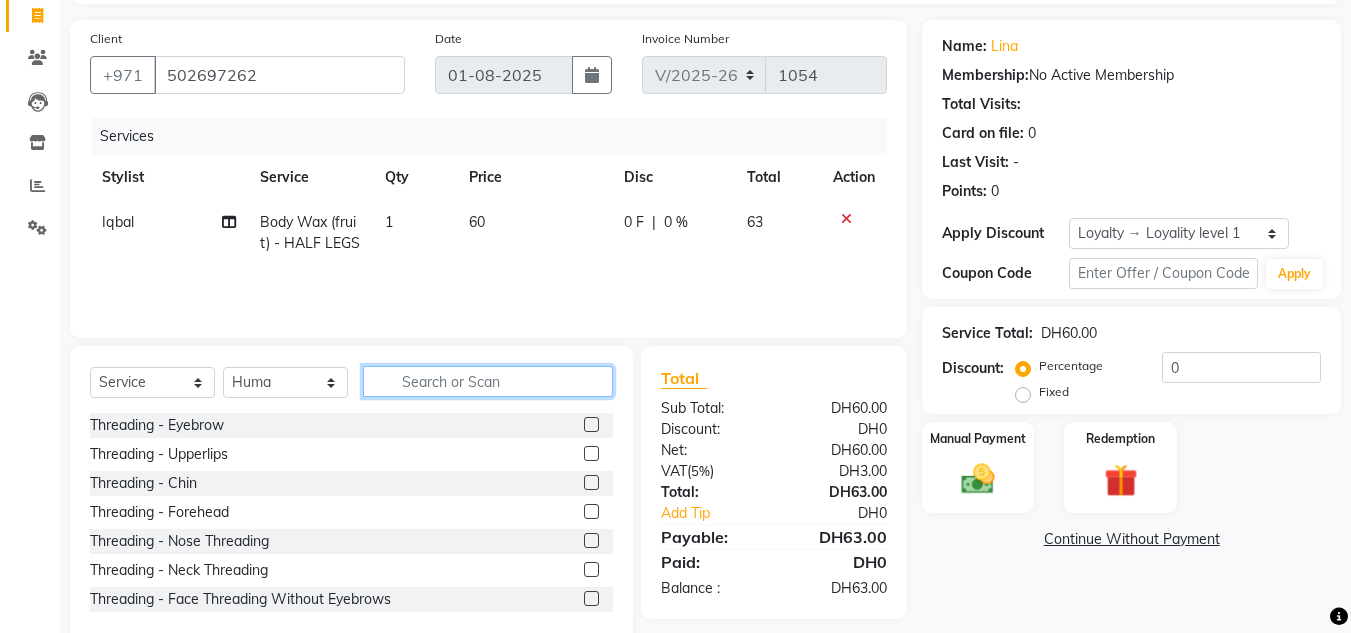 type on "D" 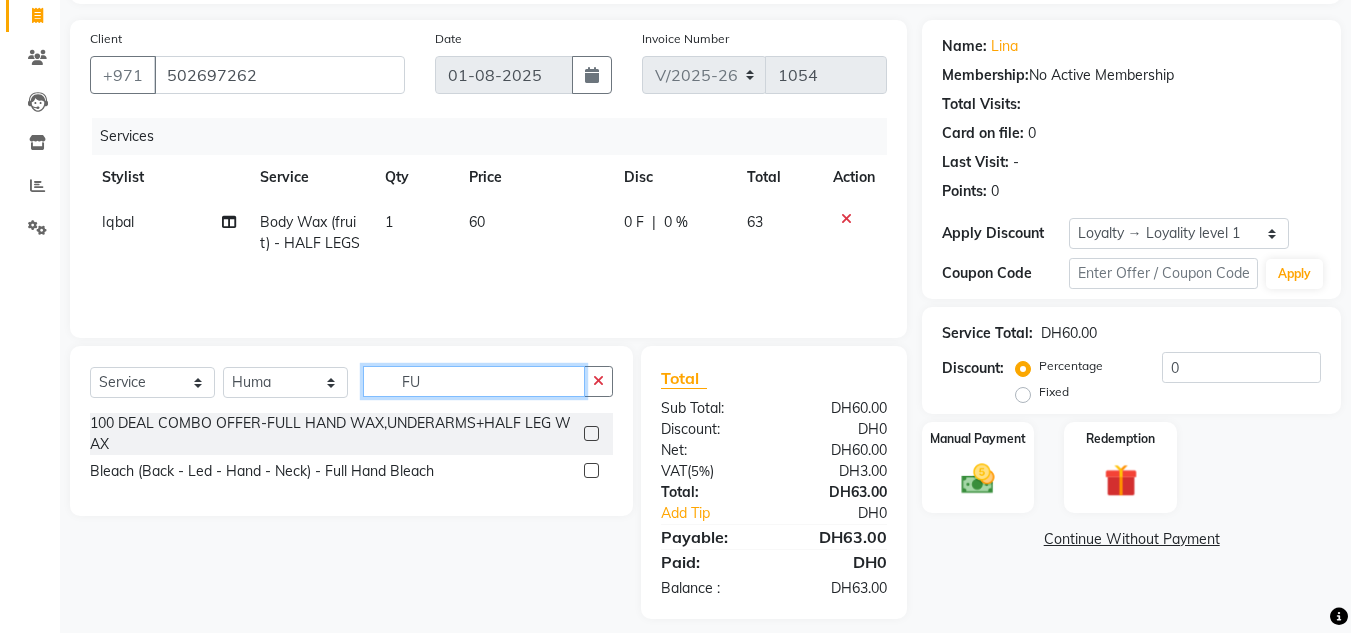 type on "F" 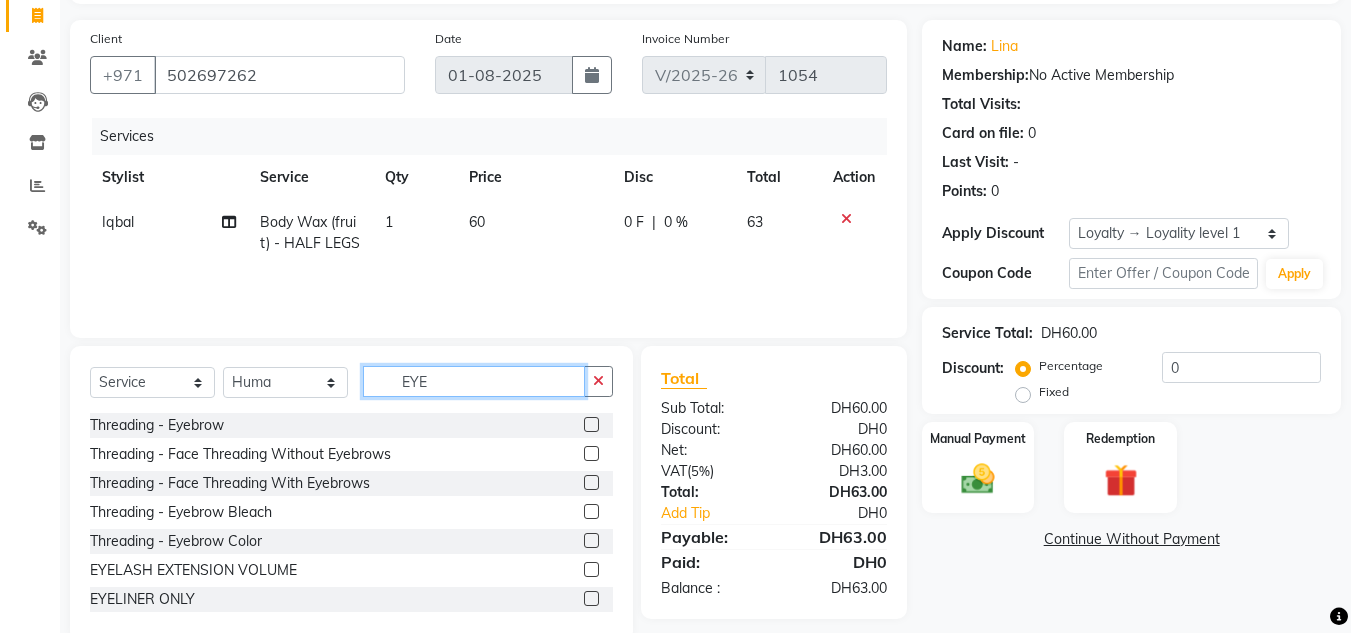 type on "EYE" 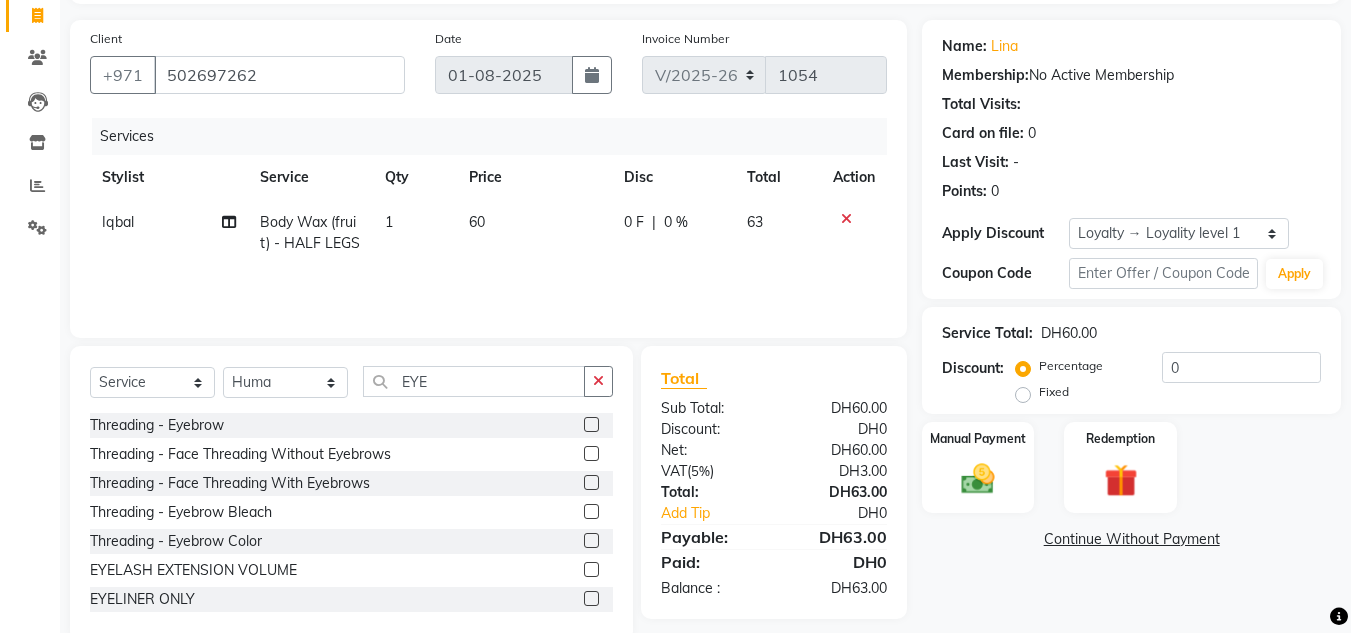 click 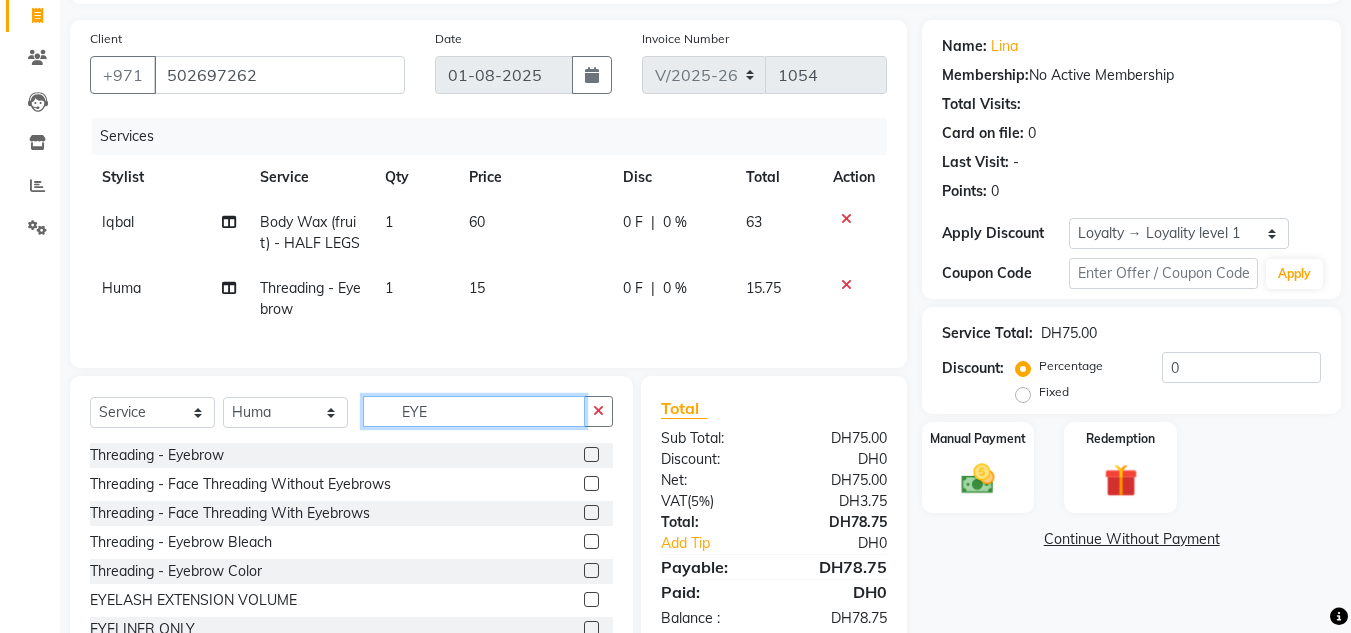 checkbox on "false" 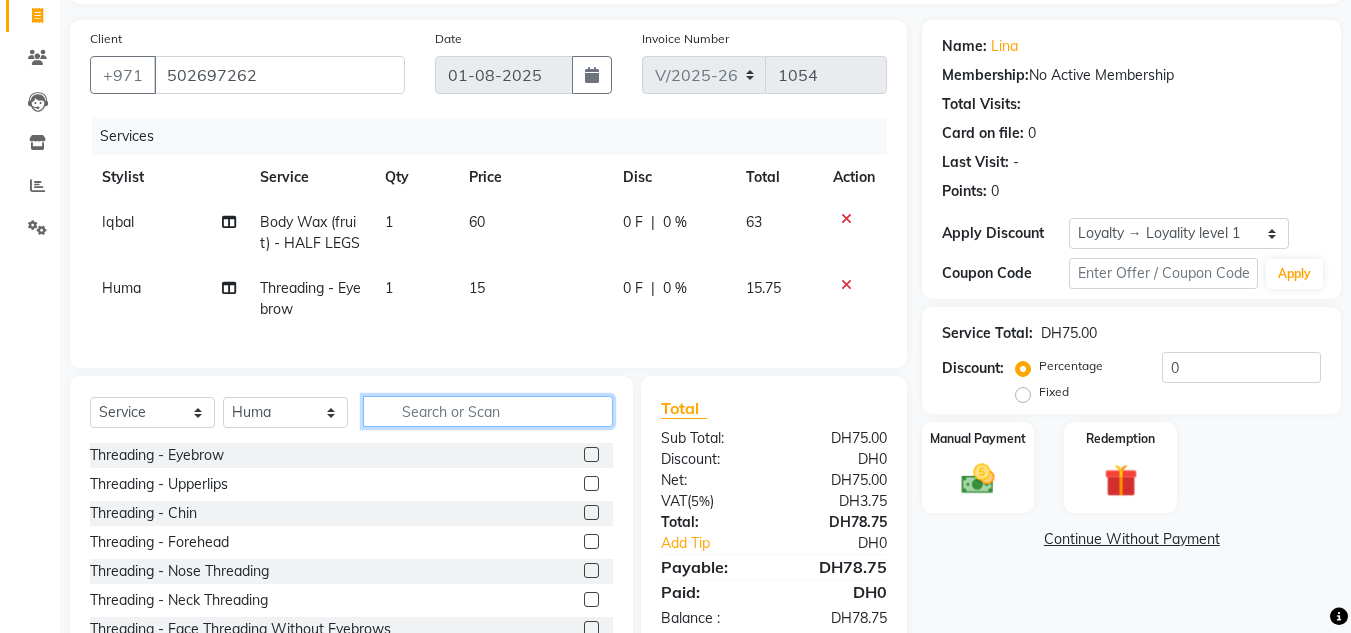 type on "Y" 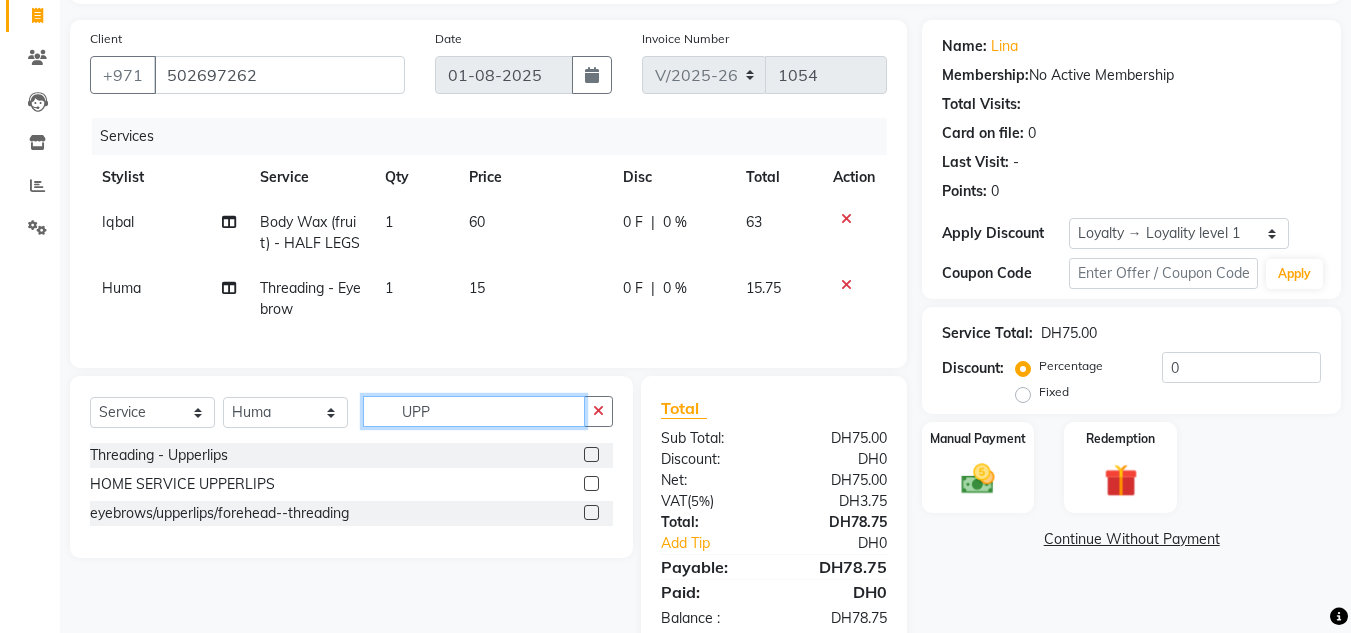 type on "UPP" 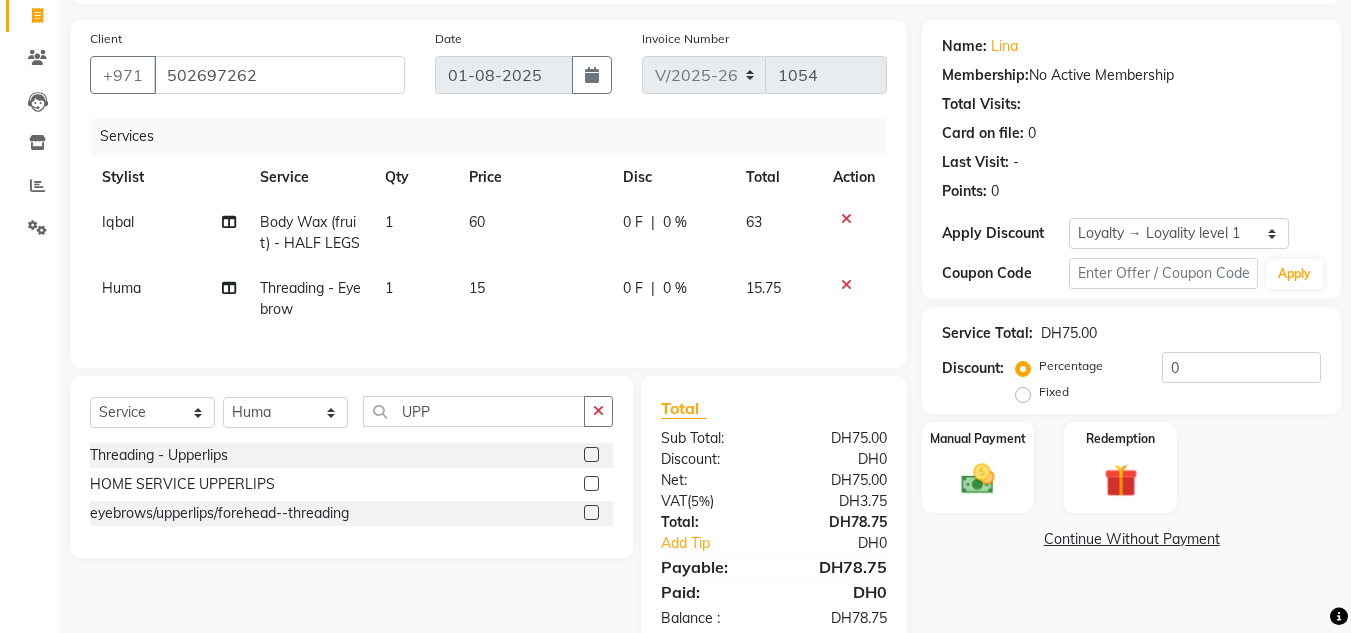 drag, startPoint x: 588, startPoint y: 466, endPoint x: 683, endPoint y: 446, distance: 97.082436 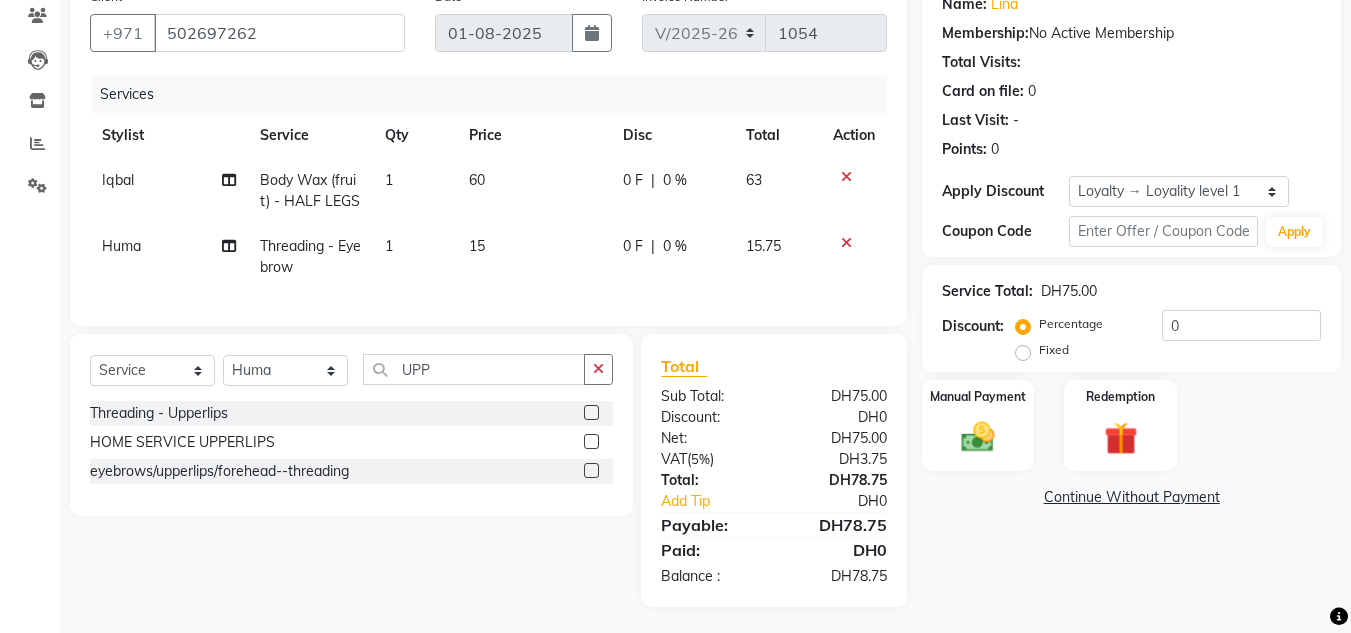 scroll, scrollTop: 191, scrollLeft: 0, axis: vertical 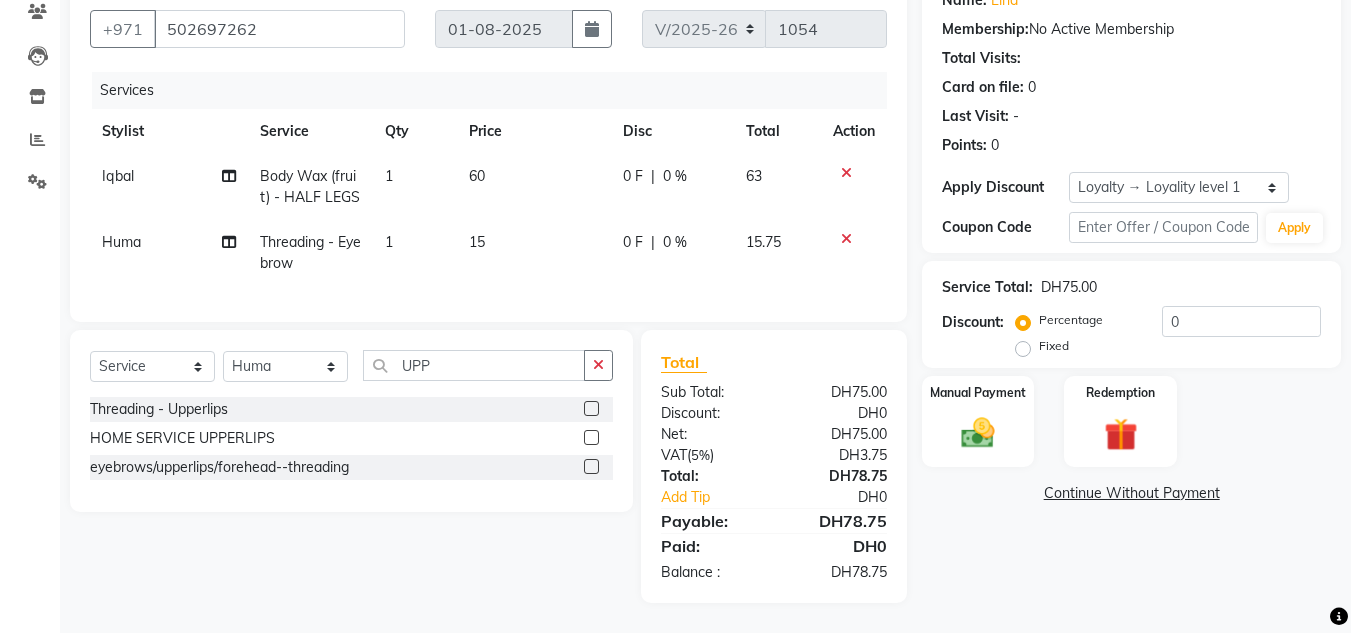 click 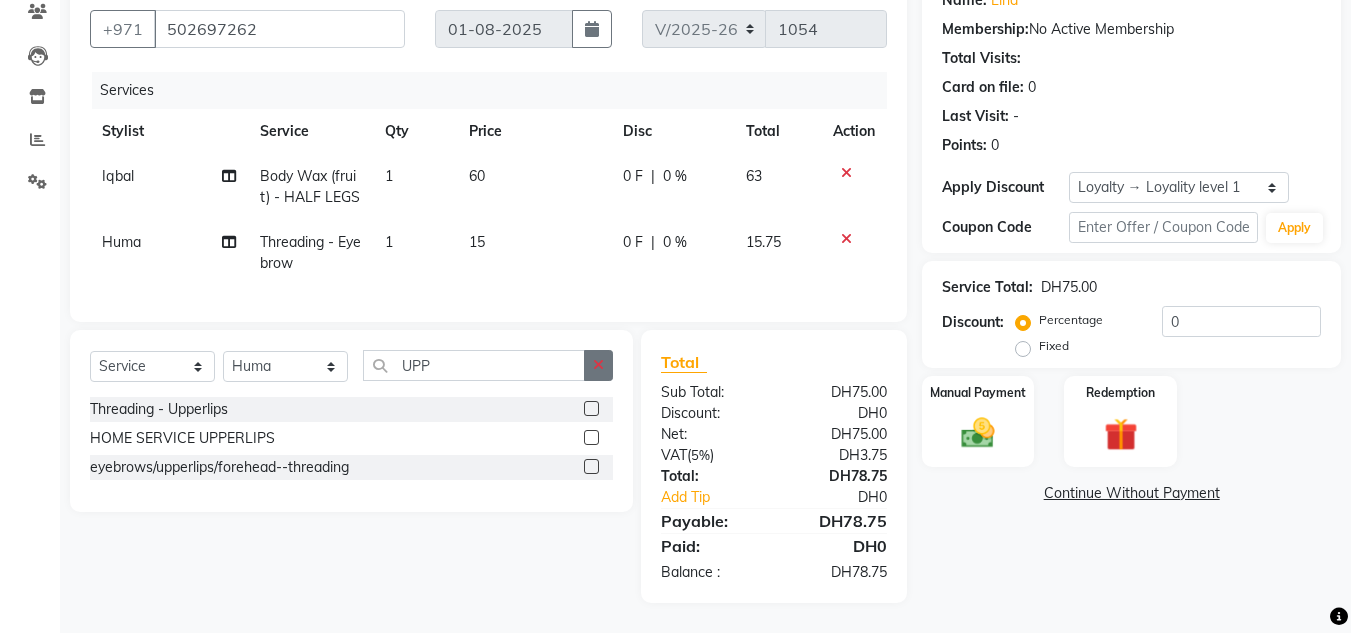 click 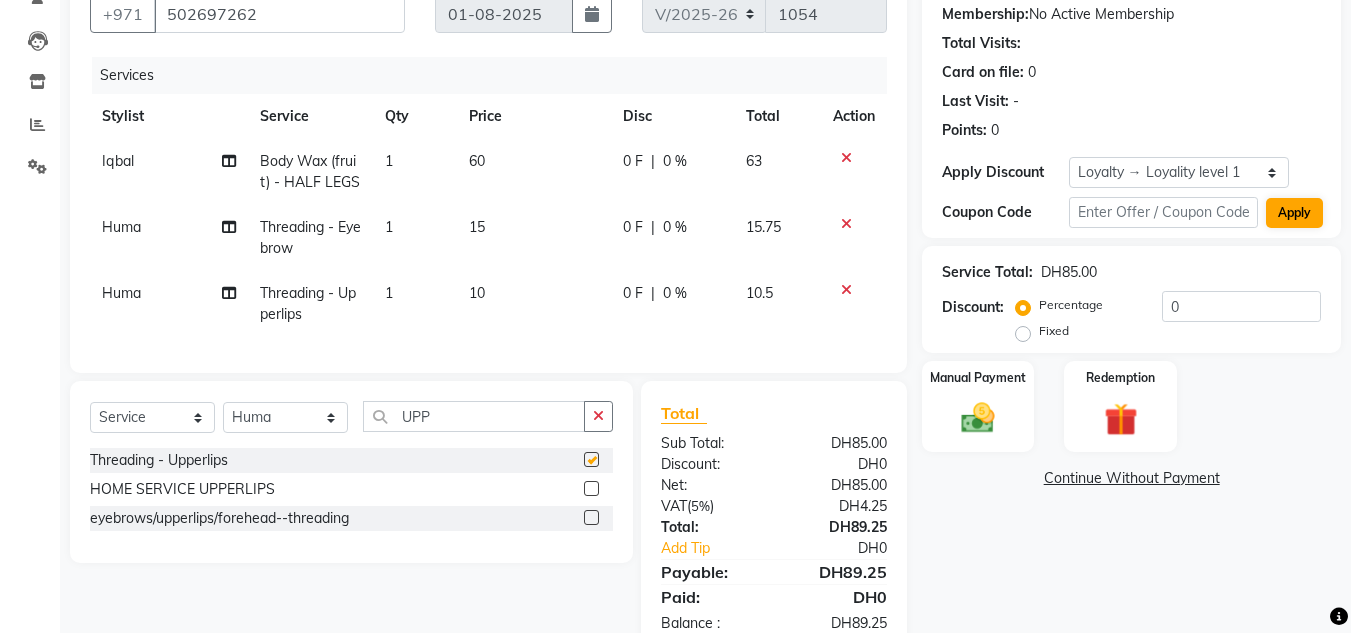 checkbox on "false" 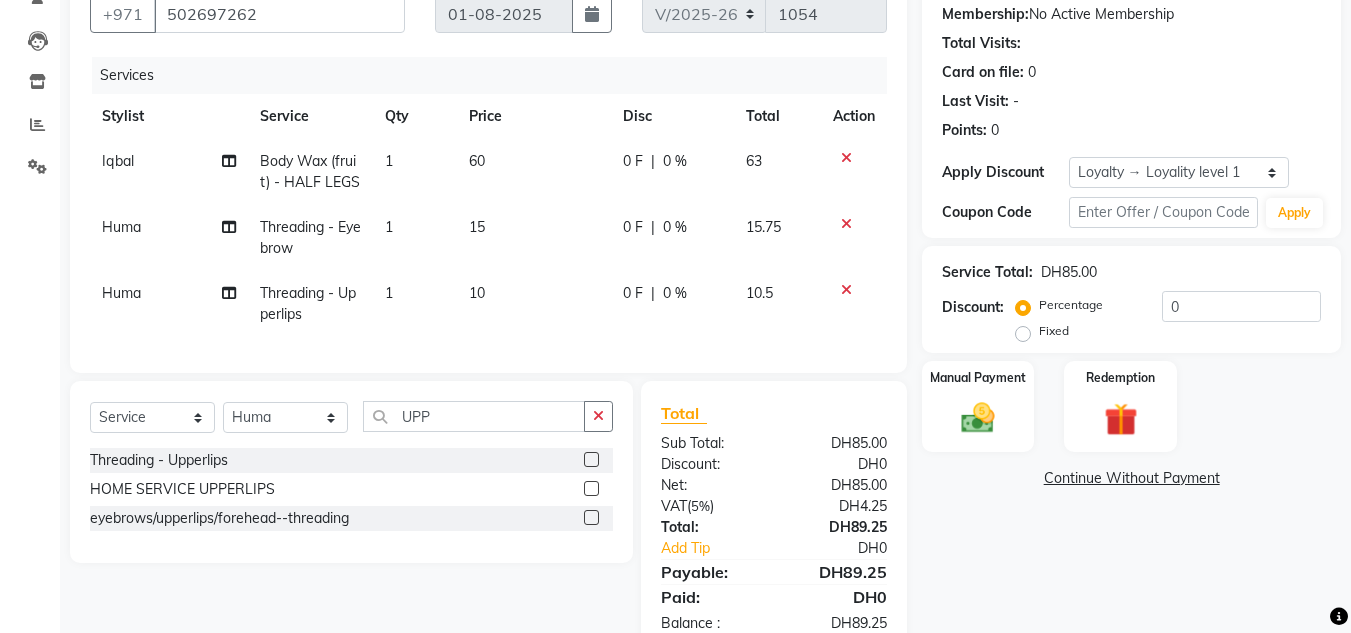 scroll, scrollTop: 257, scrollLeft: 0, axis: vertical 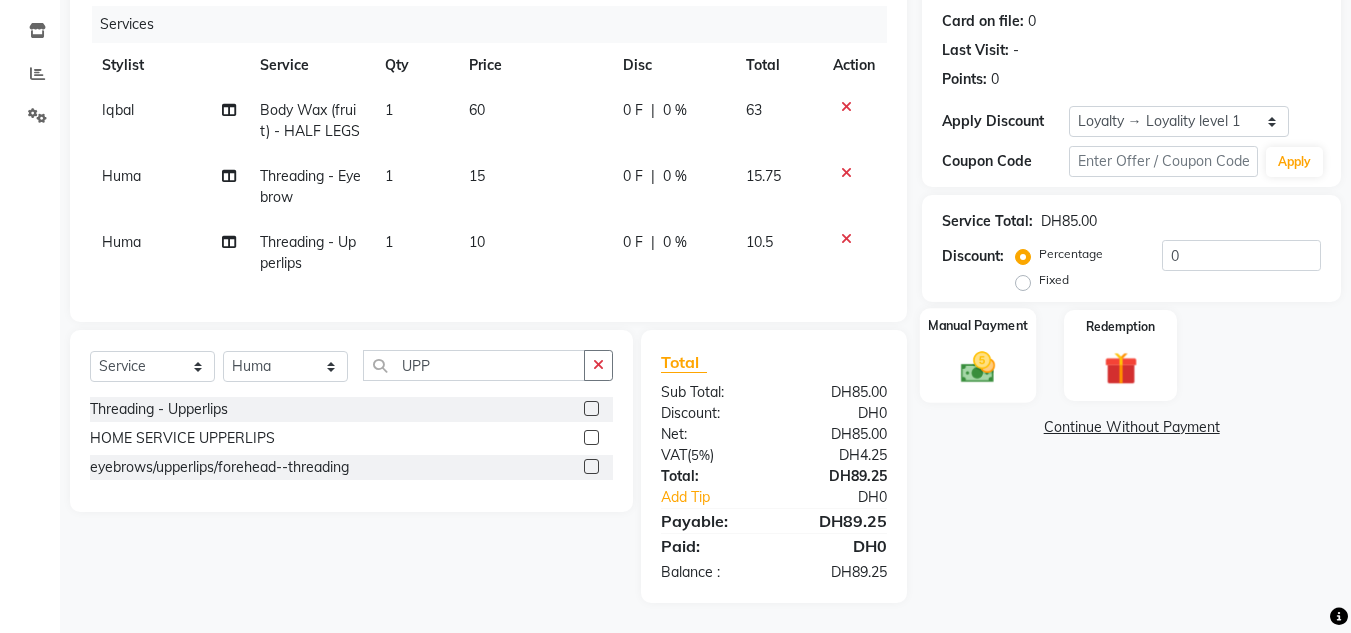 click on "Manual Payment" 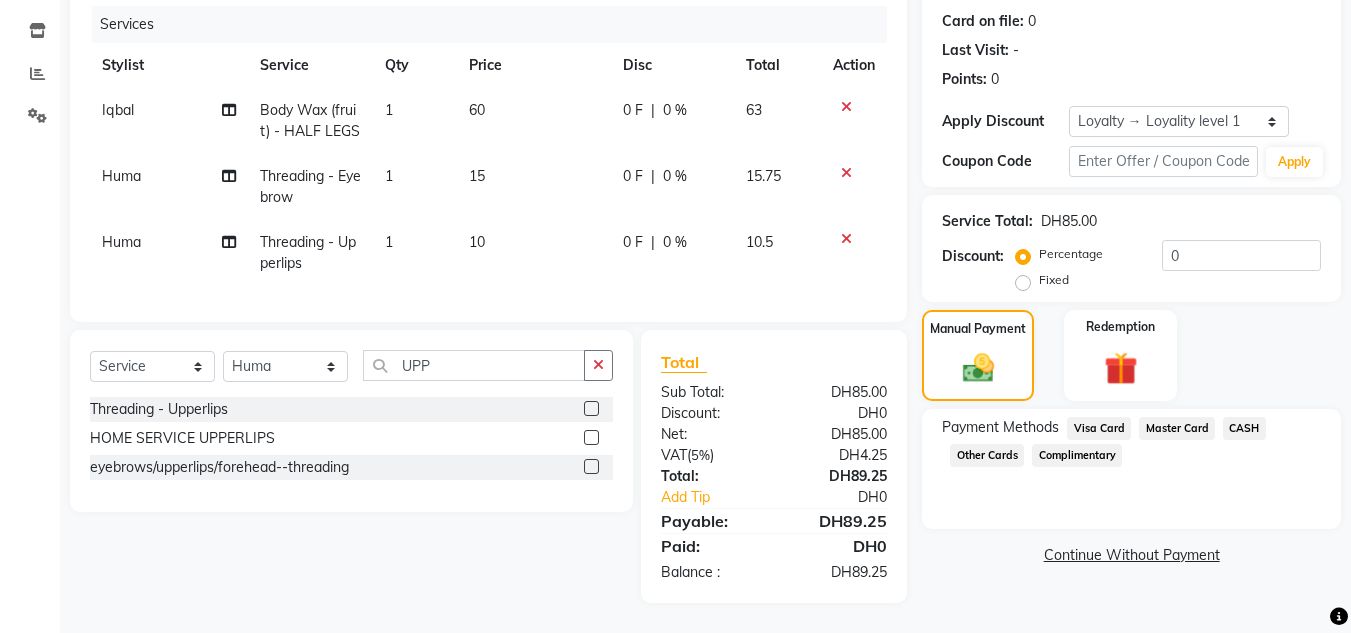 click on "CASH" 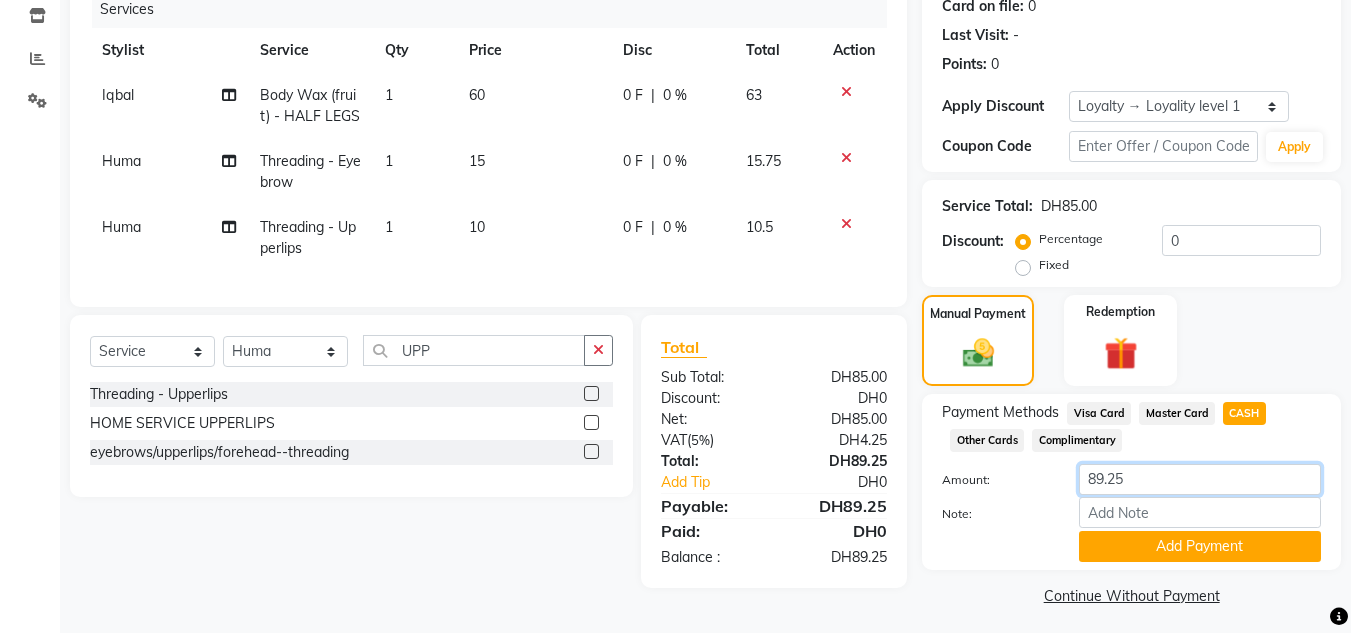 click on "89.25" 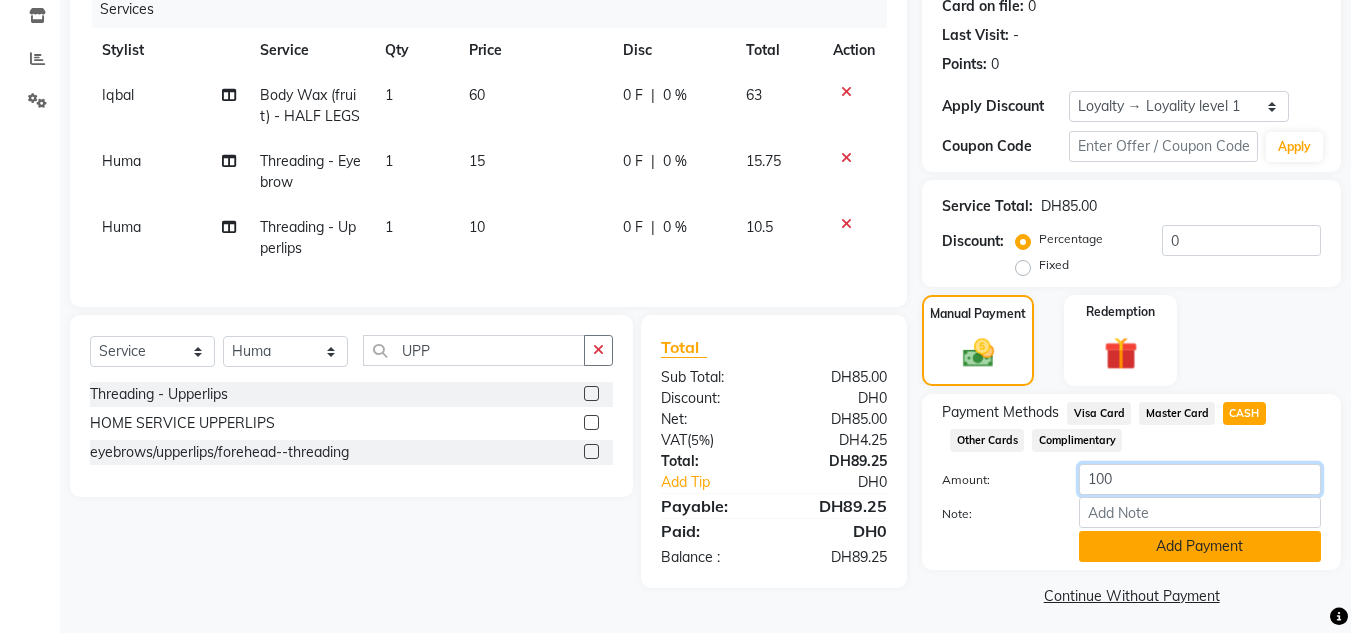 type on "100" 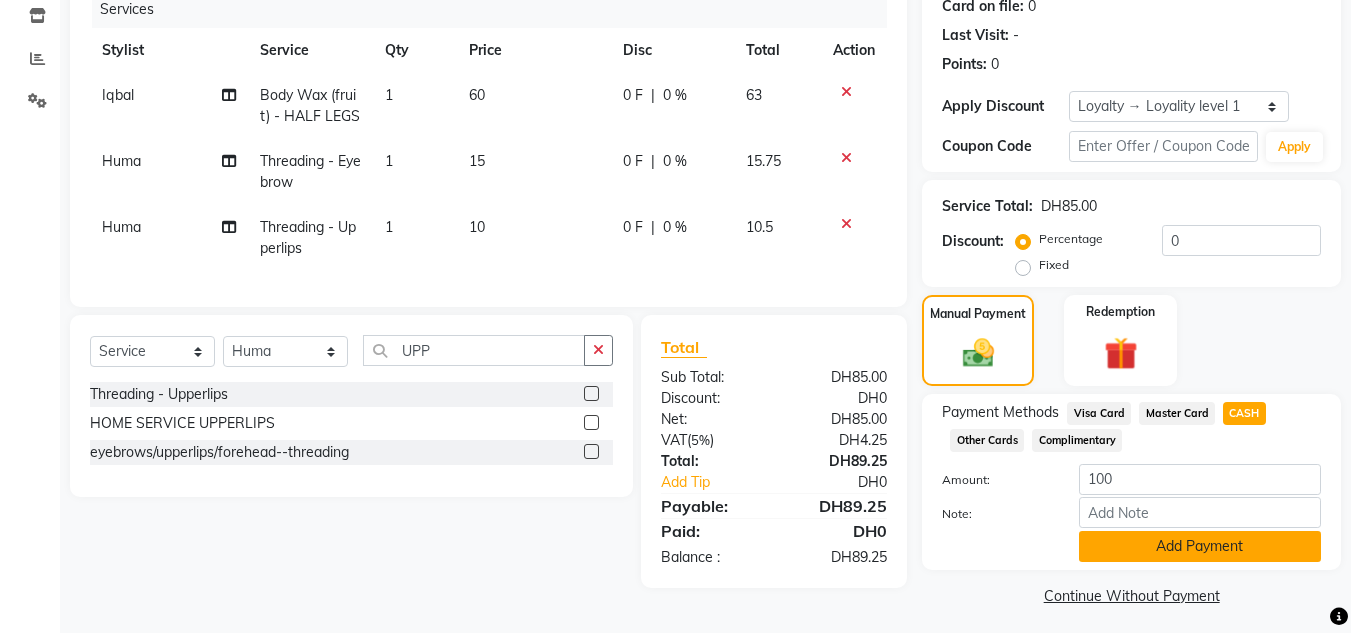 click on "Add Payment" 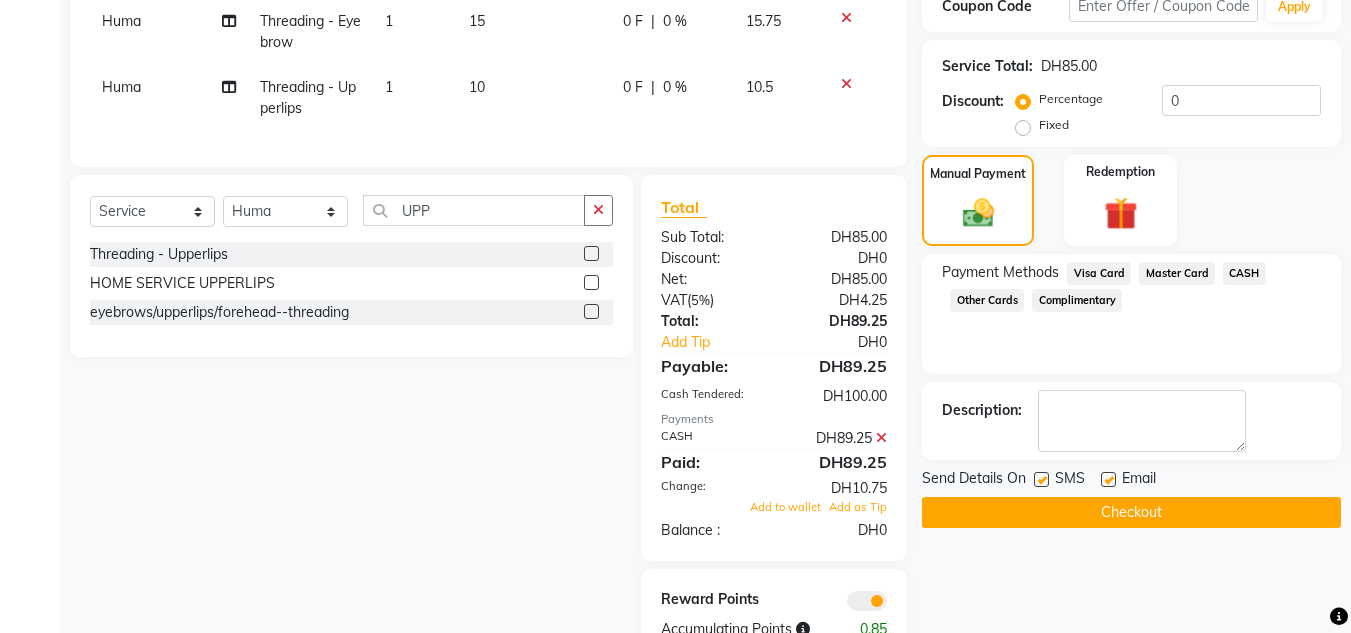 scroll, scrollTop: 469, scrollLeft: 0, axis: vertical 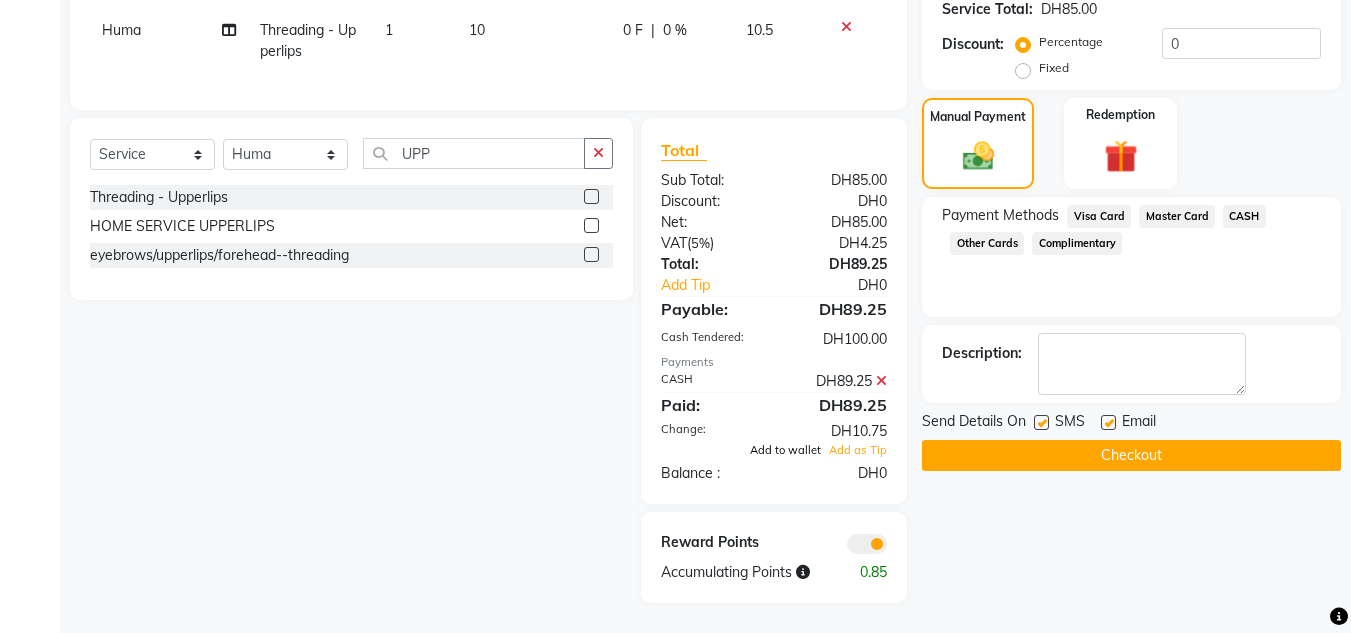 click on "Add to wallet" 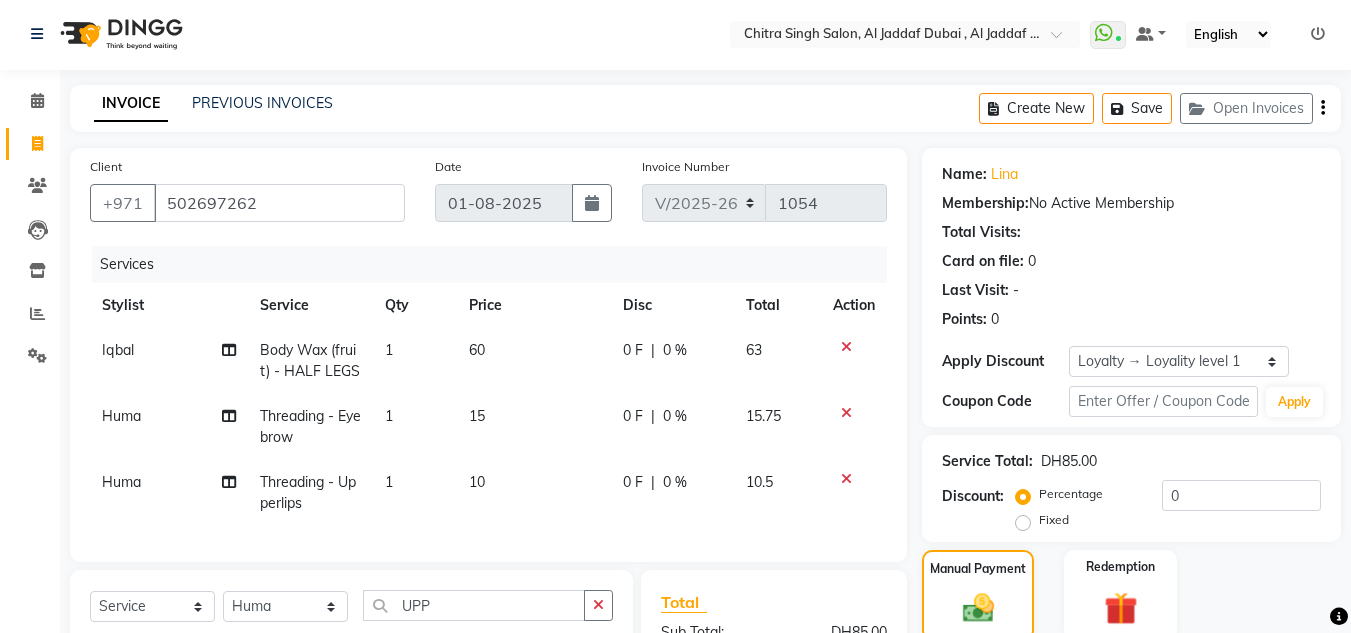 scroll, scrollTop: 0, scrollLeft: 0, axis: both 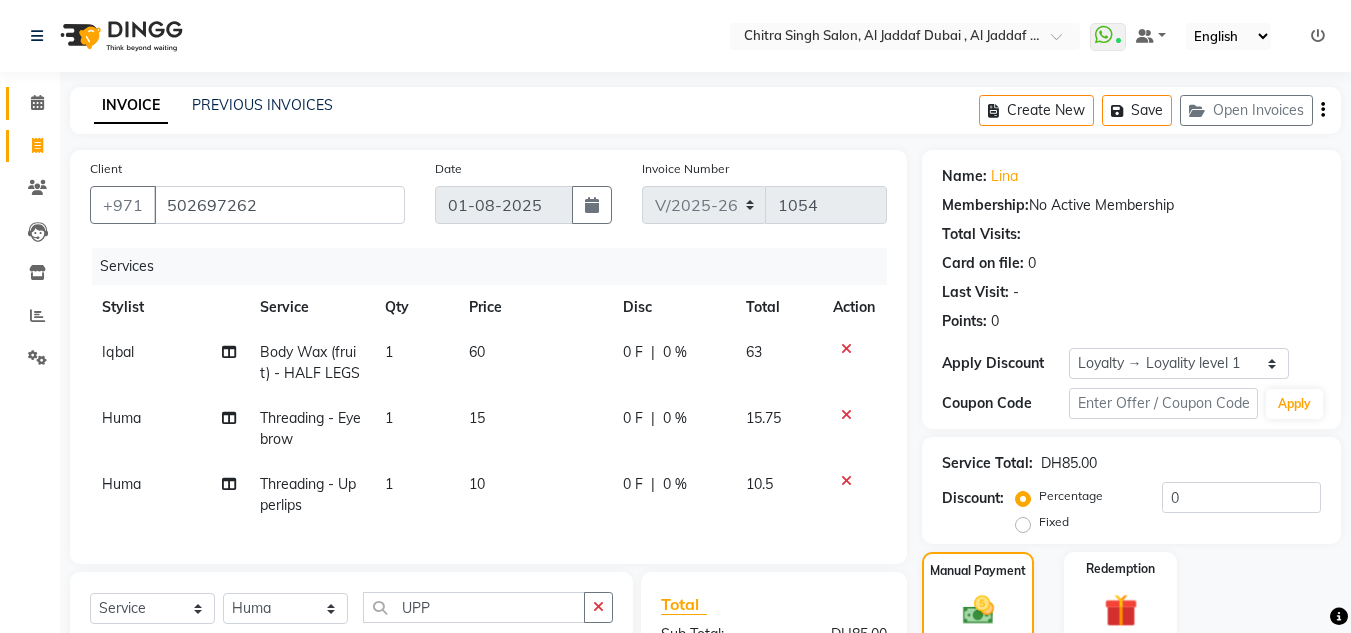 click on "Calendar" 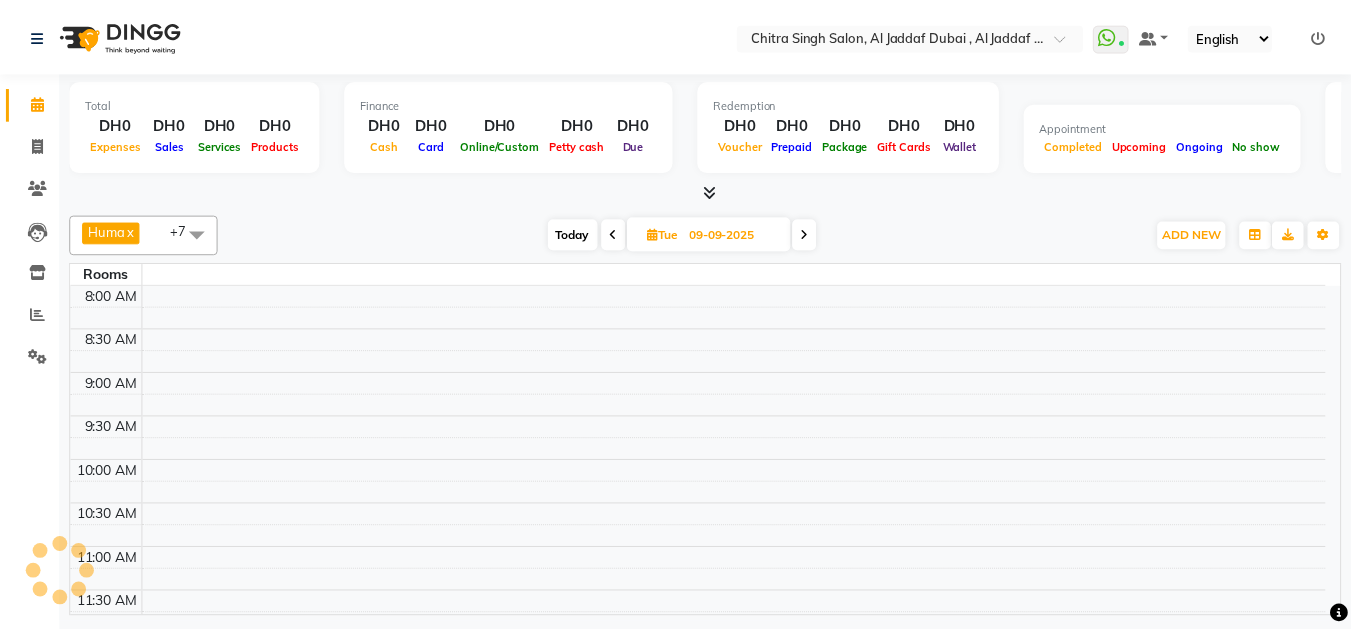scroll, scrollTop: 0, scrollLeft: 0, axis: both 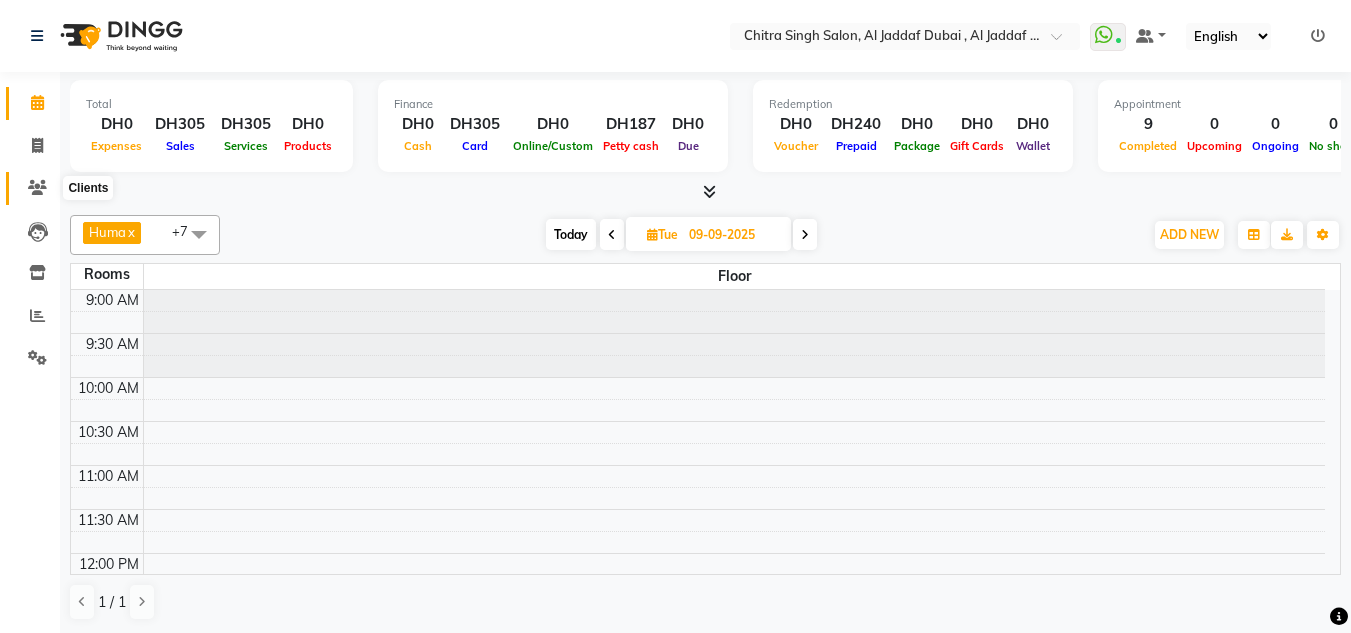 click 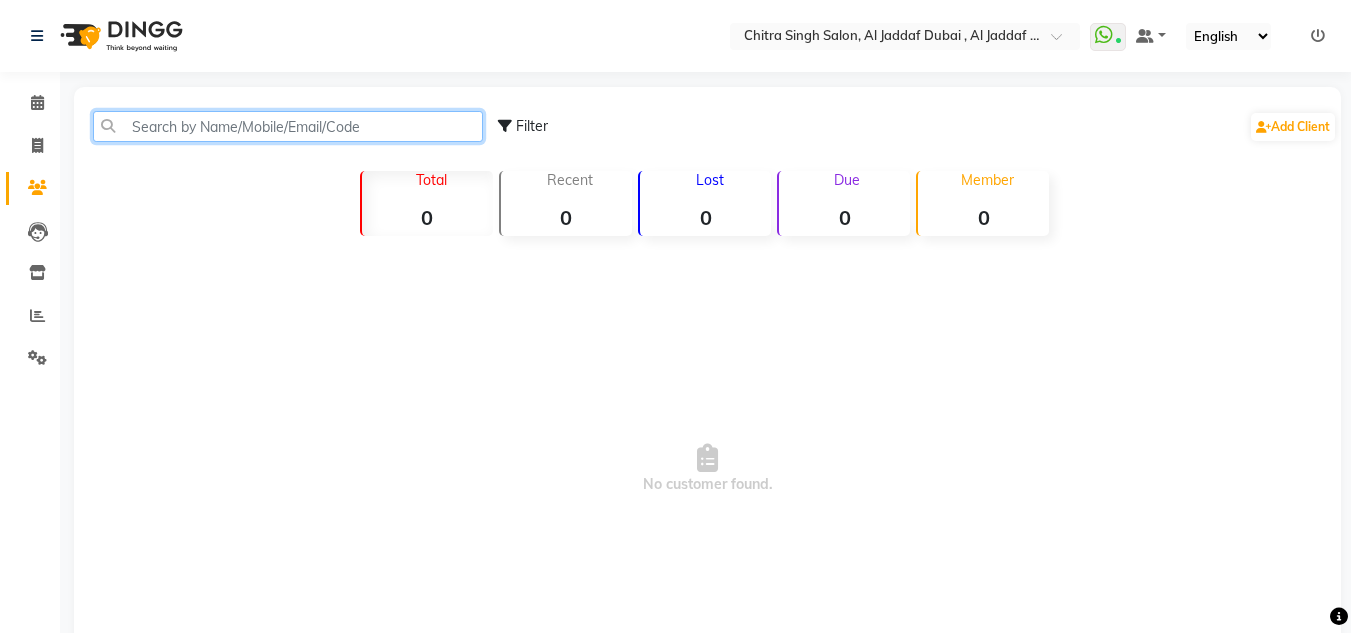 drag, startPoint x: 87, startPoint y: 176, endPoint x: 221, endPoint y: 124, distance: 143.73587 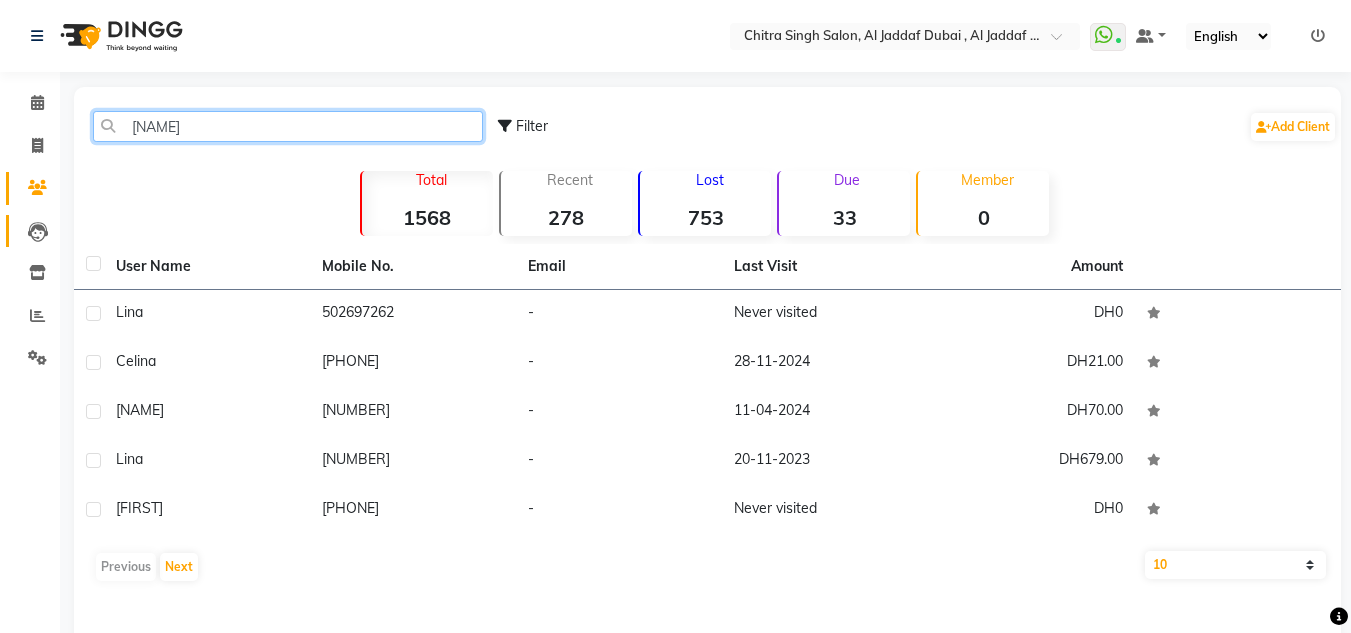 type on "LINA" 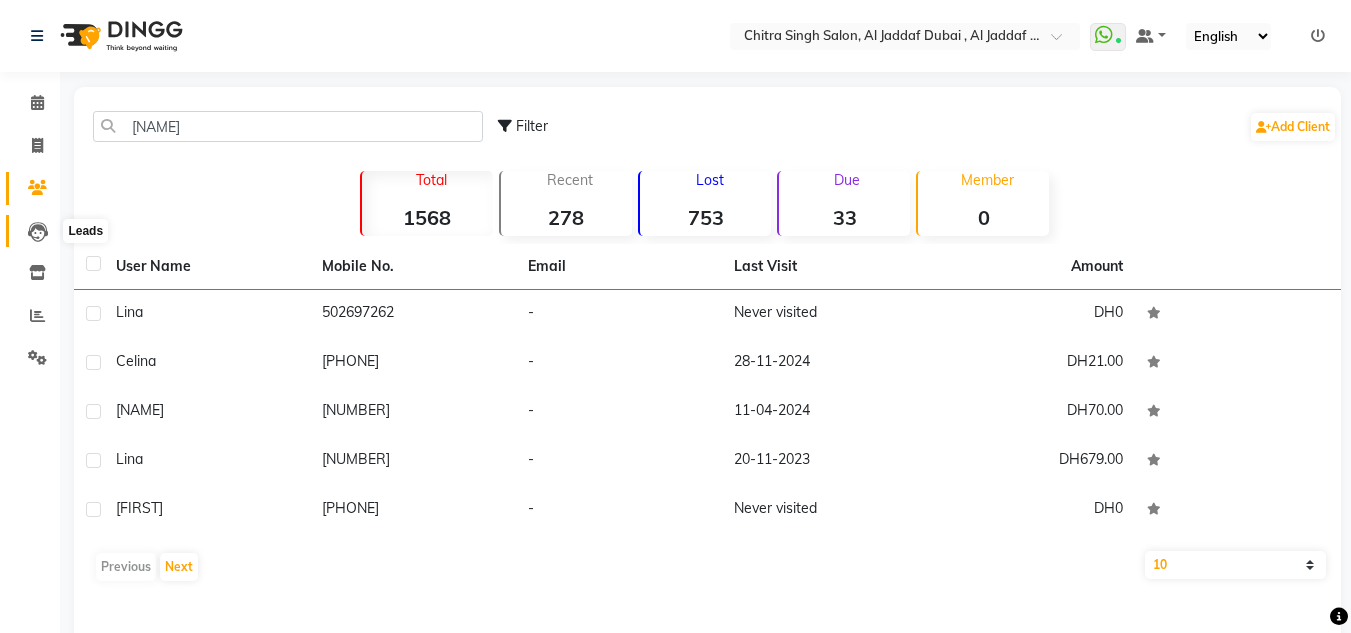 drag, startPoint x: 33, startPoint y: 219, endPoint x: 37, endPoint y: 205, distance: 14.56022 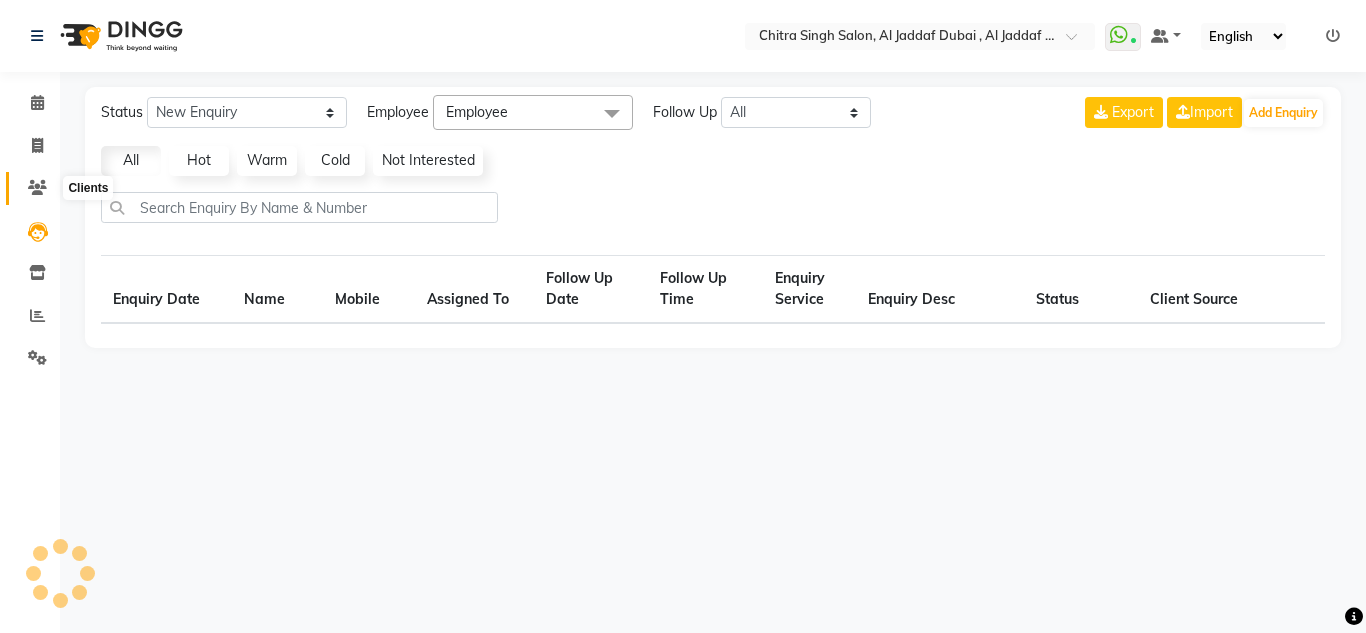 click 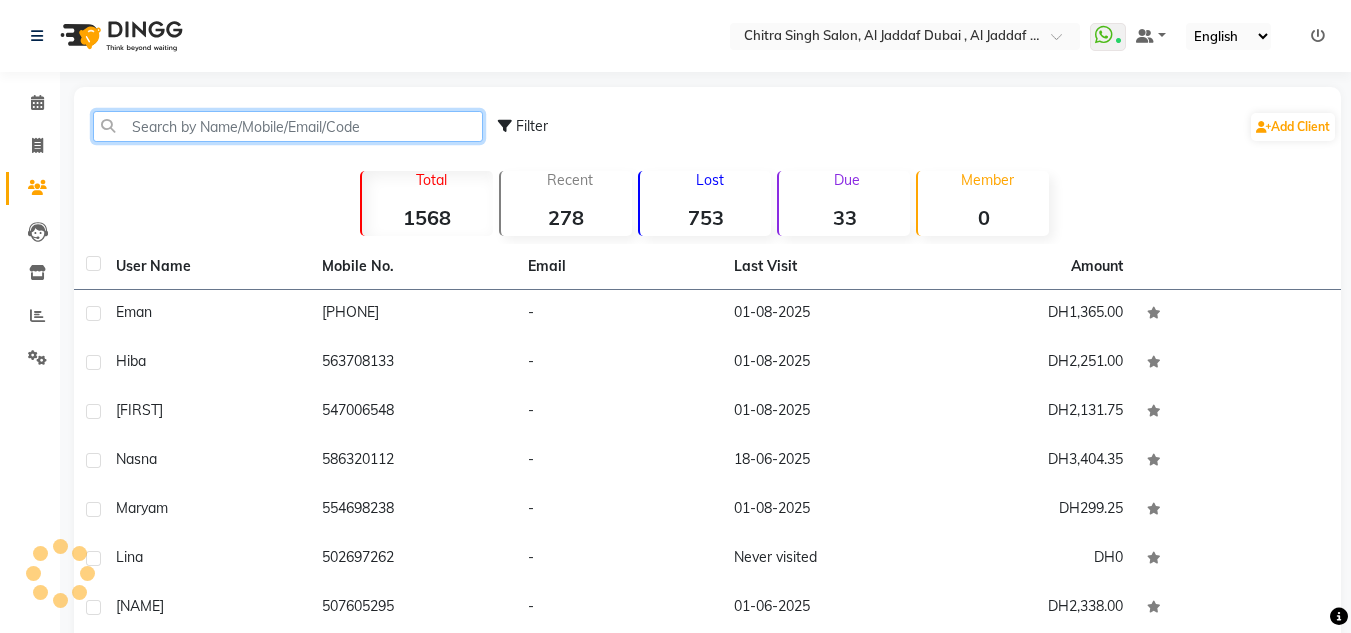 click 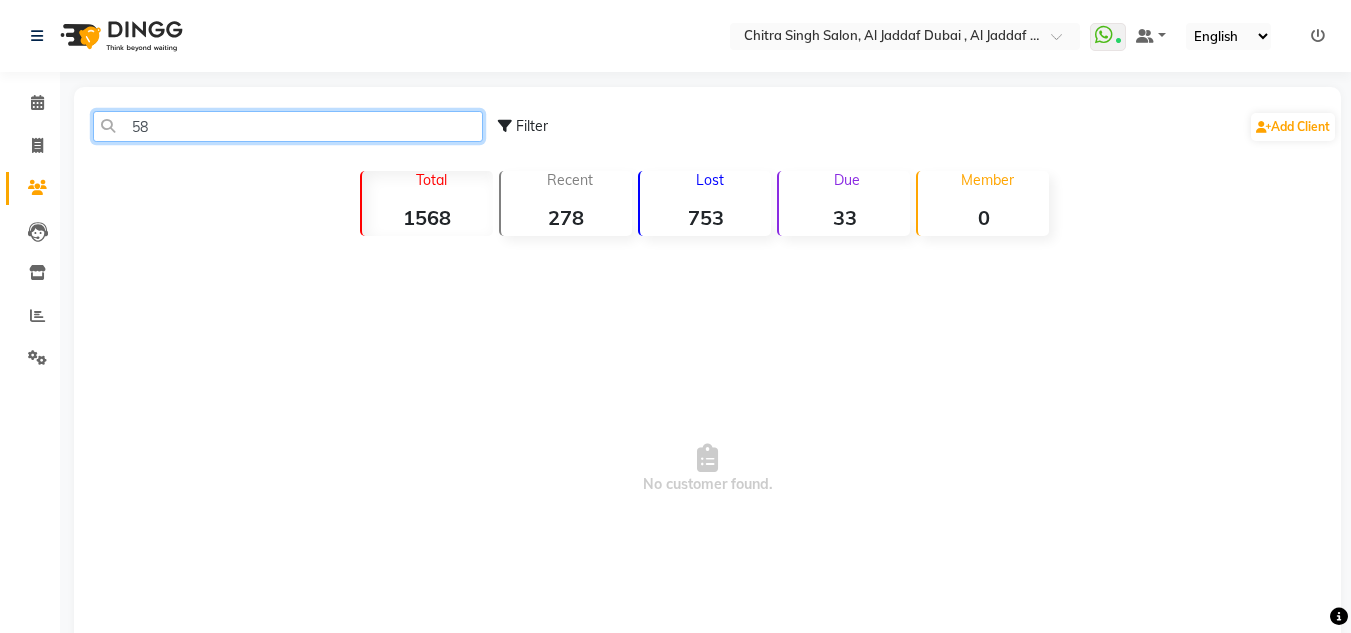 type on "5" 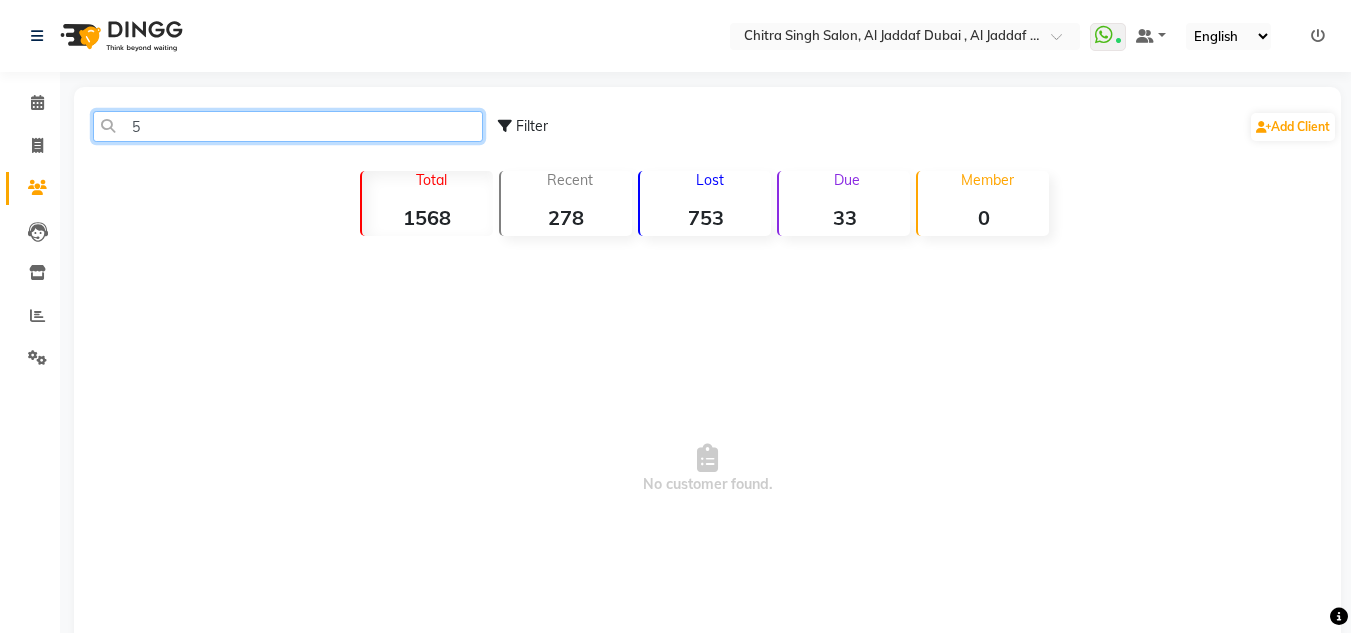 type 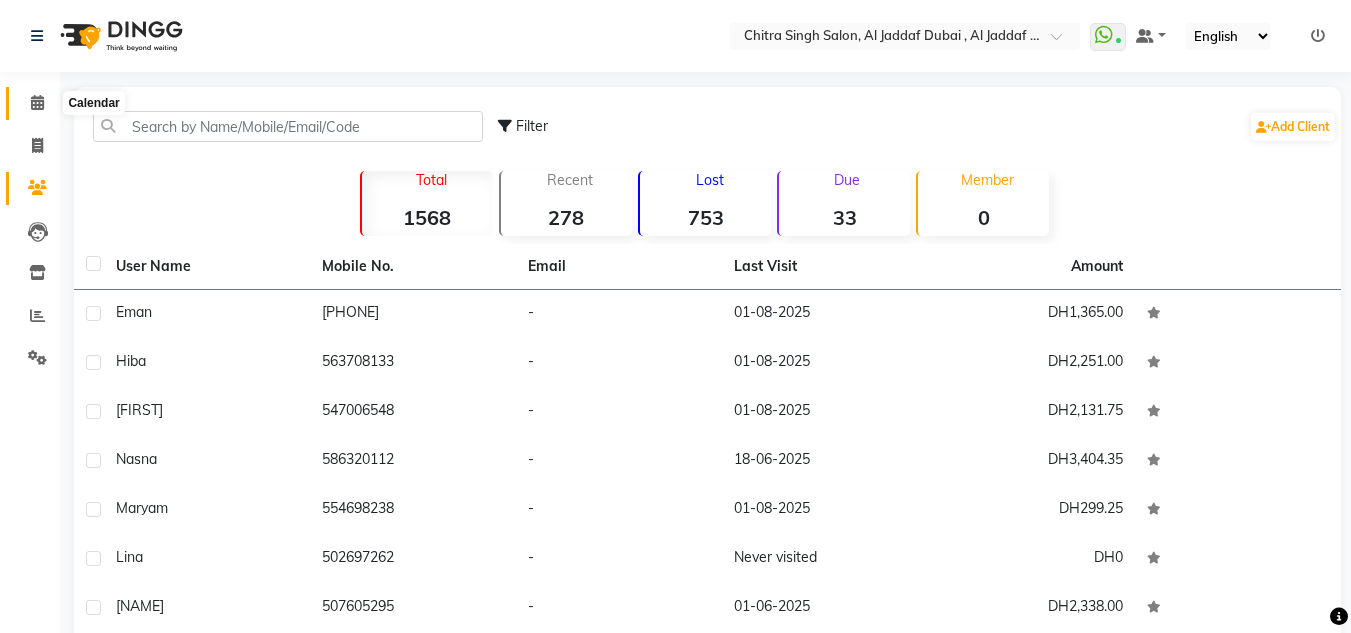 click 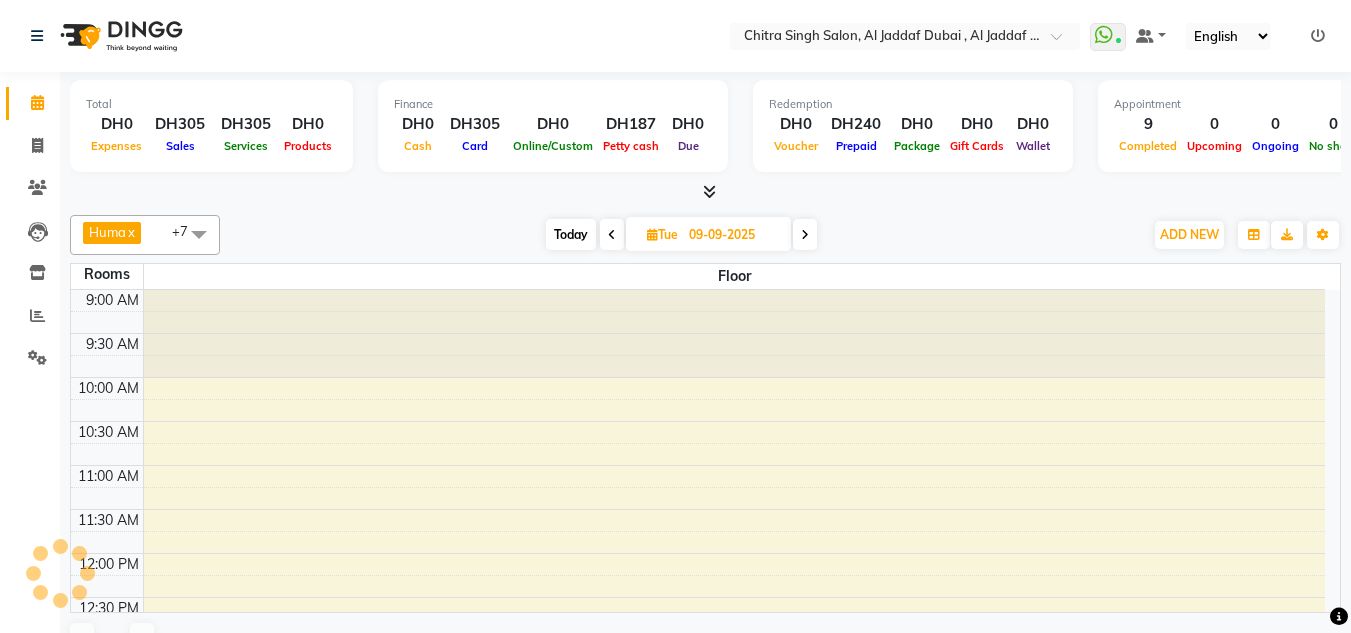 scroll, scrollTop: 0, scrollLeft: 0, axis: both 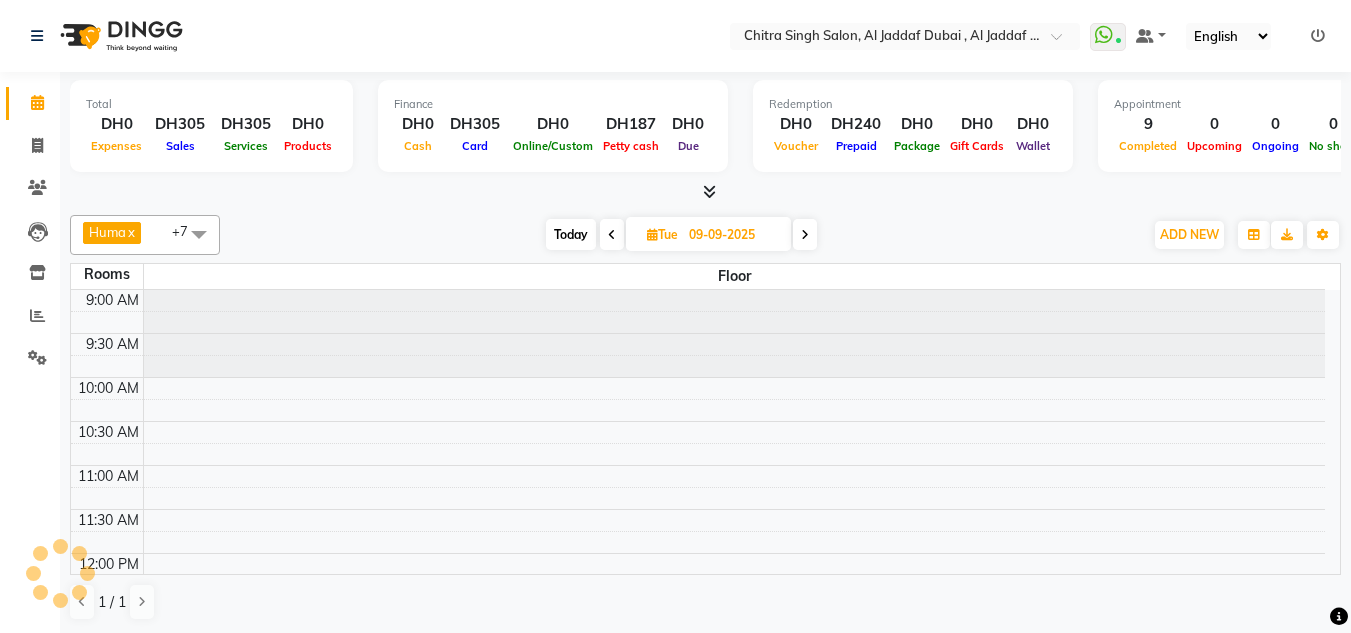 click on "Clients" 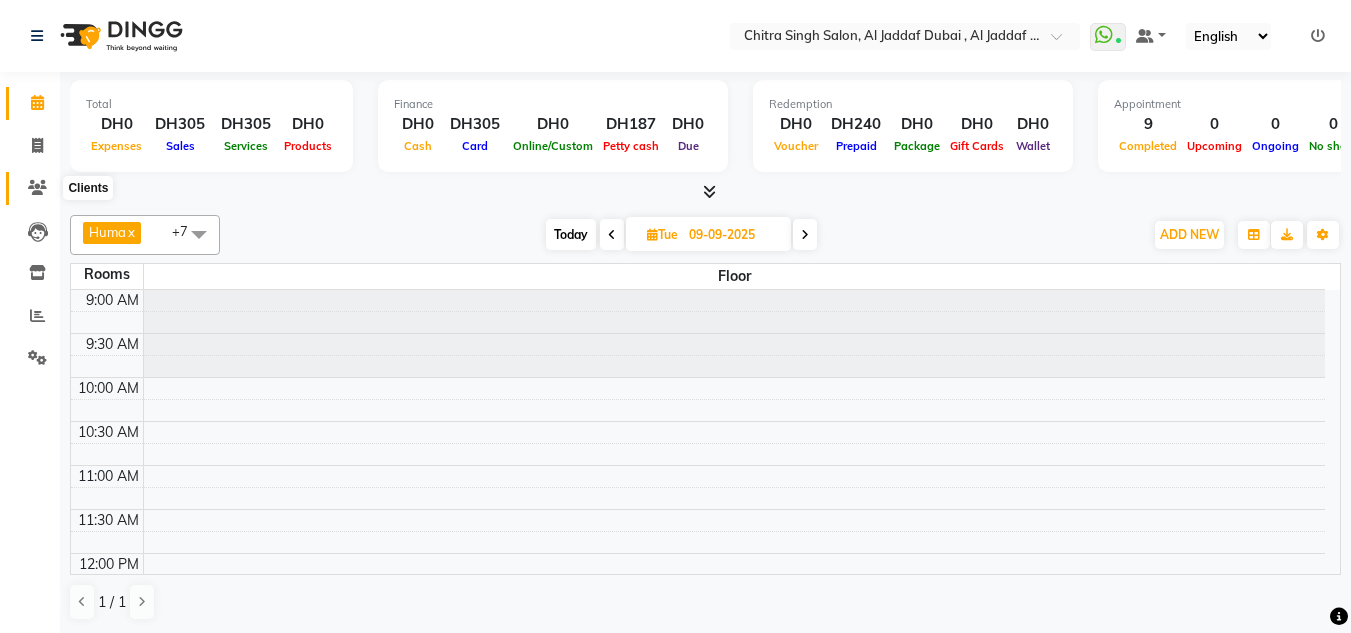 click 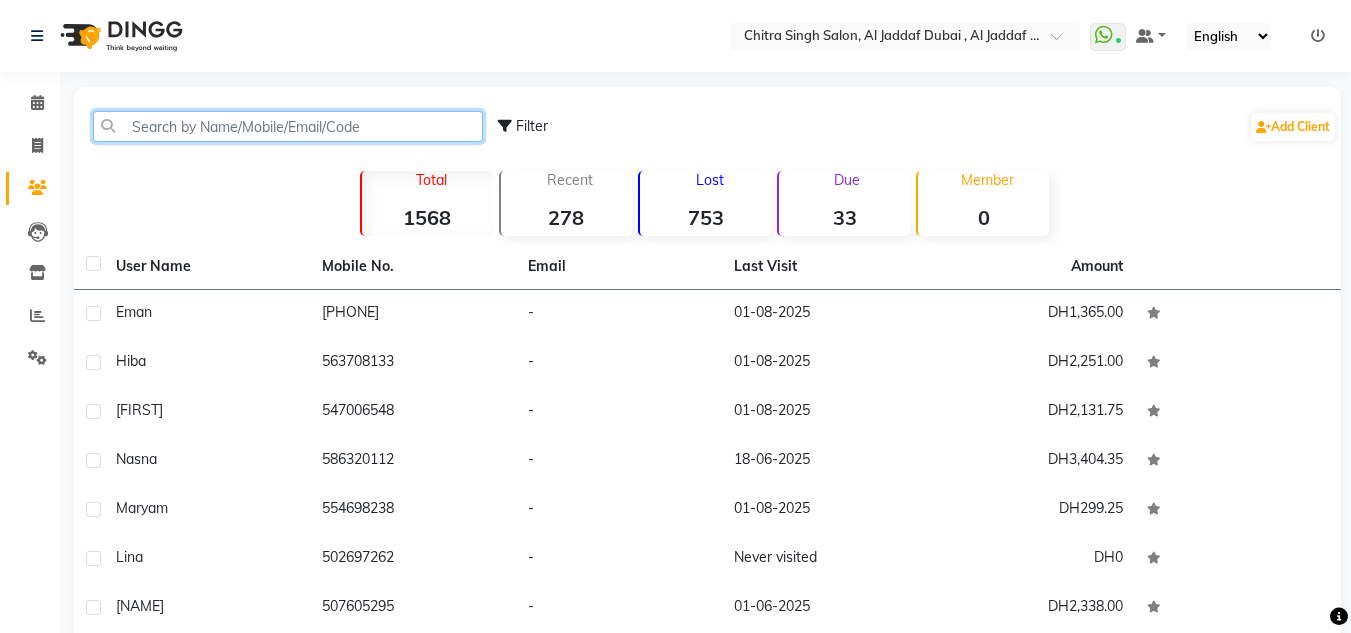 click 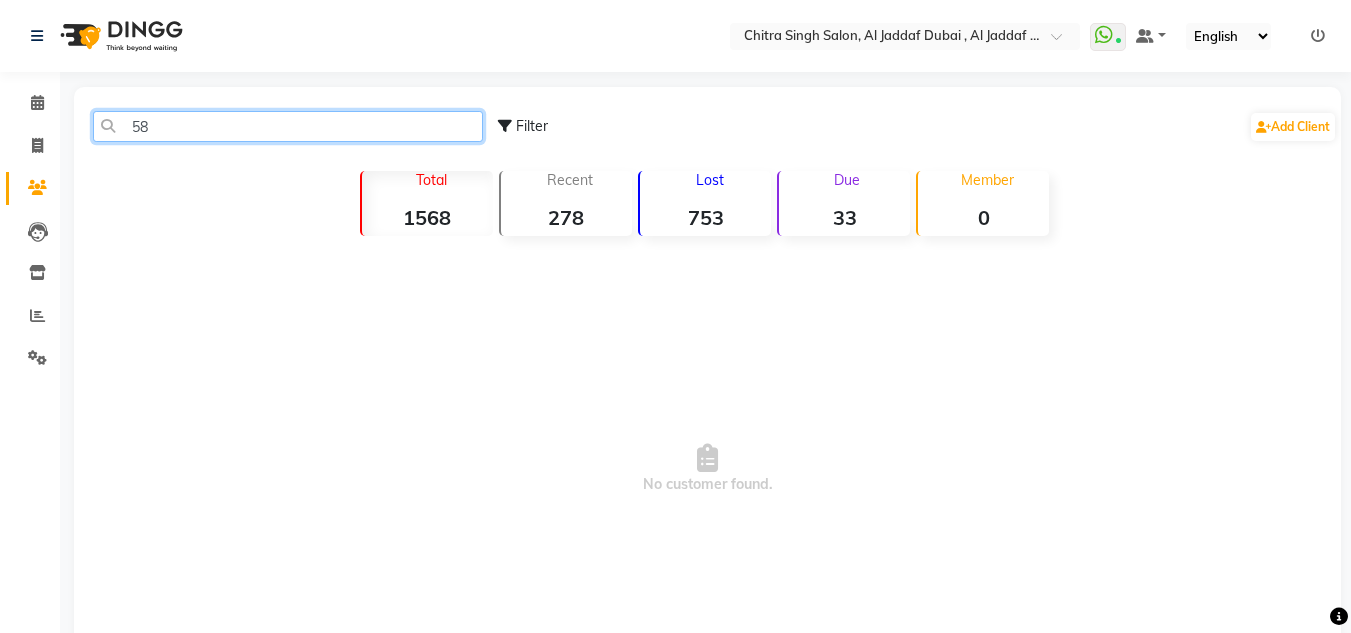 type on "5" 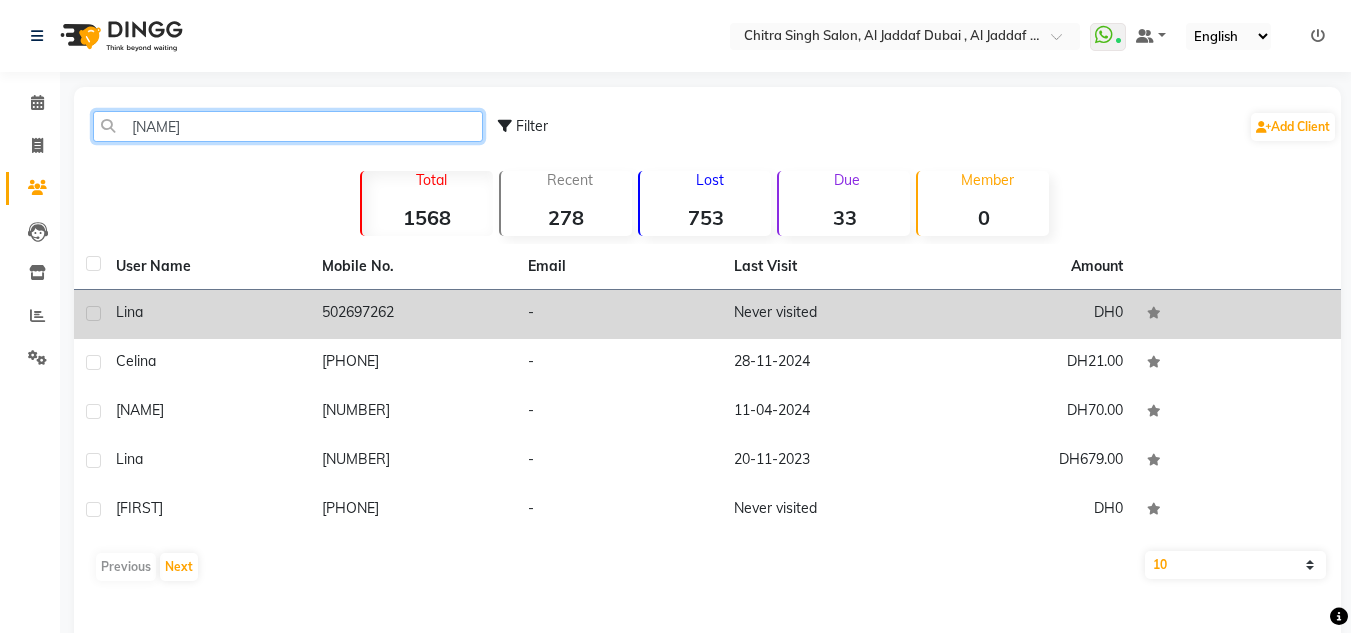 type on "LINA" 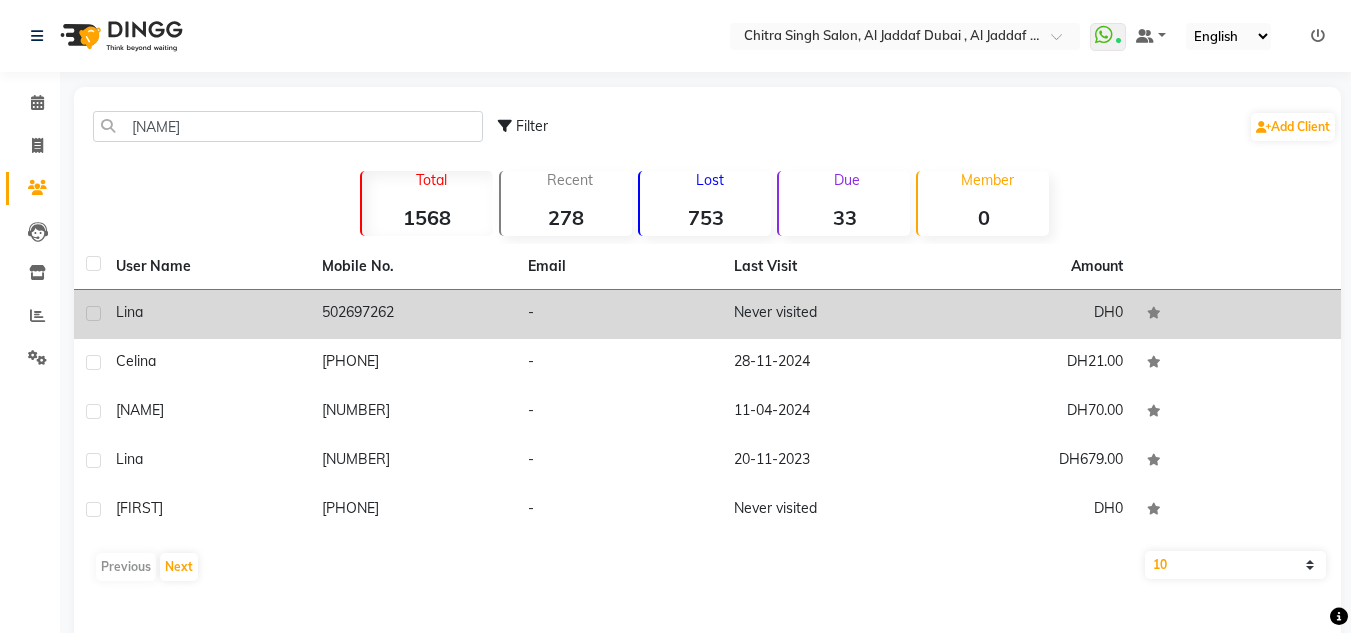 click on "-" 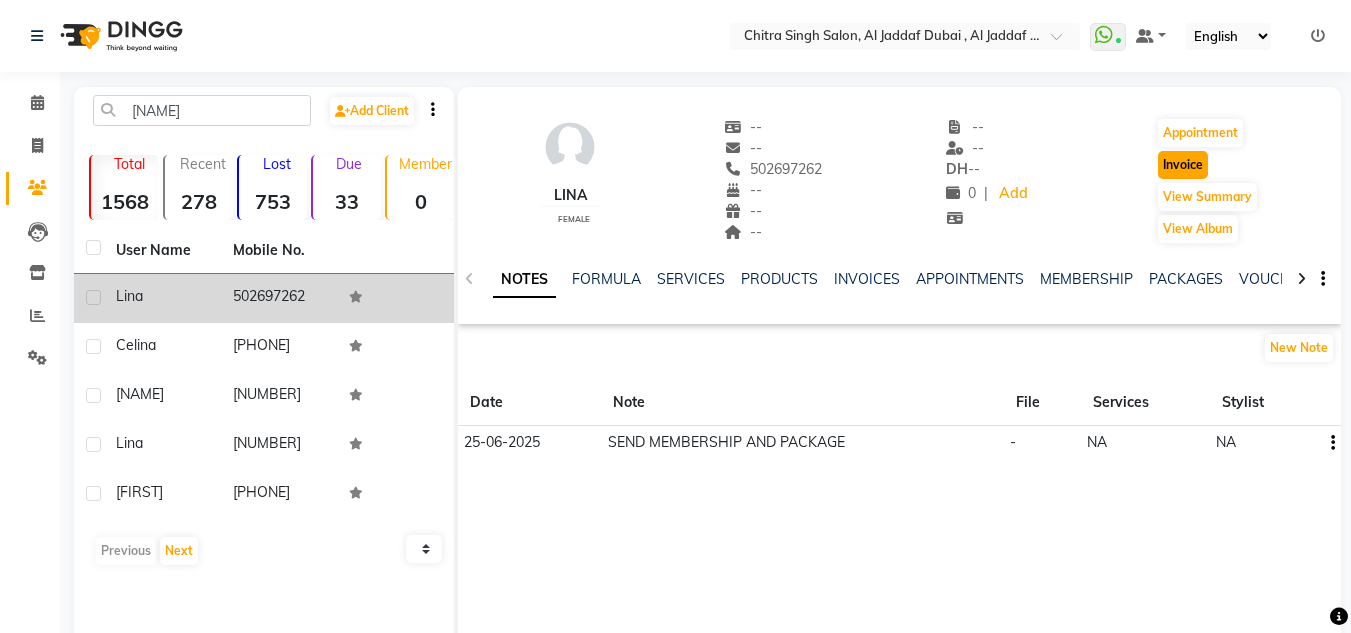 click on "Invoice" 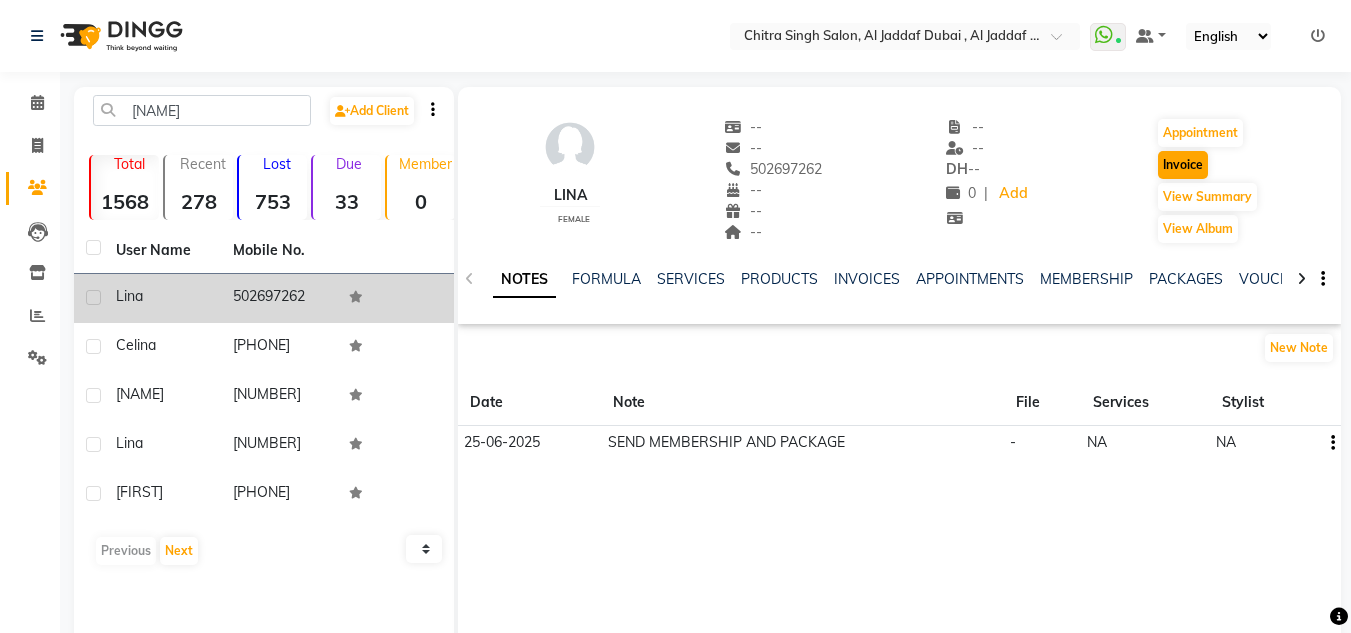 select on "service" 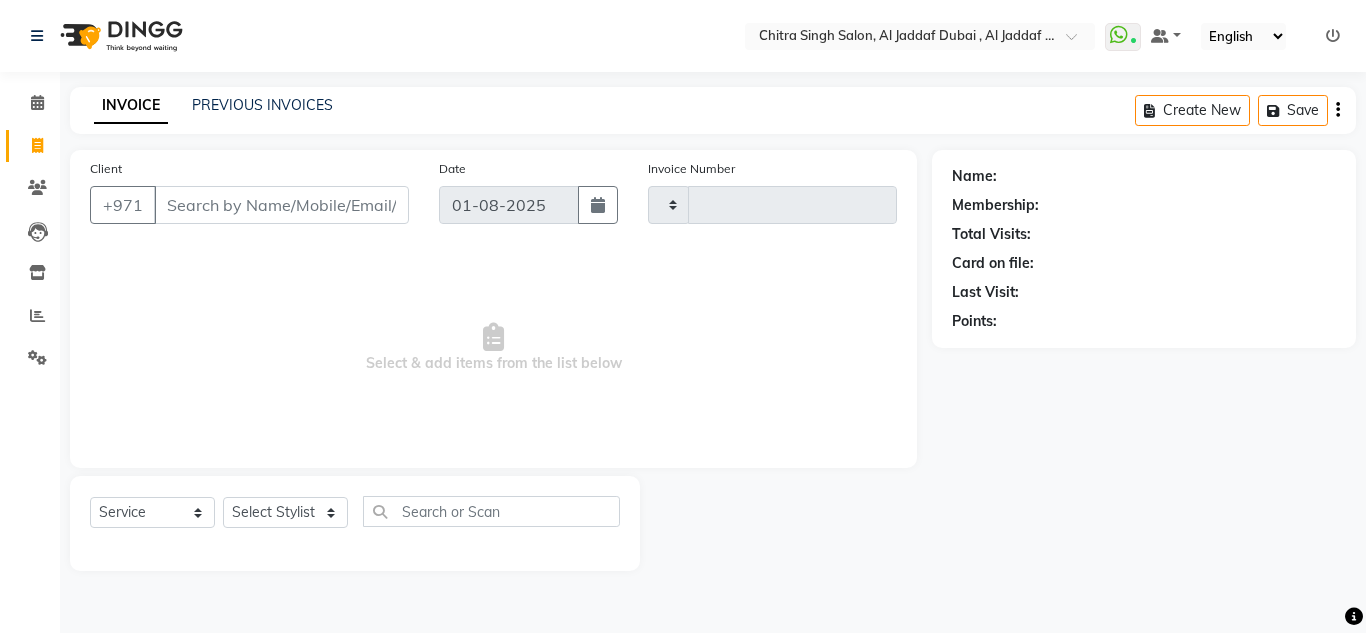 type on "1054" 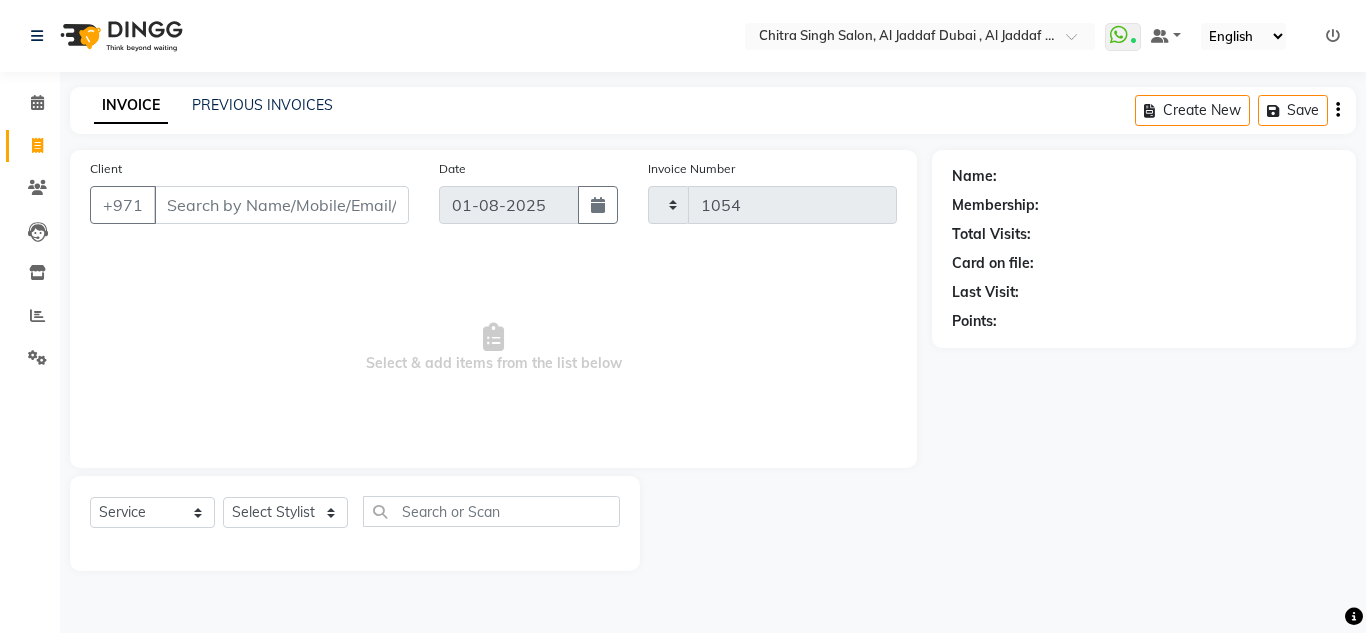 select on "4069" 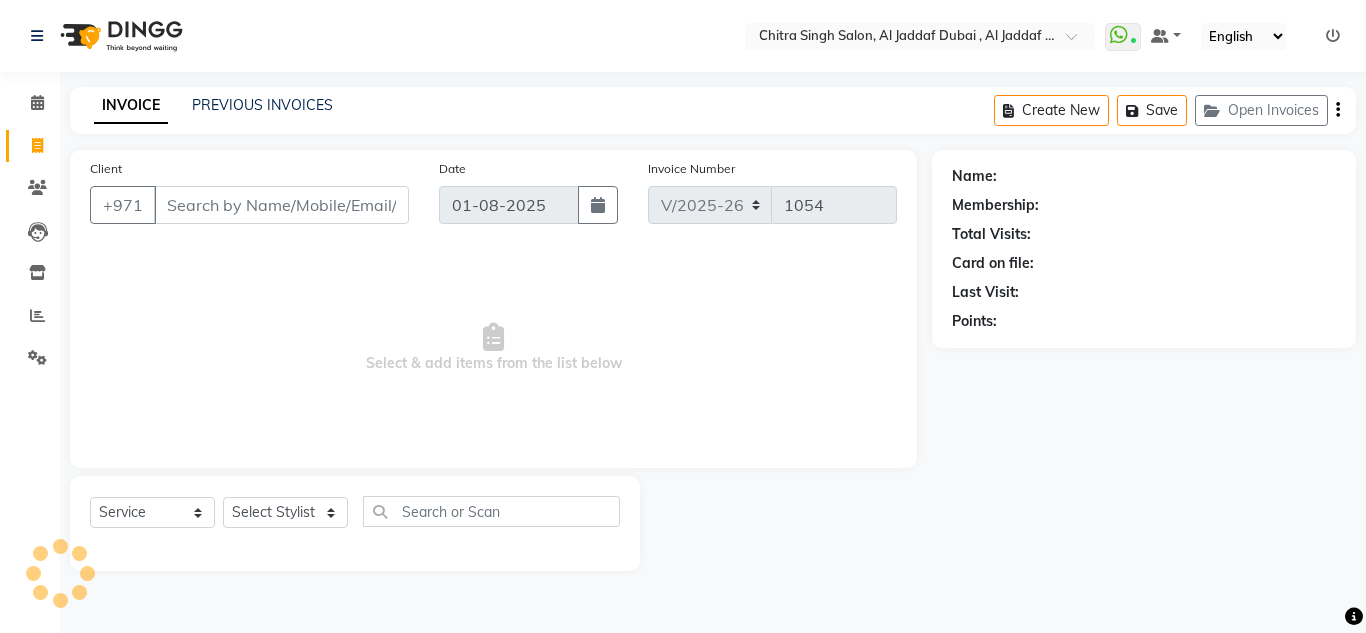 type on "502697262" 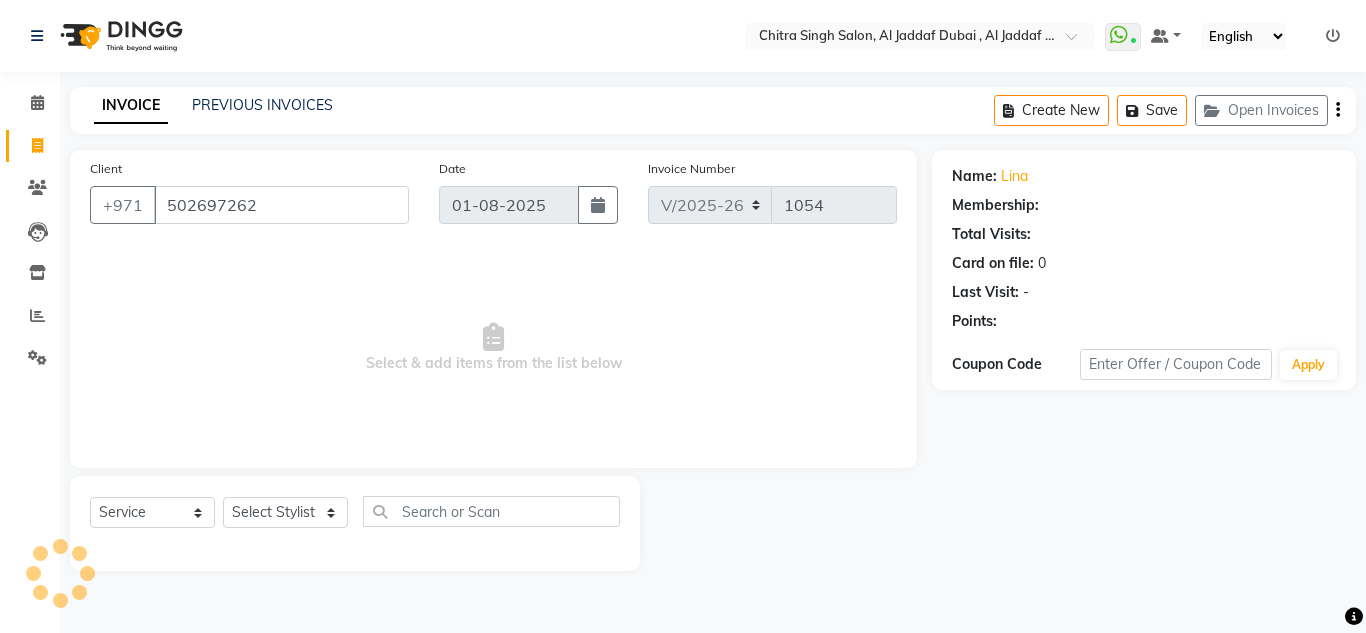 select on "1: Object" 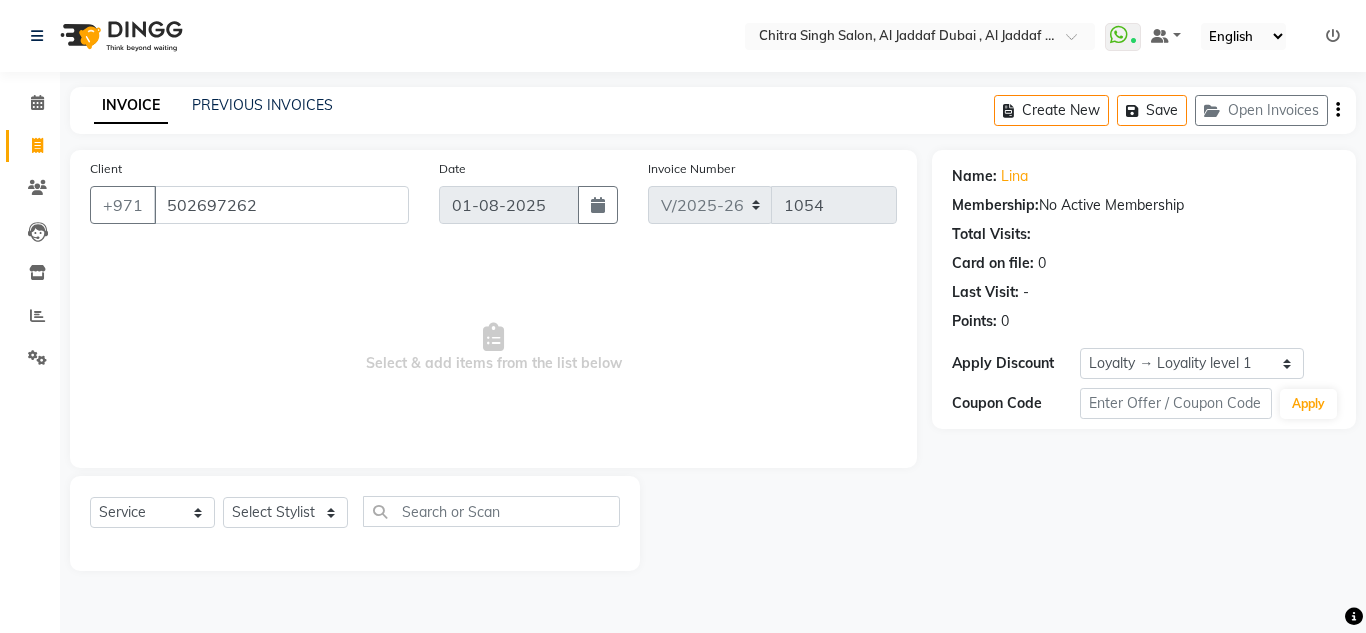 drag, startPoint x: 275, startPoint y: 546, endPoint x: 270, endPoint y: 526, distance: 20.615528 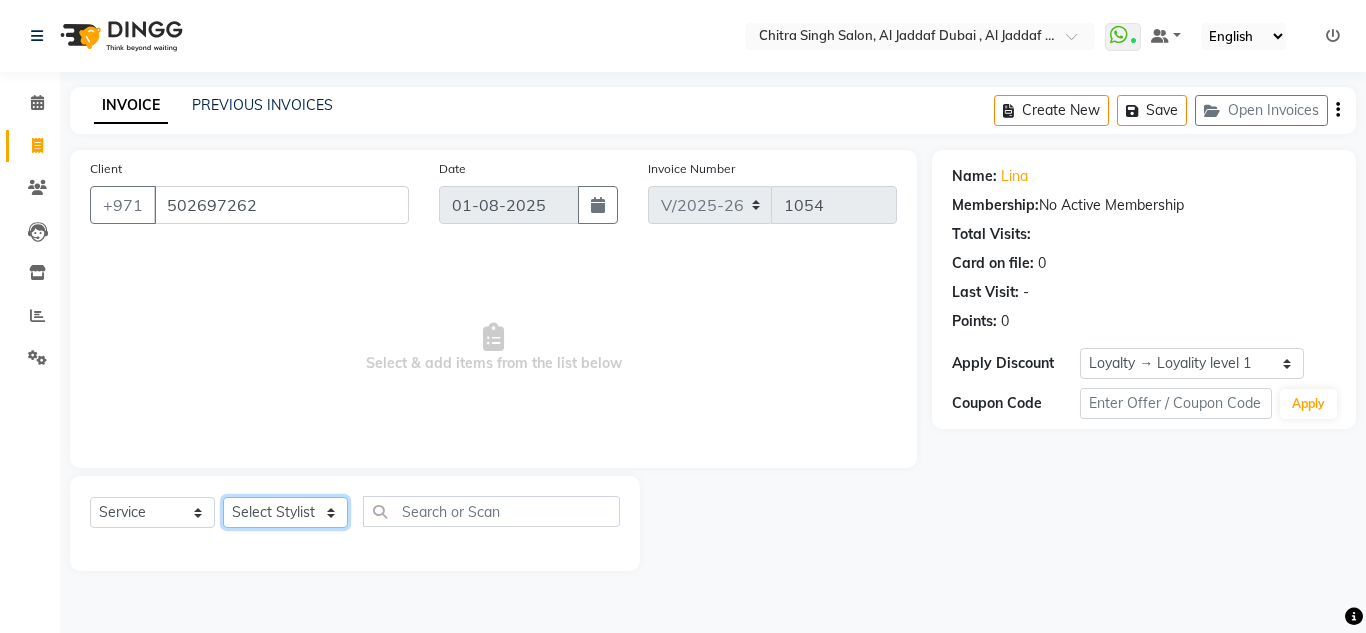 click on "Select Stylist Huma Iqbal Kabita Management Riba Sales person Srijana trial lady" 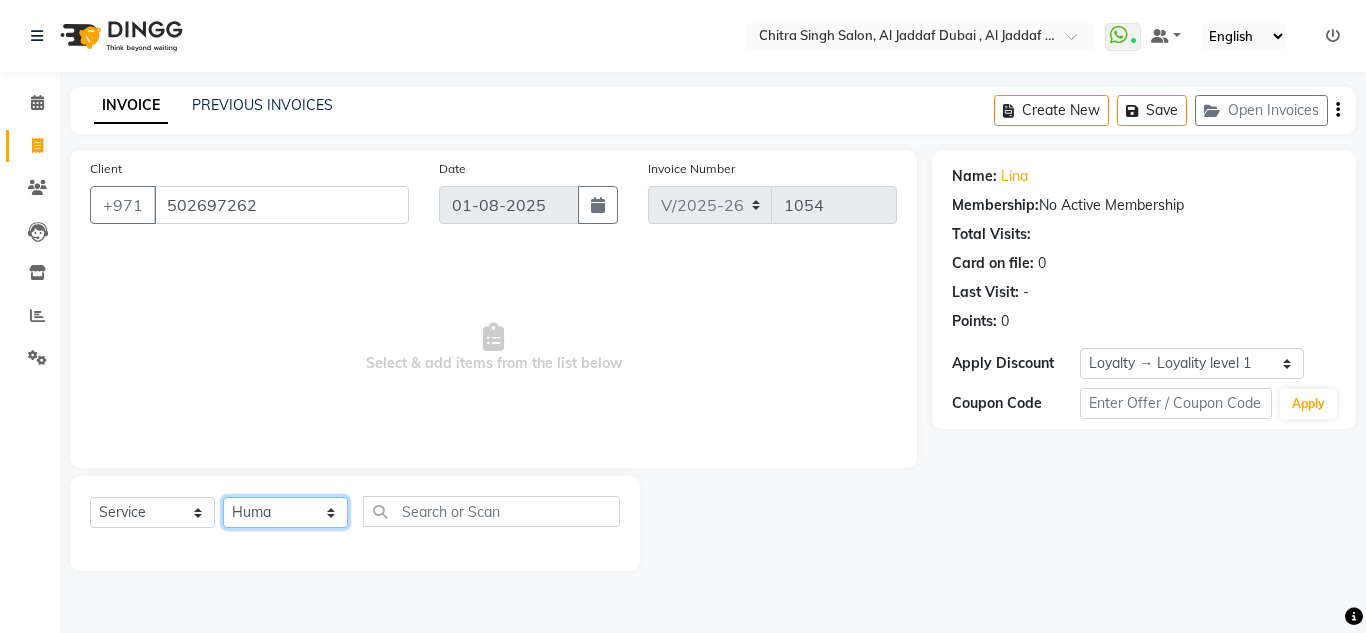 click on "Select Stylist Huma Iqbal Kabita Management Riba Sales person Srijana trial lady" 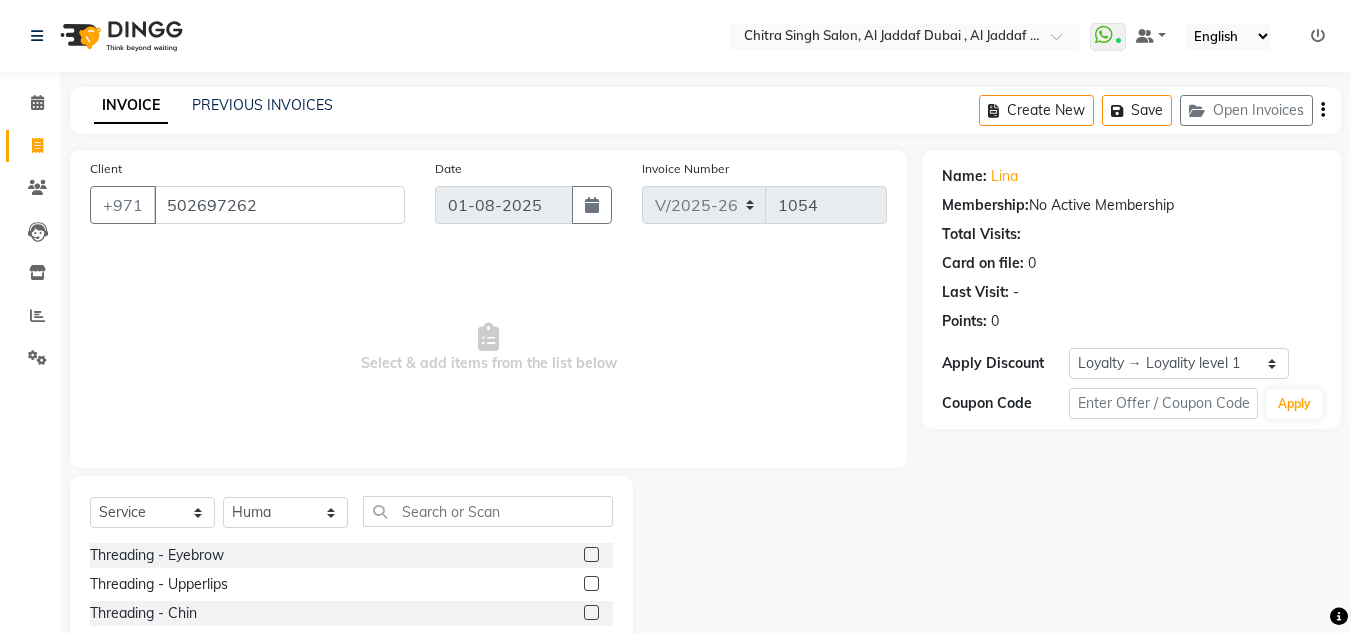 click on "Select  Service  Product  Membership  Package Voucher Prepaid Gift Card  Select Stylist Huma Iqbal Kabita Management Riba Sales person Srijana trial lady" 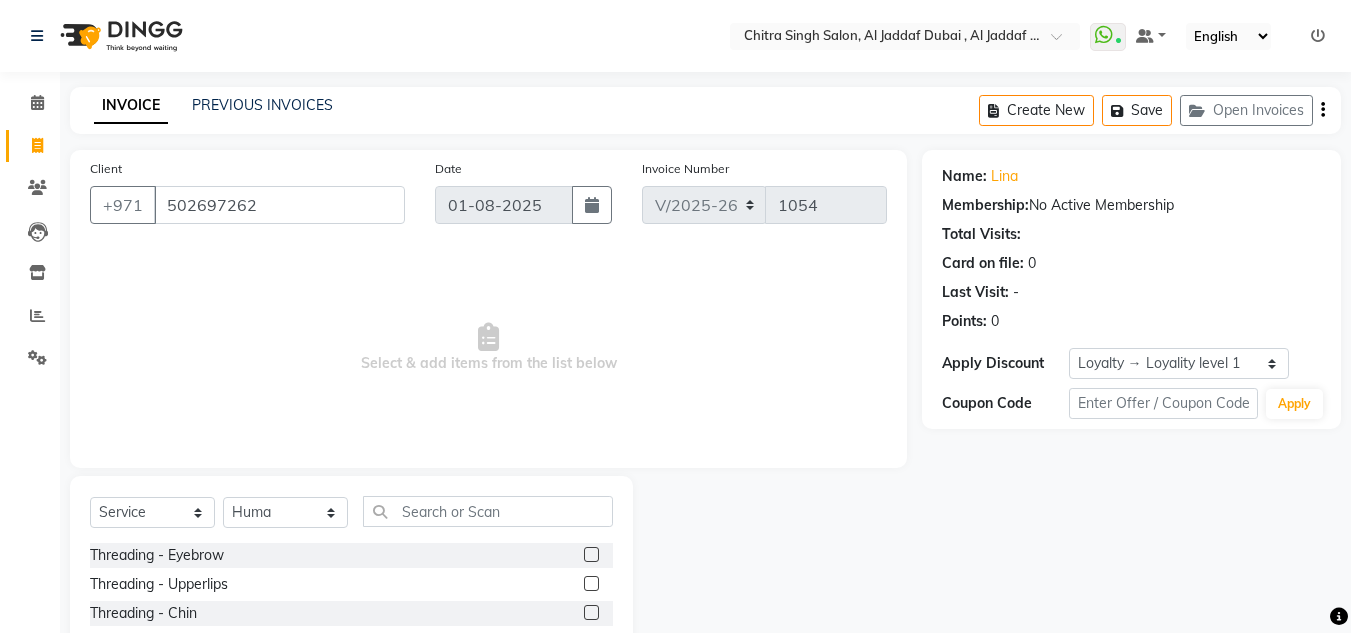 click on "Select  Service  Product  Membership  Package Voucher Prepaid Gift Card  Select Stylist Huma Iqbal Kabita Management Riba Sales person Srijana trial lady" 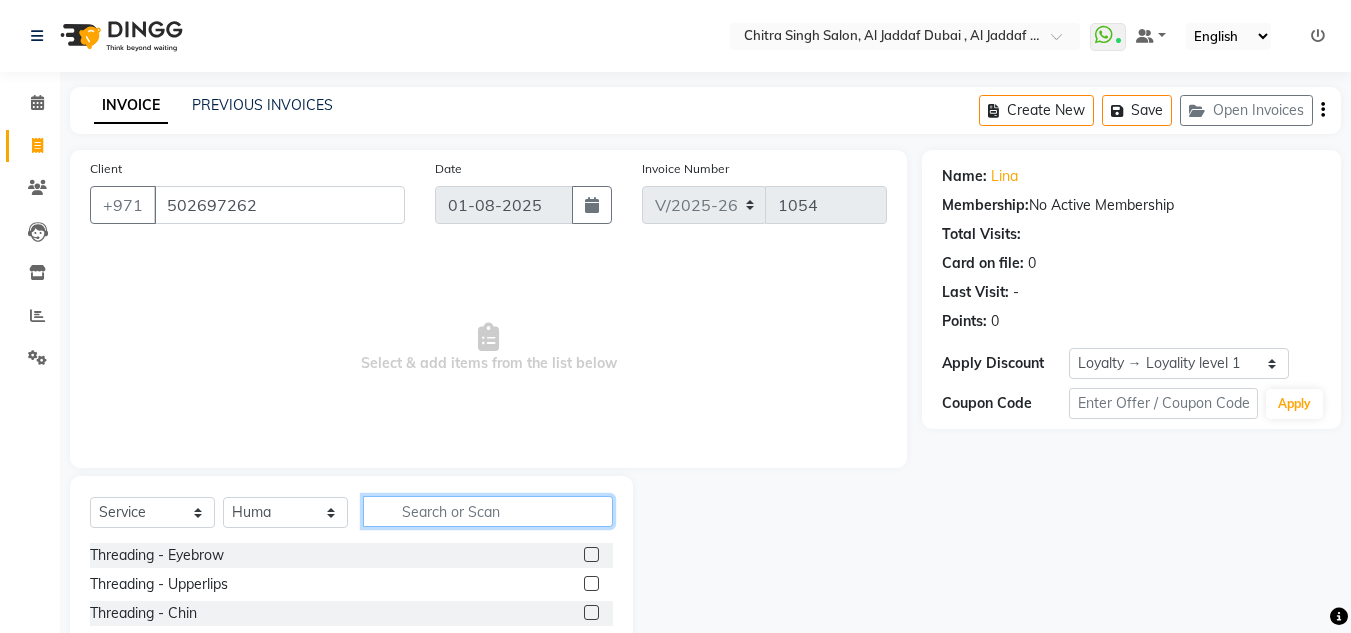 click 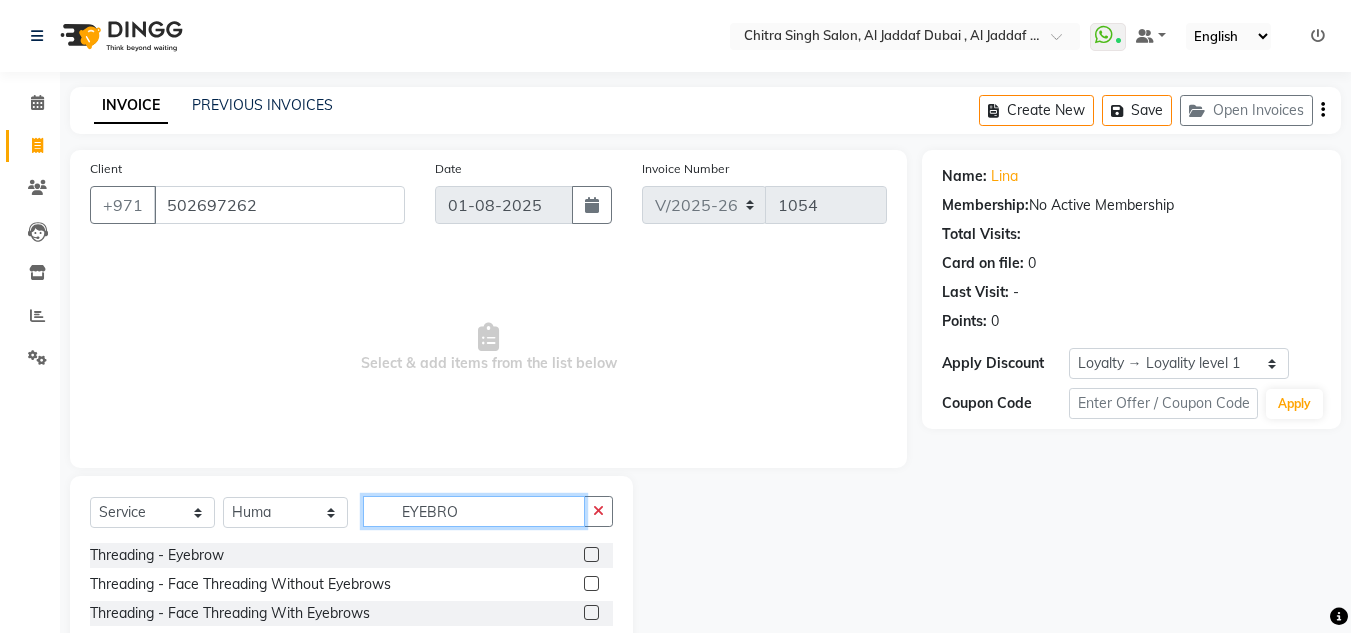 type on "EYEBRO" 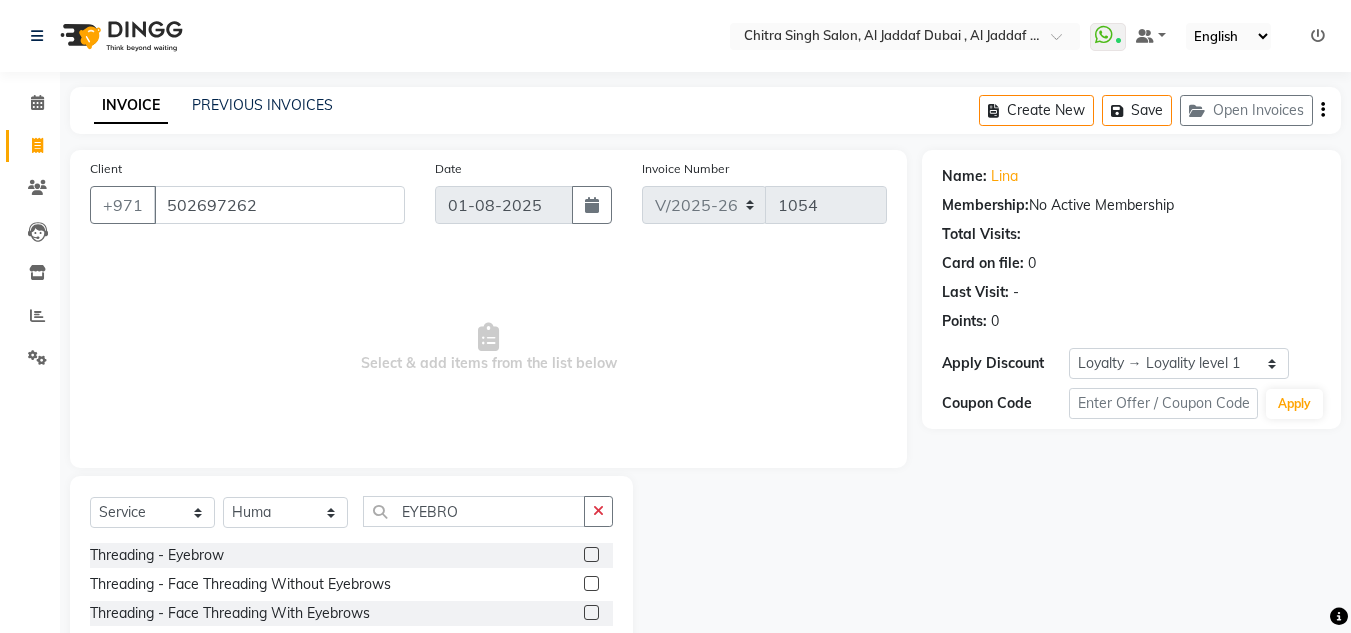 drag, startPoint x: 577, startPoint y: 551, endPoint x: 567, endPoint y: 556, distance: 11.18034 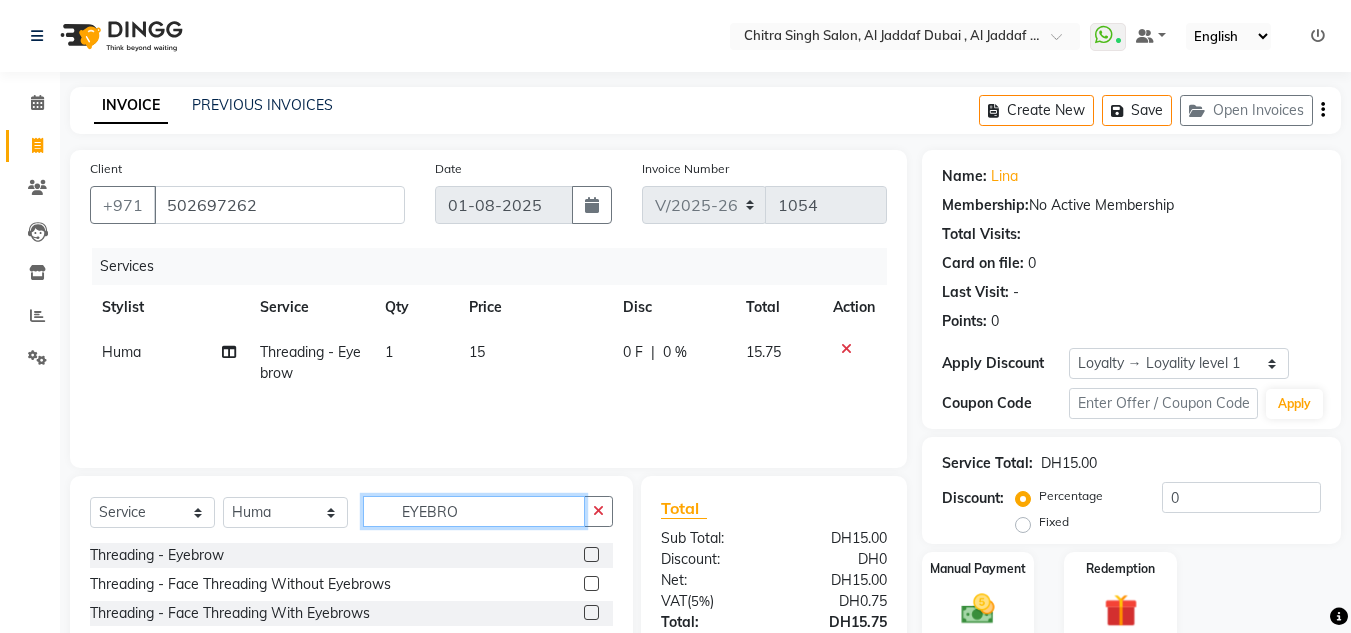 checkbox on "false" 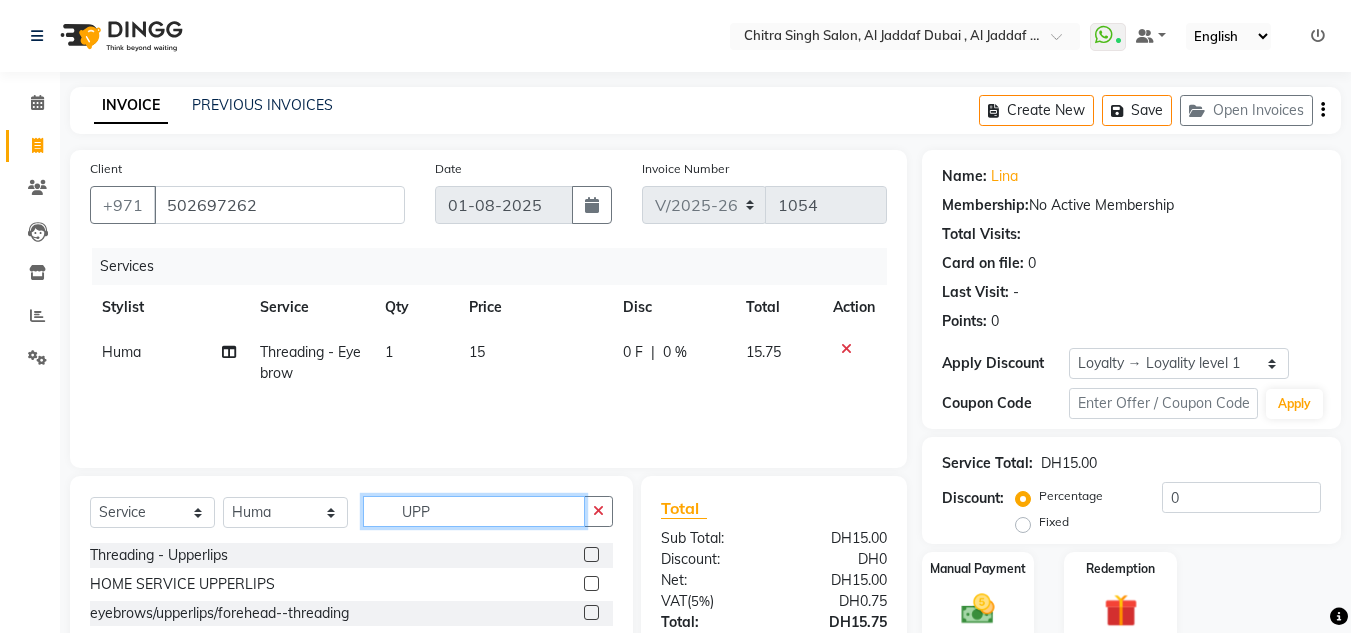 type on "UPP" 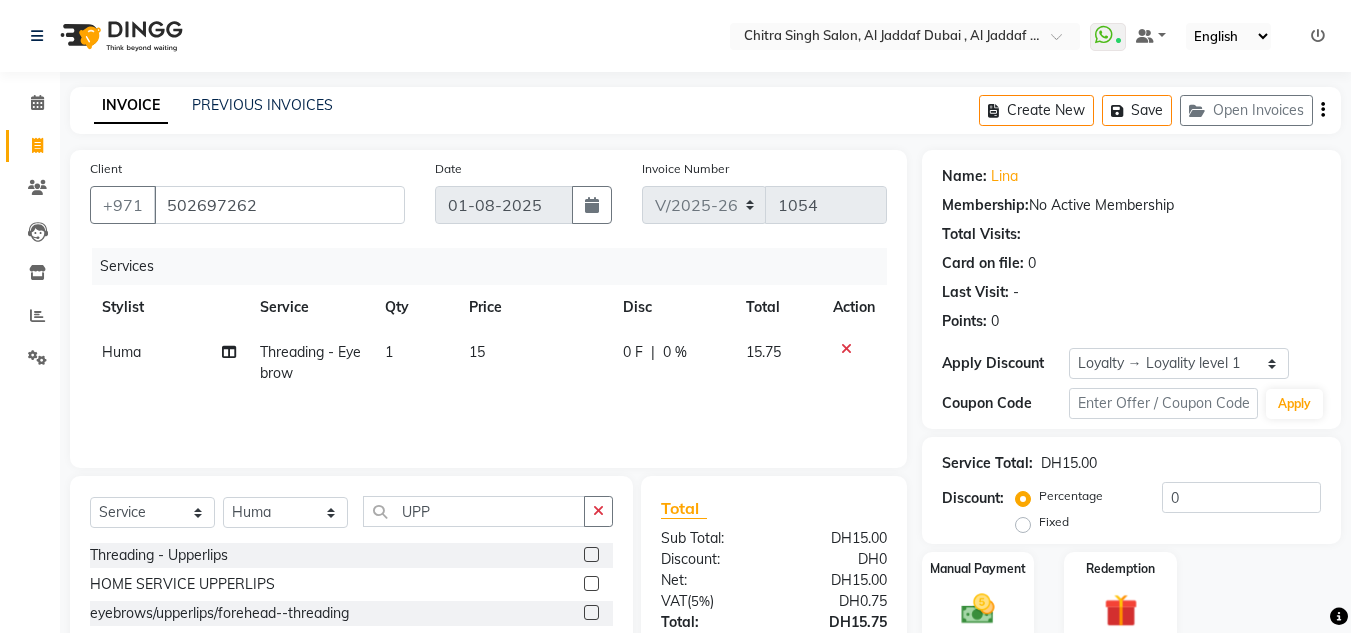 click 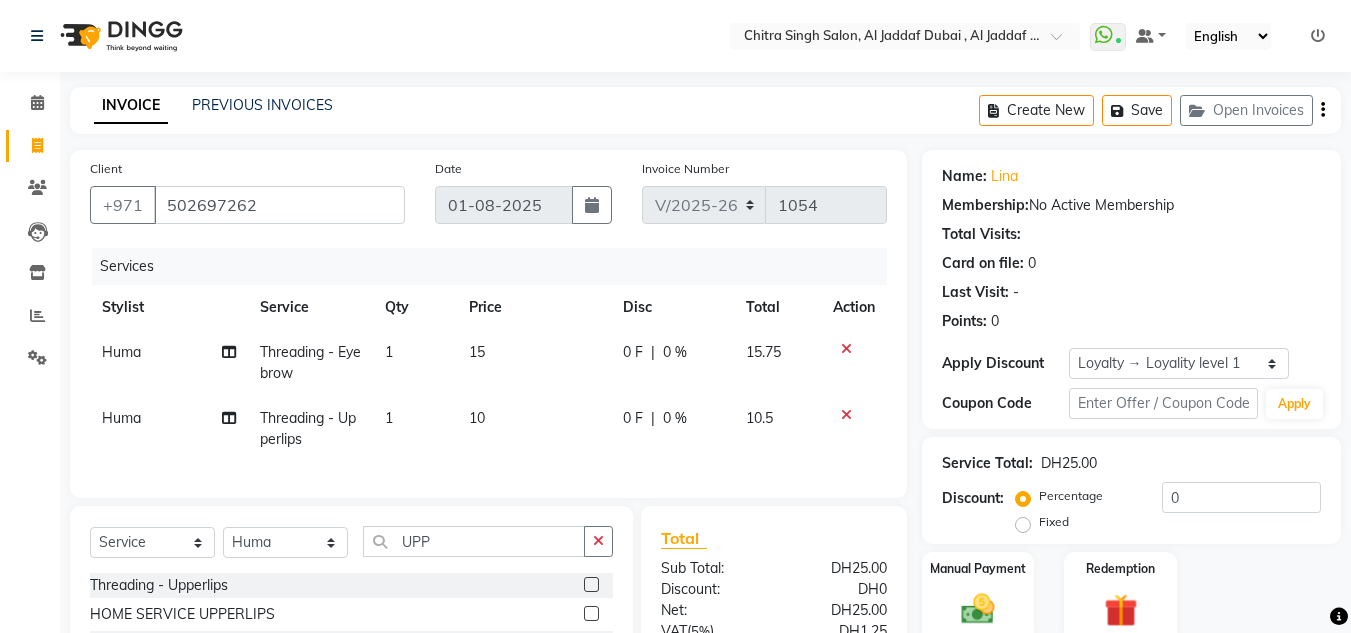 checkbox on "false" 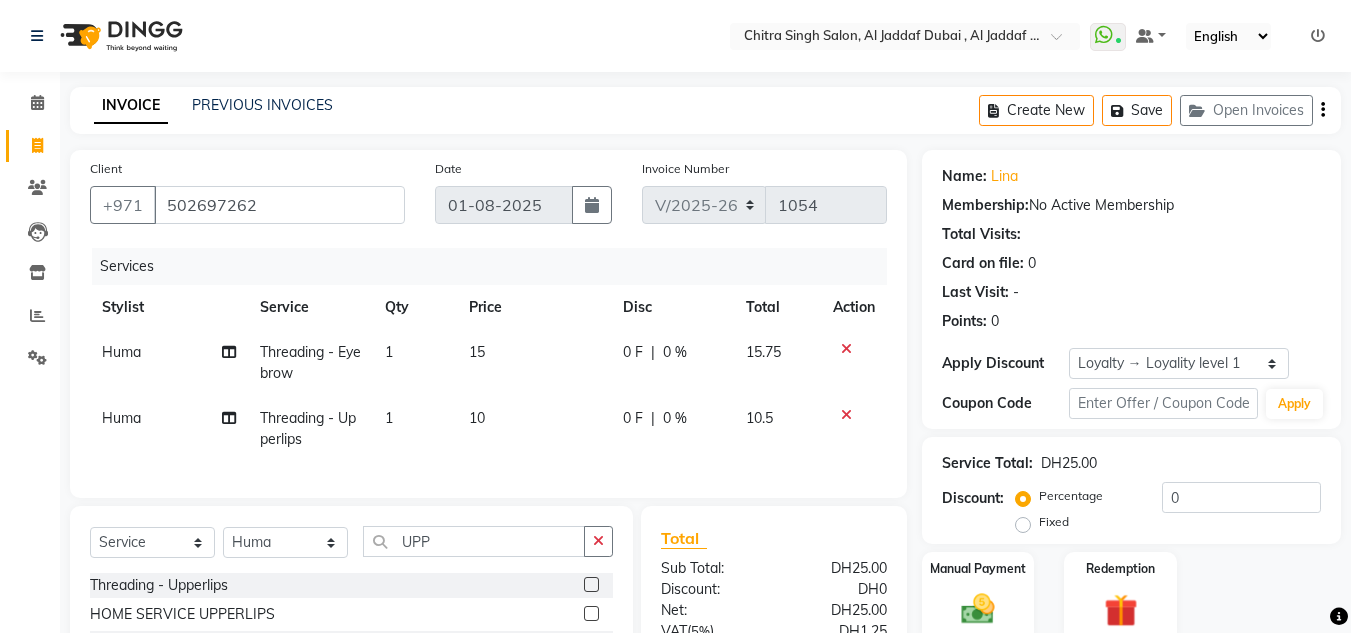 click on "Select  Service  Product  Membership  Package Voucher Prepaid Gift Card  Select Stylist Huma Iqbal Kabita Management Riba Sales person Srijana trial lady UPP" 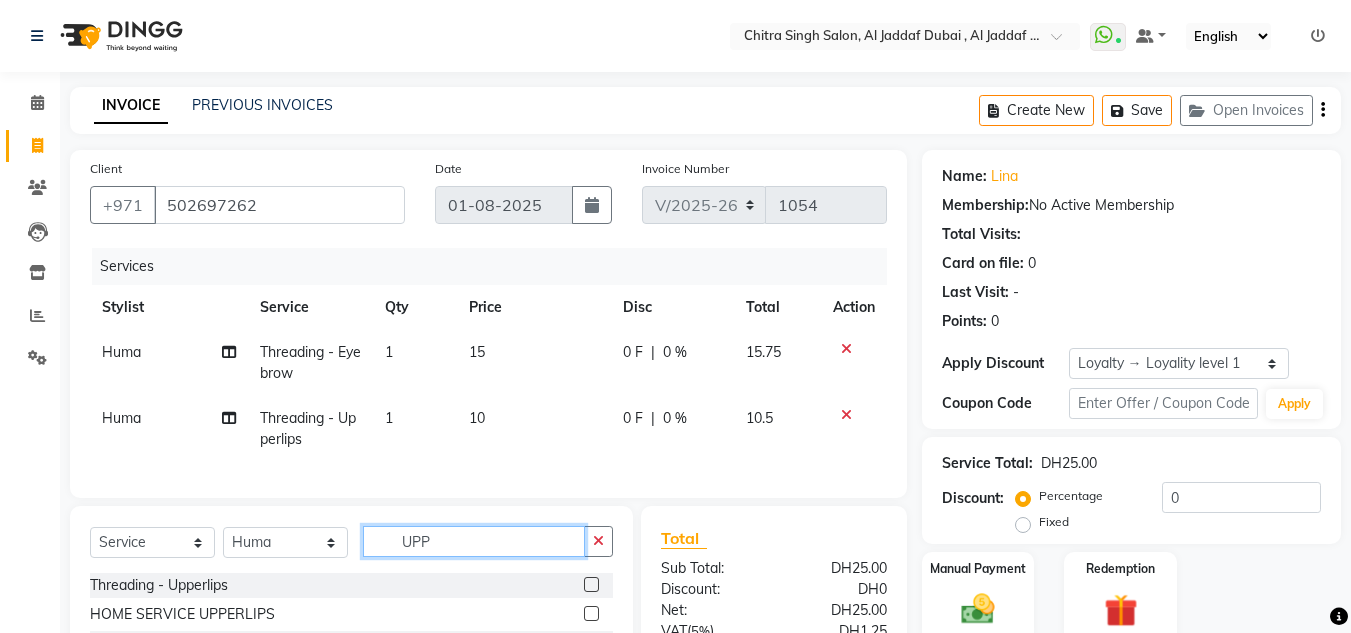 click on "UPP" 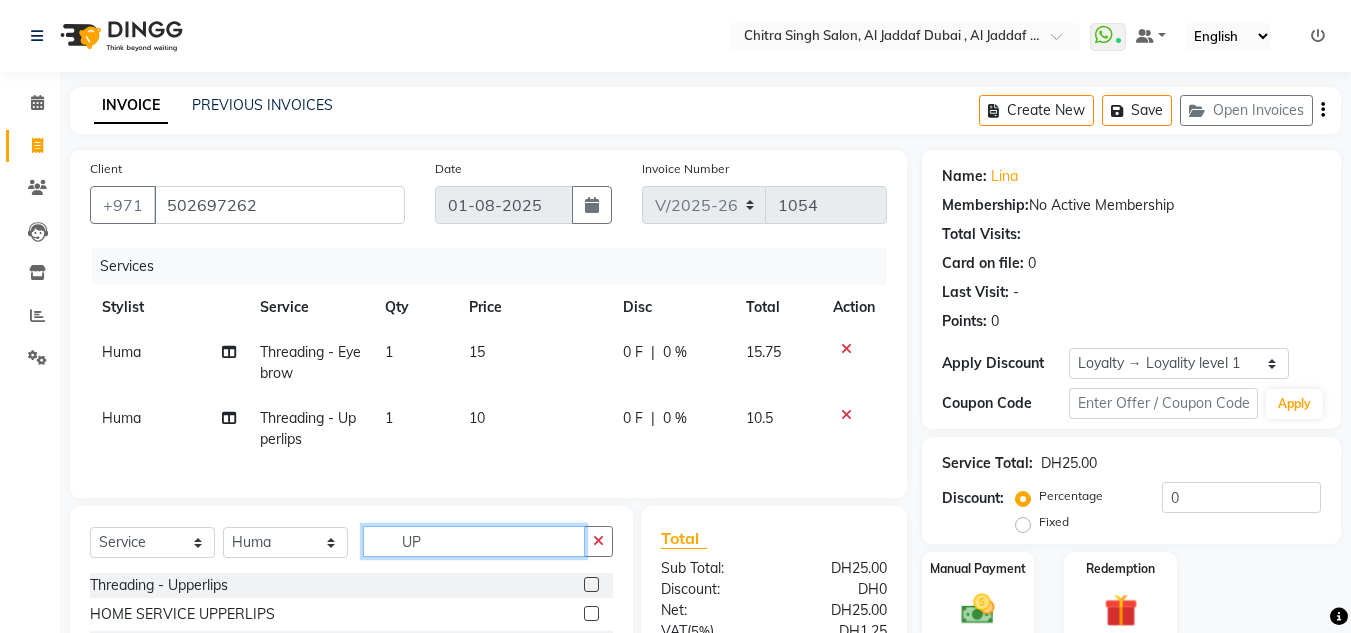 type on "U" 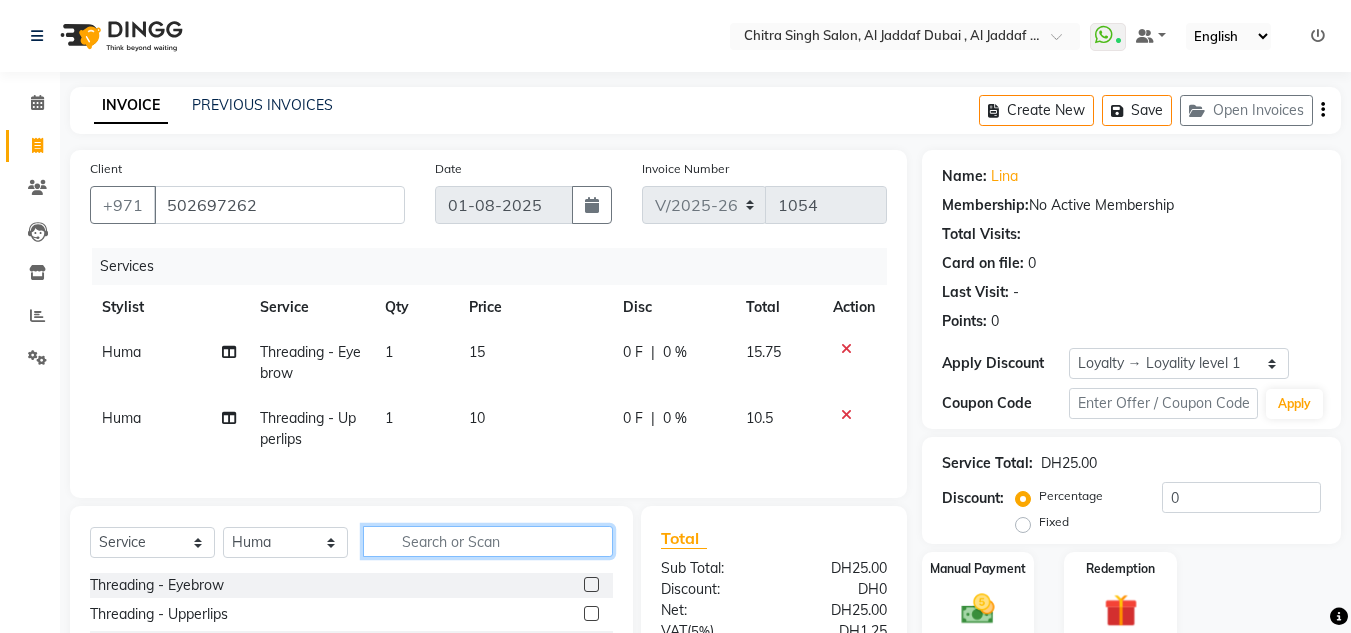 type 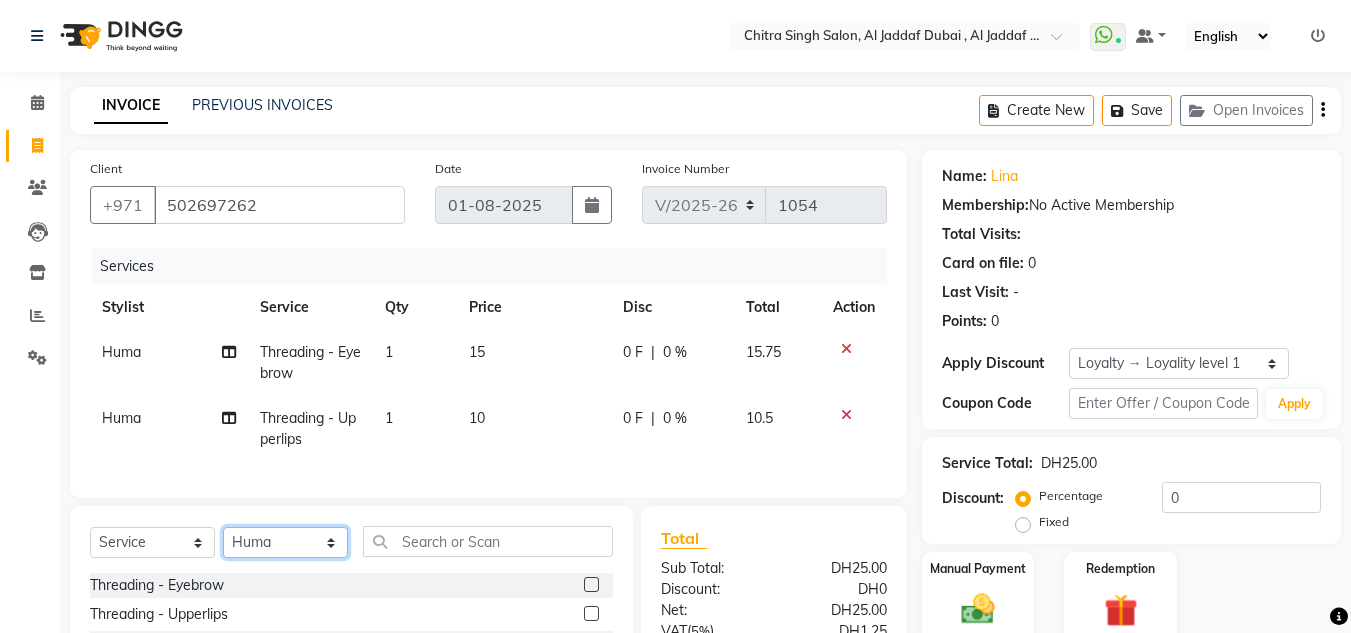click on "Select Stylist Huma Iqbal Kabita Management Riba Sales person Srijana trial lady" 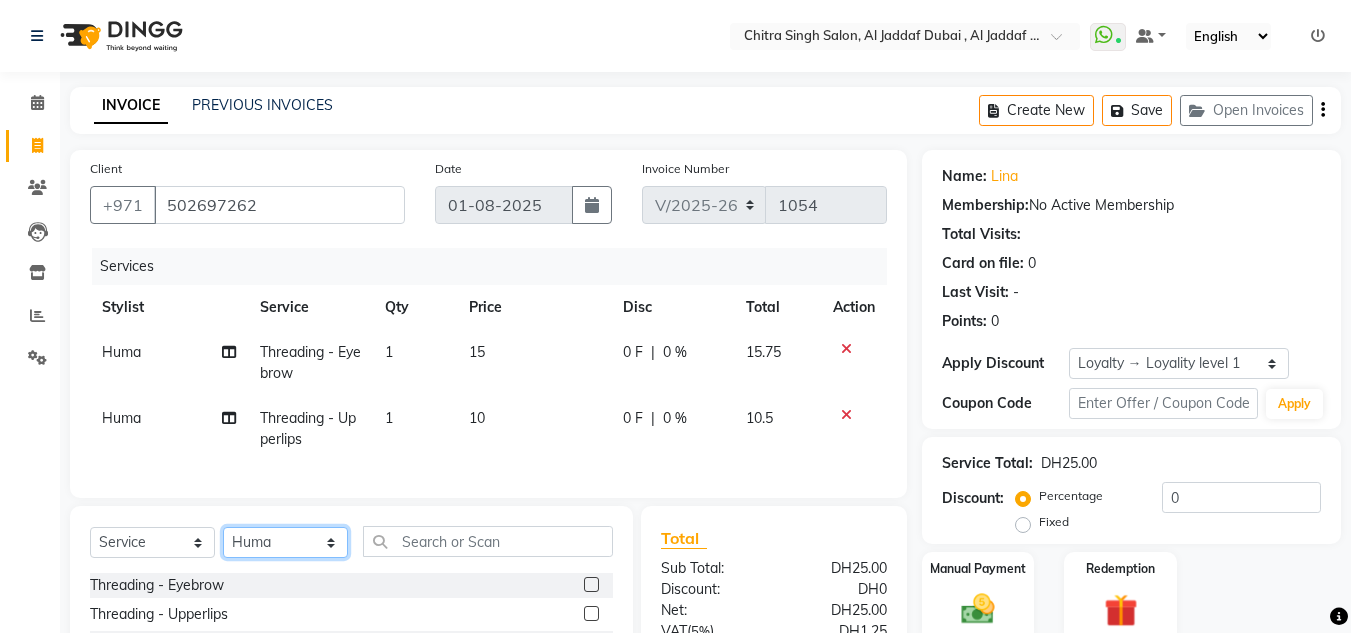 select on "86711" 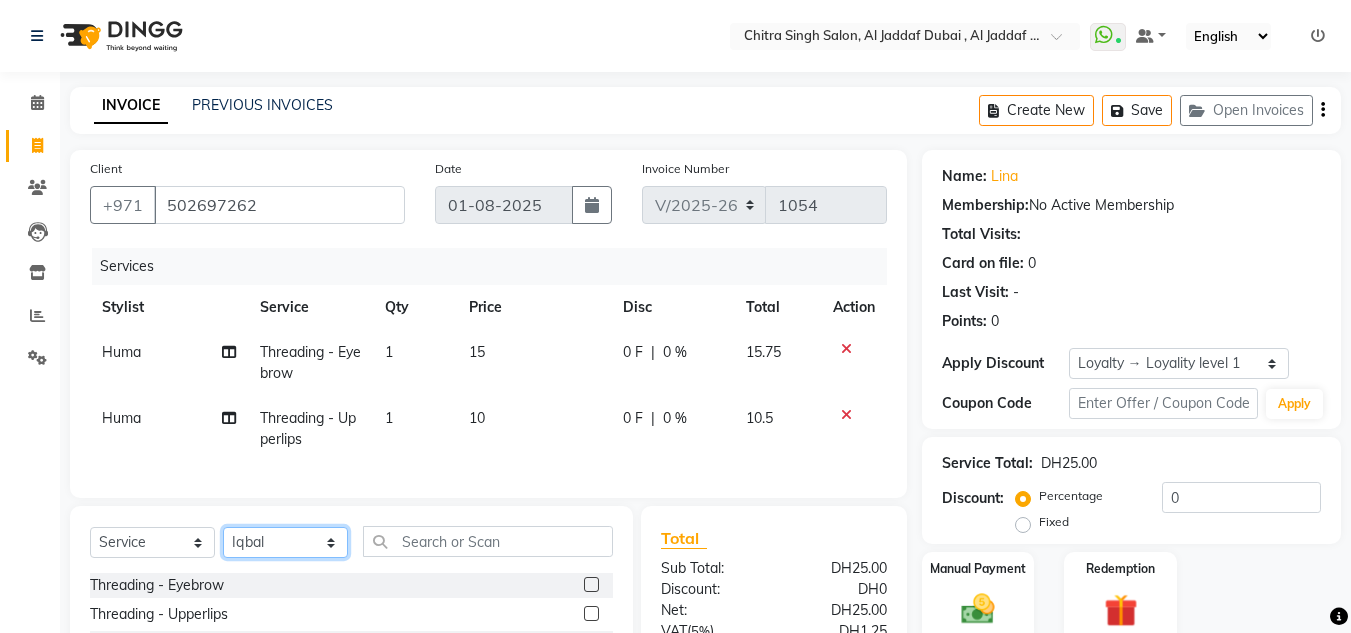 click on "Select Stylist Huma Iqbal Kabita Management Riba Sales person Srijana trial lady" 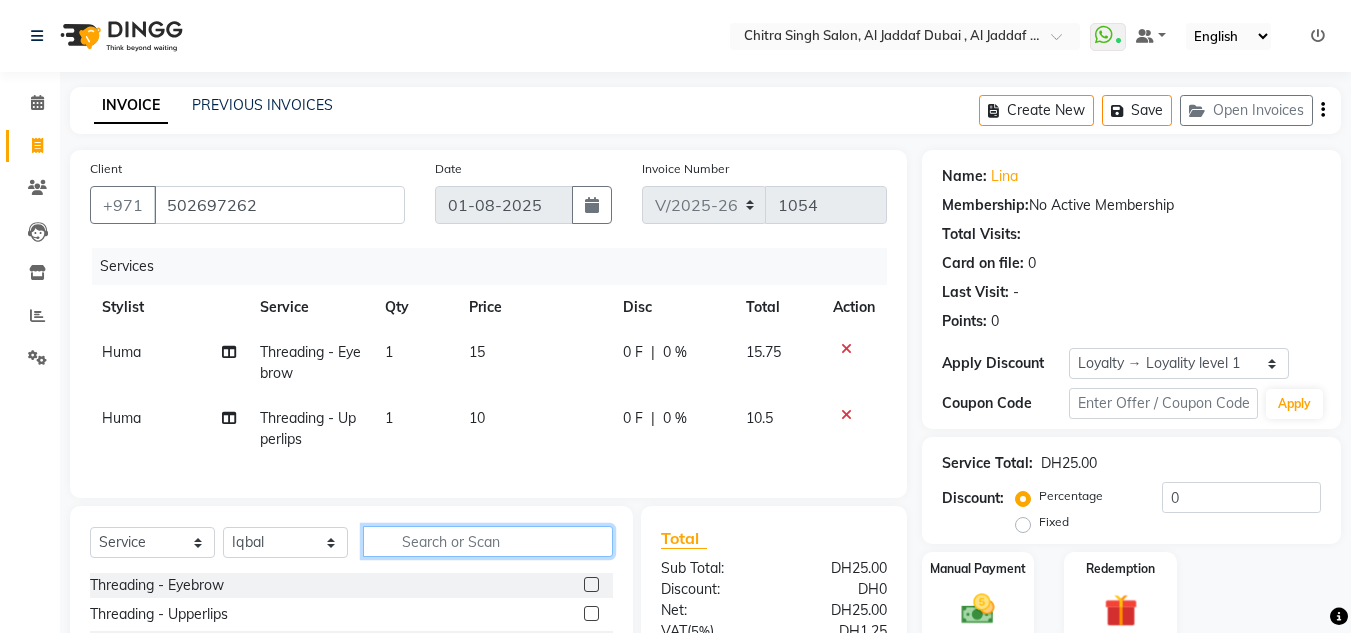 click 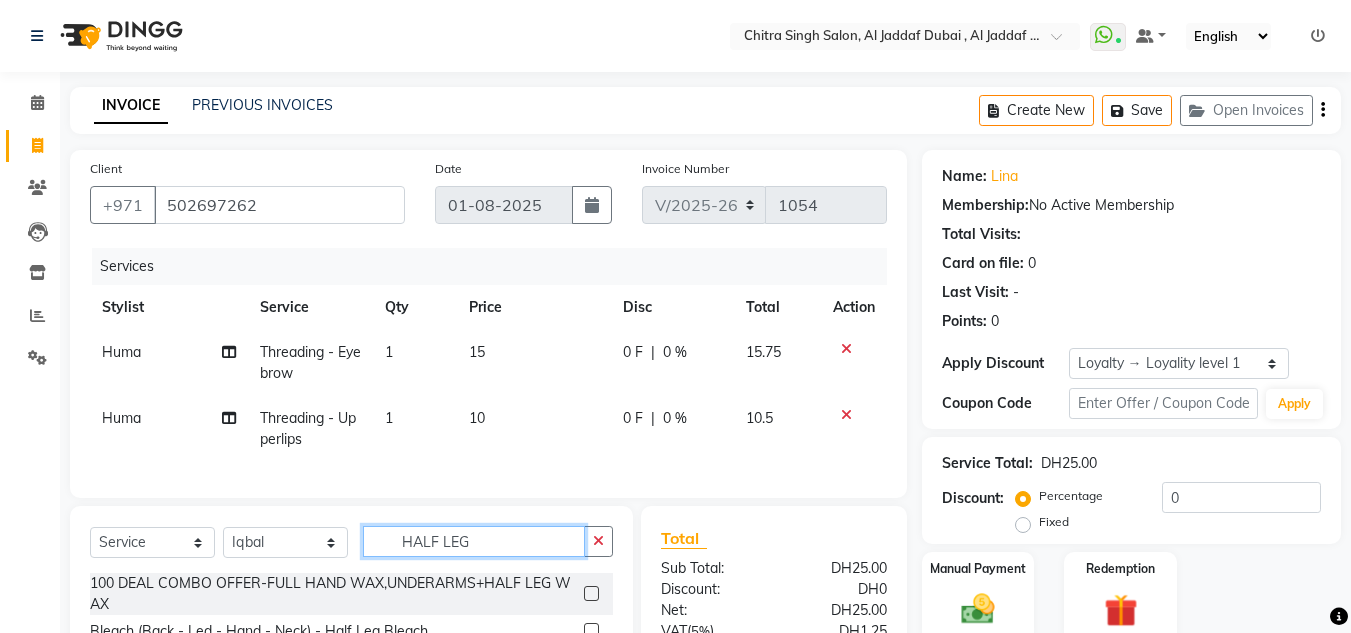scroll, scrollTop: 191, scrollLeft: 0, axis: vertical 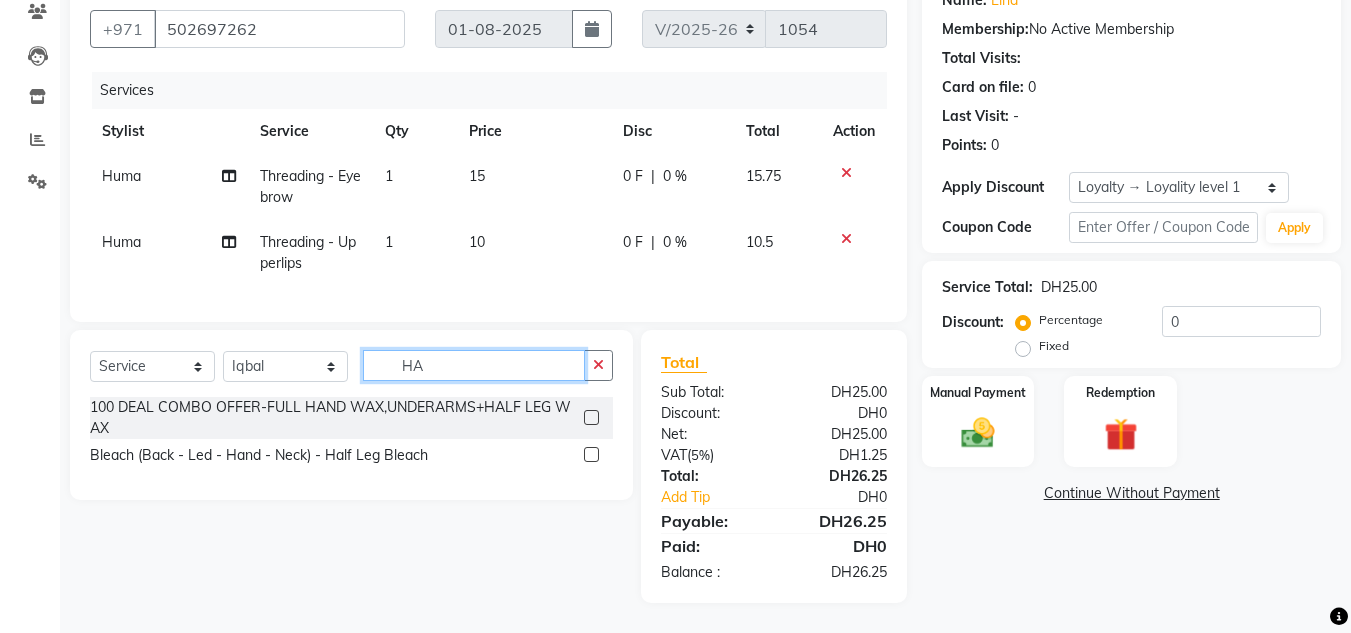 type on "H" 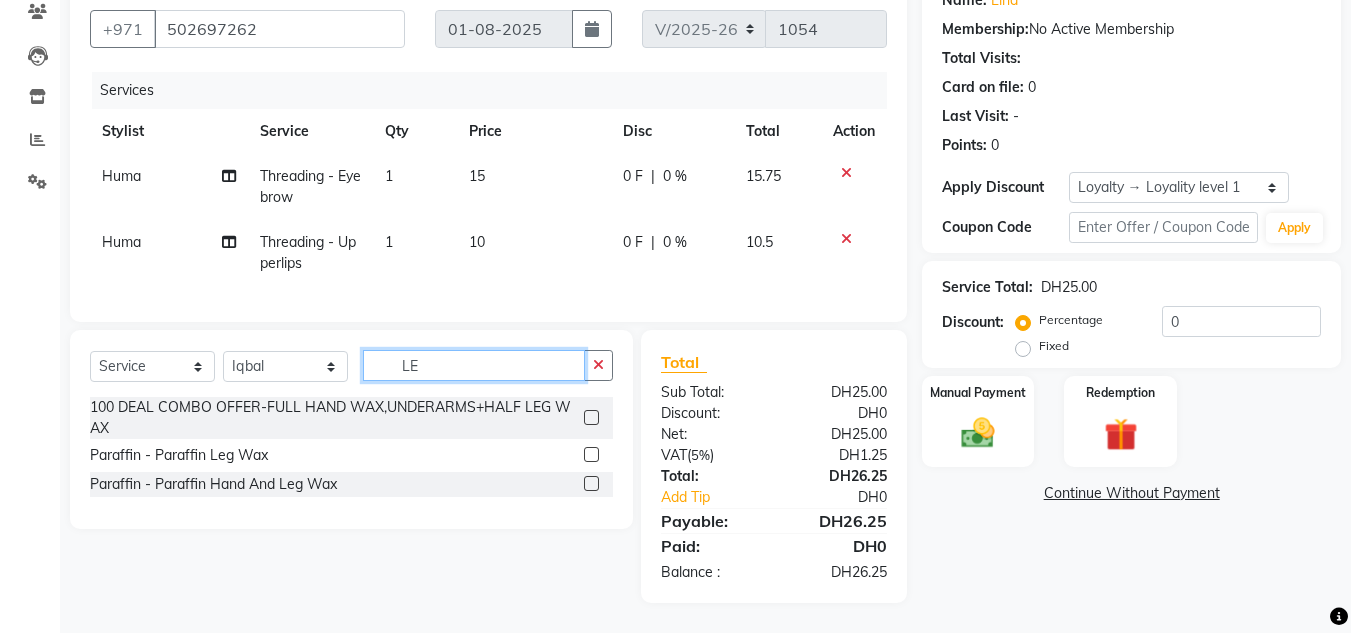 type on "L" 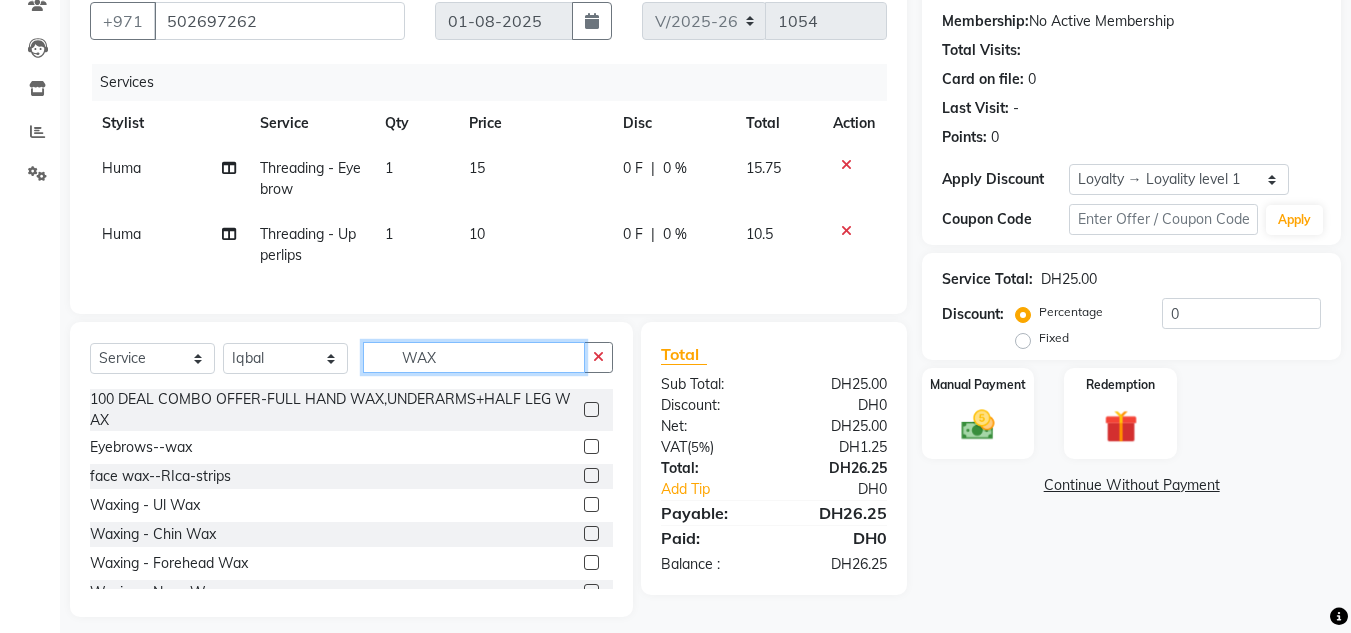 scroll, scrollTop: 213, scrollLeft: 0, axis: vertical 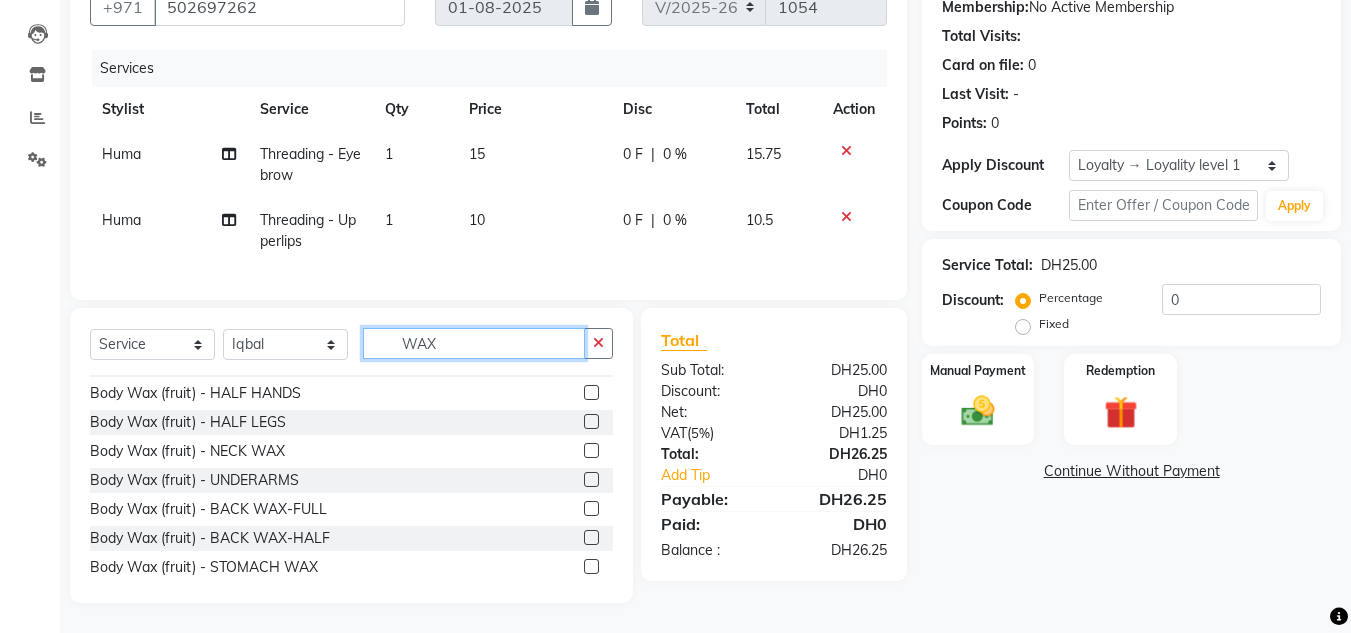 type on "WAX" 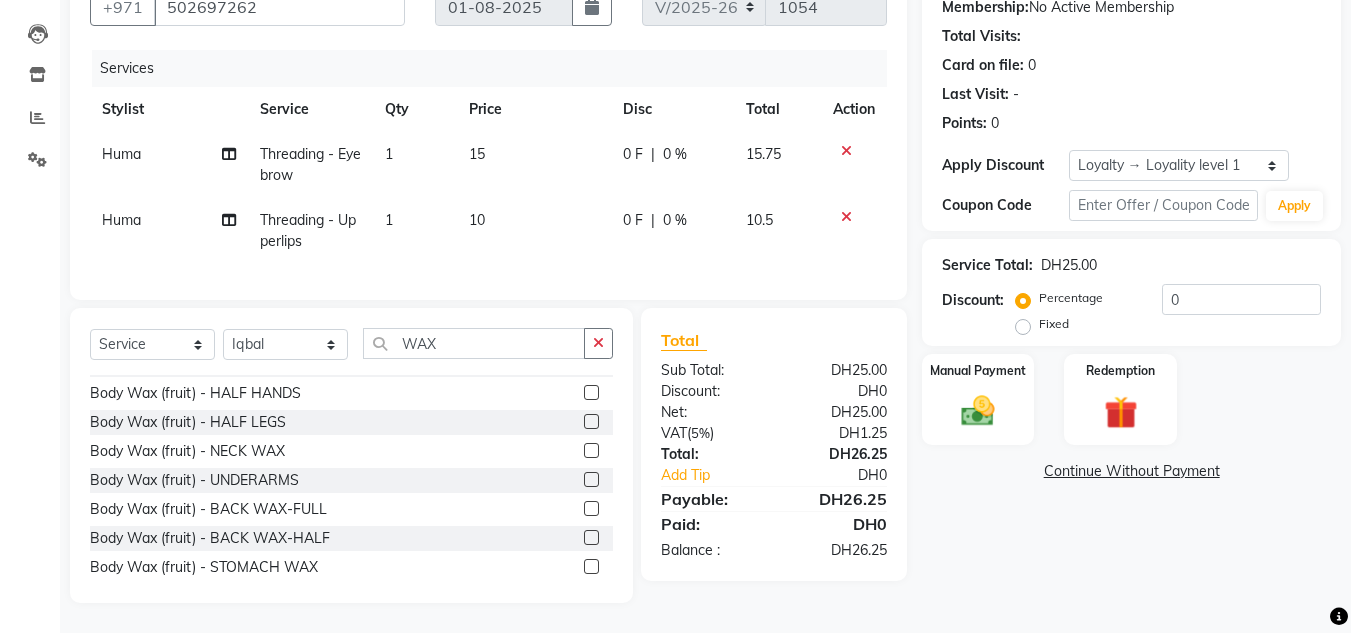 click 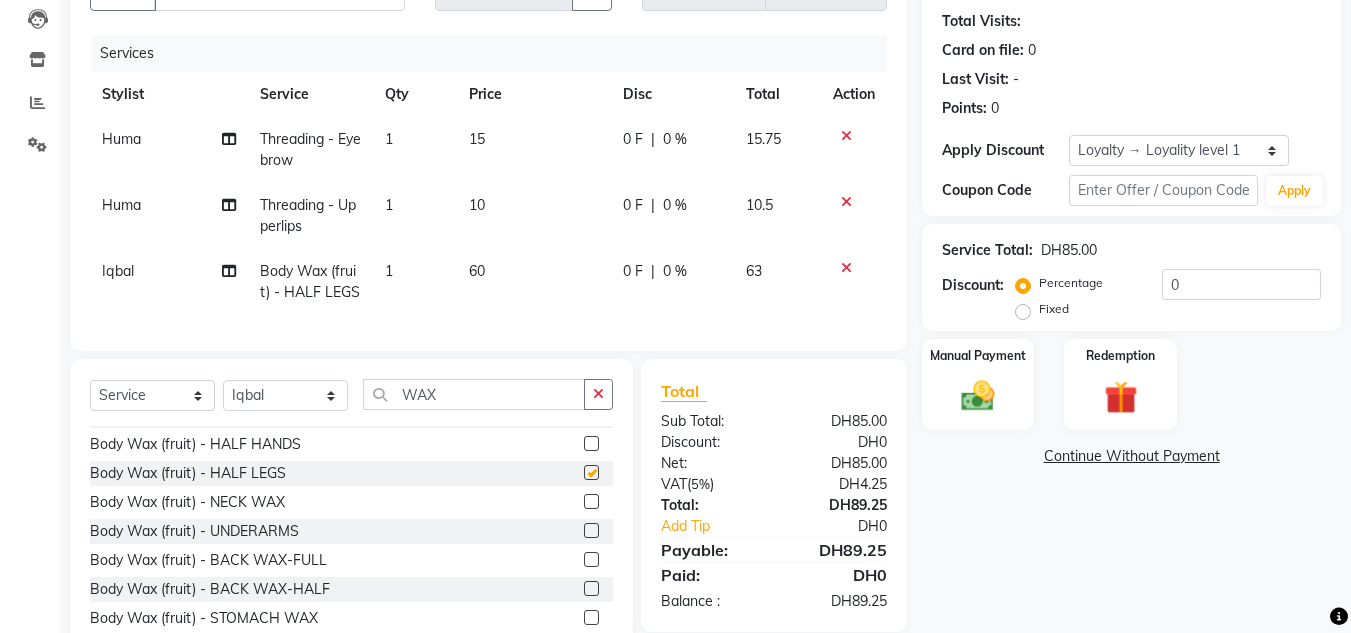 checkbox on "false" 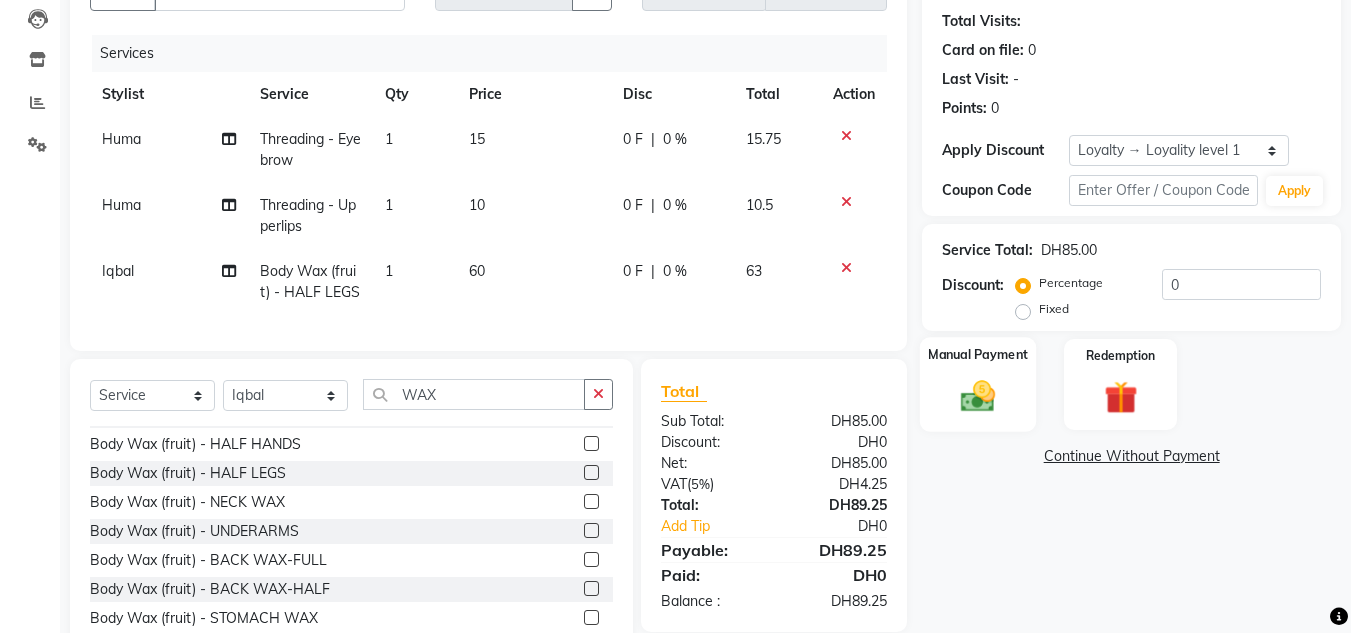 drag, startPoint x: 930, startPoint y: 355, endPoint x: 977, endPoint y: 429, distance: 87.66413 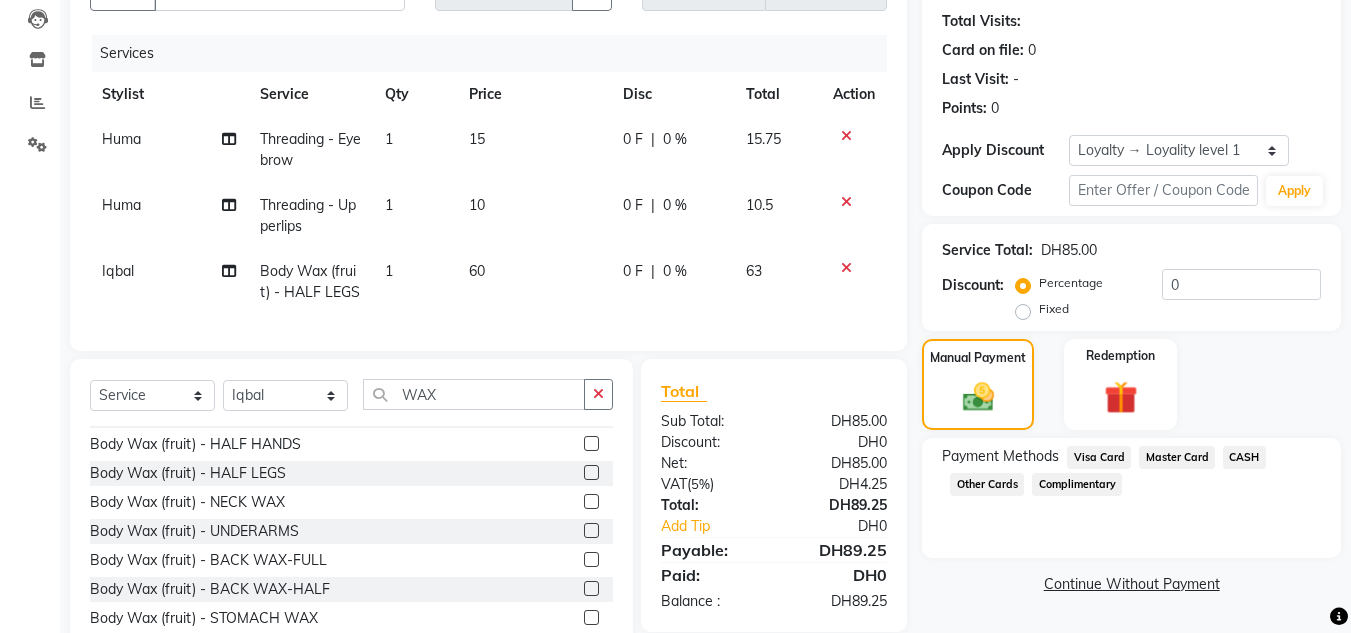 click on "CASH" 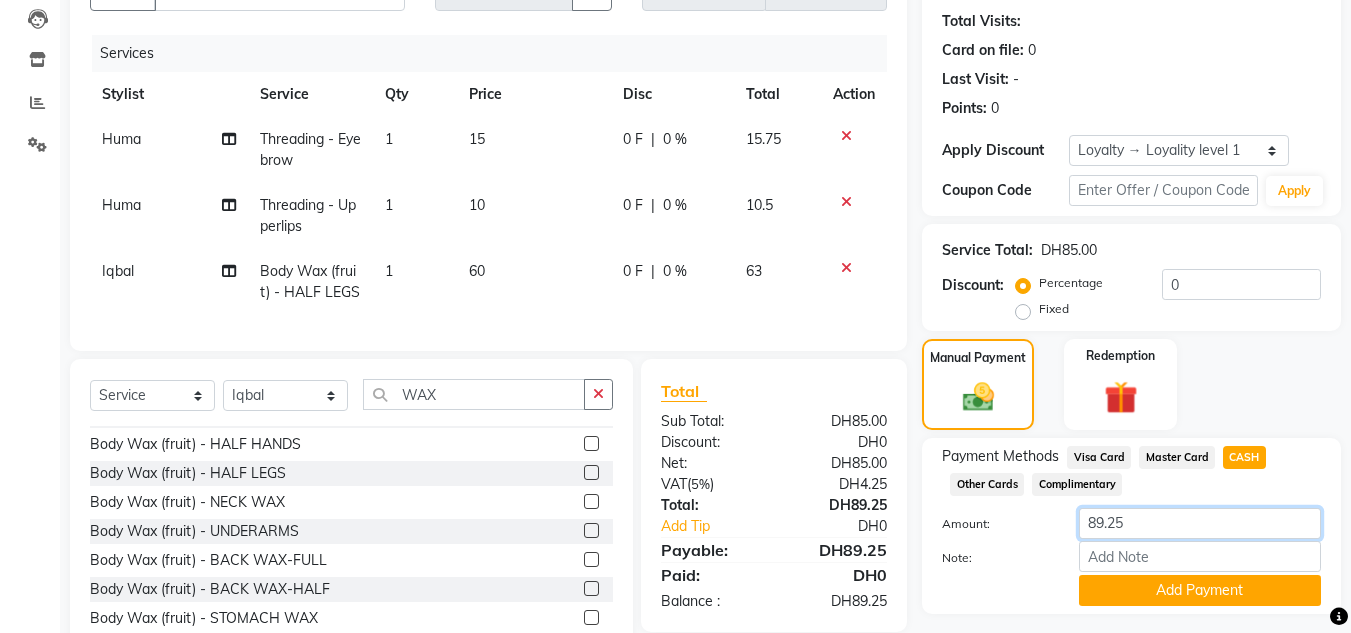 drag, startPoint x: 1161, startPoint y: 510, endPoint x: 997, endPoint y: 509, distance: 164.00305 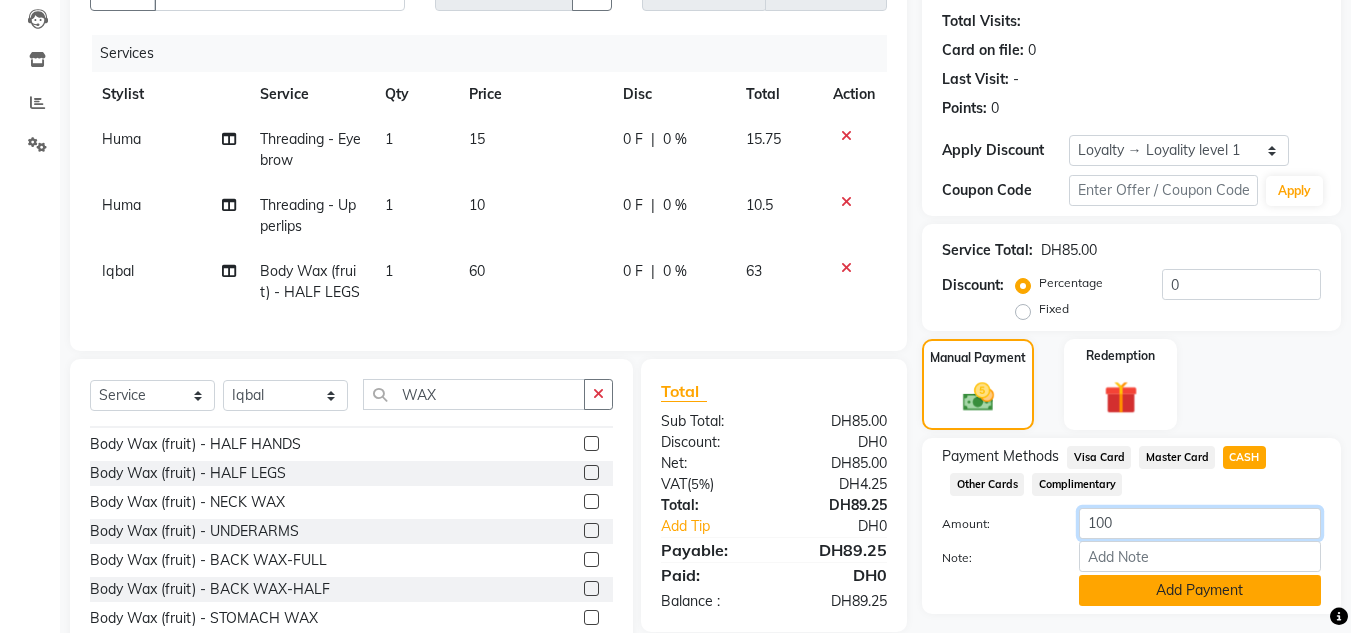 type 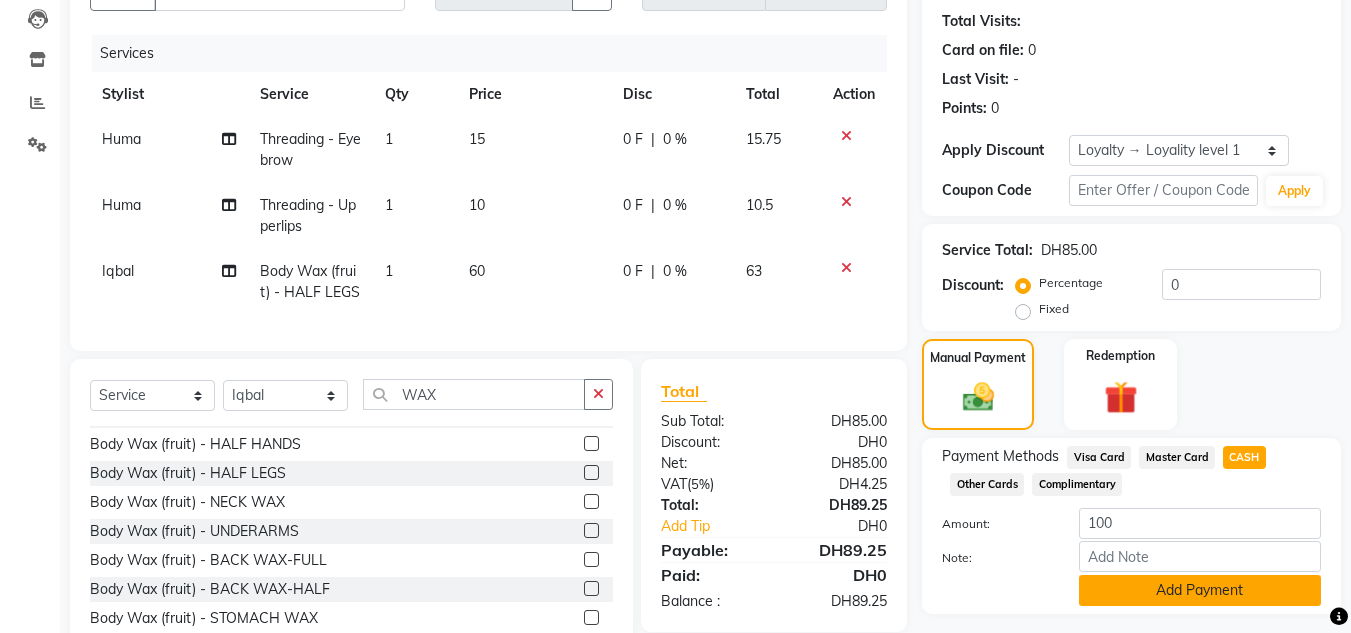 click on "Add Payment" 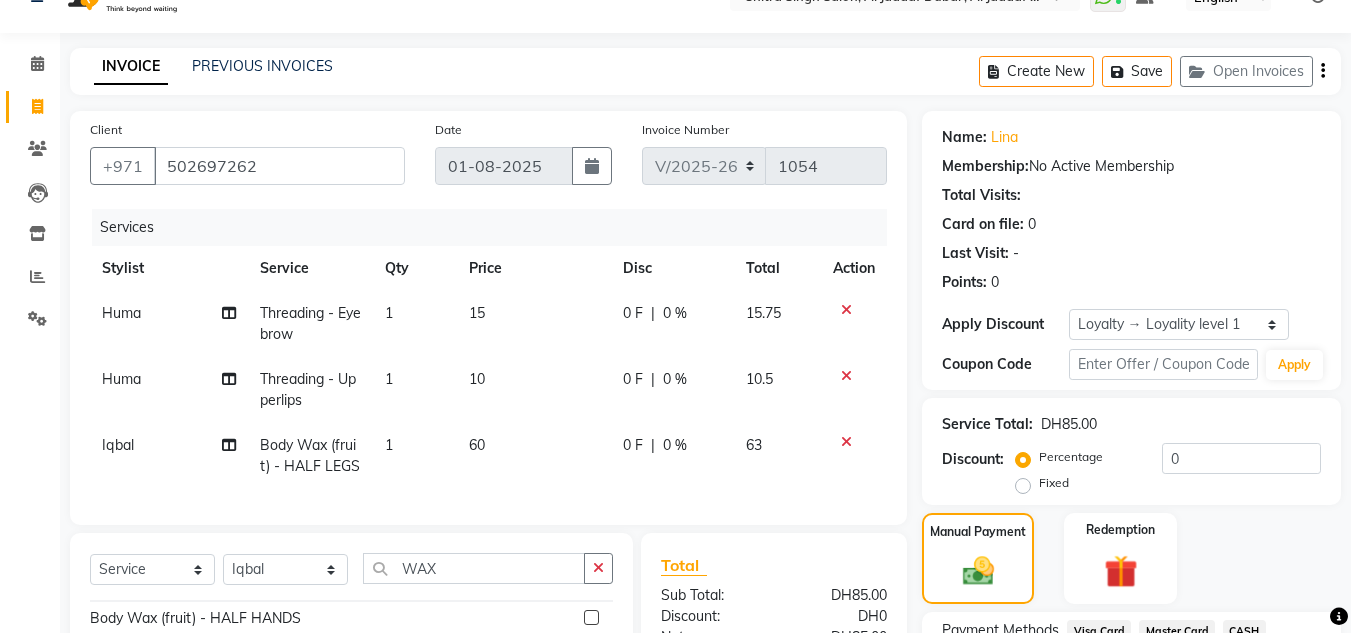scroll, scrollTop: 12, scrollLeft: 0, axis: vertical 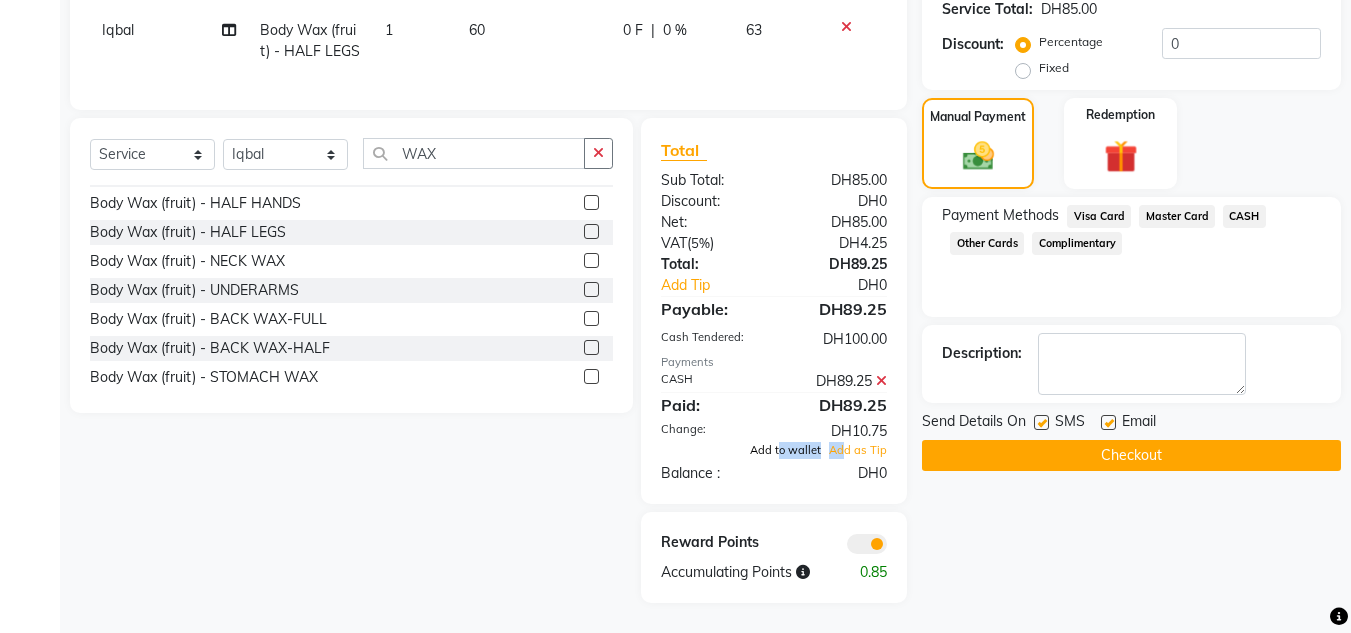 drag, startPoint x: 848, startPoint y: 451, endPoint x: 781, endPoint y: 451, distance: 67 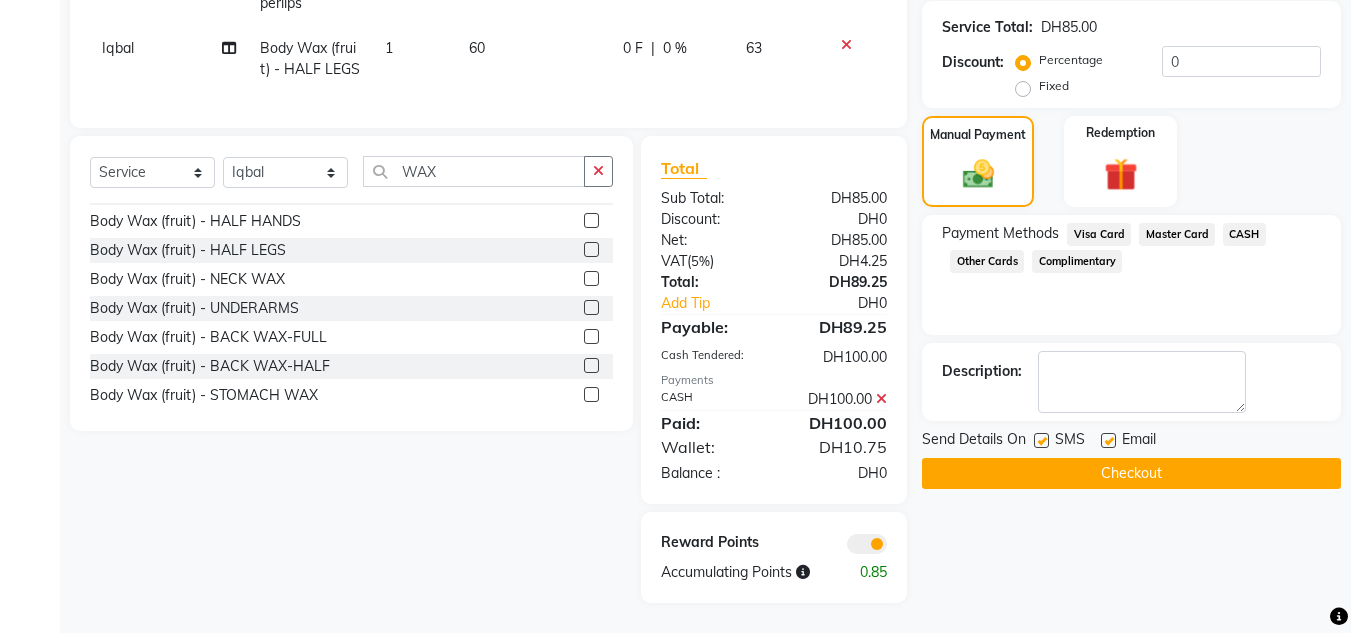 scroll, scrollTop: 451, scrollLeft: 0, axis: vertical 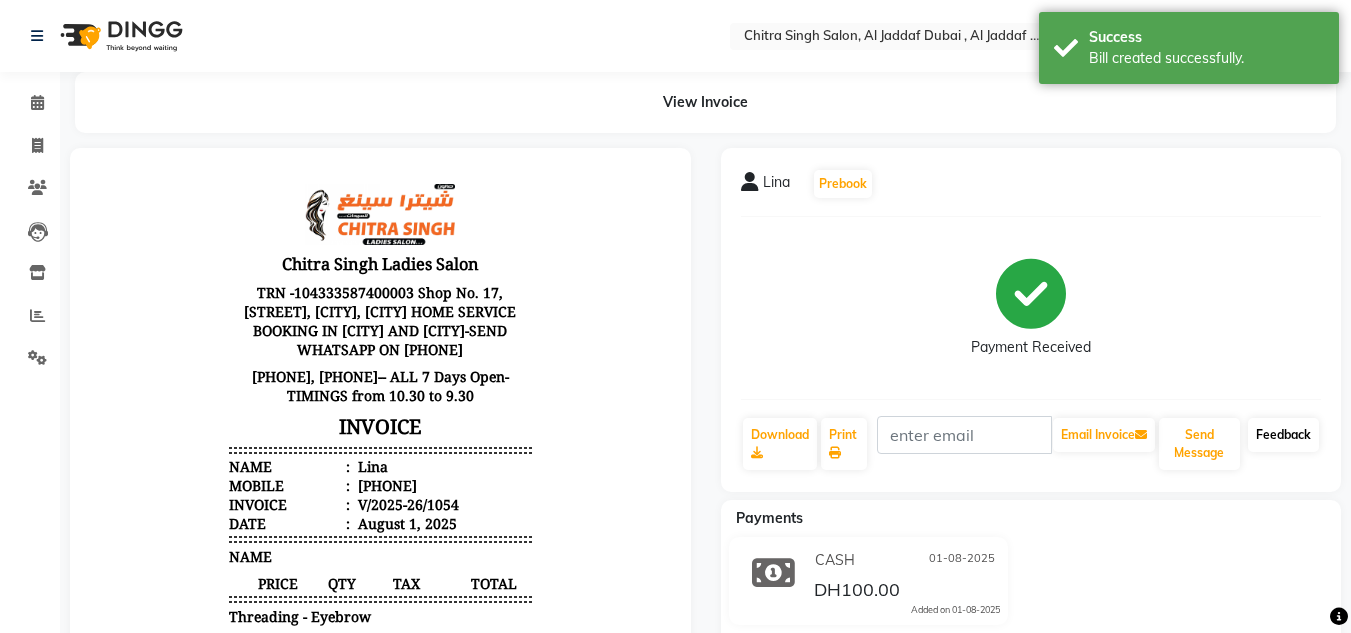 click on "Feedback" 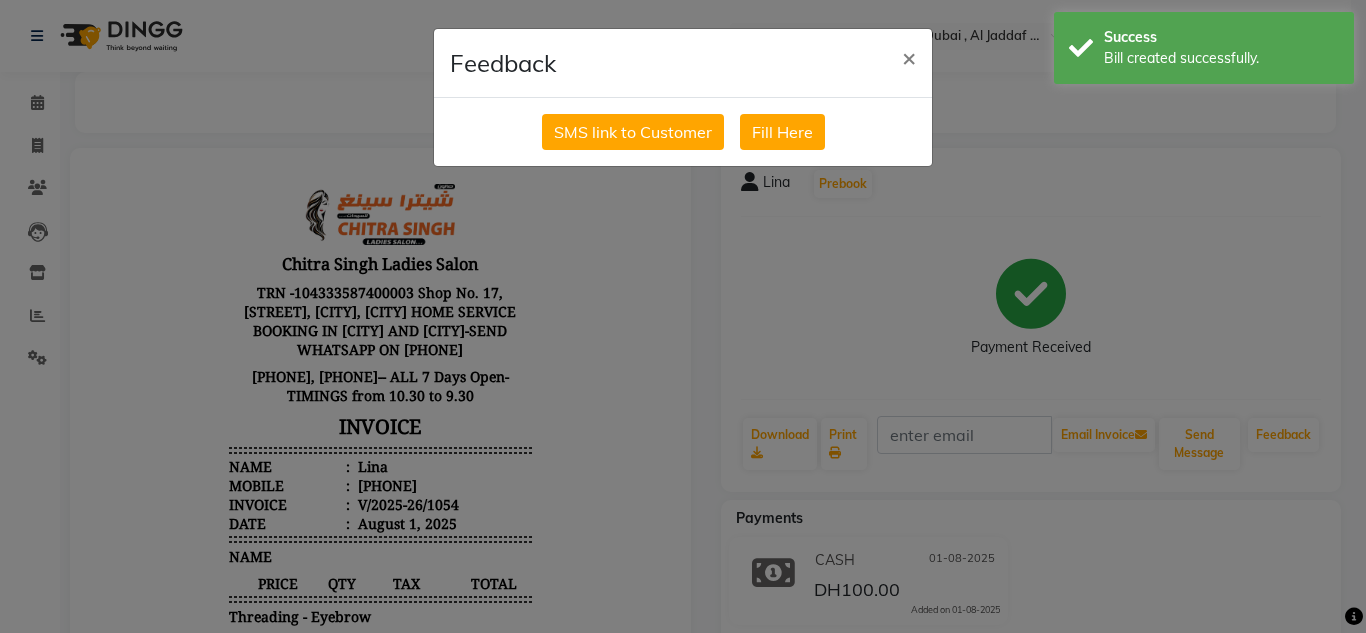drag, startPoint x: 662, startPoint y: 137, endPoint x: 311, endPoint y: 135, distance: 351.0057 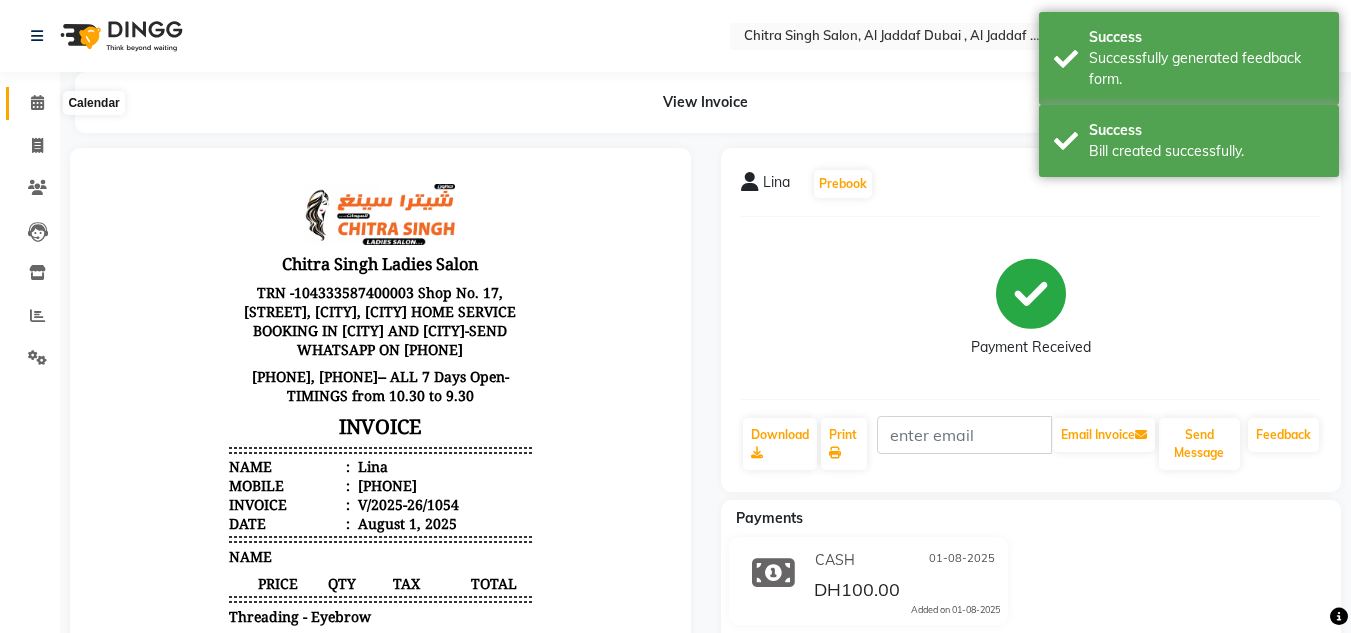 click 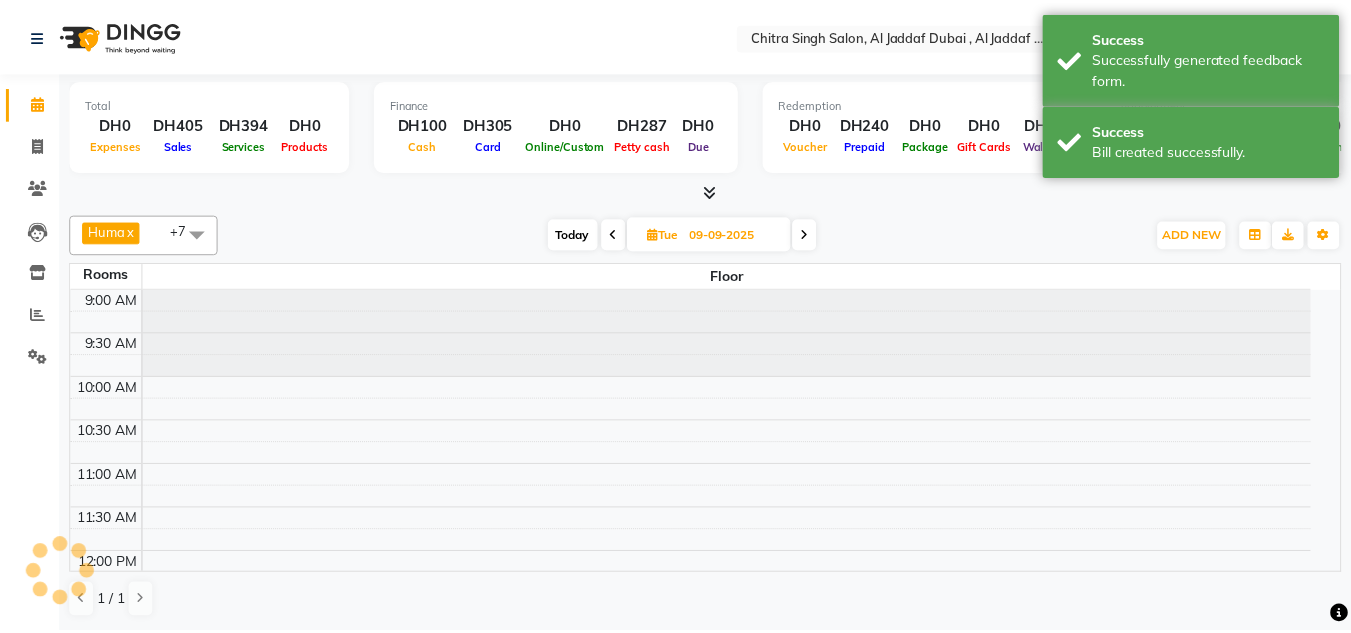 scroll, scrollTop: 0, scrollLeft: 0, axis: both 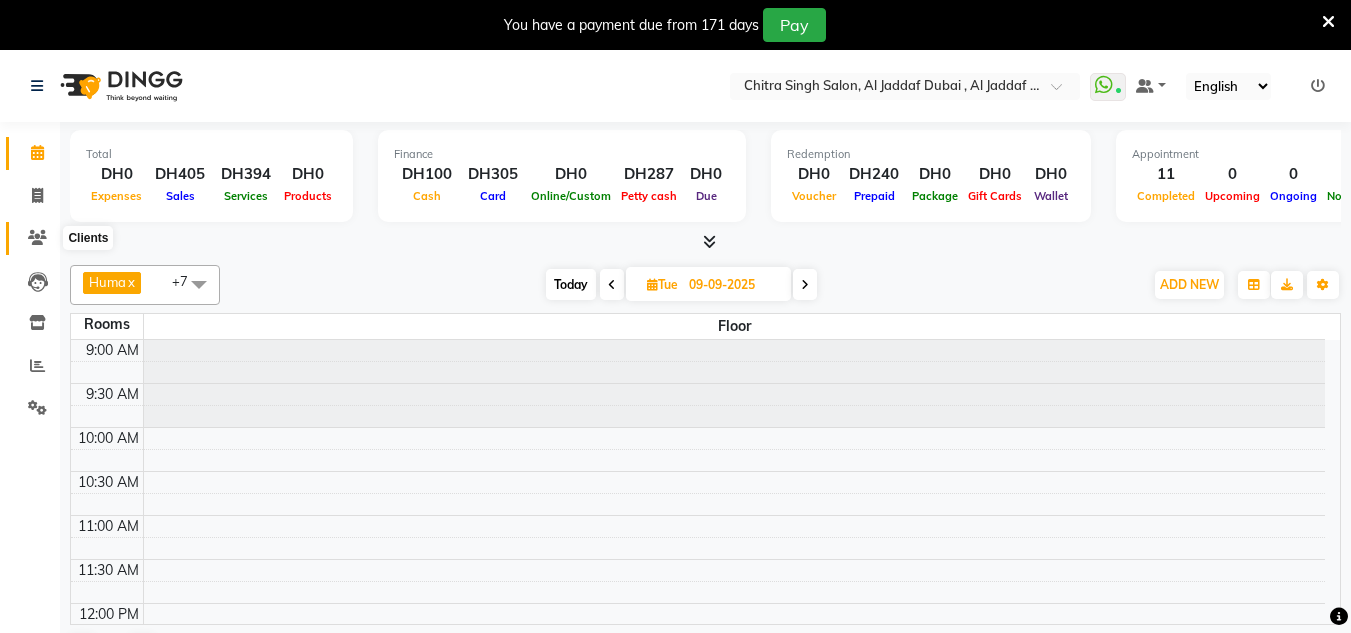 click 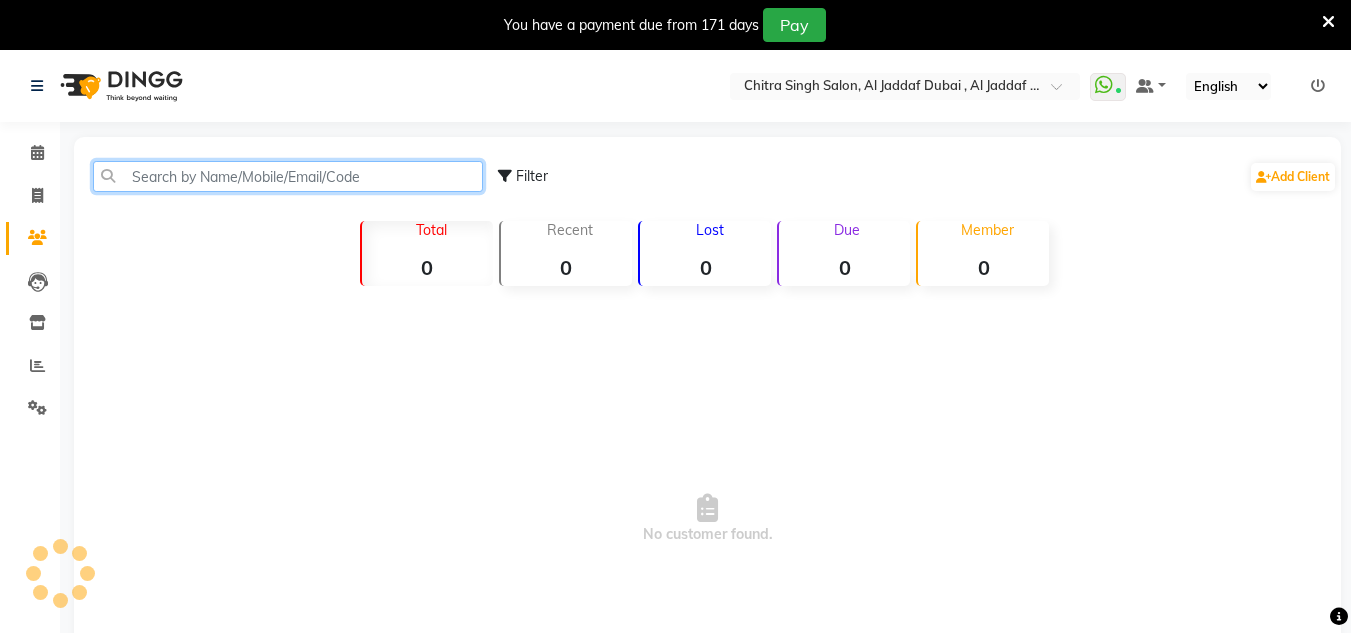 click 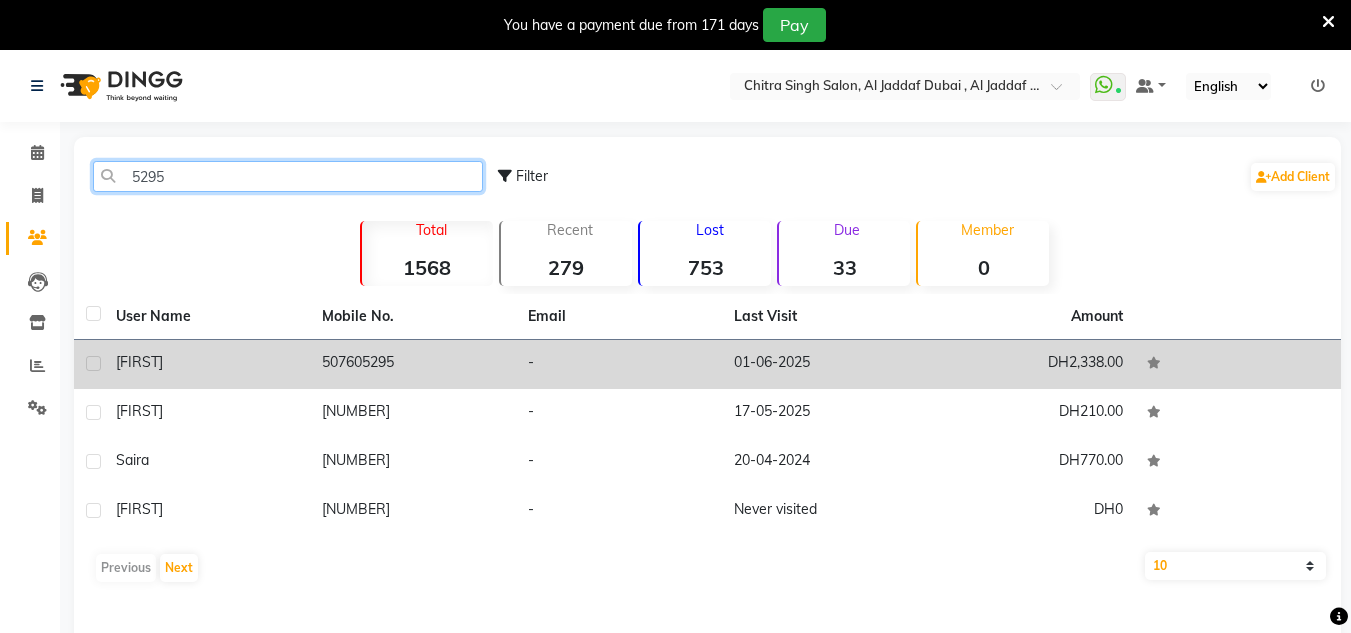 type on "5295" 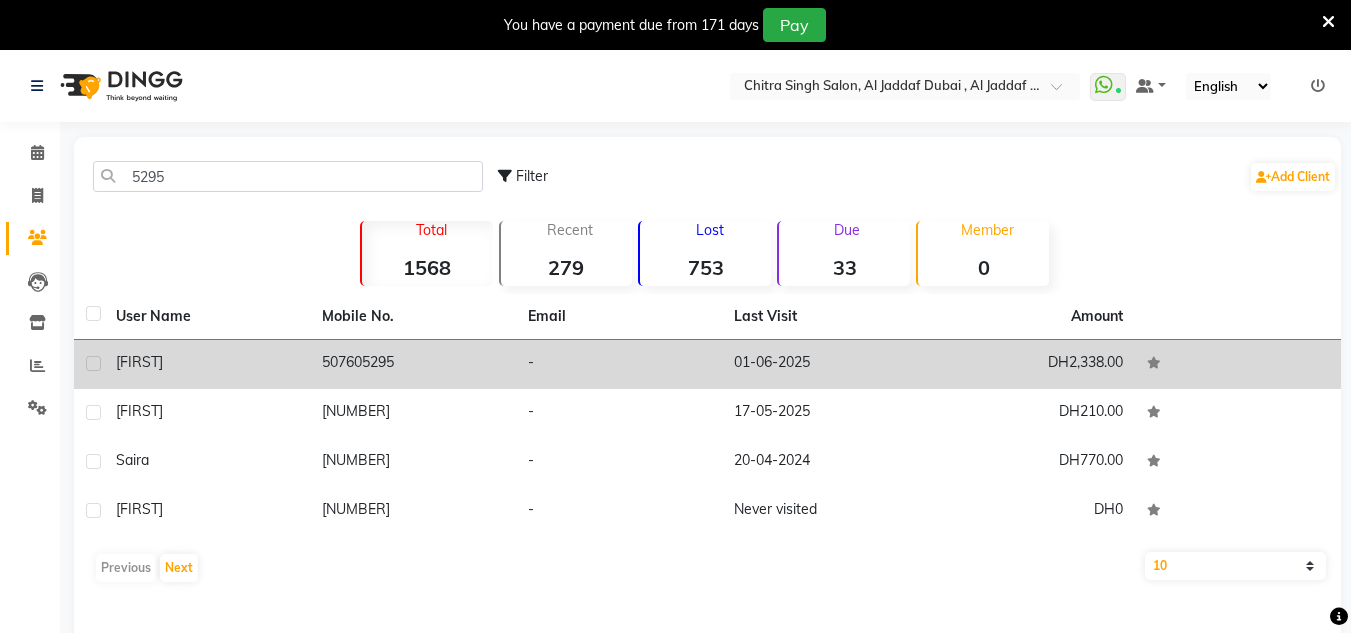 click on "507605295" 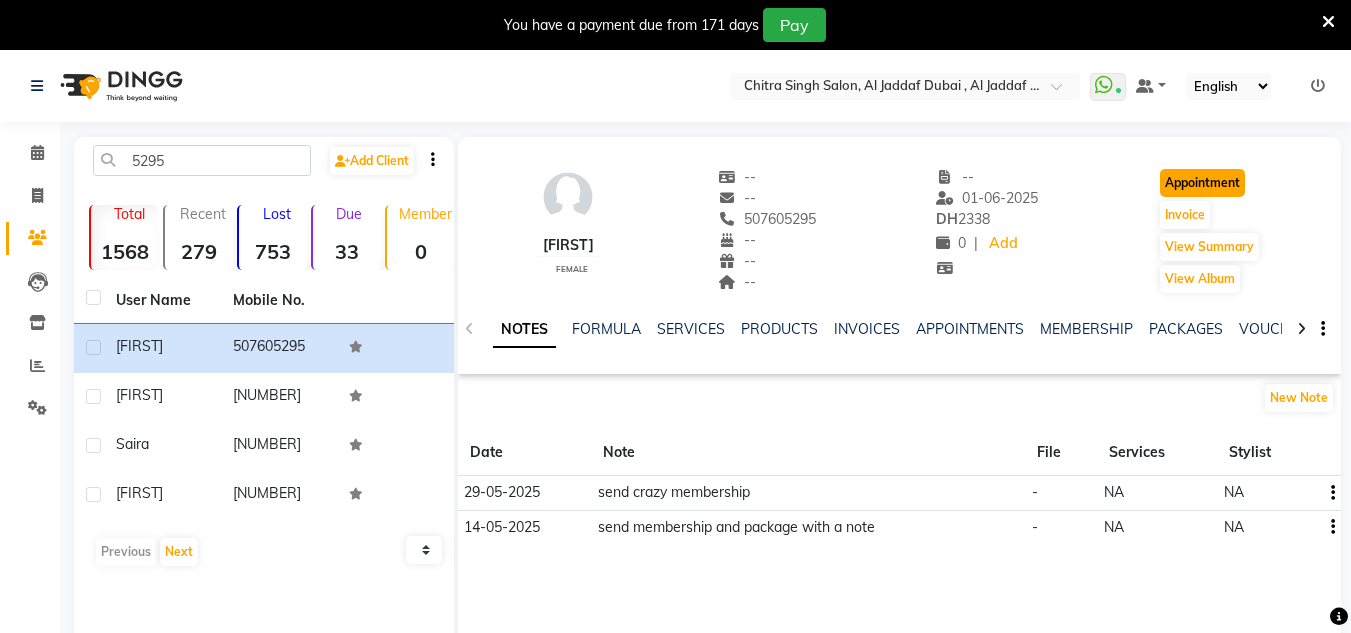 click on "Appointment" 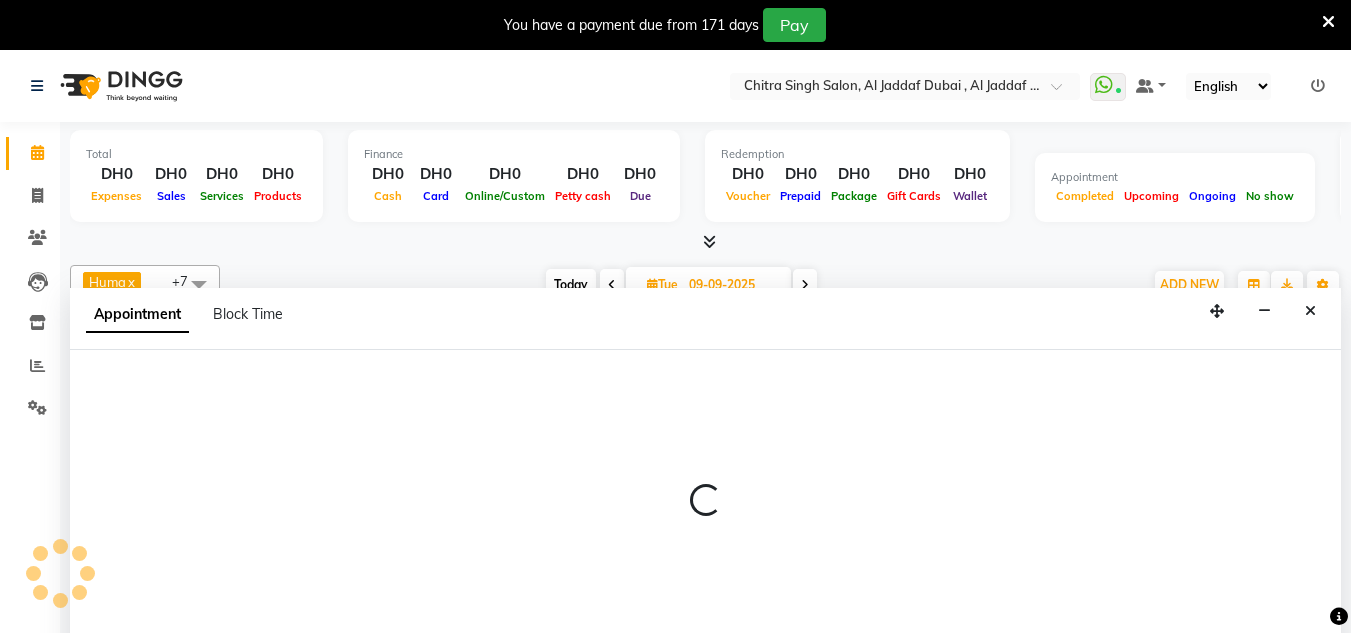 scroll, scrollTop: 0, scrollLeft: 0, axis: both 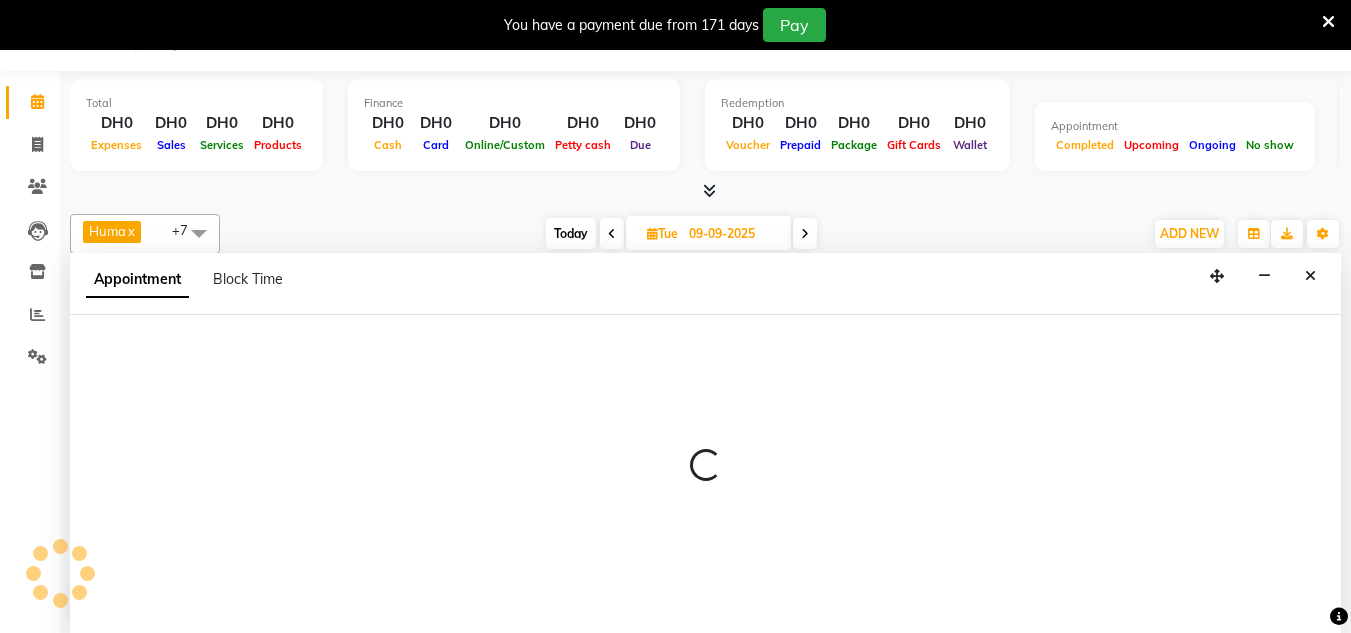 type on "01-08-2025" 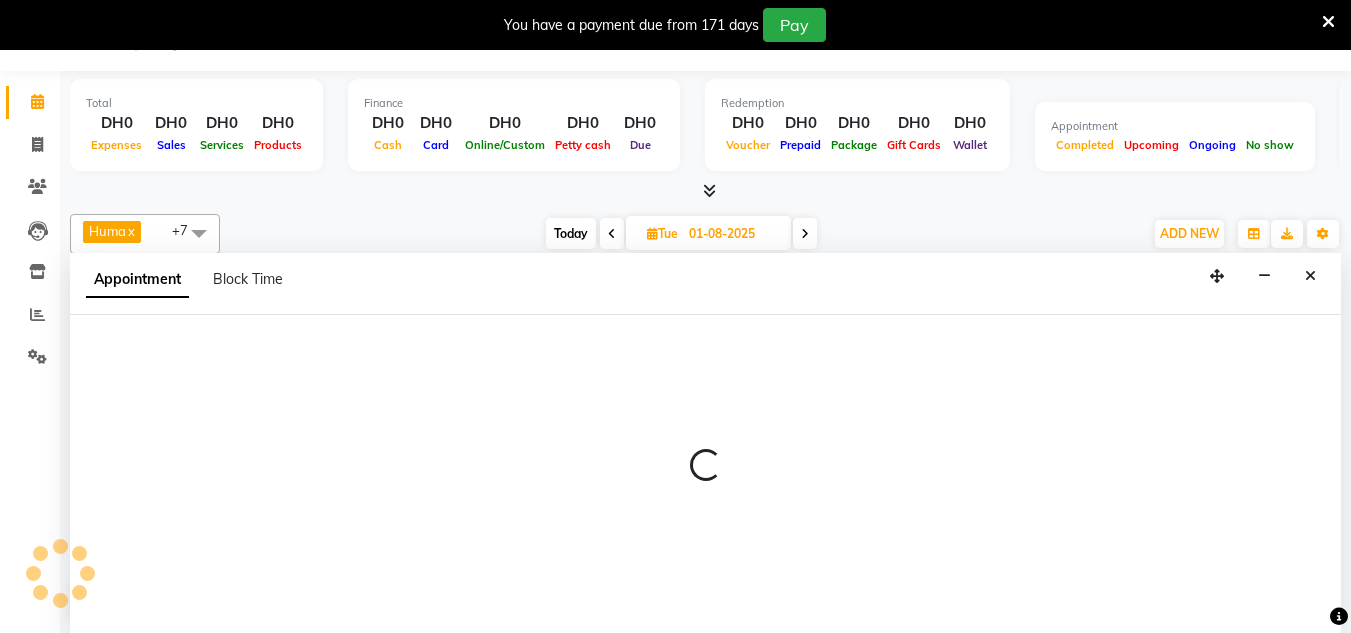 select on "tentative" 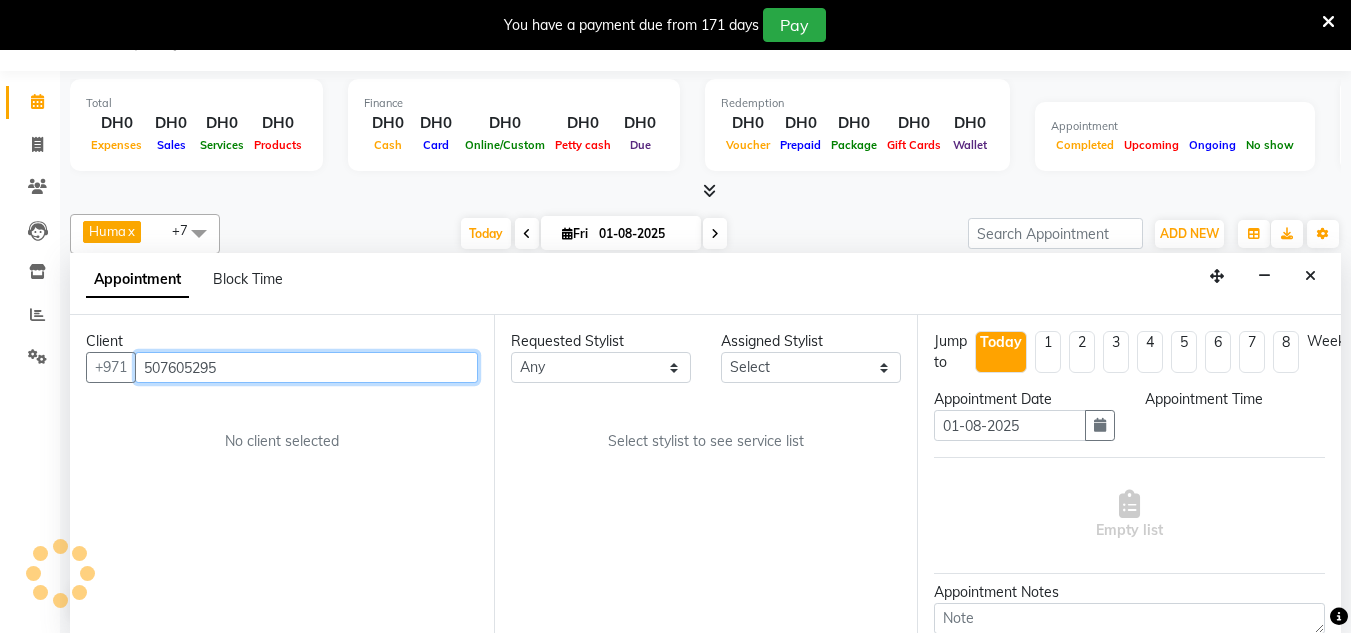 select on "600" 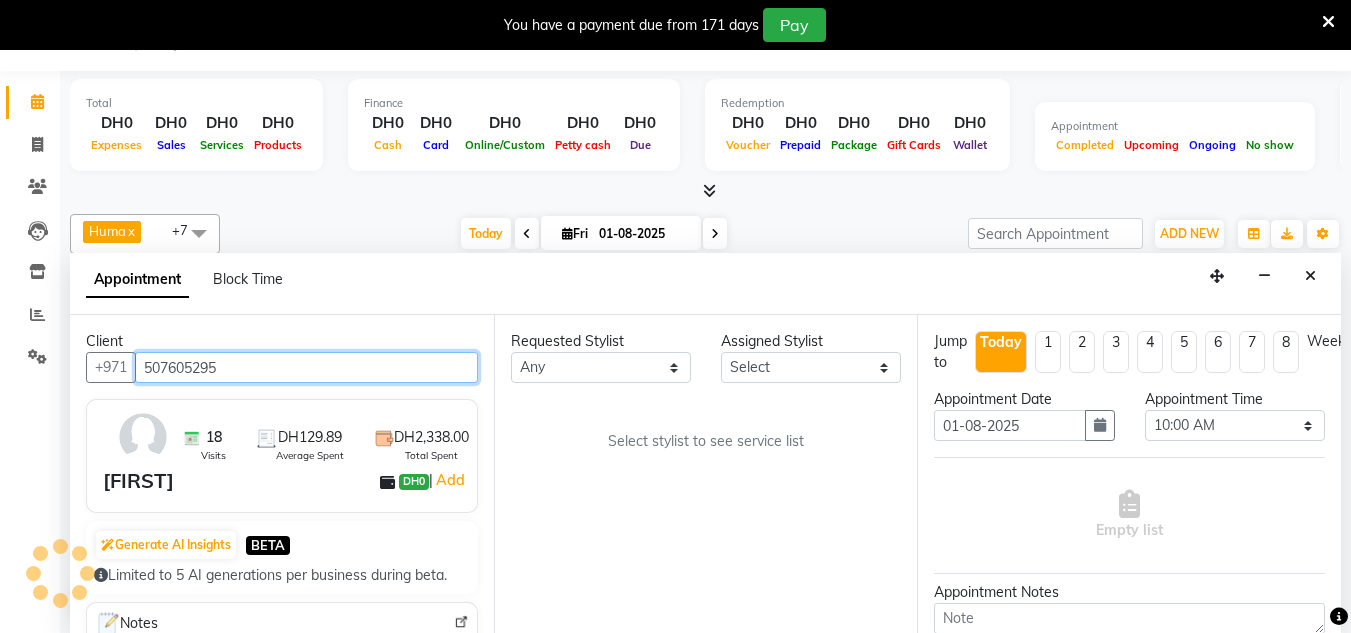 scroll, scrollTop: 947, scrollLeft: 0, axis: vertical 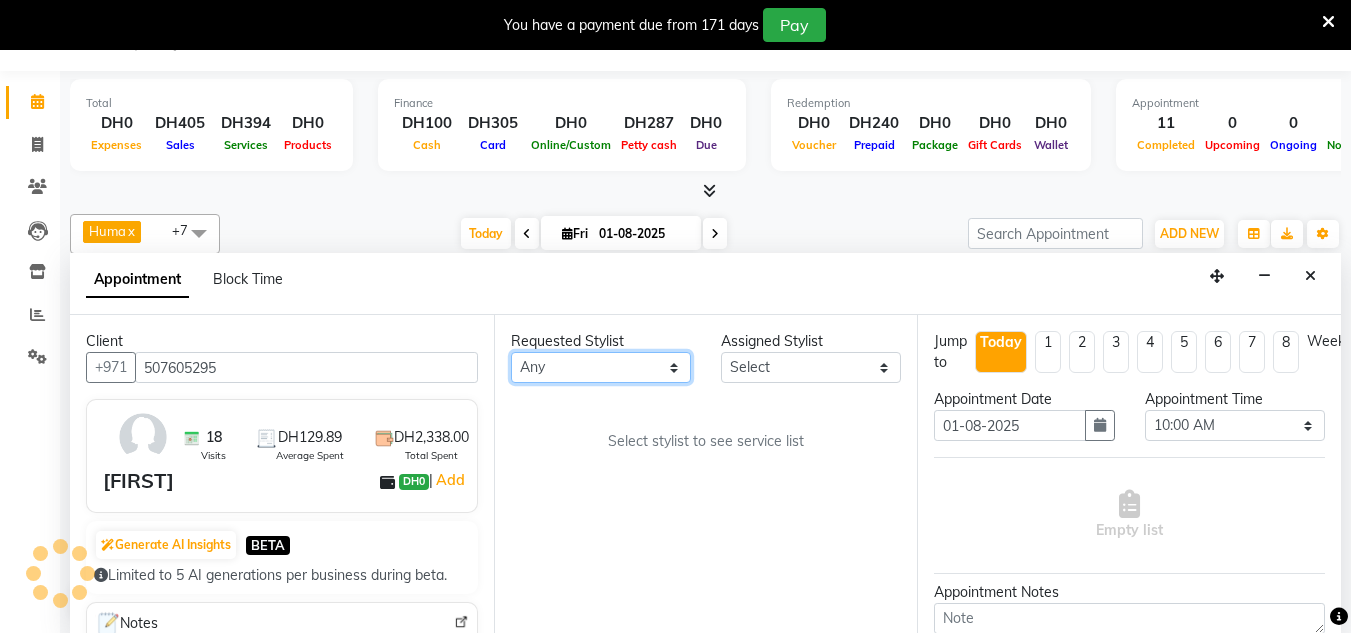click on "Any Huma Iqbal Kabita Management Riba Sales person Srijana trial lady" at bounding box center (601, 367) 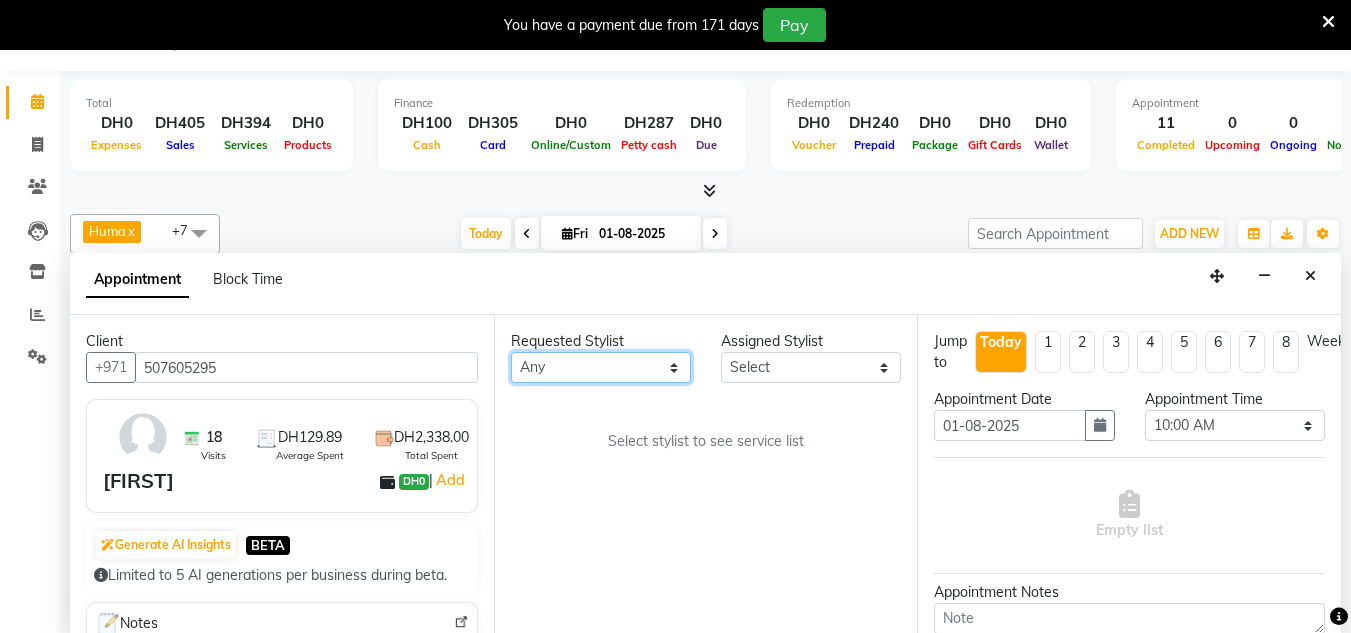 select on "86370" 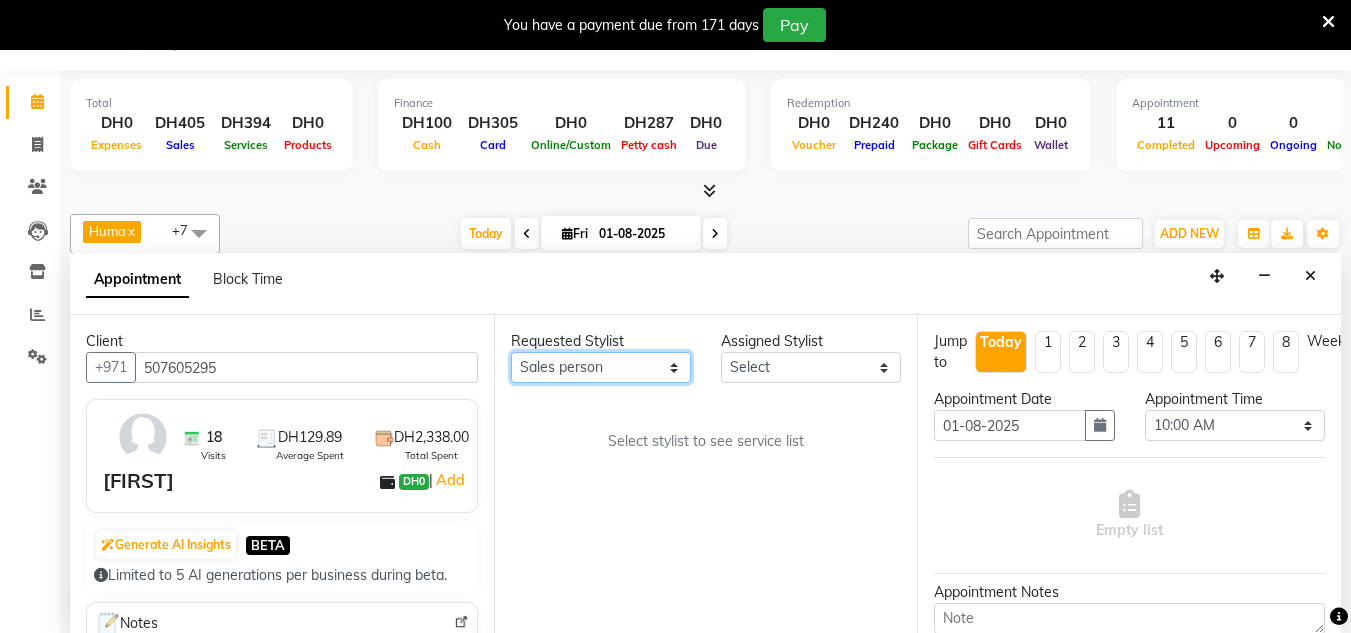 click on "Any Huma Iqbal Kabita Management Riba Sales person Srijana trial lady" at bounding box center [601, 367] 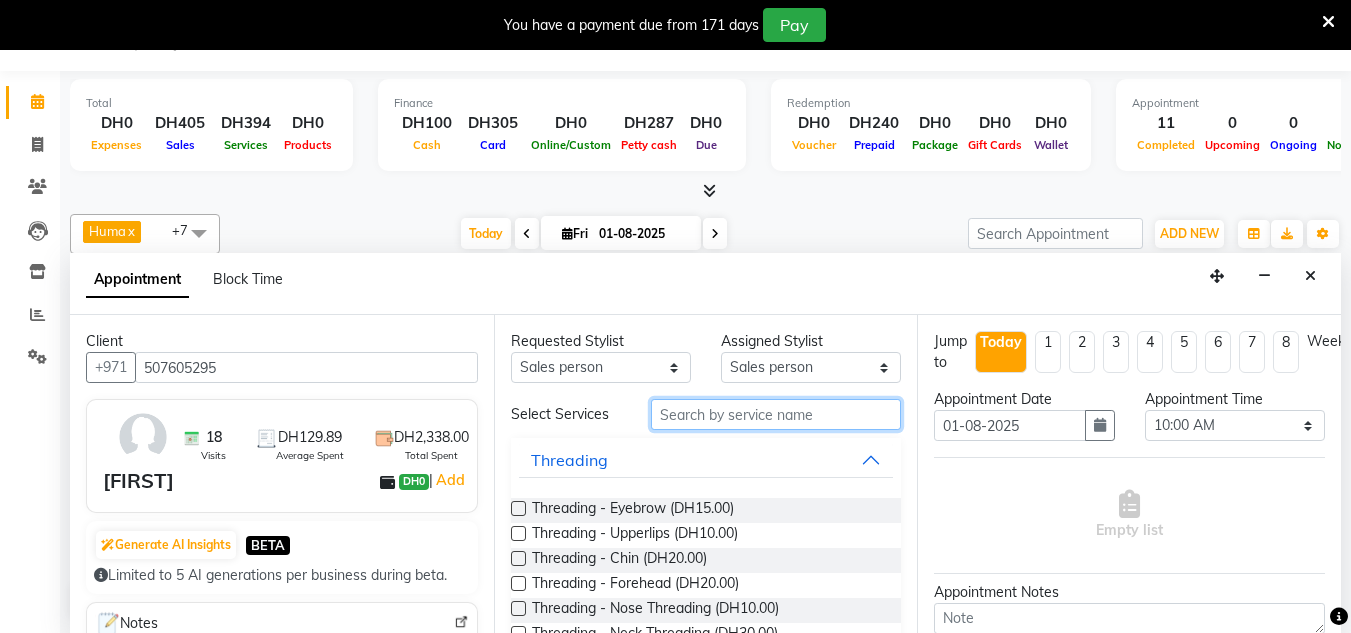 click at bounding box center (776, 414) 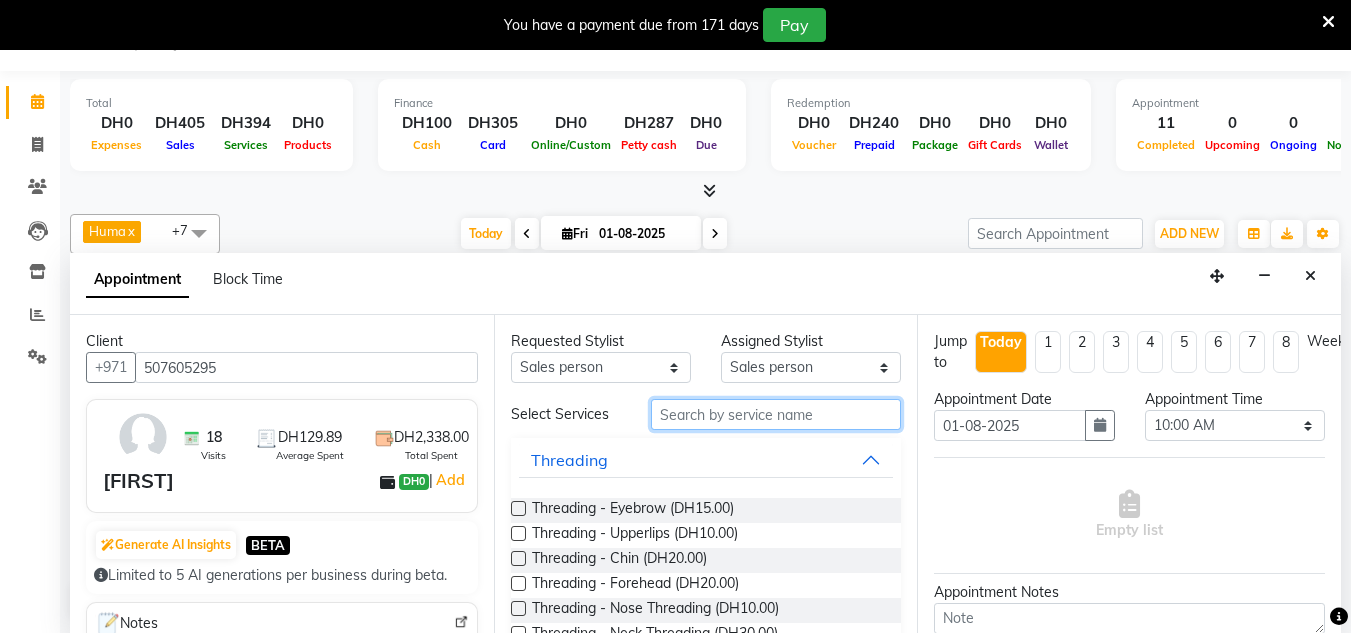 type on "H" 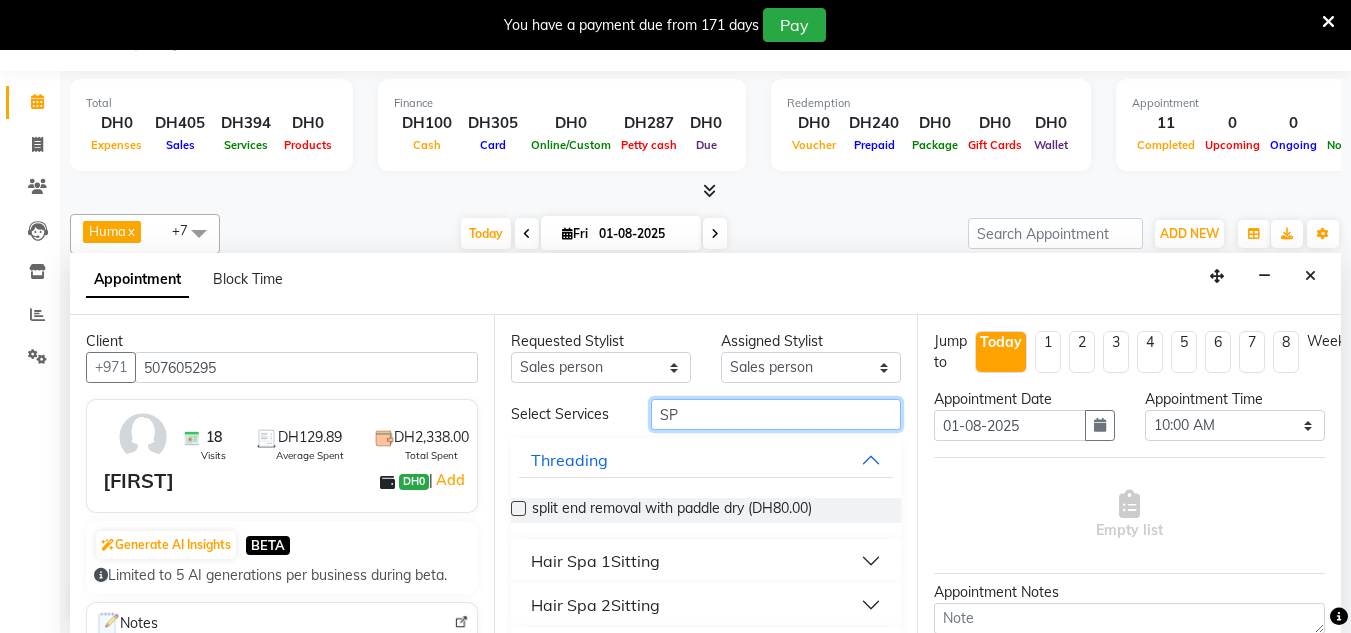 type on "SP" 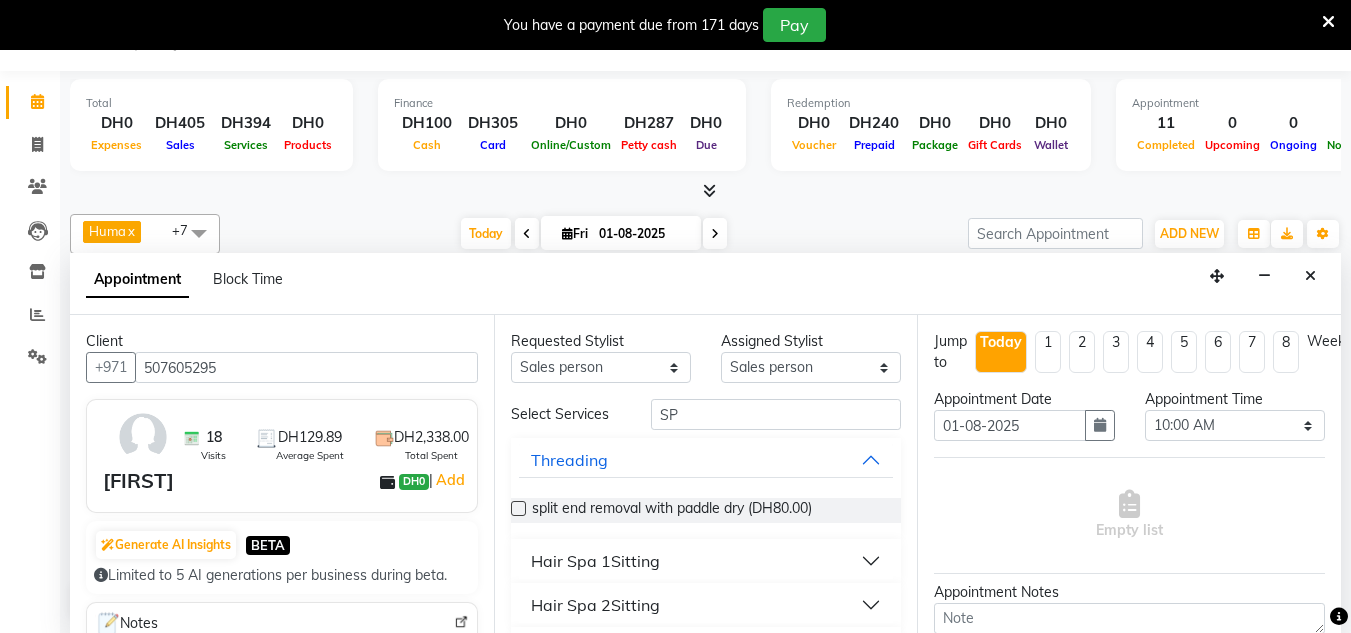 click on "Hair Spa 1Sitting" at bounding box center [706, 561] 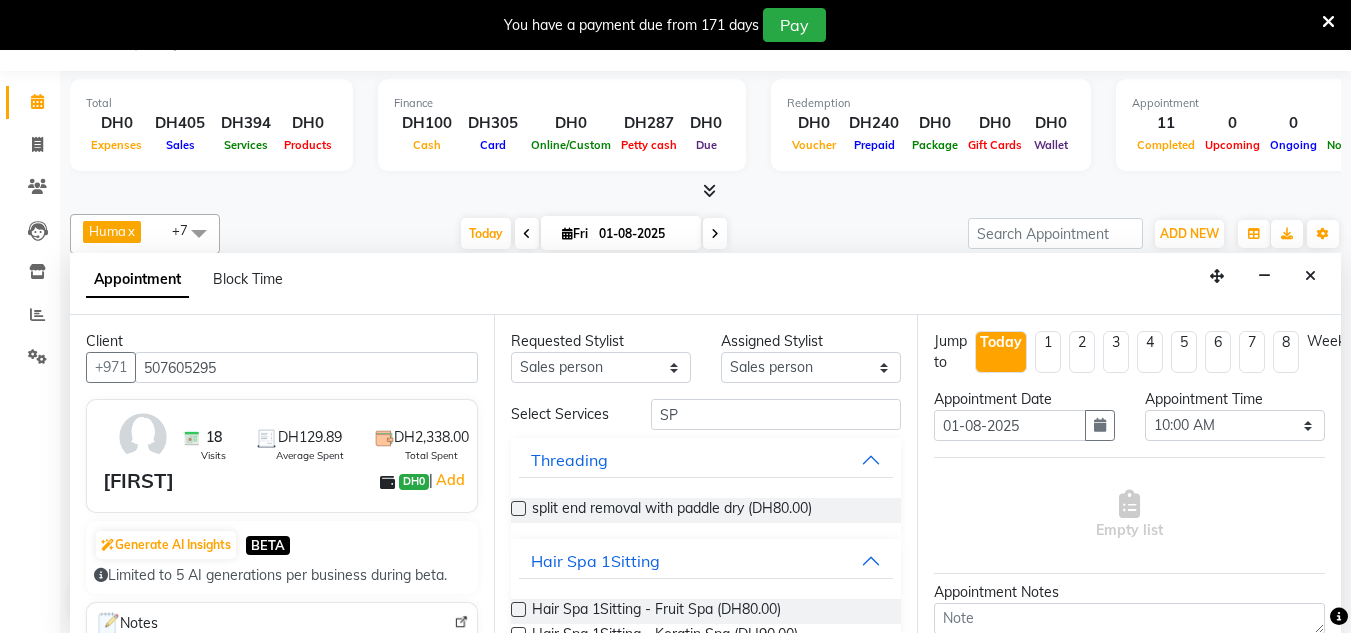 drag, startPoint x: 510, startPoint y: 615, endPoint x: 527, endPoint y: 607, distance: 18.788294 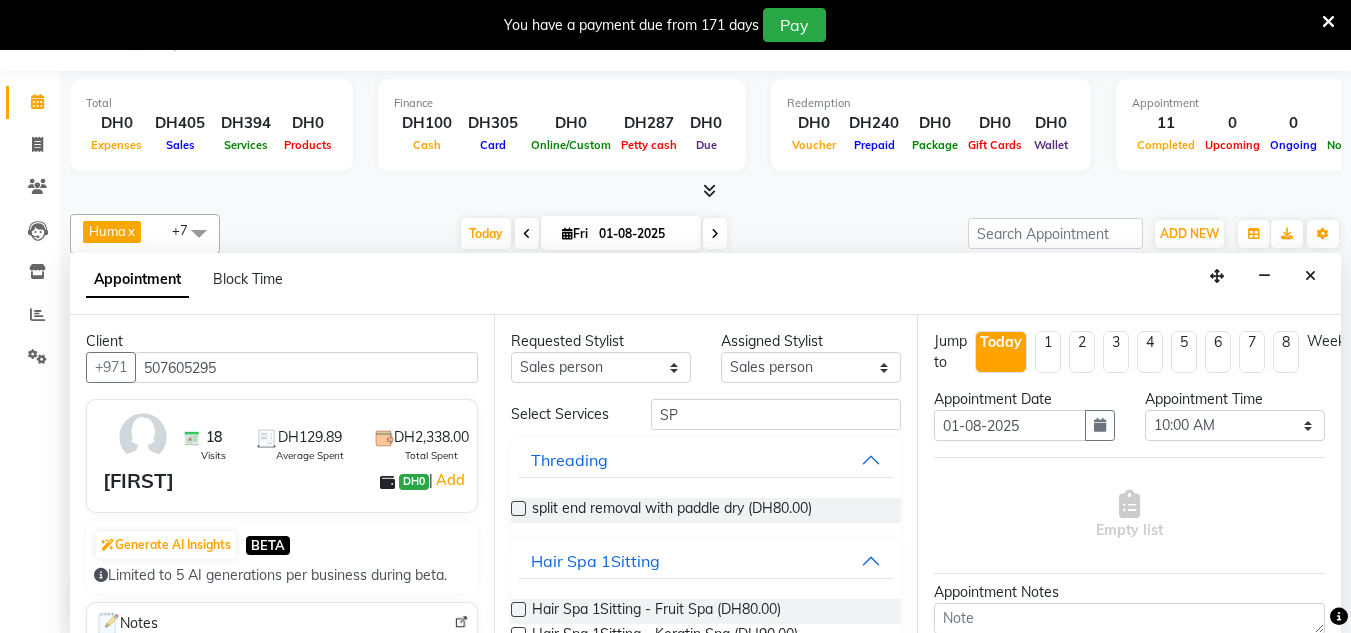 click at bounding box center (517, 613) 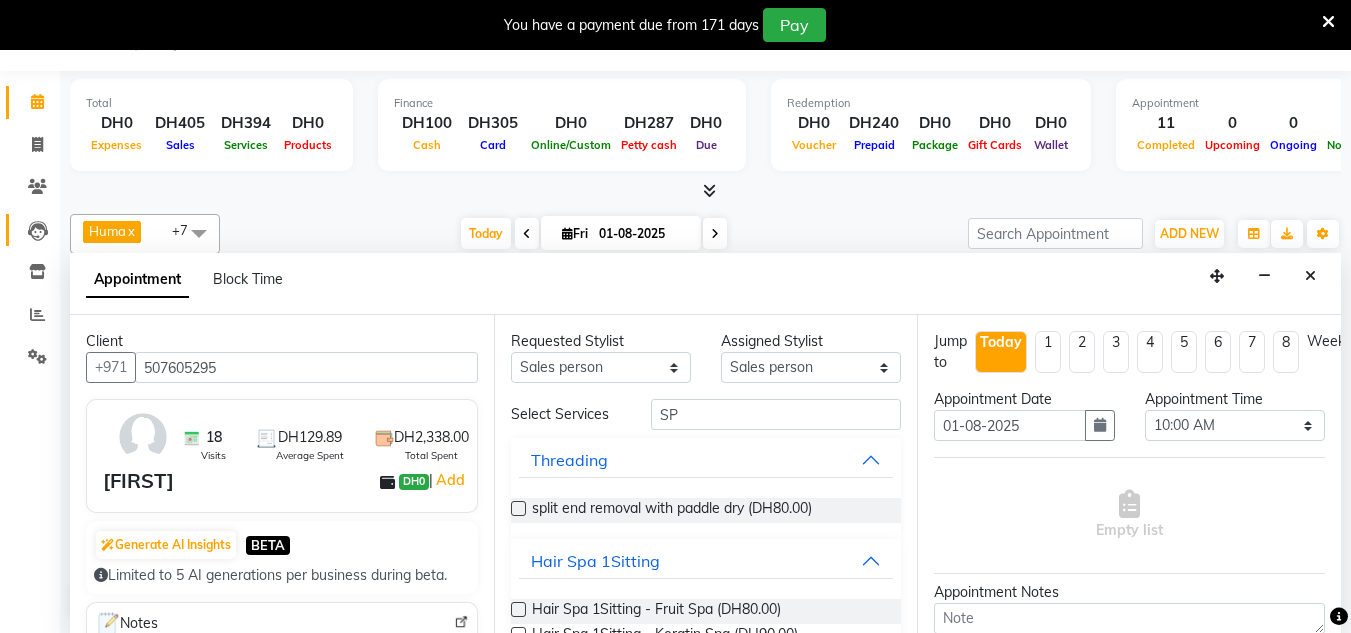 click on "Leads" 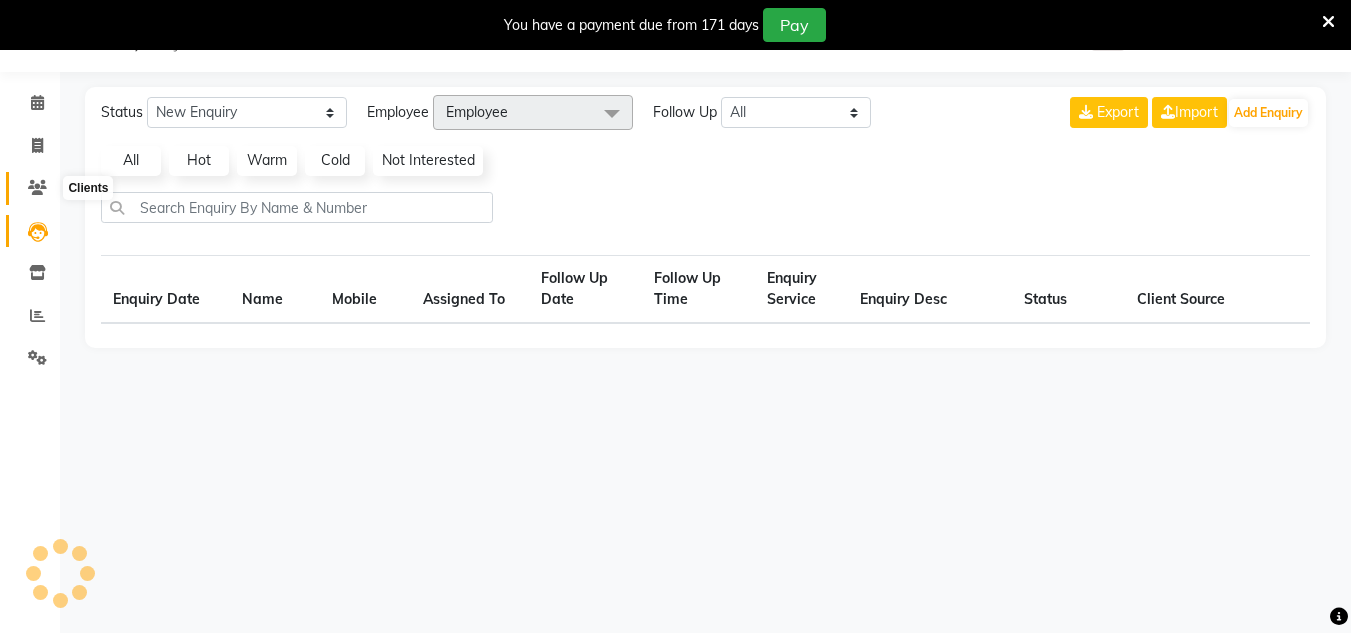 scroll, scrollTop: 0, scrollLeft: 0, axis: both 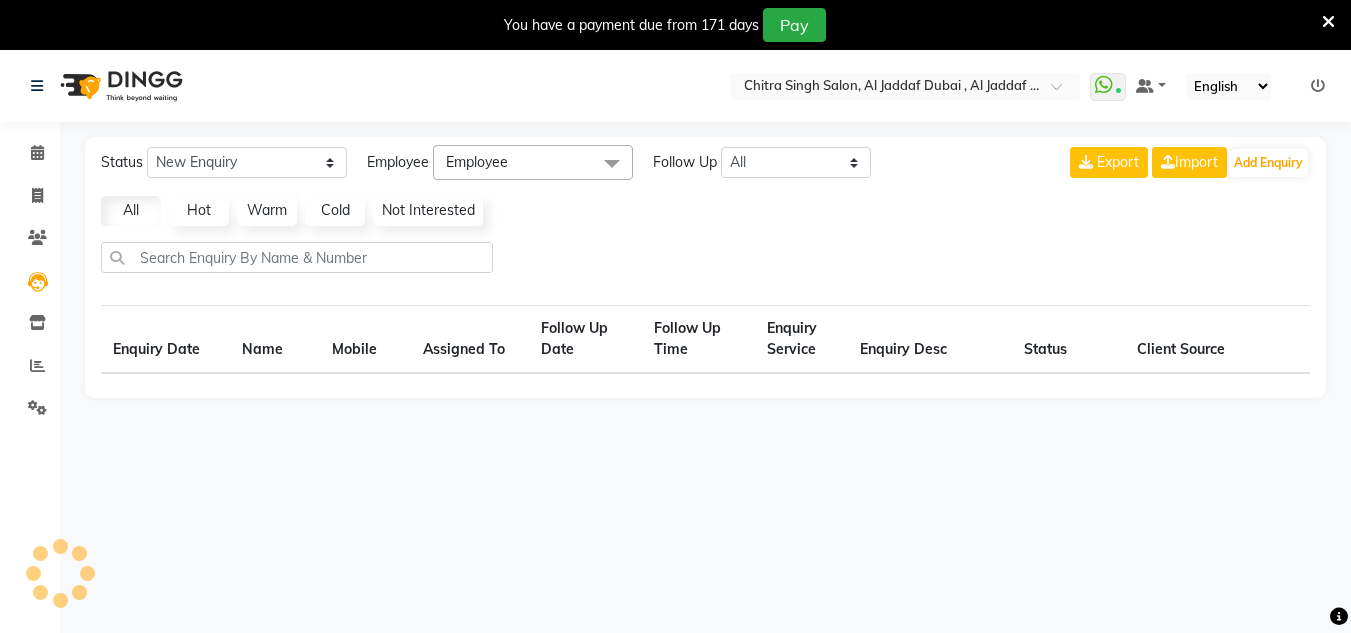 click on "Clients" 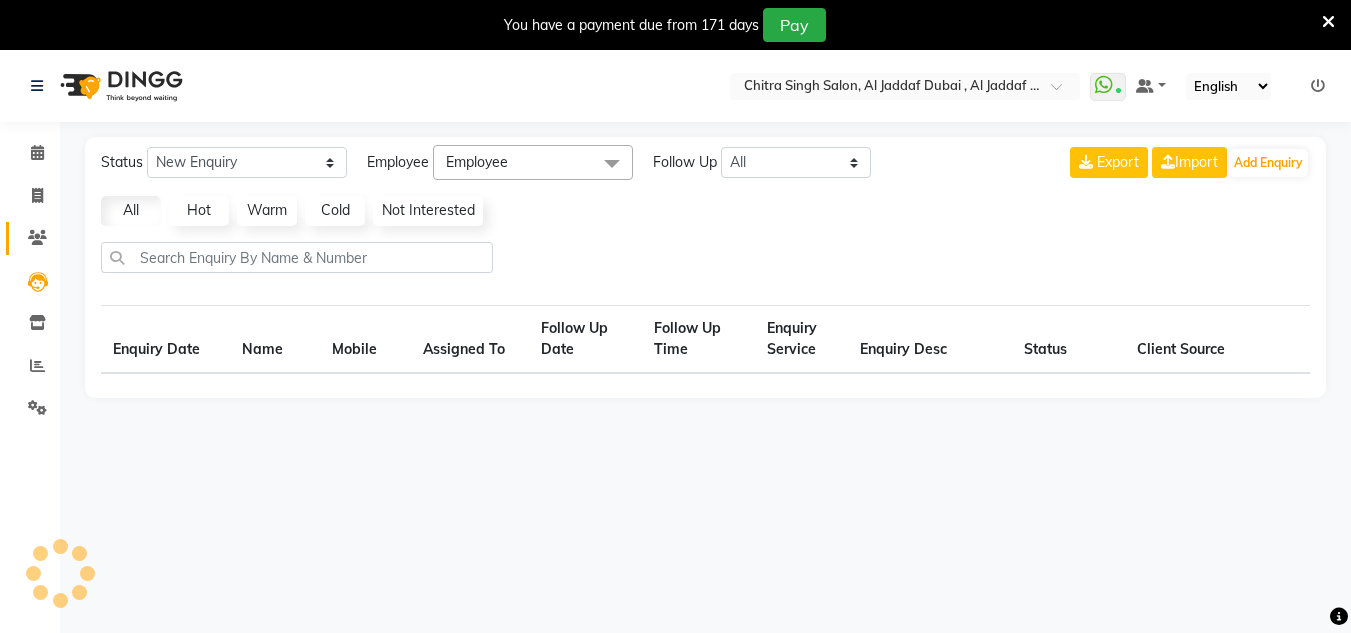 select on "10" 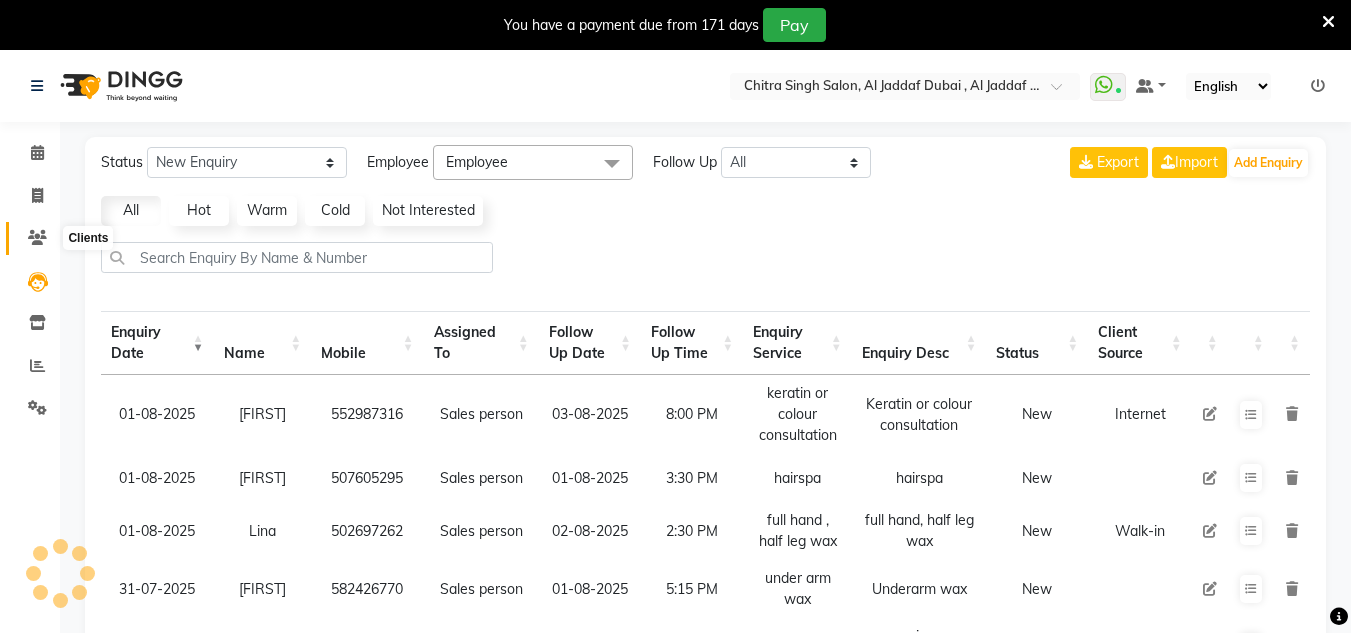 click 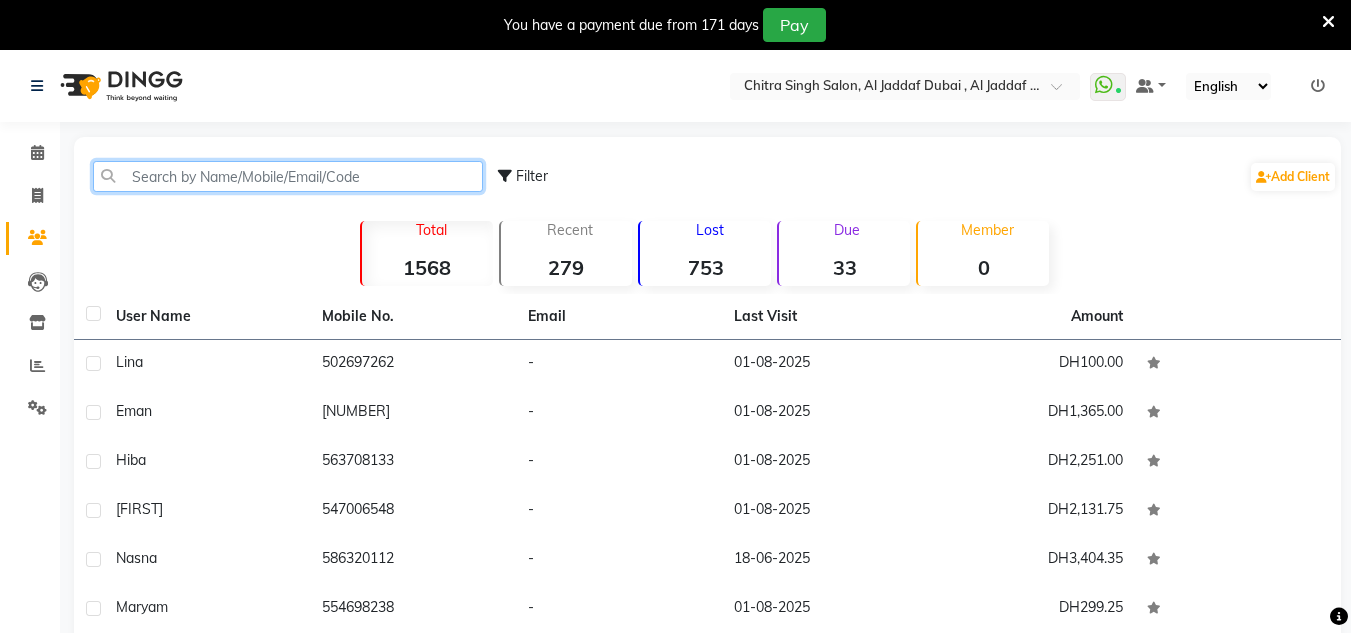 click 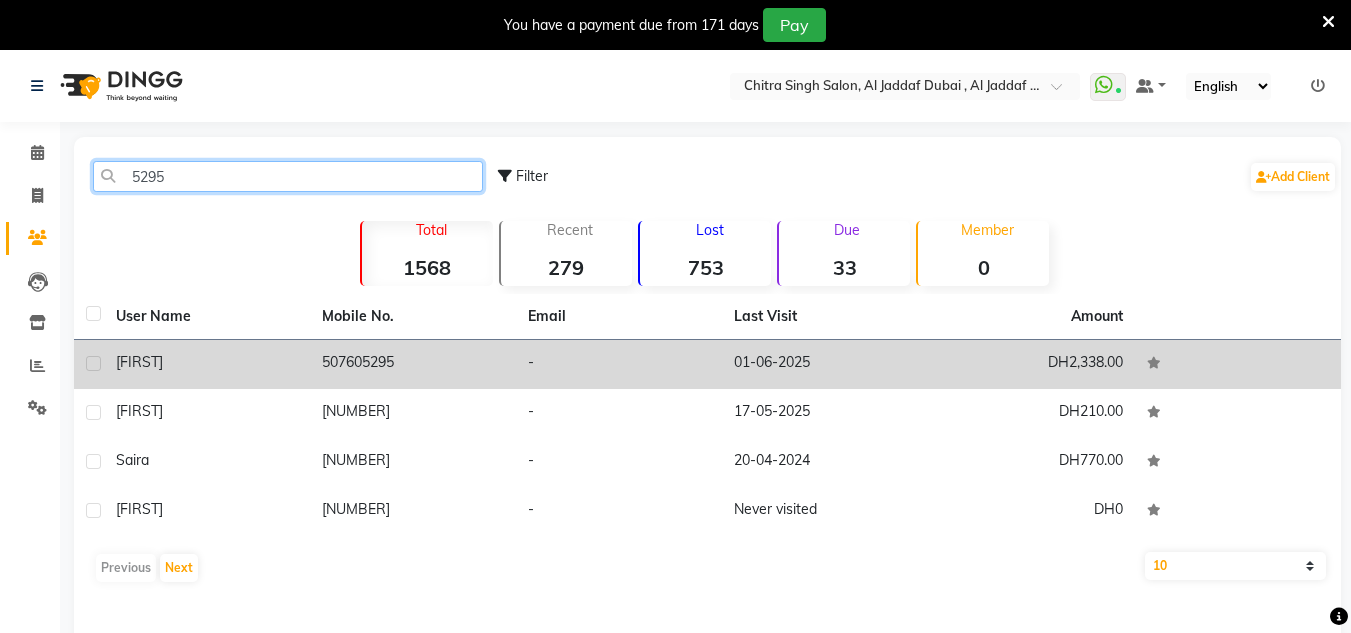 type on "5295" 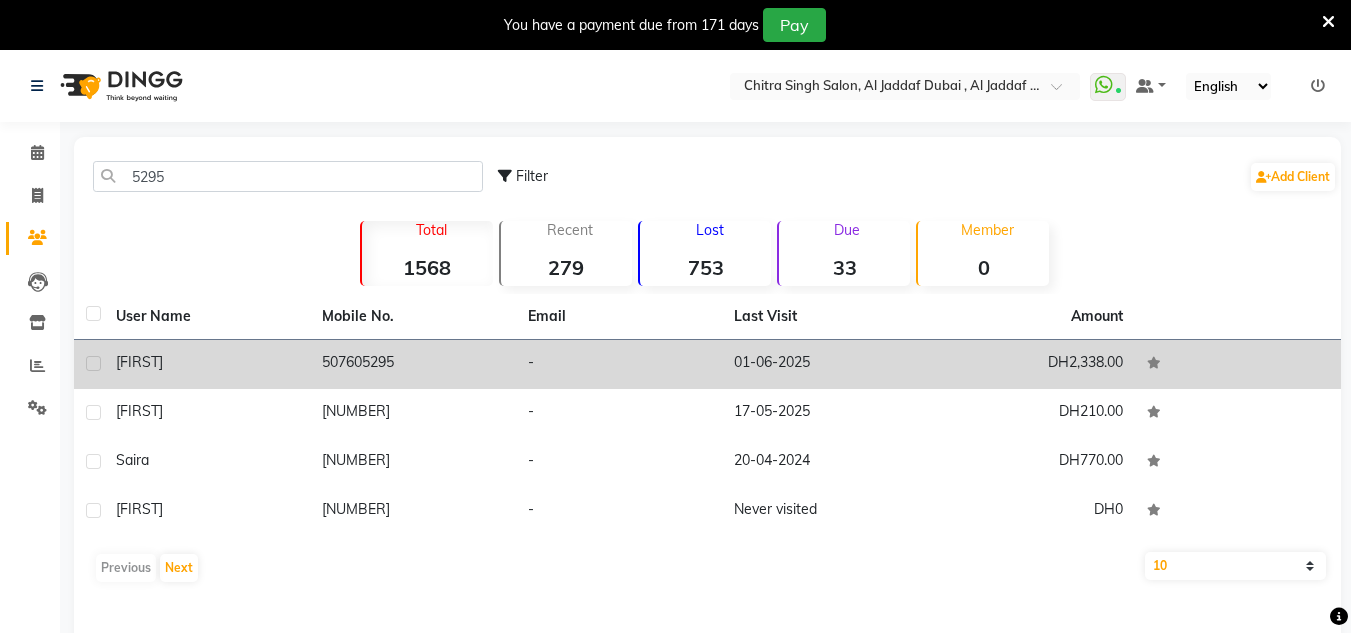 click 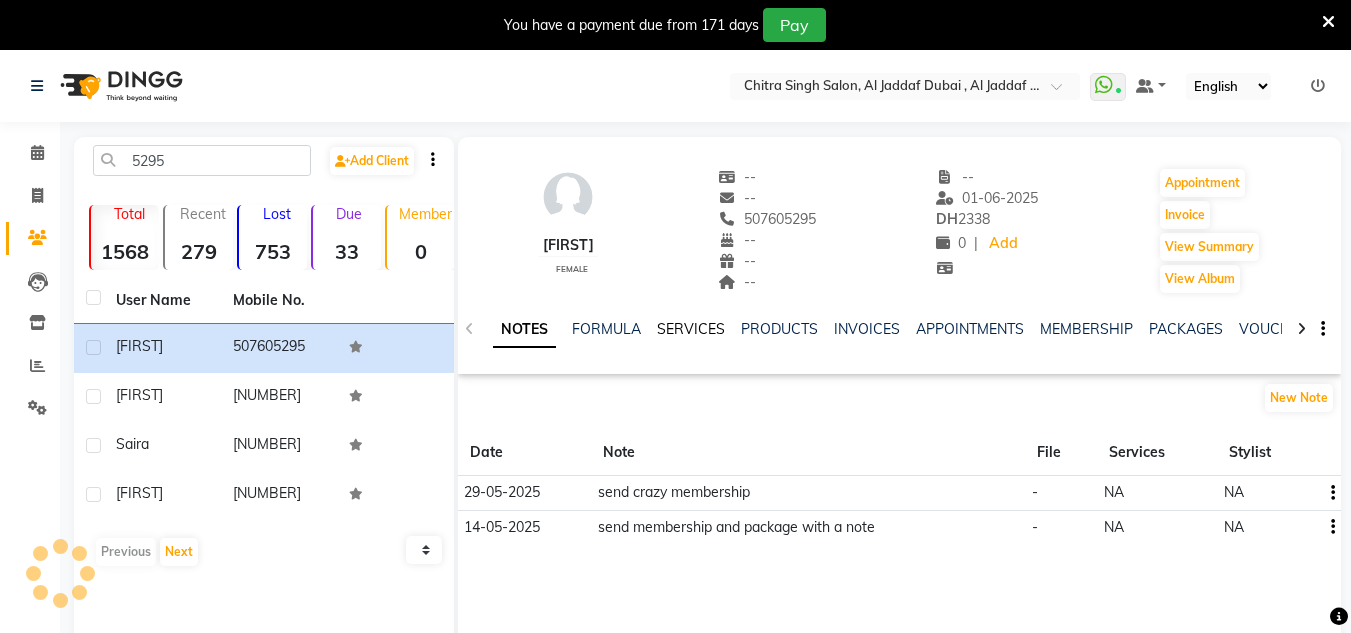 click on "SERVICES" 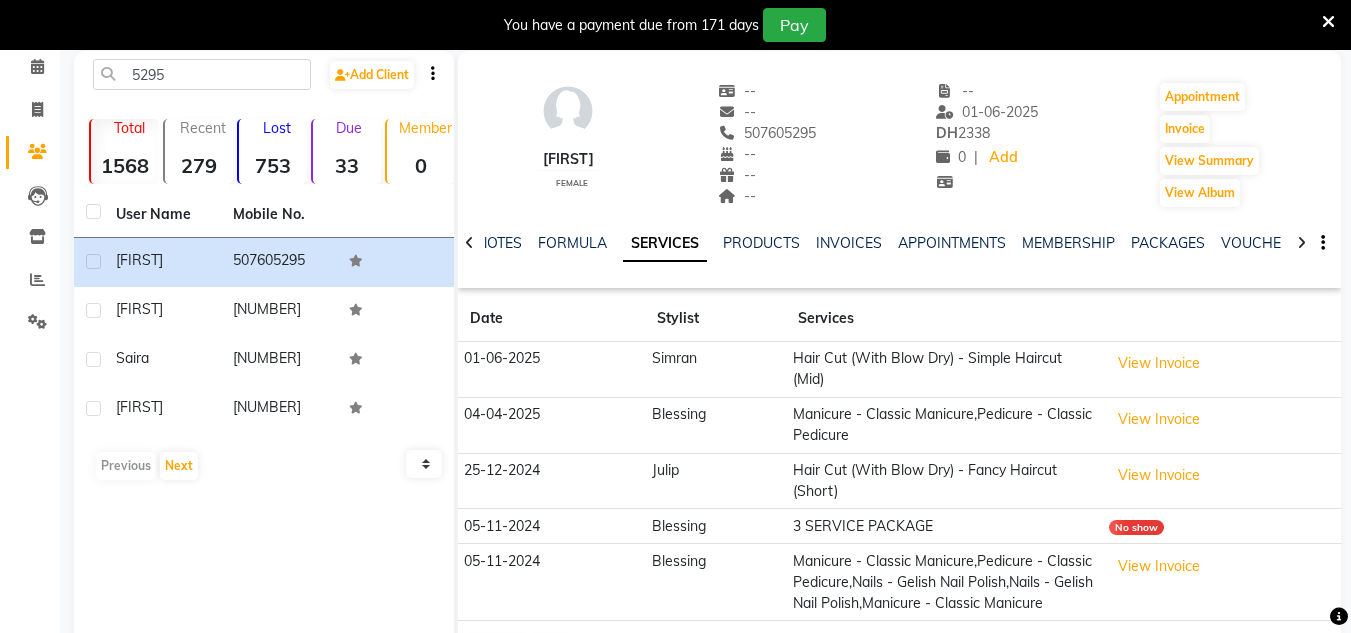 scroll, scrollTop: 160, scrollLeft: 0, axis: vertical 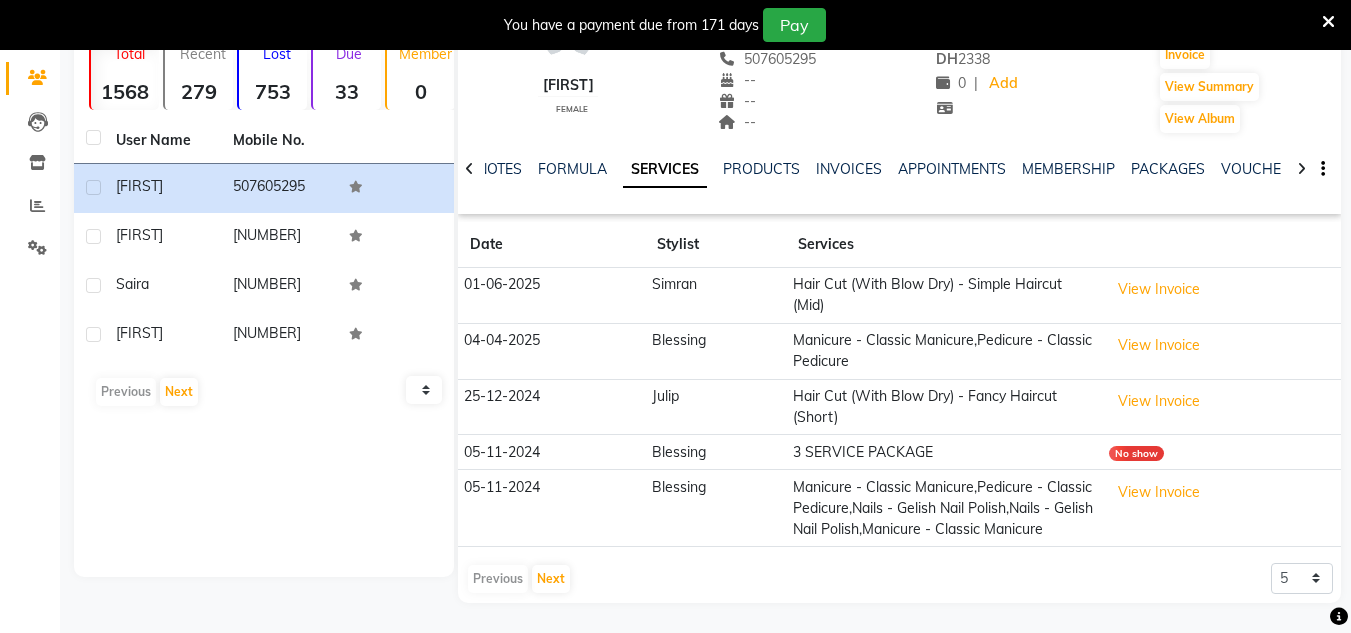 click on "Previous   Next  5 10 50 100 500" 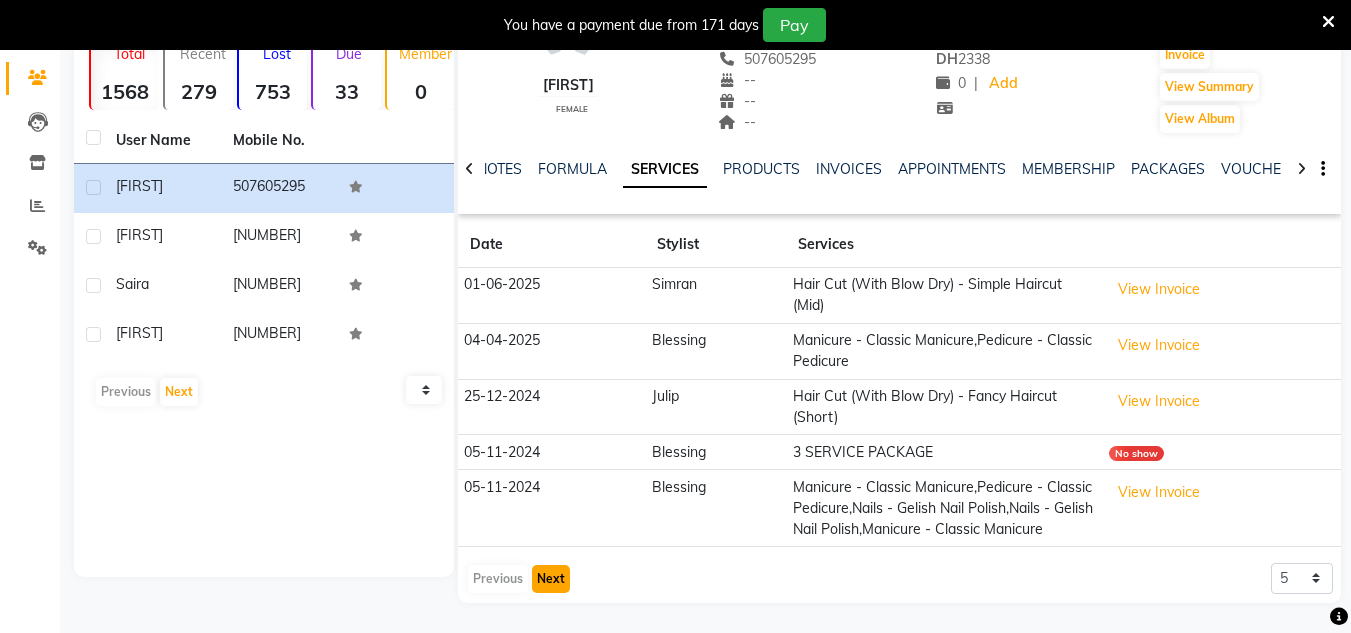 click on "Next" 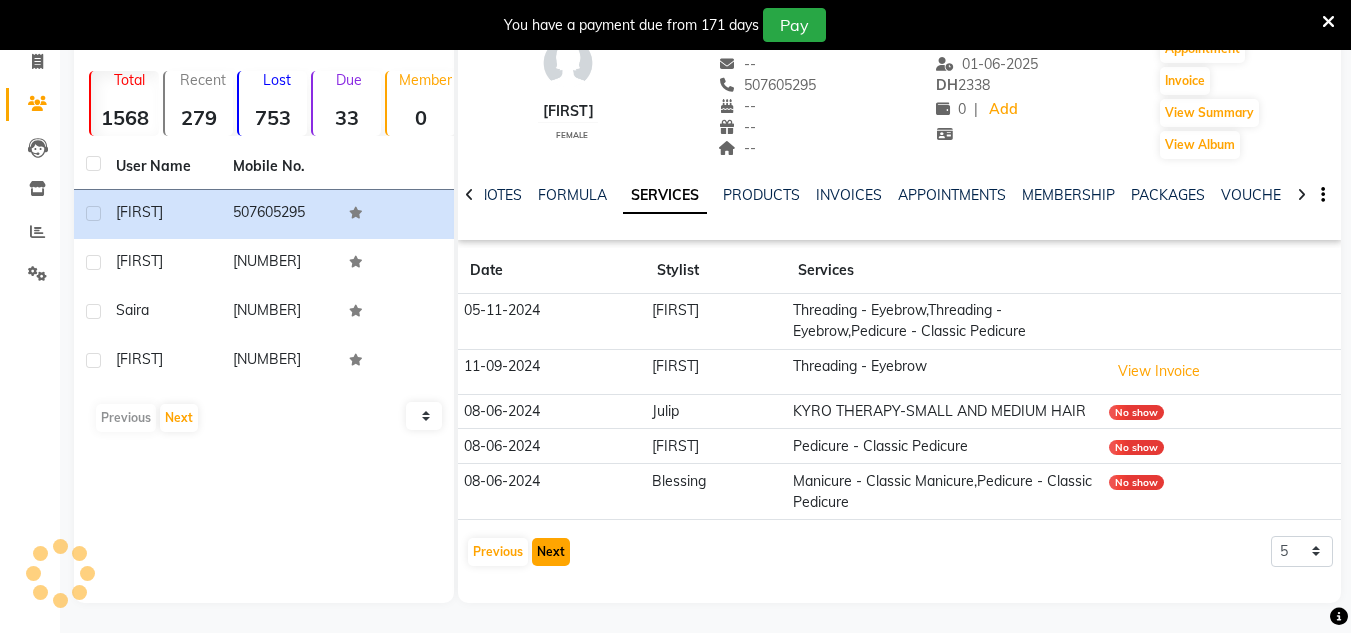 scroll, scrollTop: 134, scrollLeft: 0, axis: vertical 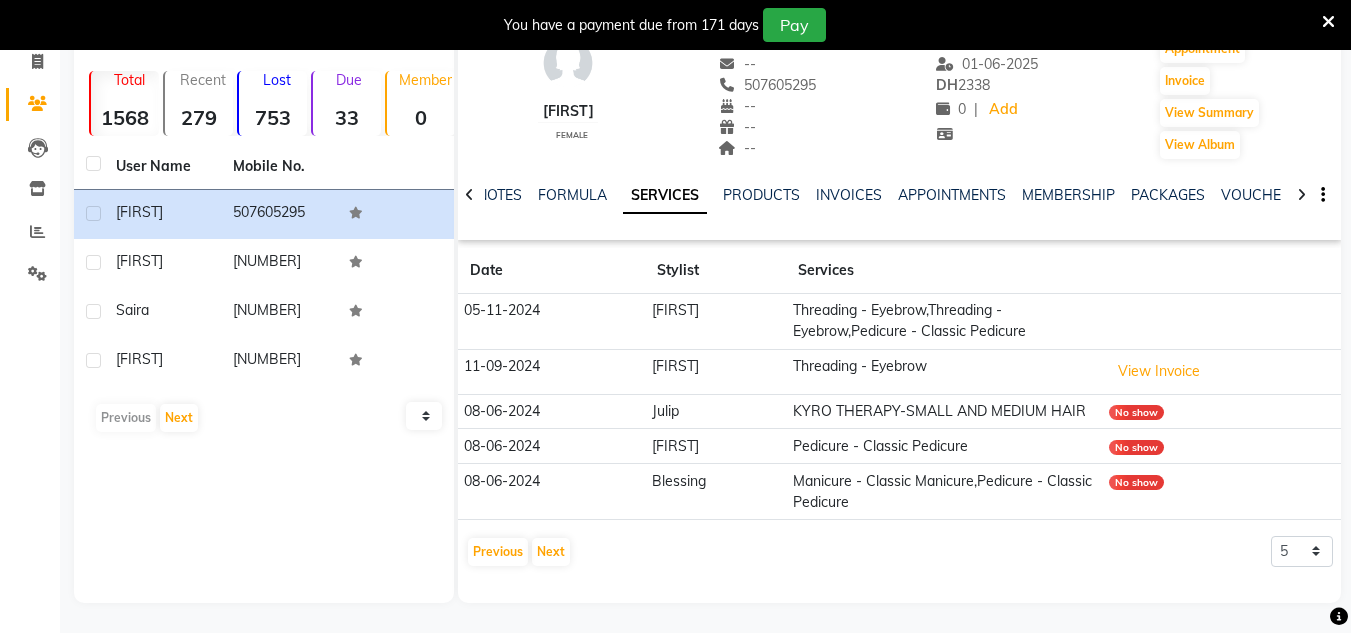 click on "Nehel    female  --   --   507605295  --  --  --  -- 01-06-2025 DH    2338 0 |  Add   Appointment   Invoice  View Summary  View Album  NOTES FORMULA SERVICES PRODUCTS INVOICES APPOINTMENTS MEMBERSHIP PACKAGES VOUCHERS GIFTCARDS POINTS FORMS FAMILY CARDS WALLET Date Stylist Services 05-11-2024 Srijana Threading - Eyebrow,Threading - Eyebrow,Pedicure - Classic Pedicure 11-09-2024 Srijana Threading - Eyebrow  View Invoice  08-06-2024 Julip KYRO THERAPY-SMALL  AND MEDIUM HAIR No show 08-06-2024 Srijana Pedicure - Classic Pedicure No show 08-06-2024 Blessing Manicure - Classic Manicure,Pedicure - Classic Pedicure No show  Previous   Next  5 10 50 100 500" 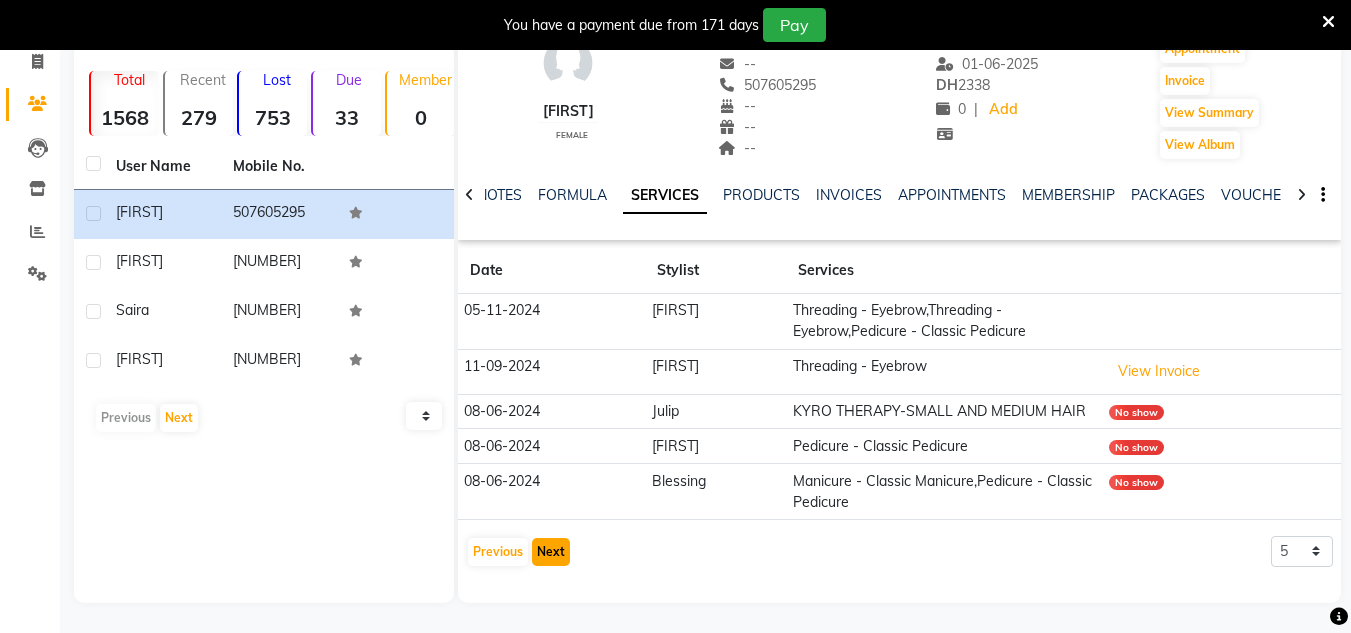 click on "Next" 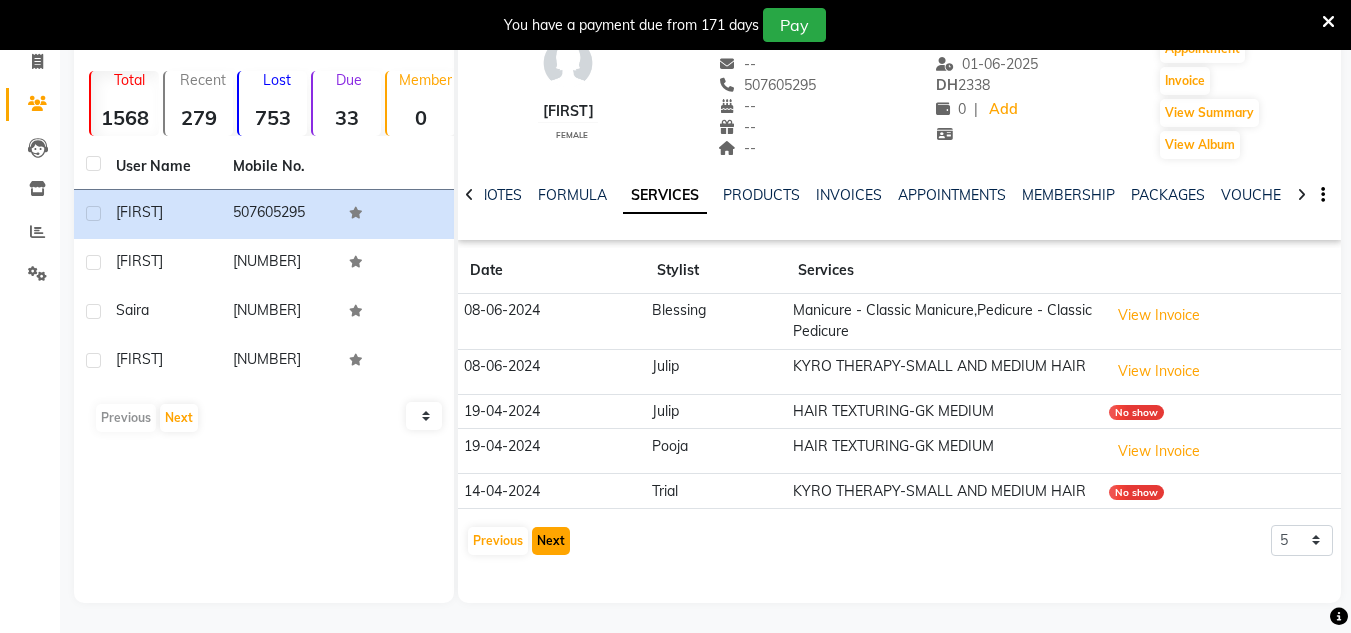 click on "Next" 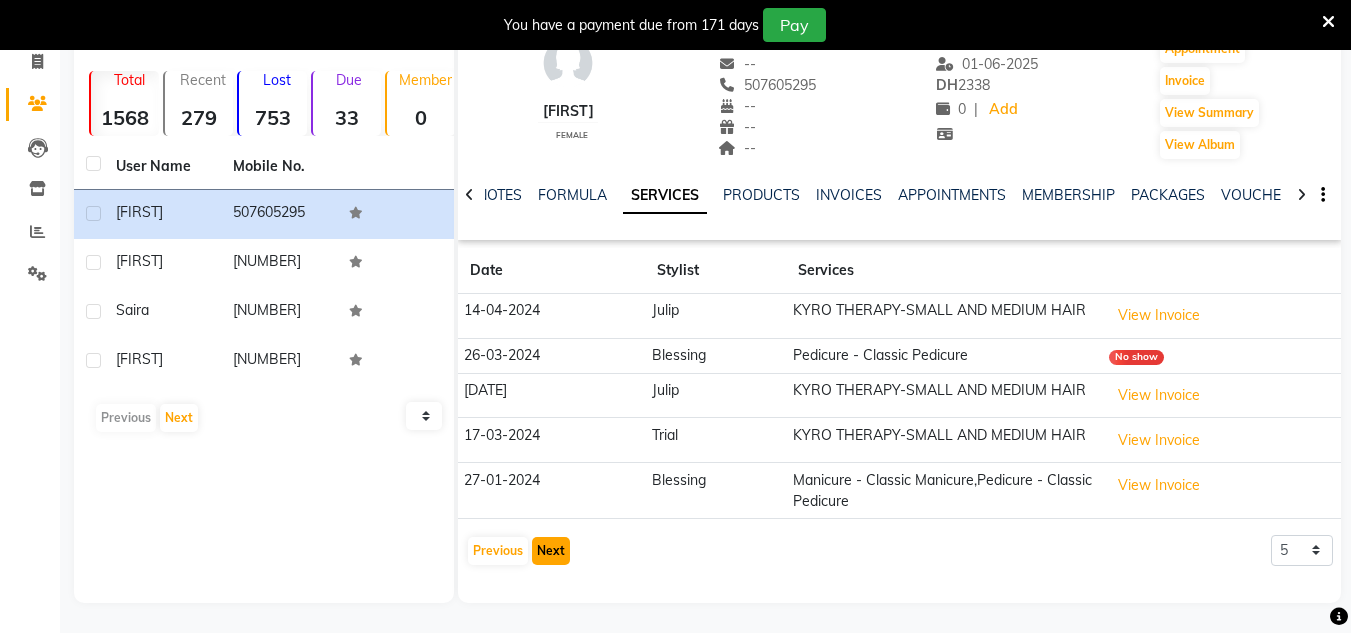 click on "Next" 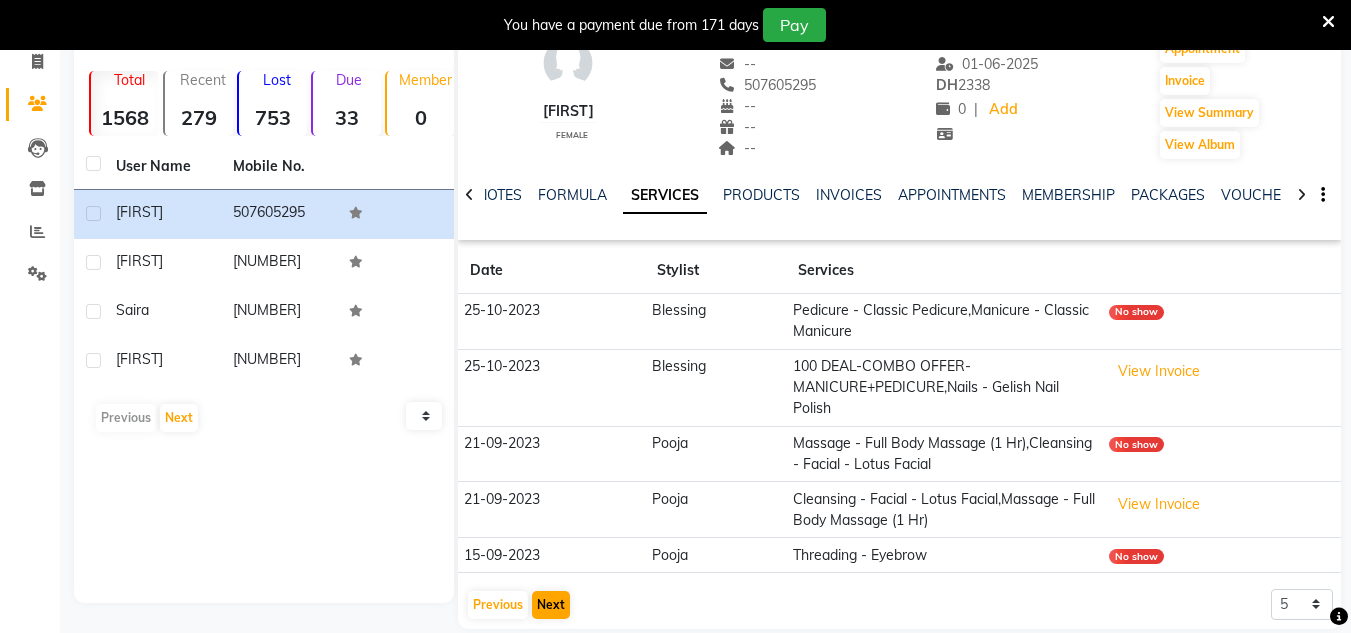 click on "15-09-2023" 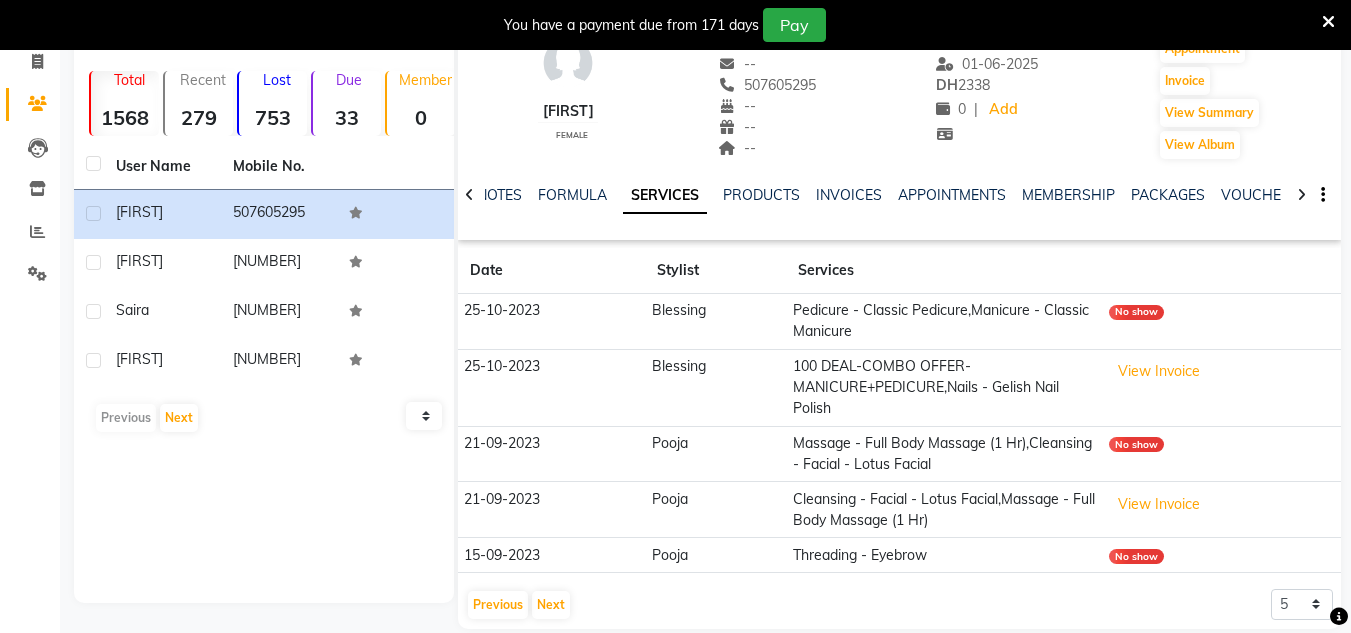 click at bounding box center [1328, 22] 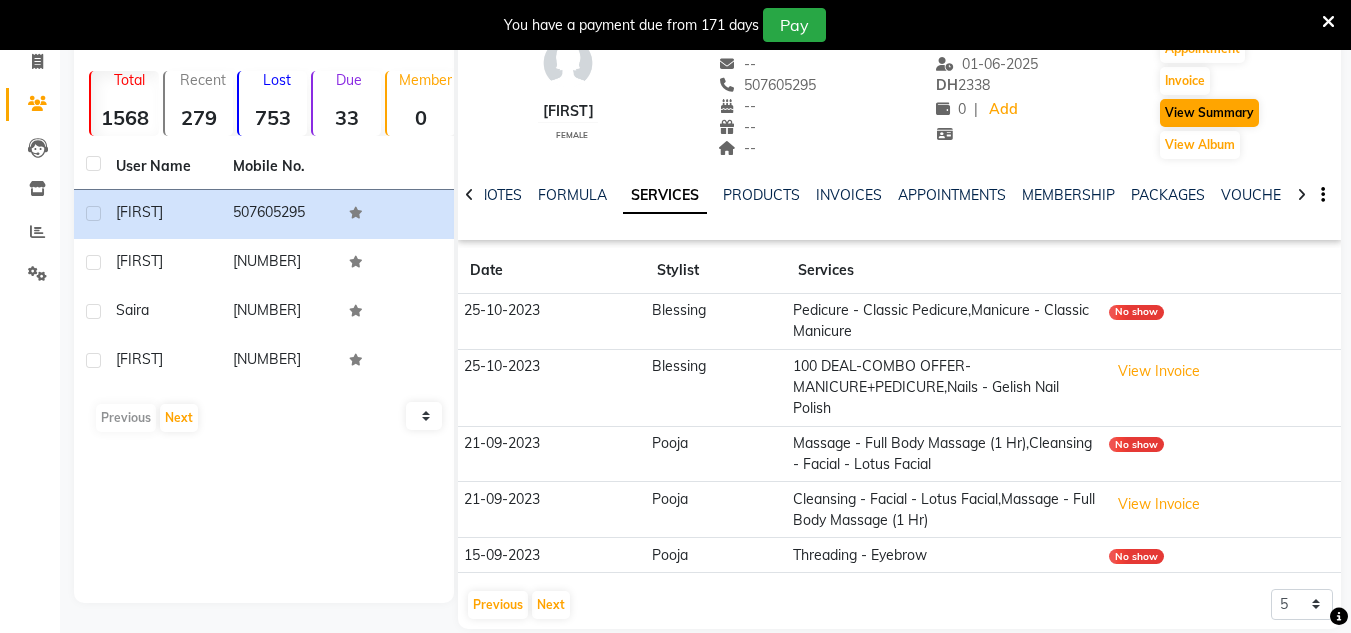 scroll, scrollTop: 110, scrollLeft: 0, axis: vertical 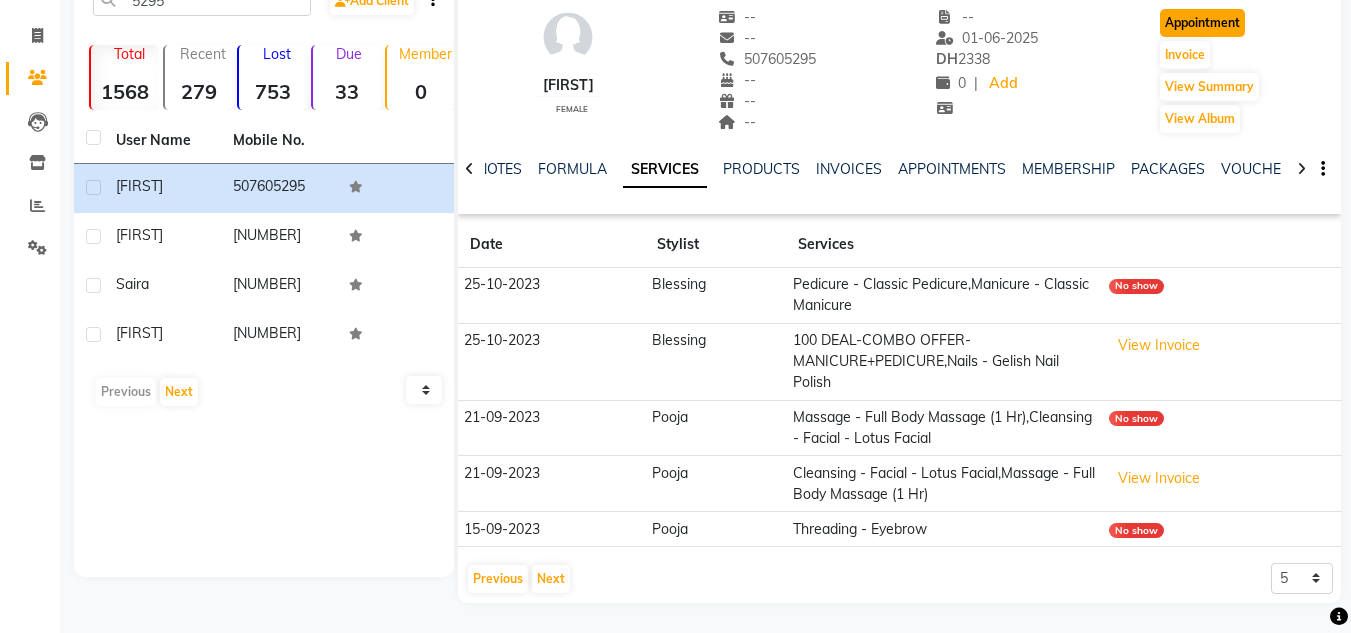 click on "Appointment" 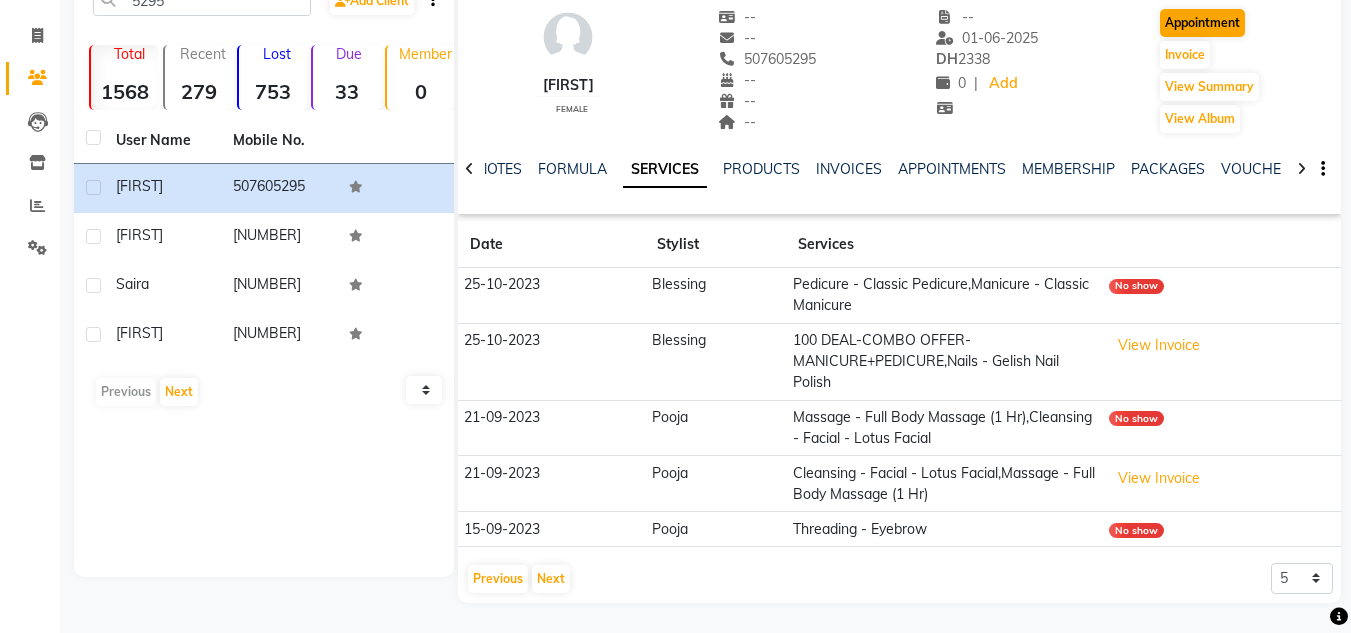 scroll, scrollTop: 0, scrollLeft: 0, axis: both 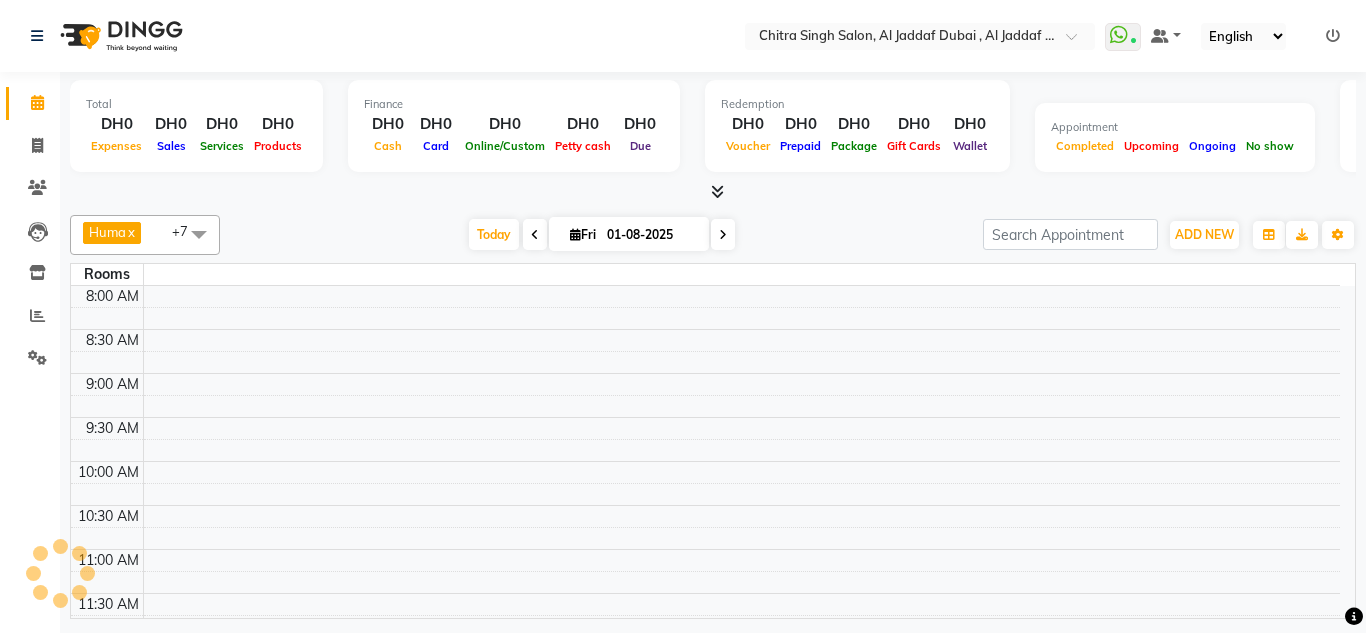 select on "tentative" 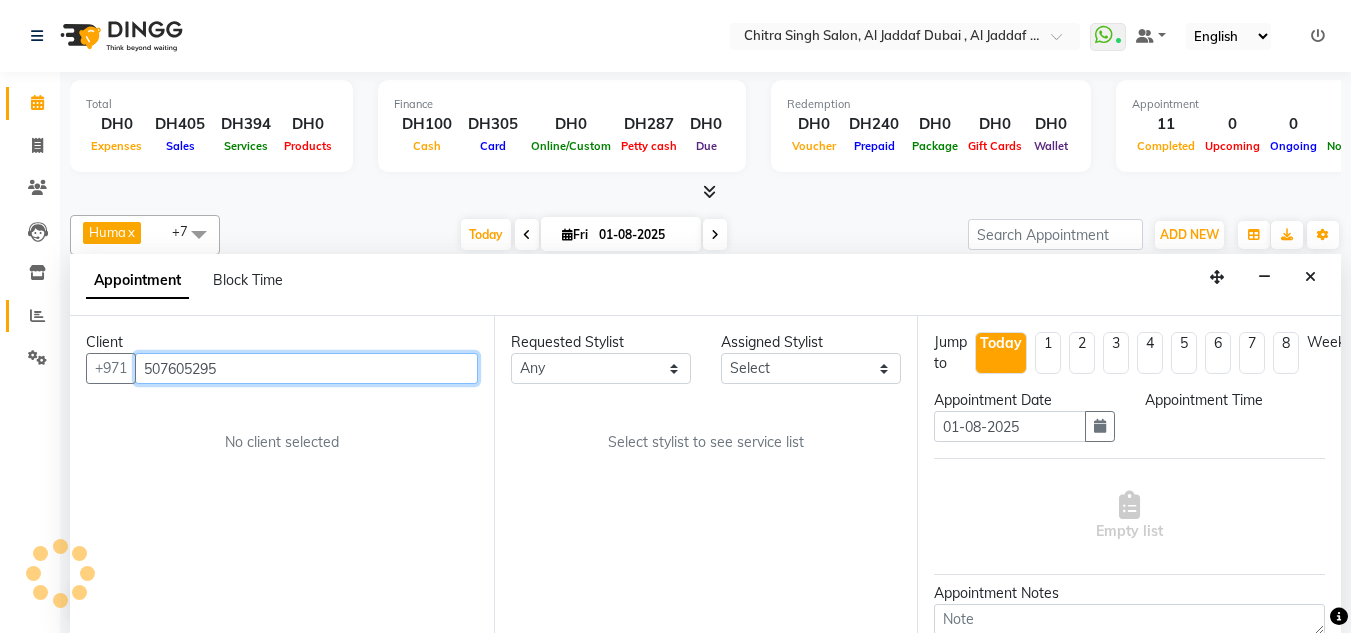scroll, scrollTop: 1, scrollLeft: 0, axis: vertical 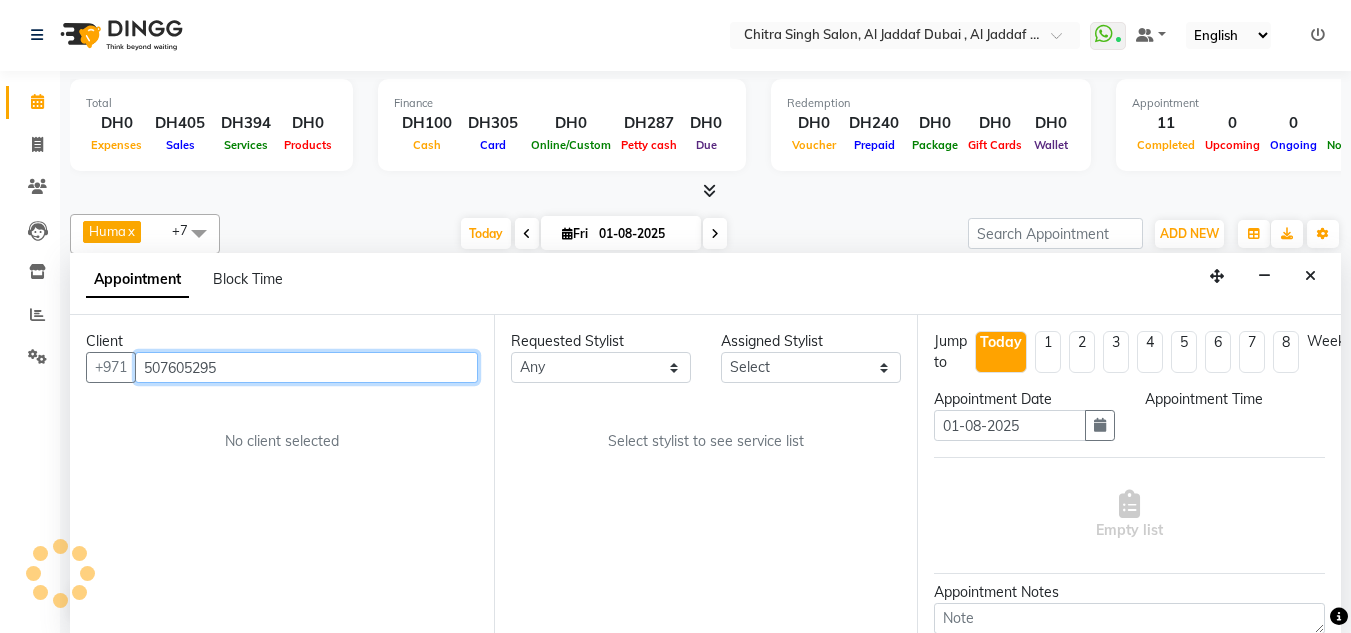 select on "600" 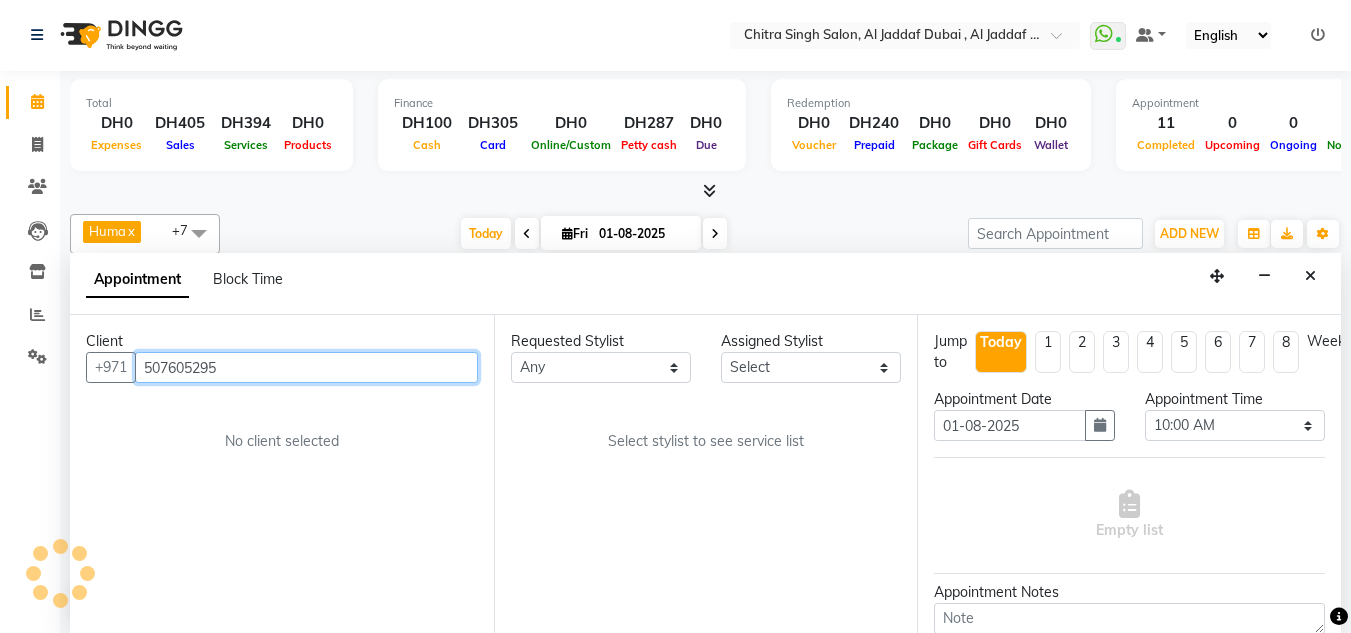 scroll, scrollTop: 947, scrollLeft: 0, axis: vertical 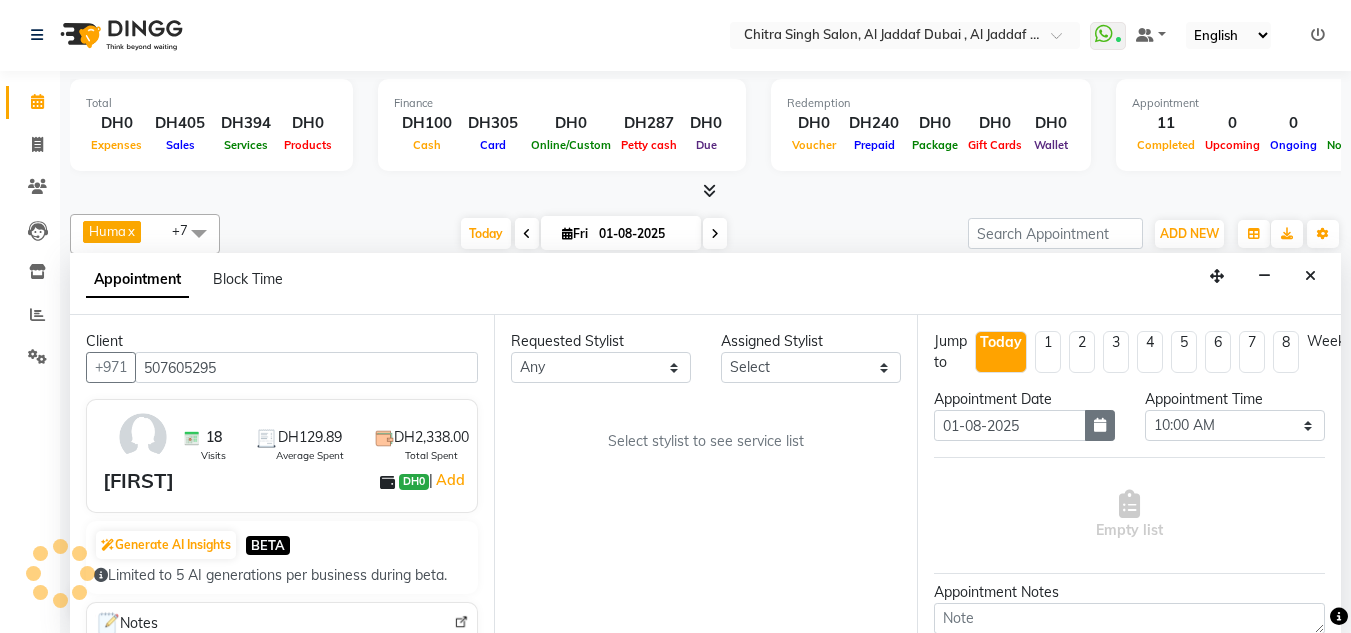 click at bounding box center [1100, 425] 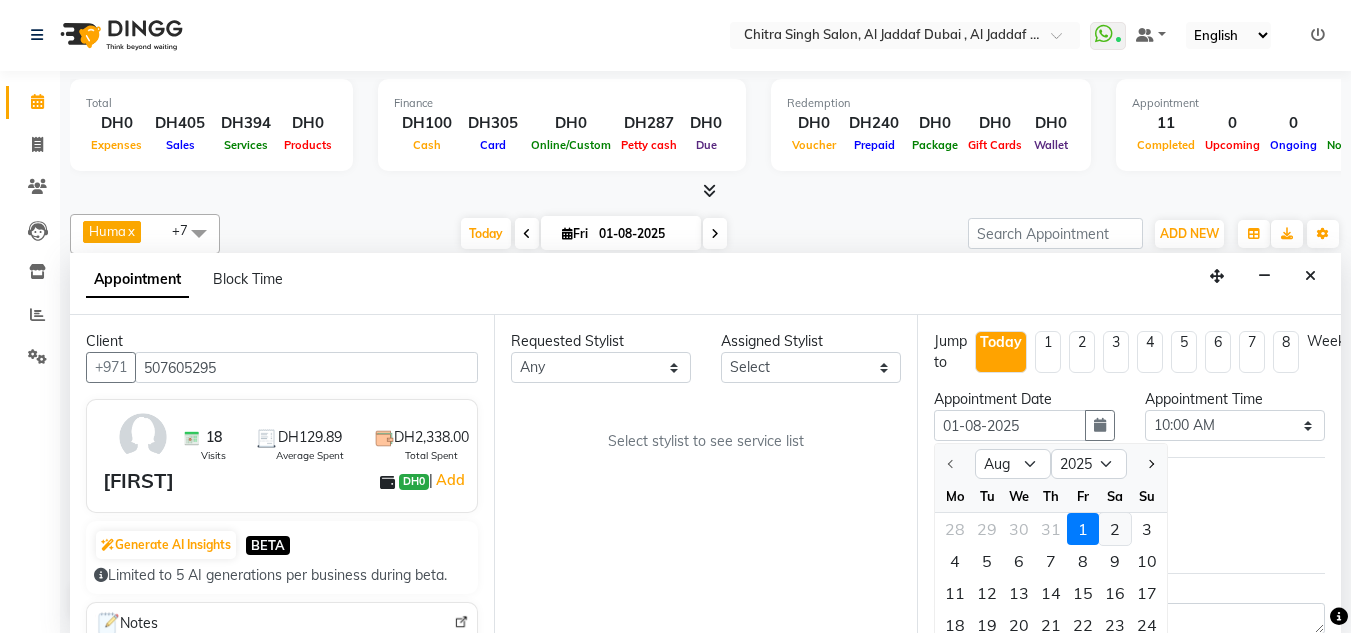 drag, startPoint x: 1093, startPoint y: 522, endPoint x: 1108, endPoint y: 524, distance: 15.132746 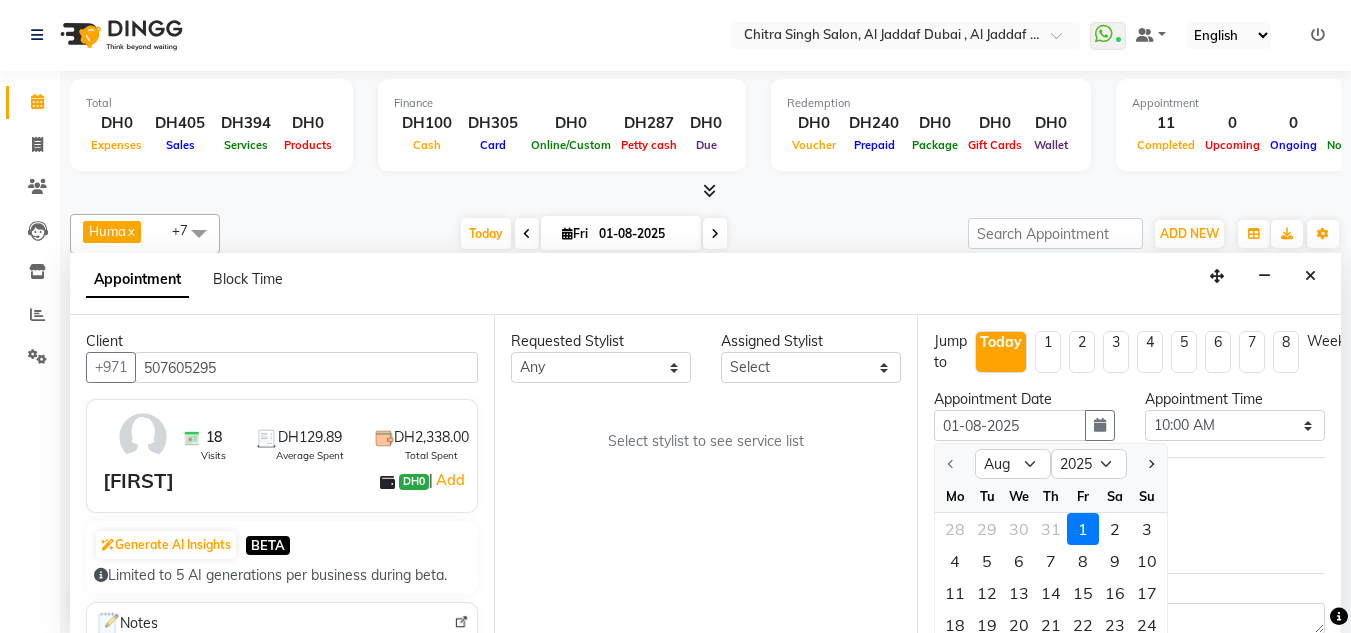 click on "2" at bounding box center (1115, 529) 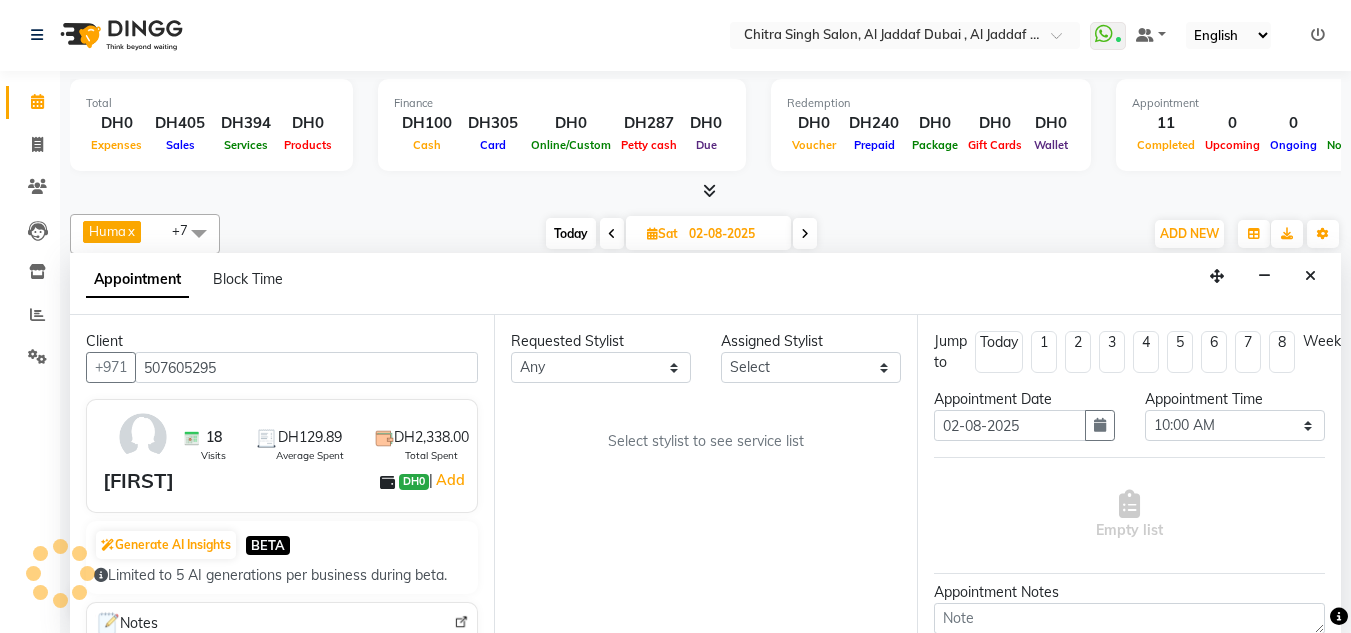 scroll, scrollTop: 947, scrollLeft: 0, axis: vertical 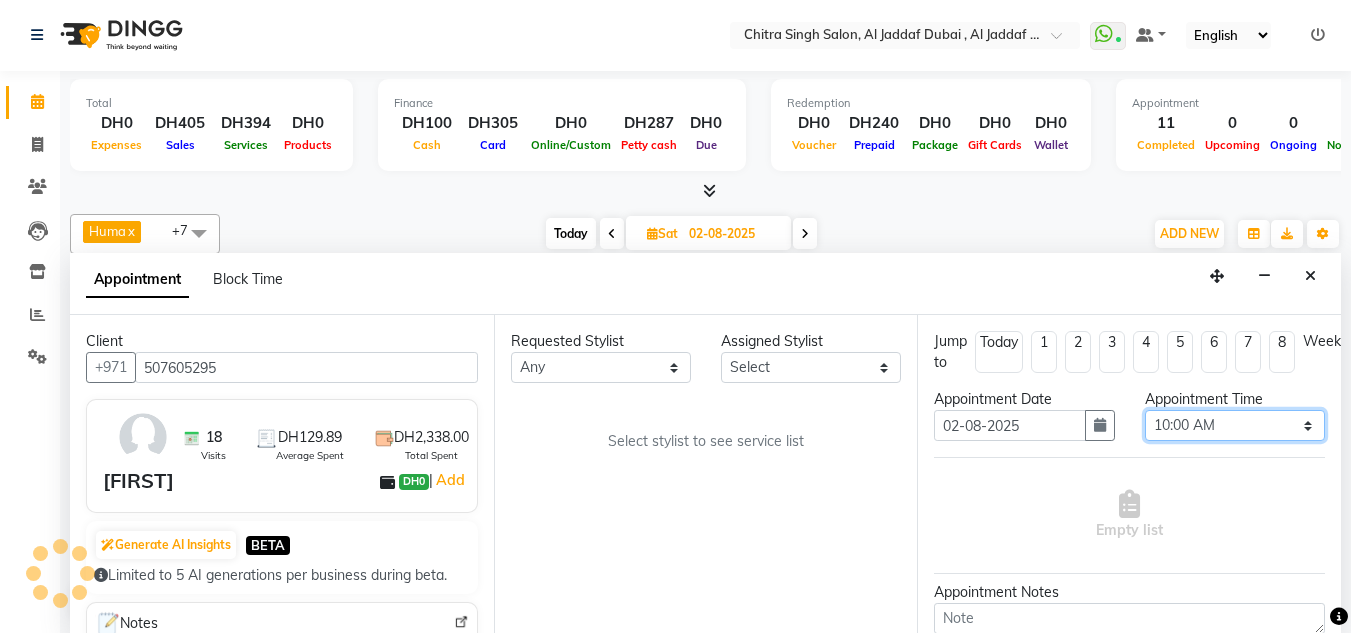 click on "Select 10:00 AM 10:15 AM 10:30 AM 10:45 AM 11:00 AM 11:15 AM 11:30 AM 11:45 AM 12:00 PM 12:15 PM 12:30 PM 12:45 PM 01:00 PM 01:15 PM 01:30 PM 01:45 PM 02:00 PM 02:15 PM 02:30 PM 02:45 PM 03:00 PM 03:15 PM 03:30 PM 03:45 PM 04:00 PM 04:15 PM 04:30 PM 04:45 PM 05:00 PM 05:15 PM 05:30 PM 05:45 PM 06:00 PM 06:15 PM 06:30 PM 06:45 PM 07:00 PM 07:15 PM 07:30 PM 07:45 PM 08:00 PM 08:15 PM 08:30 PM 08:45 PM 09:00 PM 09:15 PM 09:30 PM 09:45 PM 10:00 PM" at bounding box center (1235, 425) 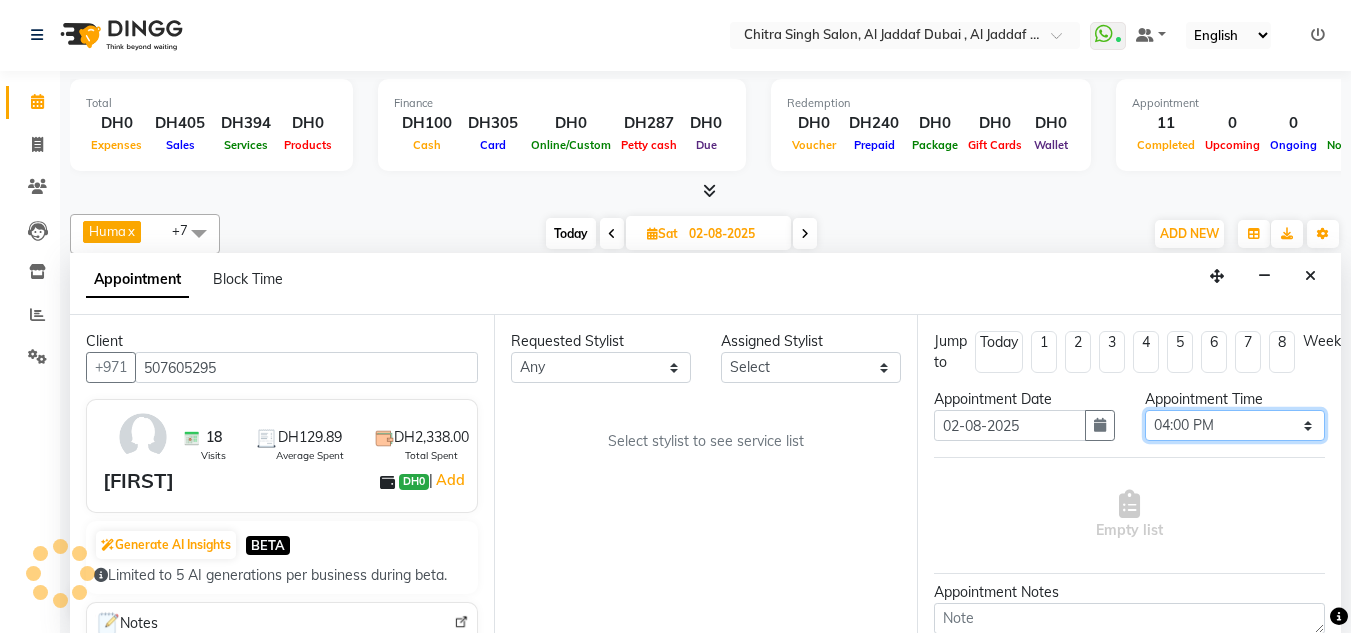 click on "Select 10:00 AM 10:15 AM 10:30 AM 10:45 AM 11:00 AM 11:15 AM 11:30 AM 11:45 AM 12:00 PM 12:15 PM 12:30 PM 12:45 PM 01:00 PM 01:15 PM 01:30 PM 01:45 PM 02:00 PM 02:15 PM 02:30 PM 02:45 PM 03:00 PM 03:15 PM 03:30 PM 03:45 PM 04:00 PM 04:15 PM 04:30 PM 04:45 PM 05:00 PM 05:15 PM 05:30 PM 05:45 PM 06:00 PM 06:15 PM 06:30 PM 06:45 PM 07:00 PM 07:15 PM 07:30 PM 07:45 PM 08:00 PM 08:15 PM 08:30 PM 08:45 PM 09:00 PM 09:15 PM 09:30 PM 09:45 PM 10:00 PM" at bounding box center [1235, 425] 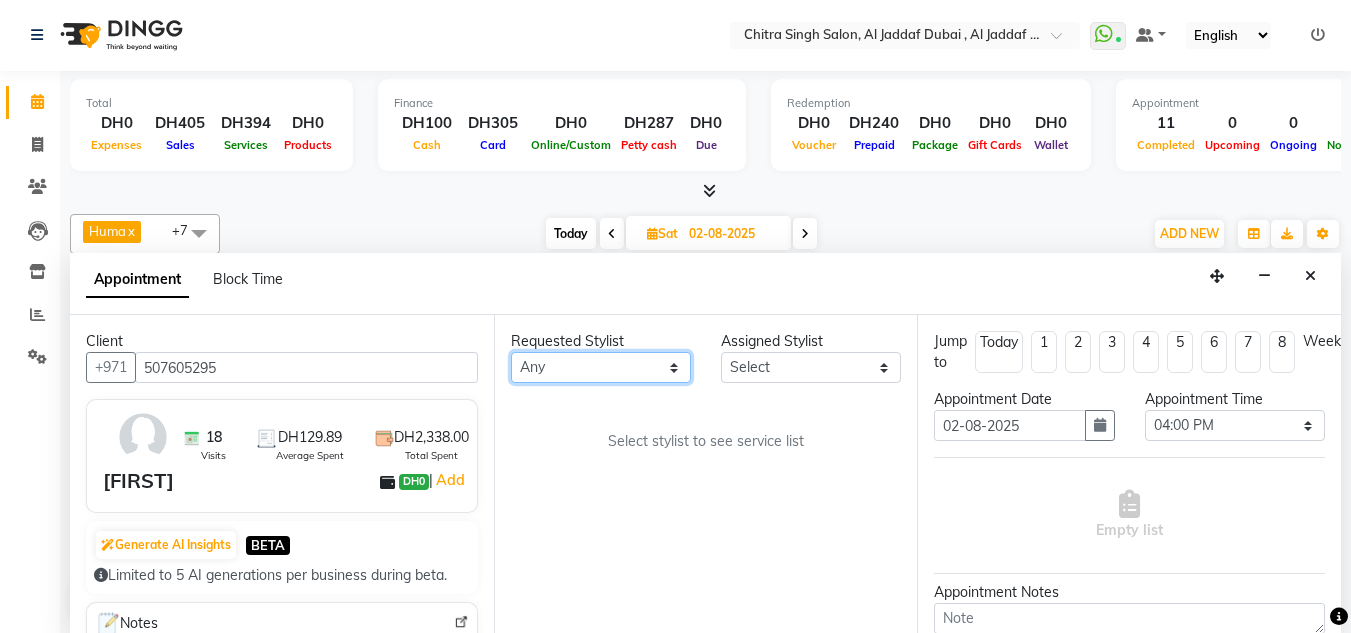 click on "Any Huma Iqbal Kabita Management Riba Sales person Srijana trial lady" at bounding box center [601, 367] 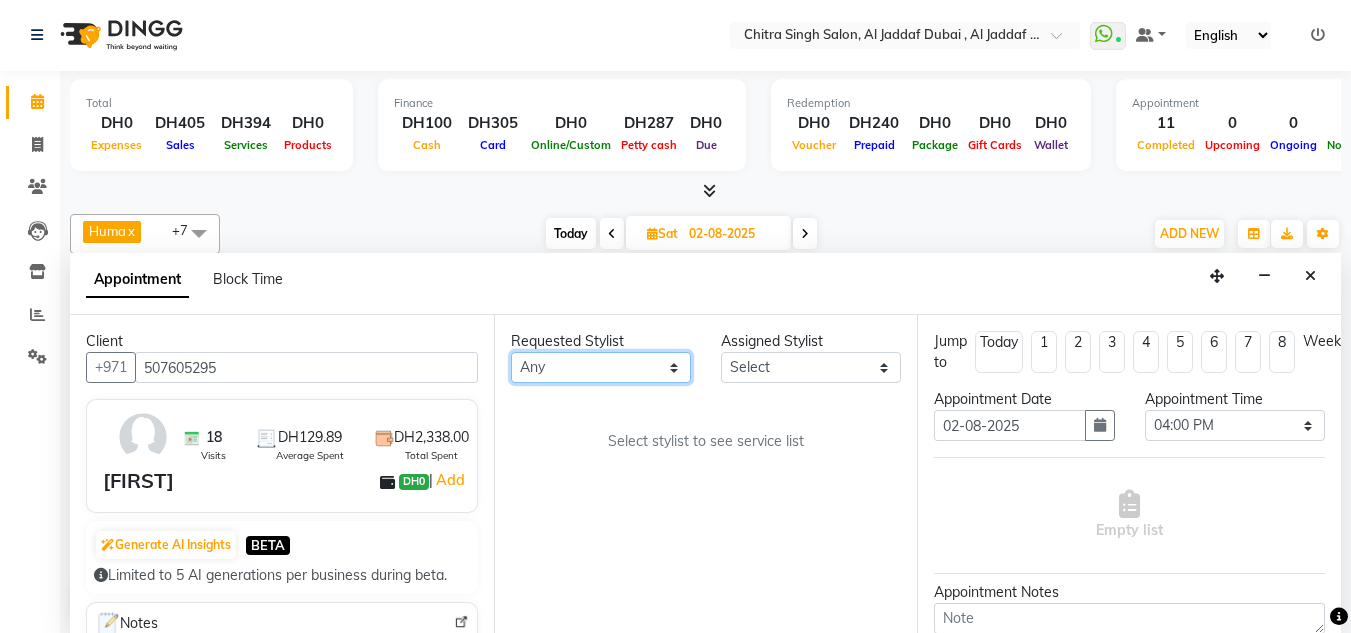 select on "86370" 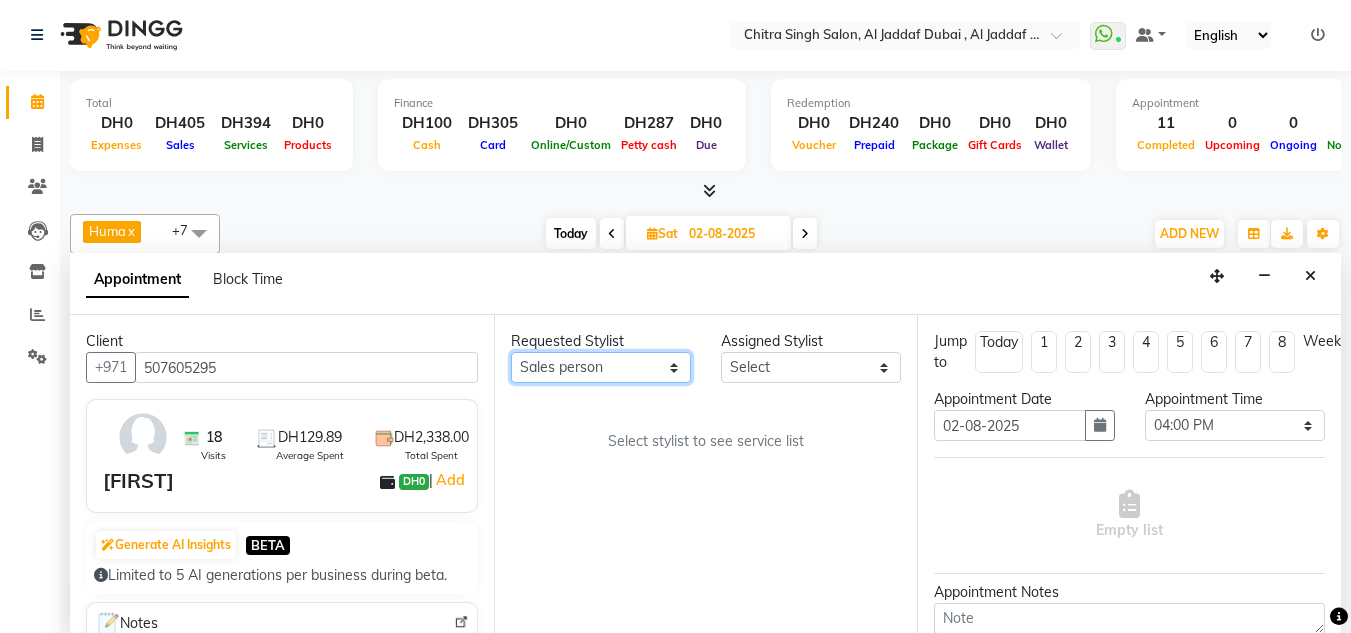 click on "Any Huma Iqbal Kabita Management Riba Sales person Srijana trial lady" at bounding box center [601, 367] 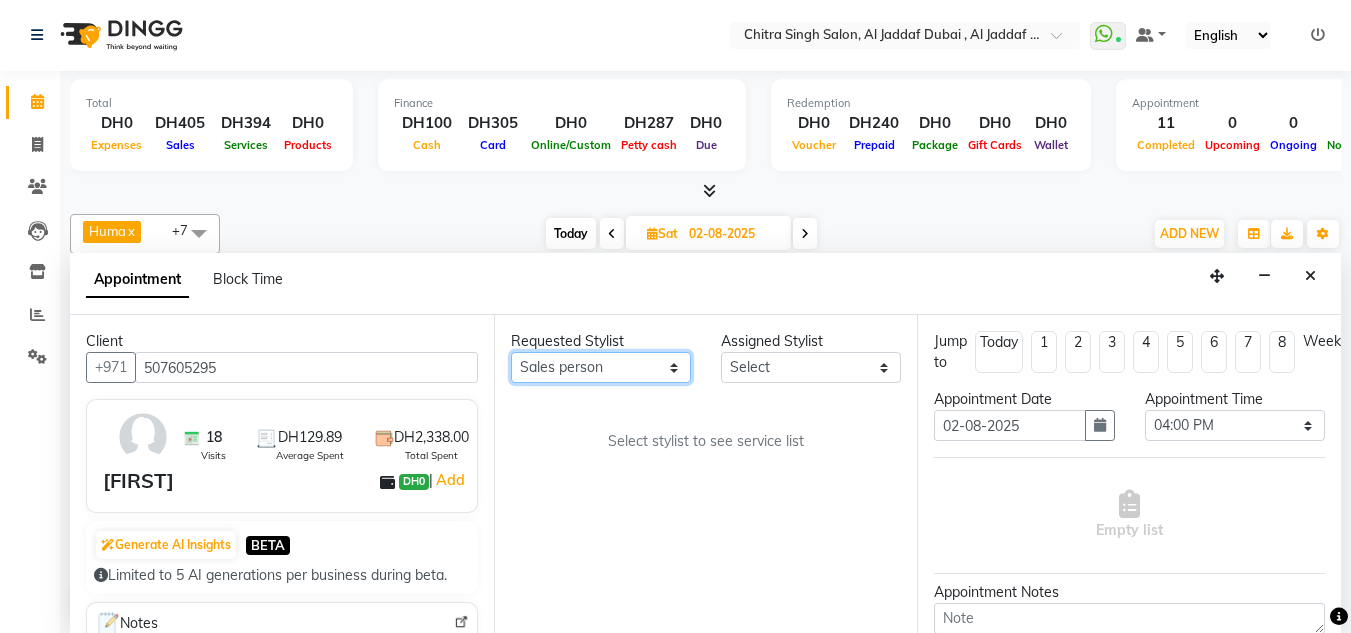 select on "86370" 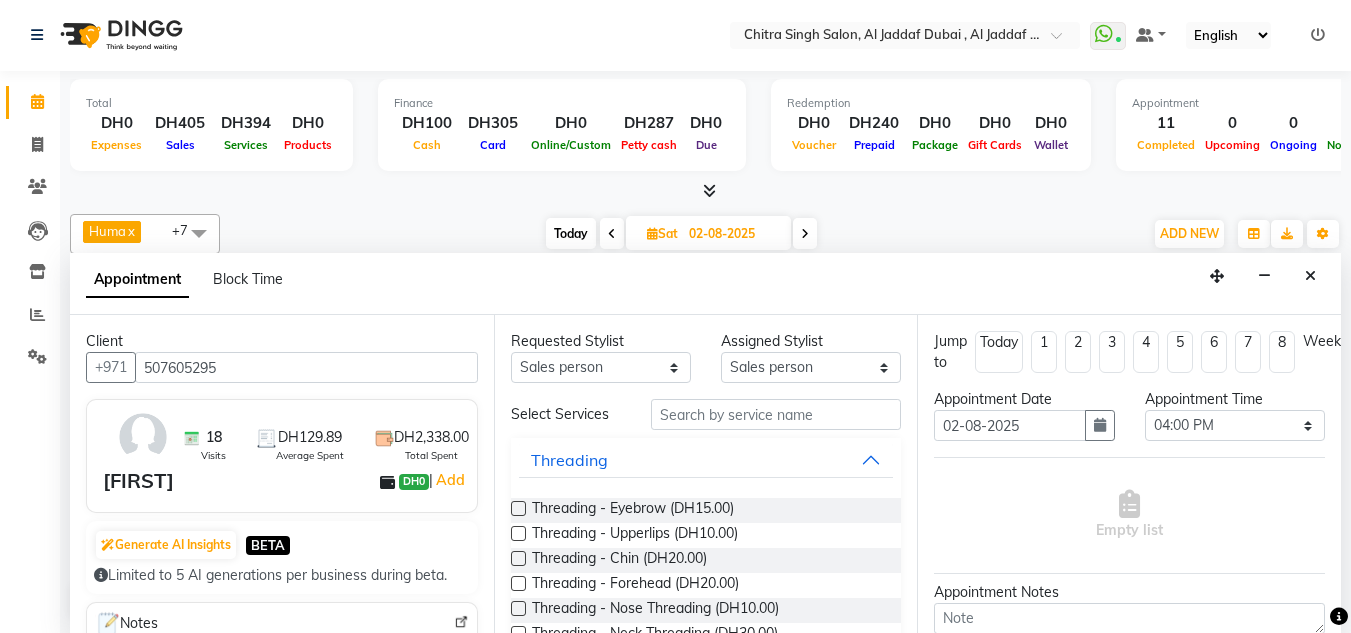 click on "Threading" at bounding box center (706, 460) 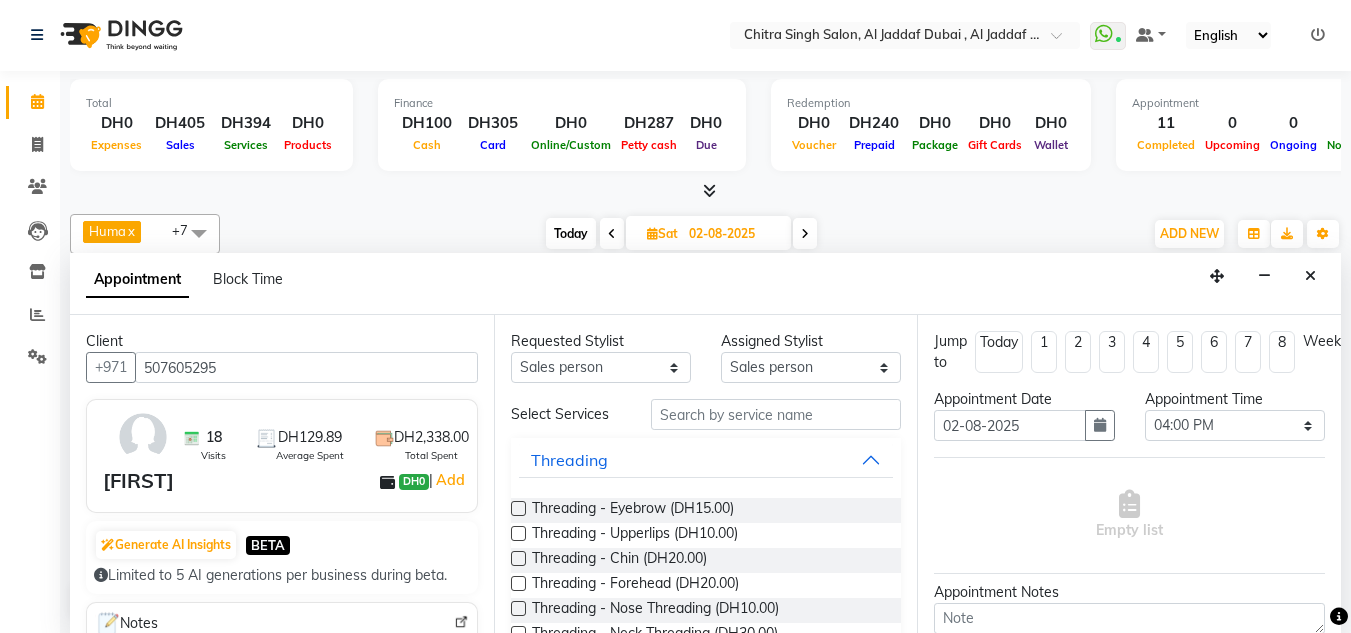 click on "Select Services    Threading Threading - Eyebrow (DH15.00) Threading - Upperlips (DH10.00) Threading - Chin (DH20.00) Threading - Forehead (DH20.00) Threading - Nose Threading (DH10.00) Threading - Neck Threading (DH30.00) Threading - Face Threading Without Eyebrows (DH50.00) Threading - Face Threading With Eyebrows (DH60.00) Threading - Eyebrow Bleach (DH30.00) Threading - Eyebrow Color (DH40.00) 100 DEAL COMBO OFFER-FULL HAND WAX,UNDERARMS+HALF LEG WAX (DH100.00) 100 DEAL-BODY MASSAGE (DH100.00) fruit shampoo with full dry (DH50.00) 100 DEAL-COMBO OFFER-HAIRCUT +BLOWDRY (DH100.00) EYELASH EXTENSION VOLUME (DH250.00) HARD GEL WITH GEL POLISH (DH100.00) BOTOX/KERATIN/PROTEIN (DH400.00) one stip hair extension fix (DH30.00) Shine bath-SHORT HAIR TILL EAR (DH100.00) SHINE BATH-MEDIUM TILL SHOULDER (DH250.00) THREADING-COMPLIMENTARY (DH0) HAIR BRAIDS REMOVAL (DH100.00) HYDRA FACIAL (DH200.00) HYDRA FACIAL-SIGNATURE (DH250.00) BODY POLISHING (DH150.00) KYRO THERAPY-SMALL  AND MEDIUM HAIR (DH200.00) REFILL (DH0)" at bounding box center (706, 3261) 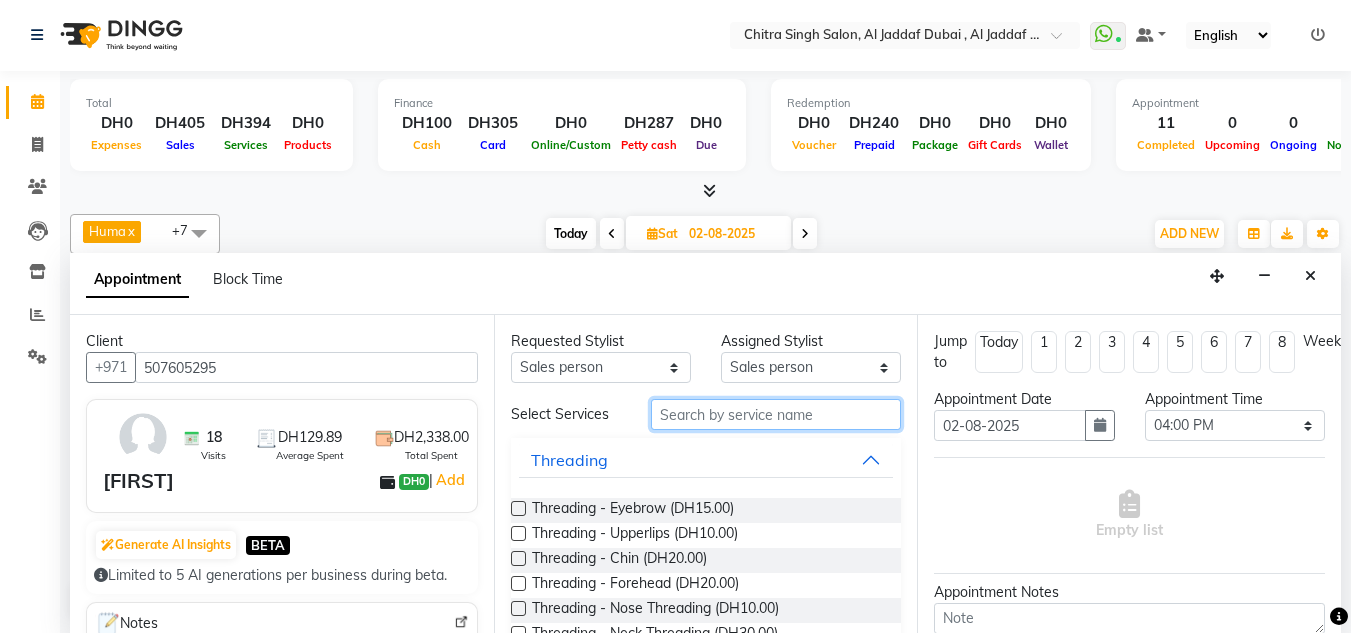 click at bounding box center [776, 414] 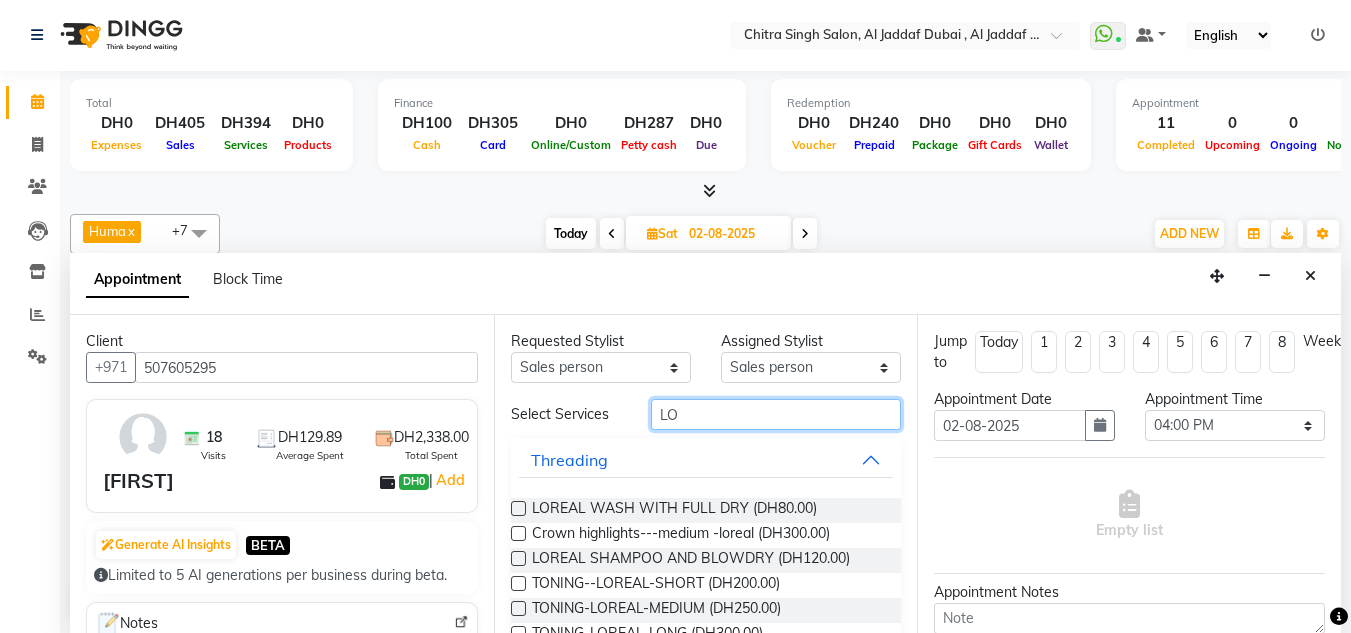 type on "L" 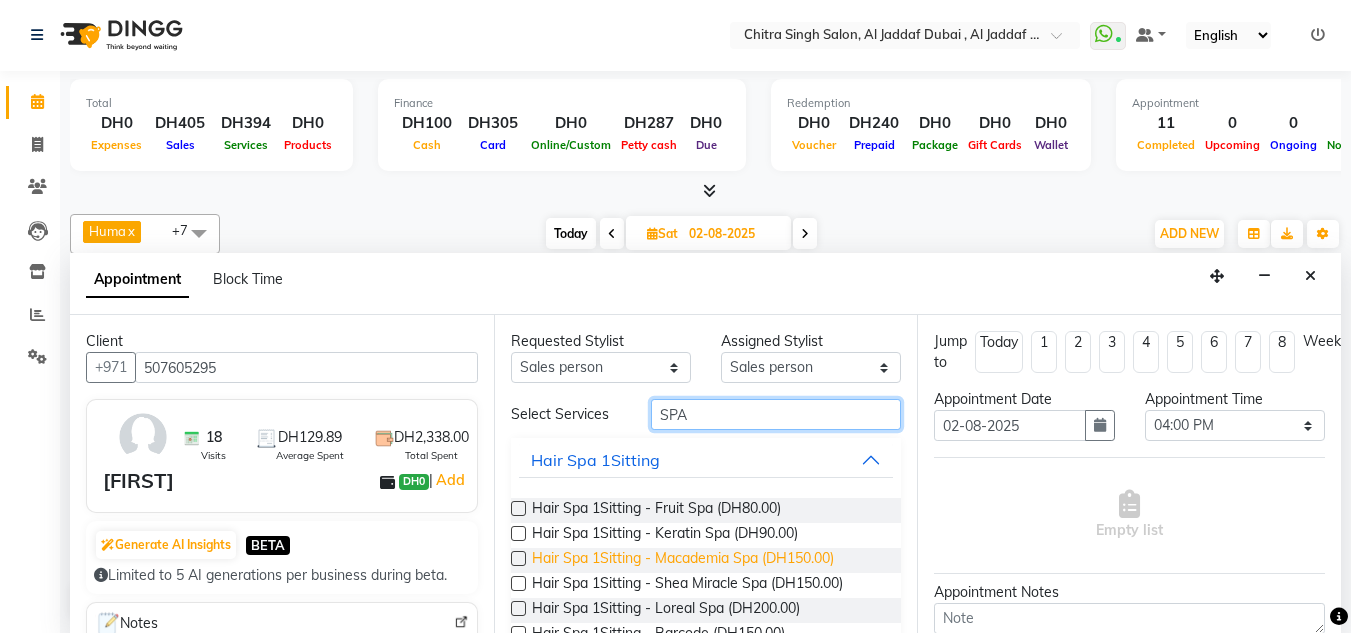 type on "SPA" 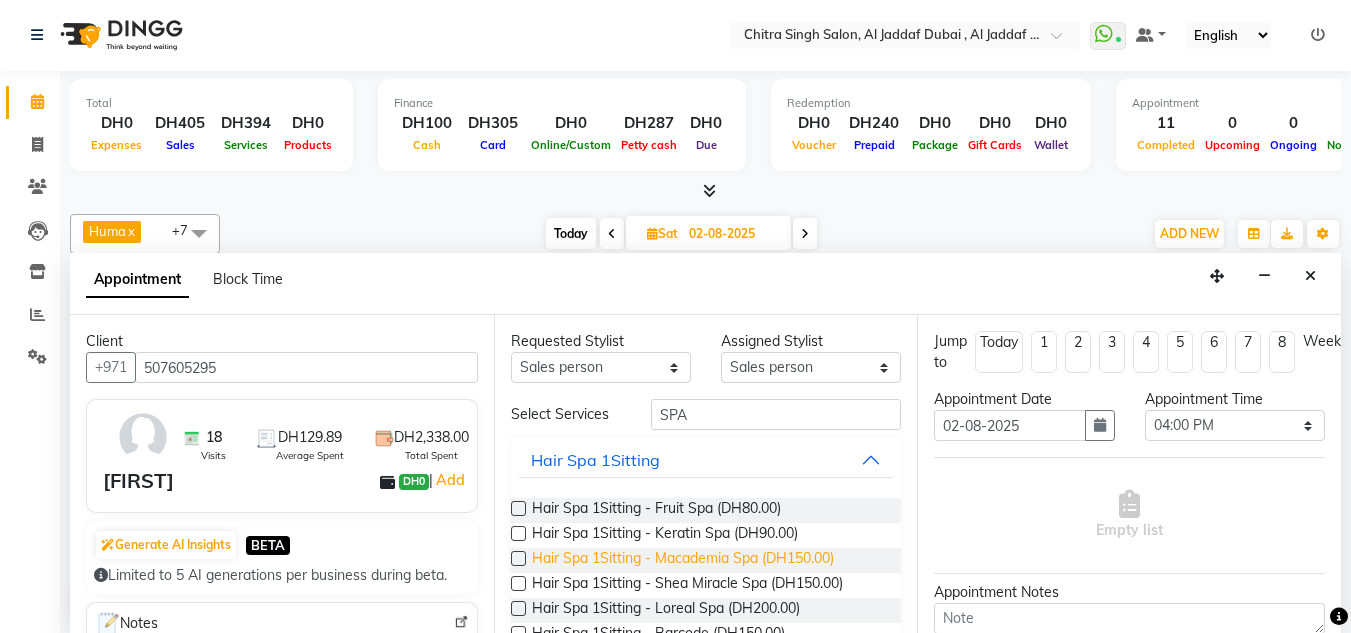 click on "Hair Spa 1Sitting - Macademia Spa (DH150.00)" at bounding box center (683, 560) 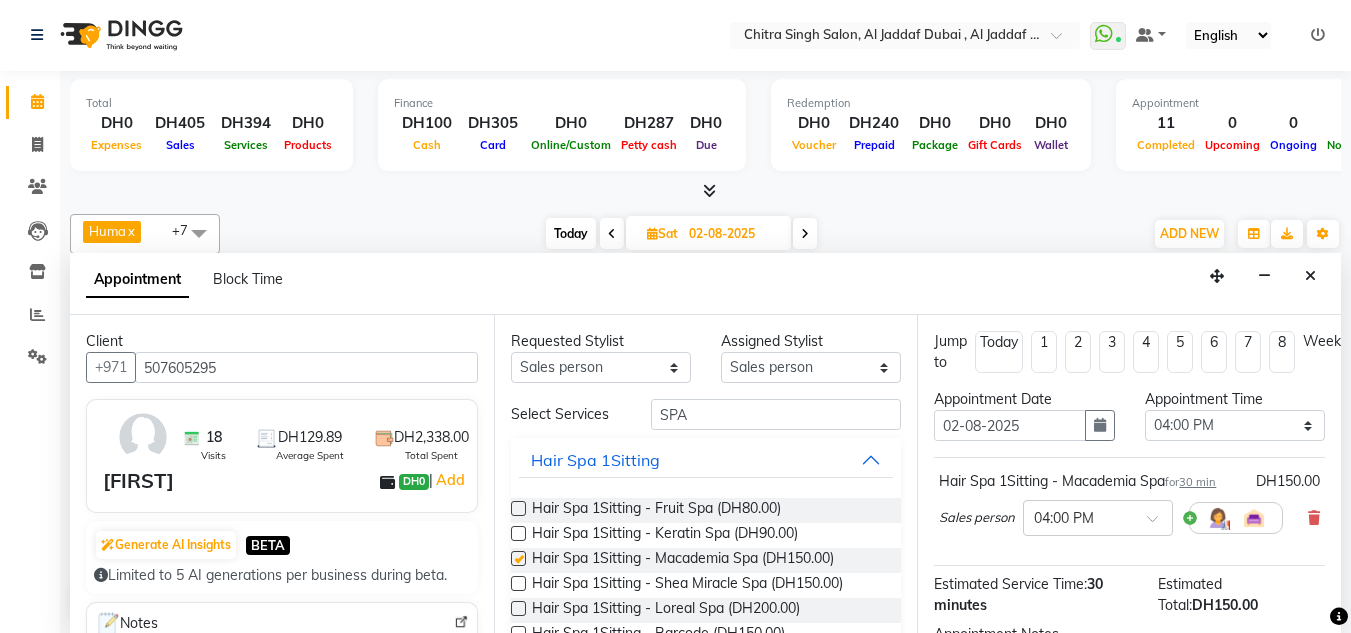 checkbox on "false" 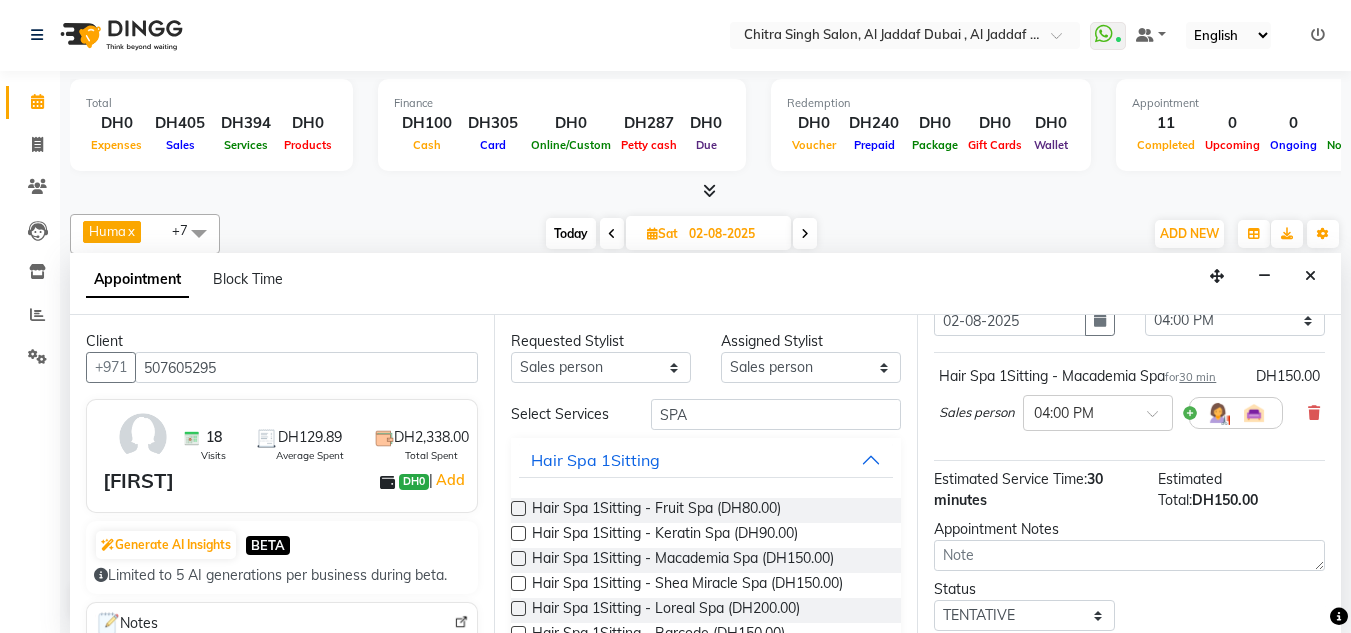 scroll, scrollTop: 244, scrollLeft: 0, axis: vertical 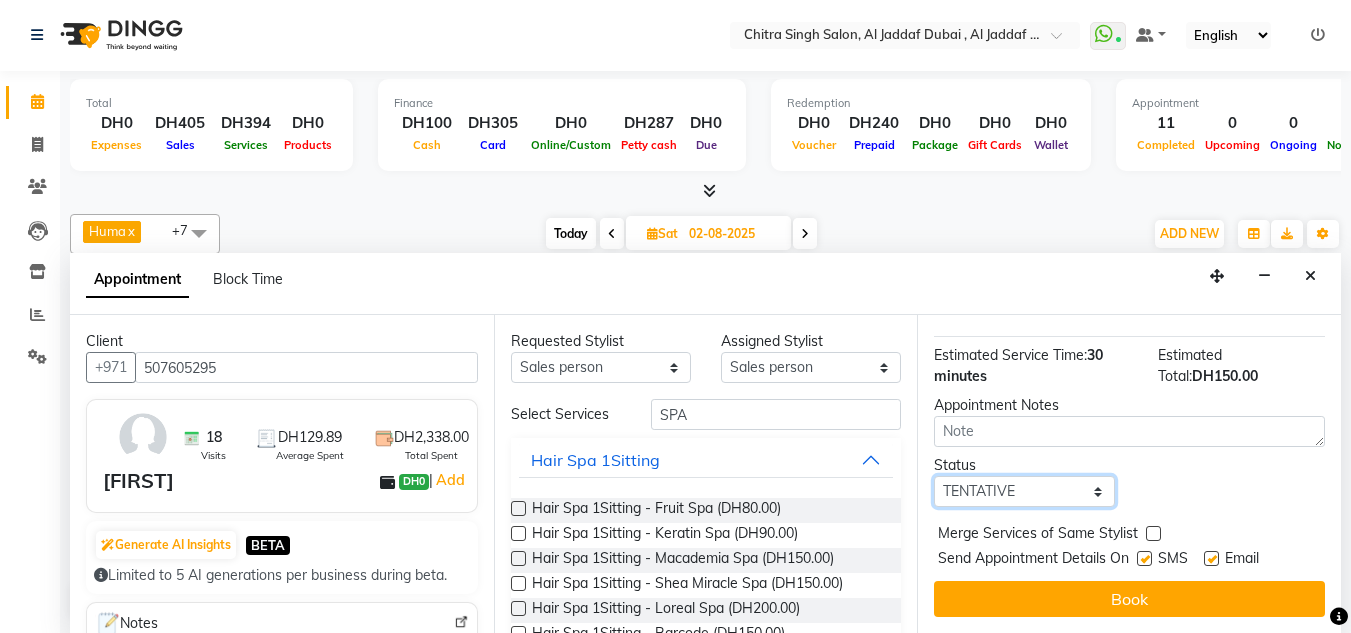 click on "Select TENTATIVE CONFIRM UPCOMING" at bounding box center [1024, 491] 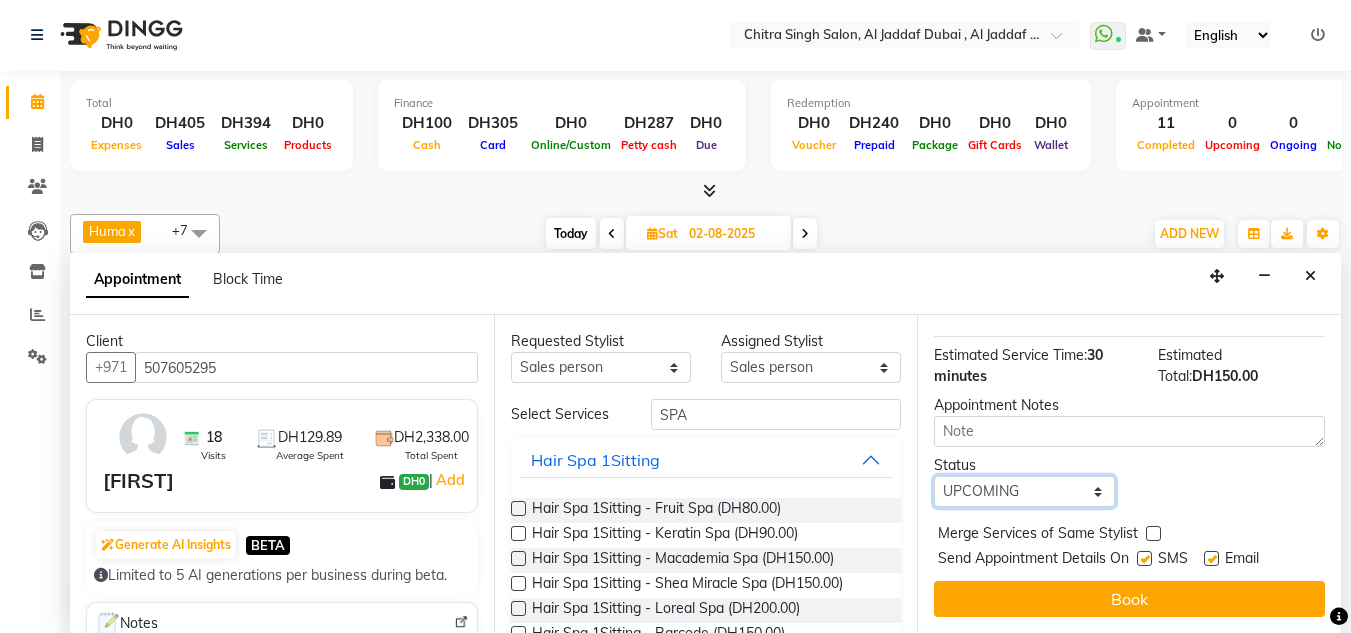click on "Select TENTATIVE CONFIRM UPCOMING" at bounding box center [1024, 491] 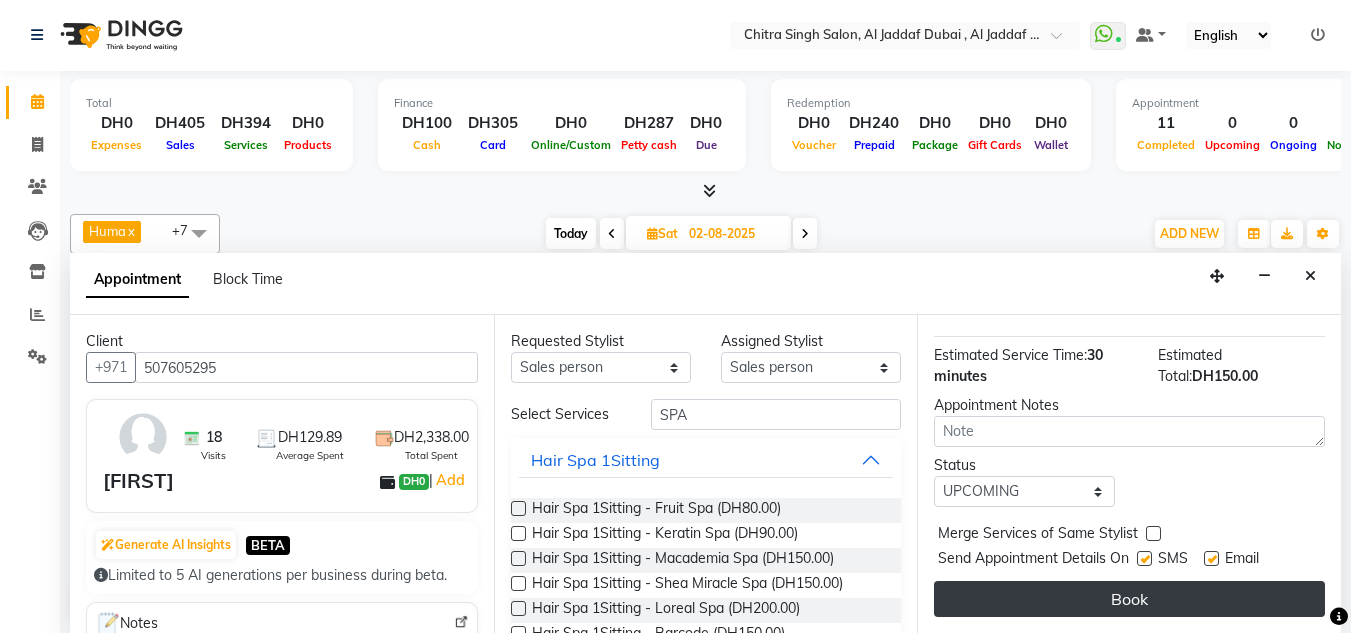 click on "Book" at bounding box center [1129, 599] 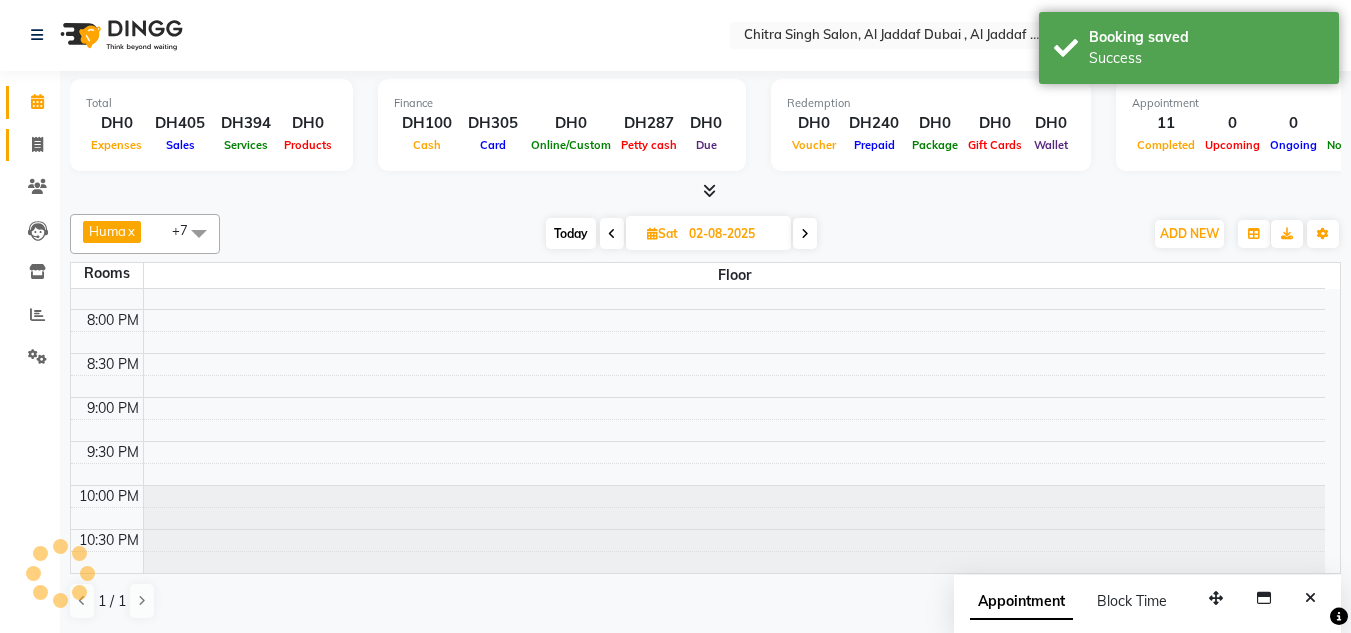 scroll, scrollTop: 0, scrollLeft: 0, axis: both 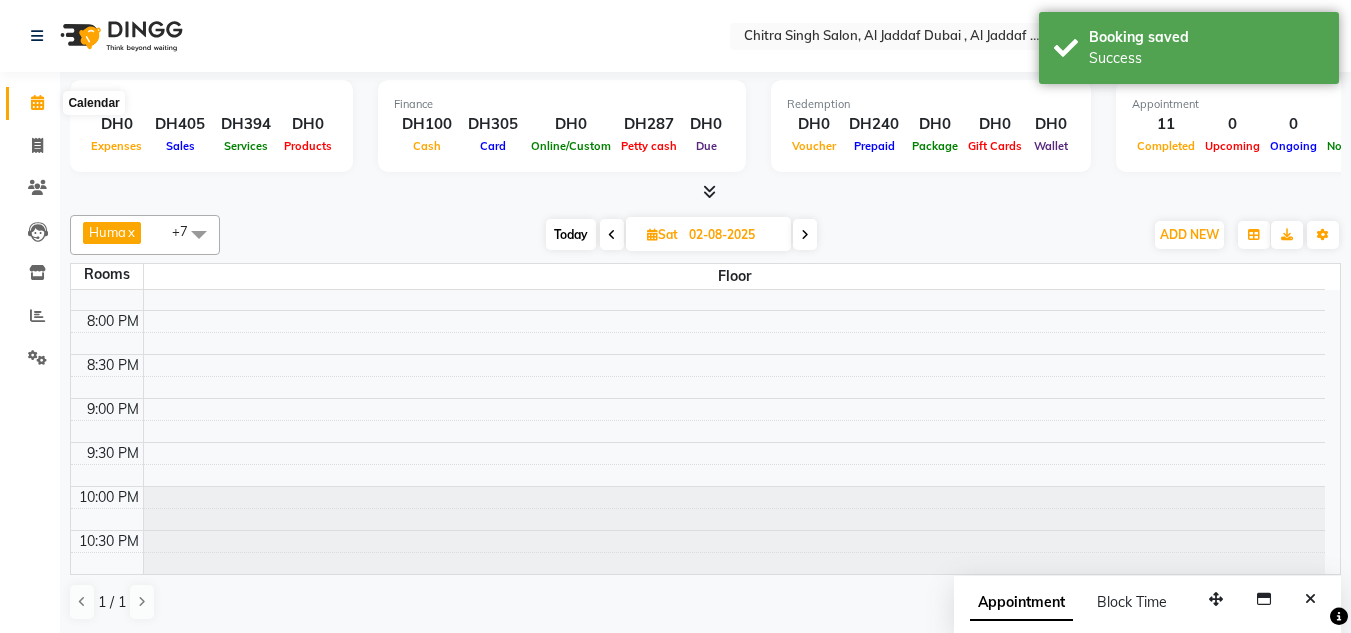 click 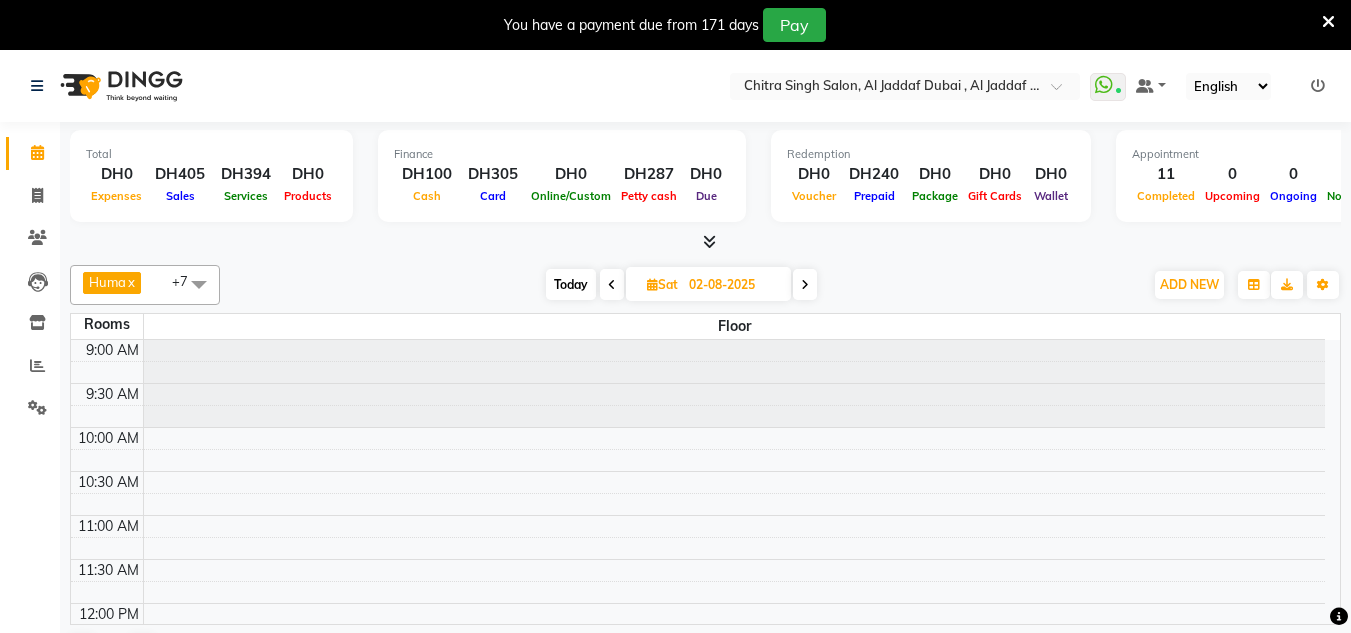 scroll, scrollTop: 0, scrollLeft: 0, axis: both 